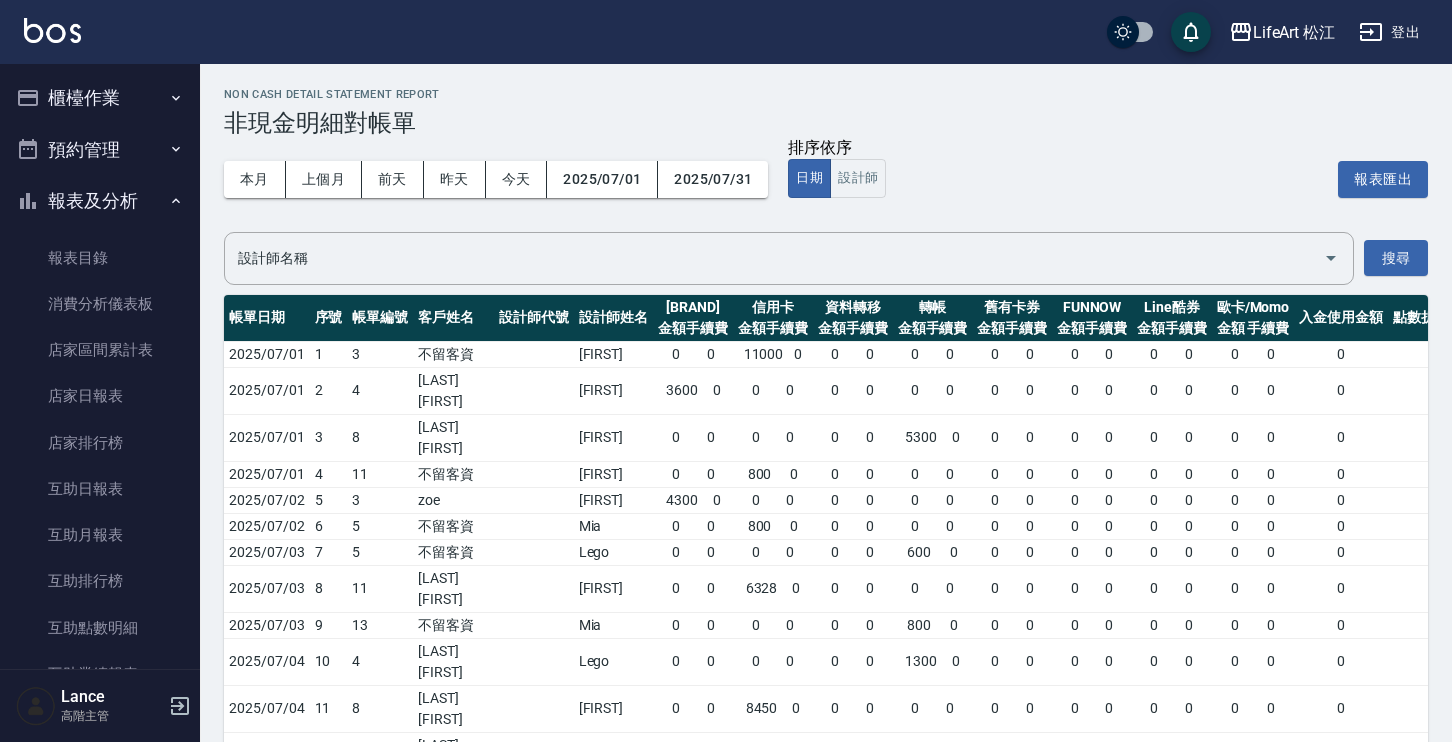 scroll, scrollTop: 0, scrollLeft: 0, axis: both 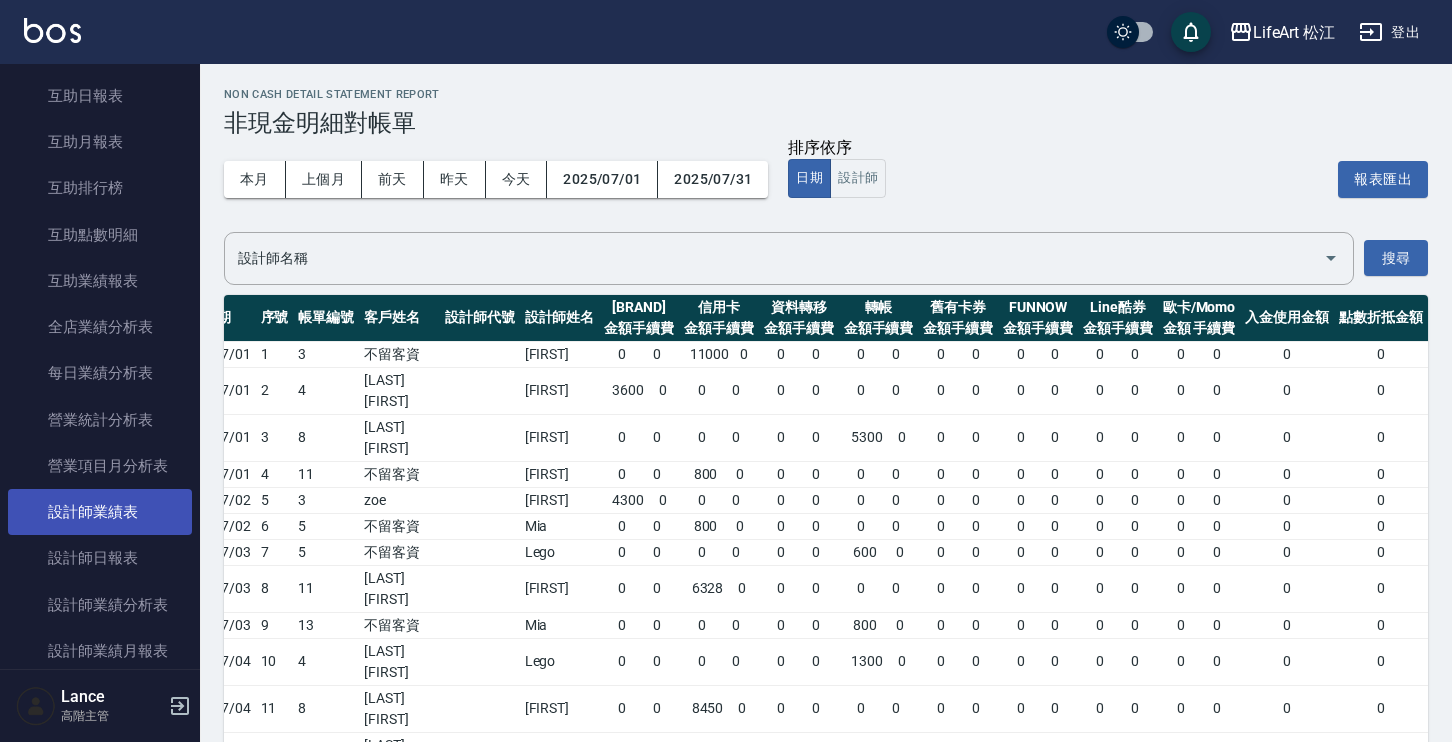 click on "設計師業績表" at bounding box center [100, 512] 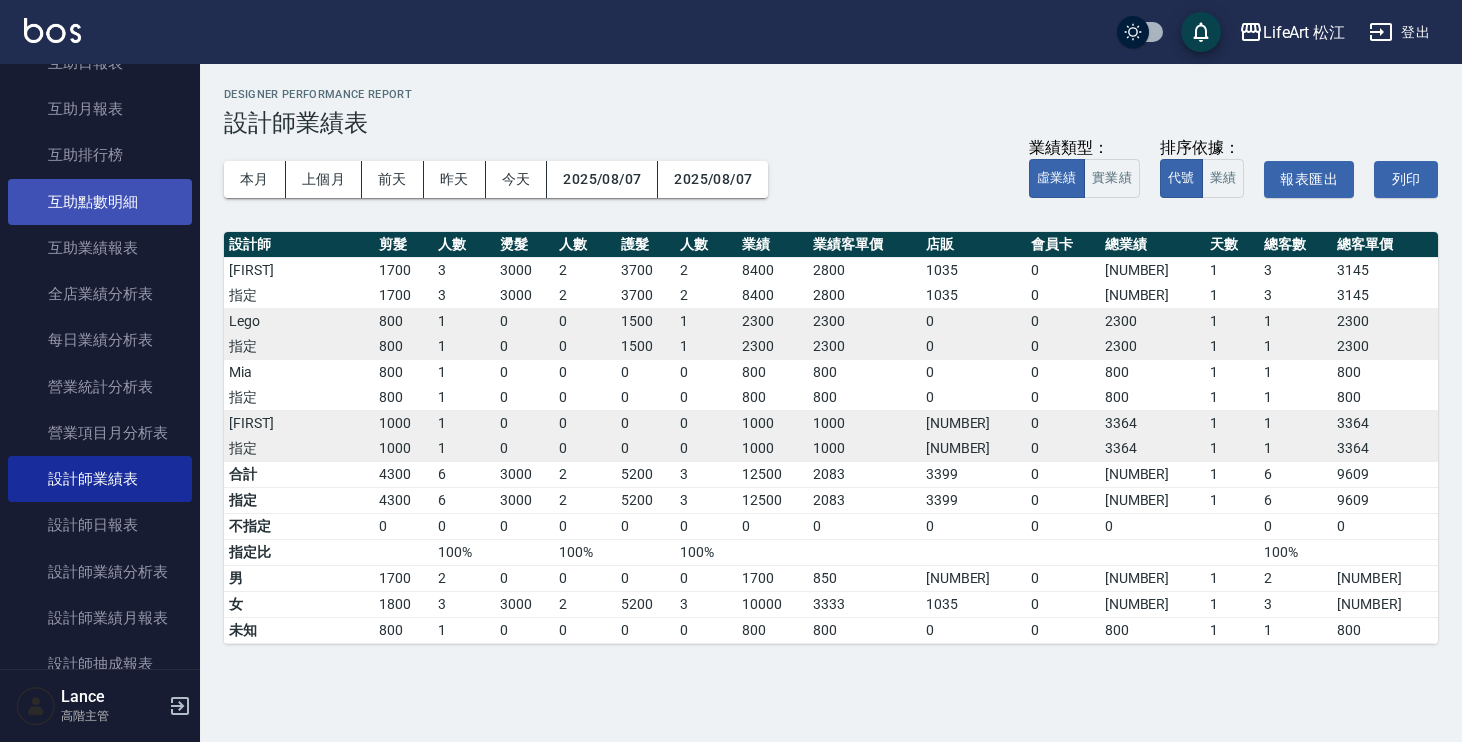 scroll, scrollTop: 42, scrollLeft: 0, axis: vertical 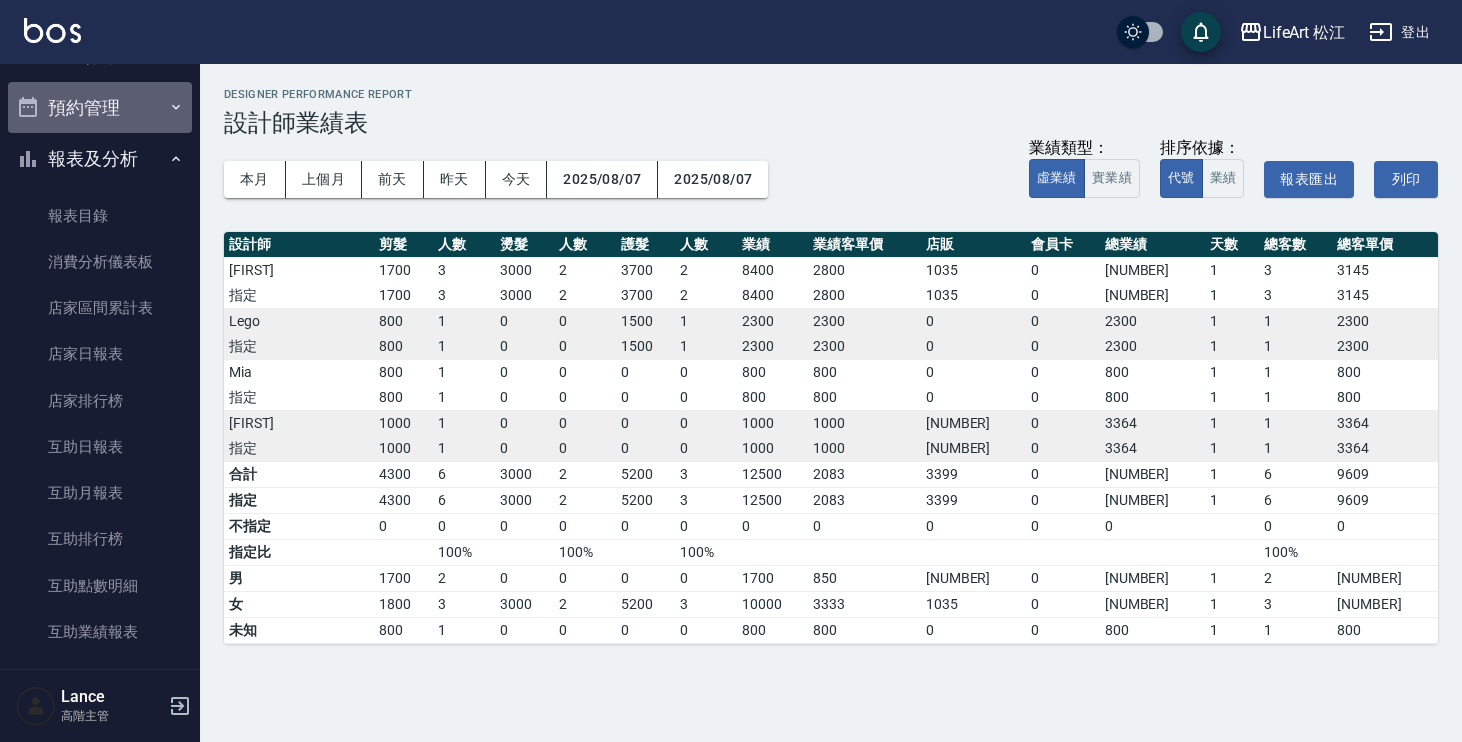 click on "預約管理" at bounding box center (100, 108) 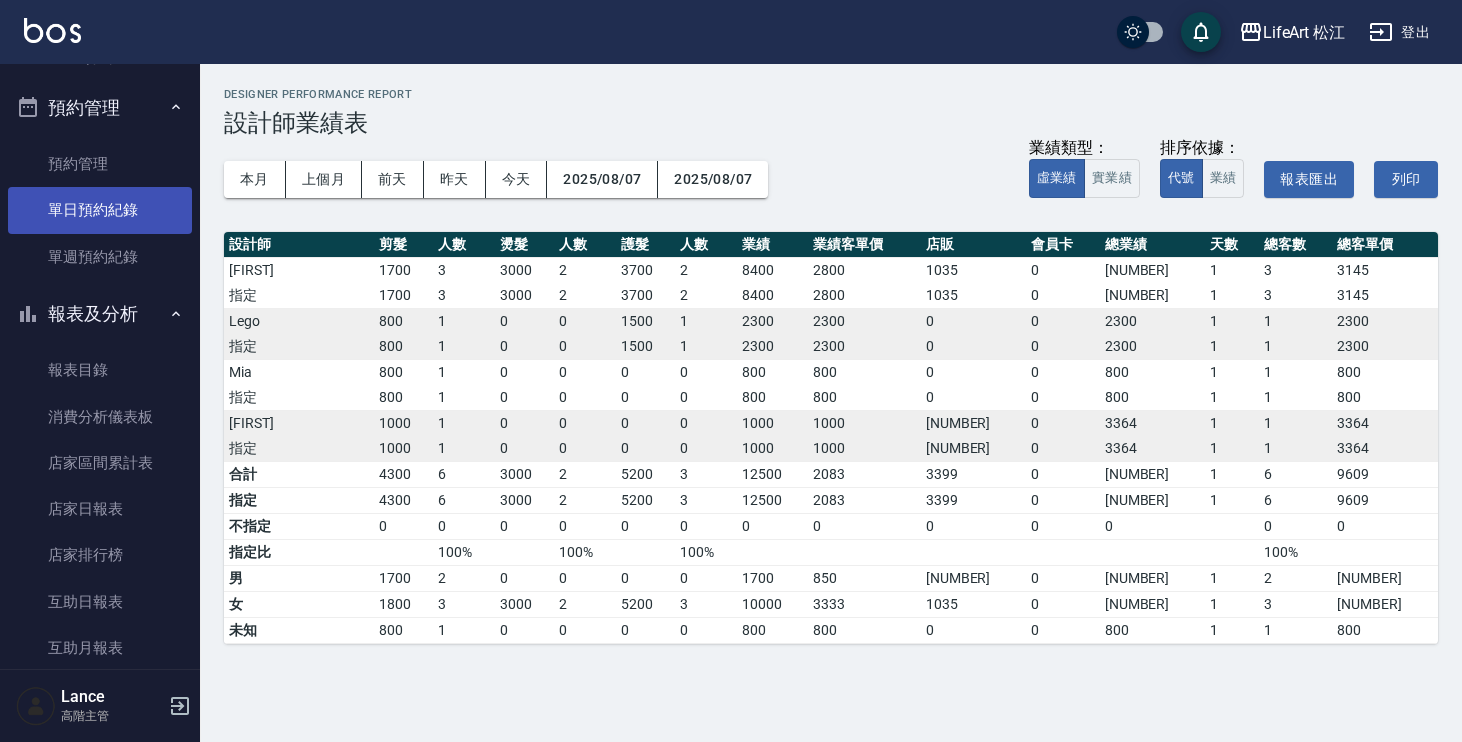 scroll, scrollTop: 0, scrollLeft: 0, axis: both 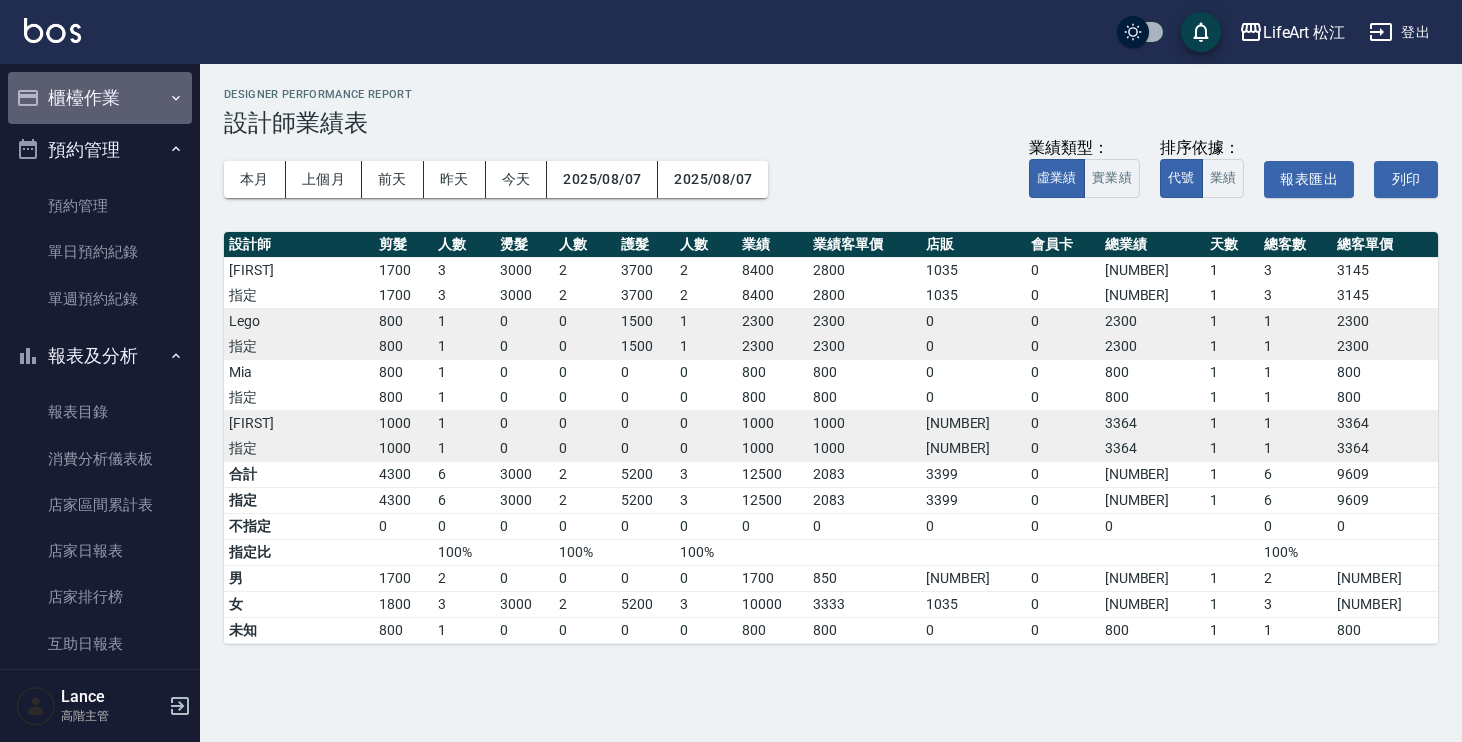 click 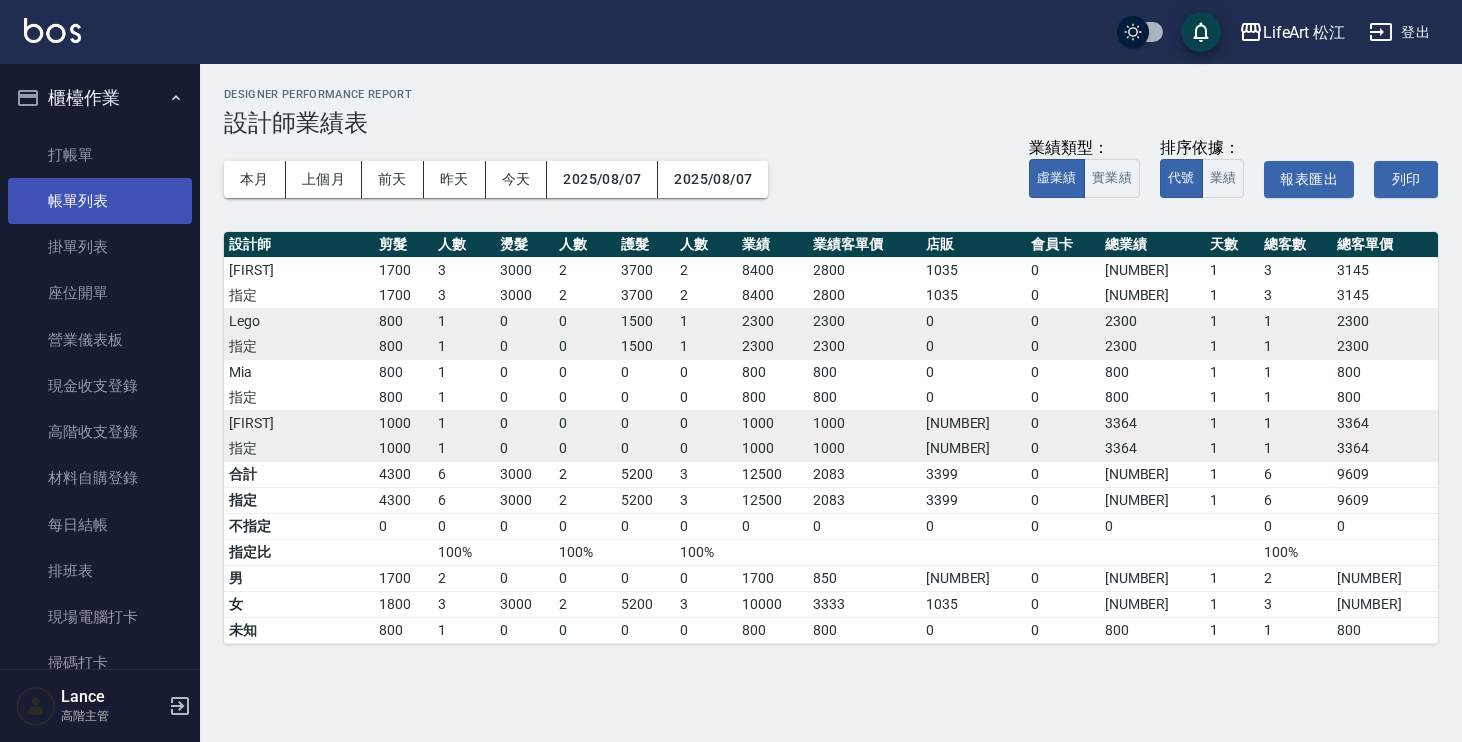 click on "帳單列表" at bounding box center [100, 201] 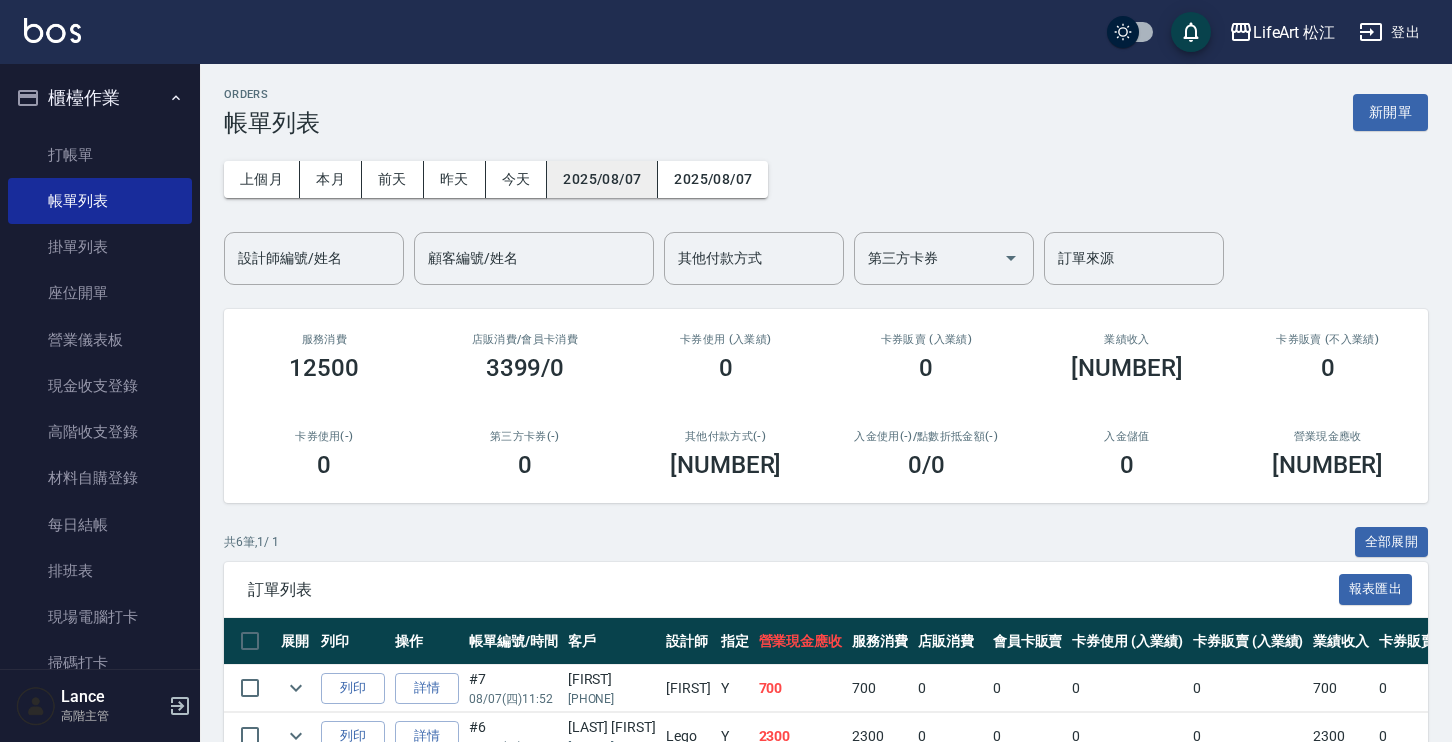 drag, startPoint x: 599, startPoint y: 201, endPoint x: 602, endPoint y: 180, distance: 21.213203 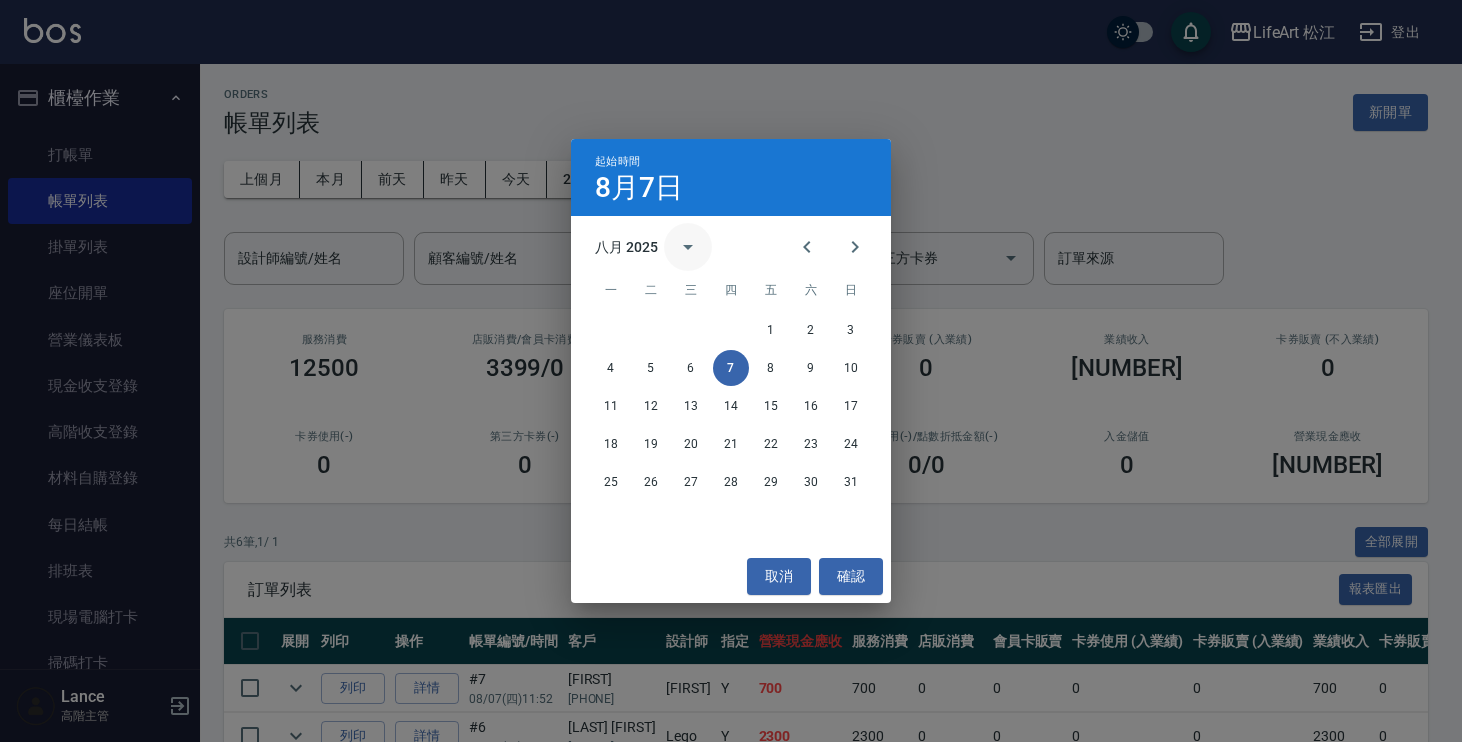 click 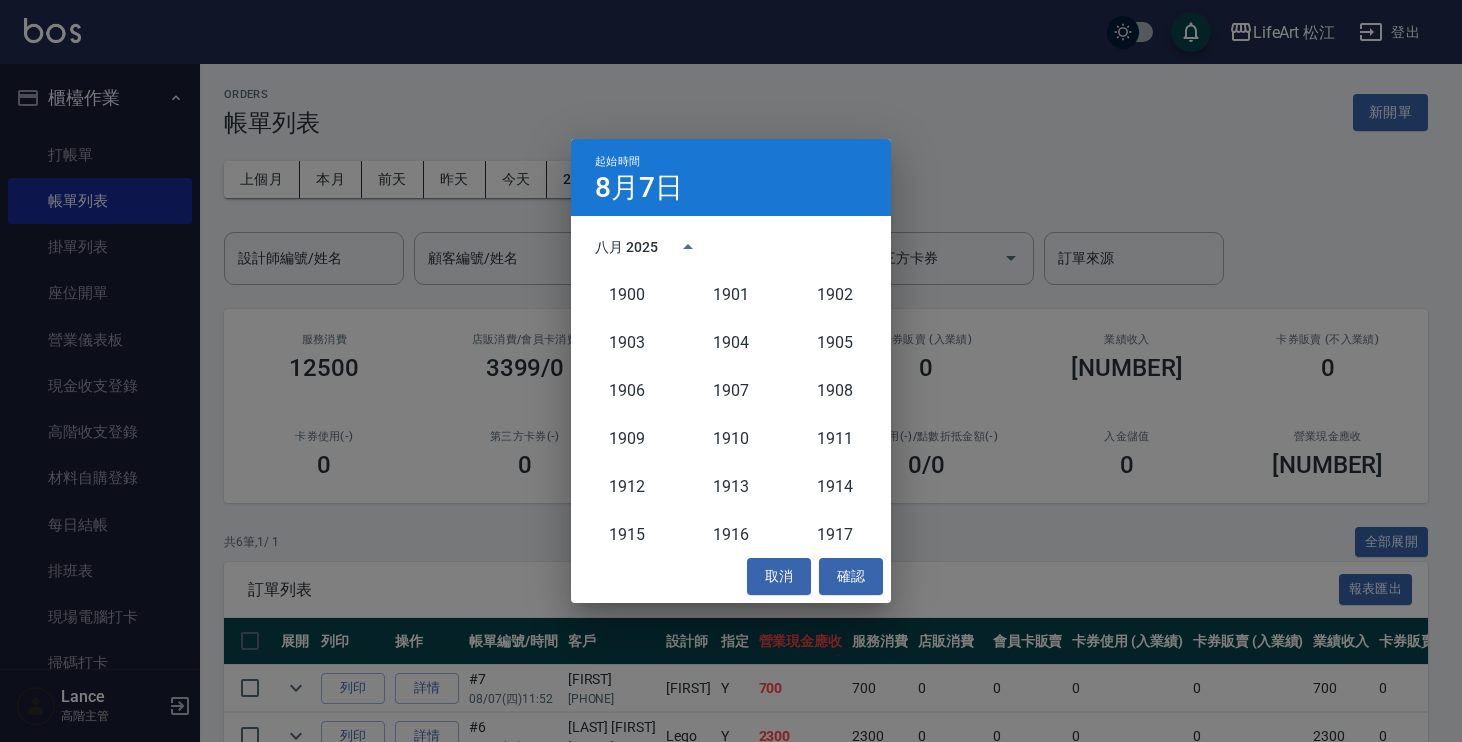 scroll, scrollTop: 1852, scrollLeft: 0, axis: vertical 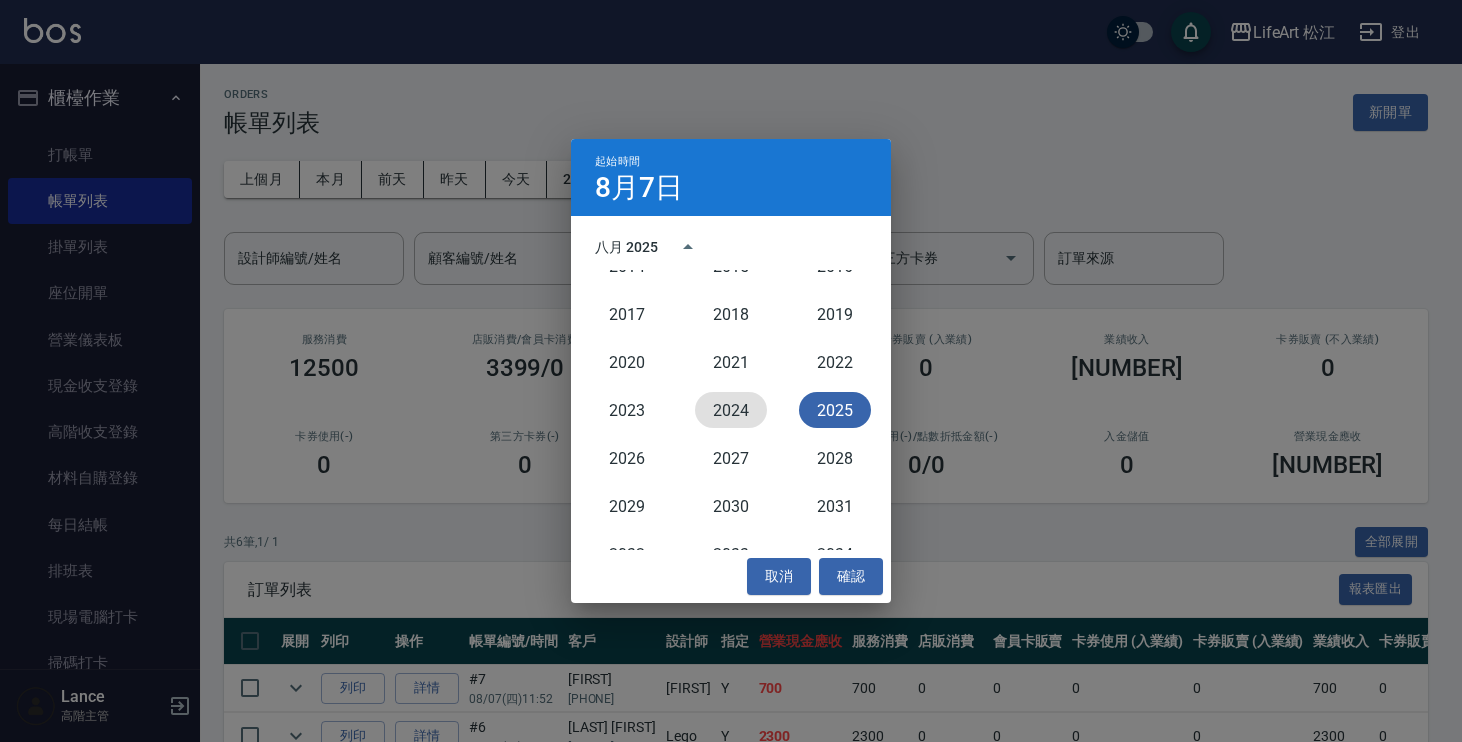 click on "2024" at bounding box center [731, 410] 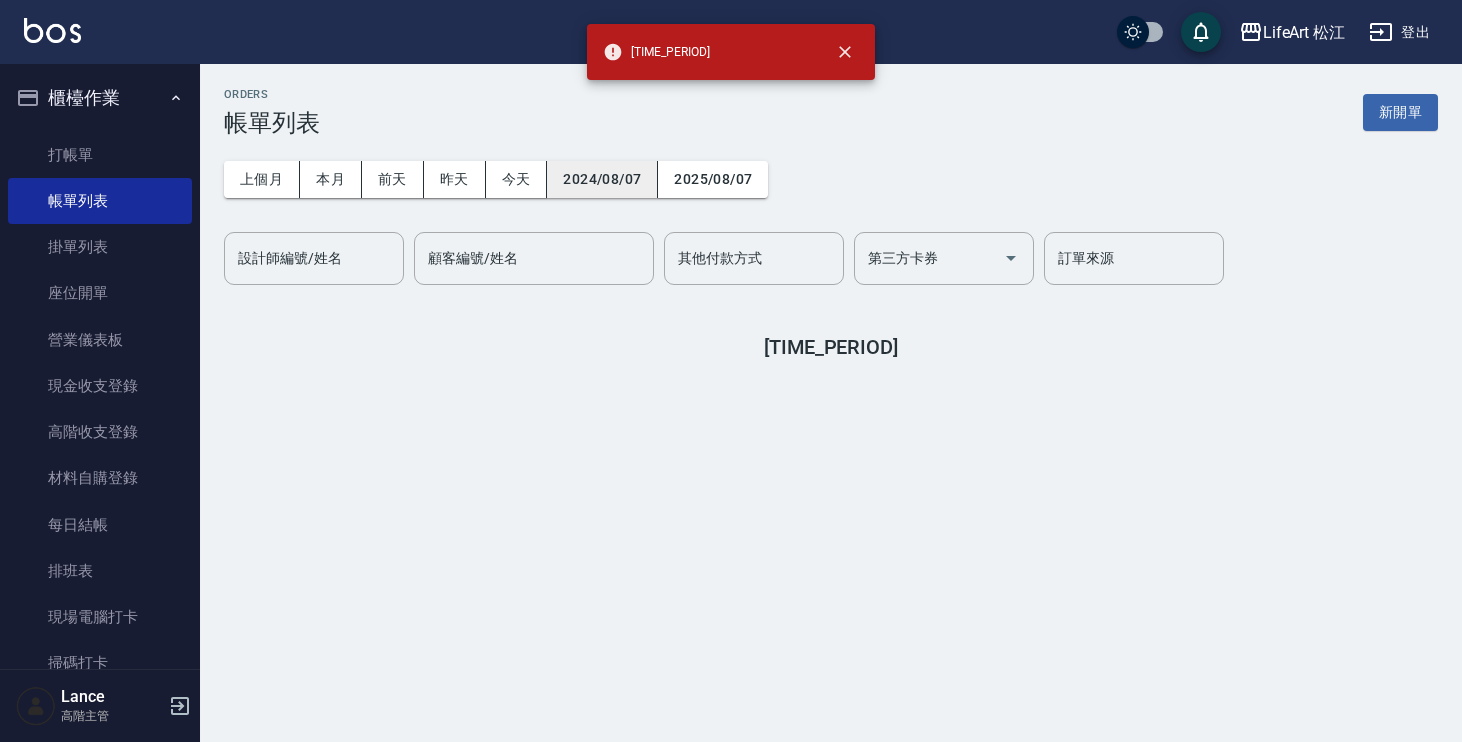 click on "2024/08/07" at bounding box center [602, 179] 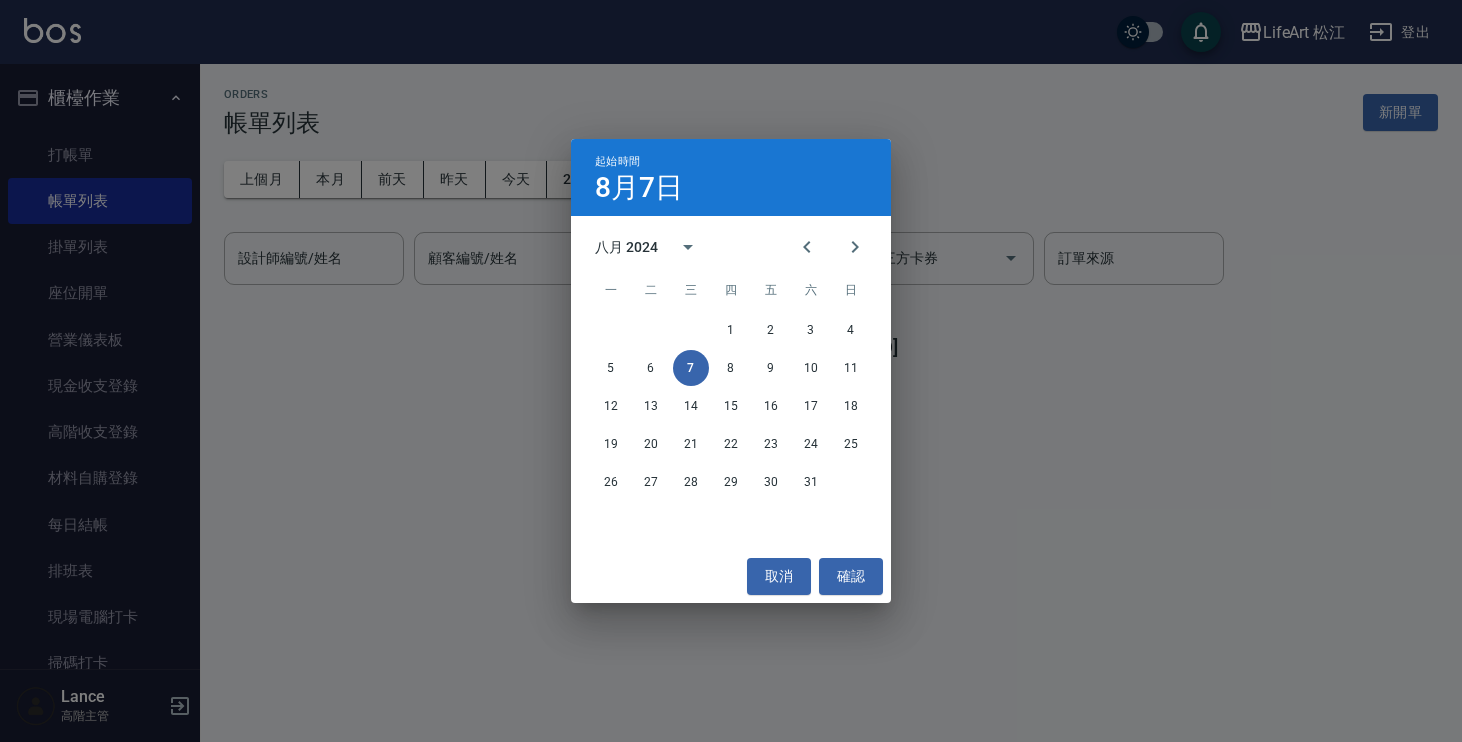 click on "起始時間 8月7日 八月 2024 一 二 三 四 五 六 日 1 2 3 4 5 6 7 8 9 10 11 12 13 14 15 16 17 18 19 20 21 22 23 24 25 26 27 28 29 30 31 取消 確認" at bounding box center [731, 371] 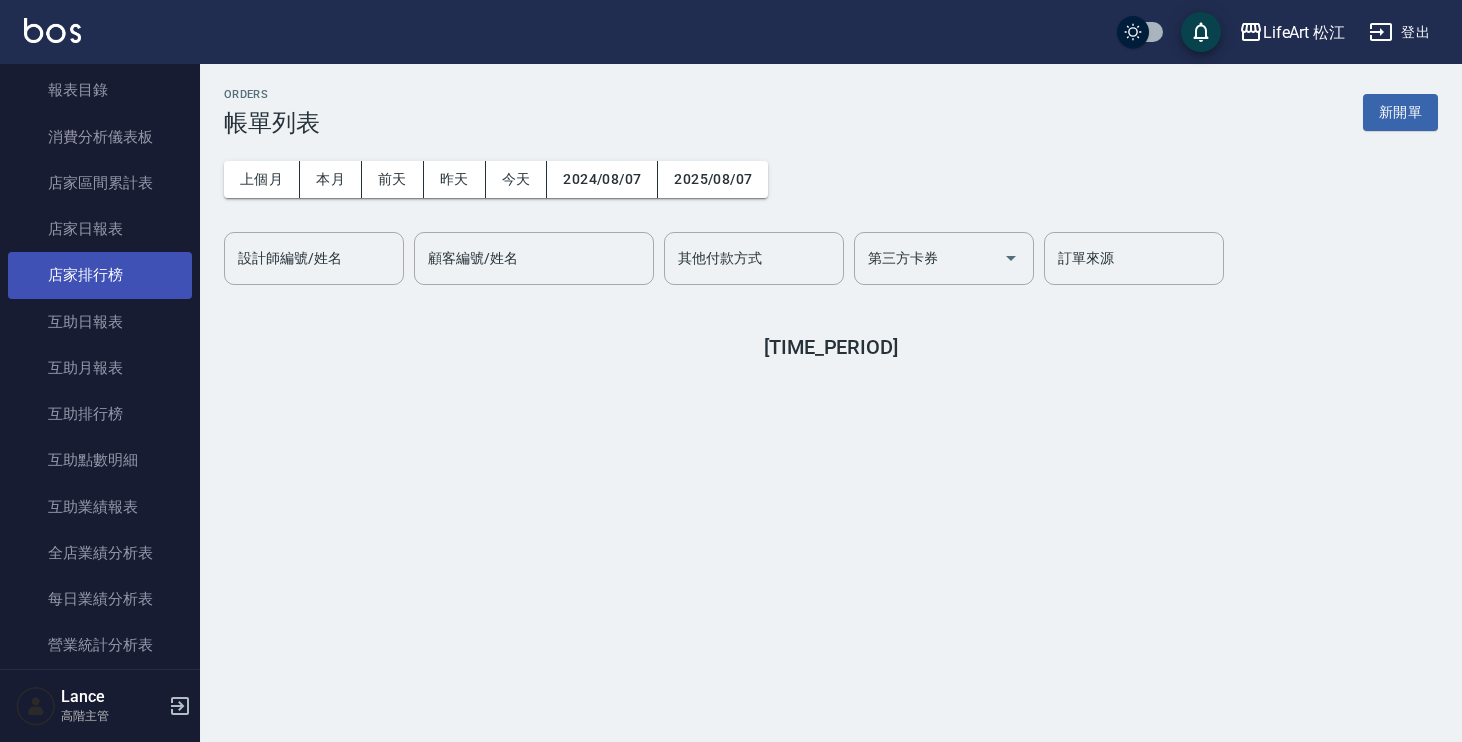 scroll, scrollTop: 1054, scrollLeft: 0, axis: vertical 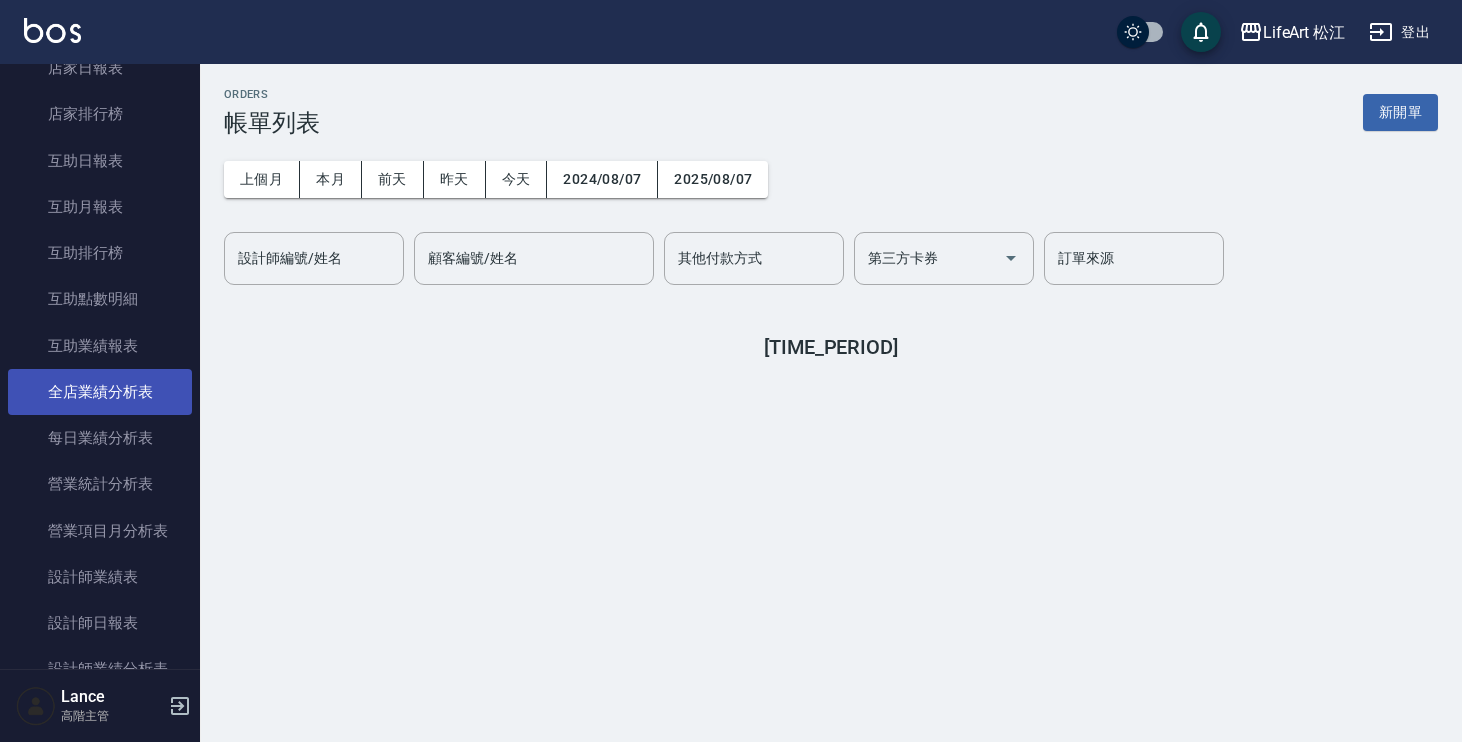 click on "全店業績分析表" at bounding box center (100, 392) 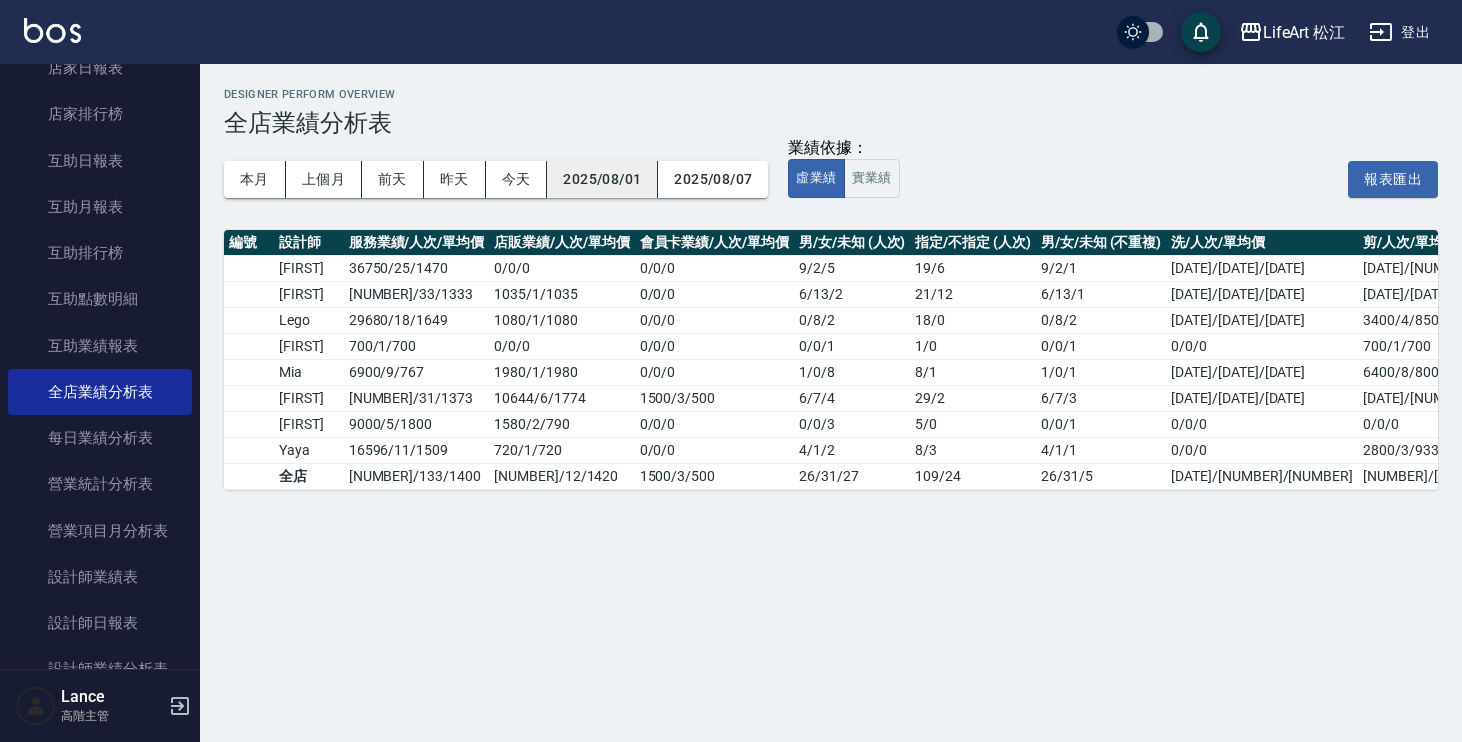 click on "2025/08/01" at bounding box center (602, 179) 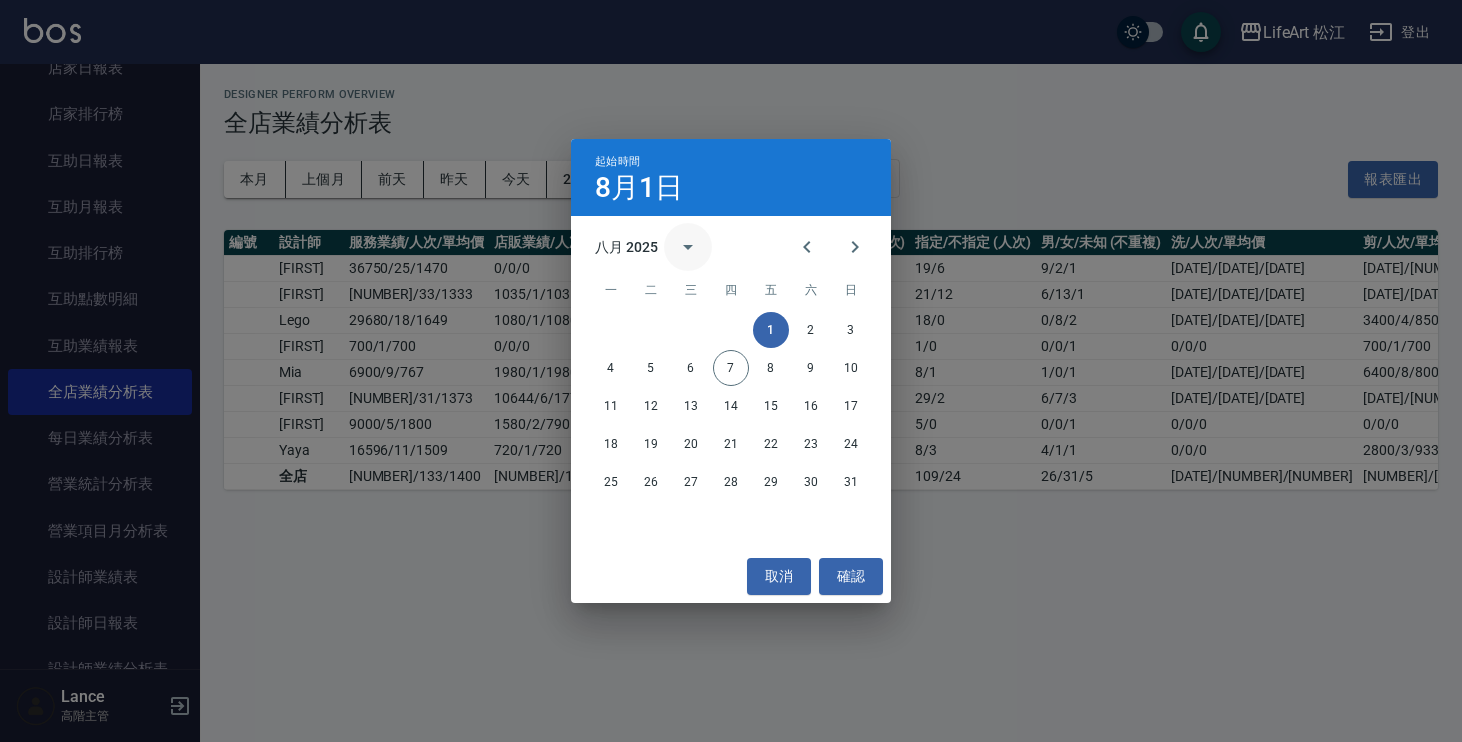 click 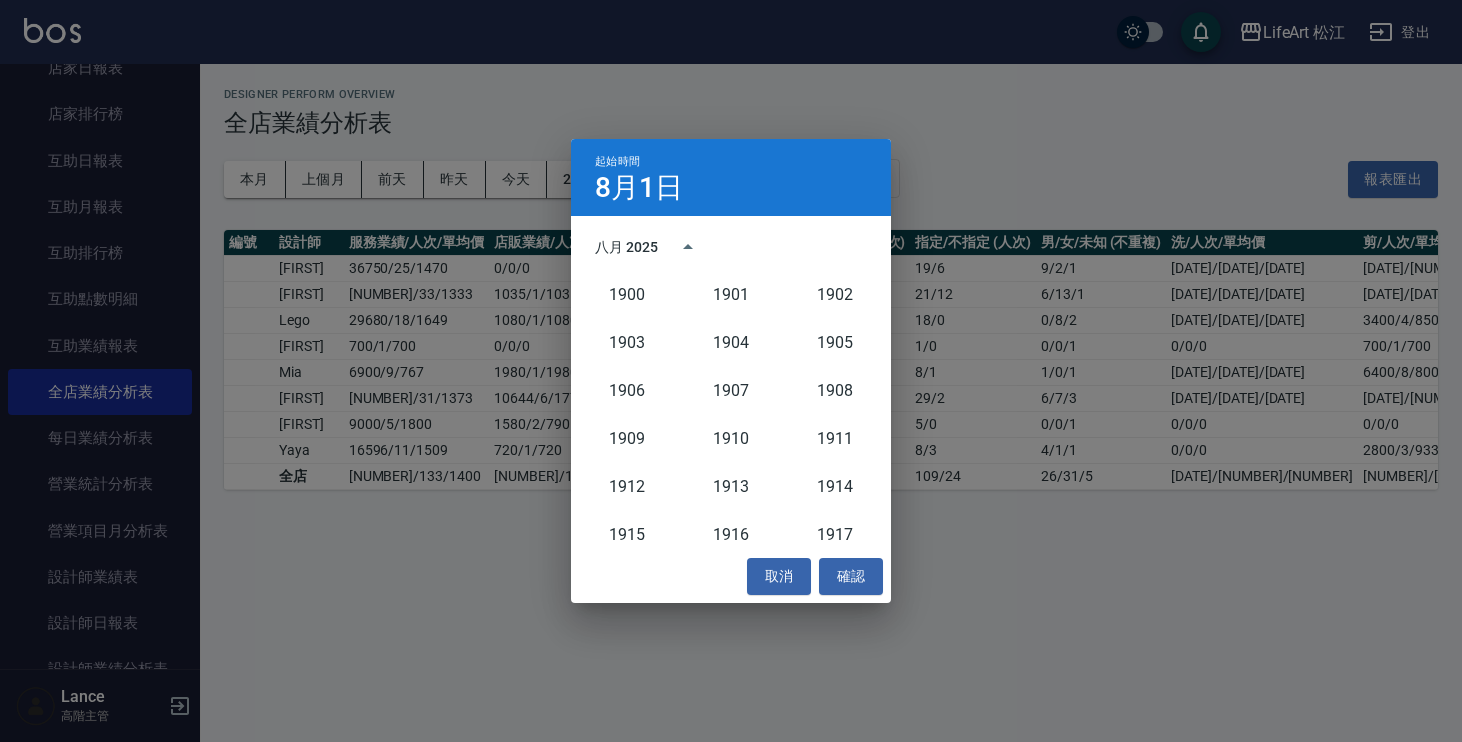 scroll, scrollTop: 1852, scrollLeft: 0, axis: vertical 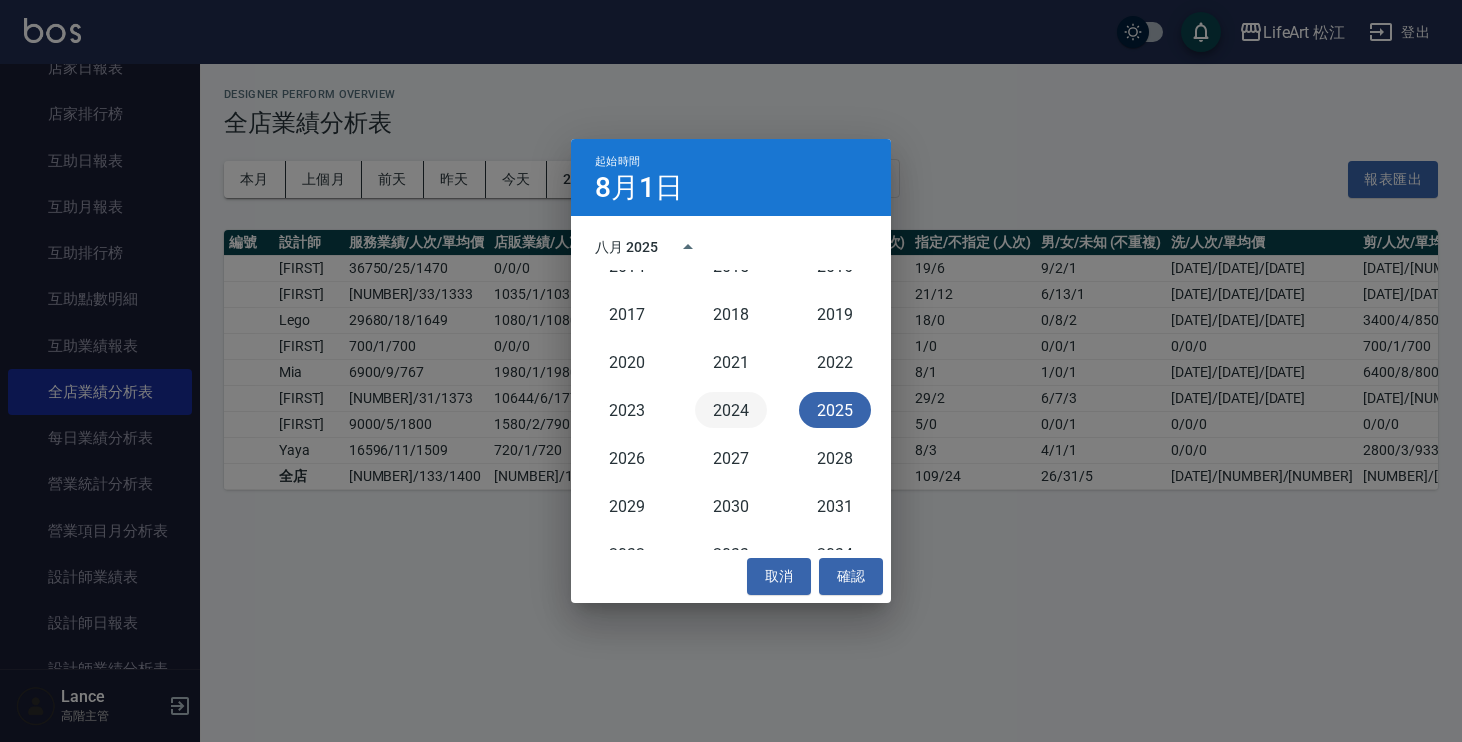 click on "2024" at bounding box center (731, 410) 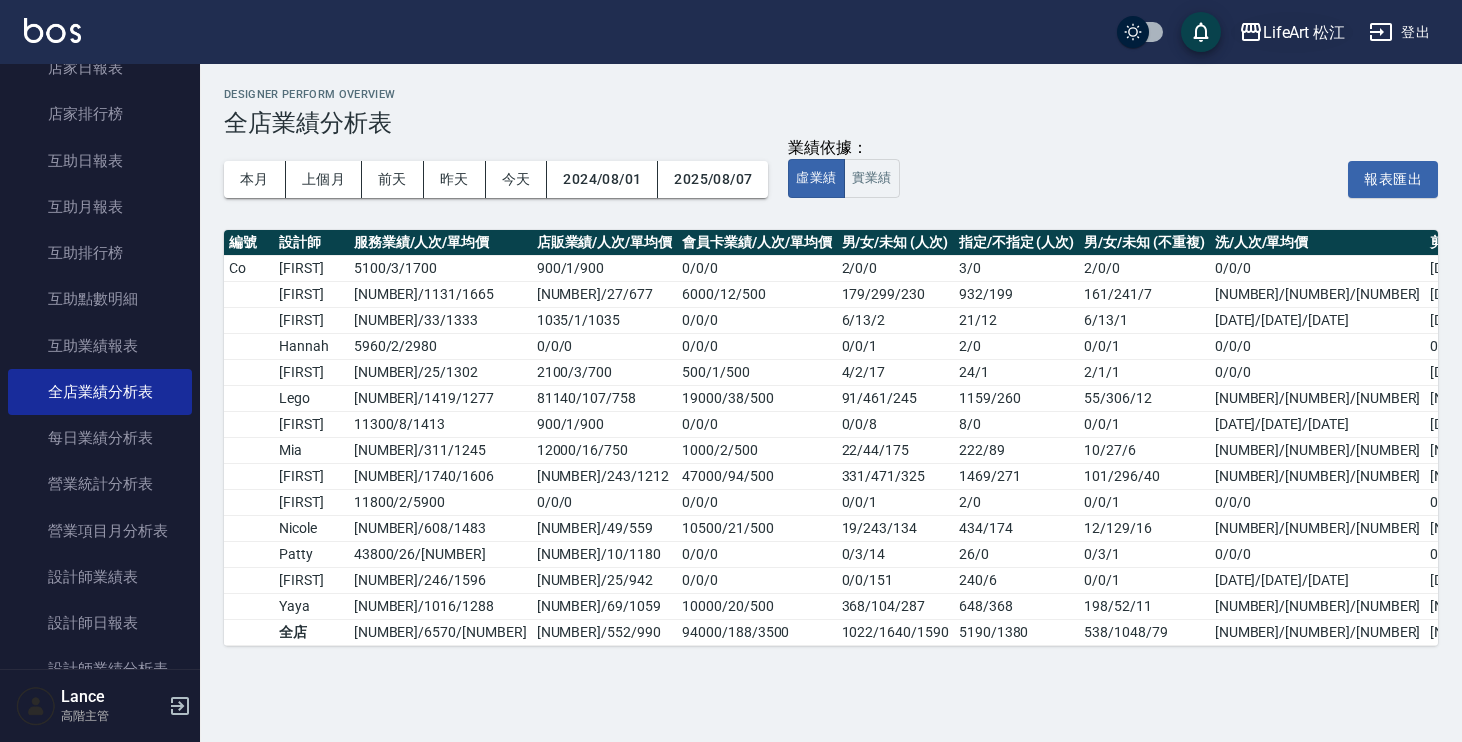 click on "LifeArt 松江" at bounding box center [1304, 32] 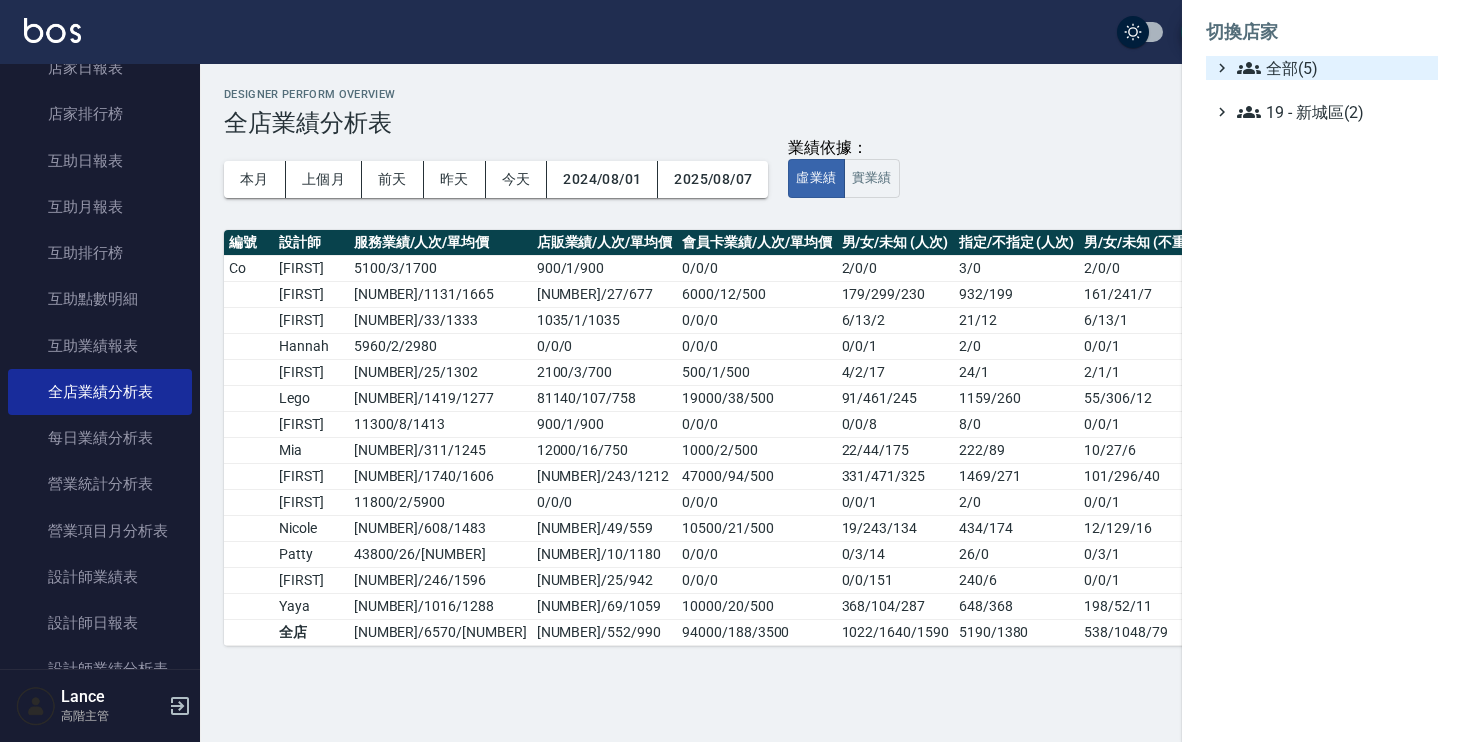 click on "全部(5)" at bounding box center (1333, 68) 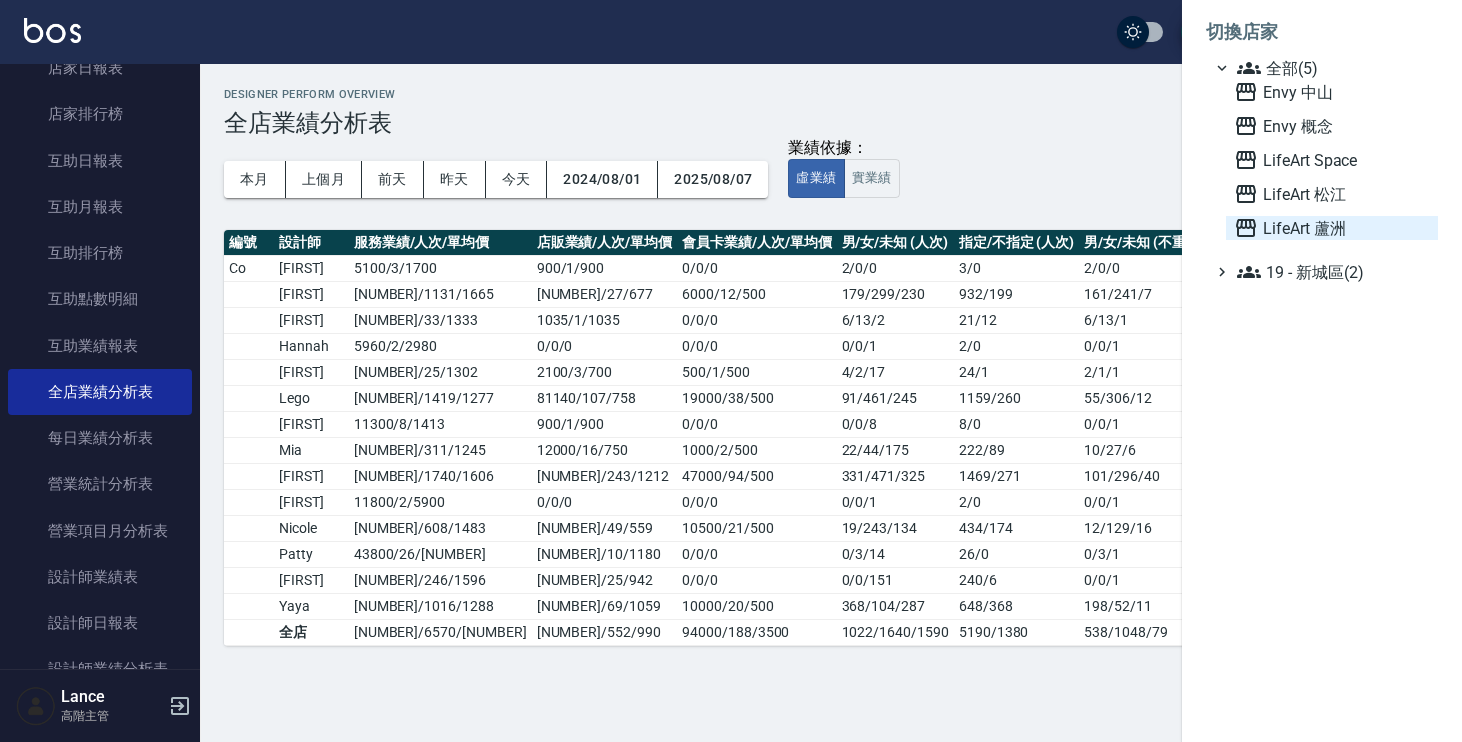 click on "LifeArt 蘆洲" at bounding box center (1332, 228) 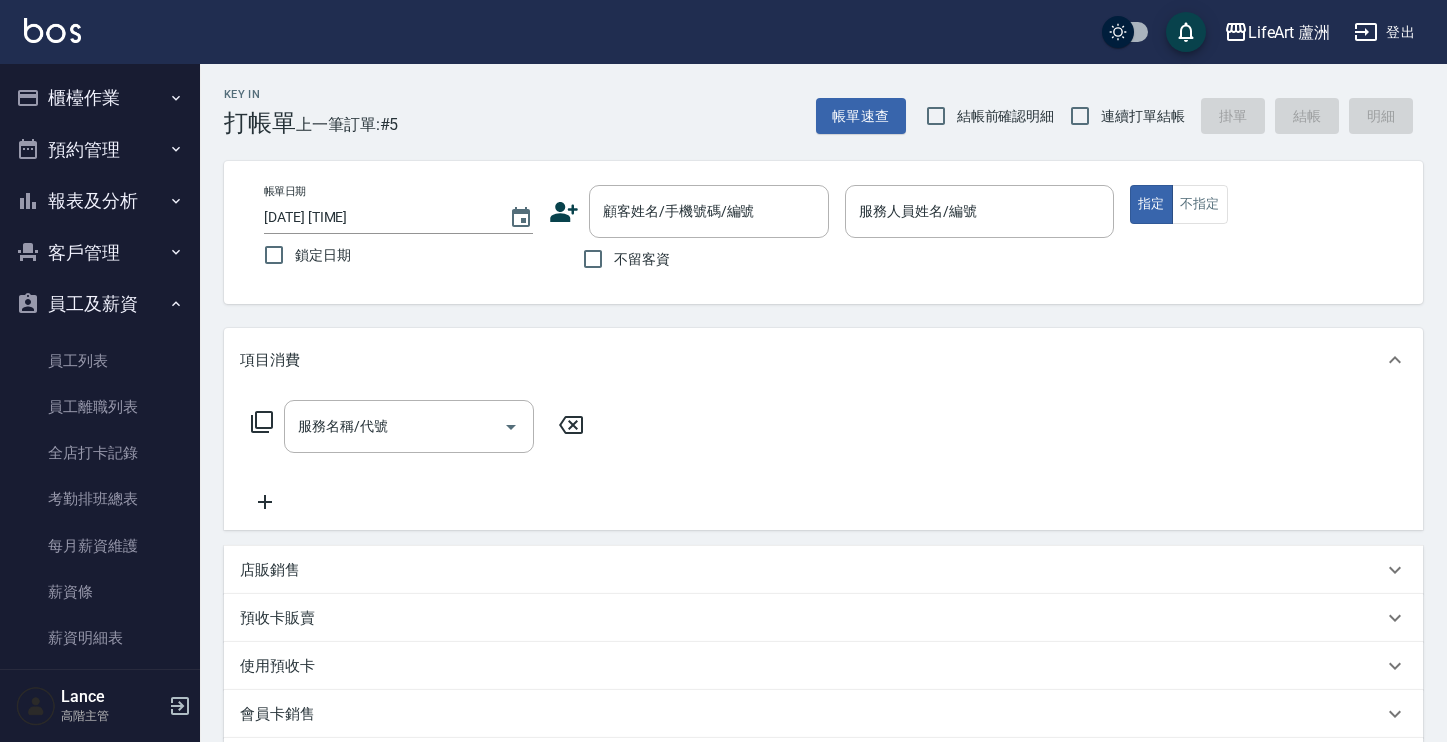 scroll, scrollTop: 0, scrollLeft: 0, axis: both 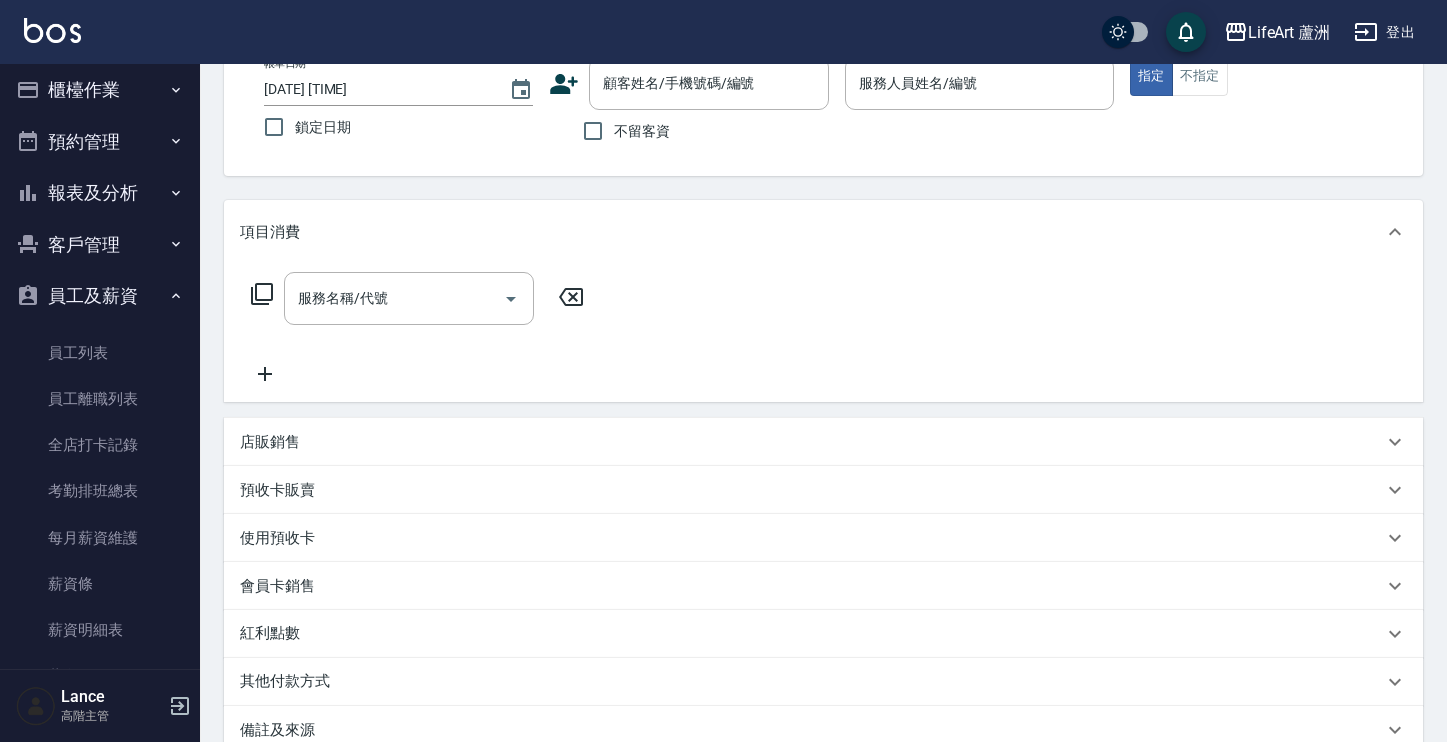 click on "報表及分析" at bounding box center (100, 193) 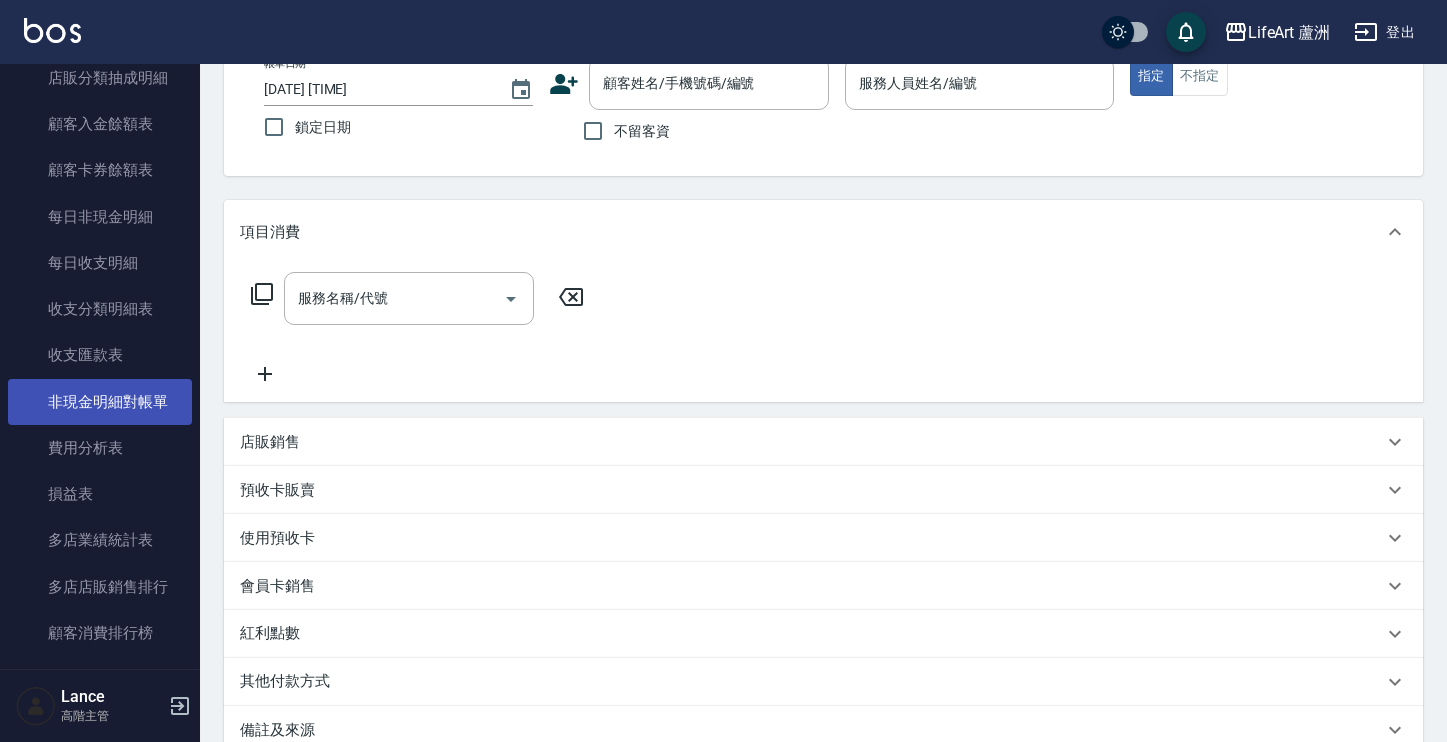 scroll, scrollTop: 1633, scrollLeft: 0, axis: vertical 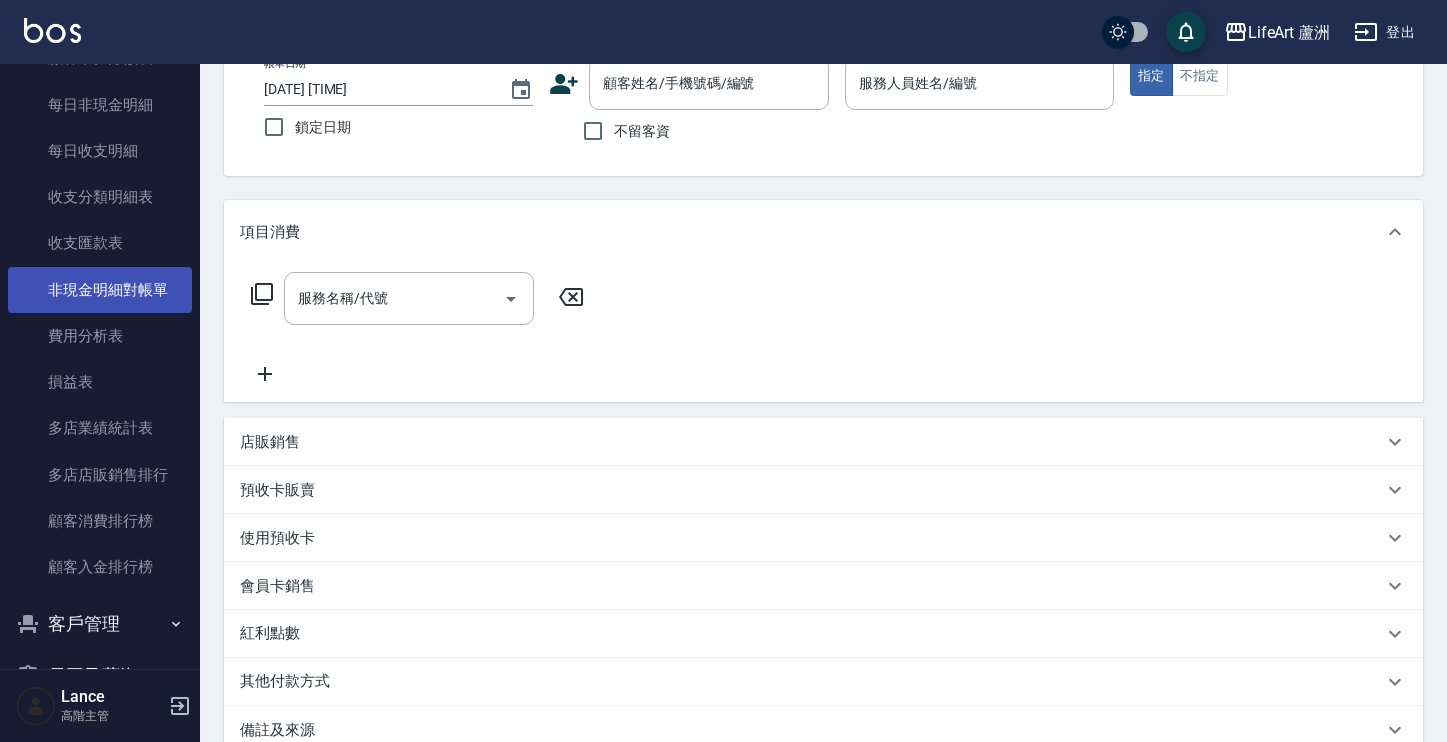 click on "非現金明細對帳單" at bounding box center (100, 290) 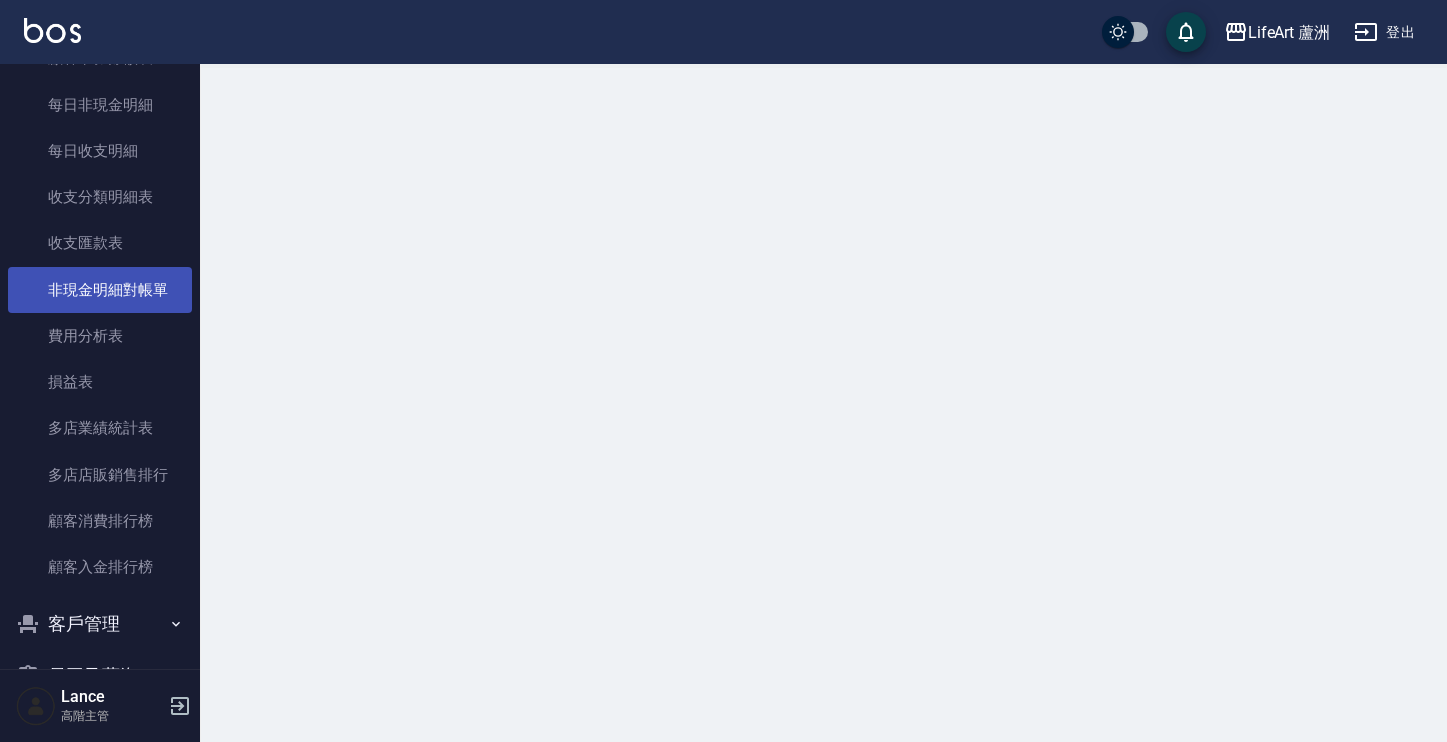 click on "非現金明細對帳單" at bounding box center [100, 290] 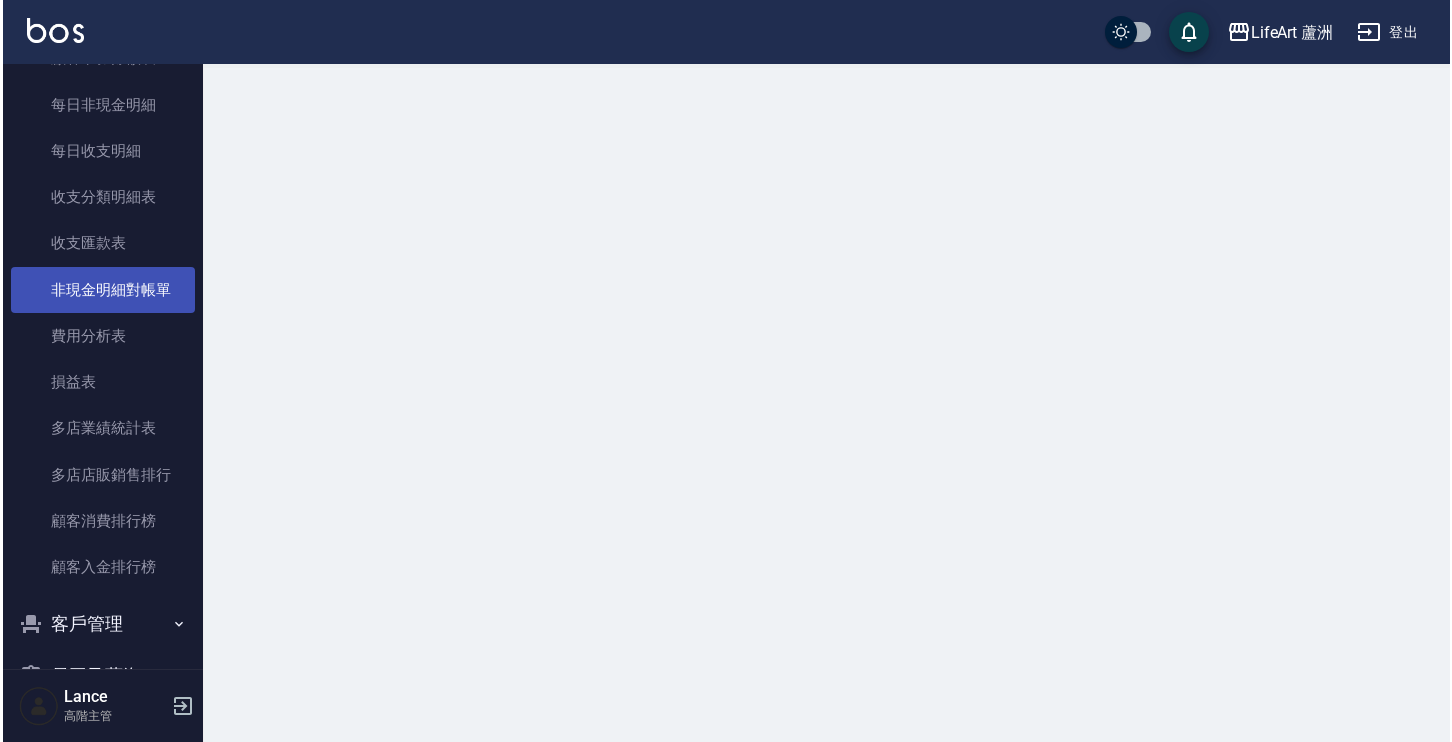 scroll, scrollTop: 0, scrollLeft: 0, axis: both 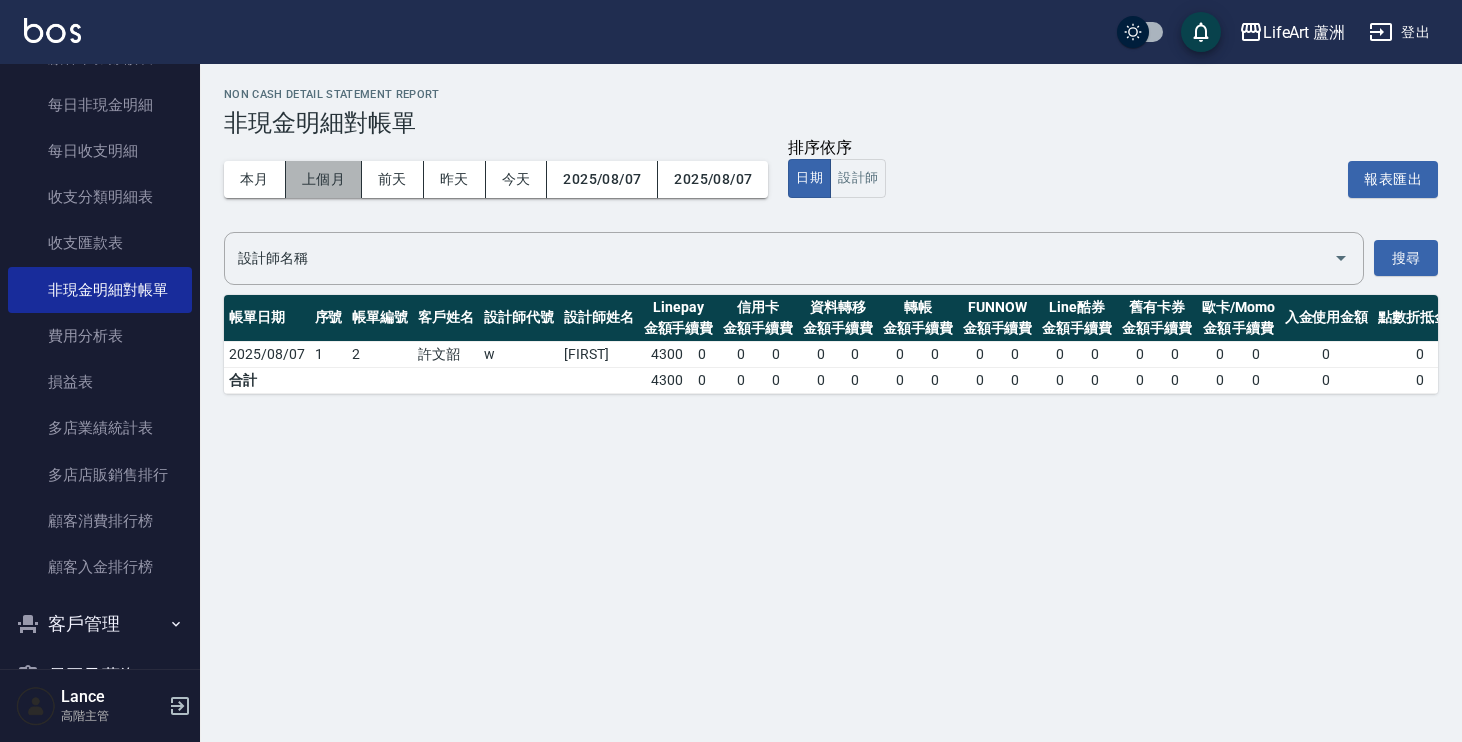 click on "上個月" at bounding box center (324, 179) 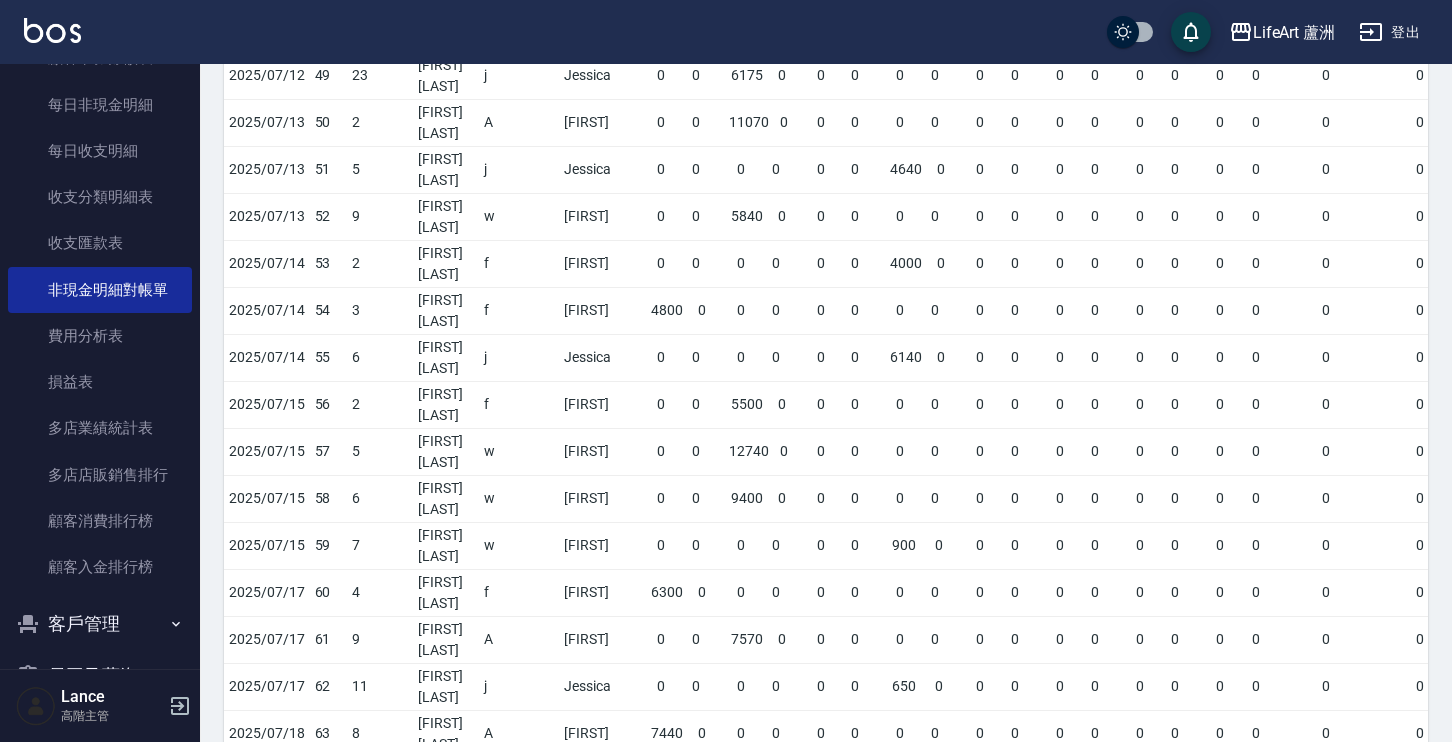 scroll, scrollTop: 2680, scrollLeft: 0, axis: vertical 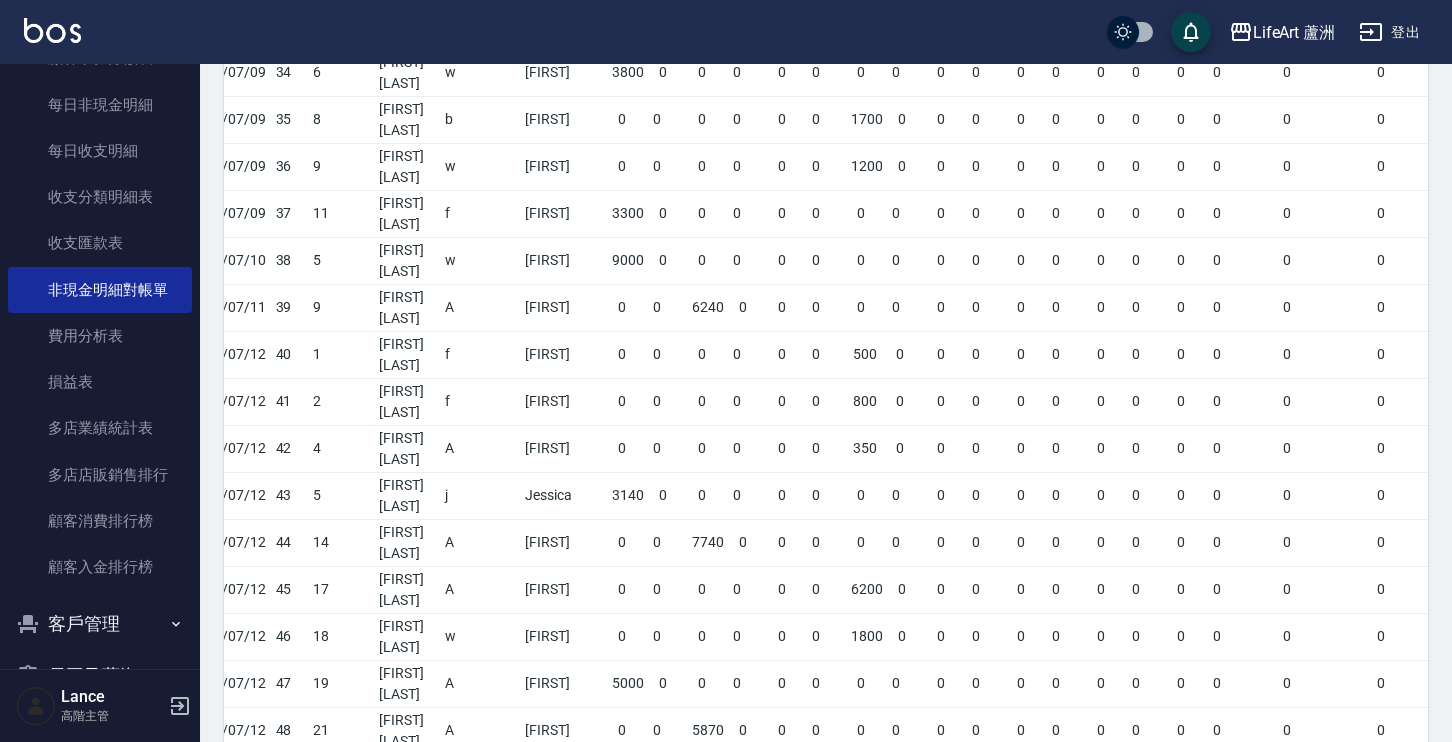drag, startPoint x: 307, startPoint y: 353, endPoint x: 1420, endPoint y: 361, distance: 1113.0288 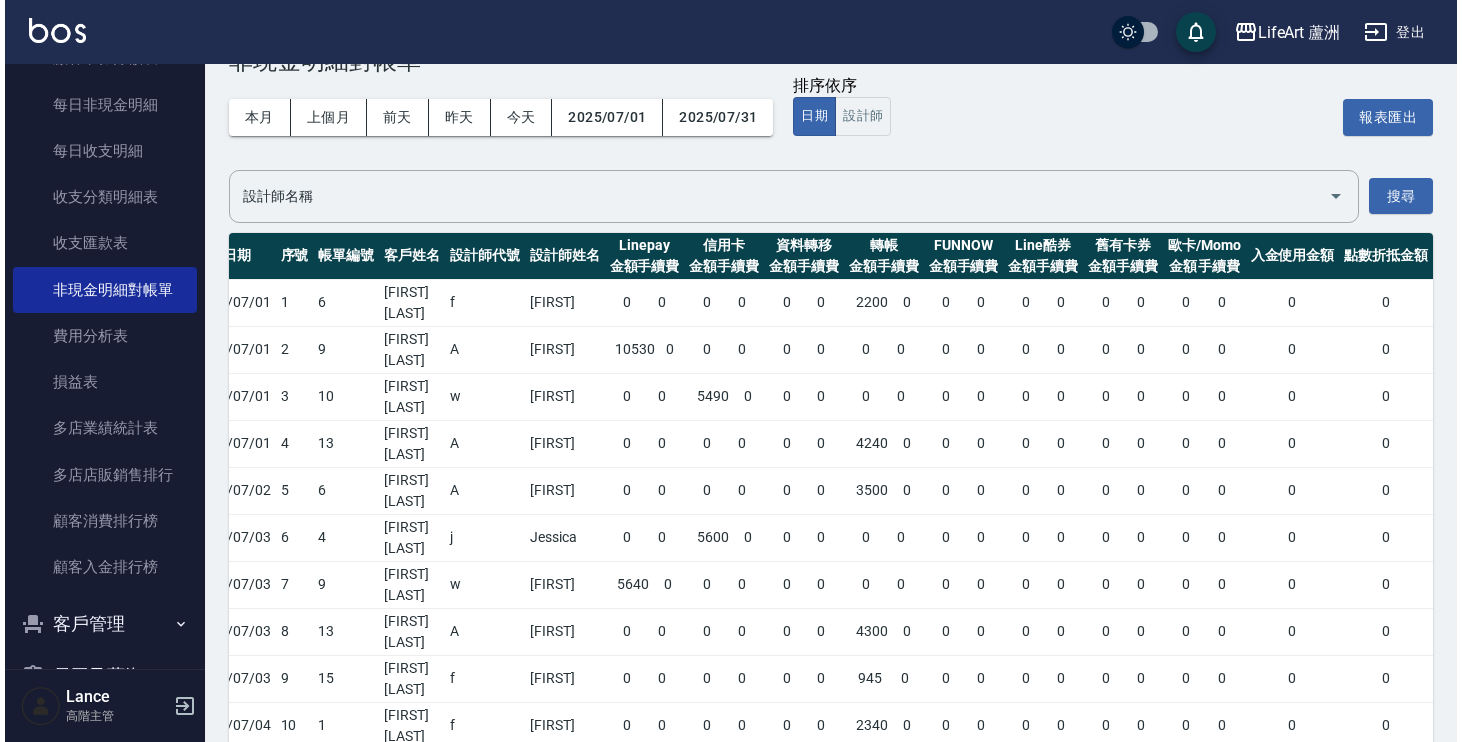 scroll, scrollTop: 0, scrollLeft: 0, axis: both 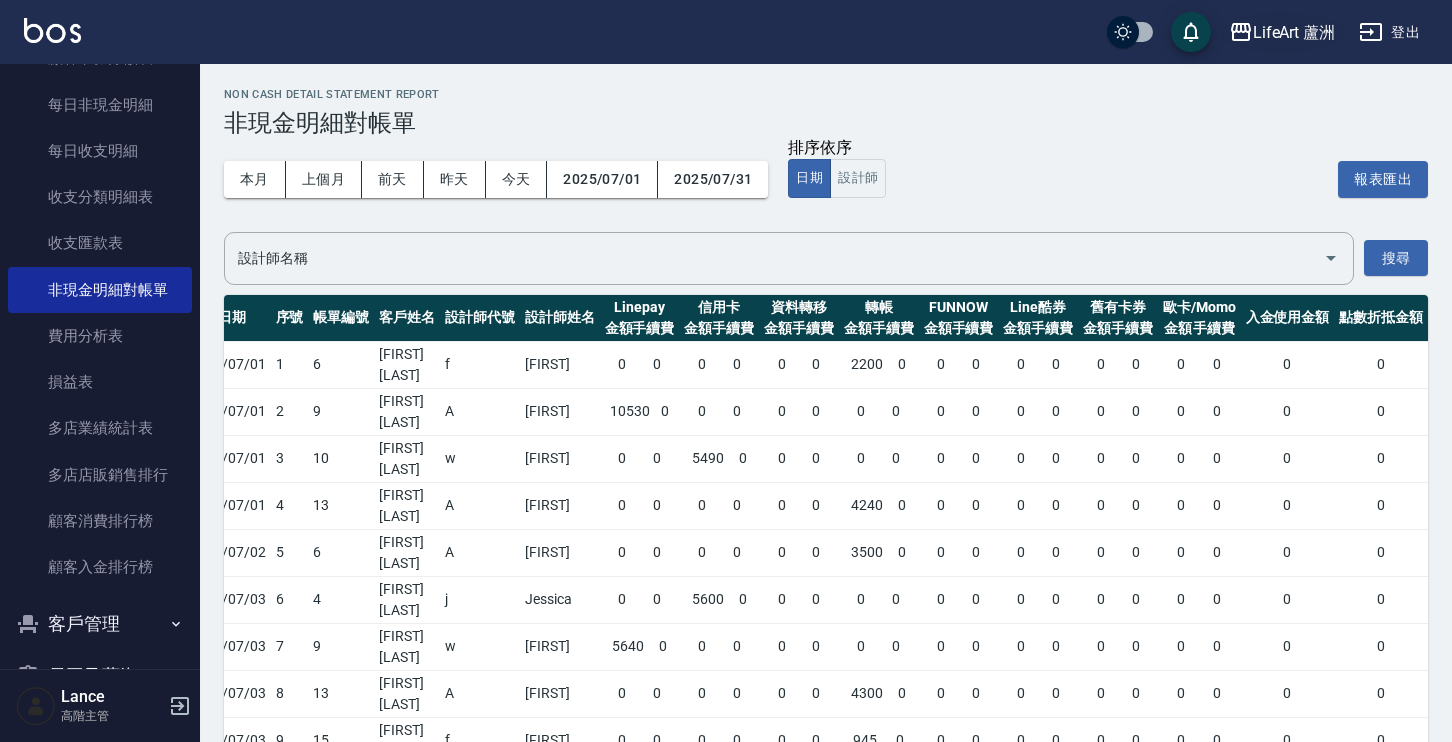 click 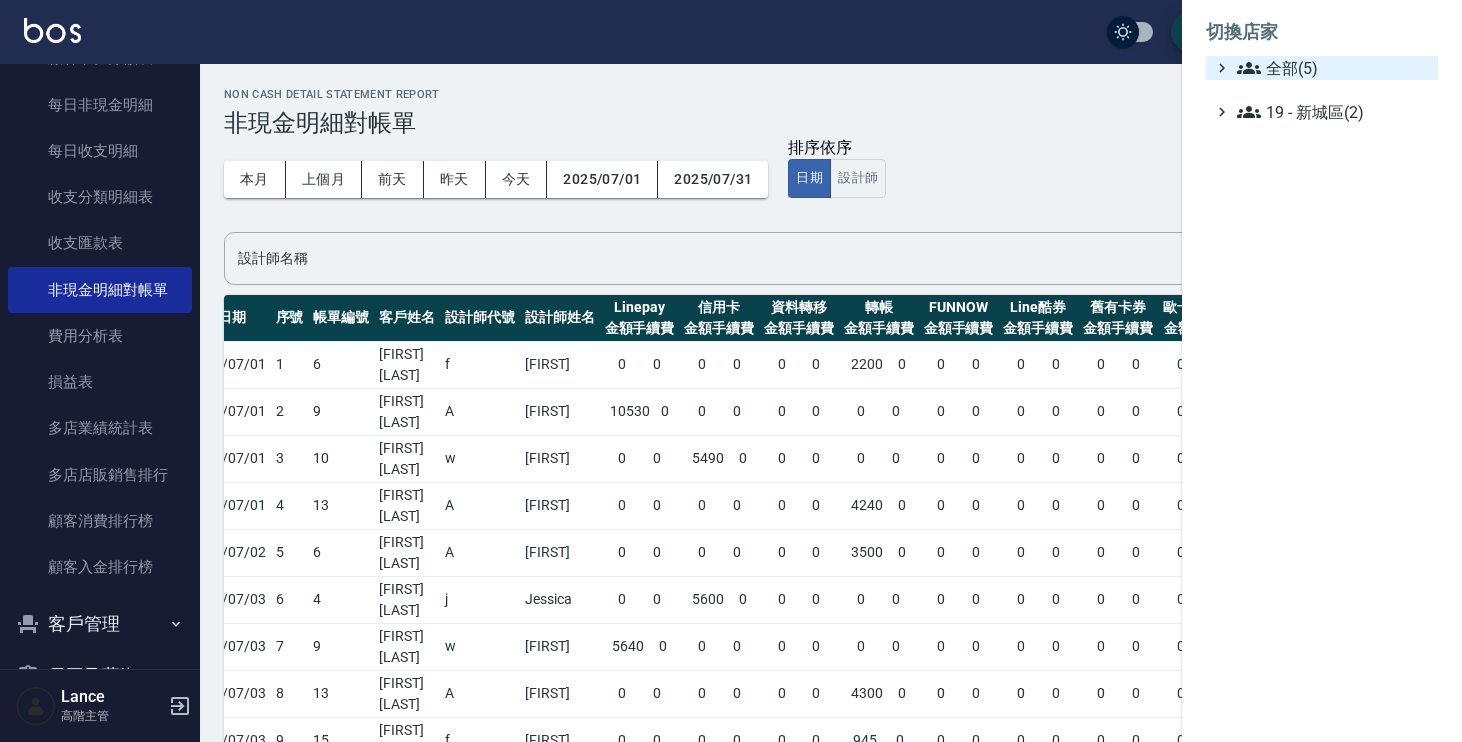 click 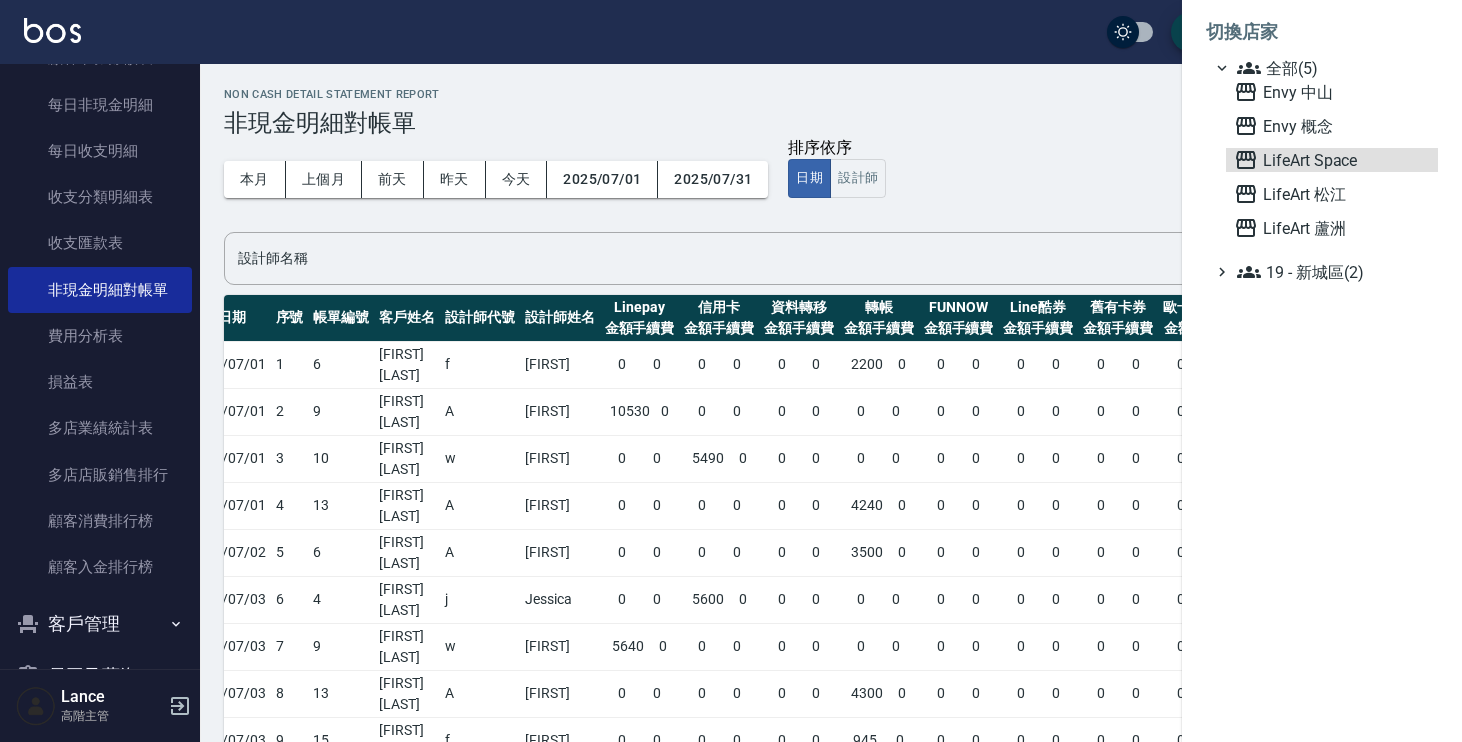 click on "Envy 中山 Envy 概念 LifeArt Space LifeArt 松江 LifeArt 蘆洲" at bounding box center [1332, 160] 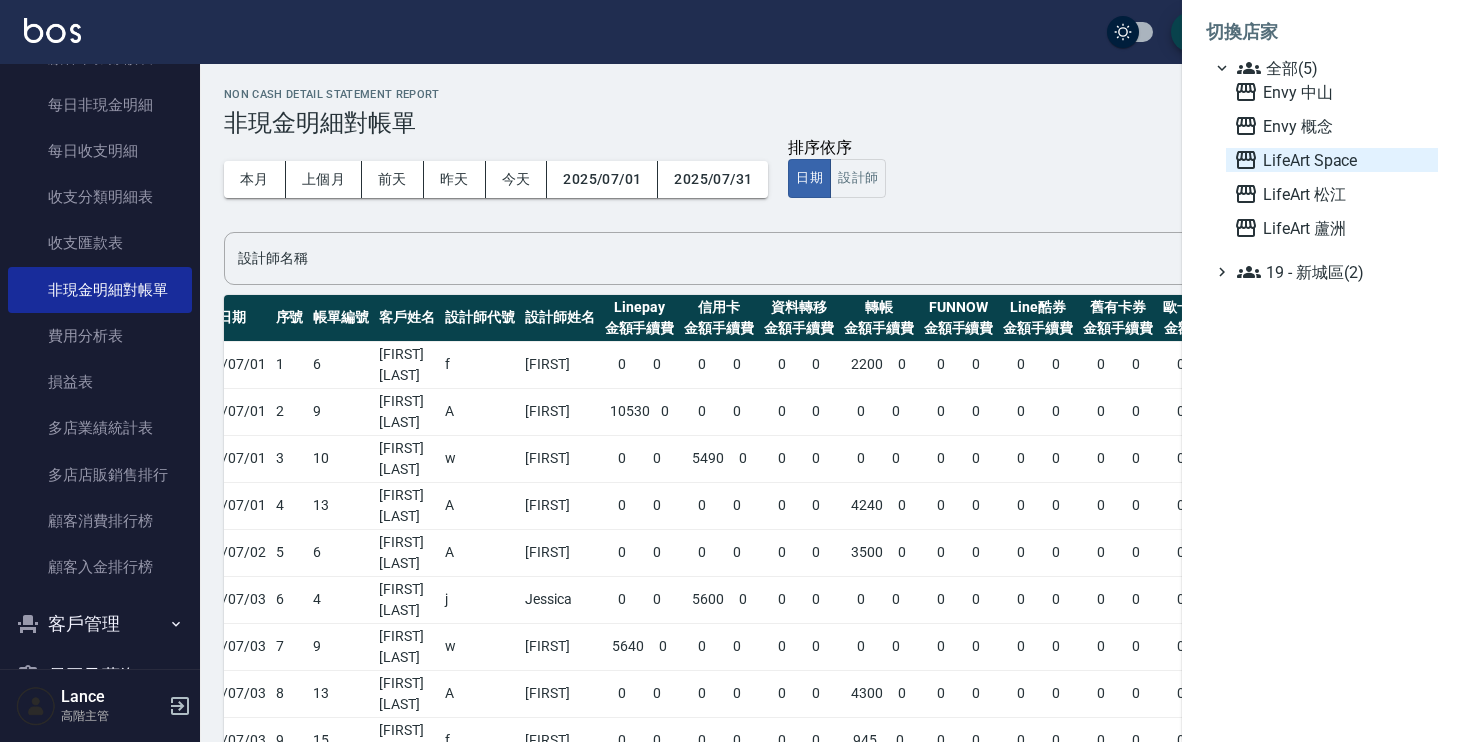 click on "LifeArt Space" at bounding box center (1332, 160) 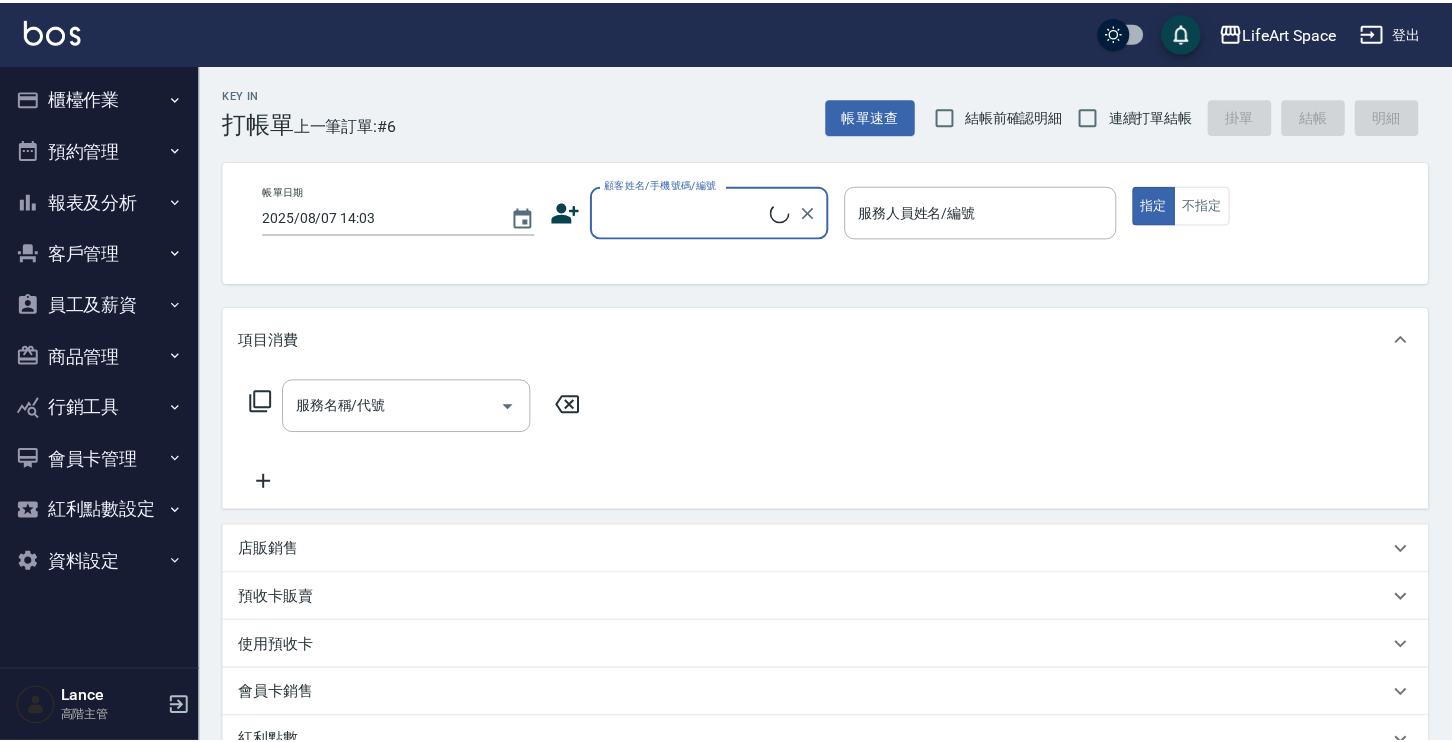 scroll, scrollTop: 0, scrollLeft: 0, axis: both 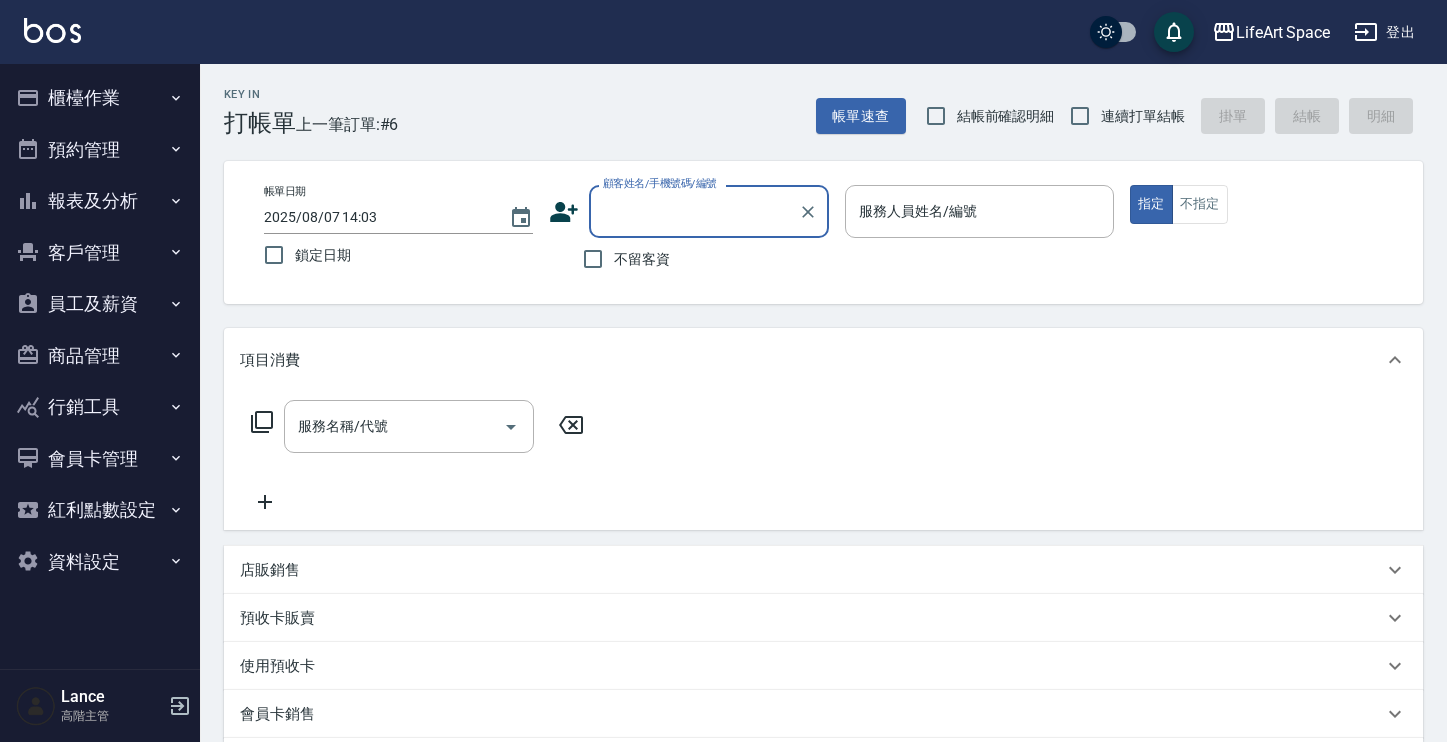click on "員工及薪資" at bounding box center [100, 304] 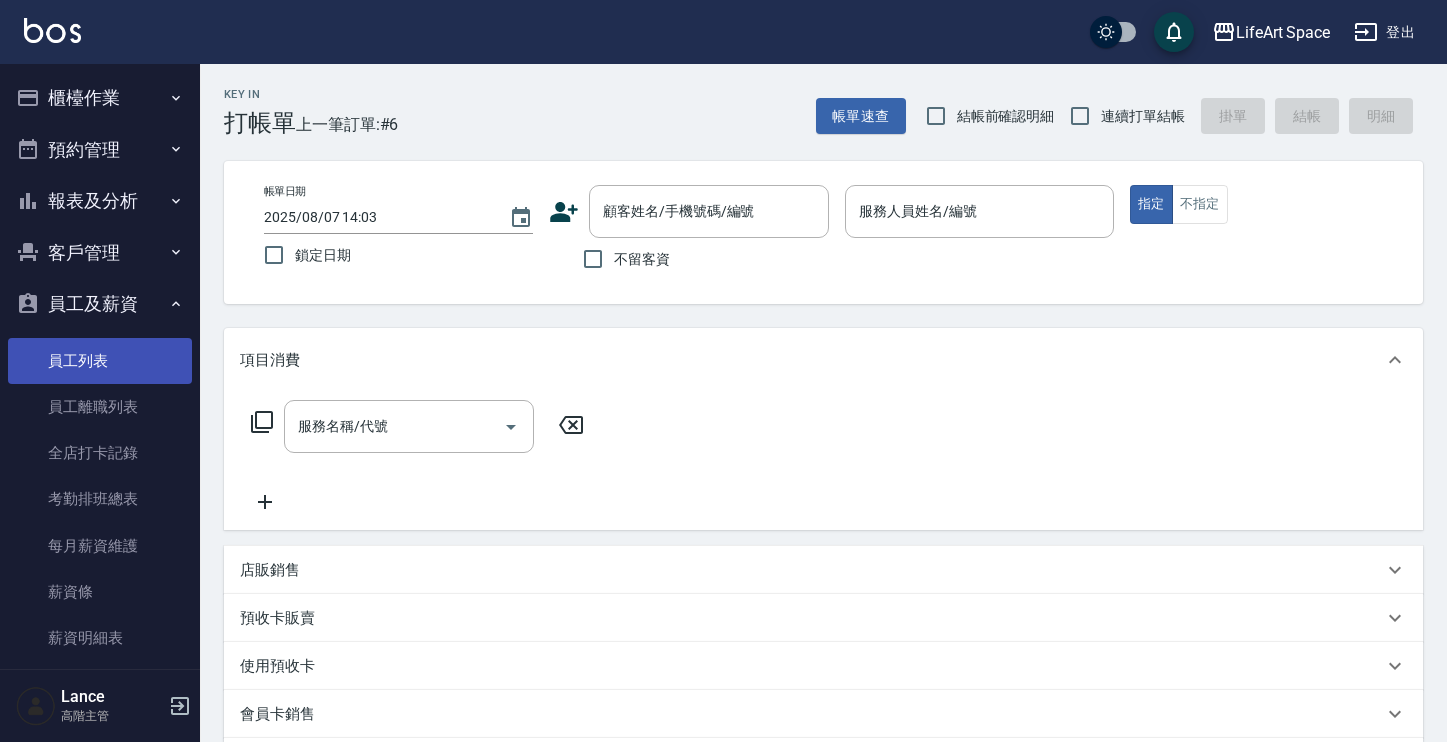 click on "員工列表" at bounding box center (100, 361) 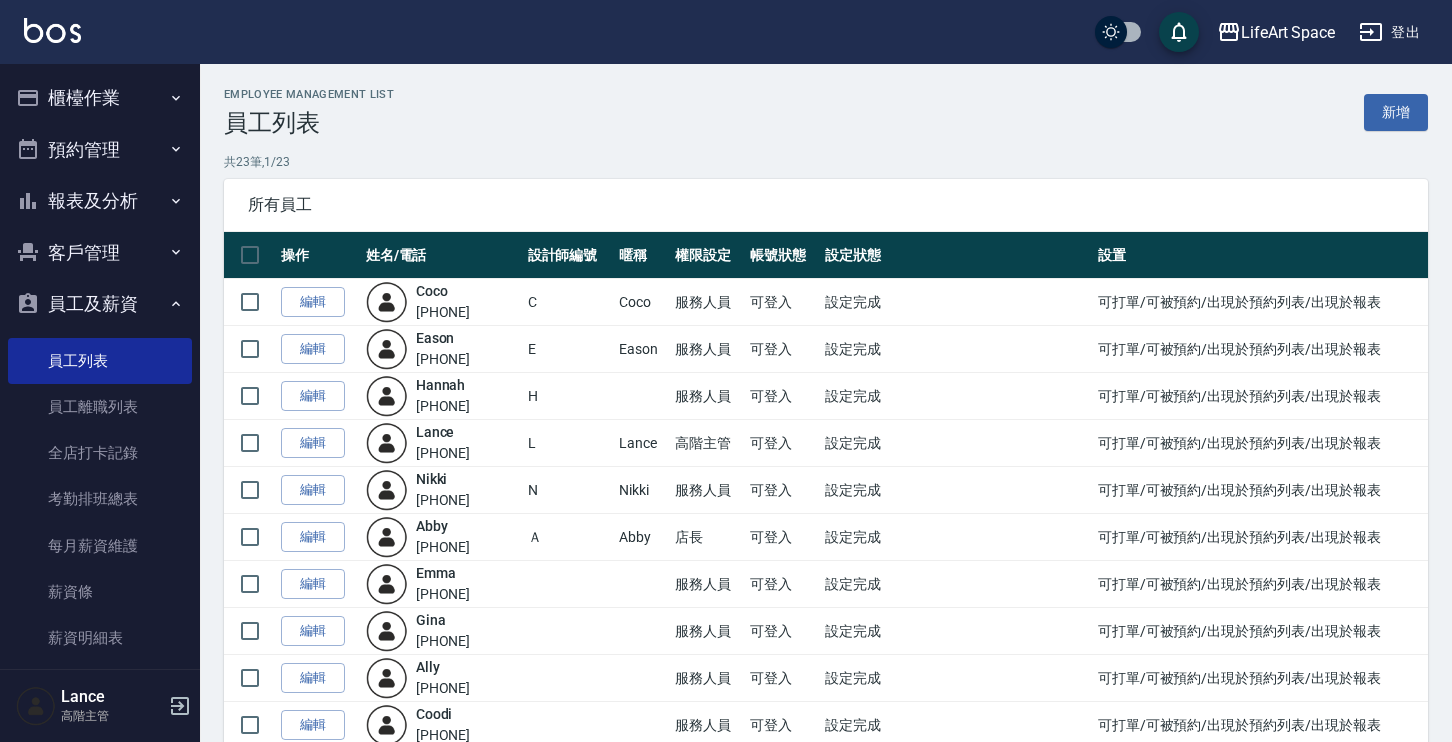 scroll, scrollTop: 31, scrollLeft: 0, axis: vertical 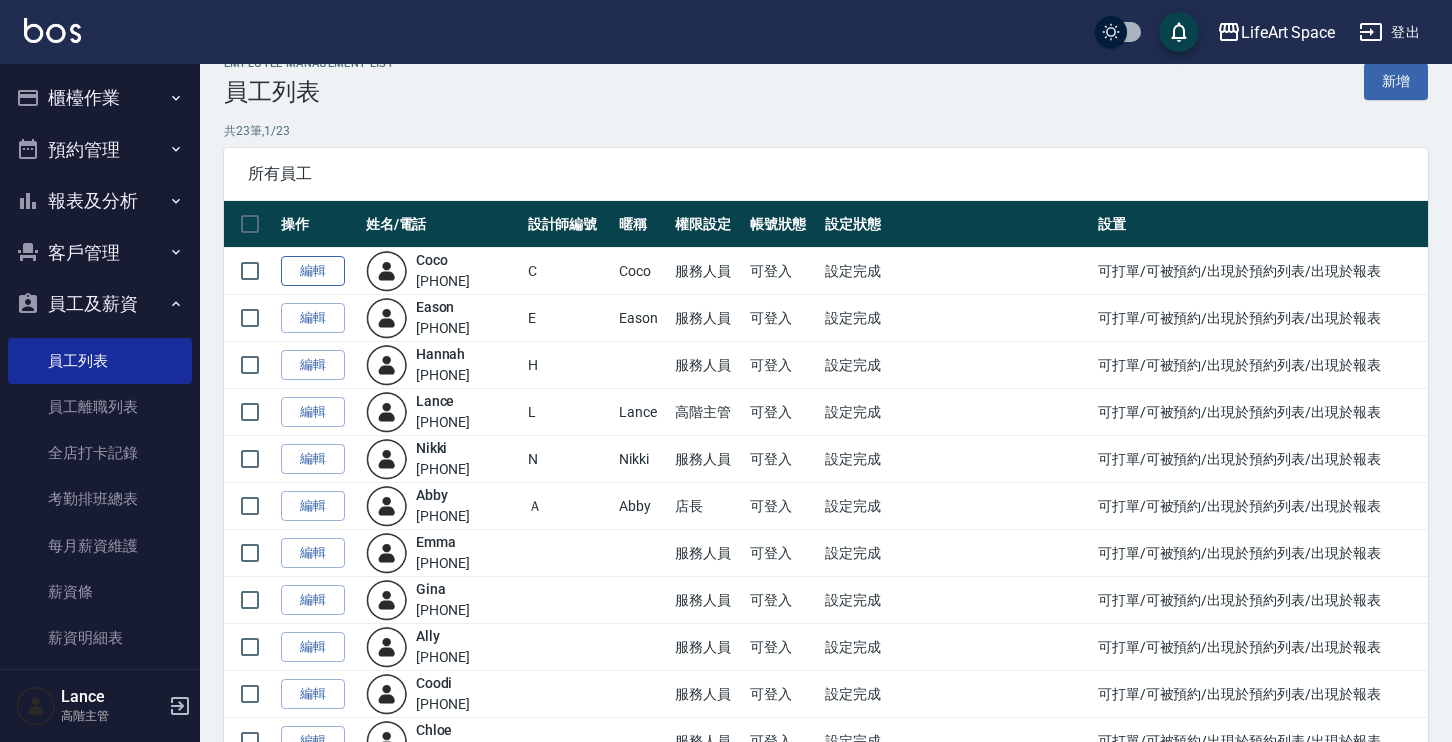 click on "編輯" at bounding box center (313, 271) 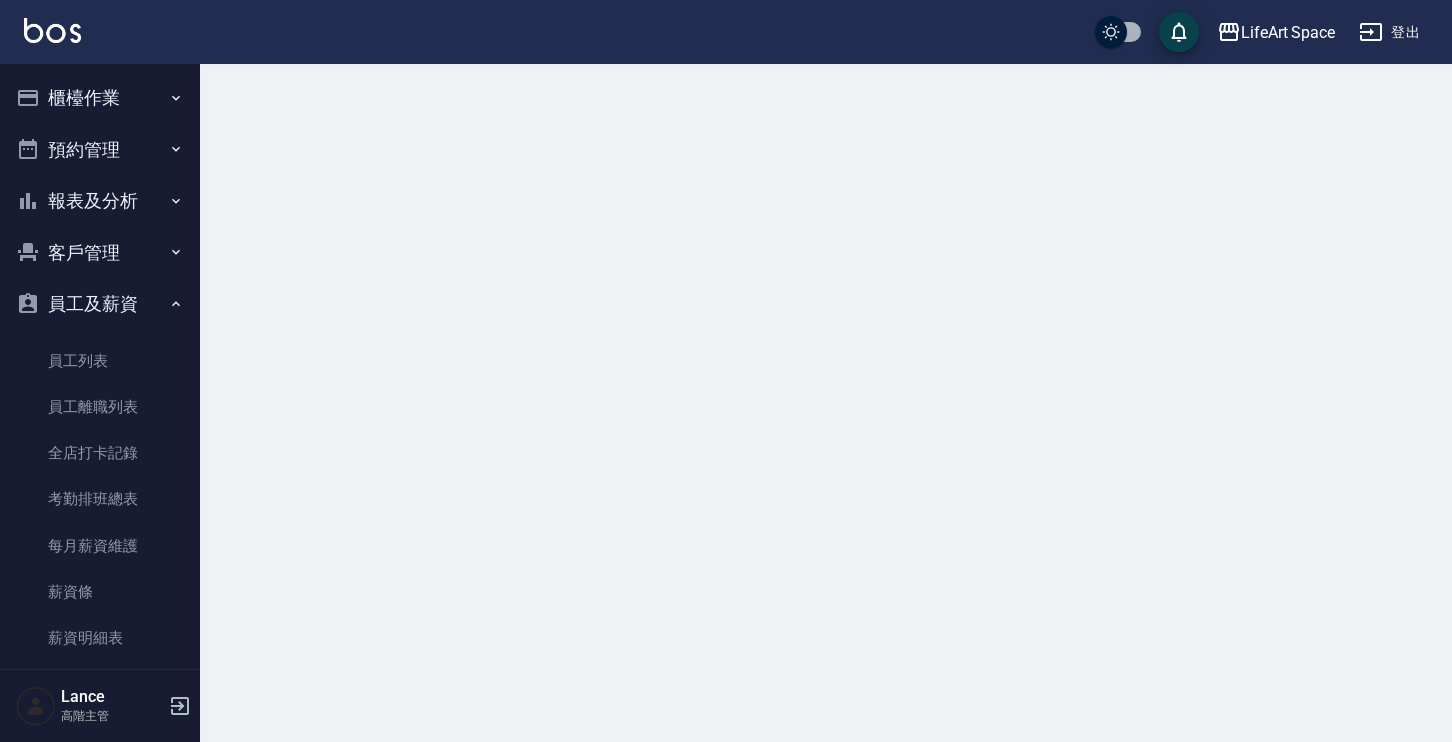scroll, scrollTop: 0, scrollLeft: 0, axis: both 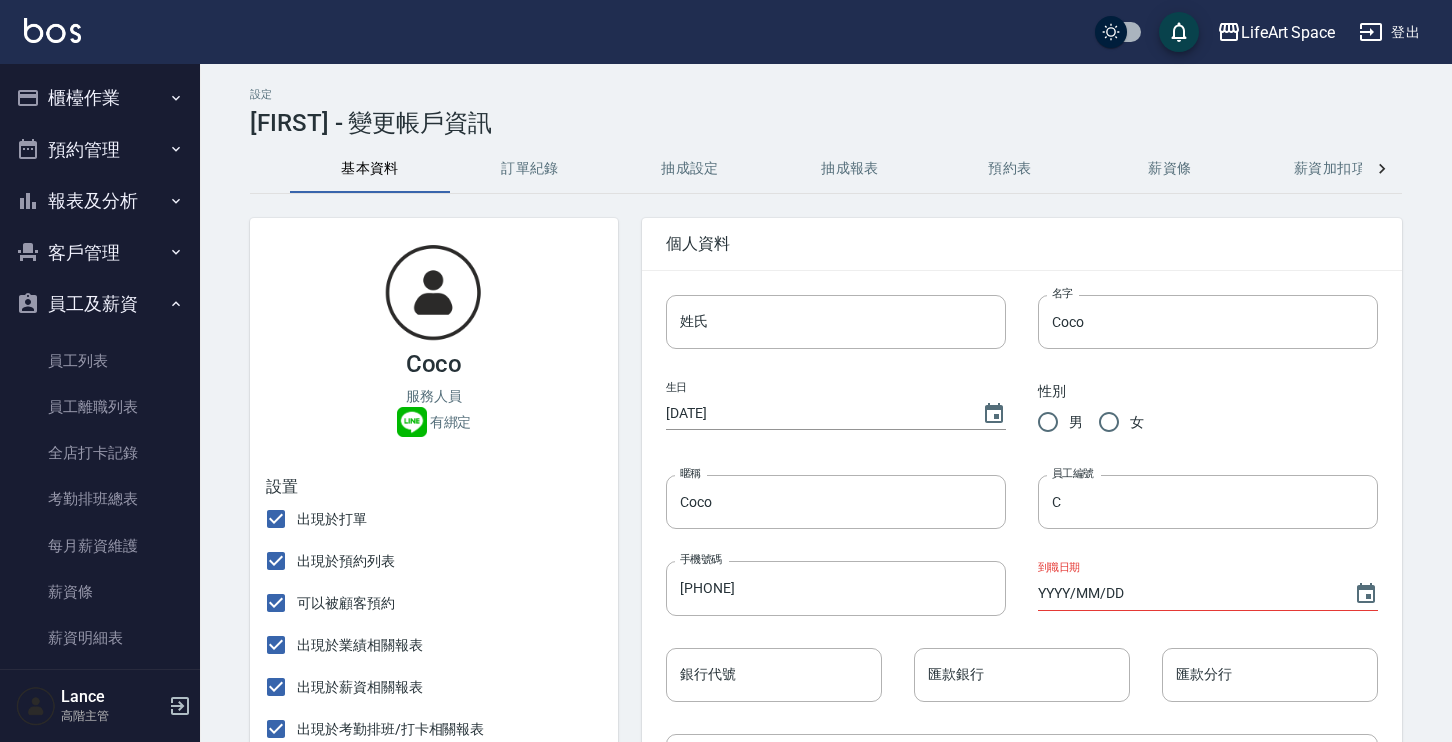 click on "抽成設定" at bounding box center (690, 169) 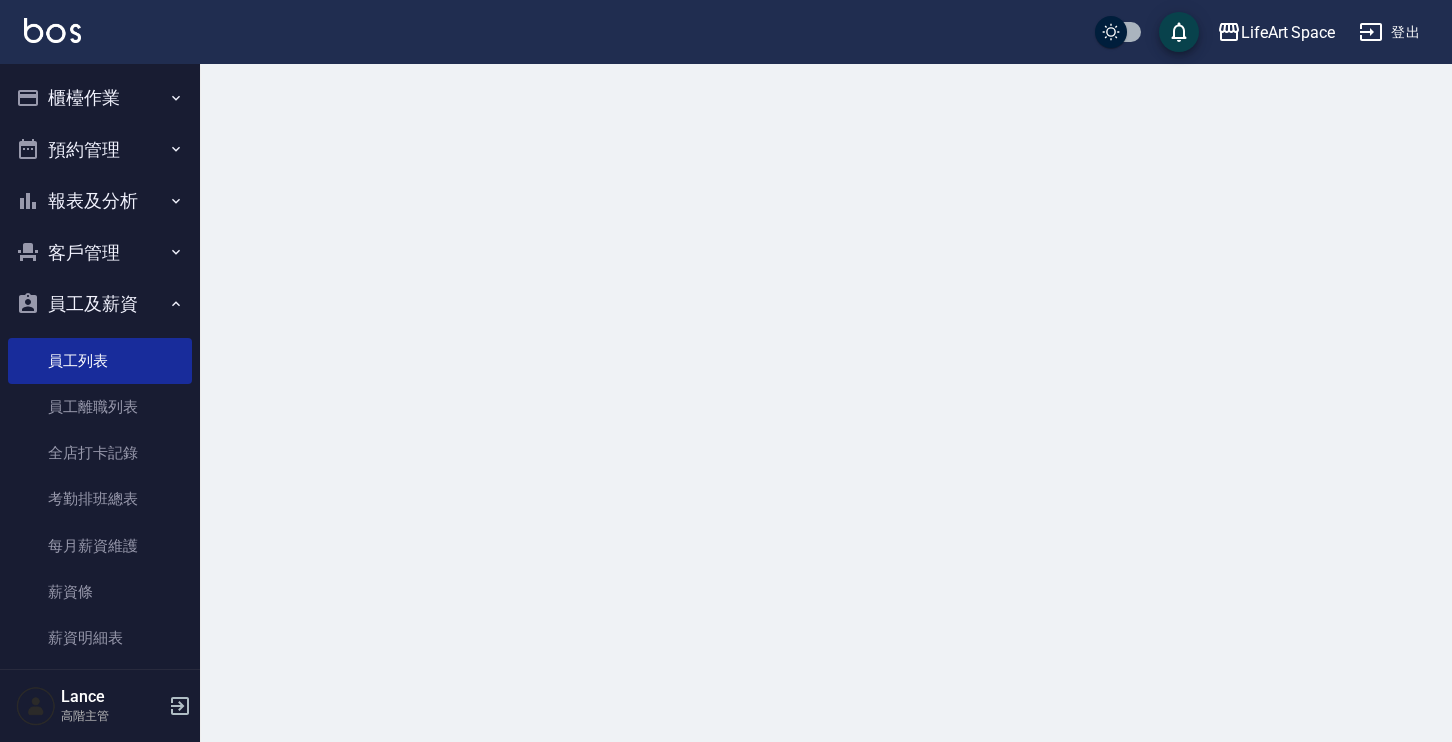 scroll, scrollTop: 0, scrollLeft: 0, axis: both 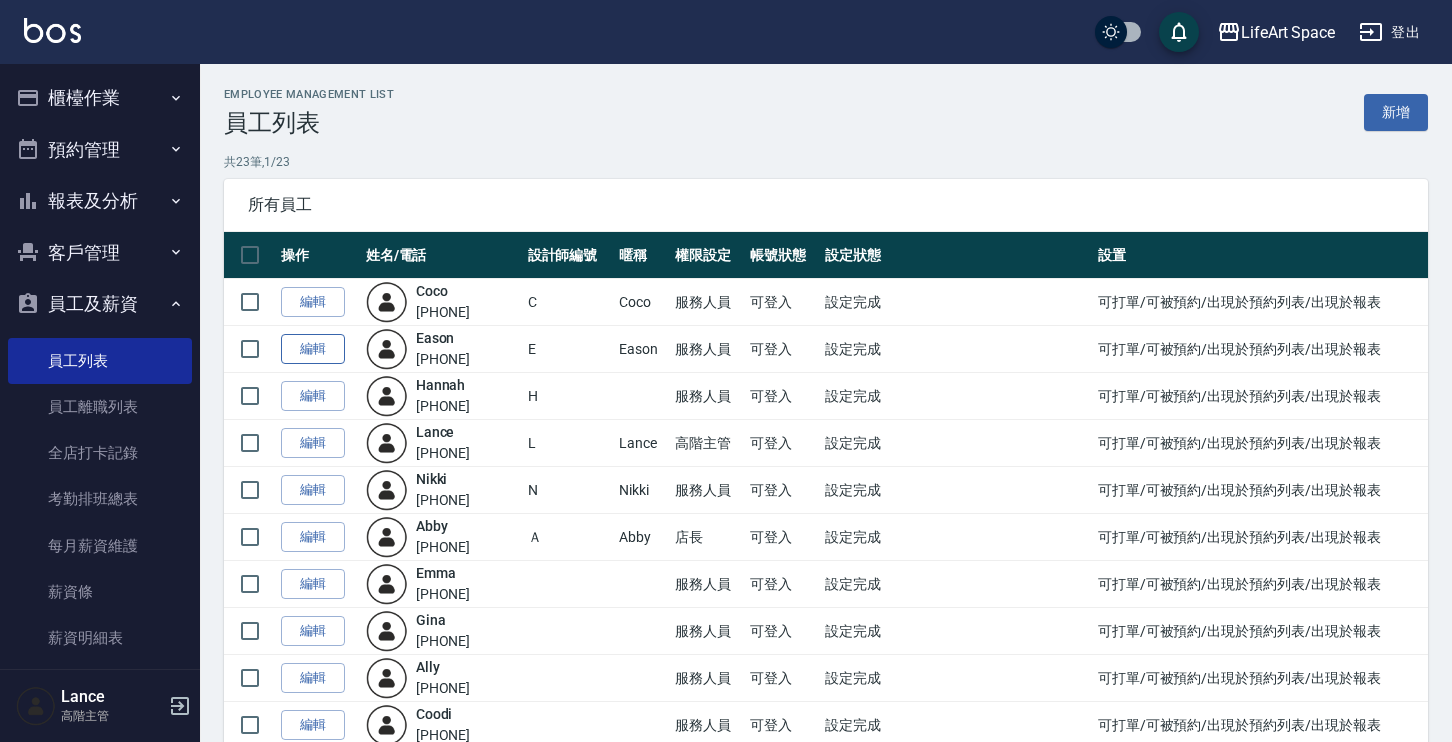 click on "編輯" at bounding box center [313, 349] 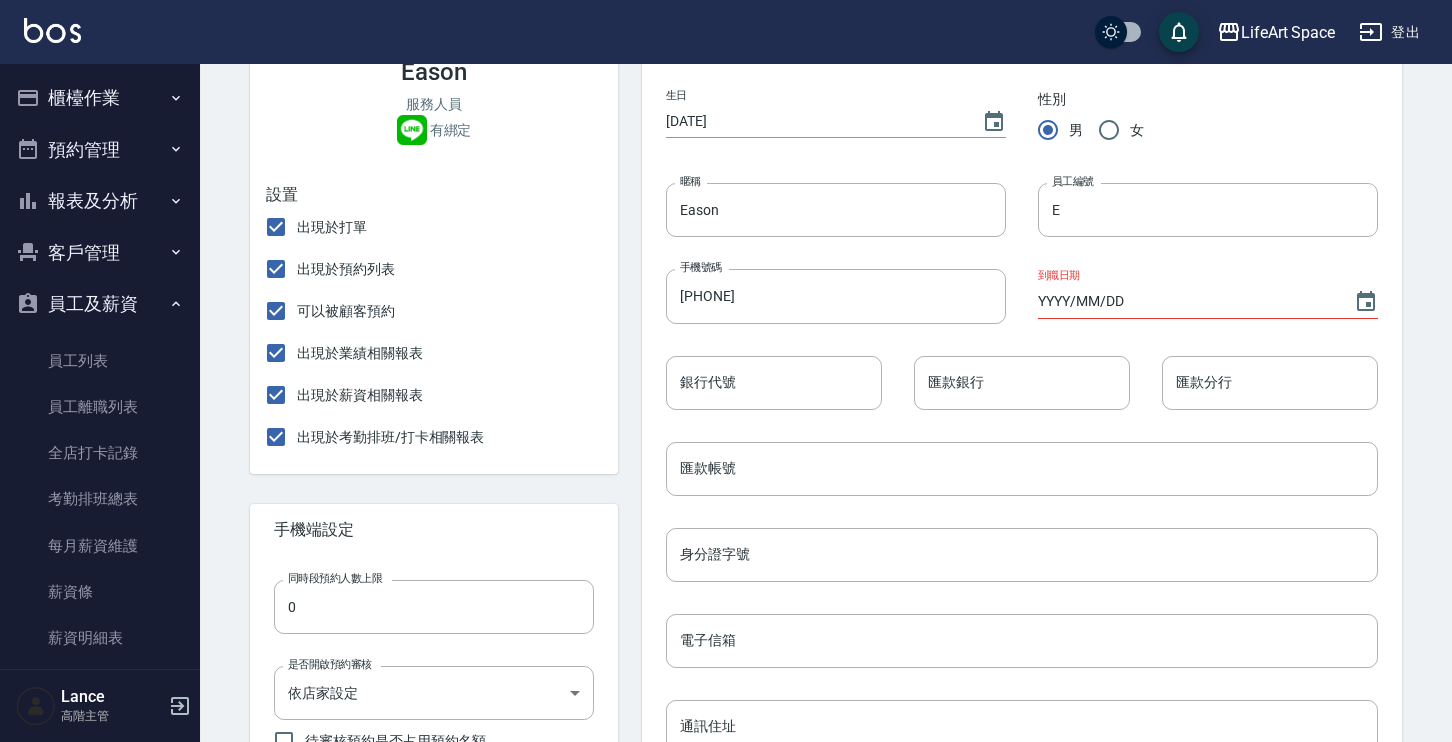 scroll, scrollTop: 0, scrollLeft: 0, axis: both 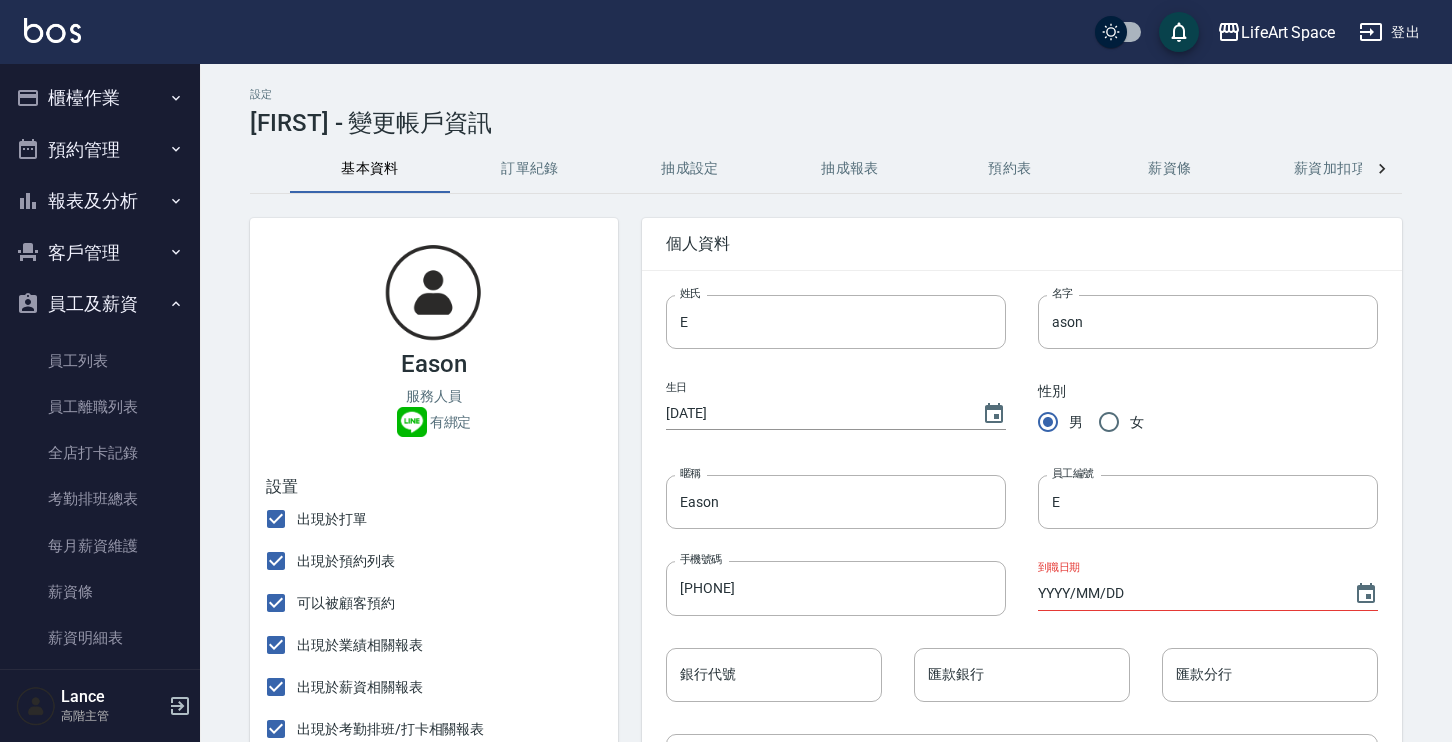 click on "抽成設定" at bounding box center (690, 169) 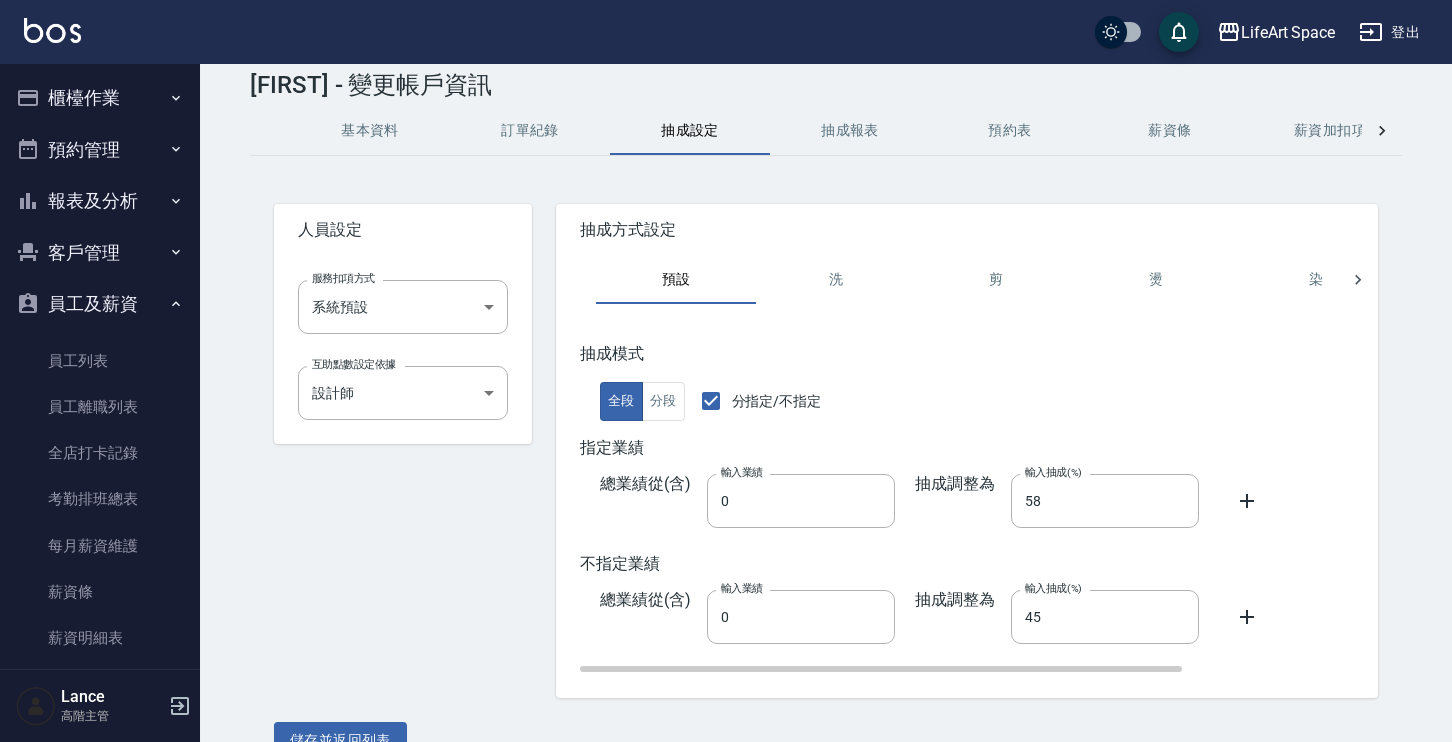 scroll, scrollTop: 78, scrollLeft: 0, axis: vertical 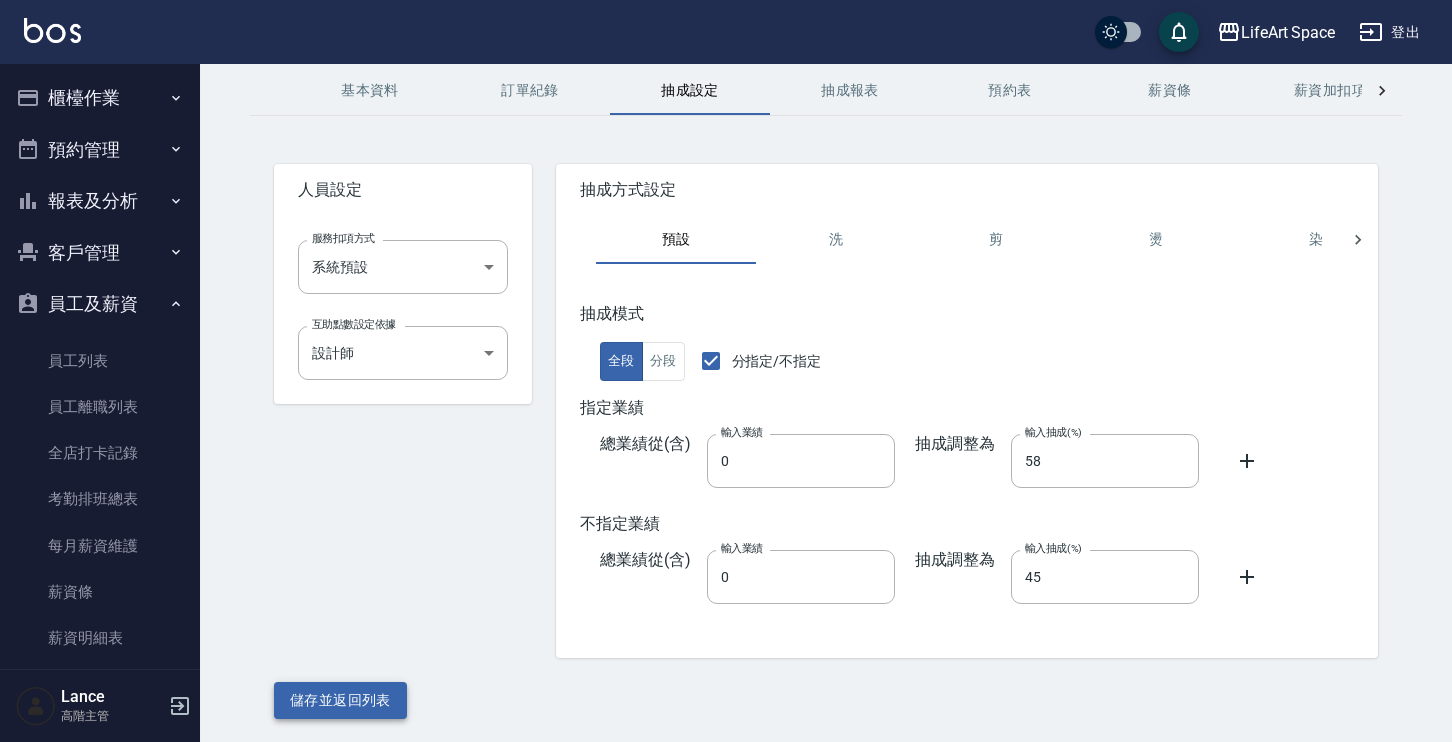 click on "儲存並返回列表" at bounding box center (340, 700) 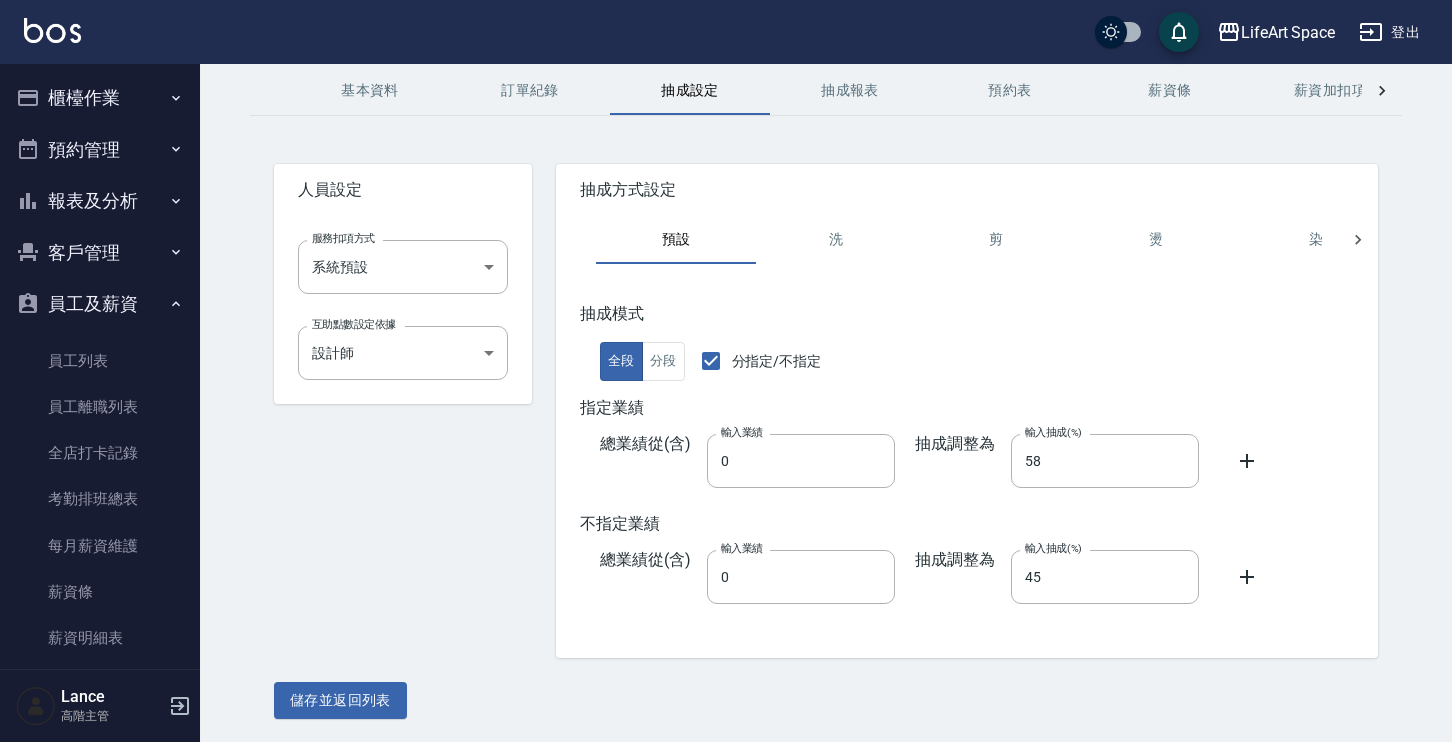 scroll, scrollTop: 0, scrollLeft: 0, axis: both 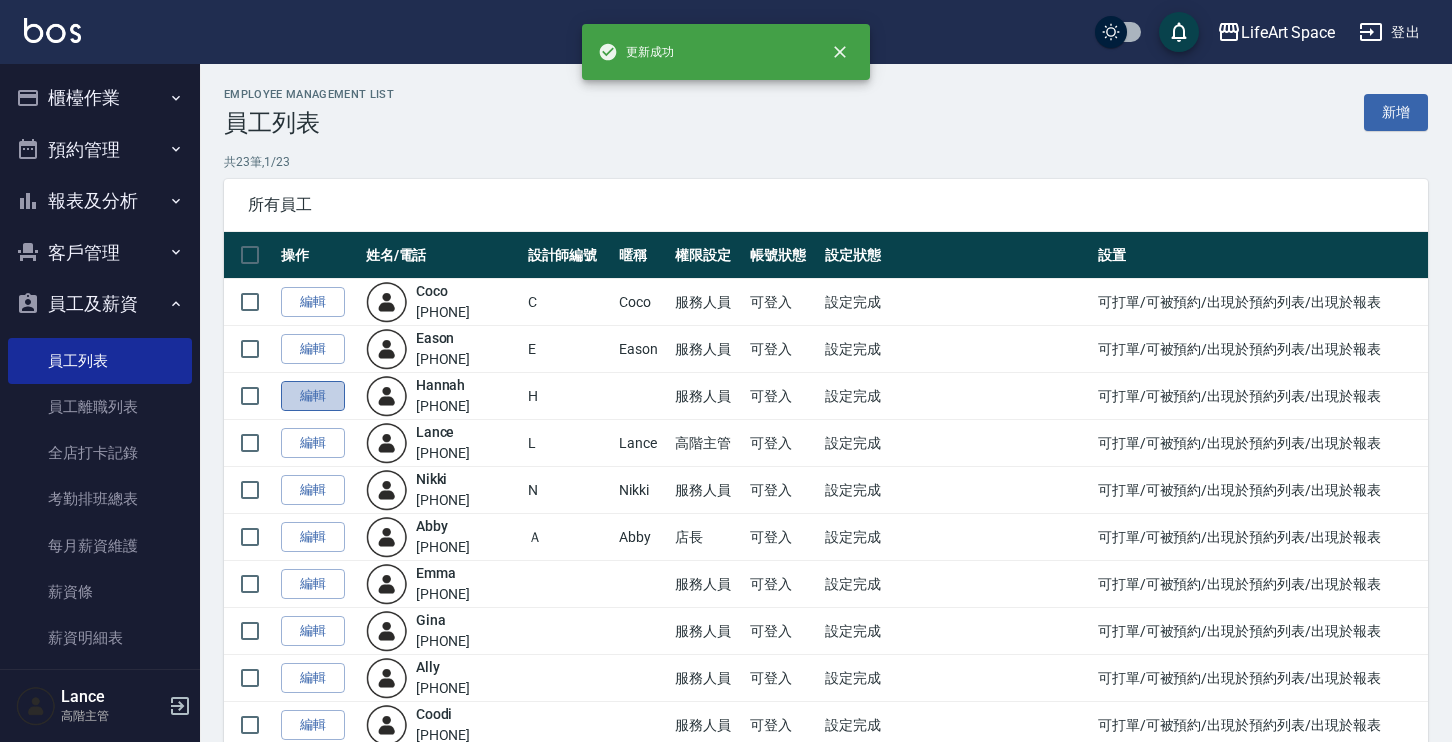 click on "編輯" at bounding box center [313, 396] 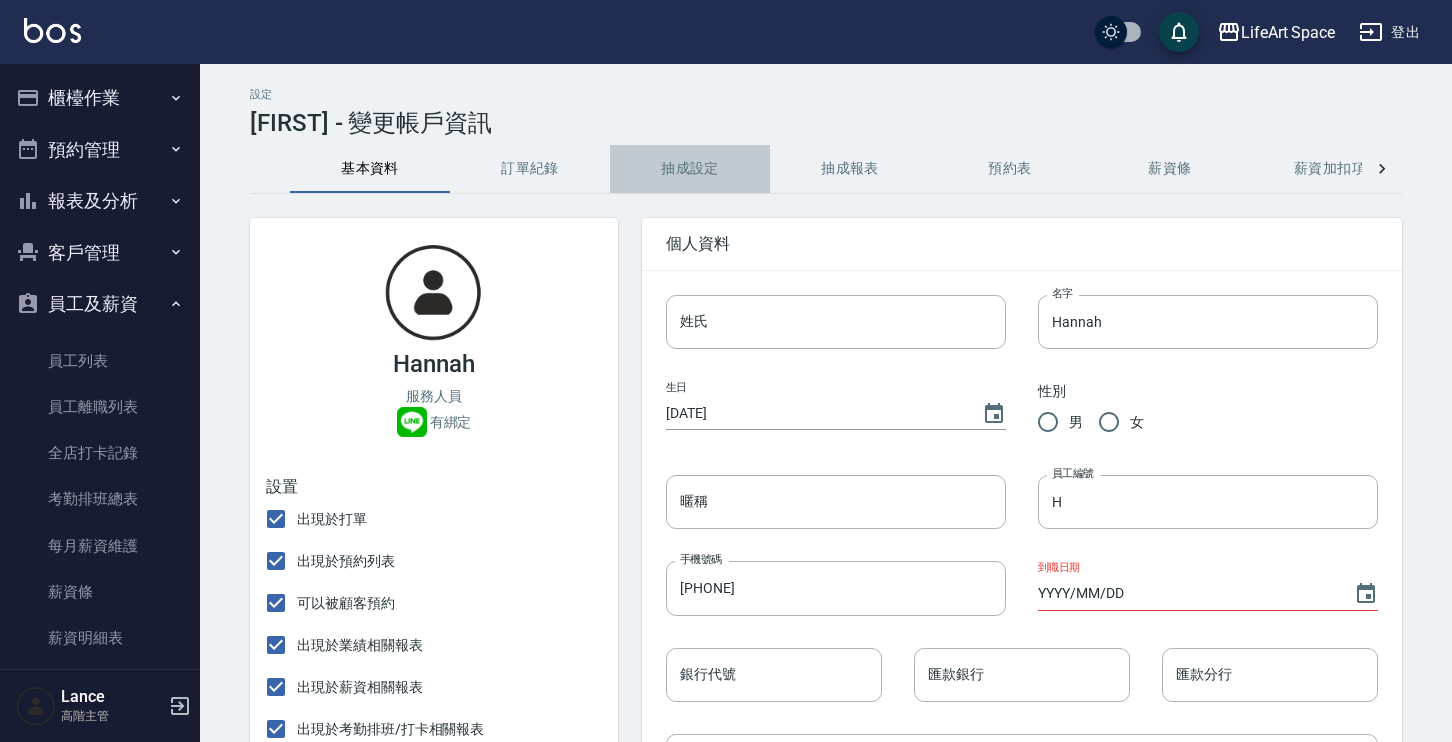 click on "抽成設定" at bounding box center (690, 169) 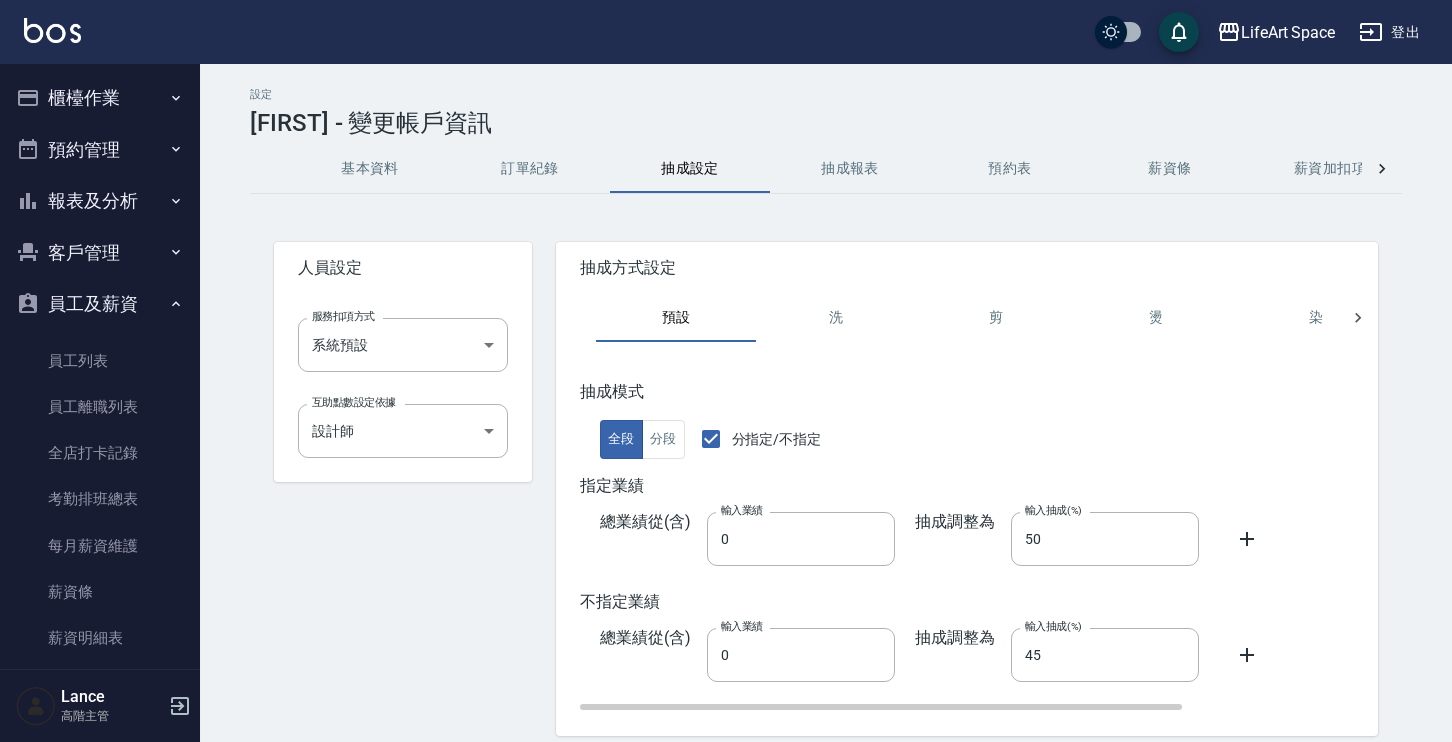 scroll, scrollTop: 78, scrollLeft: 0, axis: vertical 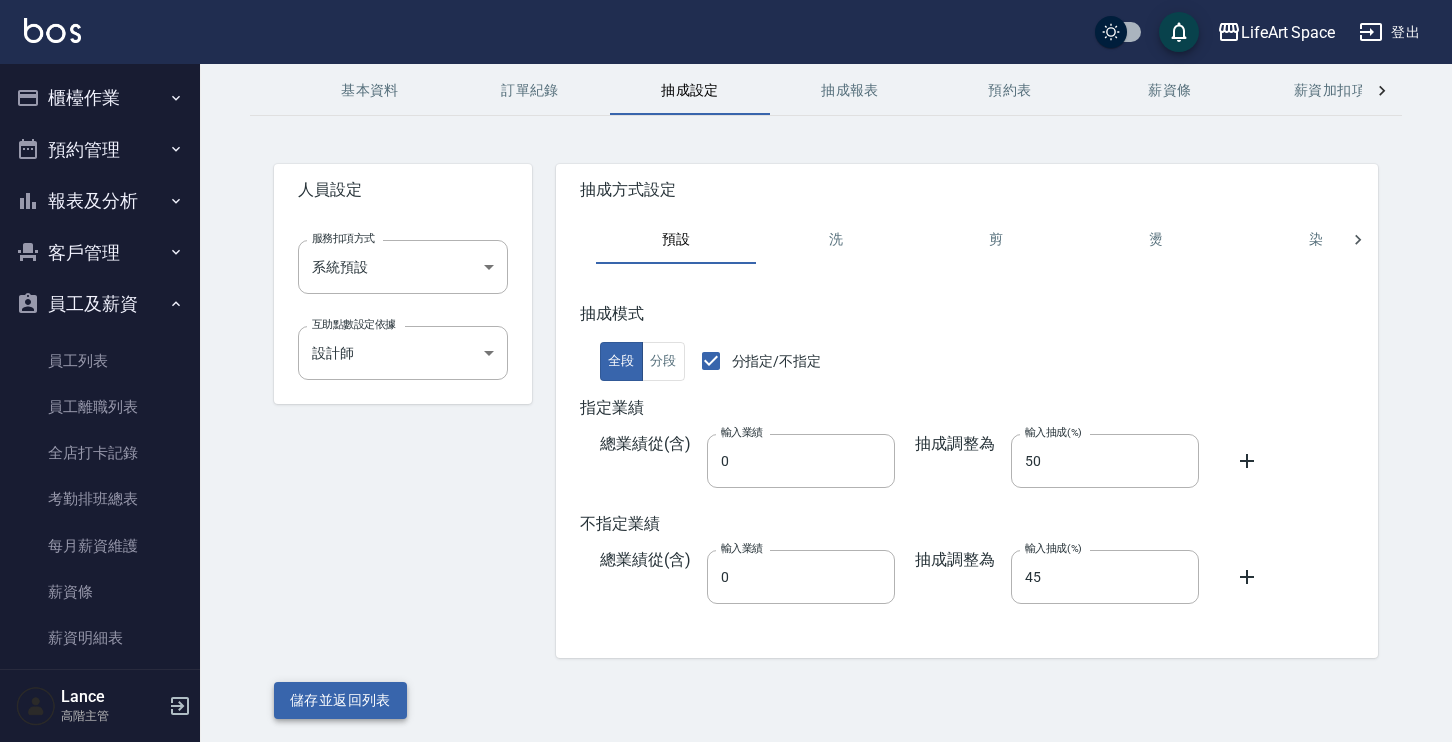click on "儲存並返回列表" at bounding box center (340, 700) 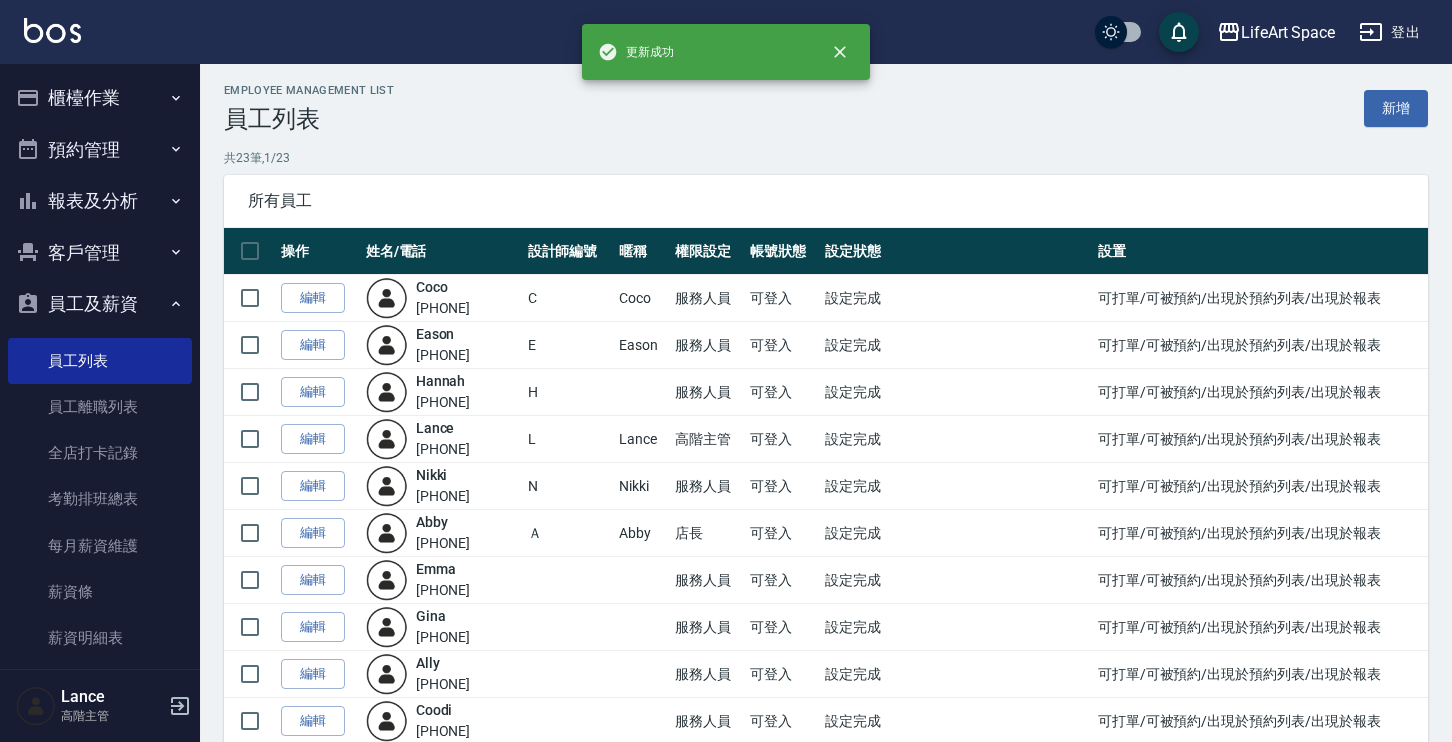 scroll, scrollTop: 30, scrollLeft: 0, axis: vertical 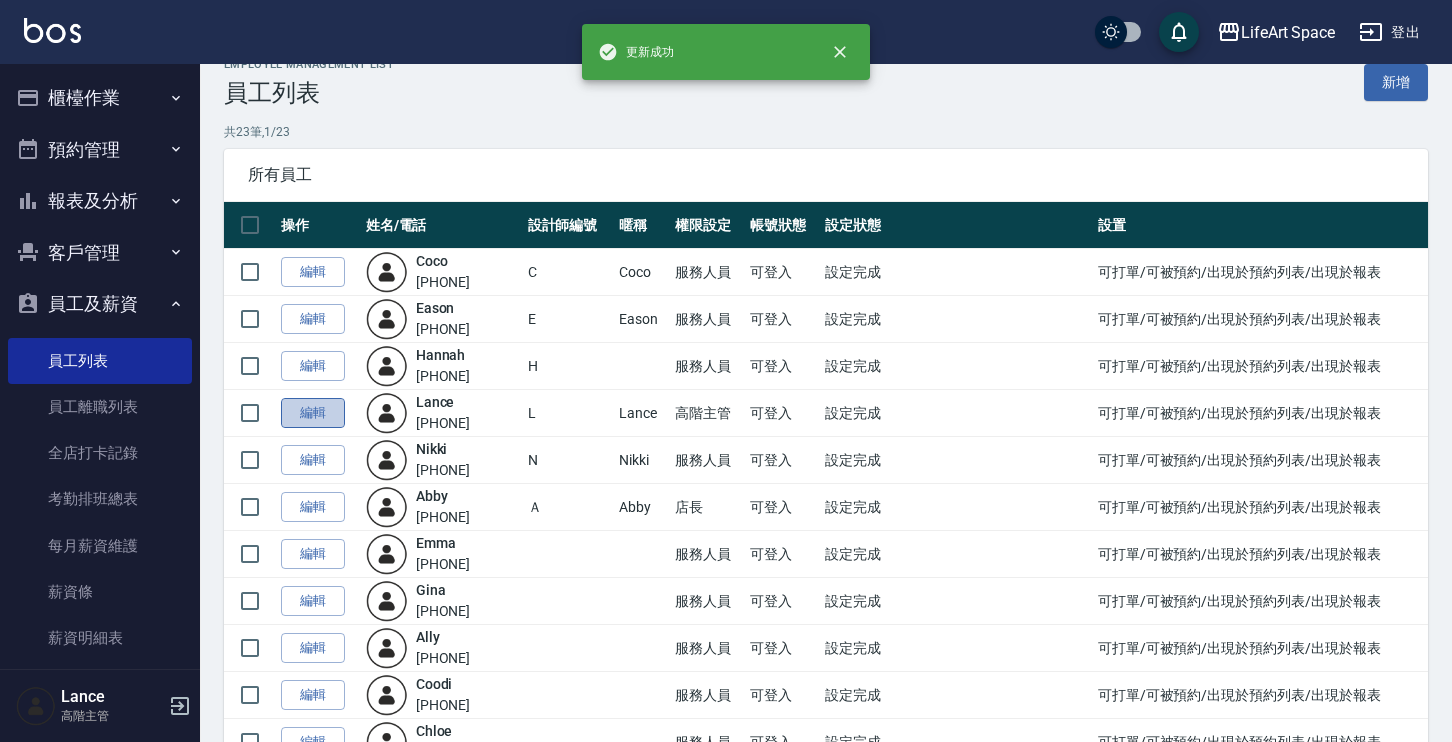 click on "編輯" at bounding box center (313, 413) 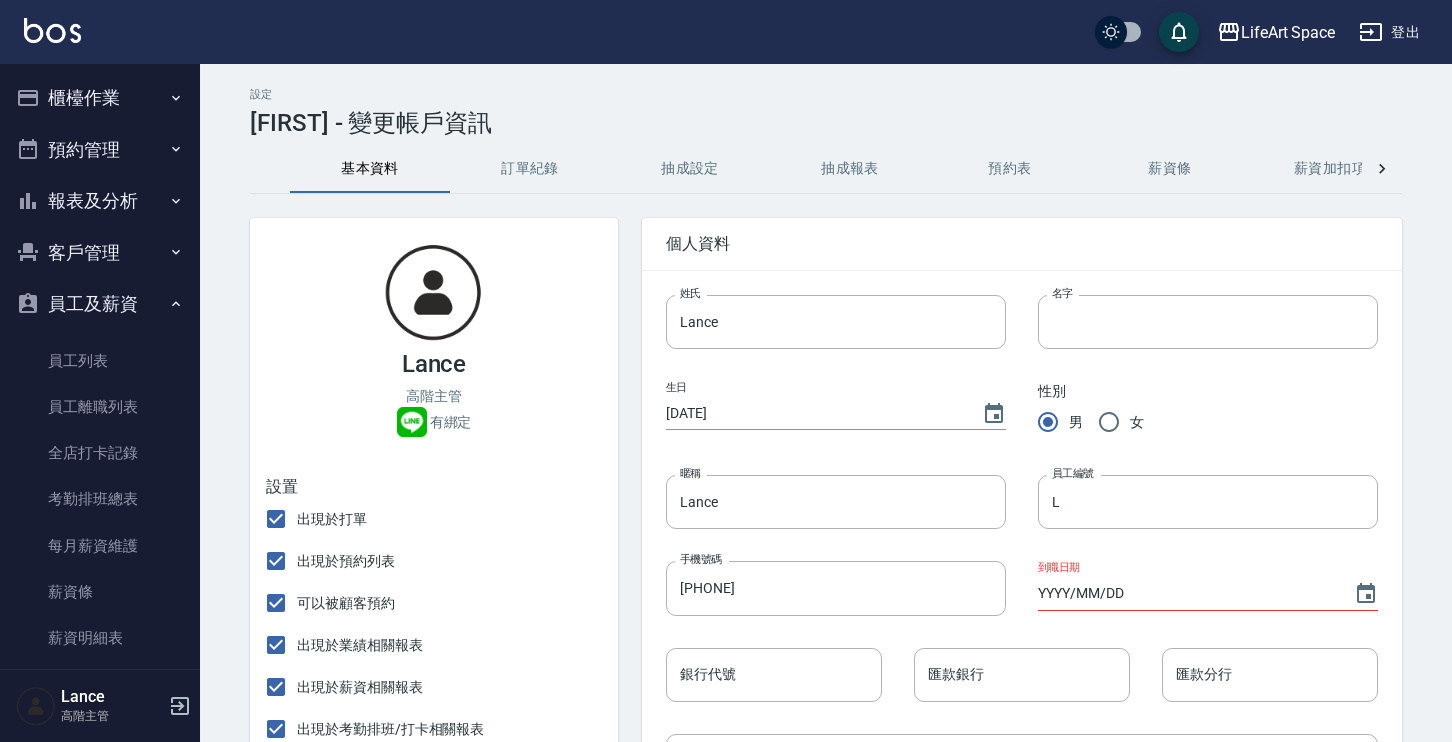 scroll, scrollTop: 24, scrollLeft: 0, axis: vertical 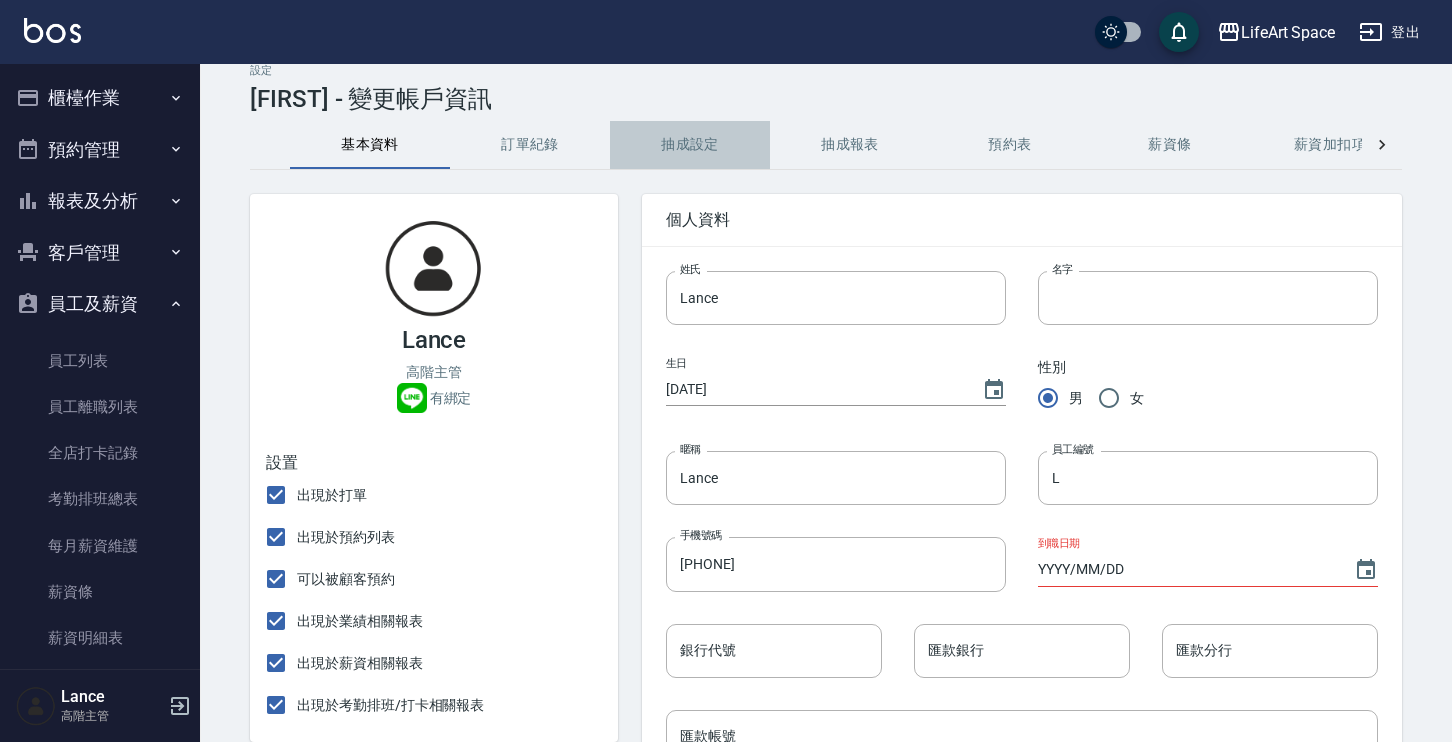 drag, startPoint x: 687, startPoint y: 149, endPoint x: 674, endPoint y: 168, distance: 23.021729 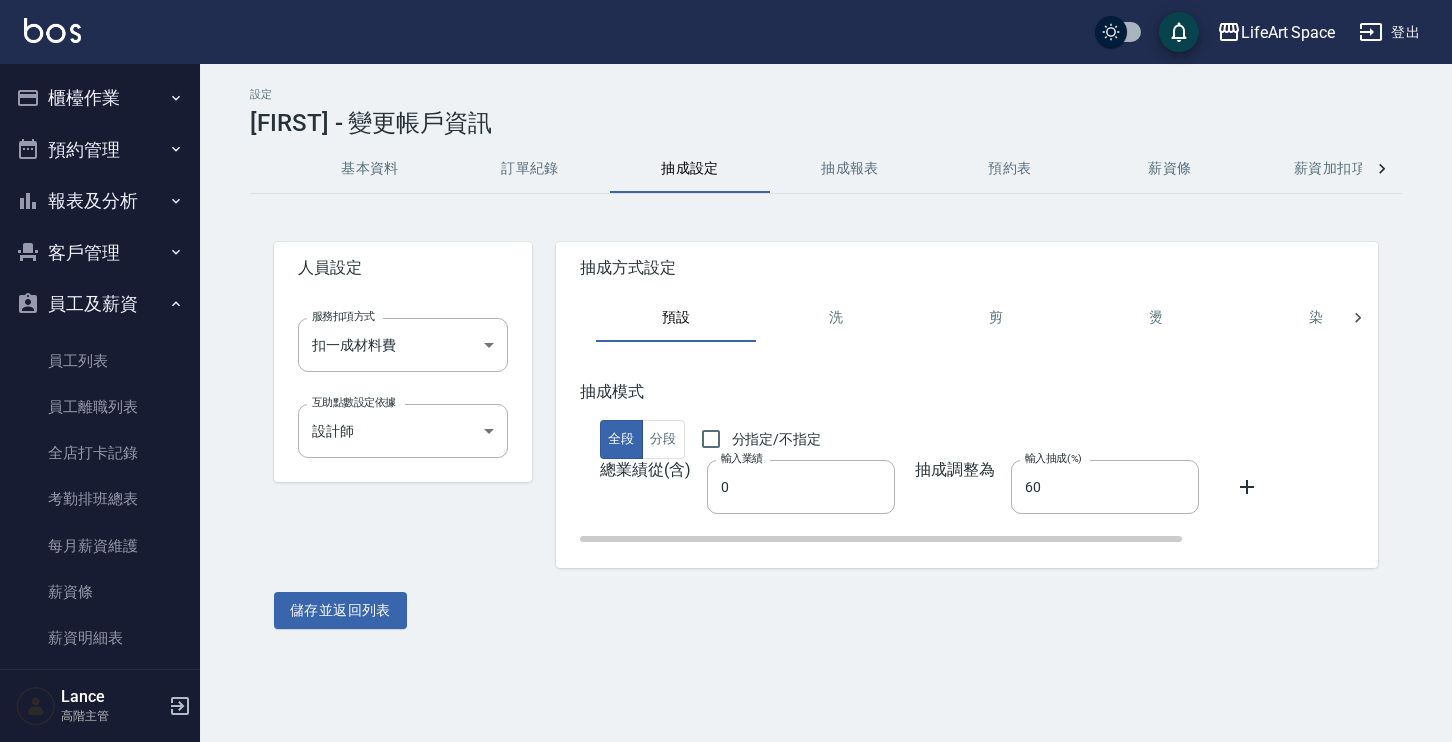 scroll, scrollTop: 0, scrollLeft: 0, axis: both 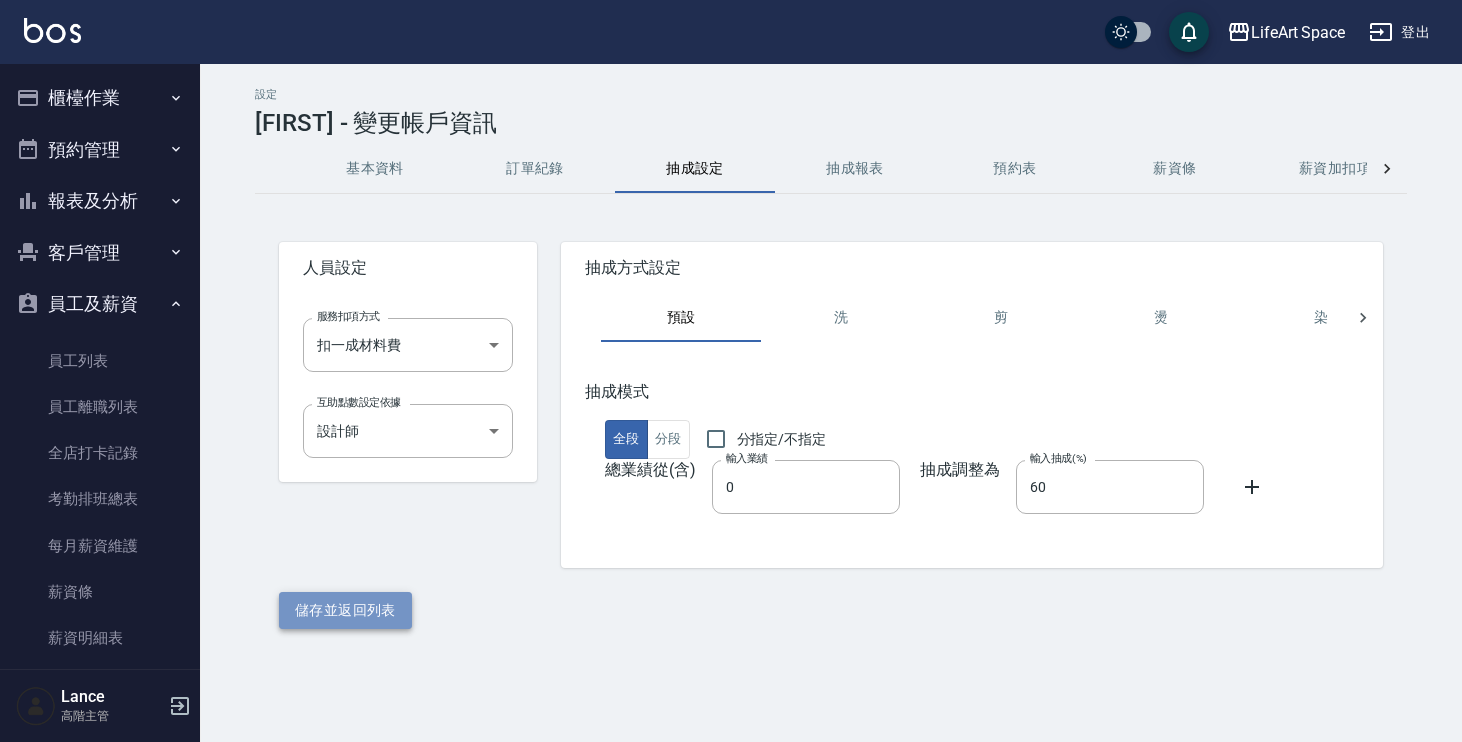click on "儲存並返回列表" at bounding box center (345, 610) 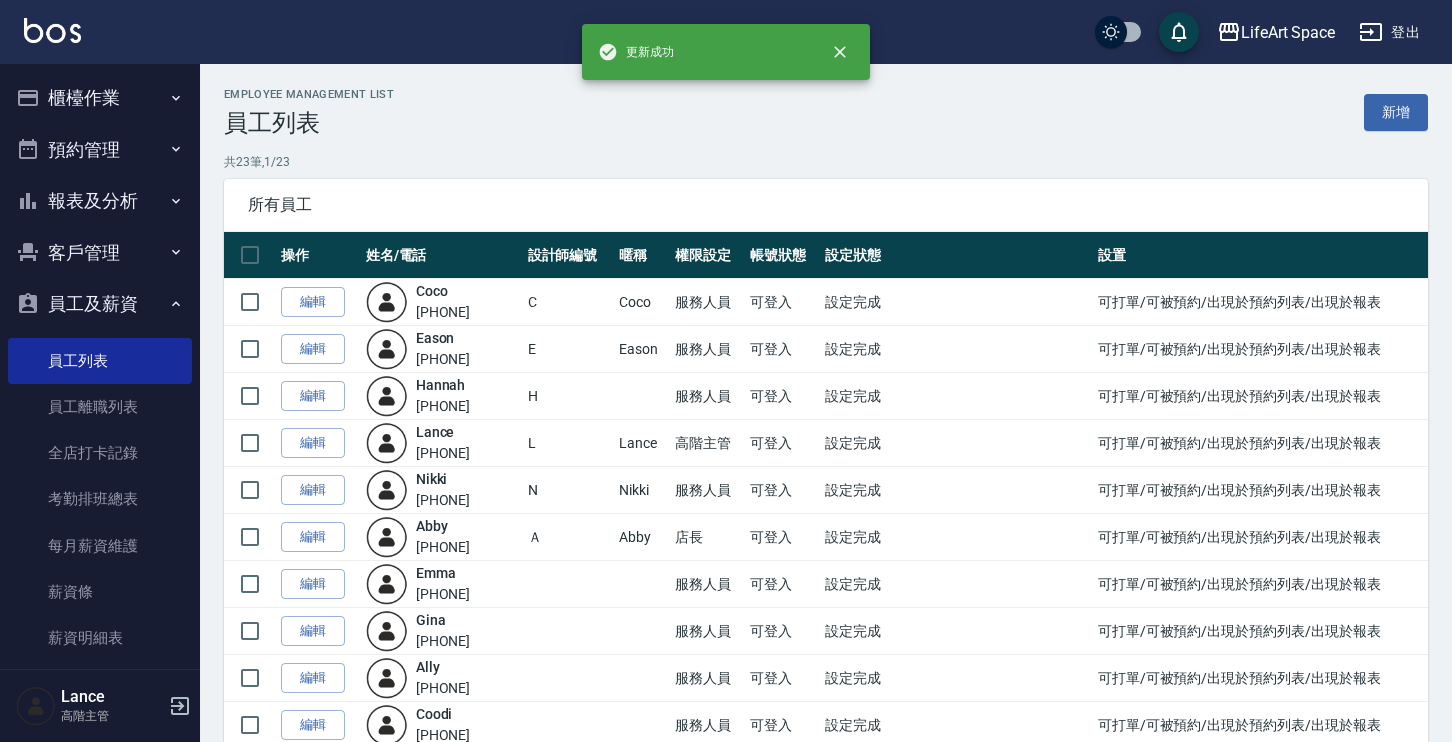 scroll, scrollTop: 30, scrollLeft: 0, axis: vertical 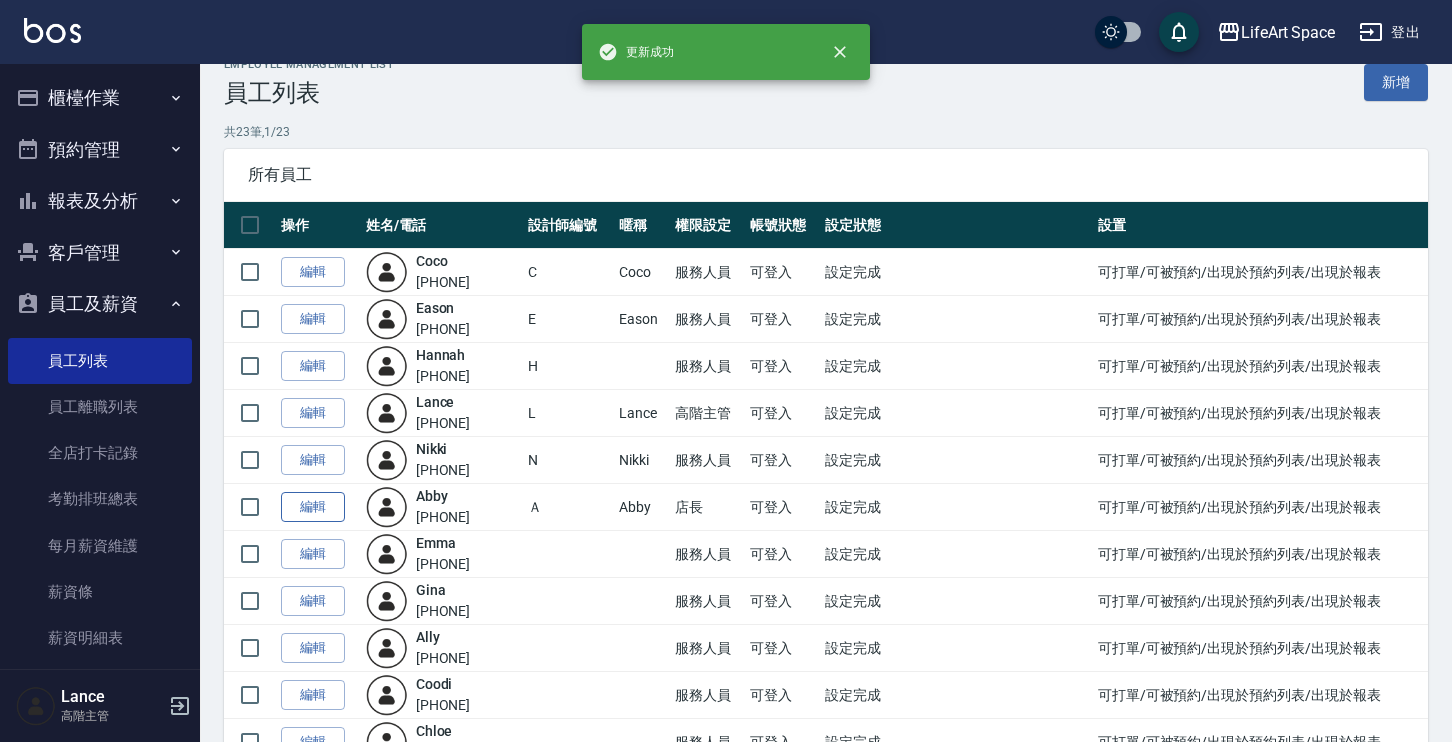 click on "編輯" at bounding box center [313, 507] 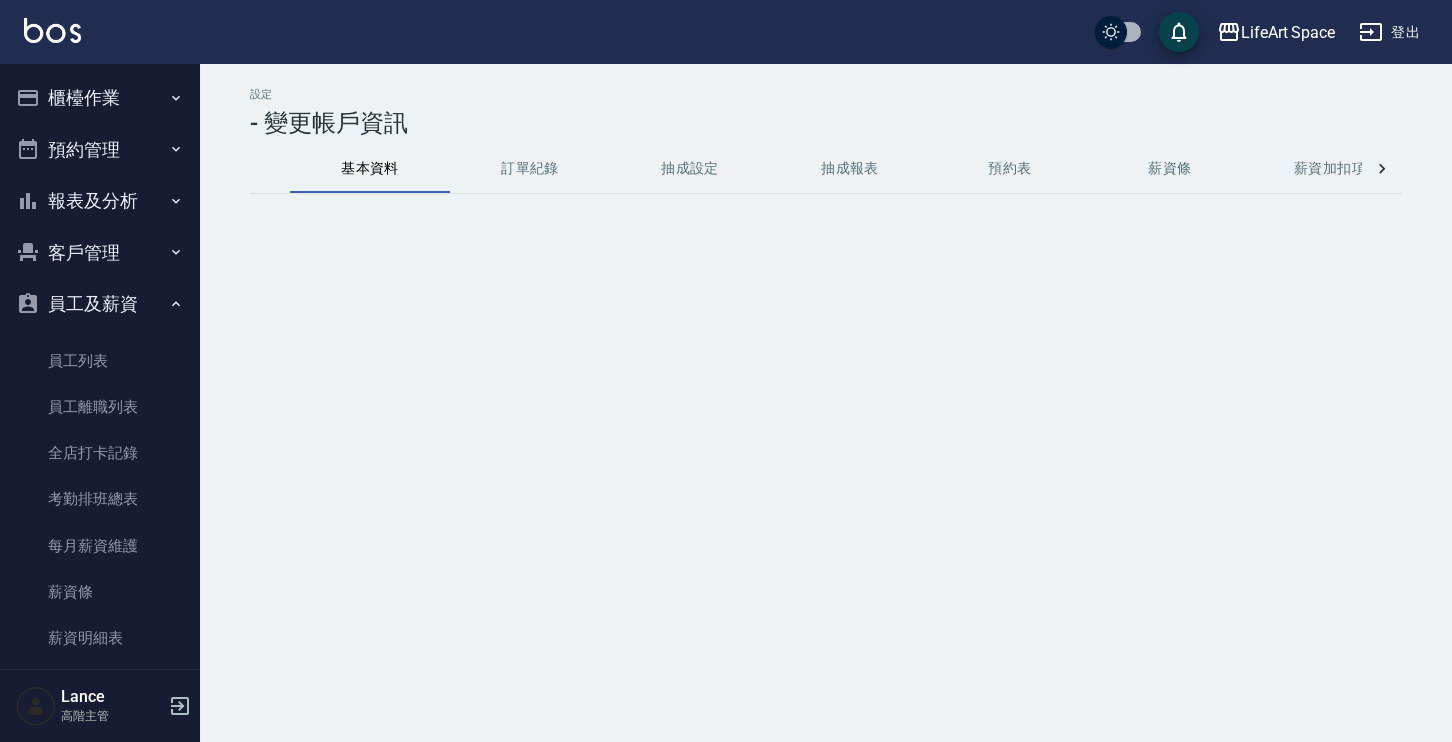 scroll, scrollTop: 0, scrollLeft: 0, axis: both 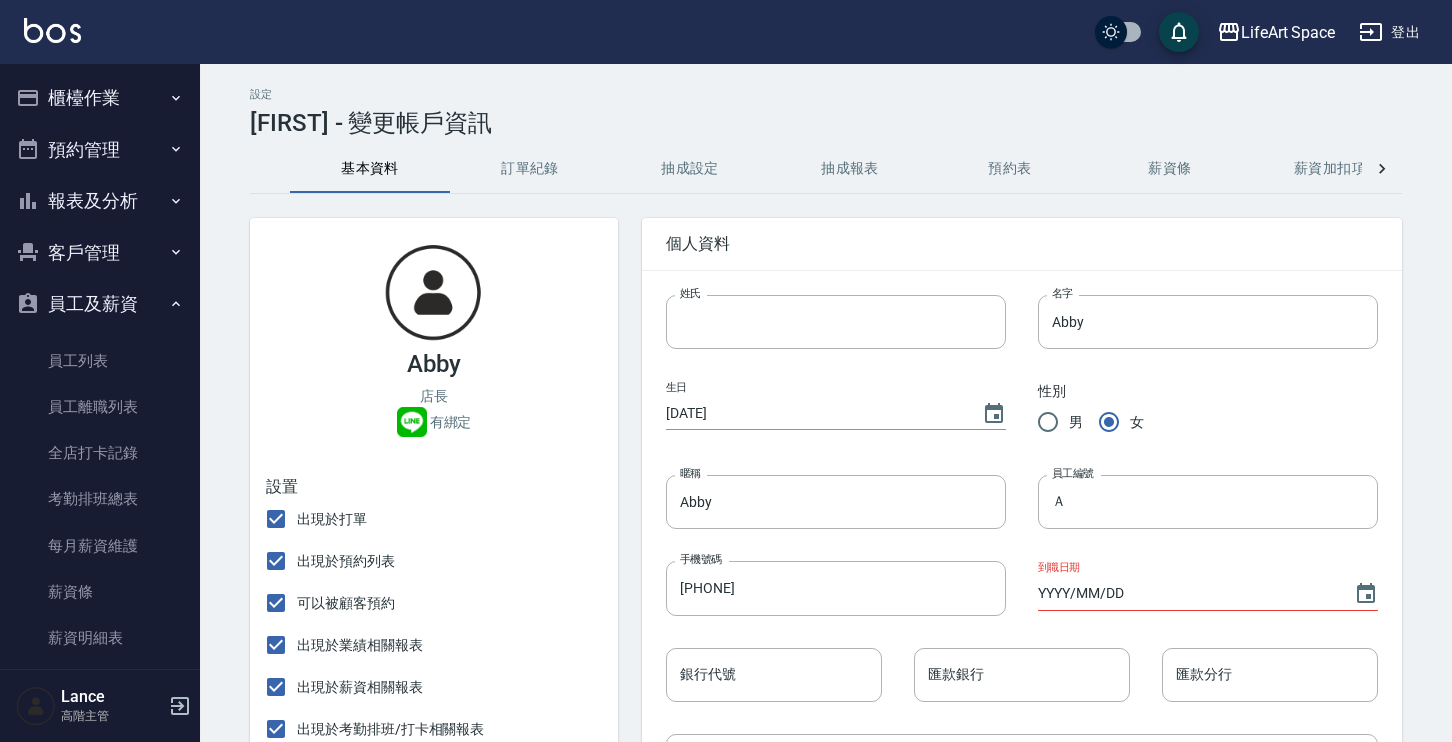 click on "抽成設定" at bounding box center [690, 169] 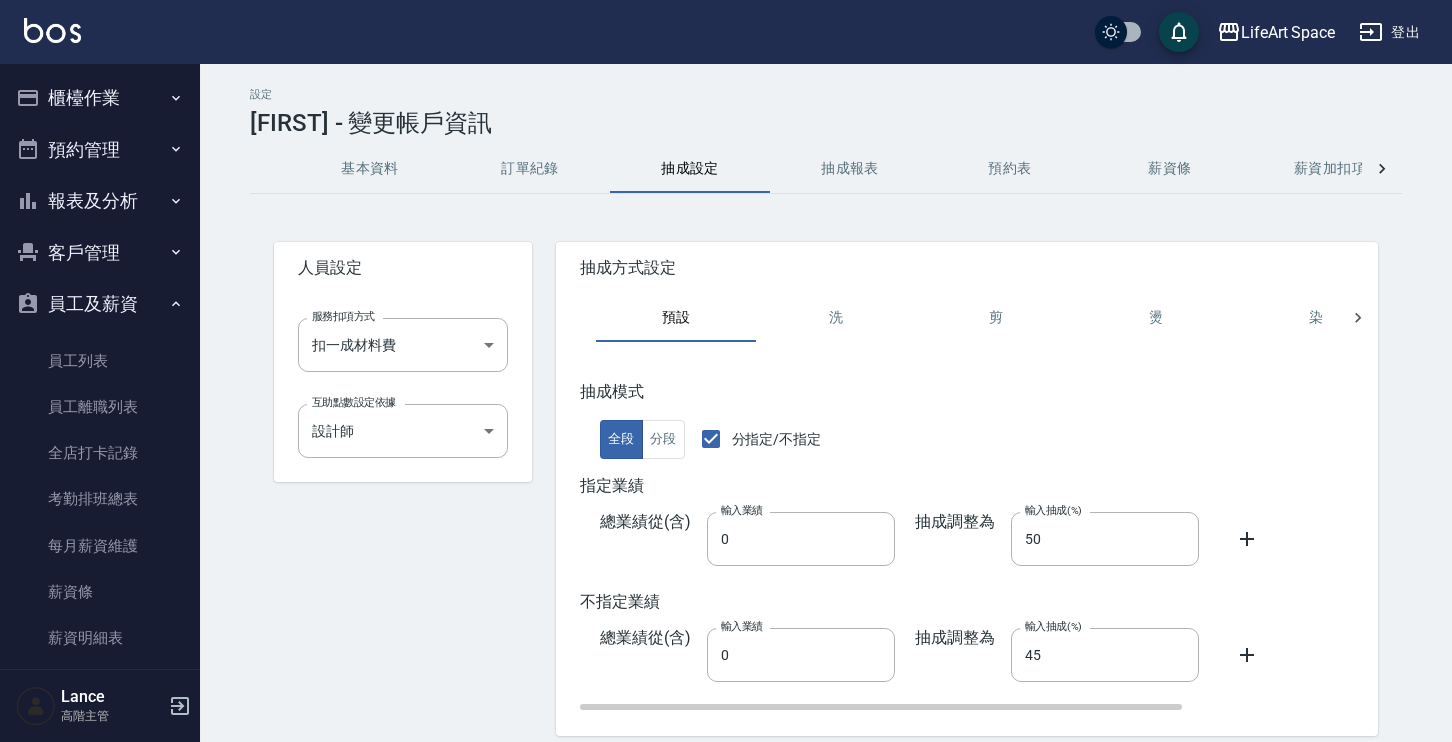 scroll, scrollTop: 78, scrollLeft: 0, axis: vertical 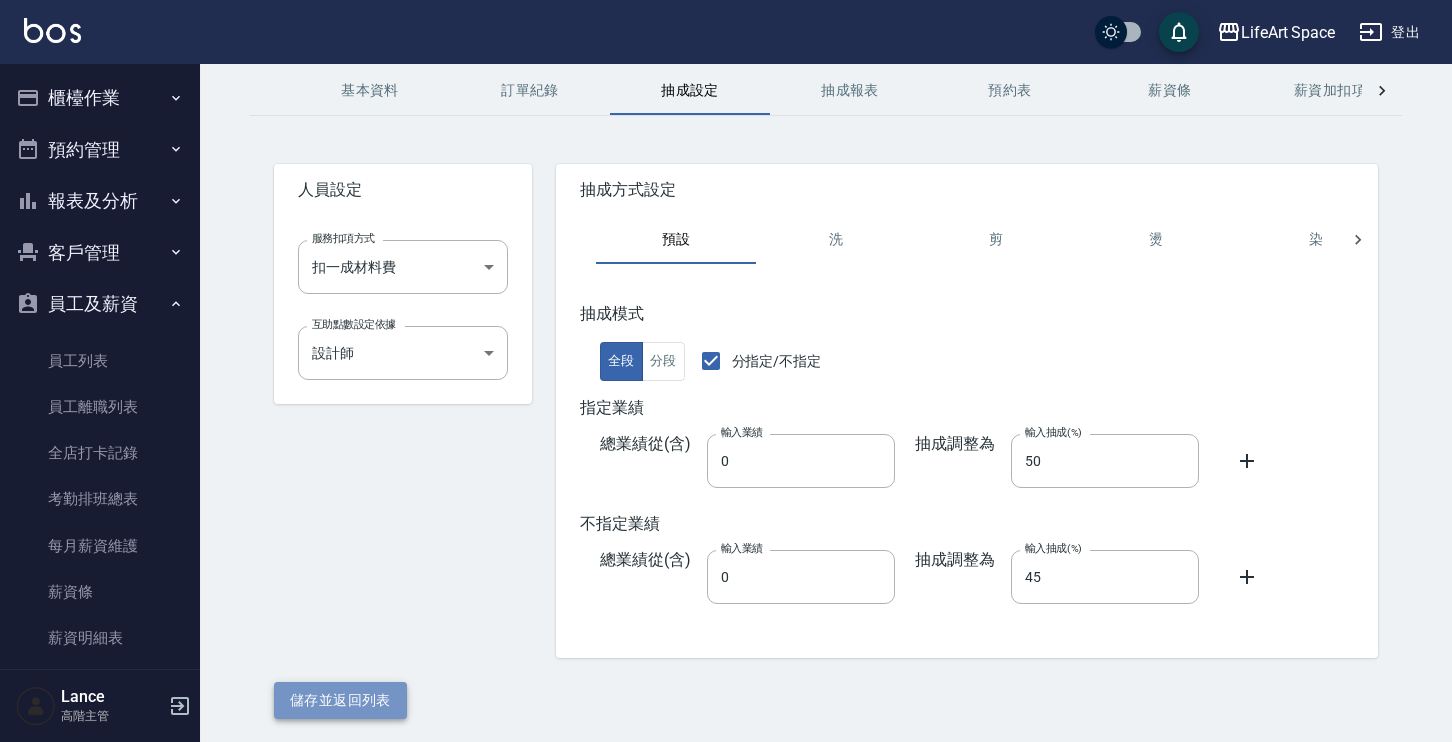 click on "儲存並返回列表" at bounding box center [340, 700] 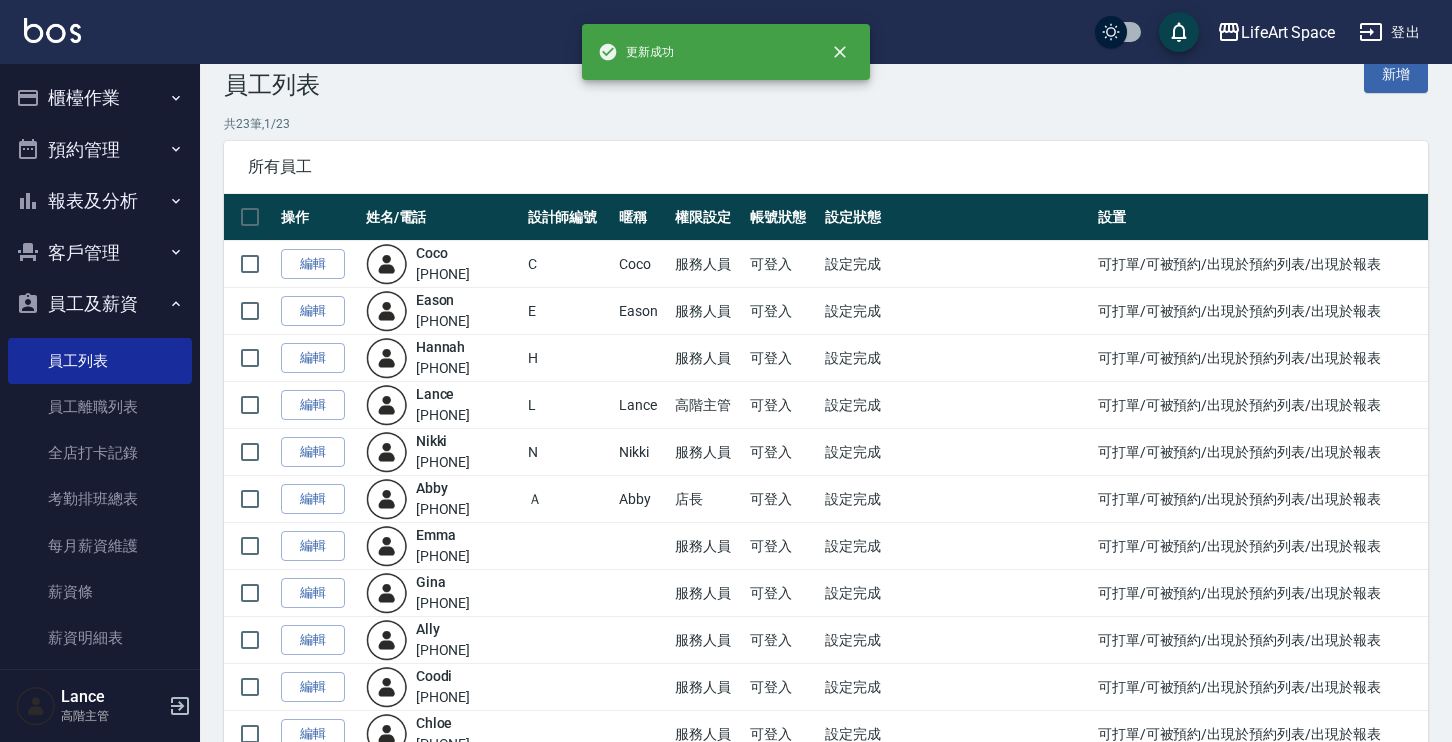 scroll, scrollTop: 207, scrollLeft: 0, axis: vertical 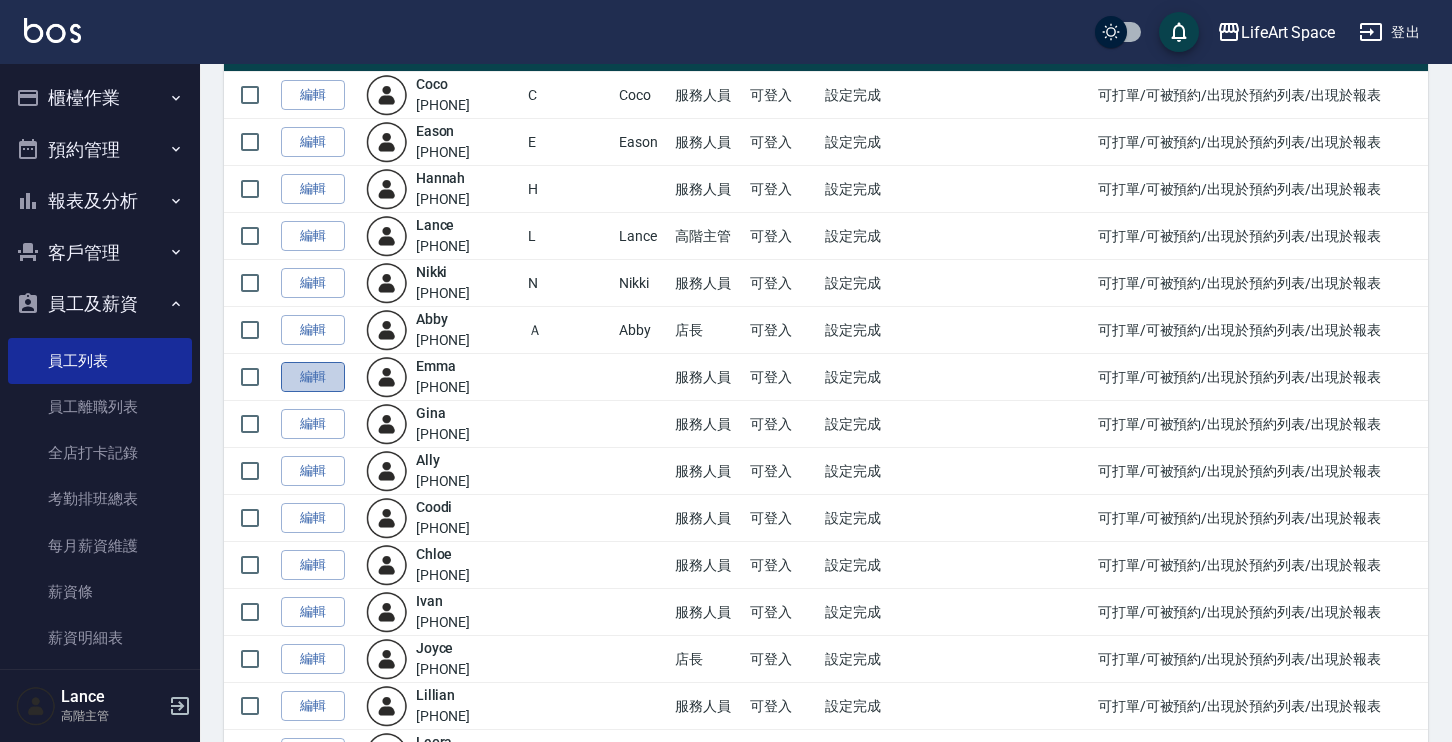 click on "編輯" at bounding box center [313, 377] 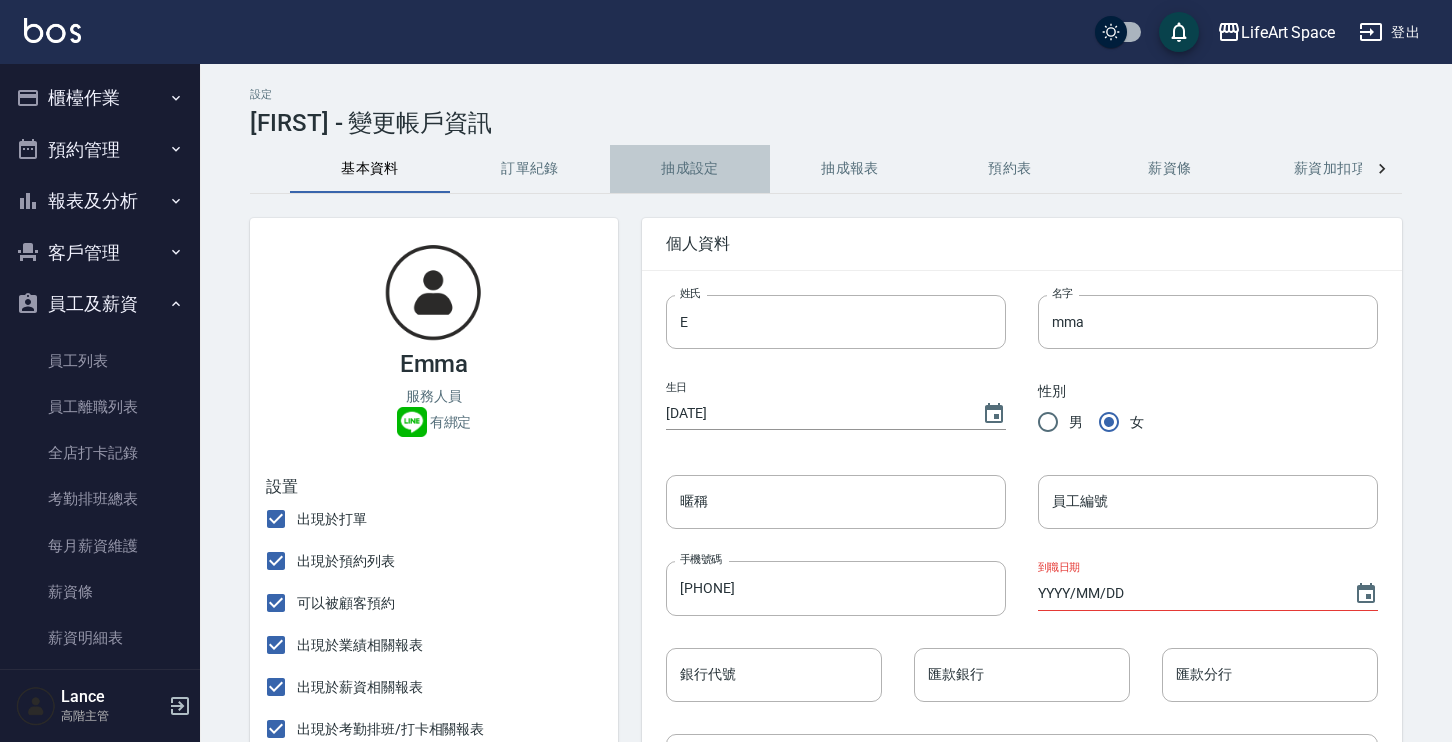 click on "抽成設定" at bounding box center [690, 169] 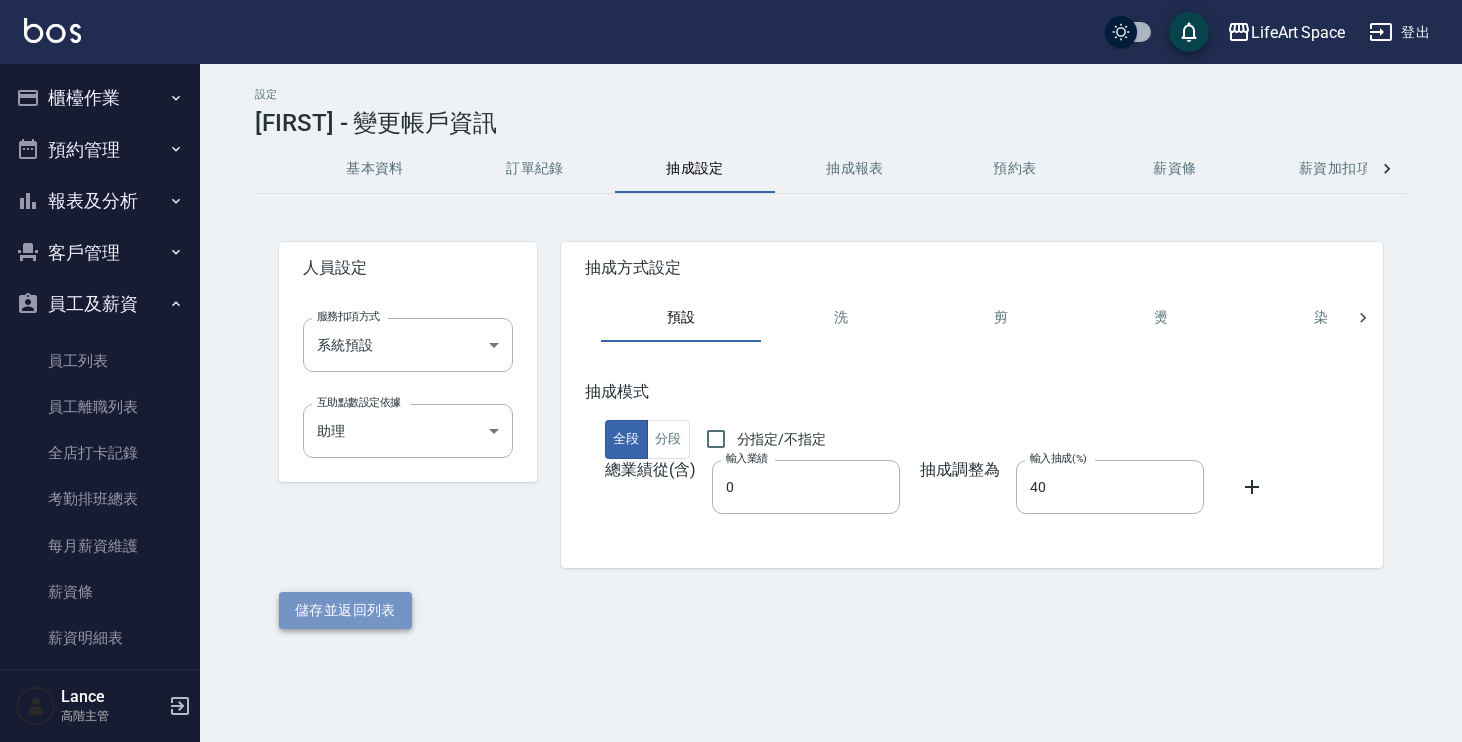 click on "儲存並返回列表" at bounding box center [345, 610] 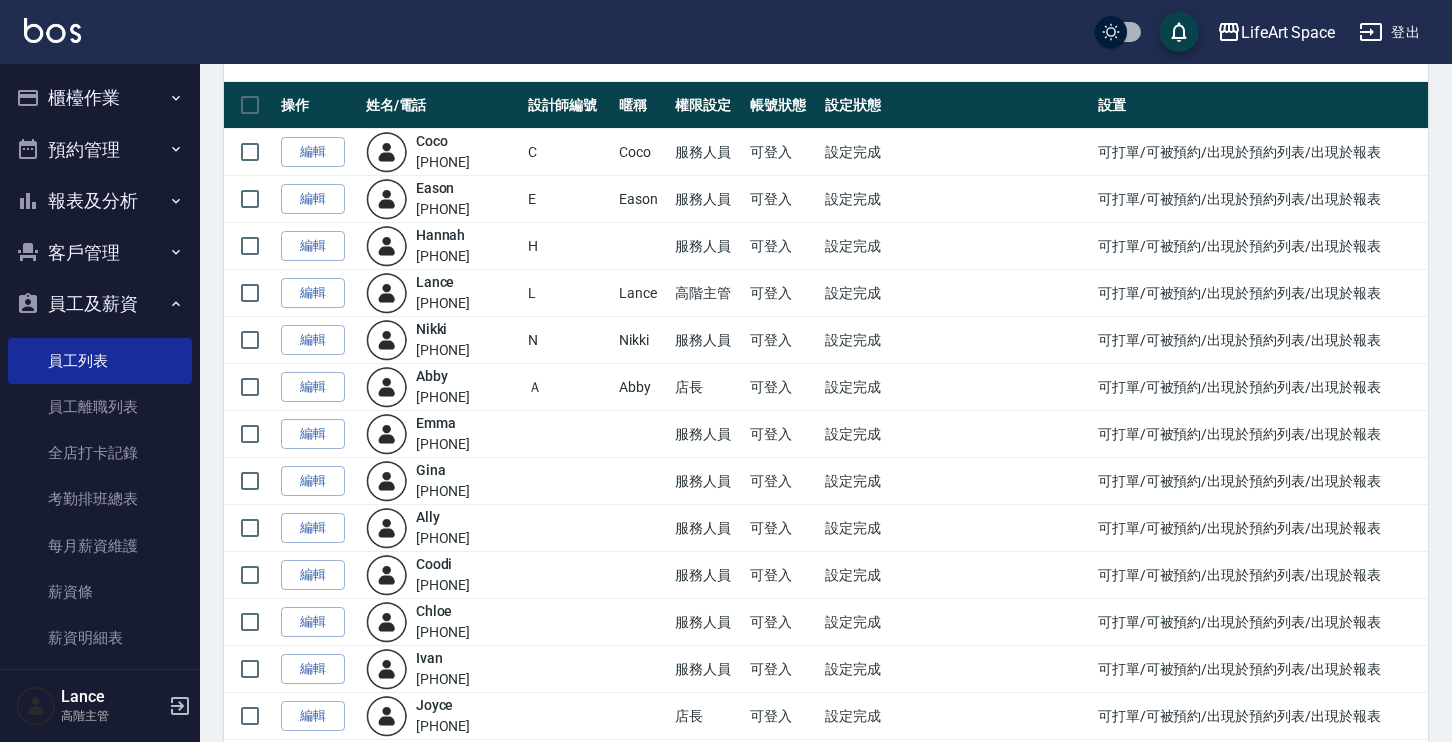 scroll, scrollTop: 154, scrollLeft: 0, axis: vertical 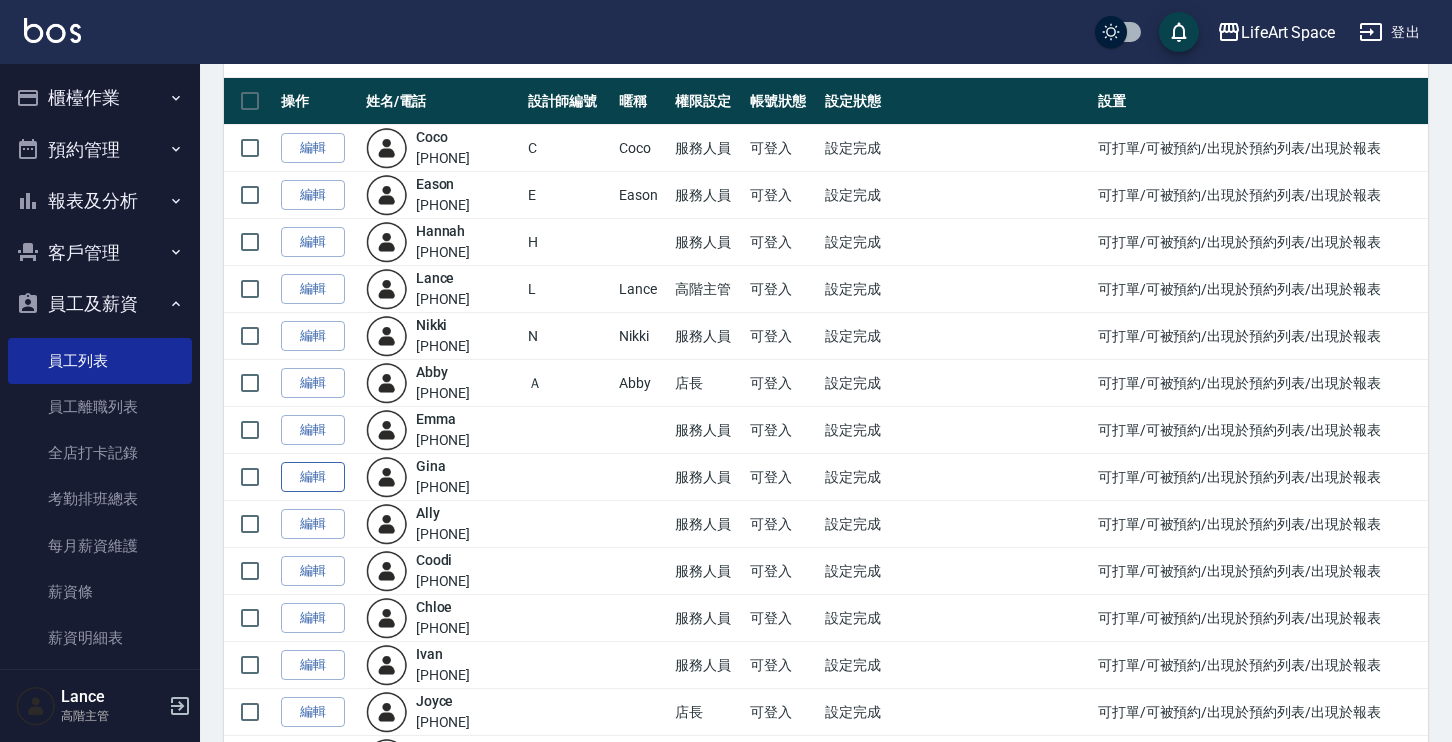 click on "編輯" at bounding box center (313, 477) 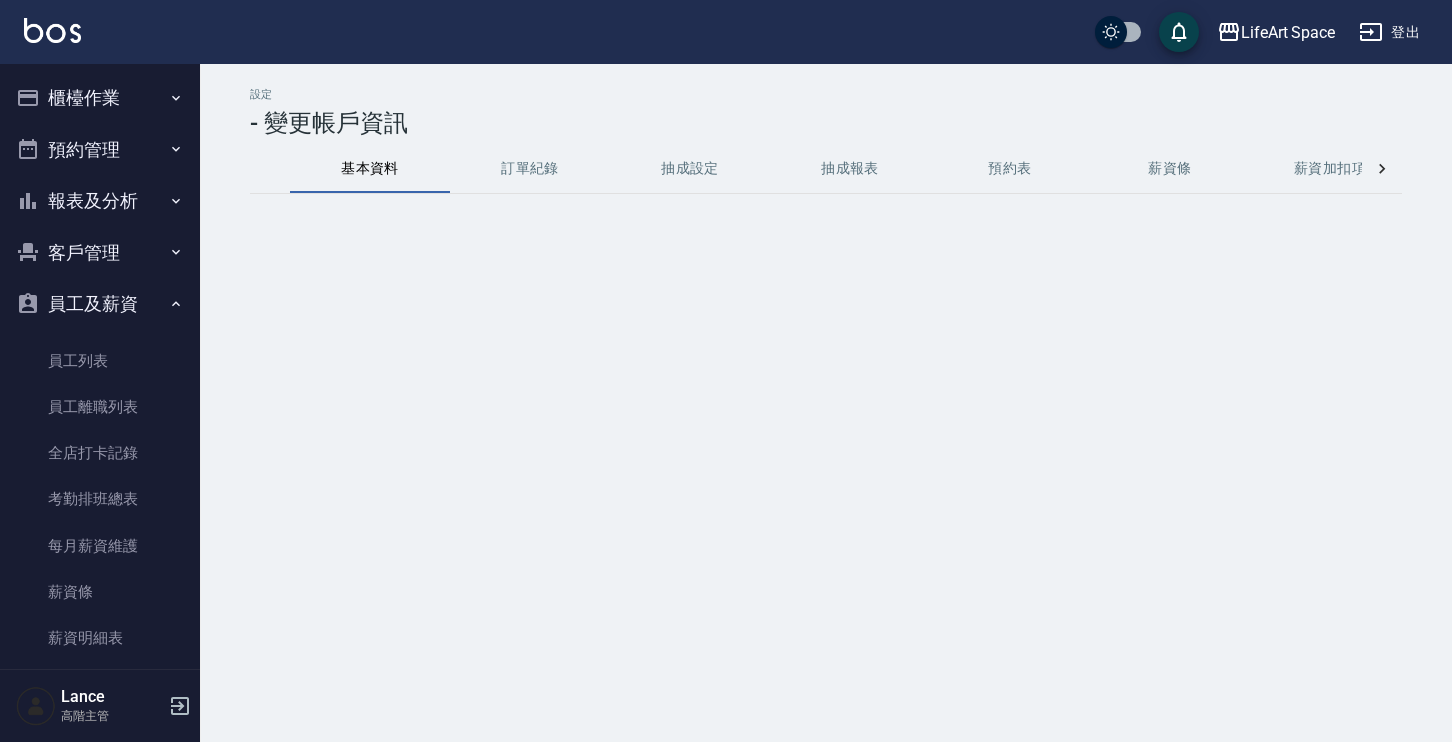 scroll, scrollTop: 0, scrollLeft: 0, axis: both 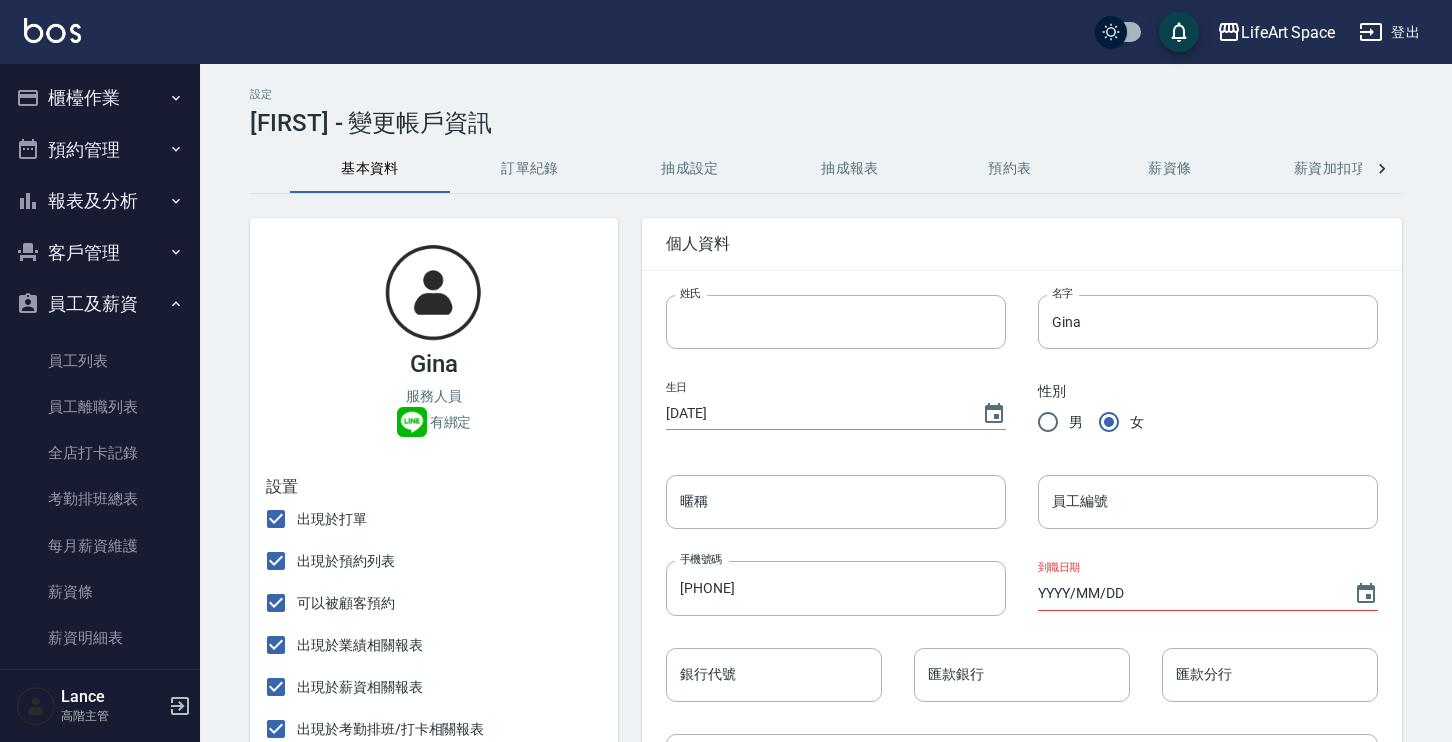 click on "抽成報表" at bounding box center (850, 169) 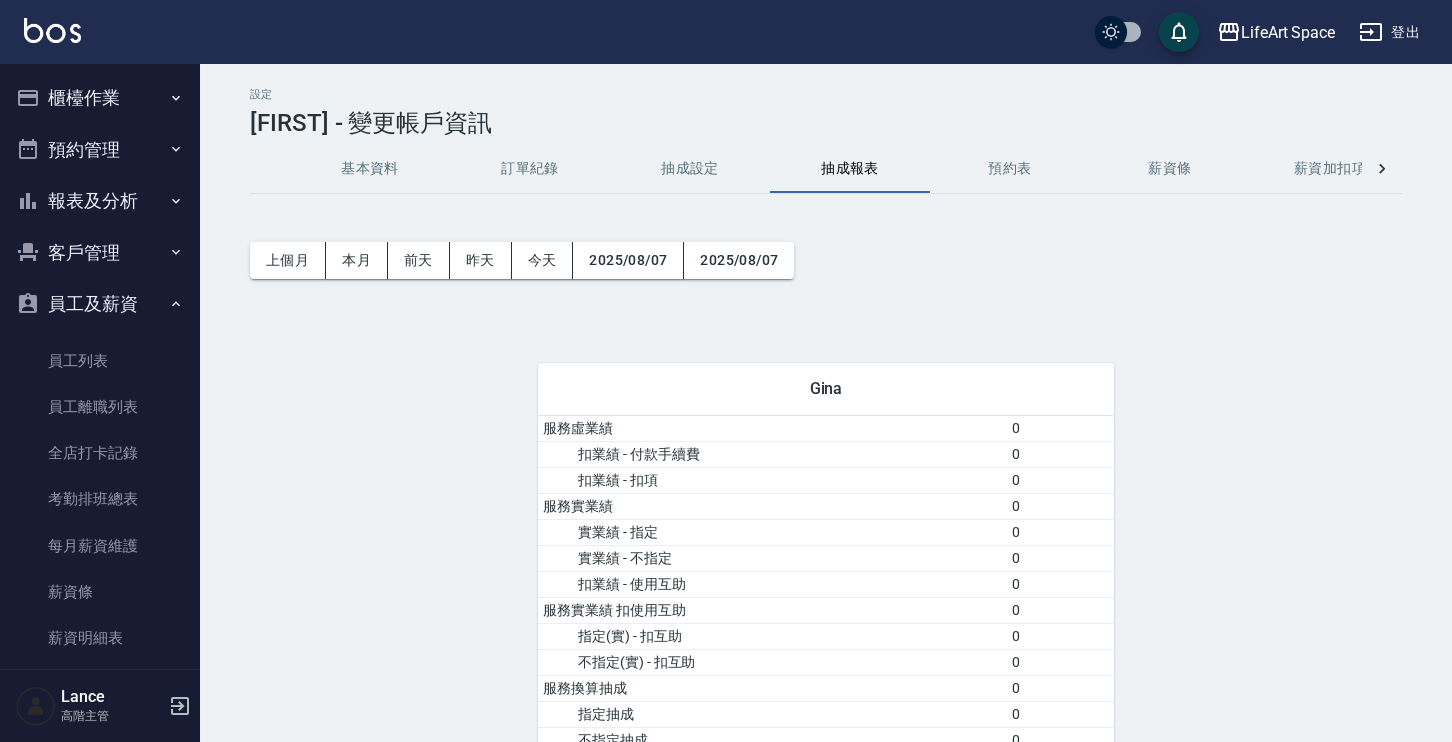 click on "抽成設定" at bounding box center (690, 169) 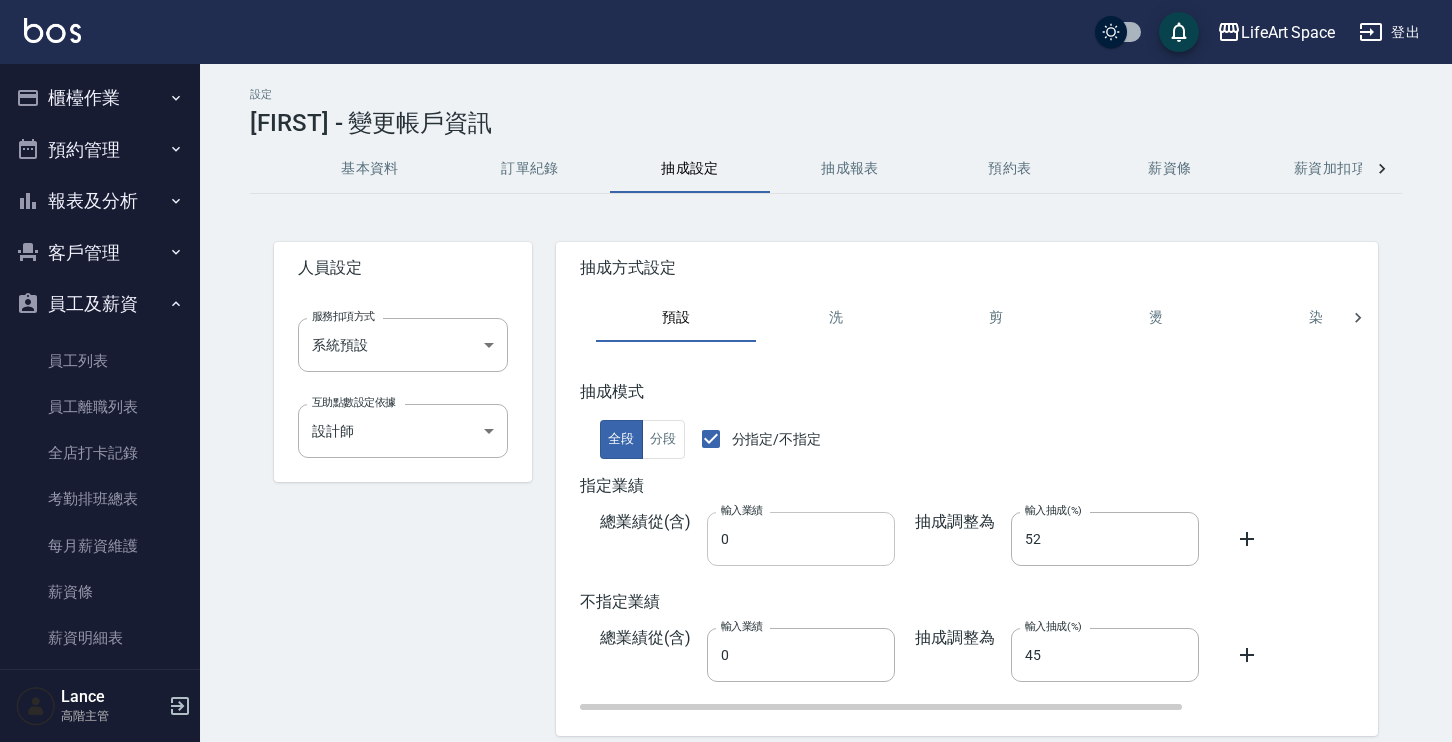 scroll, scrollTop: 78, scrollLeft: 0, axis: vertical 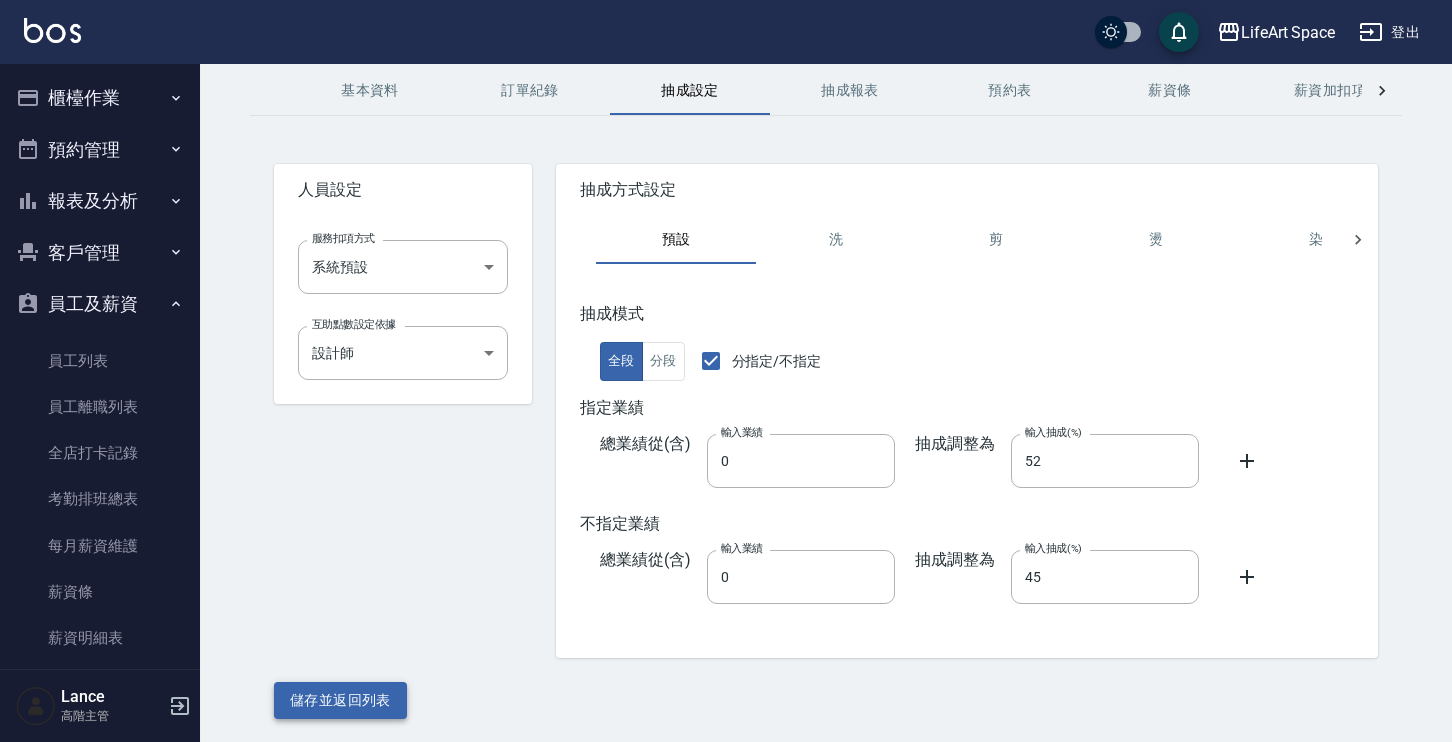 click on "儲存並返回列表" at bounding box center [340, 700] 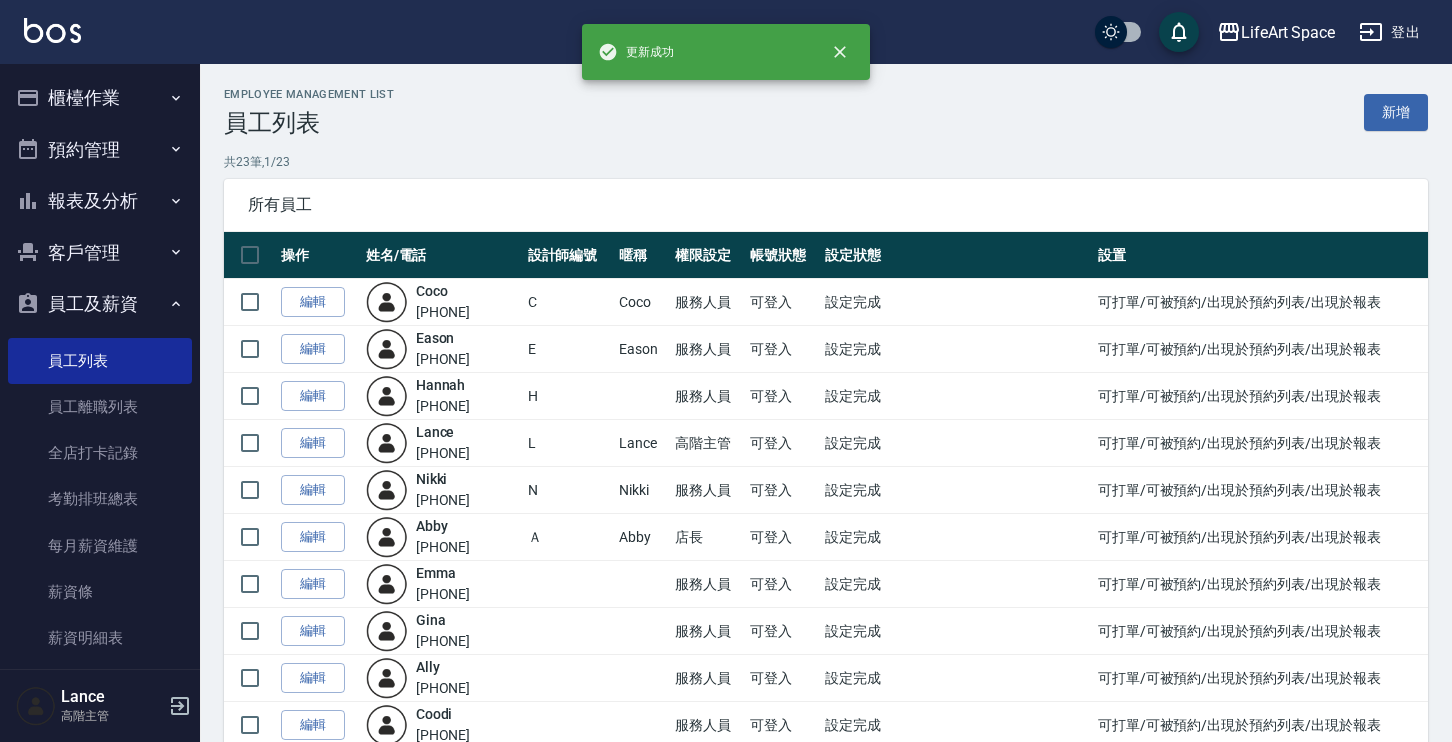 scroll, scrollTop: 139, scrollLeft: 0, axis: vertical 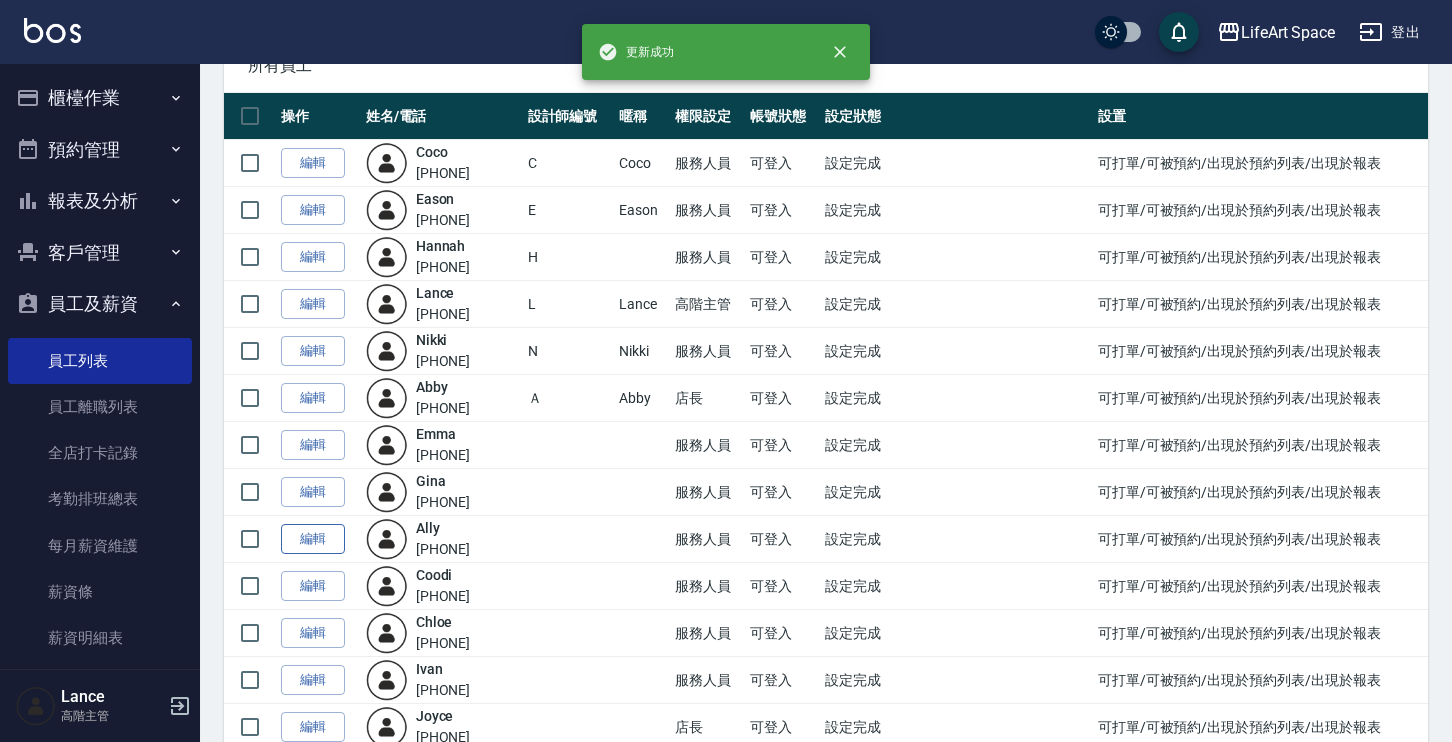 click on "編輯" at bounding box center (313, 539) 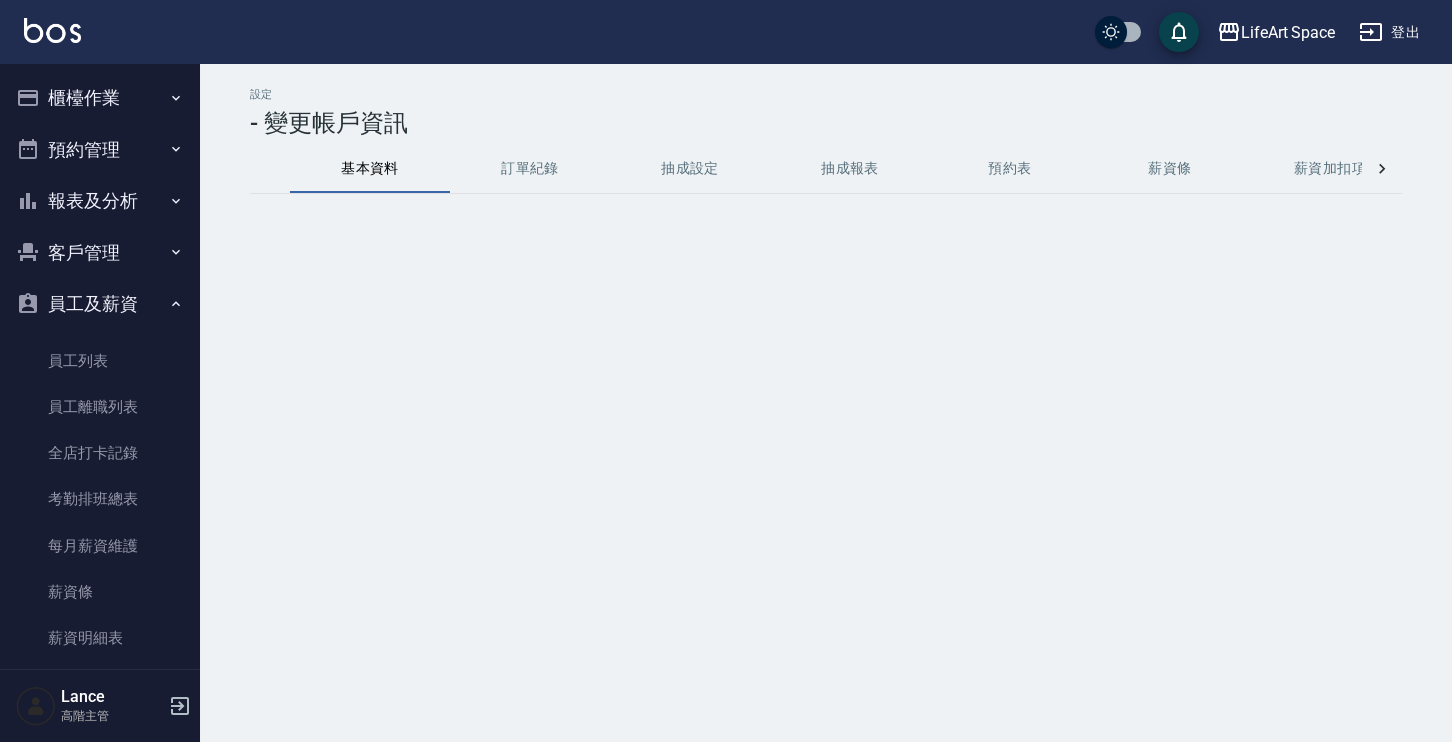 scroll, scrollTop: 0, scrollLeft: 0, axis: both 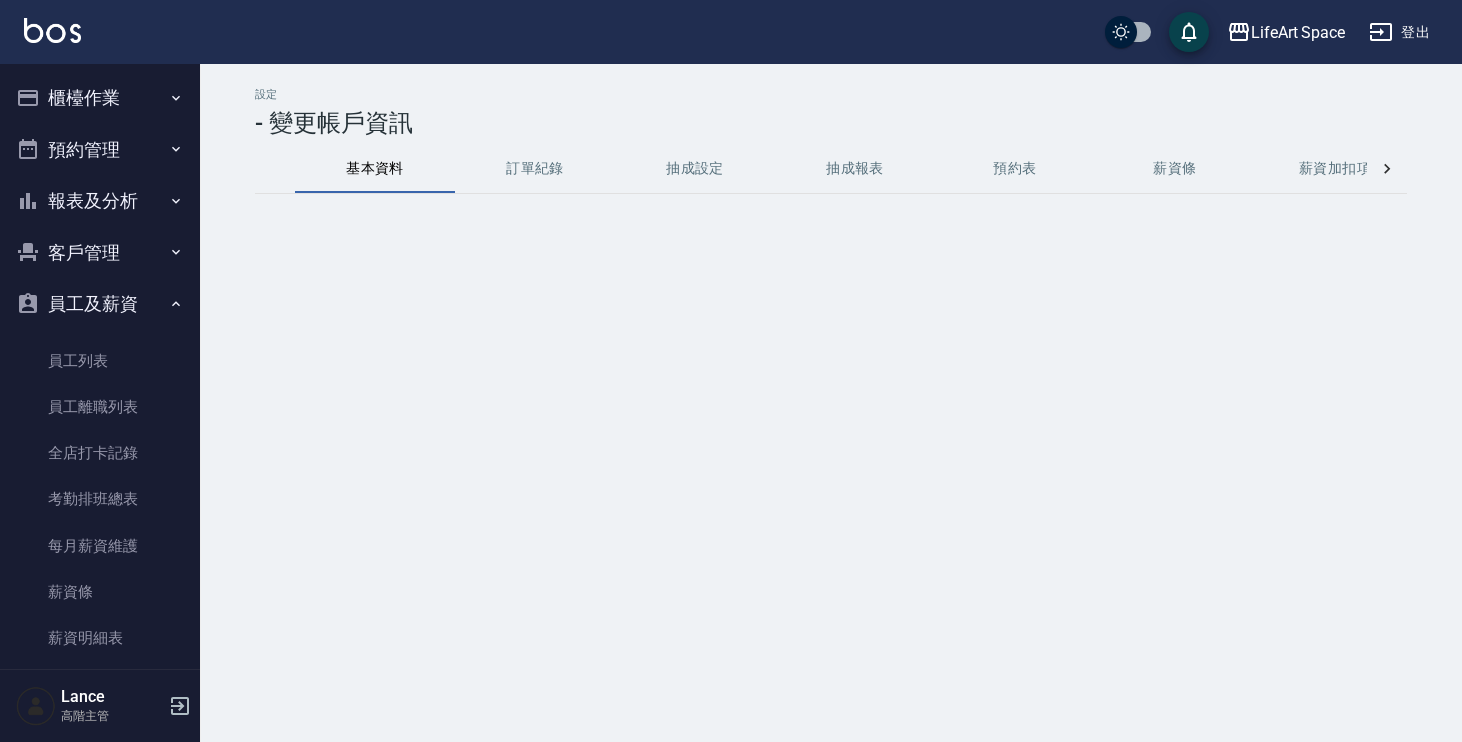 click on "抽成設定" at bounding box center [695, 169] 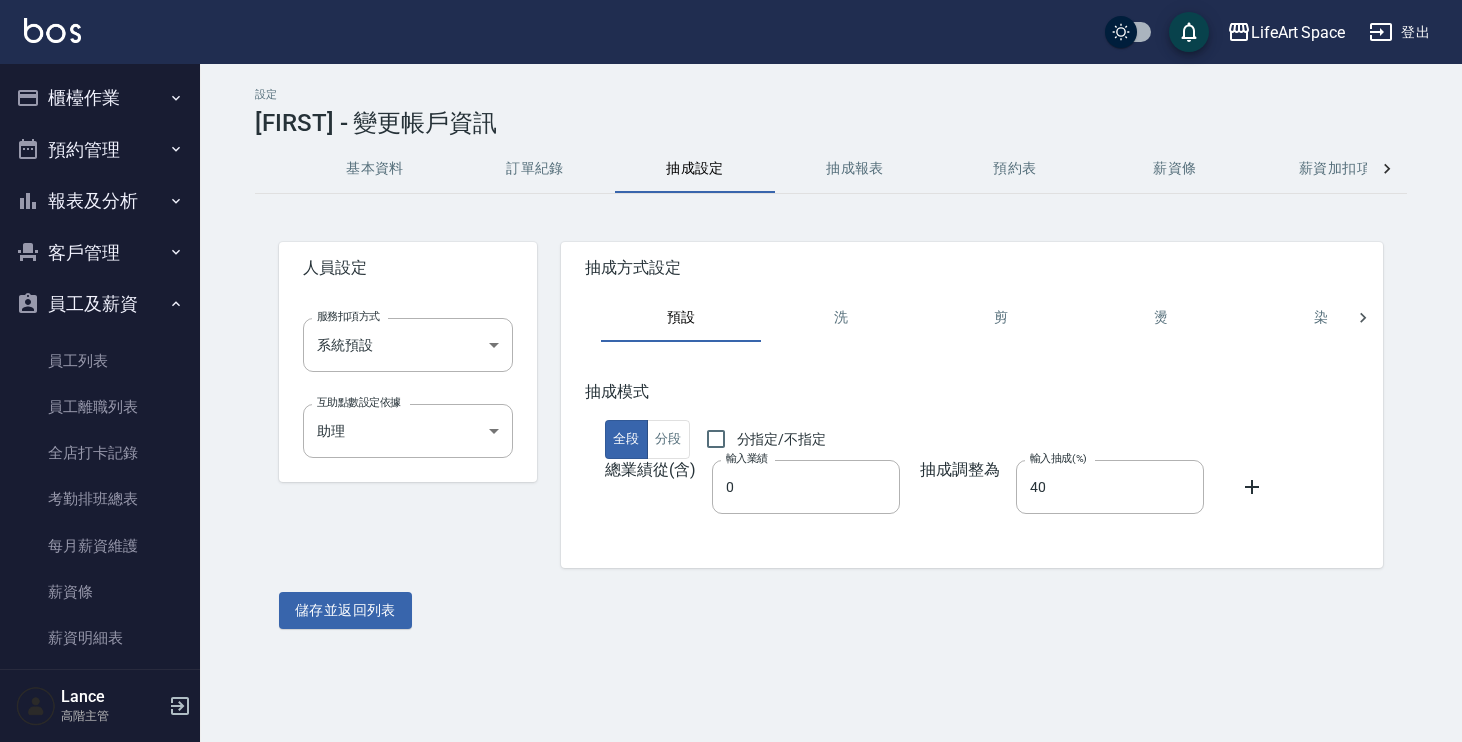 click on "設定 Ally - 變更帳戶資訊 基本資料 訂單紀錄 抽成設定 抽成報表 預約表 薪資條 薪資加扣項 密碼與安全 打卡紀錄 人員設定 服務扣項方式 系統預設 系統預設 服務扣項方式 互助點數設定依據 助理 9f7160c3-27c6-4b8a-a97b-792dfe97c151 互助點數設定依據 抽成方式設定 預設 洗 剪 燙 染 護 頭皮 接髮 造型 spa 瓦皮 其它 抽成模式 全段 分段 分指定/不指定 總業績從(含) 輸入業績 0 輸入業績 抽成調整為 輸入抽成(%) 40 輸入抽成(%) 儲存並返回列表" at bounding box center (831, 358) 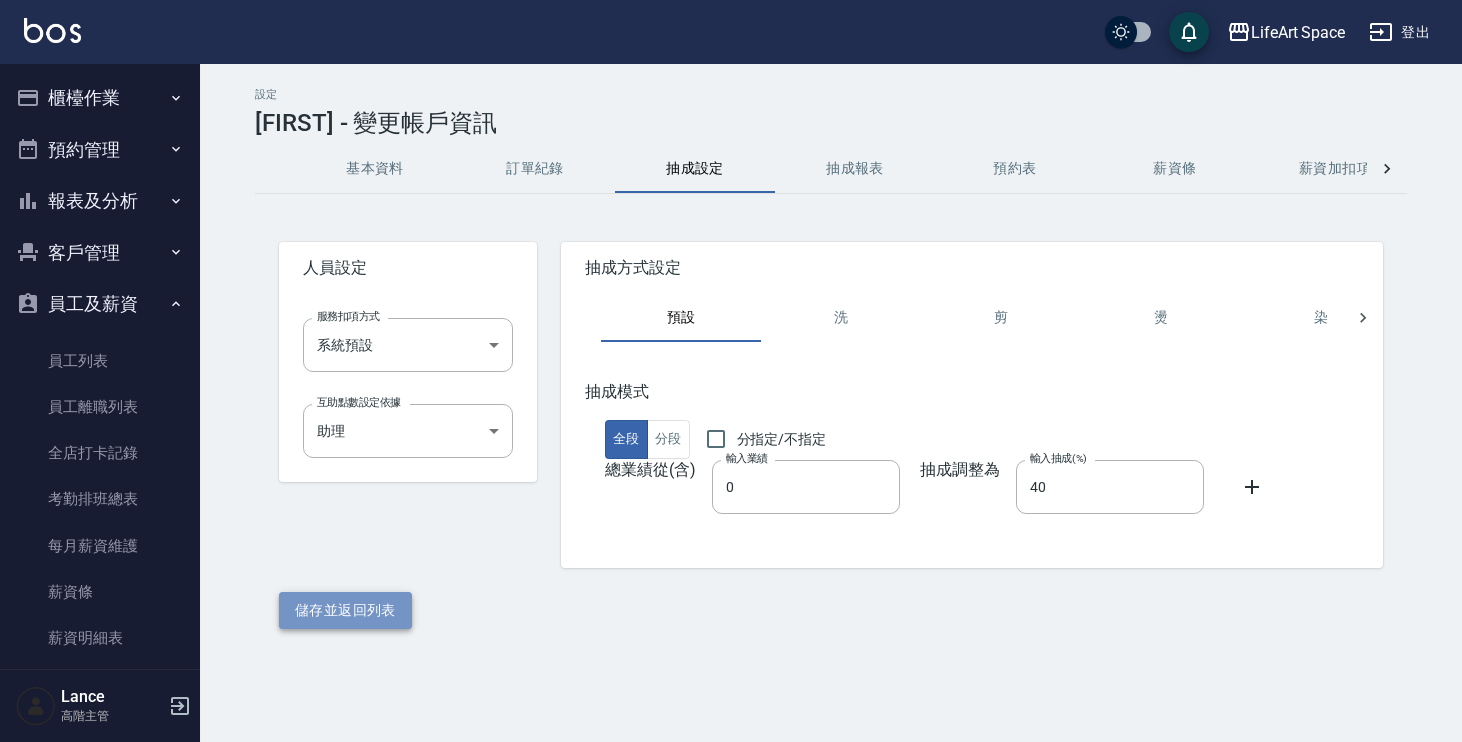 click on "儲存並返回列表" at bounding box center [345, 610] 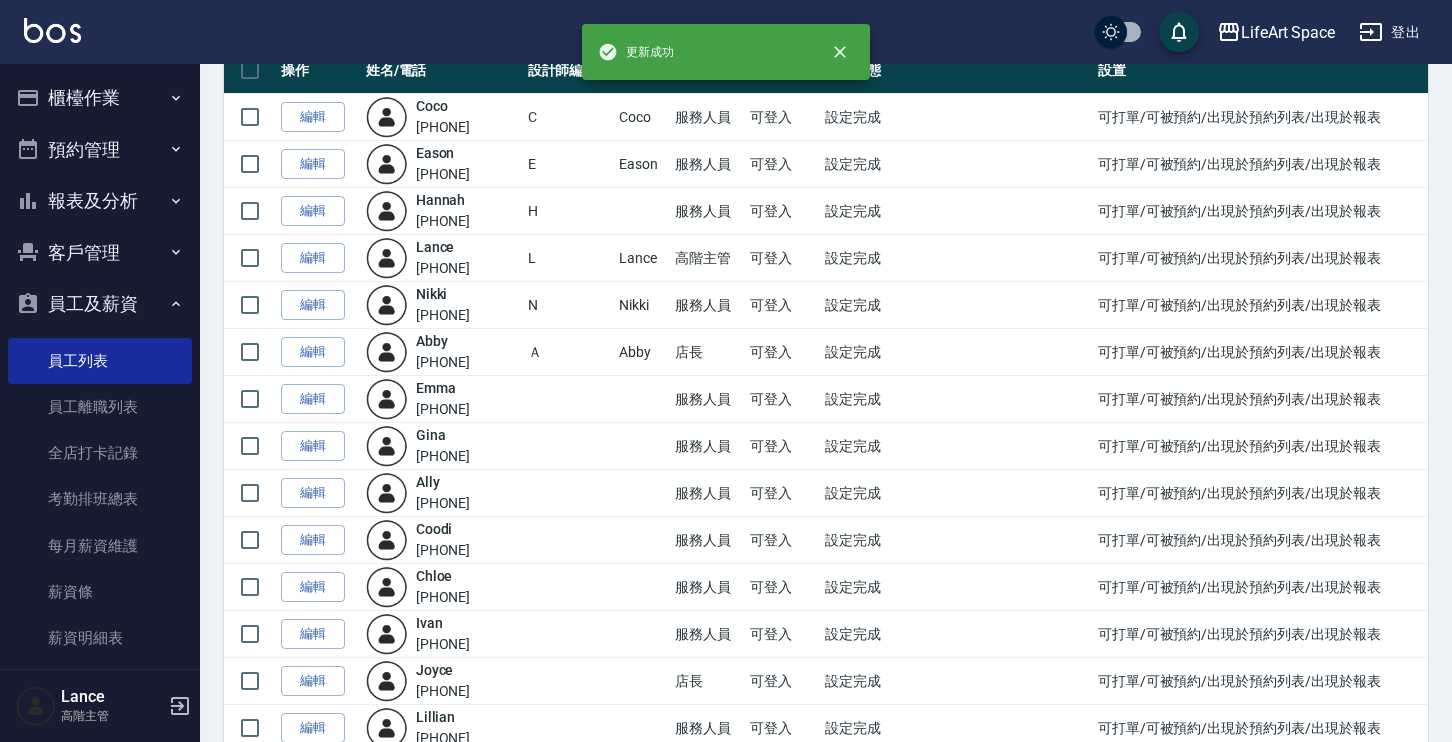 scroll, scrollTop: 234, scrollLeft: 0, axis: vertical 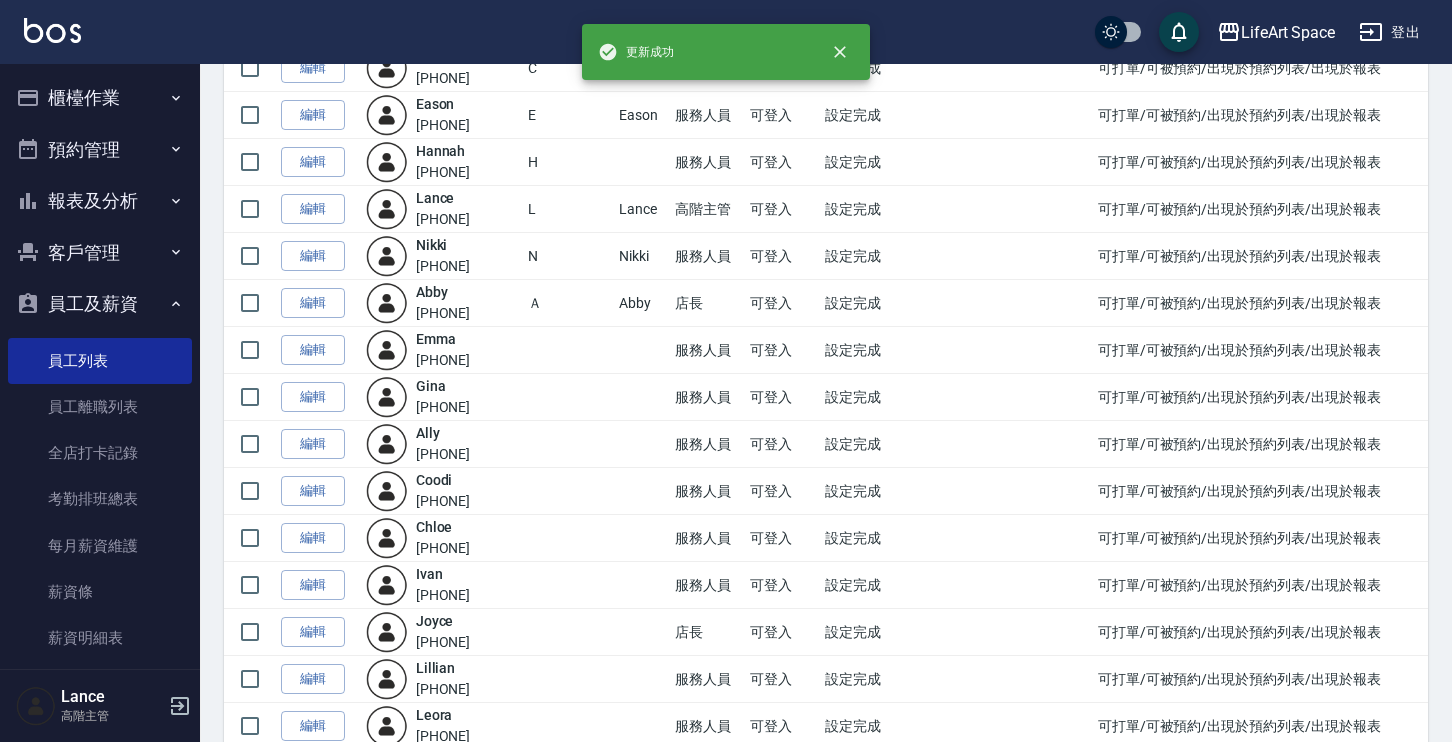 click on "編輯" at bounding box center (318, 491) 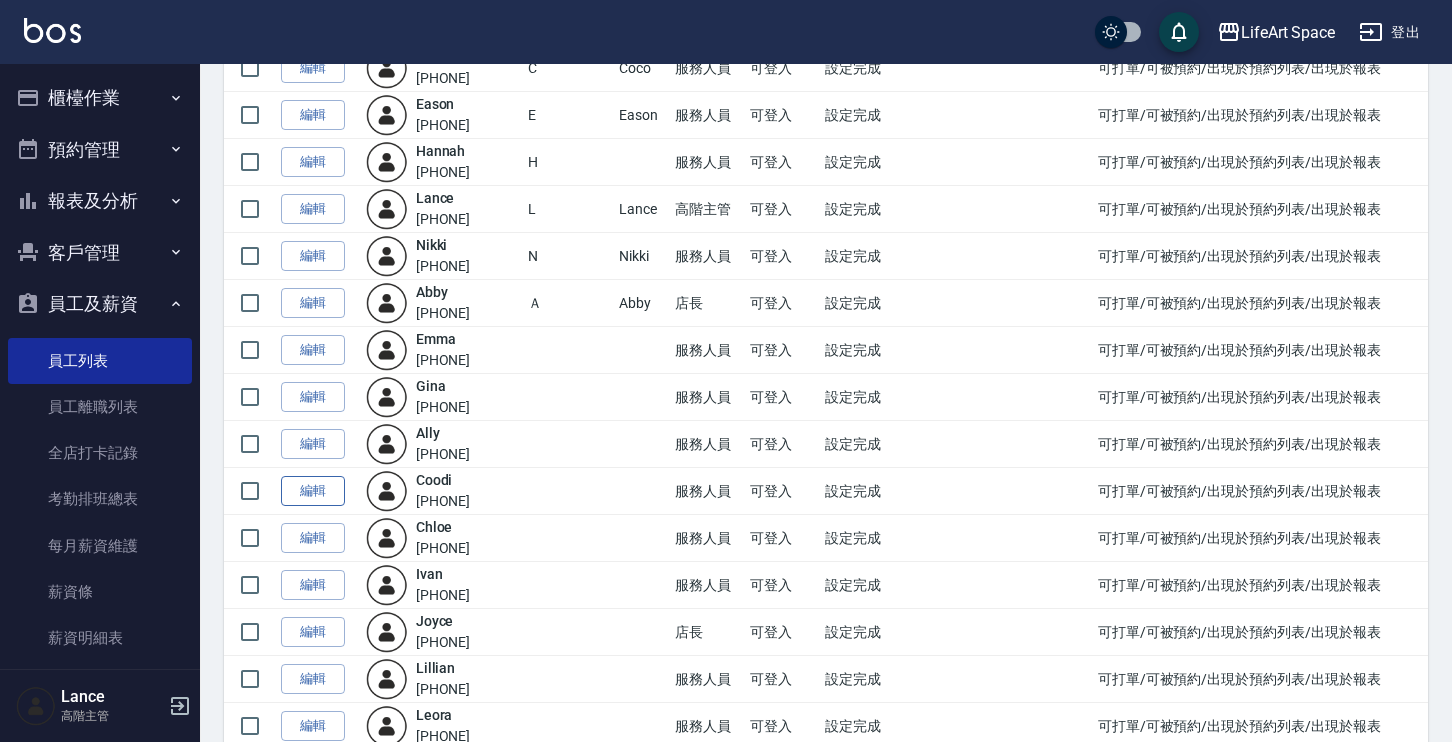 click on "編輯" at bounding box center [313, 491] 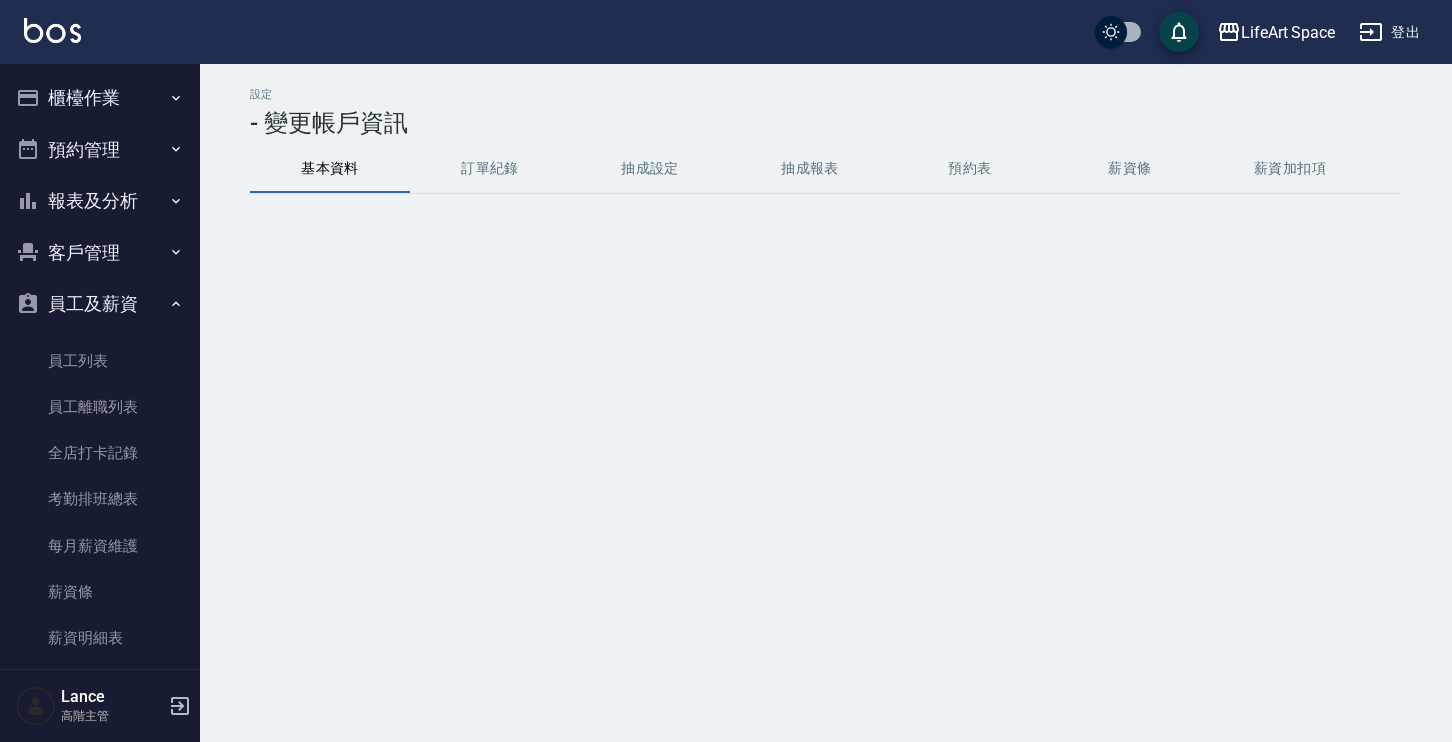 scroll, scrollTop: 0, scrollLeft: 0, axis: both 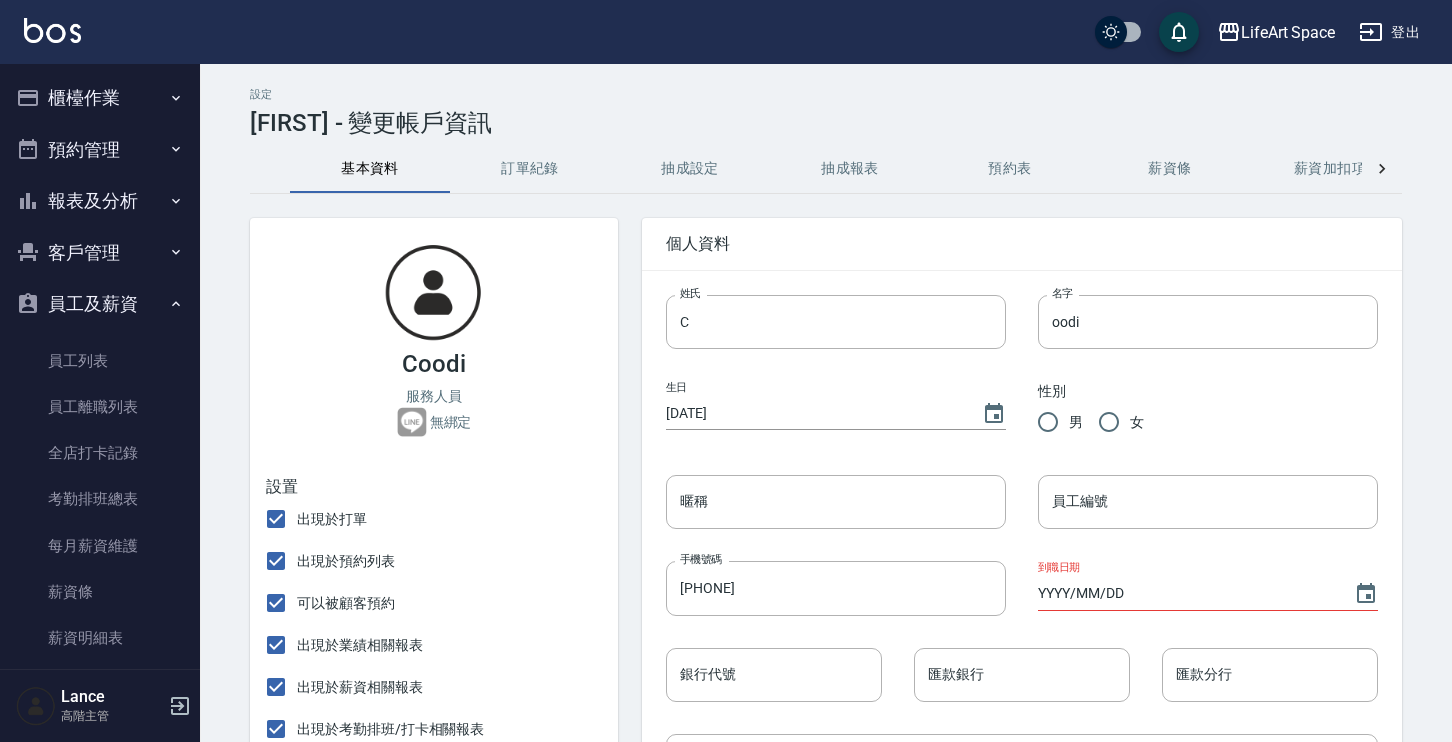 click on "抽成設定" at bounding box center [690, 169] 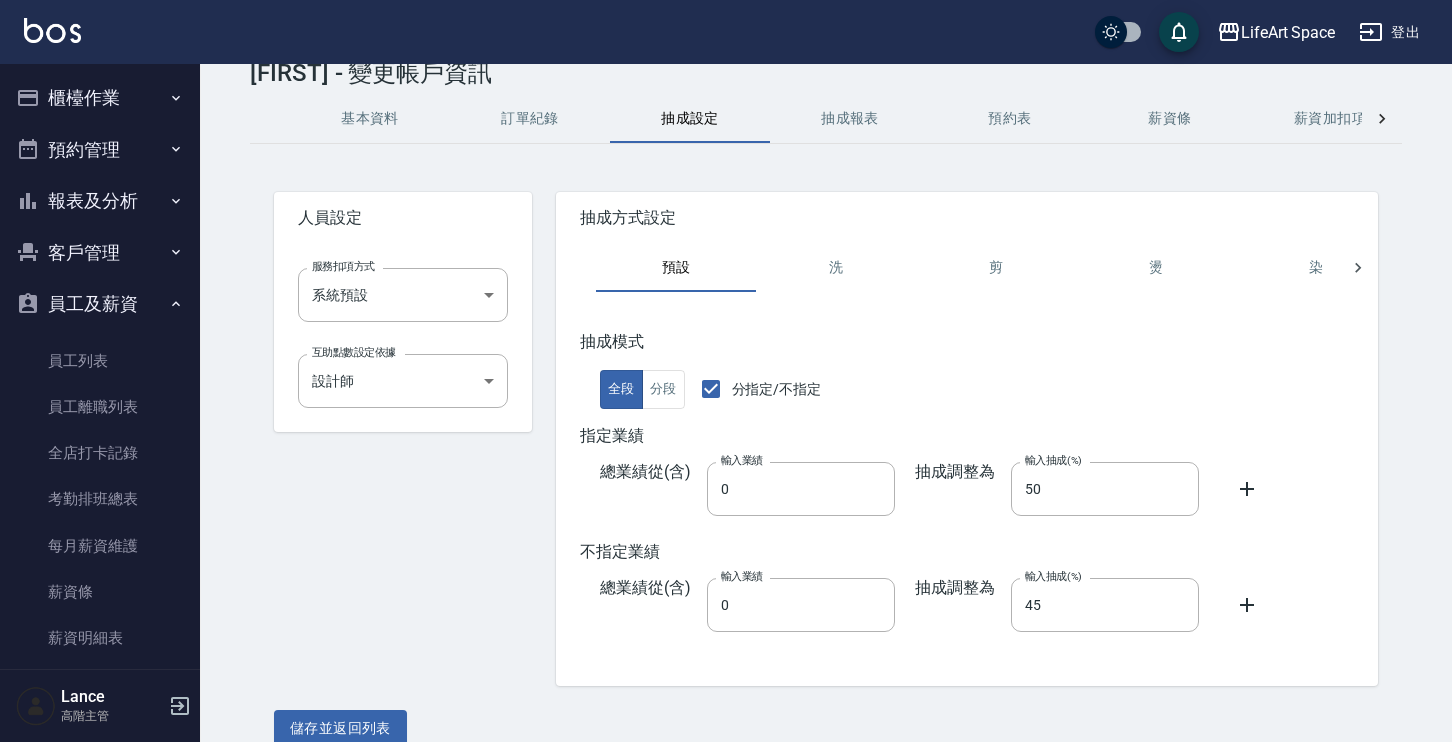 scroll, scrollTop: 78, scrollLeft: 0, axis: vertical 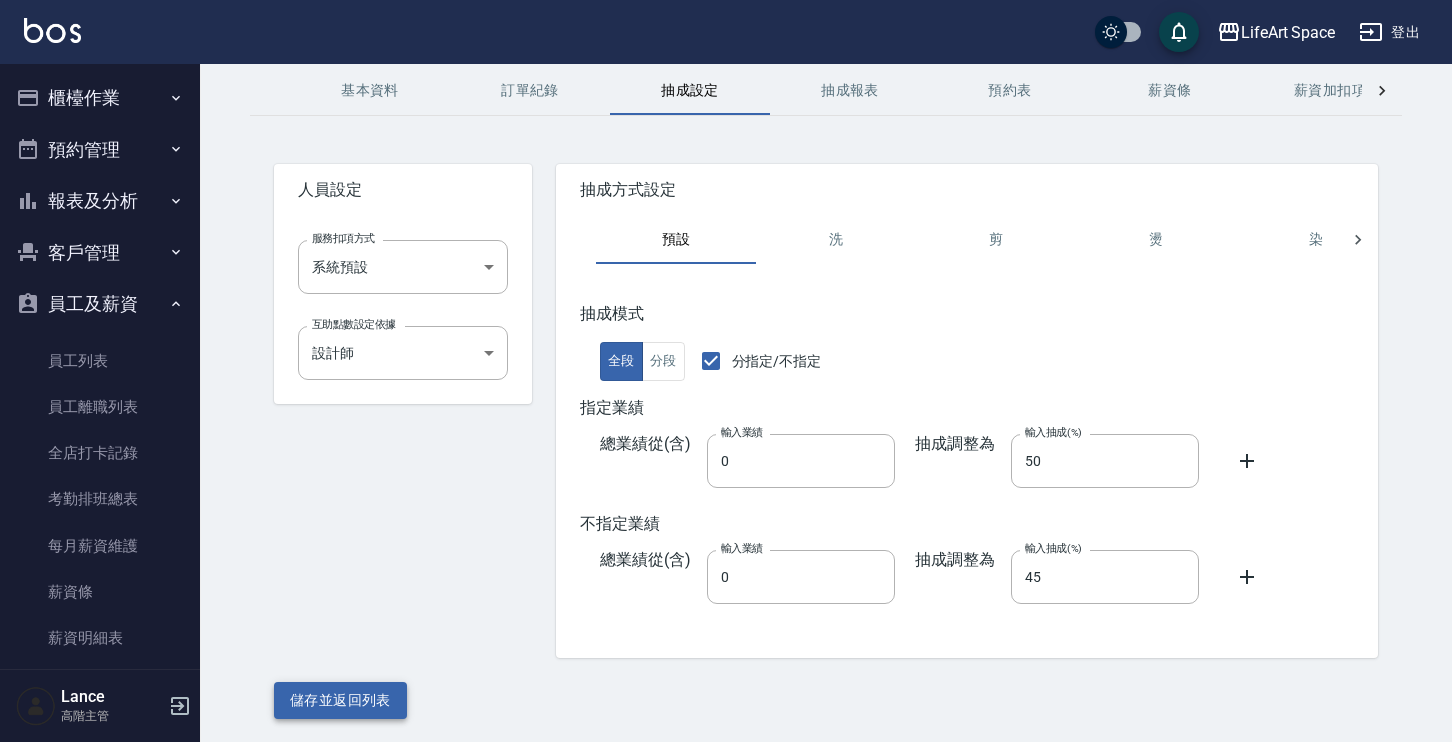 click on "儲存並返回列表" at bounding box center (340, 700) 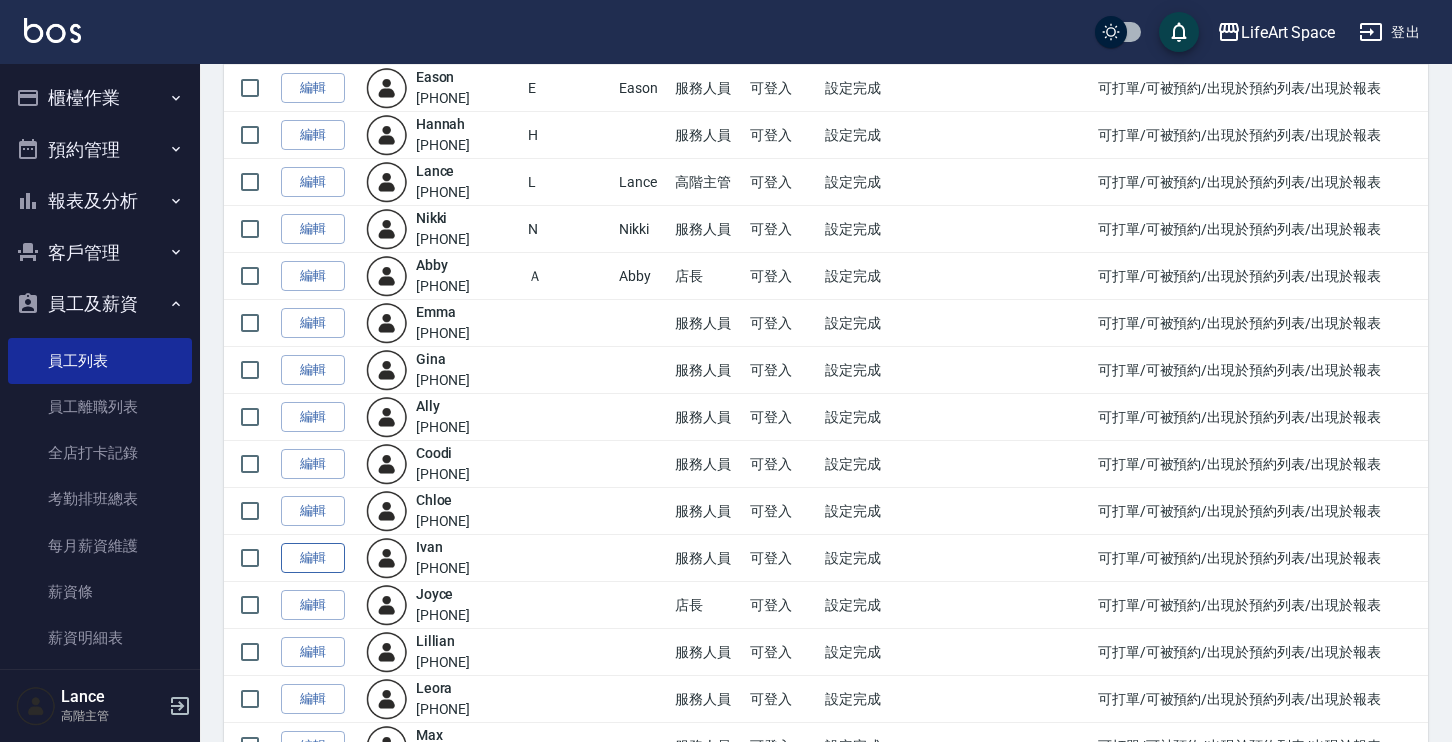 scroll, scrollTop: 297, scrollLeft: 0, axis: vertical 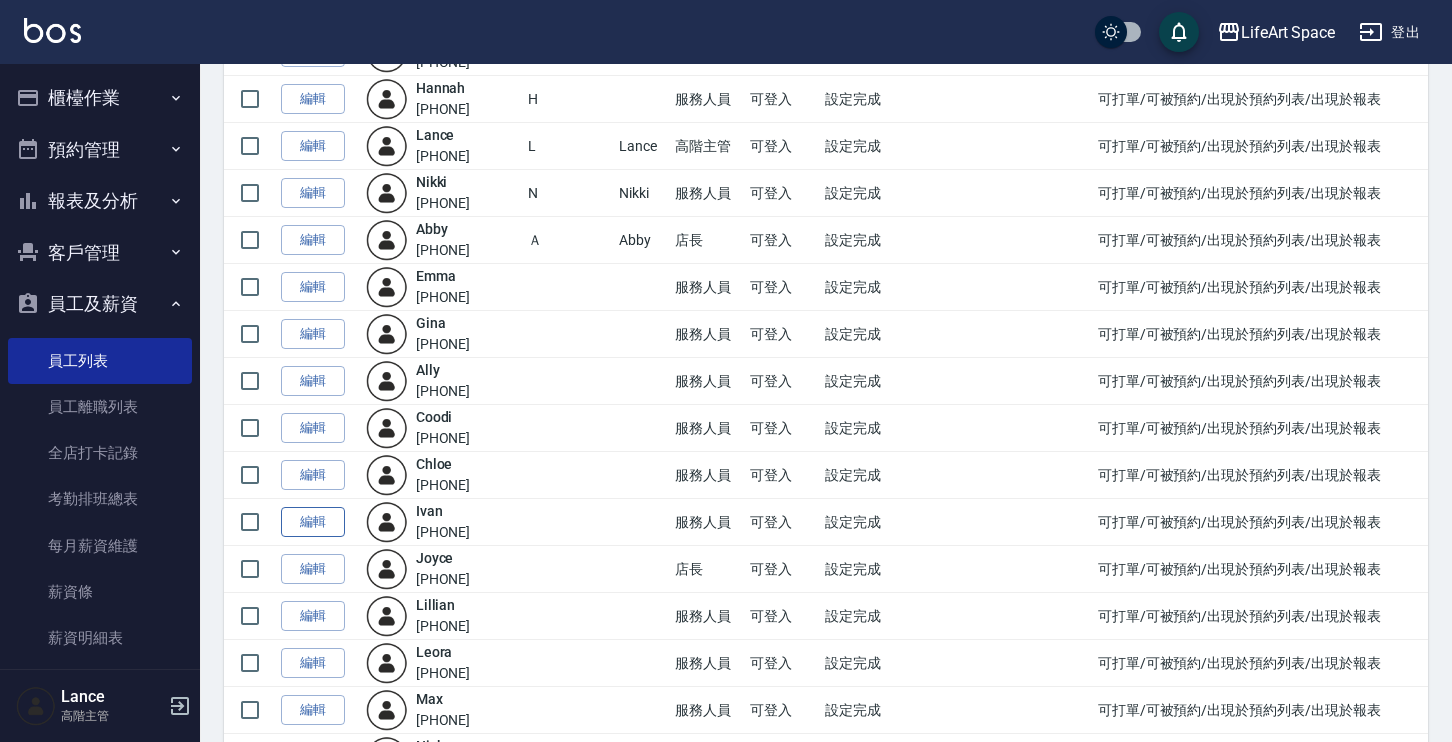 click on "編輯" at bounding box center (313, 522) 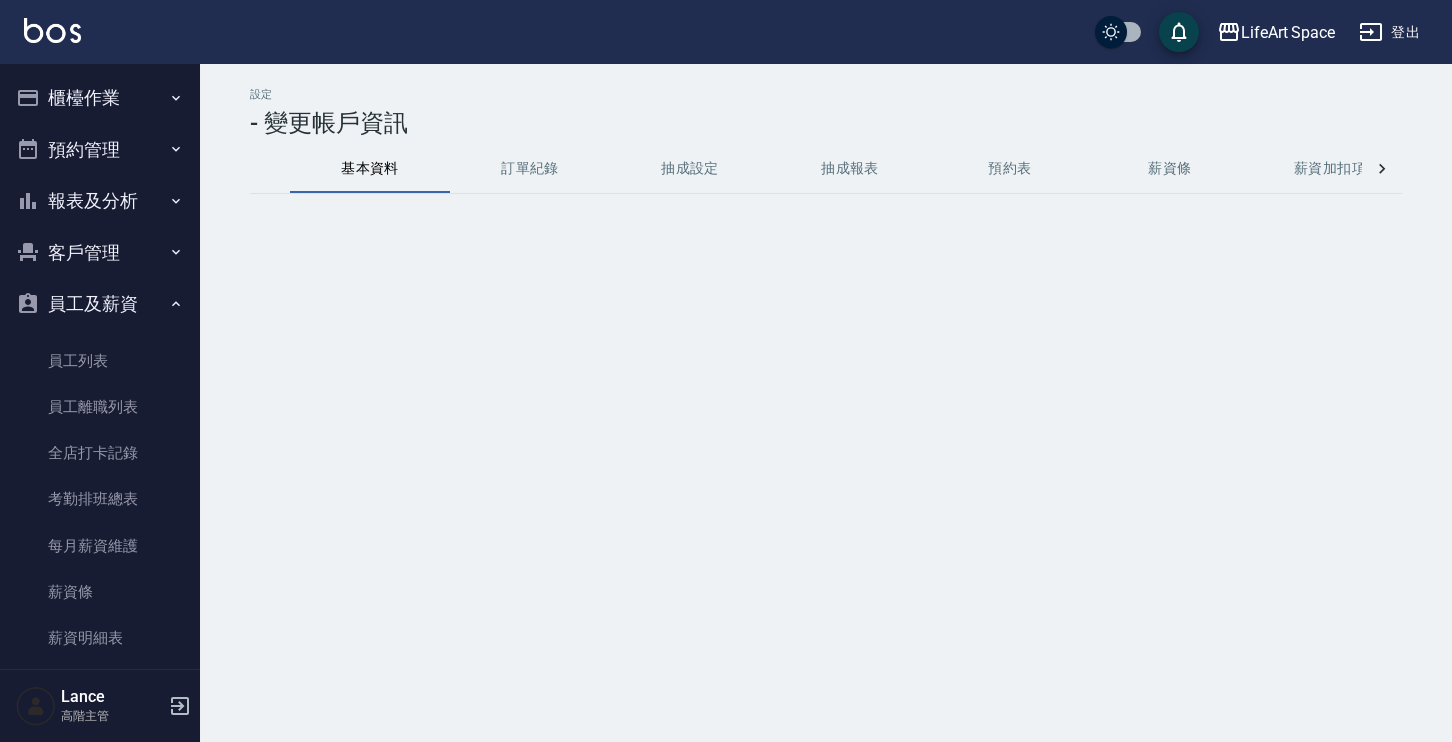 scroll, scrollTop: 0, scrollLeft: 0, axis: both 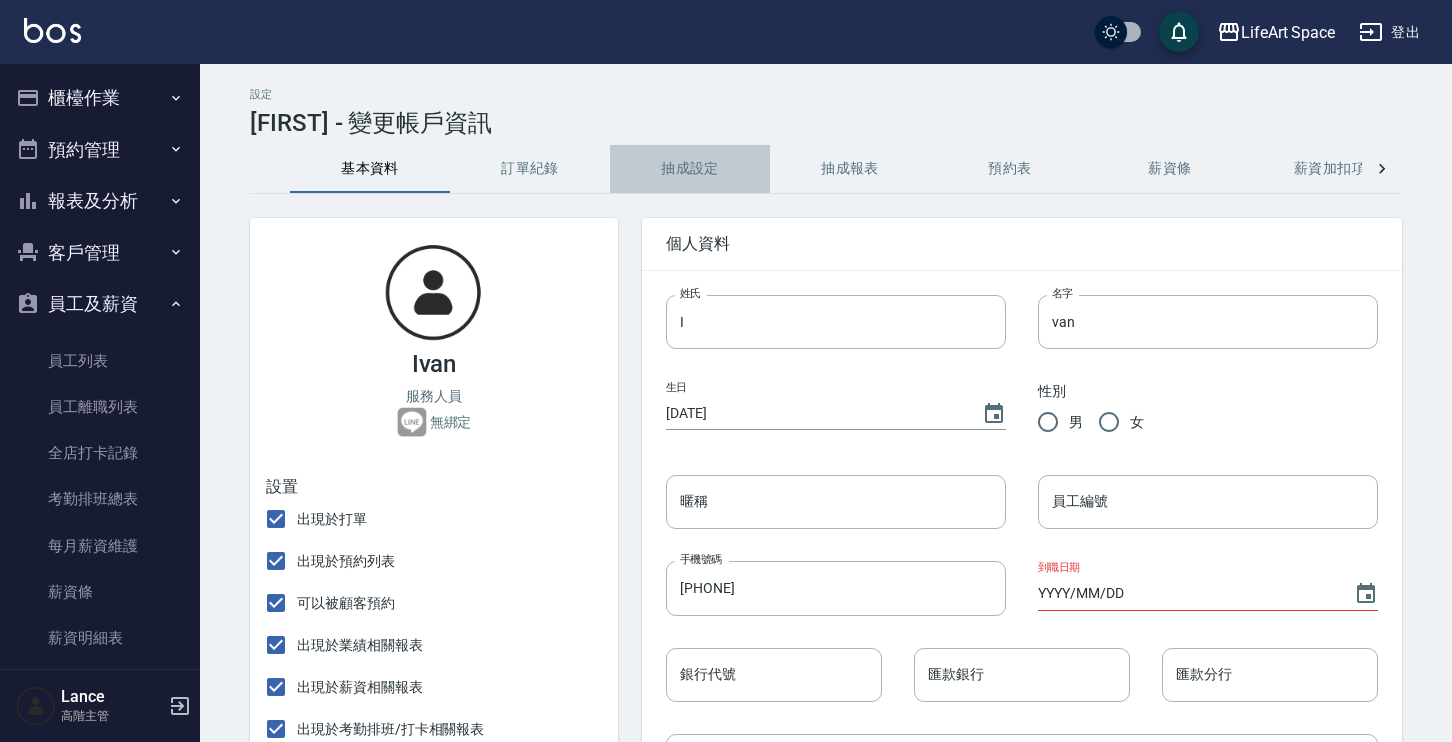 click on "抽成設定" at bounding box center (690, 169) 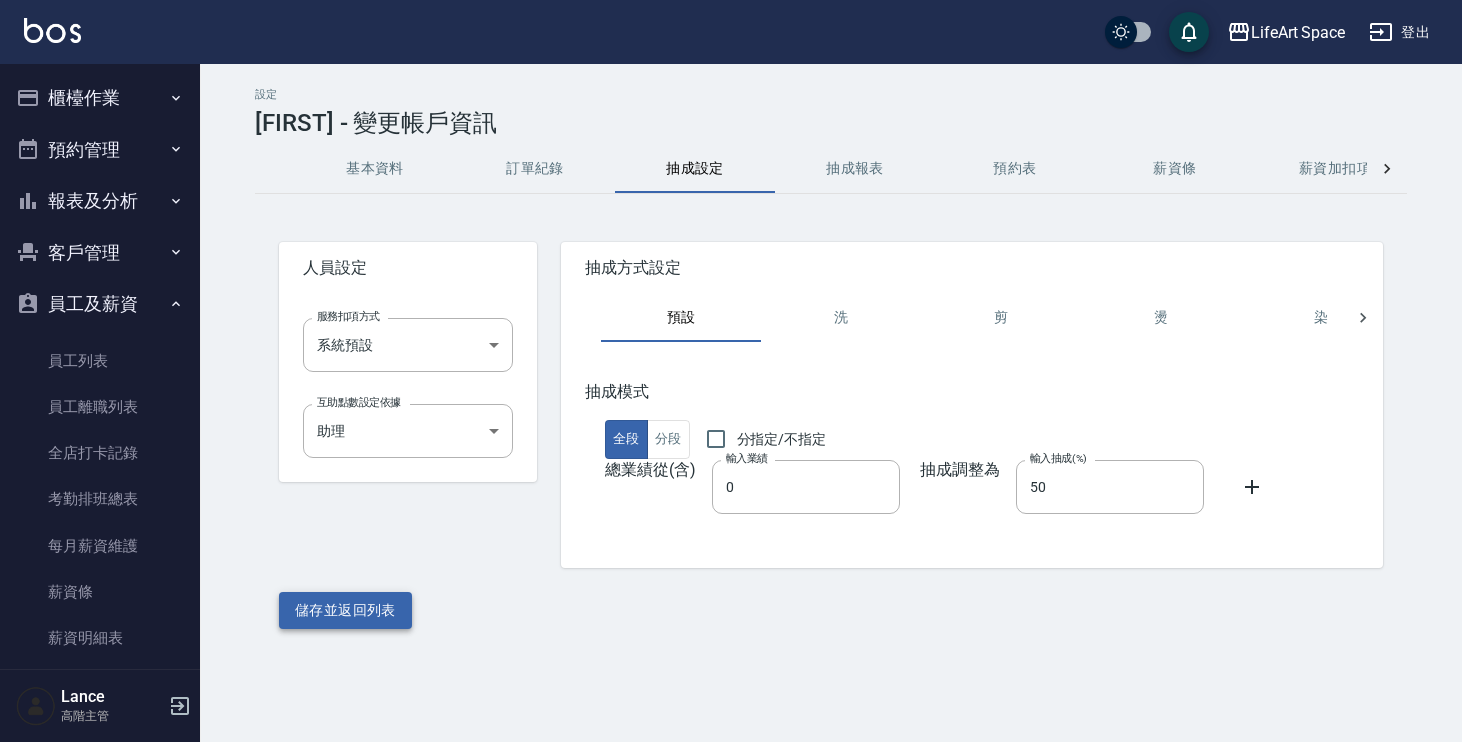 click on "儲存並返回列表" at bounding box center [345, 610] 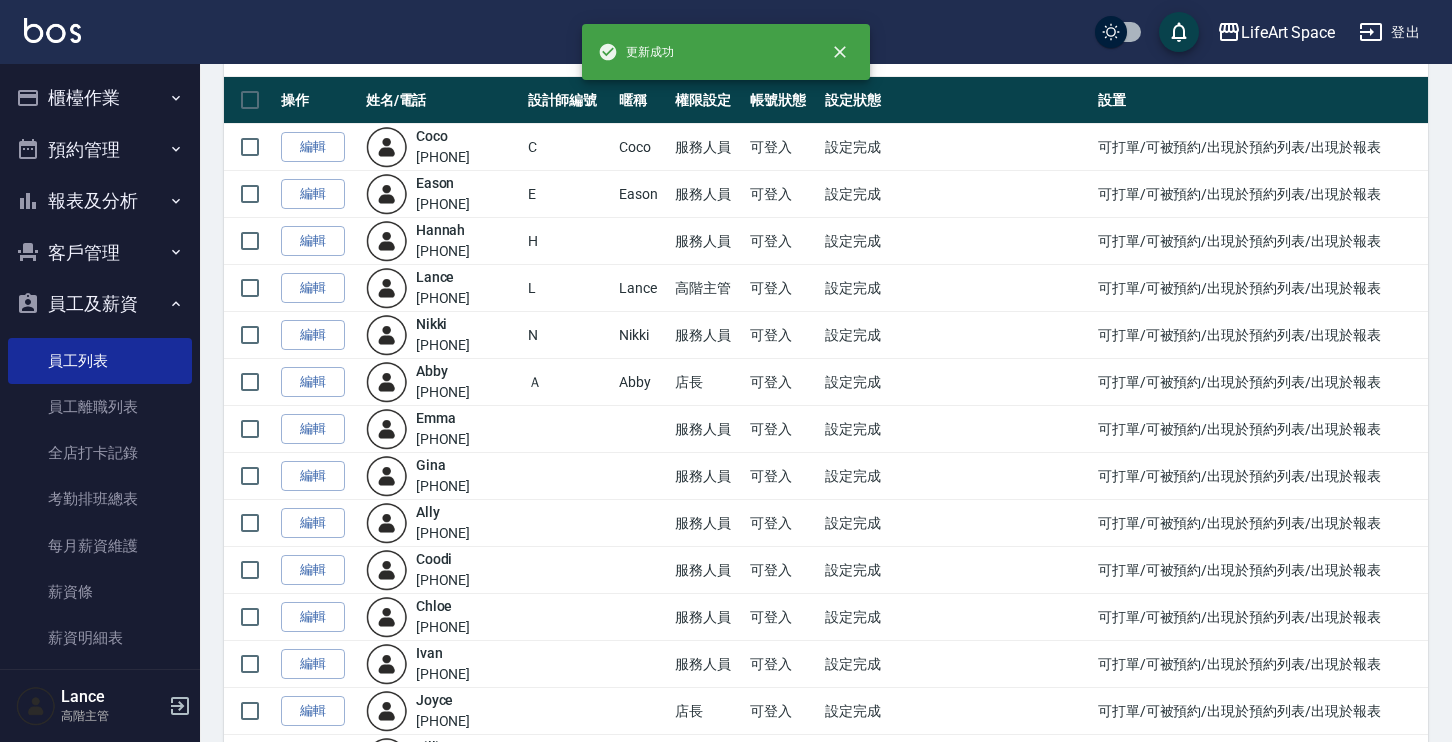 scroll, scrollTop: 310, scrollLeft: 0, axis: vertical 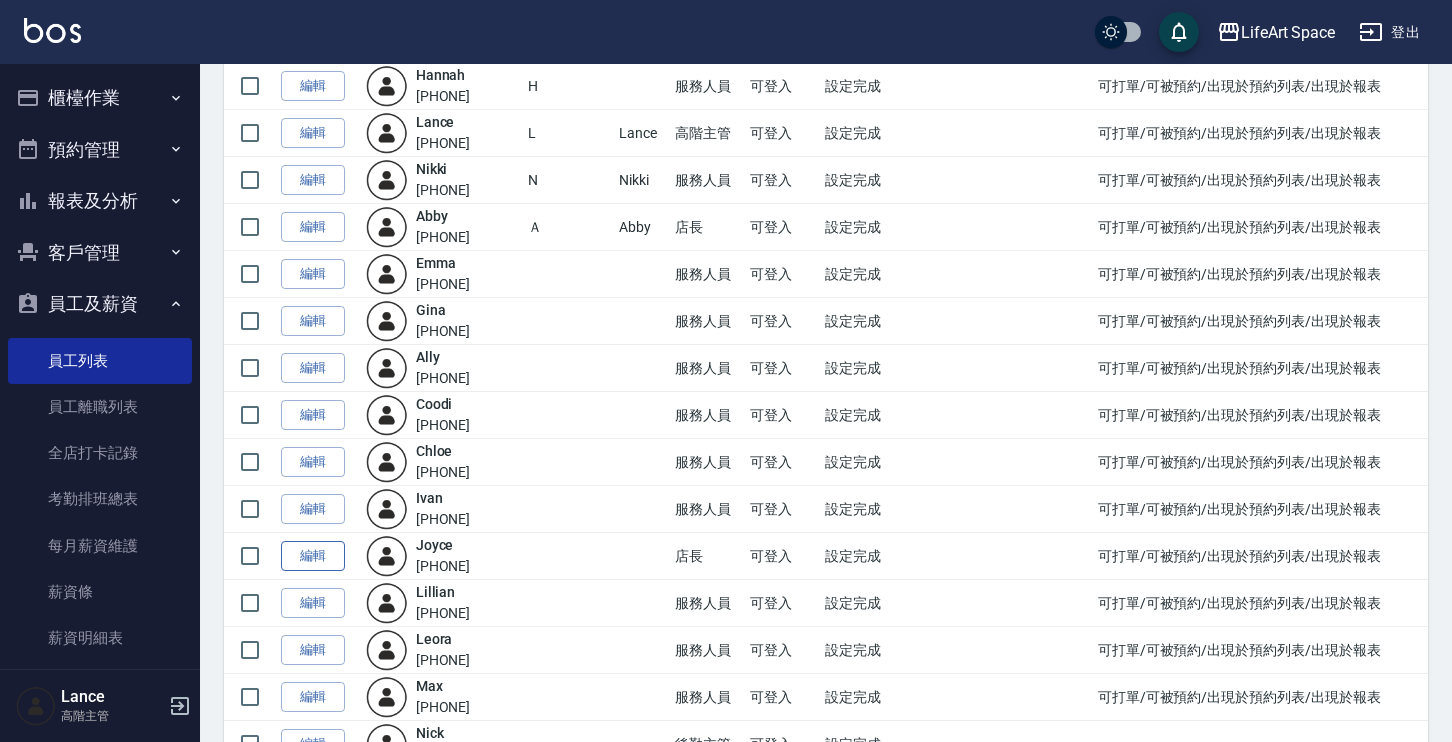 click on "編輯" at bounding box center [313, 556] 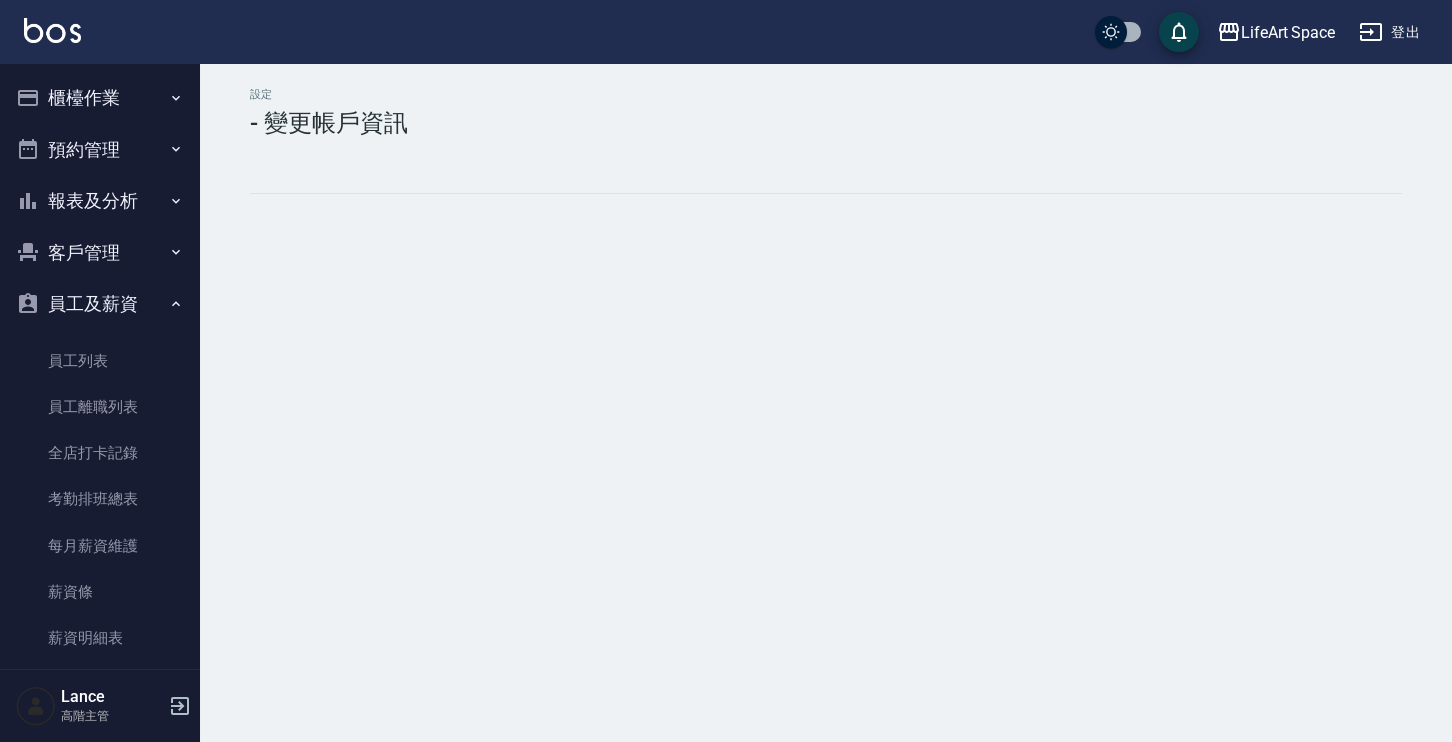 scroll, scrollTop: 0, scrollLeft: 0, axis: both 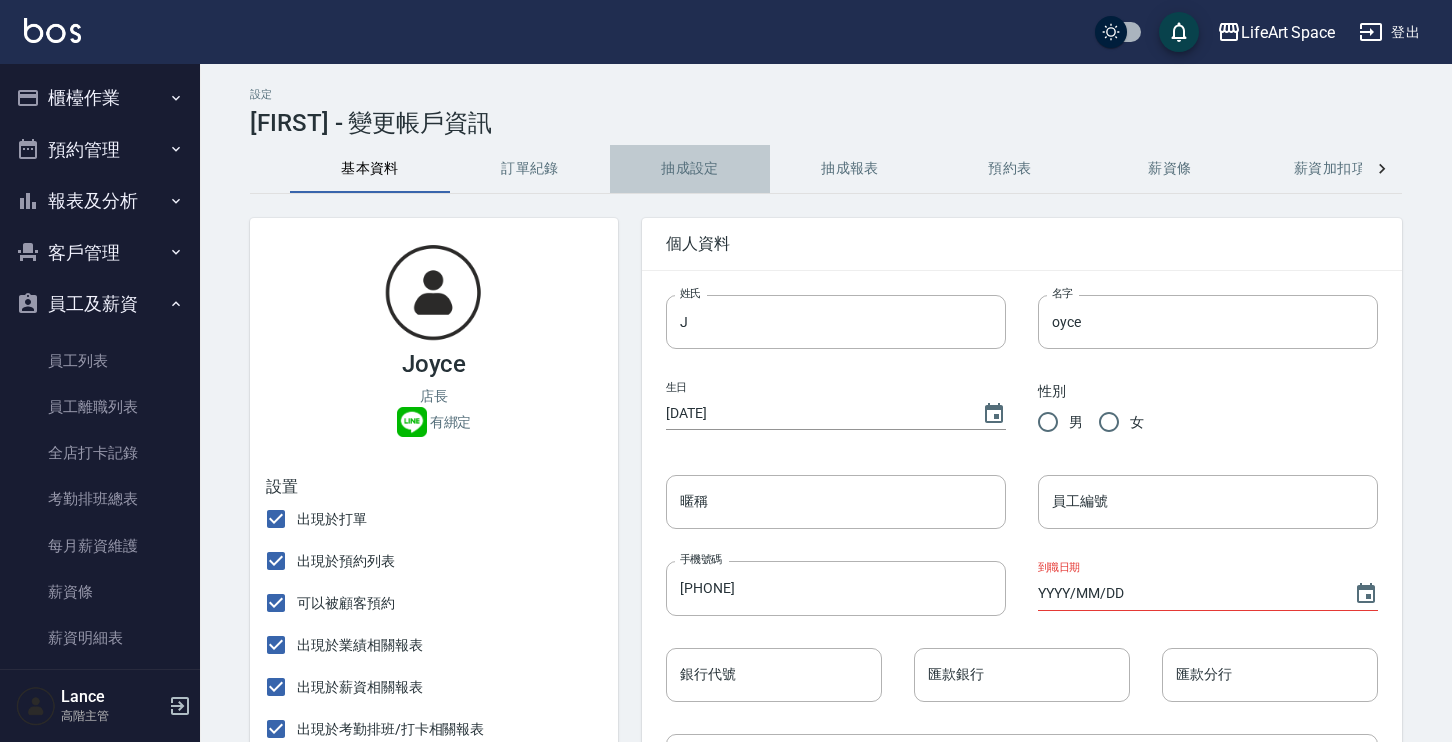 click on "抽成設定" at bounding box center (690, 169) 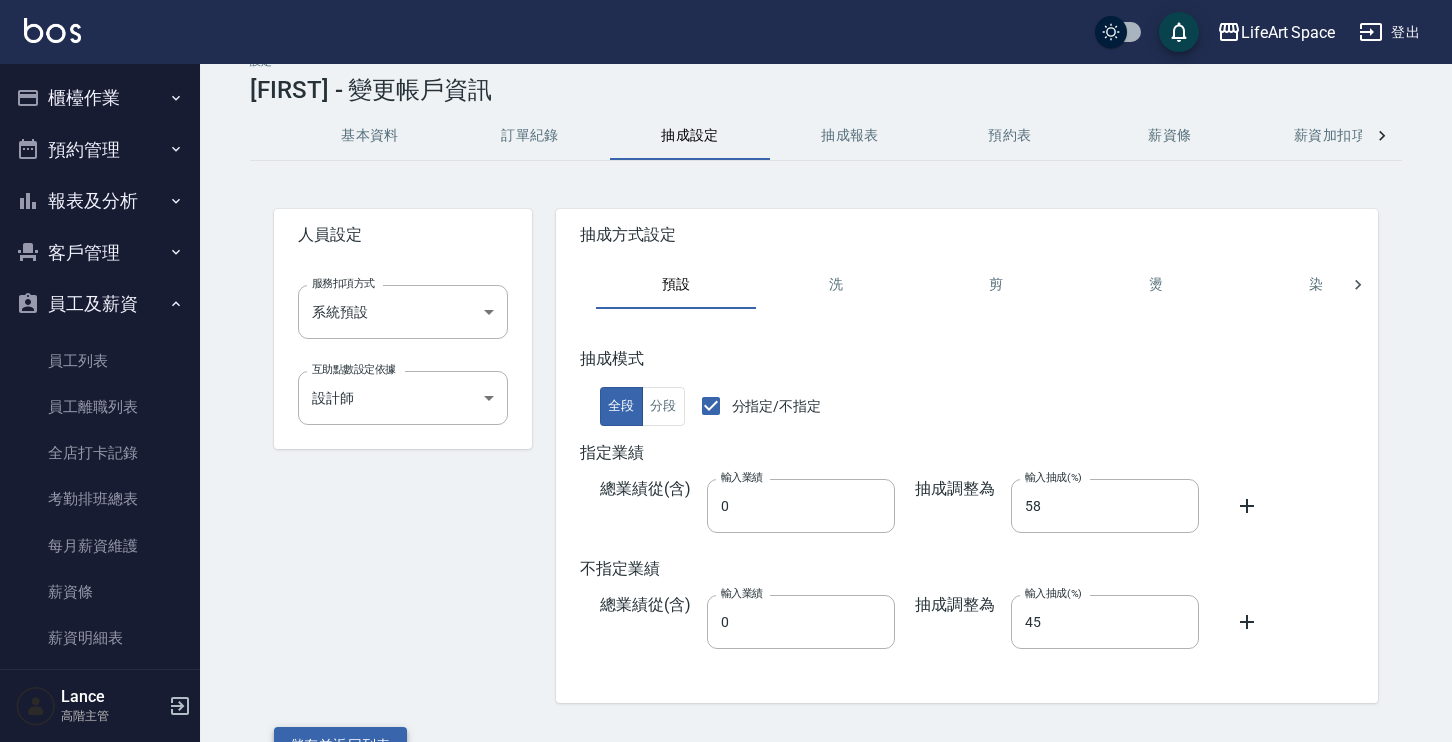 scroll, scrollTop: 71, scrollLeft: 0, axis: vertical 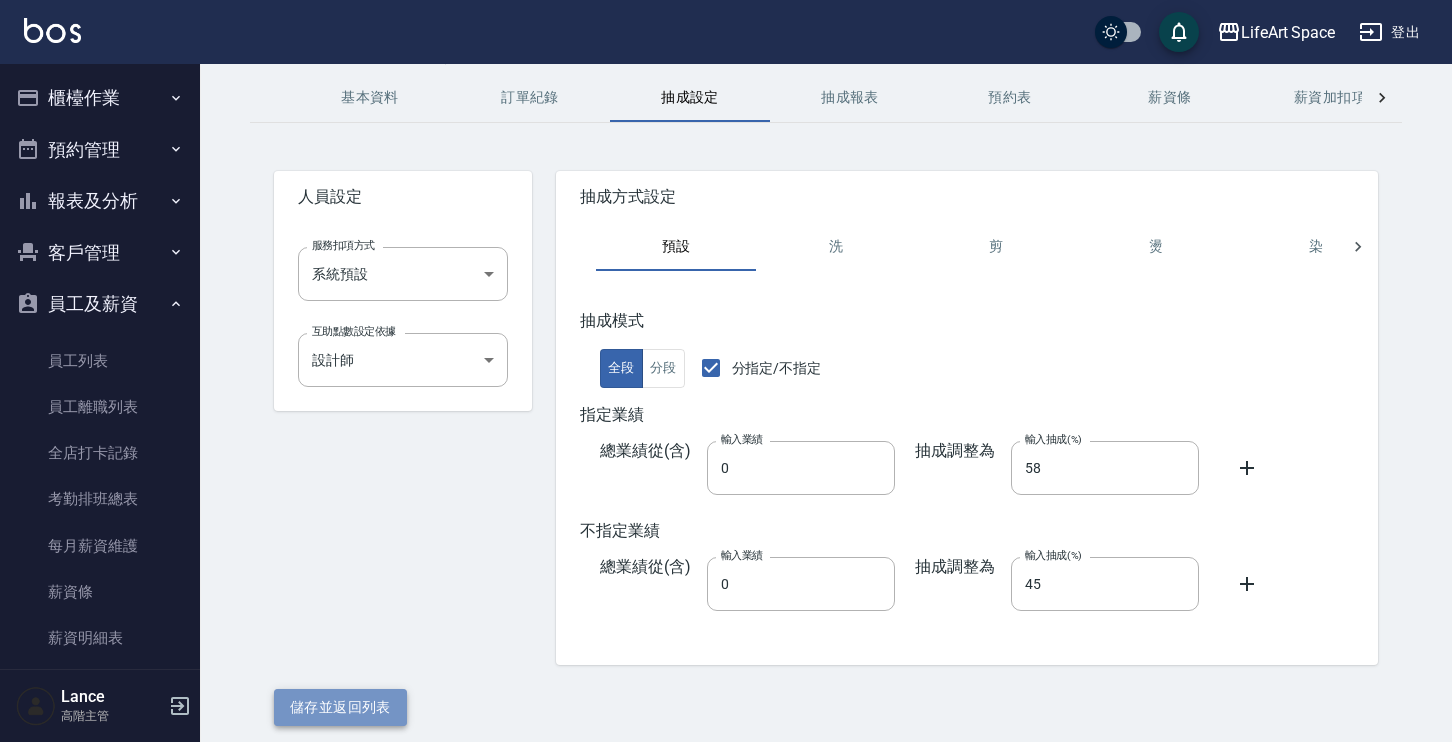 click on "儲存並返回列表" at bounding box center [340, 707] 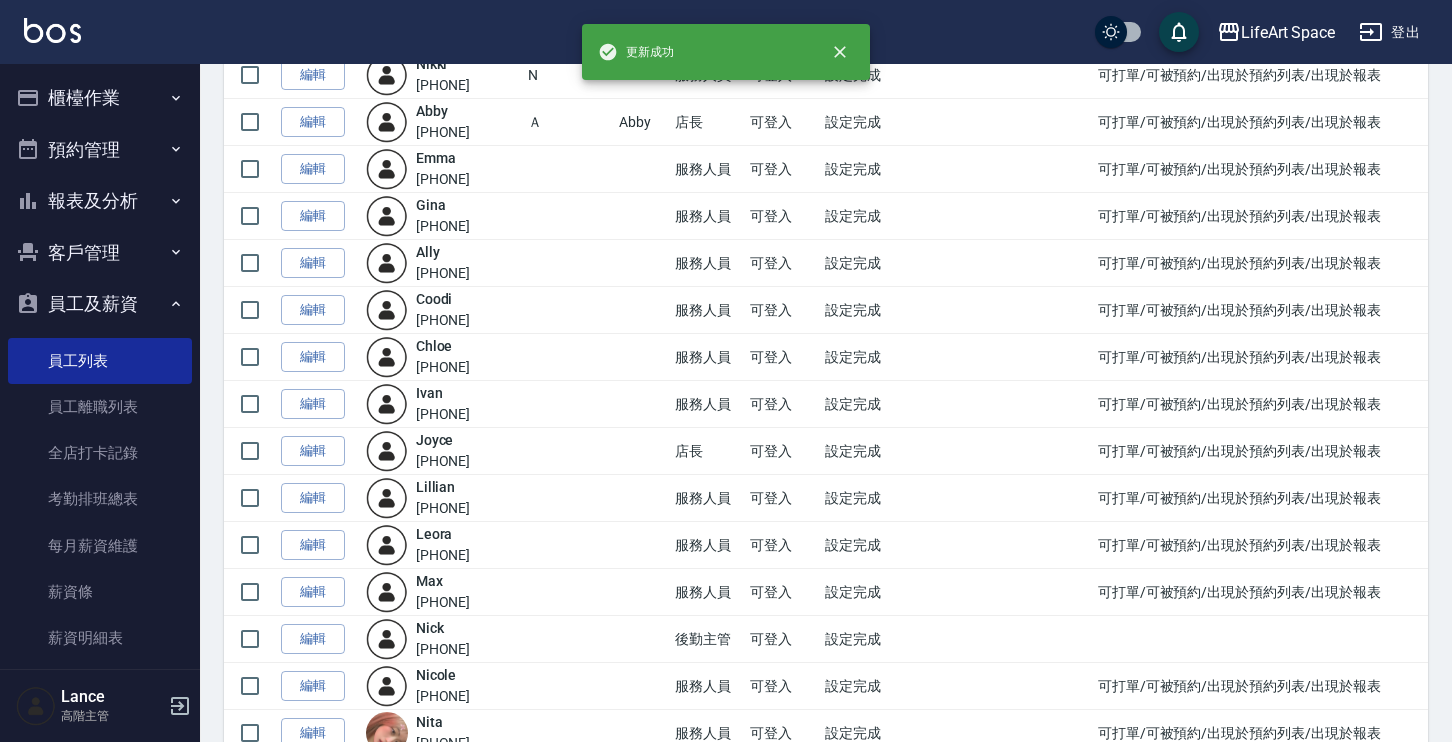 scroll, scrollTop: 419, scrollLeft: 0, axis: vertical 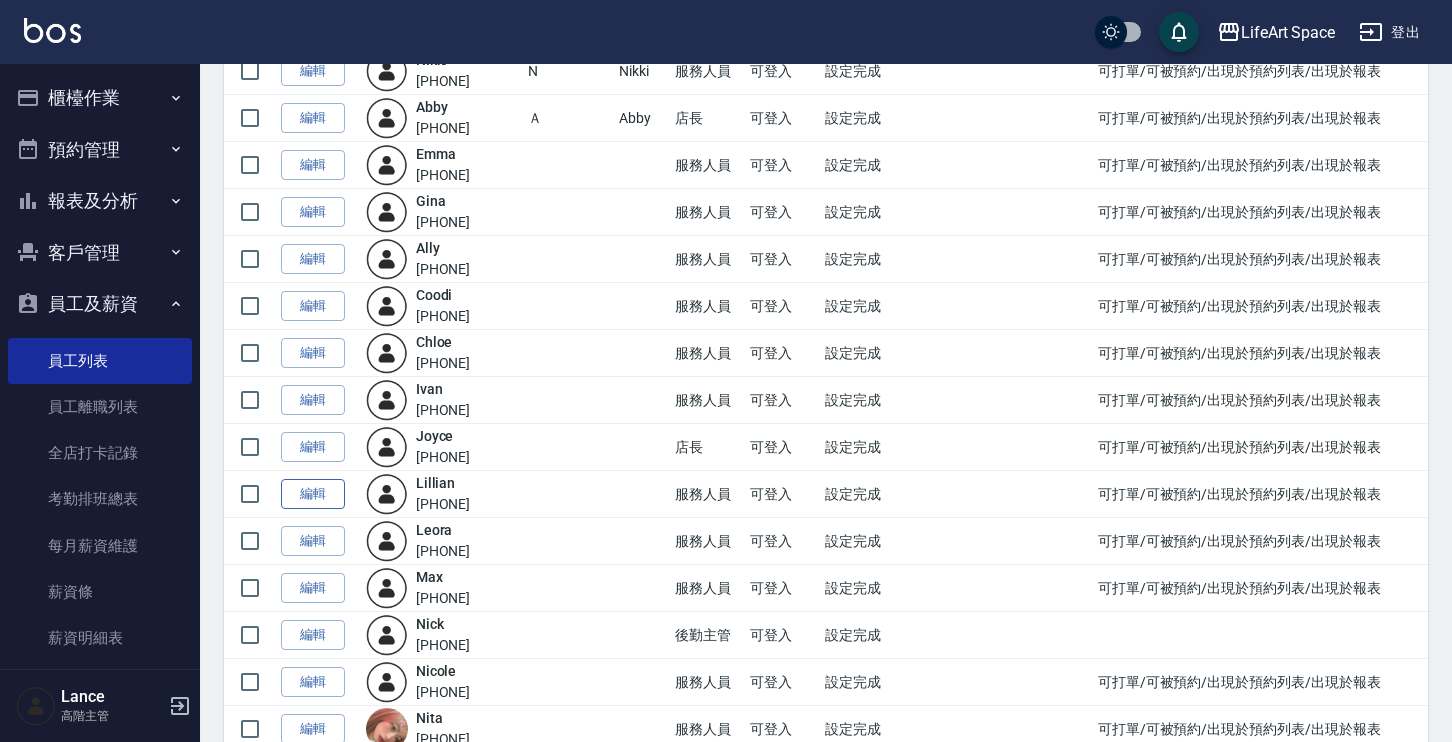 click on "編輯" at bounding box center (313, 494) 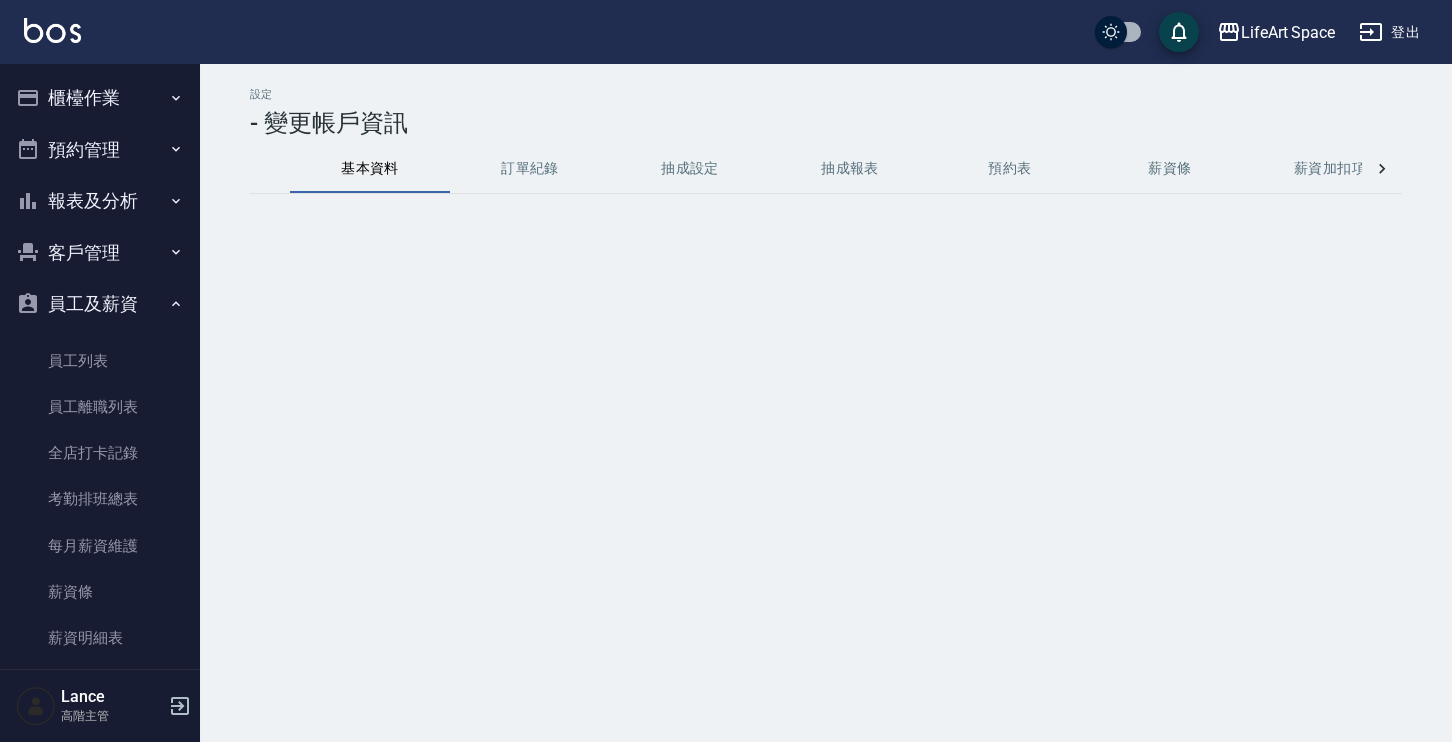 scroll, scrollTop: 0, scrollLeft: 0, axis: both 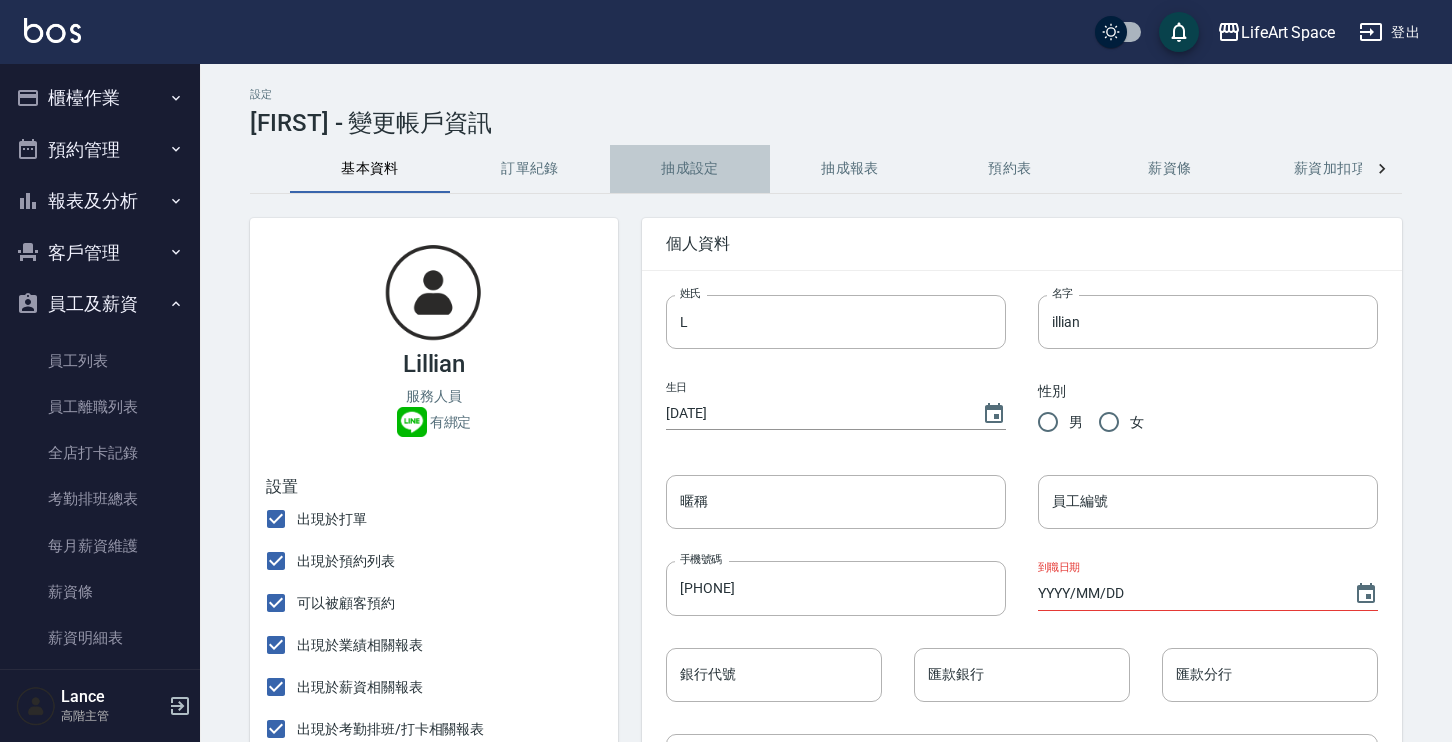 click on "抽成設定" at bounding box center (690, 169) 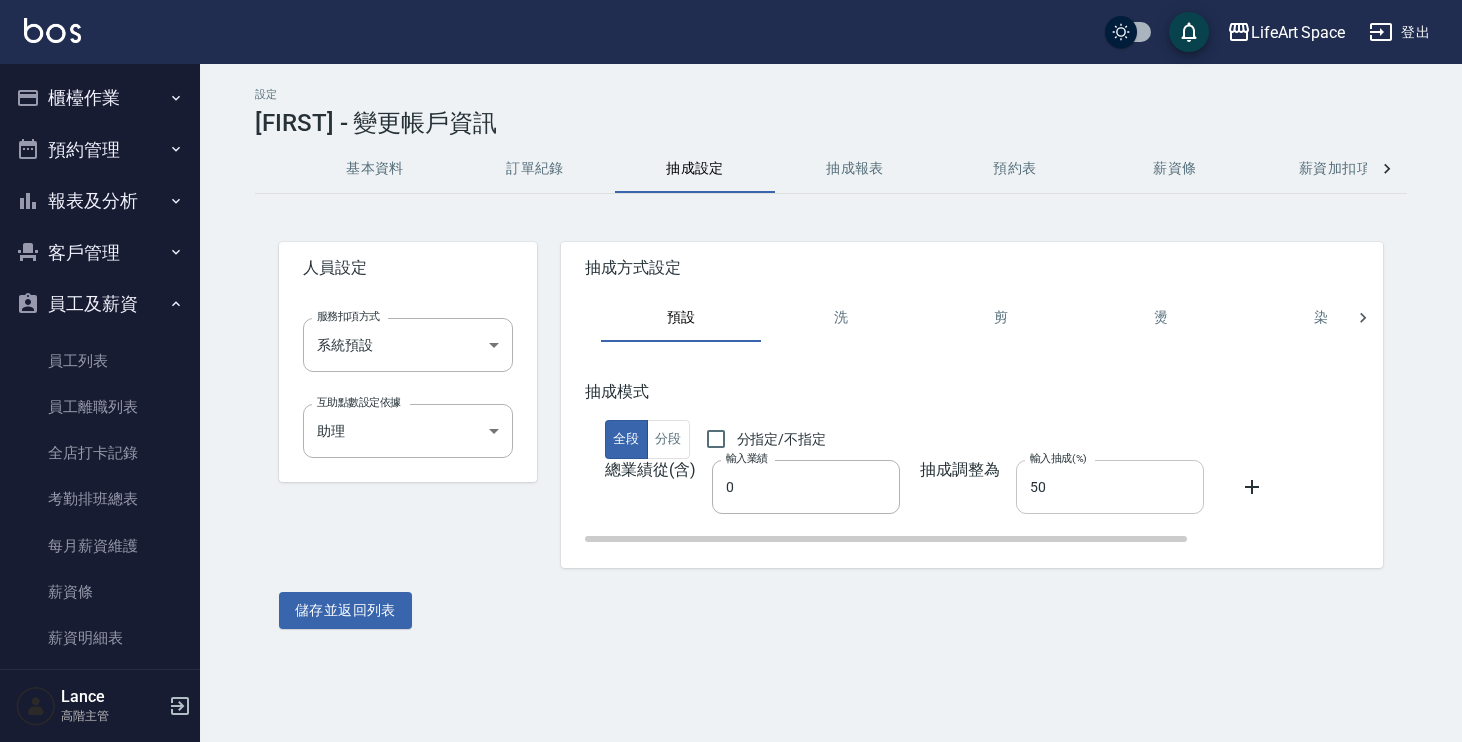 drag, startPoint x: 1057, startPoint y: 497, endPoint x: 1044, endPoint y: 488, distance: 15.811388 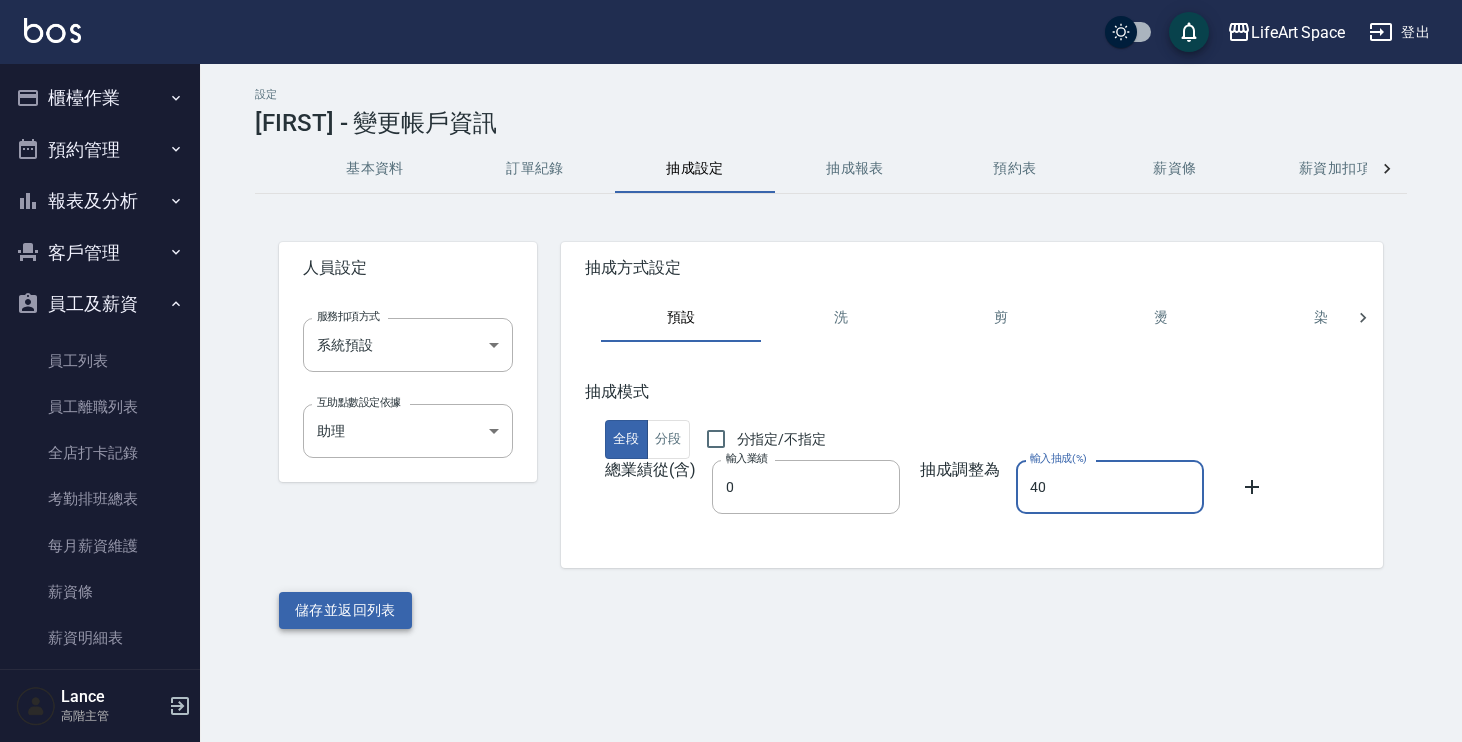 type on "40" 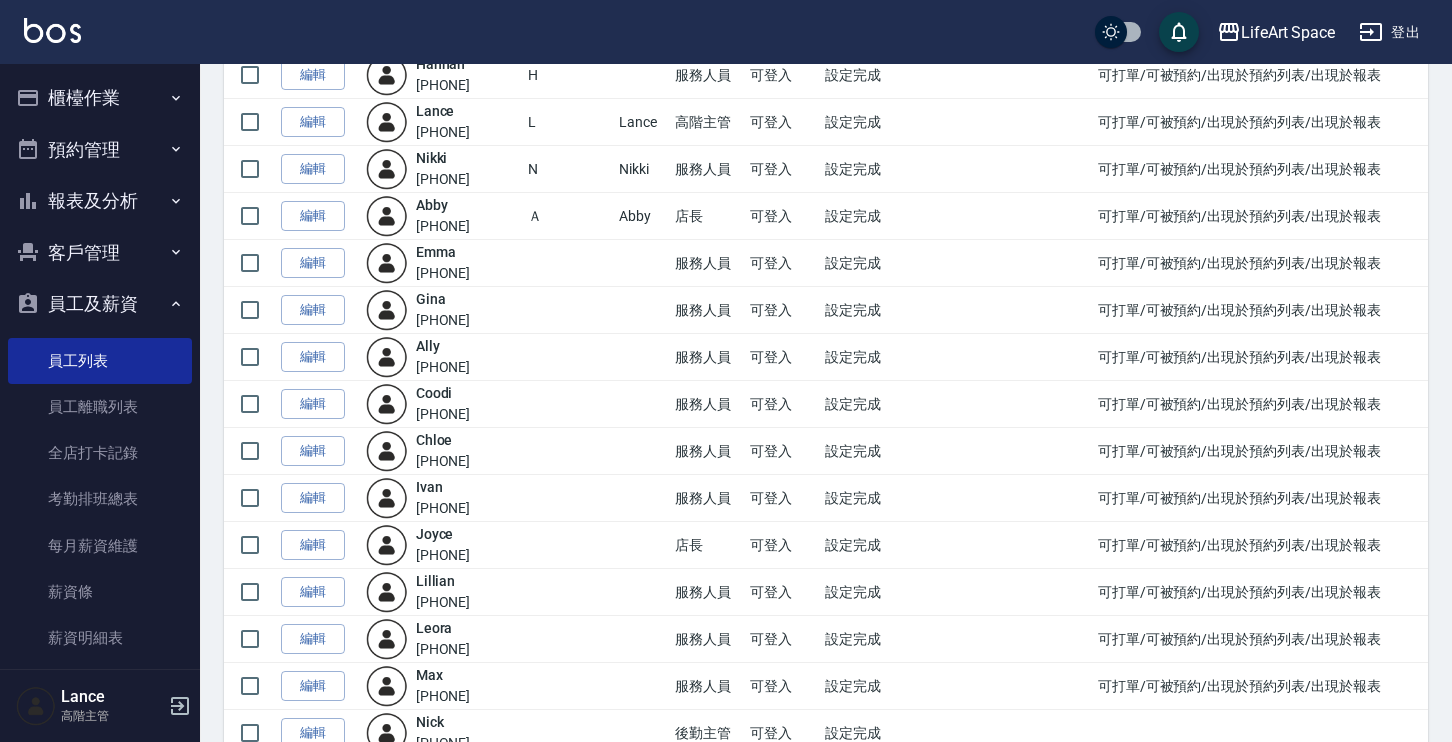 scroll, scrollTop: 356, scrollLeft: 0, axis: vertical 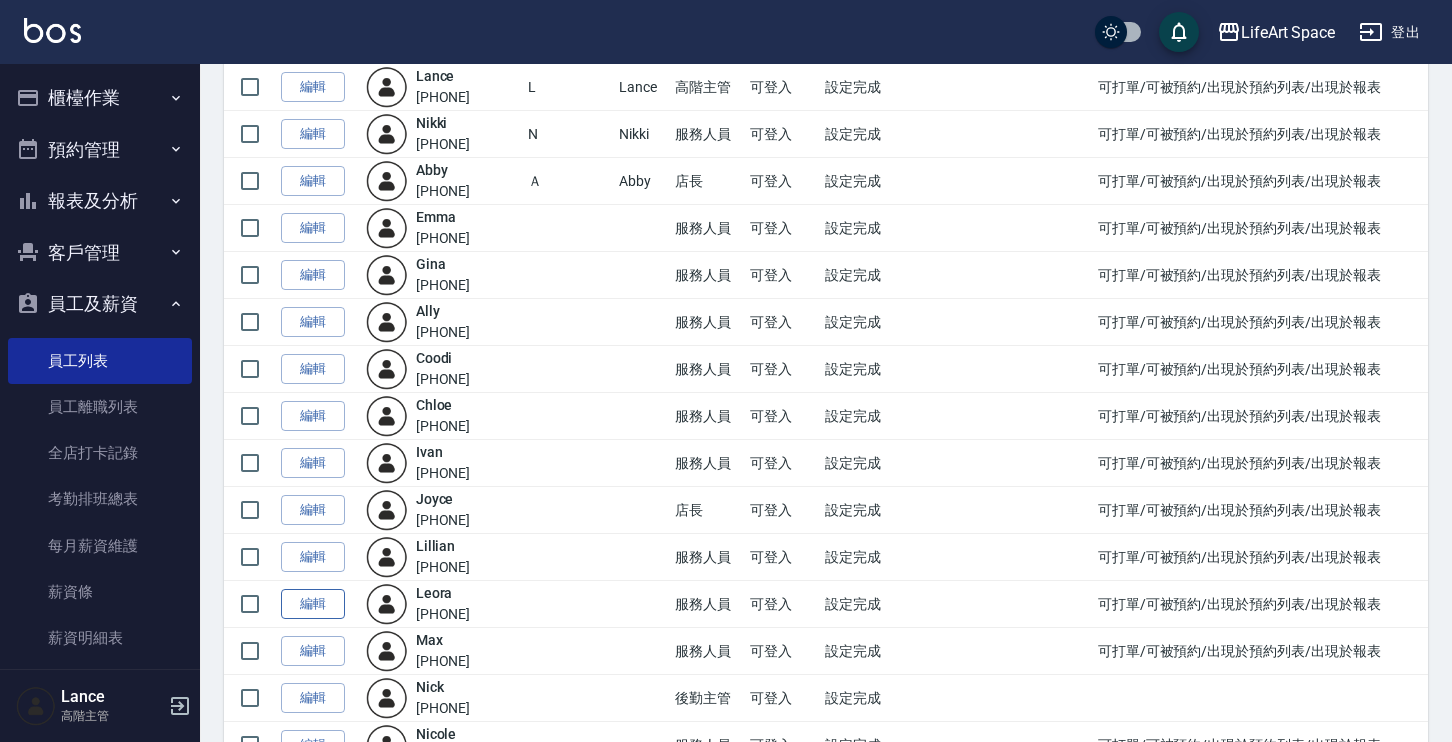 click on "編輯" at bounding box center (313, 604) 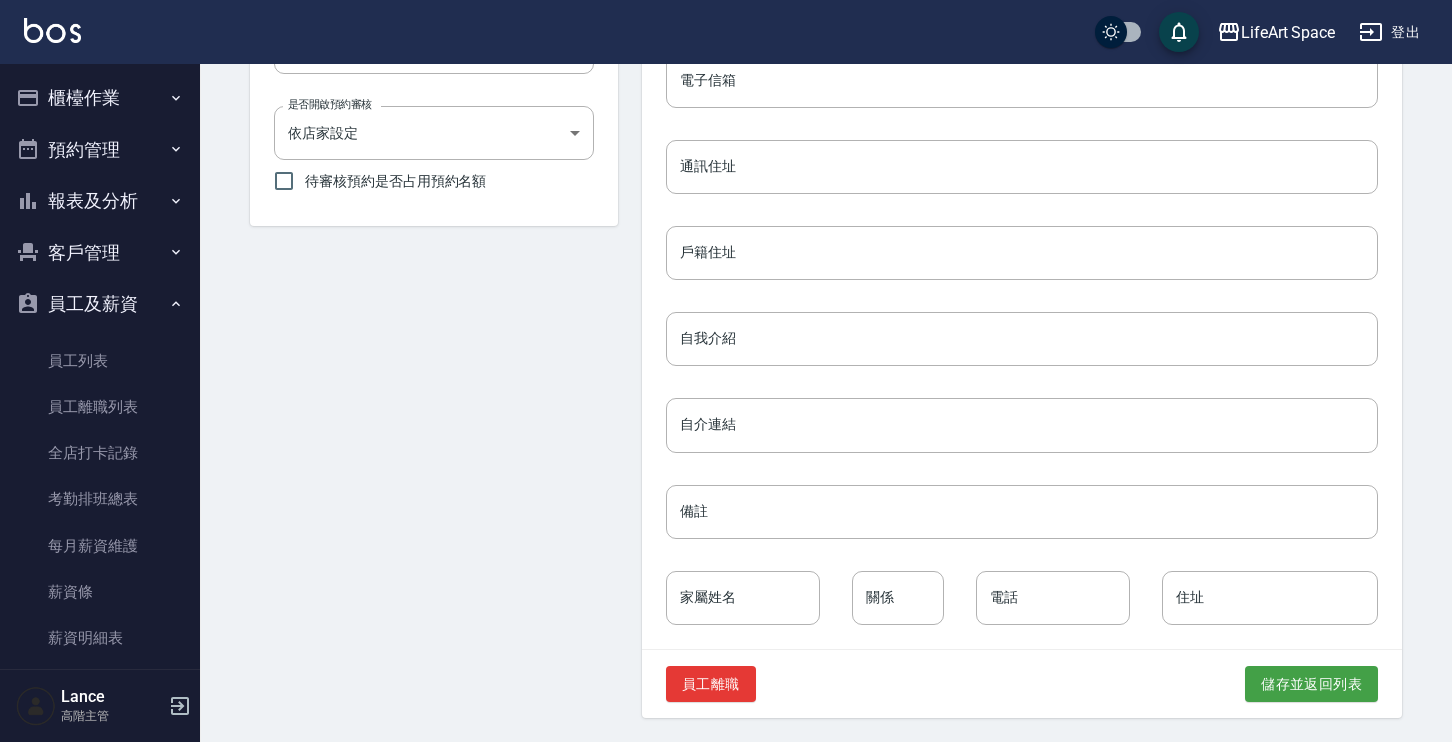 scroll, scrollTop: 0, scrollLeft: 0, axis: both 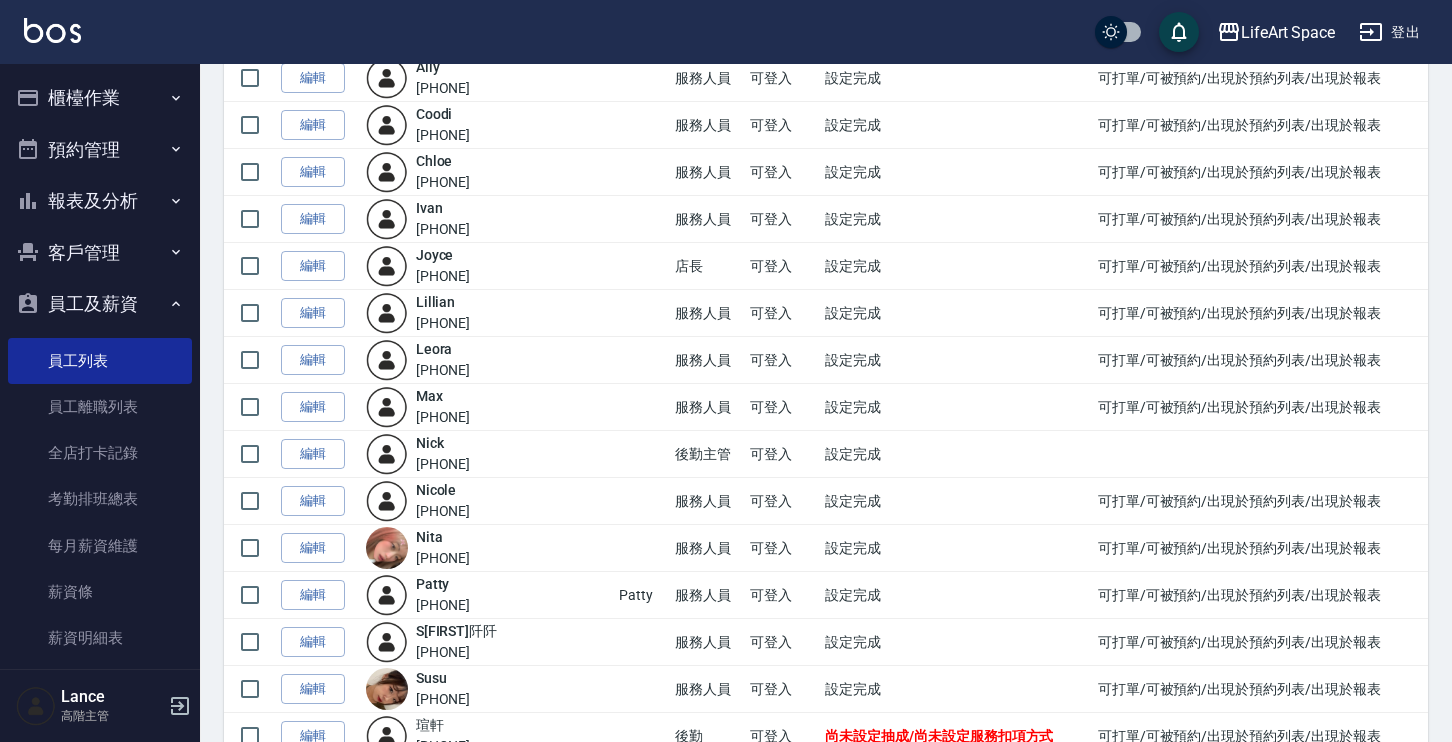 click on "編輯" at bounding box center [313, 407] 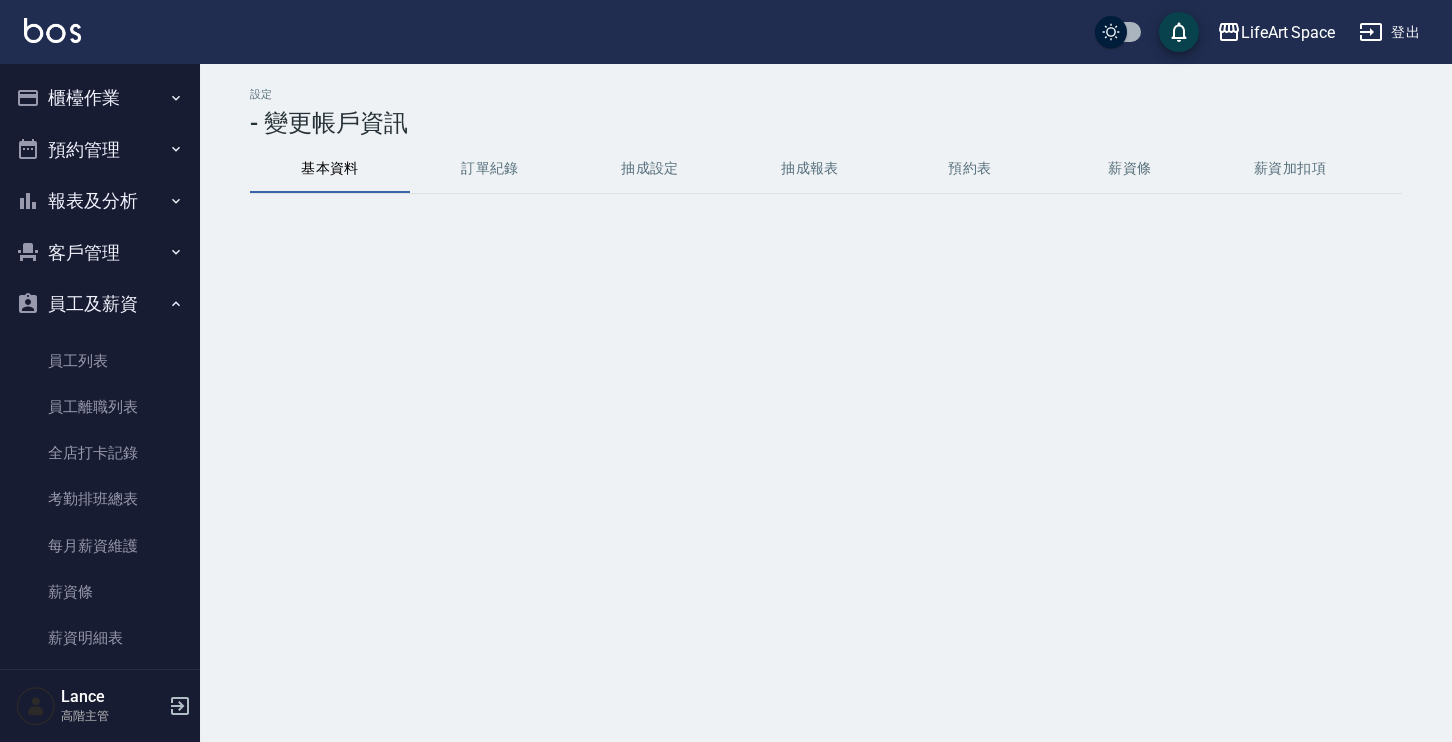 scroll, scrollTop: 0, scrollLeft: 0, axis: both 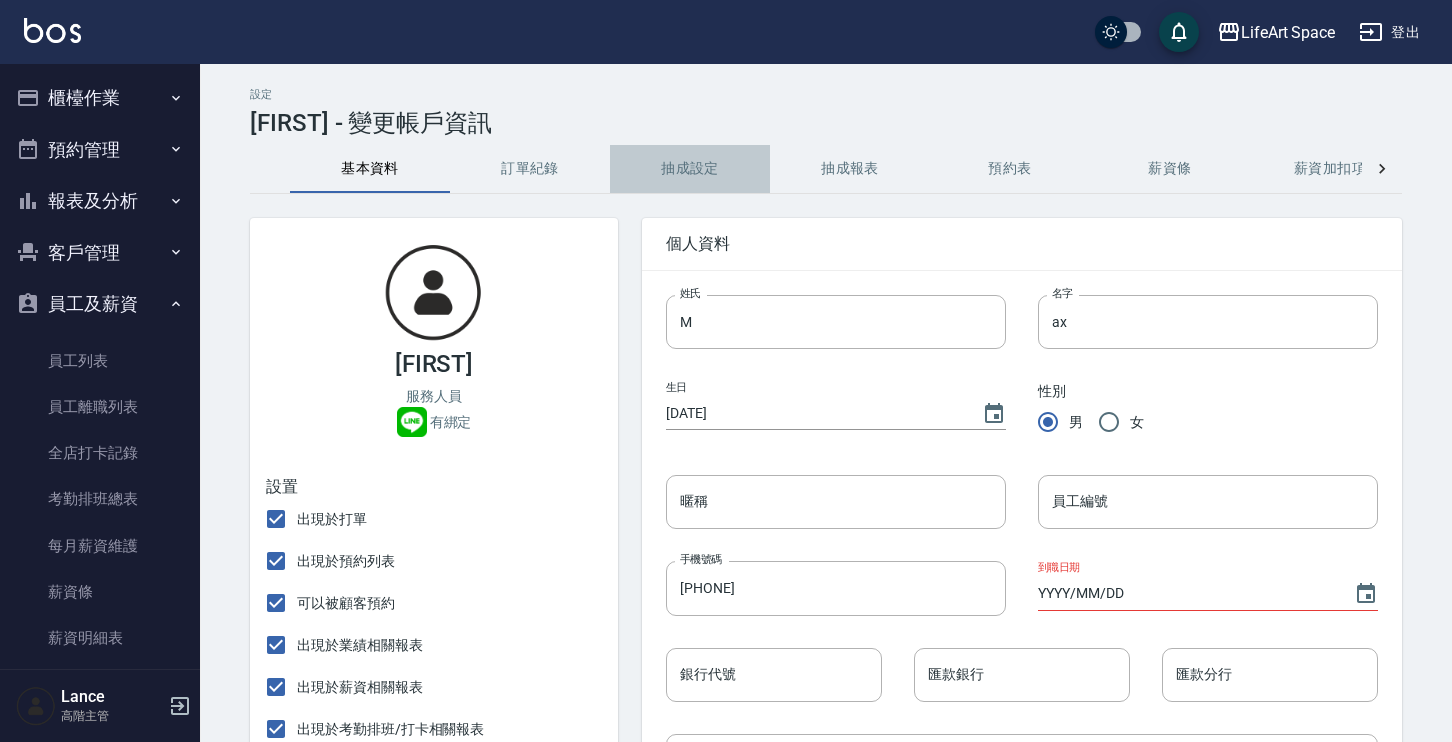 click on "抽成設定" at bounding box center [690, 169] 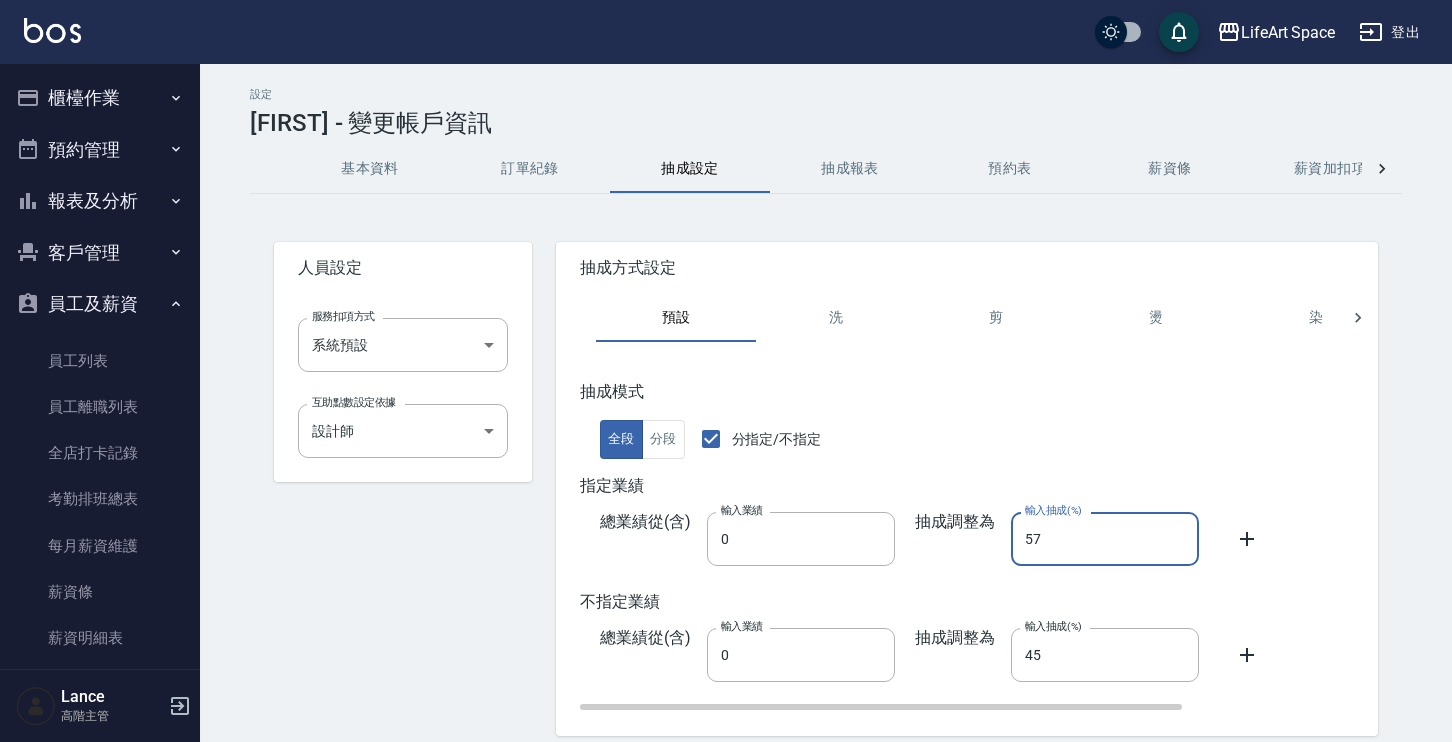 click on "57" at bounding box center [1105, 539] 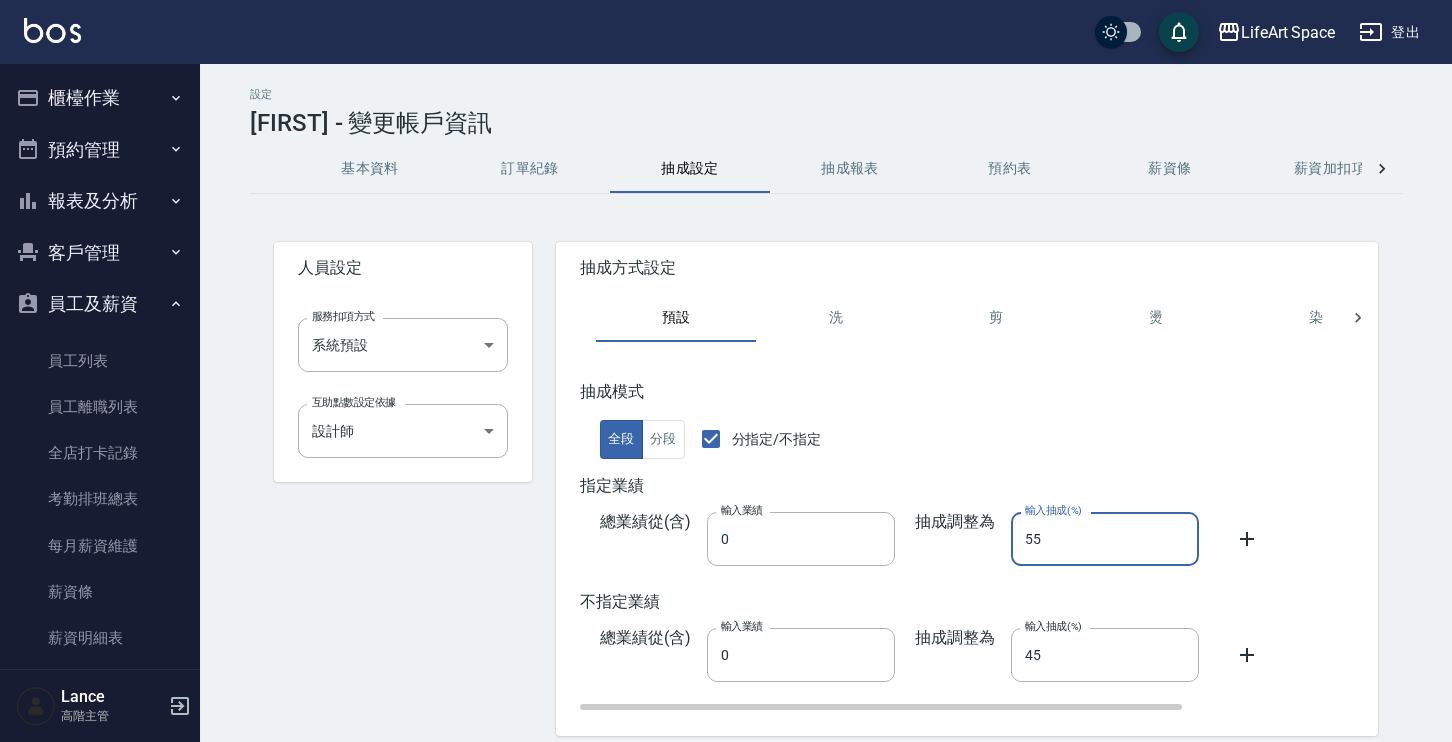 type on "55" 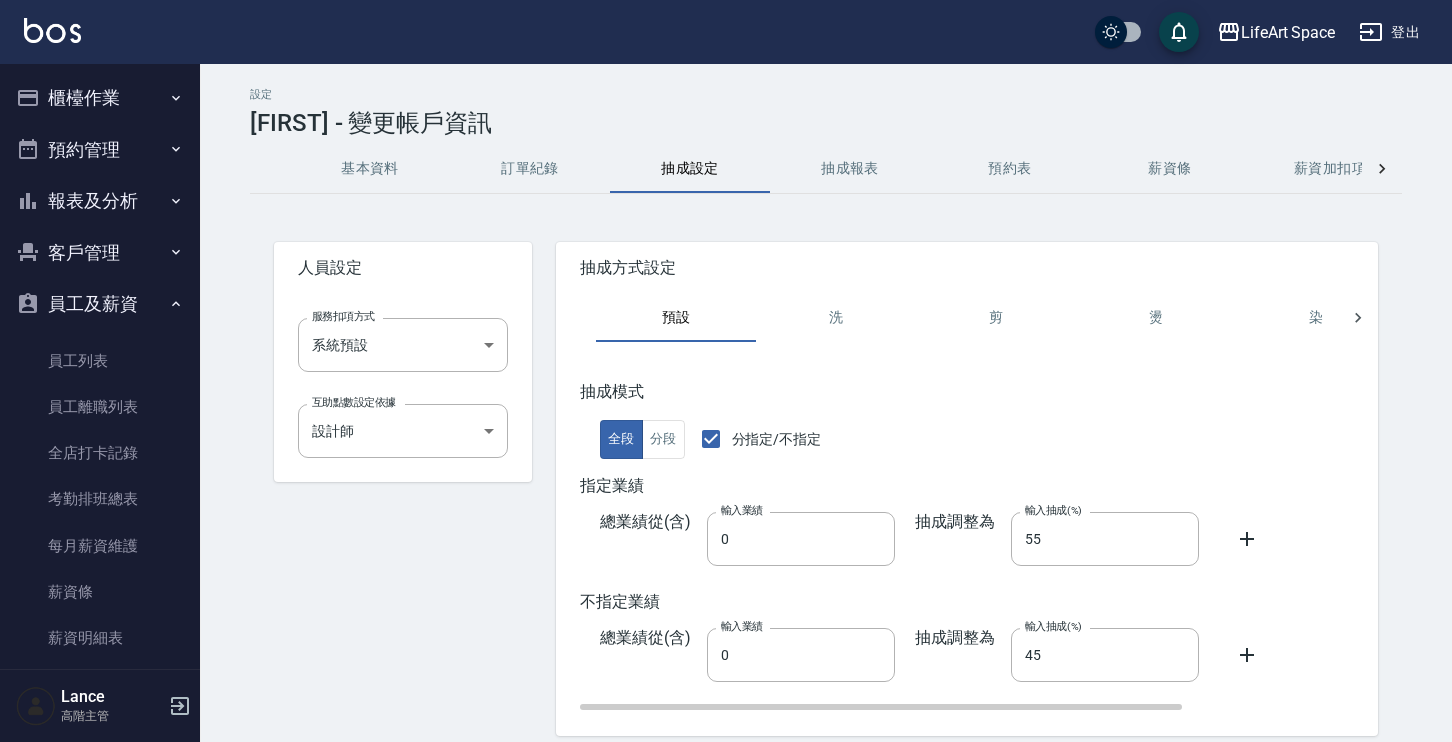 scroll, scrollTop: 78, scrollLeft: 0, axis: vertical 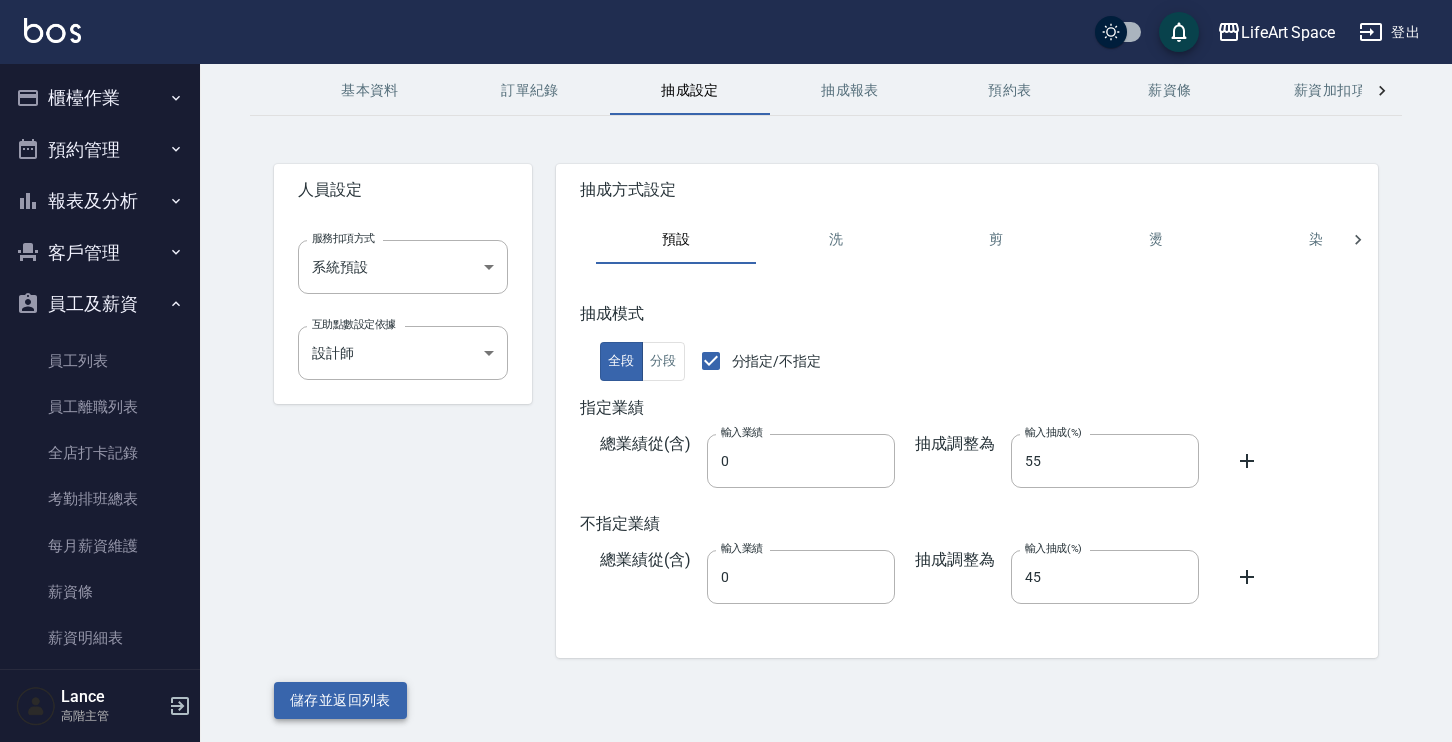 click on "儲存並返回列表" at bounding box center (340, 700) 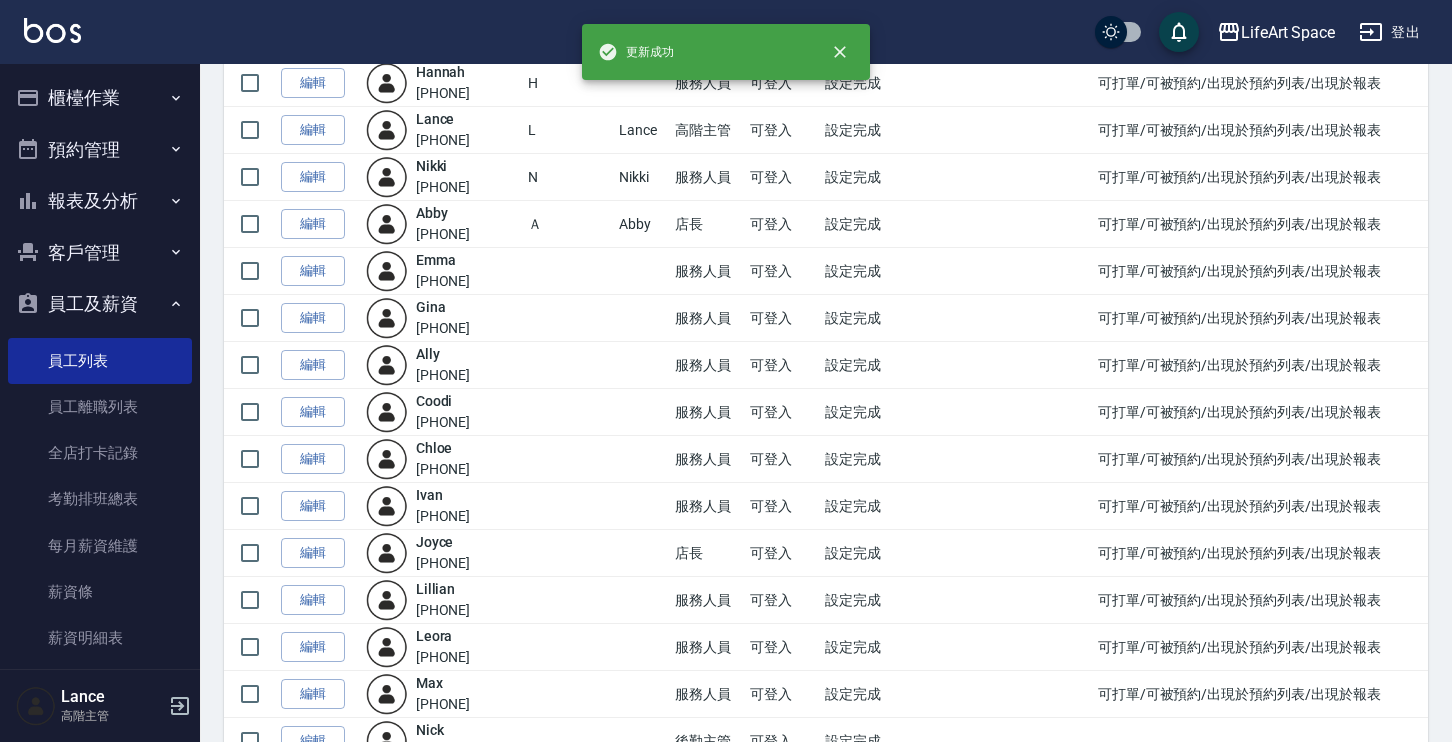 scroll, scrollTop: 676, scrollLeft: 0, axis: vertical 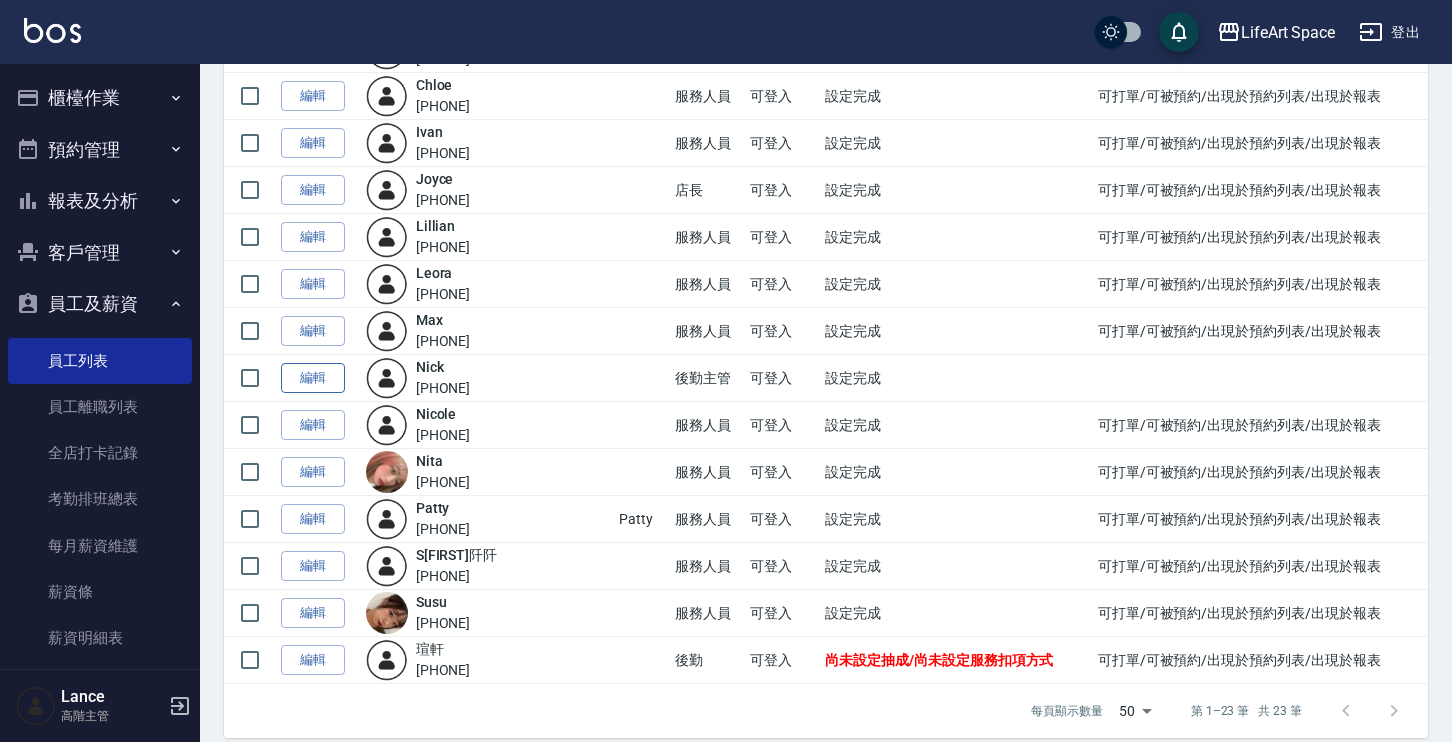click on "編輯" at bounding box center (313, 378) 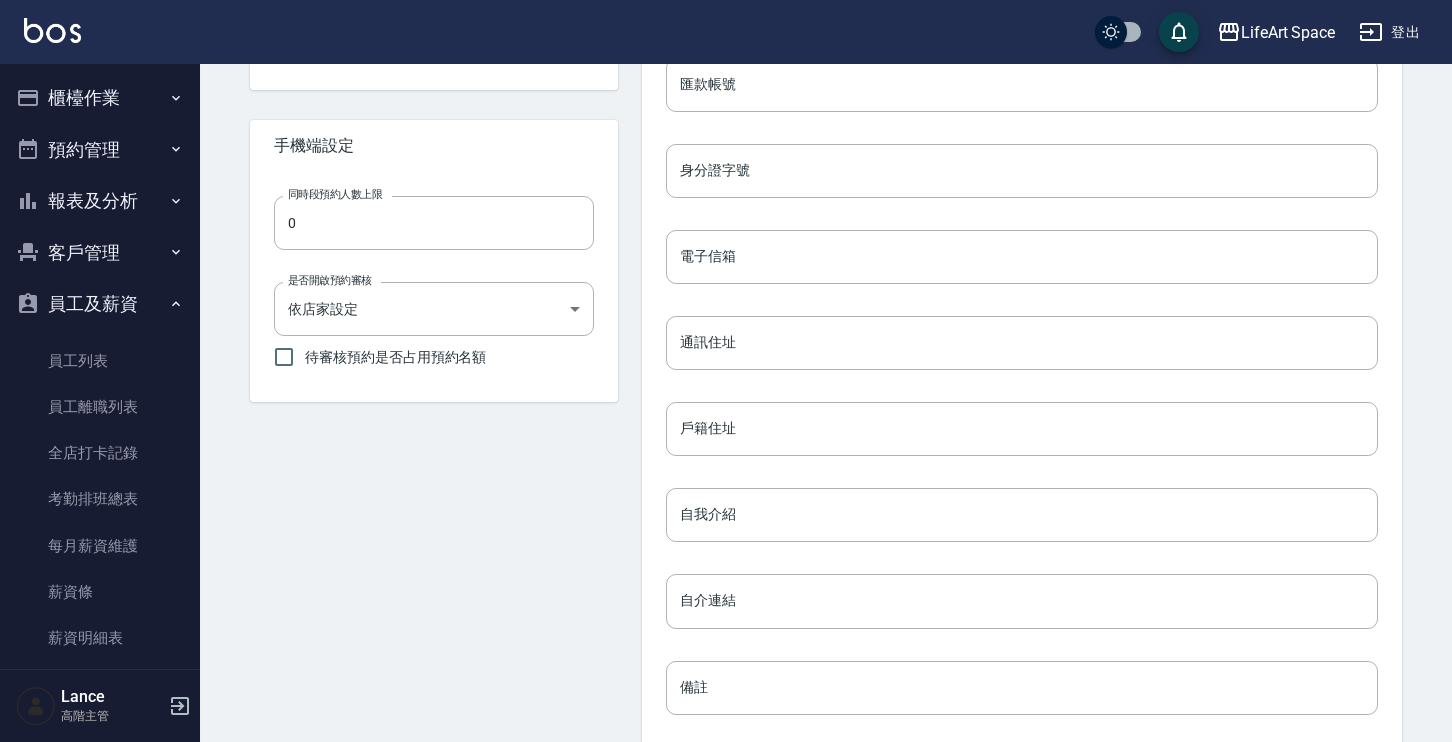 scroll, scrollTop: 0, scrollLeft: 0, axis: both 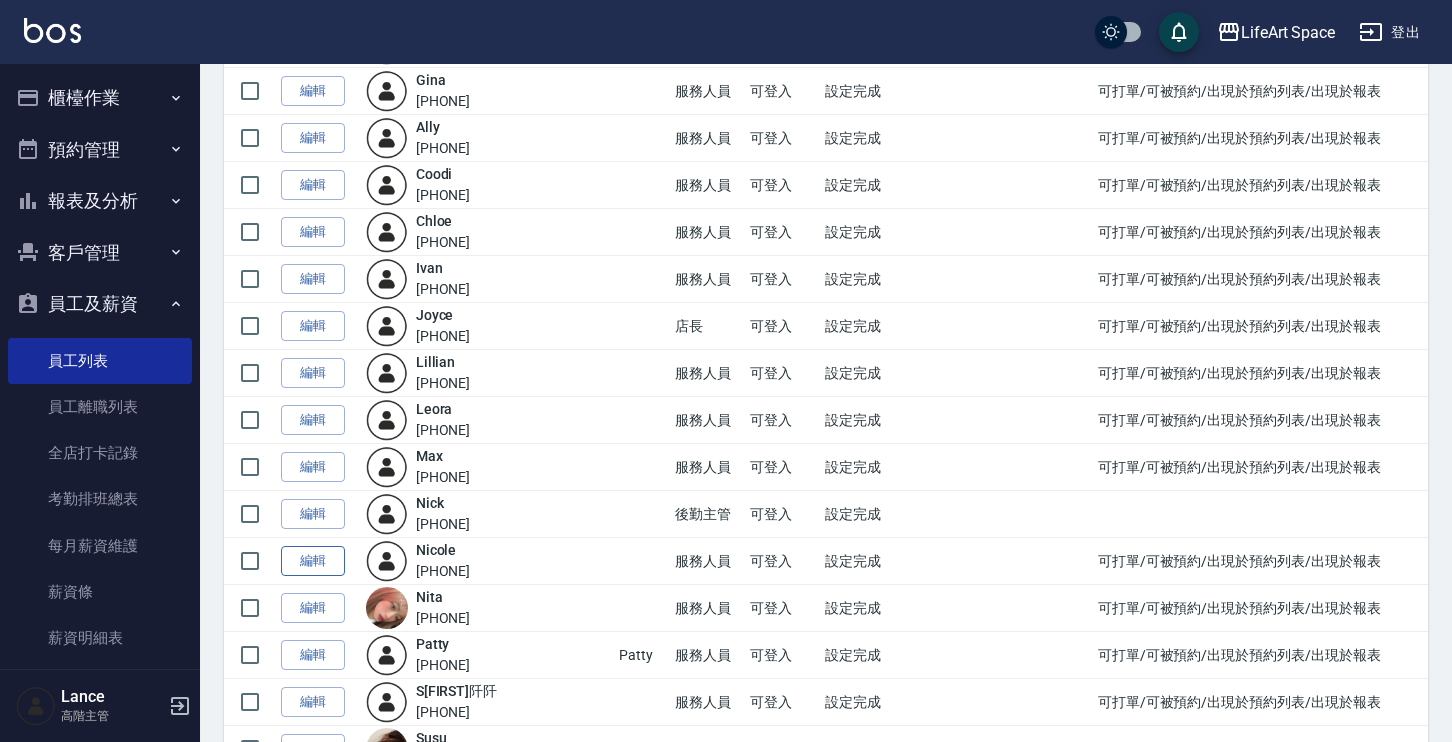 click on "編輯" at bounding box center [313, 561] 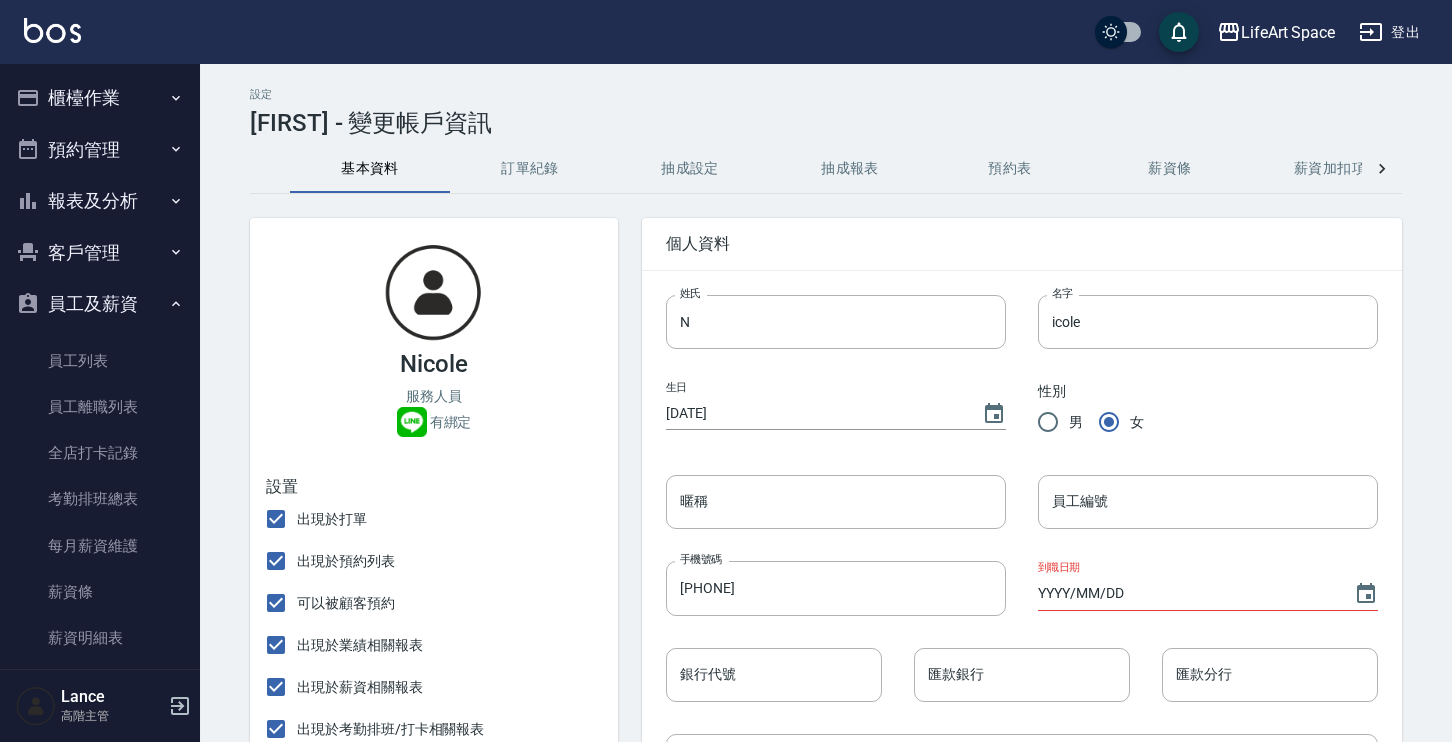 click on "抽成設定" at bounding box center (690, 169) 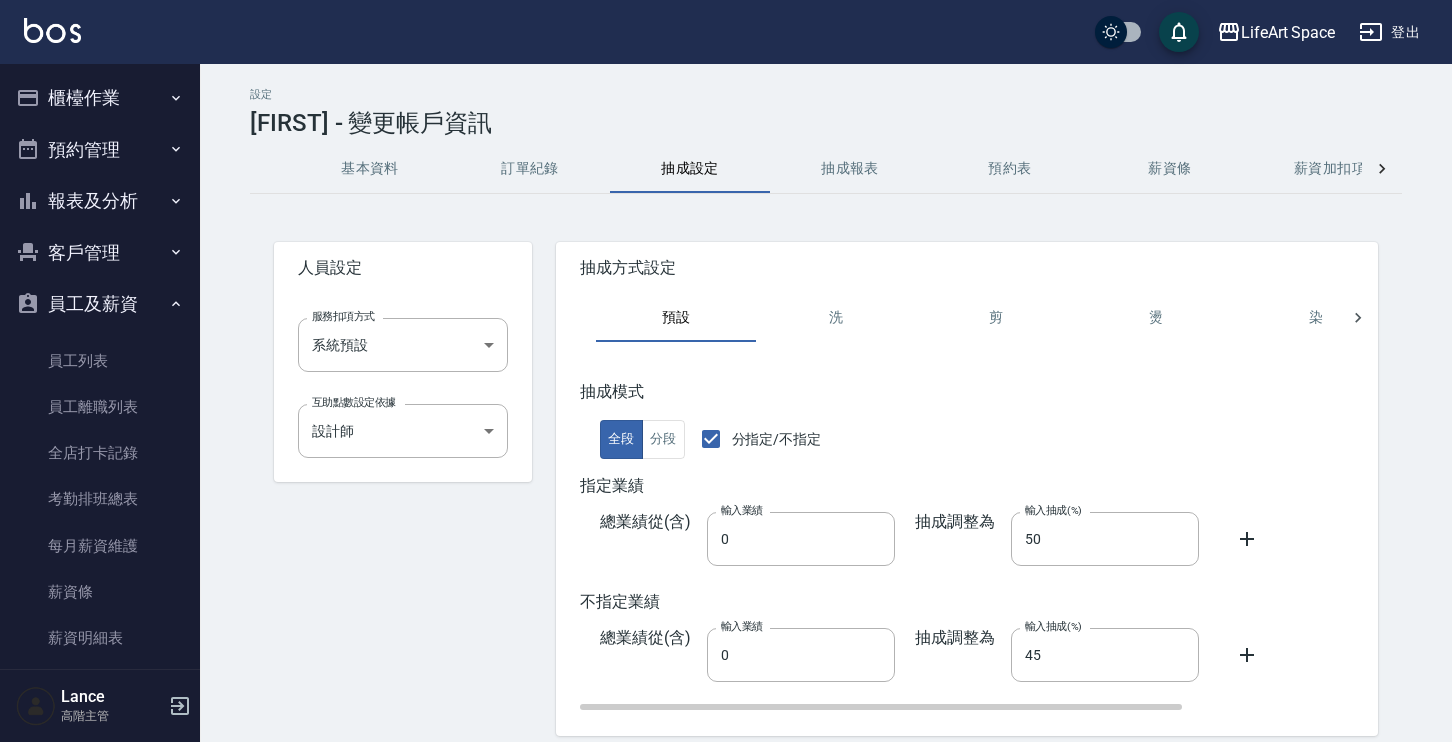 scroll, scrollTop: 78, scrollLeft: 0, axis: vertical 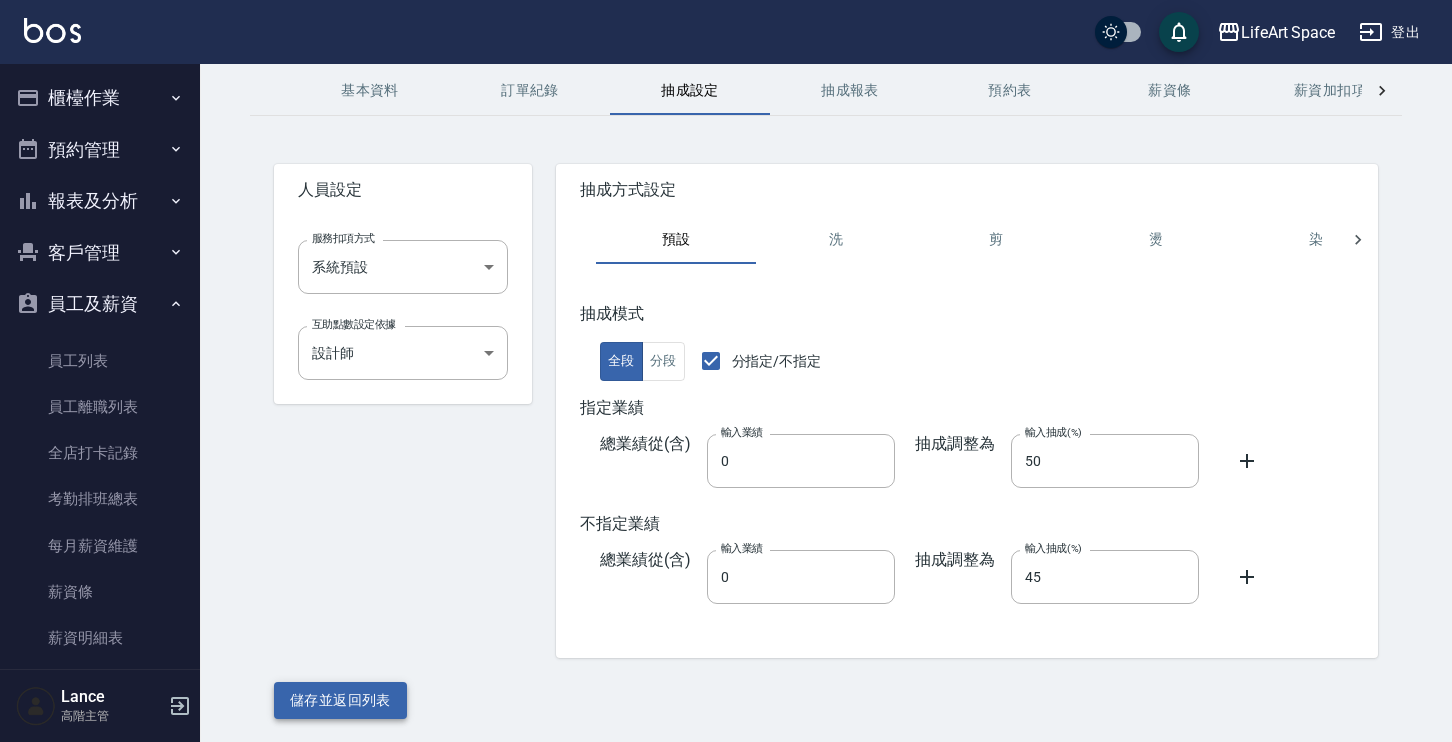 click on "儲存並返回列表" at bounding box center [340, 700] 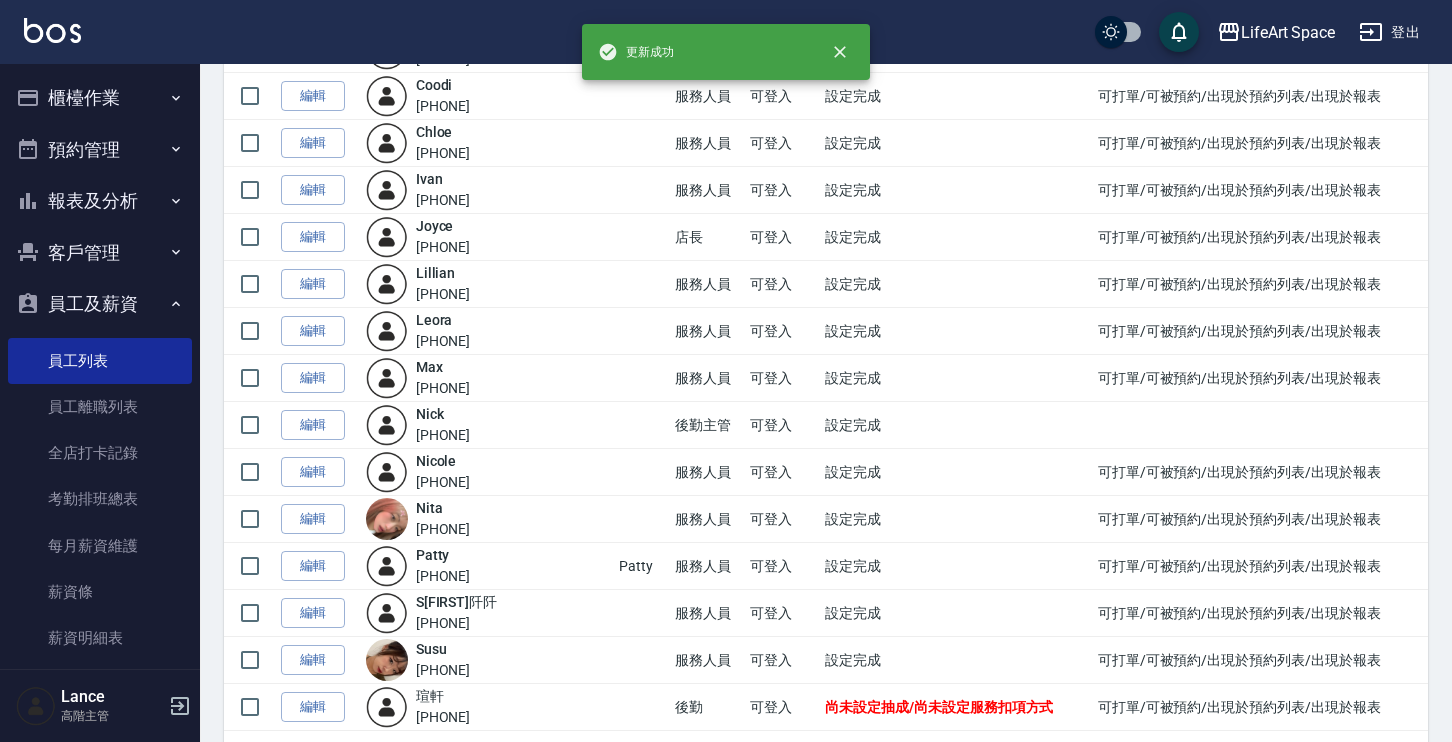 scroll, scrollTop: 696, scrollLeft: 0, axis: vertical 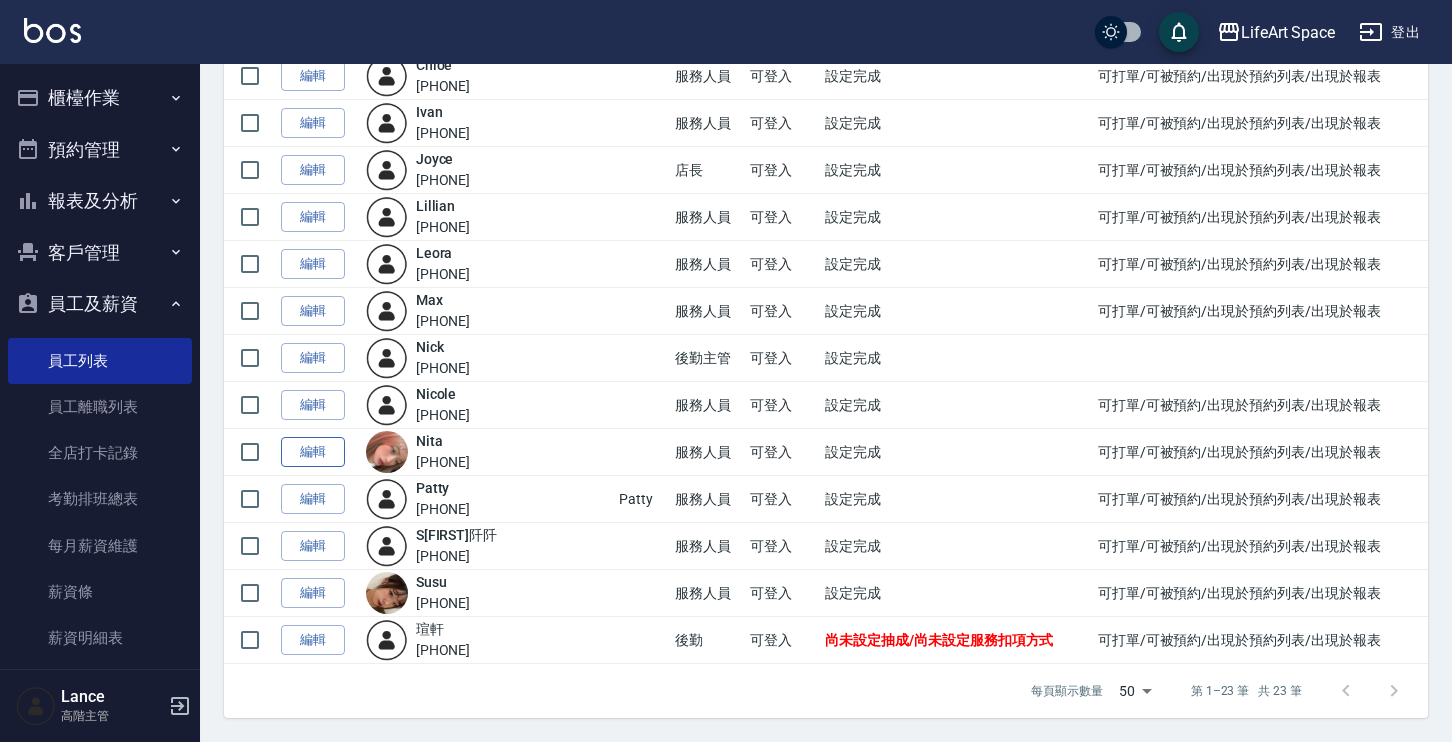 click on "編輯" at bounding box center [313, 452] 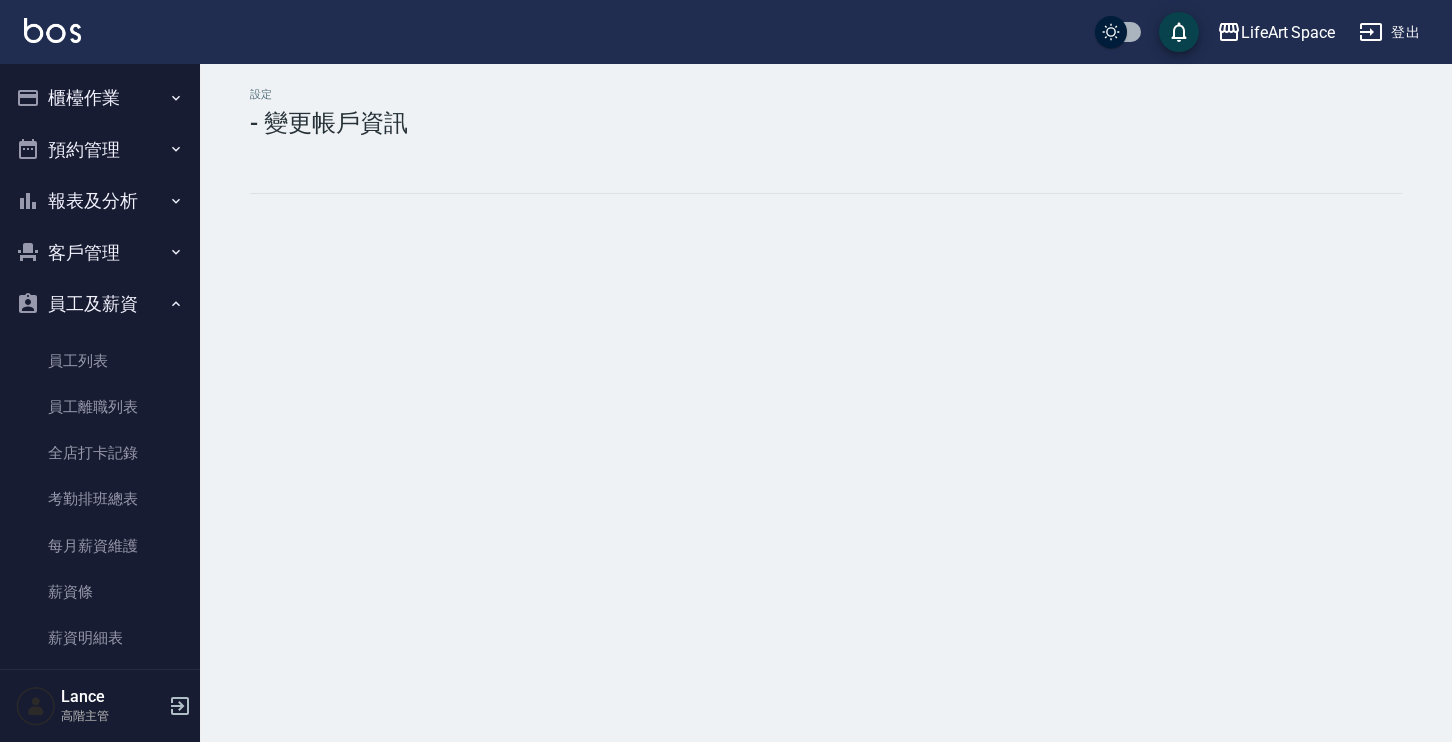 scroll, scrollTop: 0, scrollLeft: 0, axis: both 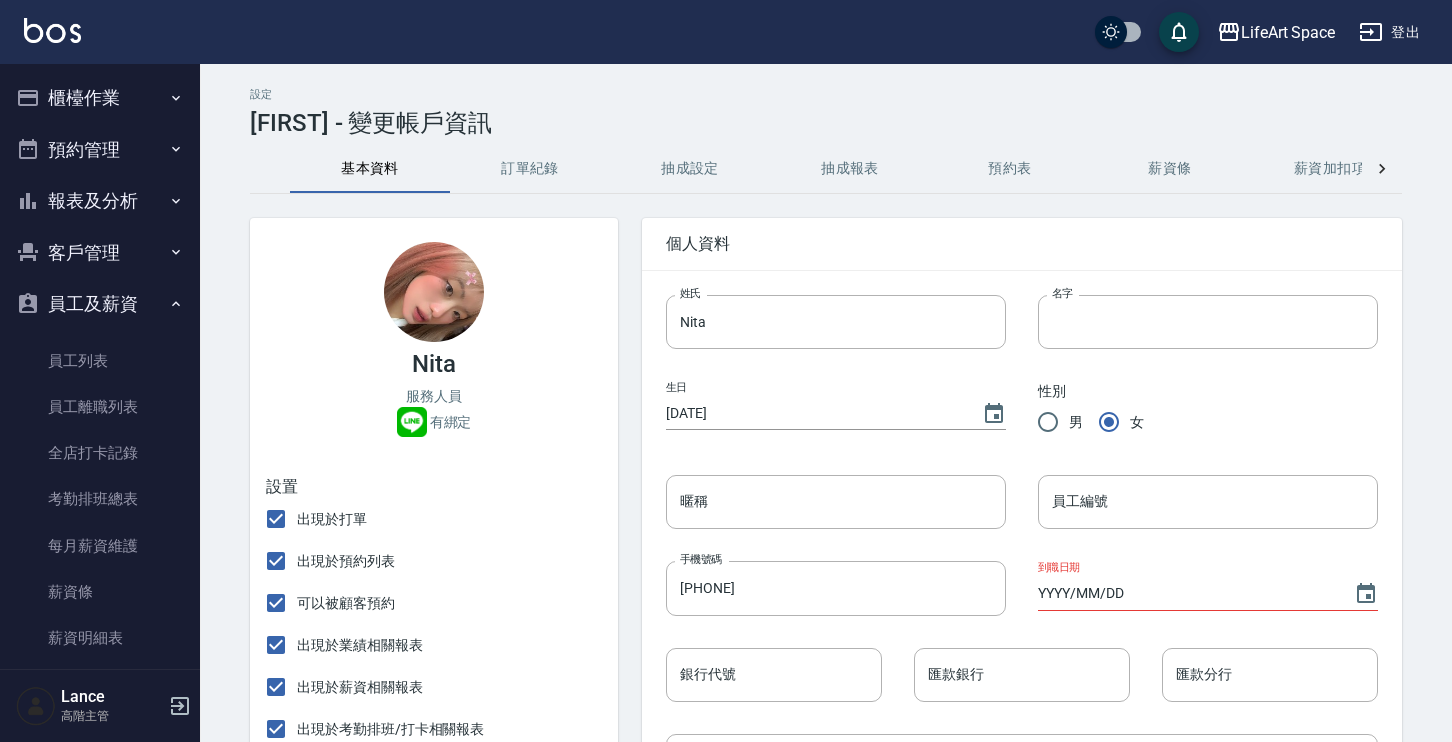 click on "抽成設定" at bounding box center [690, 169] 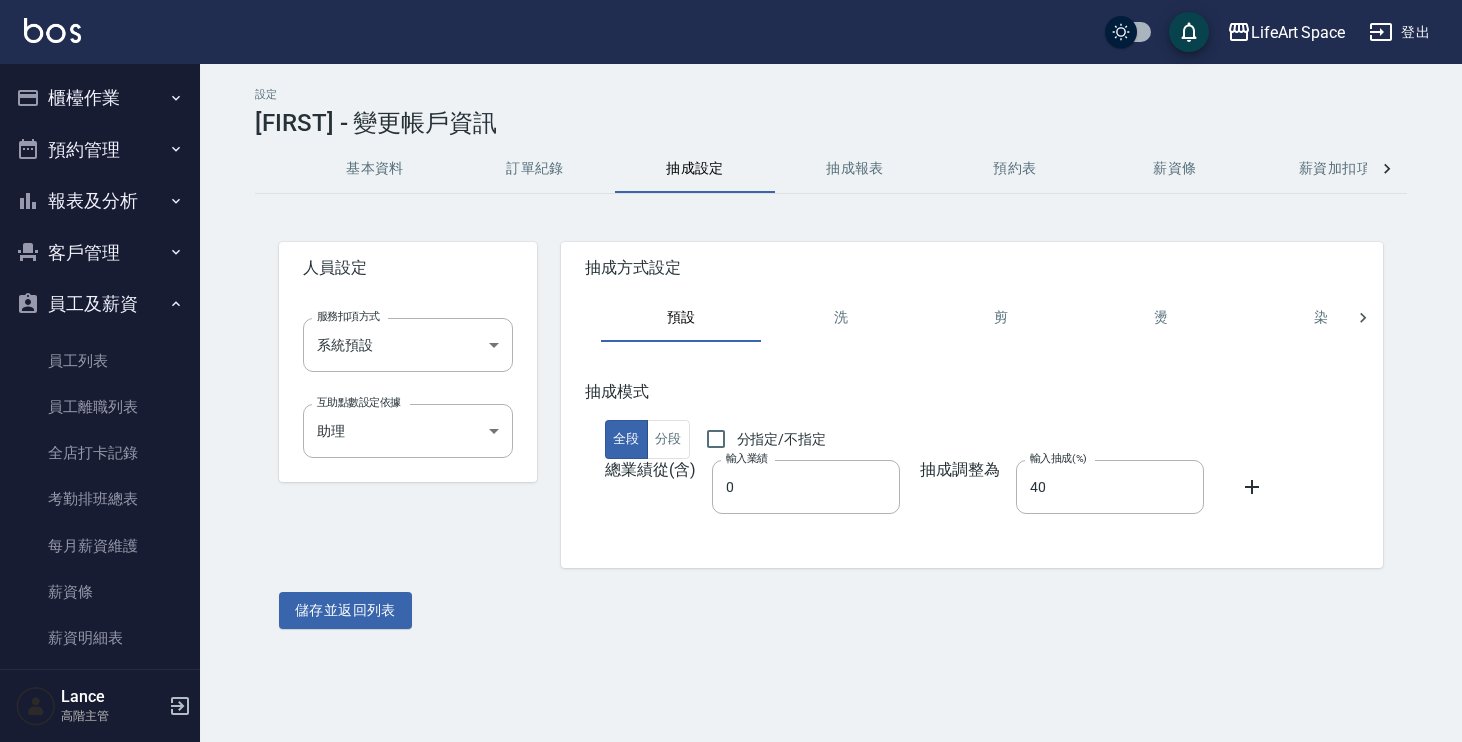 drag, startPoint x: 349, startPoint y: 606, endPoint x: 389, endPoint y: 618, distance: 41.761227 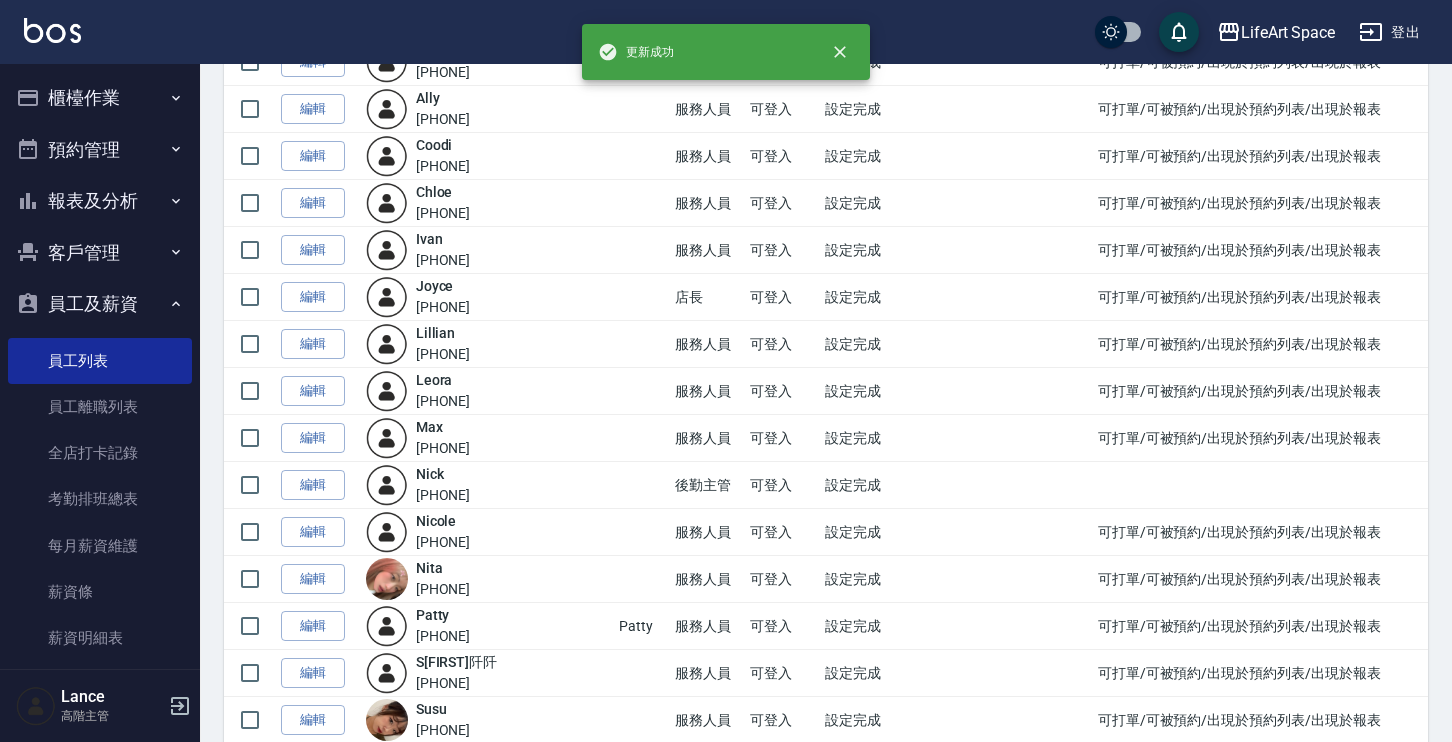 scroll, scrollTop: 696, scrollLeft: 0, axis: vertical 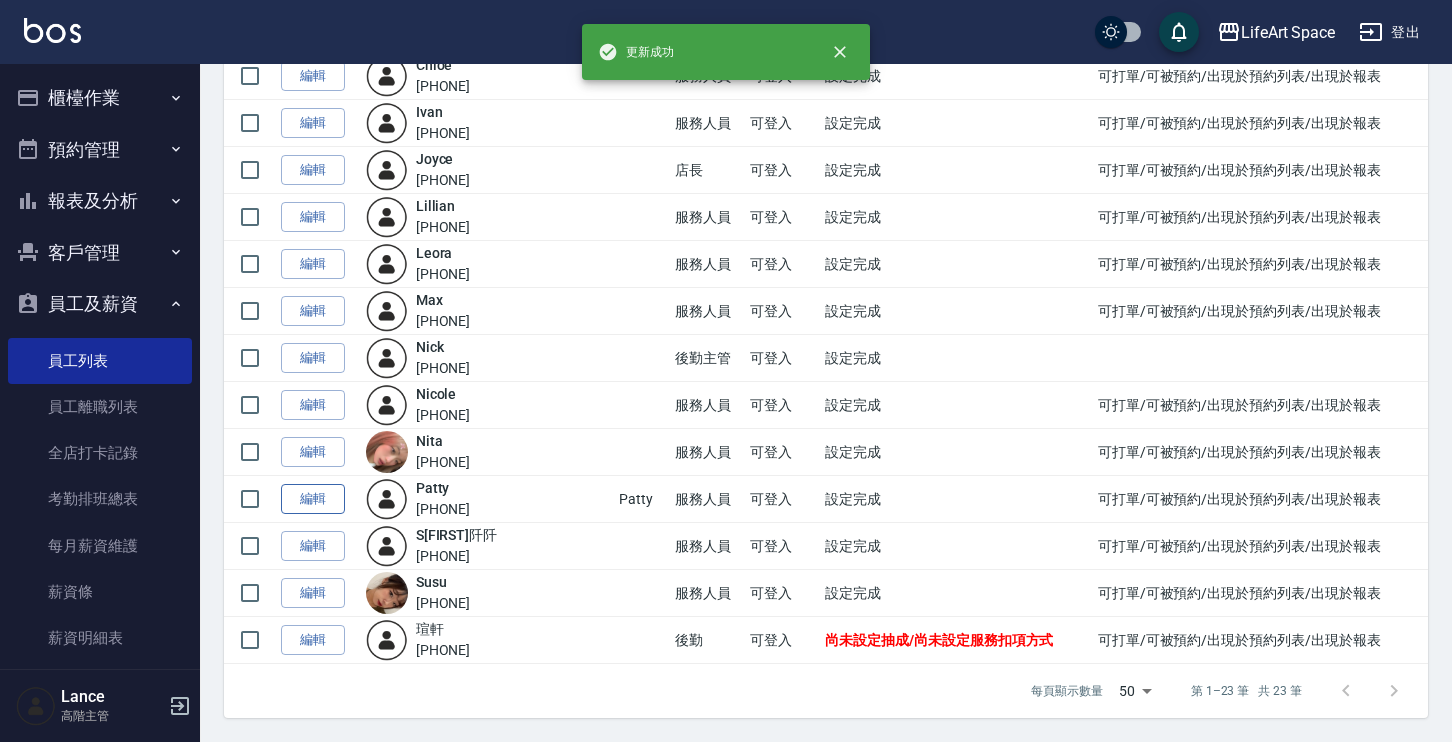 click on "編輯" at bounding box center [313, 499] 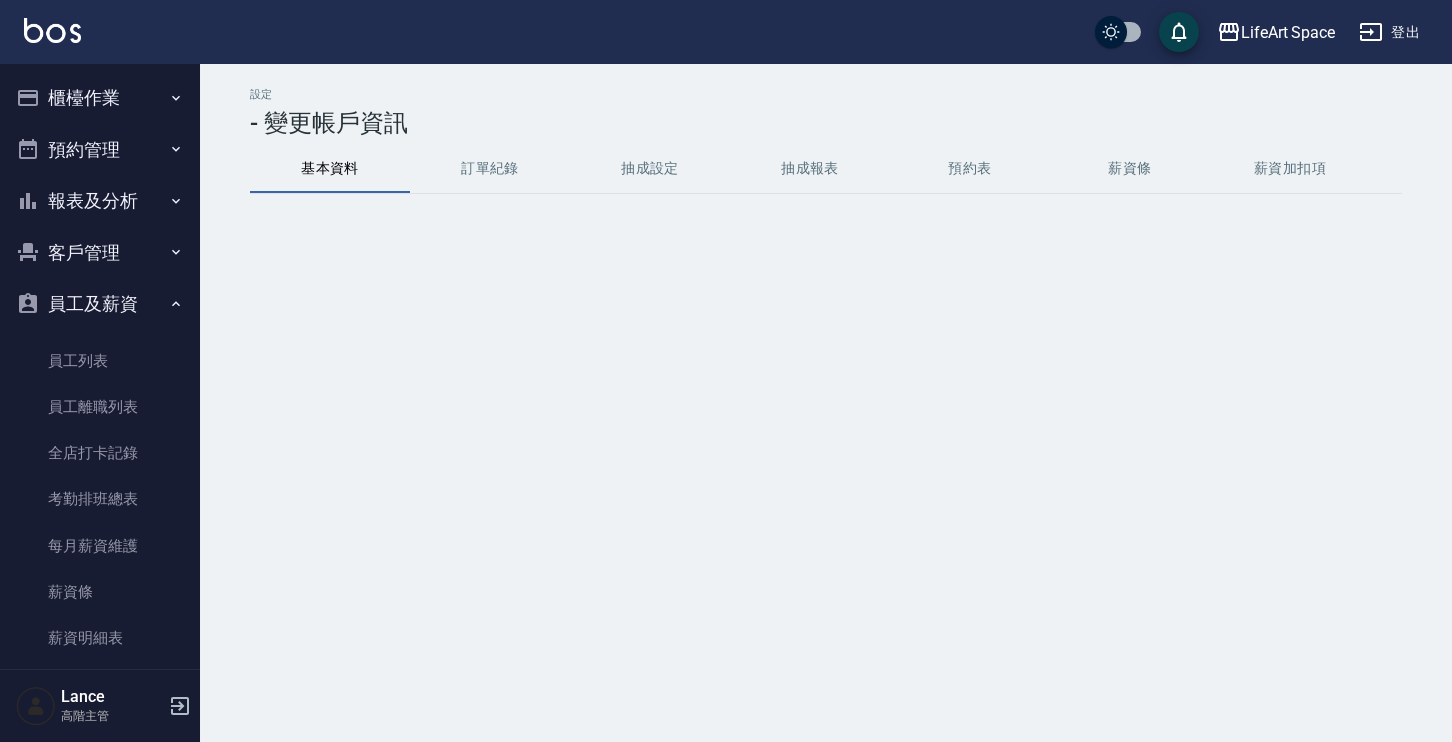 scroll, scrollTop: 0, scrollLeft: 0, axis: both 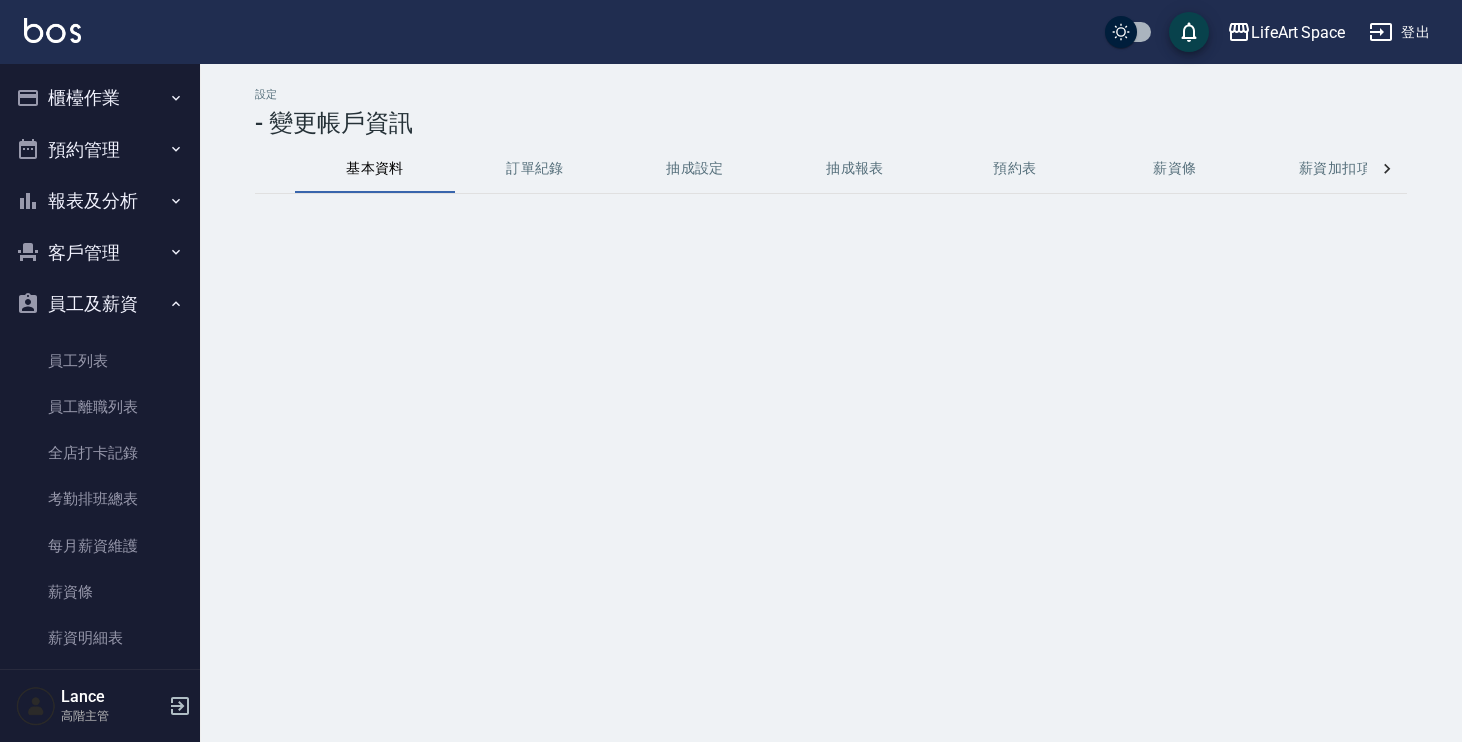 click on "抽成設定" at bounding box center [695, 169] 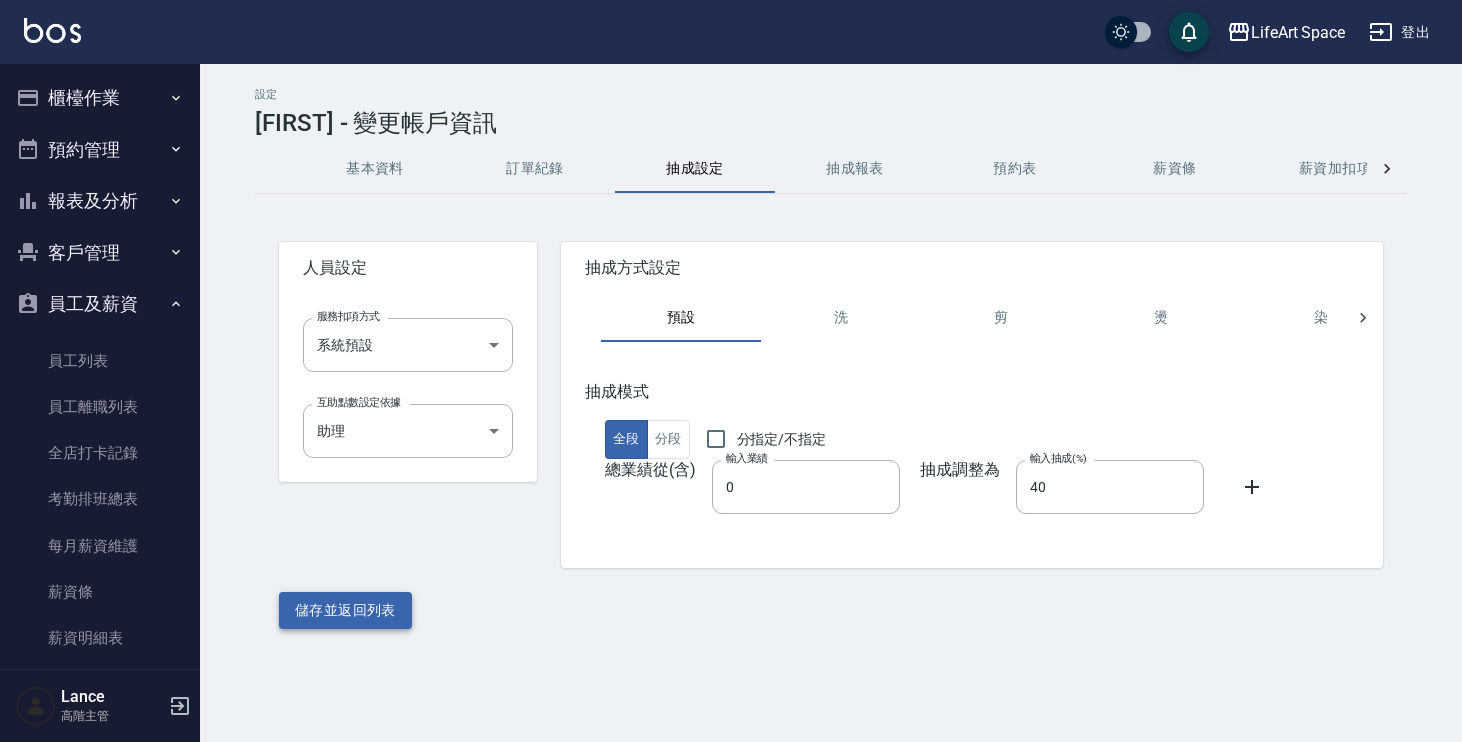 click on "儲存並返回列表" at bounding box center (345, 610) 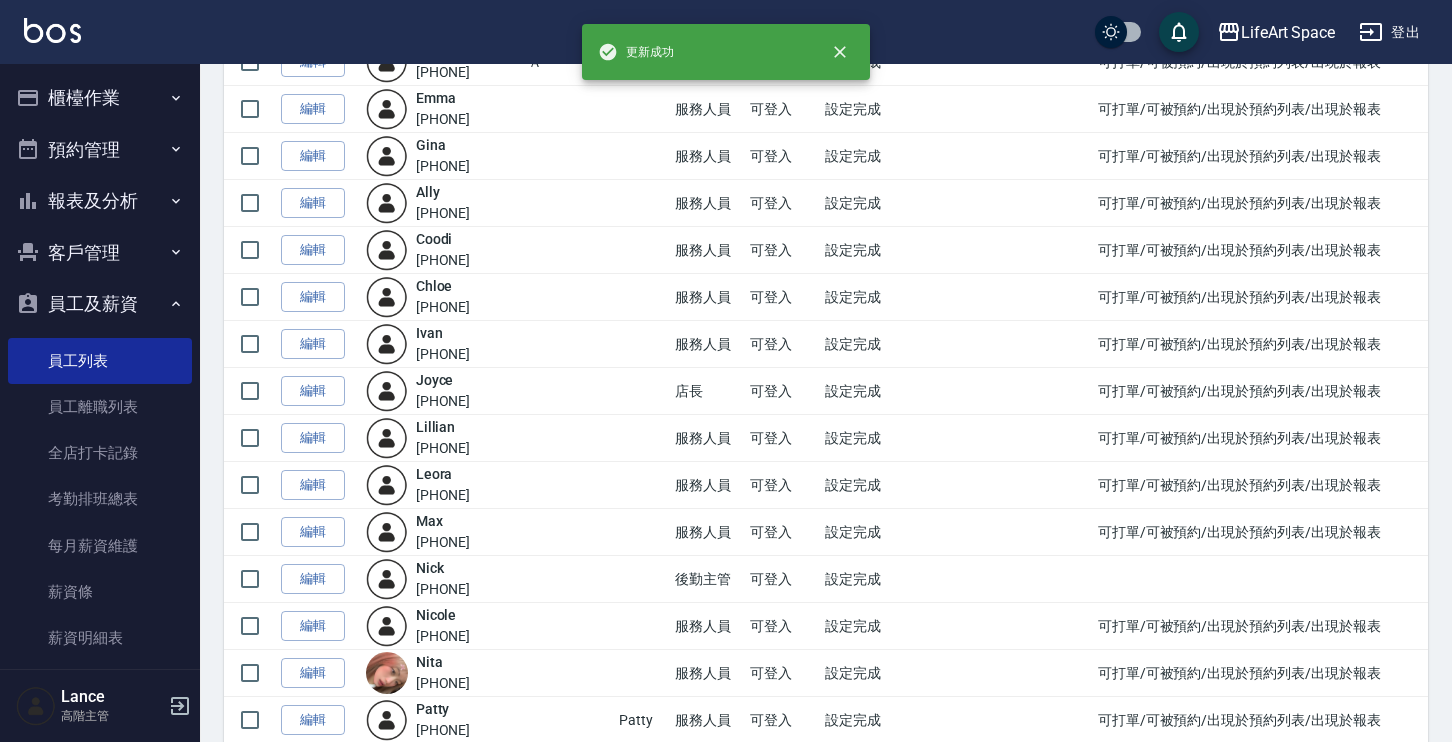 scroll, scrollTop: 673, scrollLeft: 0, axis: vertical 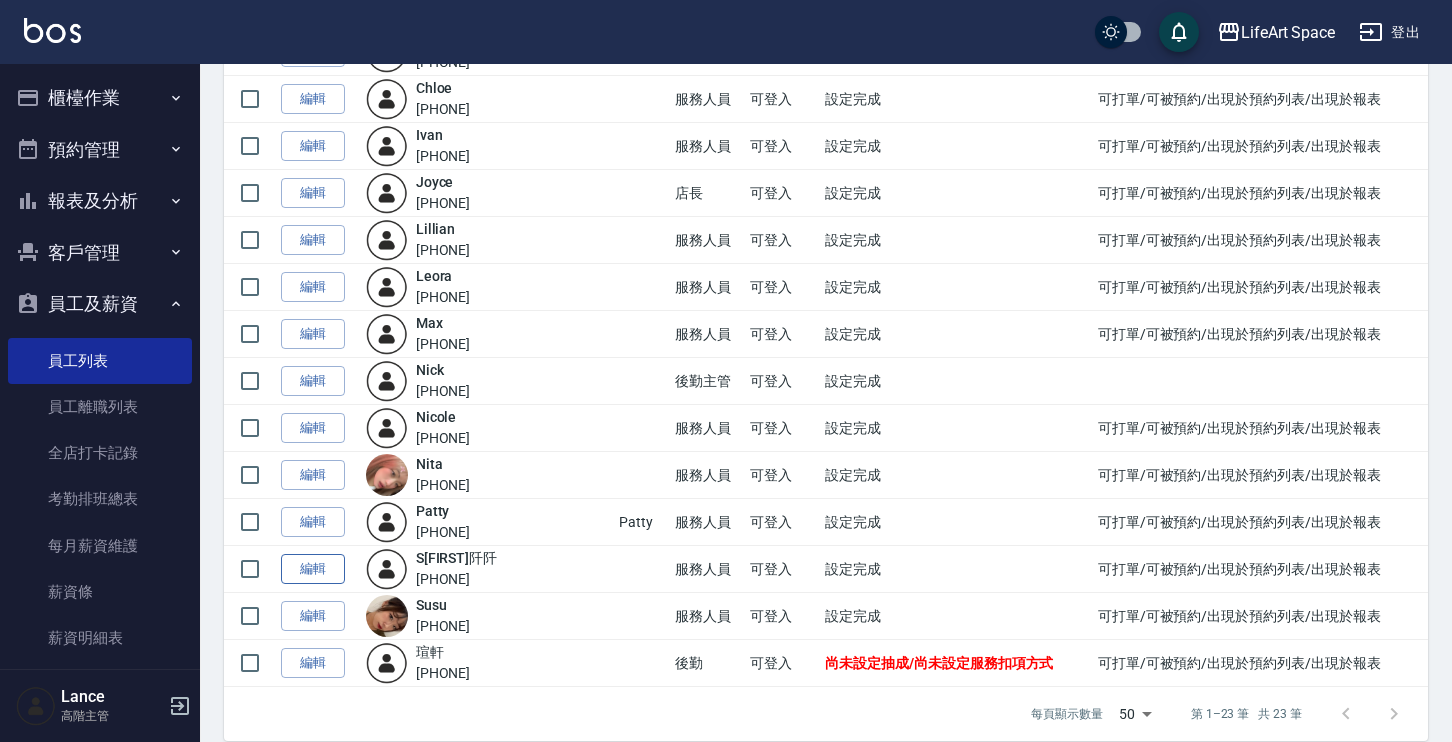 click on "編輯" at bounding box center [313, 569] 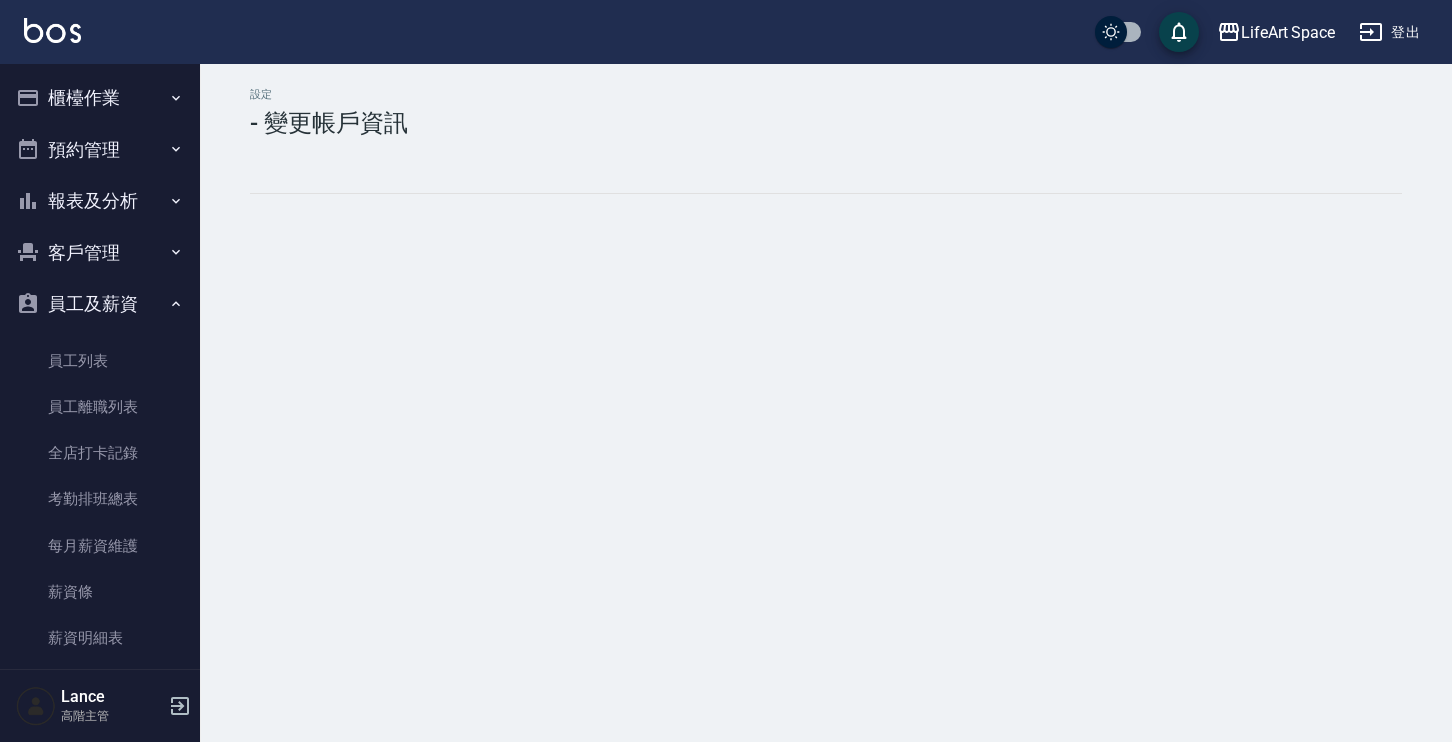 scroll, scrollTop: 0, scrollLeft: 0, axis: both 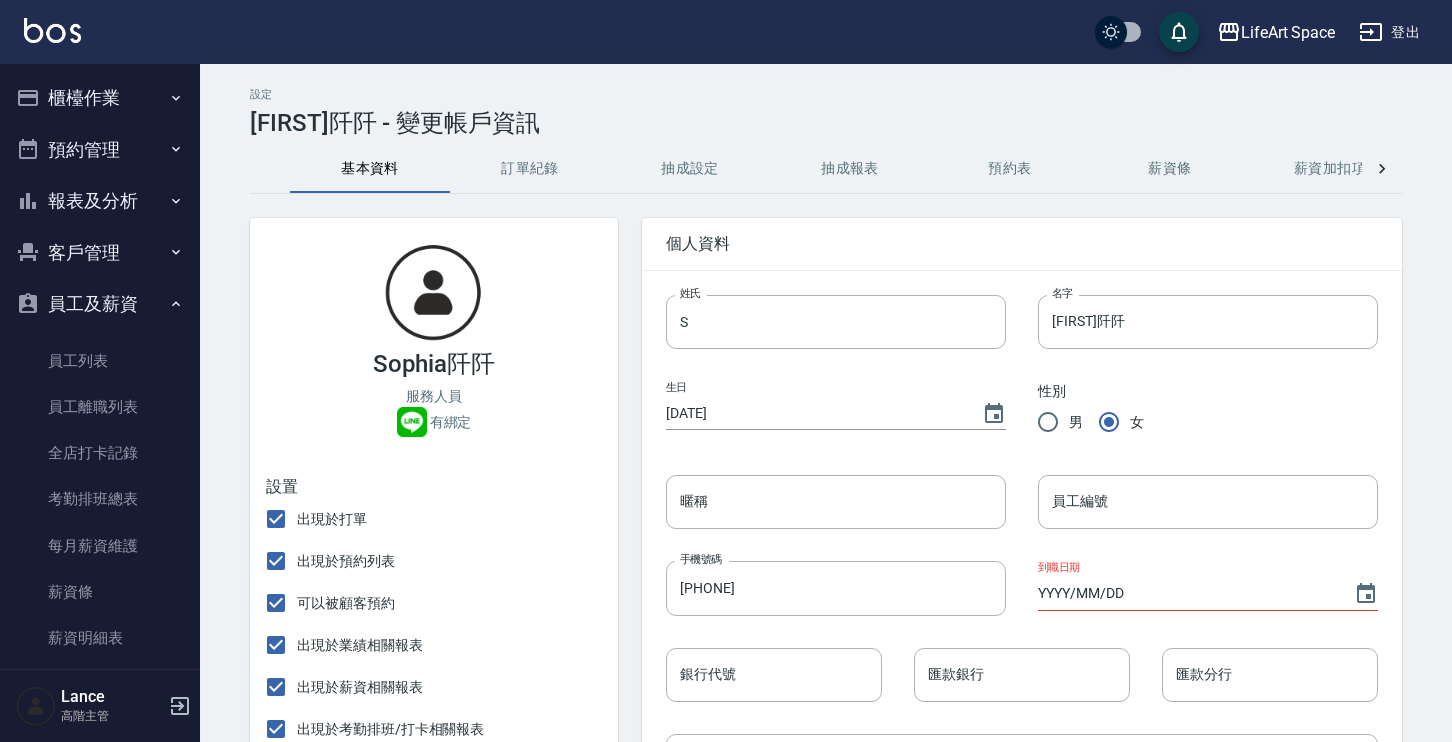 click on "抽成設定" at bounding box center (690, 169) 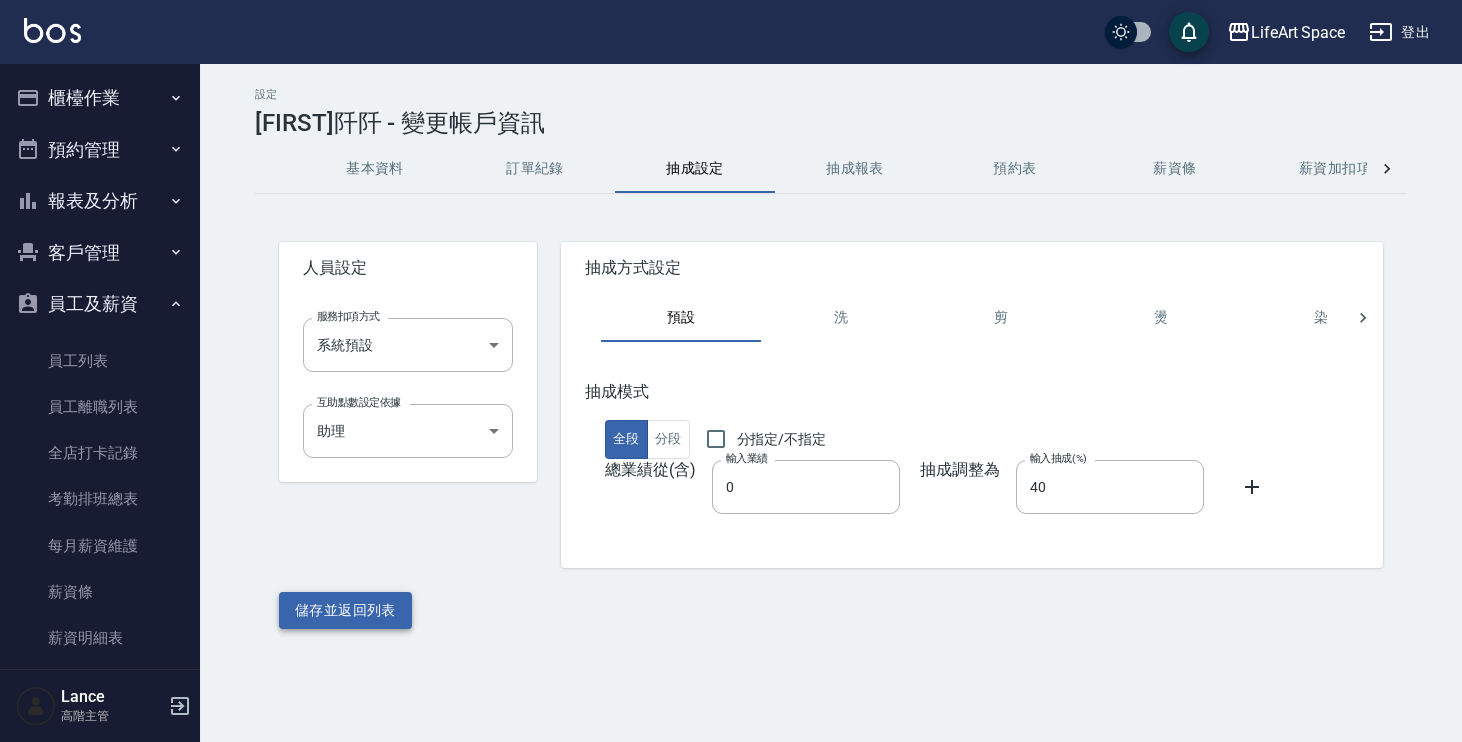 click on "儲存並返回列表" at bounding box center [345, 610] 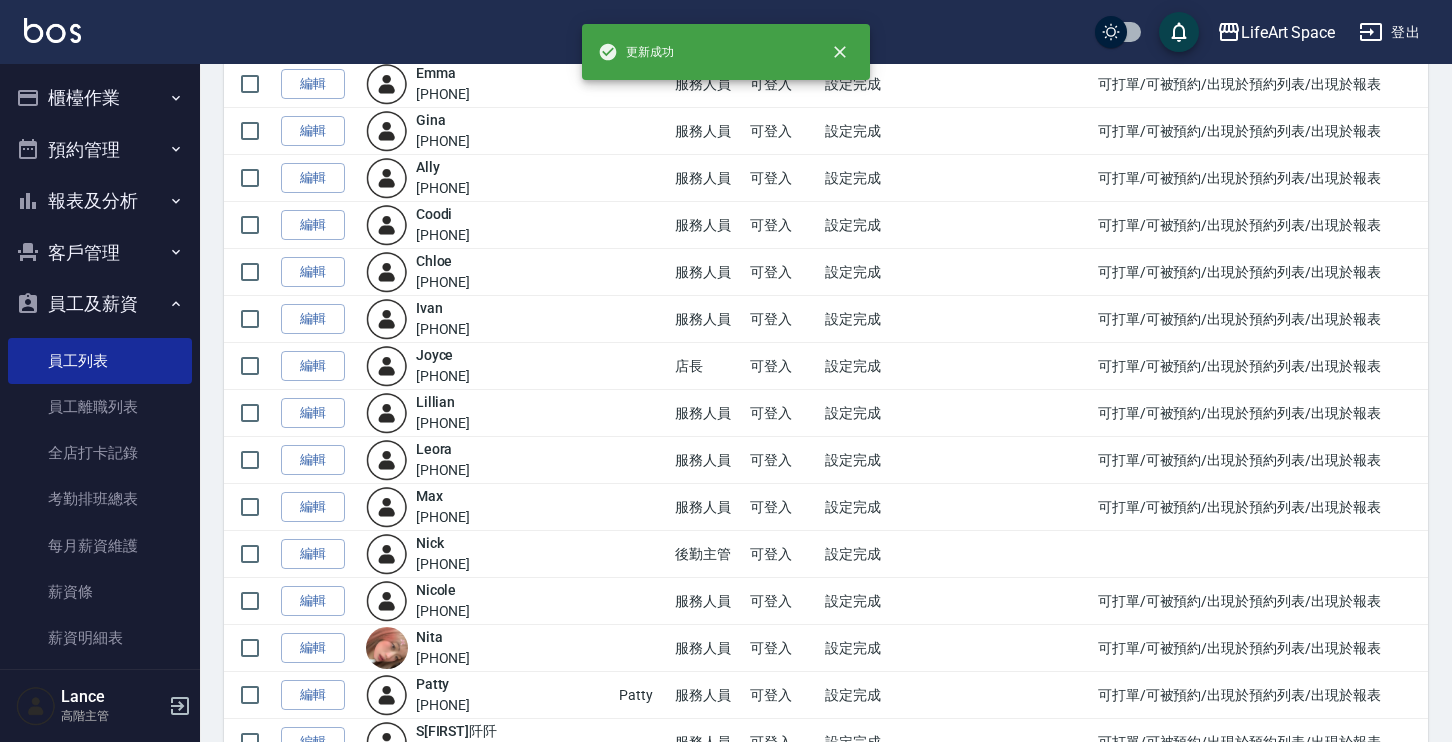 scroll, scrollTop: 682, scrollLeft: 0, axis: vertical 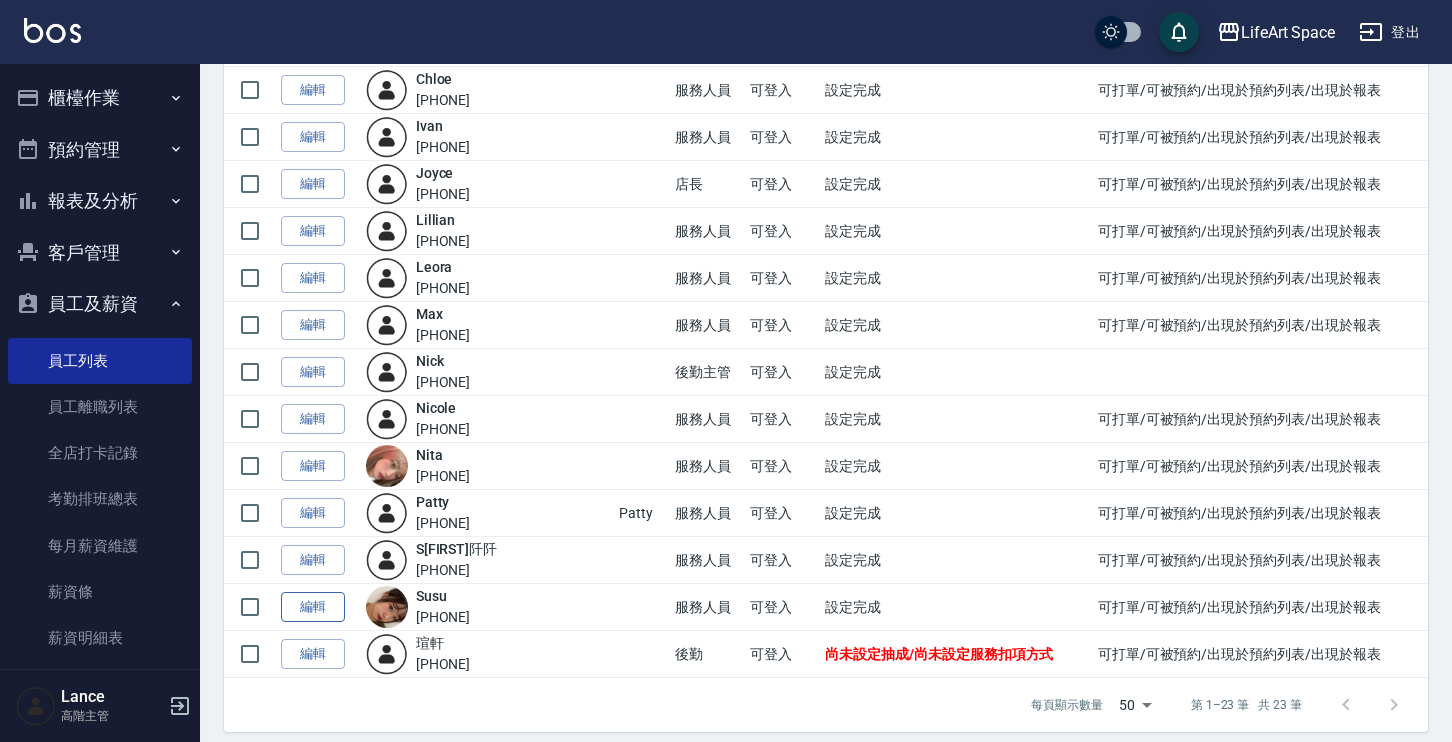 click on "編輯" at bounding box center [313, 607] 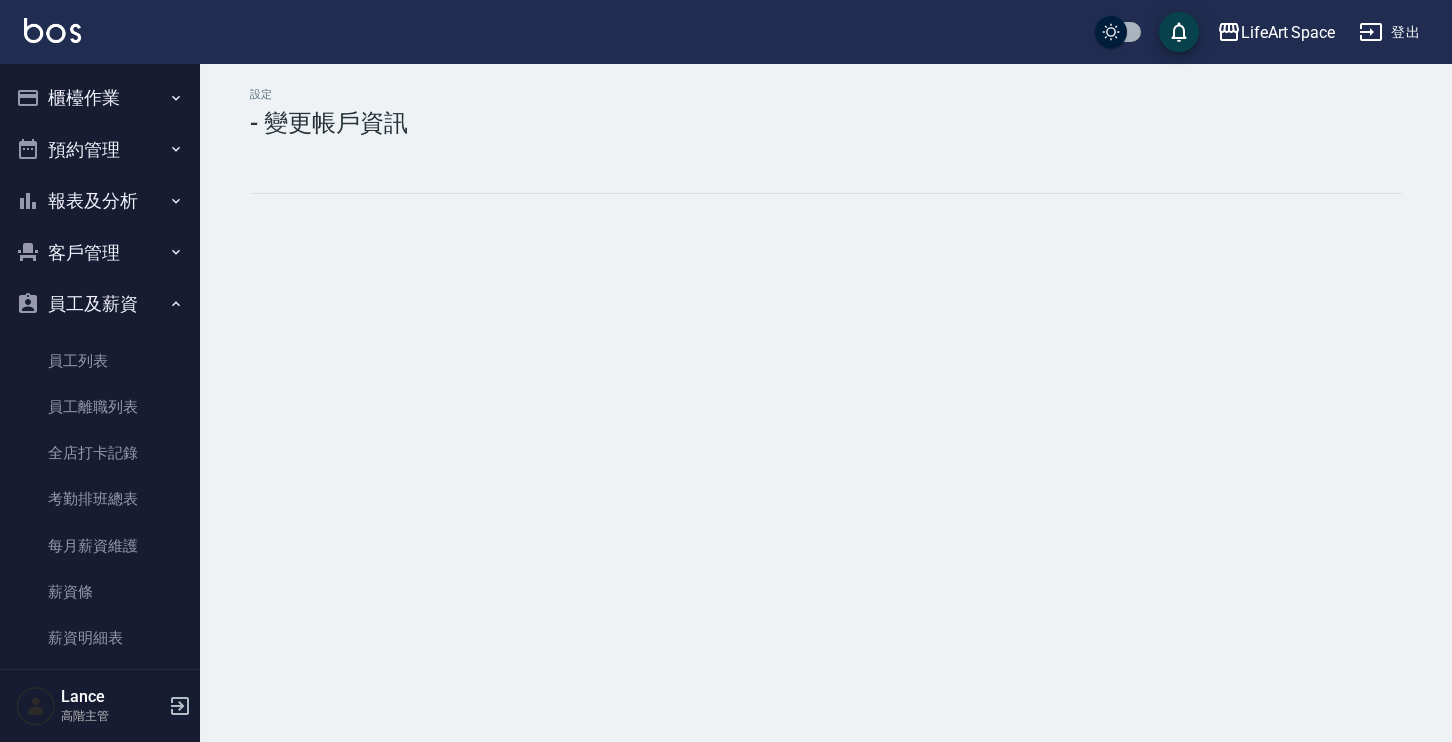 scroll, scrollTop: 0, scrollLeft: 0, axis: both 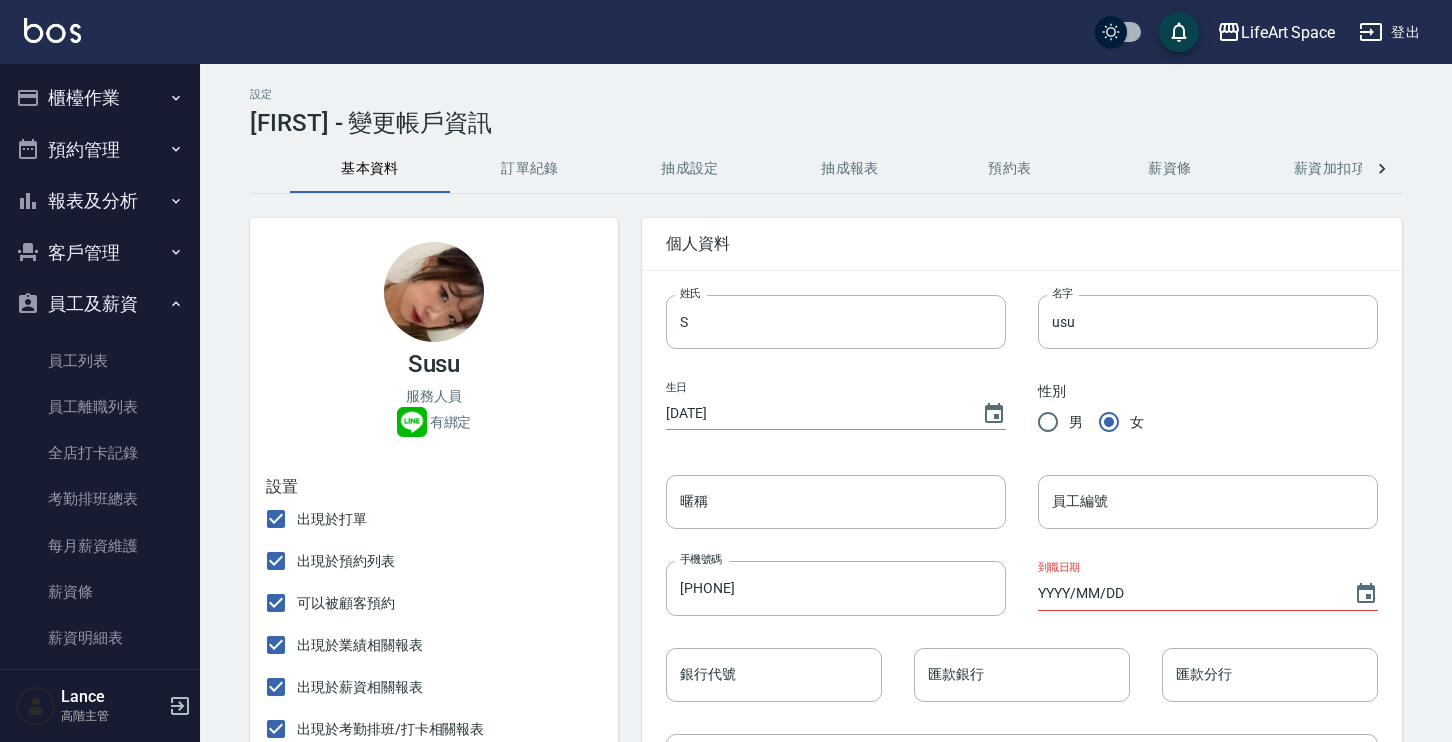 click on "抽成設定" at bounding box center [690, 169] 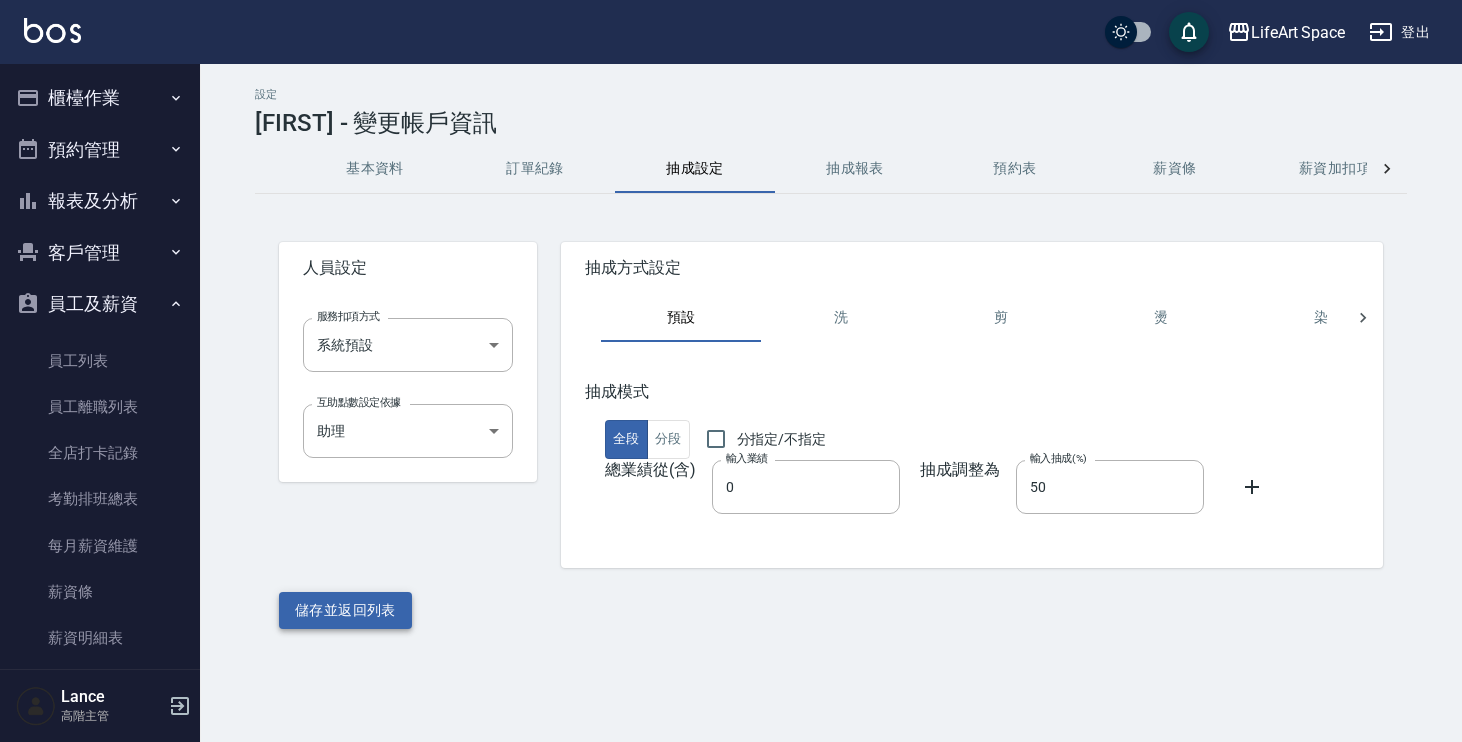click on "儲存並返回列表" at bounding box center (345, 610) 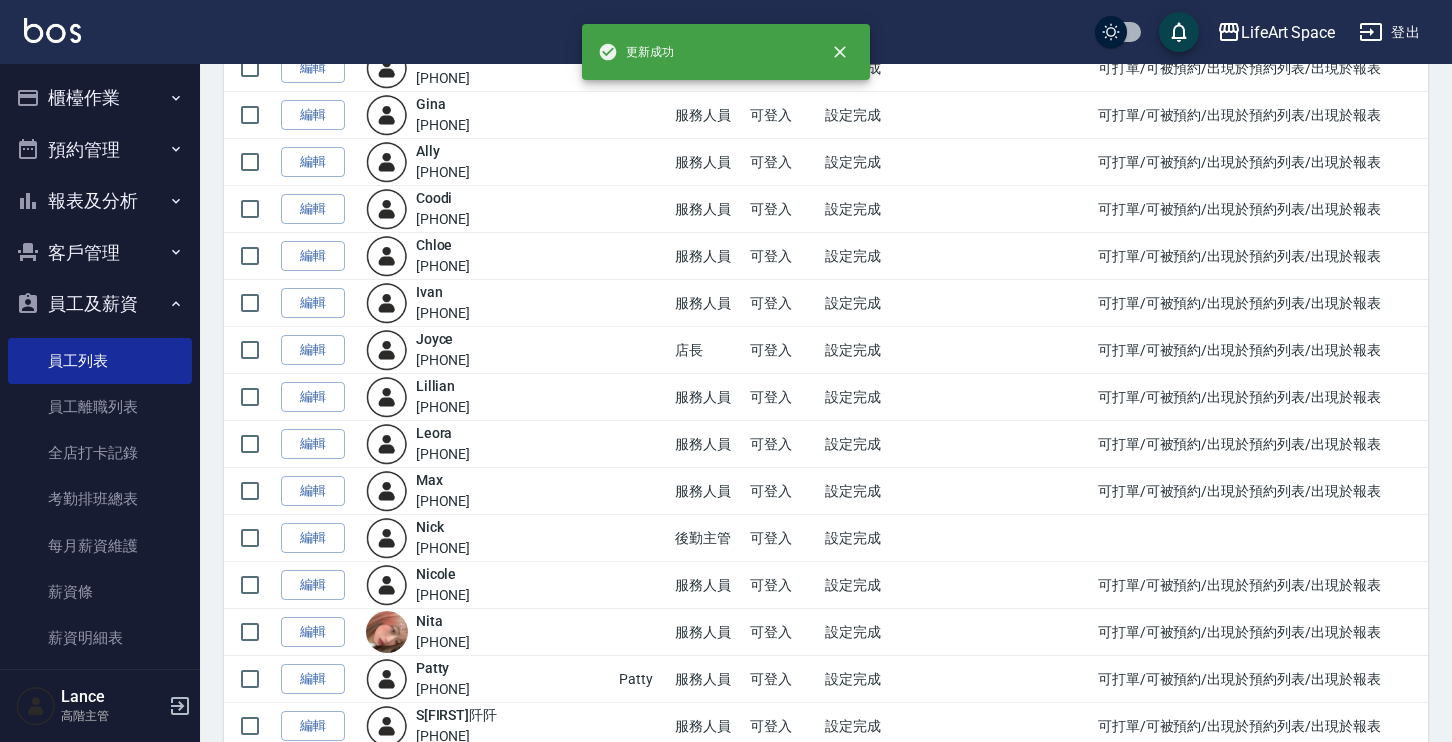 scroll, scrollTop: 696, scrollLeft: 0, axis: vertical 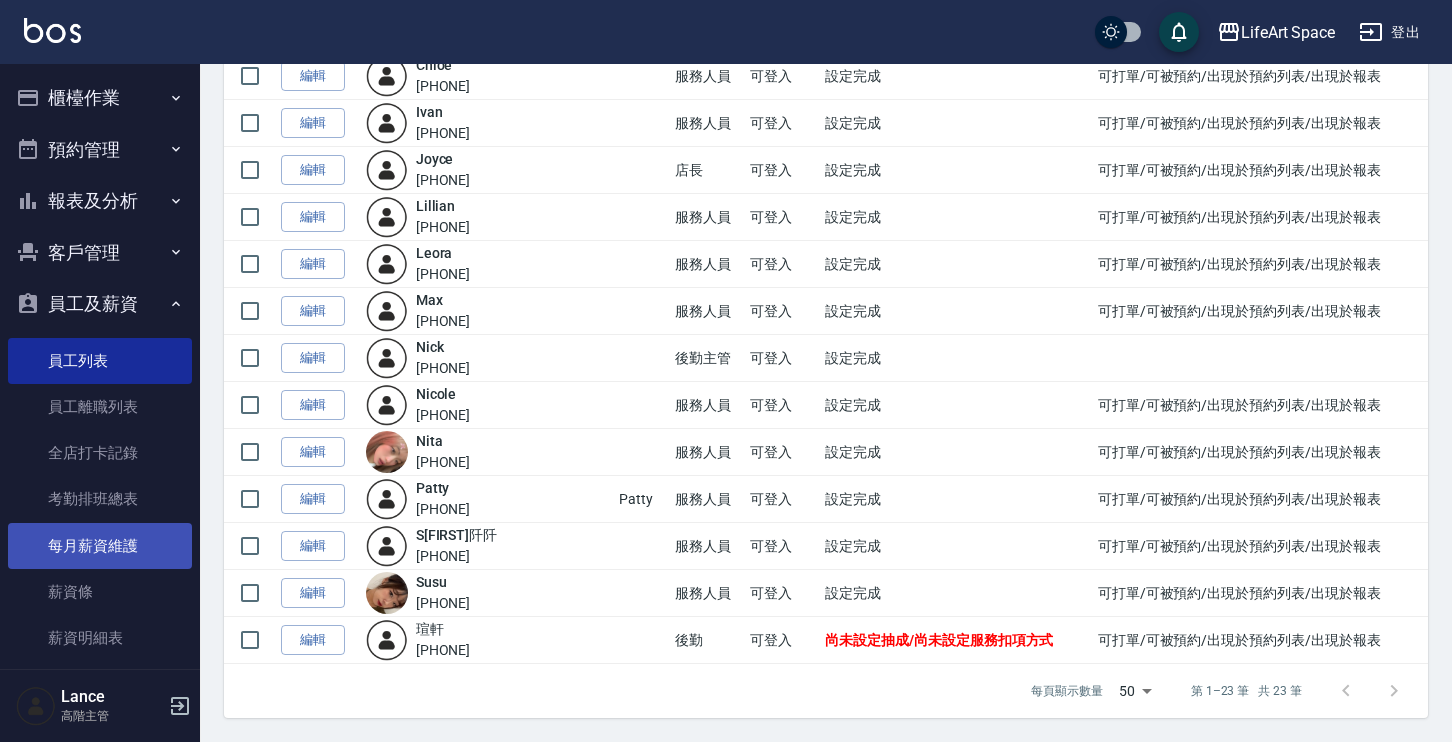click on "每月薪資維護" at bounding box center [100, 546] 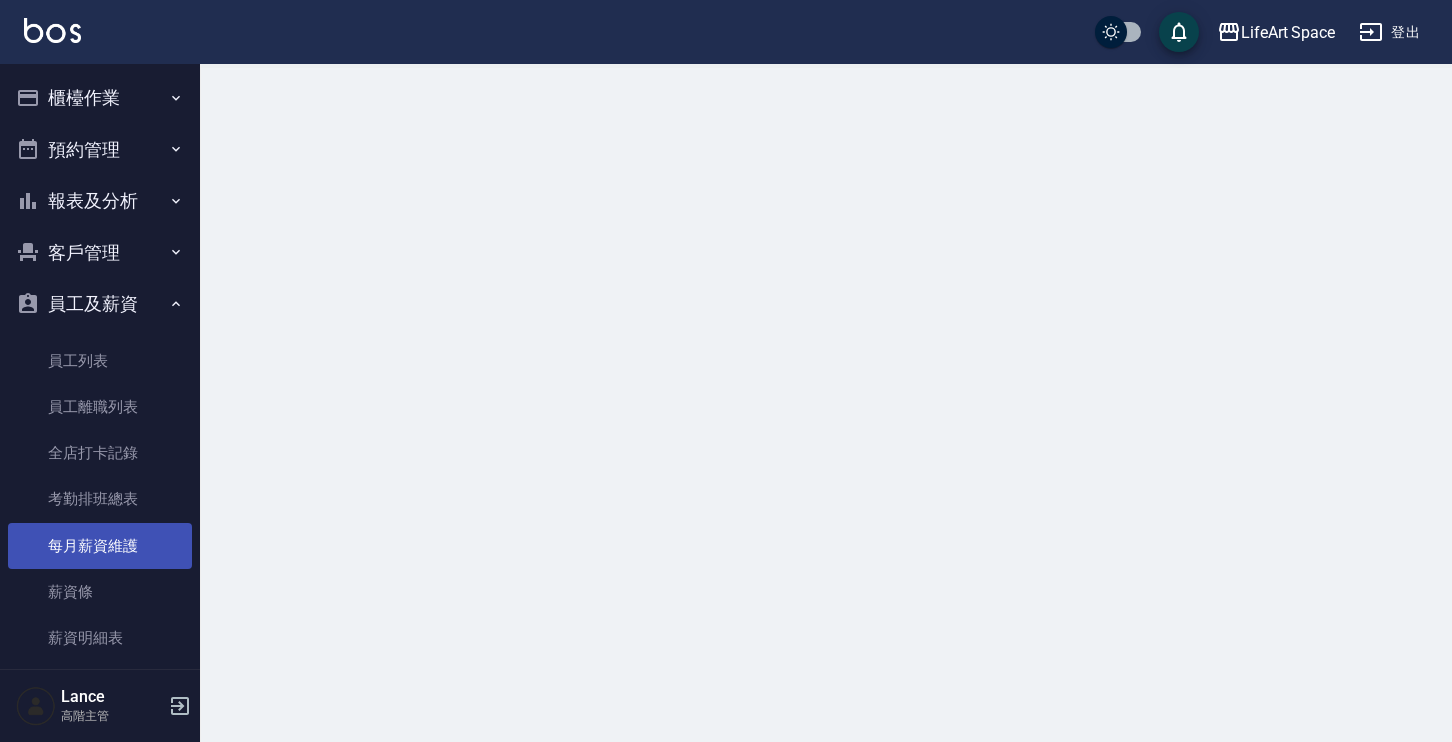 scroll, scrollTop: 0, scrollLeft: 0, axis: both 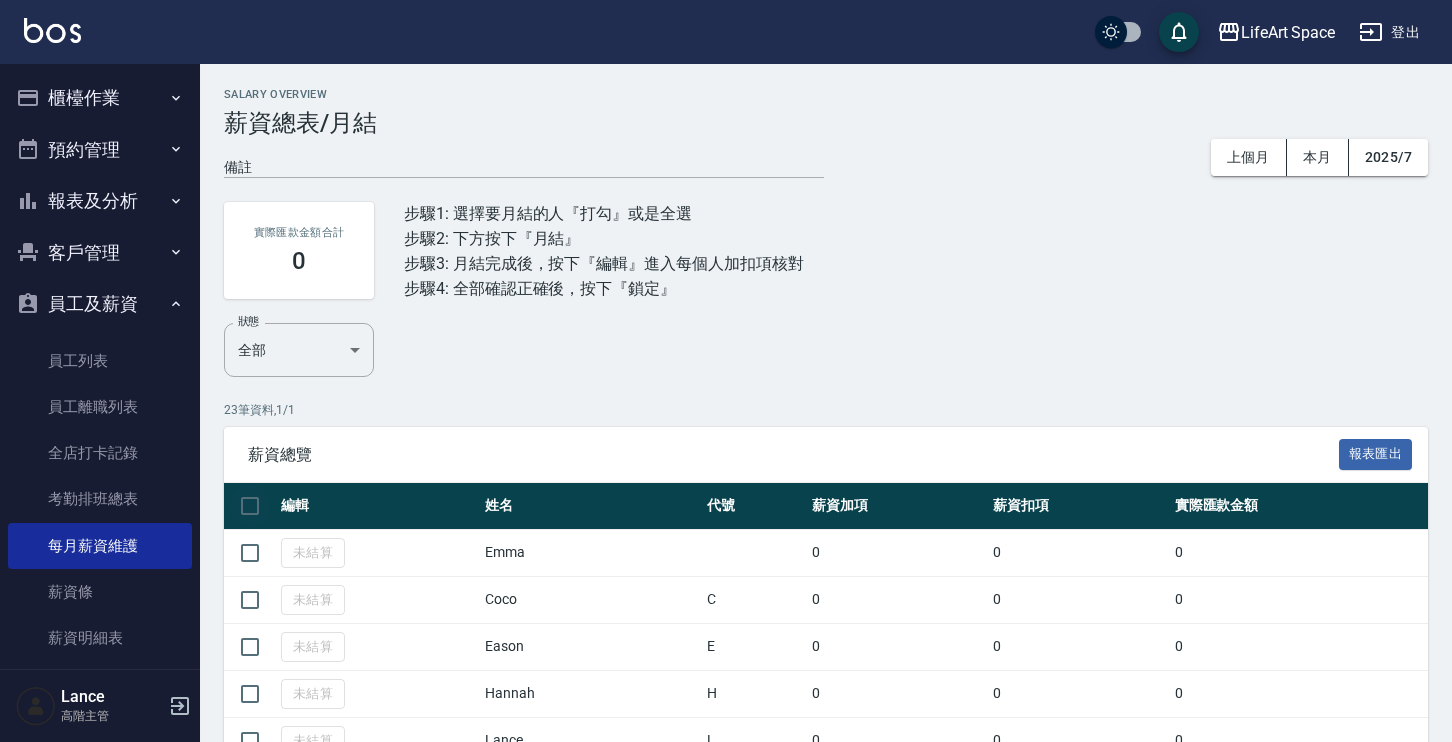 click at bounding box center (250, 506) 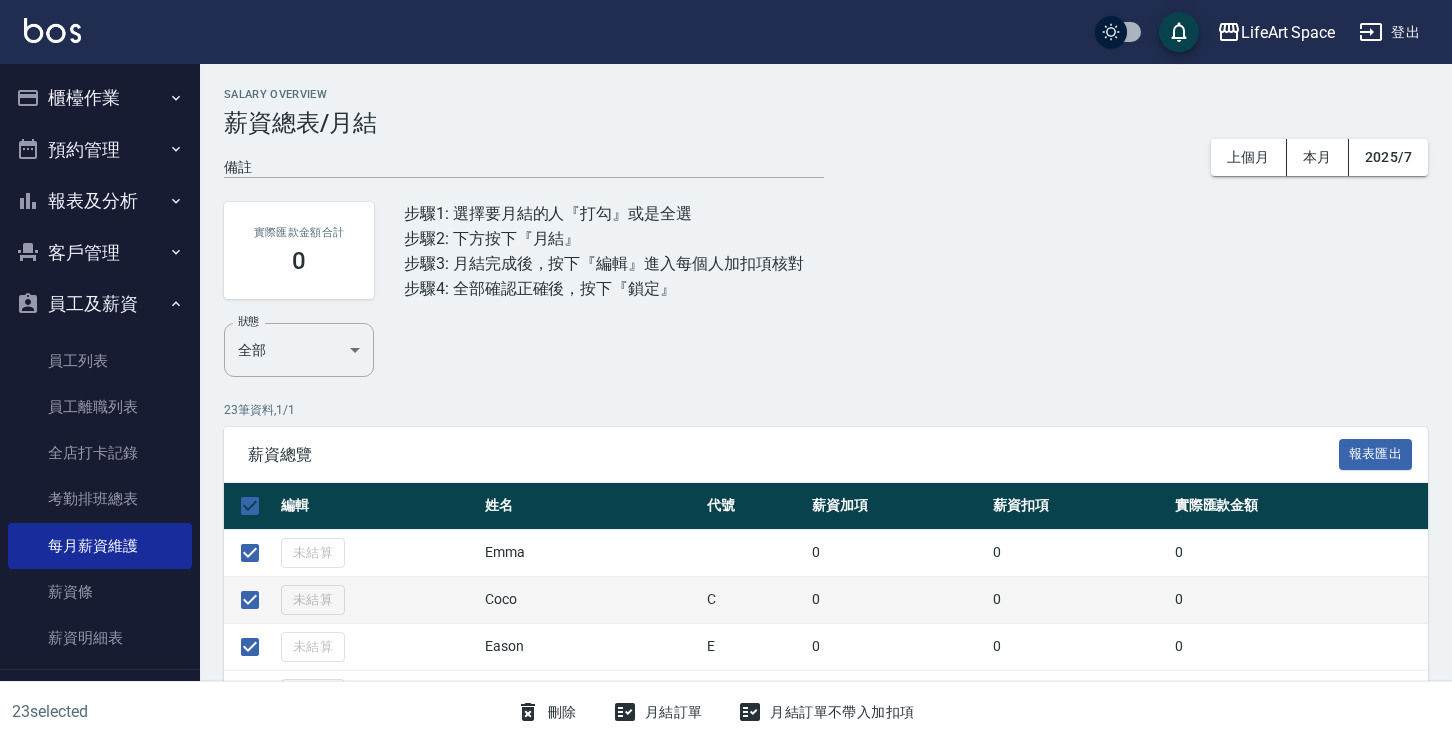scroll, scrollTop: 170, scrollLeft: 0, axis: vertical 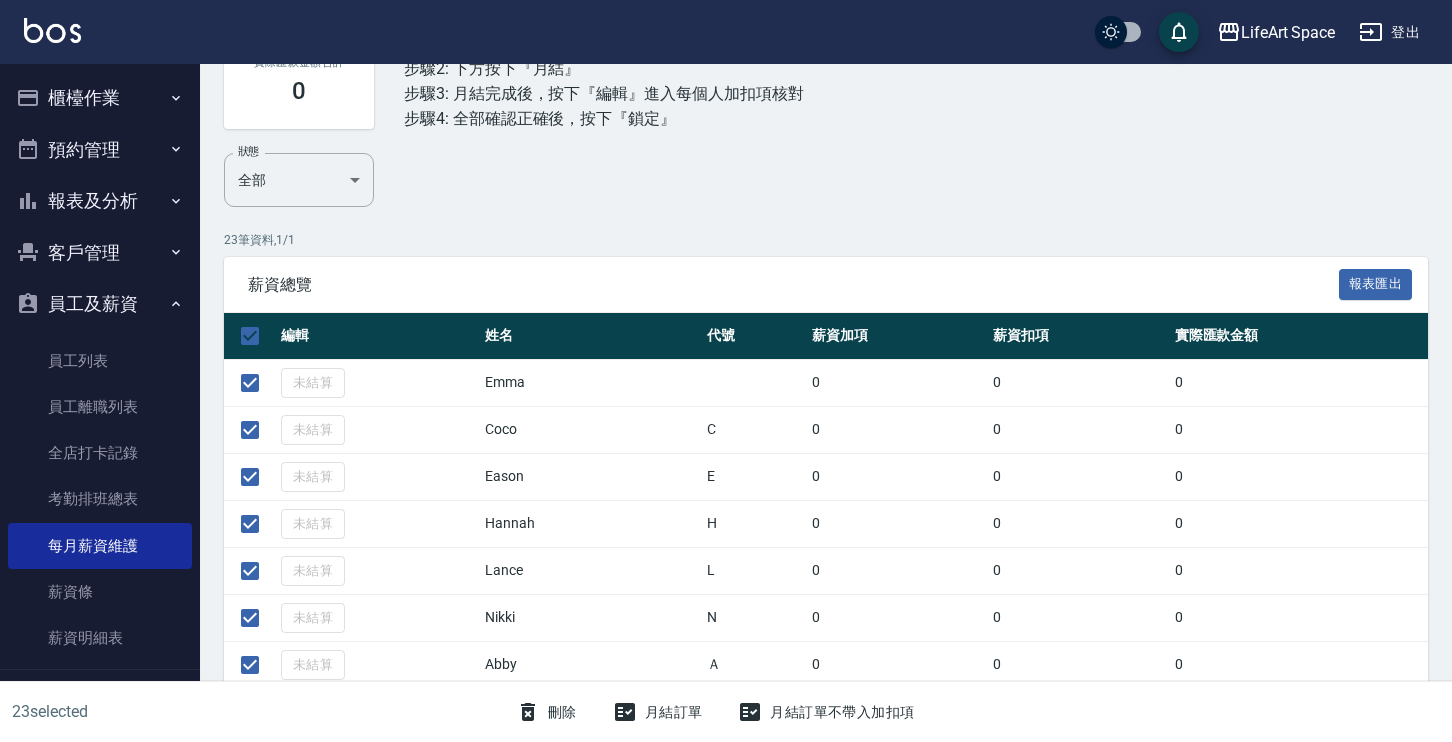 click on "月結訂單" at bounding box center [658, 712] 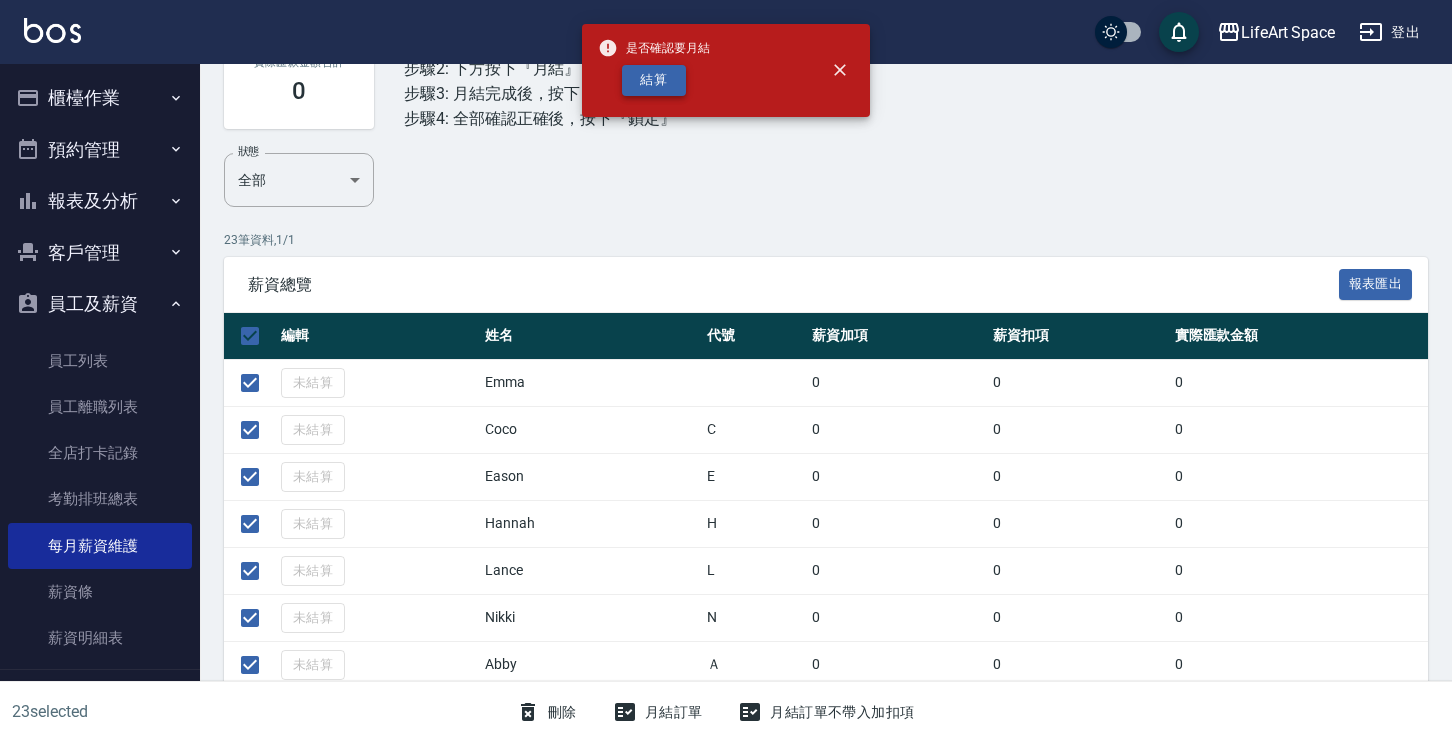 click on "結算" at bounding box center (654, 80) 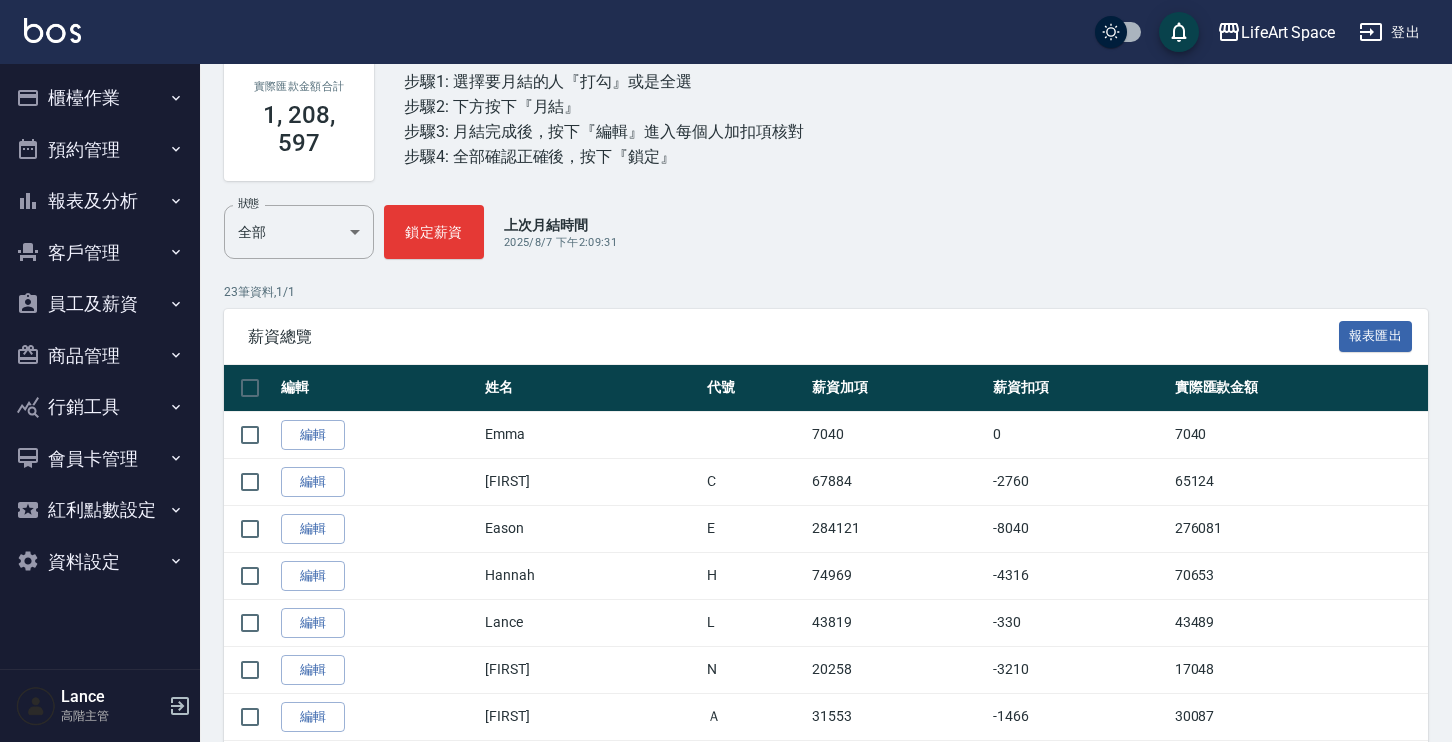 scroll, scrollTop: 174, scrollLeft: 0, axis: vertical 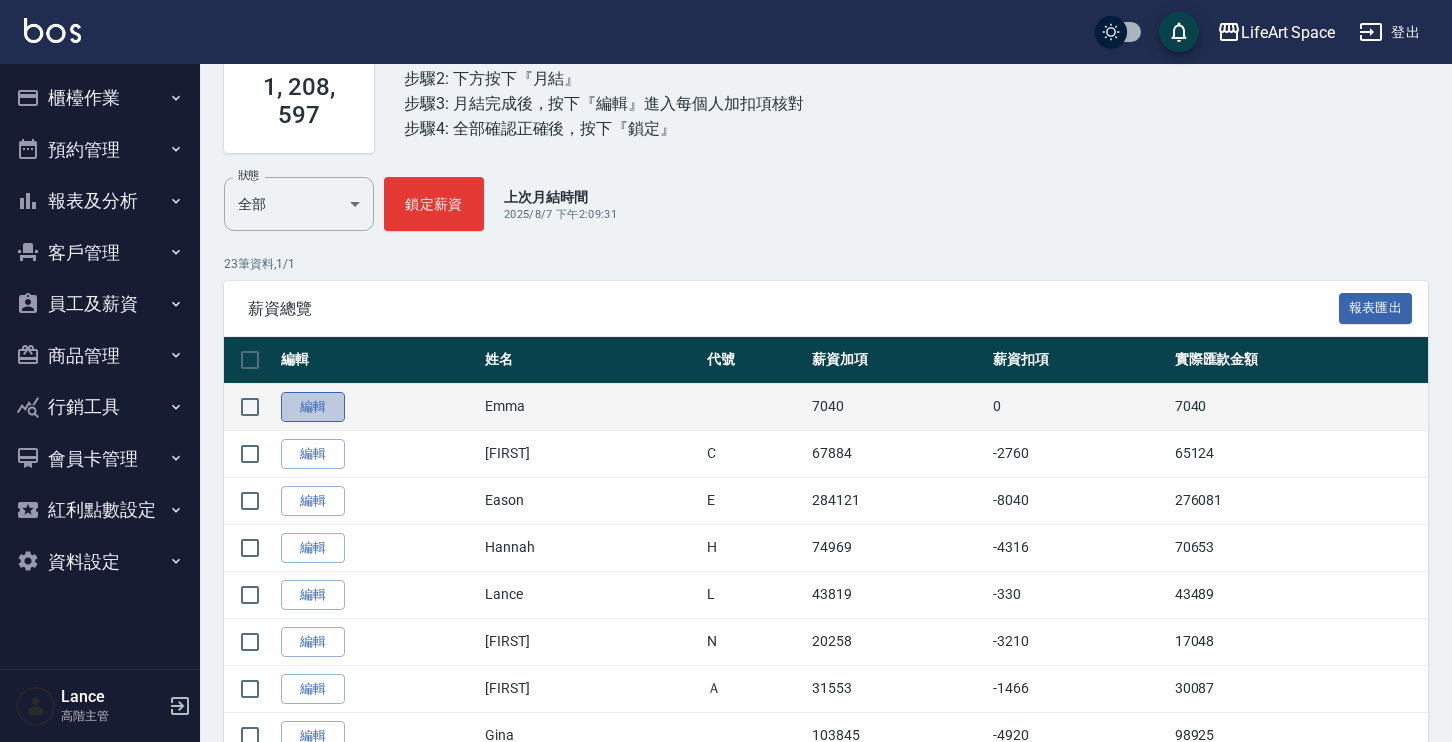 click on "編輯" at bounding box center [313, 407] 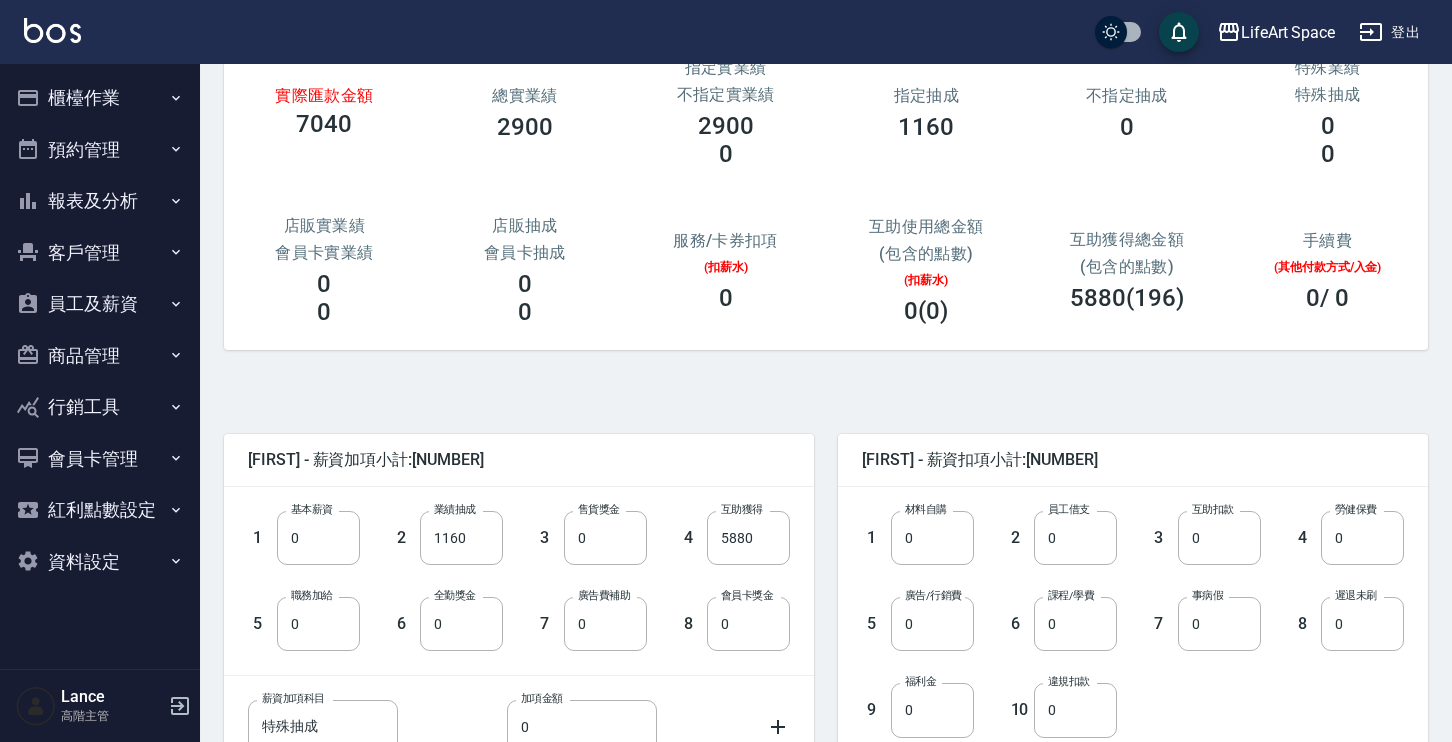 scroll, scrollTop: 221, scrollLeft: 0, axis: vertical 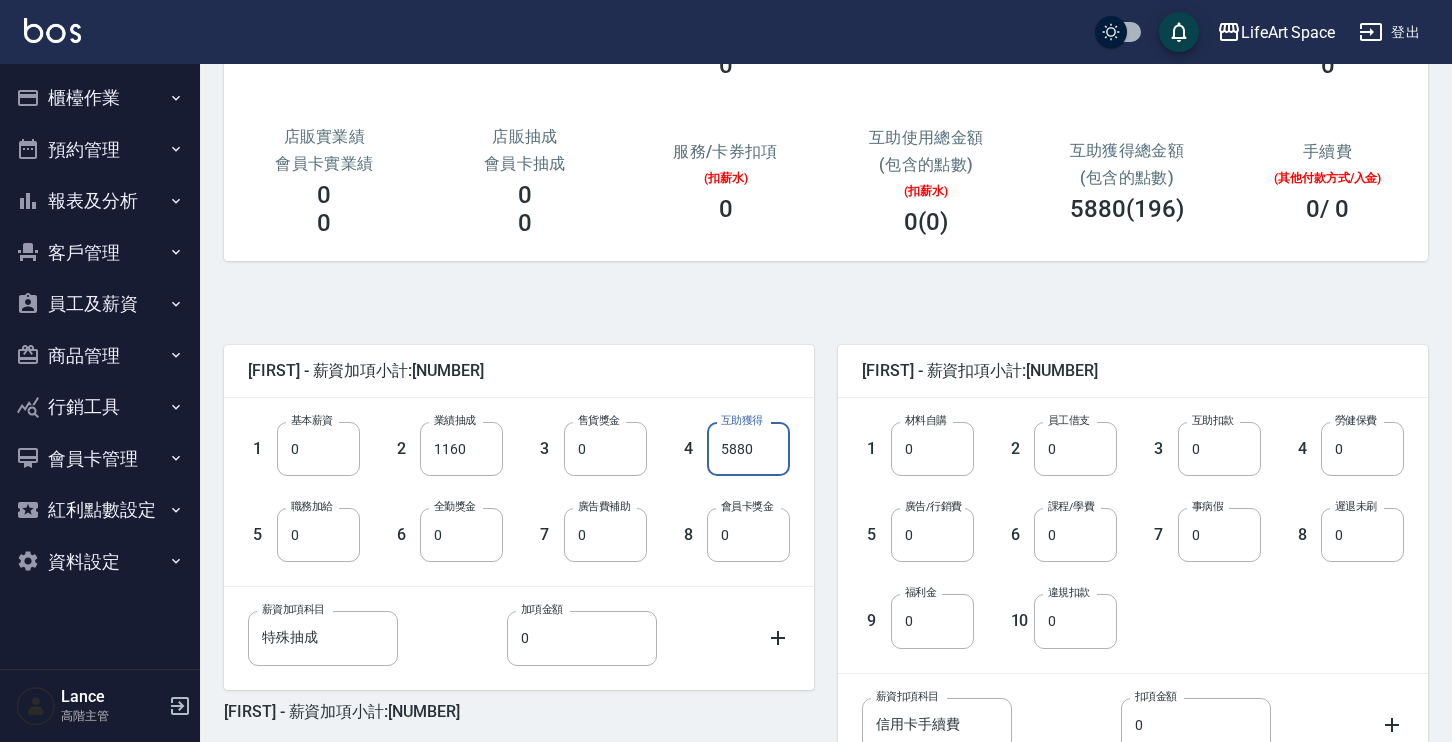 drag, startPoint x: 762, startPoint y: 453, endPoint x: 705, endPoint y: 461, distance: 57.558666 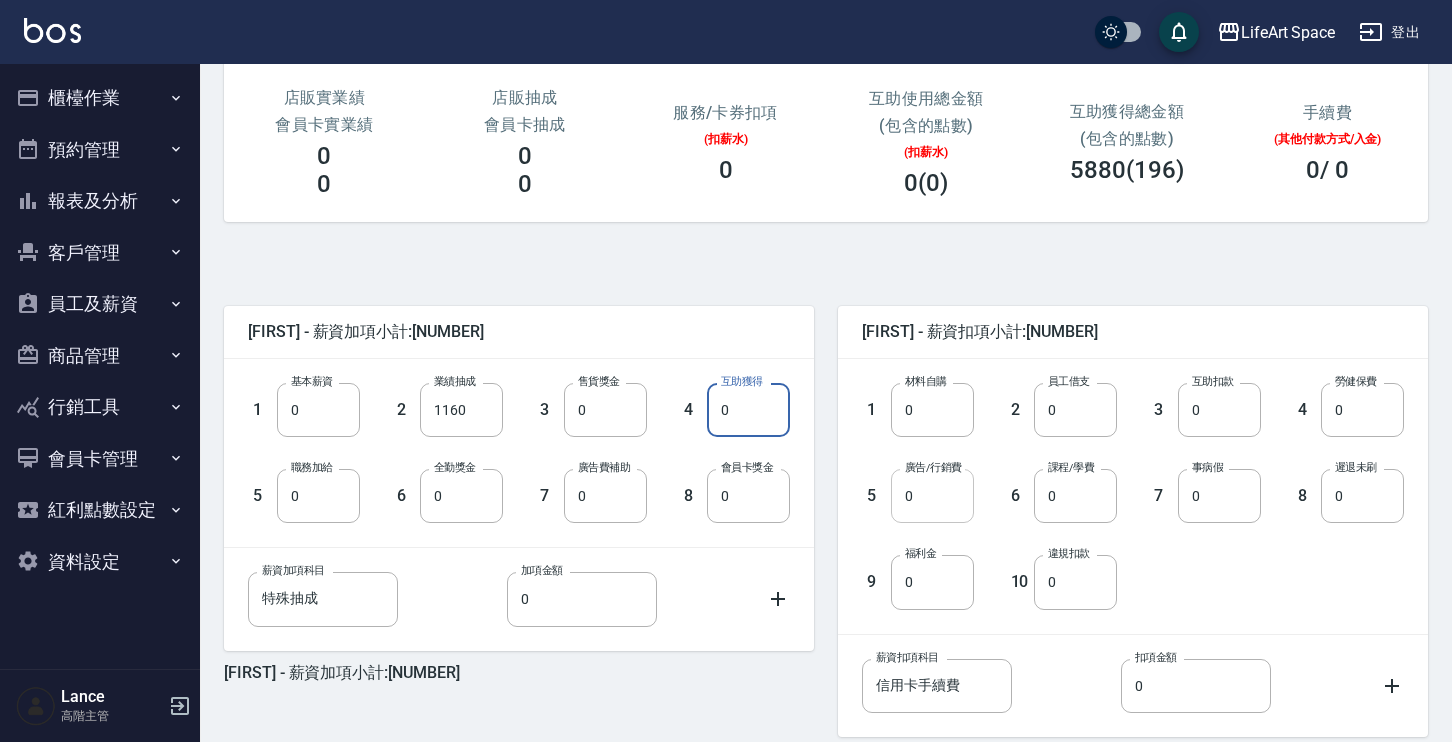scroll, scrollTop: 325, scrollLeft: 0, axis: vertical 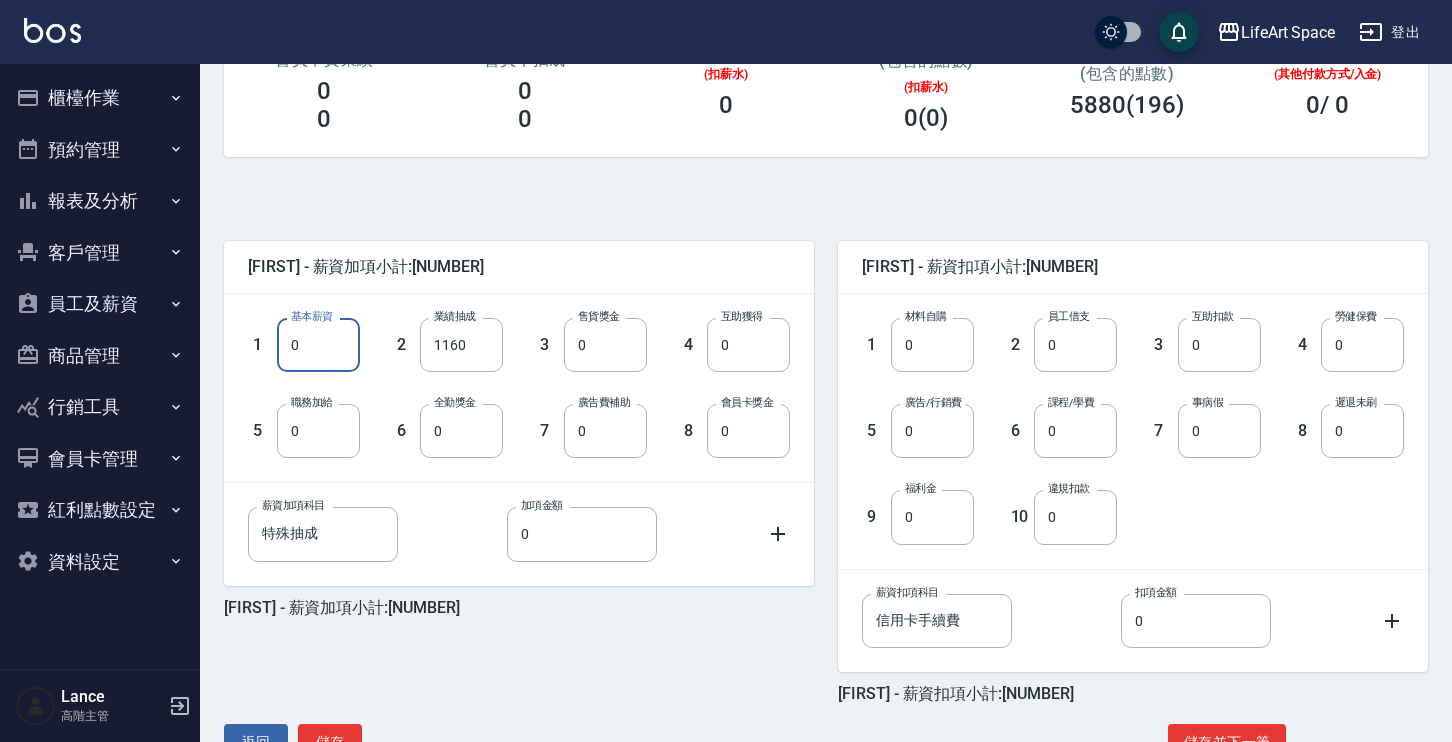click on "0" at bounding box center [318, 345] 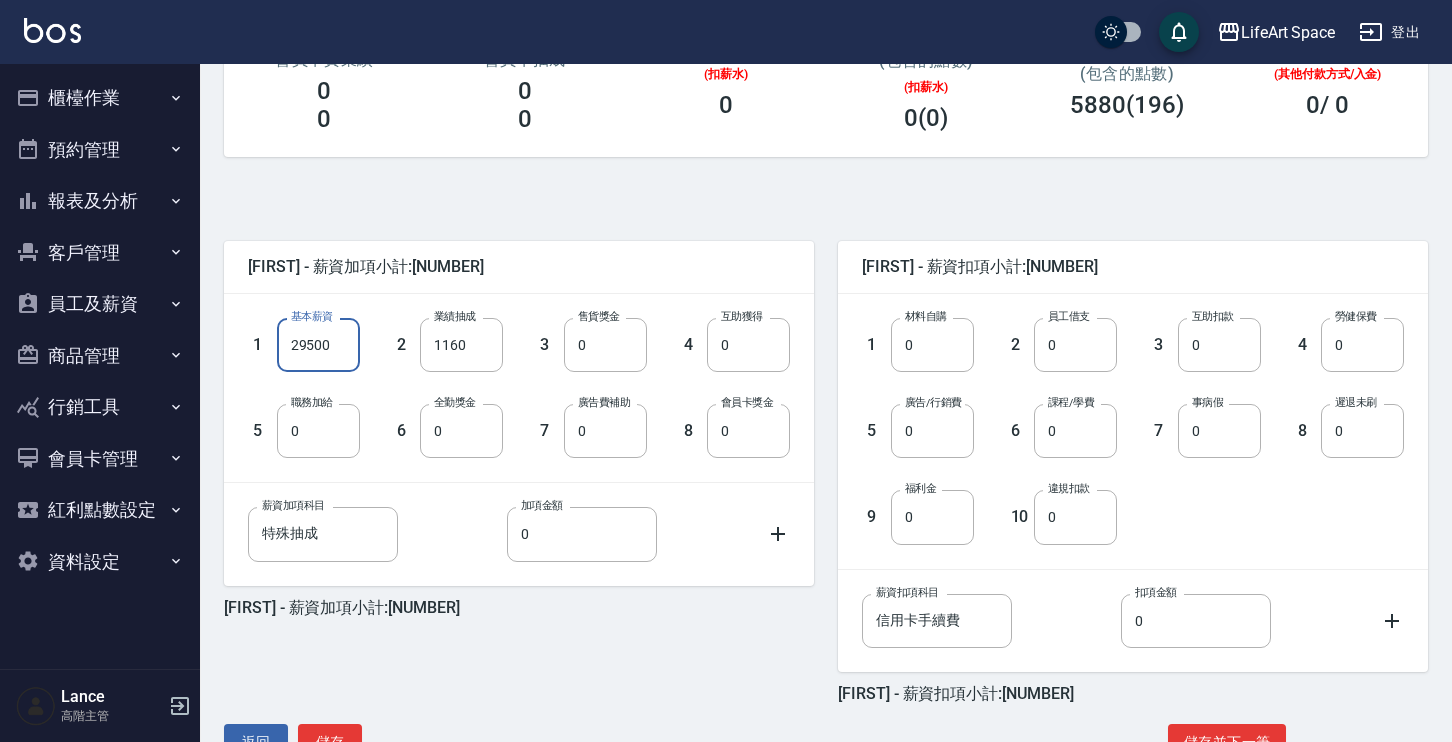 type on "29500" 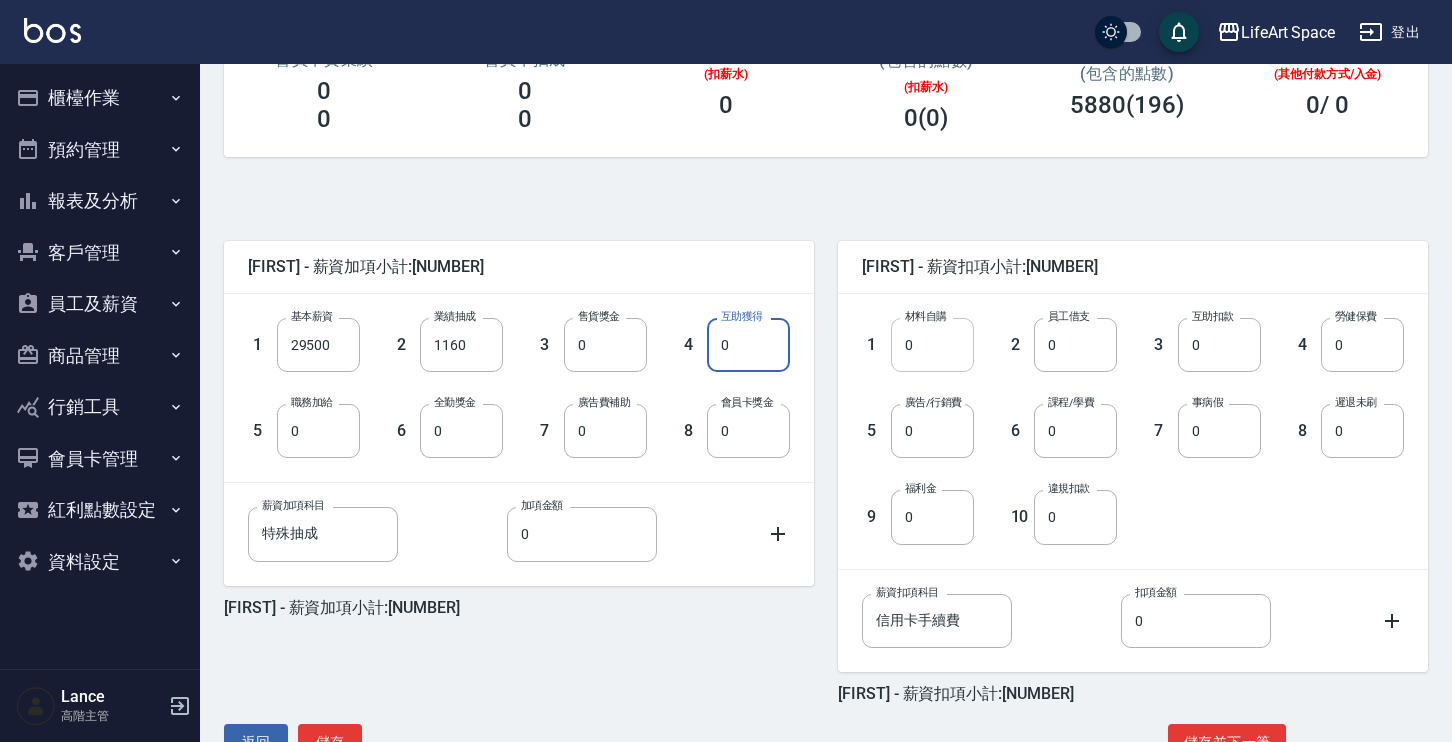click on "0" at bounding box center [932, 345] 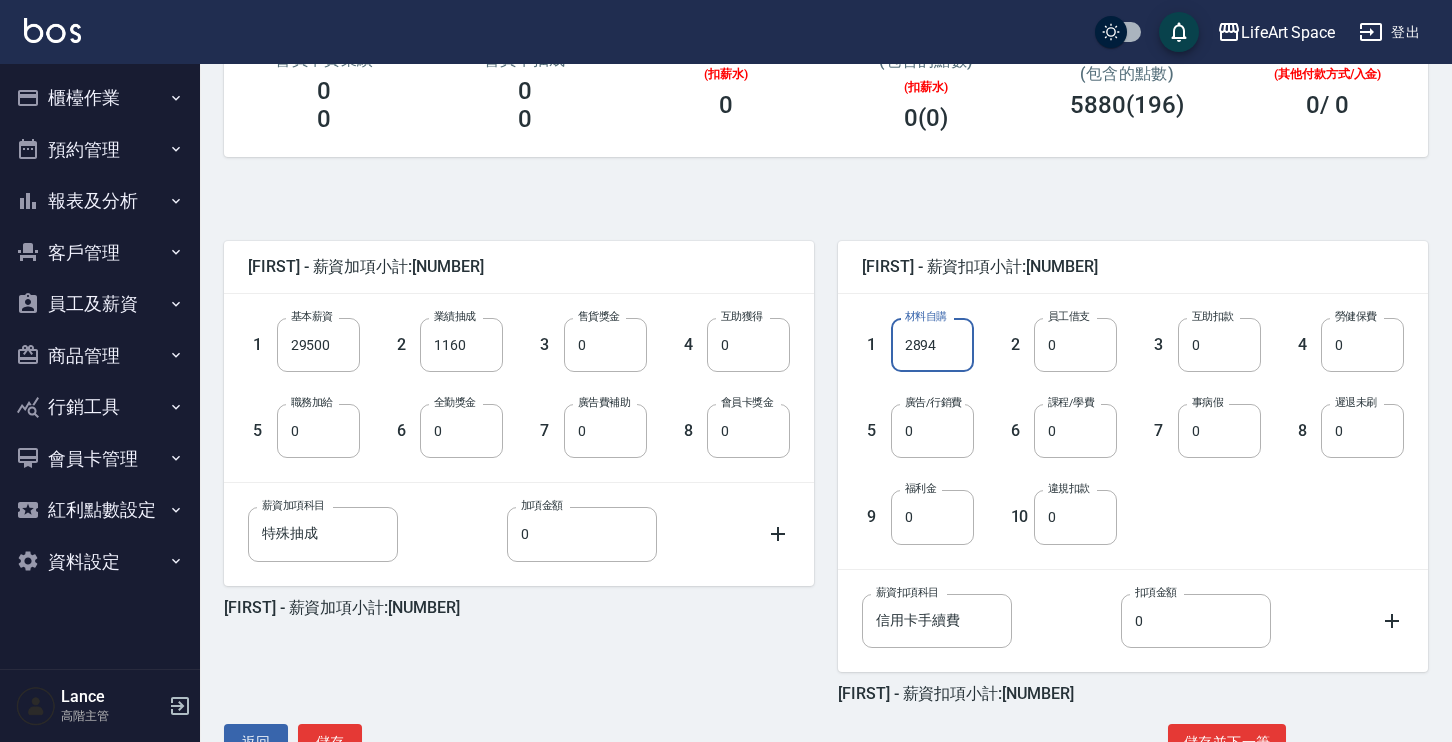 type on "2894" 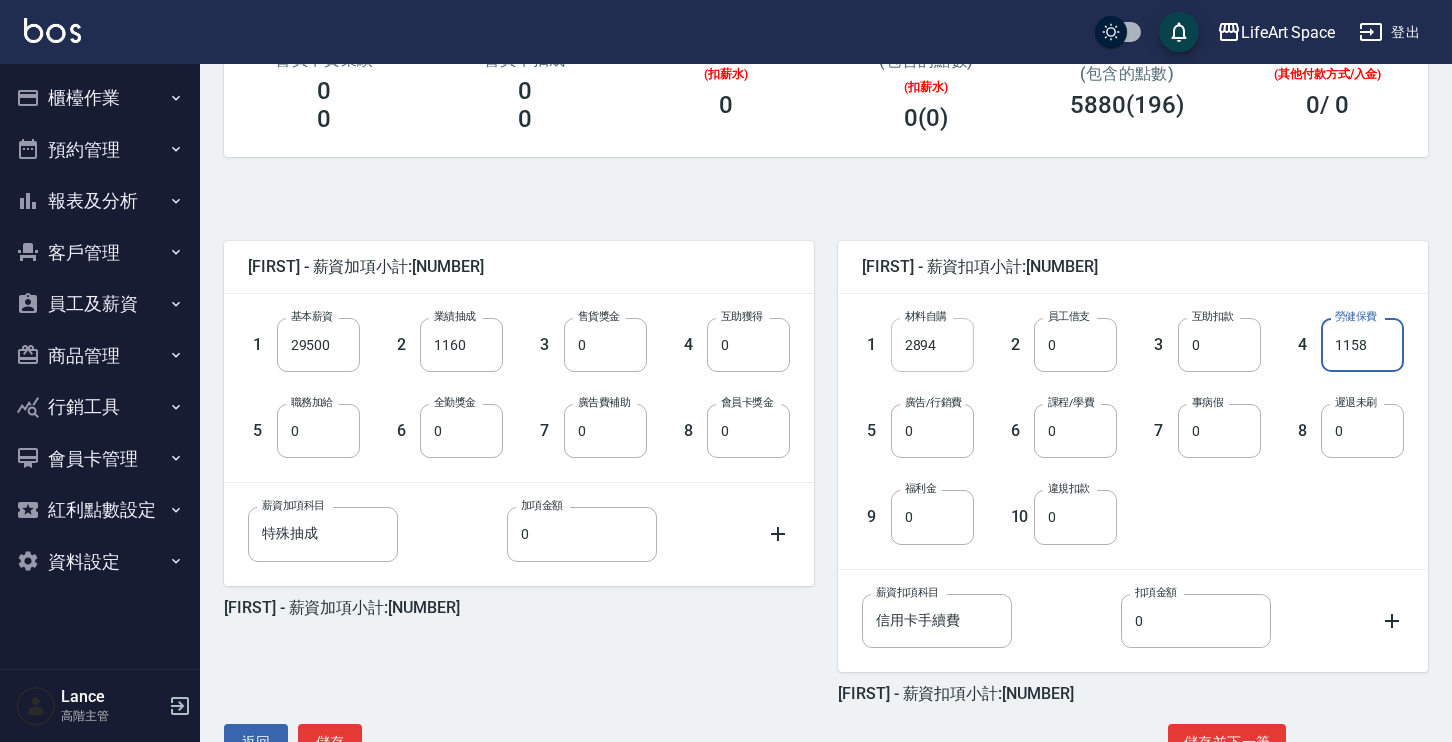 type on "1158" 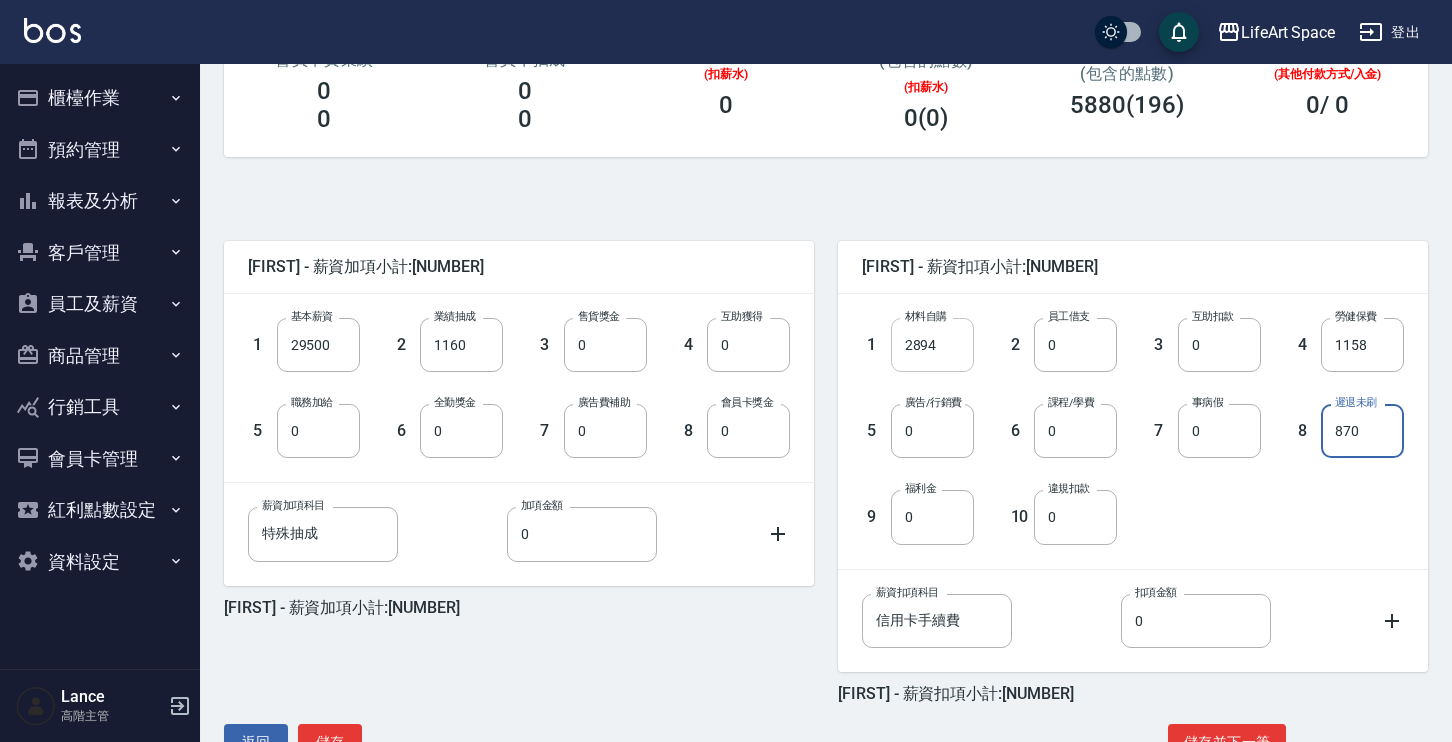 type on "870" 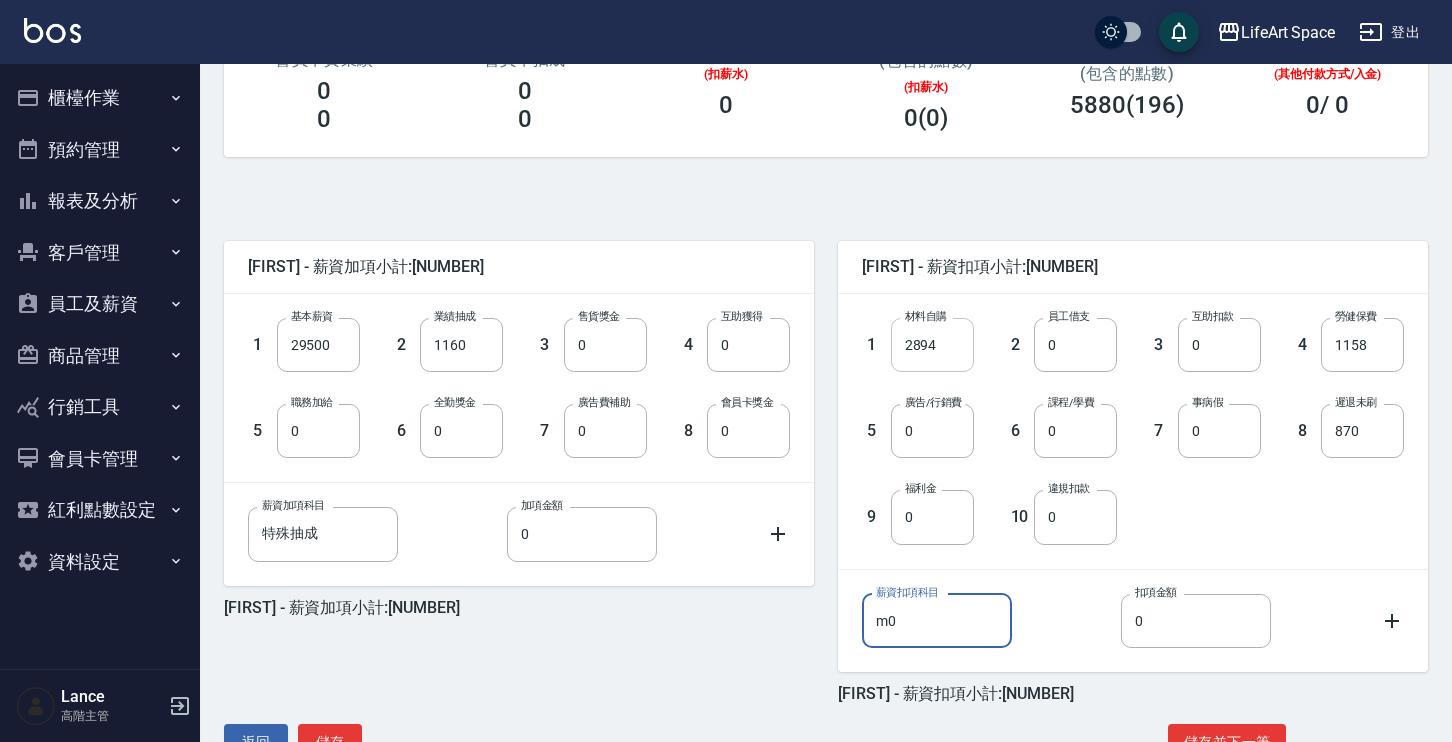 type on "m" 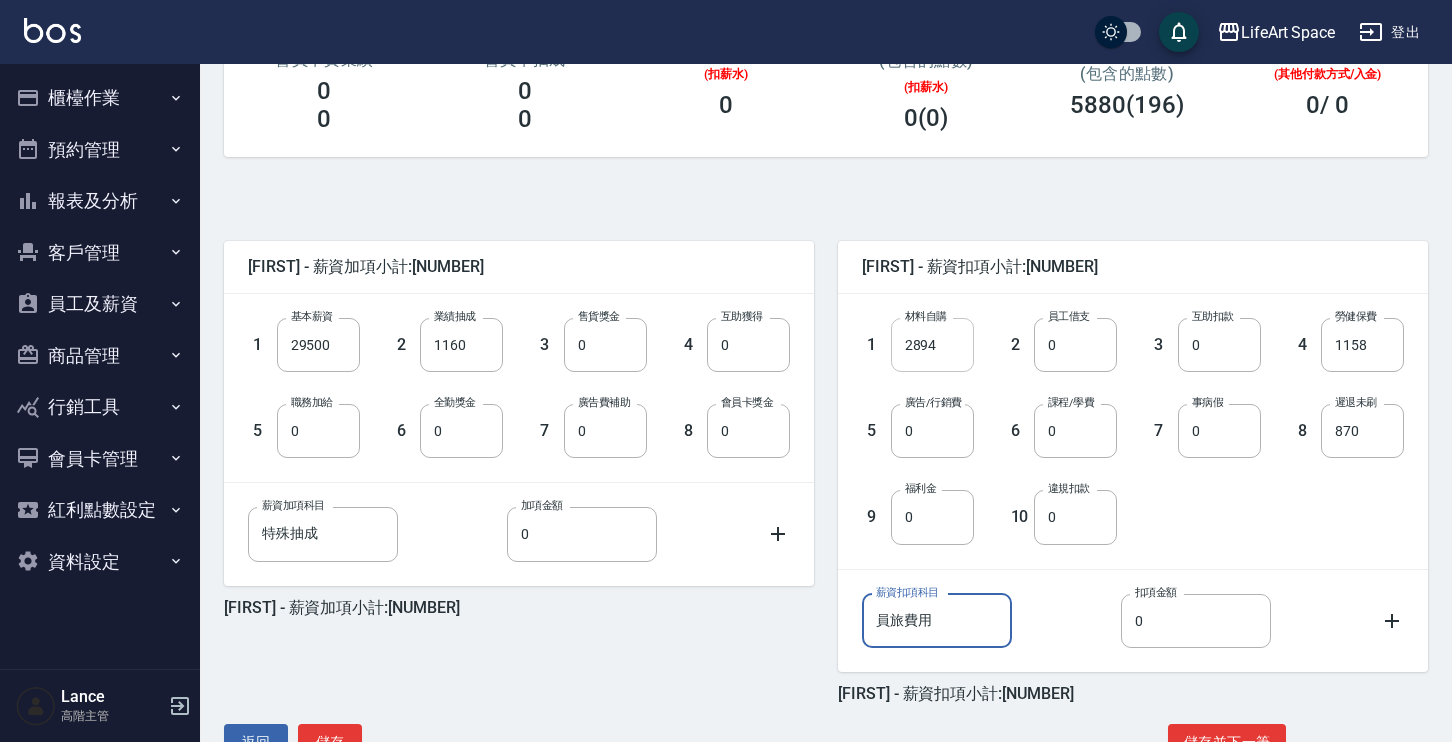 type on "員旅費用" 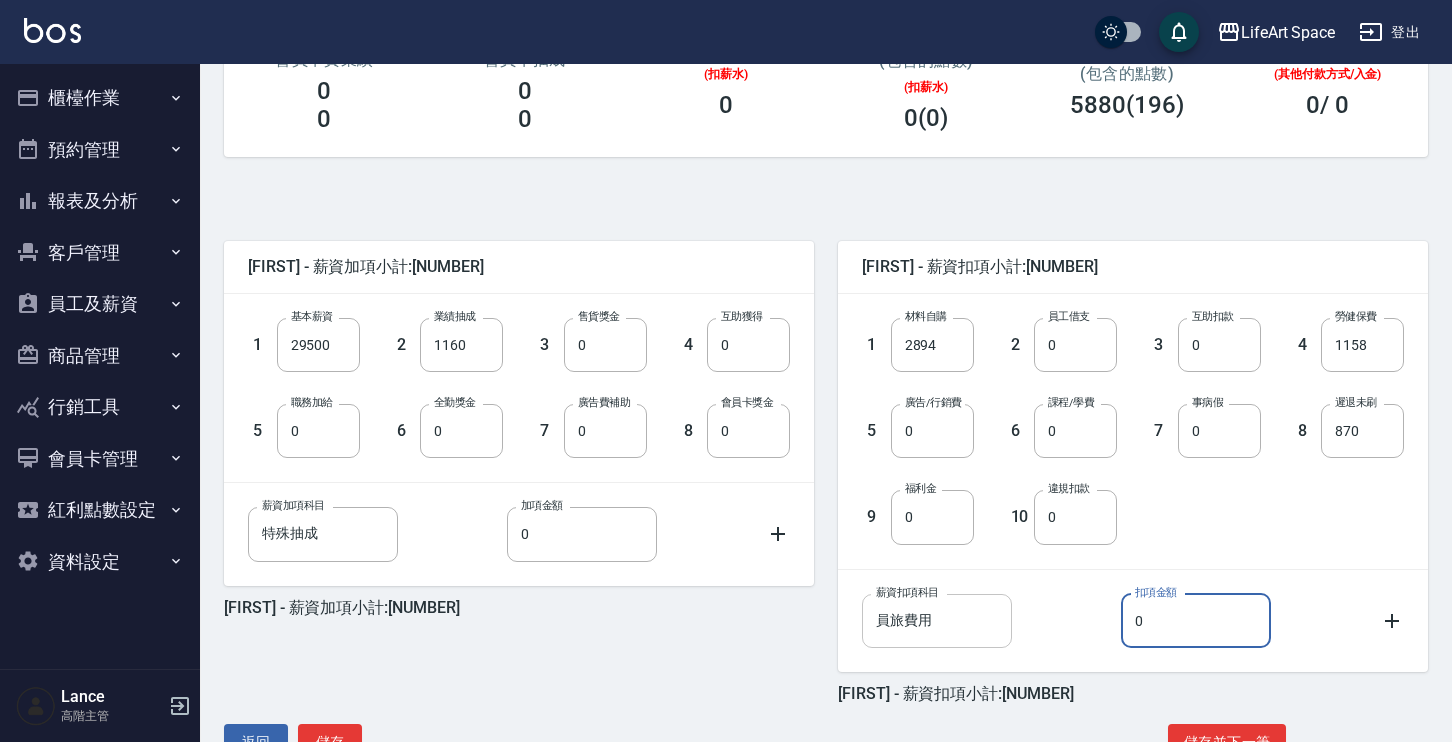 click on "員旅費用" at bounding box center (937, 621) 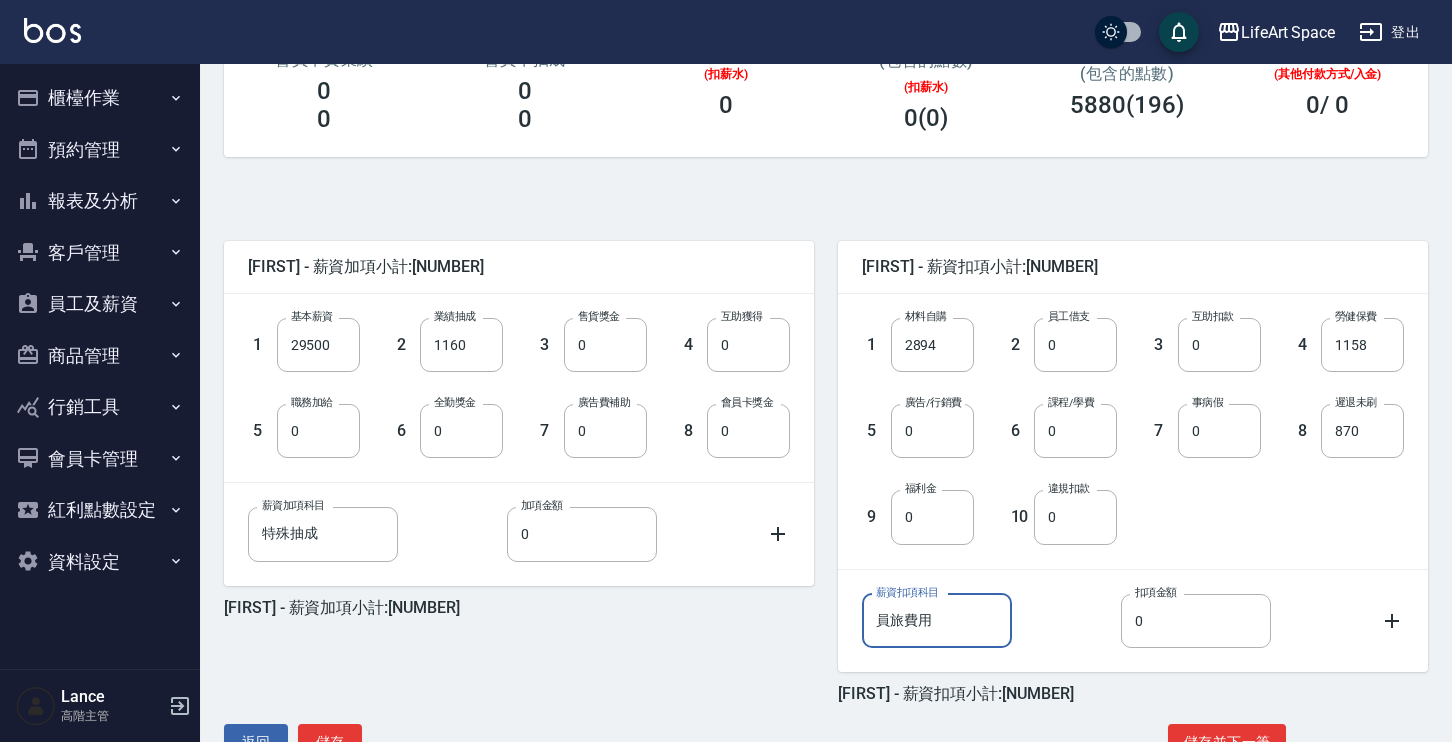 drag, startPoint x: 953, startPoint y: 626, endPoint x: 869, endPoint y: 621, distance: 84.14868 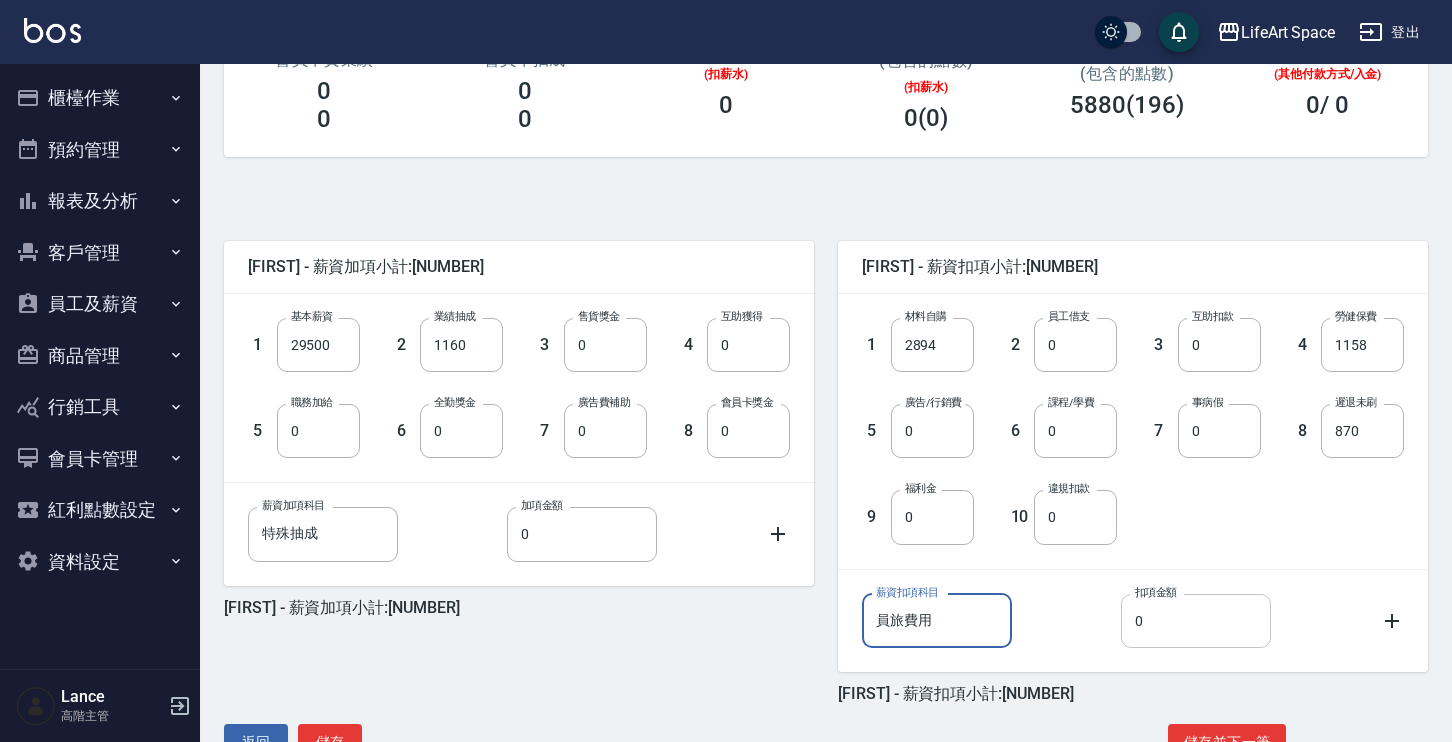 click on "0" at bounding box center (1196, 621) 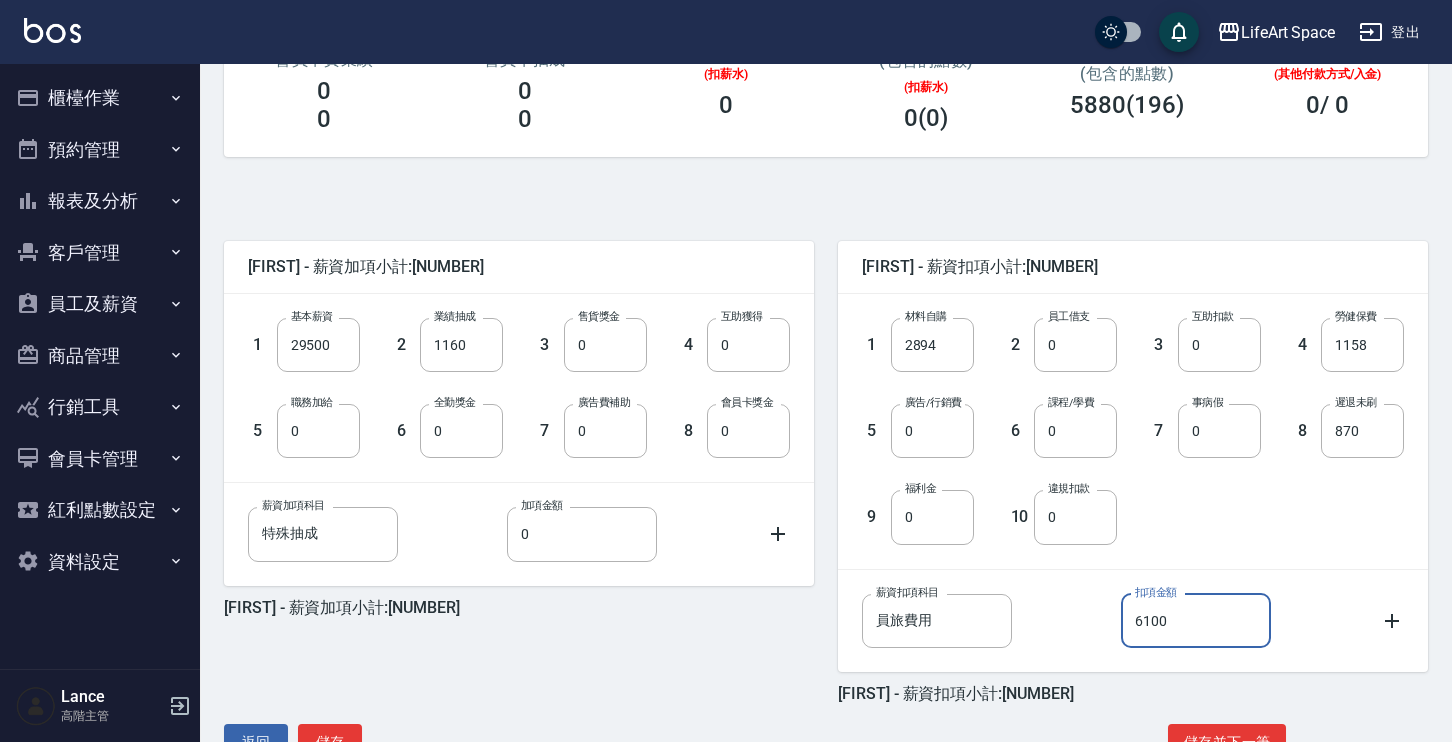scroll, scrollTop: 363, scrollLeft: 0, axis: vertical 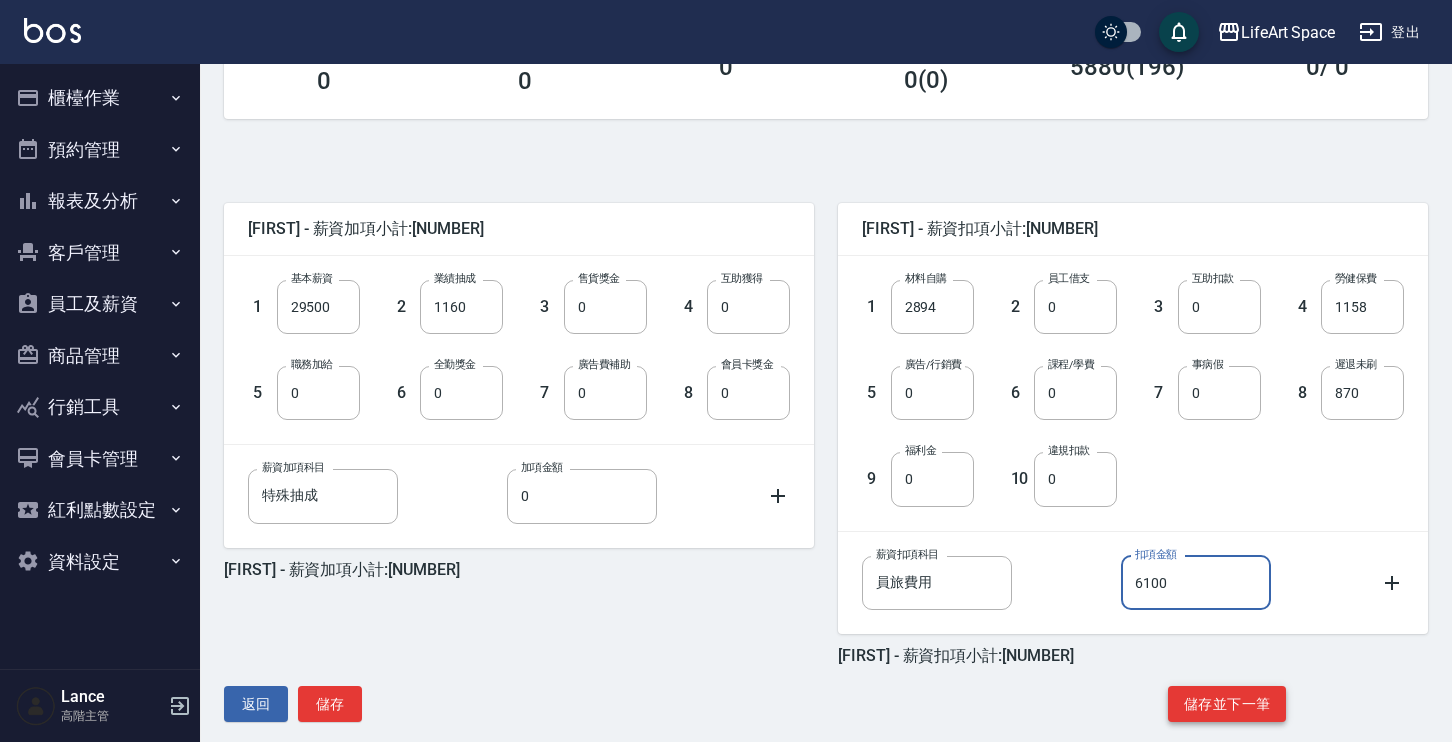 type on "6100" 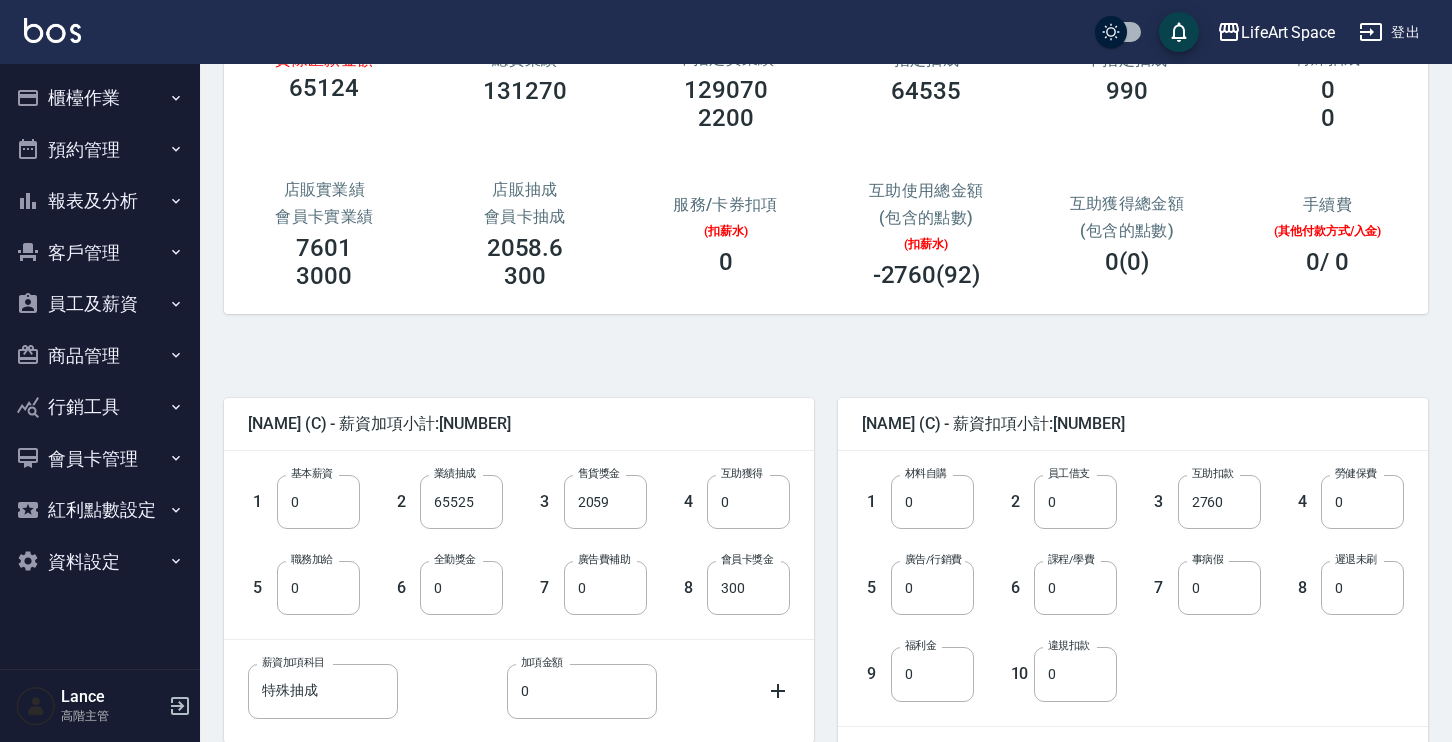 scroll, scrollTop: 316, scrollLeft: 0, axis: vertical 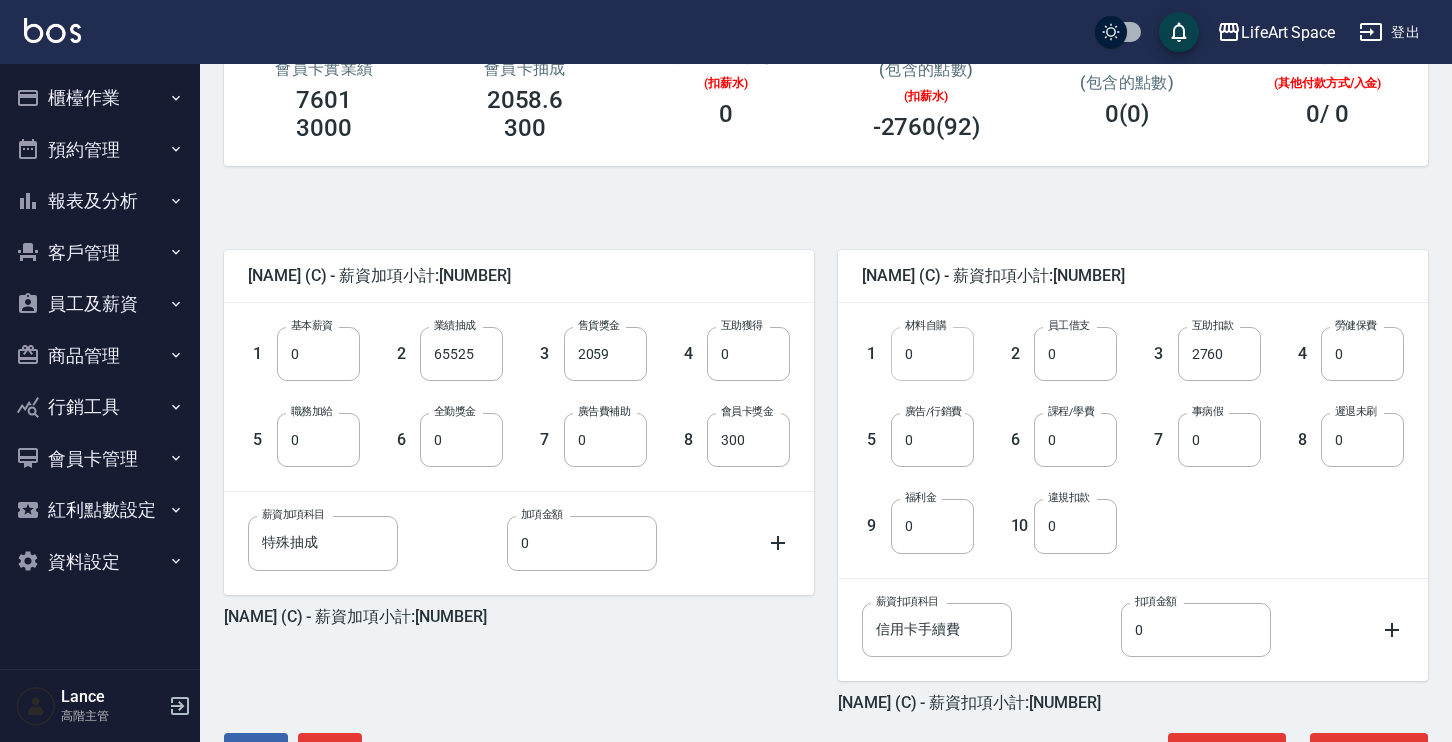click on "0" at bounding box center [932, 354] 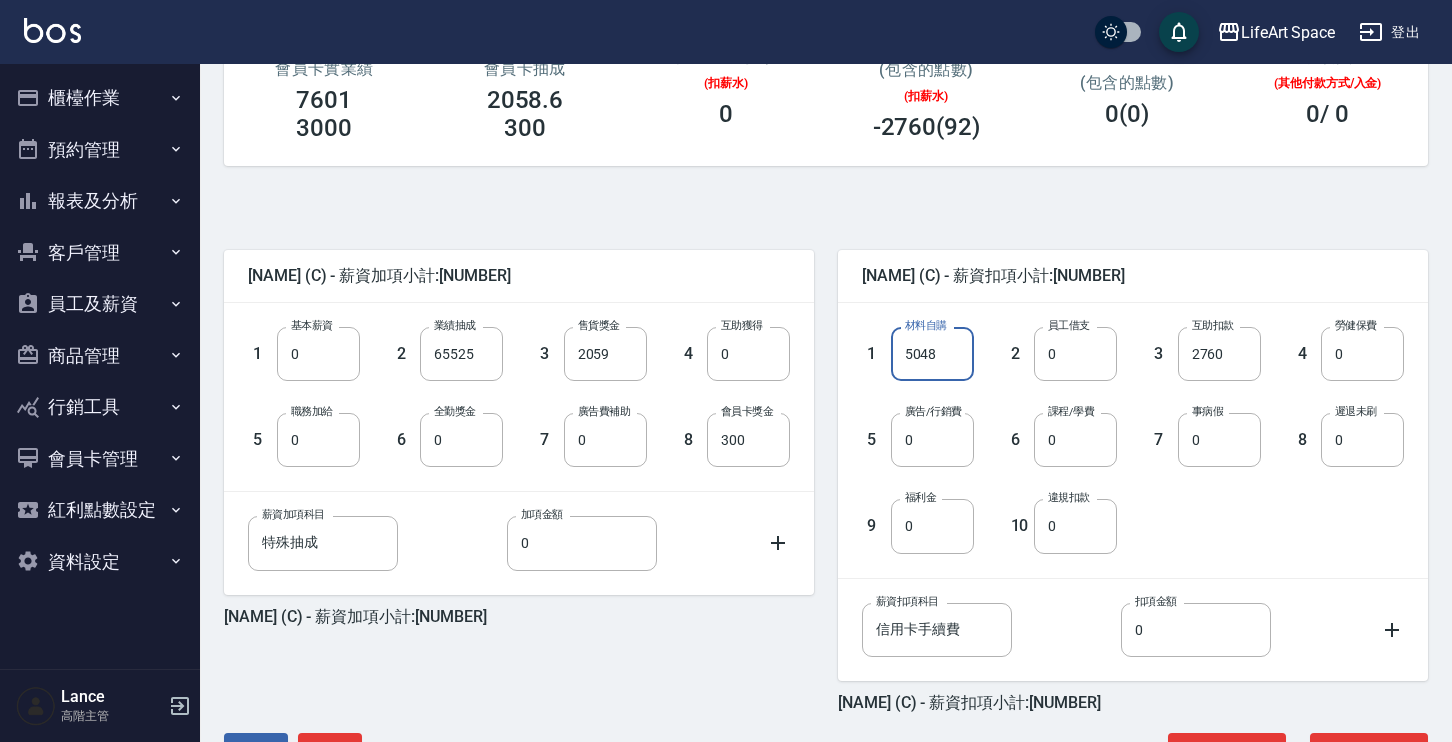 type on "5048" 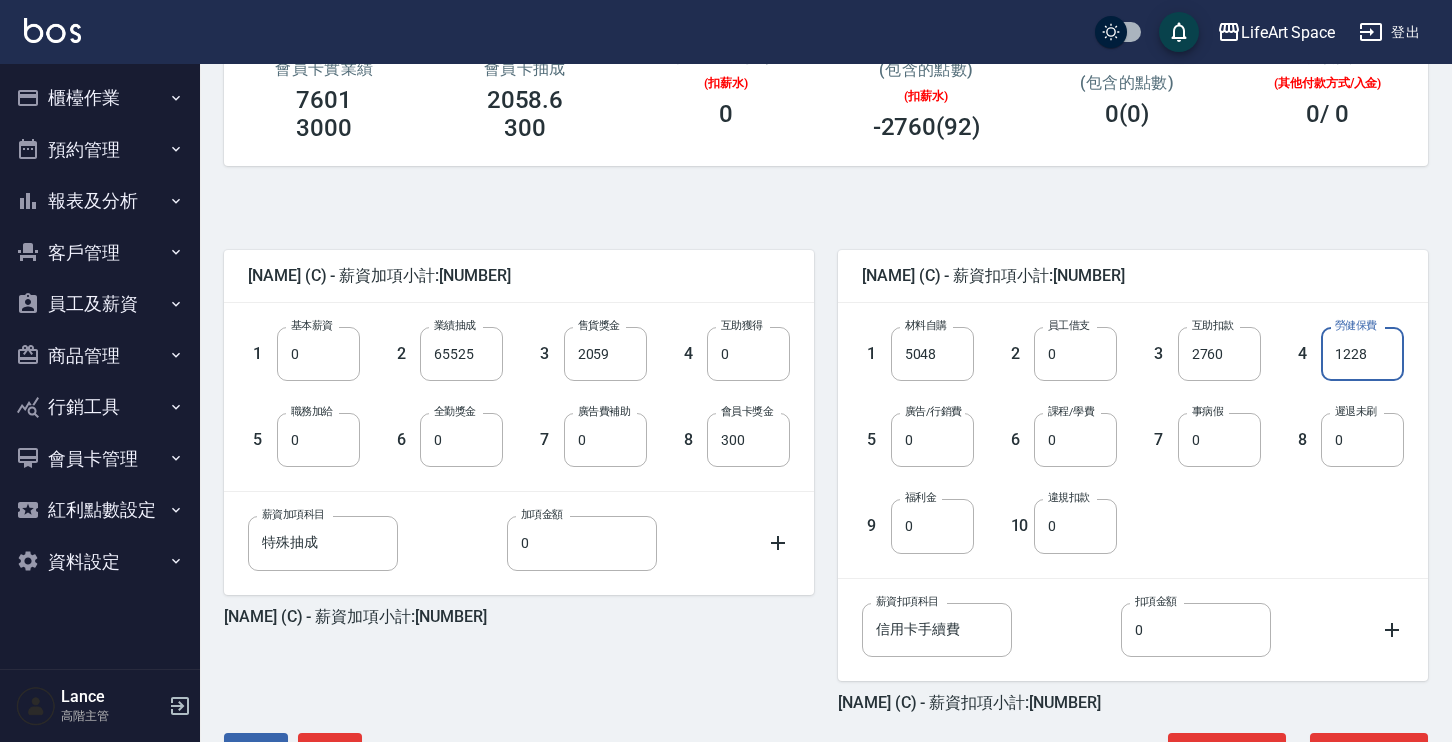 type on "1228" 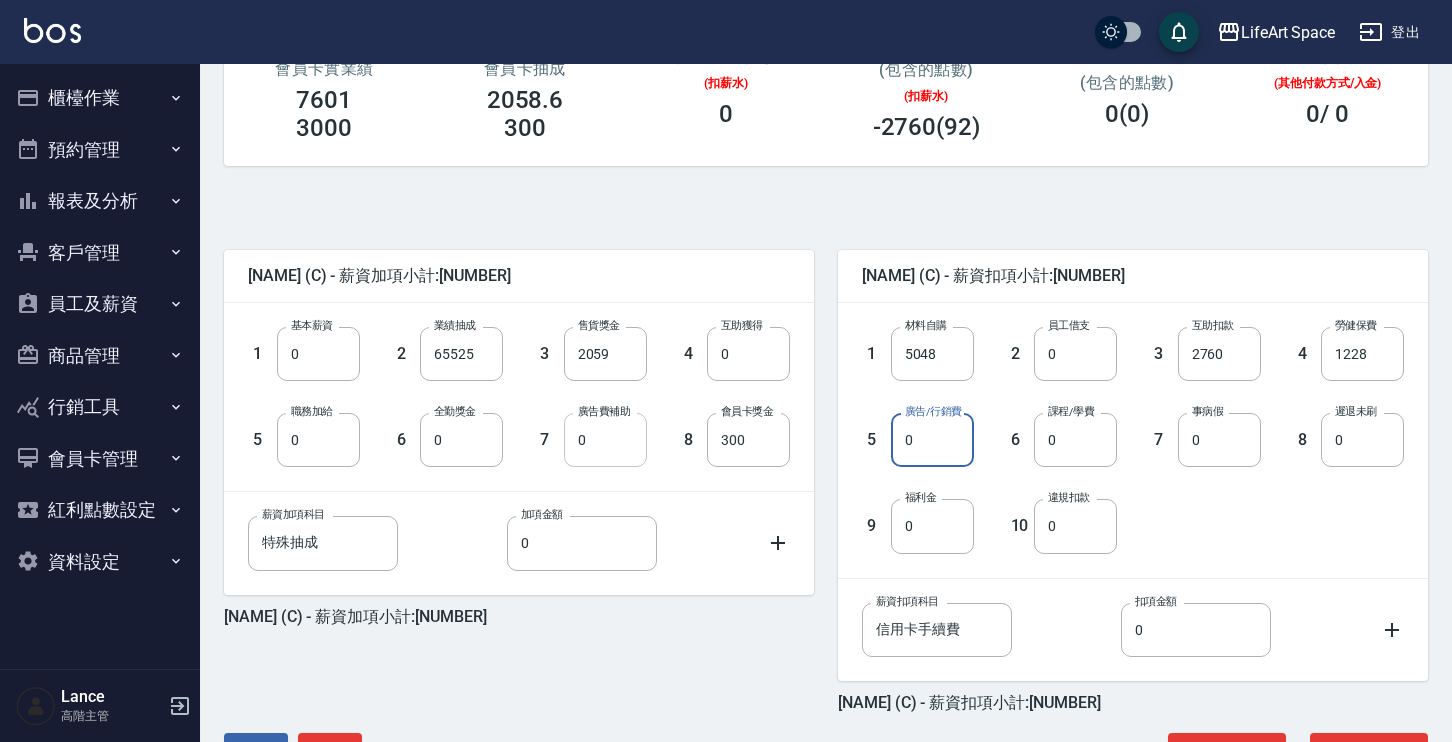 drag, startPoint x: 566, startPoint y: 454, endPoint x: 614, endPoint y: 444, distance: 49.0306 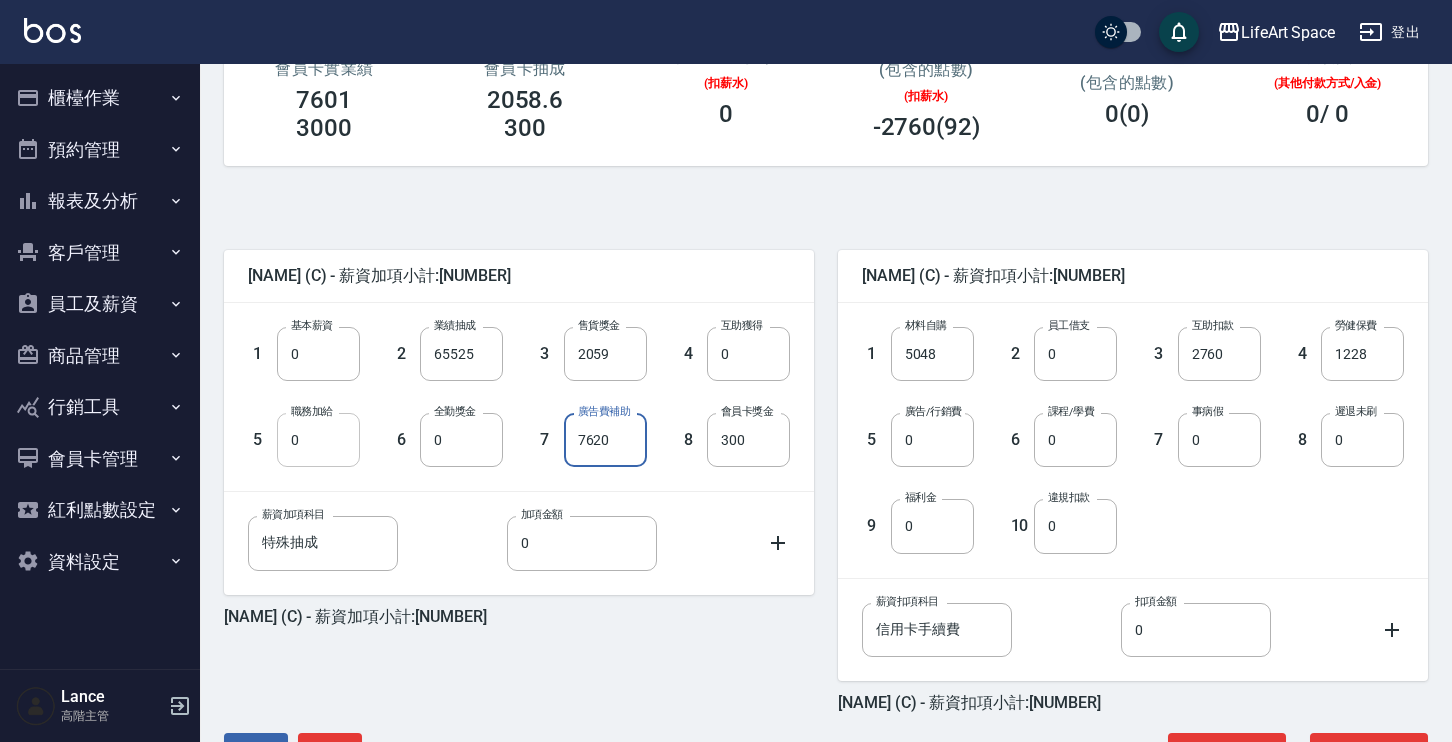 type on "7620" 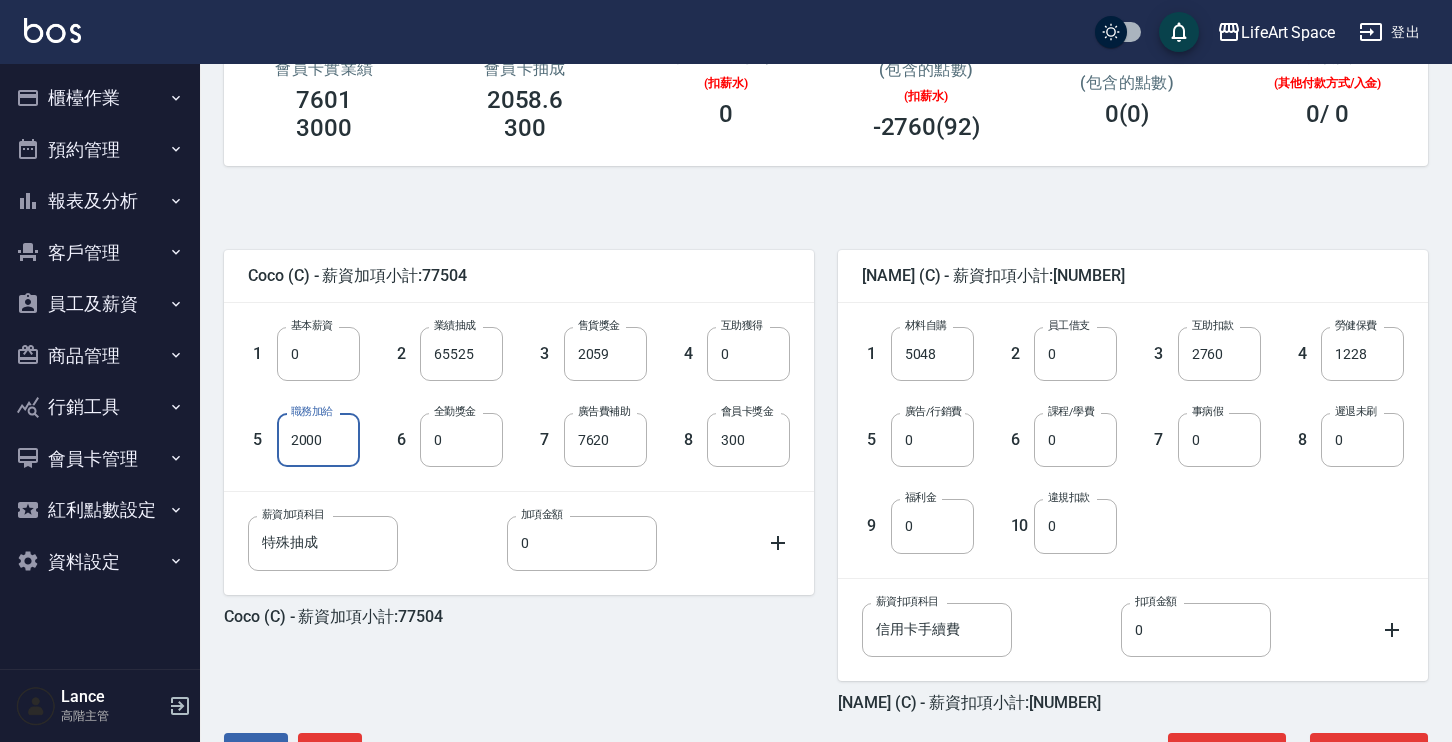 scroll, scrollTop: 387, scrollLeft: 0, axis: vertical 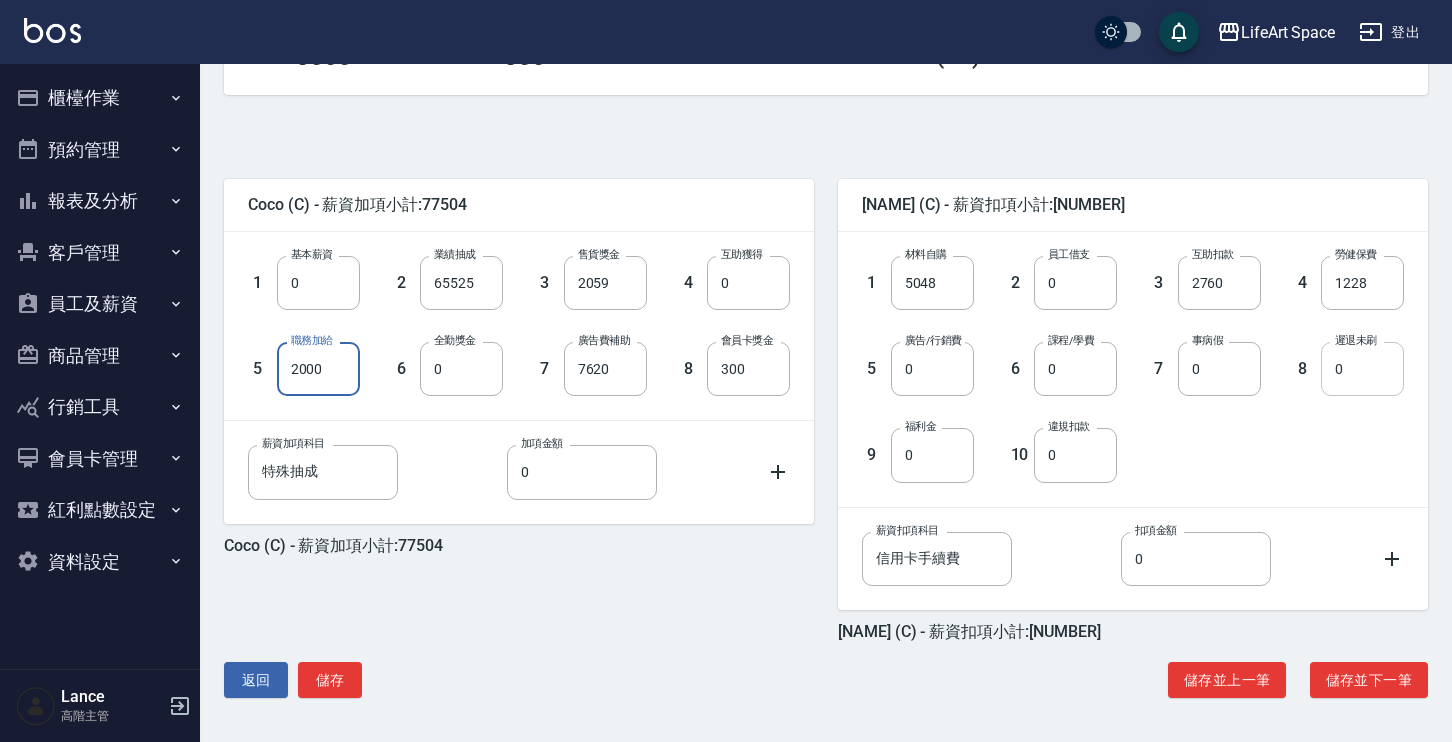 type on "2000" 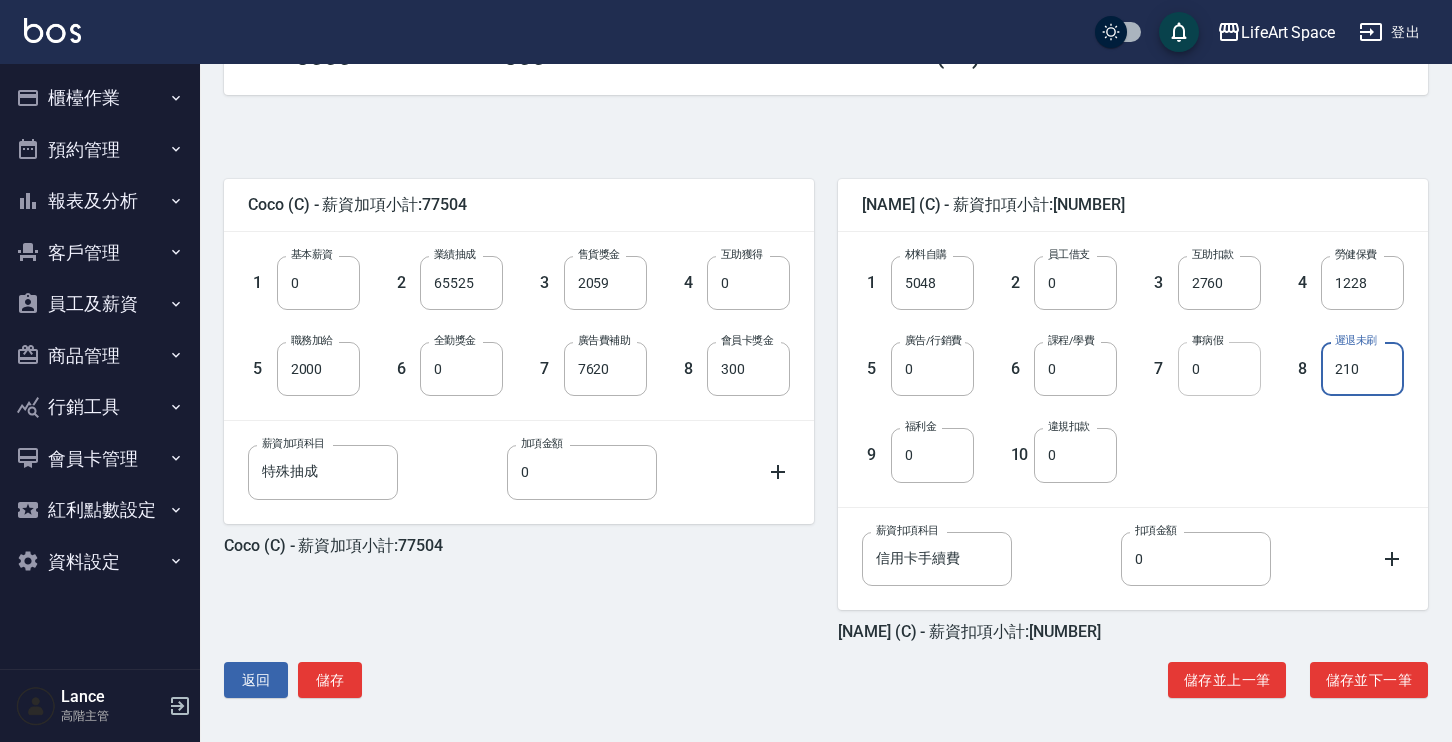 type on "210" 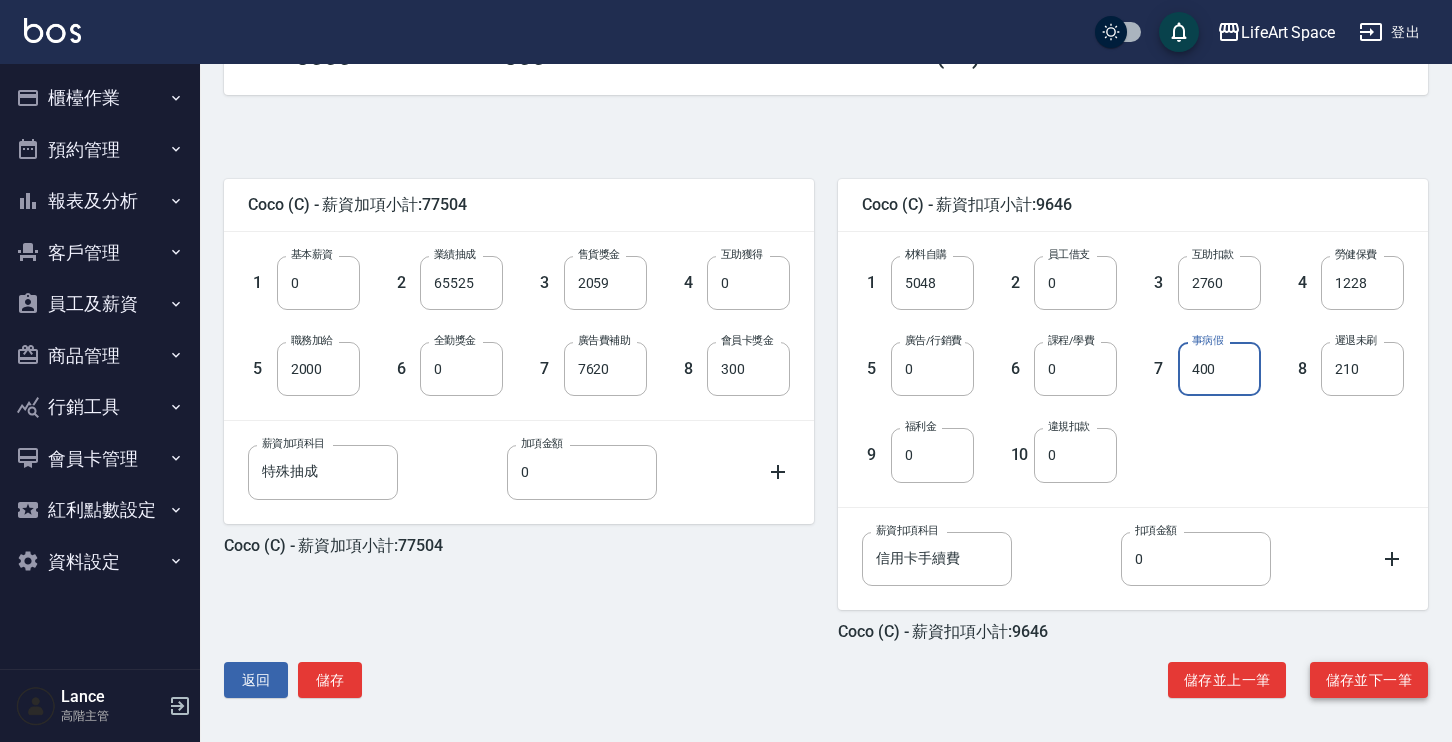 type on "400" 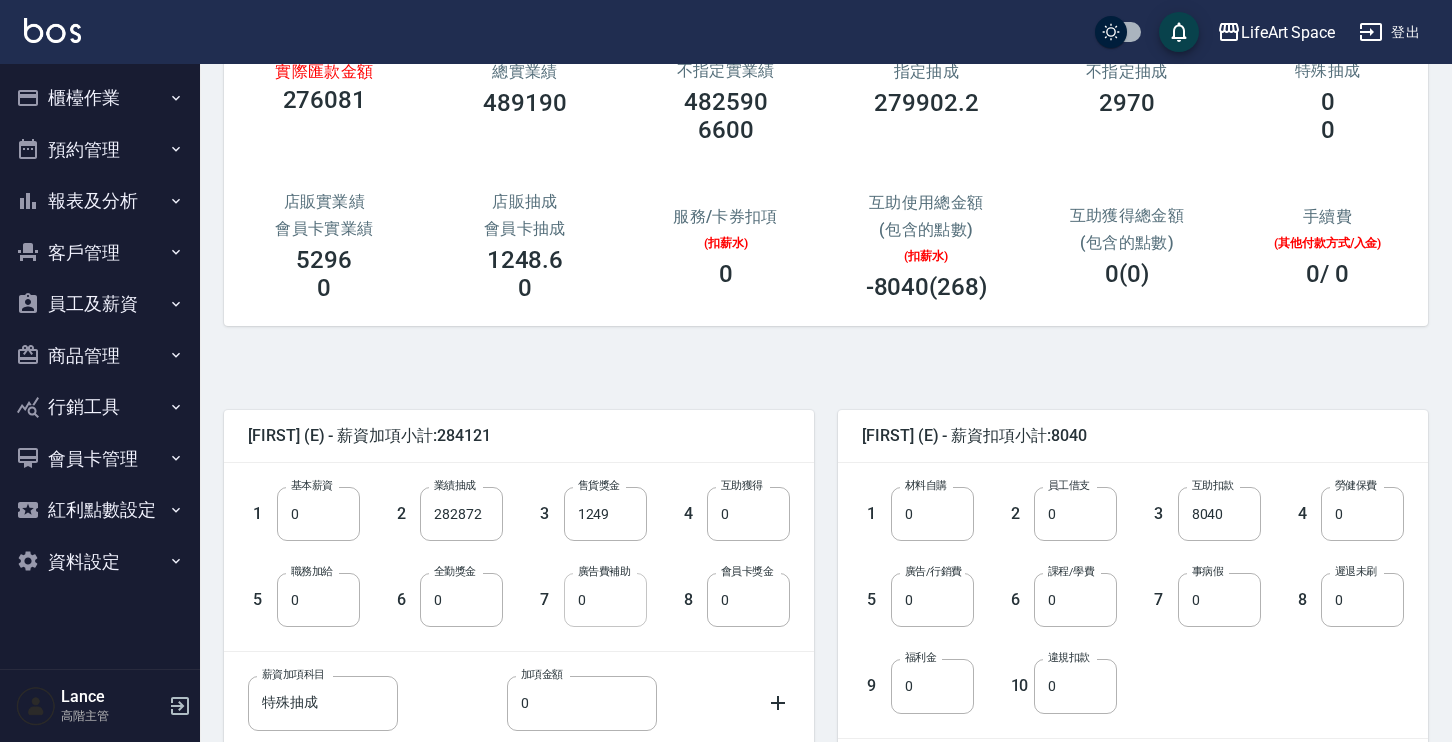scroll, scrollTop: 271, scrollLeft: 0, axis: vertical 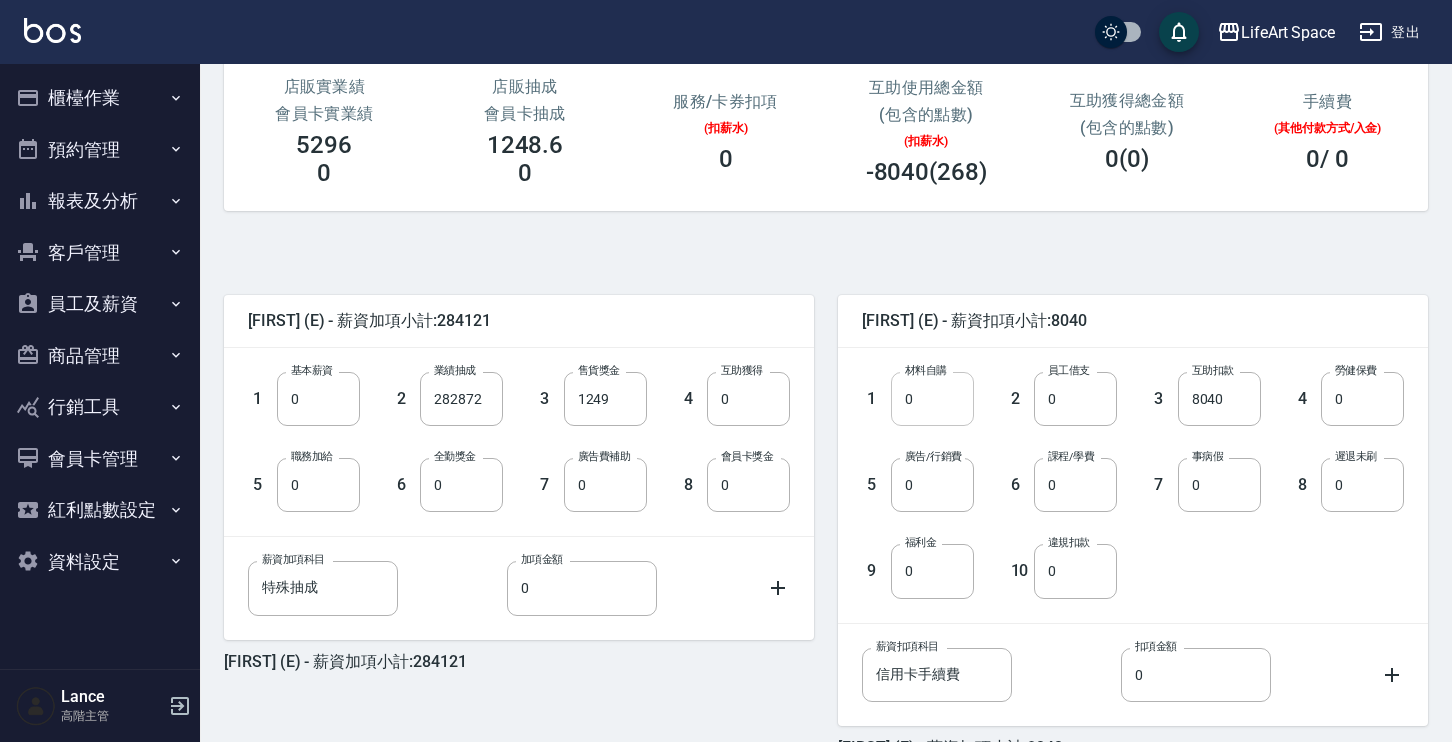 click on "0" at bounding box center (932, 399) 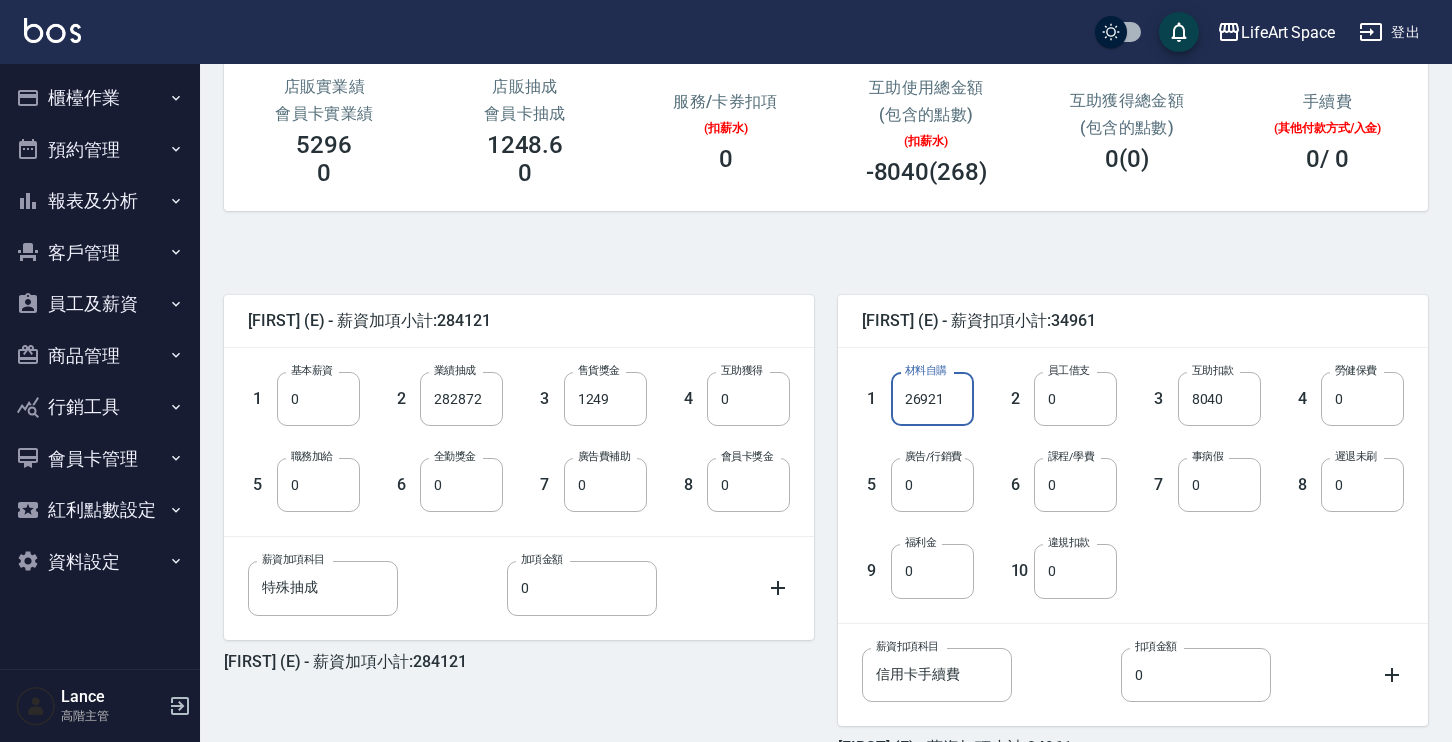 type on "26921" 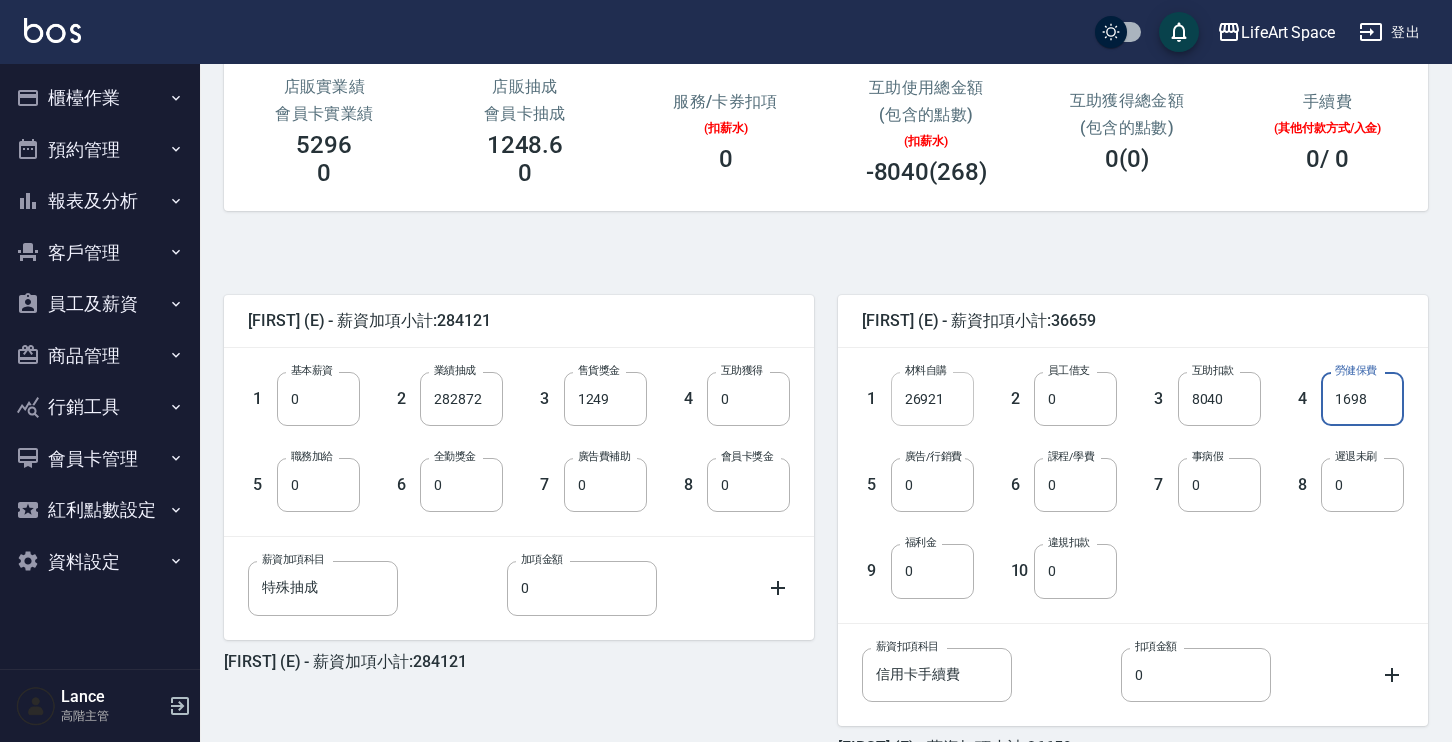 type on "1698" 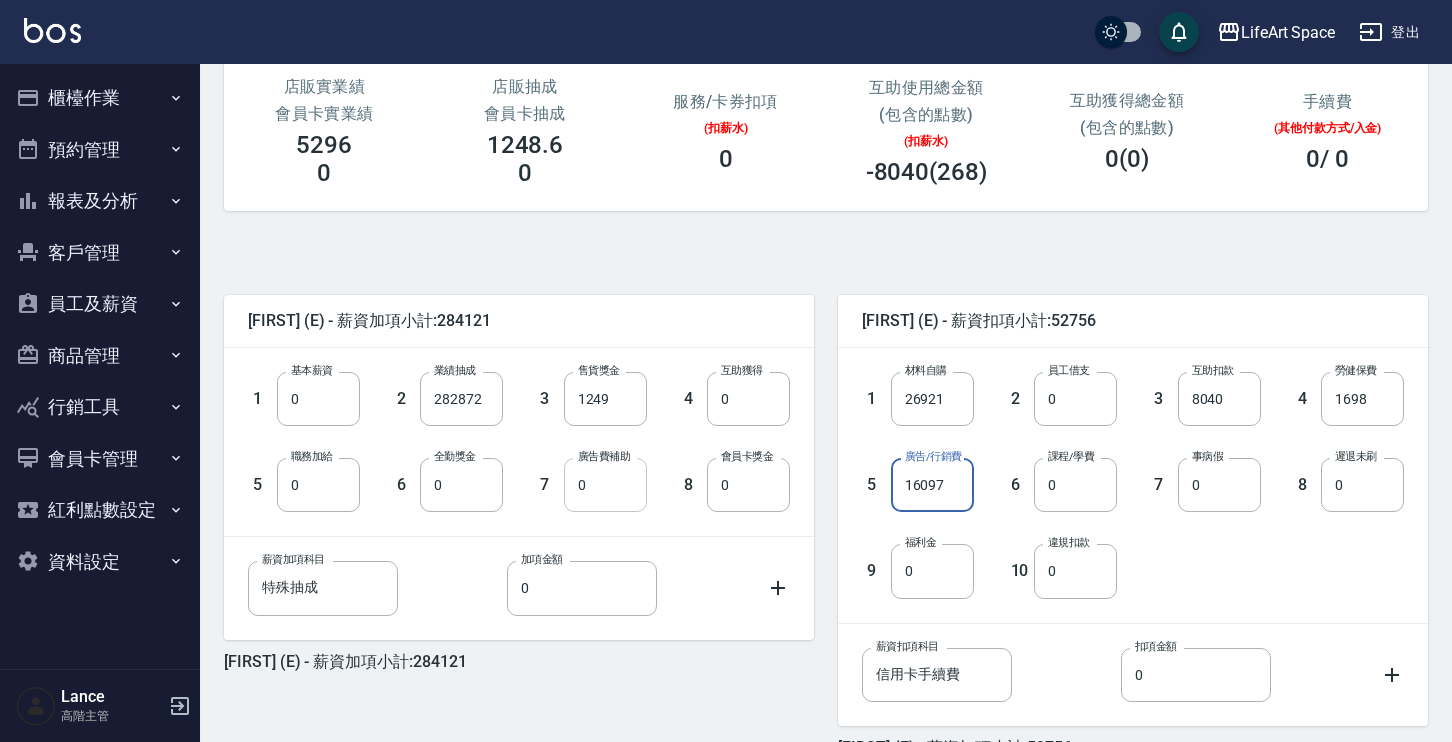 type on "16097" 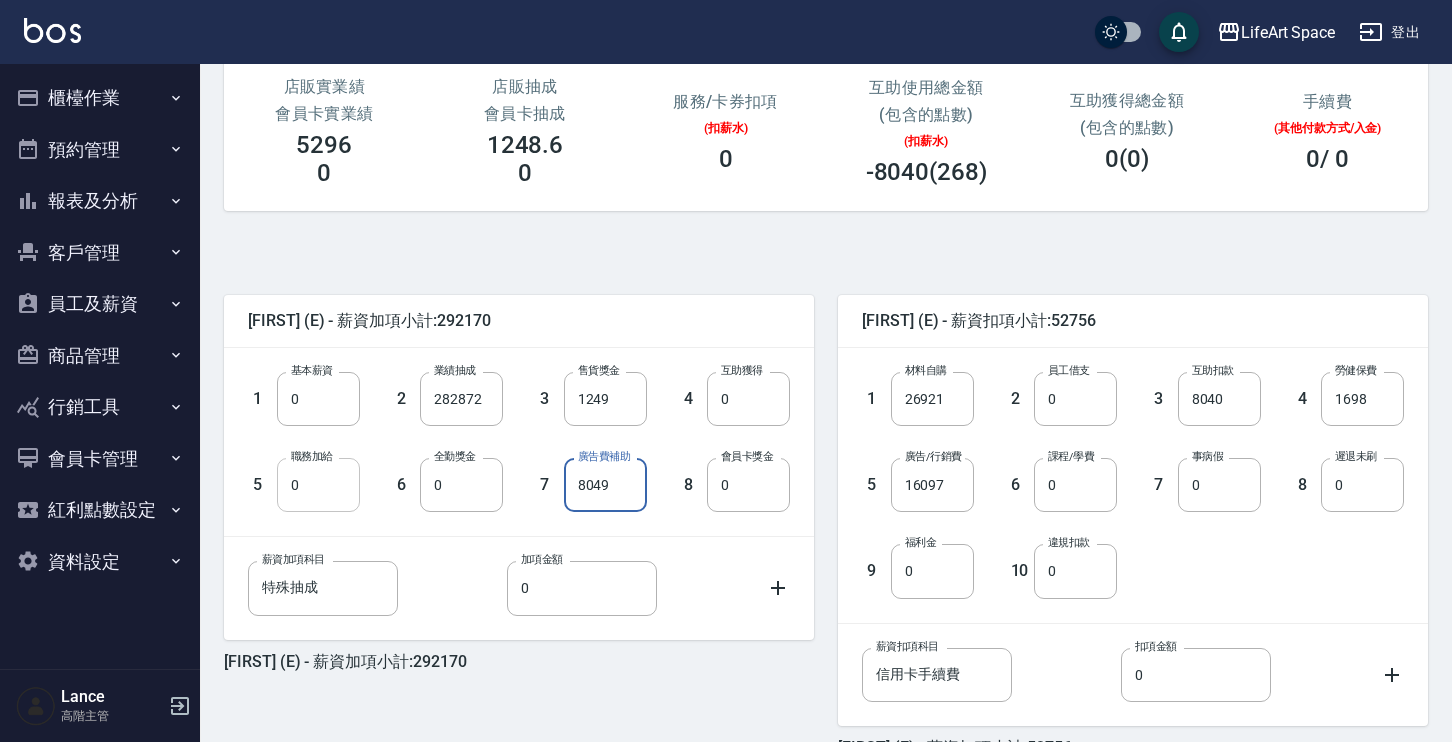 type on "8049" 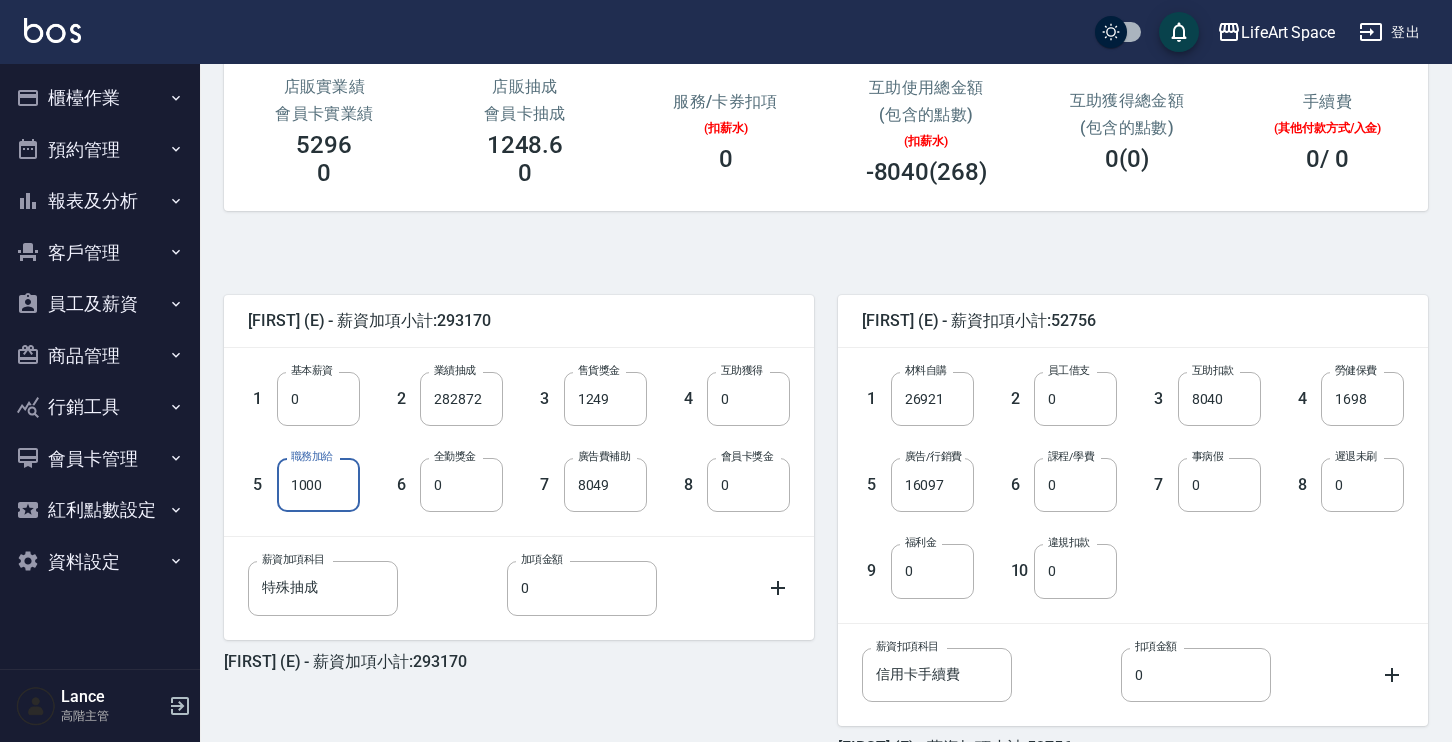 scroll, scrollTop: 387, scrollLeft: 0, axis: vertical 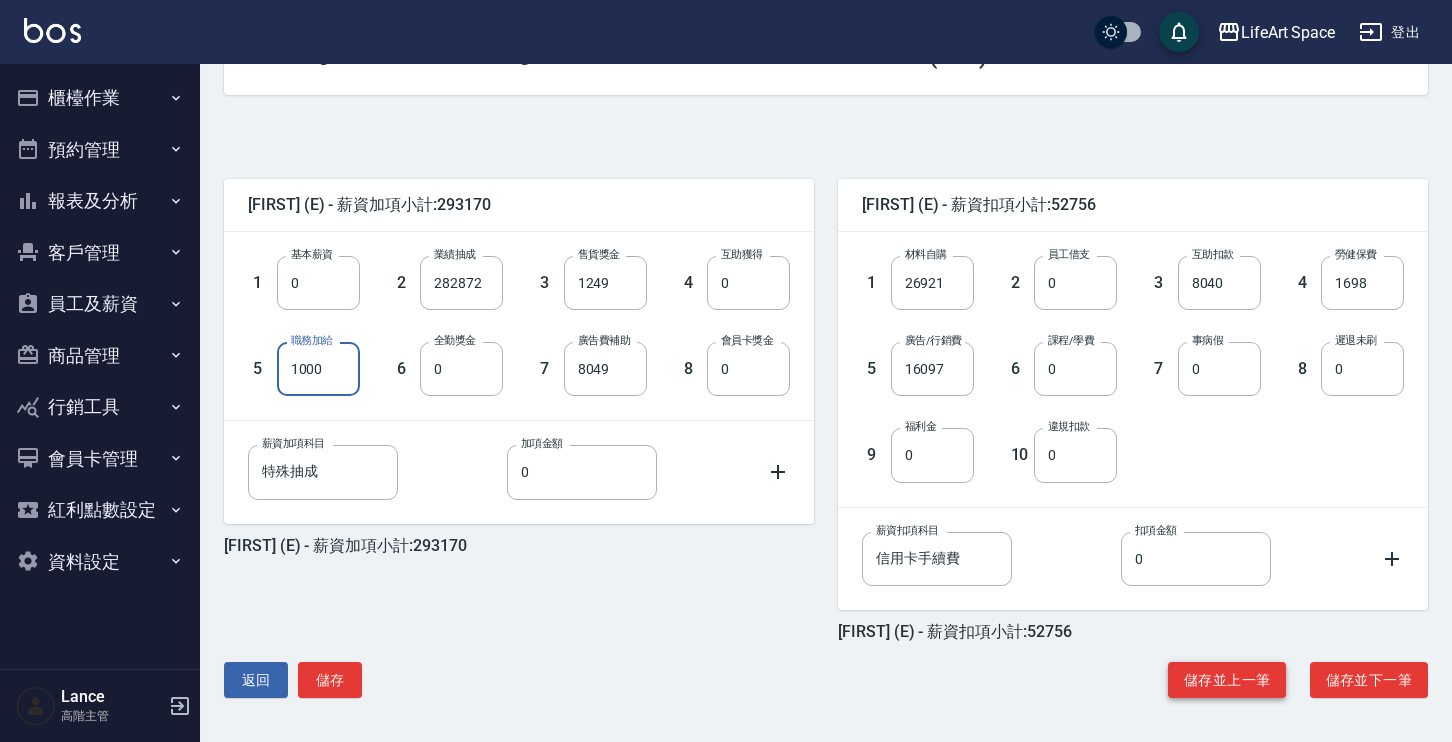 type on "1000" 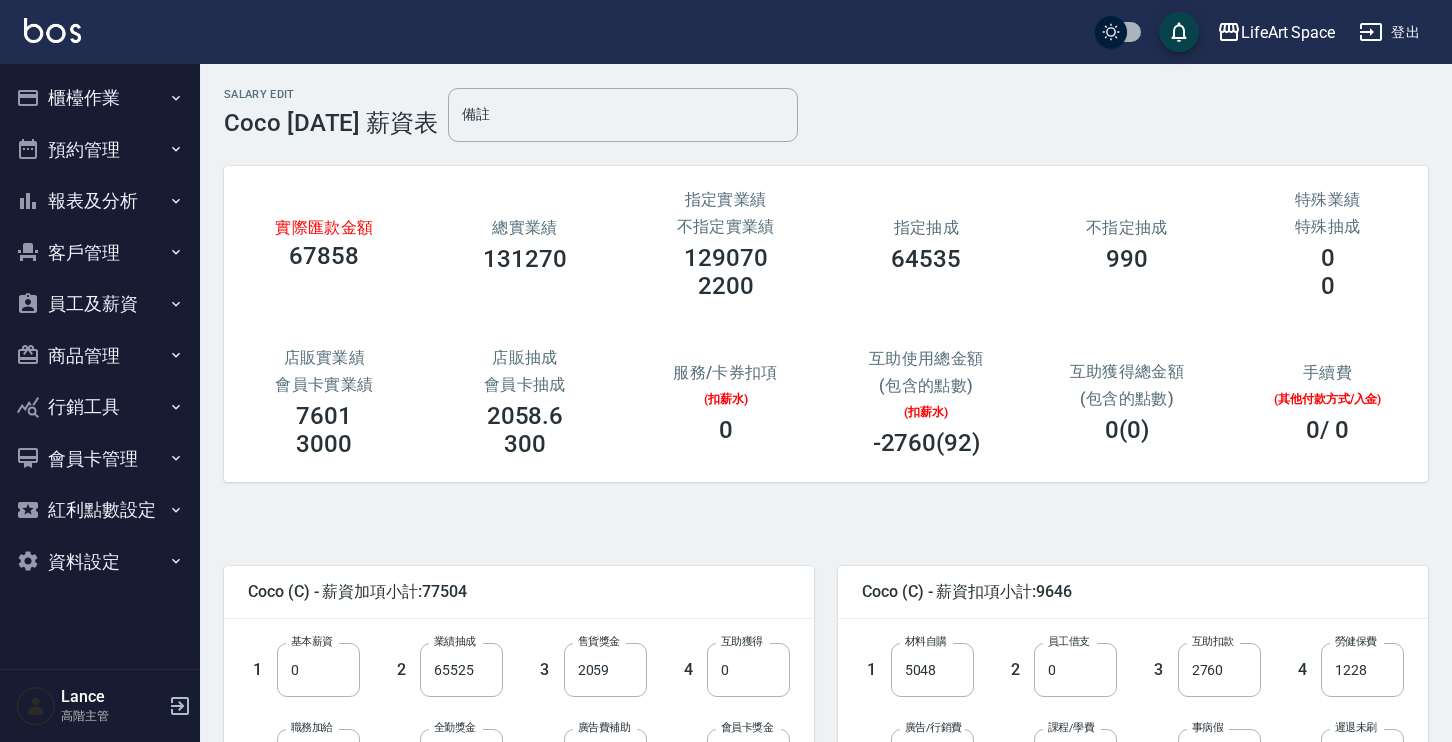 scroll, scrollTop: 155, scrollLeft: 0, axis: vertical 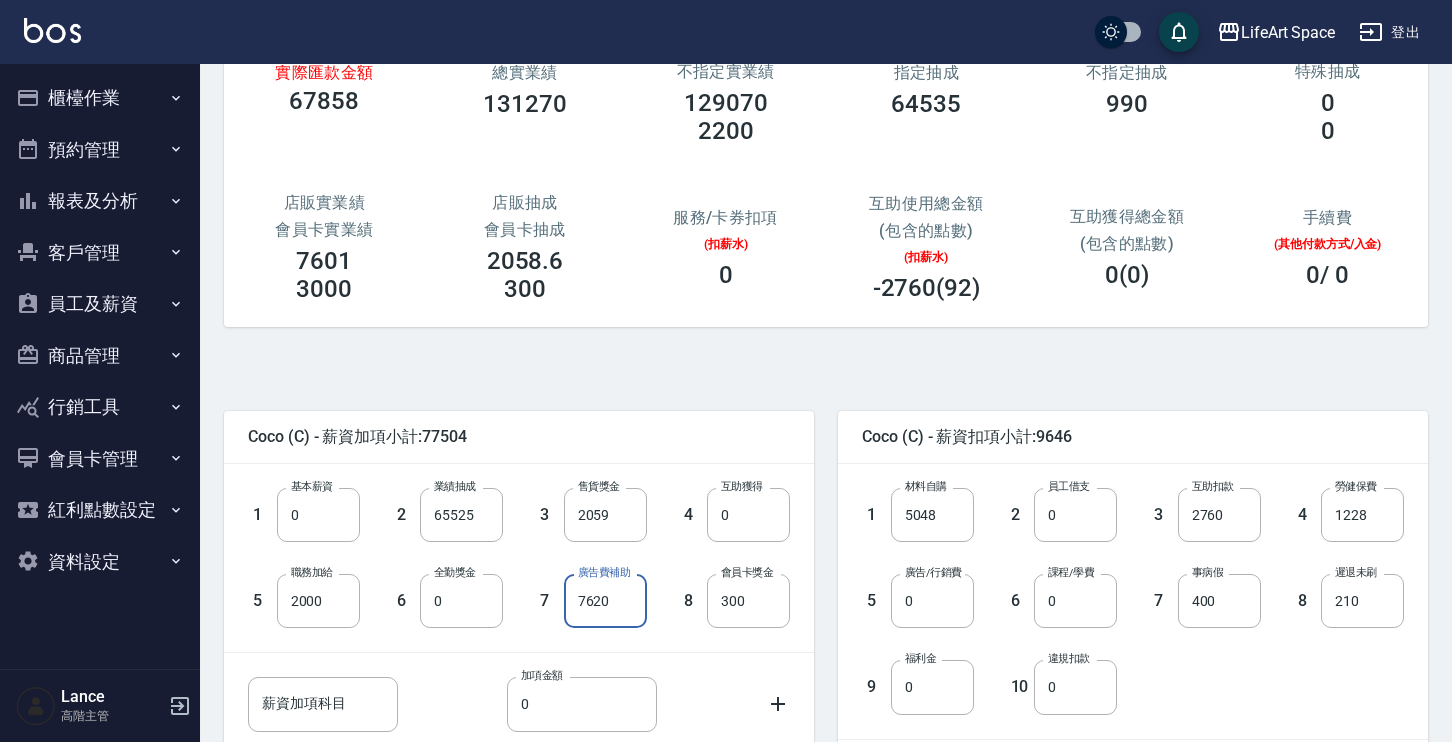drag, startPoint x: 624, startPoint y: 616, endPoint x: 571, endPoint y: 600, distance: 55.362442 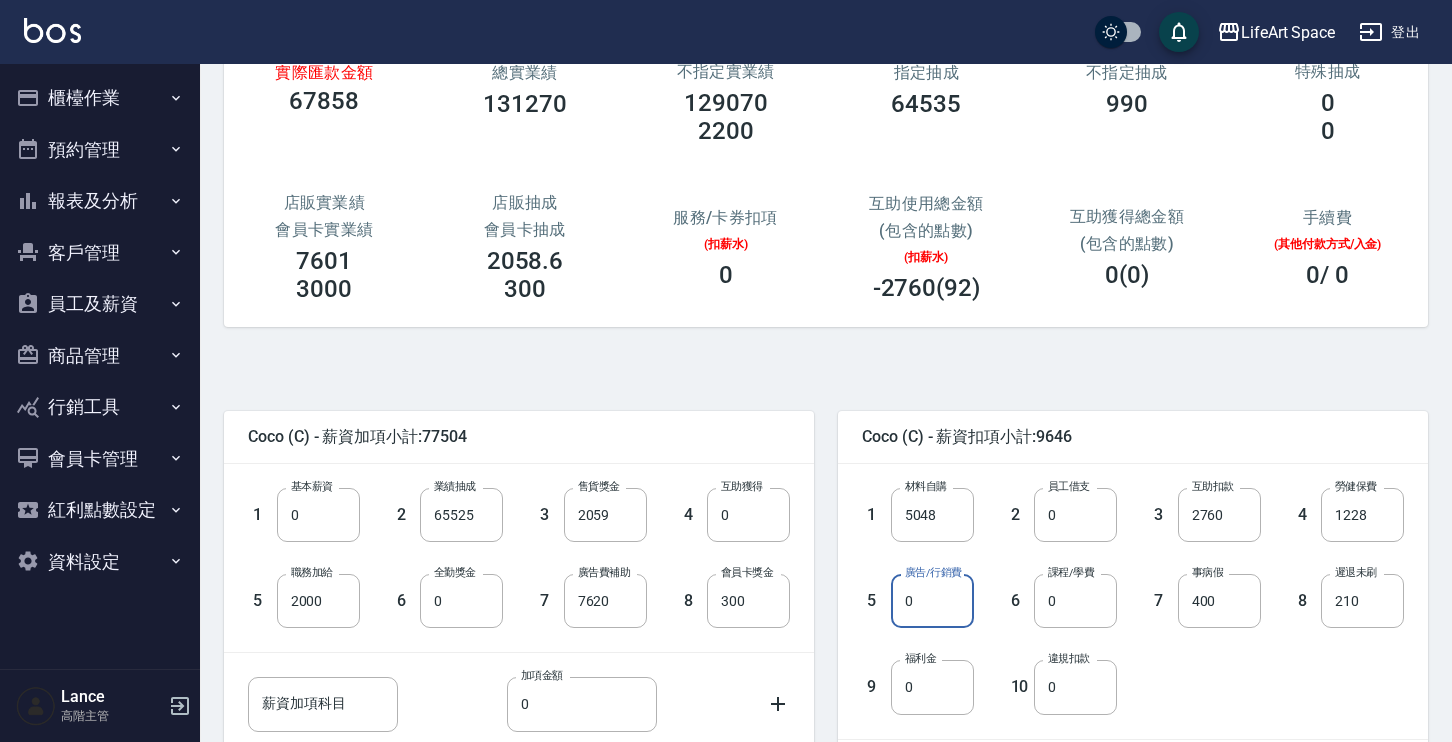 click on "0" at bounding box center (932, 601) 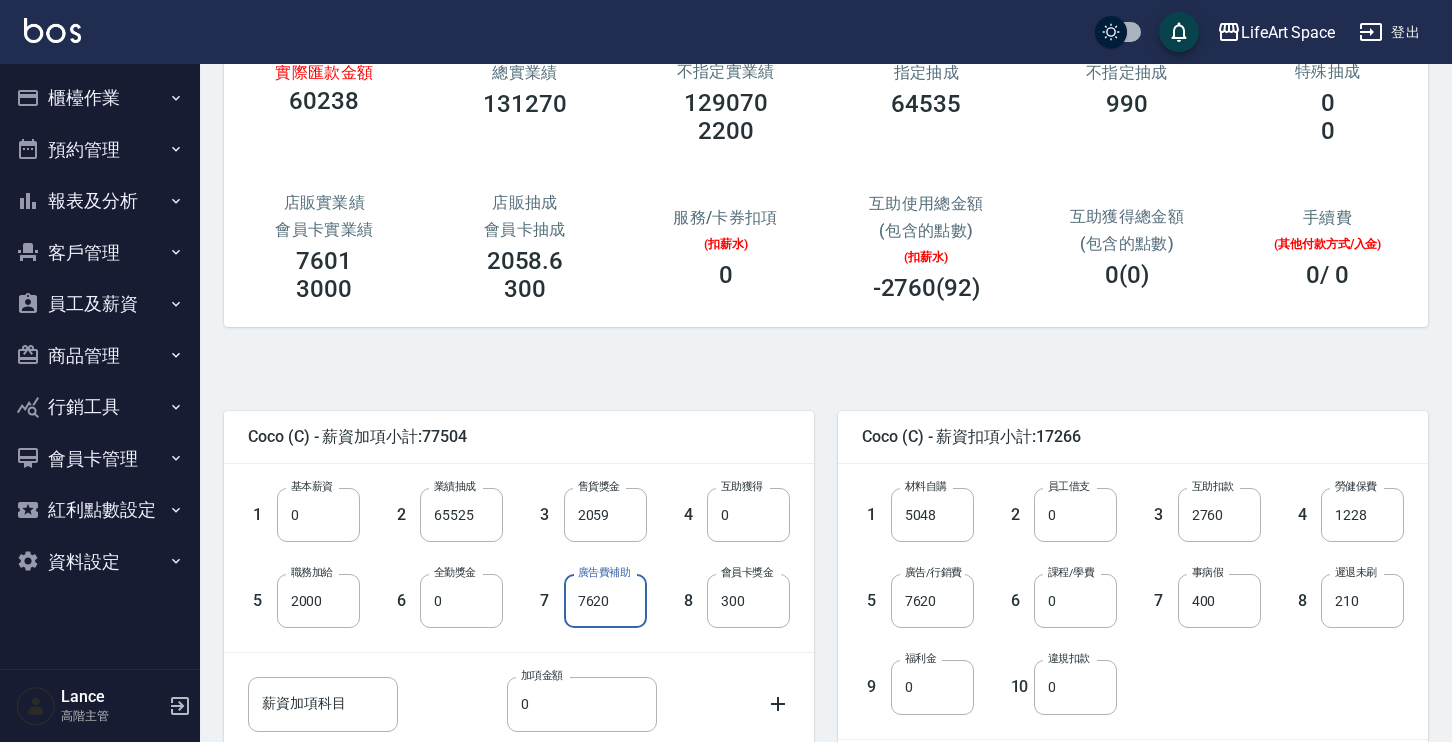 drag, startPoint x: 616, startPoint y: 609, endPoint x: 547, endPoint y: 598, distance: 69.87131 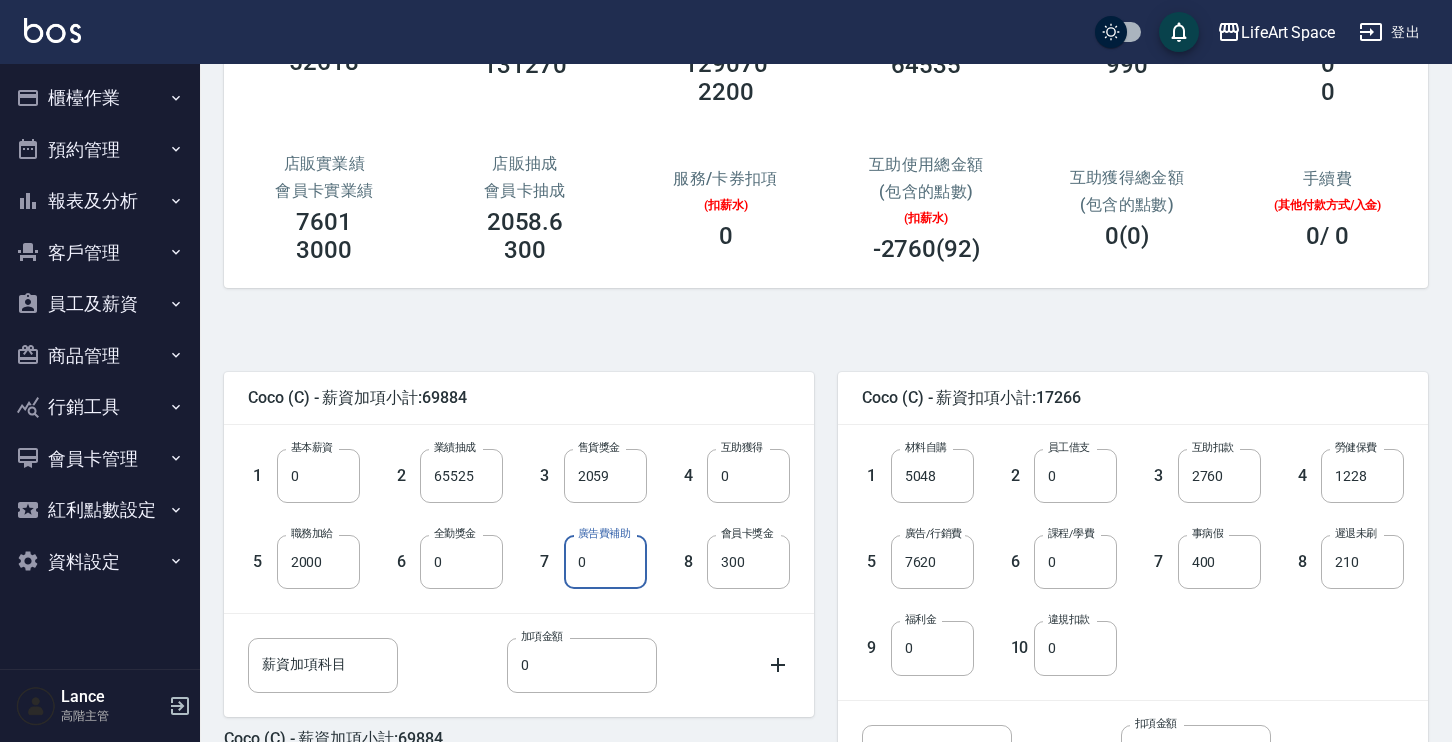 scroll, scrollTop: 387, scrollLeft: 0, axis: vertical 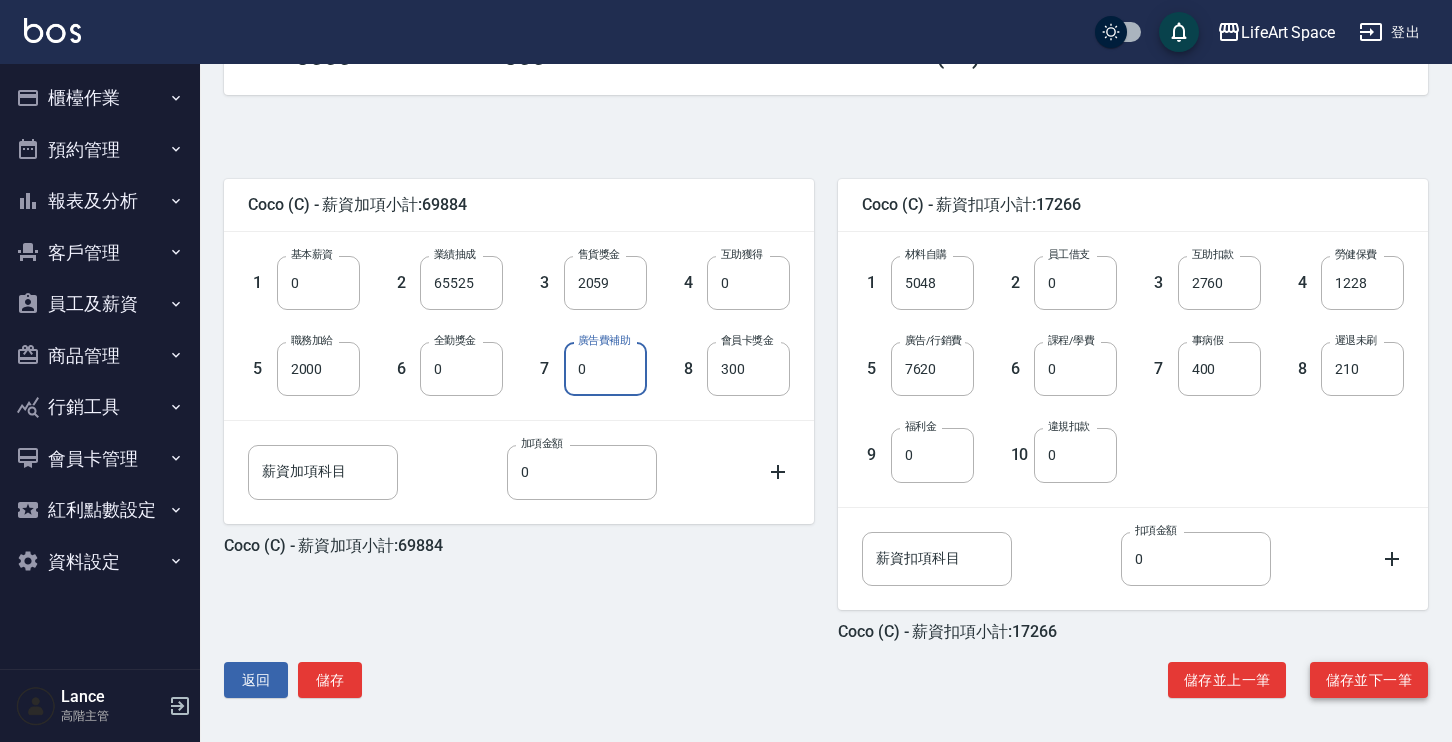 click on "儲存並下一筆" at bounding box center [1369, 680] 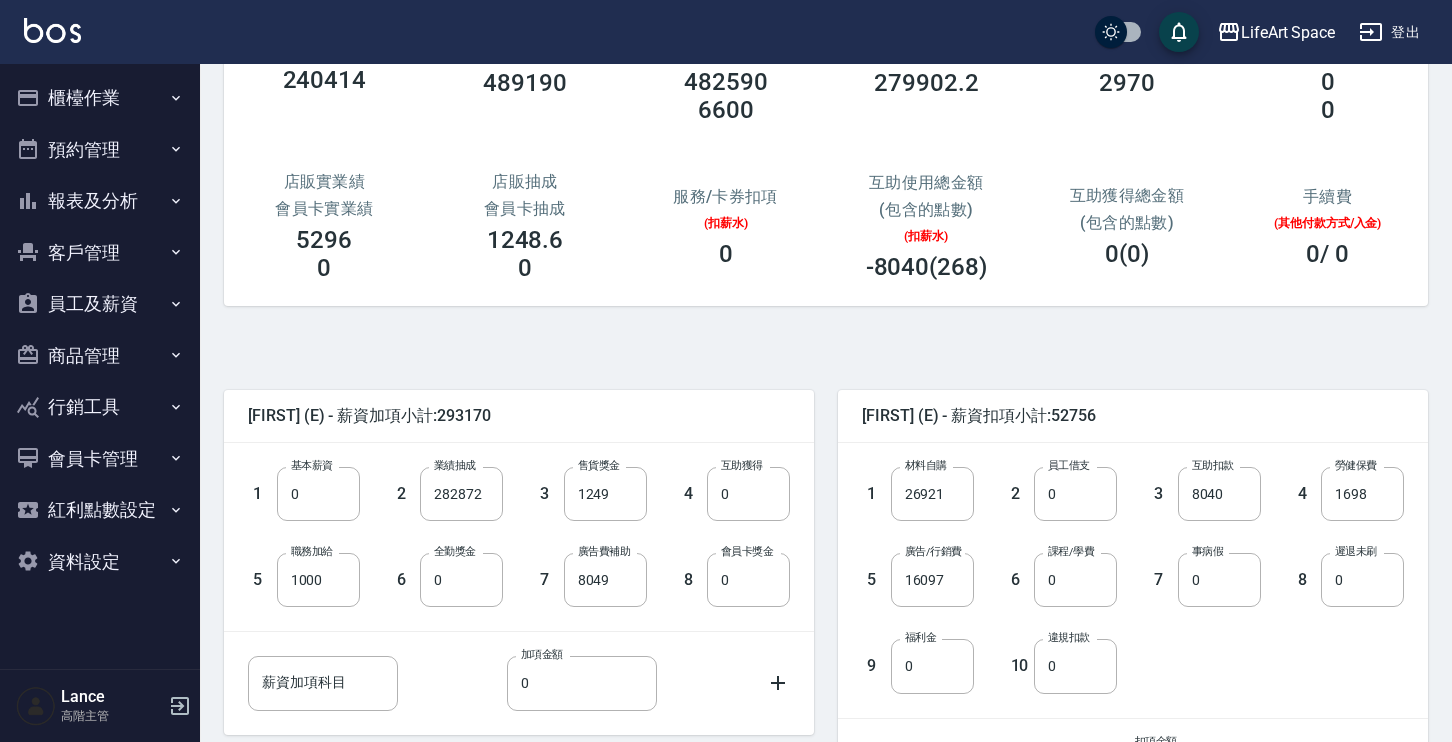 scroll, scrollTop: 377, scrollLeft: 0, axis: vertical 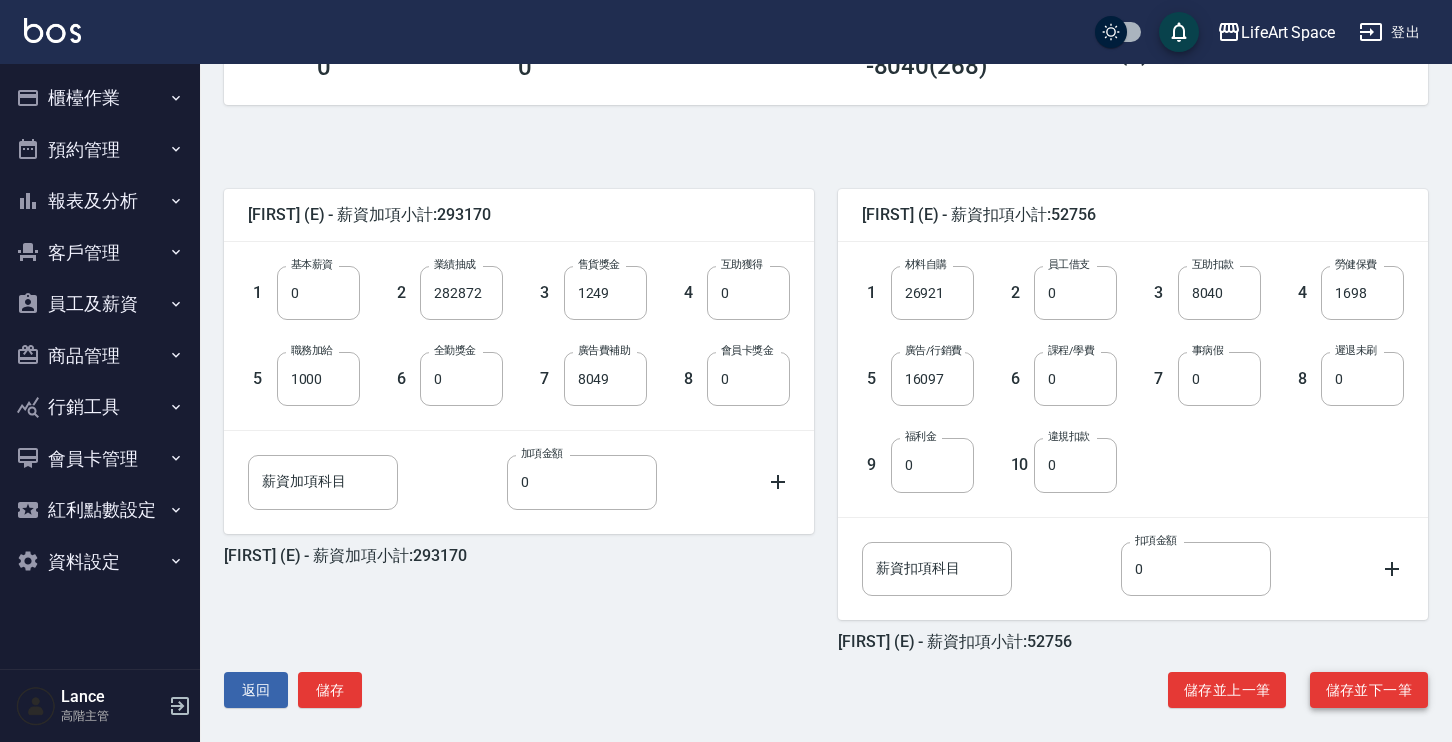 click on "儲存並下一筆" at bounding box center [1369, 690] 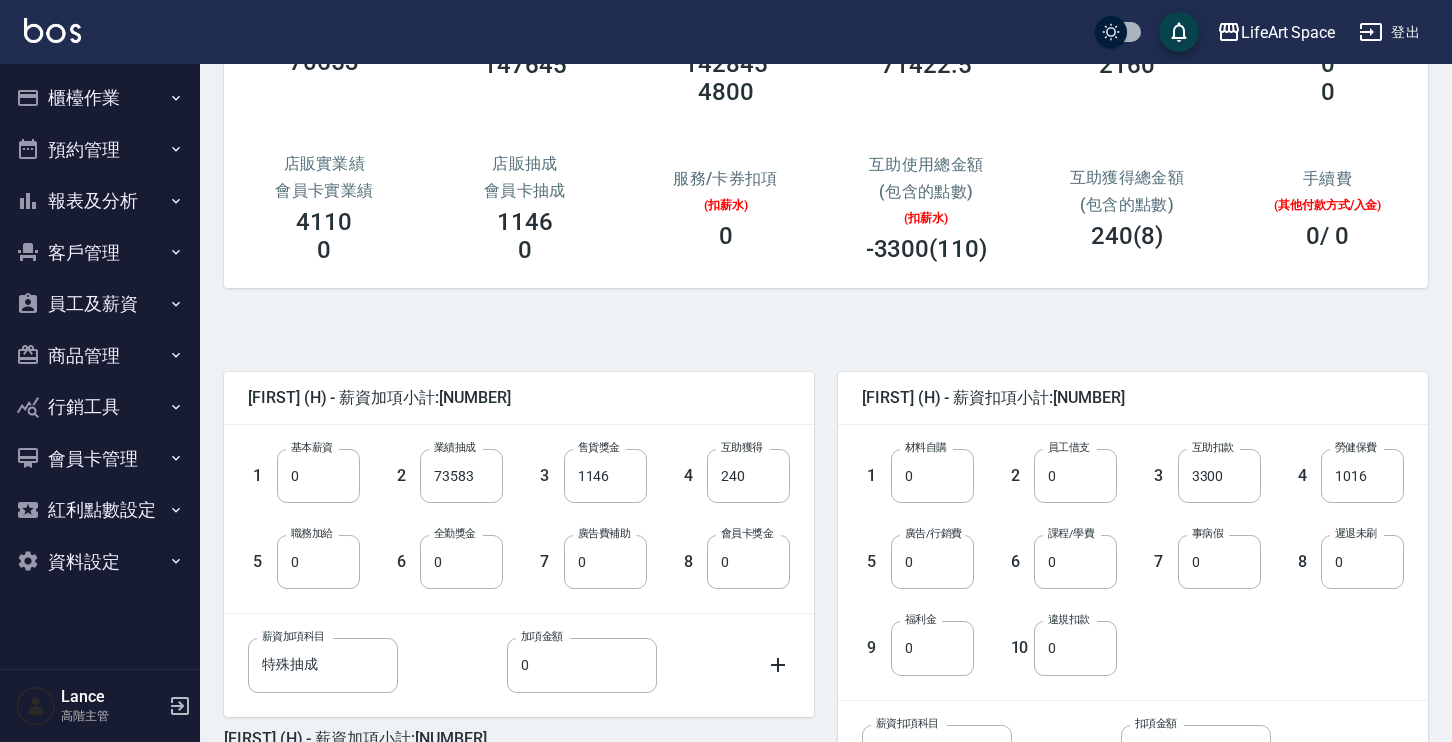 scroll, scrollTop: 295, scrollLeft: 0, axis: vertical 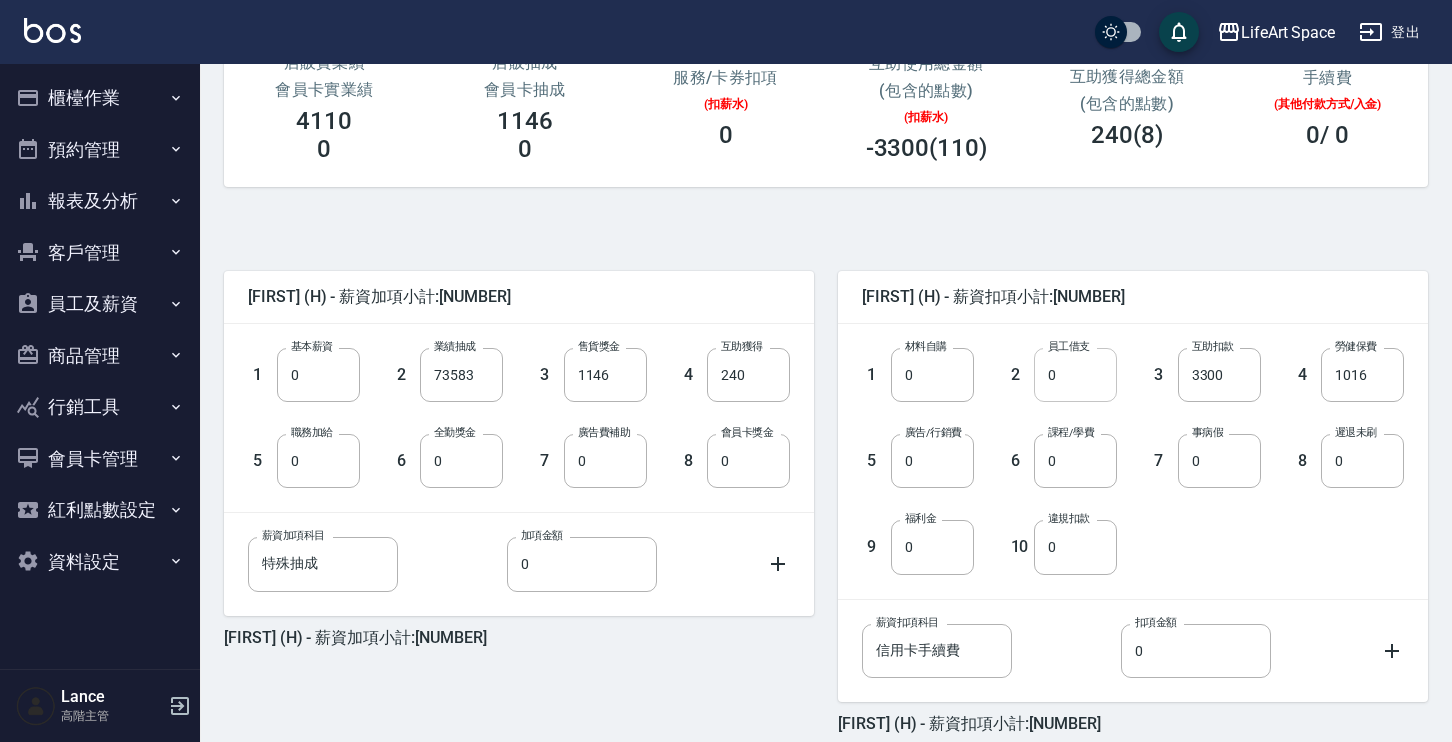 click on "0" at bounding box center (1075, 375) 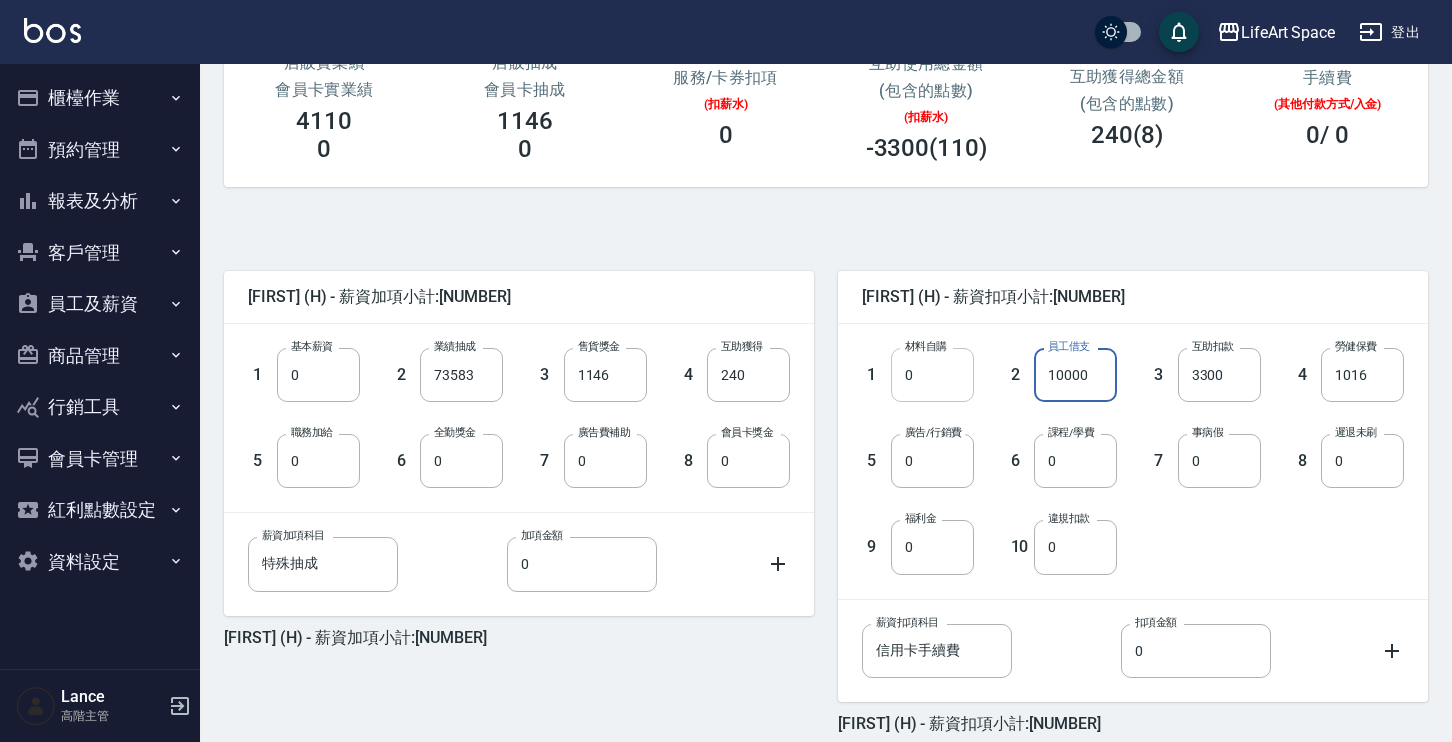 type on "10000" 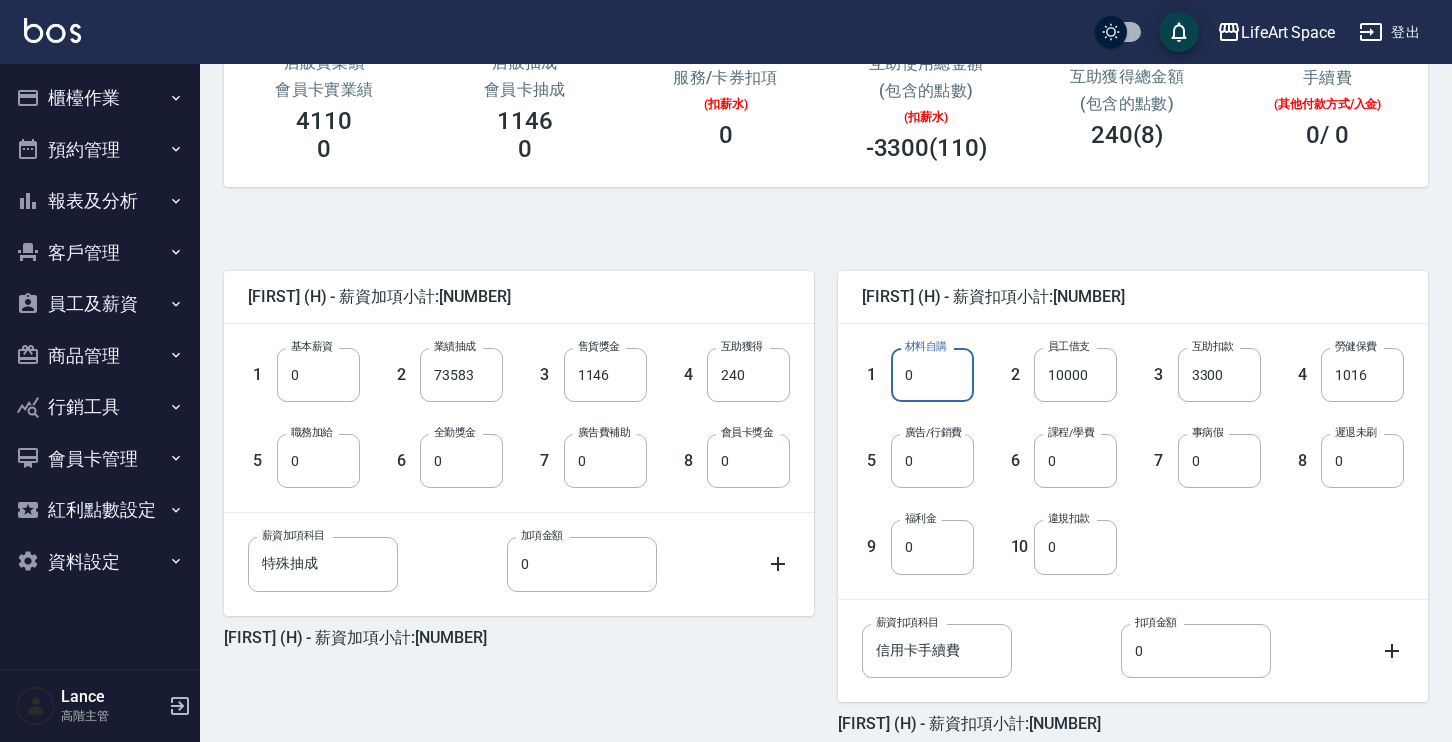 click on "0" at bounding box center [932, 375] 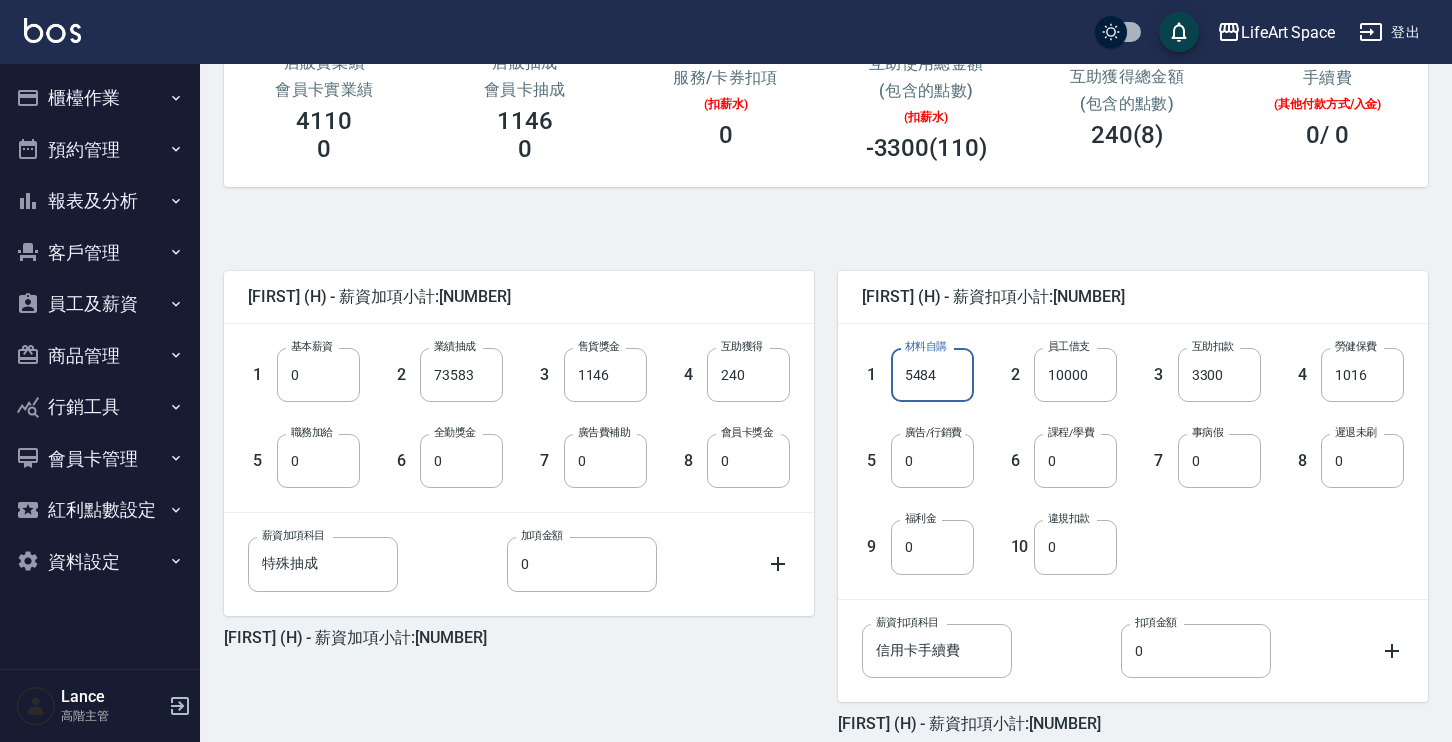type on "5484" 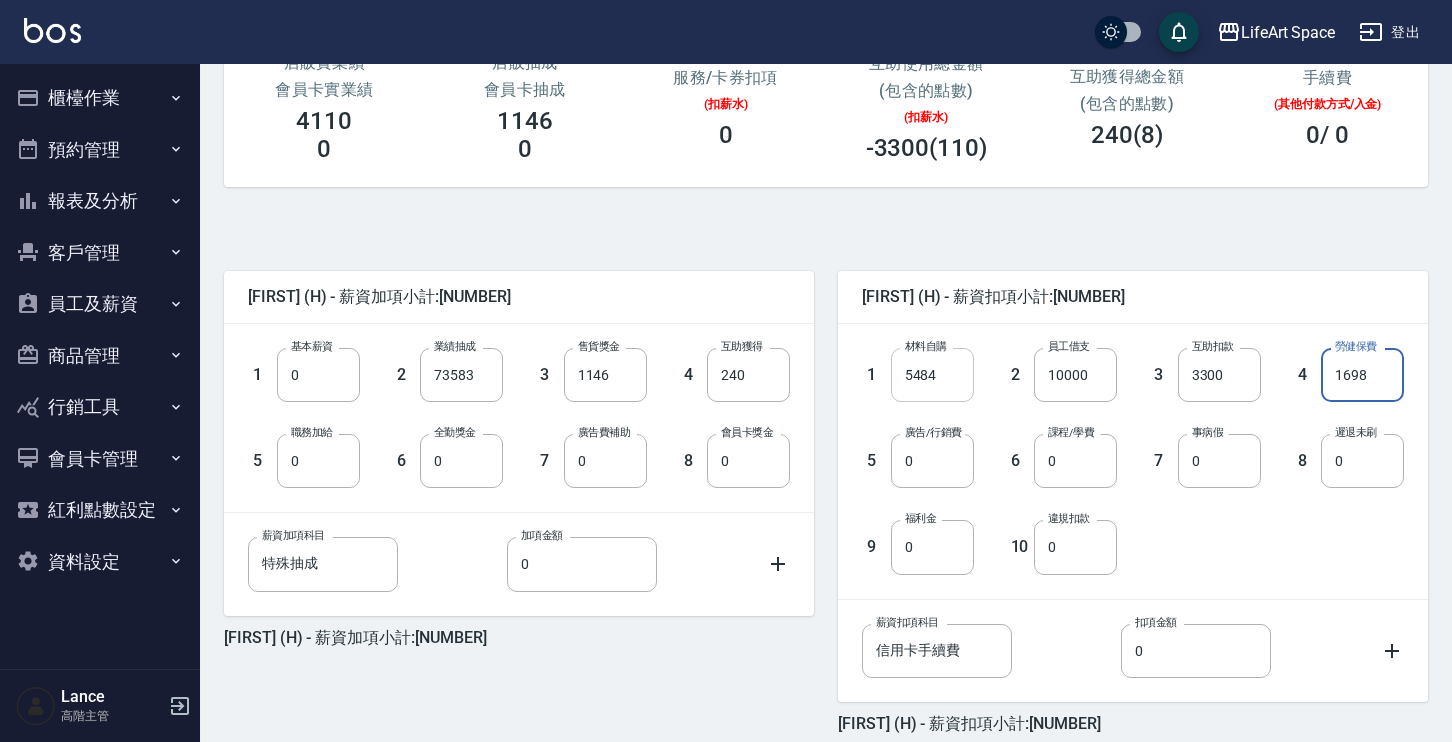 type on "1698" 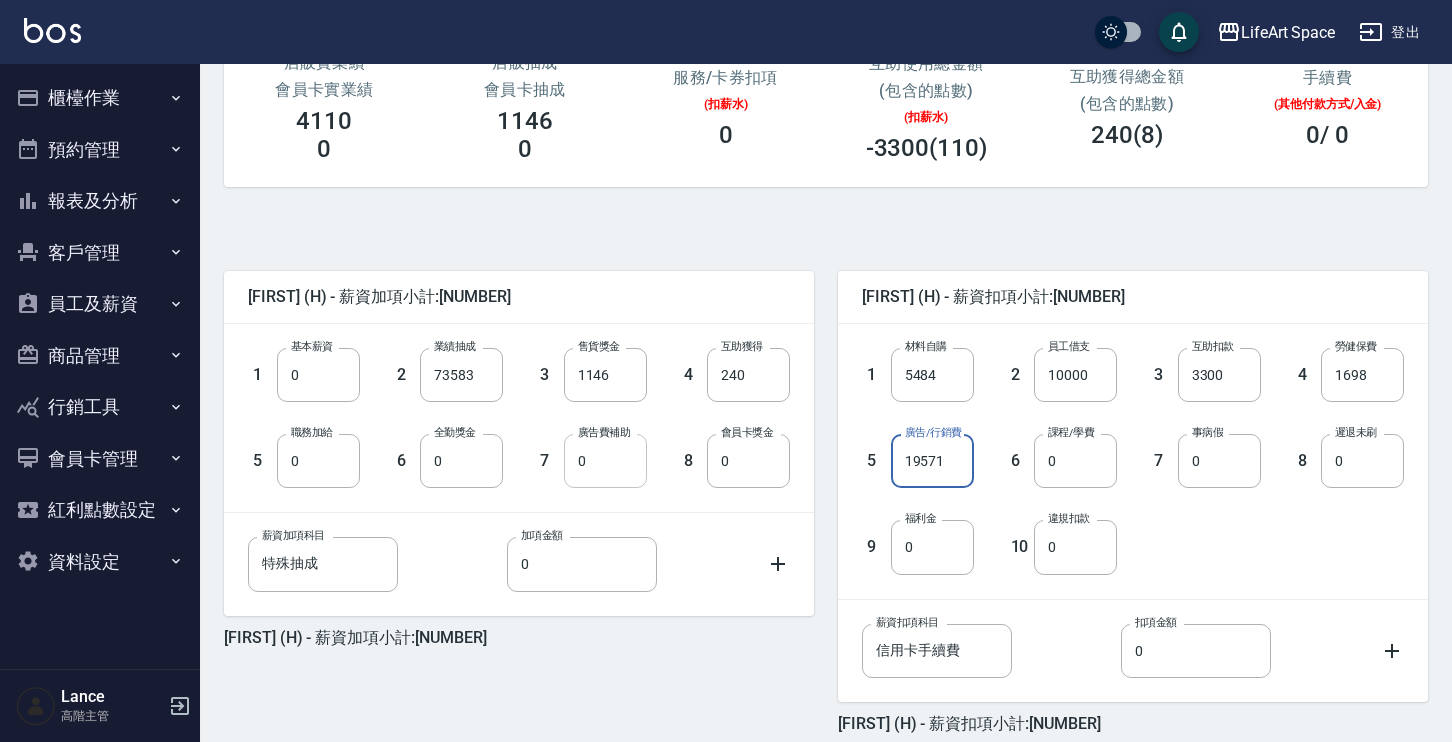 type on "19571" 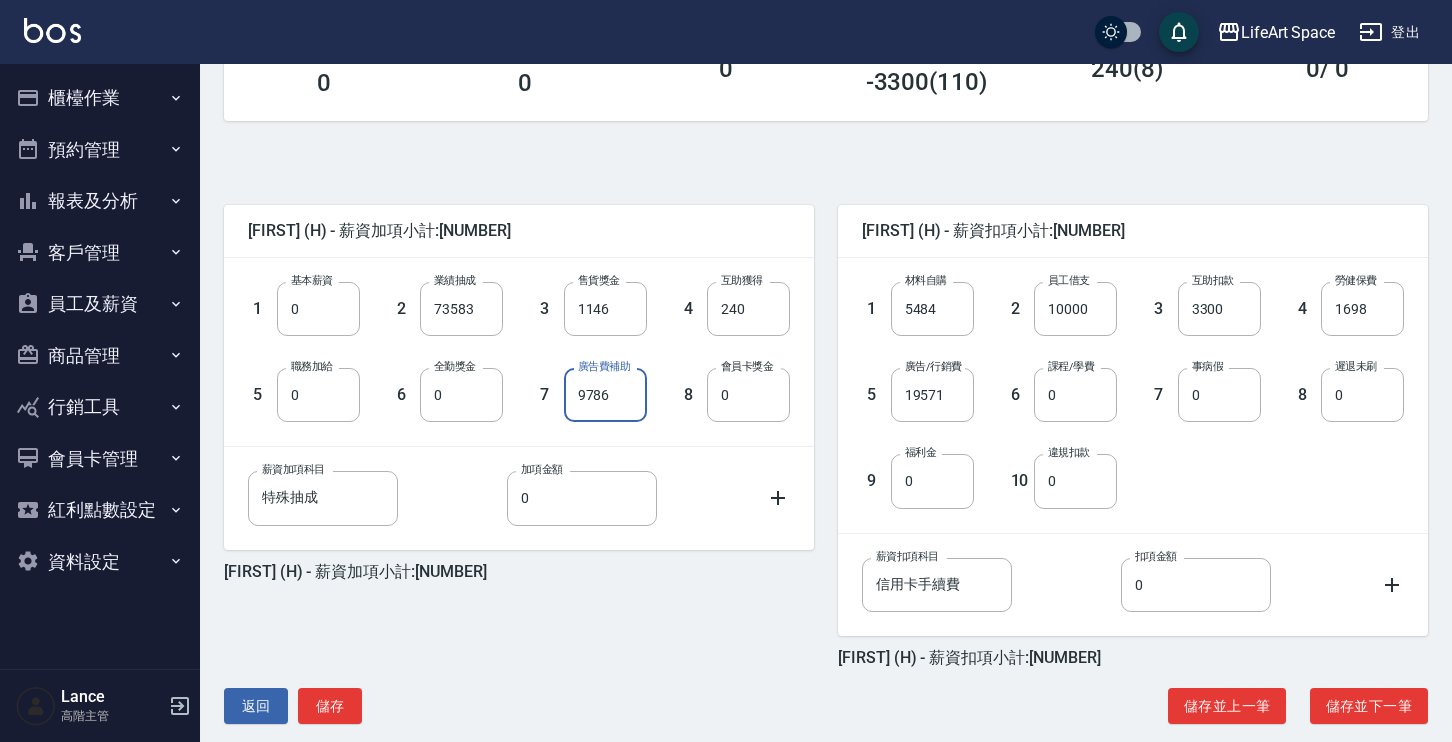 scroll, scrollTop: 387, scrollLeft: 0, axis: vertical 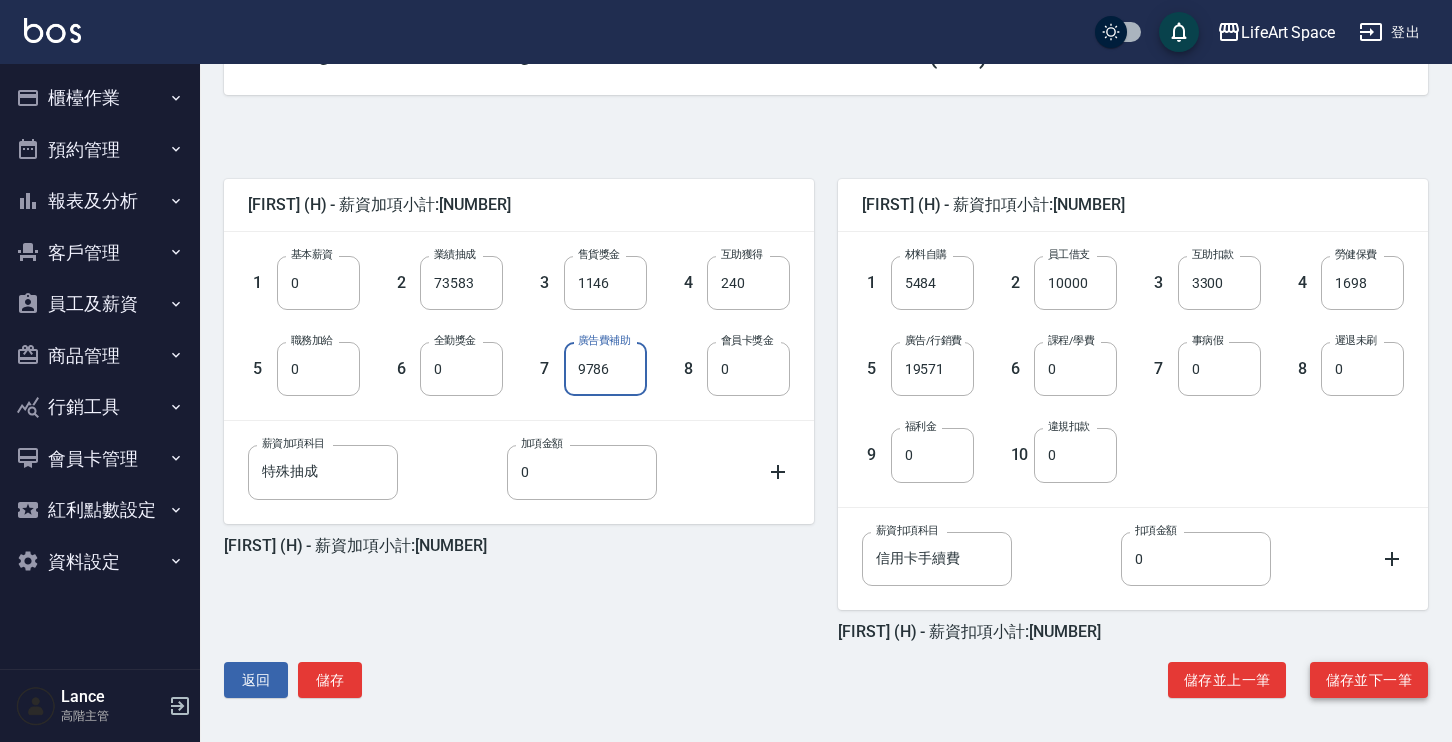 type on "9786" 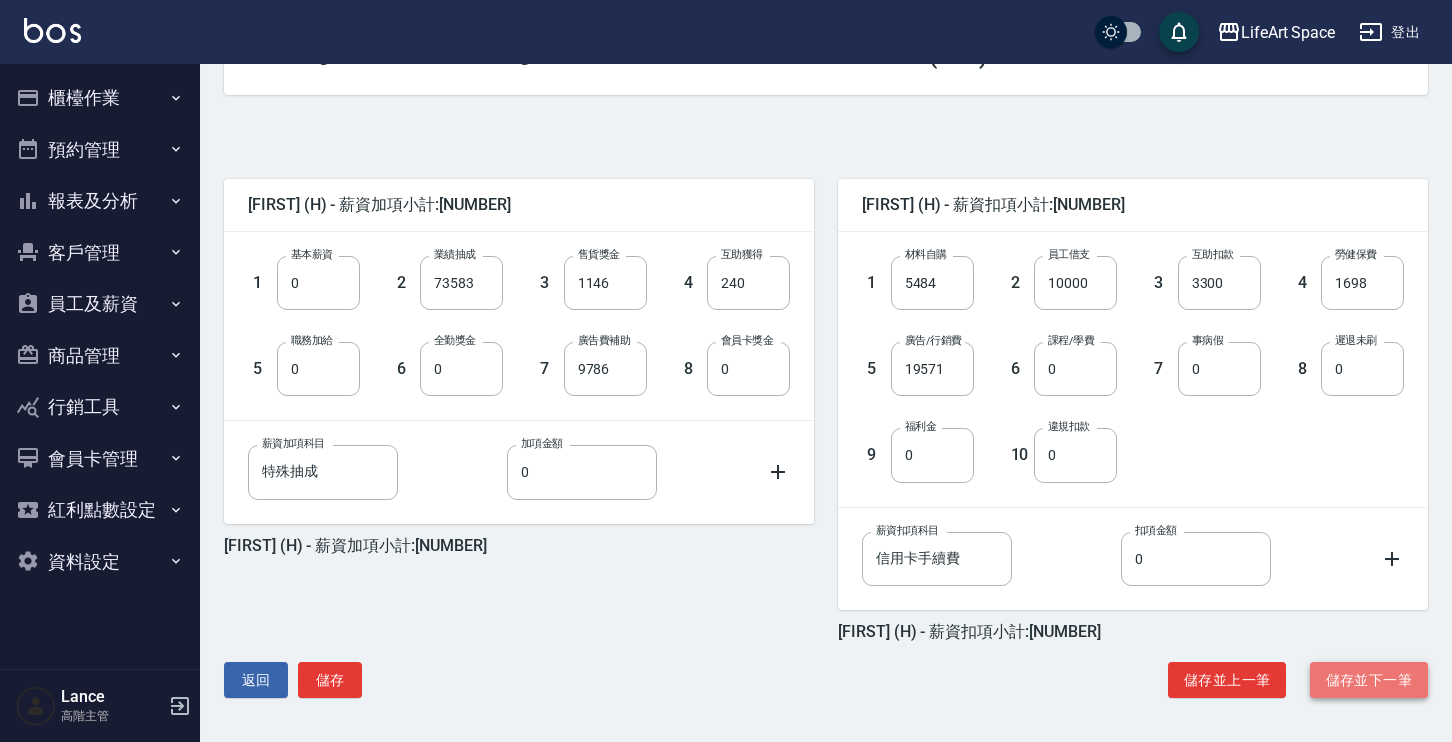 click on "儲存並下一筆" at bounding box center (1369, 680) 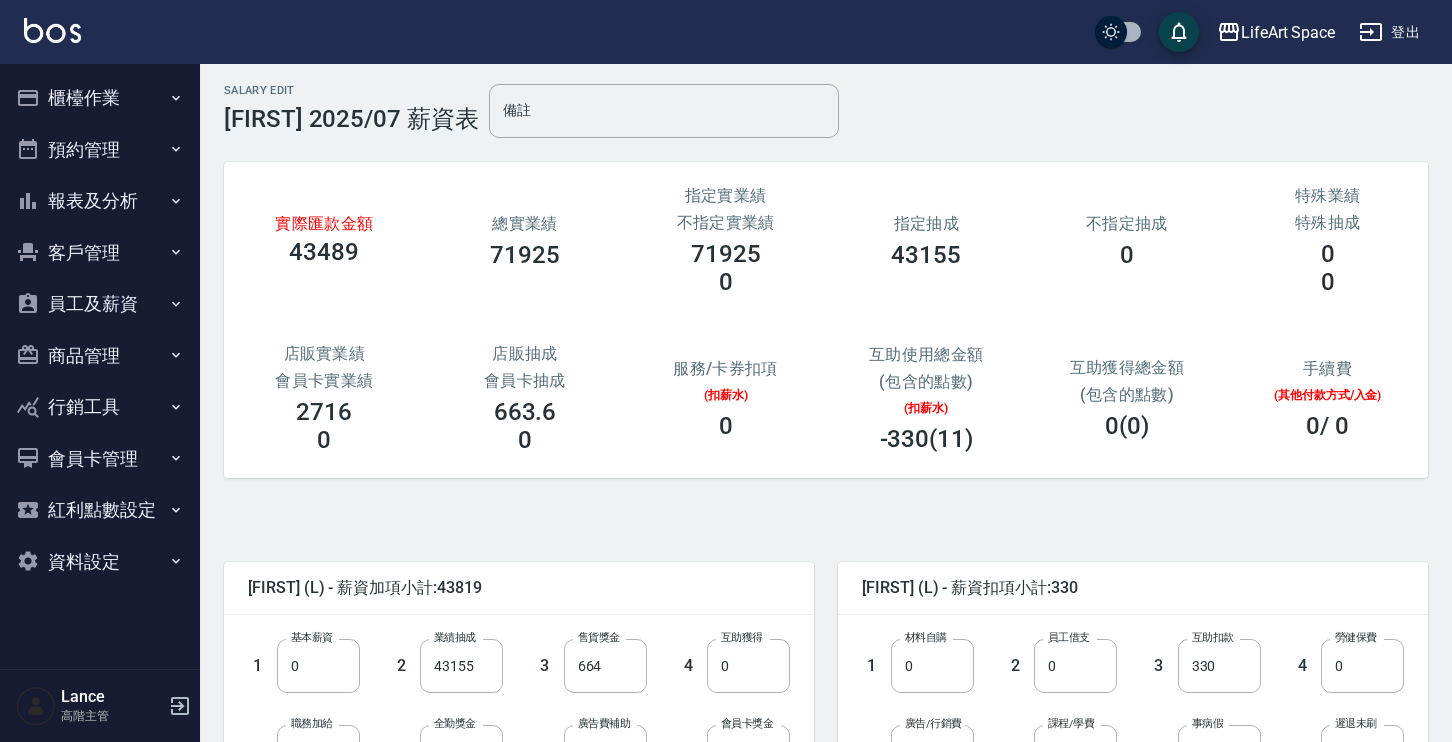 scroll, scrollTop: 312, scrollLeft: 0, axis: vertical 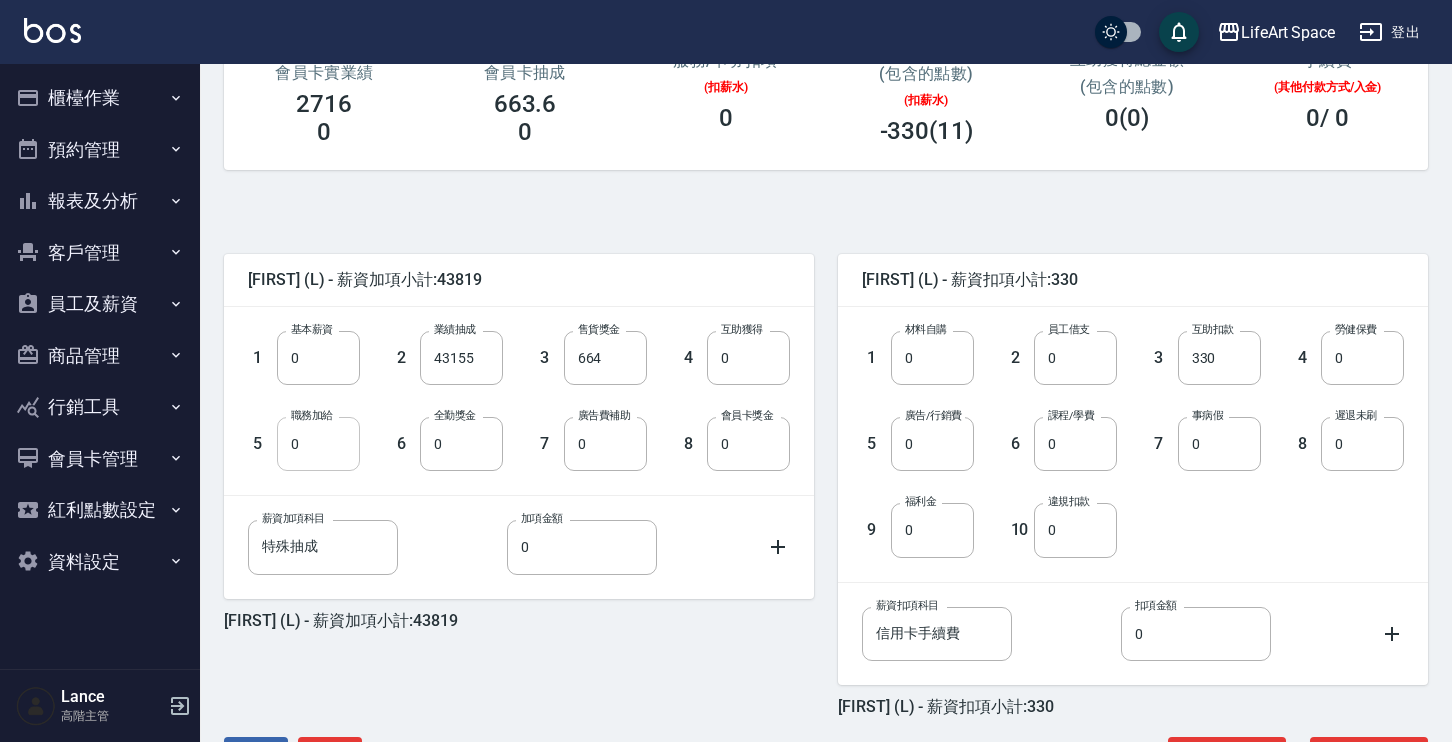 click on "0" at bounding box center (318, 444) 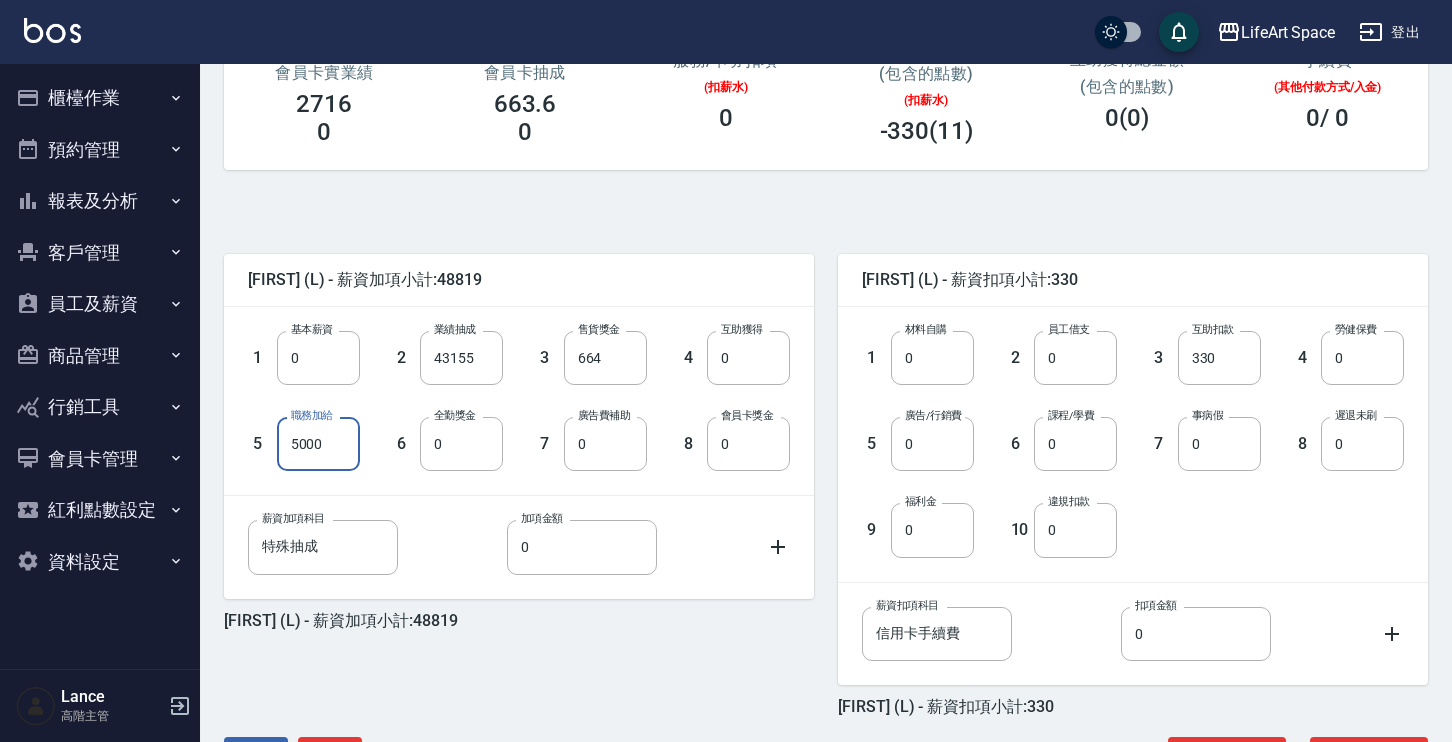 scroll, scrollTop: 387, scrollLeft: 0, axis: vertical 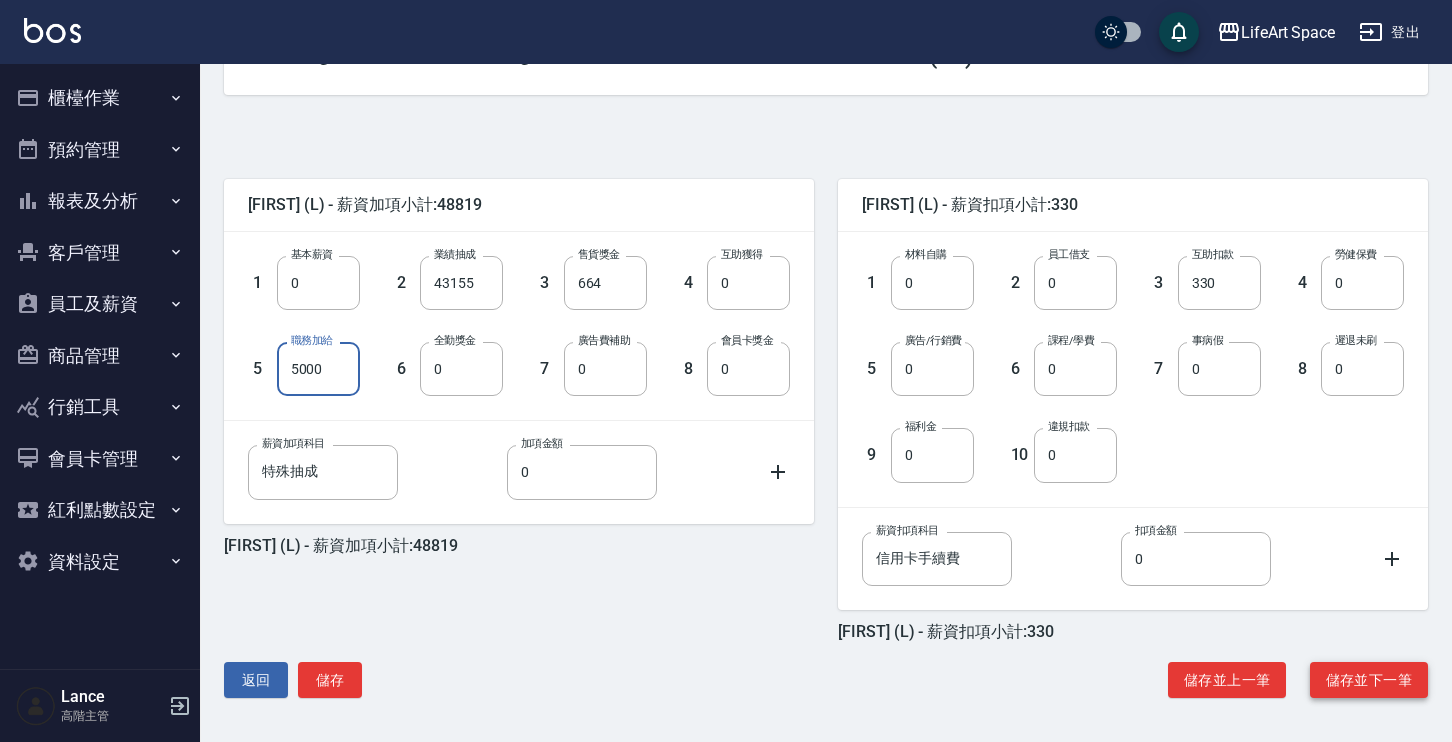 type on "5000" 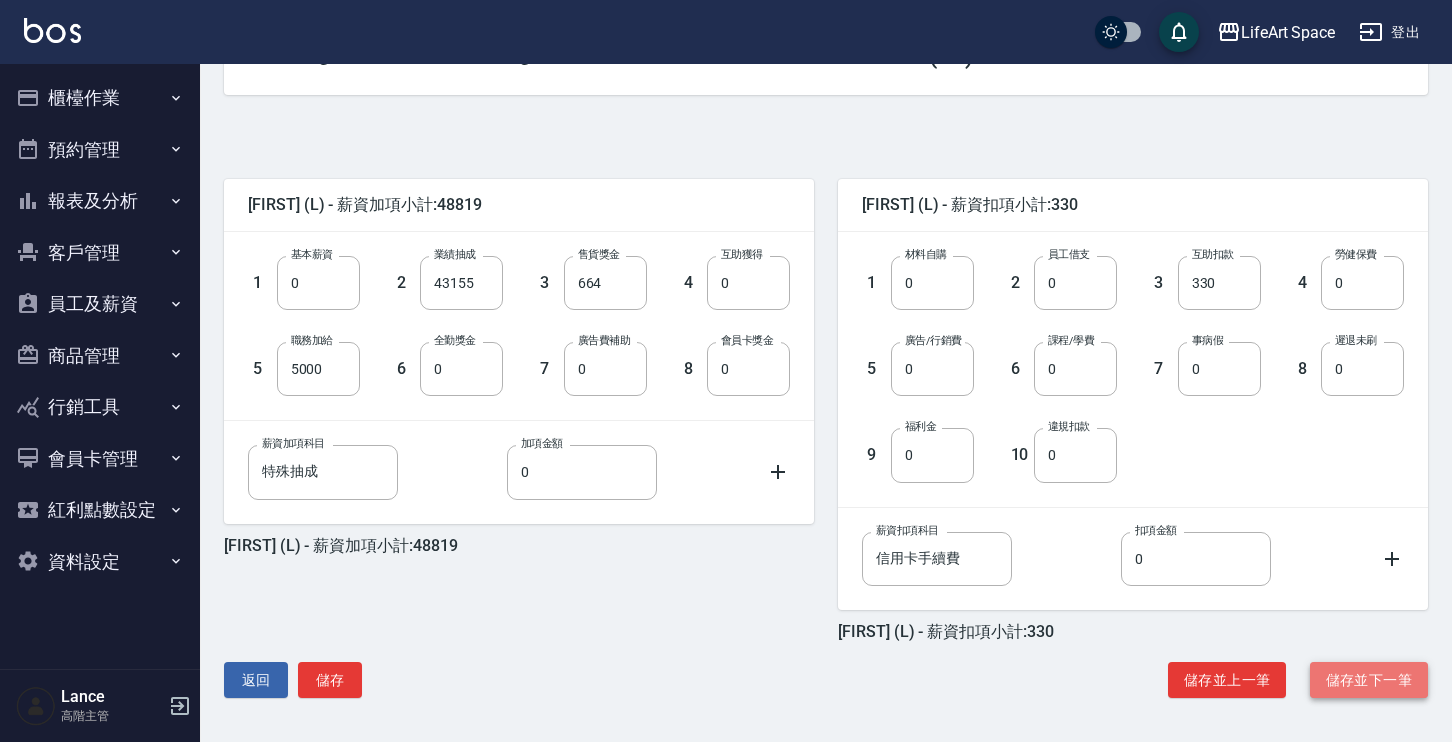 click on "儲存並下一筆" at bounding box center (1369, 680) 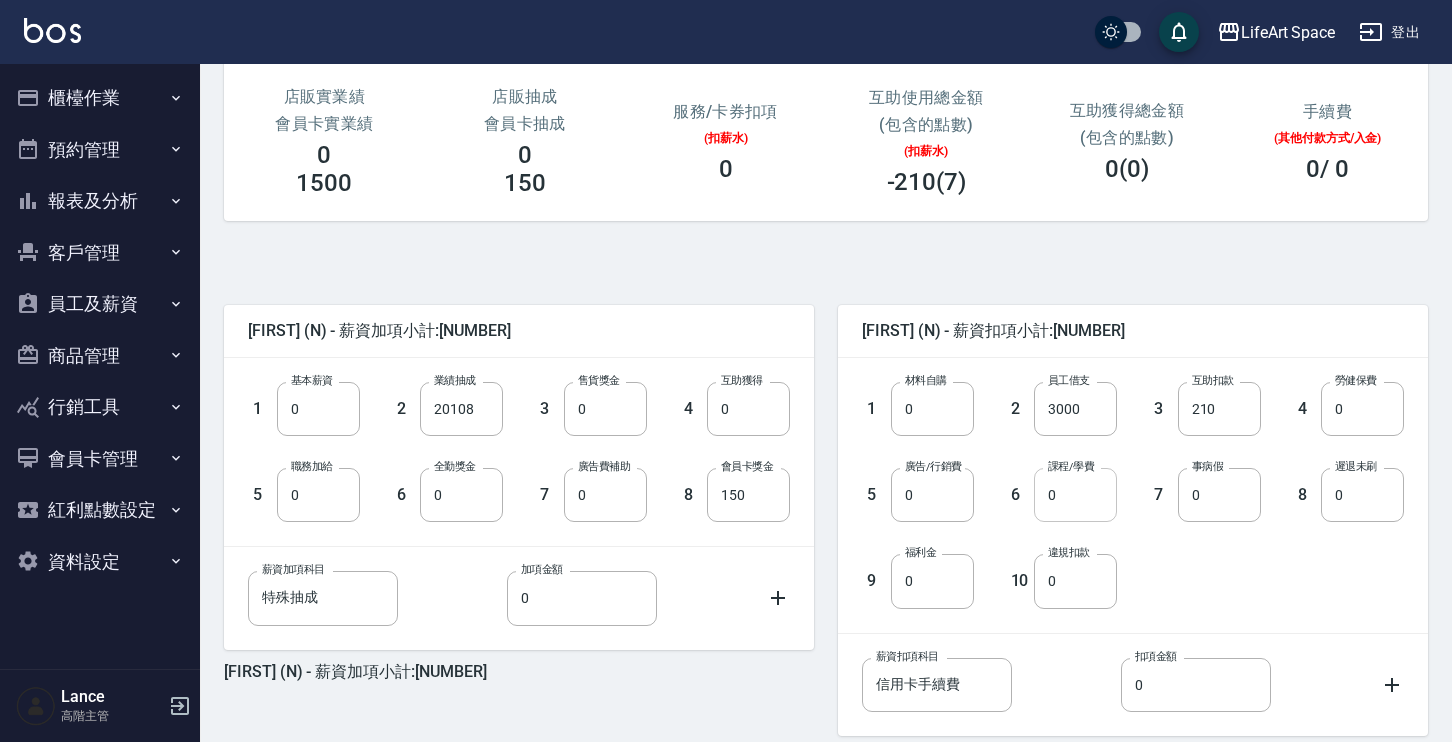 scroll, scrollTop: 345, scrollLeft: 0, axis: vertical 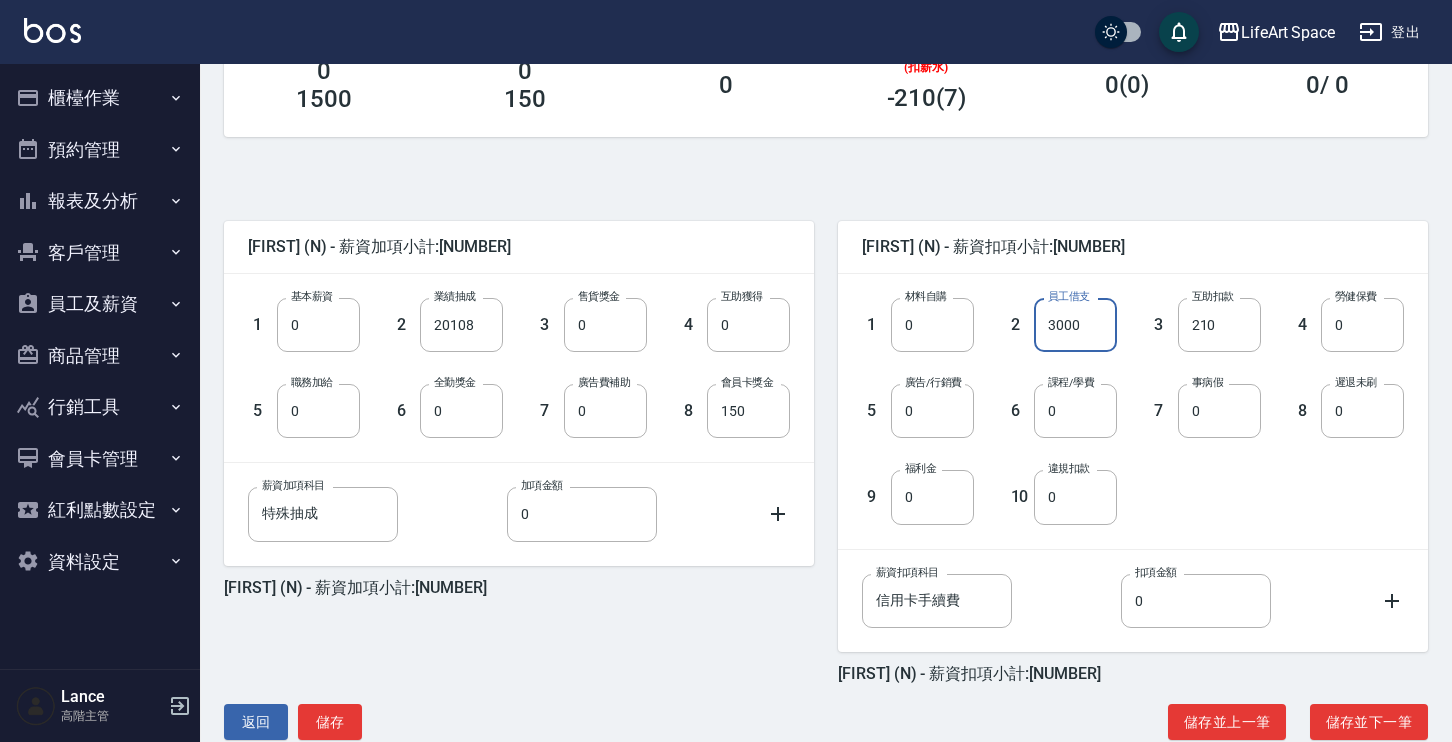 type on "0" 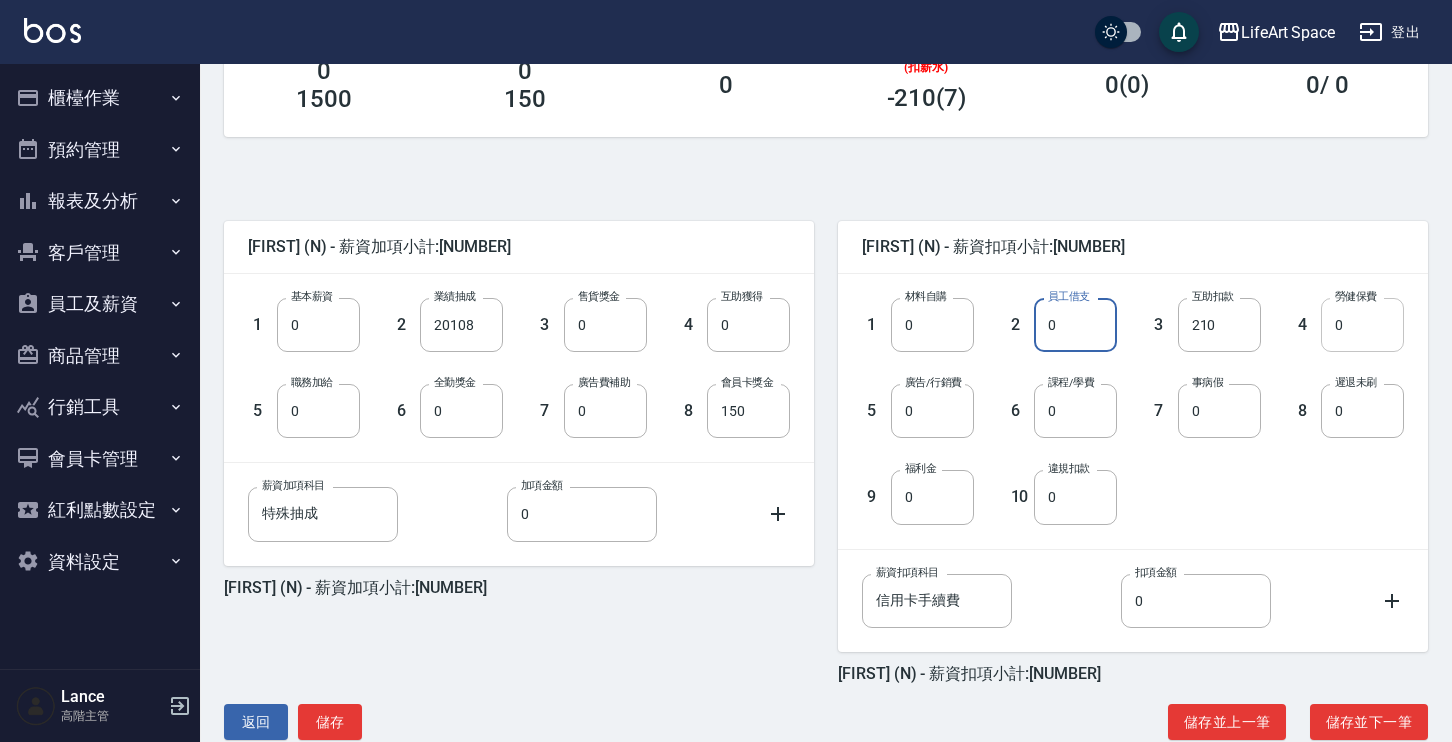click on "0" at bounding box center [1362, 325] 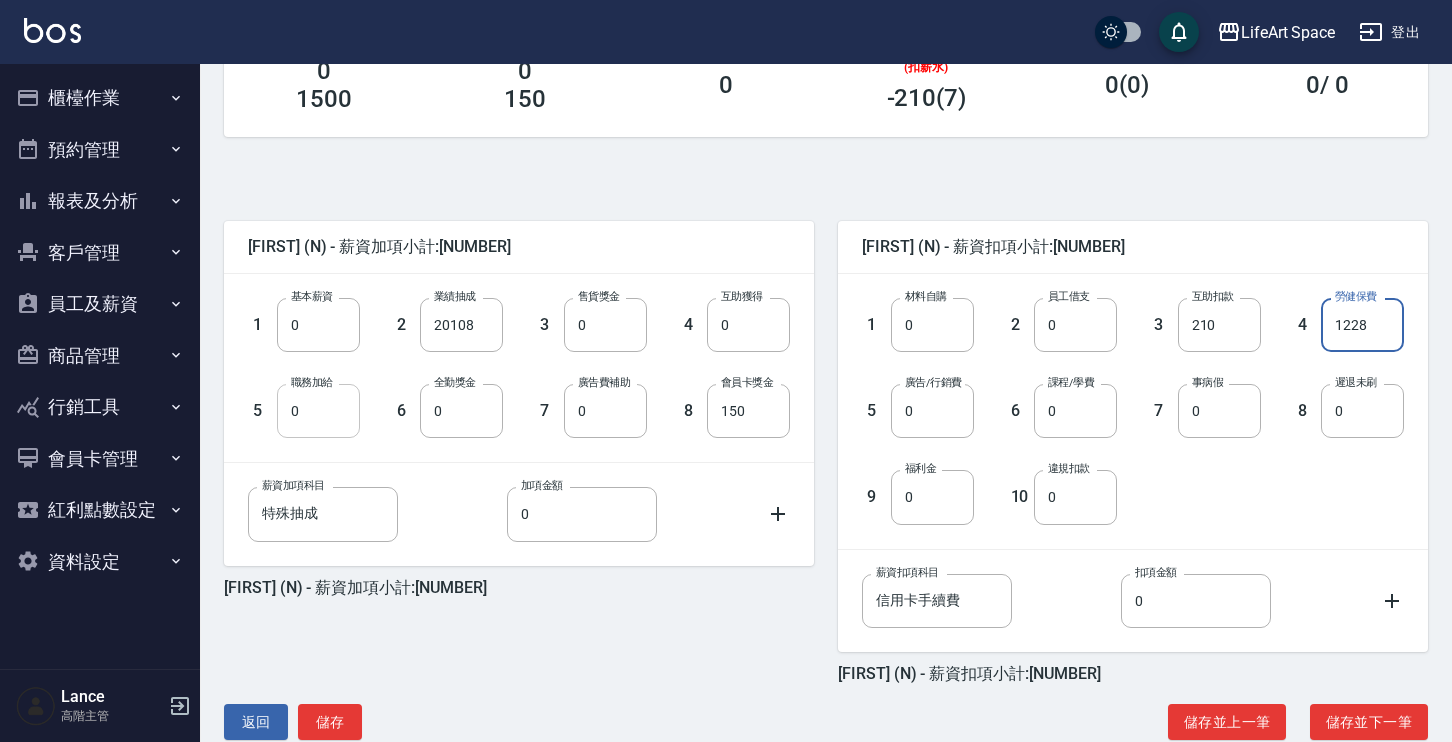 type on "1228" 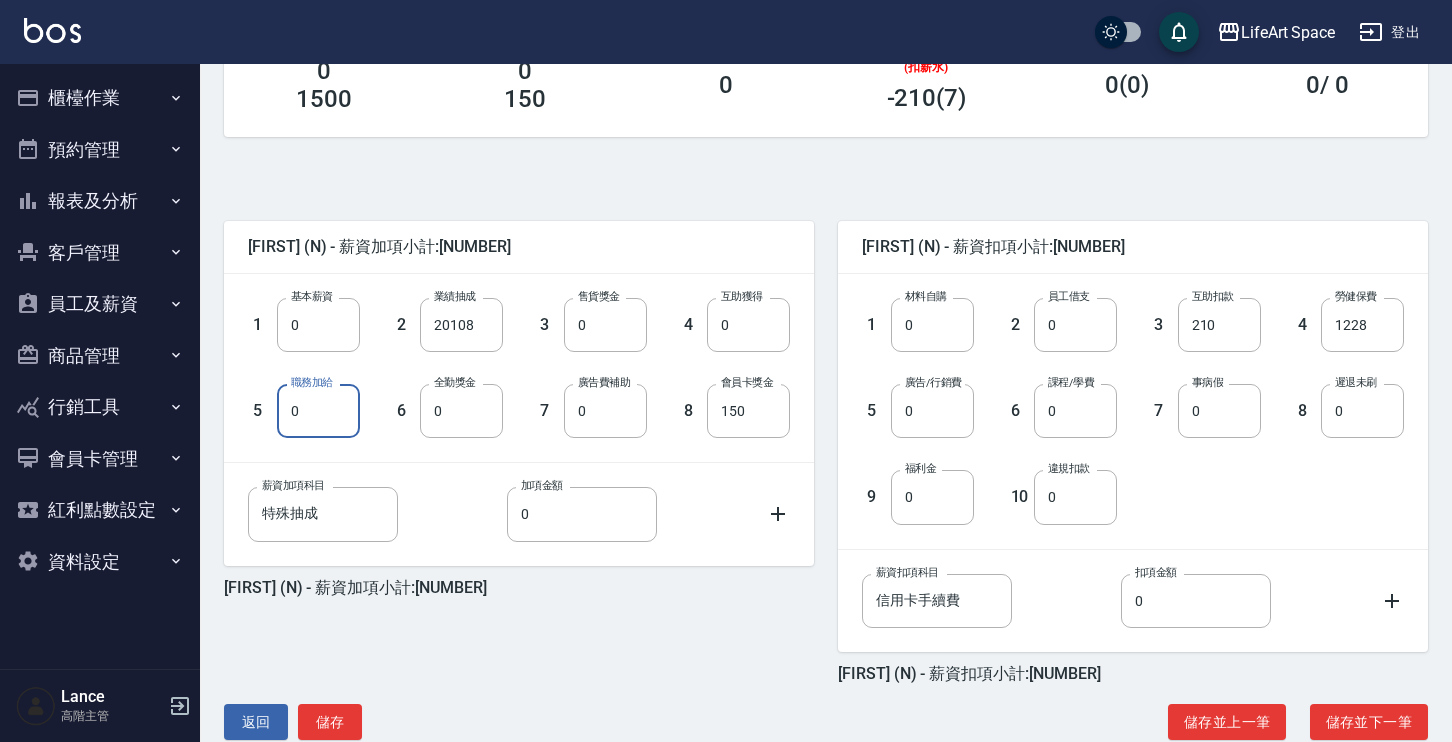 click on "0" at bounding box center (318, 411) 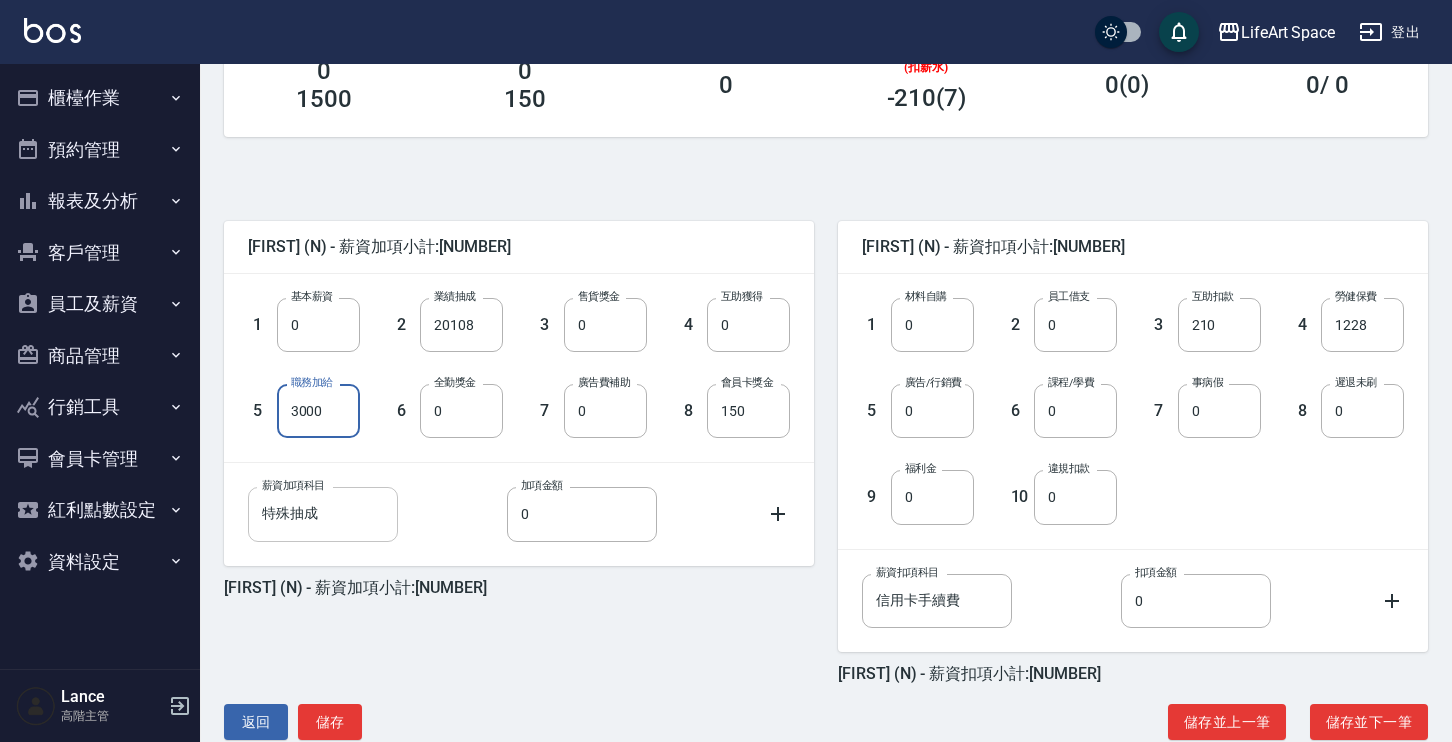 type on "3000" 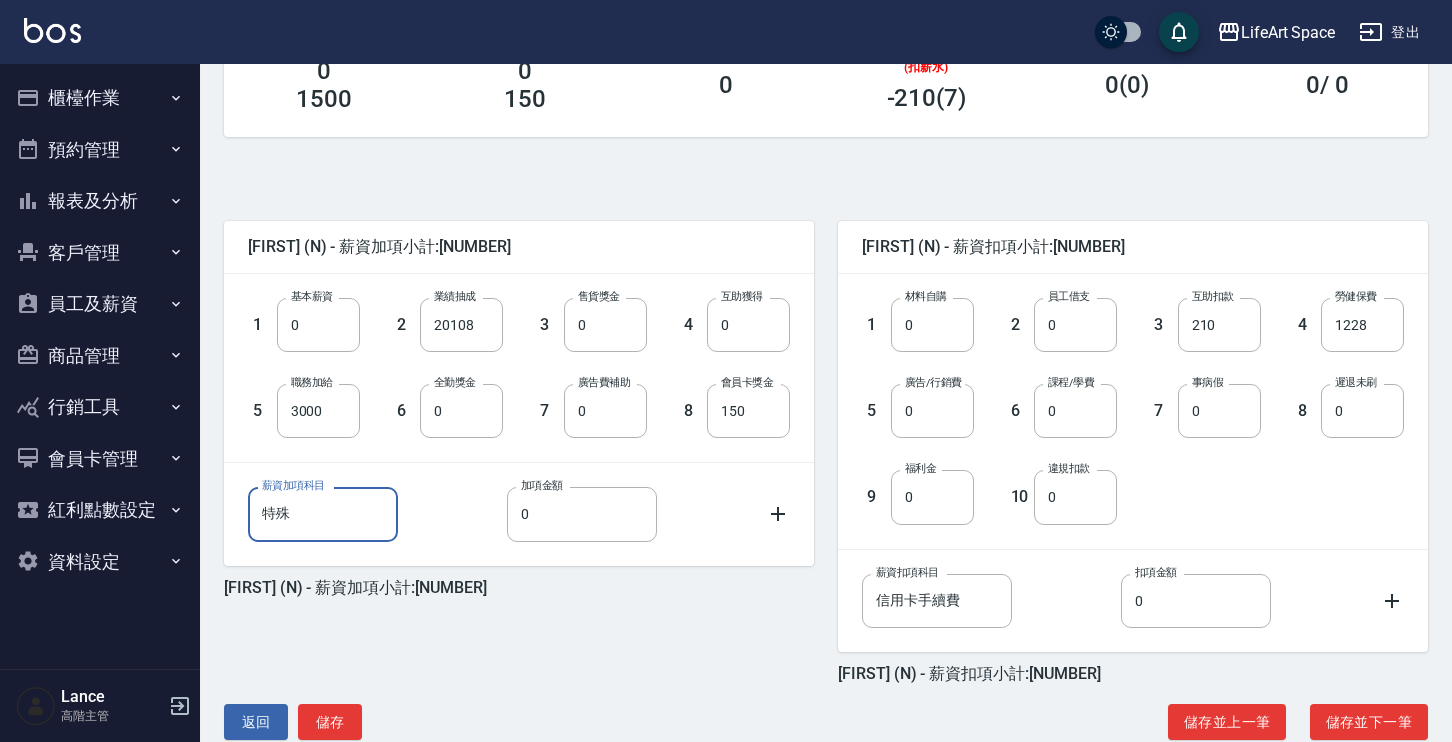 type on "特" 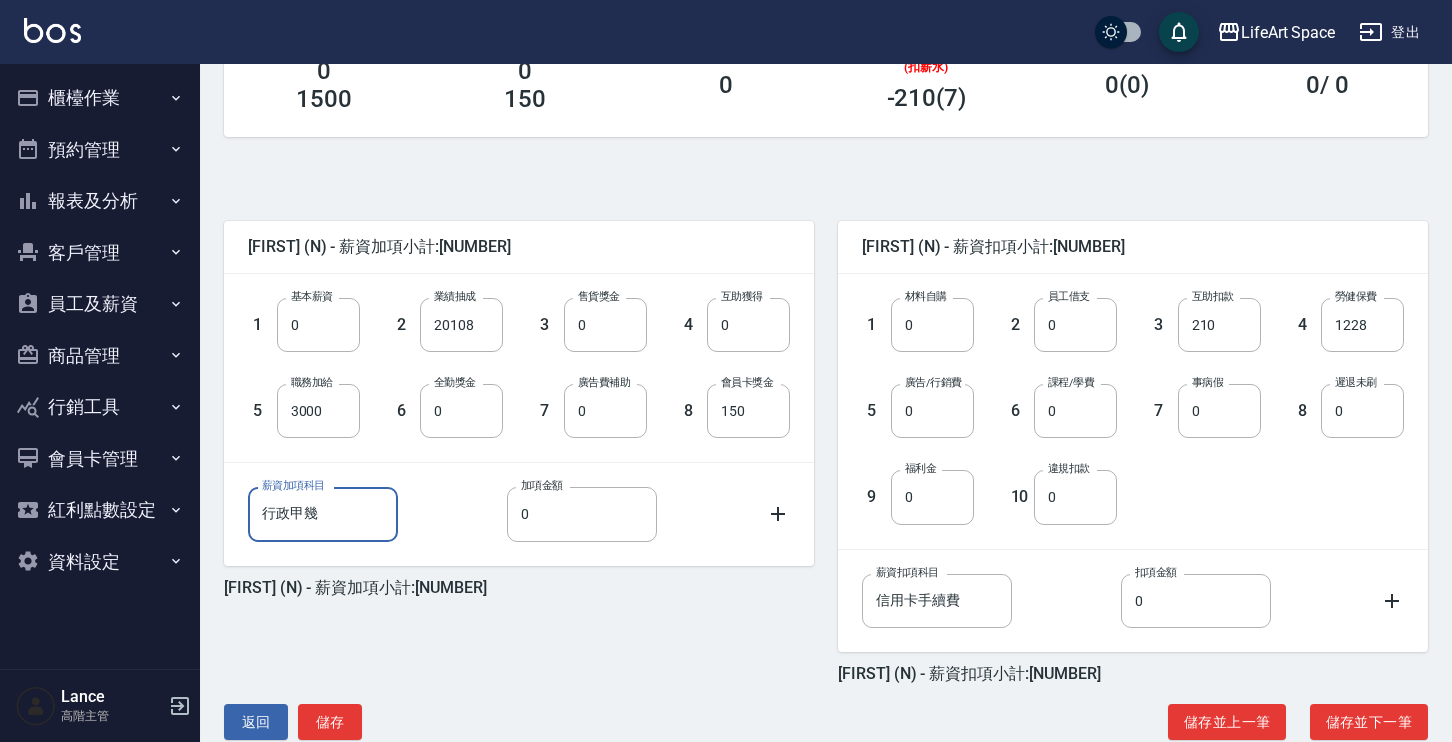 click on "行政甲幾" at bounding box center [323, 514] 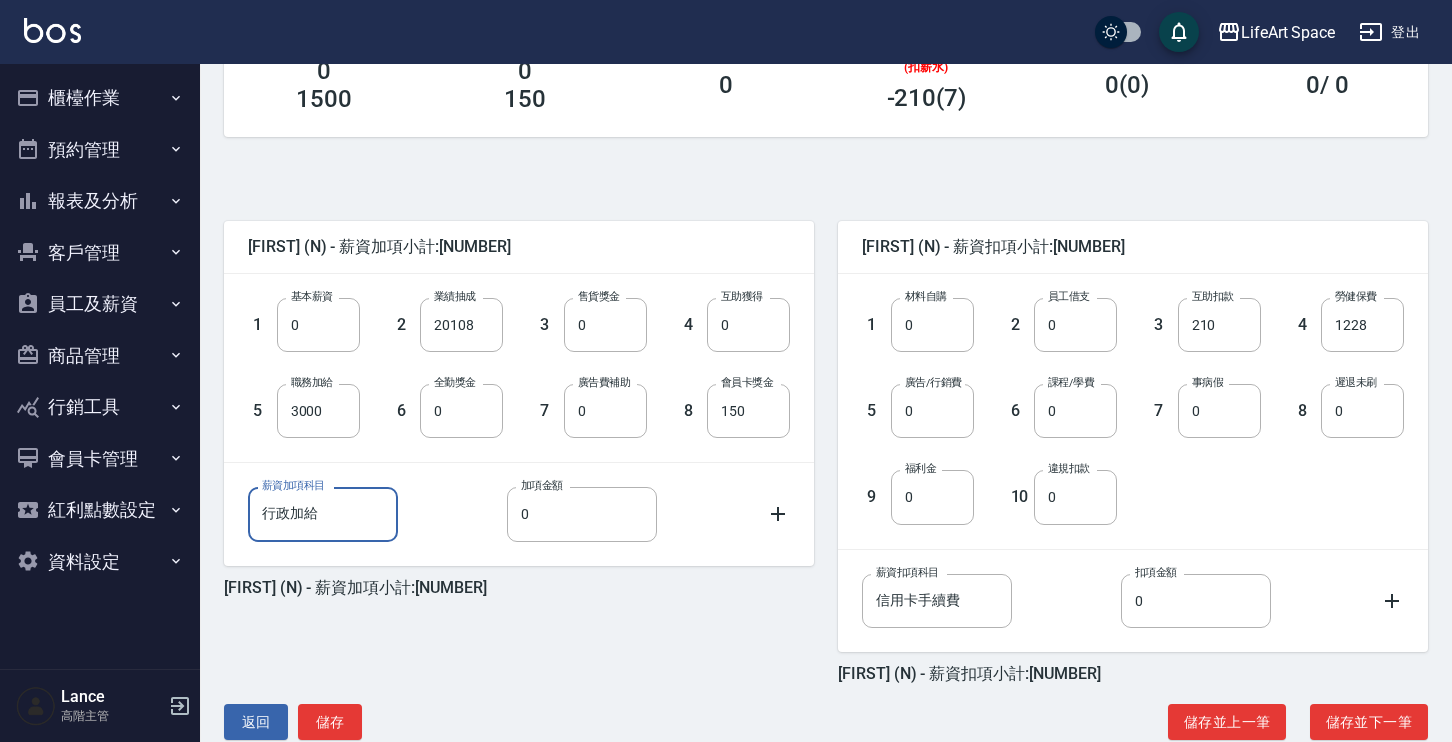 type on "行政加給" 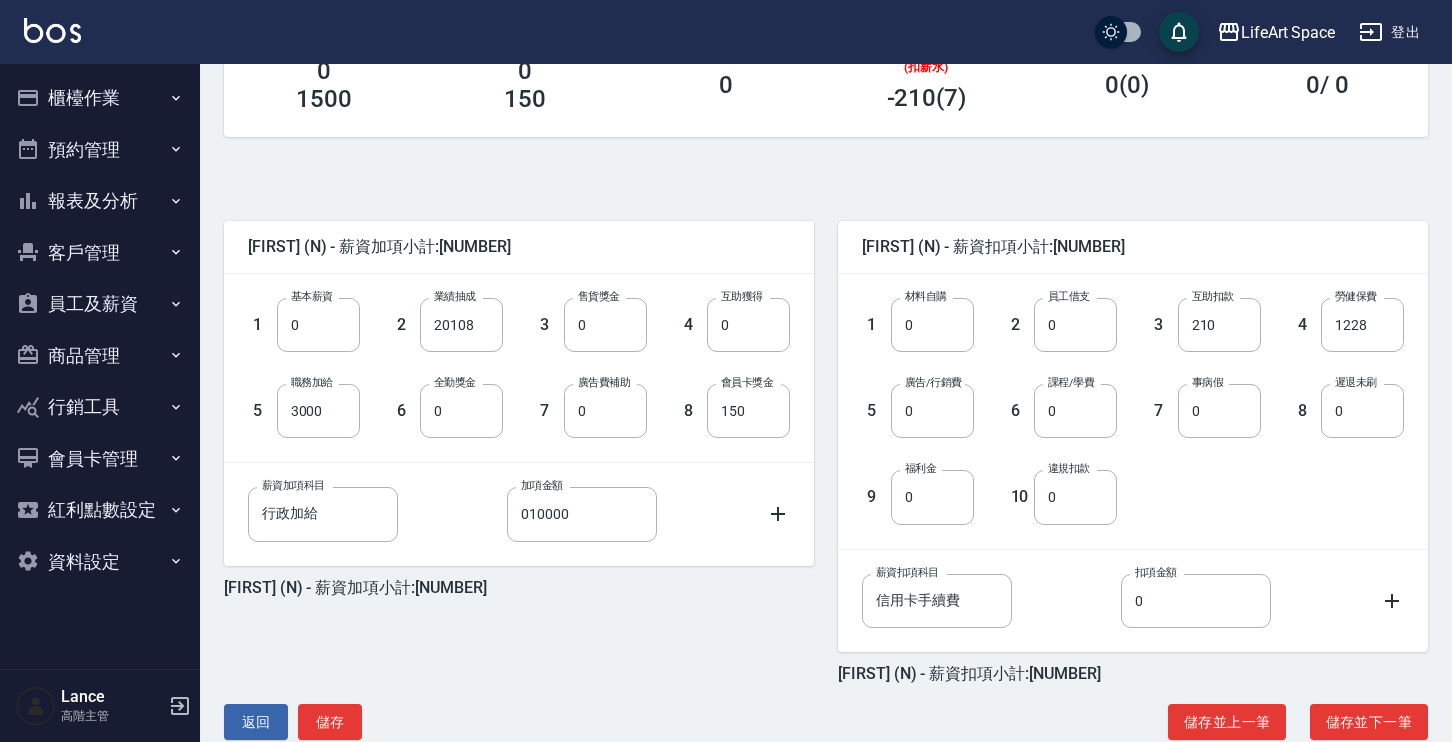click 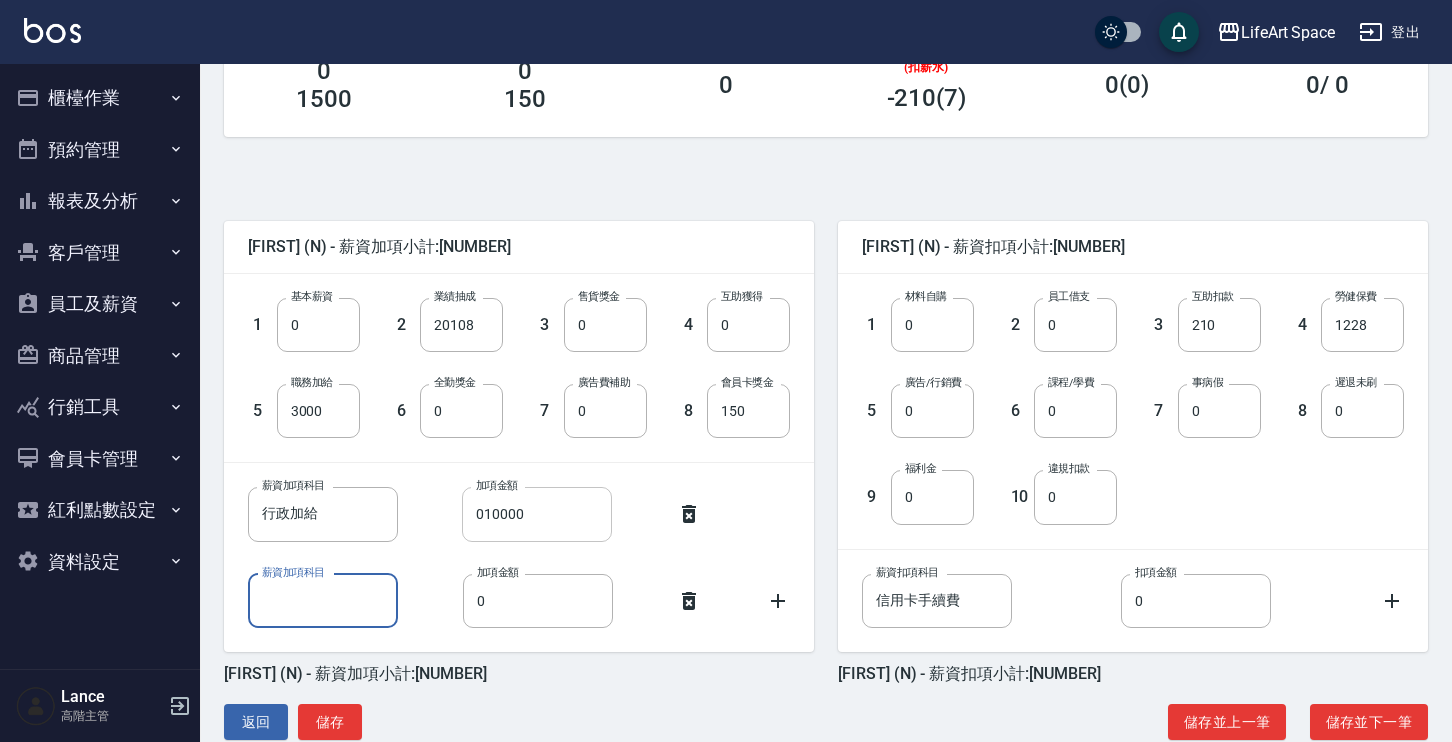 click on "010000" at bounding box center [537, 514] 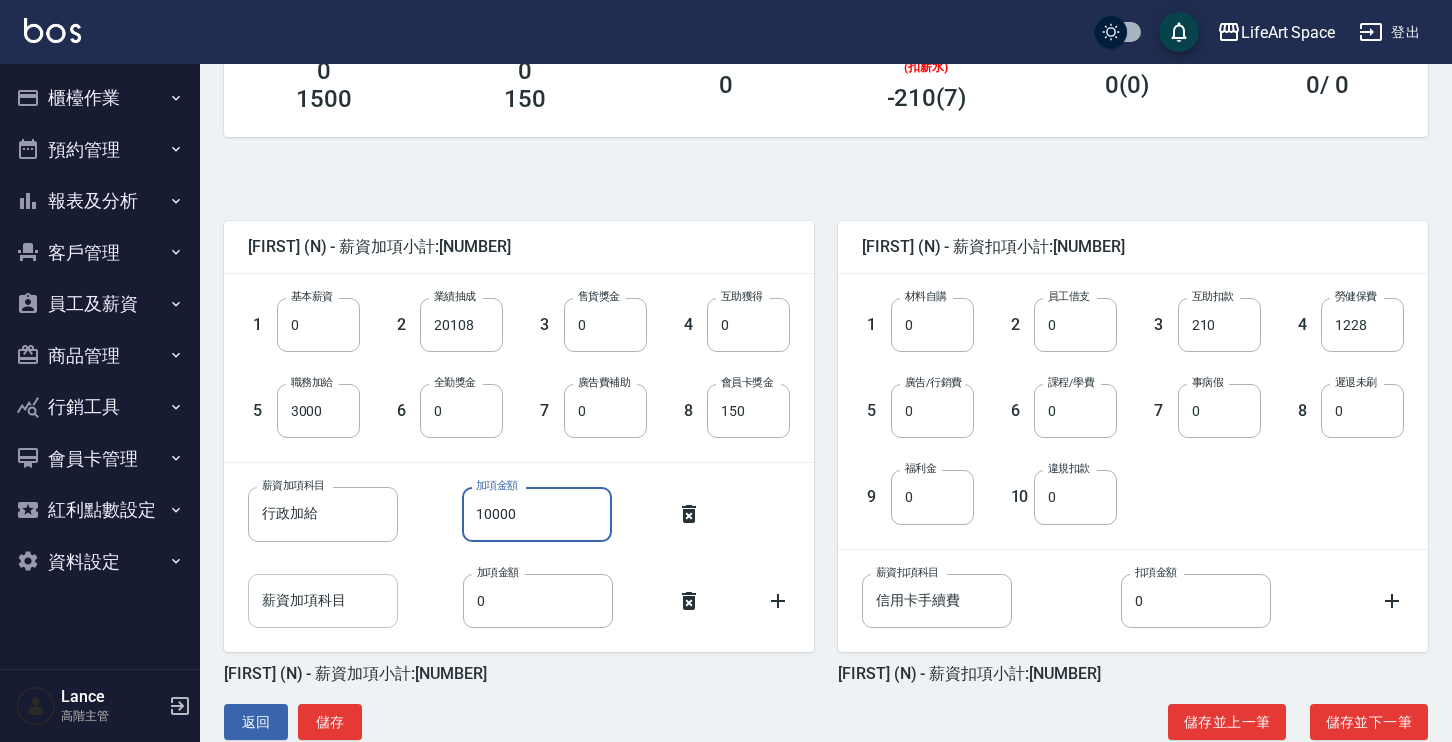 type on "10000" 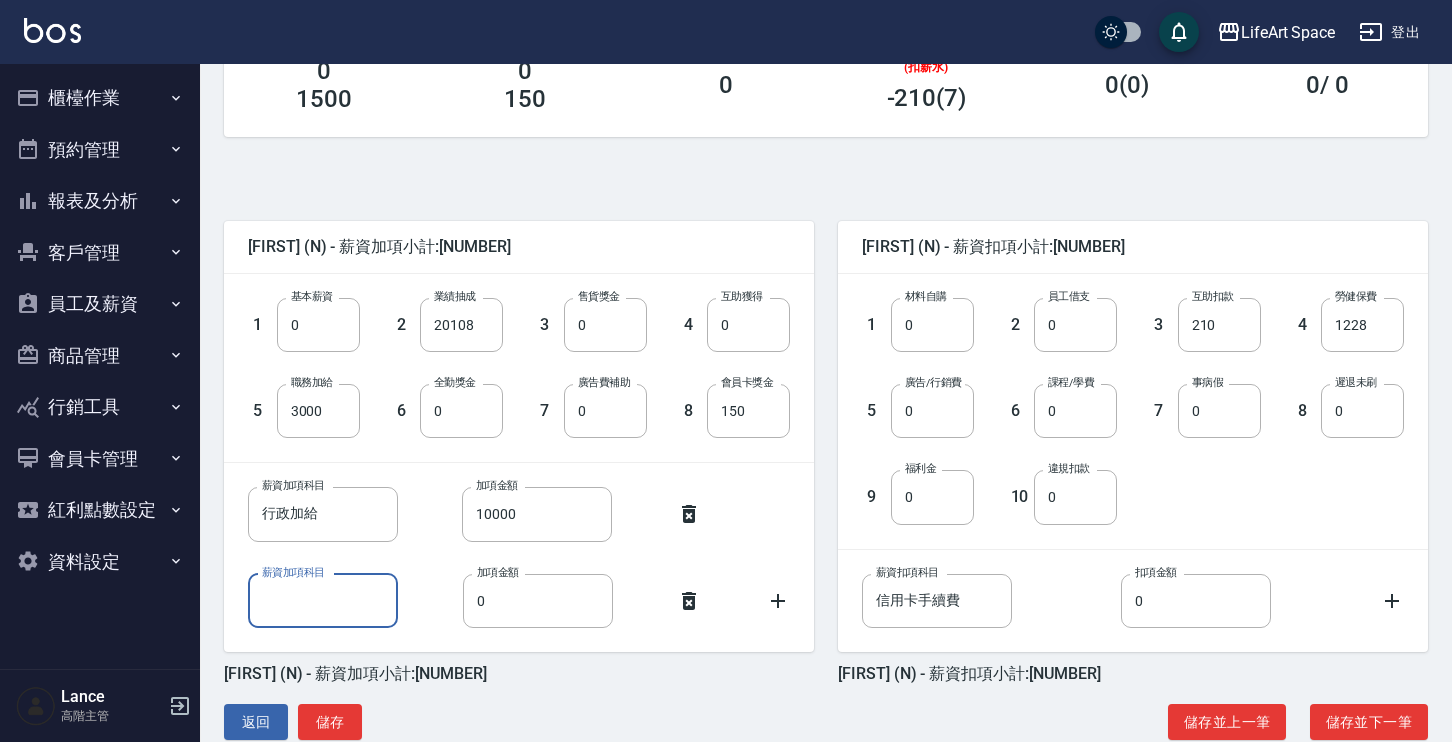 click on "薪資加項科目" at bounding box center (323, 601) 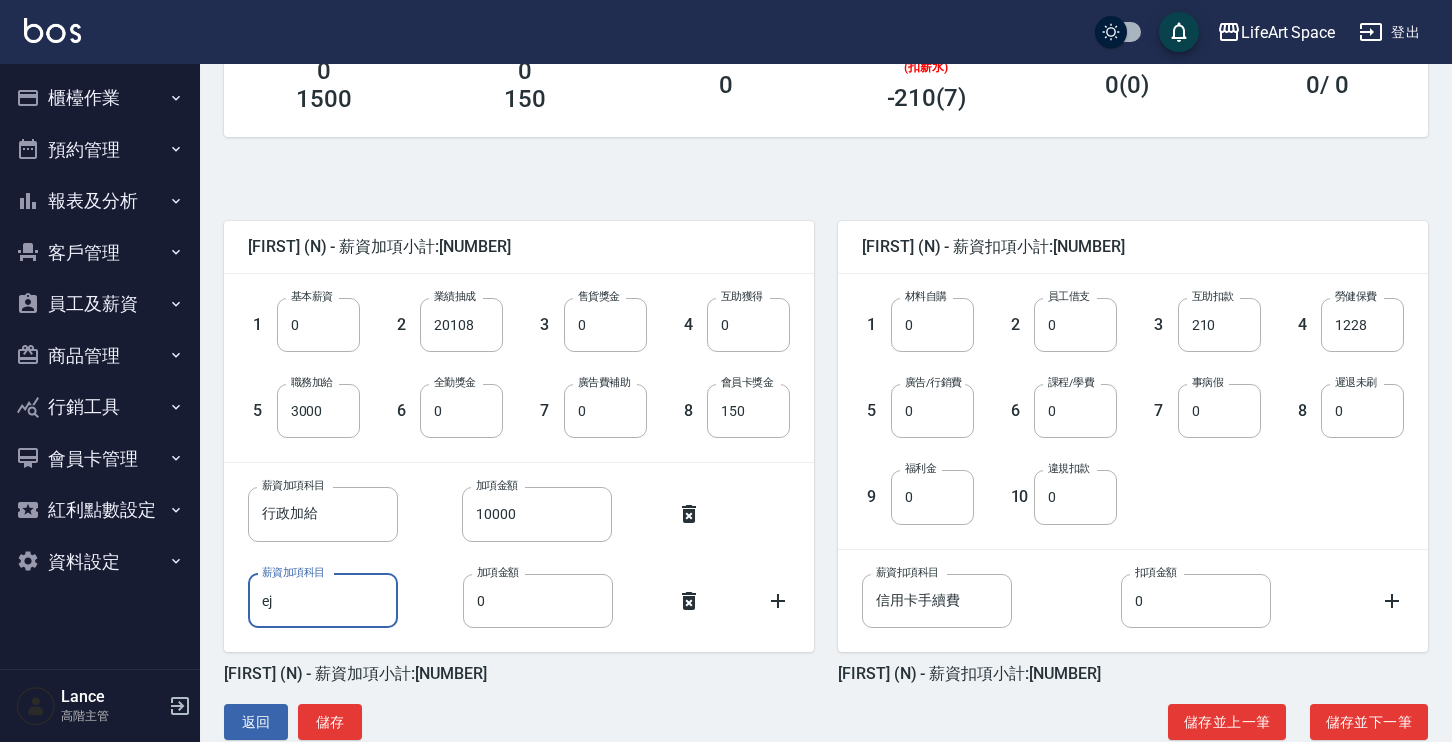 type on "e" 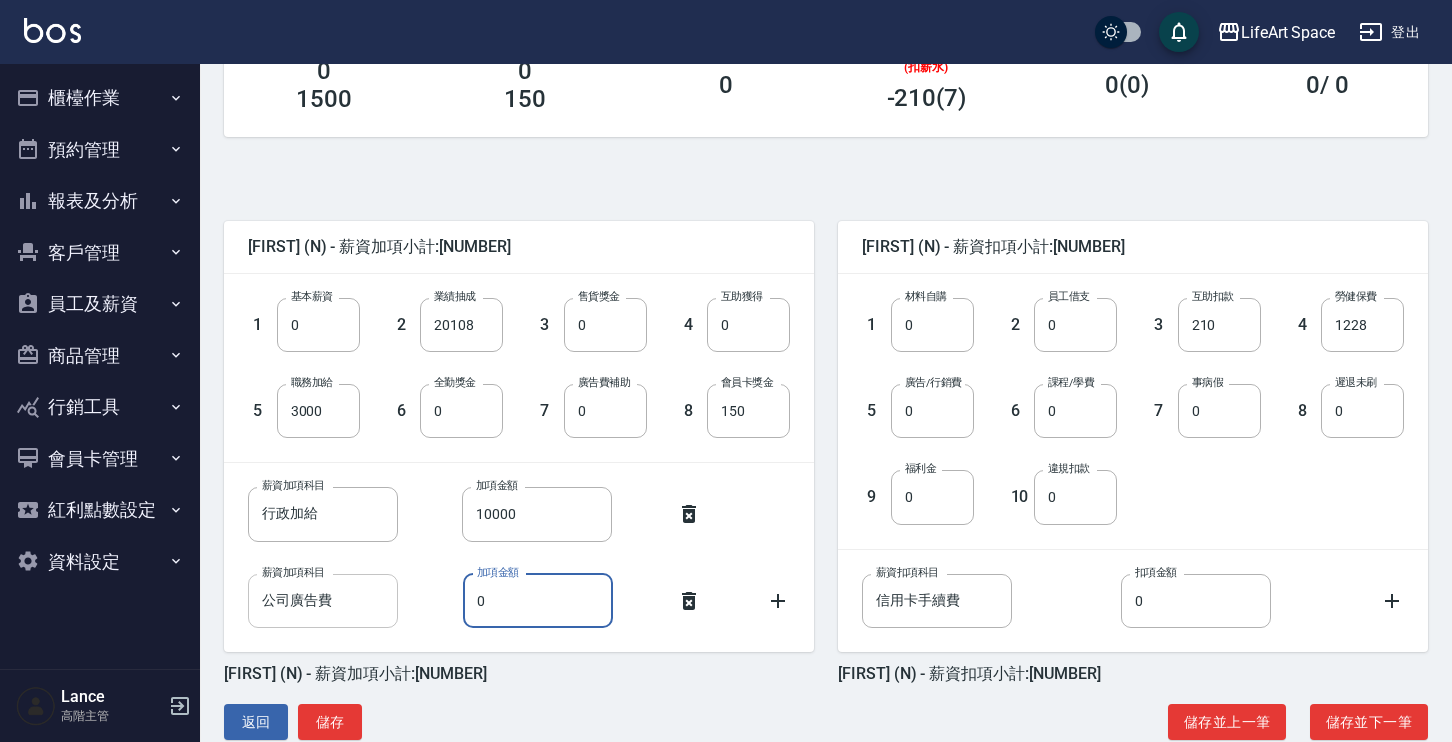 drag, startPoint x: 266, startPoint y: 602, endPoint x: 289, endPoint y: 608, distance: 23.769728 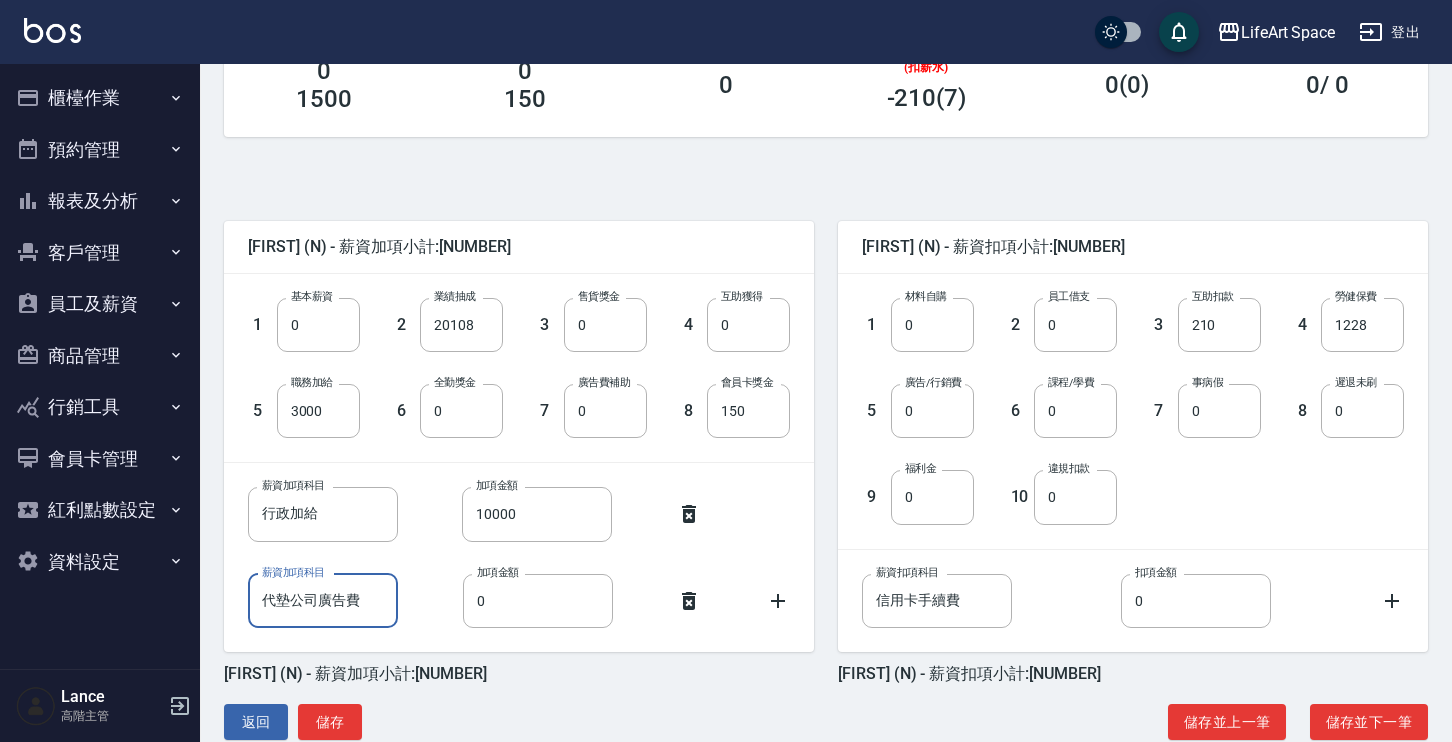 type on "代墊公司廣告費" 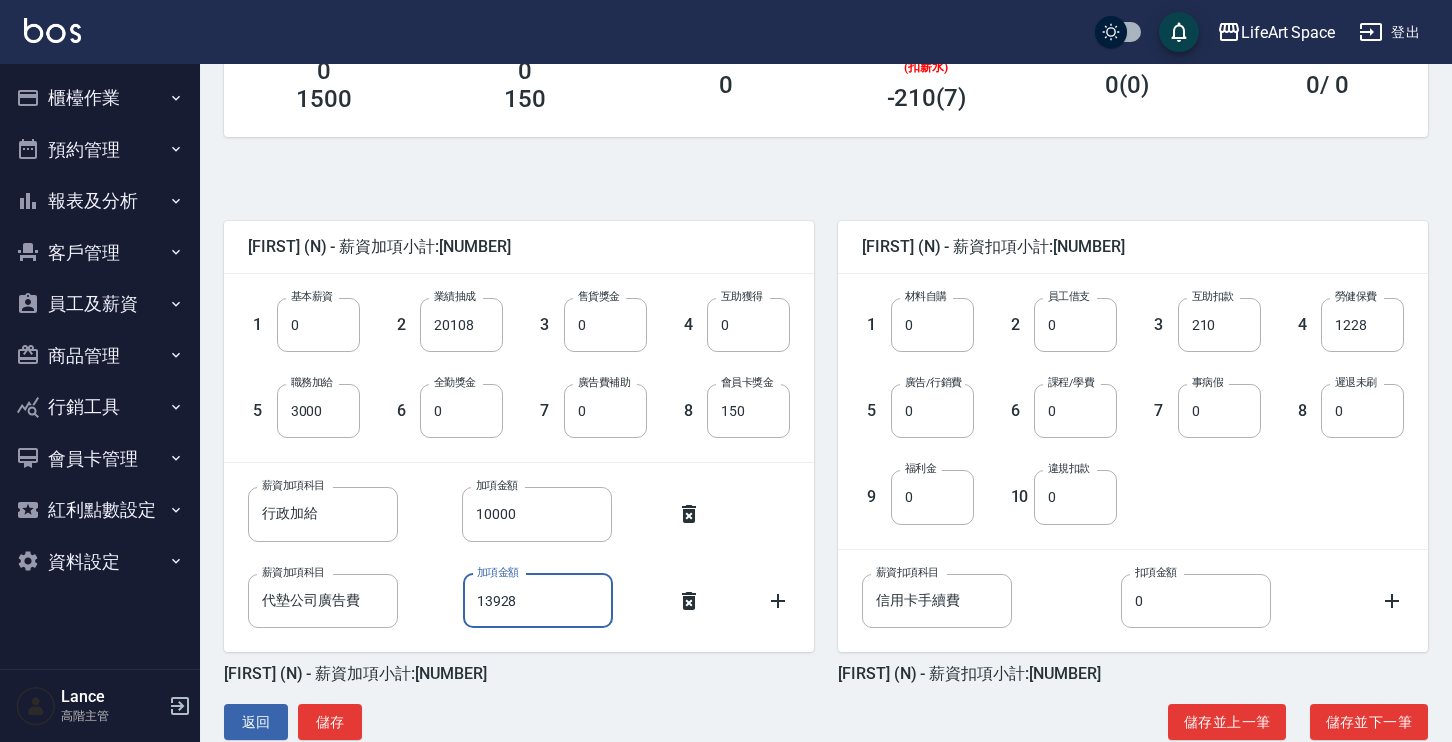 scroll, scrollTop: 387, scrollLeft: 0, axis: vertical 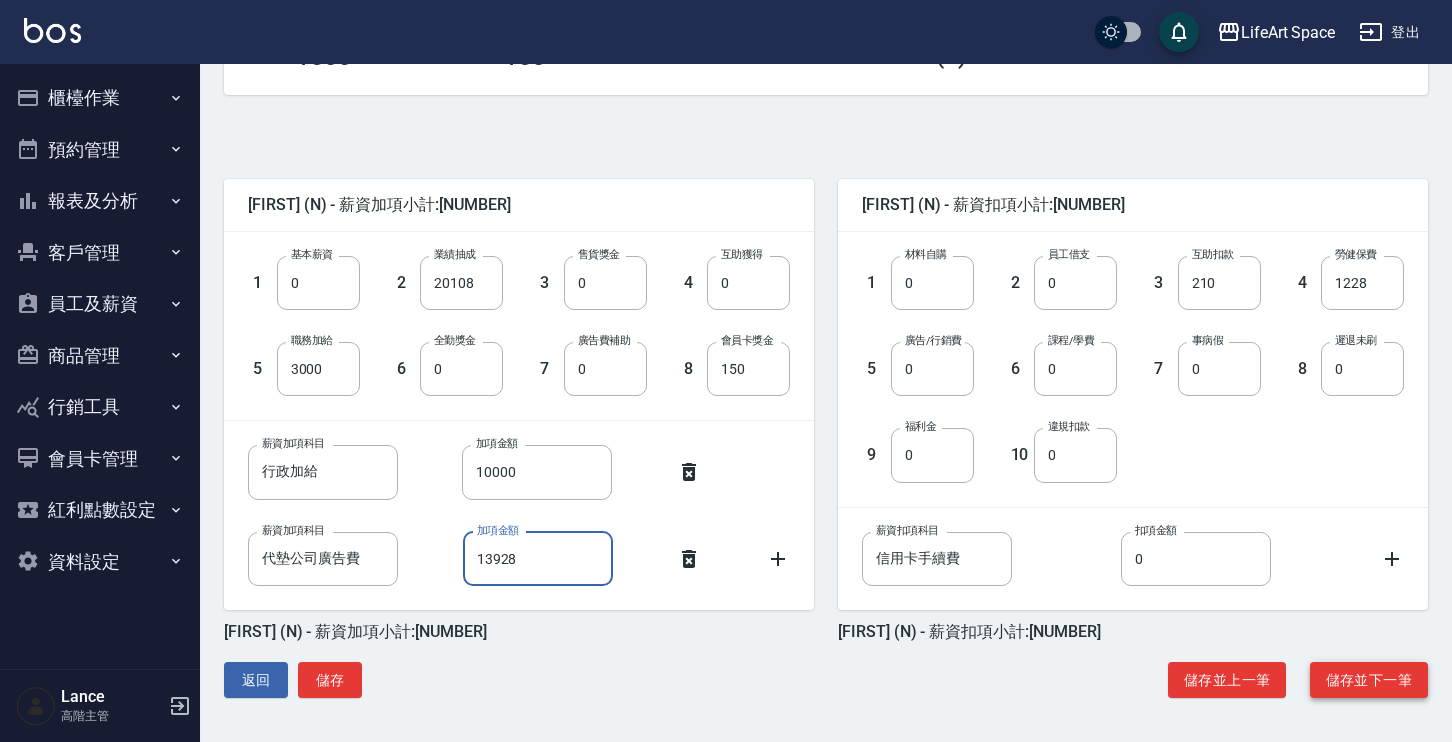 type on "13928" 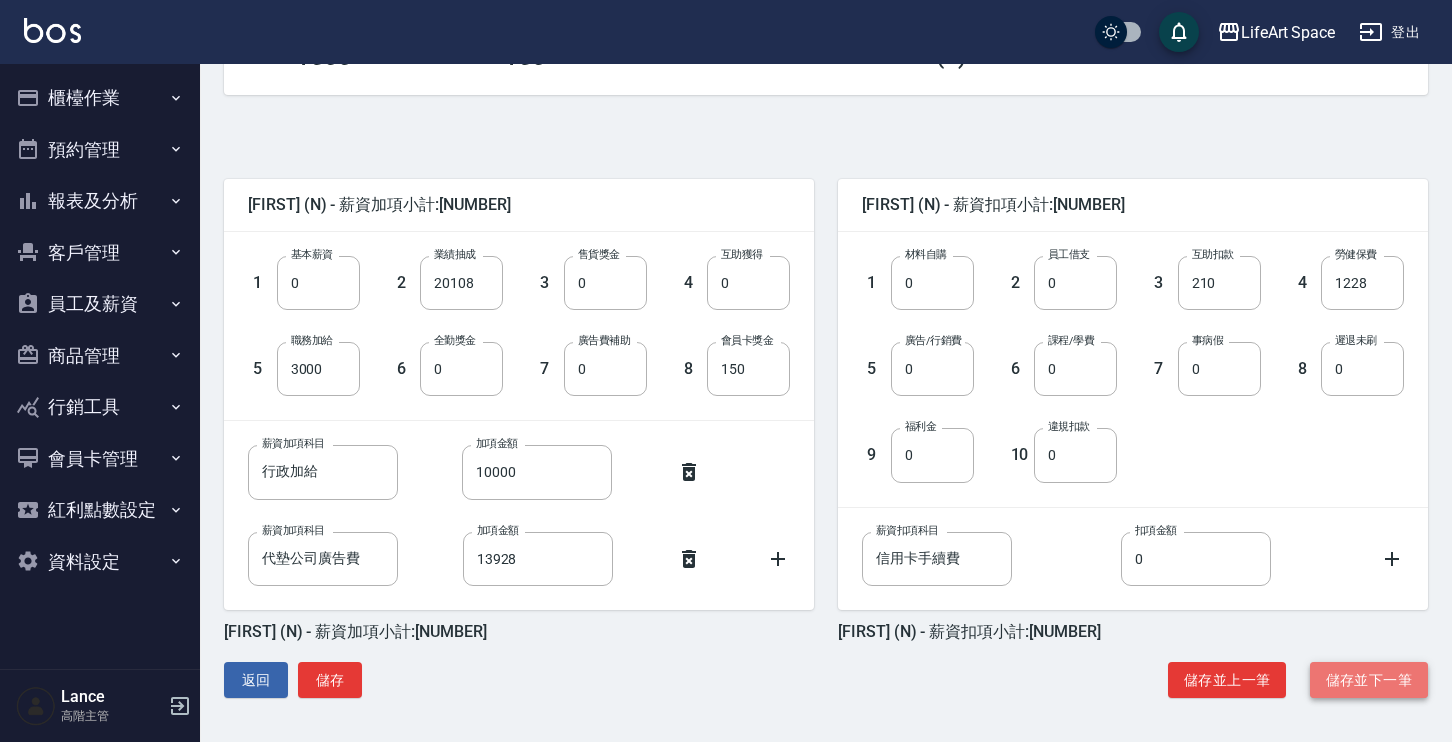 click on "儲存並下一筆" at bounding box center (1369, 680) 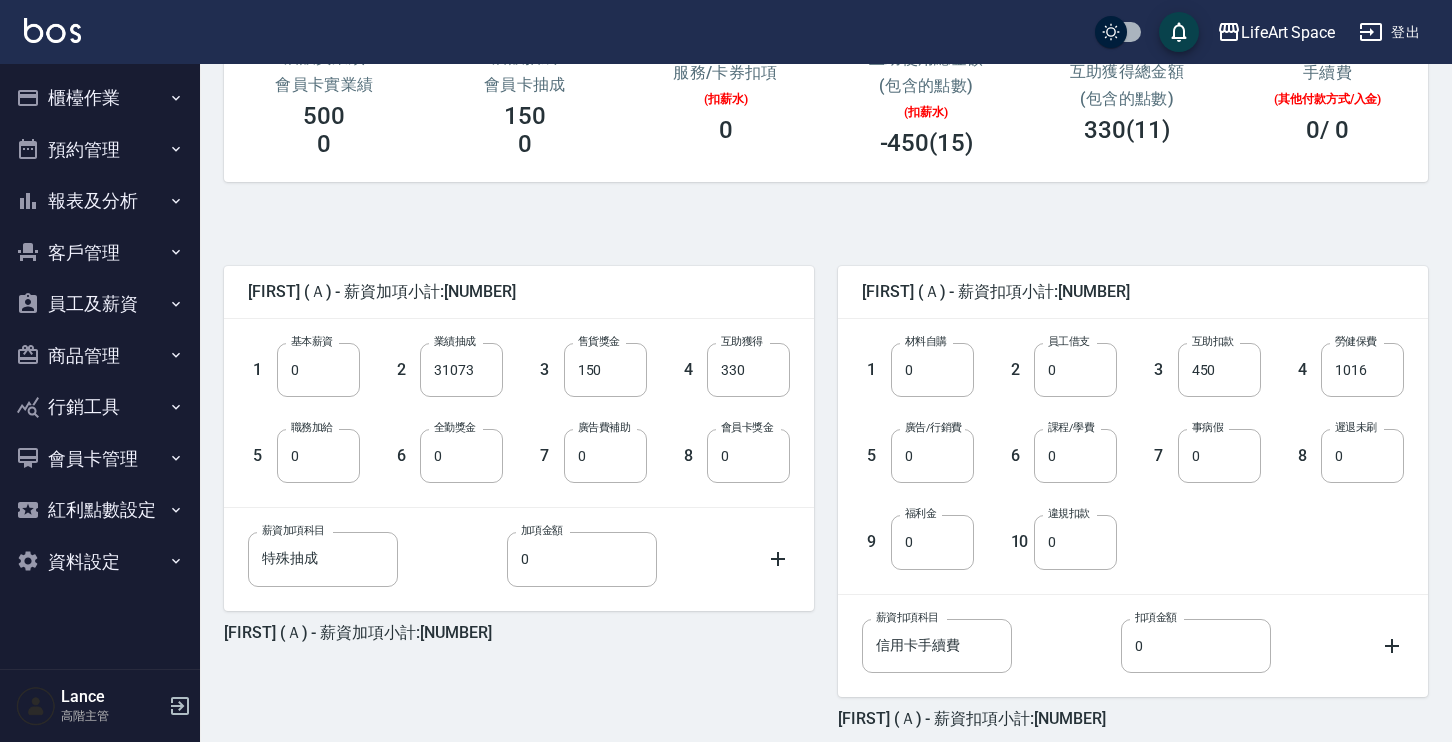 scroll, scrollTop: 387, scrollLeft: 0, axis: vertical 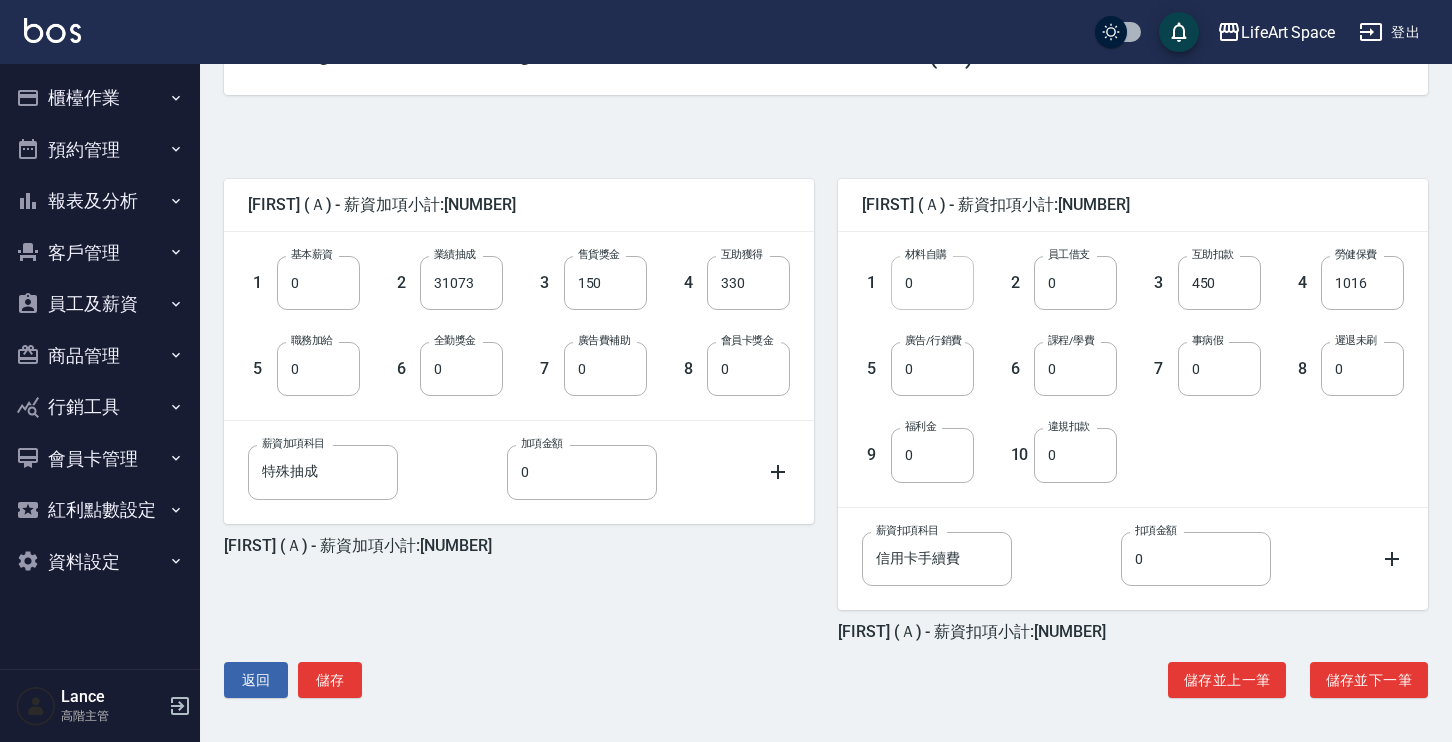 click on "0" at bounding box center (932, 283) 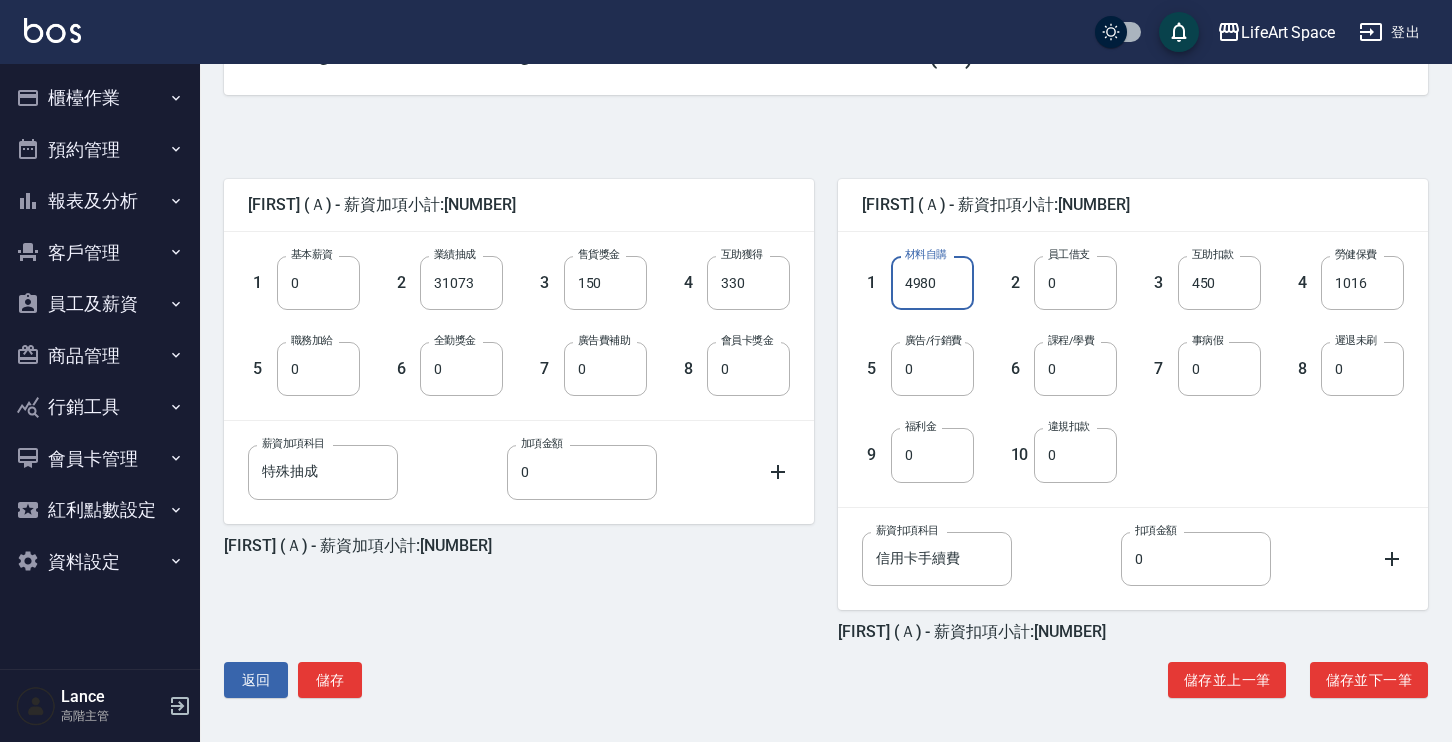 type on "4980" 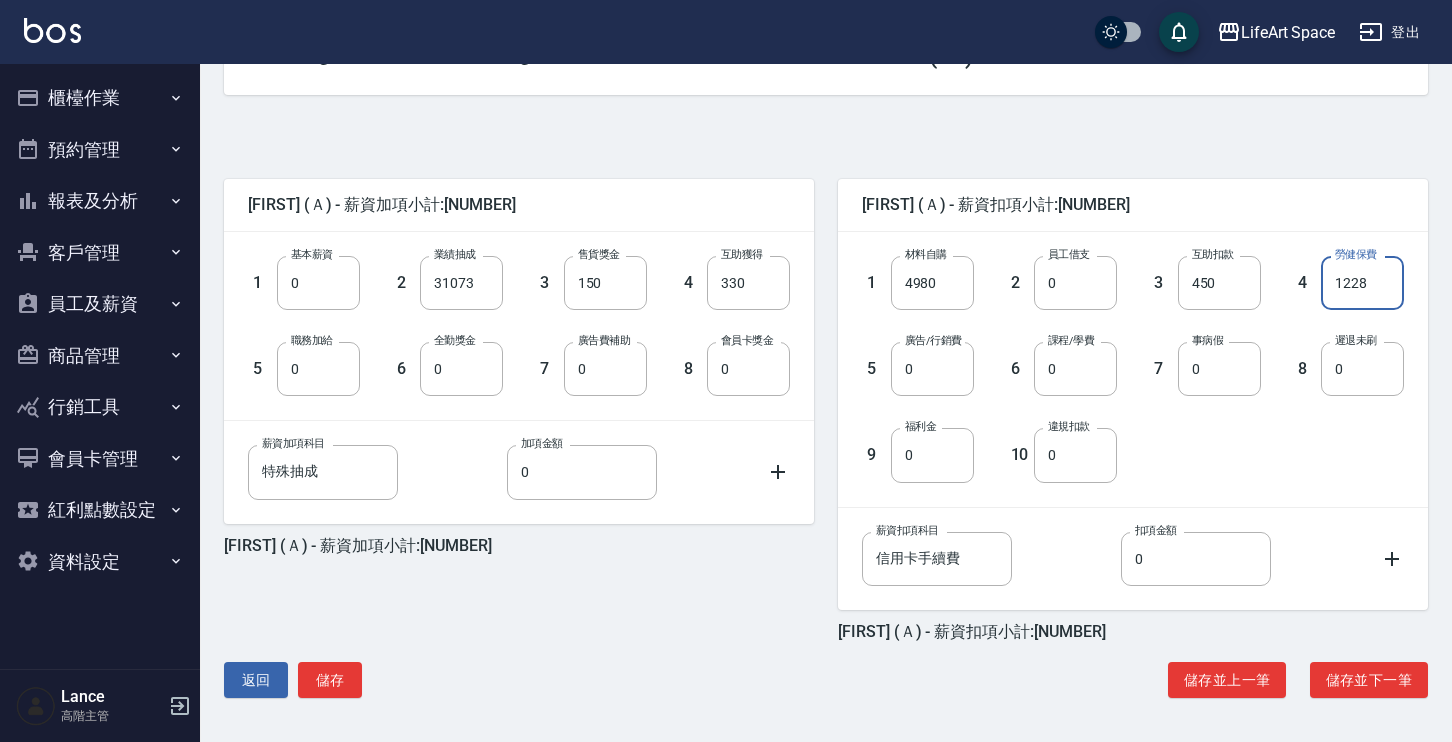 type on "1228" 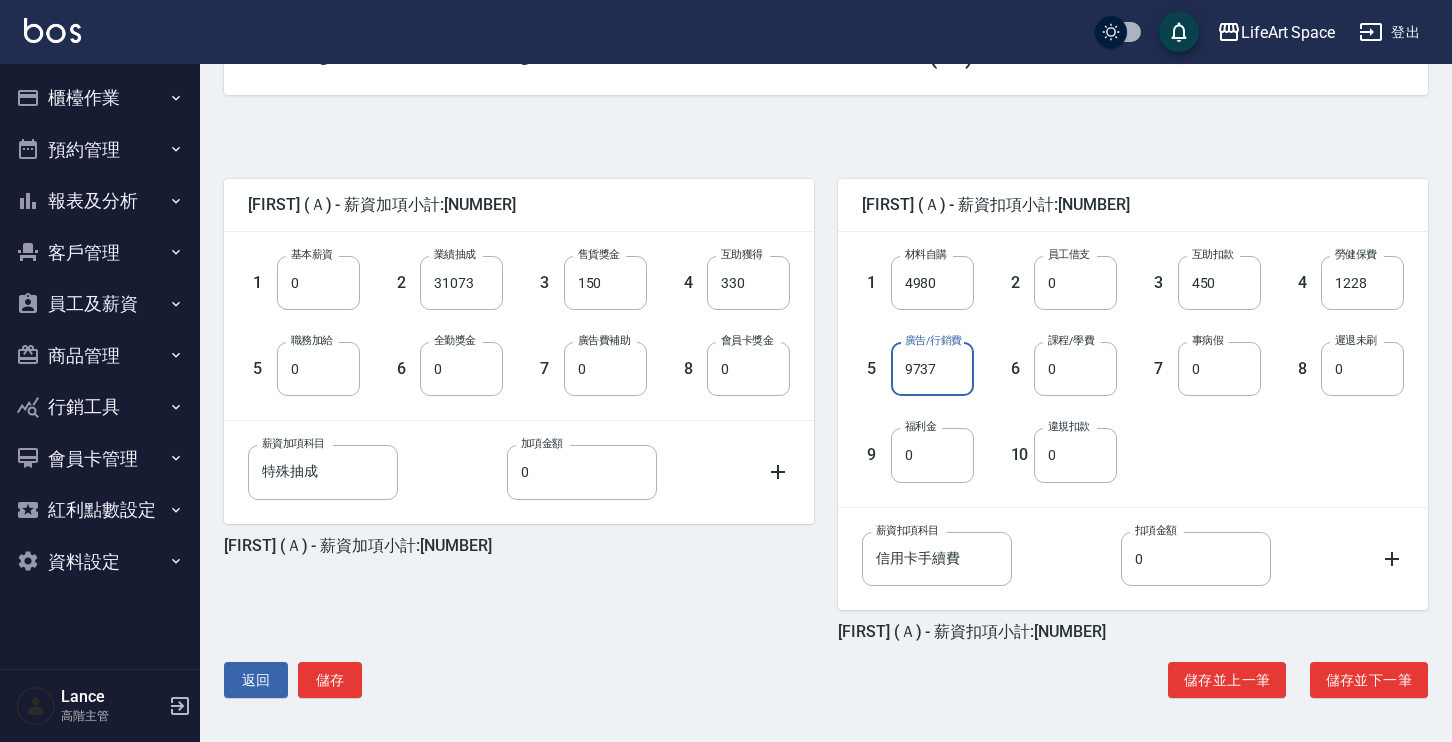 type on "9737" 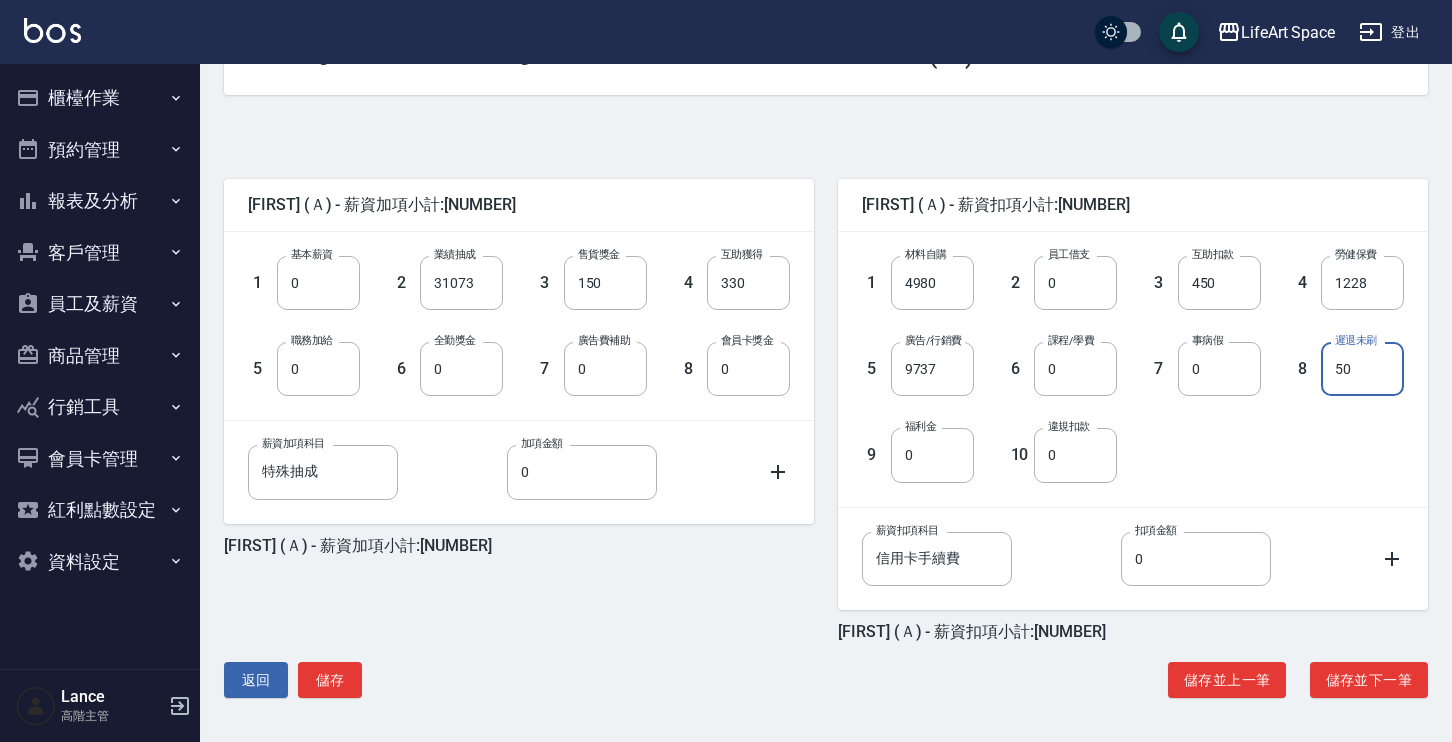 type on "50" 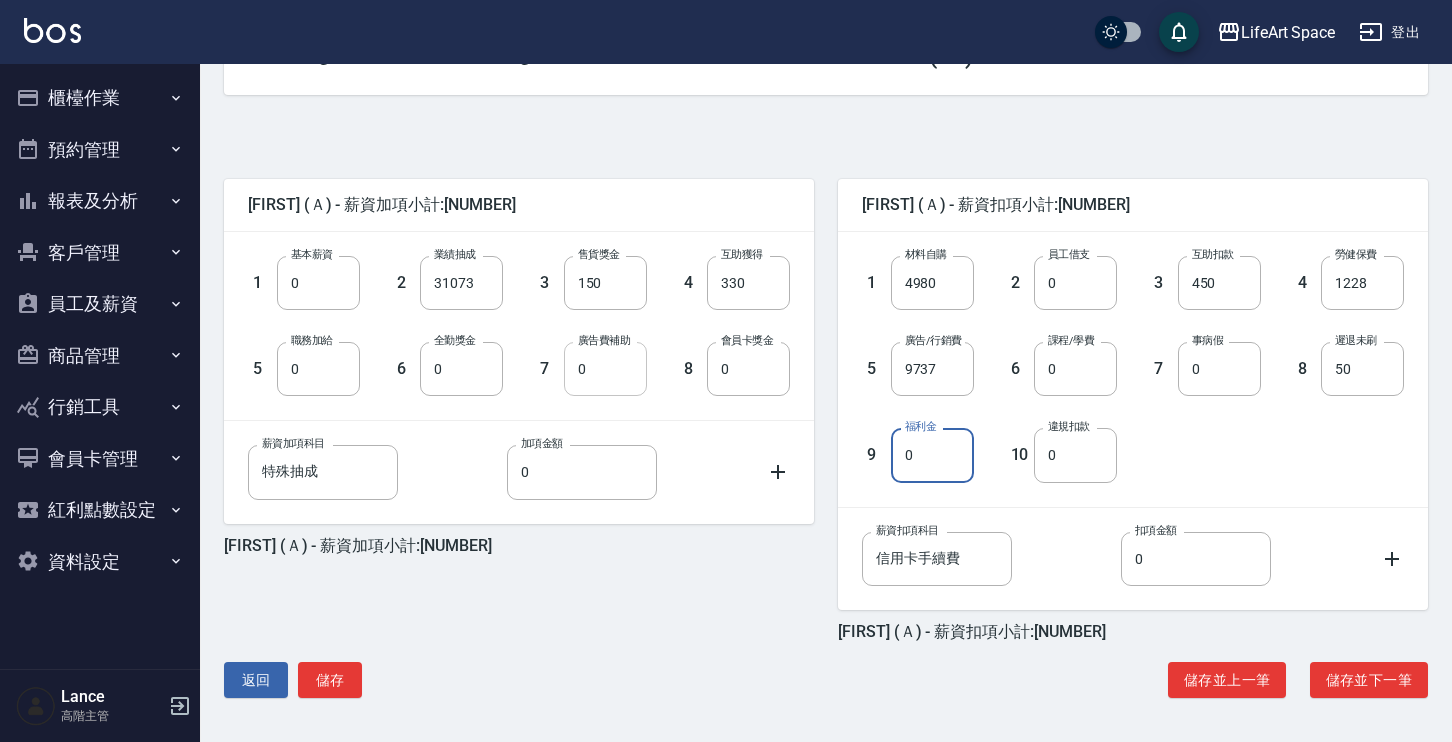 click on "0" at bounding box center [605, 369] 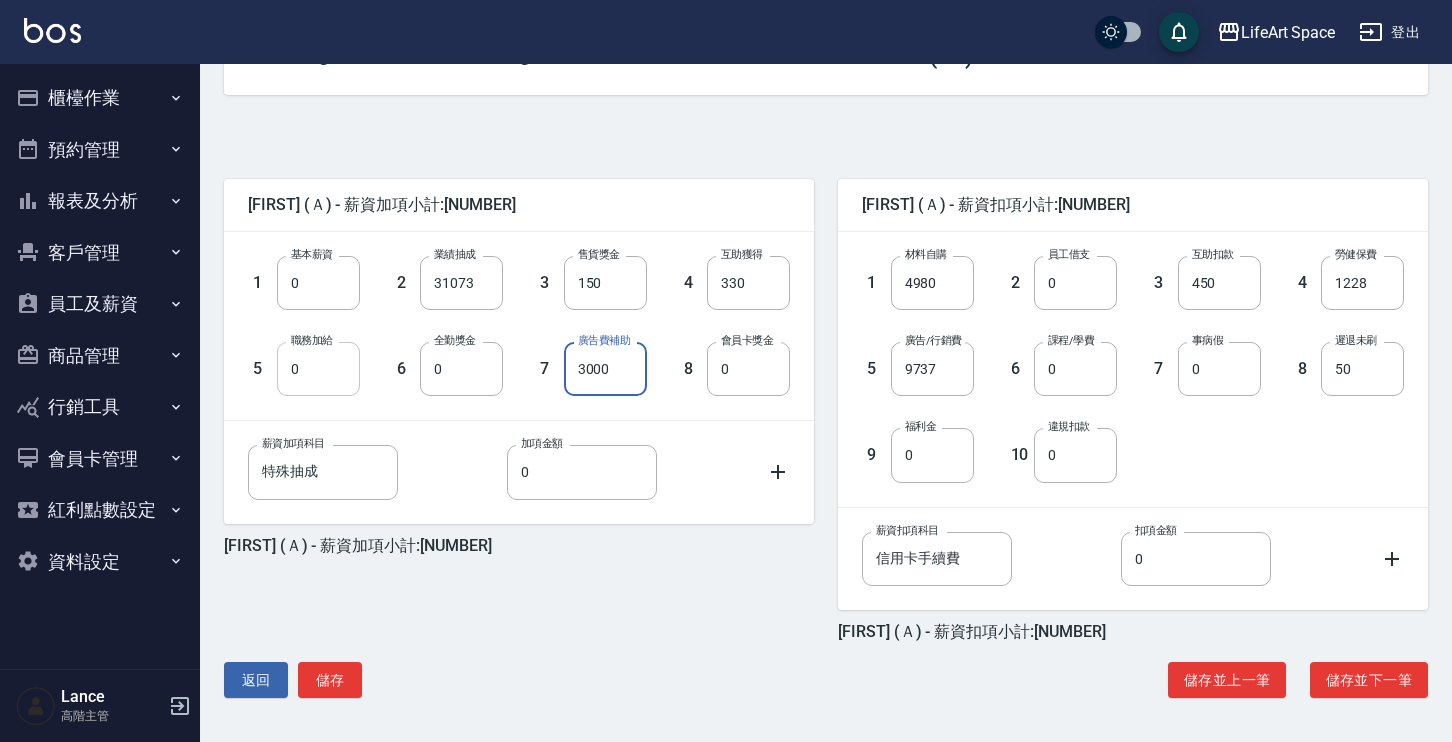 type on "3000" 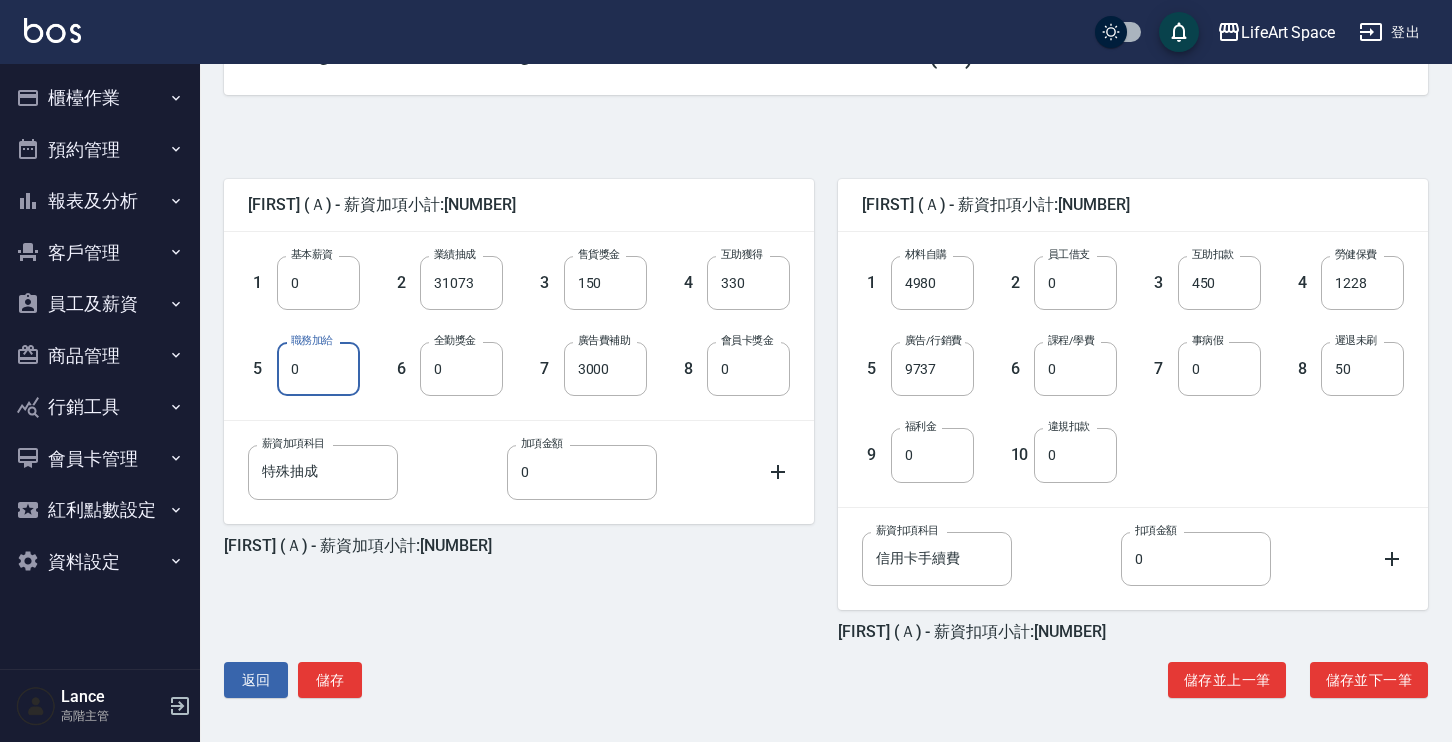 click on "0" at bounding box center (318, 369) 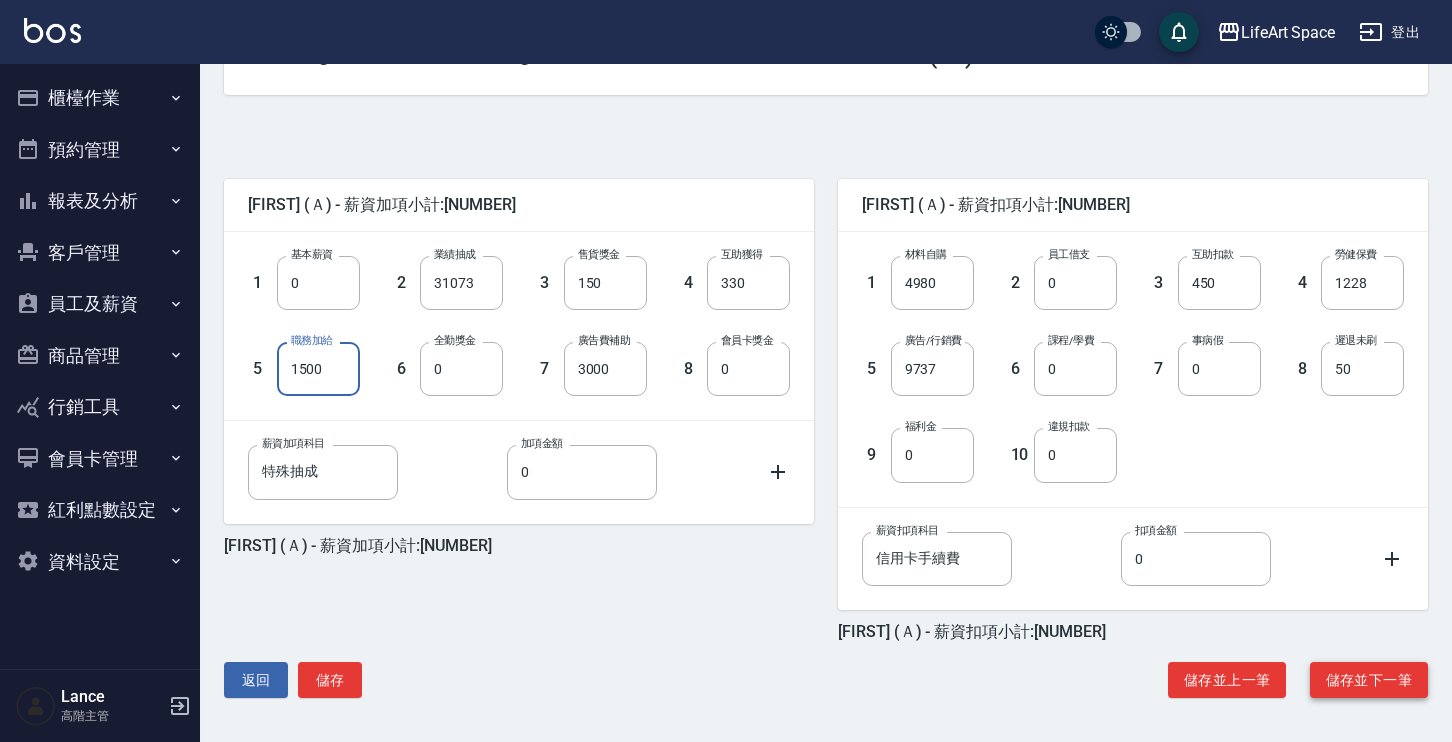 type on "1500" 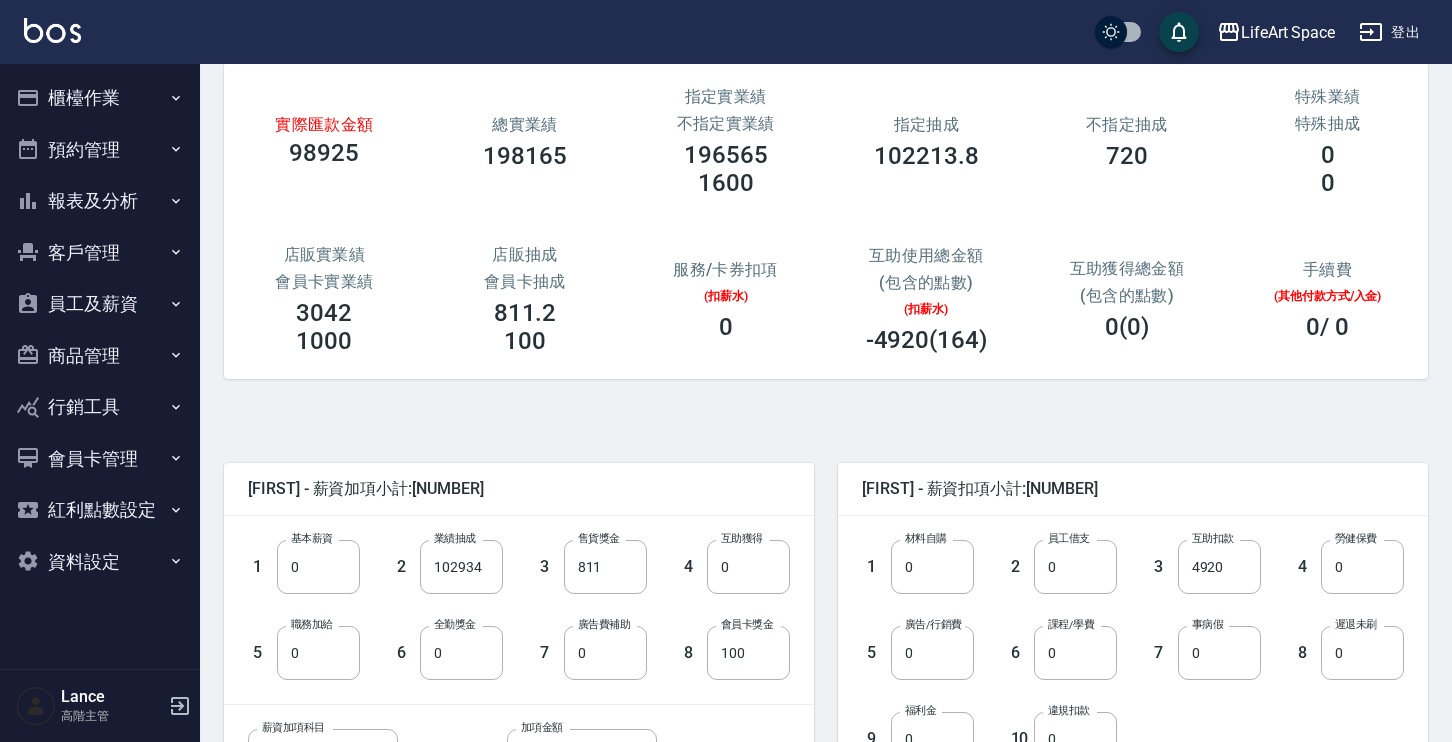 scroll, scrollTop: 246, scrollLeft: 0, axis: vertical 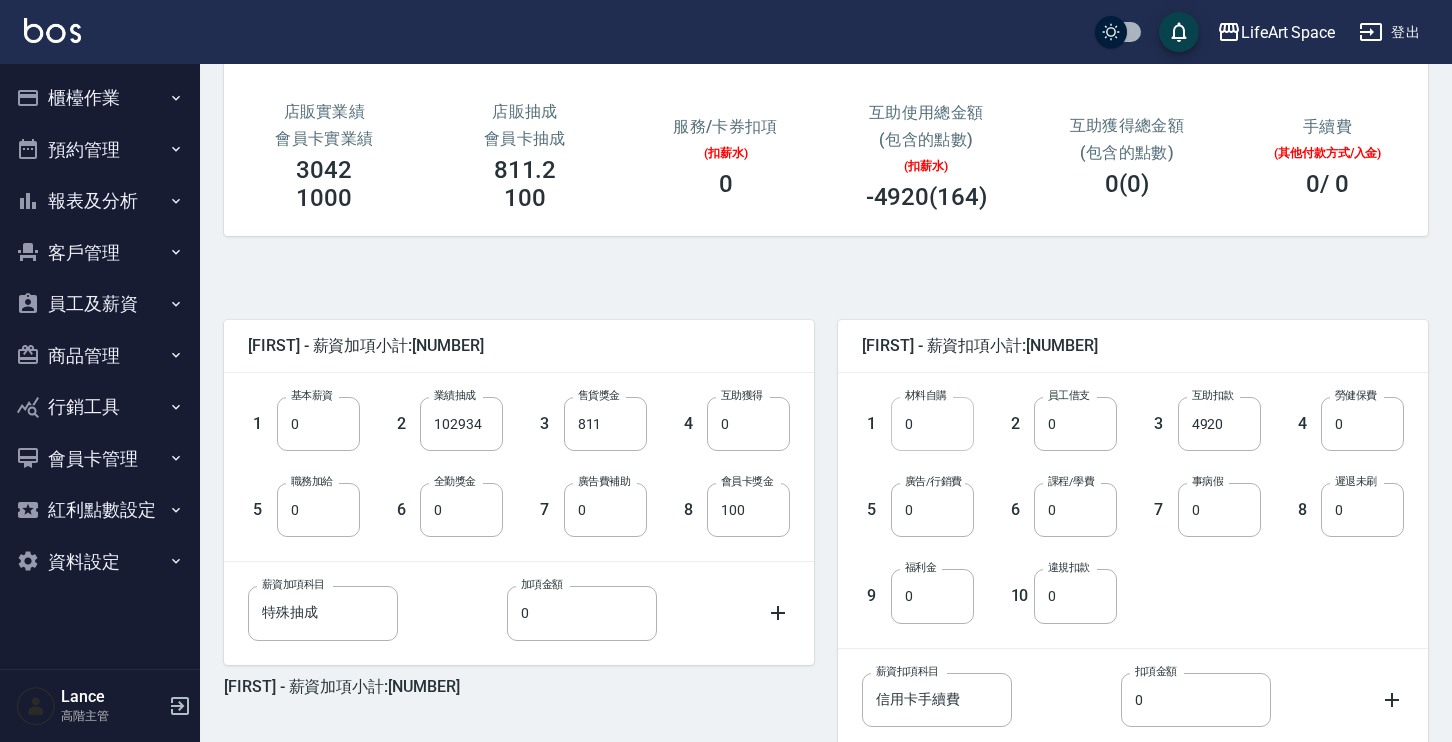 click on "0" at bounding box center (932, 424) 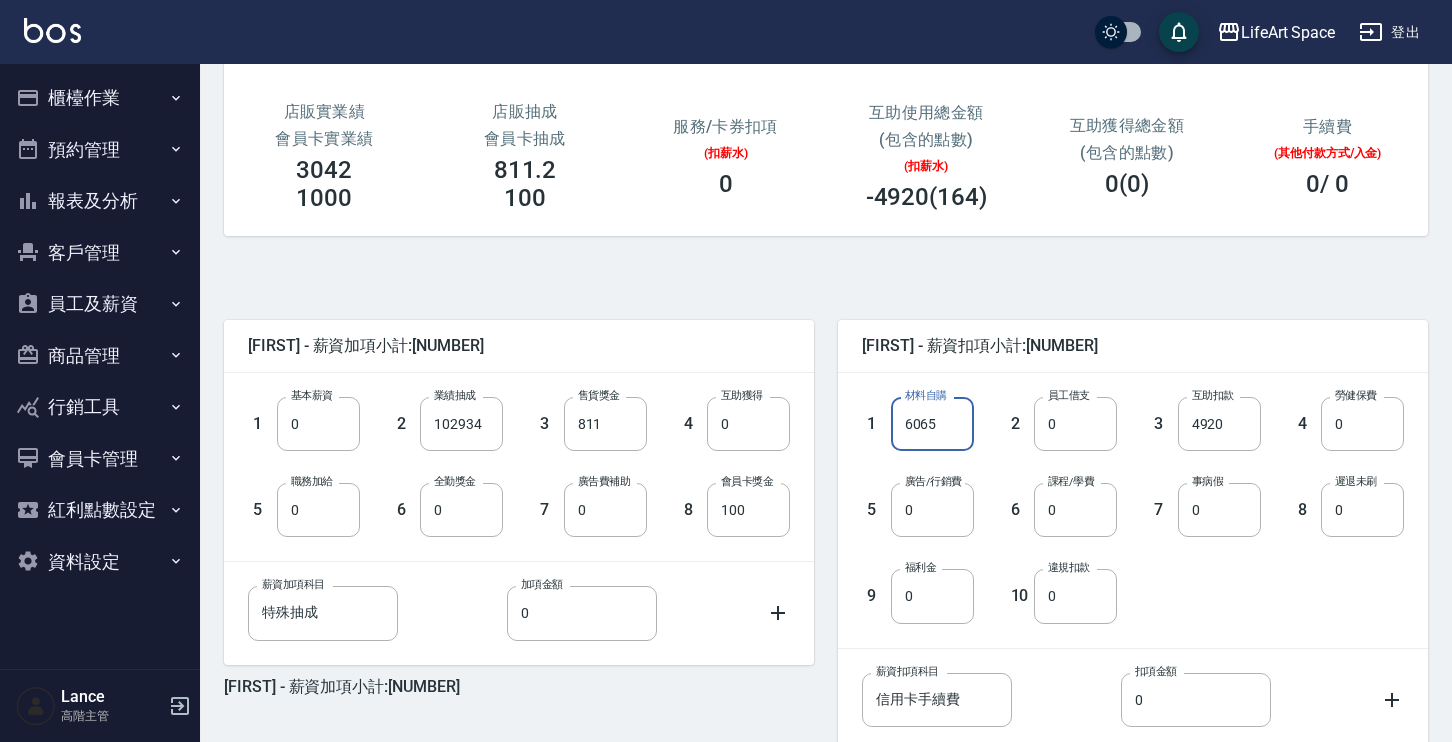 type on "6065" 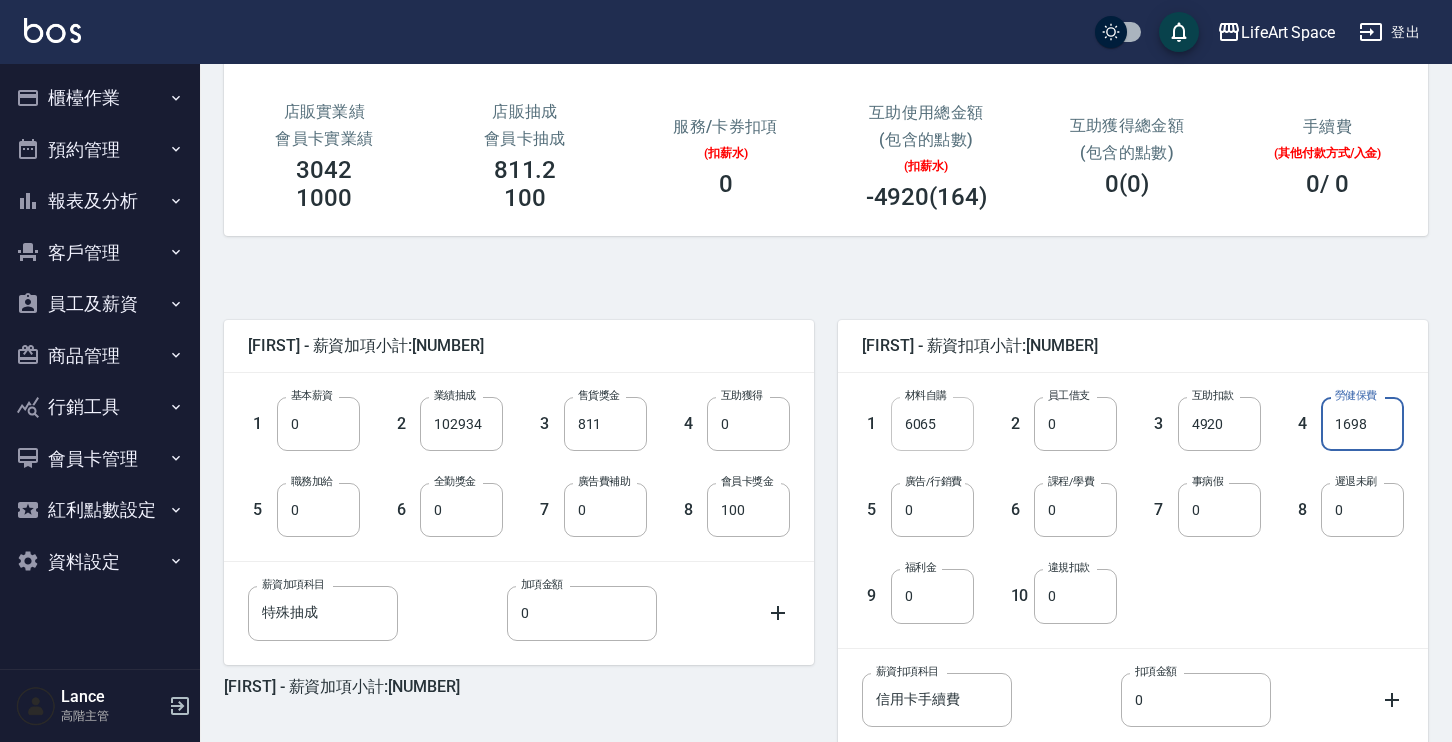 type on "1698" 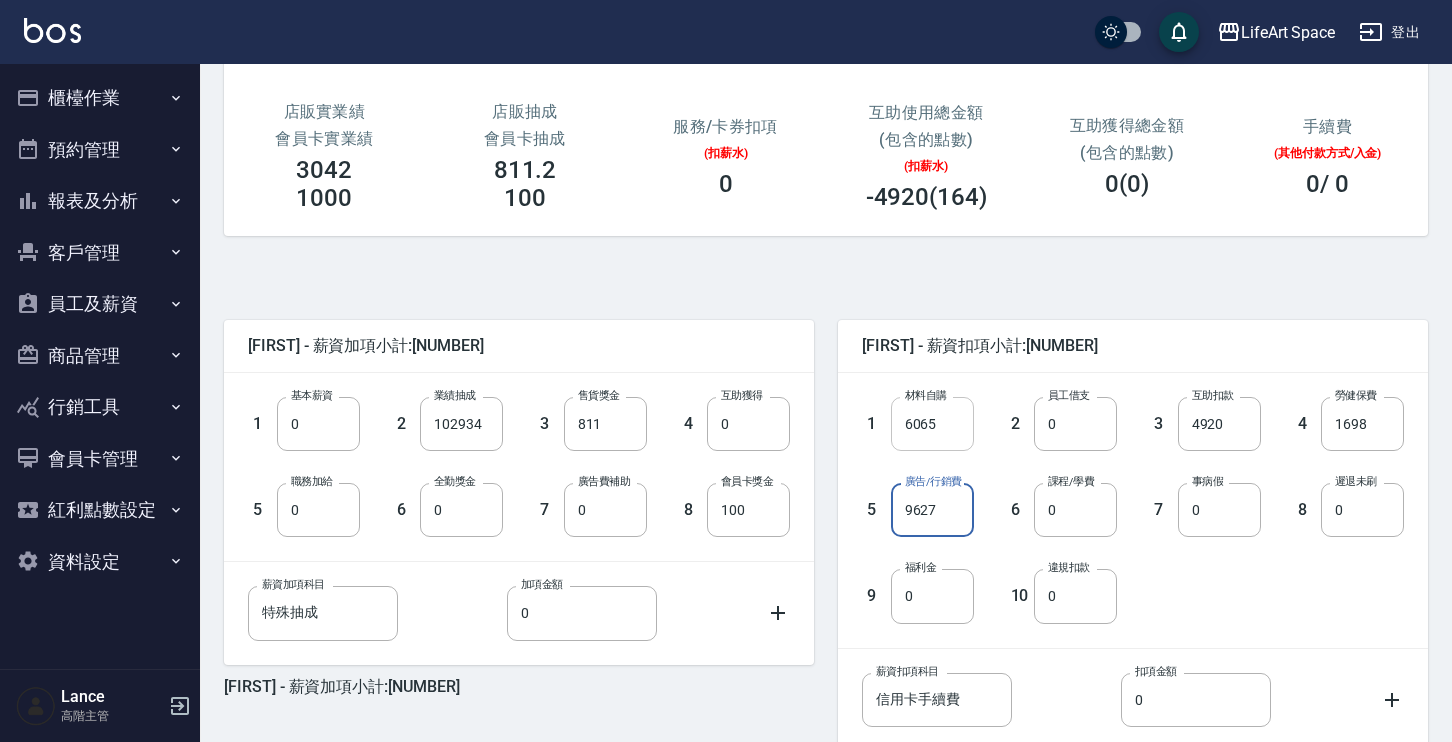 type on "9627" 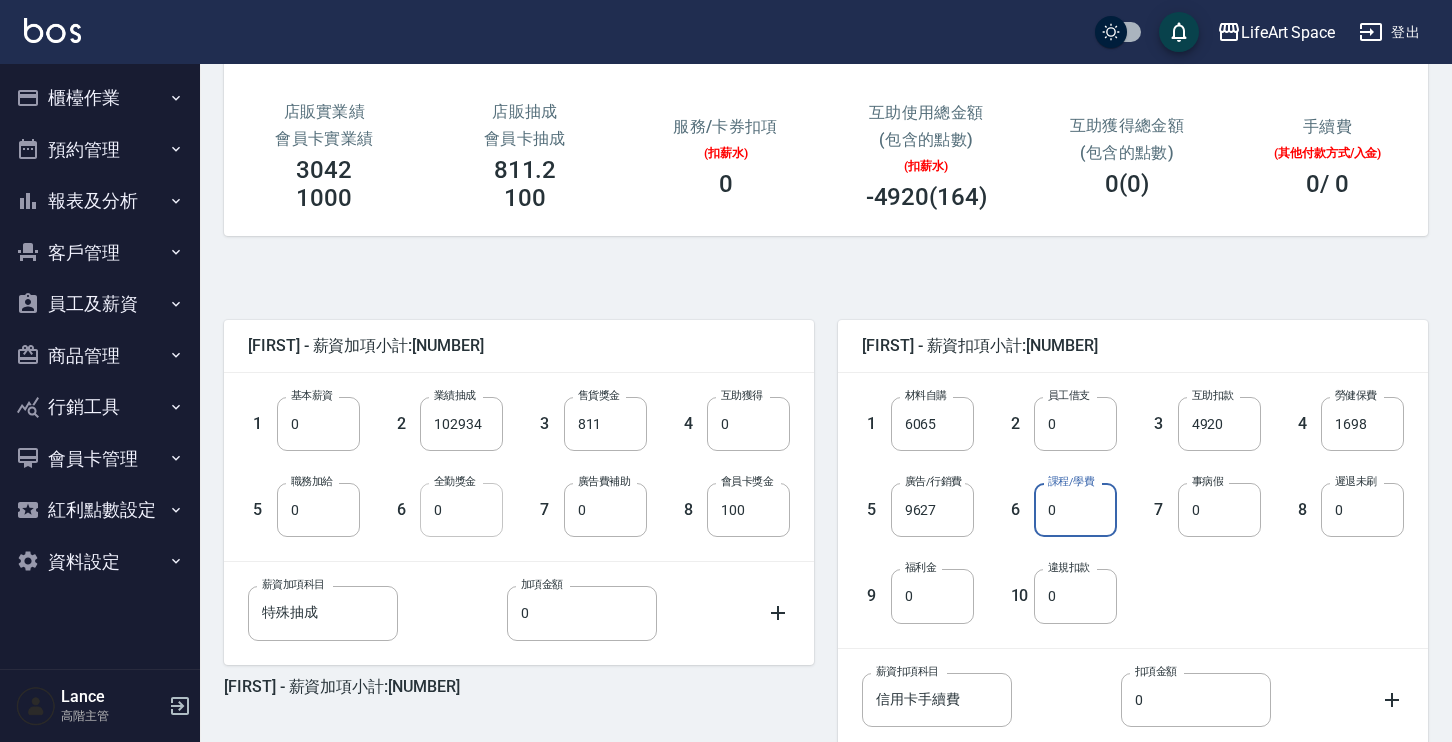 click on "0" at bounding box center (461, 510) 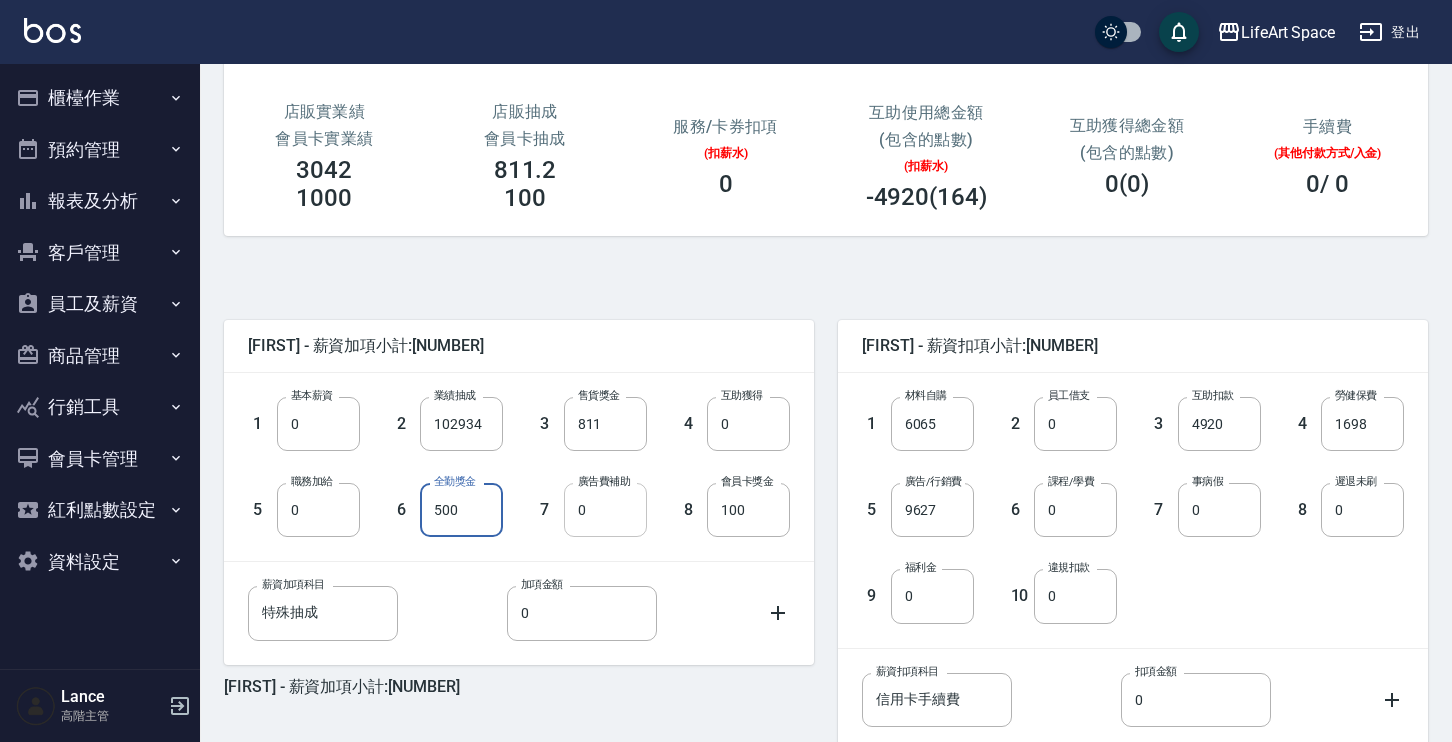 type on "500" 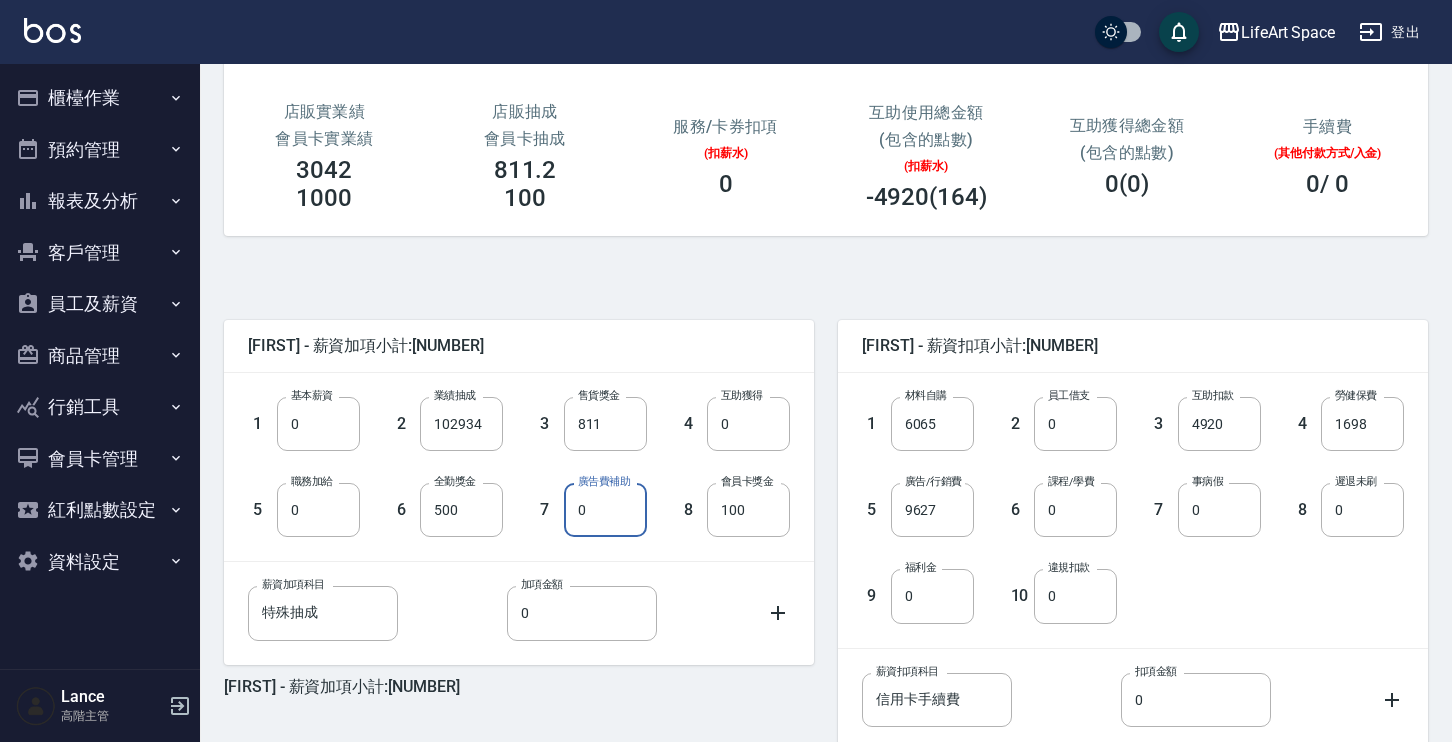 click on "0" at bounding box center (605, 510) 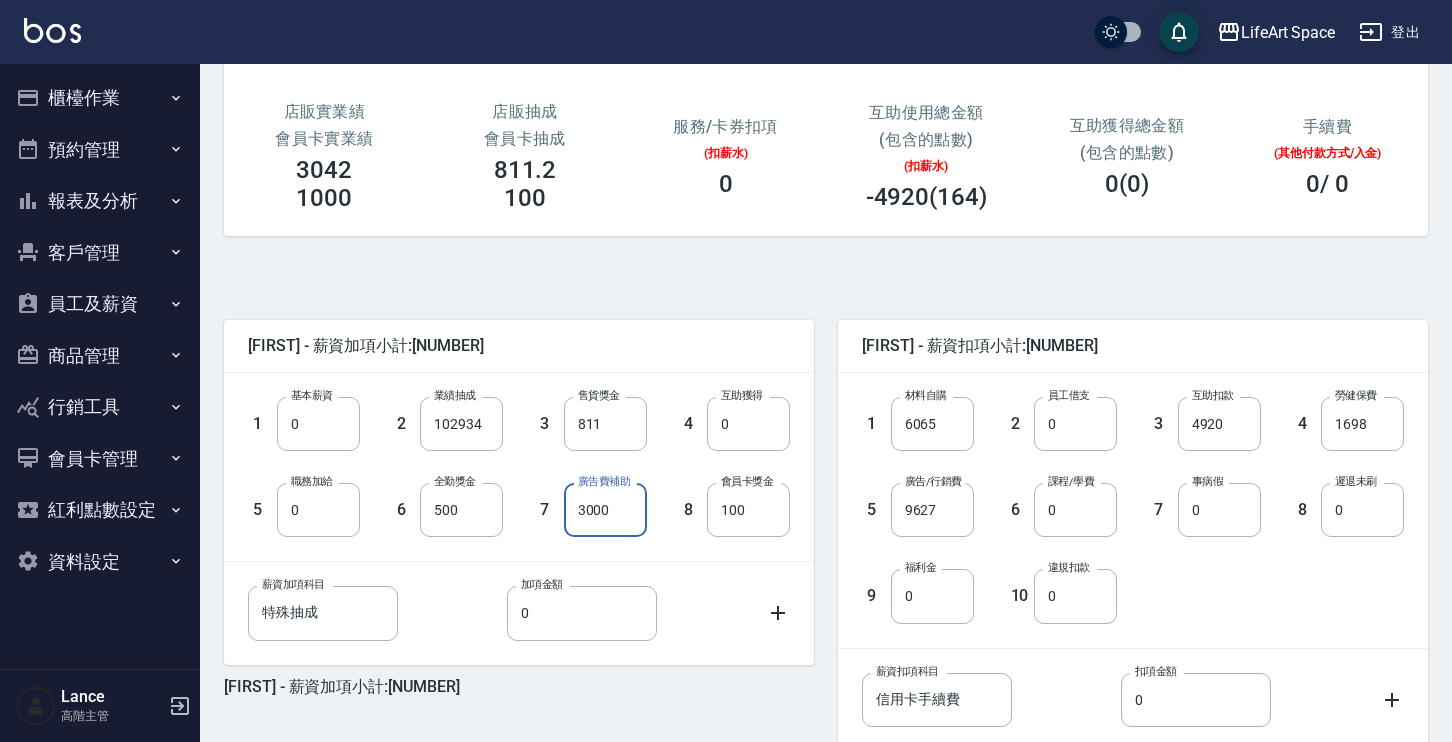 scroll, scrollTop: 387, scrollLeft: 0, axis: vertical 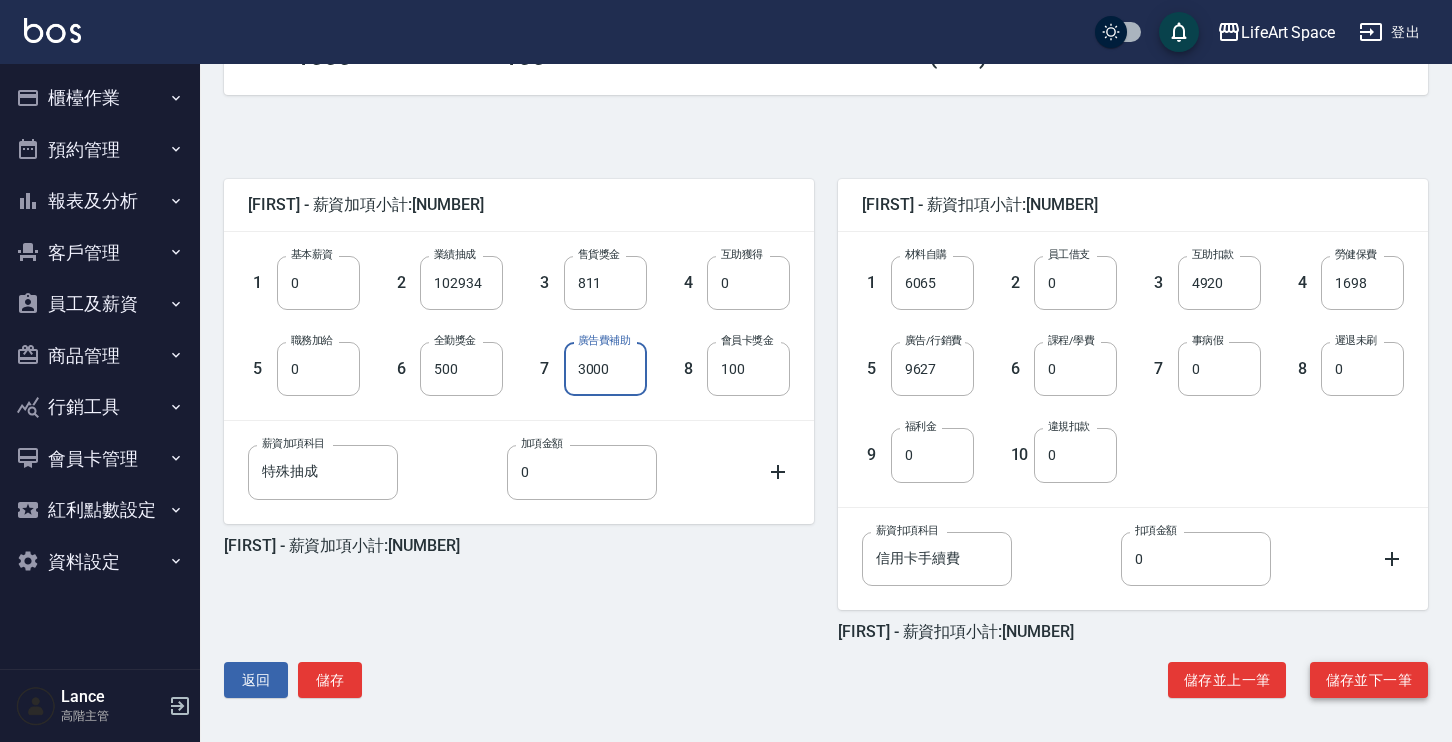 type on "3000" 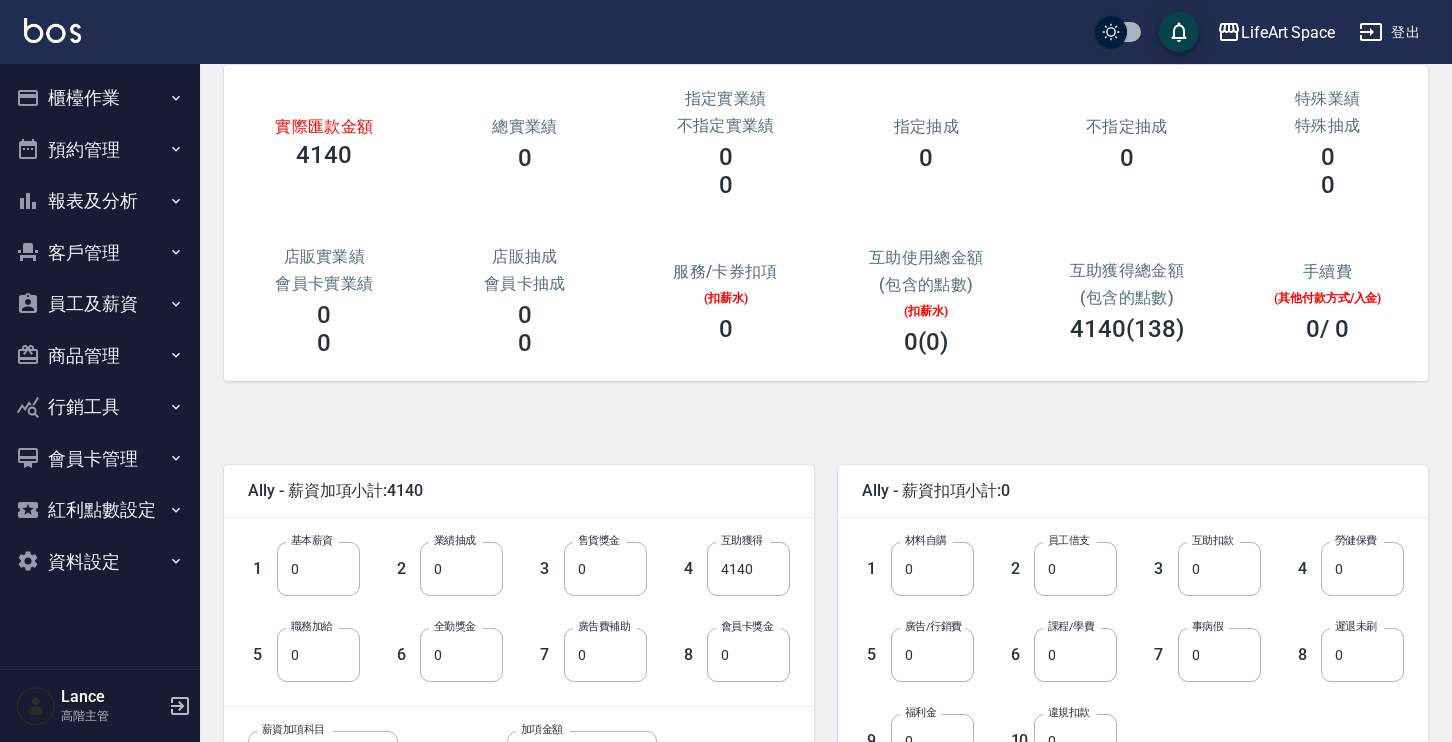 scroll, scrollTop: 267, scrollLeft: 0, axis: vertical 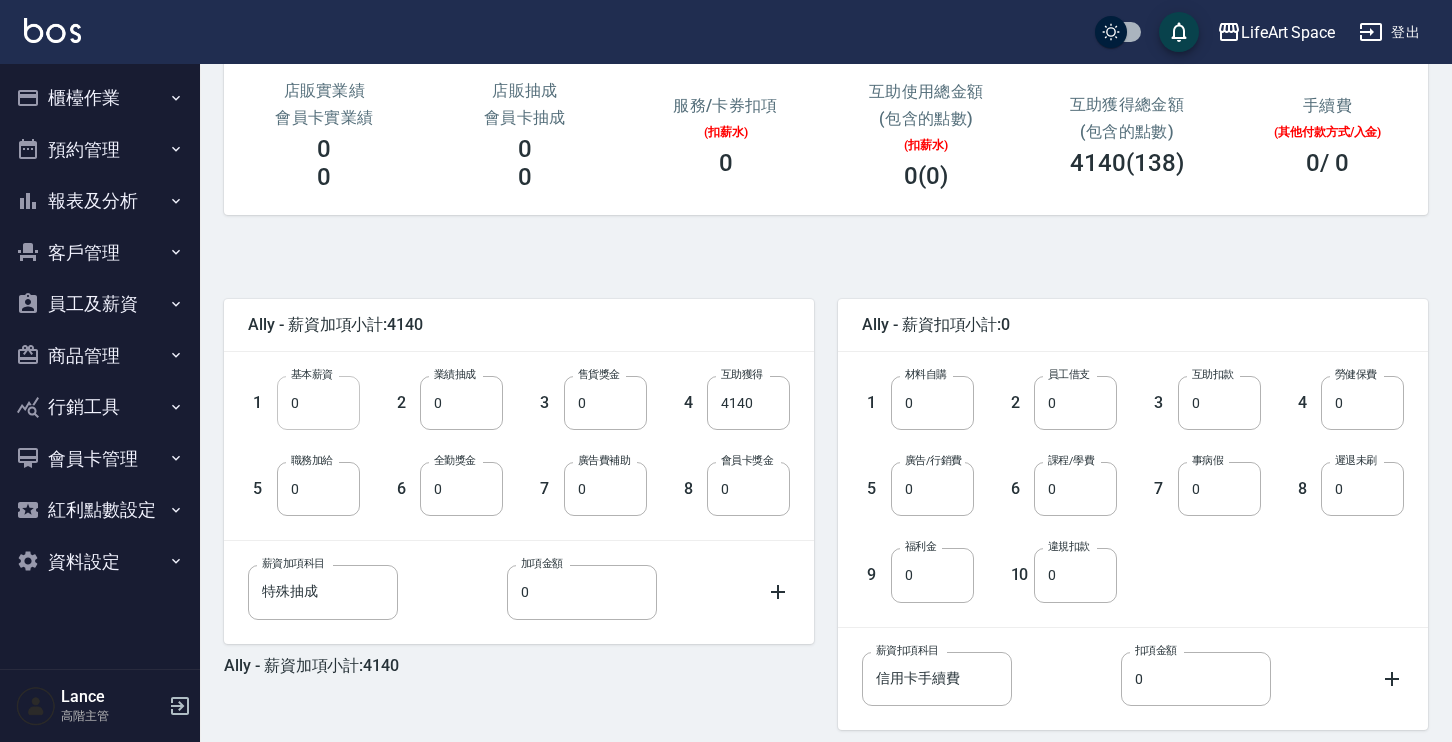 click on "0" at bounding box center [318, 403] 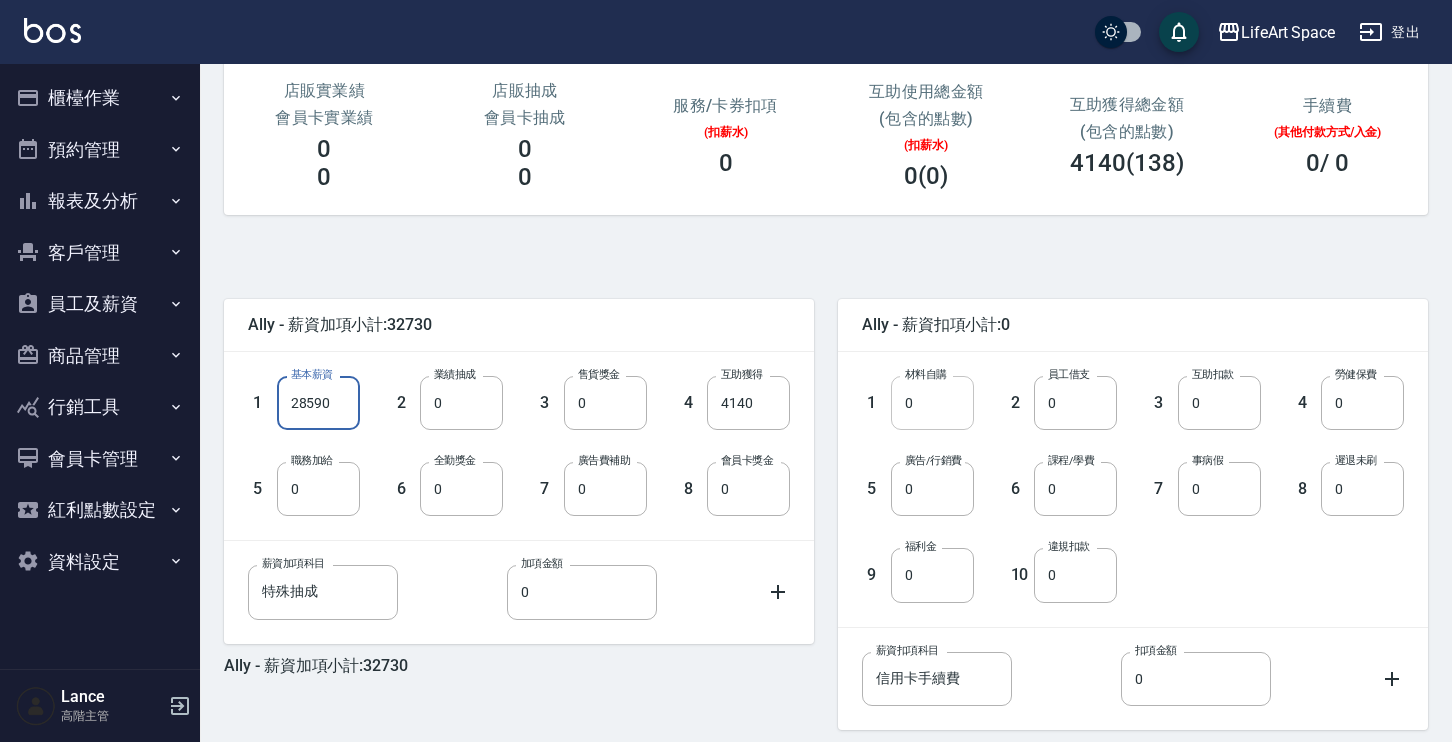 type on "28590" 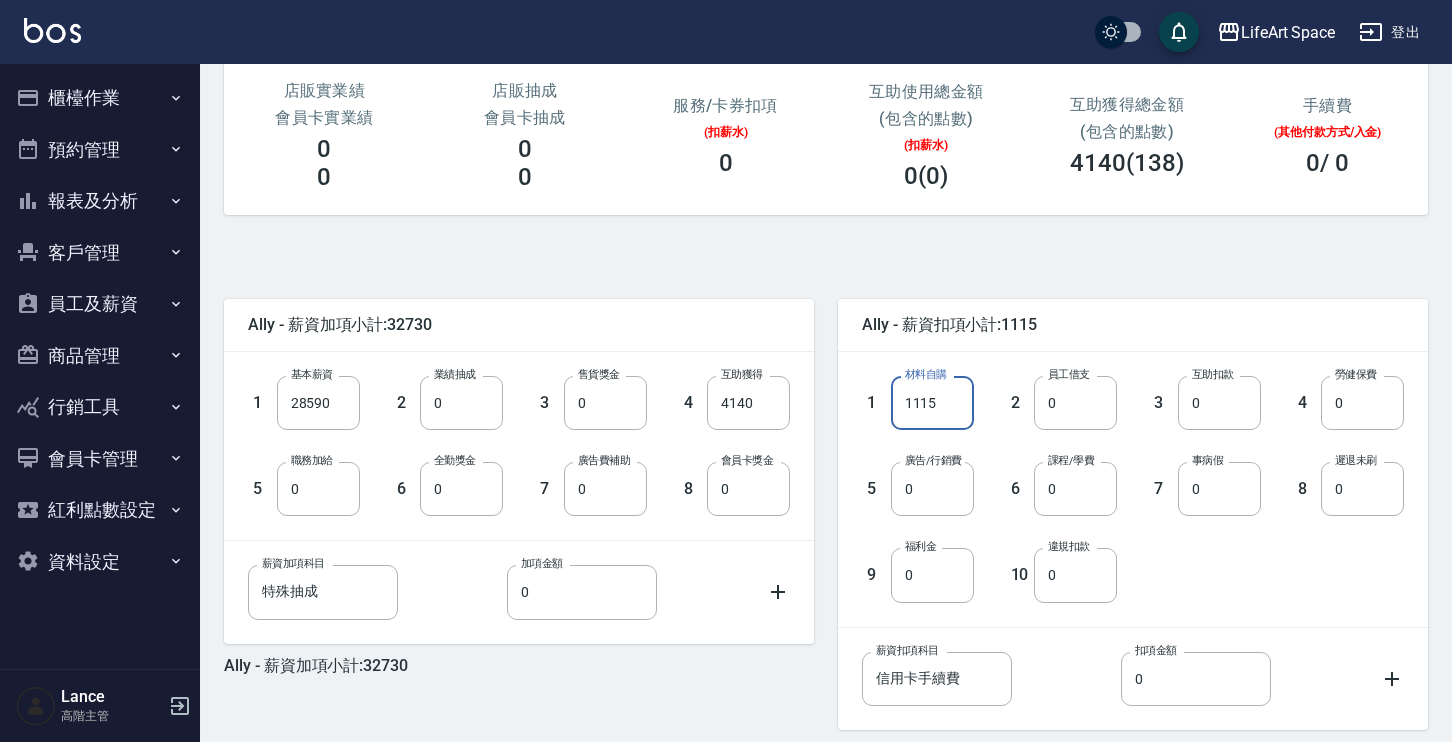 type on "1115" 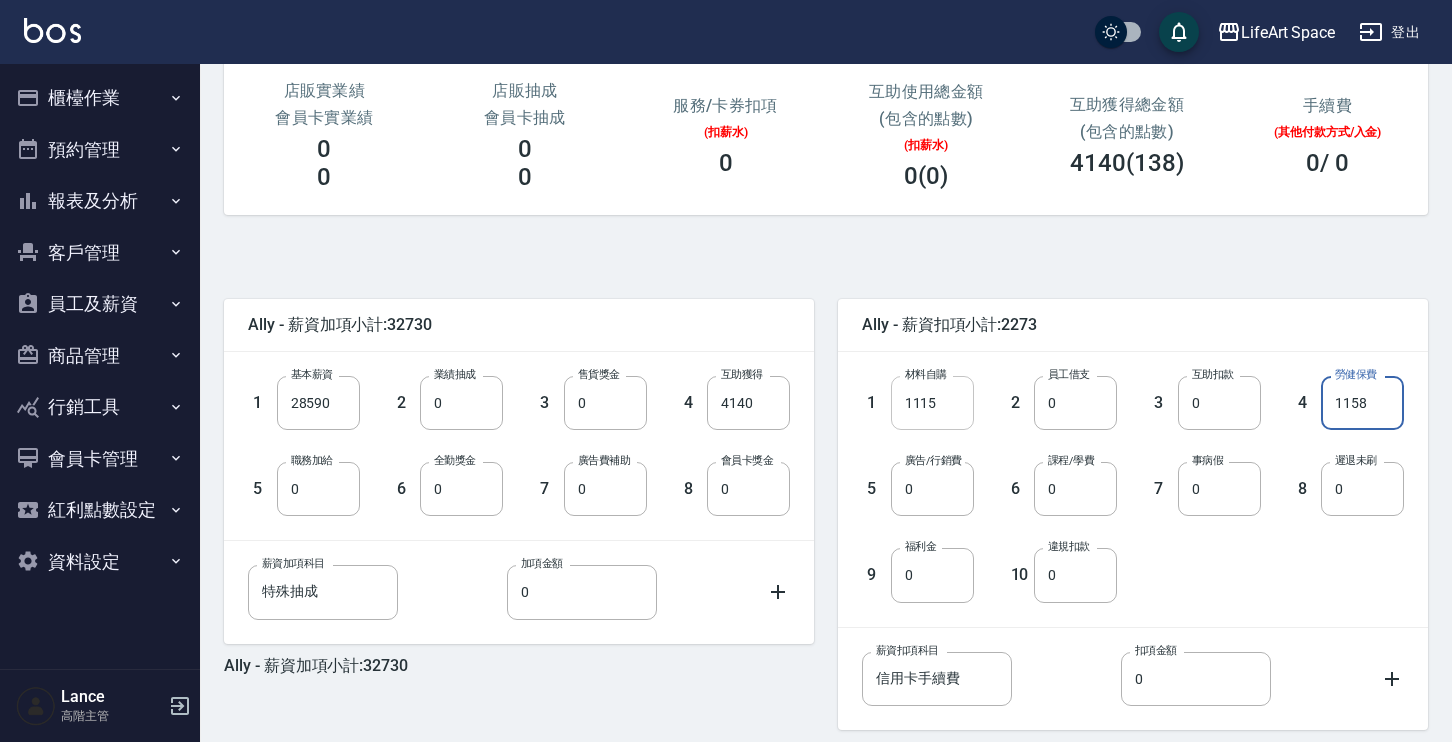 type on "1158" 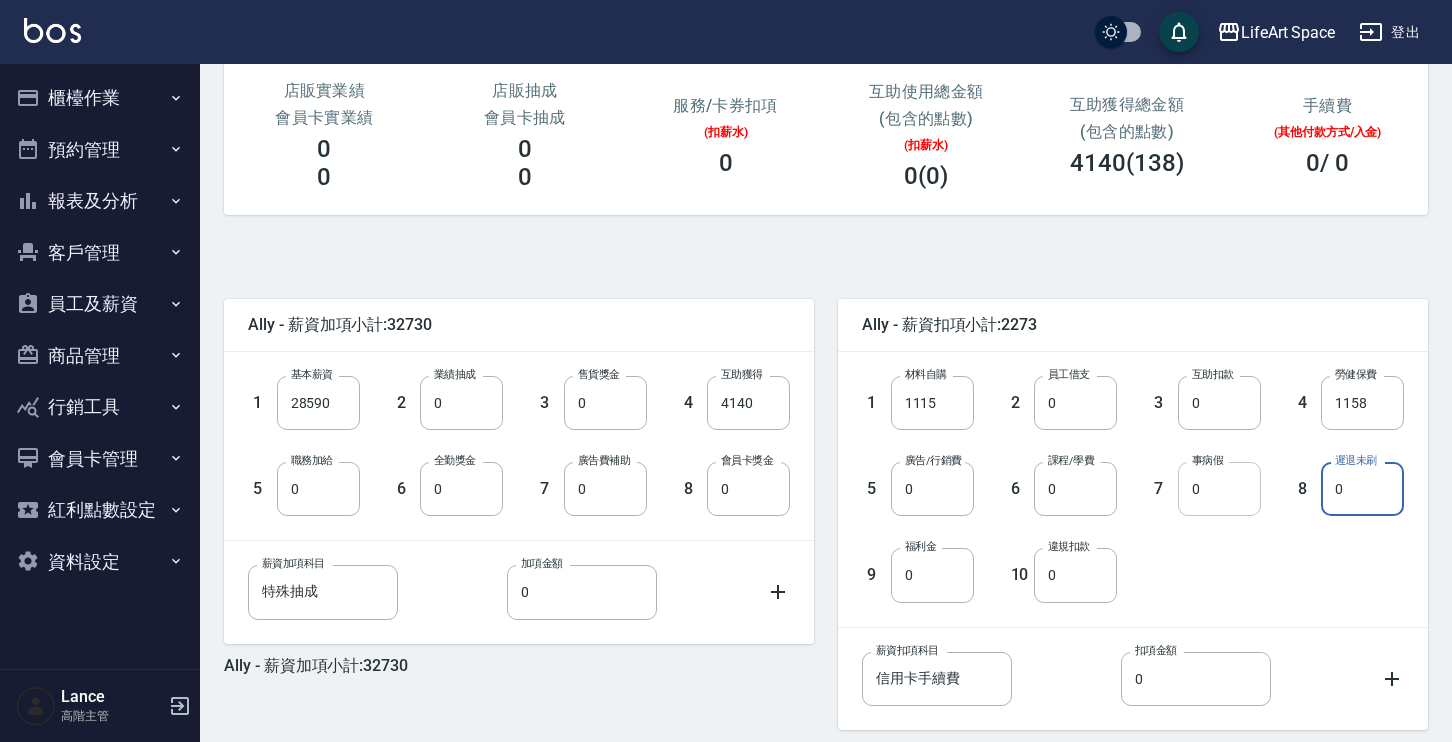 click on "0" at bounding box center [1219, 489] 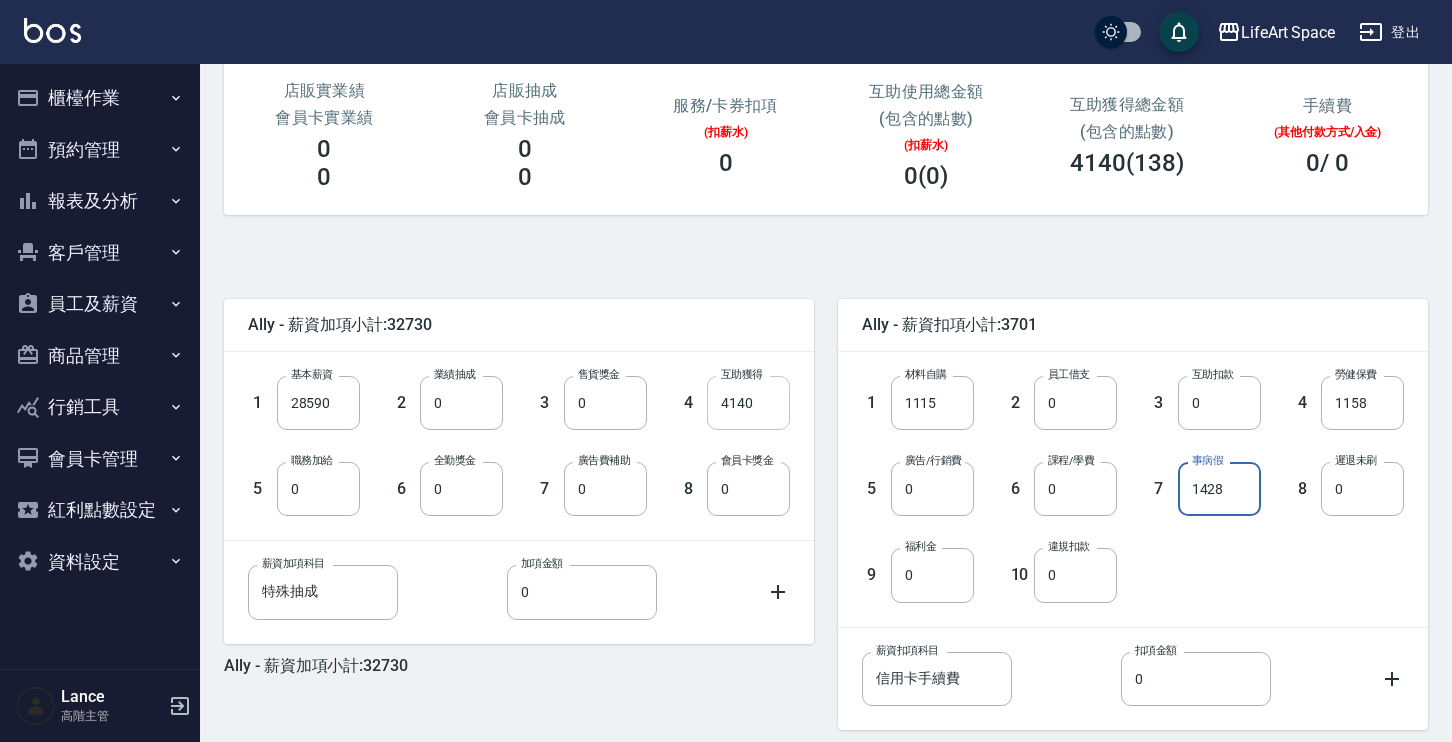 type on "1428" 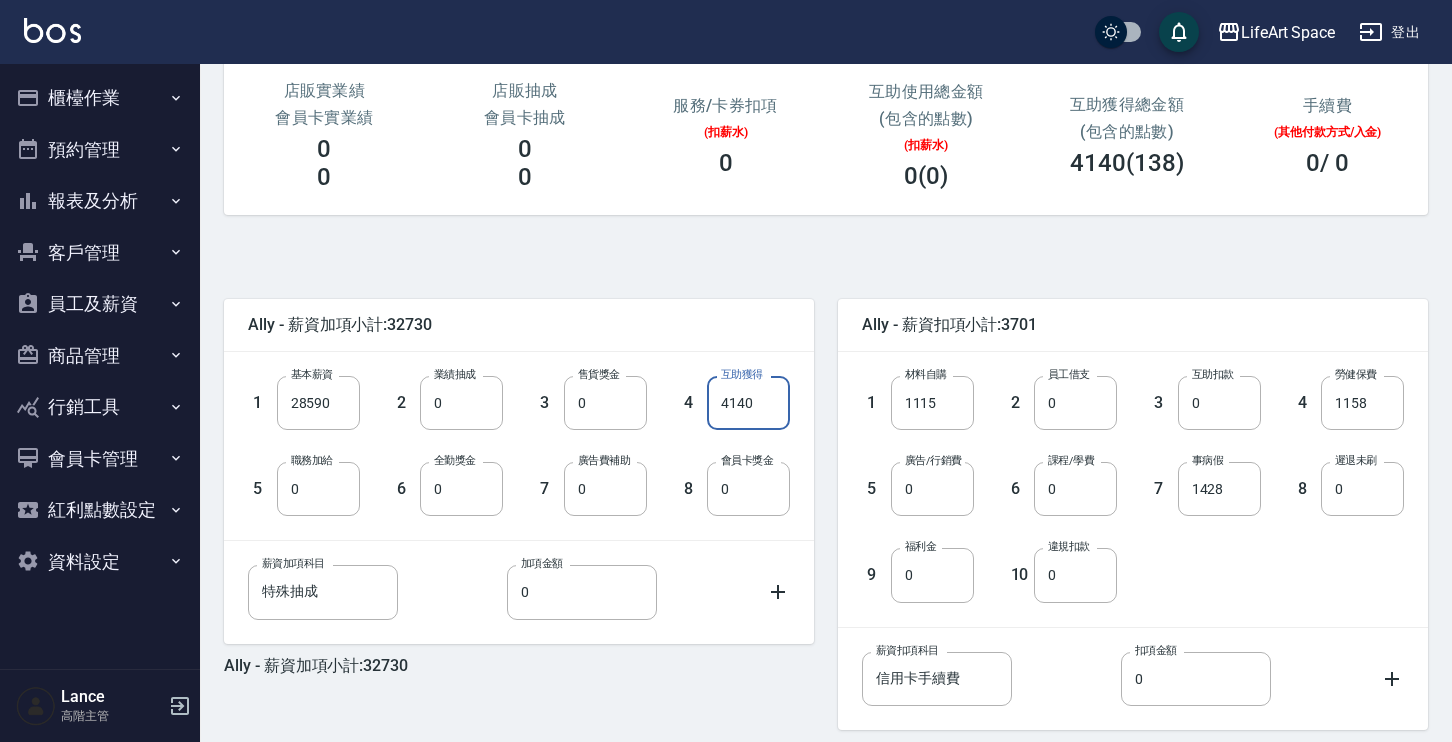 drag, startPoint x: 768, startPoint y: 413, endPoint x: 727, endPoint y: 394, distance: 45.188496 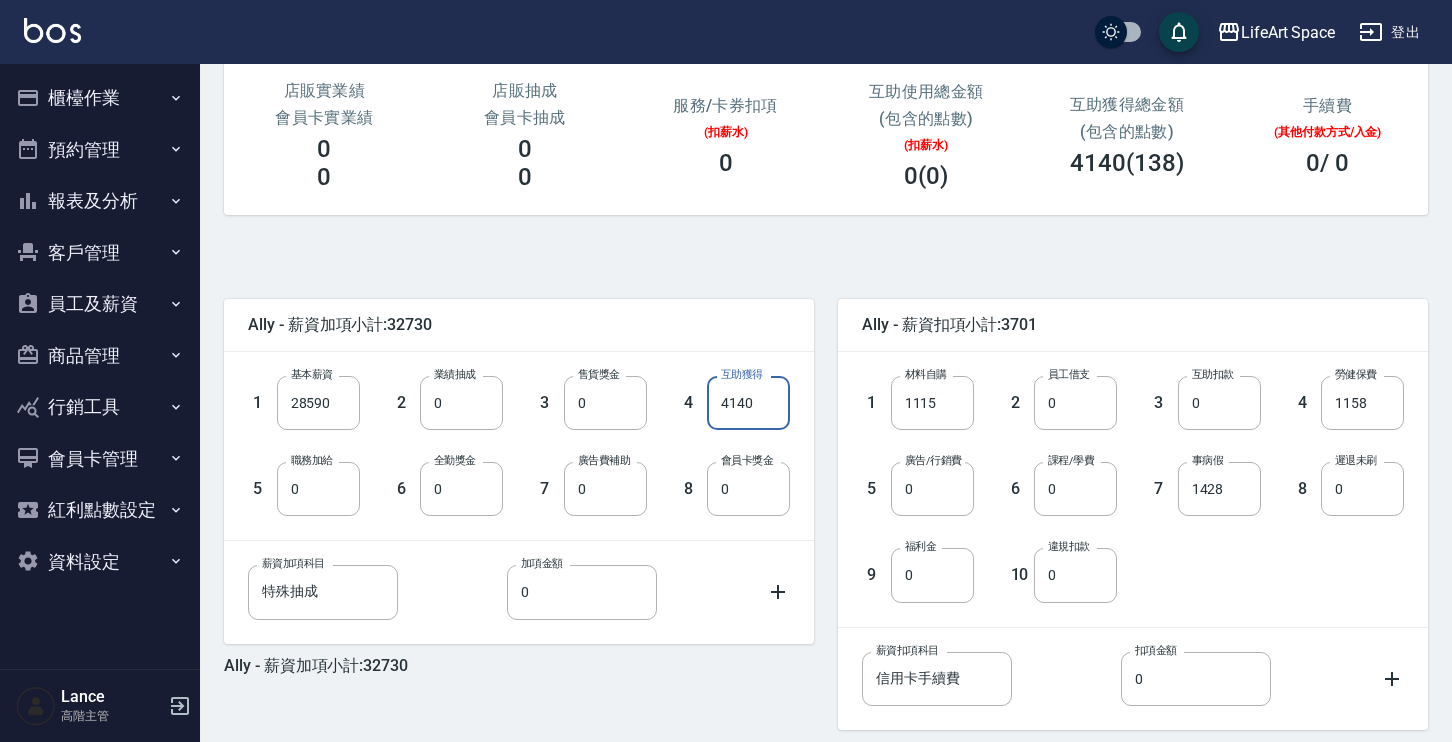 type on "0" 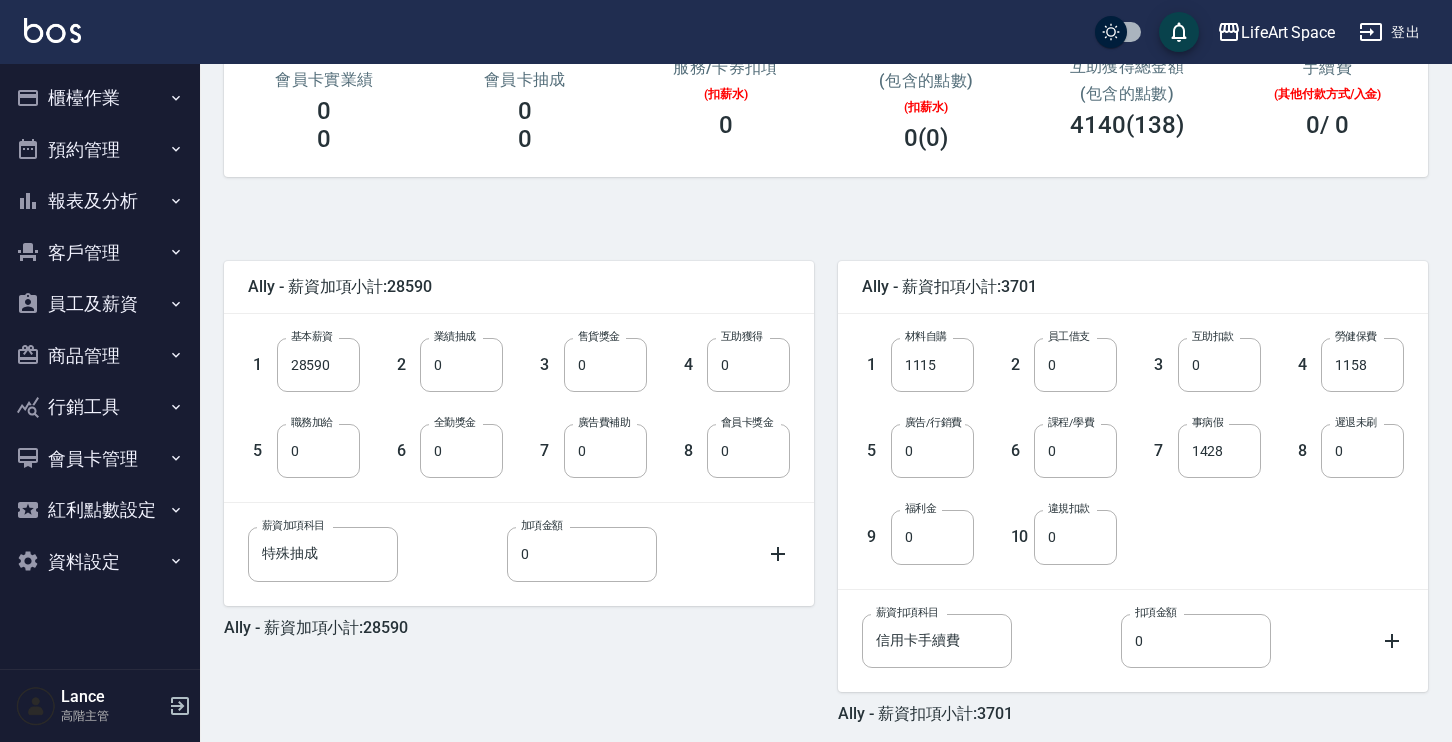 scroll, scrollTop: 387, scrollLeft: 0, axis: vertical 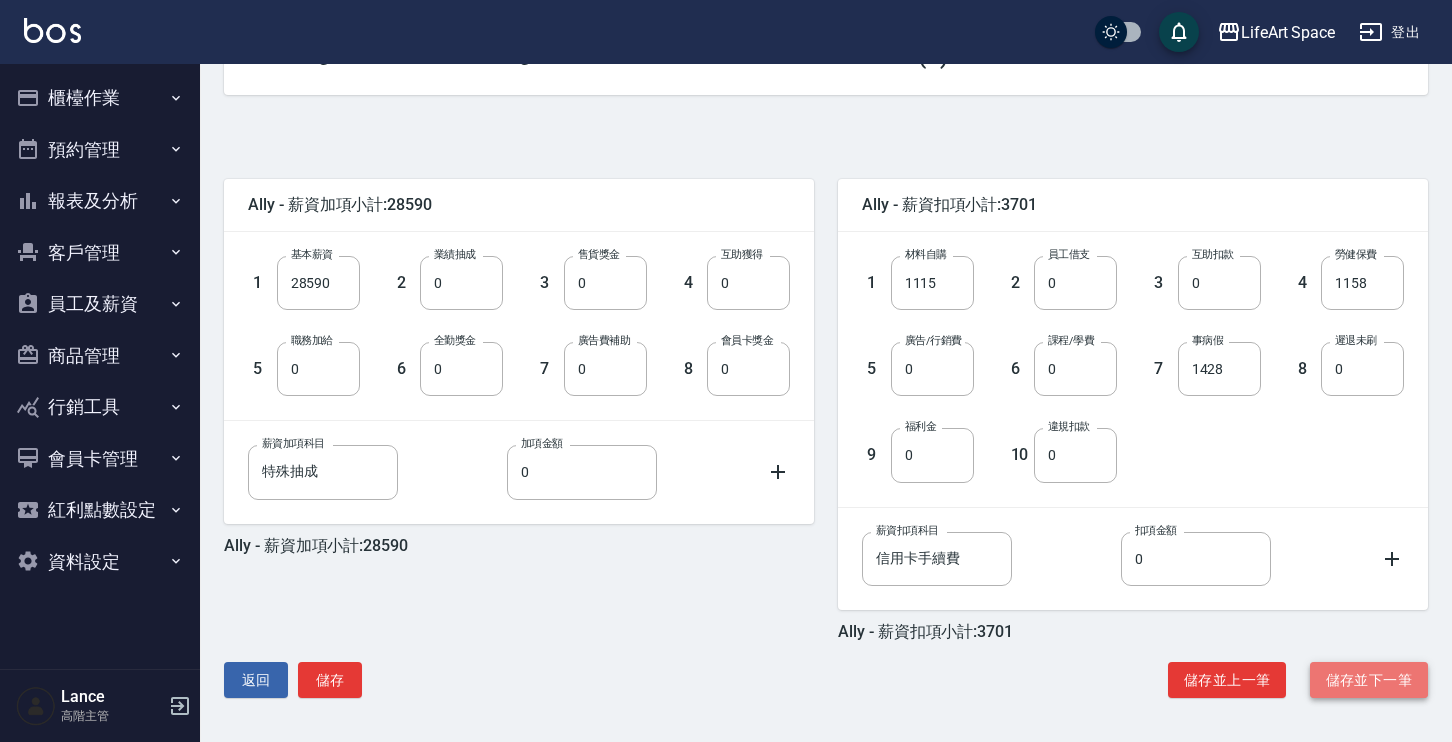 click on "儲存並下一筆" at bounding box center [1369, 680] 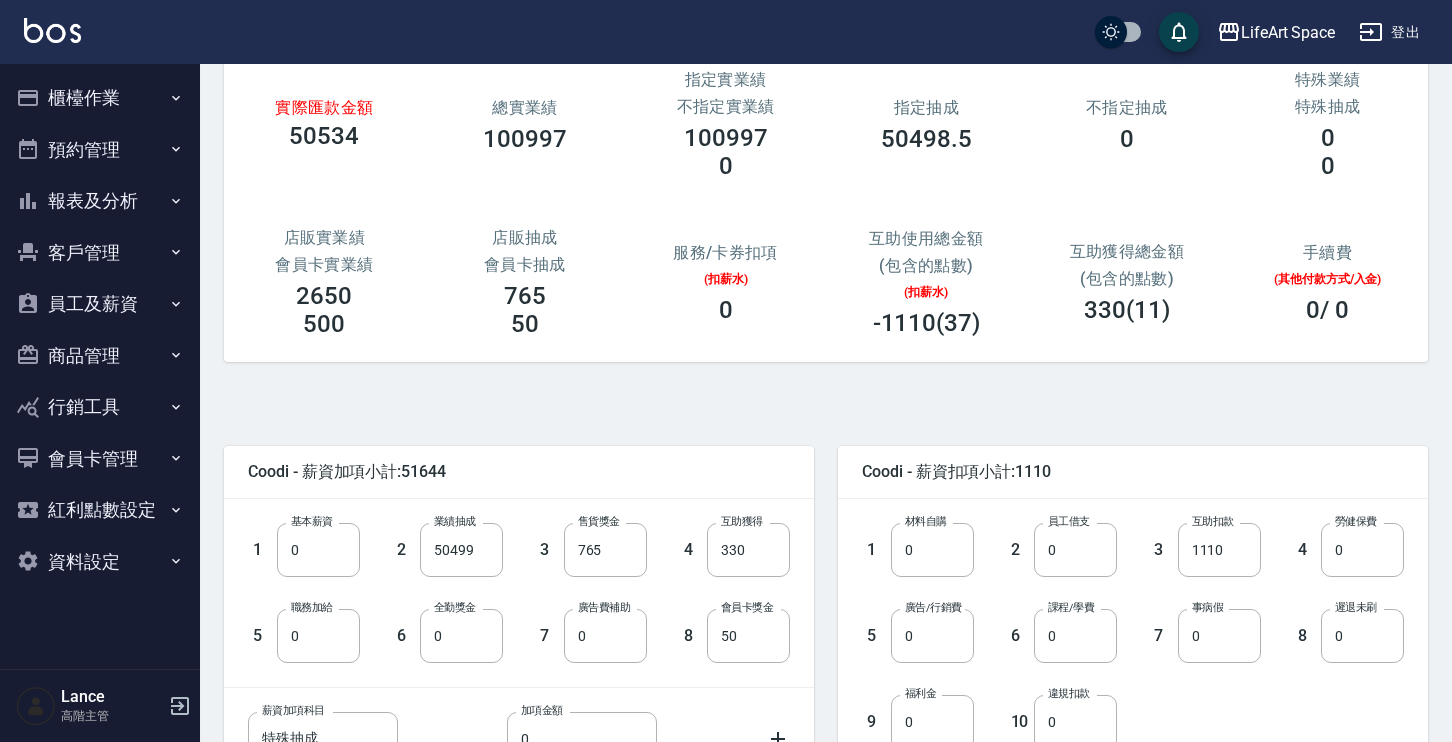 scroll, scrollTop: 271, scrollLeft: 0, axis: vertical 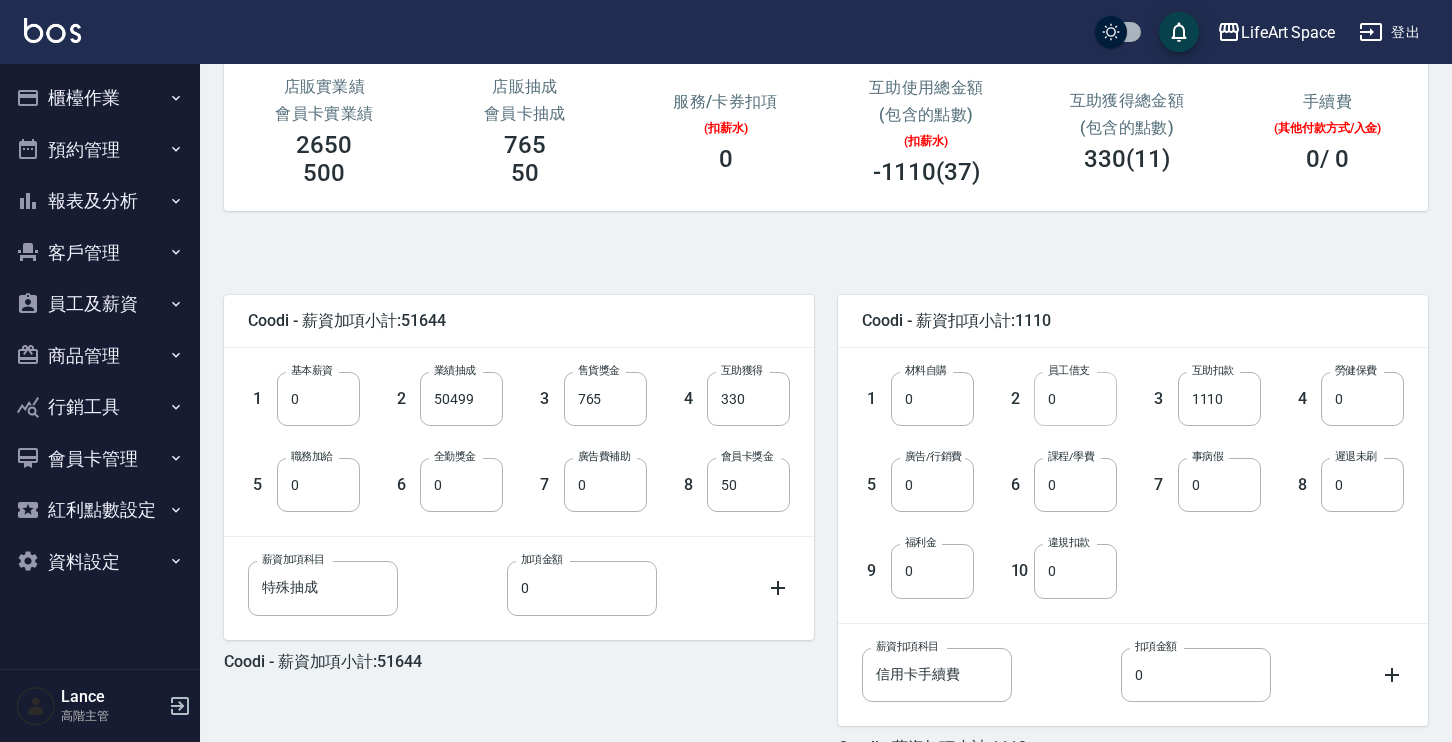 click on "0" at bounding box center [1075, 399] 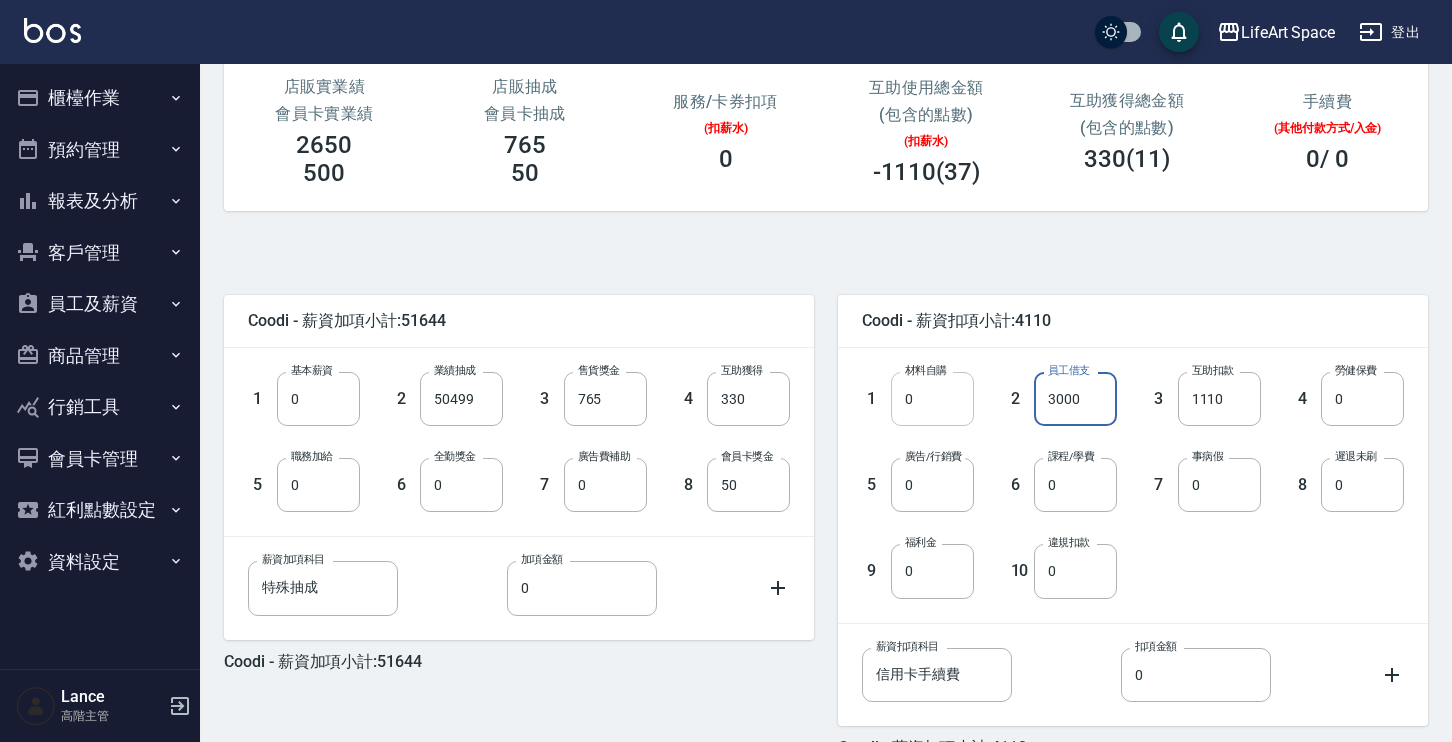 type on "3000" 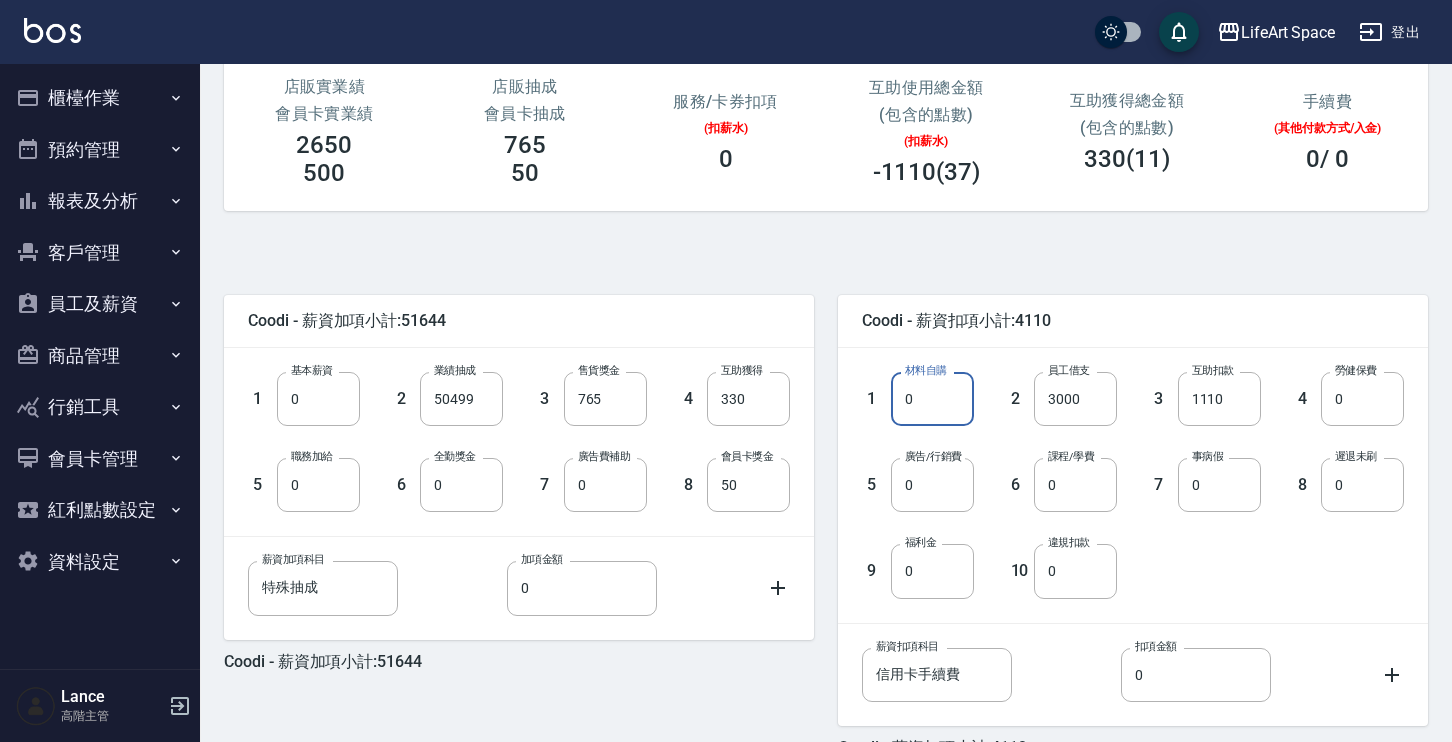 click on "0" at bounding box center (932, 399) 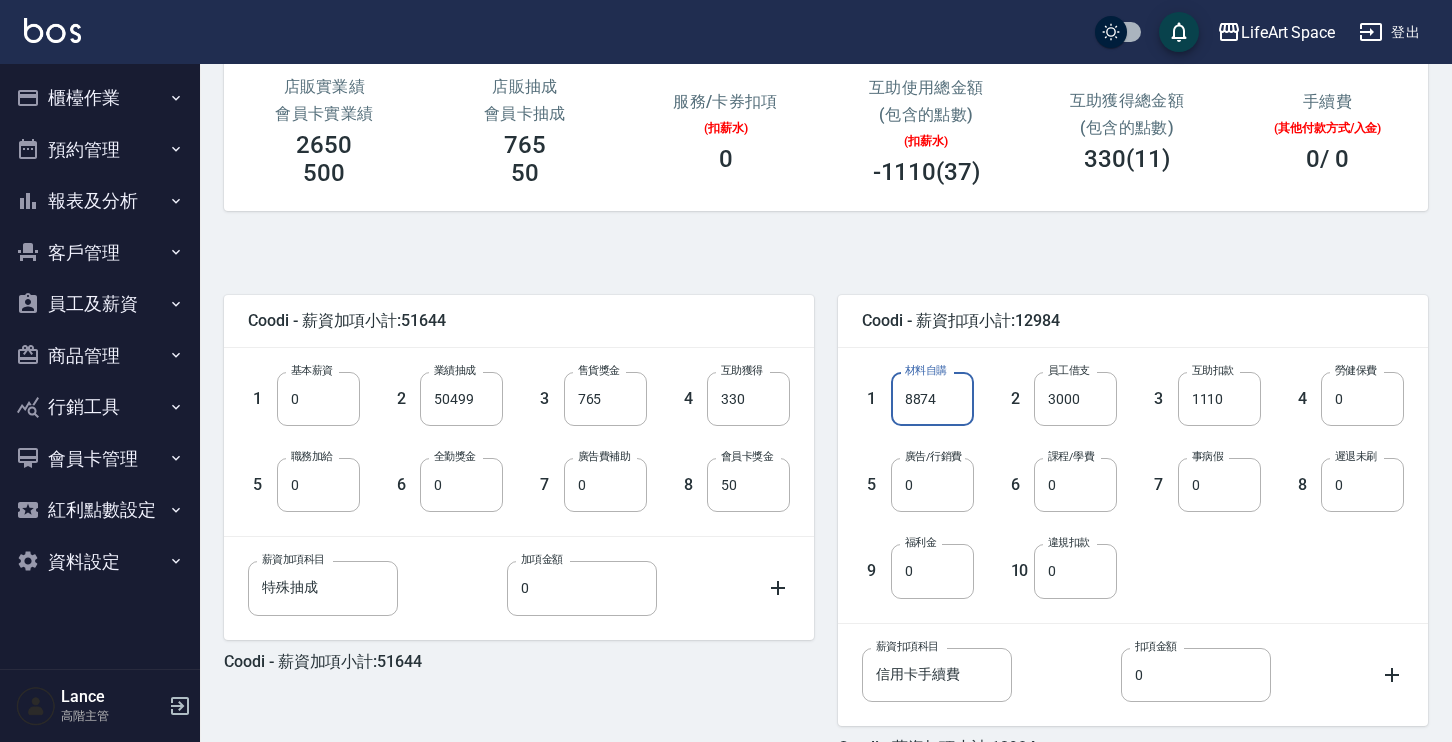 type on "8874" 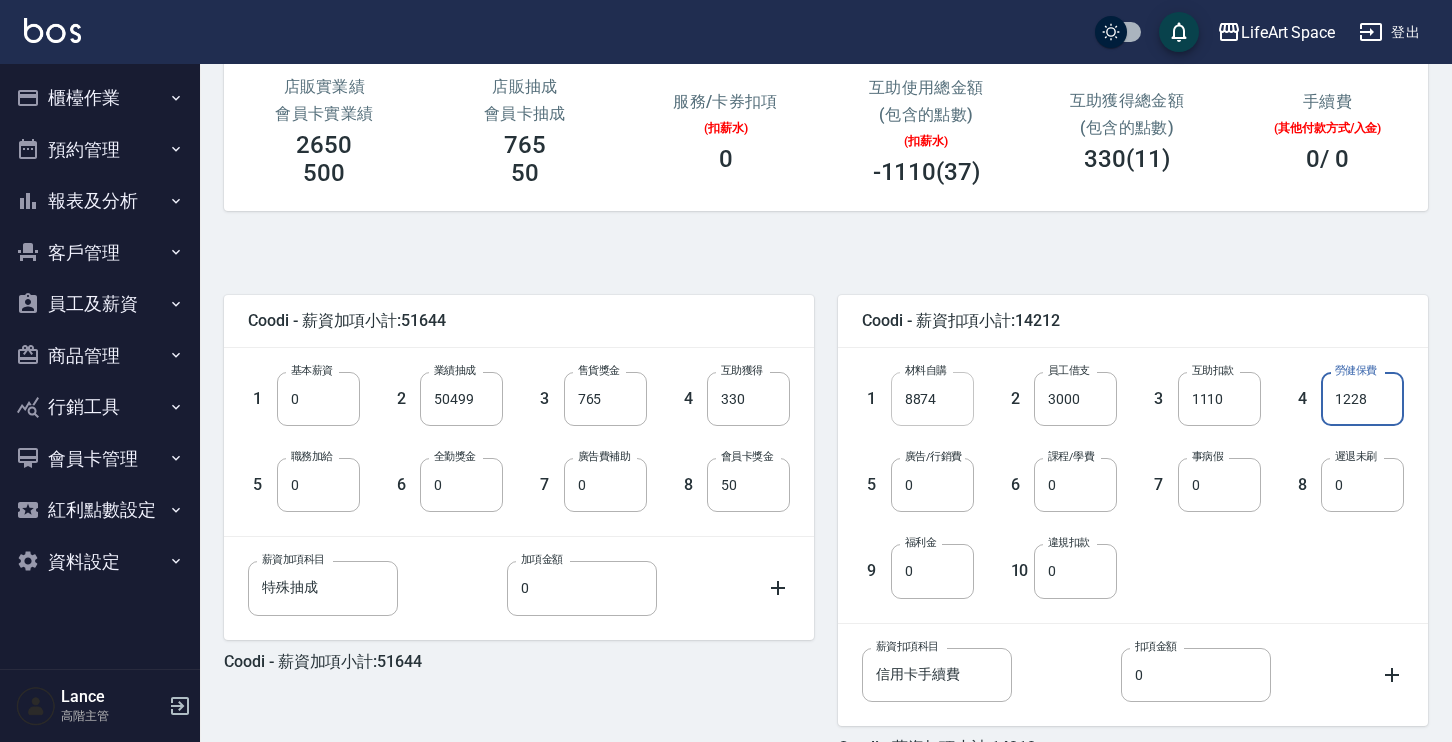type on "1228" 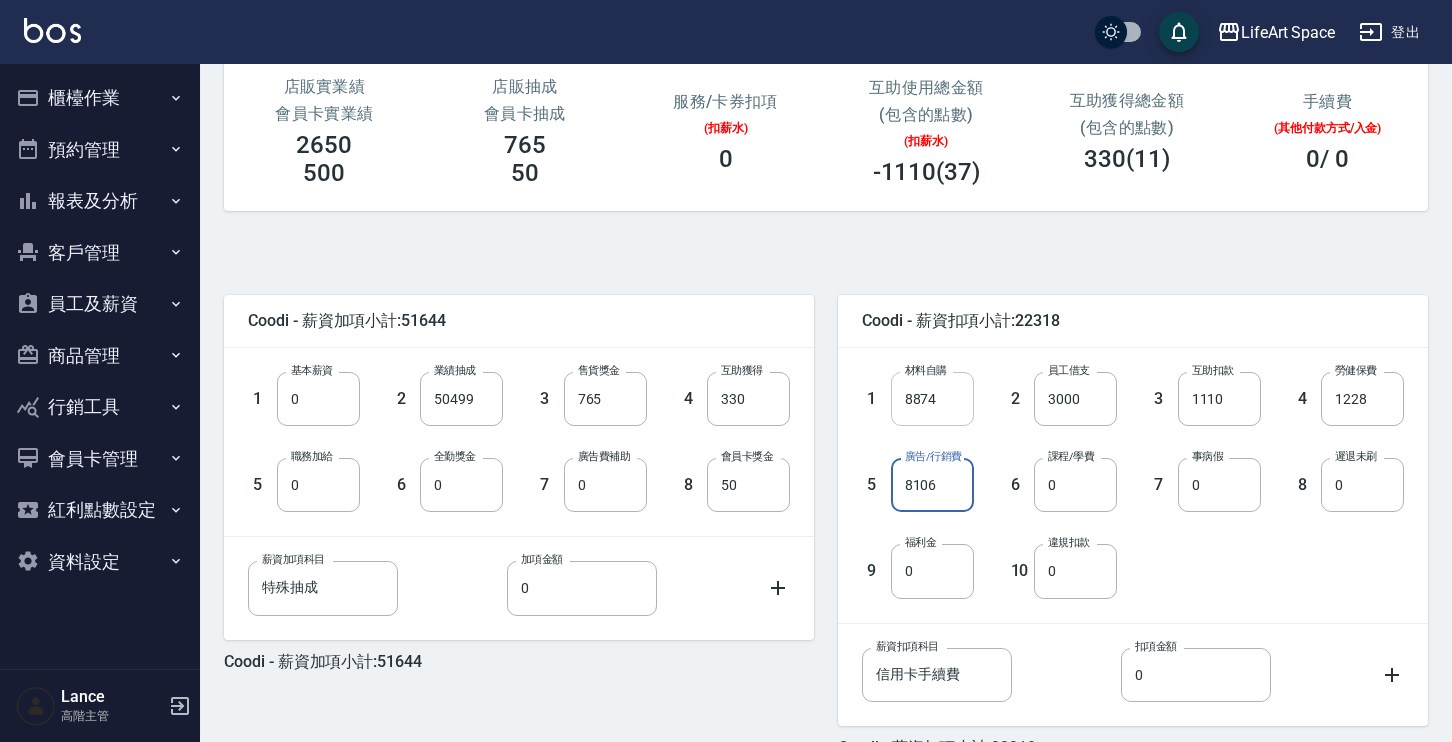 type on "8106" 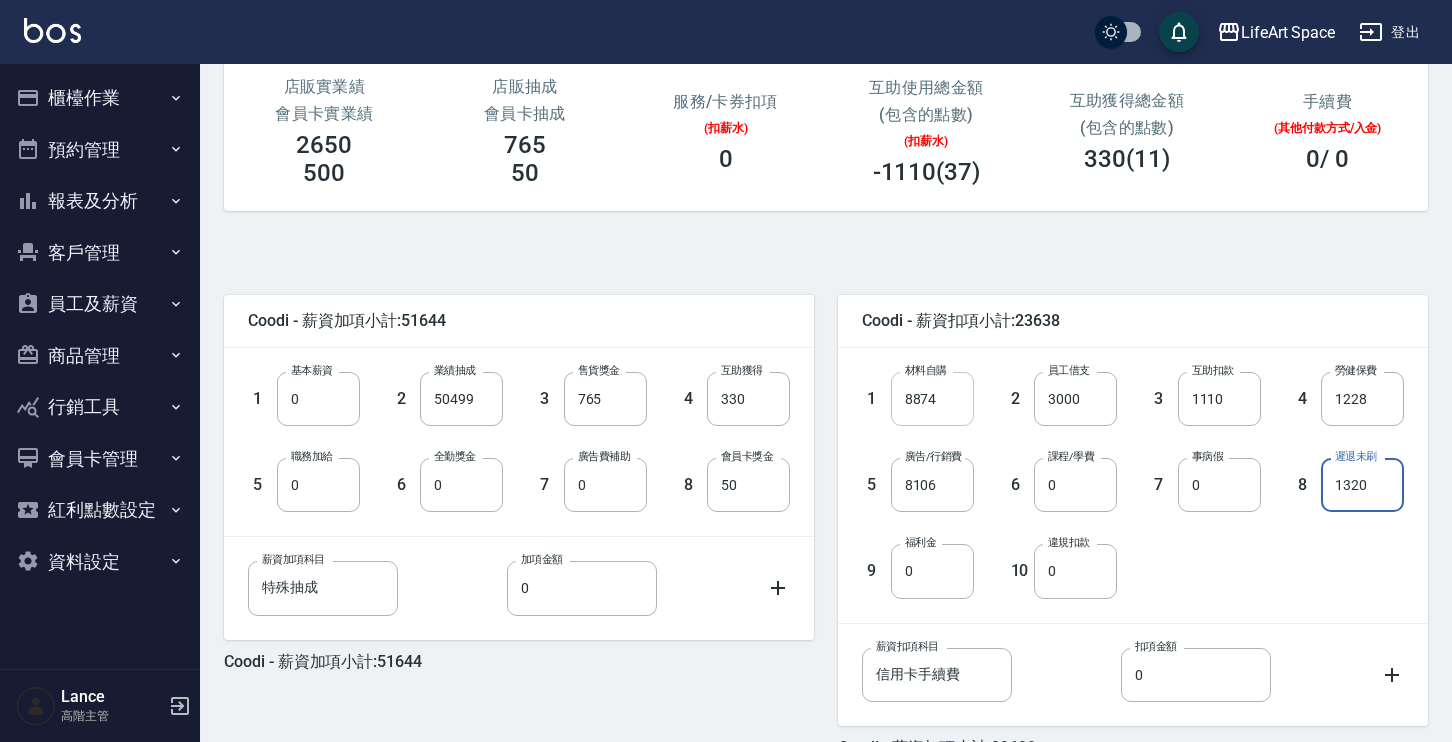 type on "1320" 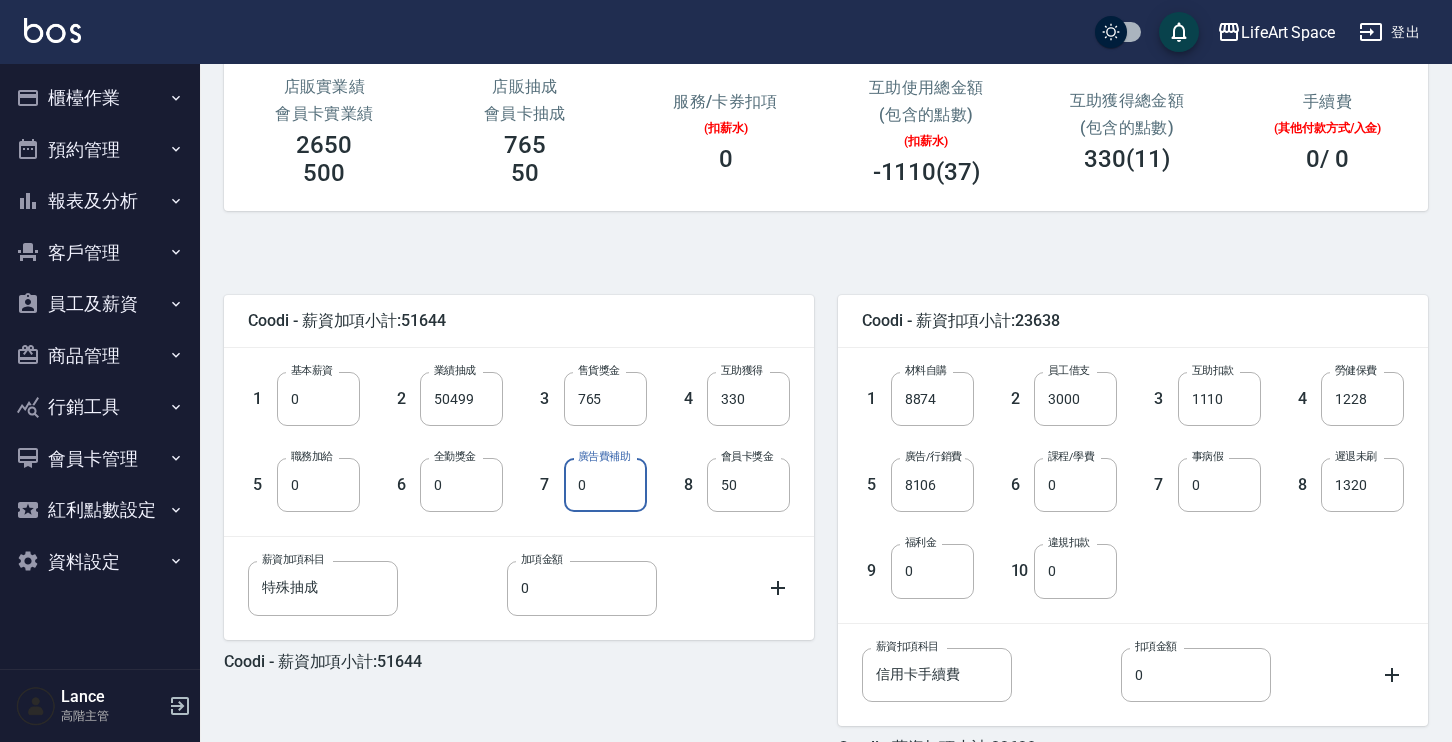 click on "0" at bounding box center (605, 485) 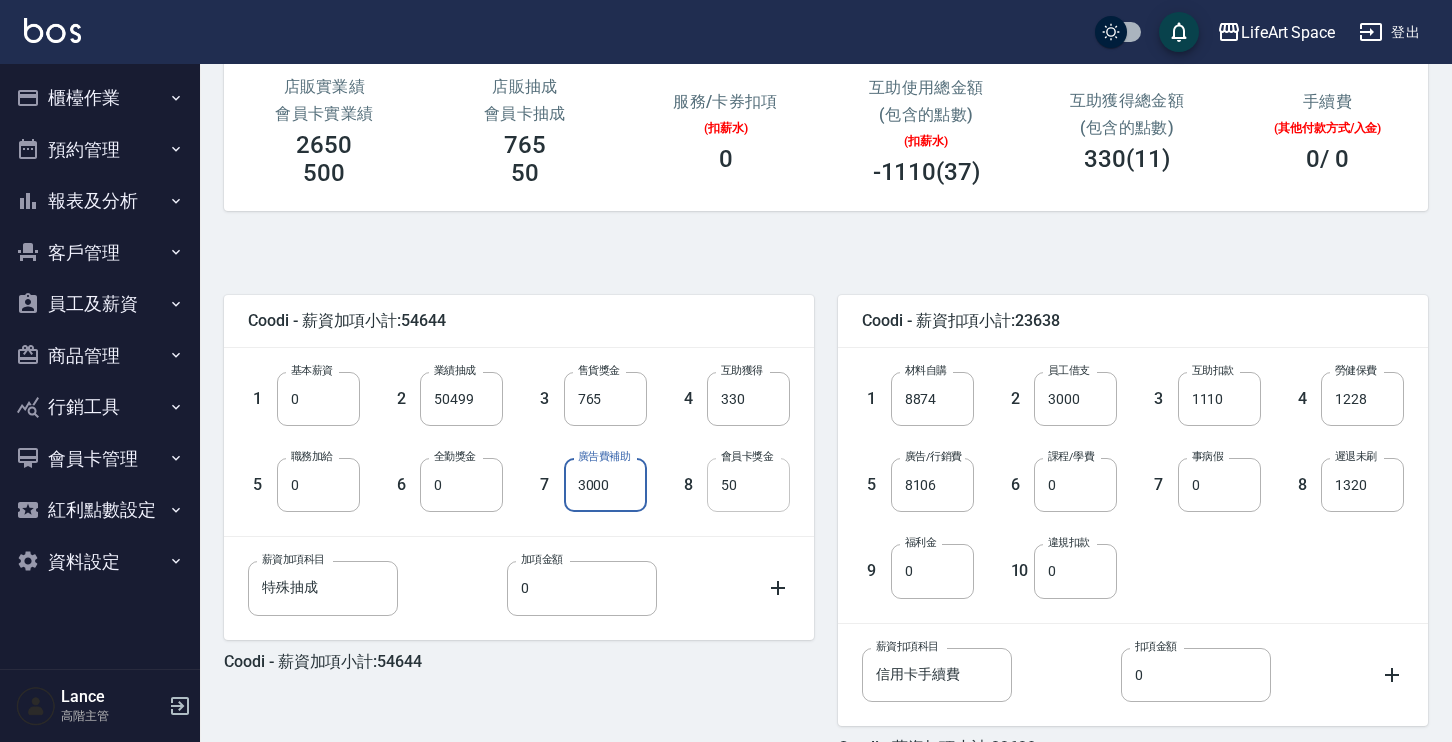 scroll, scrollTop: 387, scrollLeft: 0, axis: vertical 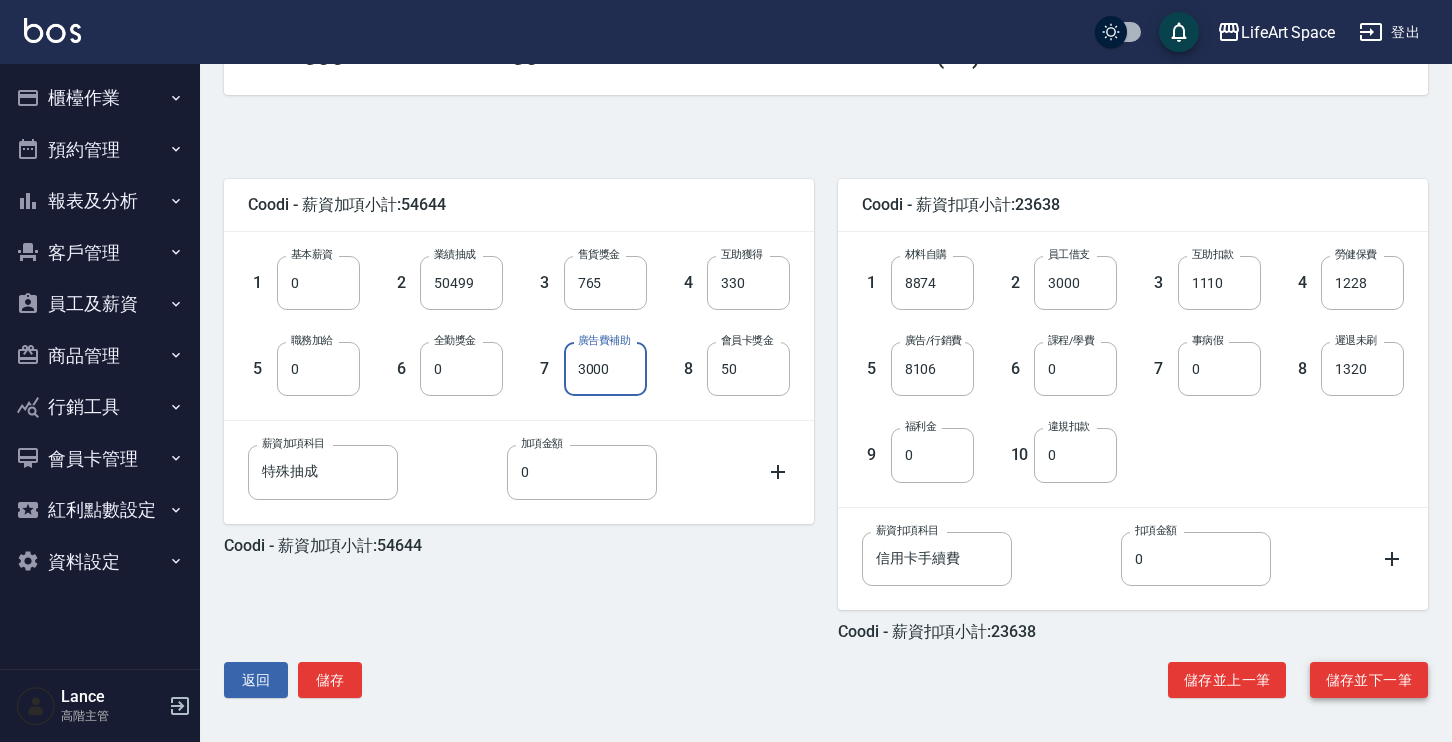 type on "3000" 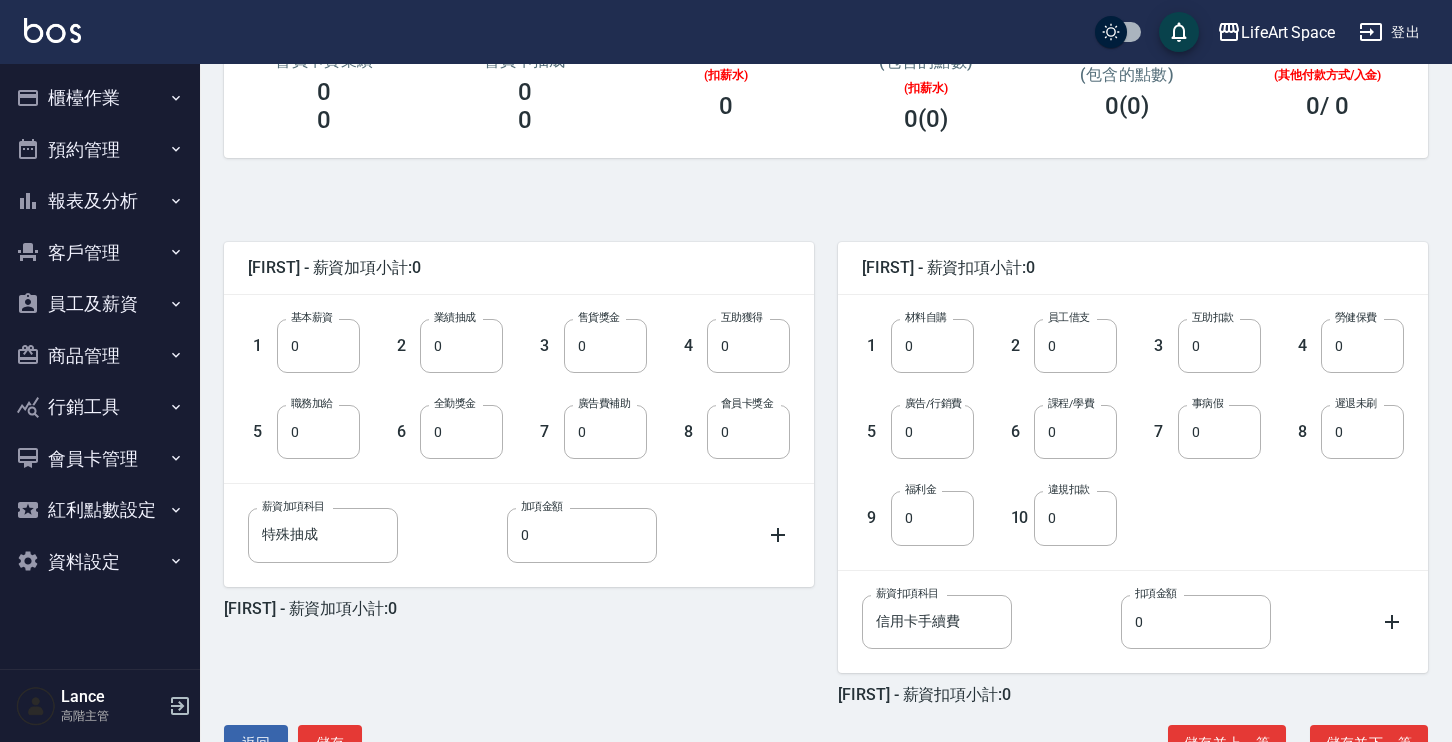 scroll, scrollTop: 387, scrollLeft: 0, axis: vertical 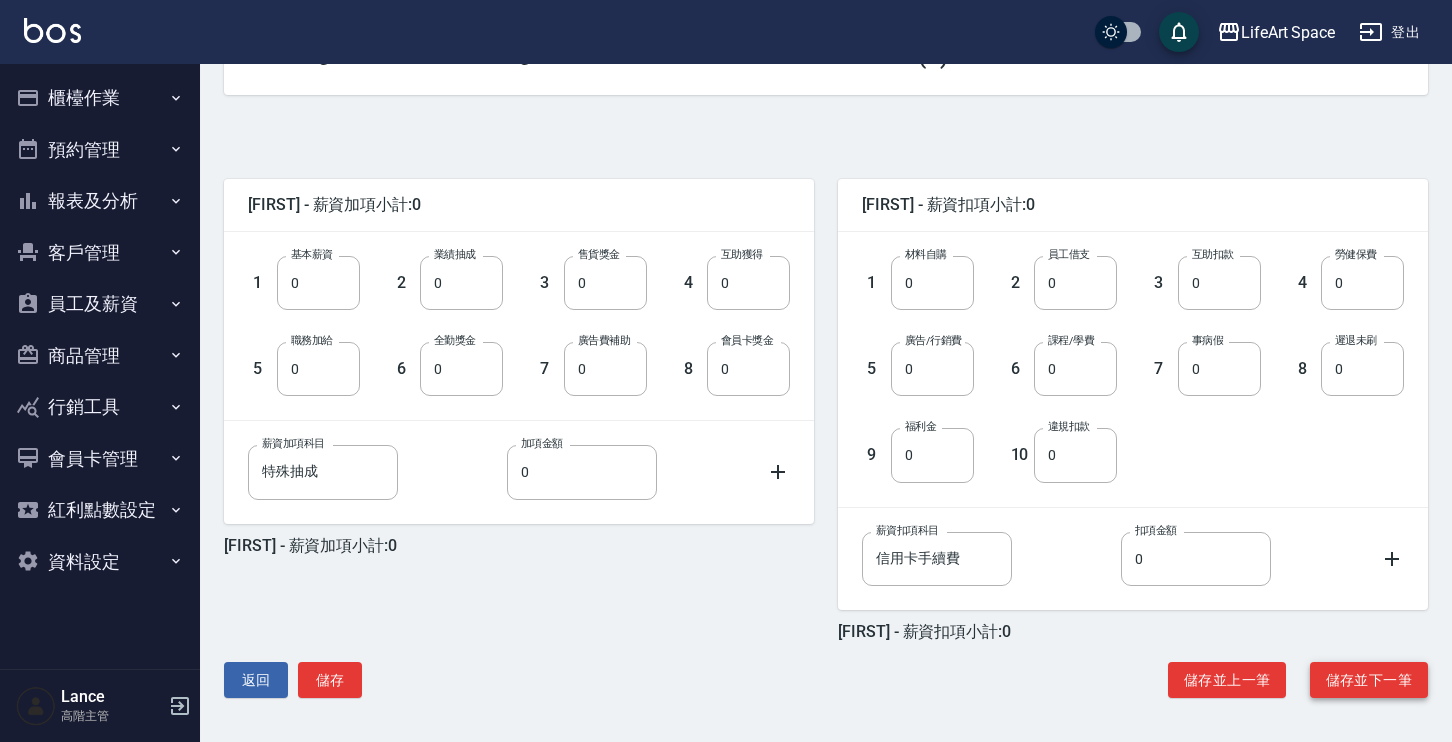 click on "儲存並下一筆" at bounding box center (1369, 680) 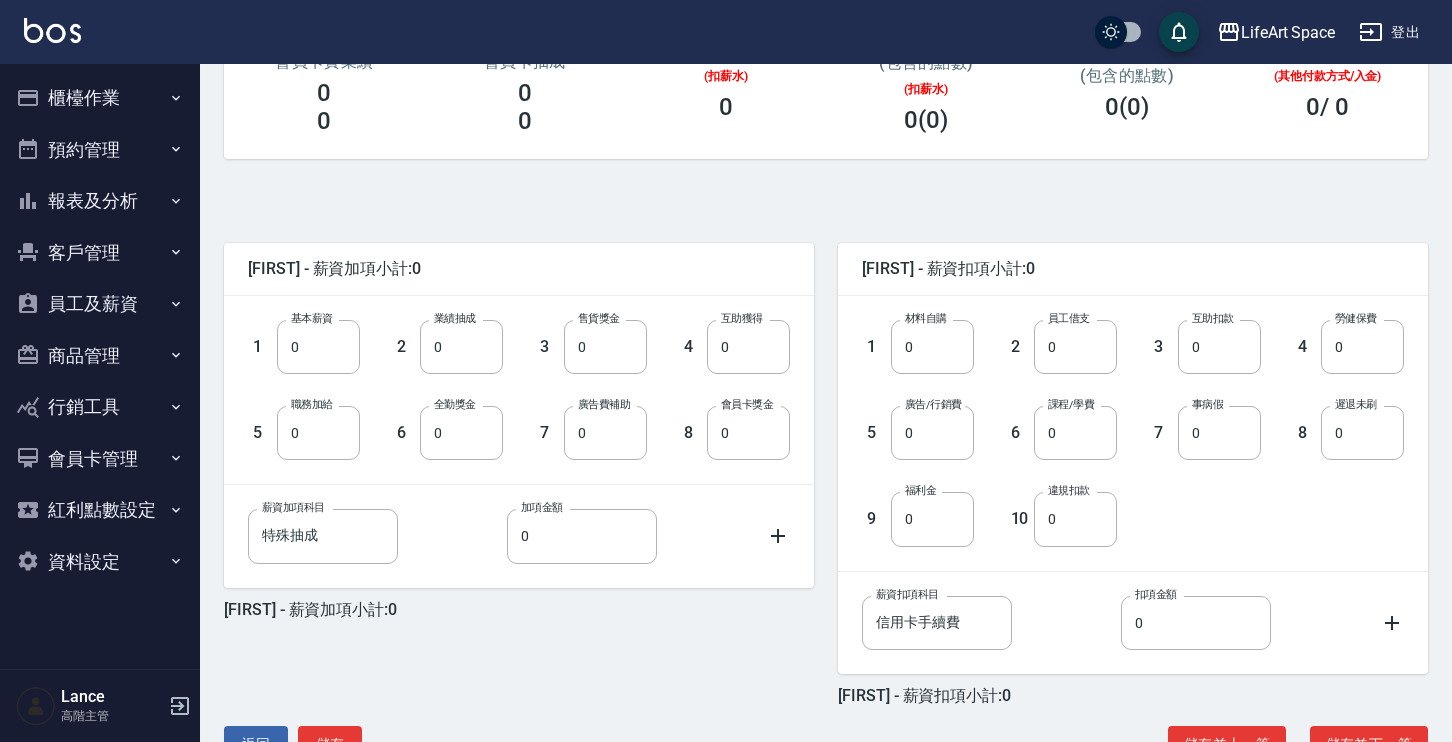 scroll, scrollTop: 387, scrollLeft: 0, axis: vertical 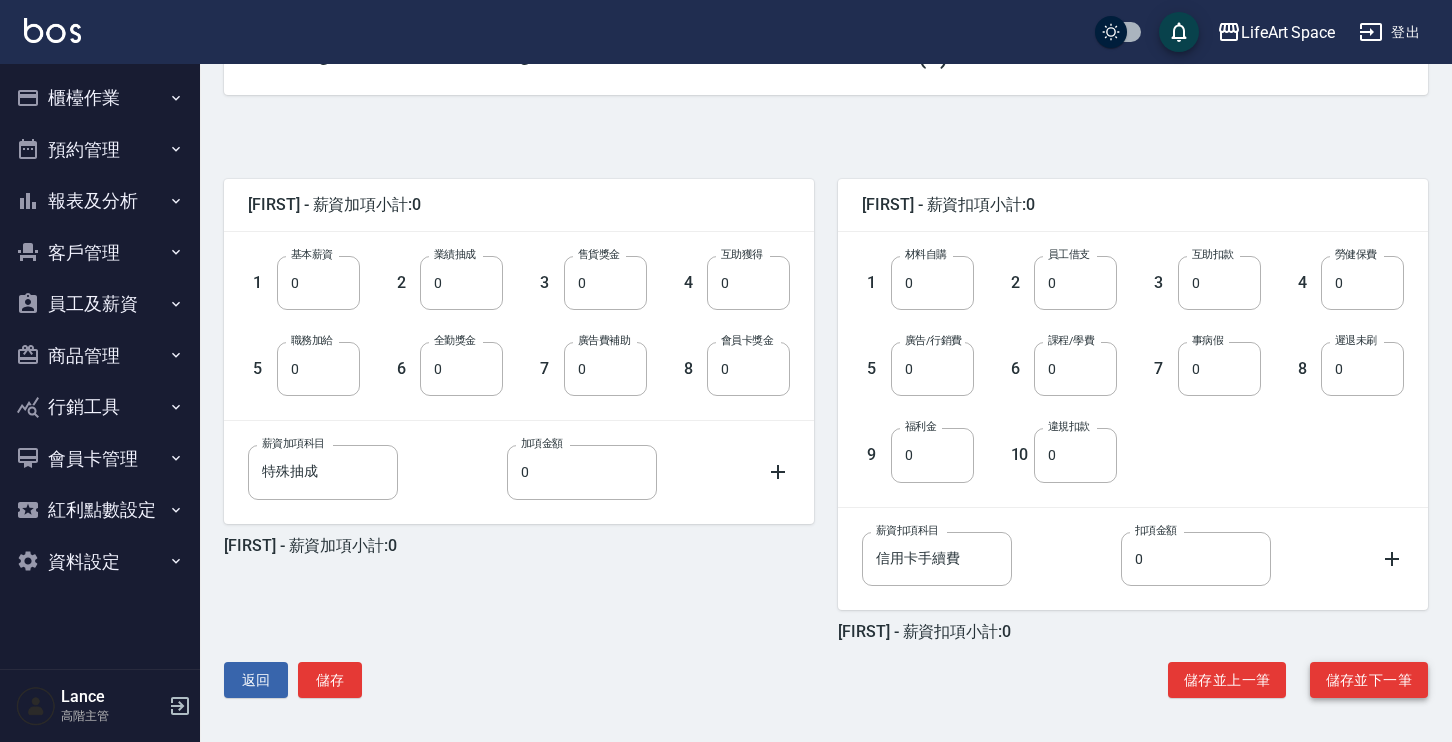 click on "儲存並下一筆" at bounding box center [1369, 680] 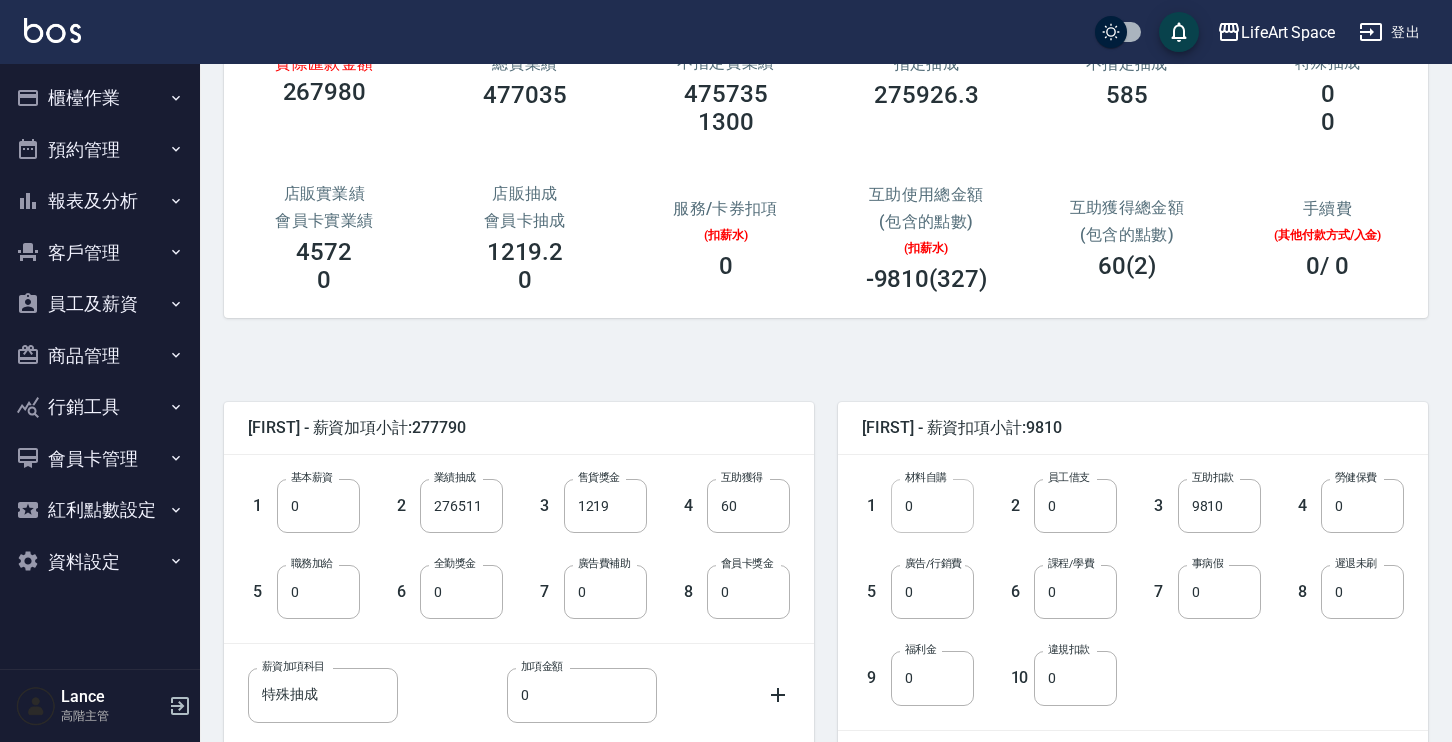 scroll, scrollTop: 322, scrollLeft: 0, axis: vertical 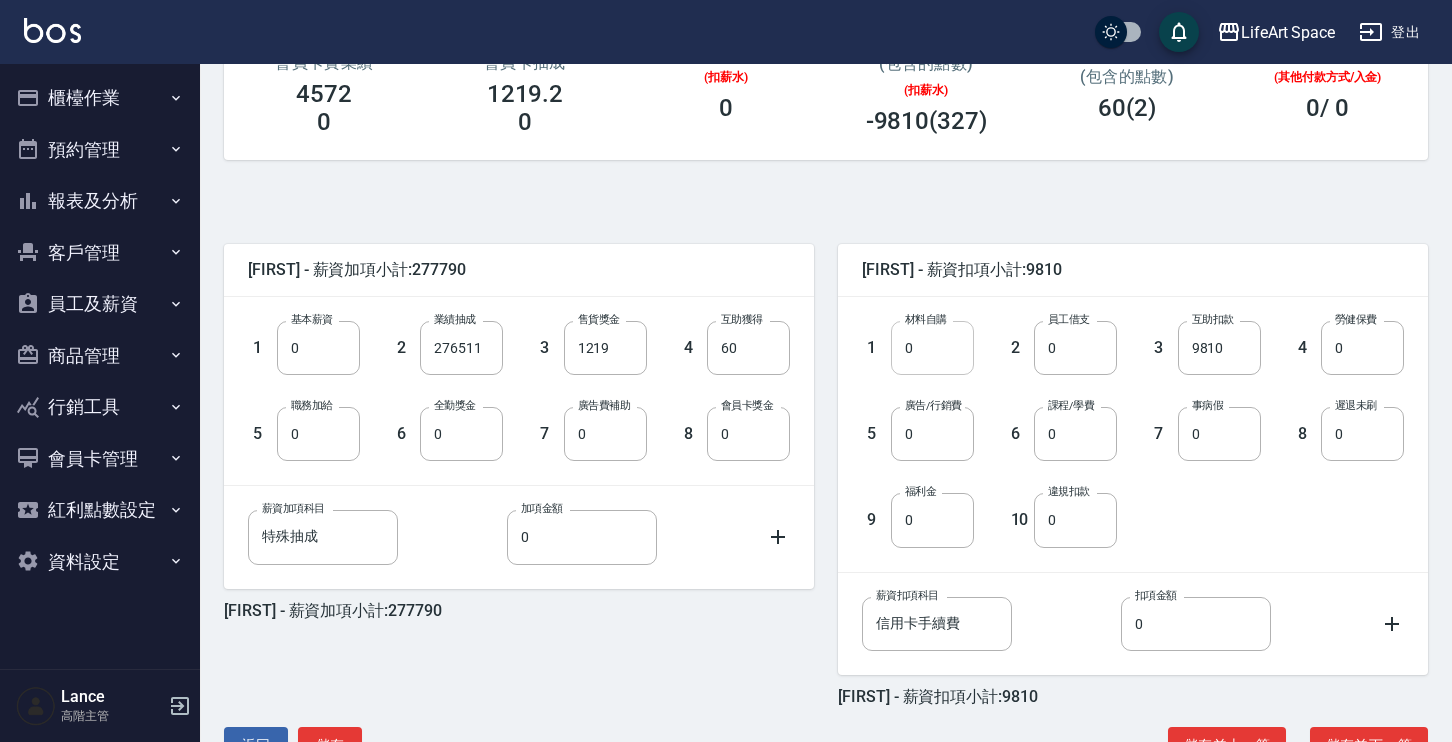 click on "0" at bounding box center [932, 348] 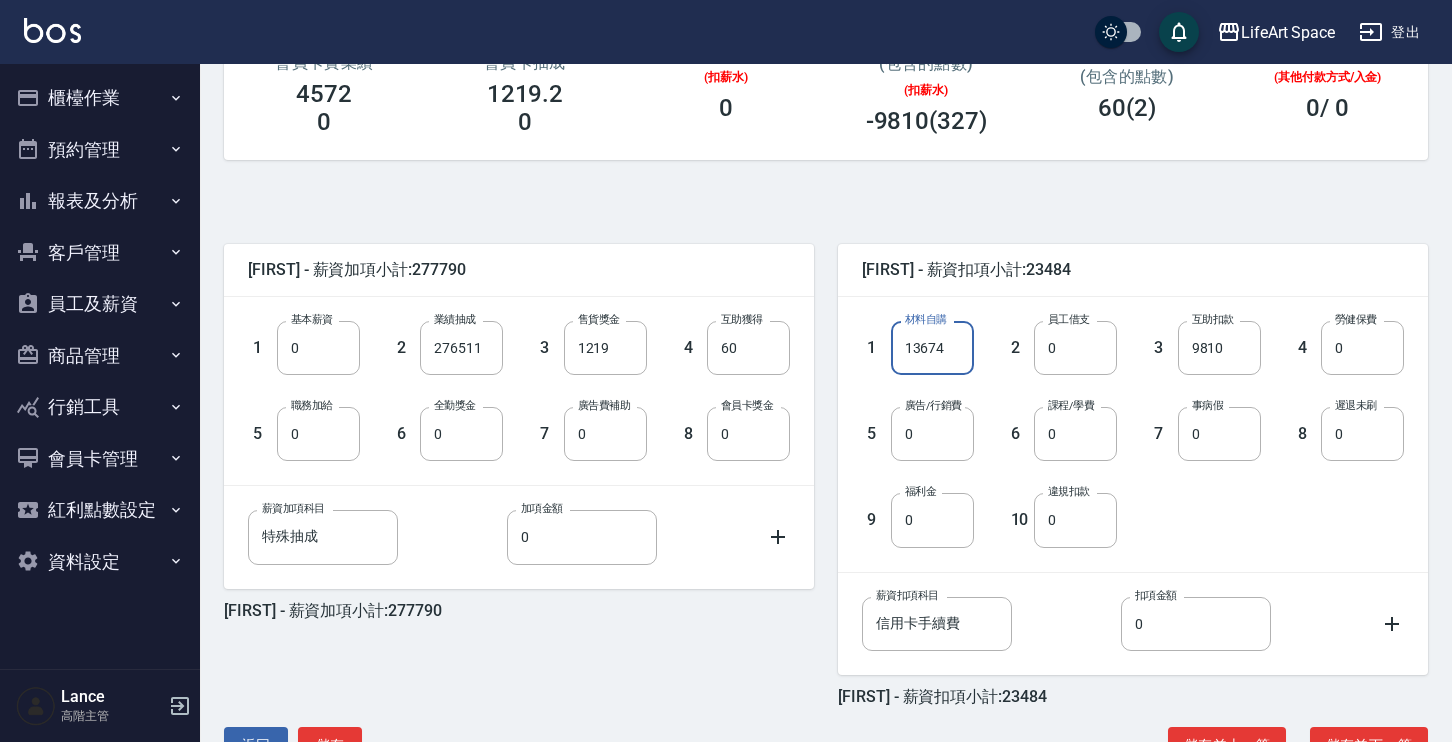 type on "13674" 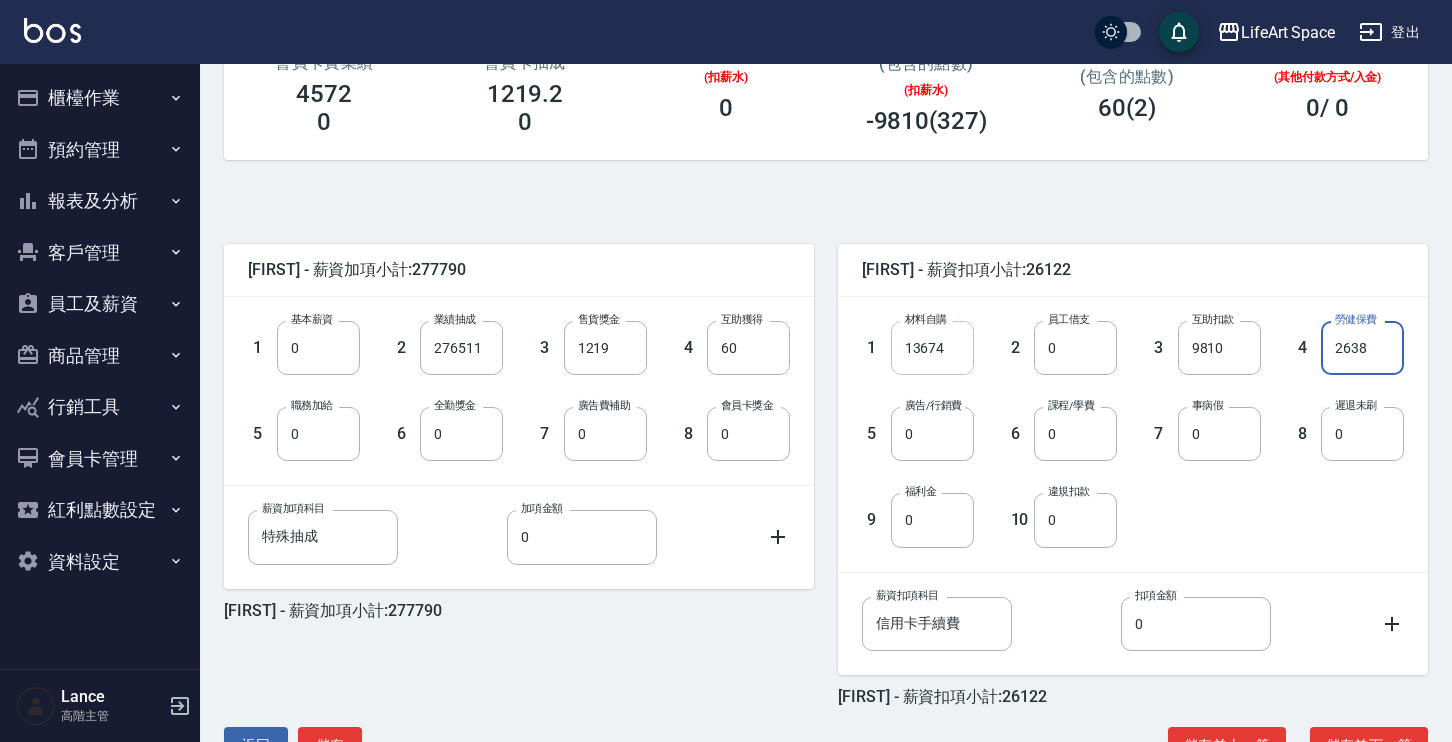 type on "2638" 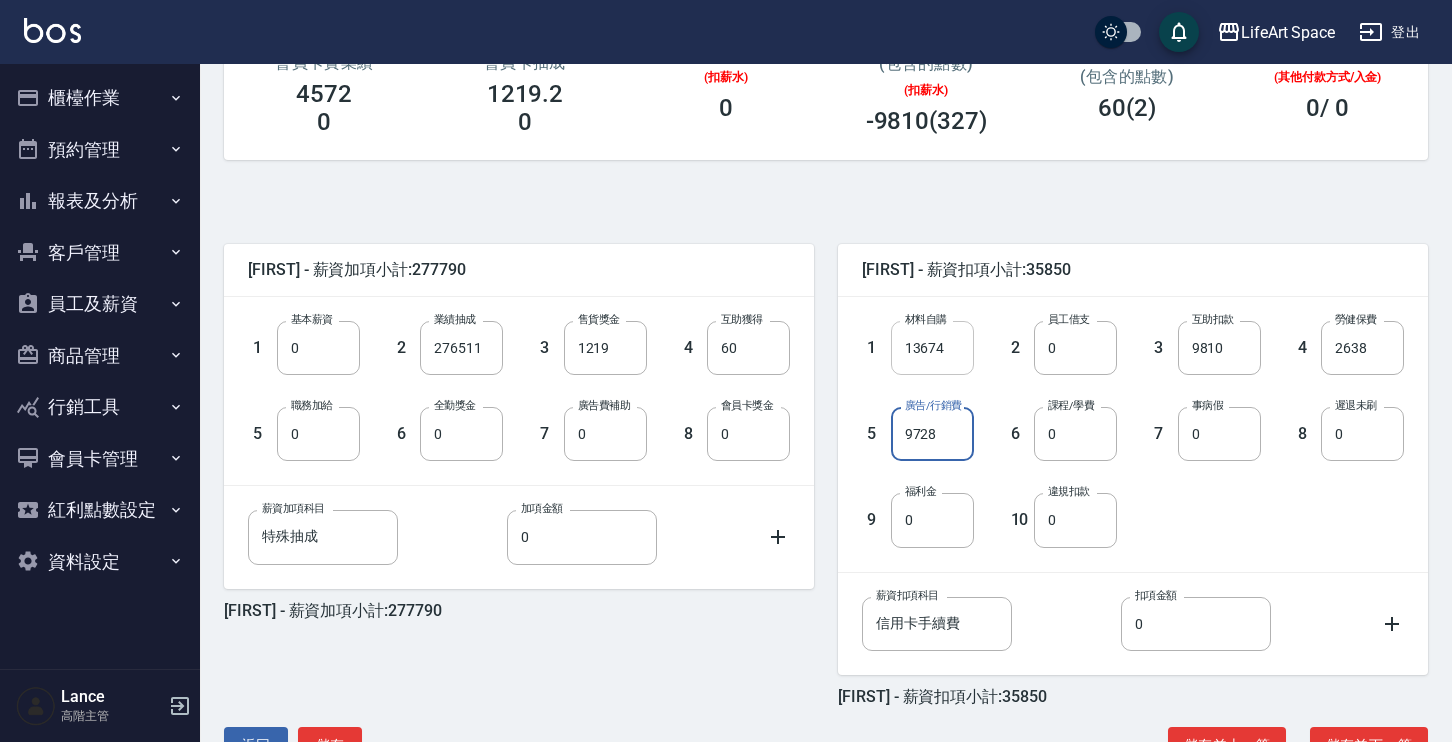 type on "9728" 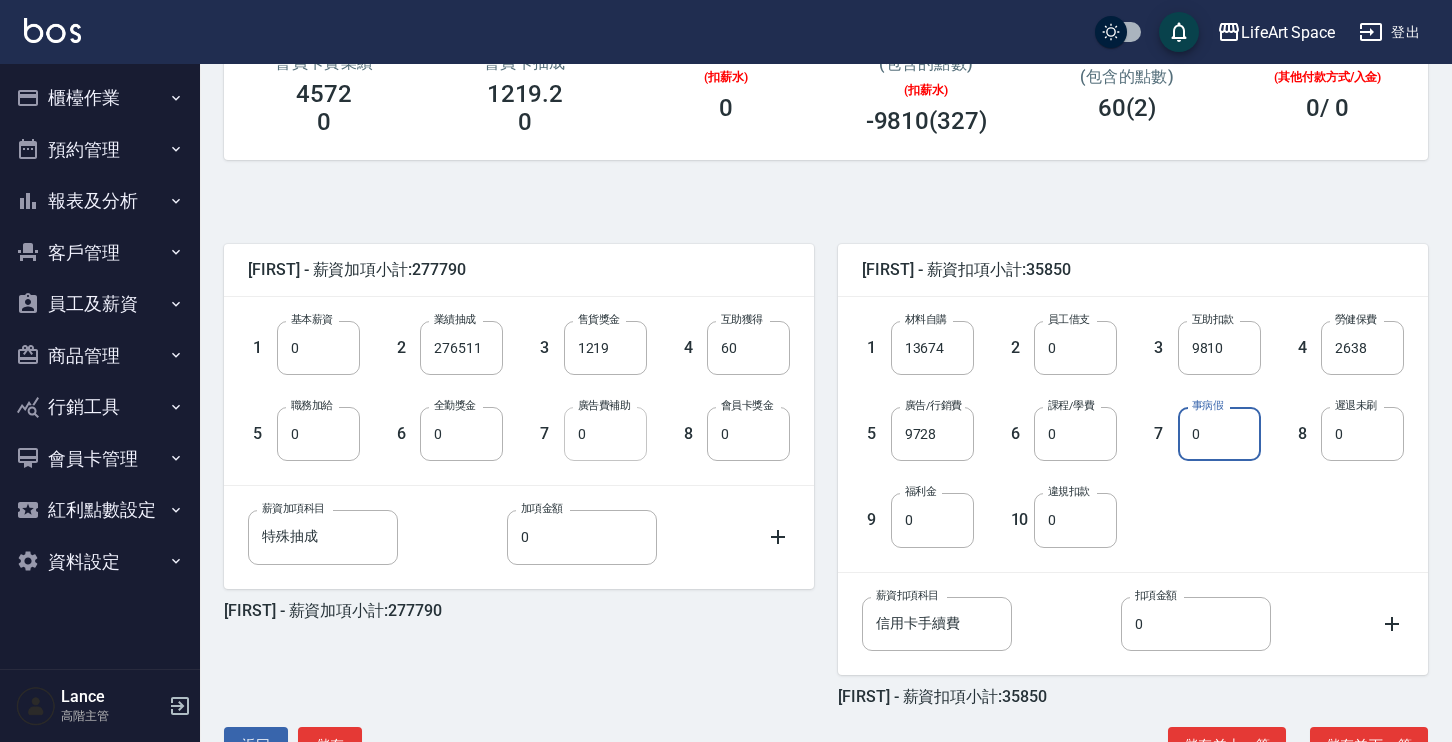 click on "0" at bounding box center (605, 434) 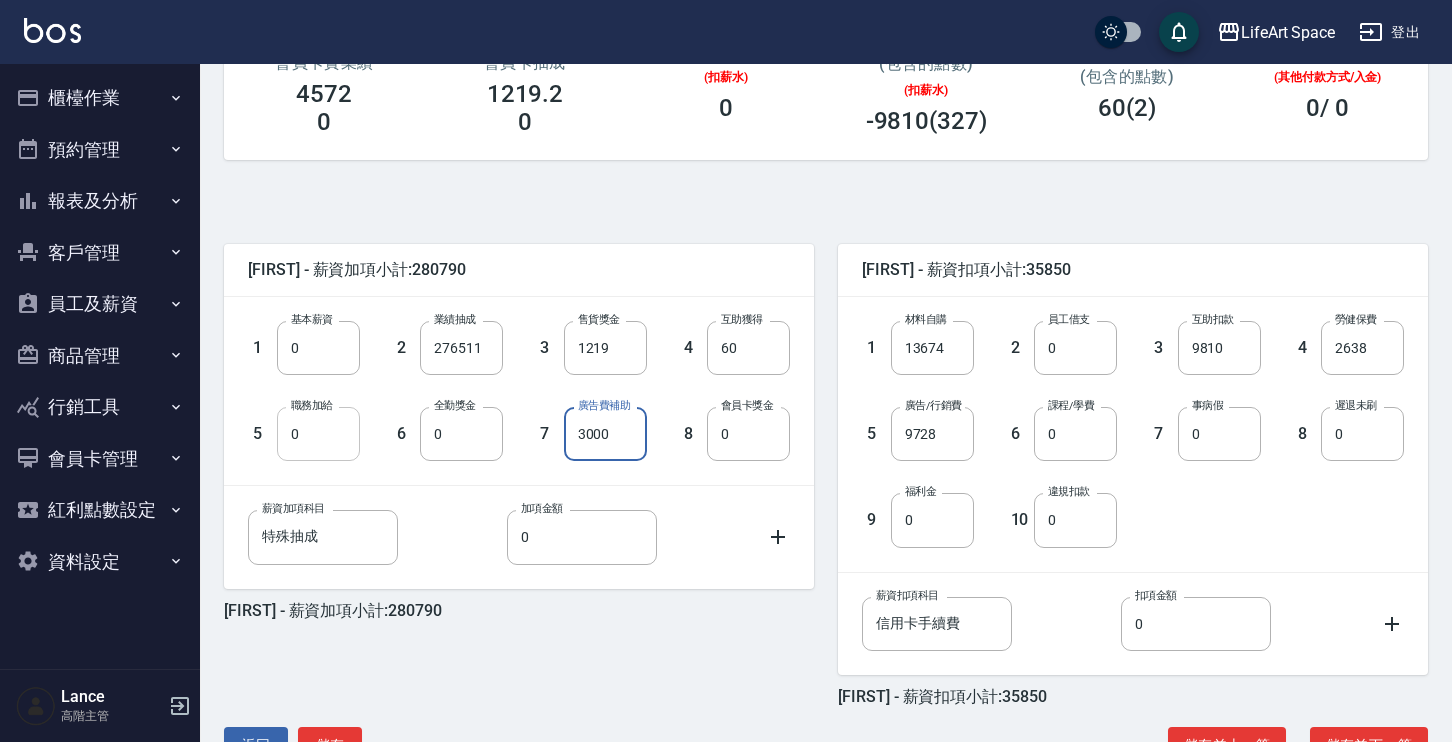 type on "3000" 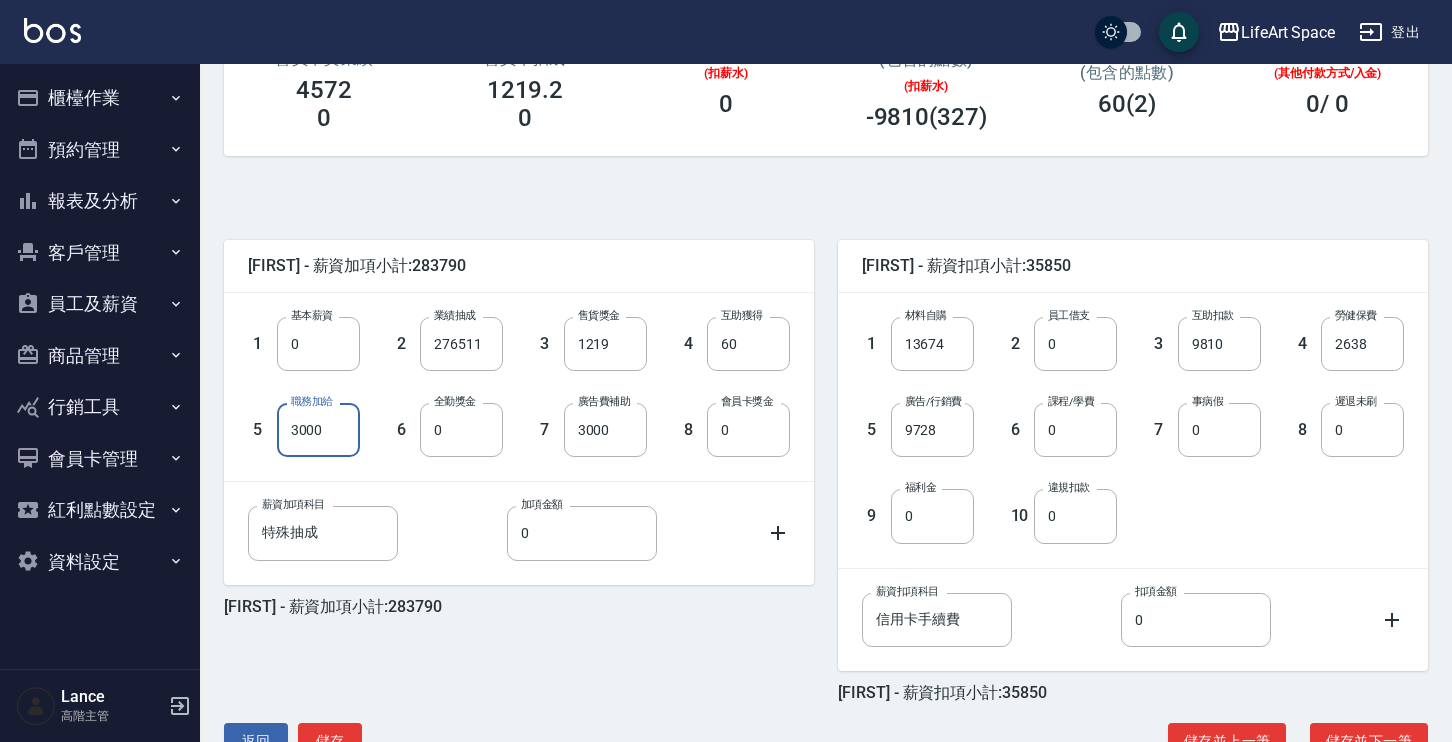 scroll, scrollTop: 387, scrollLeft: 0, axis: vertical 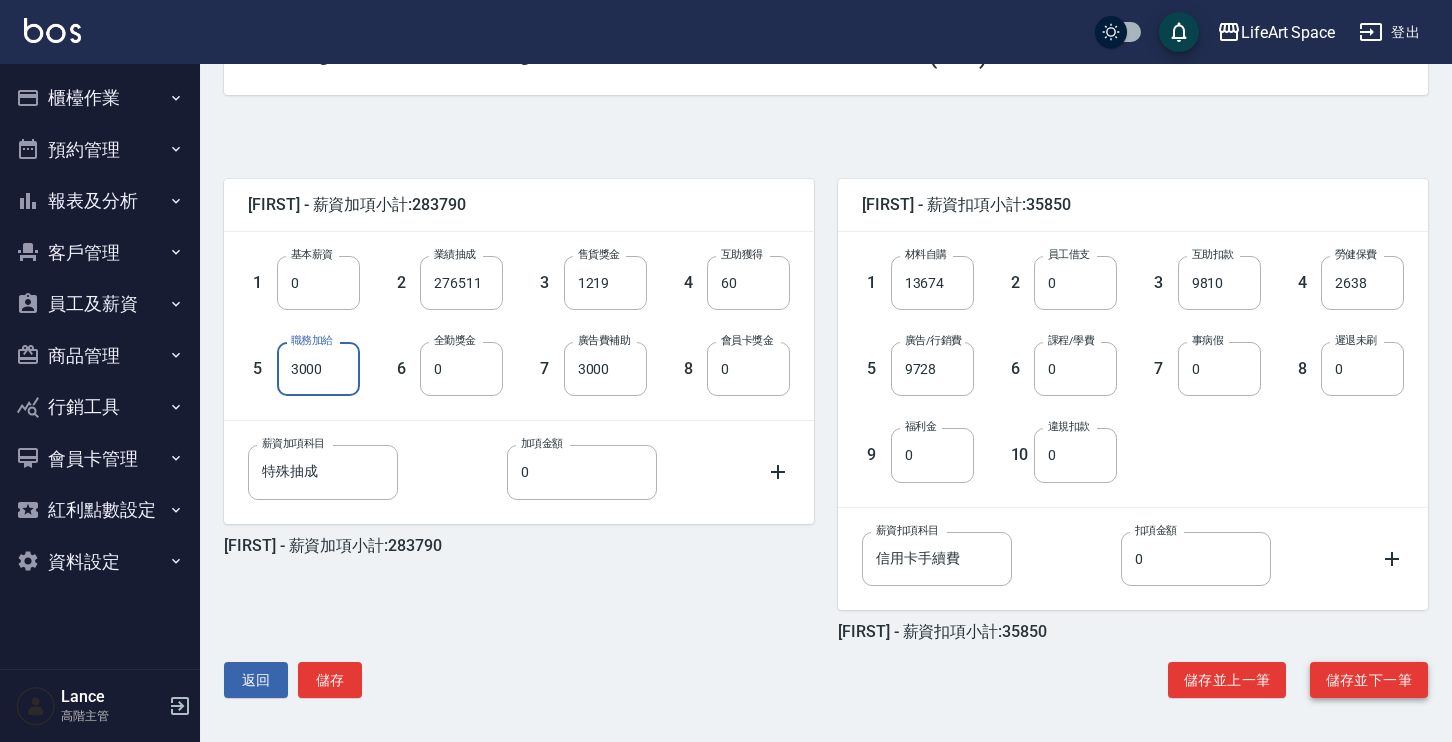 type on "3000" 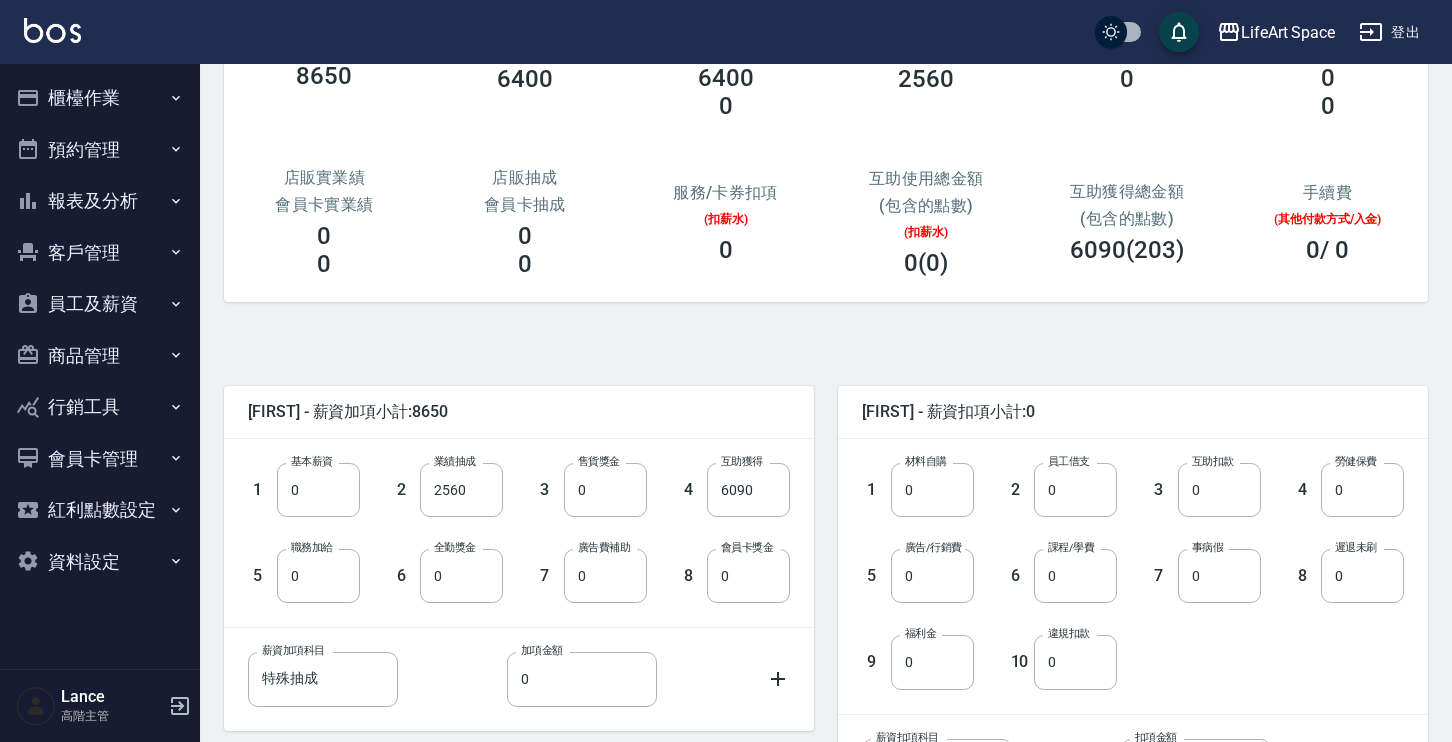 scroll, scrollTop: 335, scrollLeft: 0, axis: vertical 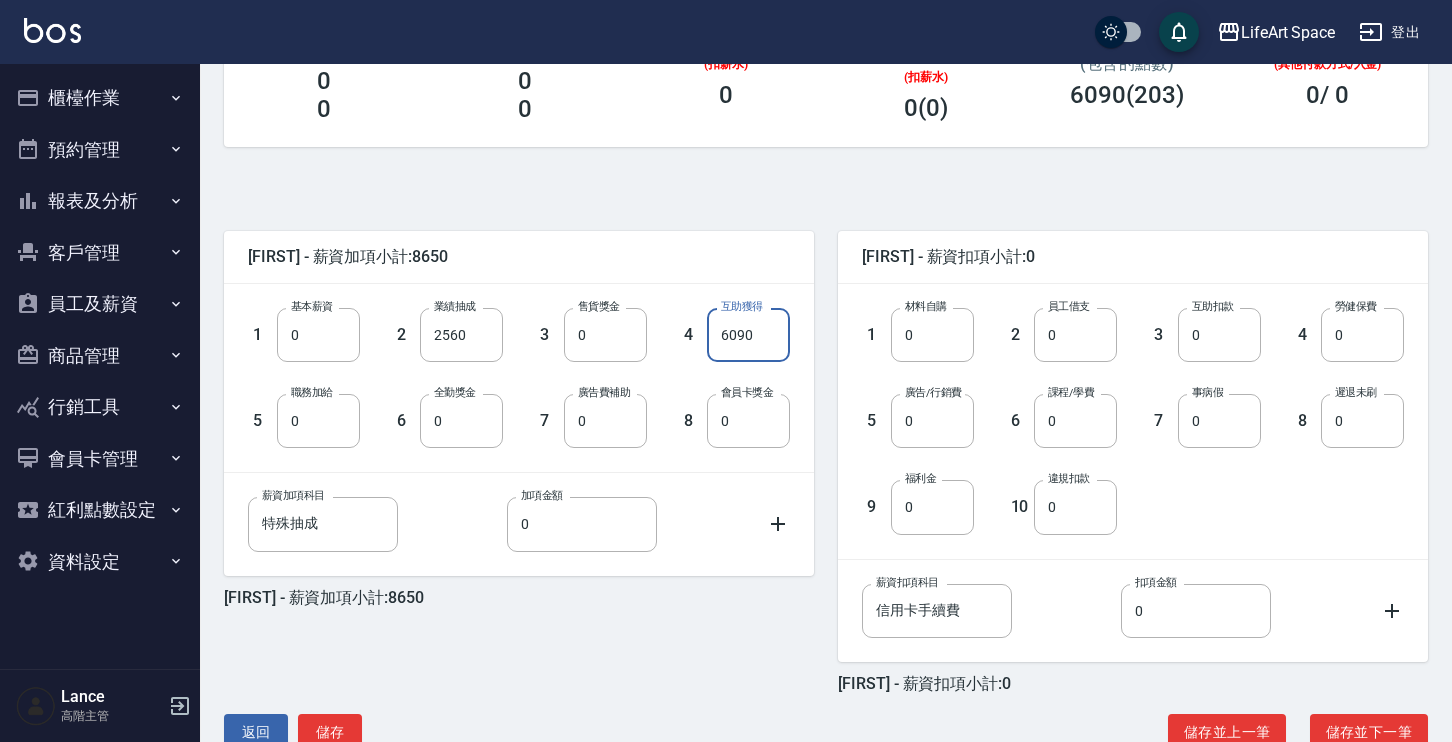 drag, startPoint x: 769, startPoint y: 339, endPoint x: 701, endPoint y: 342, distance: 68.06615 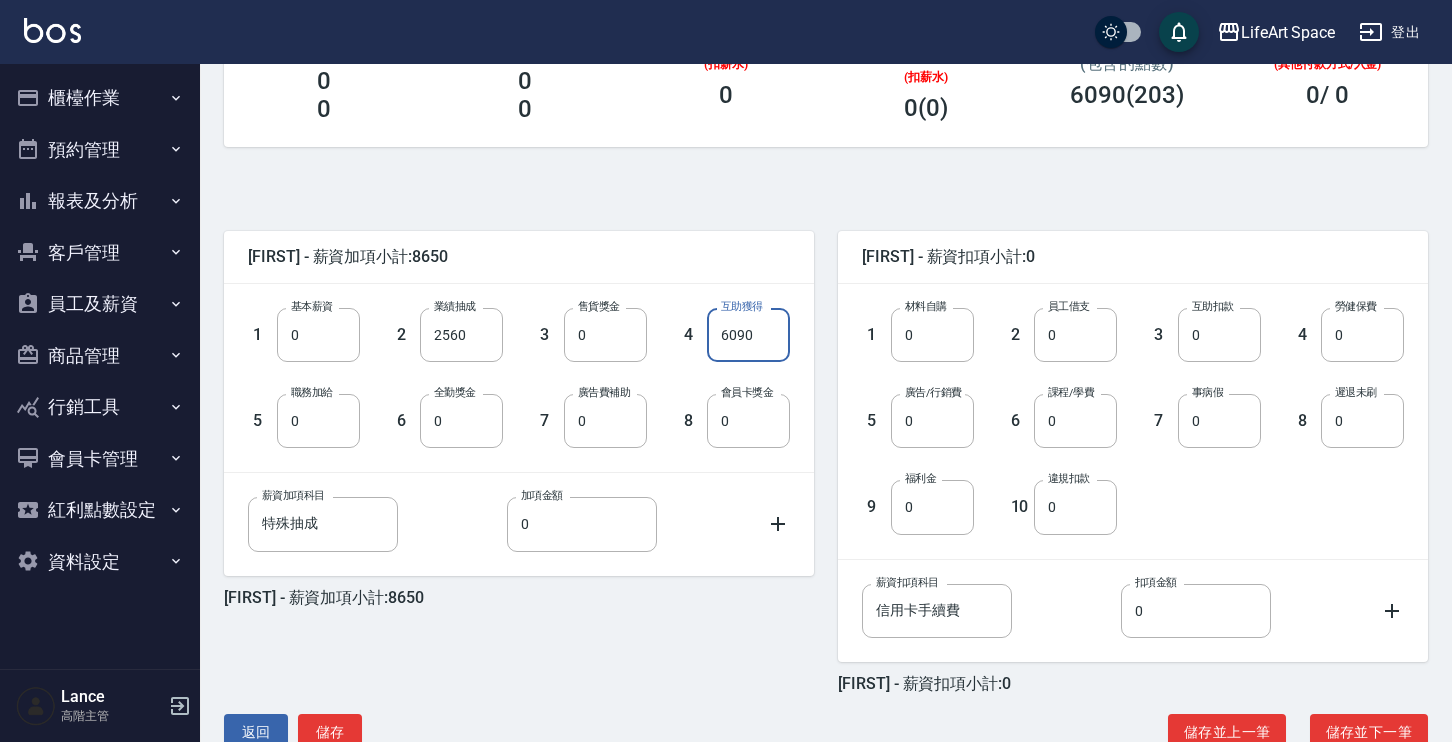 click on "4 互助獲得 6090 互助獲得" at bounding box center [719, 319] 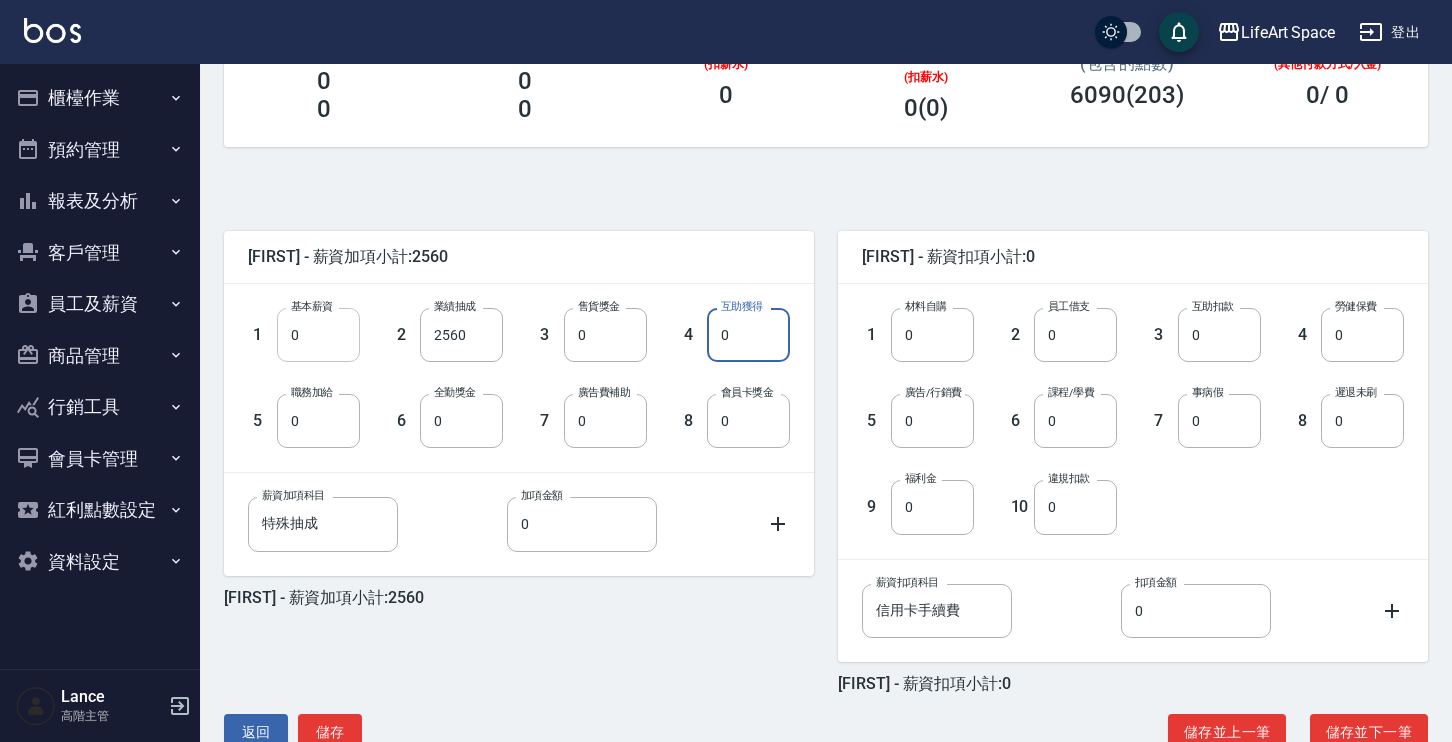click on "0" at bounding box center [318, 335] 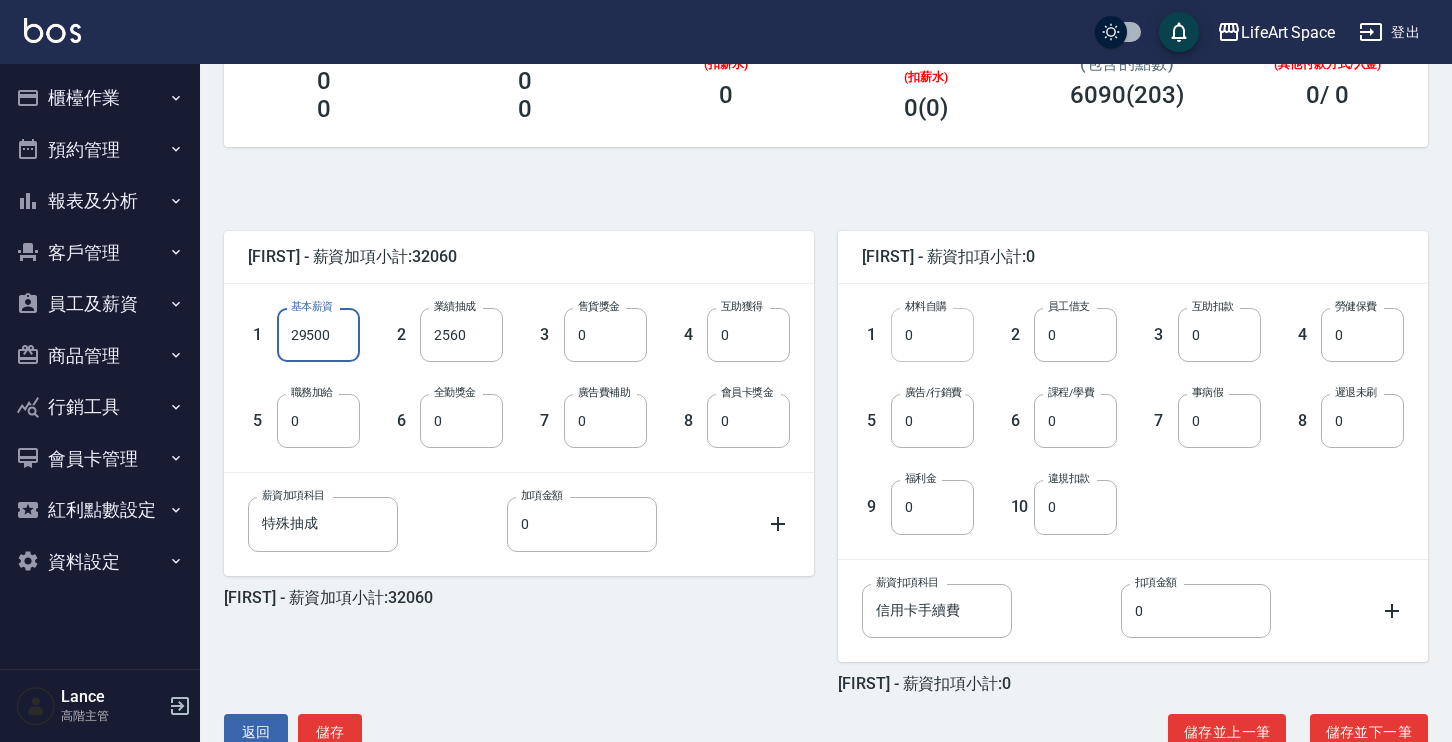 type on "29500" 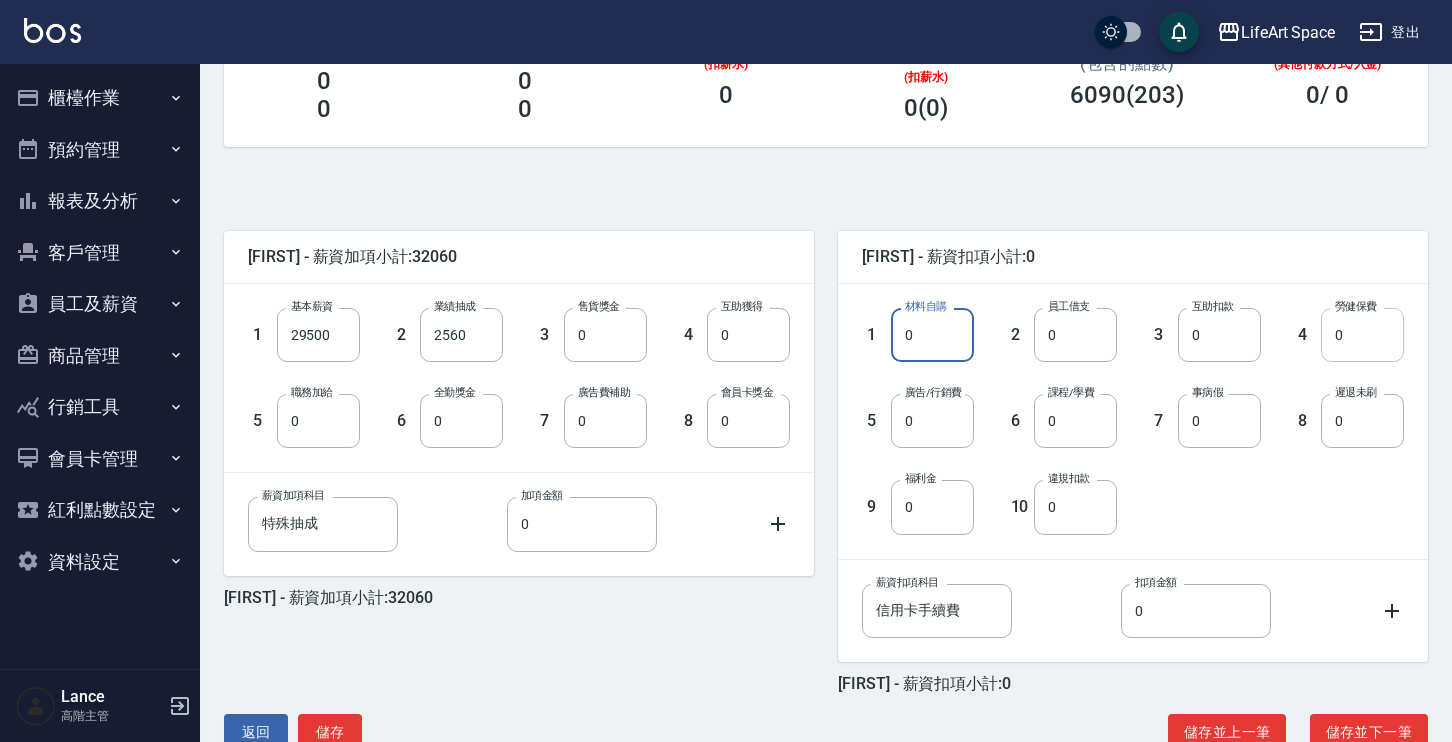 click on "0" at bounding box center [1362, 335] 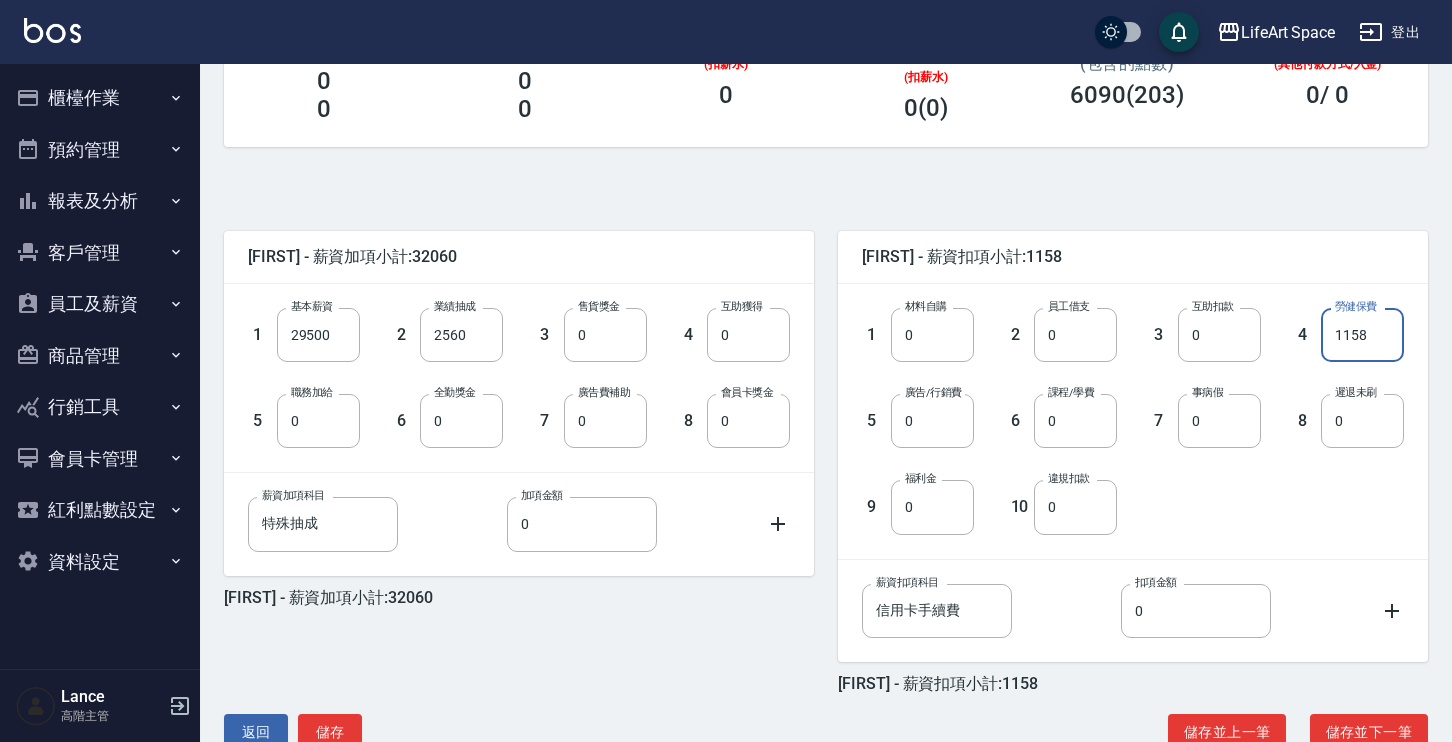 type on "1158" 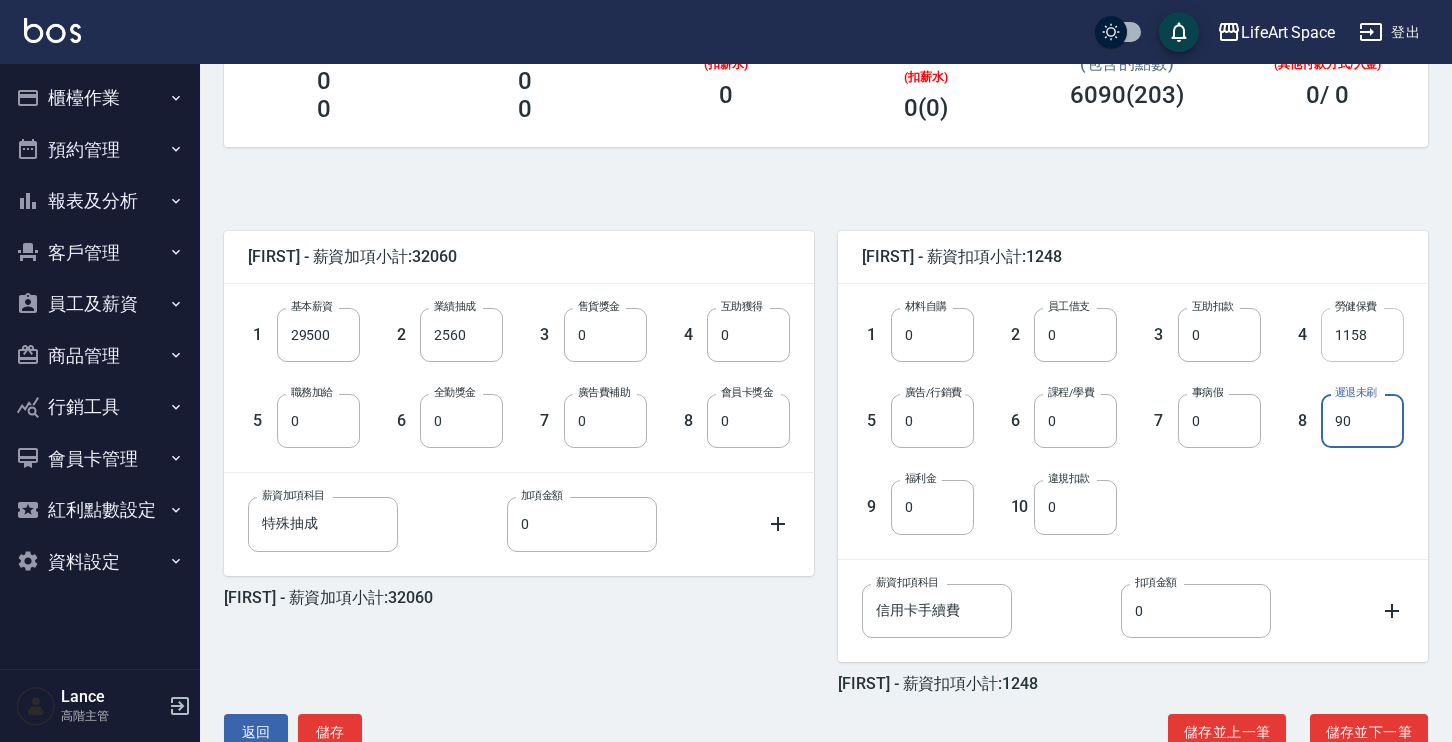 type on "90" 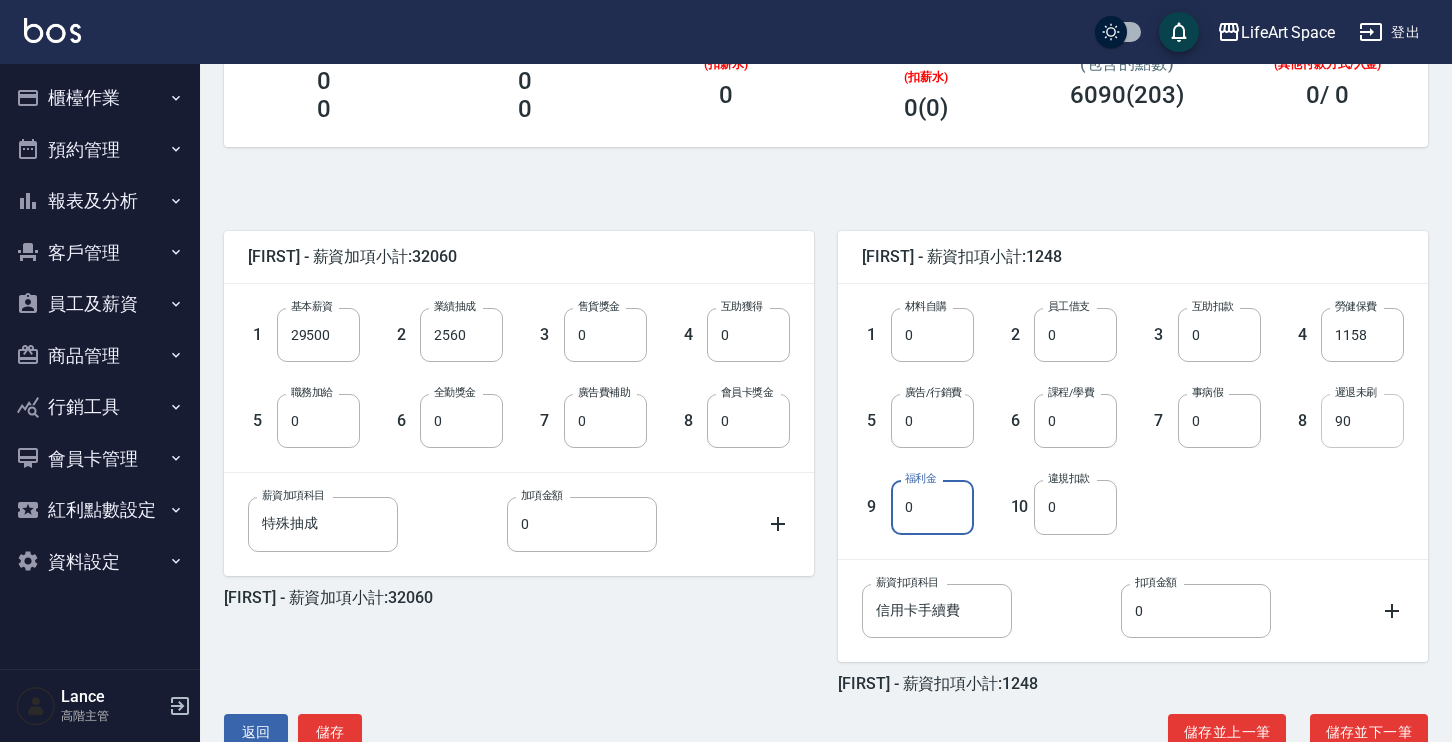scroll, scrollTop: 387, scrollLeft: 0, axis: vertical 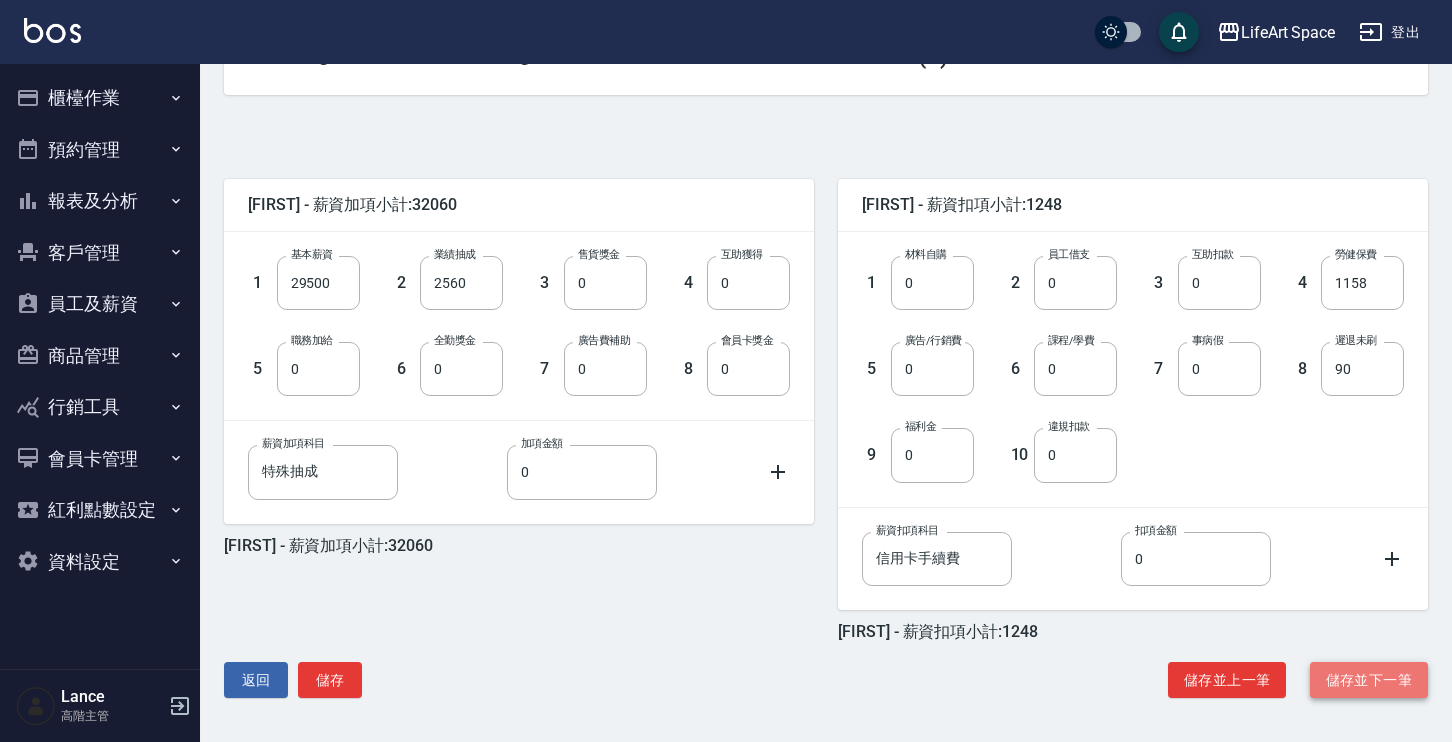 click on "儲存並下一筆" at bounding box center (1369, 680) 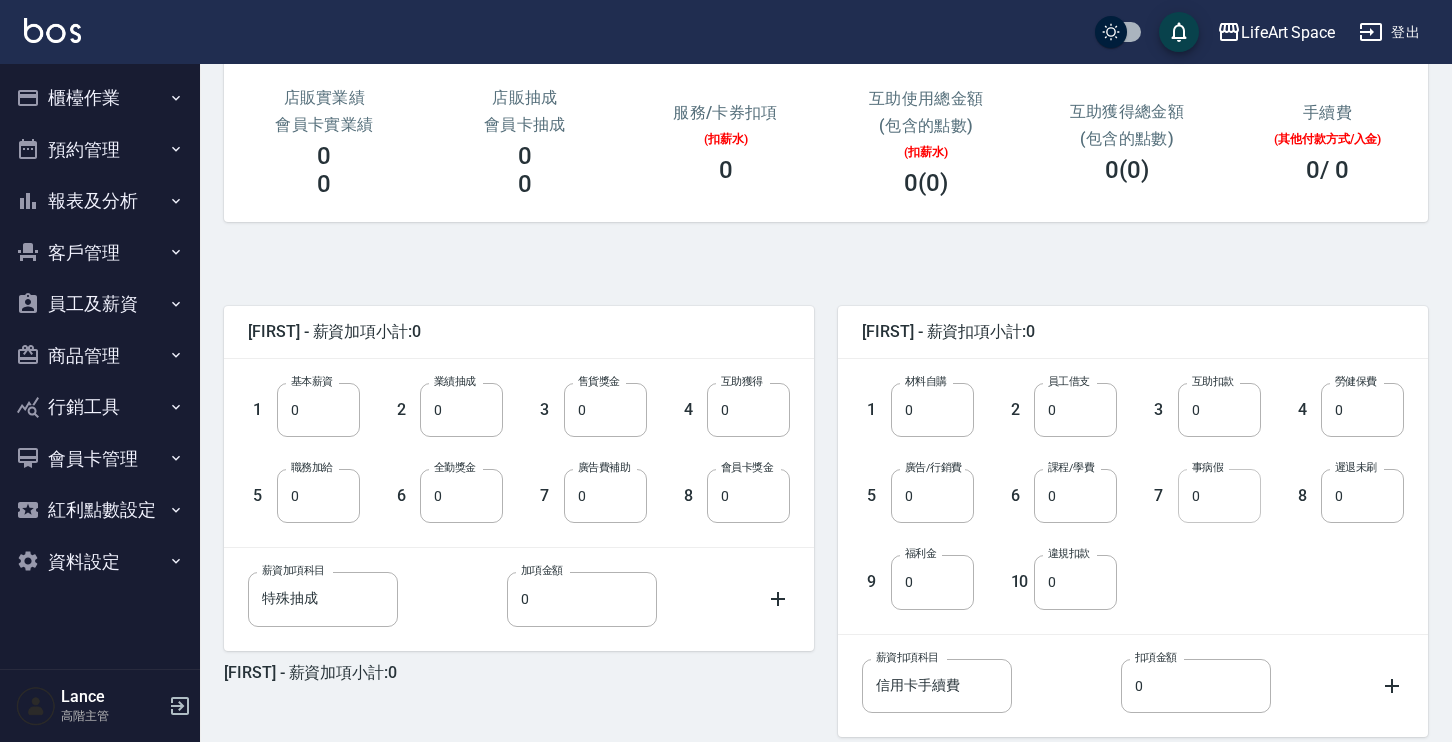 scroll, scrollTop: 387, scrollLeft: 0, axis: vertical 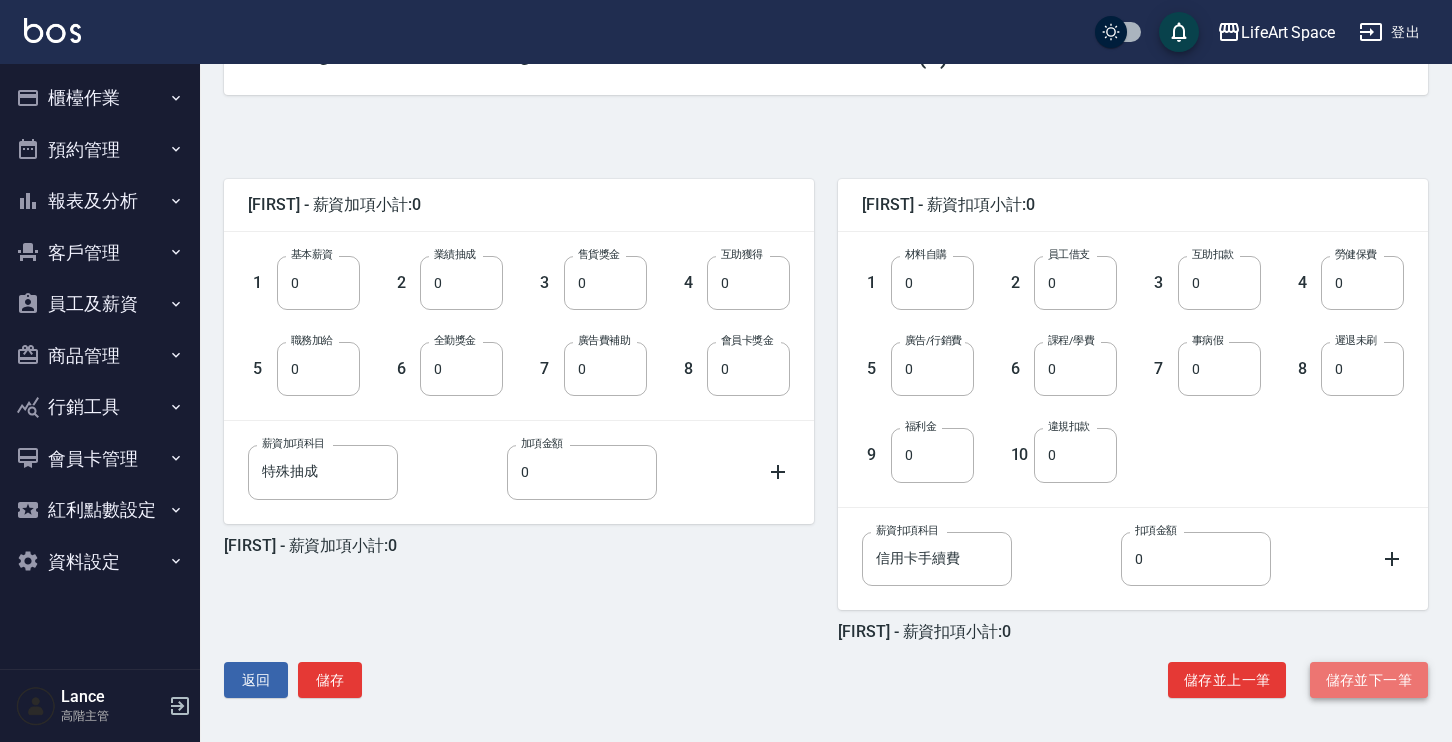 click on "儲存並下一筆" at bounding box center [1369, 680] 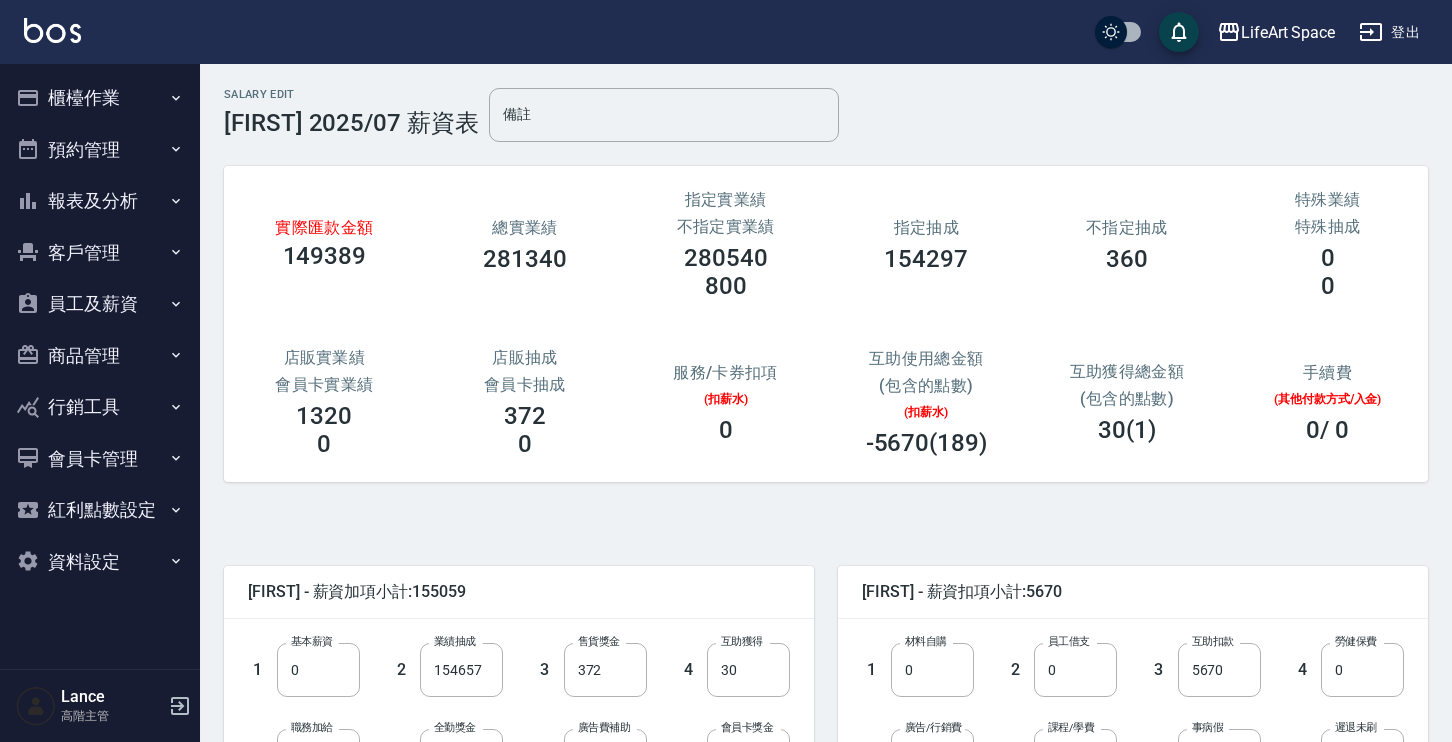 scroll, scrollTop: 365, scrollLeft: 0, axis: vertical 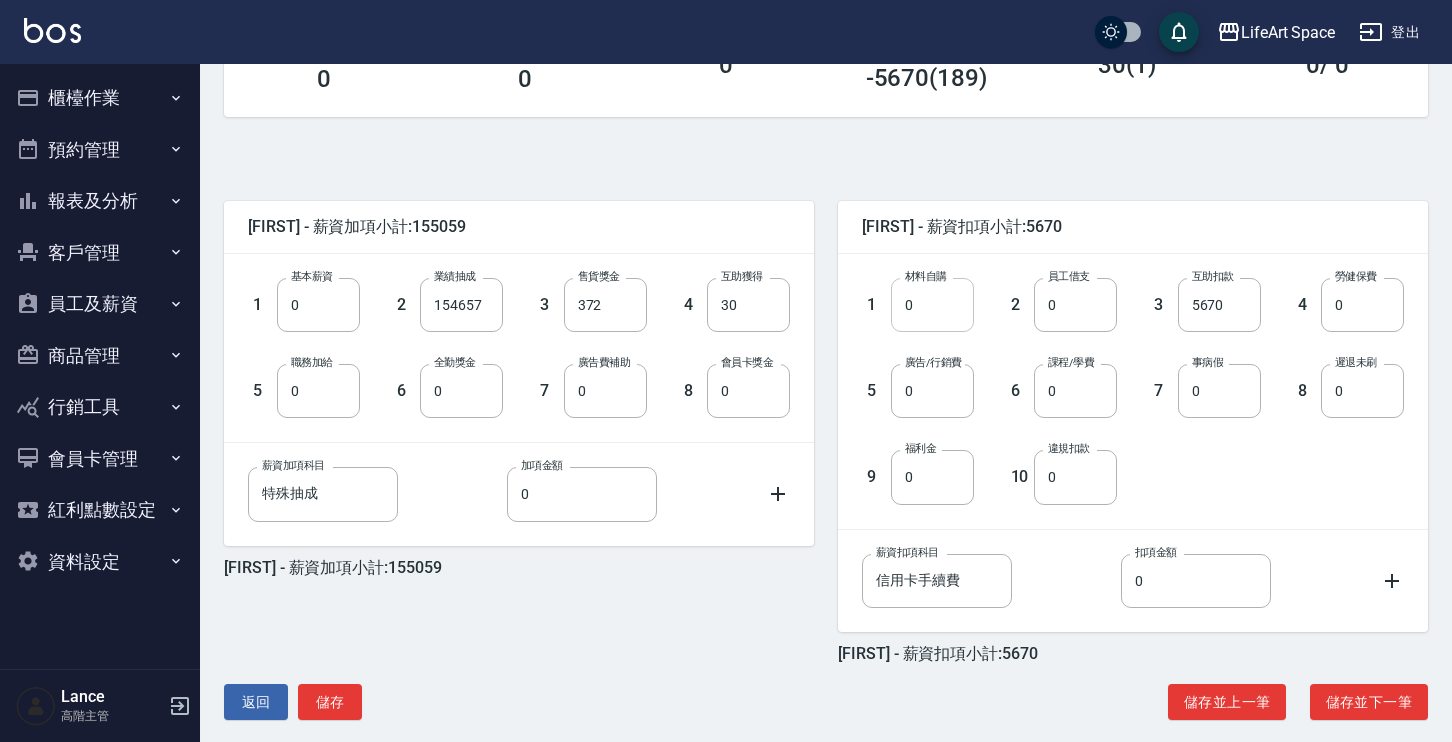 click on "0" at bounding box center [932, 305] 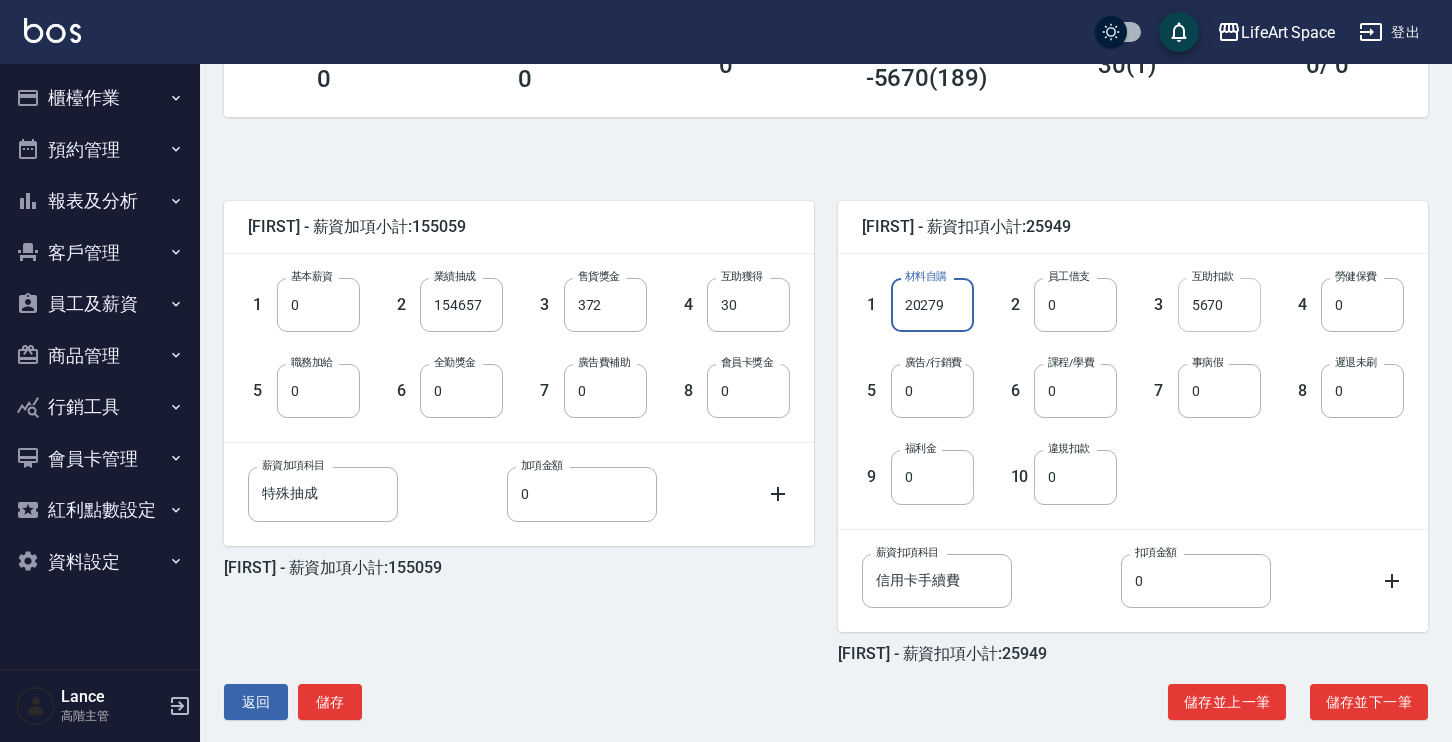 type on "20279" 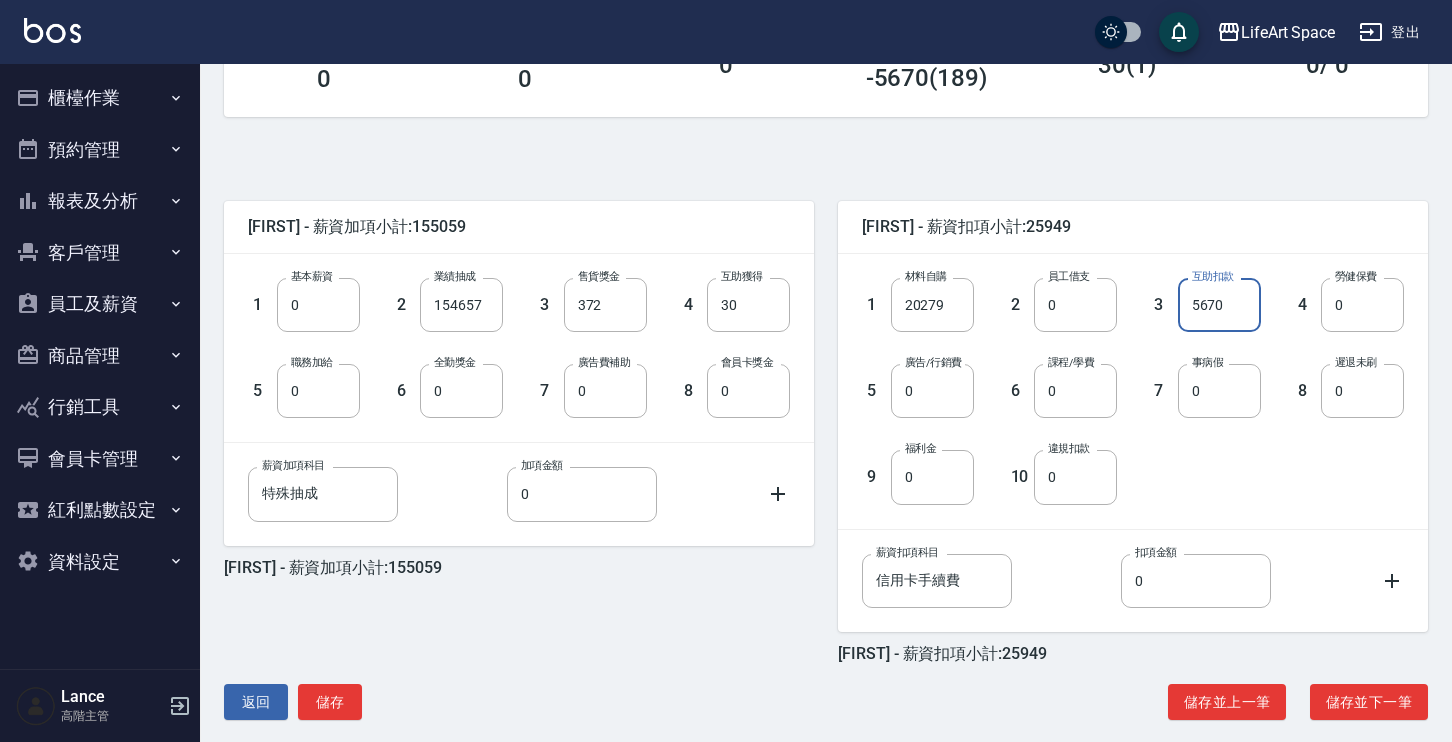 click on "5670" at bounding box center [1219, 305] 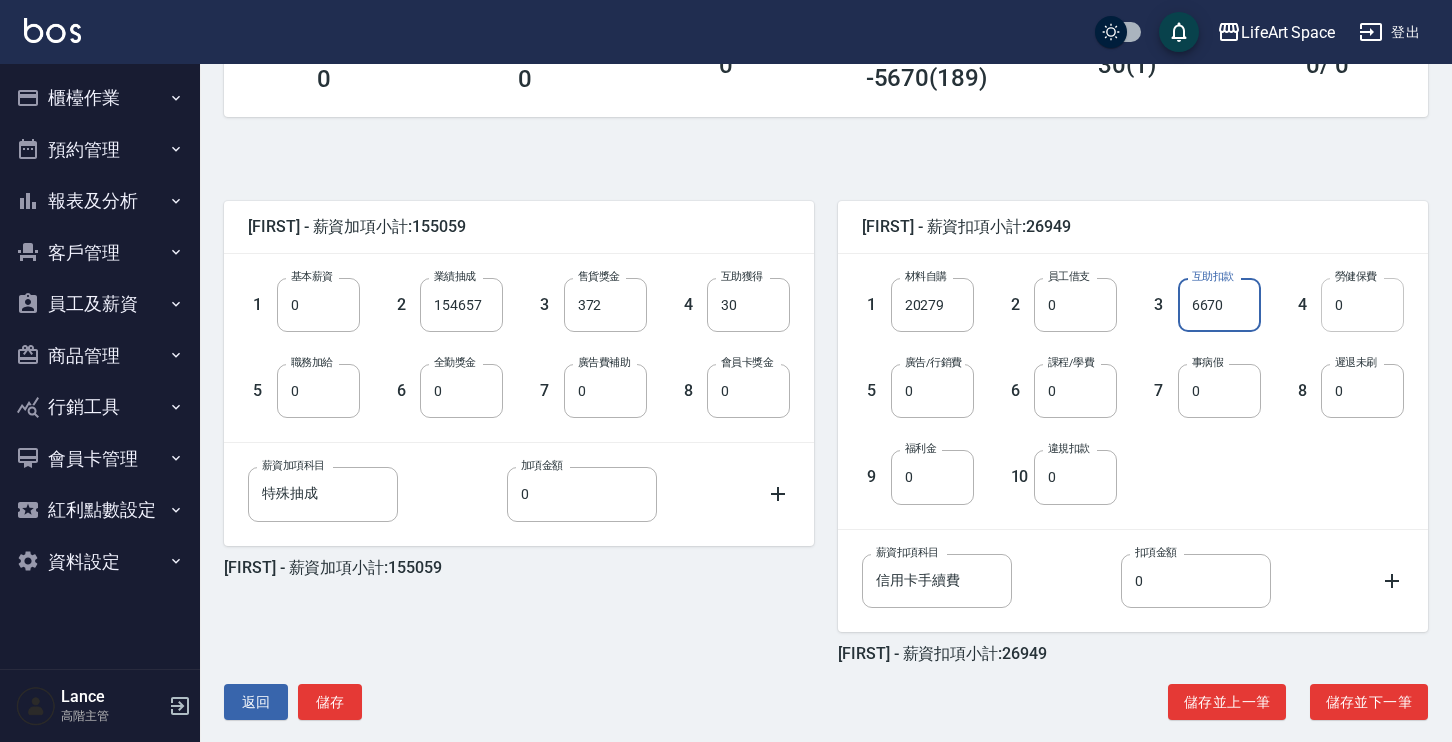 type on "6670" 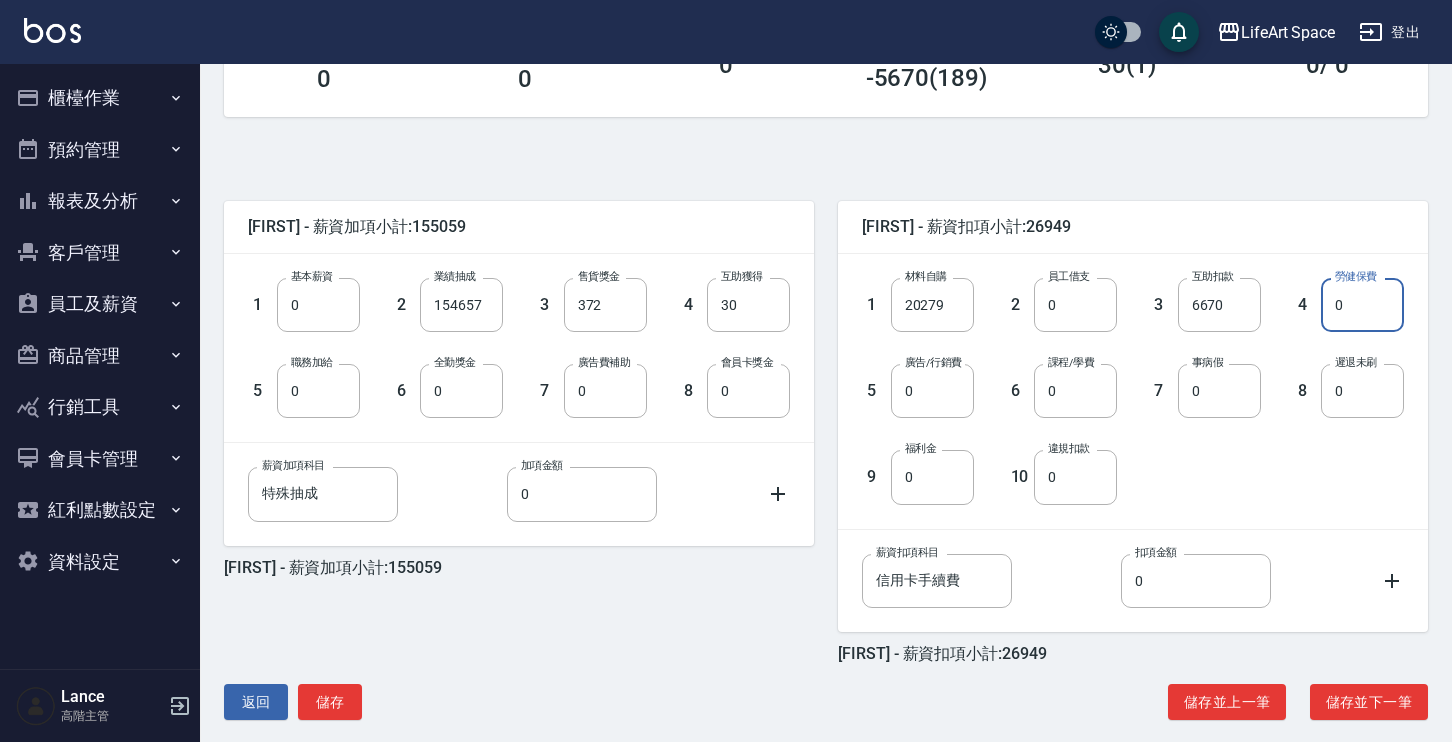 click on "0" at bounding box center (1362, 305) 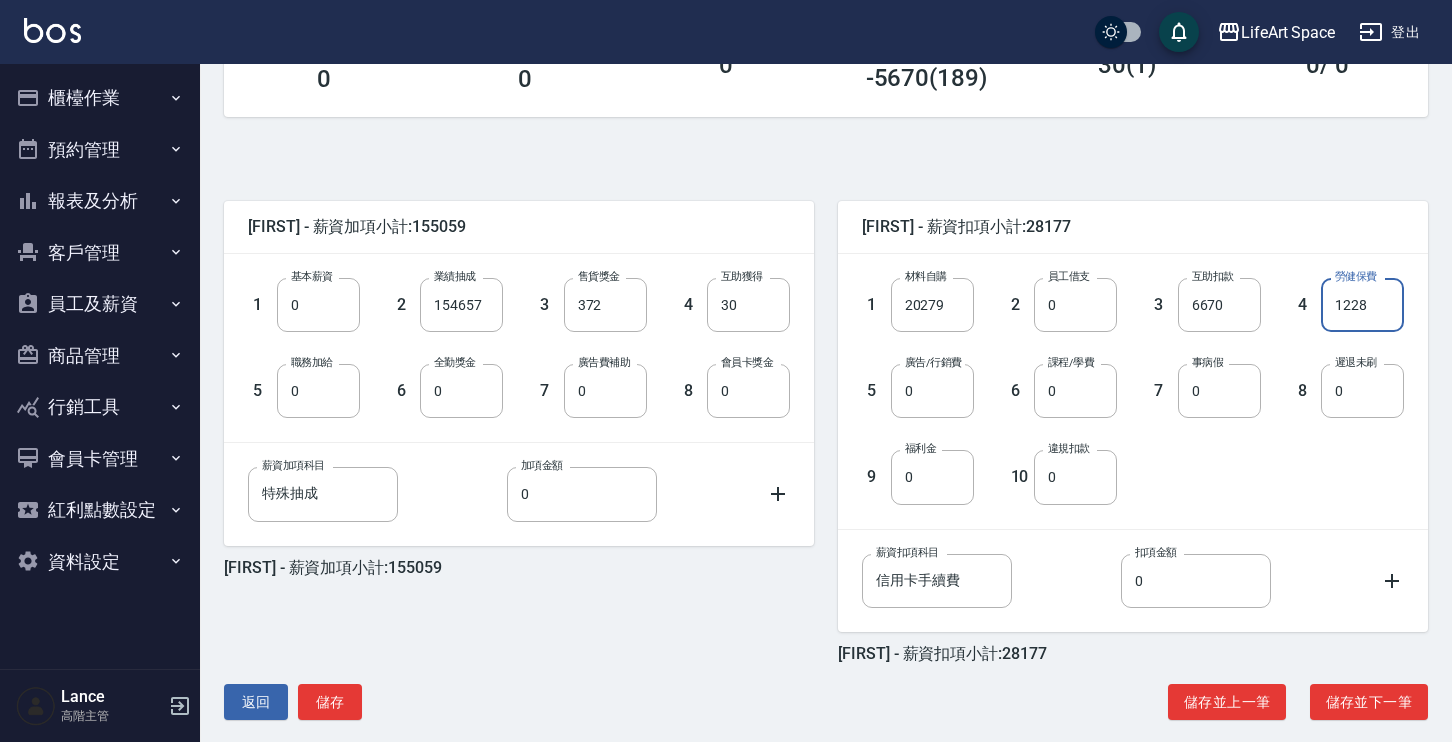 type on "1228" 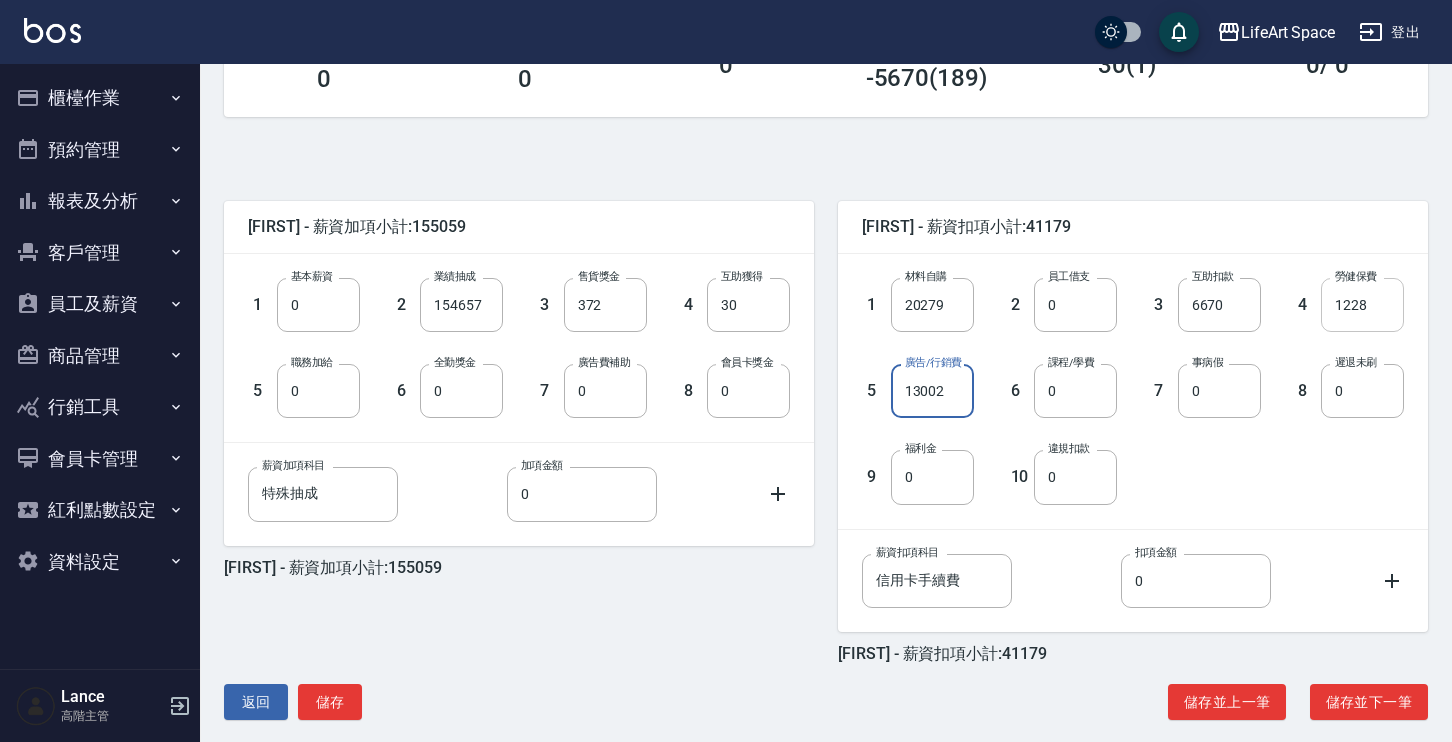 type on "13002" 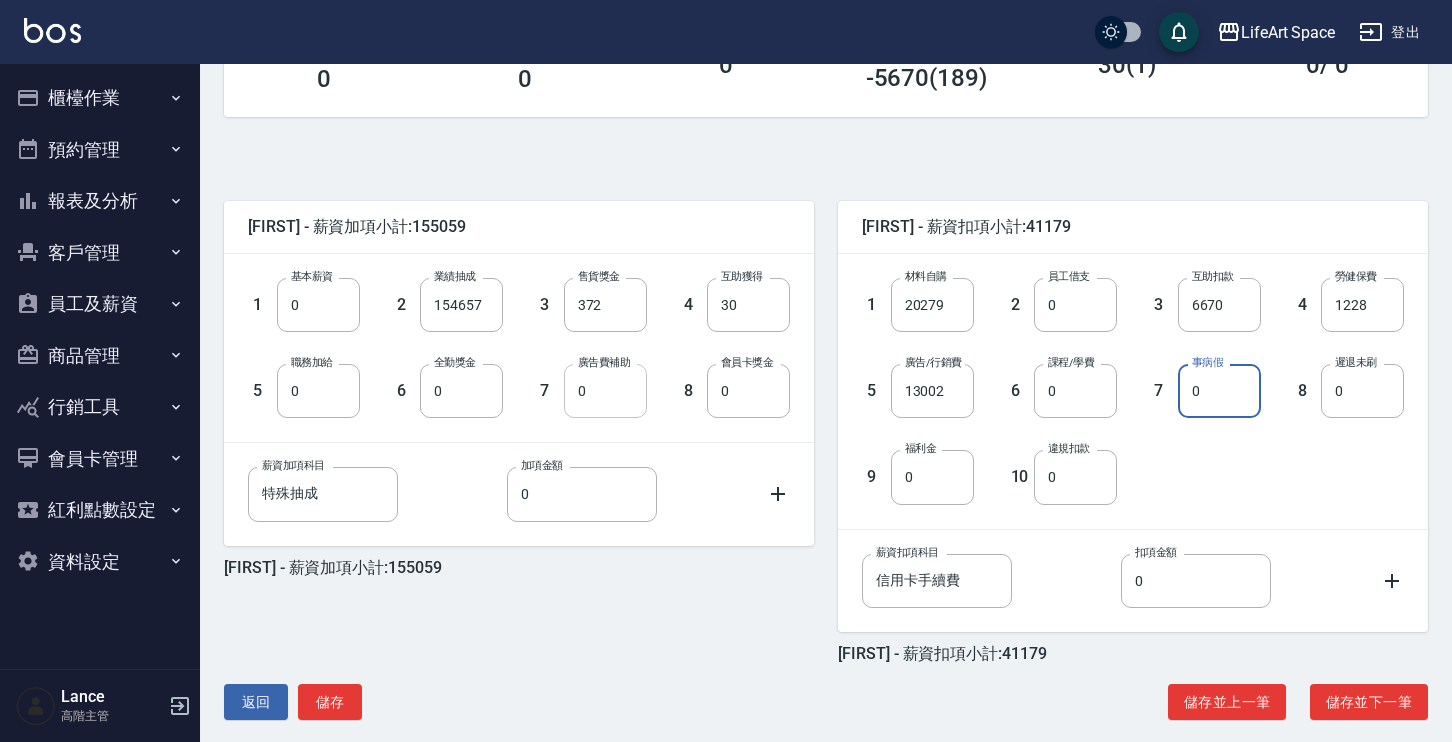 click on "0" at bounding box center (605, 391) 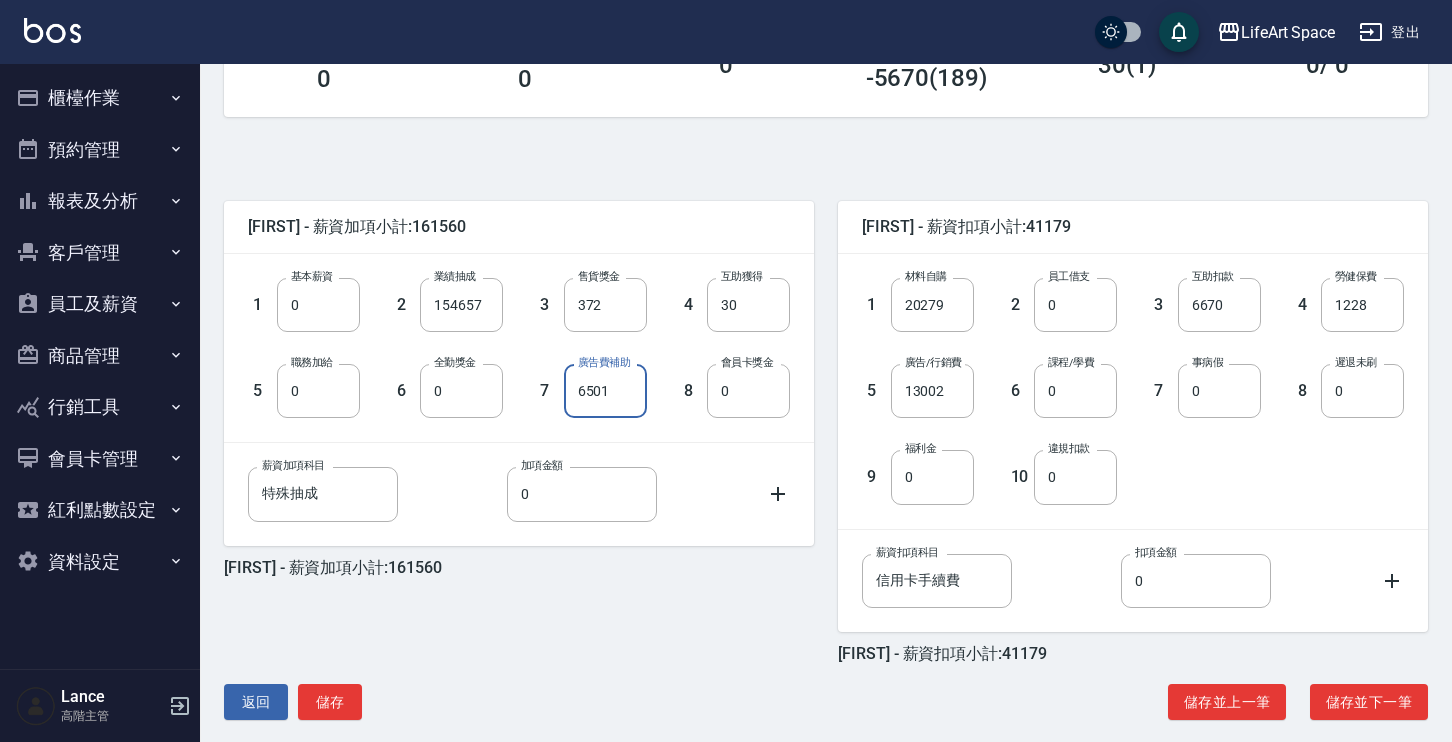 scroll, scrollTop: 387, scrollLeft: 0, axis: vertical 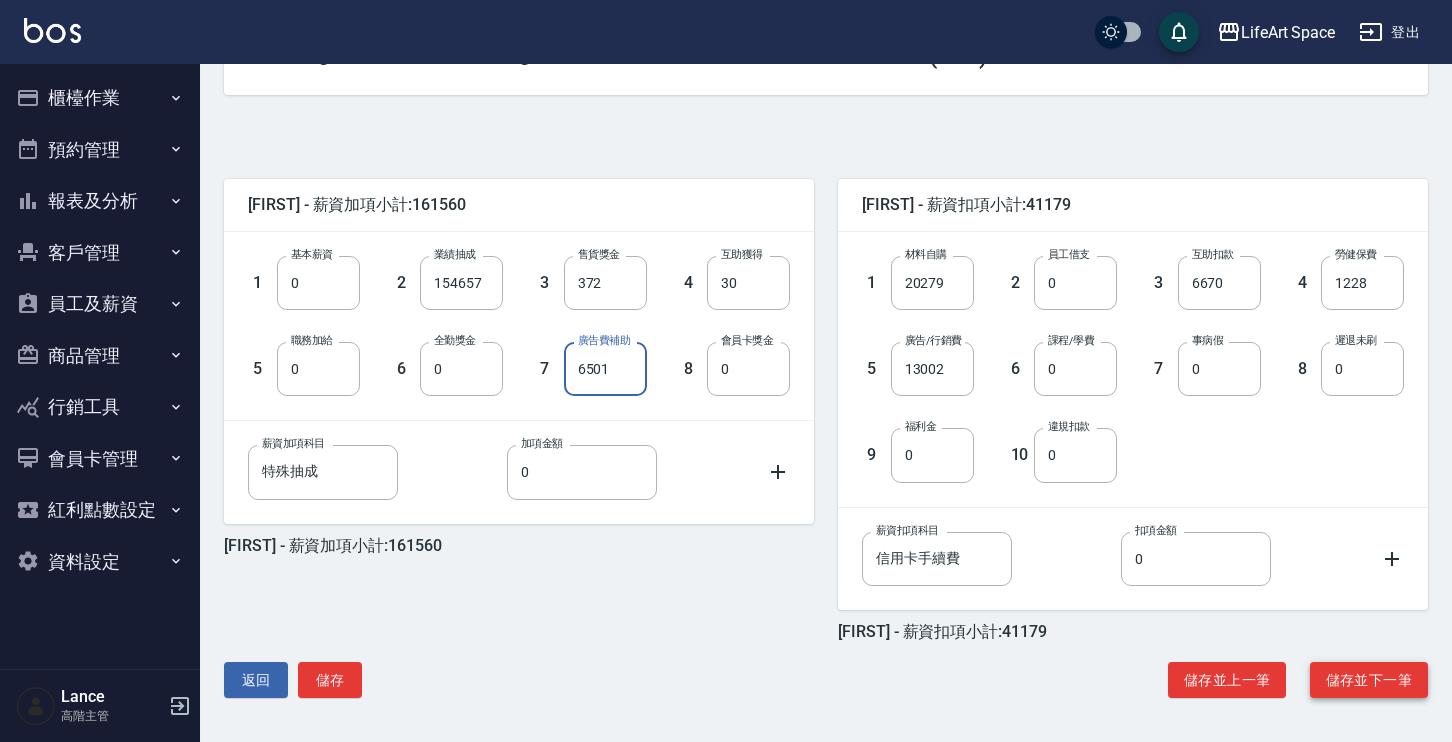type on "6501" 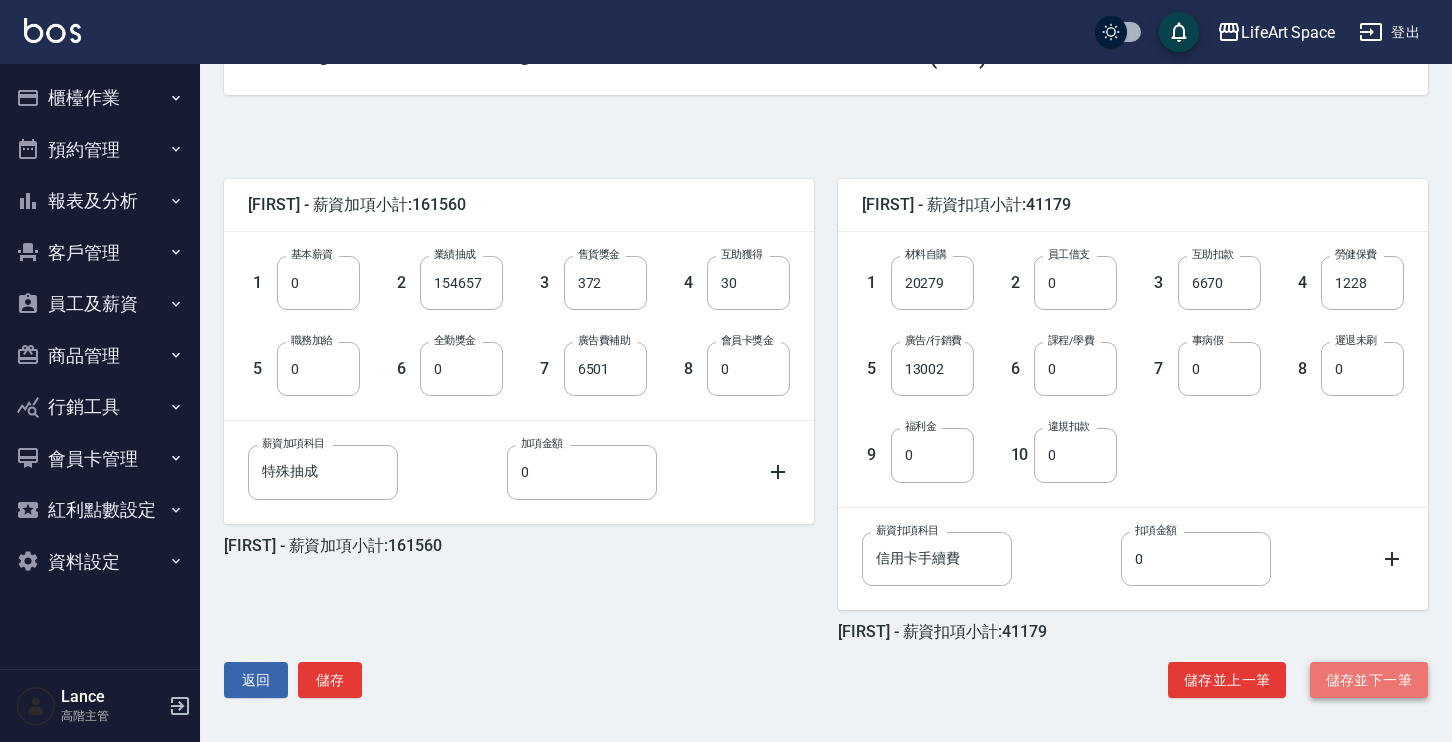 click on "儲存並下一筆" at bounding box center [1369, 680] 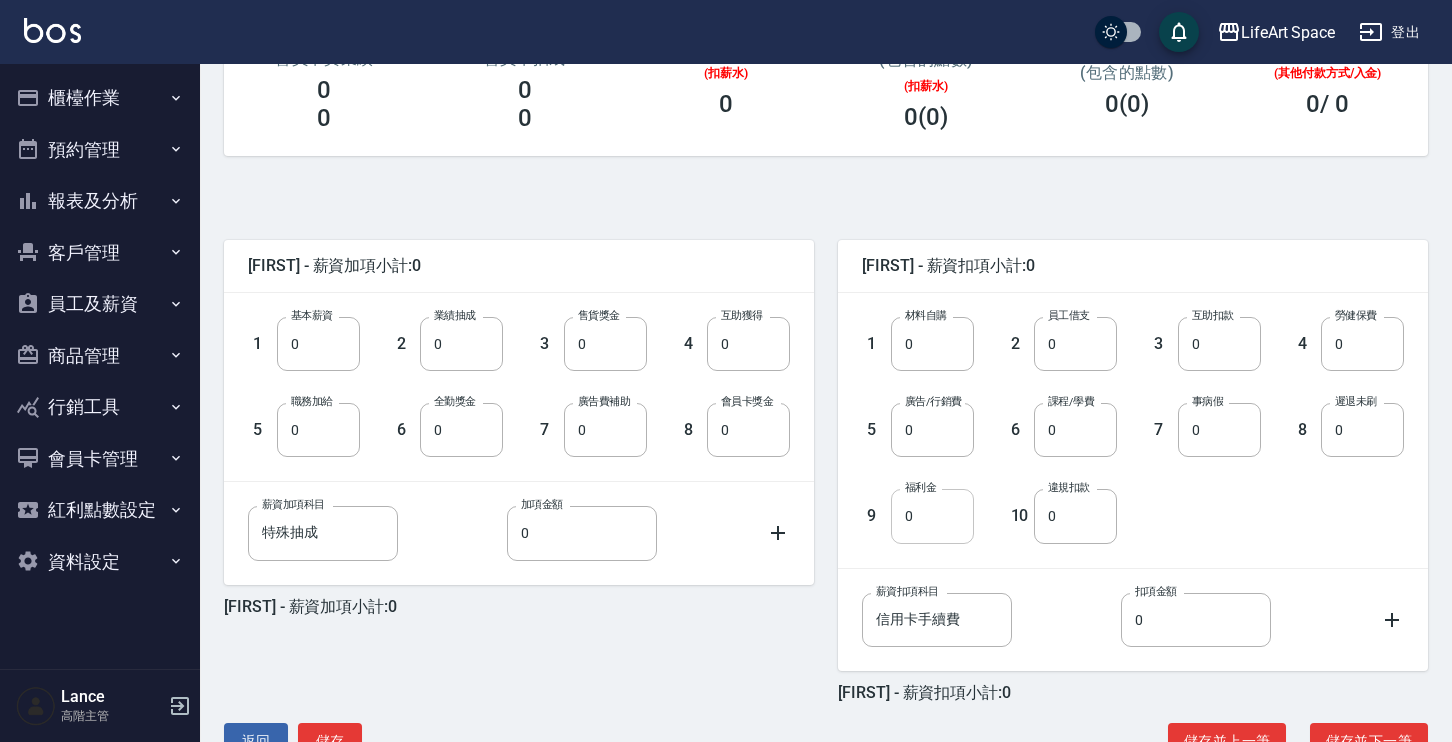 scroll, scrollTop: 387, scrollLeft: 0, axis: vertical 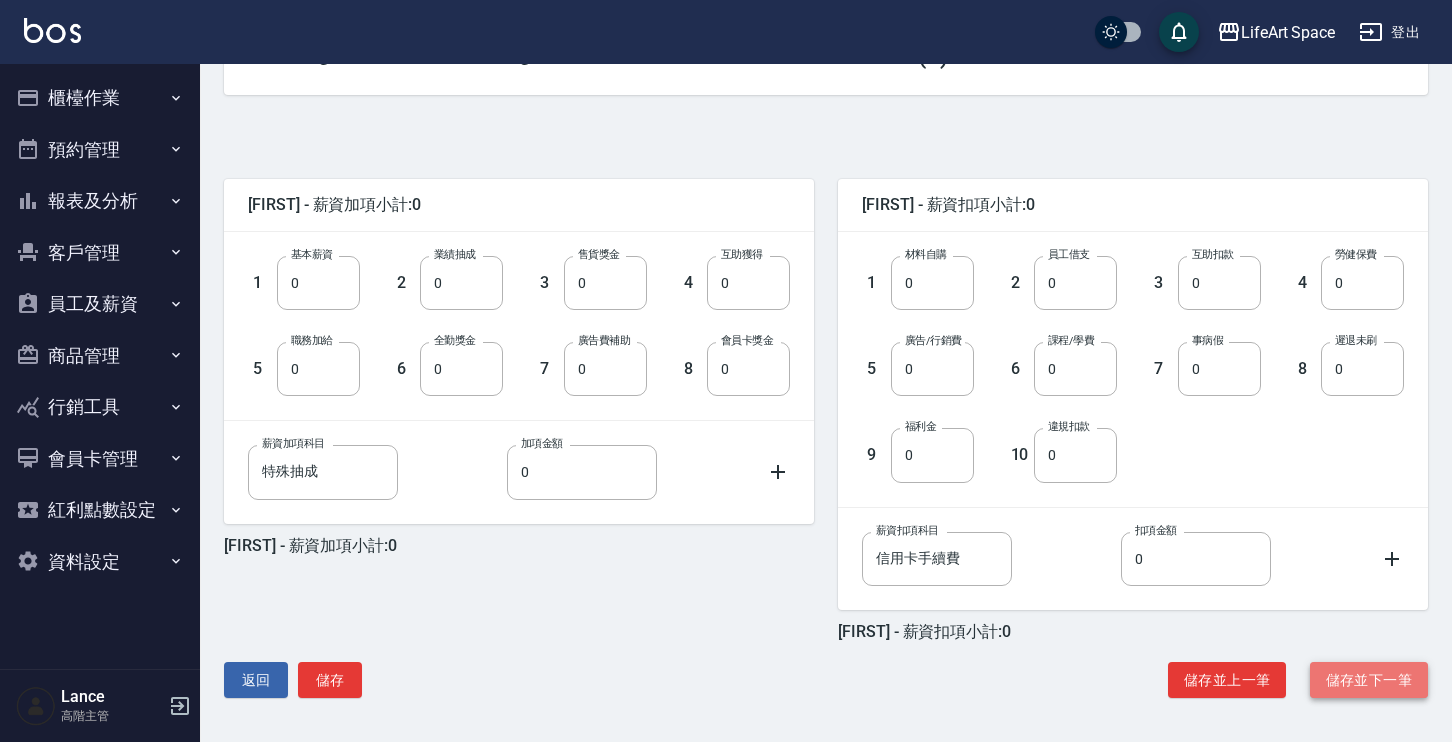 click on "儲存並下一筆" at bounding box center (1369, 680) 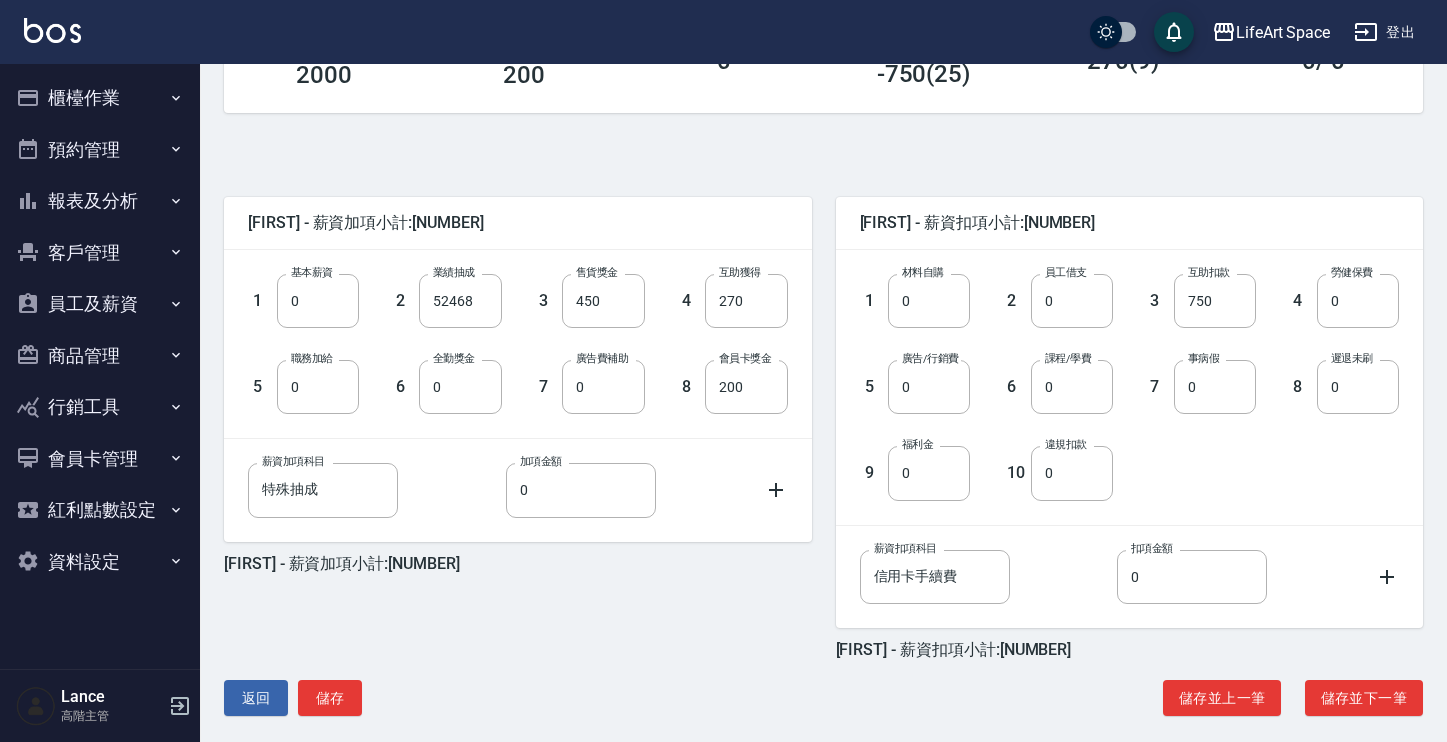 scroll, scrollTop: 387, scrollLeft: 0, axis: vertical 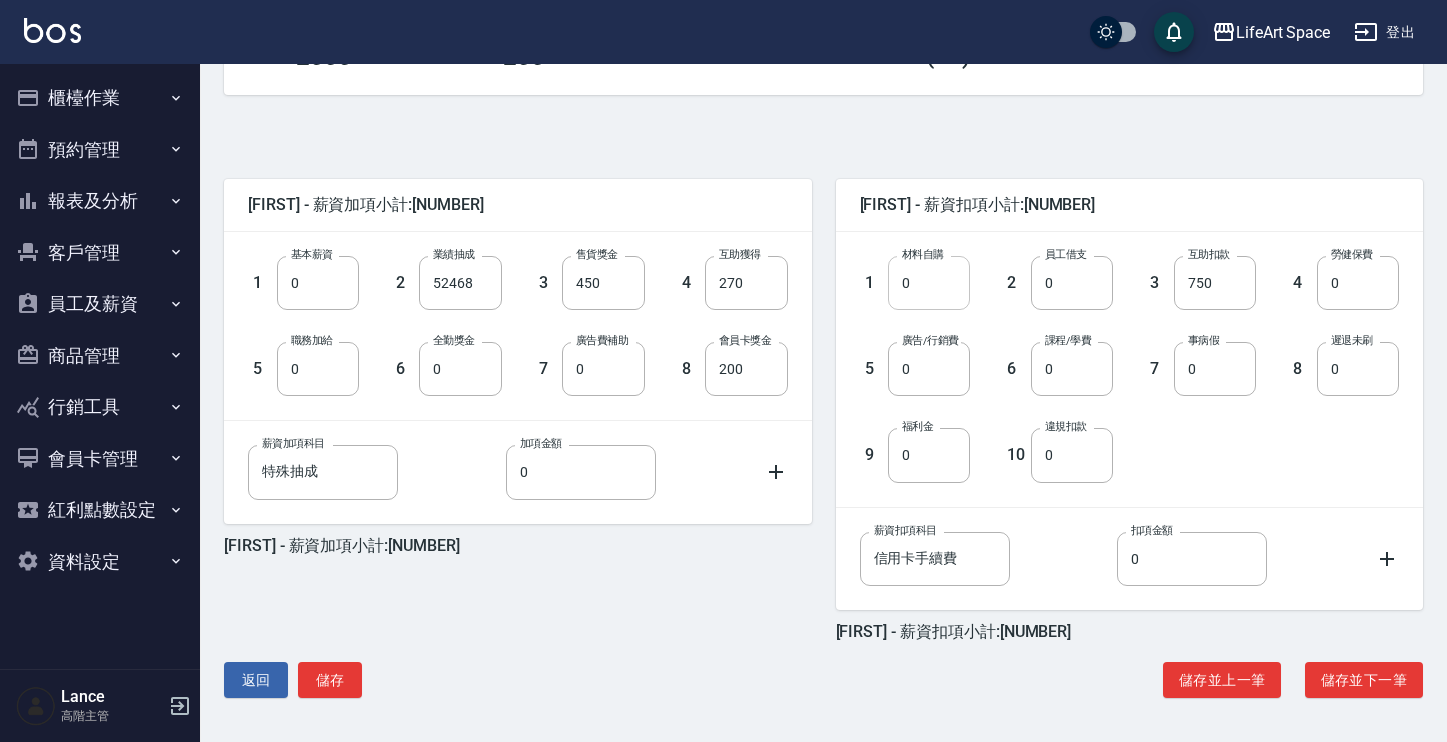 click on "0" at bounding box center [929, 283] 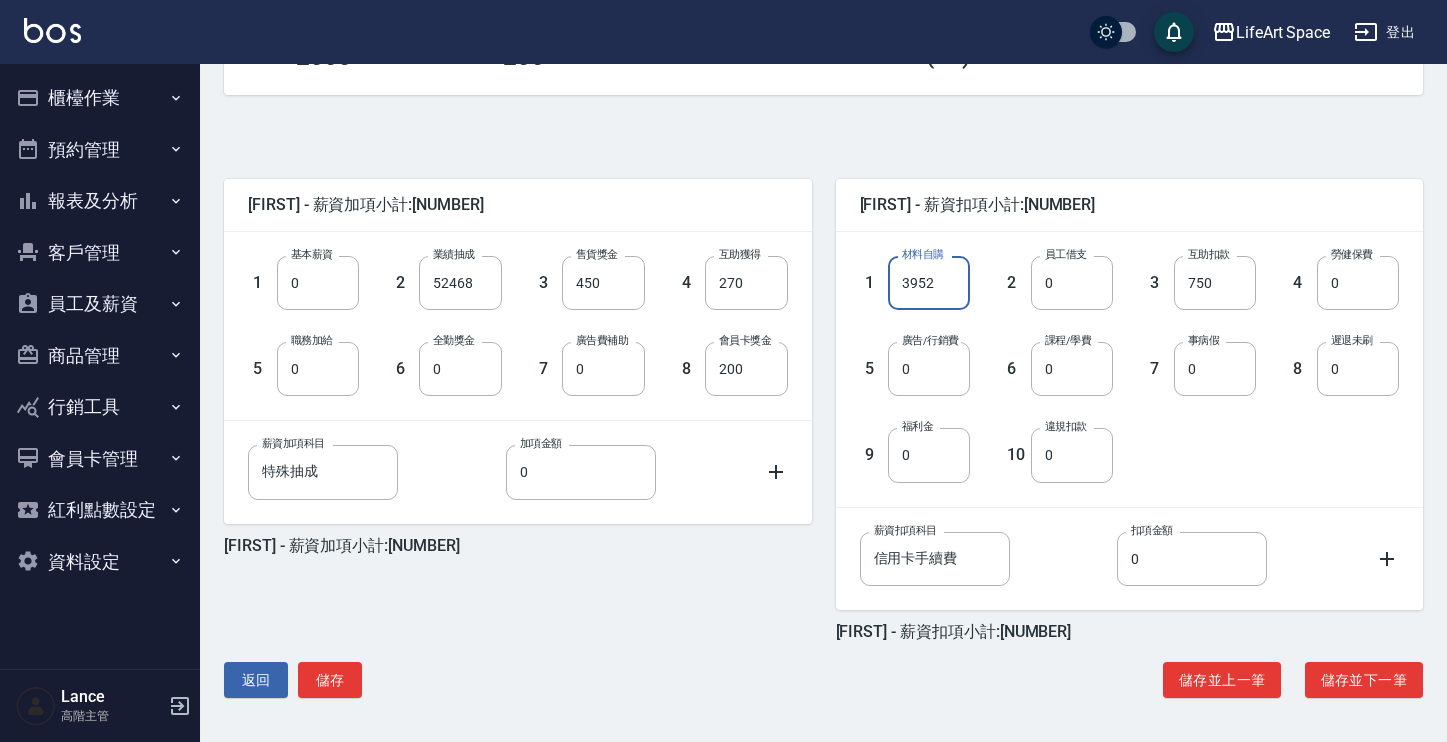 type on "3952" 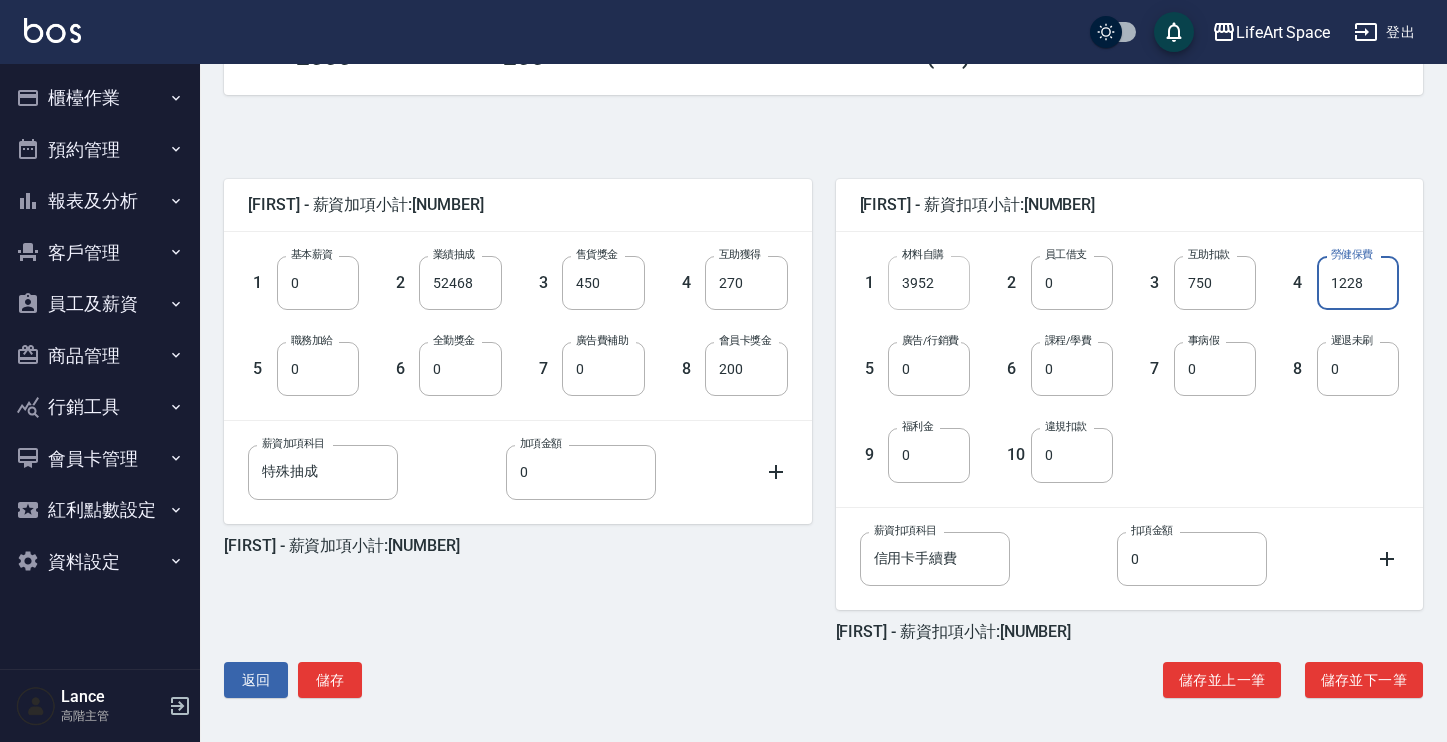 type on "1228" 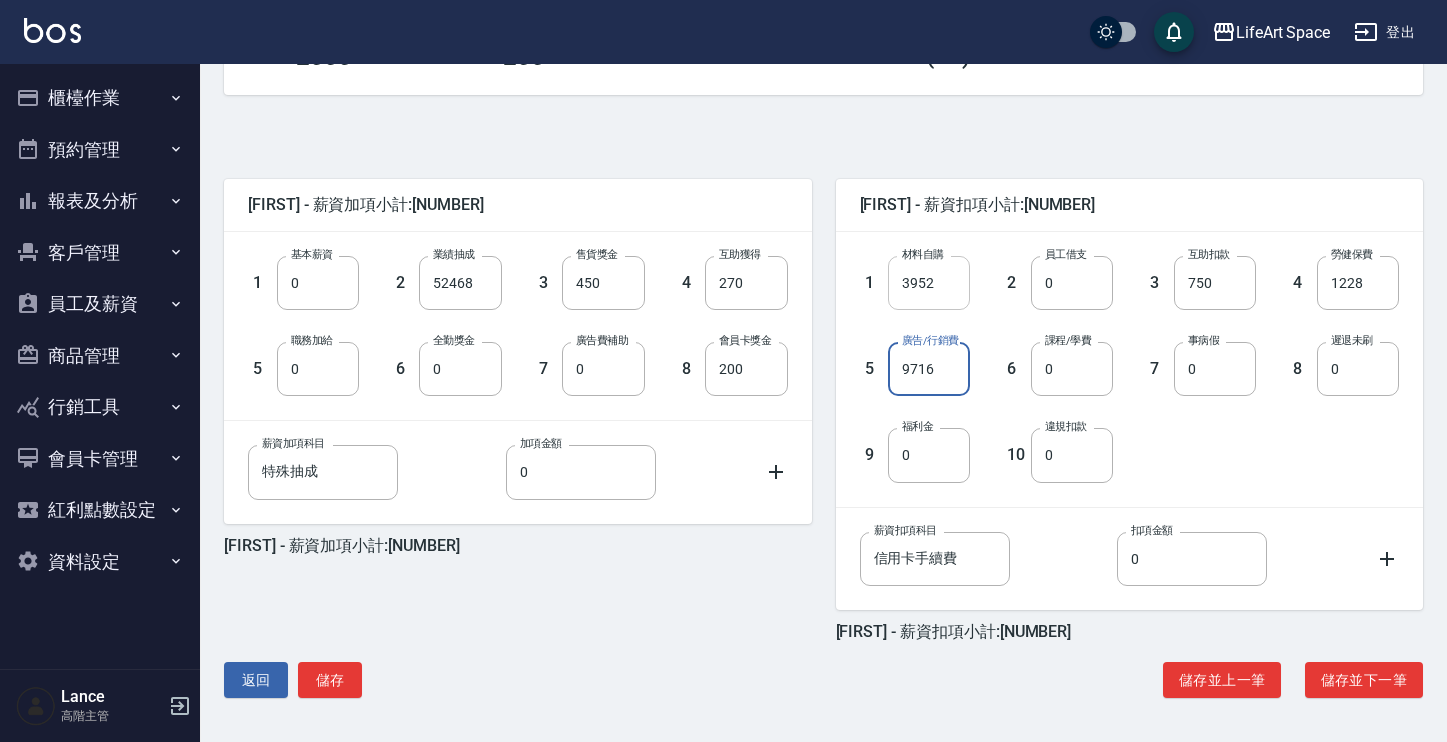 type on "9716" 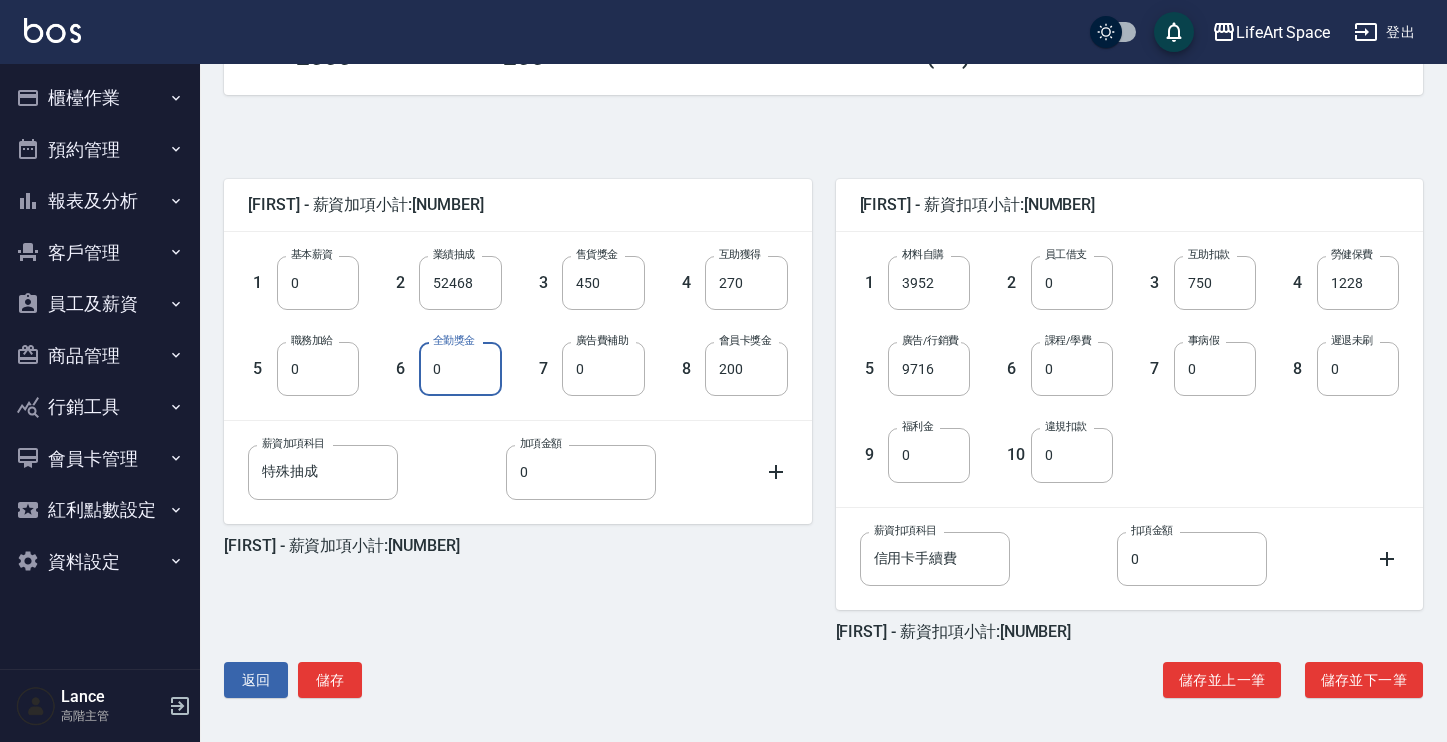 click on "0" at bounding box center [460, 369] 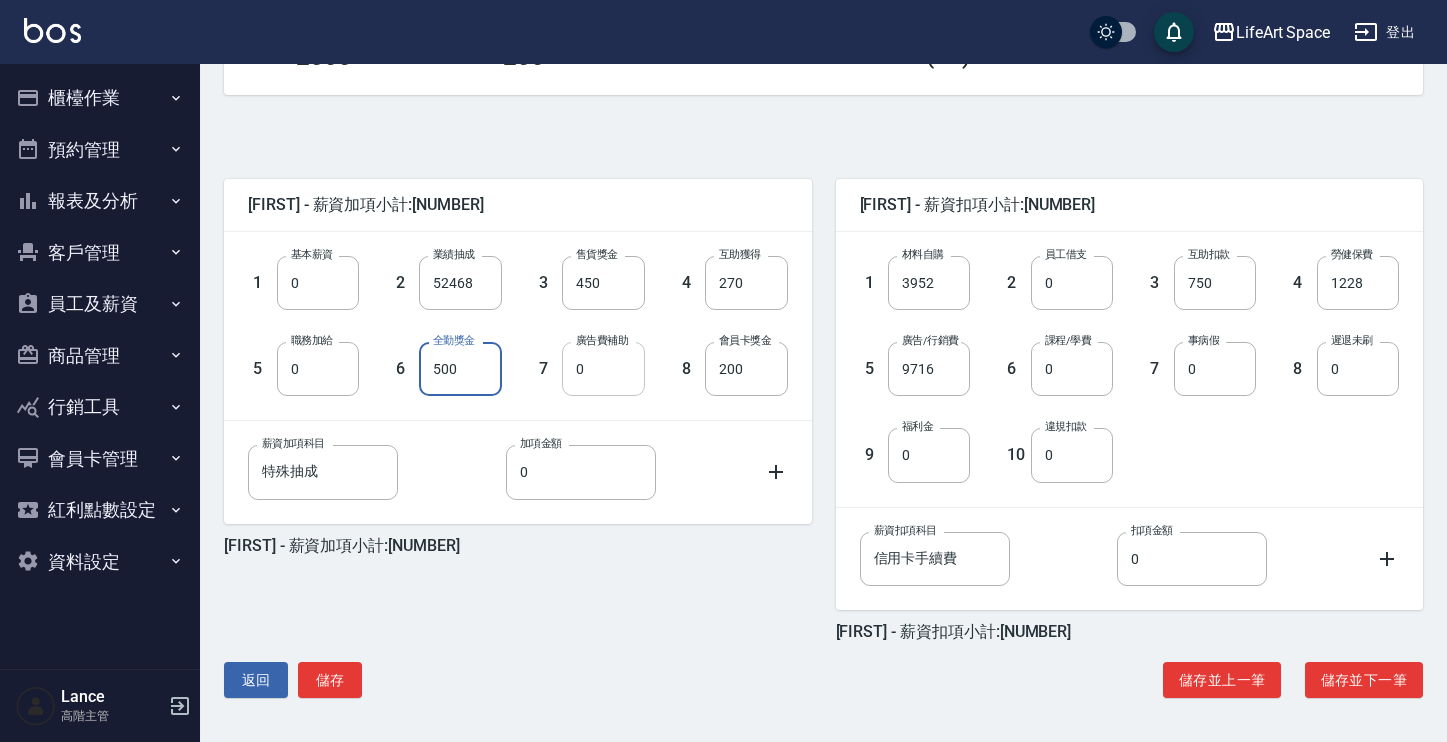 type on "500" 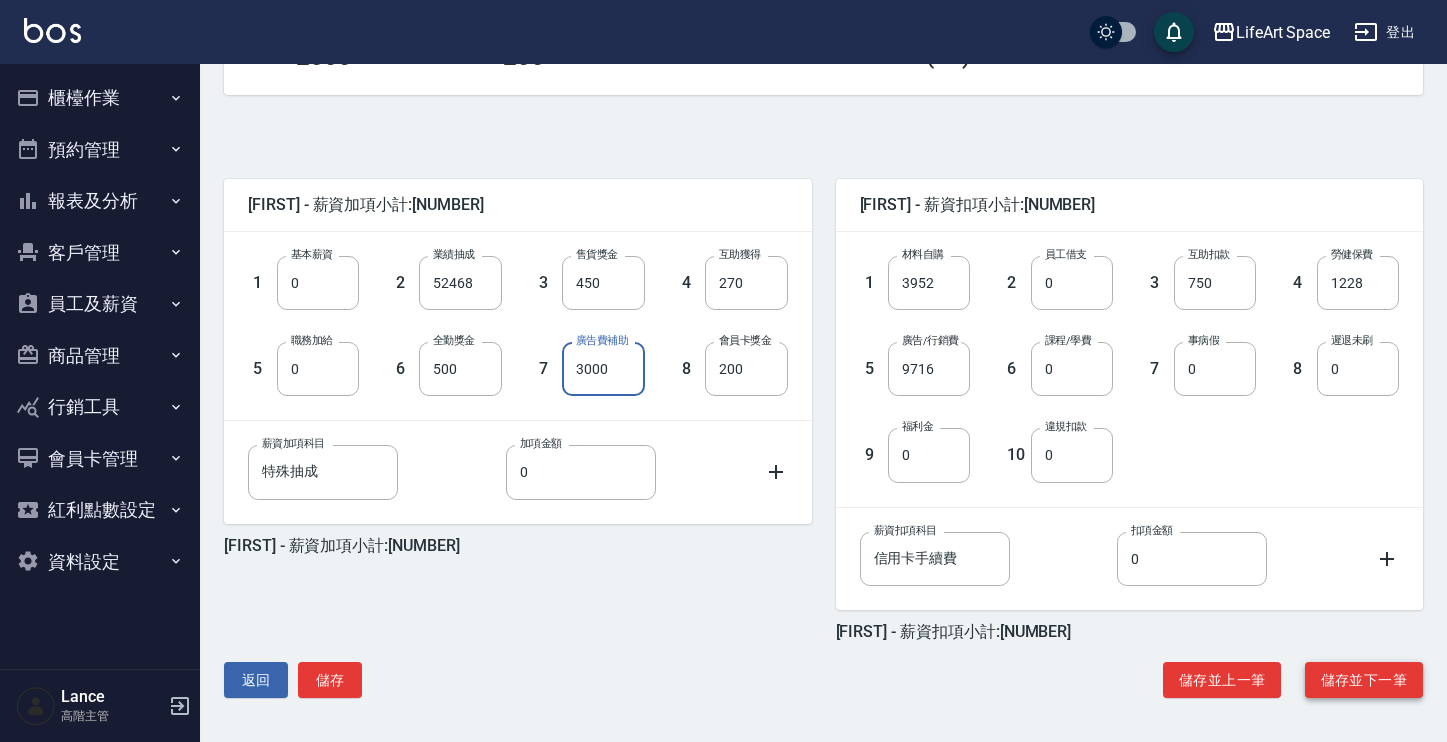 type on "3000" 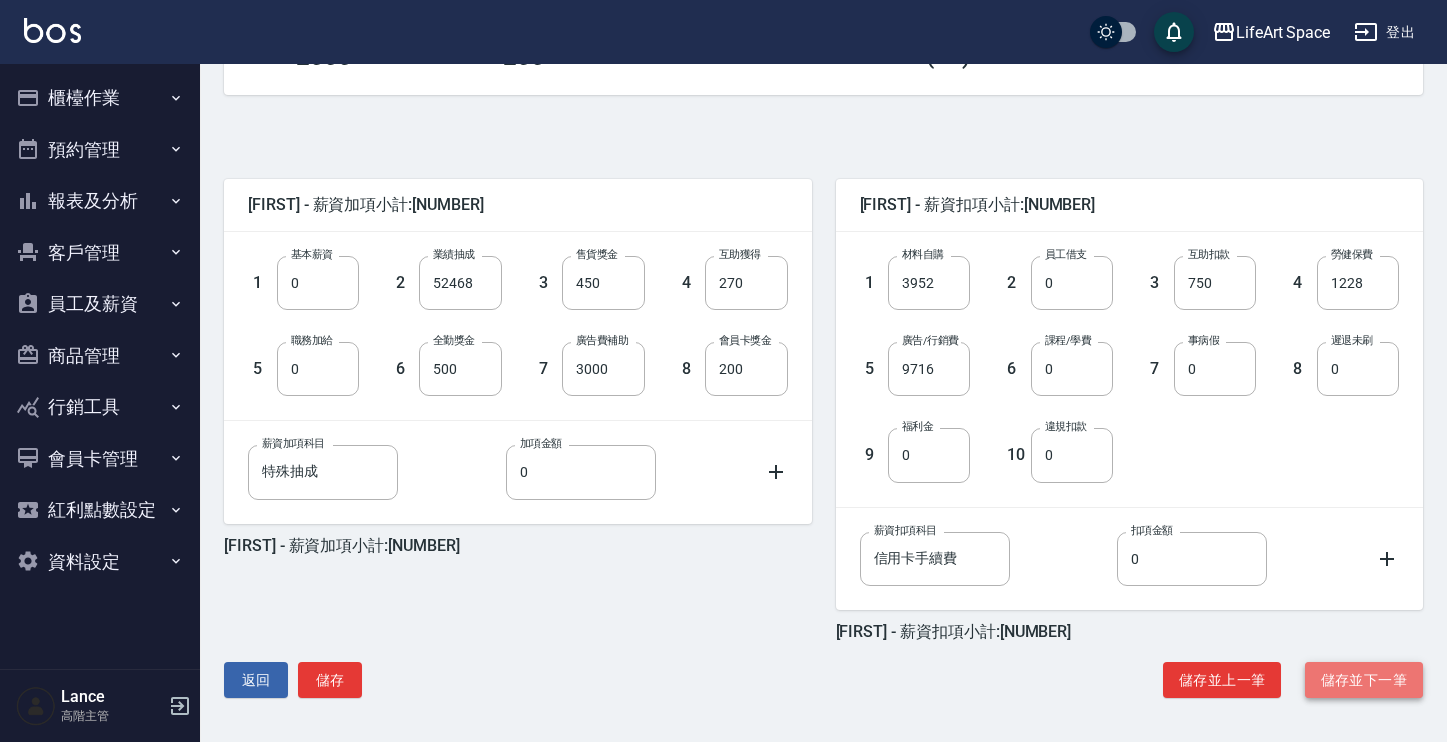 click on "儲存並下一筆" at bounding box center [1364, 680] 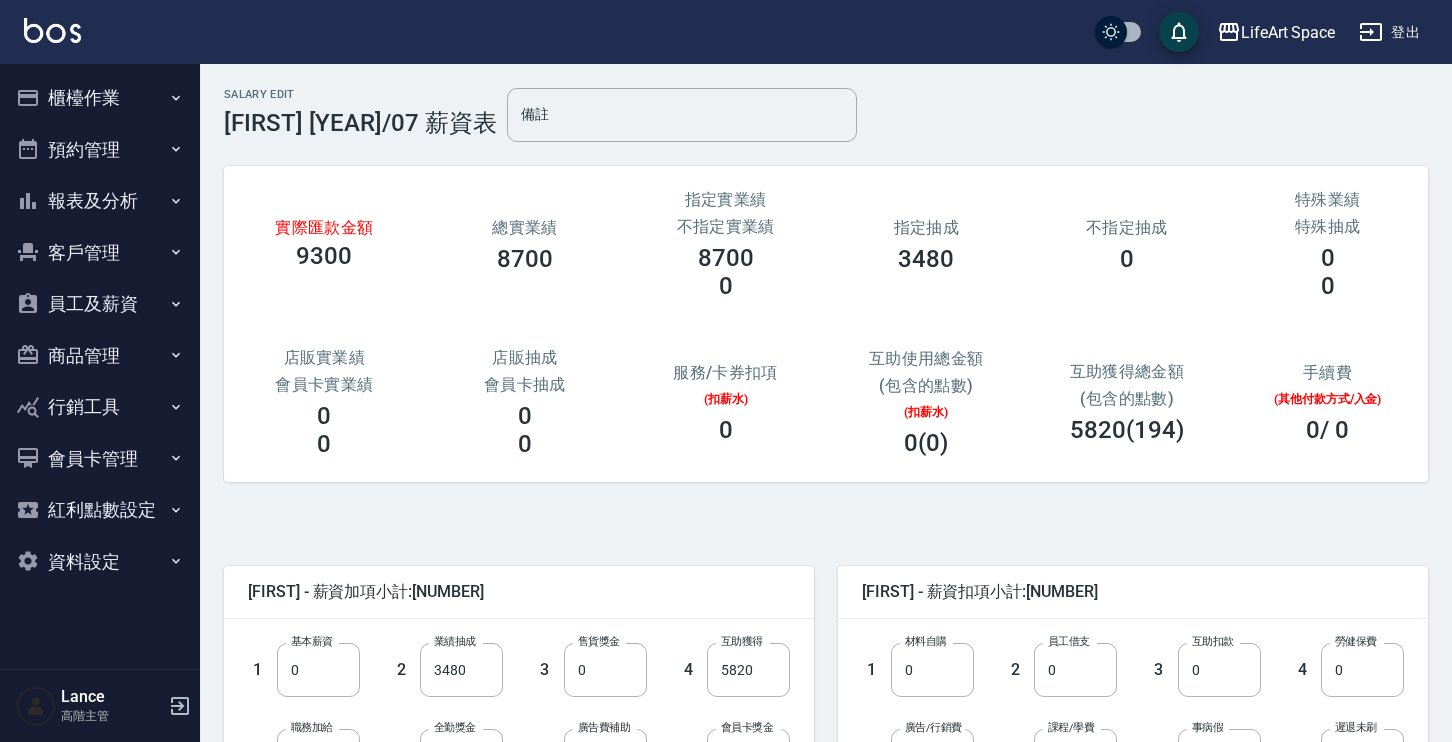 scroll, scrollTop: 371, scrollLeft: 0, axis: vertical 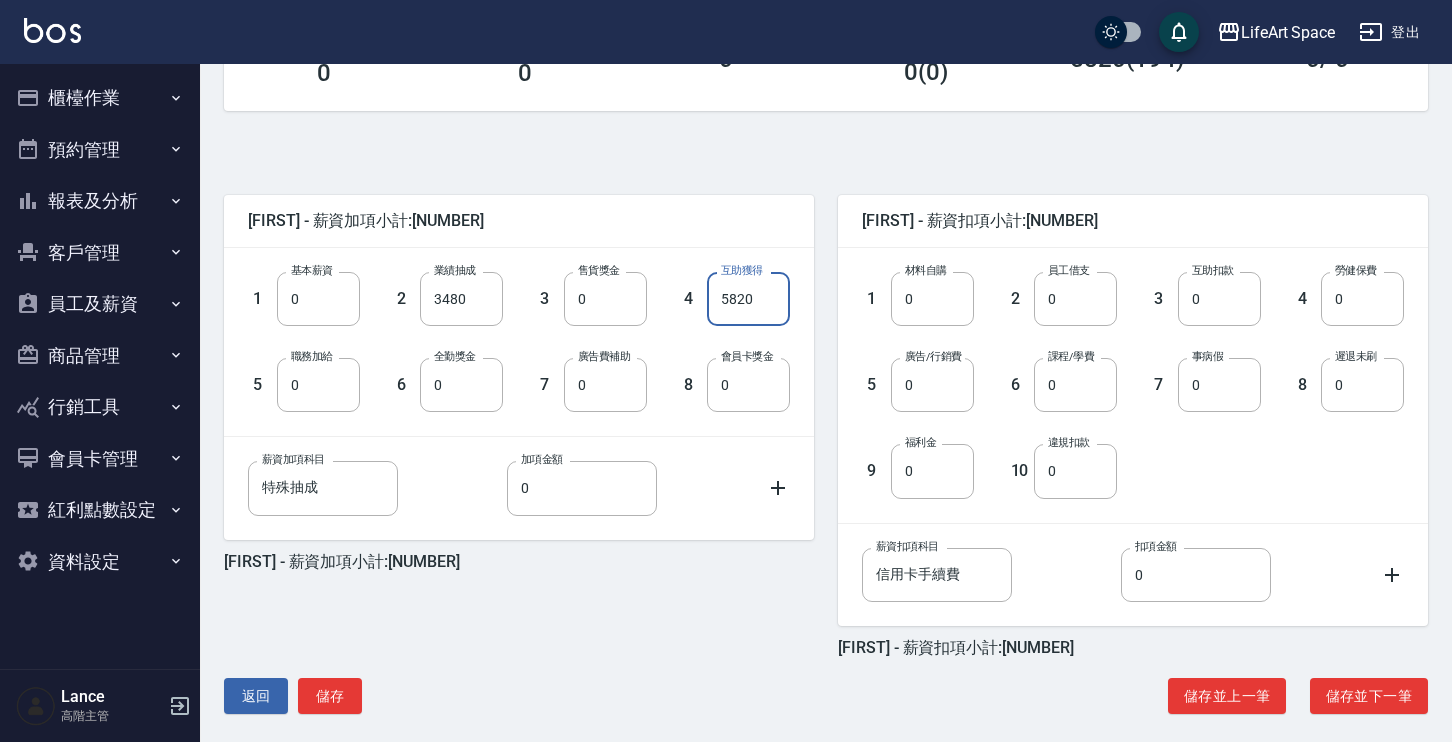 drag, startPoint x: 767, startPoint y: 296, endPoint x: 687, endPoint y: 304, distance: 80.399 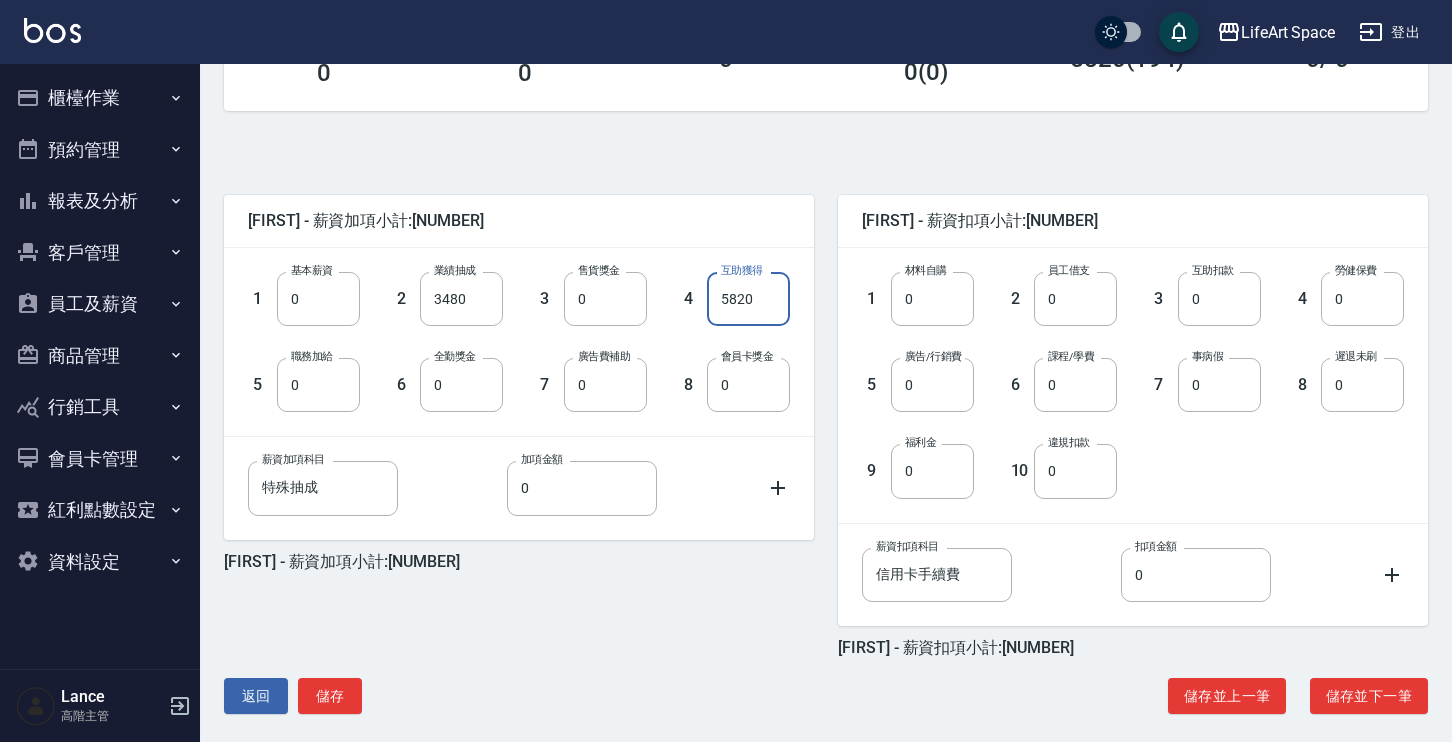 click on "4 互助獲得 5820 互助獲得" at bounding box center (719, 283) 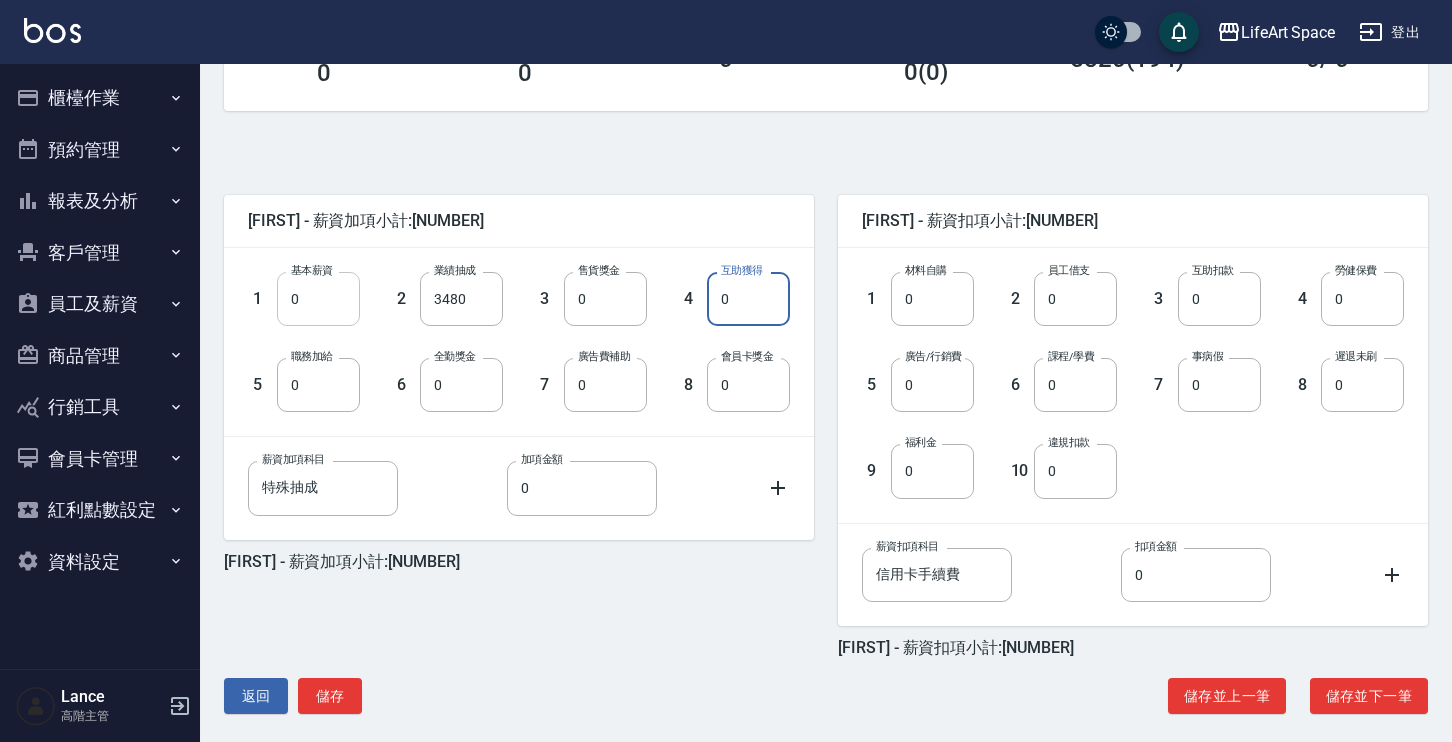 click on "0" at bounding box center (318, 299) 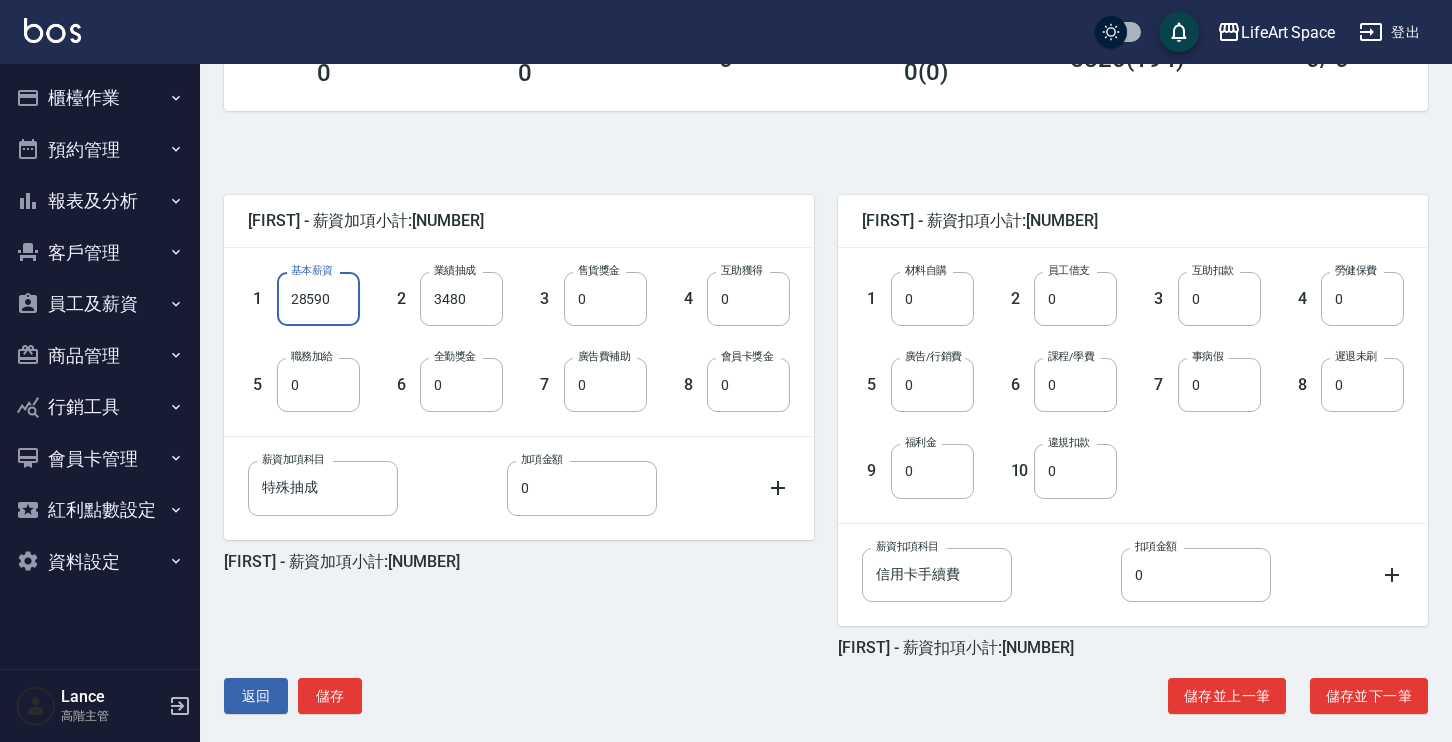 type on "28590" 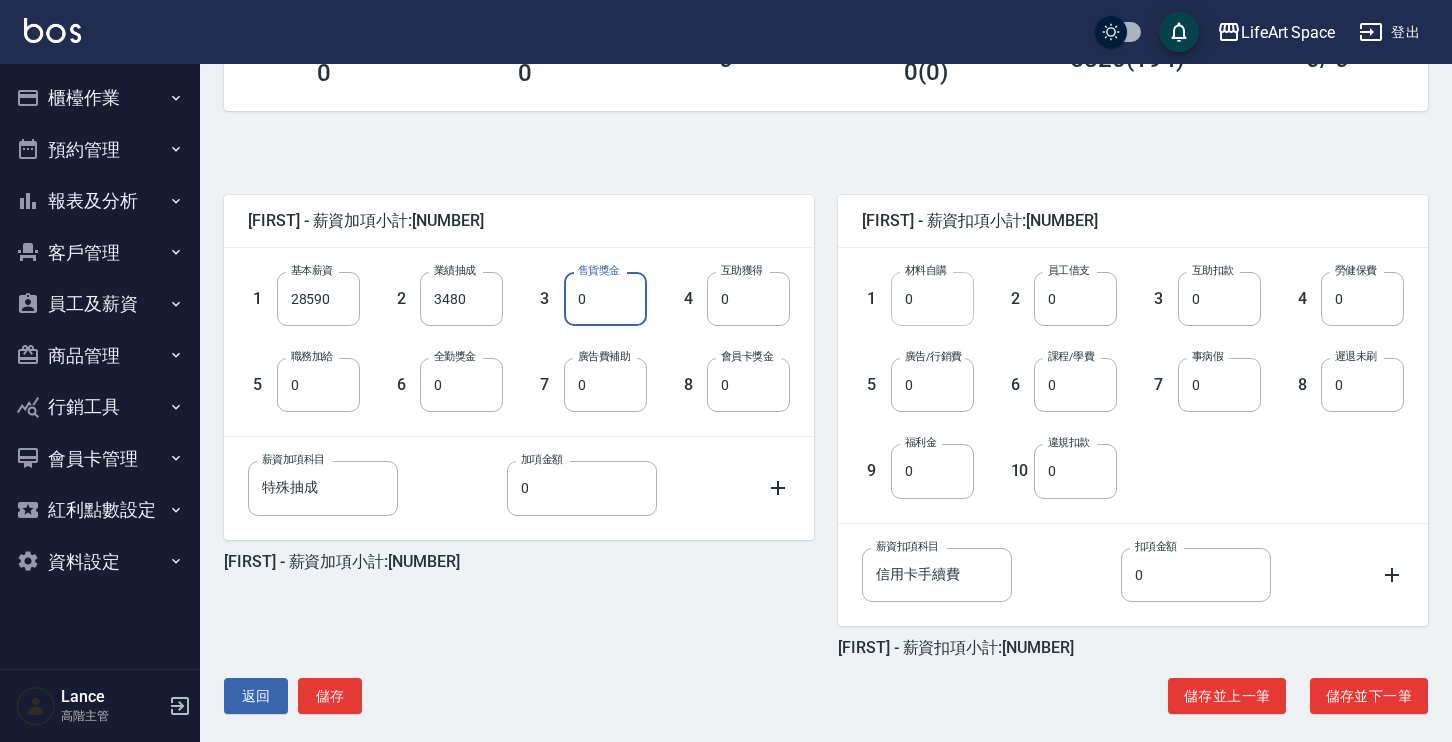 click on "0" at bounding box center (932, 299) 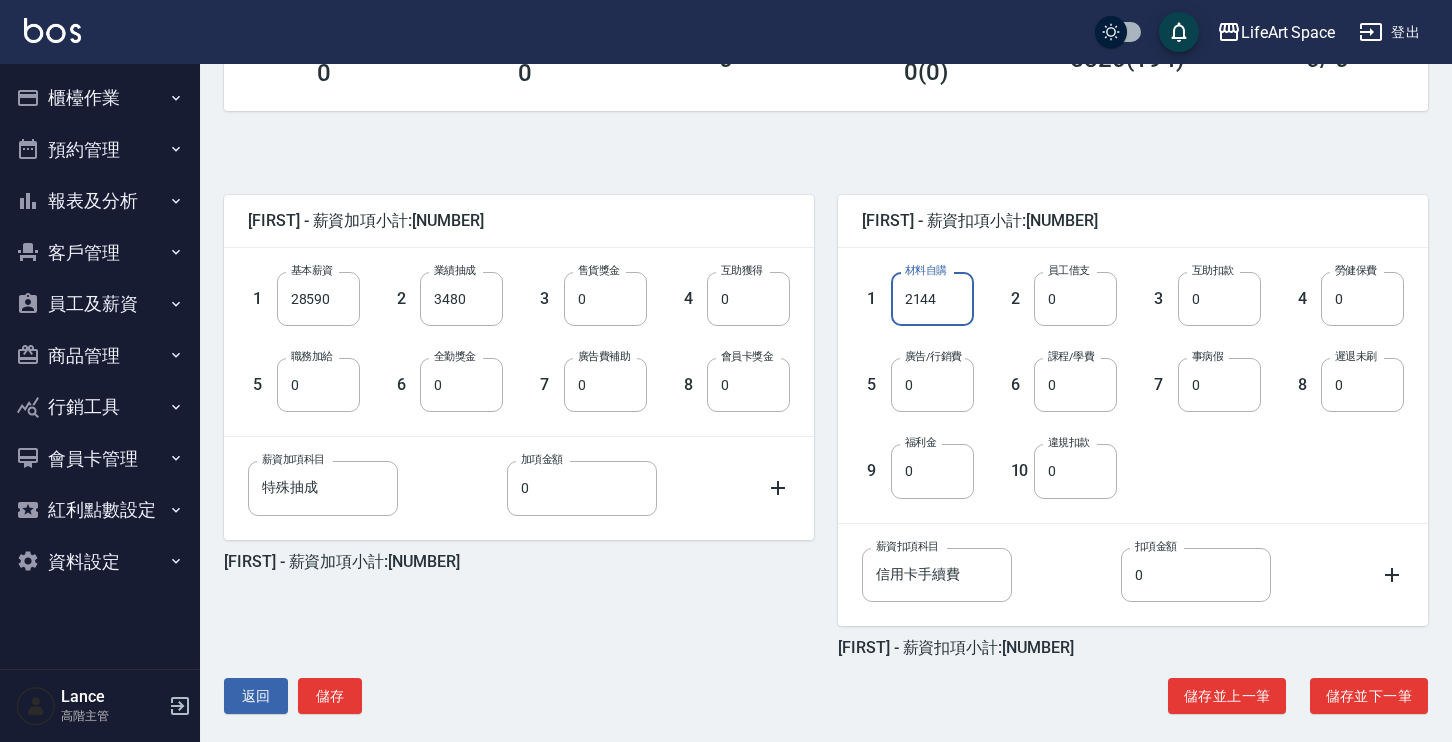 type on "2144" 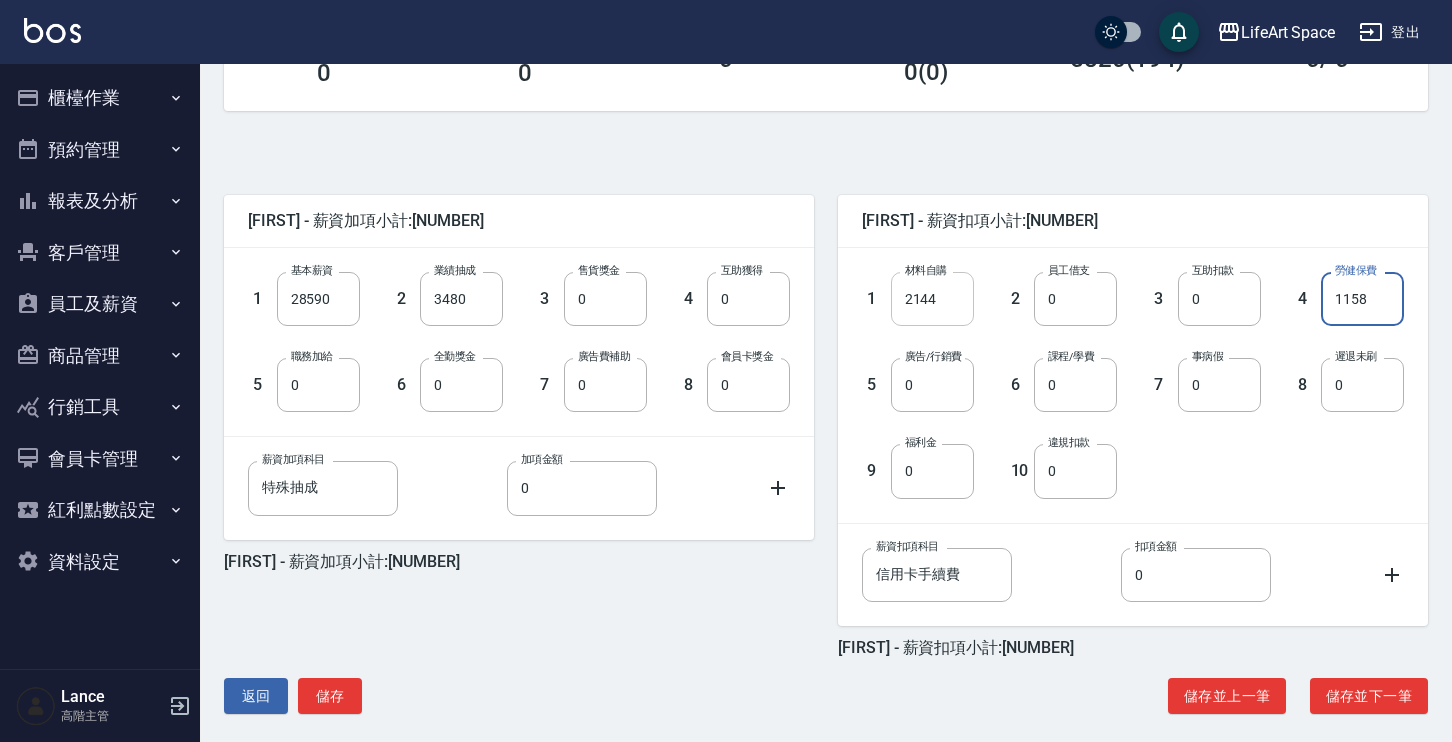 type on "1158" 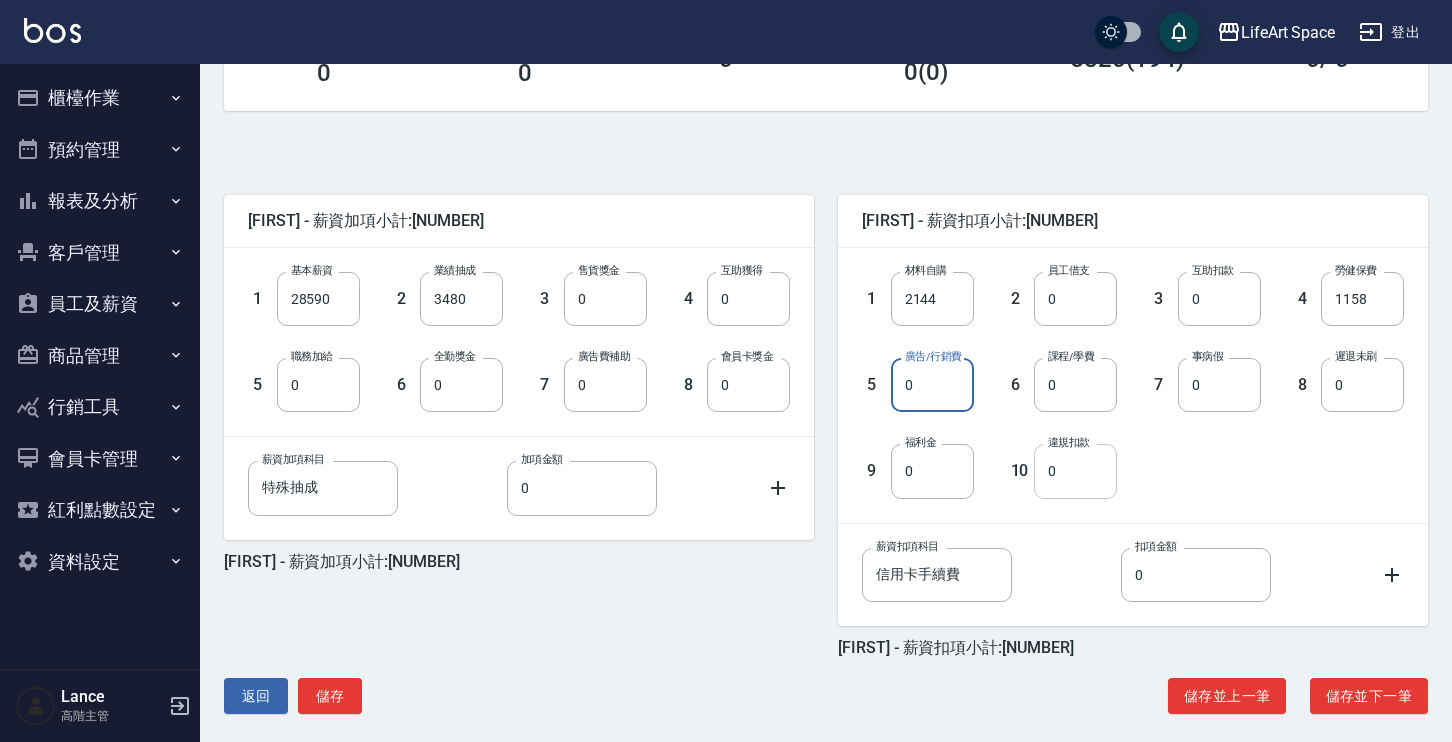 click on "0" at bounding box center [1075, 471] 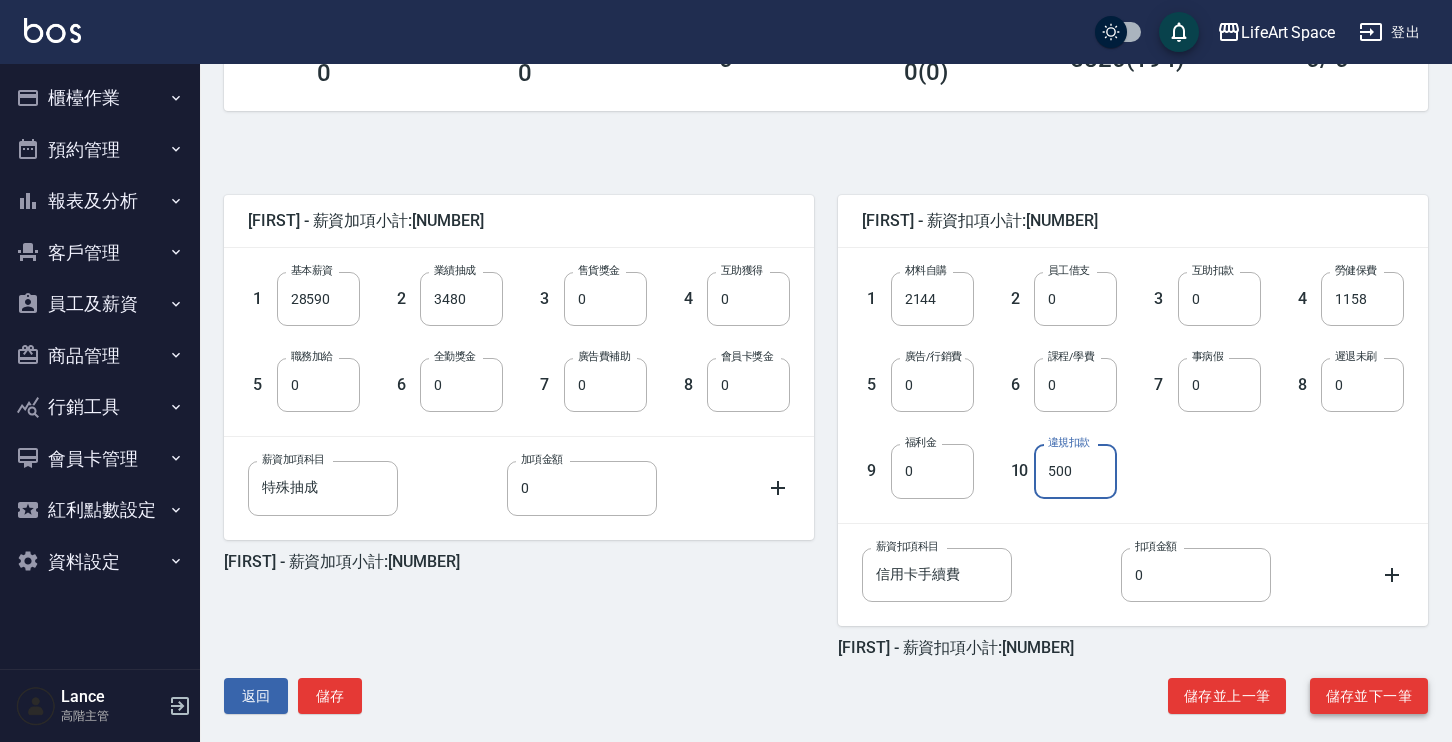 type on "500" 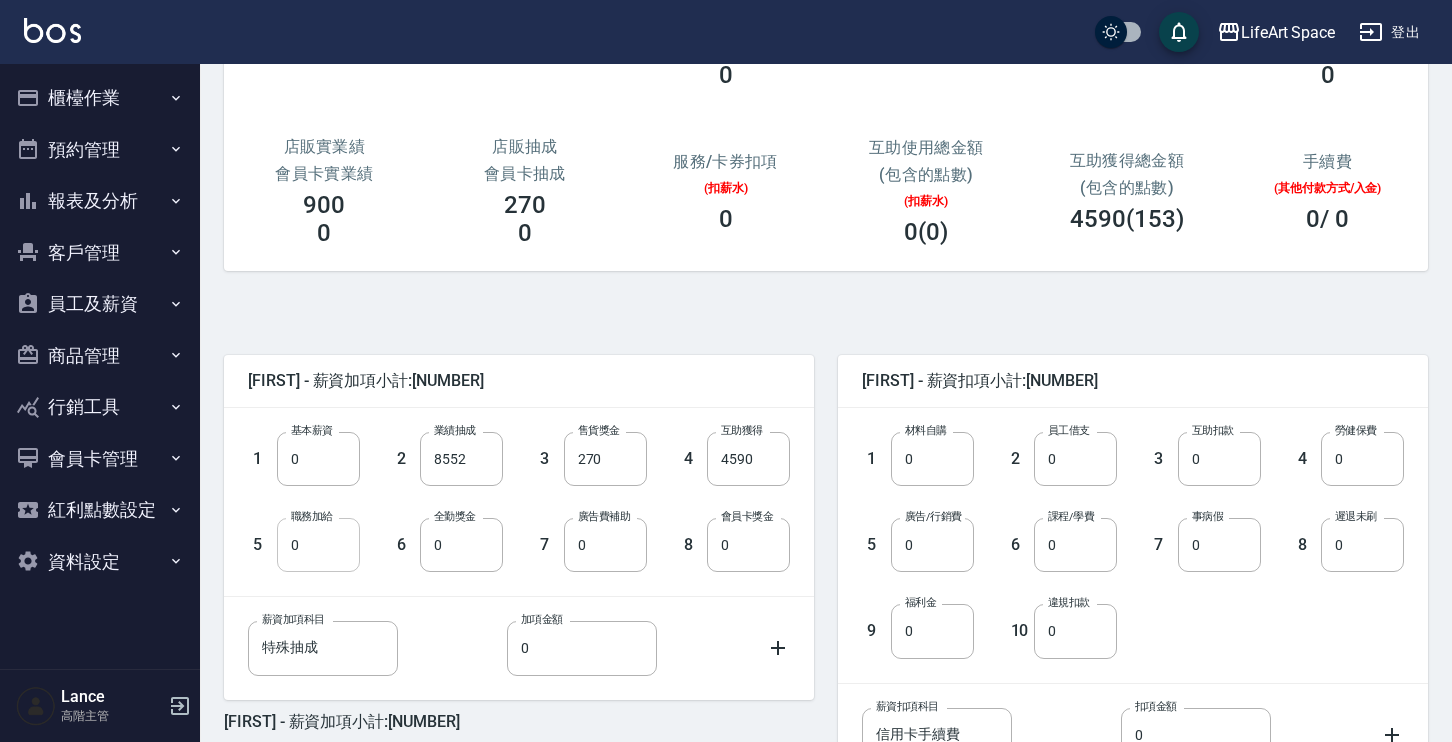 scroll, scrollTop: 287, scrollLeft: 0, axis: vertical 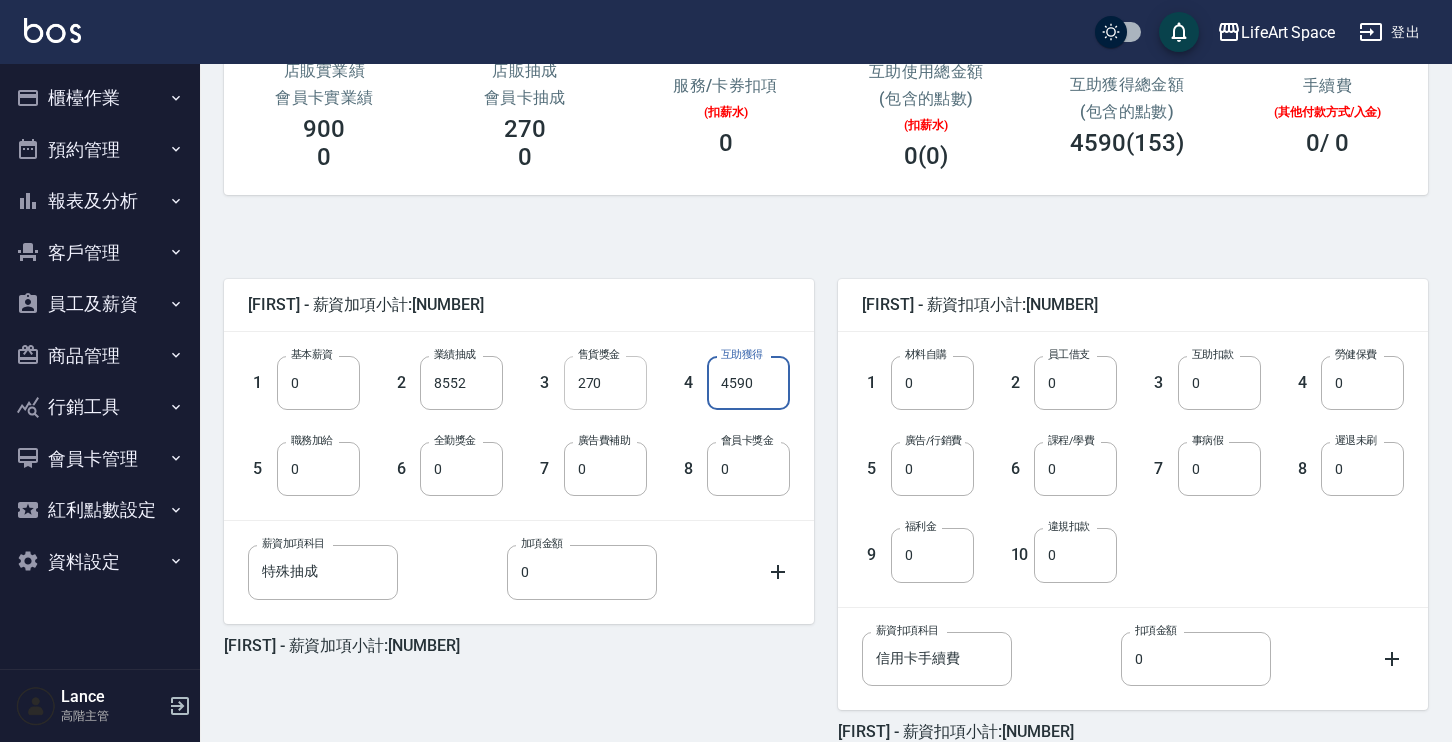 drag, startPoint x: 781, startPoint y: 379, endPoint x: 631, endPoint y: 391, distance: 150.47923 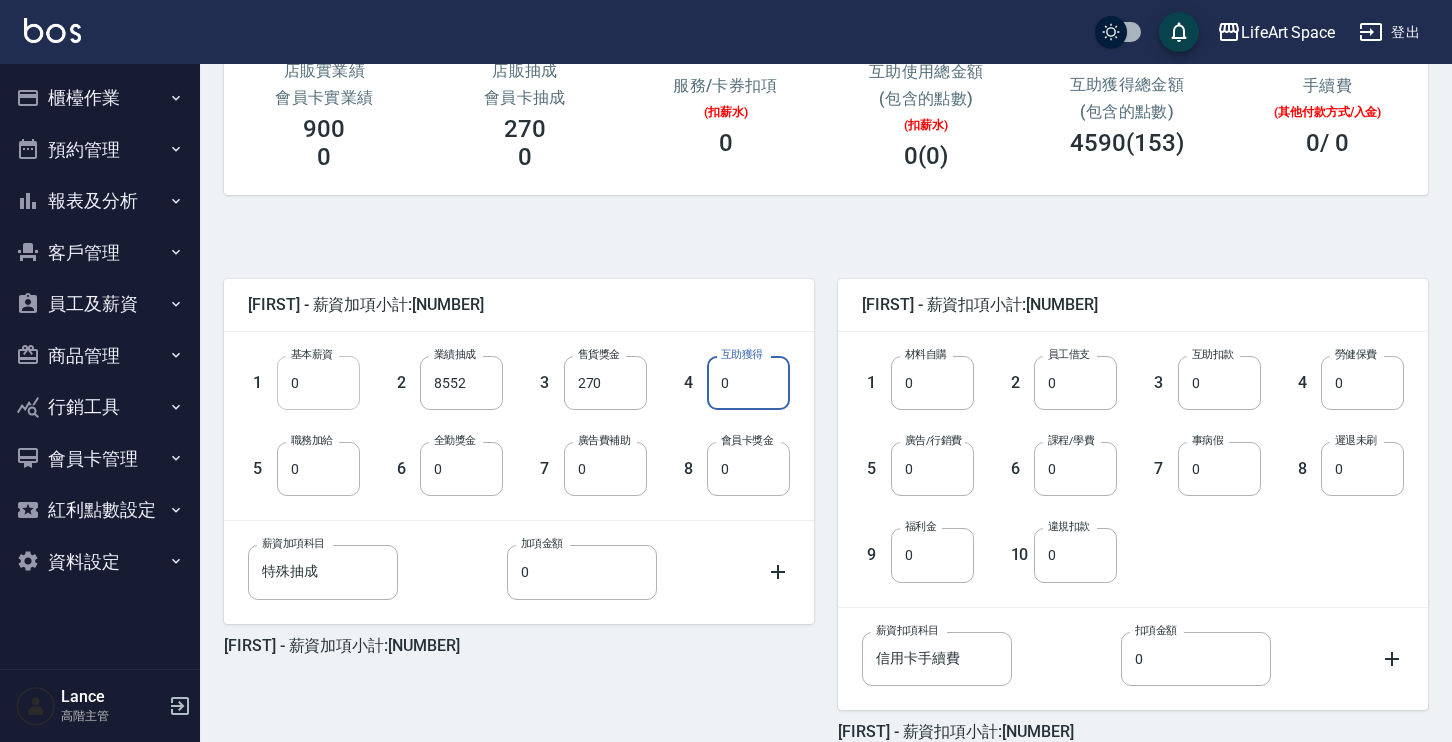 click on "0" at bounding box center (318, 383) 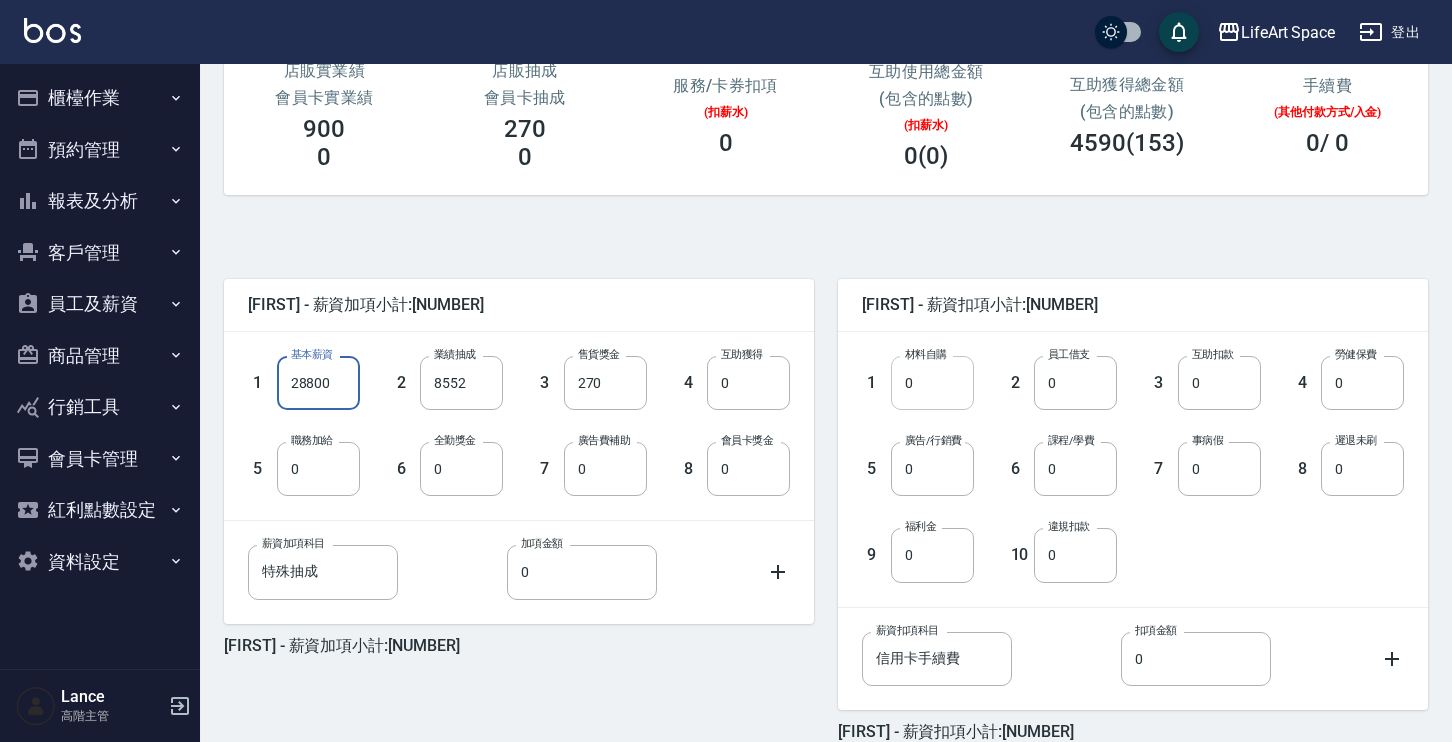 type on "28800" 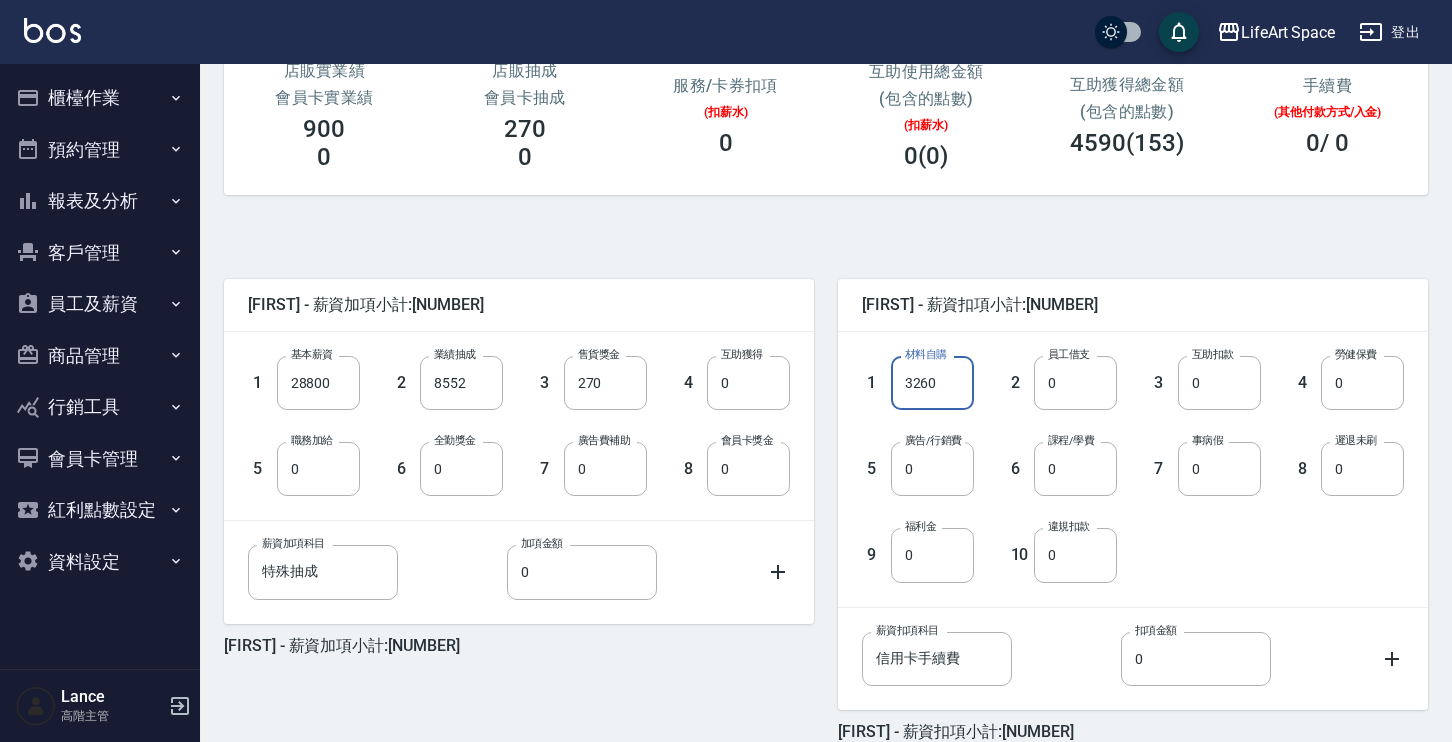 type on "3260" 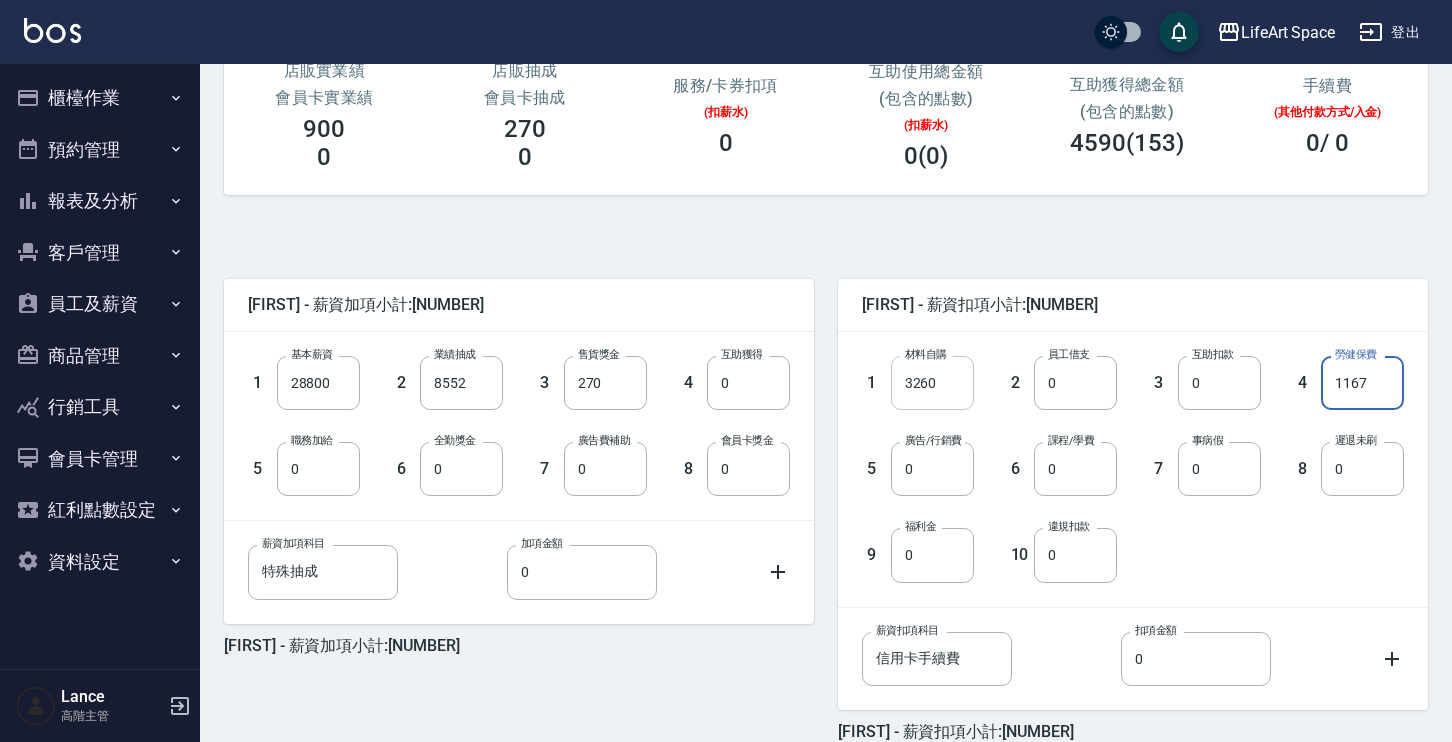 type on "1167" 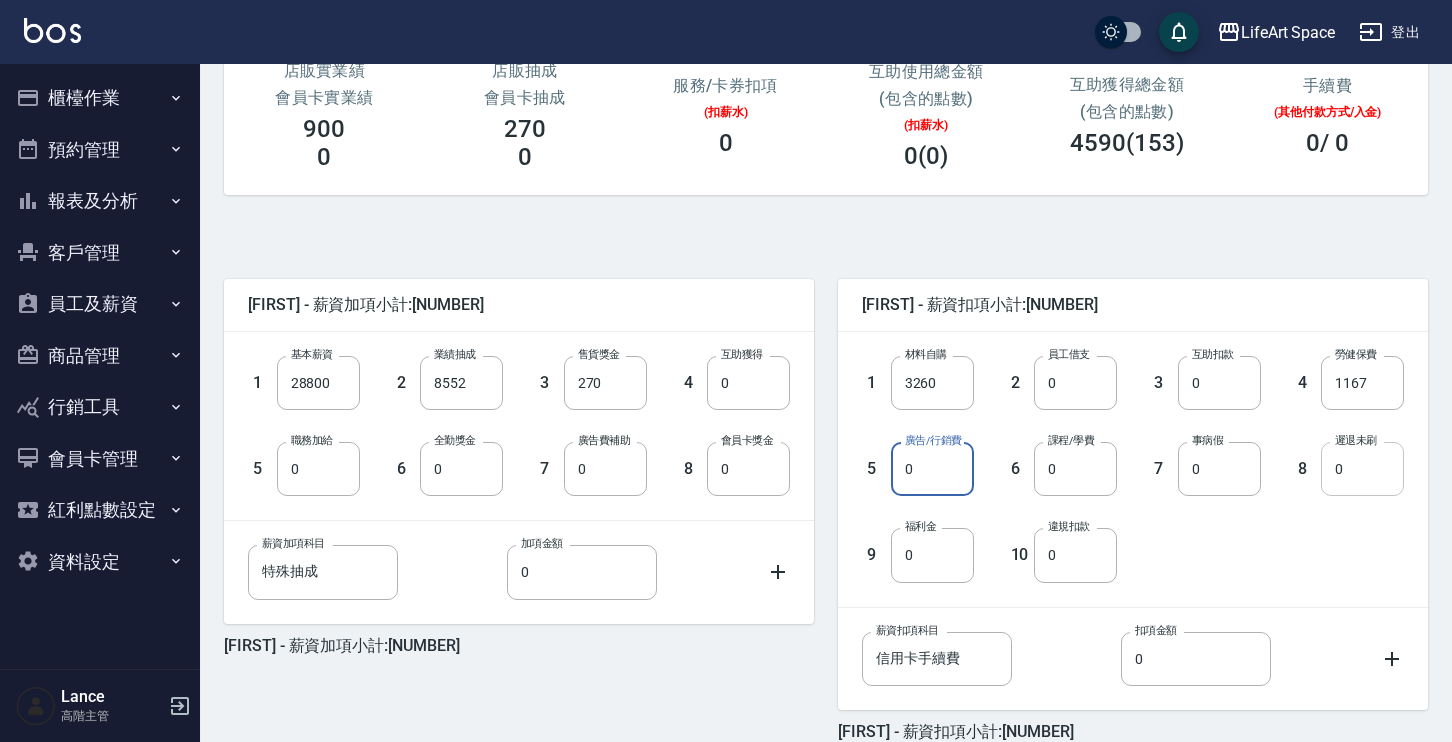 click on "0" at bounding box center [1362, 469] 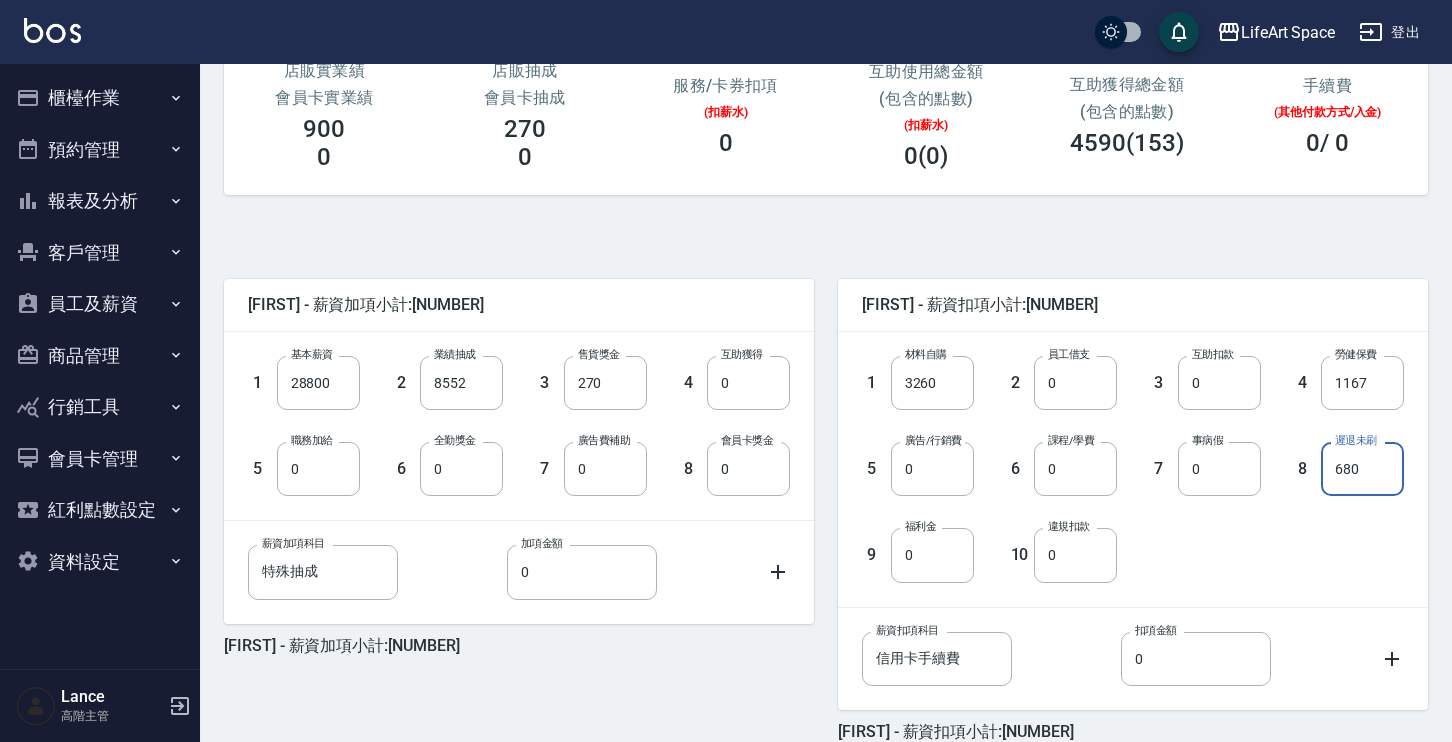 scroll, scrollTop: 387, scrollLeft: 0, axis: vertical 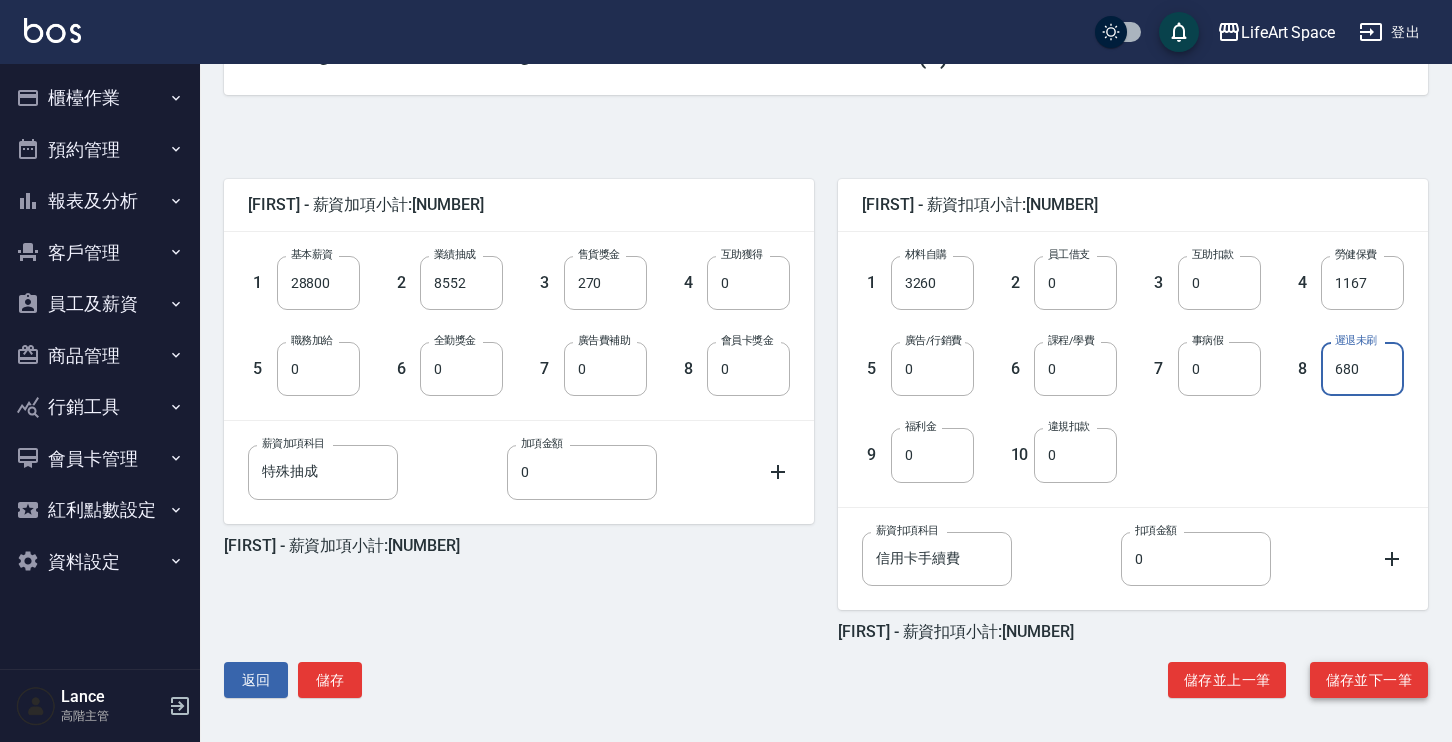 type on "680" 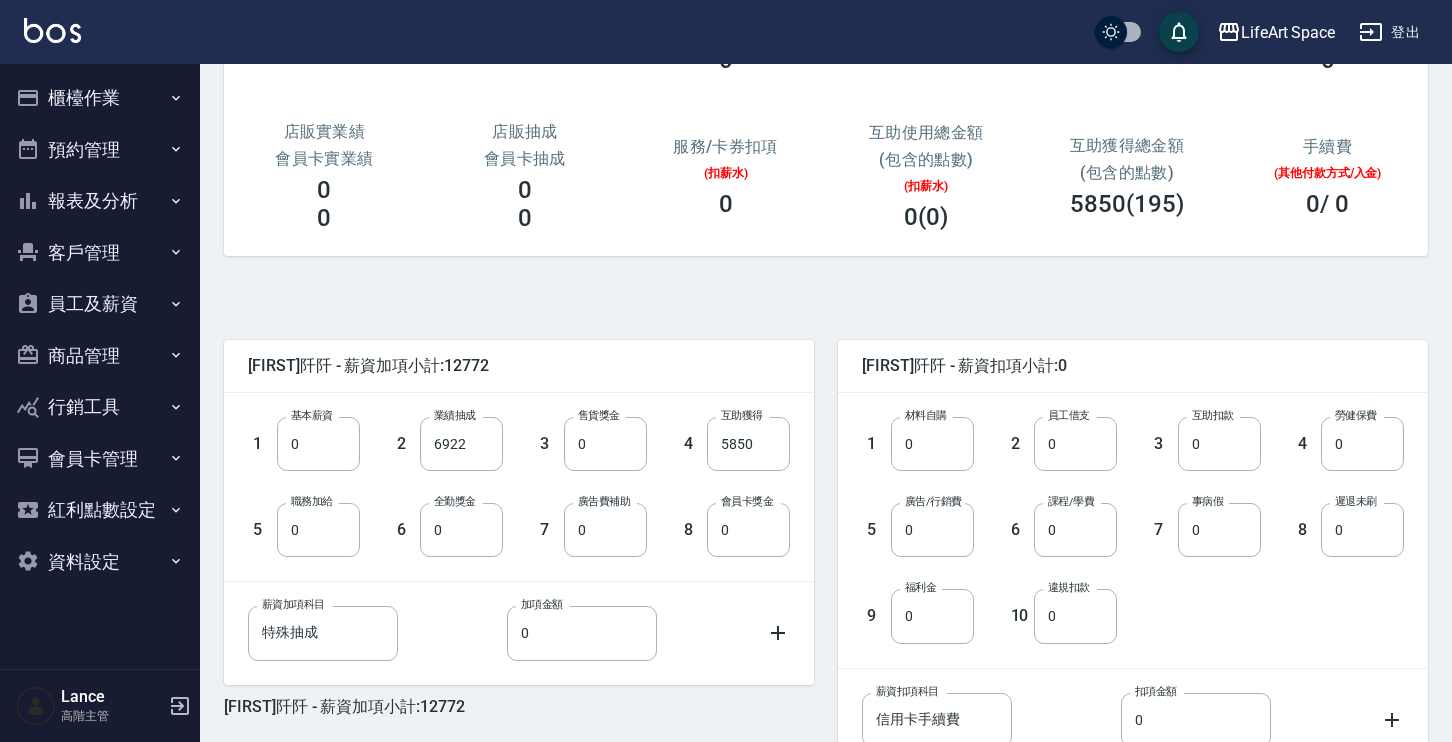 scroll, scrollTop: 230, scrollLeft: 0, axis: vertical 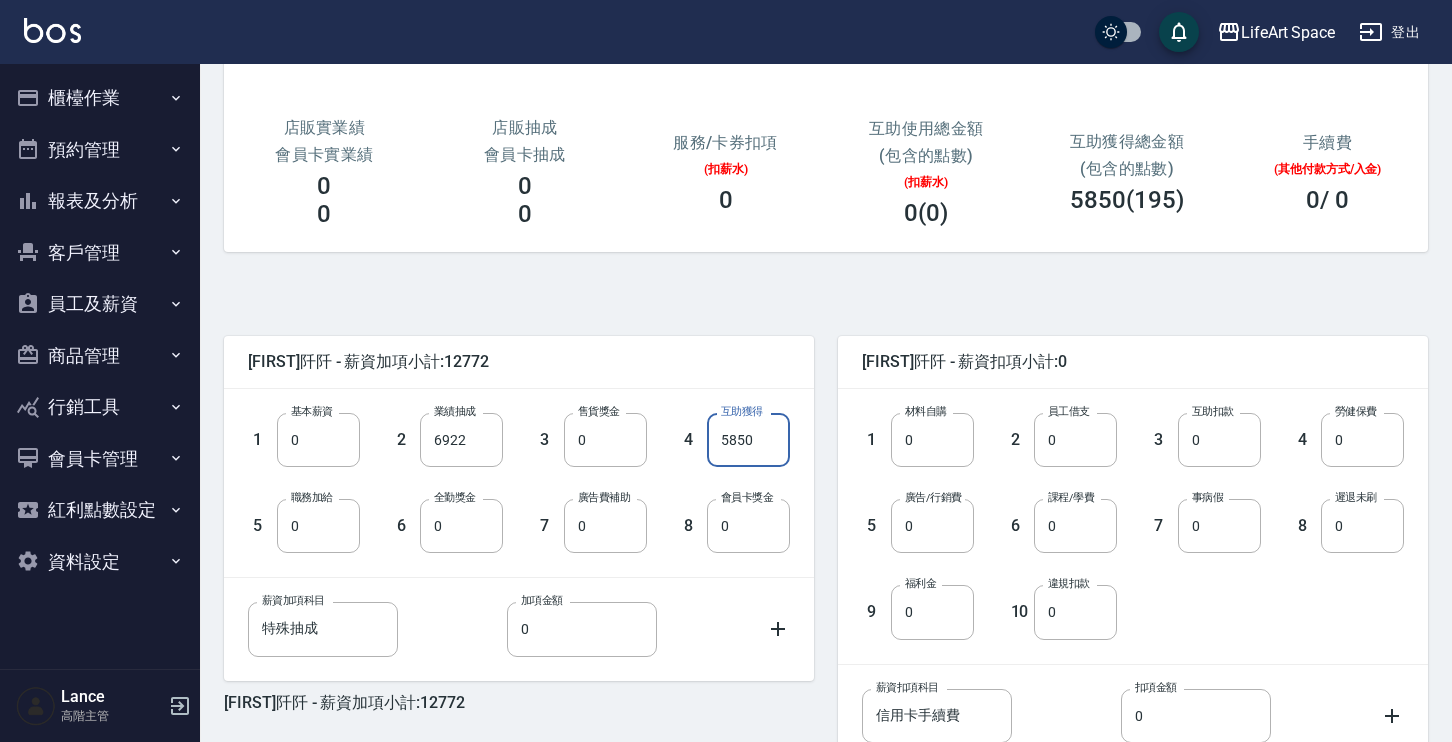 drag, startPoint x: 769, startPoint y: 438, endPoint x: 697, endPoint y: 438, distance: 72 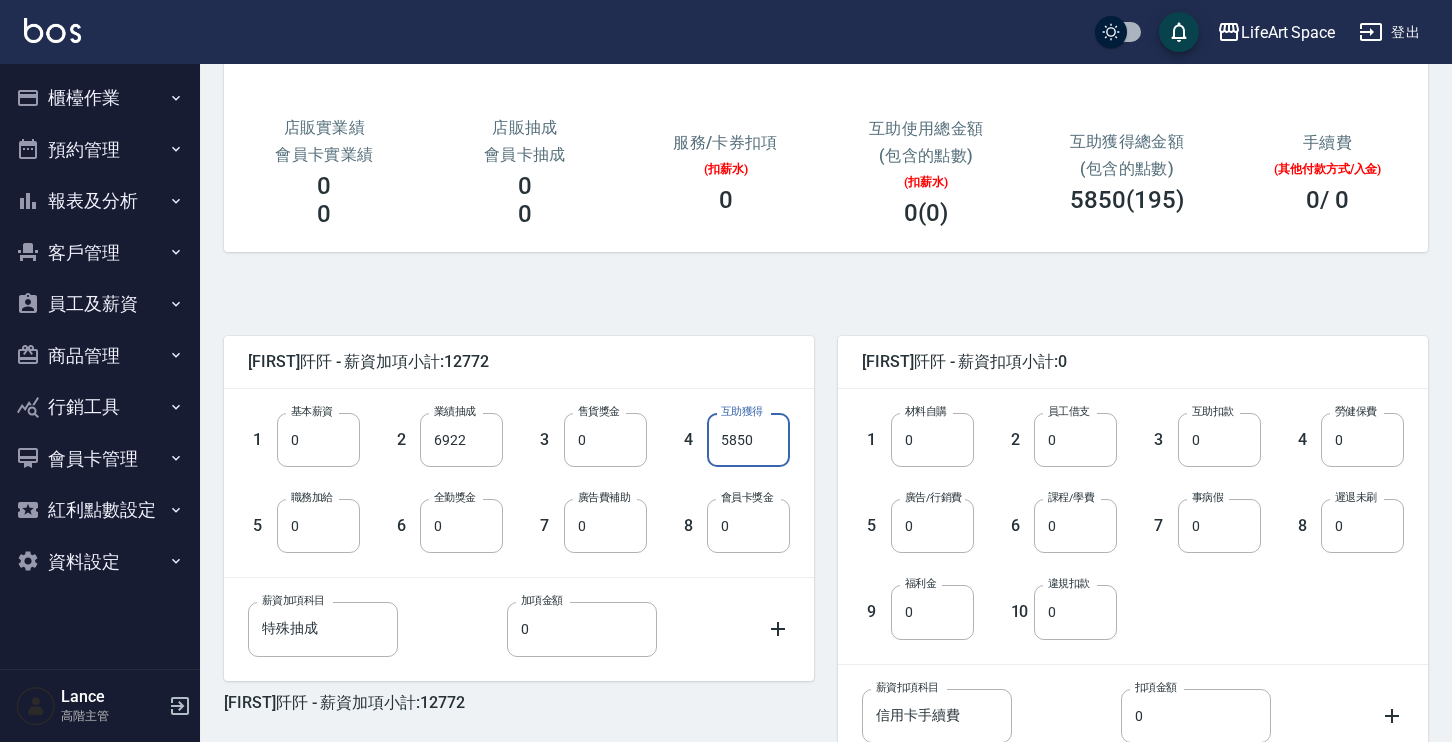 click on "4 互助獲得 5850 互助獲得" at bounding box center (719, 424) 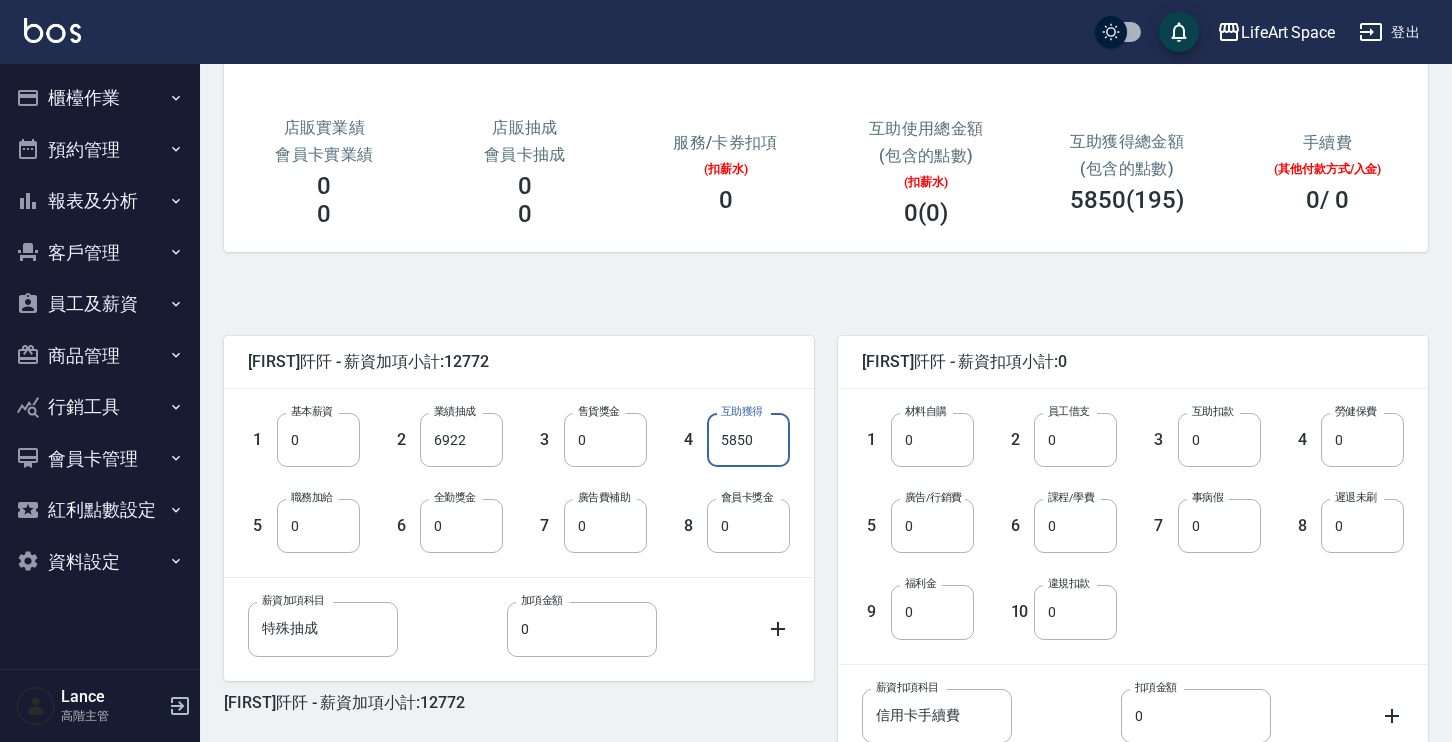 type on "0" 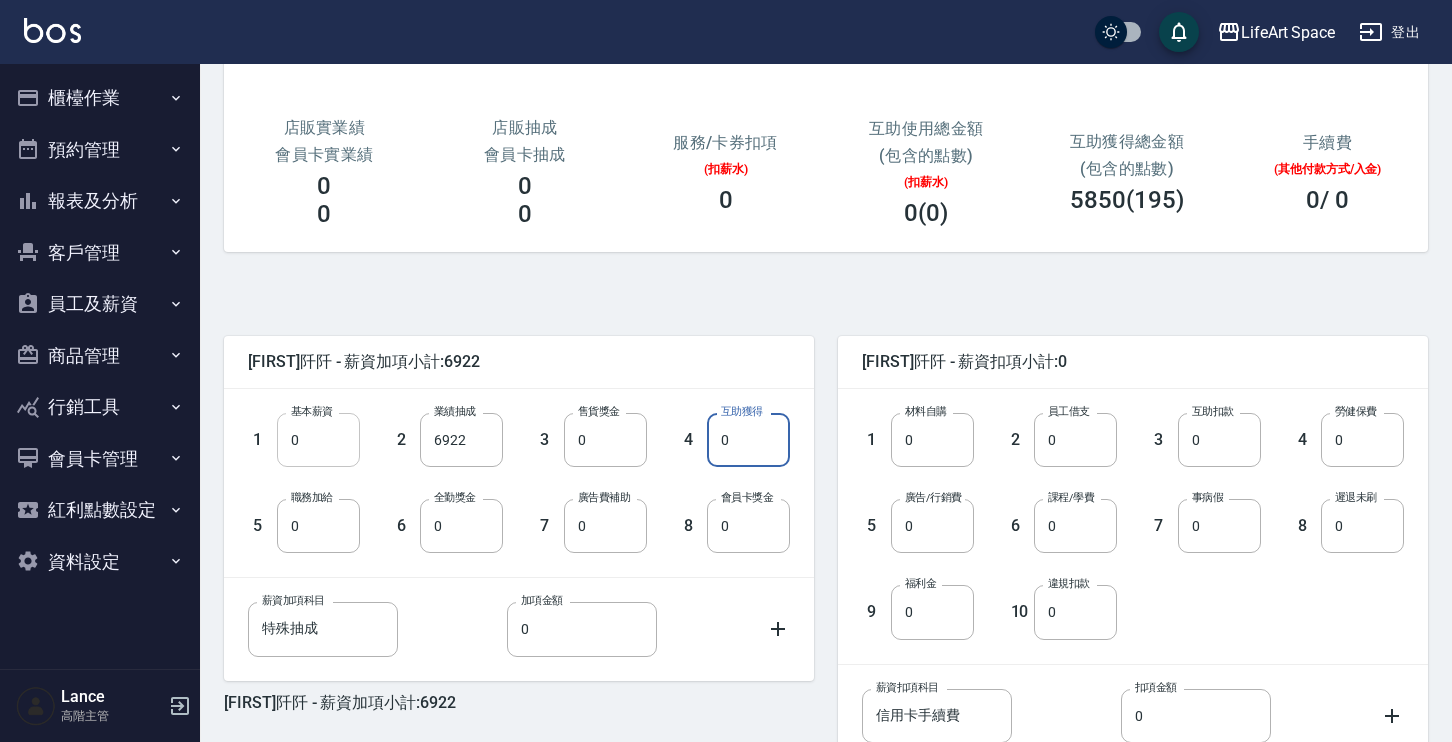 click on "0" at bounding box center (318, 440) 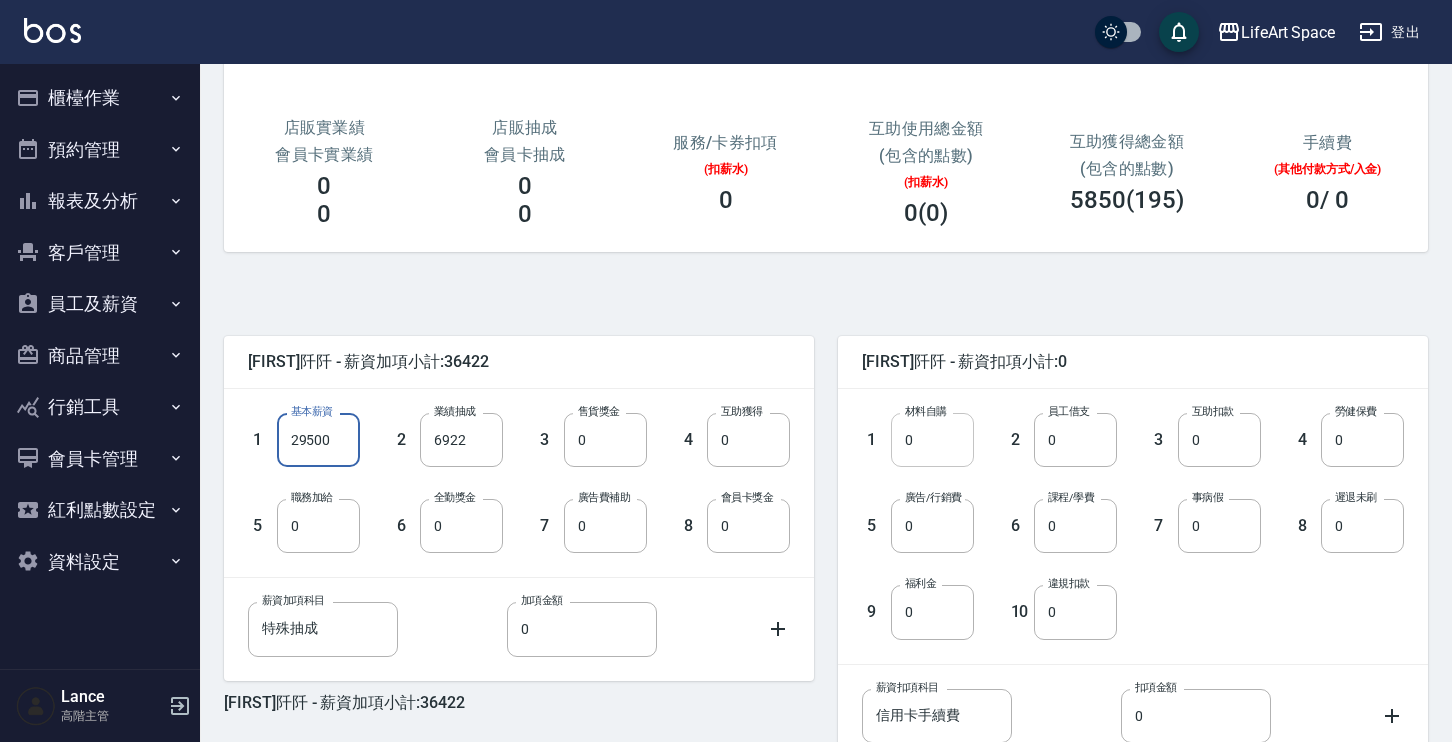 type on "29500" 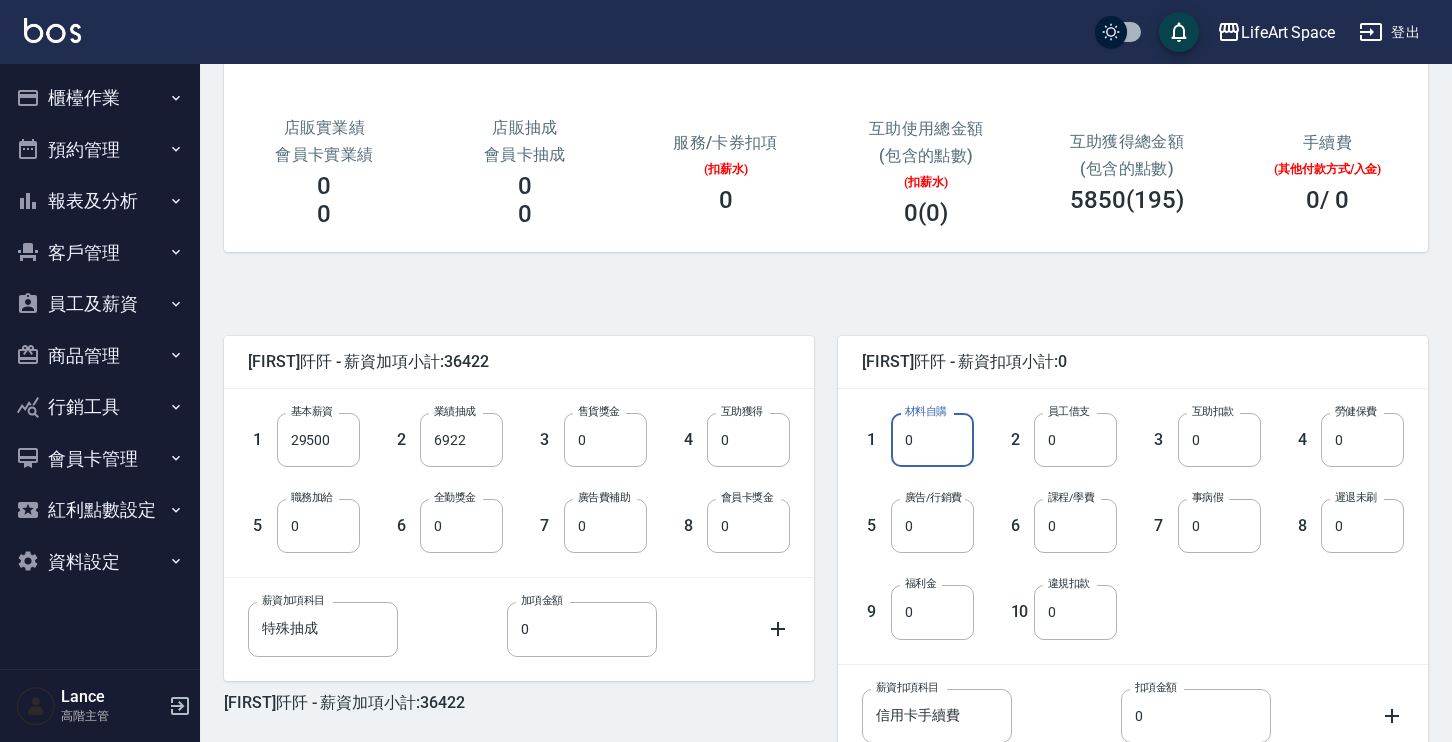 click on "0" at bounding box center (932, 440) 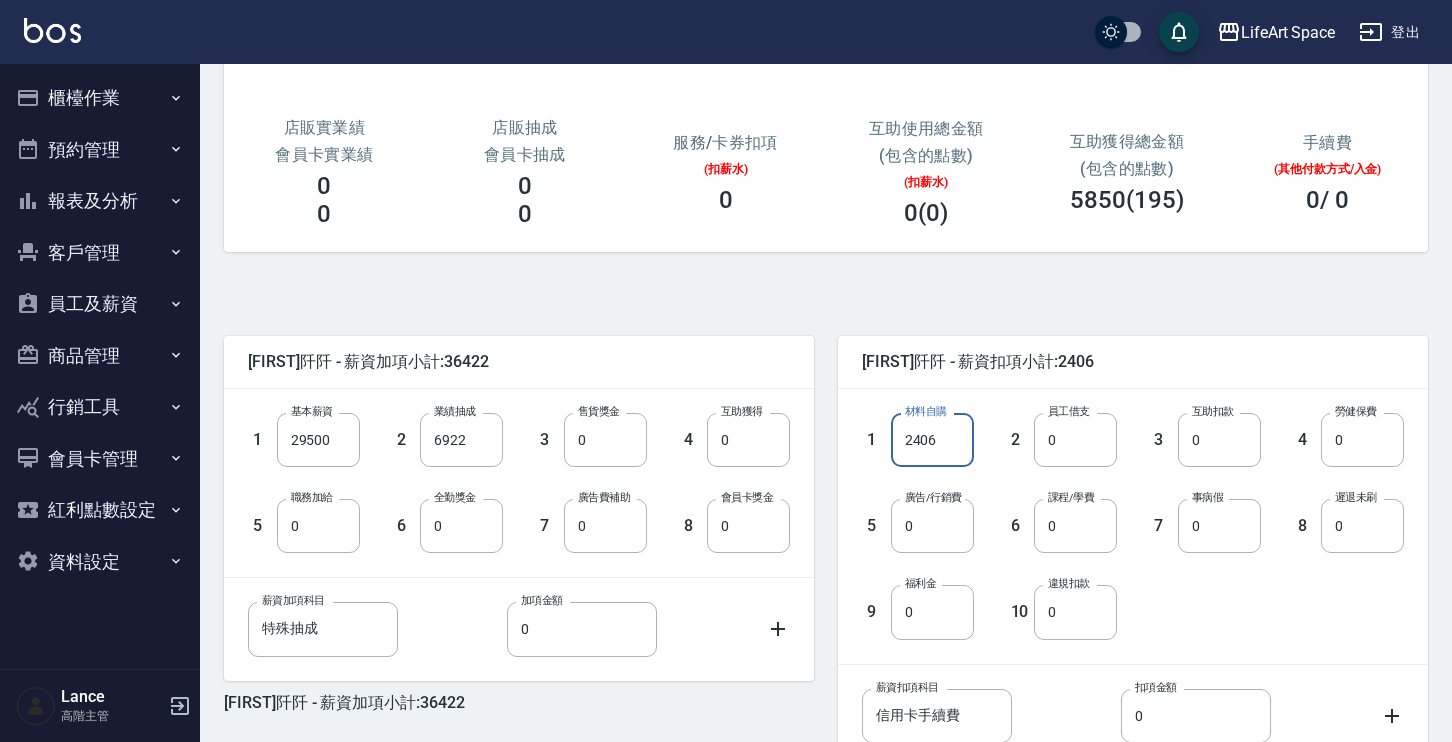 type on "2406" 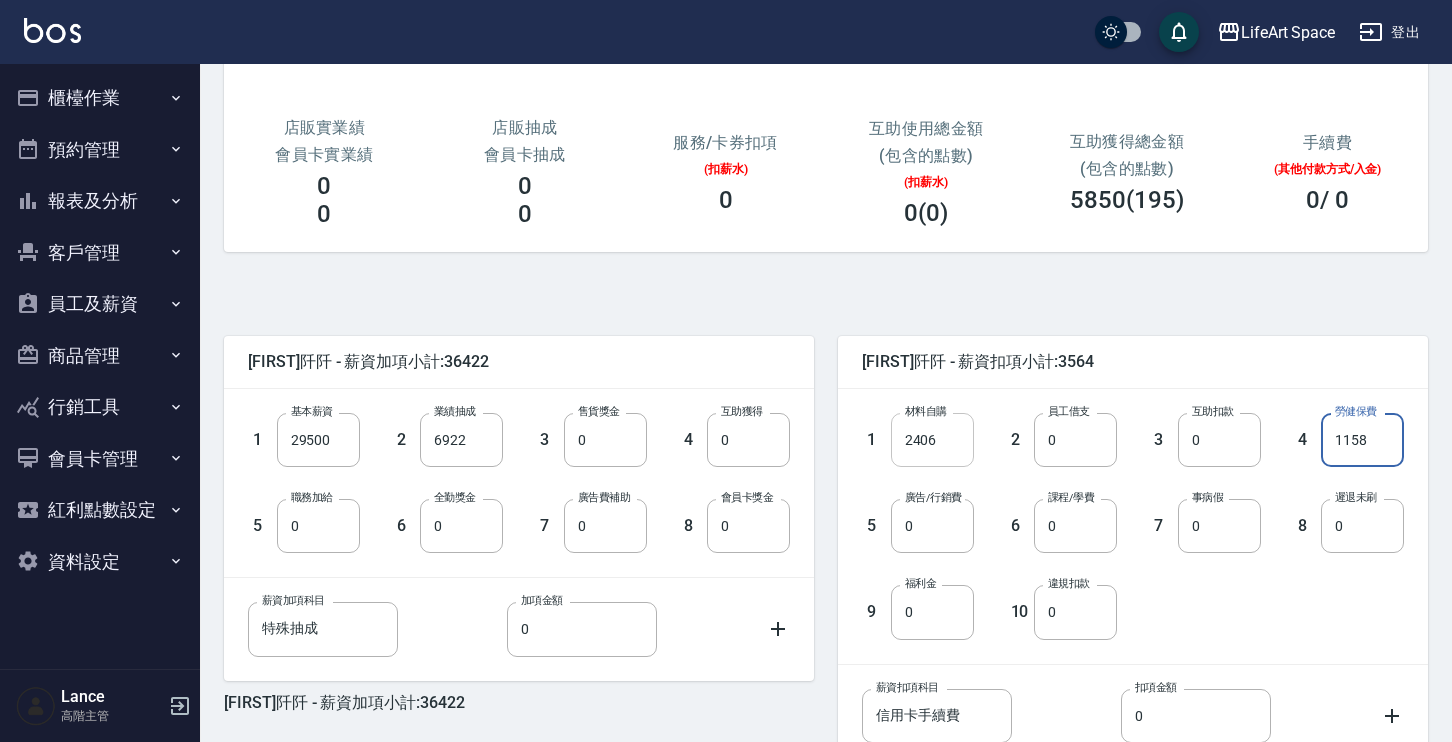 type on "1158" 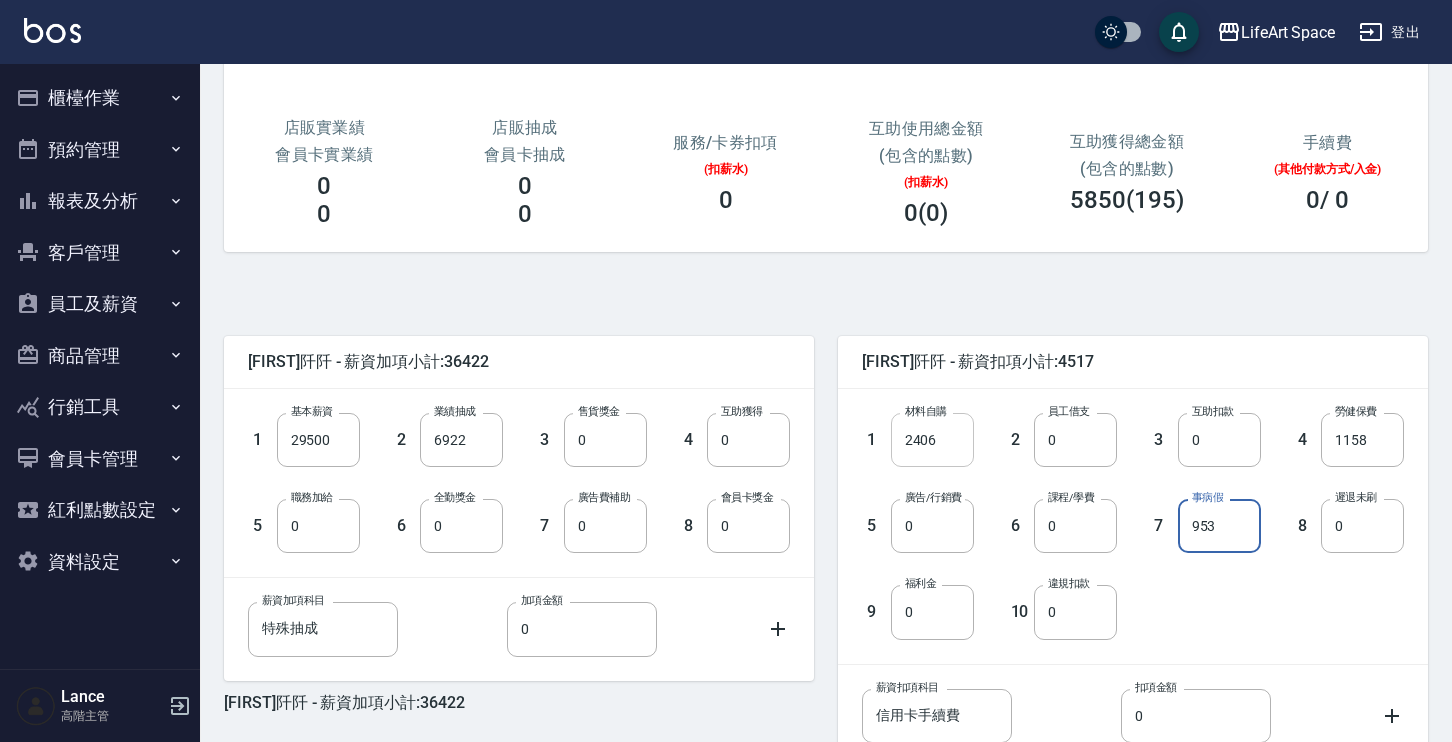 type on "953" 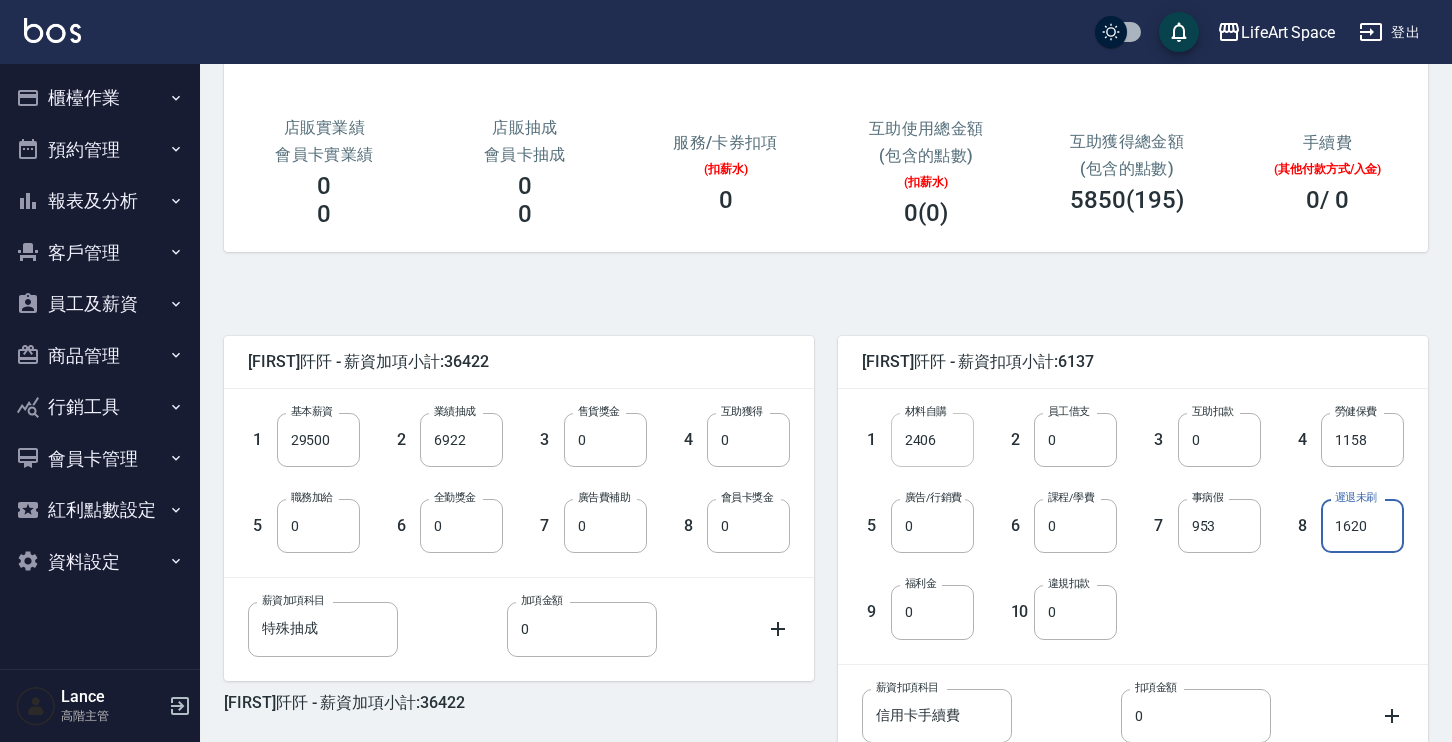 type on "1620" 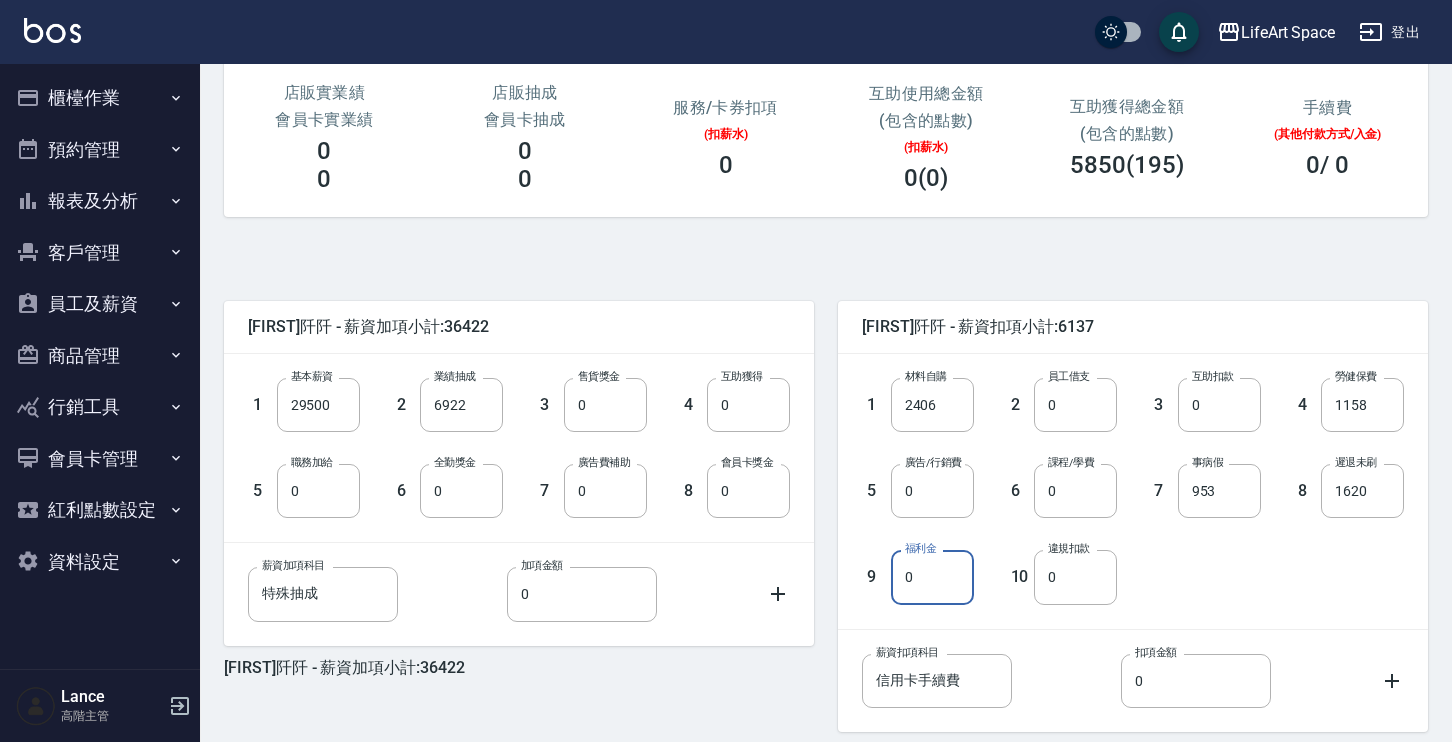 scroll, scrollTop: 359, scrollLeft: 0, axis: vertical 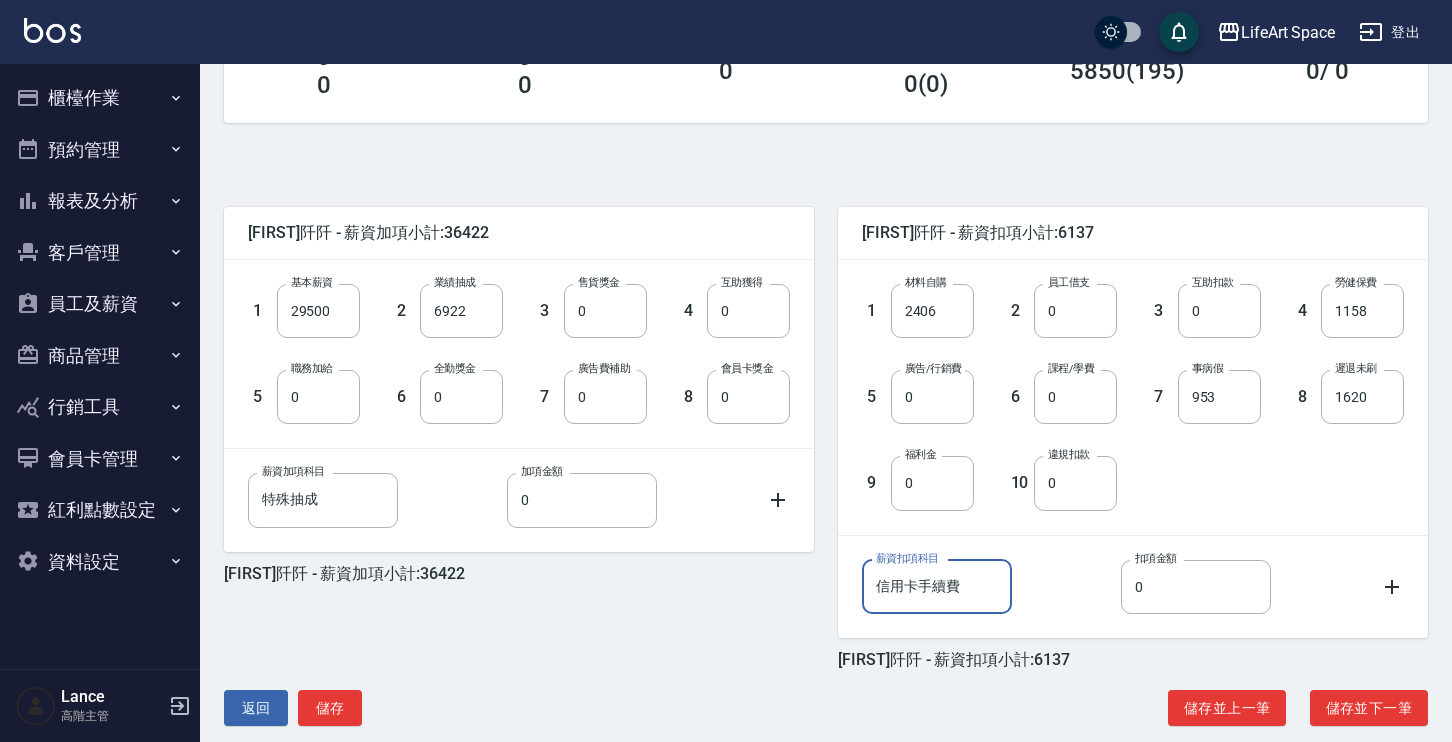 drag, startPoint x: 971, startPoint y: 592, endPoint x: 851, endPoint y: 587, distance: 120.10412 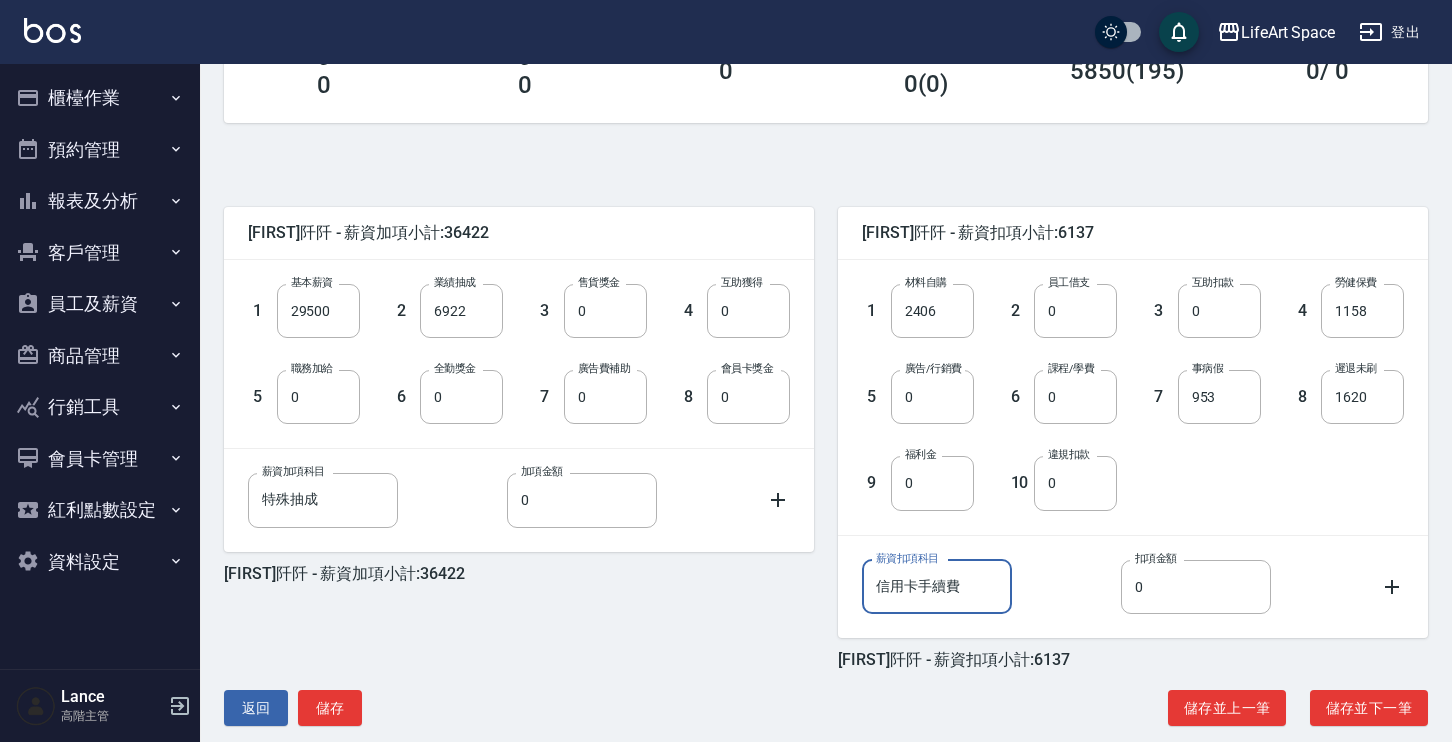 paste on "7620" 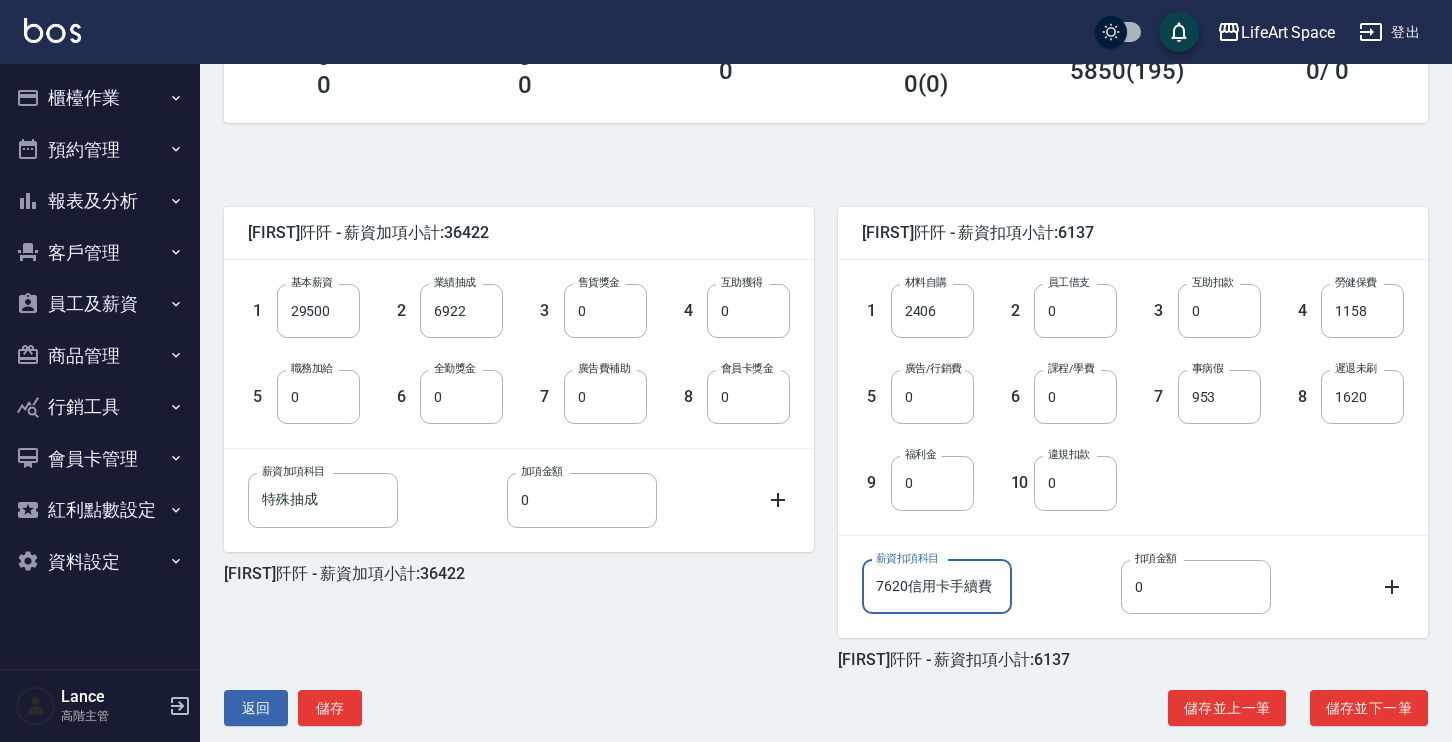 click on "7620信用卡手續費" at bounding box center [937, 587] 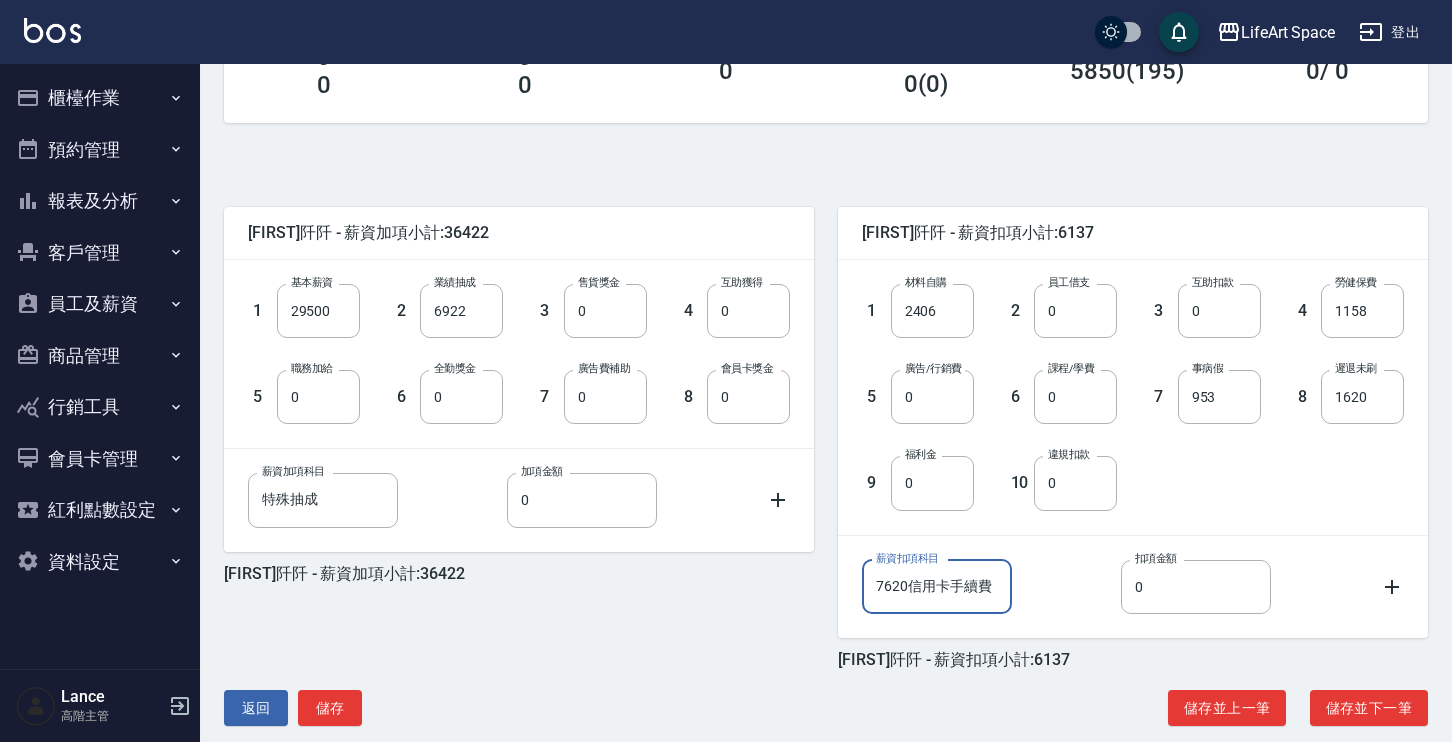drag, startPoint x: 962, startPoint y: 585, endPoint x: 784, endPoint y: 568, distance: 178.80995 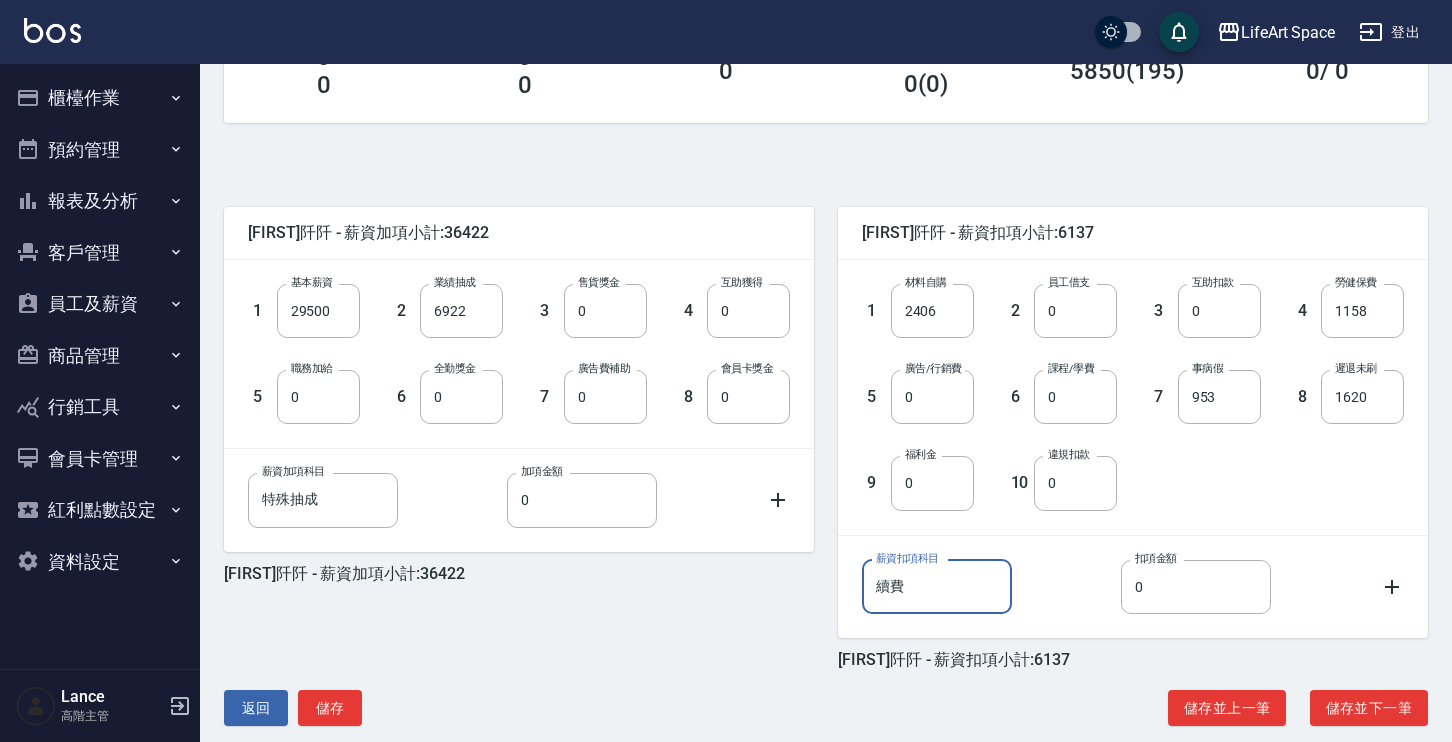 type on "續" 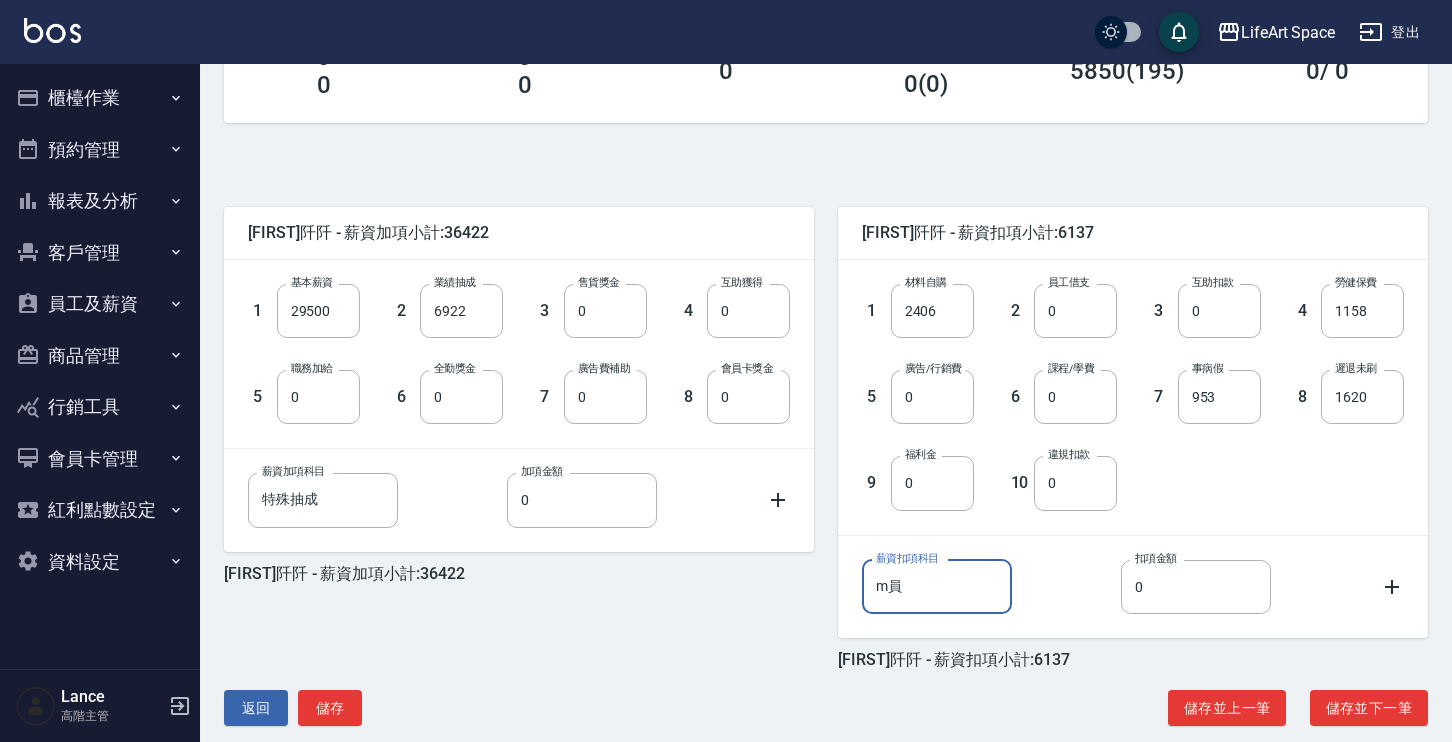 type on "m" 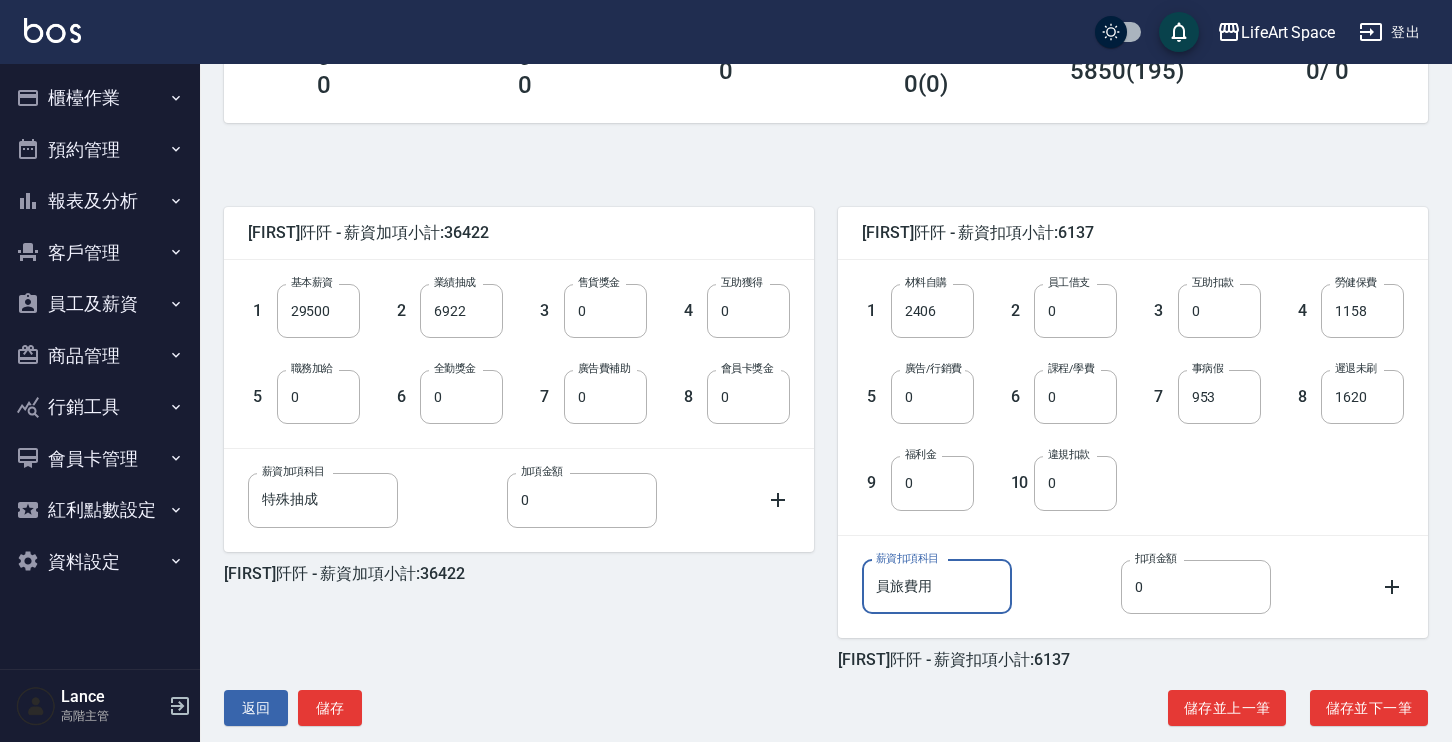 type on "員旅費用" 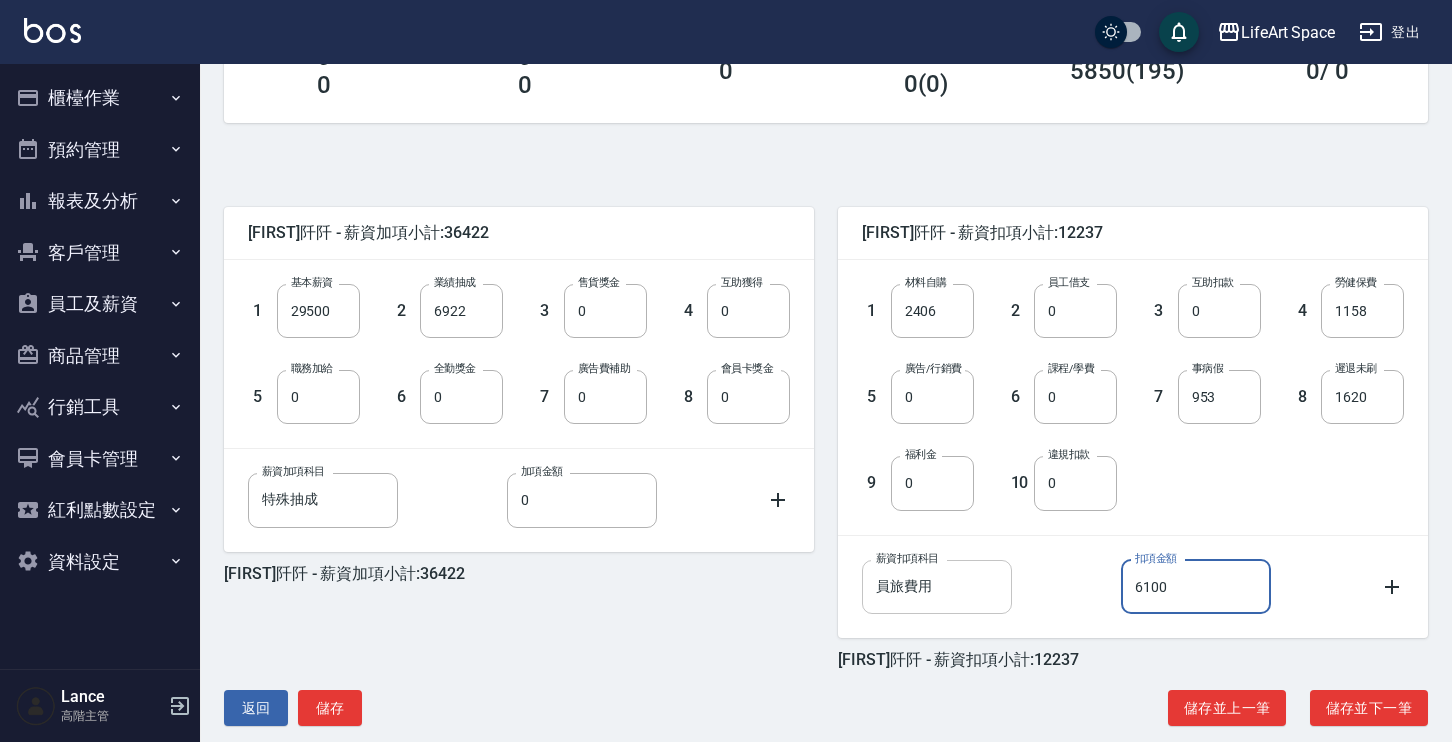 scroll, scrollTop: 387, scrollLeft: 0, axis: vertical 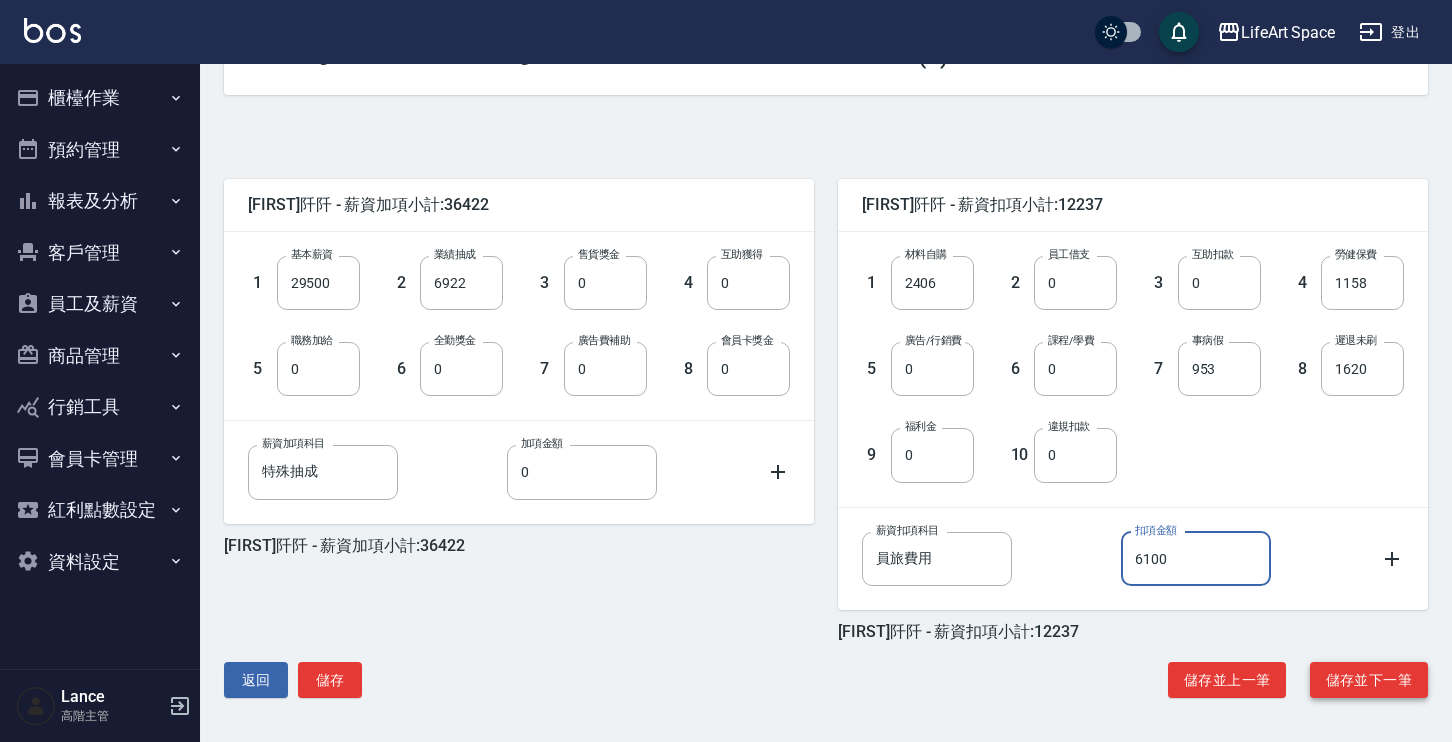 type on "6100" 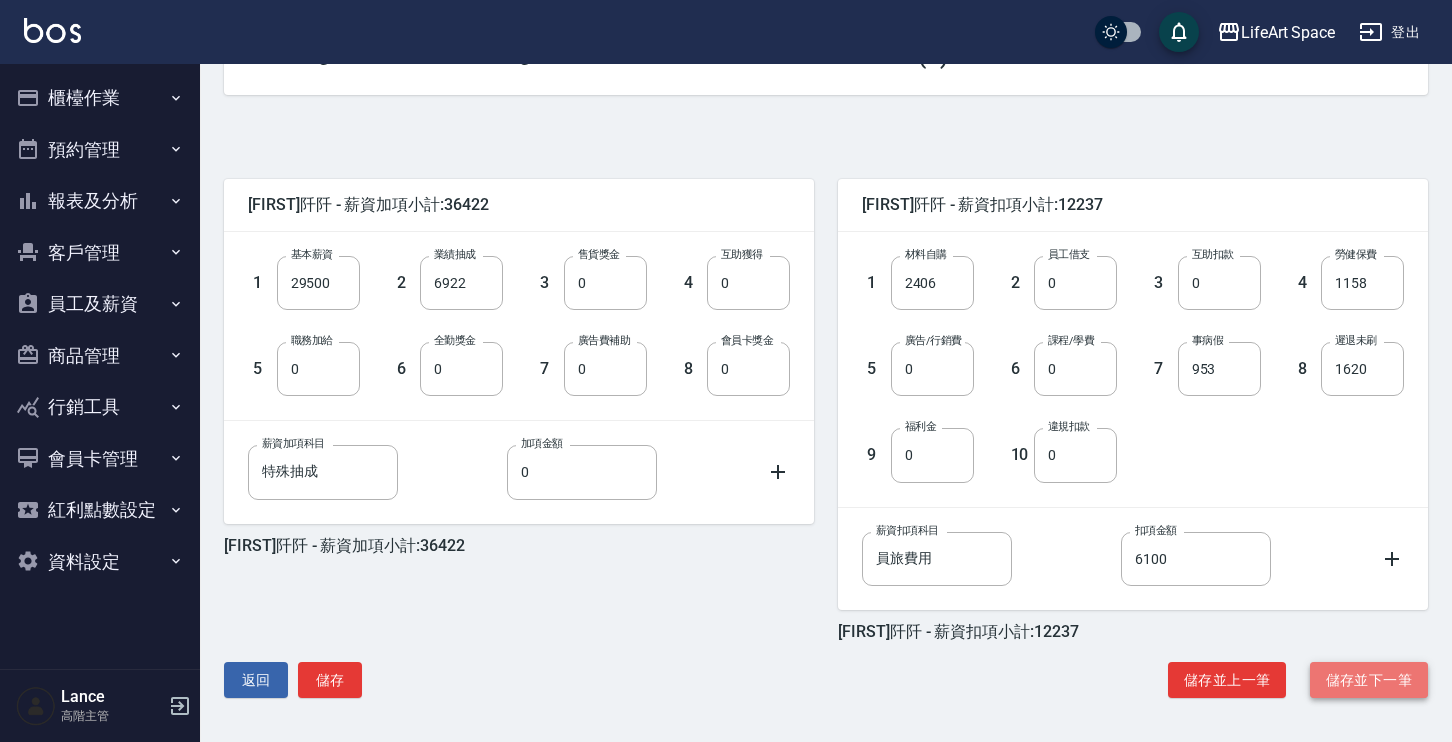 click on "儲存並下一筆" at bounding box center (1369, 680) 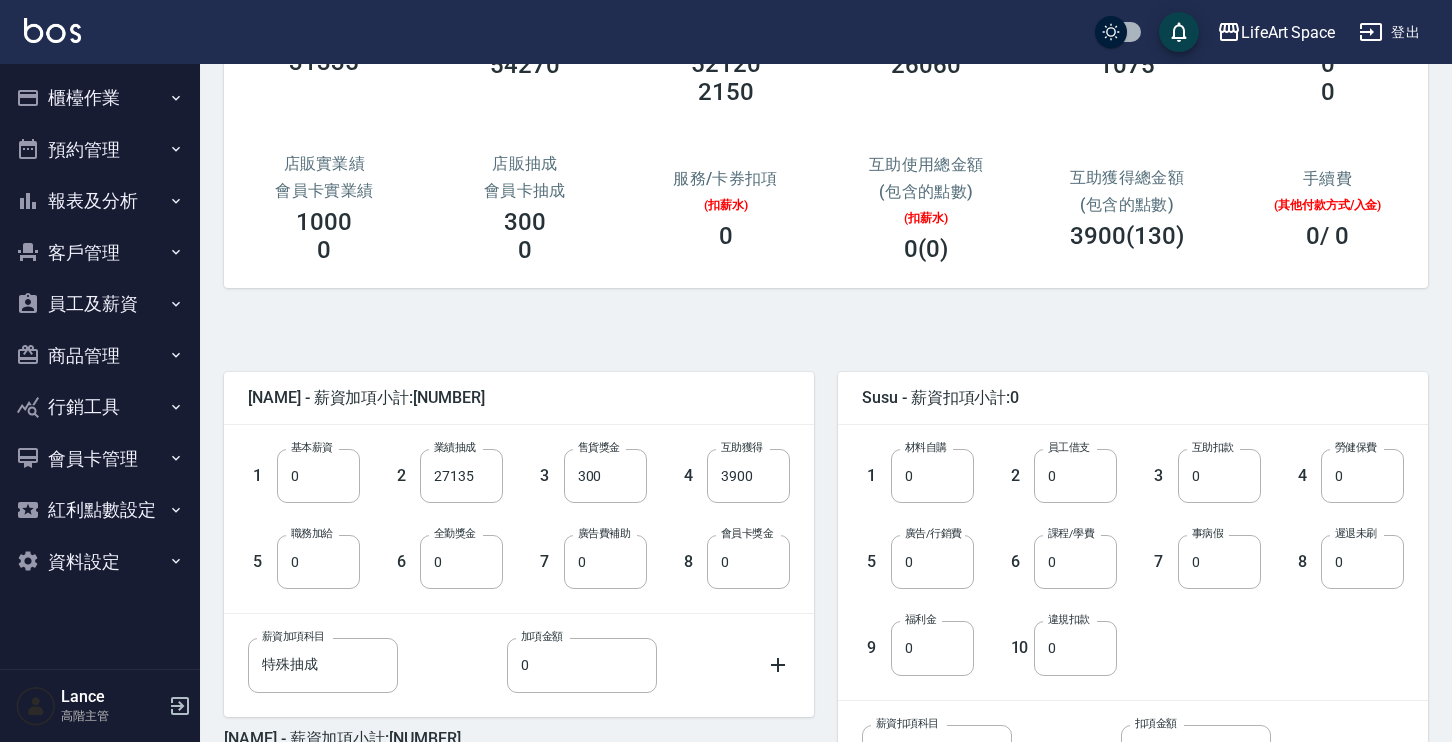scroll, scrollTop: 292, scrollLeft: 0, axis: vertical 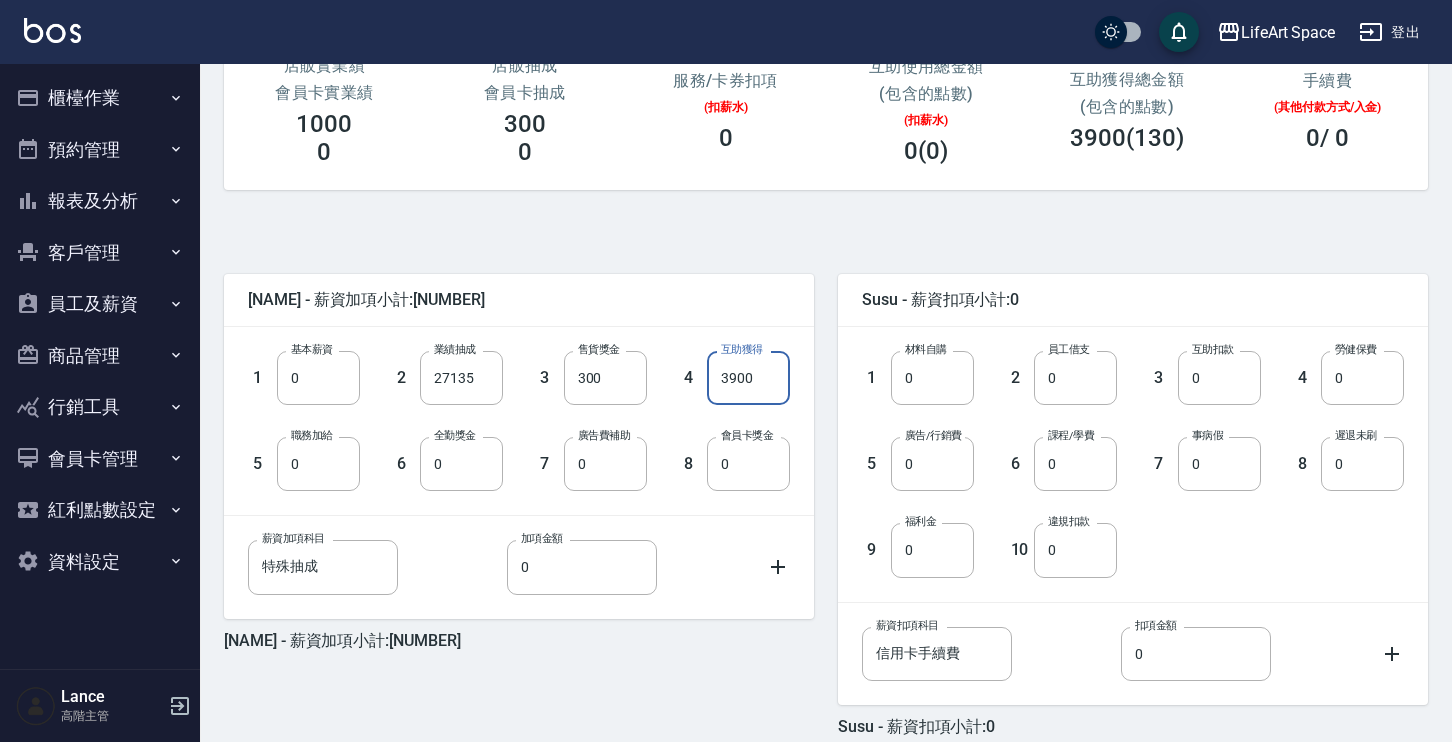 drag, startPoint x: 770, startPoint y: 390, endPoint x: 710, endPoint y: 368, distance: 63.90618 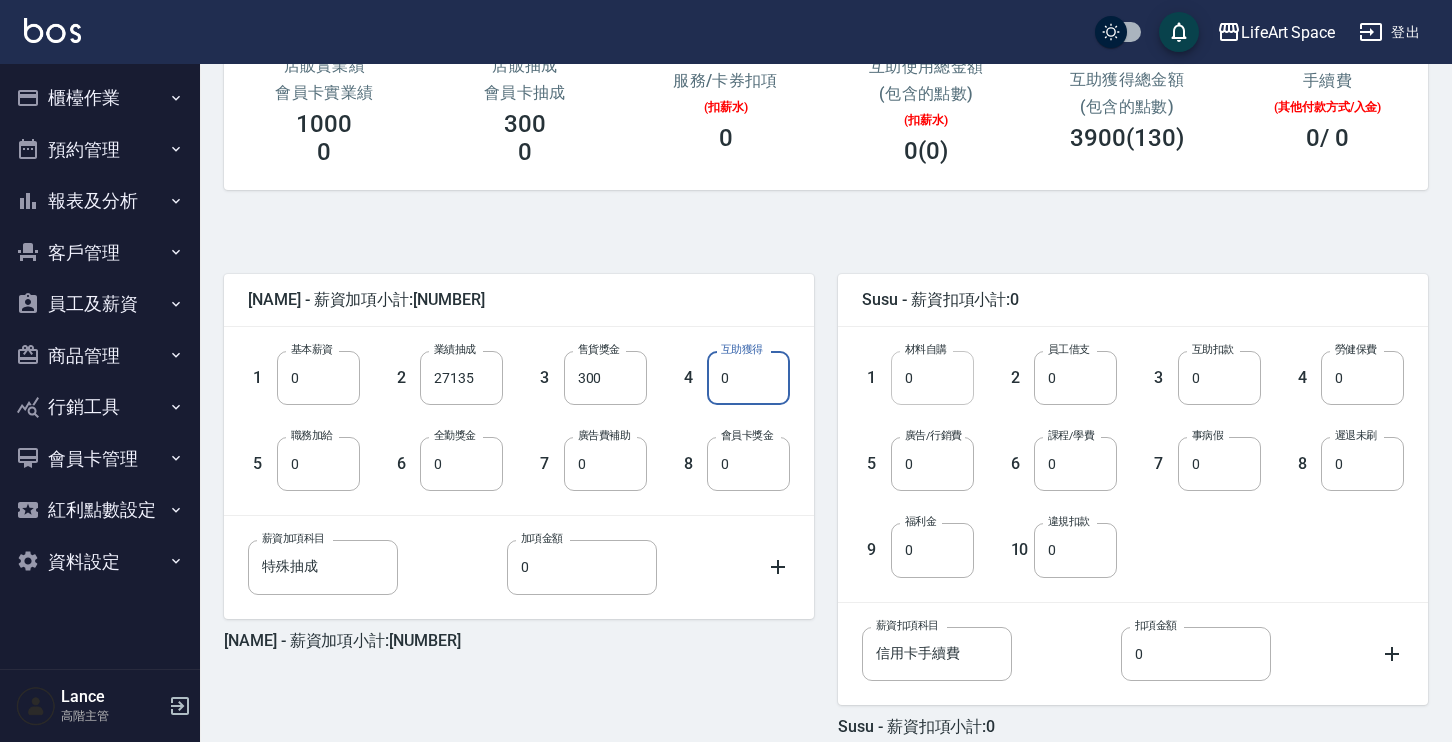 click on "0" at bounding box center [932, 378] 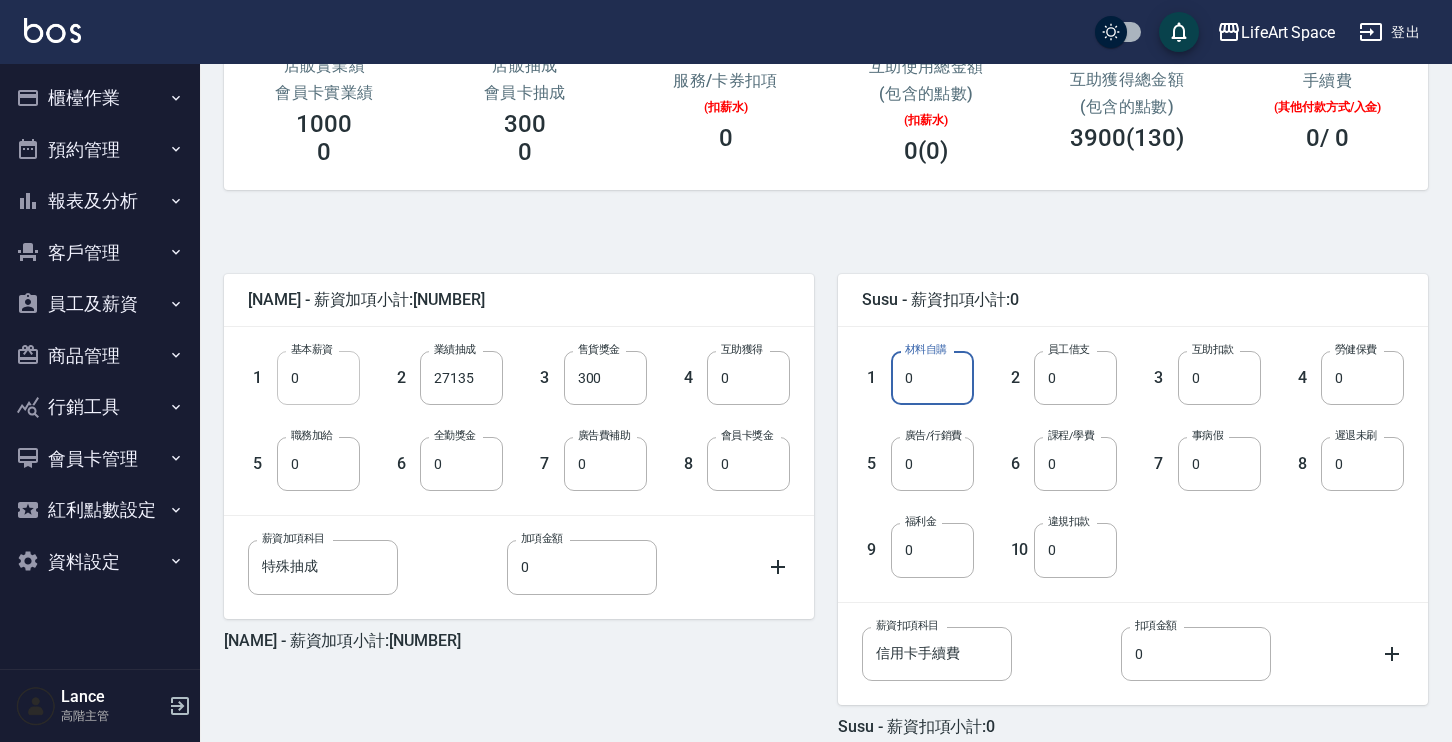 click on "0" at bounding box center [318, 378] 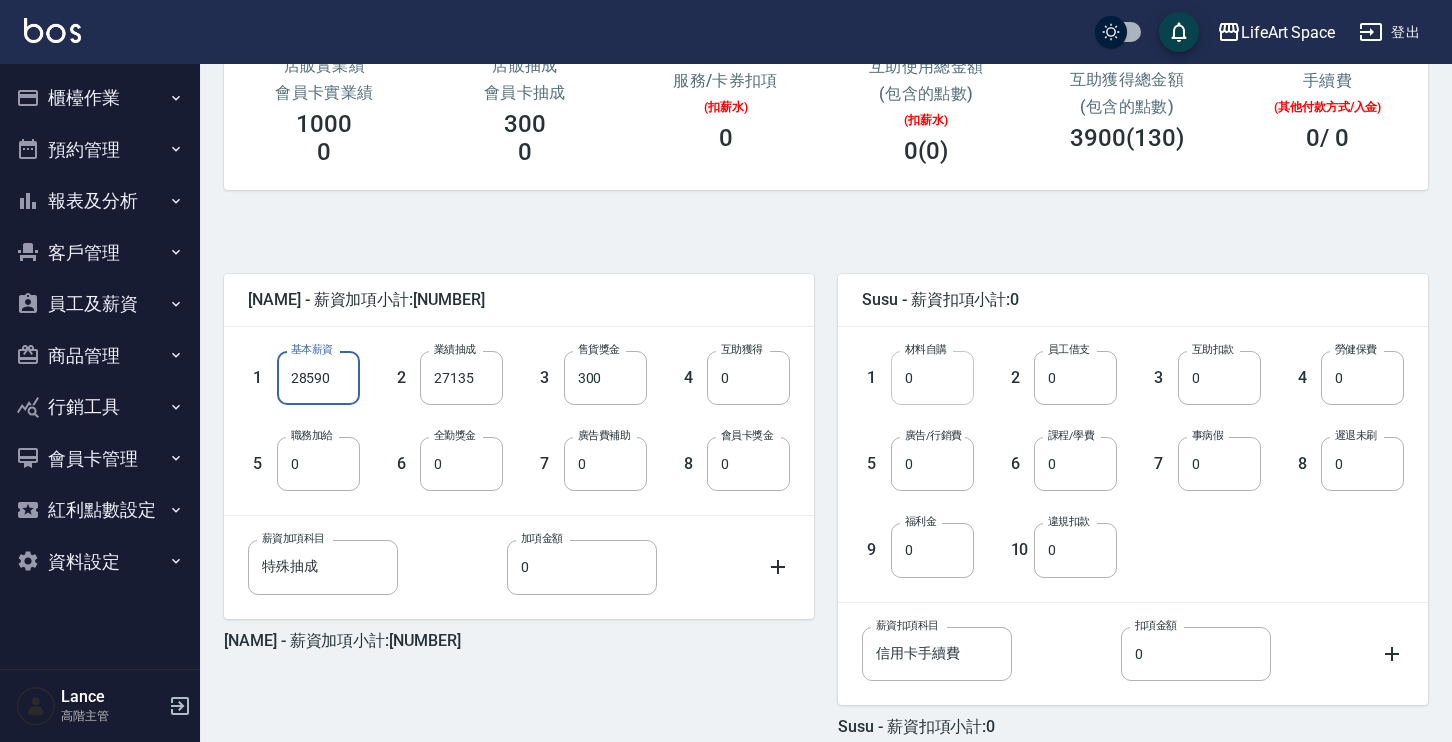 type on "28590" 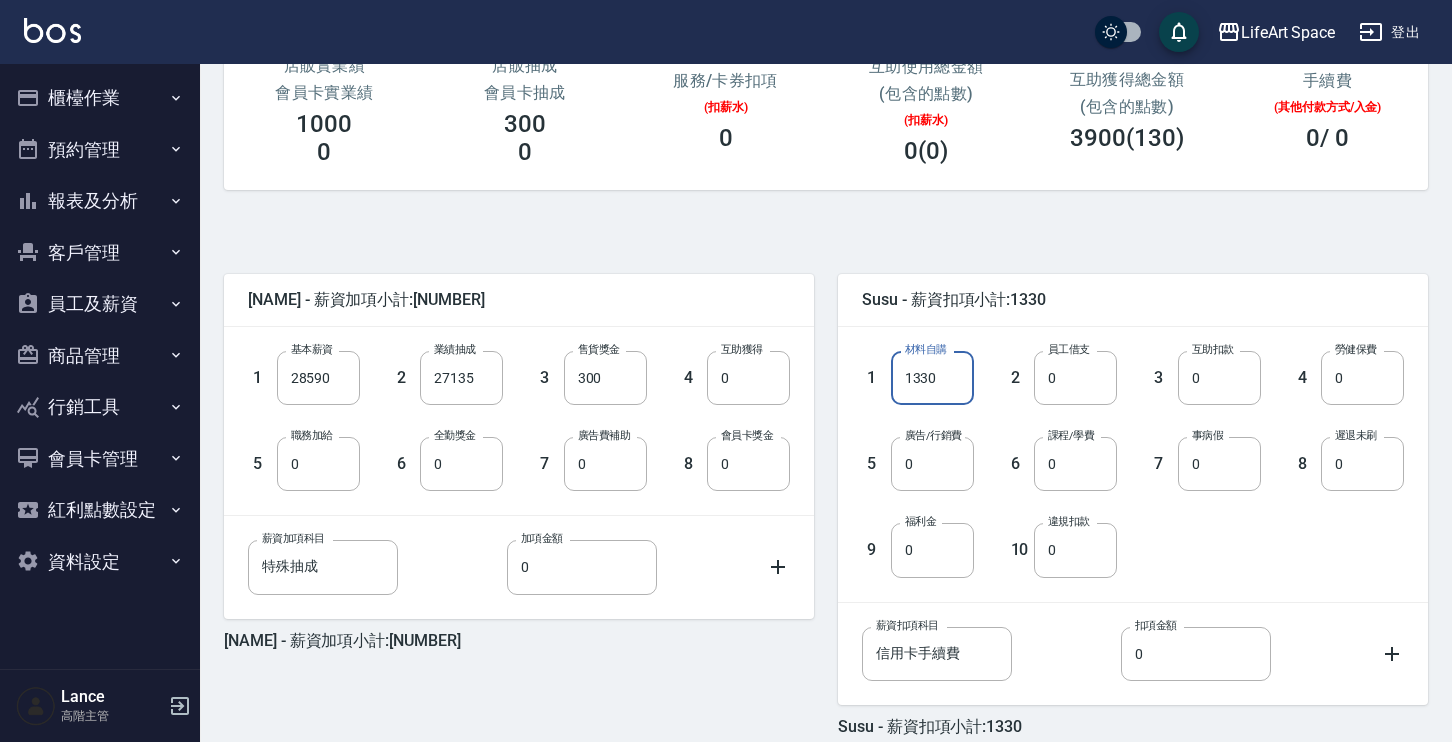 type on "1330" 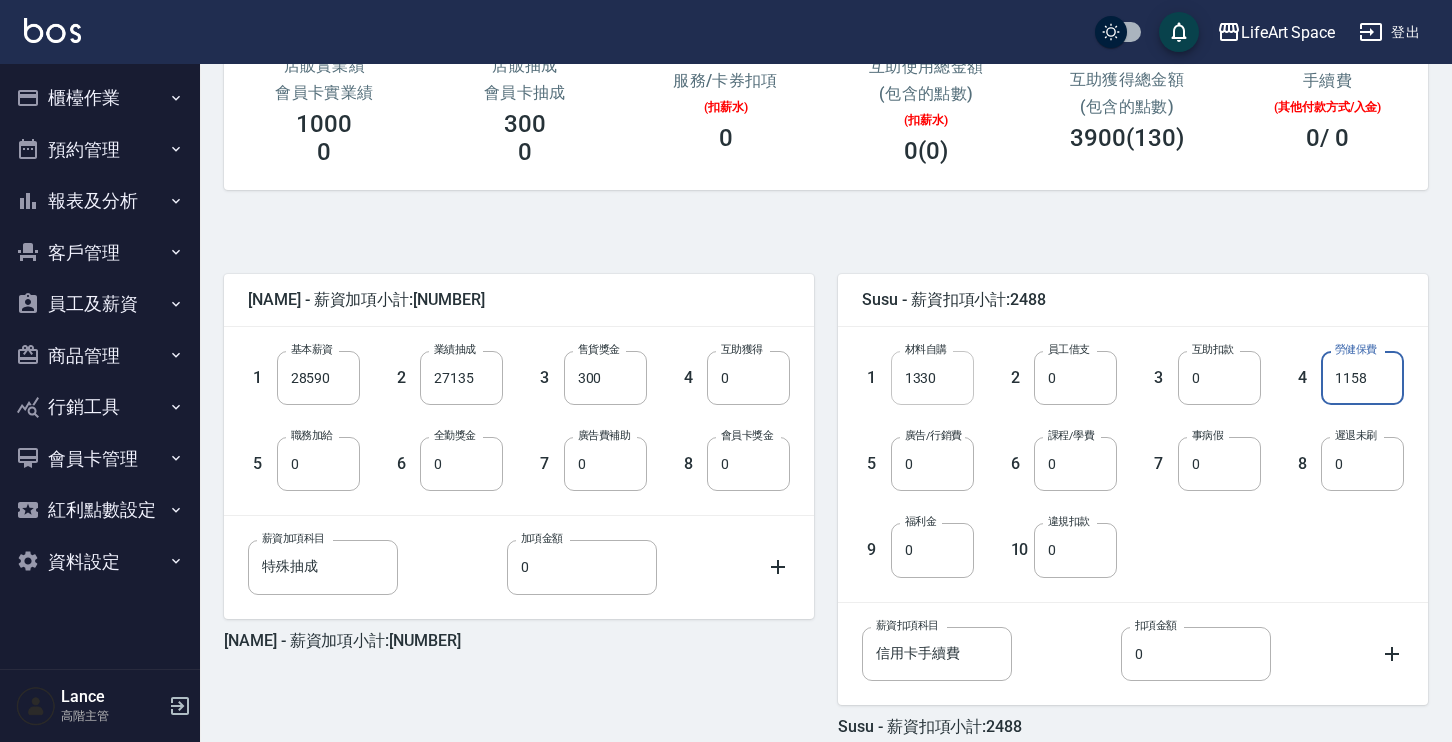 type on "1158" 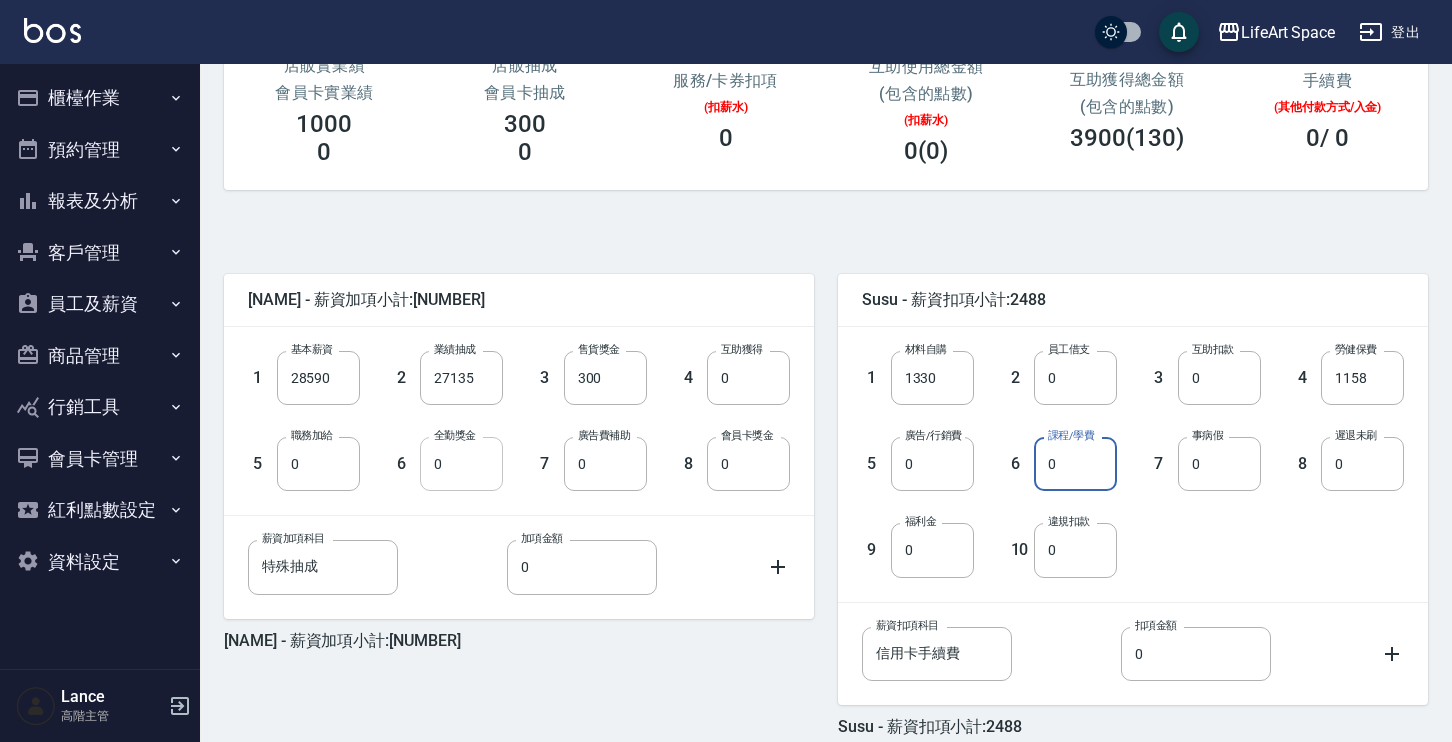 click on "0" at bounding box center (461, 464) 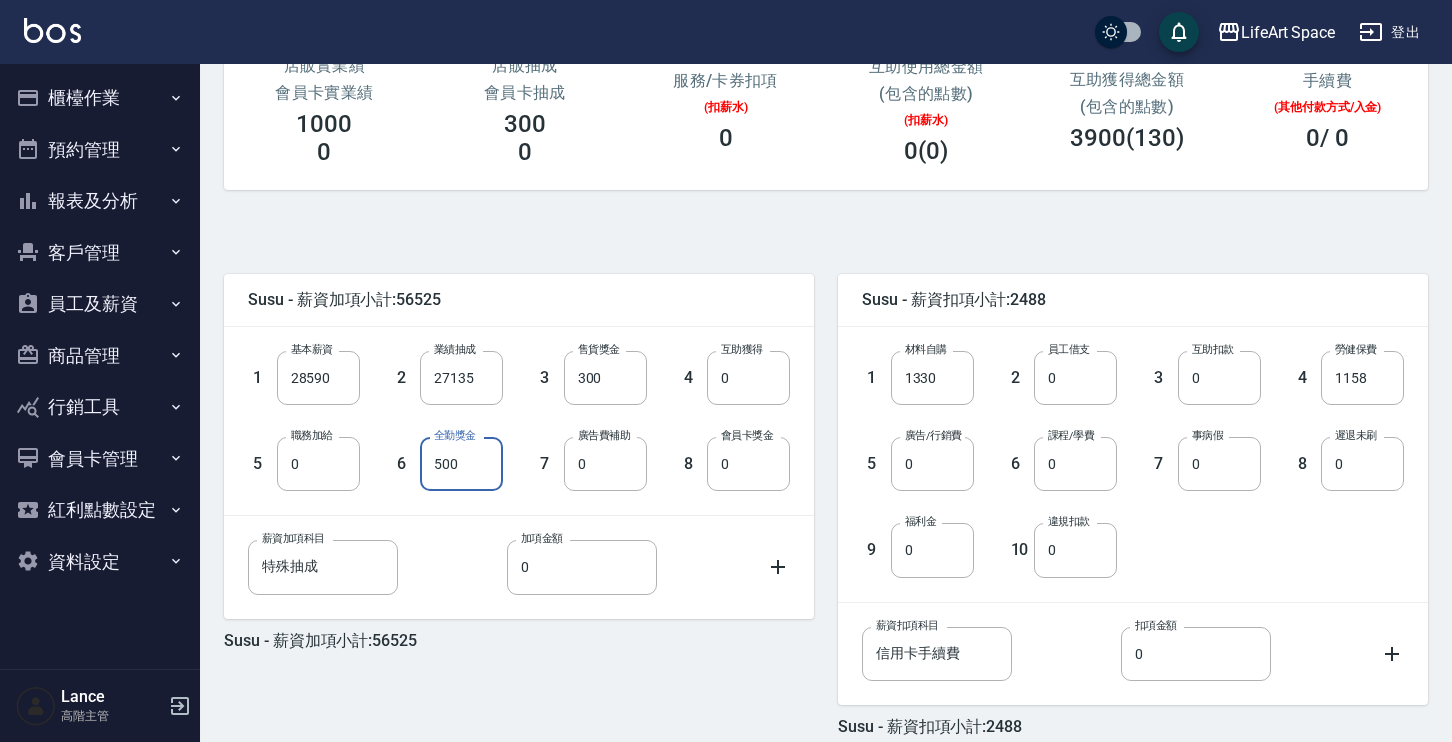 scroll, scrollTop: 387, scrollLeft: 0, axis: vertical 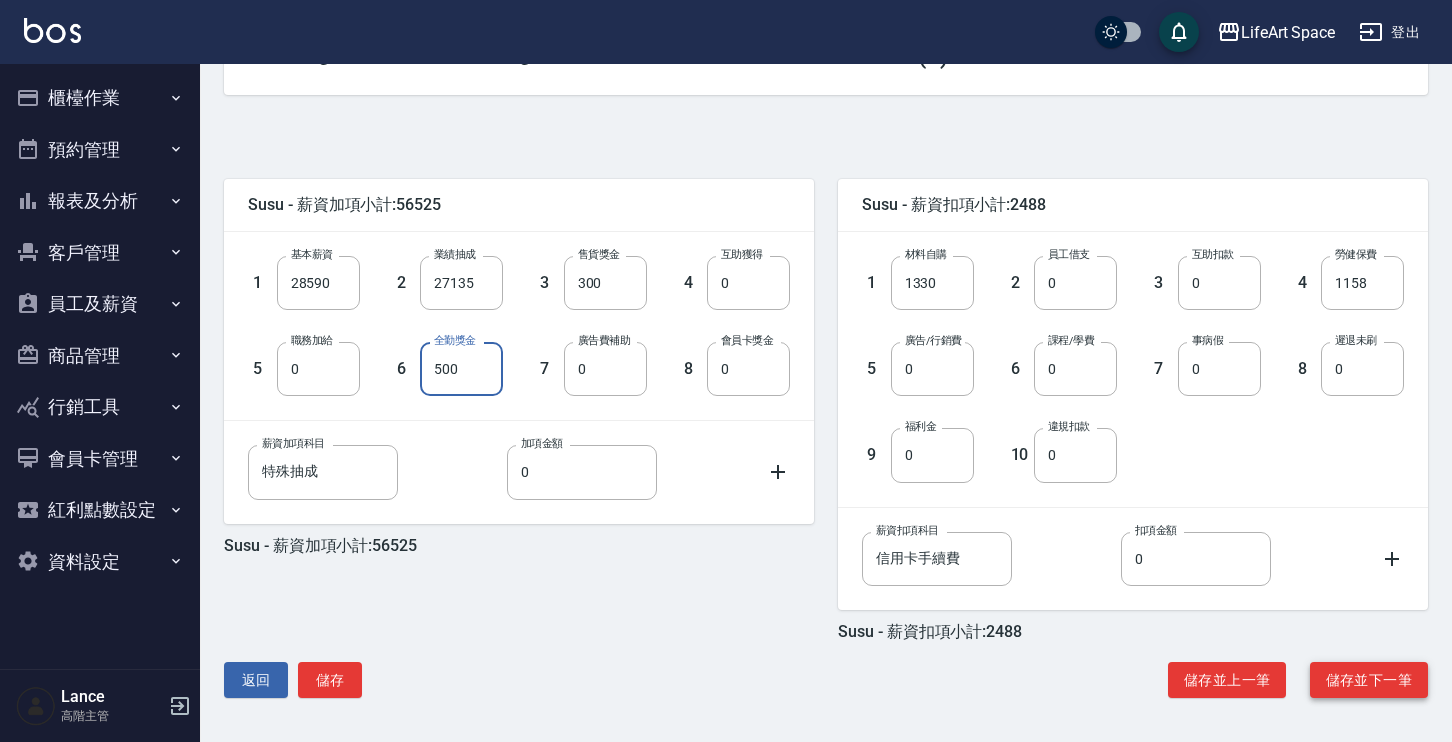 type on "500" 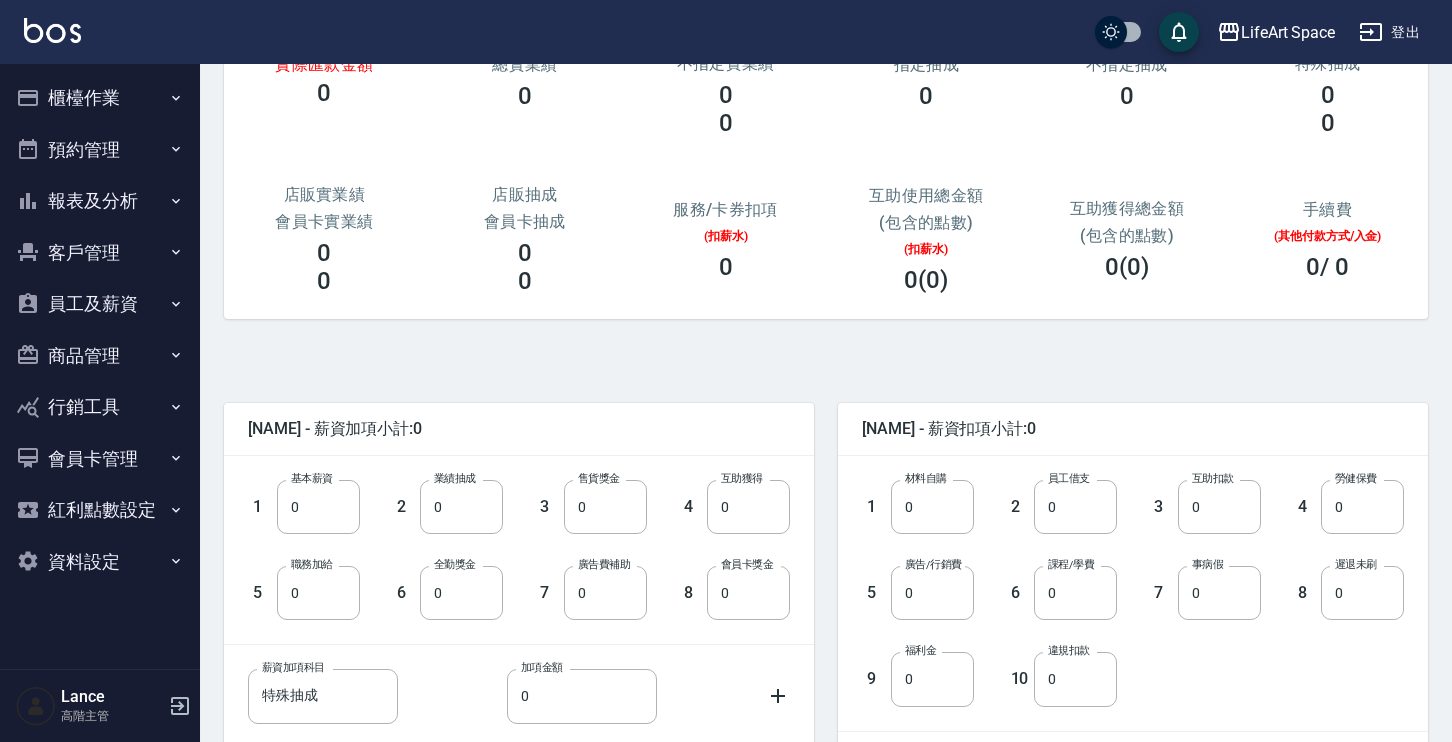 scroll, scrollTop: 292, scrollLeft: 0, axis: vertical 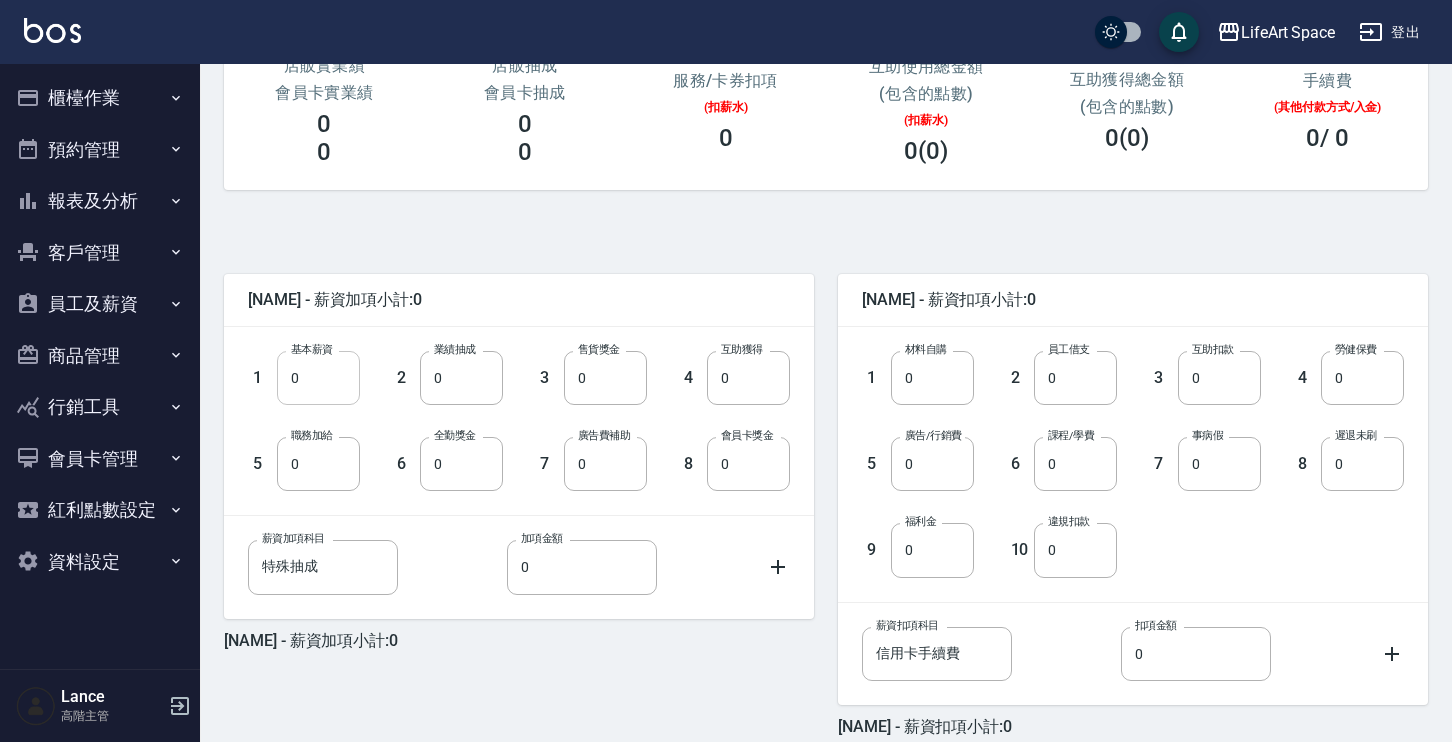 click on "0" at bounding box center [318, 378] 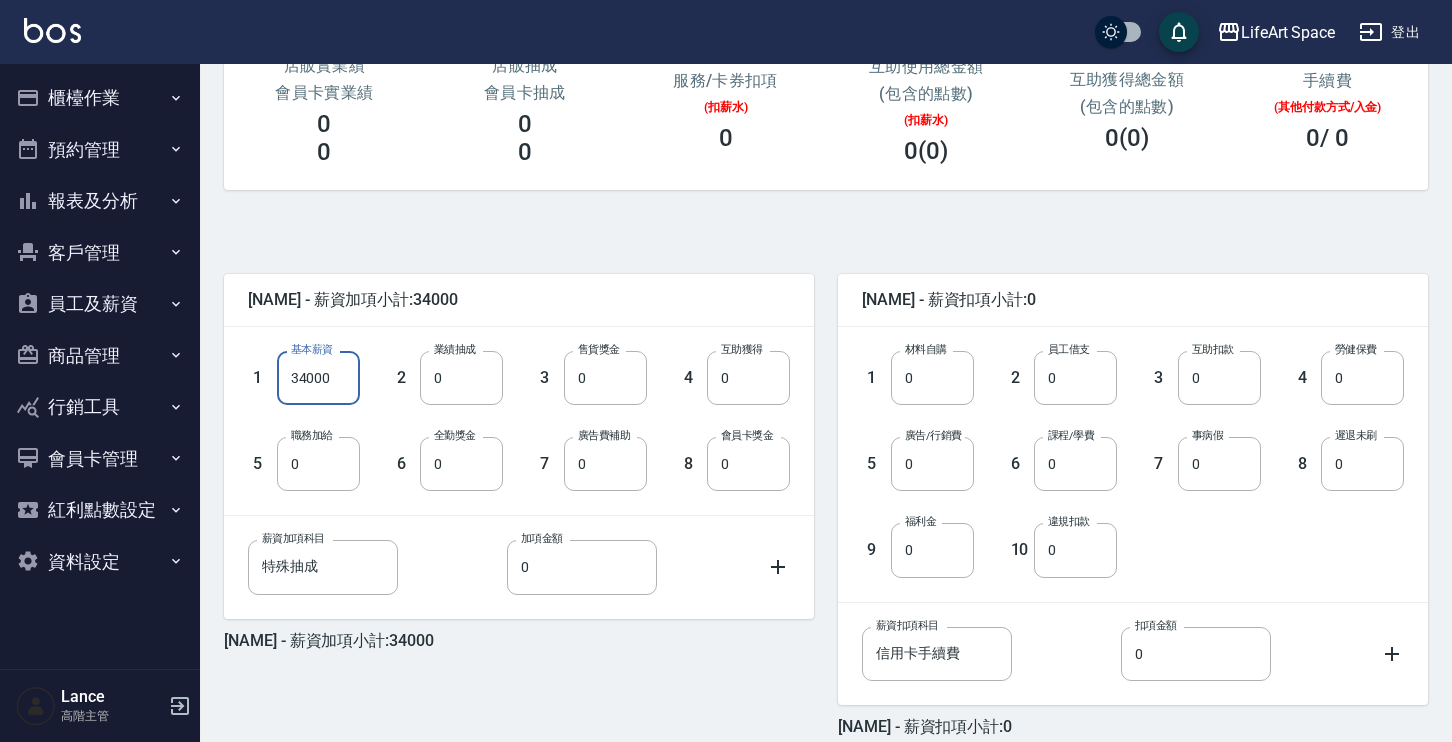 type on "34000" 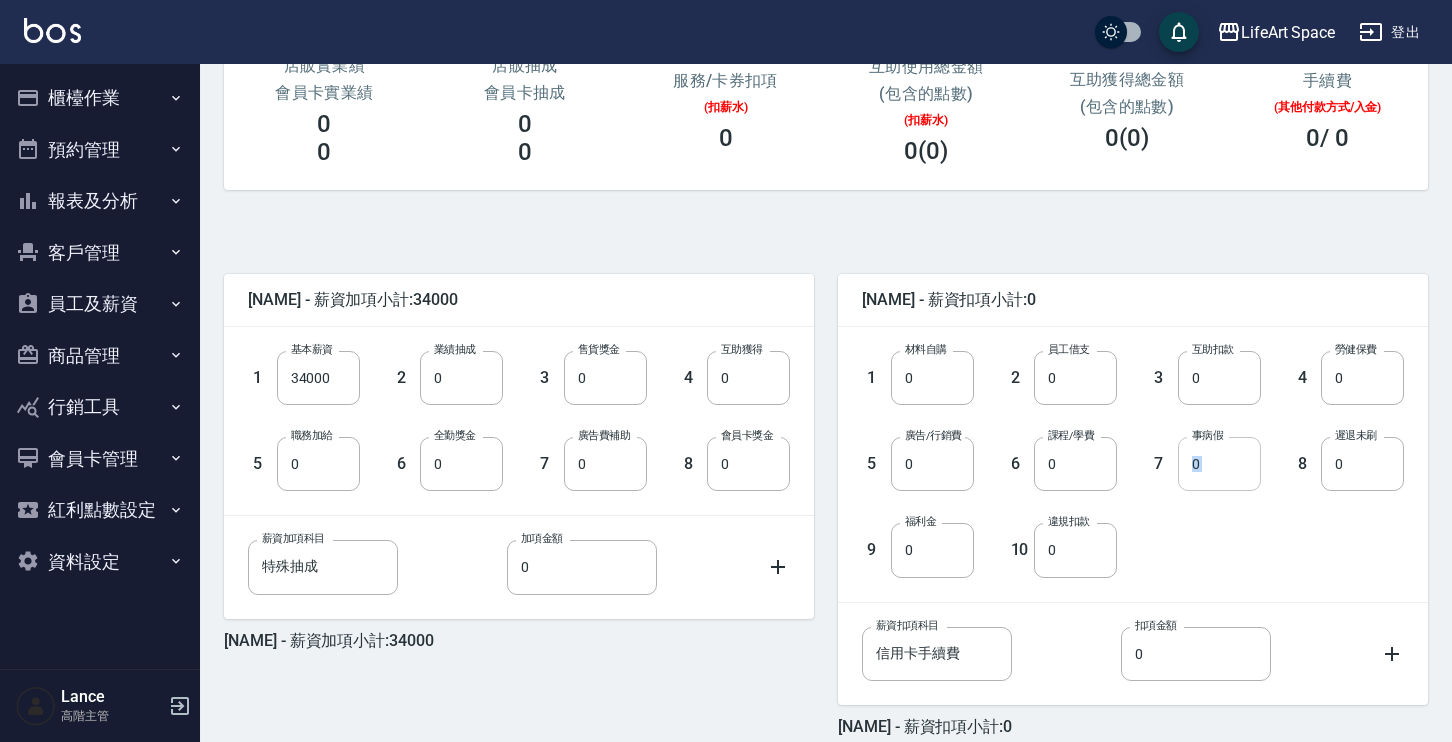 drag, startPoint x: 1176, startPoint y: 478, endPoint x: 1188, endPoint y: 474, distance: 12.649111 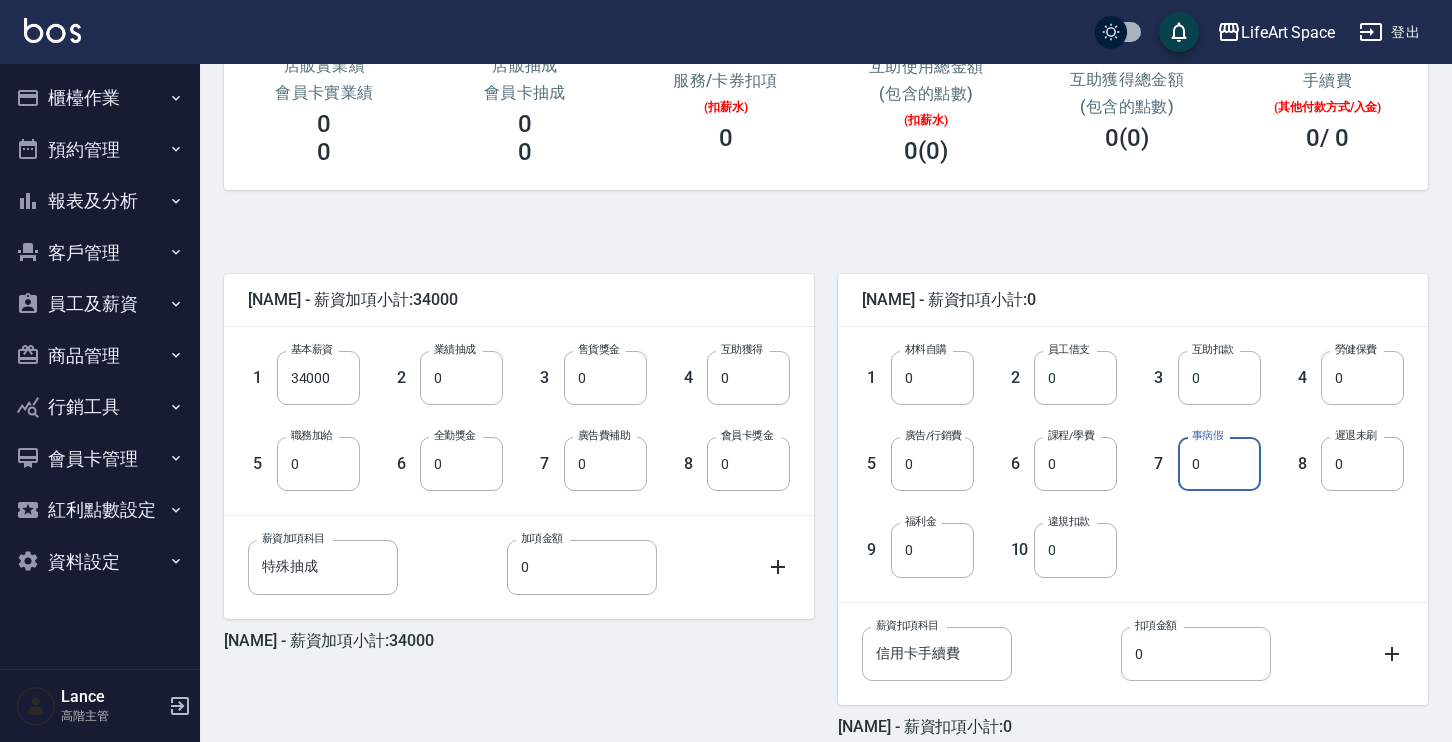 click on "0" at bounding box center (1219, 464) 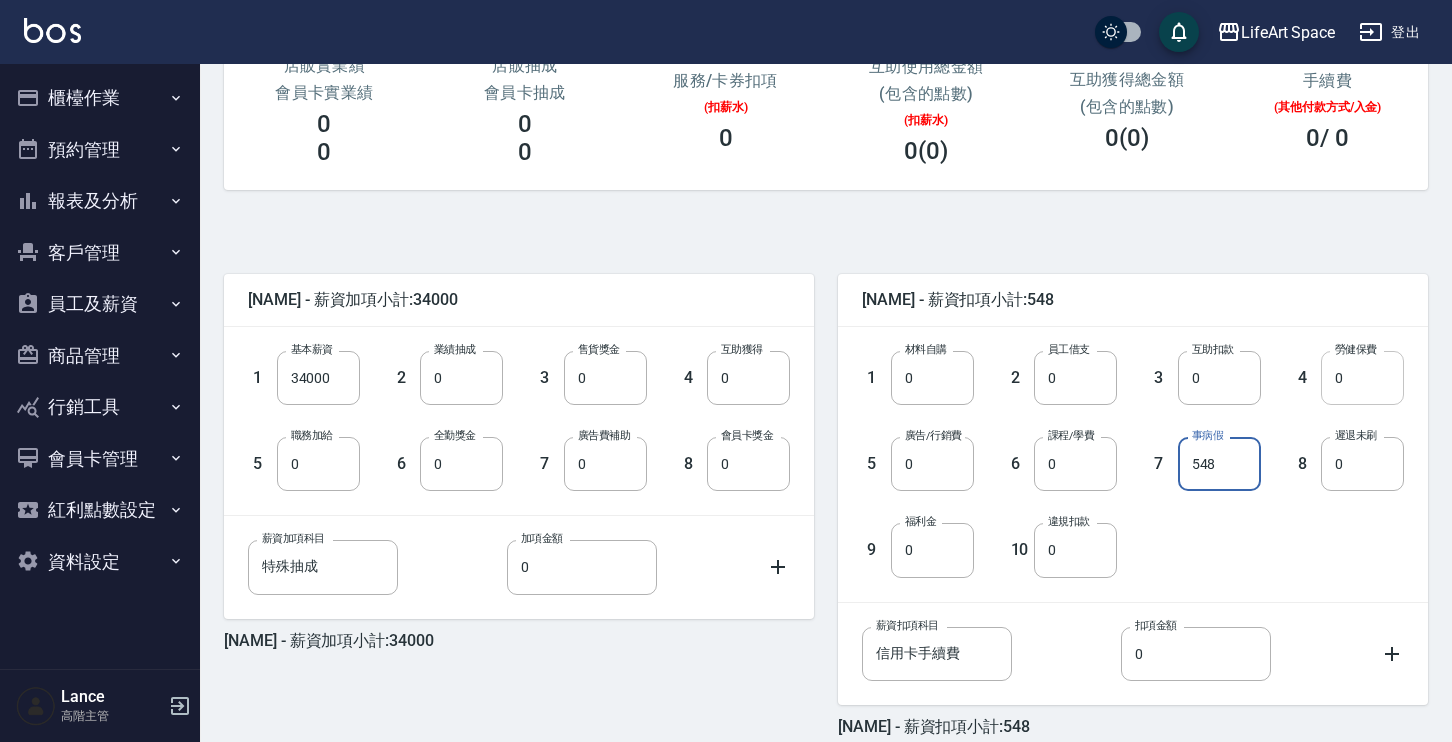 type on "548" 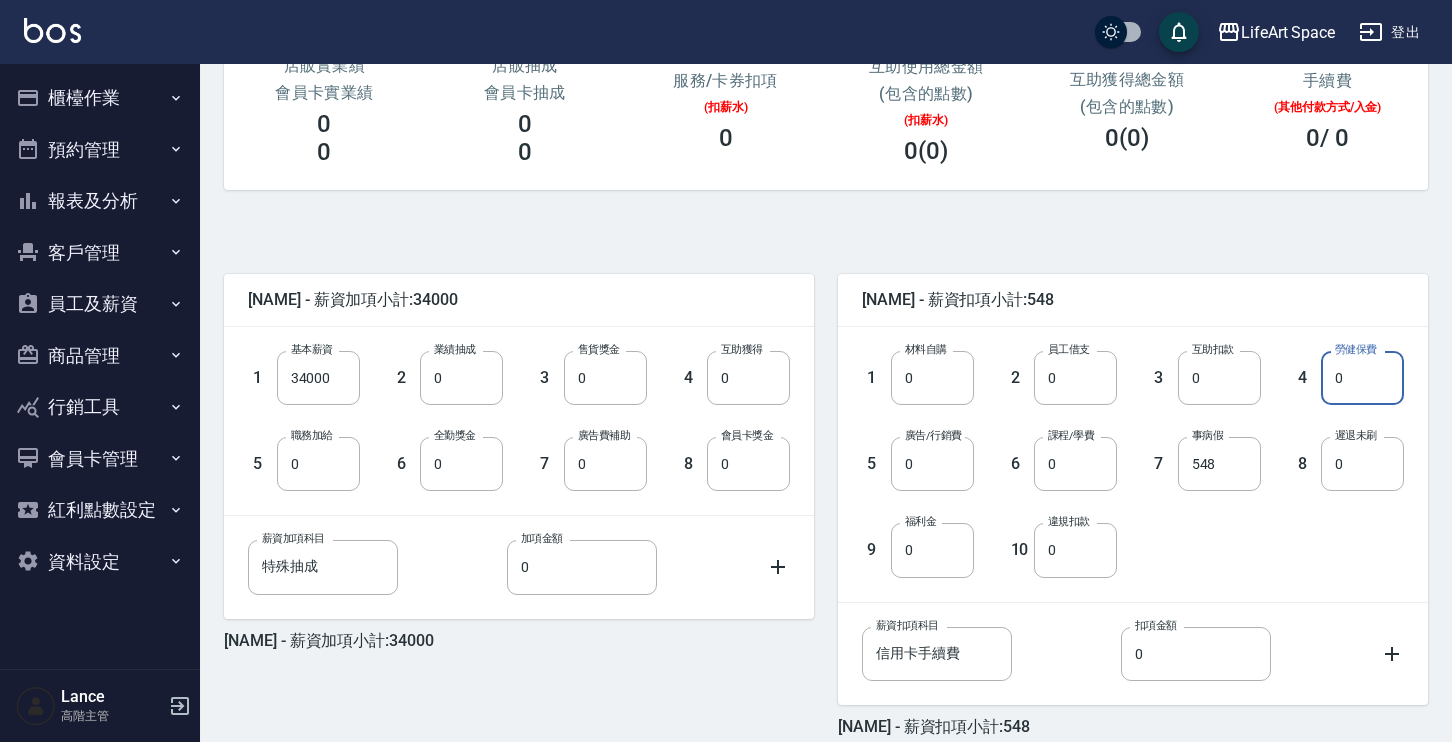 click on "0" at bounding box center [1362, 378] 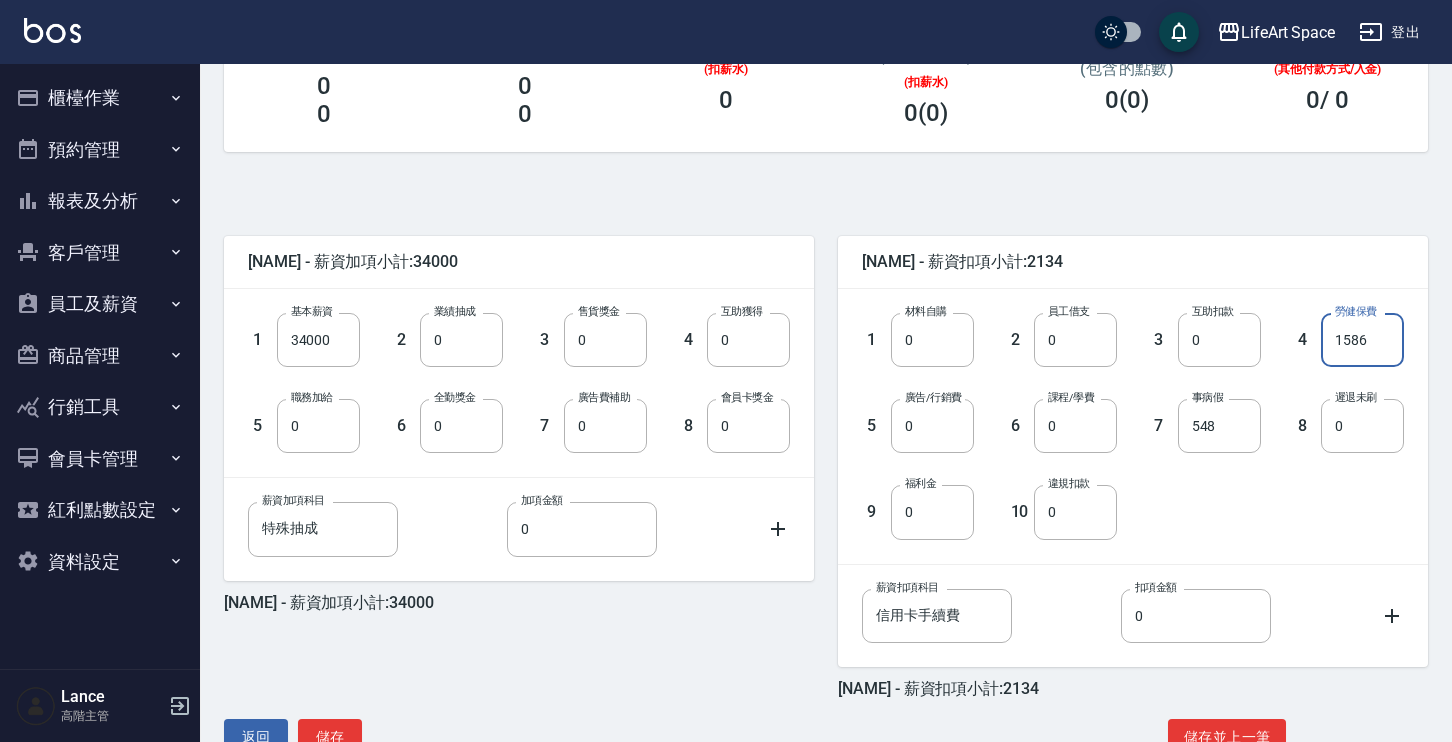 scroll, scrollTop: 387, scrollLeft: 0, axis: vertical 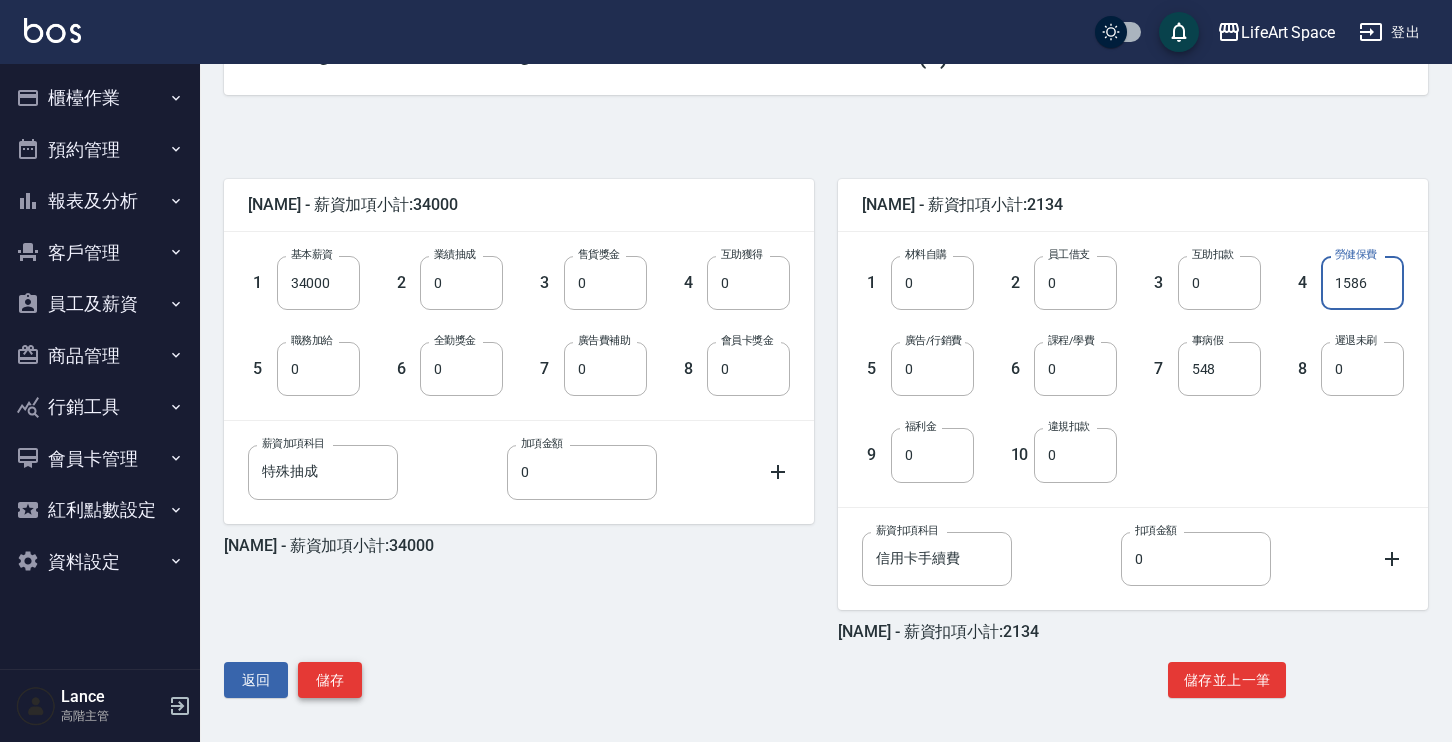 type on "1586" 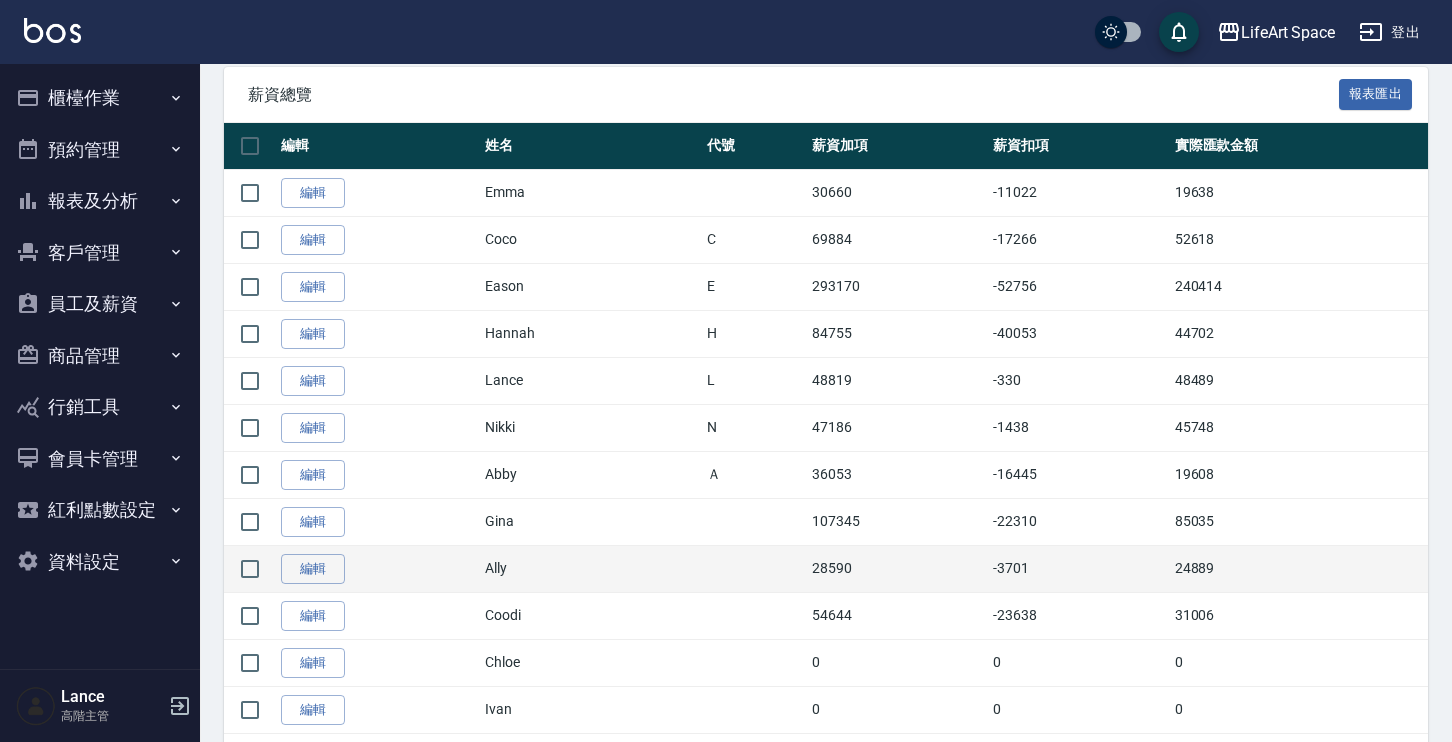 scroll, scrollTop: 392, scrollLeft: 0, axis: vertical 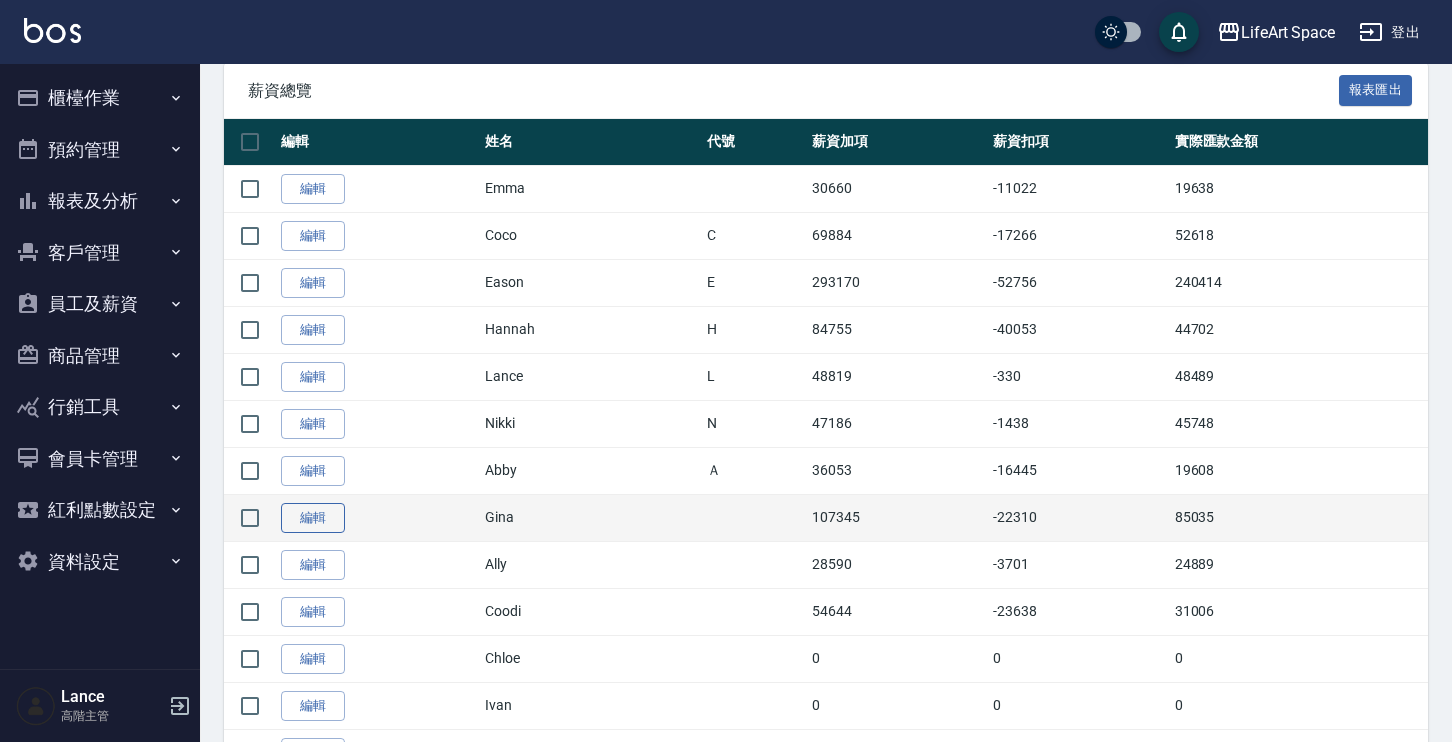 click on "編輯" at bounding box center [313, 518] 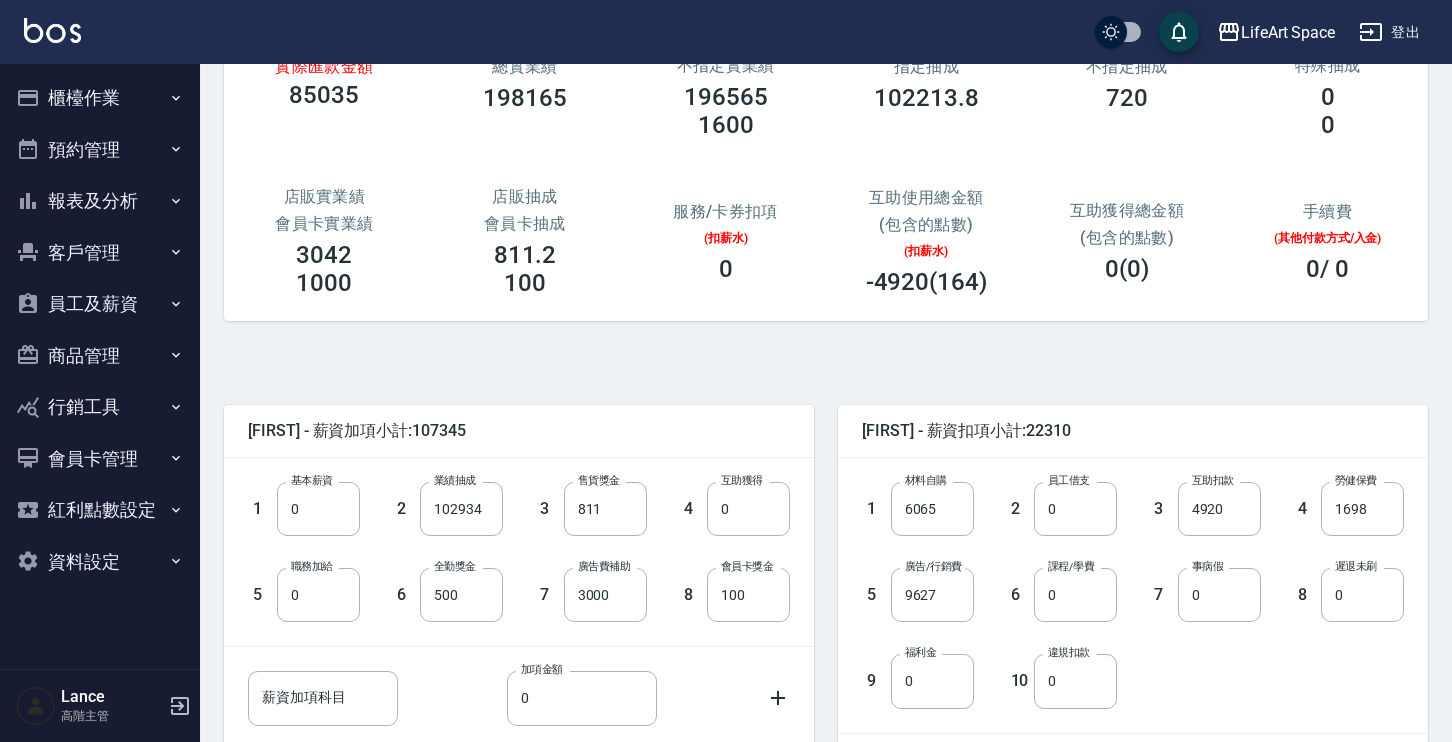 scroll, scrollTop: 342, scrollLeft: 0, axis: vertical 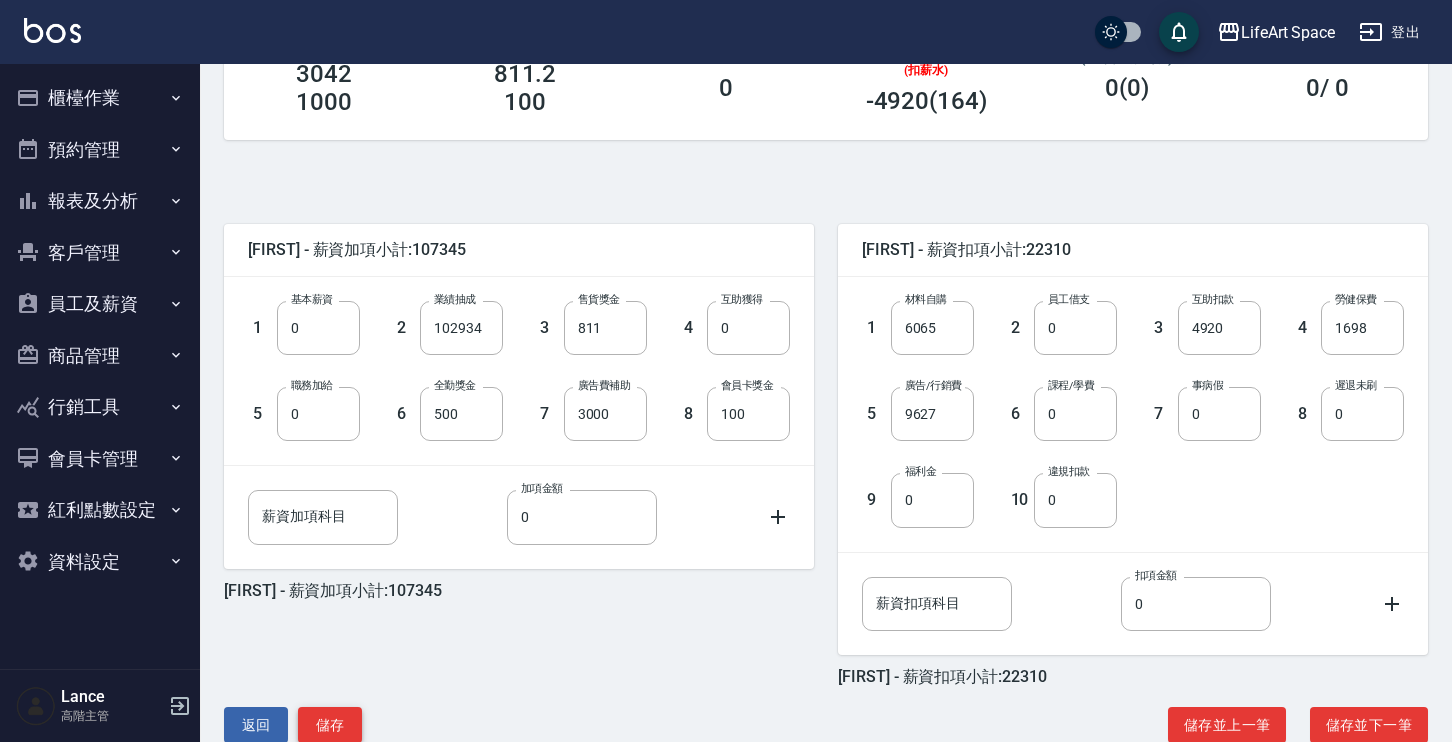 click on "儲存" at bounding box center [330, 725] 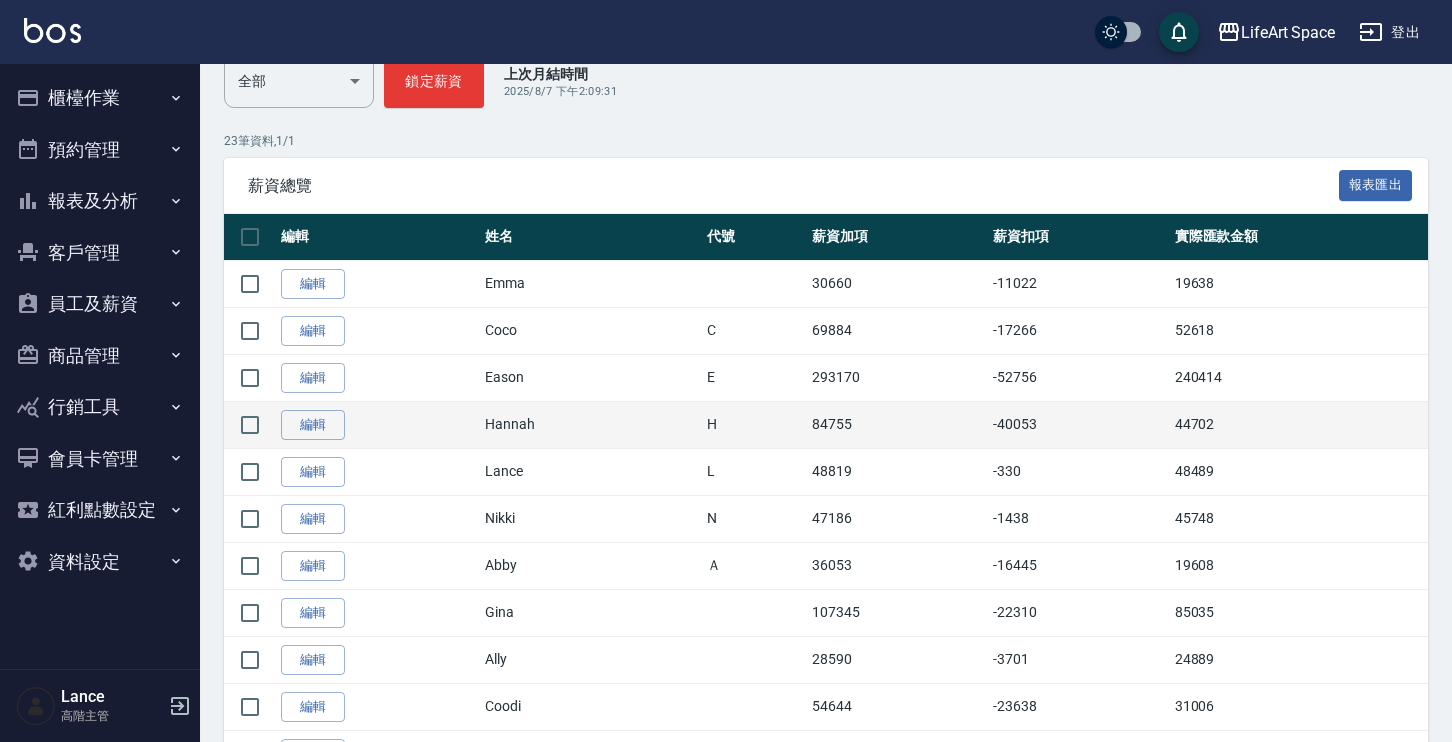 scroll, scrollTop: 333, scrollLeft: 0, axis: vertical 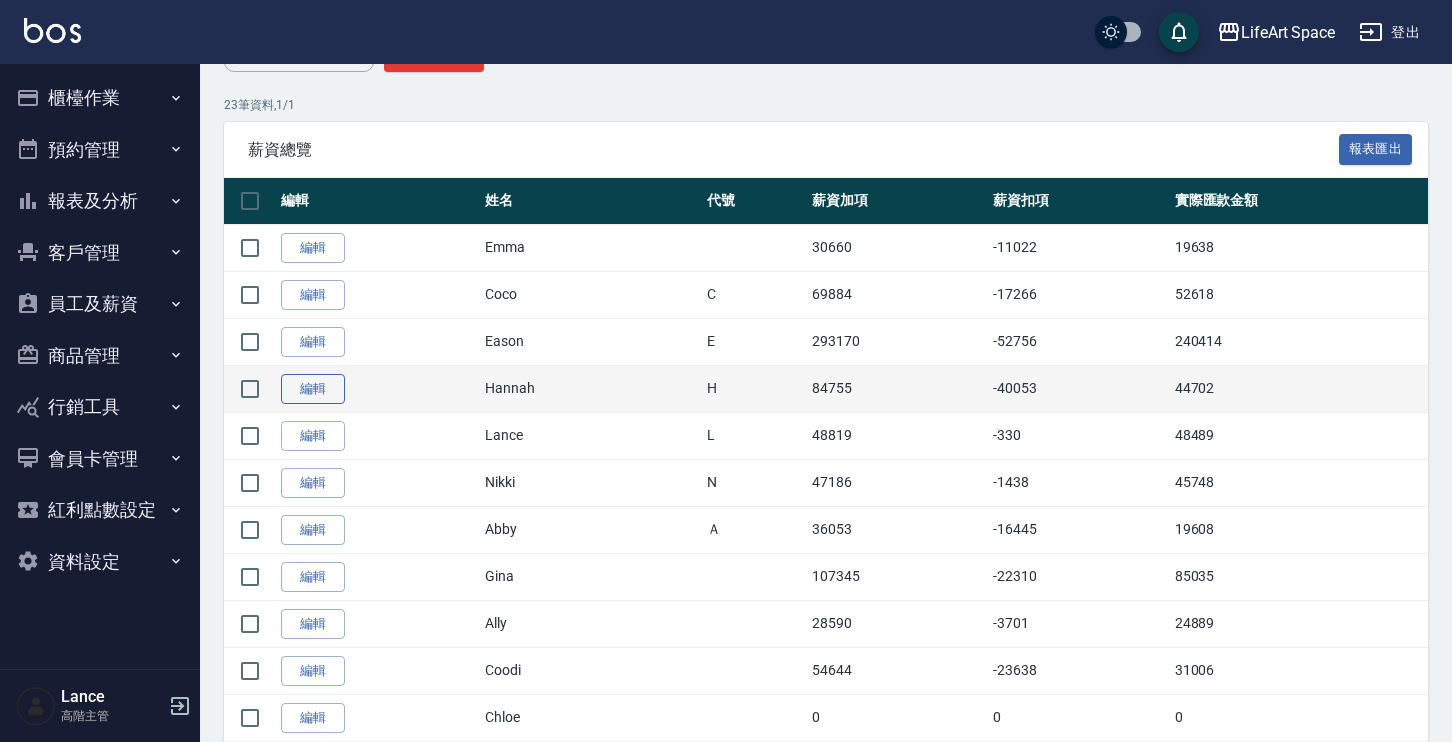click on "編輯" at bounding box center [313, 389] 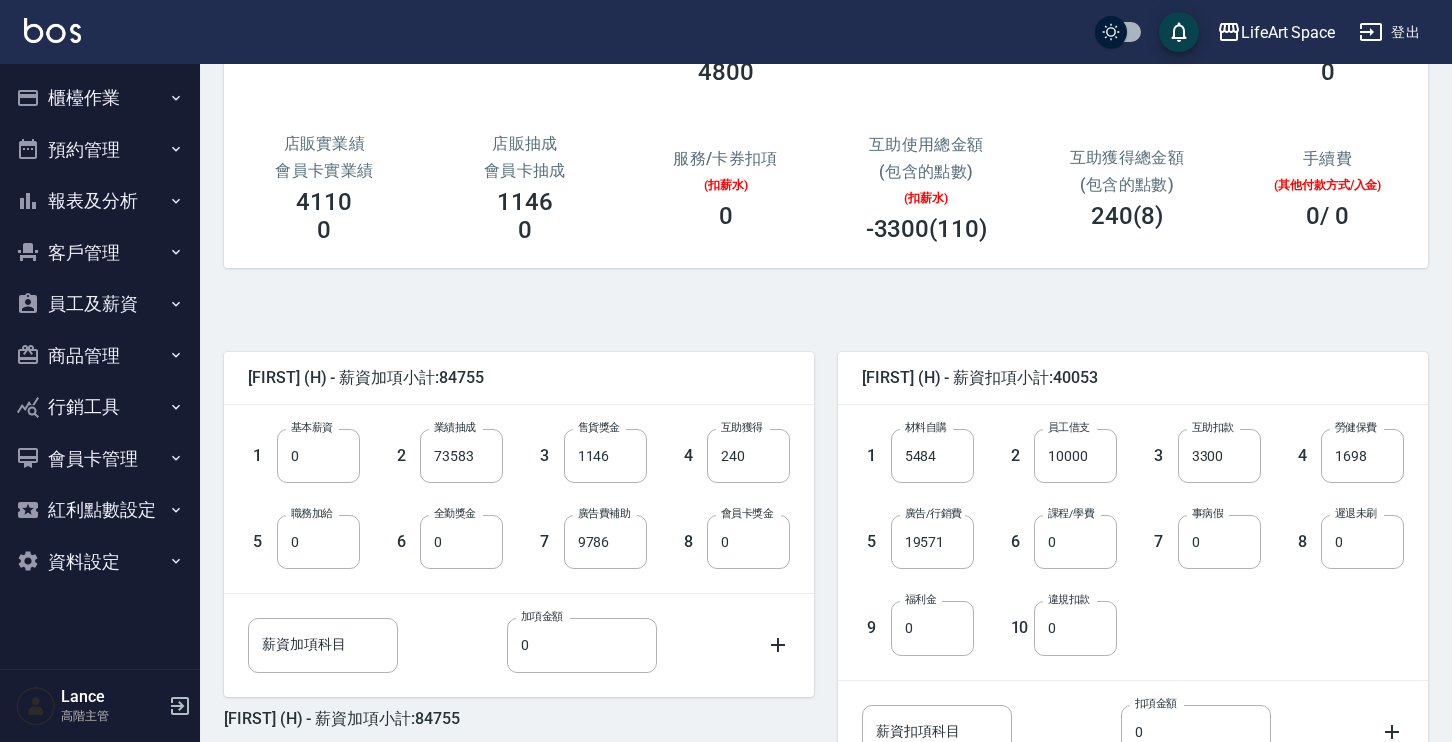 scroll, scrollTop: 387, scrollLeft: 0, axis: vertical 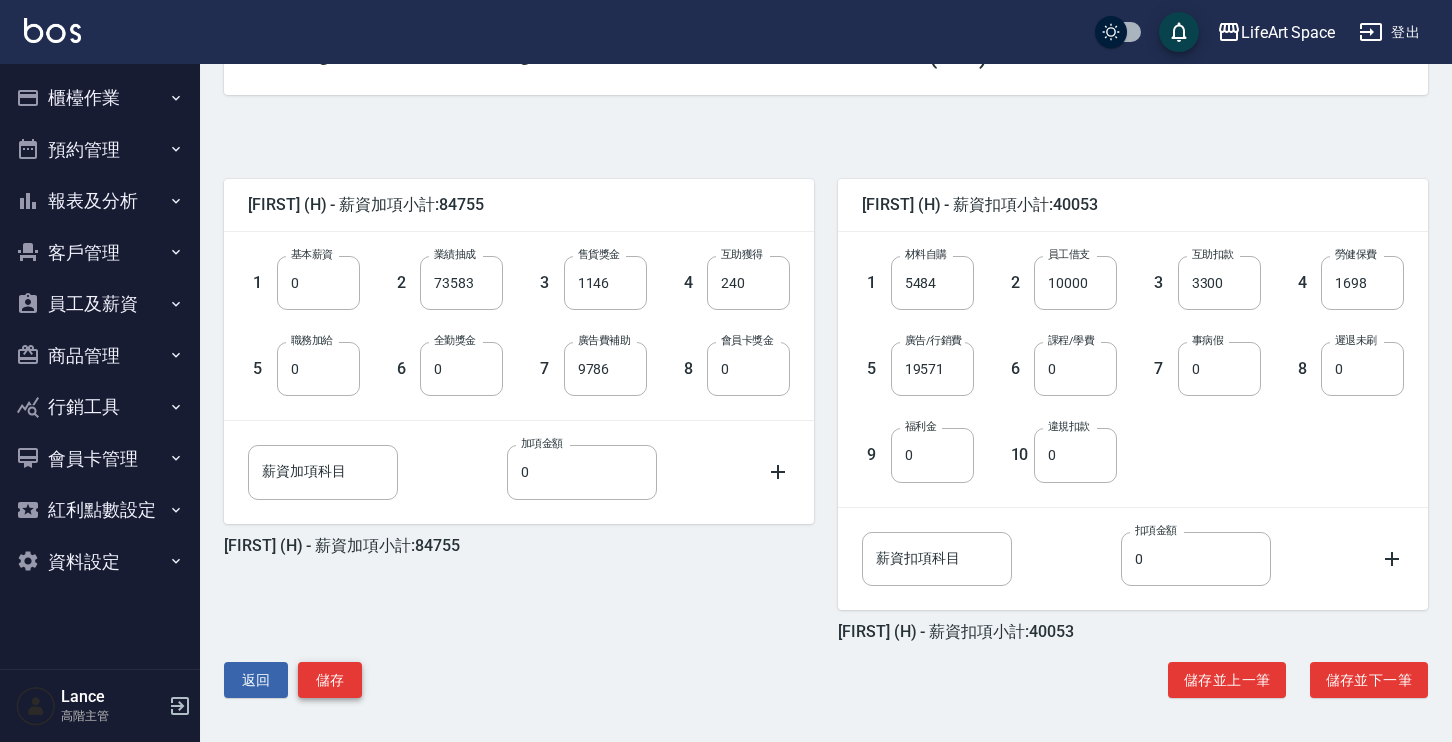 click on "儲存" at bounding box center [330, 680] 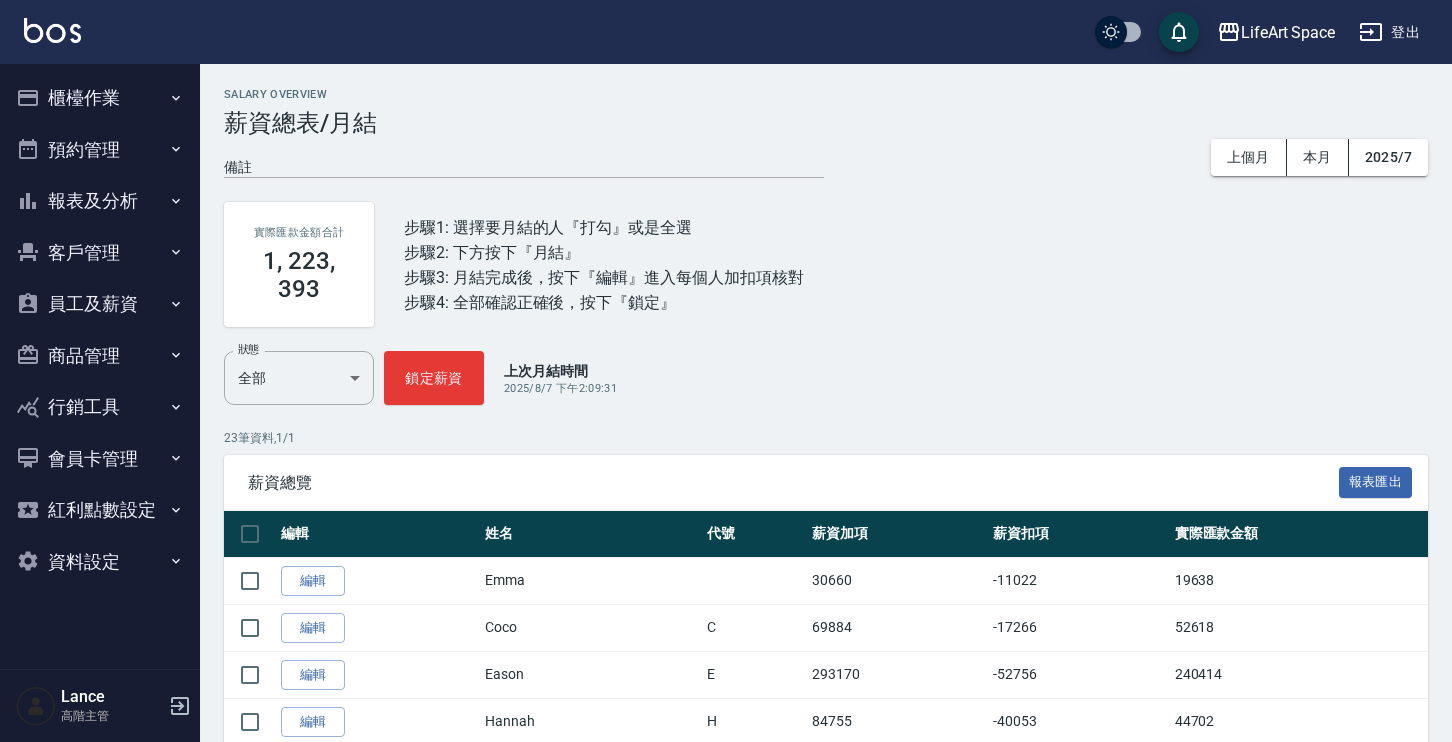 scroll, scrollTop: 366, scrollLeft: 0, axis: vertical 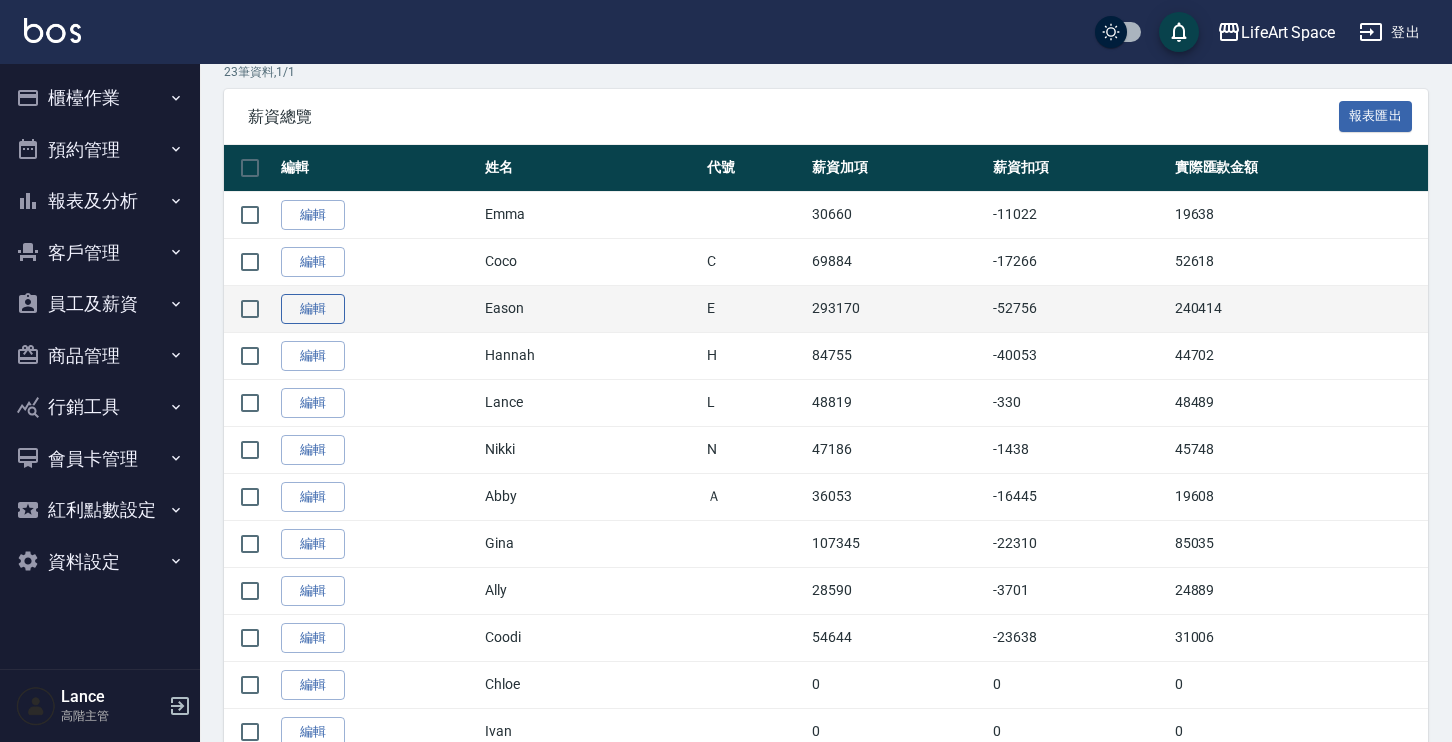 click on "編輯" at bounding box center (313, 309) 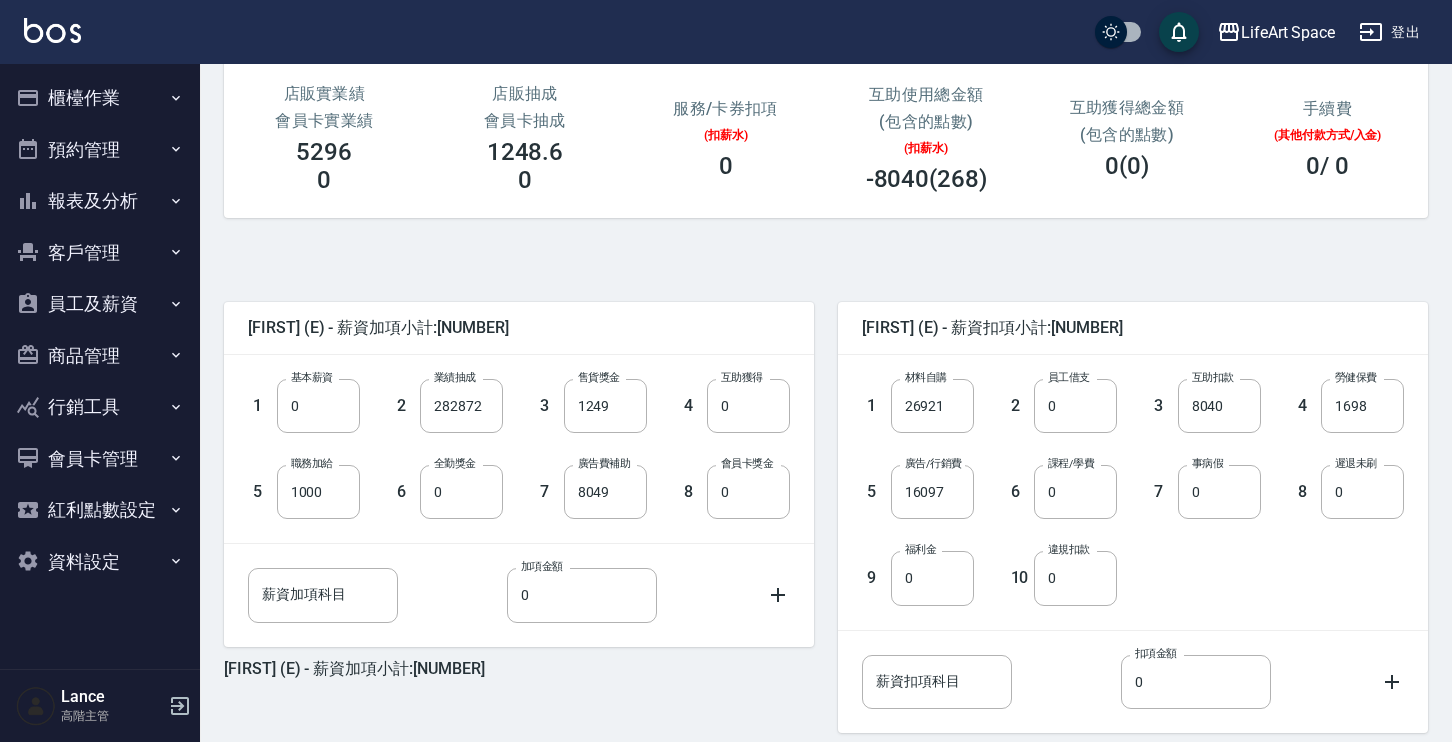 scroll, scrollTop: 387, scrollLeft: 0, axis: vertical 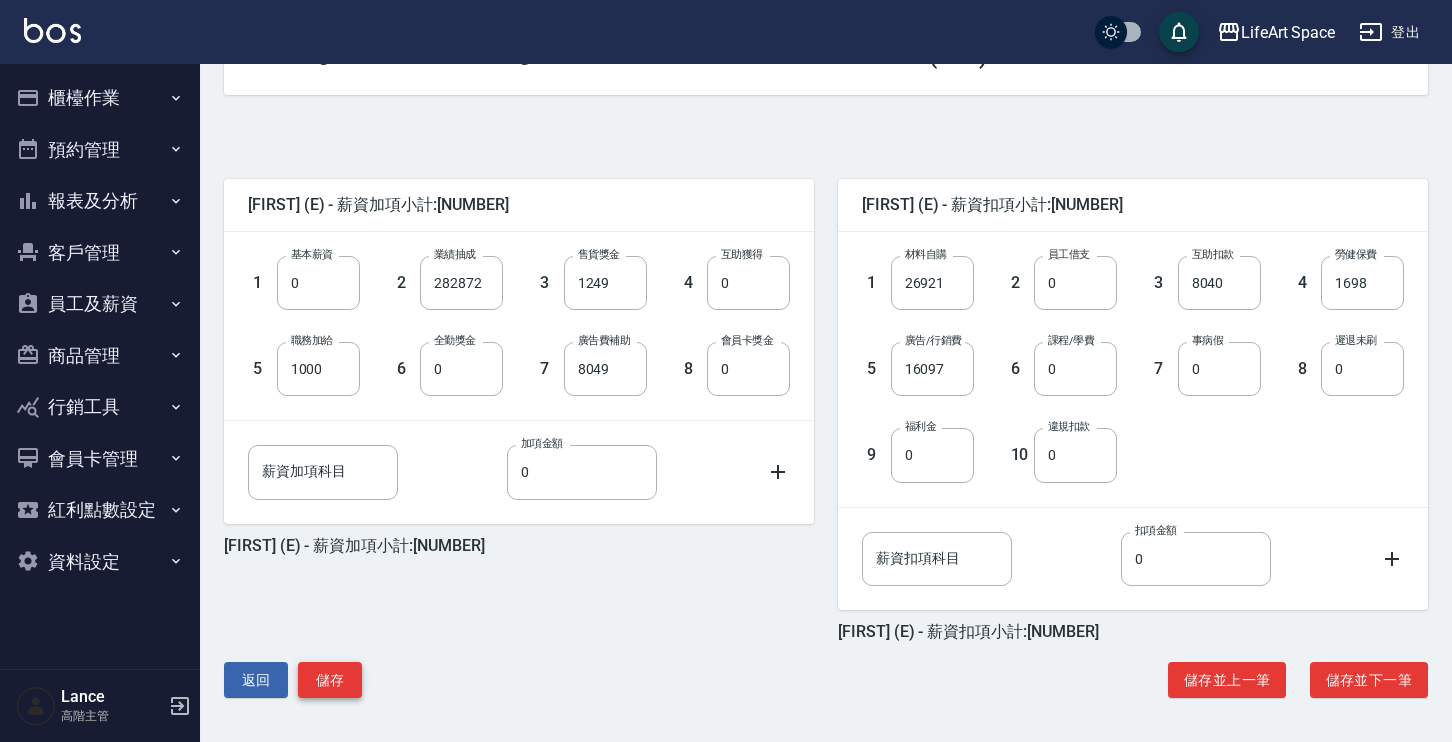 click on "儲存" at bounding box center [330, 680] 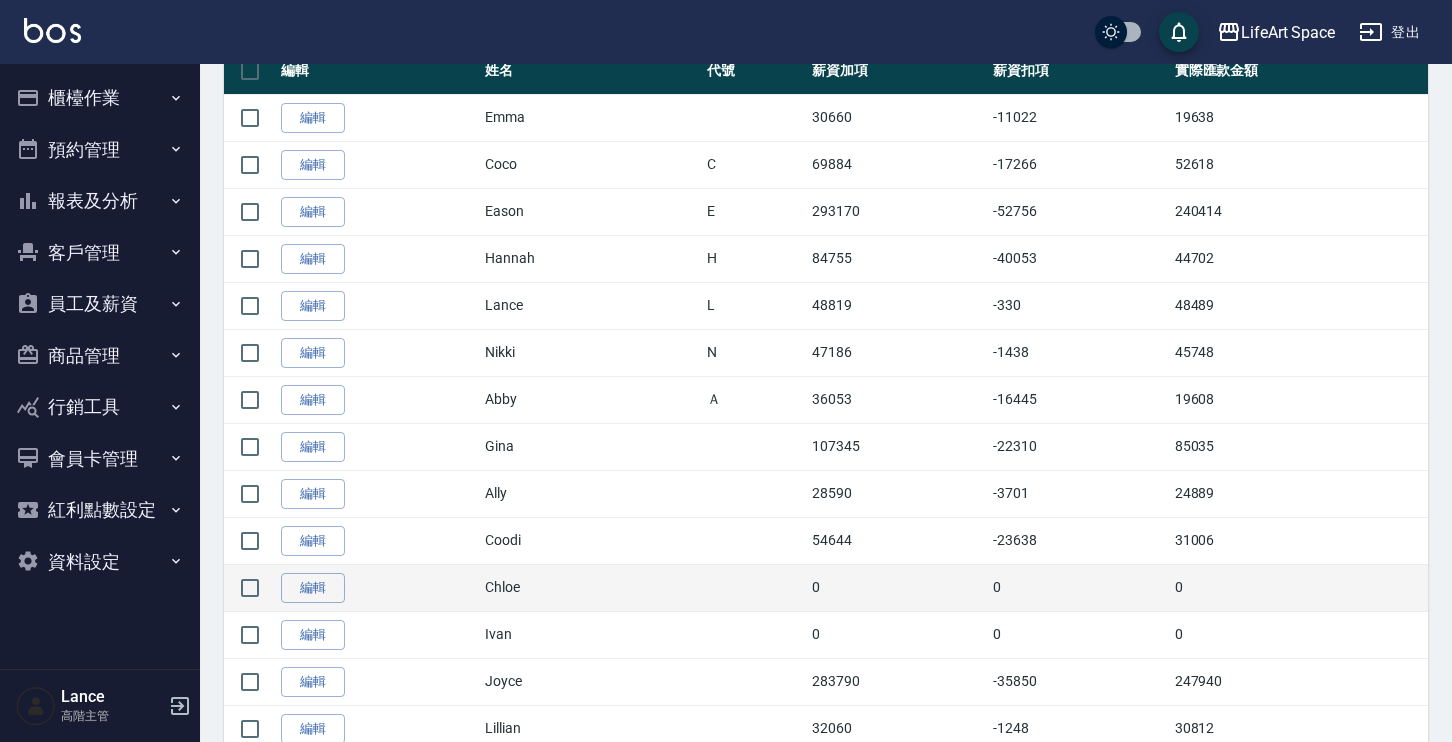 scroll, scrollTop: 590, scrollLeft: 0, axis: vertical 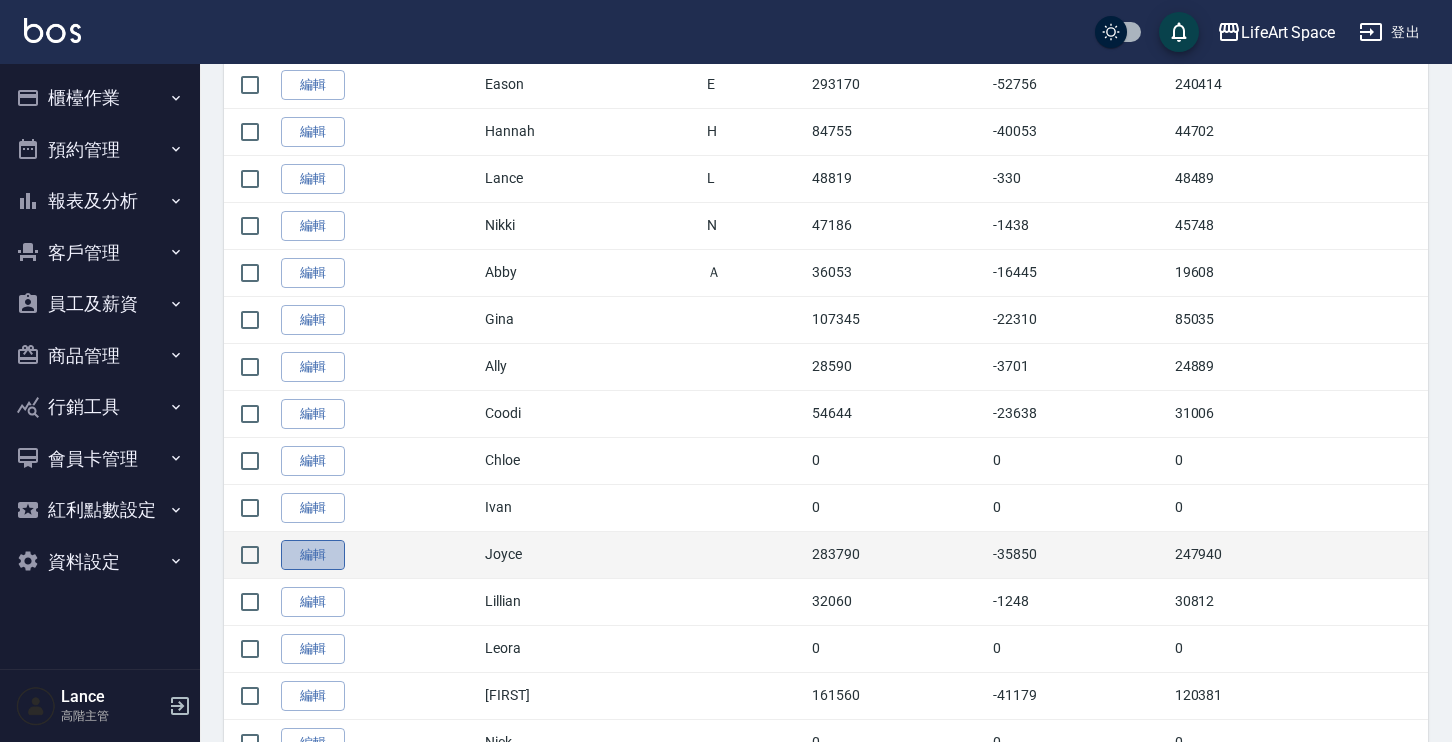 click on "編輯" at bounding box center [313, 555] 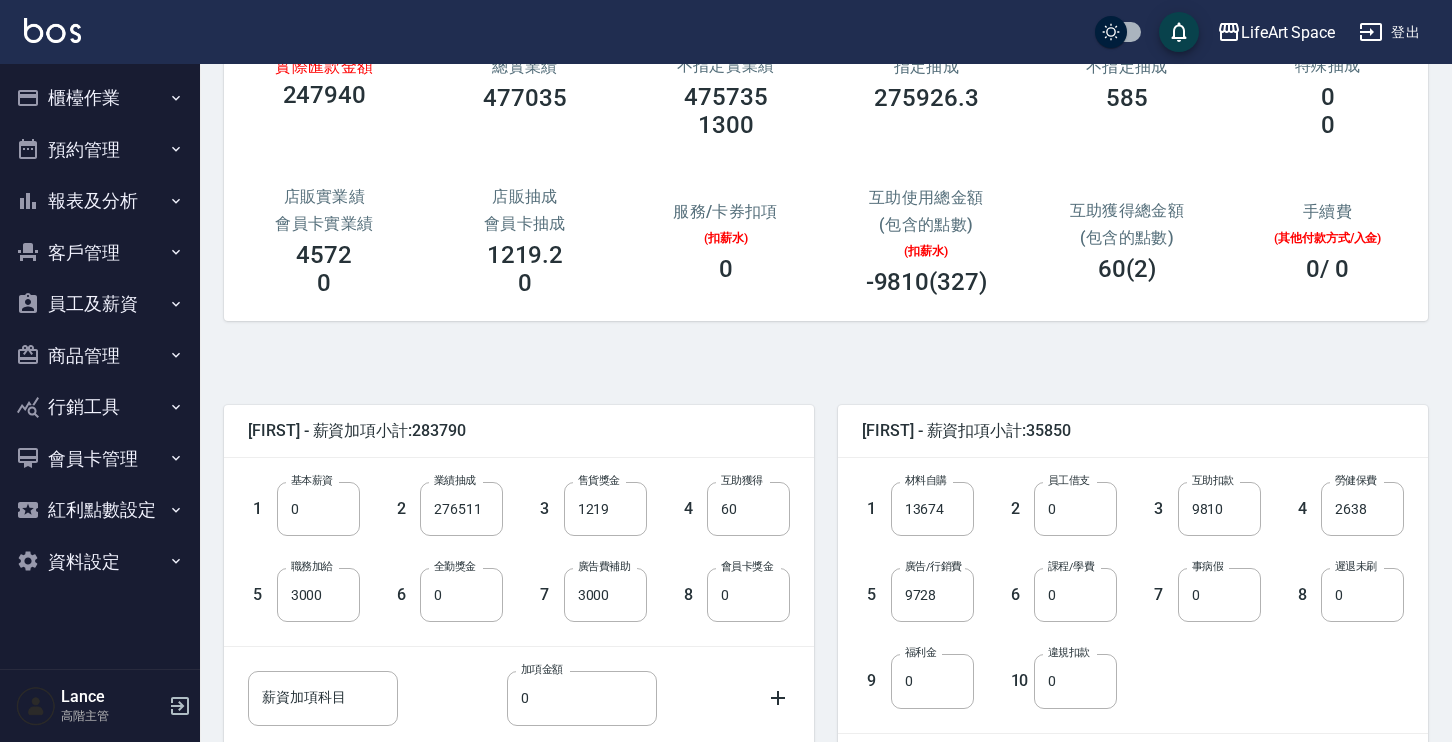 scroll, scrollTop: 387, scrollLeft: 0, axis: vertical 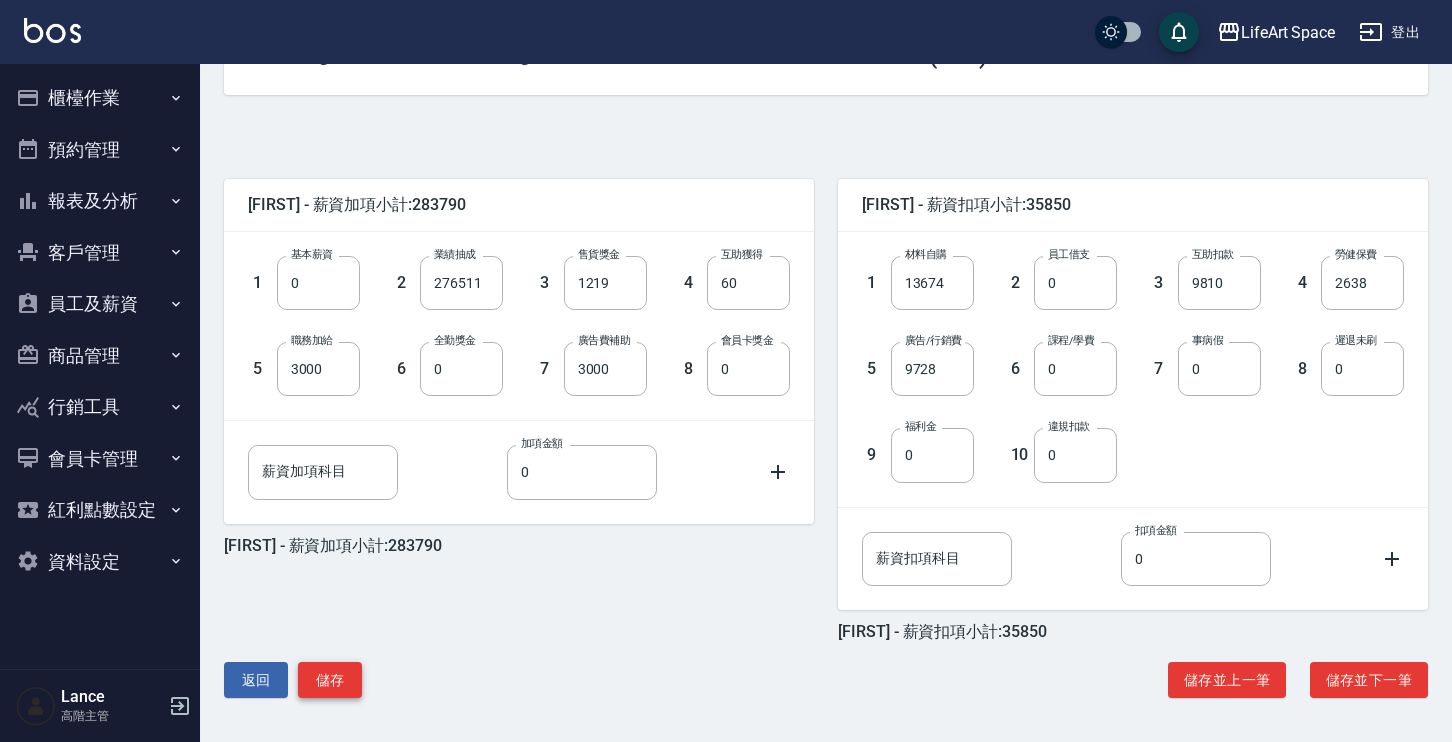 click on "儲存" at bounding box center (330, 680) 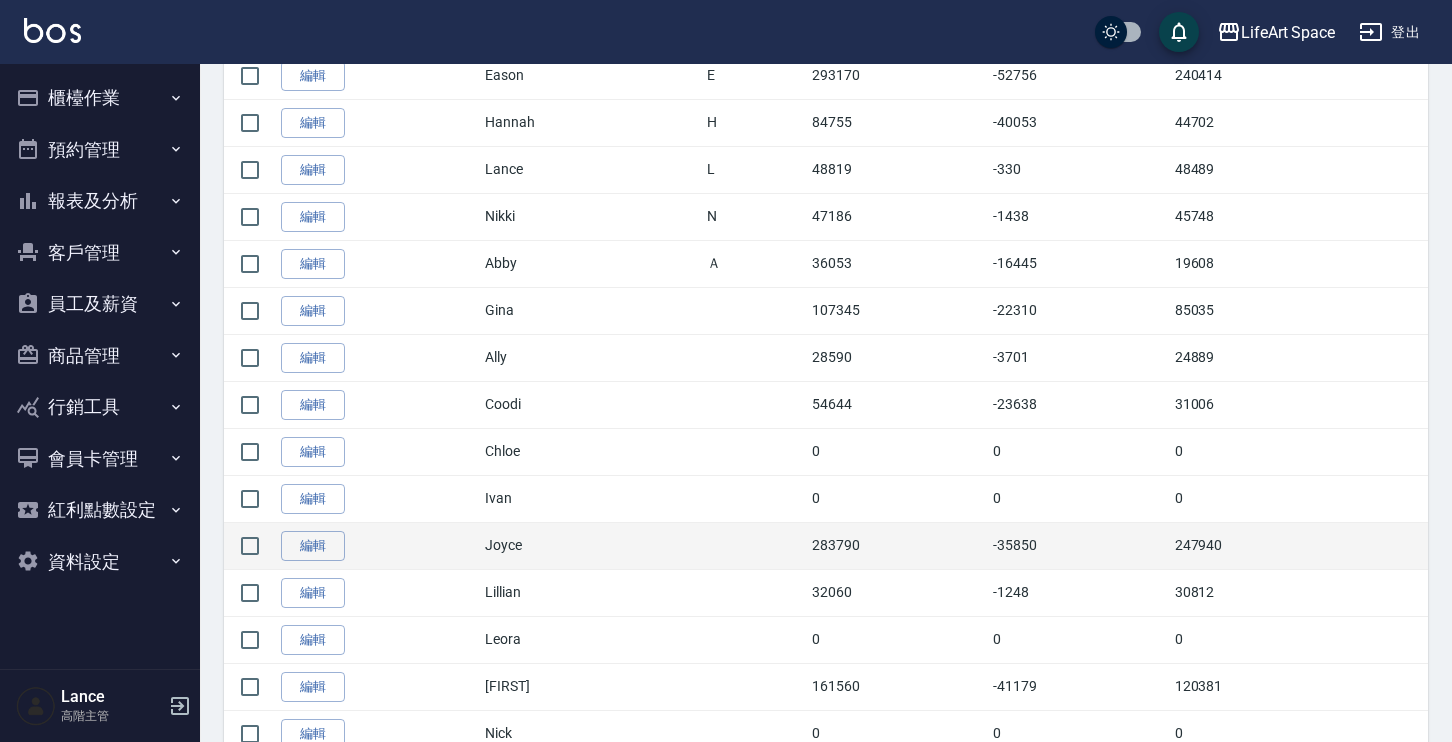 scroll, scrollTop: 627, scrollLeft: 0, axis: vertical 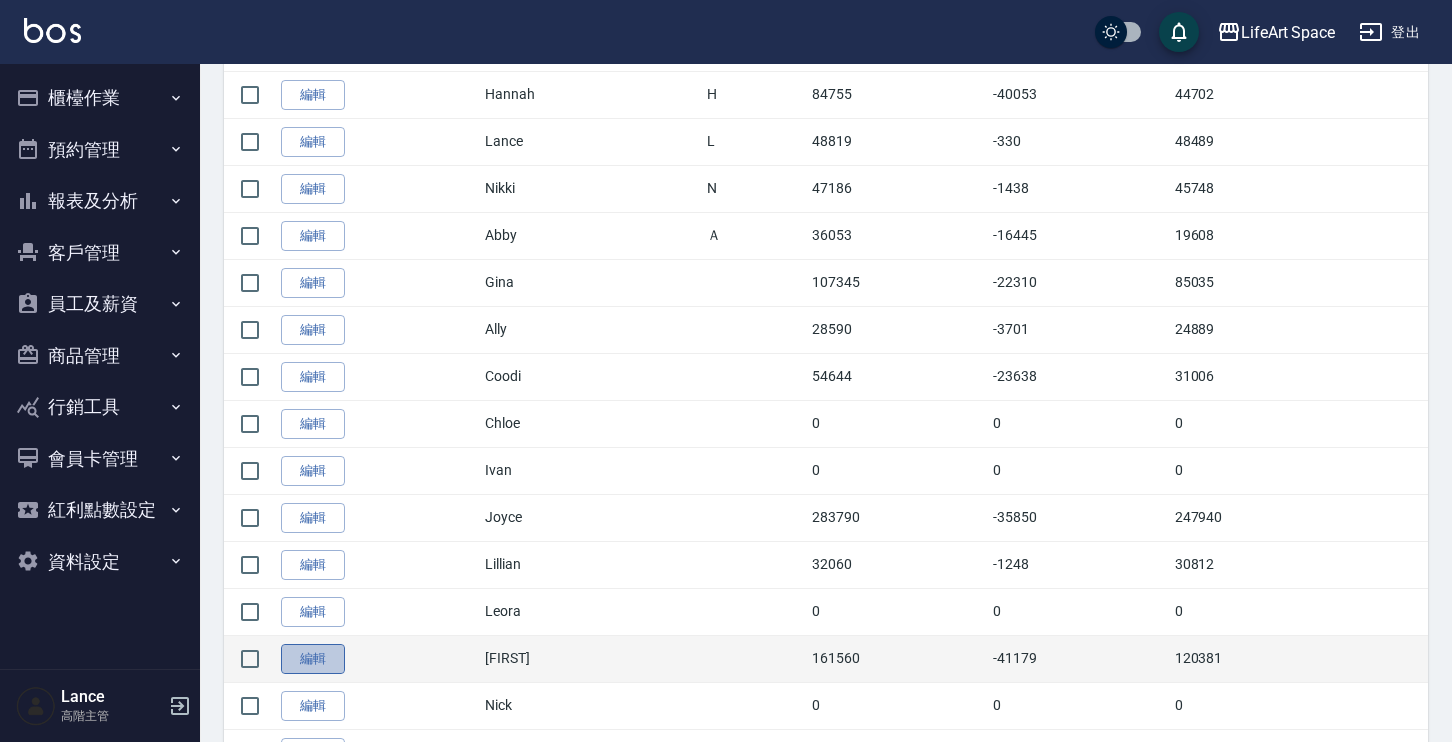 click on "編輯" at bounding box center (313, 659) 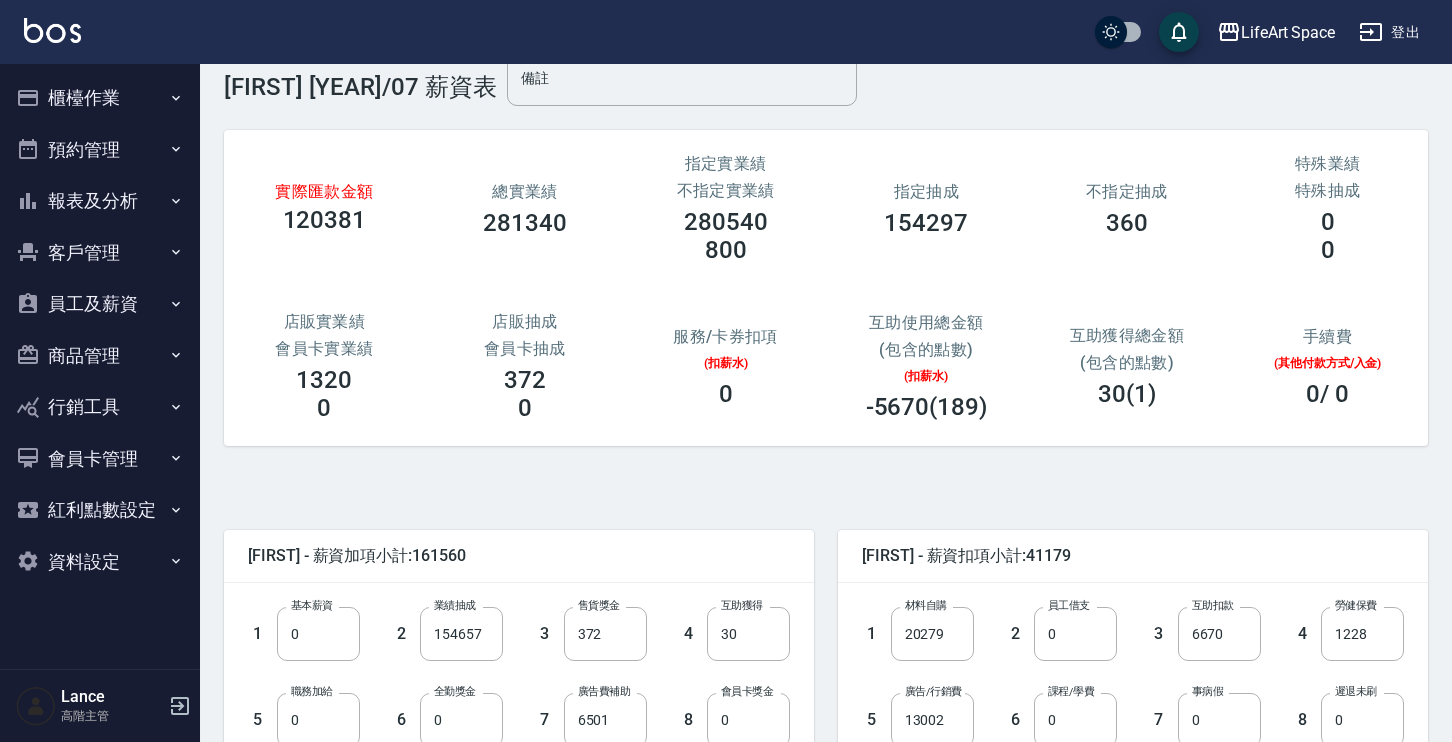scroll, scrollTop: 125, scrollLeft: 0, axis: vertical 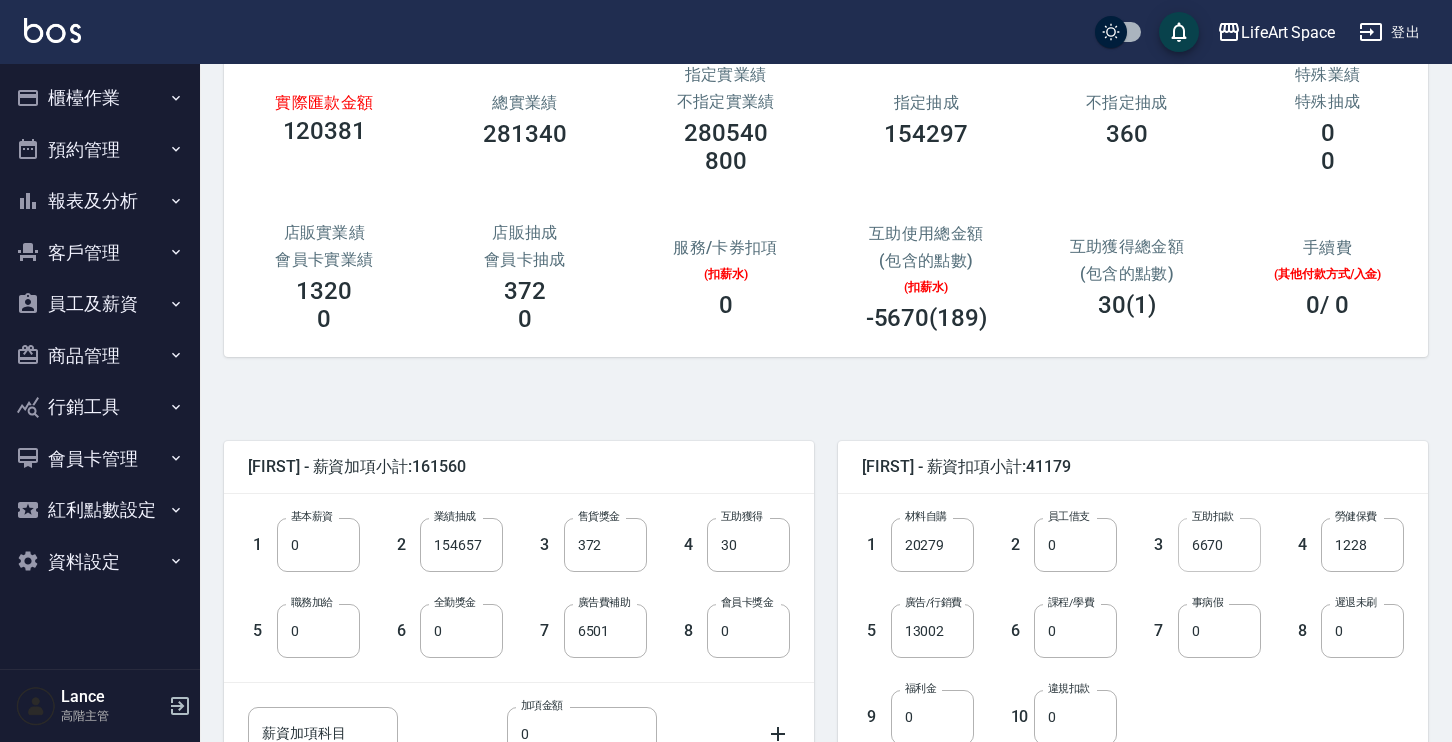 click on "6670" at bounding box center (1219, 545) 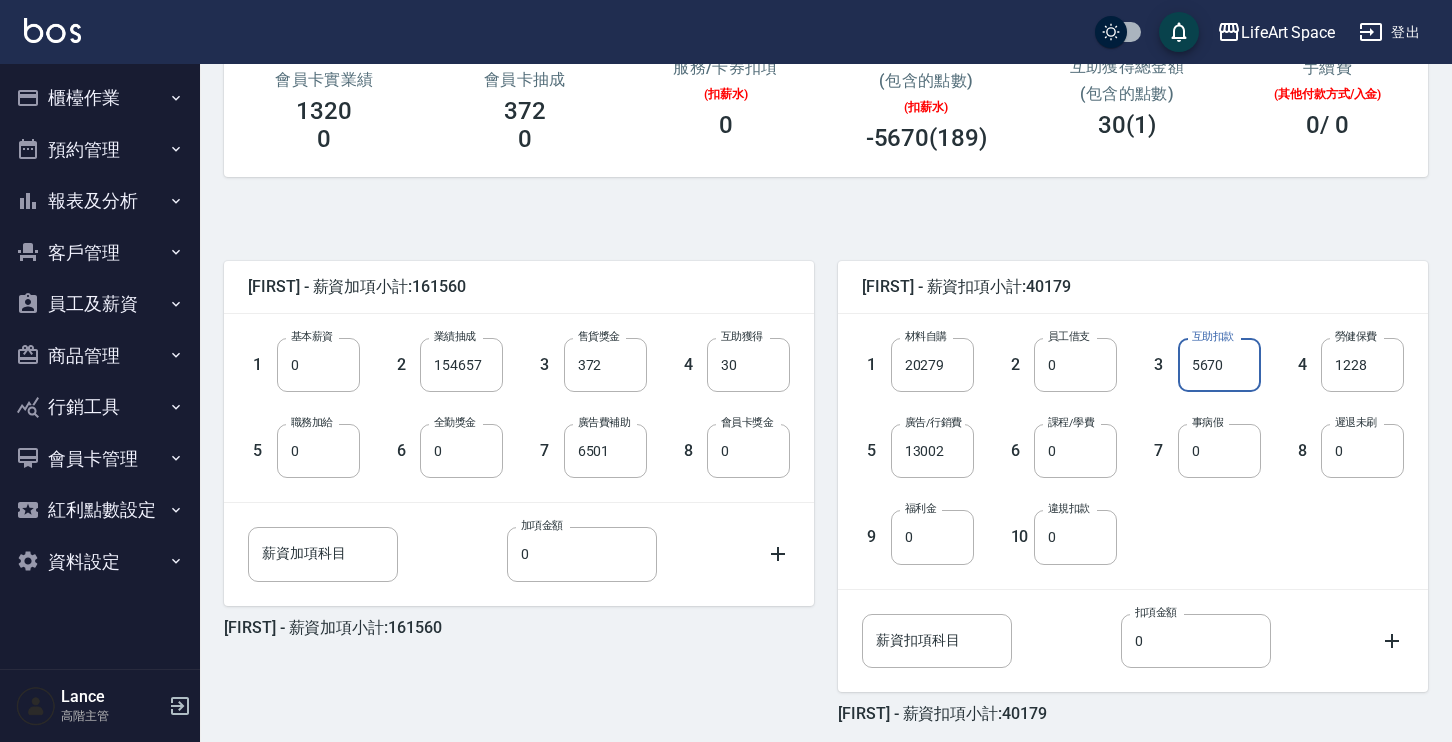 scroll, scrollTop: 387, scrollLeft: 0, axis: vertical 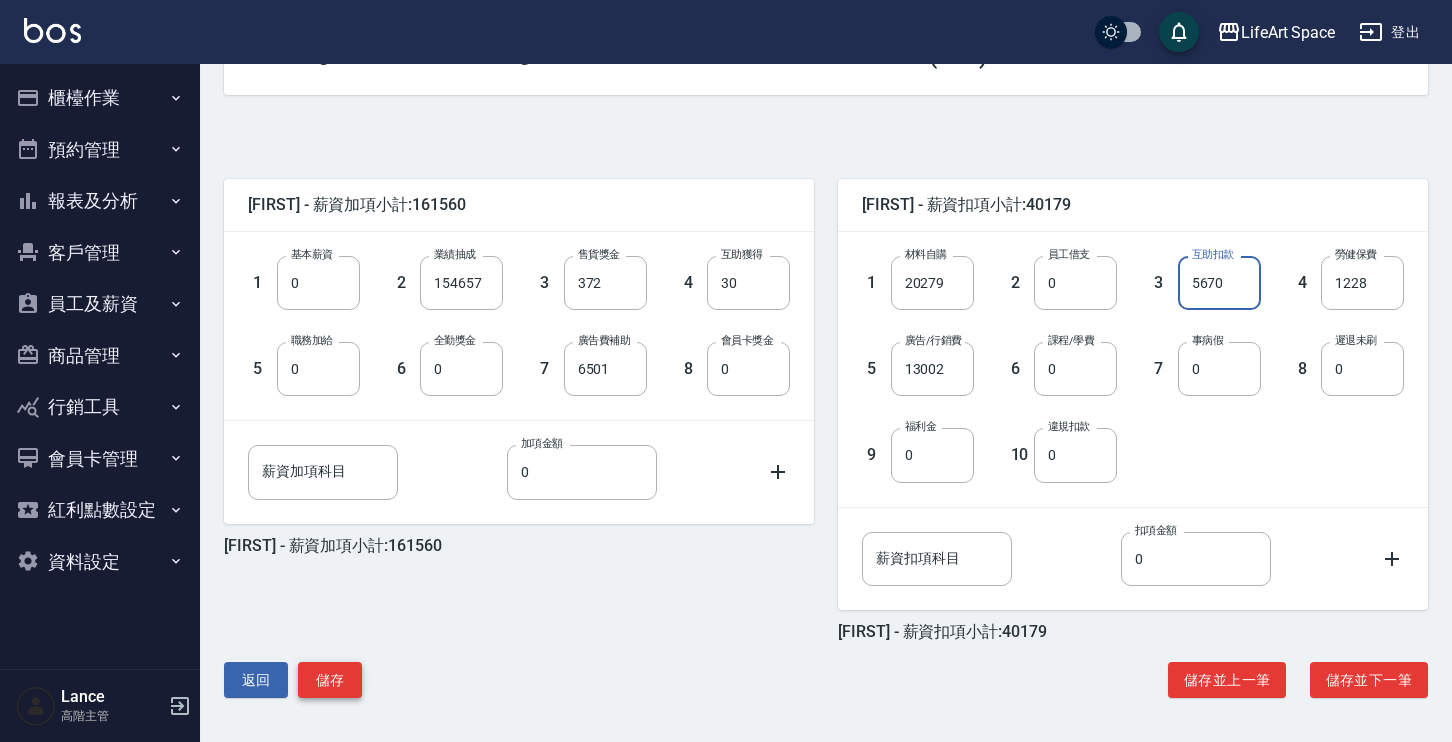 type on "5670" 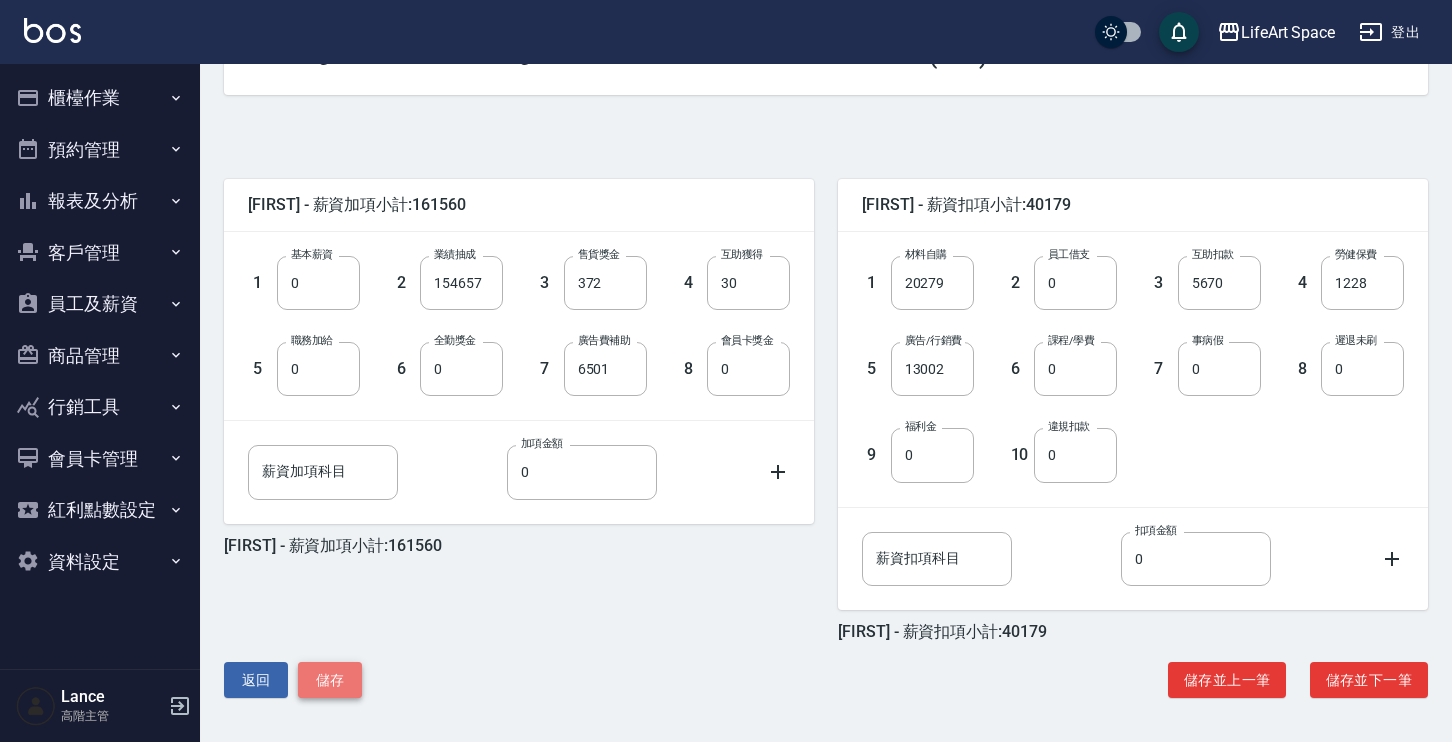 click on "儲存" at bounding box center [330, 680] 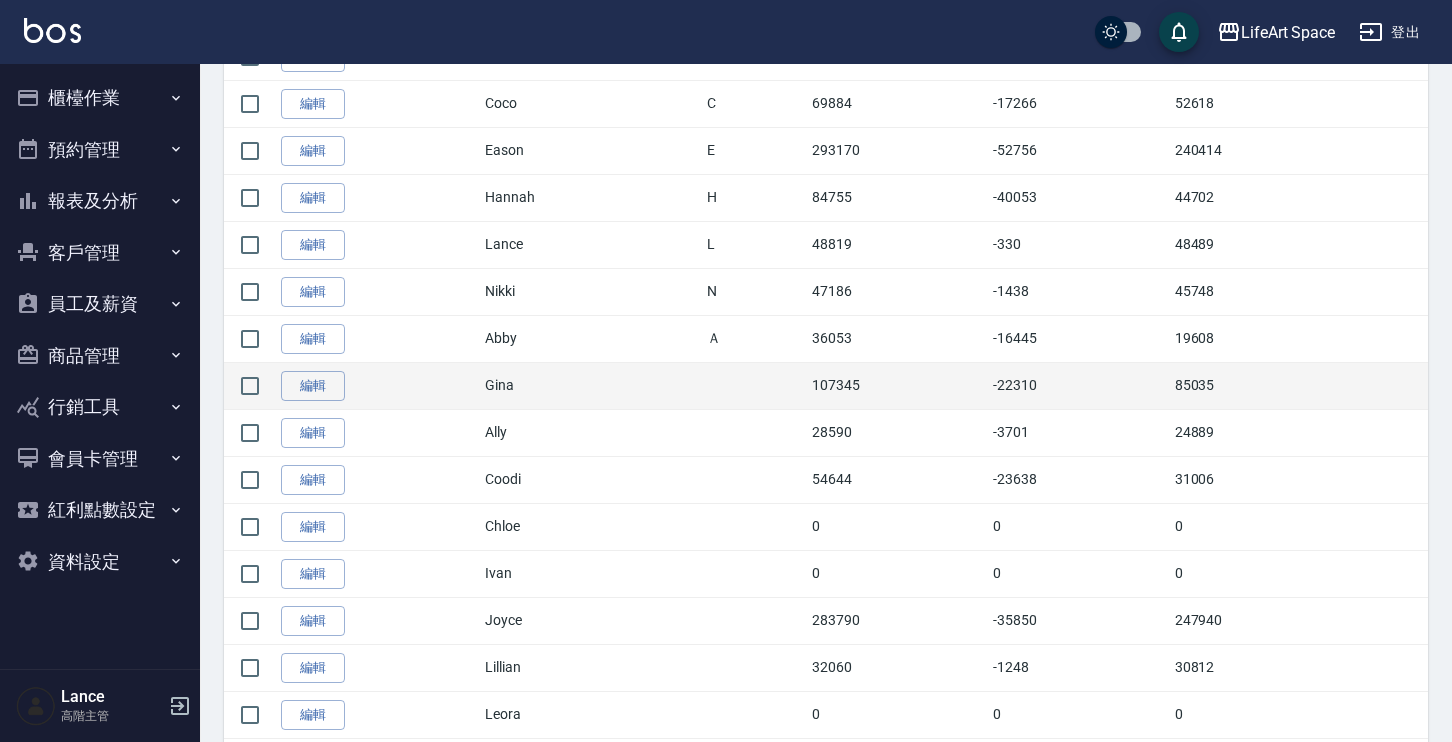 scroll, scrollTop: 406, scrollLeft: 0, axis: vertical 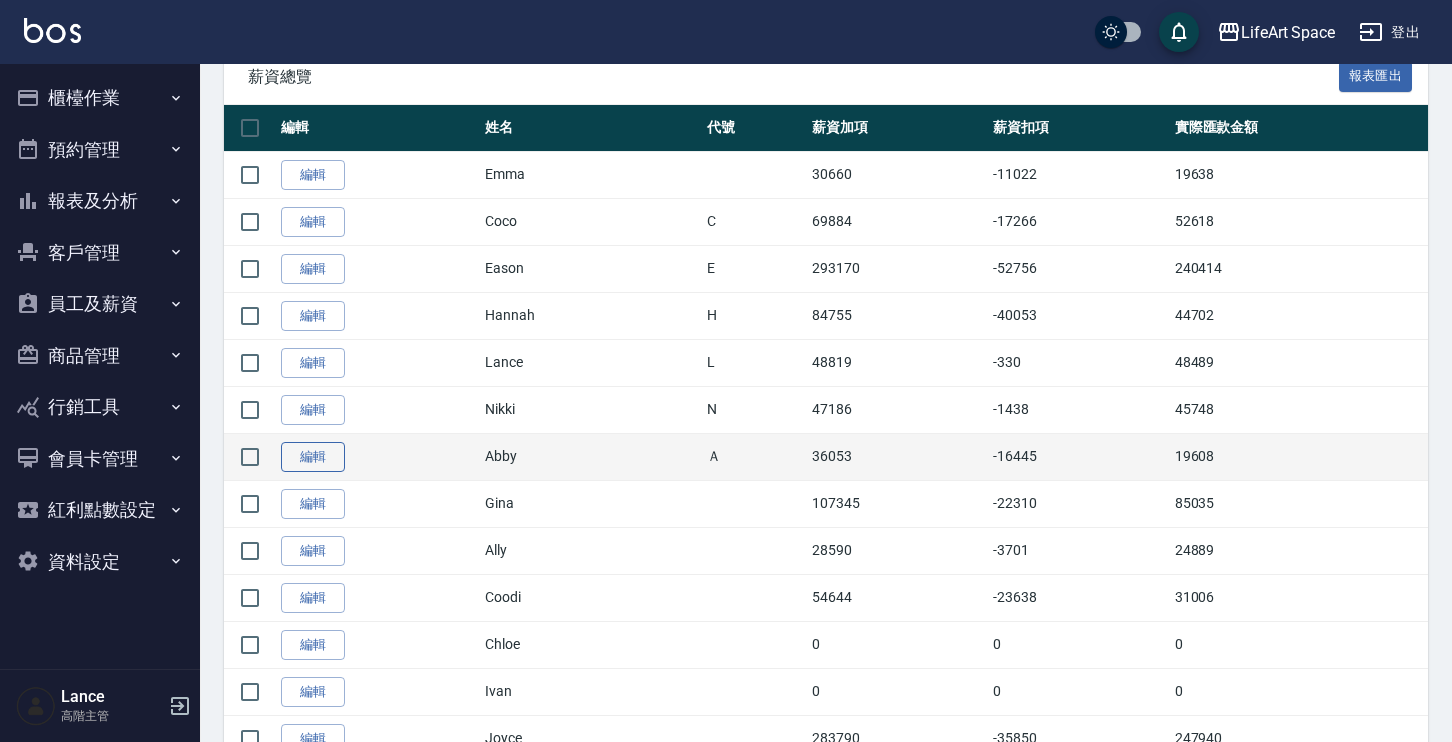 click on "編輯" at bounding box center [313, 457] 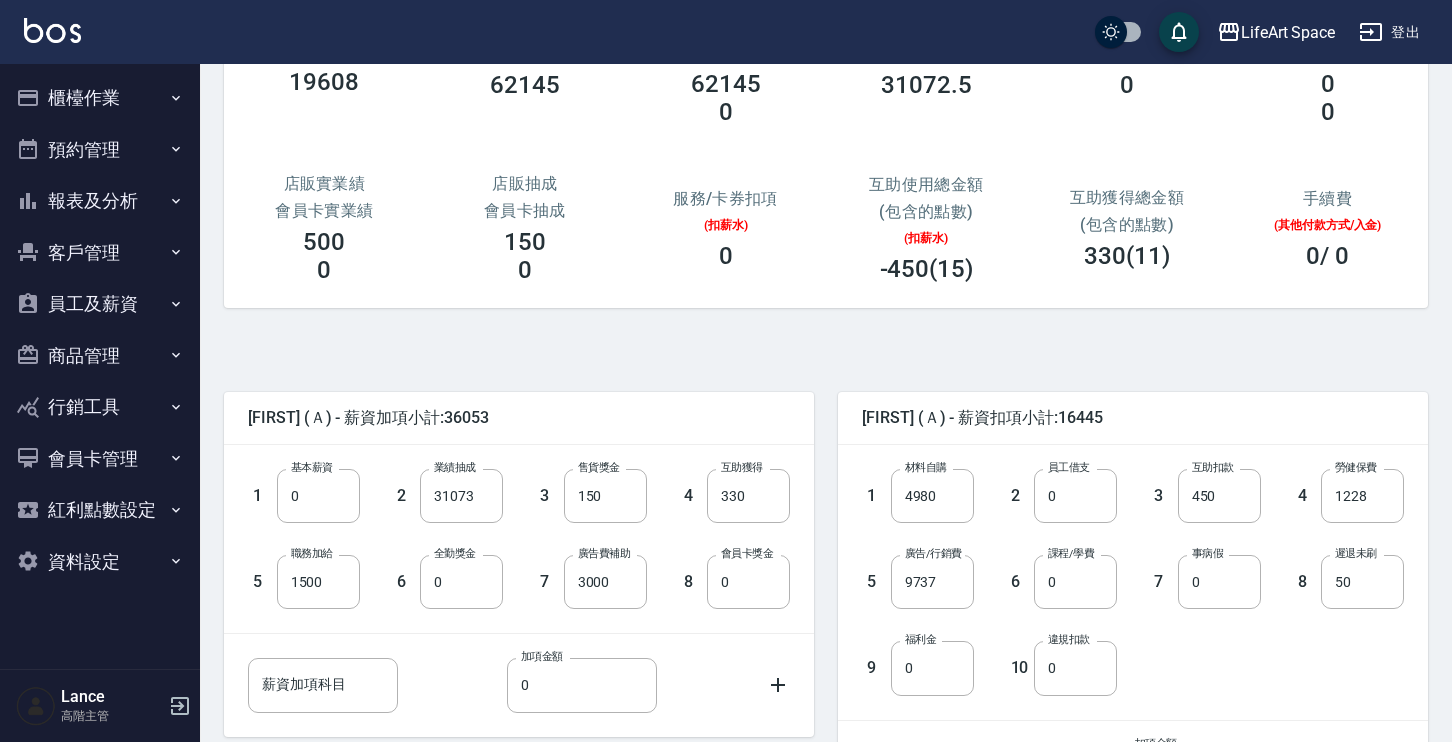 scroll, scrollTop: 178, scrollLeft: 0, axis: vertical 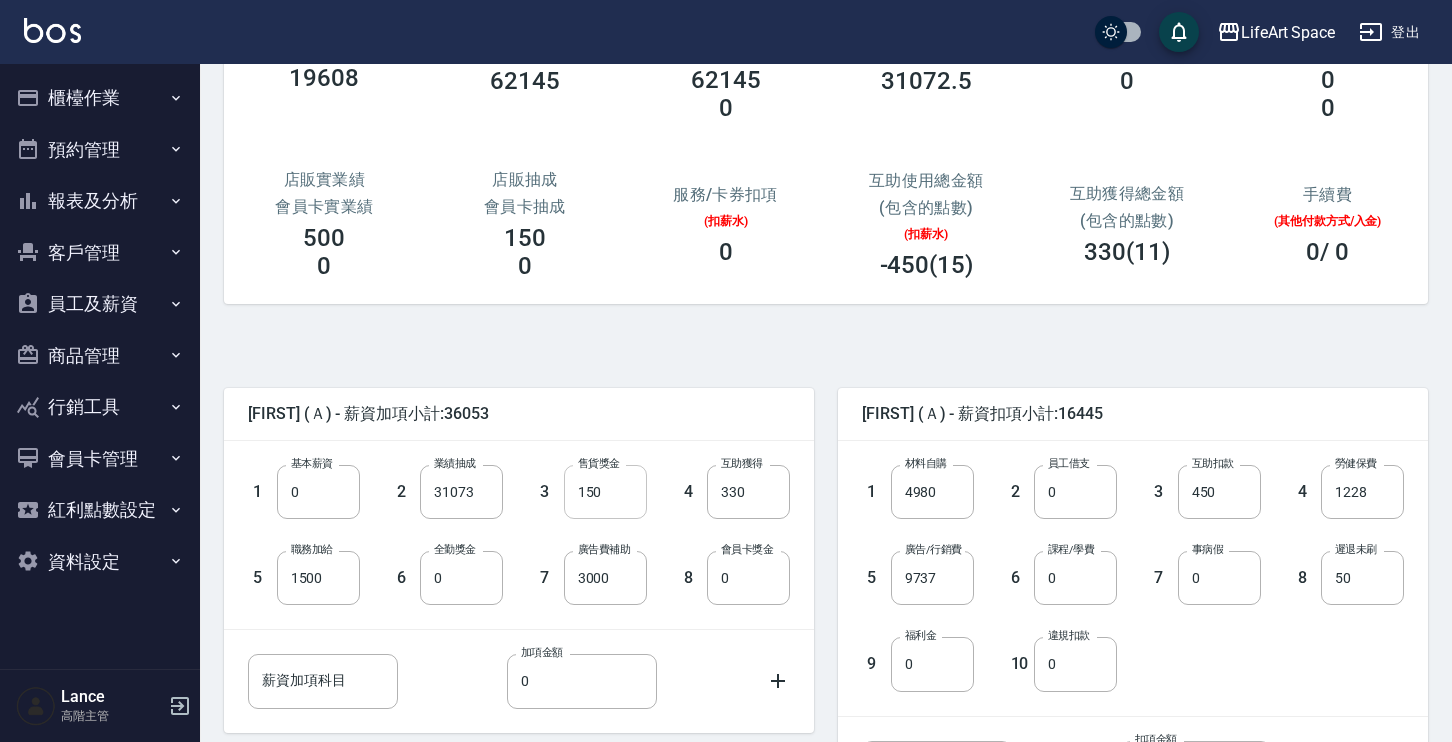 click on "150" at bounding box center [605, 492] 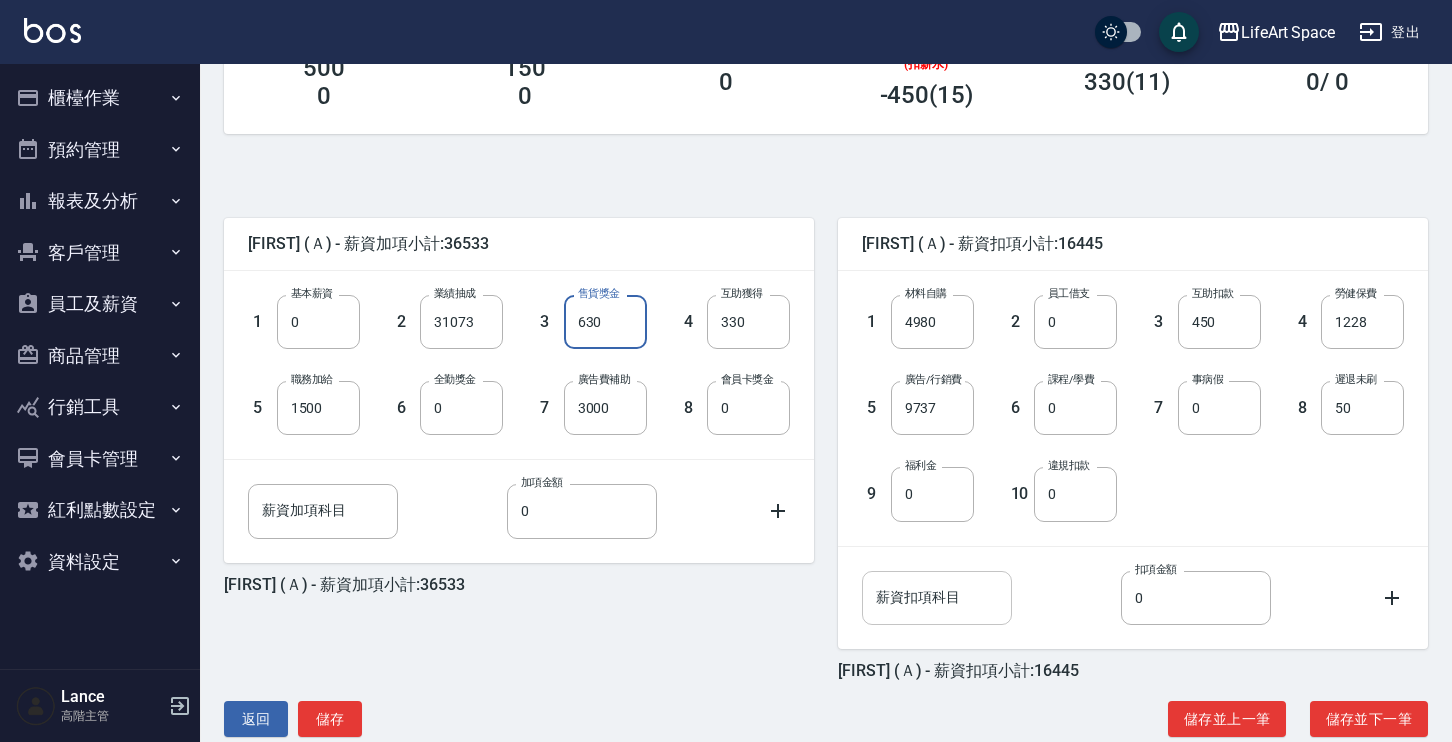 scroll, scrollTop: 387, scrollLeft: 0, axis: vertical 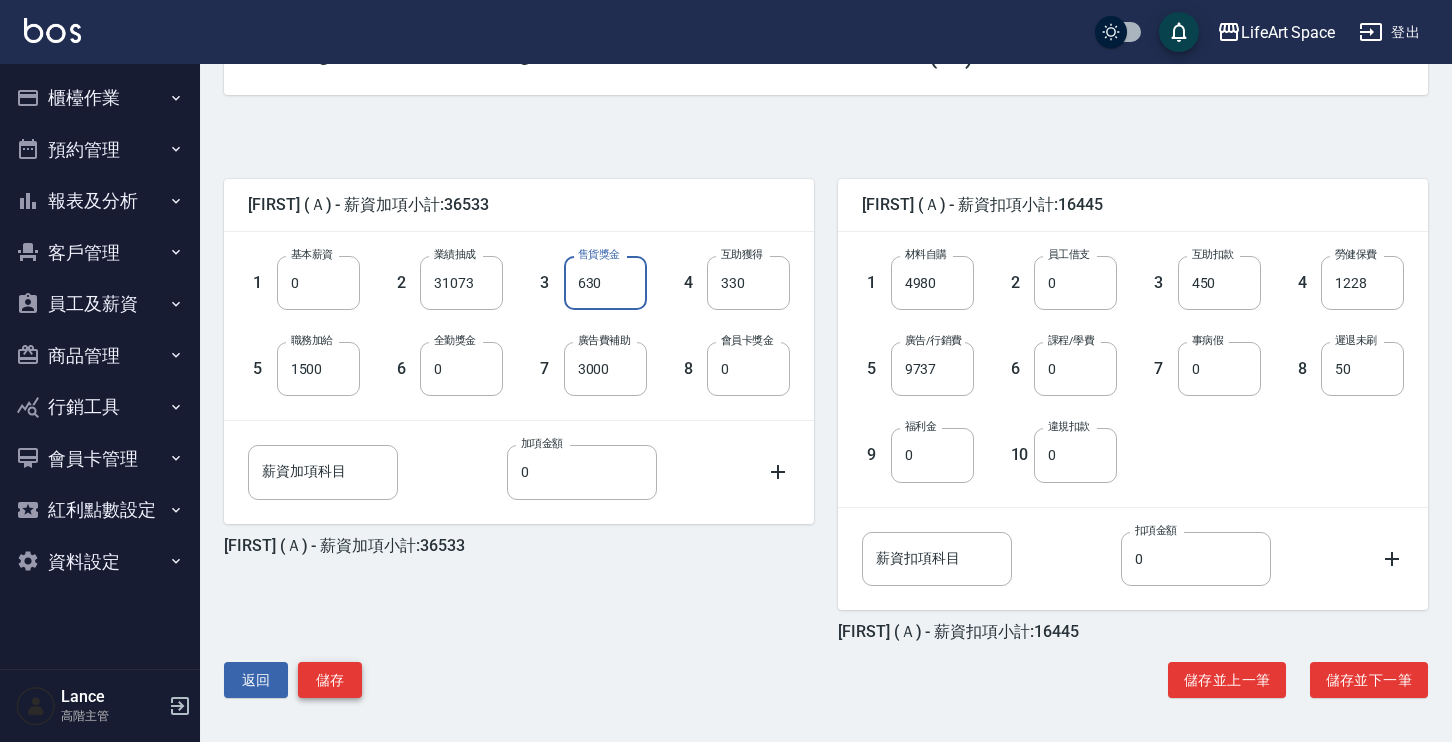 type on "630" 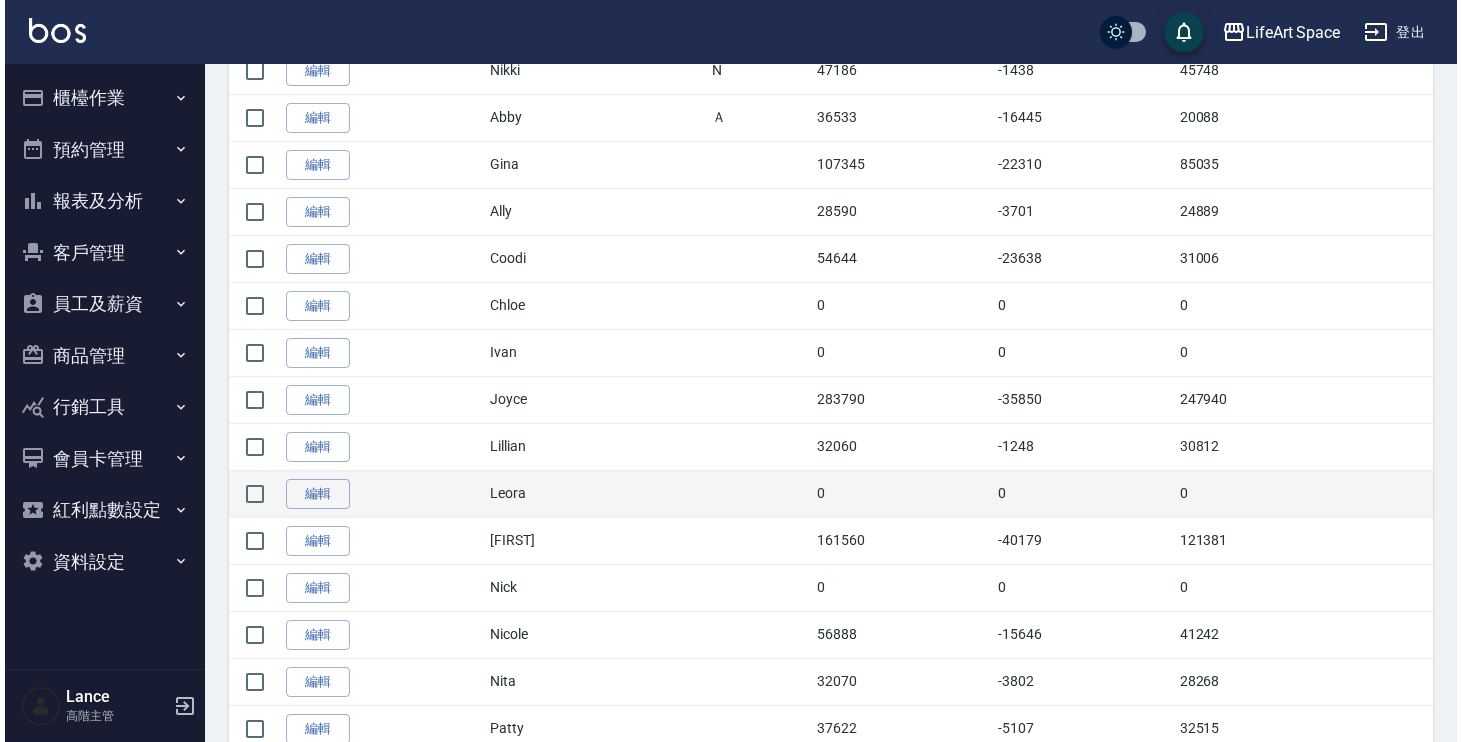 scroll, scrollTop: 0, scrollLeft: 0, axis: both 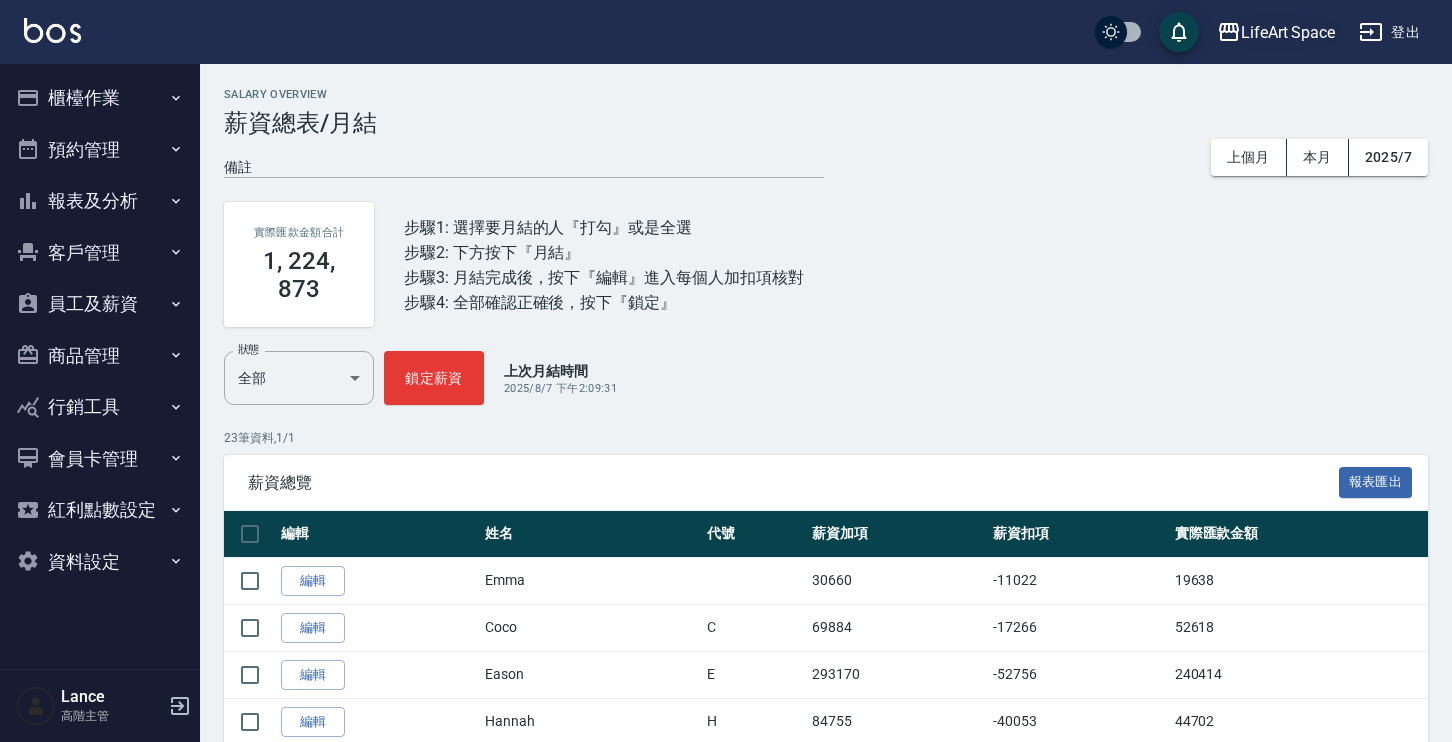 click on "LifeArt Space" at bounding box center [1288, 32] 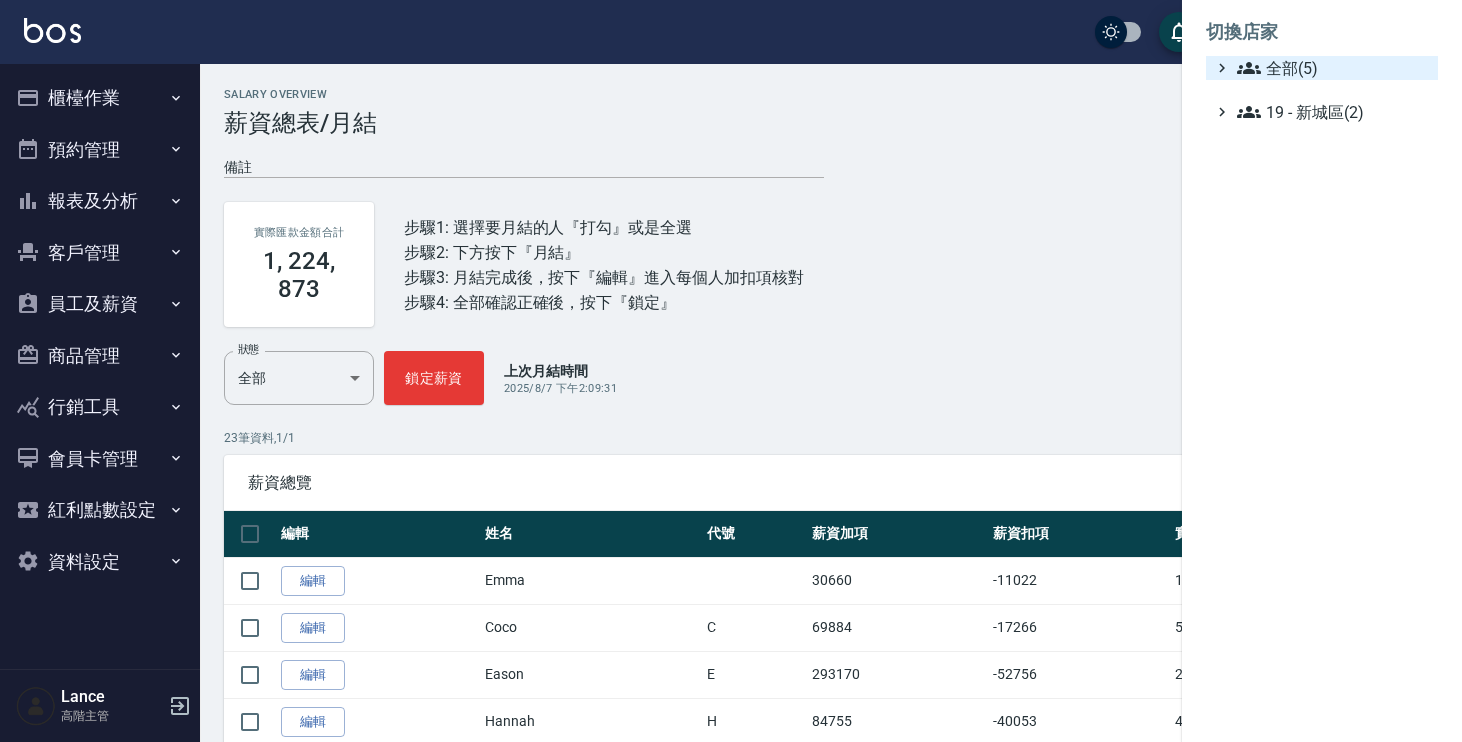 click on "全部(5)" at bounding box center [1333, 68] 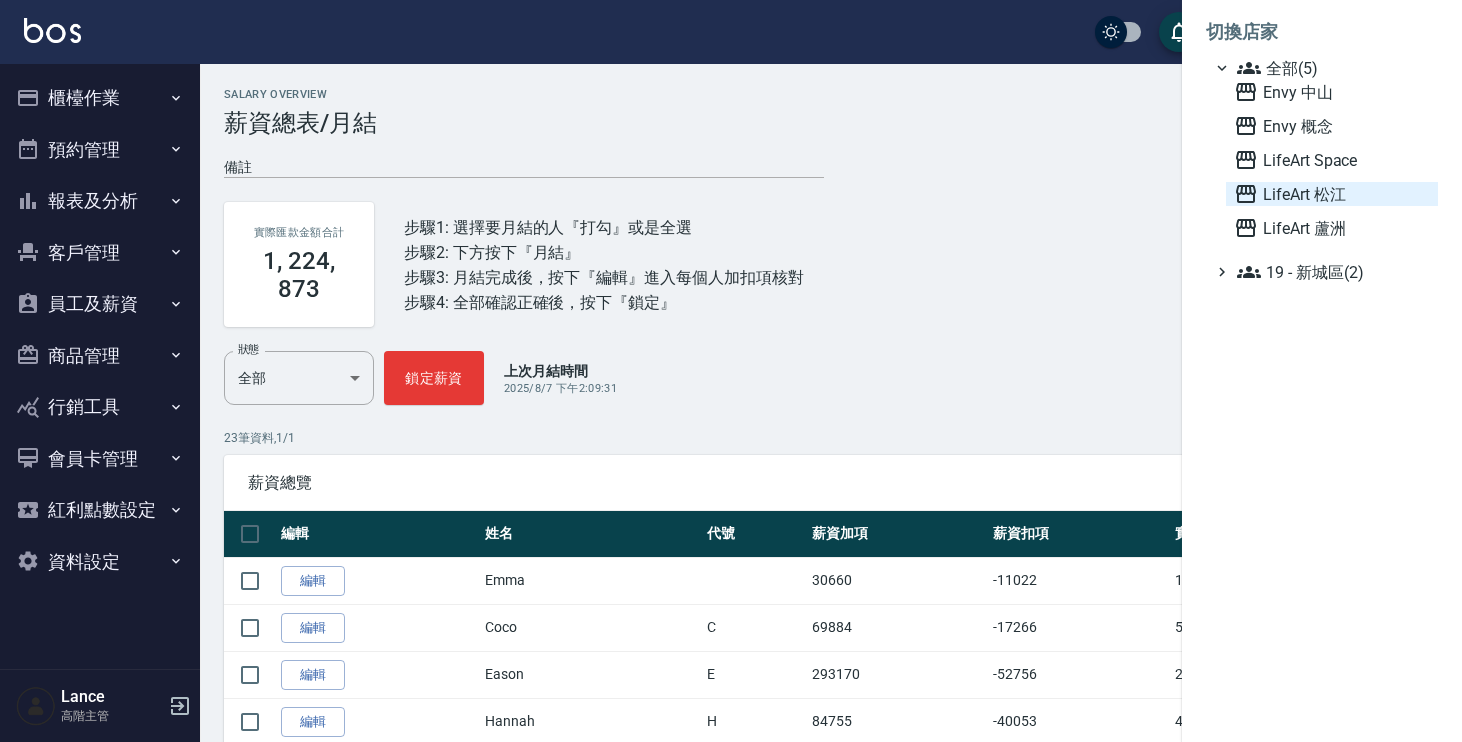click on "LifeArt 松江" at bounding box center [1332, 194] 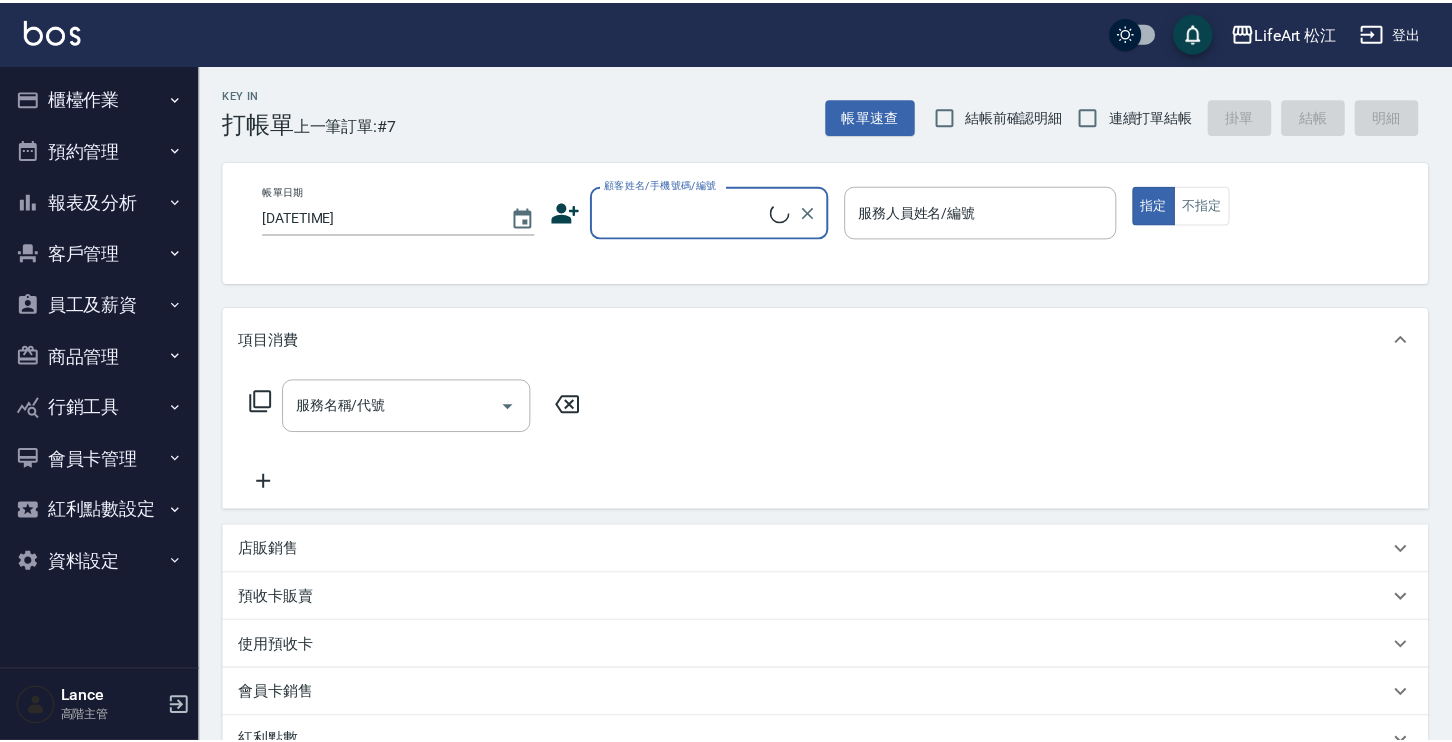 scroll, scrollTop: 0, scrollLeft: 0, axis: both 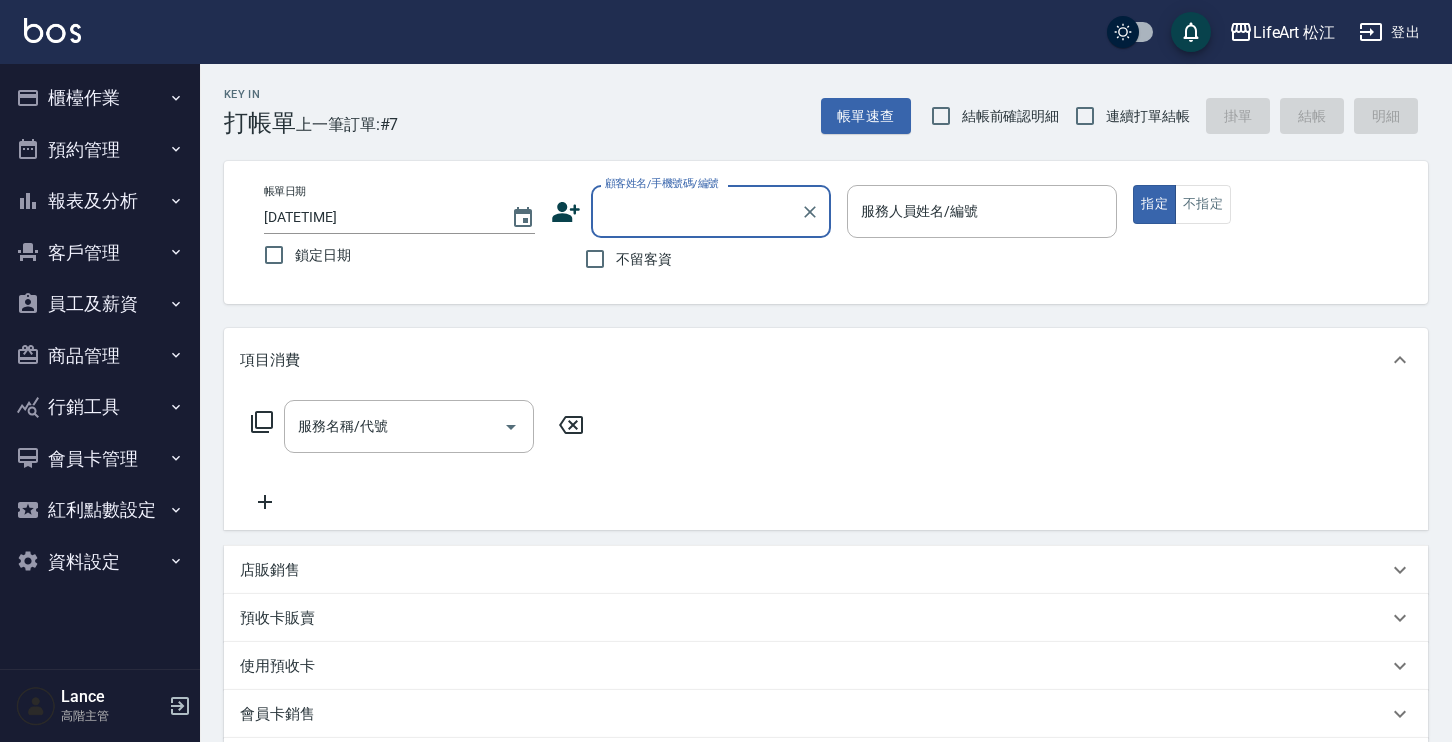 click on "員工及薪資" at bounding box center (100, 304) 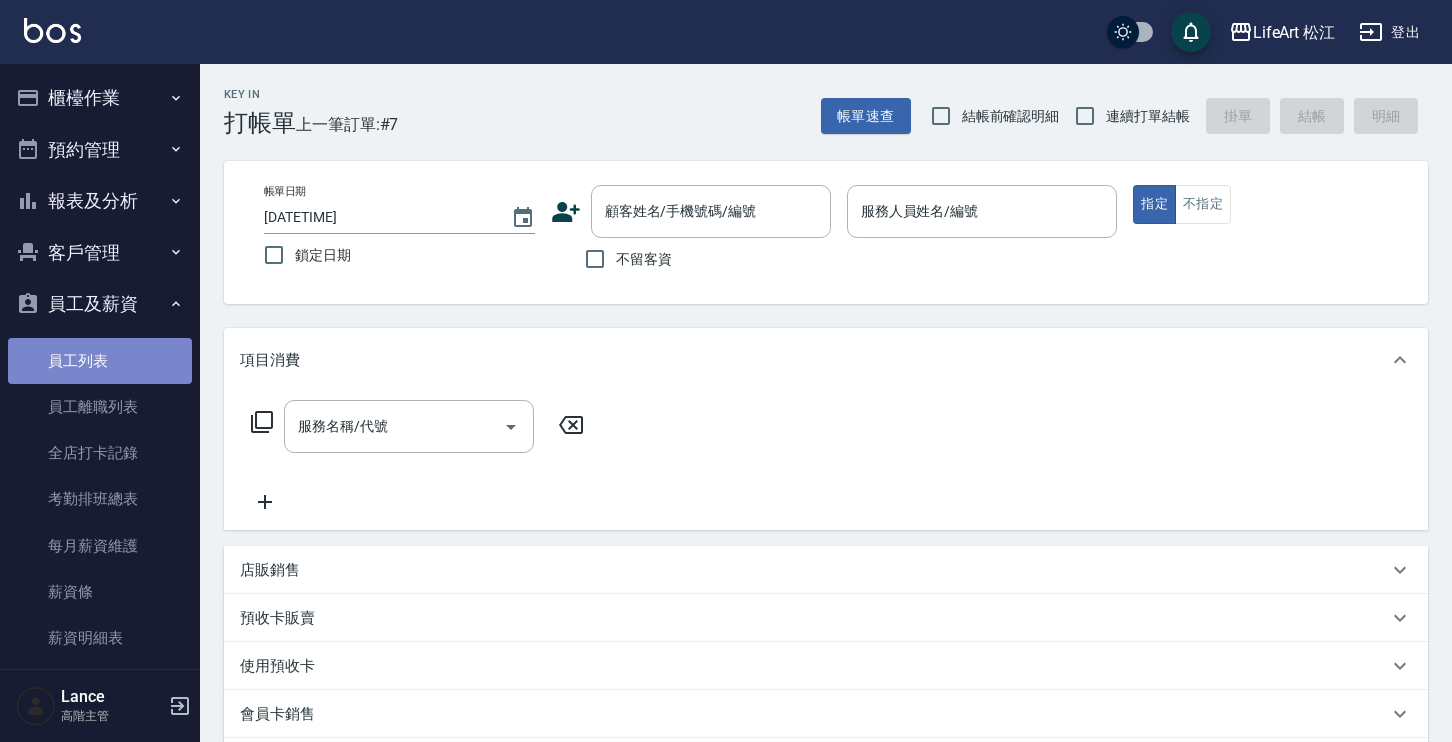 click on "員工列表" at bounding box center [100, 361] 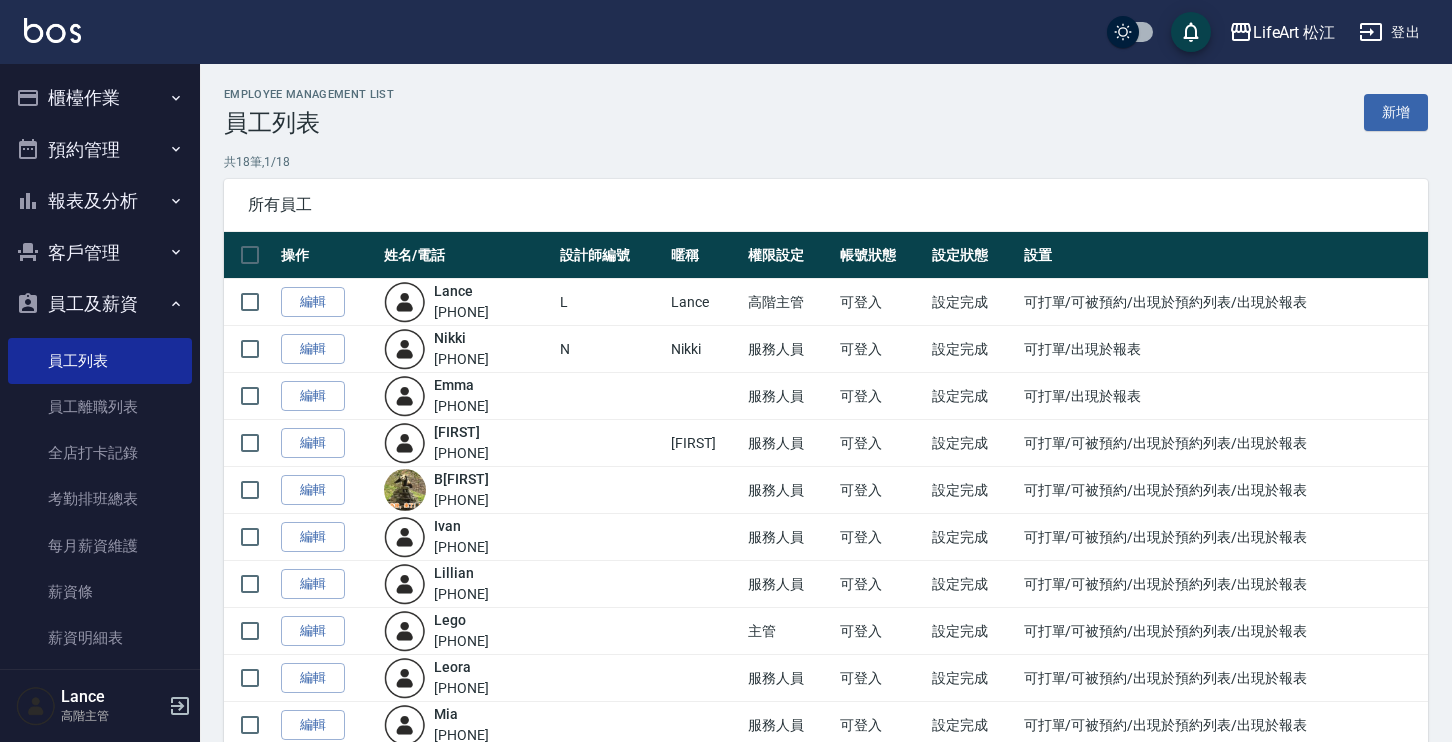 scroll, scrollTop: 144, scrollLeft: 0, axis: vertical 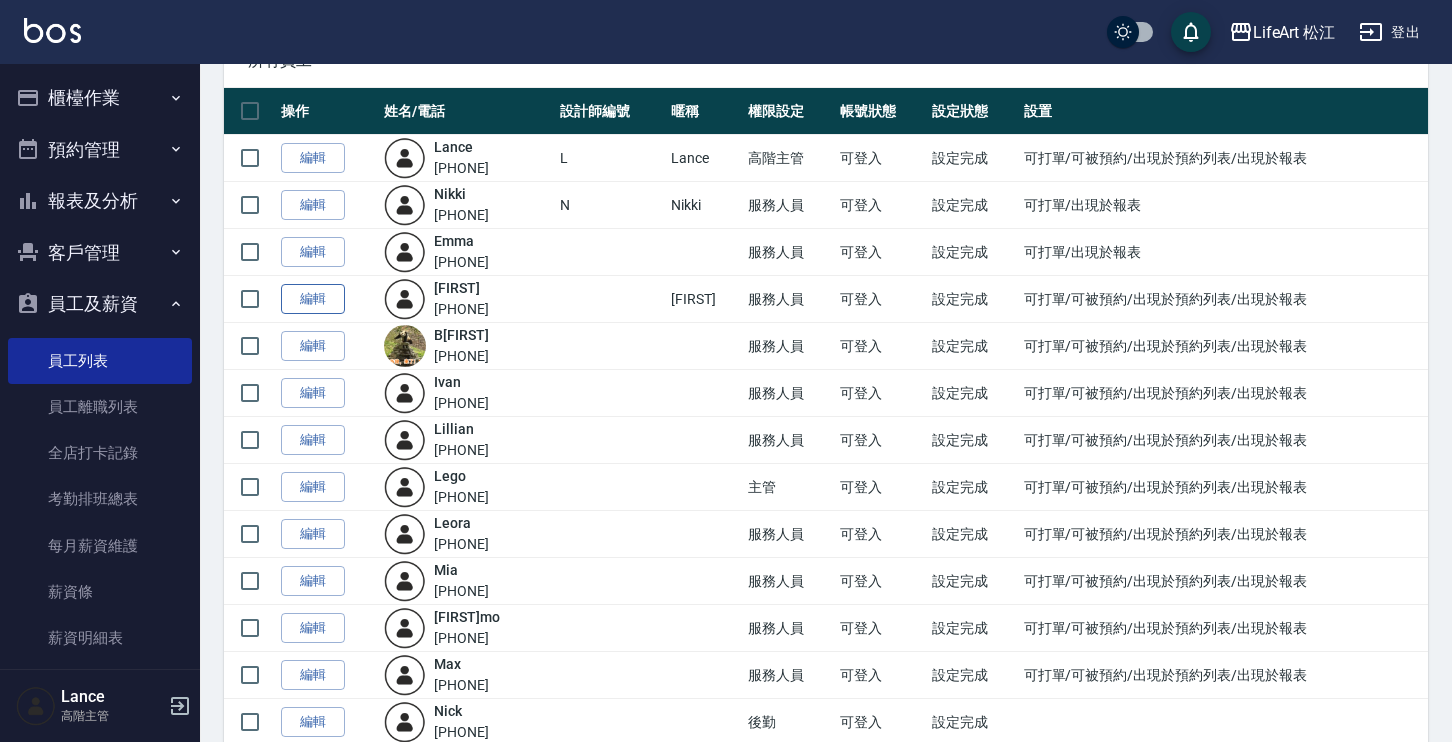 click on "編輯" at bounding box center (313, 299) 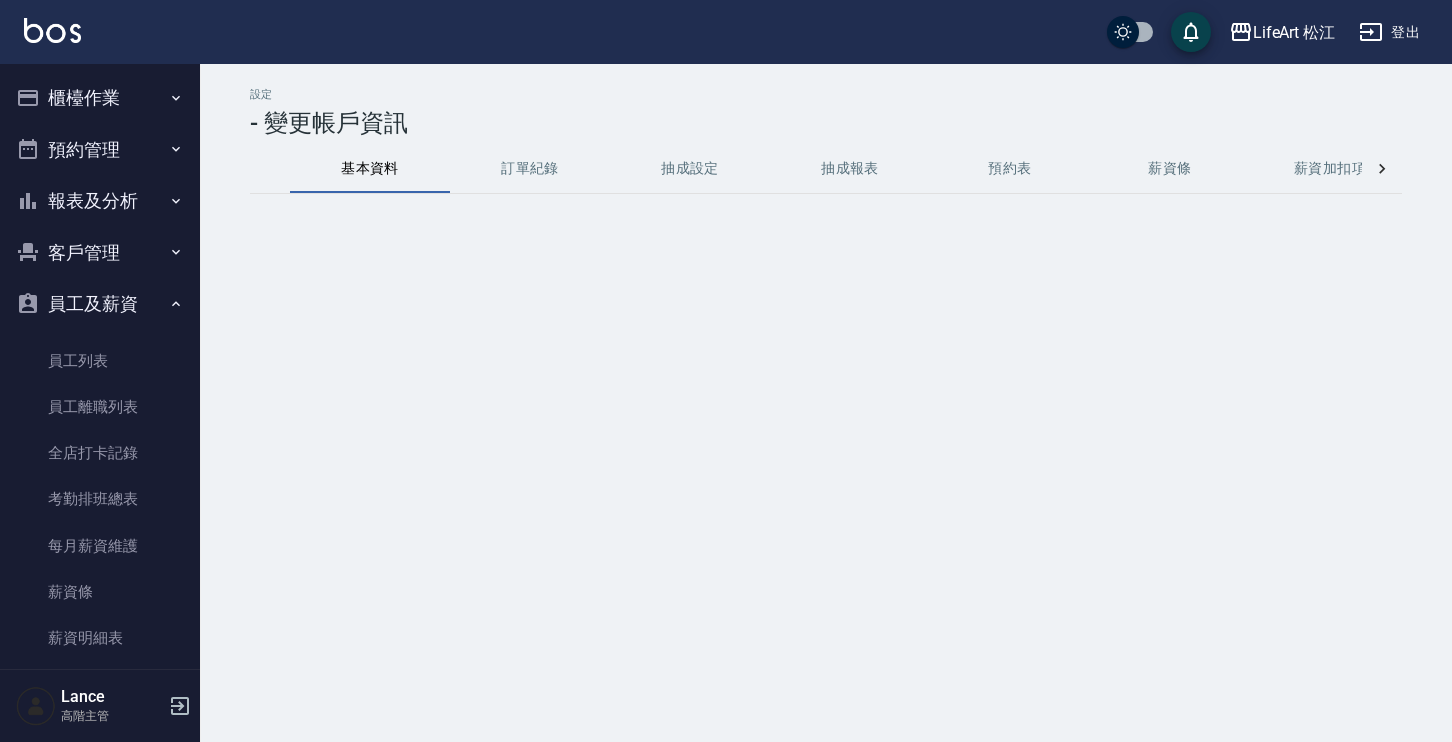 scroll, scrollTop: 0, scrollLeft: 0, axis: both 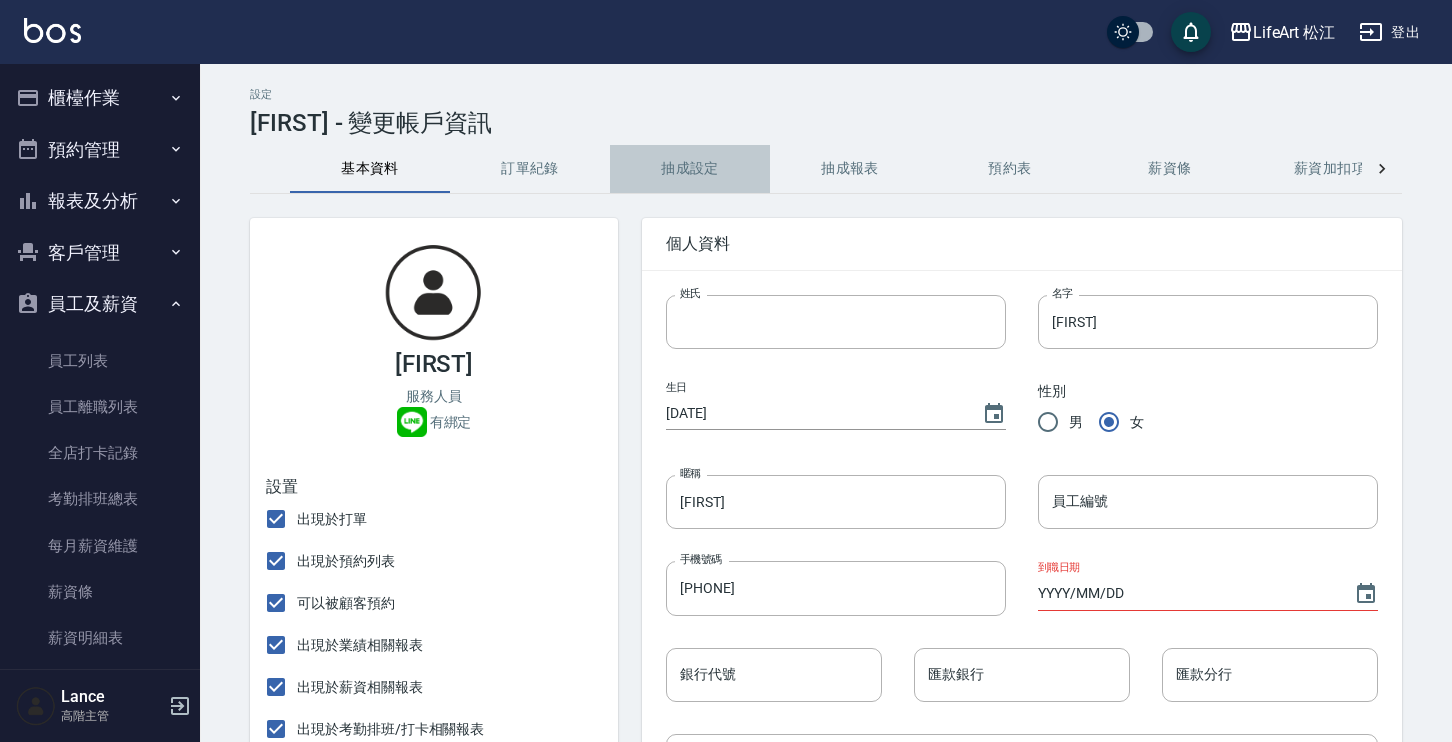 click on "抽成設定" at bounding box center (690, 169) 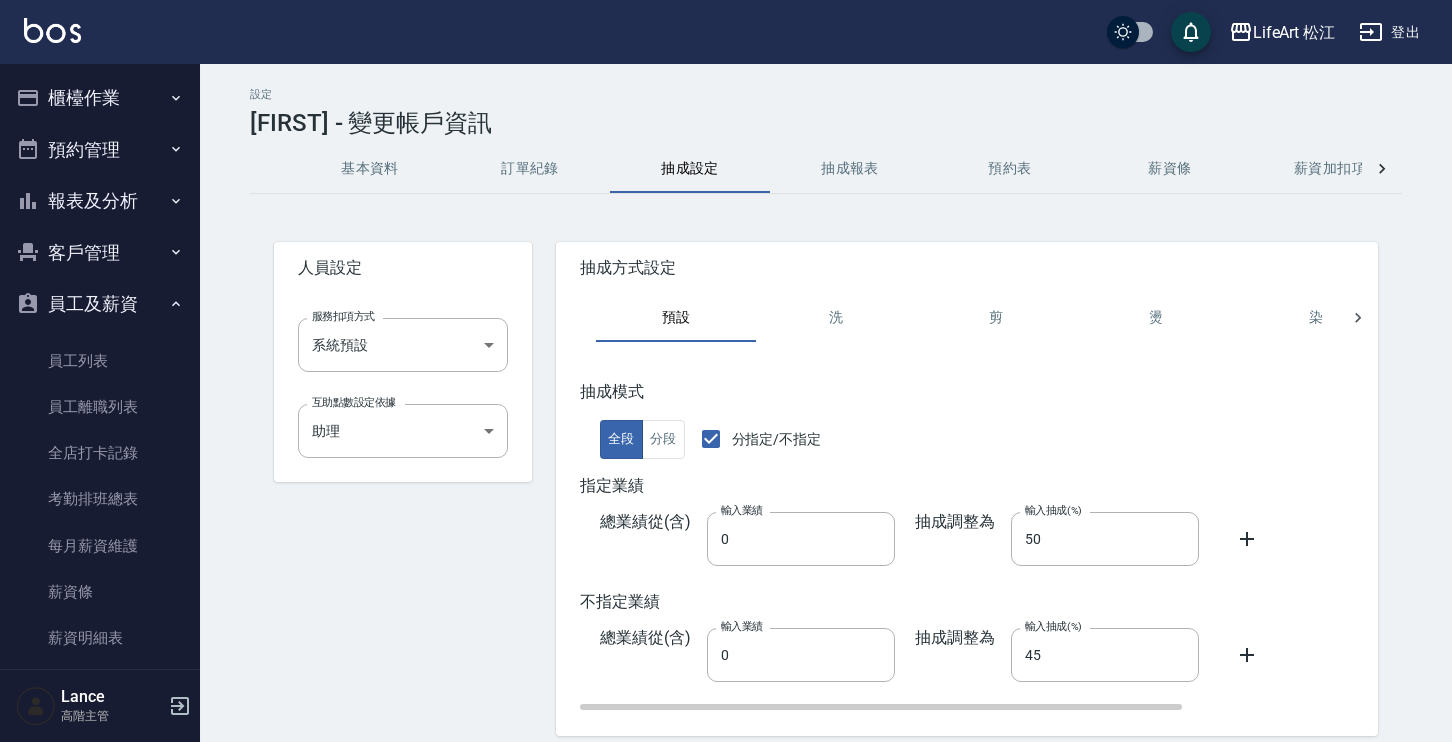 scroll, scrollTop: 78, scrollLeft: 0, axis: vertical 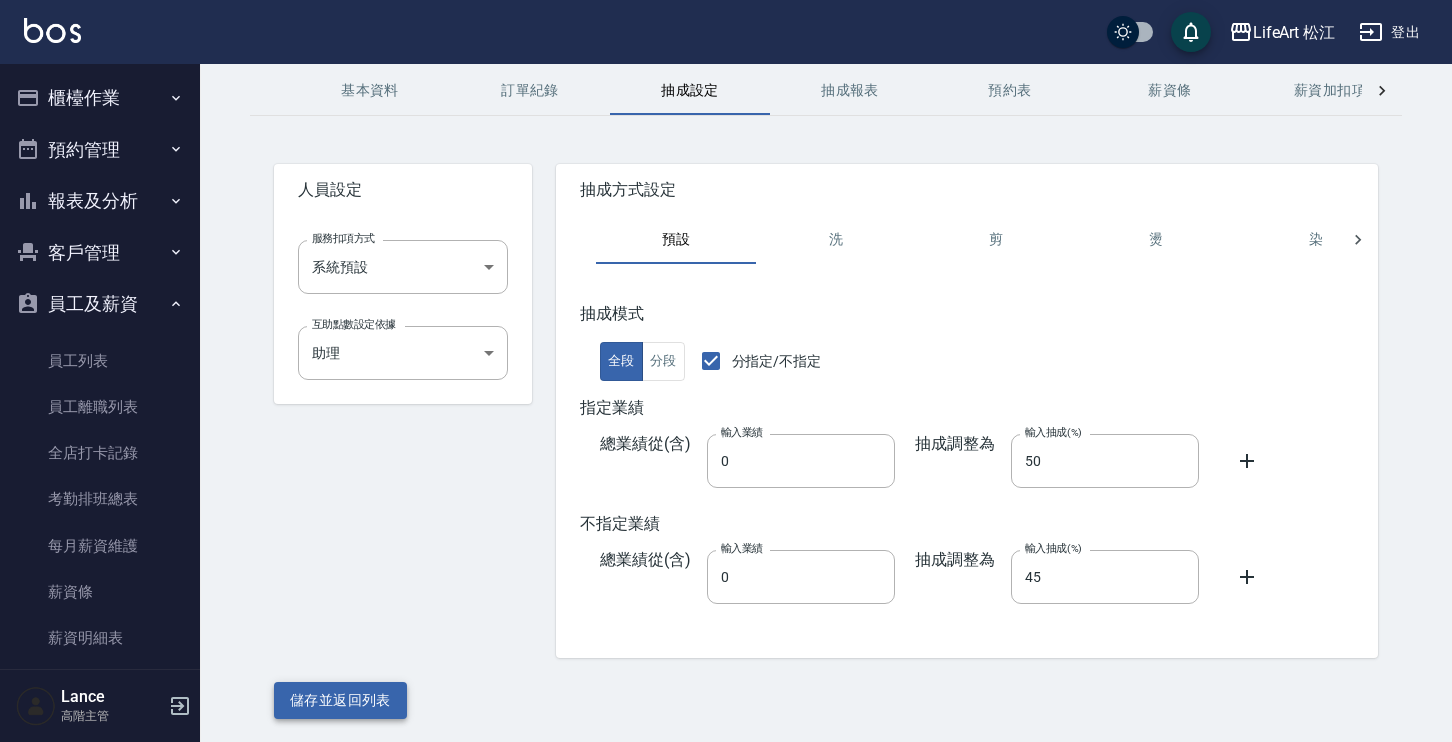 click on "儲存並返回列表" at bounding box center (340, 700) 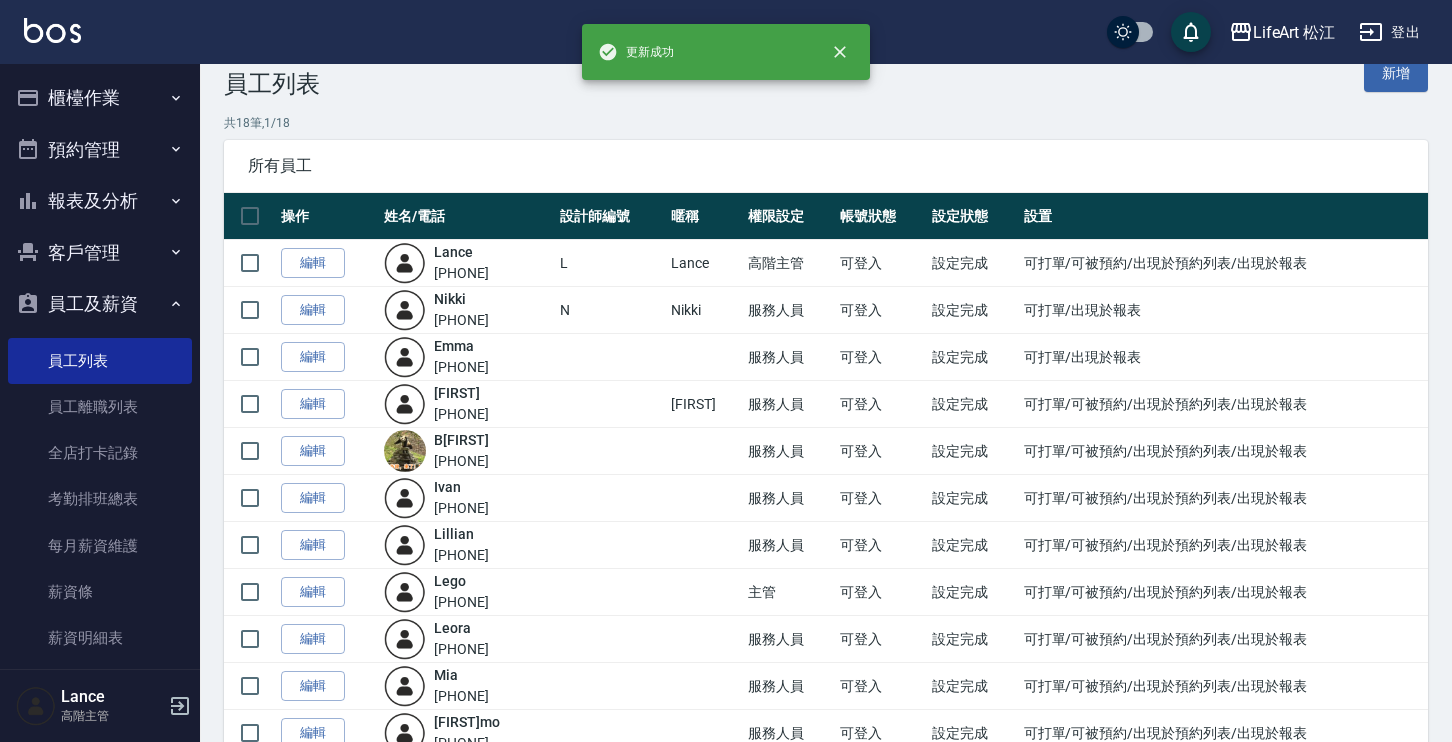 scroll, scrollTop: 136, scrollLeft: 0, axis: vertical 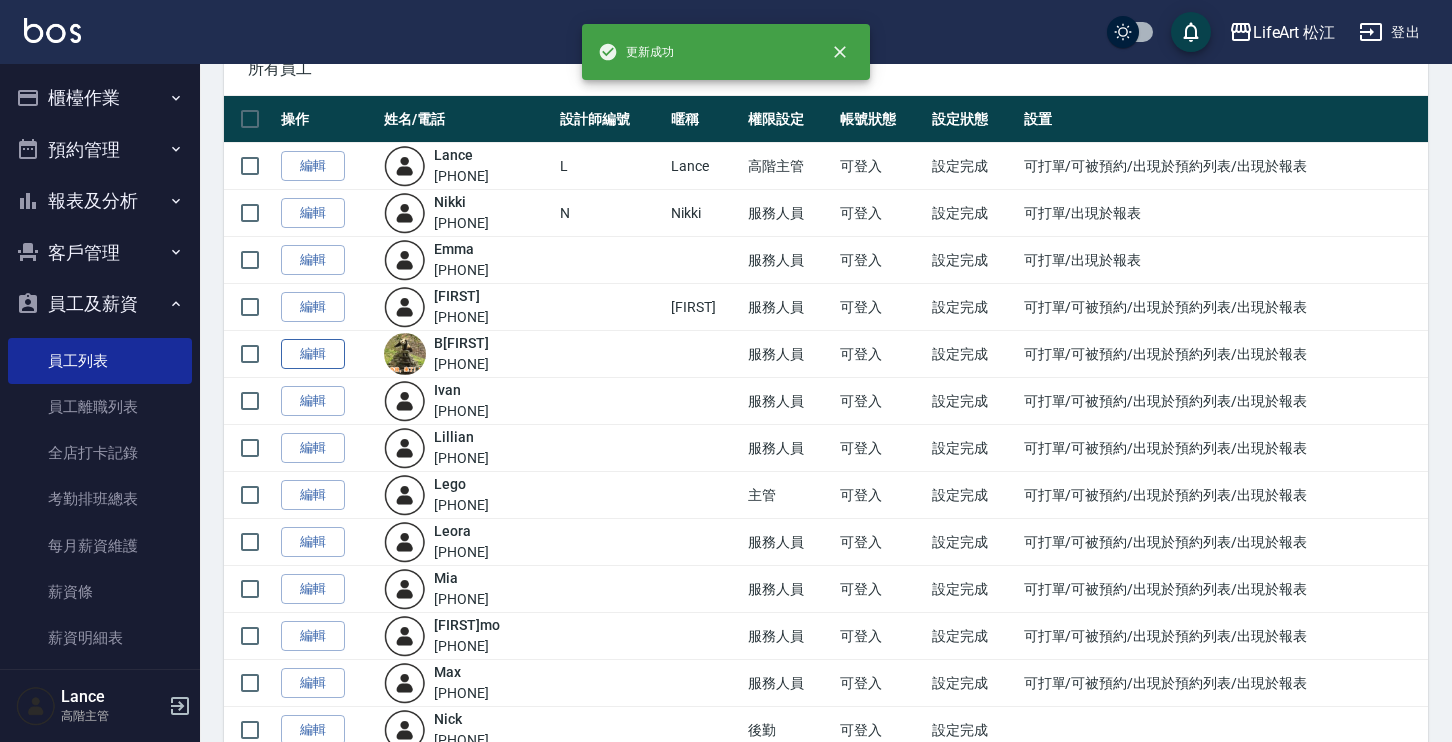 click on "編輯" at bounding box center [313, 354] 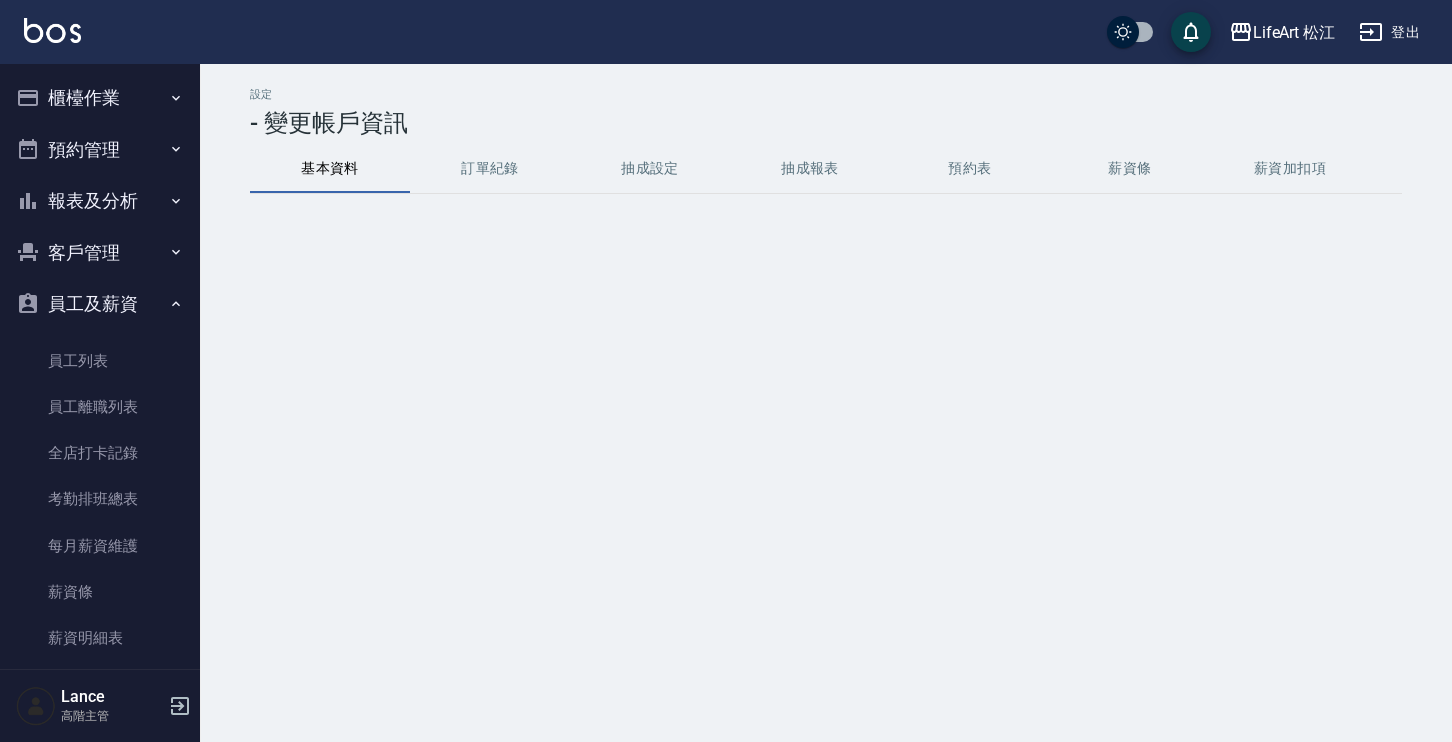 scroll, scrollTop: 0, scrollLeft: 0, axis: both 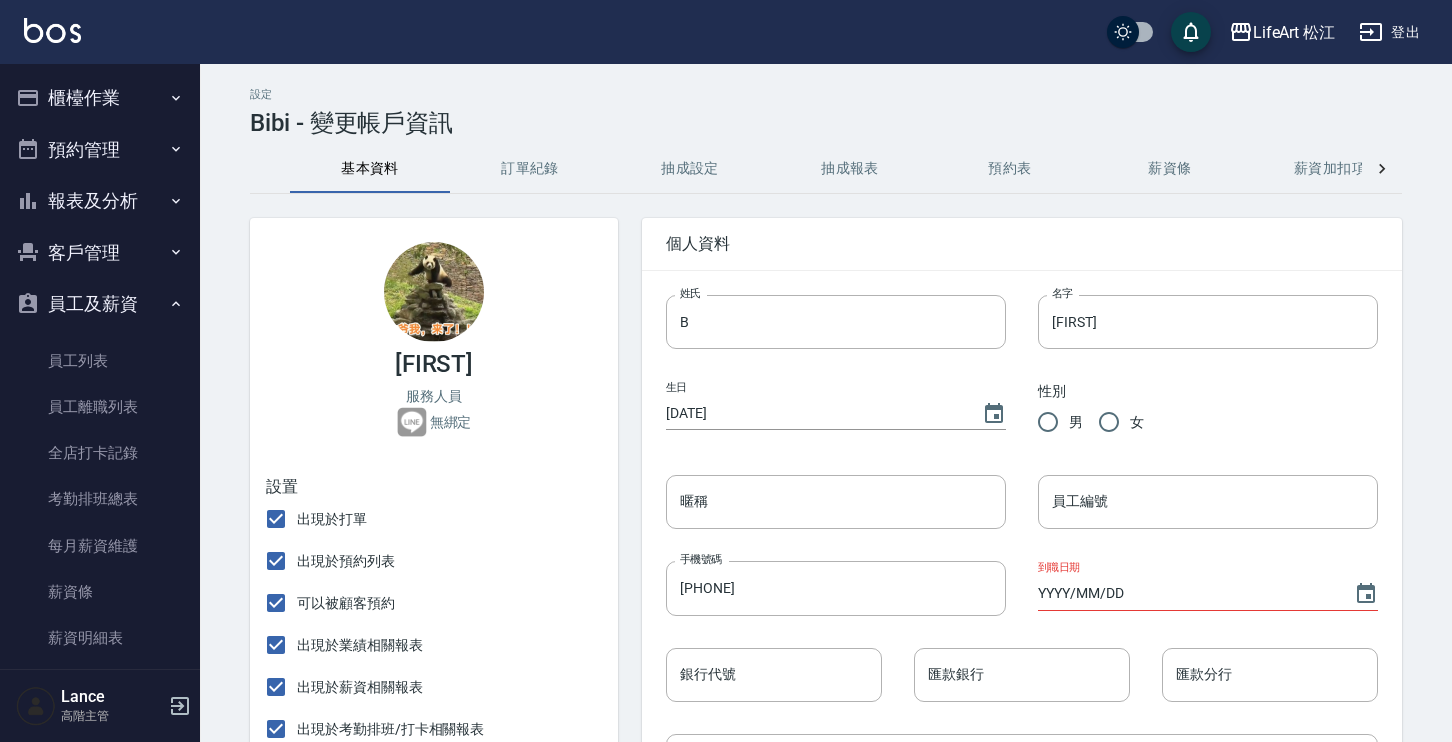 click on "抽成設定" at bounding box center [690, 169] 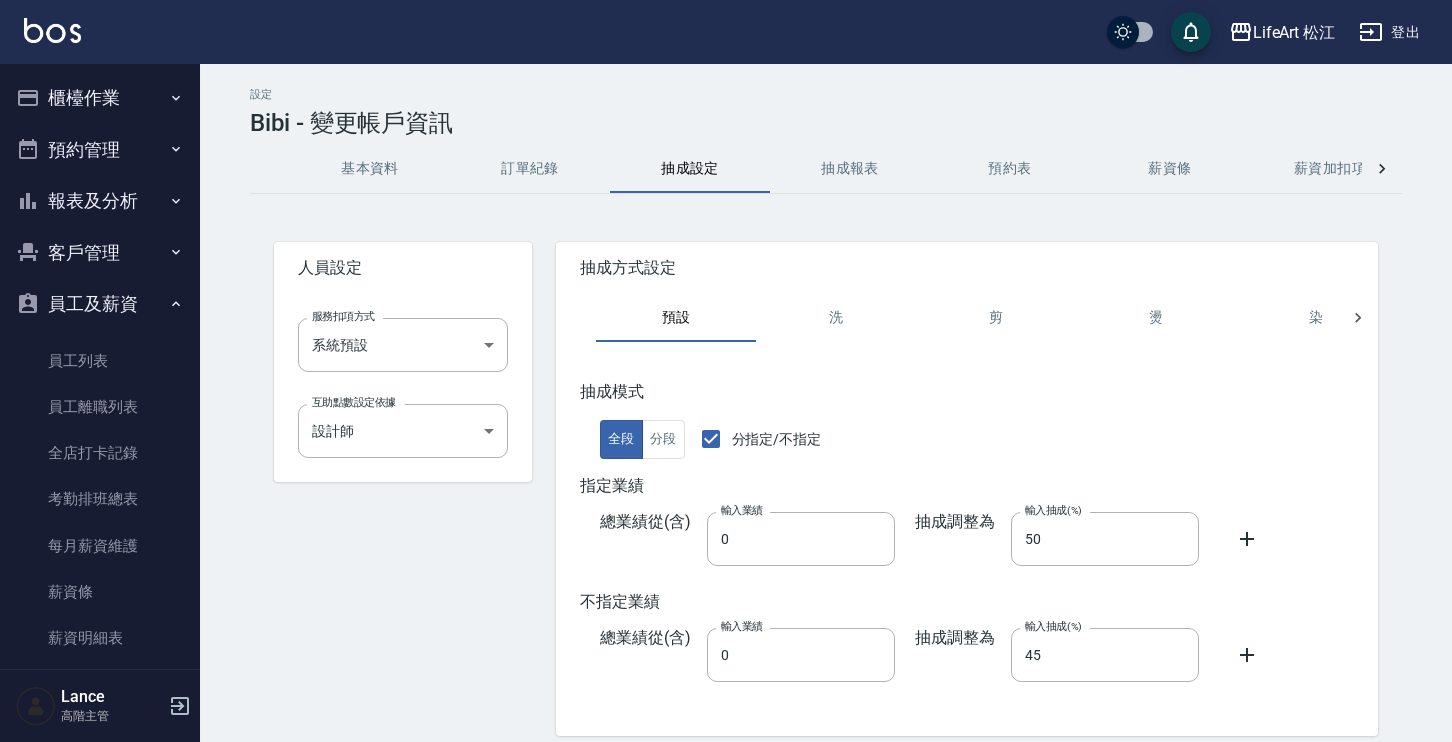 scroll, scrollTop: 78, scrollLeft: 0, axis: vertical 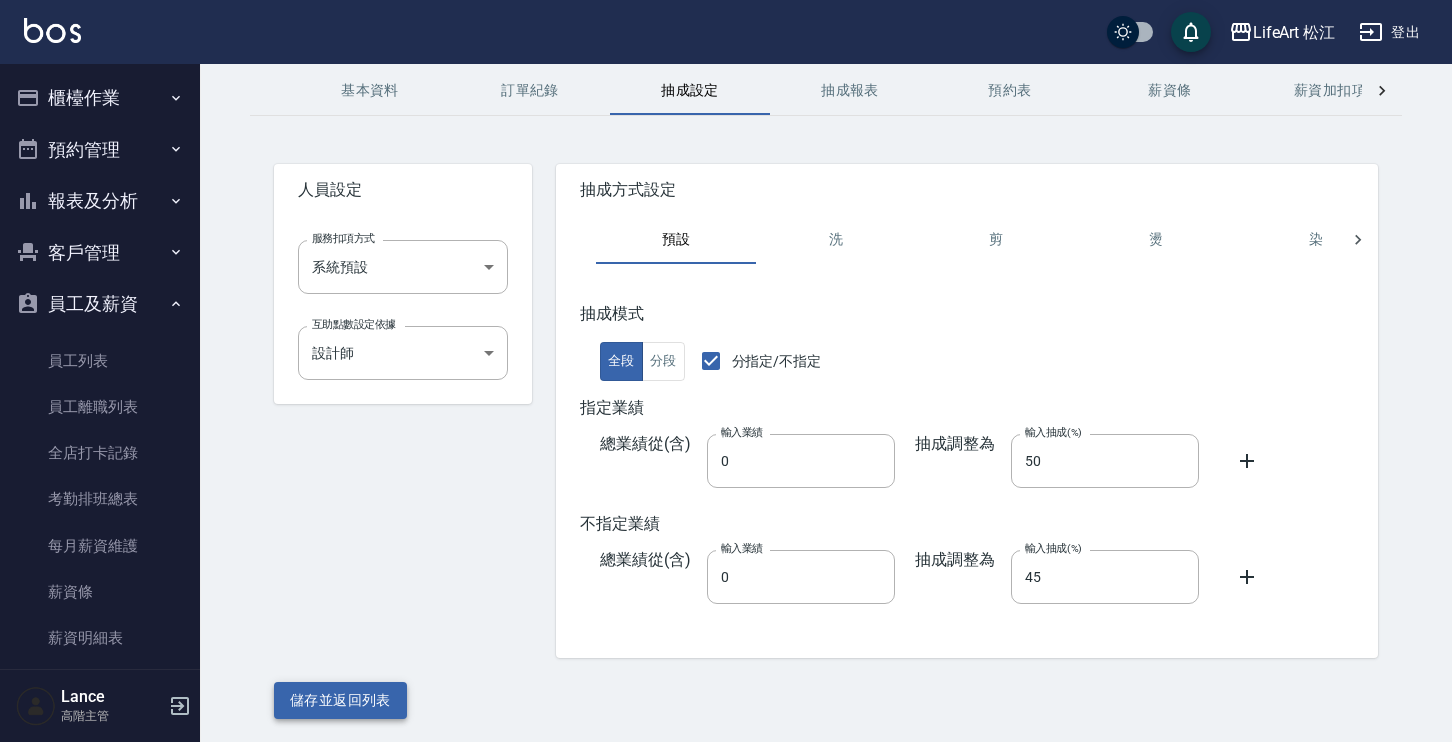 click on "儲存並返回列表" at bounding box center [340, 700] 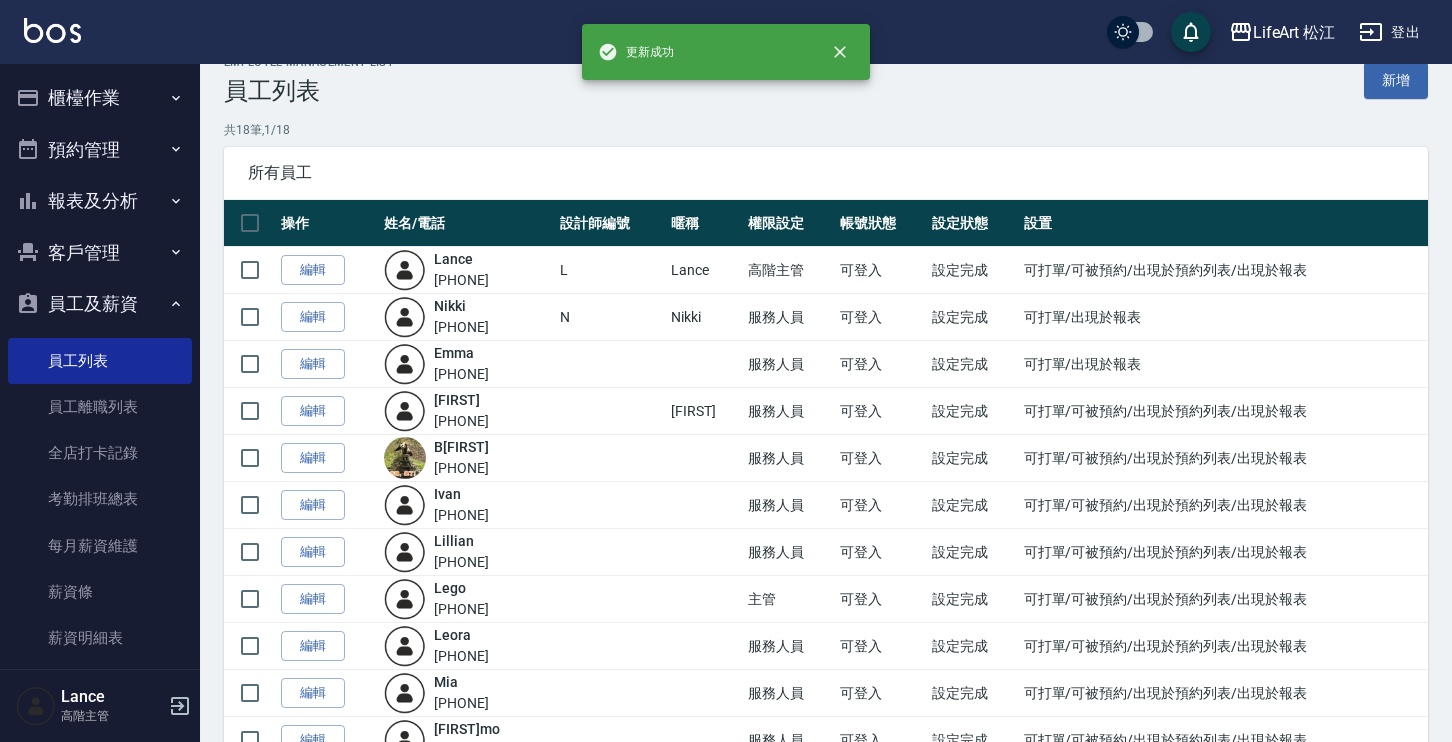 scroll, scrollTop: 89, scrollLeft: 0, axis: vertical 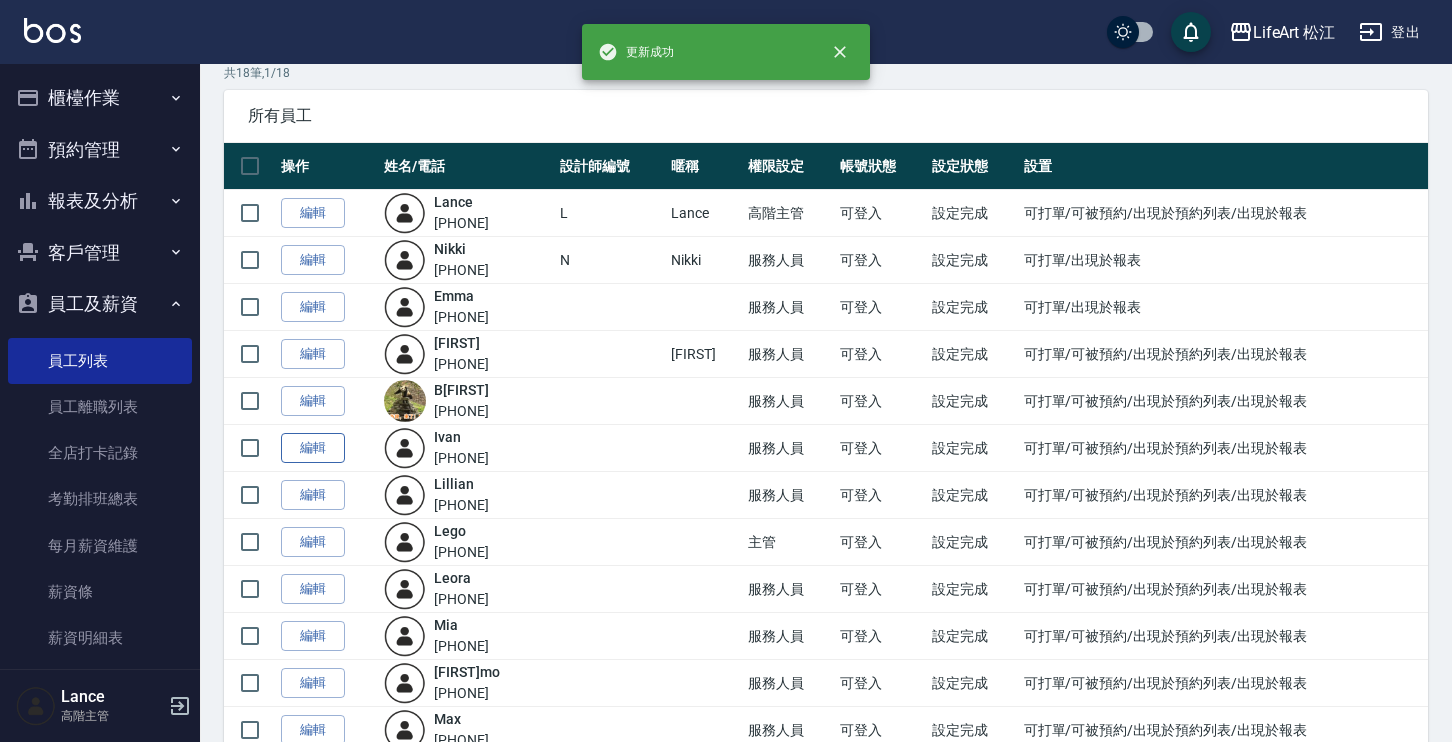 click on "編輯" at bounding box center (313, 448) 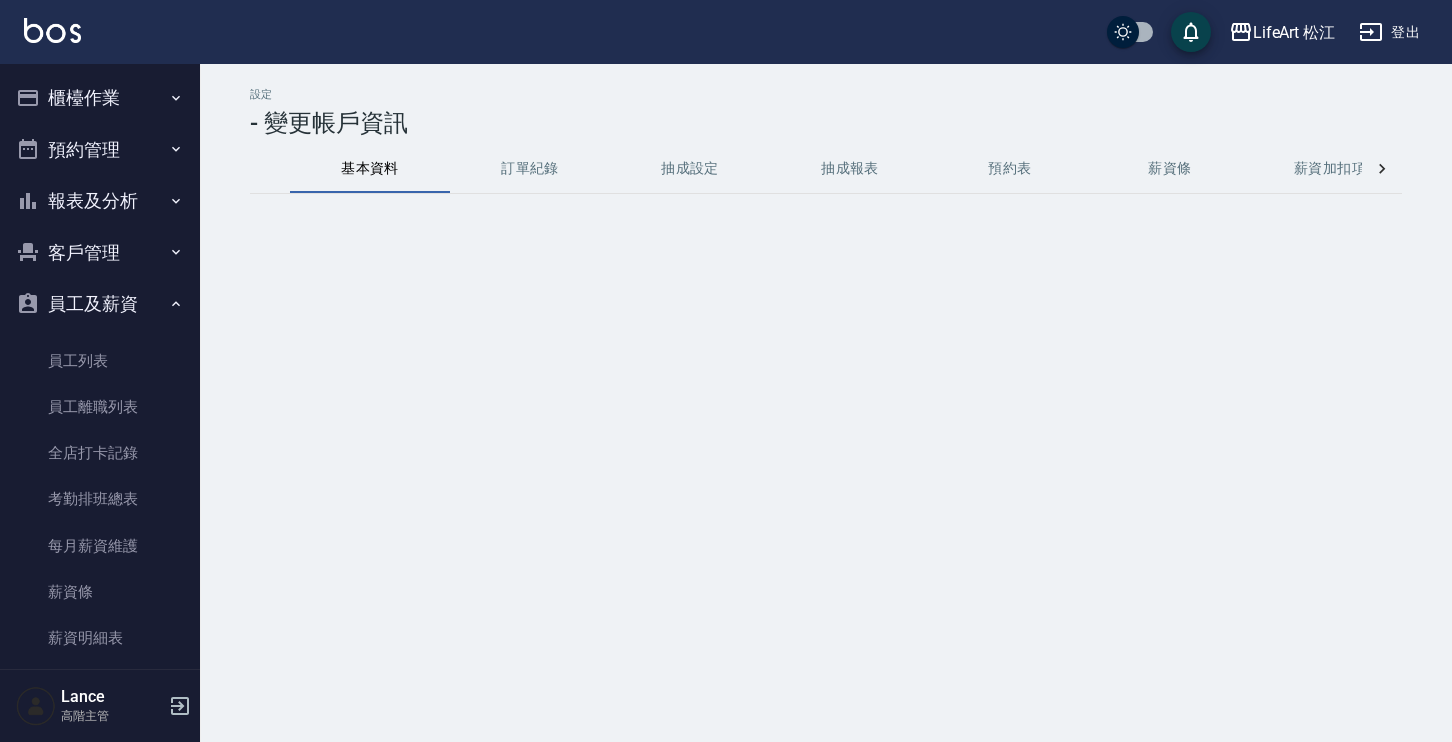 scroll, scrollTop: 0, scrollLeft: 0, axis: both 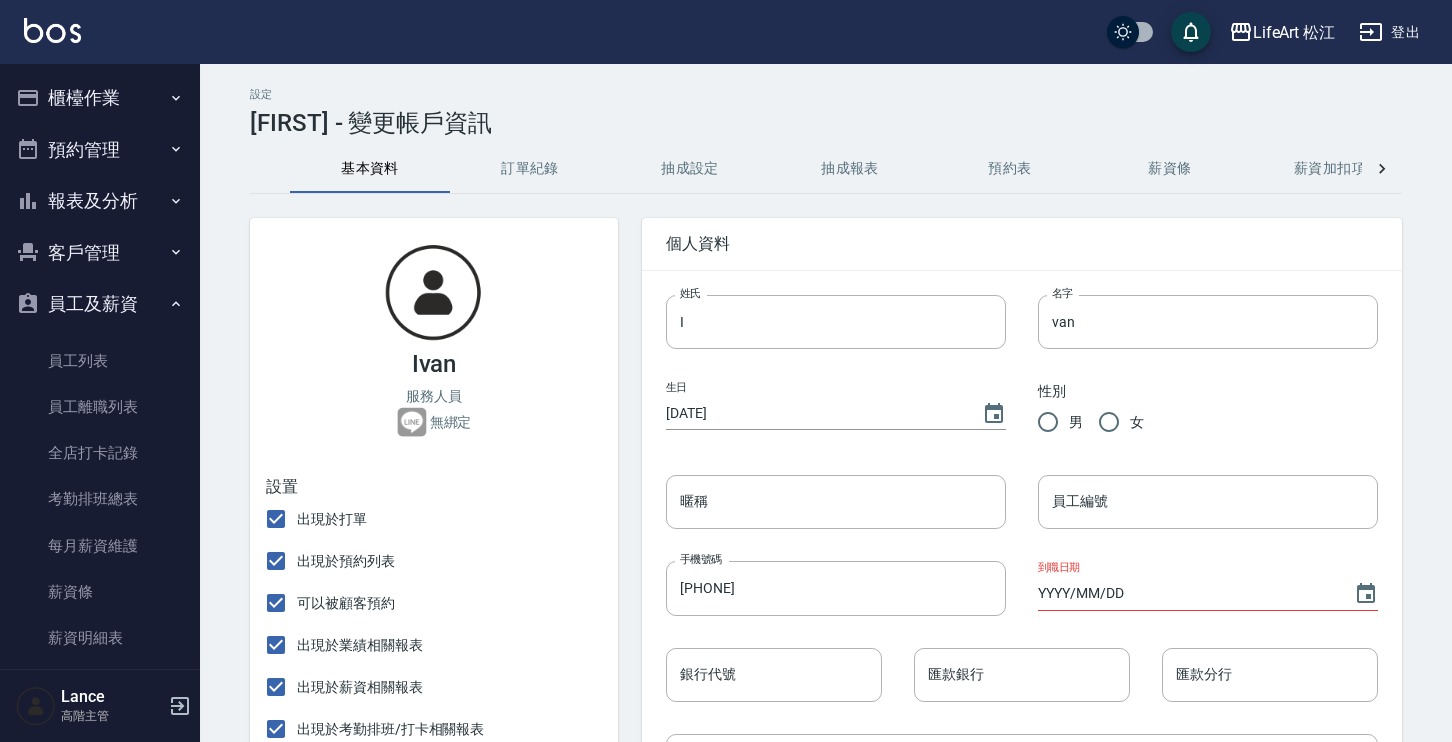 click on "抽成設定" at bounding box center [690, 169] 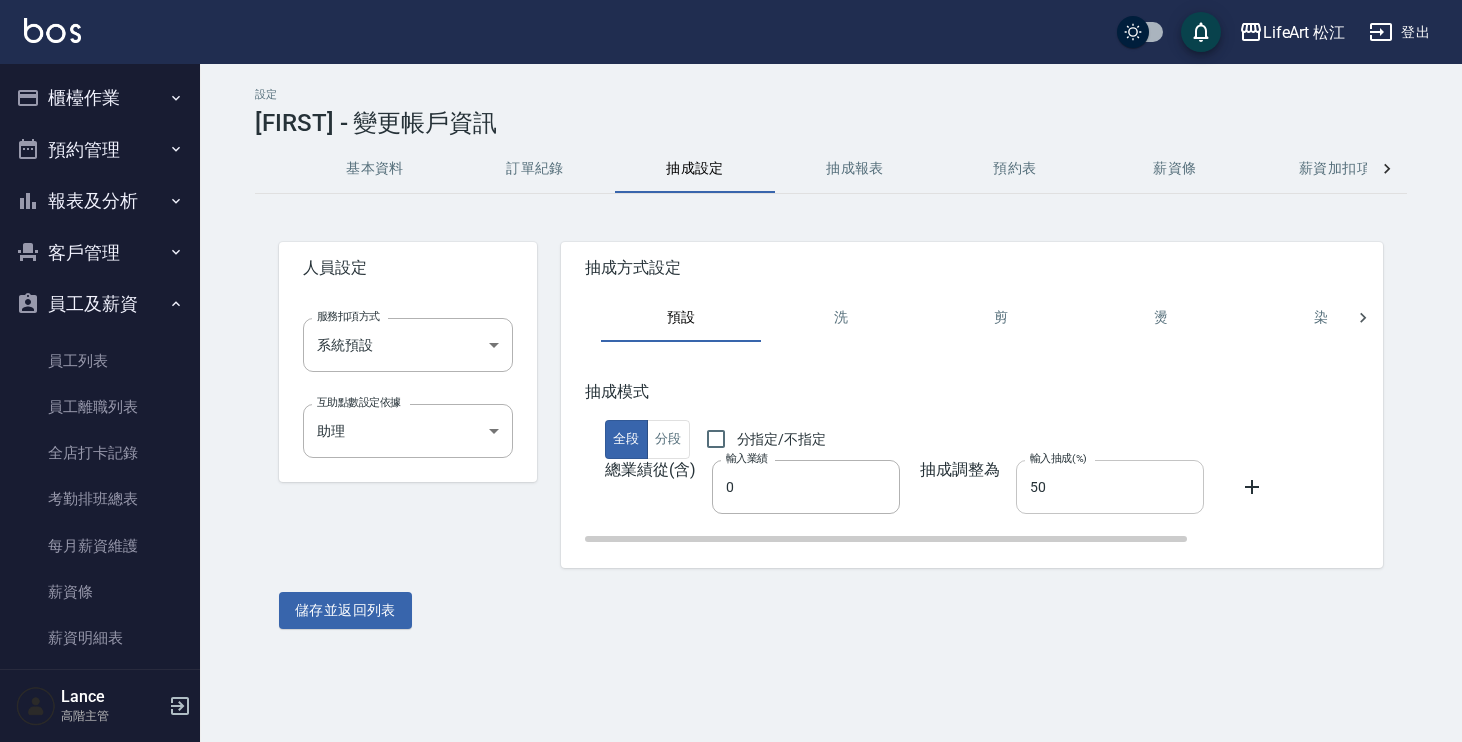 click on "50" at bounding box center (1110, 487) 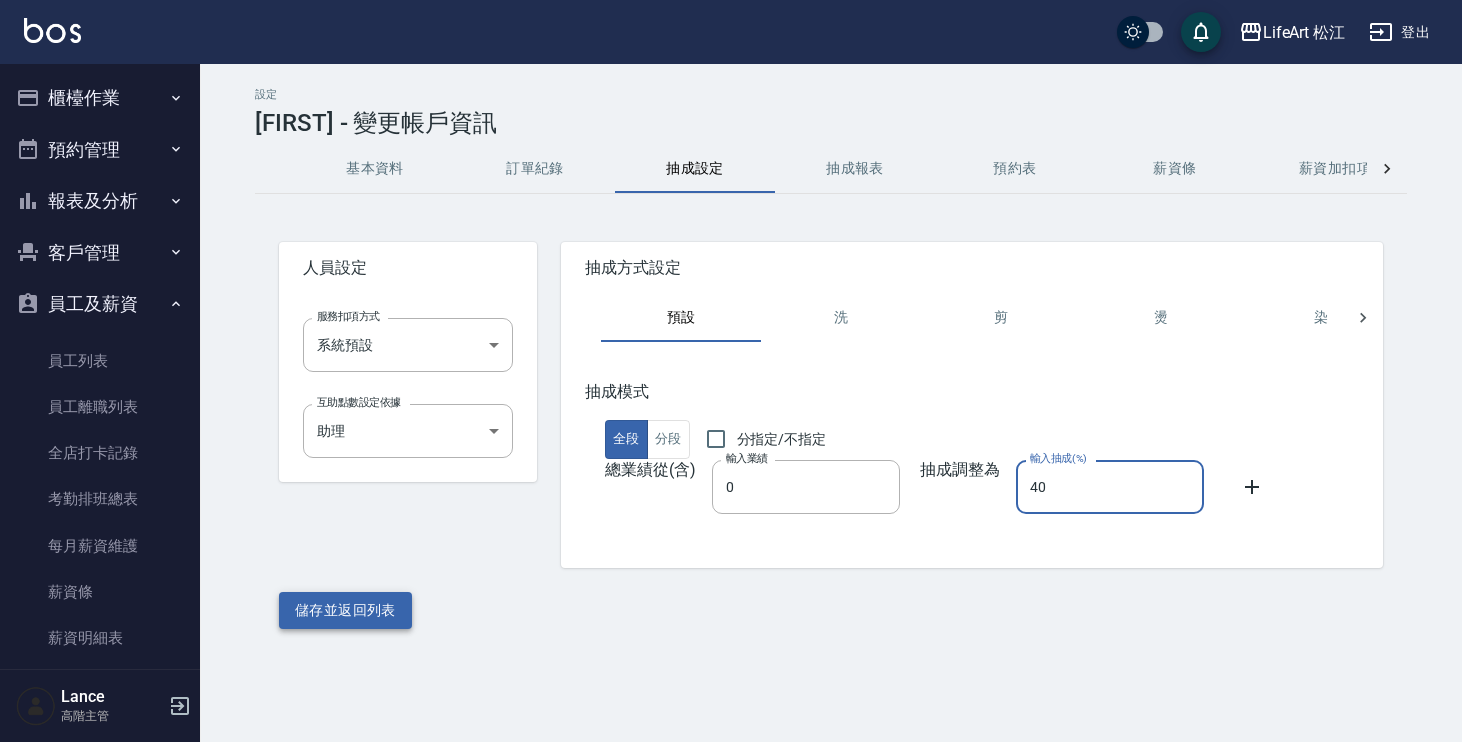 type on "40" 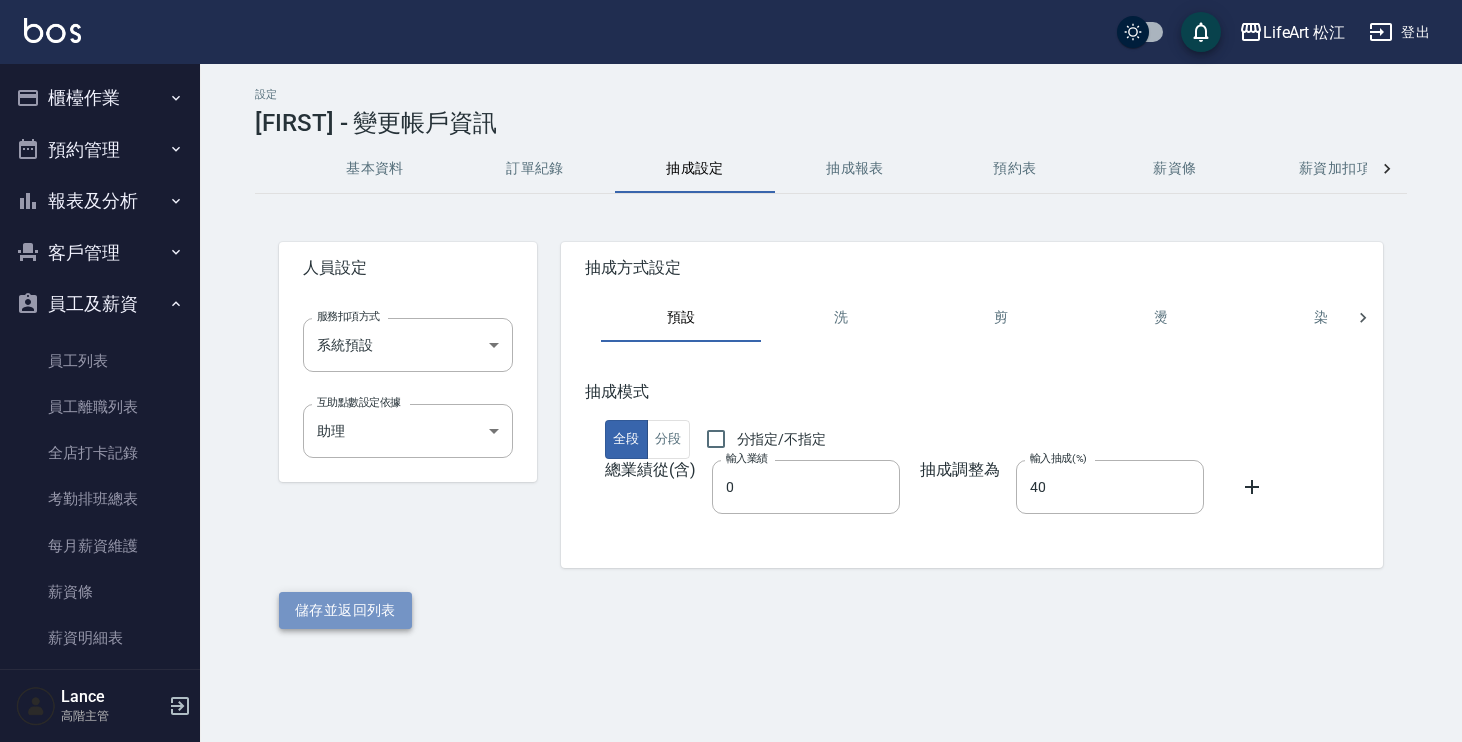 click on "儲存並返回列表" at bounding box center [345, 610] 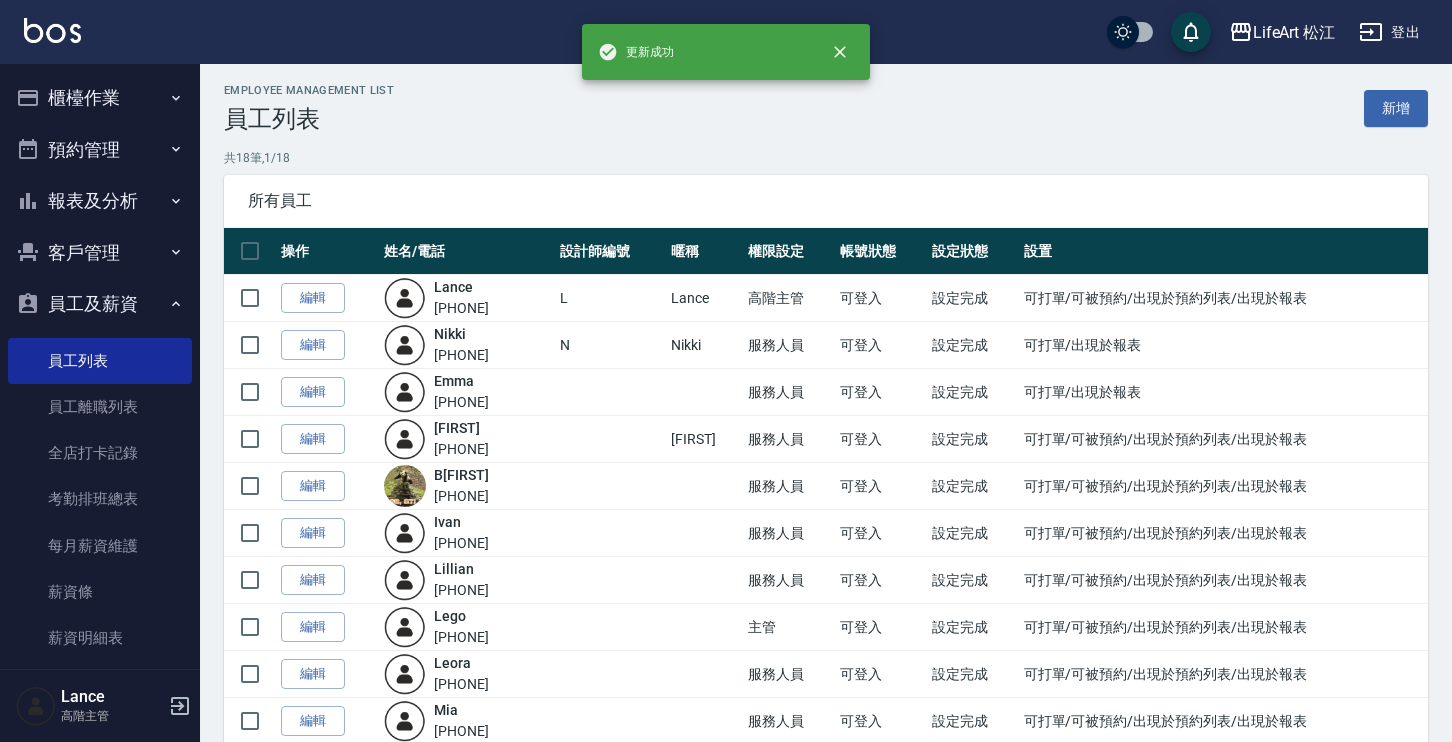 scroll, scrollTop: 341, scrollLeft: 0, axis: vertical 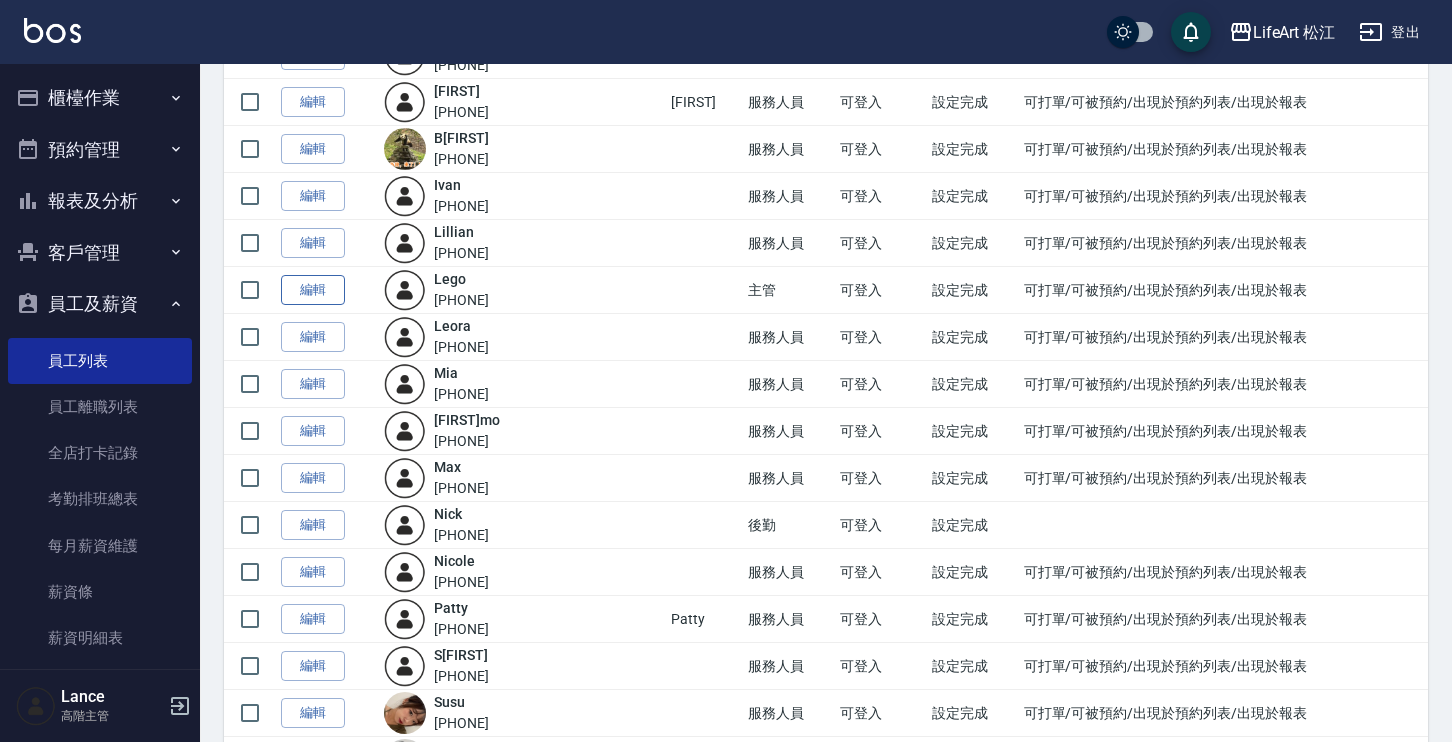 click on "編輯" at bounding box center [313, 290] 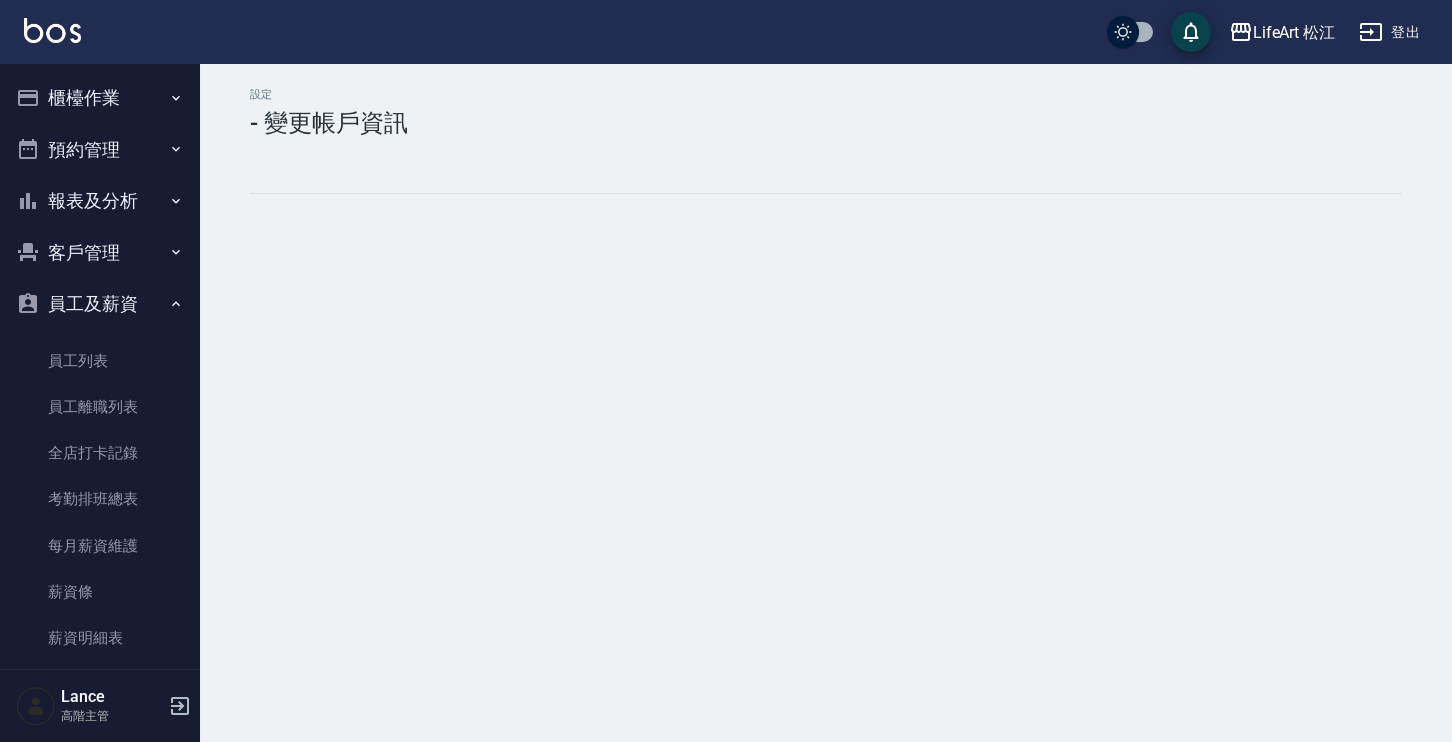 scroll, scrollTop: 0, scrollLeft: 0, axis: both 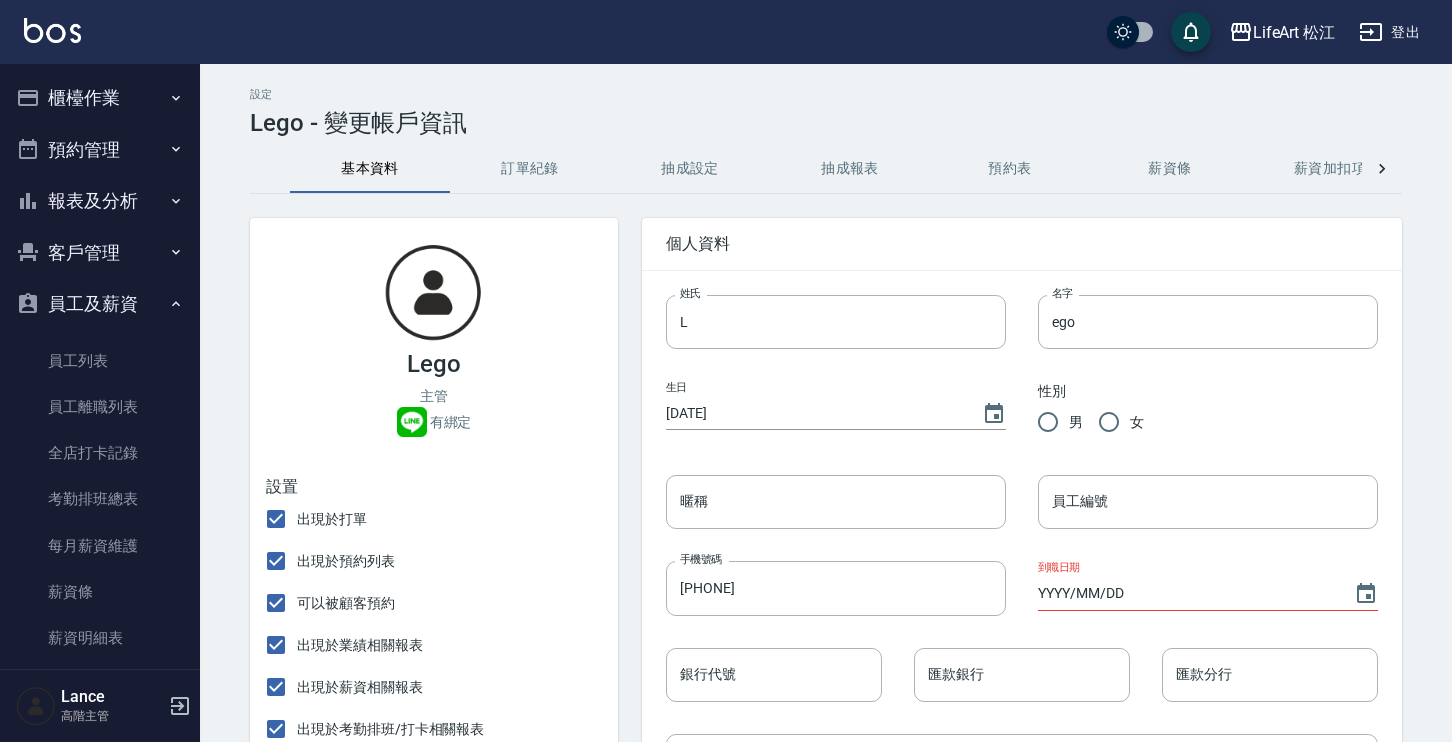 click on "抽成報表" at bounding box center (850, 169) 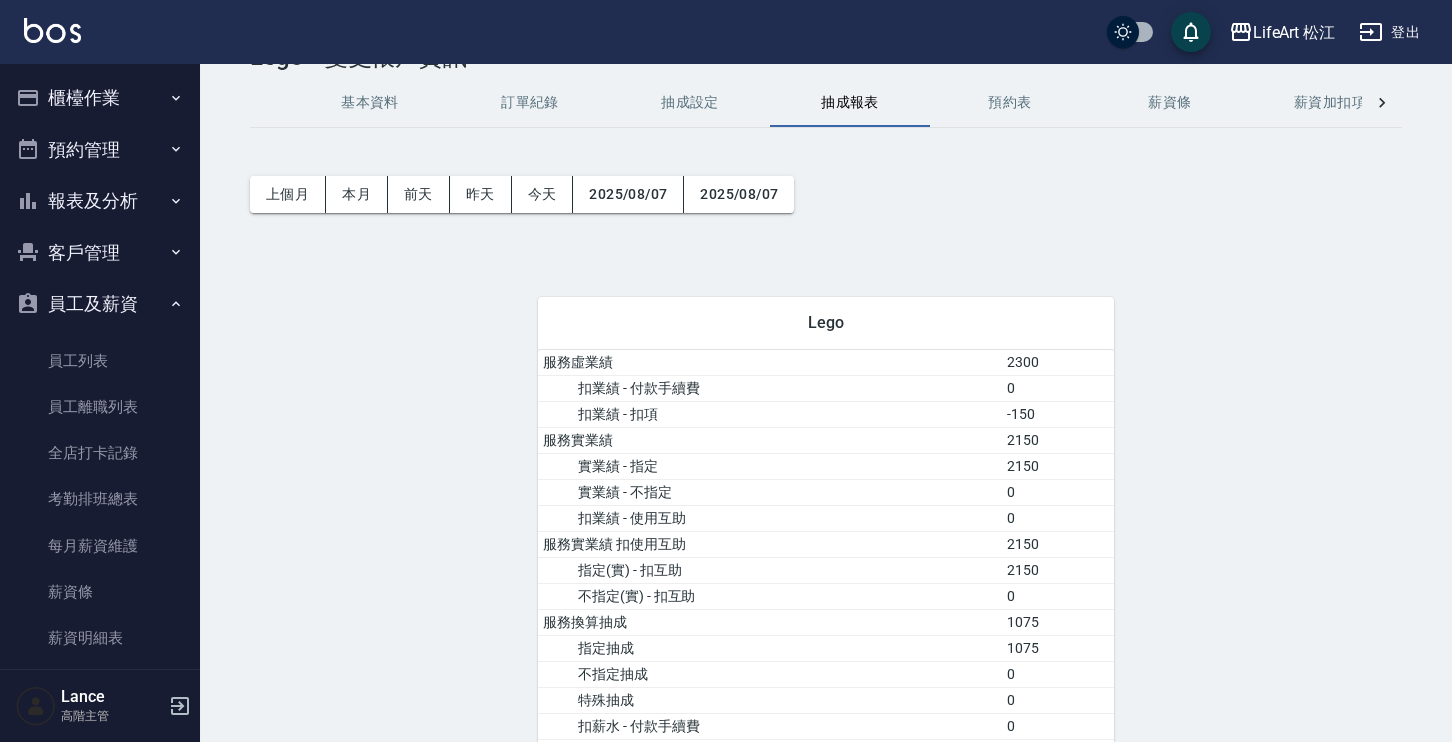 scroll, scrollTop: 0, scrollLeft: 0, axis: both 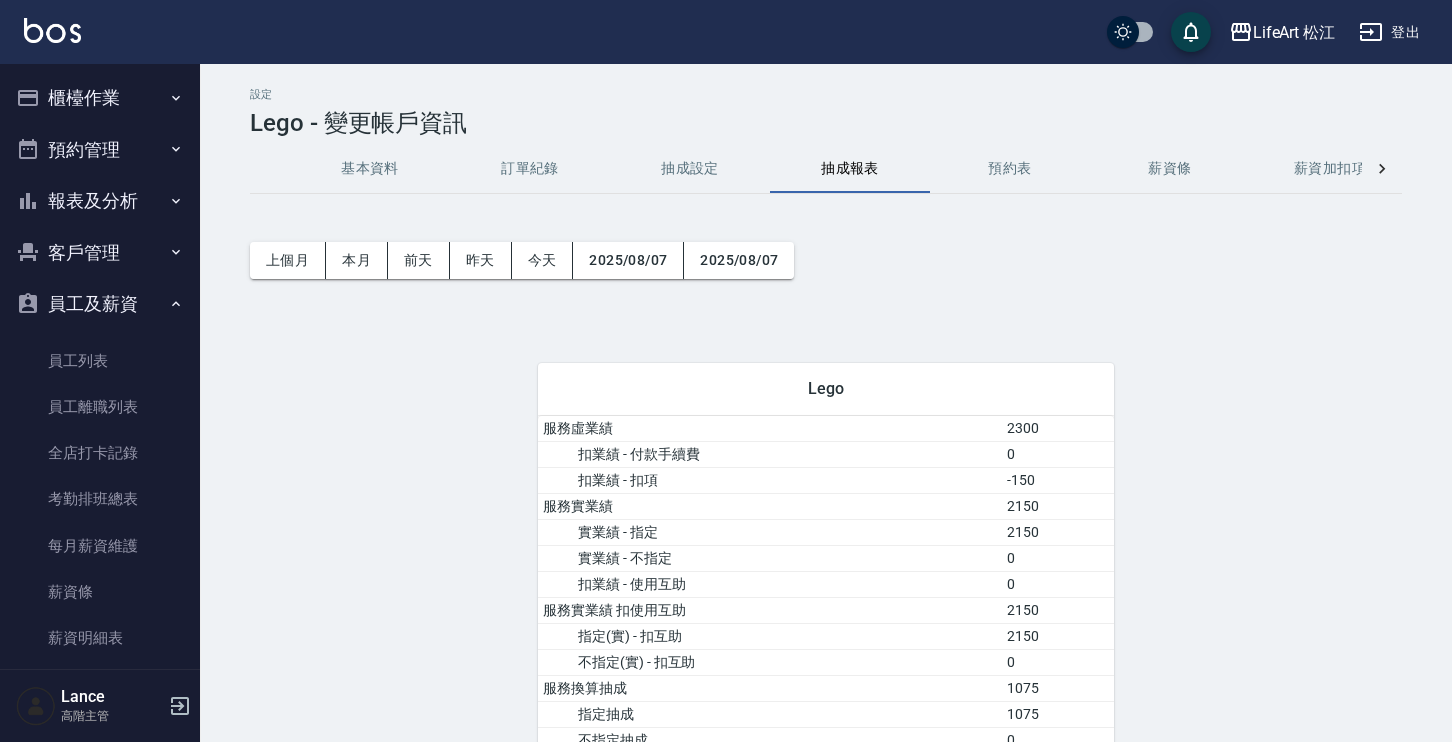 click on "抽成設定" at bounding box center [690, 169] 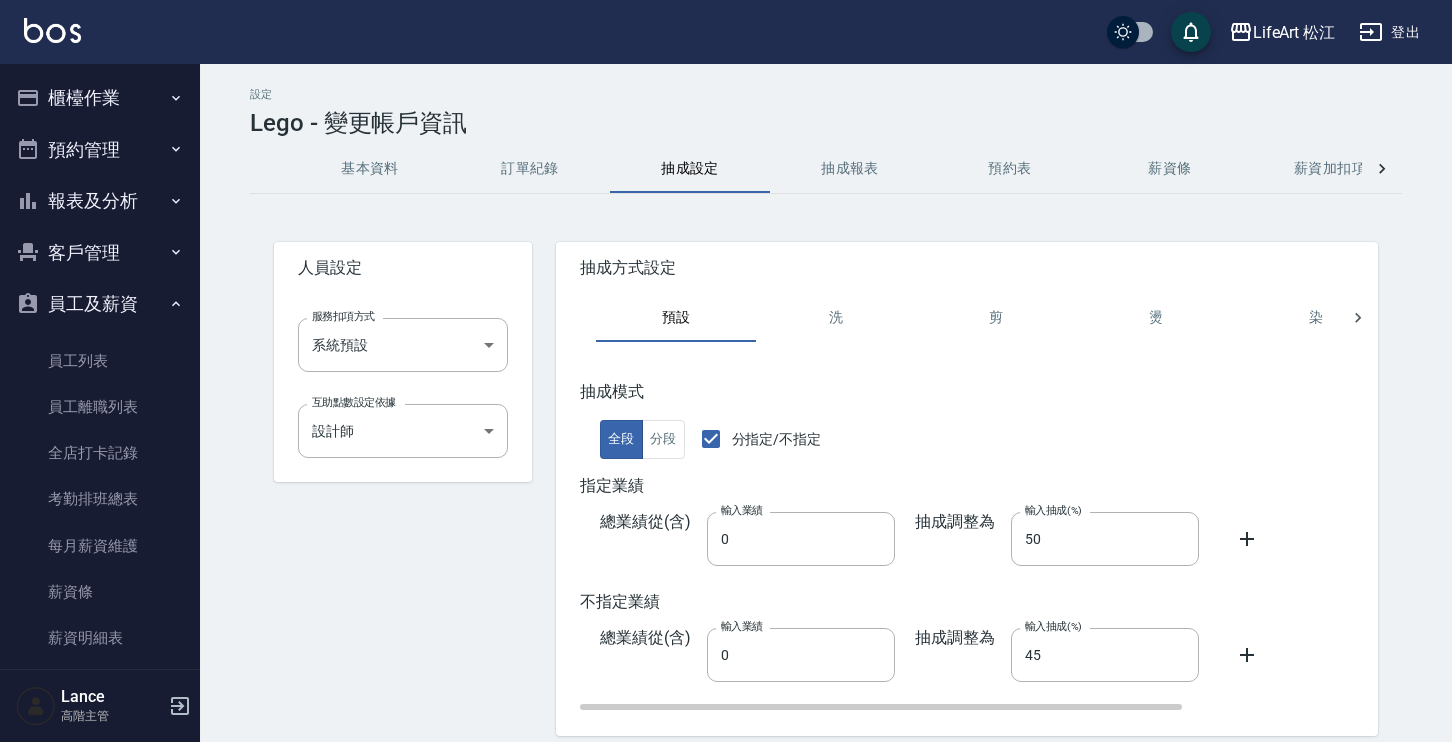 scroll, scrollTop: 78, scrollLeft: 0, axis: vertical 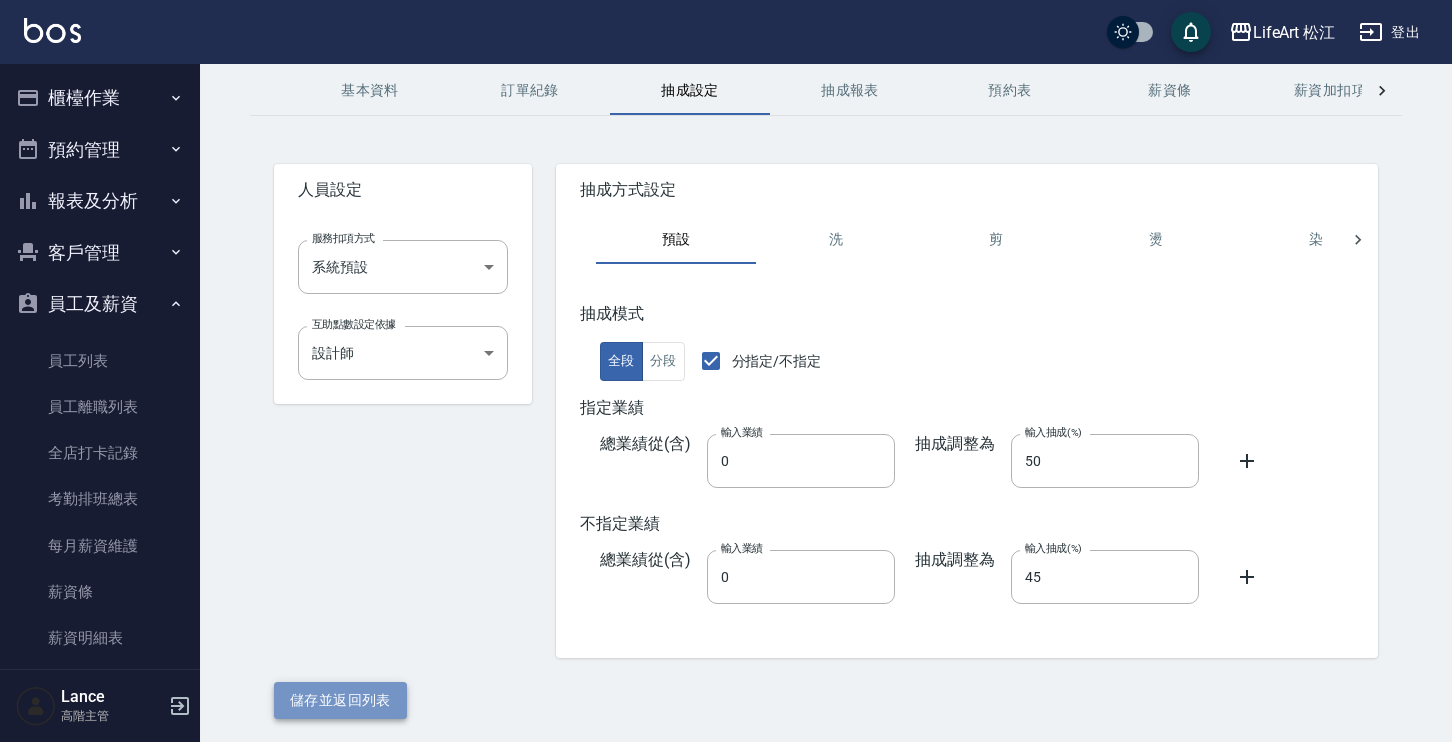 click on "儲存並返回列表" at bounding box center (340, 700) 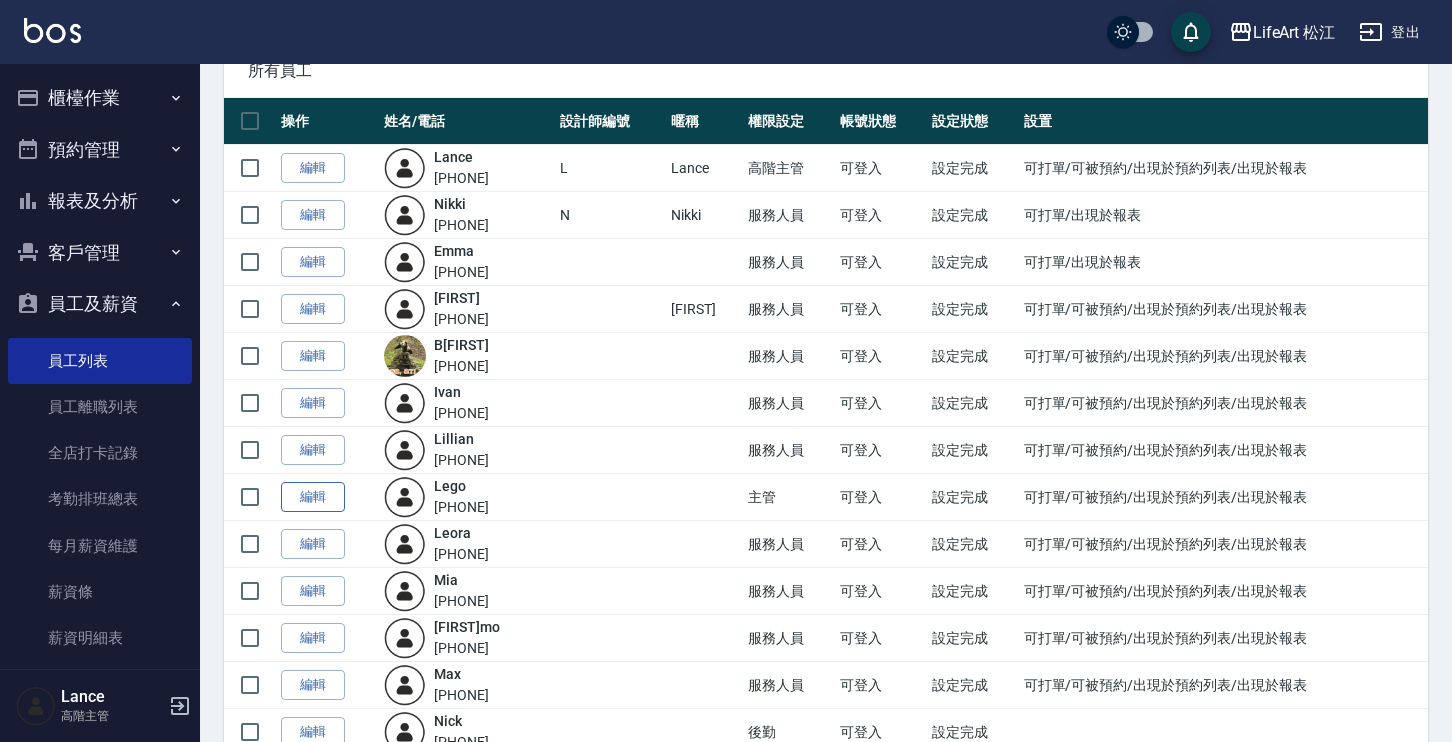 scroll, scrollTop: 145, scrollLeft: 0, axis: vertical 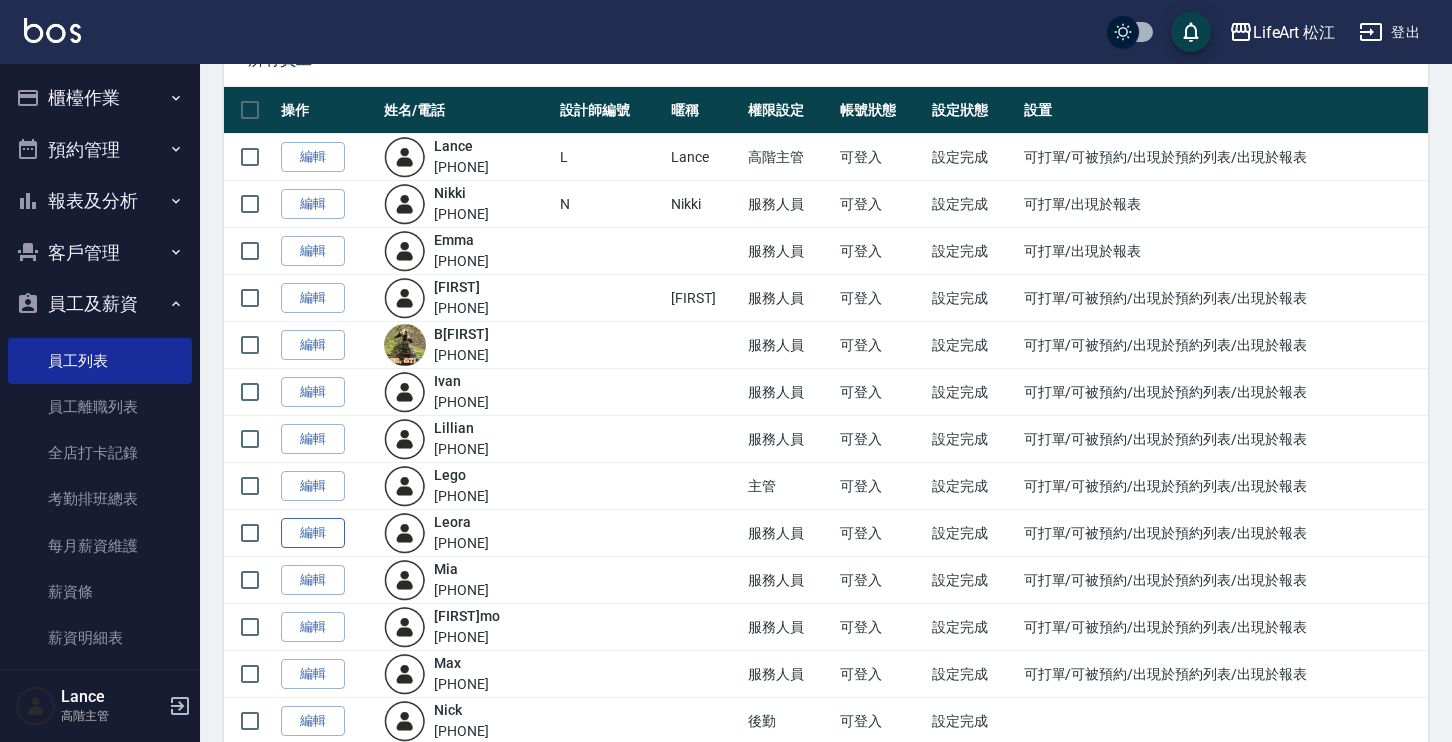 click on "編輯" at bounding box center (313, 533) 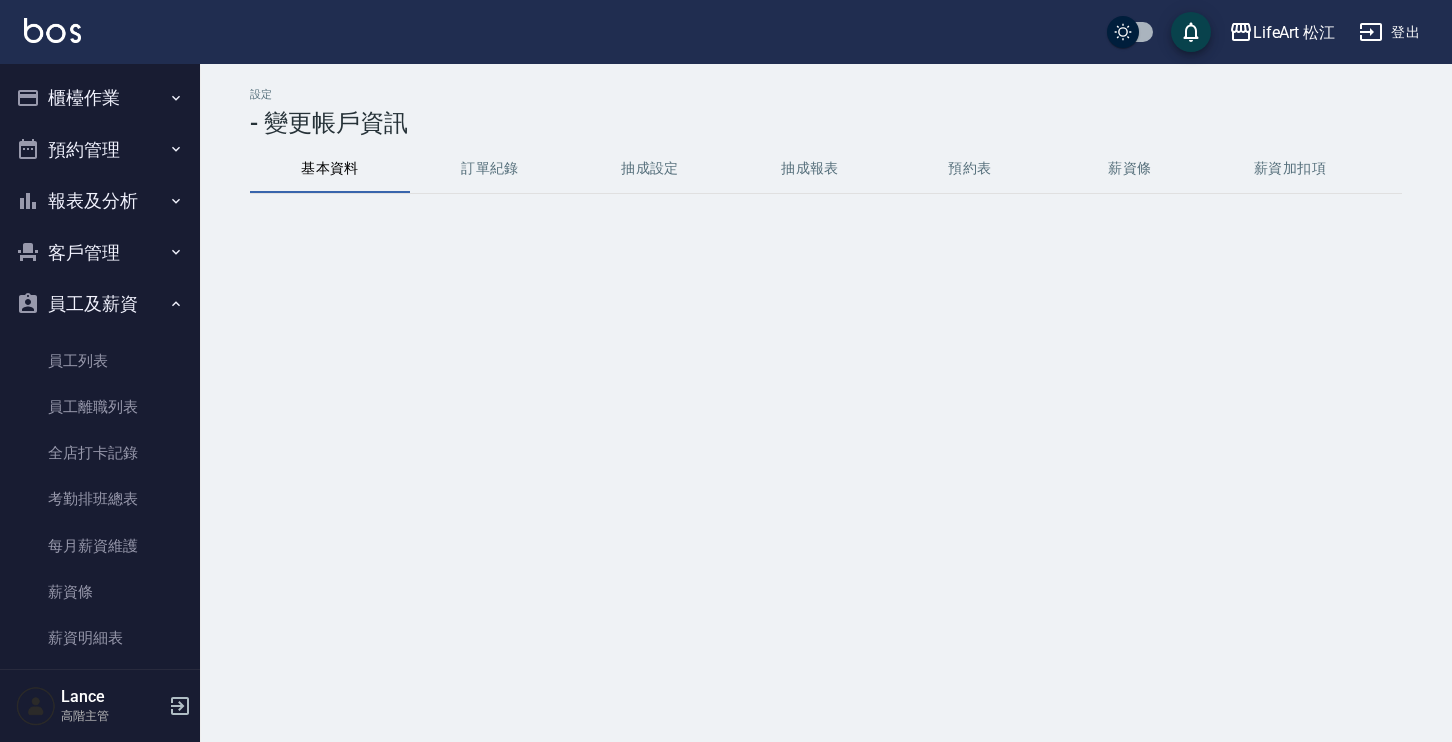scroll, scrollTop: 0, scrollLeft: 0, axis: both 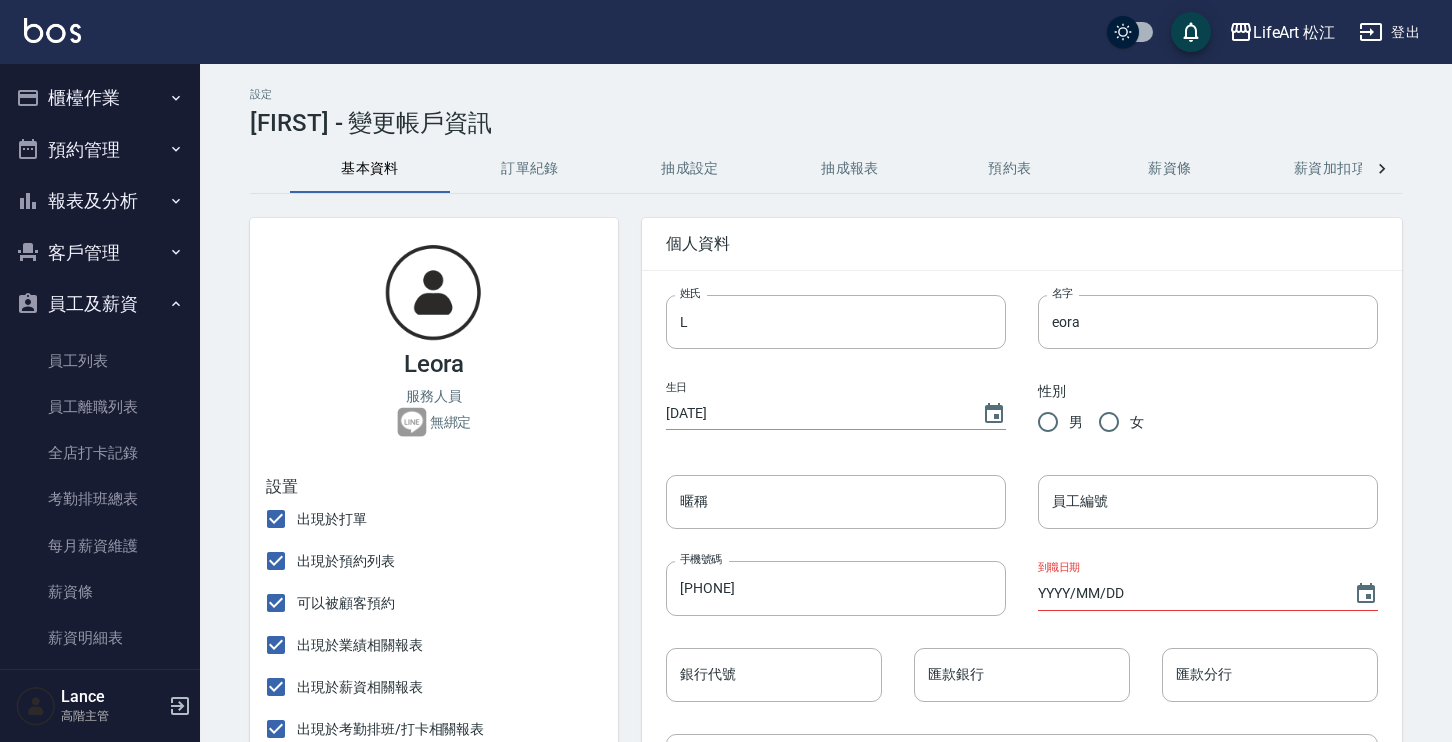 click on "抽成設定" at bounding box center [690, 169] 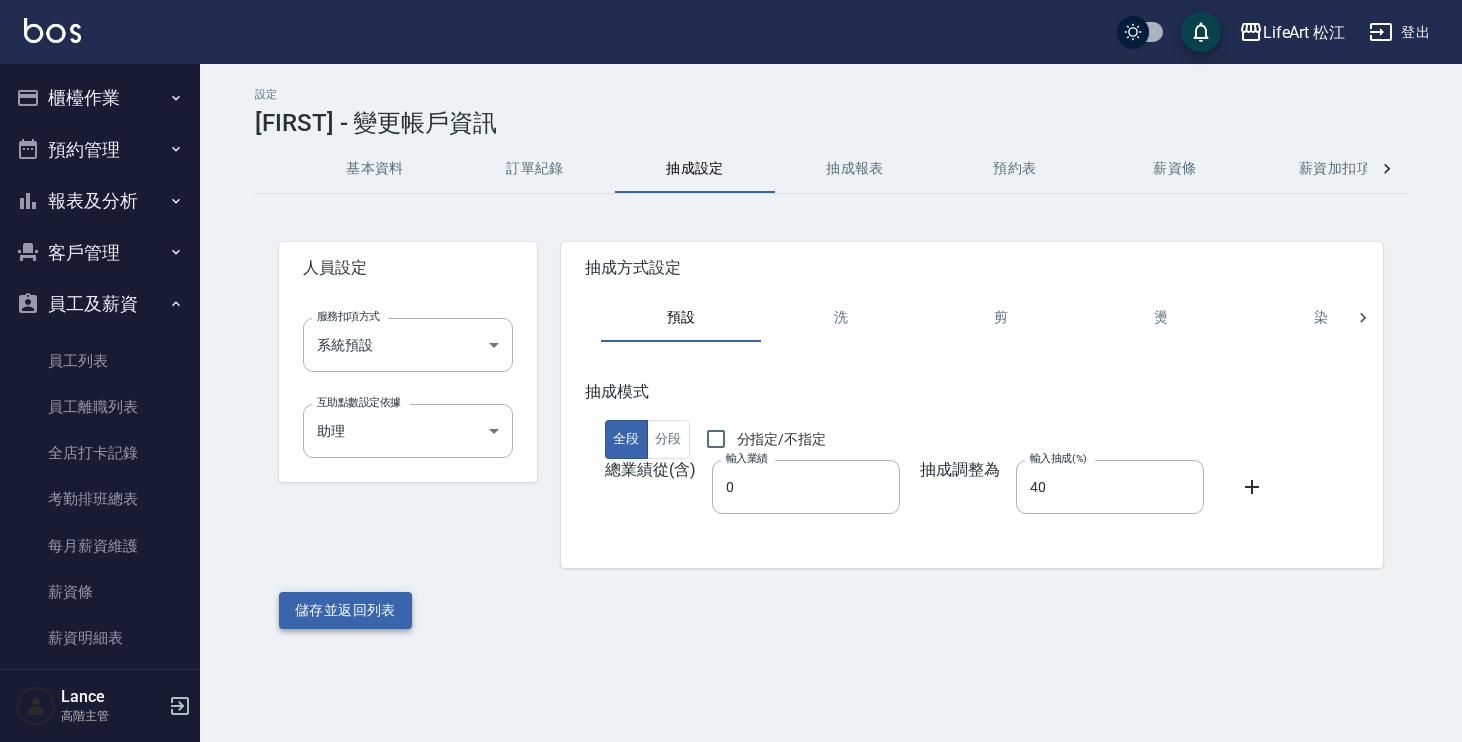 click on "儲存並返回列表" at bounding box center (345, 610) 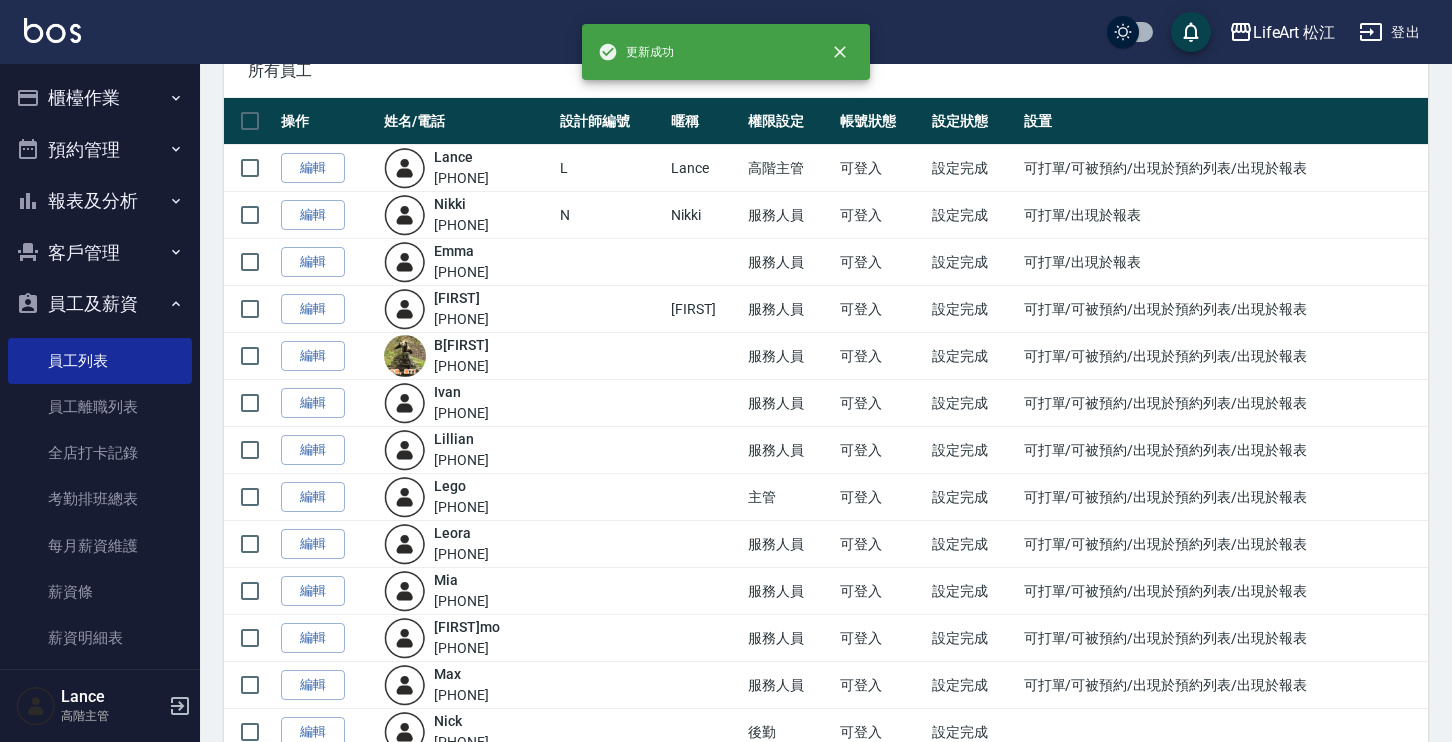 scroll, scrollTop: 167, scrollLeft: 0, axis: vertical 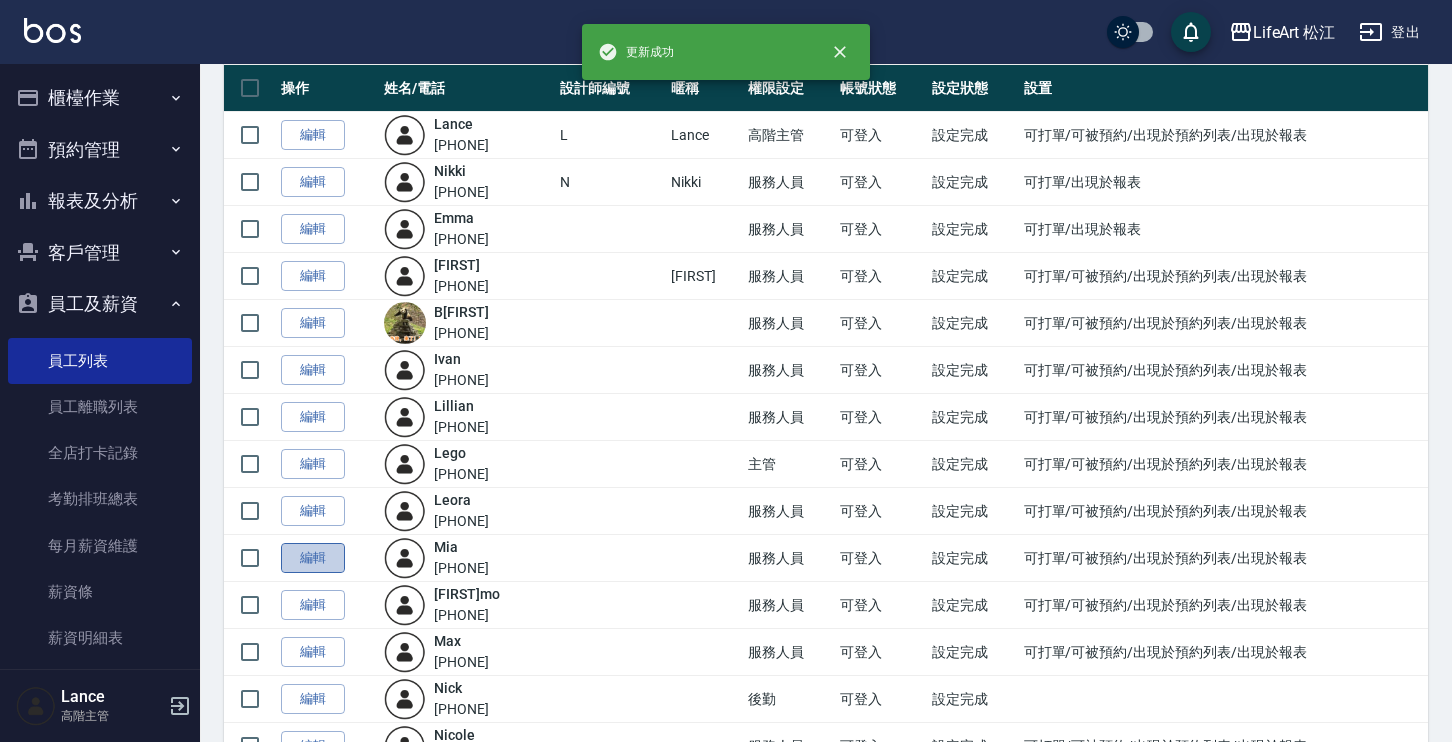 click on "編輯" at bounding box center [313, 558] 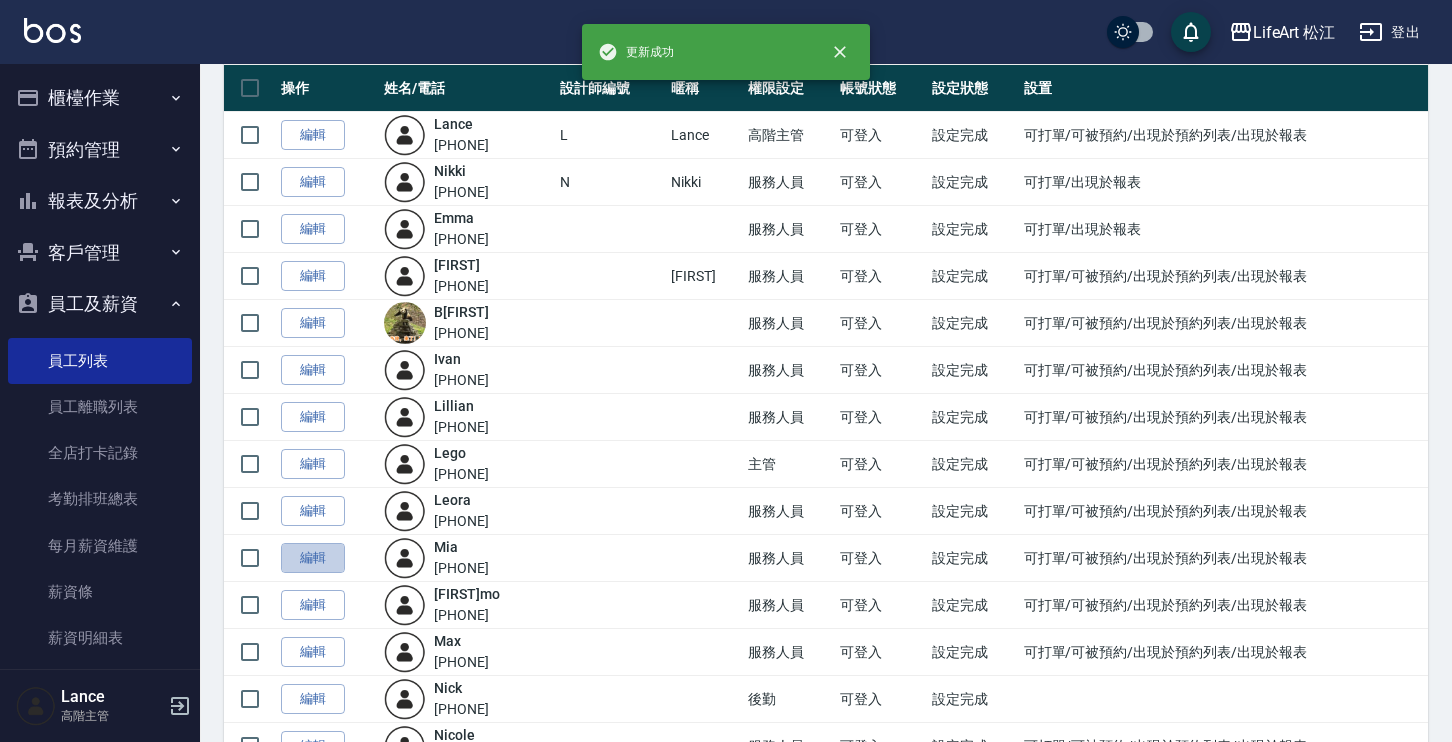scroll, scrollTop: 0, scrollLeft: 0, axis: both 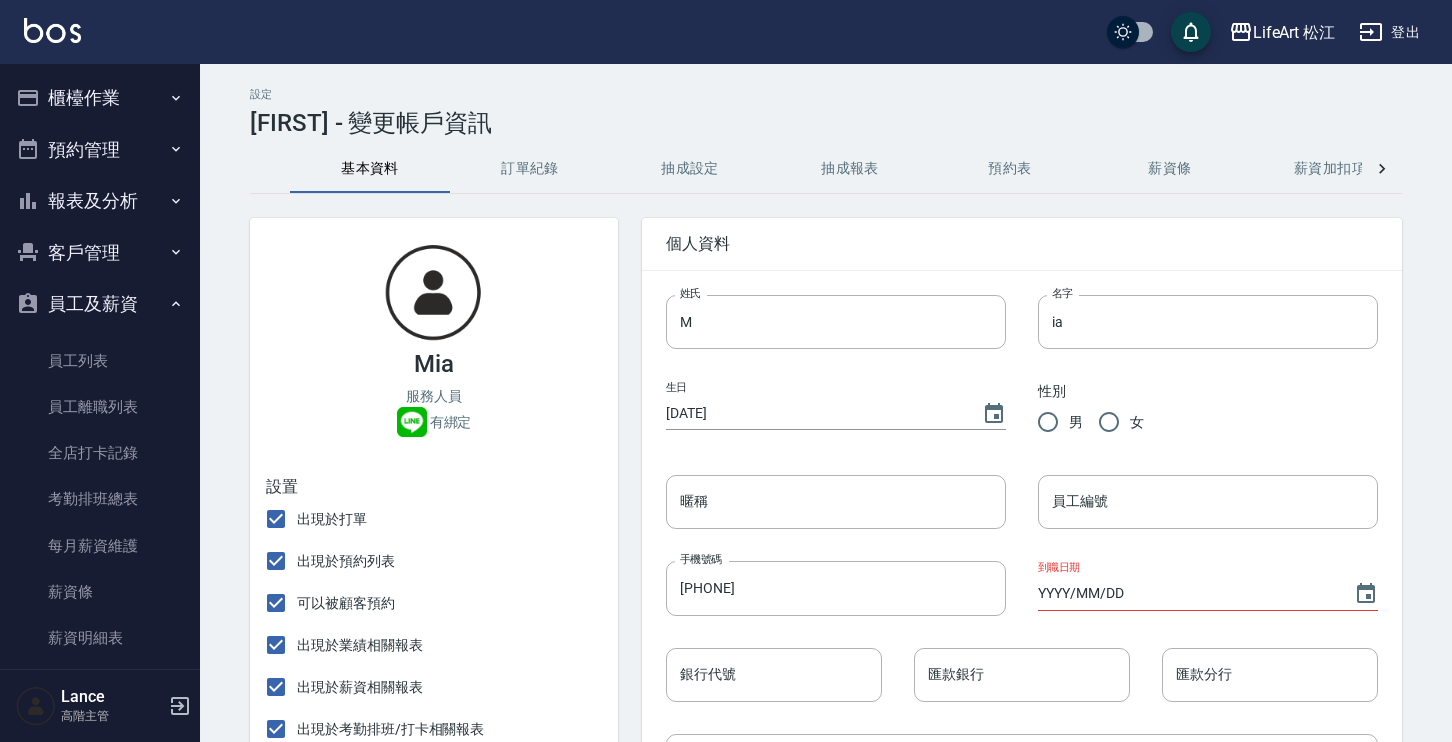 click on "抽成設定" at bounding box center (690, 169) 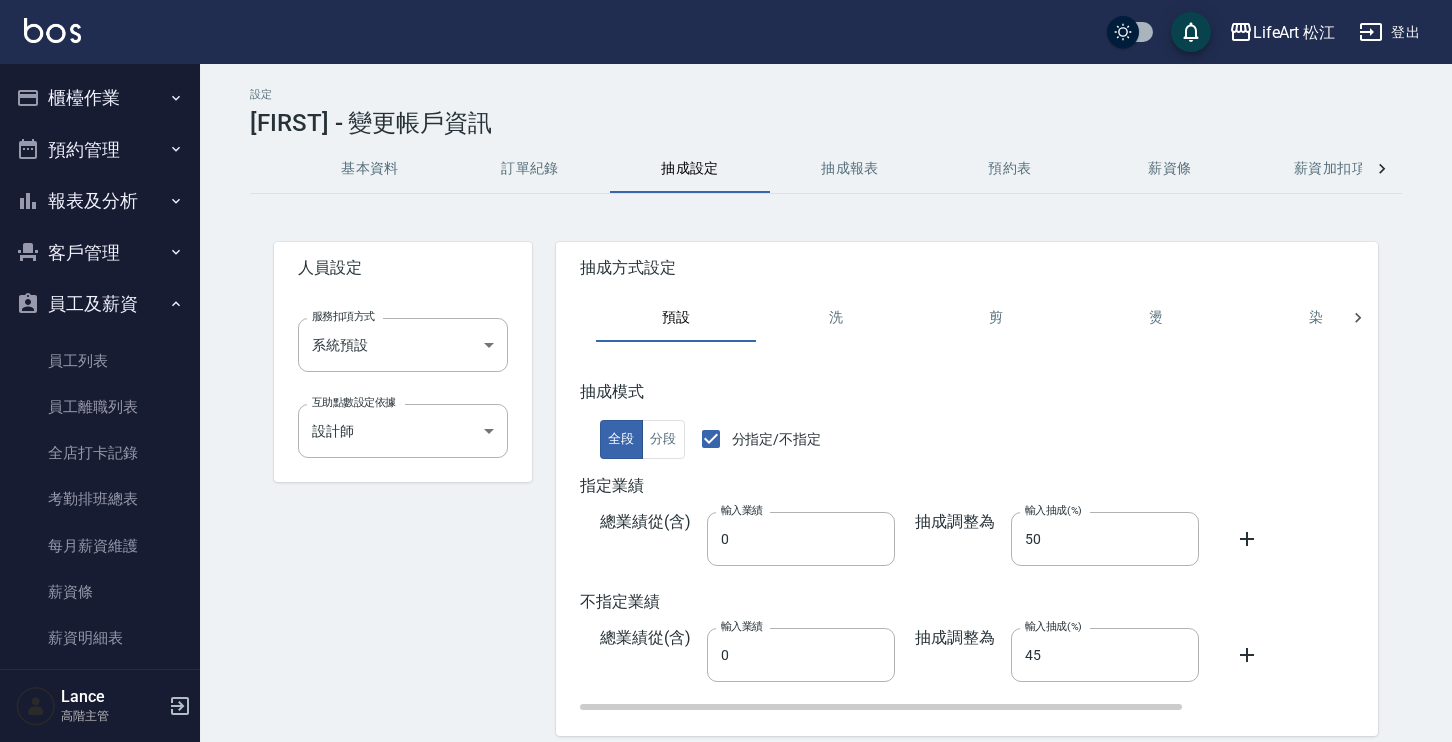 scroll, scrollTop: 78, scrollLeft: 0, axis: vertical 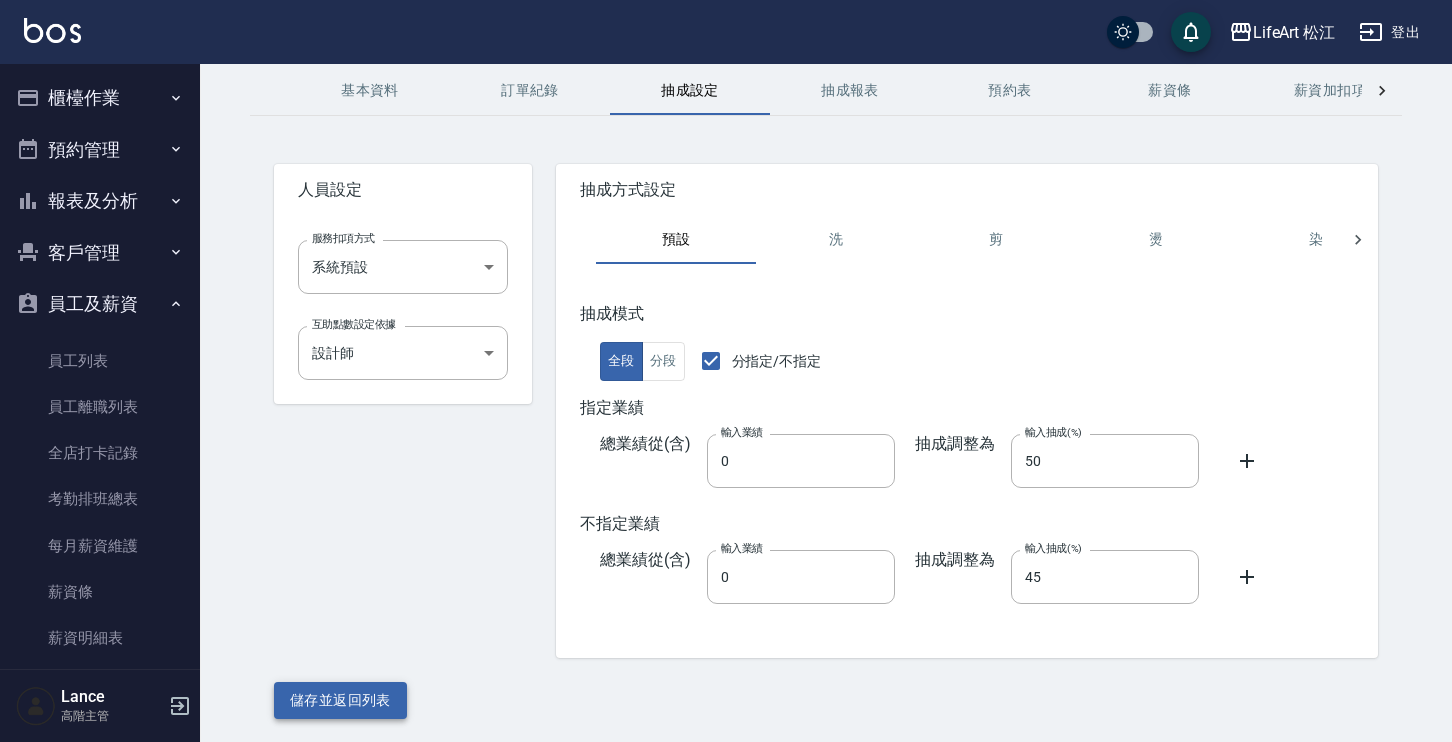 click on "儲存並返回列表" at bounding box center (340, 700) 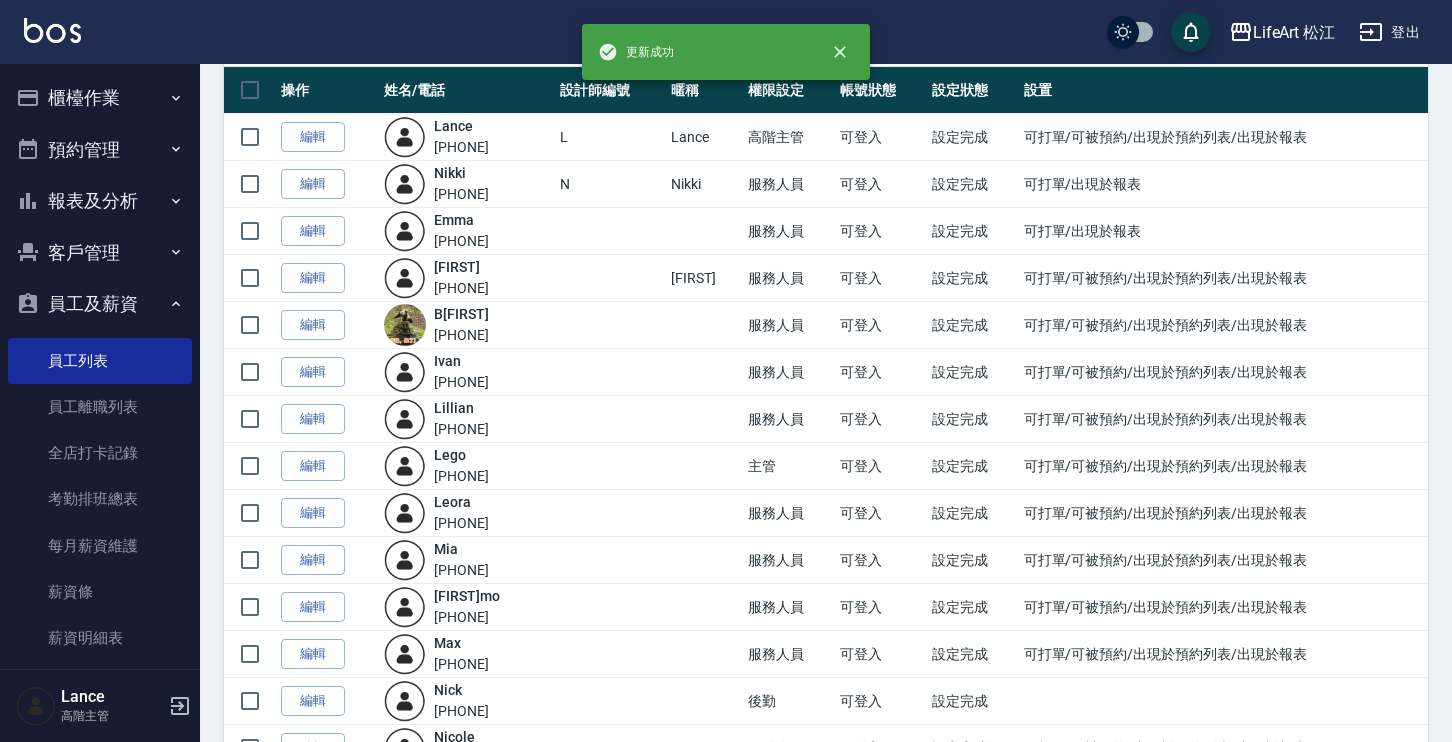 scroll, scrollTop: 317, scrollLeft: 0, axis: vertical 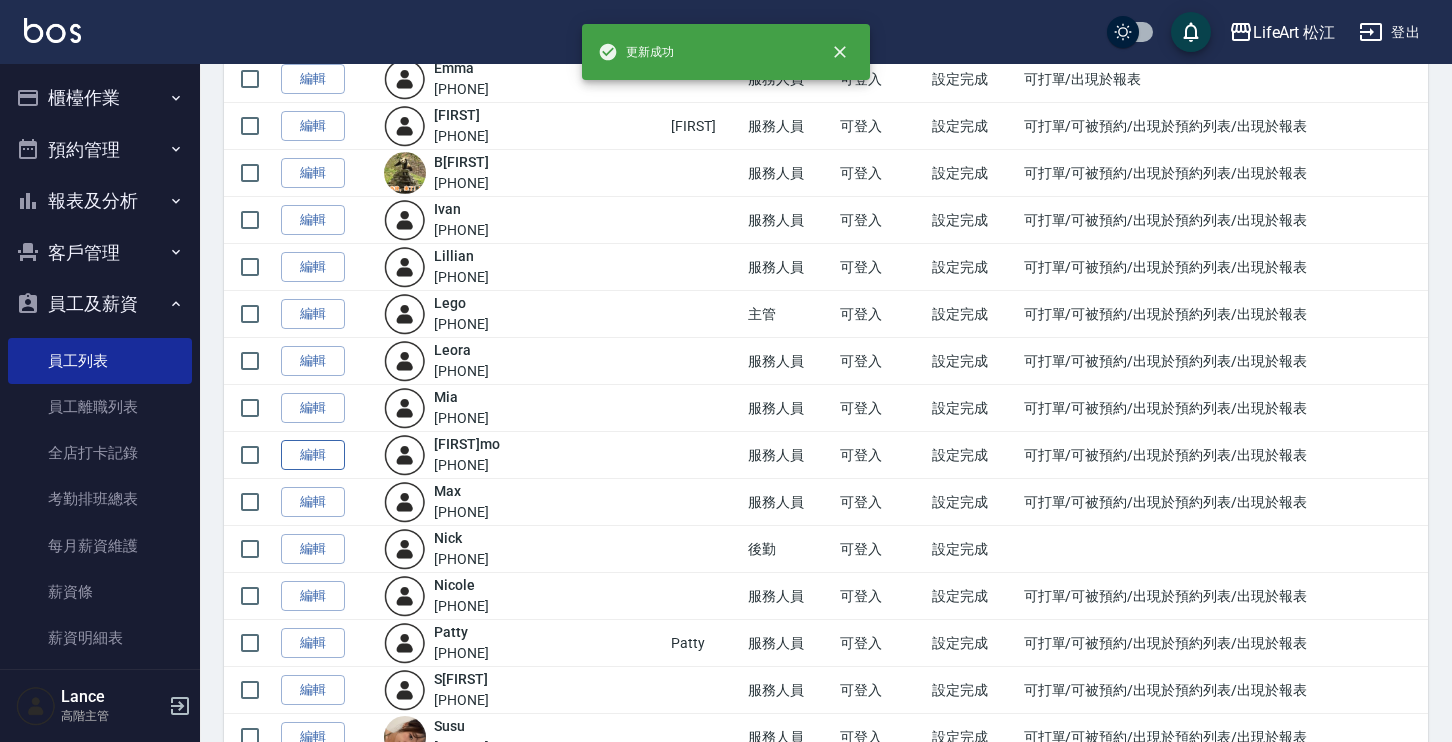 click on "編輯" at bounding box center (313, 455) 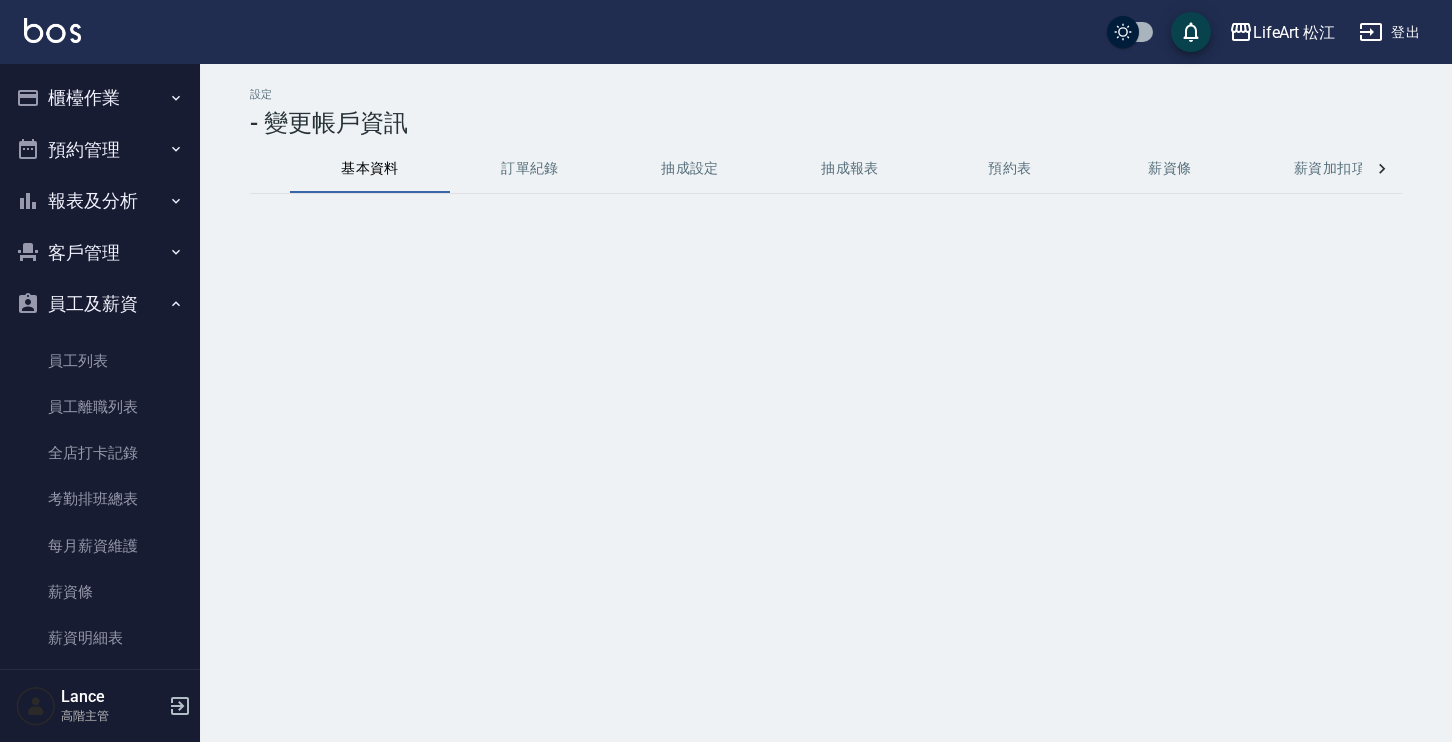 scroll, scrollTop: 0, scrollLeft: 0, axis: both 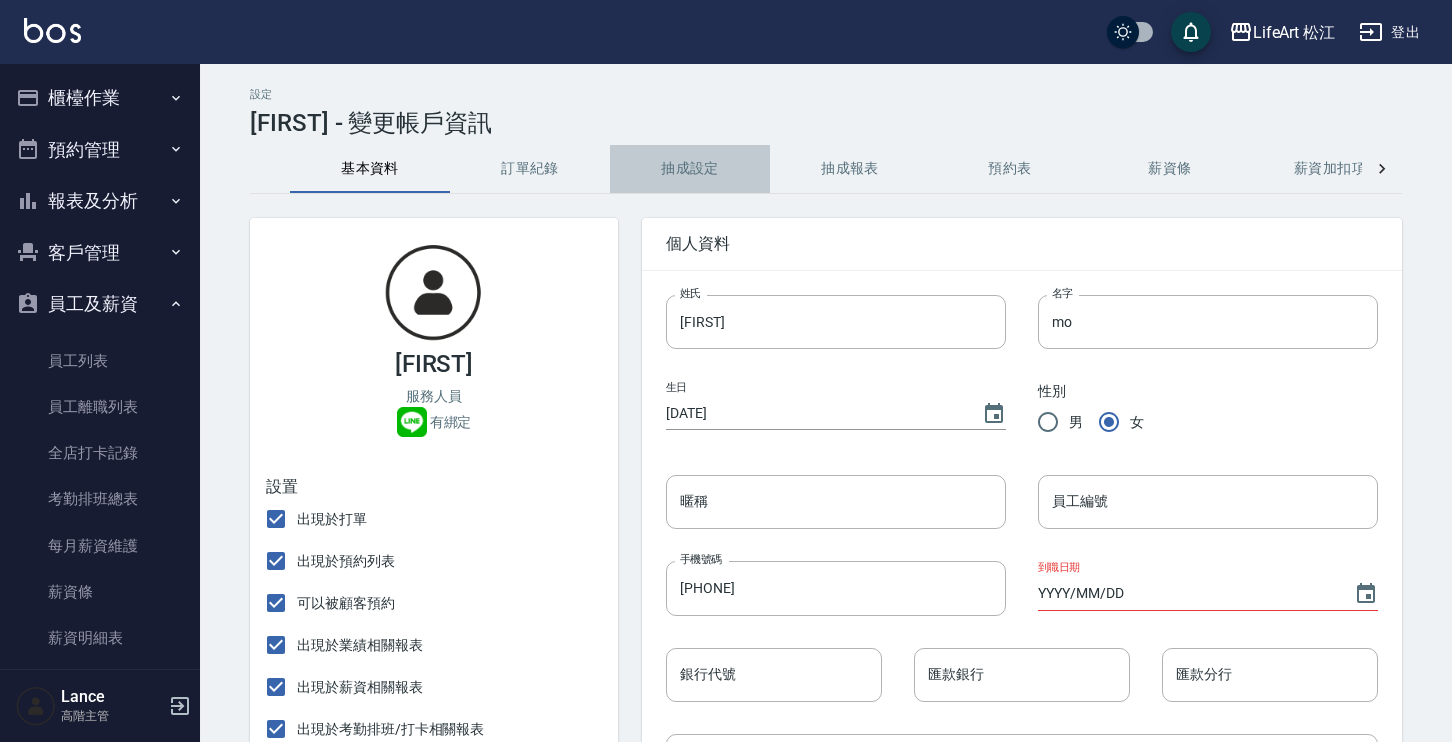 click on "抽成設定" at bounding box center (690, 169) 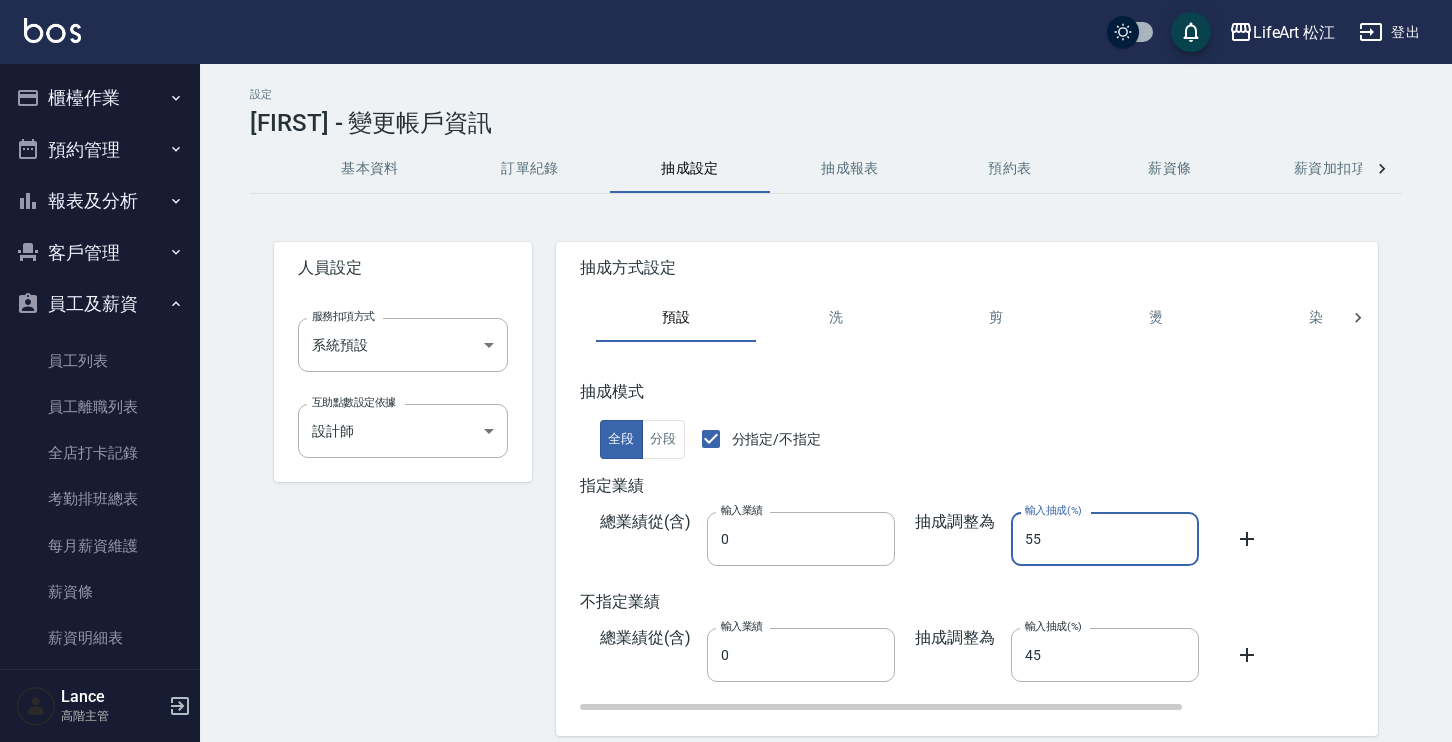 click on "55" at bounding box center (1105, 539) 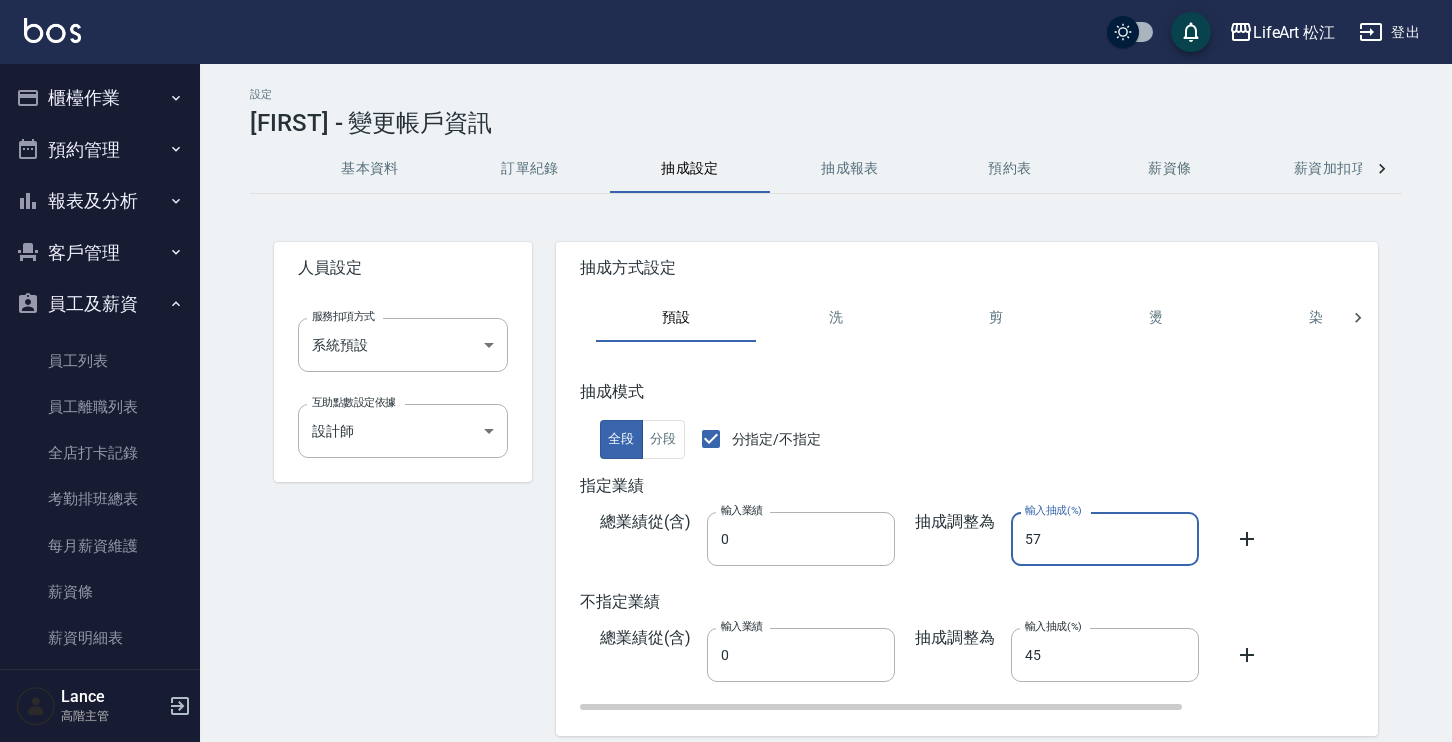 type on "57" 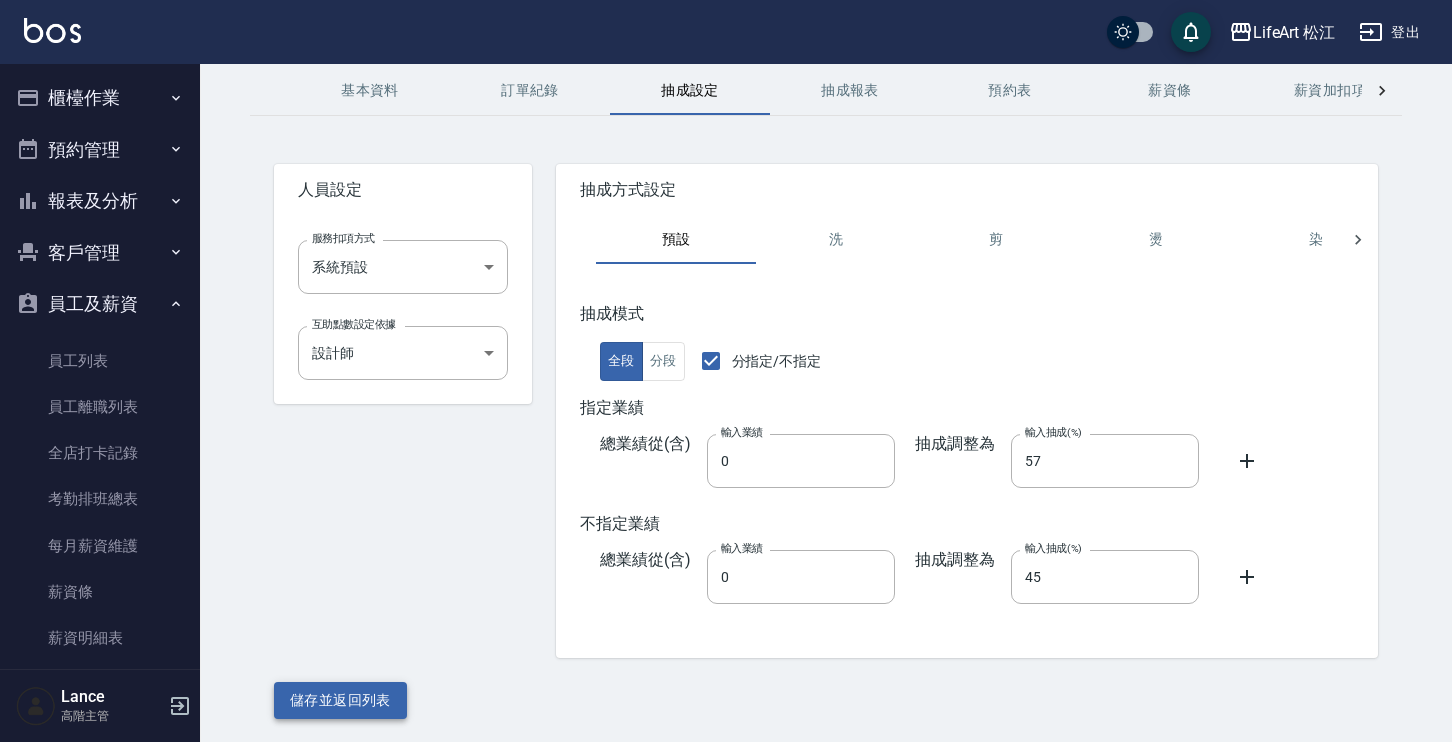 click on "儲存並返回列表" at bounding box center [340, 700] 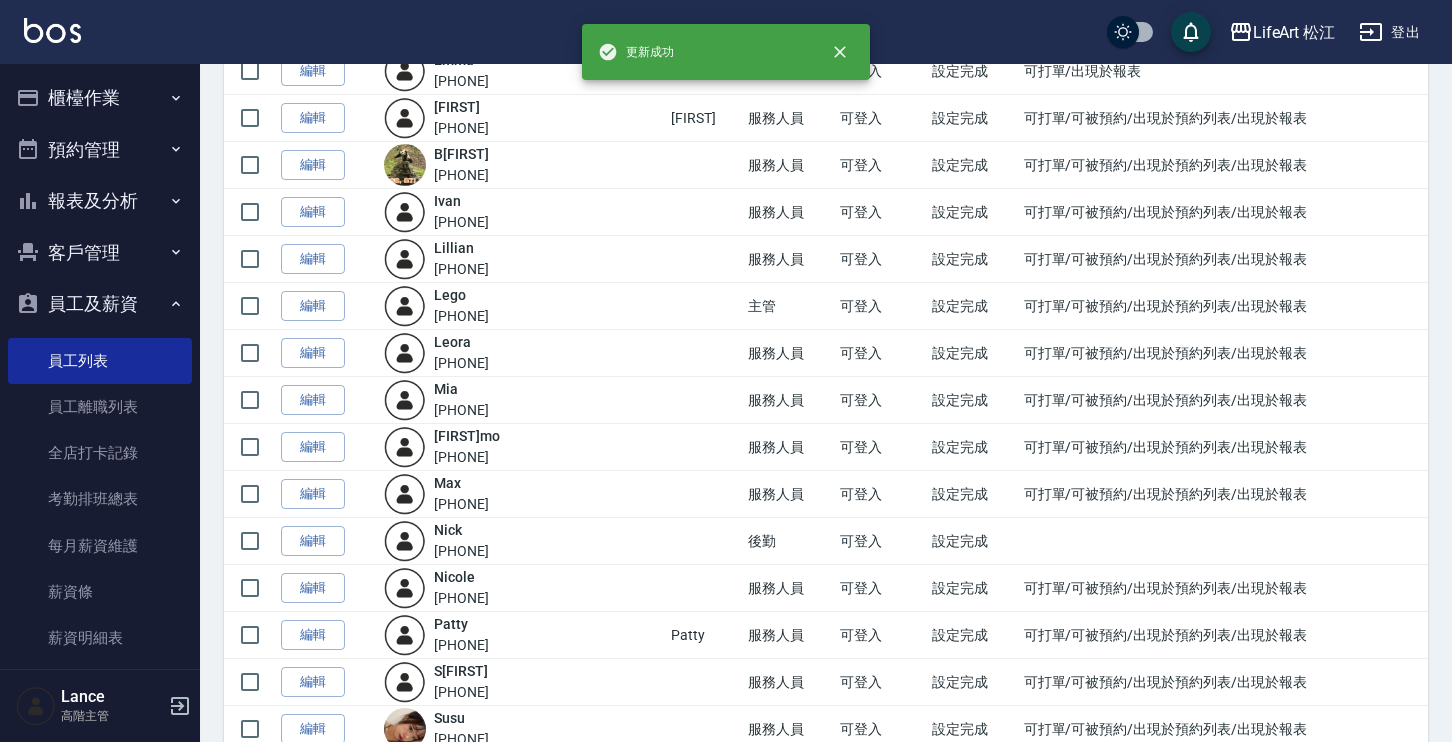 scroll, scrollTop: 461, scrollLeft: 0, axis: vertical 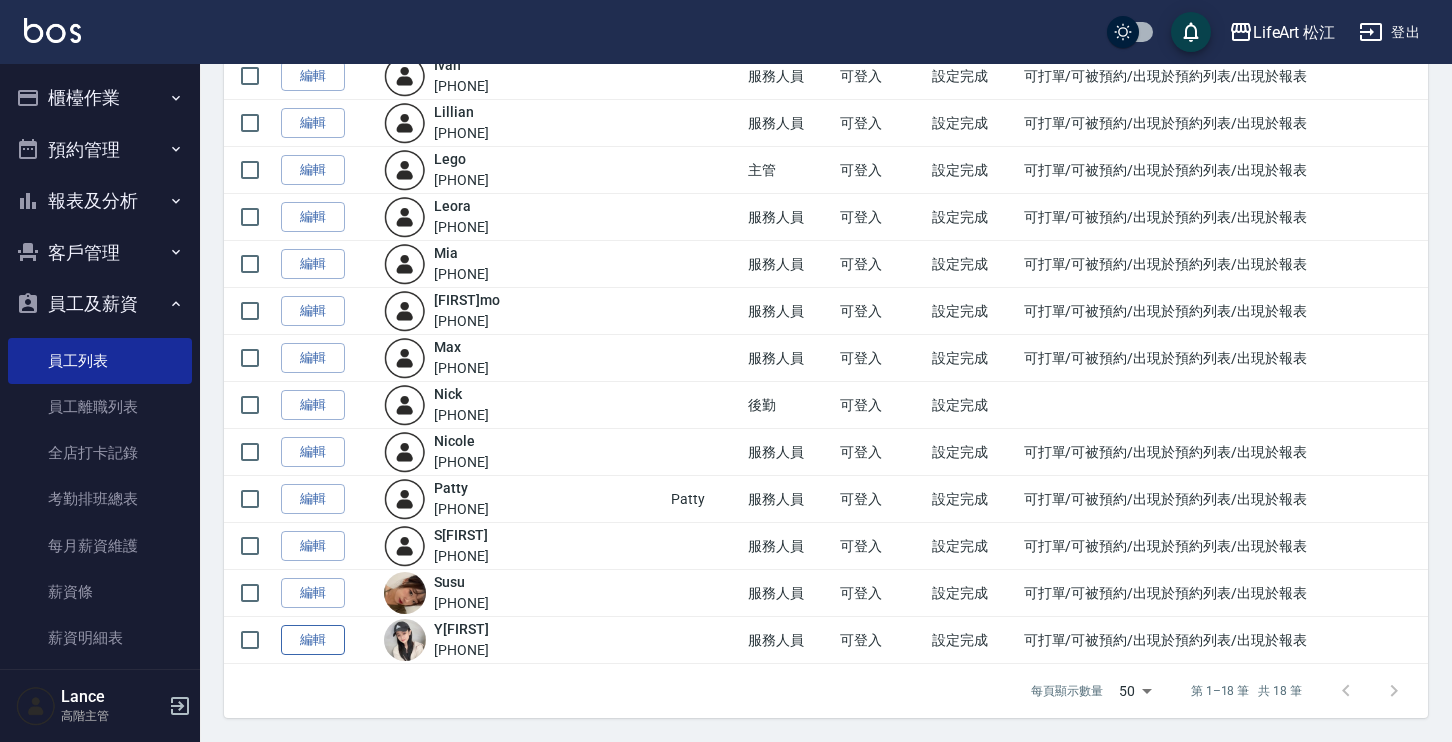 click on "編輯" at bounding box center (313, 640) 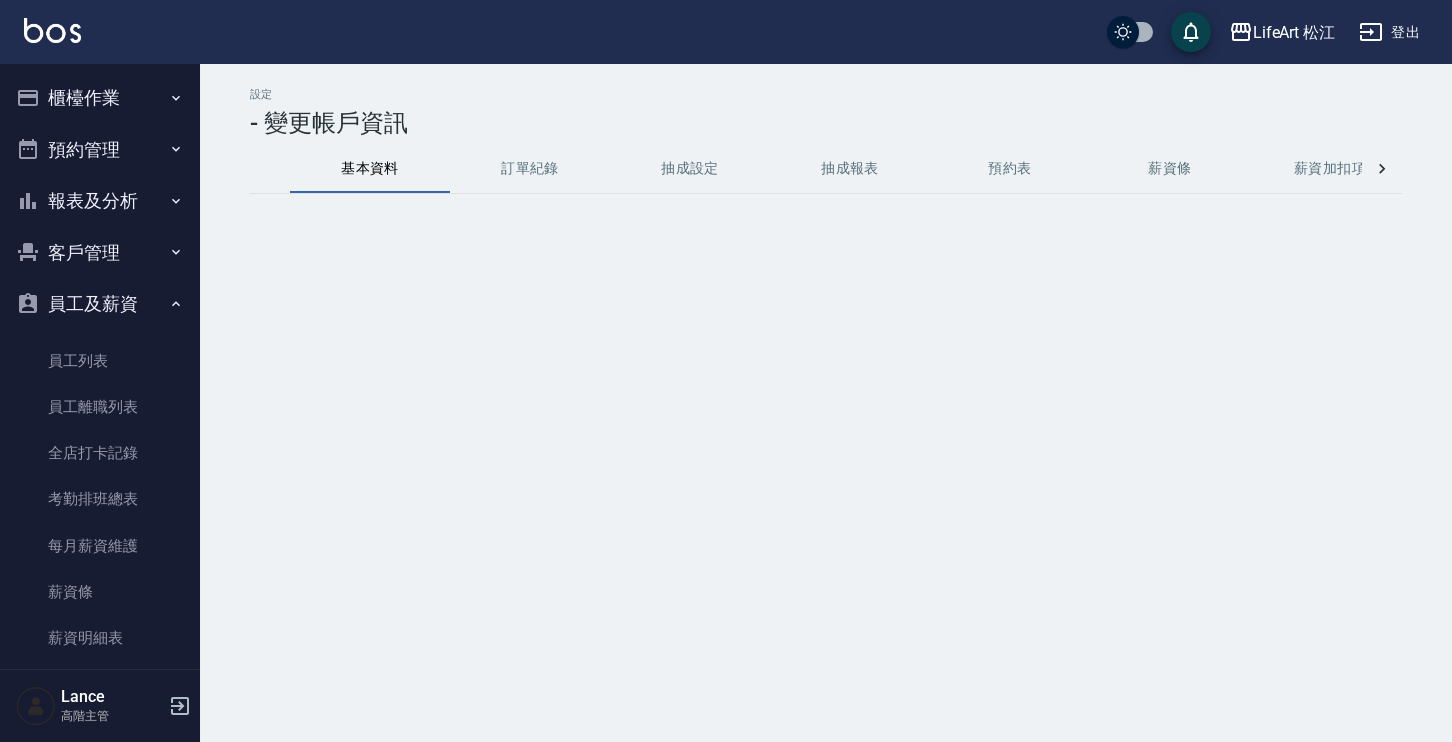 scroll, scrollTop: 0, scrollLeft: 0, axis: both 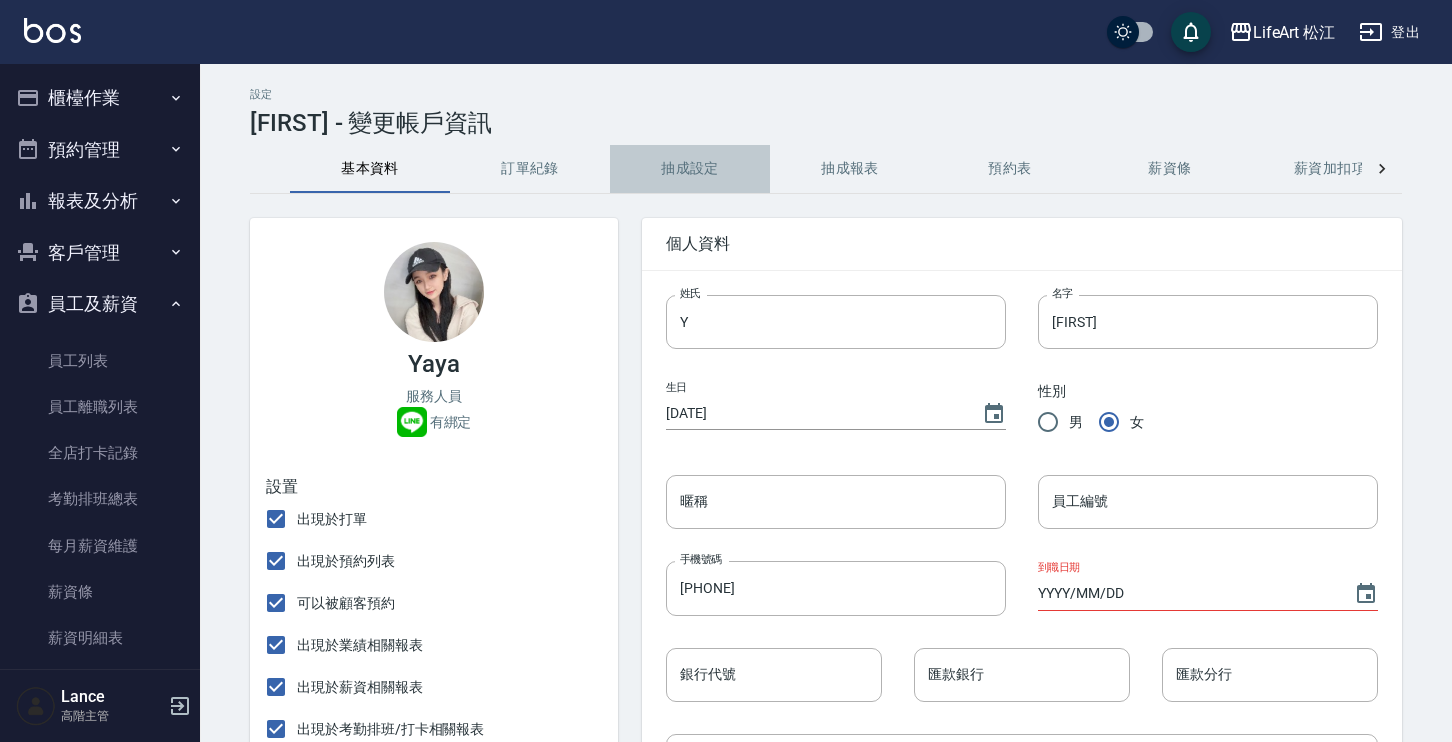 click on "抽成設定" at bounding box center [690, 169] 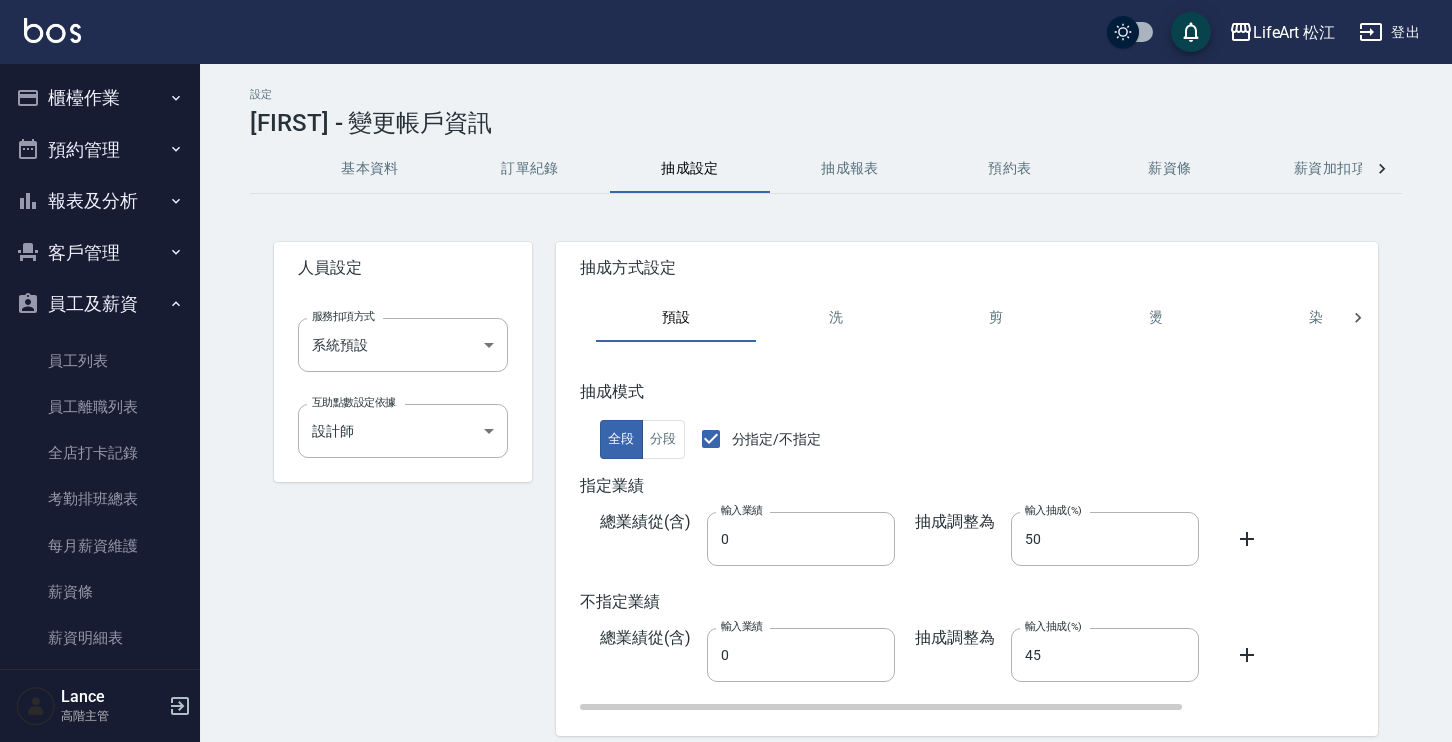 scroll, scrollTop: 78, scrollLeft: 0, axis: vertical 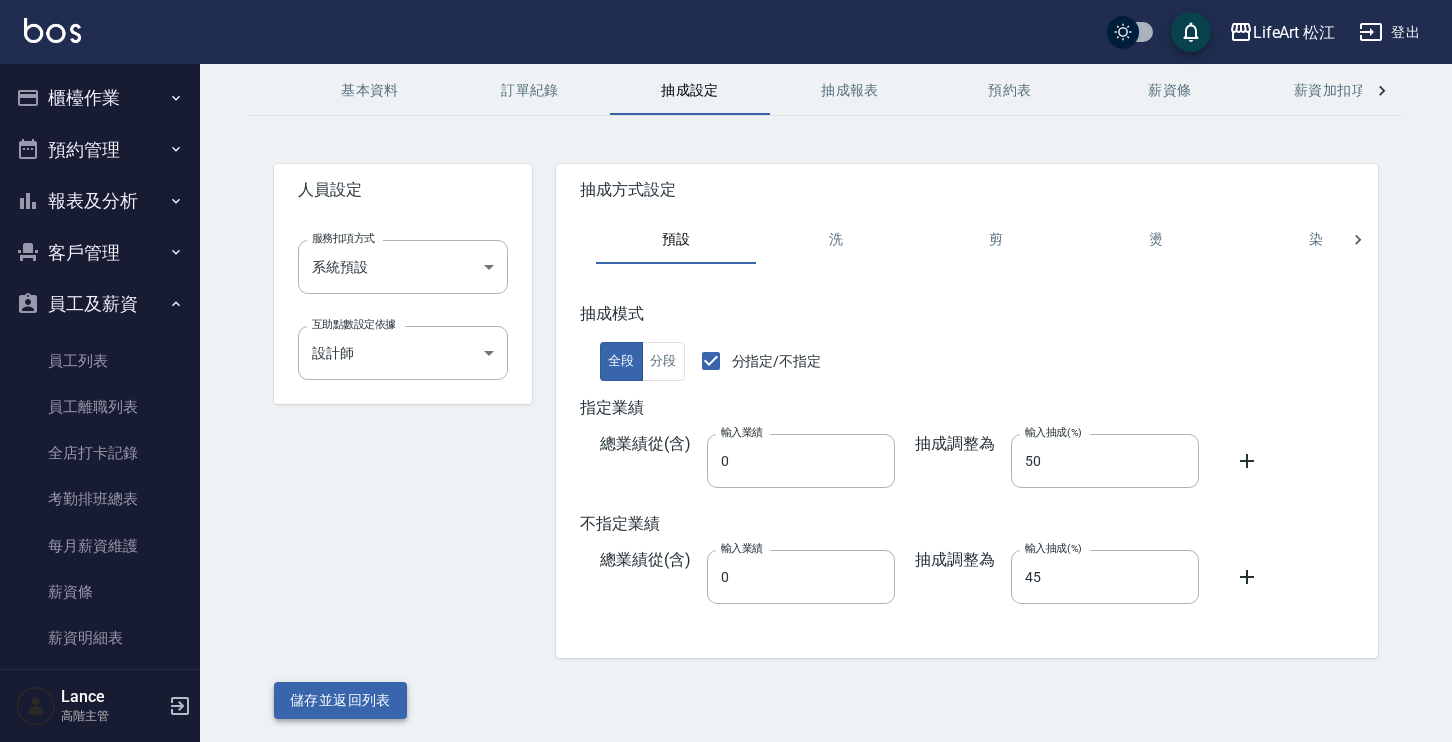 click on "儲存並返回列表" at bounding box center (340, 700) 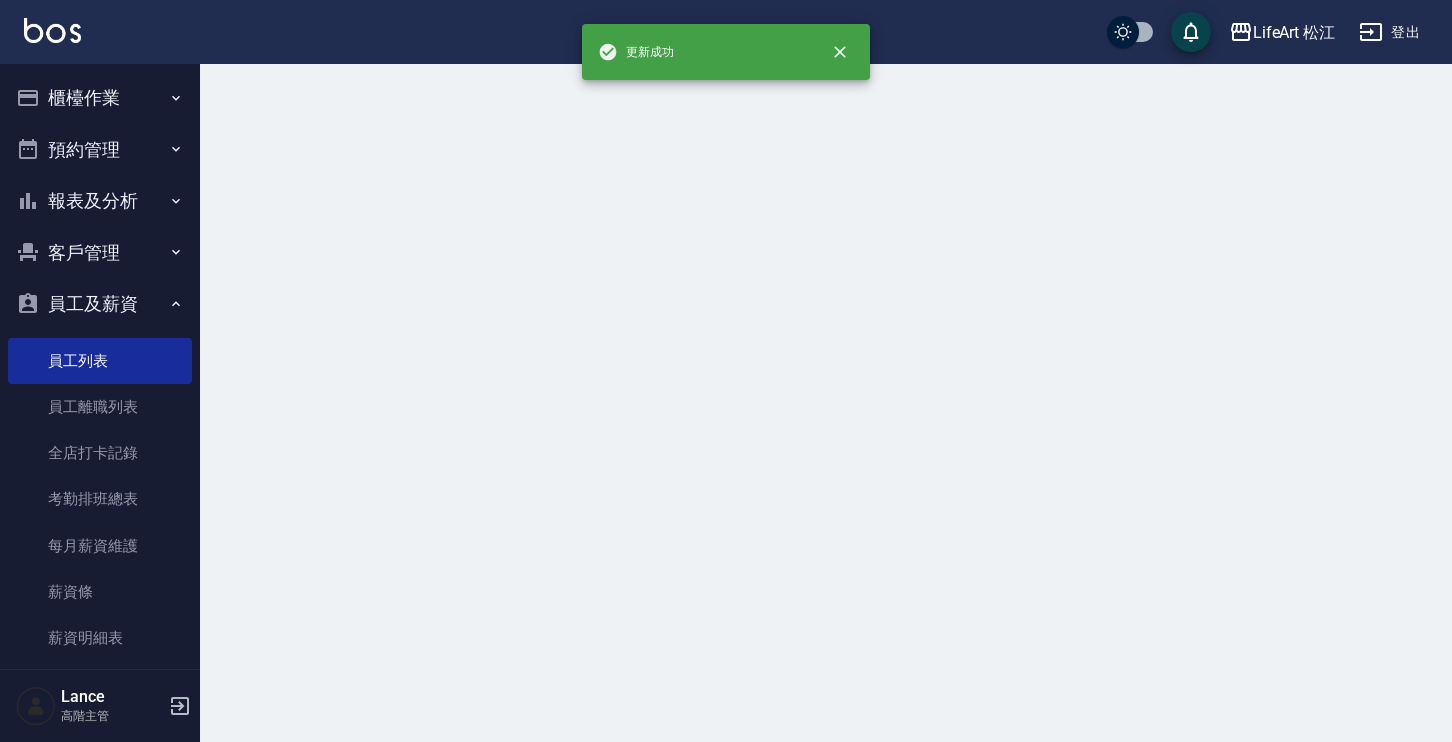 scroll, scrollTop: 0, scrollLeft: 0, axis: both 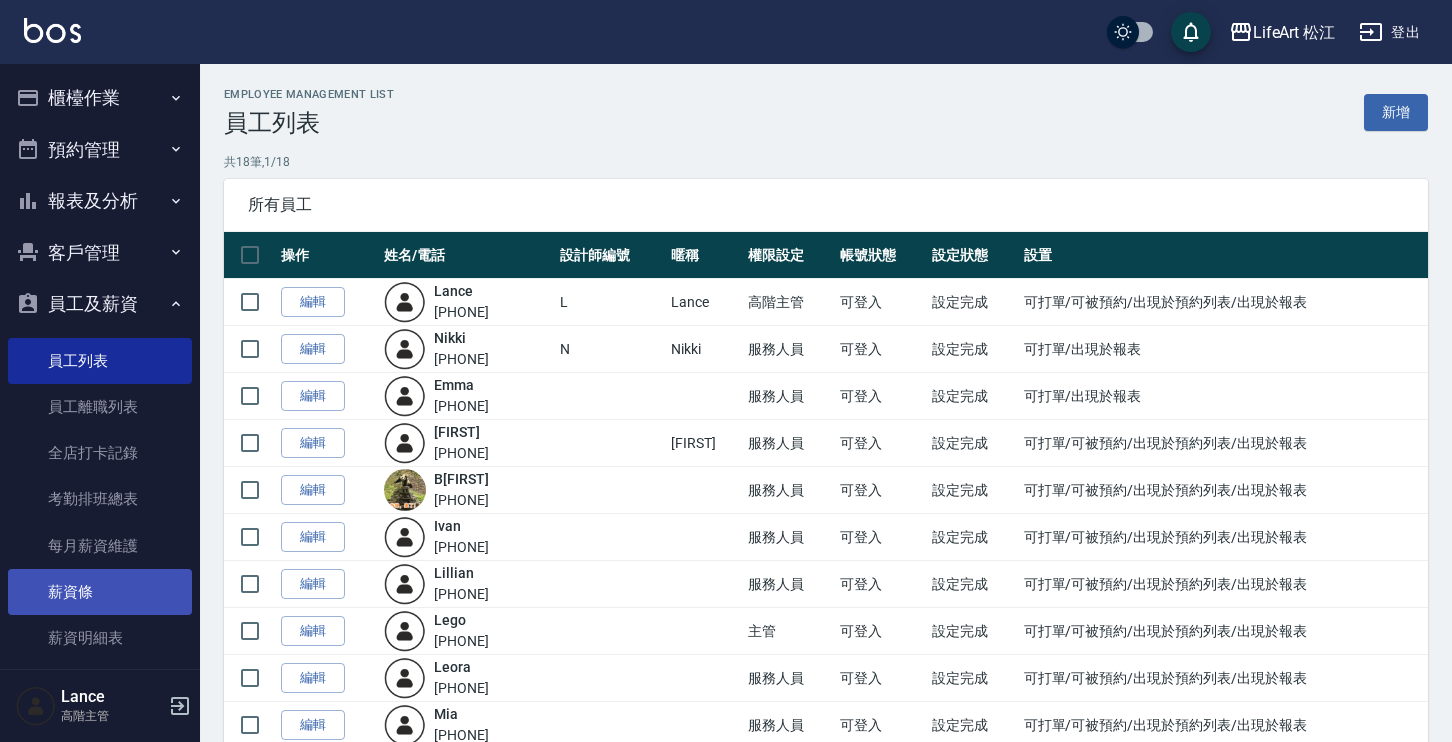 click on "薪資條" at bounding box center (100, 592) 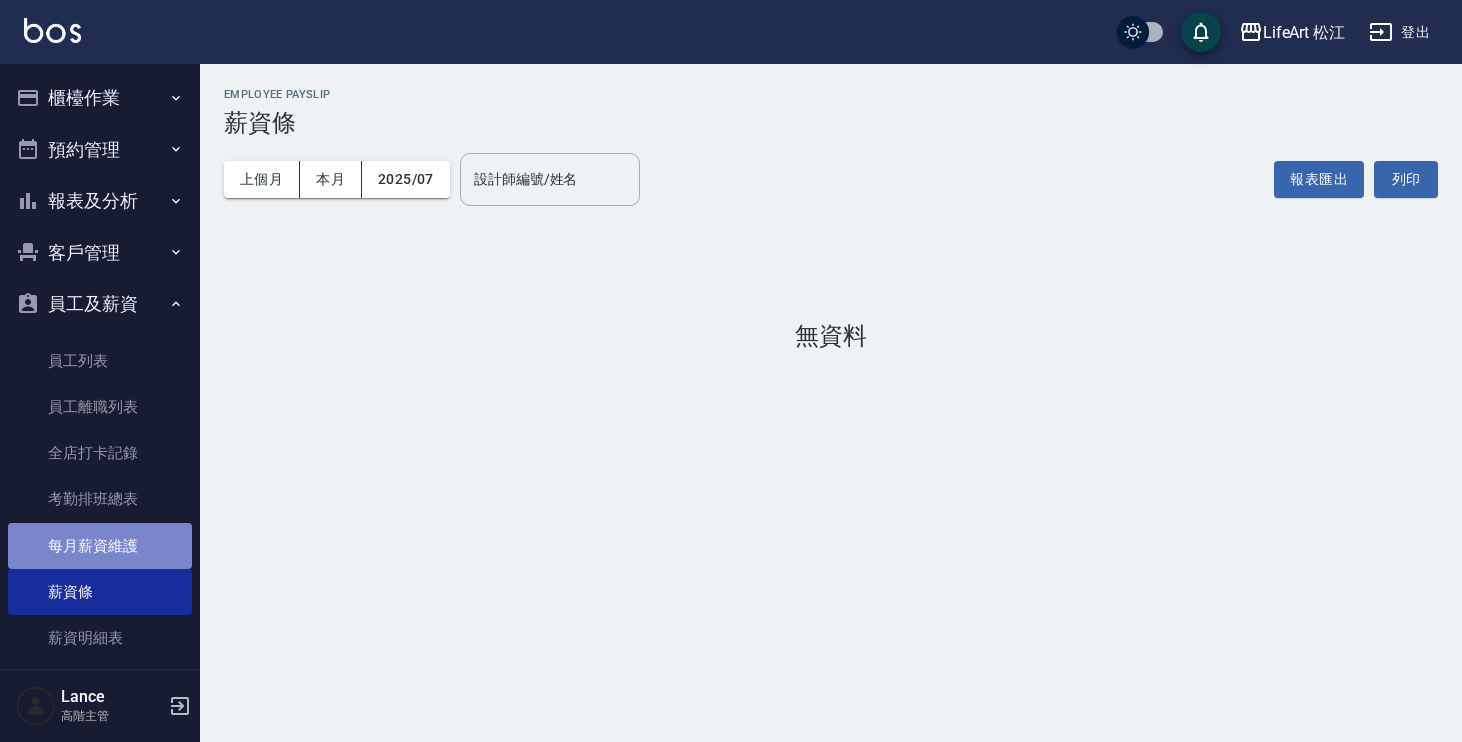 click on "每月薪資維護" at bounding box center [100, 546] 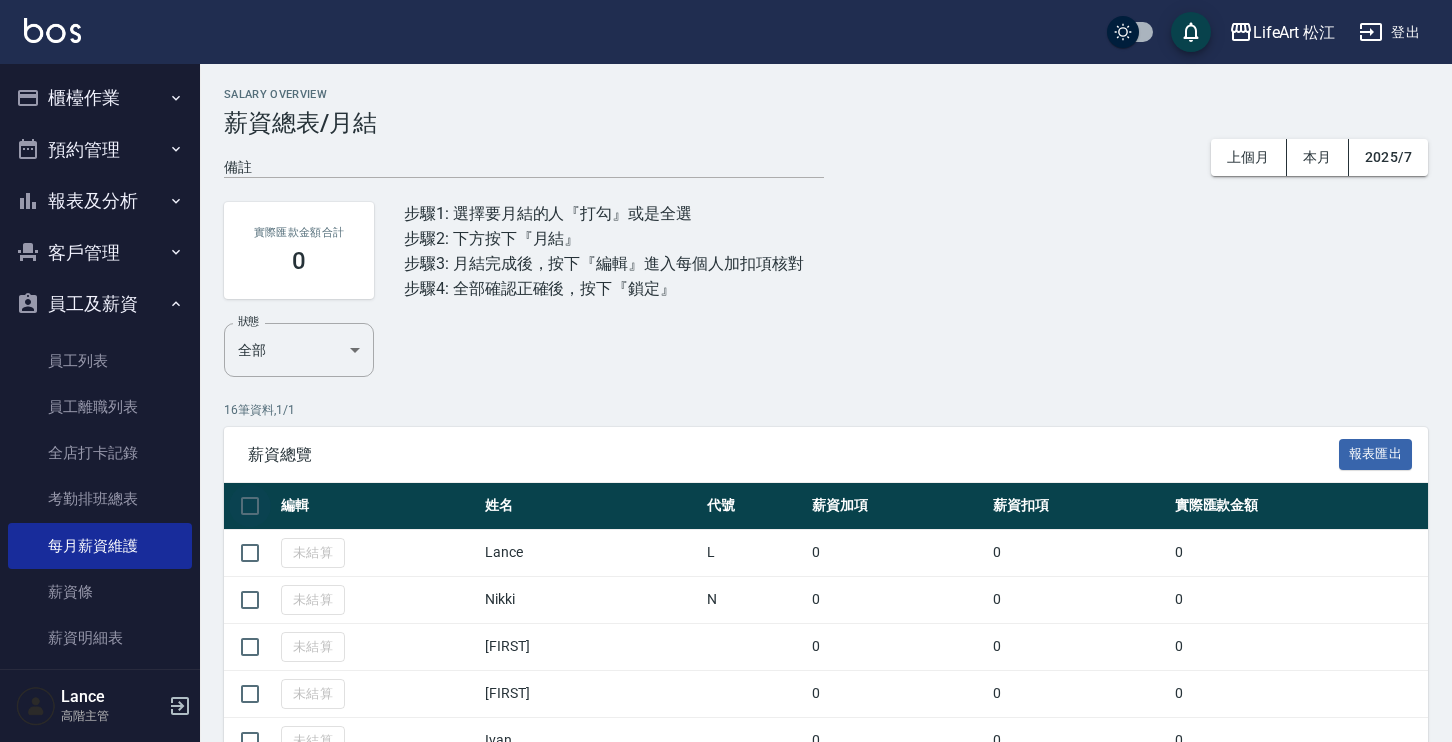 click at bounding box center [250, 506] 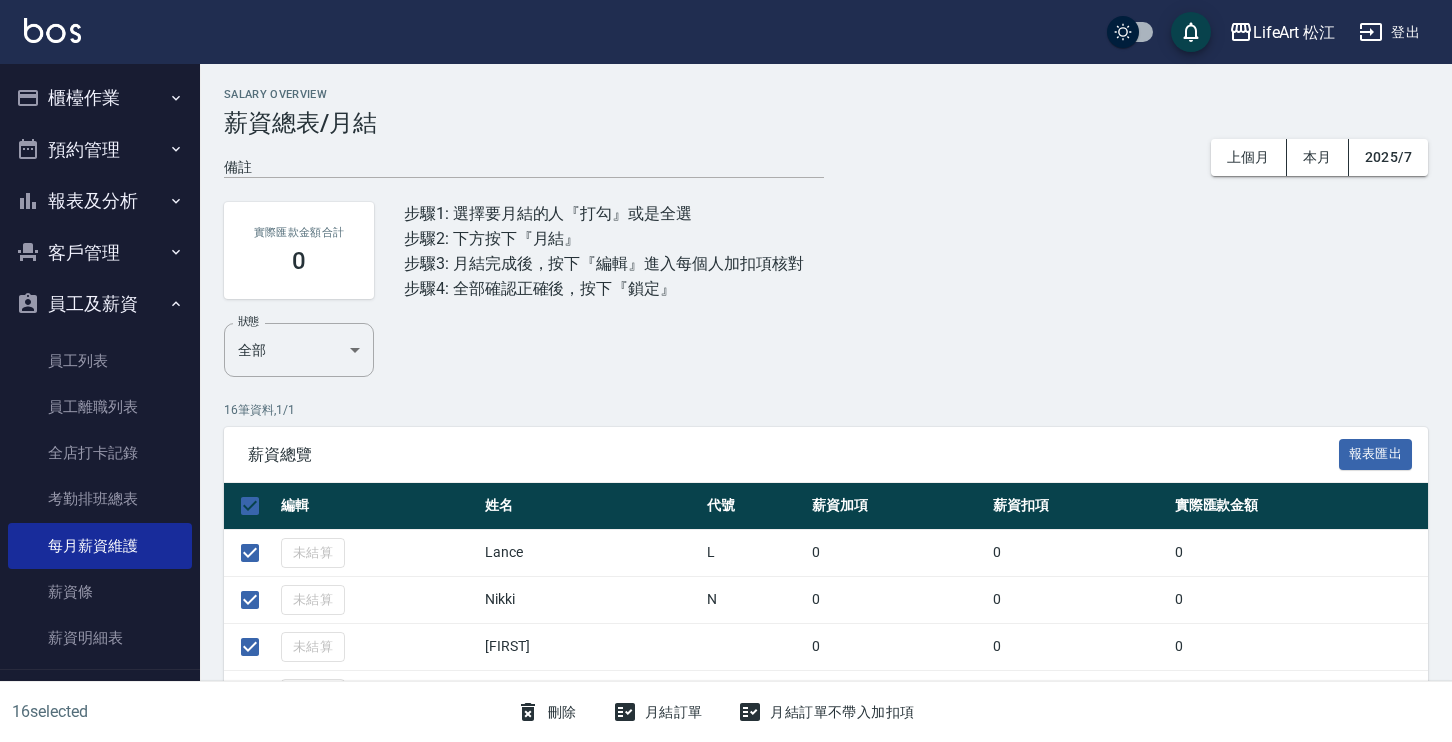 scroll, scrollTop: 174, scrollLeft: 0, axis: vertical 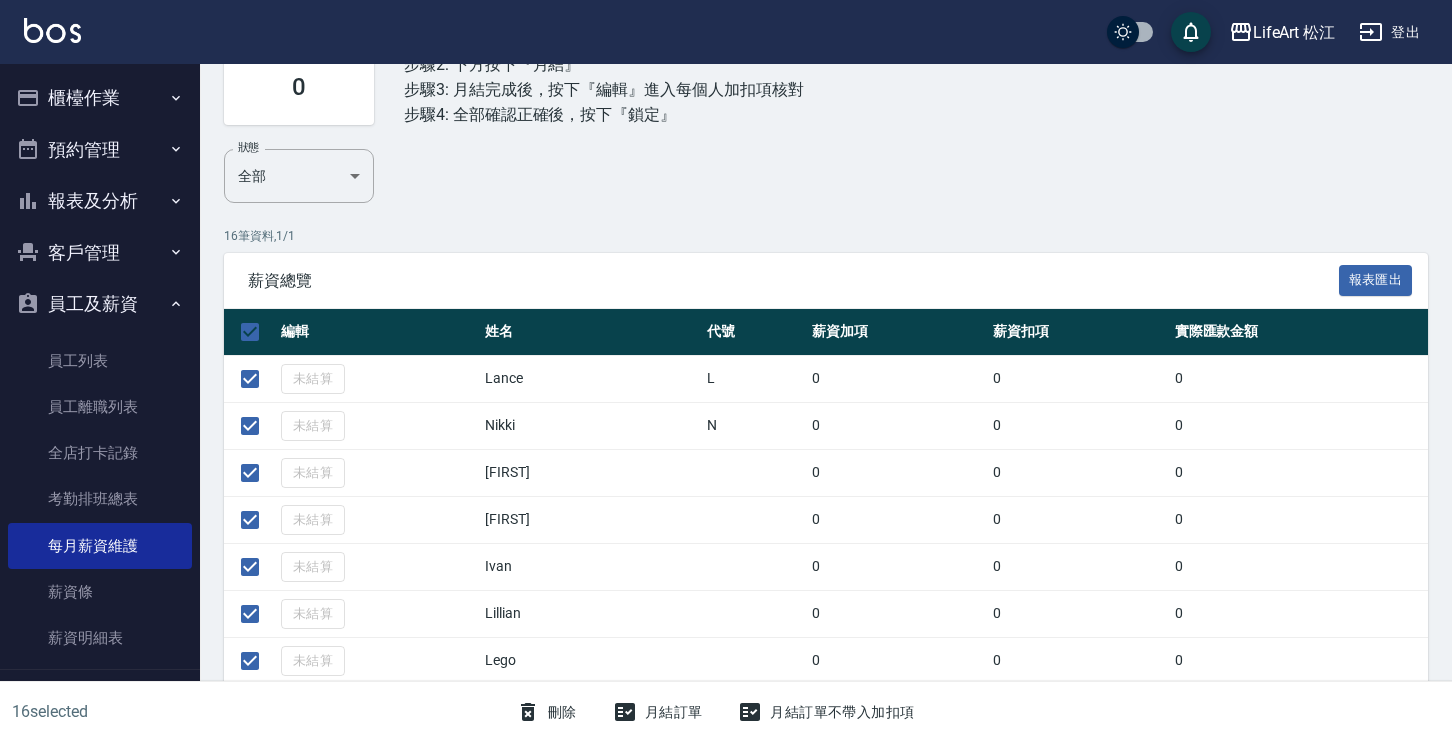 click on "月結訂單" at bounding box center (658, 712) 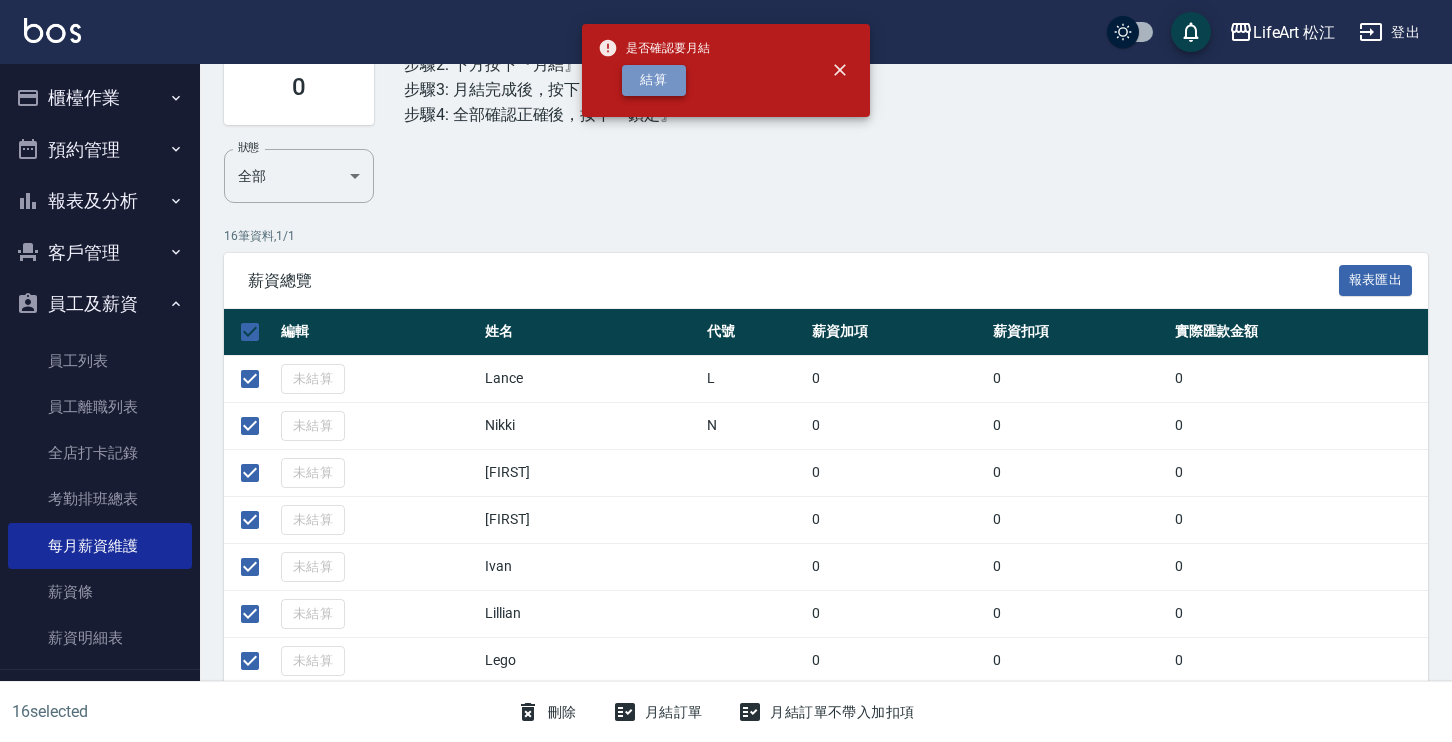 click on "結算" at bounding box center [654, 80] 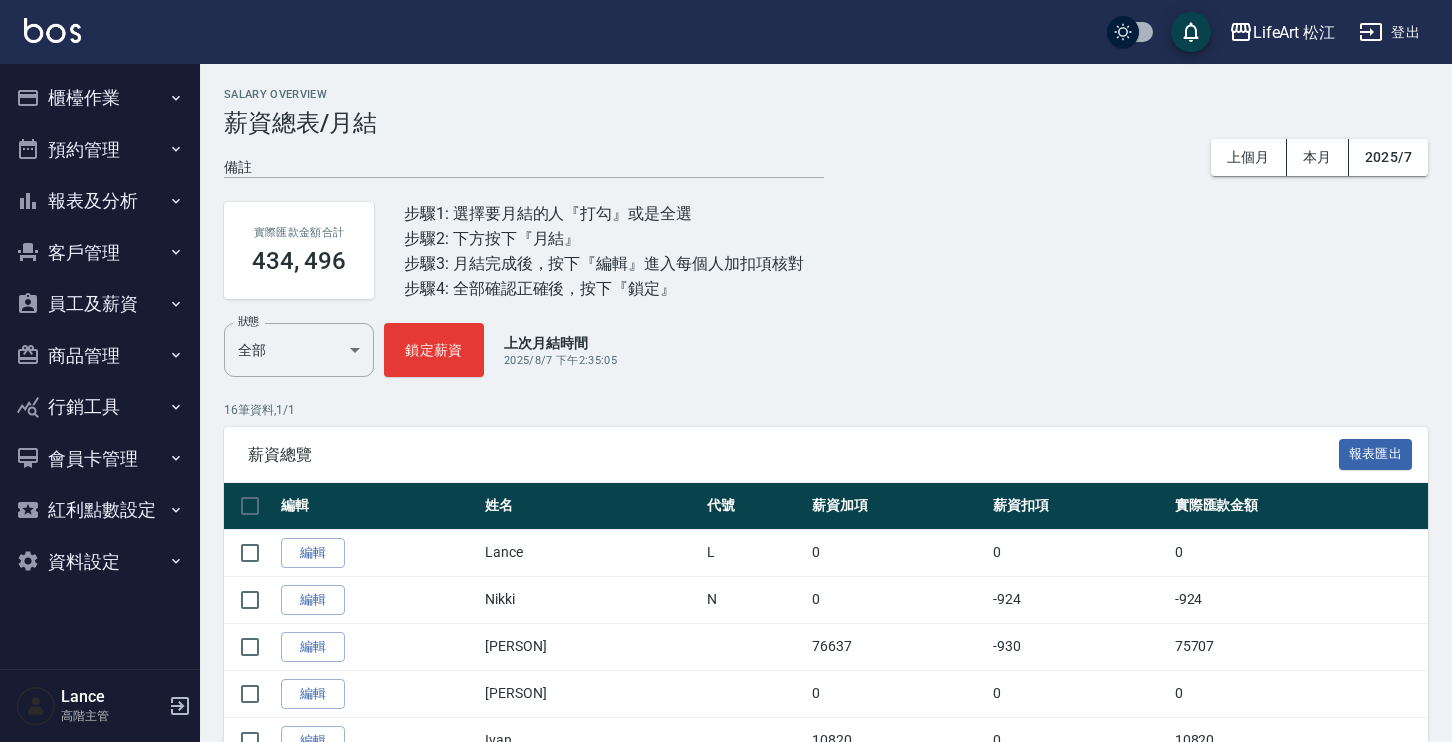 scroll, scrollTop: 0, scrollLeft: 0, axis: both 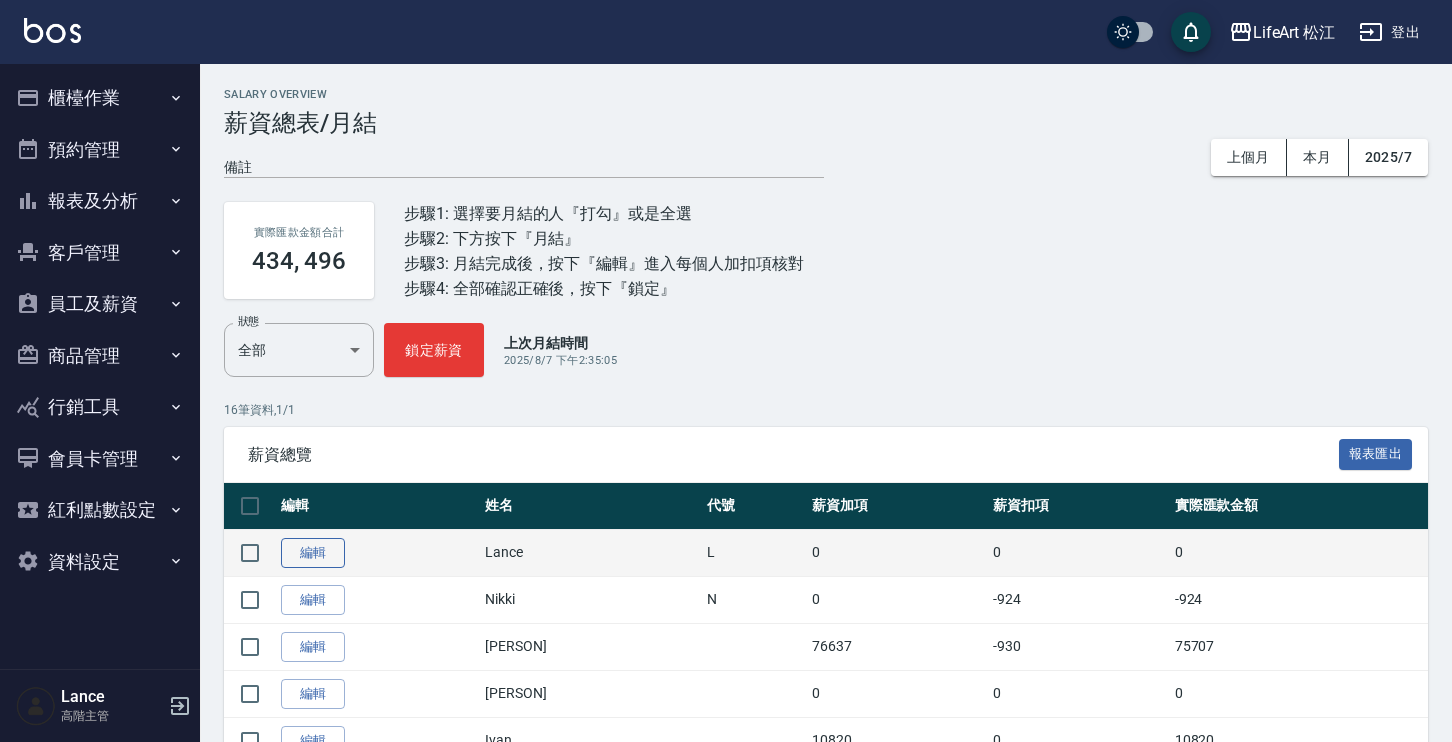 click on "編輯" at bounding box center [313, 553] 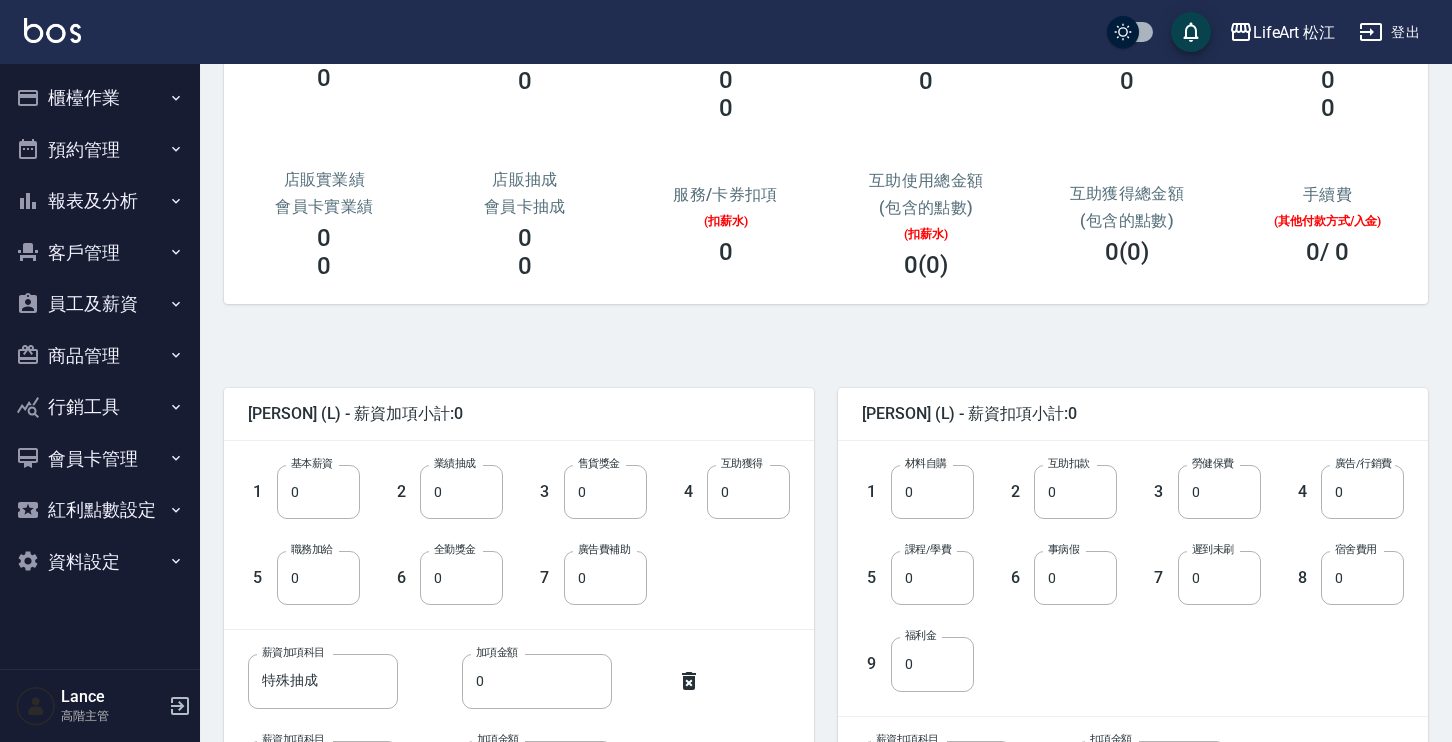 scroll, scrollTop: 352, scrollLeft: 0, axis: vertical 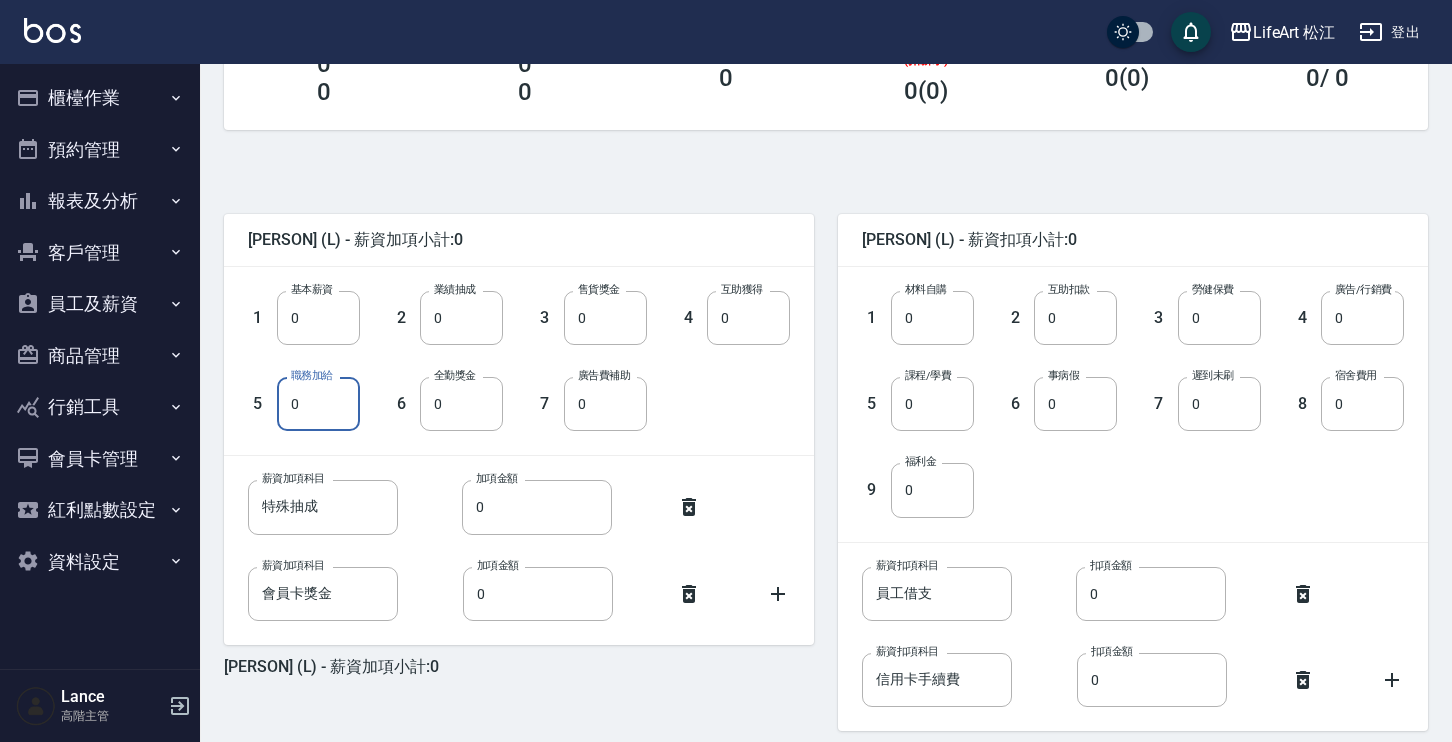 click on "0" at bounding box center [318, 404] 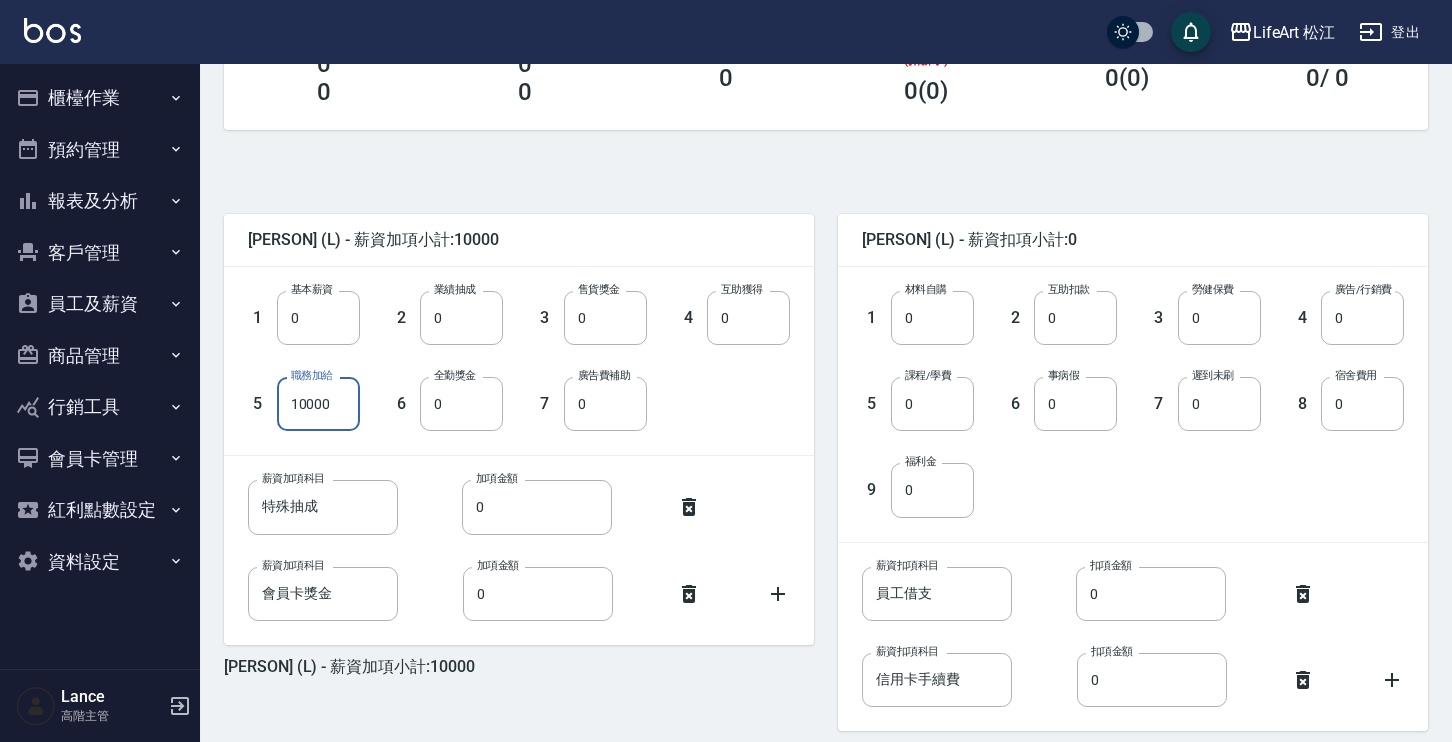 type on "10000" 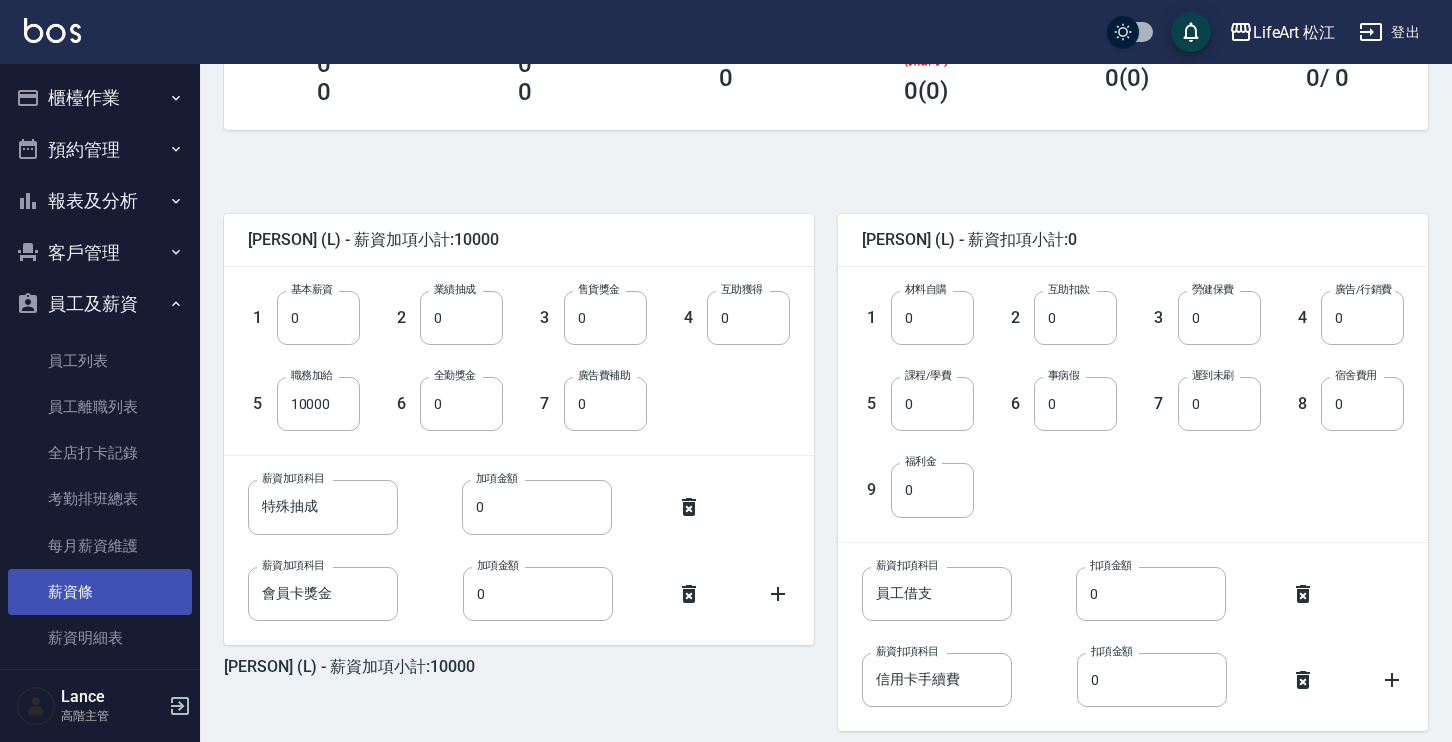 click on "薪資條" at bounding box center [100, 592] 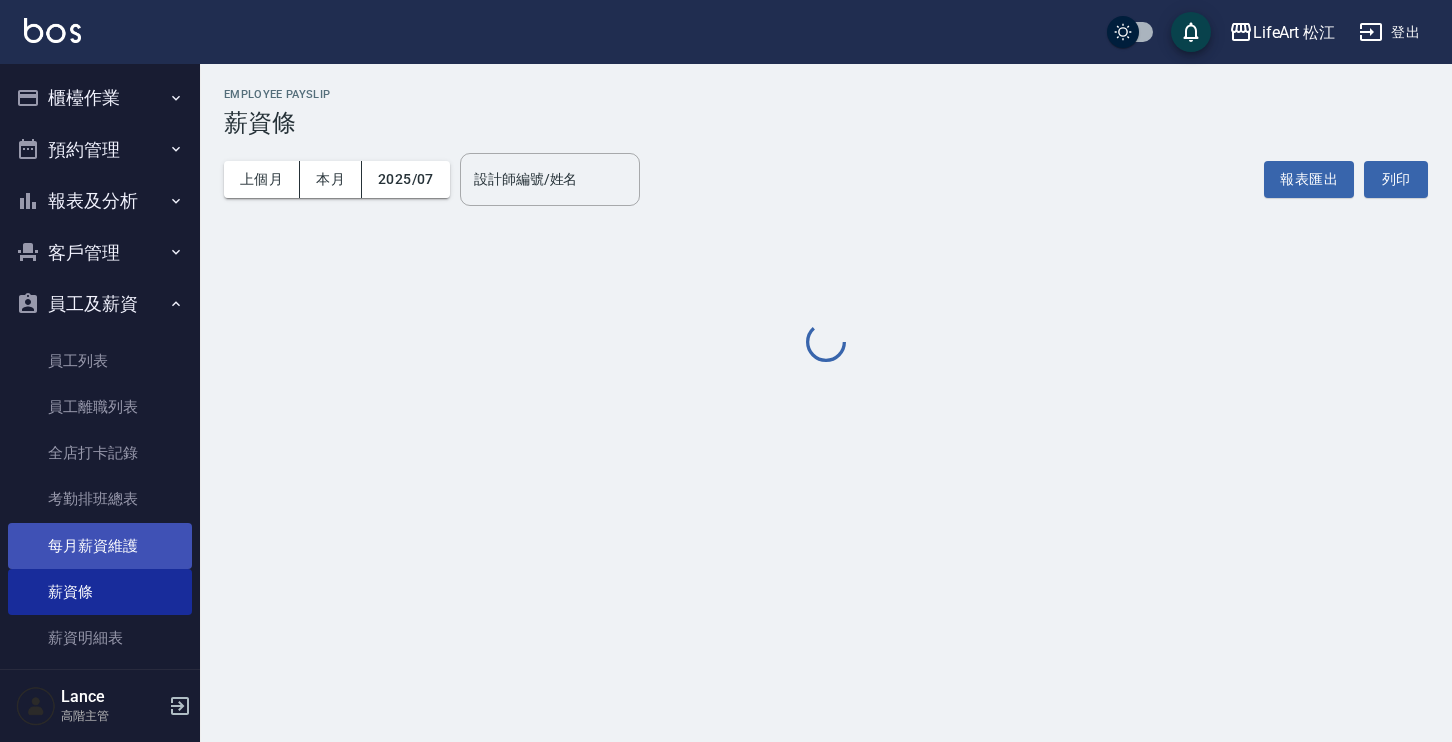 scroll, scrollTop: 0, scrollLeft: 0, axis: both 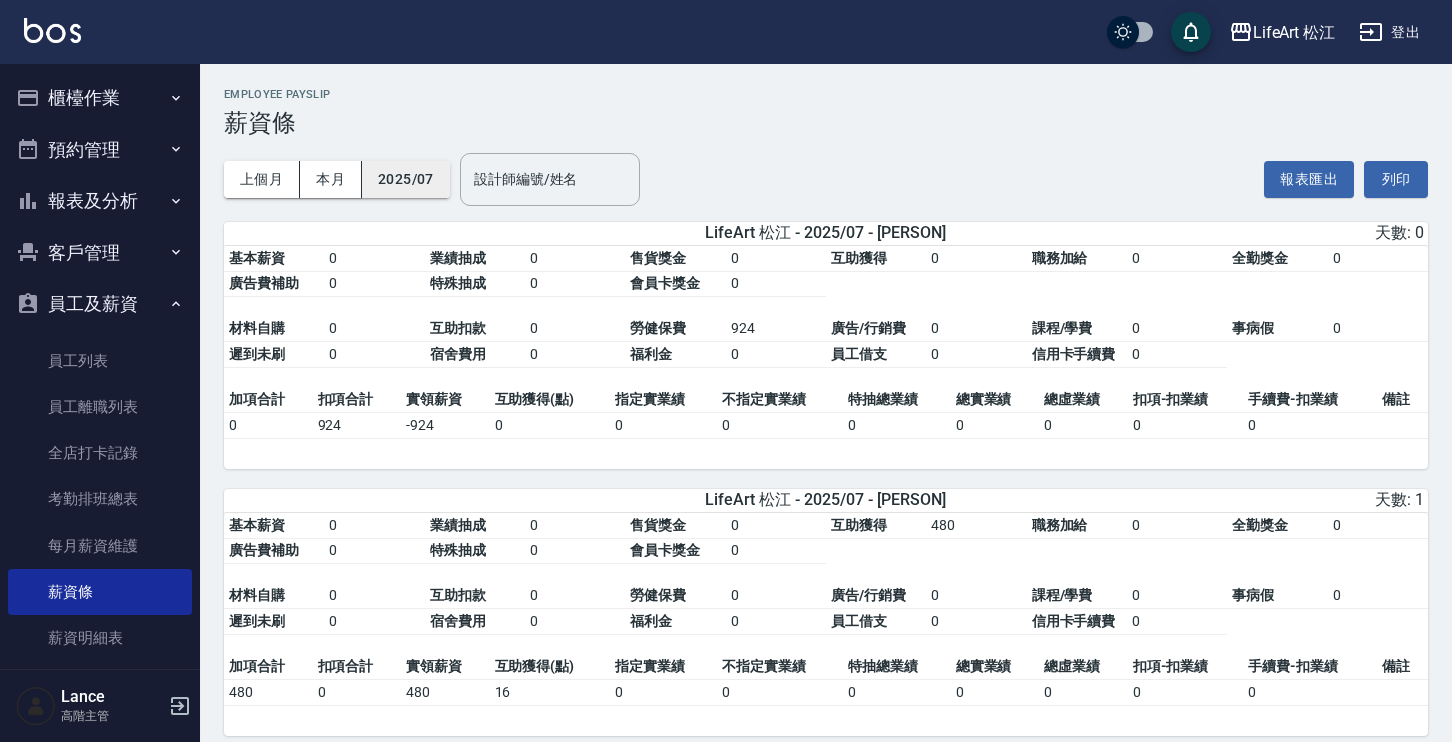 click on "2025/07" at bounding box center (406, 179) 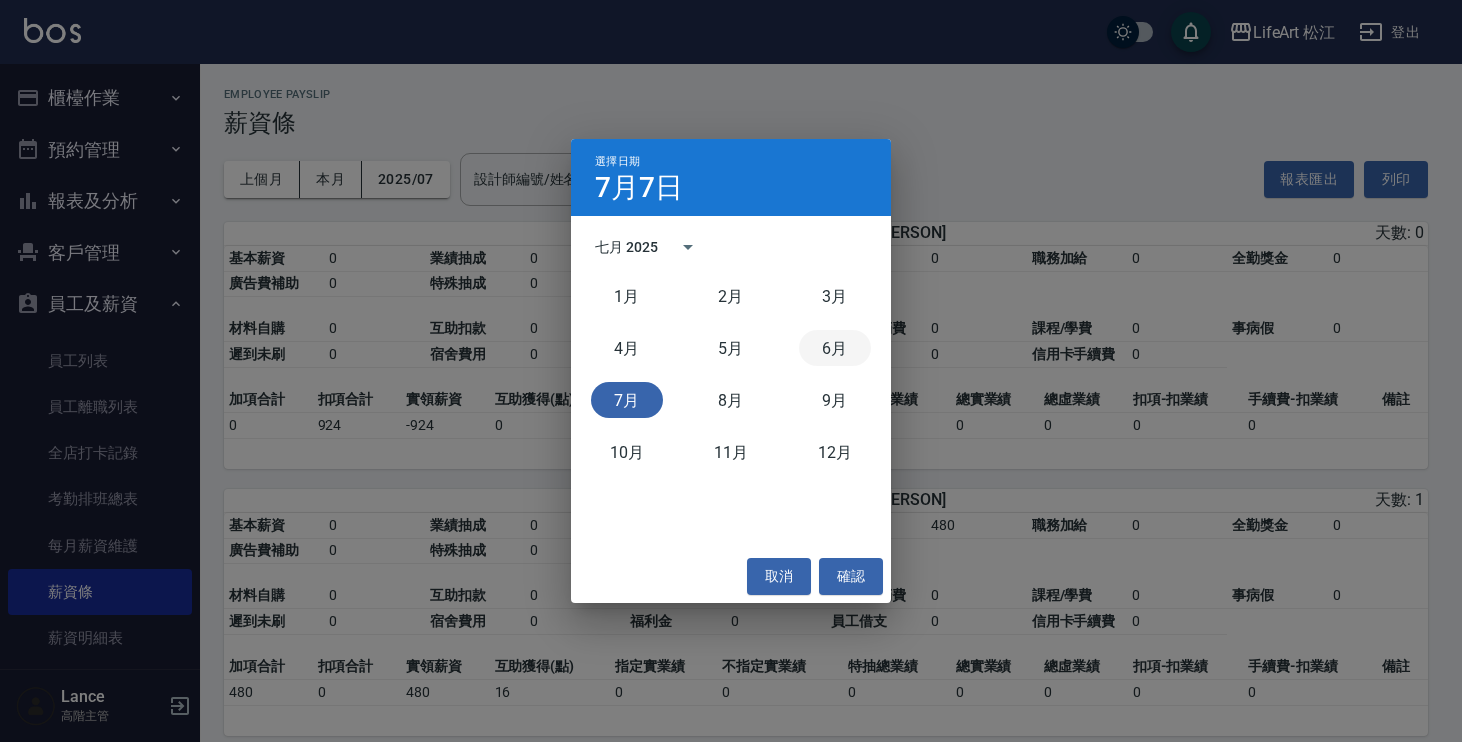 click on "6月" at bounding box center [835, 348] 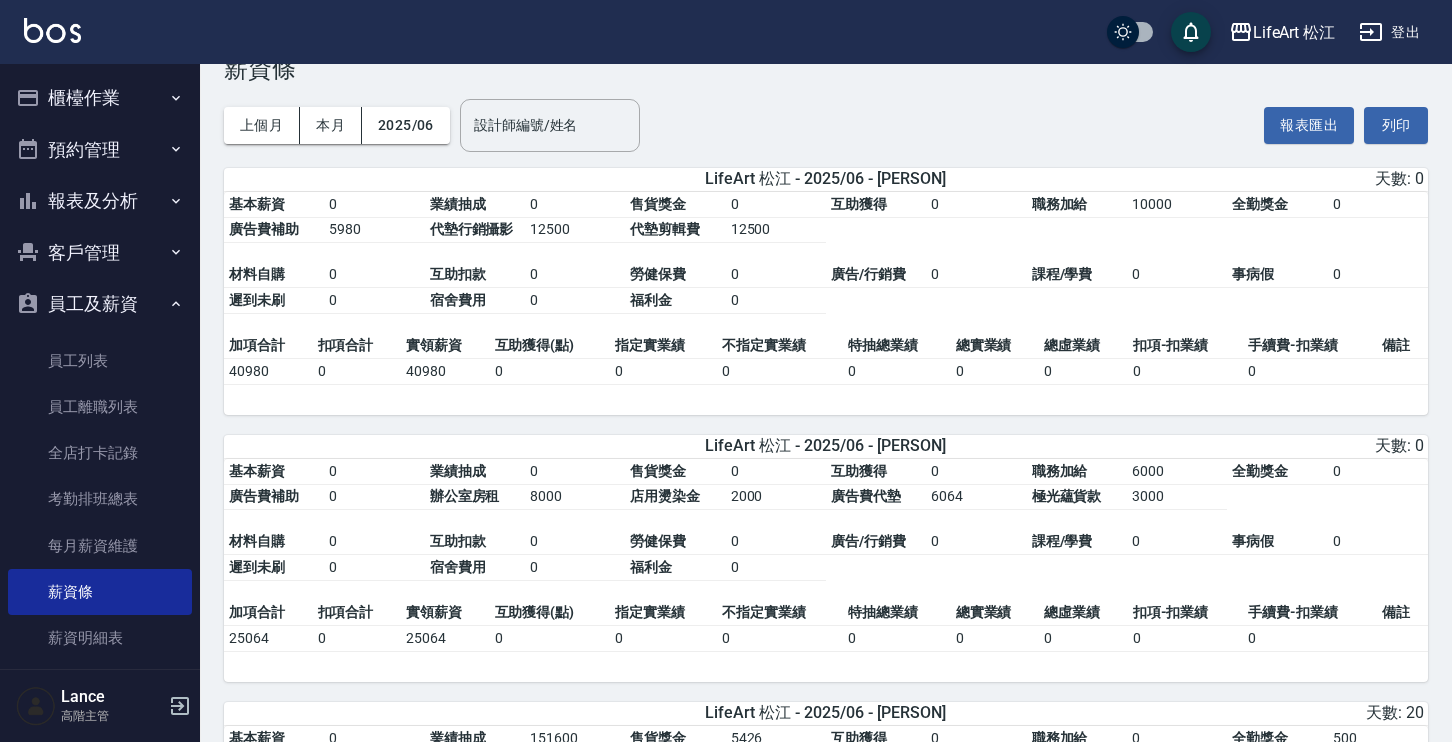 scroll, scrollTop: 190, scrollLeft: 0, axis: vertical 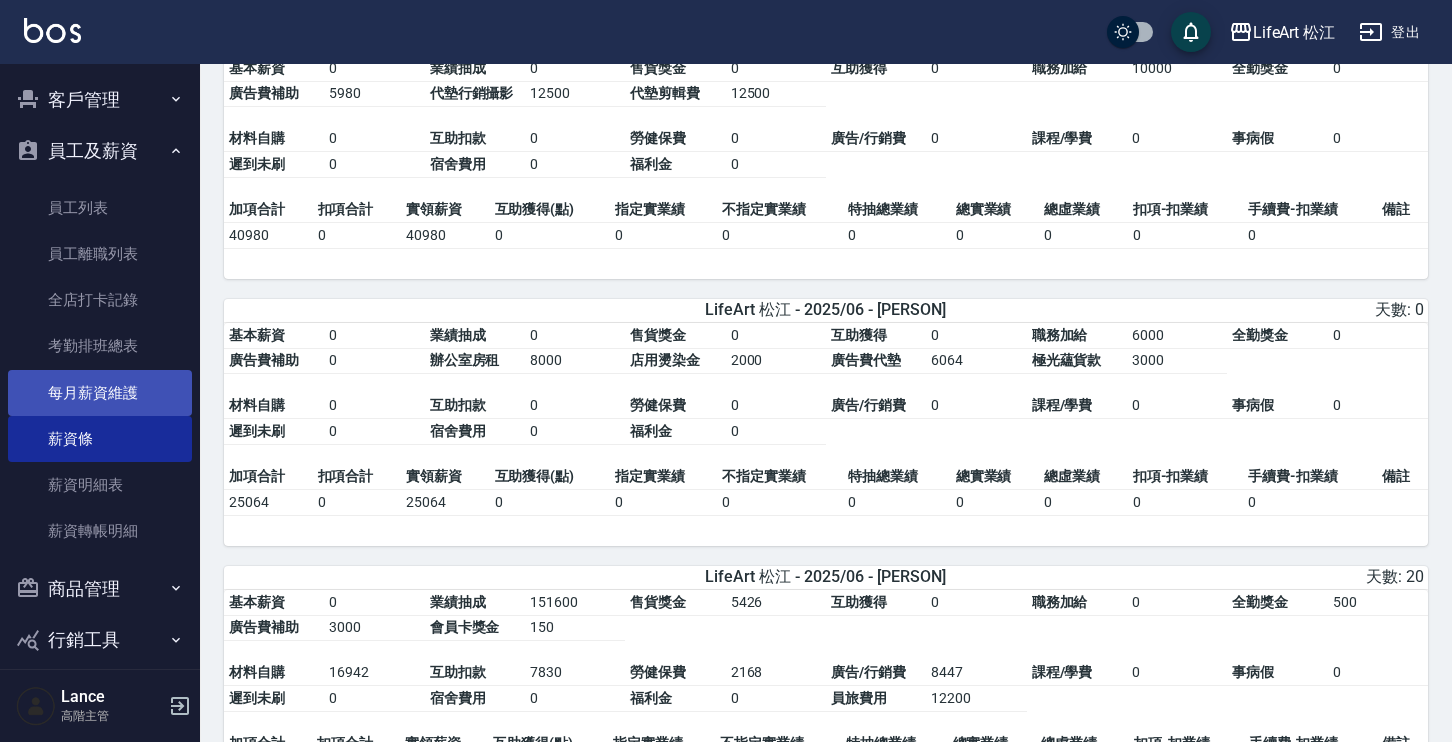 click on "每月薪資維護" at bounding box center (100, 393) 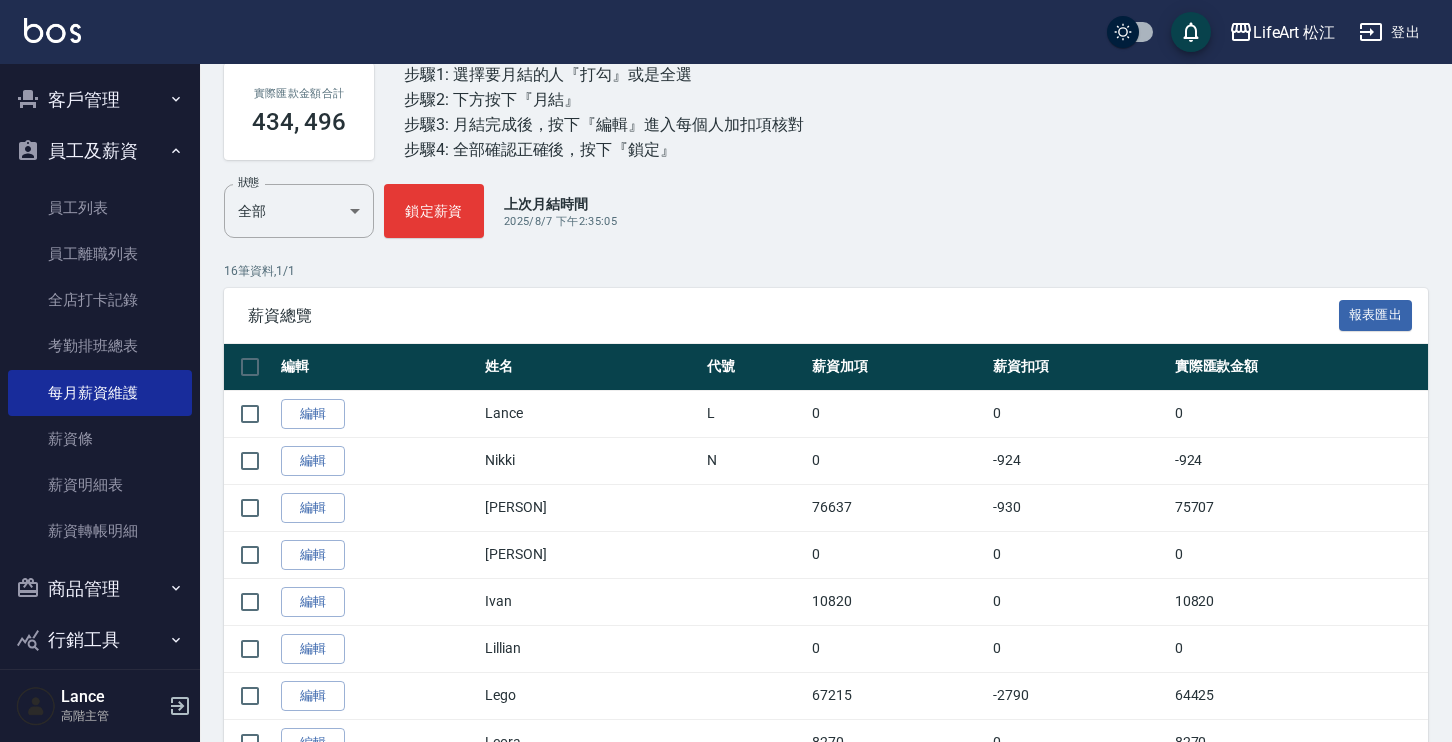 scroll, scrollTop: 287, scrollLeft: 0, axis: vertical 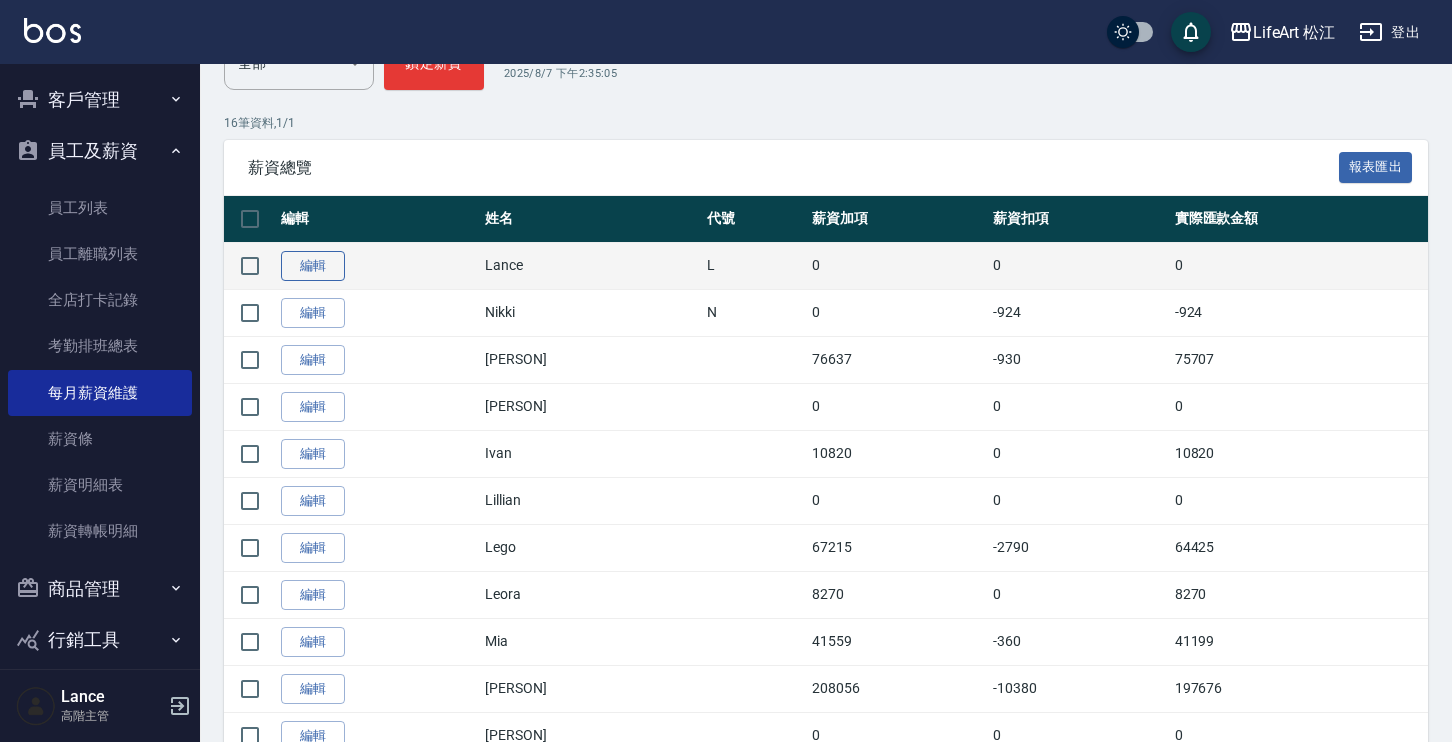 click on "編輯" at bounding box center (313, 266) 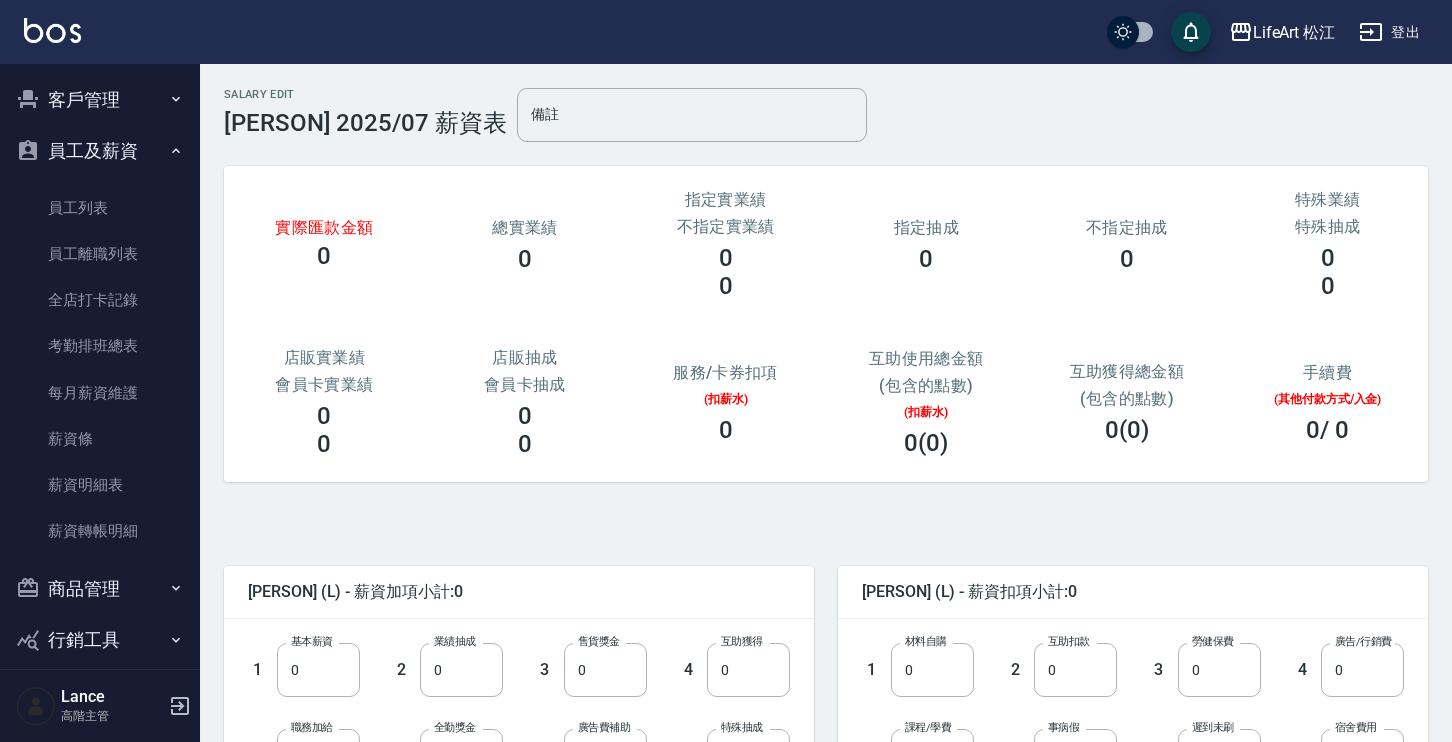 scroll, scrollTop: 473, scrollLeft: 0, axis: vertical 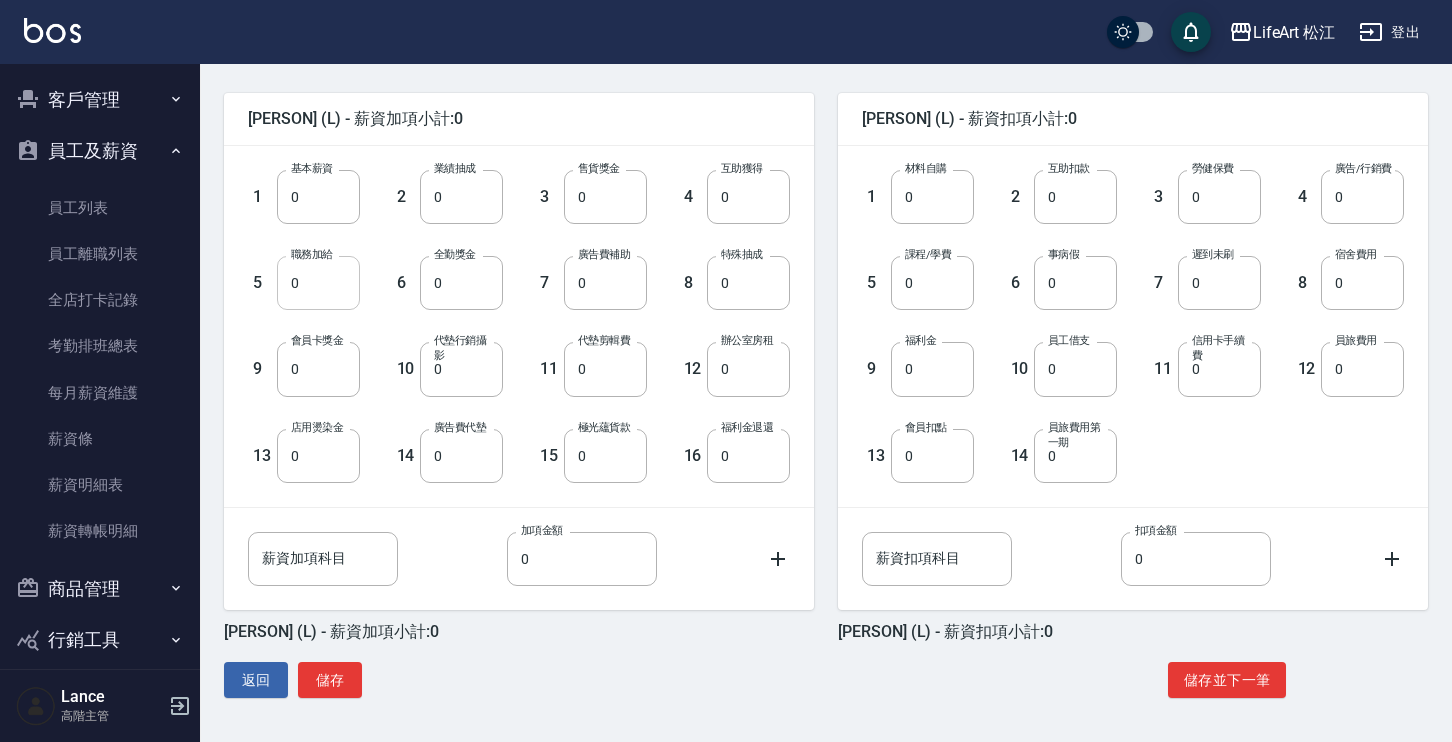 click on "0" at bounding box center (318, 283) 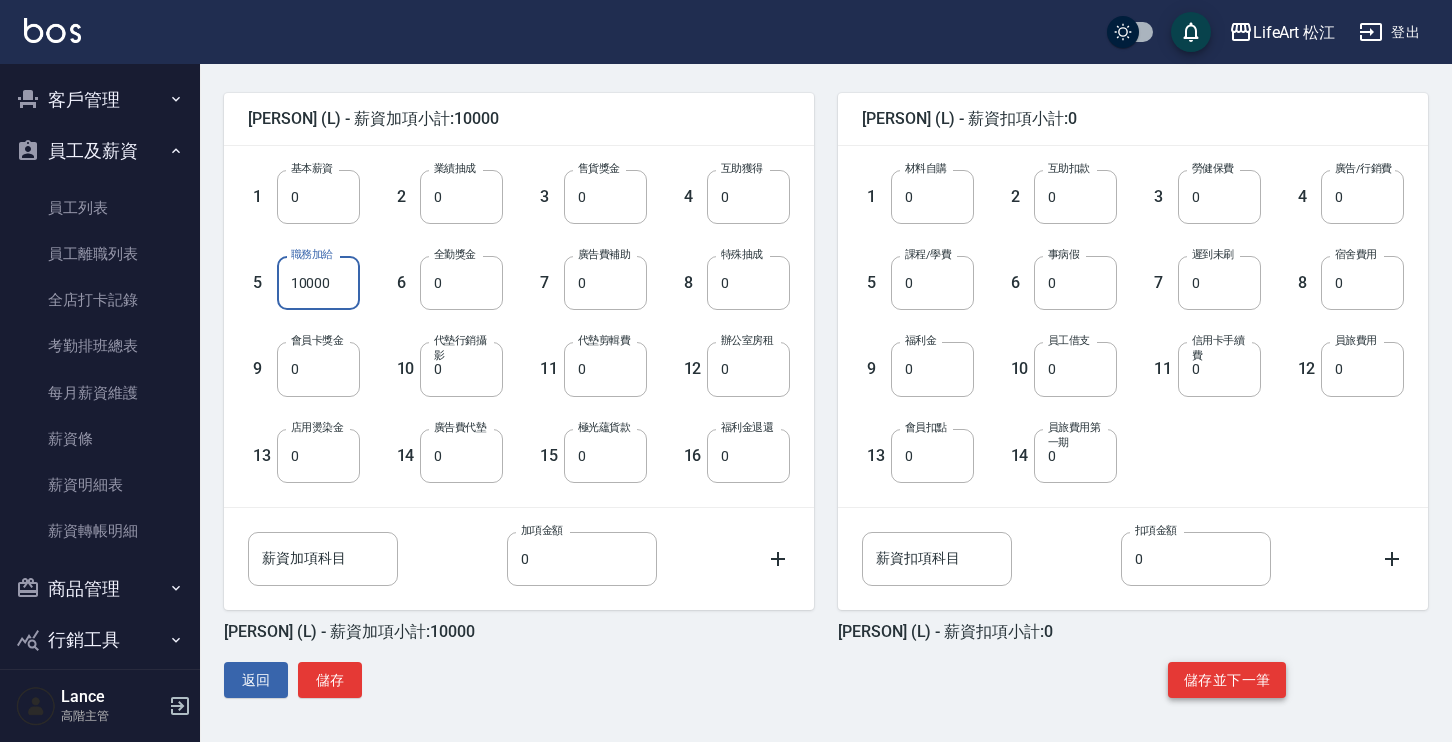 type on "10000" 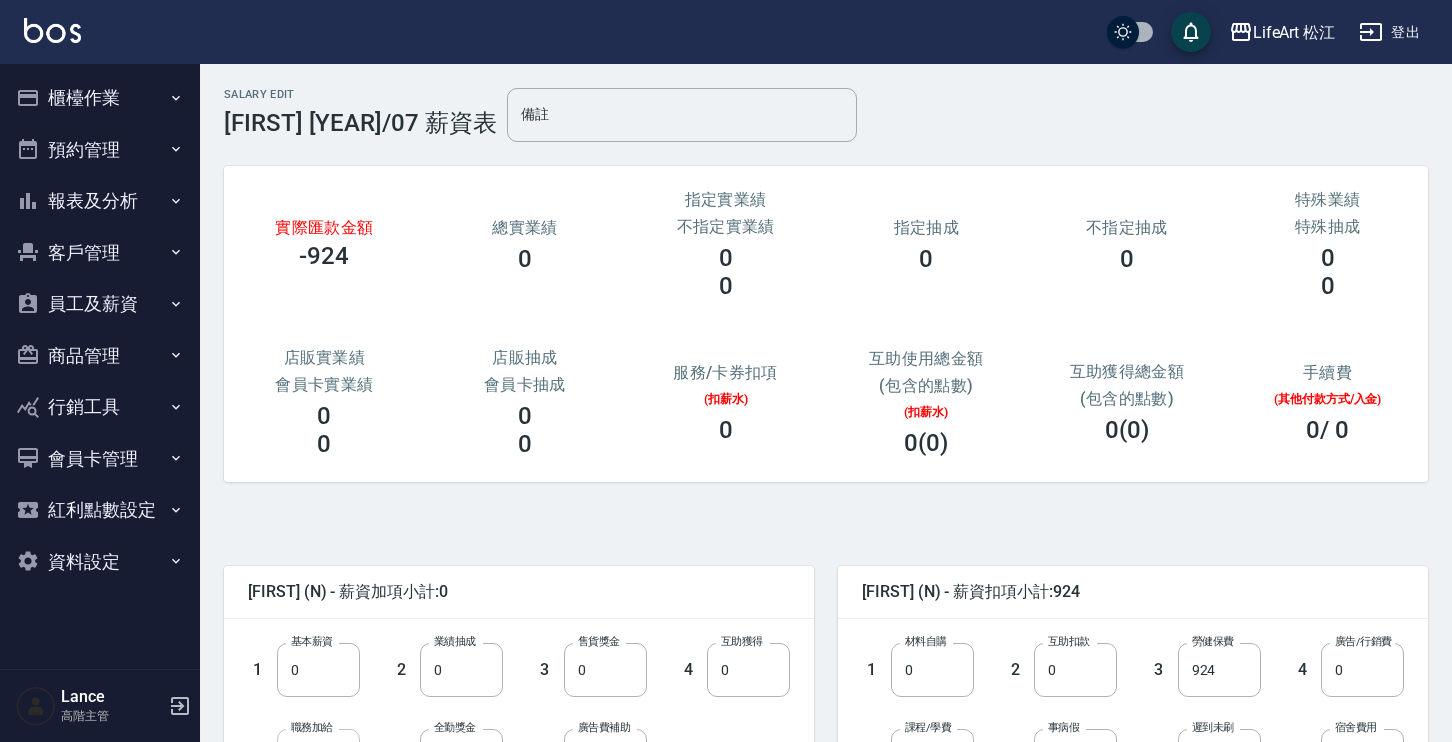 scroll, scrollTop: 237, scrollLeft: 0, axis: vertical 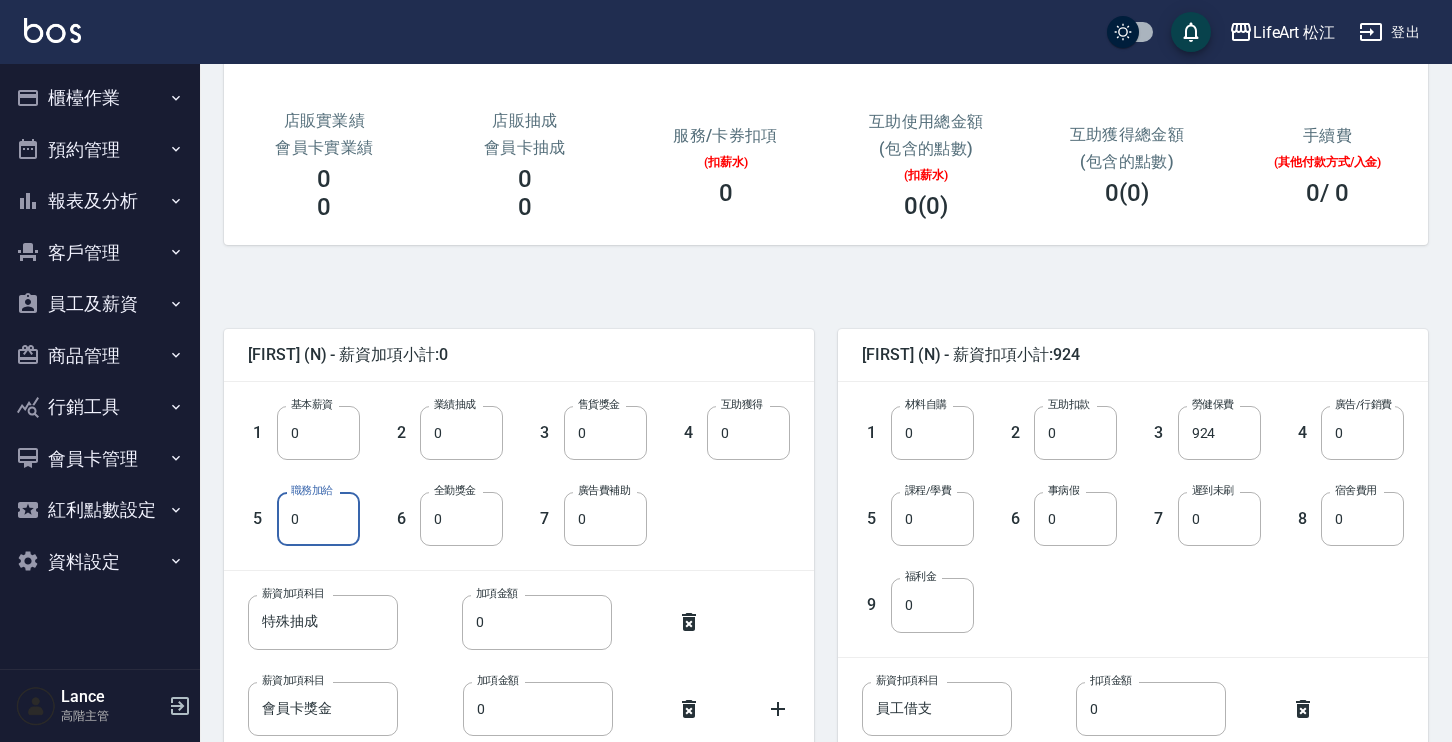 click on "0" at bounding box center (318, 519) 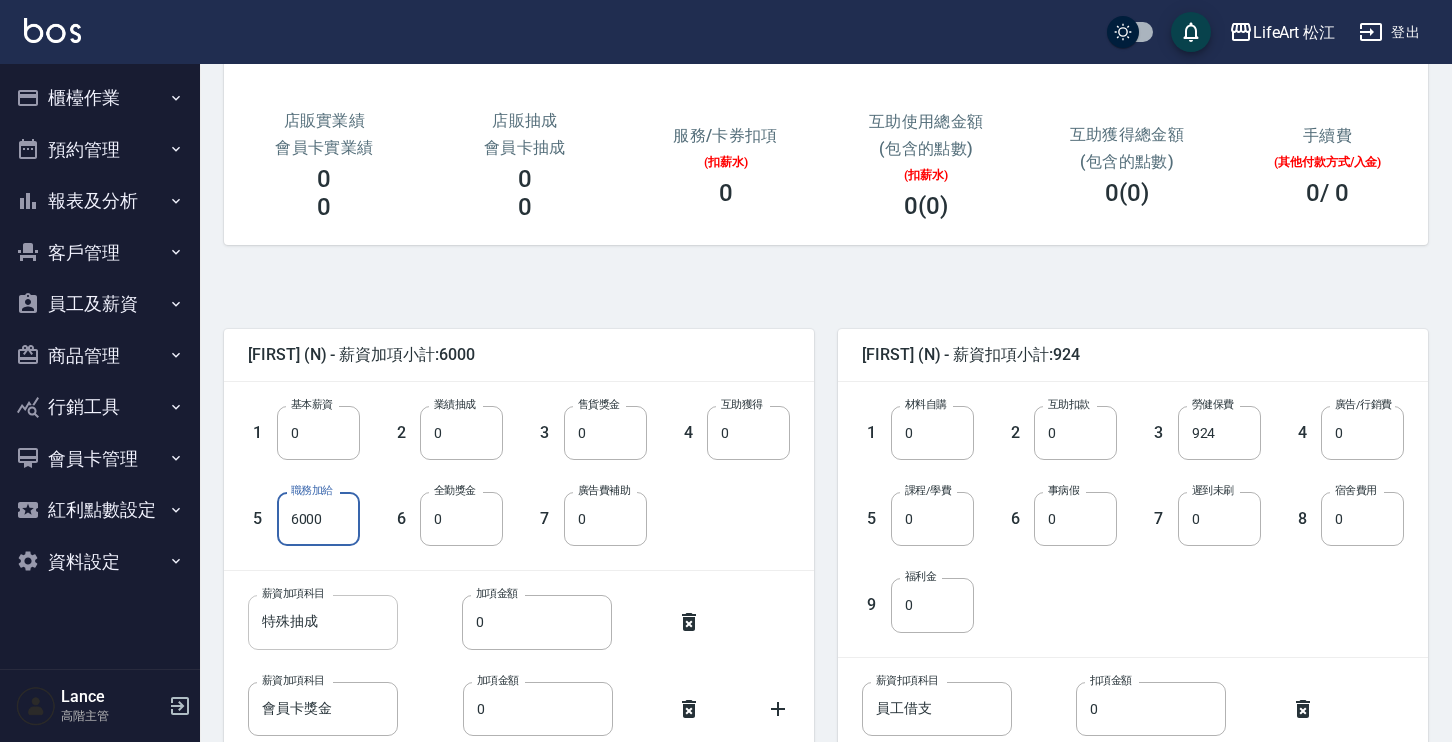 type on "6000" 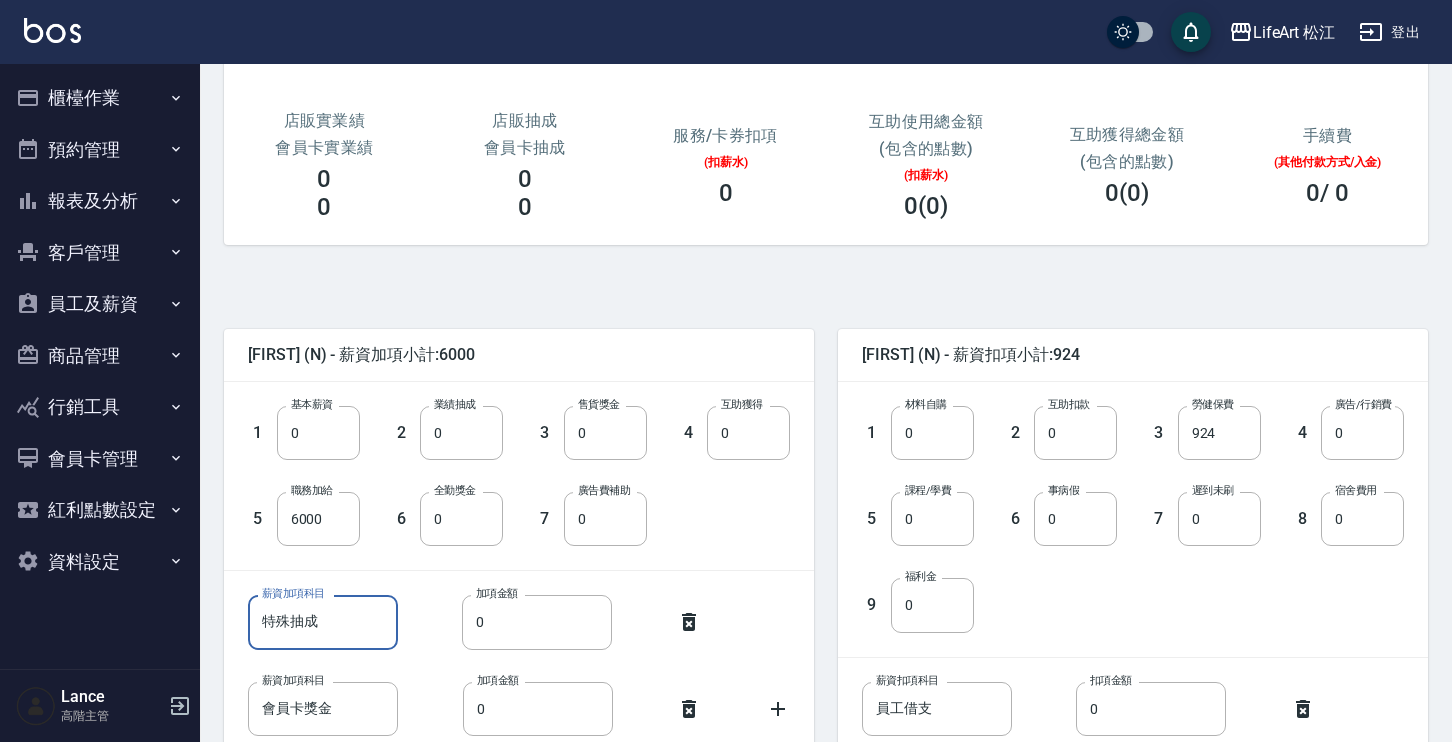 drag, startPoint x: 317, startPoint y: 626, endPoint x: 214, endPoint y: 610, distance: 104.23531 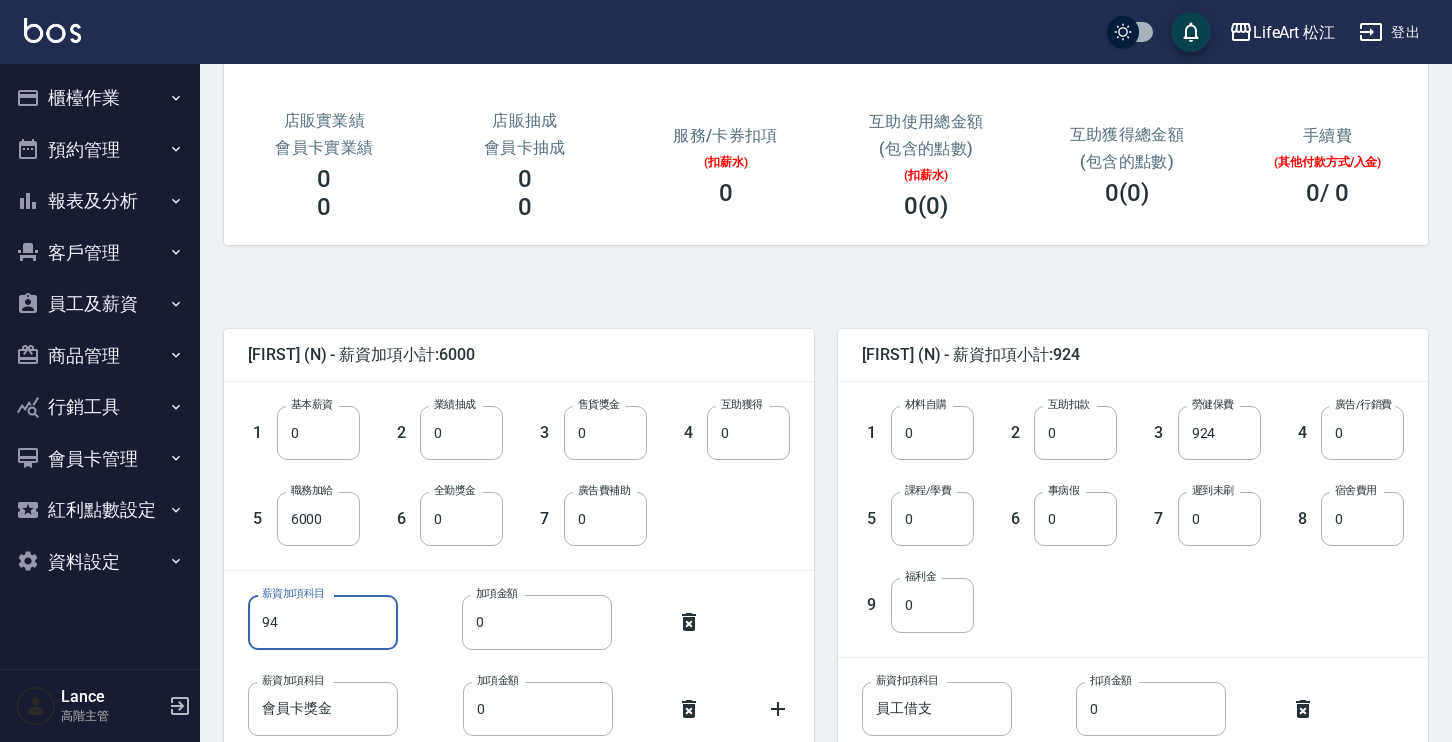 type on "9" 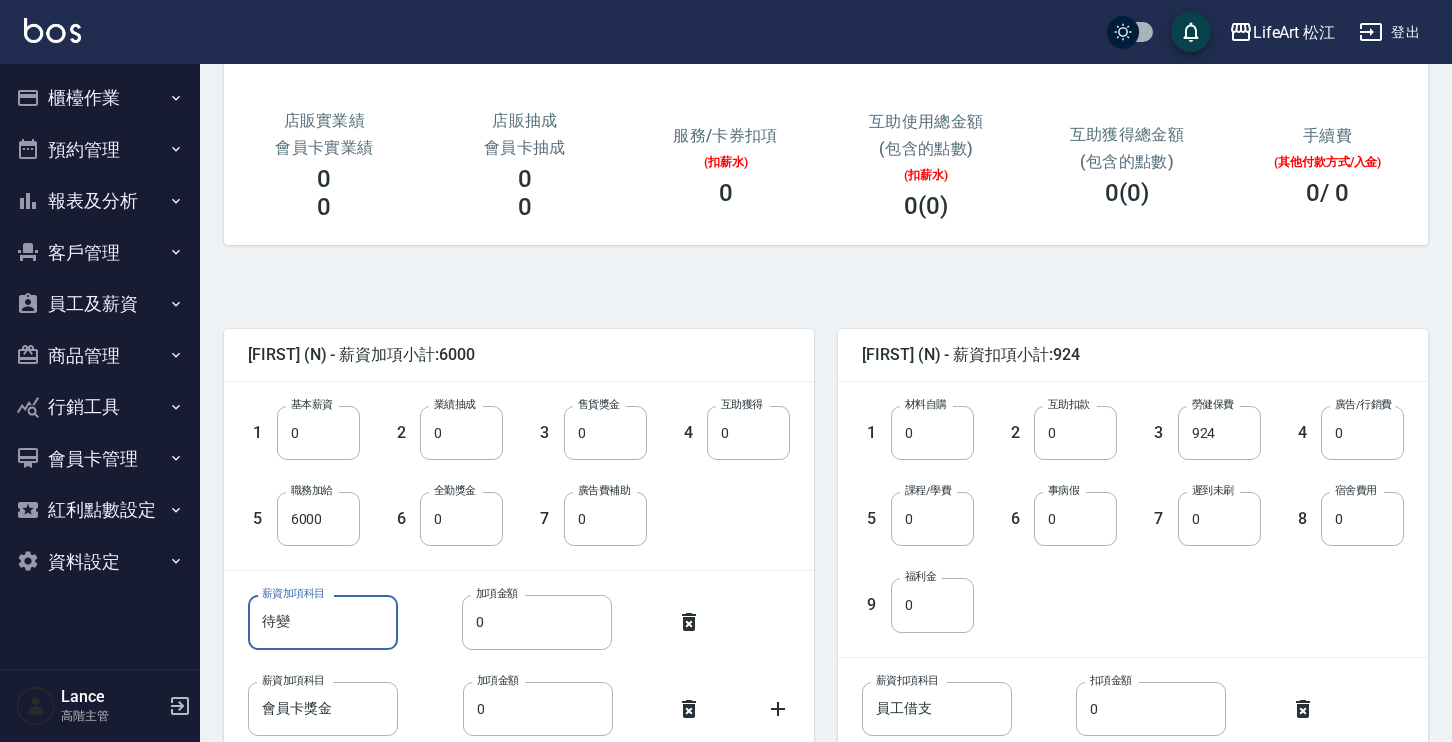 type on "待" 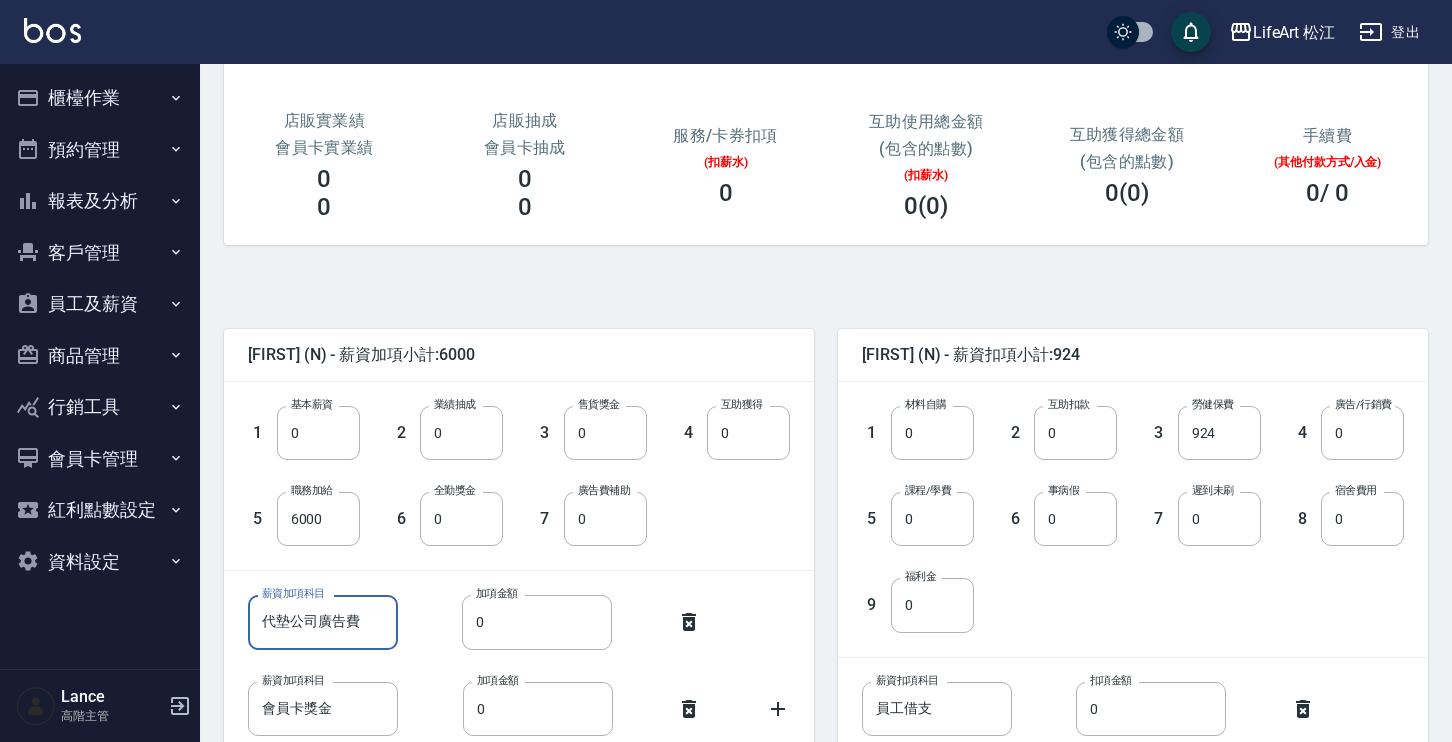 type on "代墊公司廣告費" 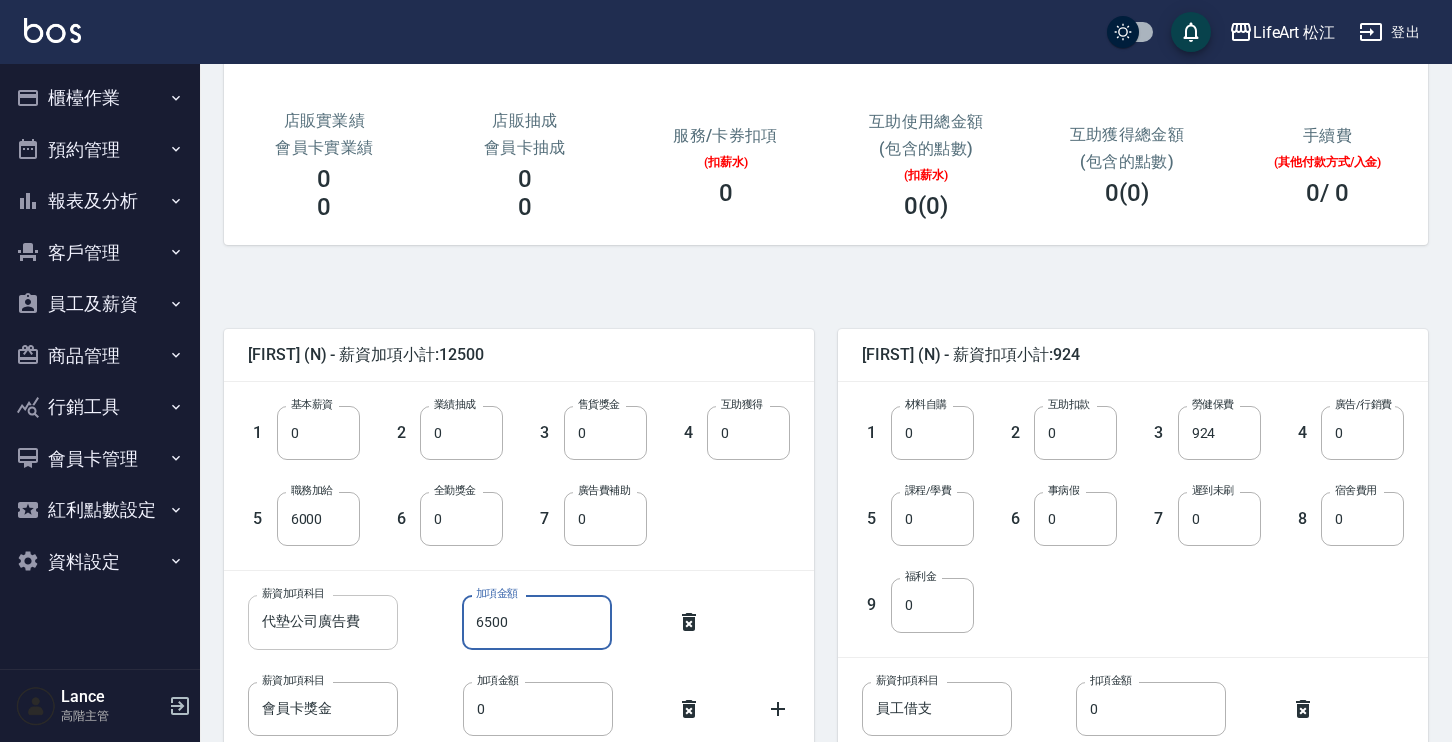 type on "6500" 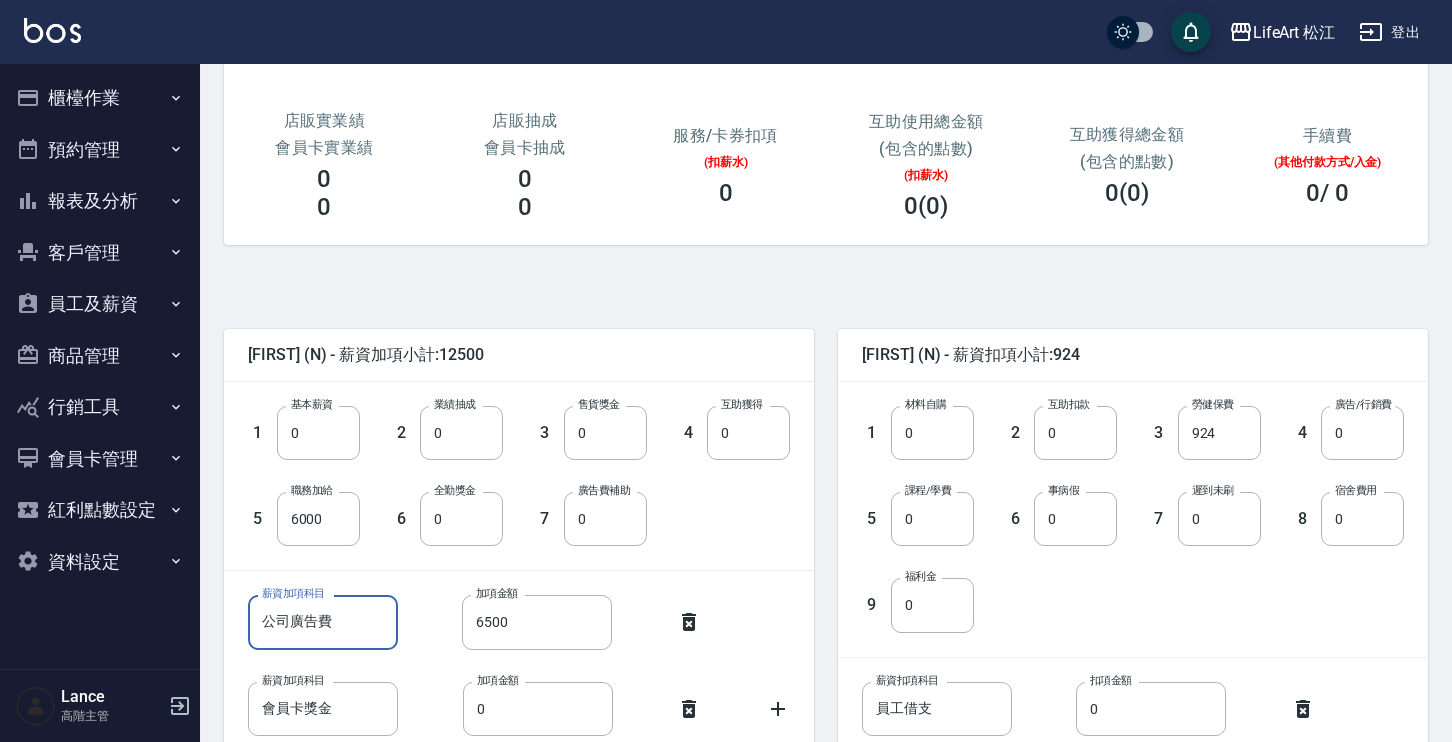 type on "公司廣告費" 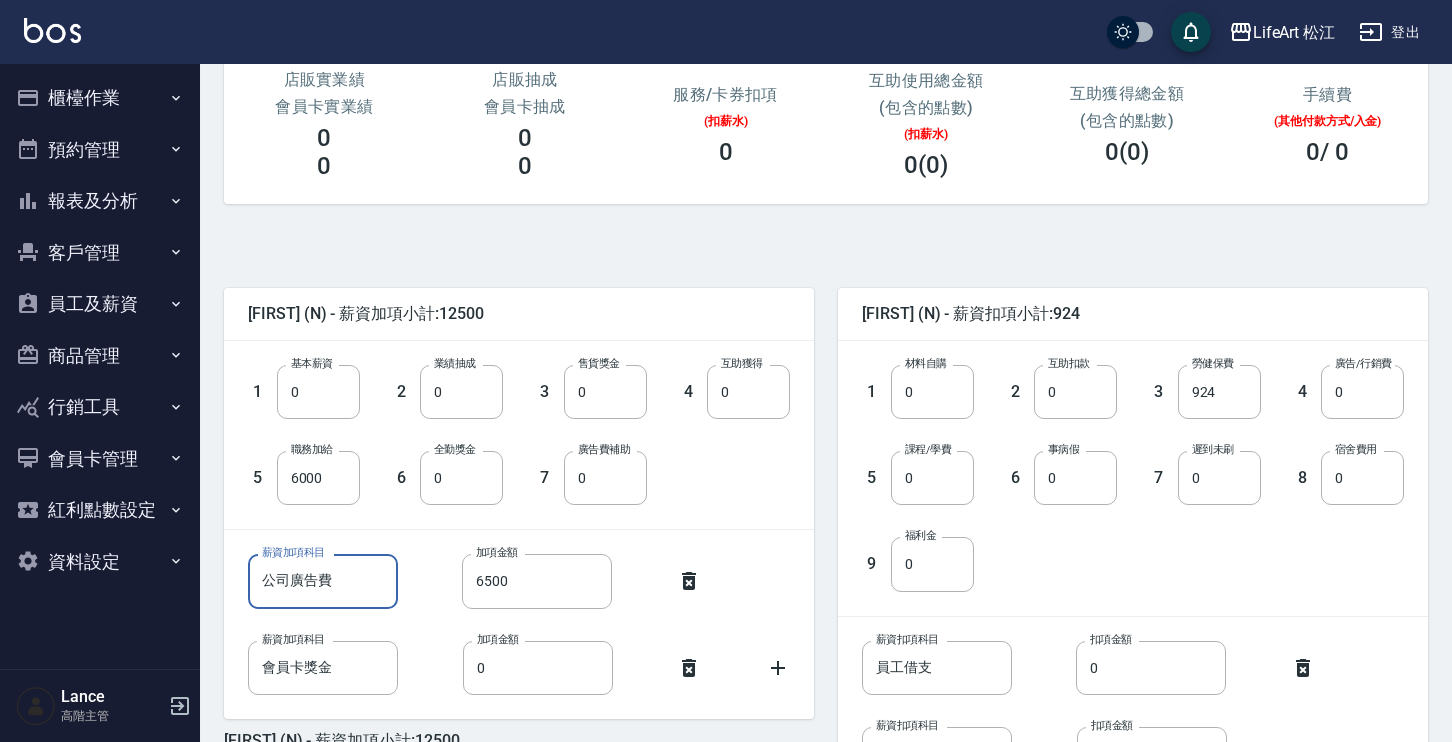 scroll, scrollTop: 408, scrollLeft: 0, axis: vertical 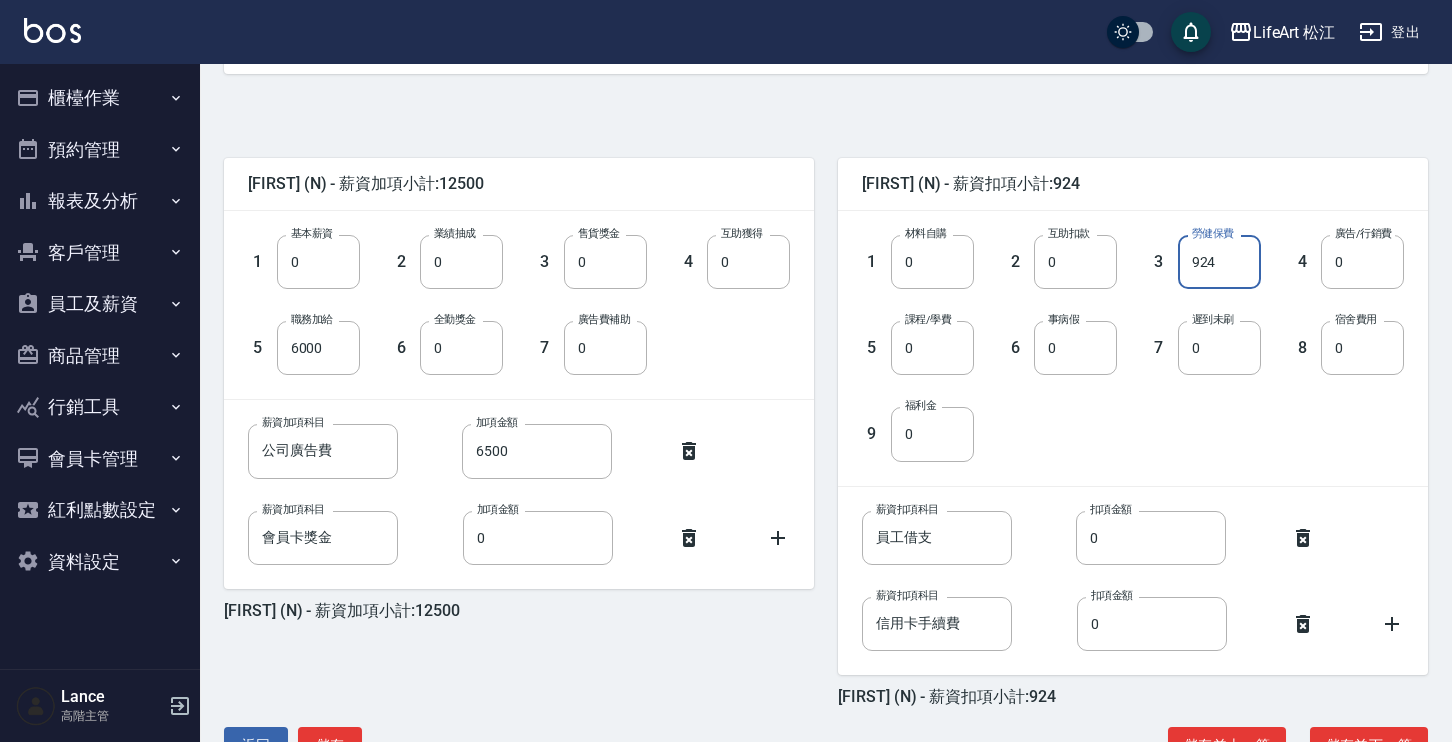 drag, startPoint x: 1210, startPoint y: 264, endPoint x: 1159, endPoint y: 265, distance: 51.009804 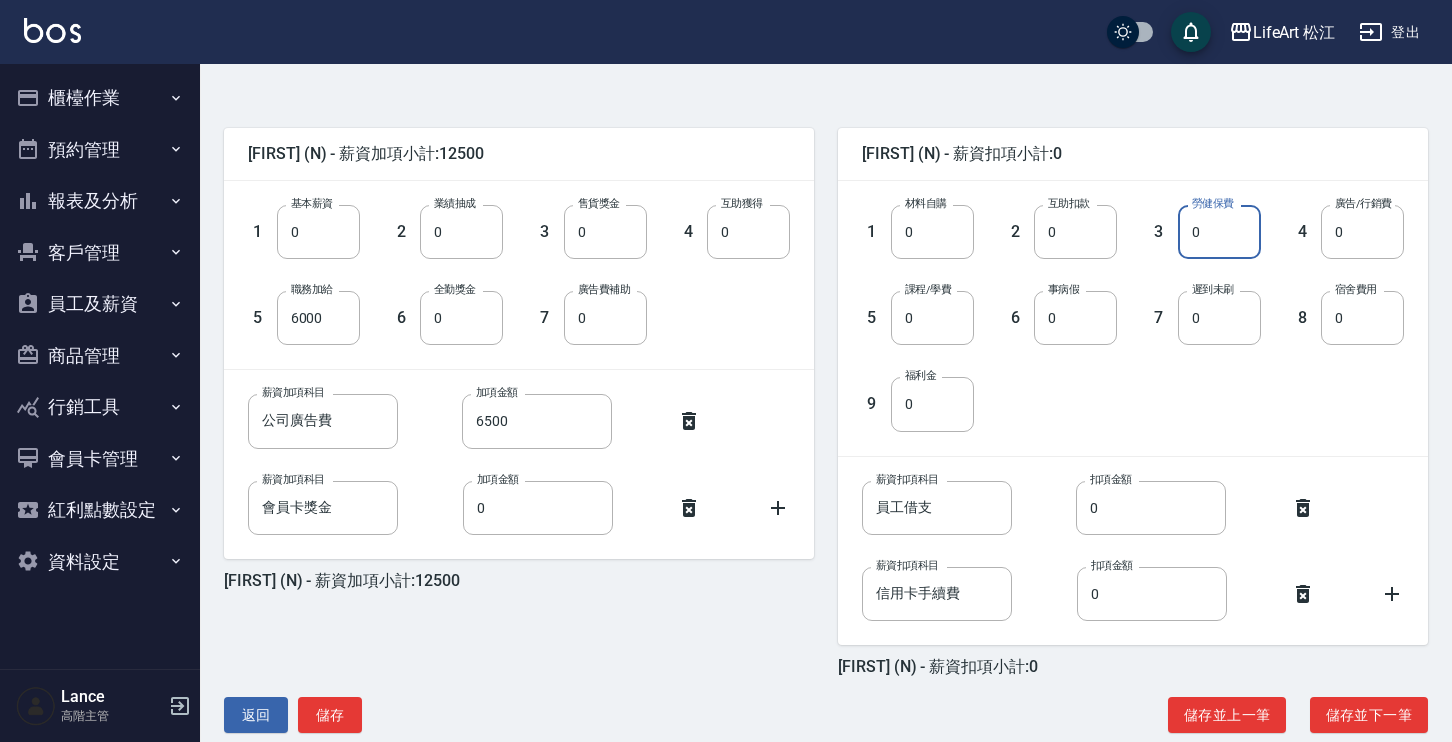 scroll, scrollTop: 473, scrollLeft: 0, axis: vertical 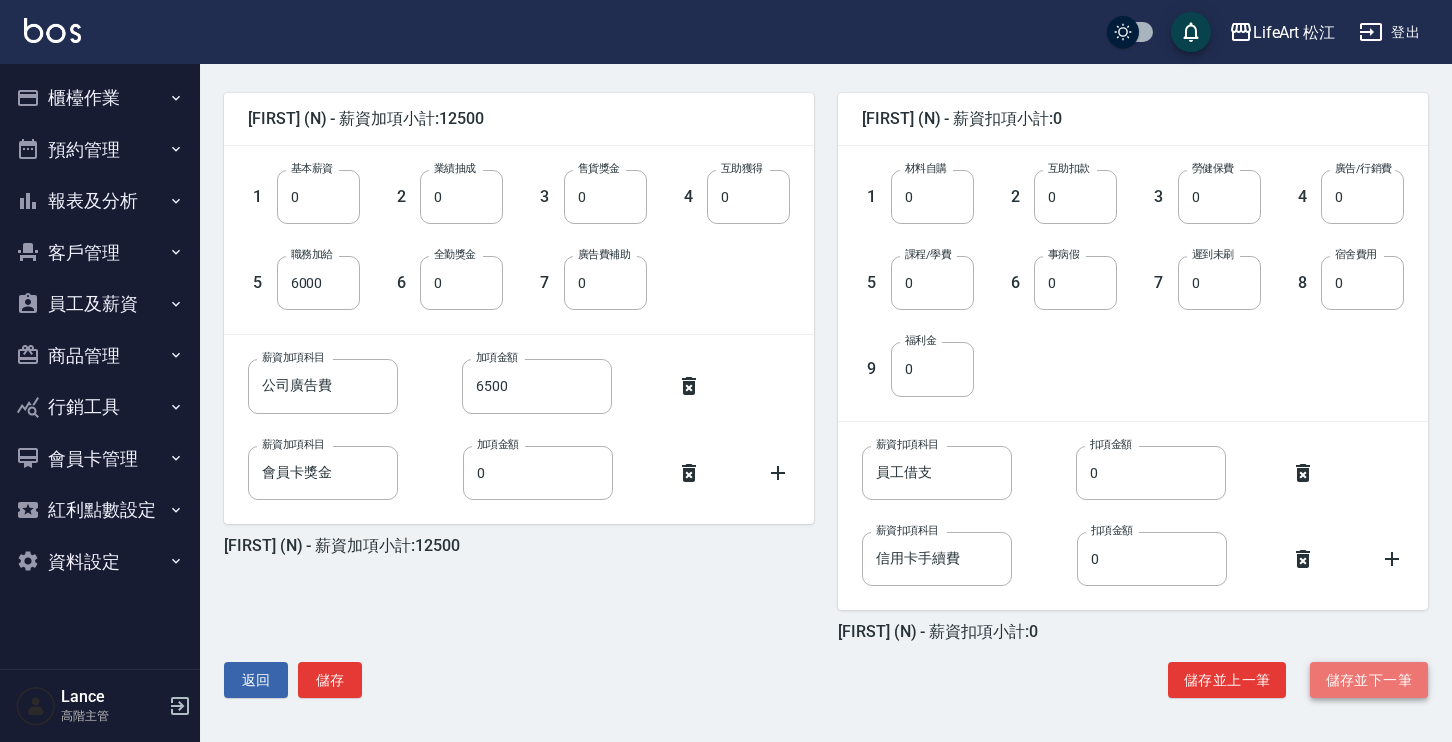 click on "儲存並下一筆" at bounding box center [1369, 680] 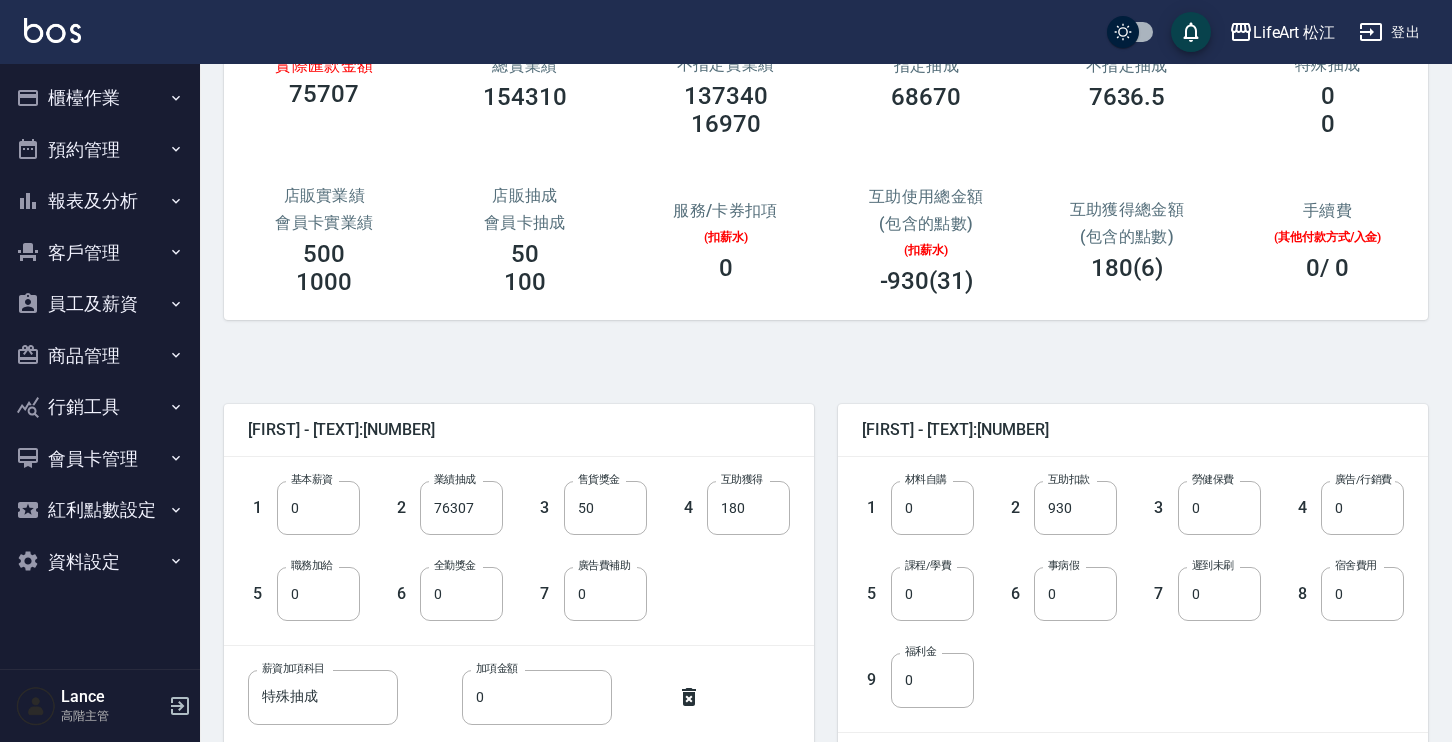 scroll, scrollTop: 343, scrollLeft: 0, axis: vertical 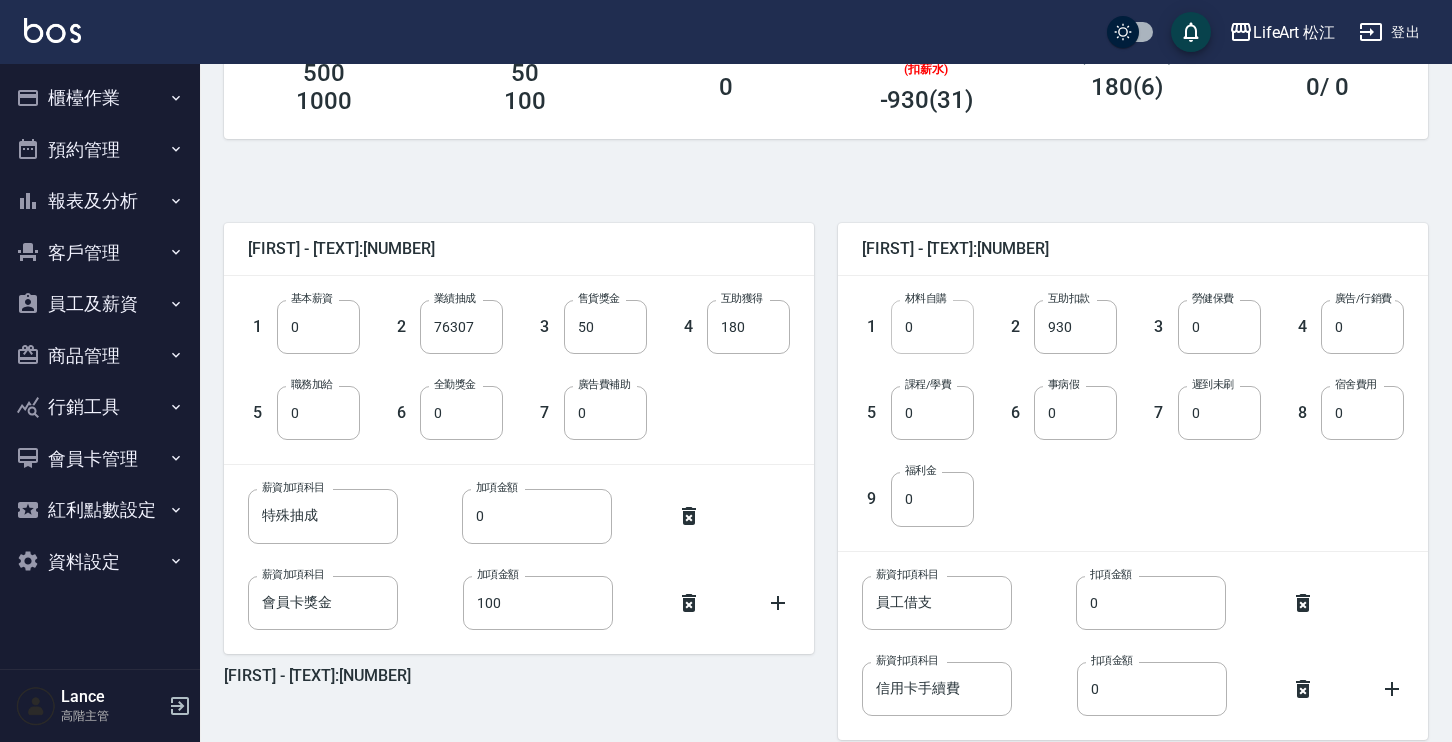 click on "0" at bounding box center (932, 327) 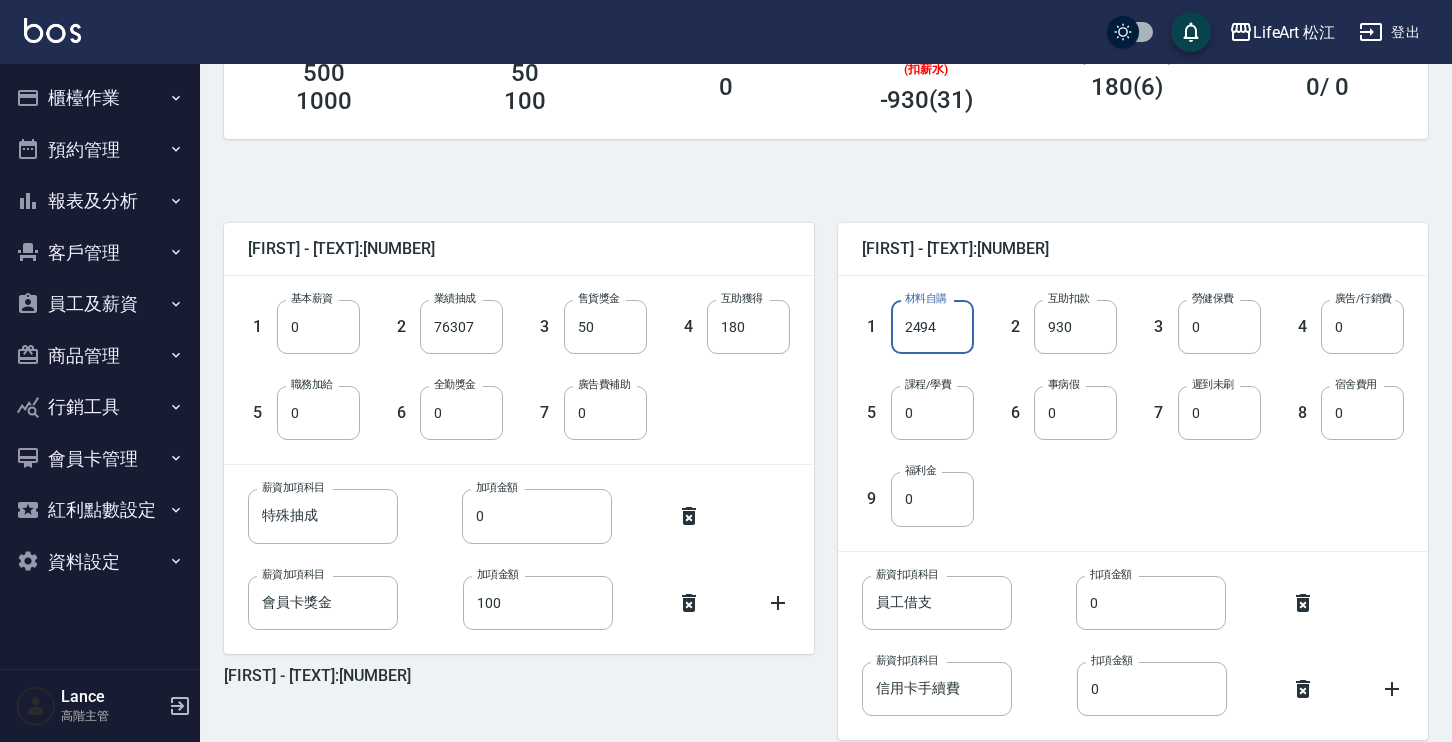 type on "2494" 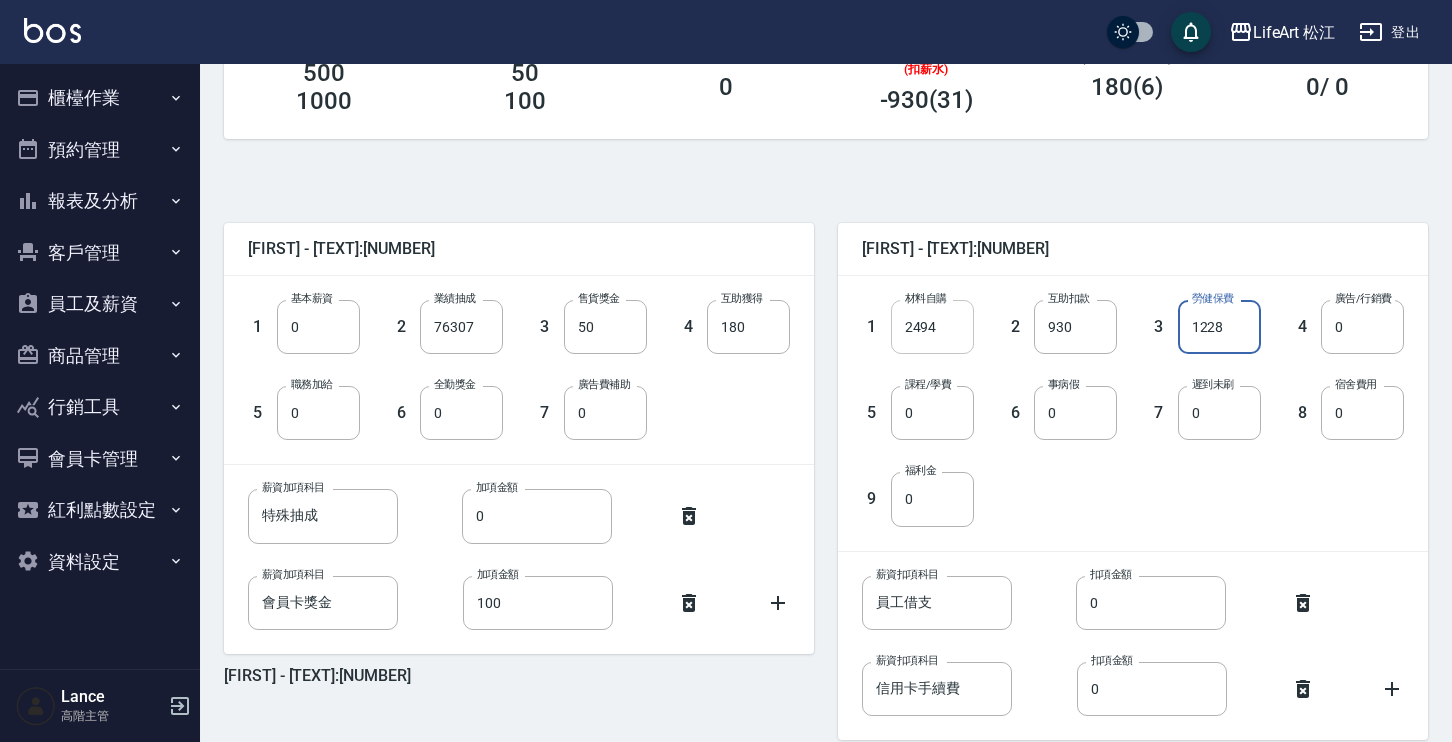type on "1228" 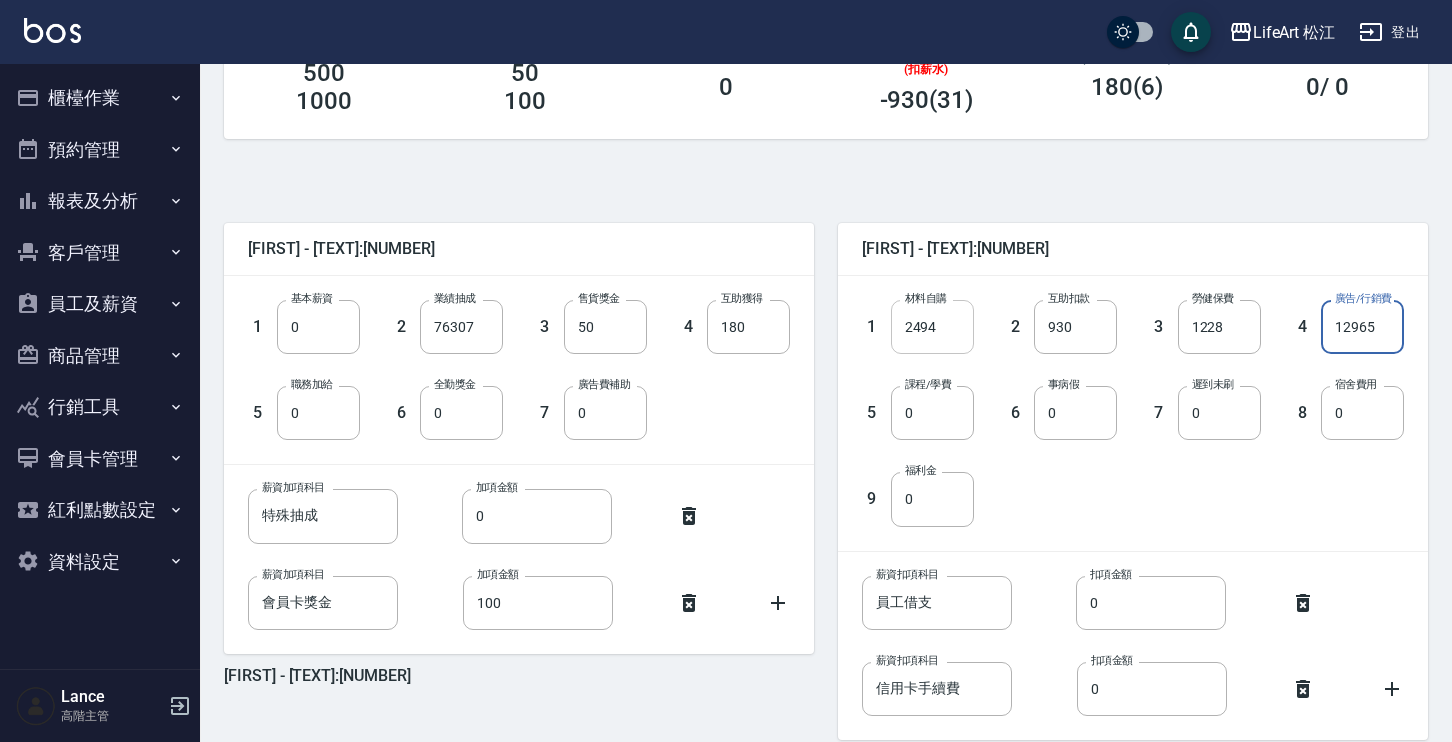 type on "12965" 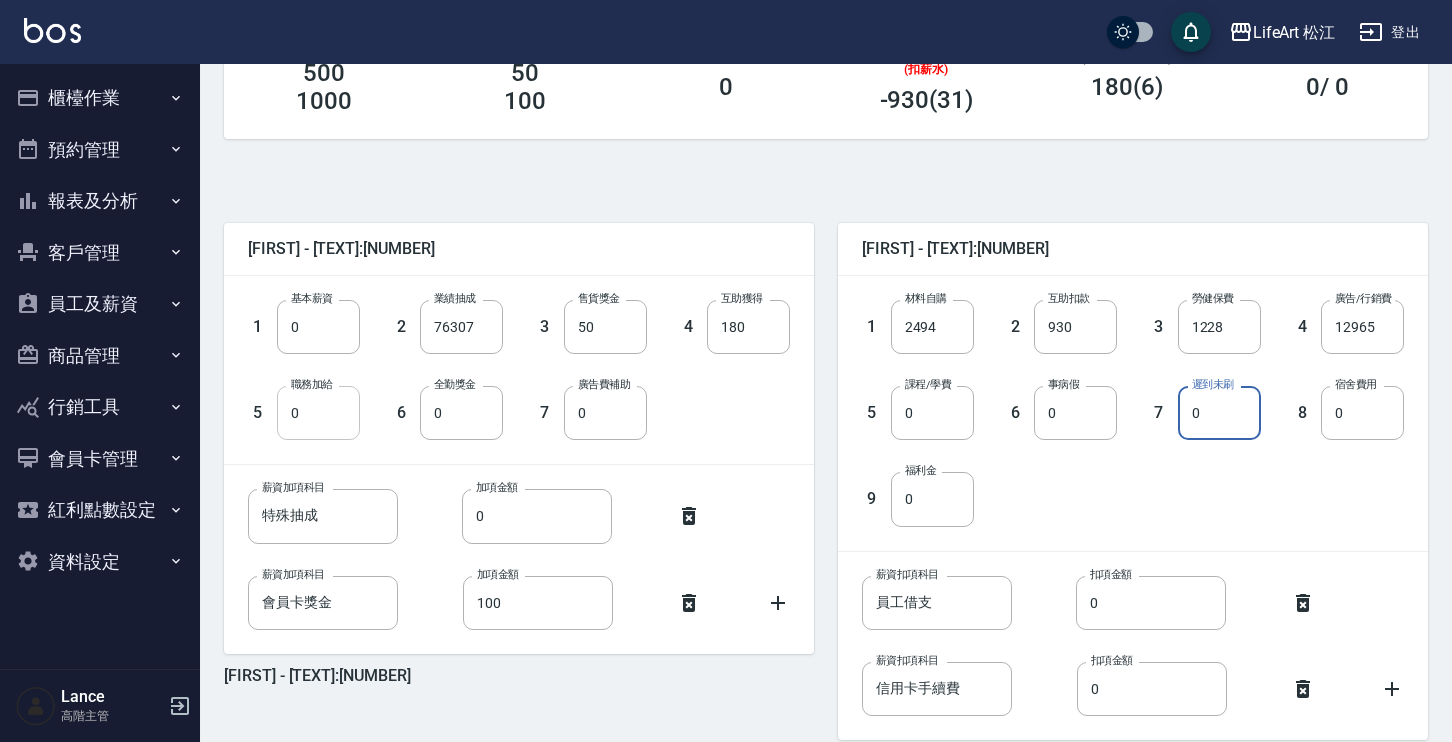 click on "0" at bounding box center (318, 413) 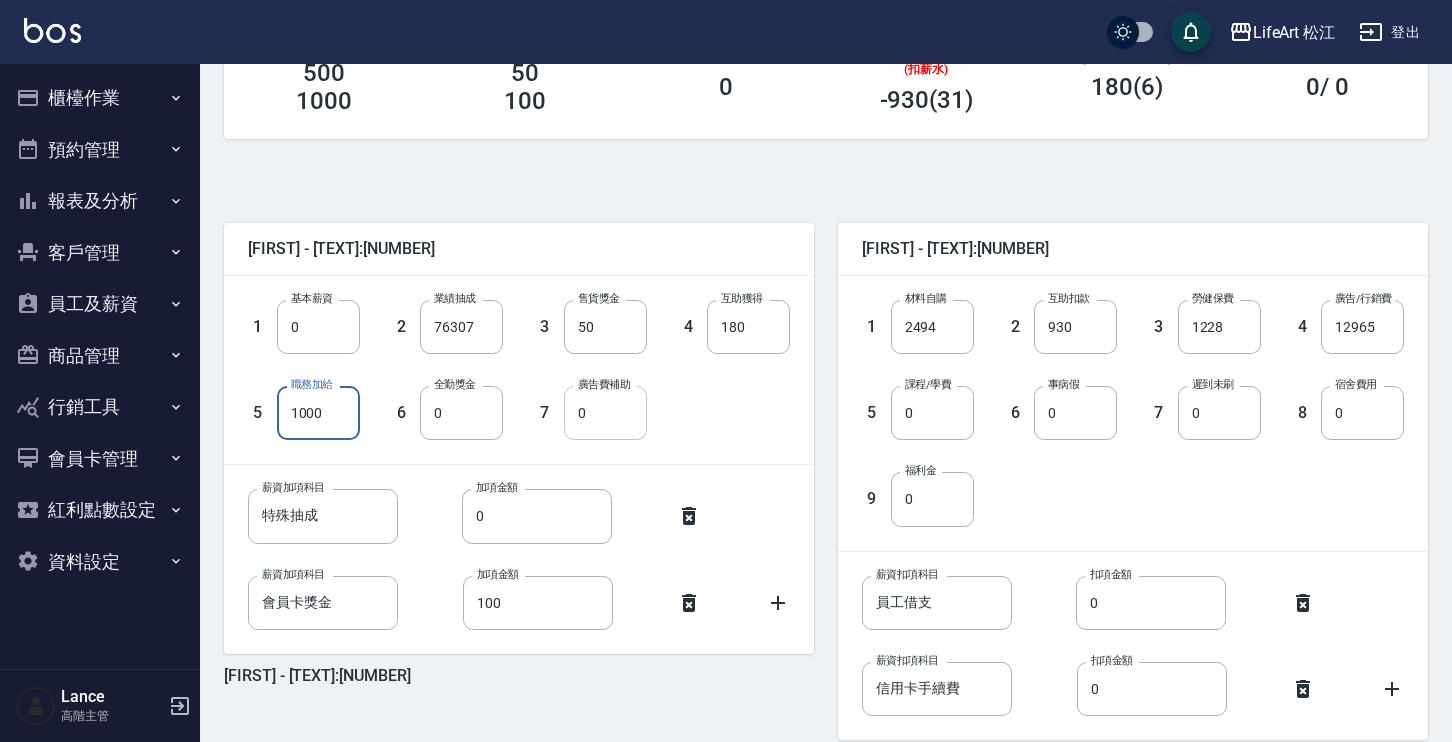 type on "1000" 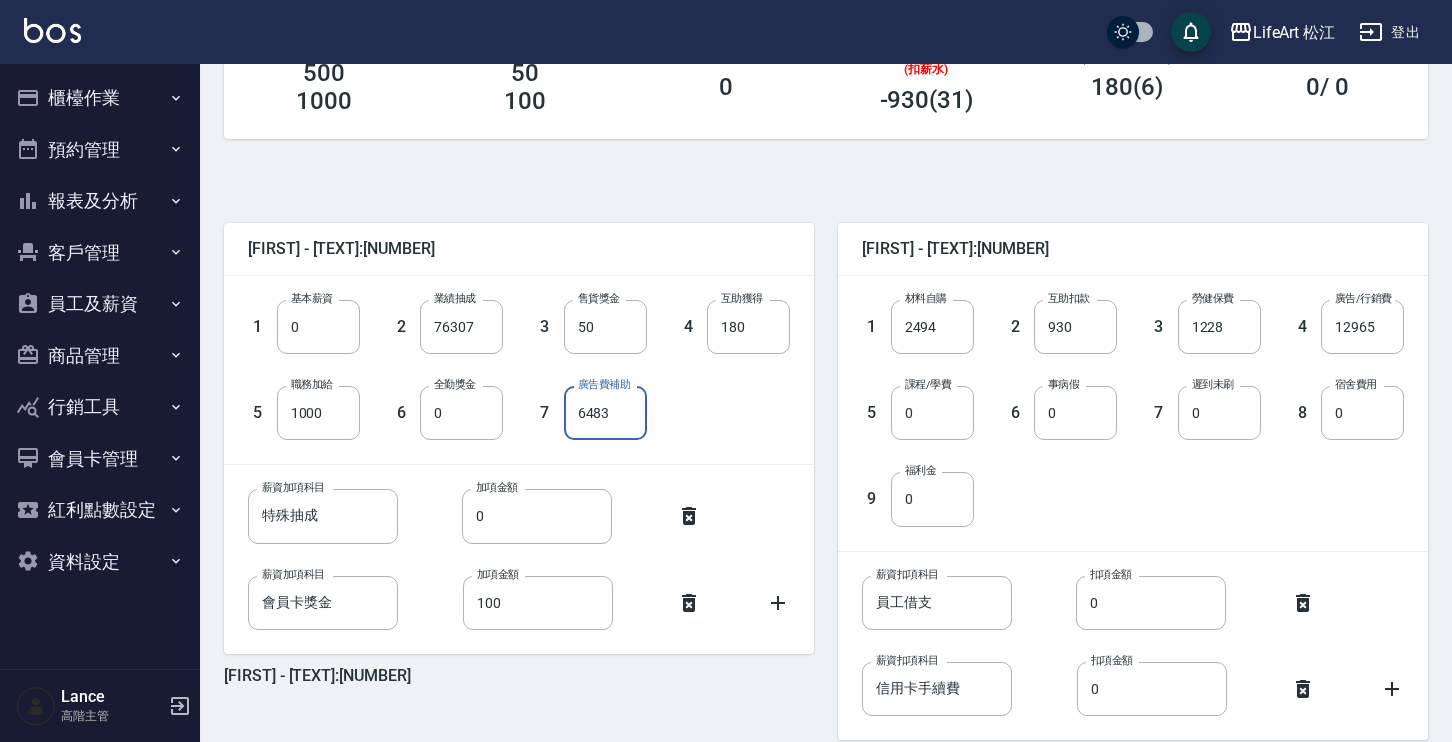 type on "6483" 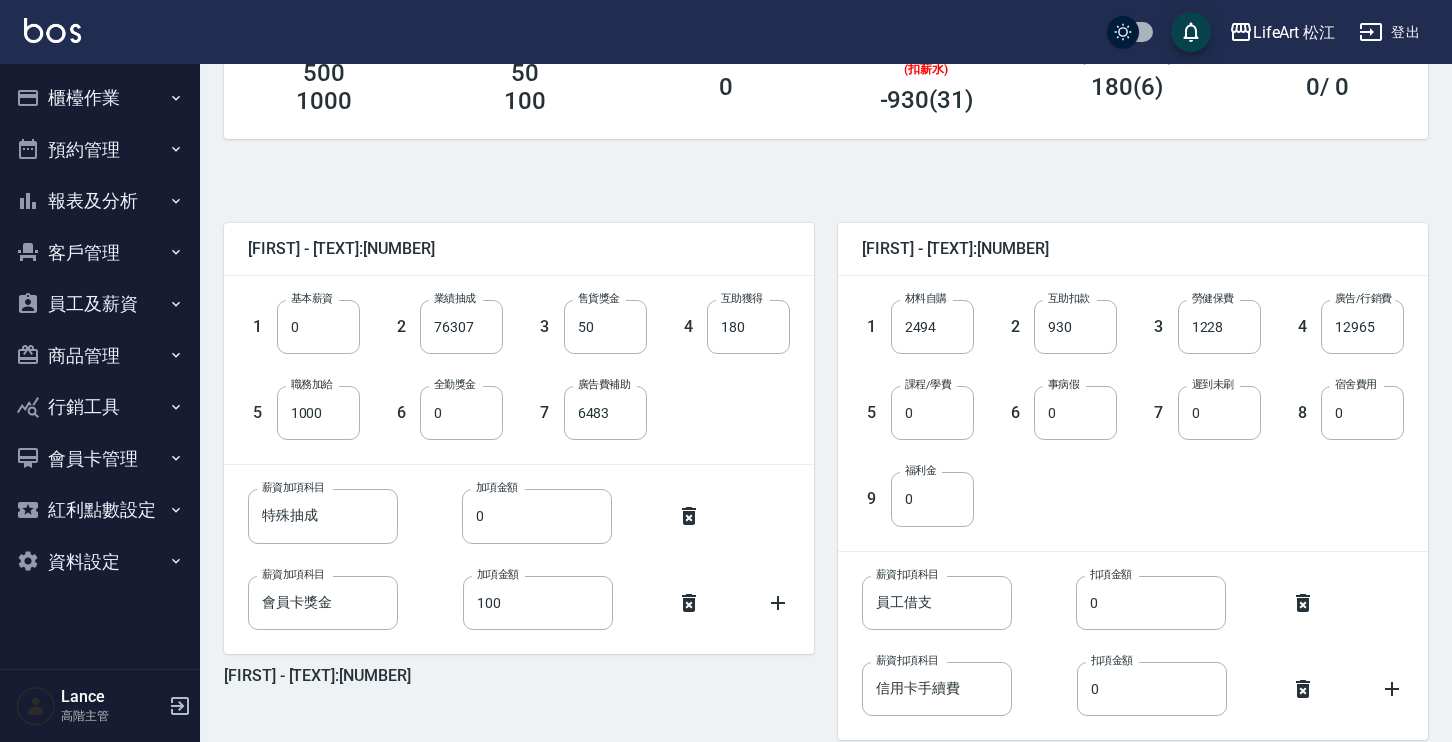 scroll, scrollTop: 473, scrollLeft: 0, axis: vertical 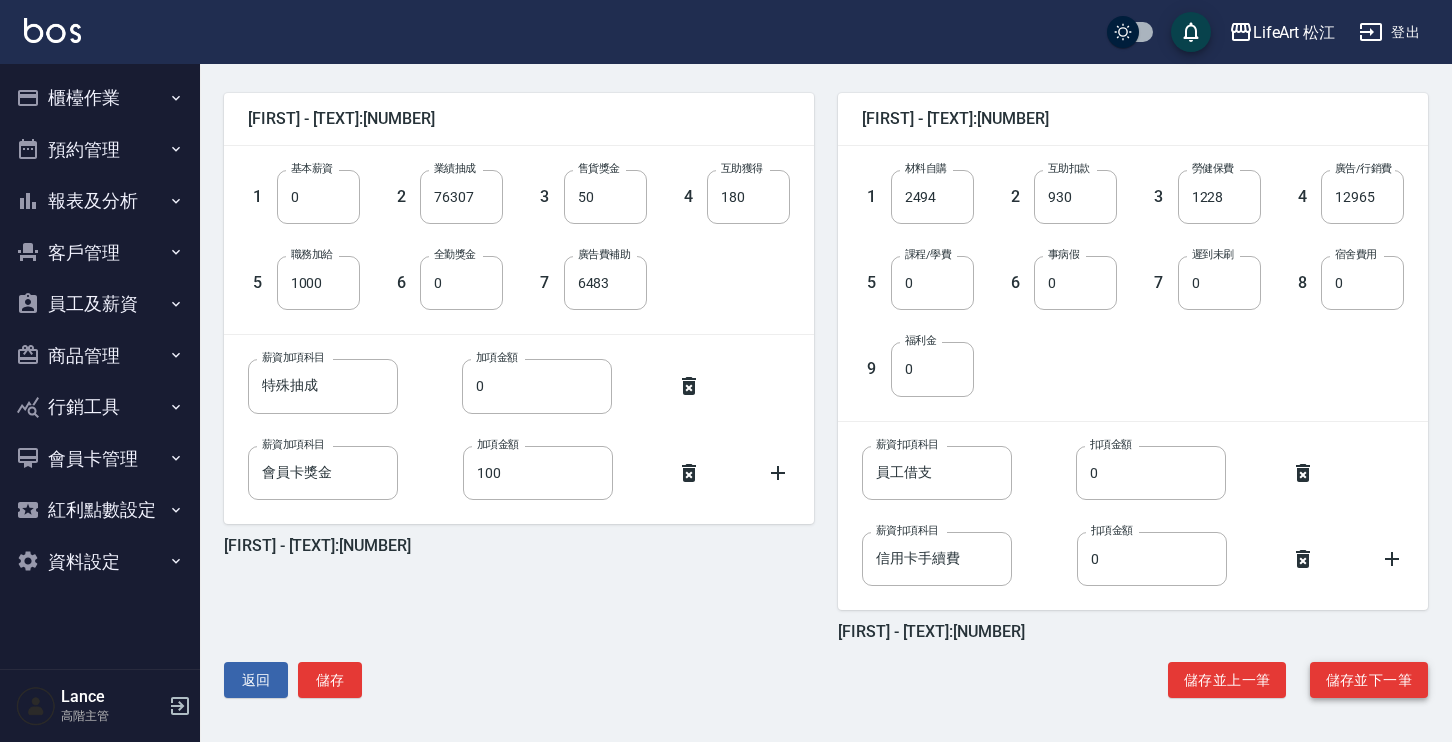 click on "儲存並下一筆" at bounding box center (1369, 680) 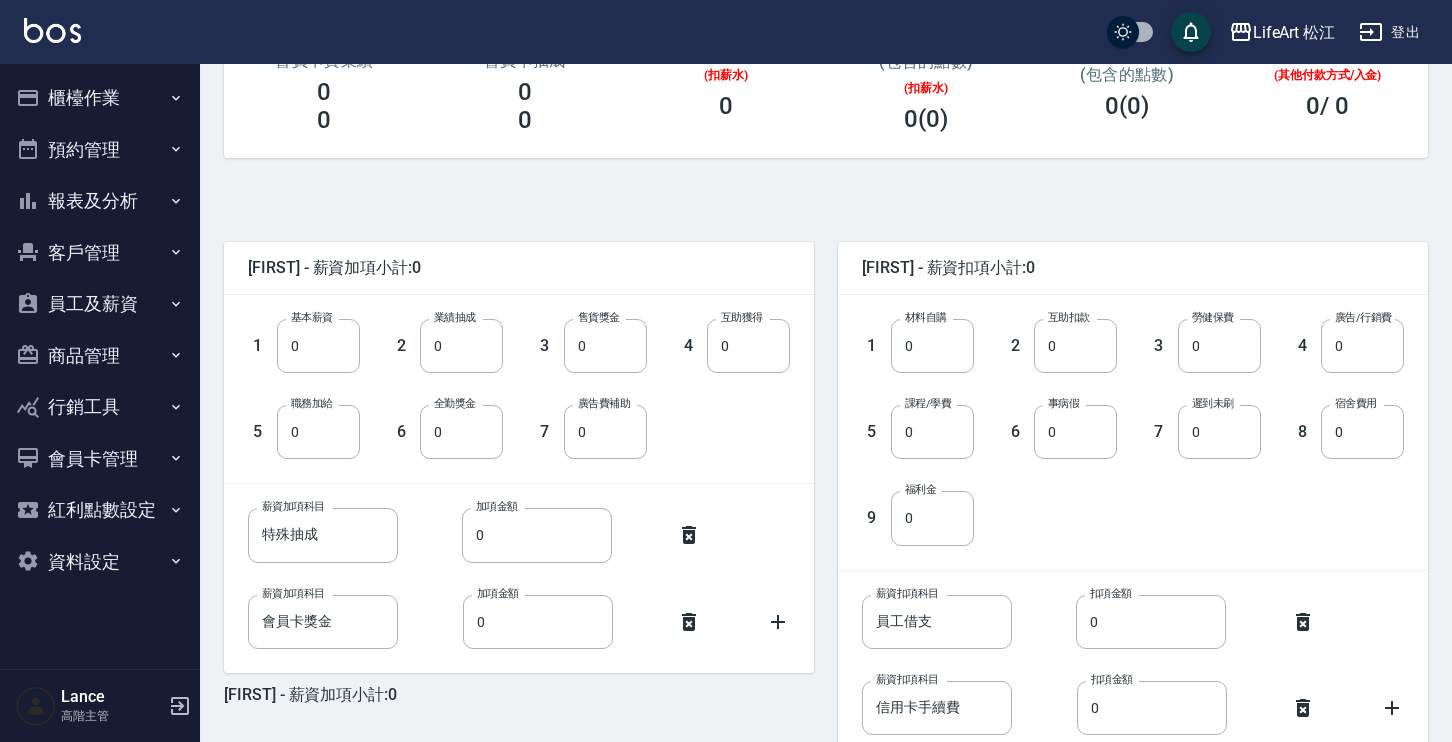 scroll, scrollTop: 473, scrollLeft: 0, axis: vertical 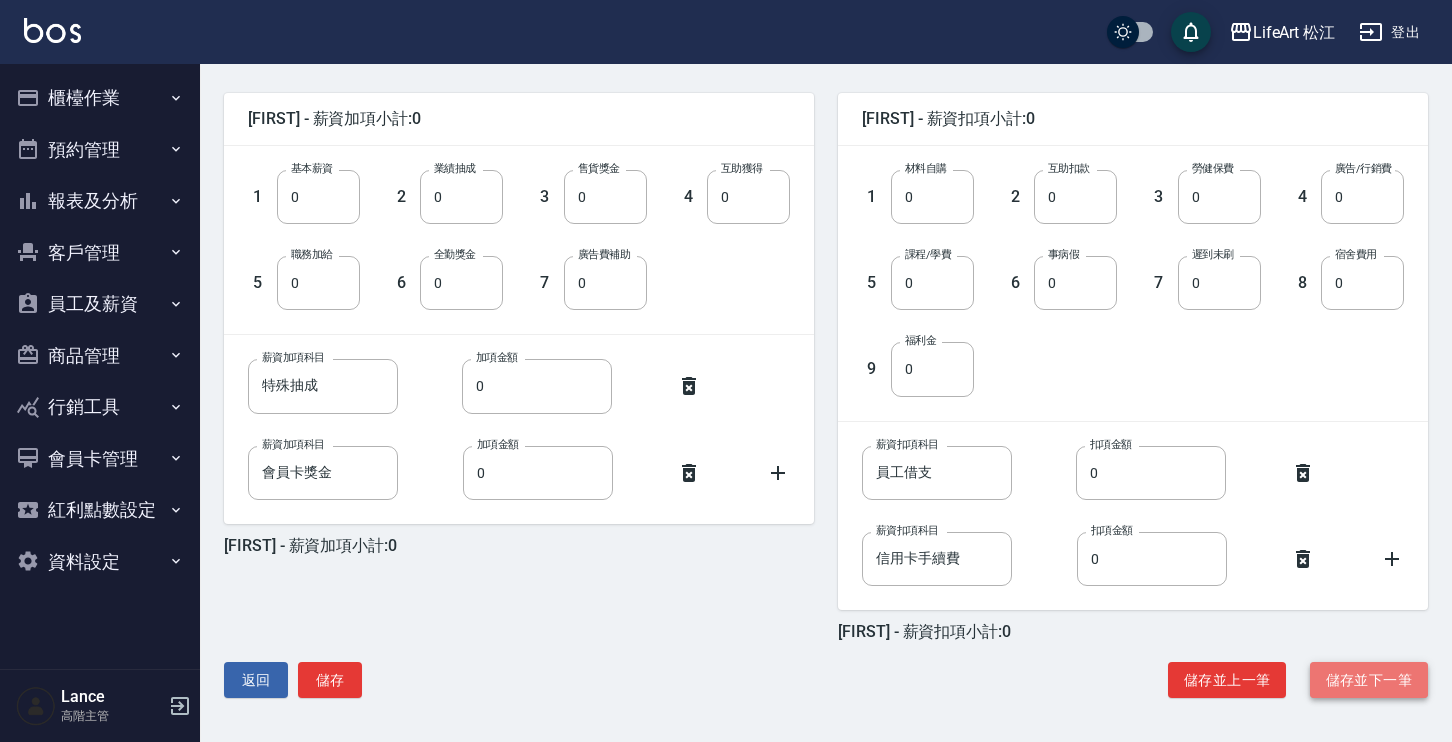 click on "儲存並下一筆" at bounding box center (1369, 680) 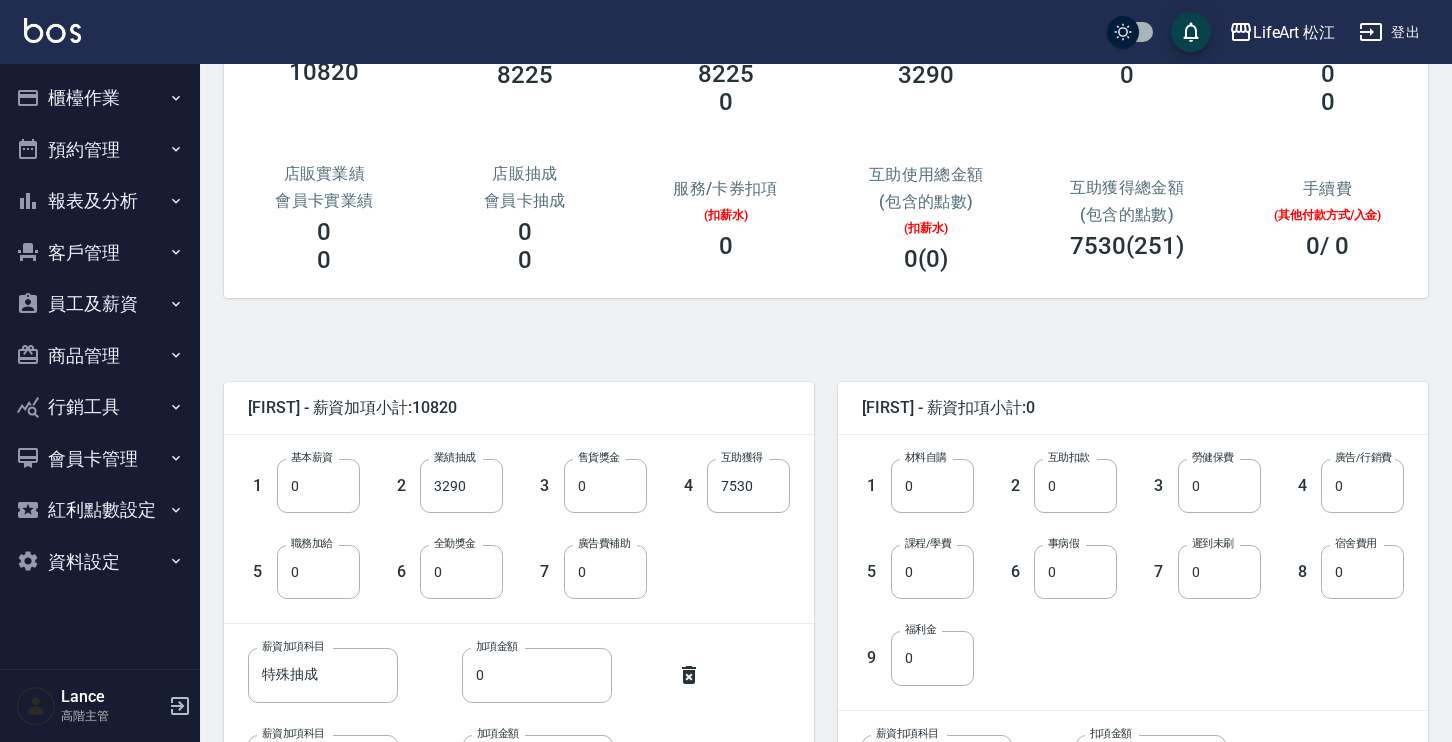 scroll, scrollTop: 286, scrollLeft: 0, axis: vertical 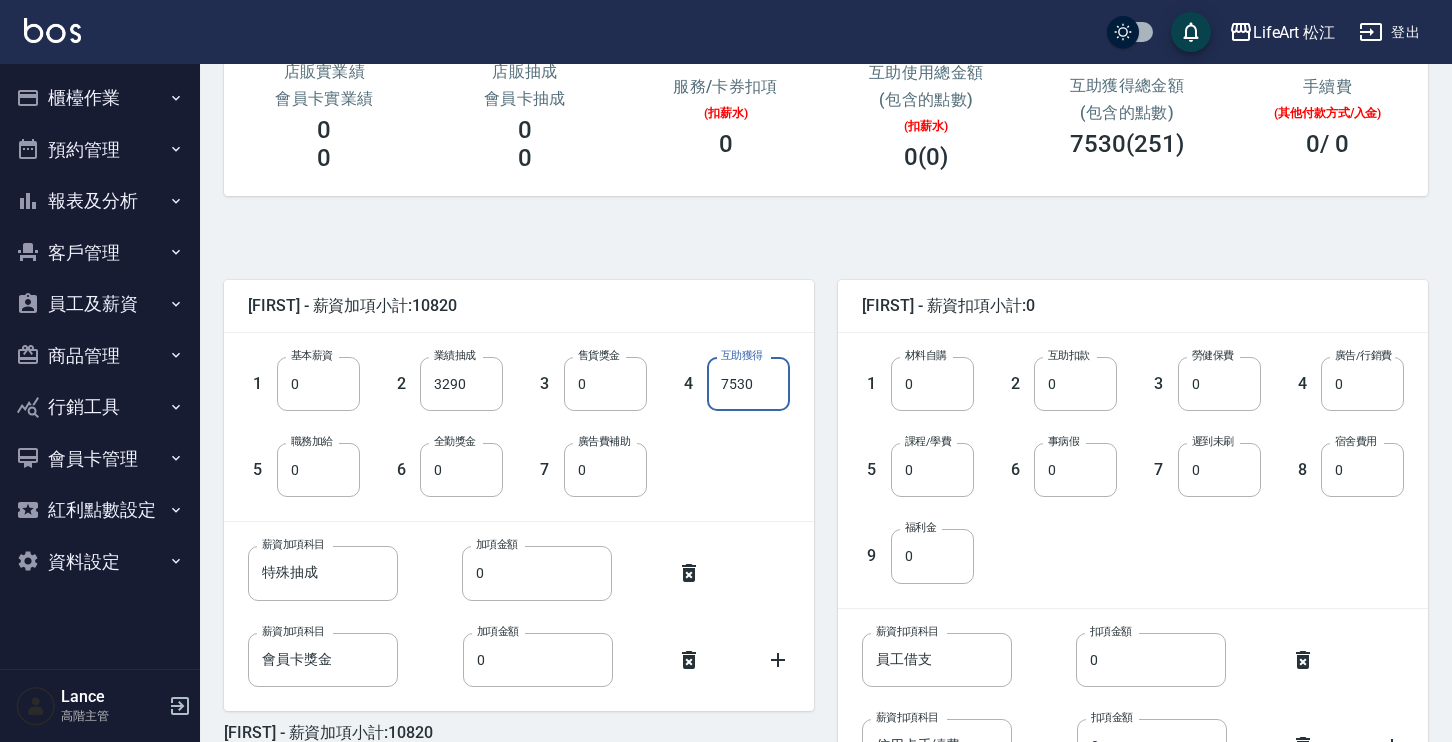drag, startPoint x: 770, startPoint y: 391, endPoint x: 695, endPoint y: 376, distance: 76.48529 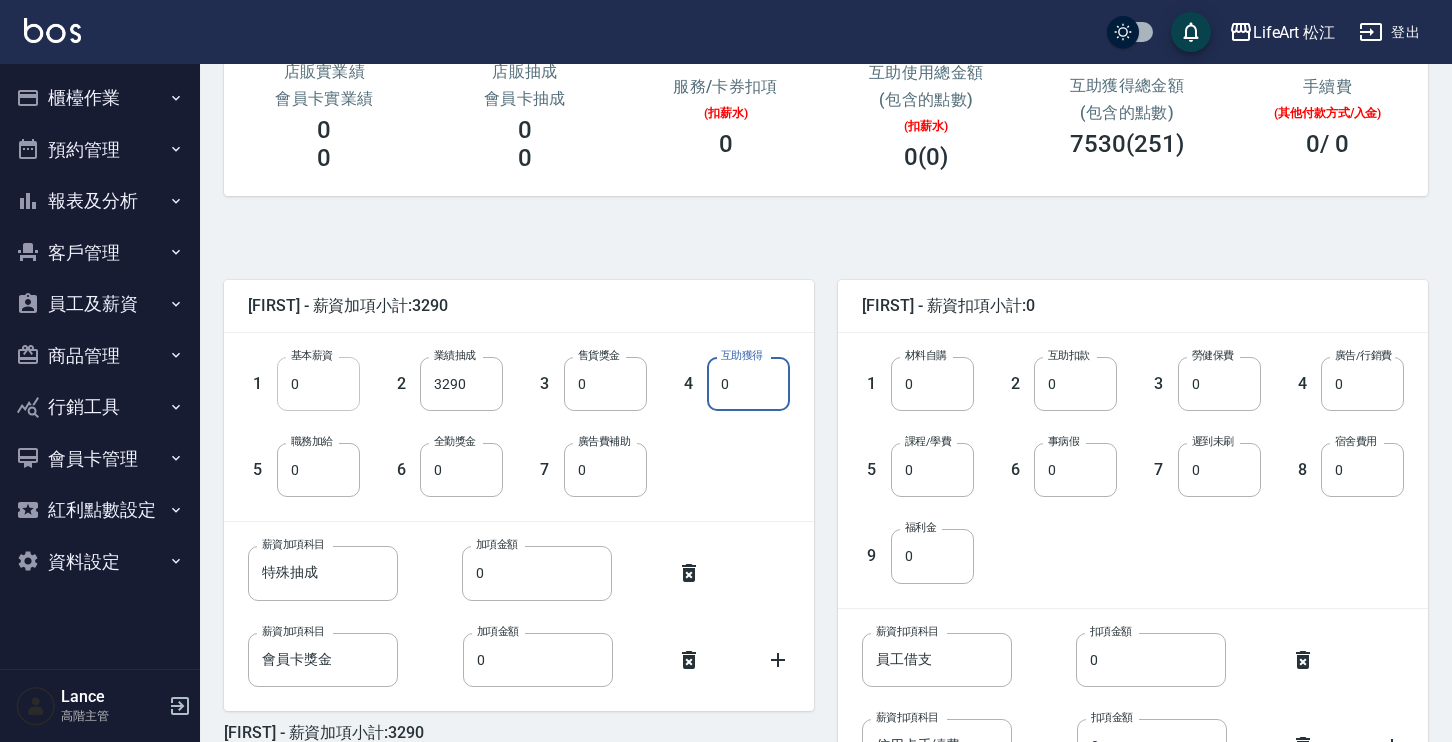 click on "0" at bounding box center (318, 384) 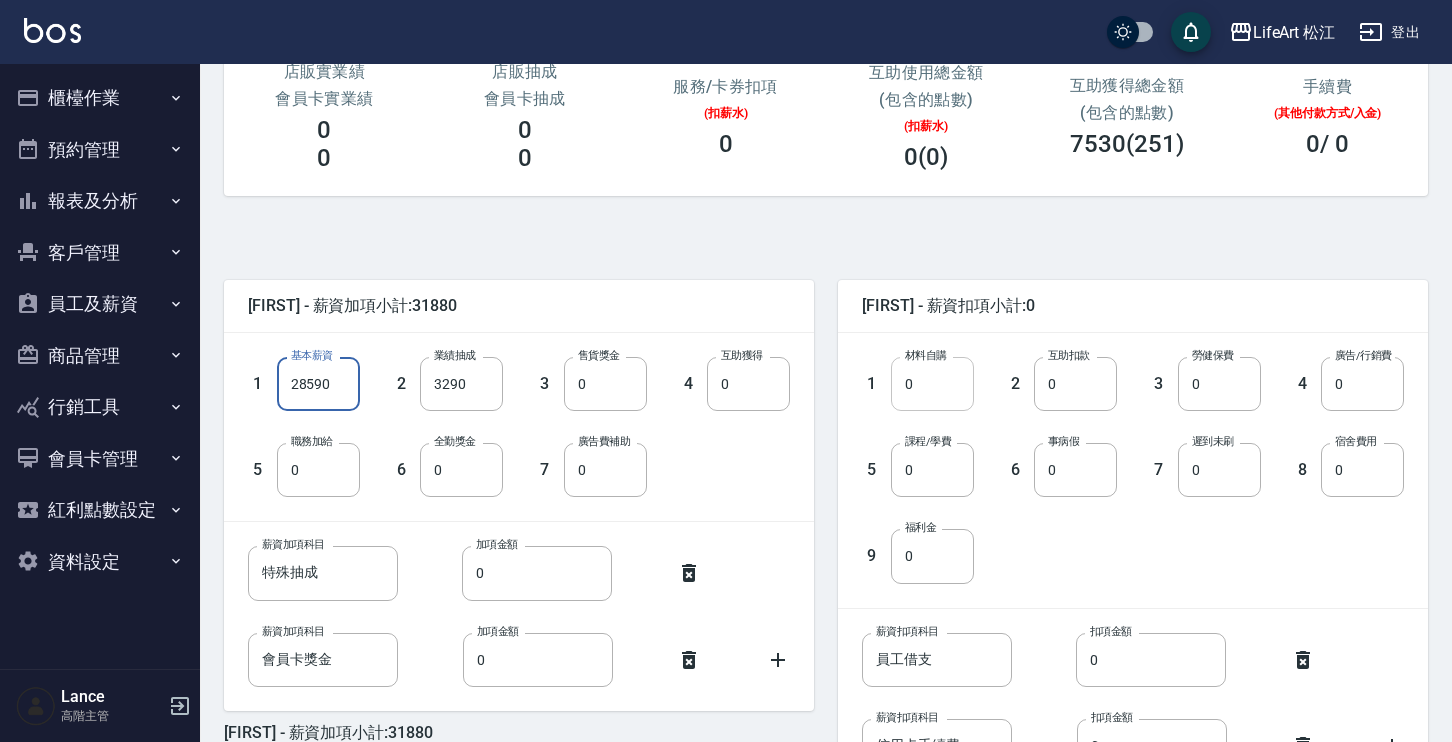type on "28590" 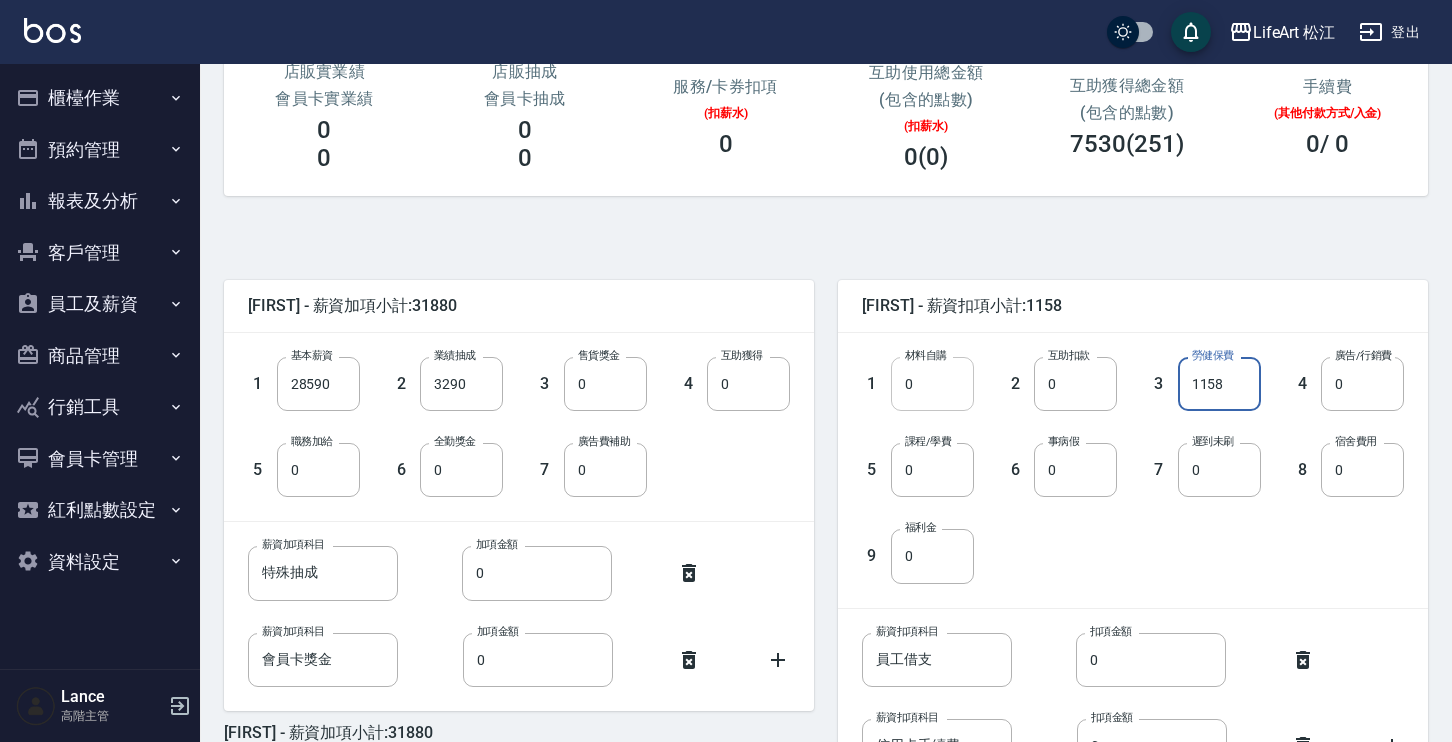 type on "1158" 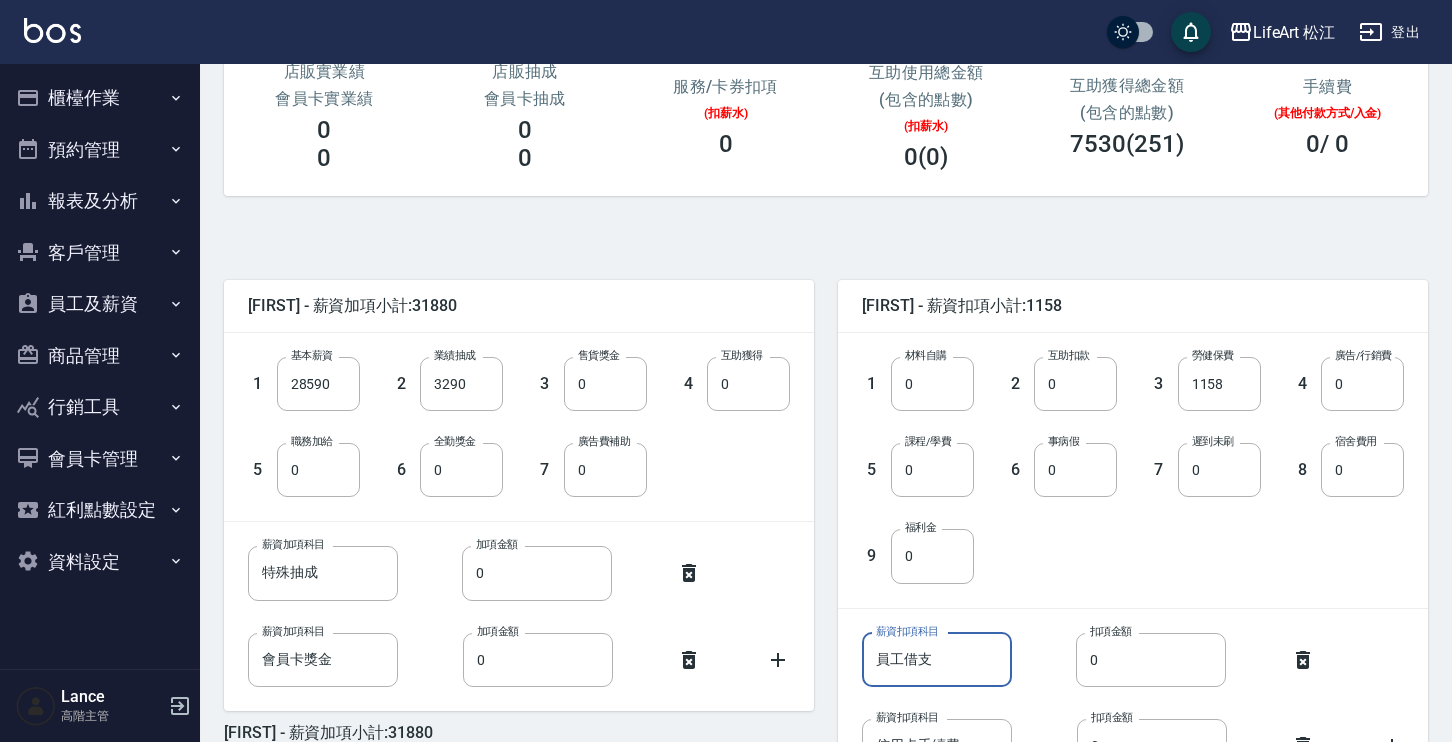 drag, startPoint x: 934, startPoint y: 659, endPoint x: 856, endPoint y: 661, distance: 78.025635 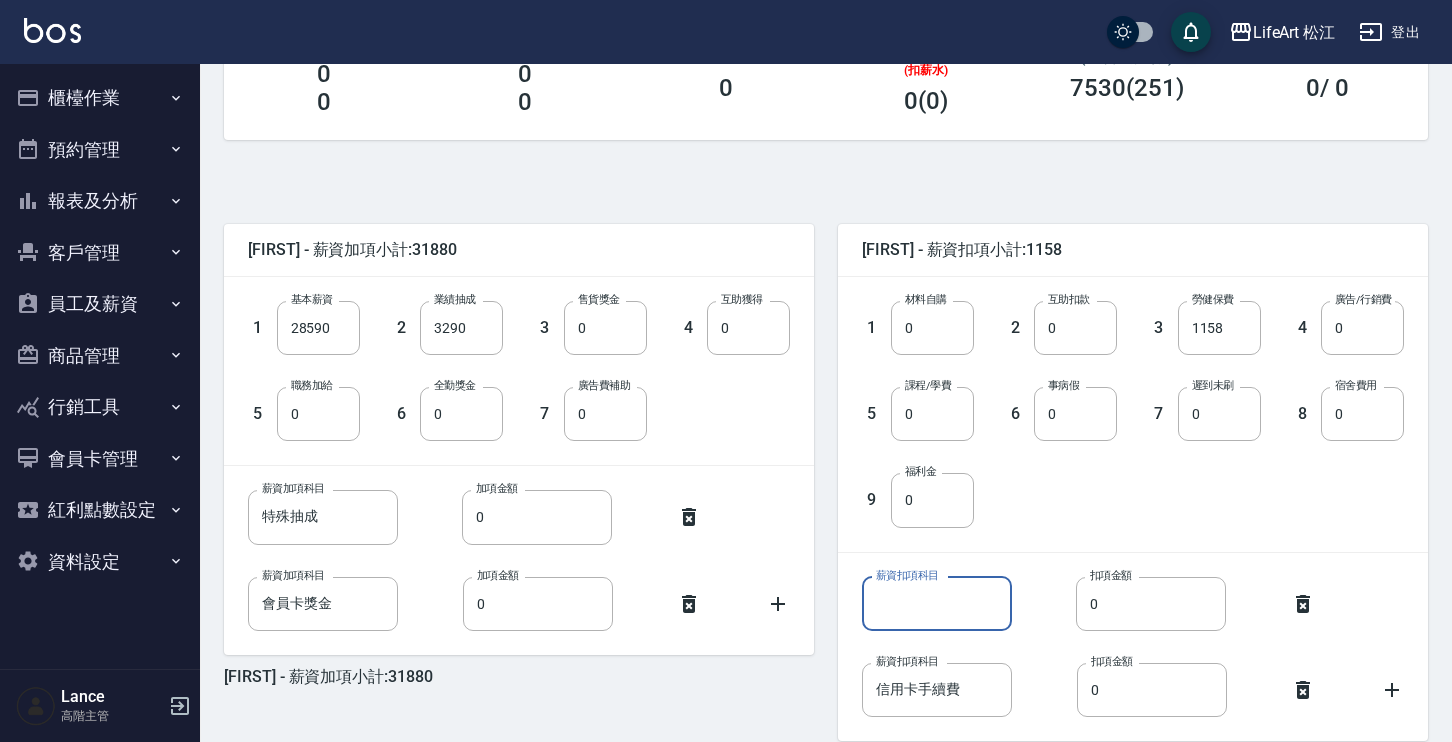 scroll, scrollTop: 424, scrollLeft: 0, axis: vertical 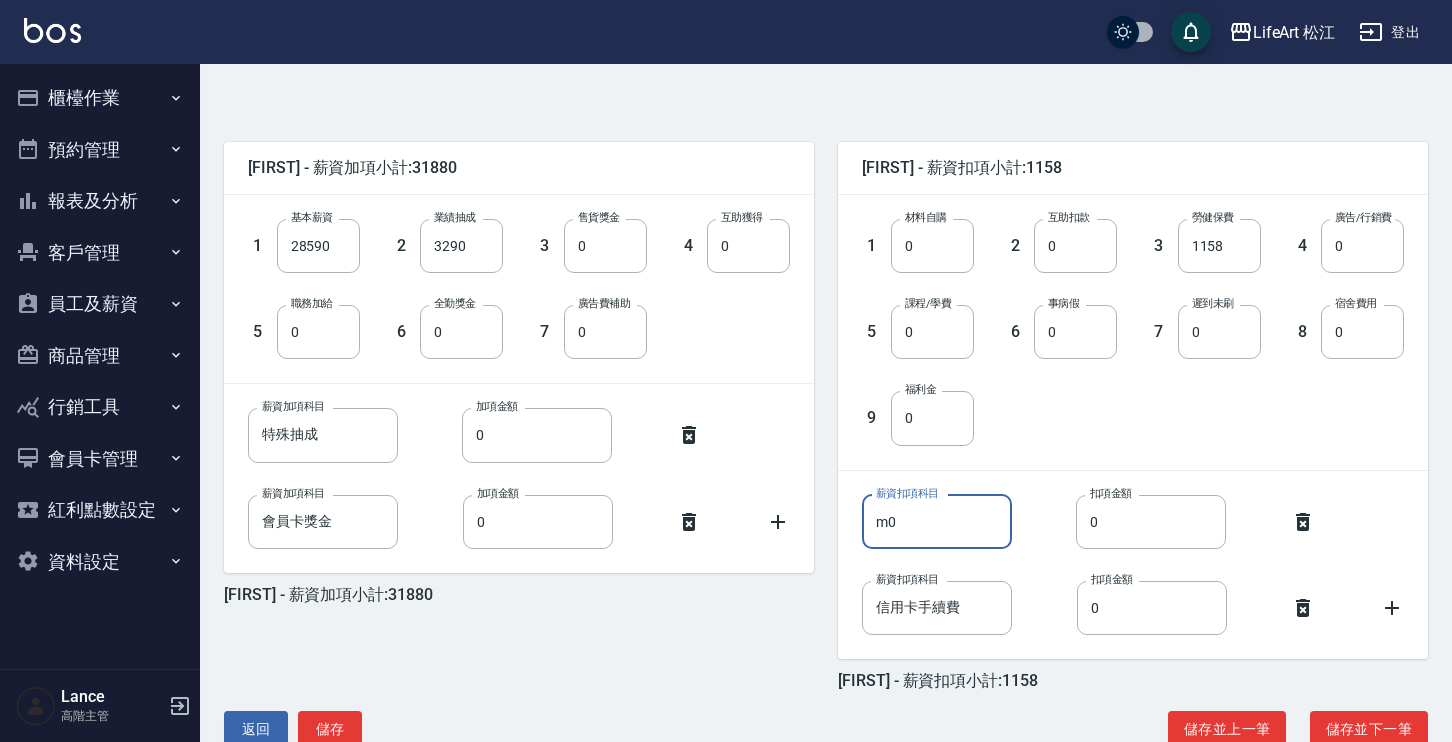 type on "m" 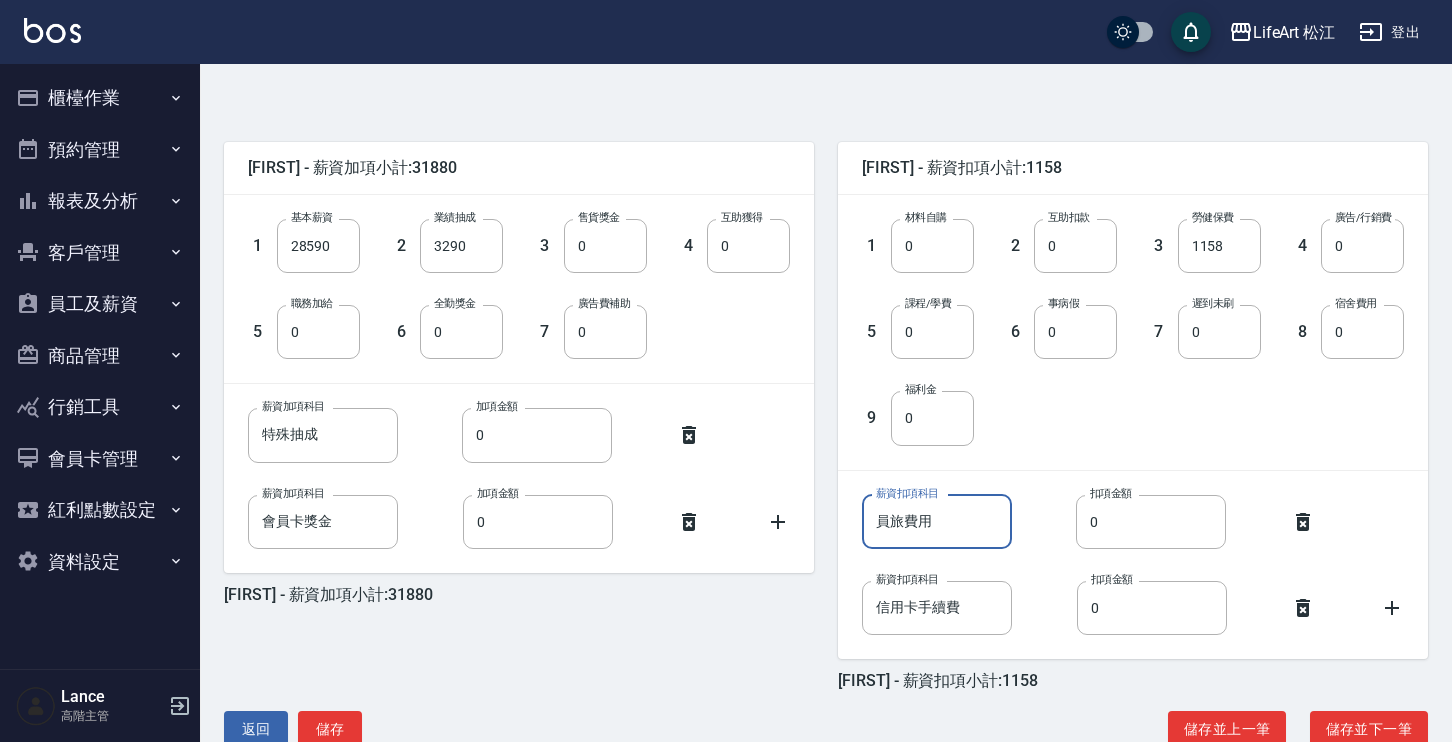 type on "員旅費用" 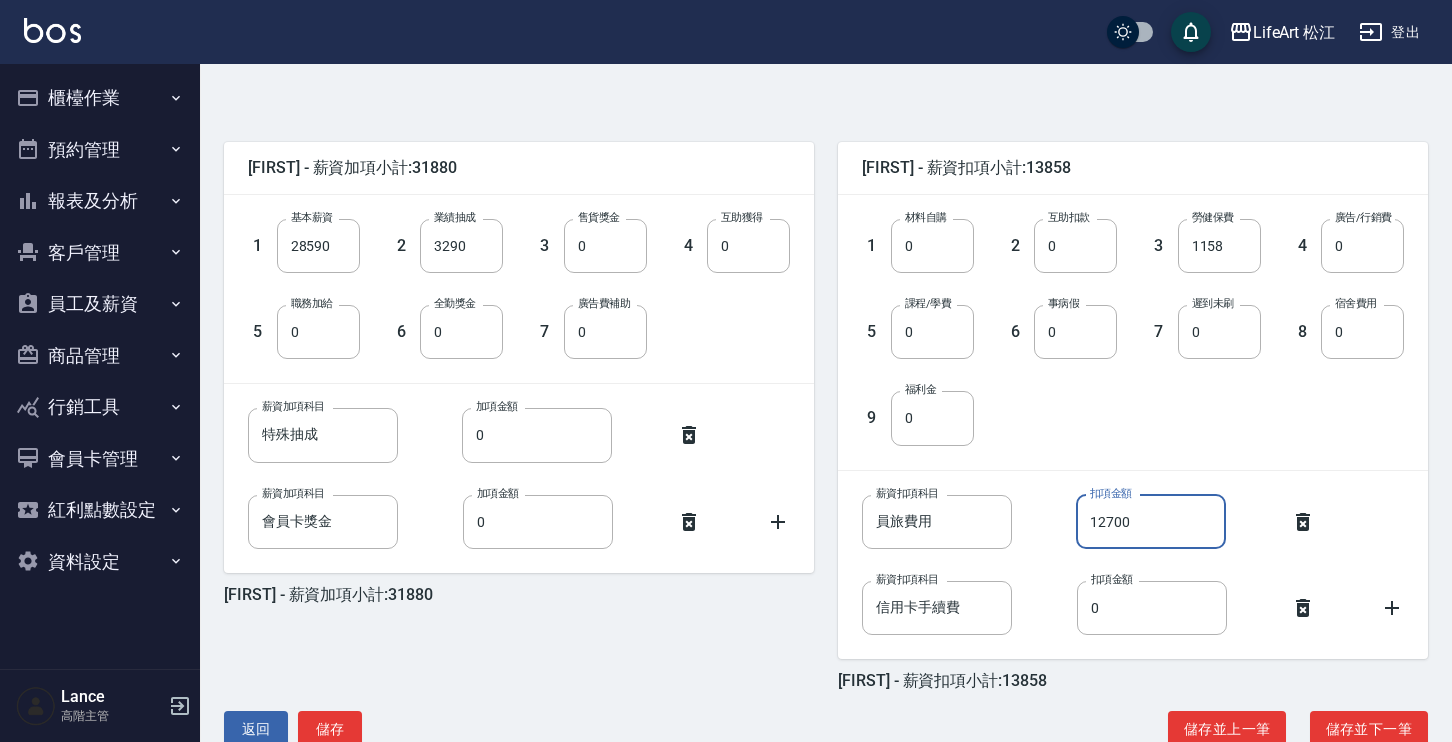 scroll, scrollTop: 473, scrollLeft: 0, axis: vertical 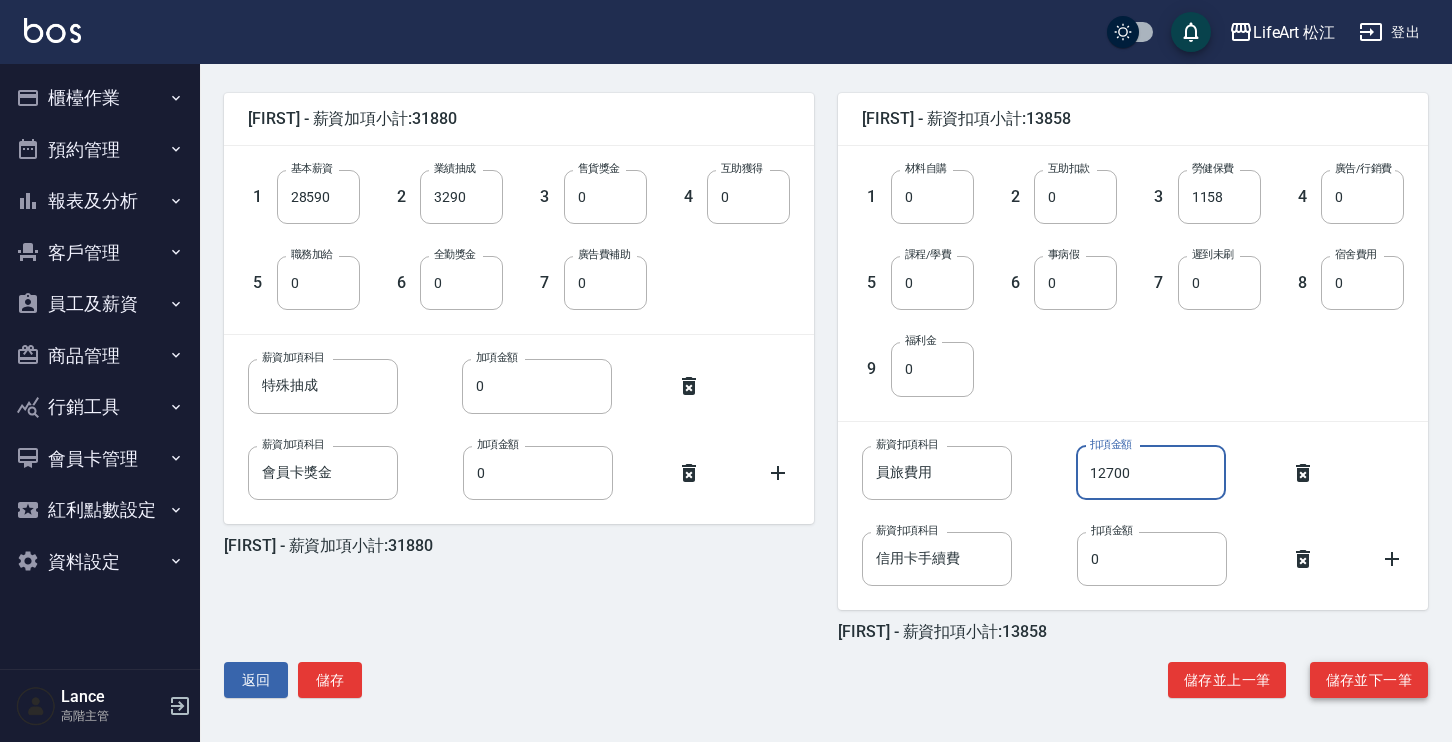 type on "12700" 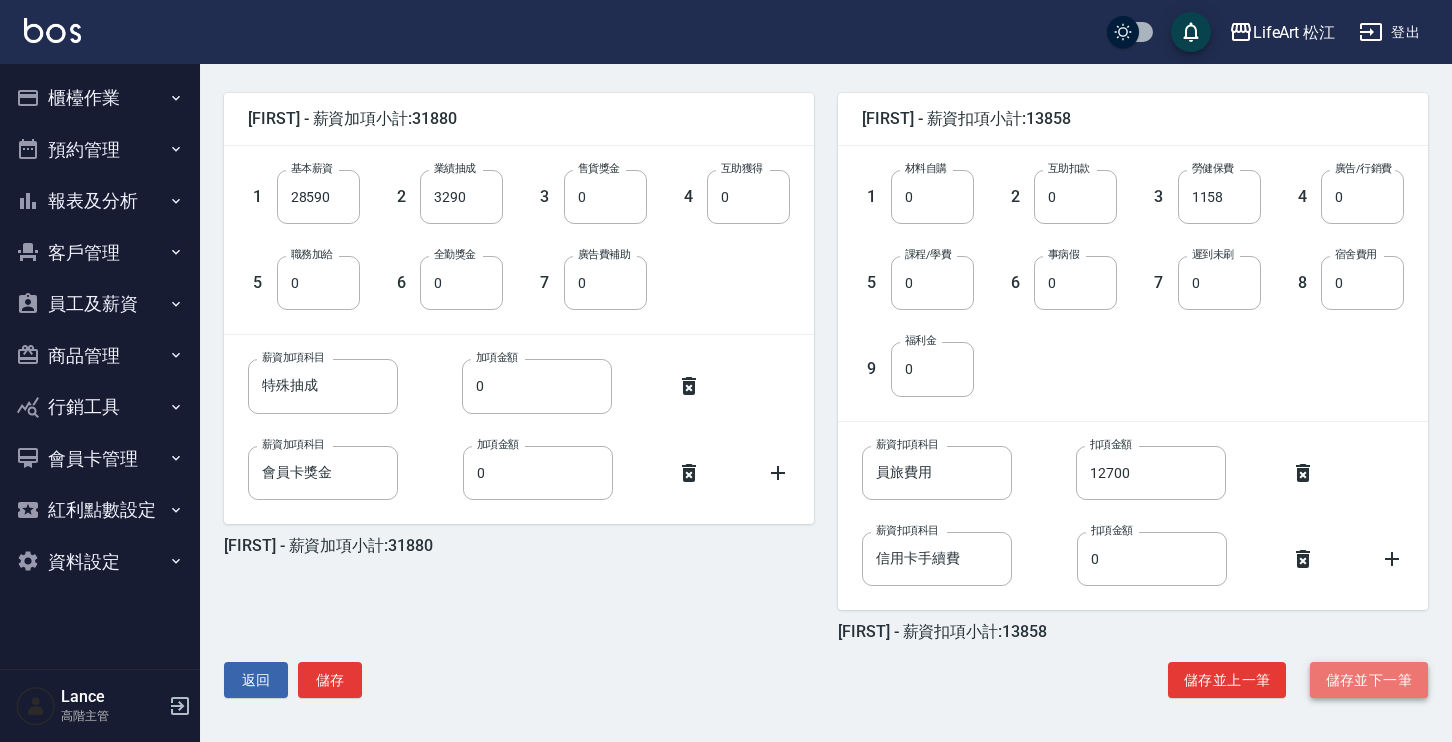 click on "儲存並下一筆" at bounding box center (1369, 680) 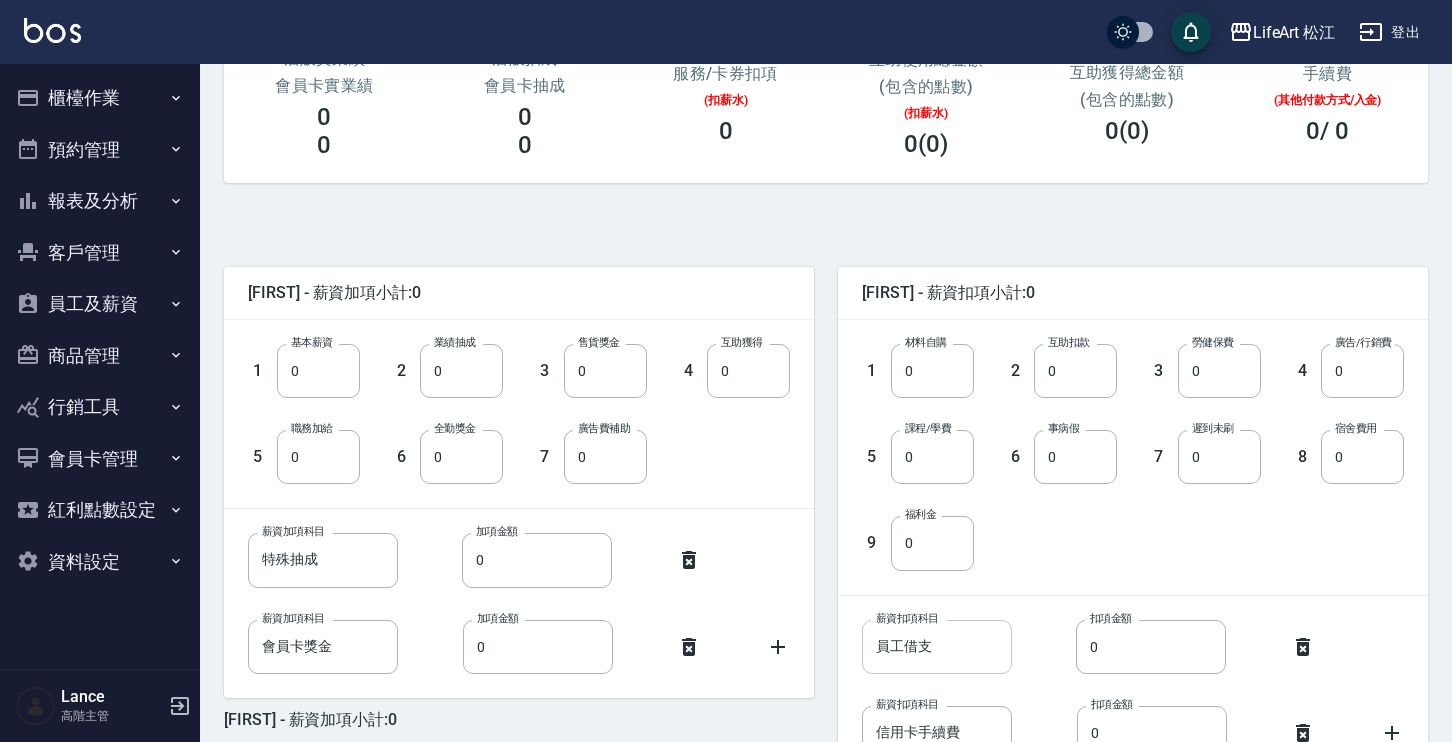 scroll, scrollTop: 473, scrollLeft: 0, axis: vertical 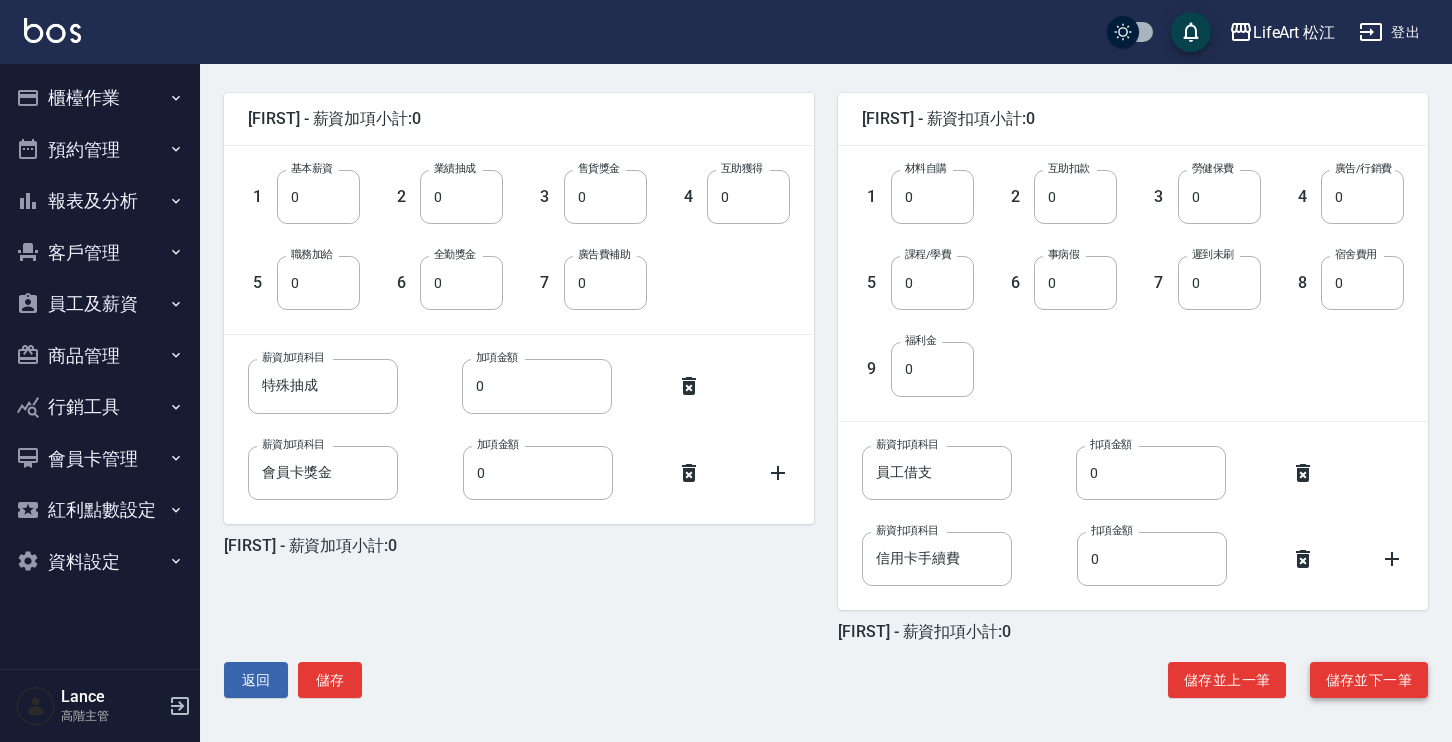 click on "儲存並下一筆" at bounding box center (1369, 680) 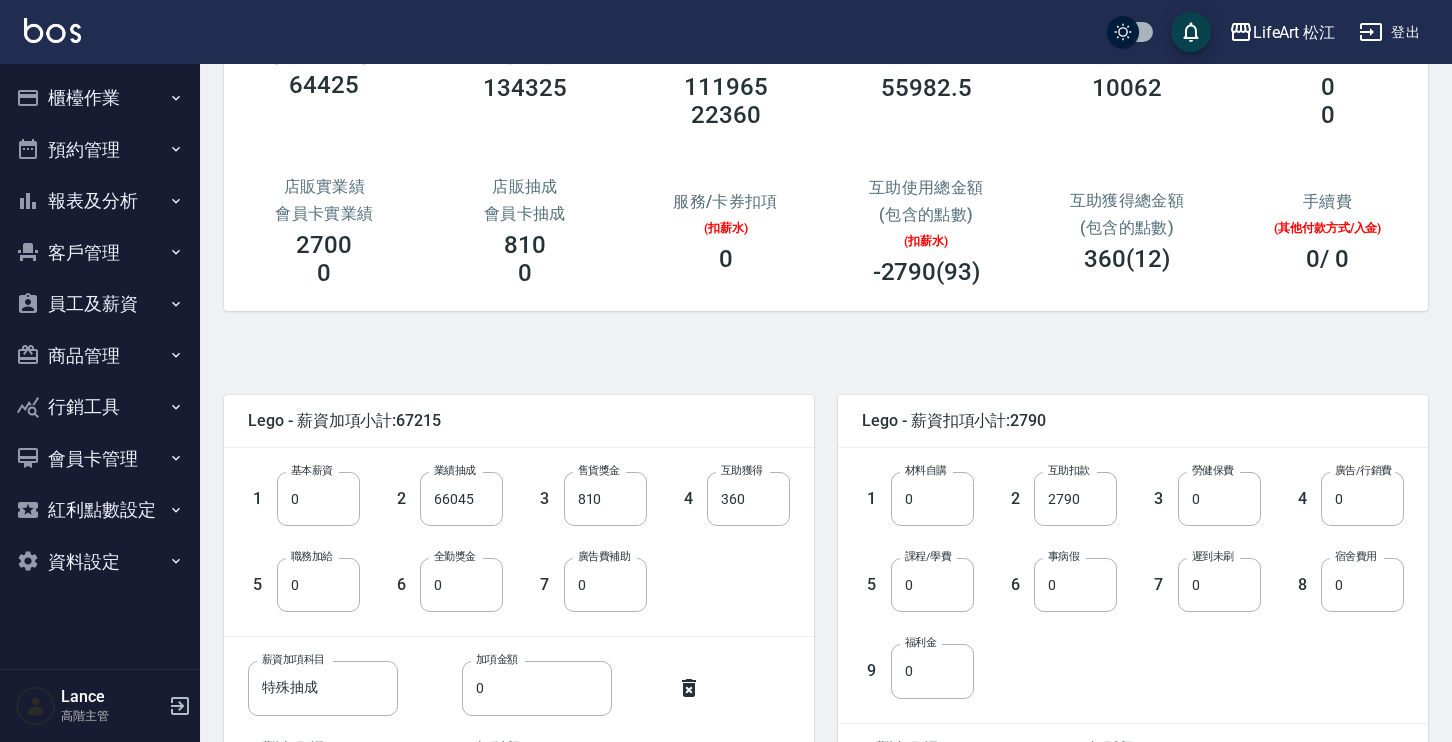 scroll, scrollTop: 313, scrollLeft: 0, axis: vertical 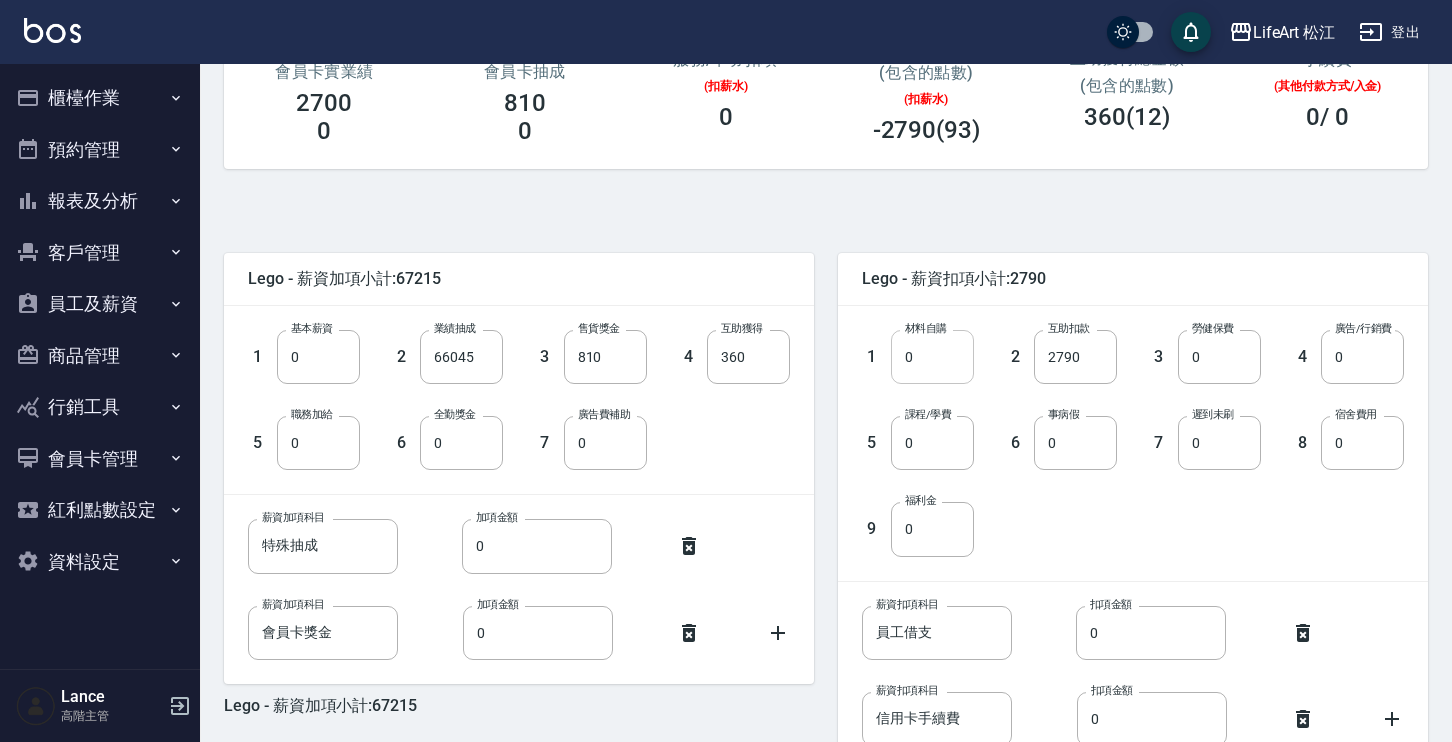 click on "0" at bounding box center (932, 357) 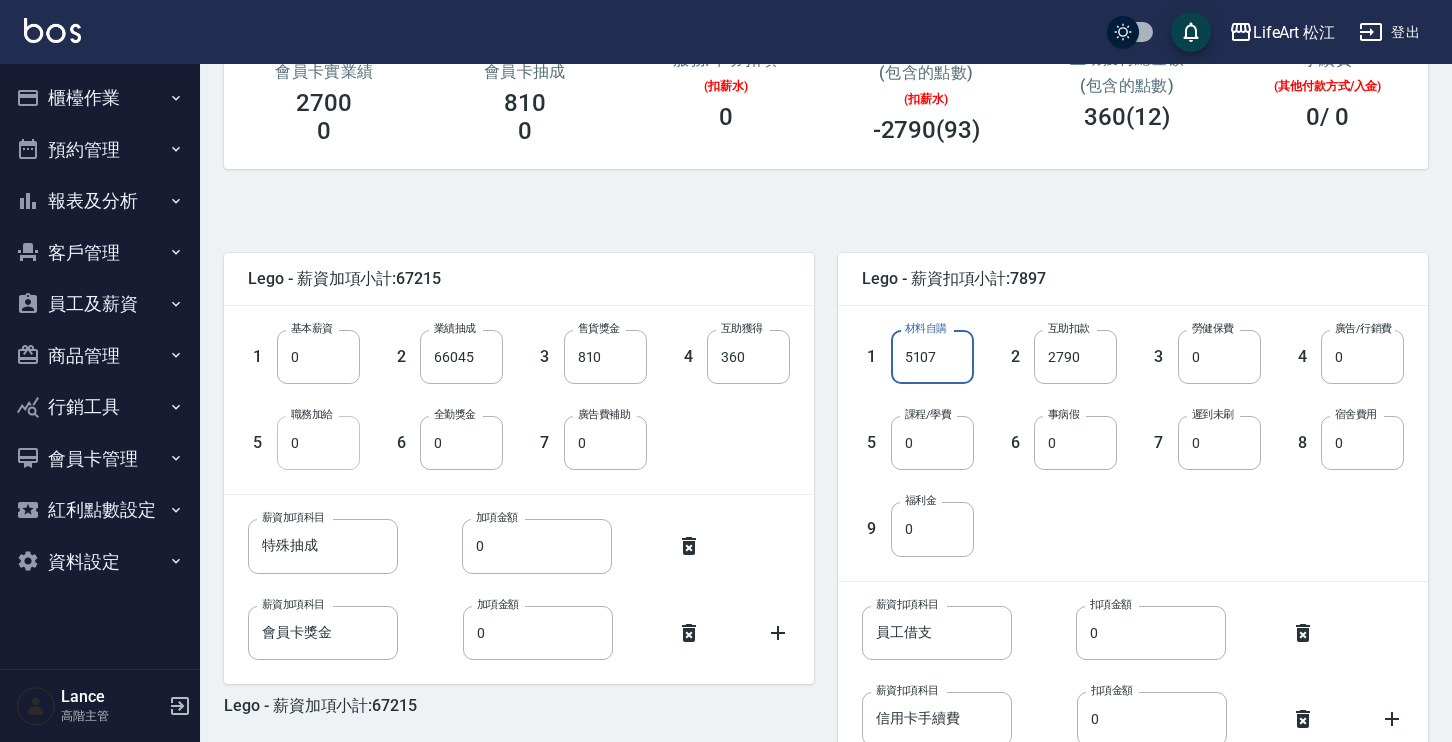 type on "5107" 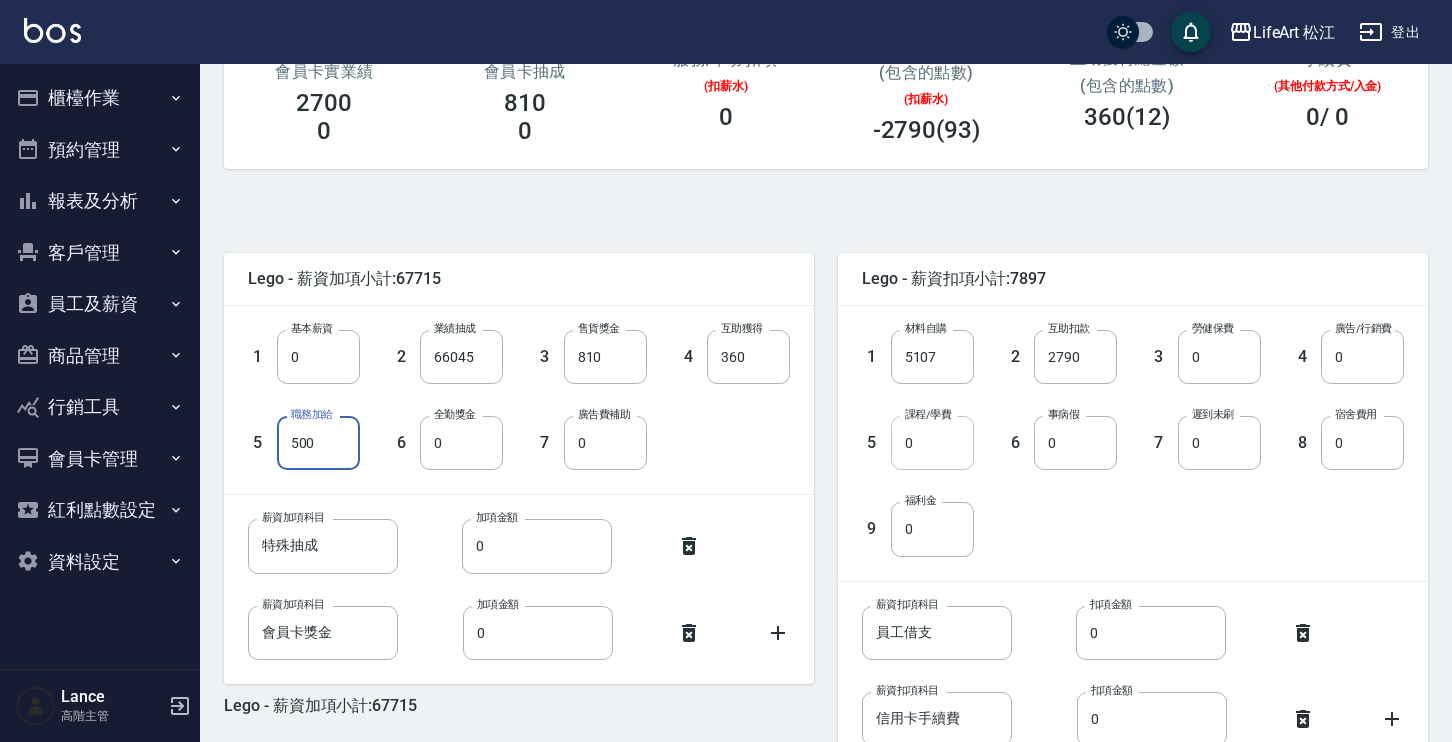 type on "500" 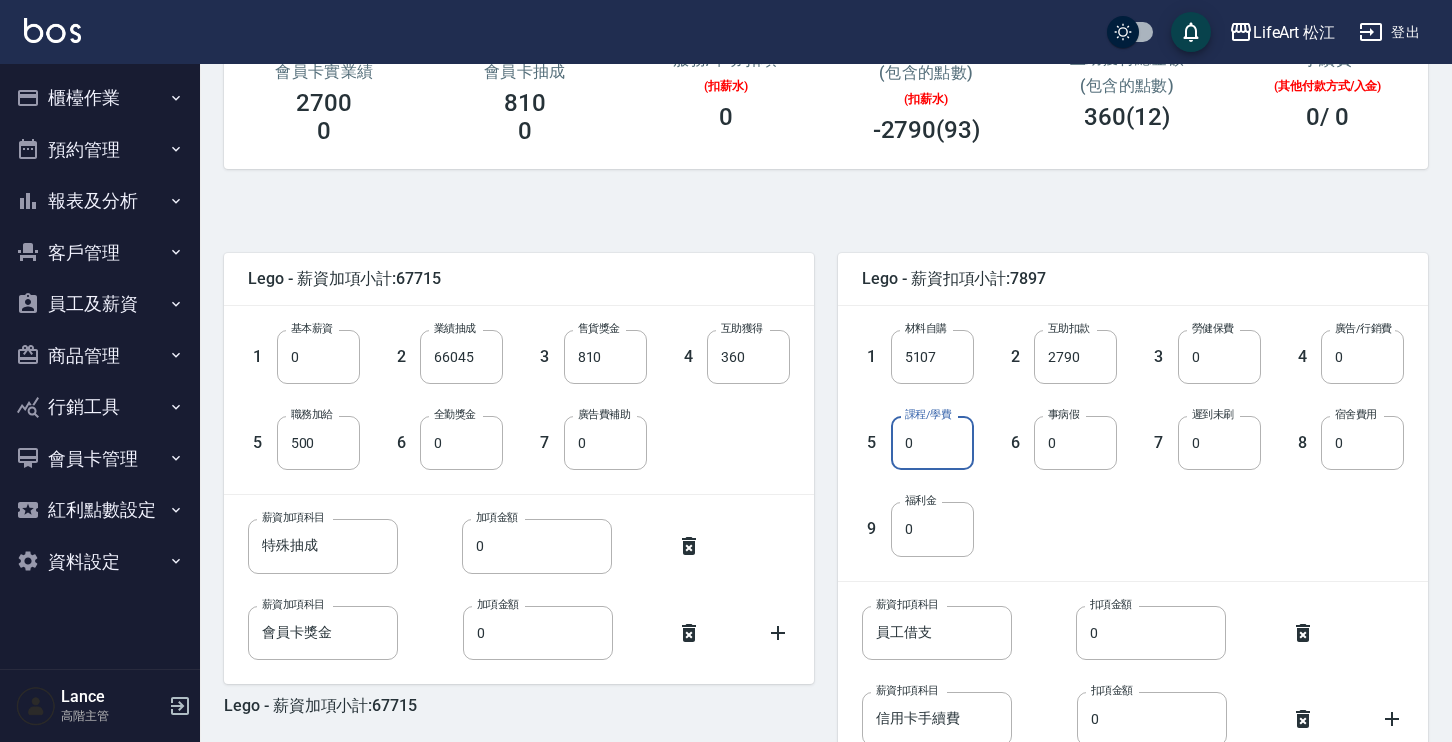 click on "0" at bounding box center (932, 443) 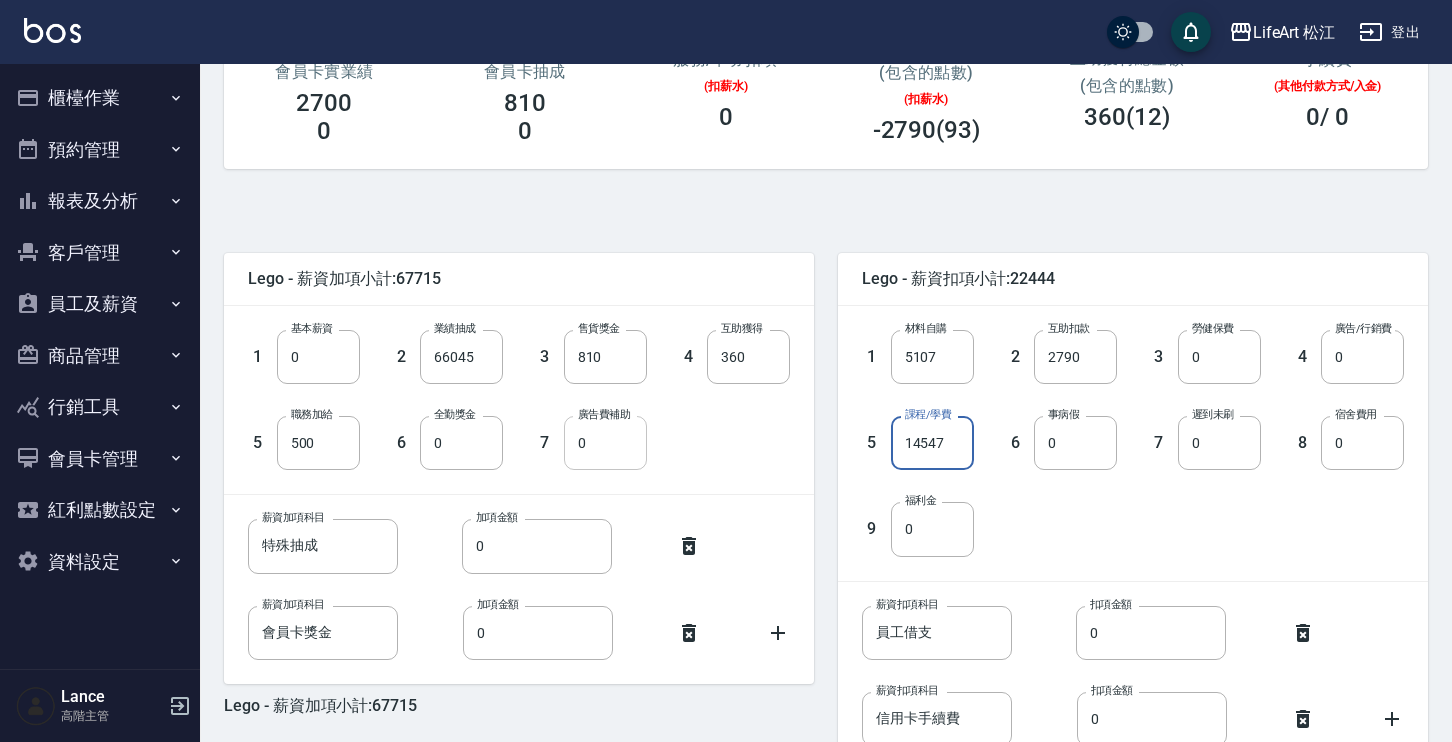 type on "14547" 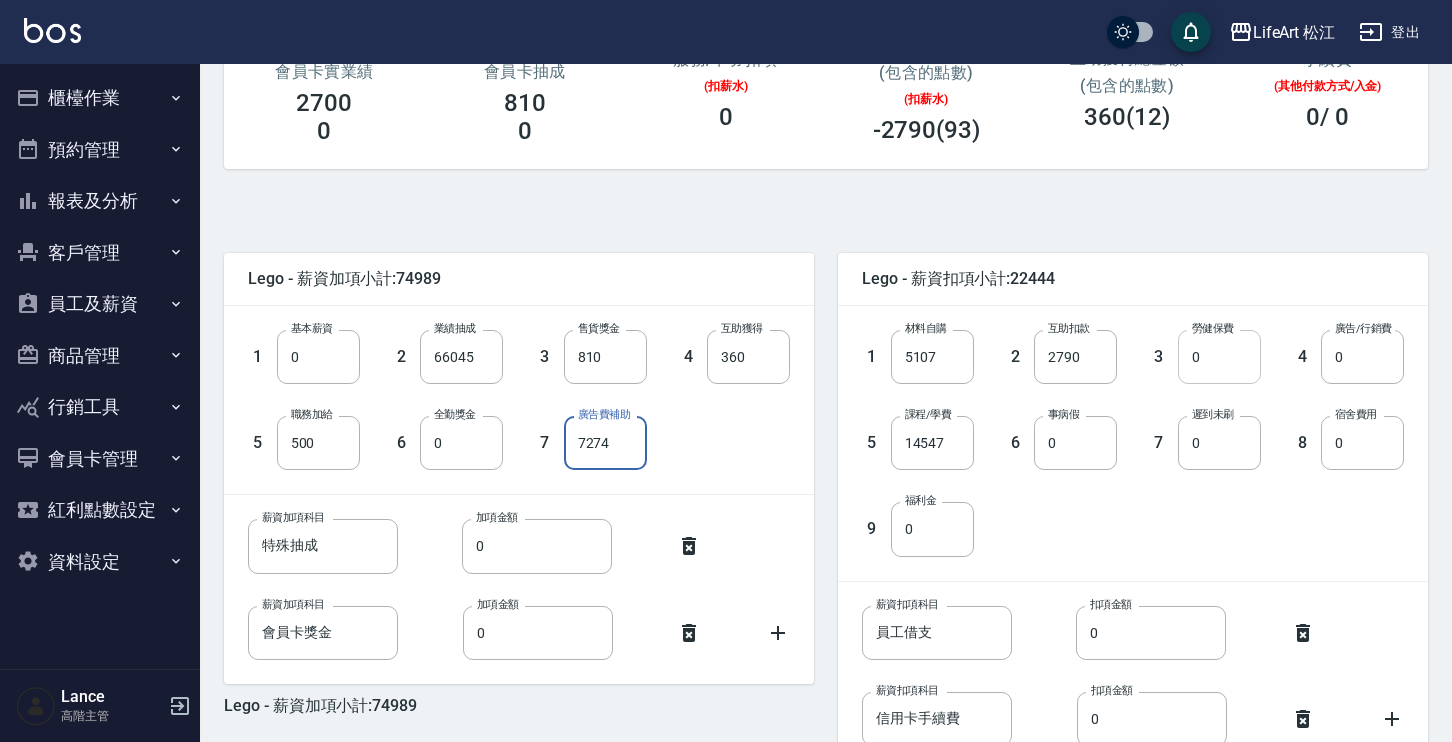 type on "7274" 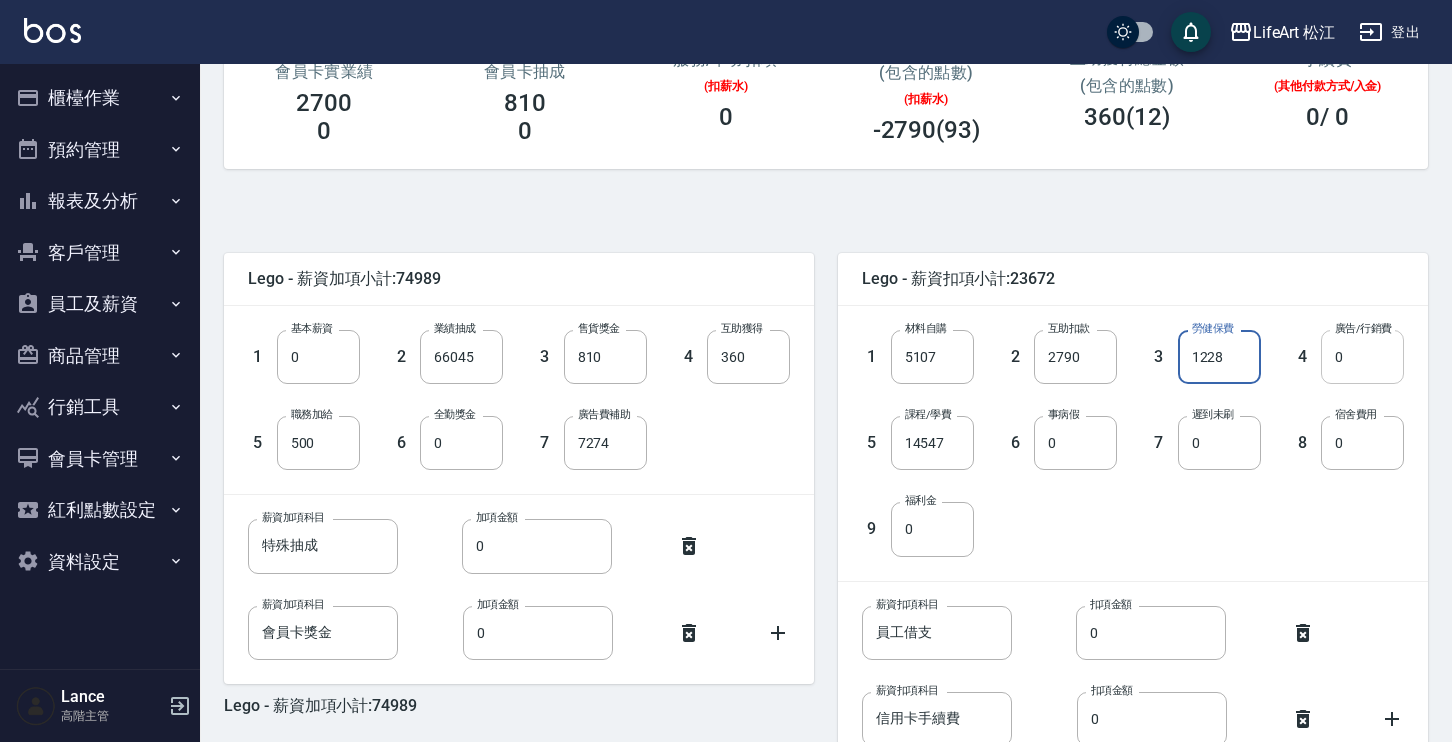 type on "1228" 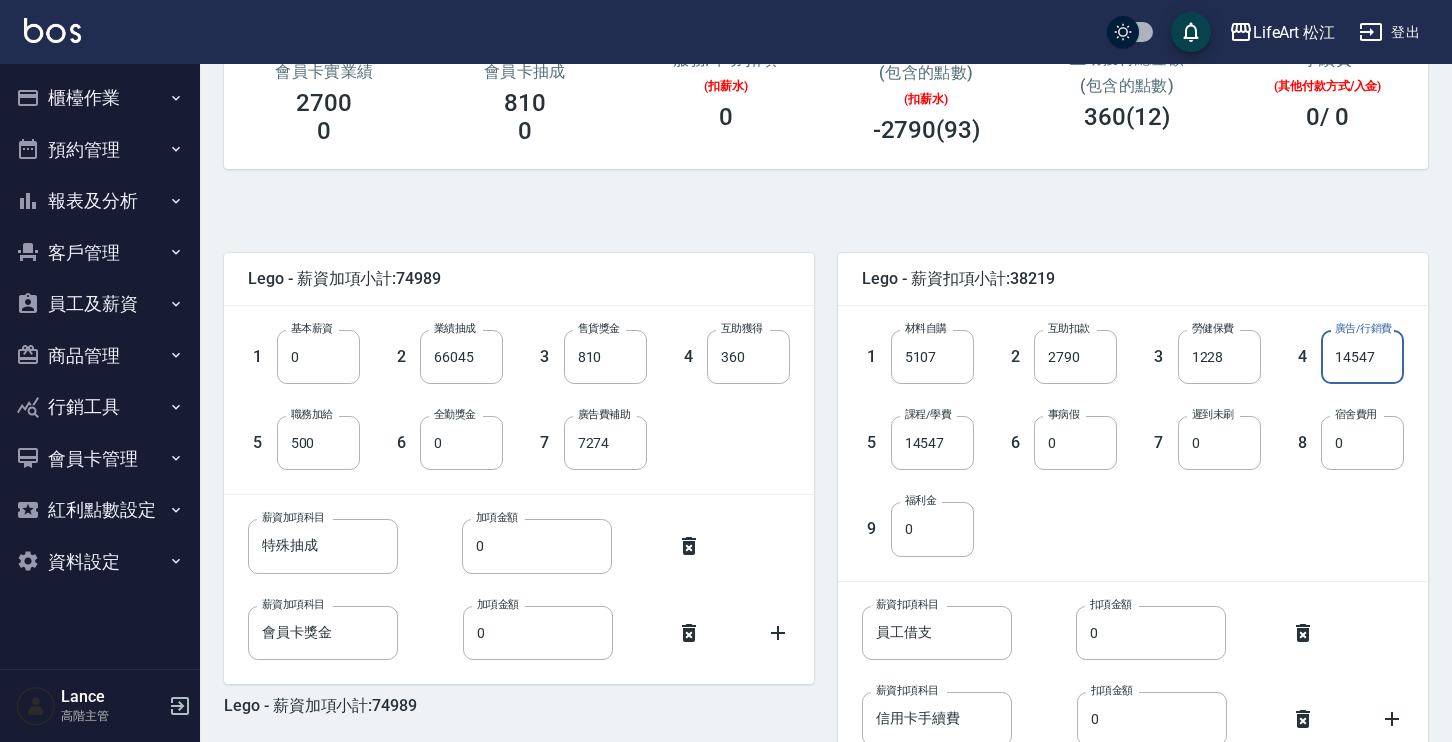 type on "14547" 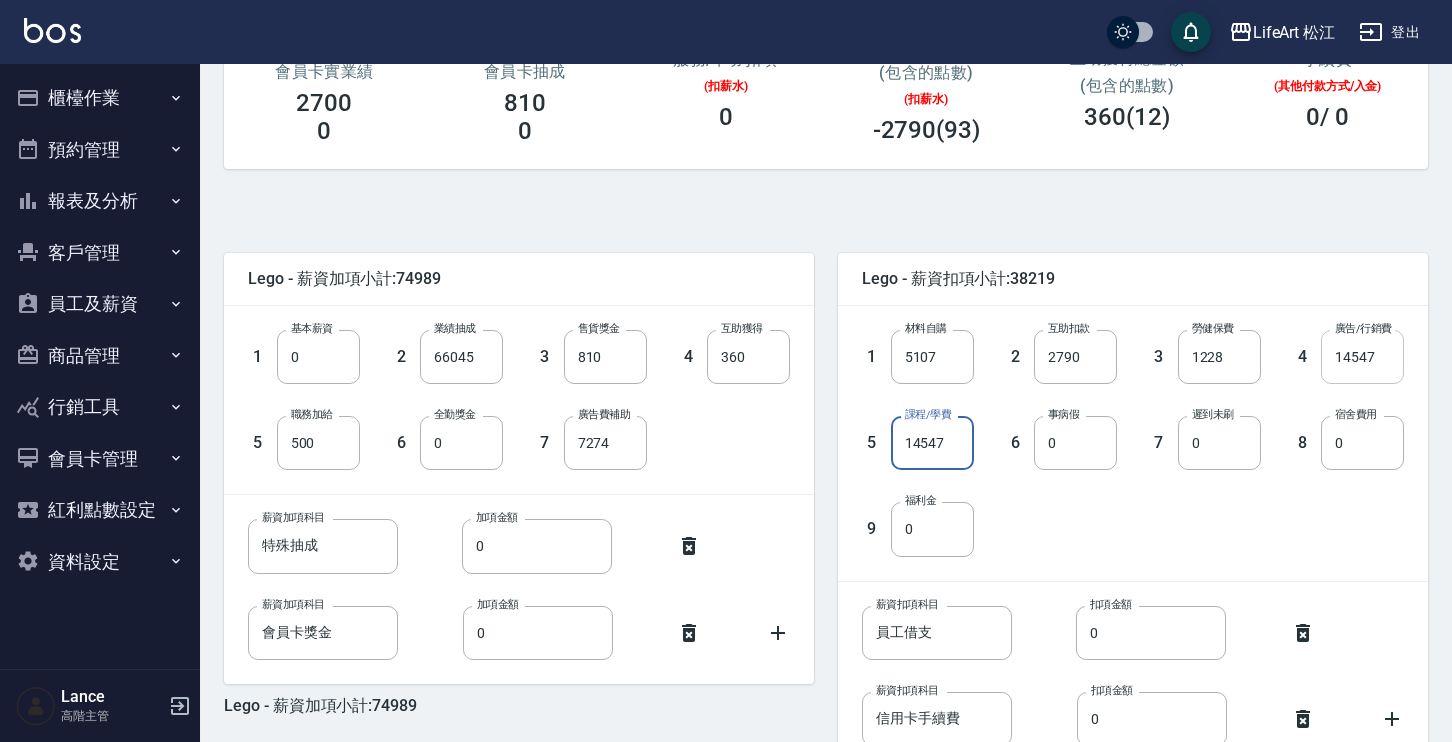 type on "0" 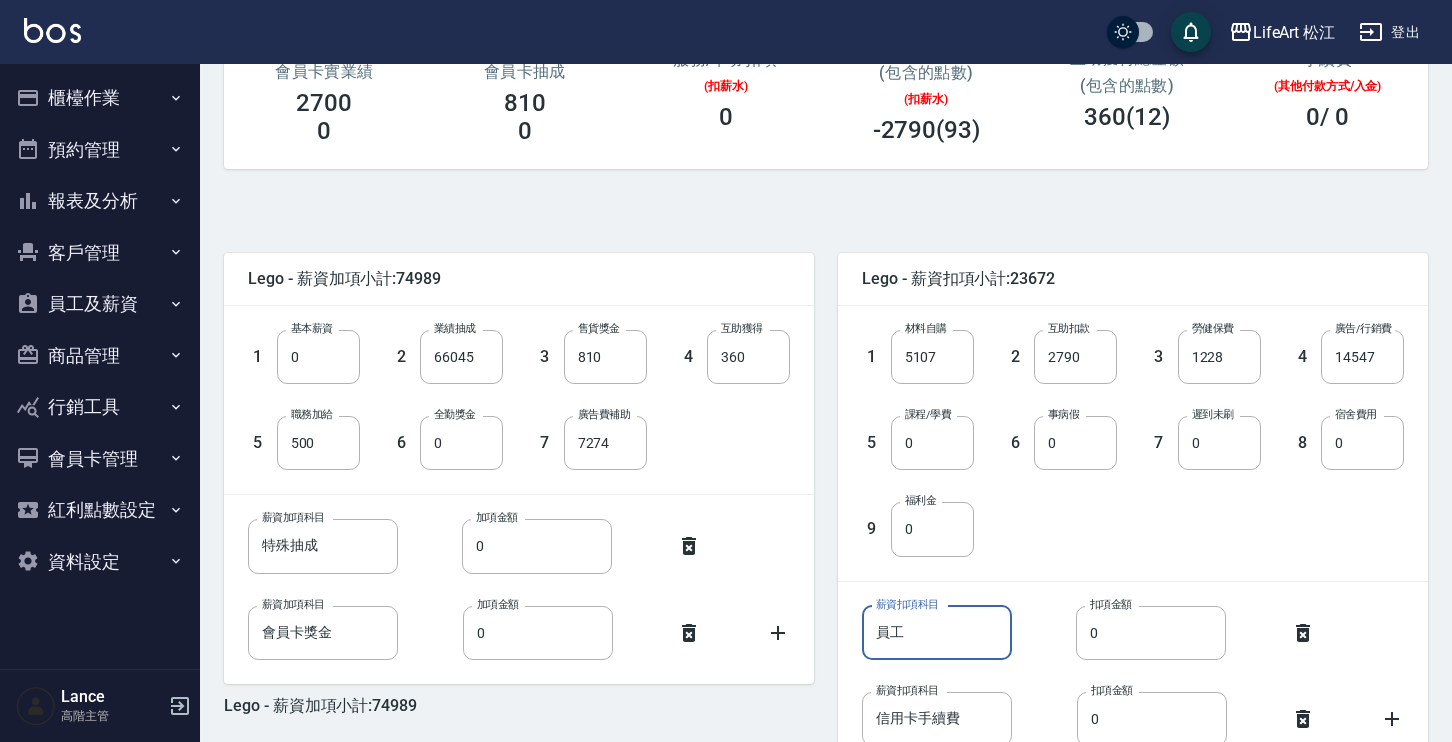 type on "員" 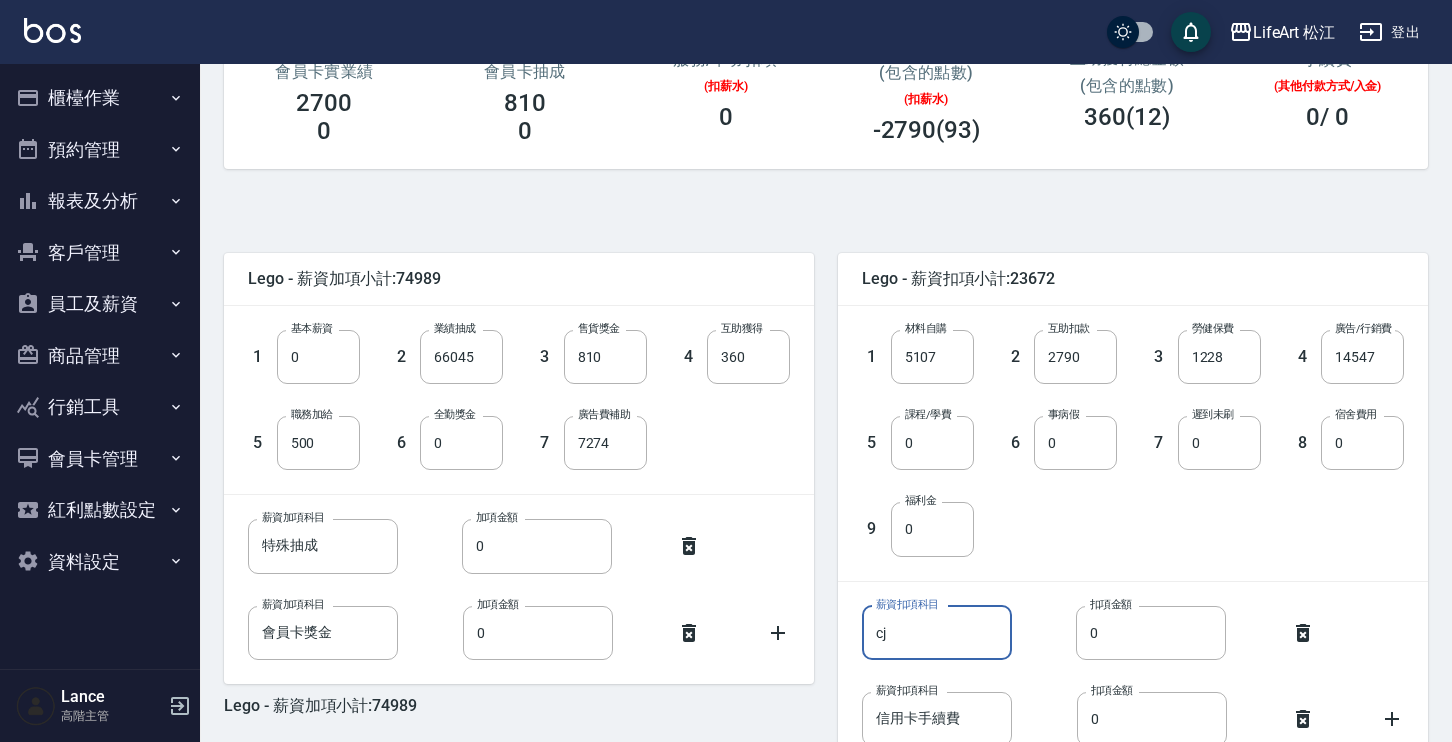 type on "c" 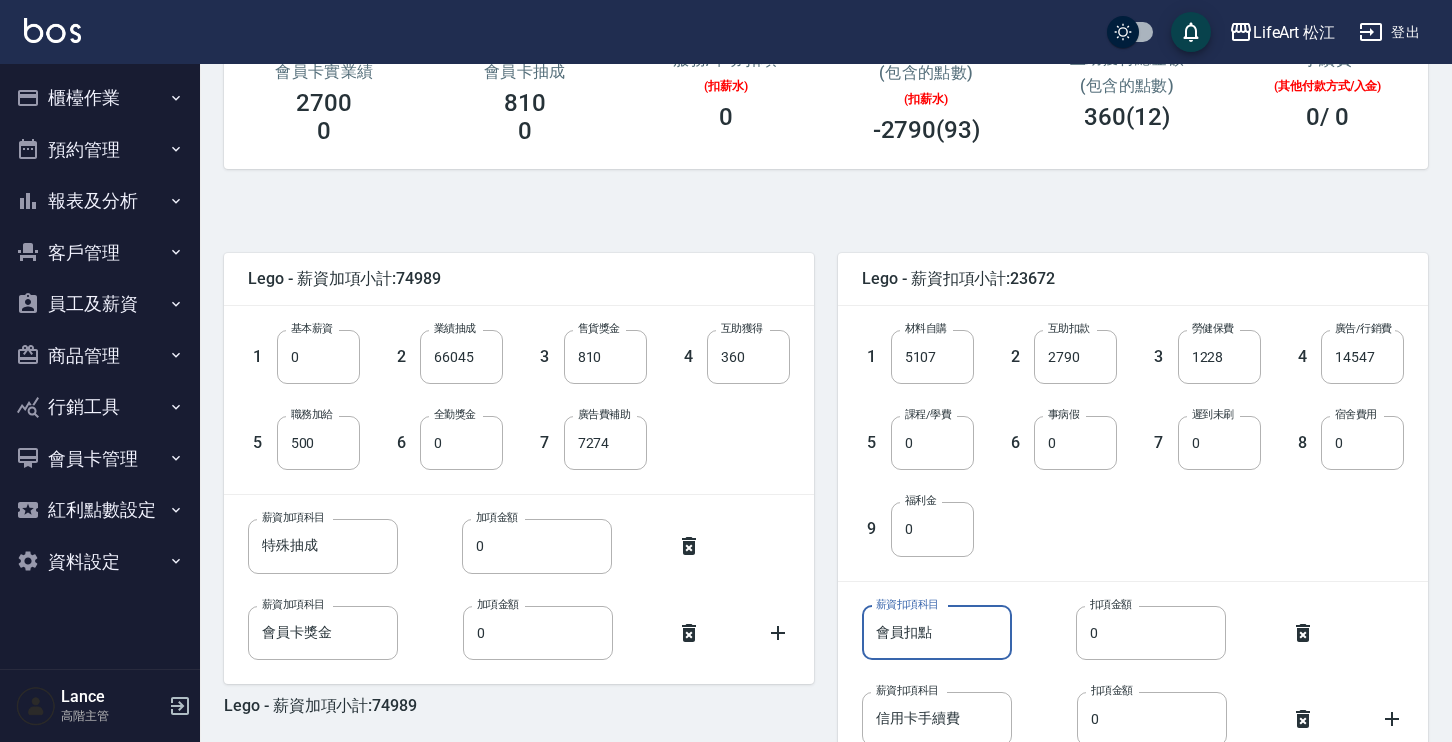 type on "會員扣點" 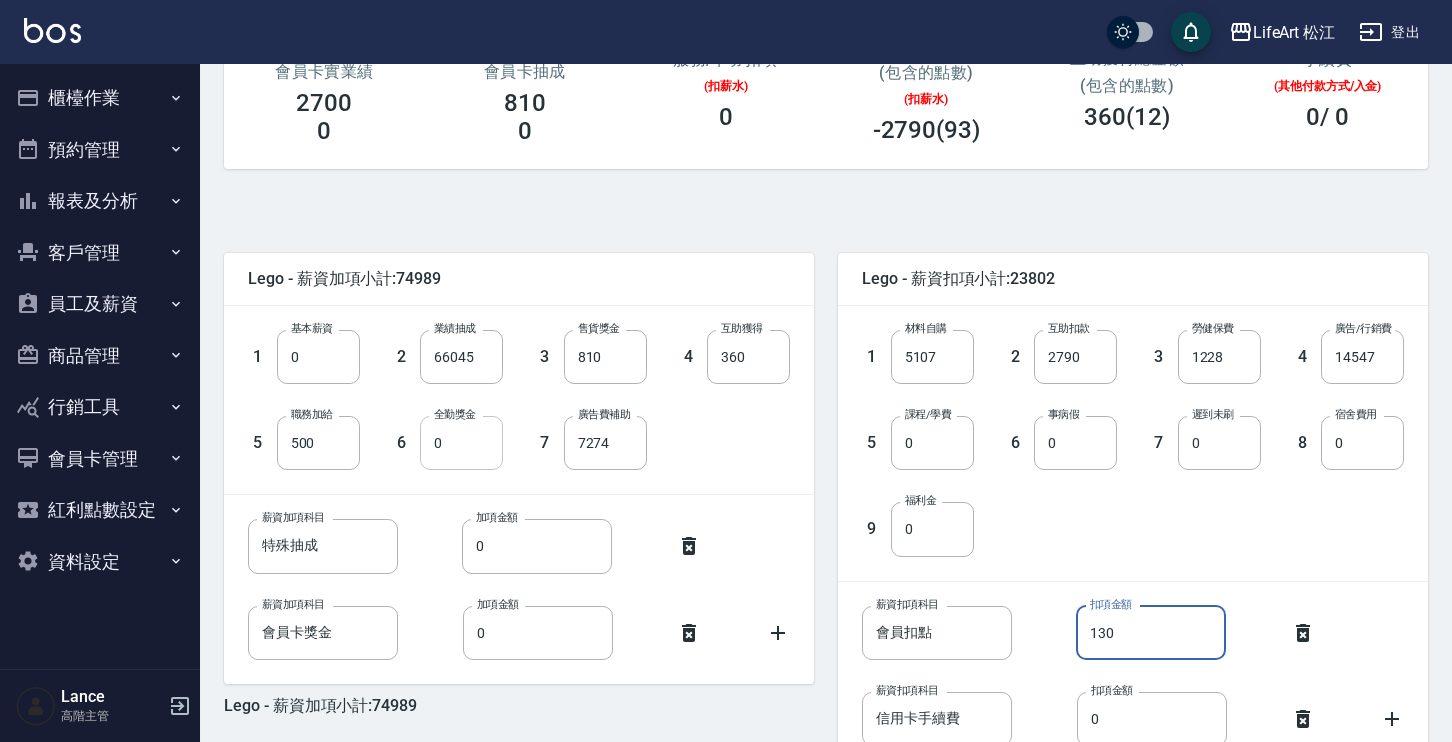 type on "130" 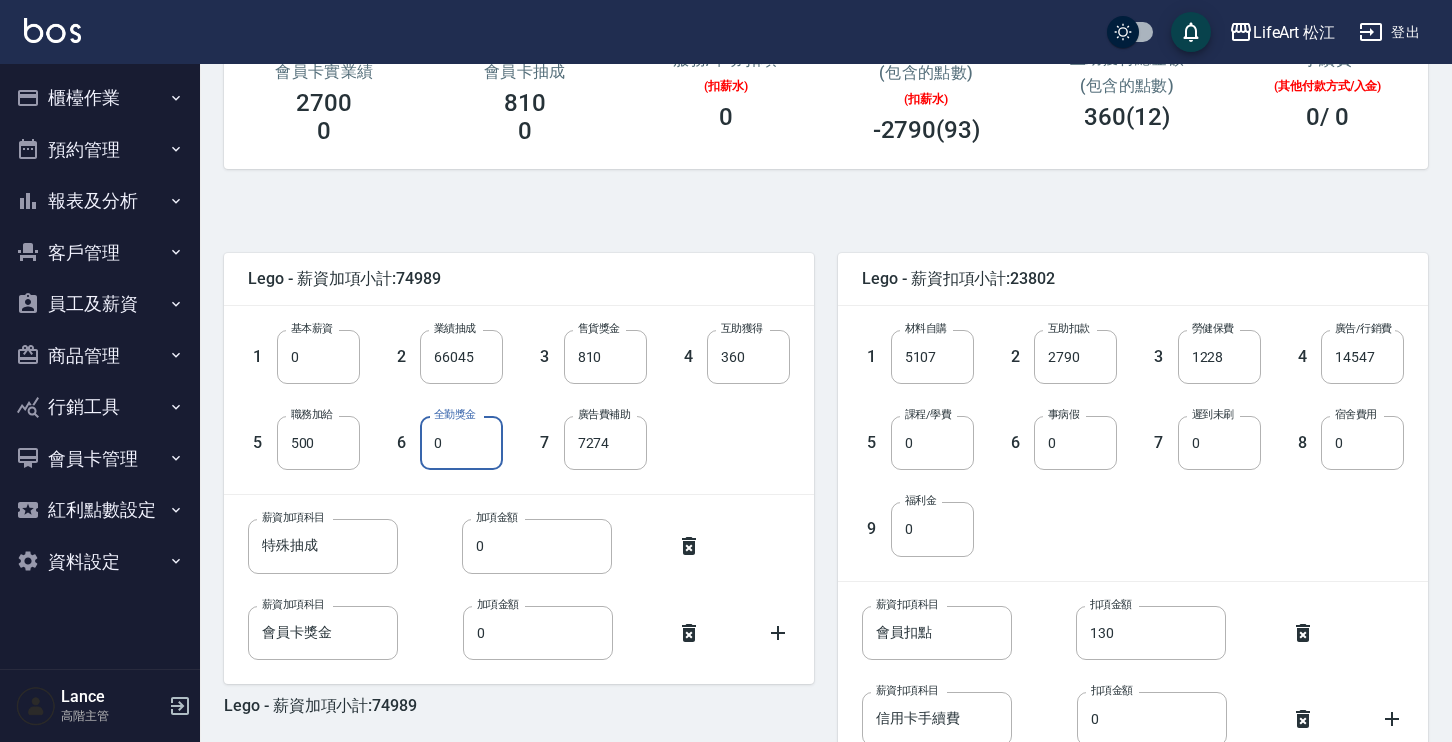 click on "0" at bounding box center [461, 443] 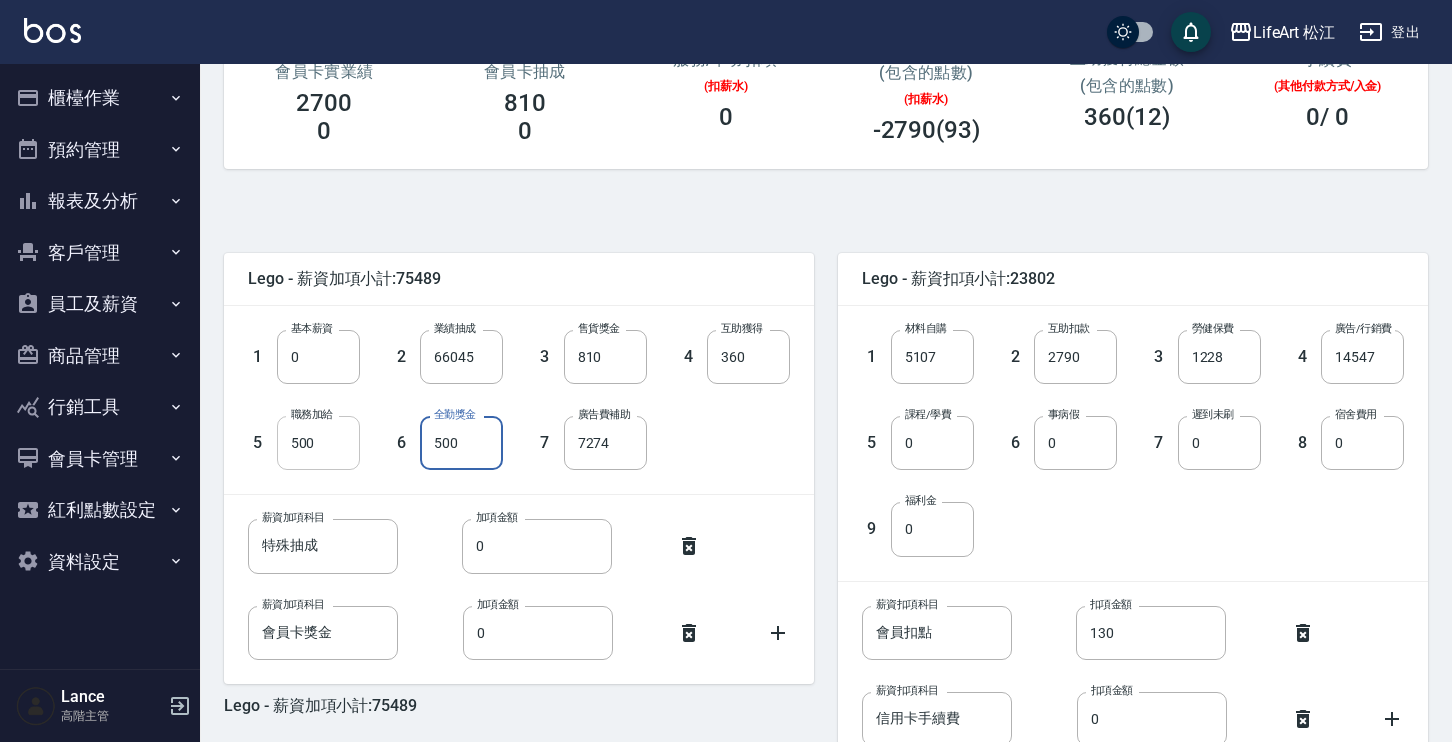 type on "500" 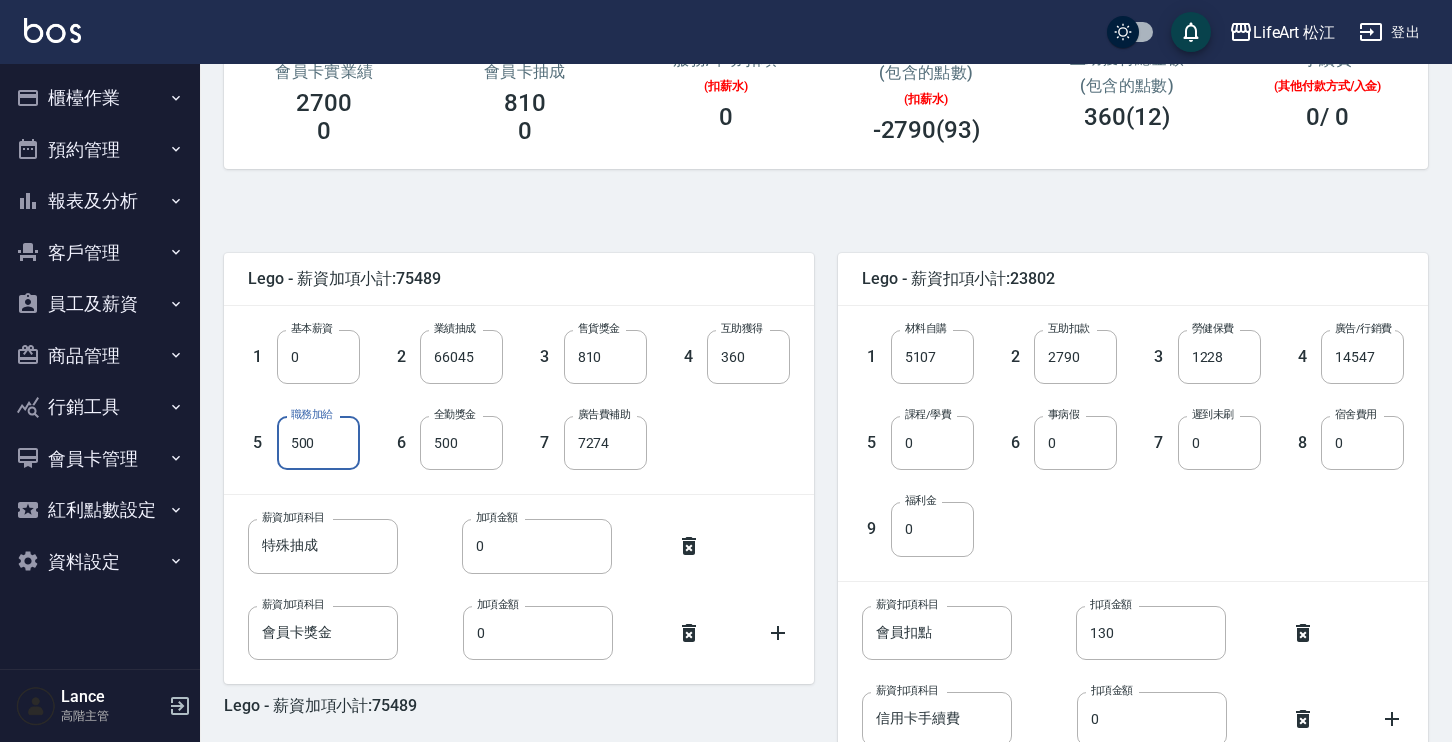 drag, startPoint x: 319, startPoint y: 446, endPoint x: 249, endPoint y: 456, distance: 70.71068 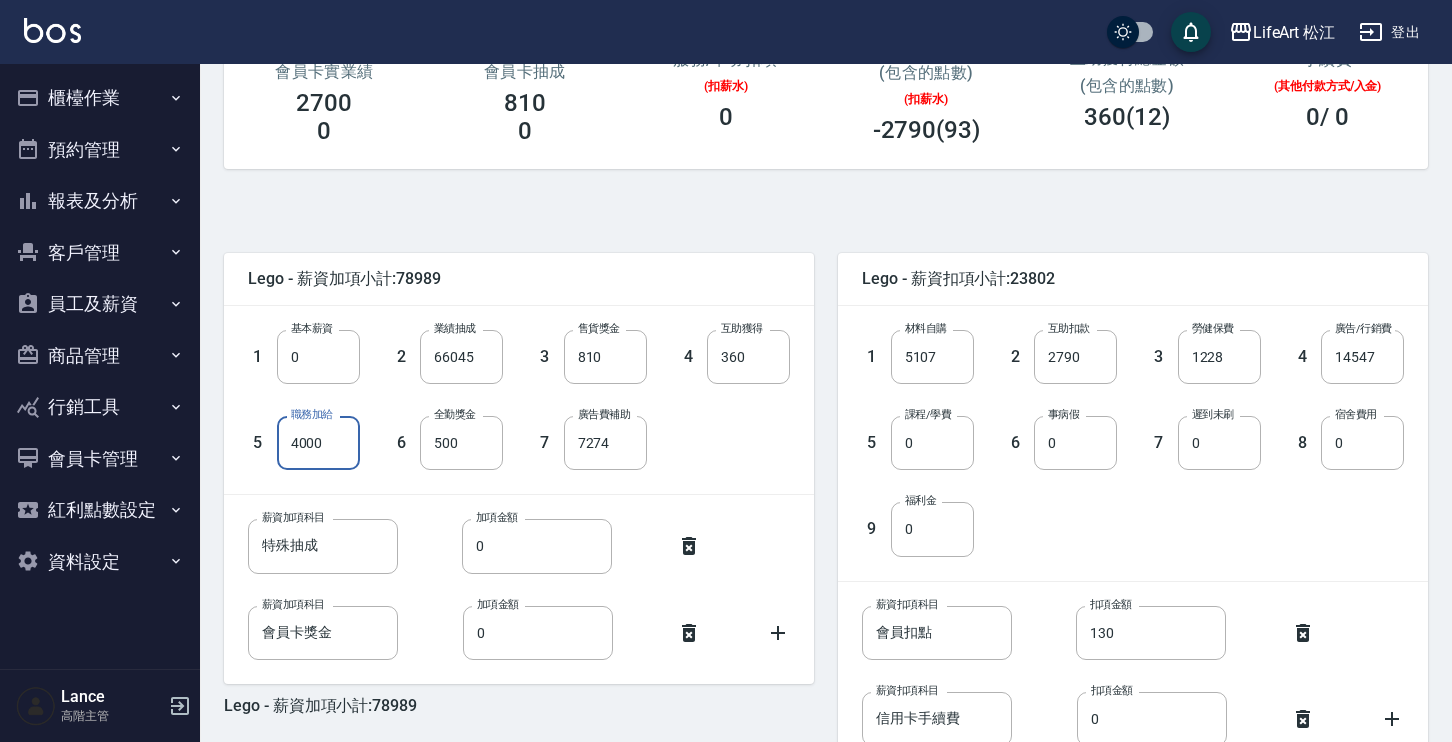 scroll, scrollTop: 473, scrollLeft: 0, axis: vertical 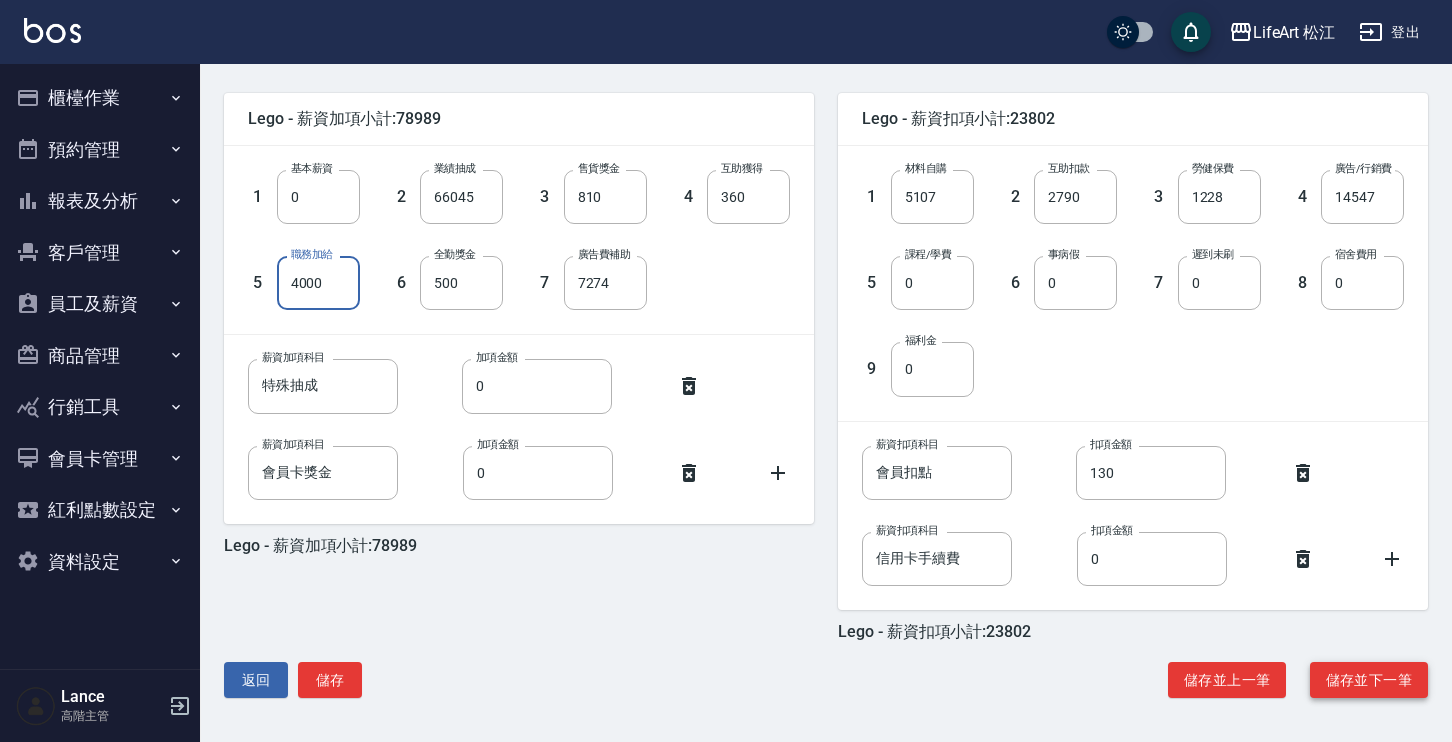 type on "4000" 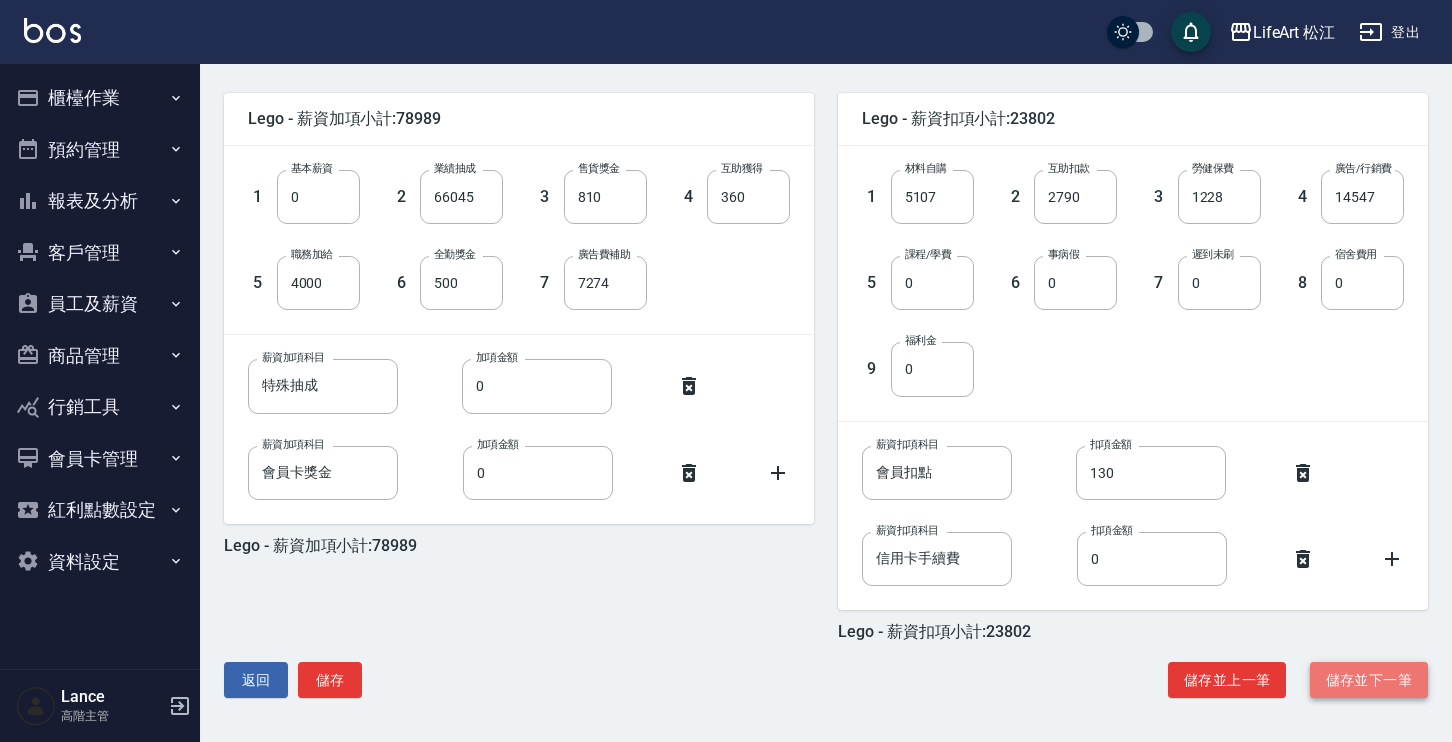 click on "儲存並下一筆" at bounding box center (1369, 680) 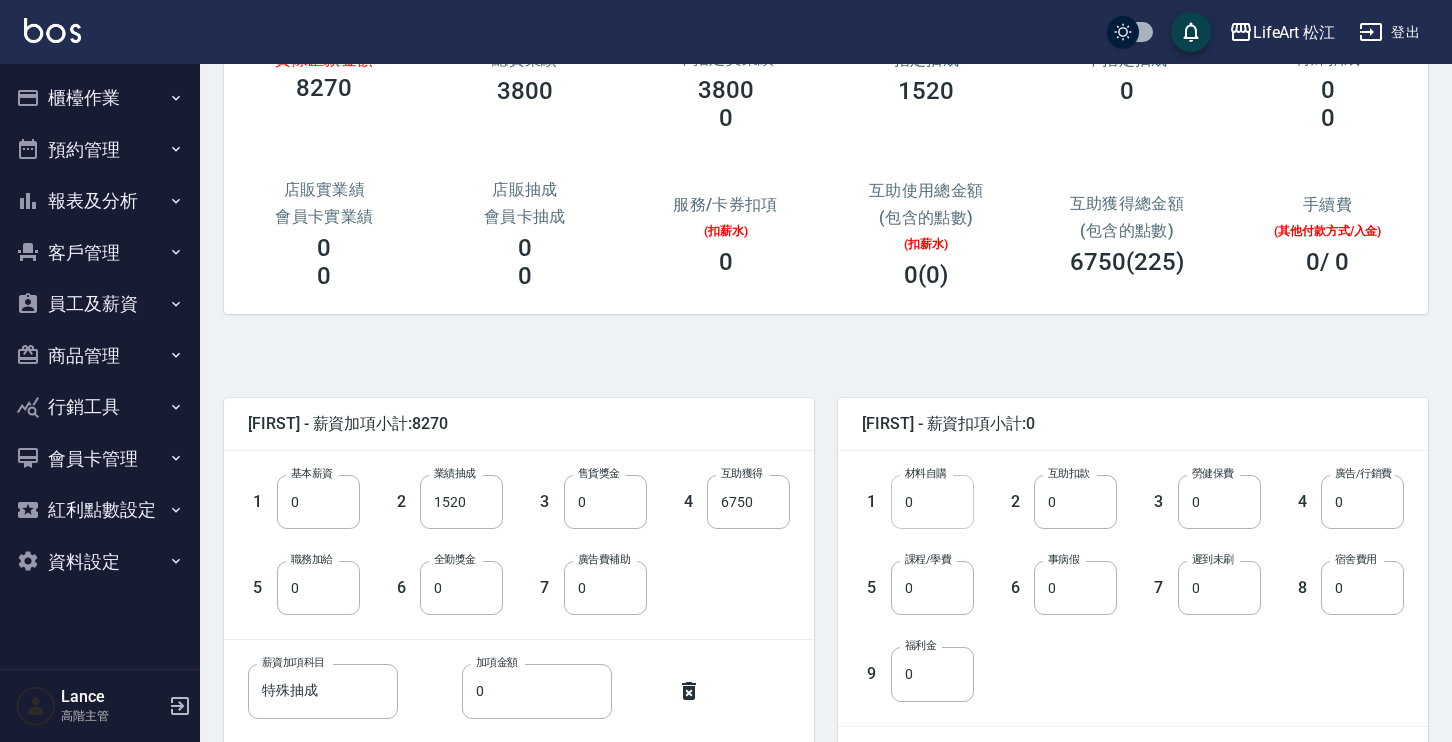 scroll, scrollTop: 209, scrollLeft: 0, axis: vertical 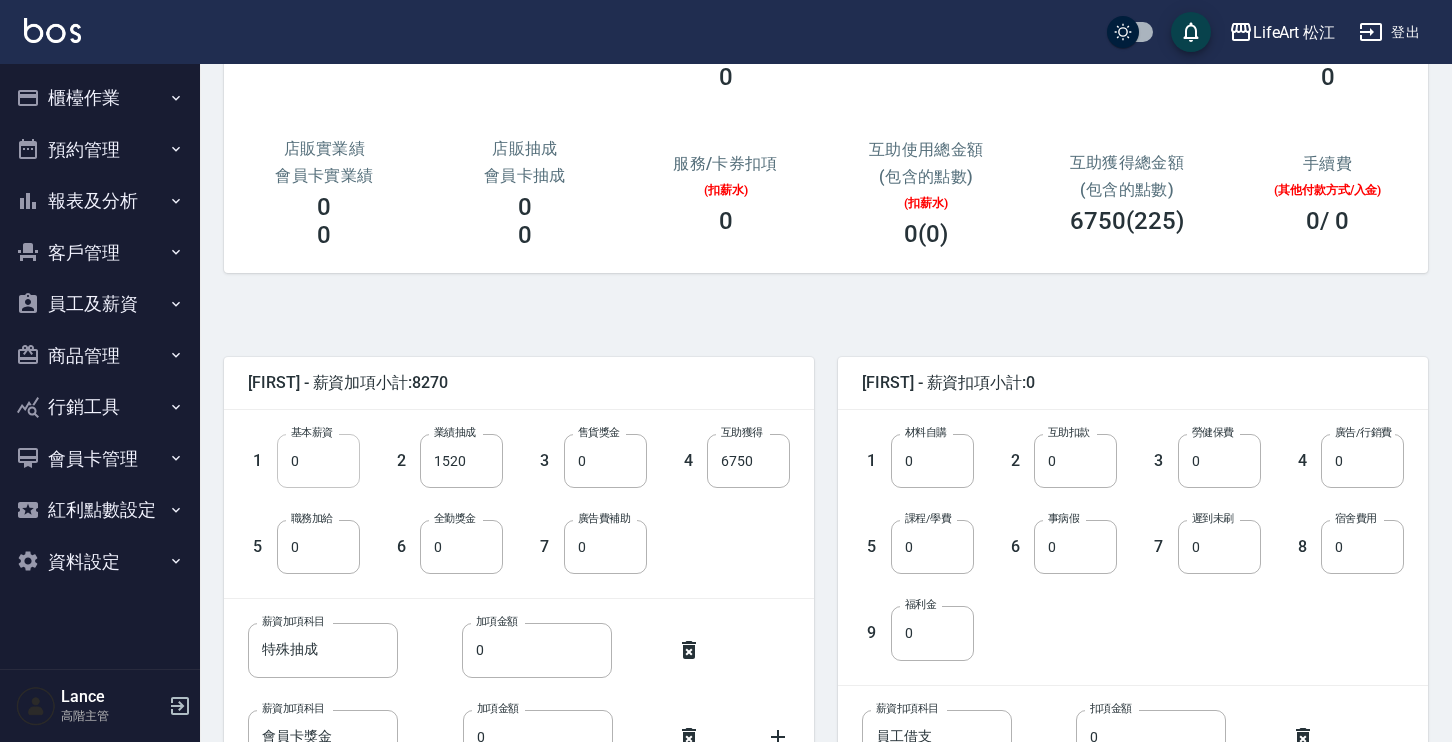 click on "0" at bounding box center [318, 461] 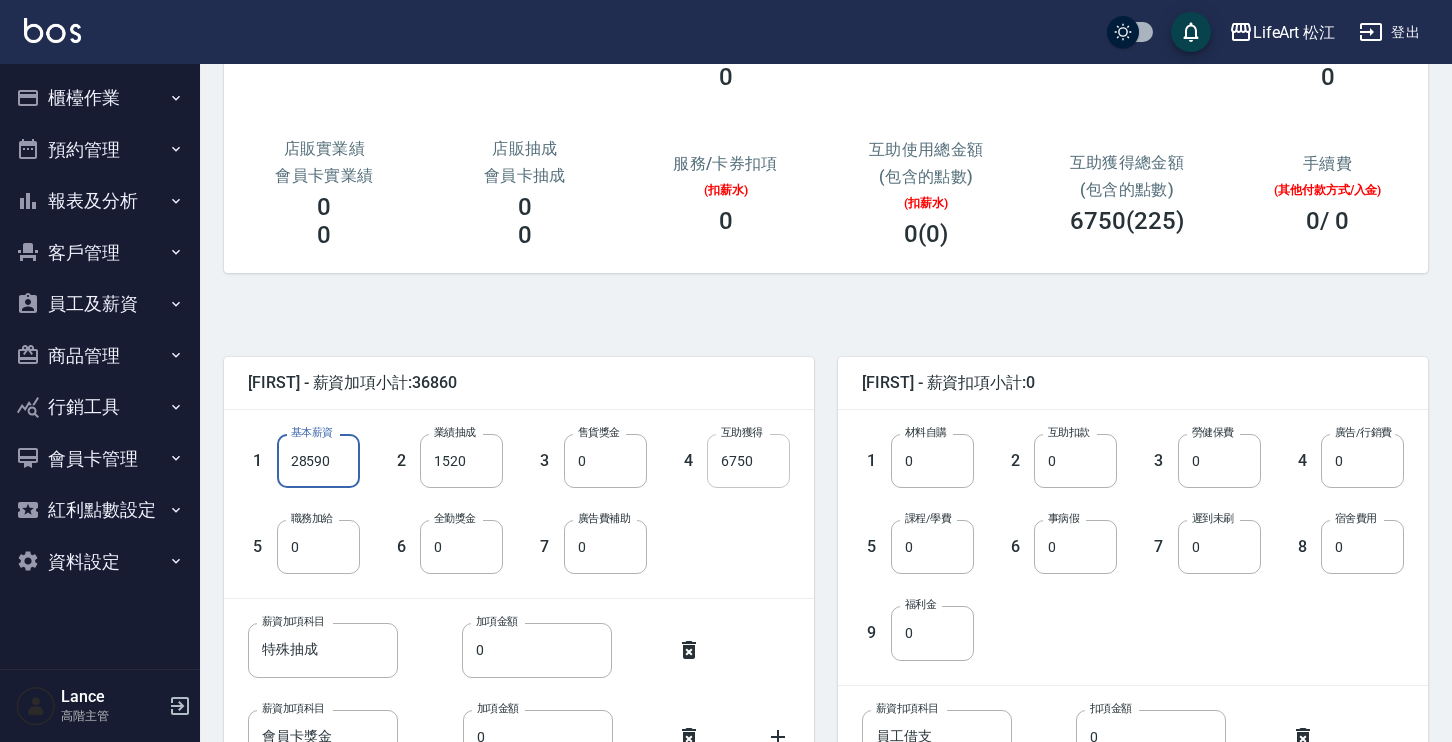 type on "28590" 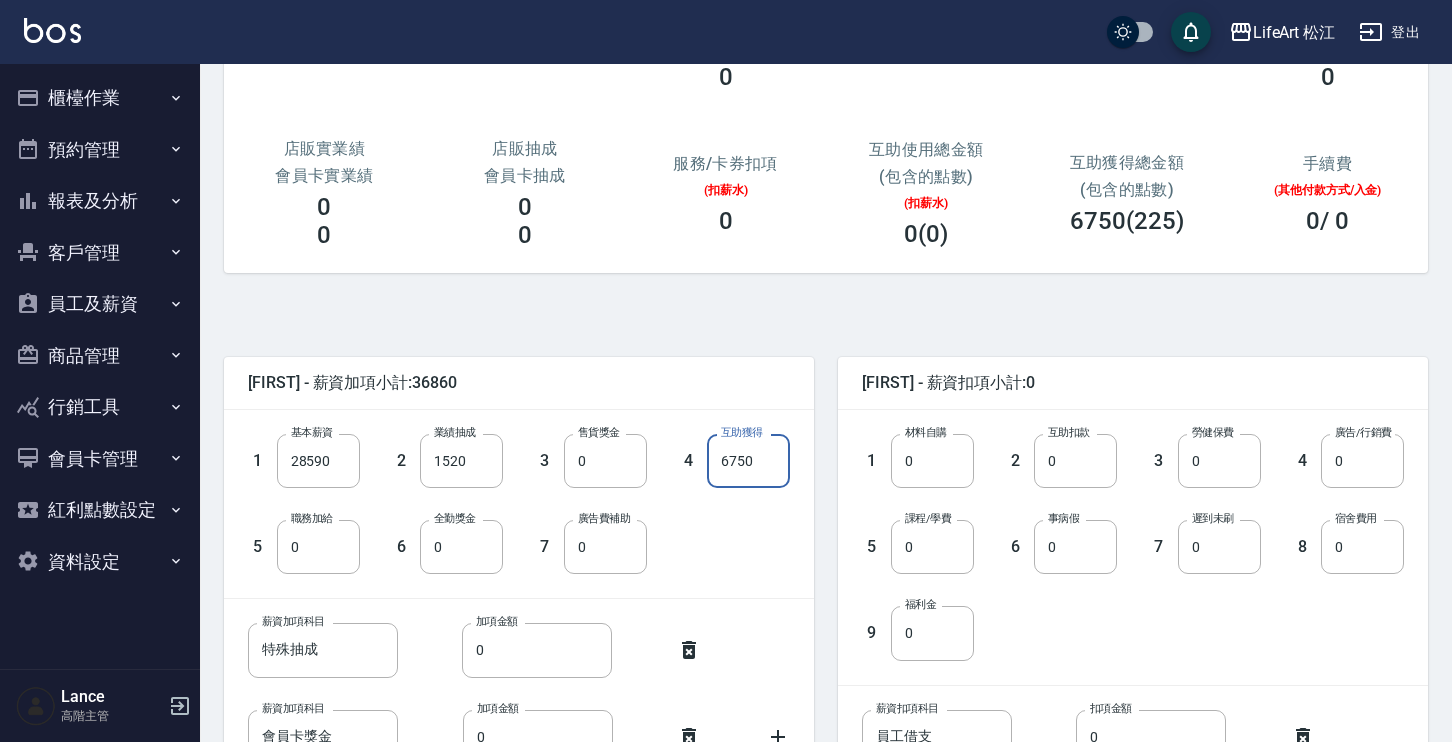 drag, startPoint x: 771, startPoint y: 468, endPoint x: 708, endPoint y: 458, distance: 63.788715 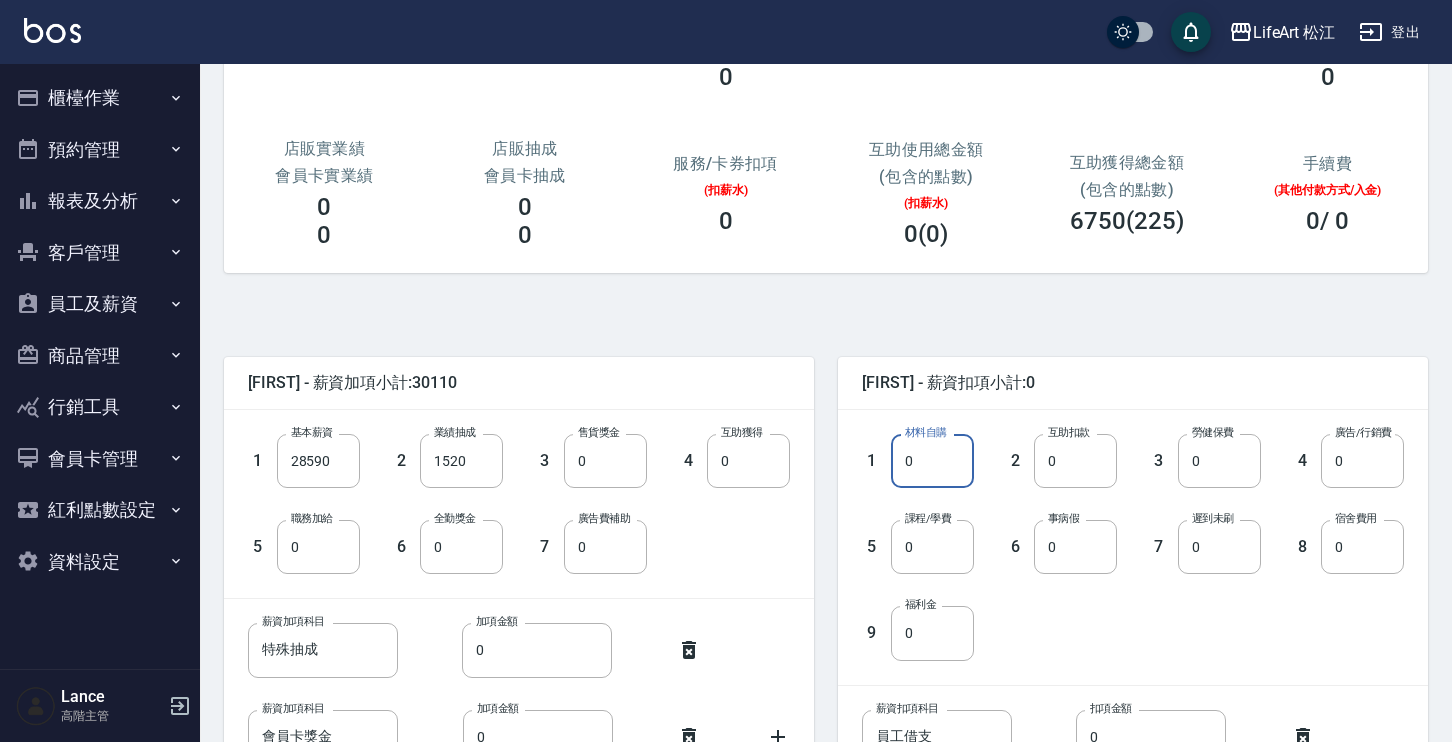 click on "0" at bounding box center [932, 461] 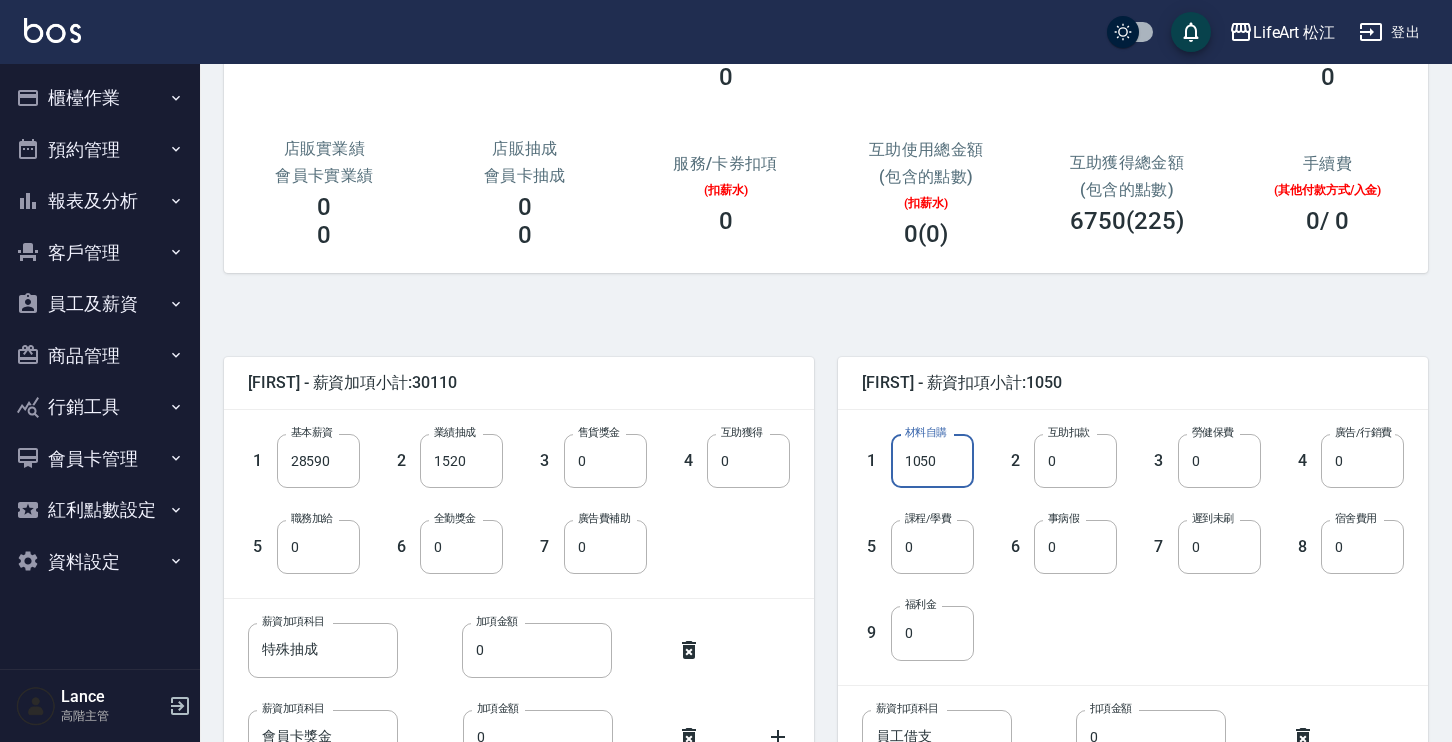 type on "1050" 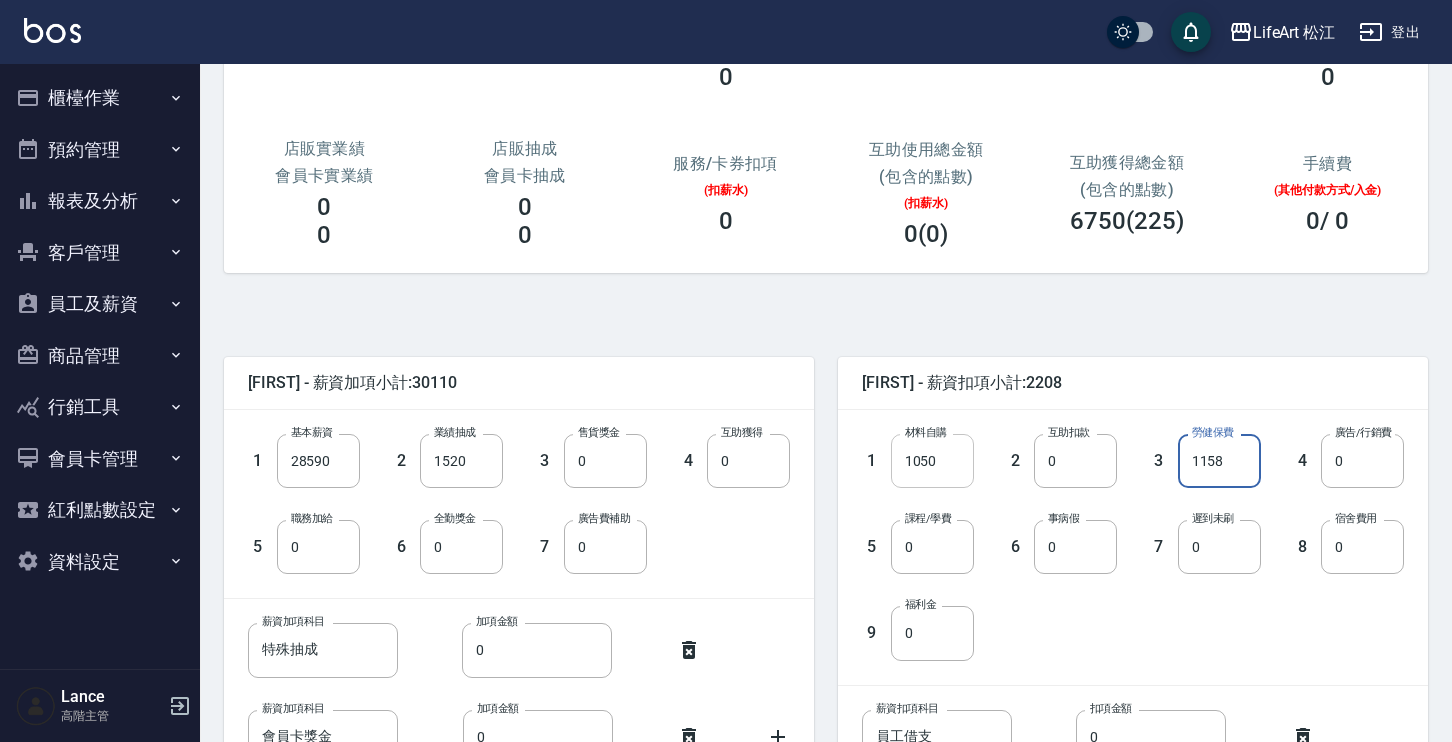 type on "1158" 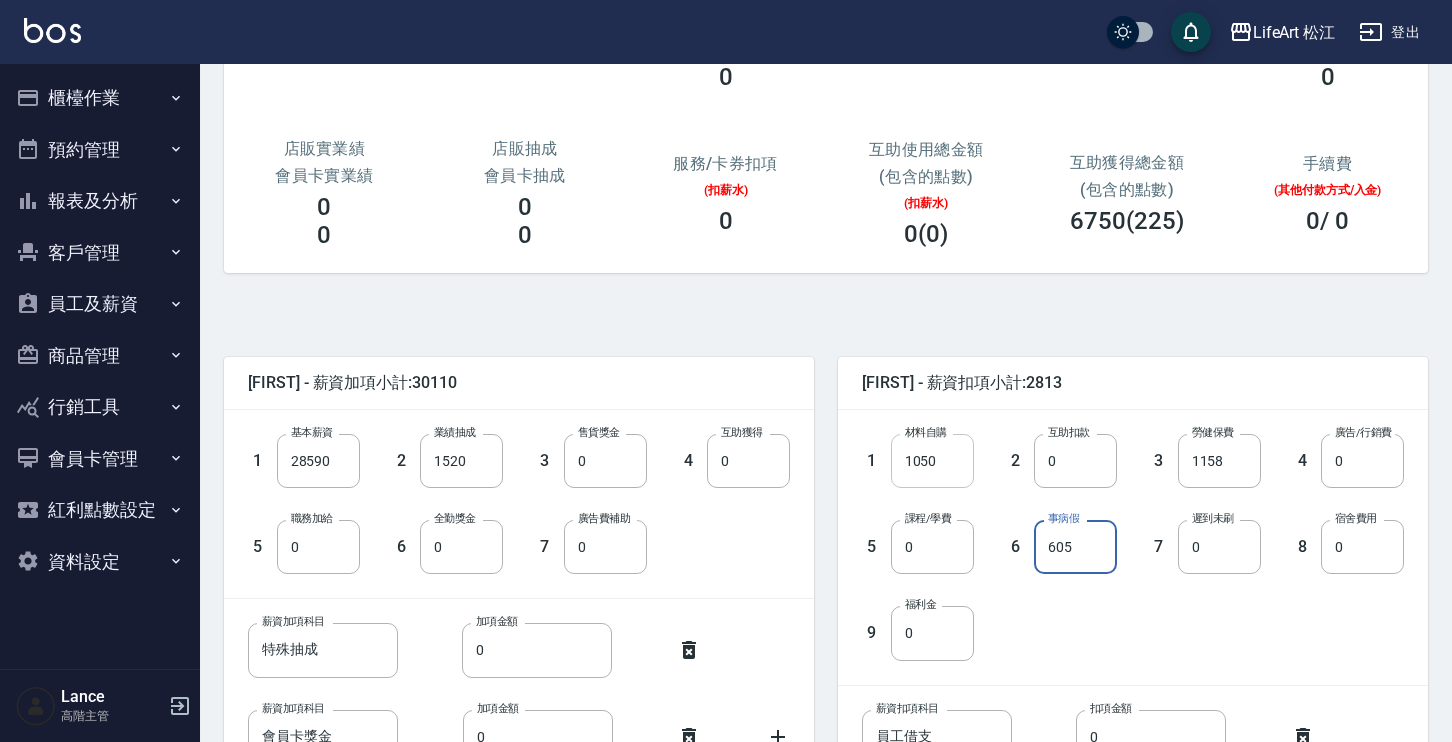 type on "605" 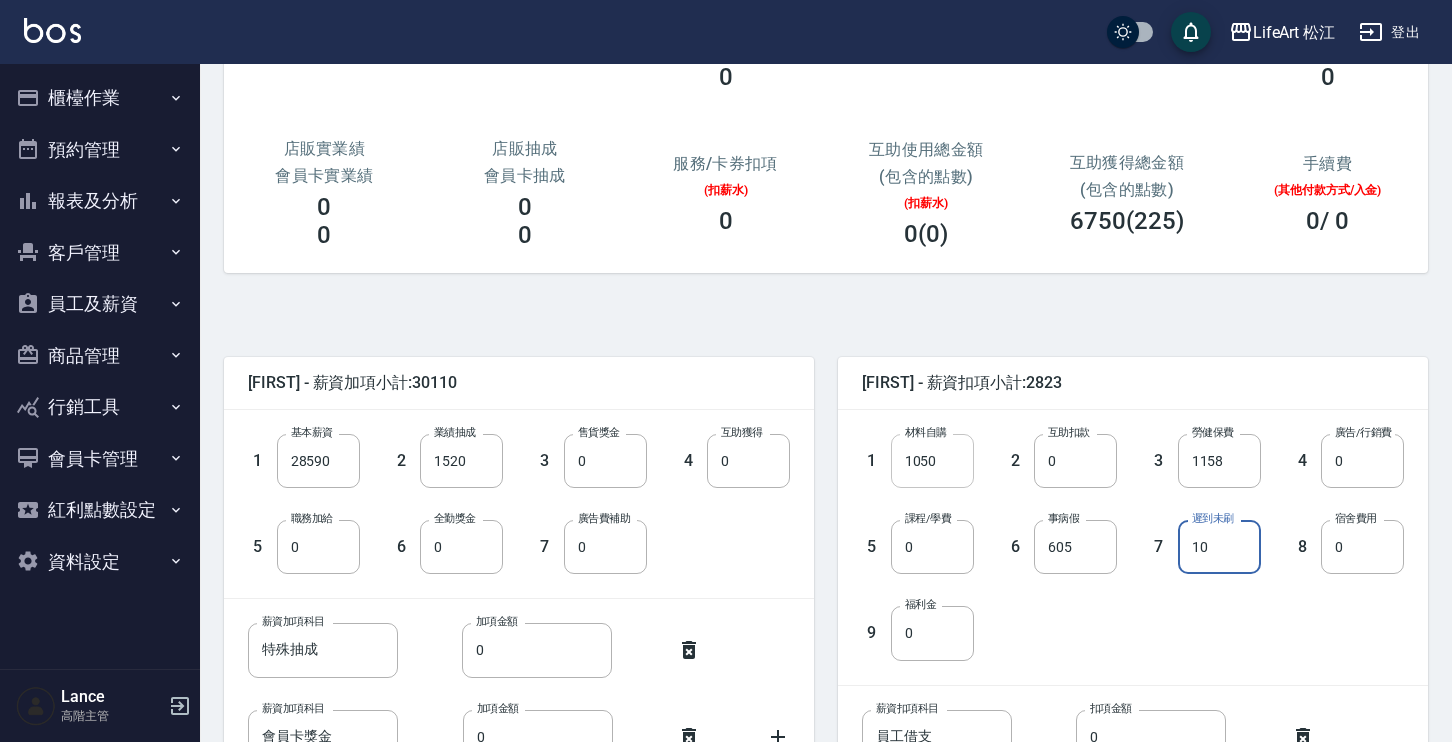 type on "10" 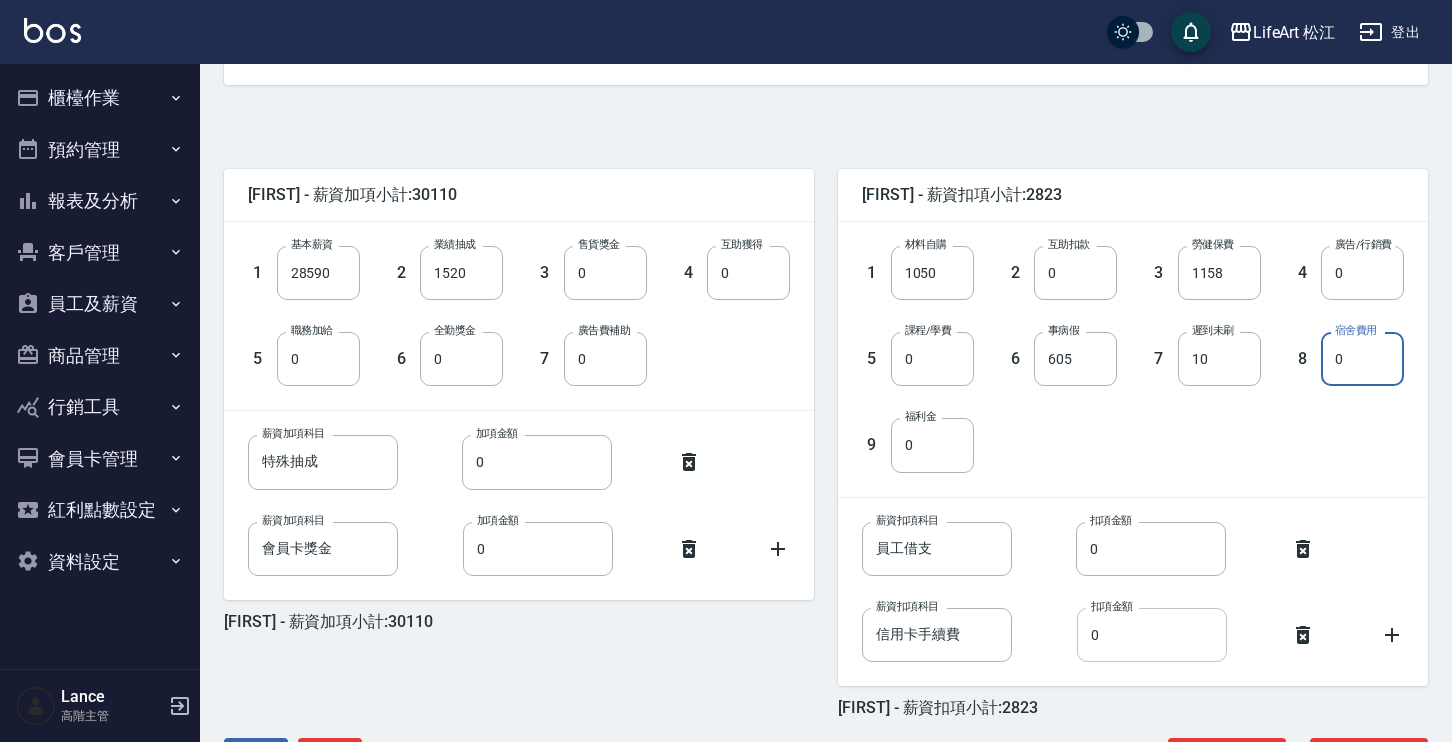 scroll, scrollTop: 473, scrollLeft: 0, axis: vertical 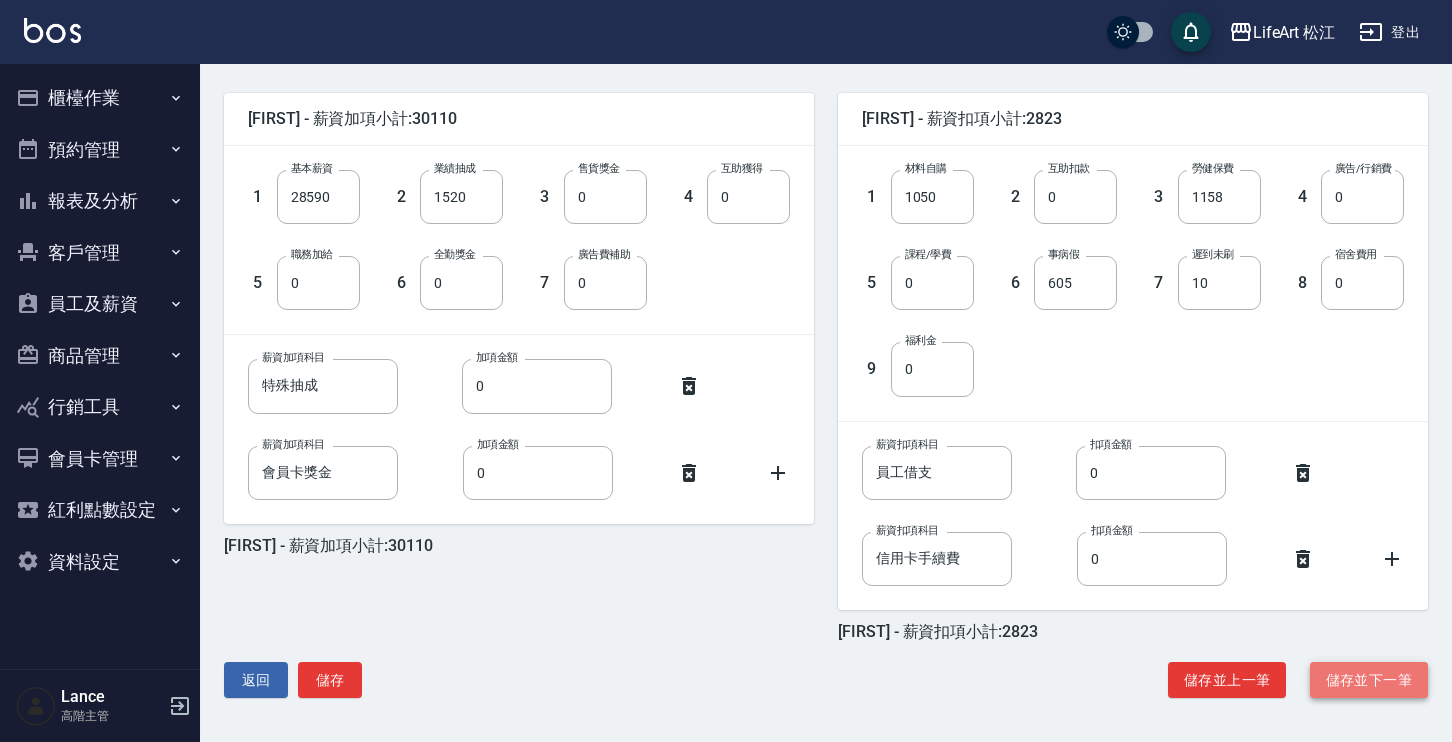 click on "儲存並下一筆" at bounding box center [1369, 680] 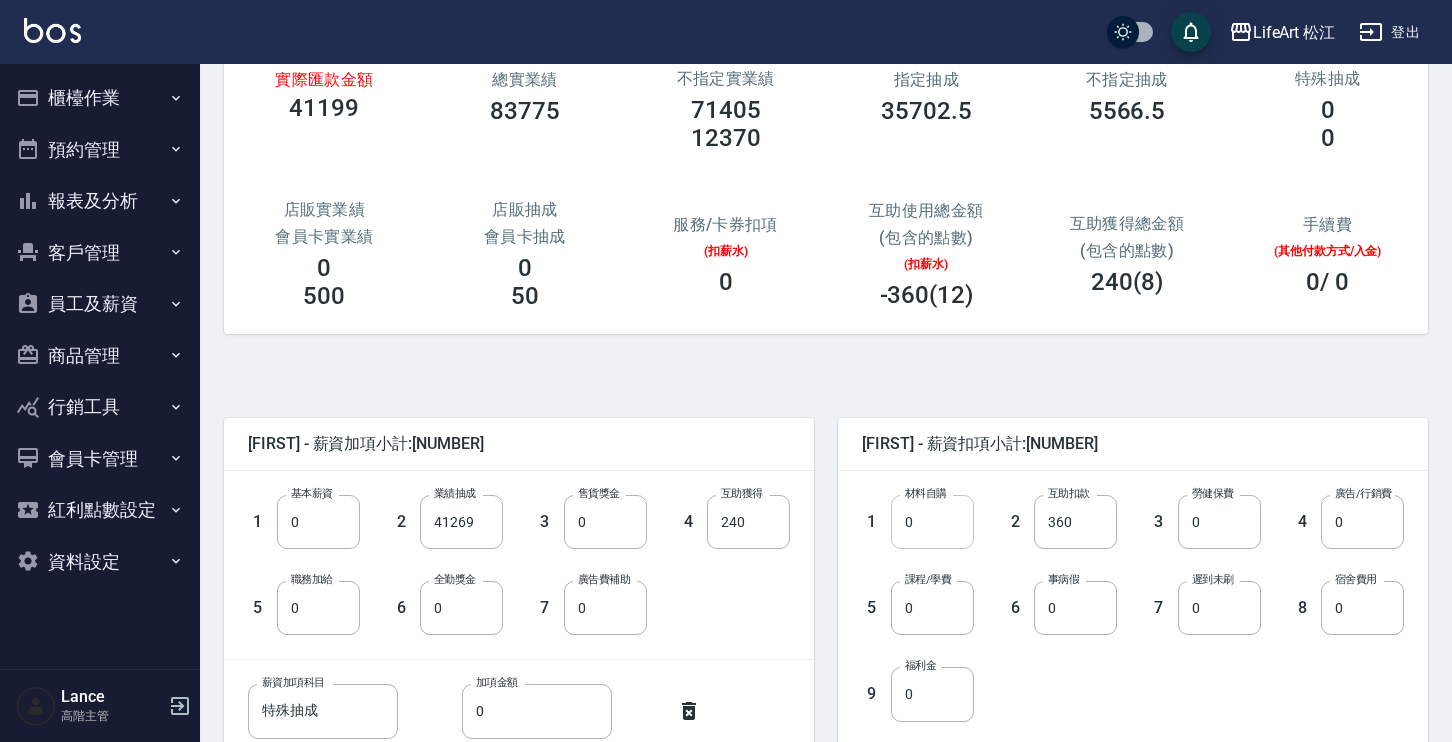 scroll, scrollTop: 324, scrollLeft: 0, axis: vertical 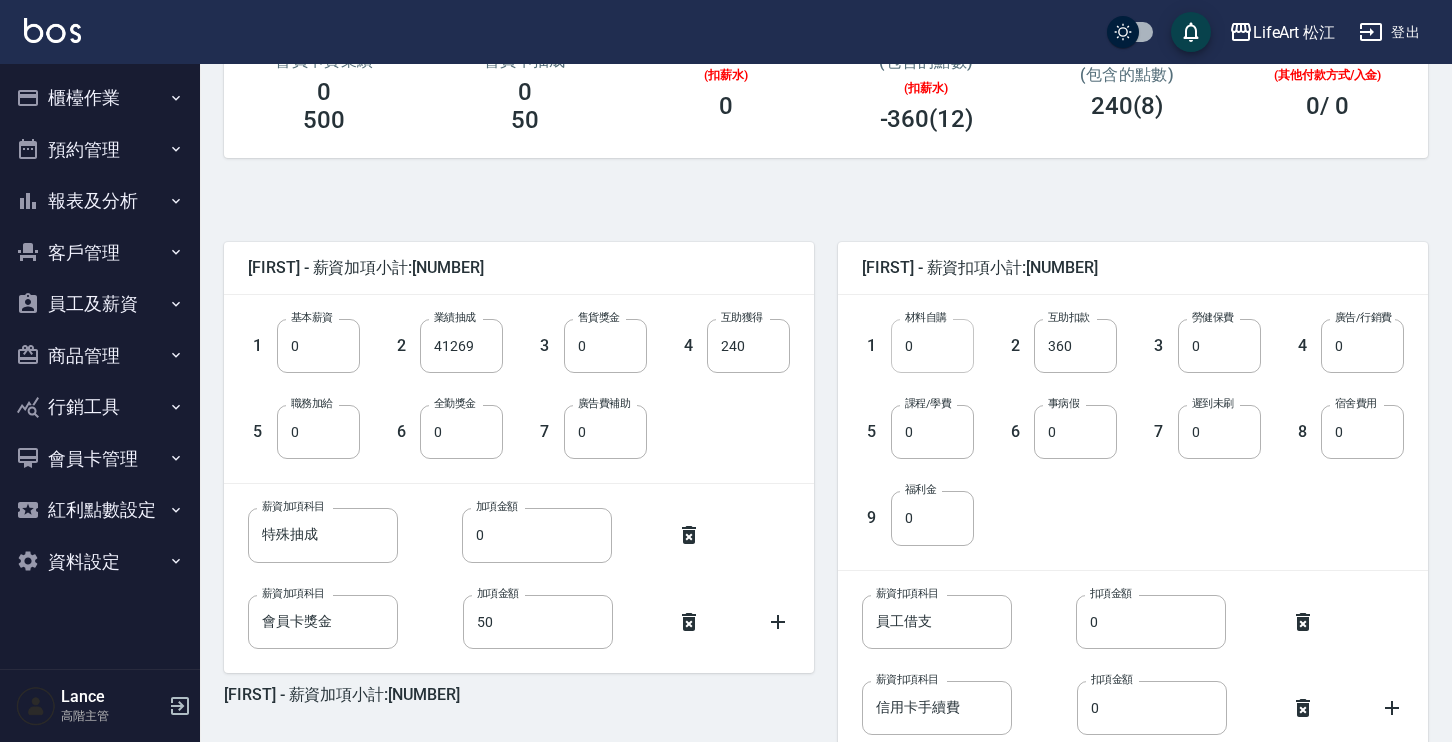 click on "0" at bounding box center (932, 346) 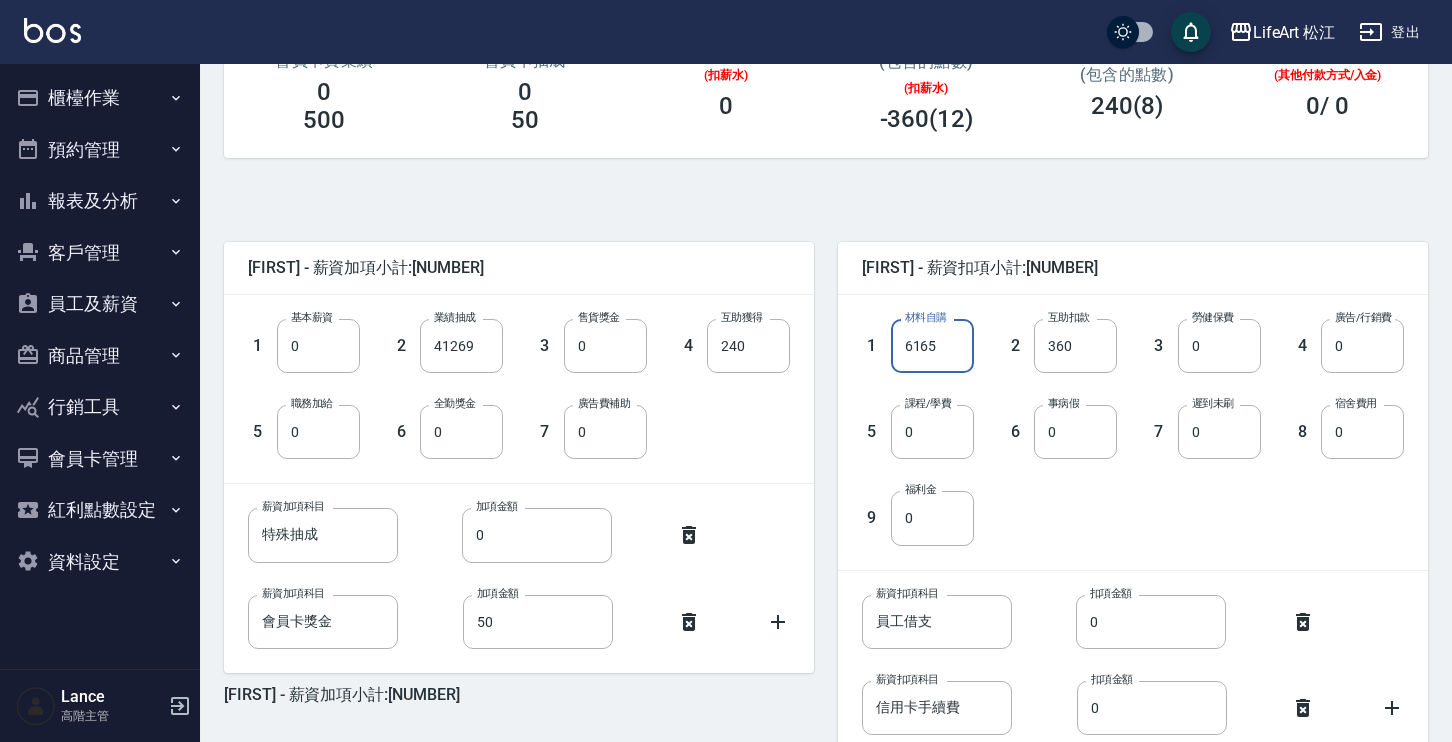 type on "6165" 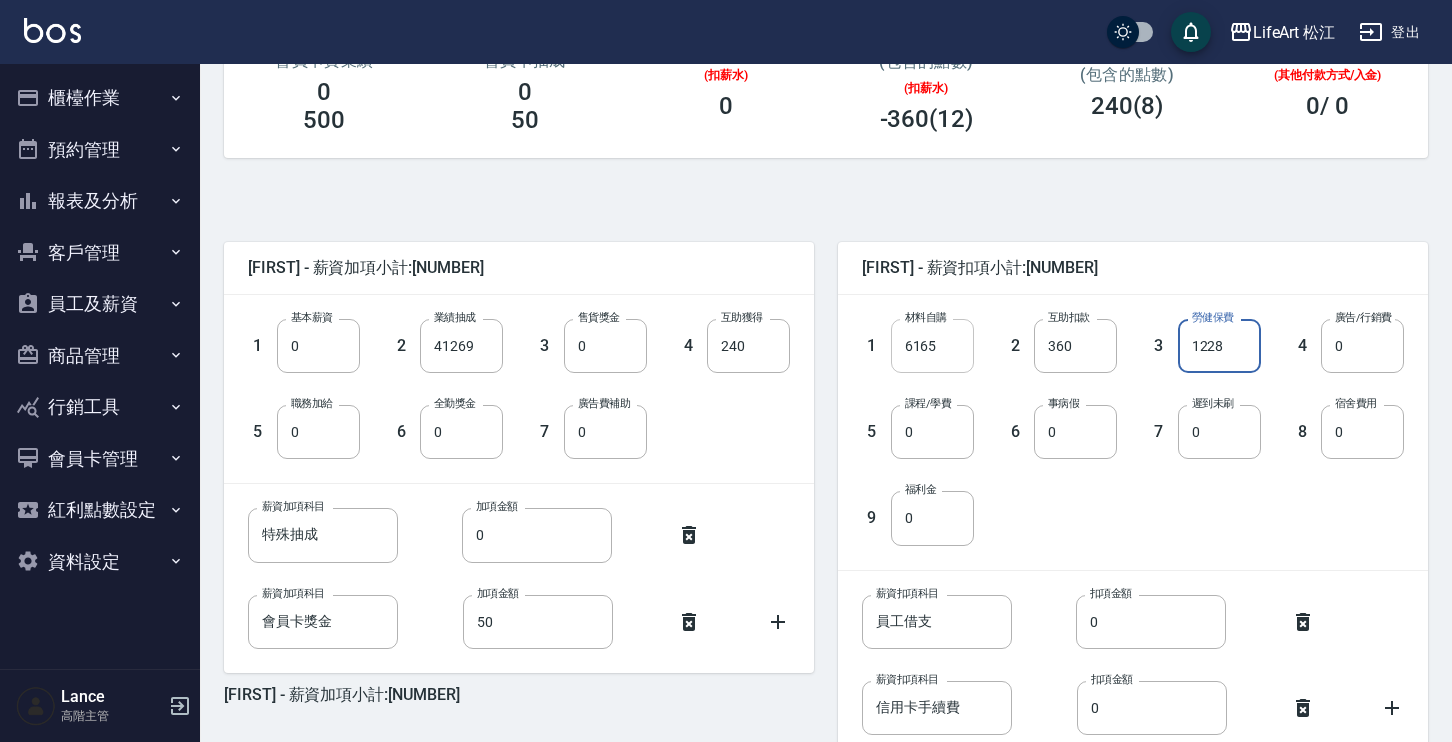 type on "1228" 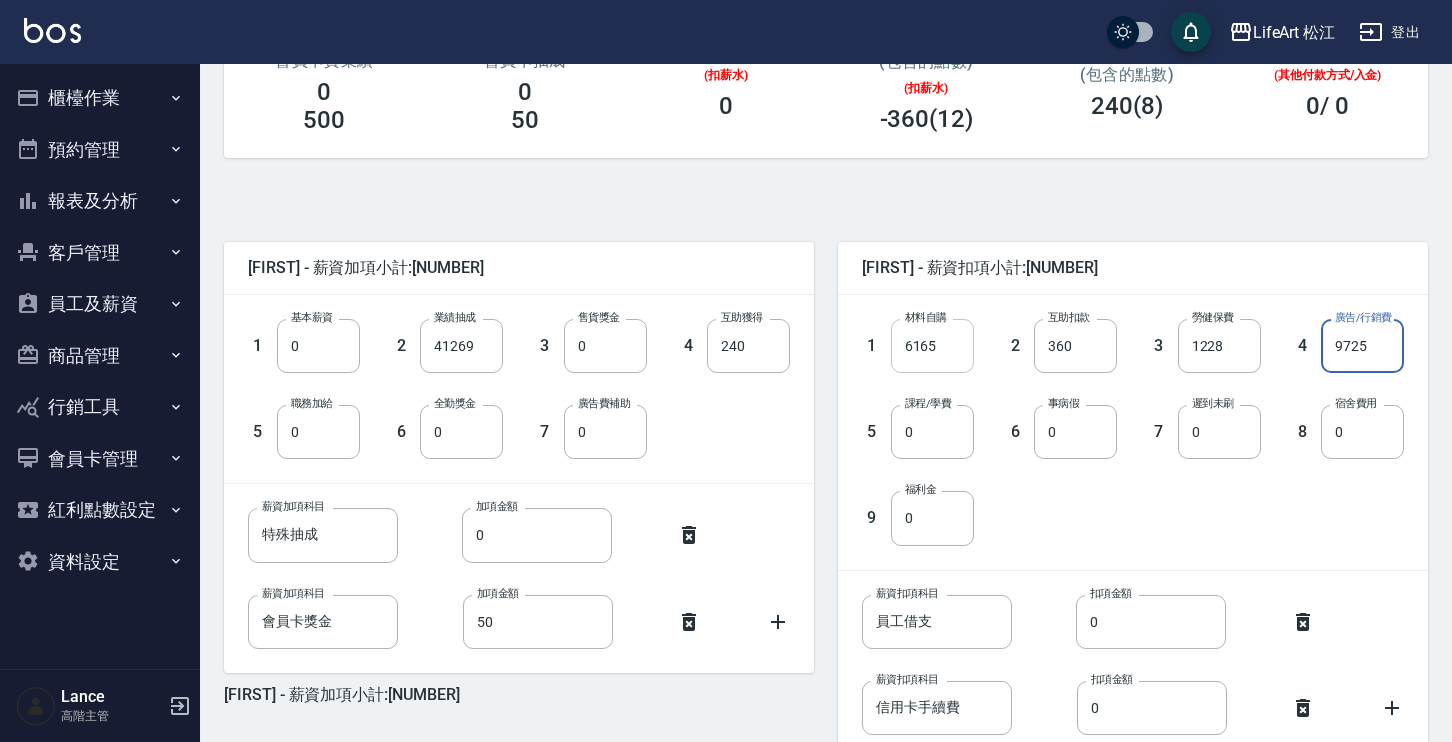 type on "9725" 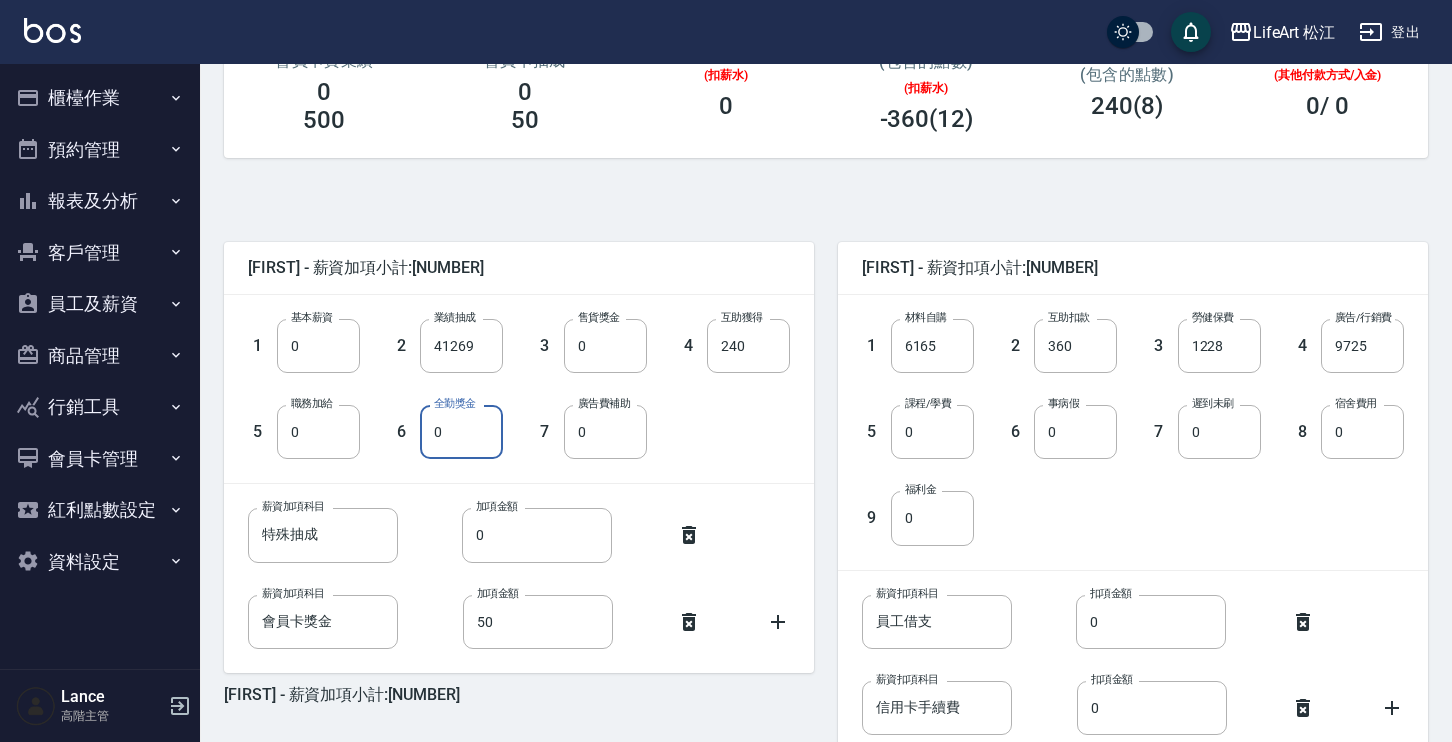 click on "0" at bounding box center [461, 432] 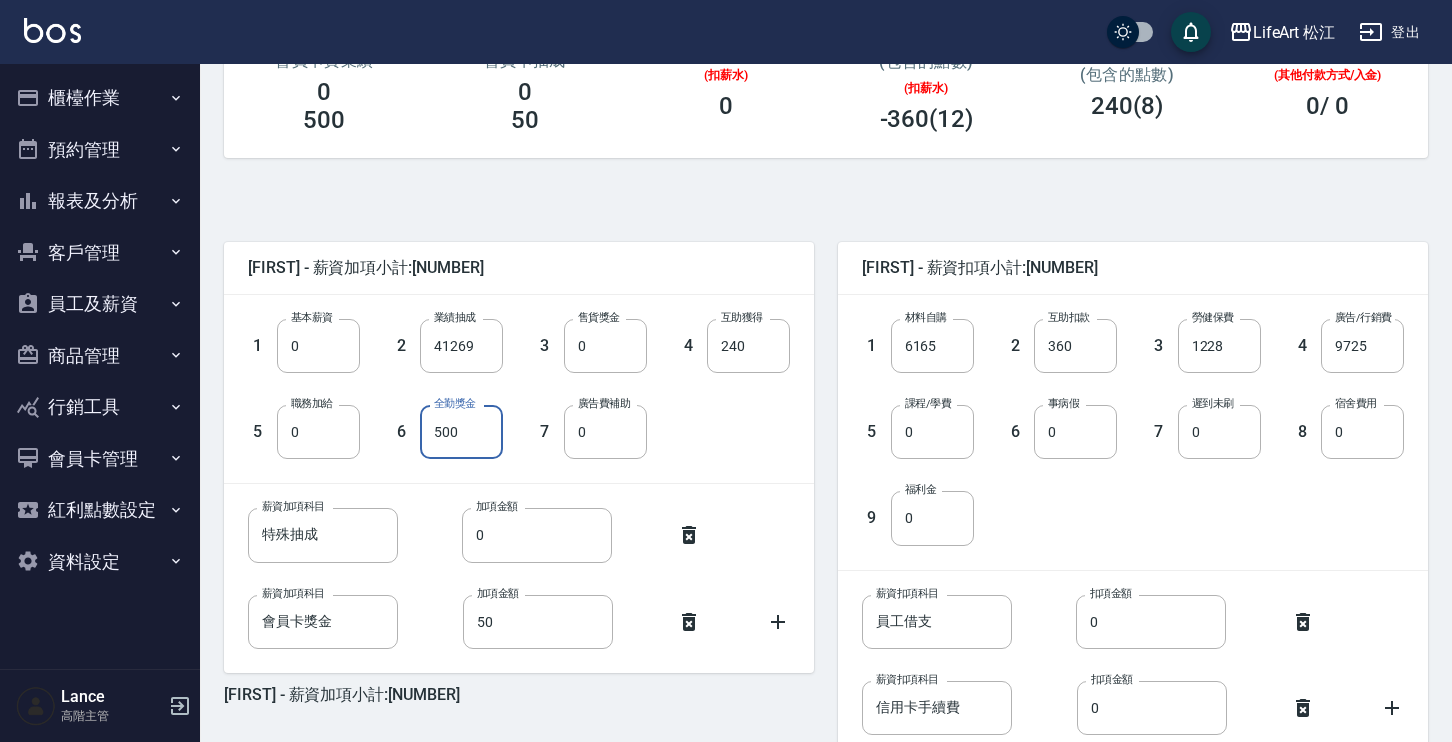 type on "500" 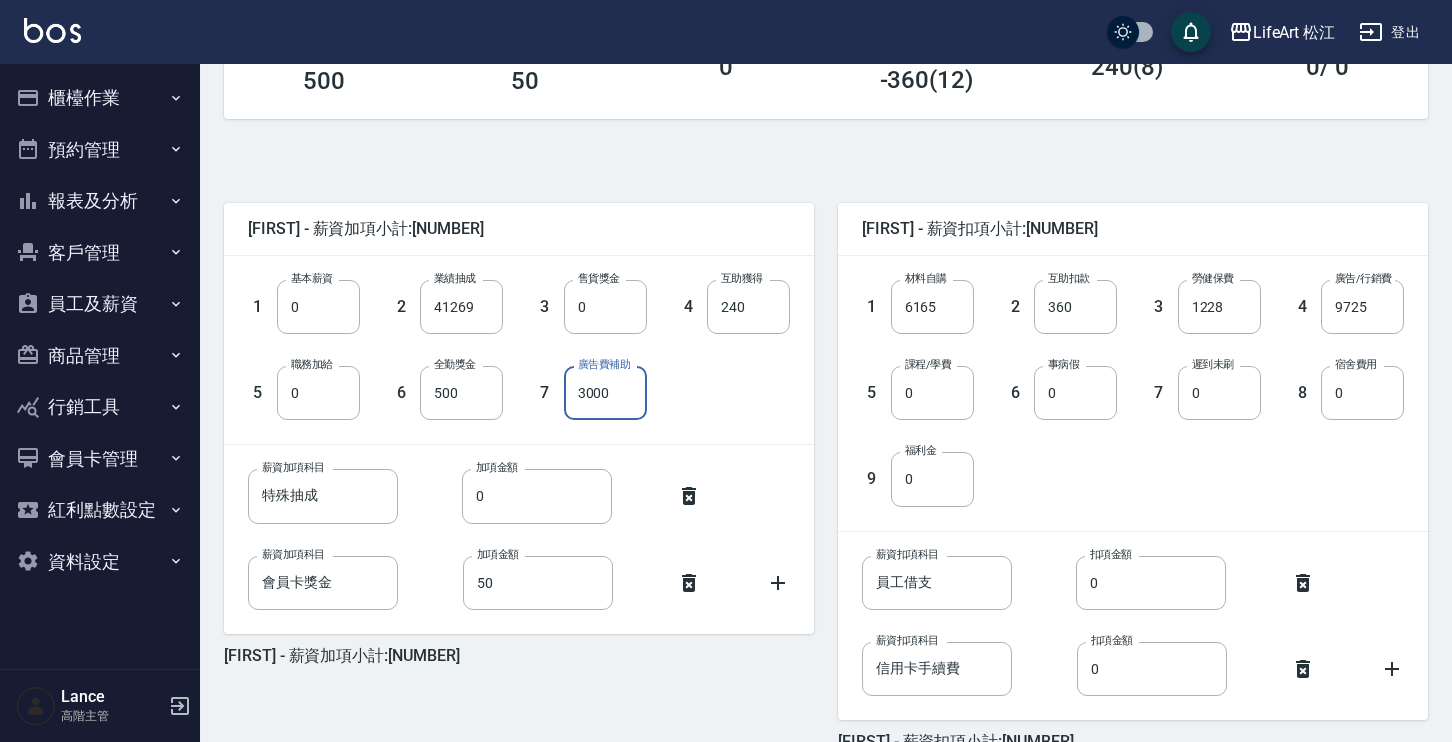 scroll, scrollTop: 473, scrollLeft: 0, axis: vertical 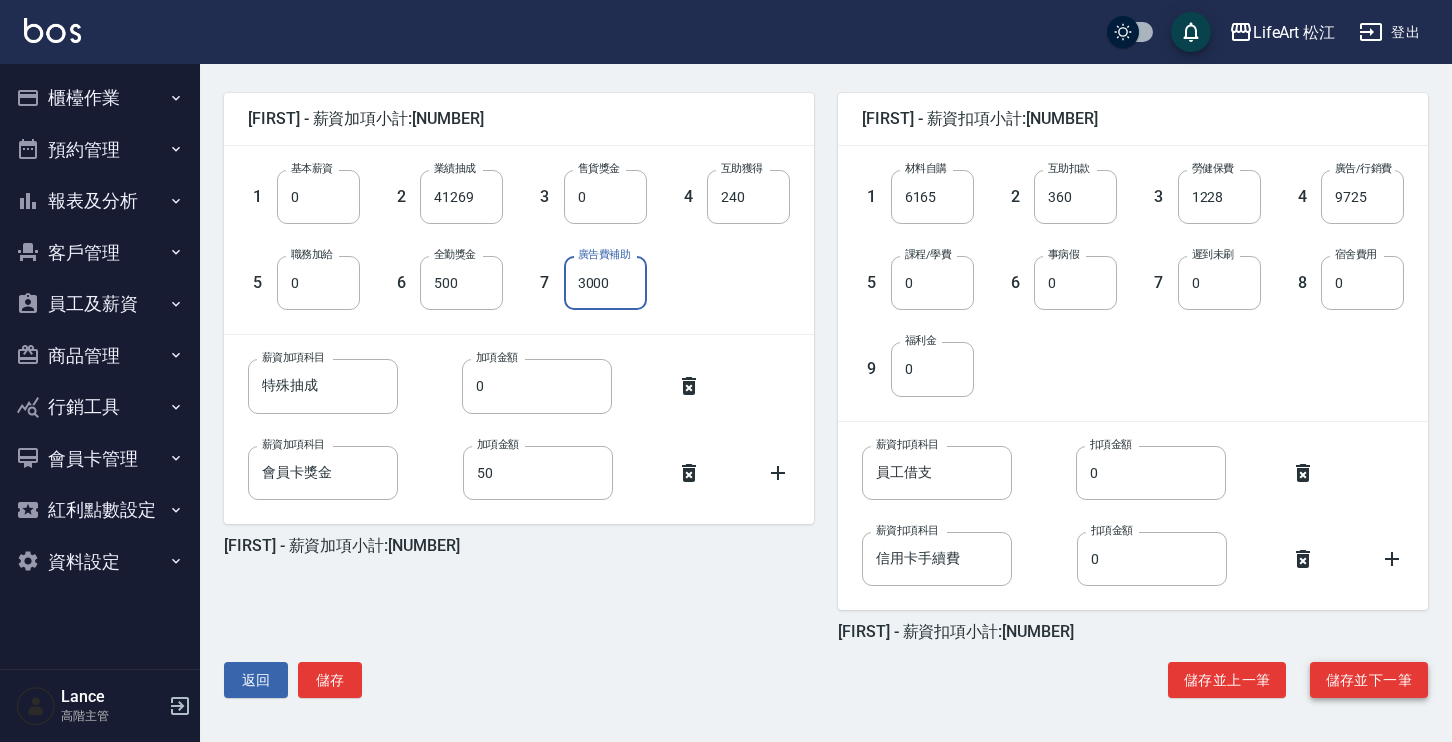type on "3000" 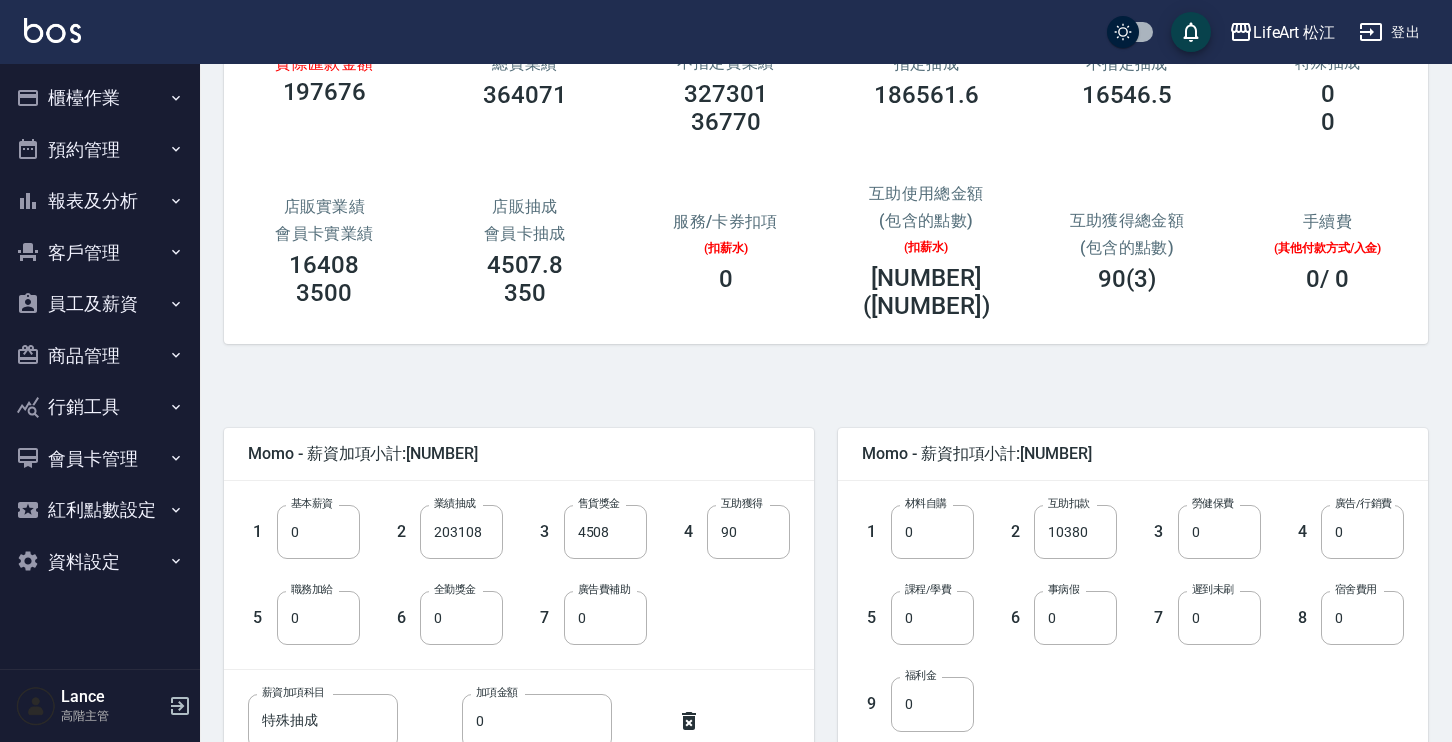 scroll, scrollTop: 185, scrollLeft: 0, axis: vertical 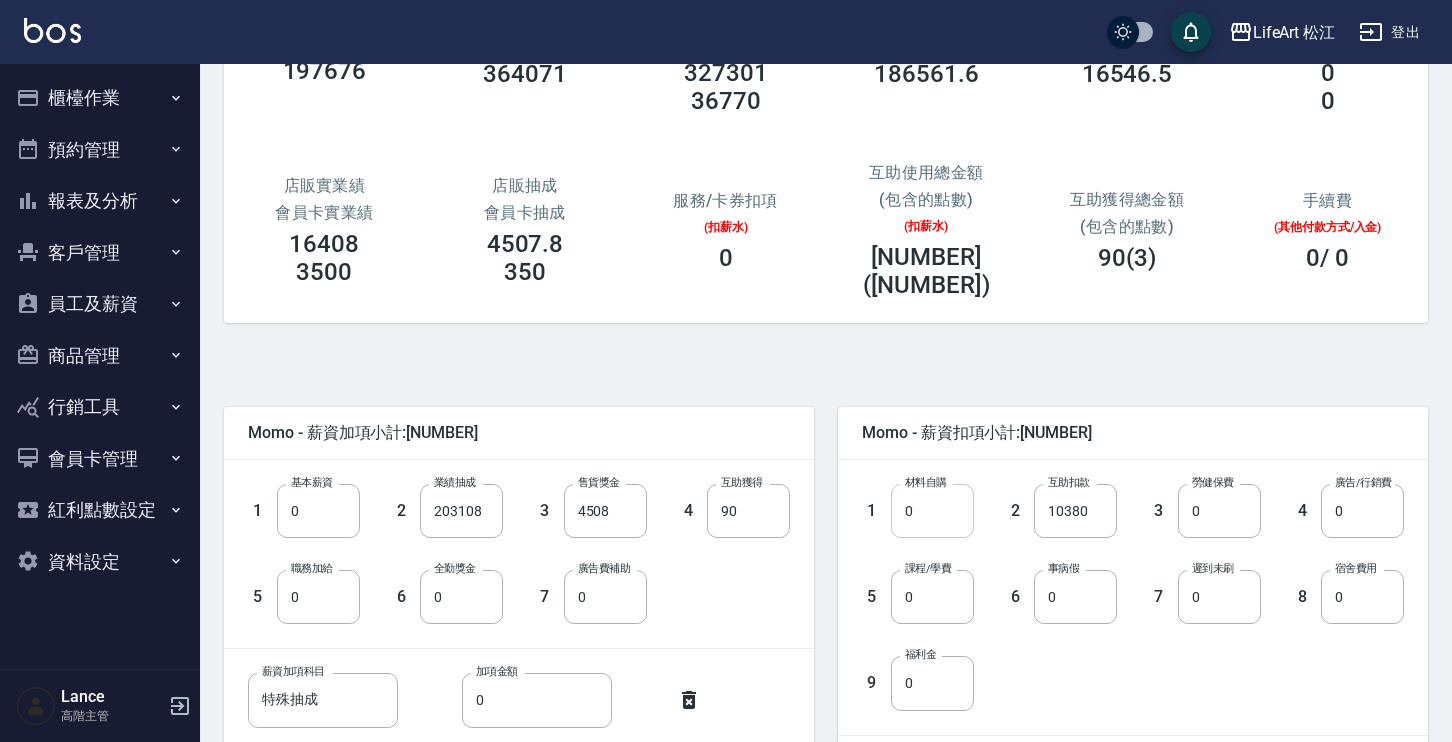 click on "0" at bounding box center (932, 511) 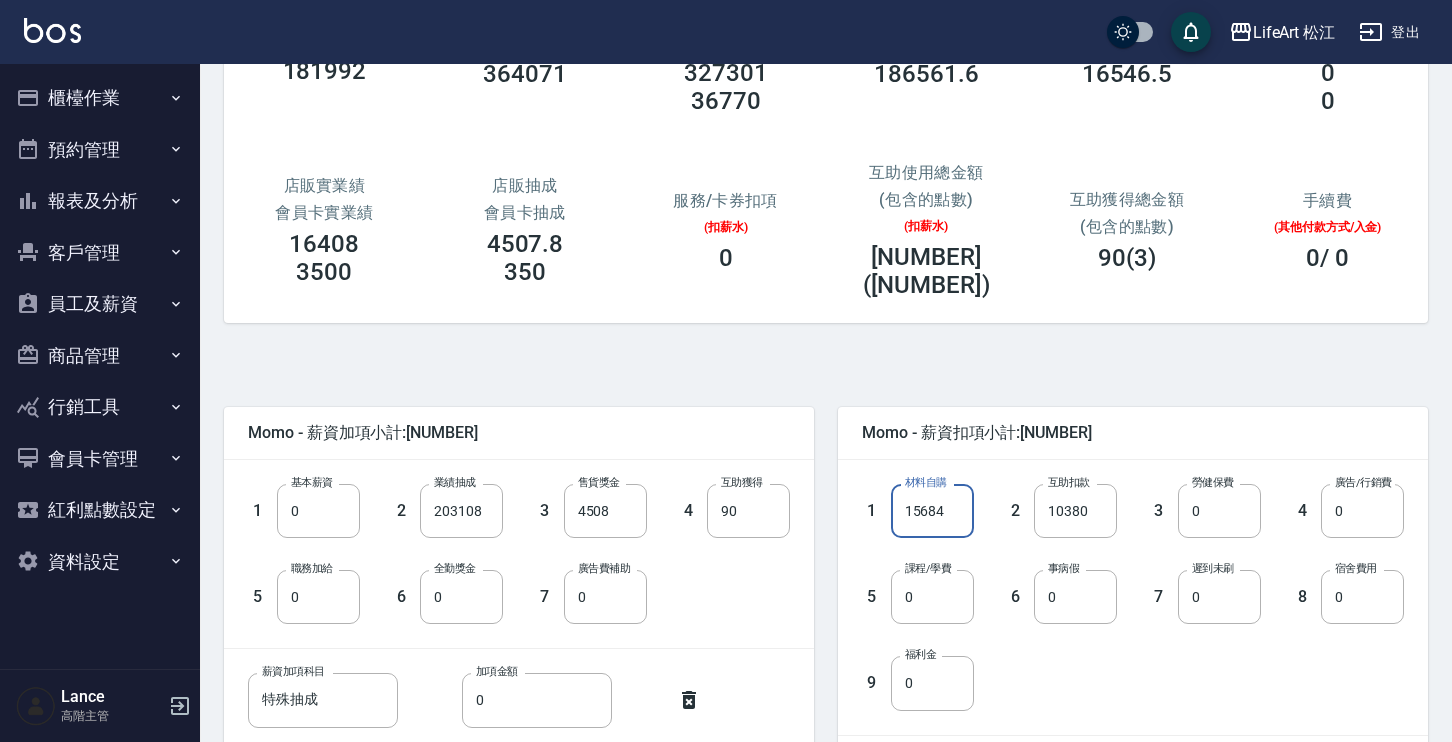 type on "15684" 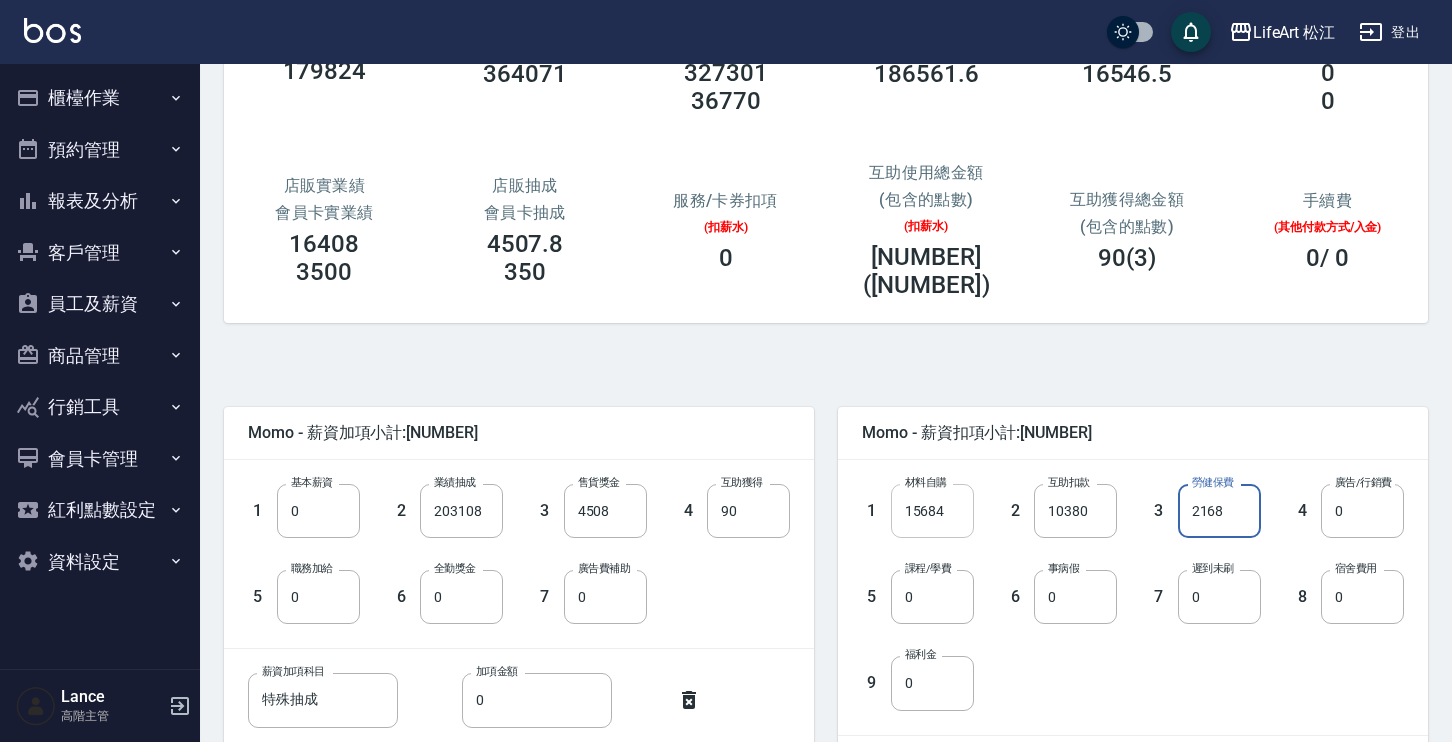 type on "2168" 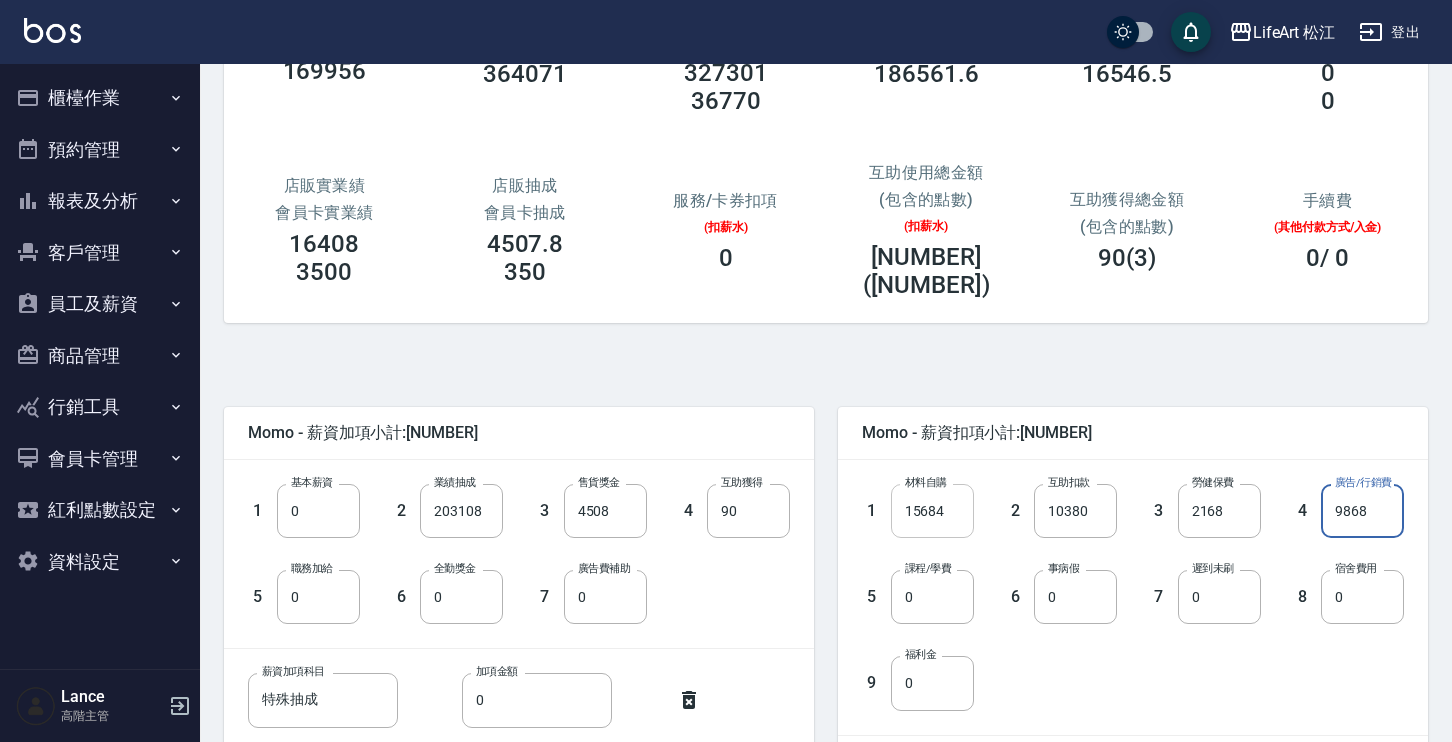 type on "9868" 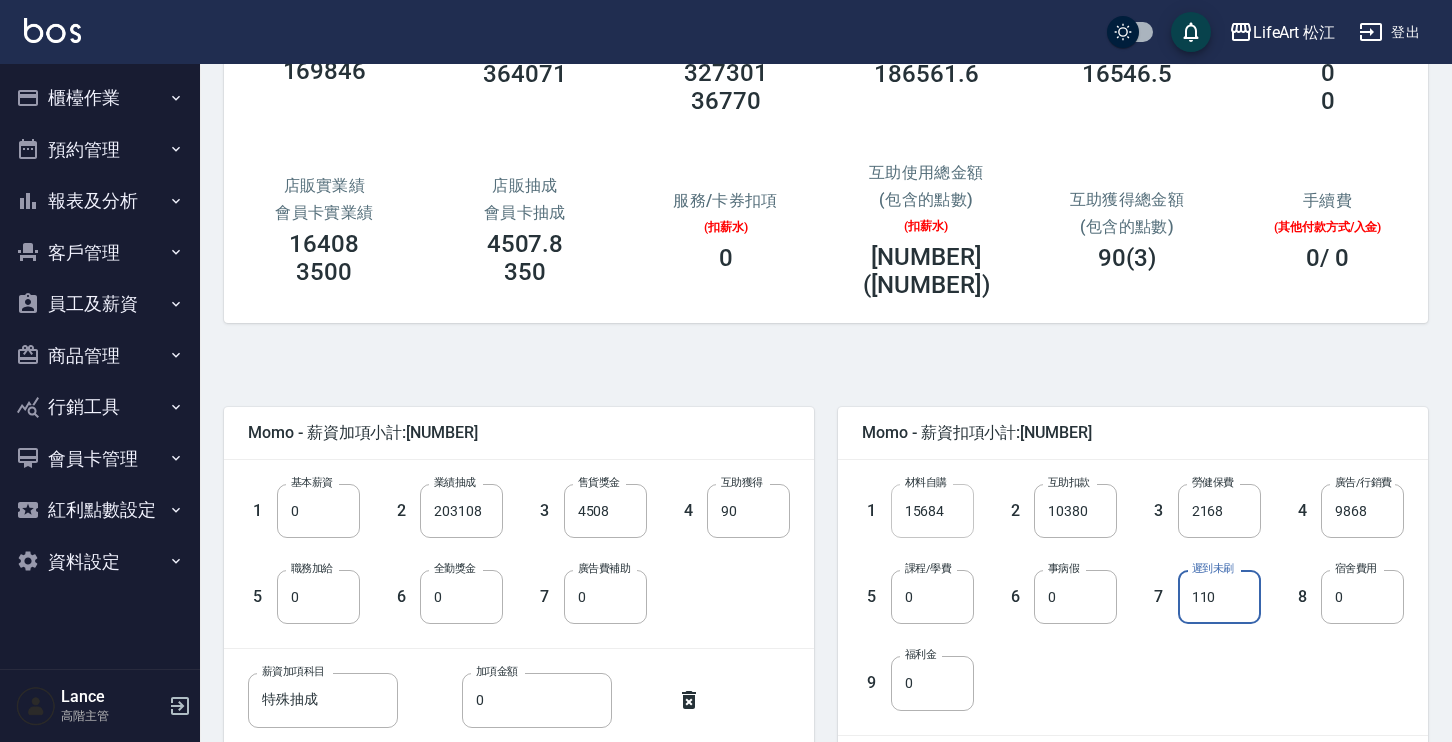 type on "110" 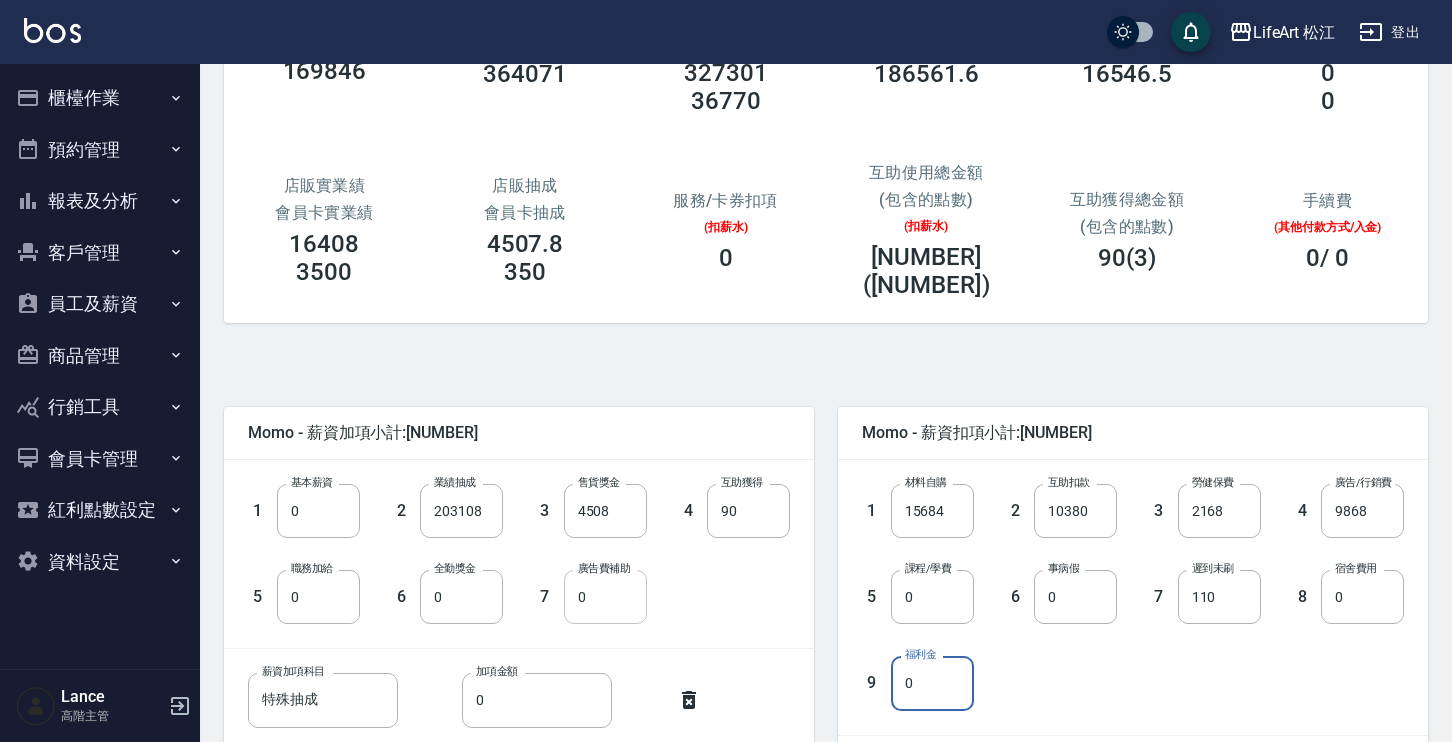 click on "0" at bounding box center (605, 597) 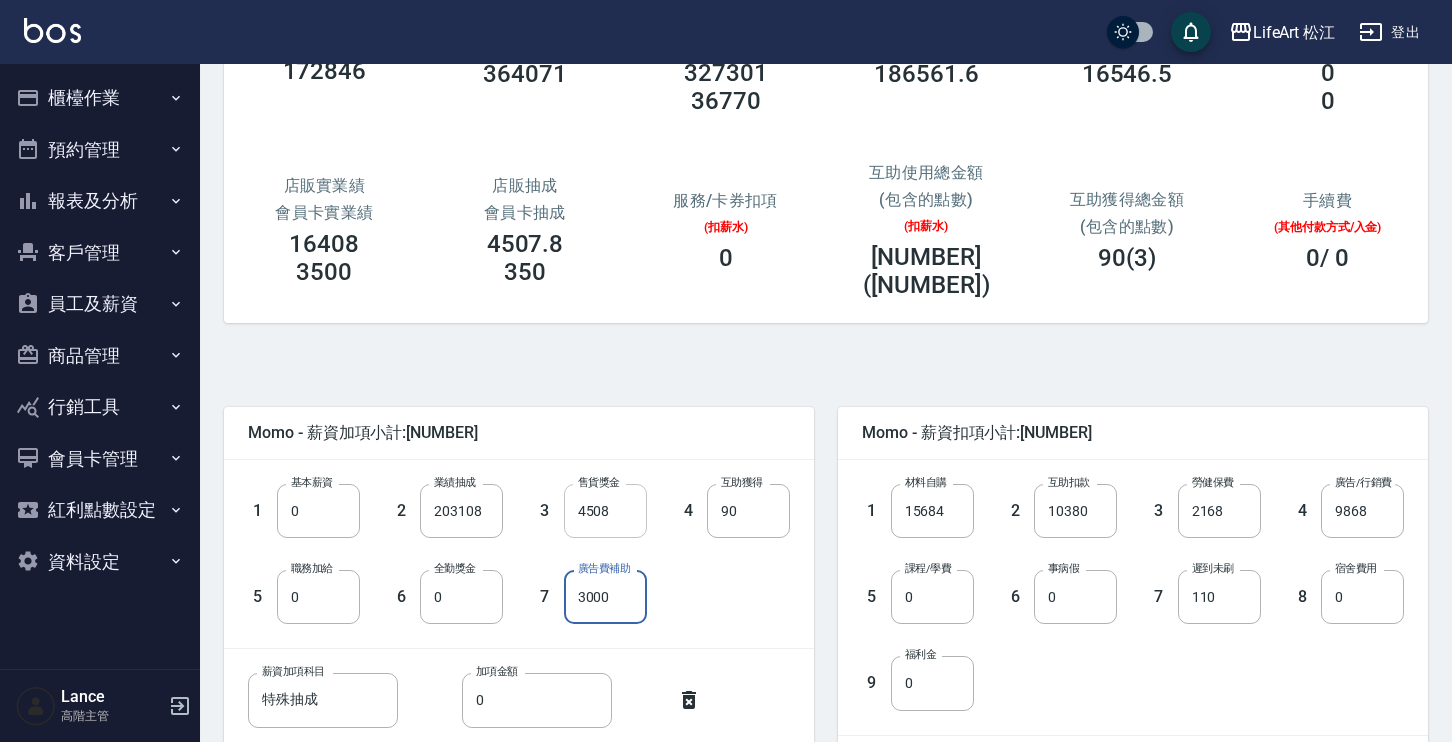type on "3000" 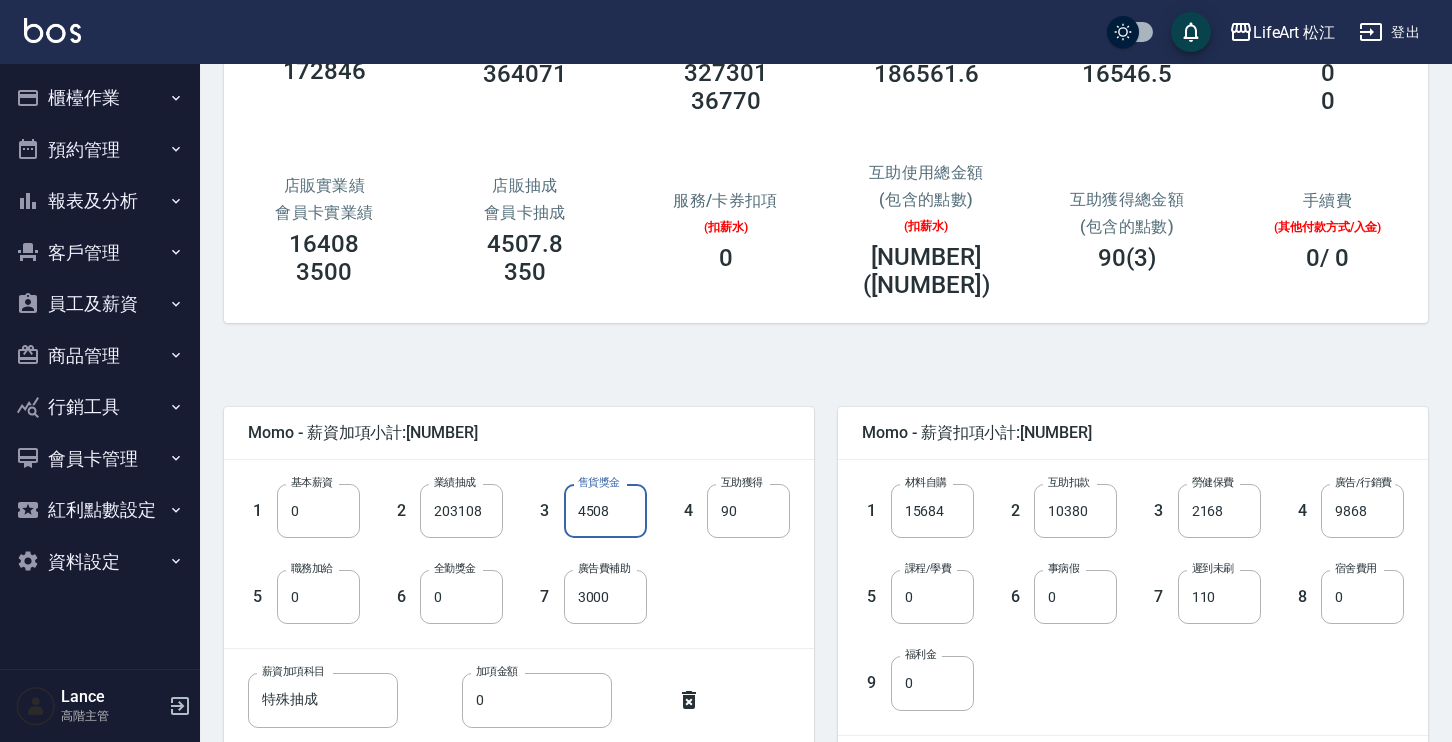 click on "4508" at bounding box center [605, 511] 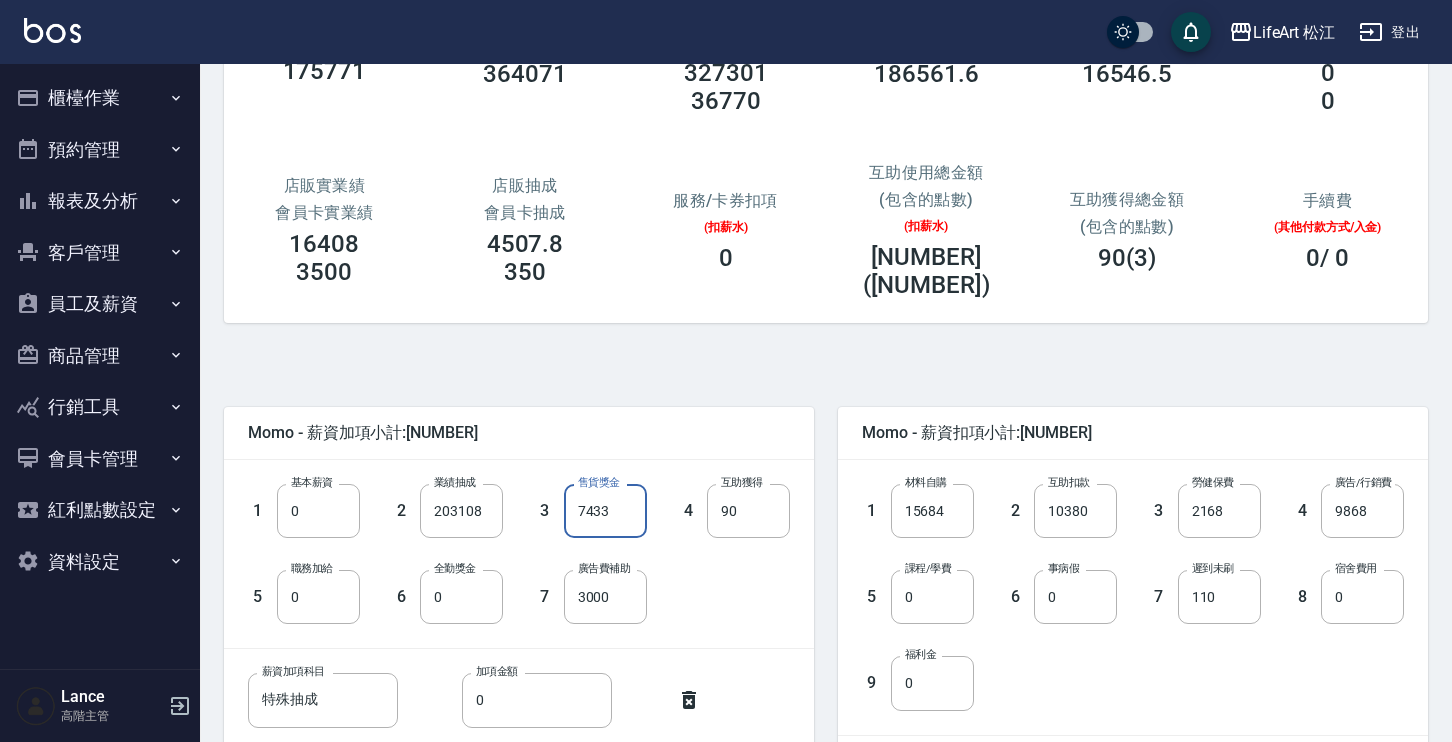 scroll, scrollTop: 473, scrollLeft: 0, axis: vertical 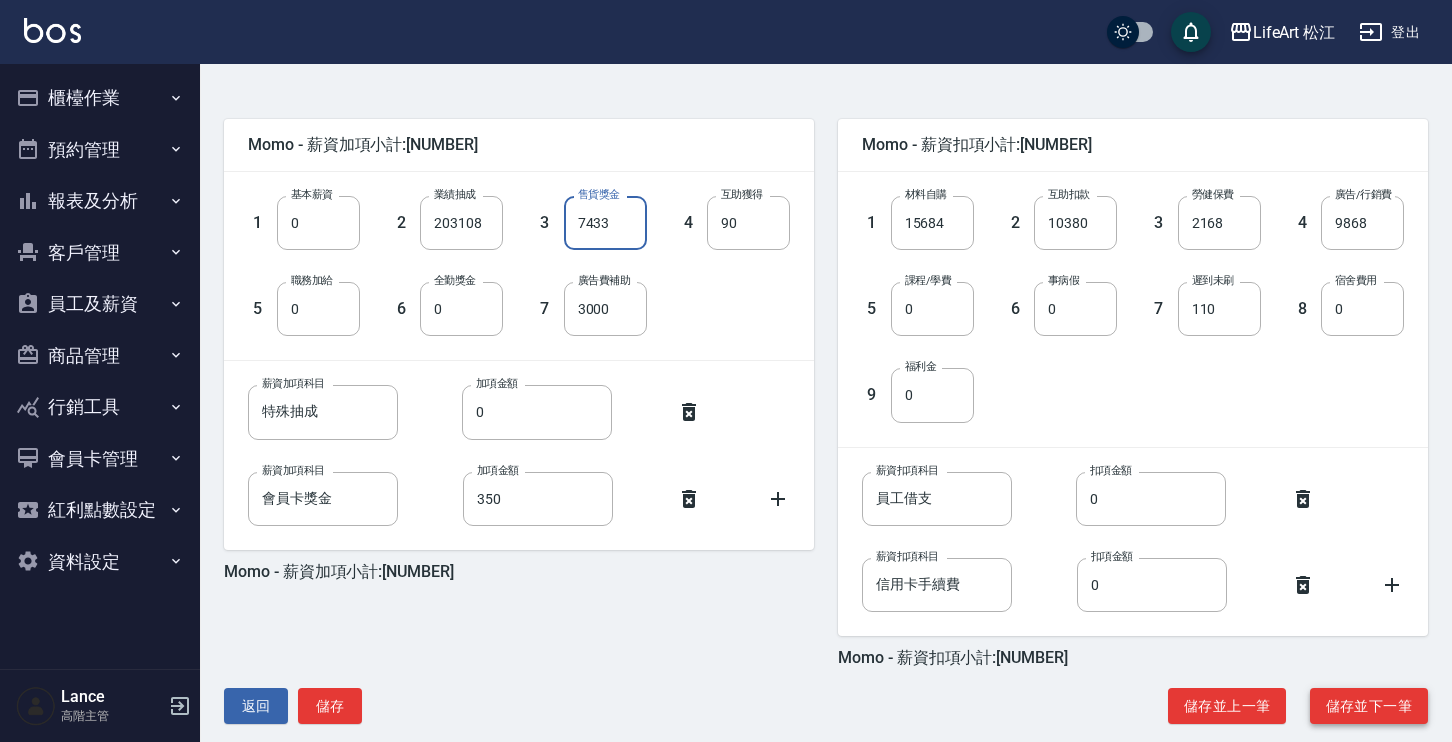 type on "7433" 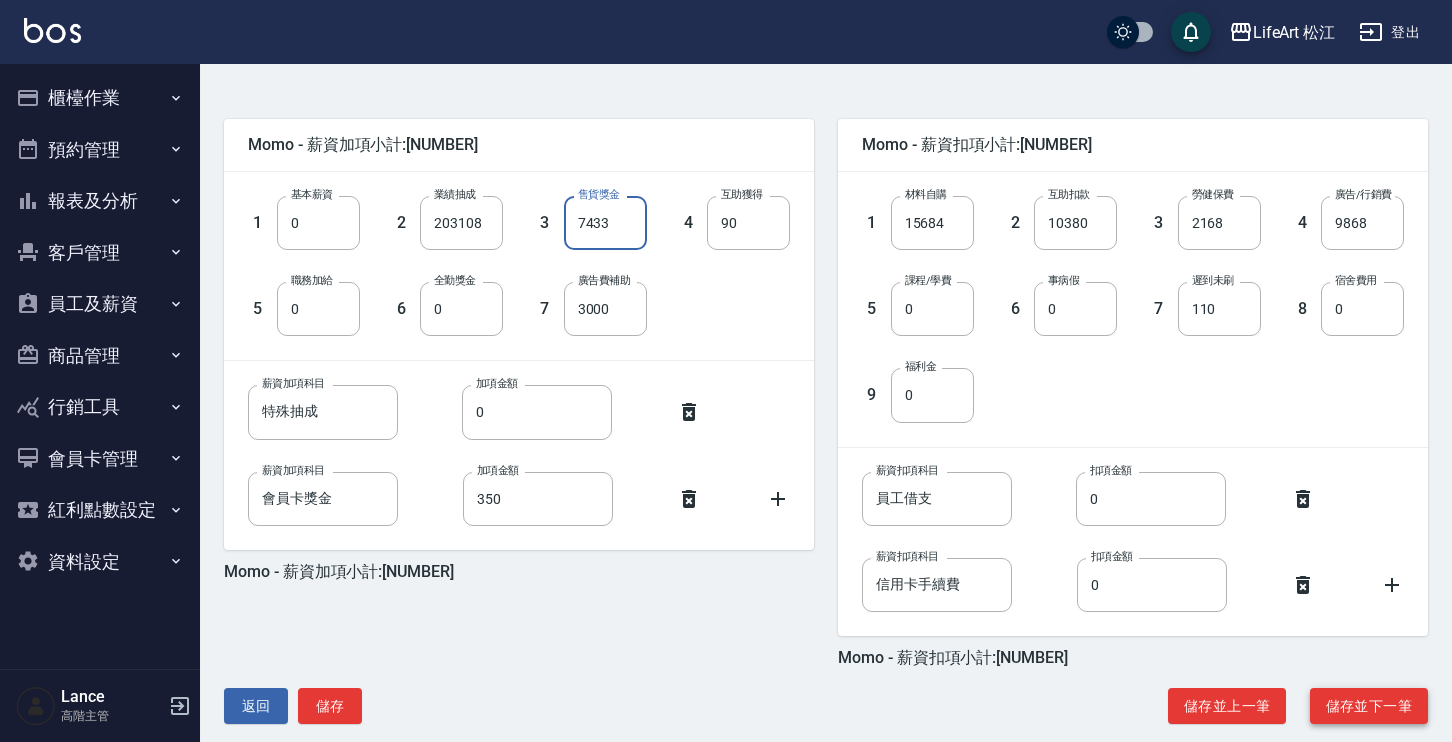click on "儲存並下一筆" at bounding box center (1369, 706) 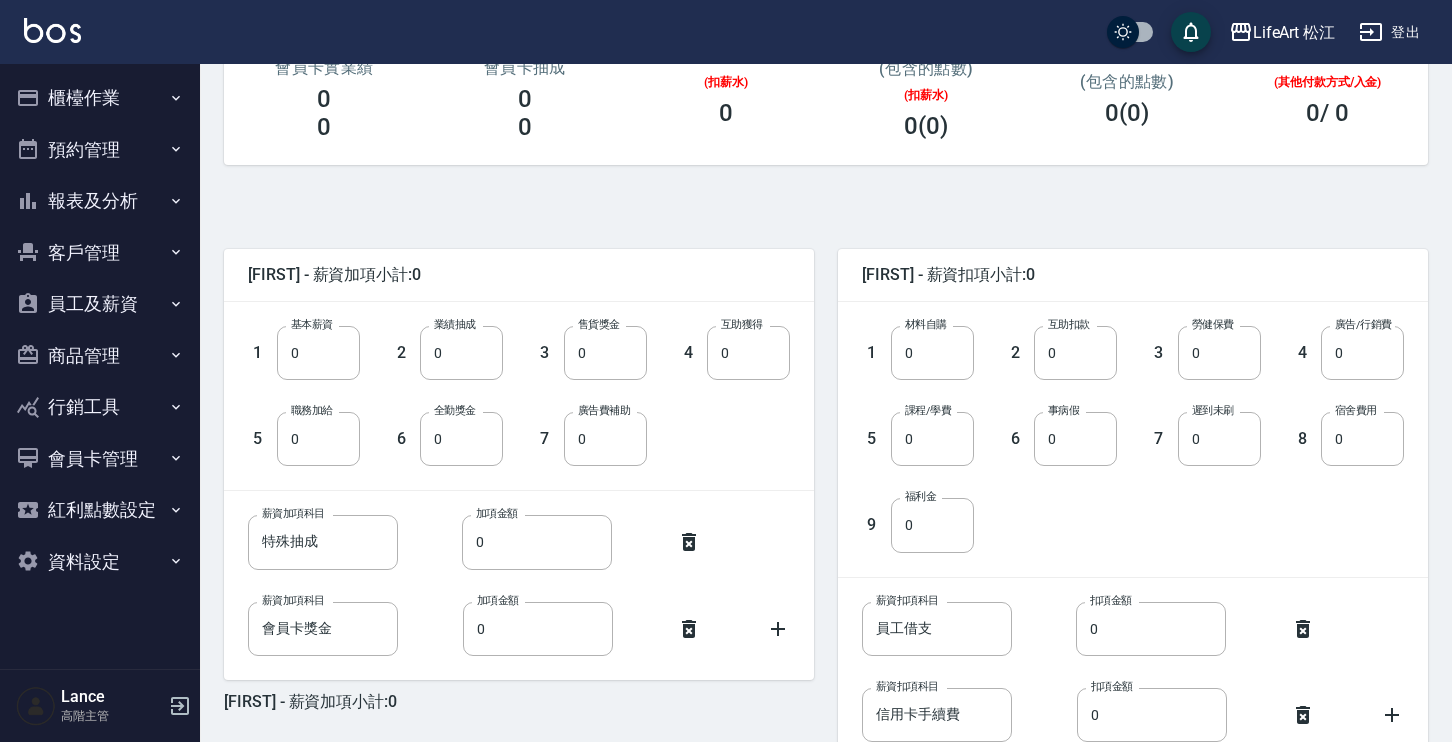 scroll, scrollTop: 473, scrollLeft: 0, axis: vertical 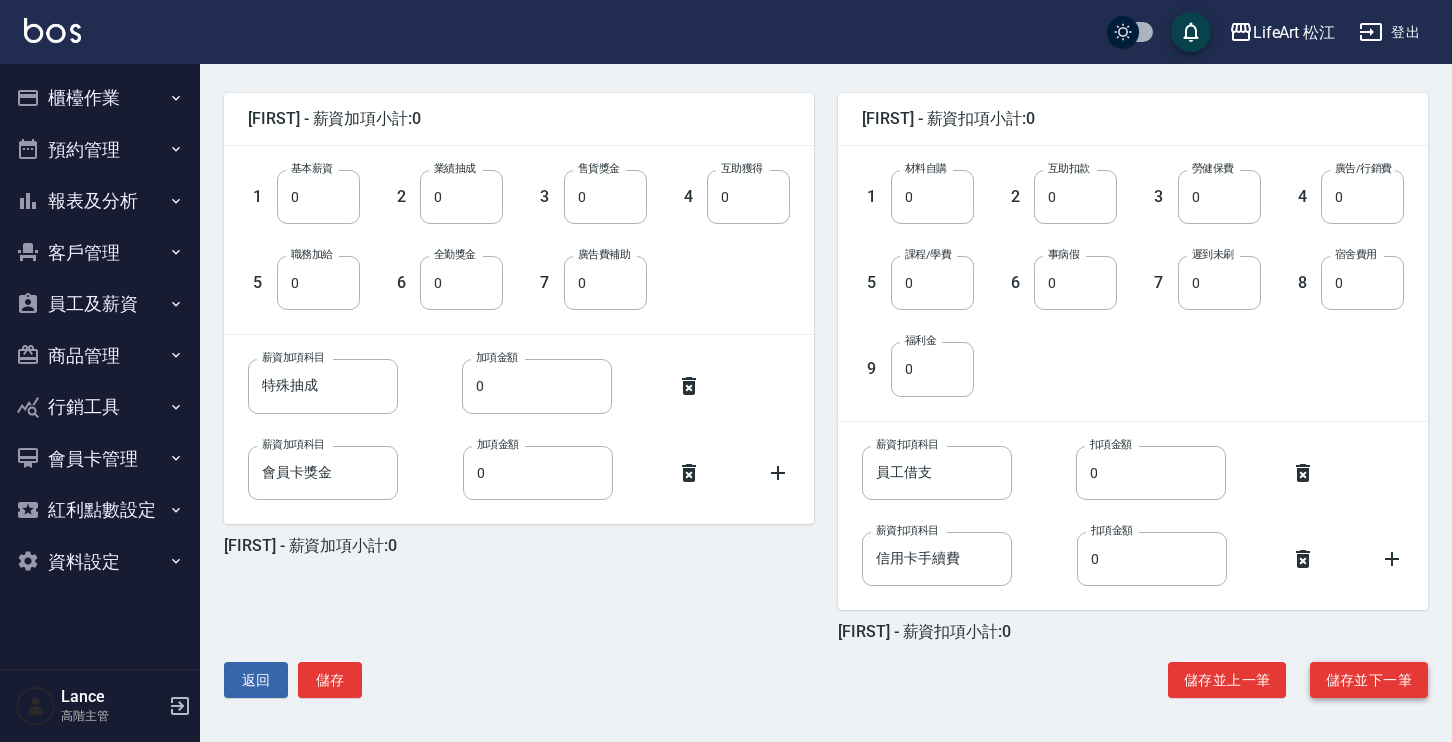 click on "儲存並下一筆" at bounding box center [1369, 680] 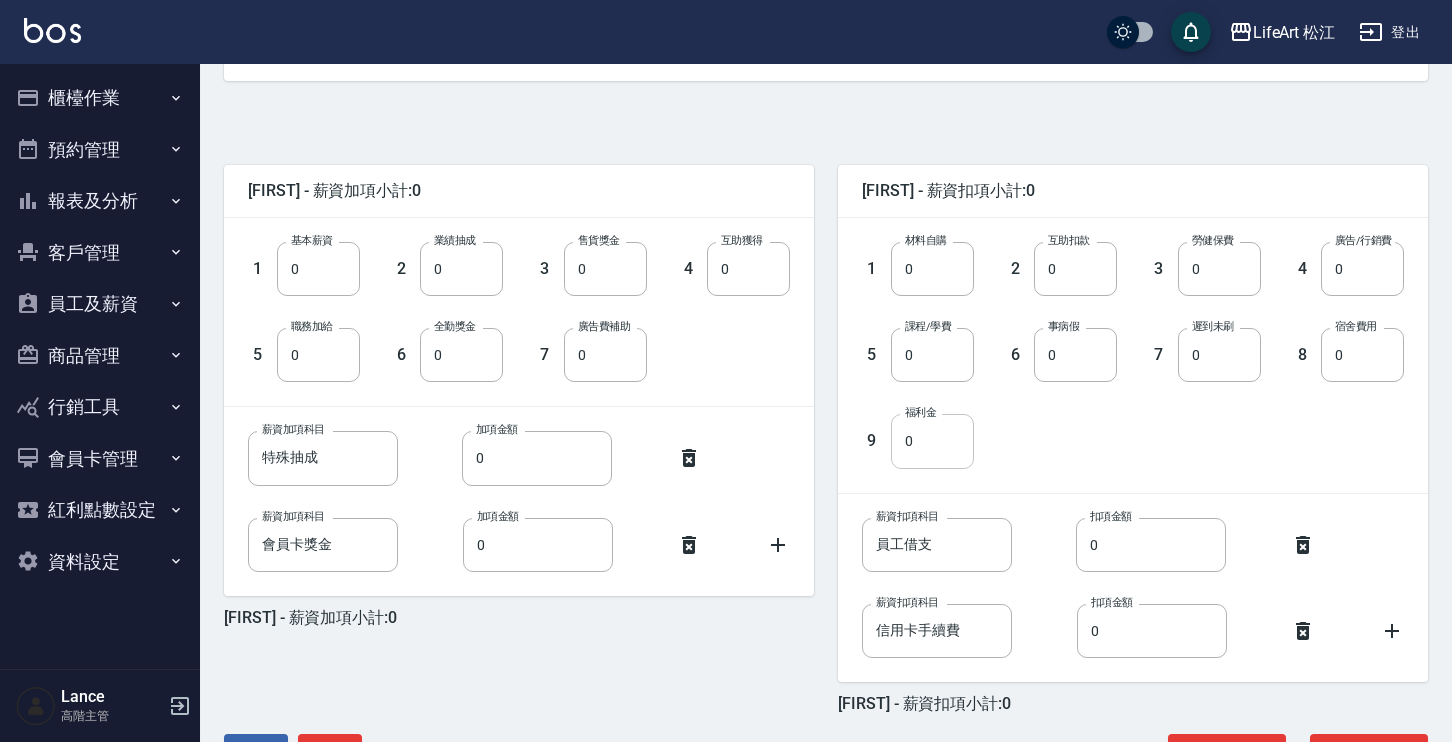 scroll, scrollTop: 473, scrollLeft: 0, axis: vertical 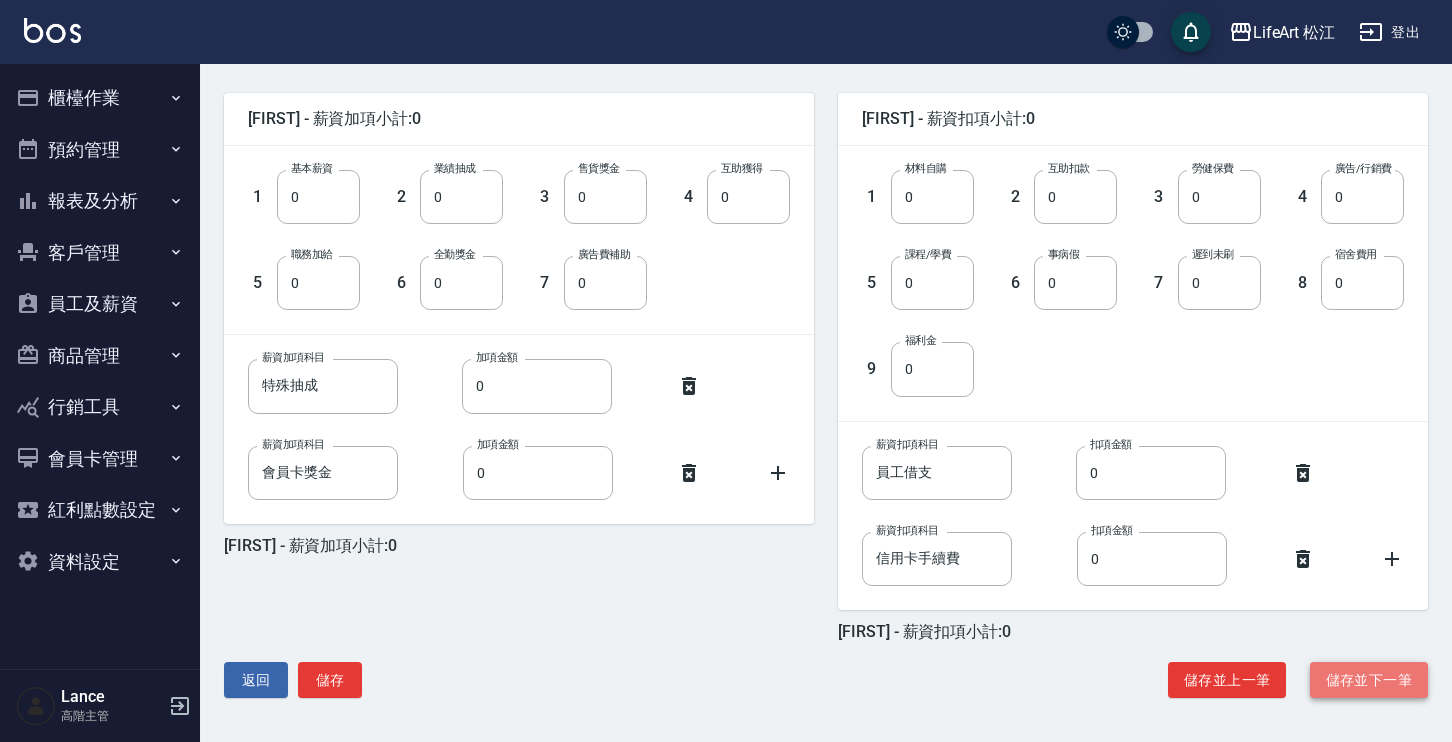 click on "儲存並下一筆" at bounding box center [1369, 680] 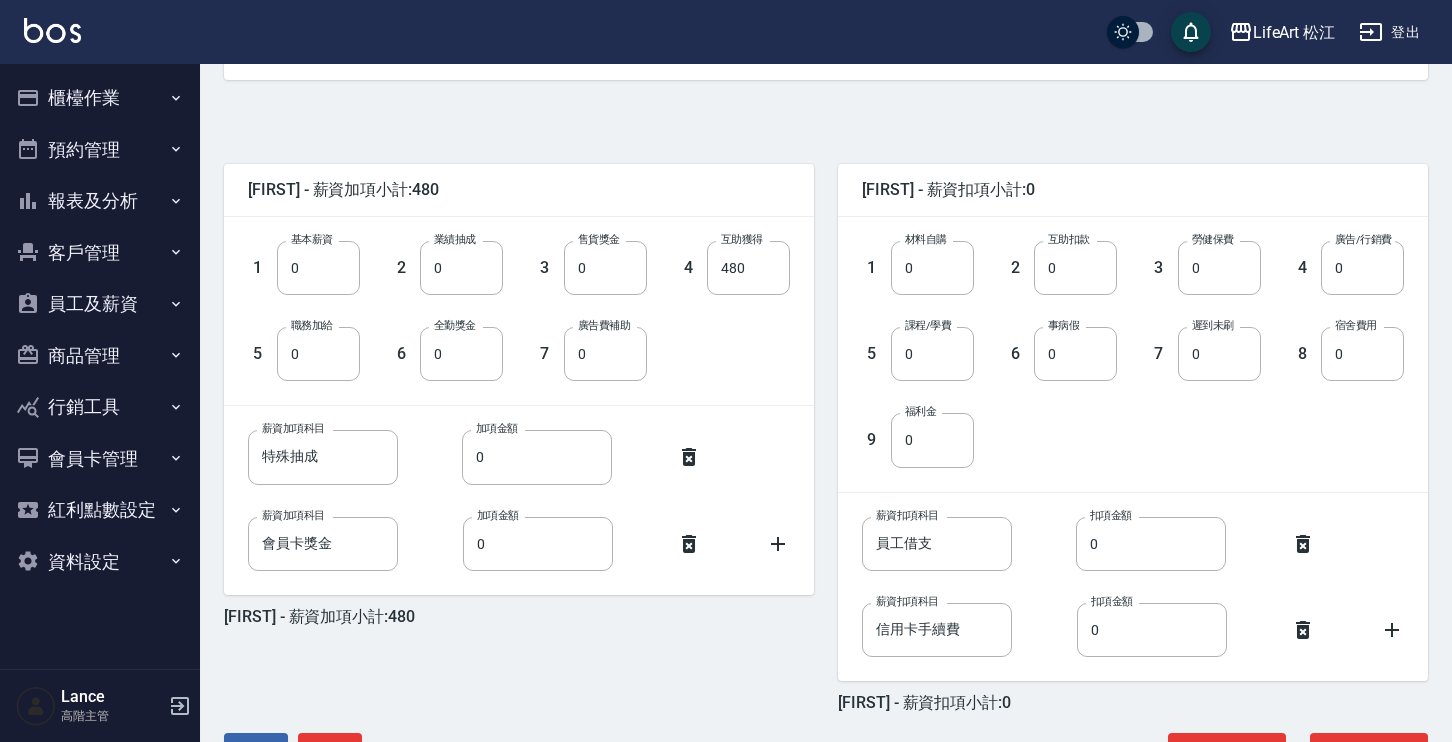 scroll, scrollTop: 473, scrollLeft: 0, axis: vertical 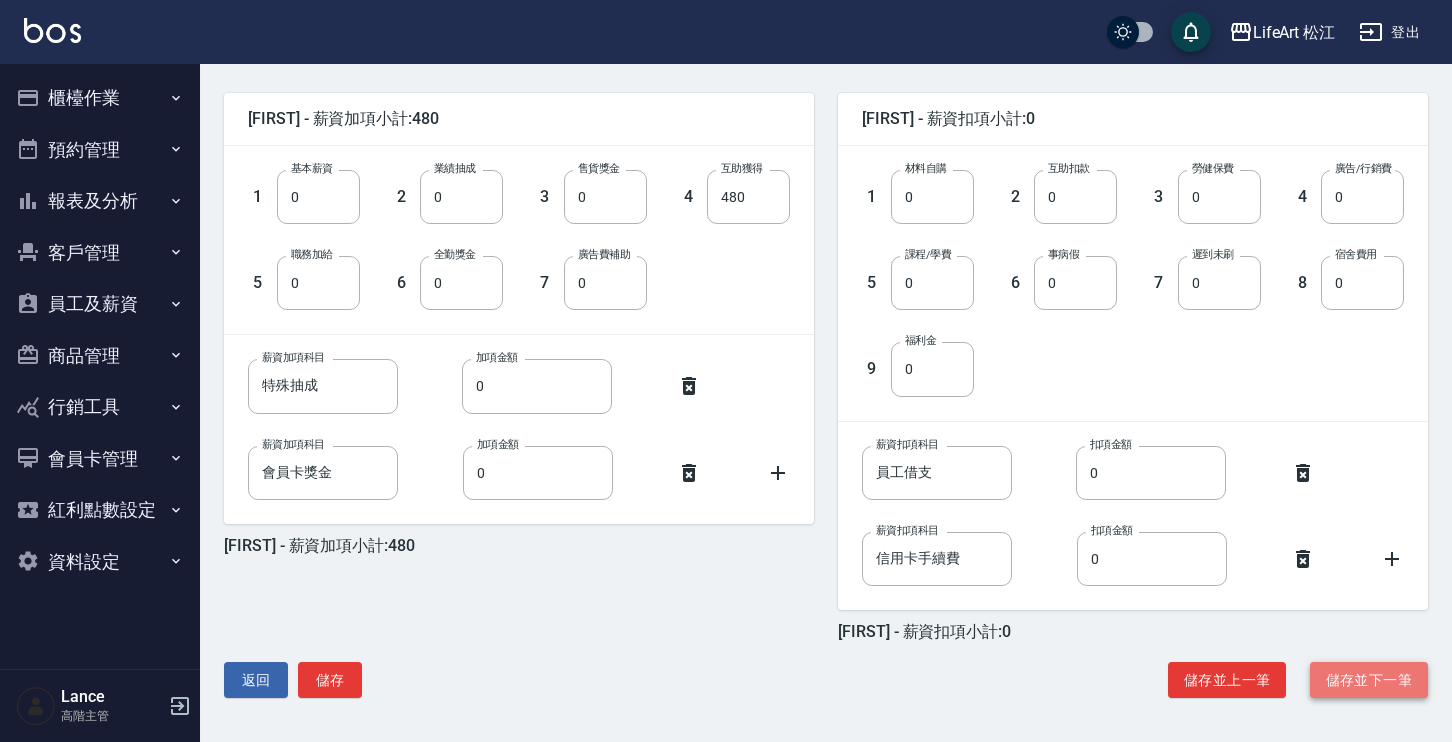 click on "儲存並下一筆" at bounding box center (1369, 680) 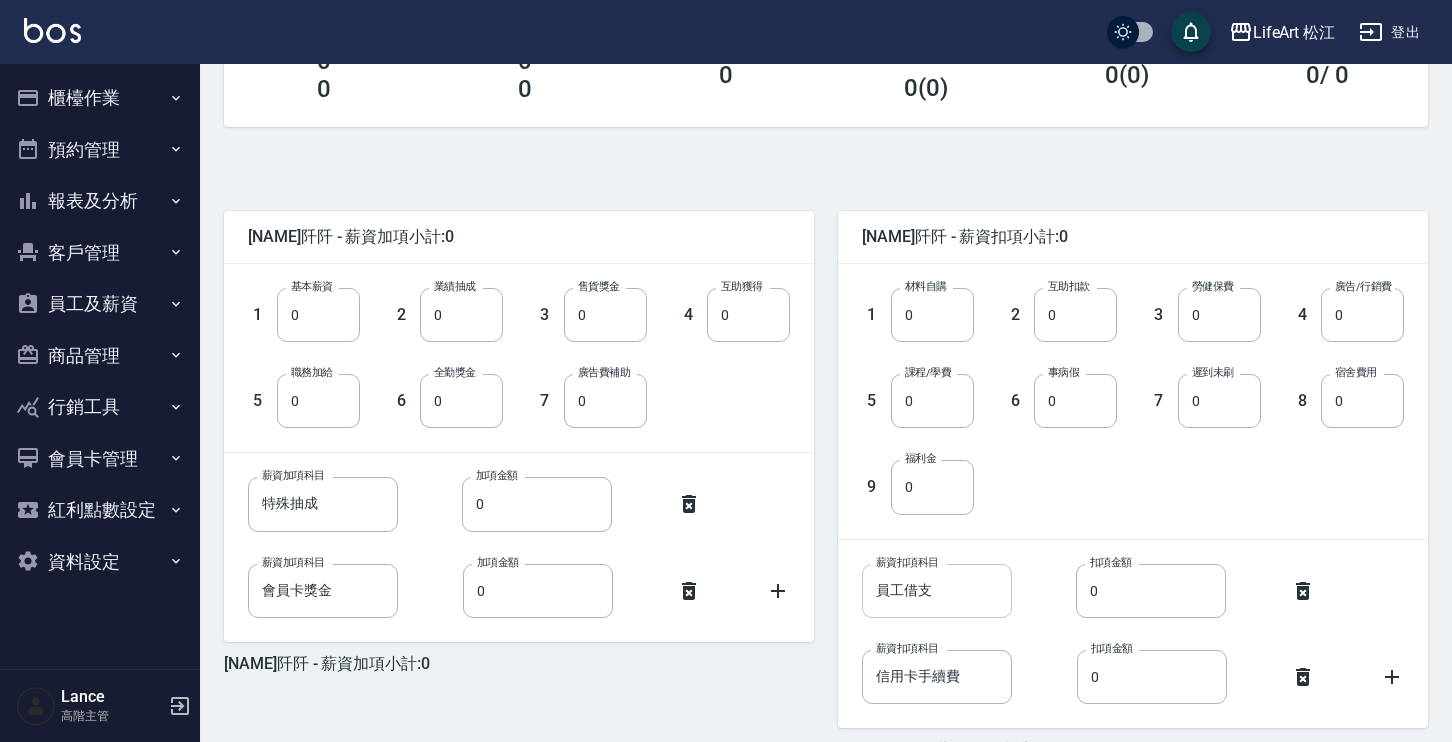 scroll, scrollTop: 473, scrollLeft: 0, axis: vertical 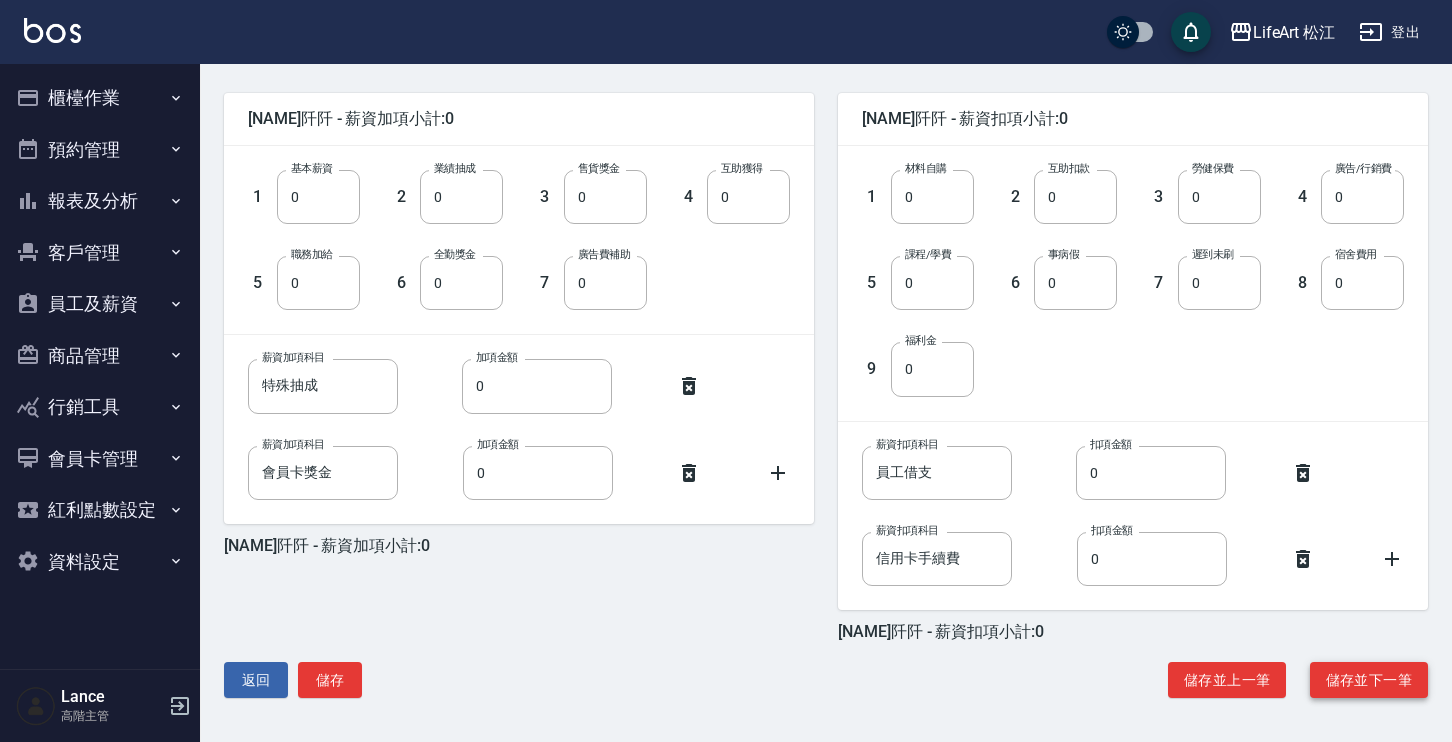 click on "儲存並下一筆" at bounding box center [1369, 680] 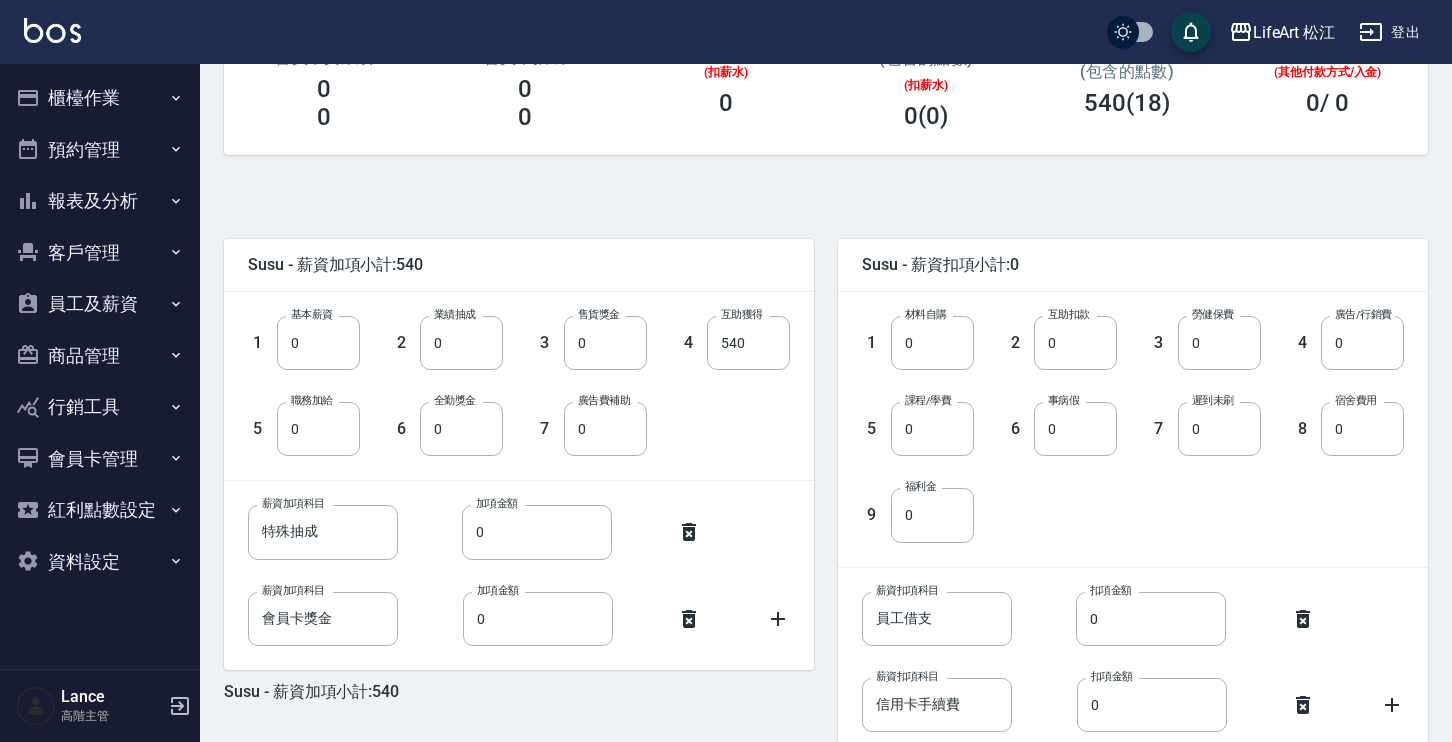 scroll, scrollTop: 473, scrollLeft: 0, axis: vertical 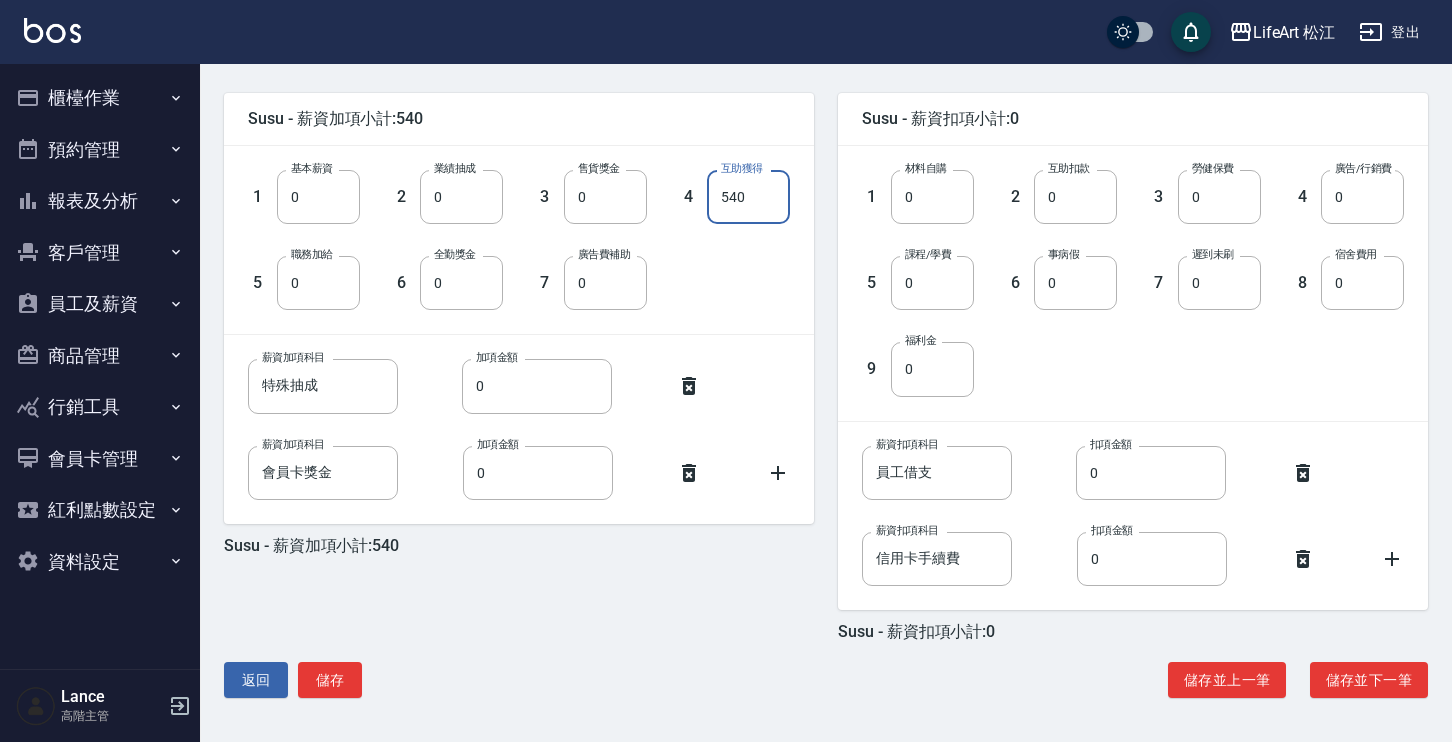 drag, startPoint x: 765, startPoint y: 209, endPoint x: 689, endPoint y: 201, distance: 76.41989 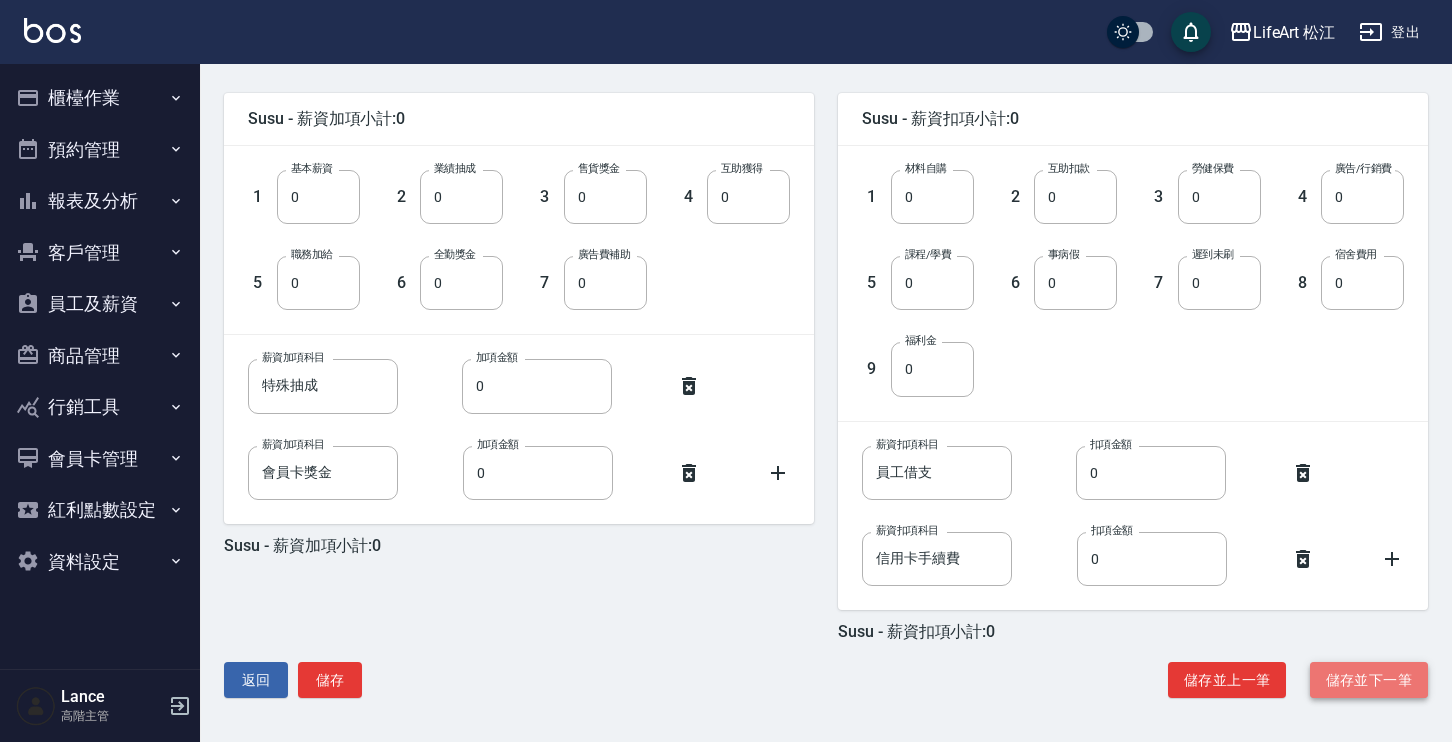 click on "儲存並下一筆" at bounding box center [1369, 680] 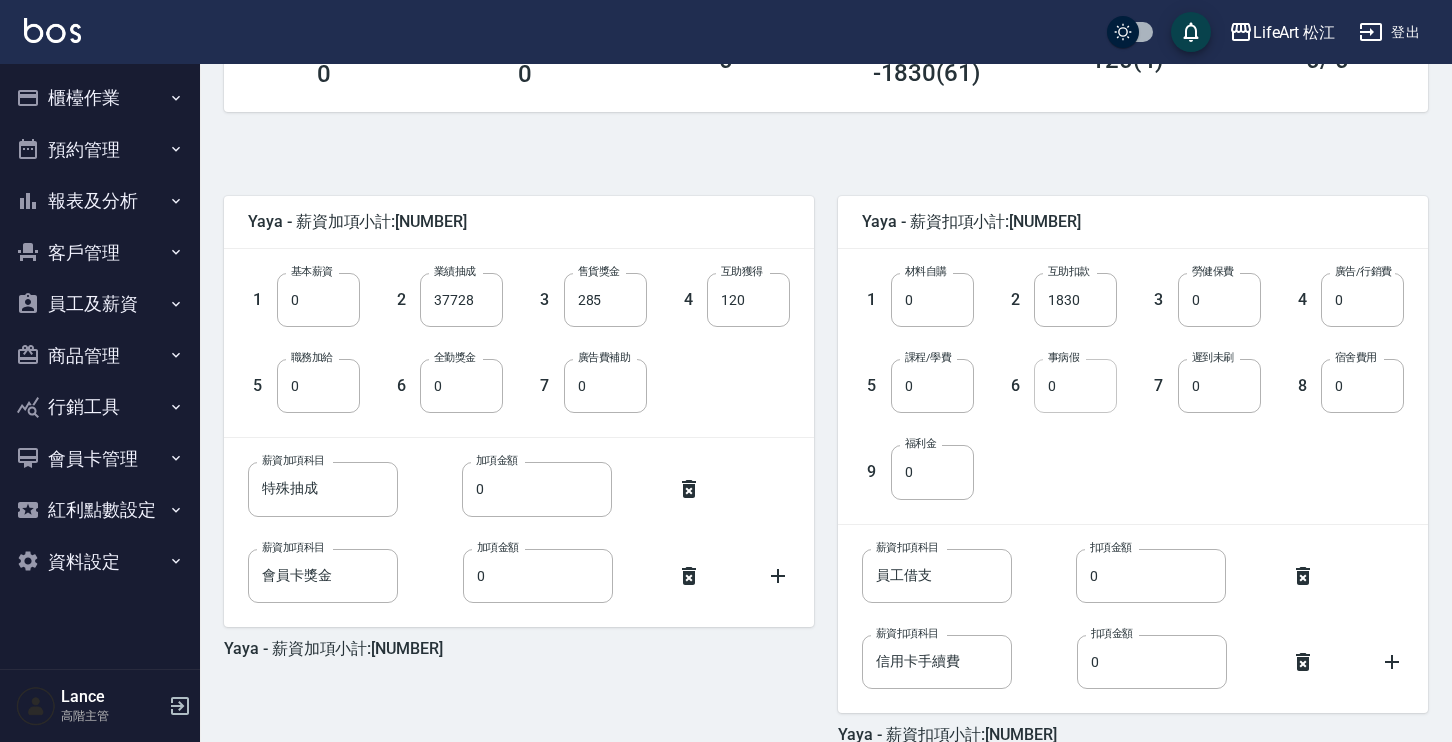 scroll, scrollTop: 400, scrollLeft: 0, axis: vertical 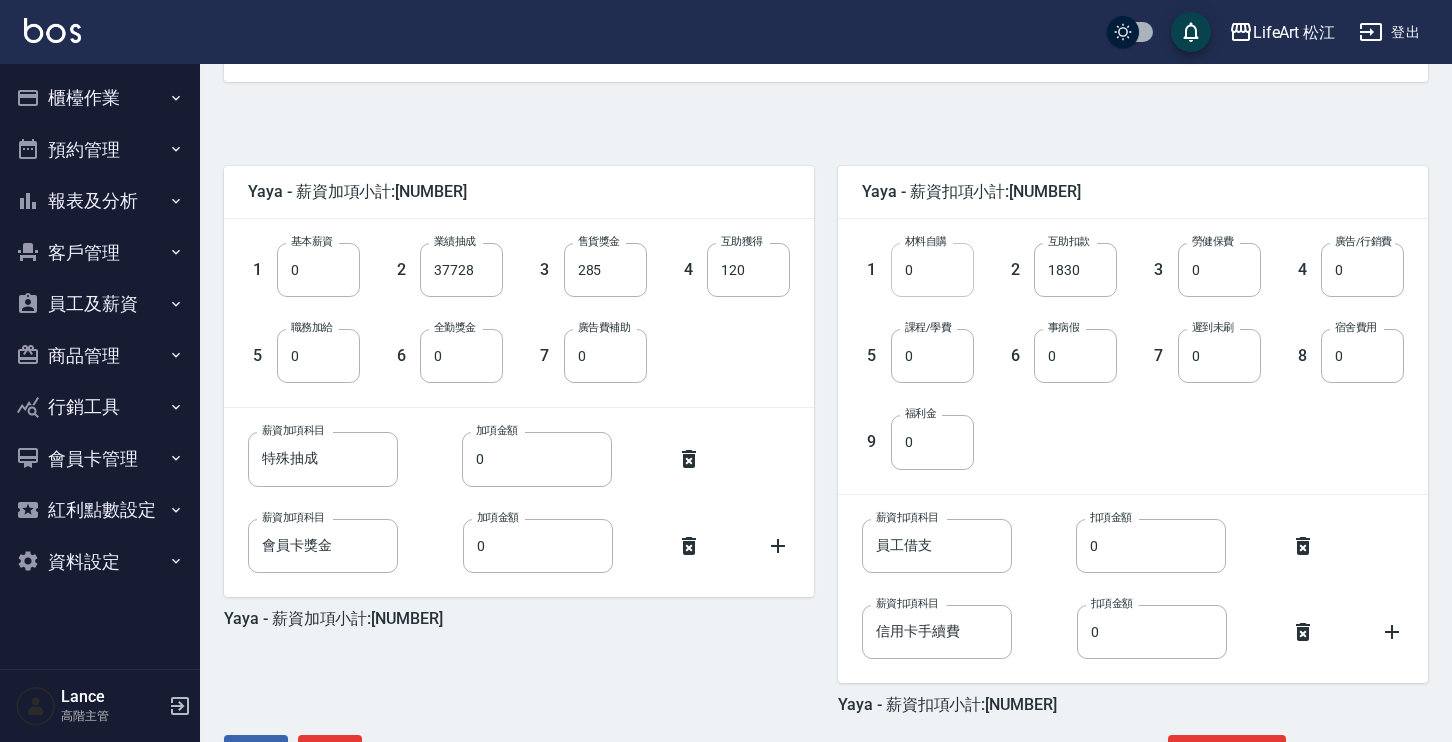 click on "0" at bounding box center [932, 270] 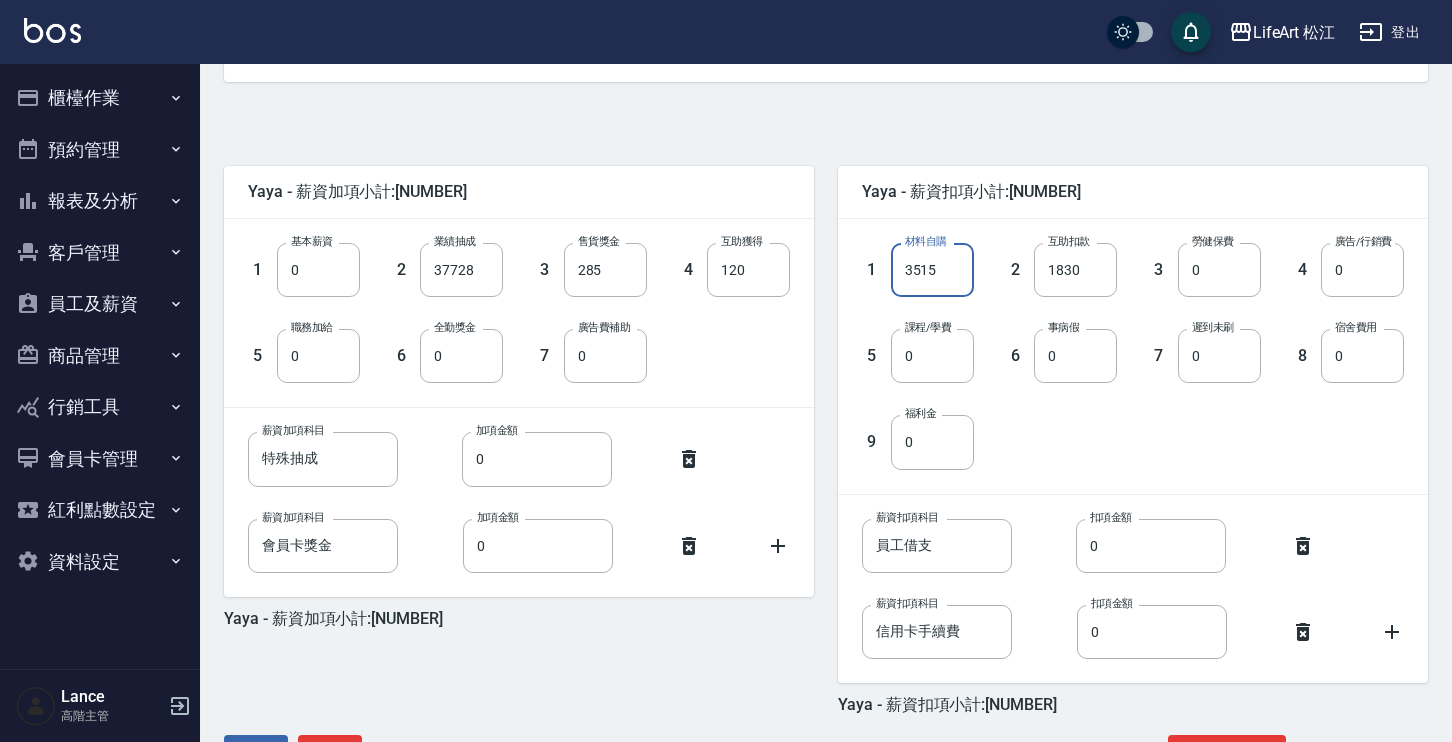 type on "3515" 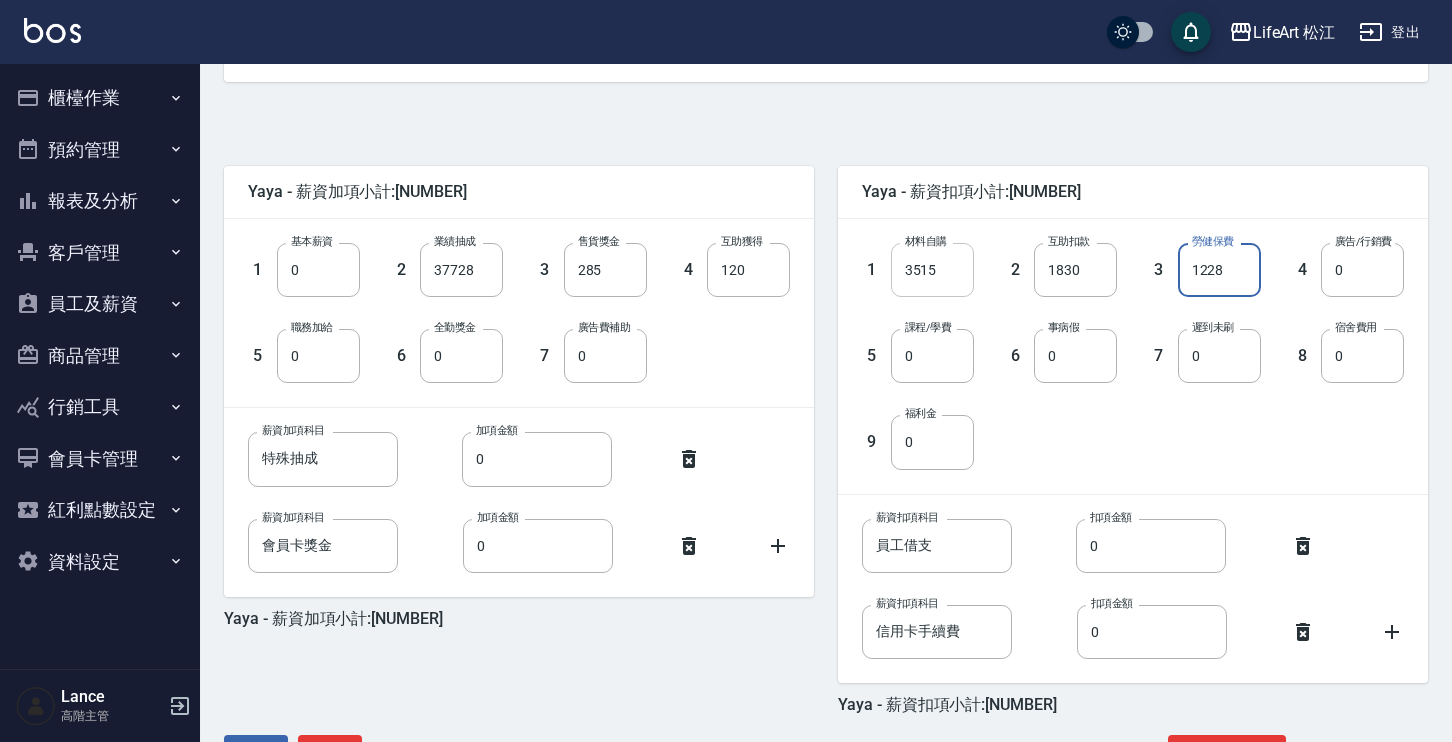 type on "1228" 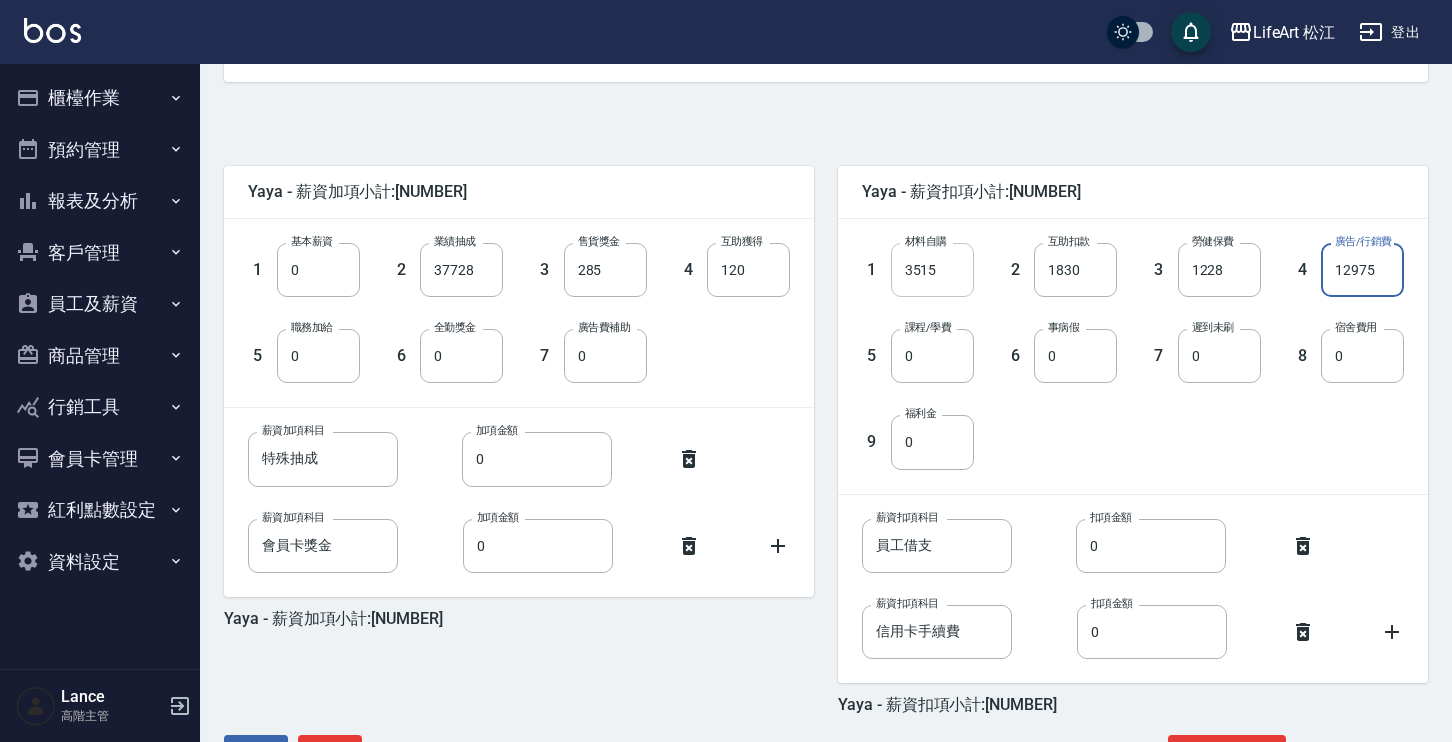 type on "12975" 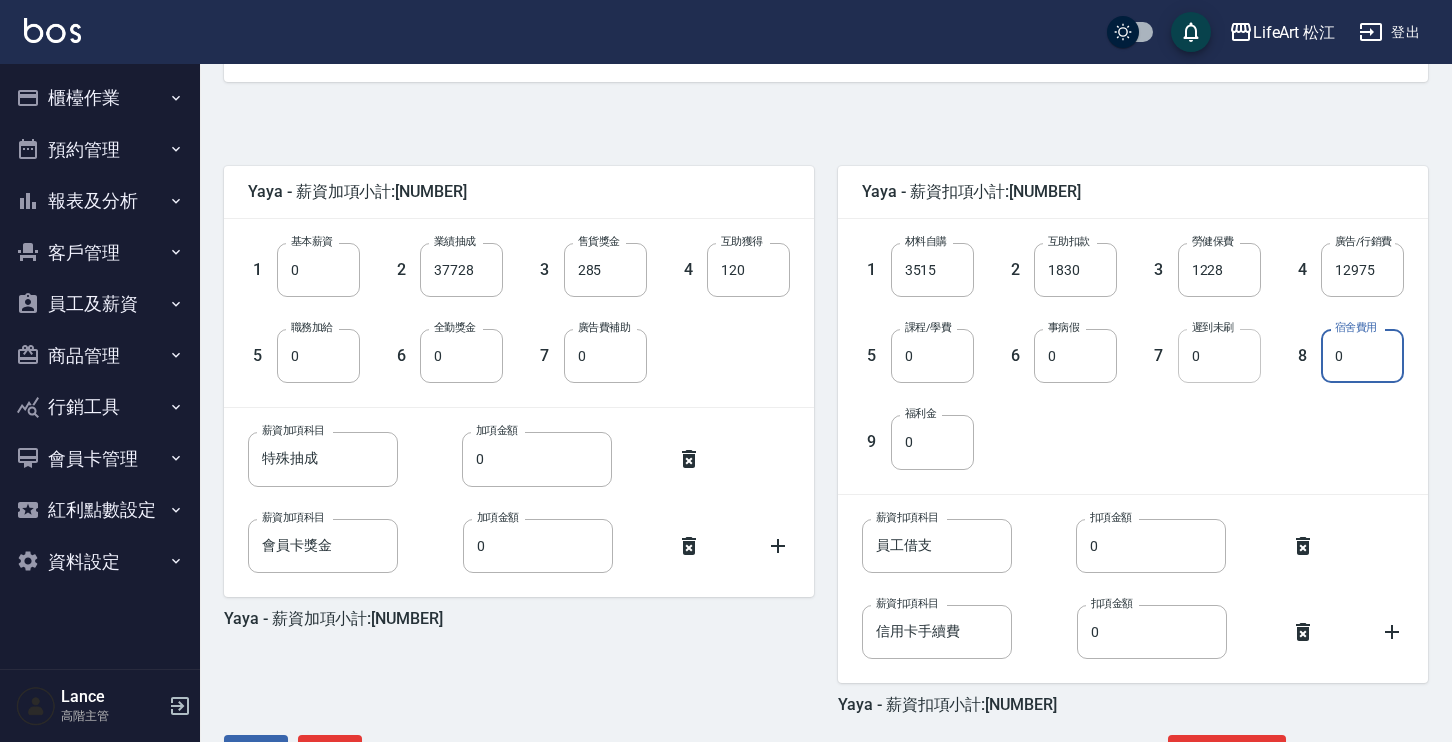click on "0" at bounding box center (1219, 356) 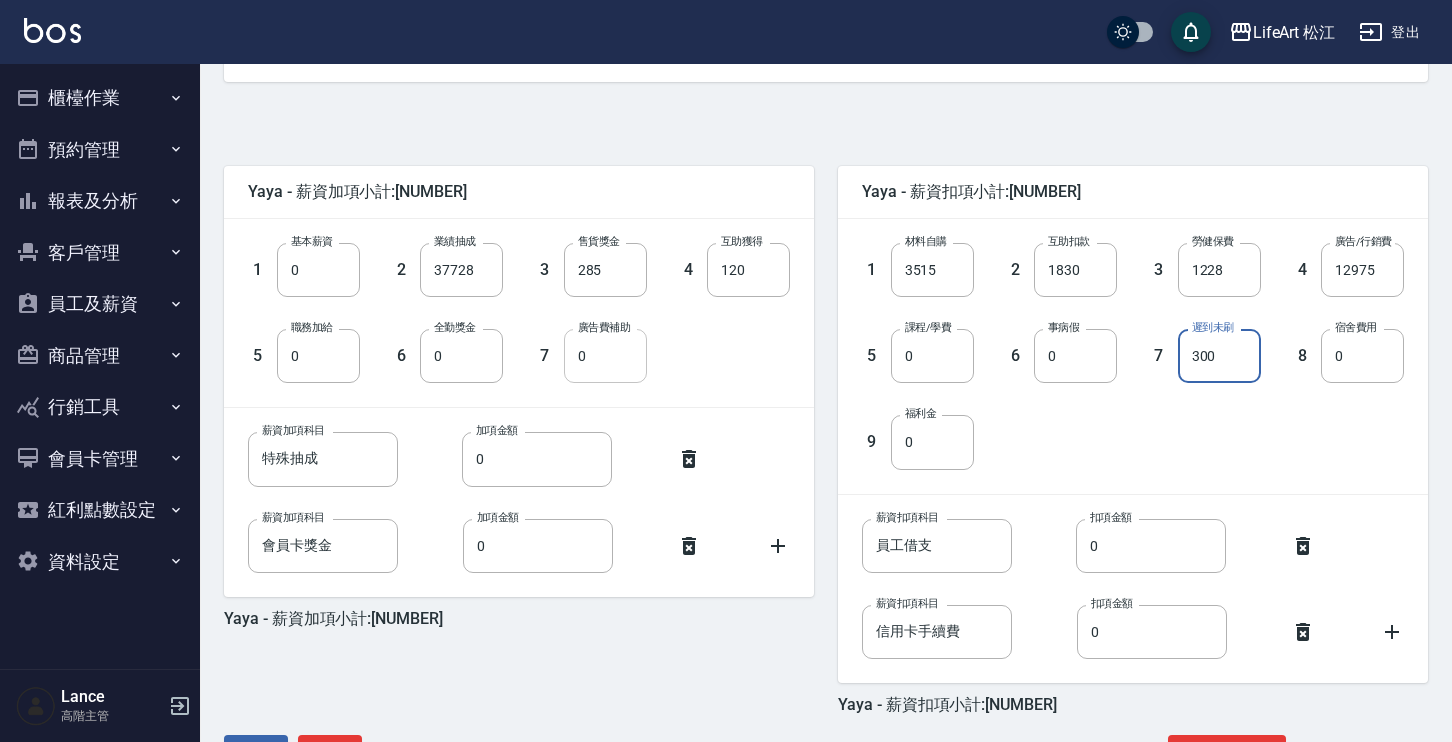 type on "300" 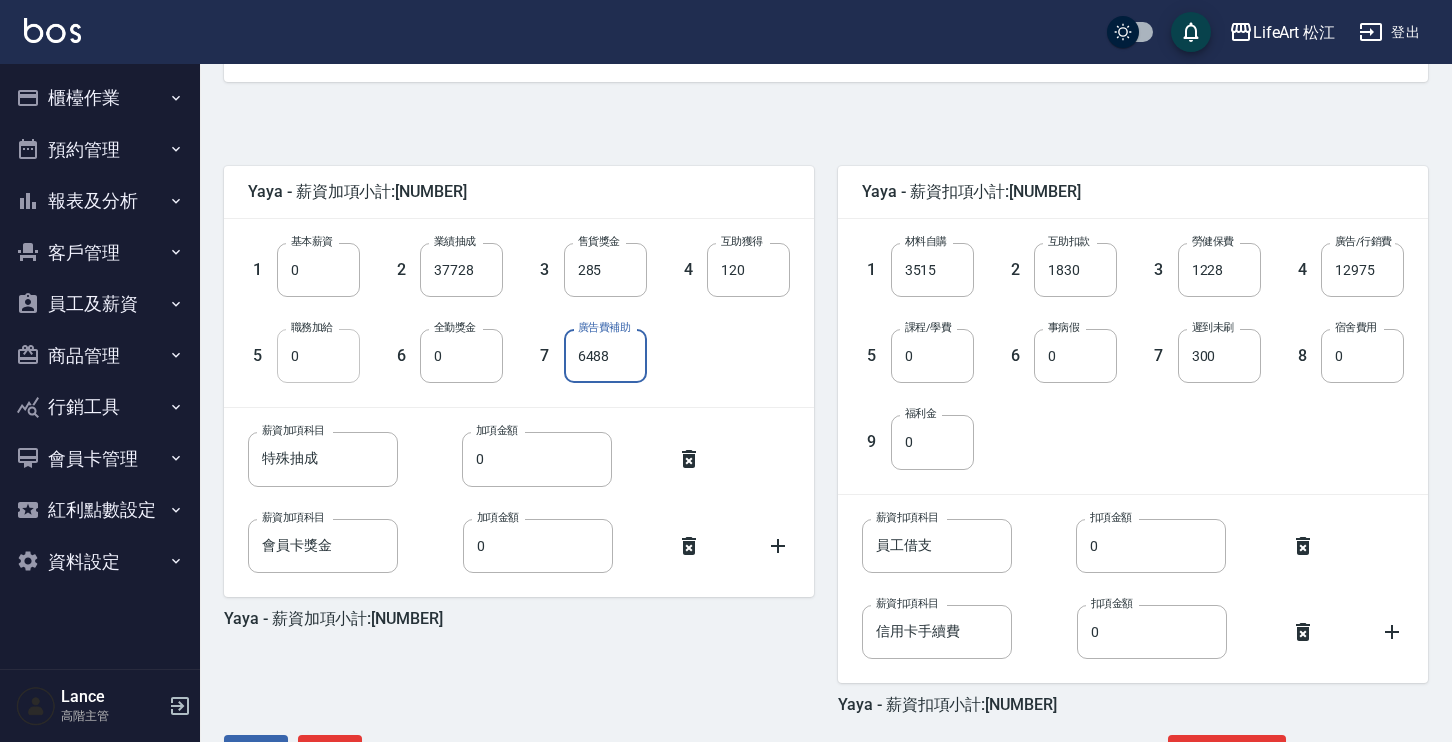 type on "6488" 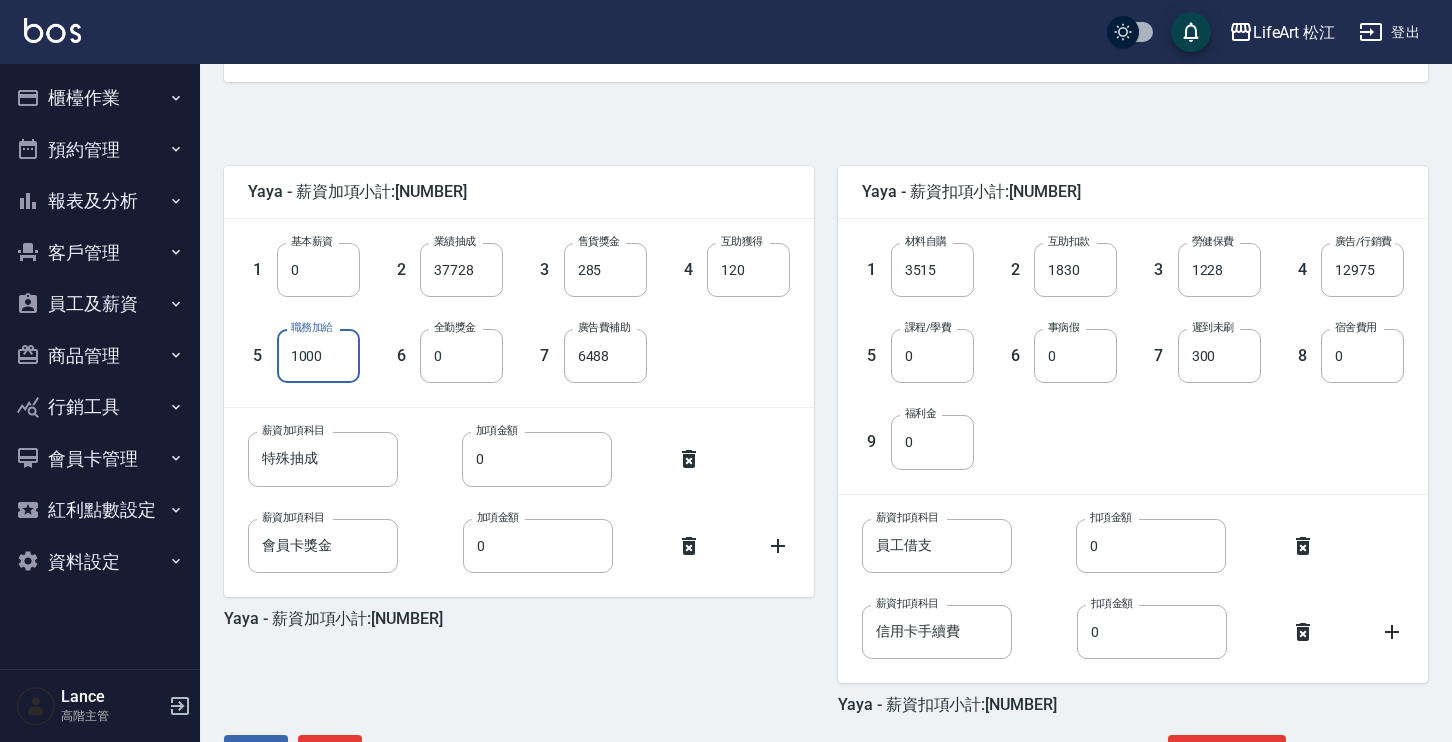 scroll, scrollTop: 473, scrollLeft: 0, axis: vertical 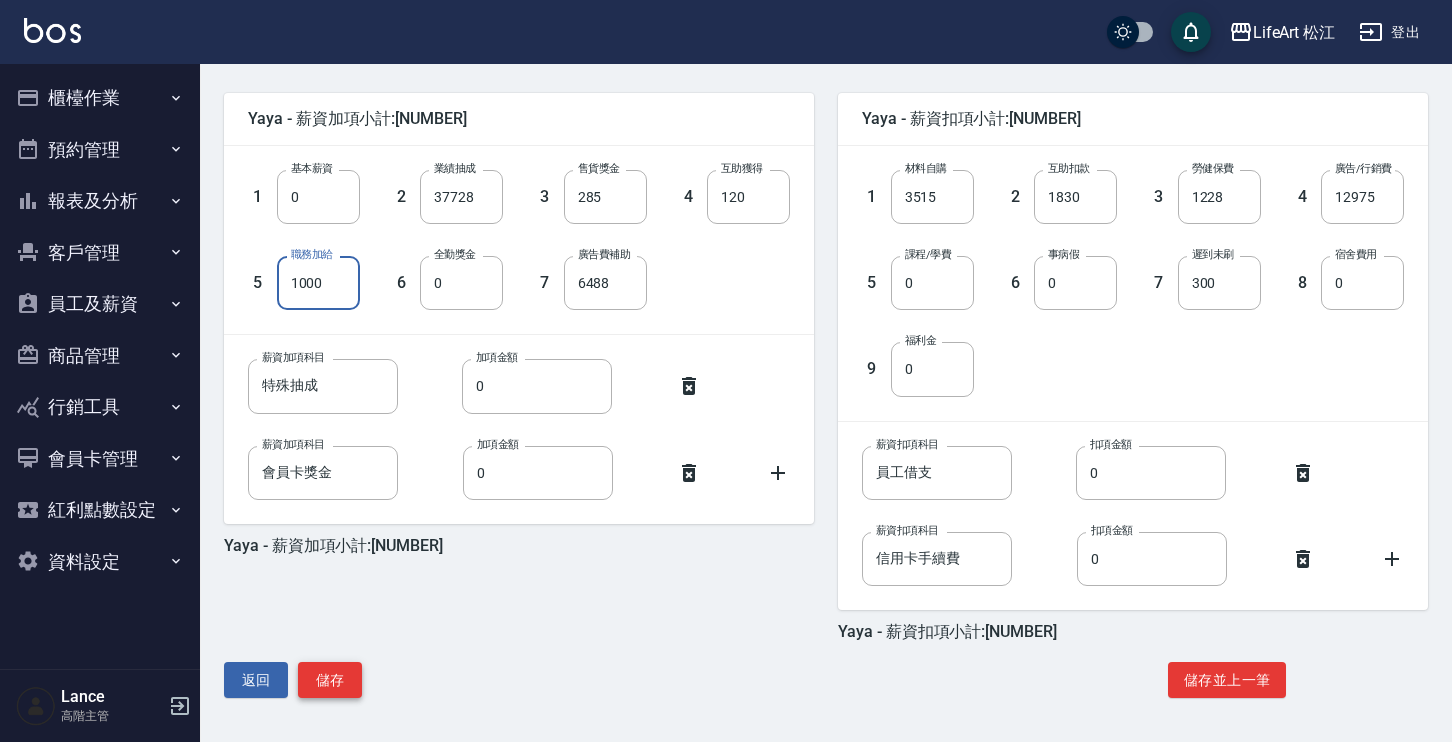 type on "1000" 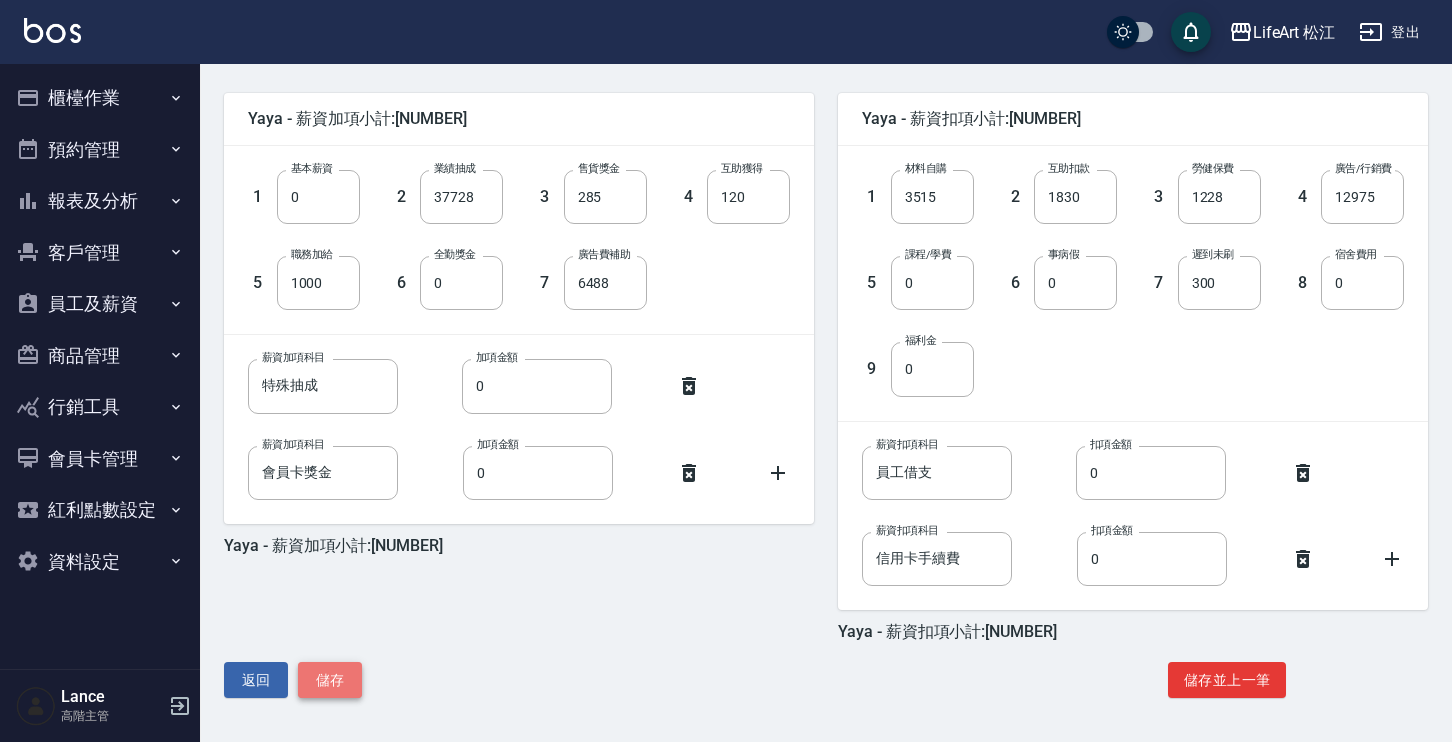 click on "儲存" at bounding box center [330, 680] 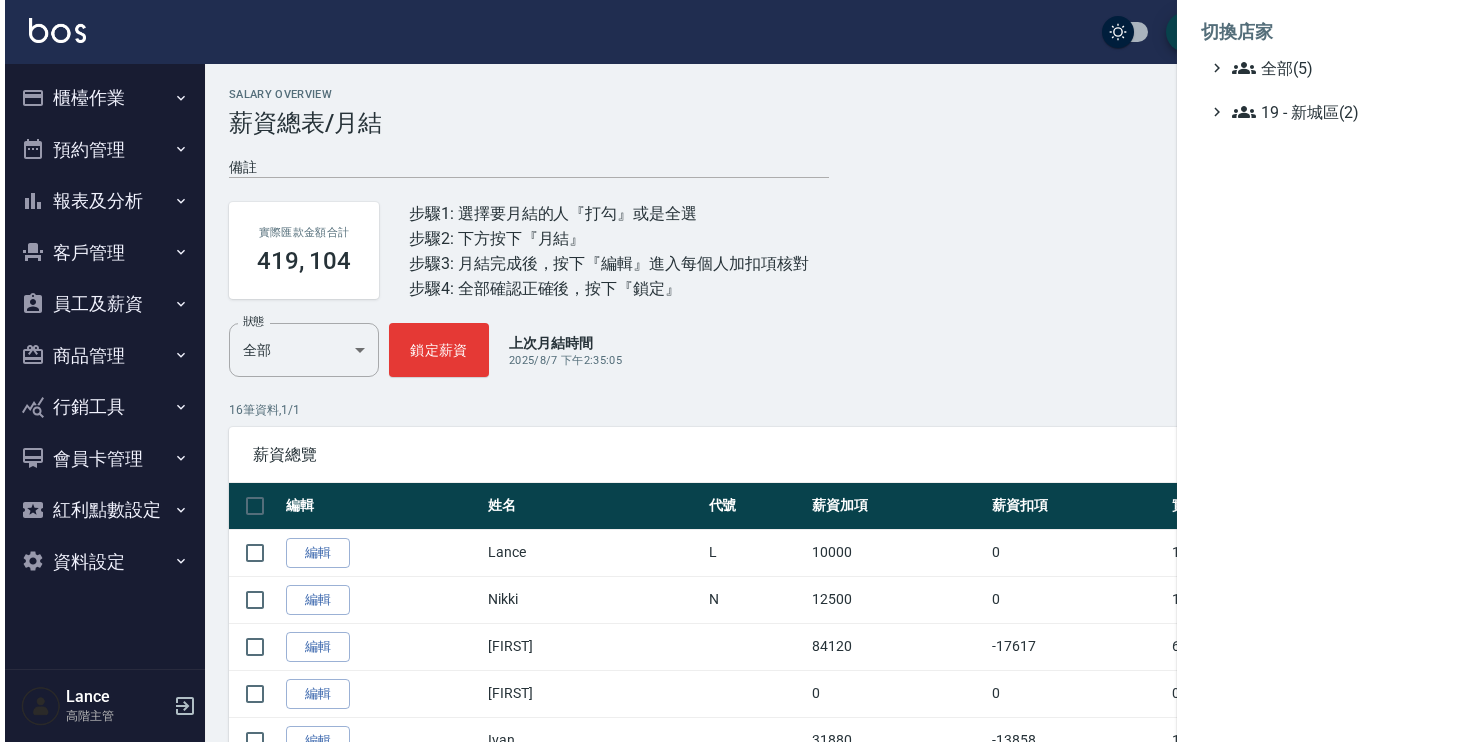 scroll, scrollTop: 0, scrollLeft: 0, axis: both 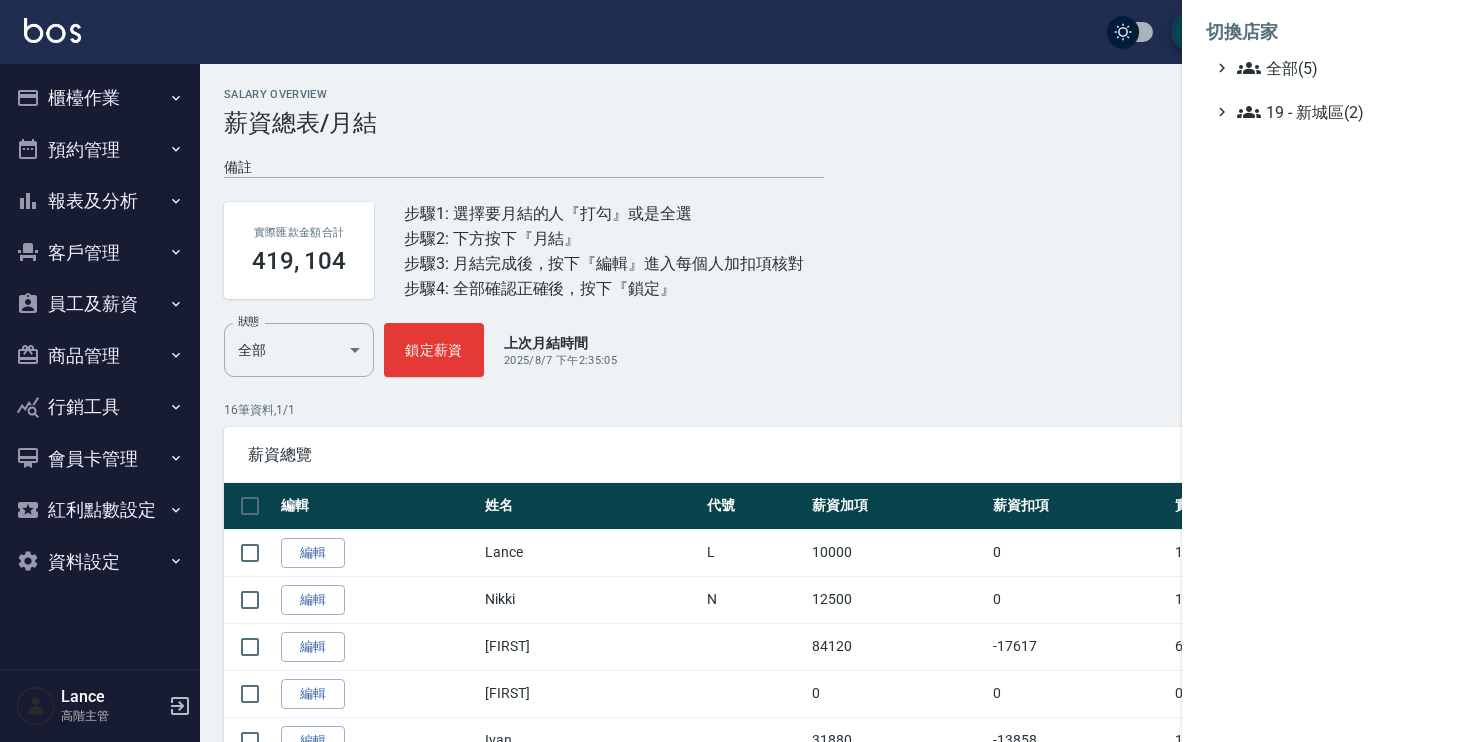 click on "全部(5) 19 - 新城區(2)" at bounding box center (1322, 90) 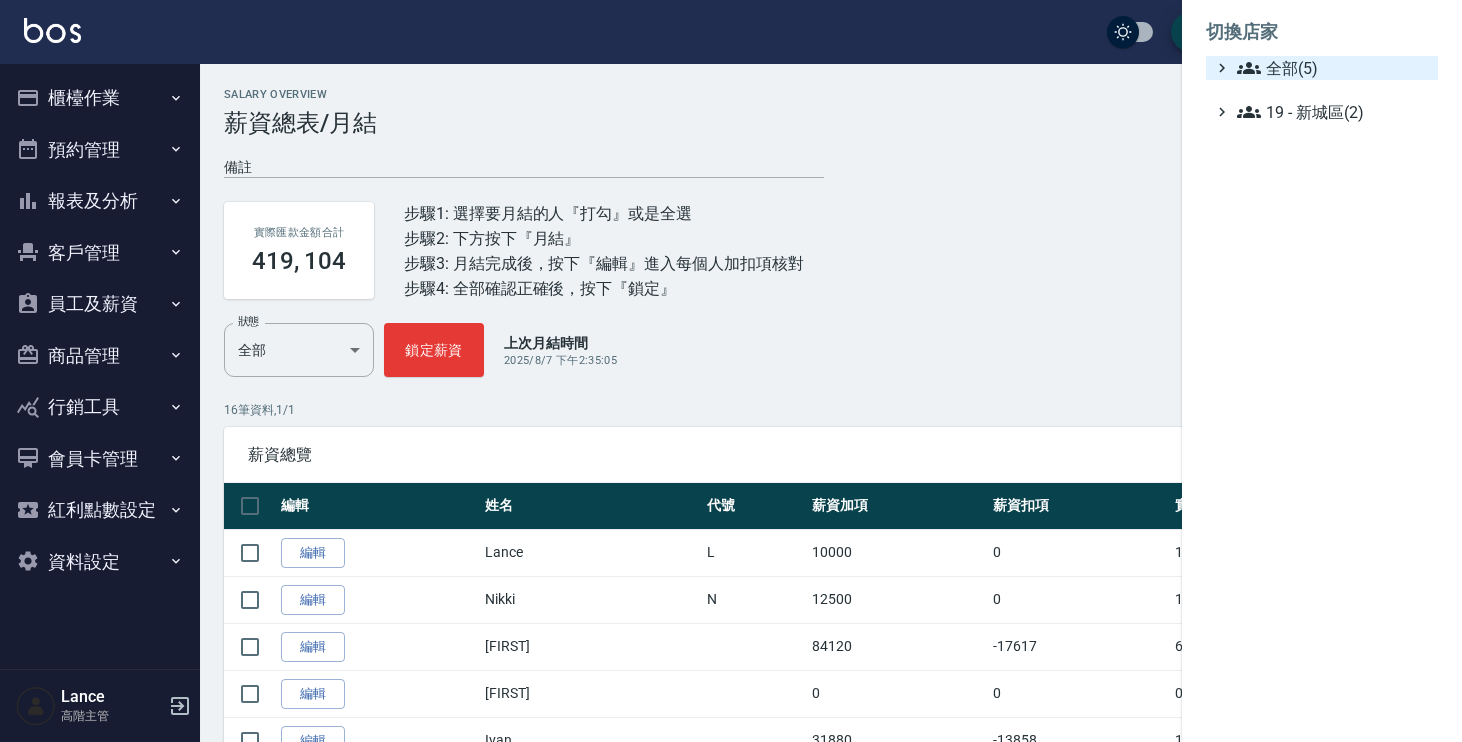 click on "全部(5)" at bounding box center [1333, 68] 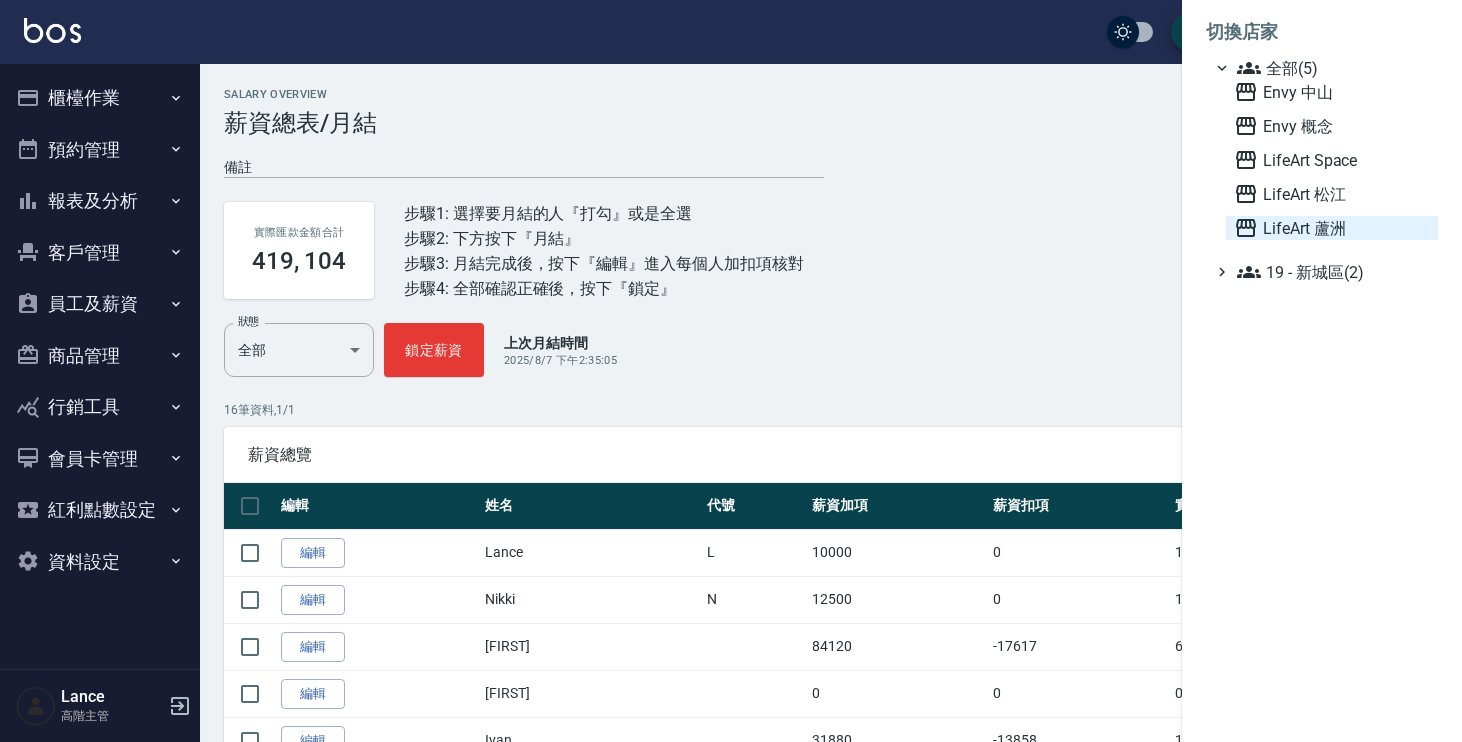 click on "LifeArt 蘆洲" at bounding box center [1332, 228] 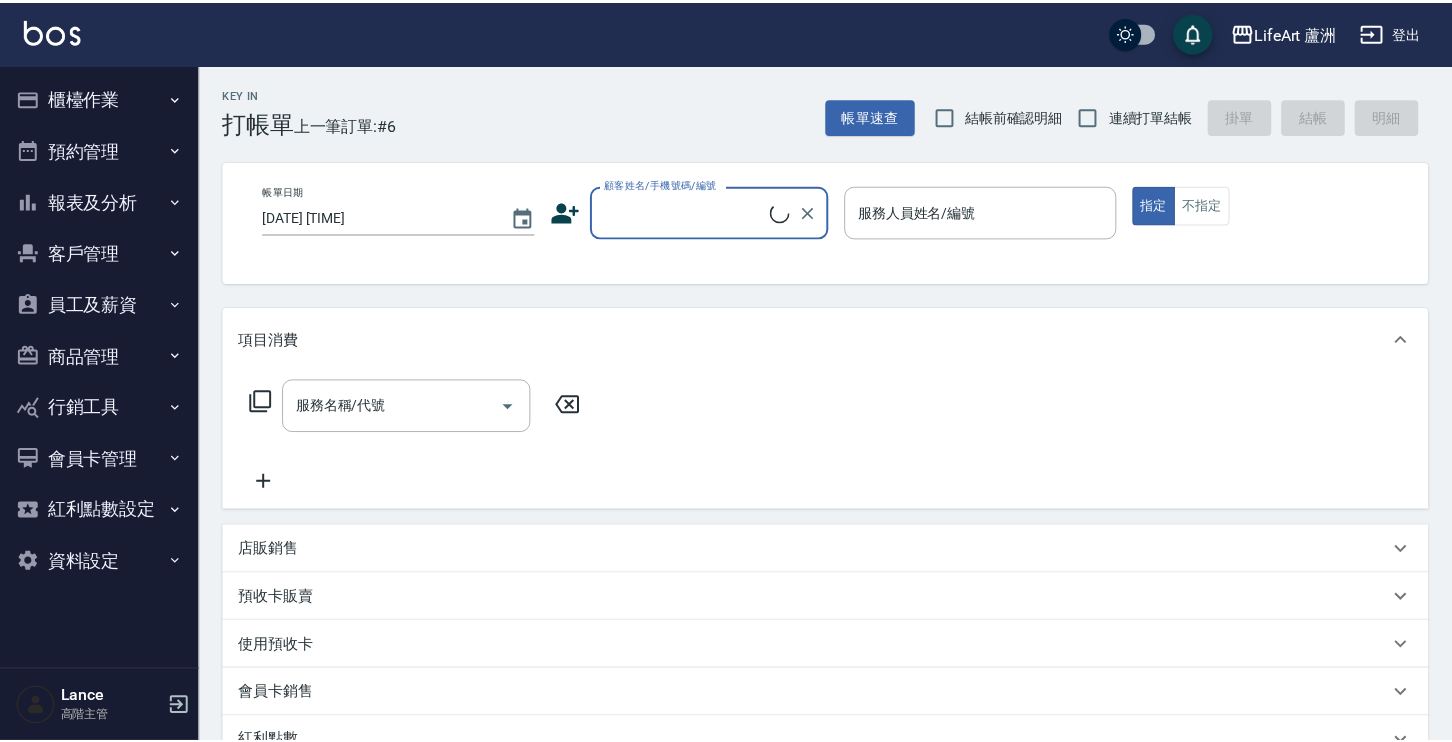 scroll, scrollTop: 0, scrollLeft: 0, axis: both 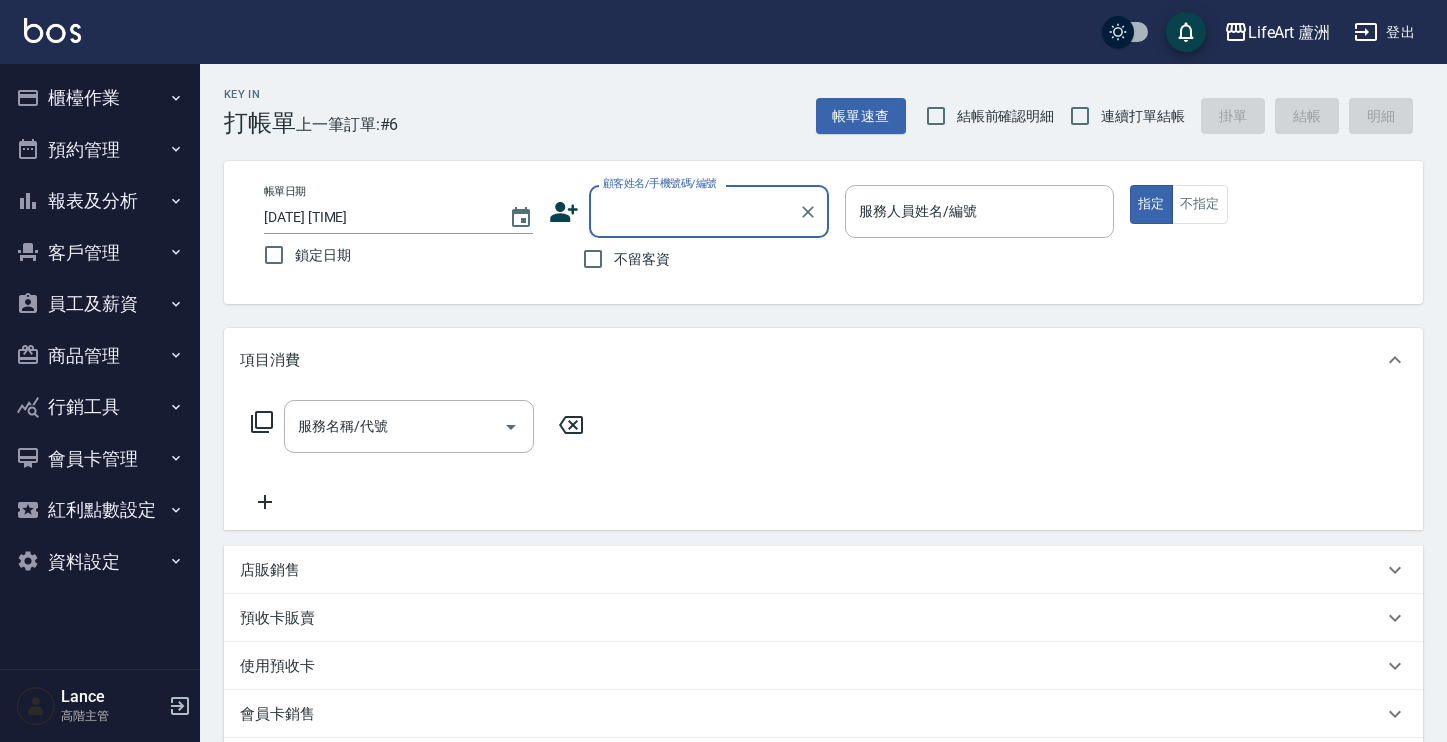 click on "員工及薪資" at bounding box center [100, 304] 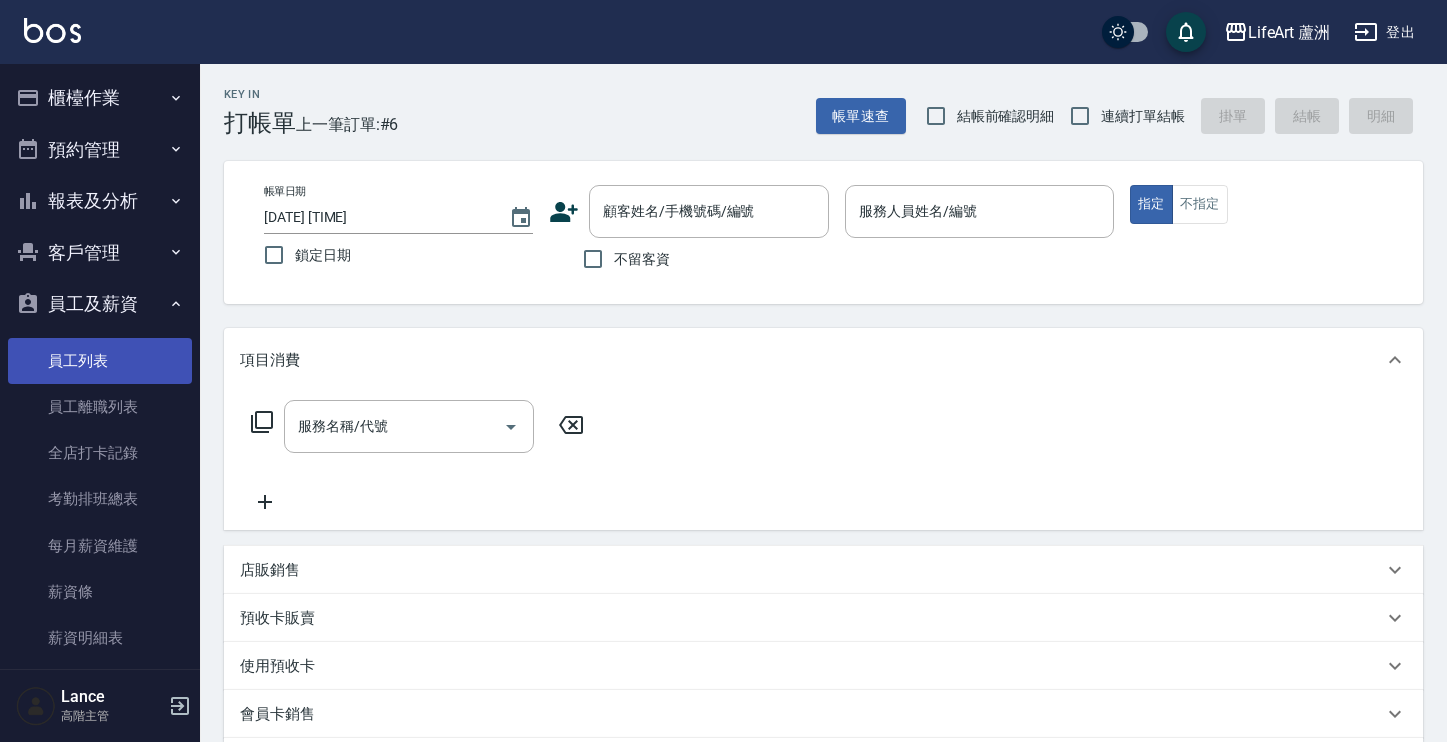 click on "員工列表" at bounding box center [100, 361] 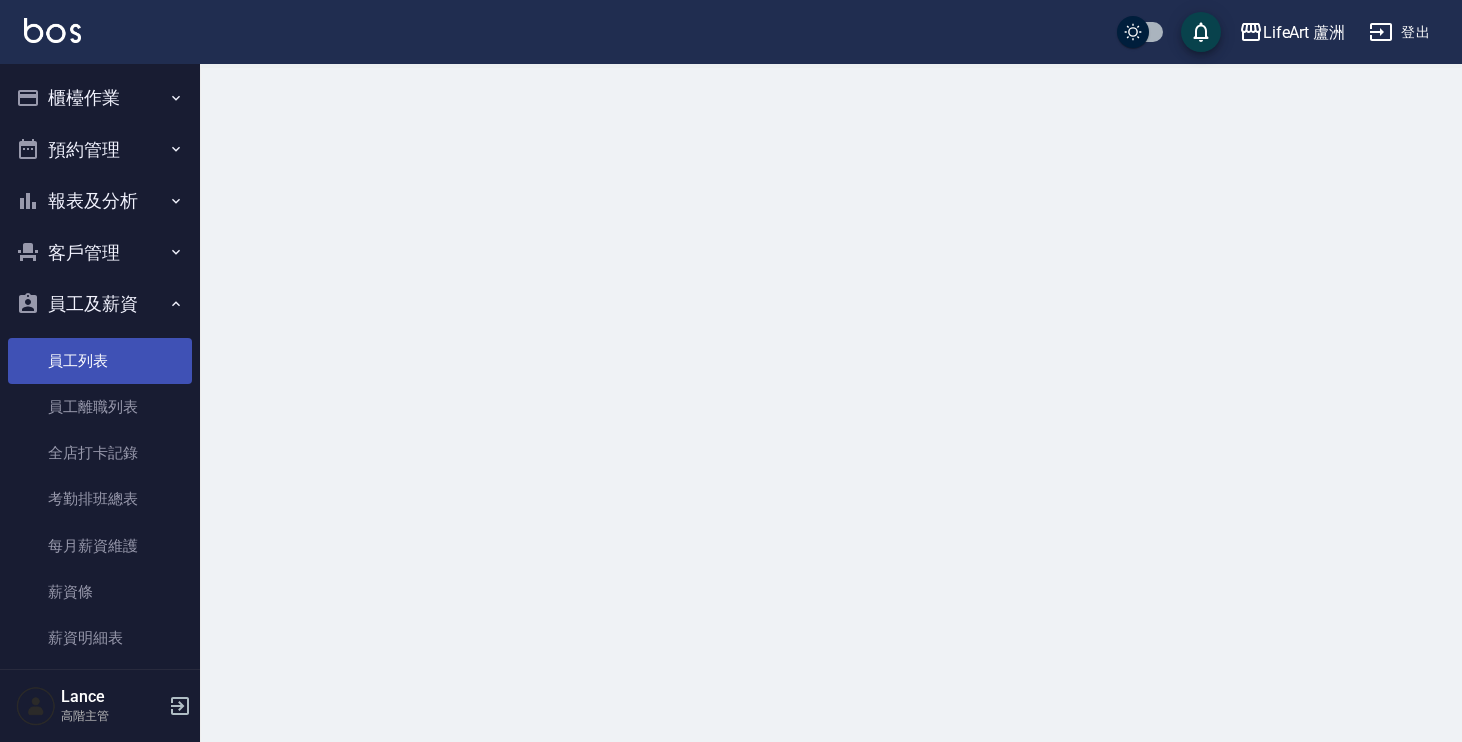 click on "員工列表" at bounding box center (100, 361) 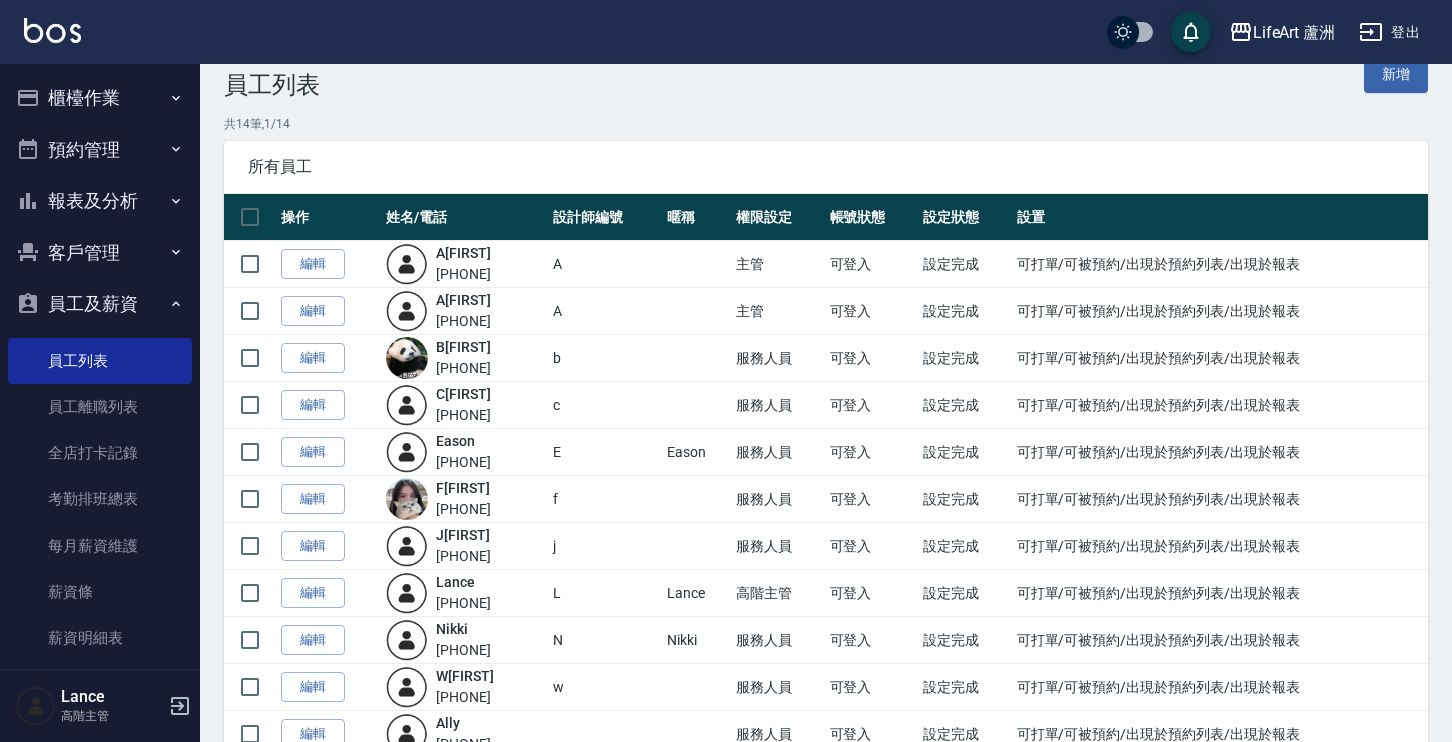 scroll, scrollTop: 119, scrollLeft: 0, axis: vertical 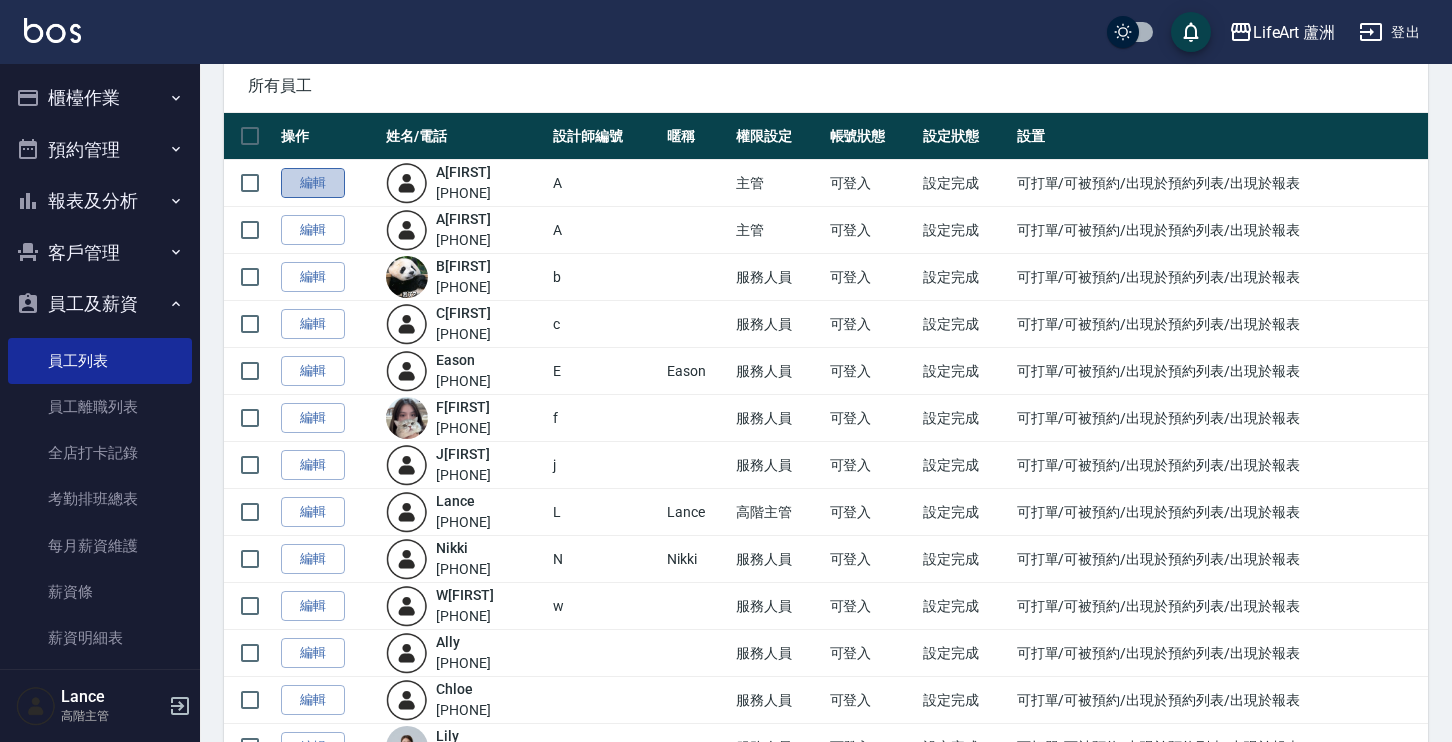 click on "編輯" at bounding box center [313, 183] 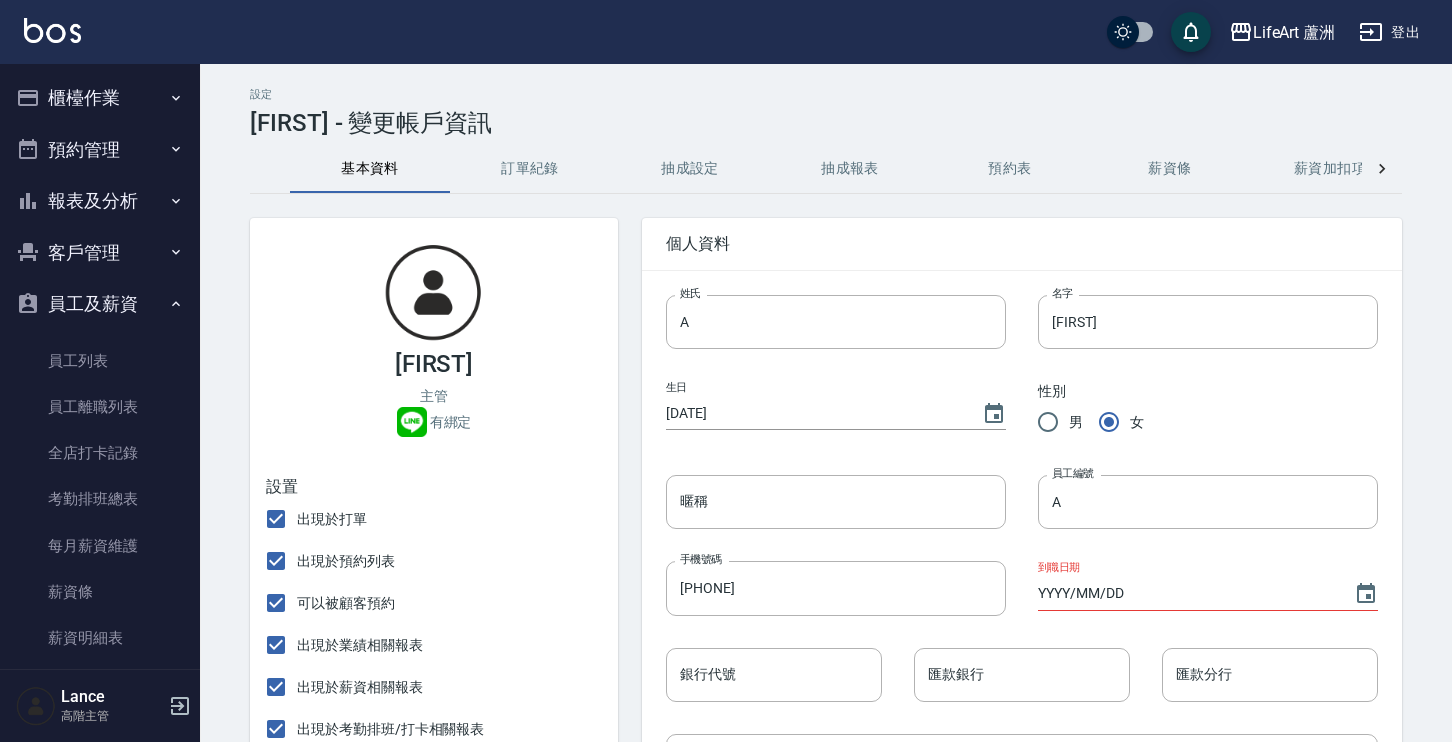 click on "抽成設定" at bounding box center [690, 169] 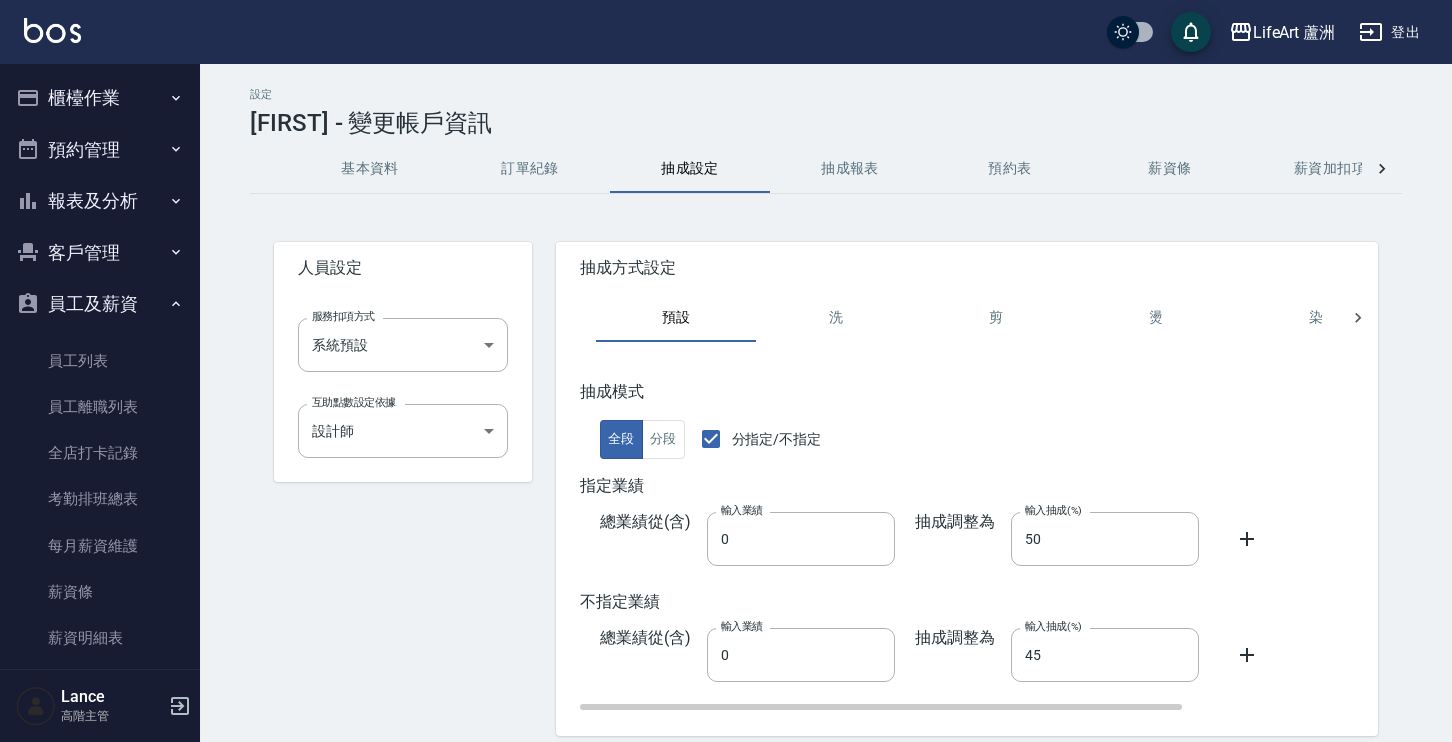 scroll, scrollTop: 78, scrollLeft: 0, axis: vertical 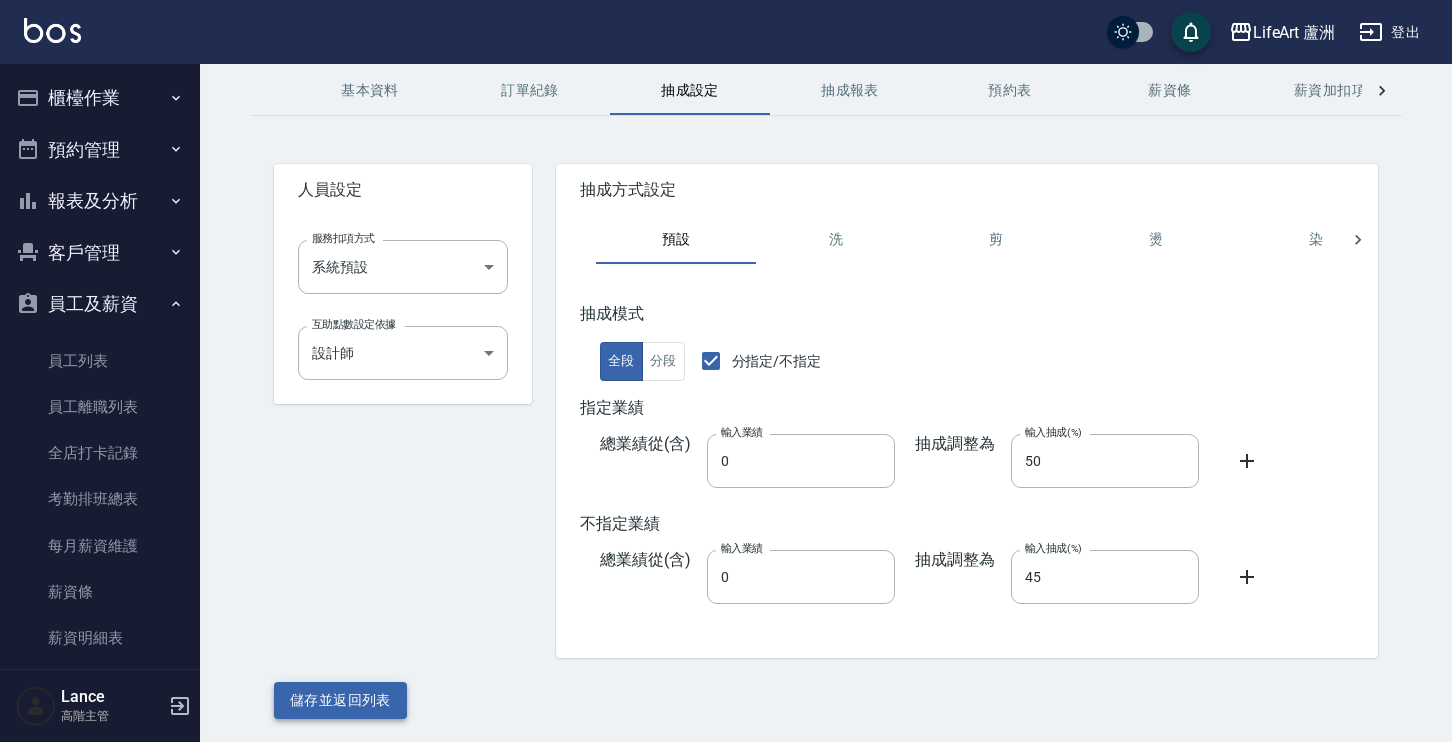 click on "儲存並返回列表" at bounding box center (340, 700) 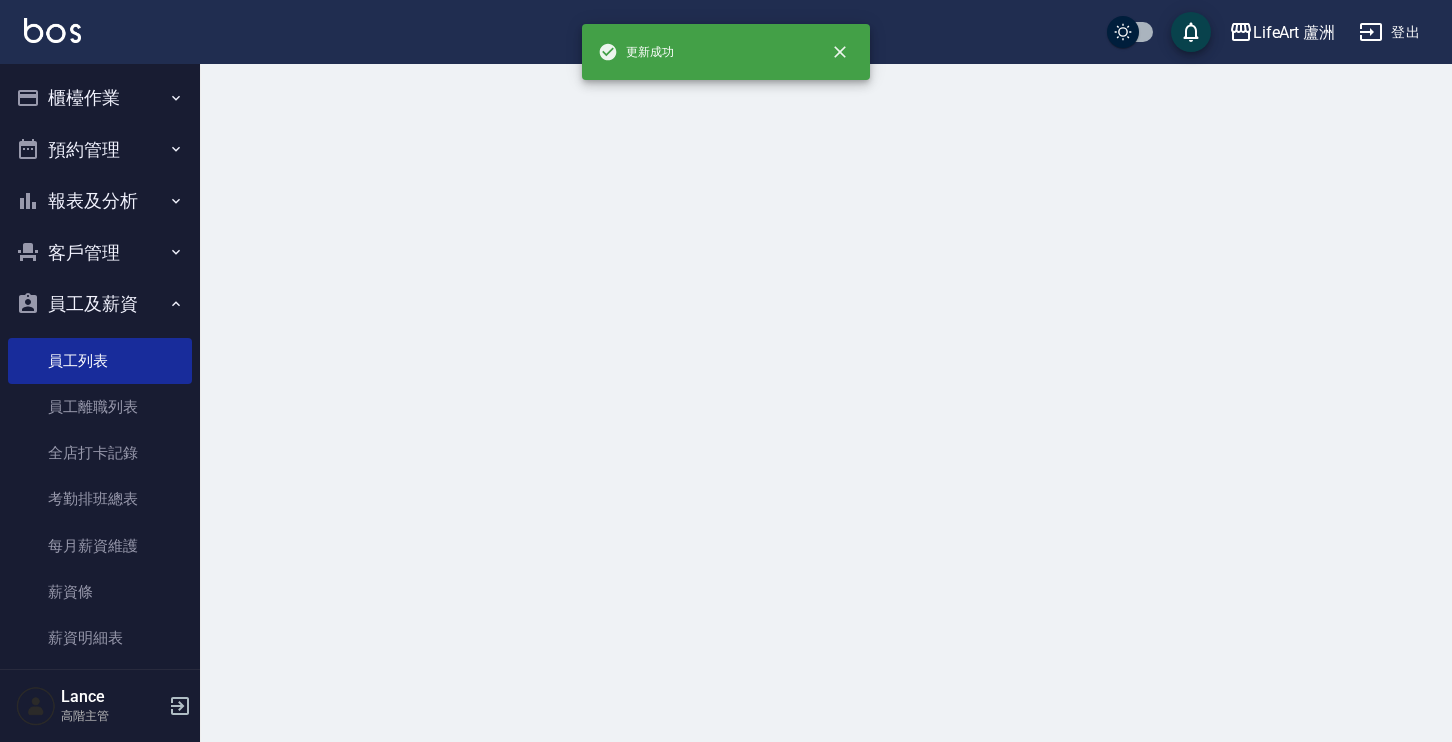 scroll, scrollTop: 0, scrollLeft: 0, axis: both 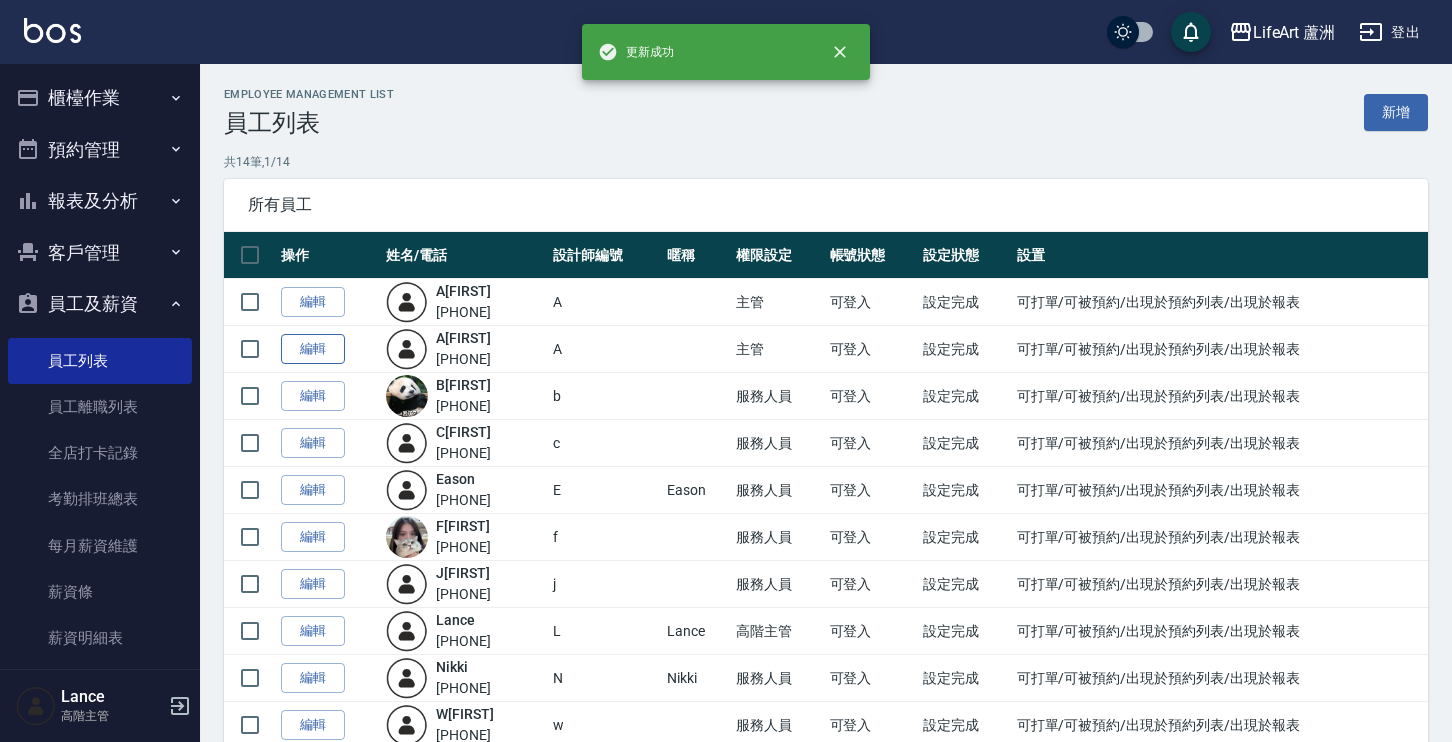 click on "編輯" at bounding box center (313, 349) 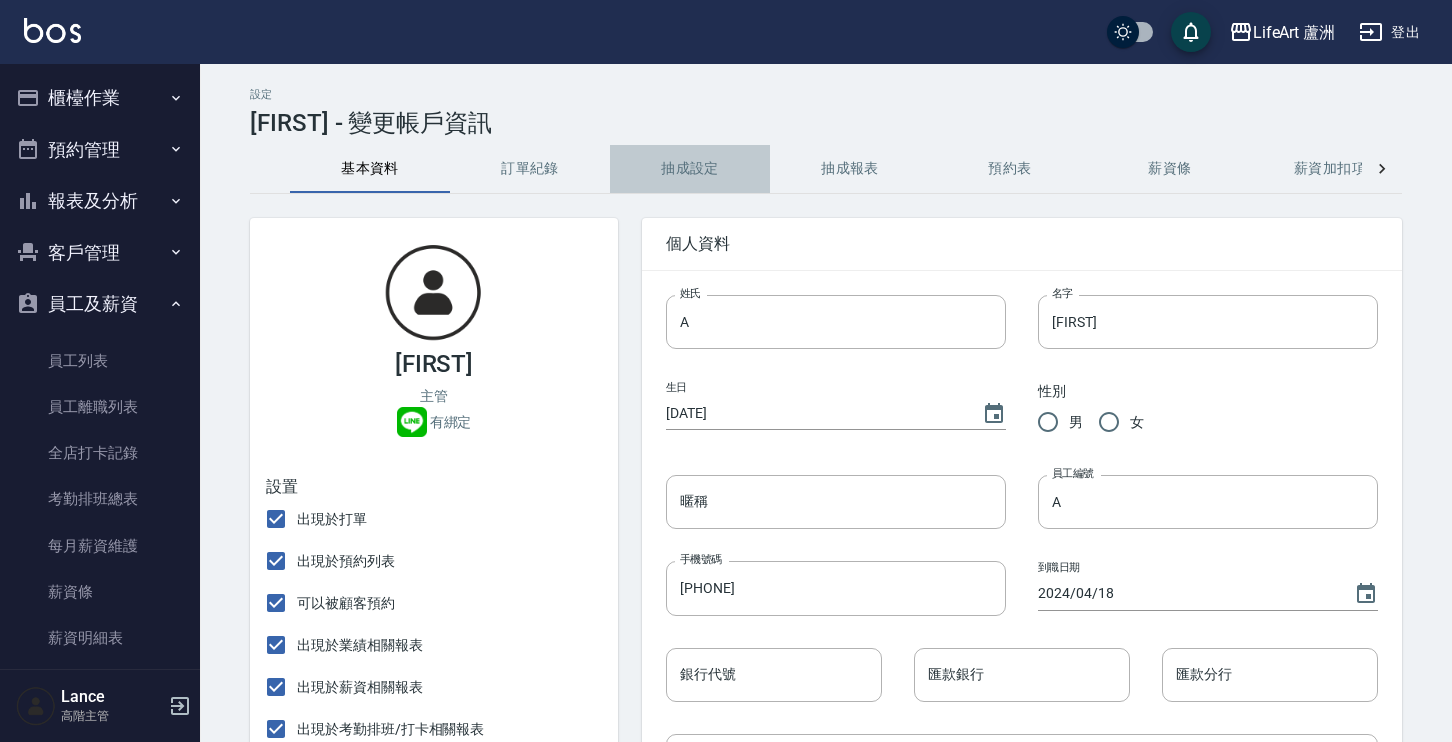 click on "抽成設定" at bounding box center [690, 169] 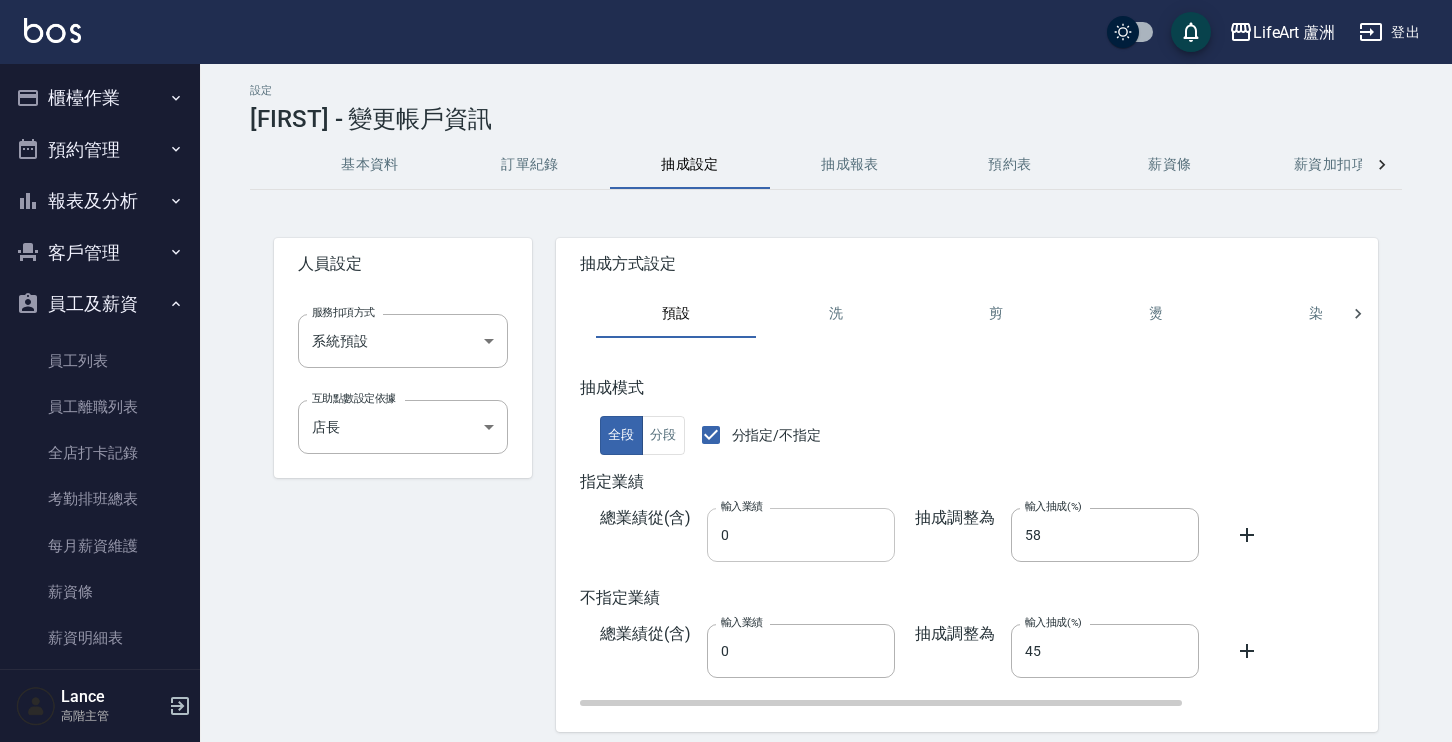 scroll, scrollTop: 78, scrollLeft: 0, axis: vertical 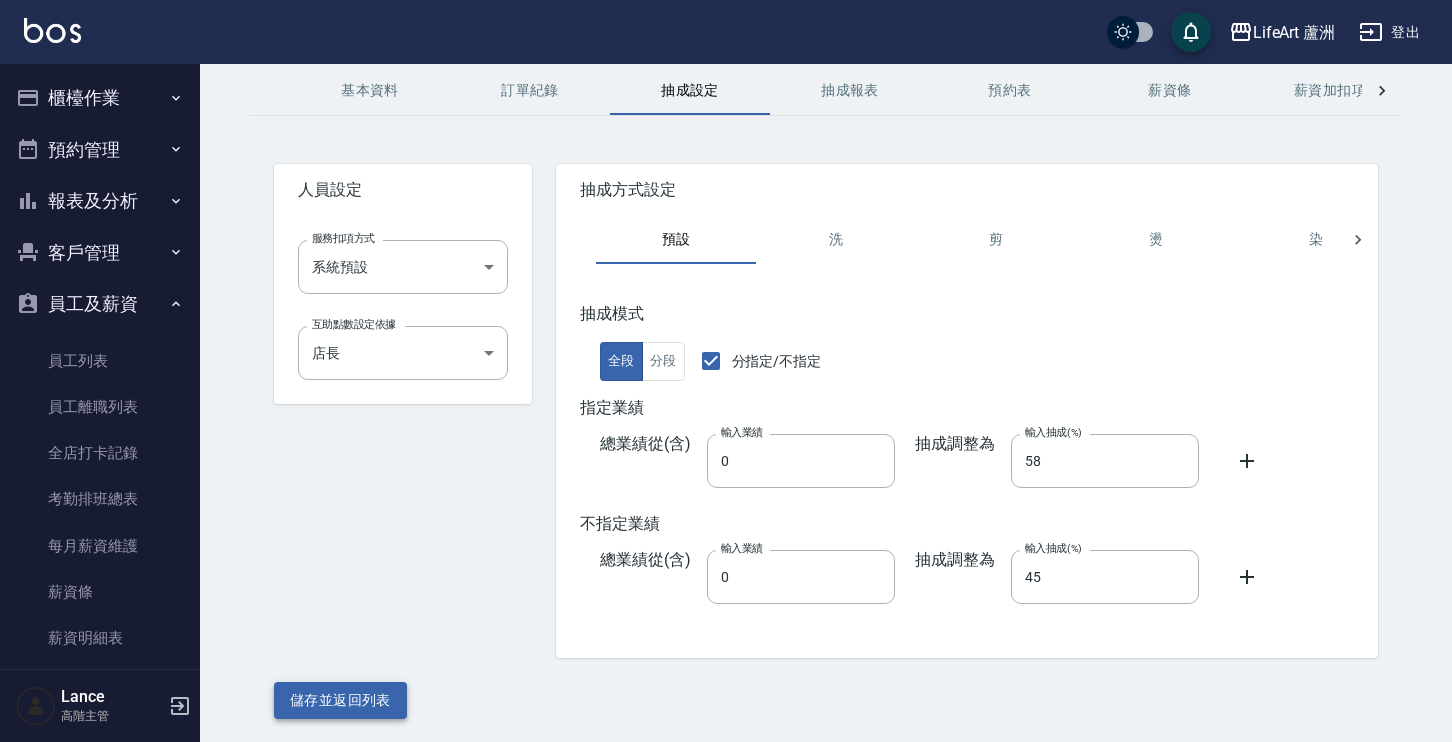 click on "儲存並返回列表" at bounding box center (340, 700) 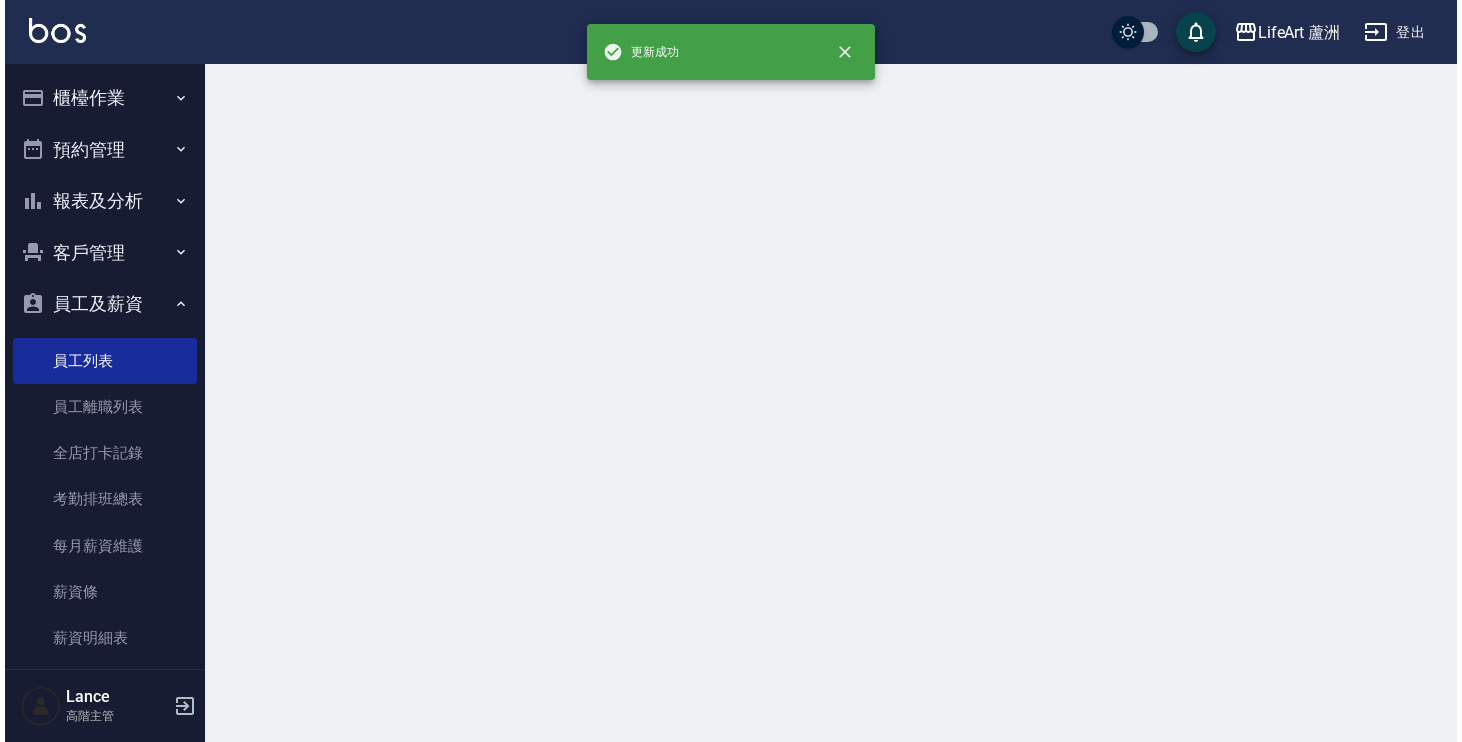 scroll, scrollTop: 0, scrollLeft: 0, axis: both 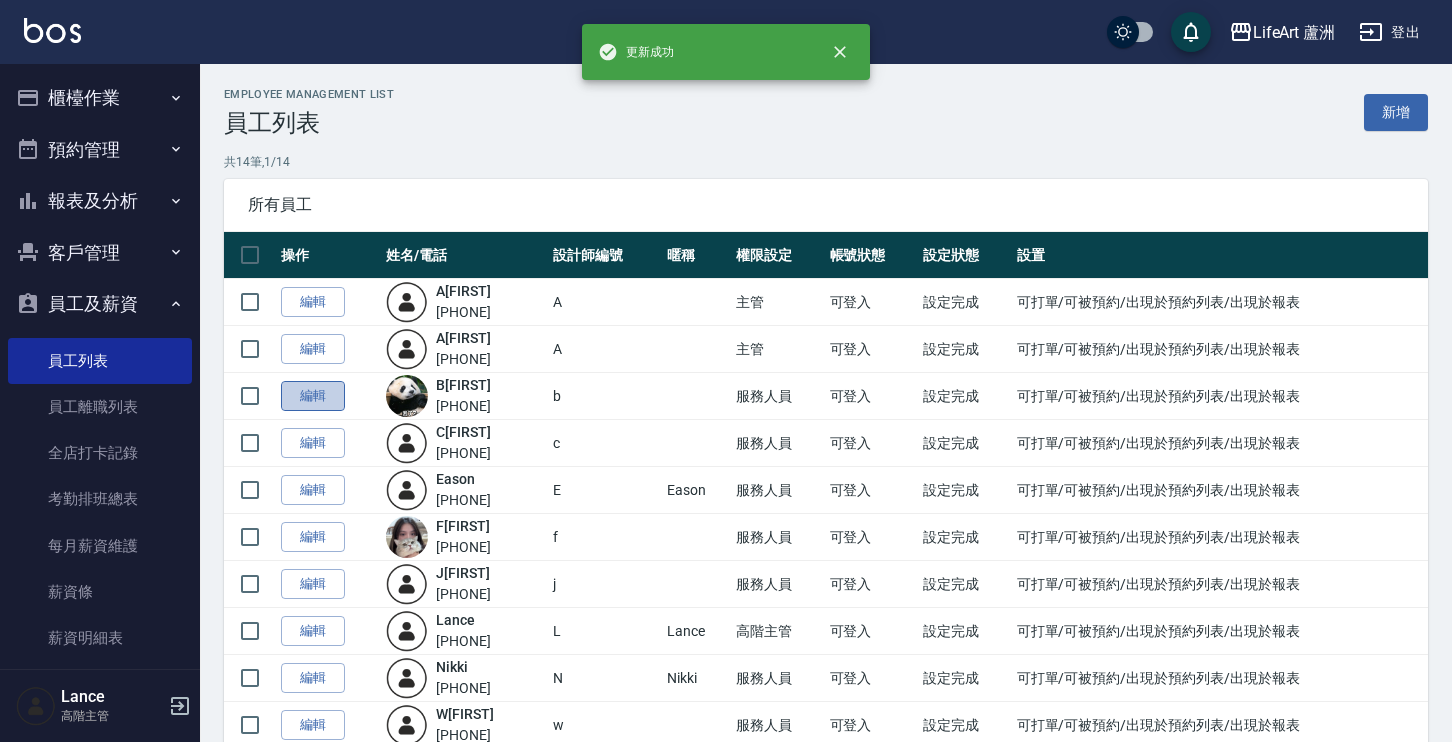 click on "編輯" at bounding box center [313, 396] 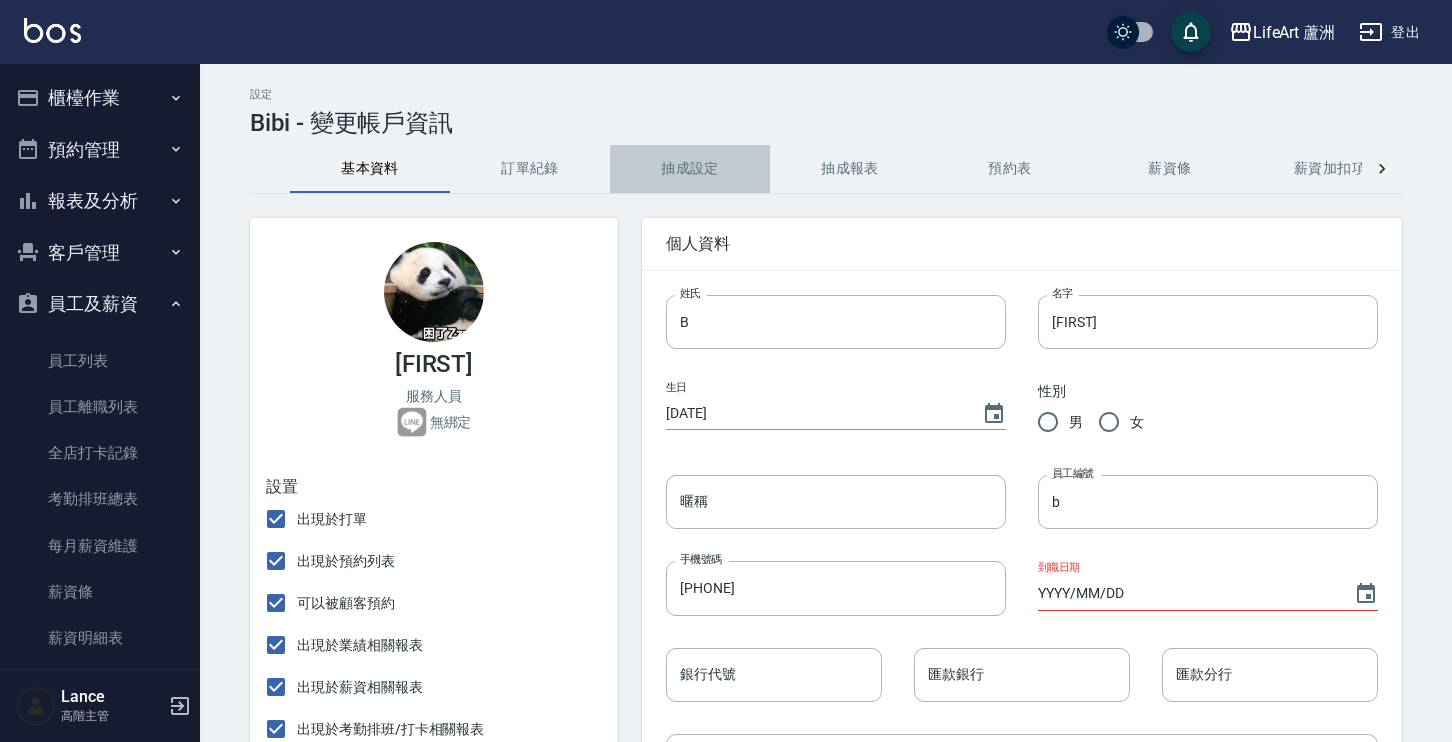 click on "抽成設定" at bounding box center [690, 169] 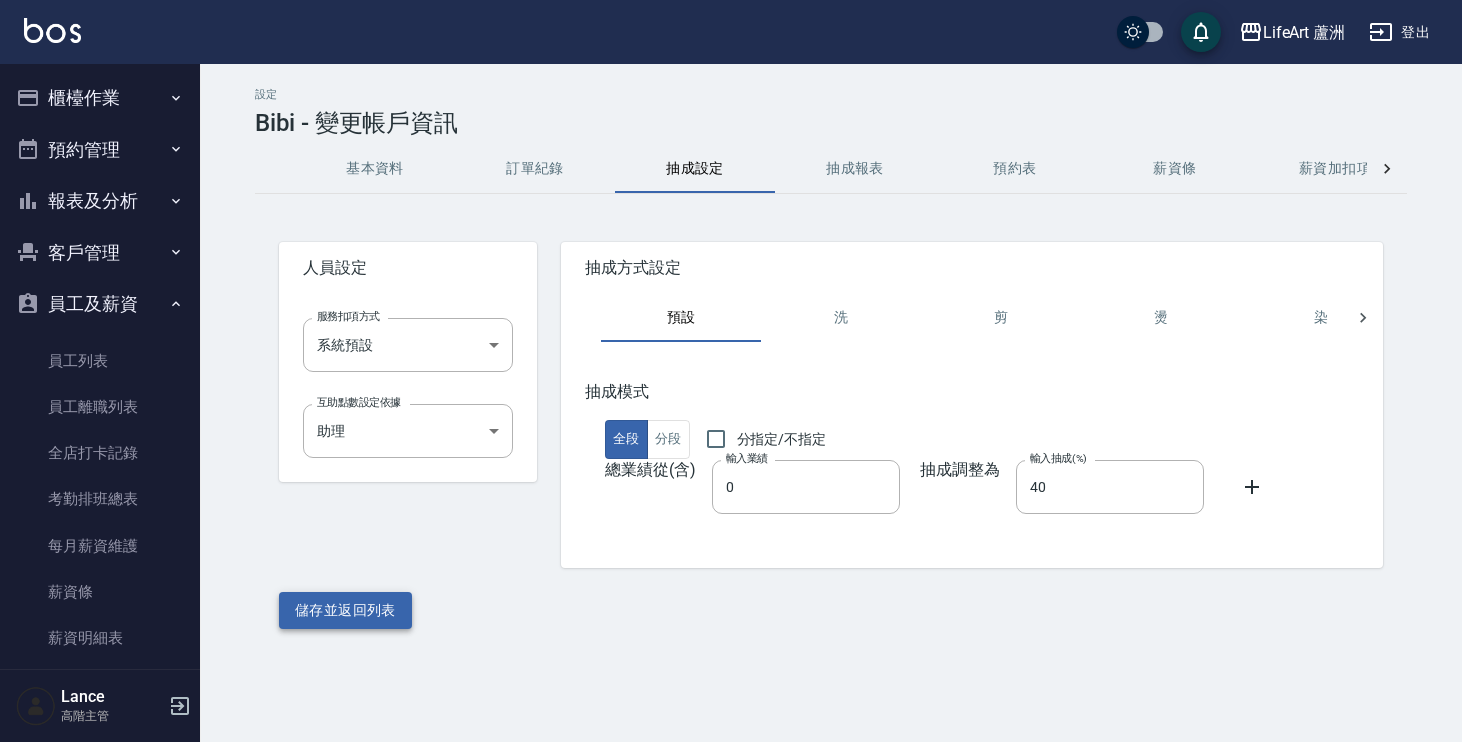 click on "儲存並返回列表" at bounding box center [345, 610] 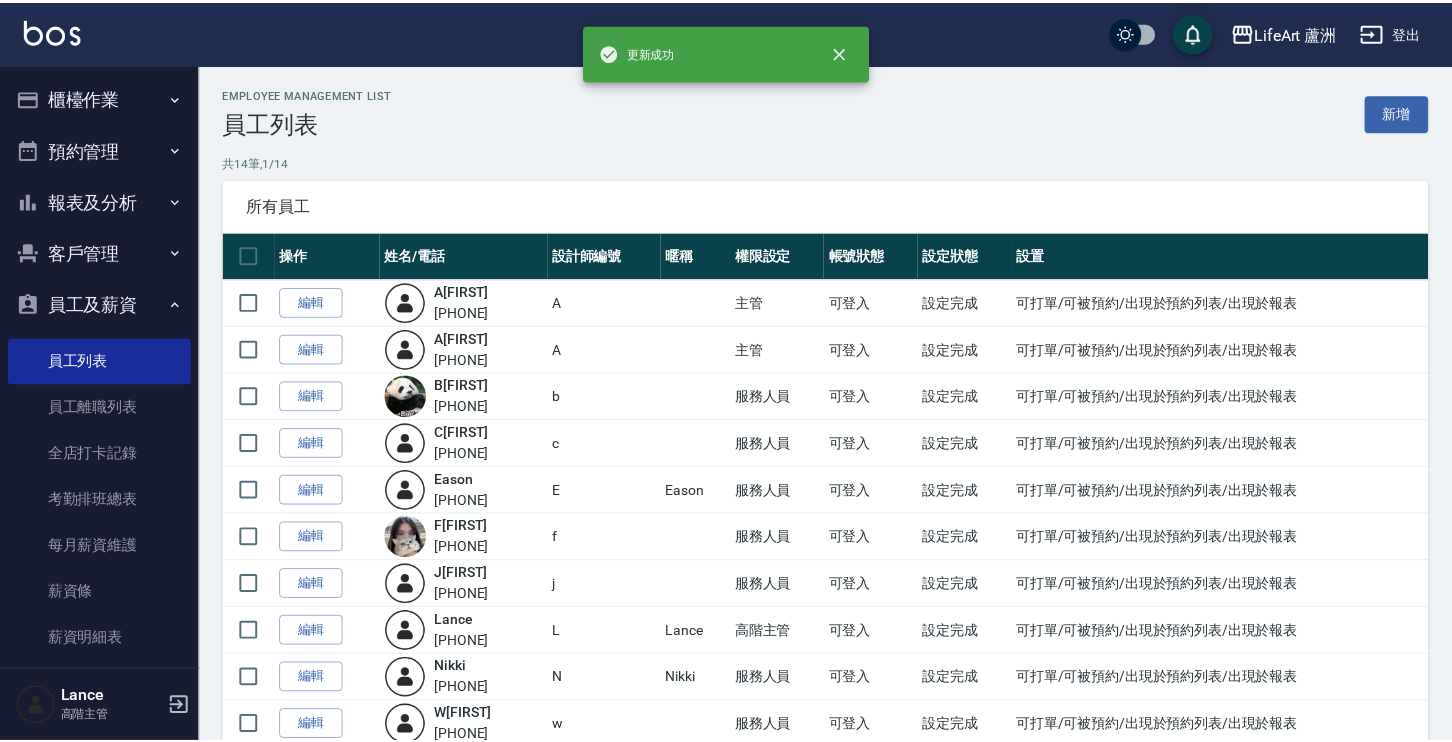 scroll, scrollTop: 160, scrollLeft: 0, axis: vertical 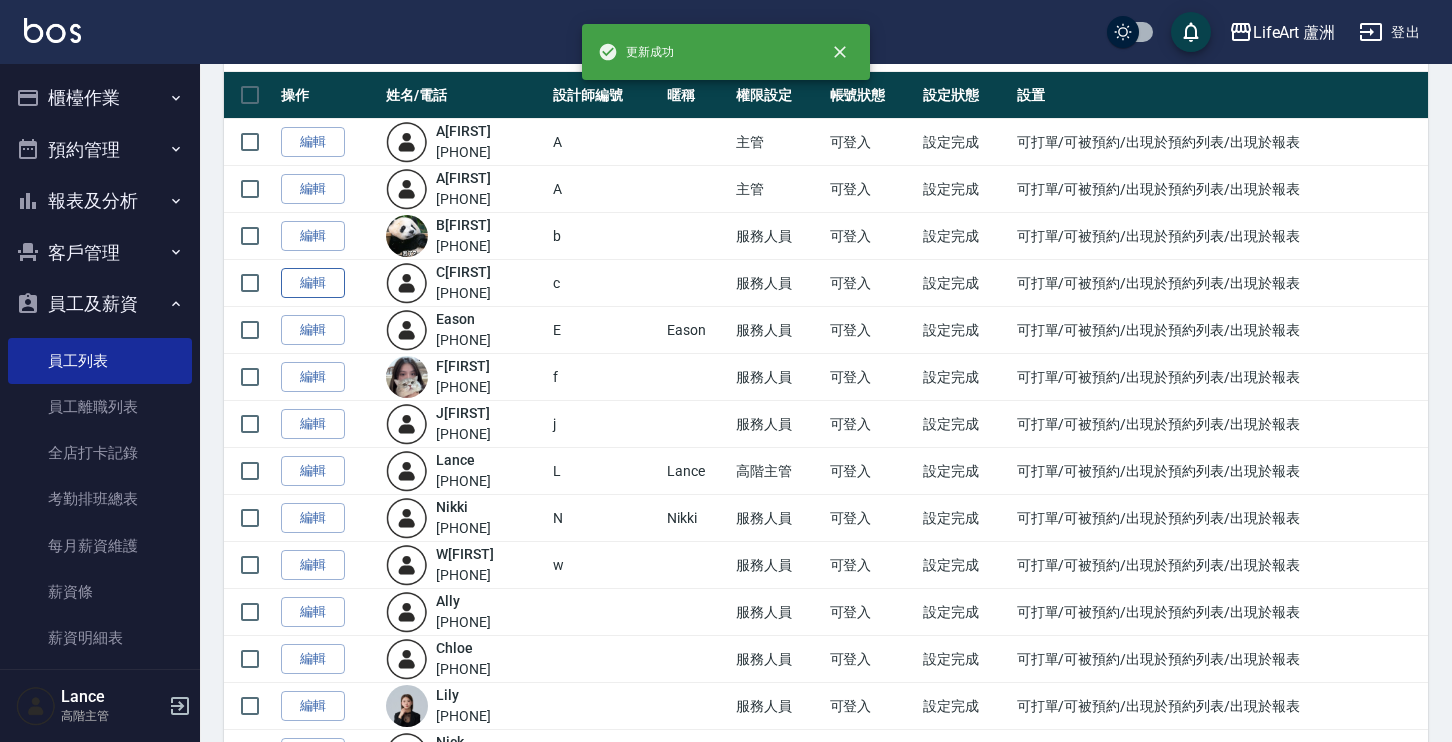 click on "編輯" at bounding box center (313, 283) 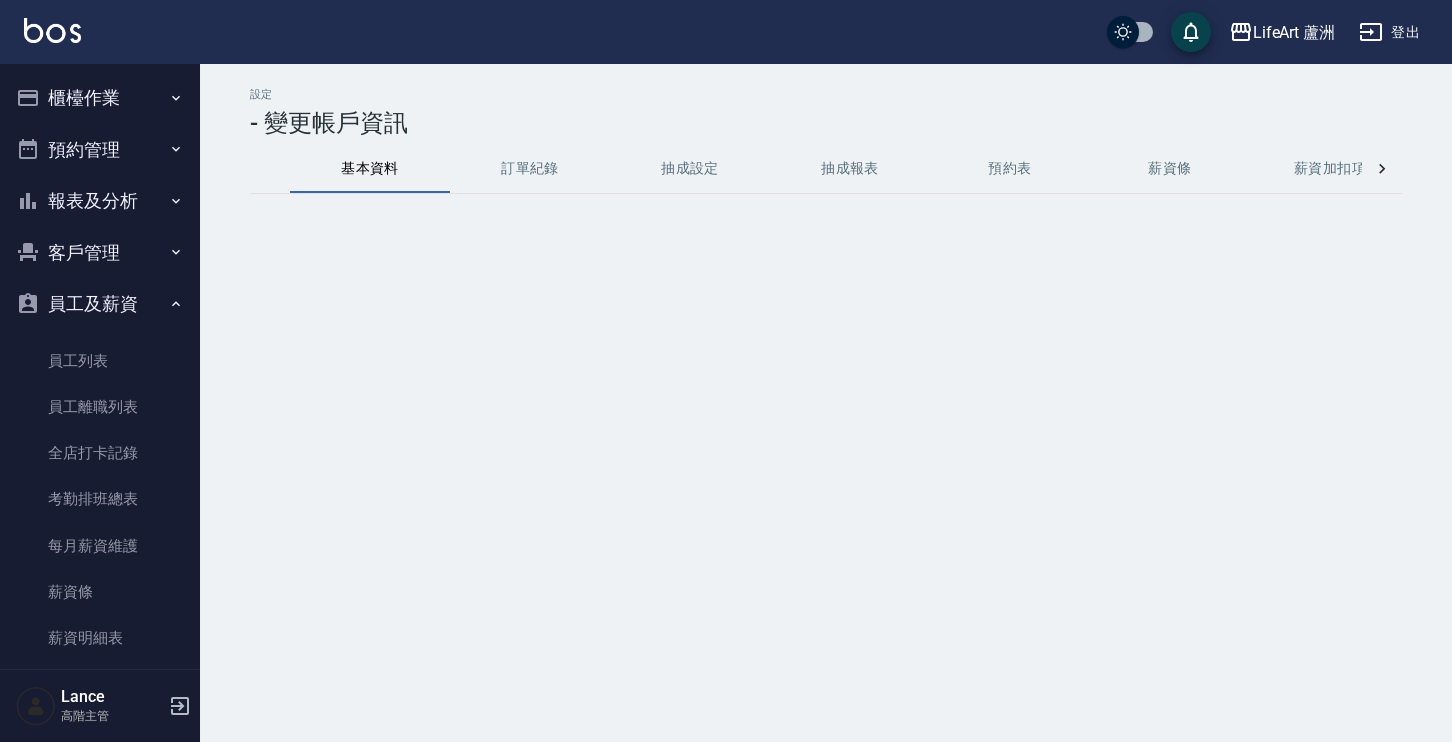 scroll, scrollTop: 0, scrollLeft: 0, axis: both 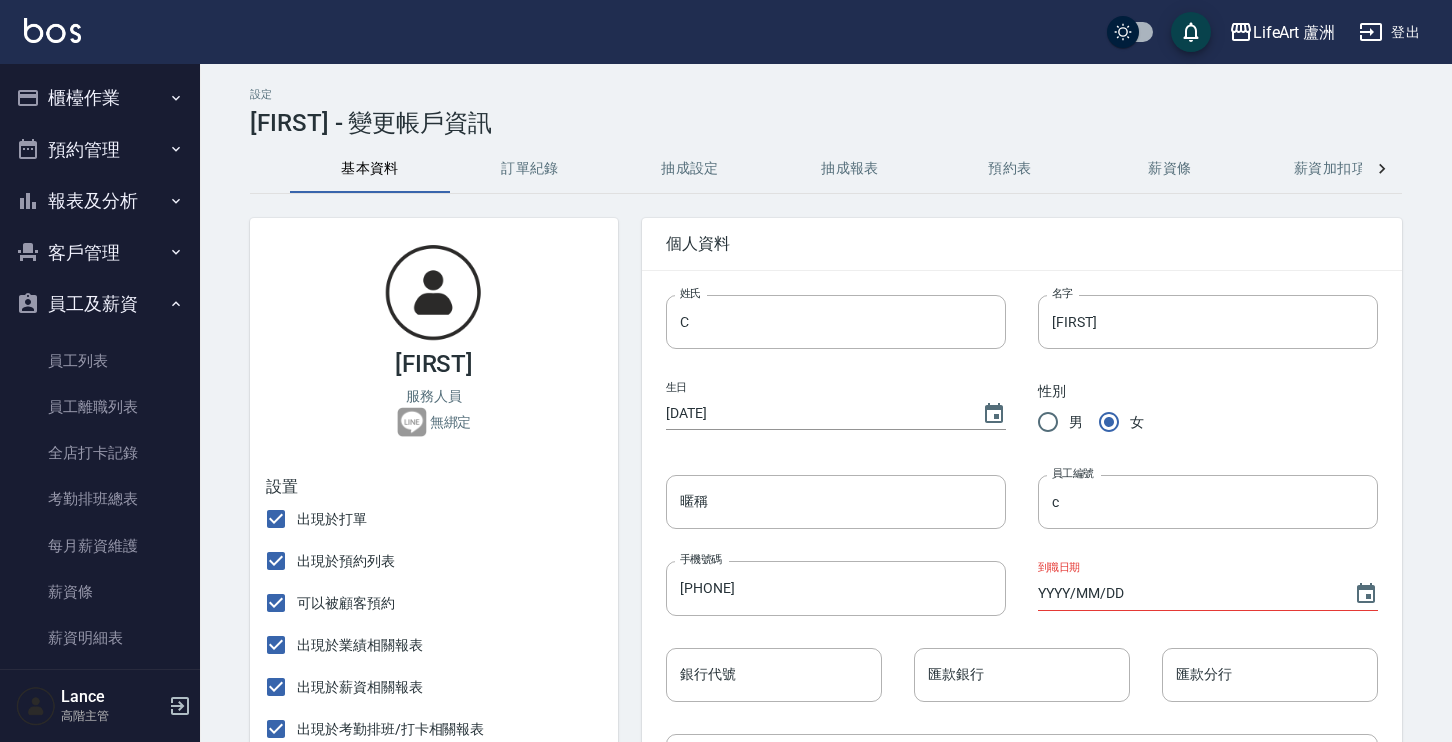 click on "抽成設定" at bounding box center [690, 169] 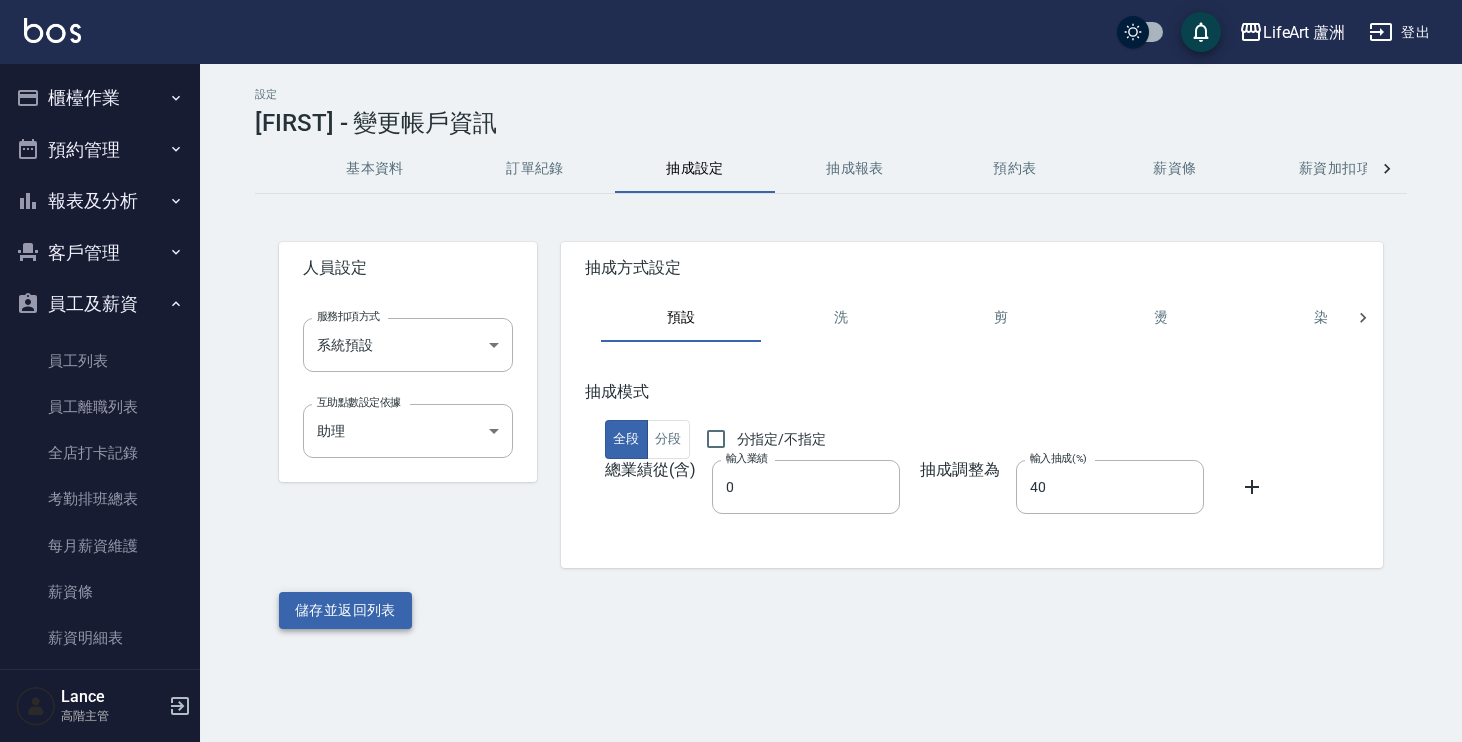 click on "儲存並返回列表" at bounding box center (345, 610) 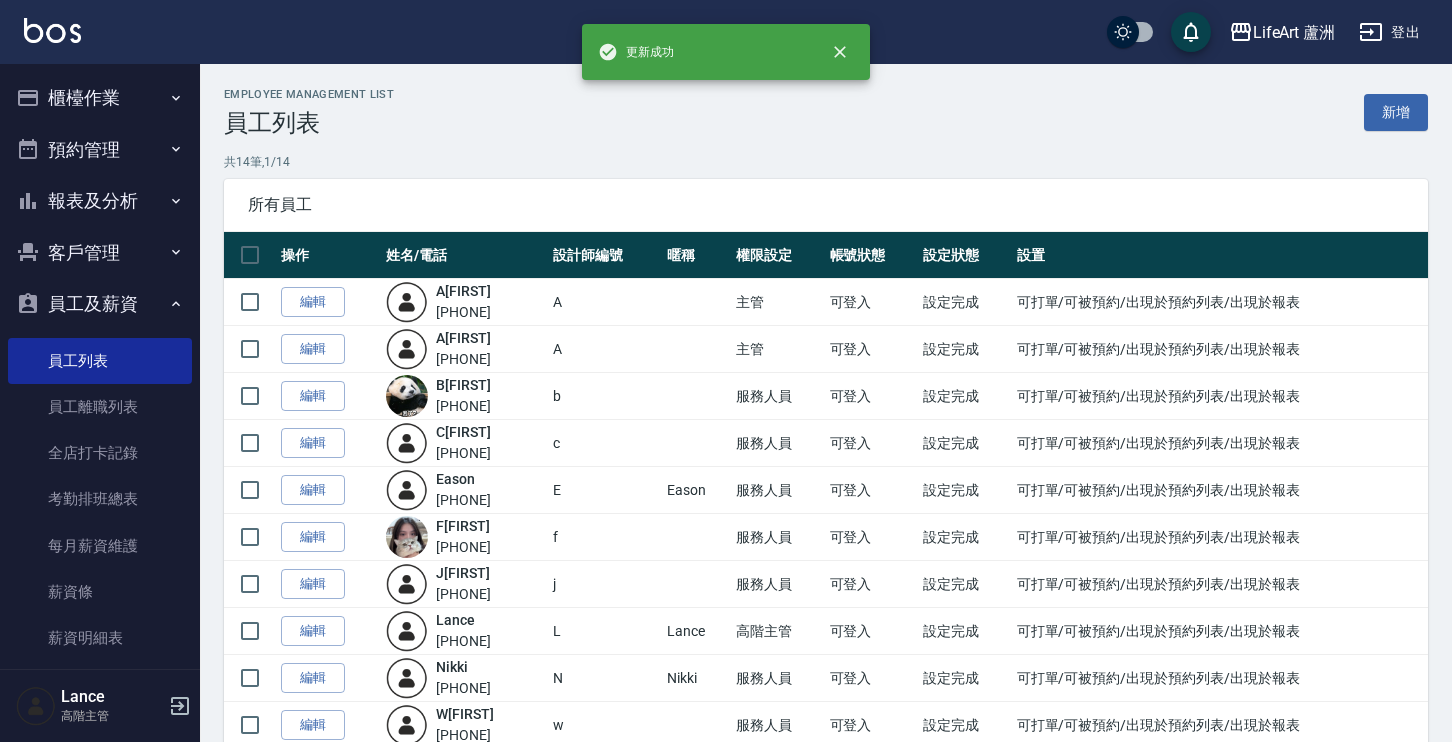 scroll, scrollTop: 30, scrollLeft: 0, axis: vertical 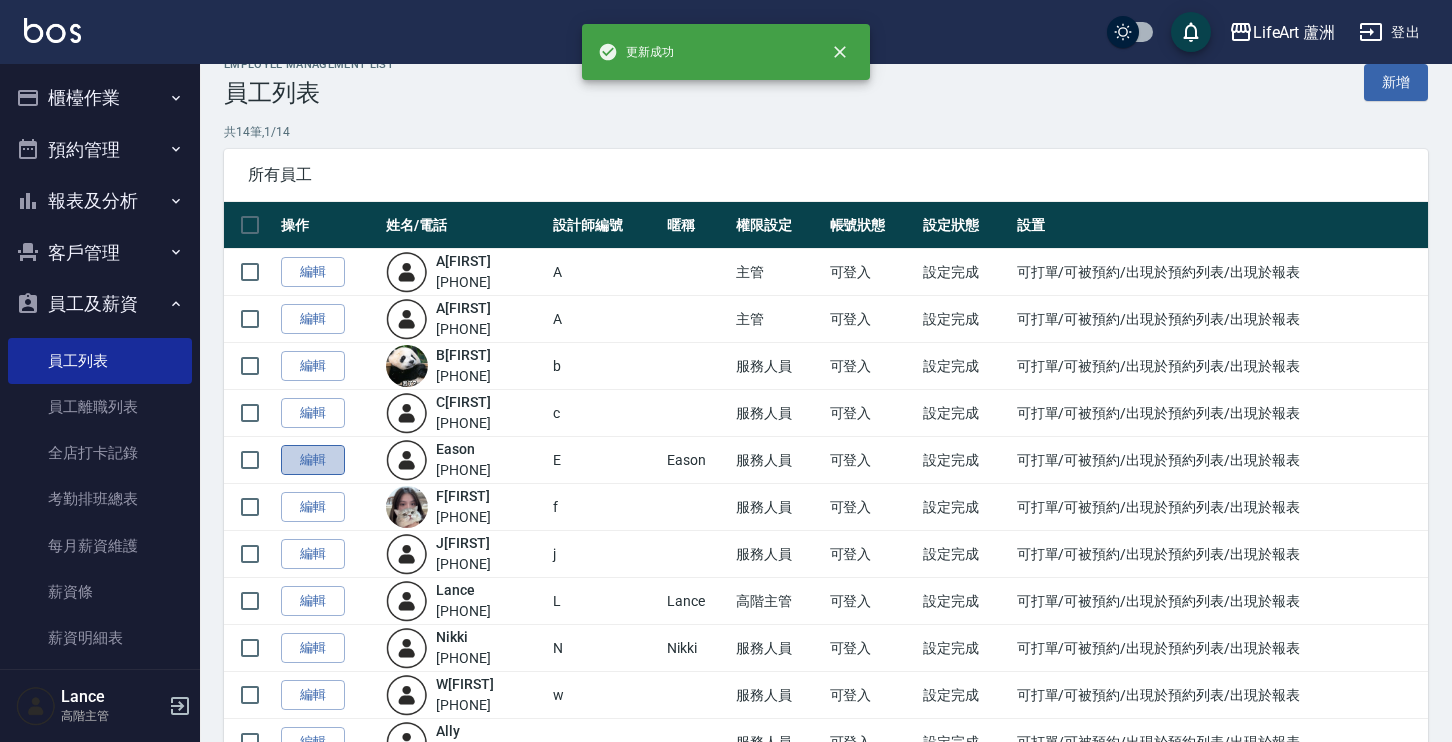 click on "編輯" at bounding box center (313, 460) 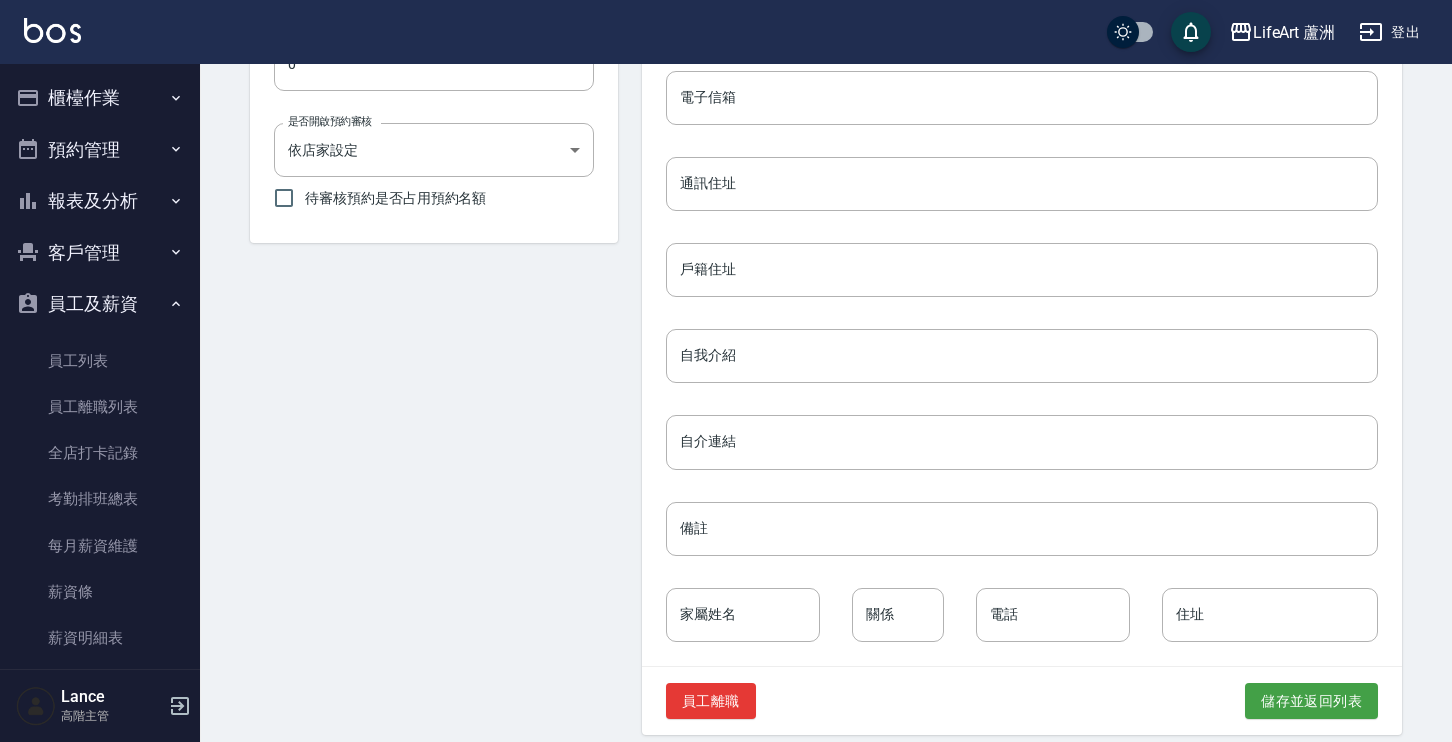 scroll, scrollTop: 852, scrollLeft: 0, axis: vertical 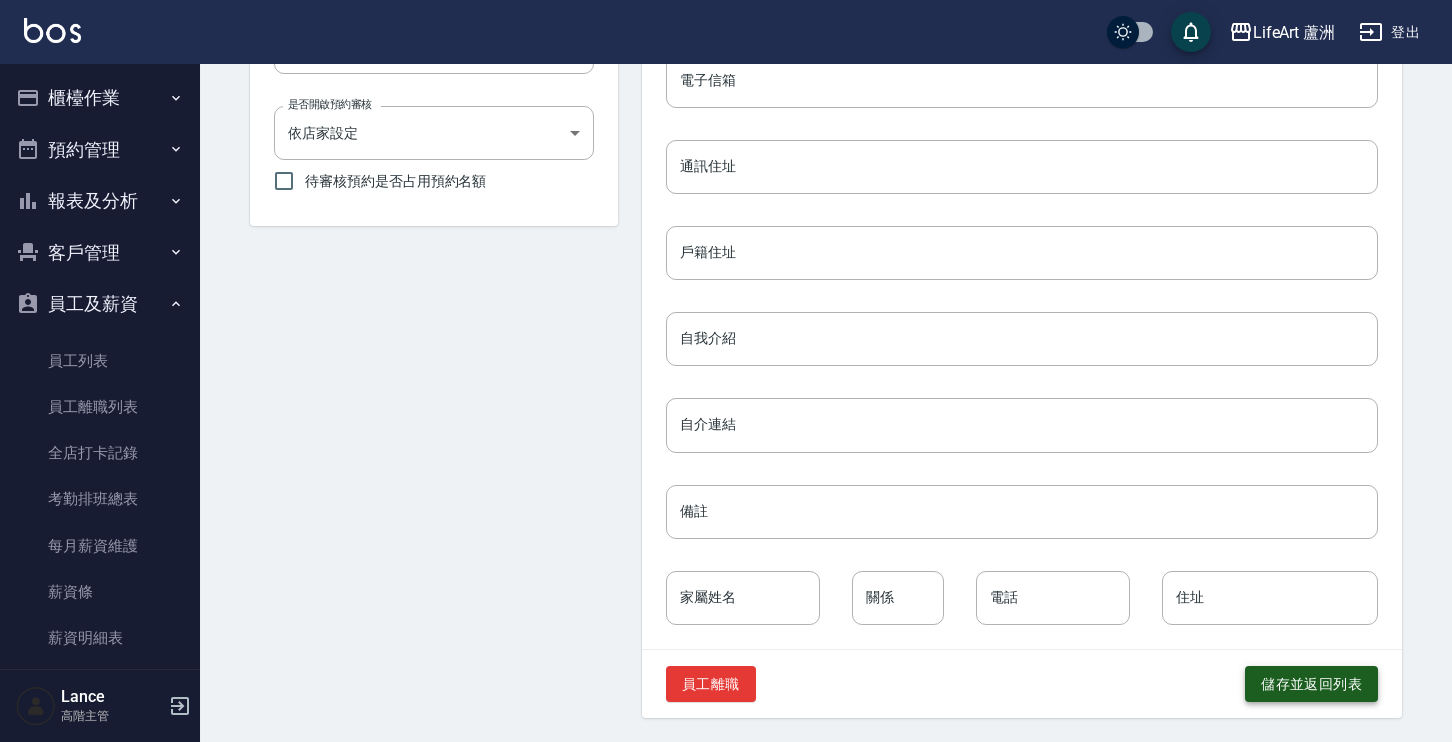 click on "儲存並返回列表" at bounding box center (1311, 684) 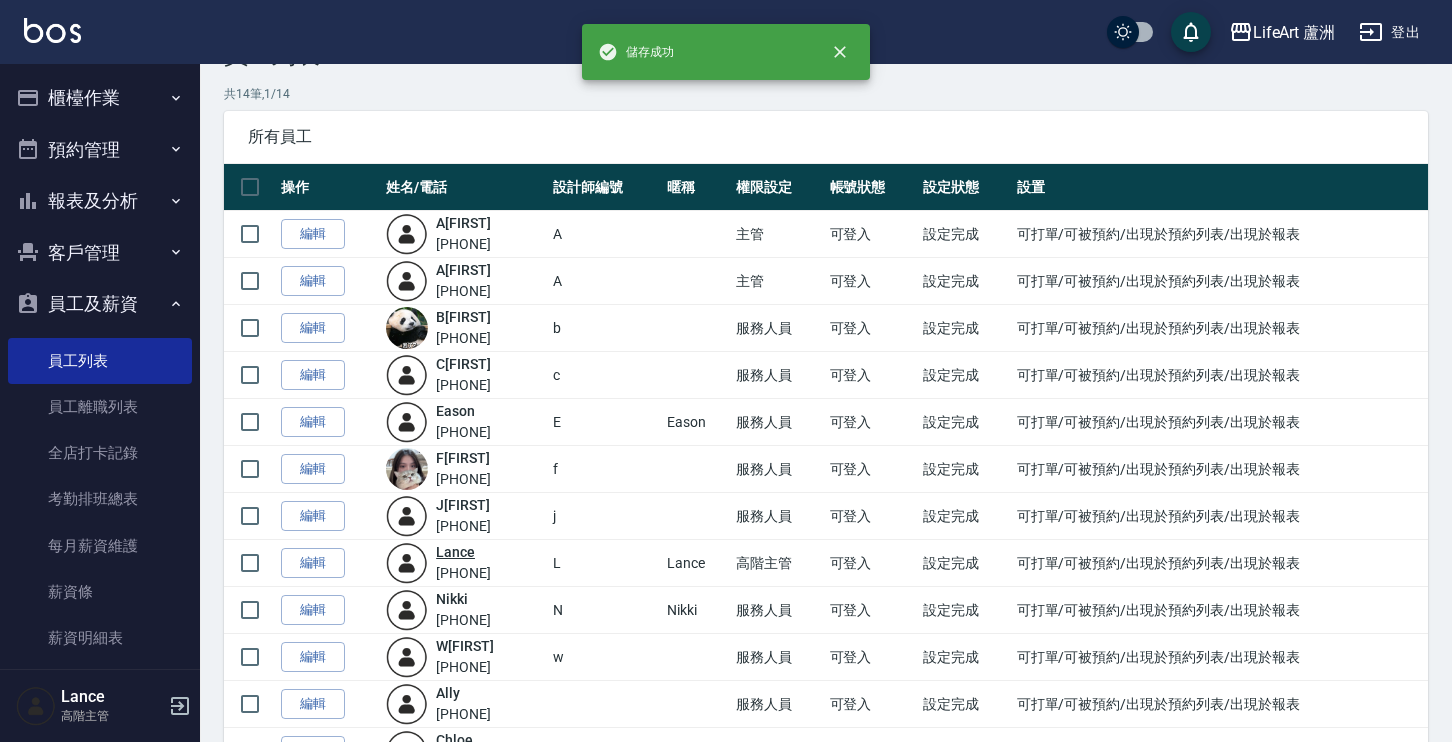 scroll, scrollTop: 144, scrollLeft: 0, axis: vertical 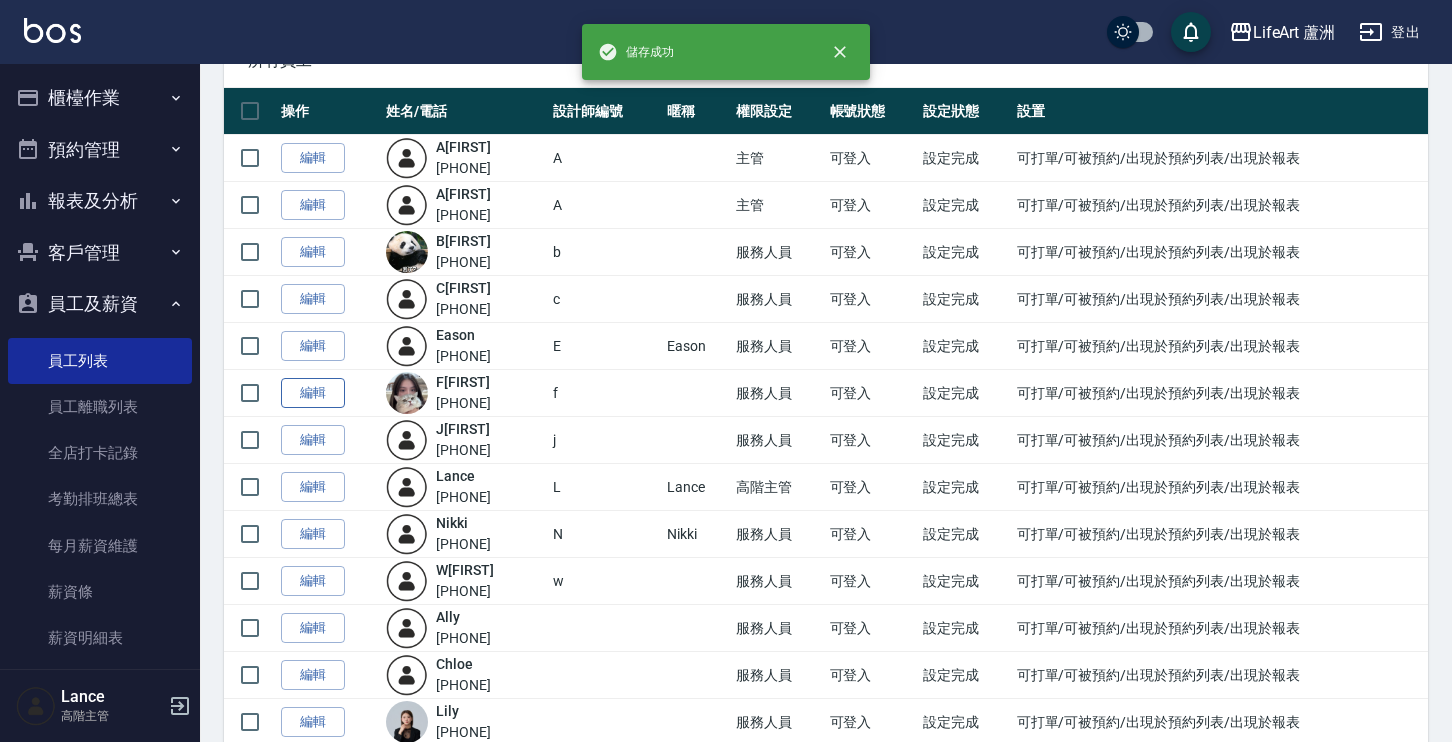 click on "編輯" at bounding box center (313, 393) 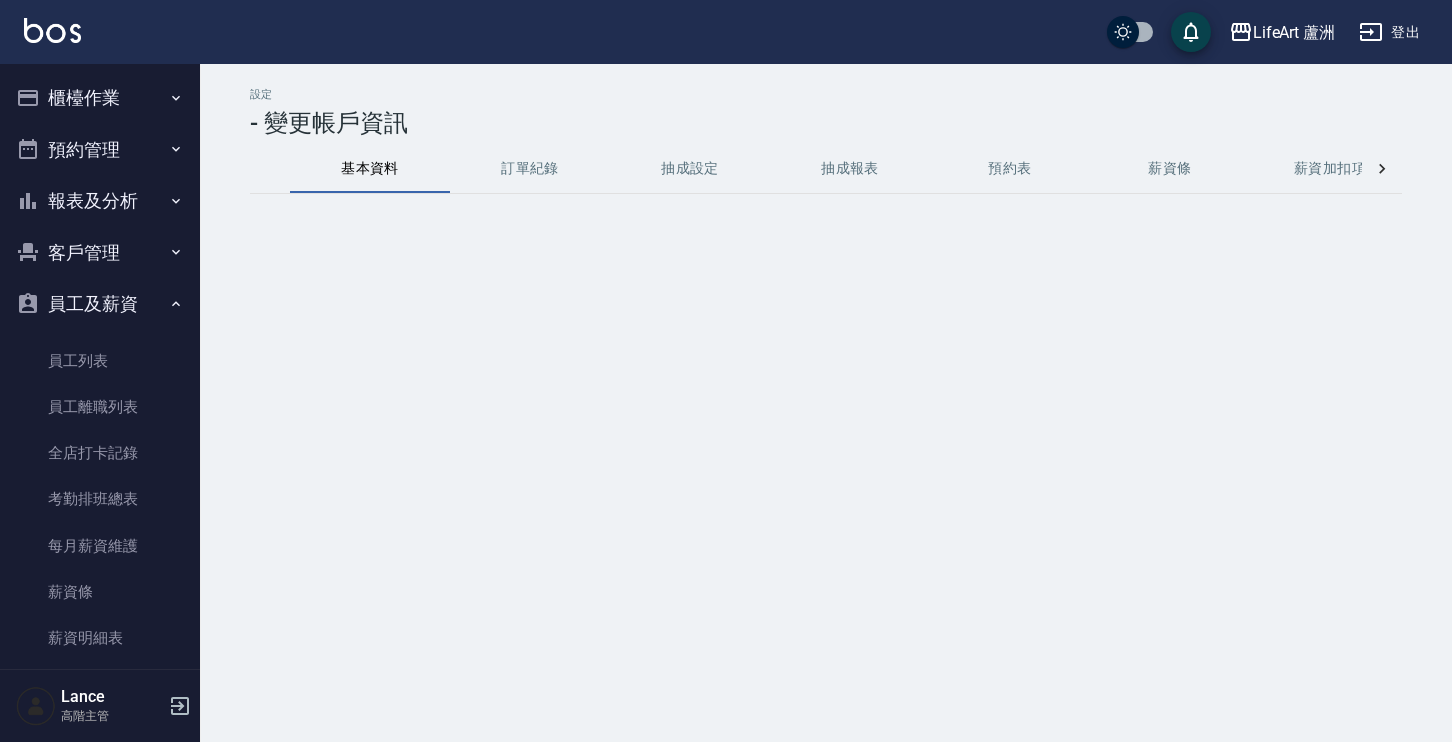 scroll, scrollTop: 0, scrollLeft: 0, axis: both 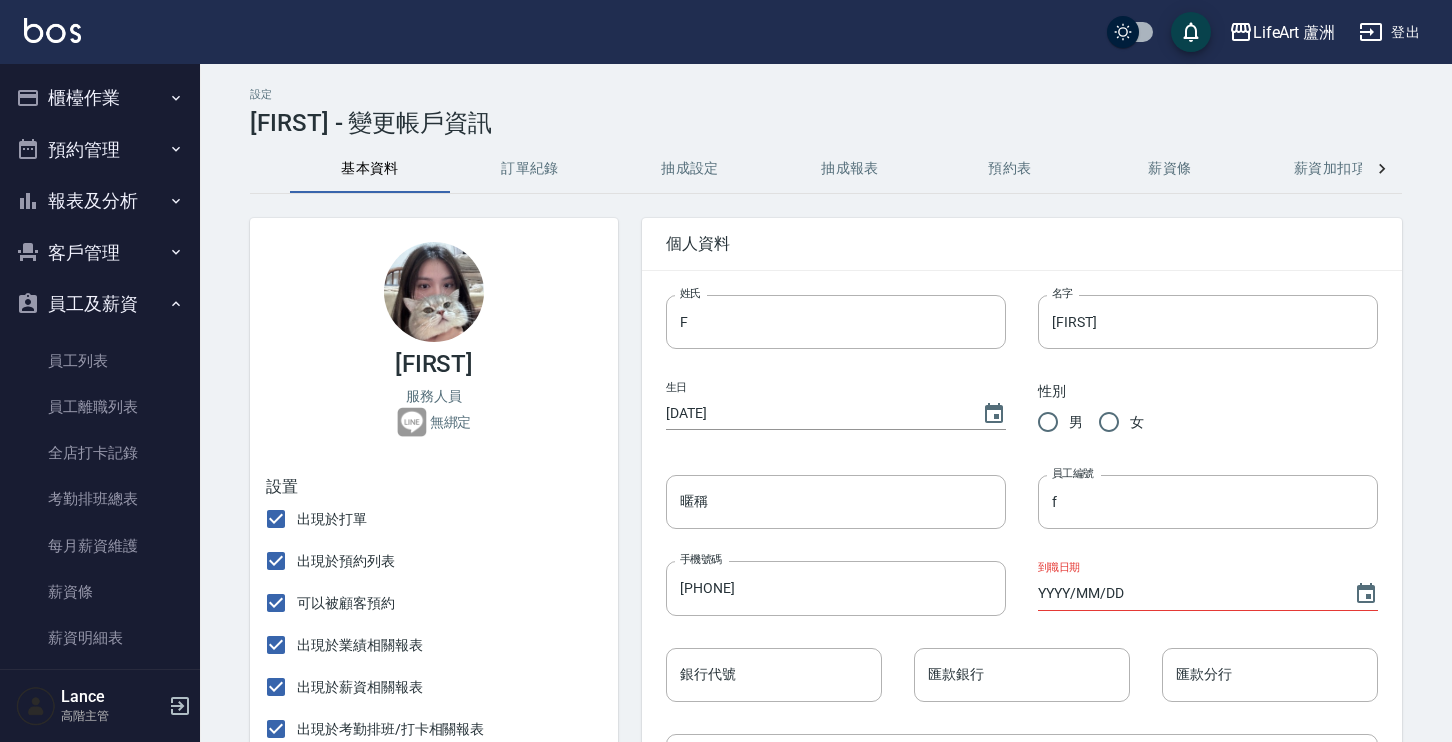 click on "抽成設定" at bounding box center (690, 169) 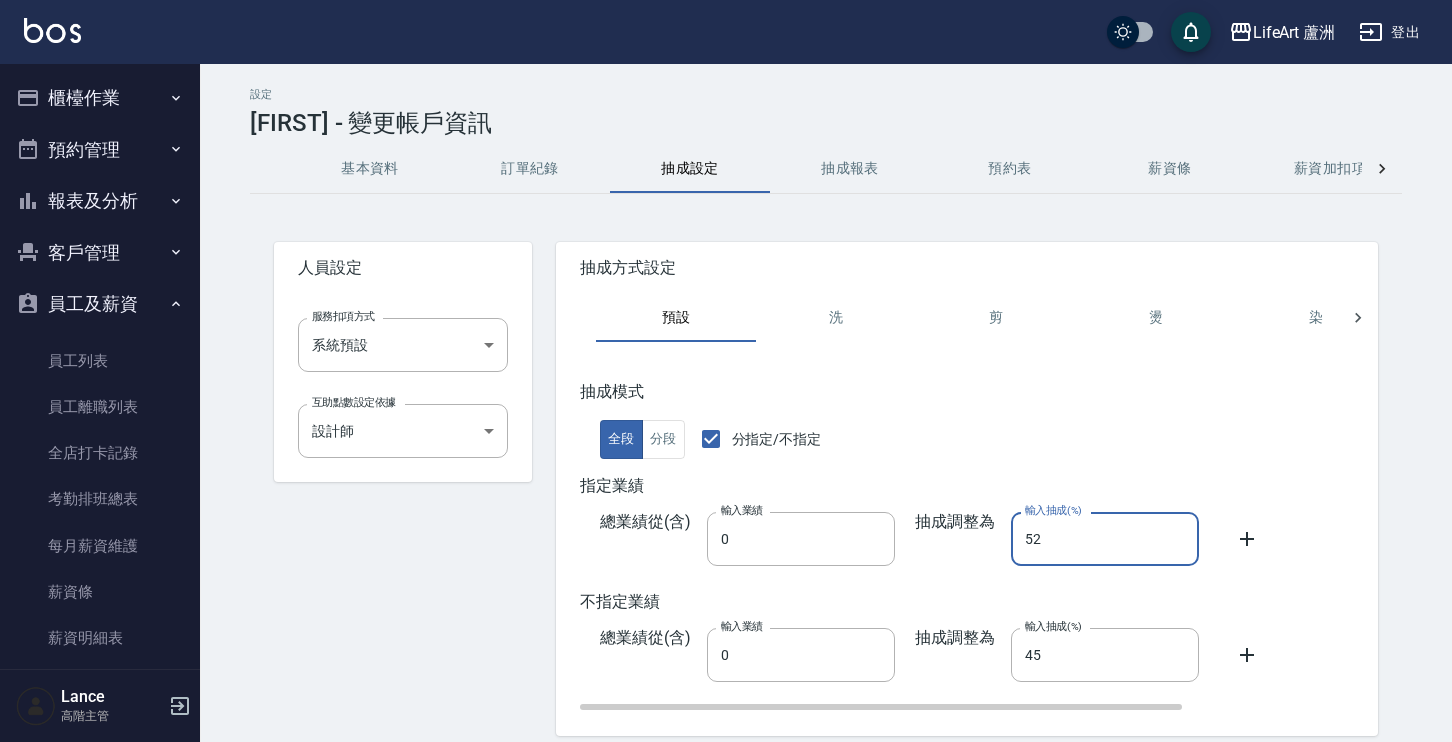 click on "52" at bounding box center (1105, 539) 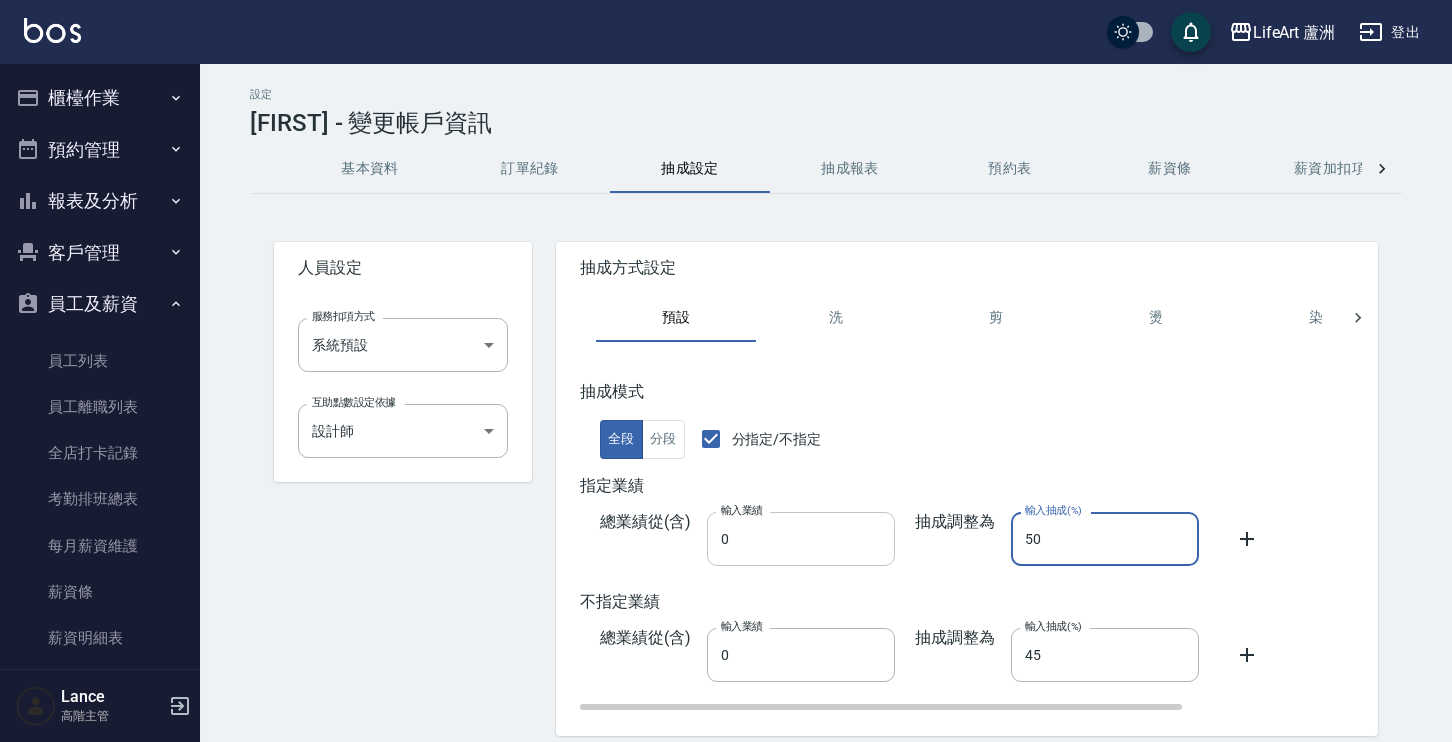 type on "50" 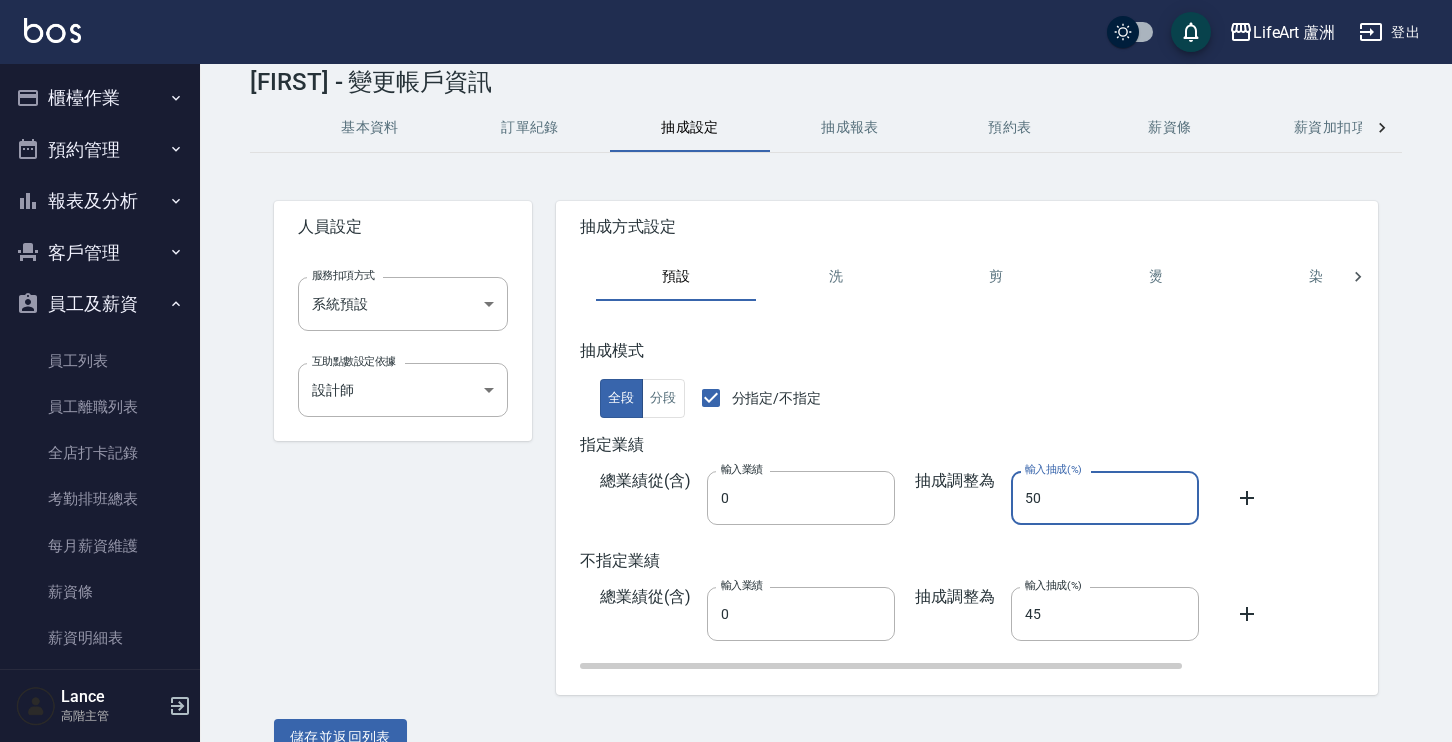 scroll, scrollTop: 78, scrollLeft: 0, axis: vertical 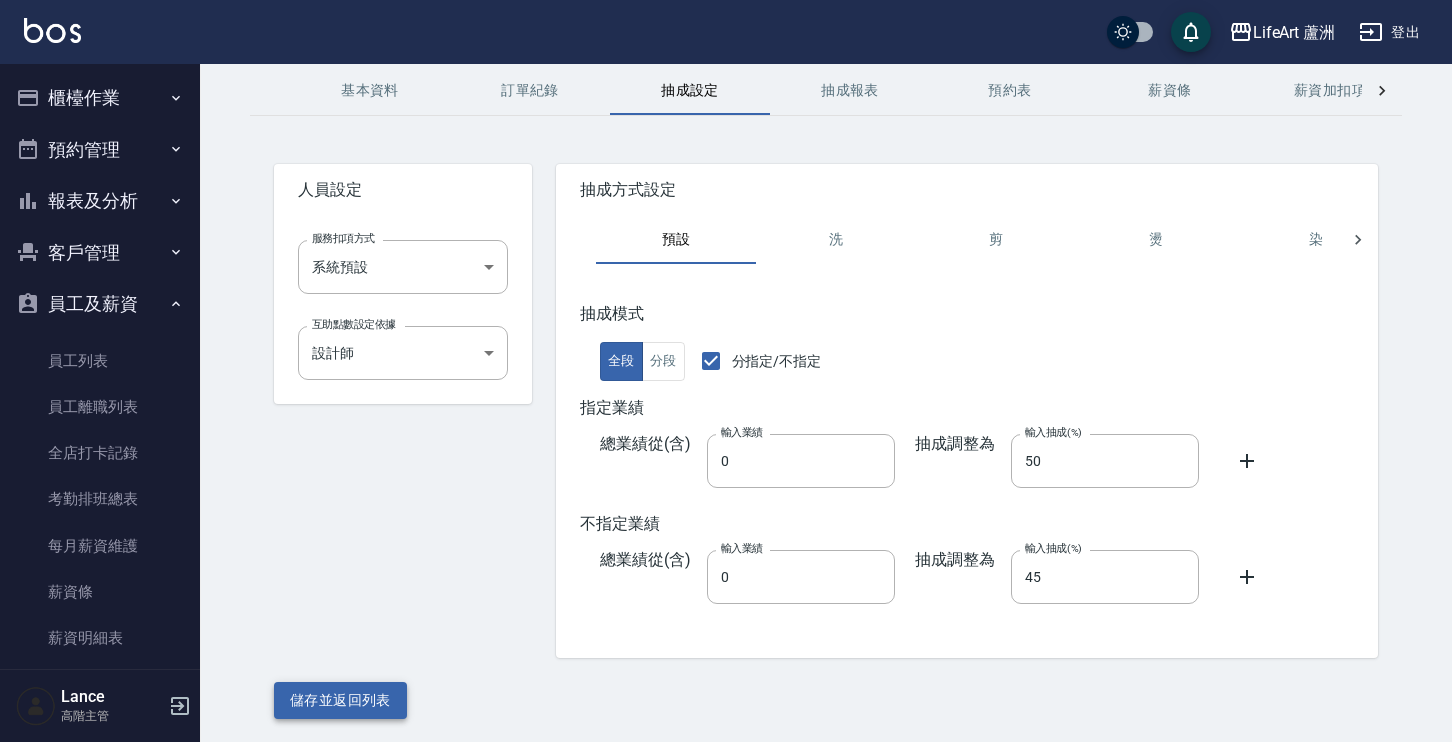 click on "儲存並返回列表" at bounding box center (340, 700) 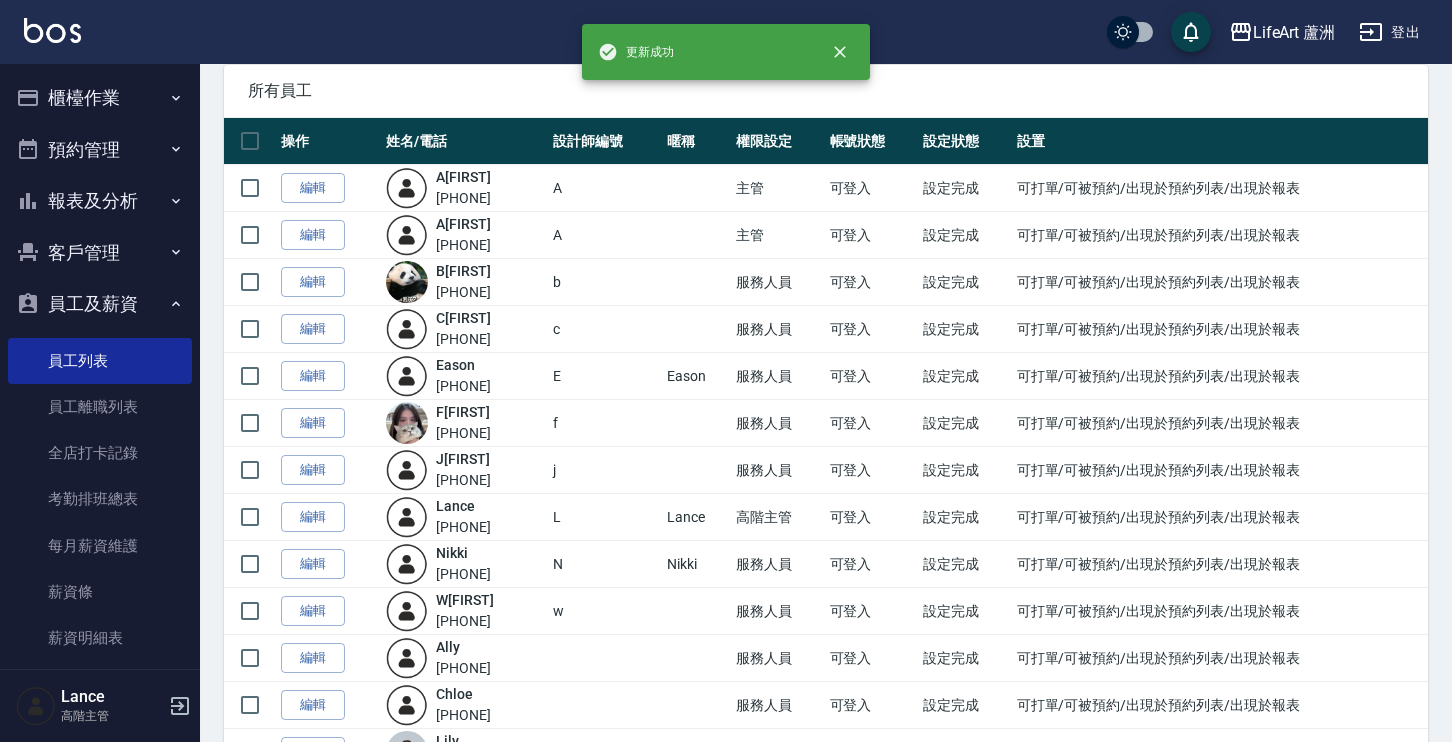 scroll, scrollTop: 153, scrollLeft: 0, axis: vertical 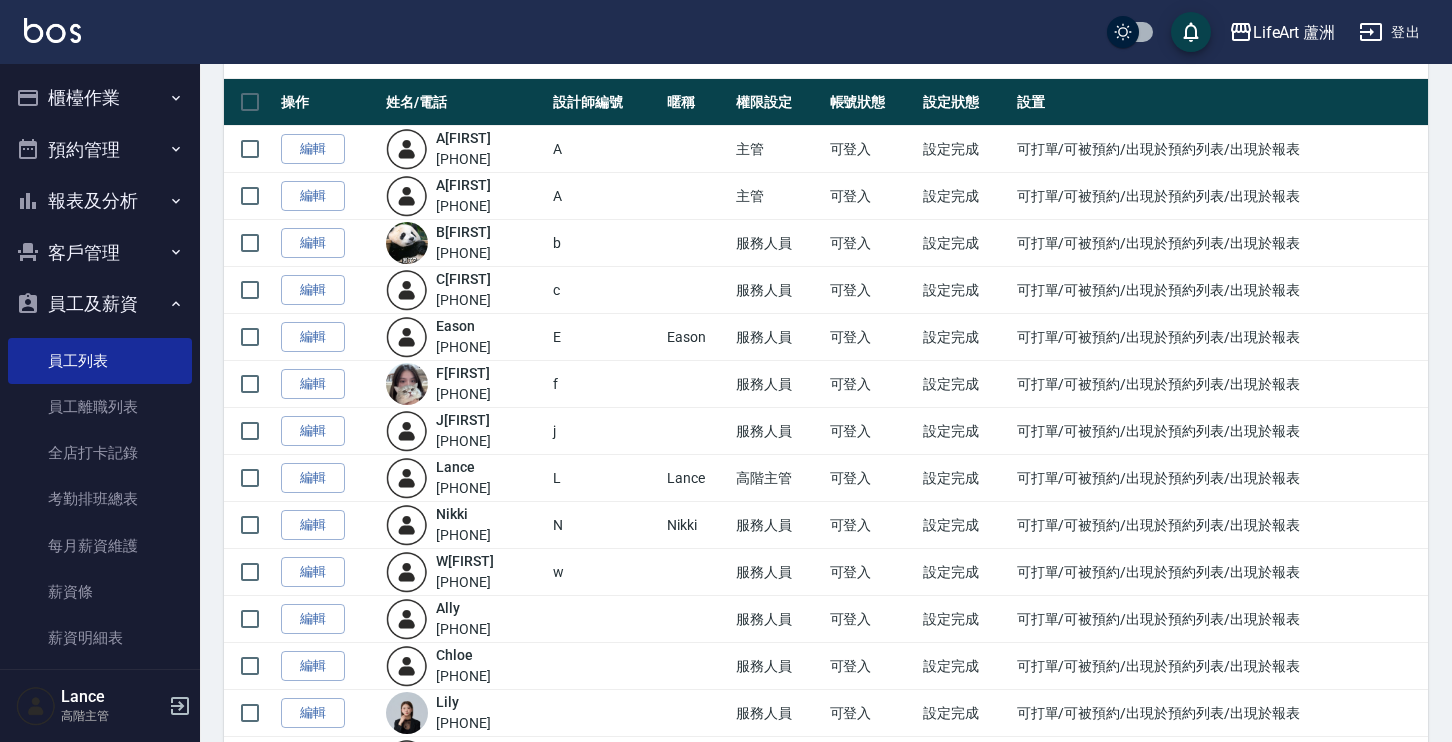 click on "編輯" at bounding box center (328, 431) 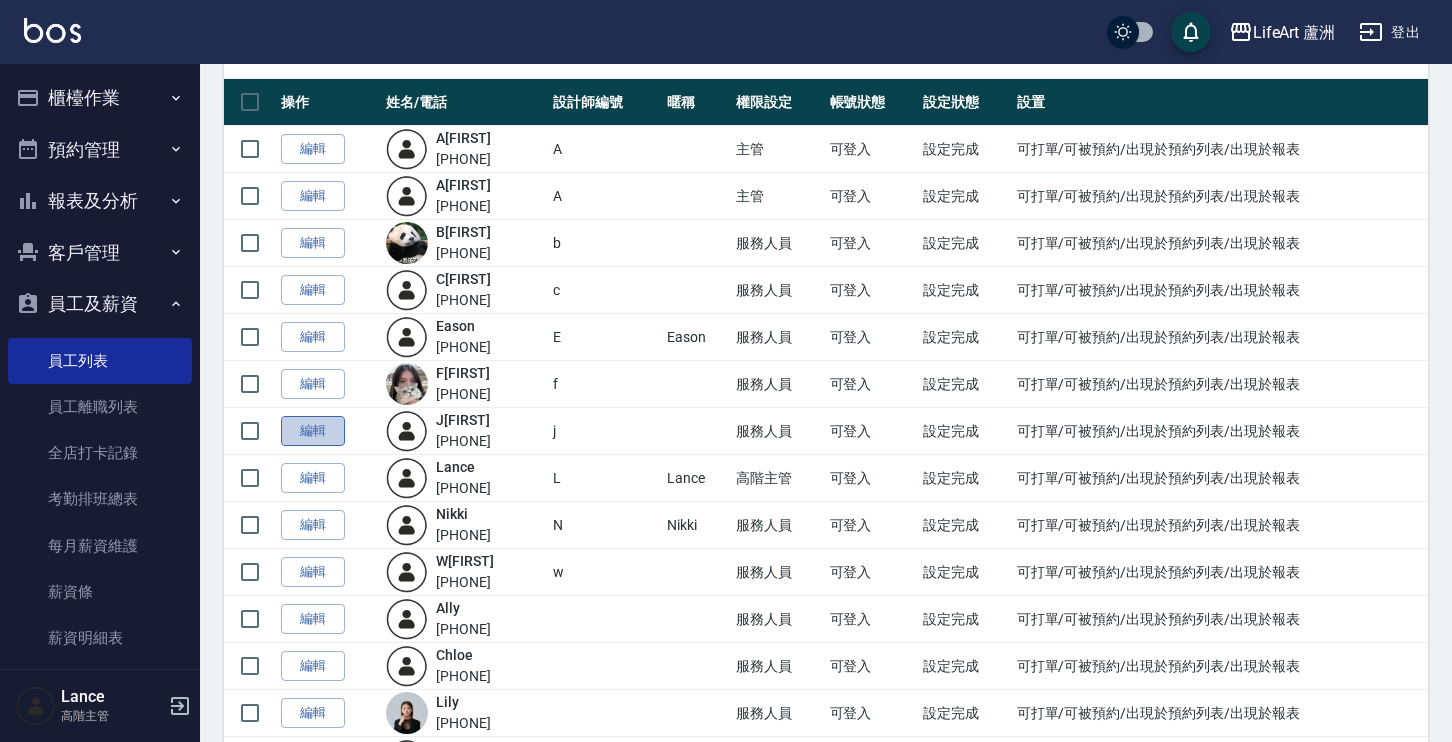 click on "編輯" at bounding box center [313, 431] 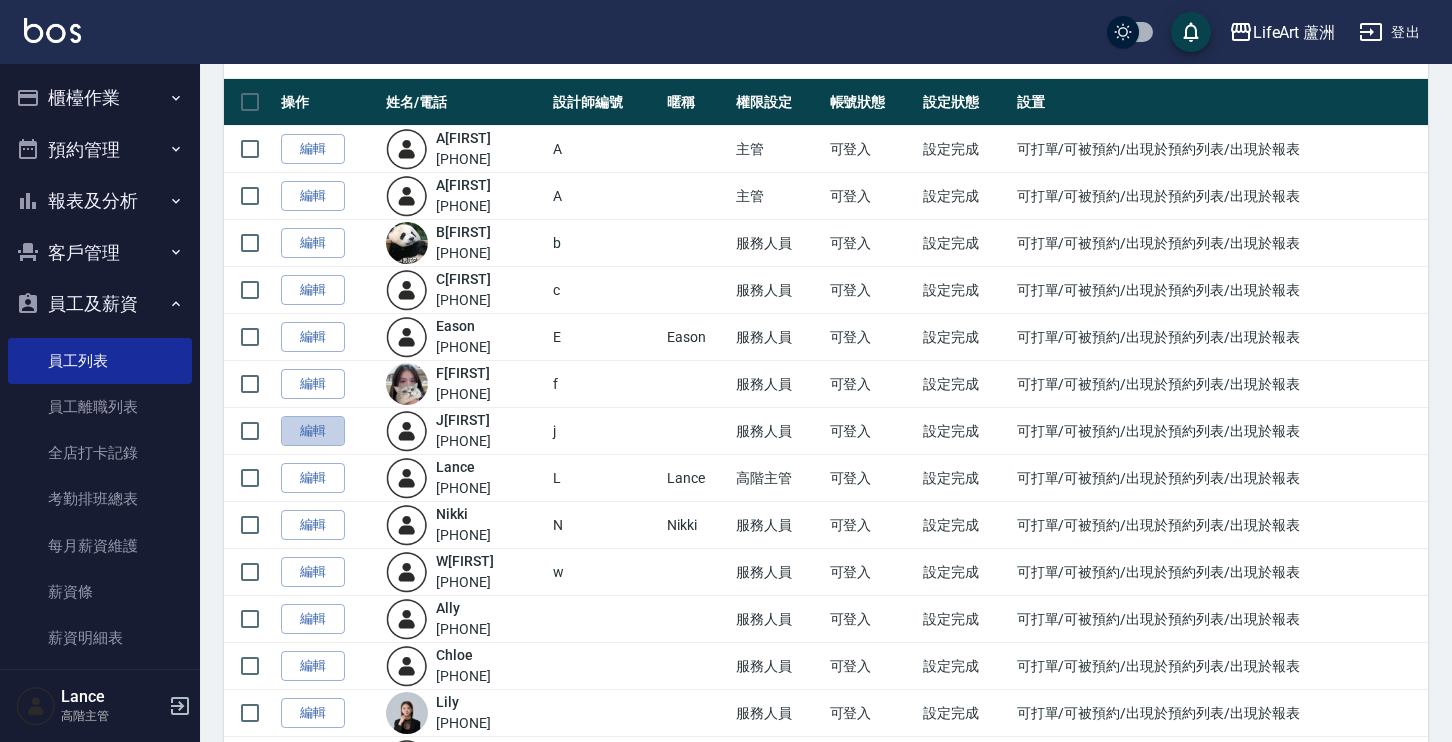 scroll, scrollTop: 0, scrollLeft: 0, axis: both 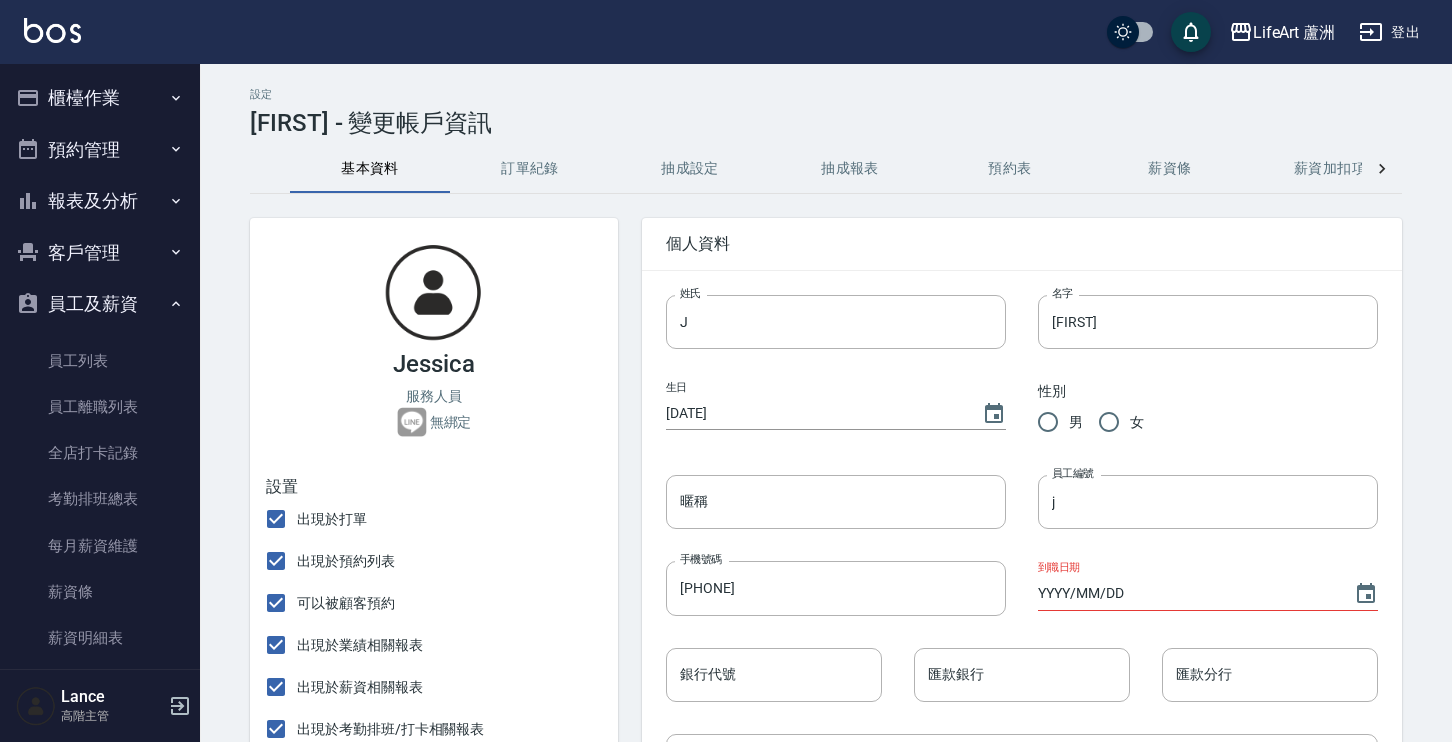 click on "抽成設定" at bounding box center [690, 169] 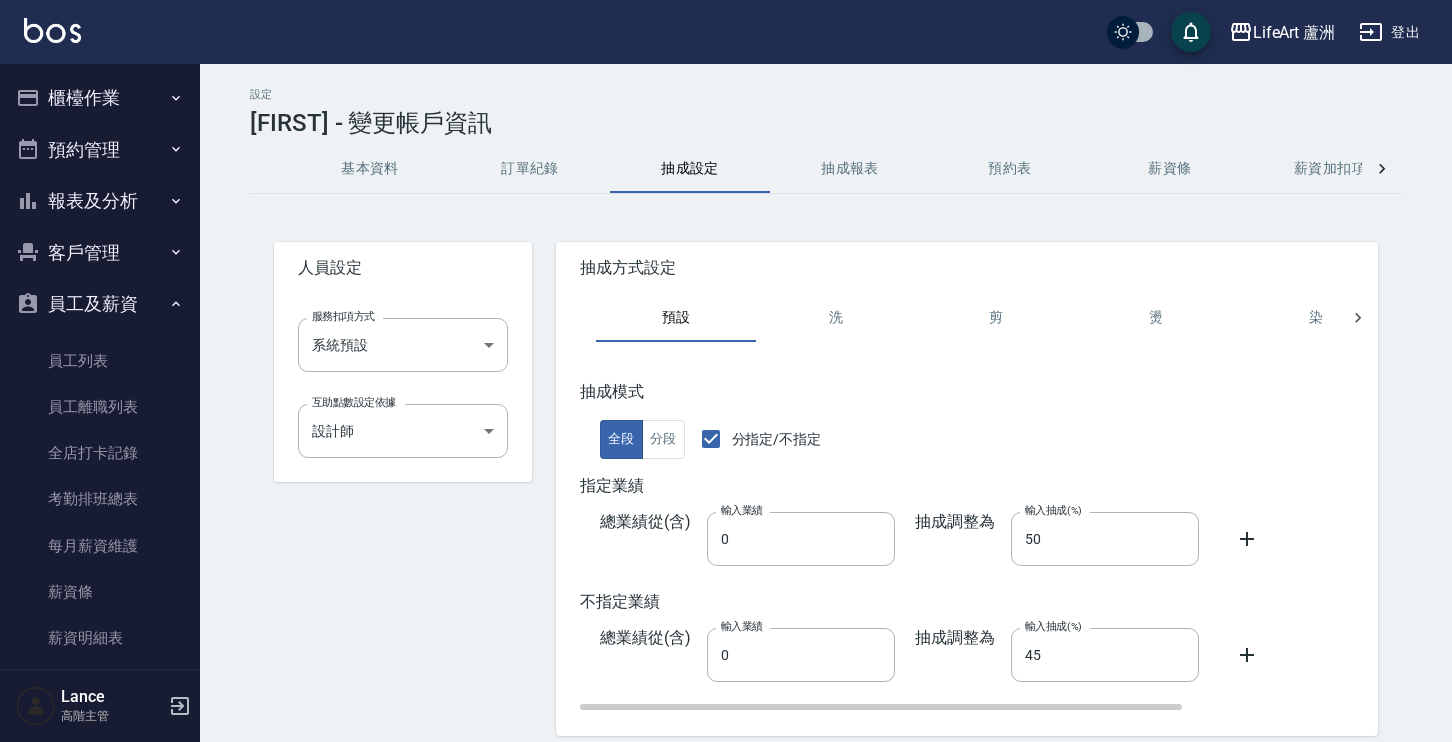 scroll, scrollTop: 78, scrollLeft: 0, axis: vertical 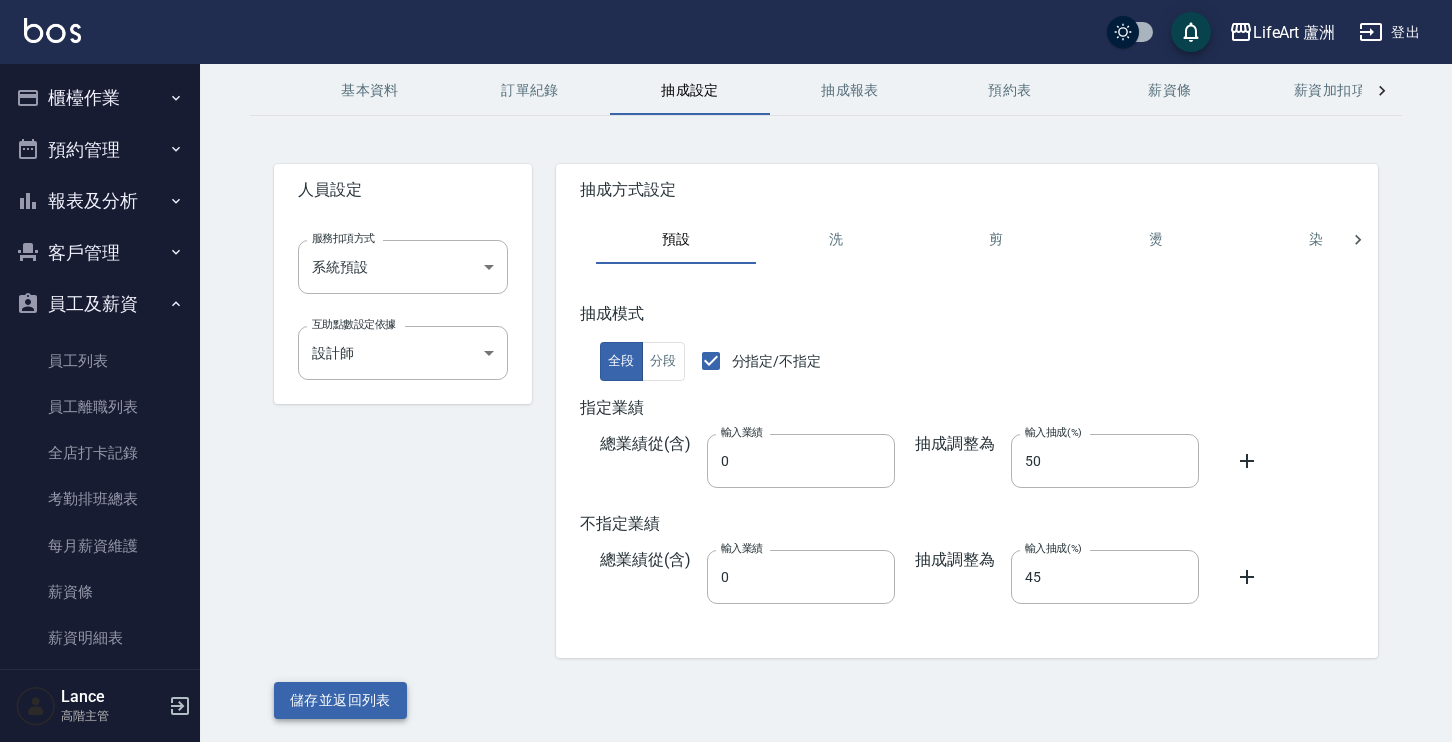 click on "儲存並返回列表" at bounding box center [340, 700] 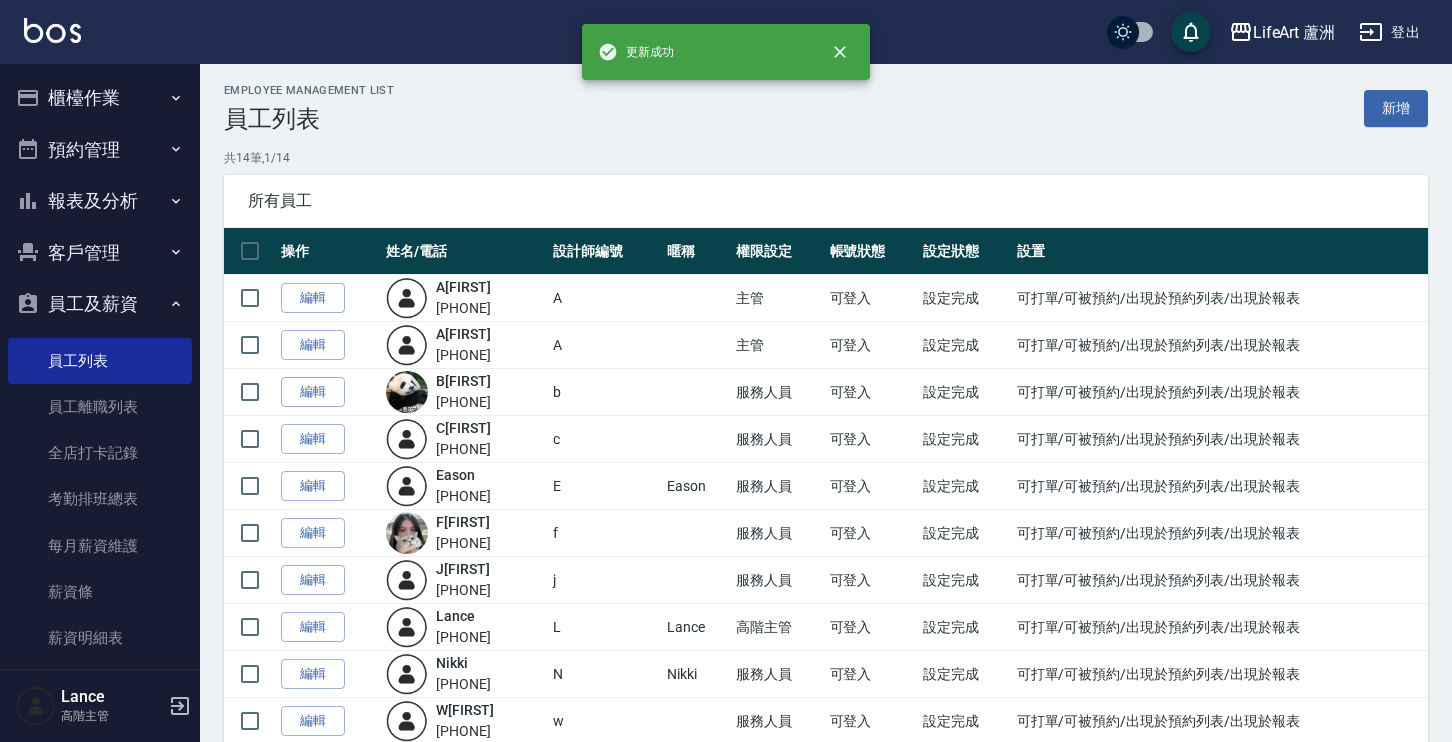scroll, scrollTop: 273, scrollLeft: 0, axis: vertical 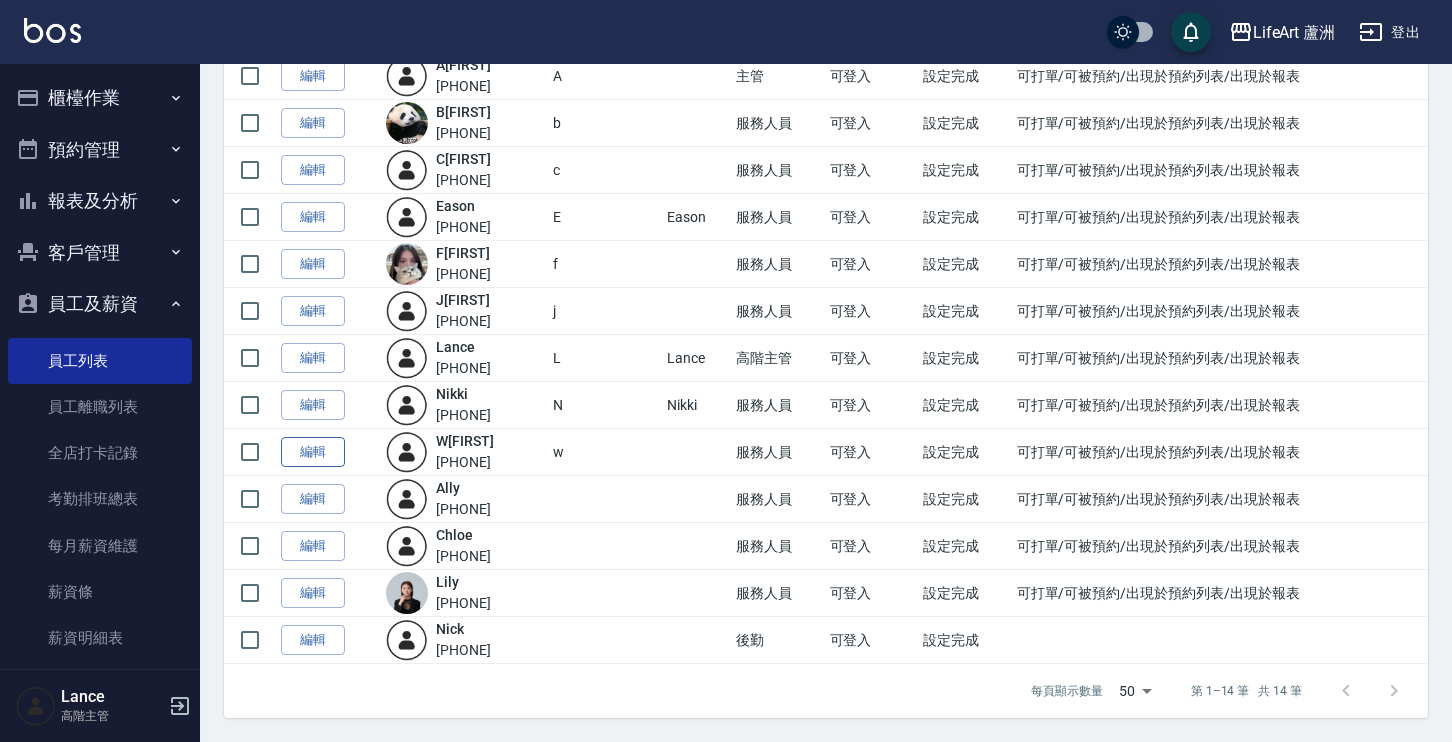 click on "編輯" at bounding box center (313, 452) 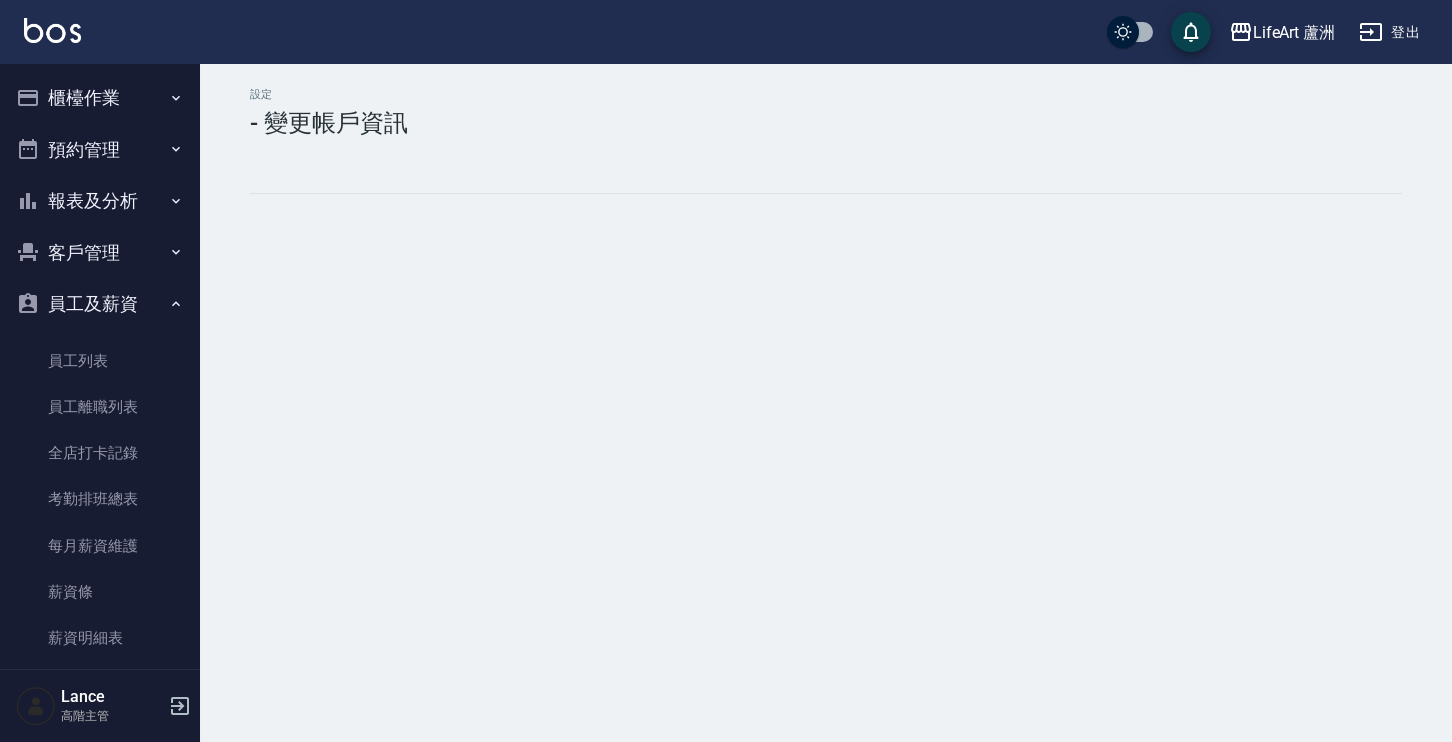 scroll, scrollTop: 0, scrollLeft: 0, axis: both 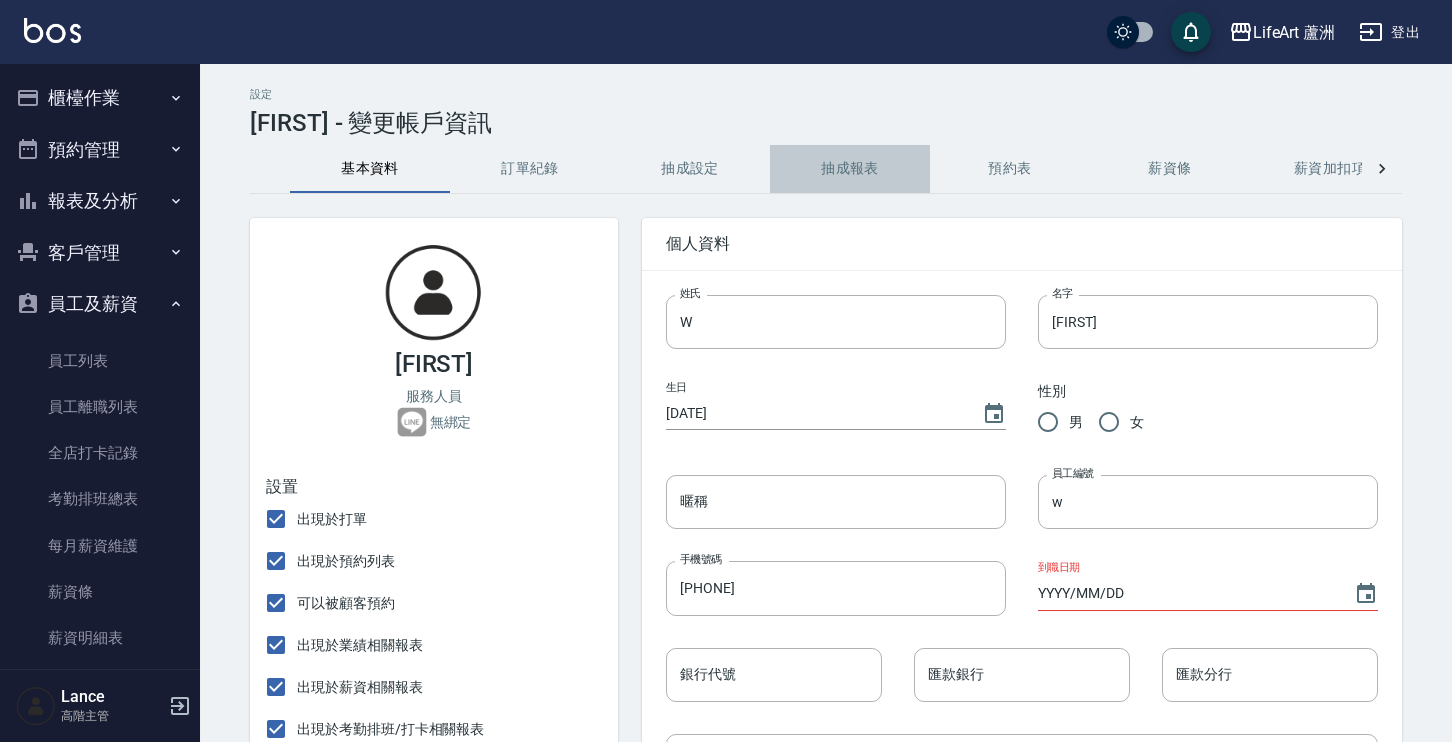 click on "抽成報表" at bounding box center (850, 169) 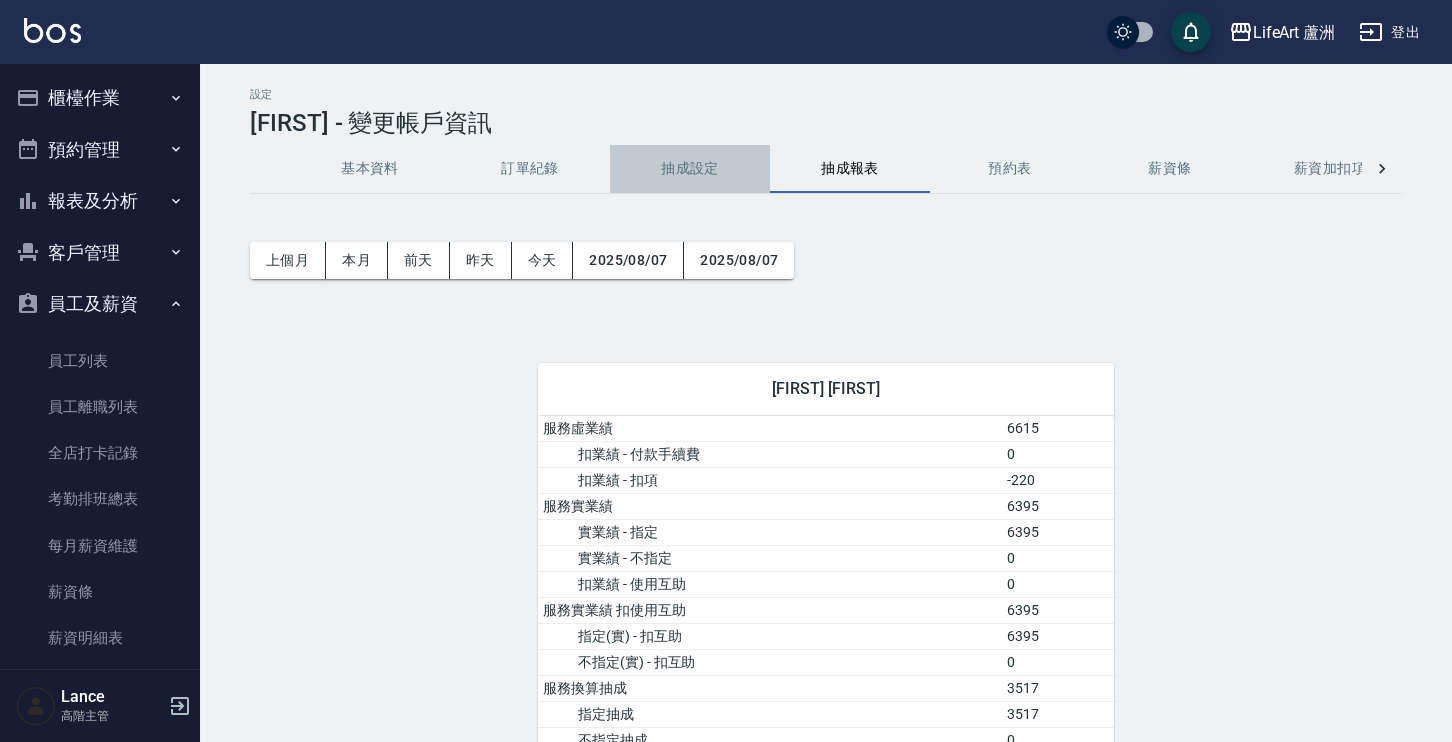 click on "抽成設定" at bounding box center (690, 169) 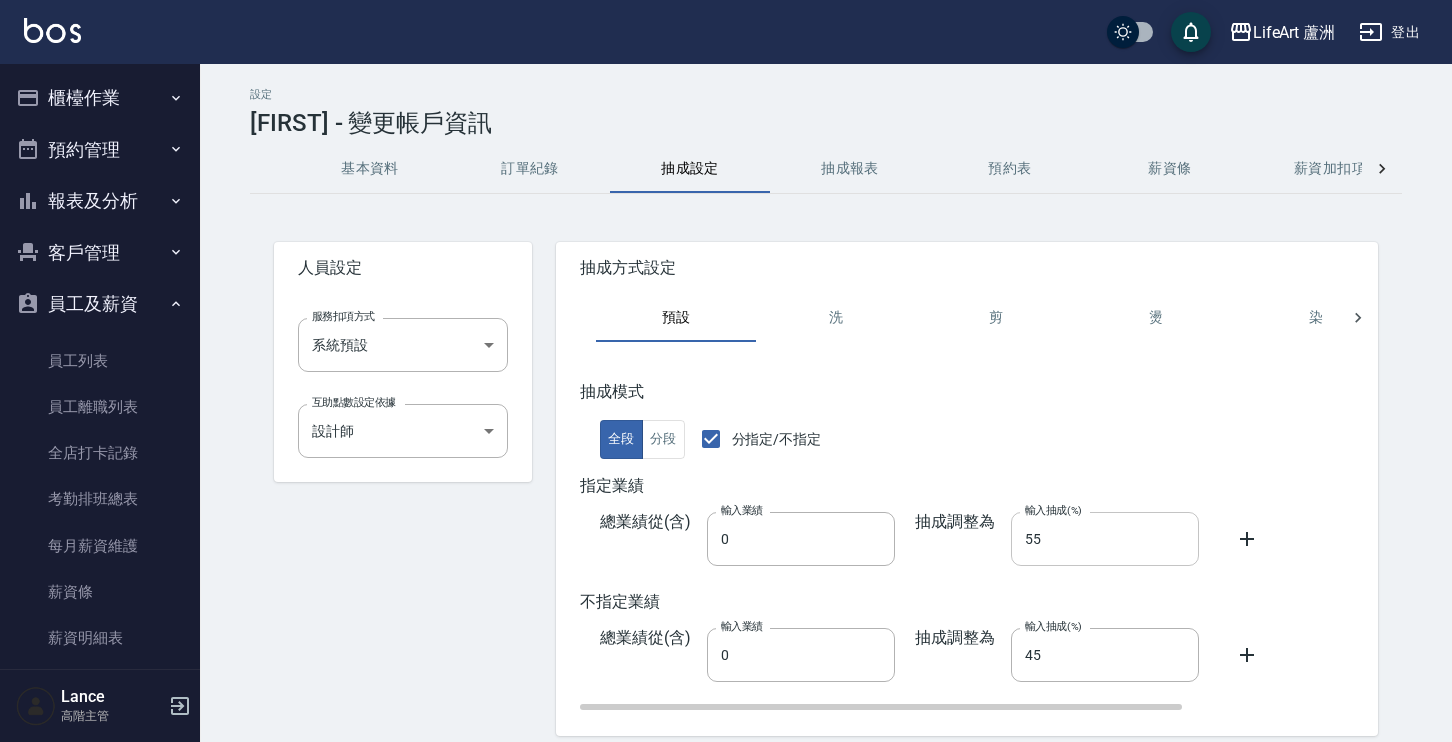 click on "55" at bounding box center (1105, 539) 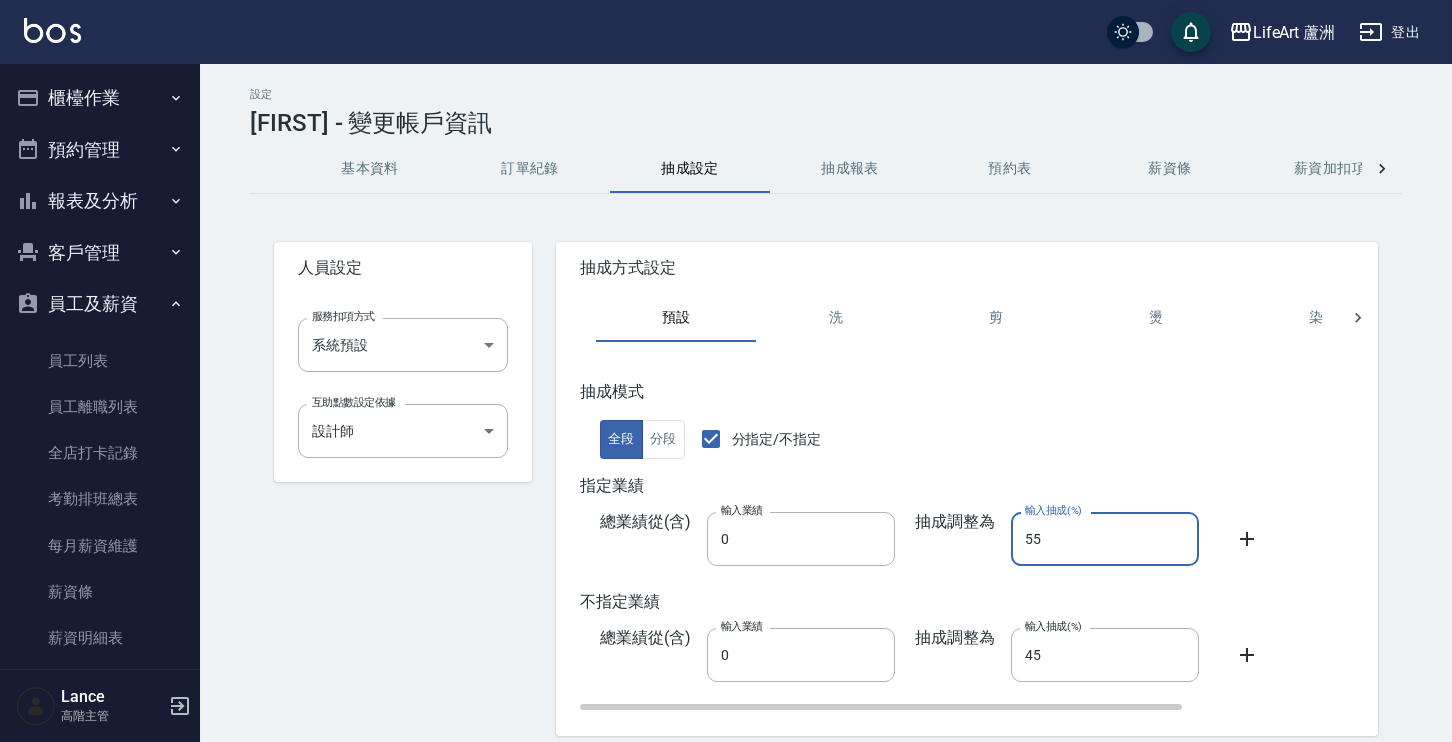 scroll, scrollTop: 78, scrollLeft: 0, axis: vertical 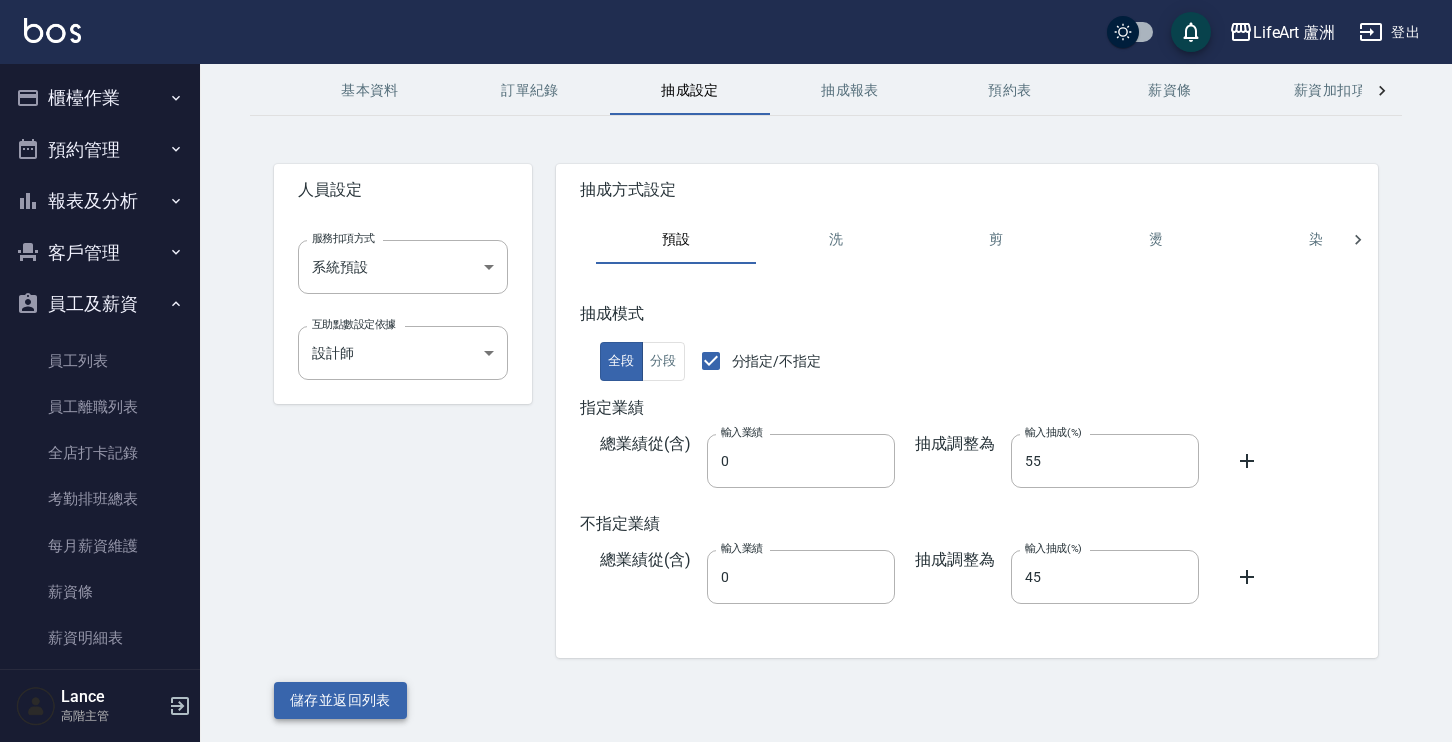 click on "儲存並返回列表" at bounding box center (340, 700) 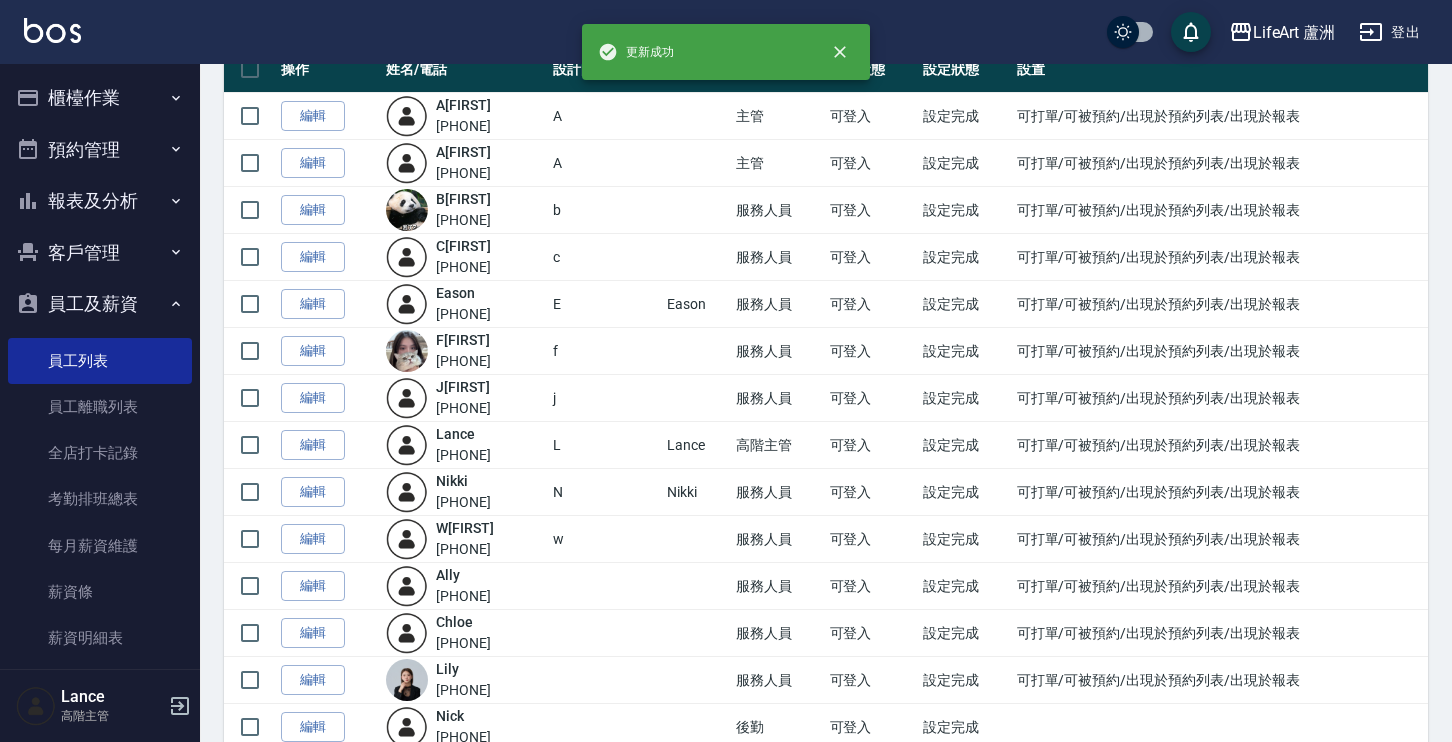 scroll, scrollTop: 273, scrollLeft: 0, axis: vertical 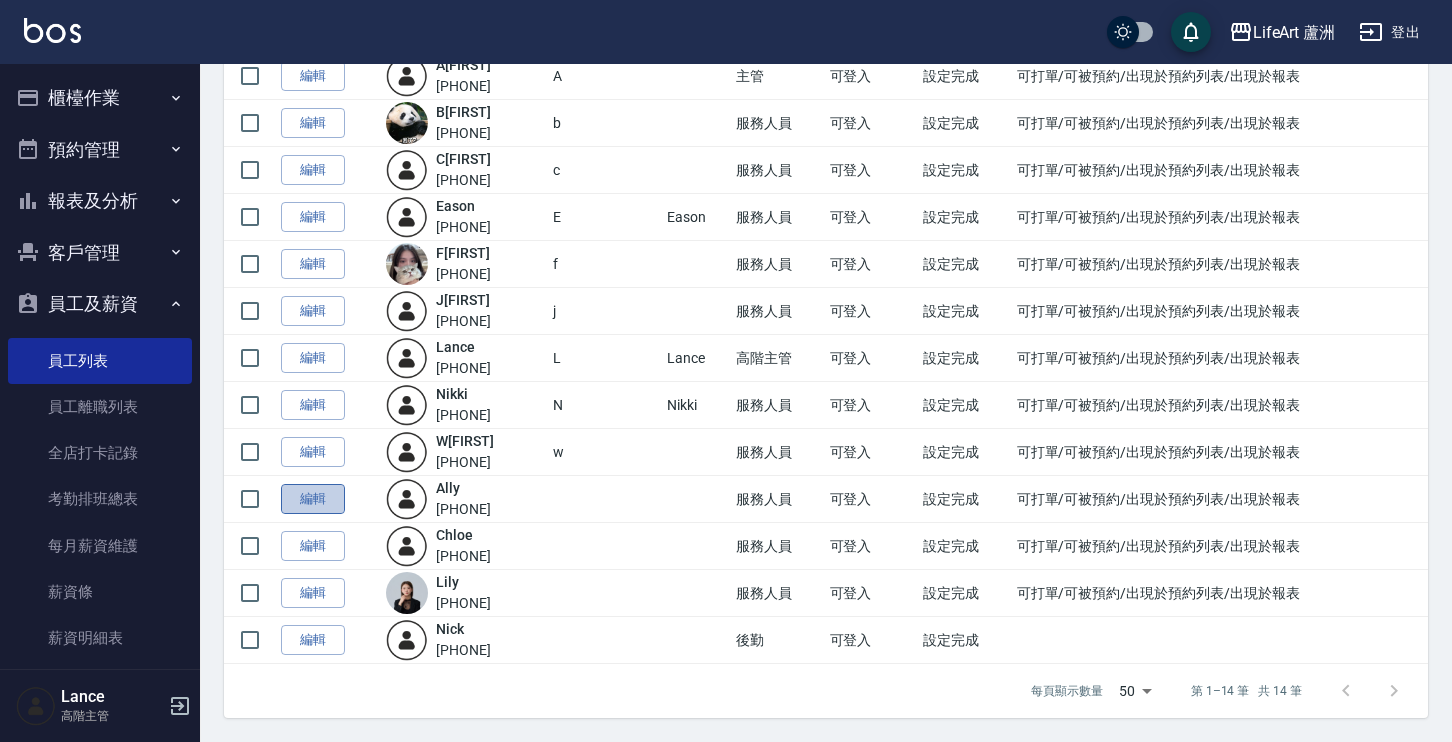 click on "編輯" at bounding box center [313, 499] 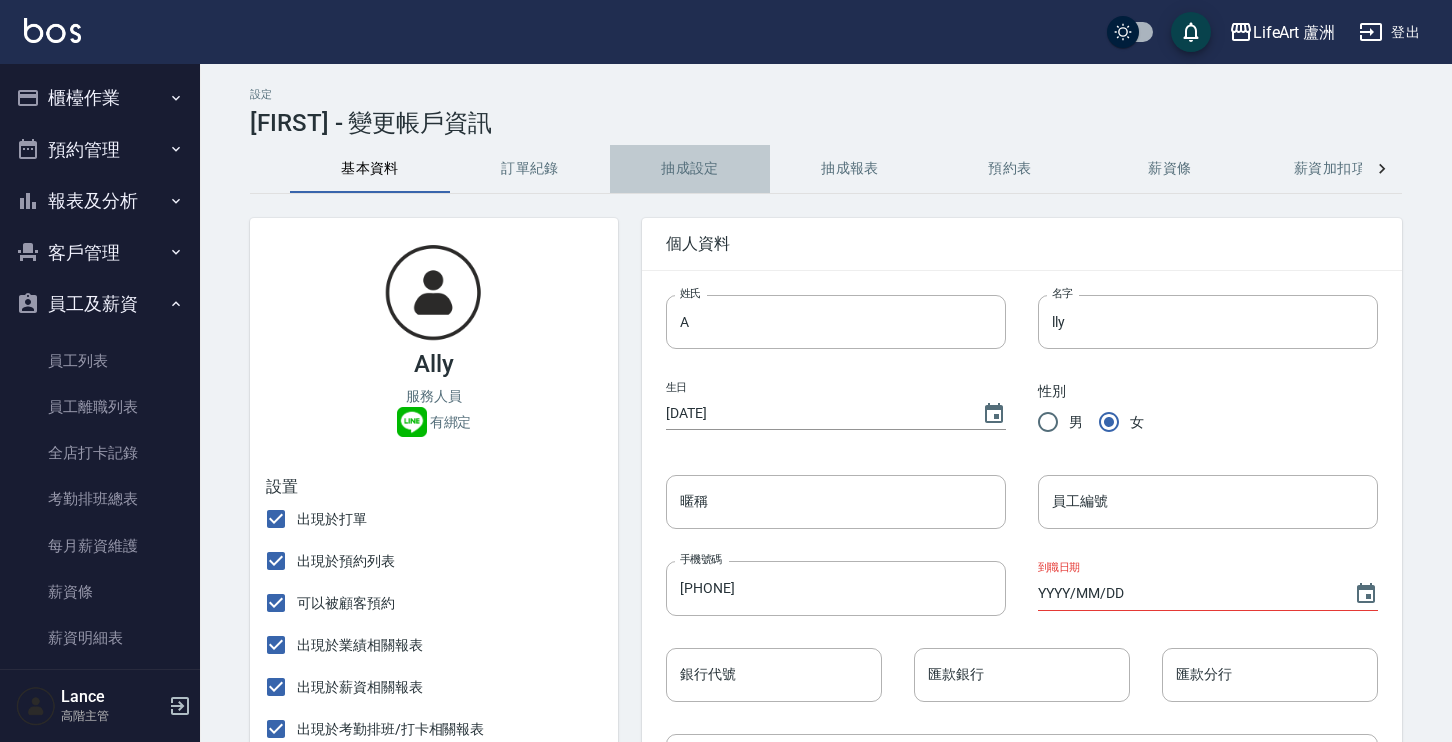 click on "抽成設定" at bounding box center (690, 169) 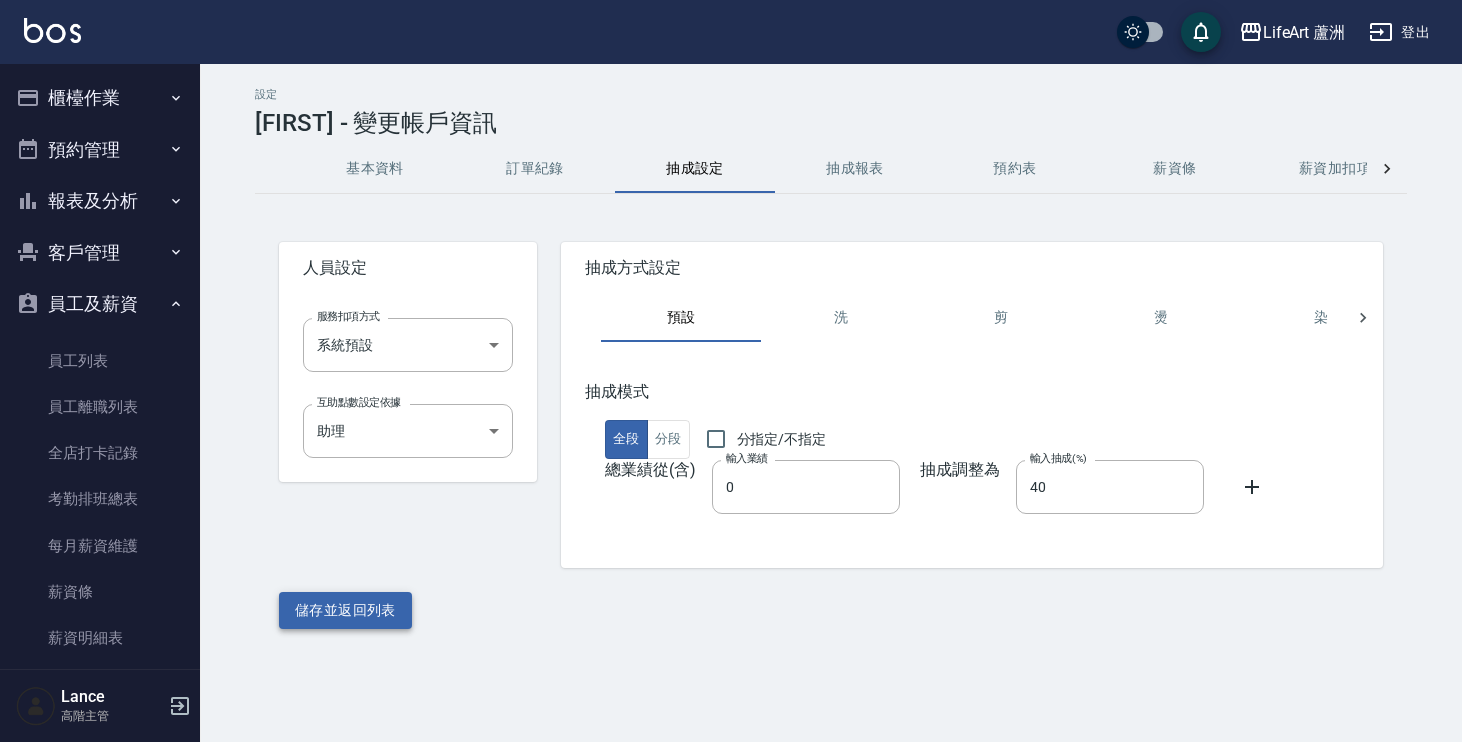 click on "儲存並返回列表" at bounding box center (345, 610) 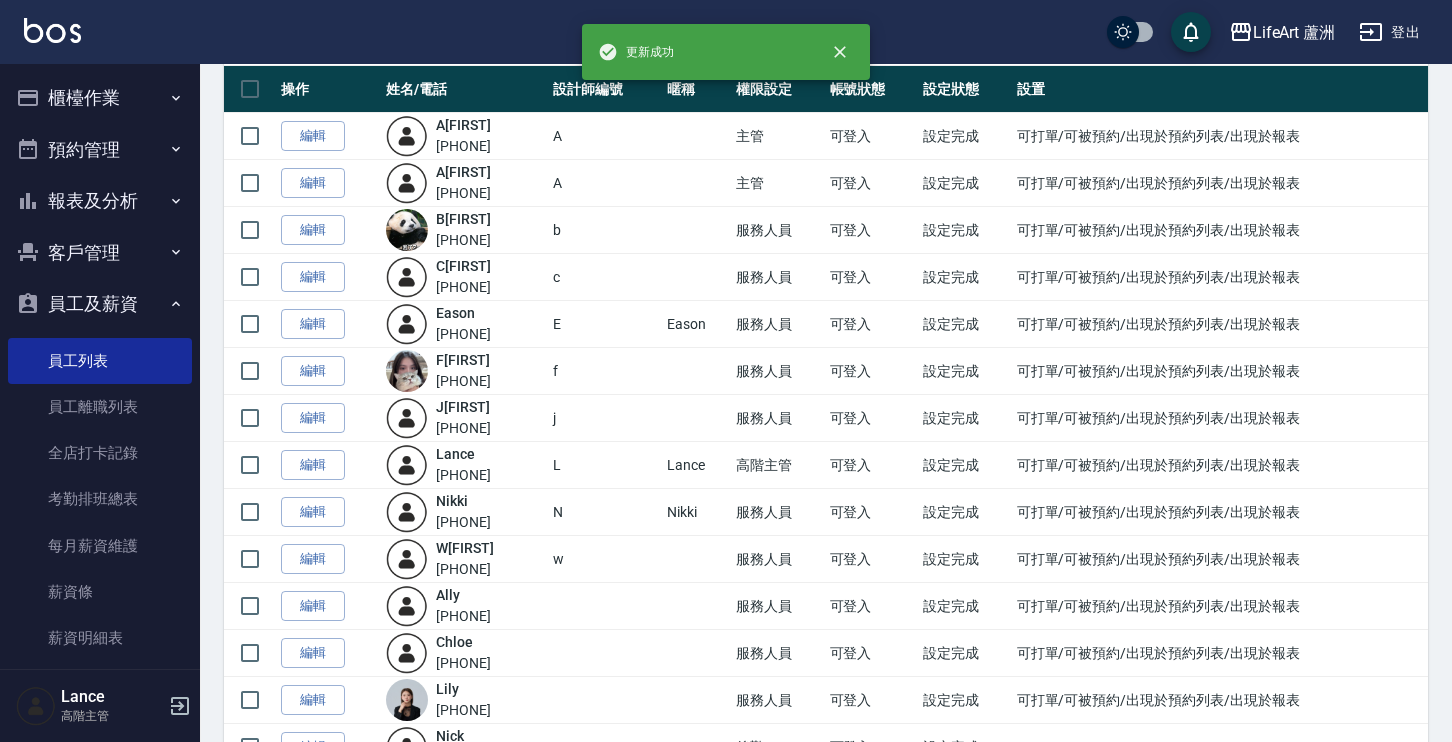 scroll, scrollTop: 273, scrollLeft: 0, axis: vertical 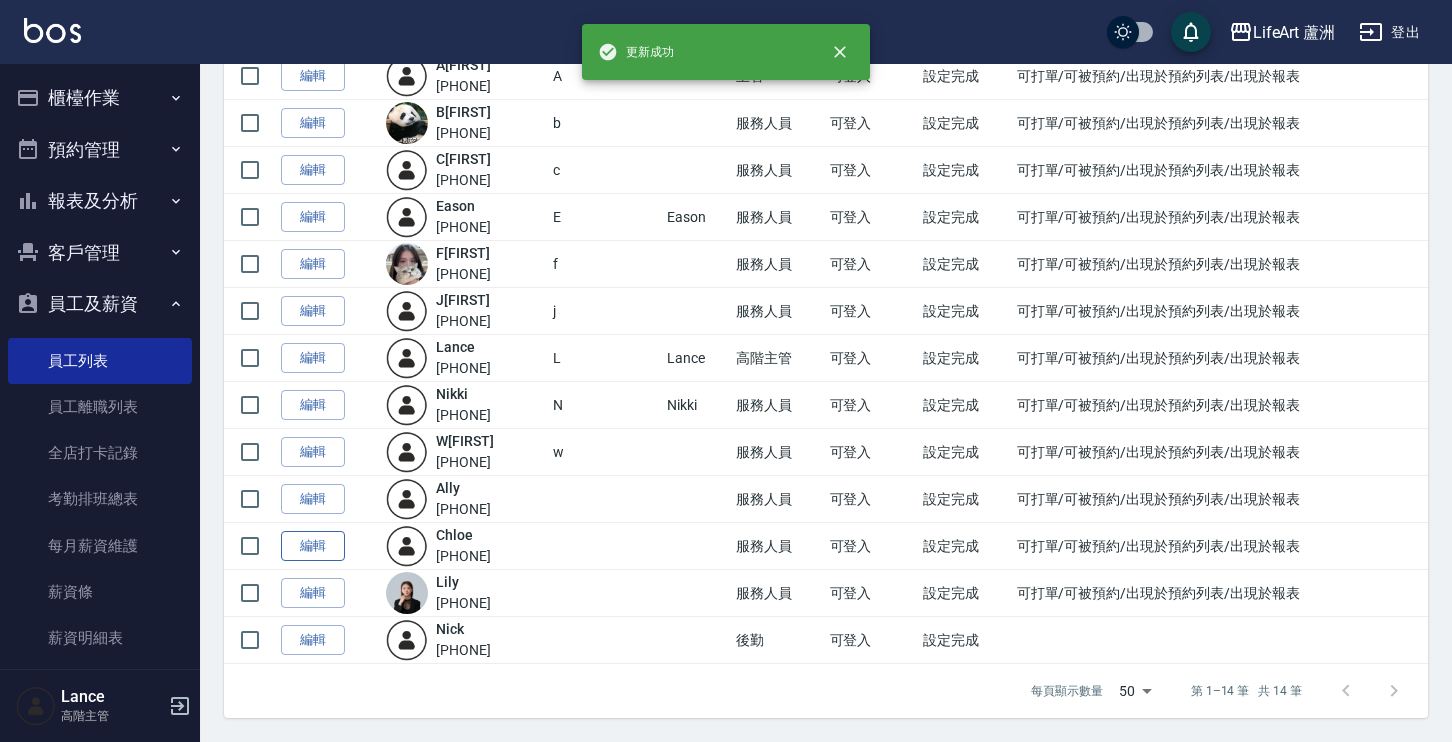 click on "編輯" at bounding box center [313, 546] 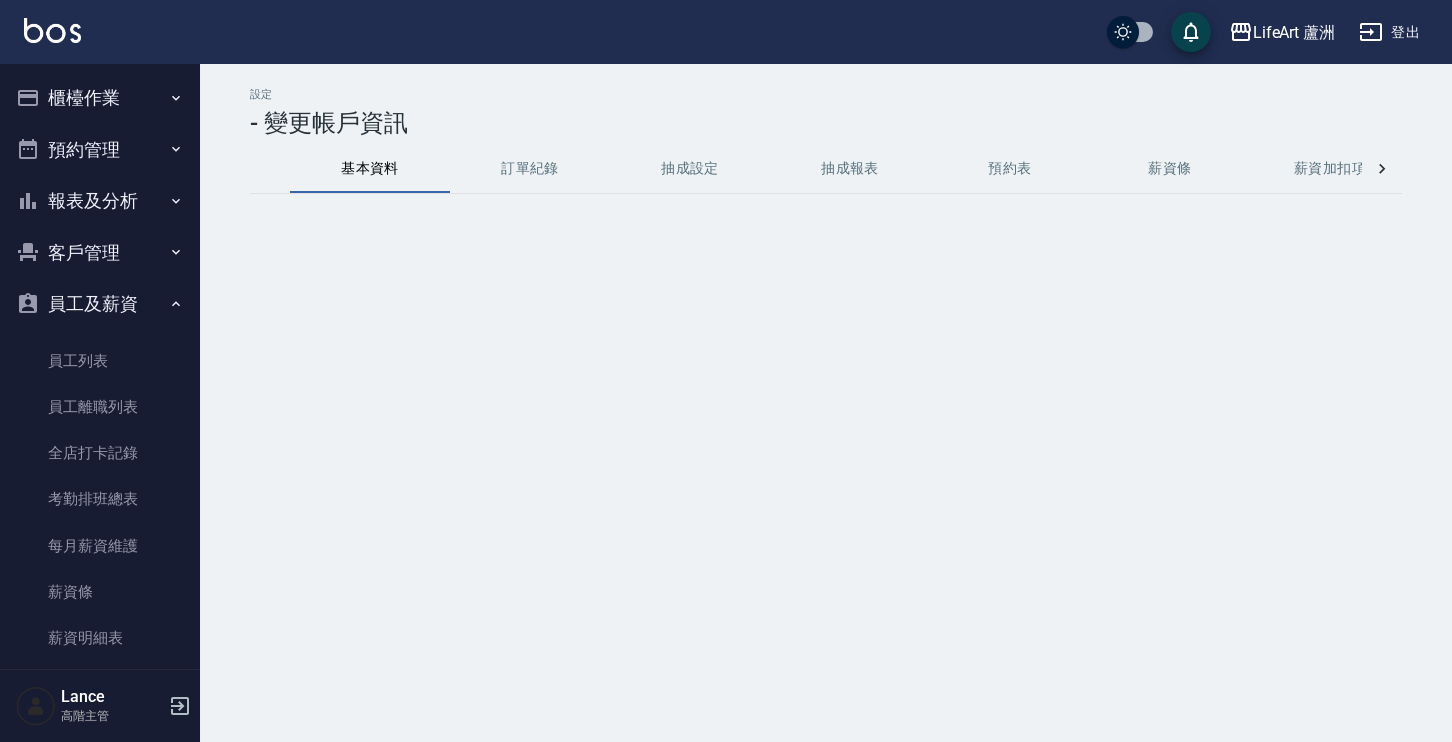 scroll, scrollTop: 0, scrollLeft: 0, axis: both 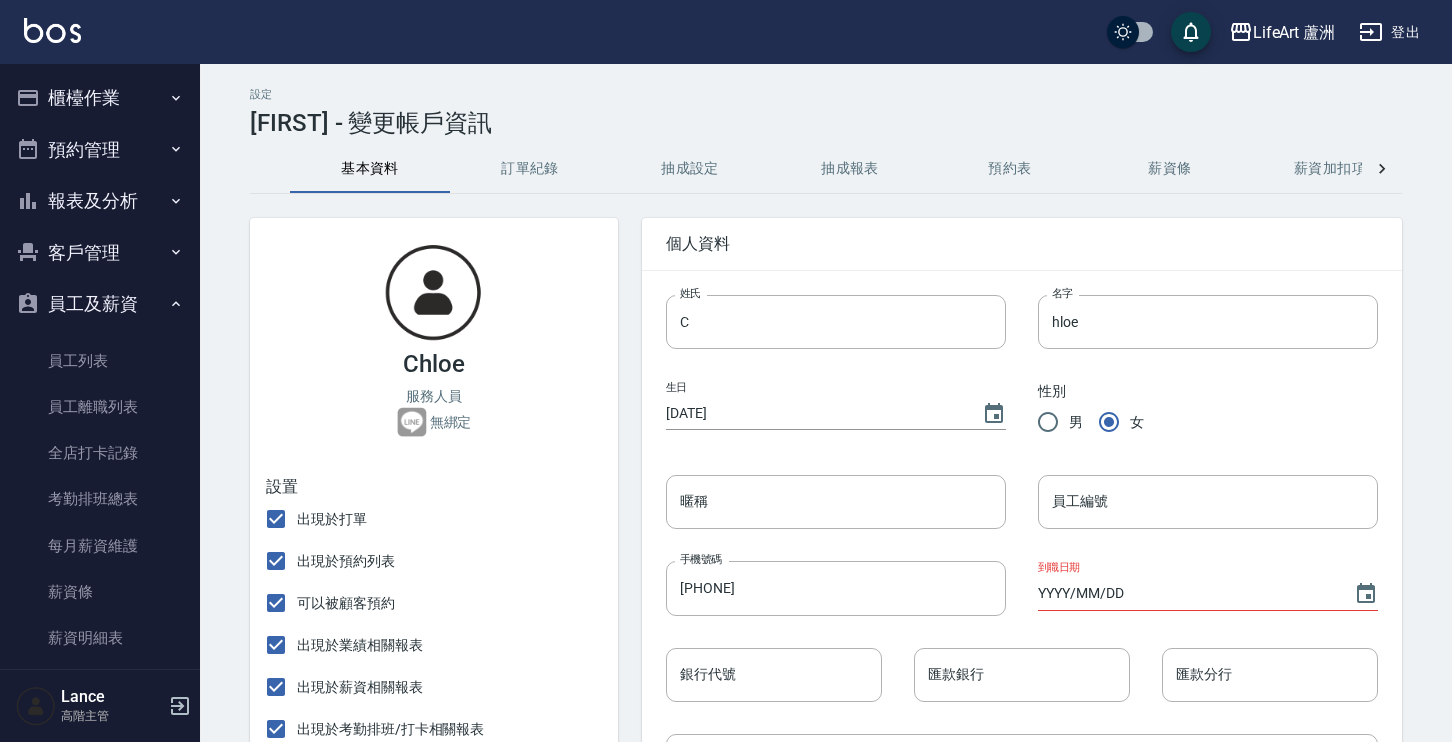 click on "抽成設定" at bounding box center (690, 169) 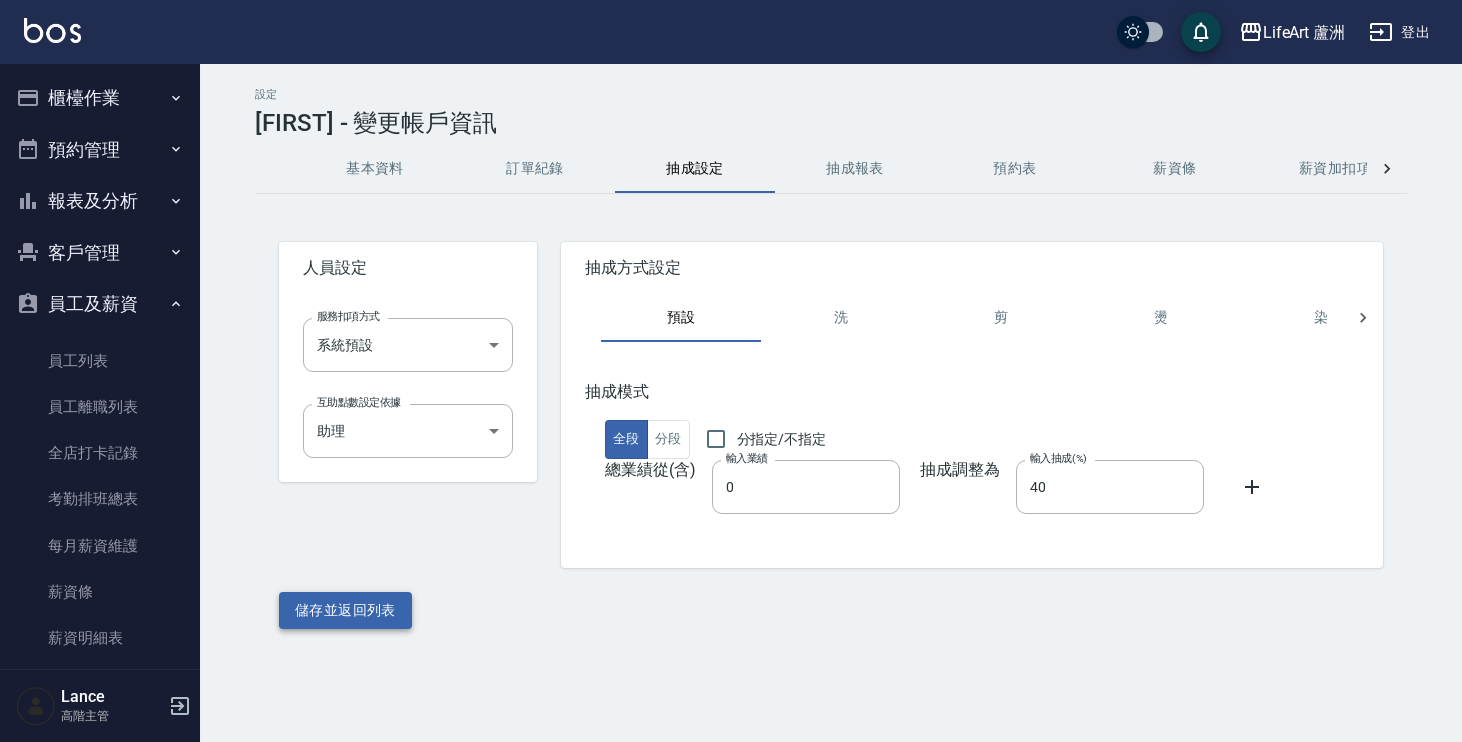 click on "儲存並返回列表" at bounding box center (345, 610) 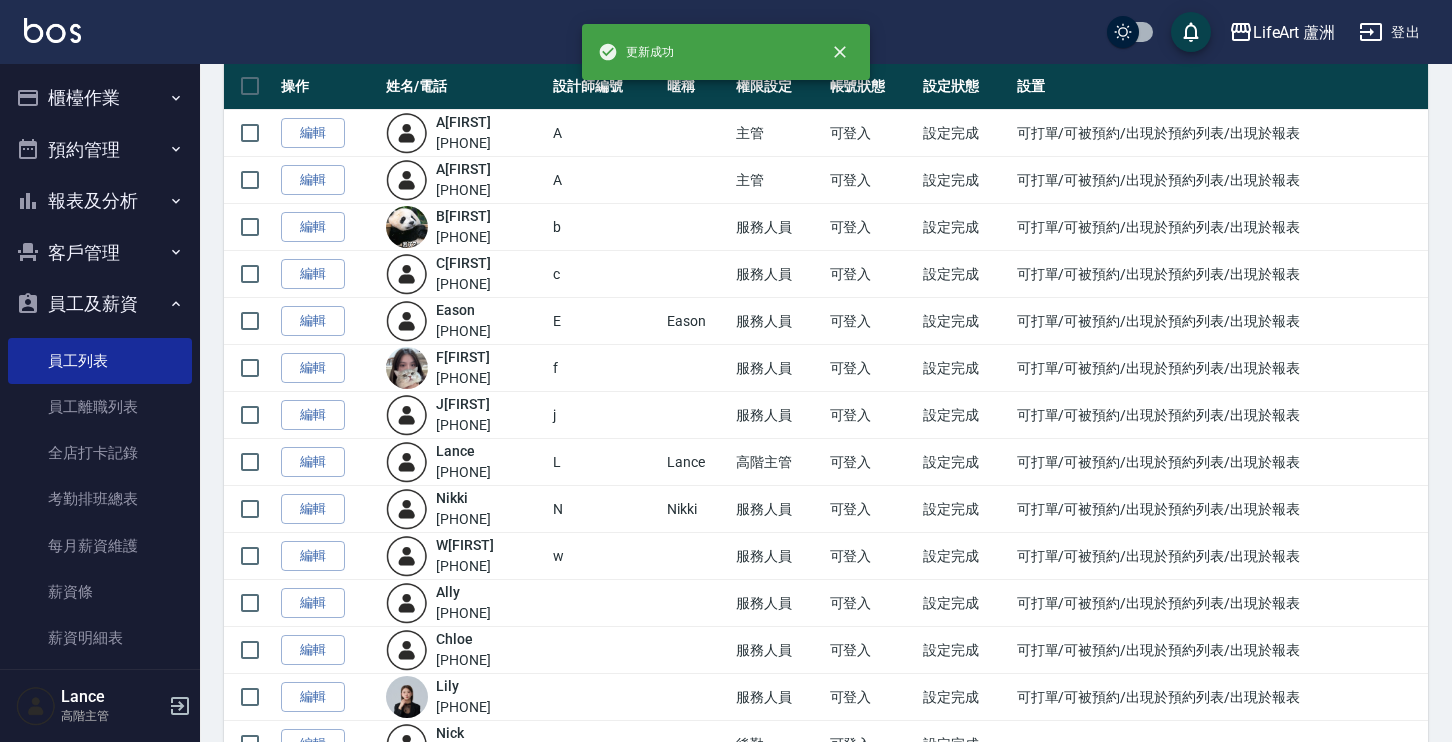 scroll, scrollTop: 273, scrollLeft: 0, axis: vertical 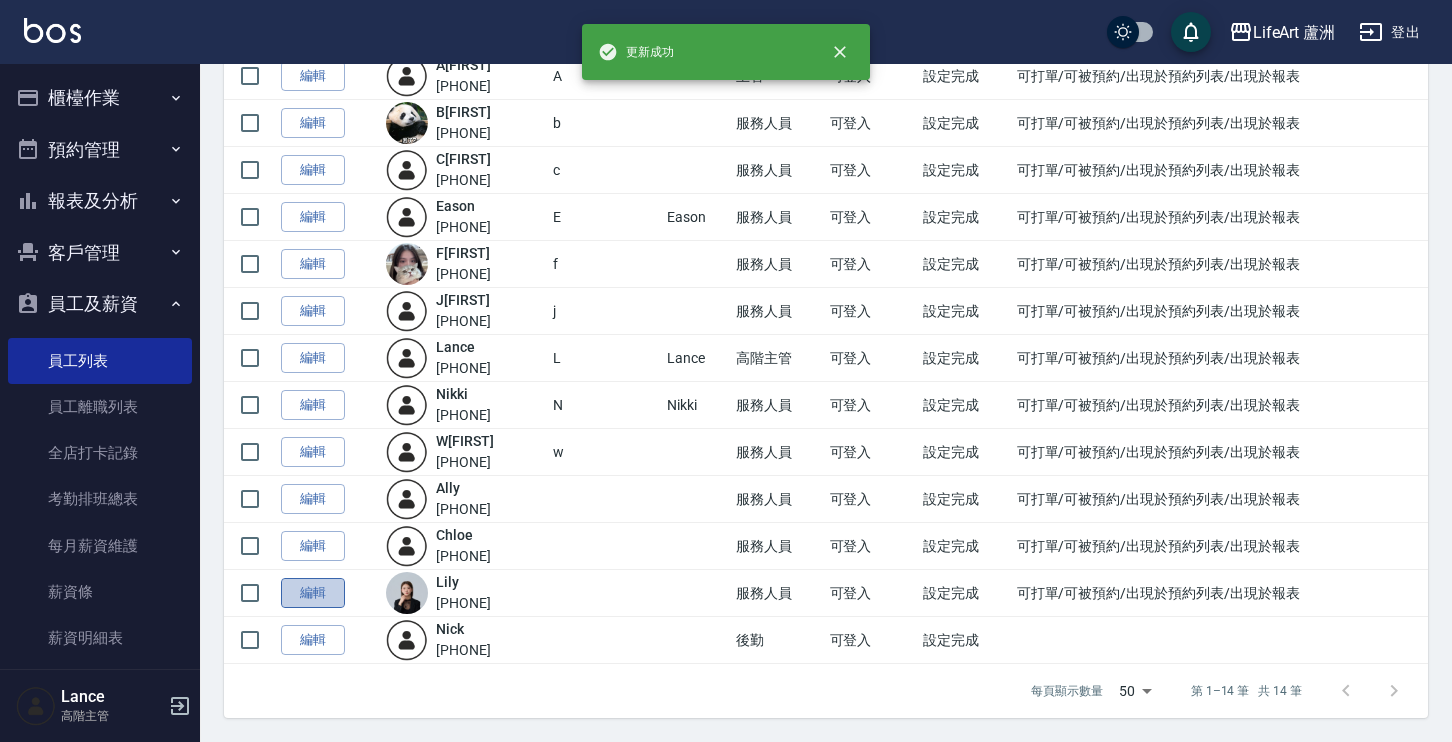 click on "編輯" at bounding box center (313, 593) 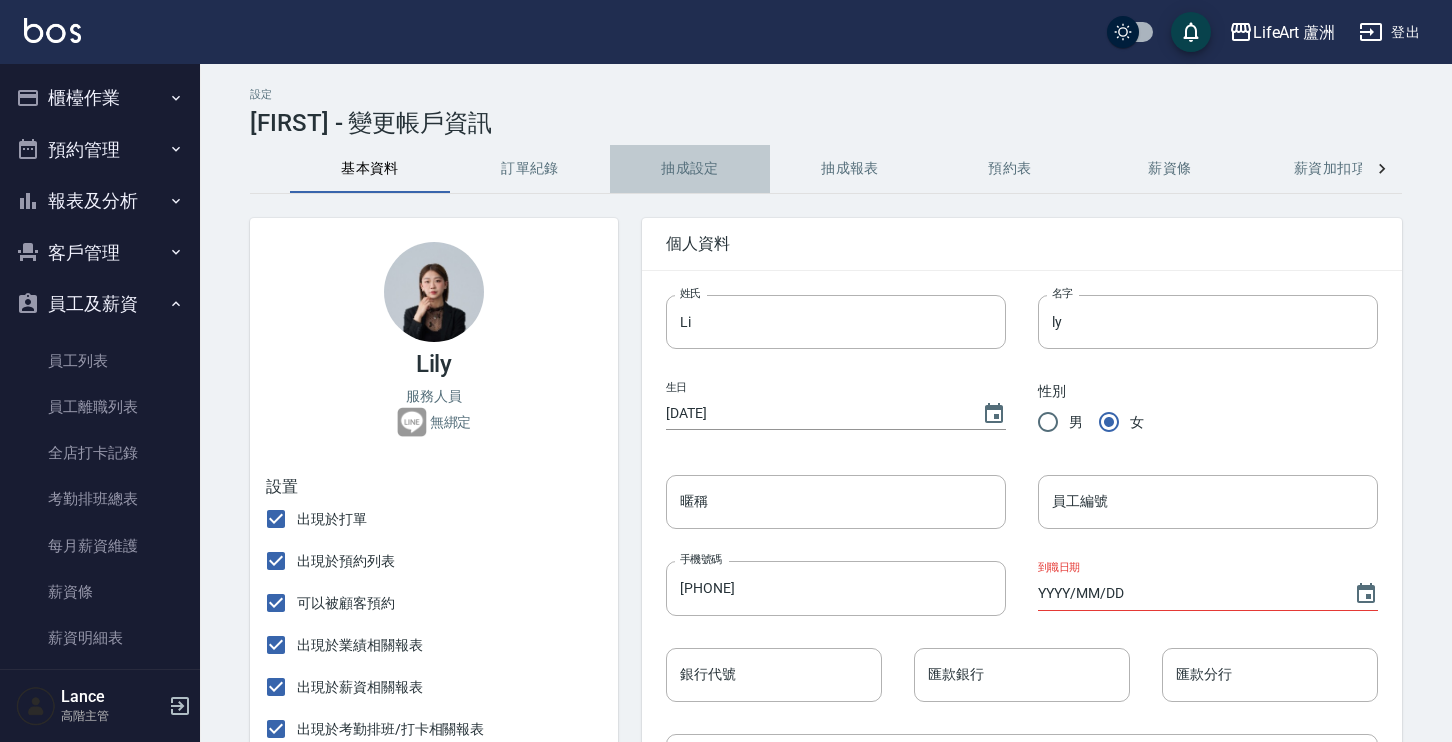 click on "抽成設定" at bounding box center [690, 169] 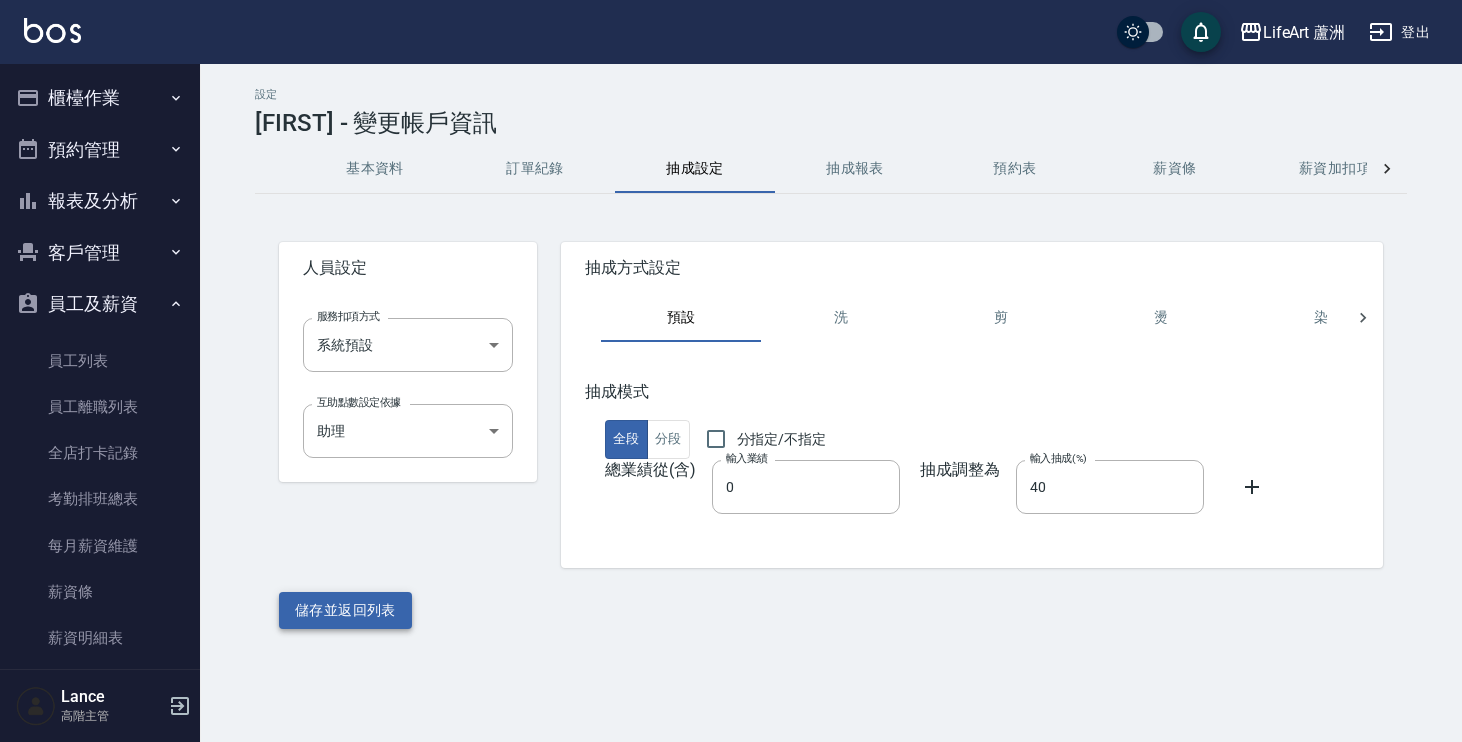 click on "儲存並返回列表" at bounding box center [345, 610] 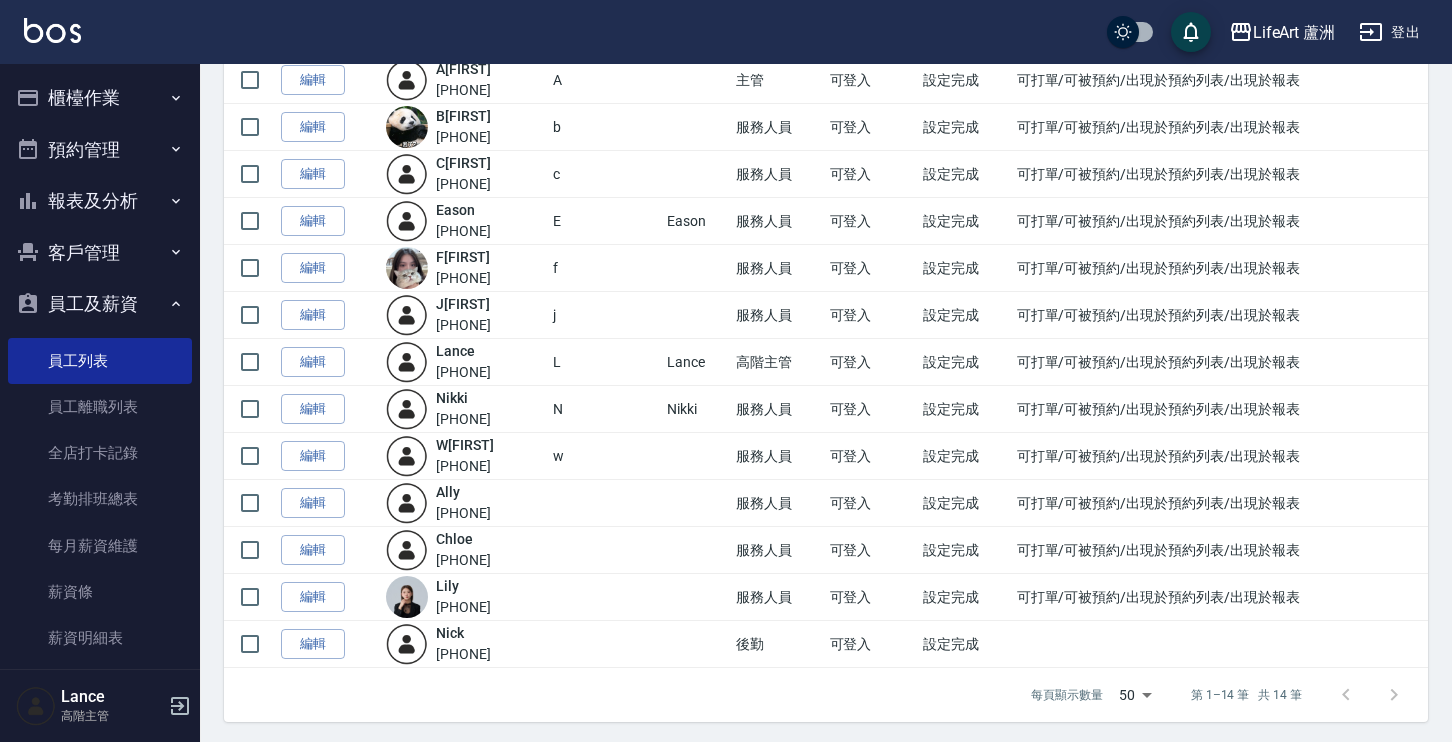 scroll, scrollTop: 231, scrollLeft: 0, axis: vertical 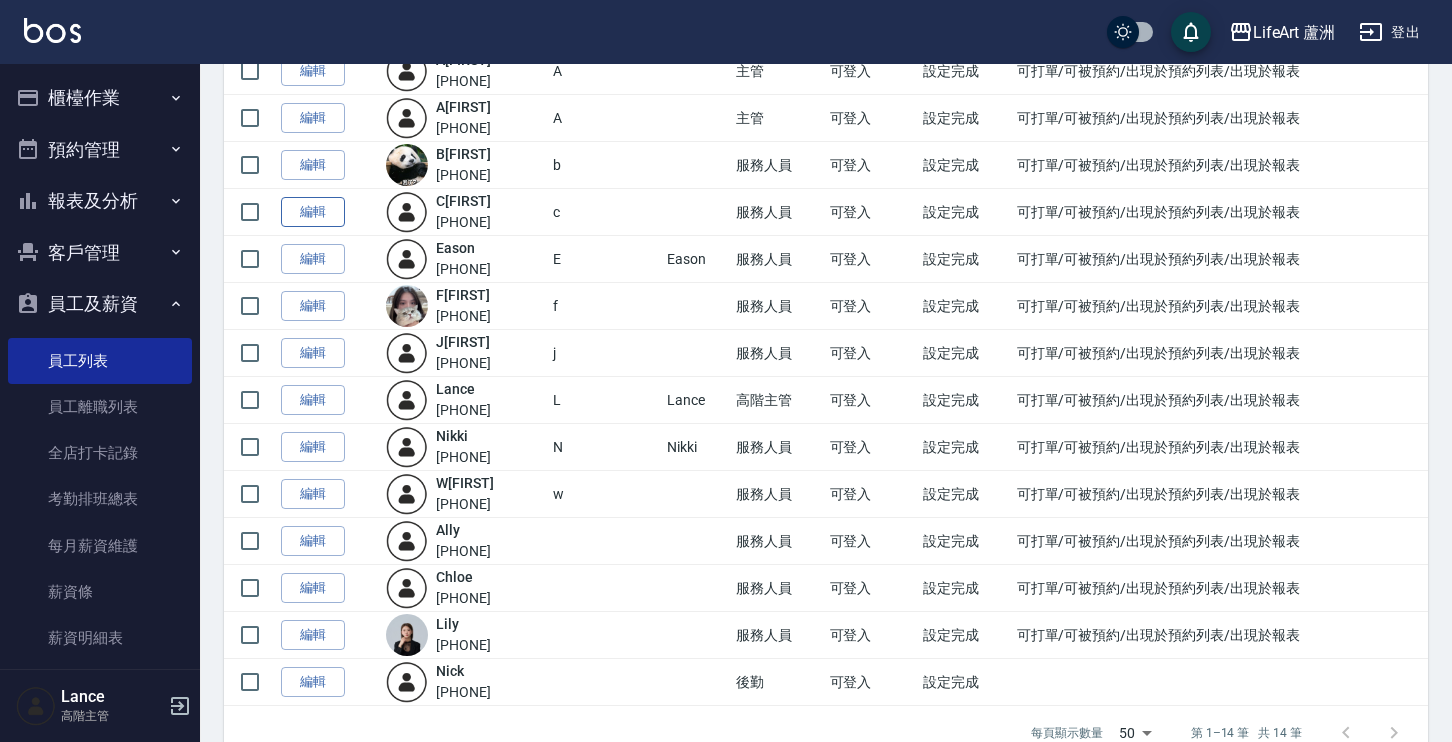click on "編輯" at bounding box center [313, 212] 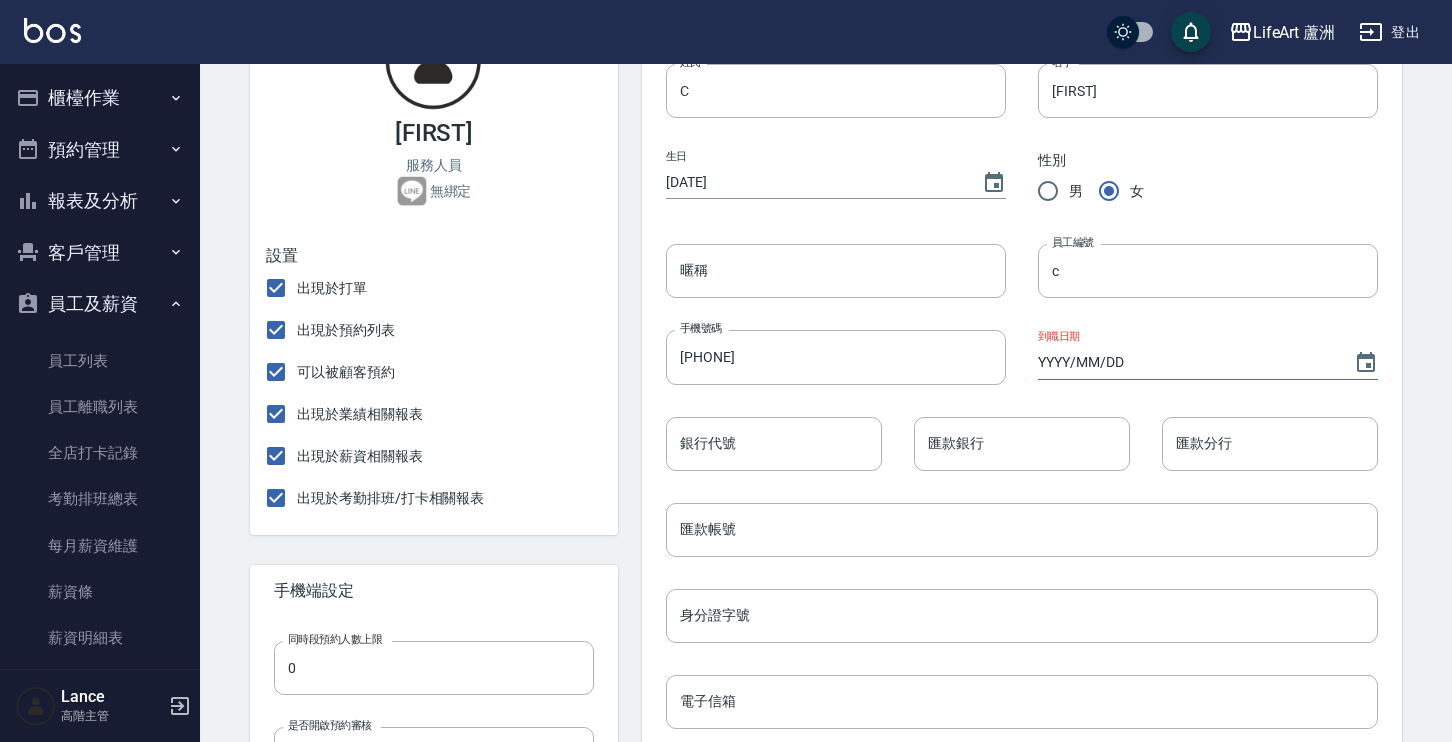 scroll, scrollTop: 0, scrollLeft: 0, axis: both 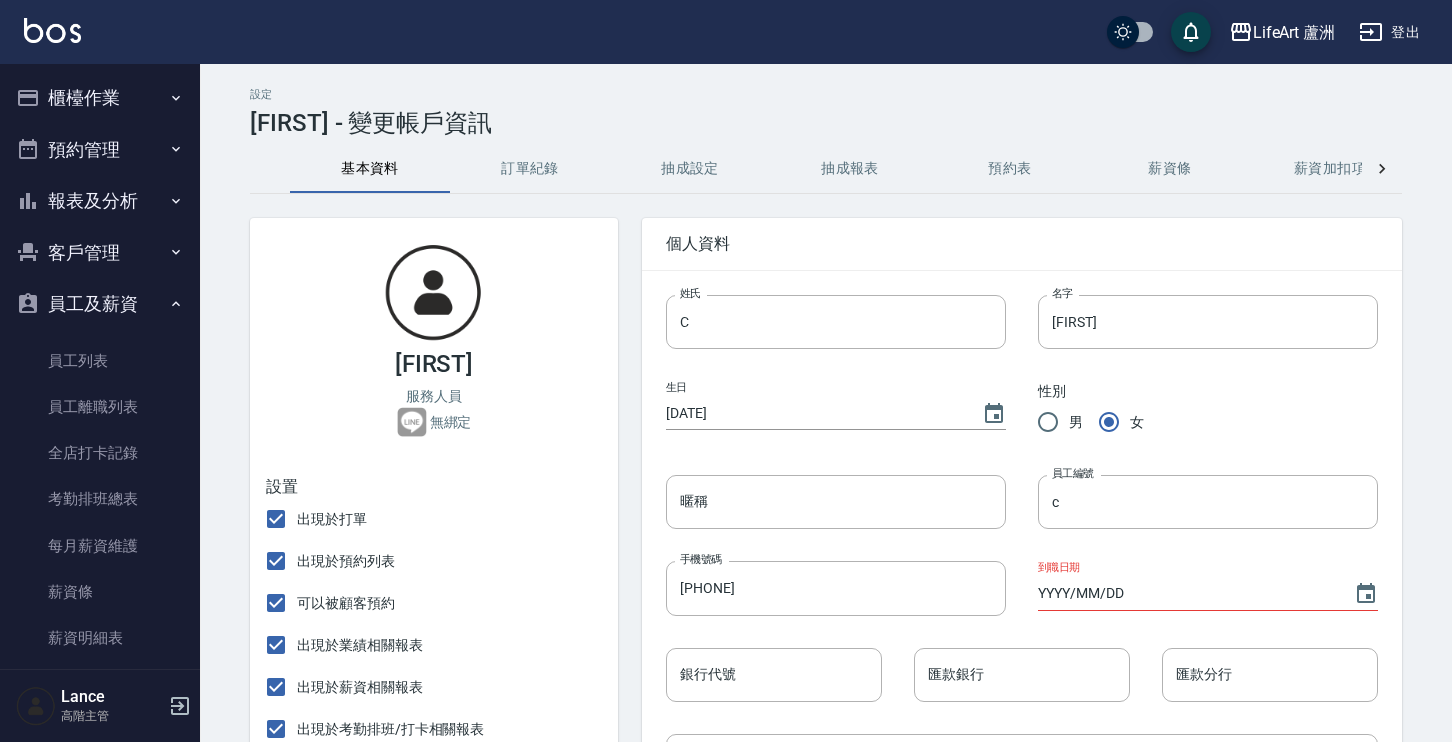 click on "抽成設定" at bounding box center (690, 169) 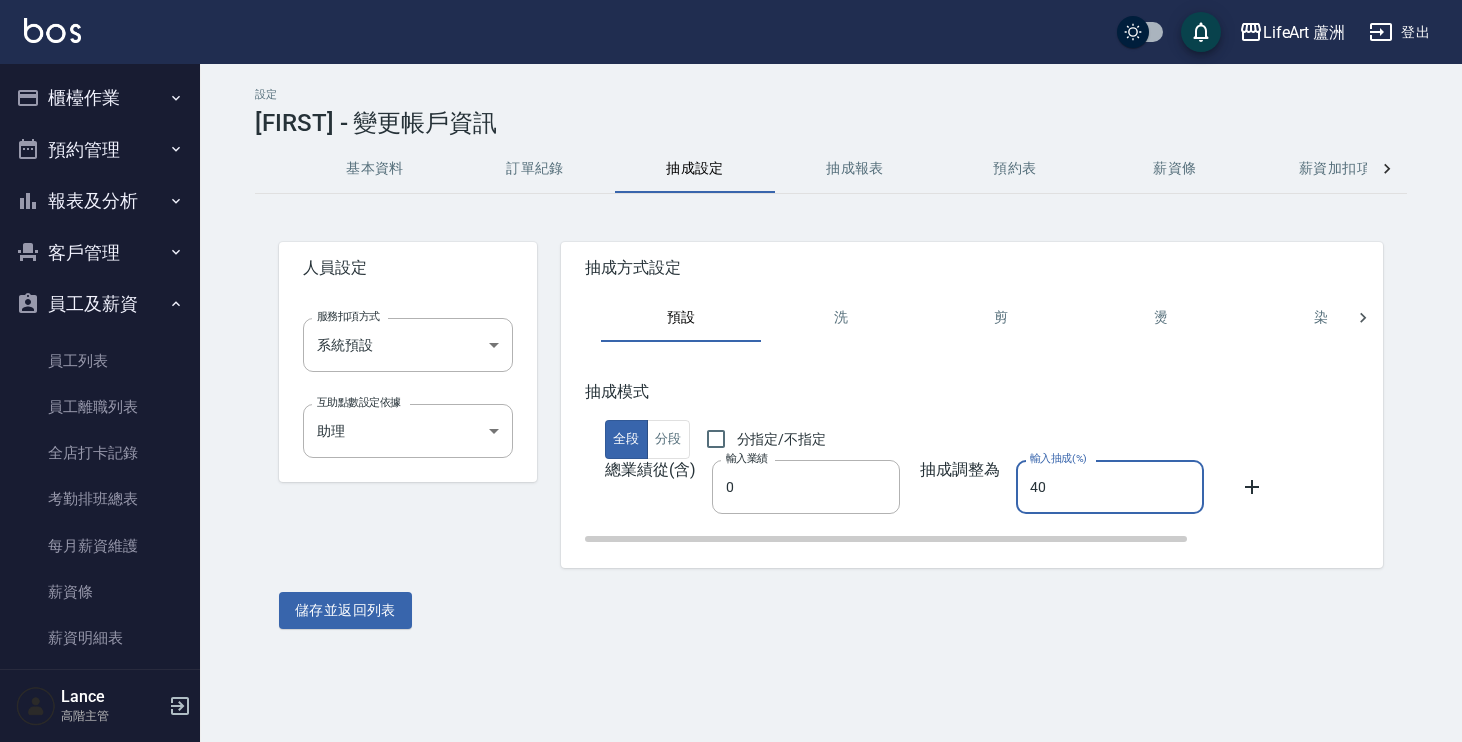 click on "40" at bounding box center [1110, 487] 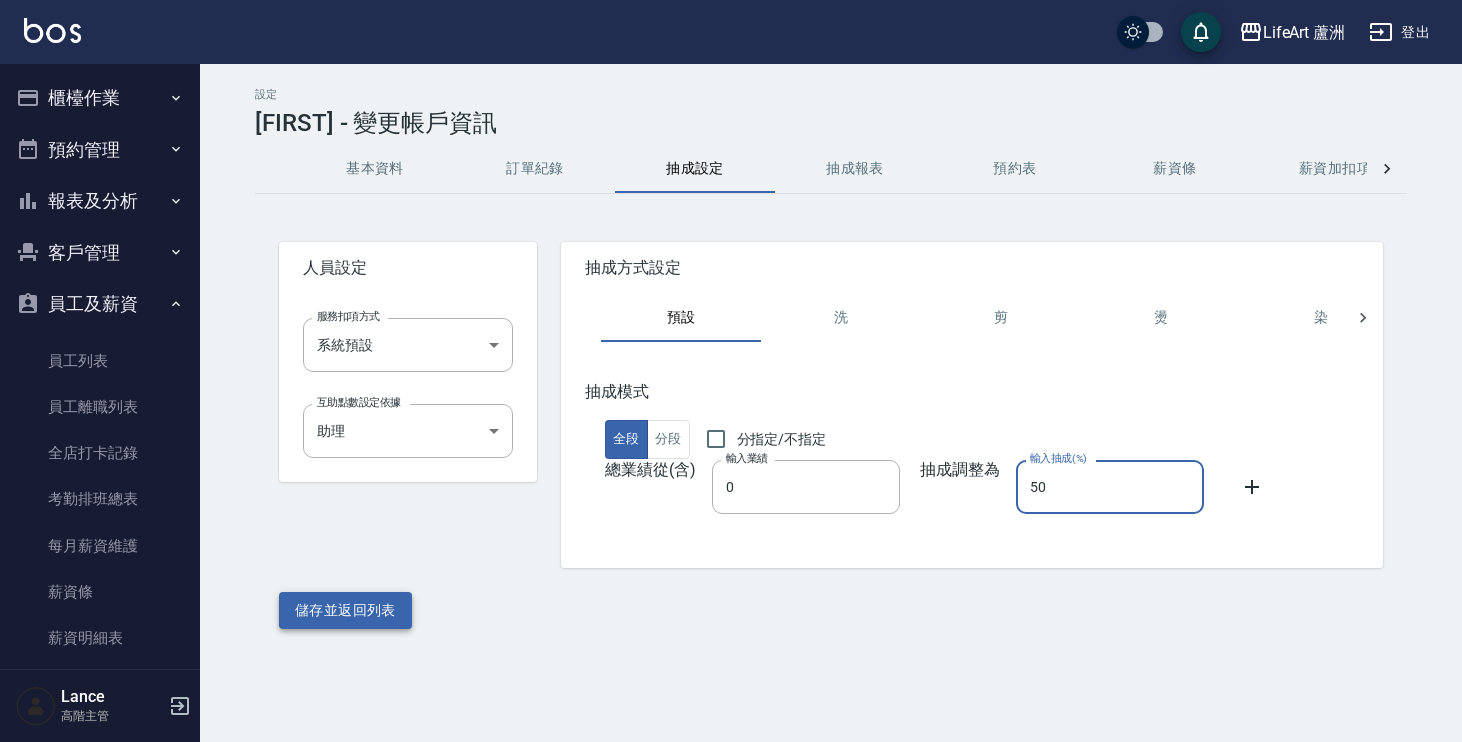 type on "50" 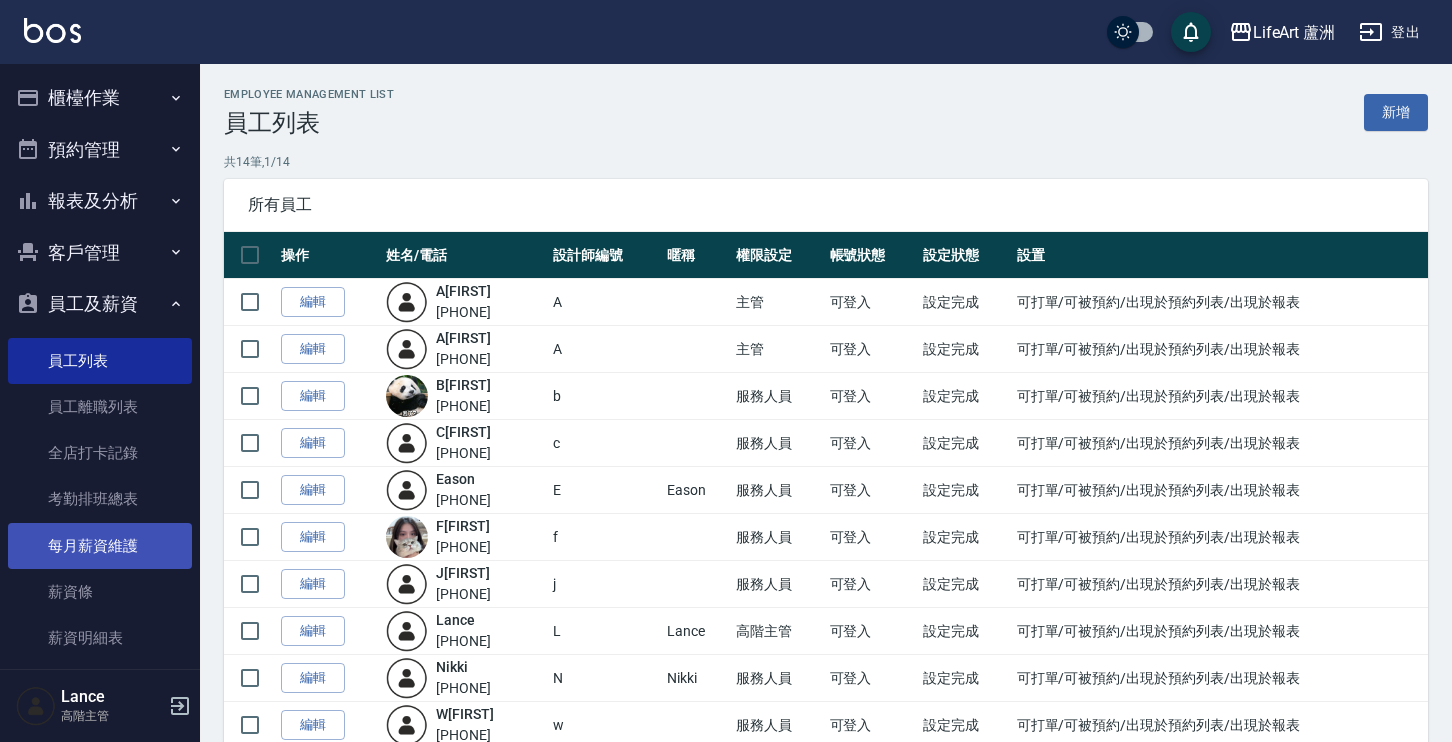 click on "每月薪資維護" at bounding box center [100, 546] 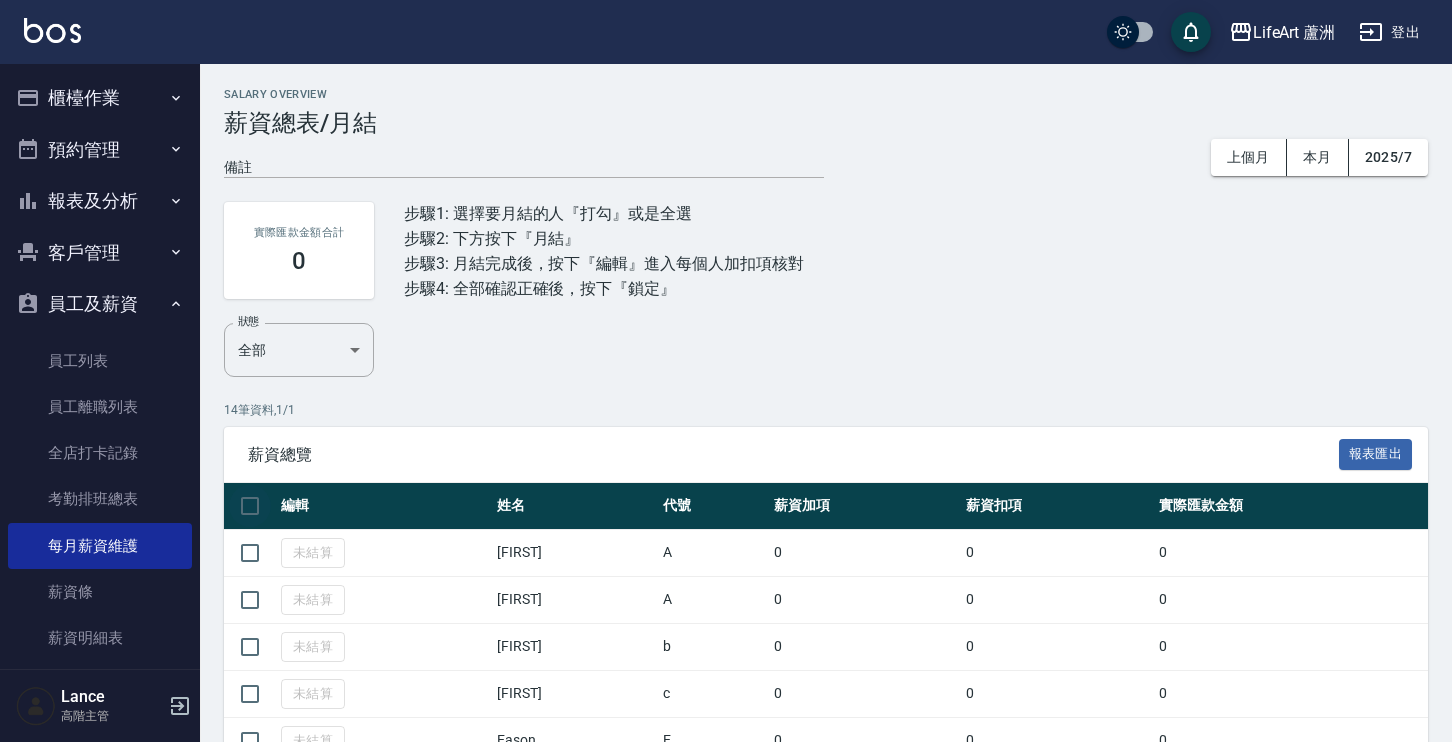 click at bounding box center [250, 506] 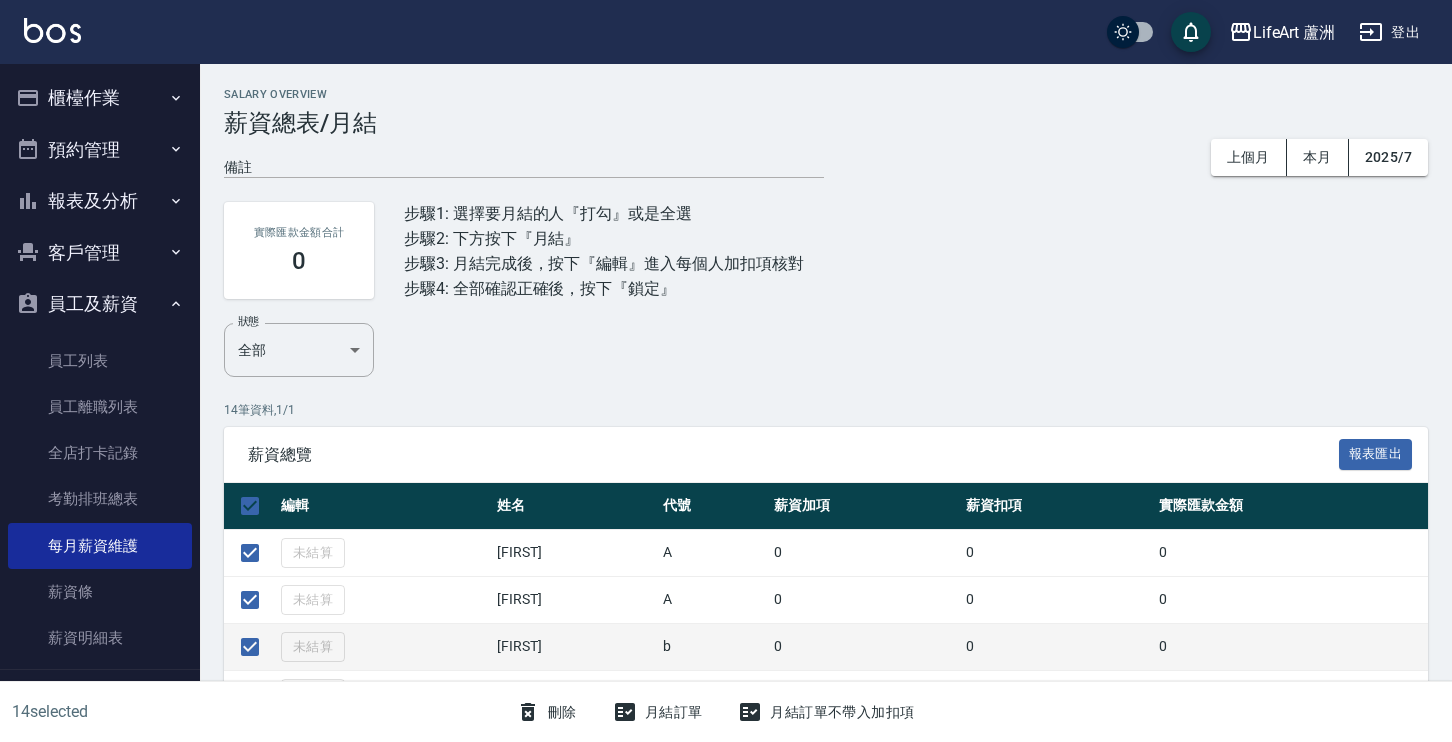 scroll, scrollTop: 395, scrollLeft: 0, axis: vertical 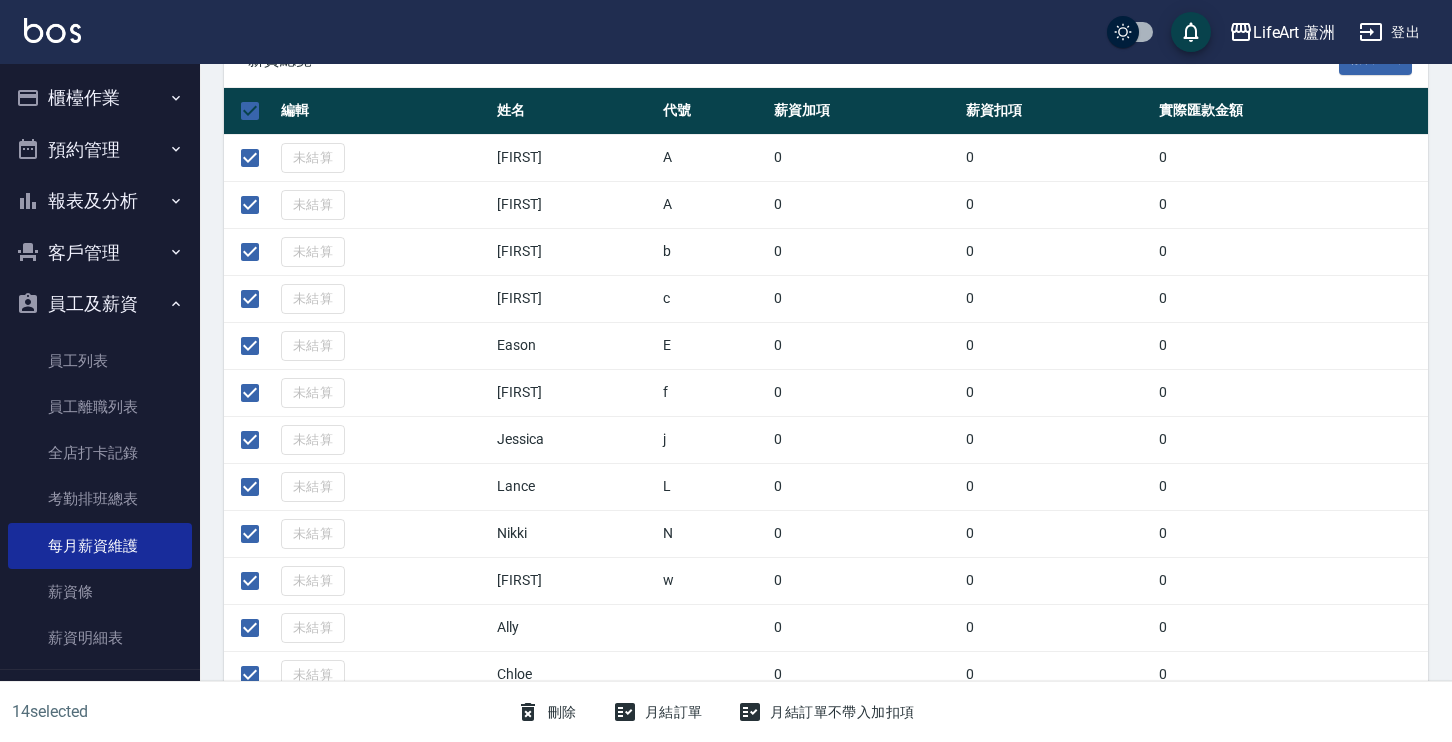 click on "月結訂單" at bounding box center (658, 712) 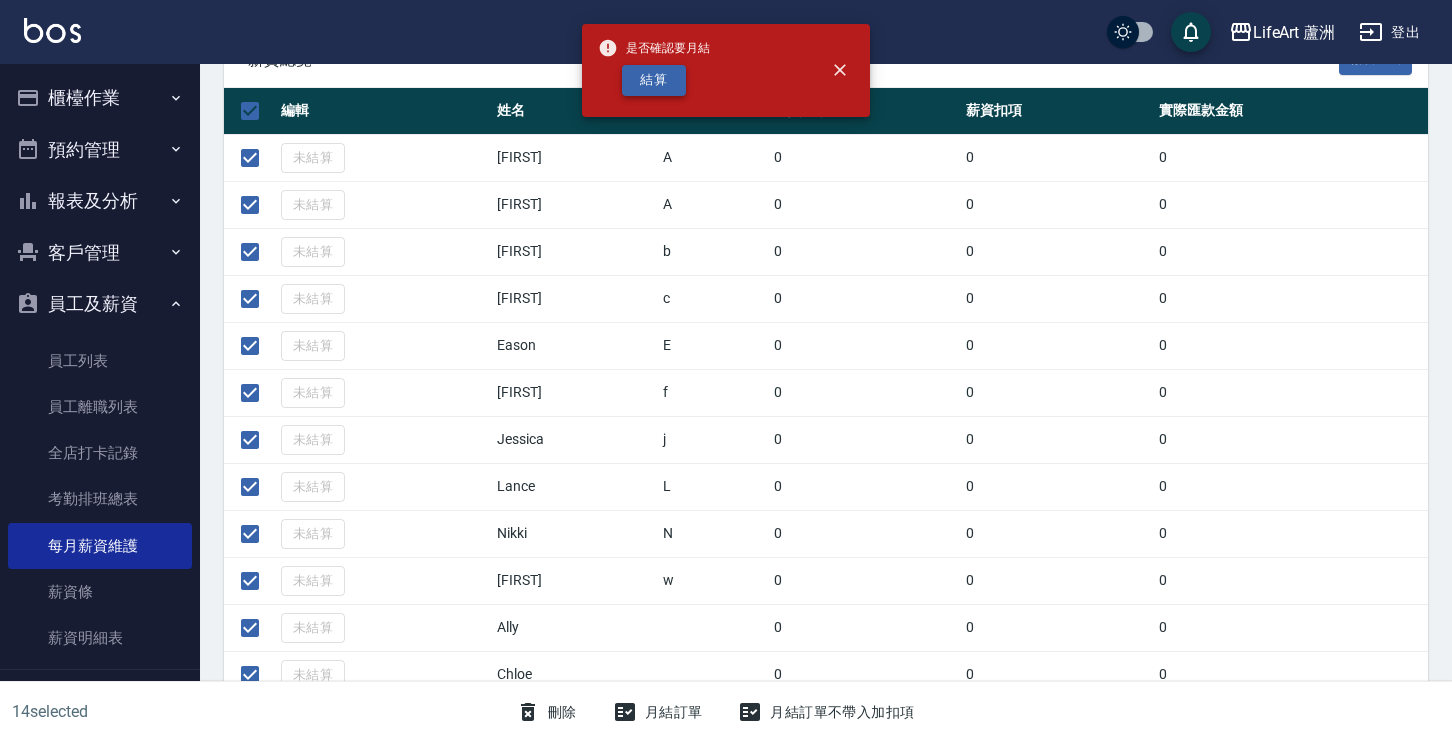 click on "結算" at bounding box center (654, 80) 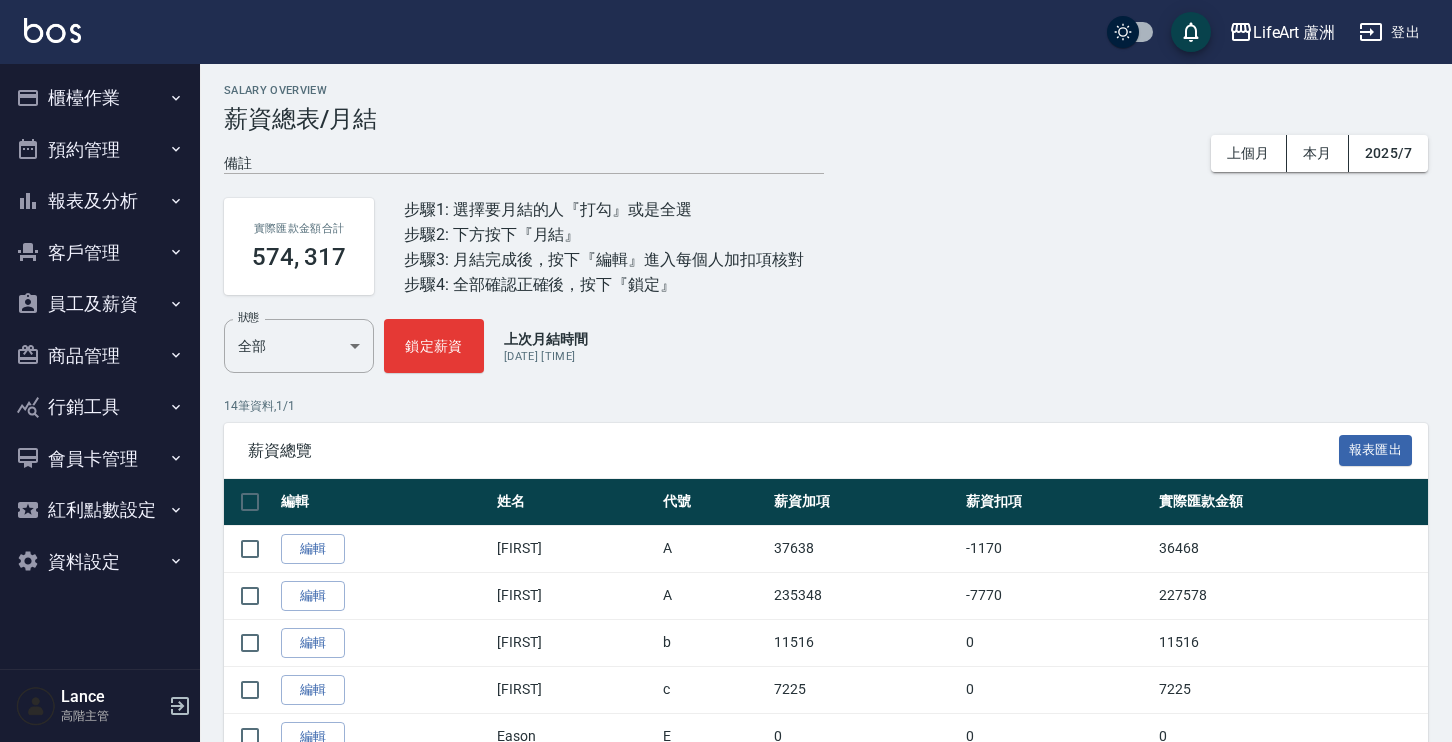 scroll, scrollTop: 173, scrollLeft: 0, axis: vertical 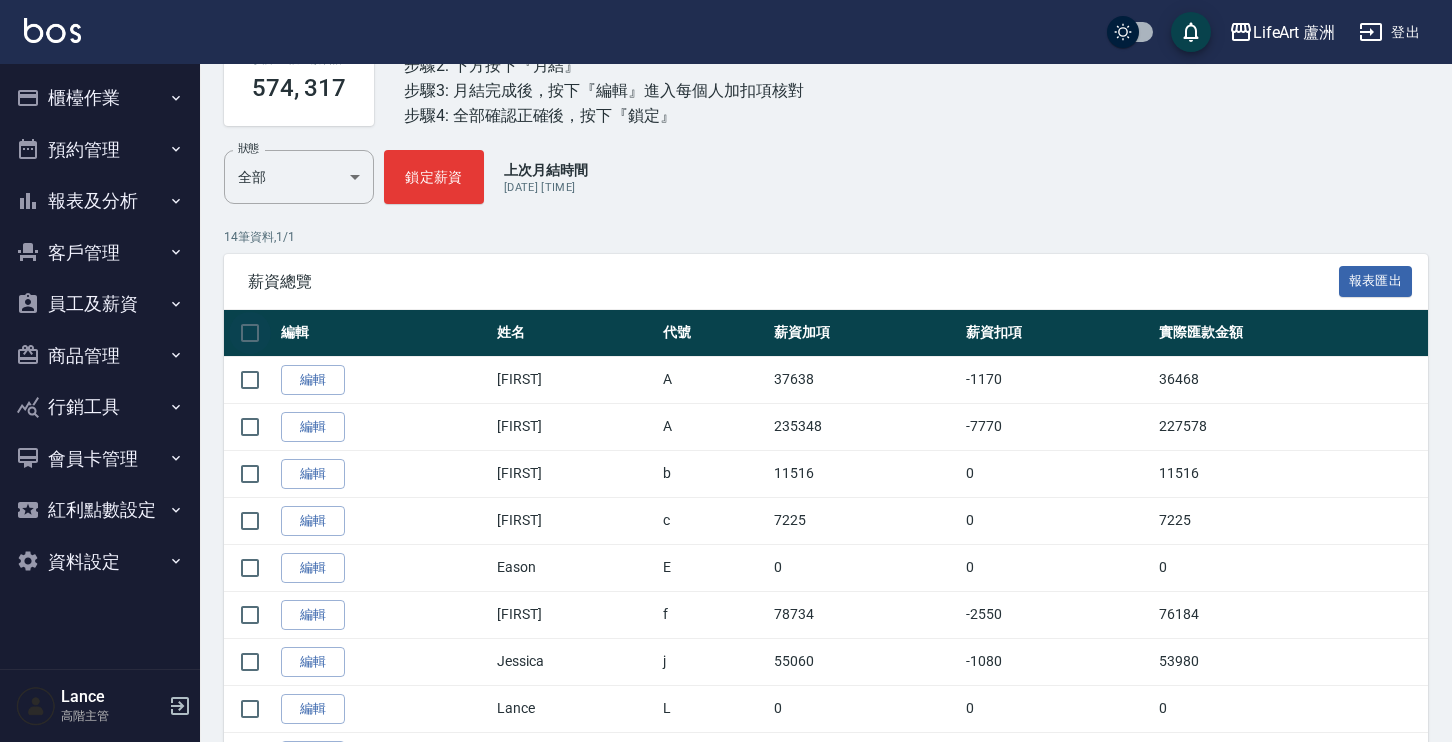 click at bounding box center [250, 333] 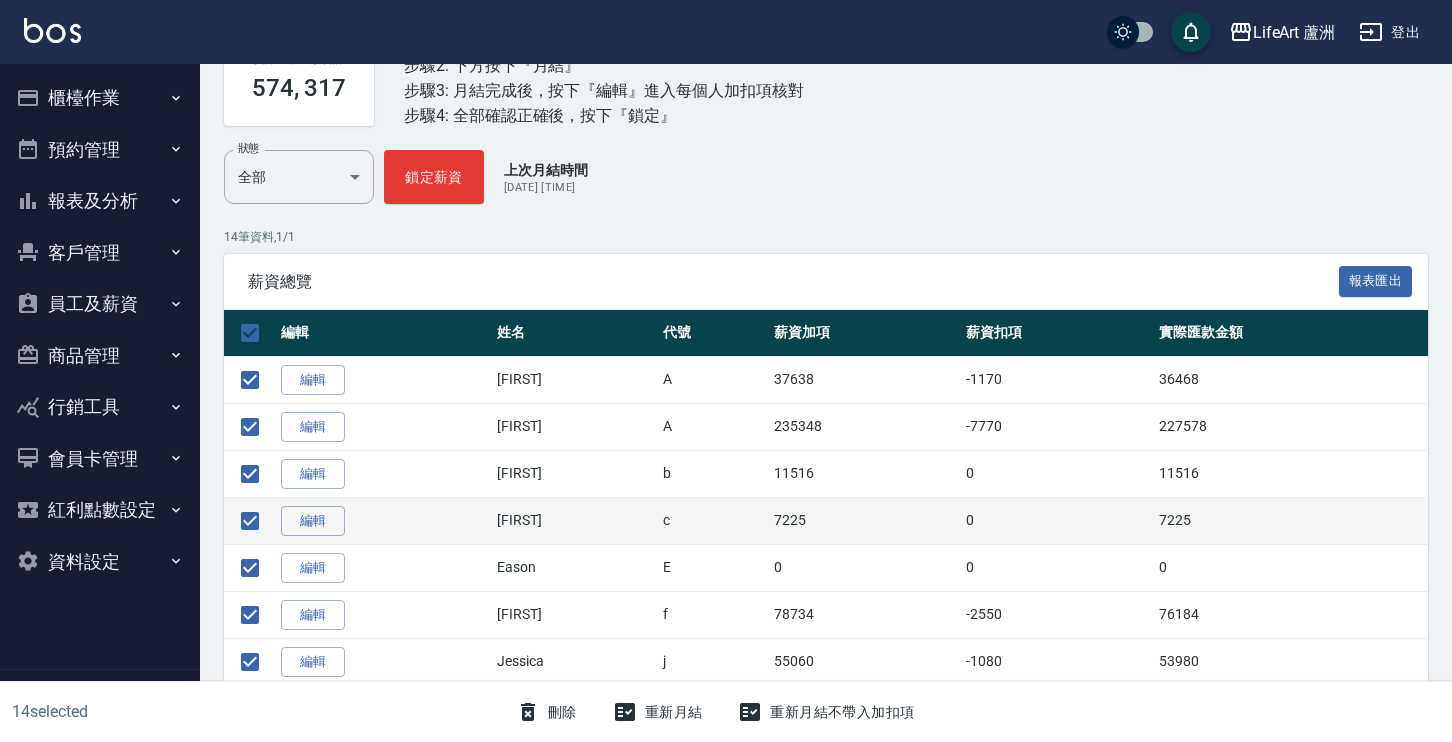 scroll, scrollTop: 211, scrollLeft: 0, axis: vertical 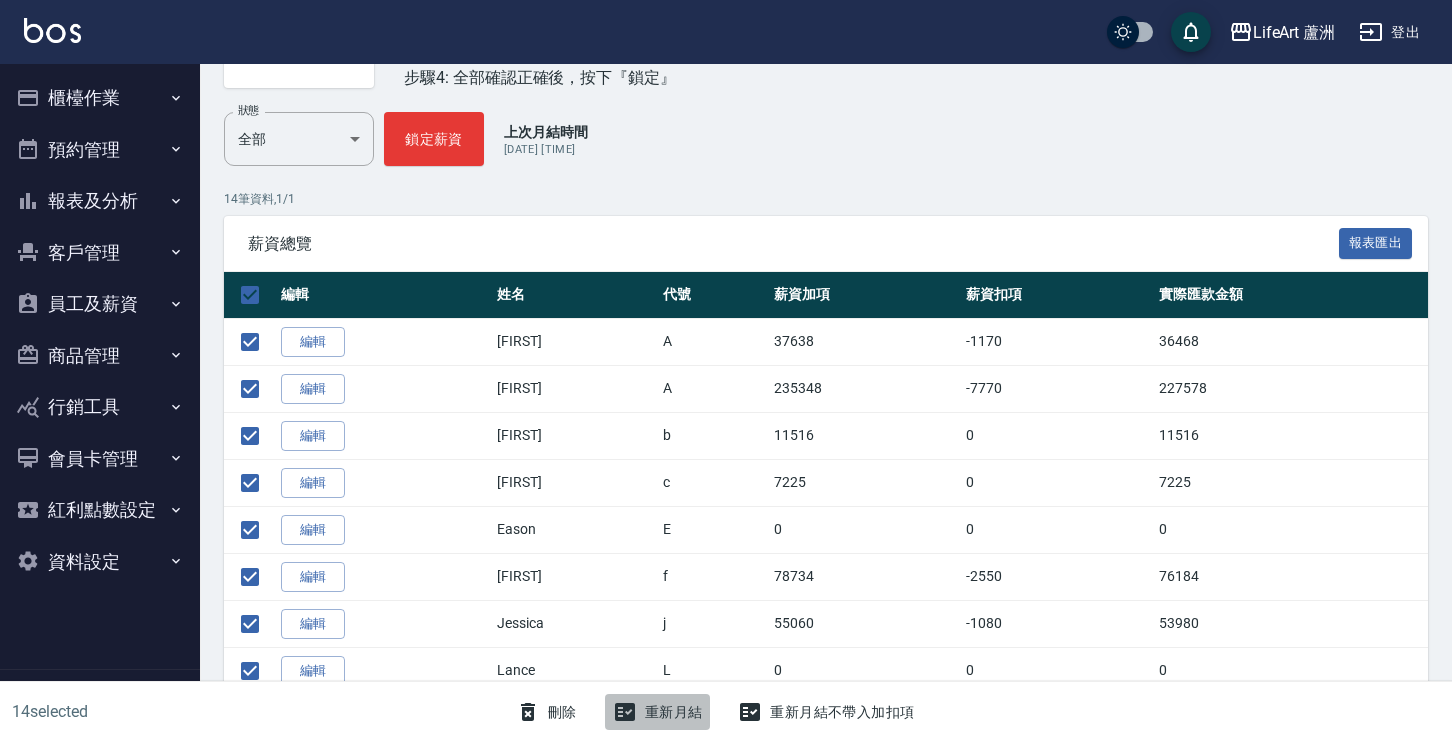 click on "重新月結" at bounding box center (658, 712) 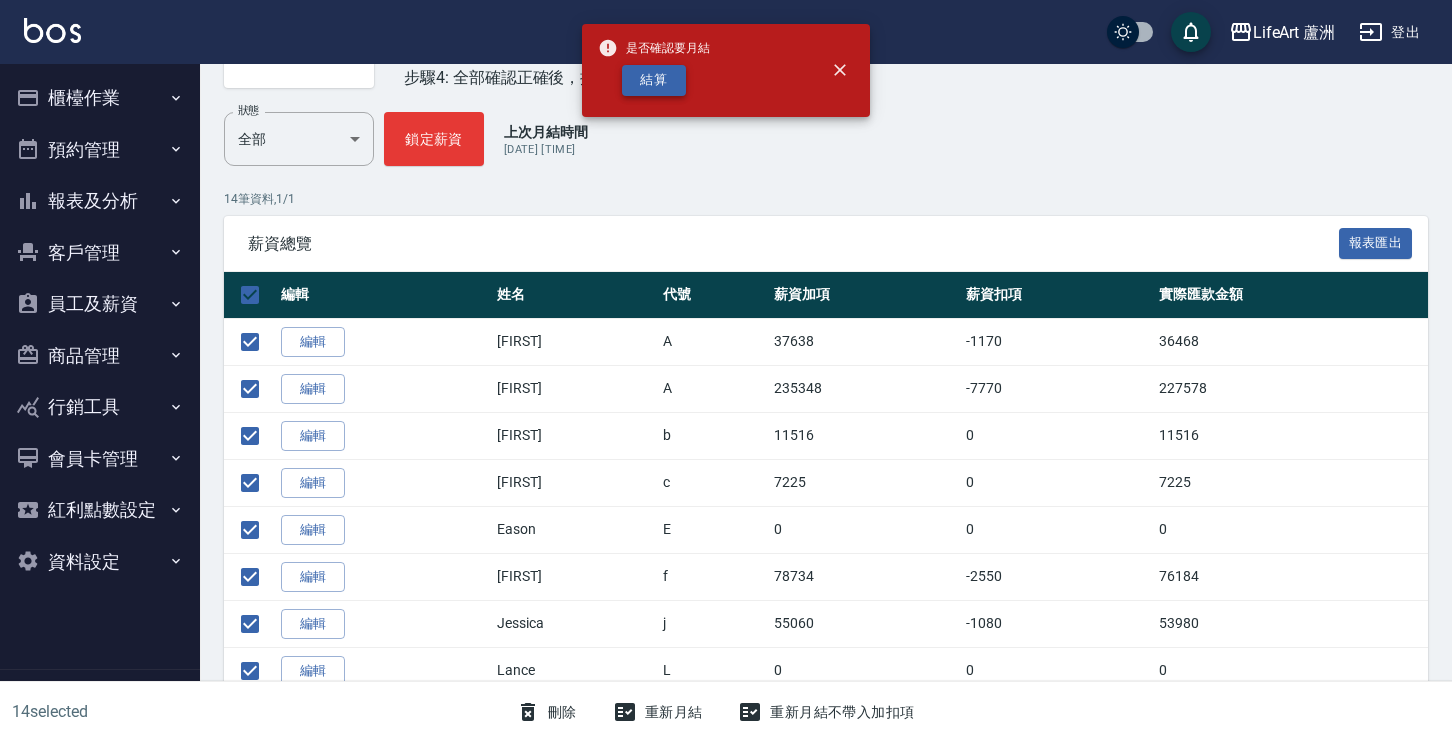 click on "結算" at bounding box center [654, 80] 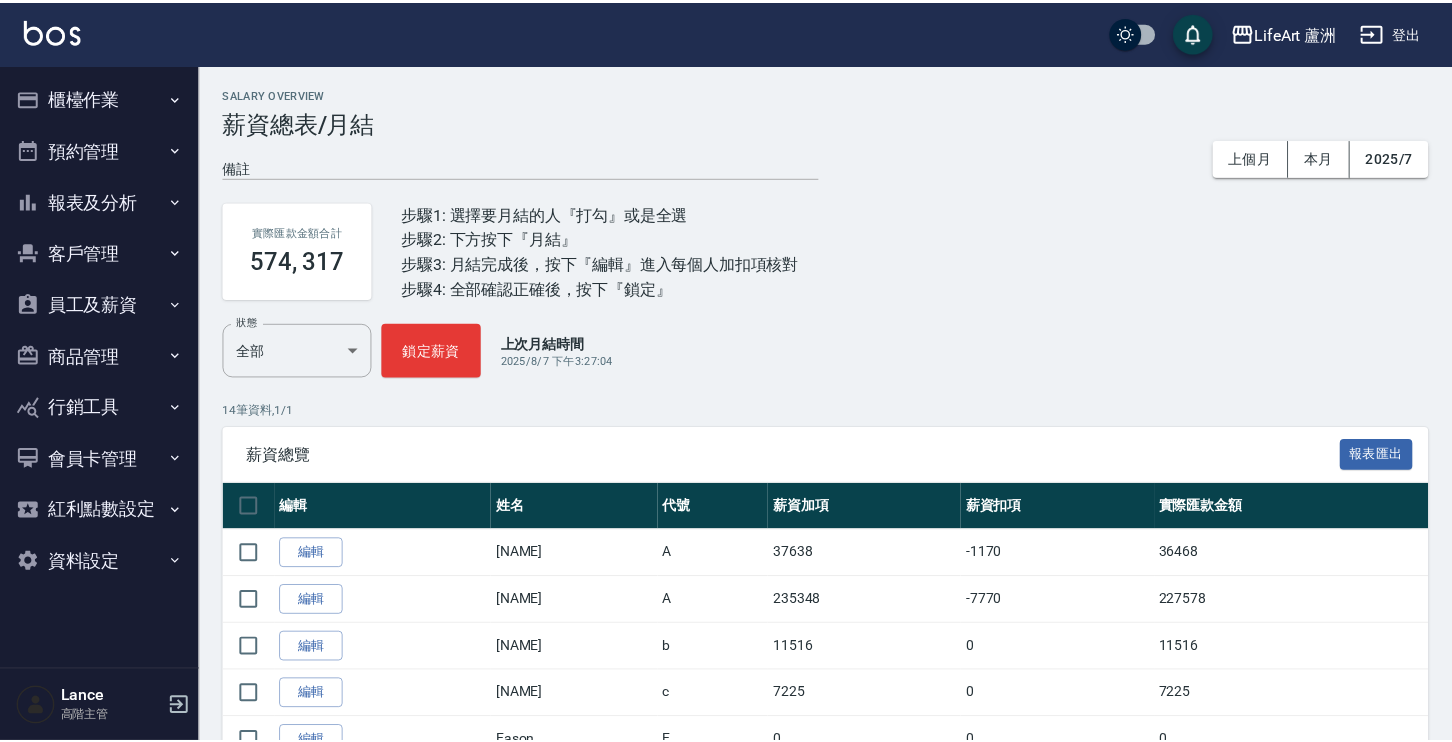 scroll, scrollTop: 0, scrollLeft: 0, axis: both 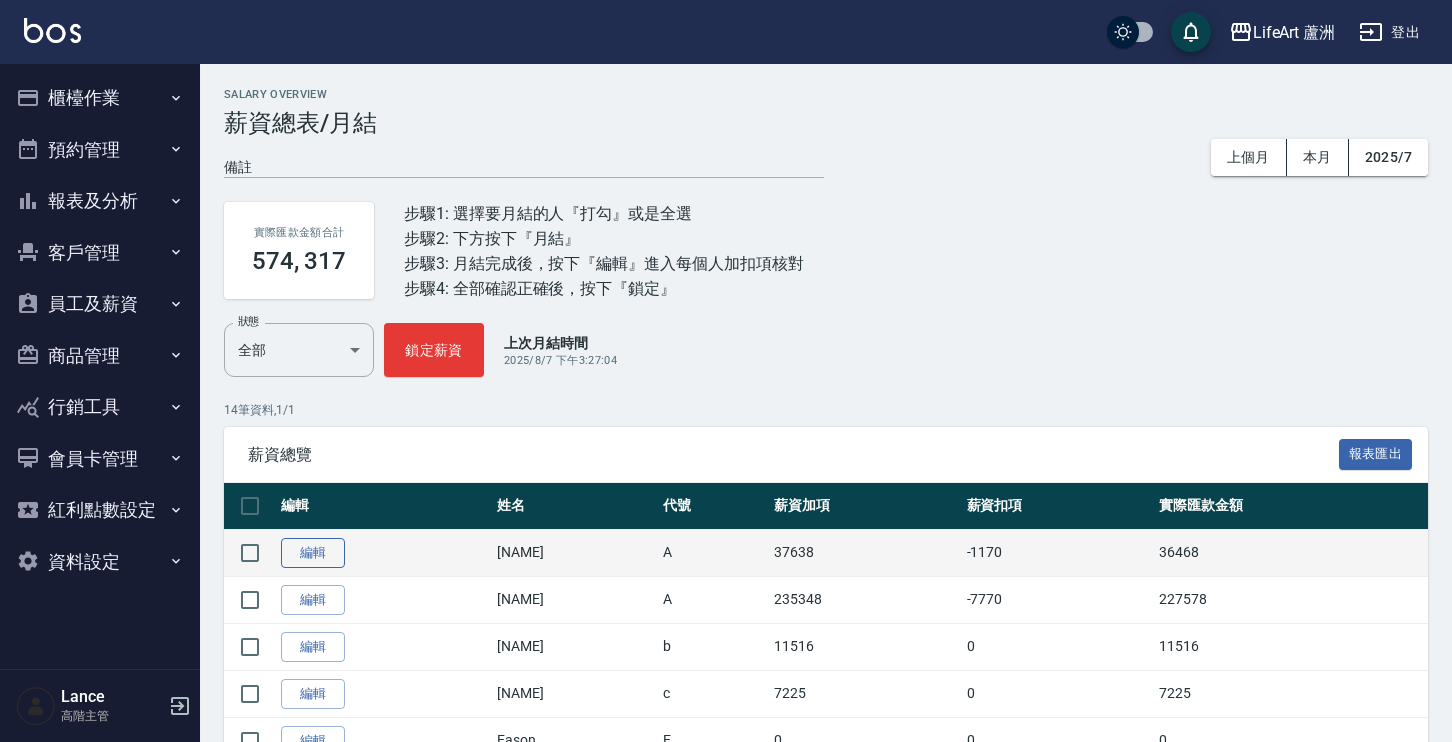 click on "編輯" at bounding box center (313, 553) 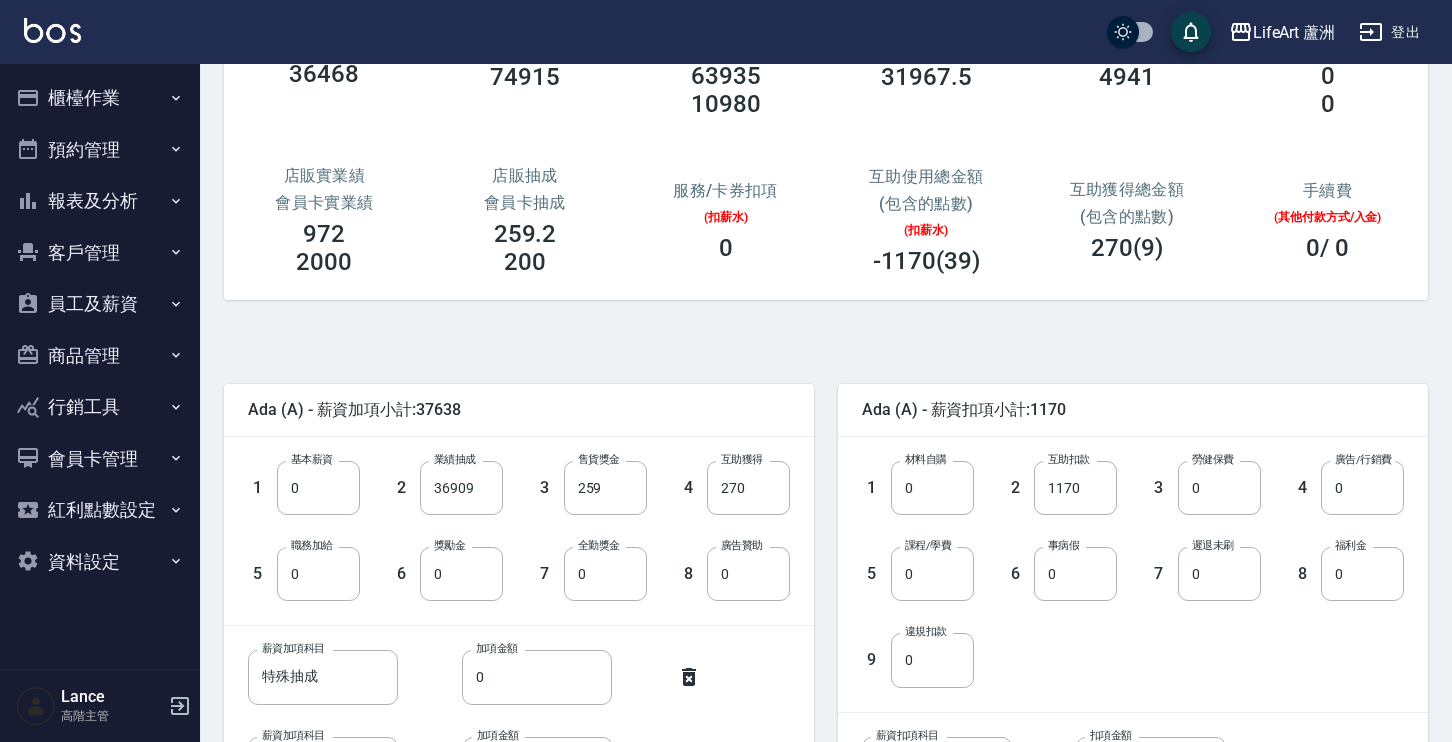 scroll, scrollTop: 344, scrollLeft: 0, axis: vertical 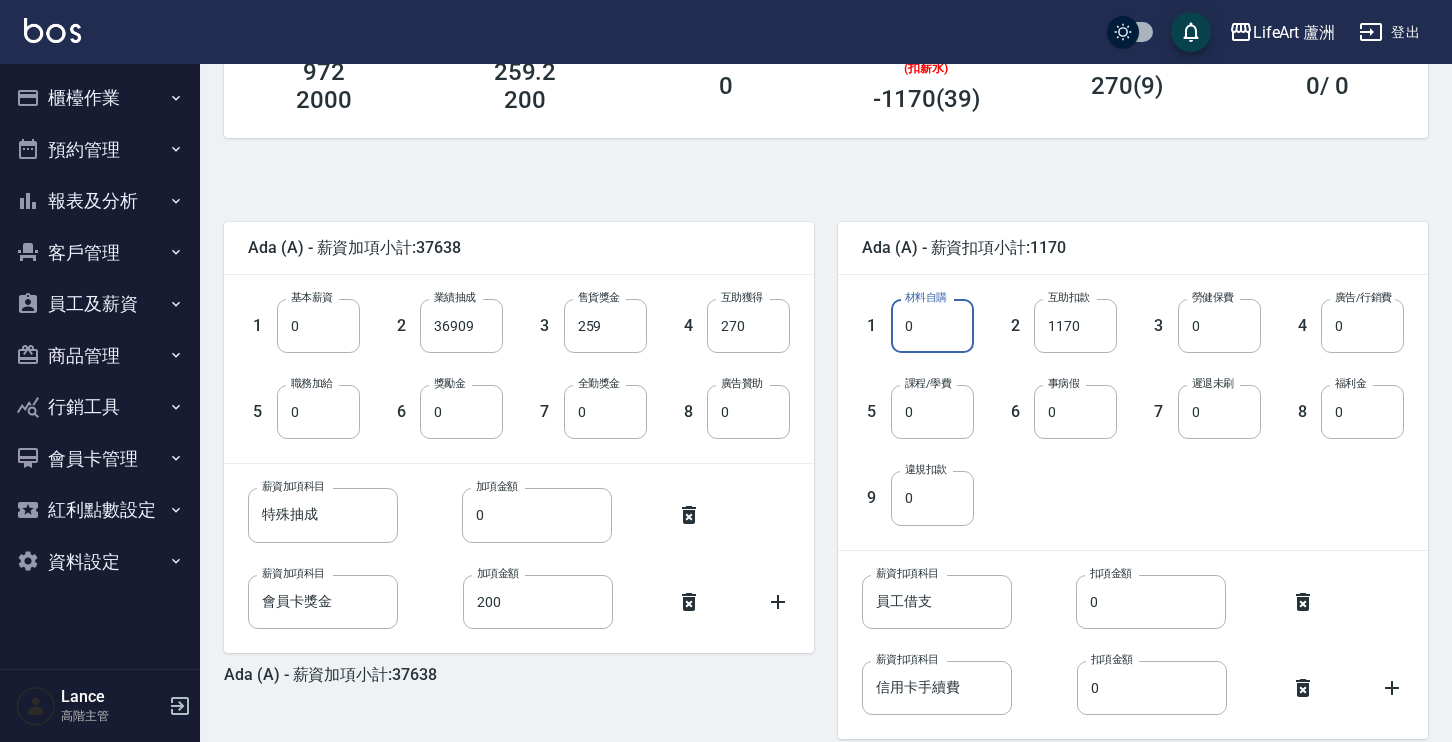 click on "0" at bounding box center [932, 326] 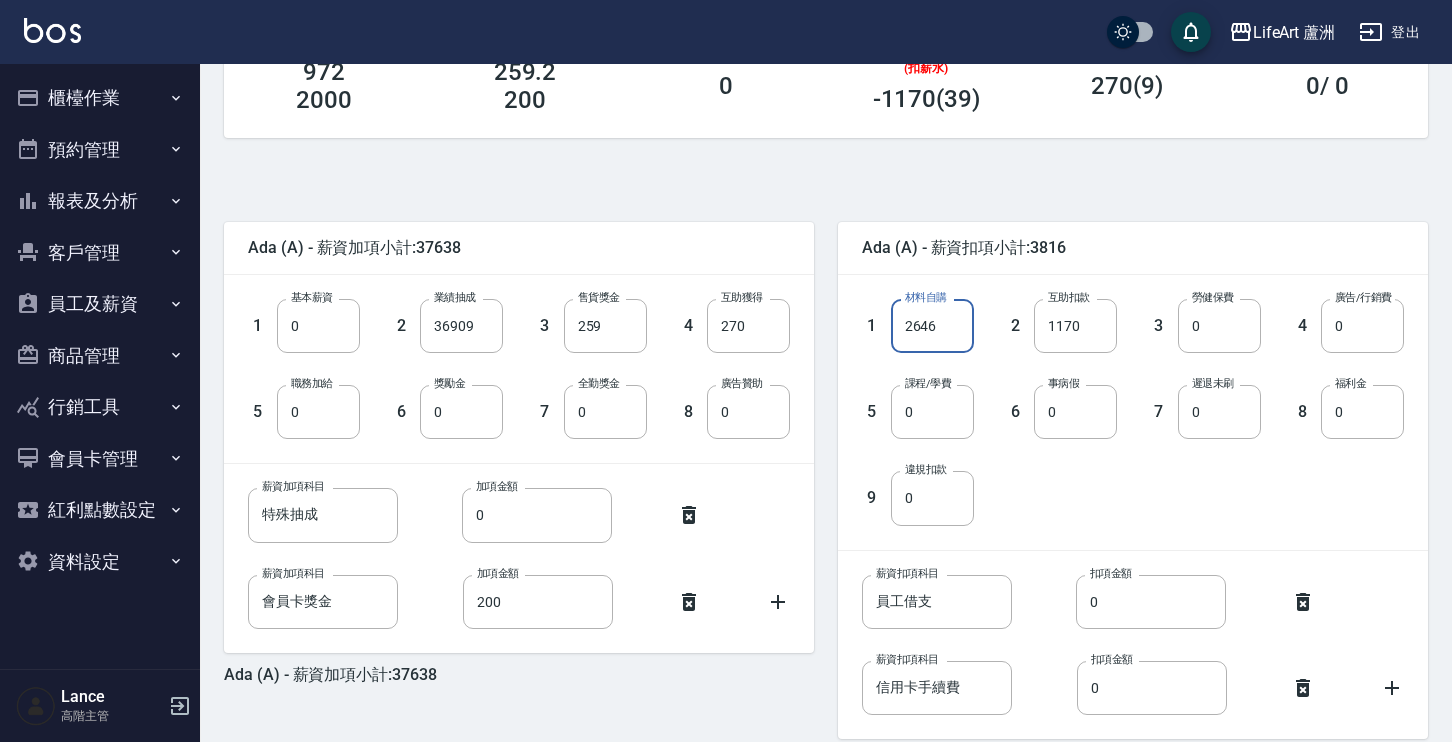 type on "2646" 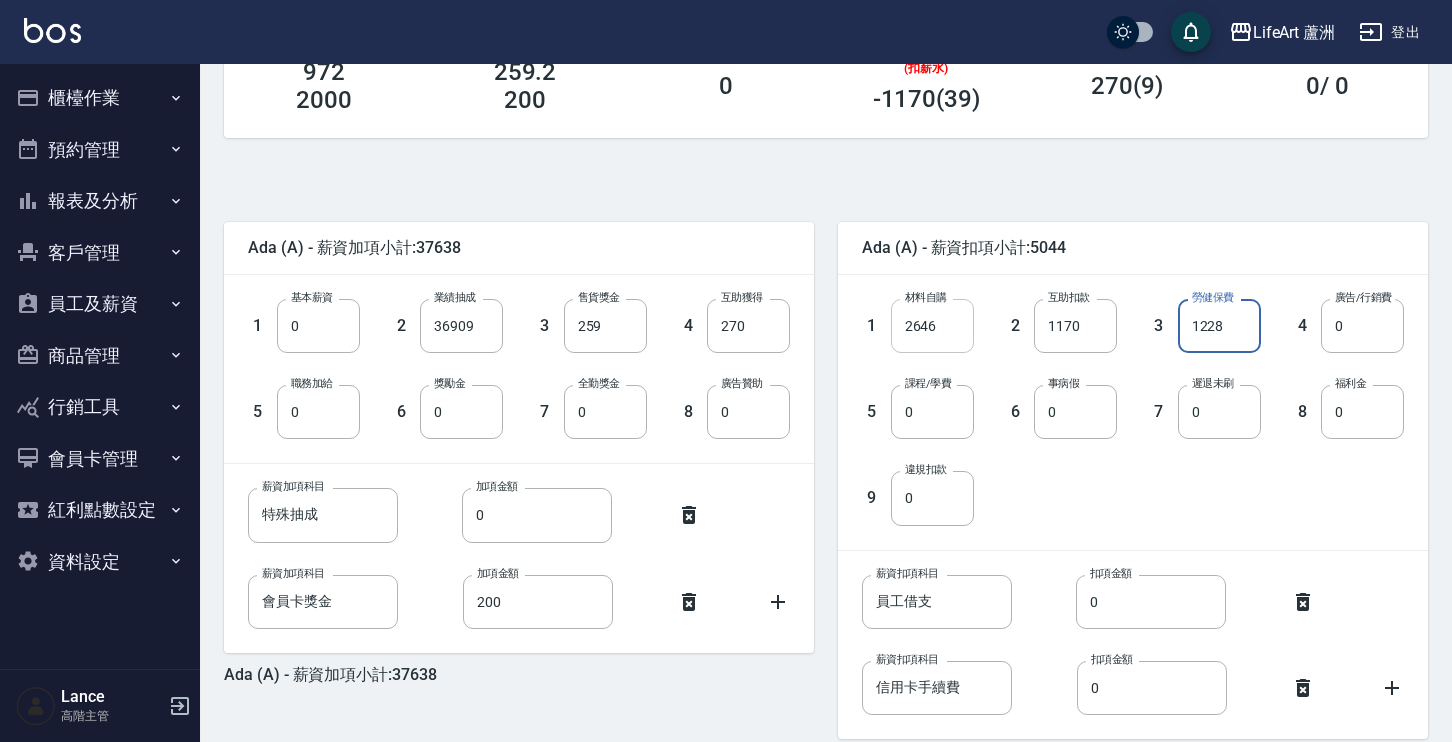 type on "1228" 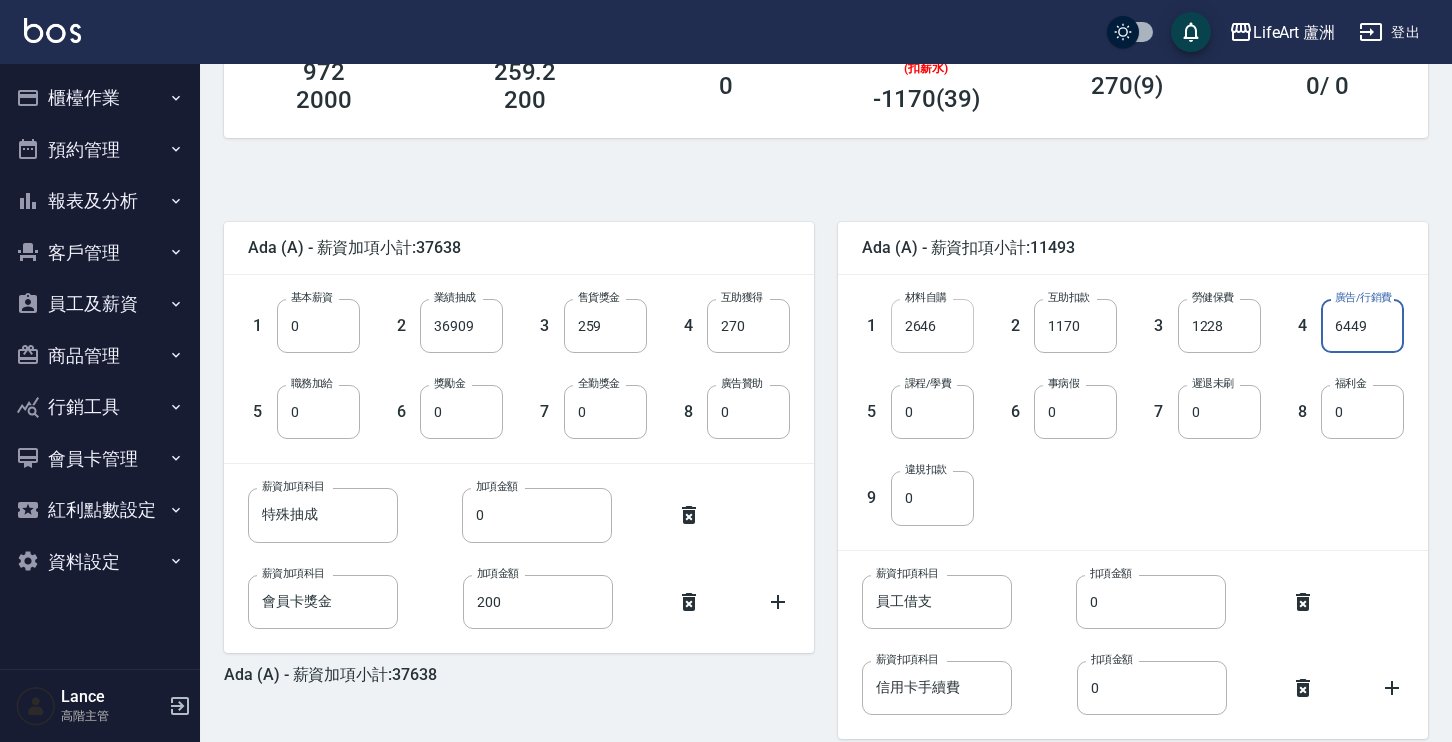 type on "6449" 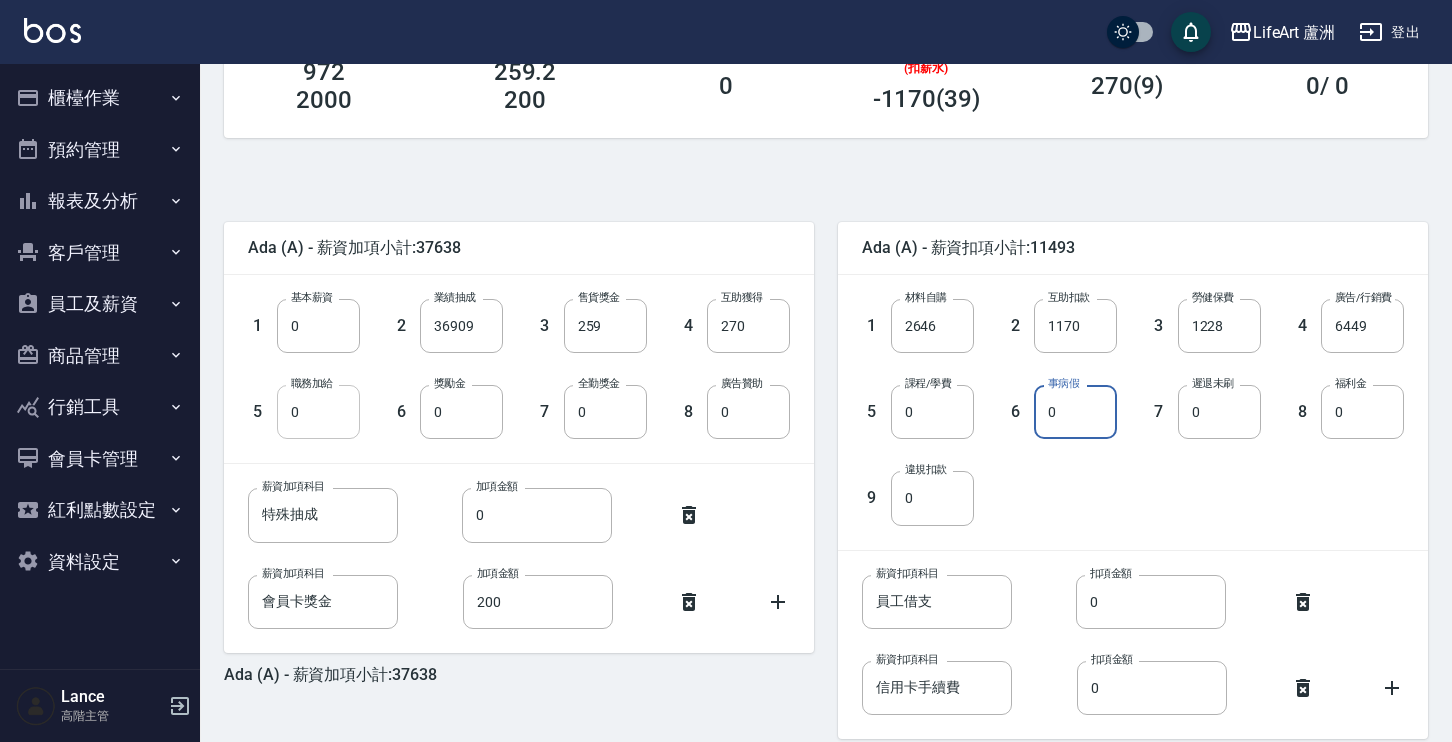 click on "0" at bounding box center [318, 412] 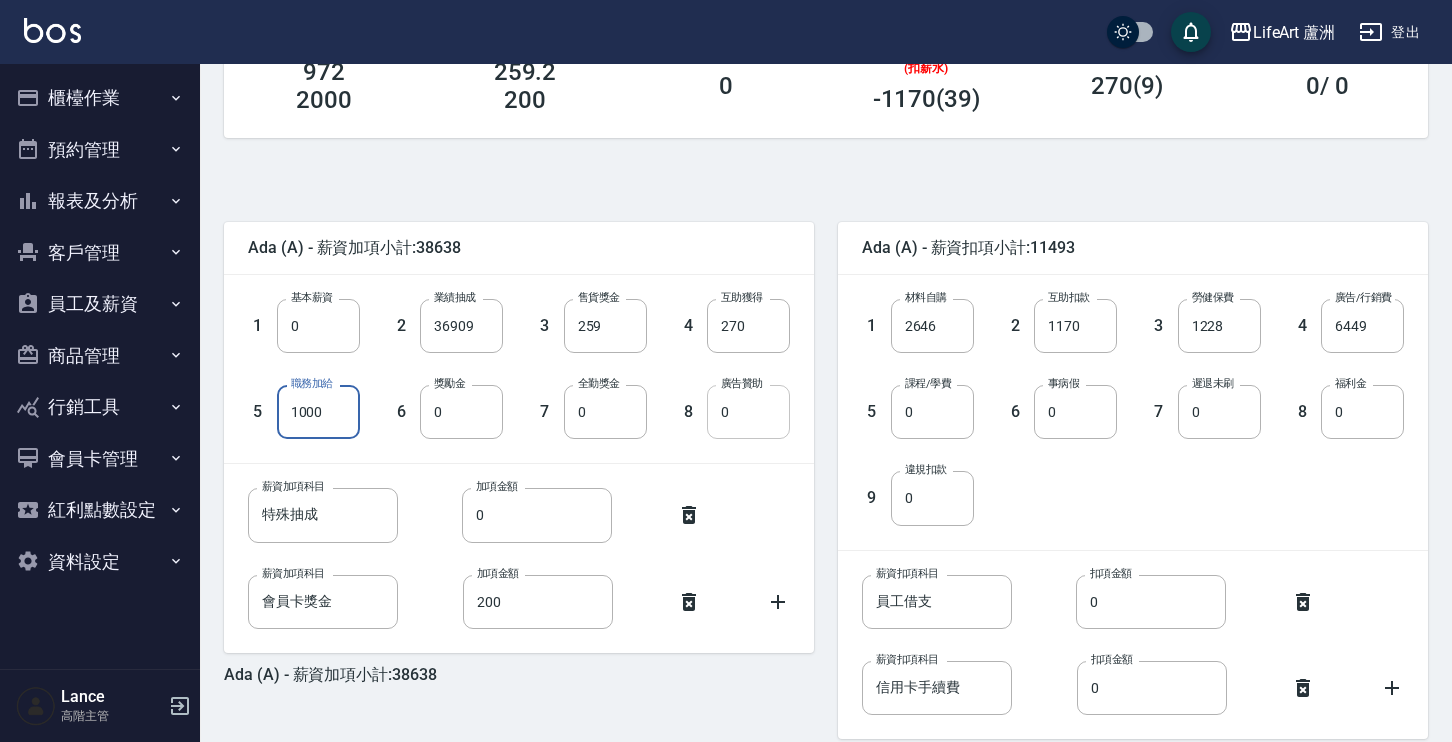 type on "1000" 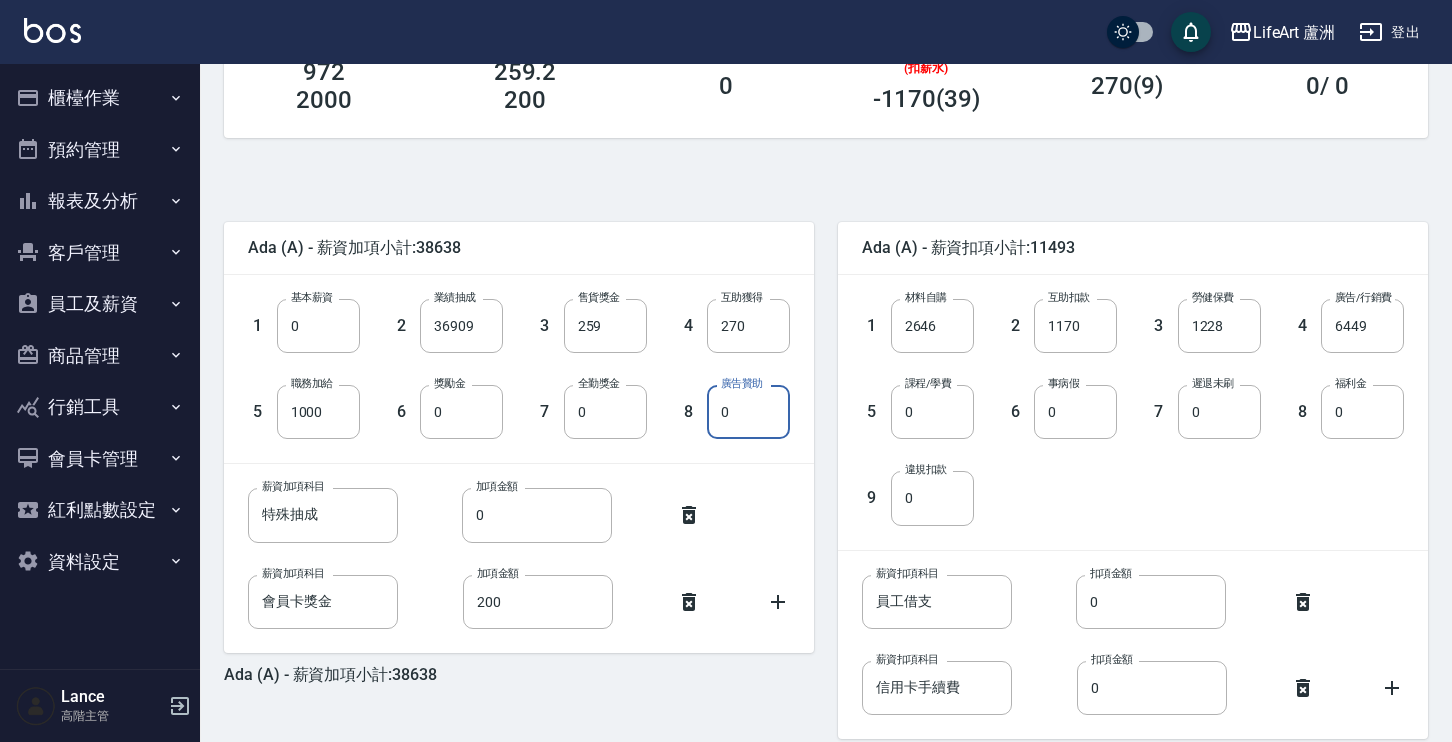 click on "0" at bounding box center [748, 412] 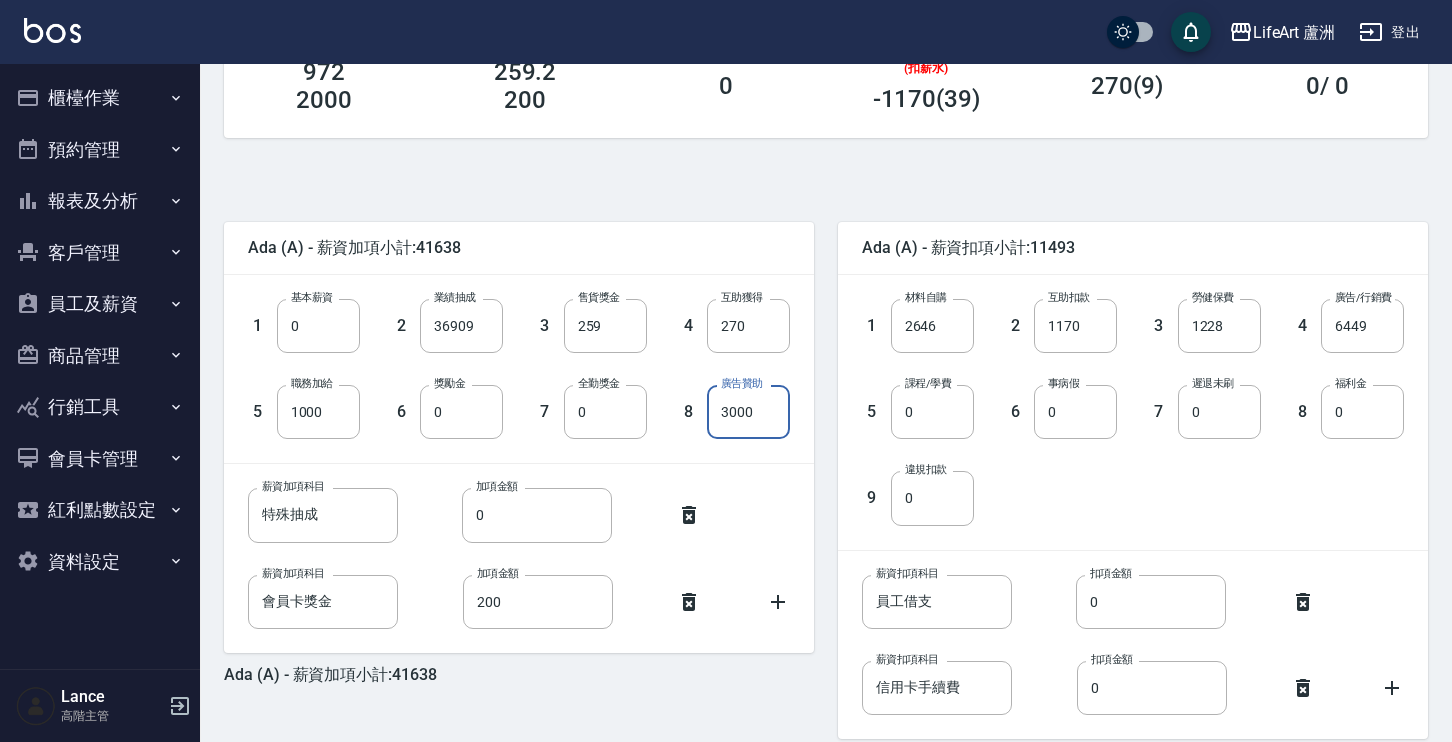 scroll, scrollTop: 473, scrollLeft: 0, axis: vertical 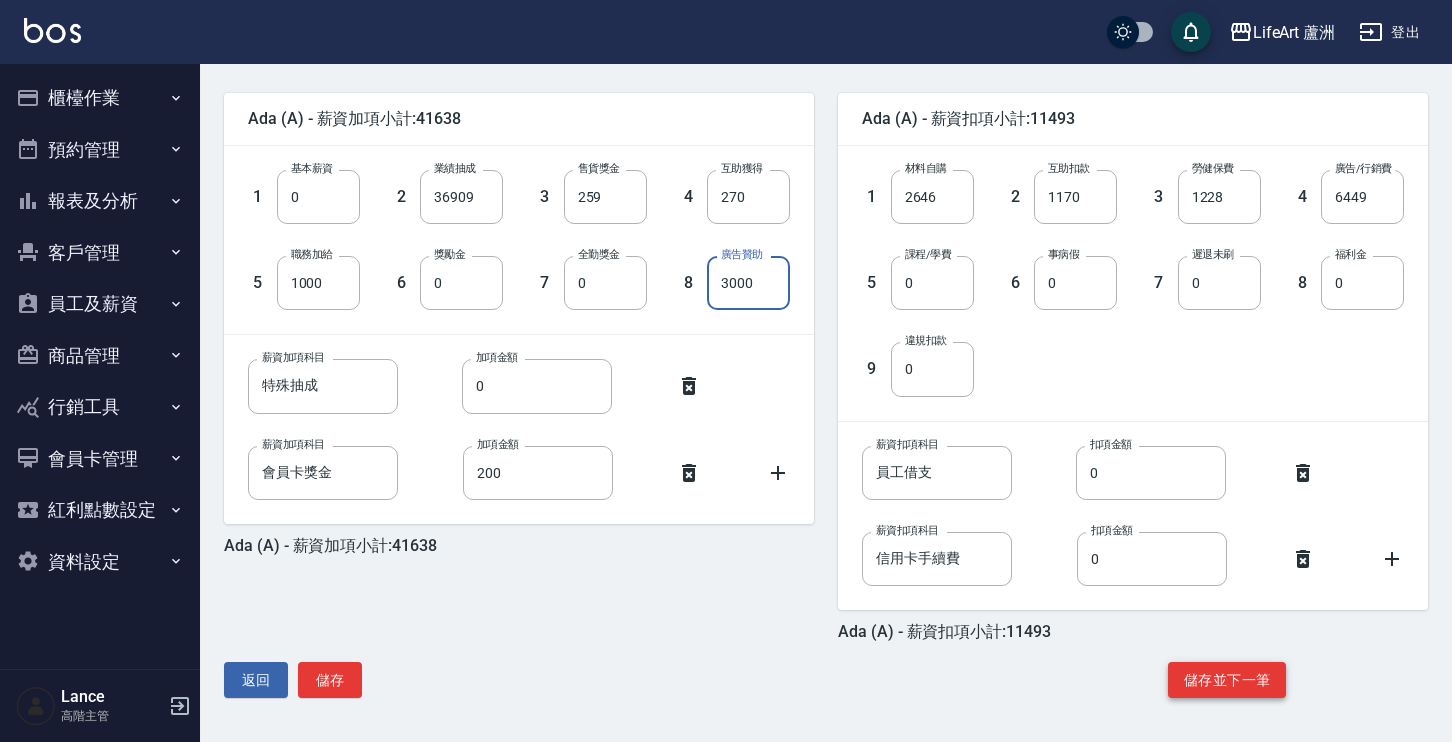 type on "3000" 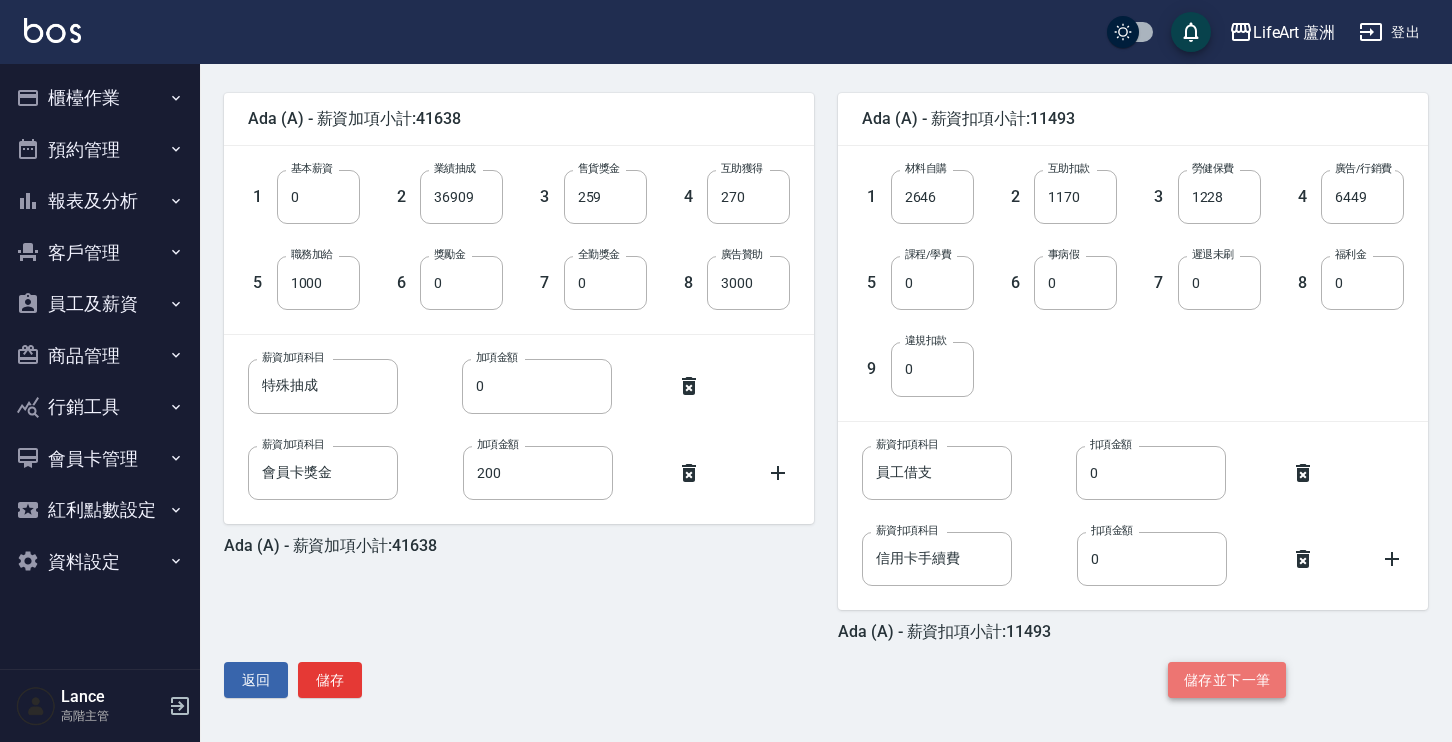 click on "儲存並下一筆" 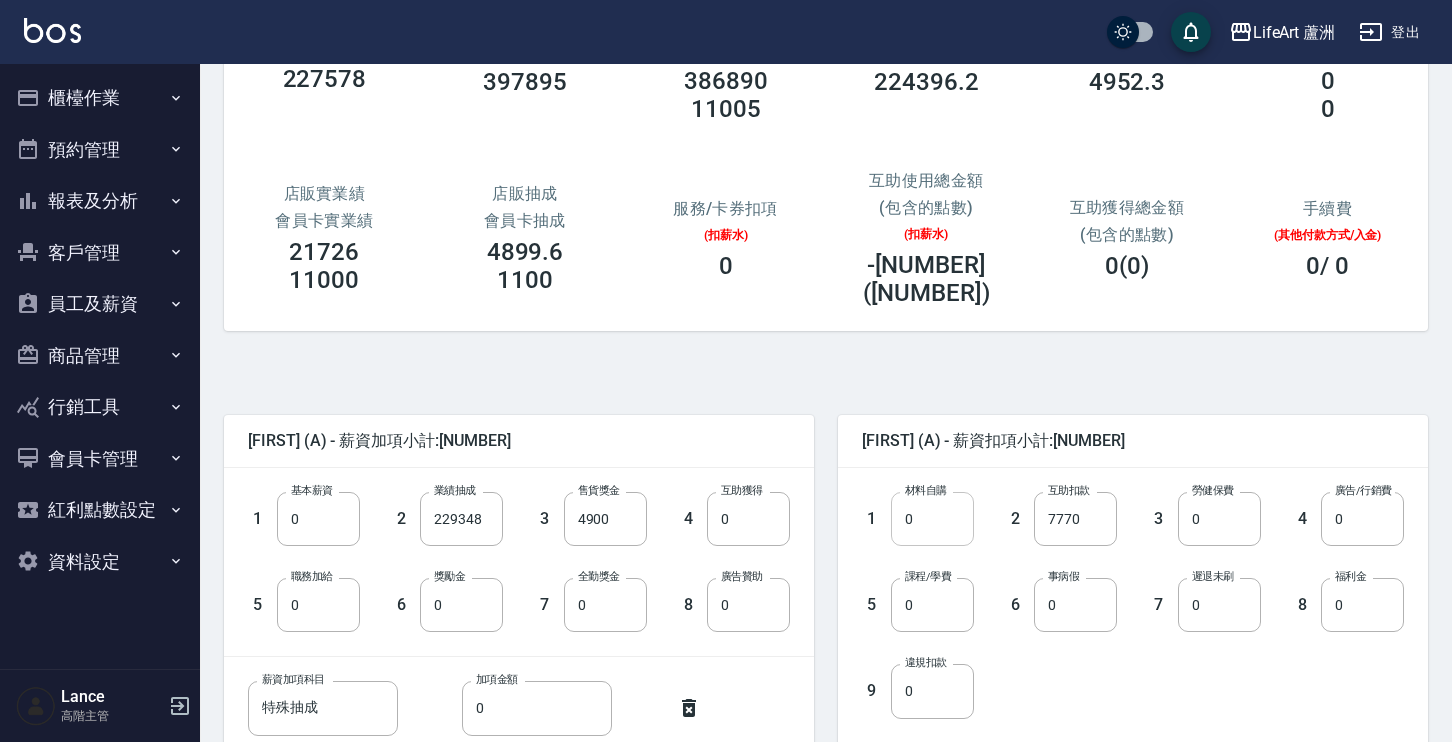 scroll, scrollTop: 207, scrollLeft: 0, axis: vertical 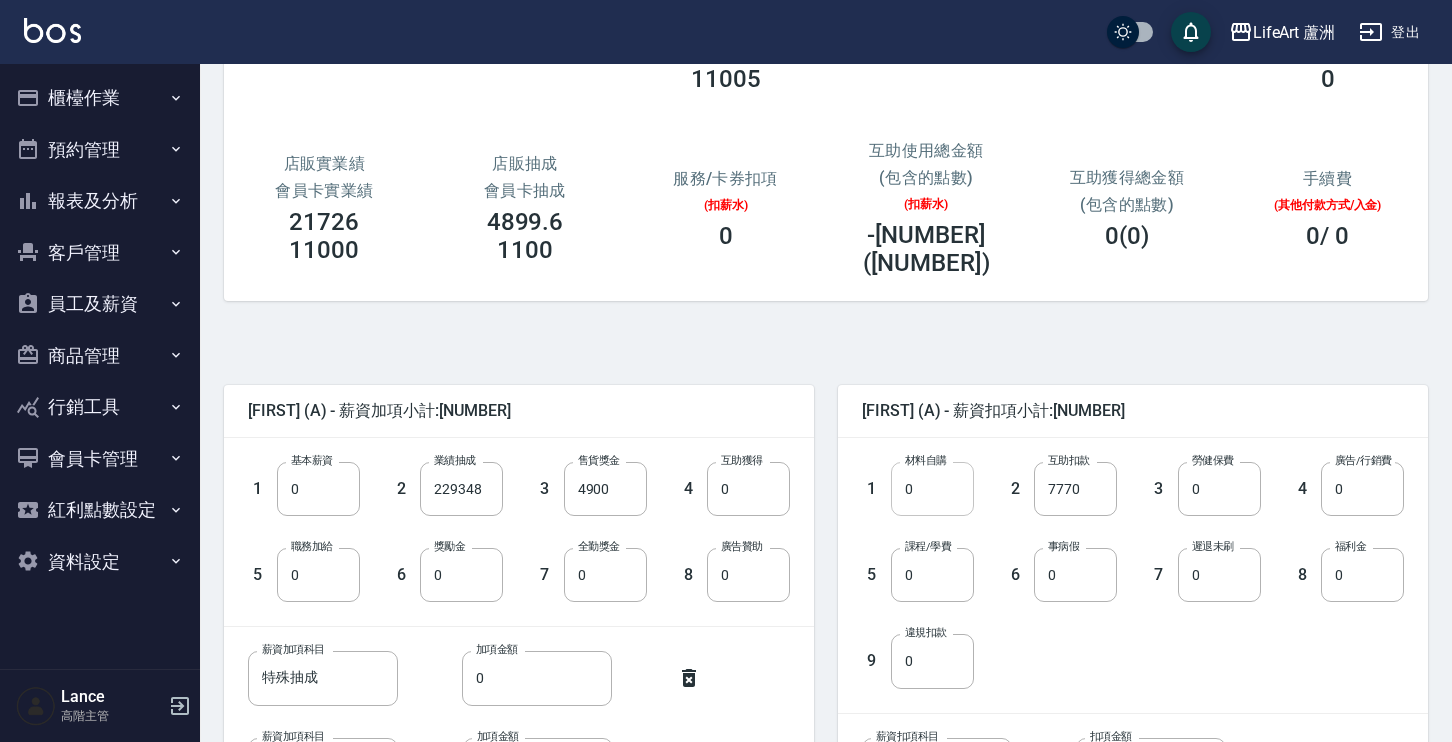 click on "0" at bounding box center [932, 489] 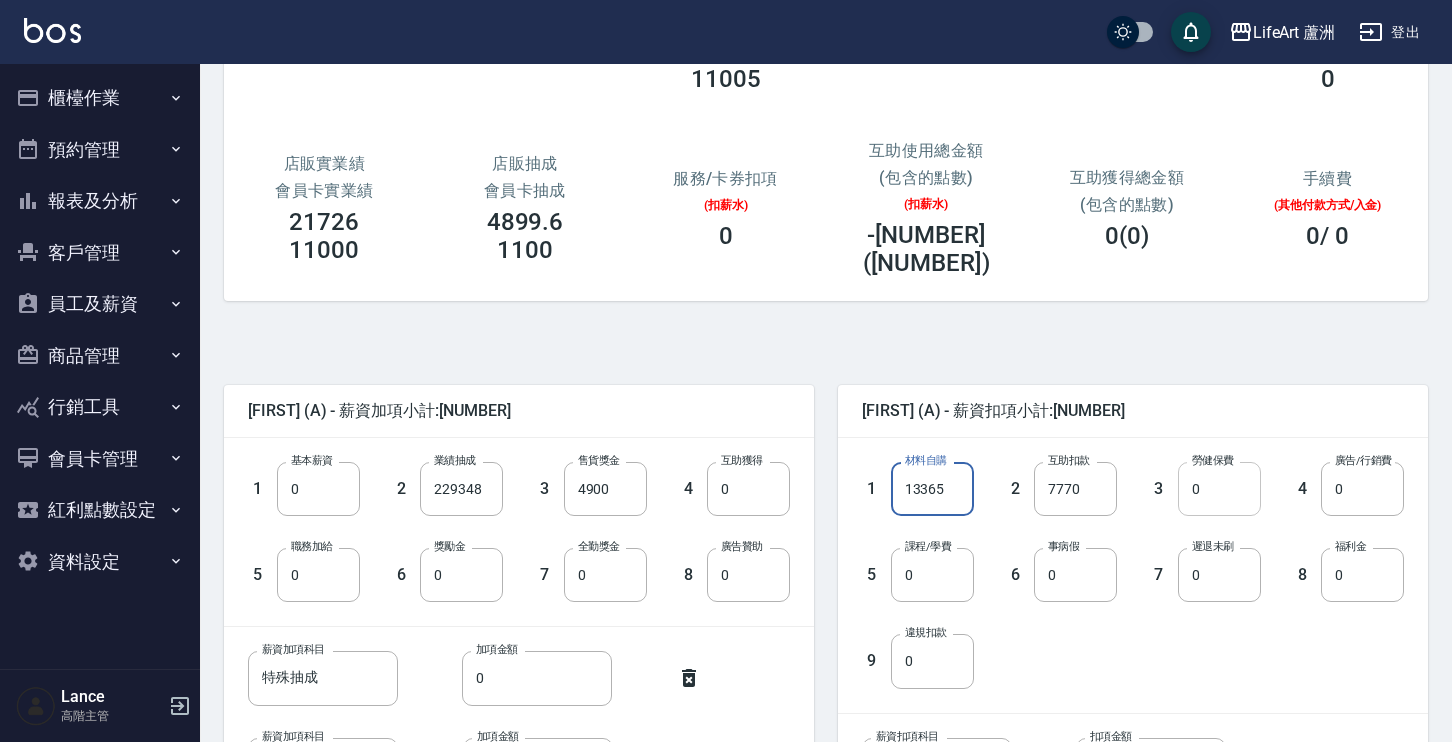 type on "13365" 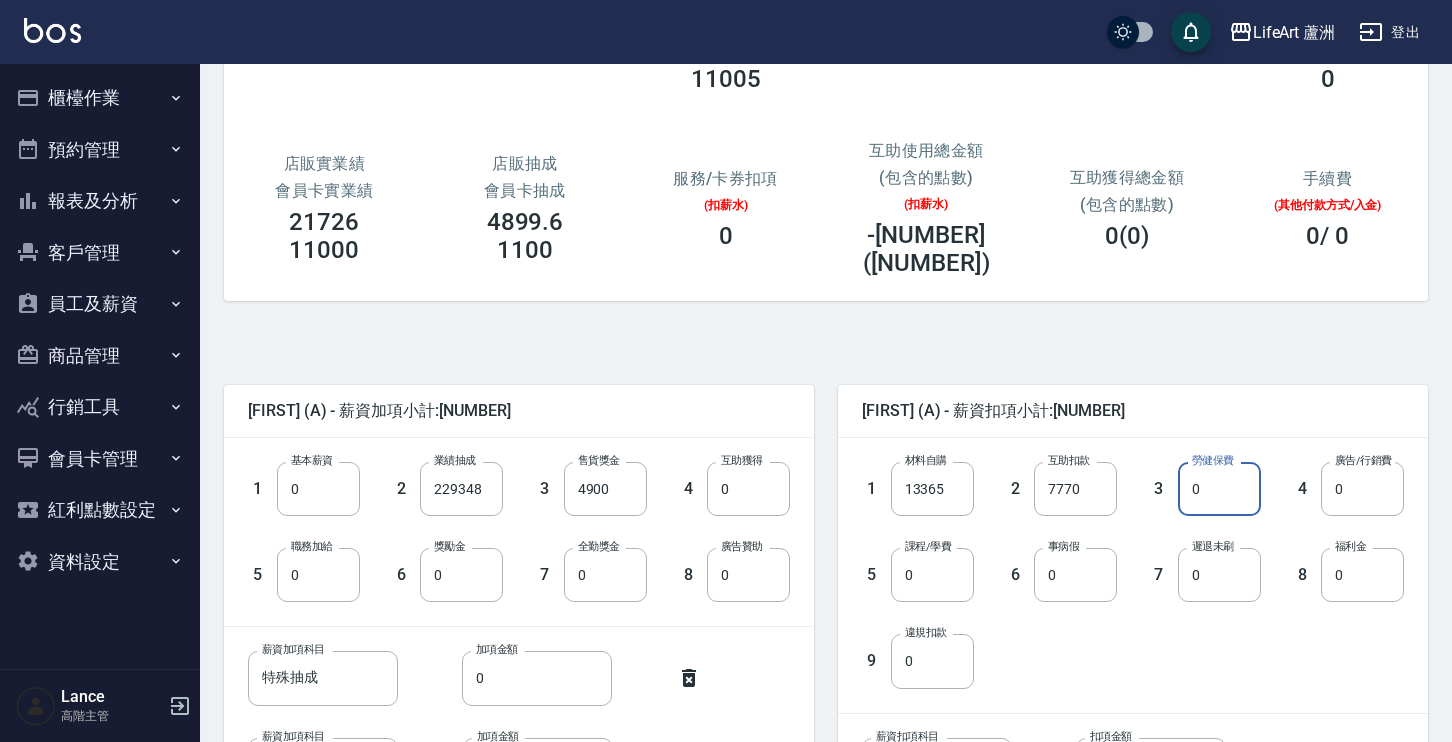 click on "0" at bounding box center [1219, 489] 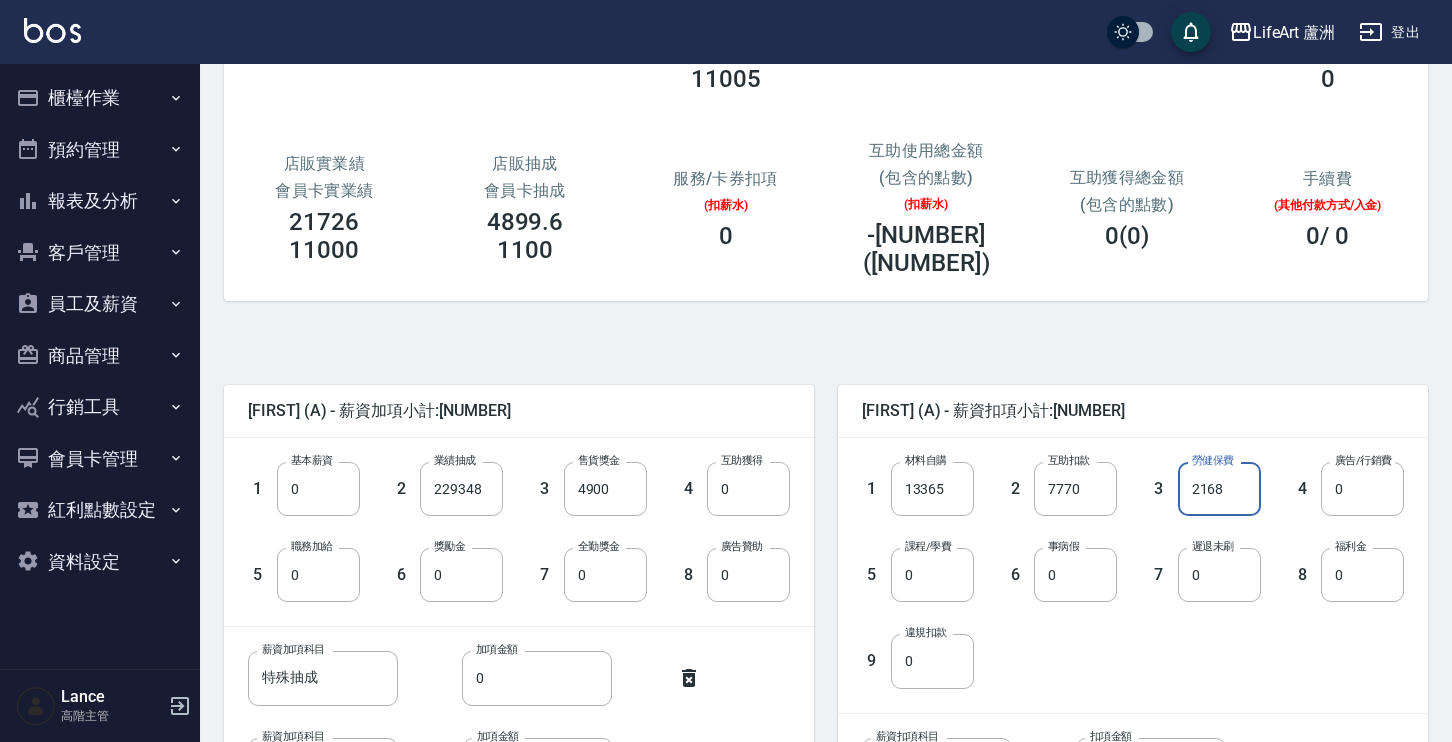 type on "2168" 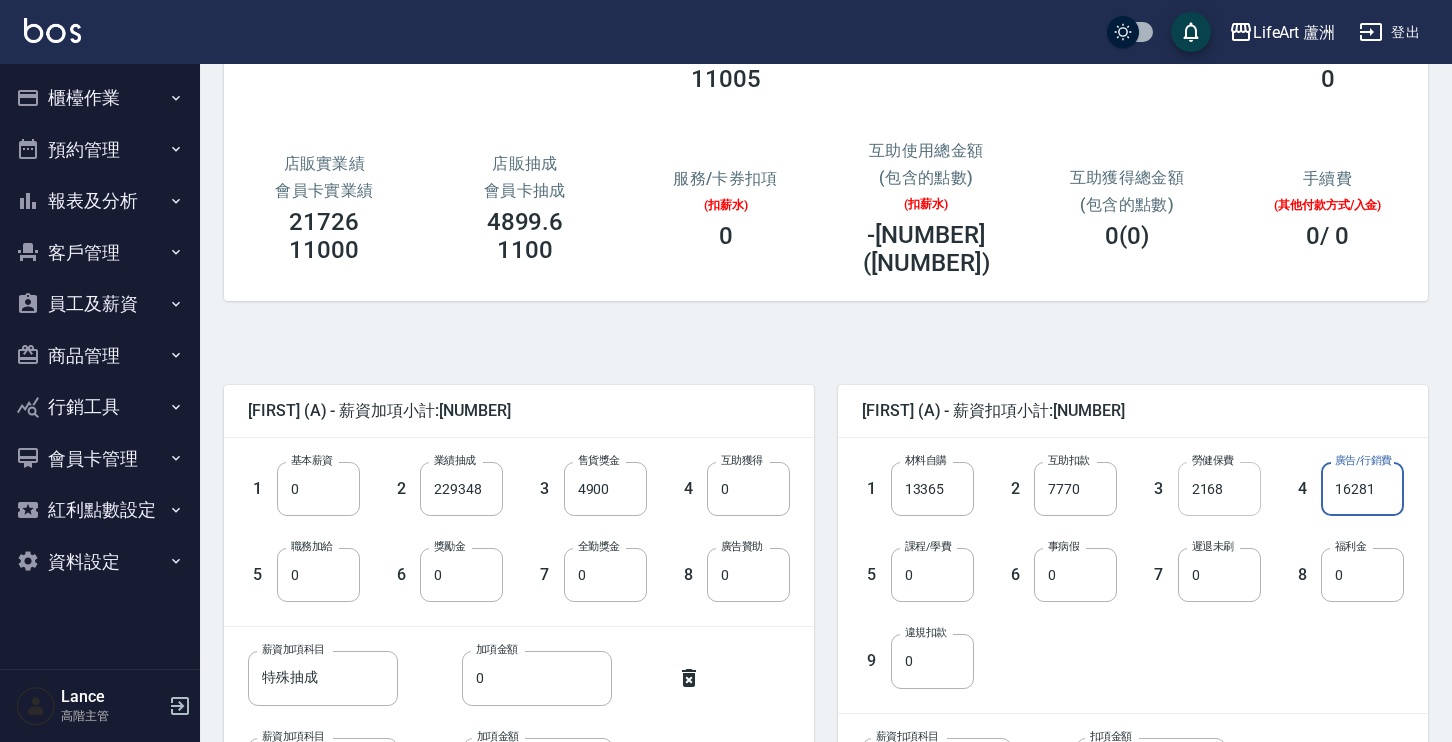 type on "16281" 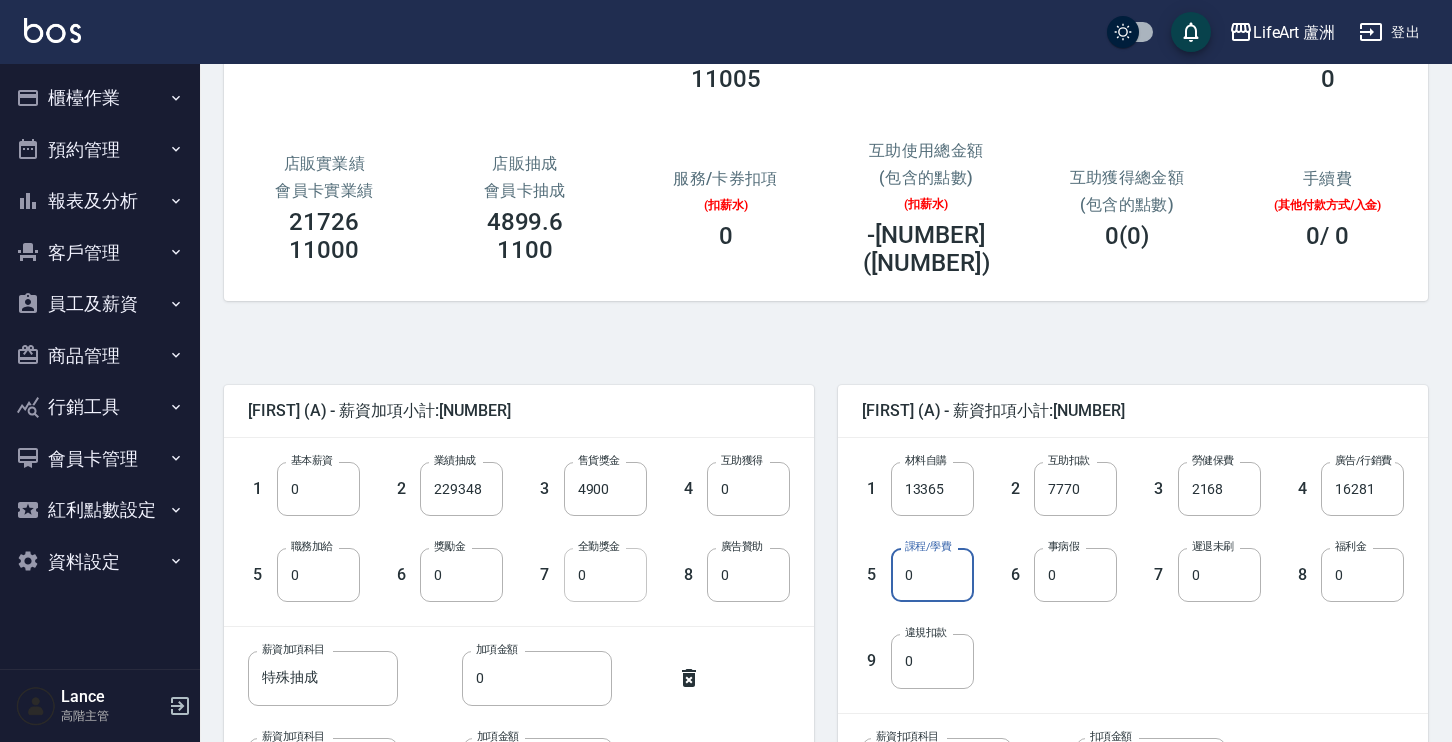 click on "0" at bounding box center (605, 575) 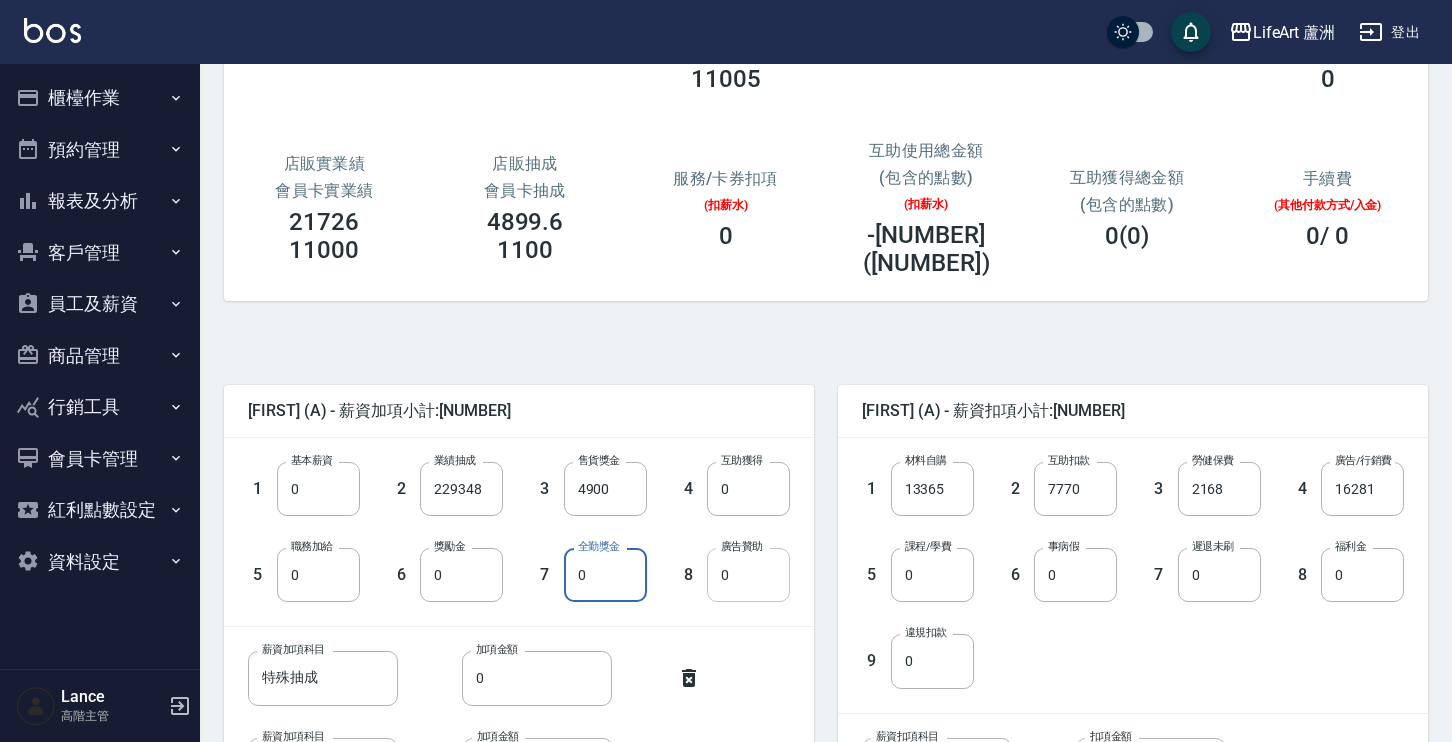 click on "0" at bounding box center [748, 575] 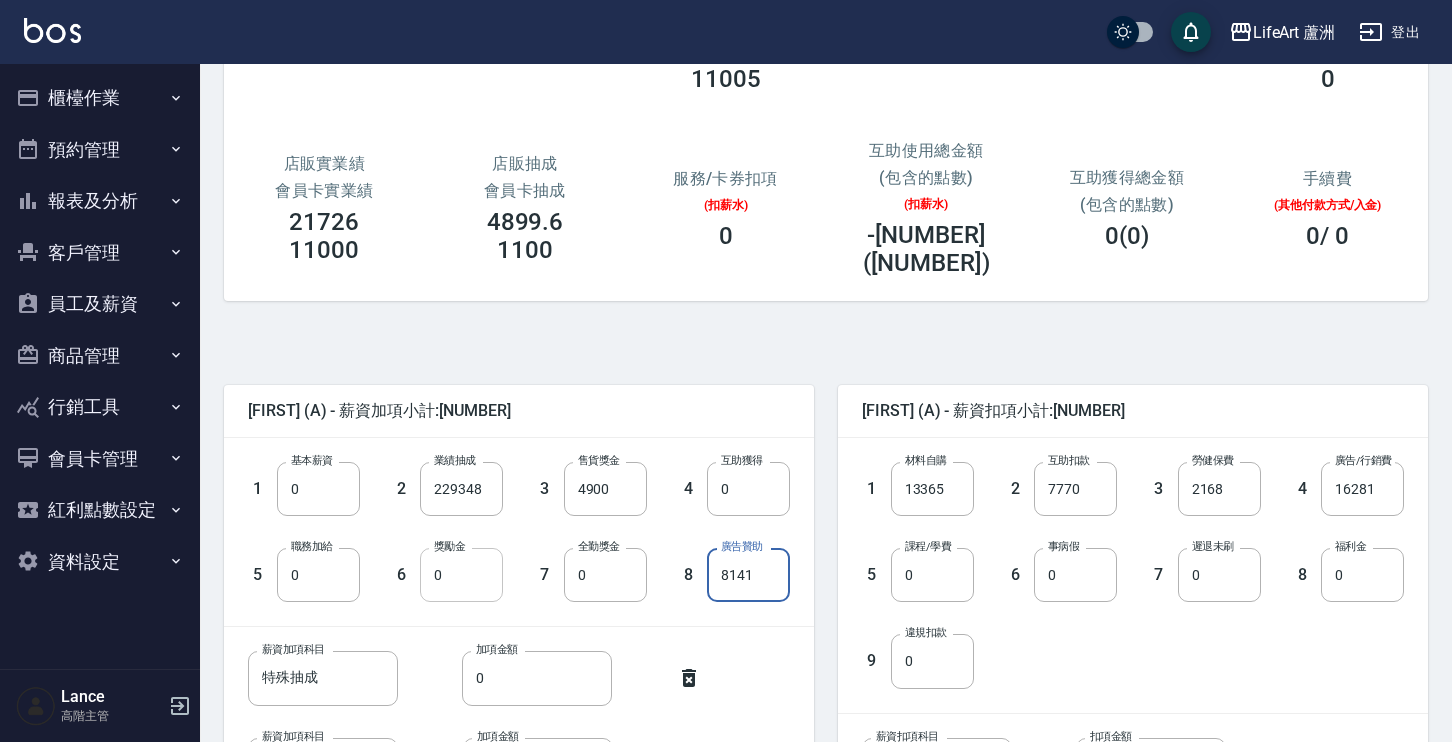 type on "8141" 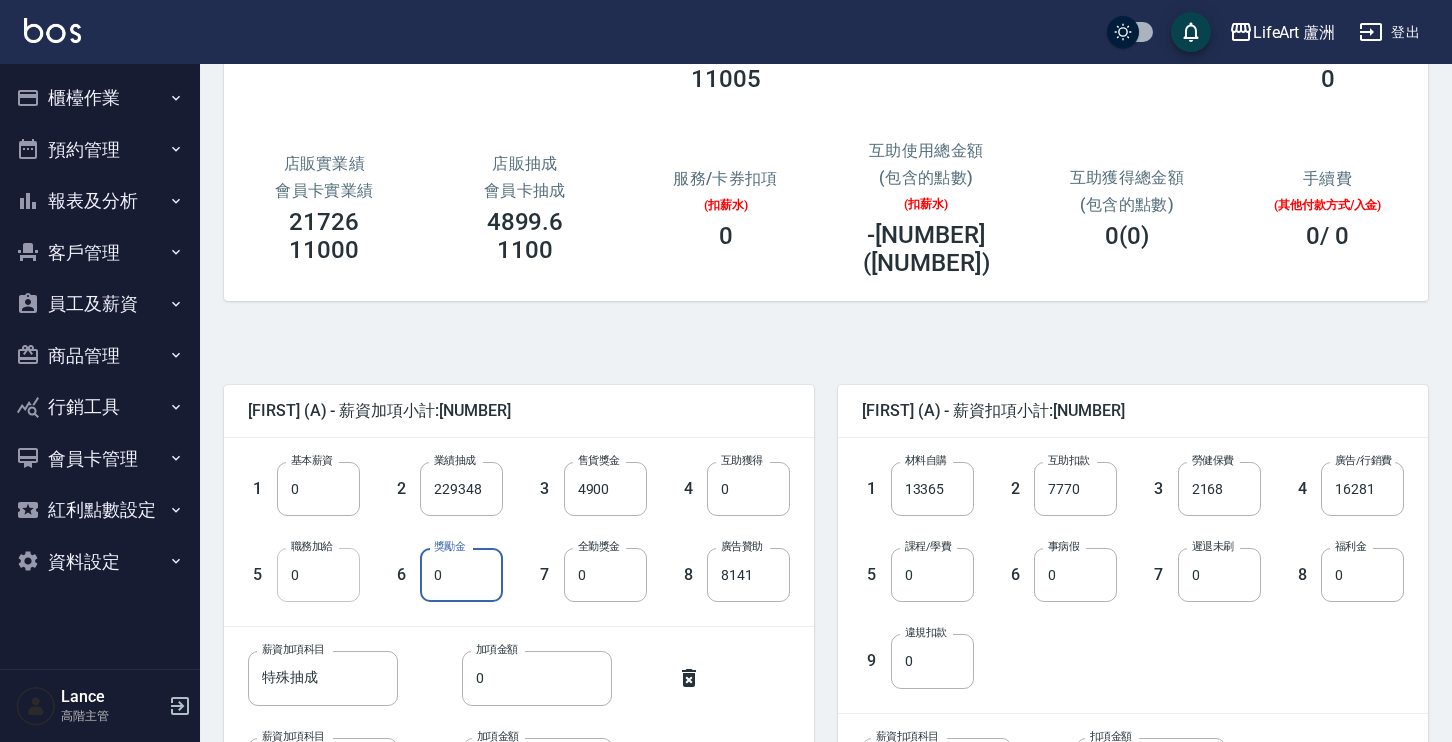 drag, startPoint x: 338, startPoint y: 551, endPoint x: 356, endPoint y: 544, distance: 19.313208 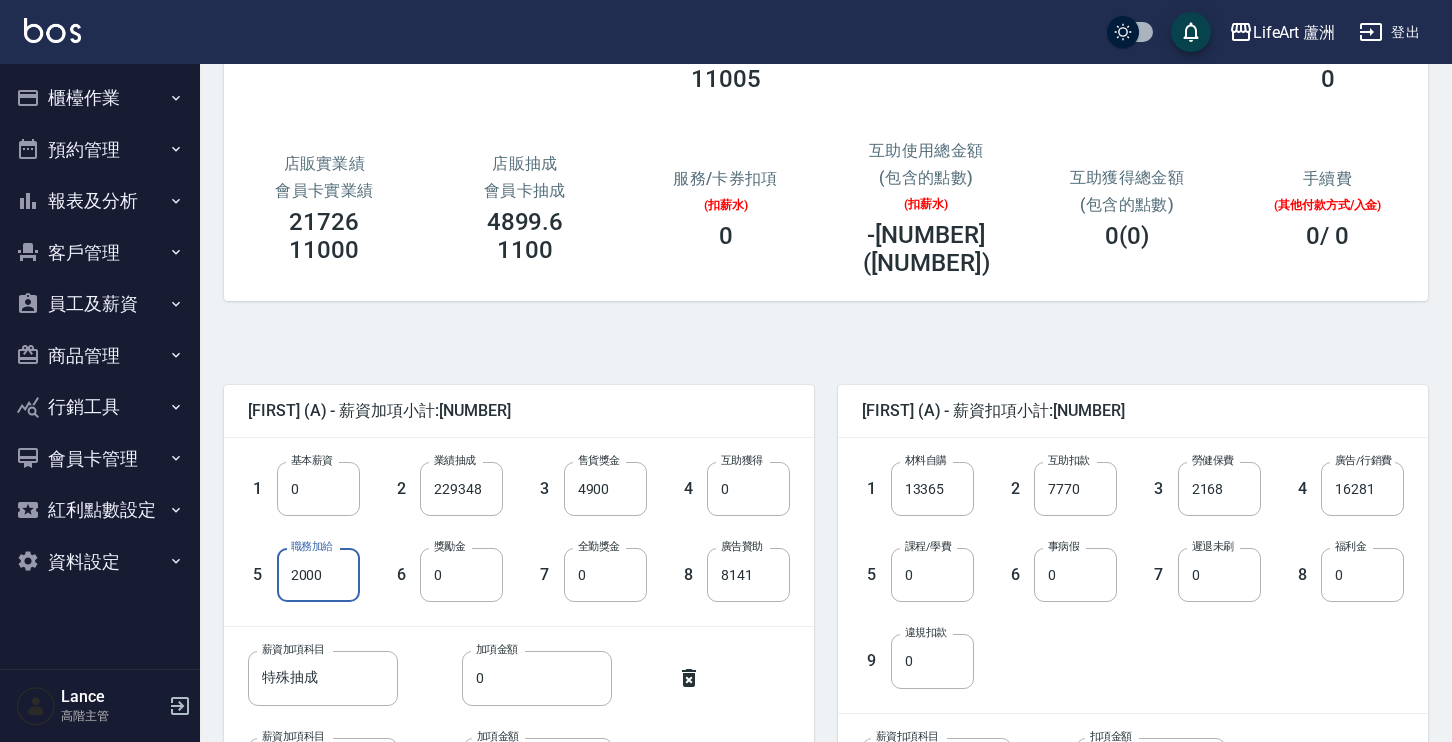 scroll, scrollTop: 473, scrollLeft: 0, axis: vertical 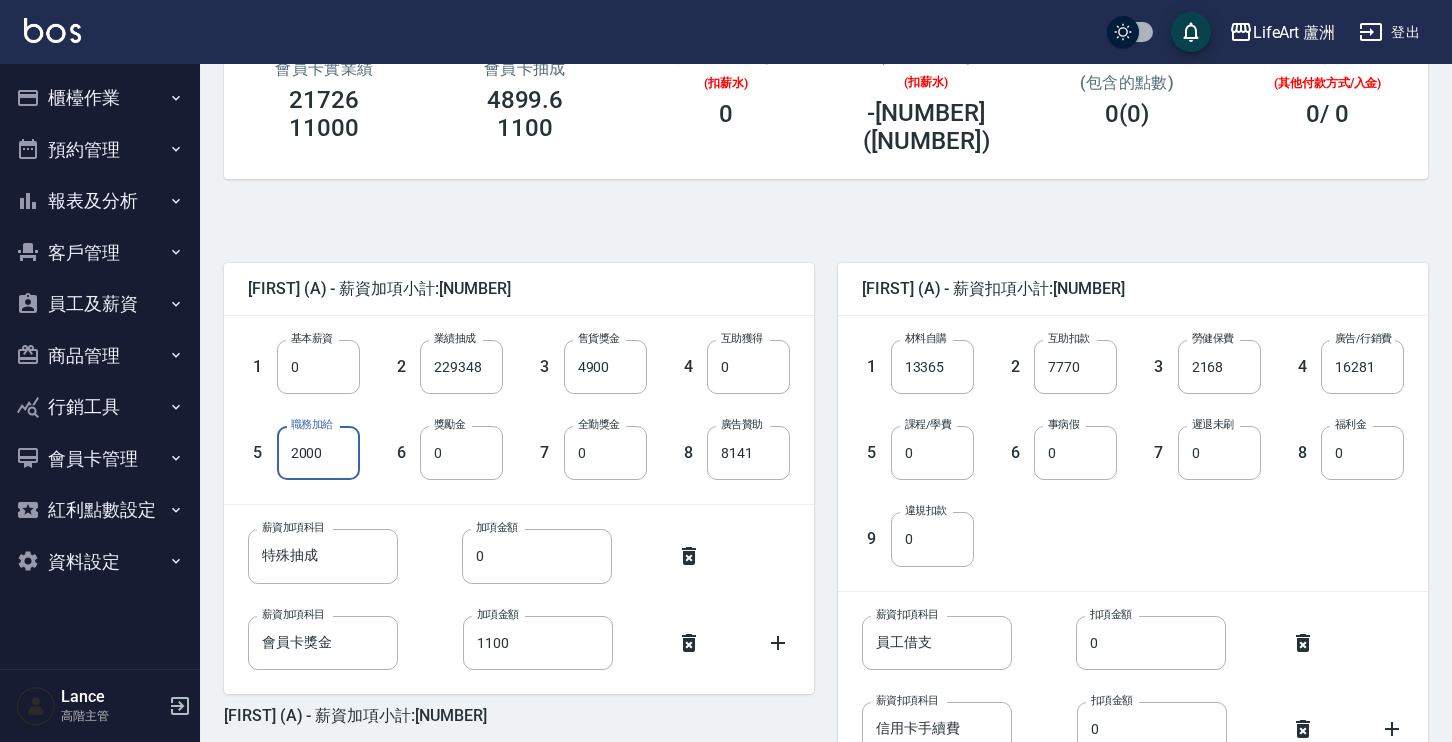 type on "2000" 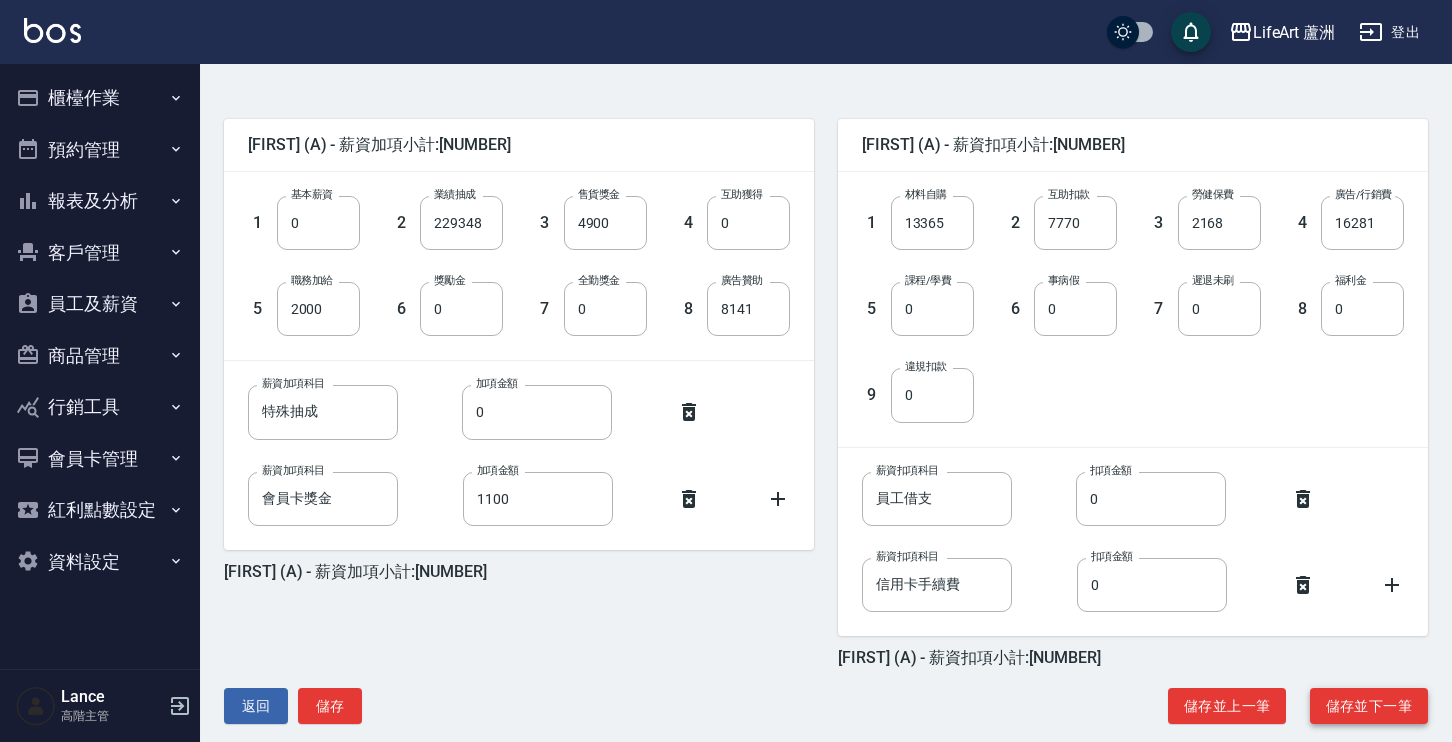 click on "儲存並下一筆" at bounding box center (1369, 706) 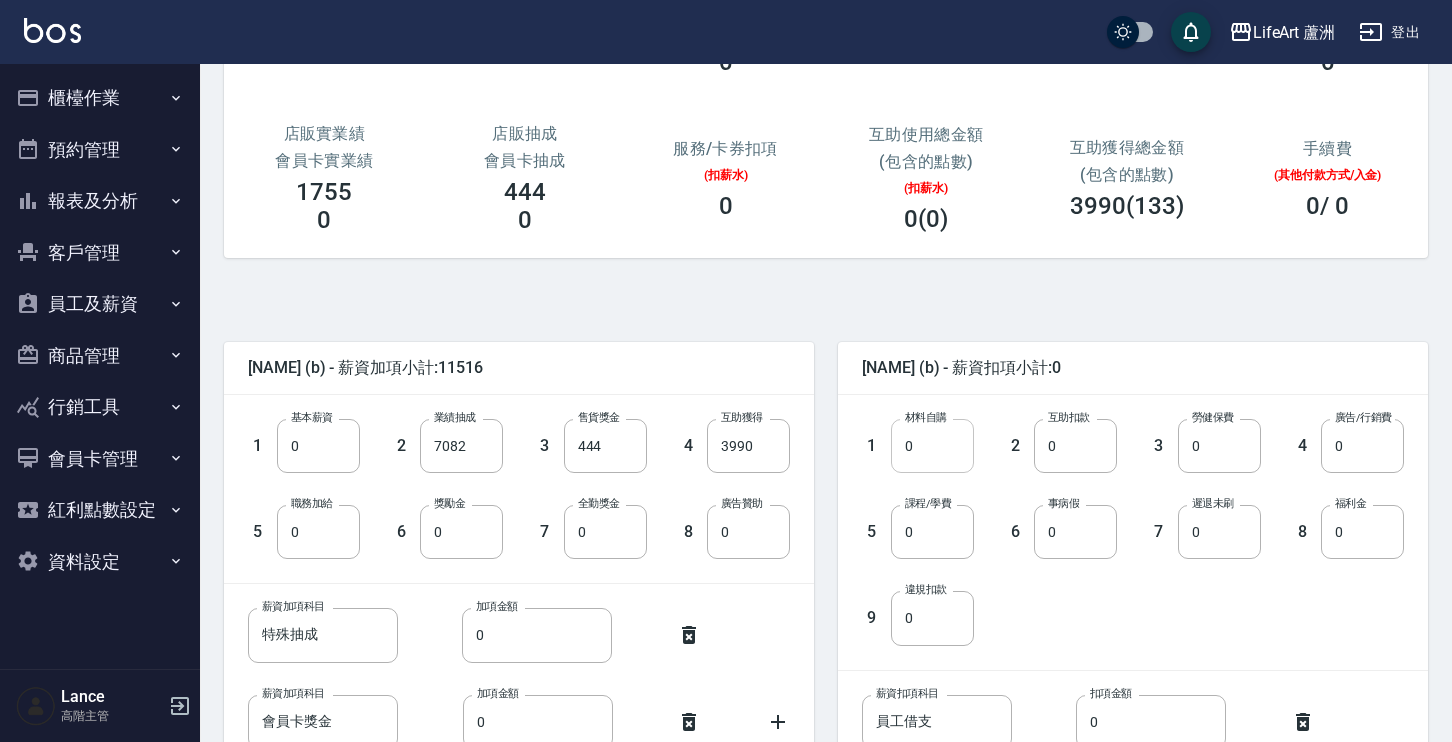 scroll, scrollTop: 342, scrollLeft: 0, axis: vertical 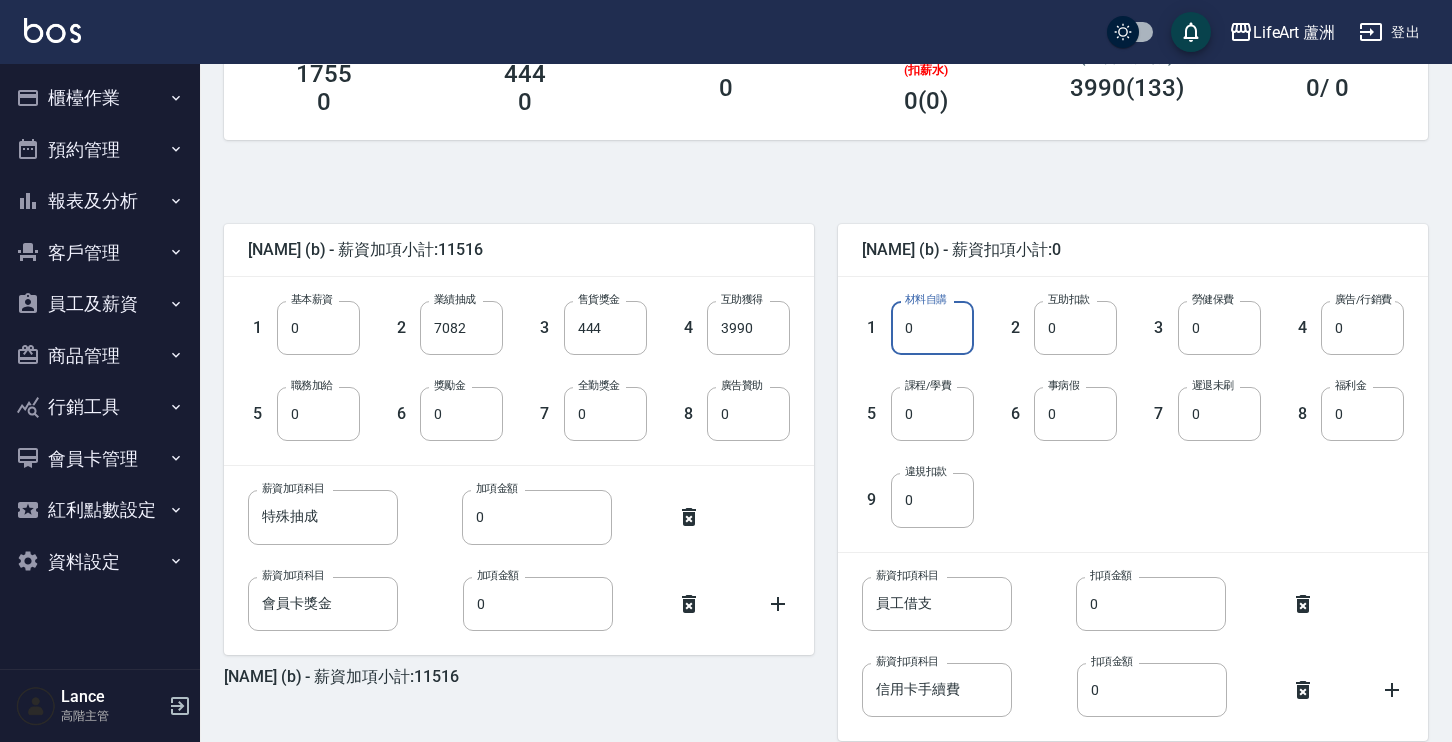 click on "0" at bounding box center [932, 328] 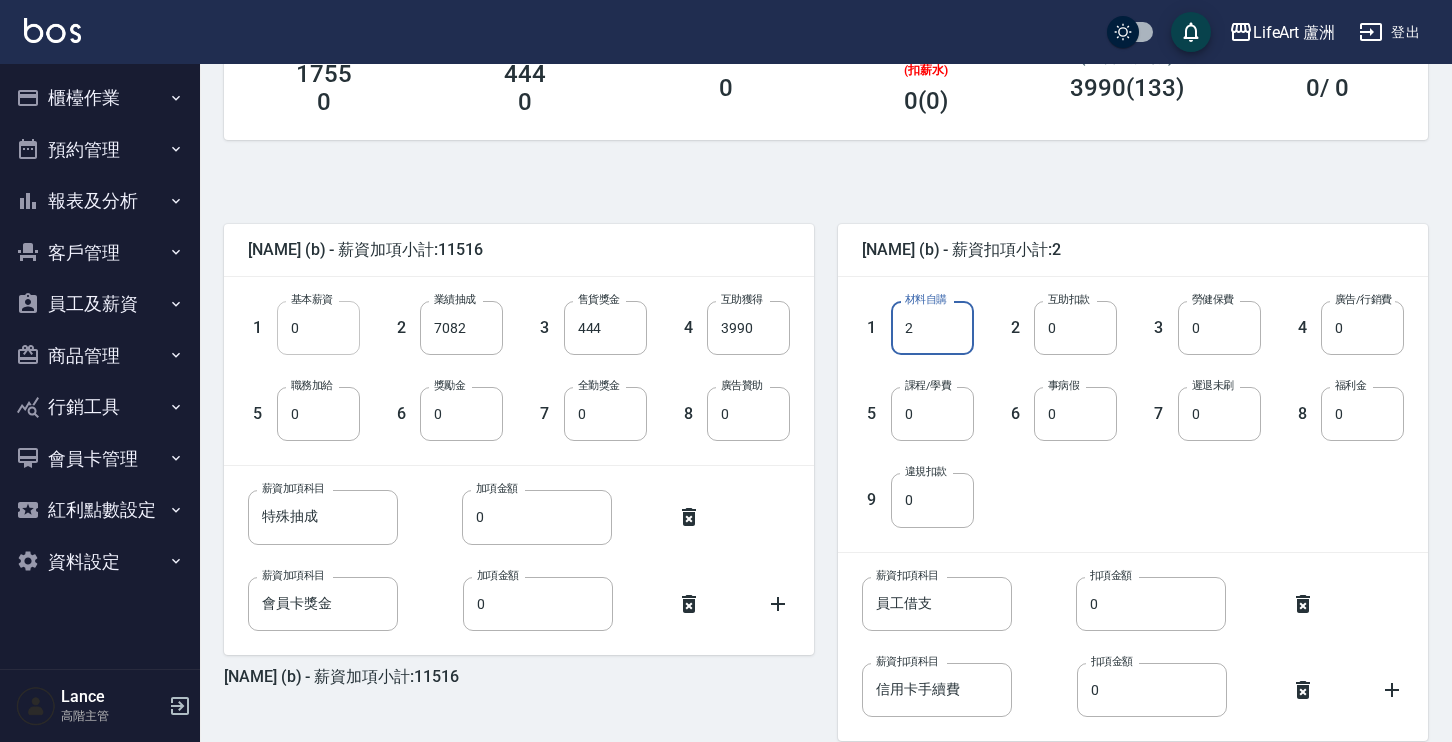 click on "0" at bounding box center (318, 328) 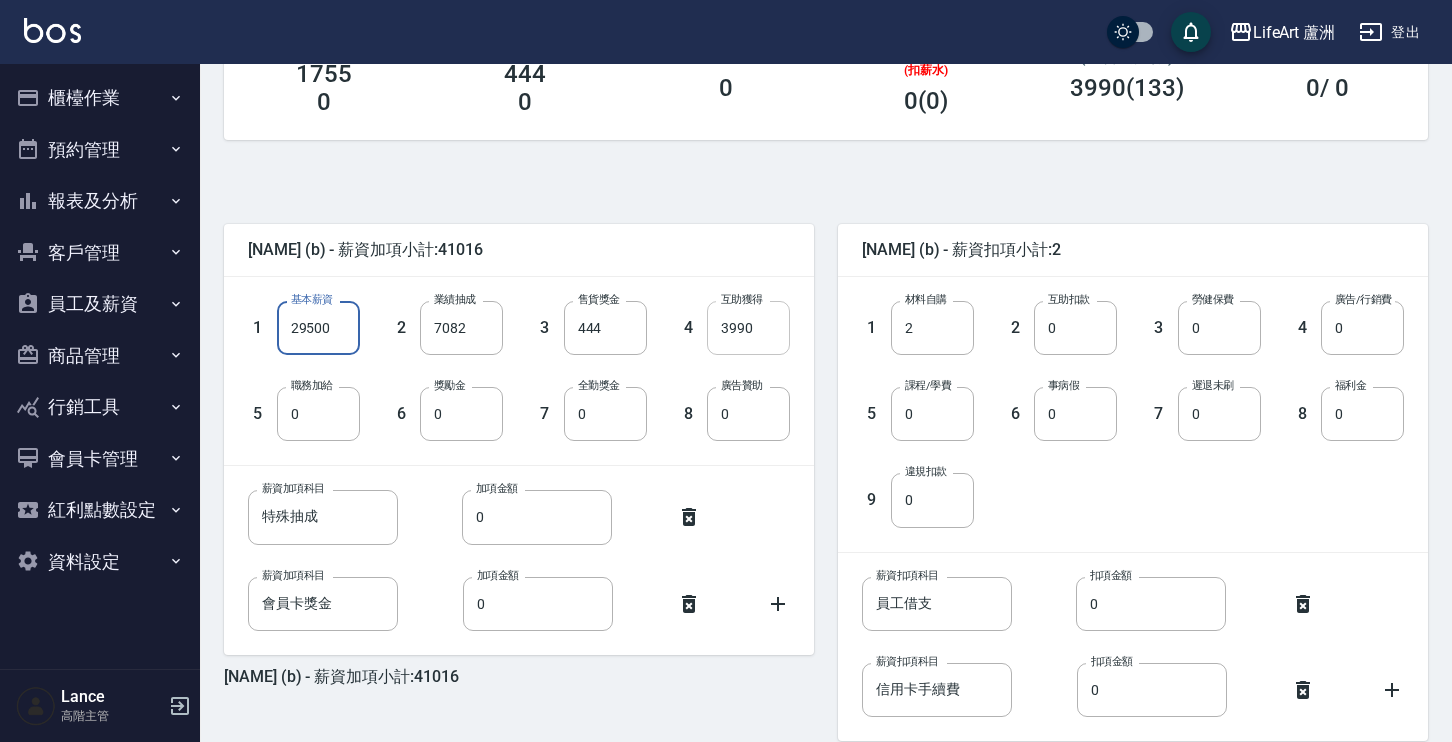 type on "29500" 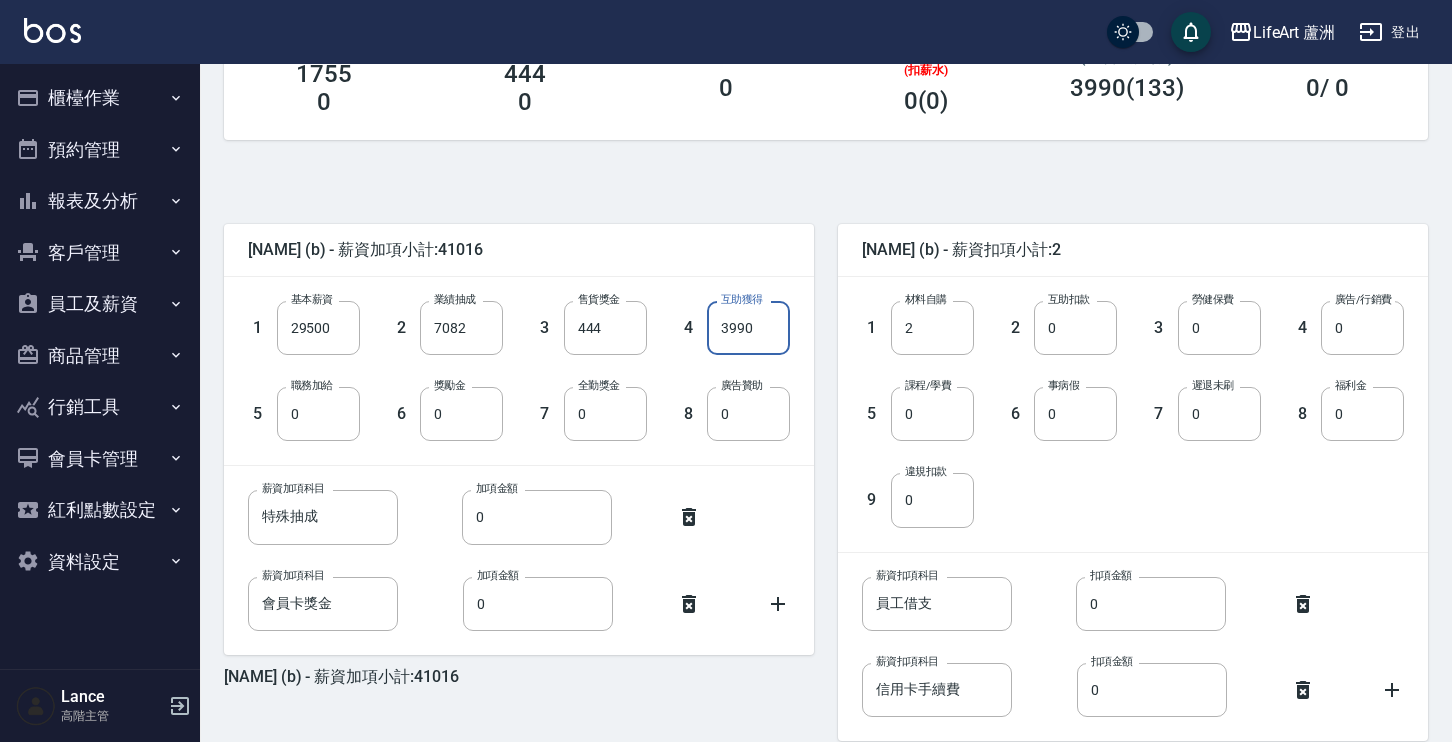 drag, startPoint x: 774, startPoint y: 341, endPoint x: 661, endPoint y: 325, distance: 114.12712 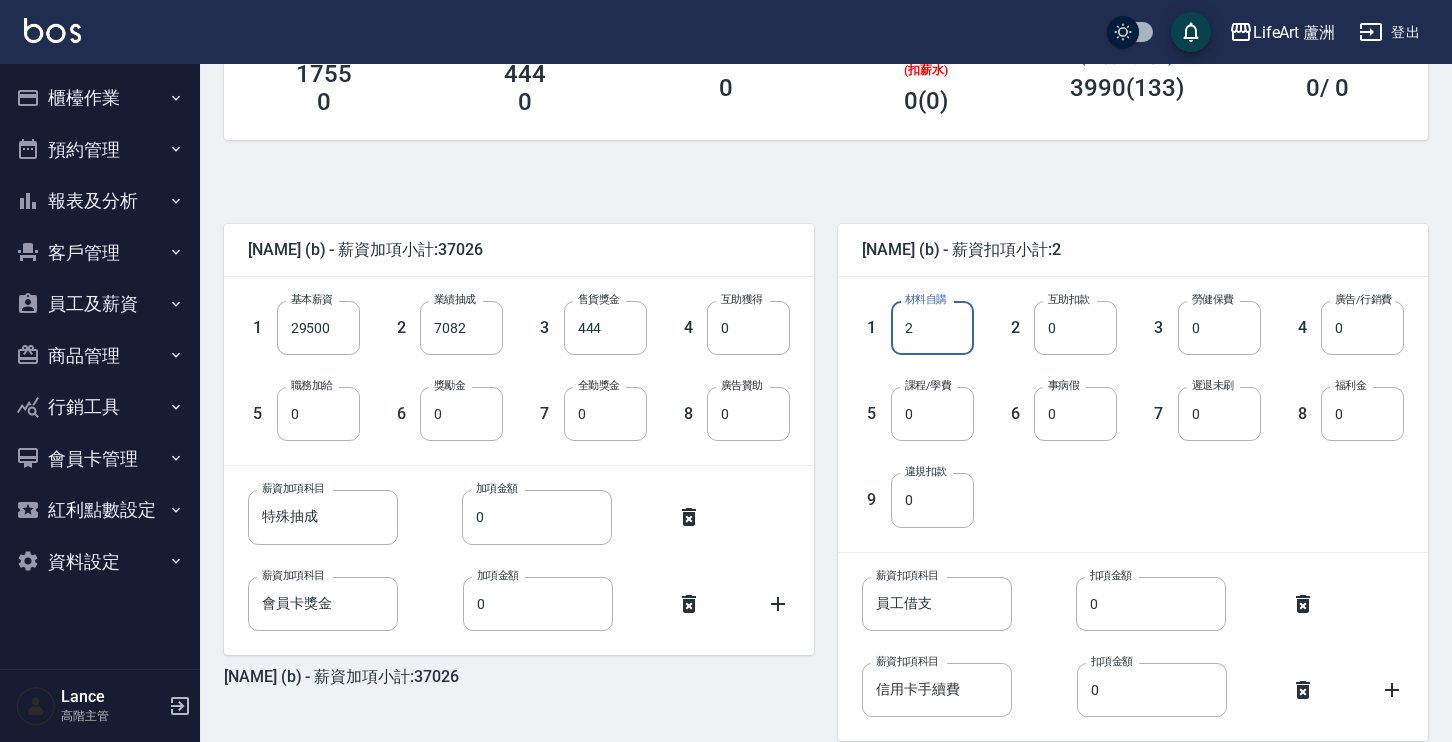 click on "2" at bounding box center [932, 328] 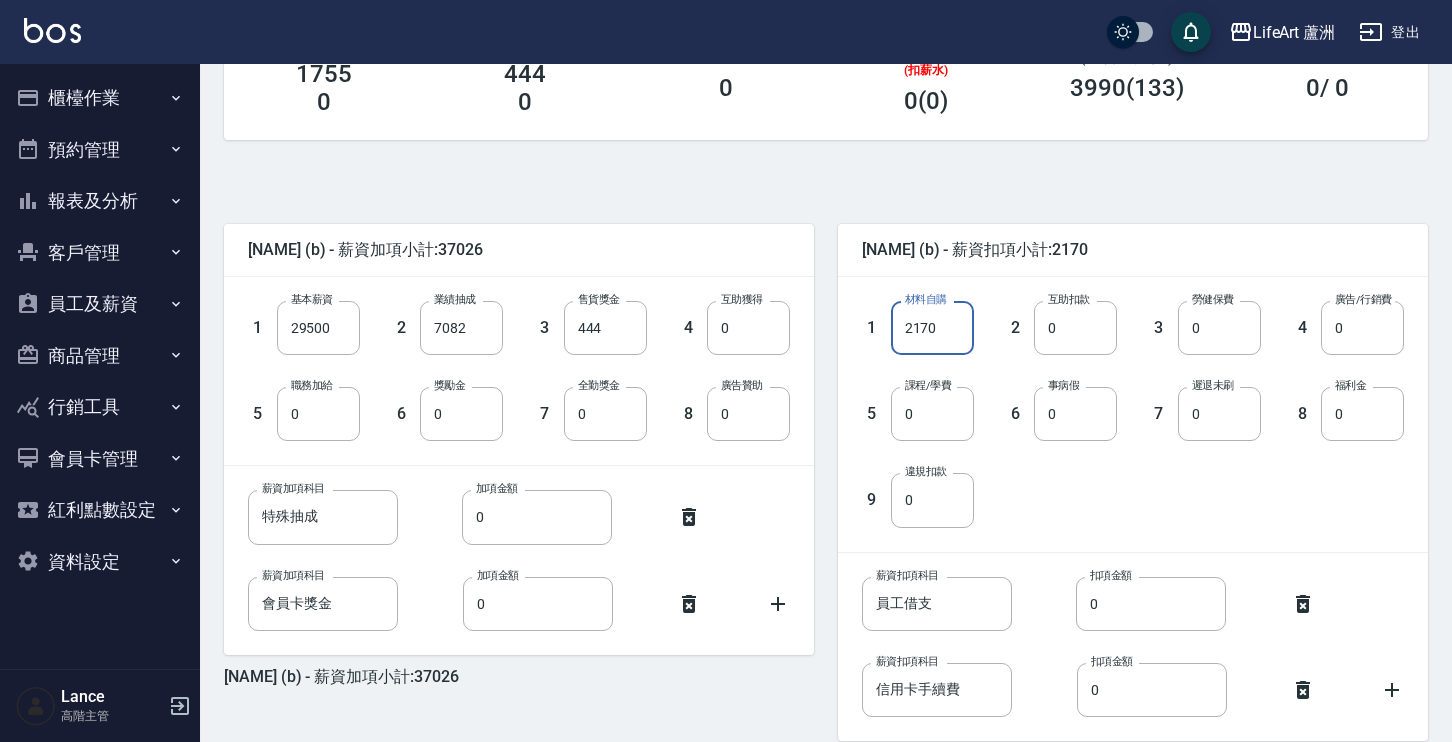 type on "2170" 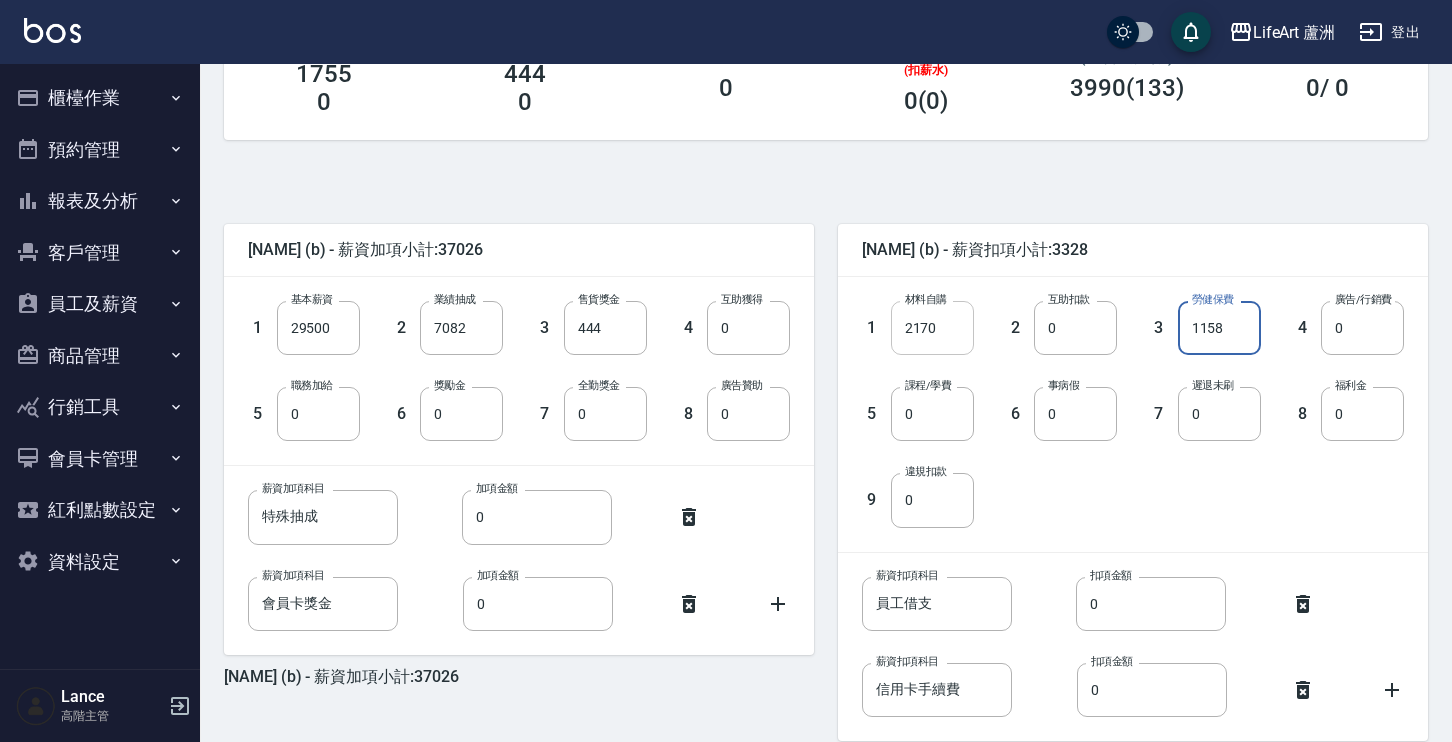 type on "1158" 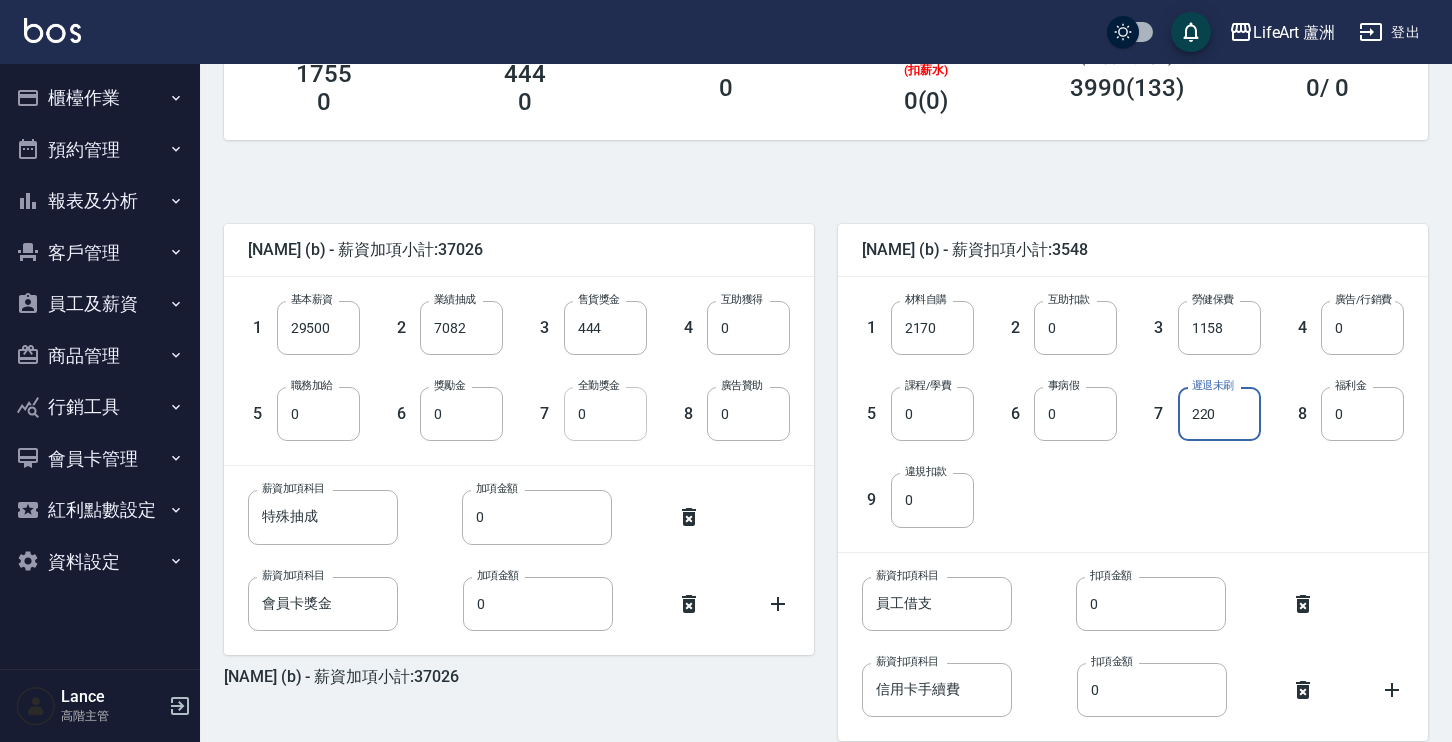 type on "220" 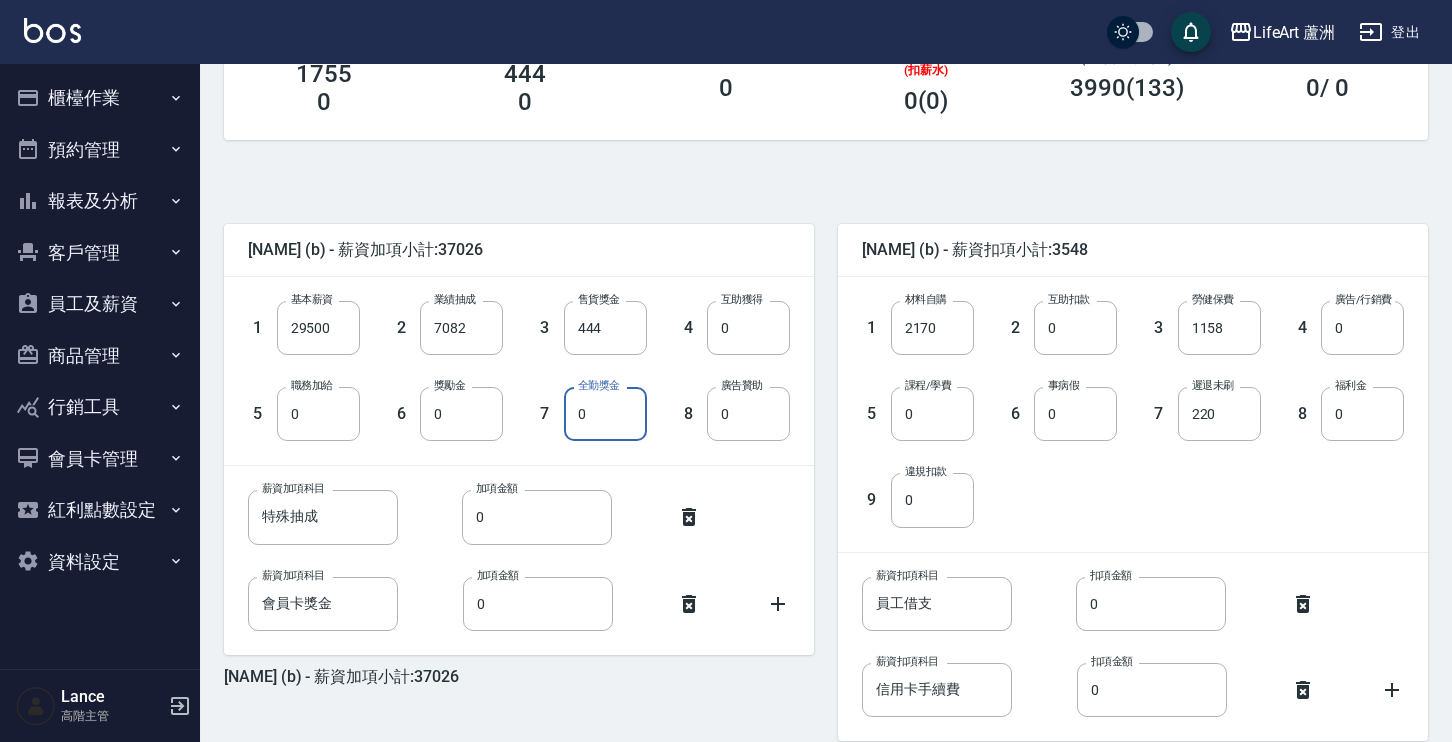 scroll, scrollTop: 473, scrollLeft: 0, axis: vertical 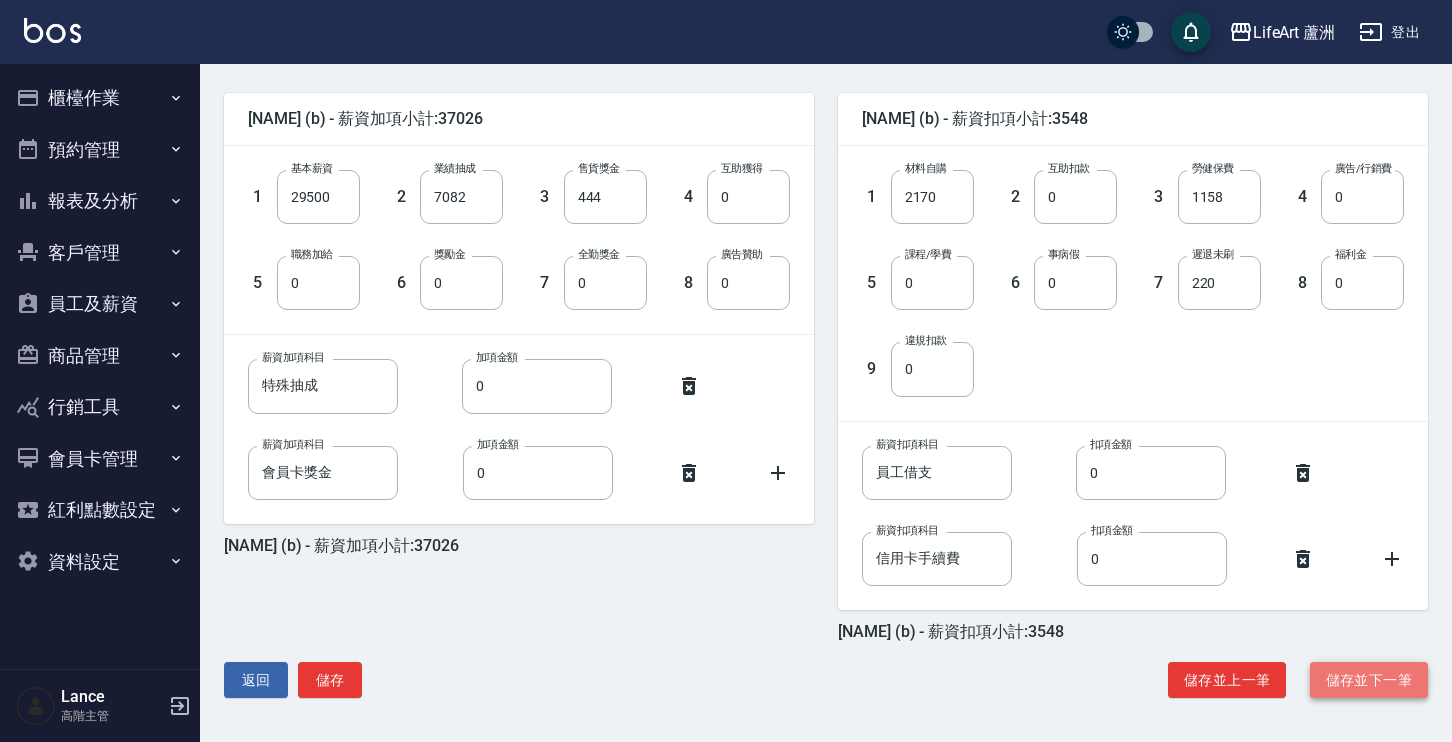 click on "儲存並下一筆" at bounding box center [1369, 680] 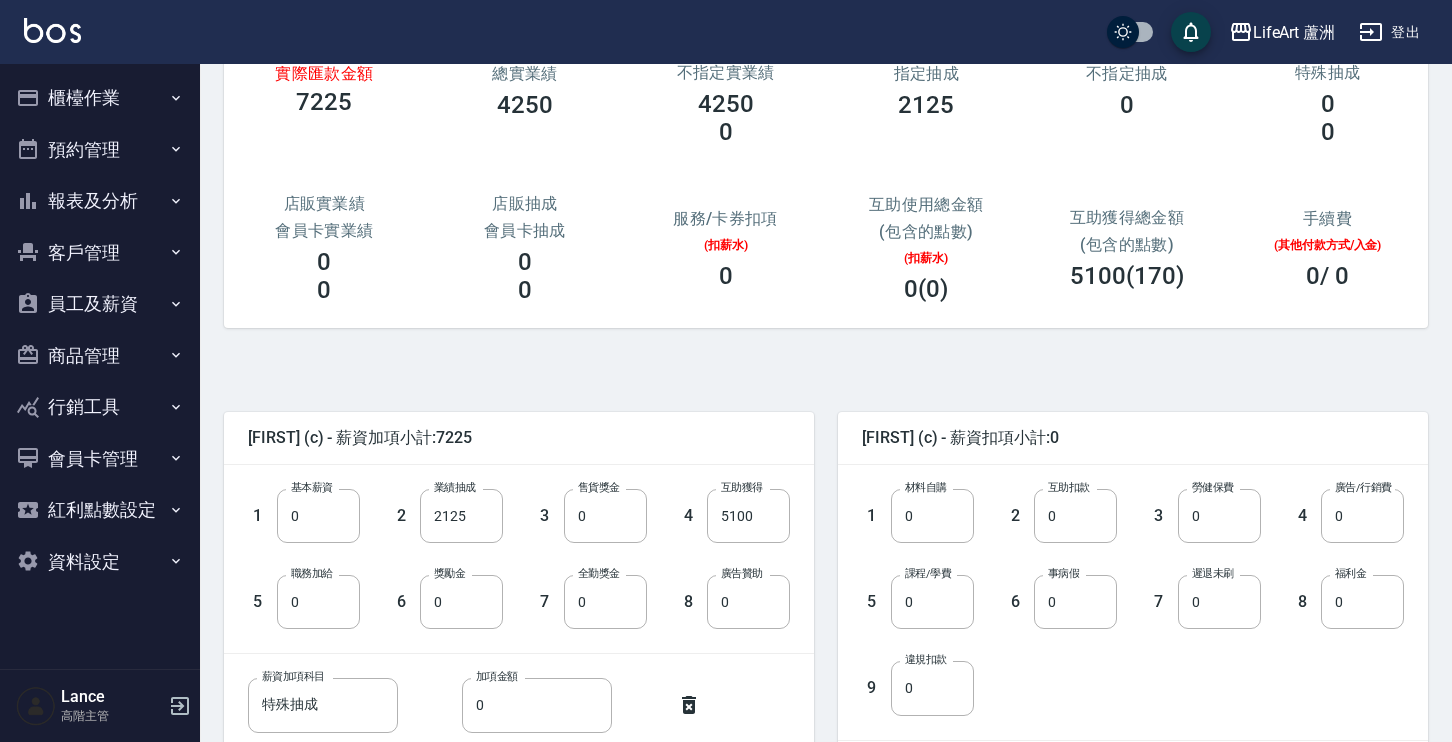 scroll, scrollTop: 473, scrollLeft: 0, axis: vertical 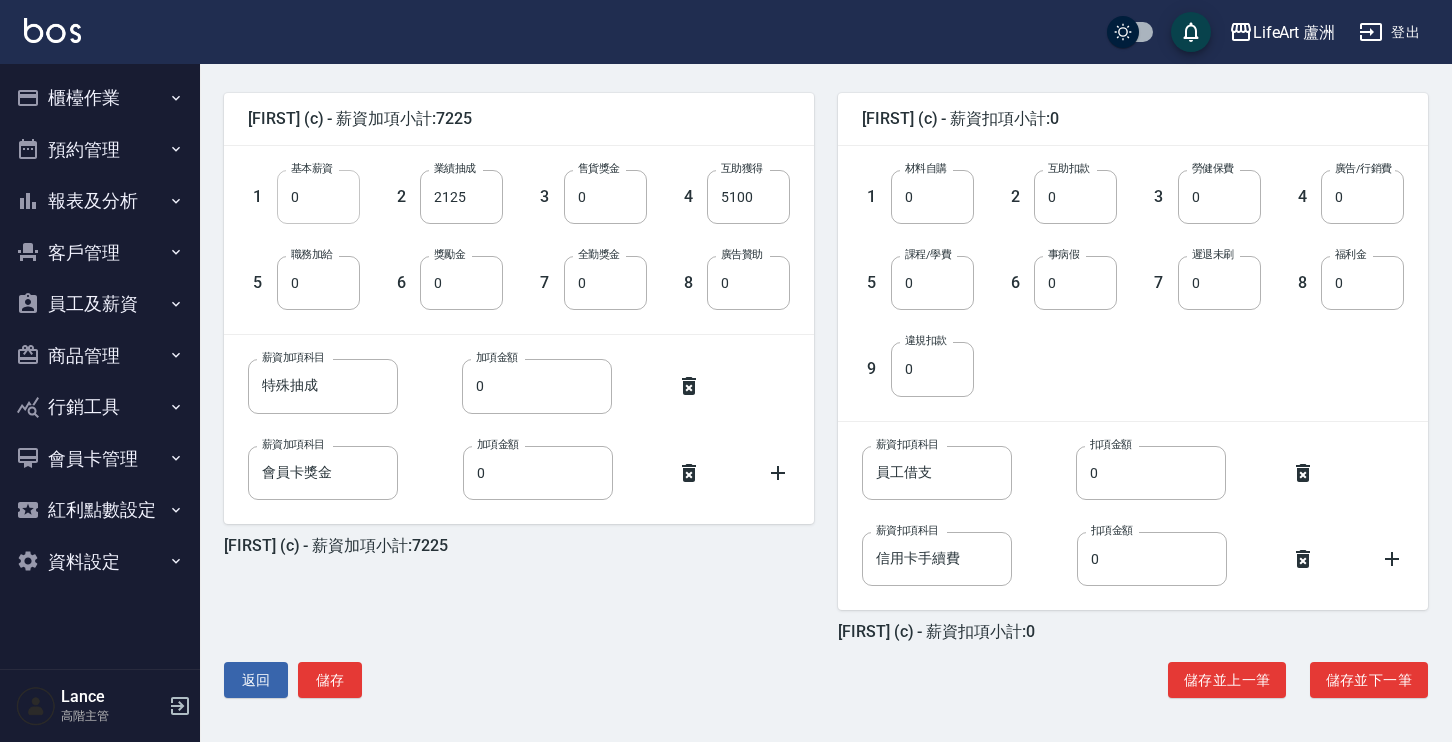 click on "0" at bounding box center (318, 197) 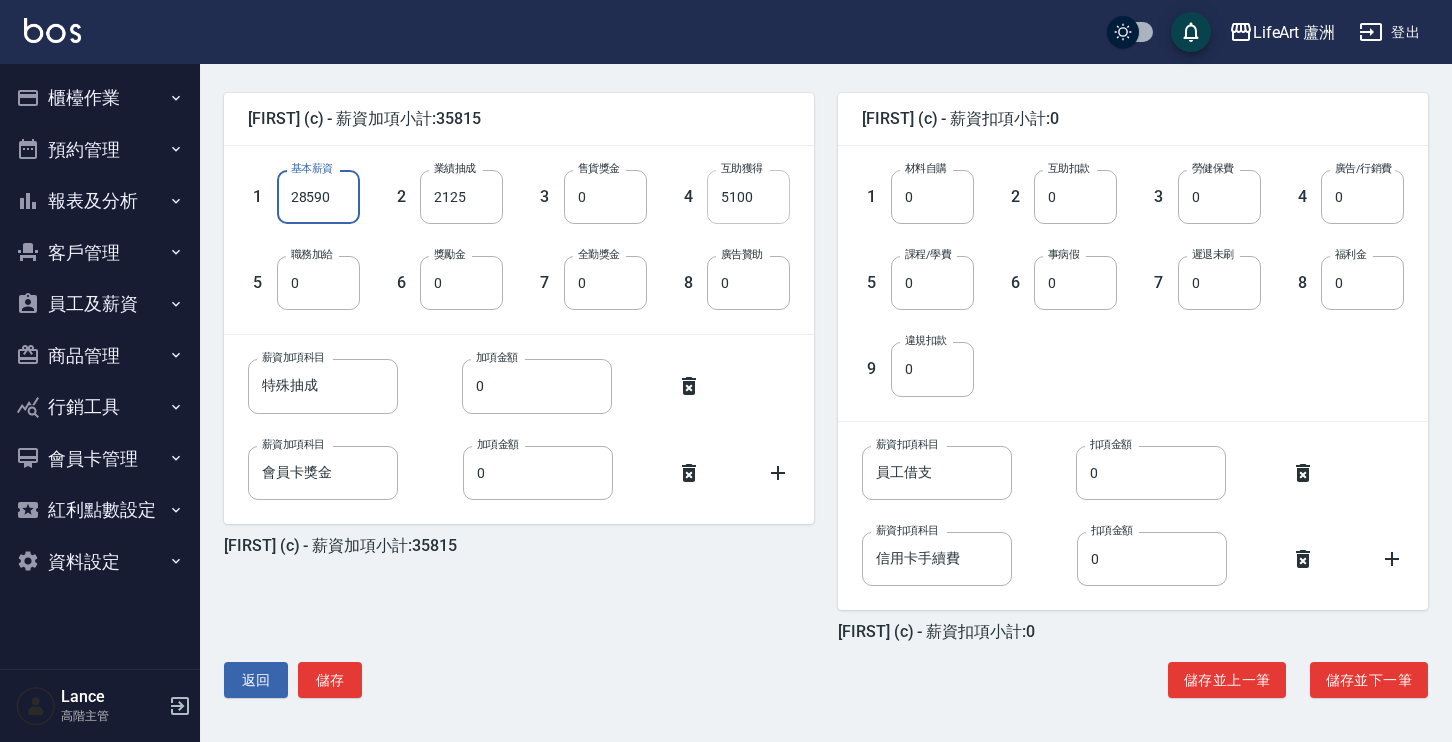 type on "28590" 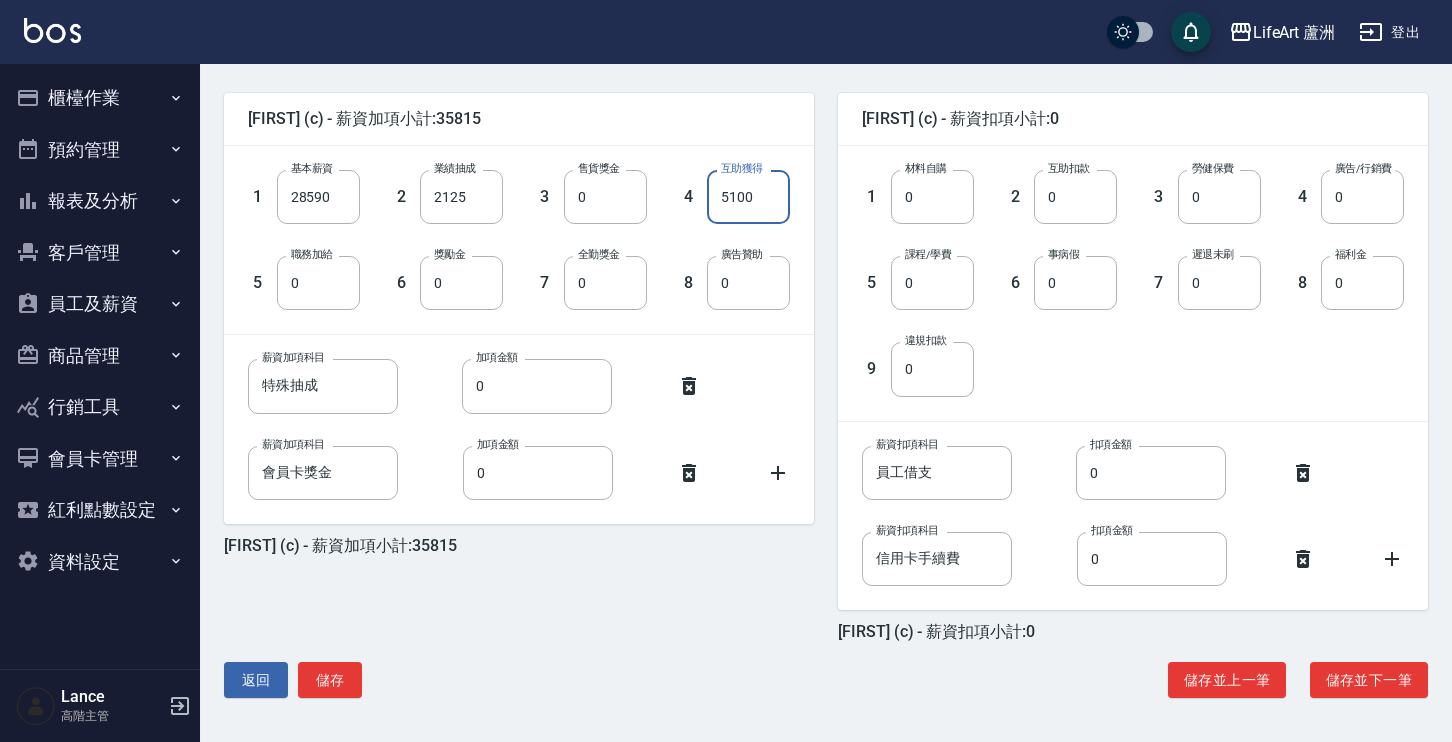 drag, startPoint x: 776, startPoint y: 202, endPoint x: 687, endPoint y: 184, distance: 90.80198 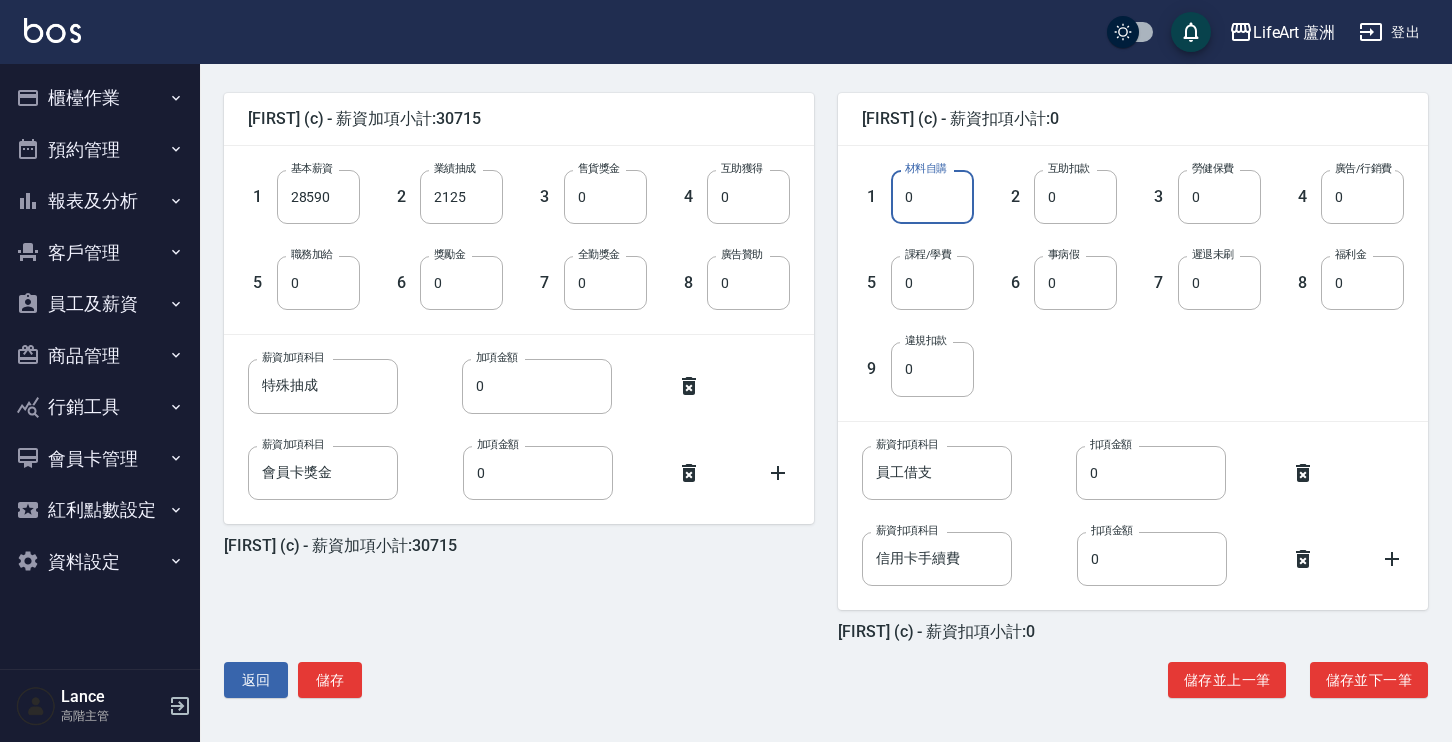 click on "0" at bounding box center (932, 197) 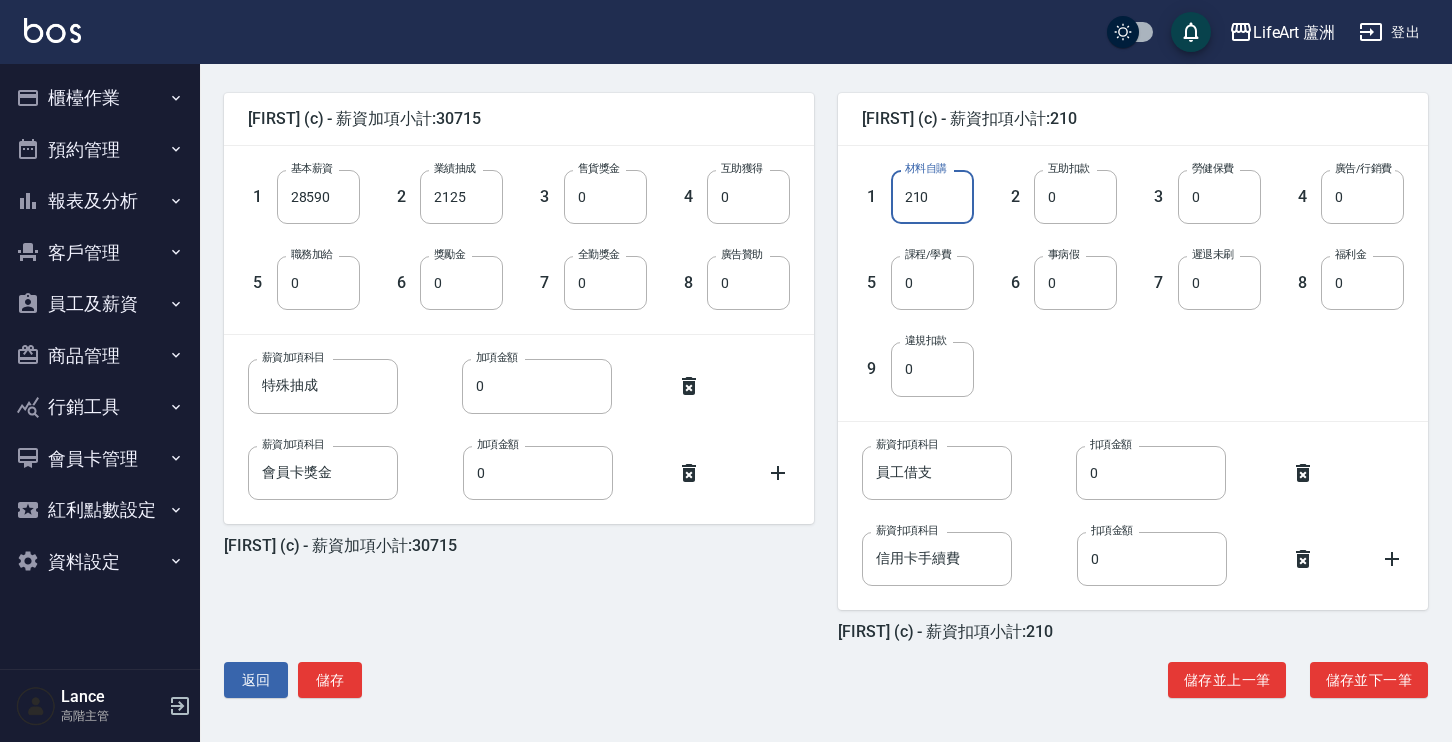 type on "210" 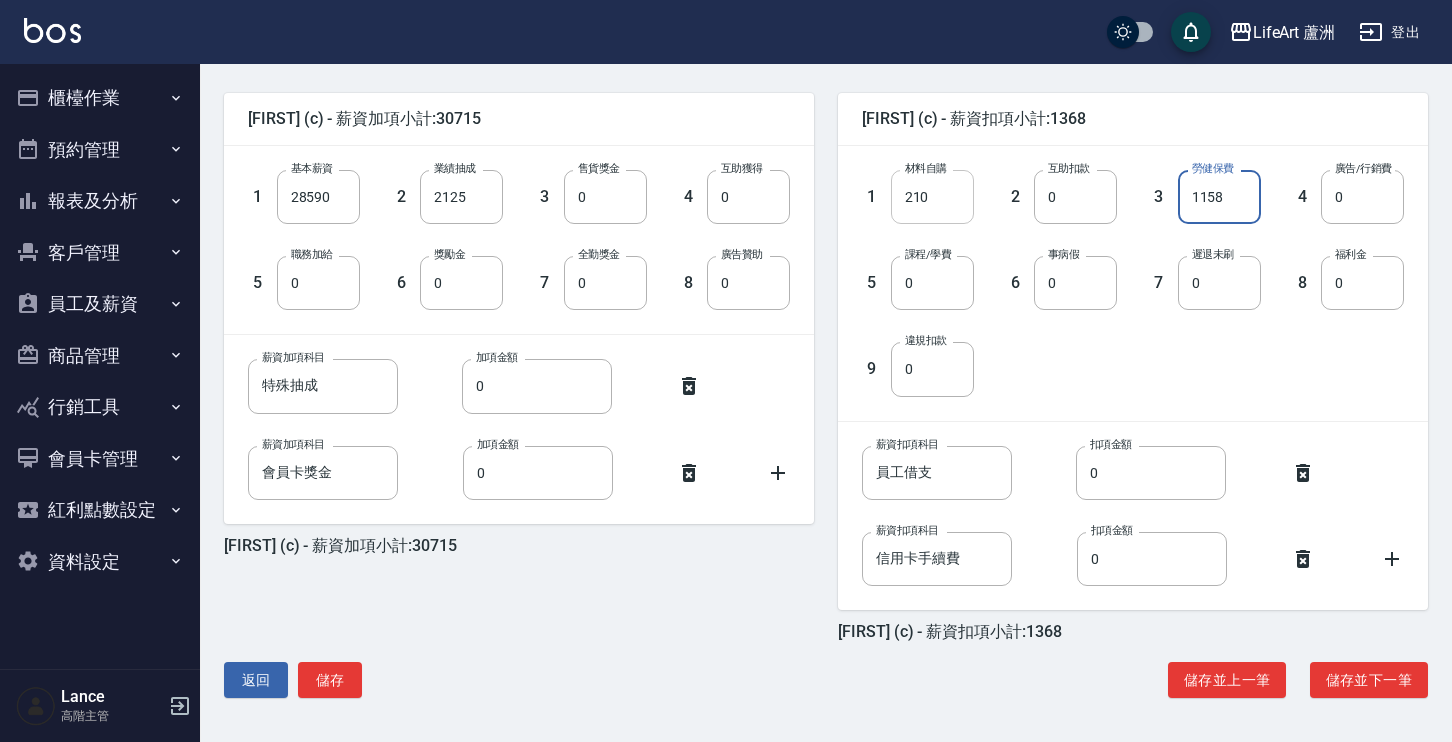 type on "1158" 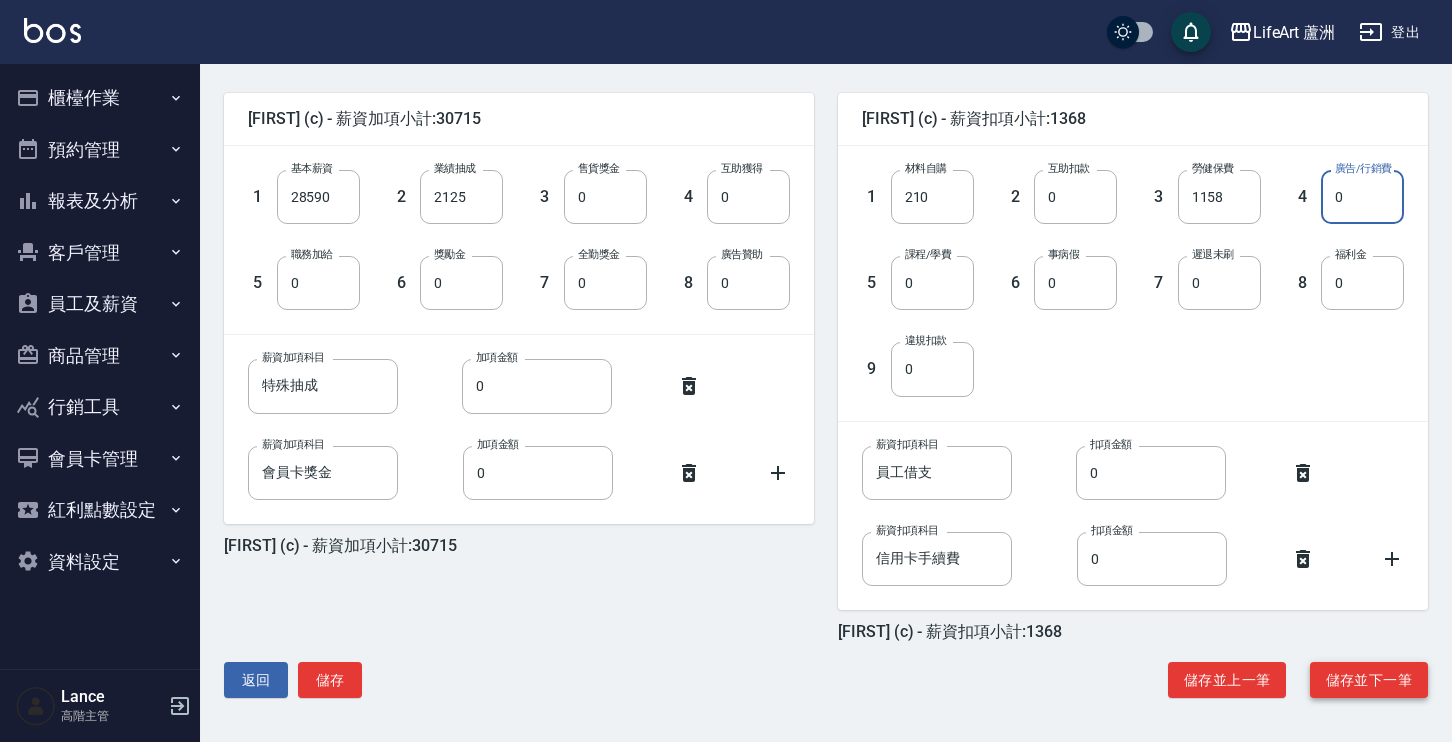 click on "儲存並下一筆" at bounding box center [1369, 680] 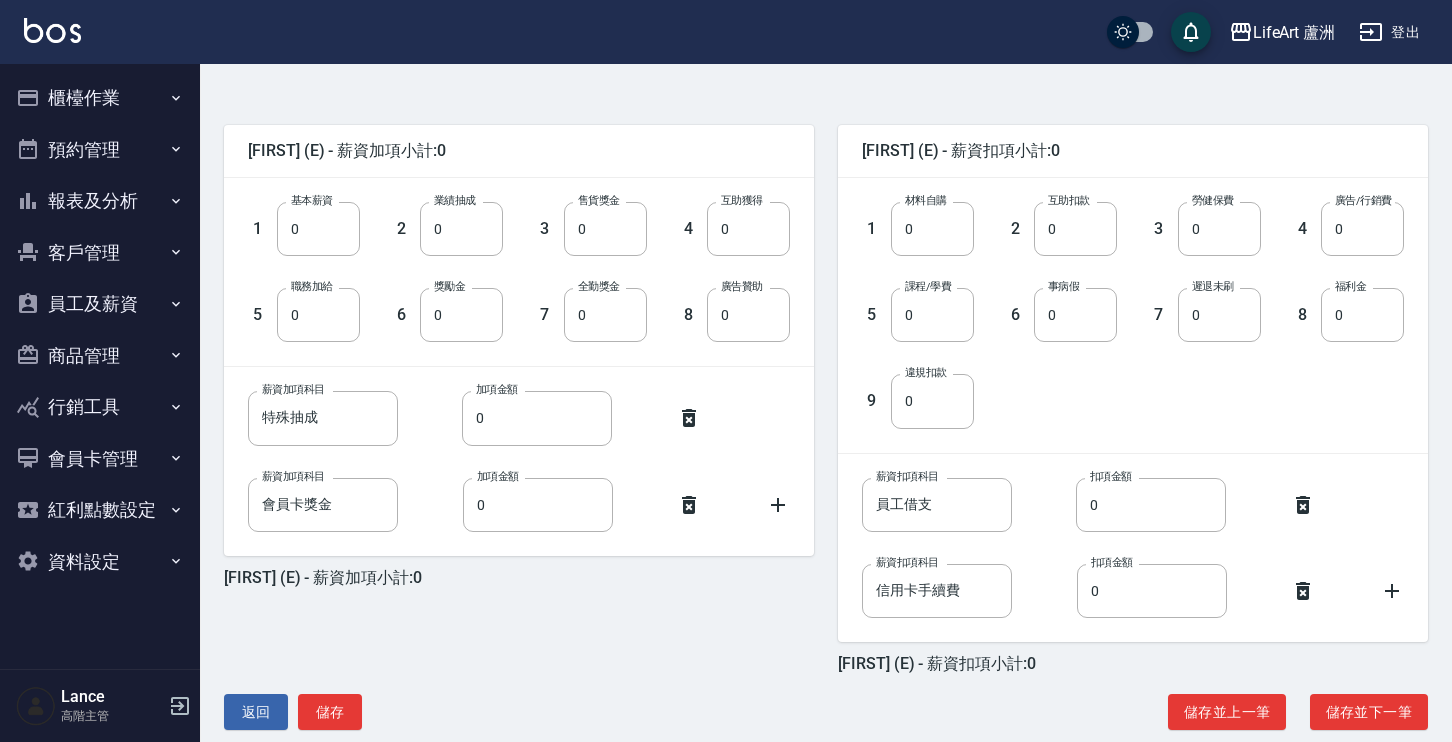 scroll, scrollTop: 464, scrollLeft: 0, axis: vertical 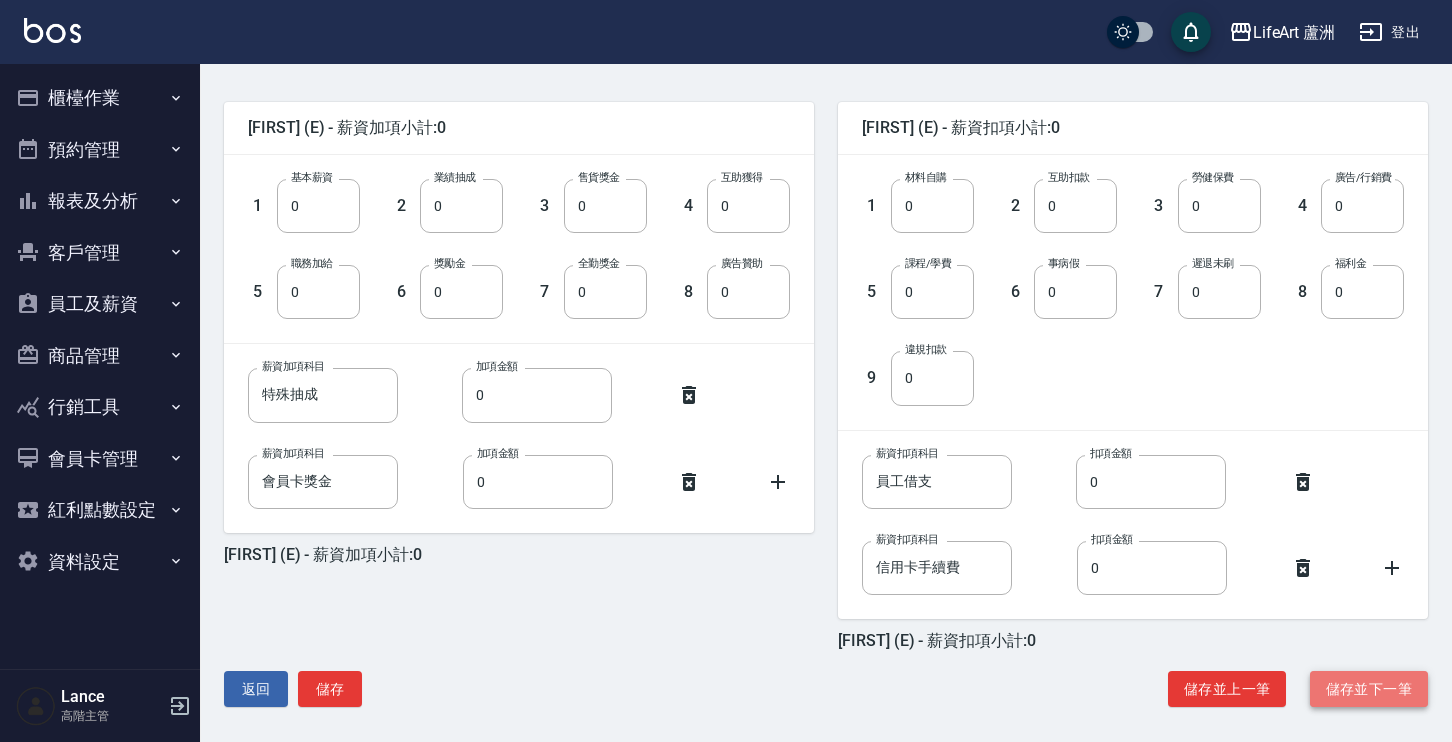 click on "儲存並下一筆" at bounding box center (1369, 689) 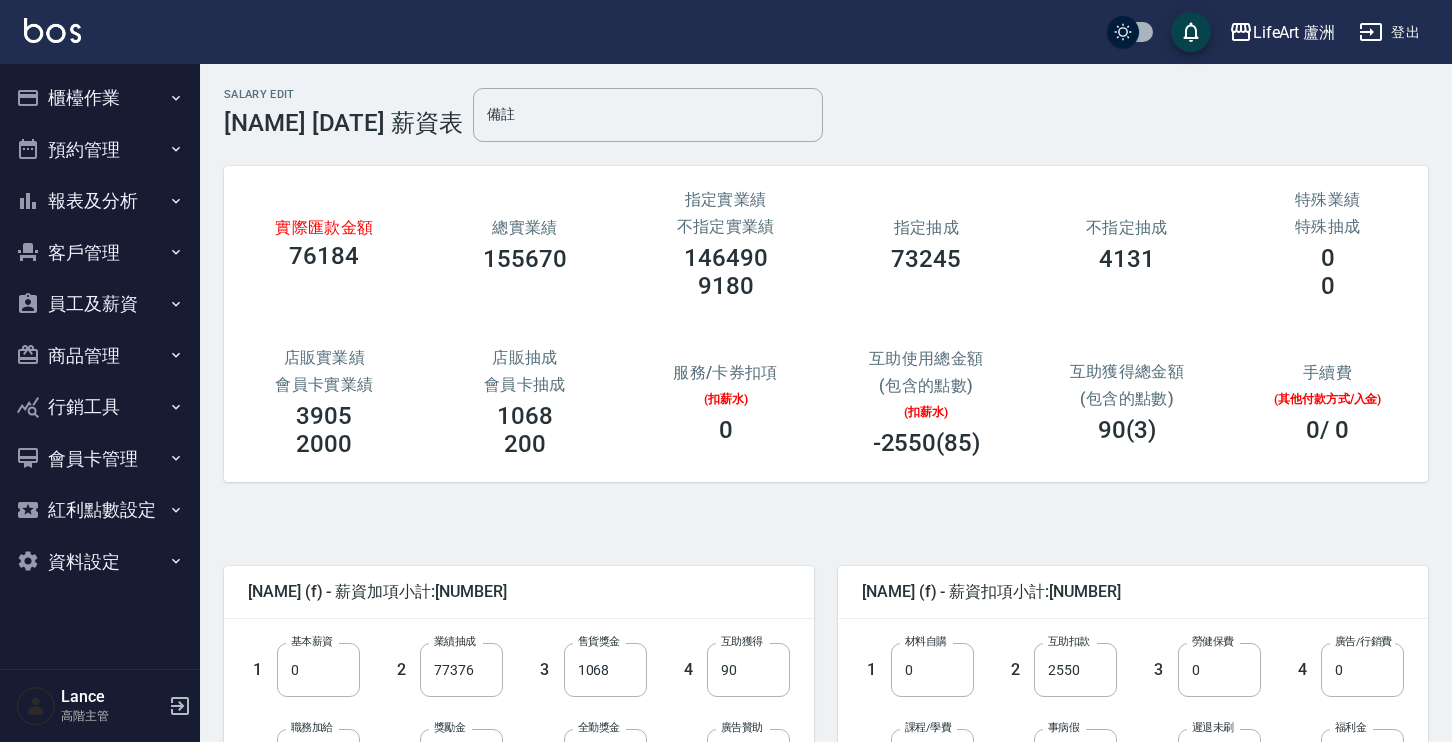 scroll, scrollTop: 381, scrollLeft: 0, axis: vertical 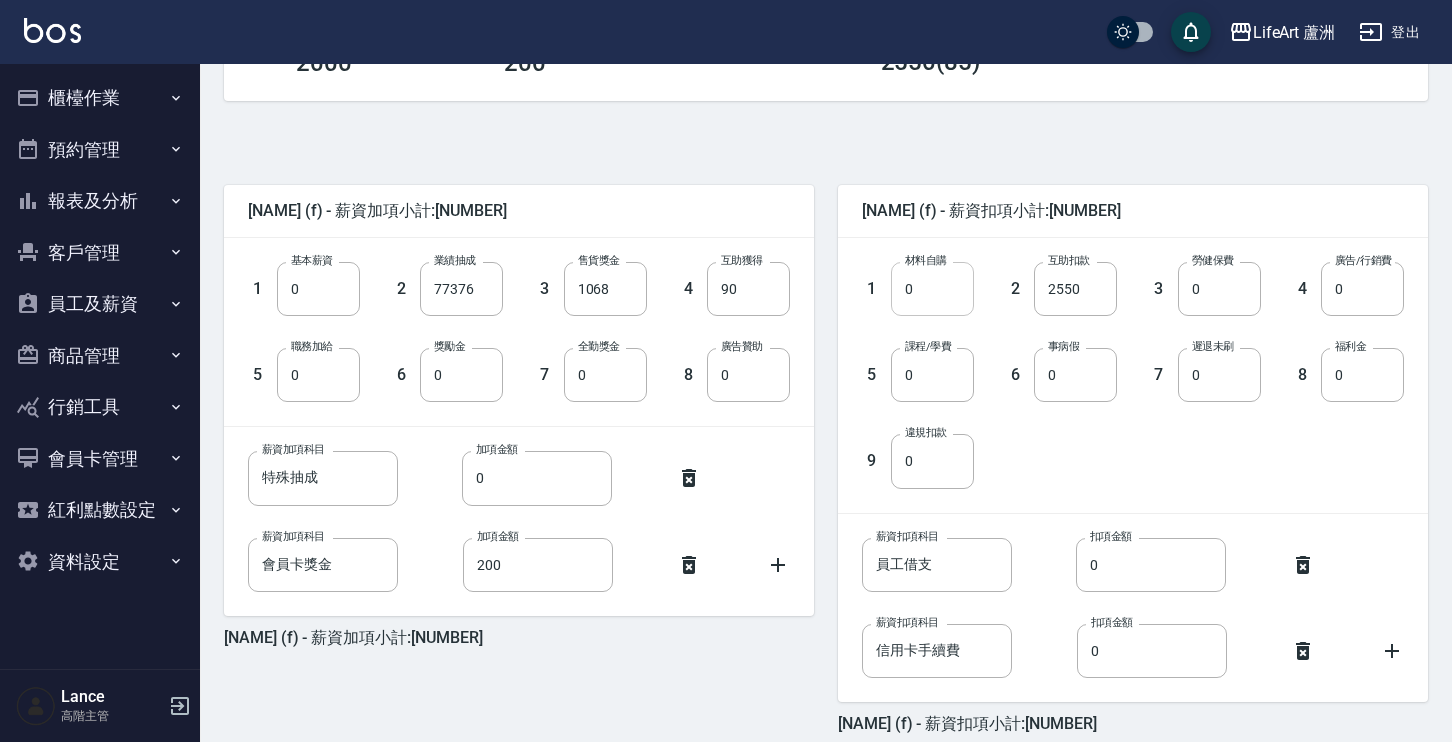click on "0" at bounding box center (932, 289) 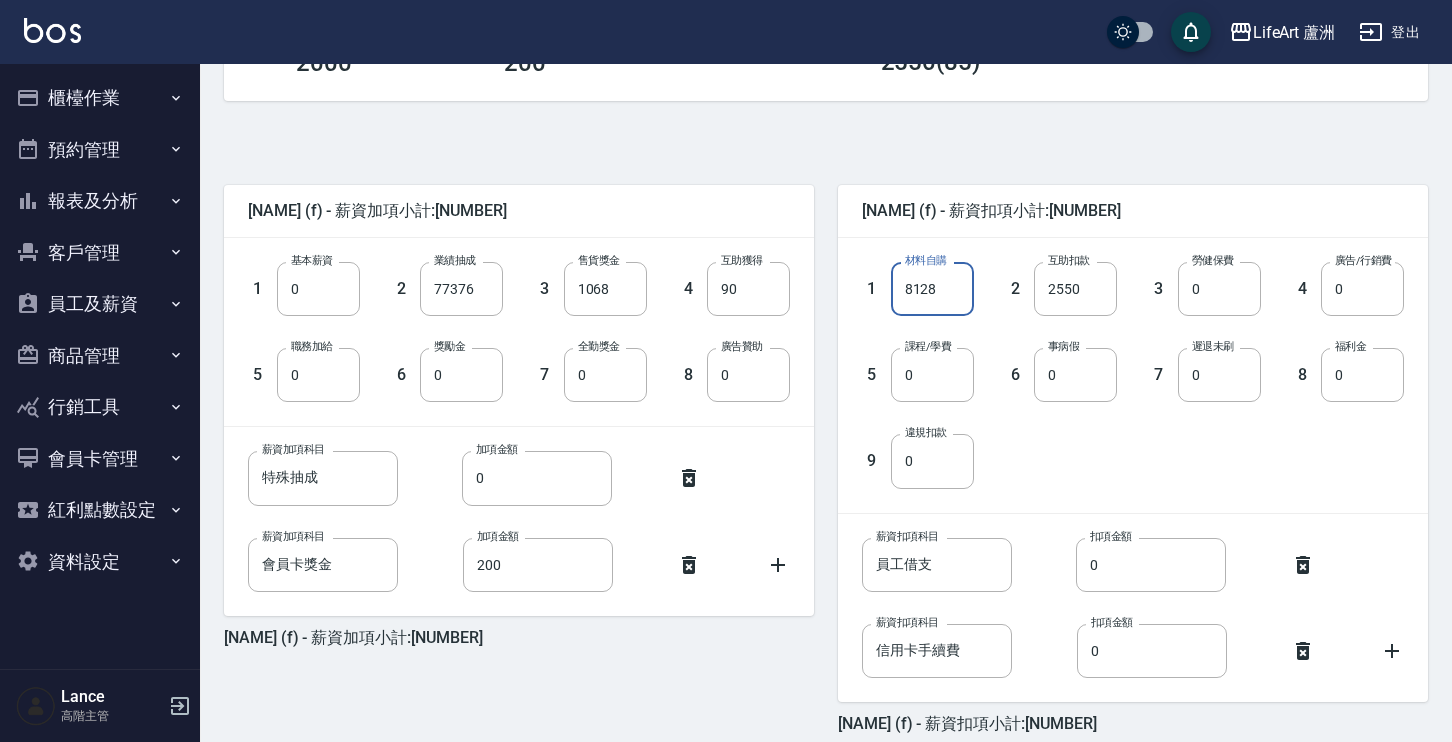 type on "8128" 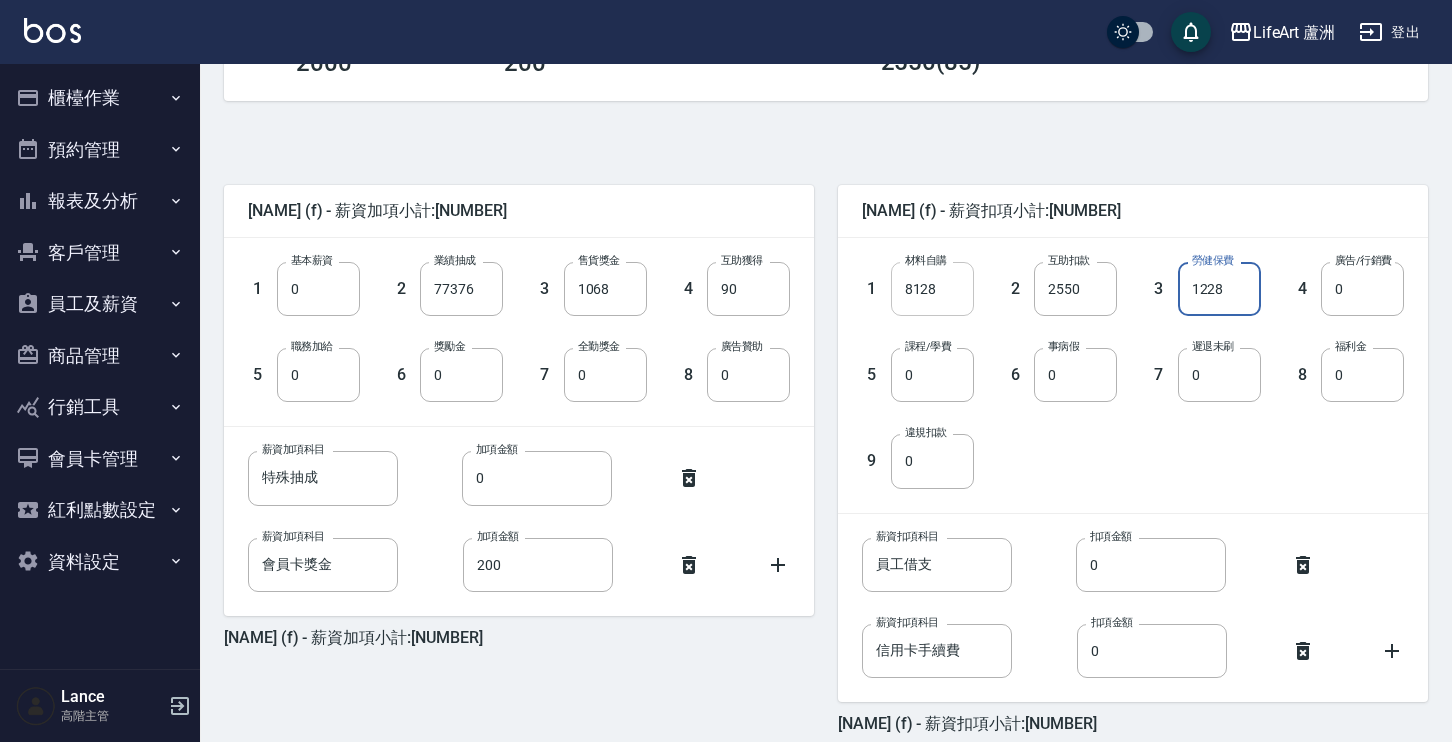 type on "1228" 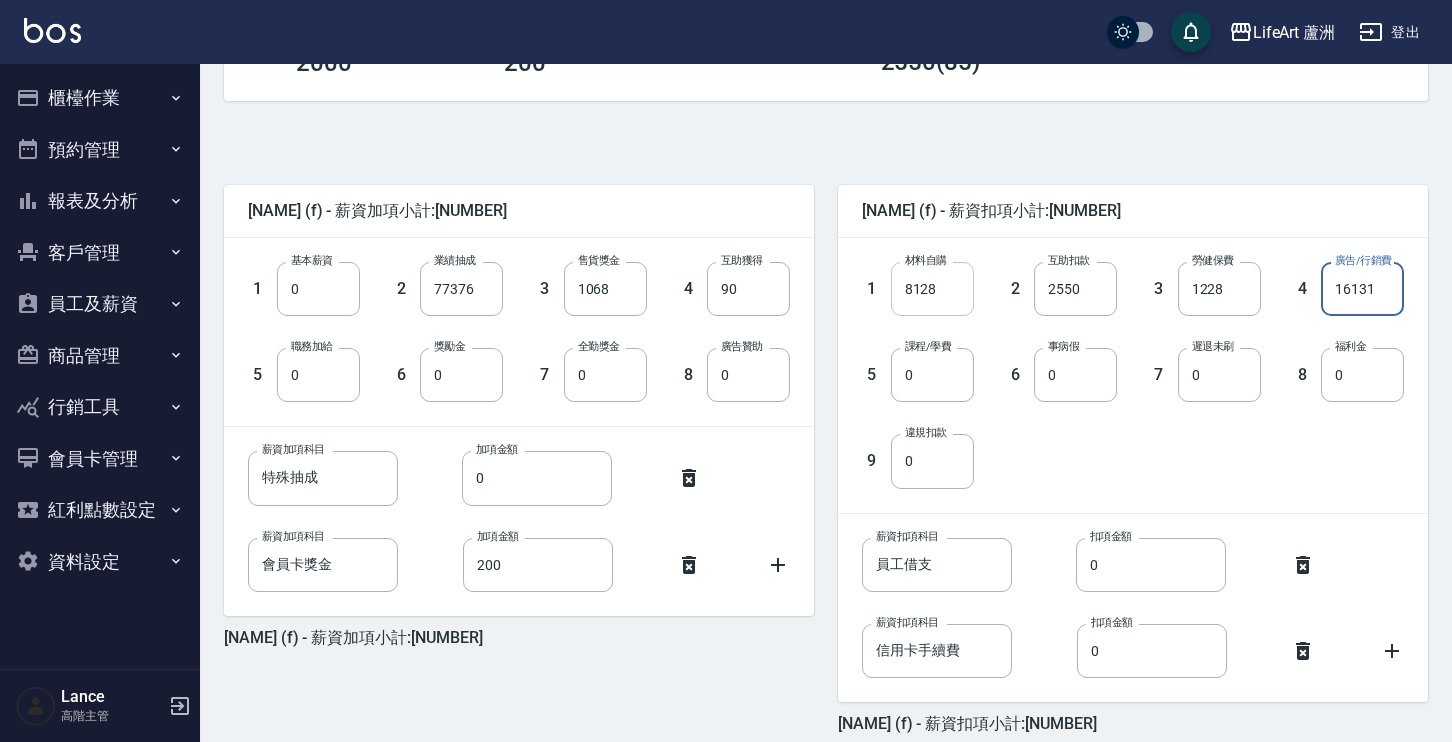 type on "16131" 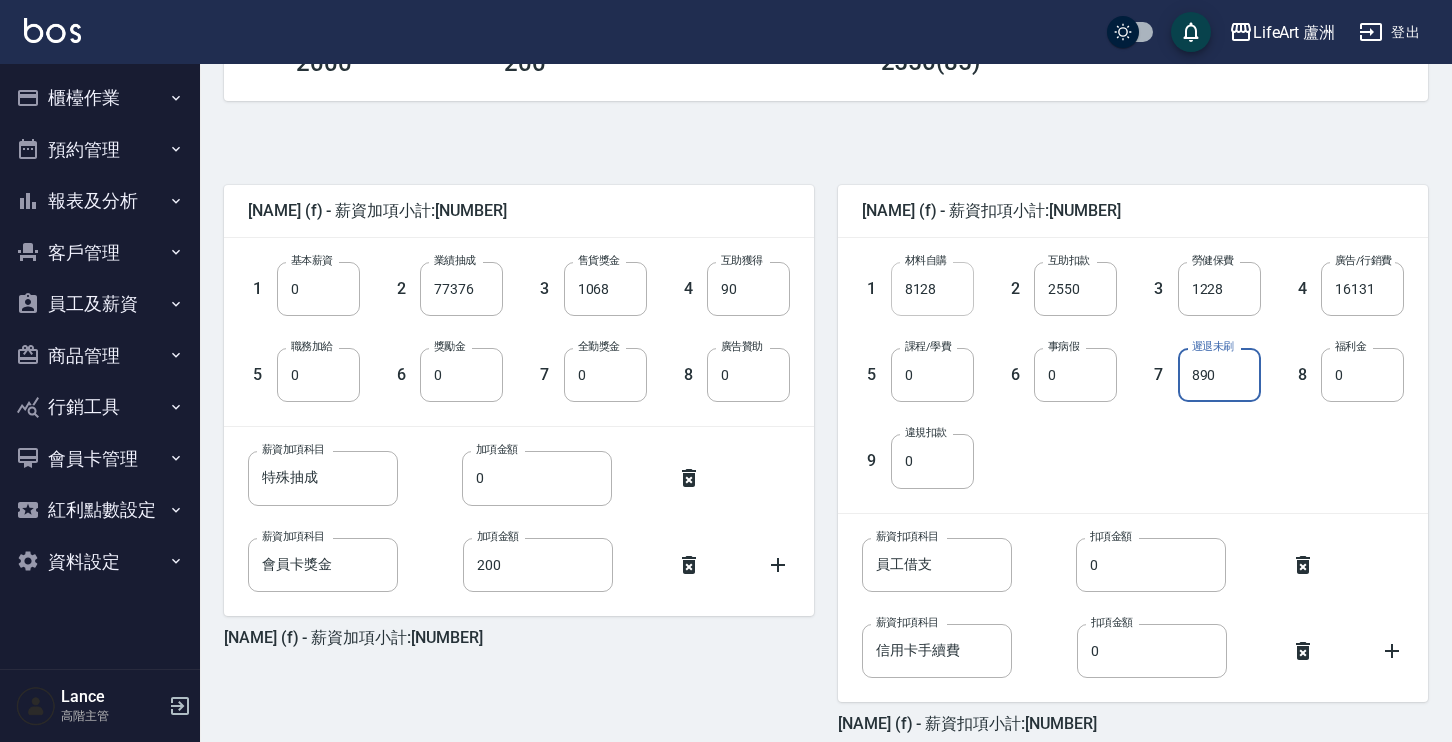 type on "890" 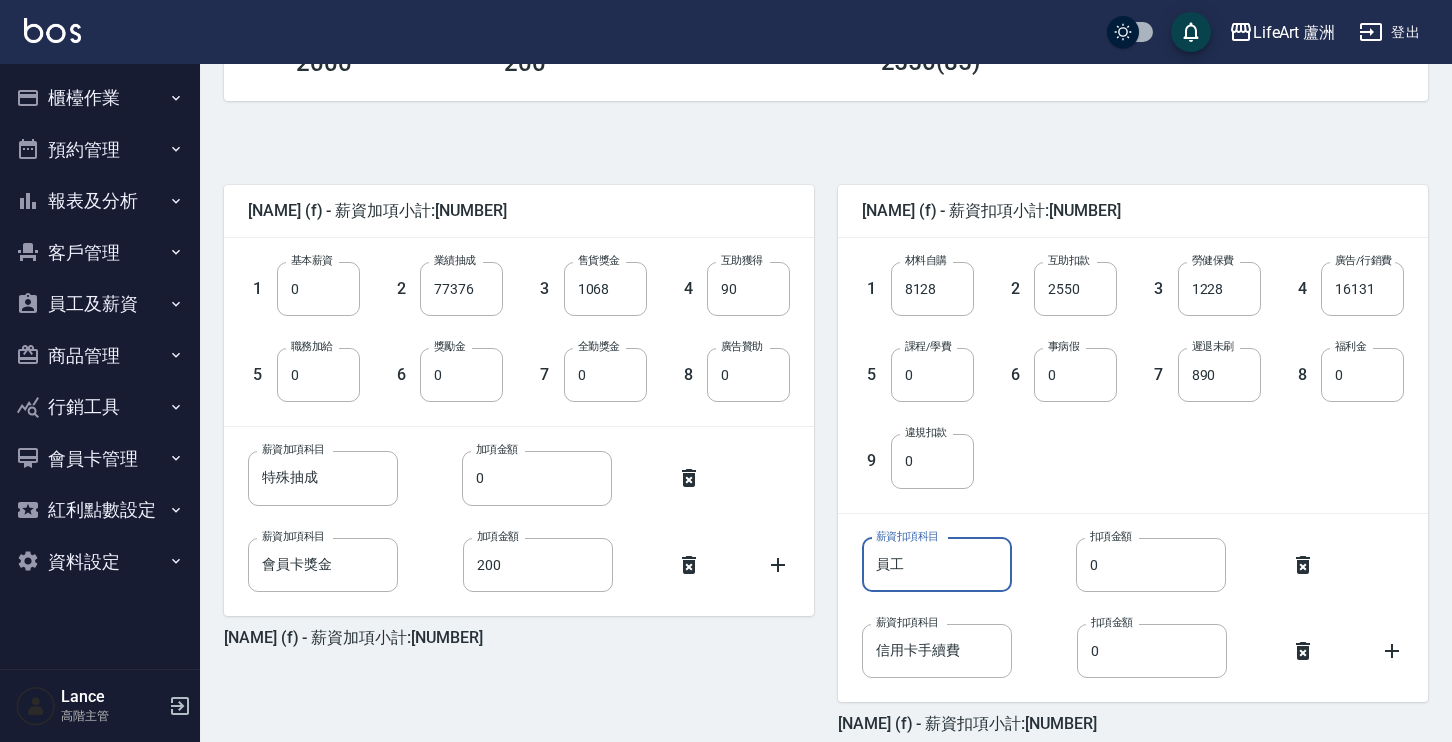 type on "員" 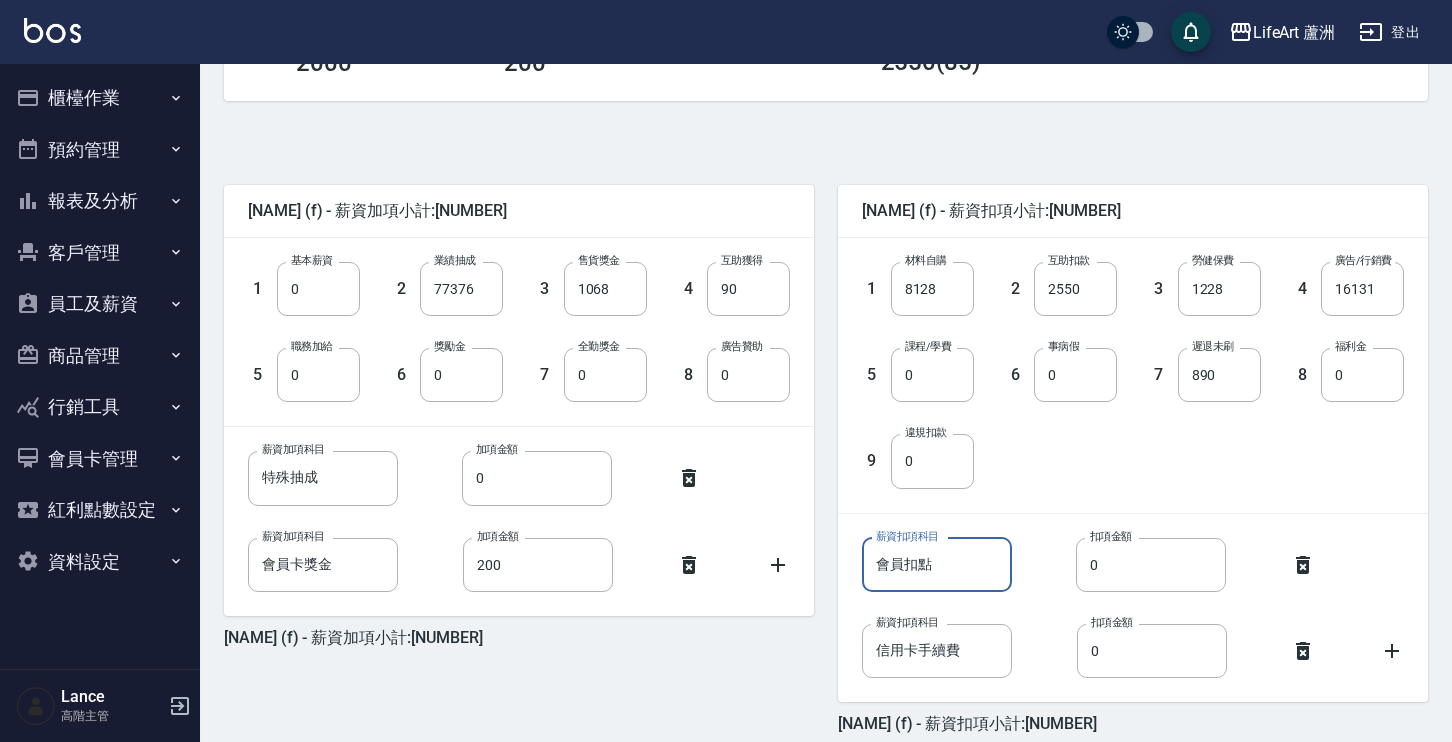 type on "會員扣點" 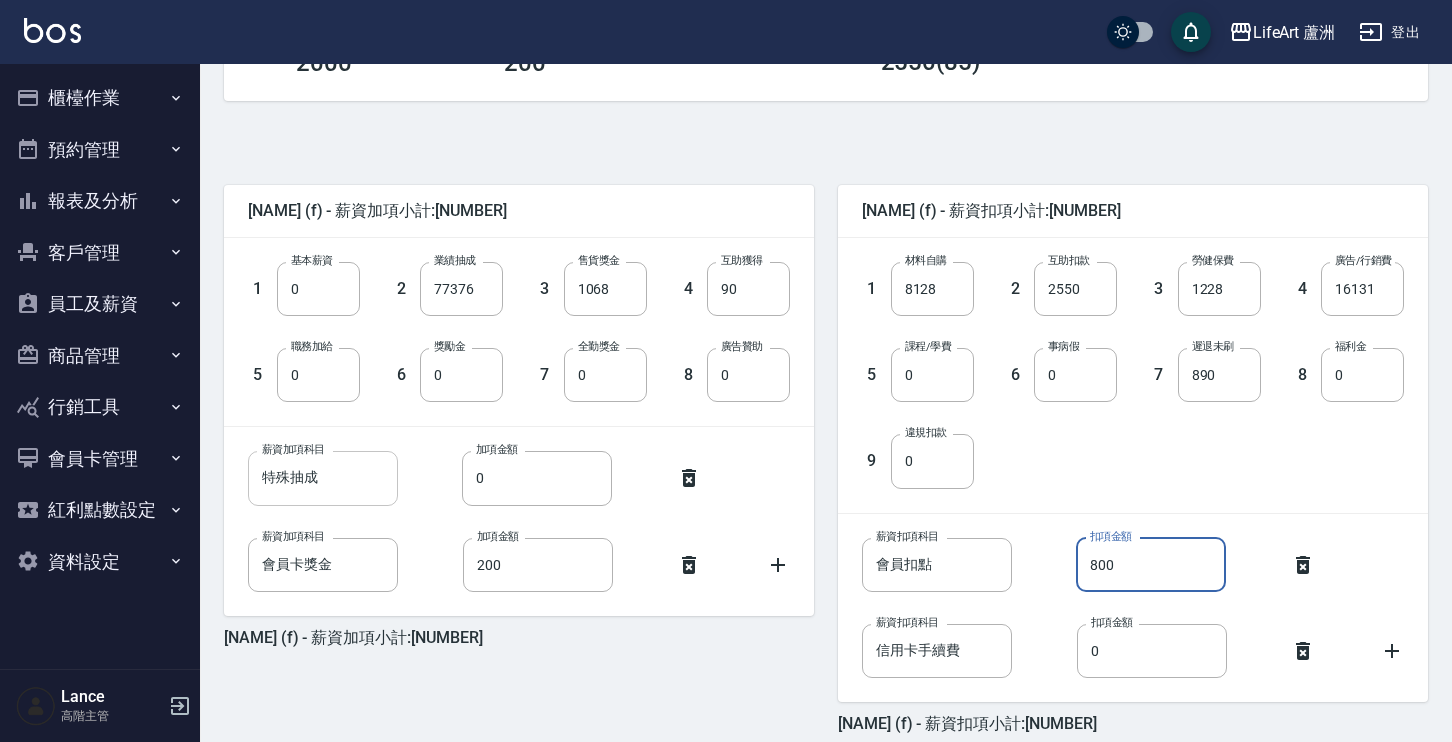 type on "800" 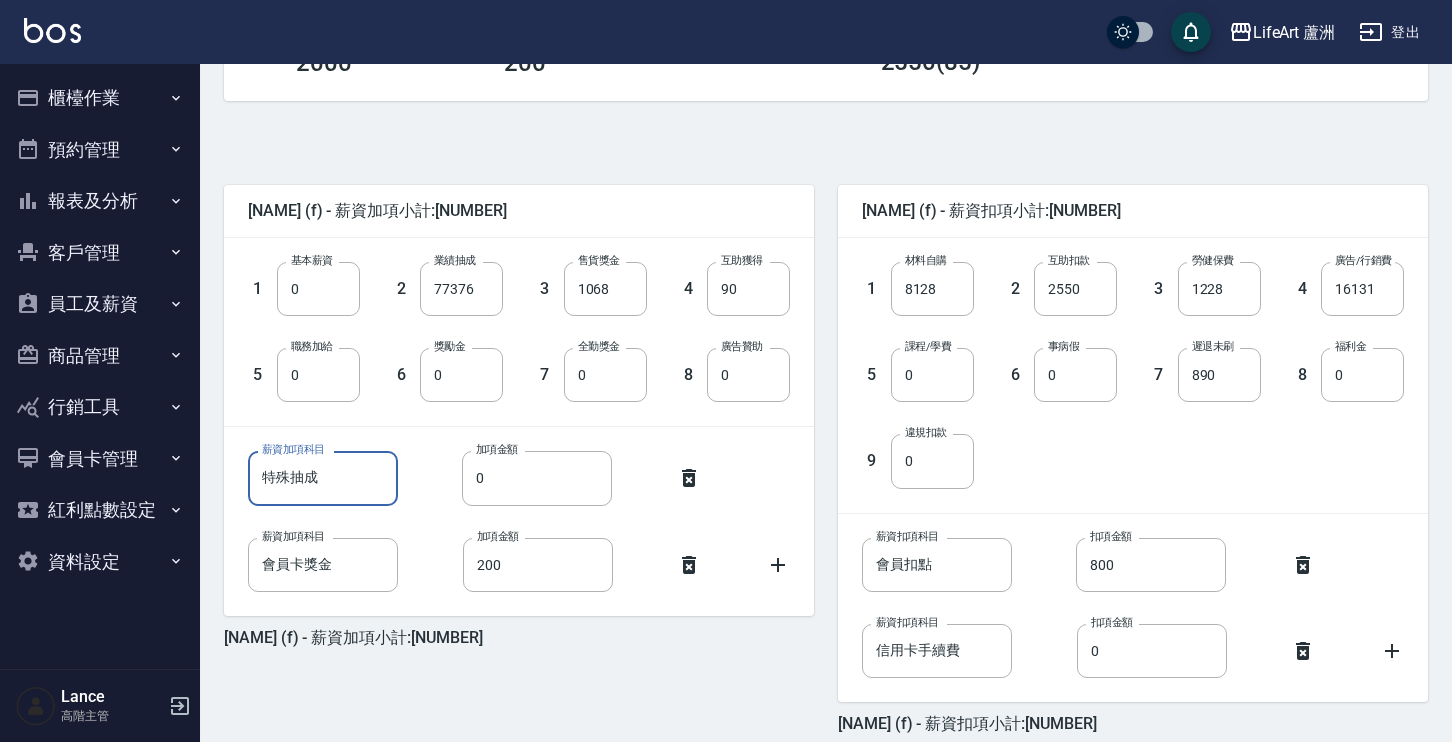 drag, startPoint x: 333, startPoint y: 482, endPoint x: 203, endPoint y: 477, distance: 130.09612 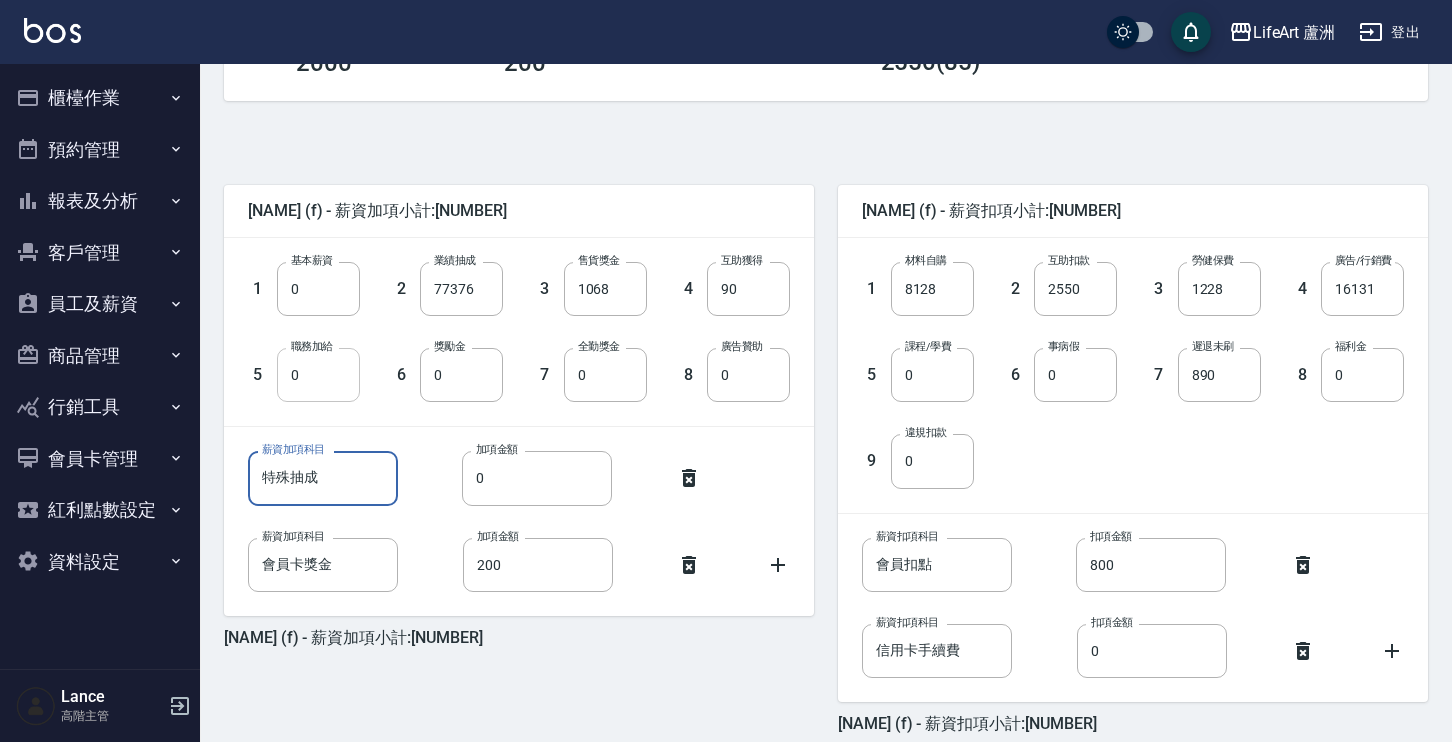 click on "0" at bounding box center (318, 375) 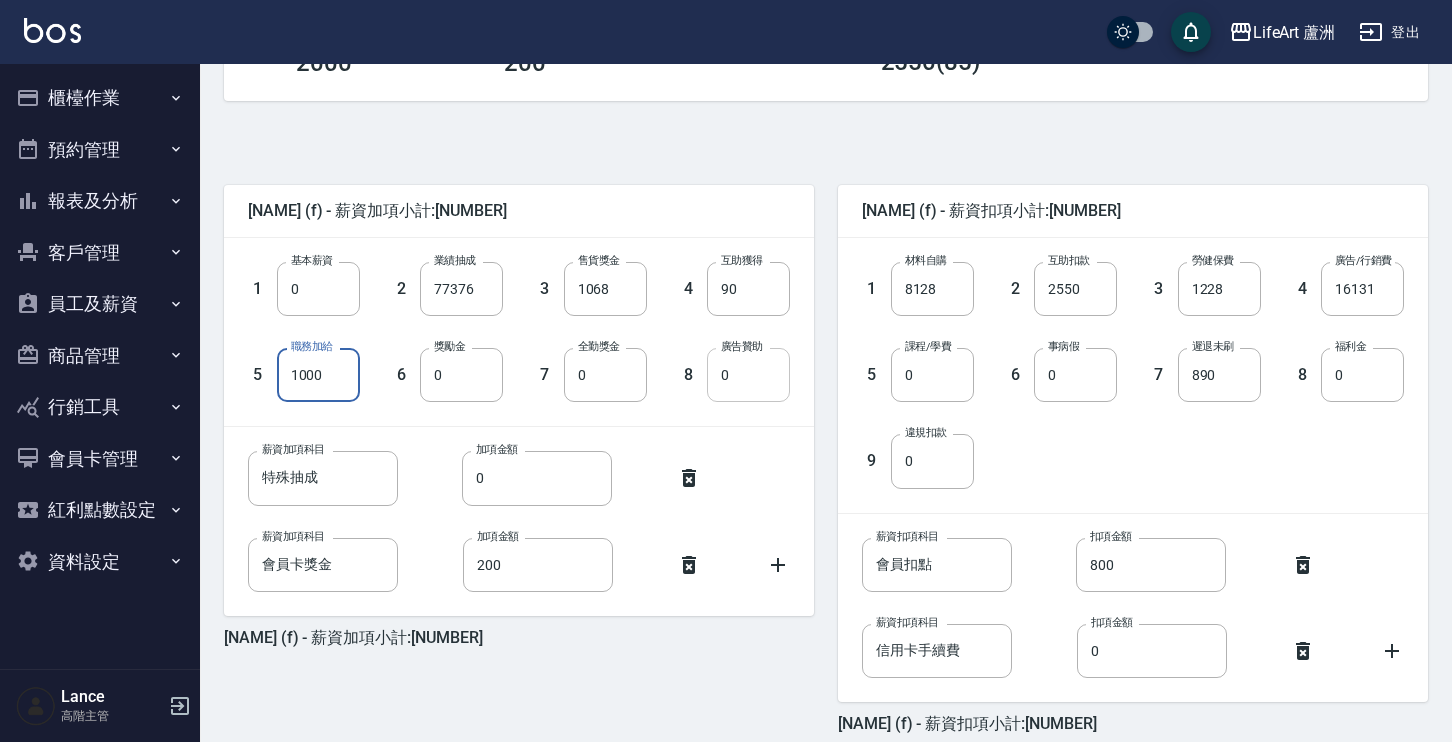 type on "1000" 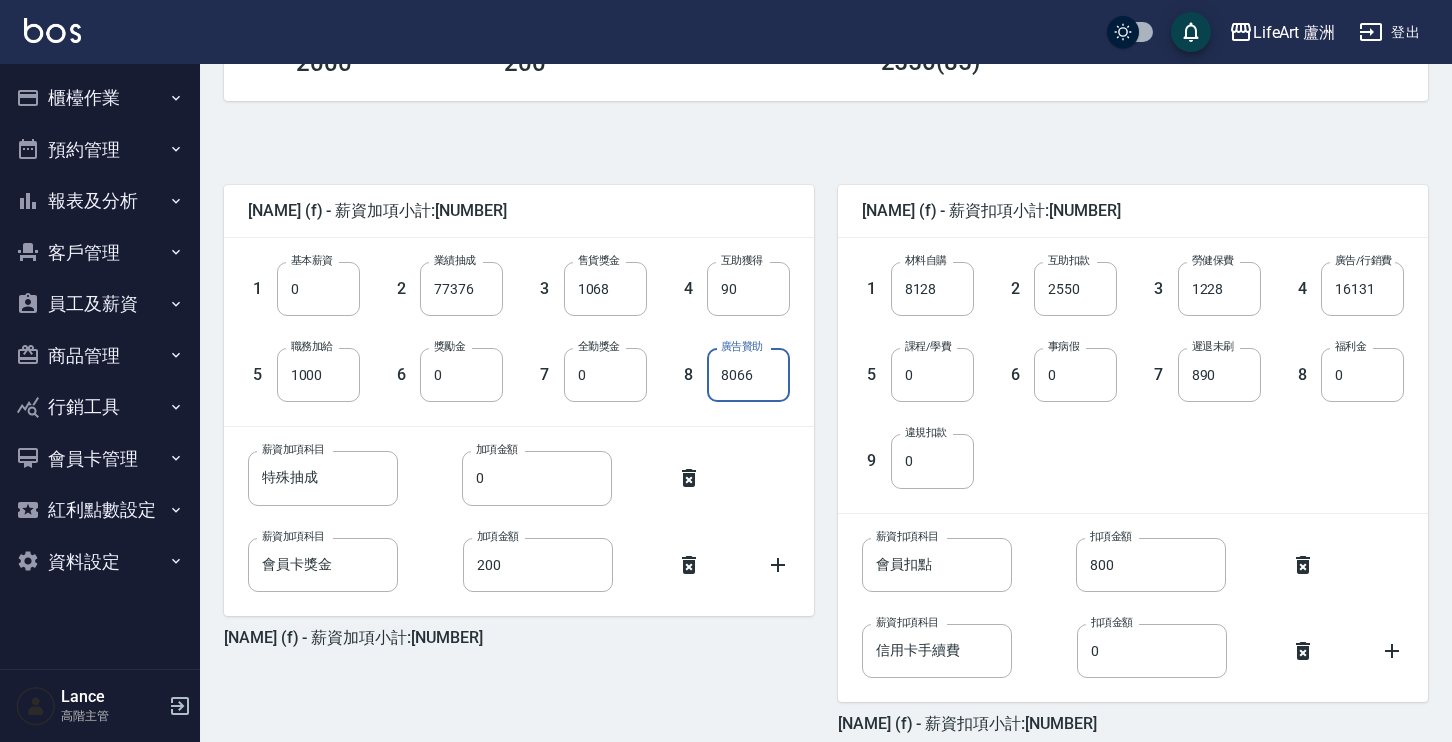 scroll, scrollTop: 473, scrollLeft: 0, axis: vertical 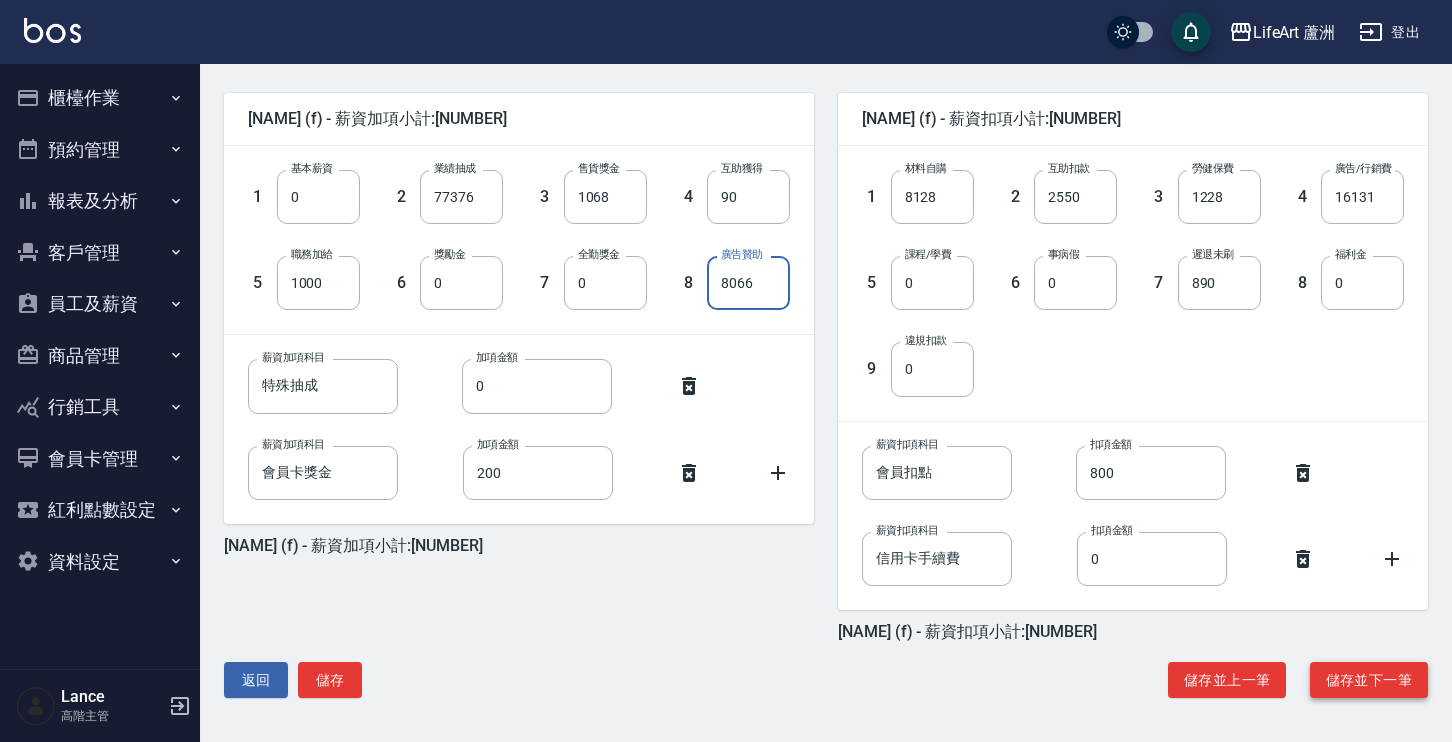 type on "8066" 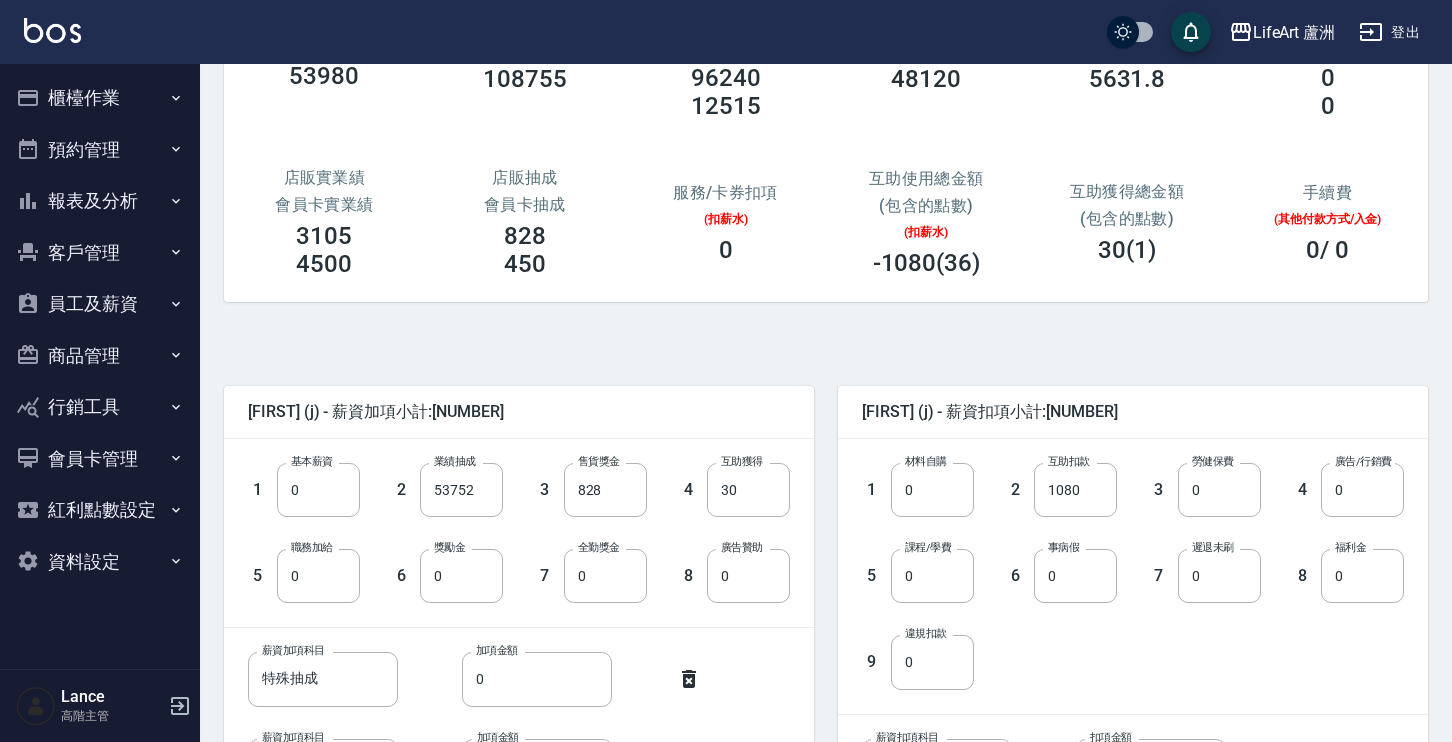 scroll, scrollTop: 335, scrollLeft: 0, axis: vertical 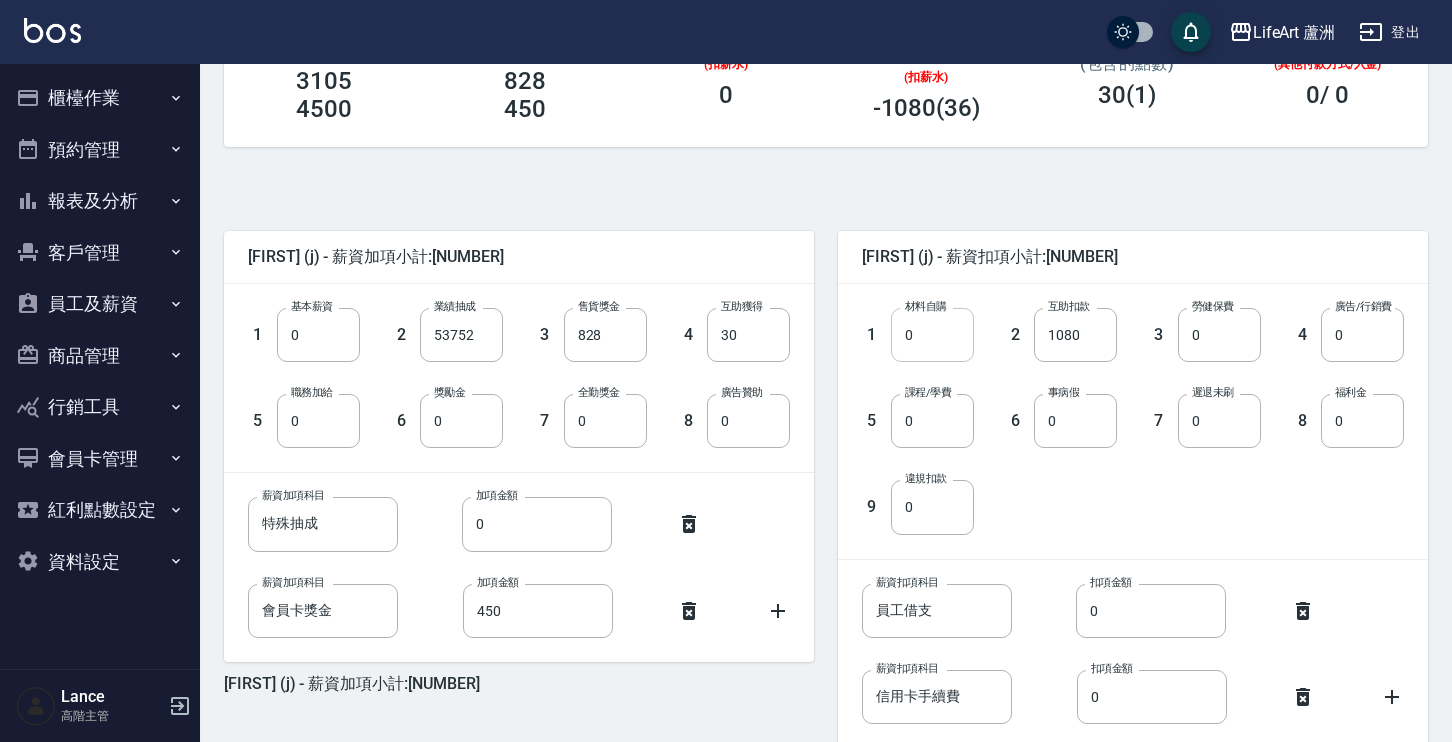click on "0" at bounding box center [932, 335] 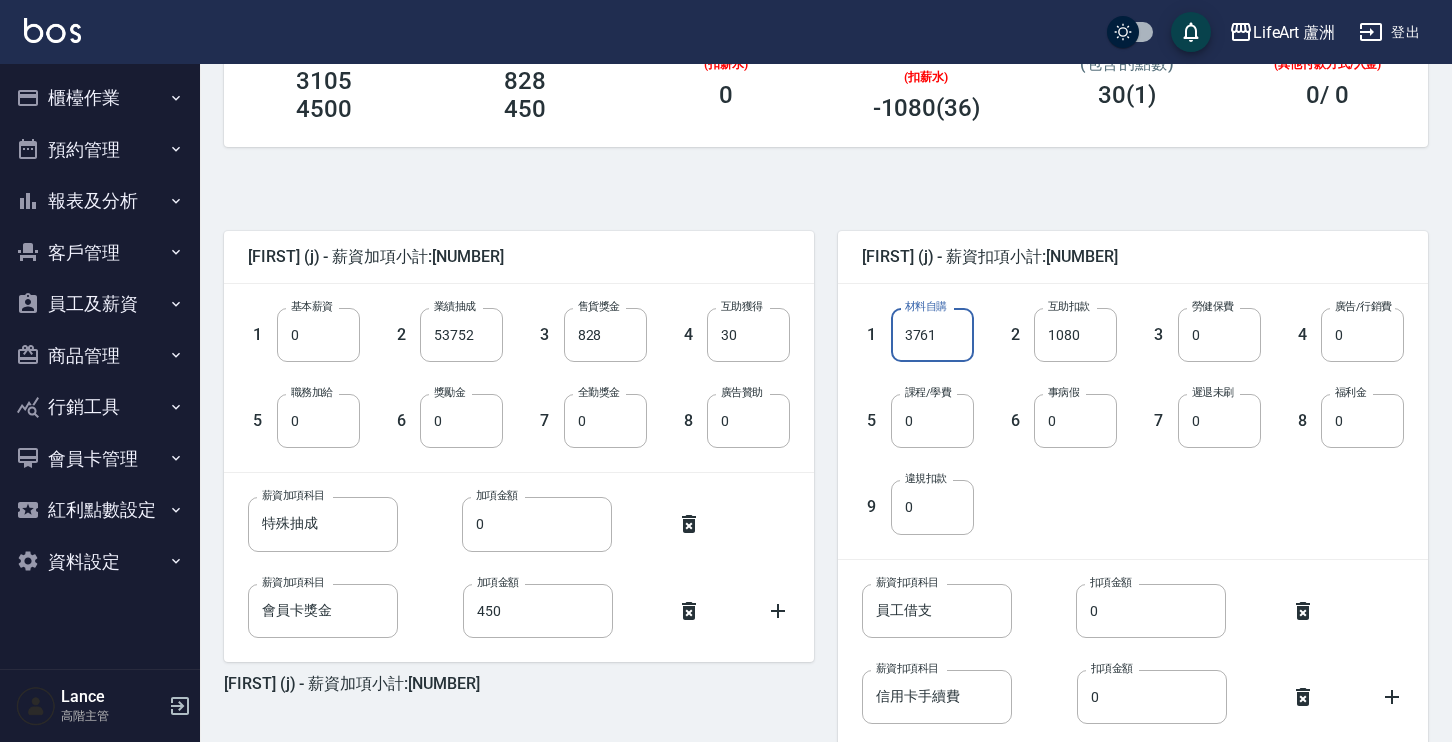 type on "3761" 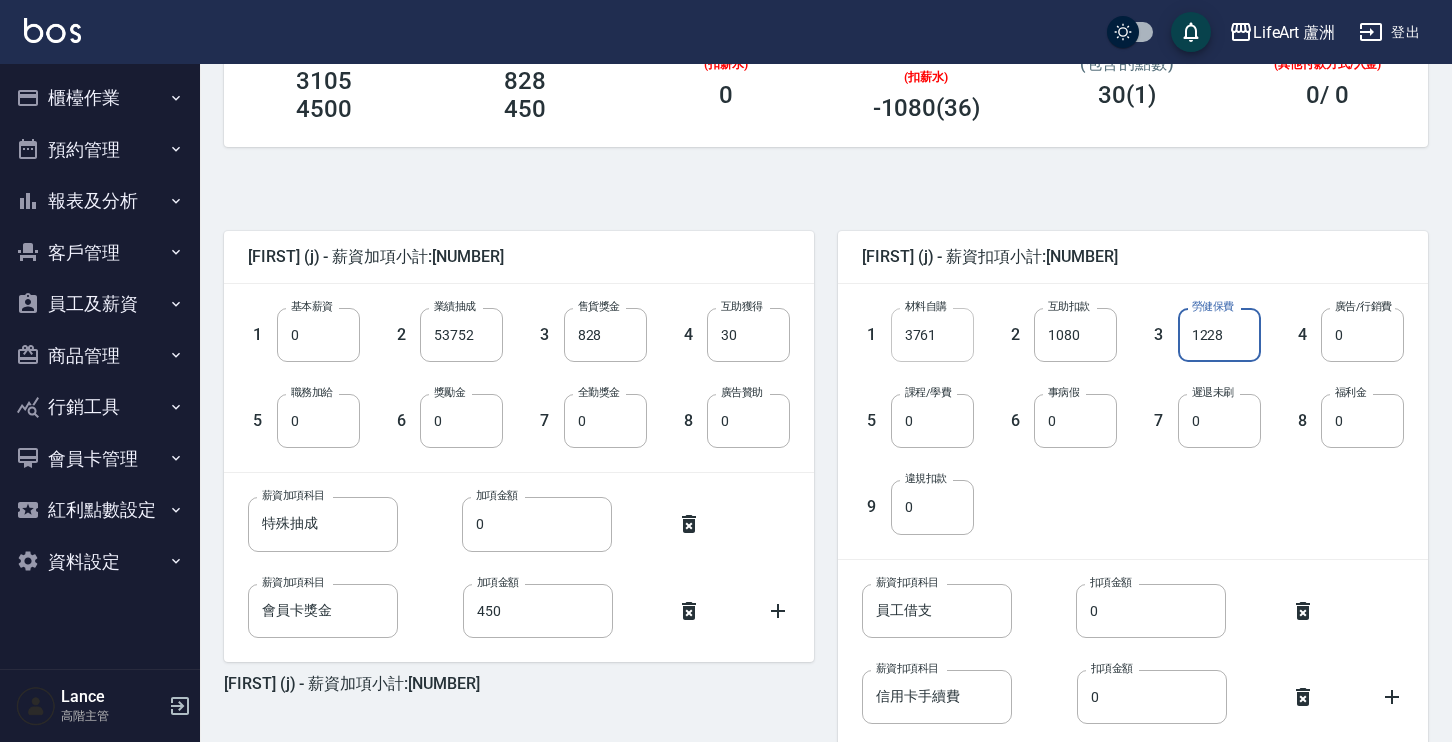type on "1228" 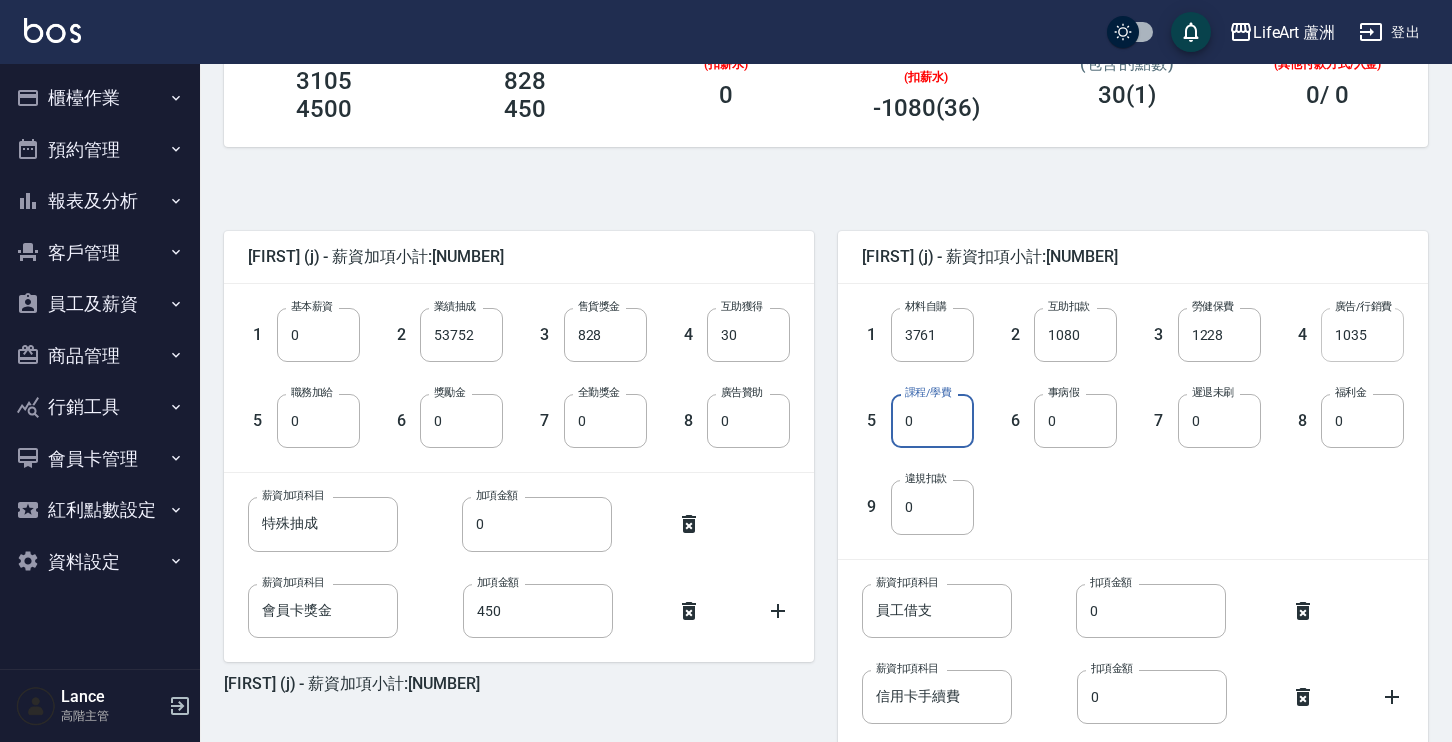 click on "1035" at bounding box center (1362, 335) 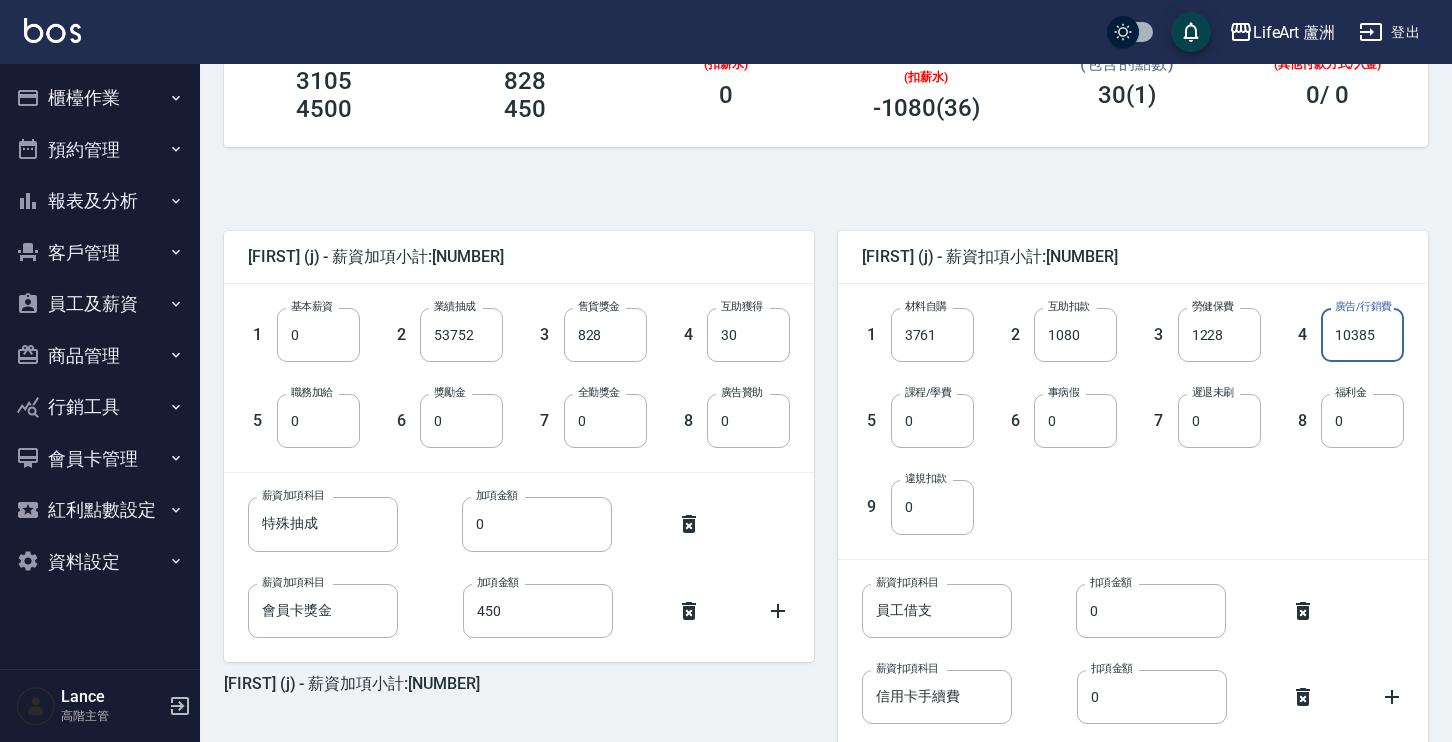 type on "10385" 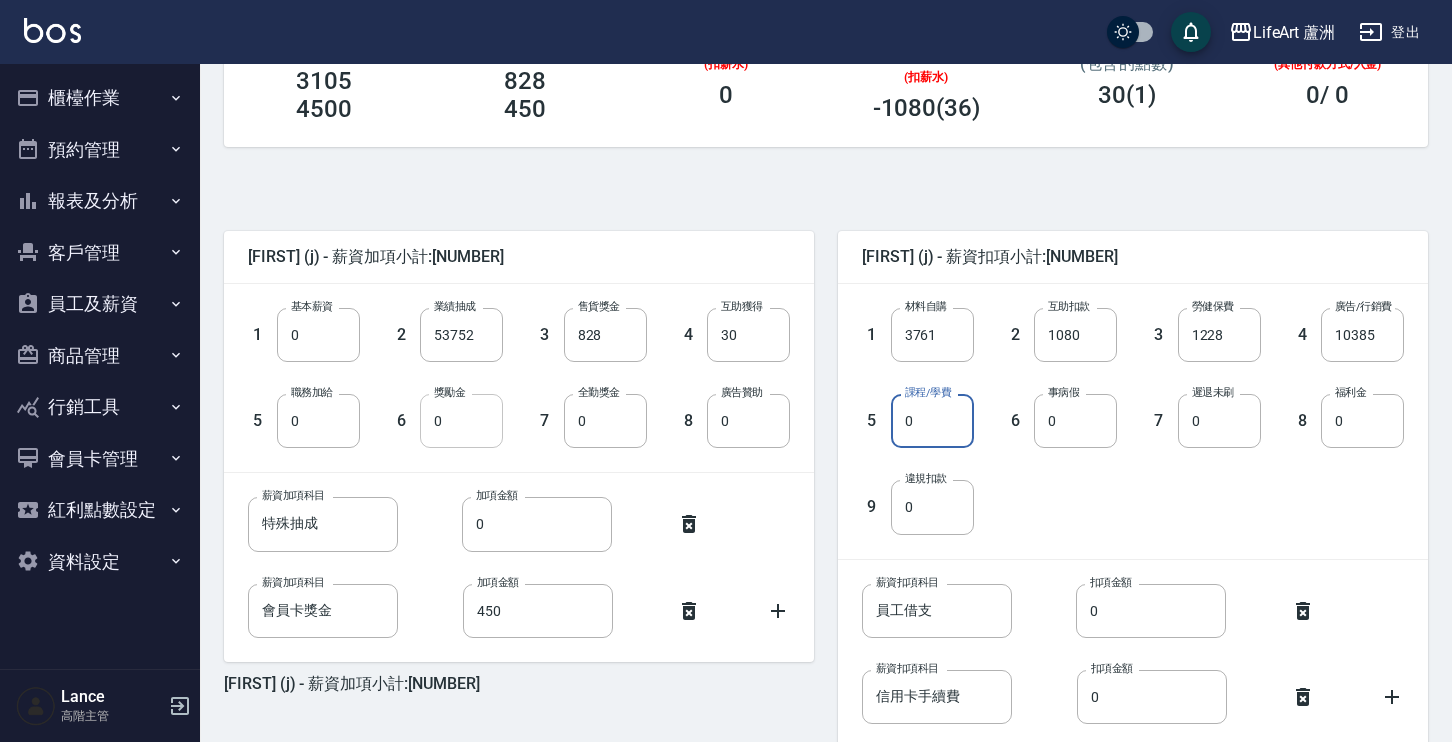 click on "0" at bounding box center (461, 421) 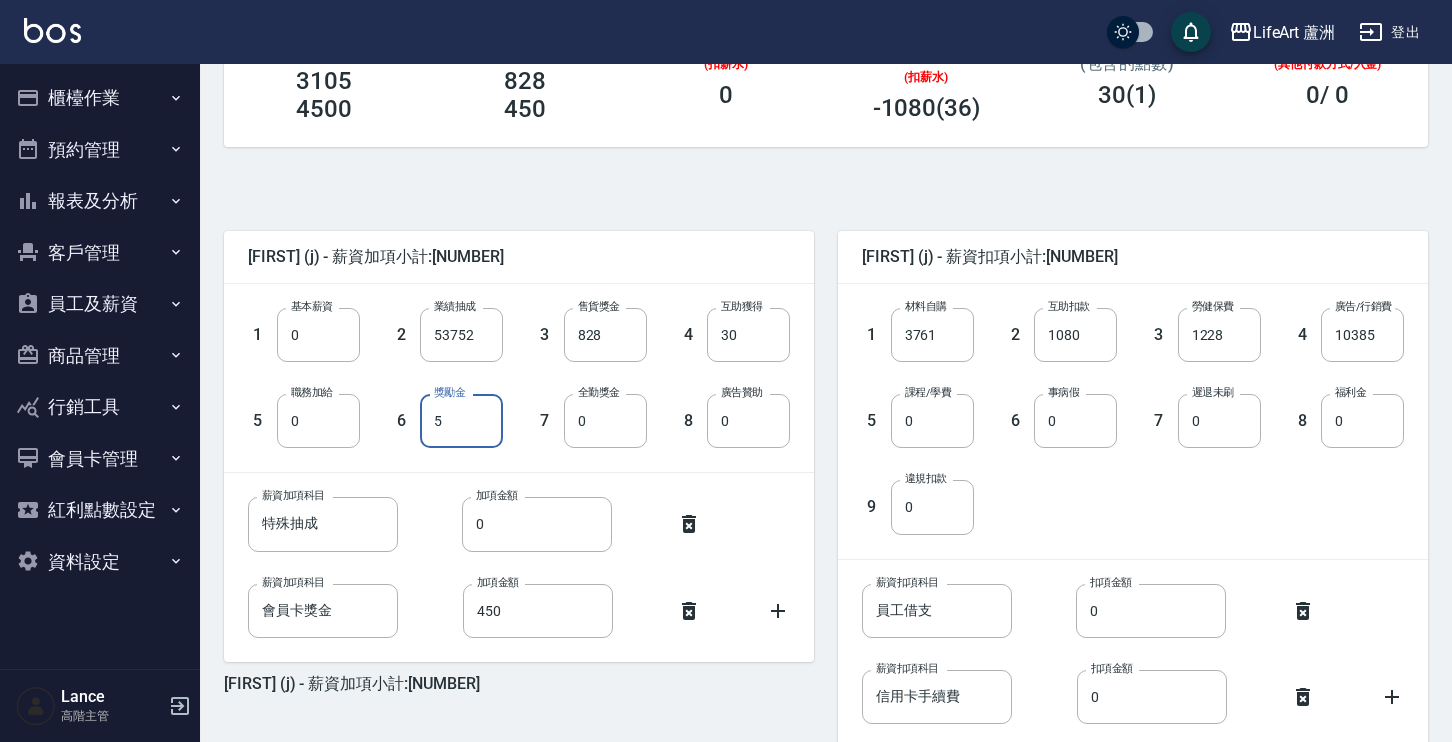 type on "0" 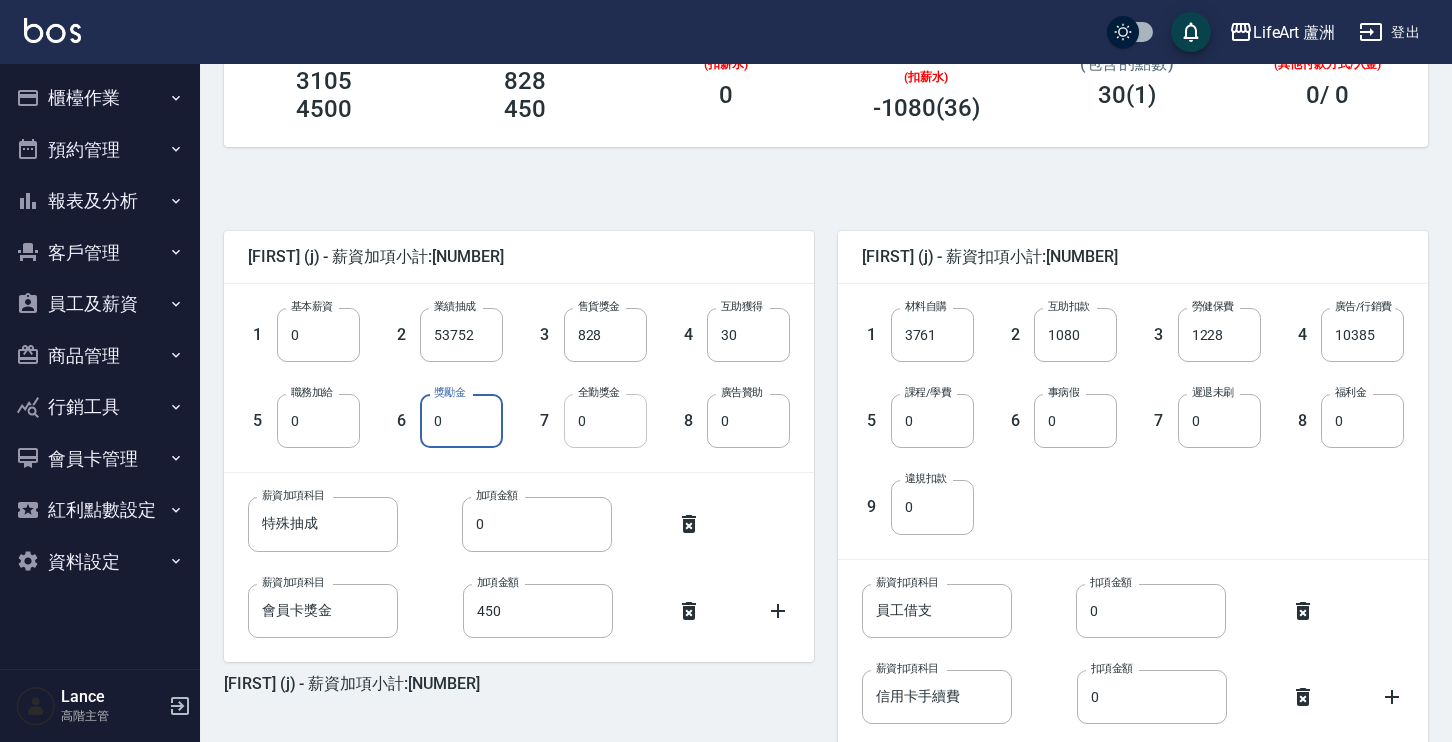 click on "0" at bounding box center [605, 421] 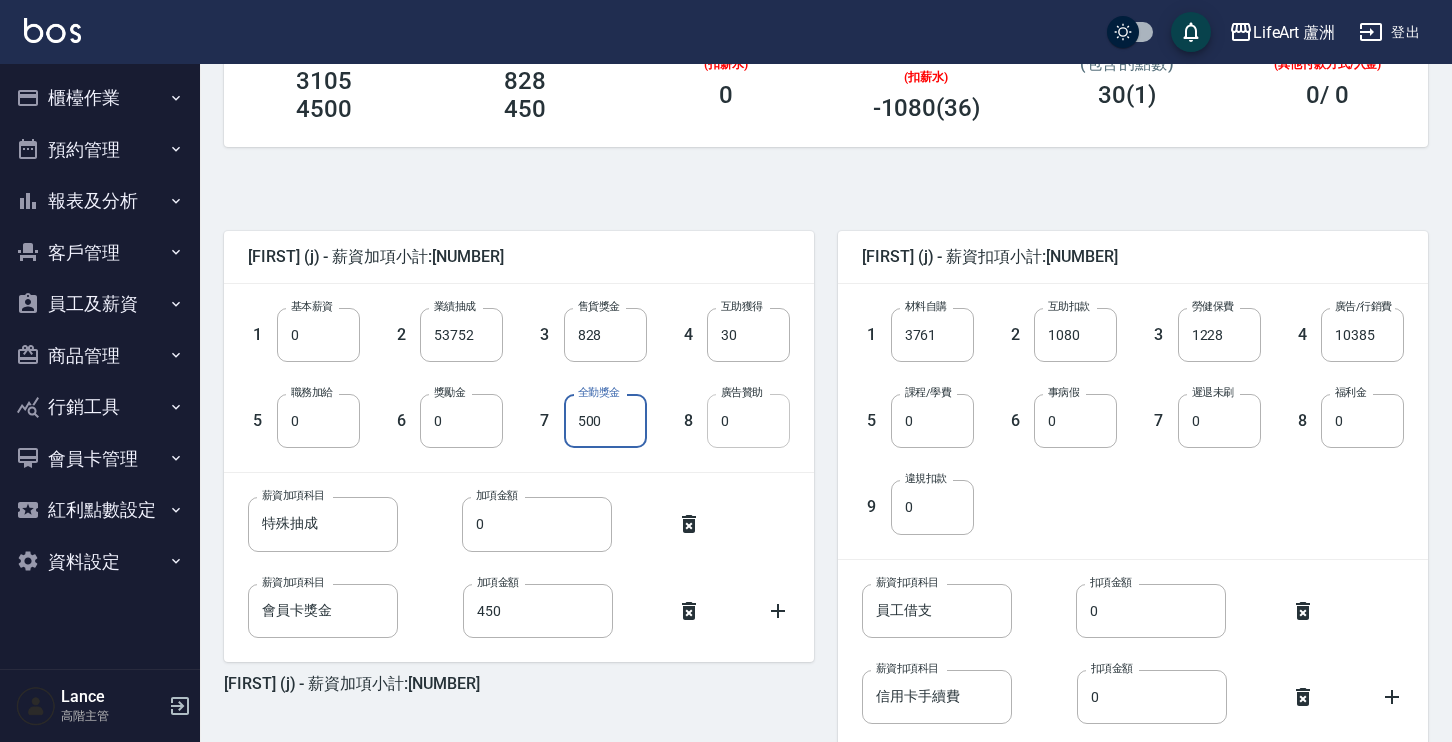 type on "500" 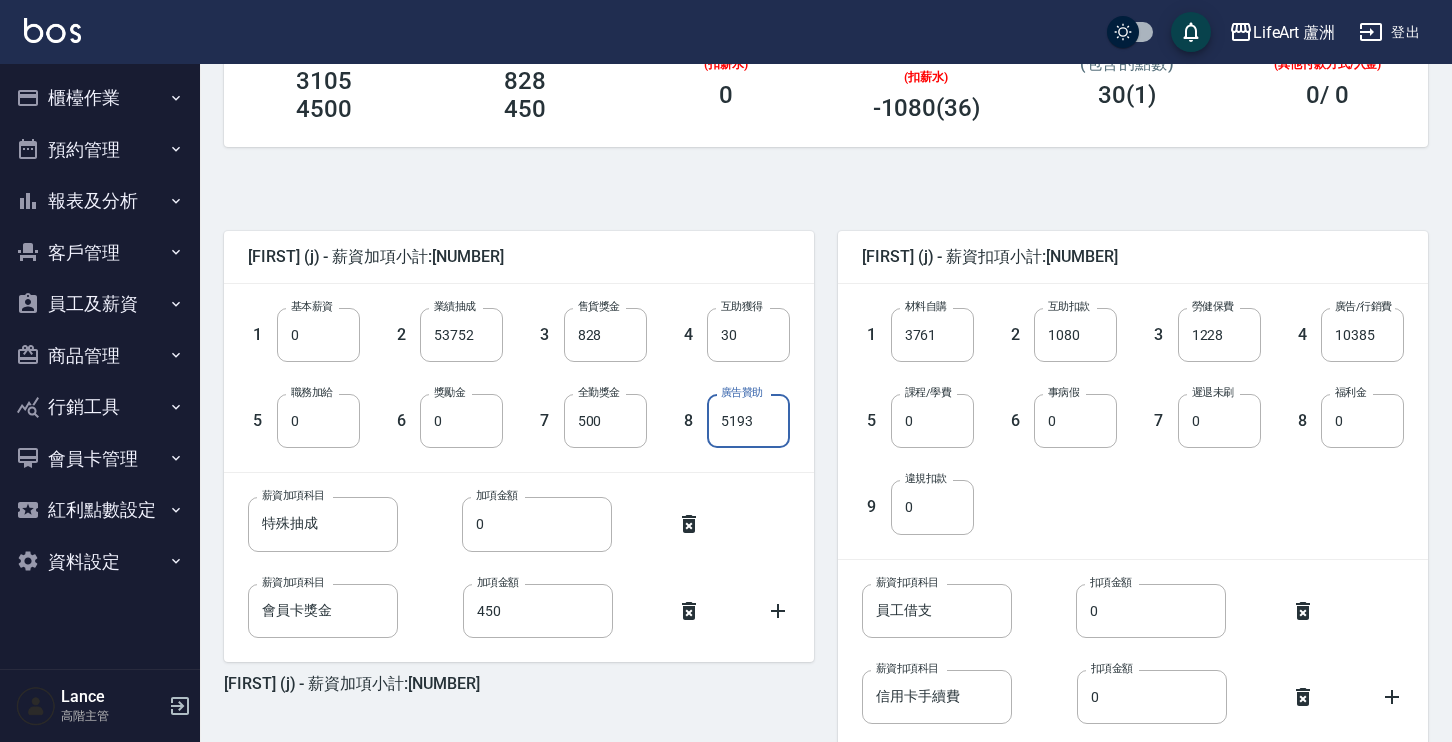 scroll, scrollTop: 473, scrollLeft: 0, axis: vertical 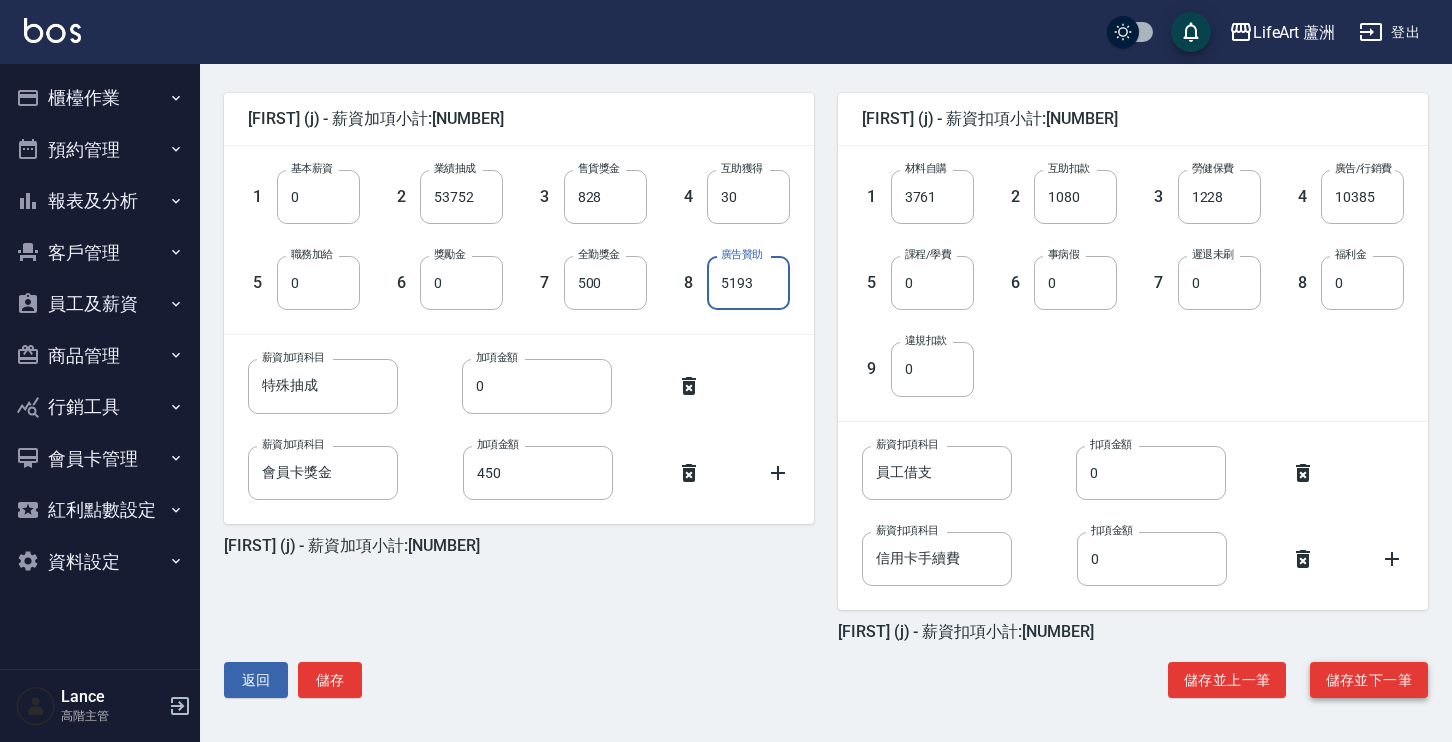 type on "5193" 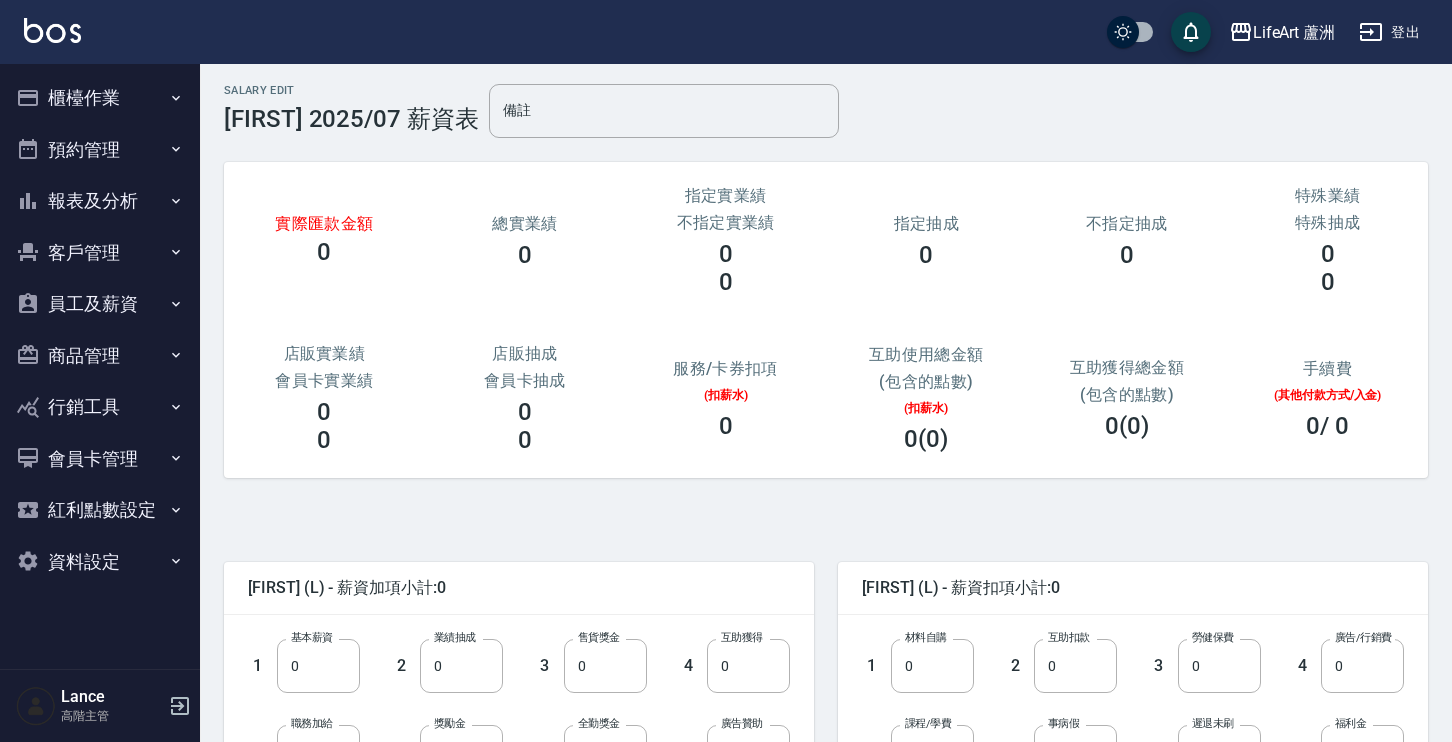 scroll, scrollTop: 390, scrollLeft: 0, axis: vertical 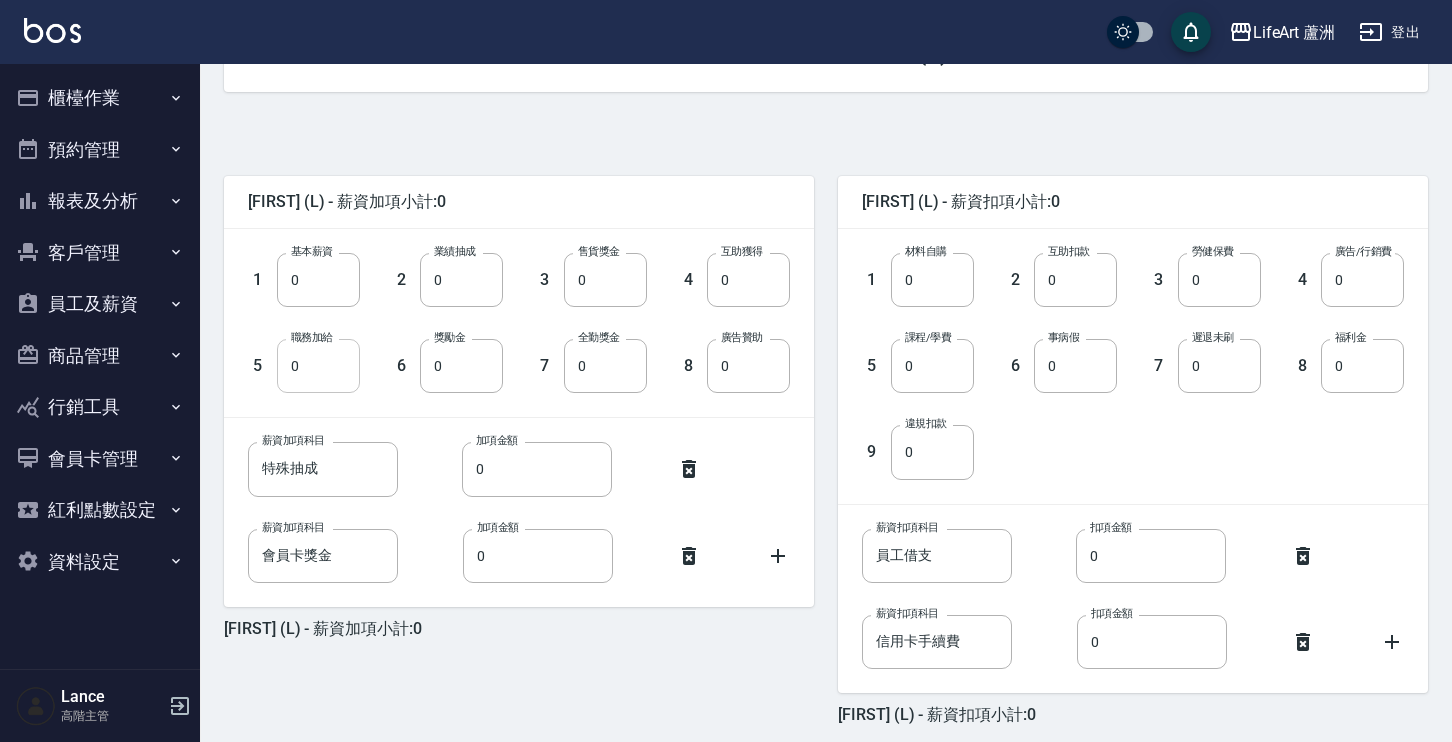 click on "0" at bounding box center (318, 366) 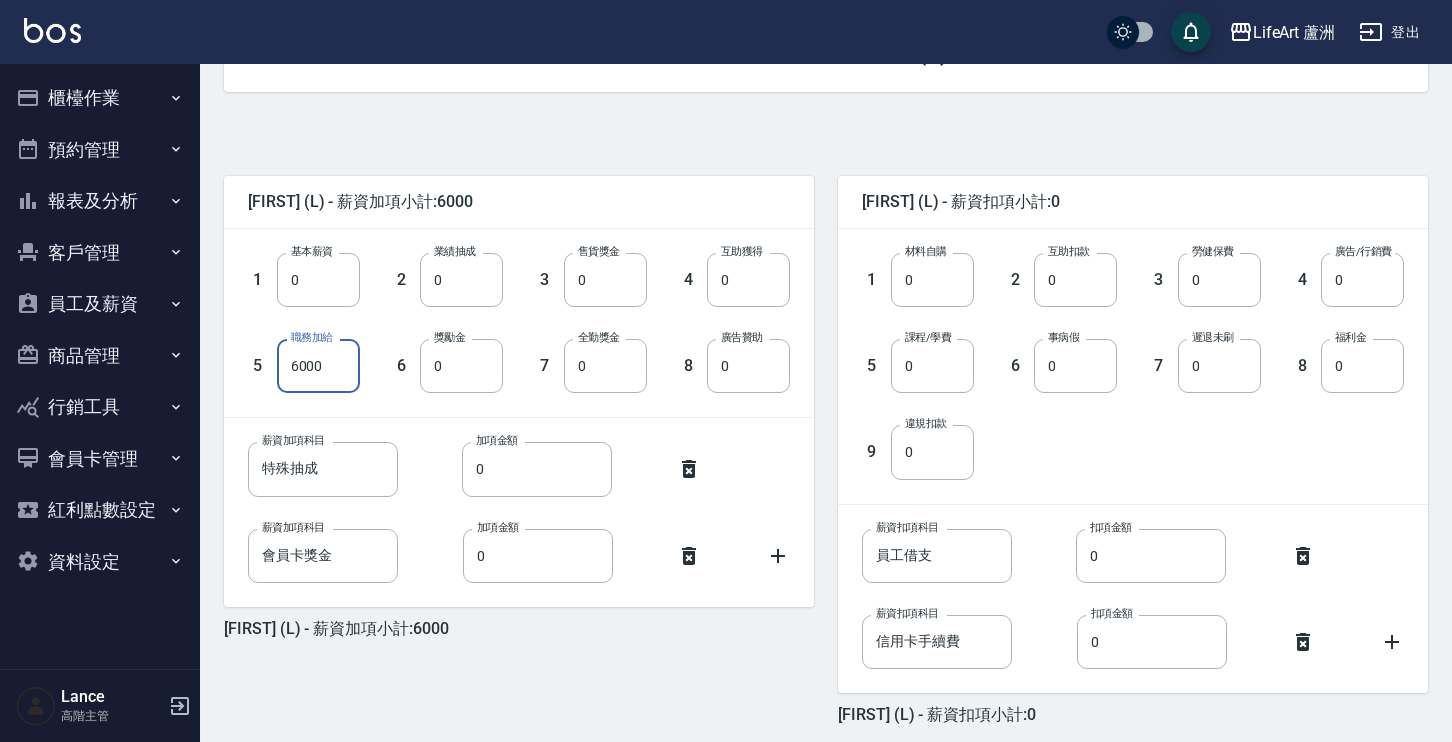 type on "6000" 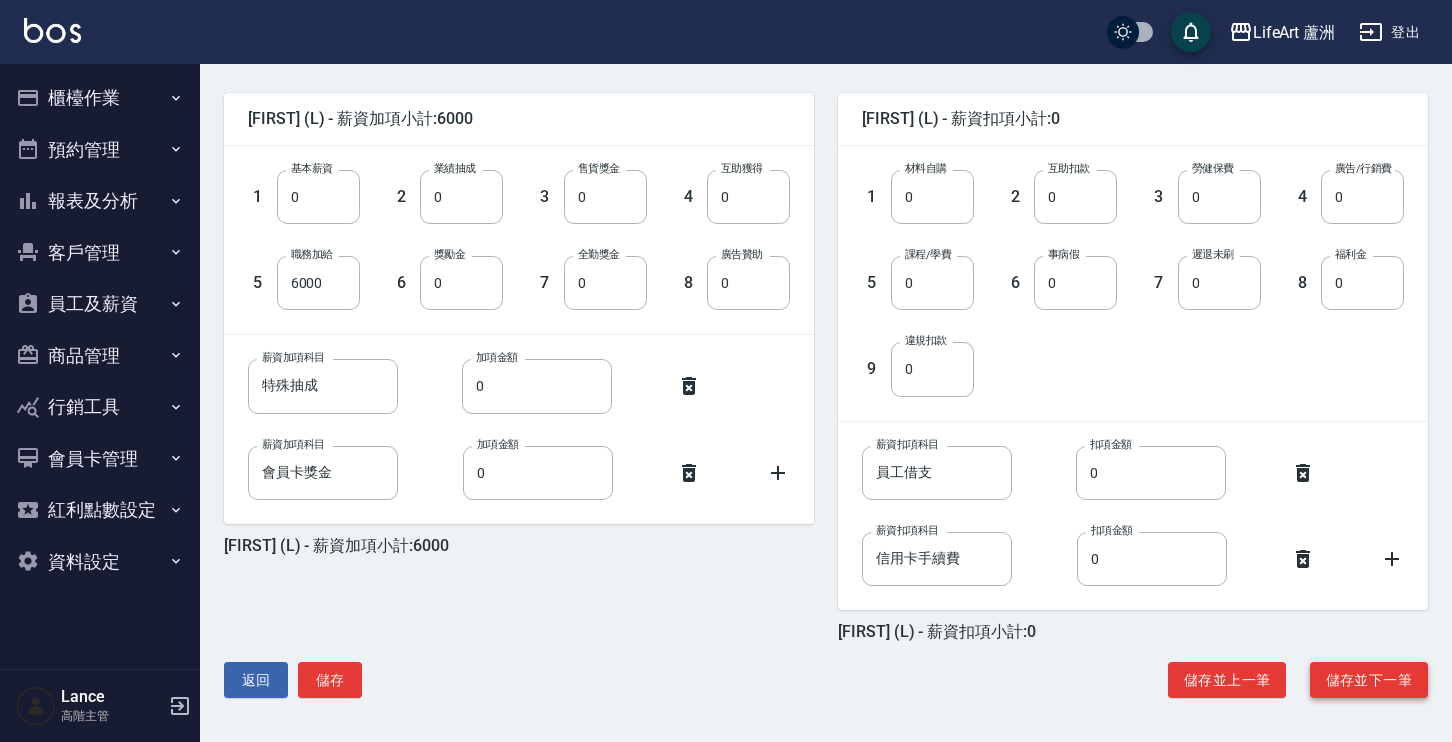 click on "儲存並下一筆" at bounding box center [1369, 680] 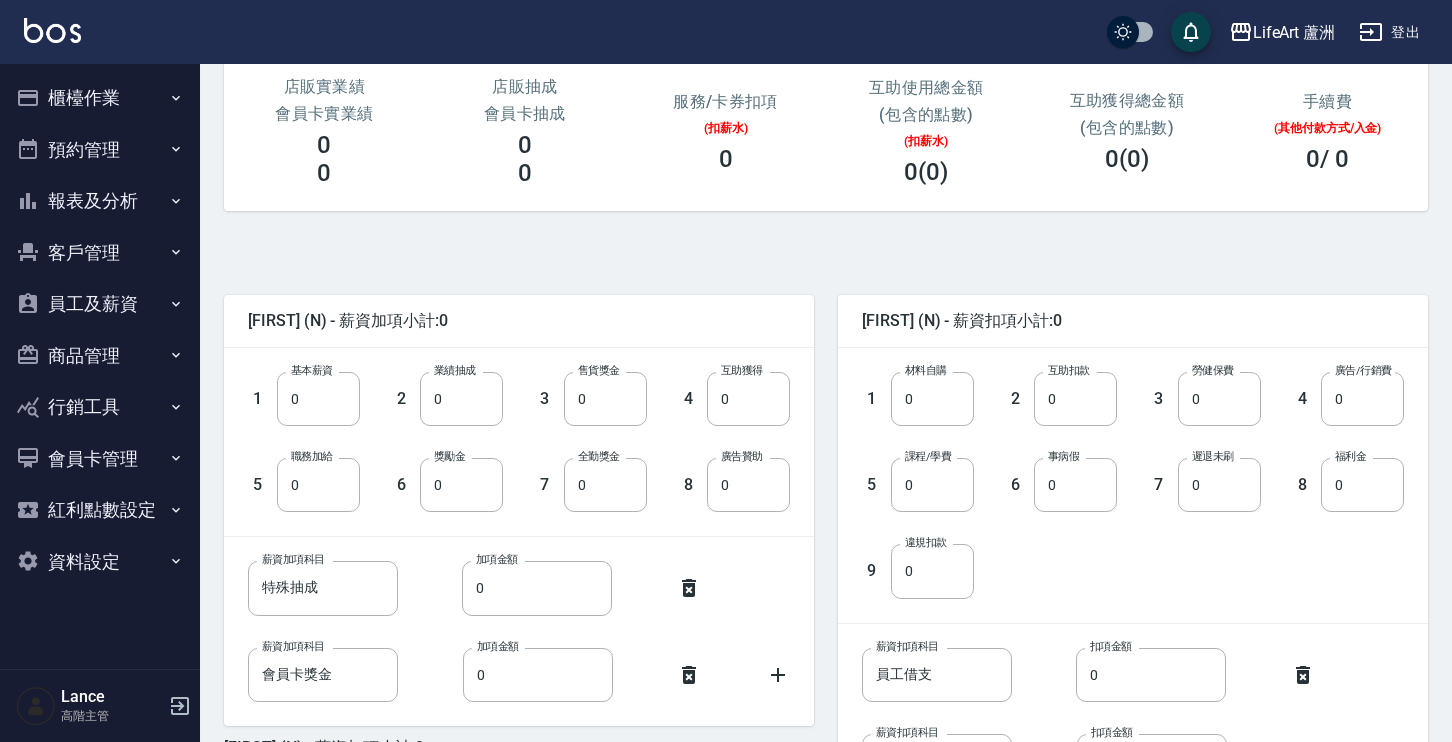 scroll, scrollTop: 427, scrollLeft: 0, axis: vertical 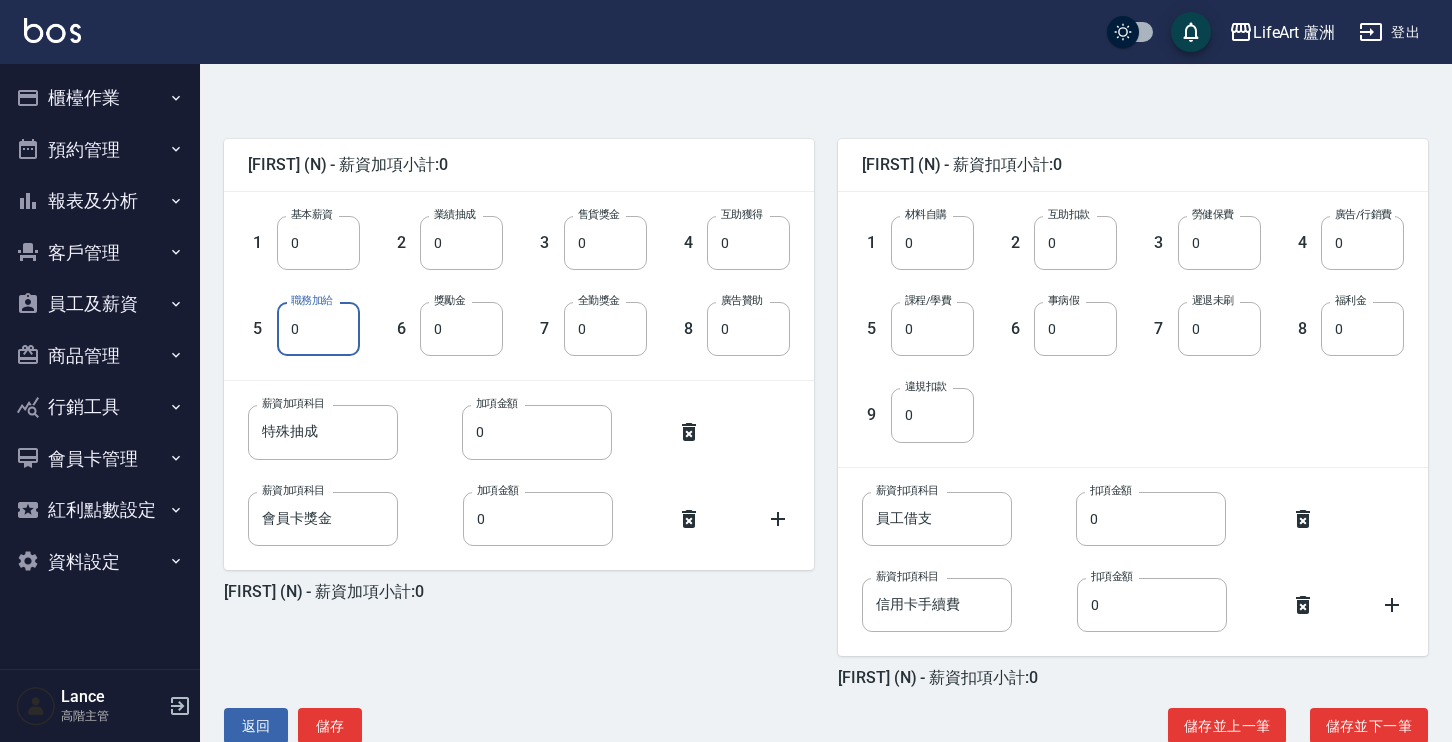 click on "0" at bounding box center [318, 329] 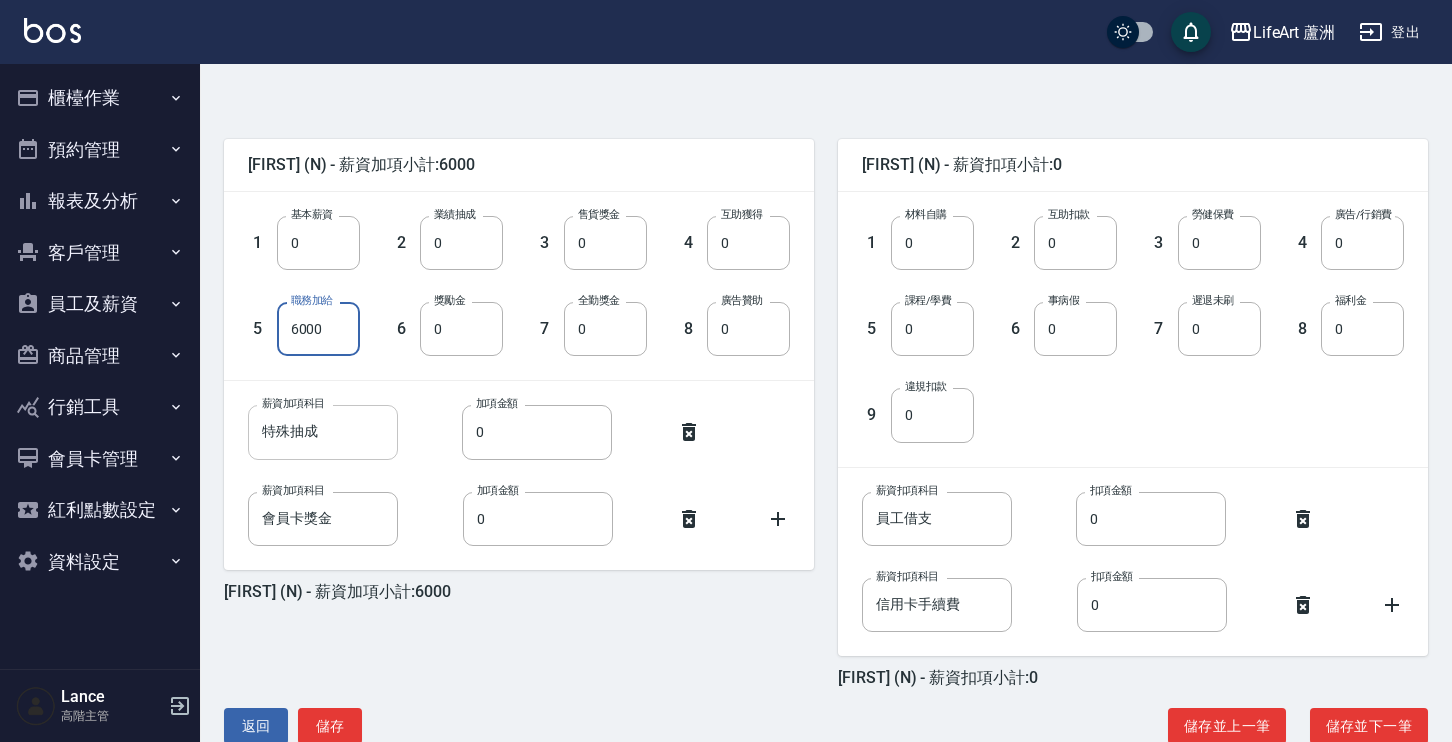 type on "6000" 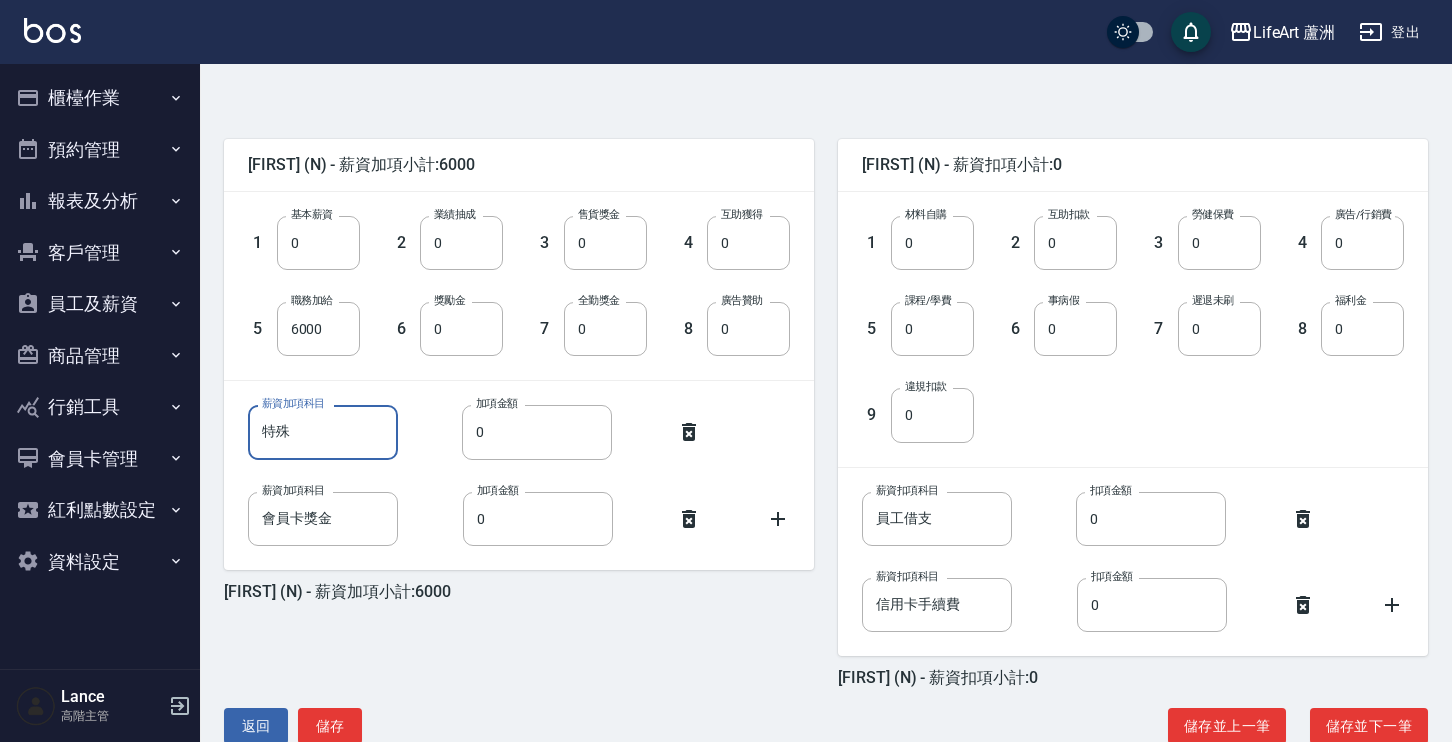 type on "特" 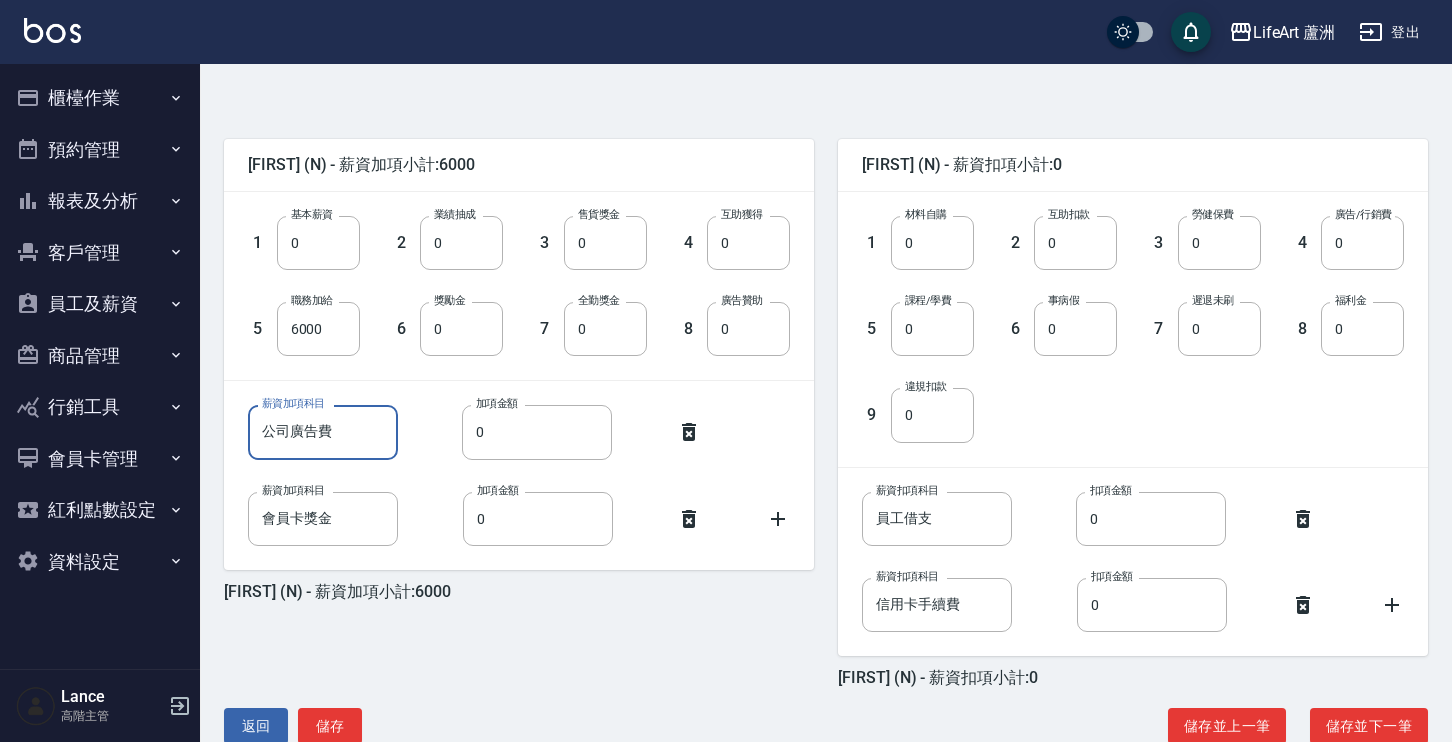 type on "公司廣告費" 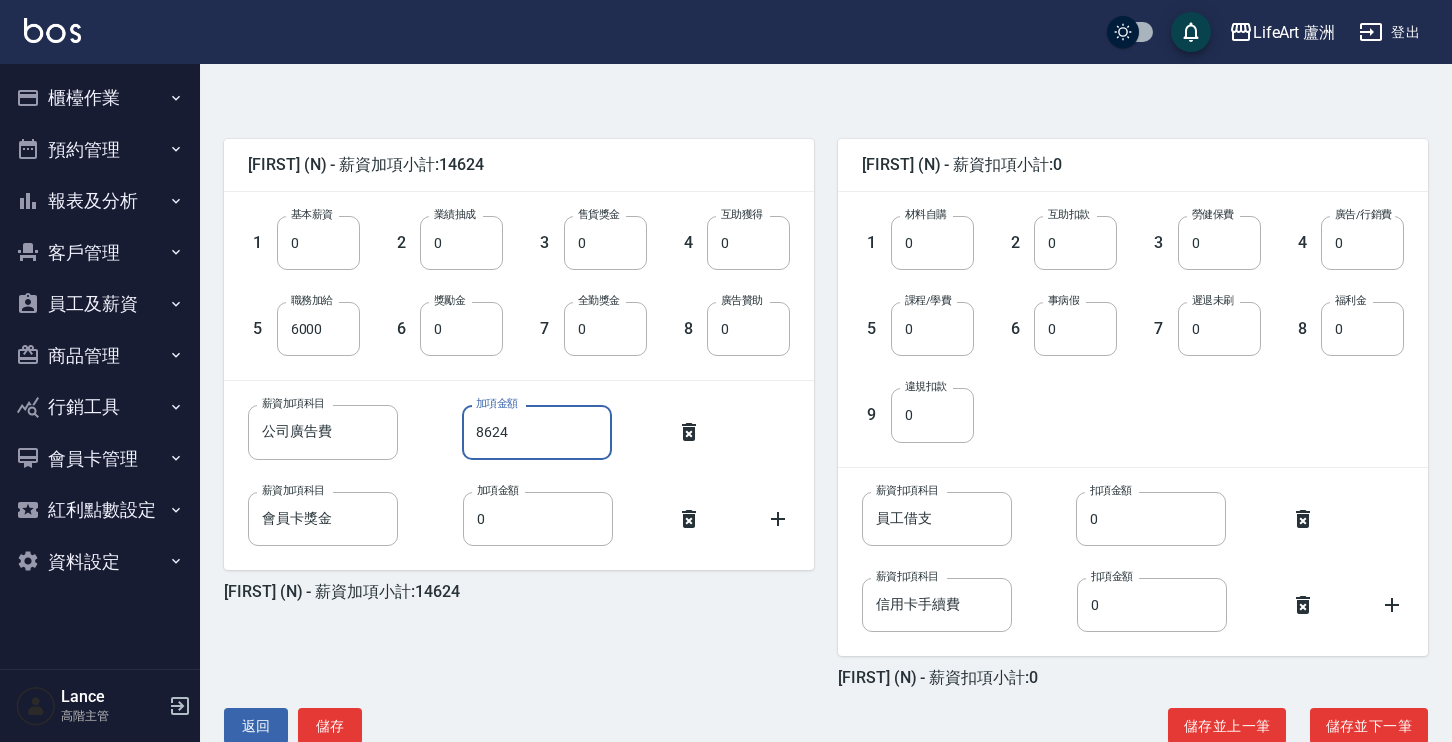 scroll, scrollTop: 473, scrollLeft: 0, axis: vertical 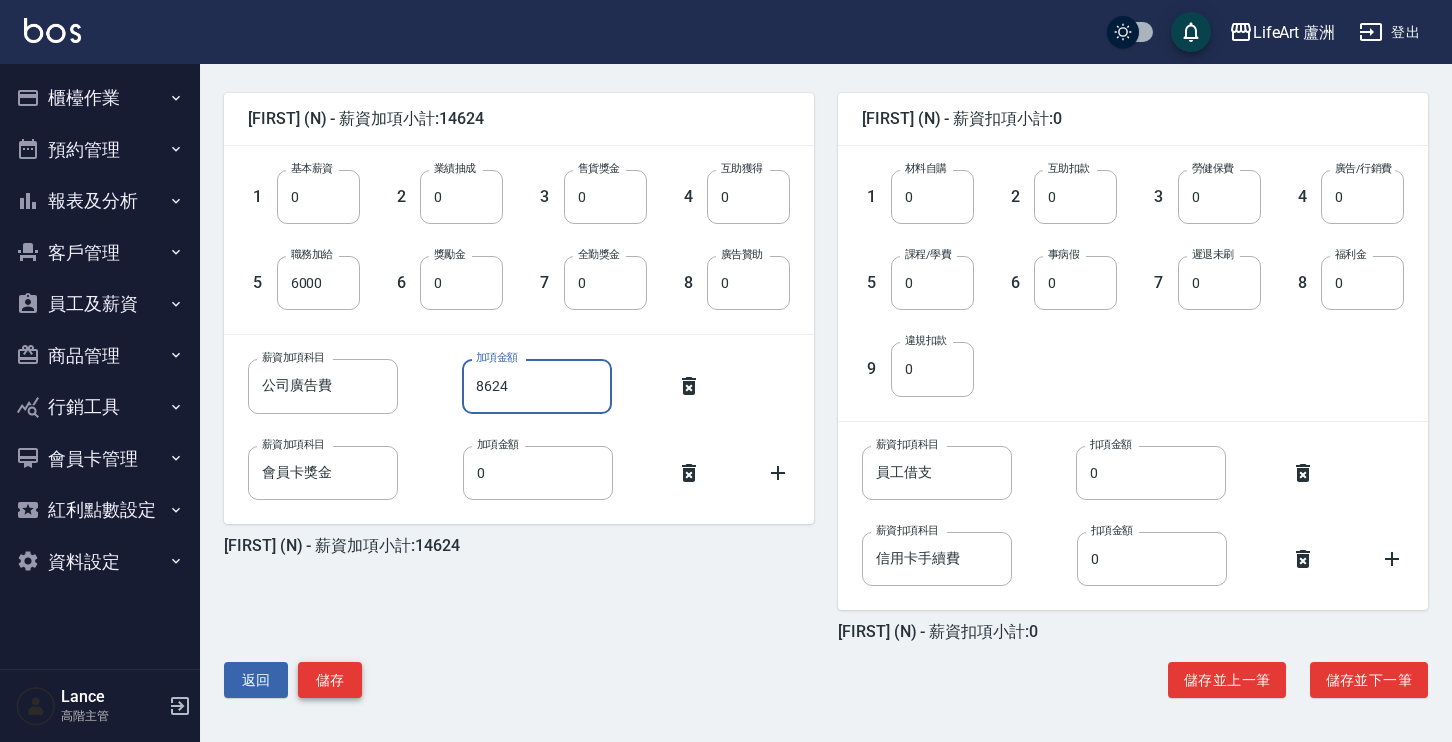 type on "8624" 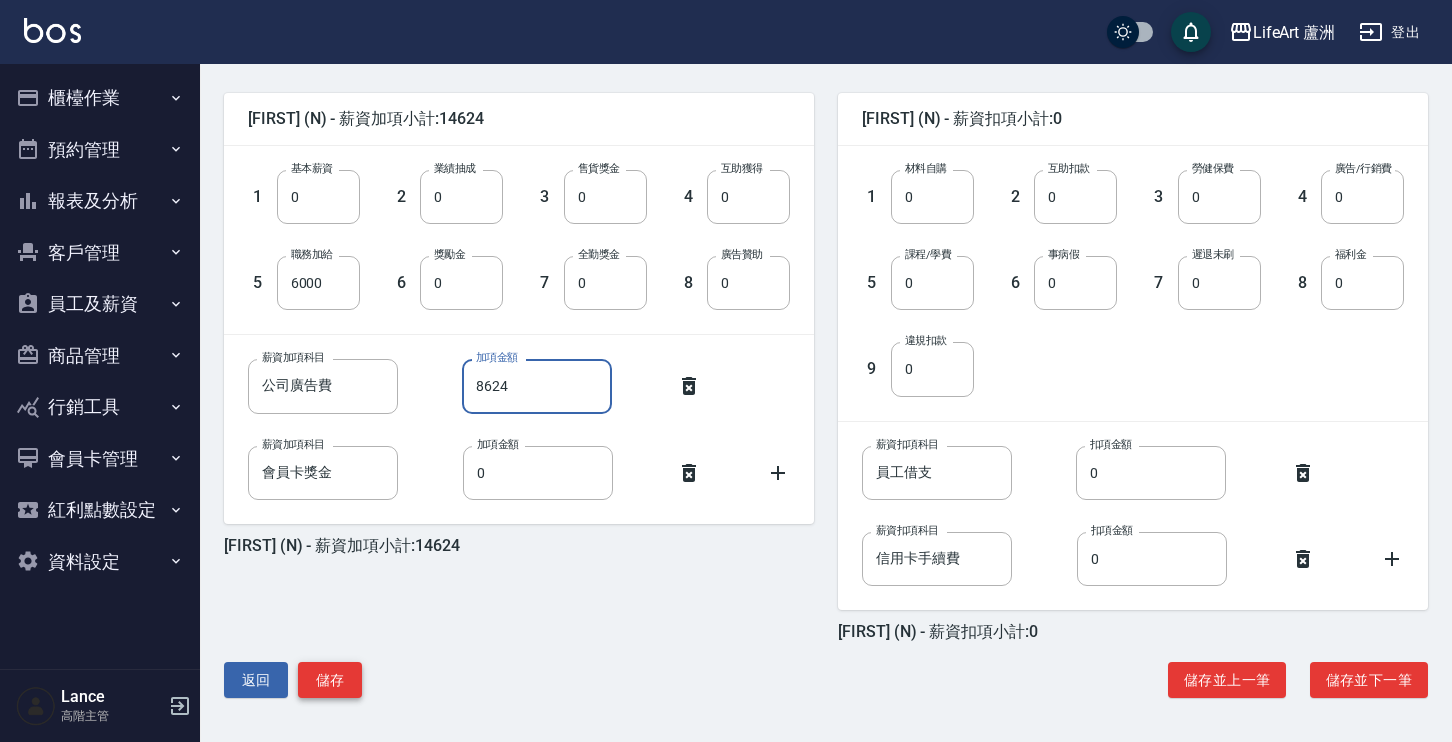 click on "儲存" at bounding box center [330, 680] 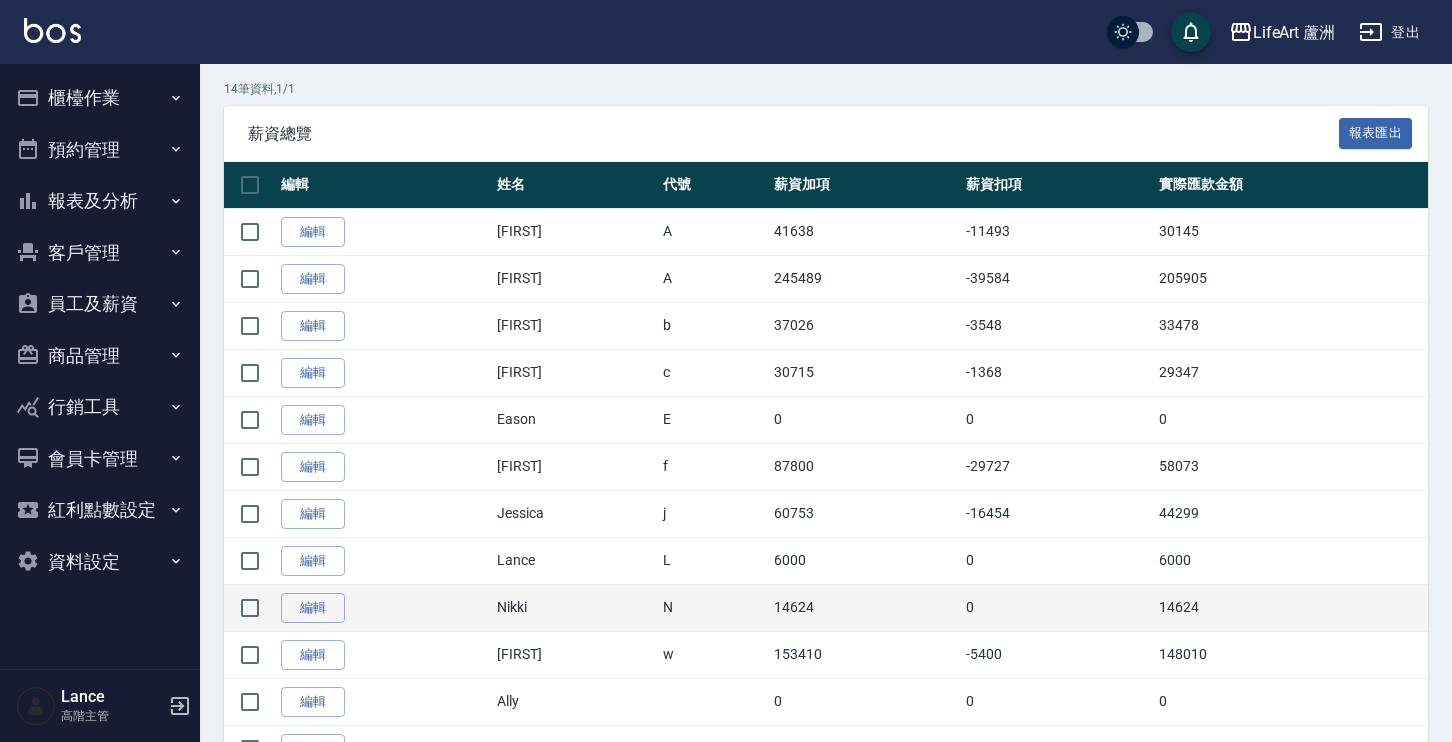 scroll, scrollTop: 459, scrollLeft: 0, axis: vertical 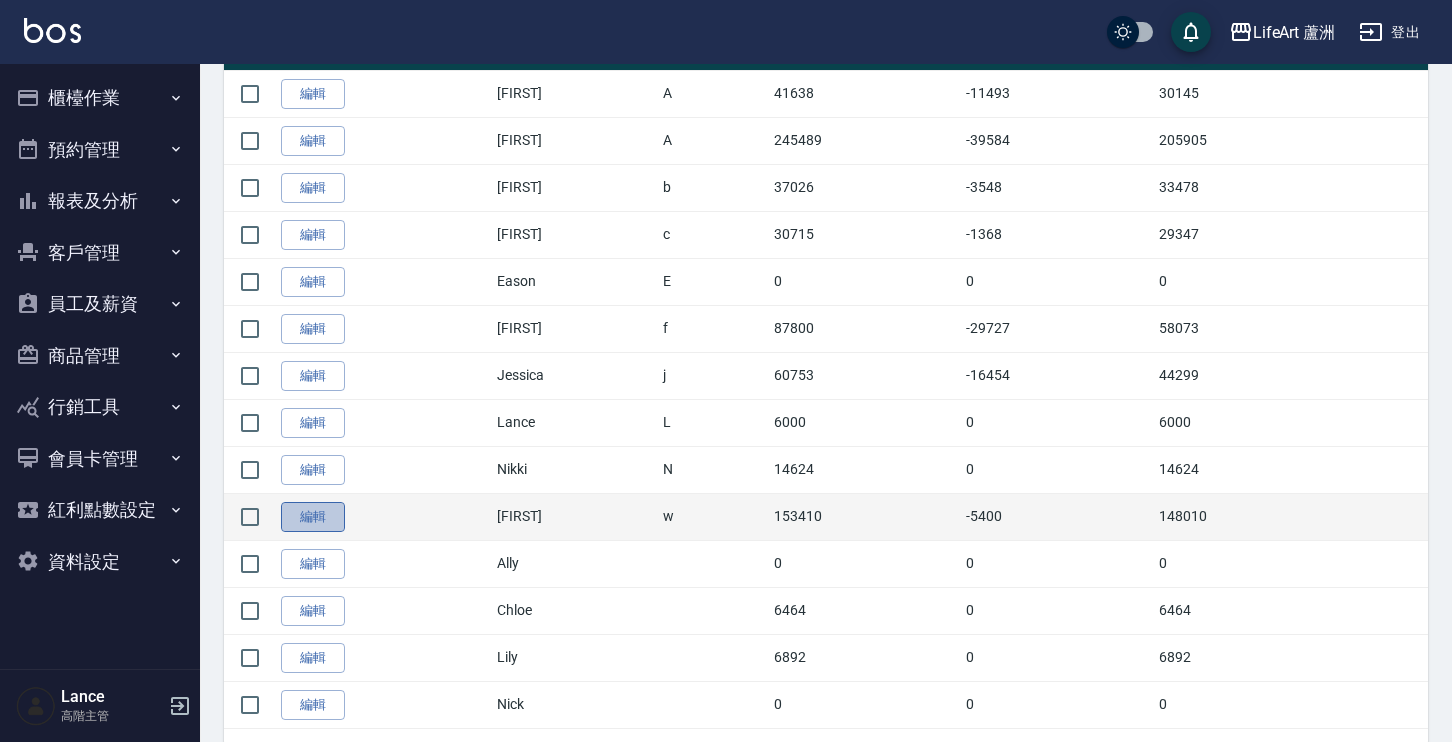 click on "編輯" at bounding box center [313, 517] 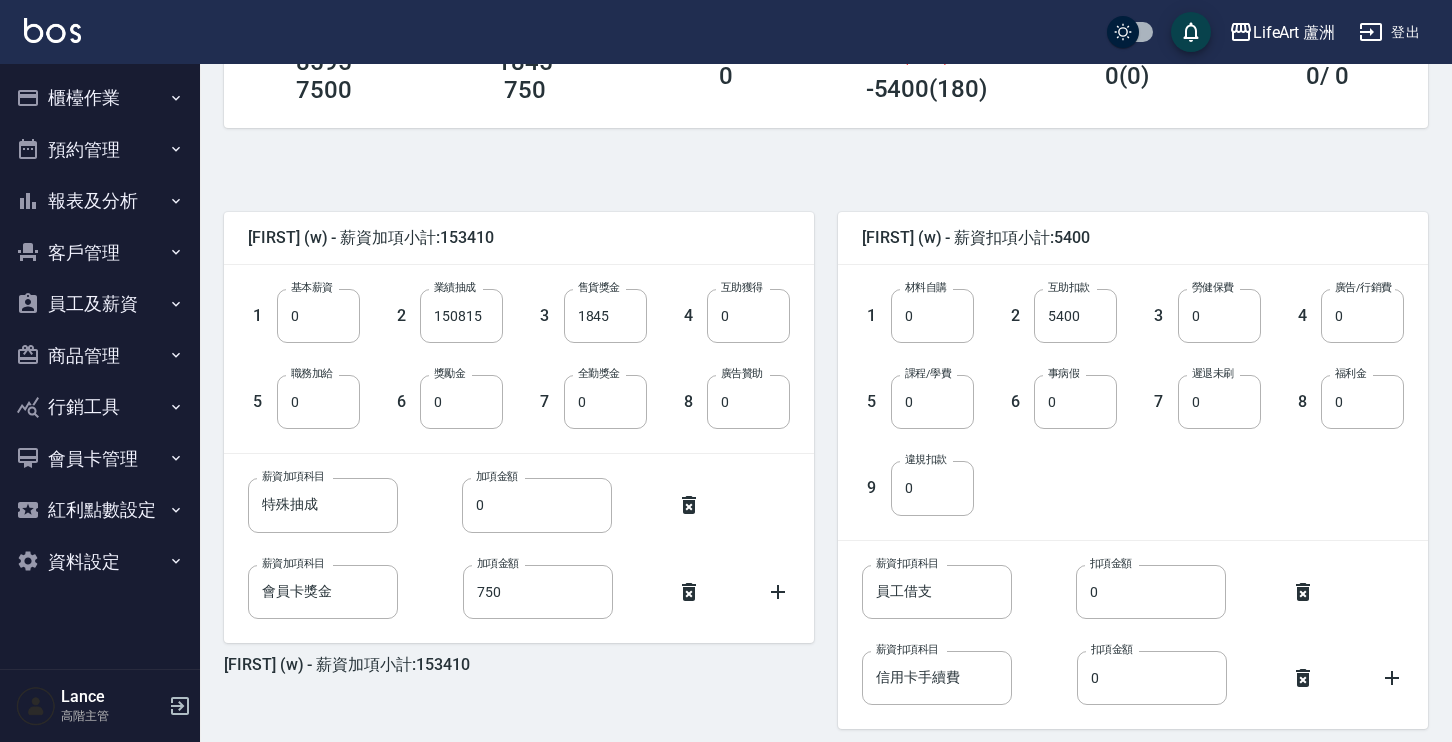 scroll, scrollTop: 473, scrollLeft: 0, axis: vertical 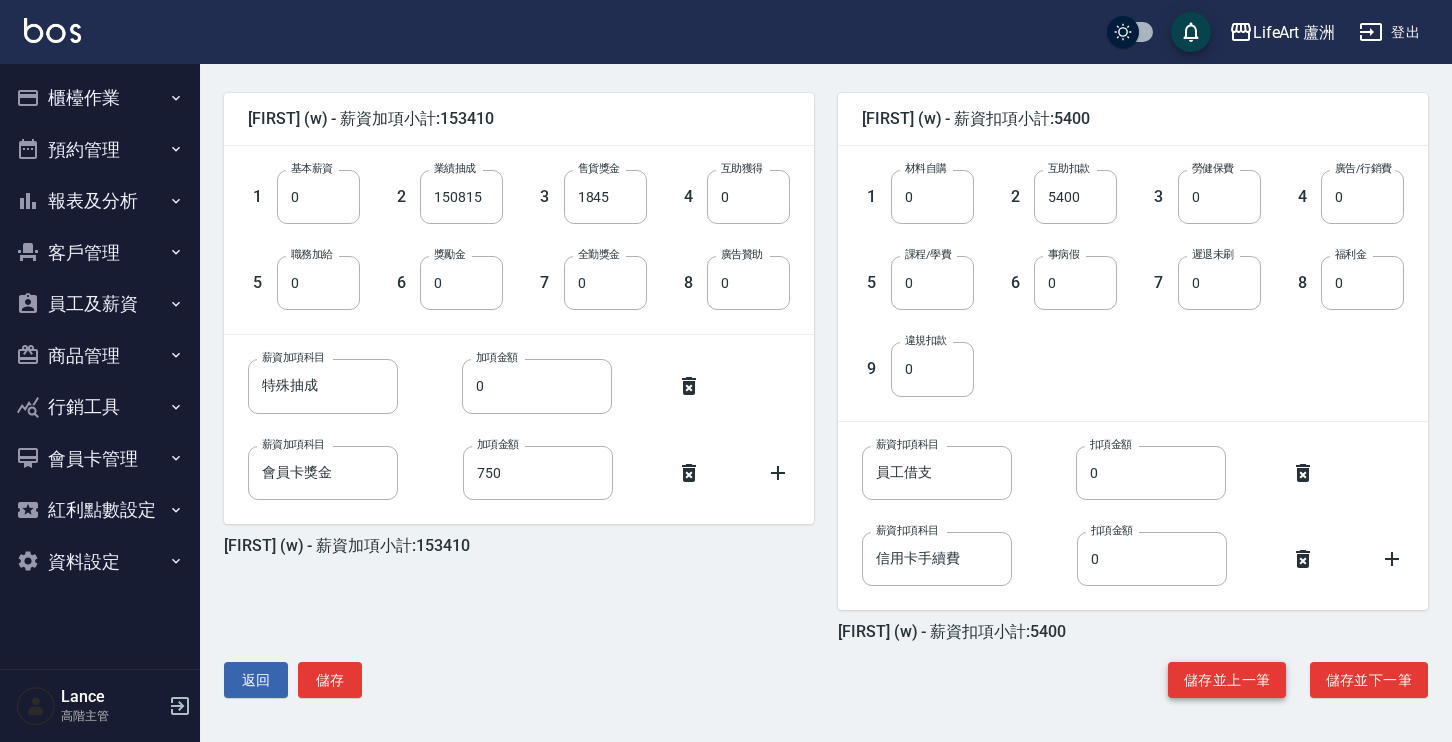 click on "儲存並上一筆" at bounding box center [1227, 680] 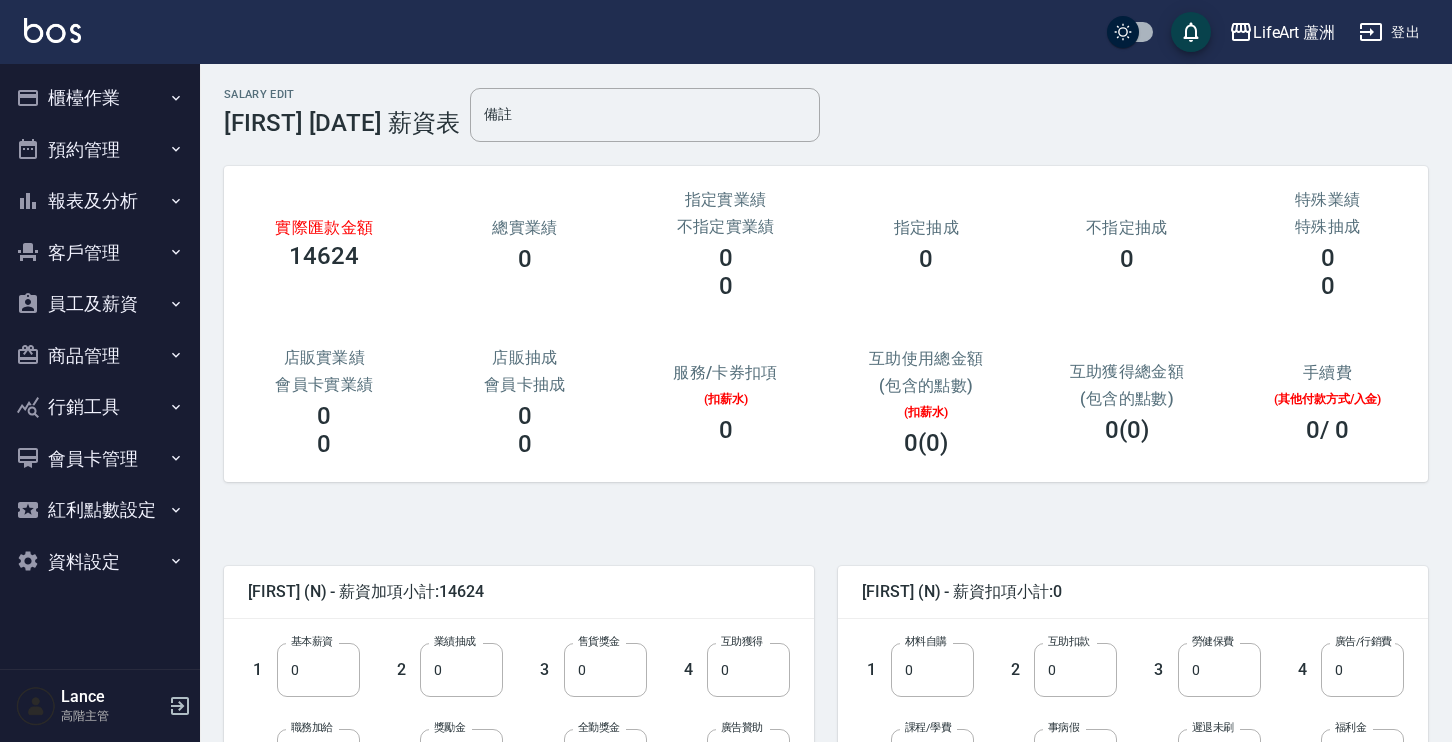 scroll, scrollTop: 387, scrollLeft: 0, axis: vertical 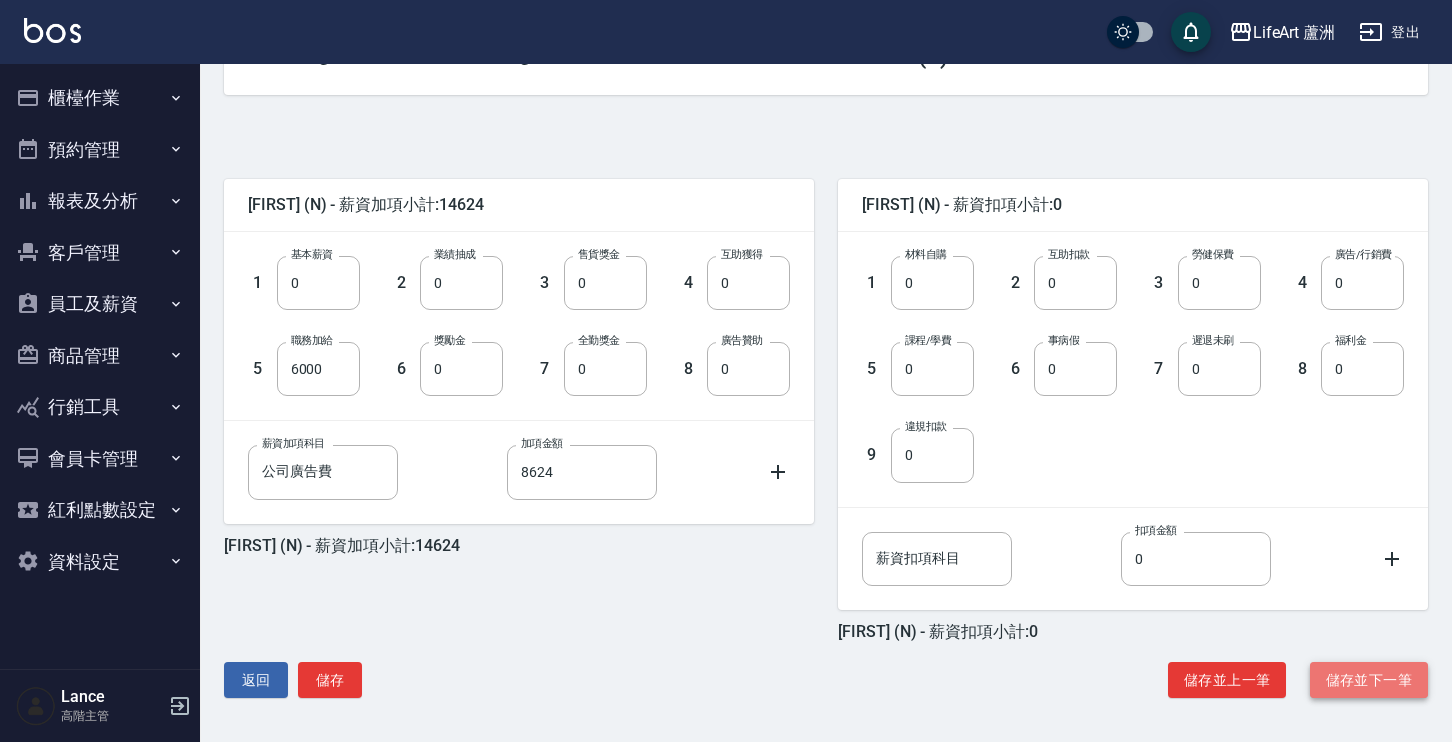 click on "儲存並下一筆" at bounding box center [1369, 680] 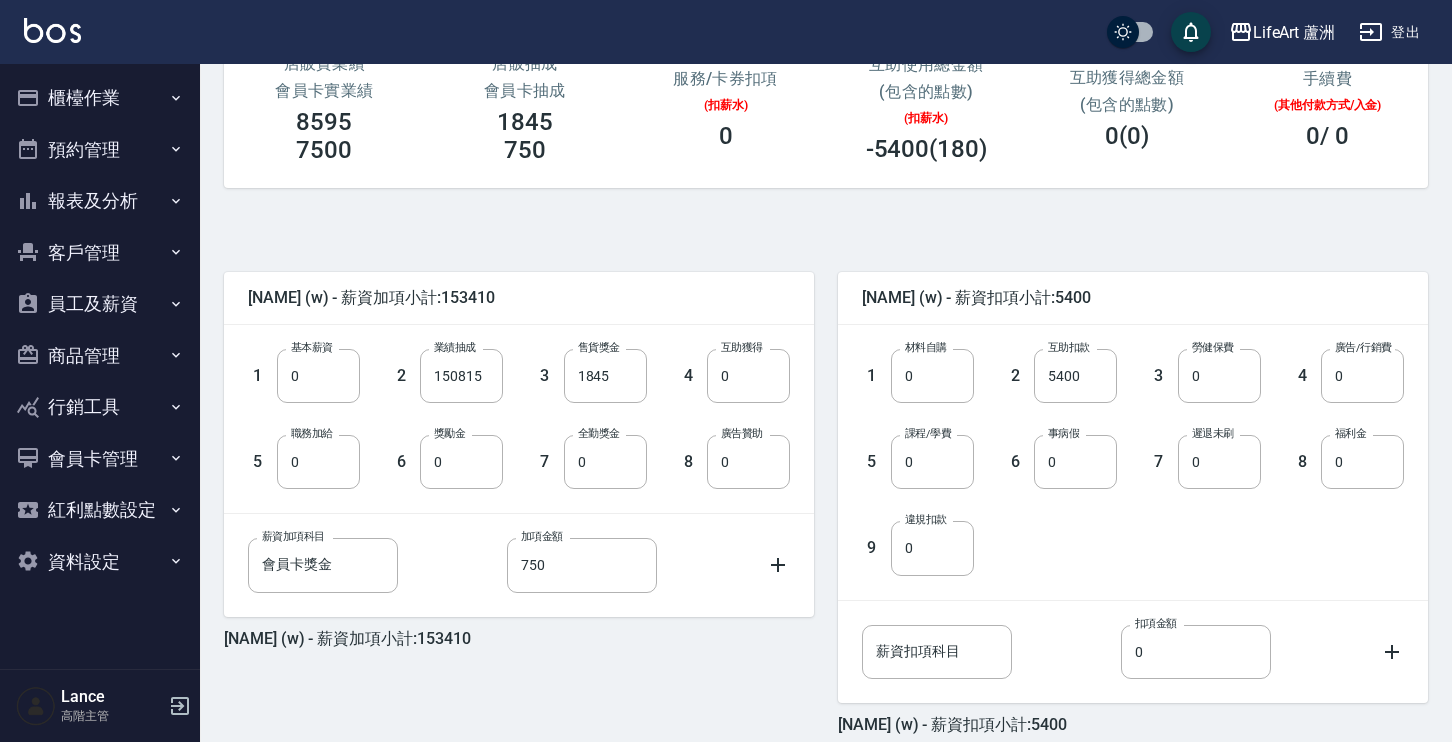scroll, scrollTop: 327, scrollLeft: 0, axis: vertical 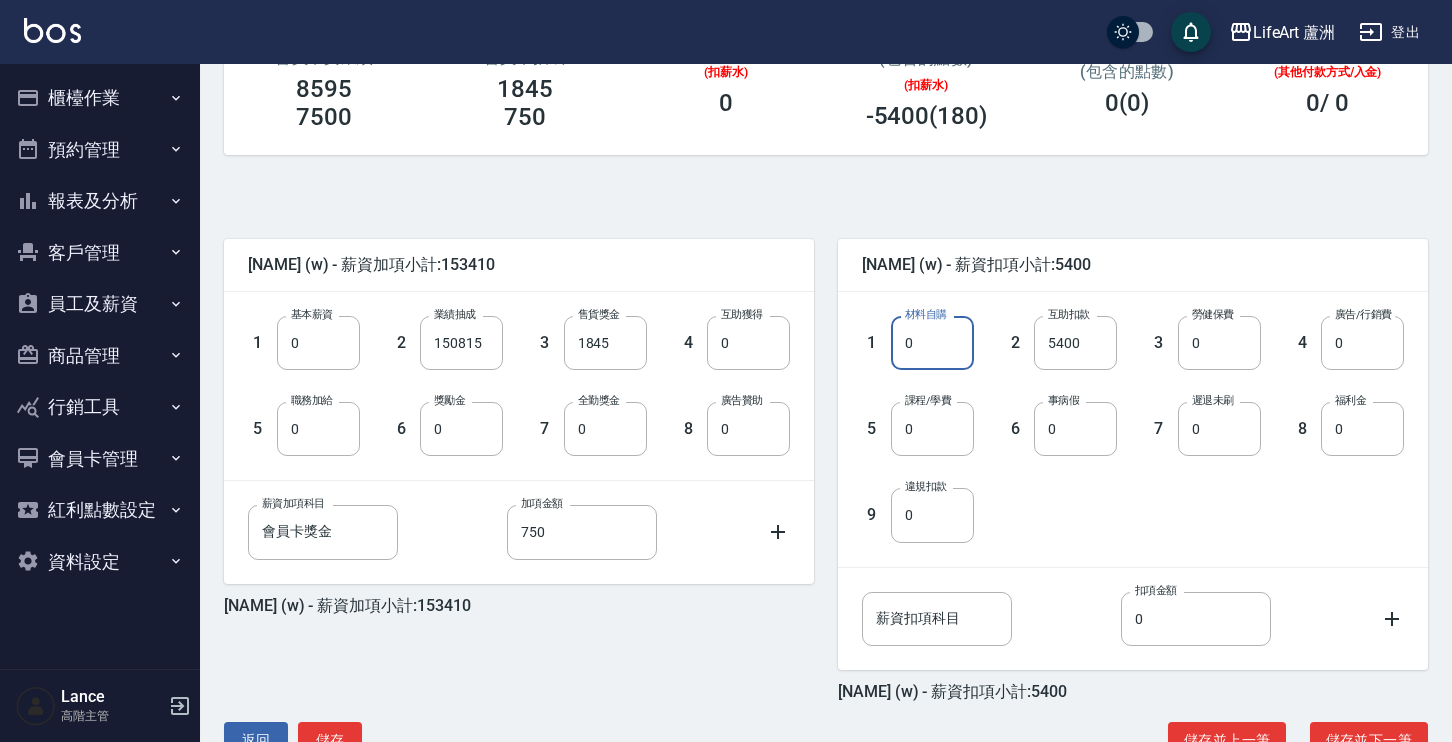 click on "0" at bounding box center (932, 343) 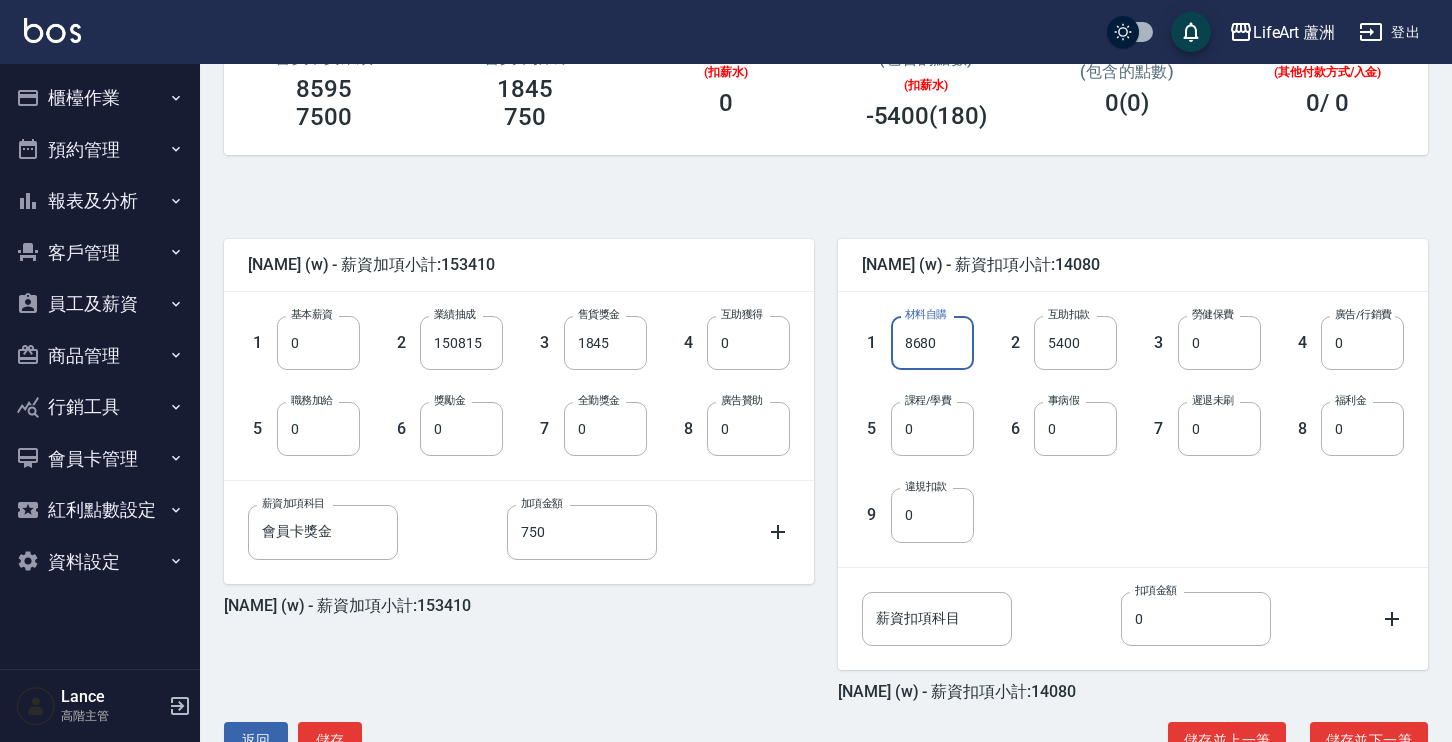 type on "8680" 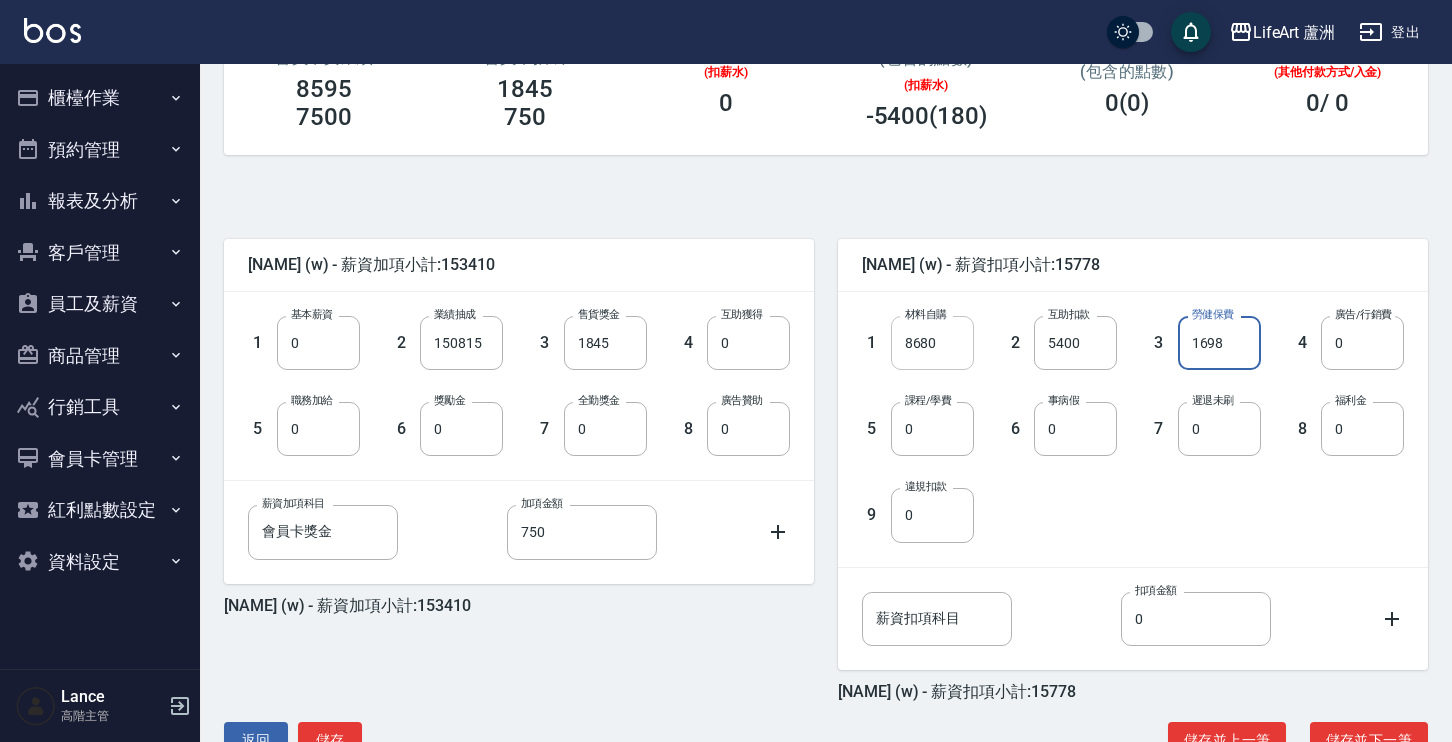 type on "1698" 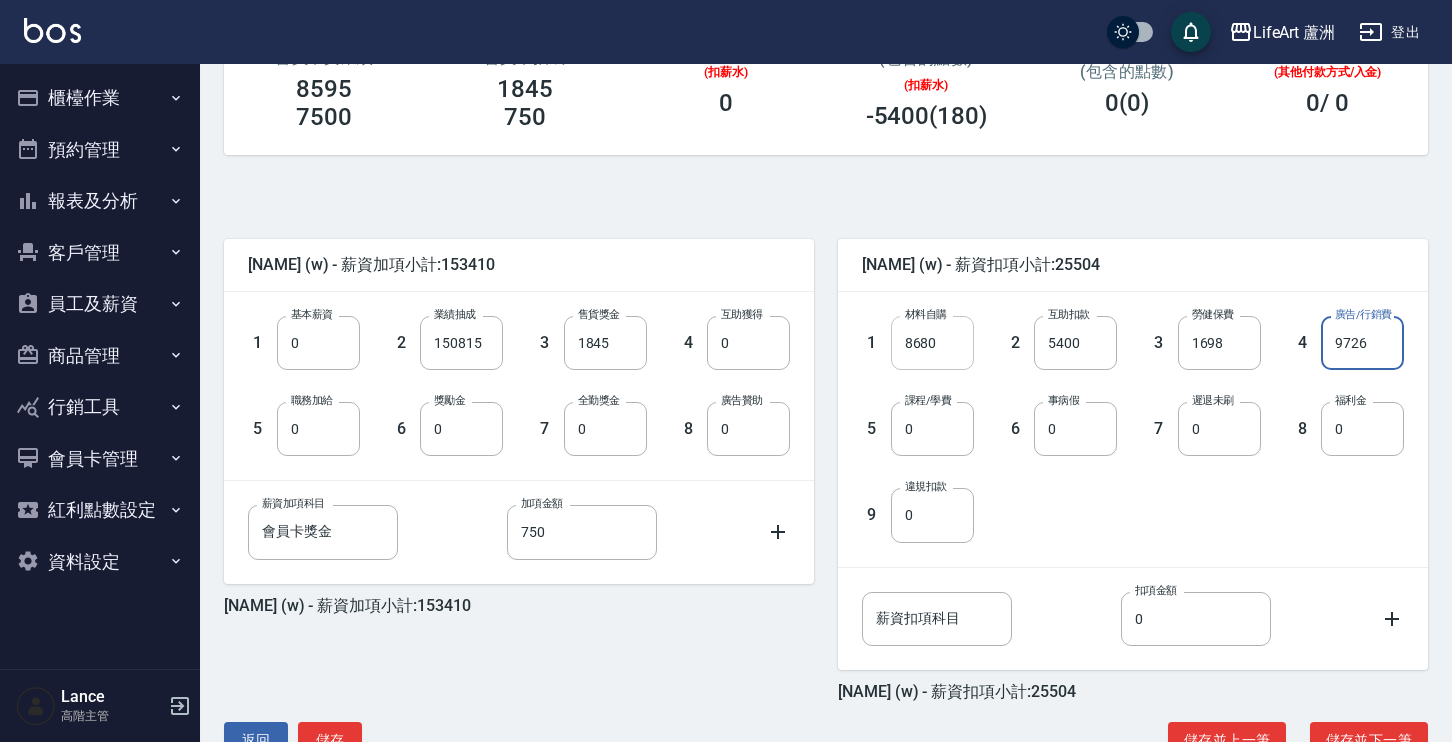 type on "9726" 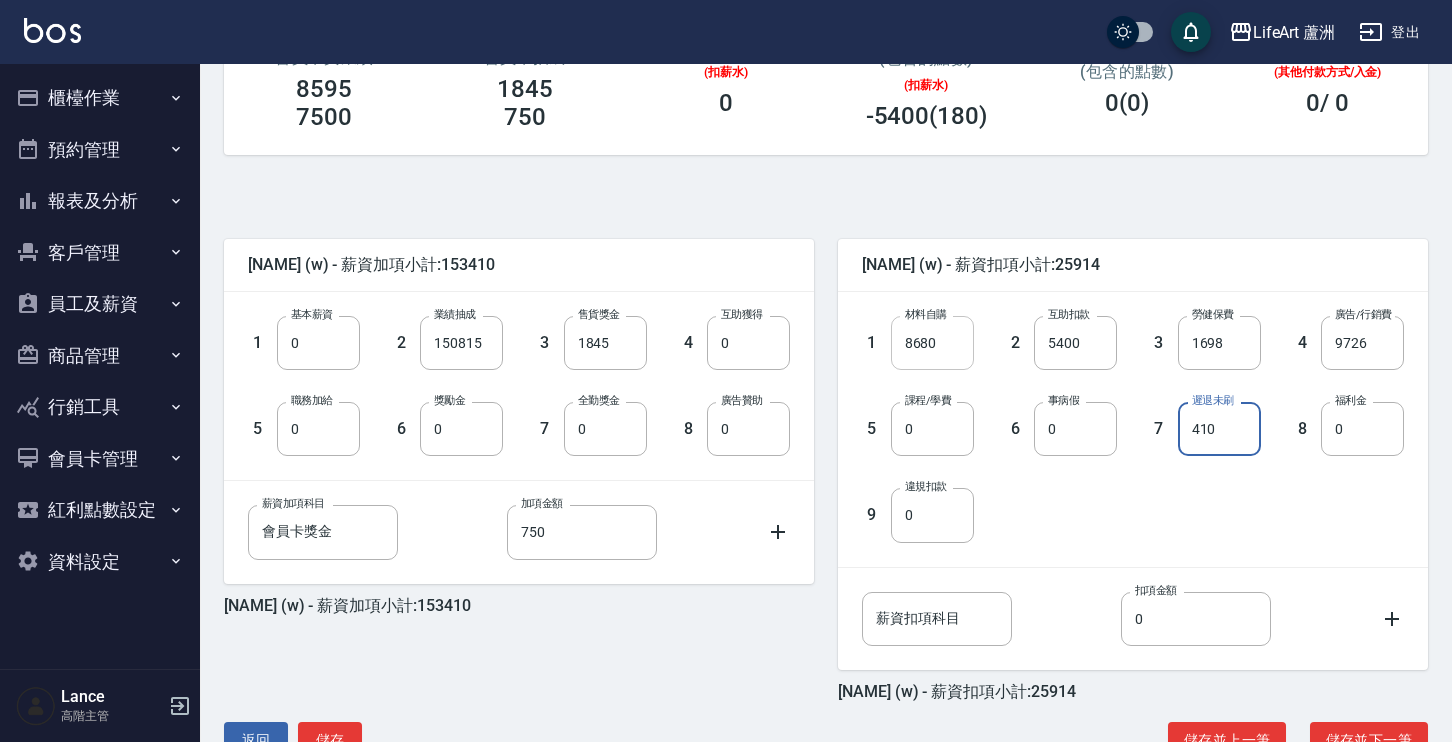 type on "410" 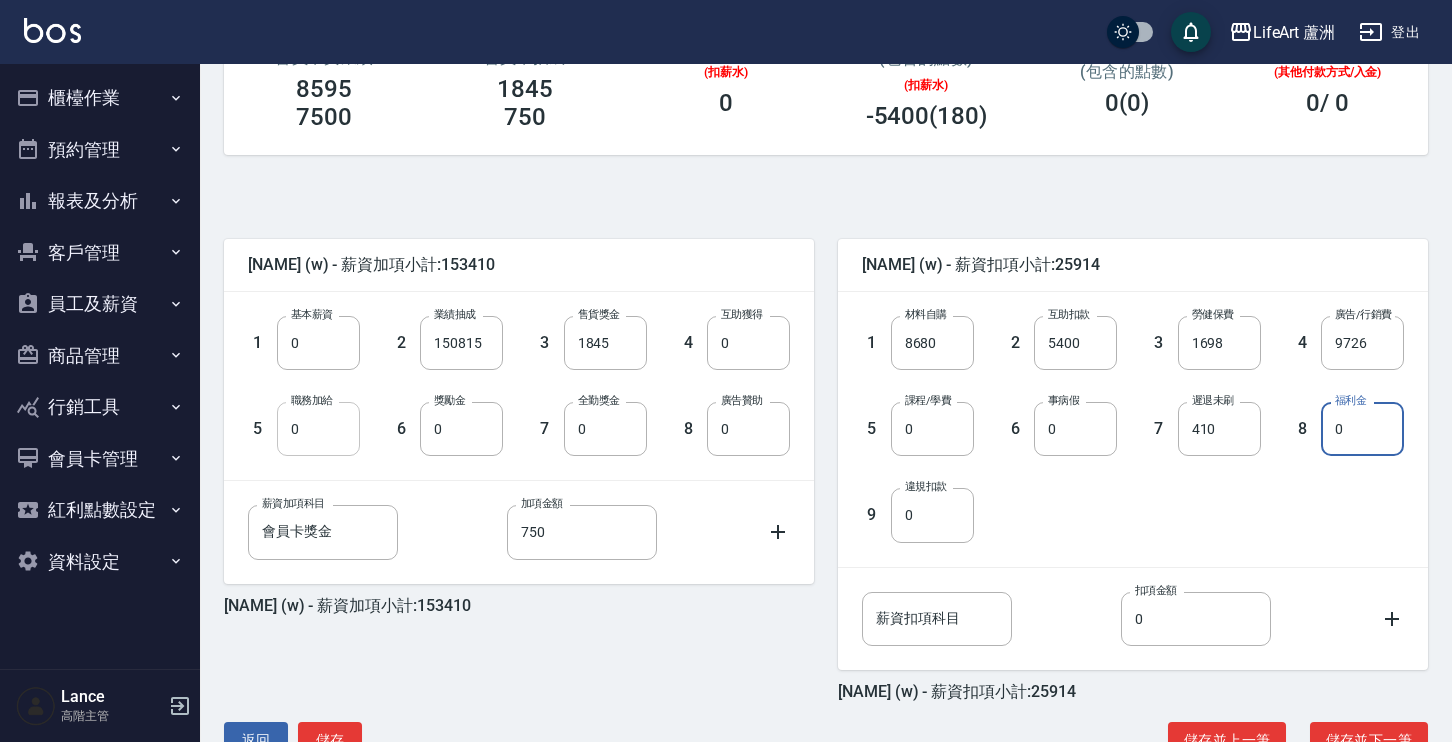 click on "0" at bounding box center [318, 429] 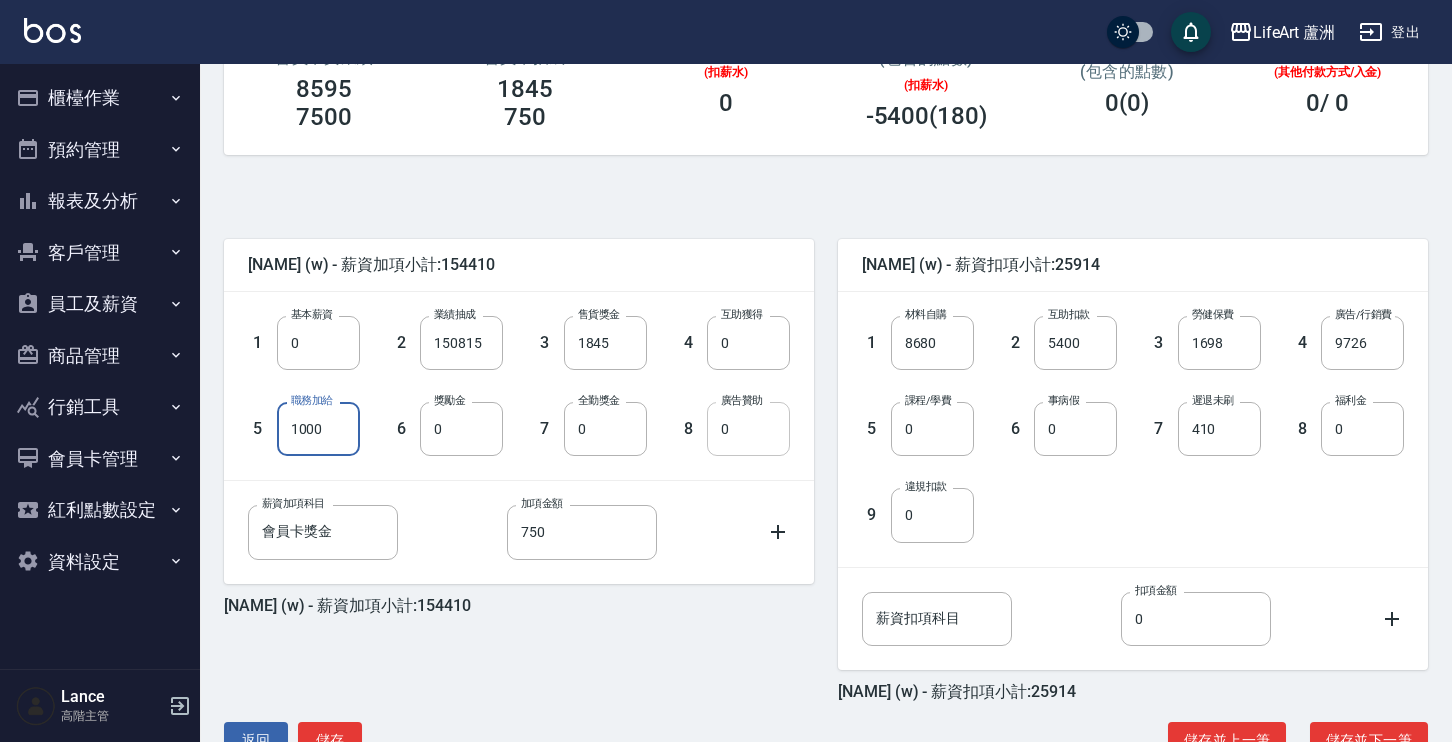 type on "1000" 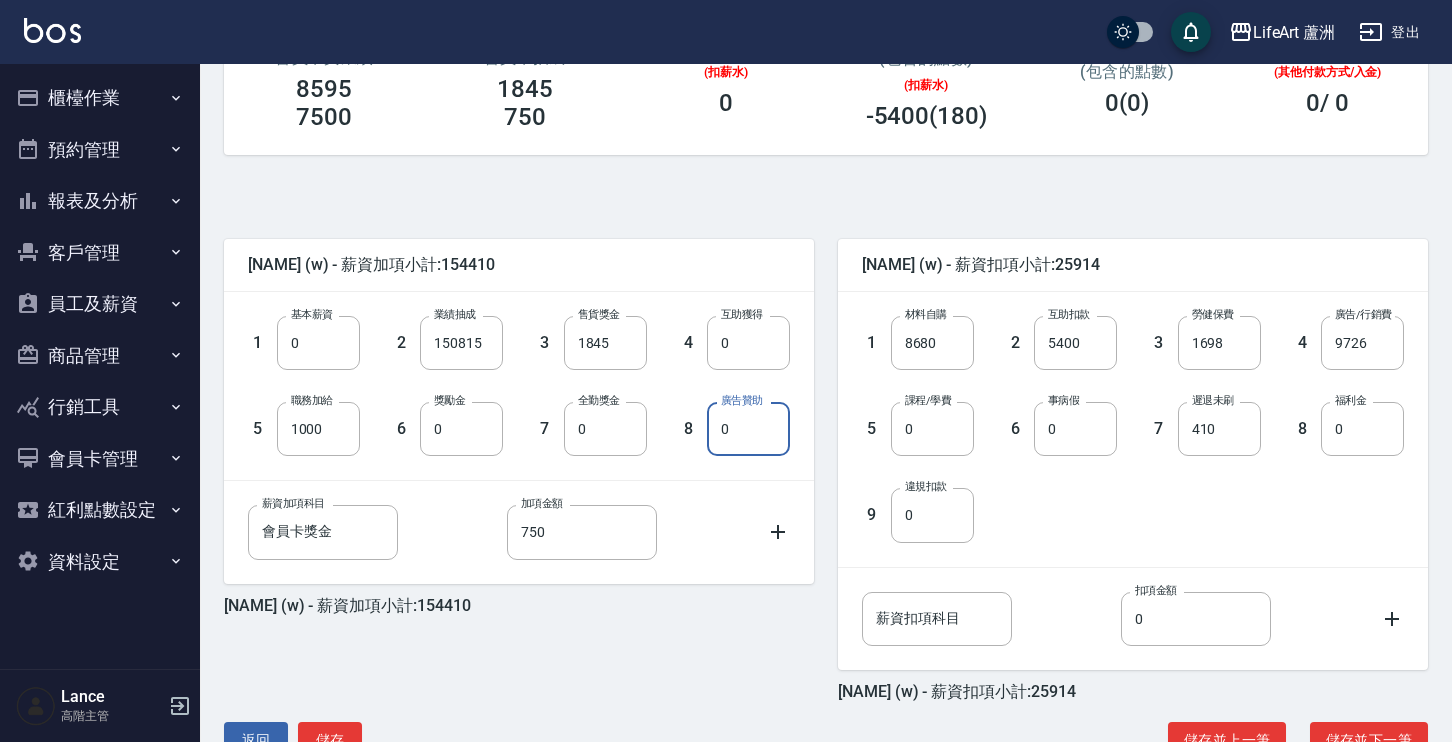 click on "0" at bounding box center [748, 429] 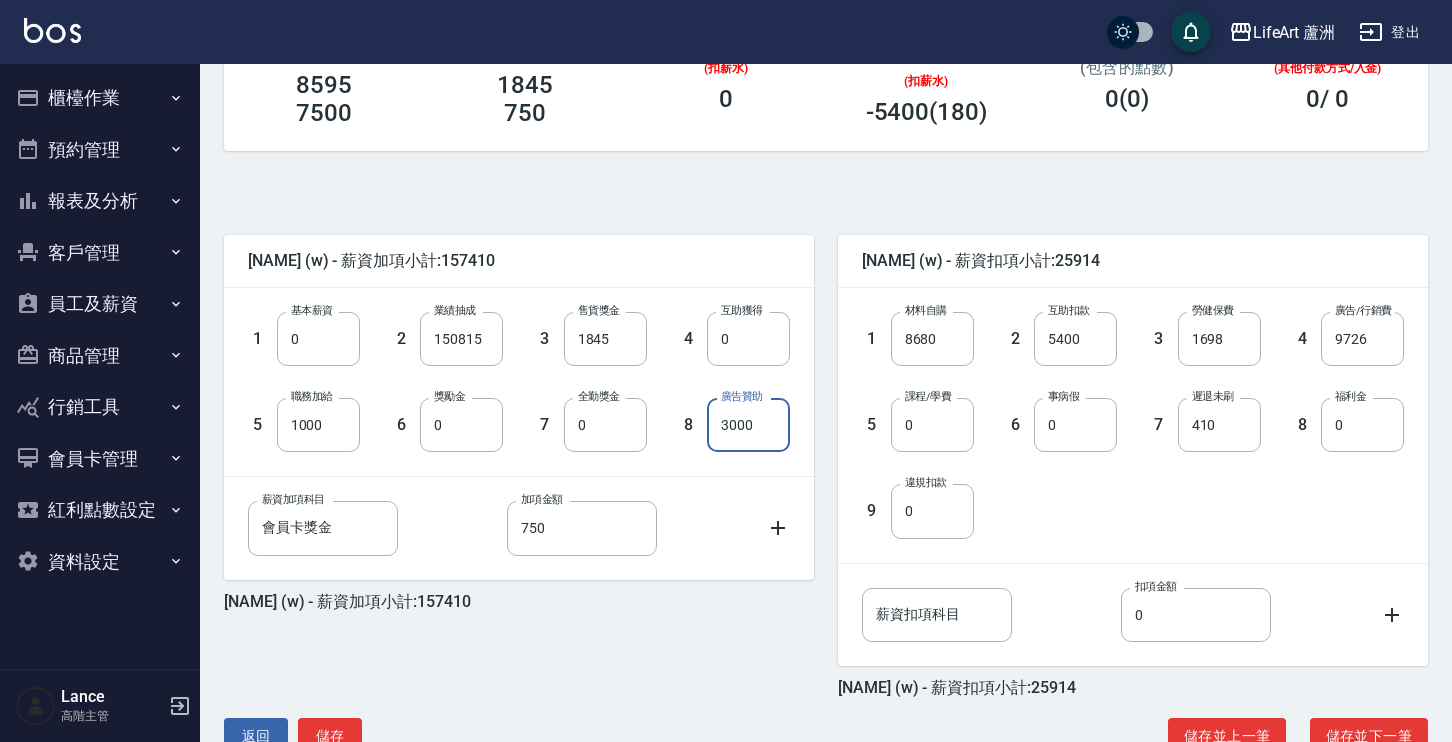 scroll, scrollTop: 387, scrollLeft: 0, axis: vertical 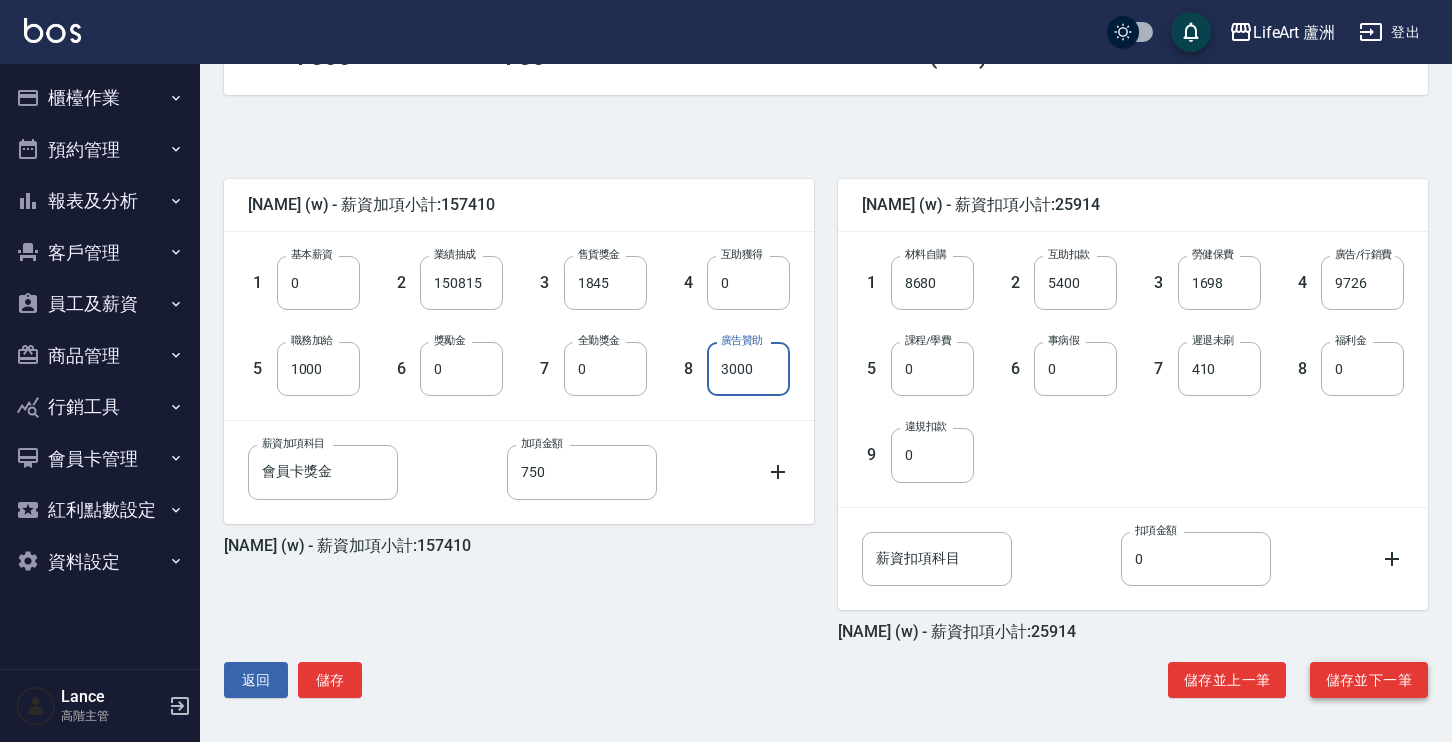 type on "3000" 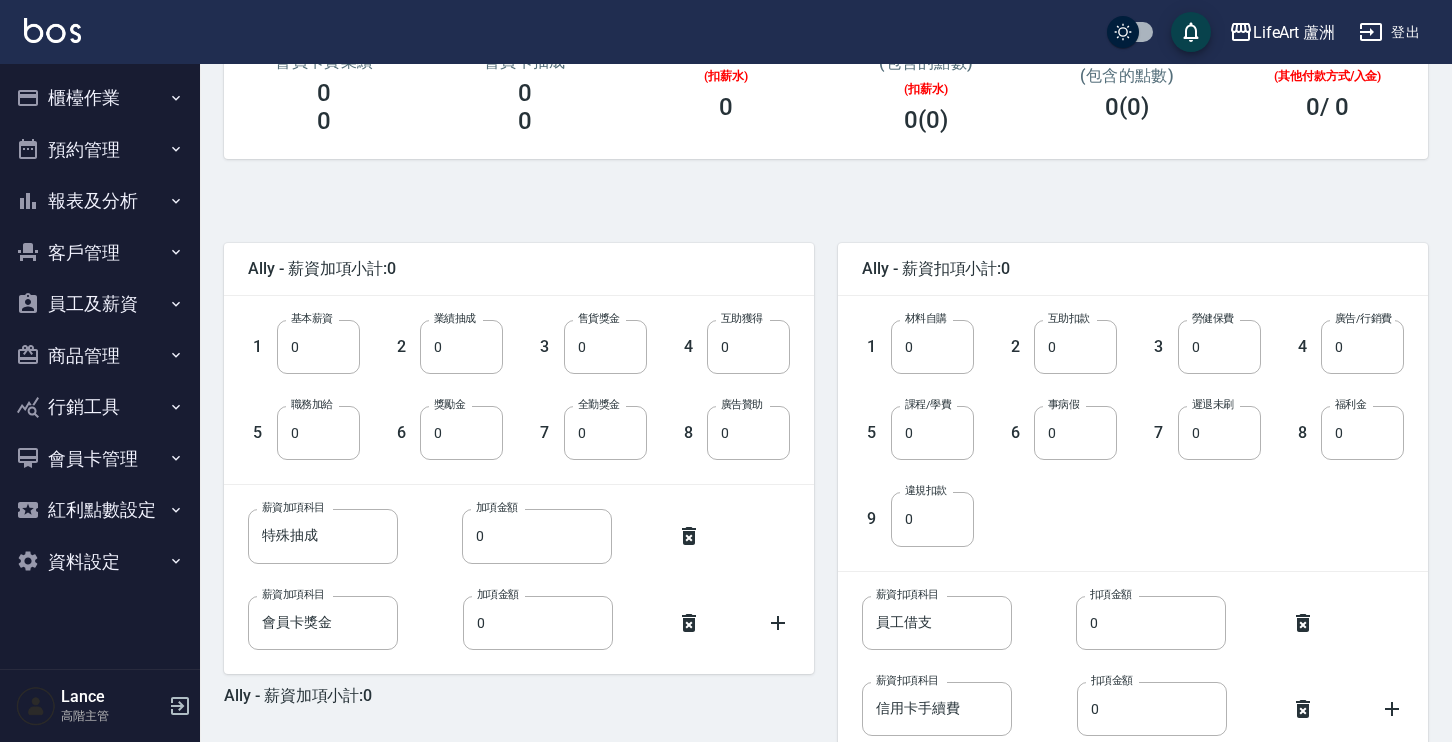 scroll, scrollTop: 473, scrollLeft: 0, axis: vertical 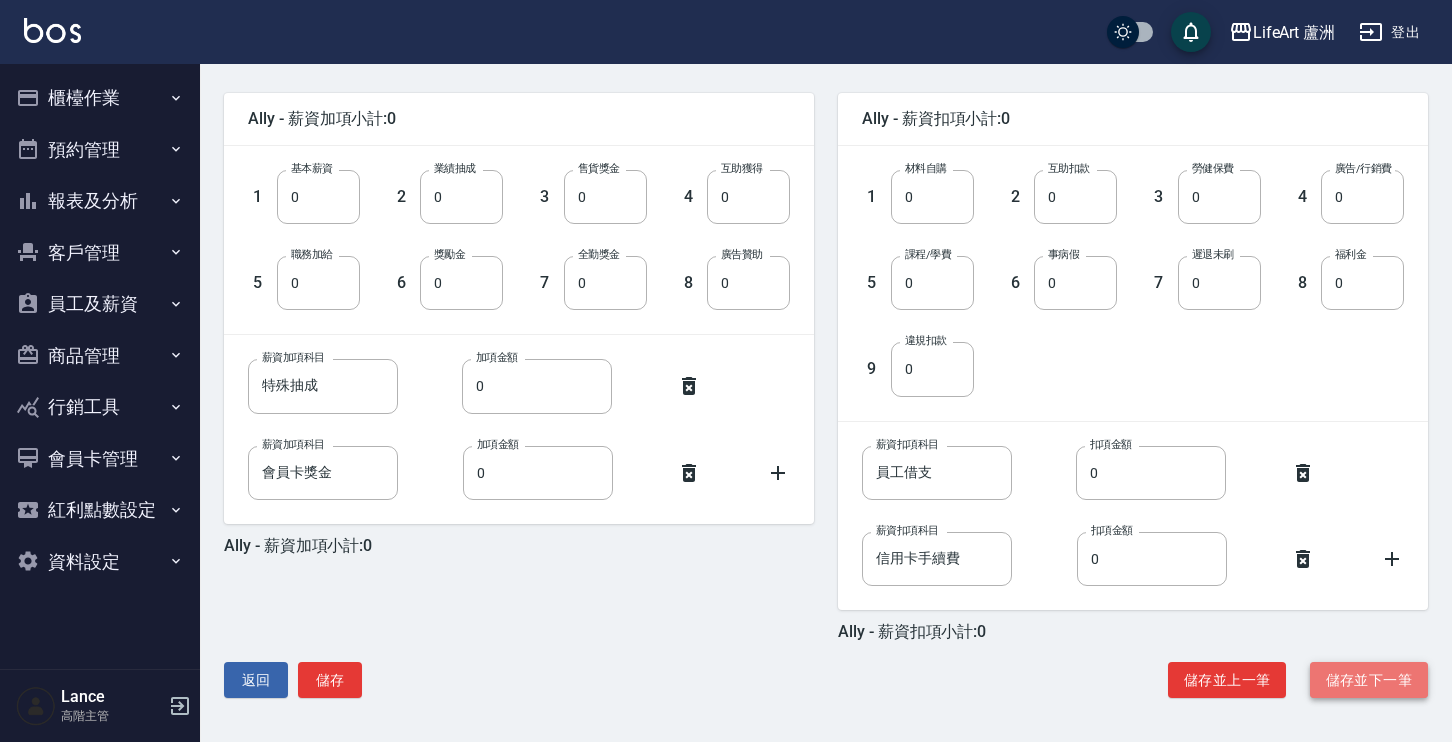 click on "儲存並下一筆" at bounding box center [1369, 680] 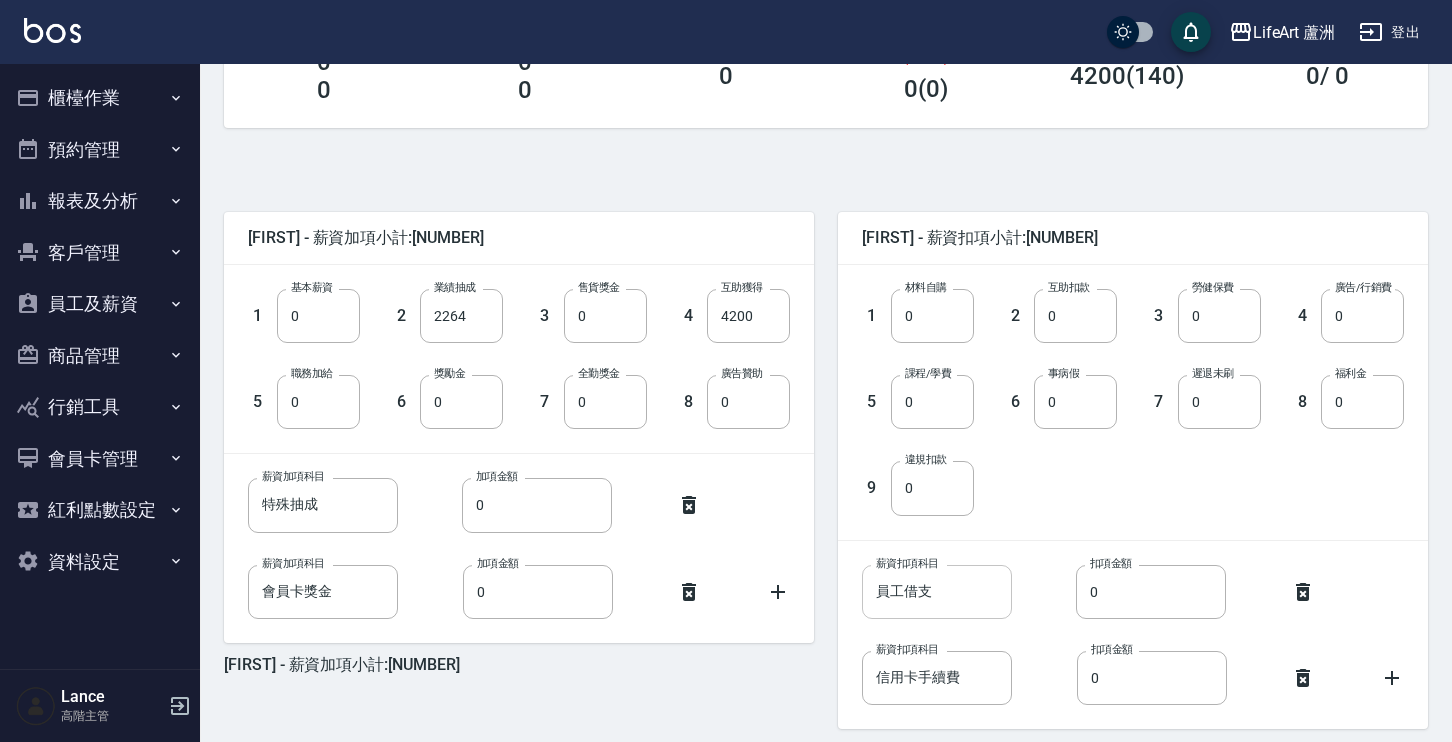 scroll, scrollTop: 473, scrollLeft: 0, axis: vertical 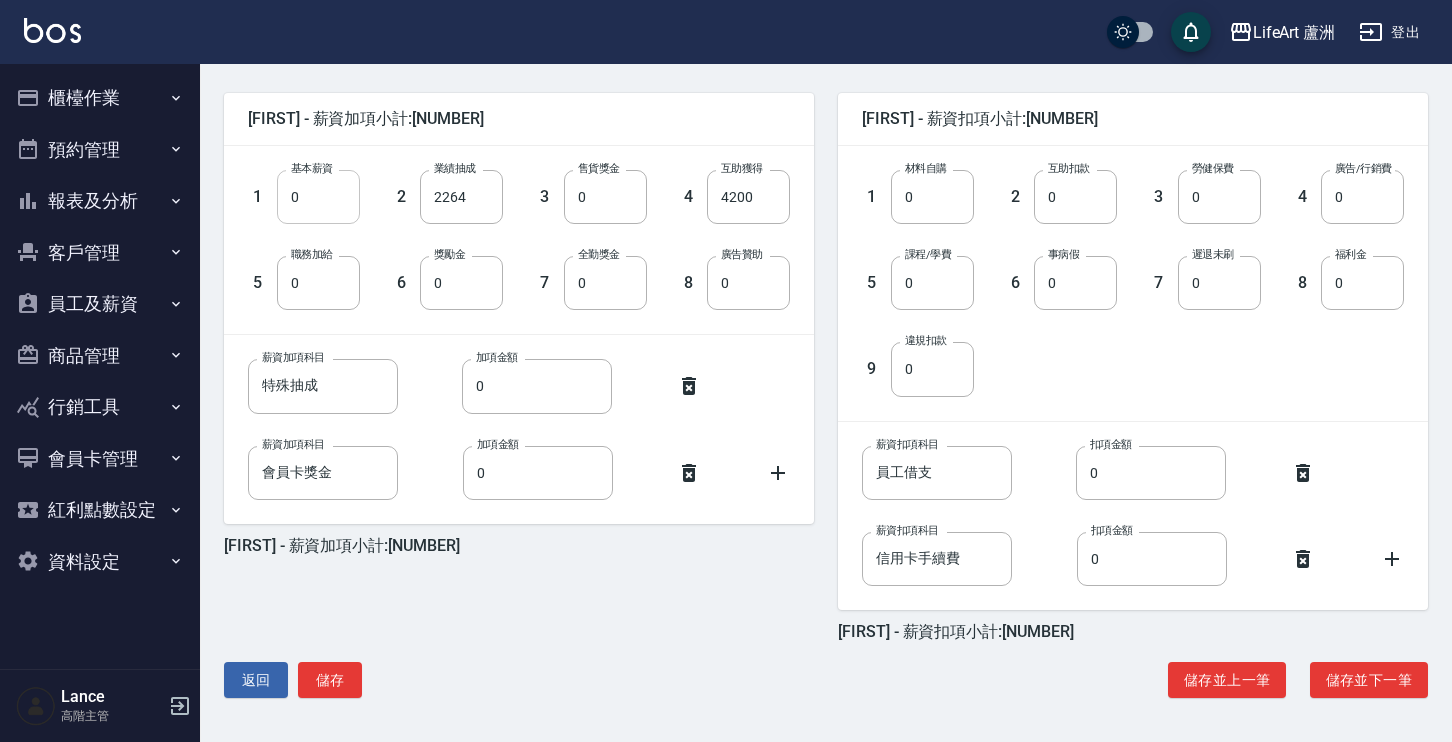 click on "0" at bounding box center (318, 197) 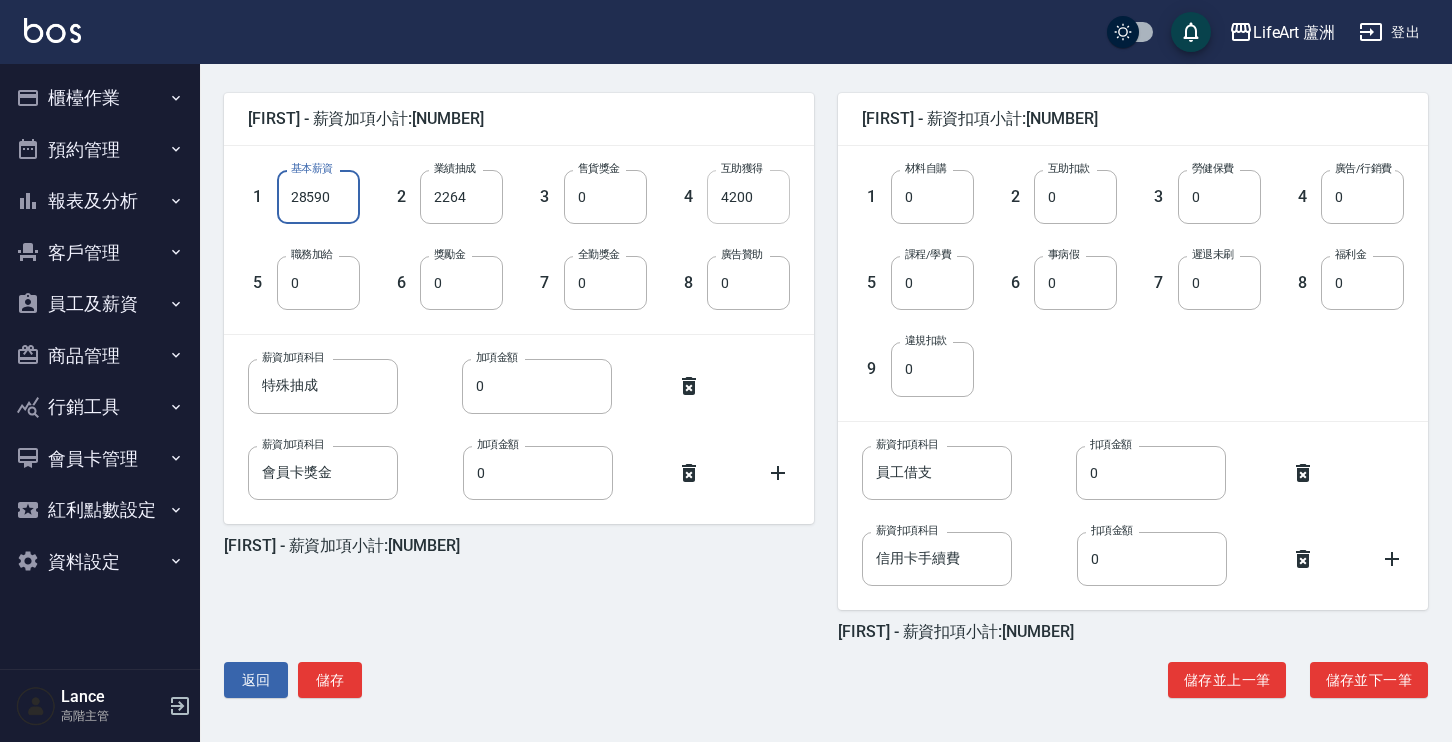 type on "28590" 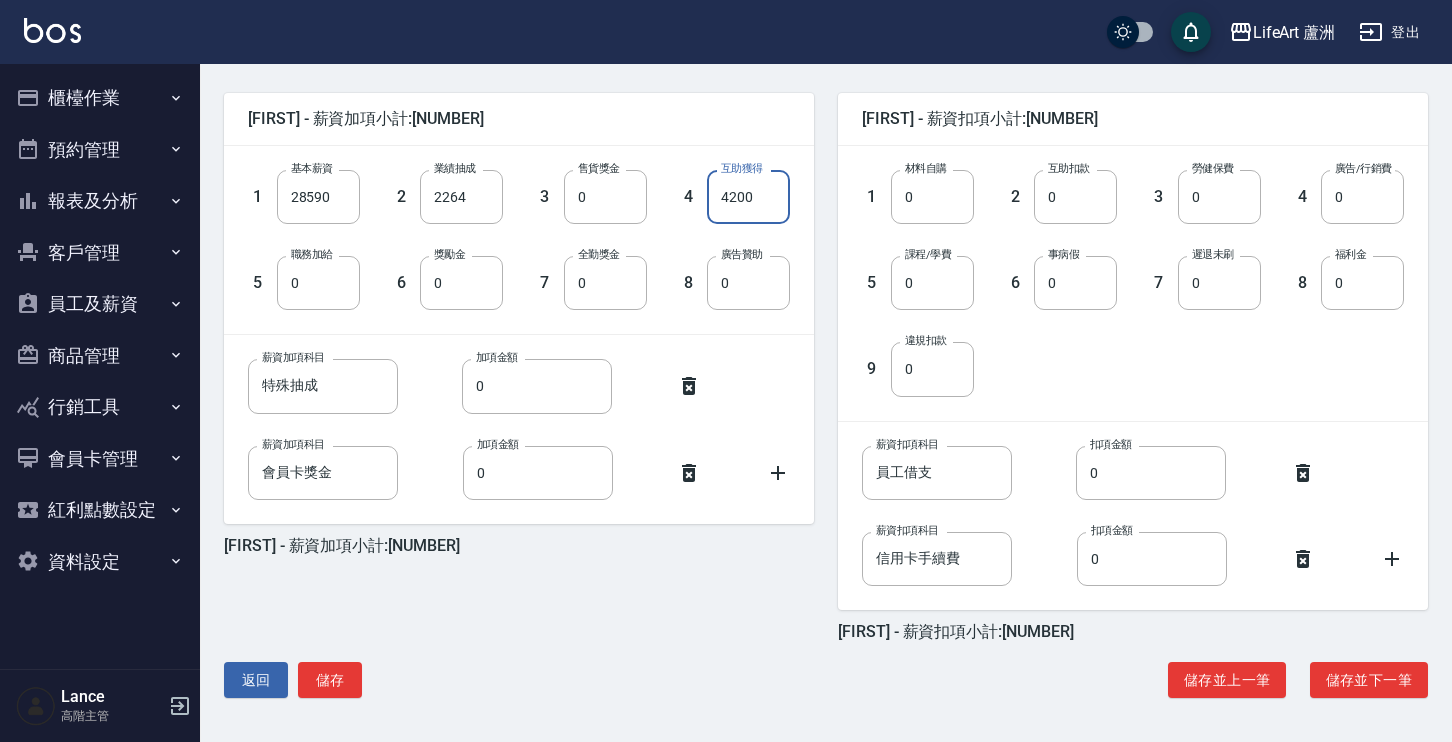 drag, startPoint x: 755, startPoint y: 203, endPoint x: 721, endPoint y: 199, distance: 34.234486 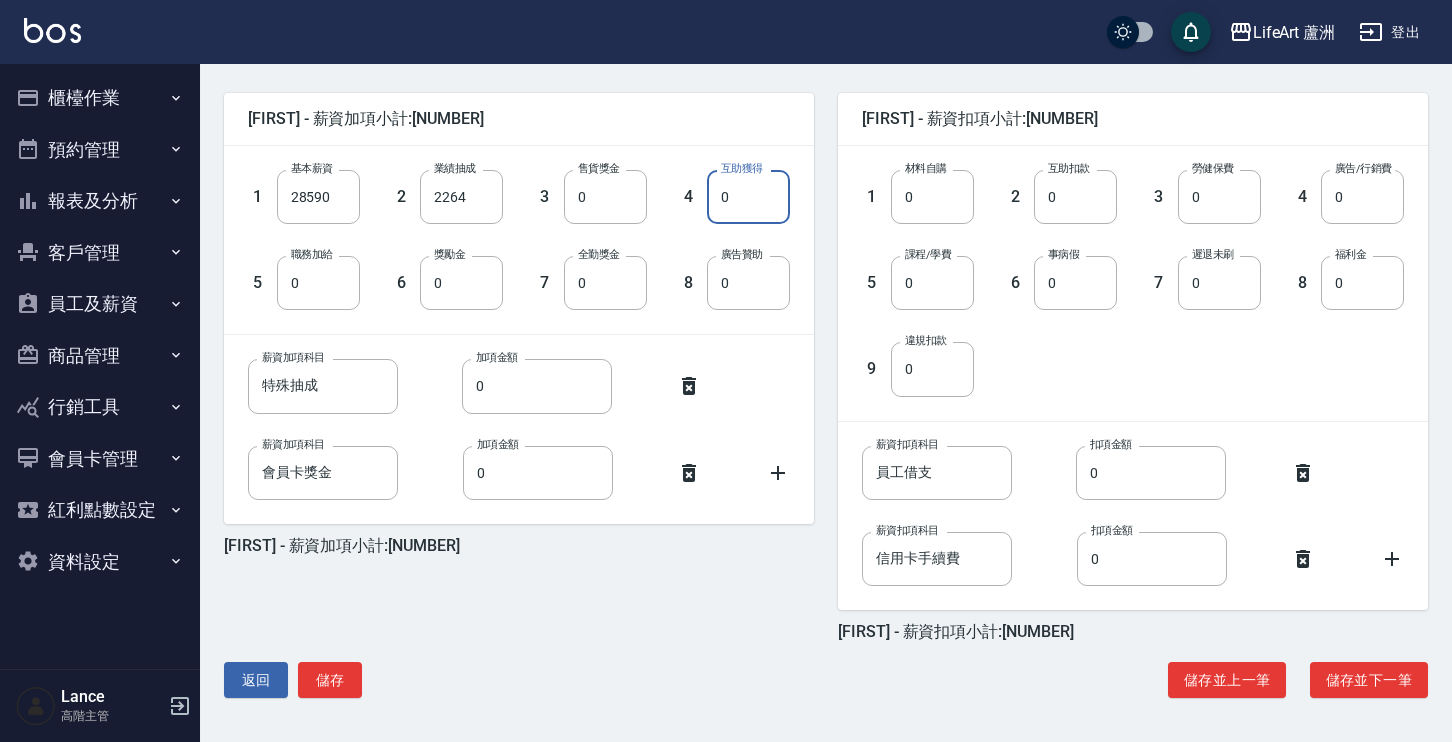 type on "0" 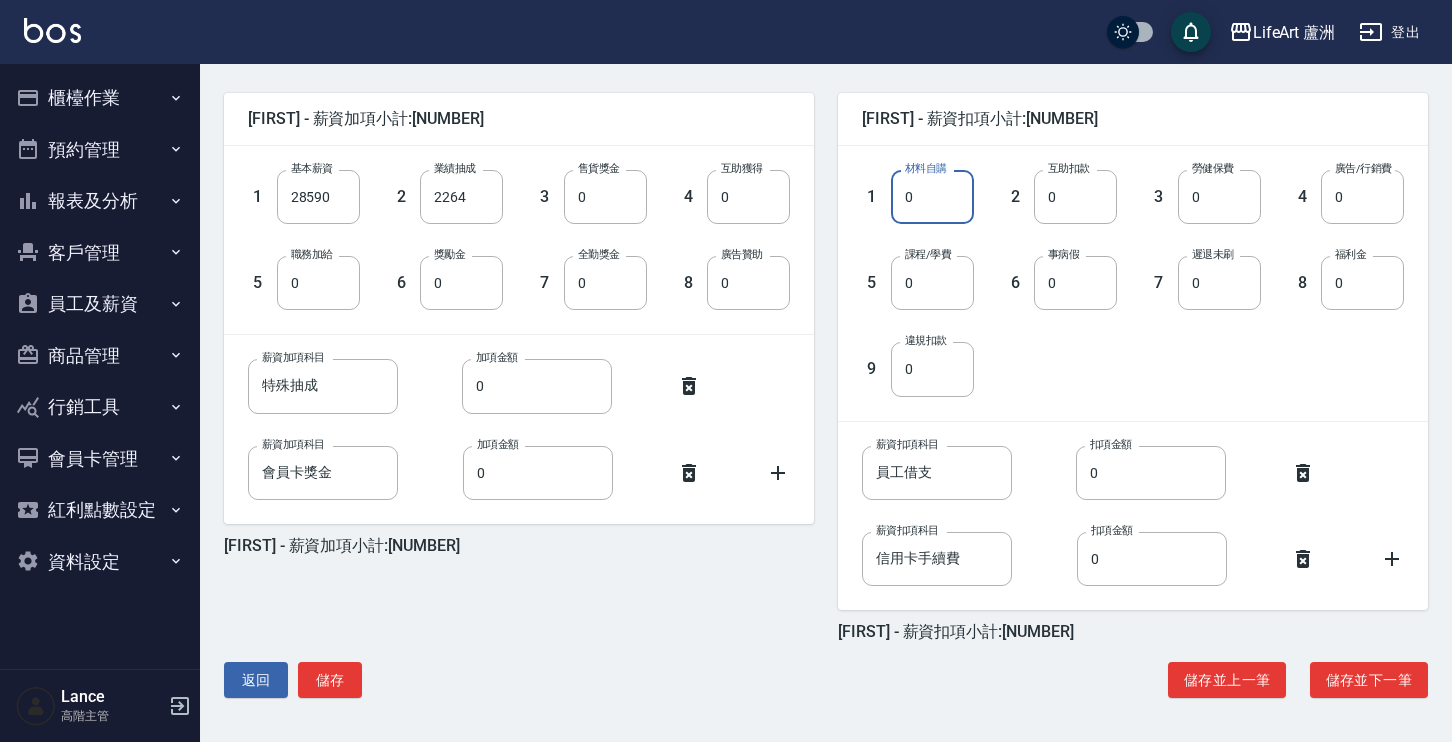 click on "0" at bounding box center (932, 197) 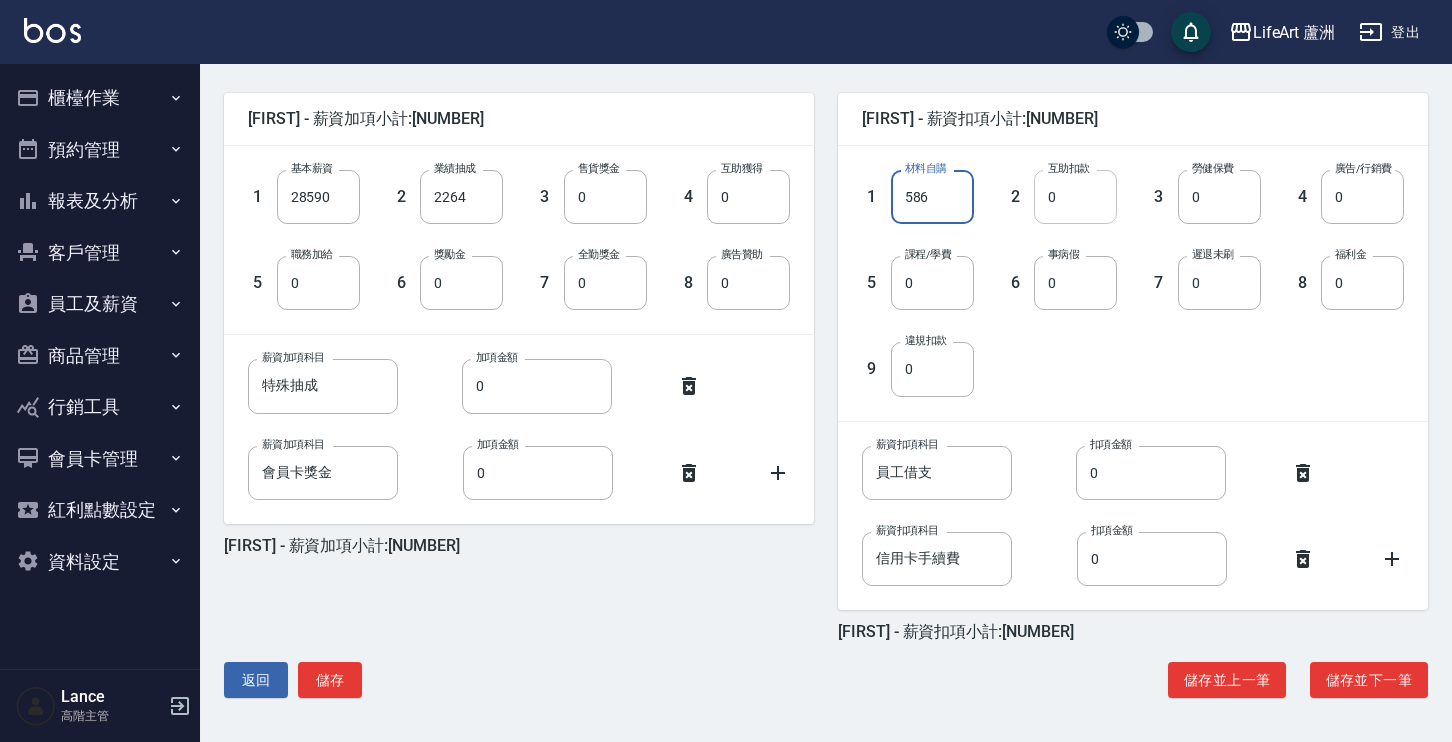 type on "586" 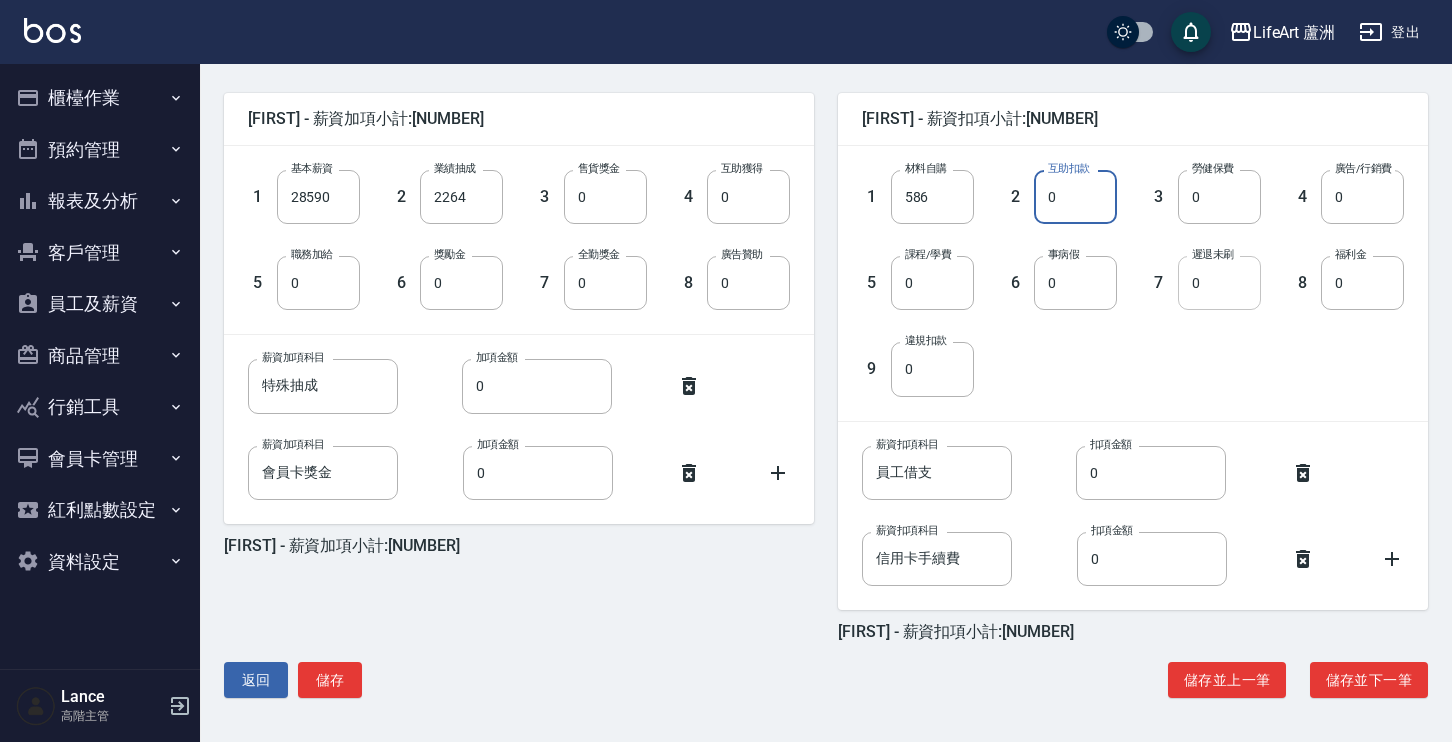 click on "0" at bounding box center (1219, 283) 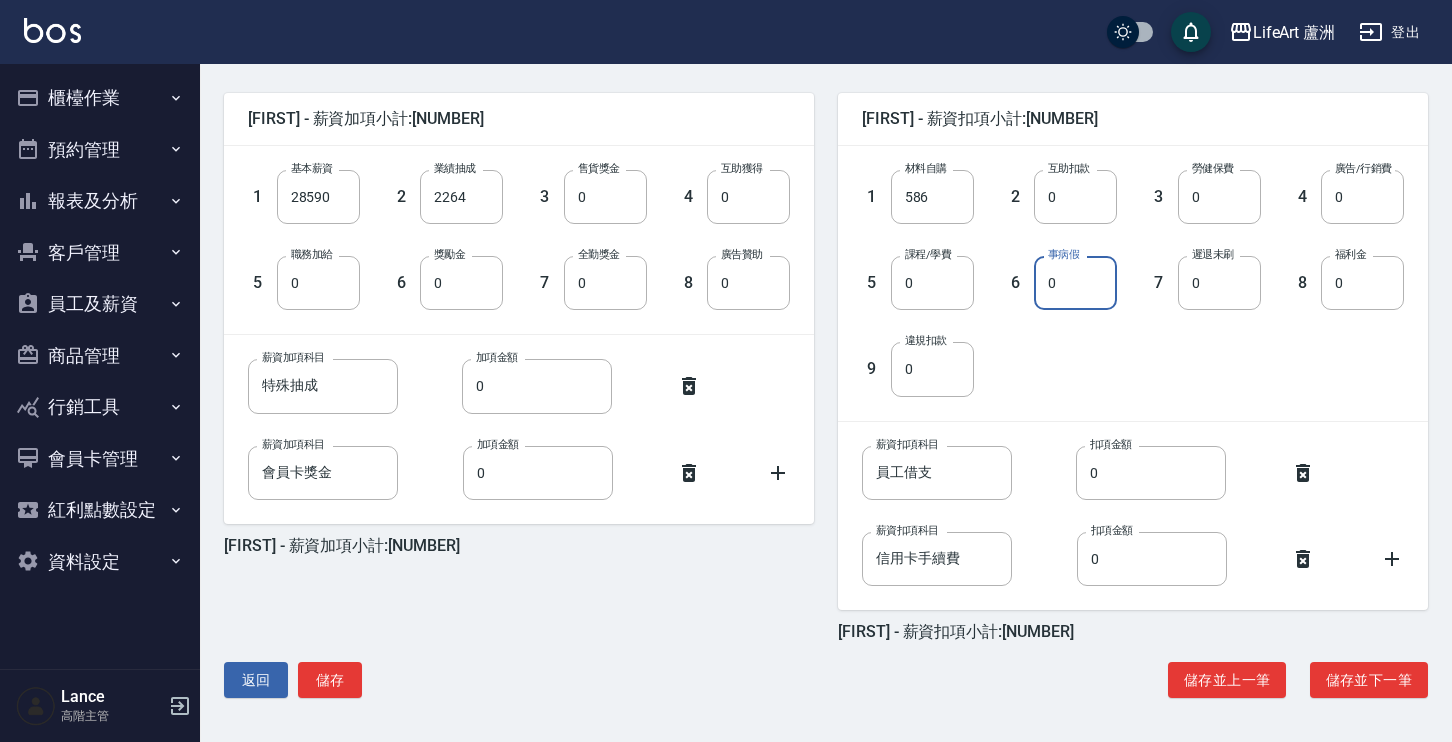 click on "0" at bounding box center [1075, 283] 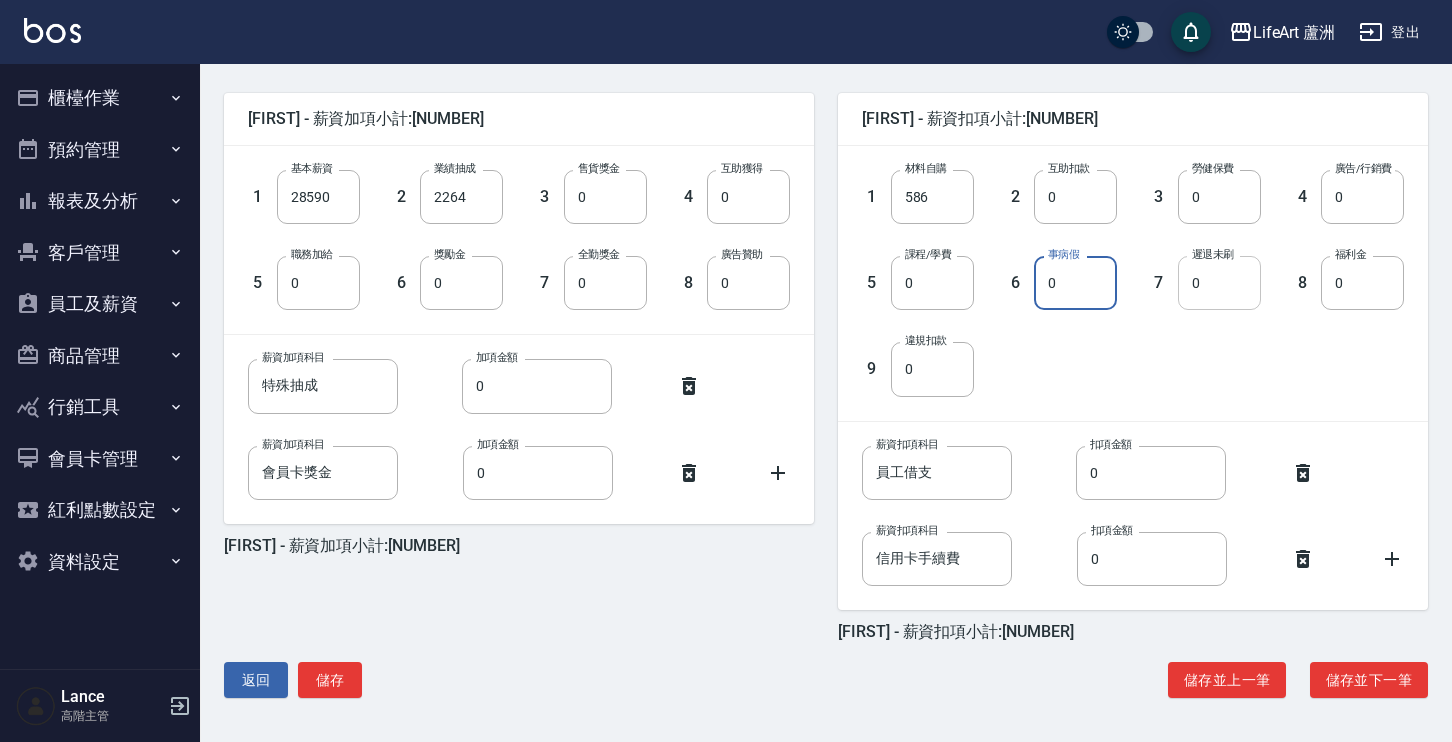 click on "0" at bounding box center [1219, 283] 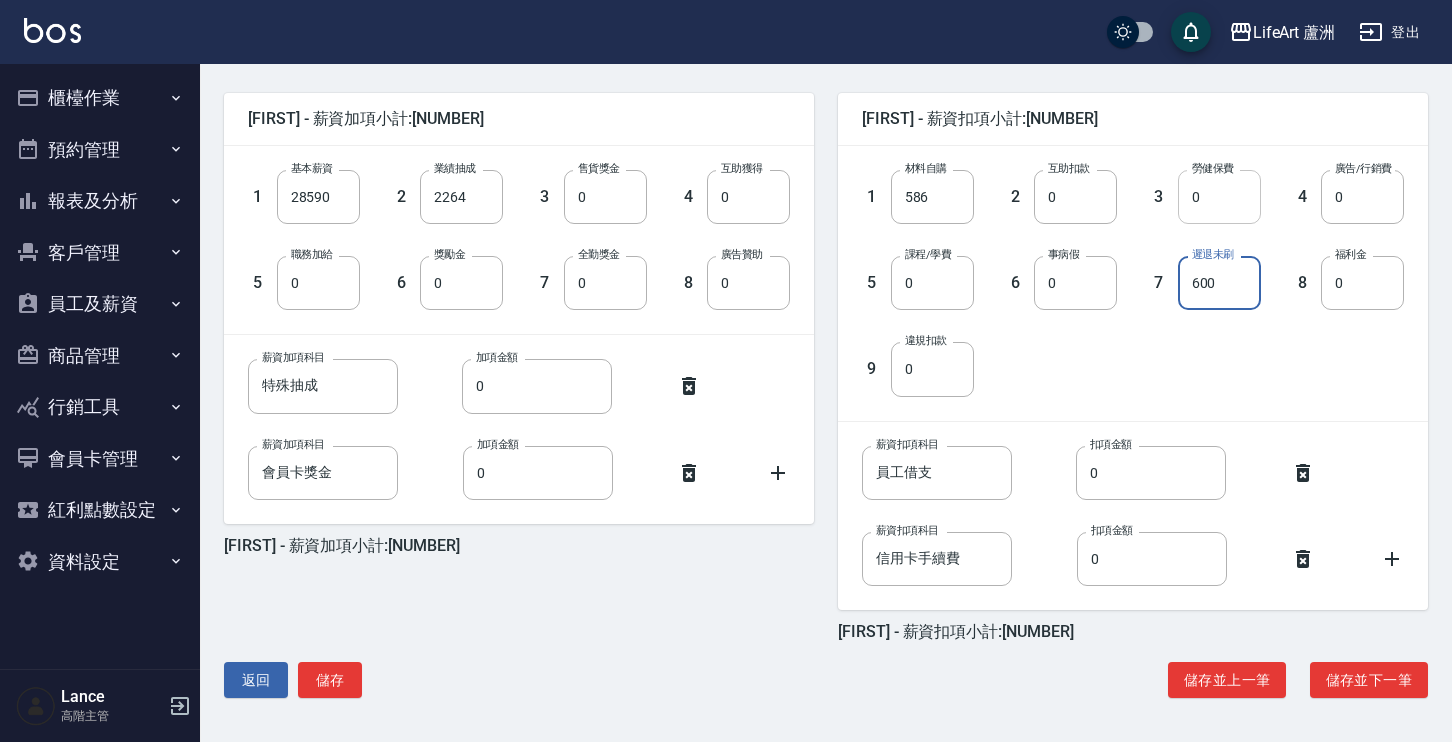 type on "600" 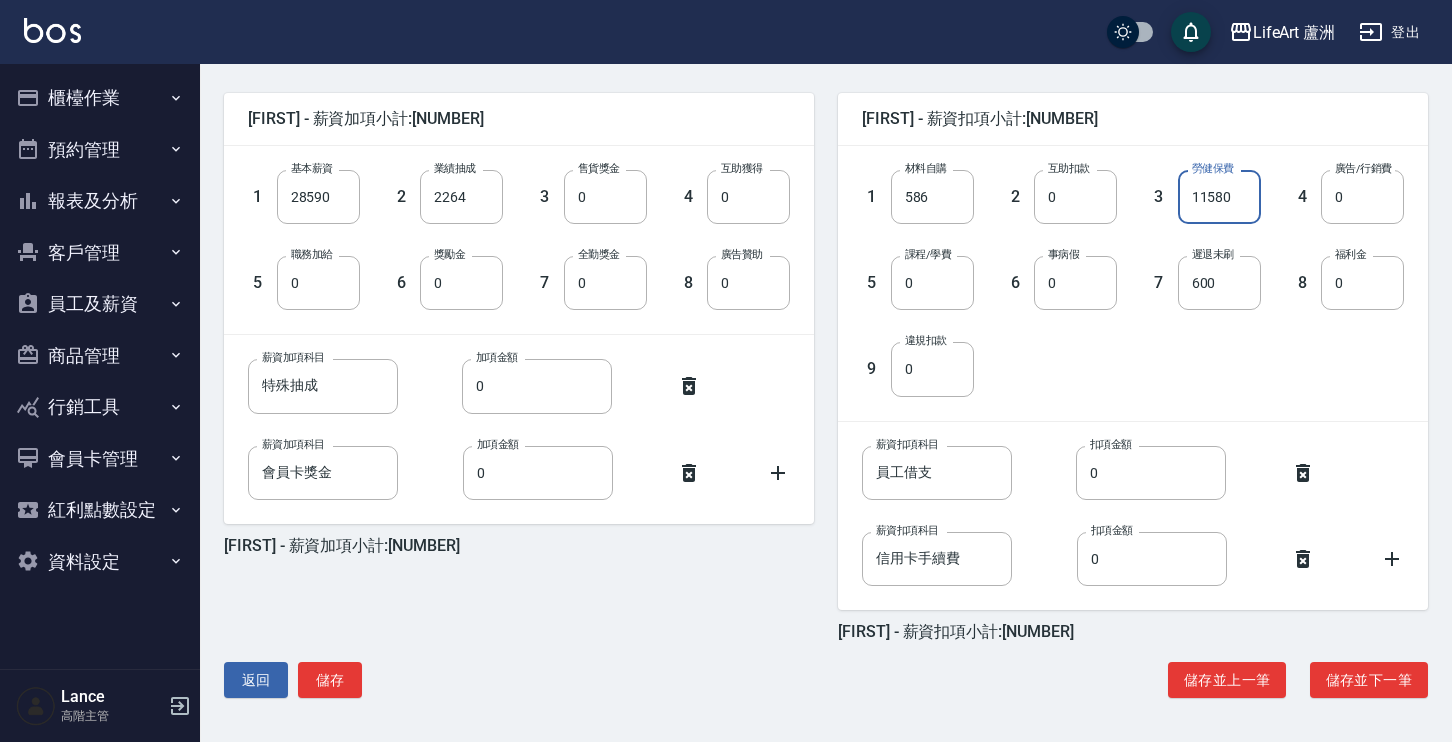 type on "11580" 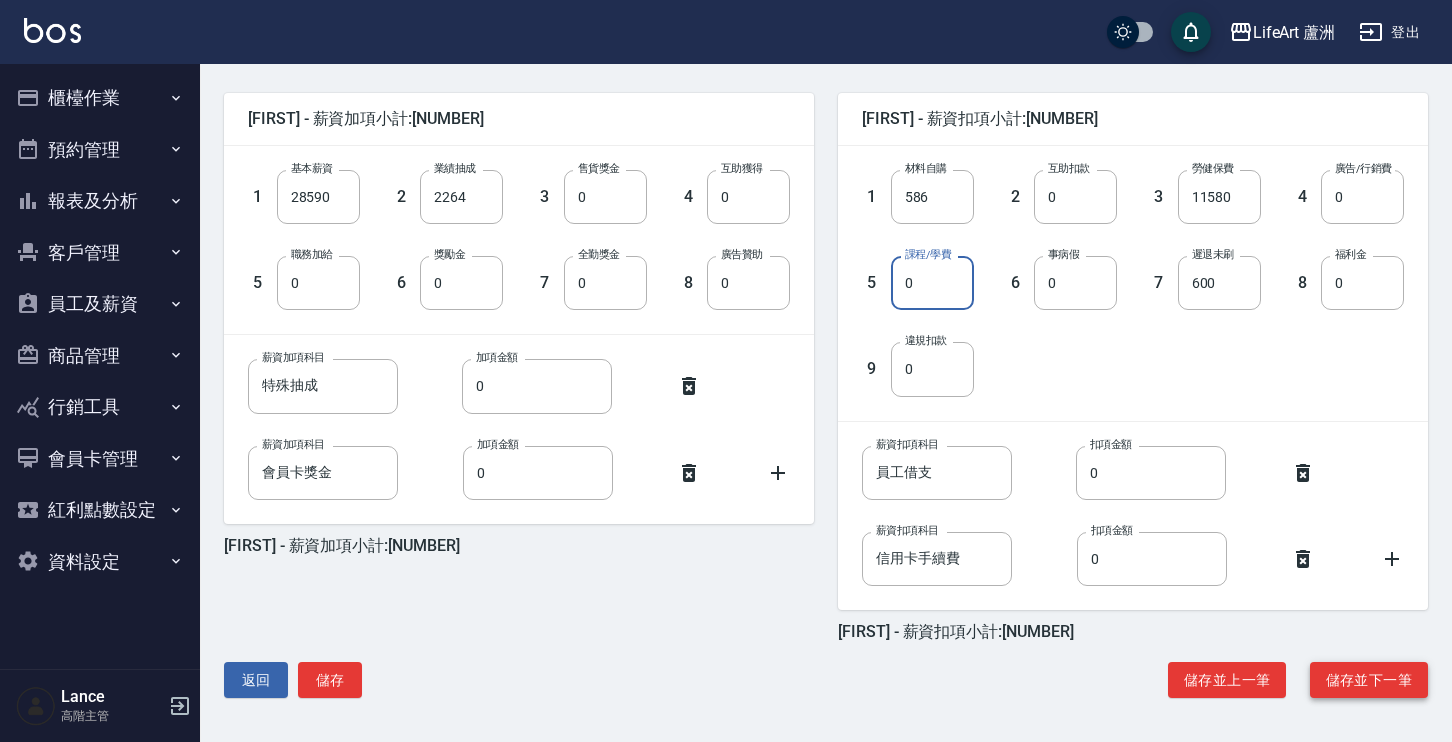 click on "儲存並下一筆" at bounding box center (1369, 680) 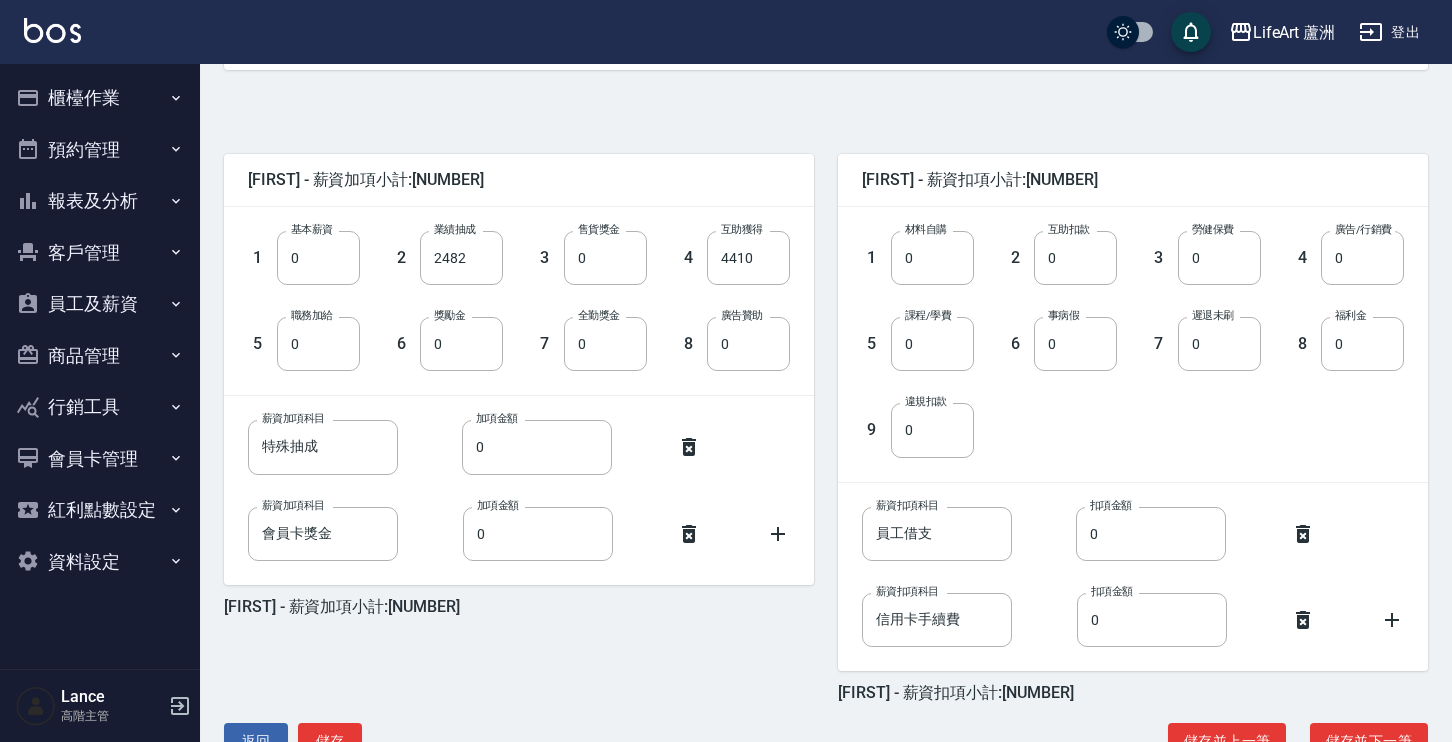 scroll, scrollTop: 473, scrollLeft: 0, axis: vertical 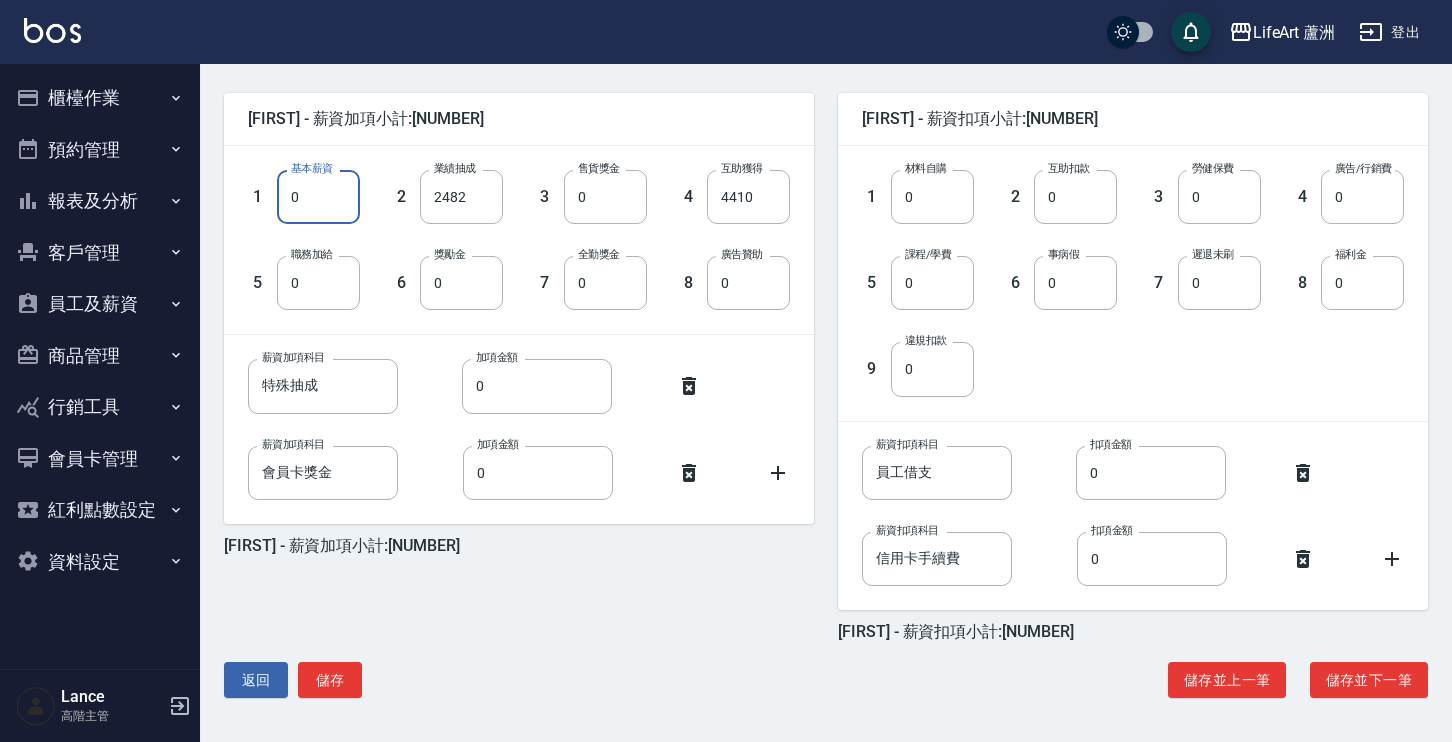 click on "0" at bounding box center [318, 197] 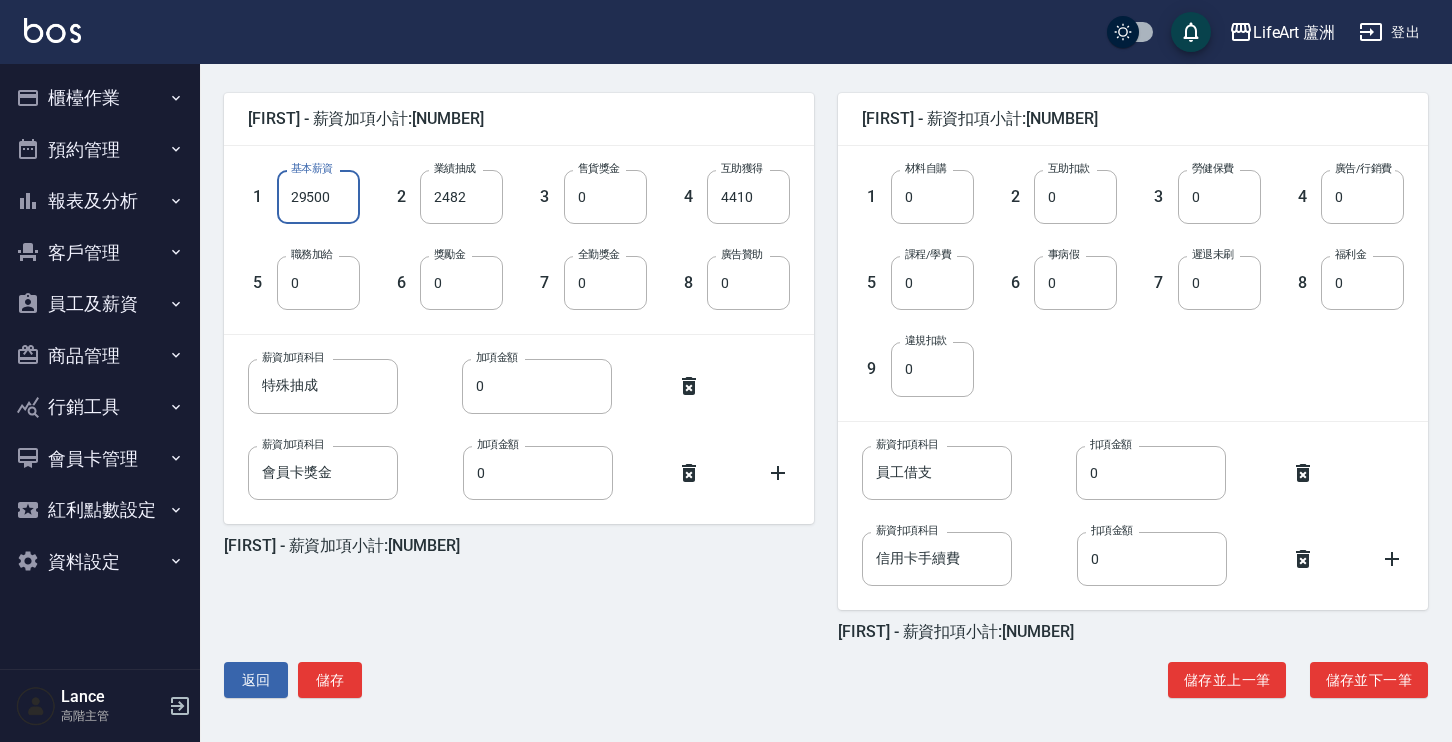 type on "29500" 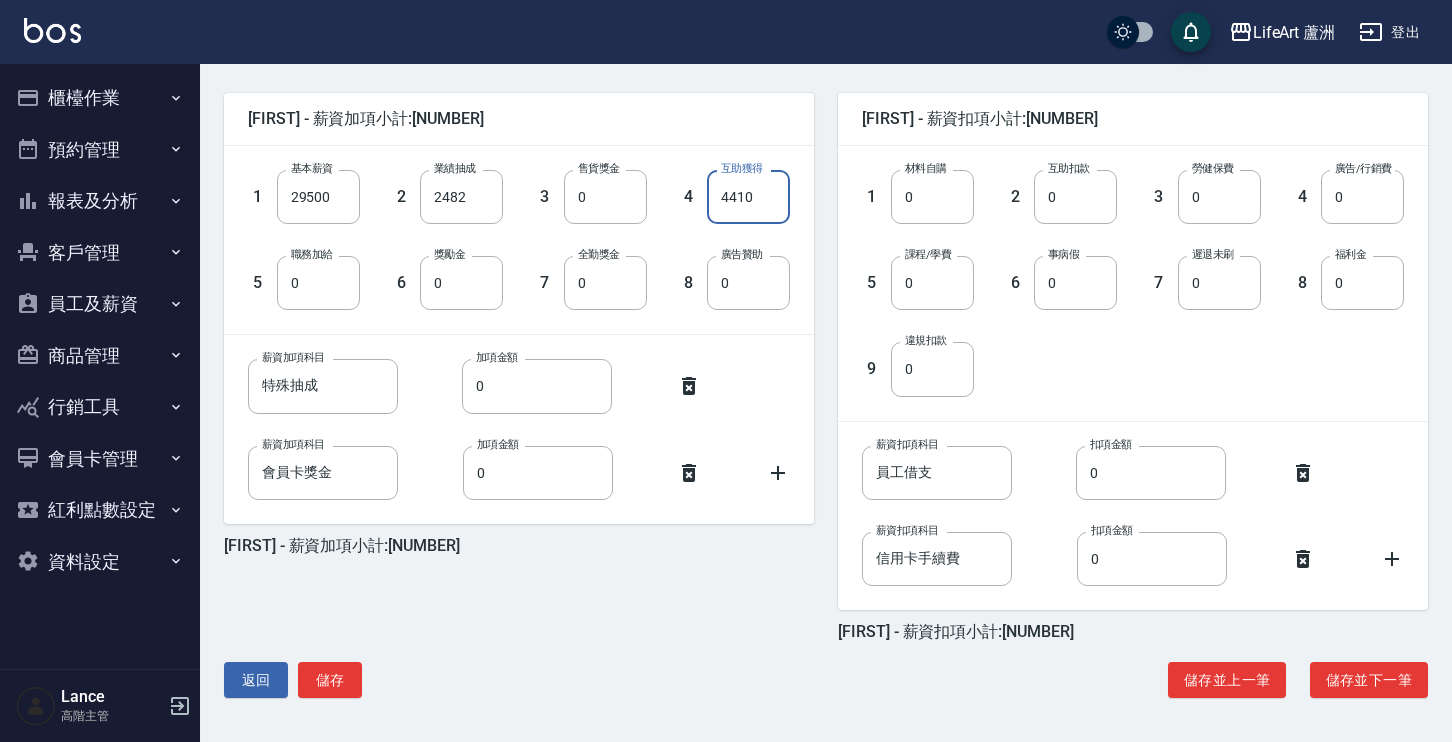 drag, startPoint x: 780, startPoint y: 199, endPoint x: 707, endPoint y: 198, distance: 73.00685 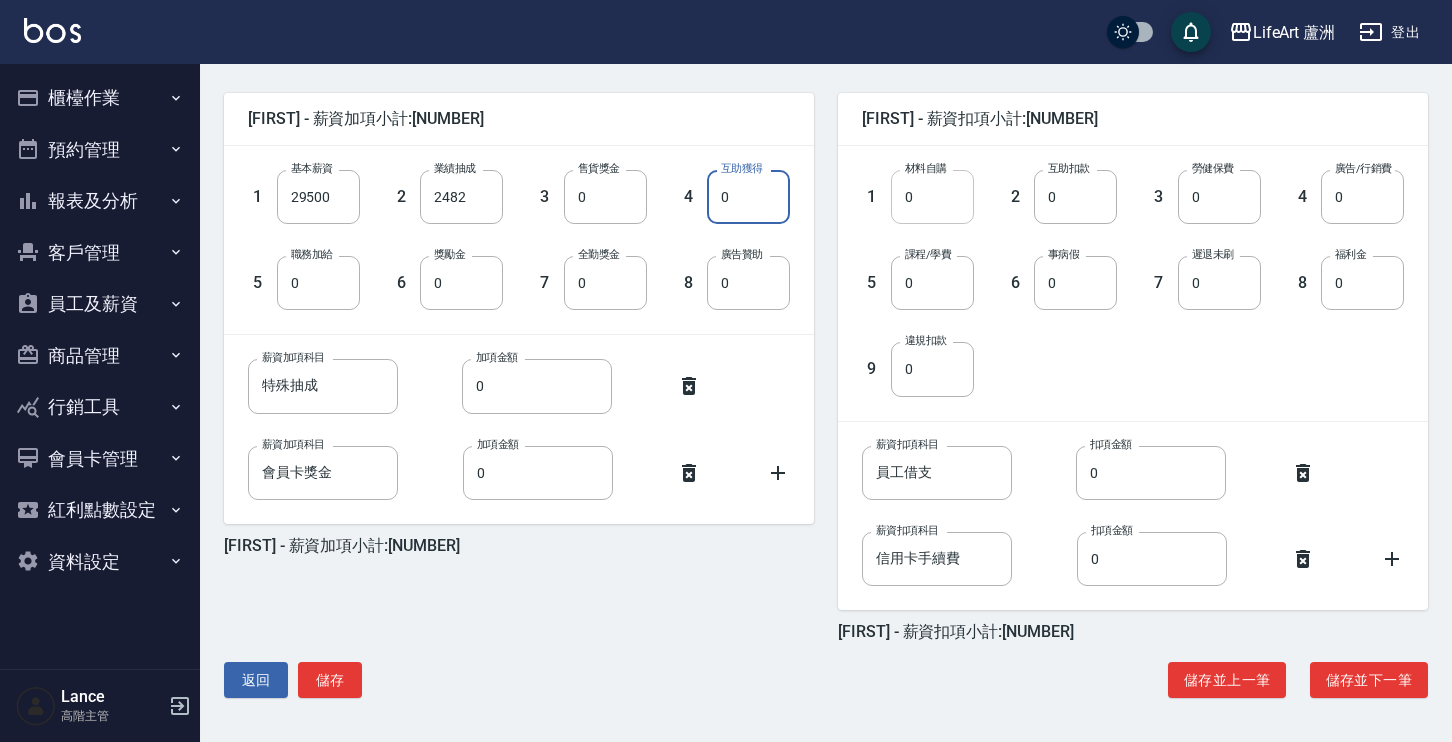 click on "0" at bounding box center (932, 197) 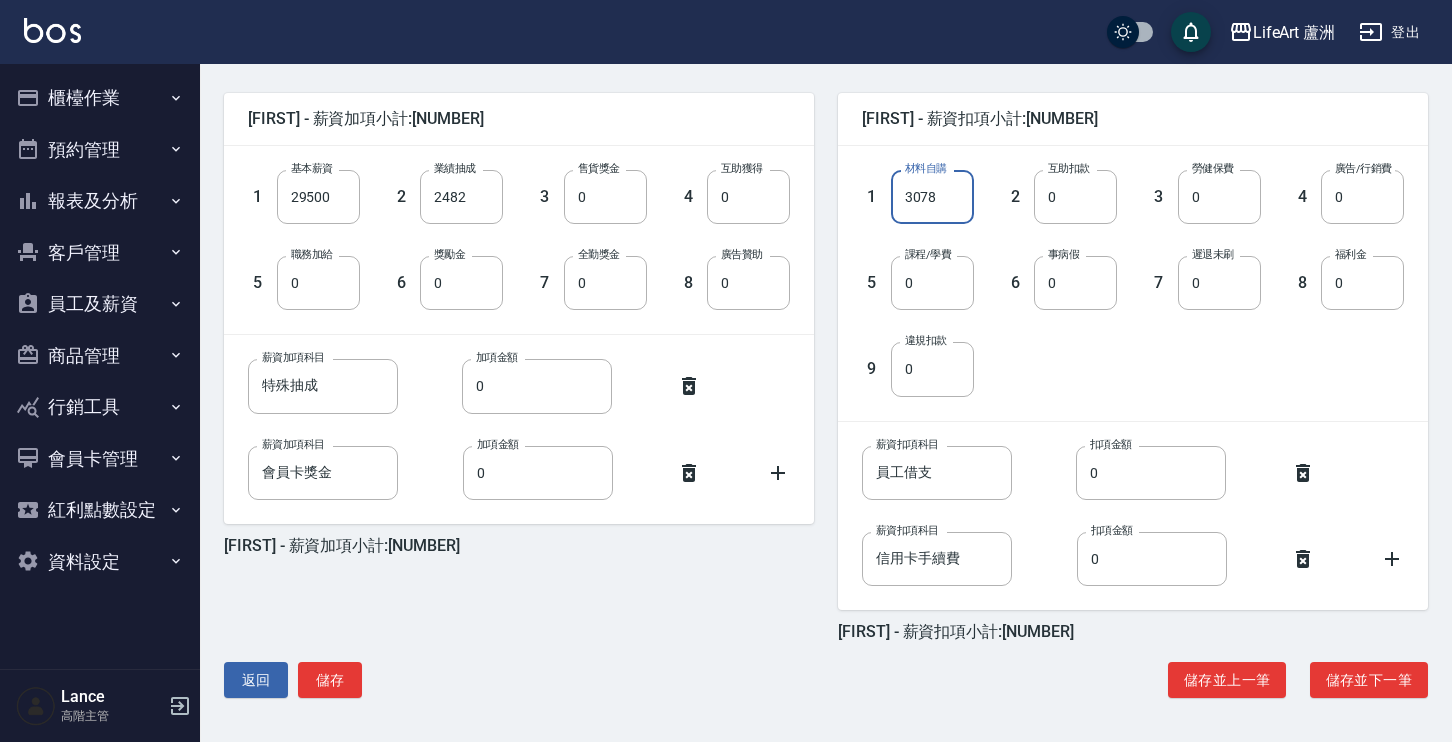 type on "3078" 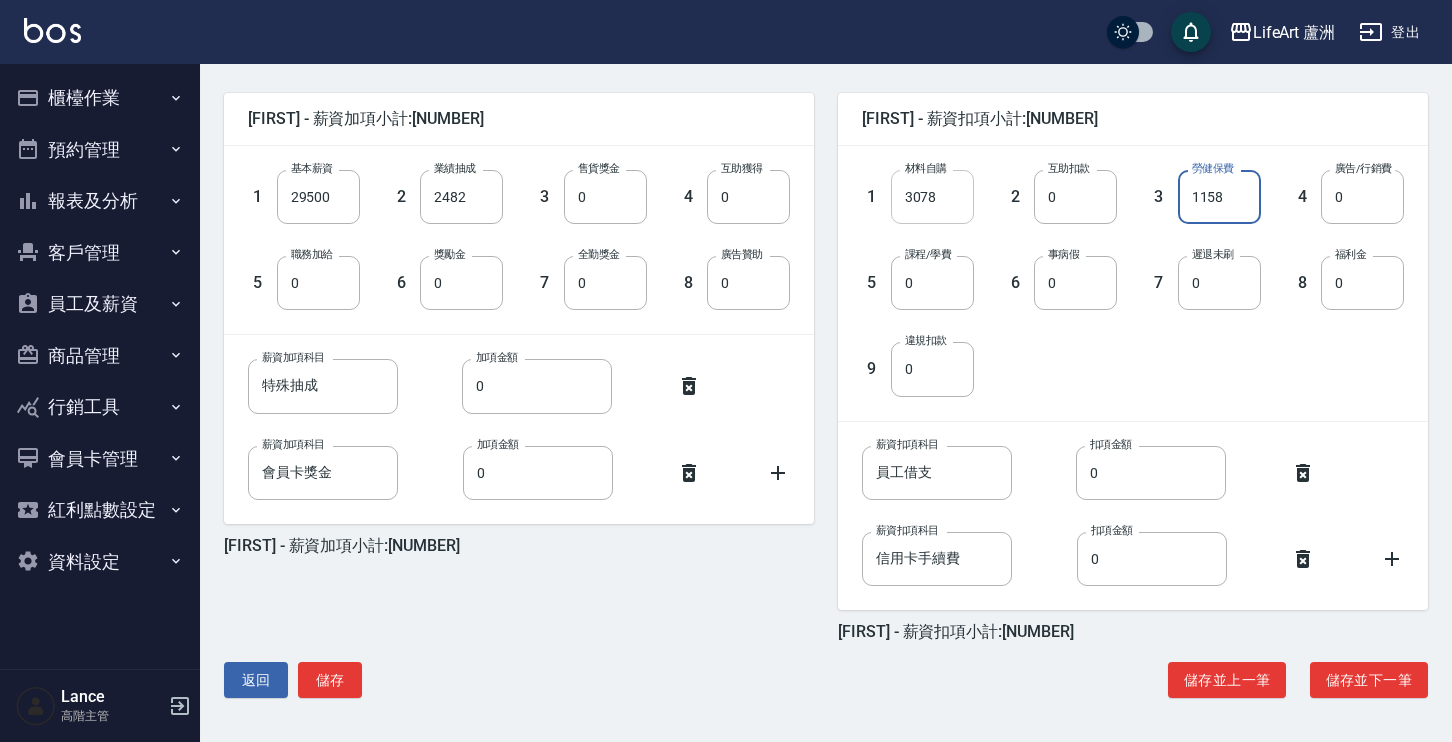 type on "1158" 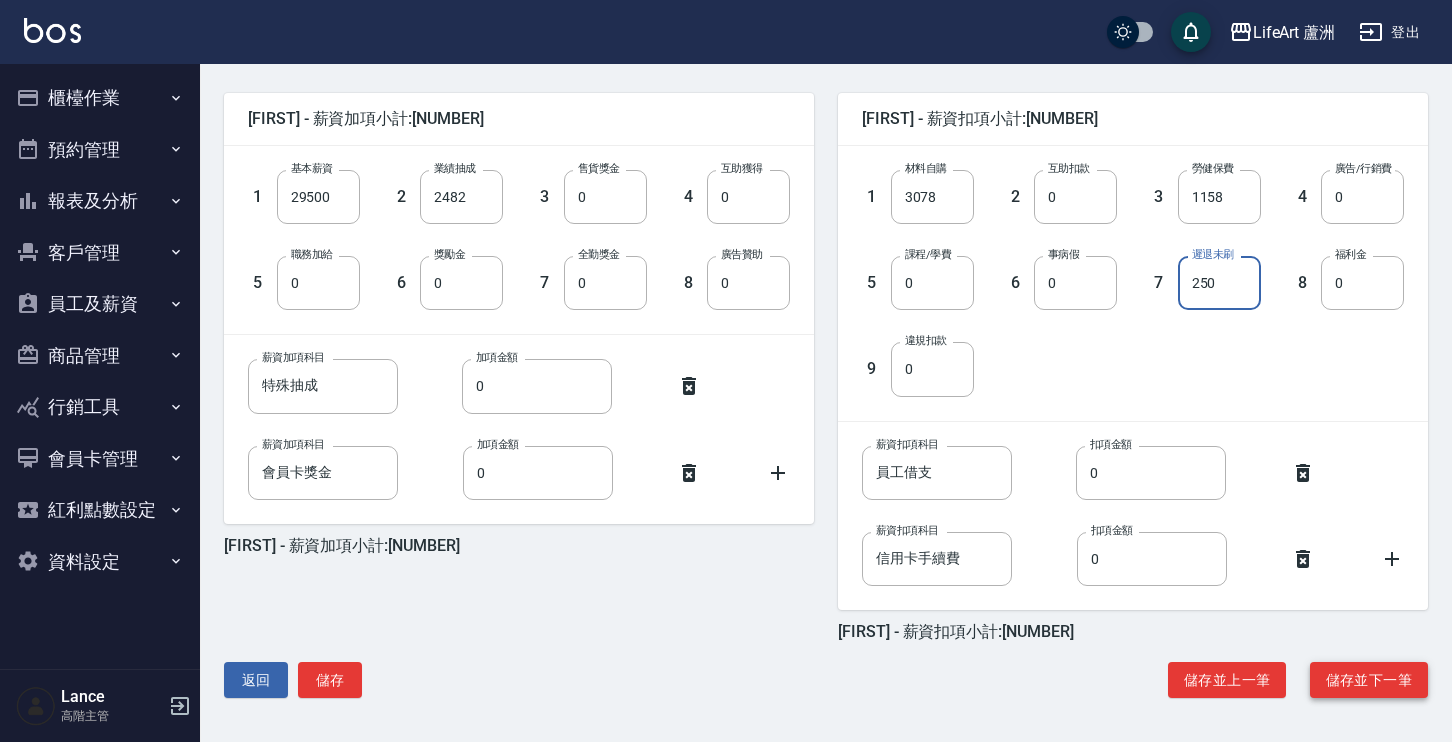 type on "250" 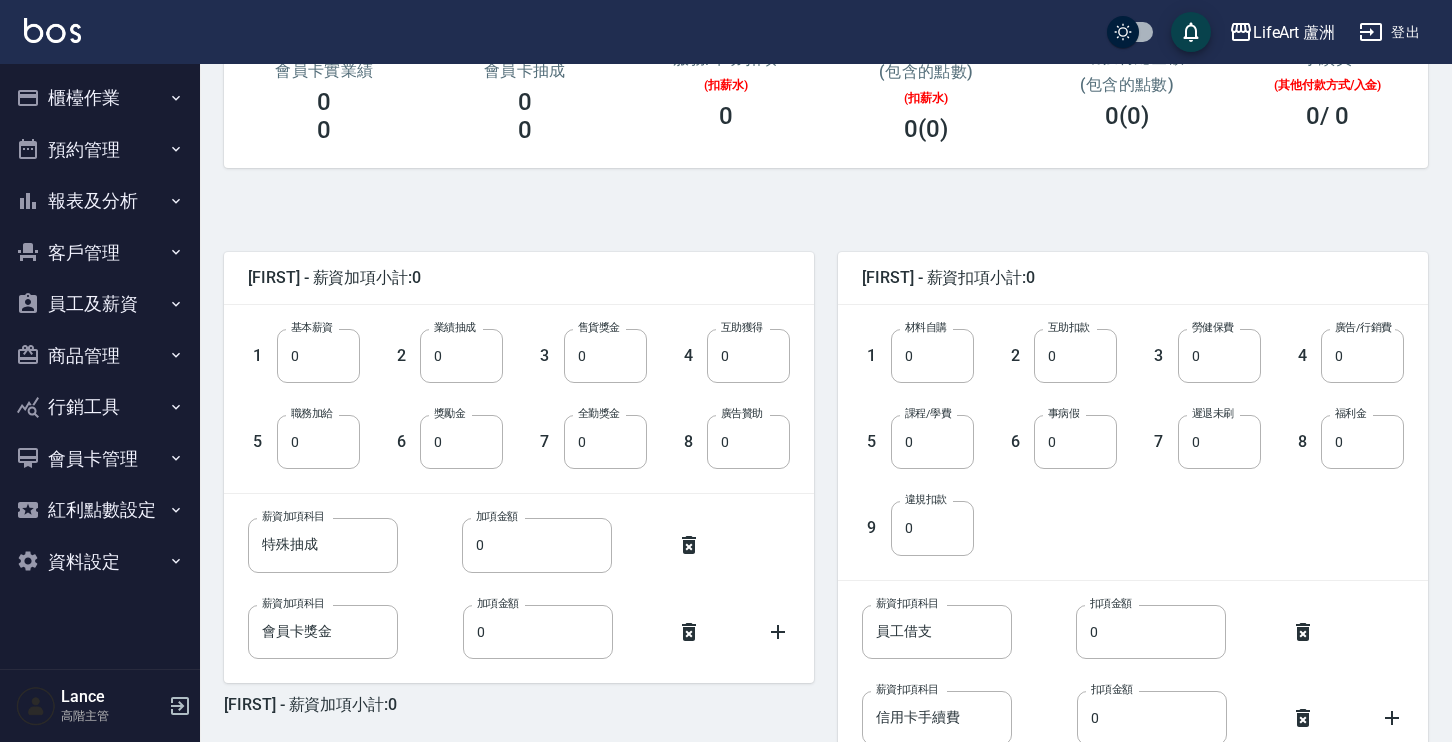 scroll, scrollTop: 318, scrollLeft: 0, axis: vertical 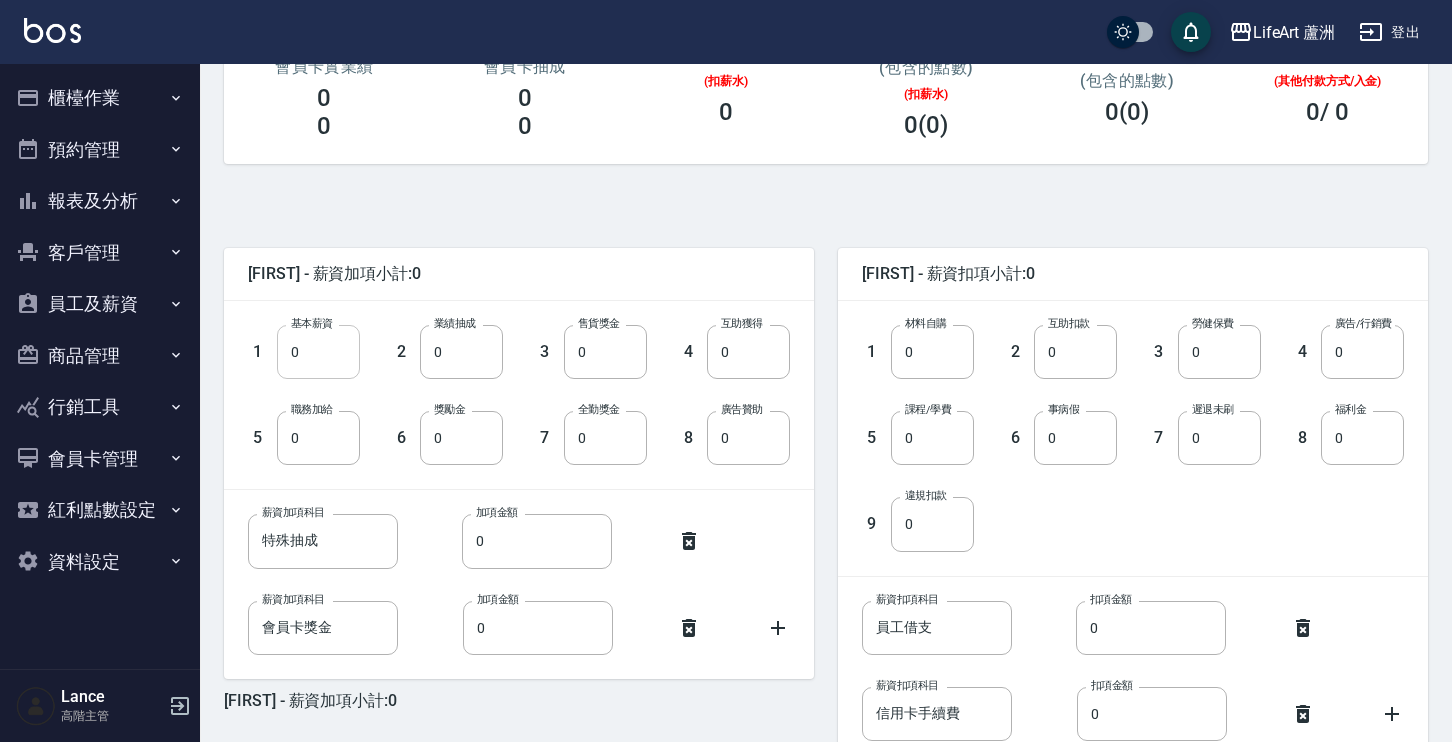 click on "0" at bounding box center [318, 352] 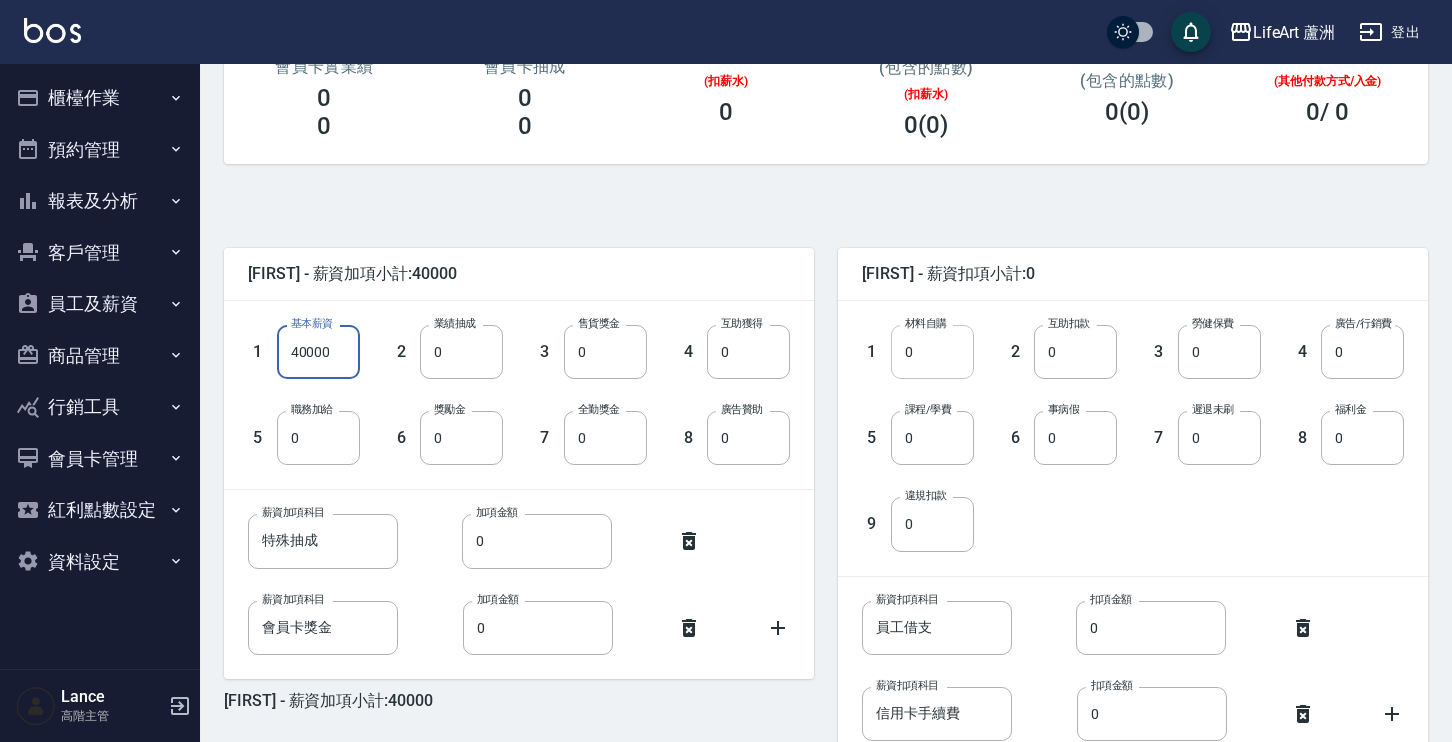 type on "40000" 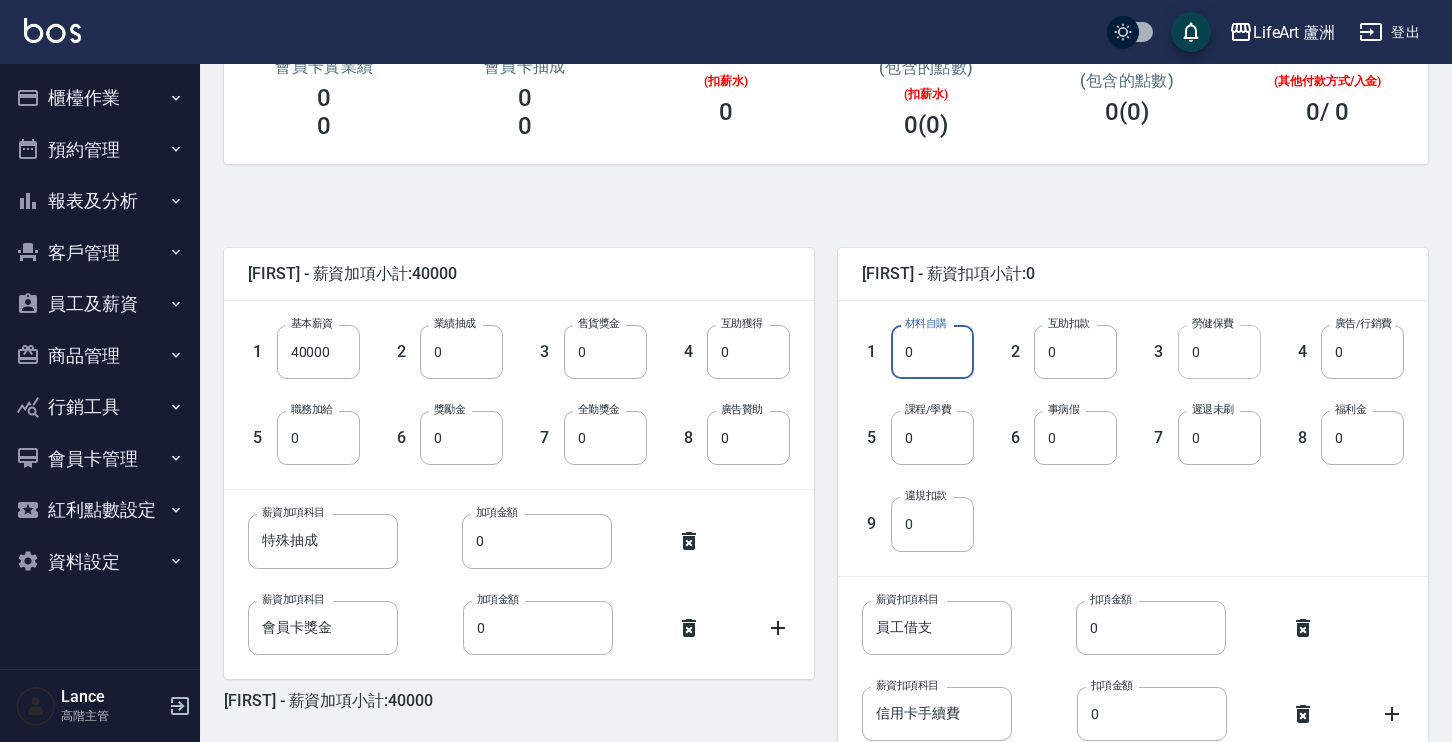 click on "0" at bounding box center (1219, 352) 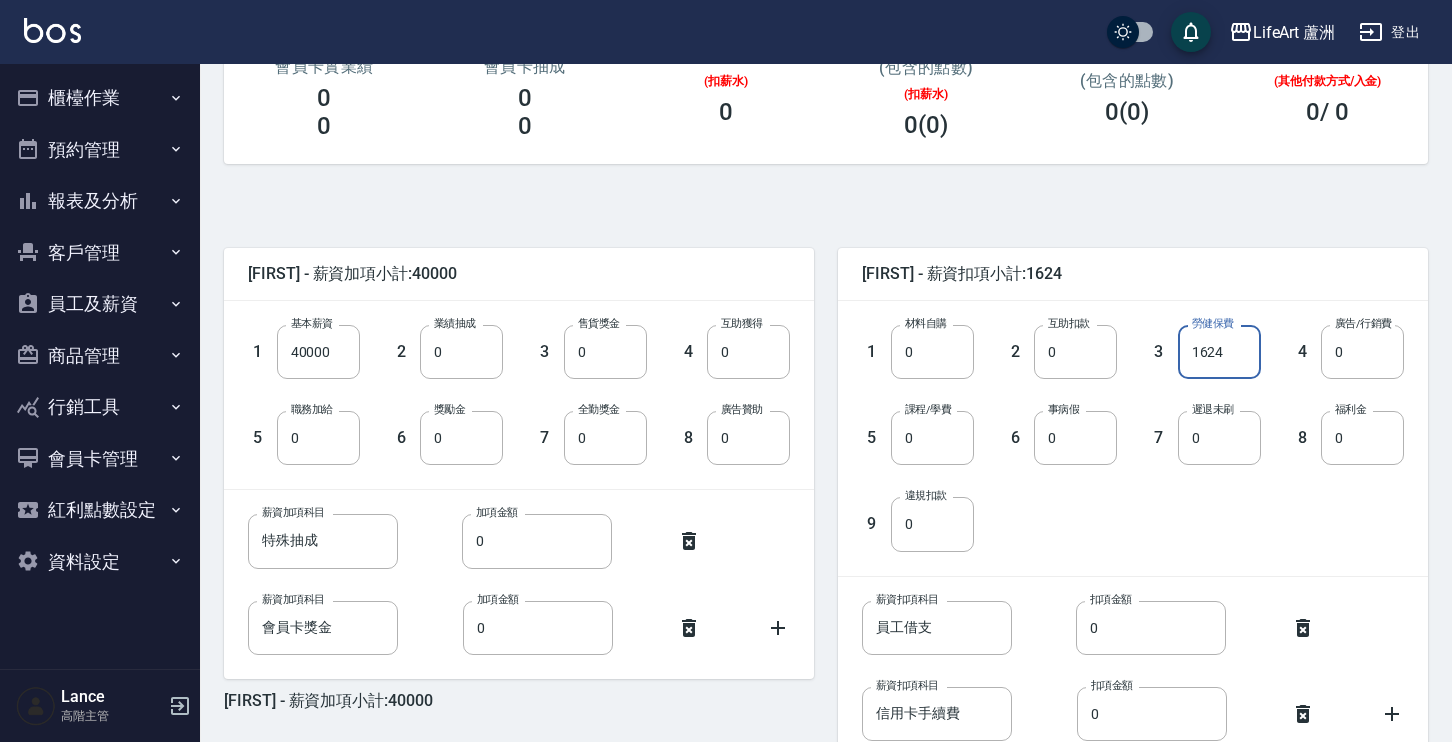 scroll, scrollTop: 473, scrollLeft: 0, axis: vertical 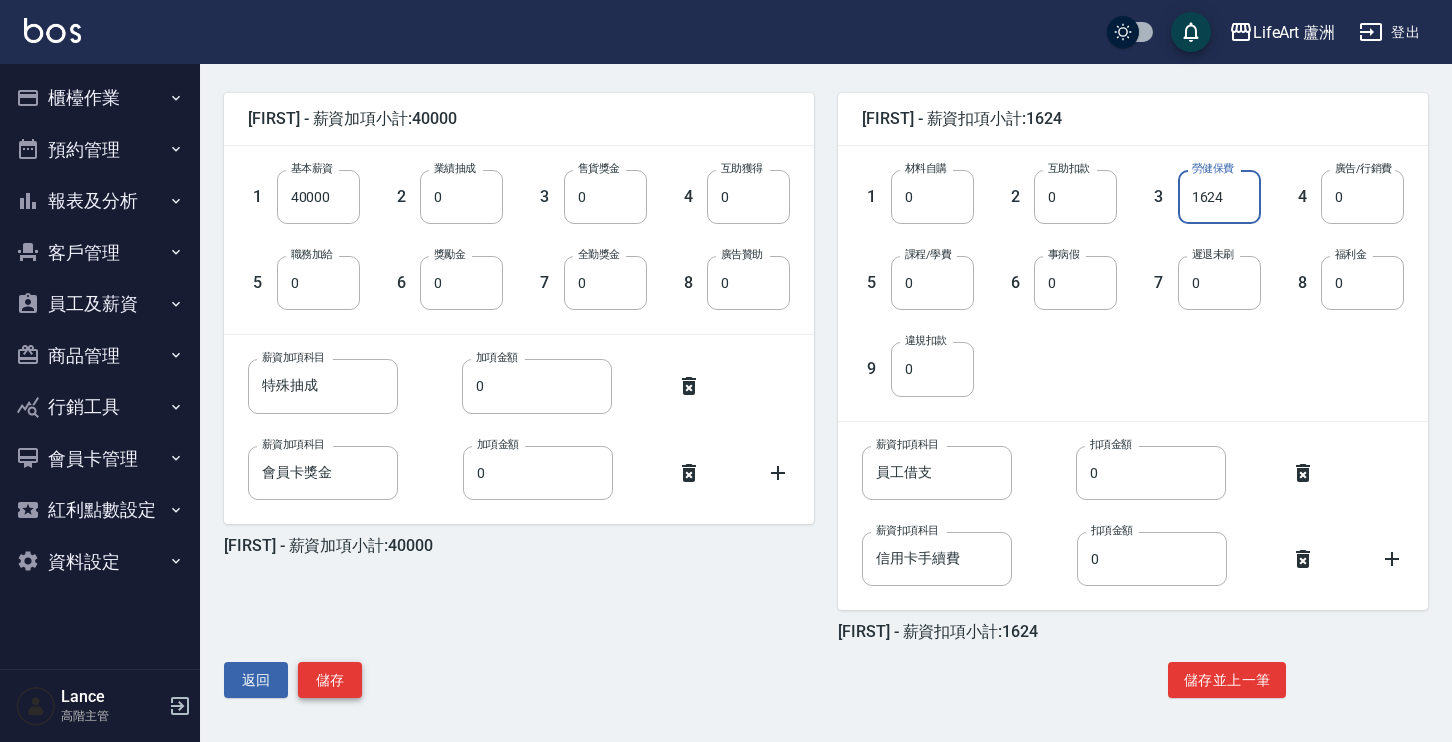 type on "1624" 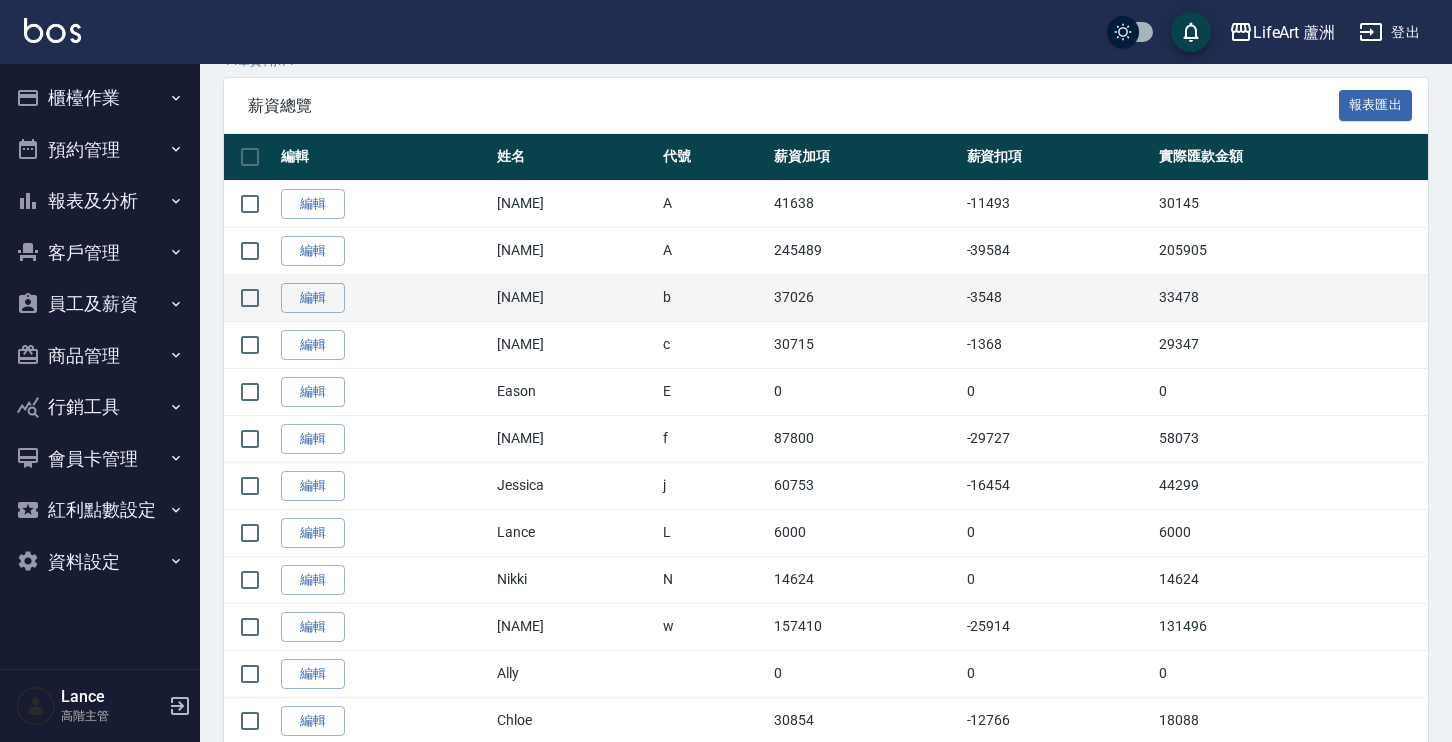 scroll, scrollTop: 509, scrollLeft: 0, axis: vertical 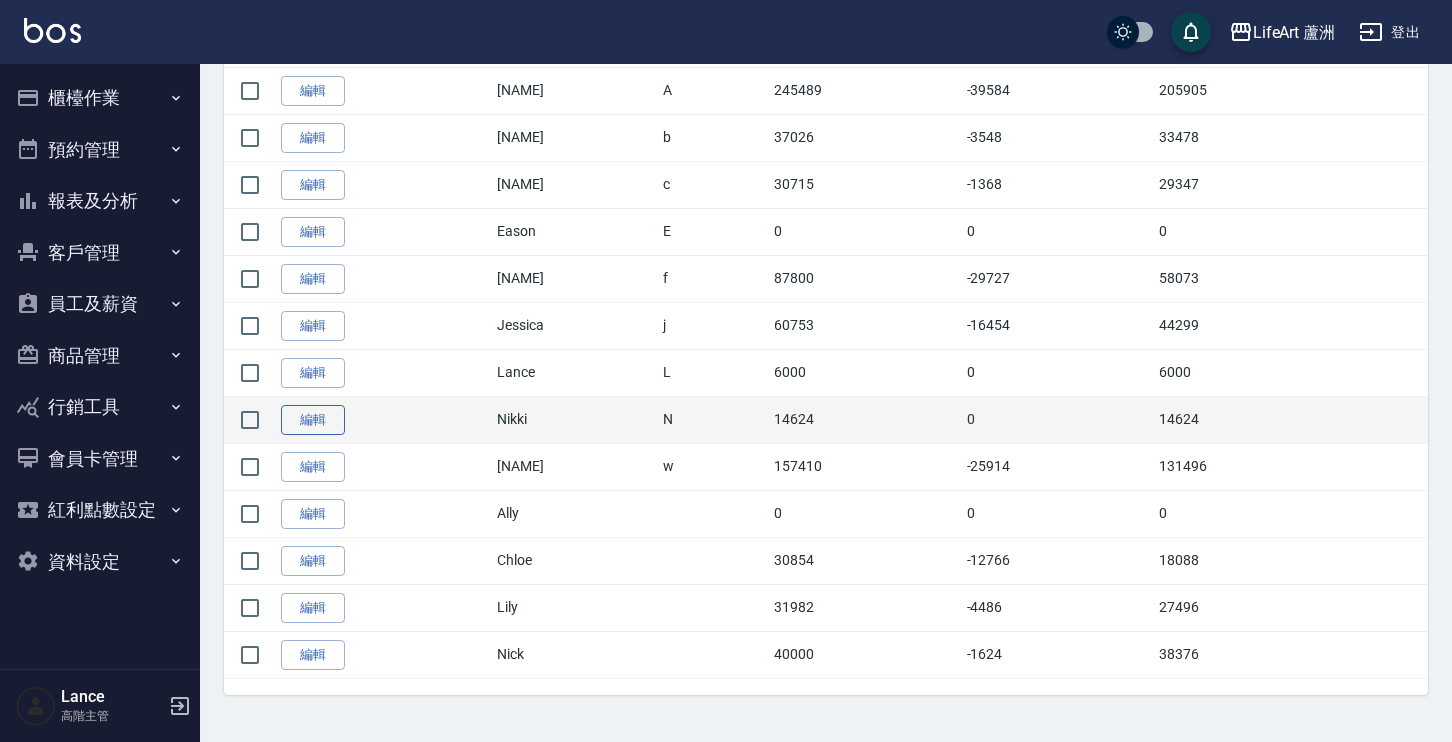 click on "編輯" at bounding box center (313, 420) 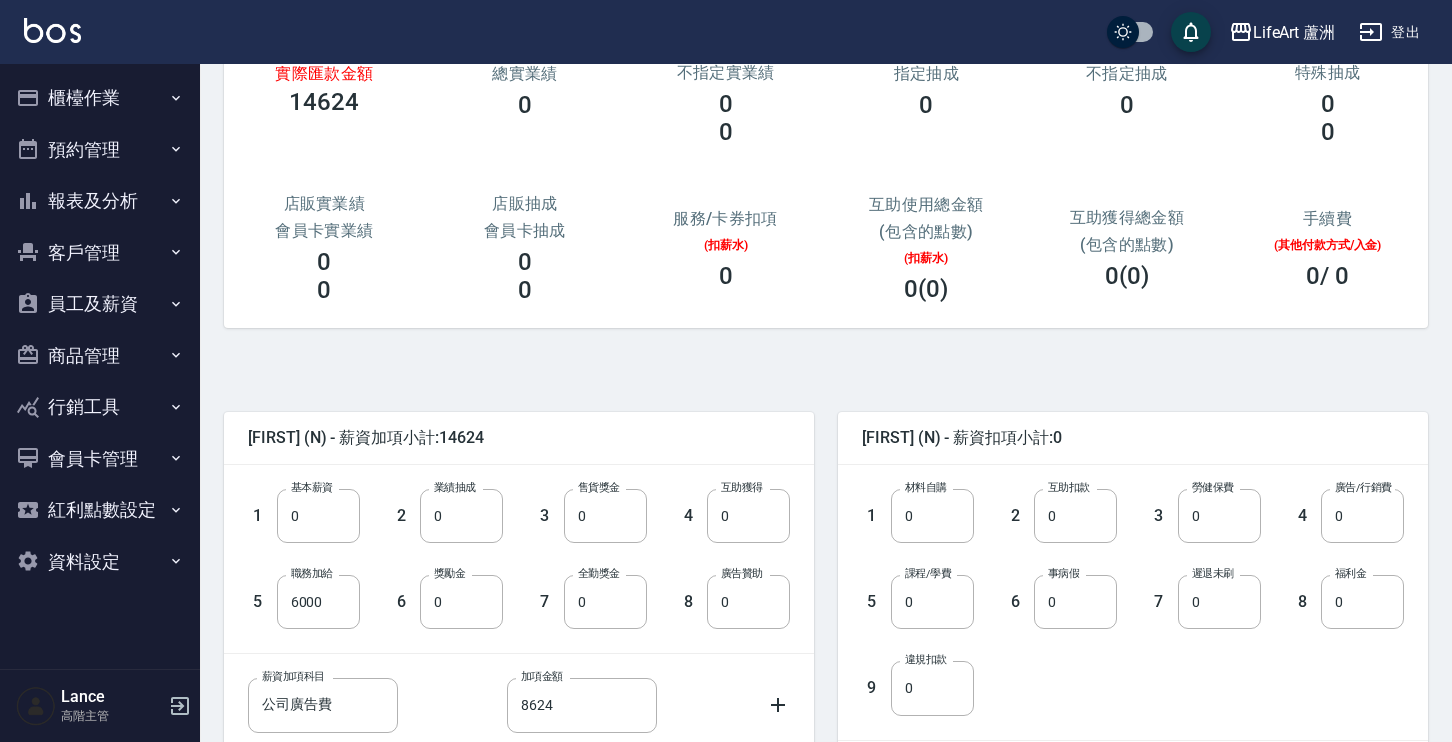 scroll, scrollTop: 318, scrollLeft: 0, axis: vertical 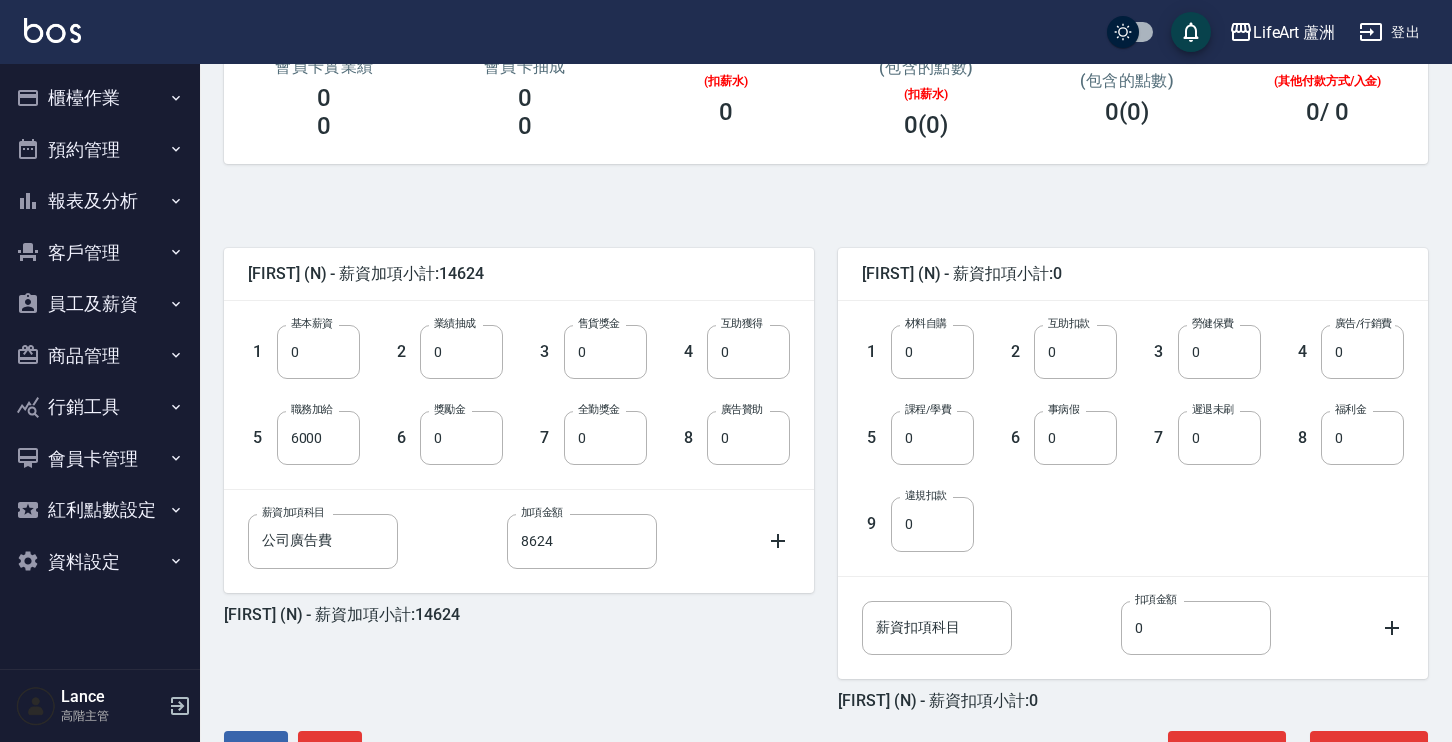 click on "薪資加項科目 公司廣告費 薪資加項科目 加項金額 8624 加項金額" at bounding box center (519, 541) 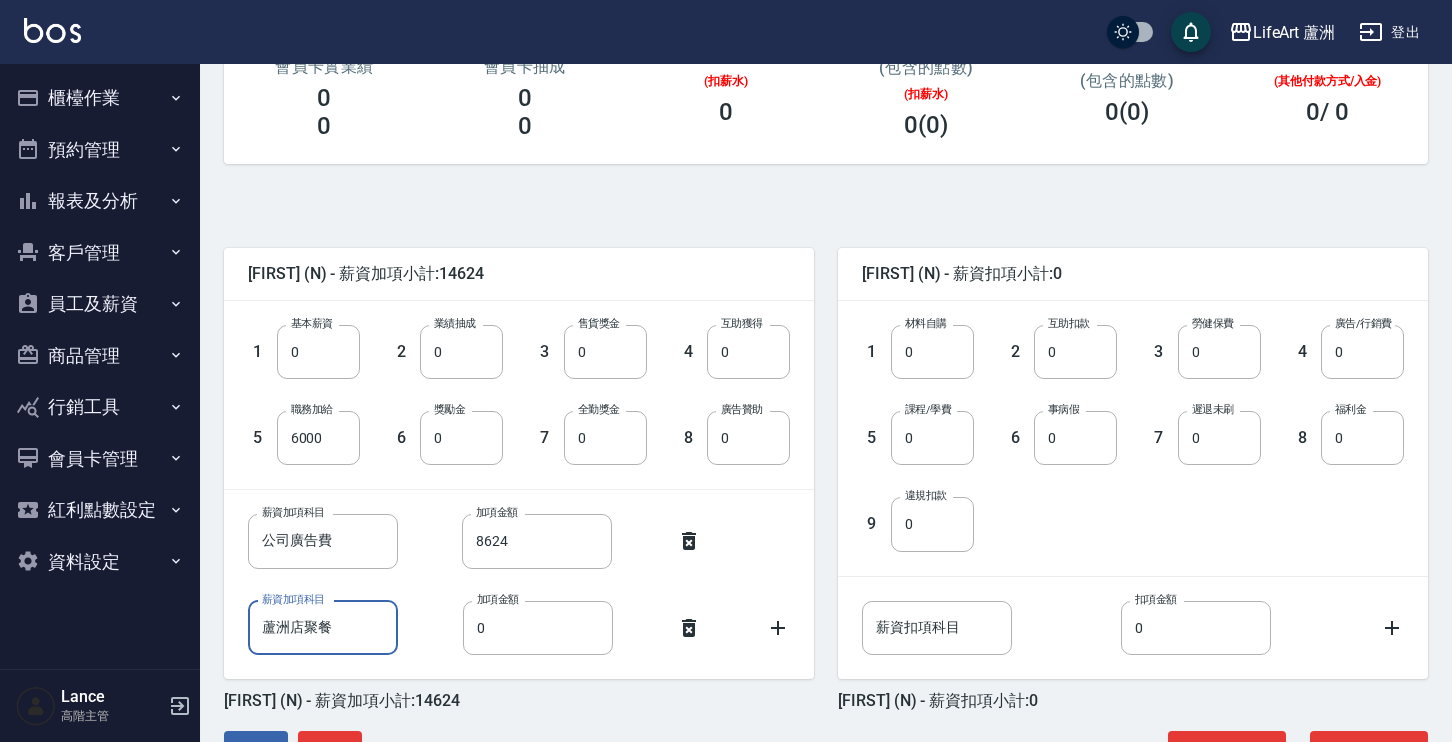 type on "蘆洲店聚餐" 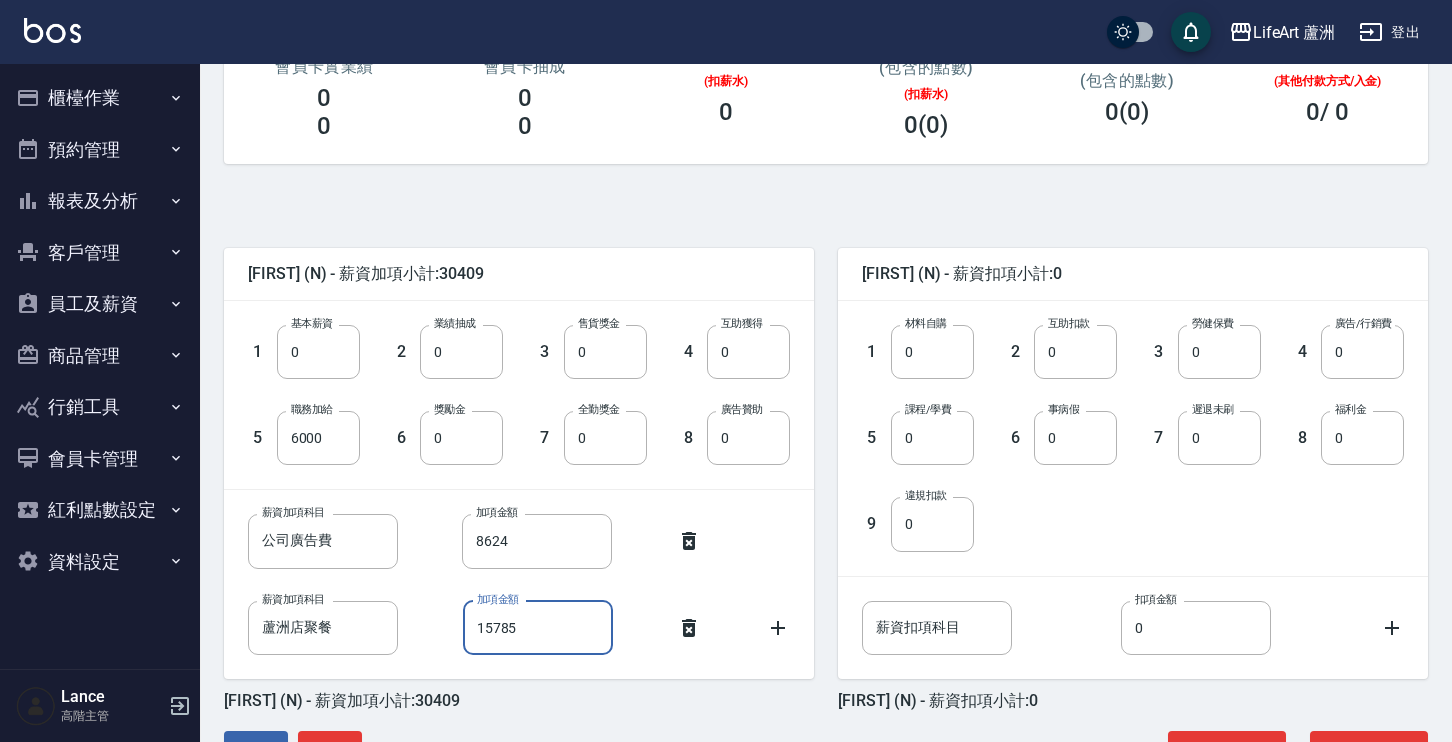 scroll, scrollTop: 387, scrollLeft: 0, axis: vertical 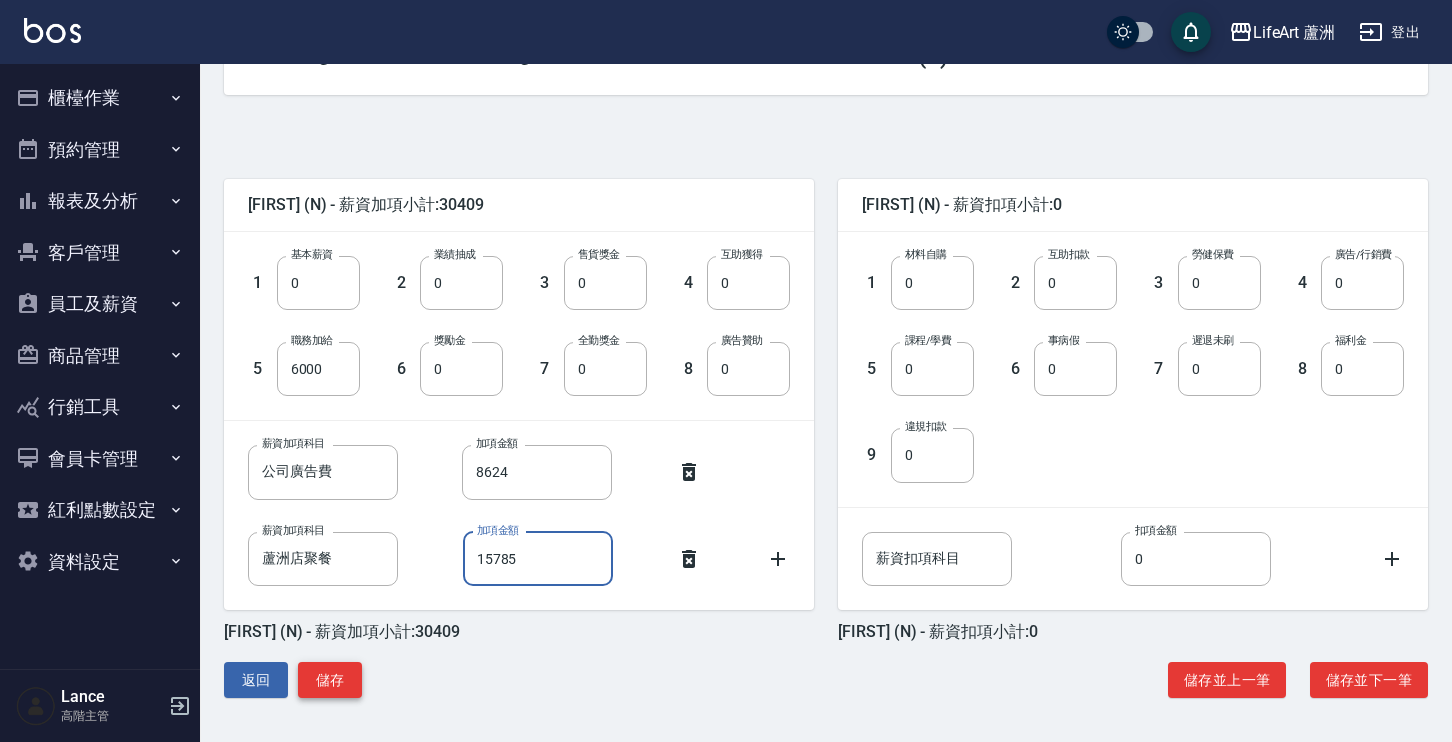 type on "15785" 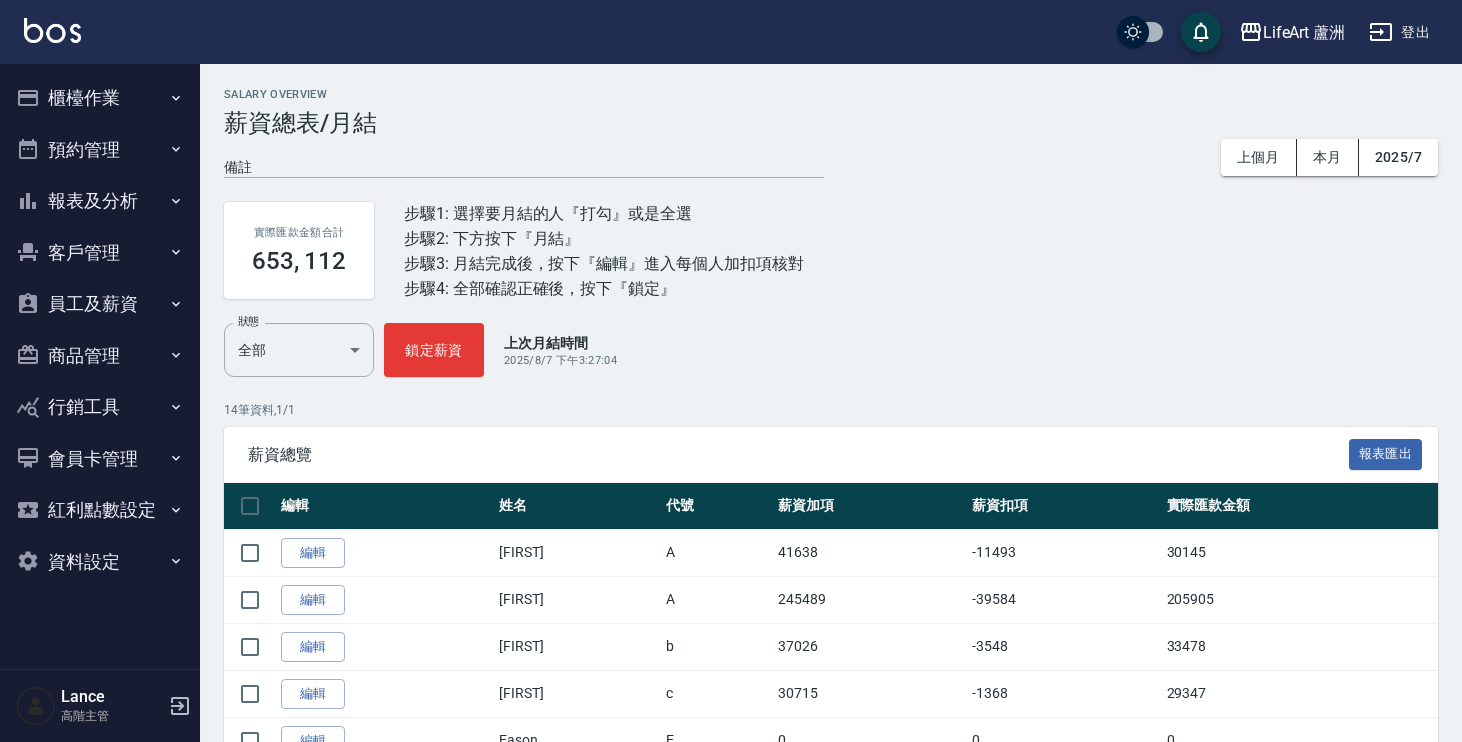 scroll, scrollTop: 0, scrollLeft: 0, axis: both 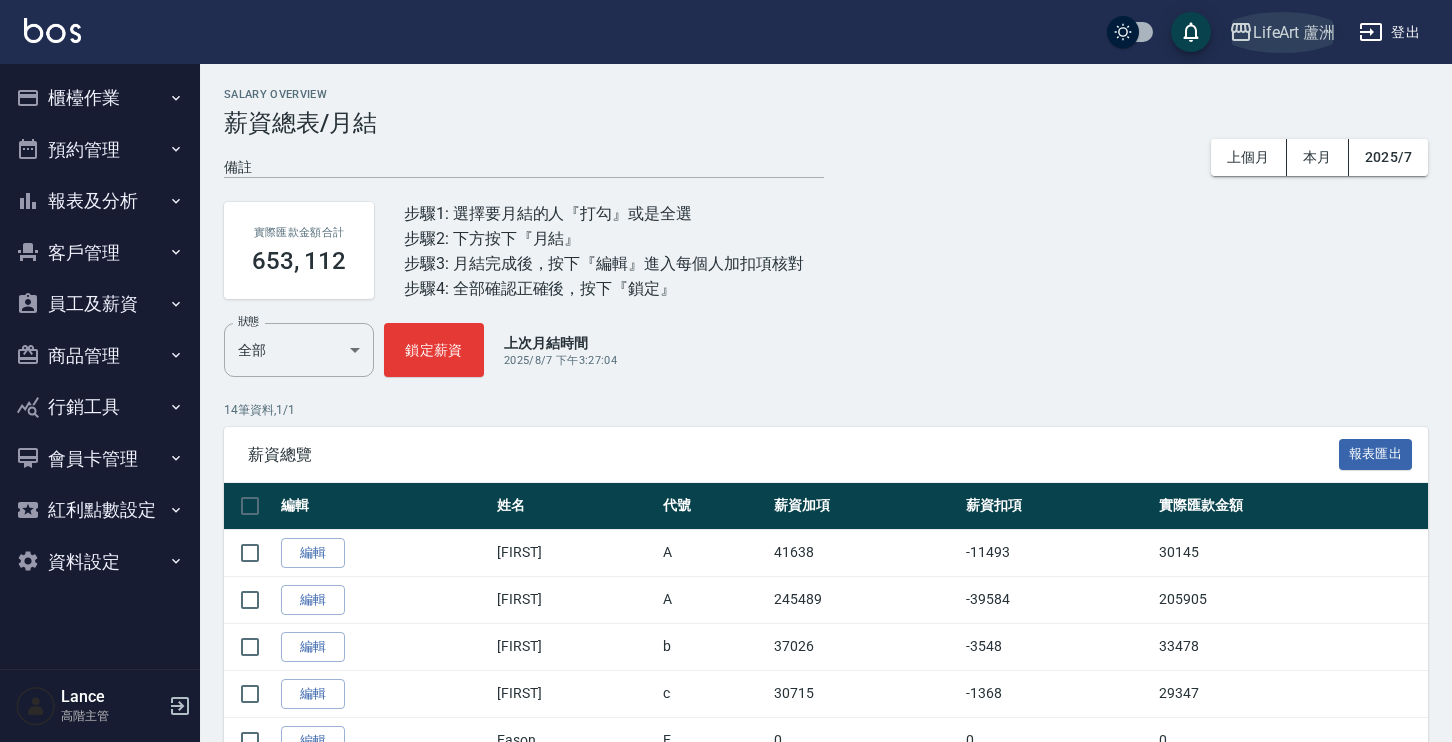 click on "LifeArt 蘆洲" at bounding box center [1294, 32] 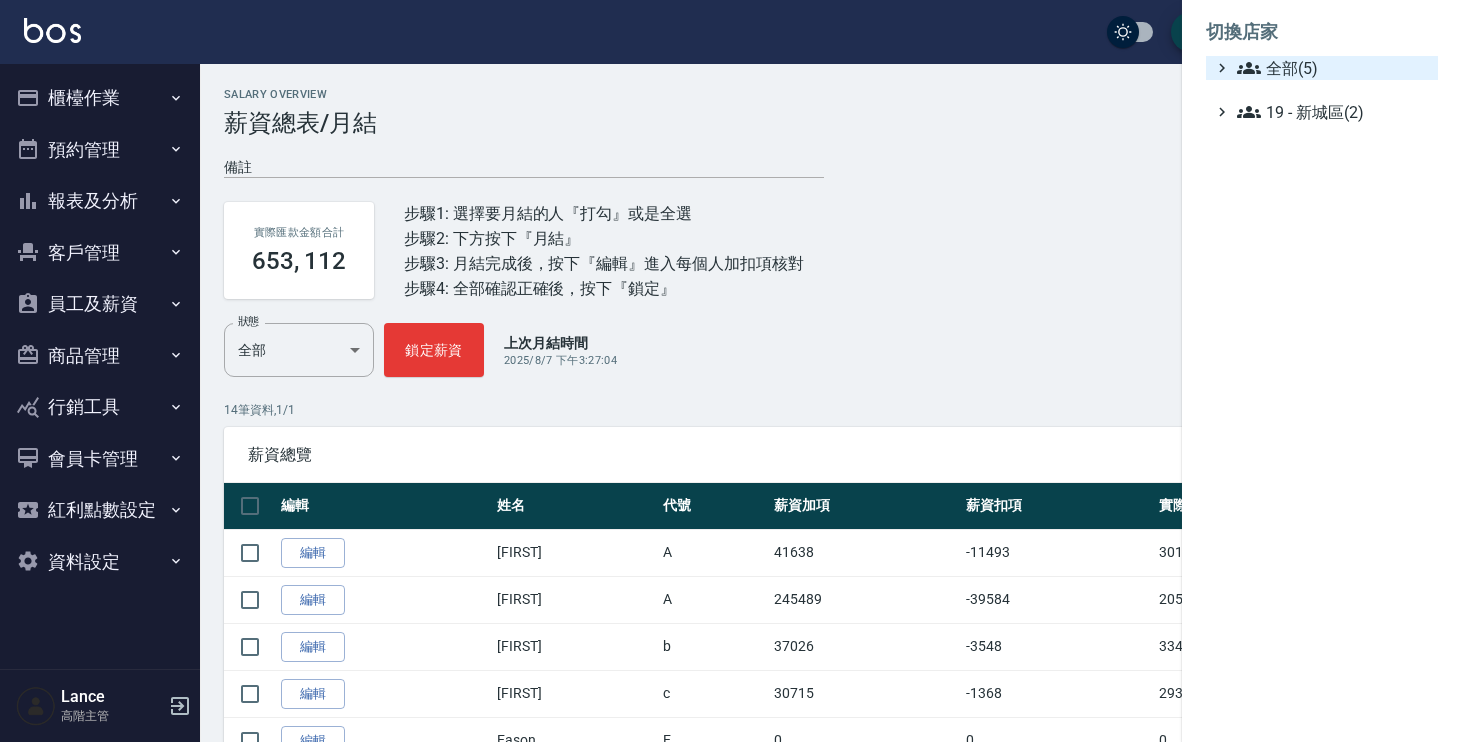click on "全部(5)" at bounding box center [1333, 68] 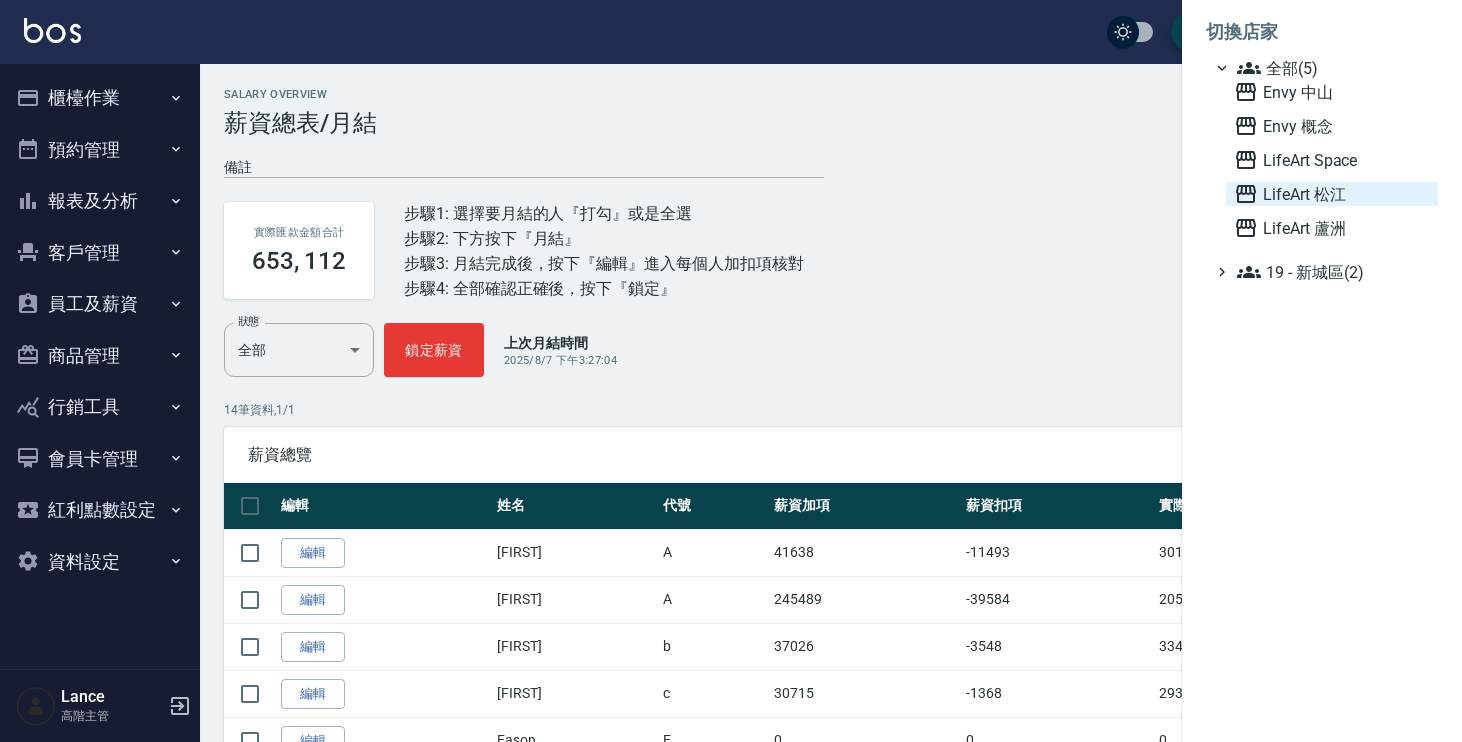 click on "LifeArt 松江" at bounding box center [1332, 194] 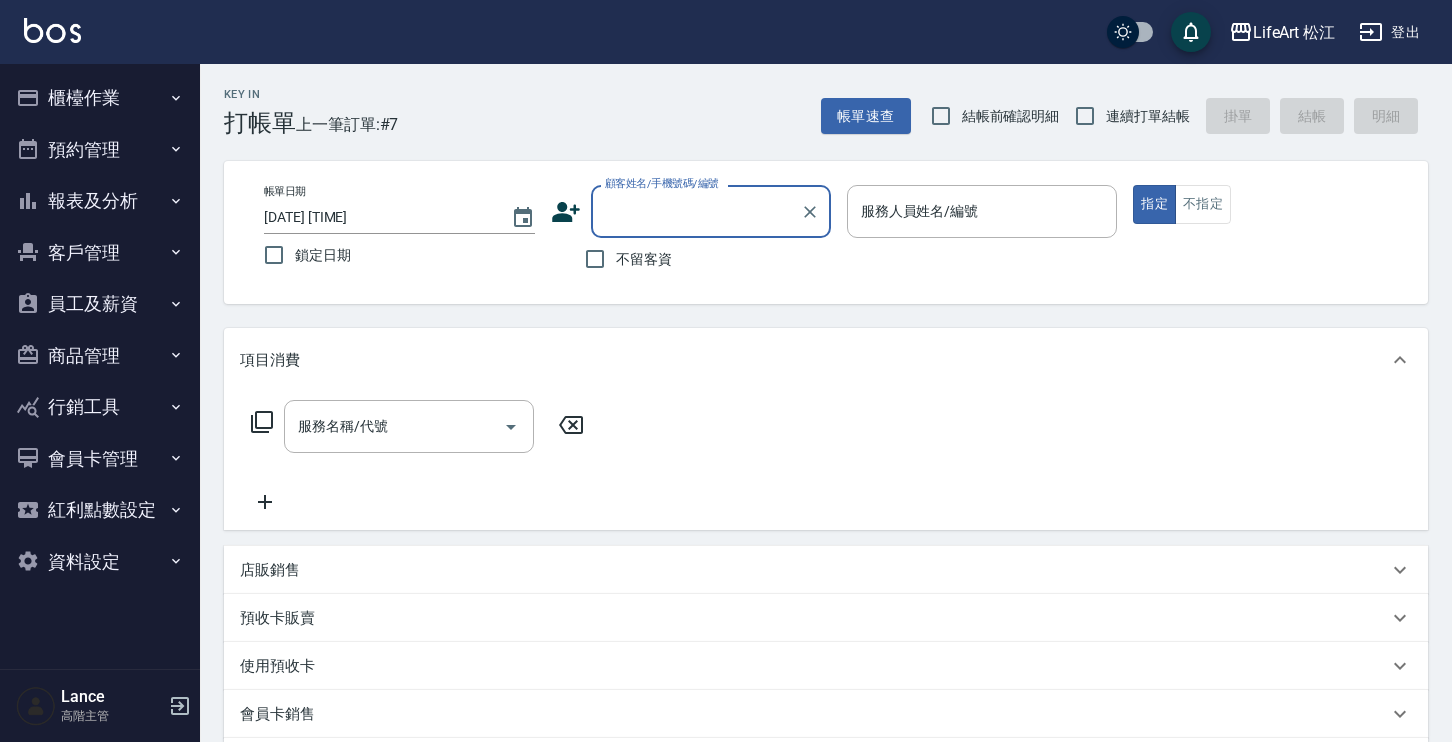 scroll, scrollTop: 0, scrollLeft: 0, axis: both 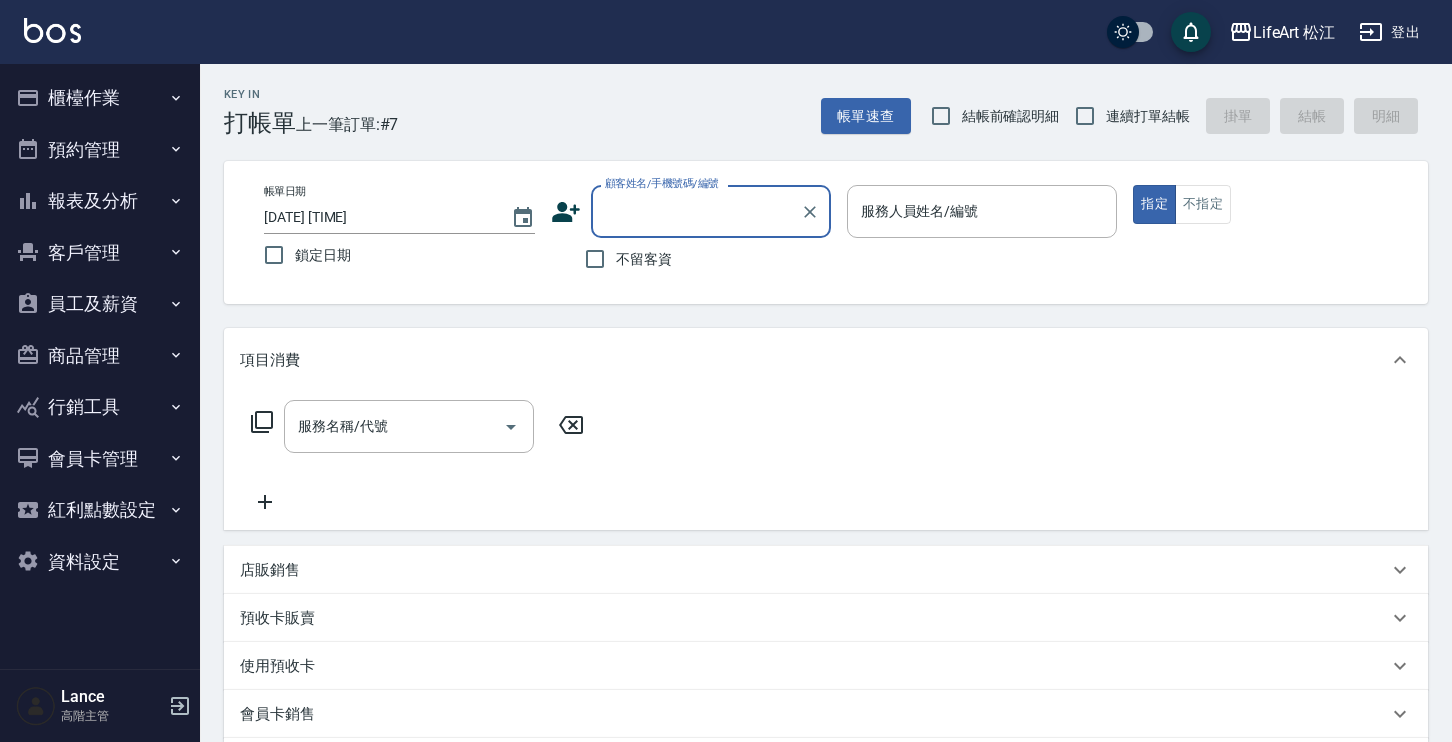 click on "櫃檯作業" at bounding box center [100, 98] 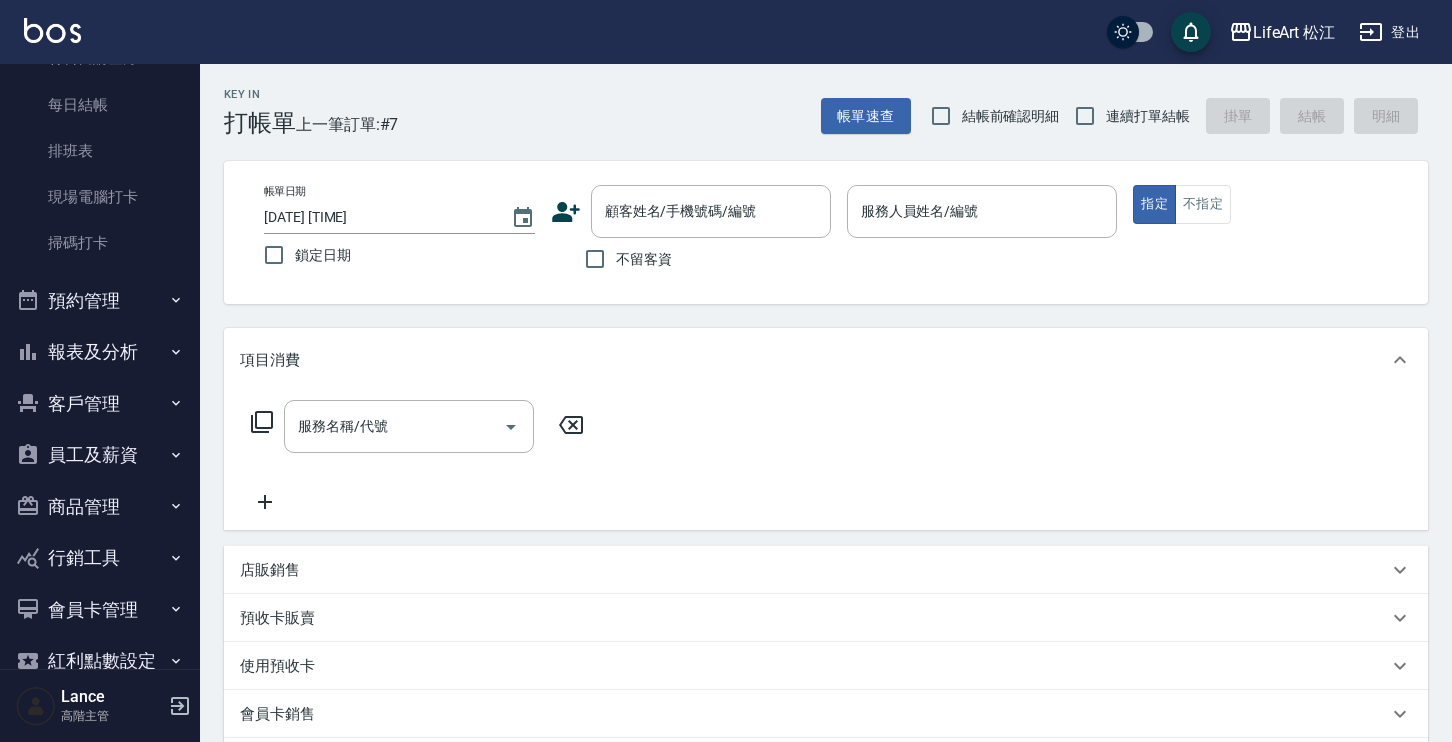 scroll, scrollTop: 455, scrollLeft: 0, axis: vertical 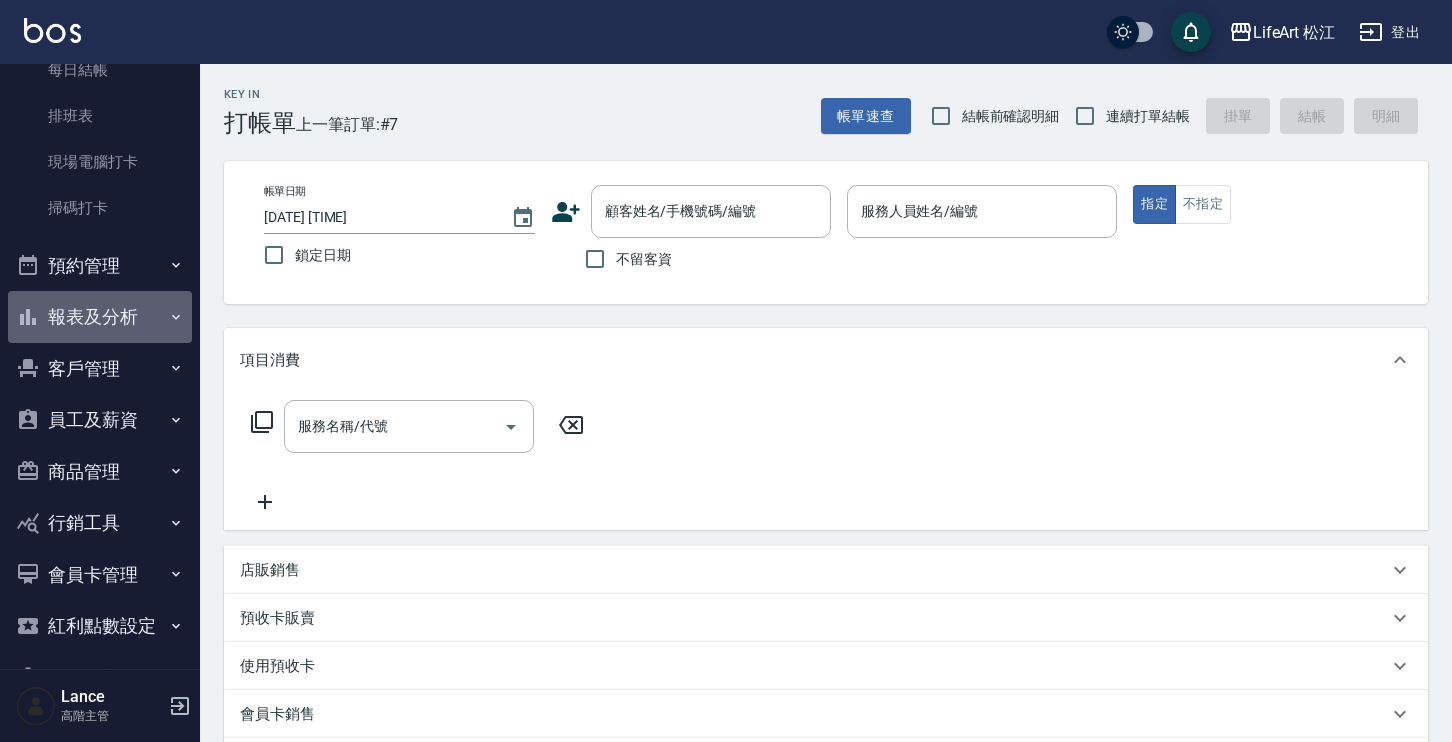 click on "報表及分析" at bounding box center [100, 317] 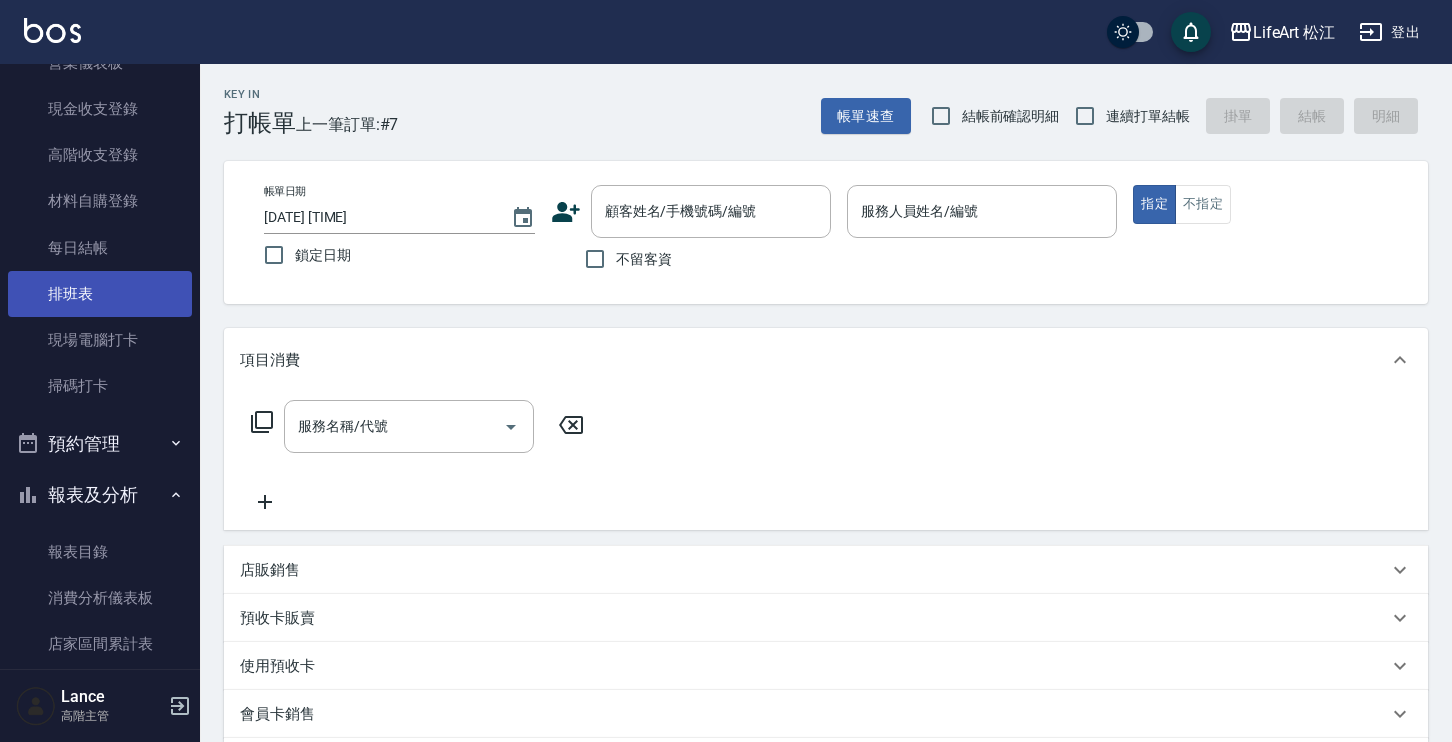 scroll, scrollTop: 0, scrollLeft: 0, axis: both 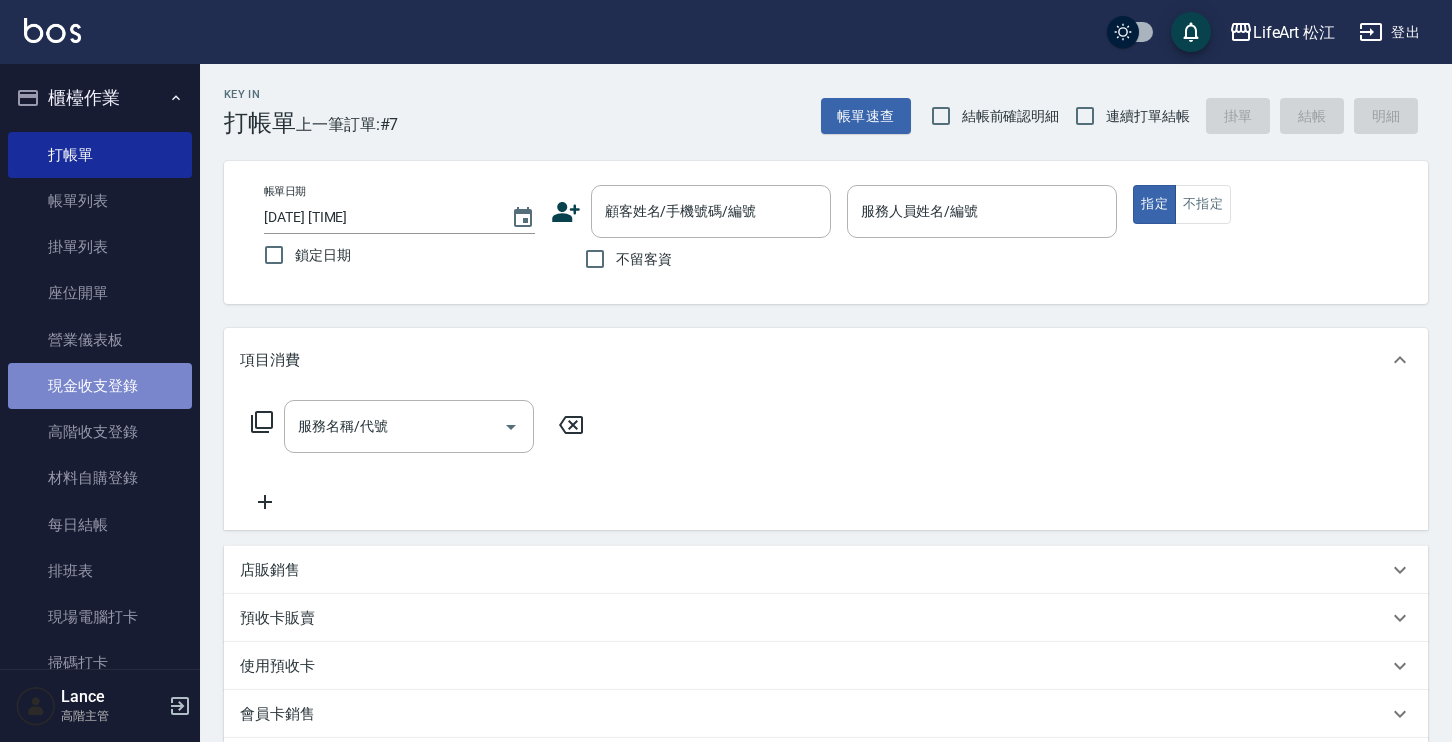 click on "現金收支登錄" at bounding box center (100, 386) 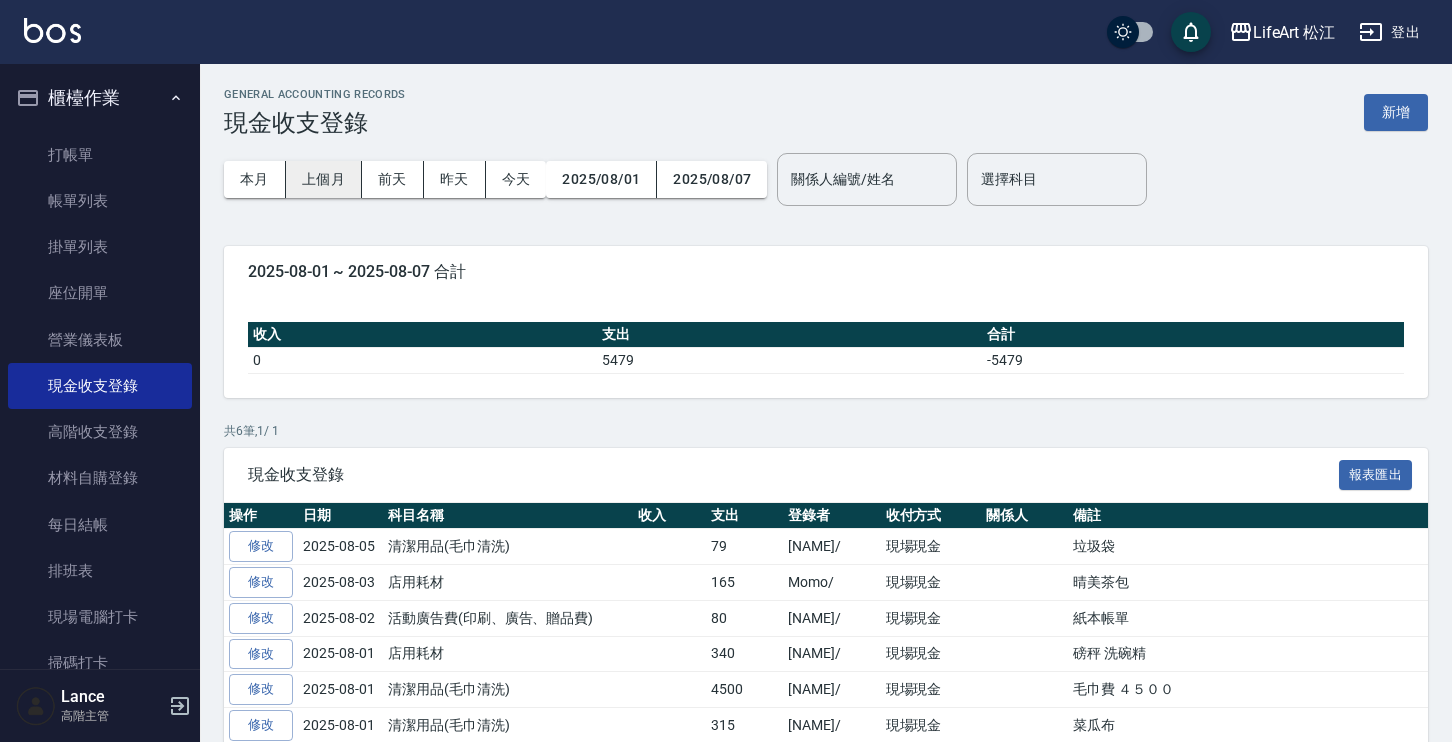 click on "上個月" at bounding box center [324, 179] 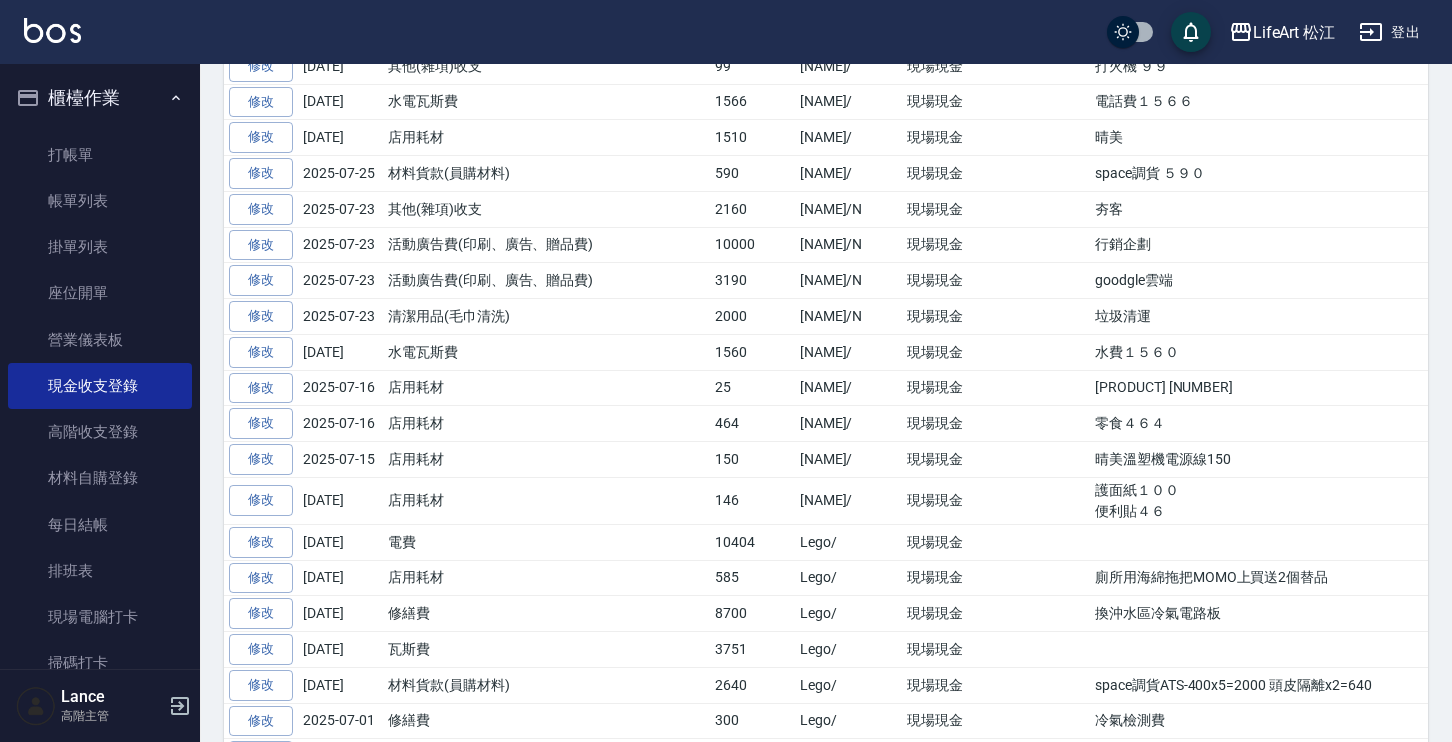 scroll, scrollTop: 628, scrollLeft: 0, axis: vertical 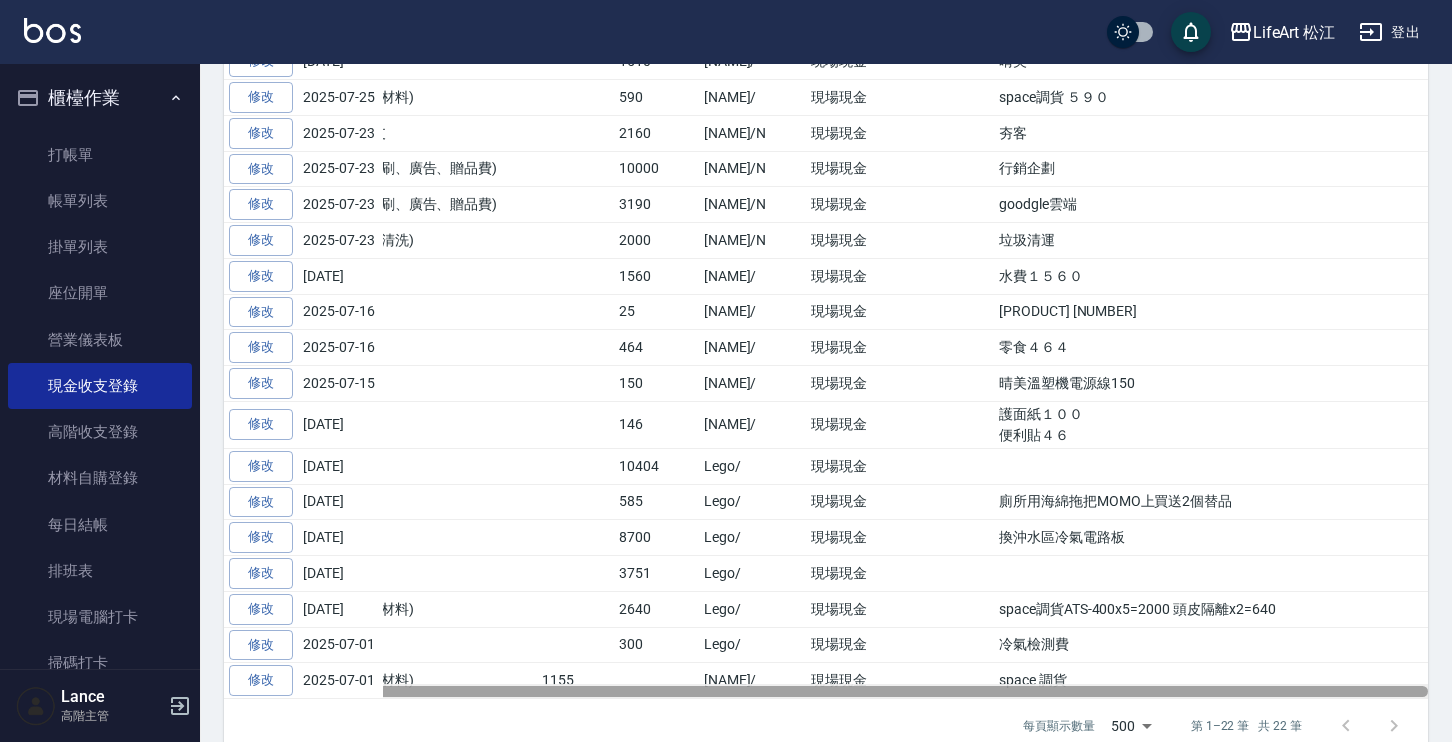 drag, startPoint x: 1068, startPoint y: 675, endPoint x: 1198, endPoint y: 667, distance: 130.24593 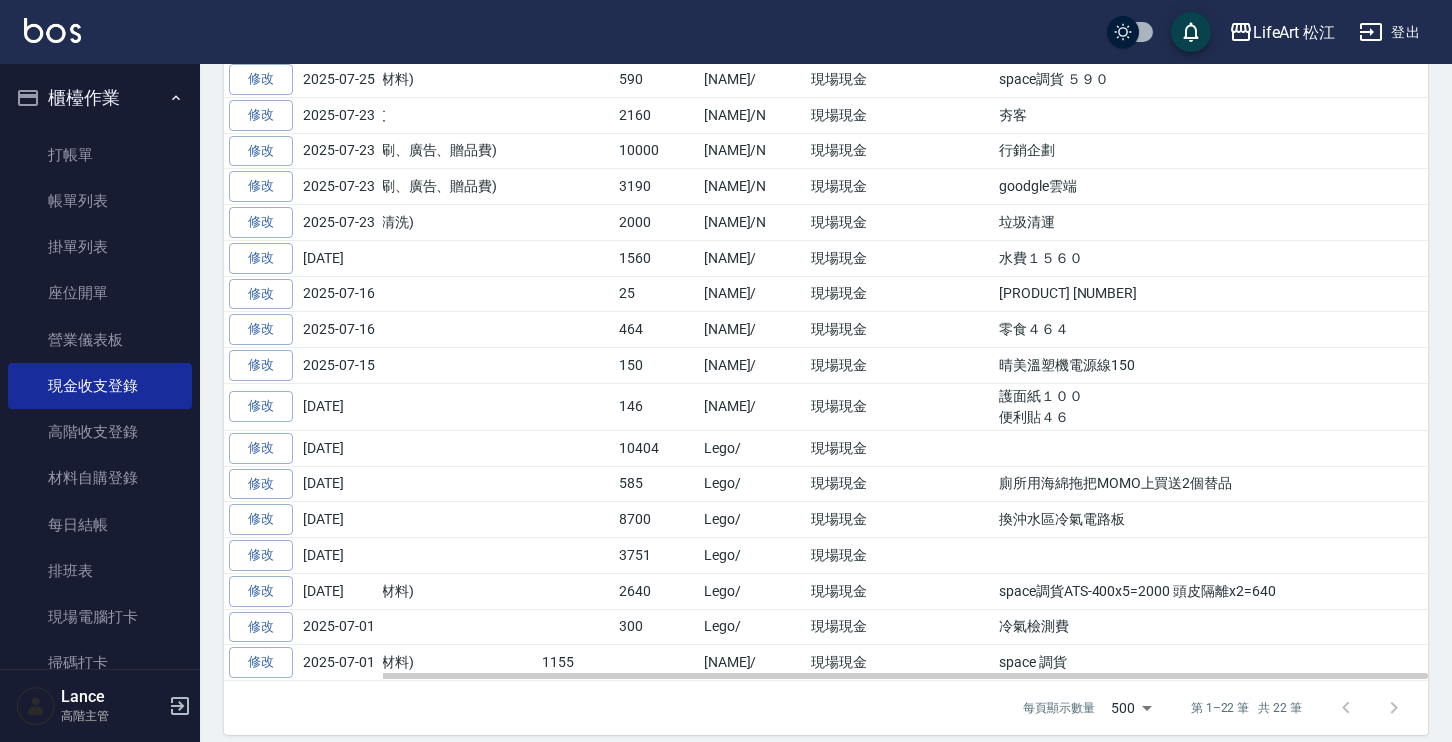 scroll, scrollTop: 642, scrollLeft: 0, axis: vertical 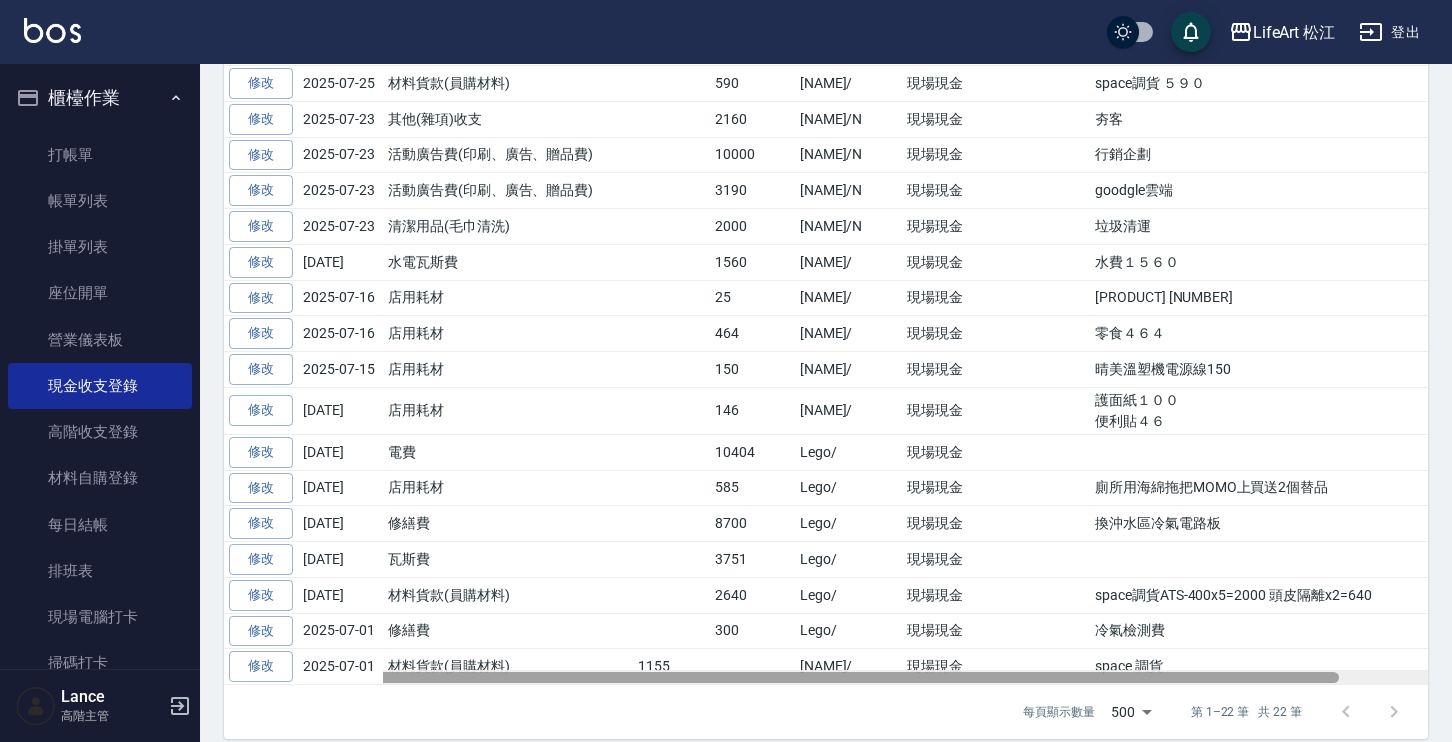 drag, startPoint x: 981, startPoint y: 660, endPoint x: 526, endPoint y: 666, distance: 455.03955 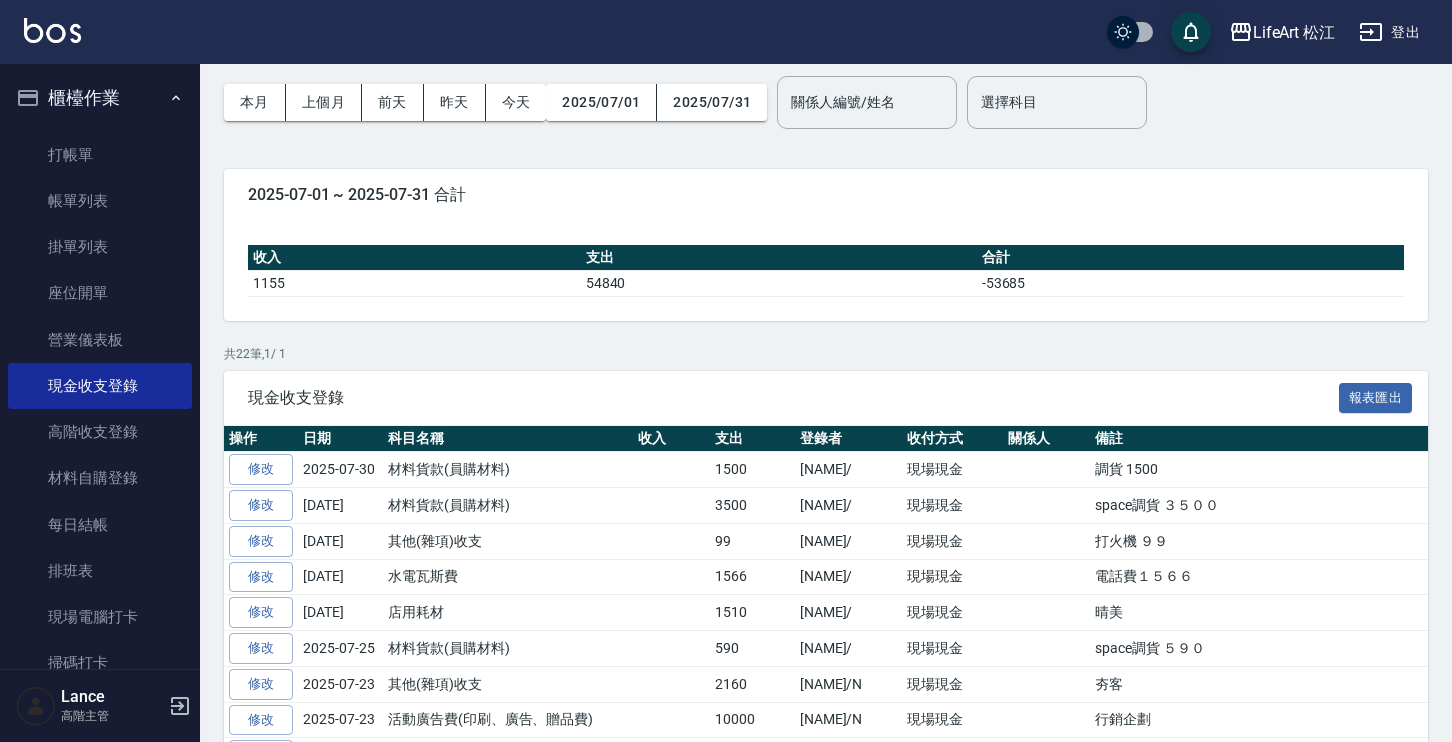 scroll, scrollTop: 52, scrollLeft: 0, axis: vertical 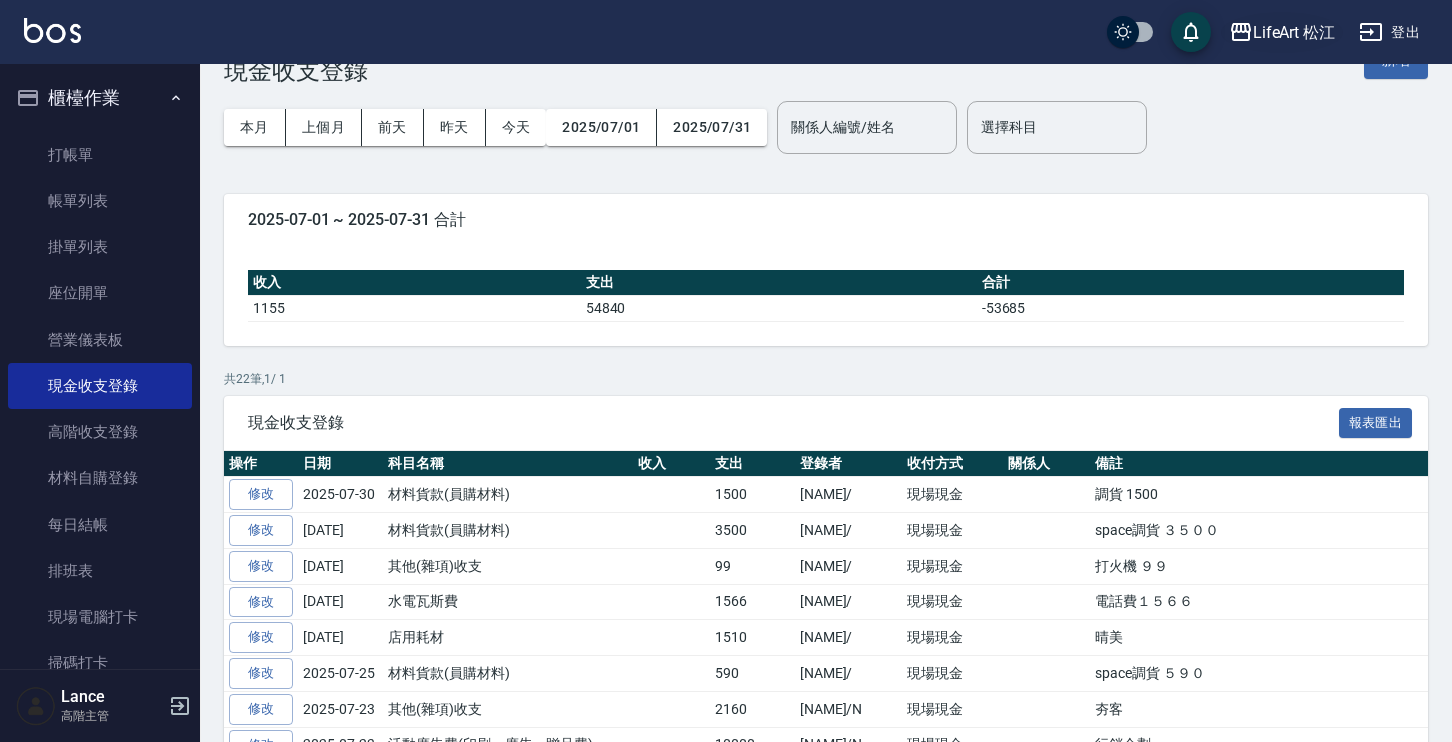 click on "LifeArt 松江" at bounding box center (1294, 32) 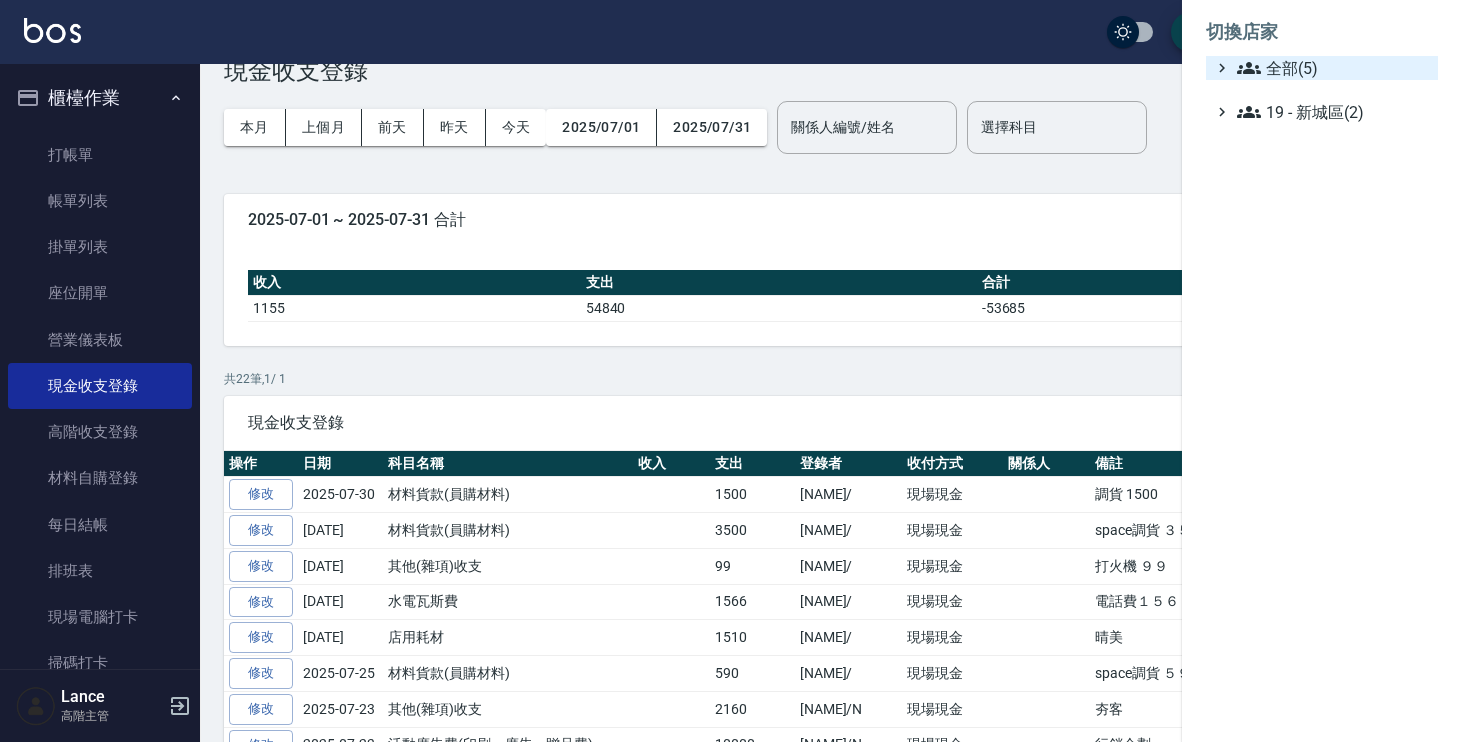 click on "全部(5)" at bounding box center [1333, 68] 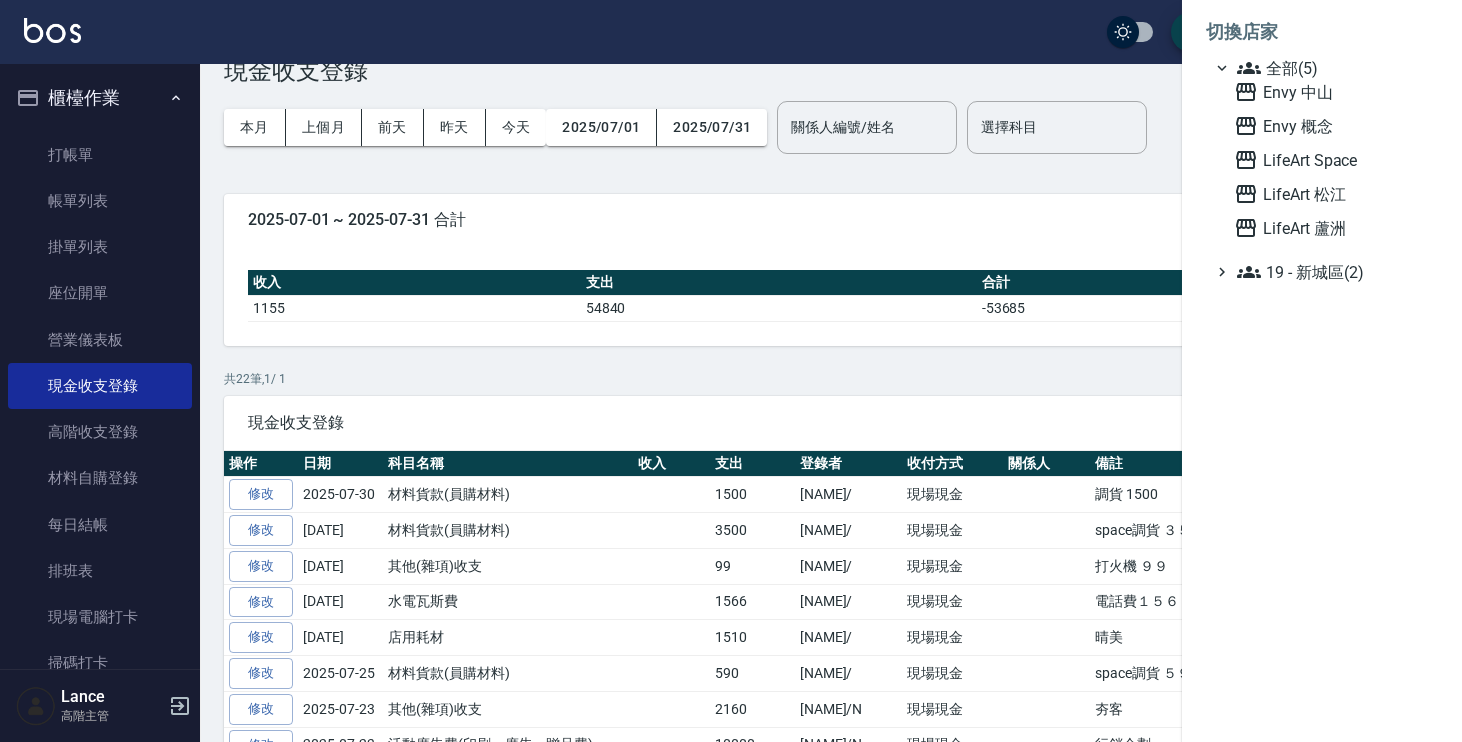click at bounding box center (731, 371) 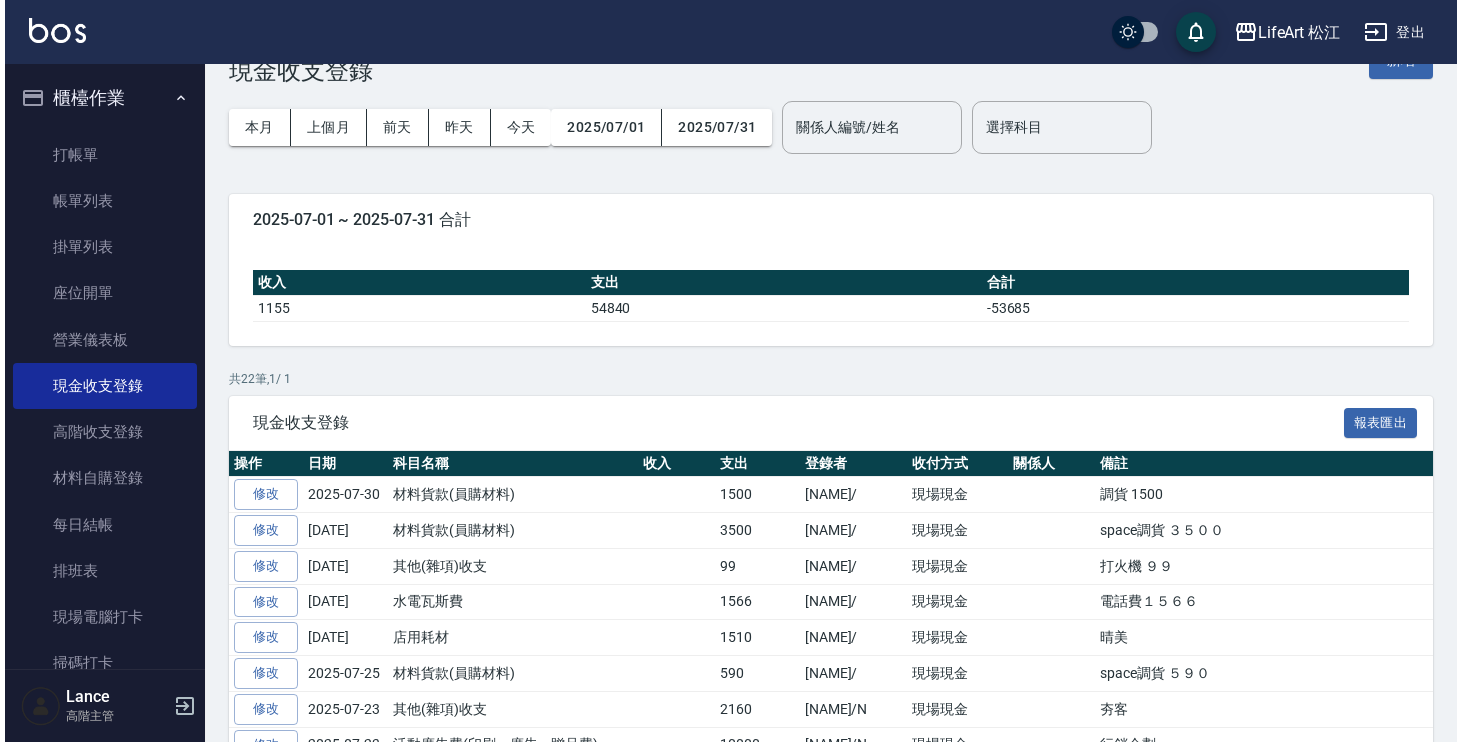 scroll, scrollTop: 82, scrollLeft: 0, axis: vertical 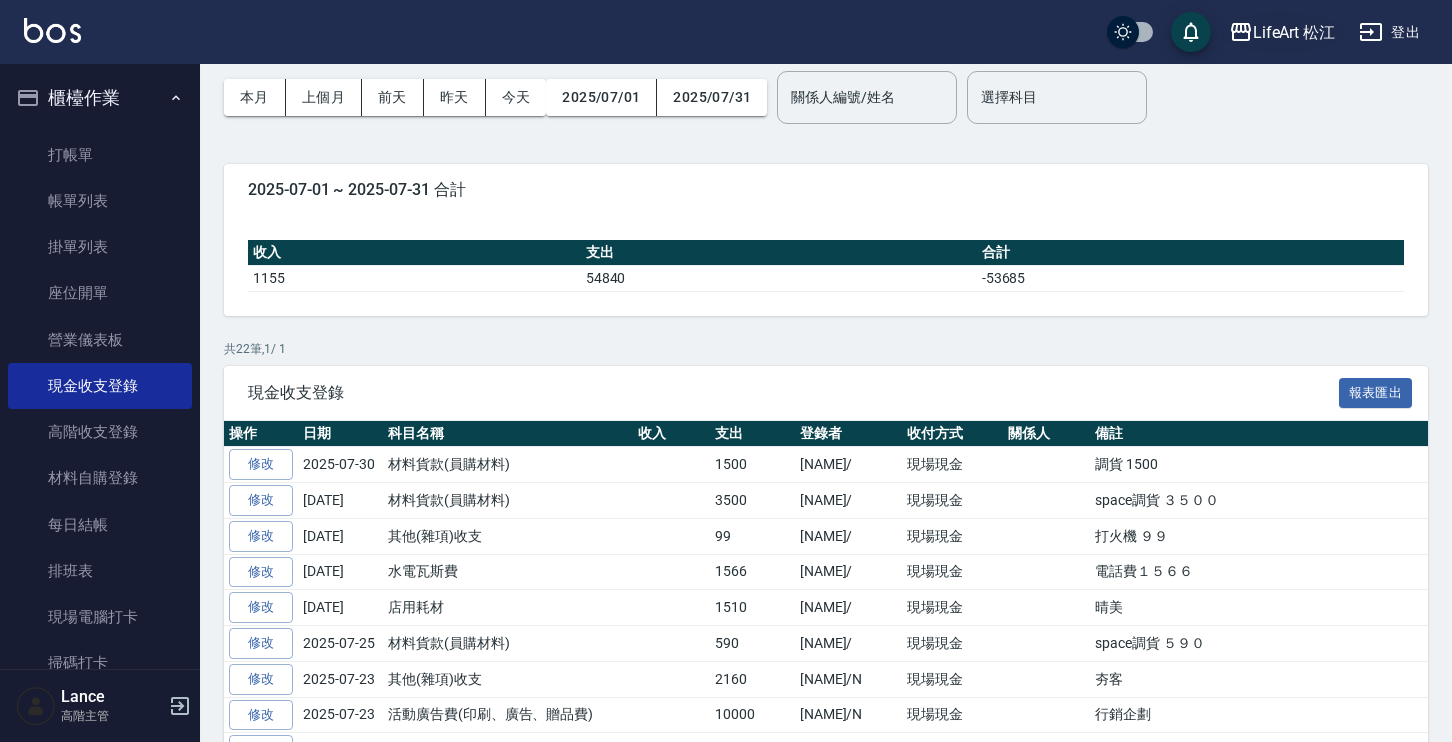 click on "LifeArt 松江" at bounding box center (1294, 32) 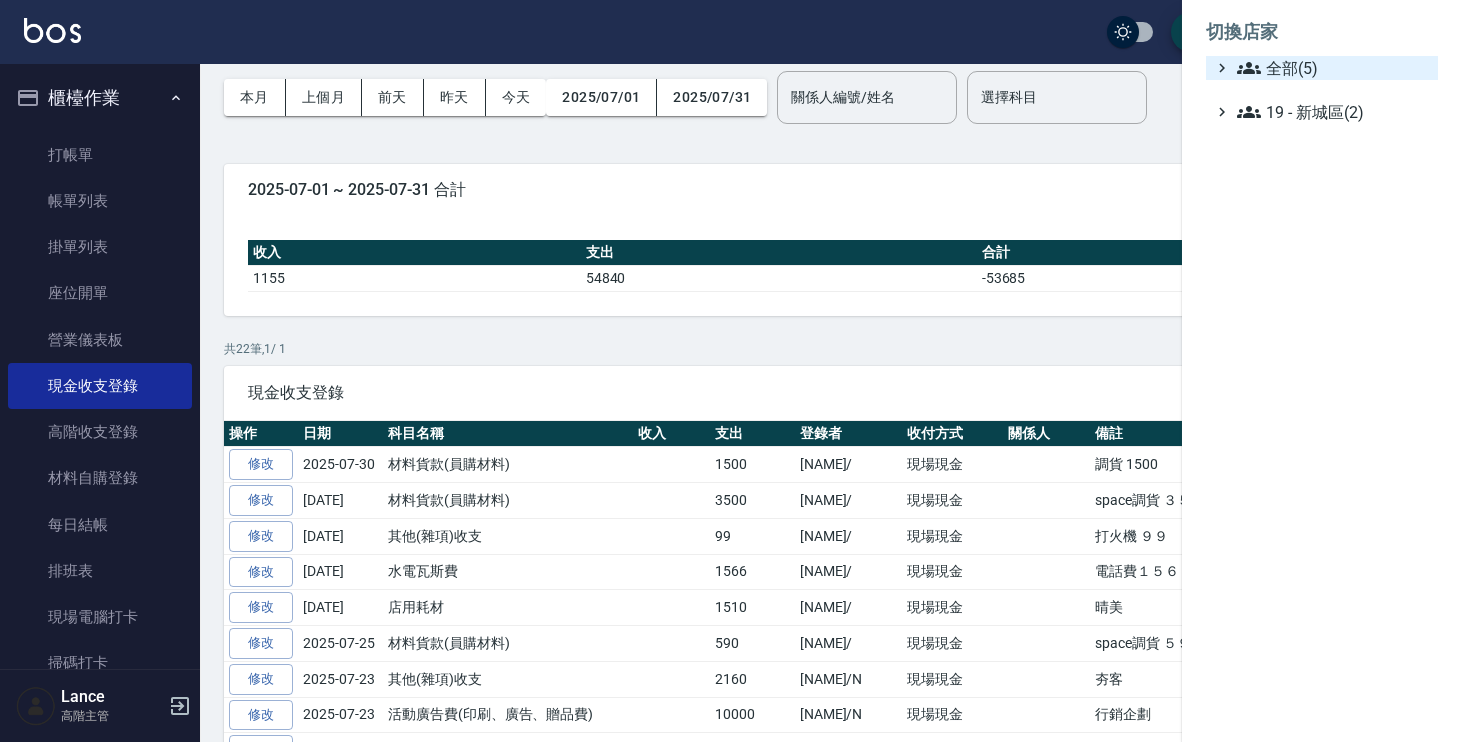 click on "全部(5)" at bounding box center [1333, 68] 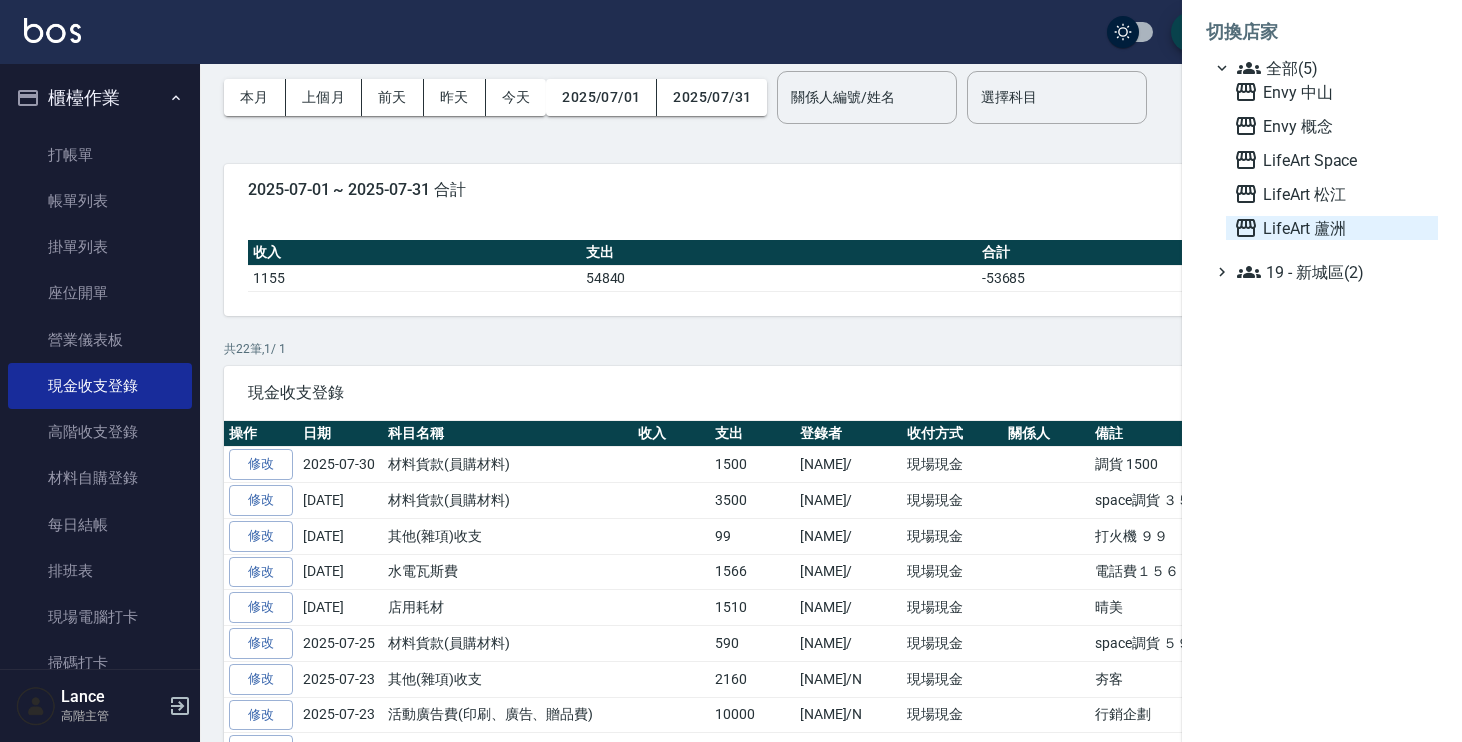 click on "LifeArt 蘆洲" at bounding box center [1332, 228] 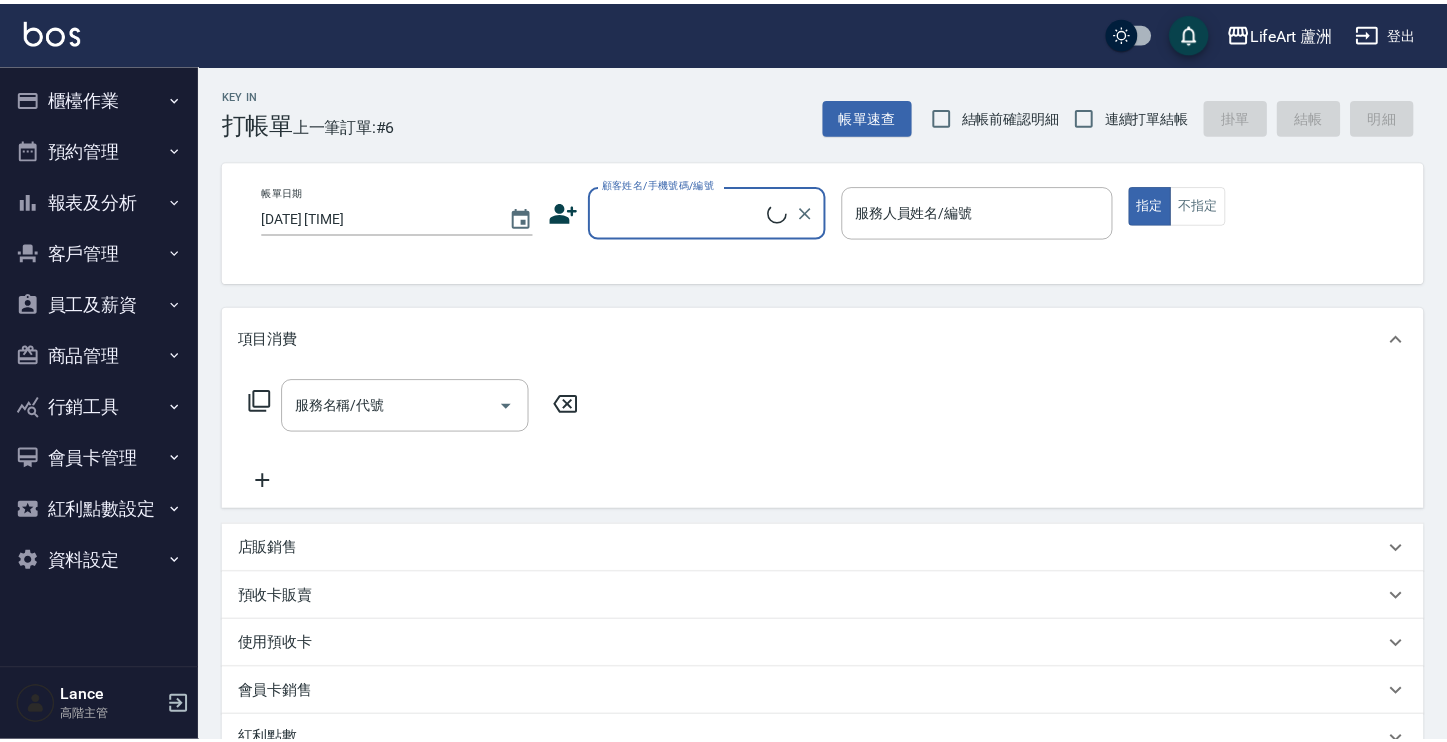 scroll, scrollTop: 0, scrollLeft: 0, axis: both 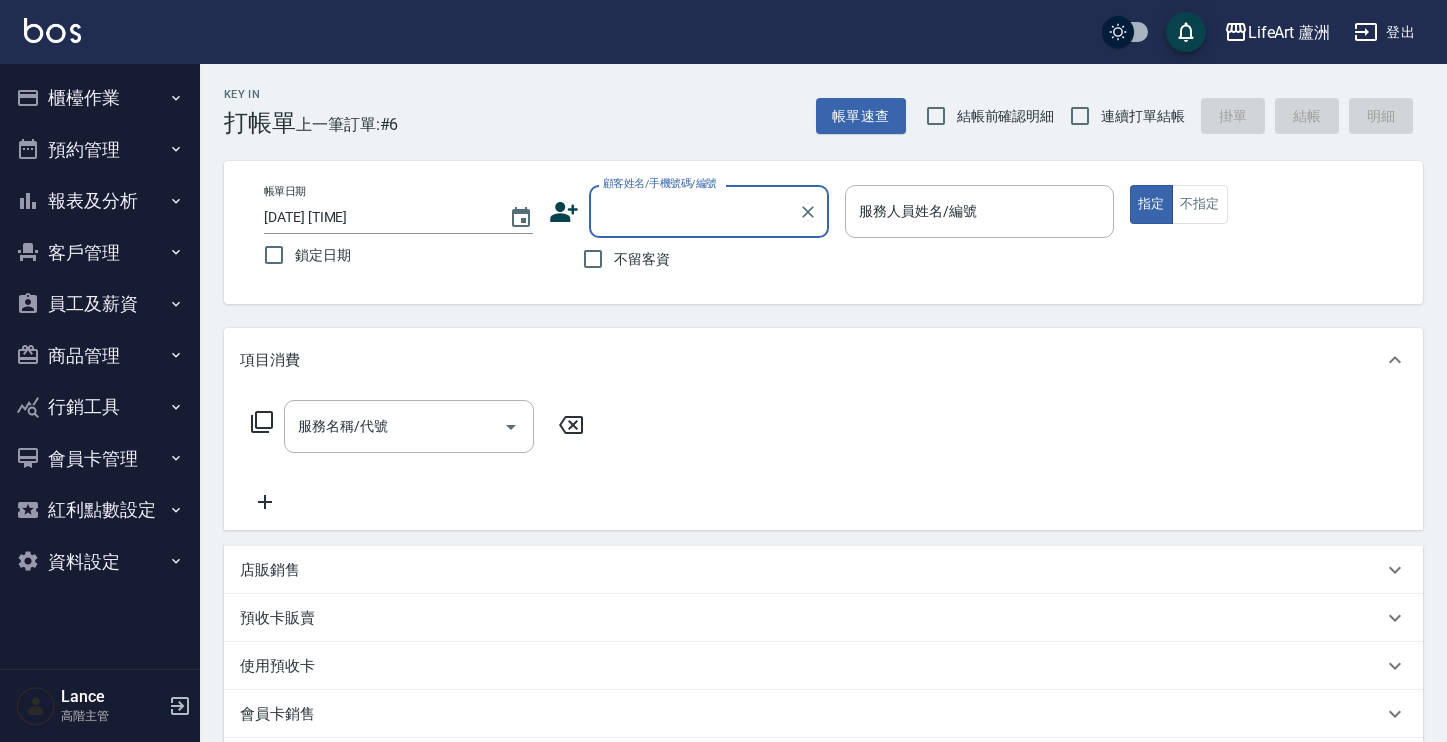 click on "櫃檯作業" at bounding box center (100, 98) 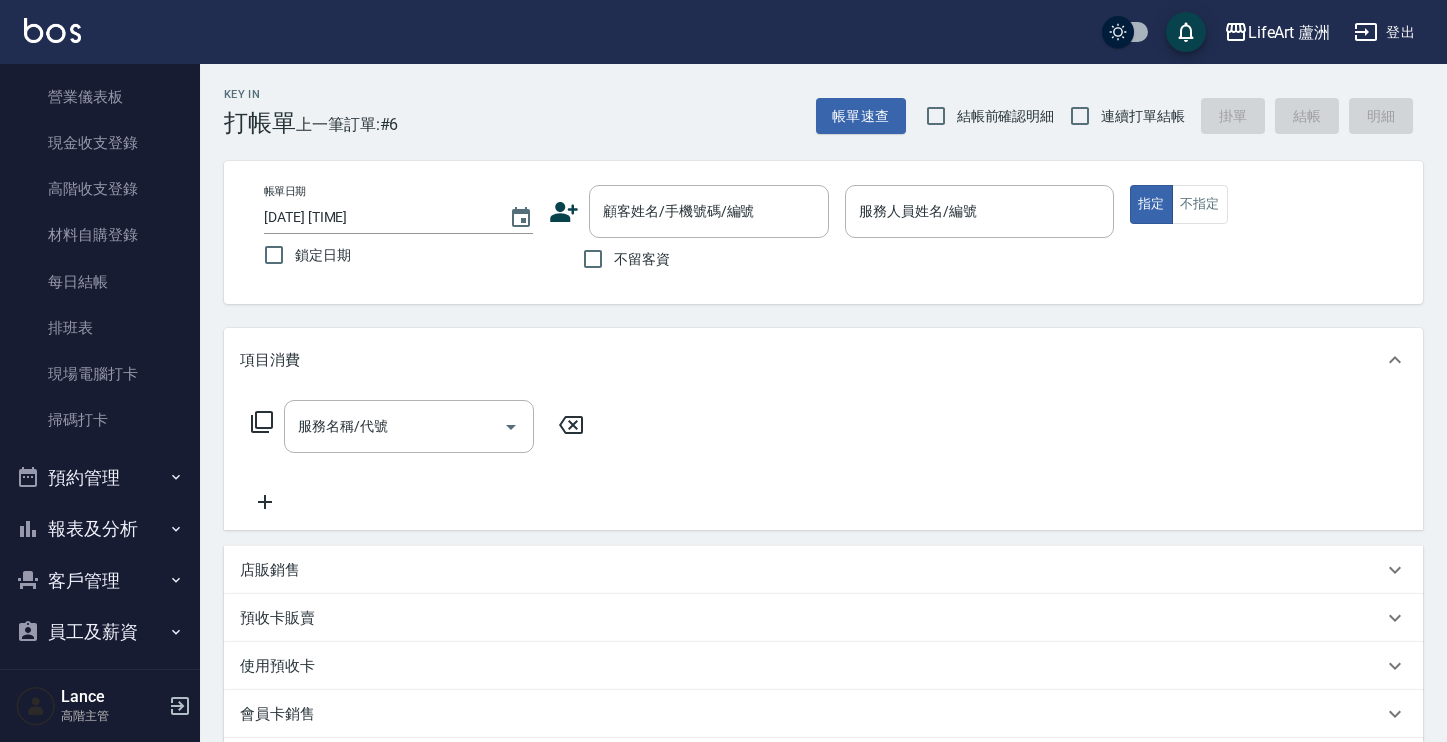 scroll, scrollTop: 368, scrollLeft: 0, axis: vertical 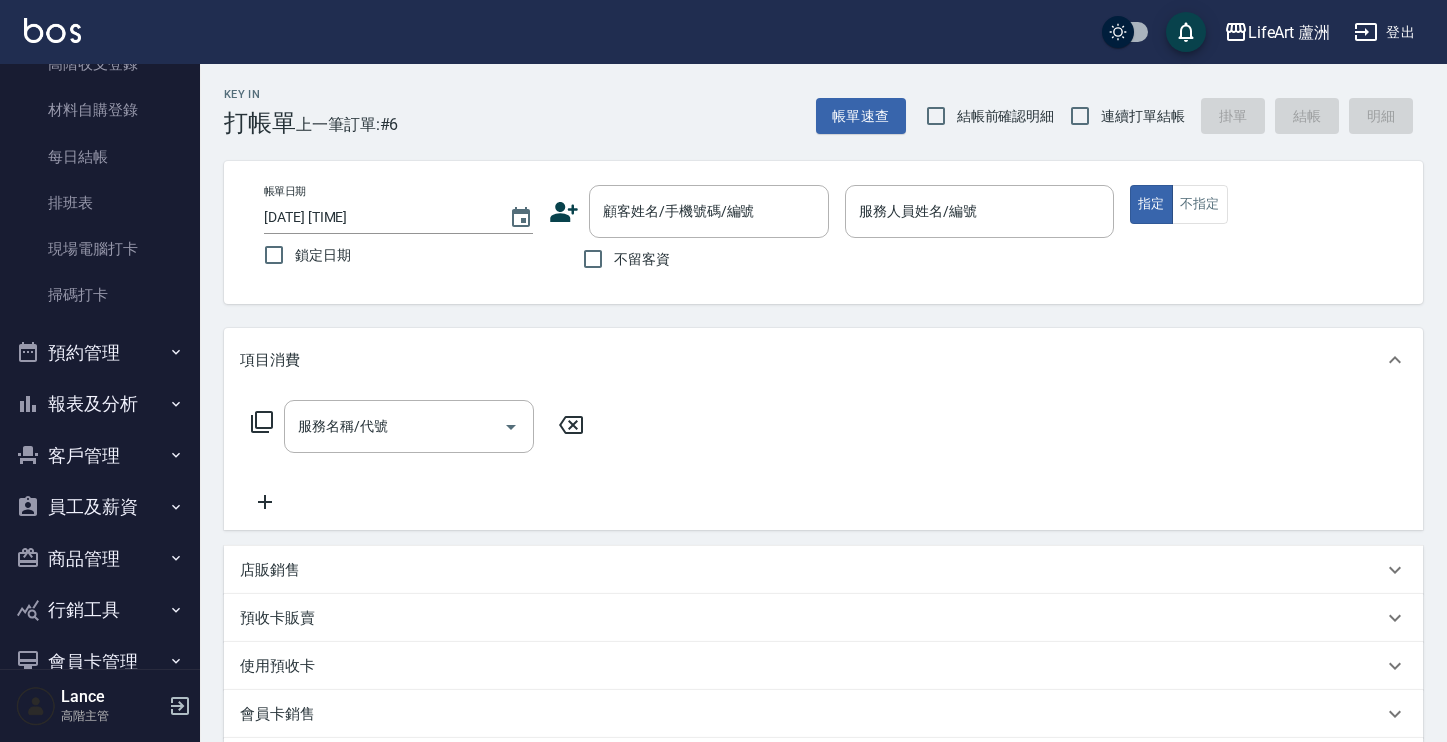 click on "員工及薪資" at bounding box center [100, 507] 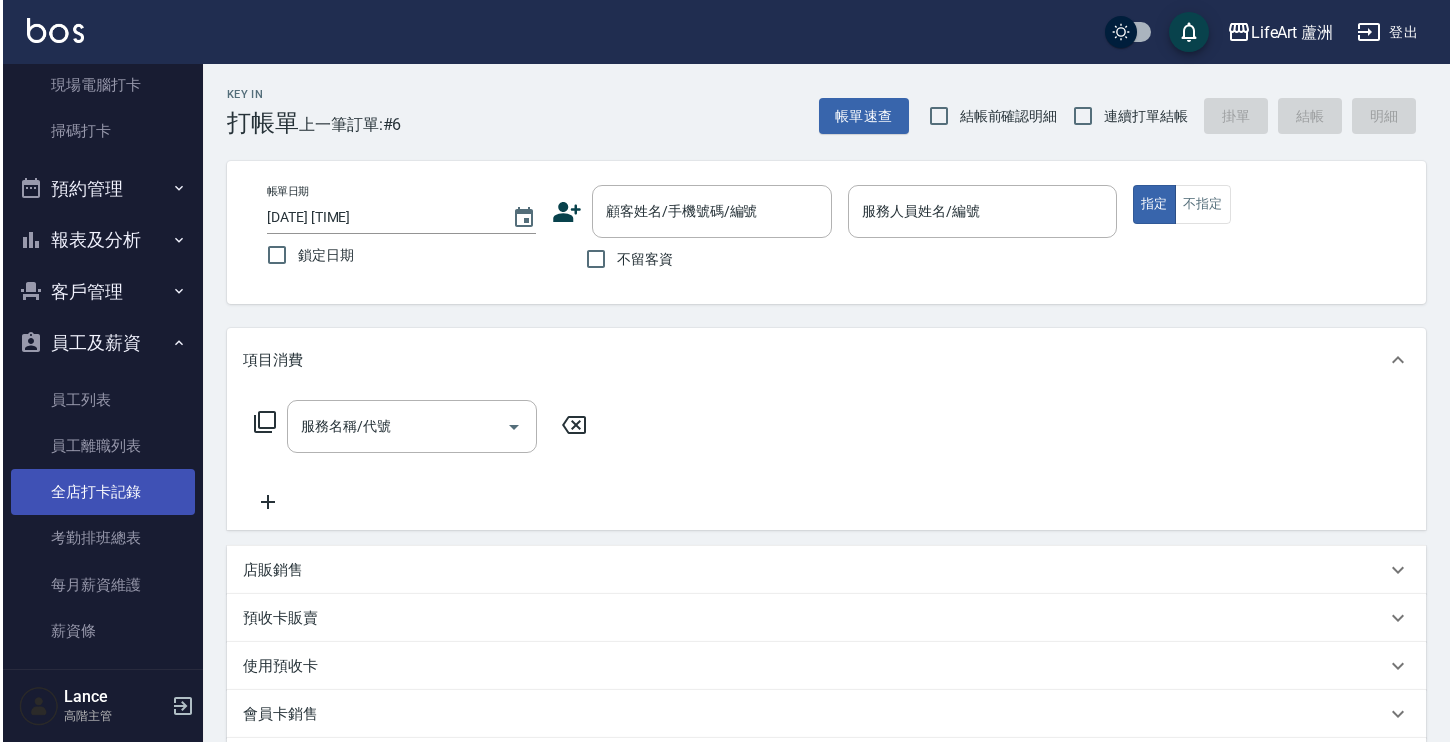 scroll, scrollTop: 582, scrollLeft: 0, axis: vertical 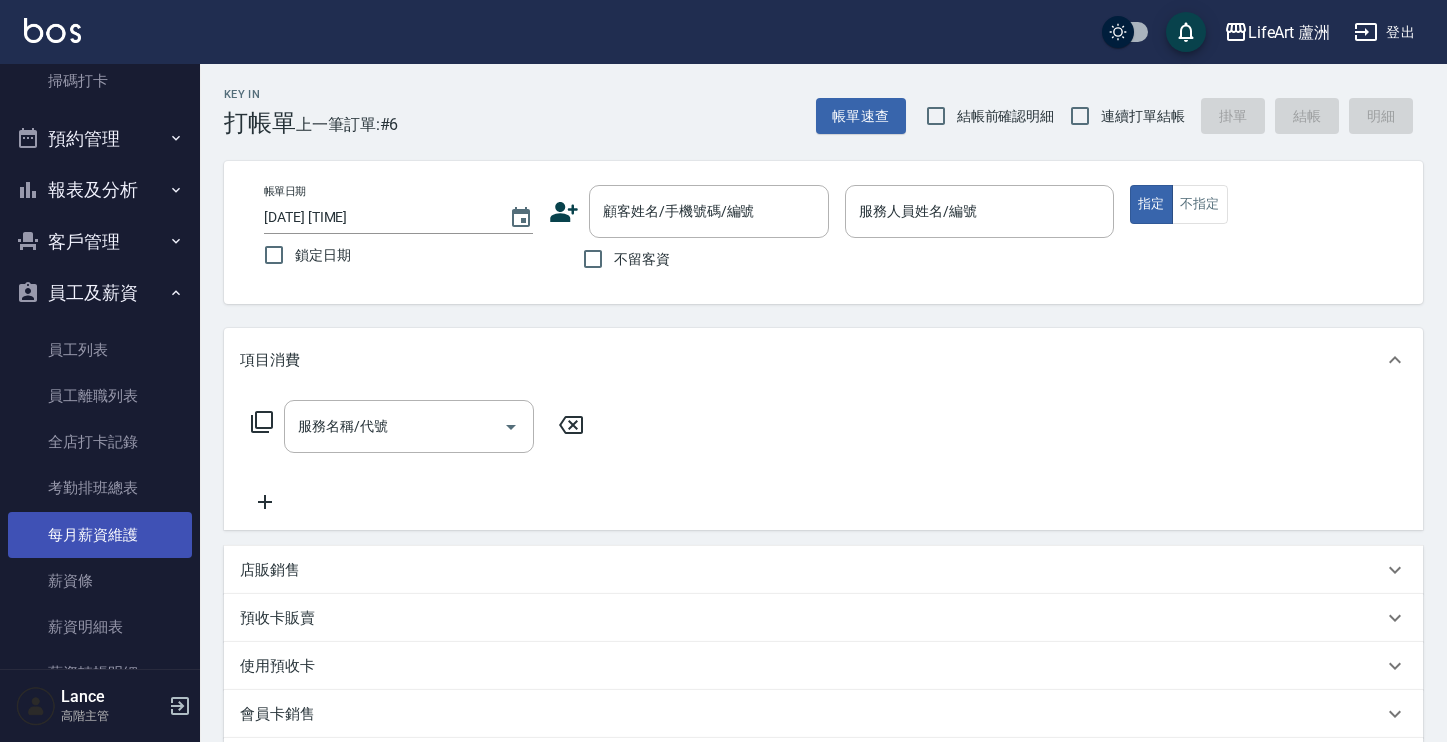 click on "每月薪資維護" at bounding box center [100, 535] 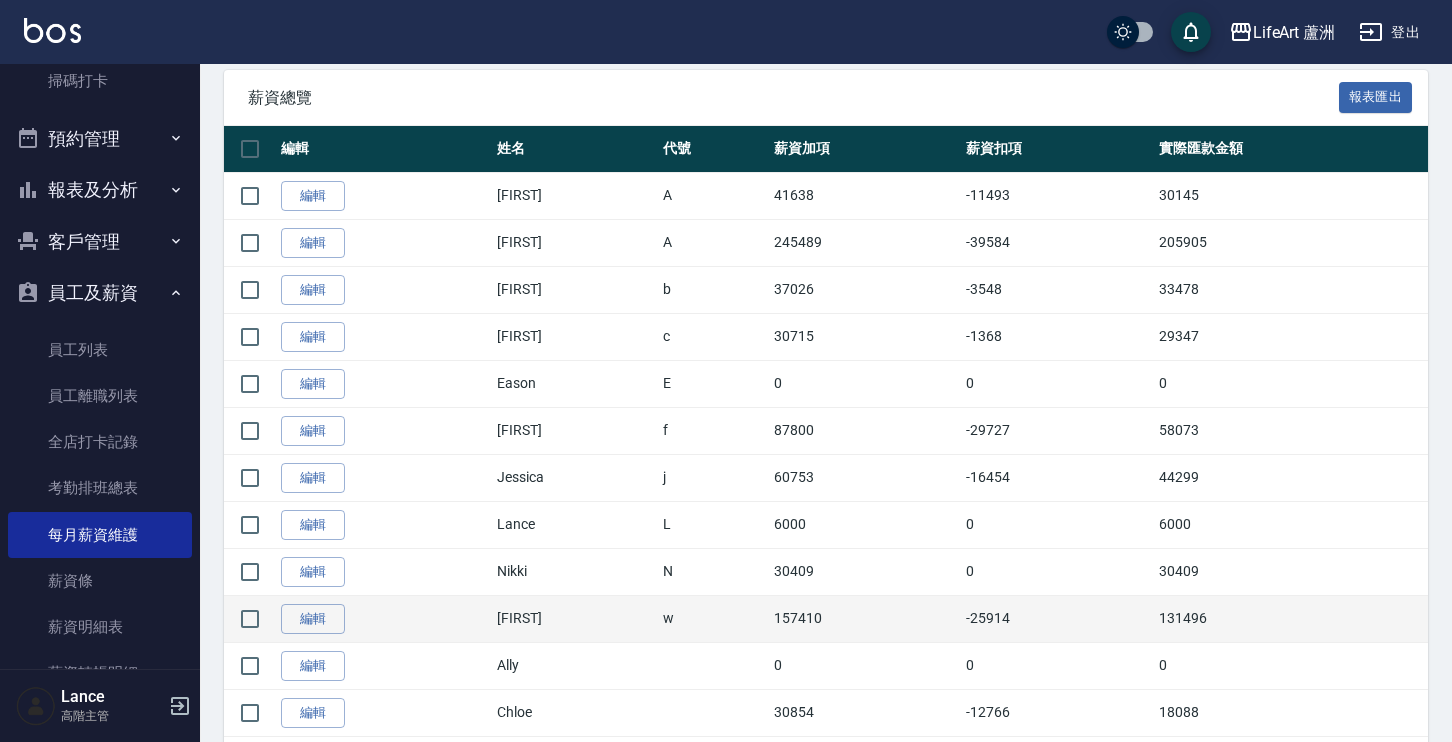 scroll, scrollTop: 509, scrollLeft: 0, axis: vertical 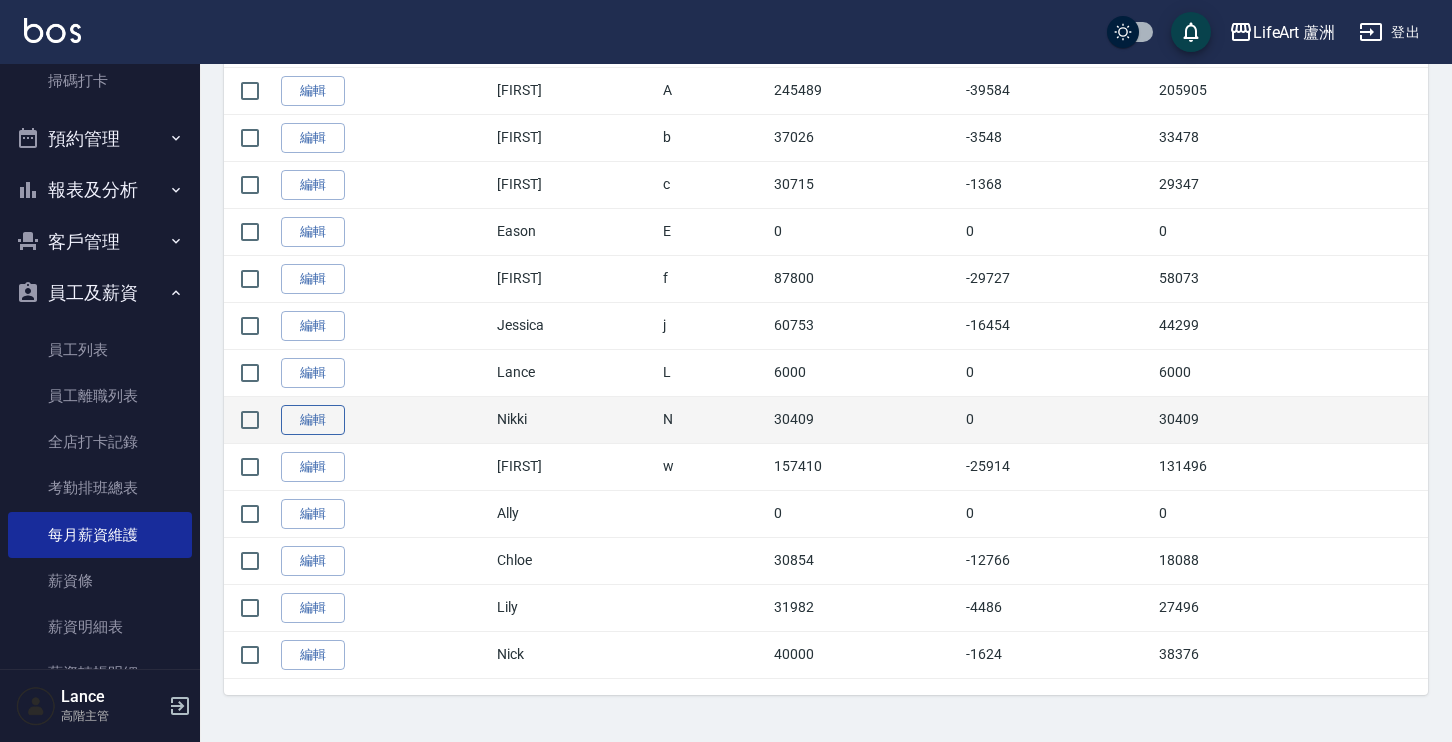 click on "編輯" at bounding box center [313, 420] 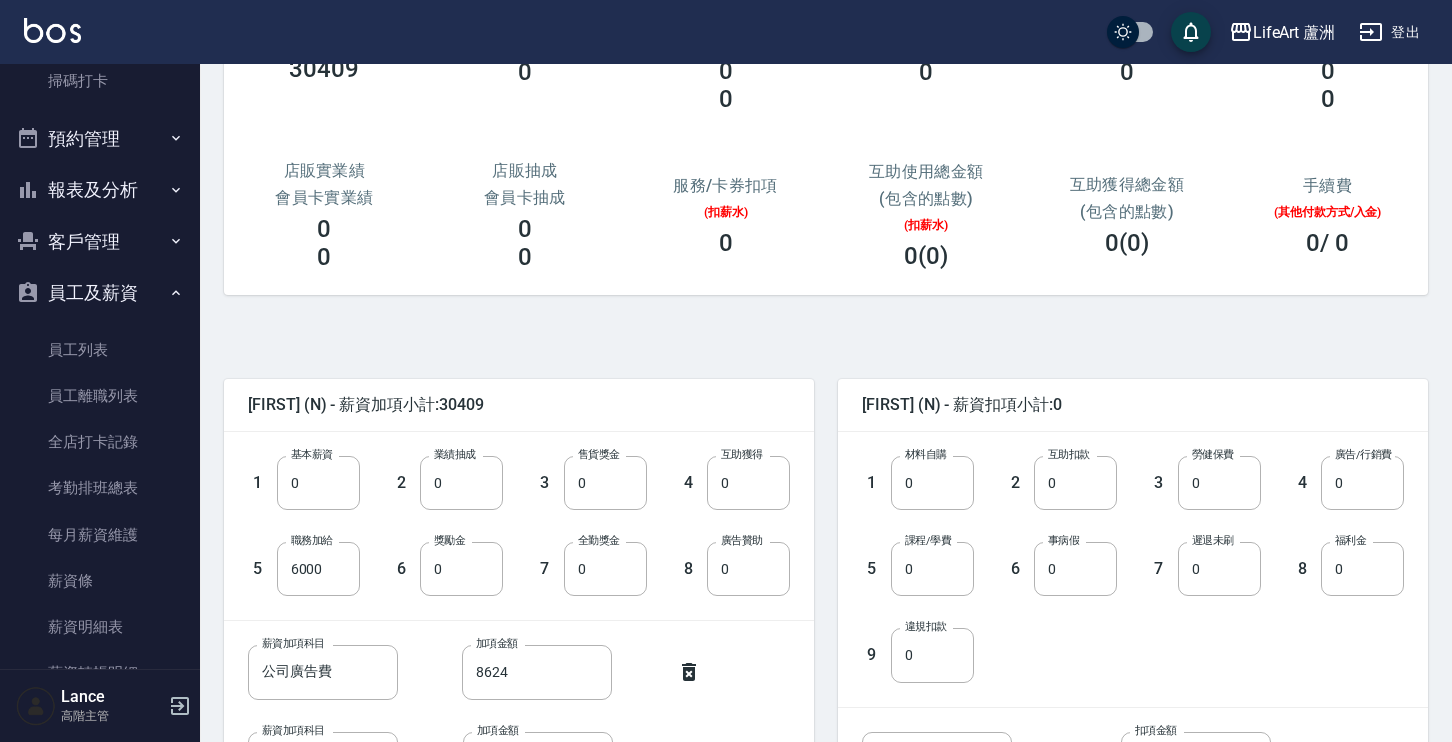 scroll, scrollTop: 387, scrollLeft: 0, axis: vertical 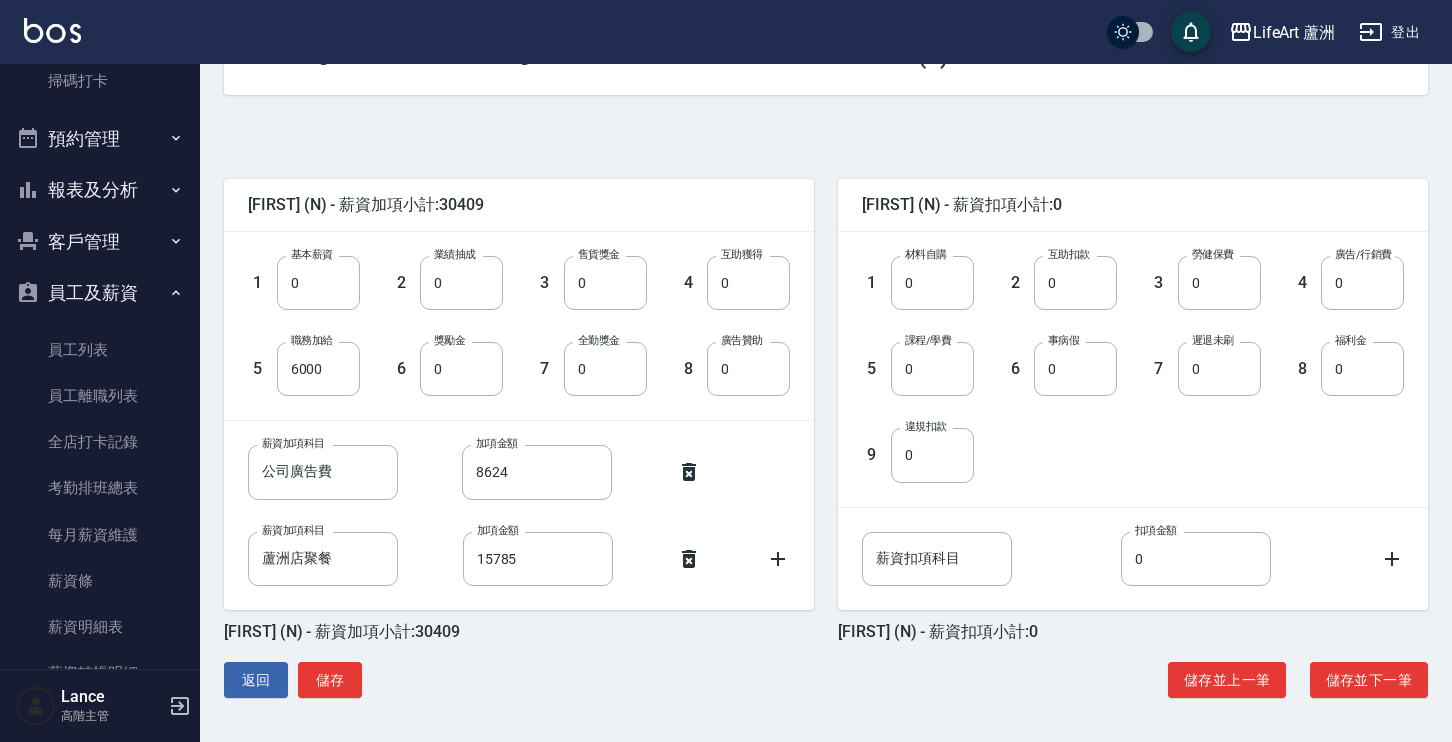 click 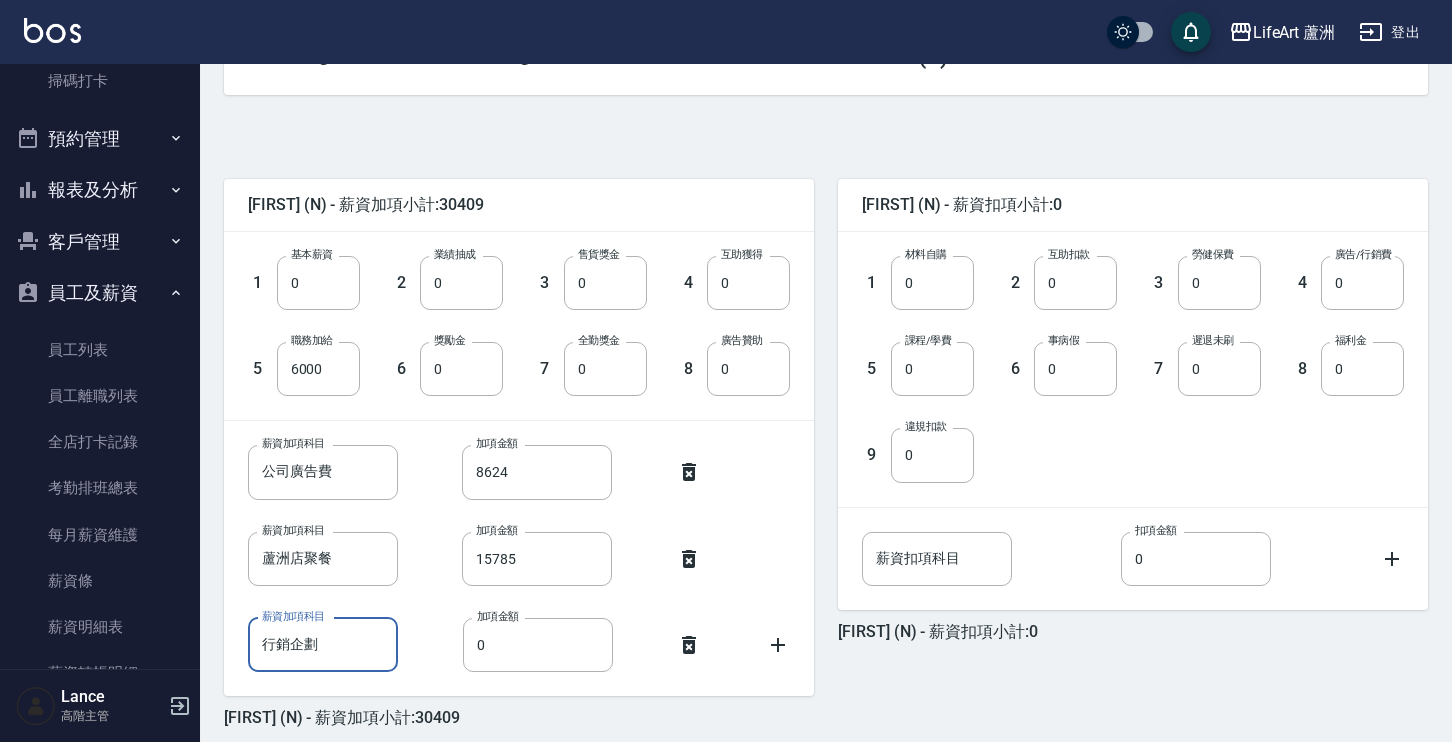 type on "行銷企劃" 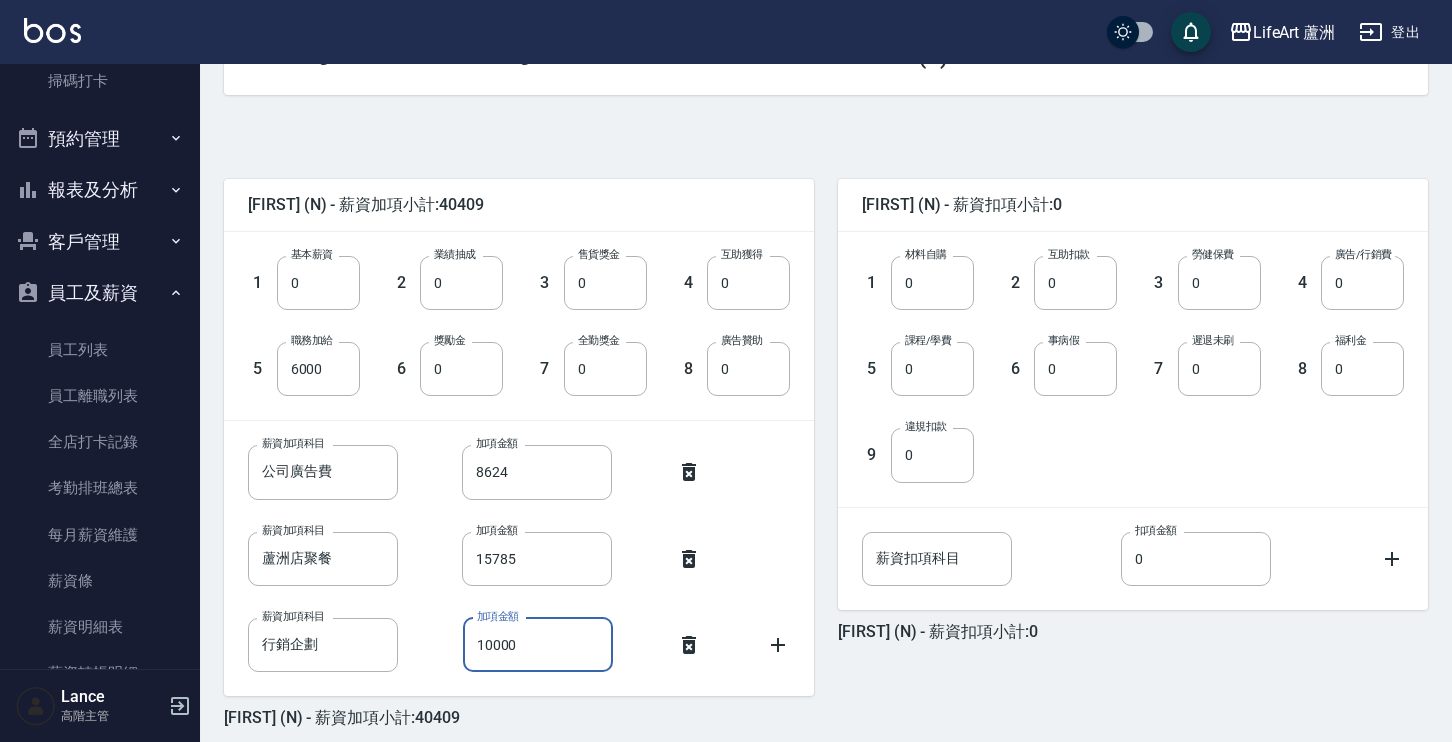 scroll, scrollTop: 473, scrollLeft: 0, axis: vertical 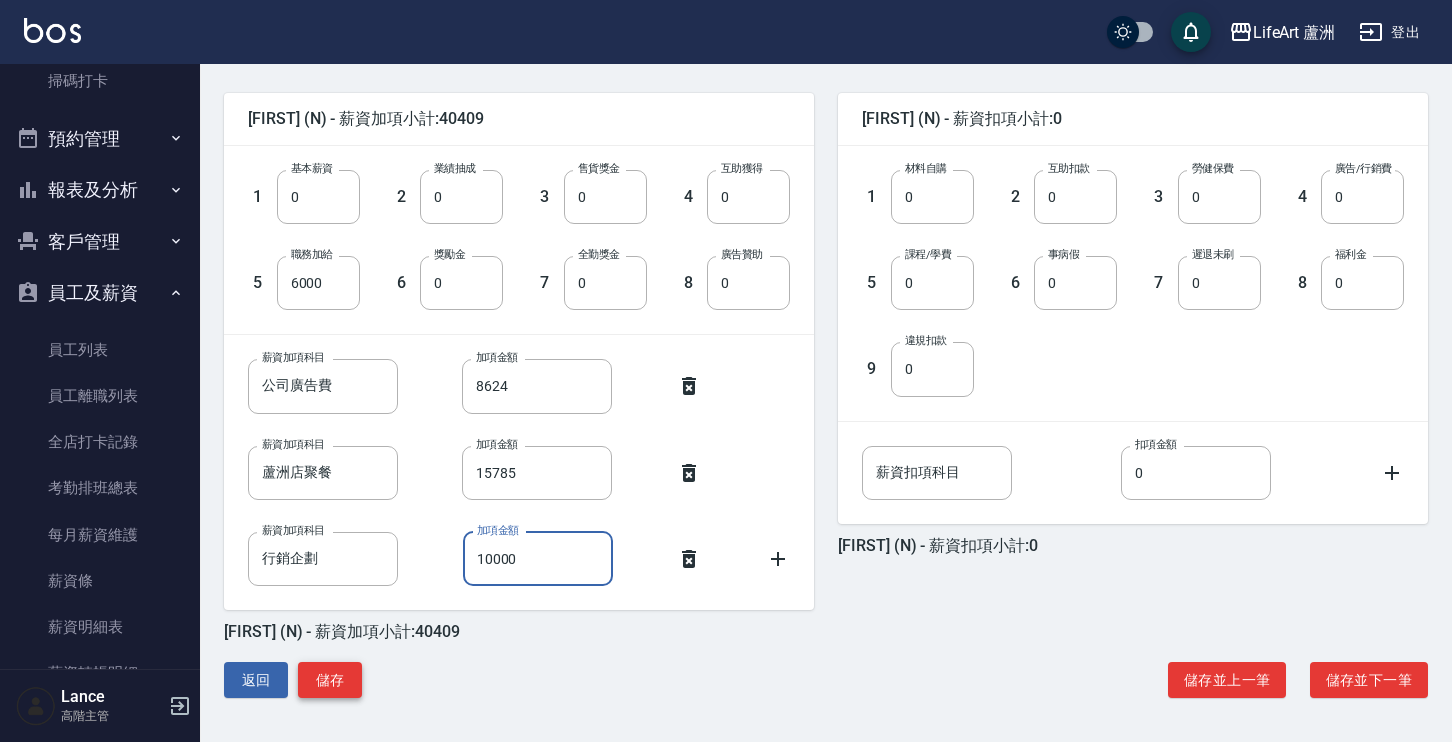 type on "10000" 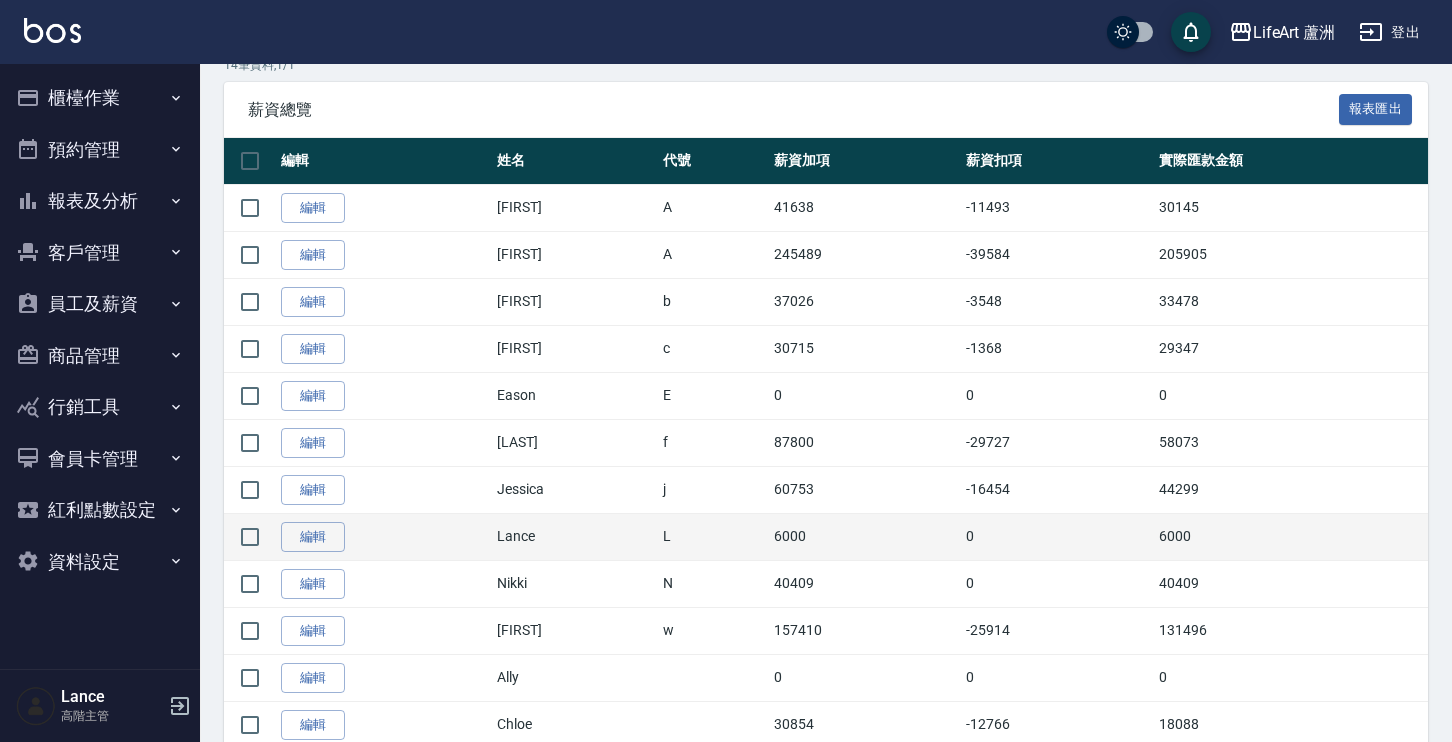 scroll, scrollTop: 381, scrollLeft: 0, axis: vertical 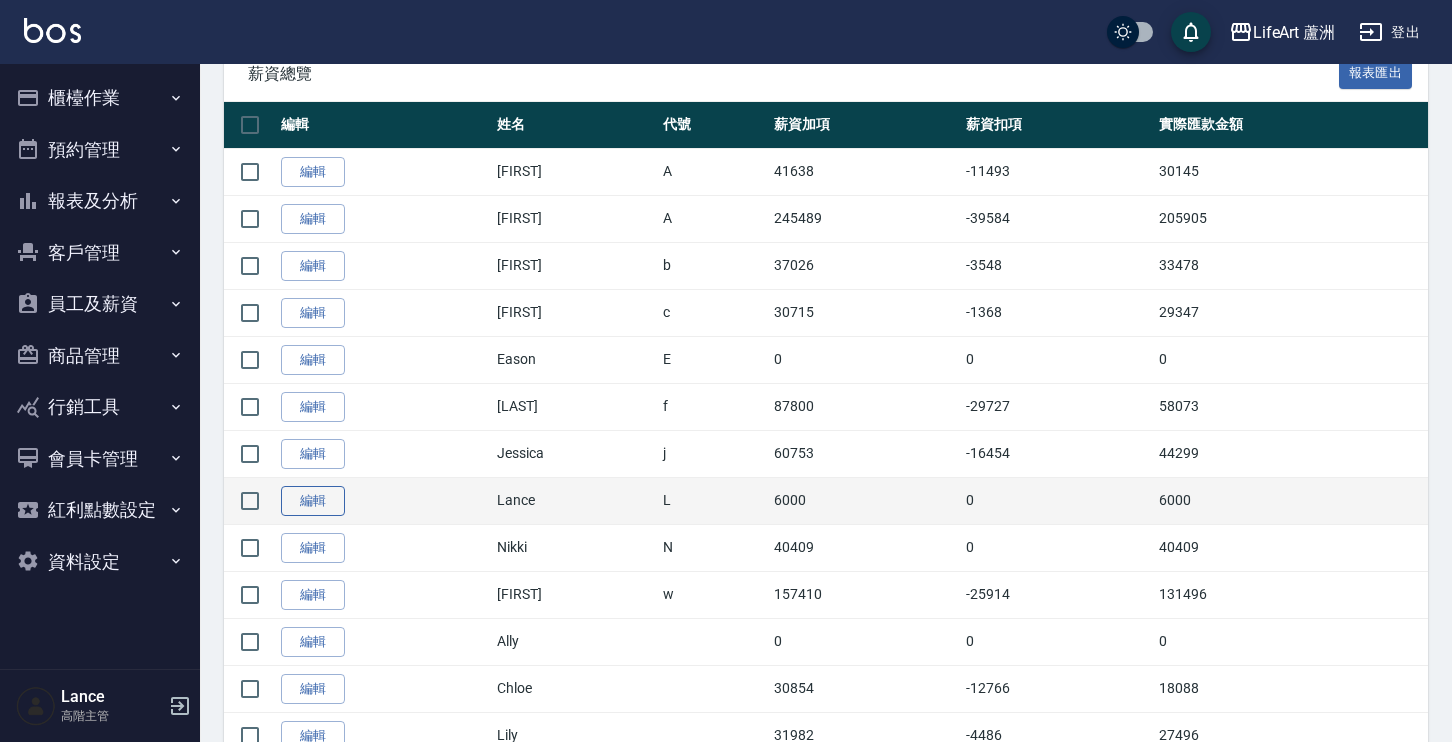 click on "編輯" at bounding box center [313, 501] 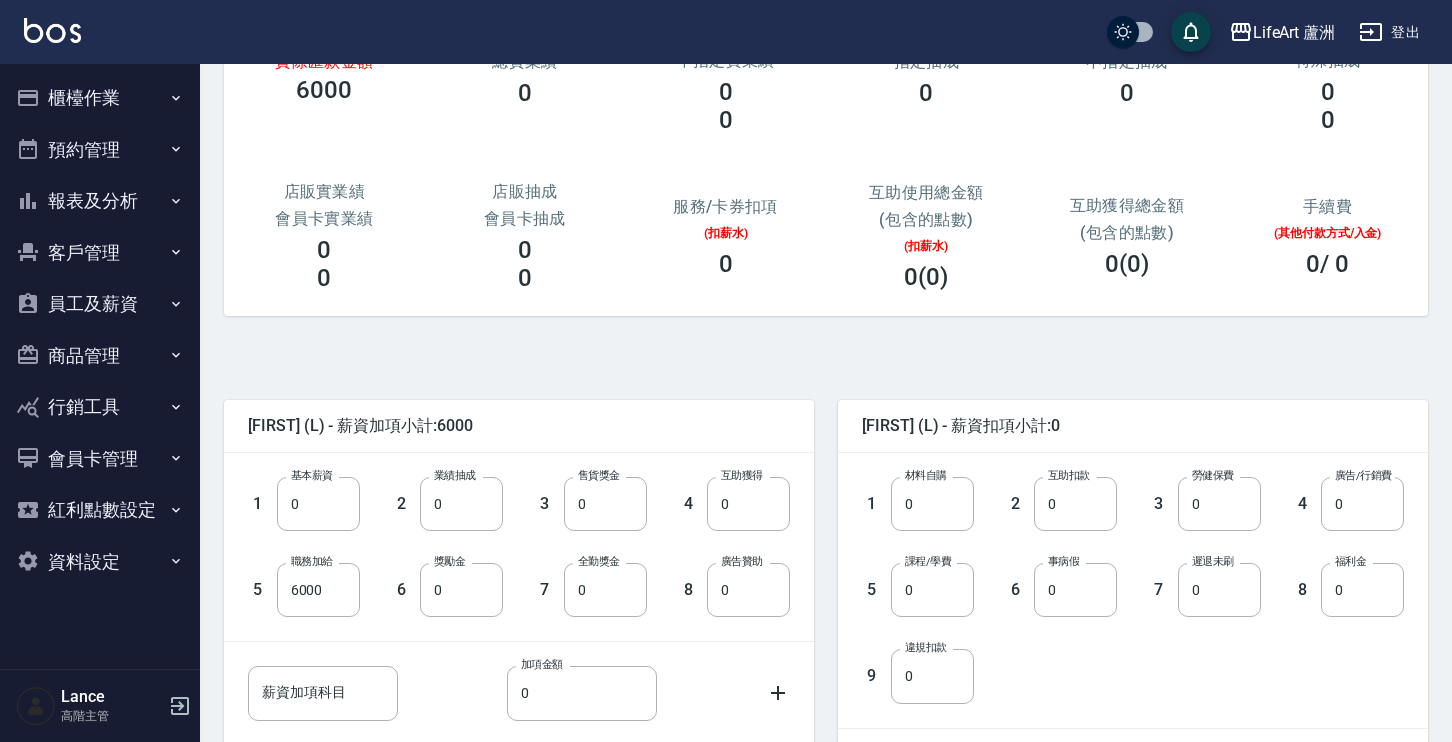 scroll, scrollTop: 346, scrollLeft: 0, axis: vertical 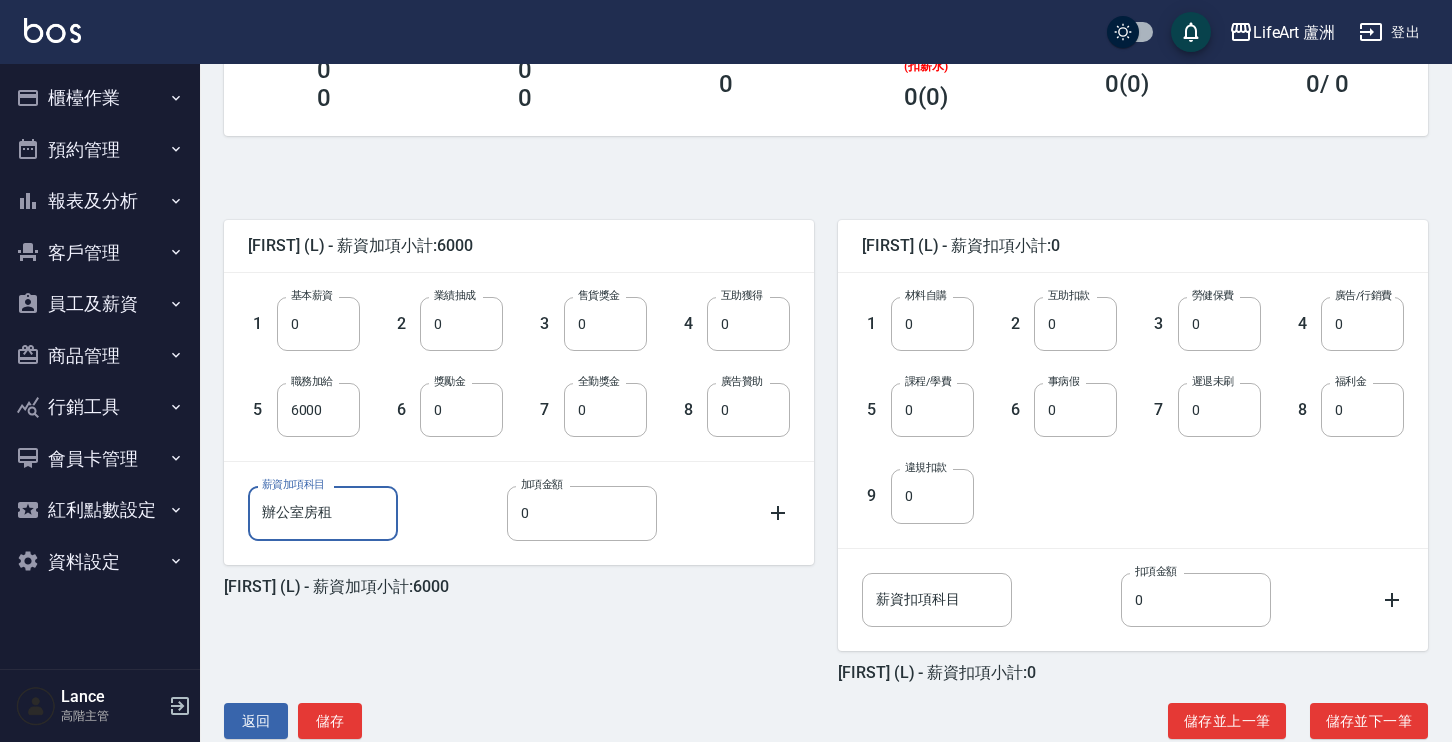 type on "辦公室房租" 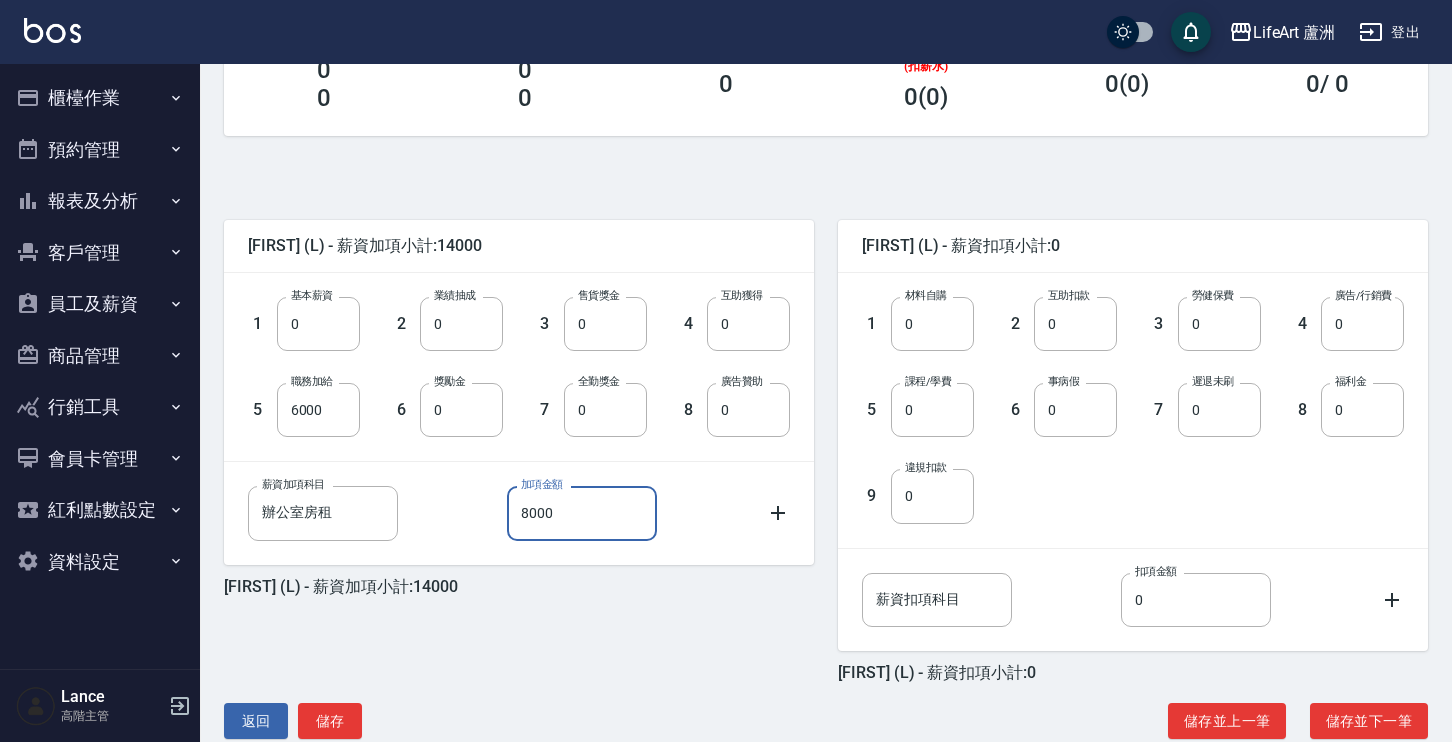 type on "8000" 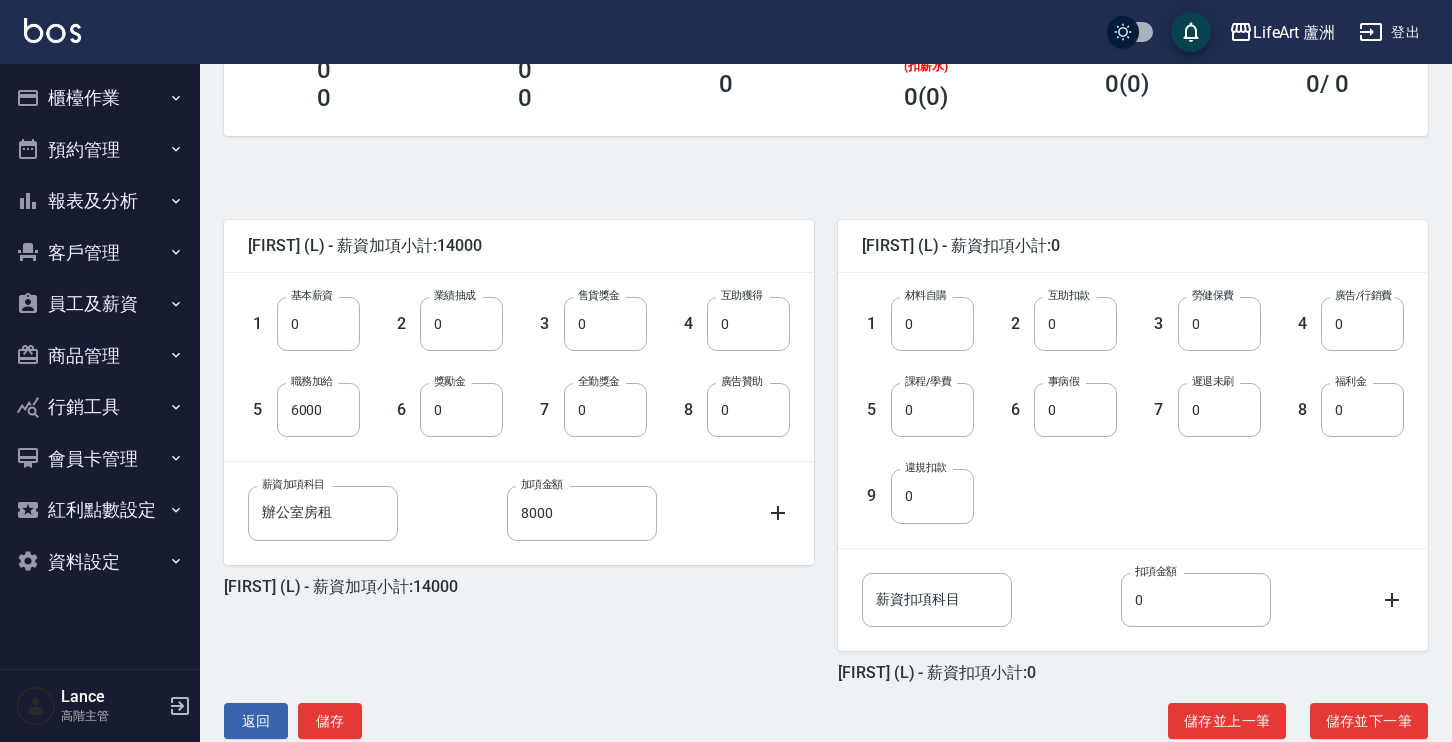 click 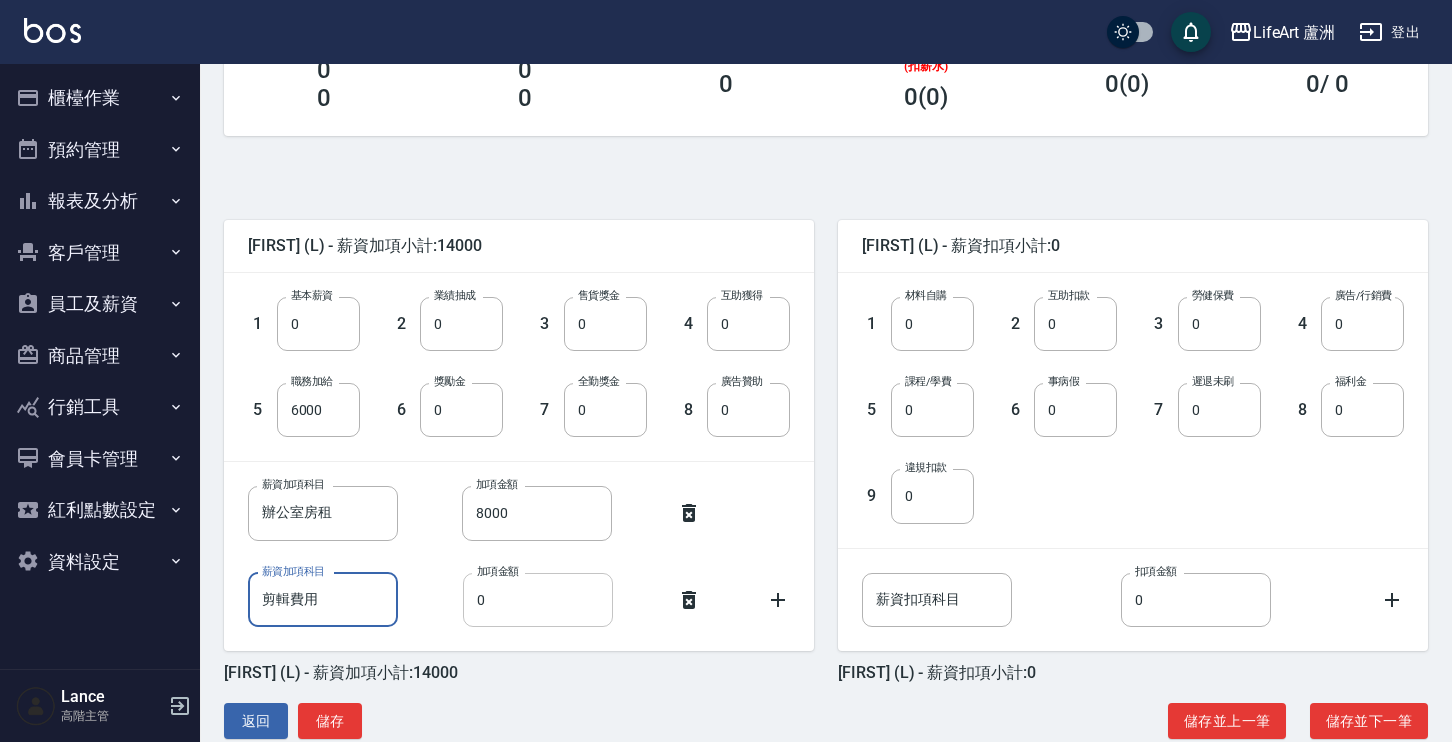 type on "剪輯費用" 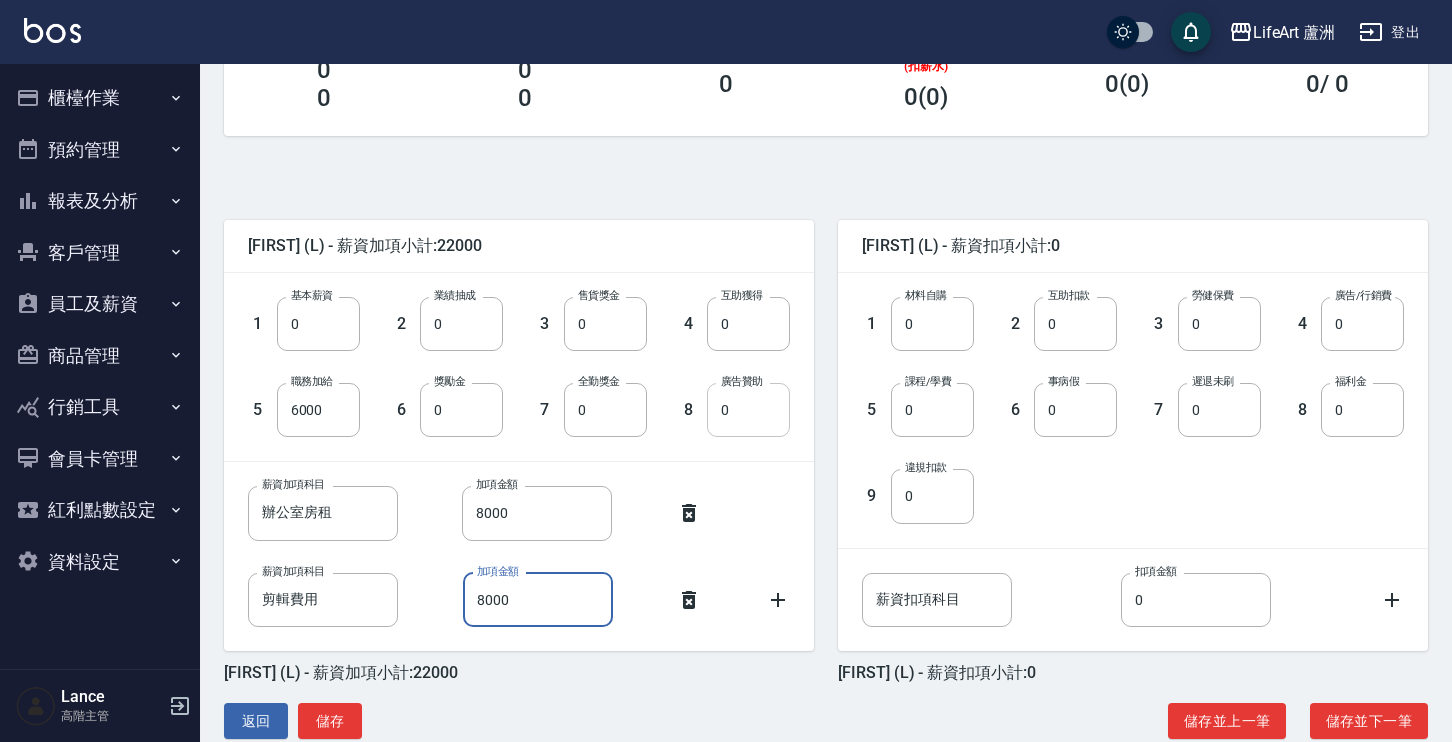 type on "8000" 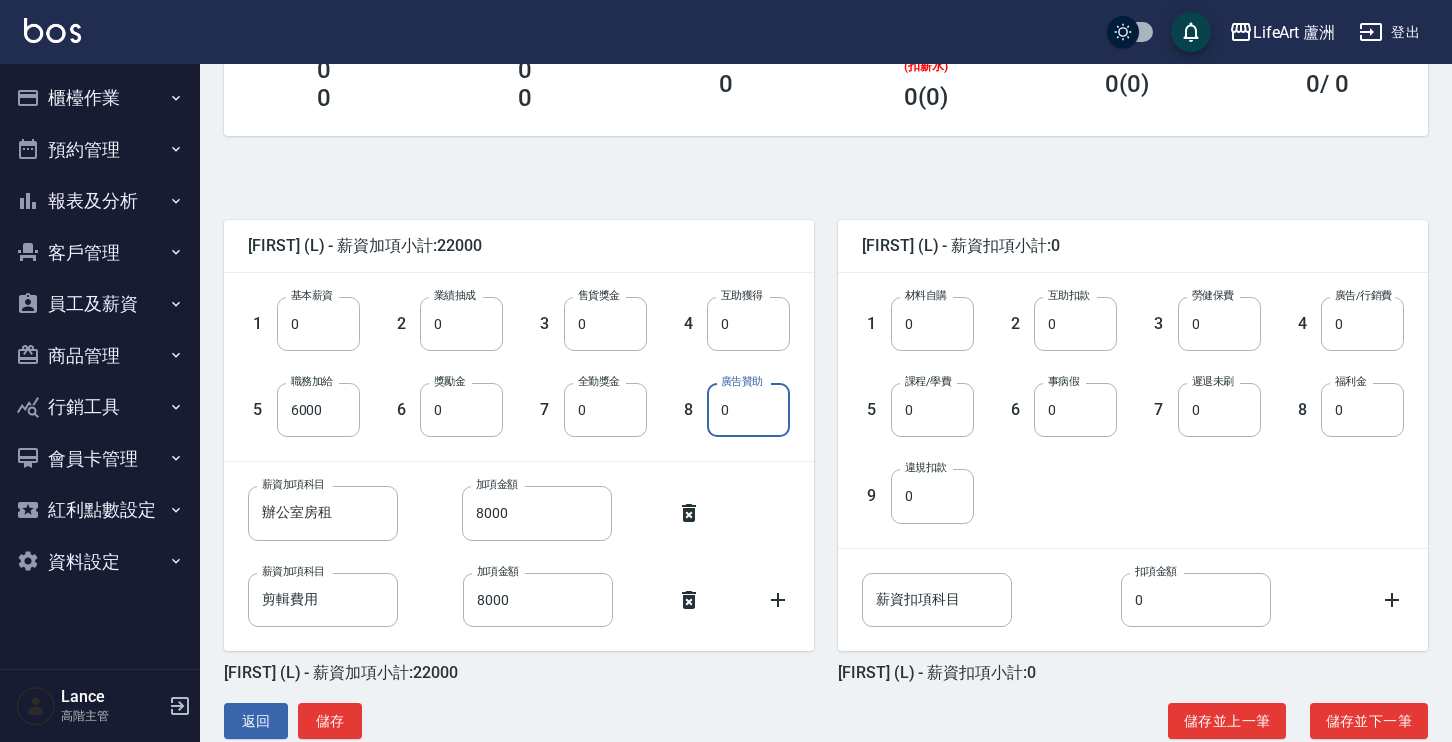 click on "0" at bounding box center (748, 410) 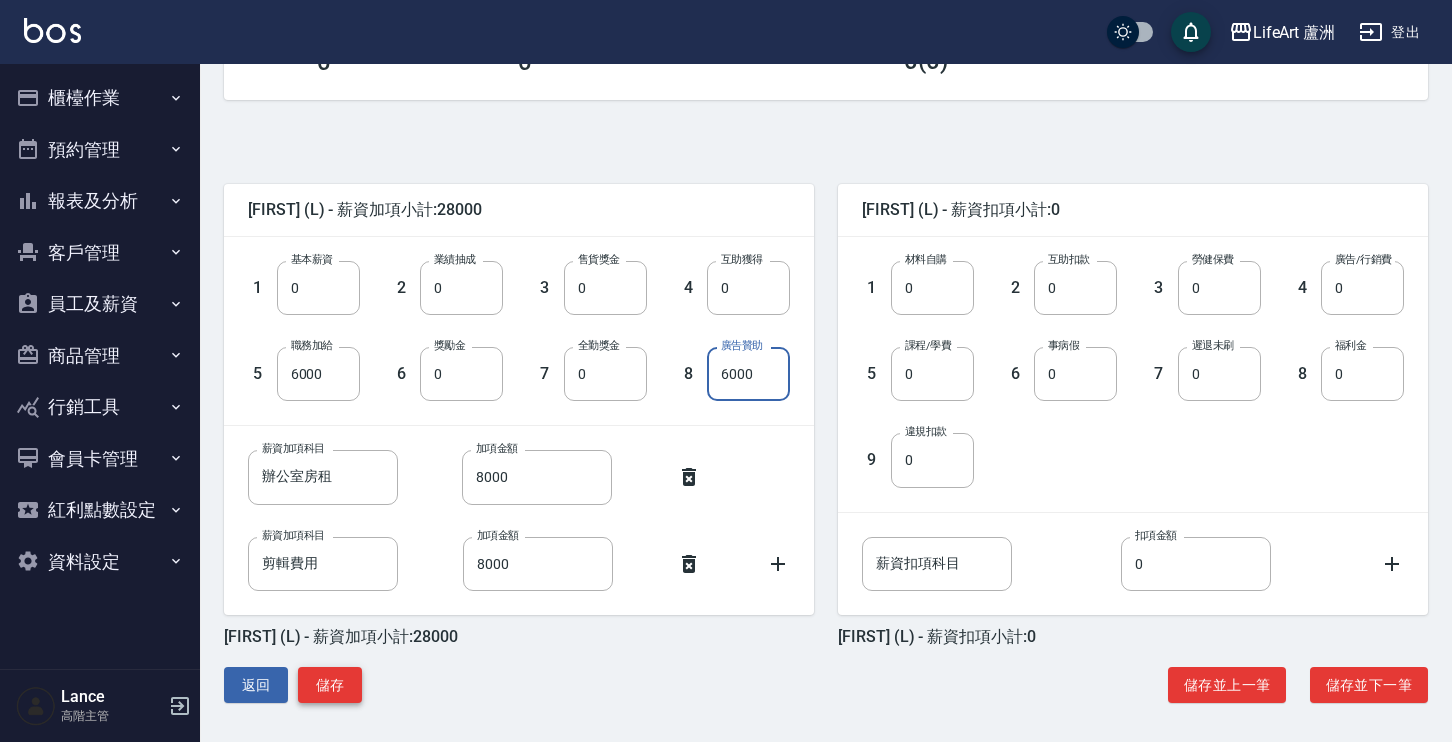 type on "6000" 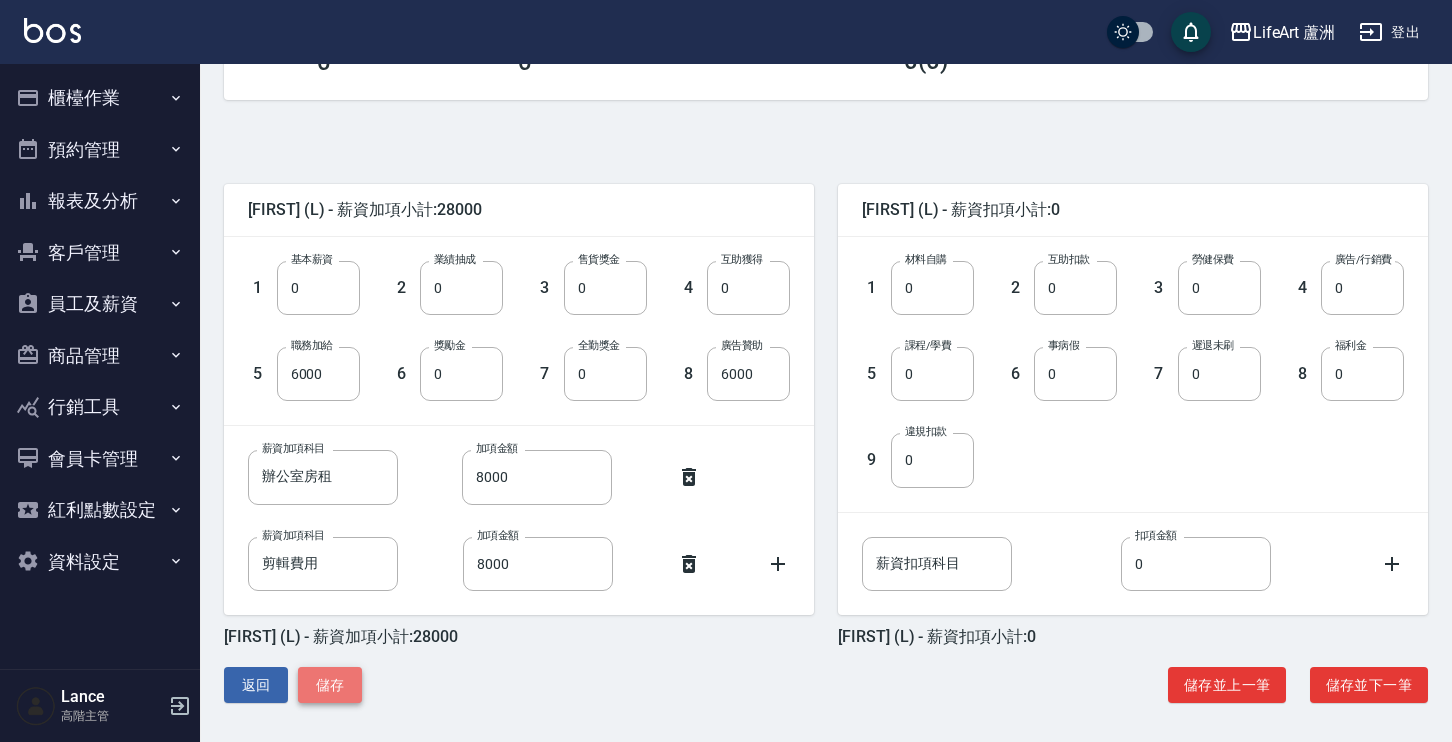 click on "儲存" at bounding box center (330, 685) 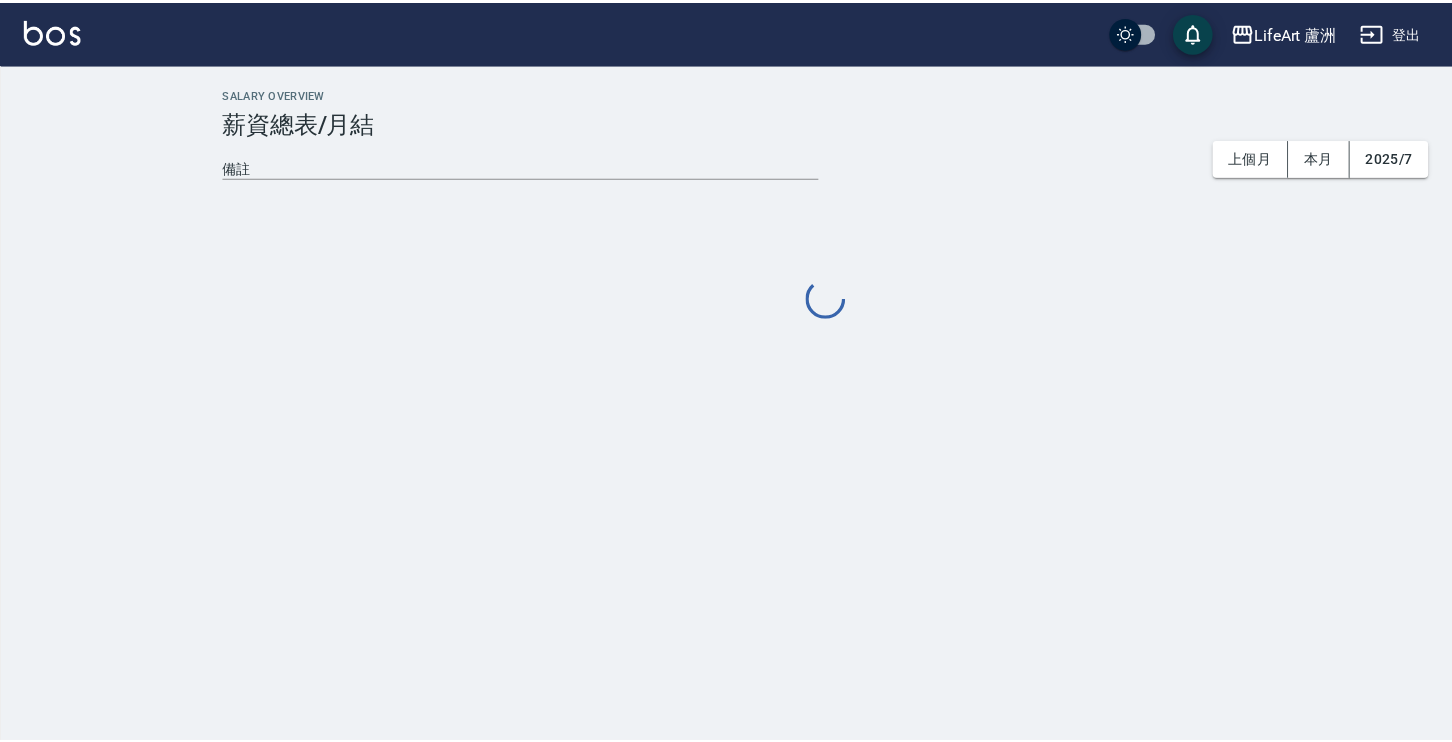 scroll, scrollTop: 0, scrollLeft: 0, axis: both 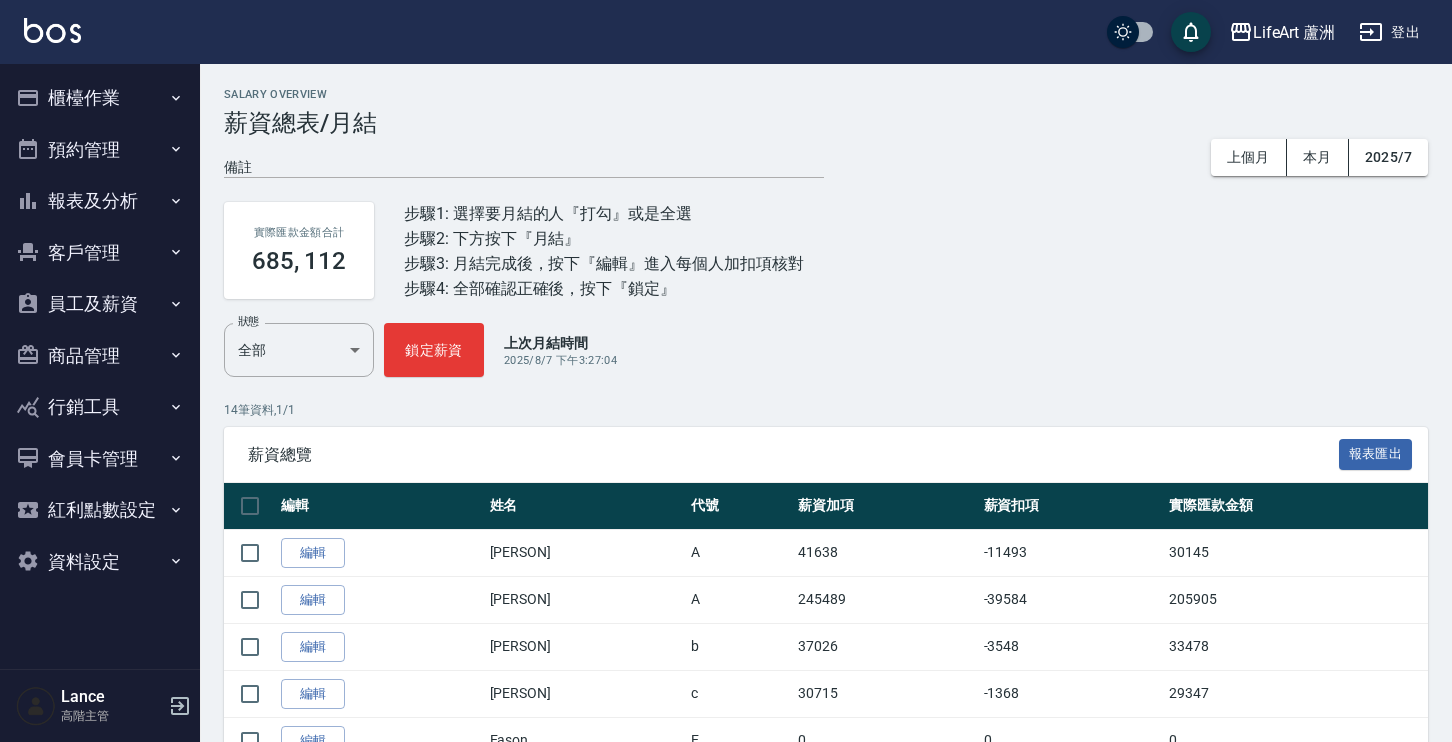 click on "員工及薪資" at bounding box center (100, 304) 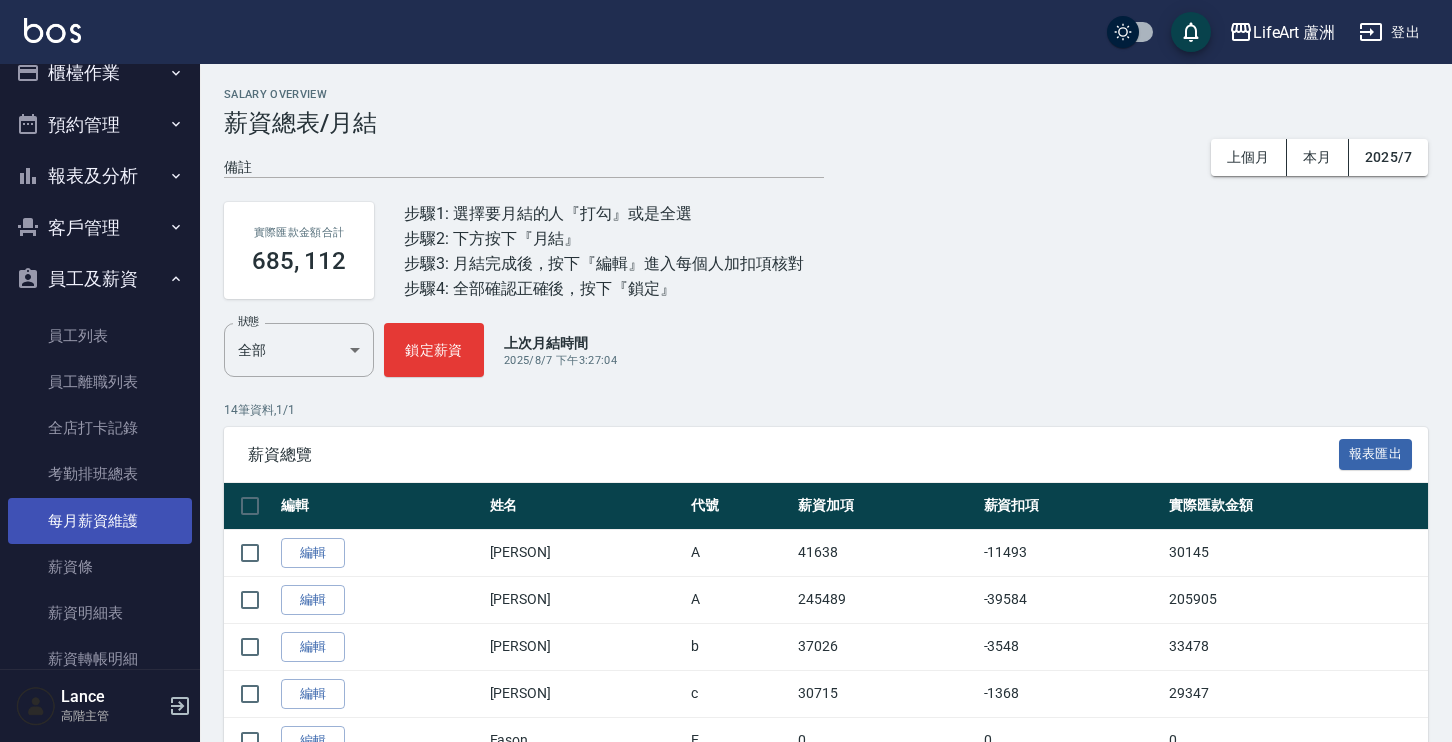 scroll, scrollTop: 61, scrollLeft: 0, axis: vertical 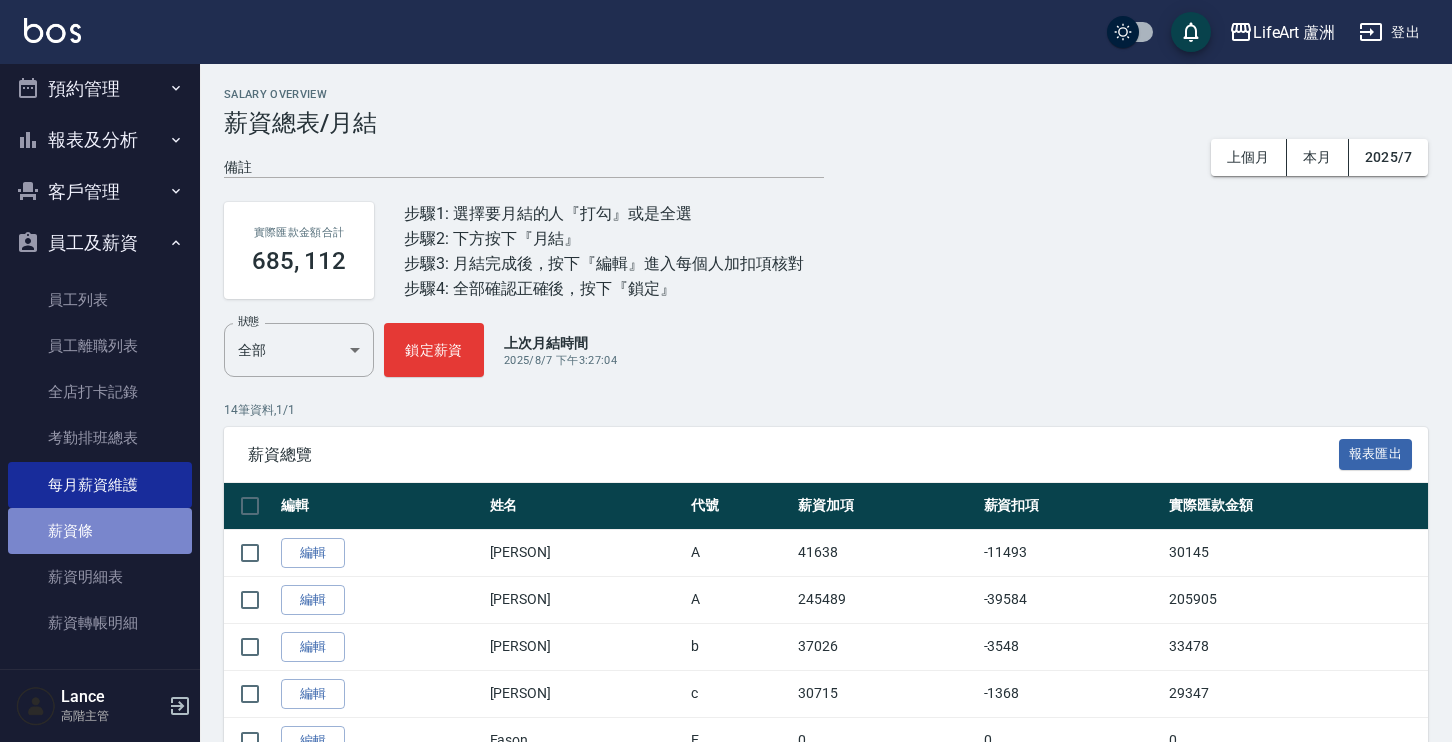 click on "薪資條" at bounding box center (100, 531) 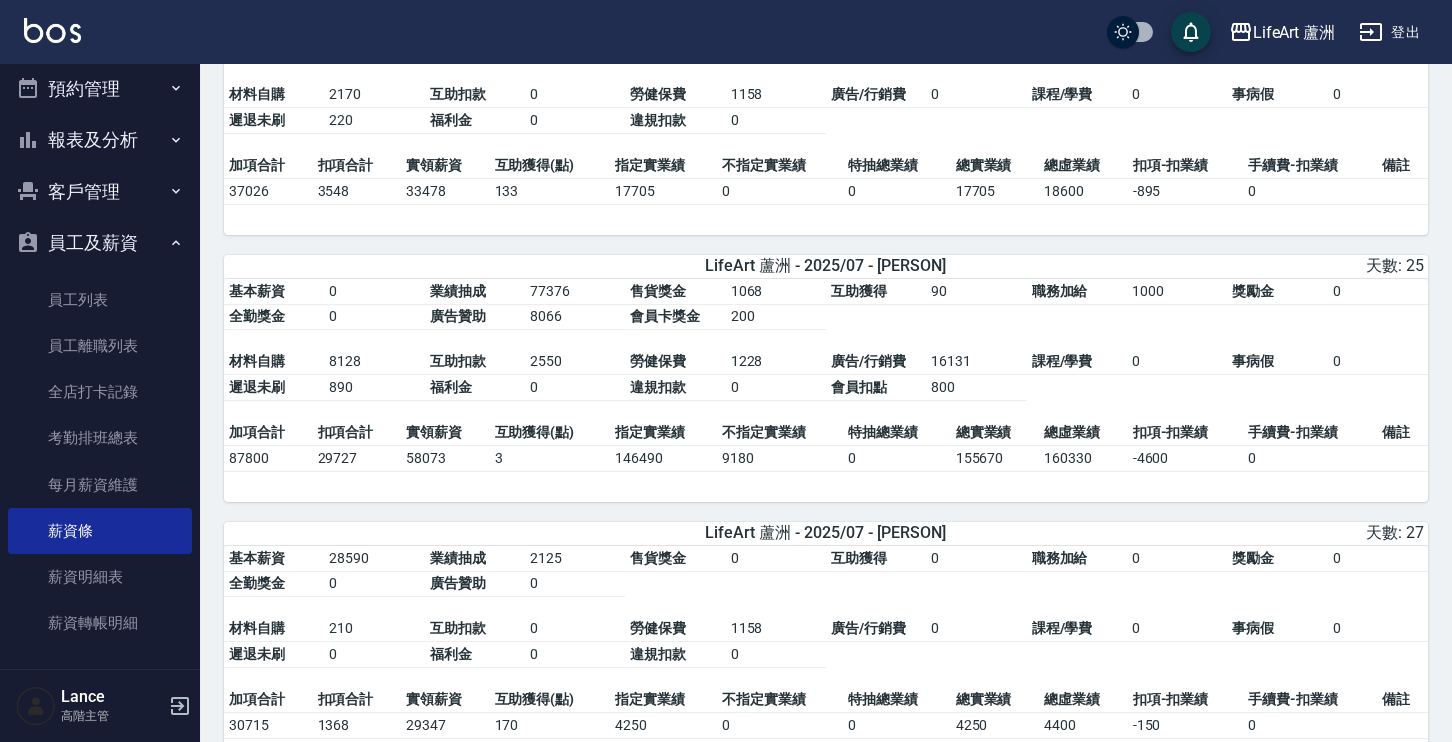scroll, scrollTop: 0, scrollLeft: 0, axis: both 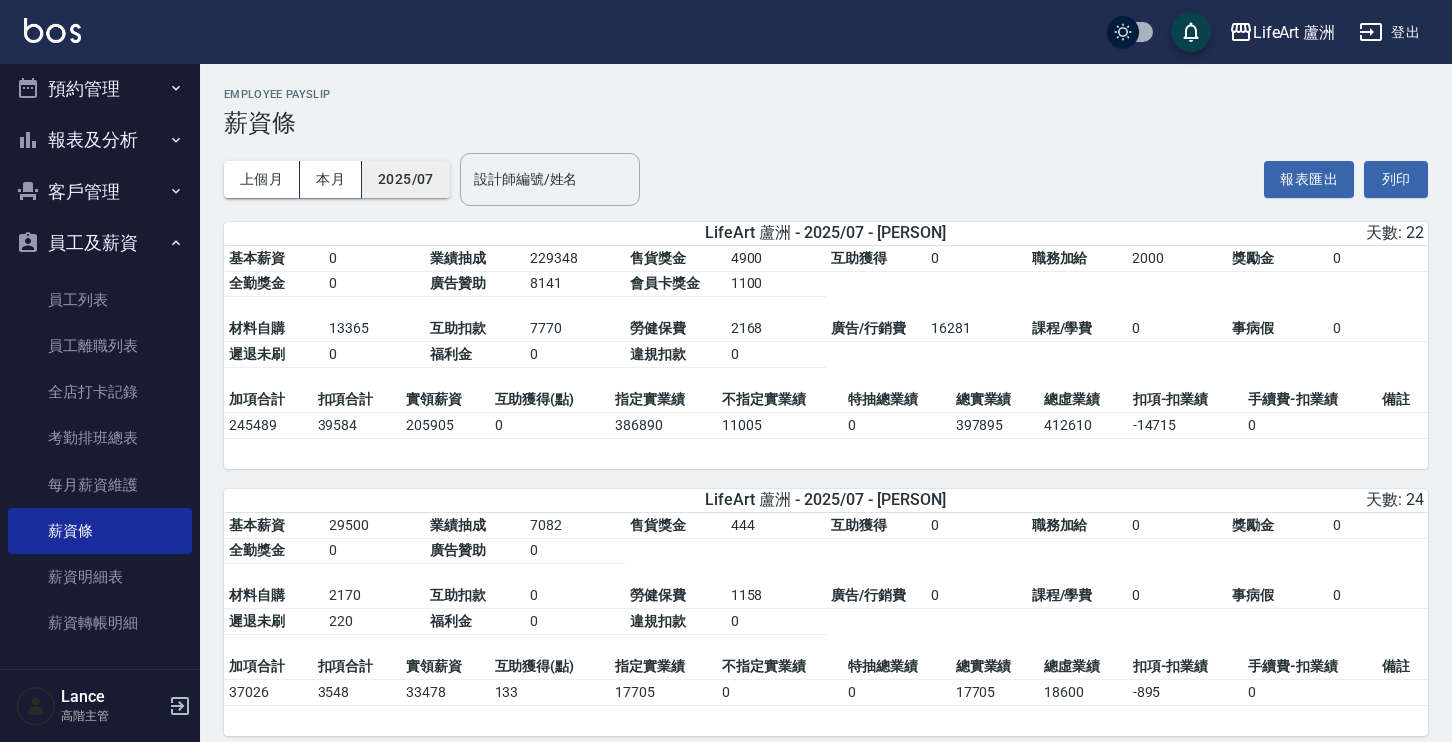 click on "2025/07" at bounding box center (406, 179) 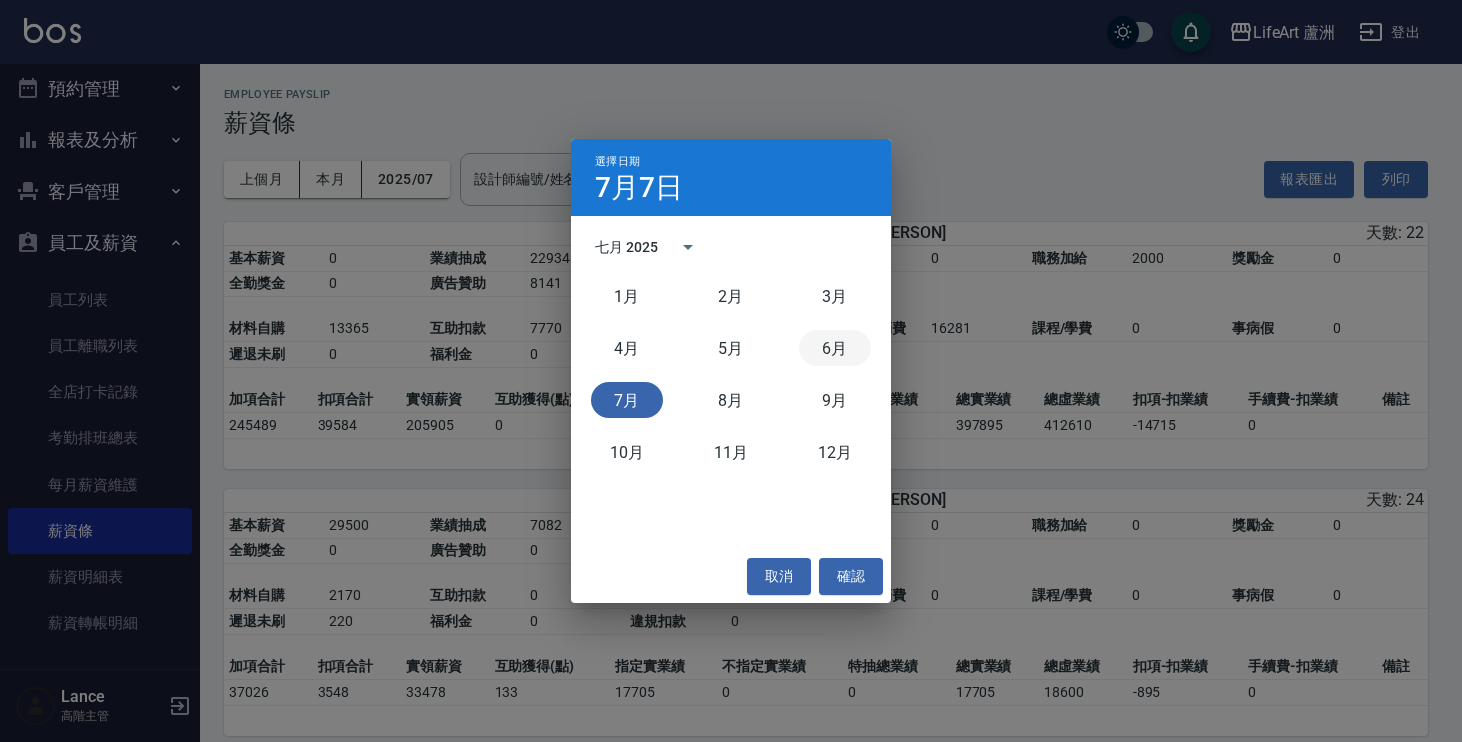 click on "6月" at bounding box center (835, 348) 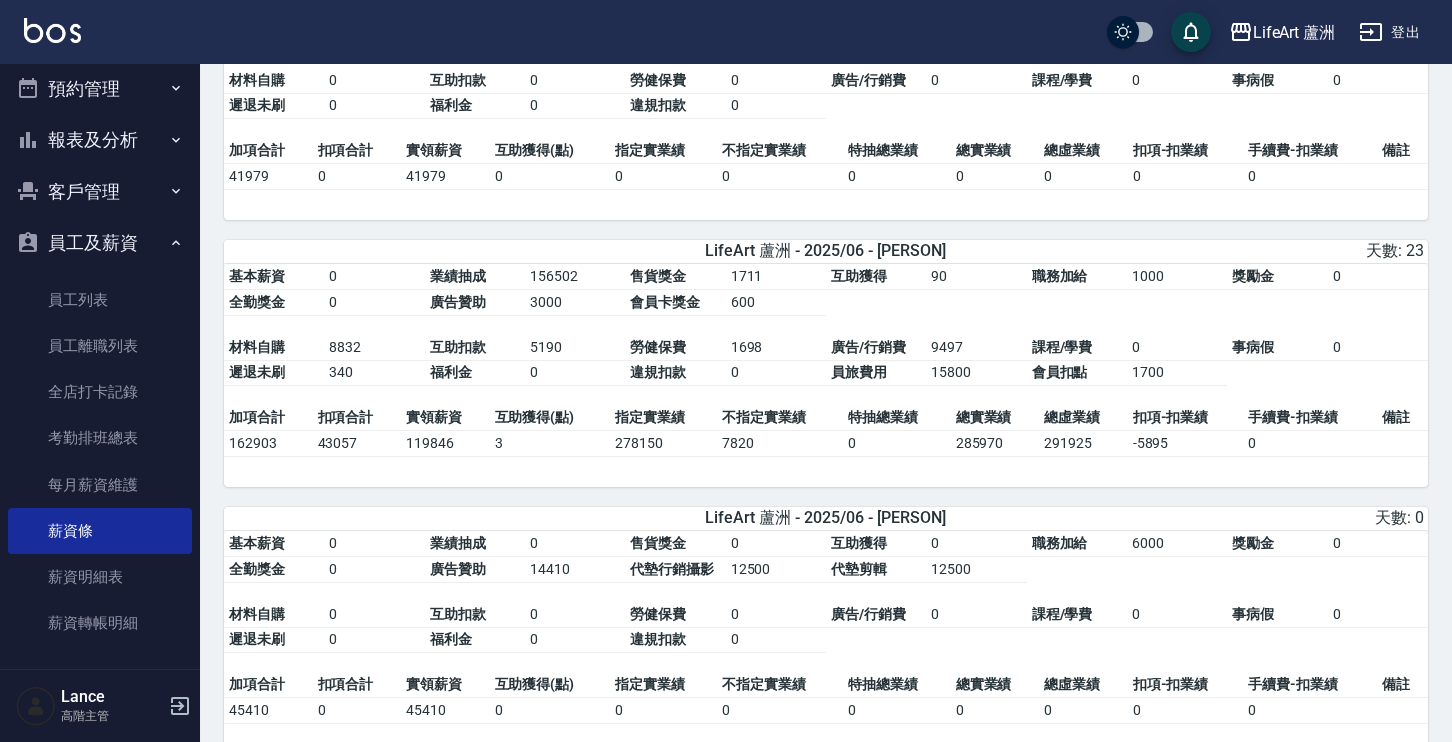 scroll, scrollTop: 2028, scrollLeft: 0, axis: vertical 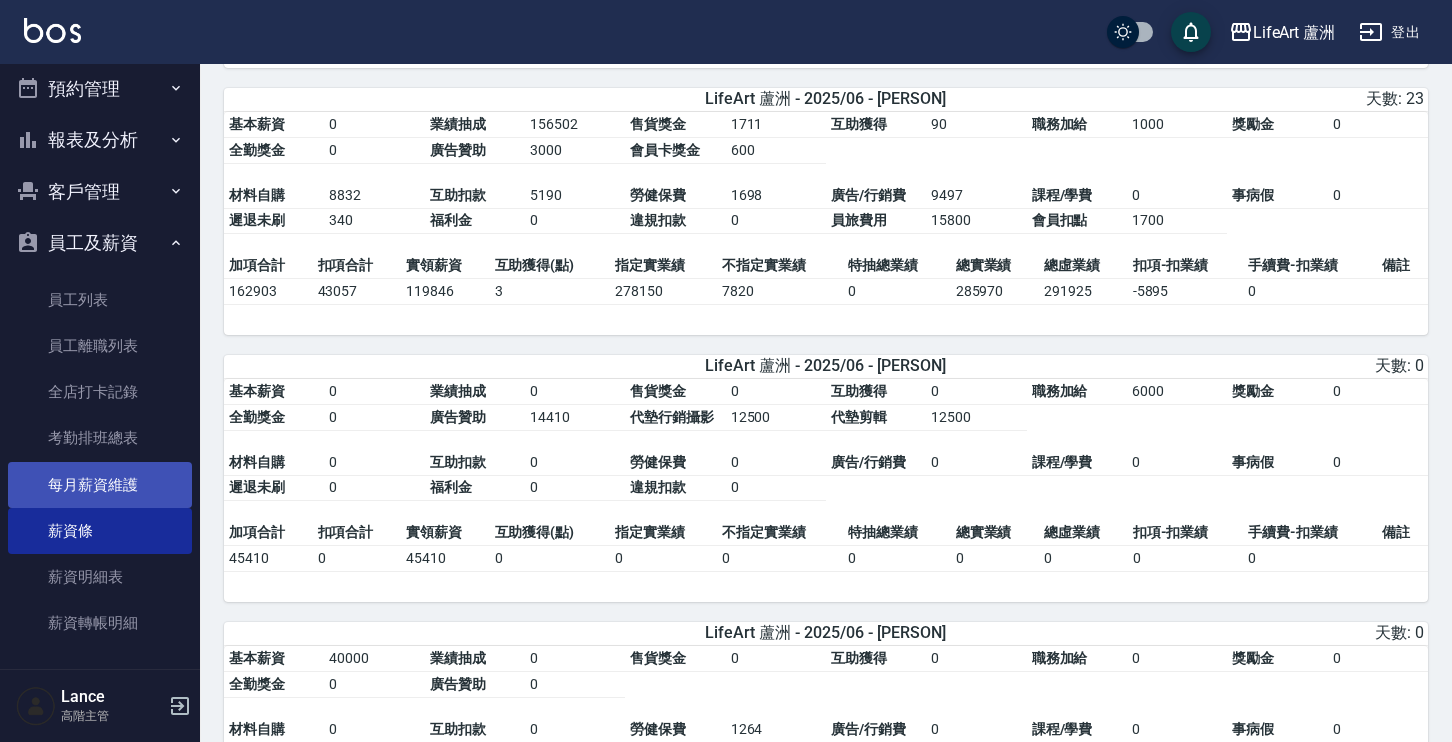 click on "每月薪資維護" at bounding box center (100, 485) 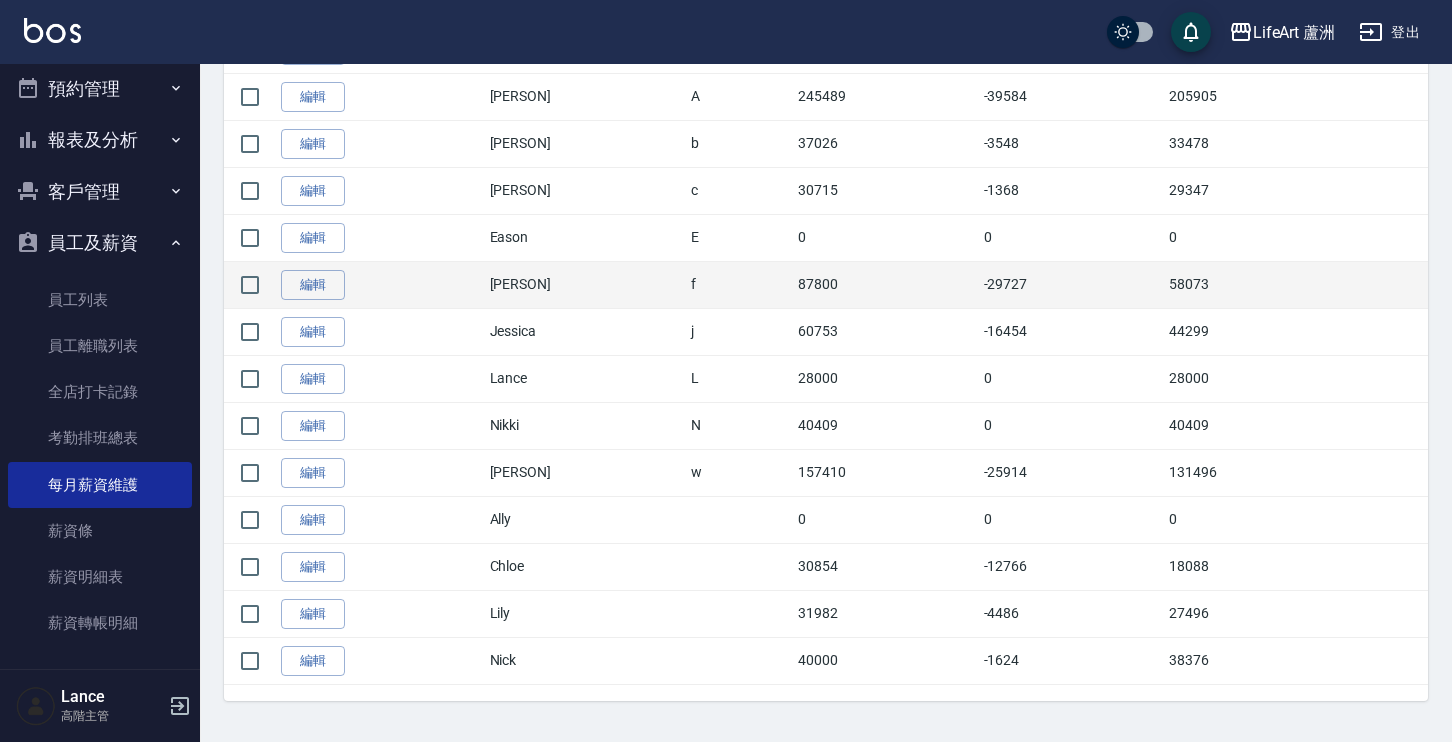 scroll, scrollTop: 509, scrollLeft: 0, axis: vertical 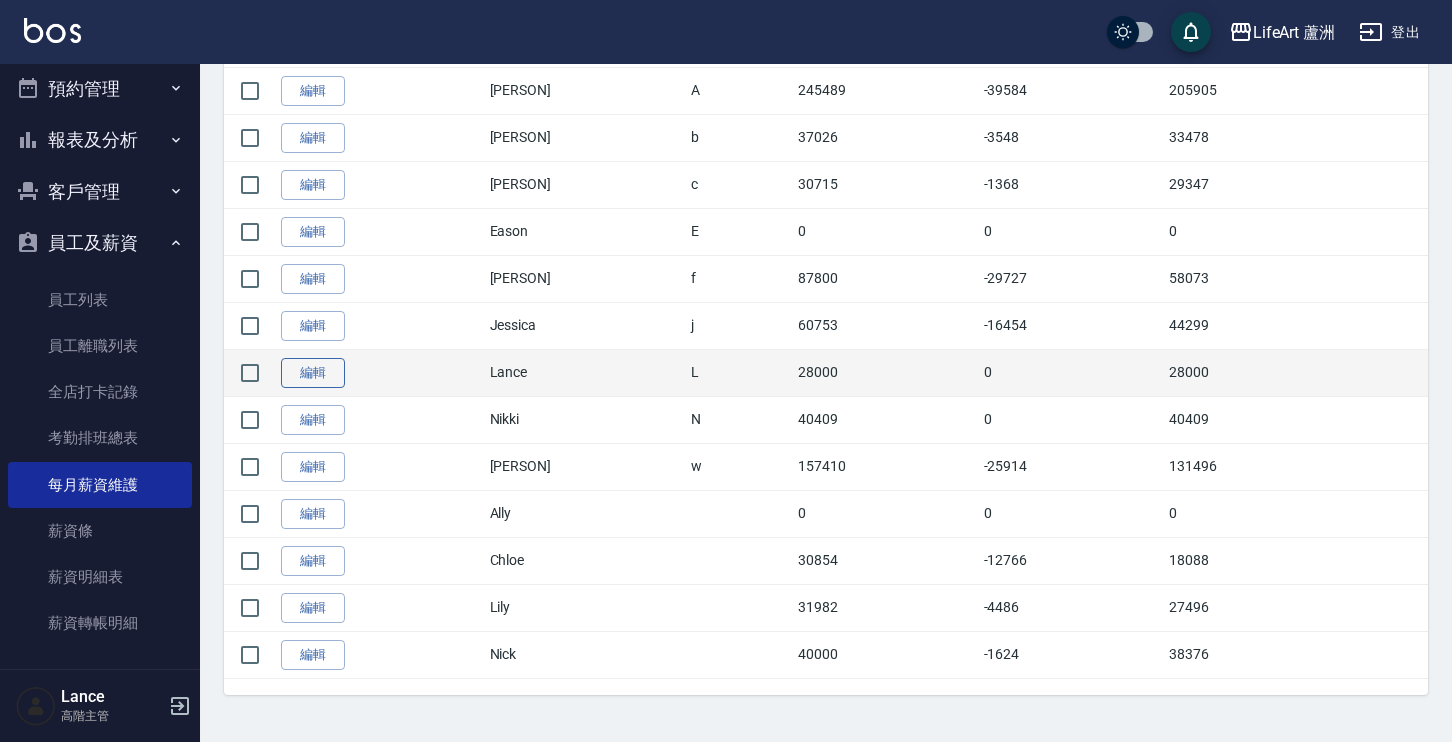 click on "編輯" at bounding box center [313, 373] 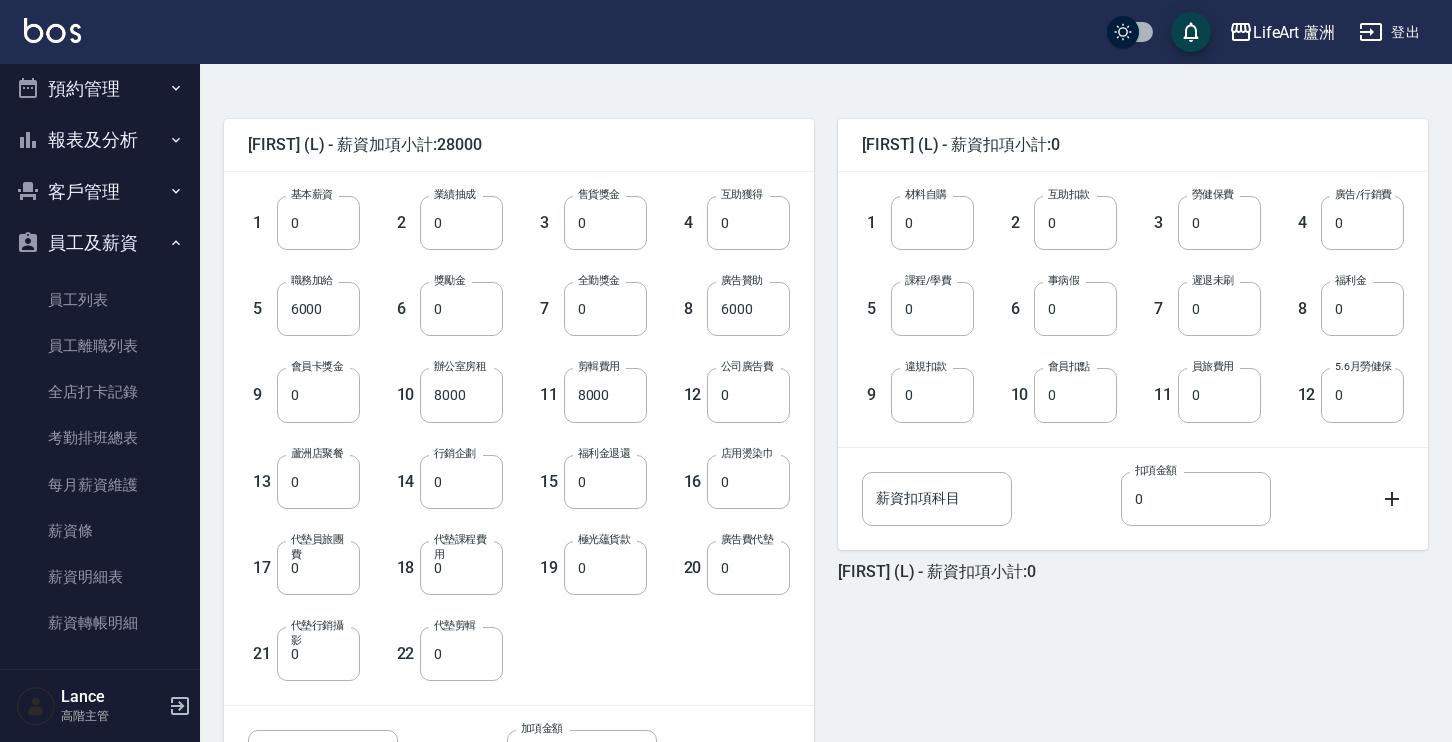 scroll, scrollTop: 602, scrollLeft: 0, axis: vertical 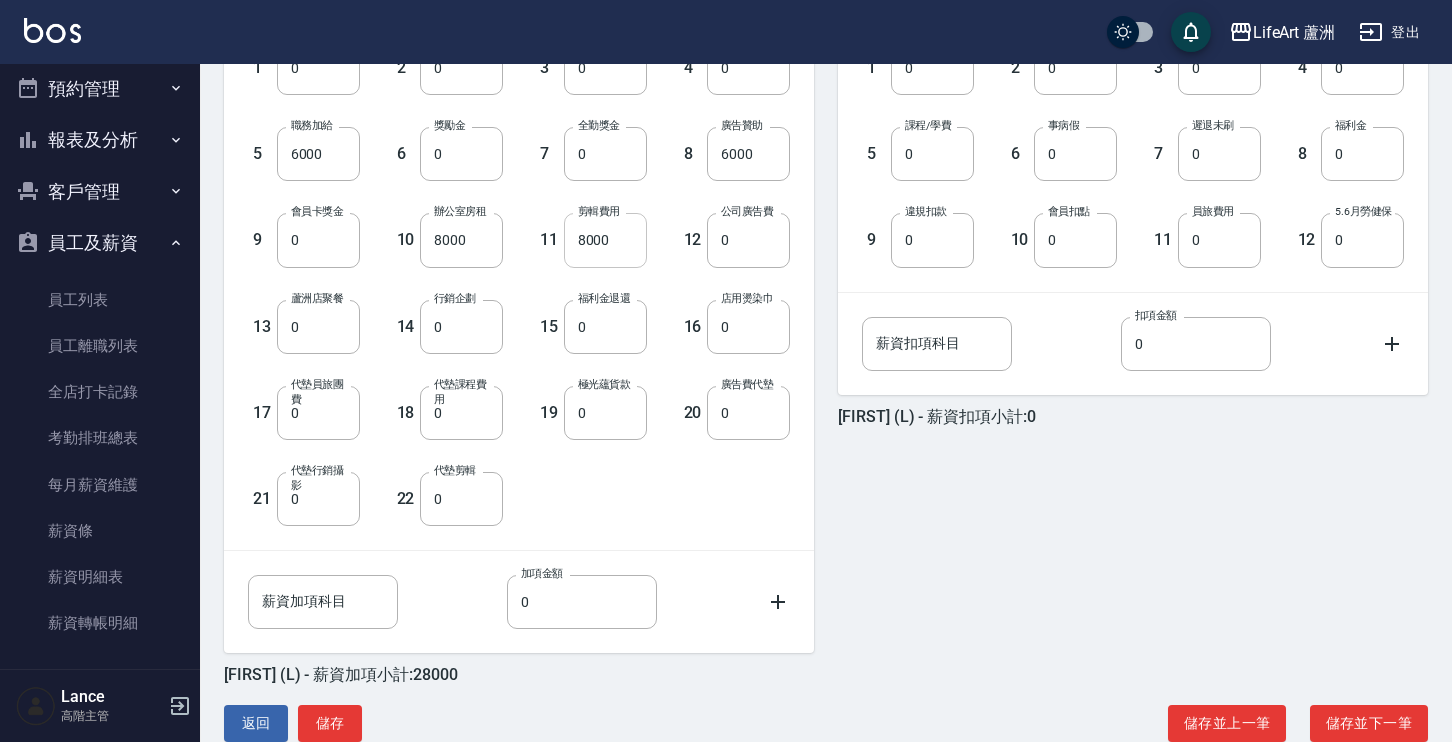 click on "8000" at bounding box center (605, 240) 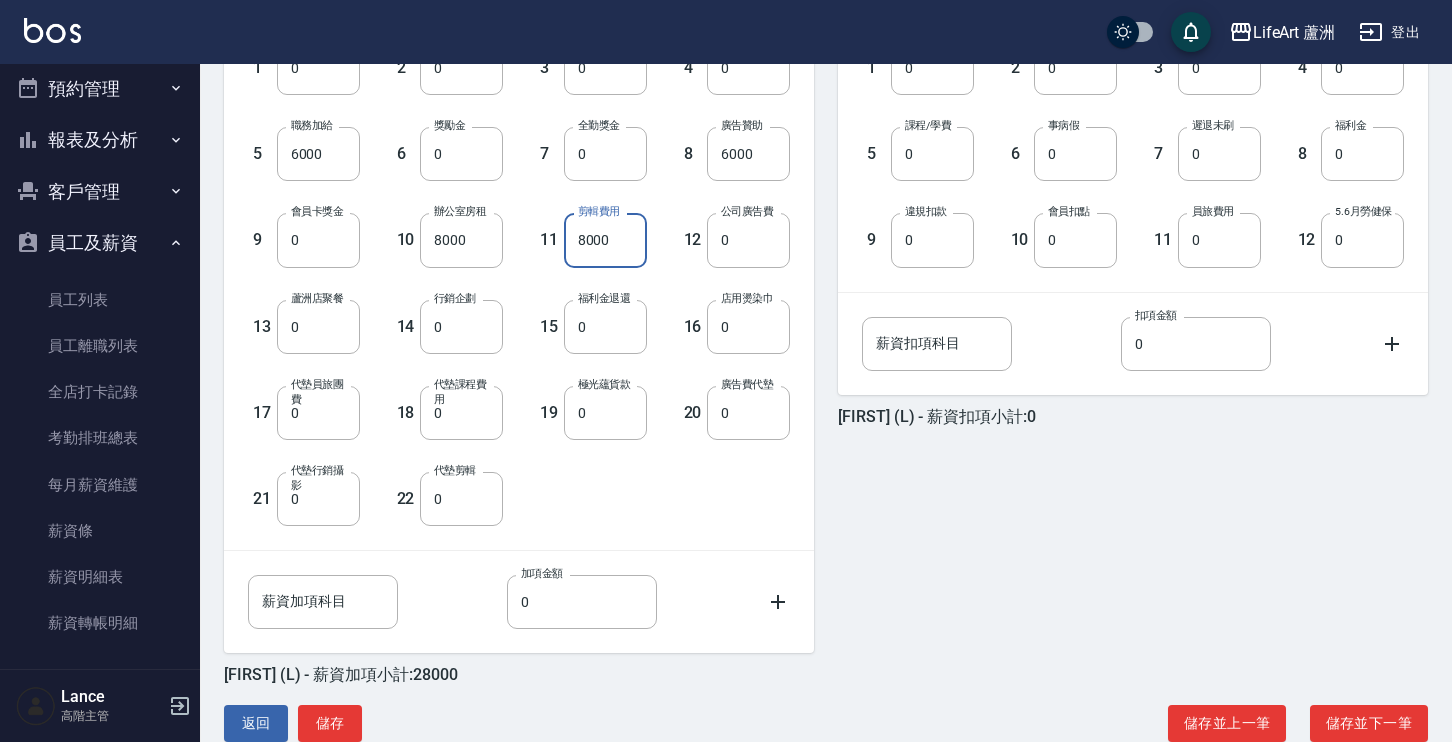 click on "8000" at bounding box center (605, 240) 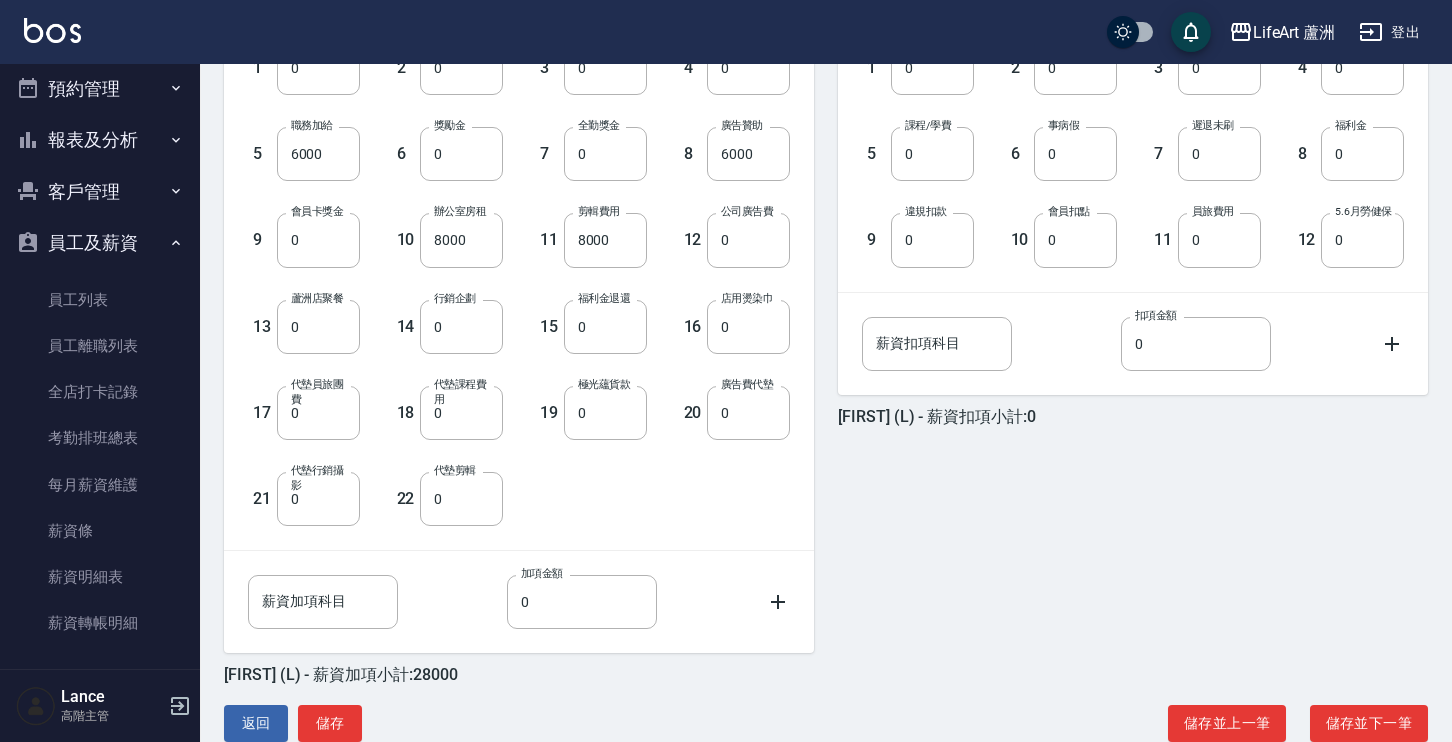 click on "16 店用燙染巾 0 店用燙染巾" at bounding box center [719, 311] 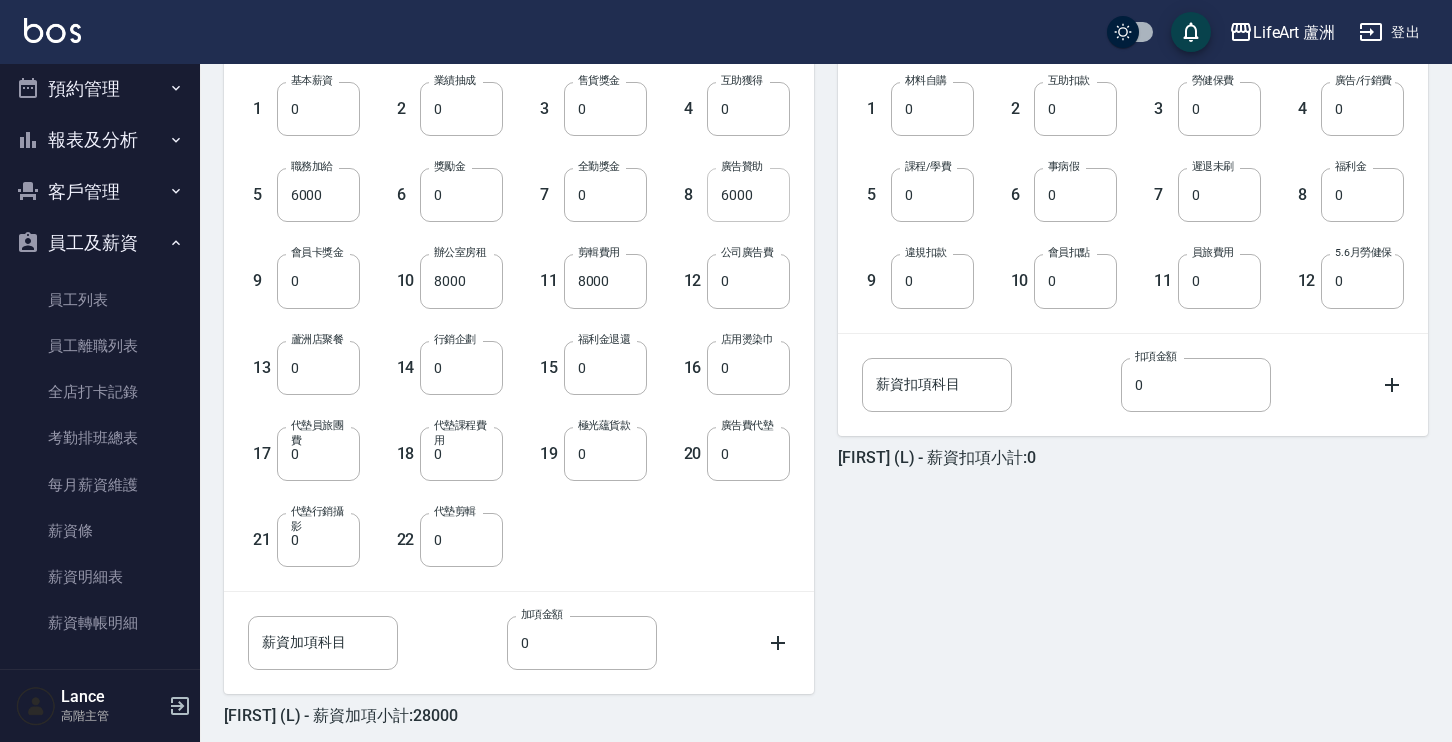 click on "6000" at bounding box center (748, 195) 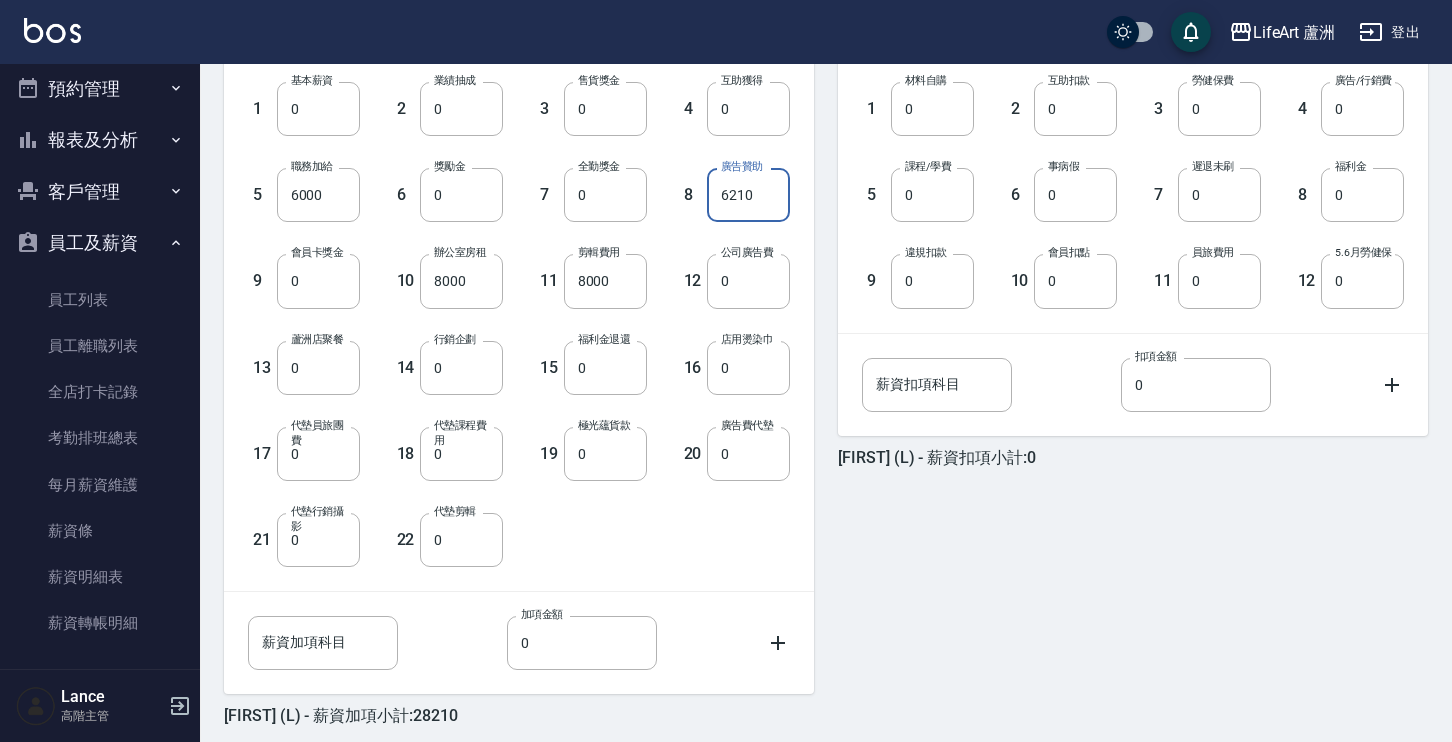 scroll, scrollTop: 645, scrollLeft: 0, axis: vertical 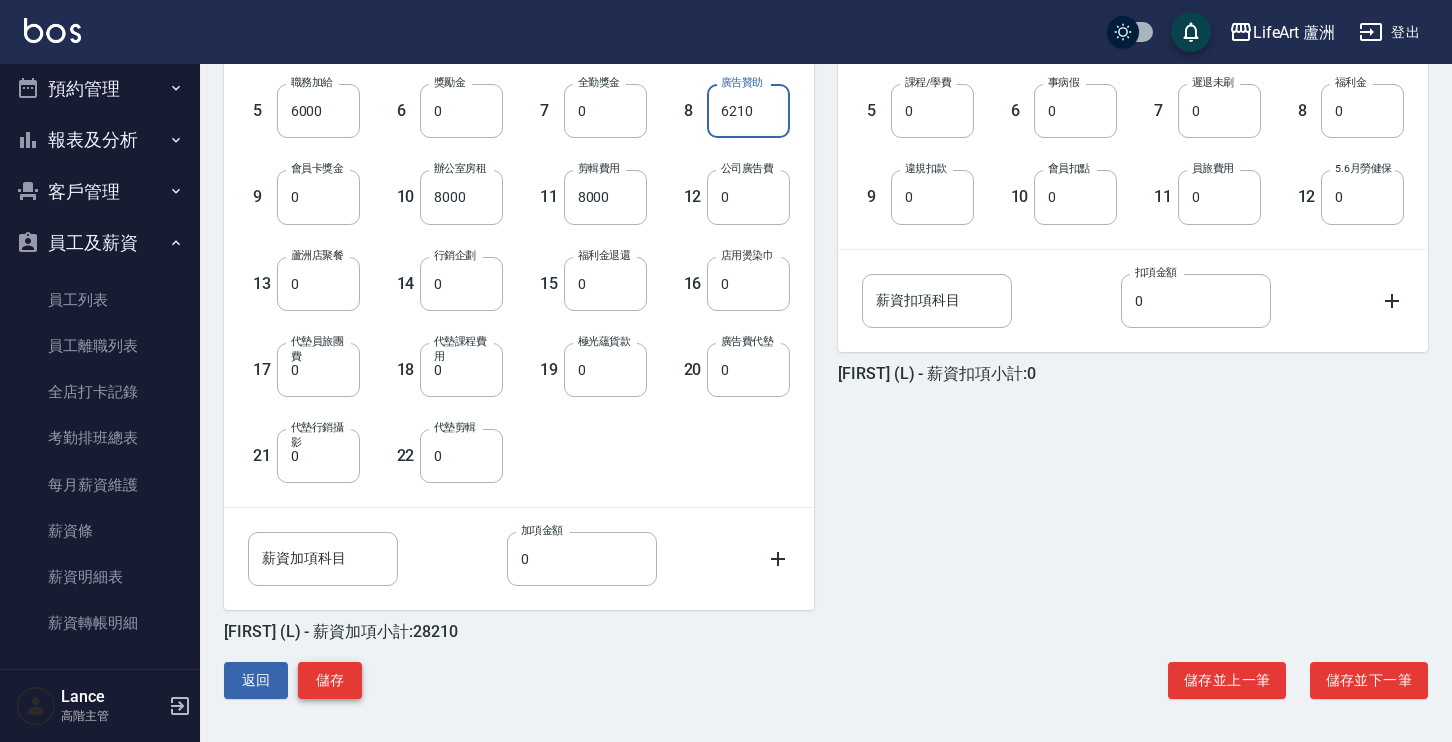 type on "6210" 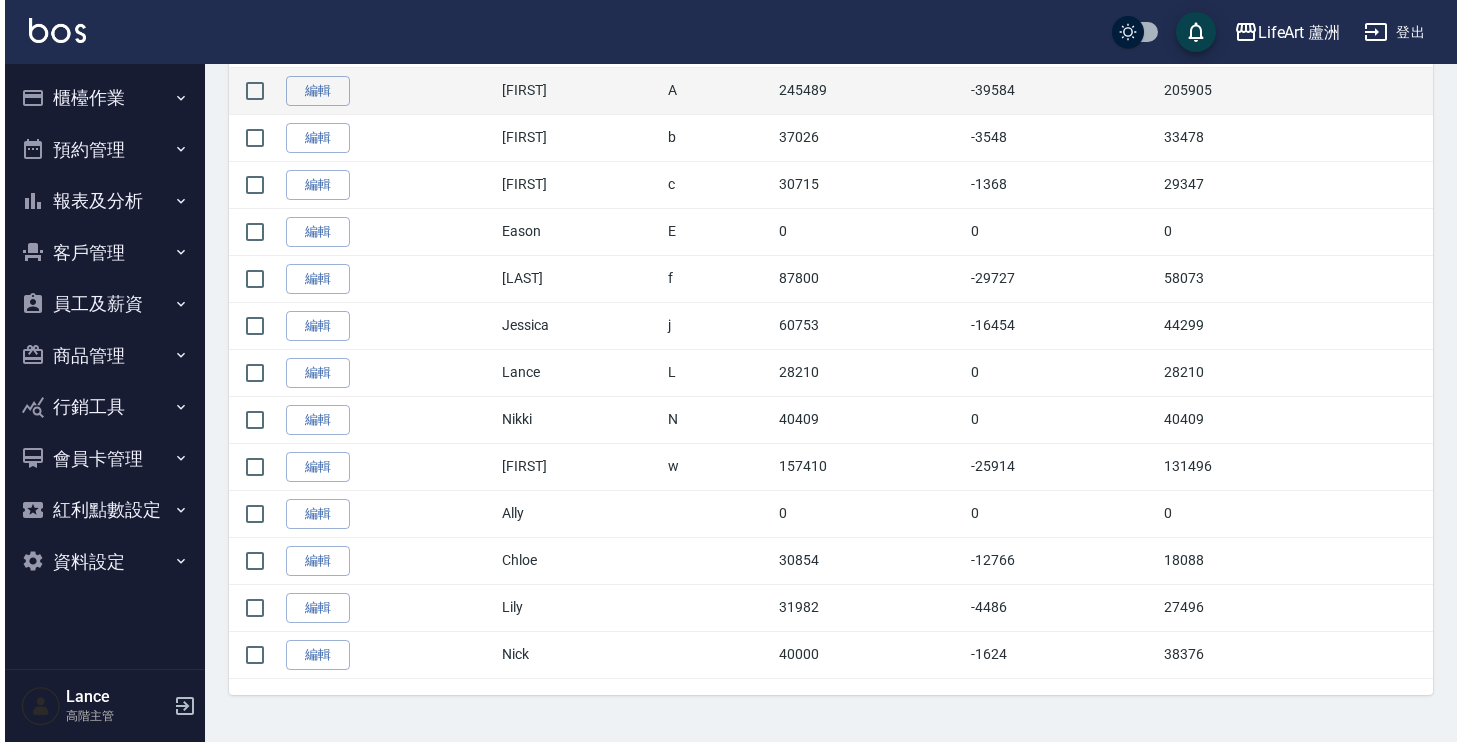 scroll, scrollTop: 0, scrollLeft: 0, axis: both 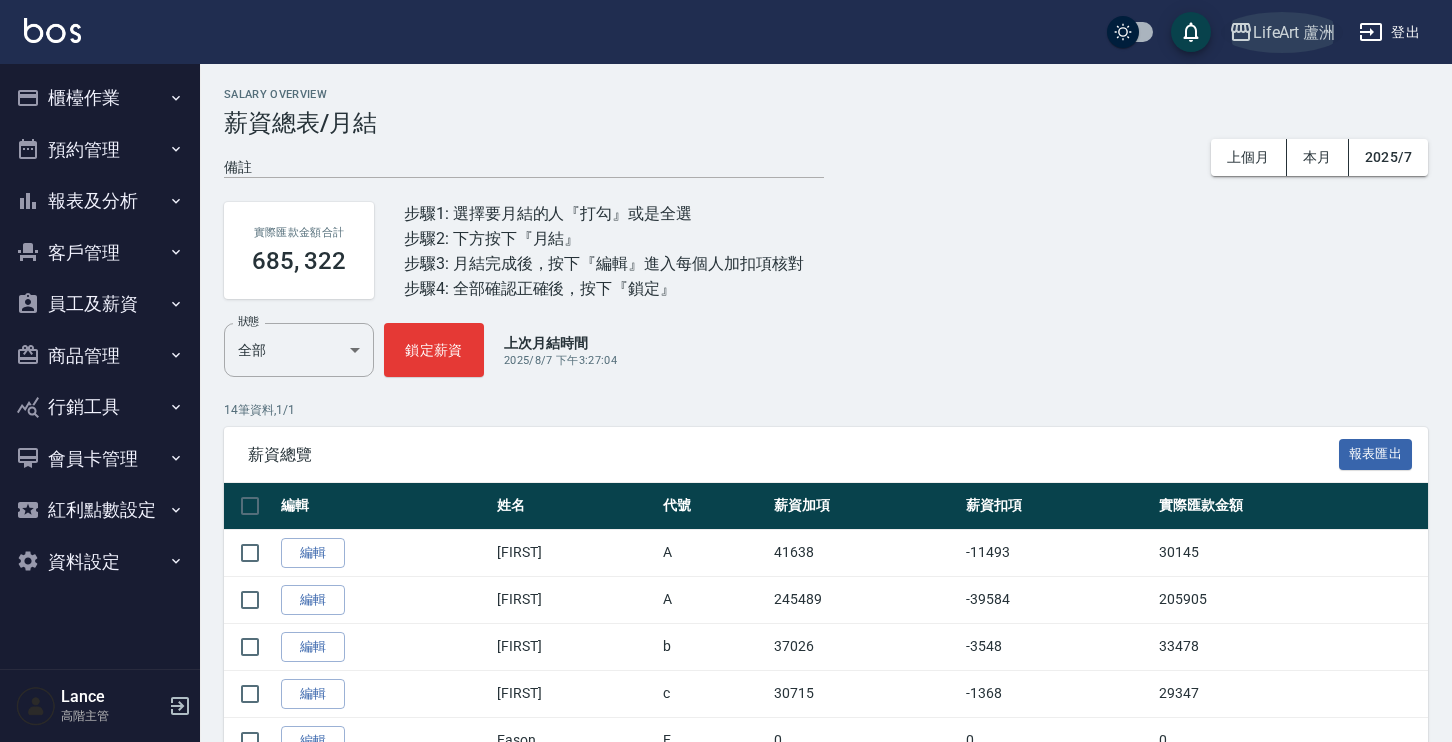 click on "LifeArt 蘆洲" at bounding box center [1294, 32] 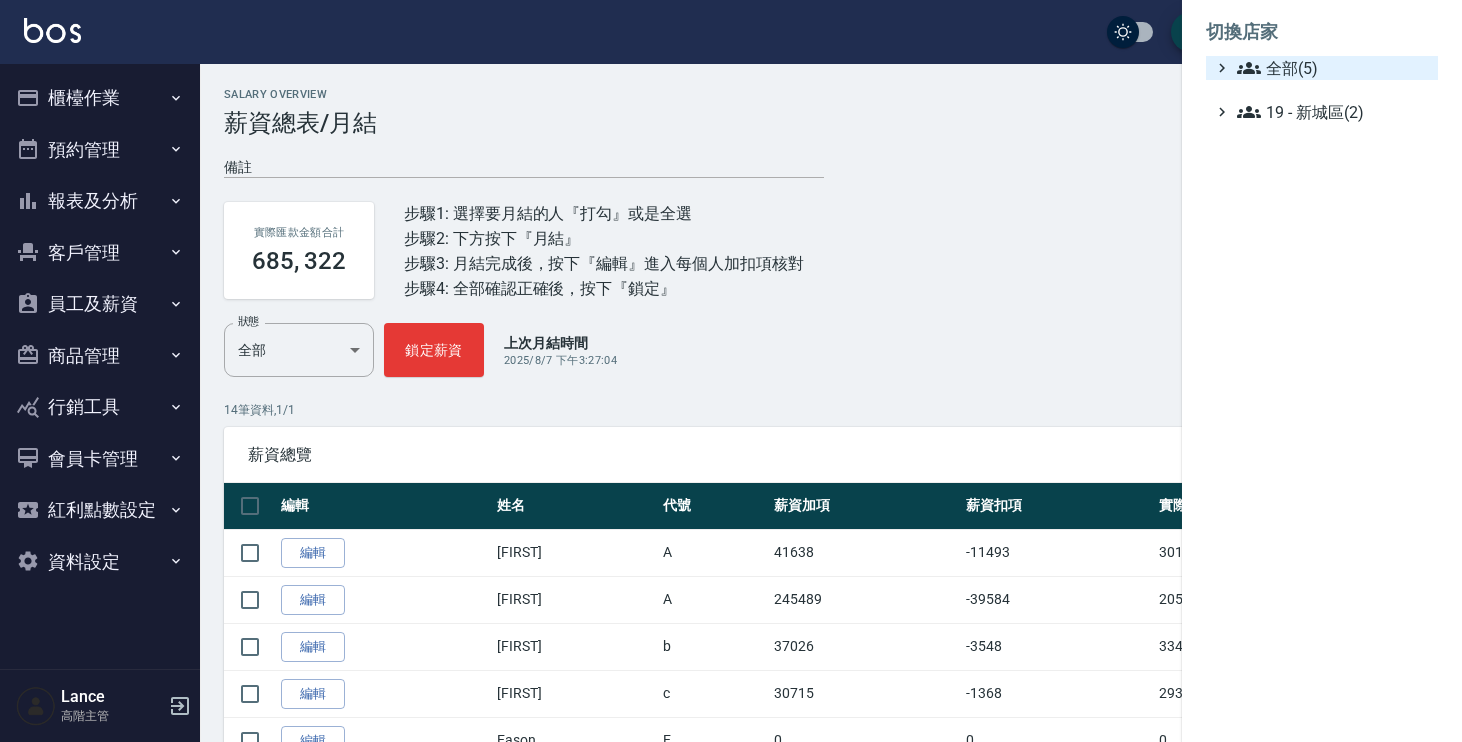 click on "全部(5)" at bounding box center [1333, 68] 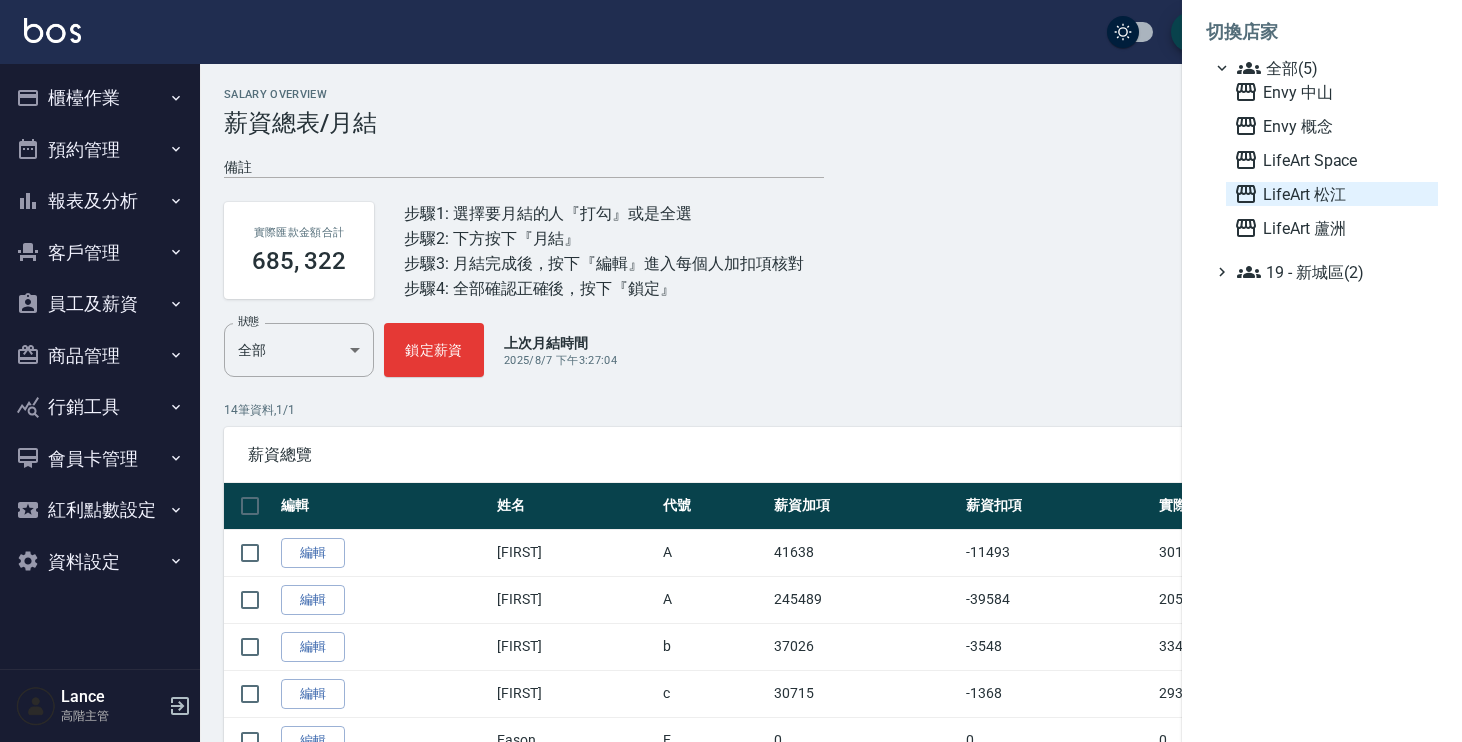 click on "LifeArt 松江" at bounding box center [1332, 194] 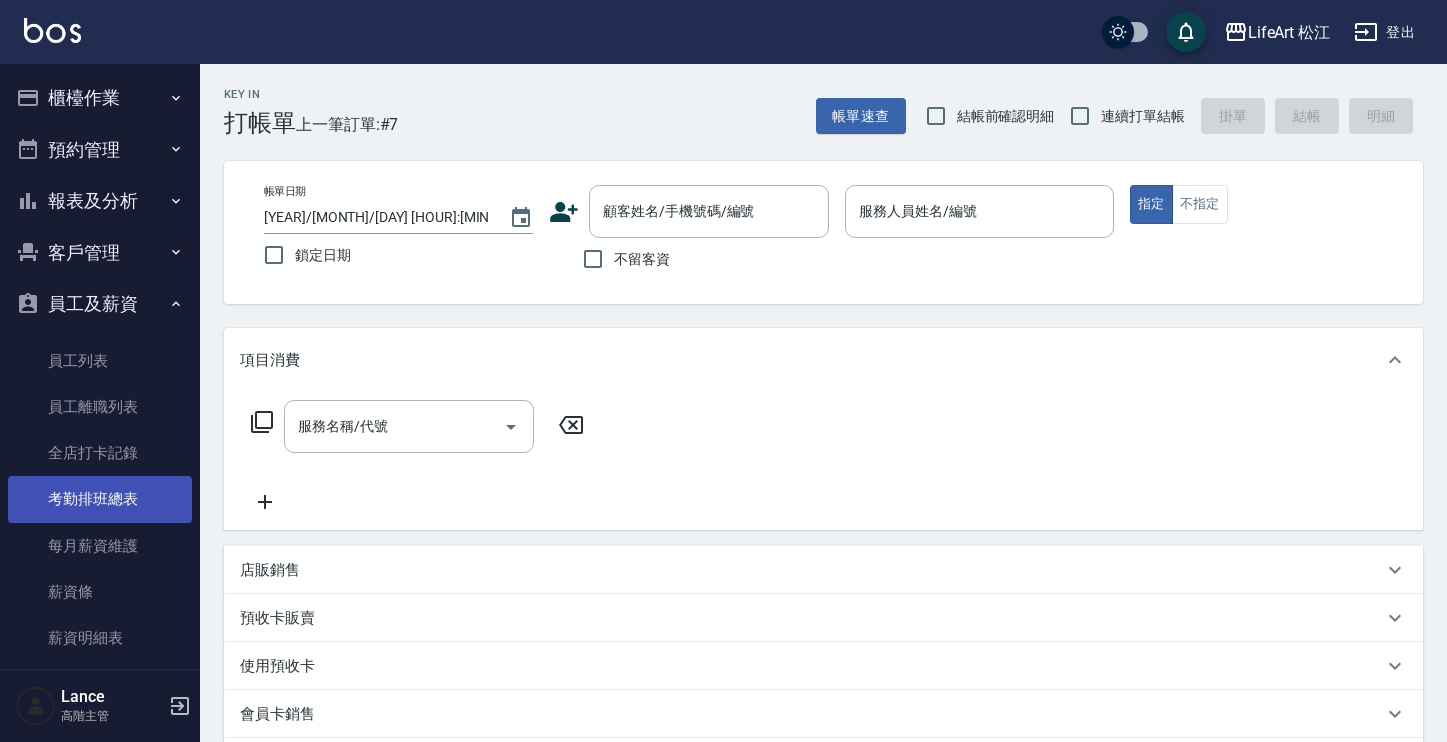 scroll, scrollTop: 345, scrollLeft: 0, axis: vertical 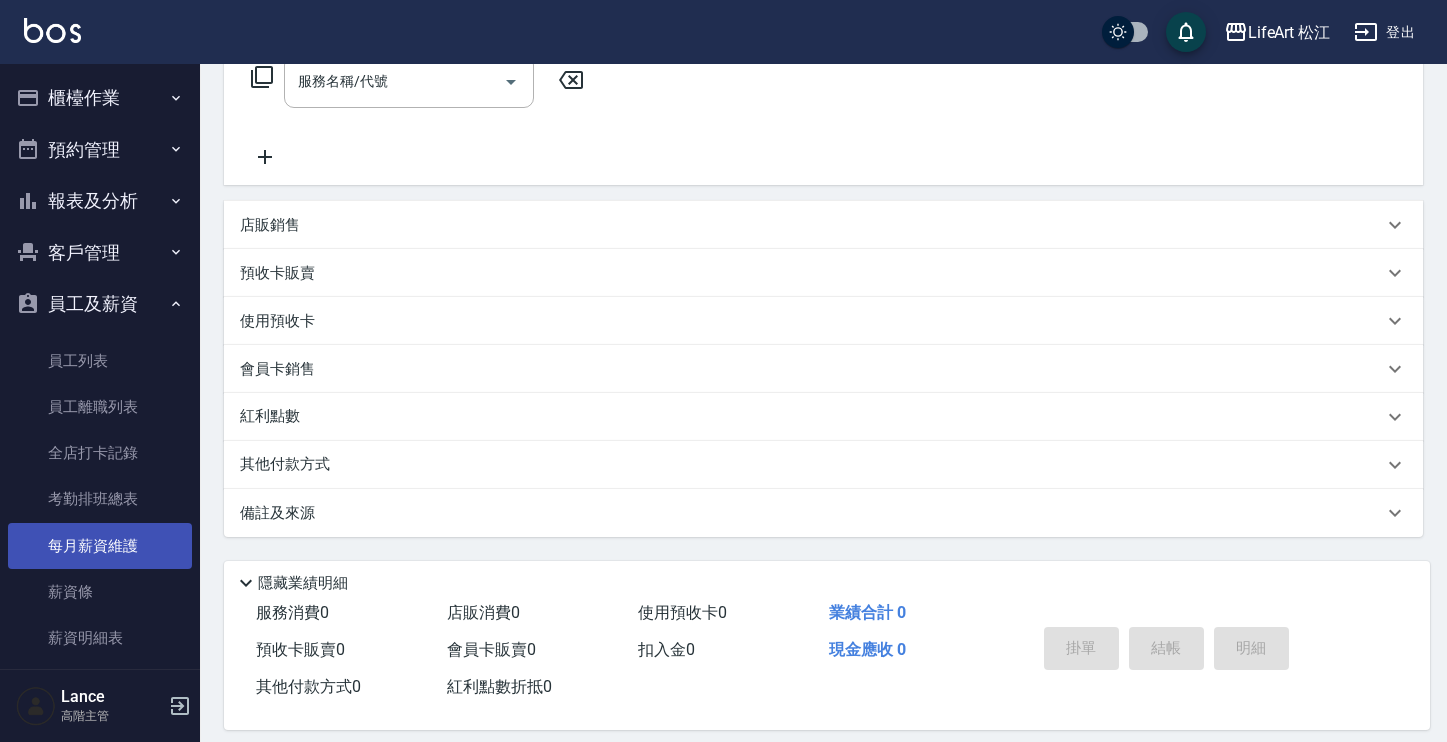 click on "每月薪資維護" at bounding box center [100, 546] 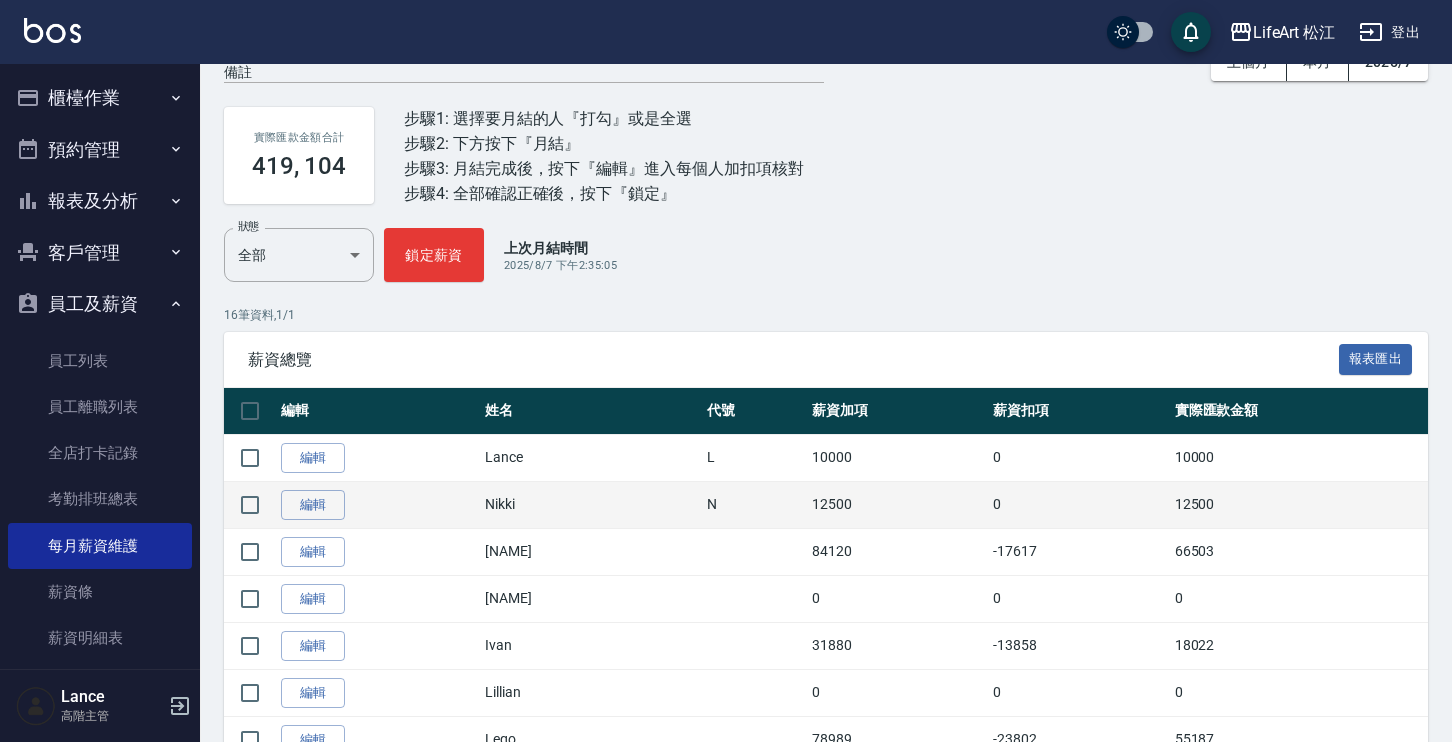 scroll, scrollTop: 265, scrollLeft: 0, axis: vertical 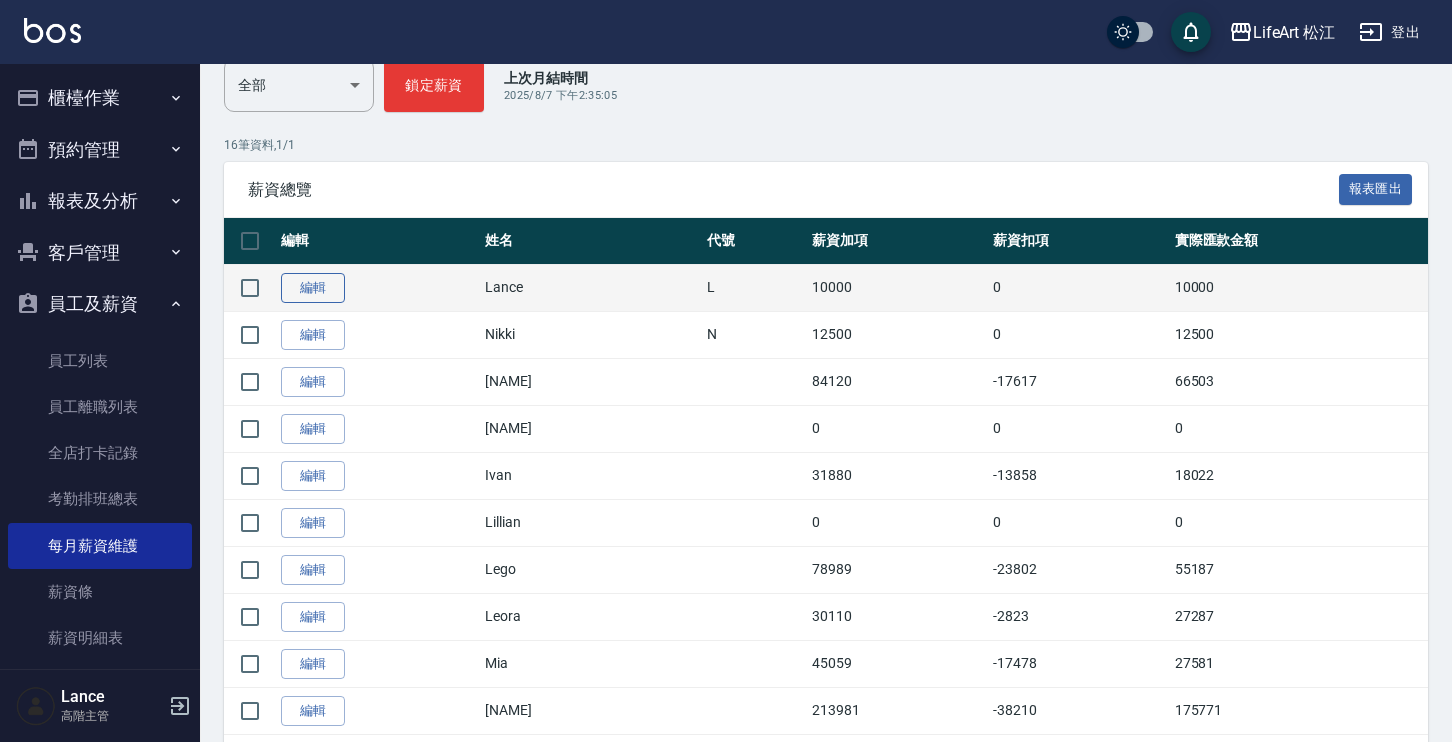 click on "編輯" at bounding box center [313, 288] 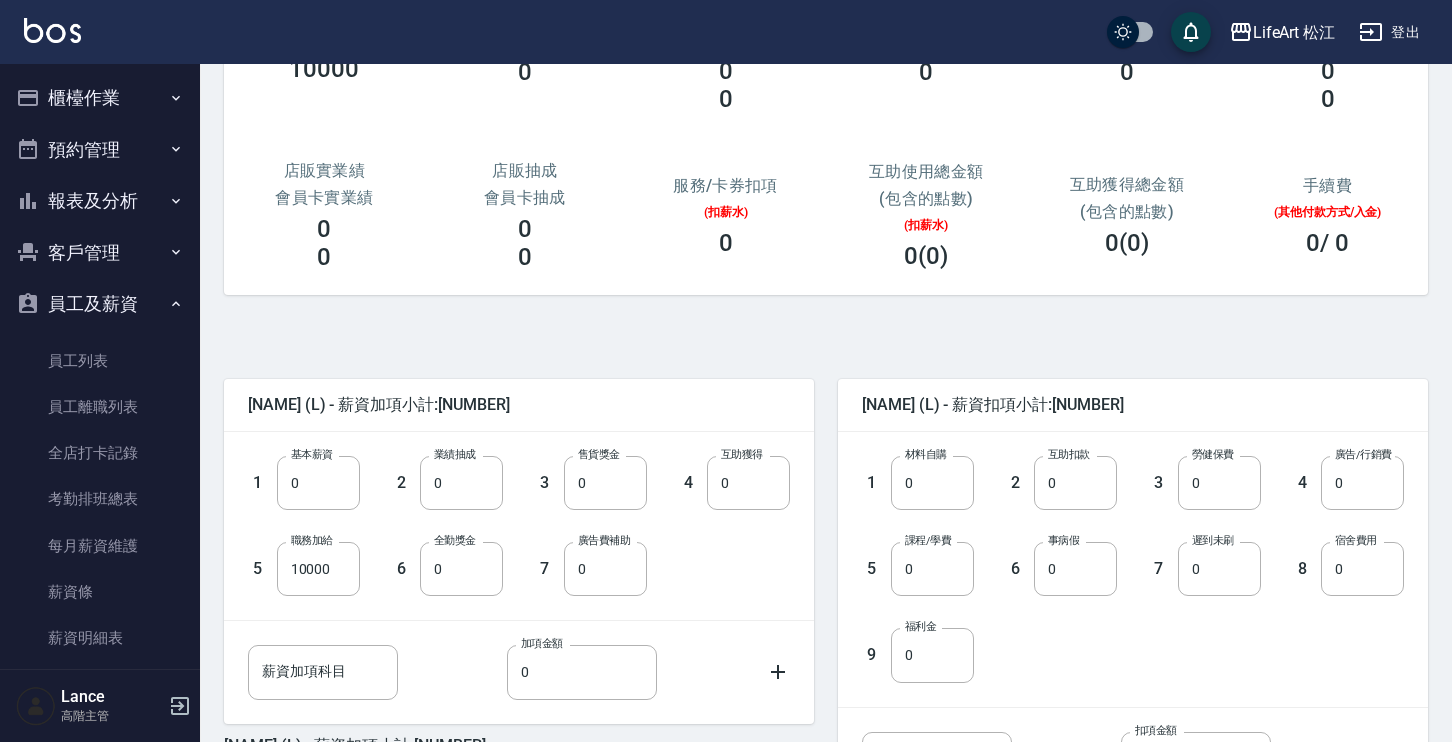 scroll, scrollTop: 375, scrollLeft: 0, axis: vertical 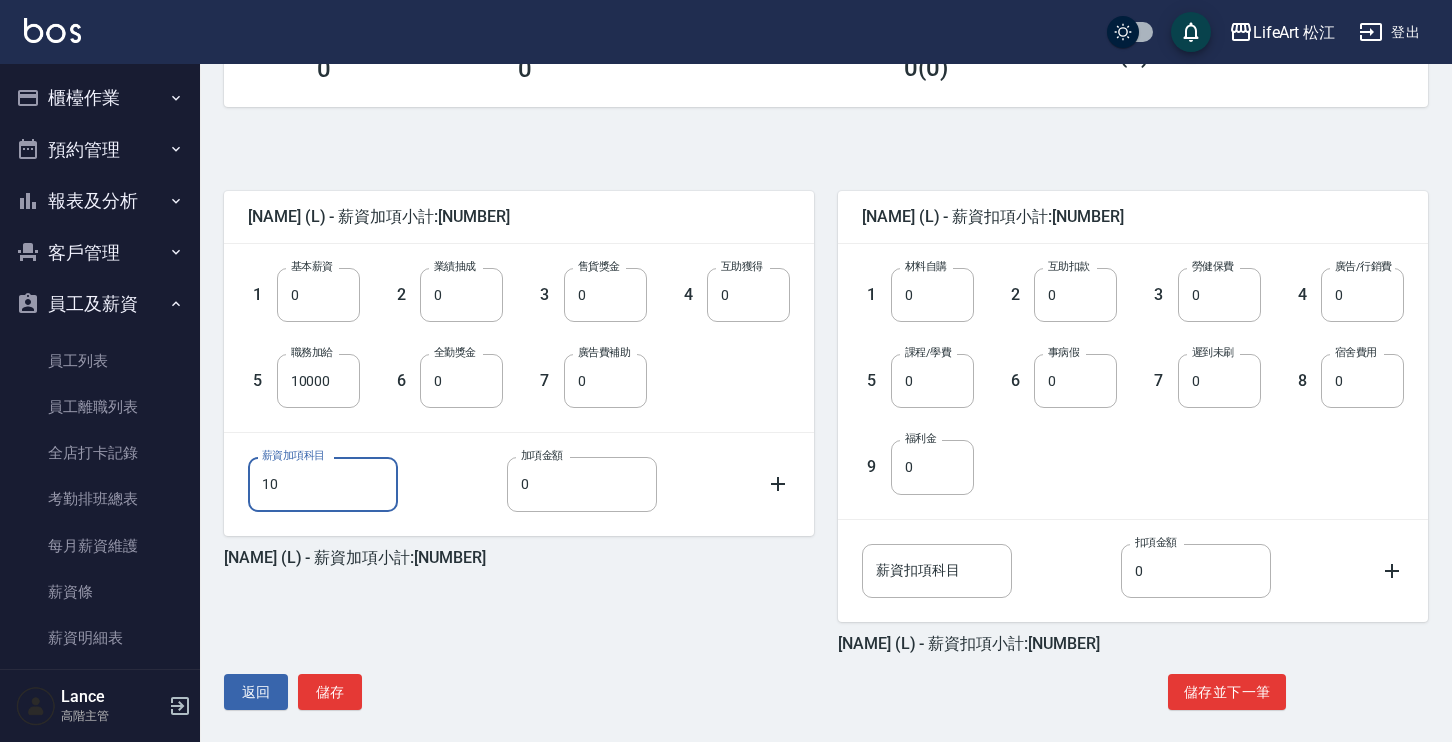 type on "1" 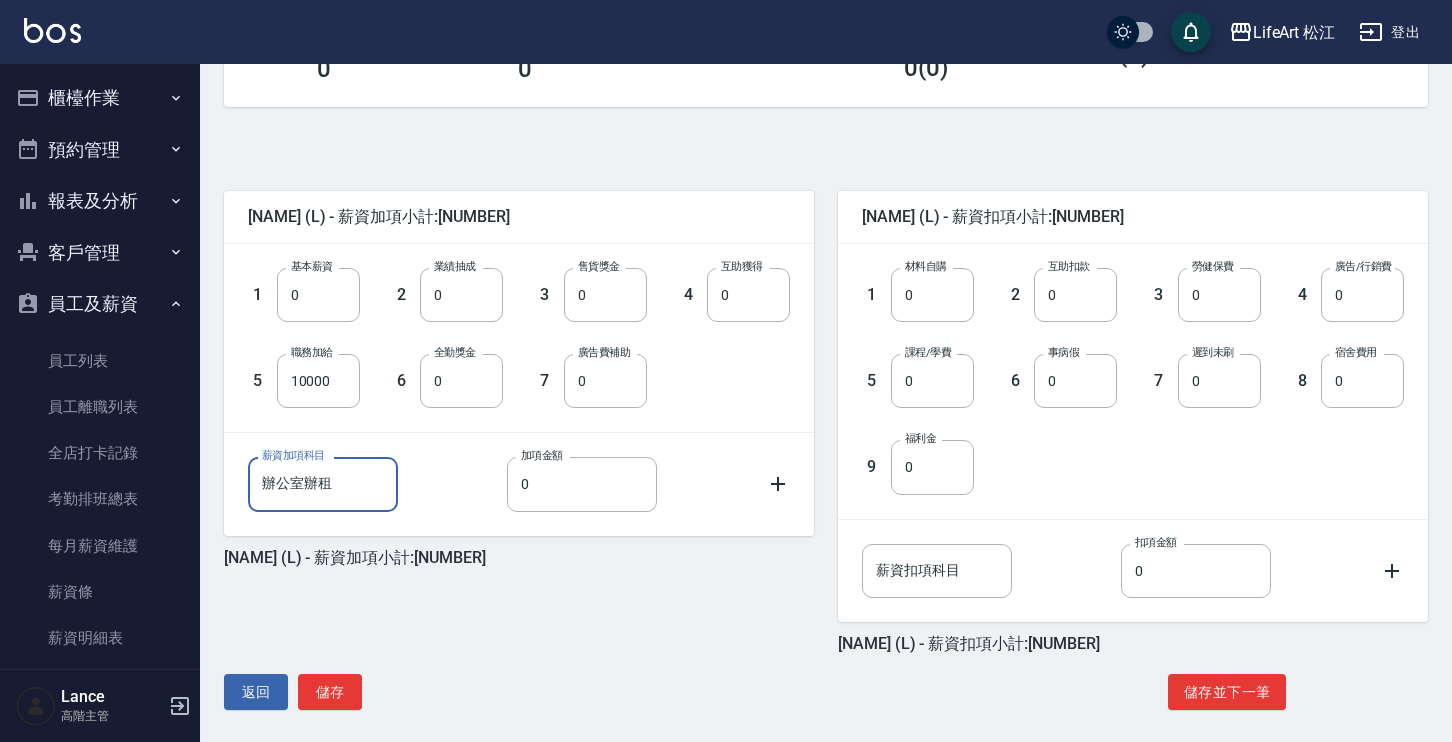 type on "辦公室辦租" 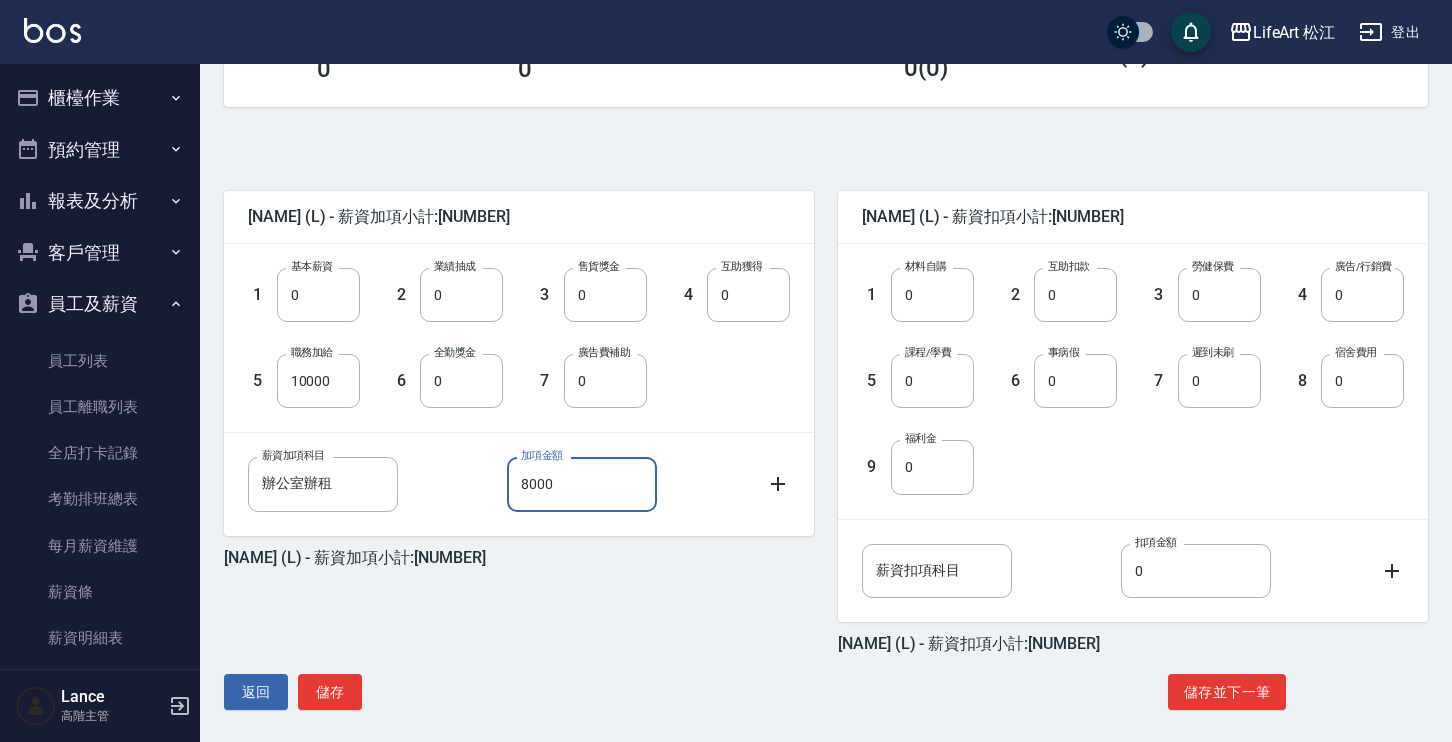 type on "8000" 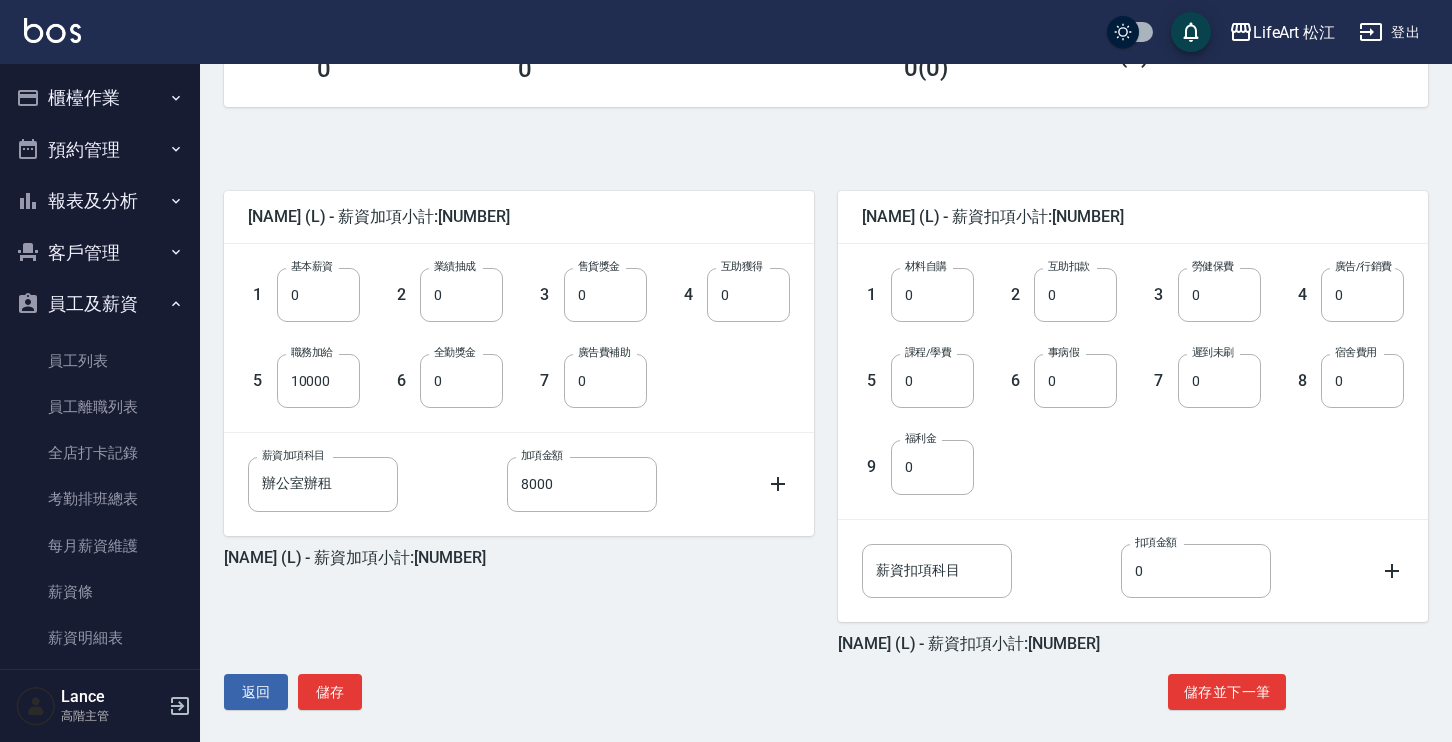 click 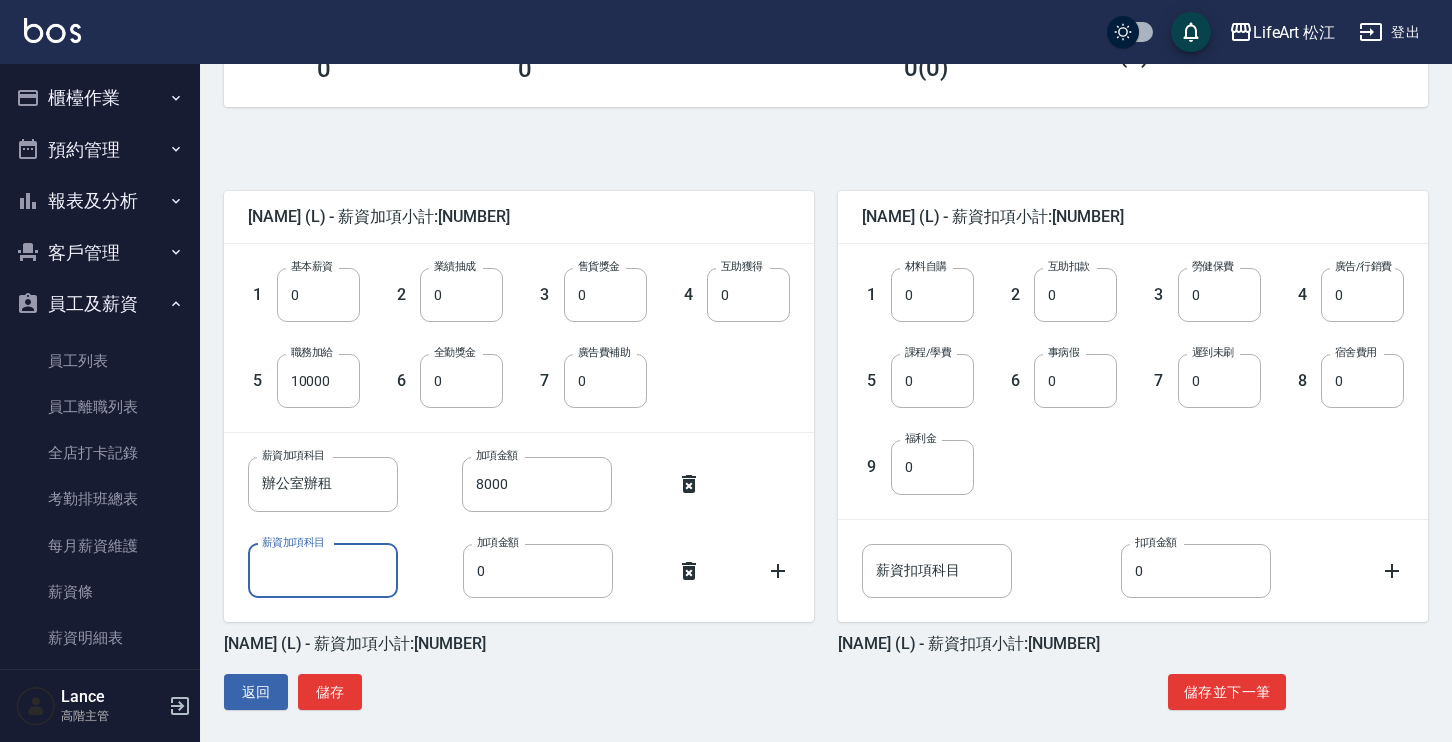 click on "薪資加項科目" at bounding box center (323, 571) 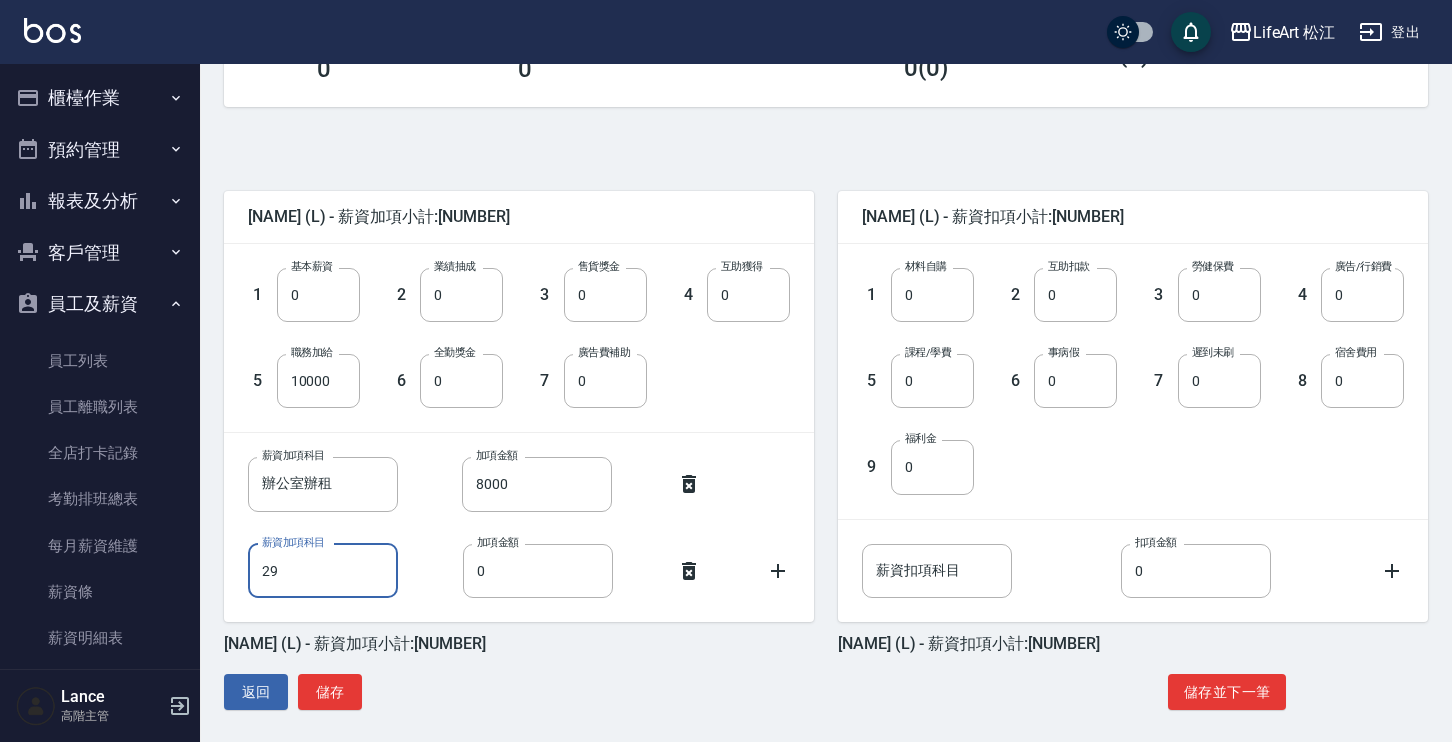 type on "2" 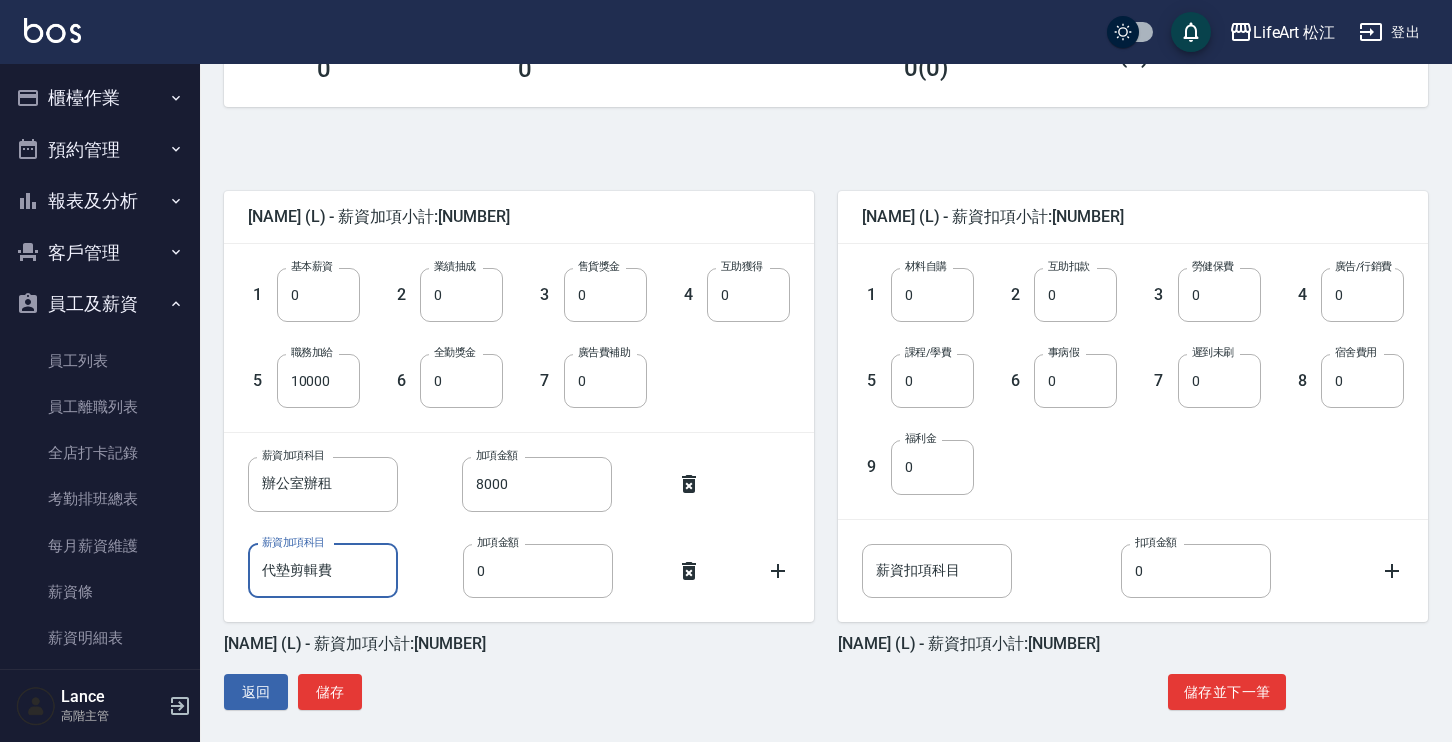 type on "代墊剪輯費" 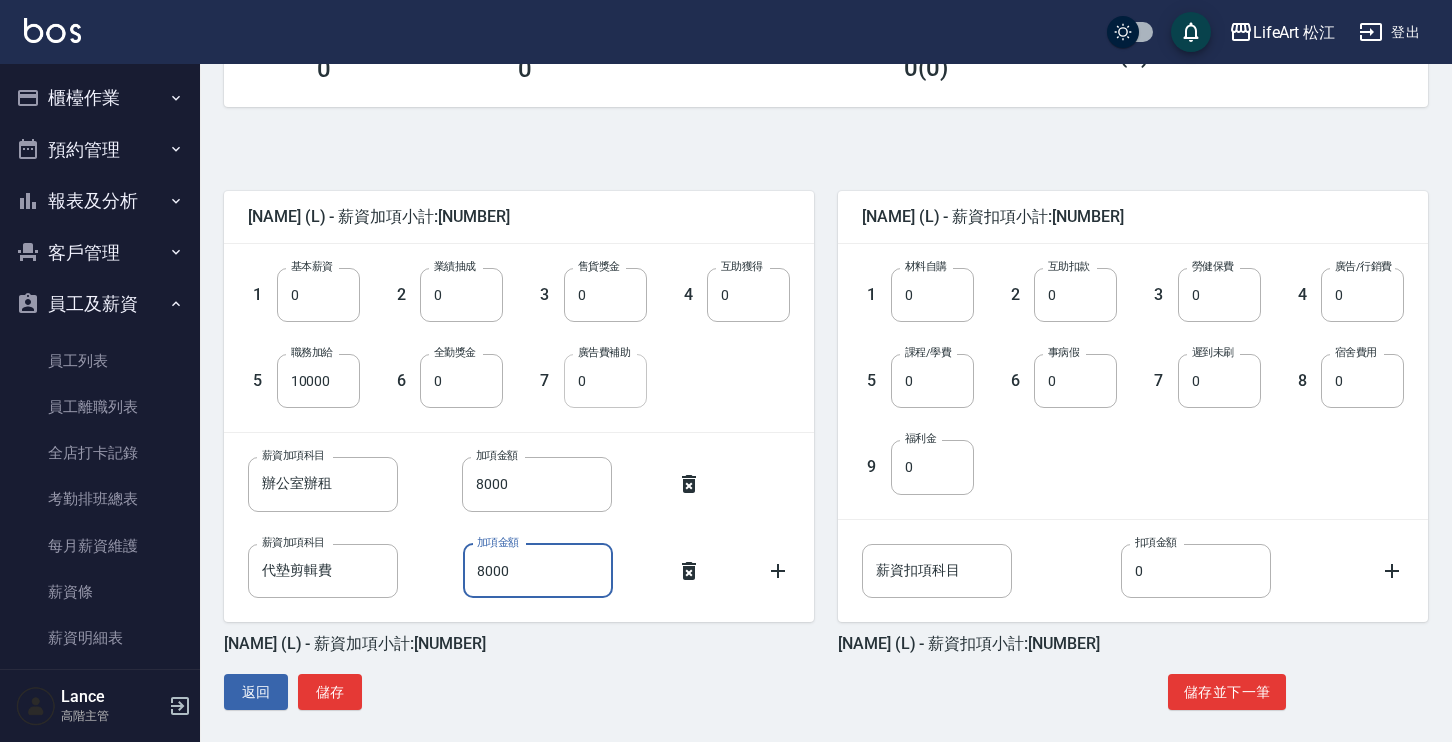 type on "8000" 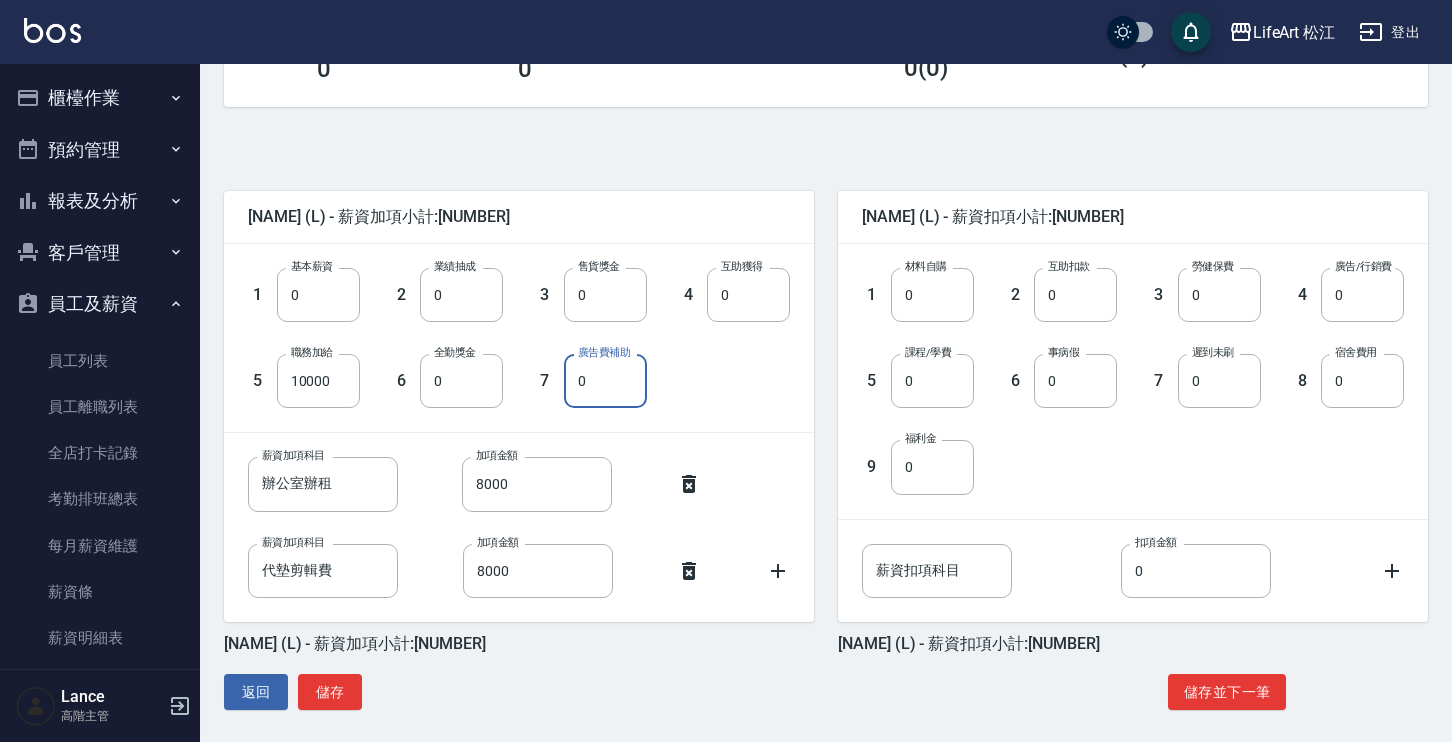click on "0" at bounding box center (605, 381) 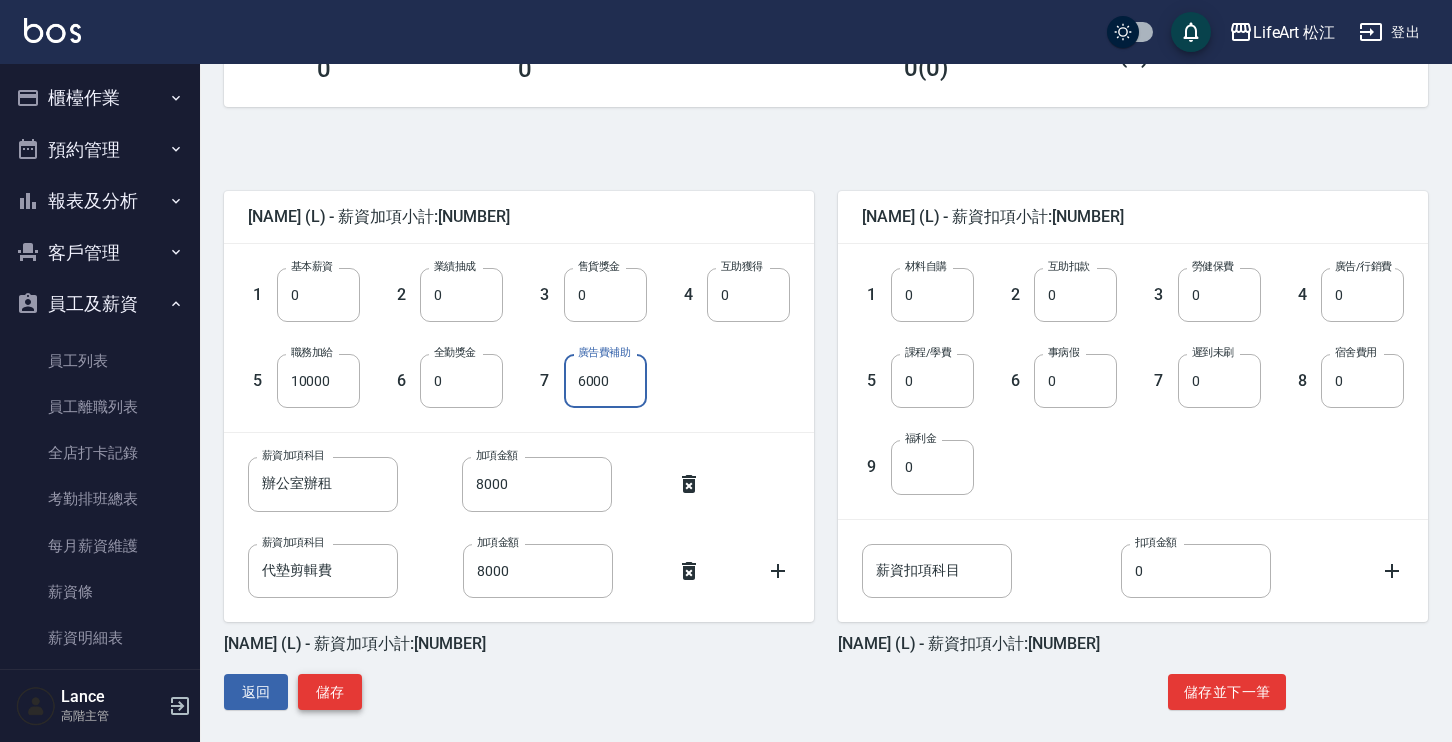 type on "6000" 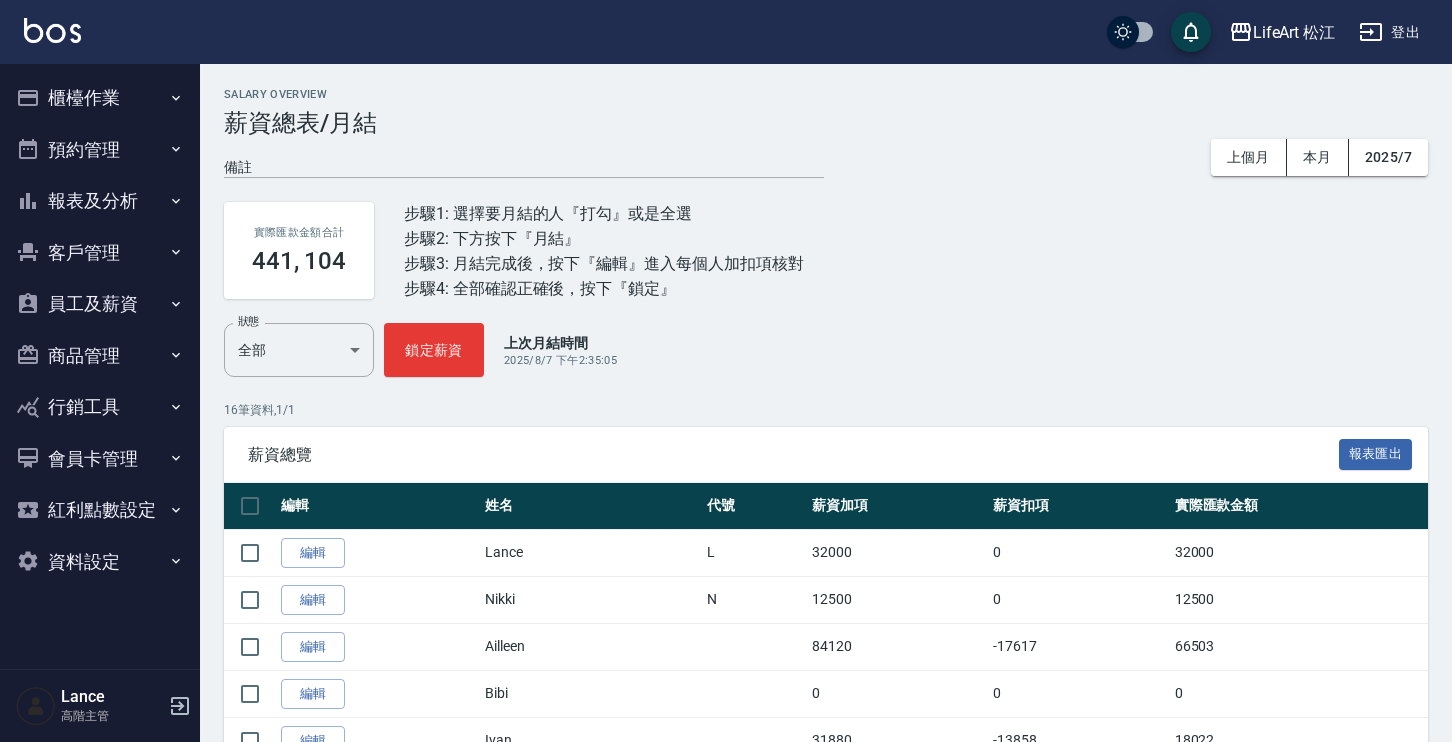 scroll, scrollTop: 376, scrollLeft: 0, axis: vertical 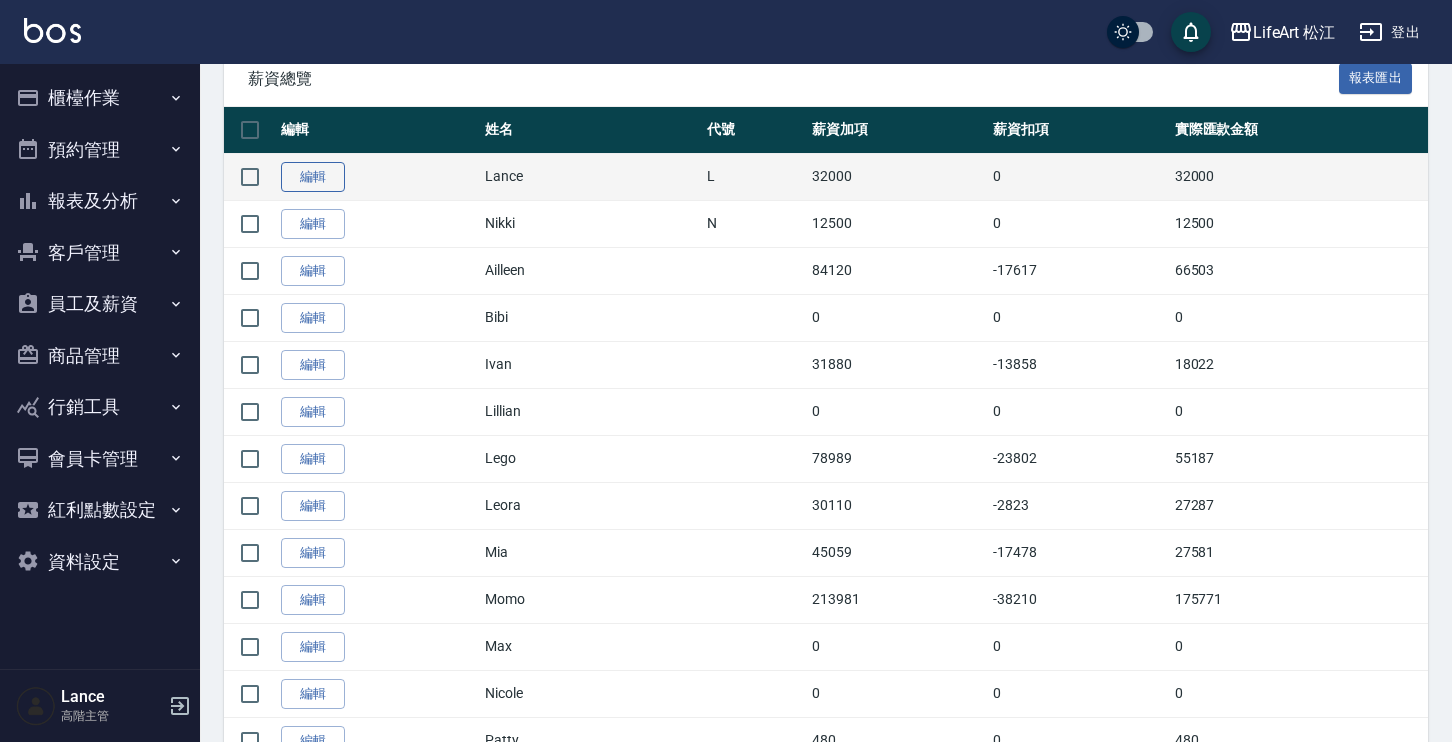 click on "編輯" at bounding box center (313, 177) 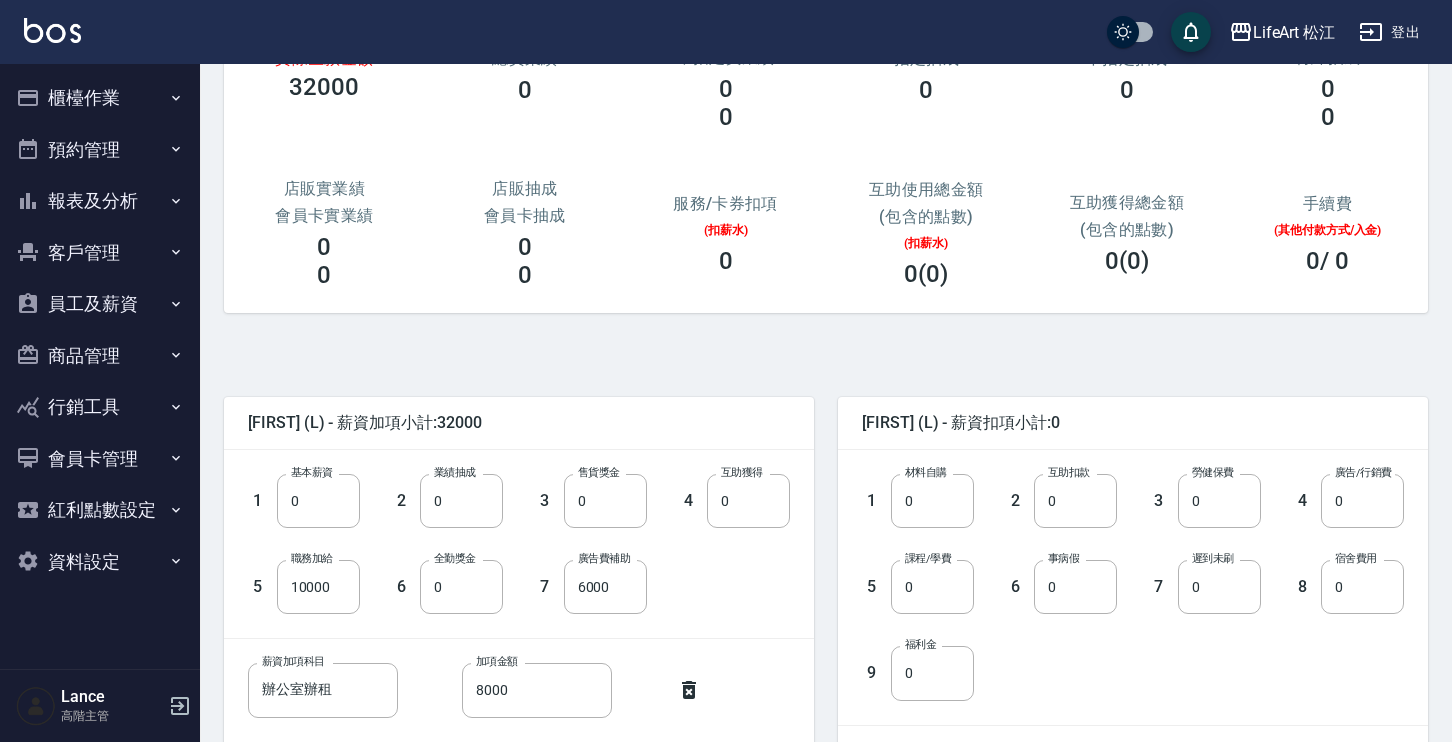 scroll, scrollTop: 330, scrollLeft: 0, axis: vertical 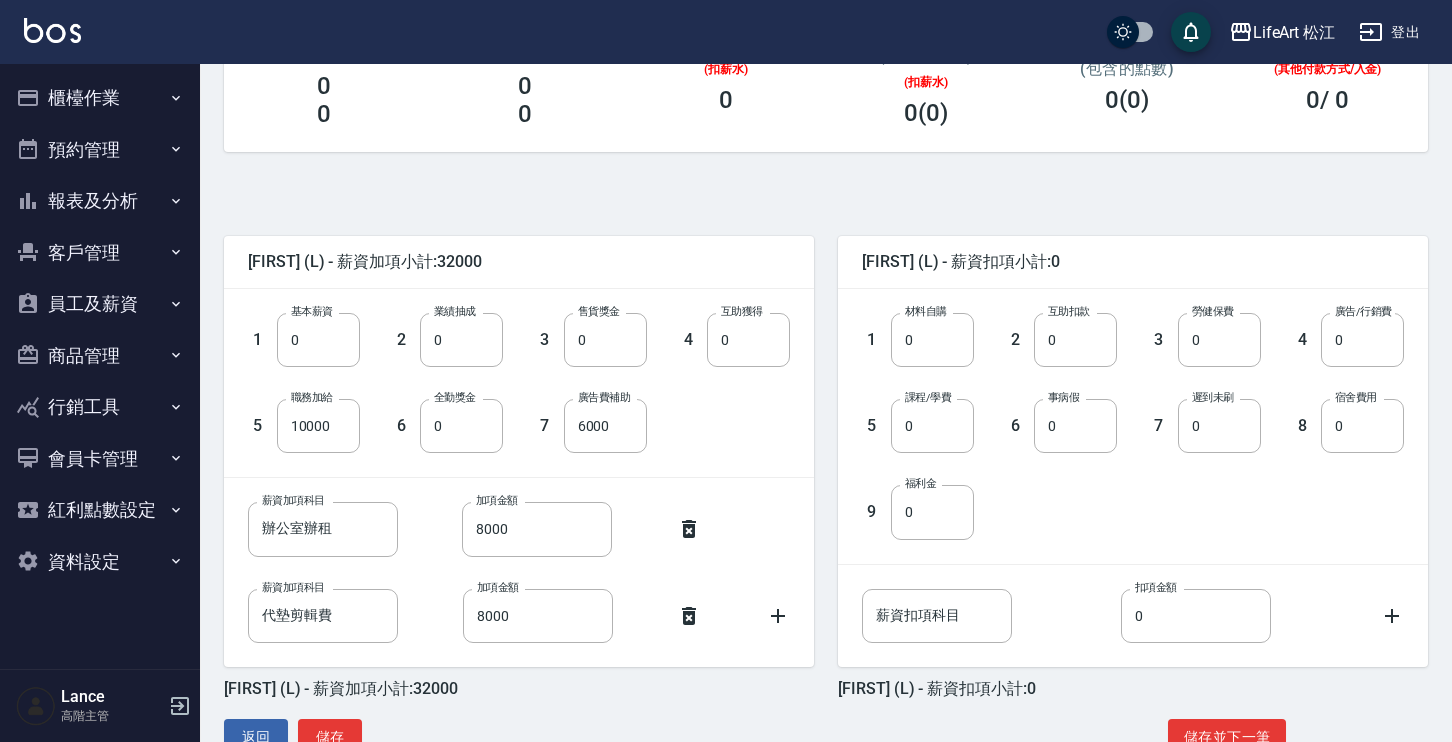 click 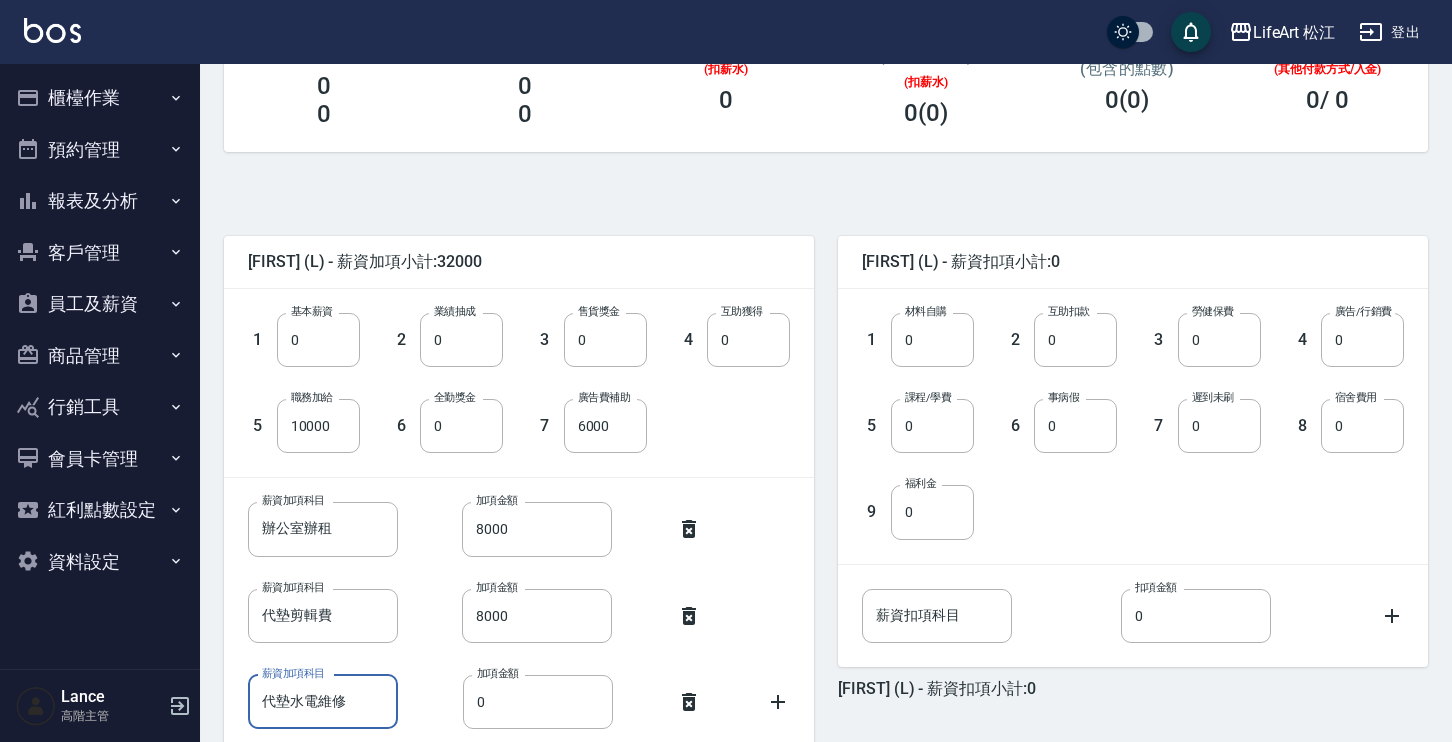 type on "代墊水電維修" 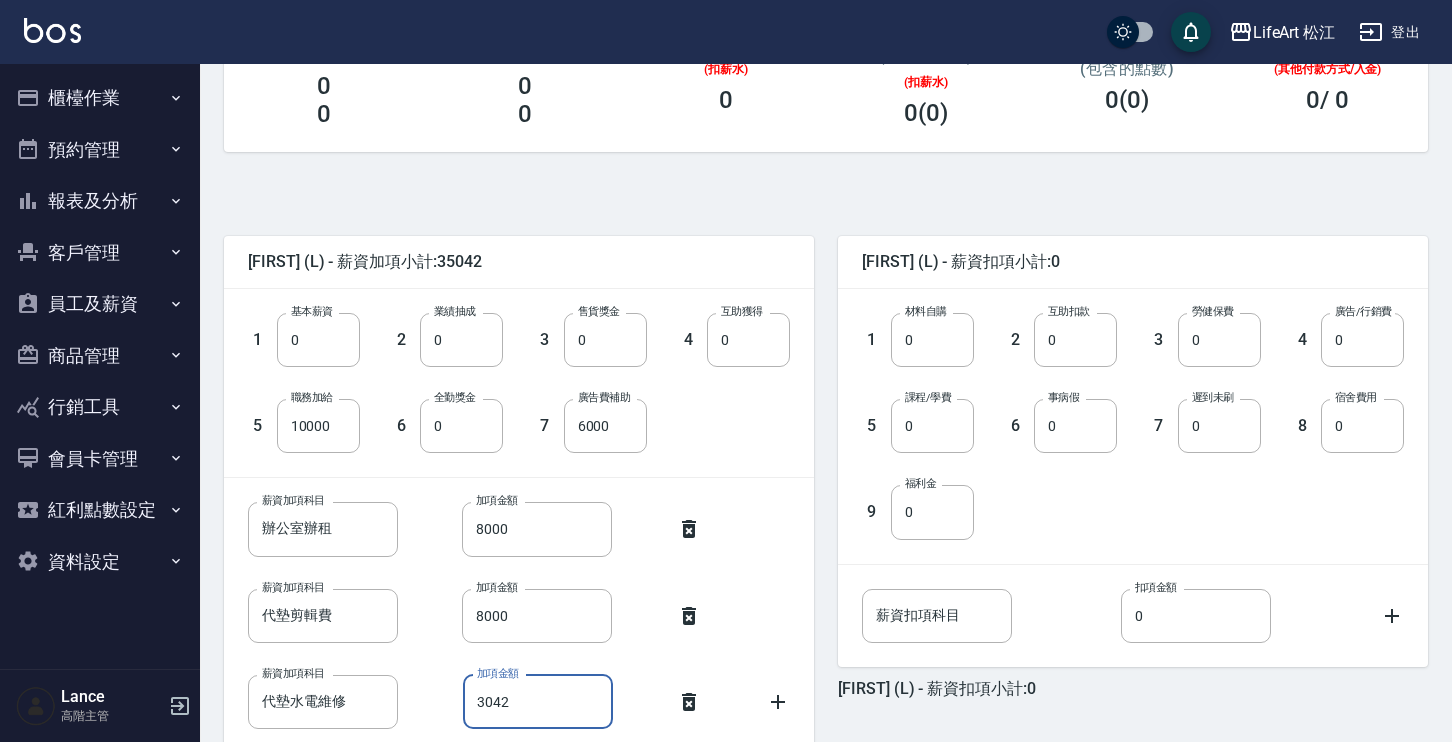 type on "3042" 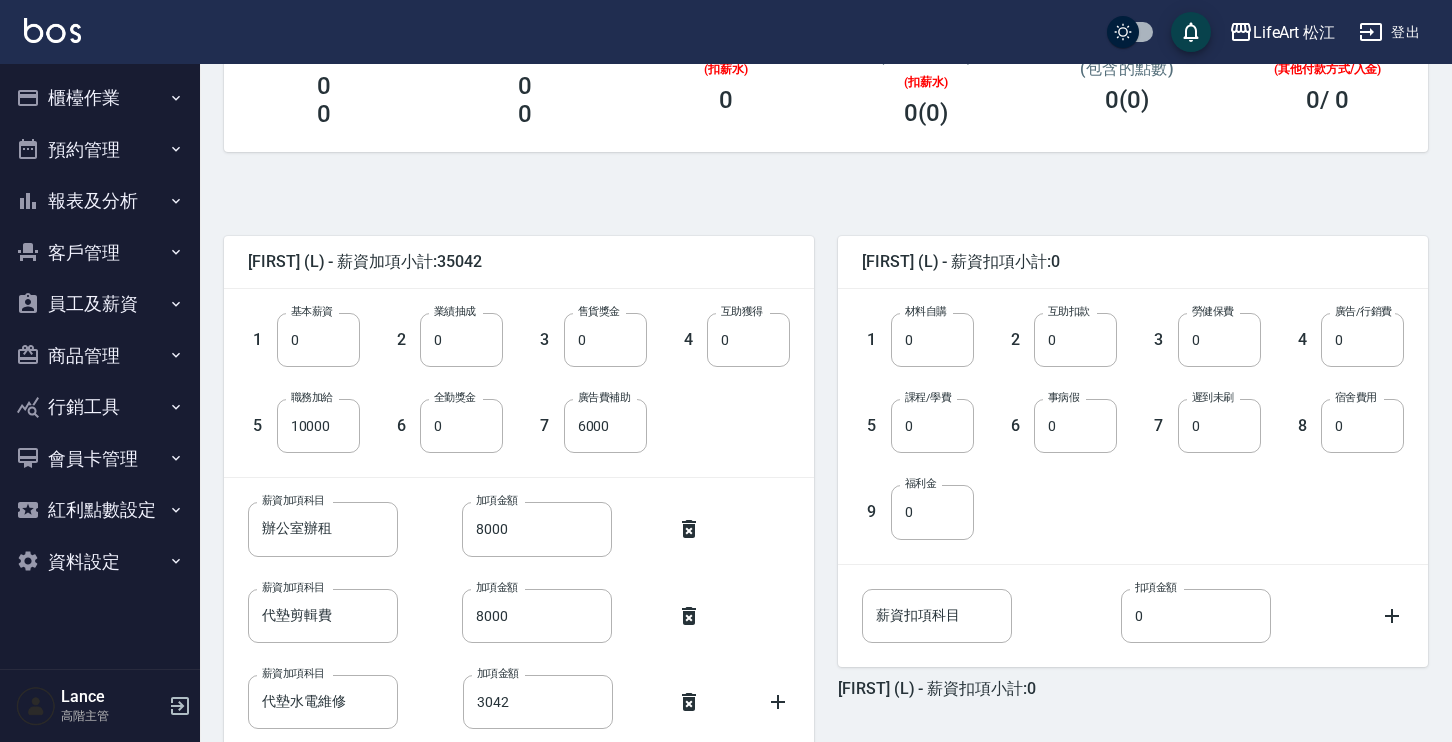 scroll, scrollTop: 473, scrollLeft: 0, axis: vertical 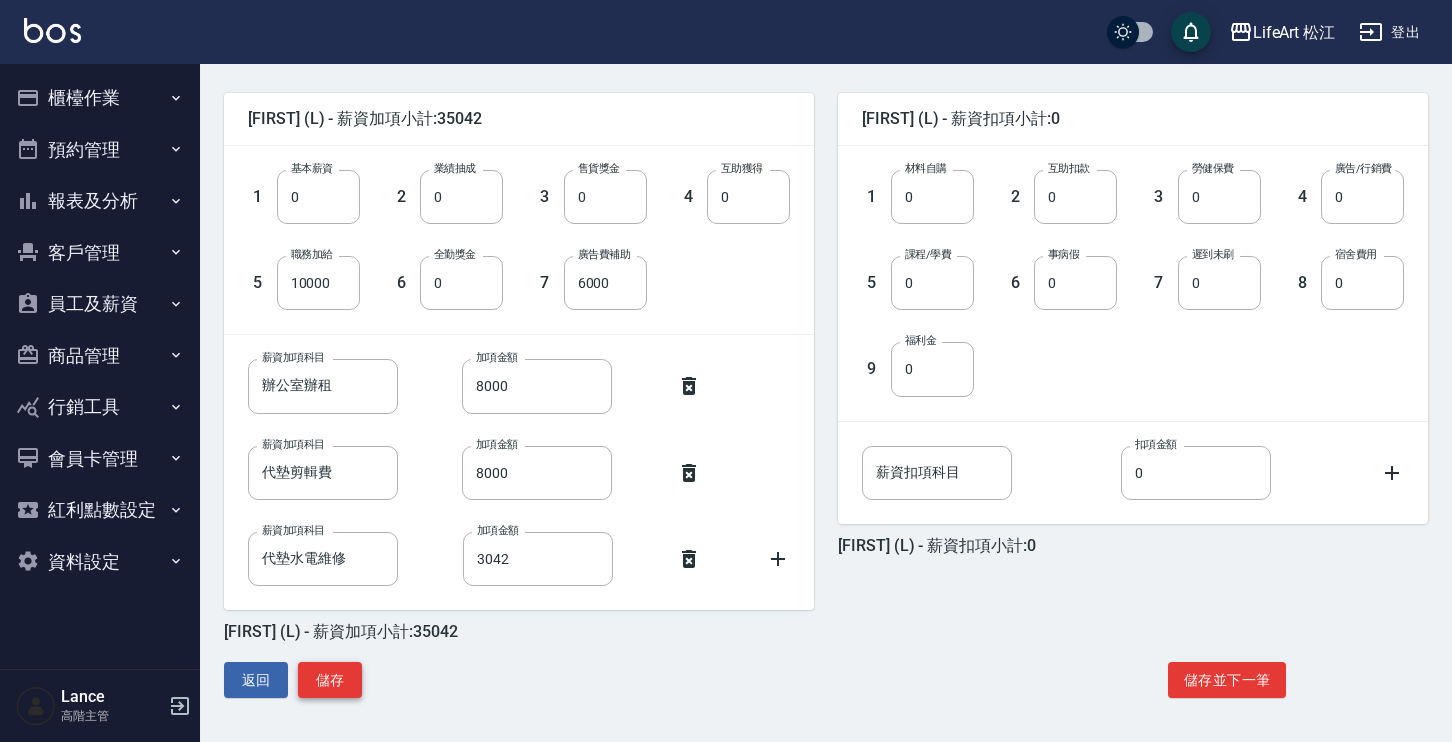 click on "儲存" at bounding box center (330, 680) 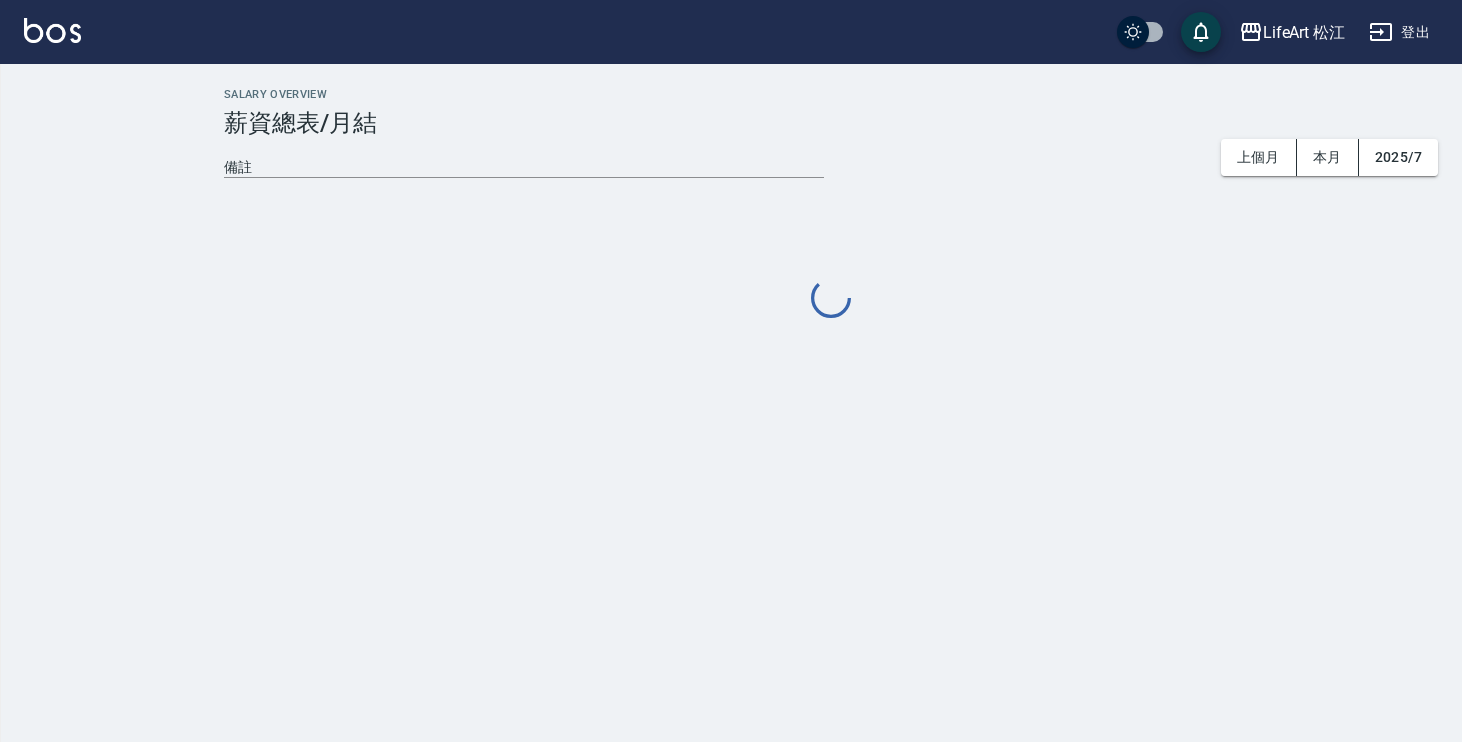 scroll, scrollTop: 0, scrollLeft: 0, axis: both 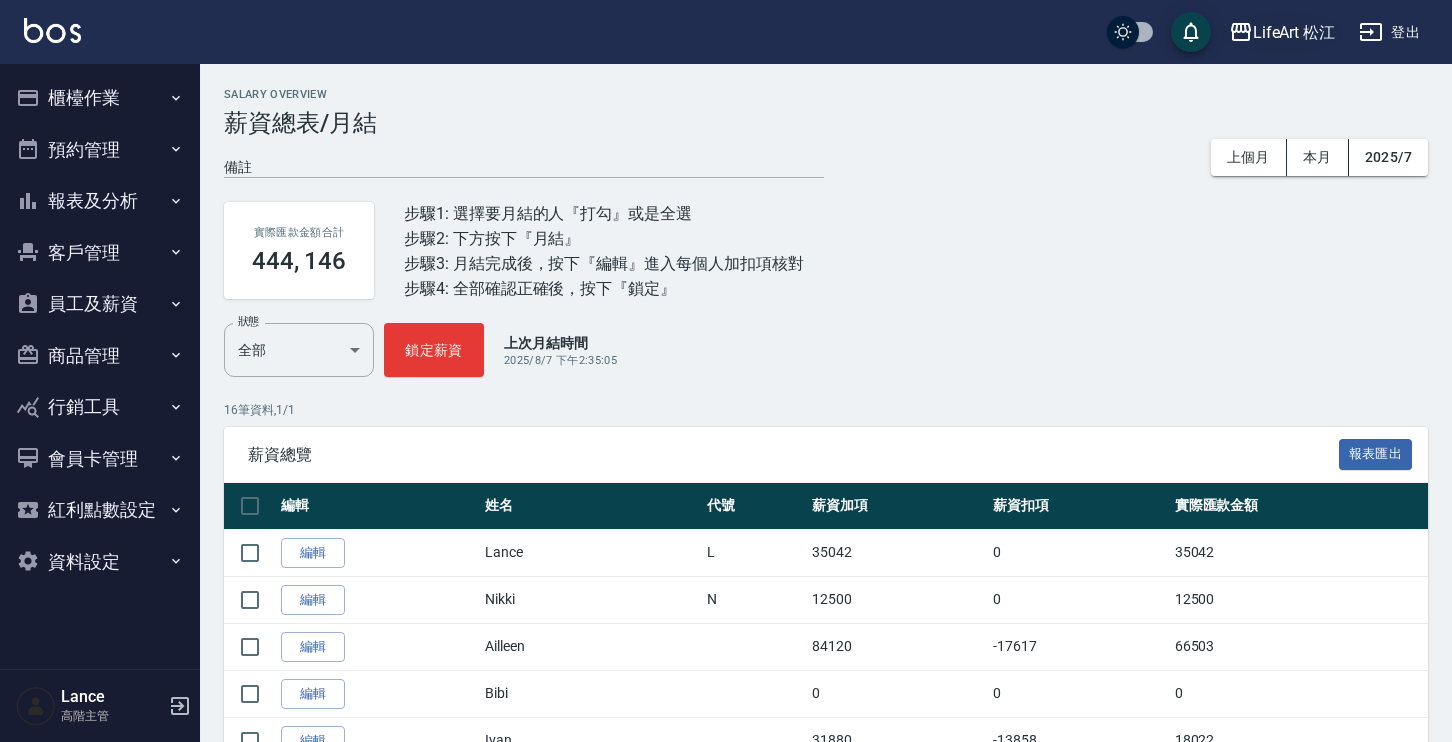 click on "LifeArt 松江" at bounding box center (1294, 32) 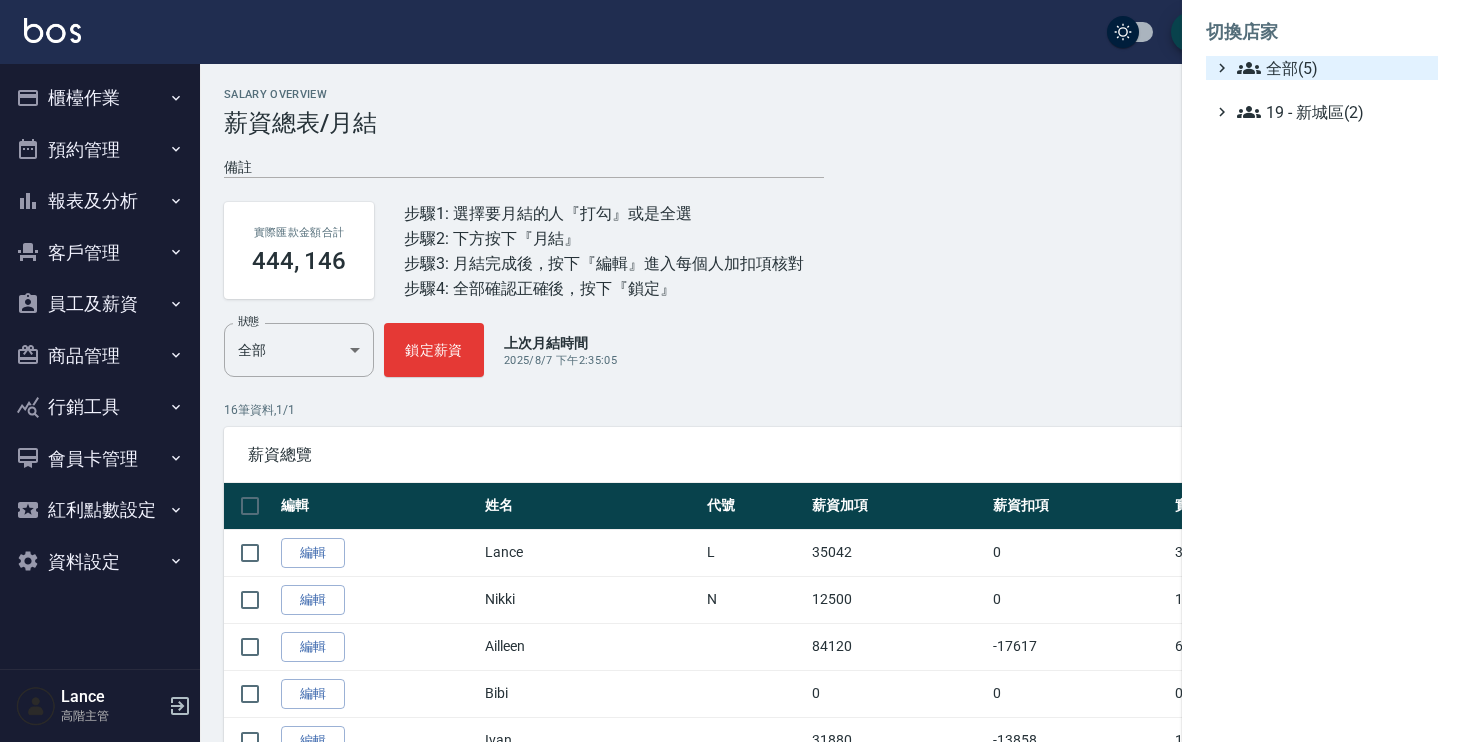 click on "全部(5)" at bounding box center (1333, 68) 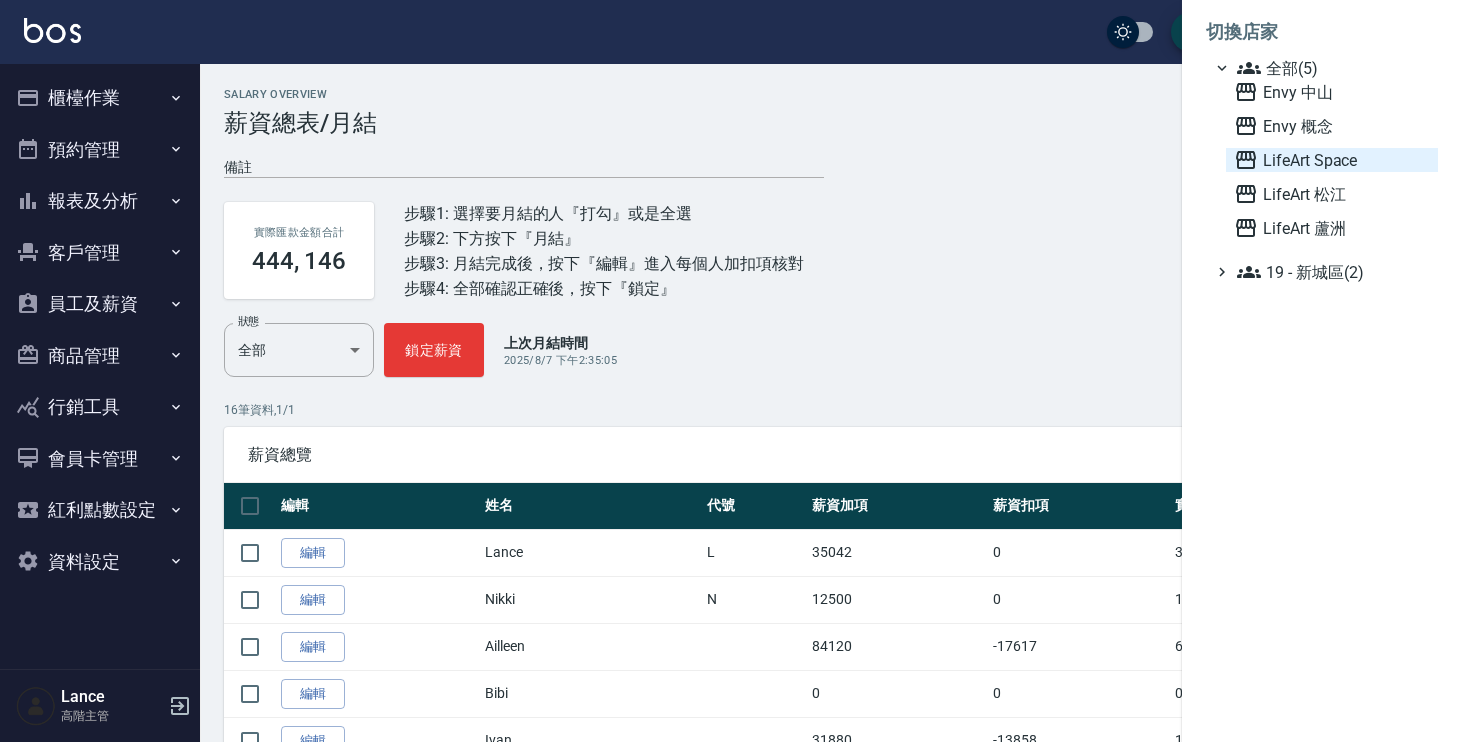 click on "LifeArt Space" at bounding box center [1332, 160] 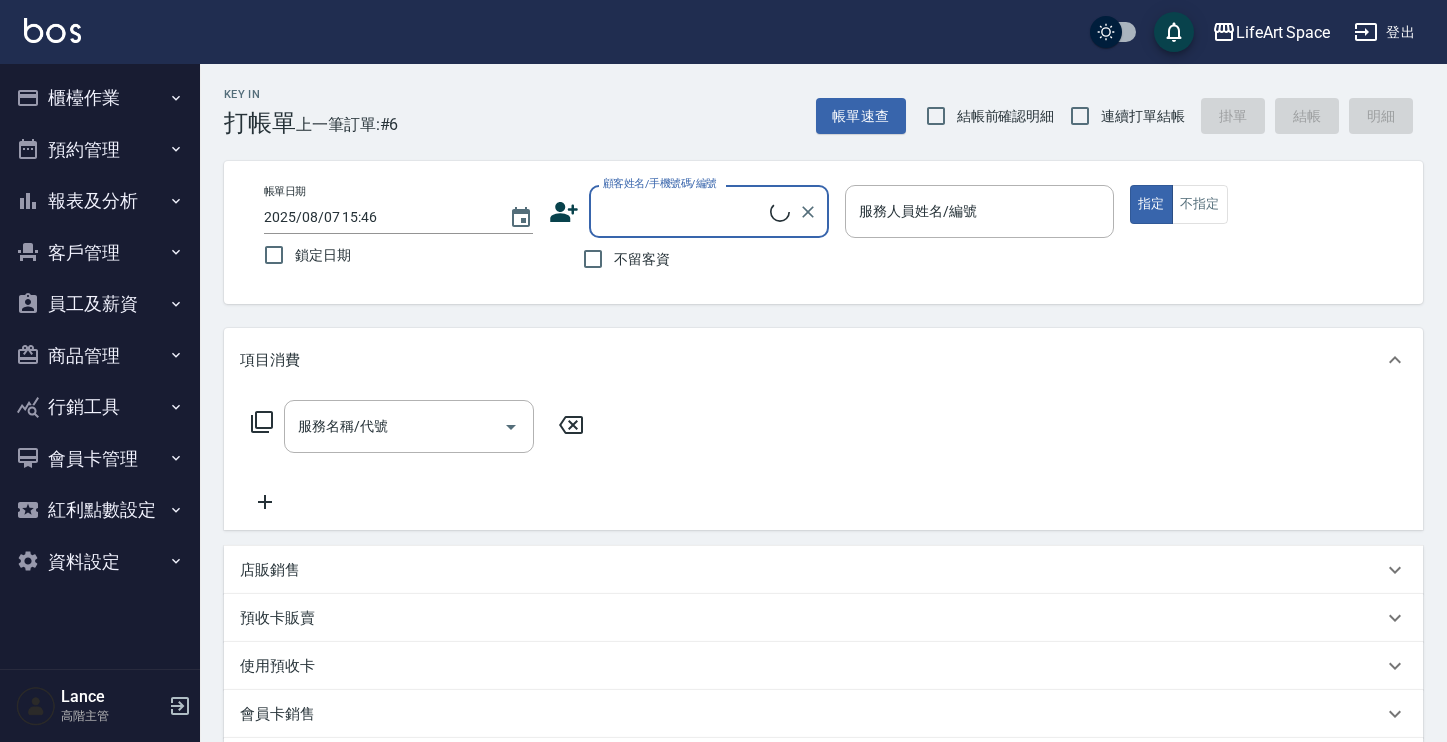 scroll, scrollTop: 0, scrollLeft: 0, axis: both 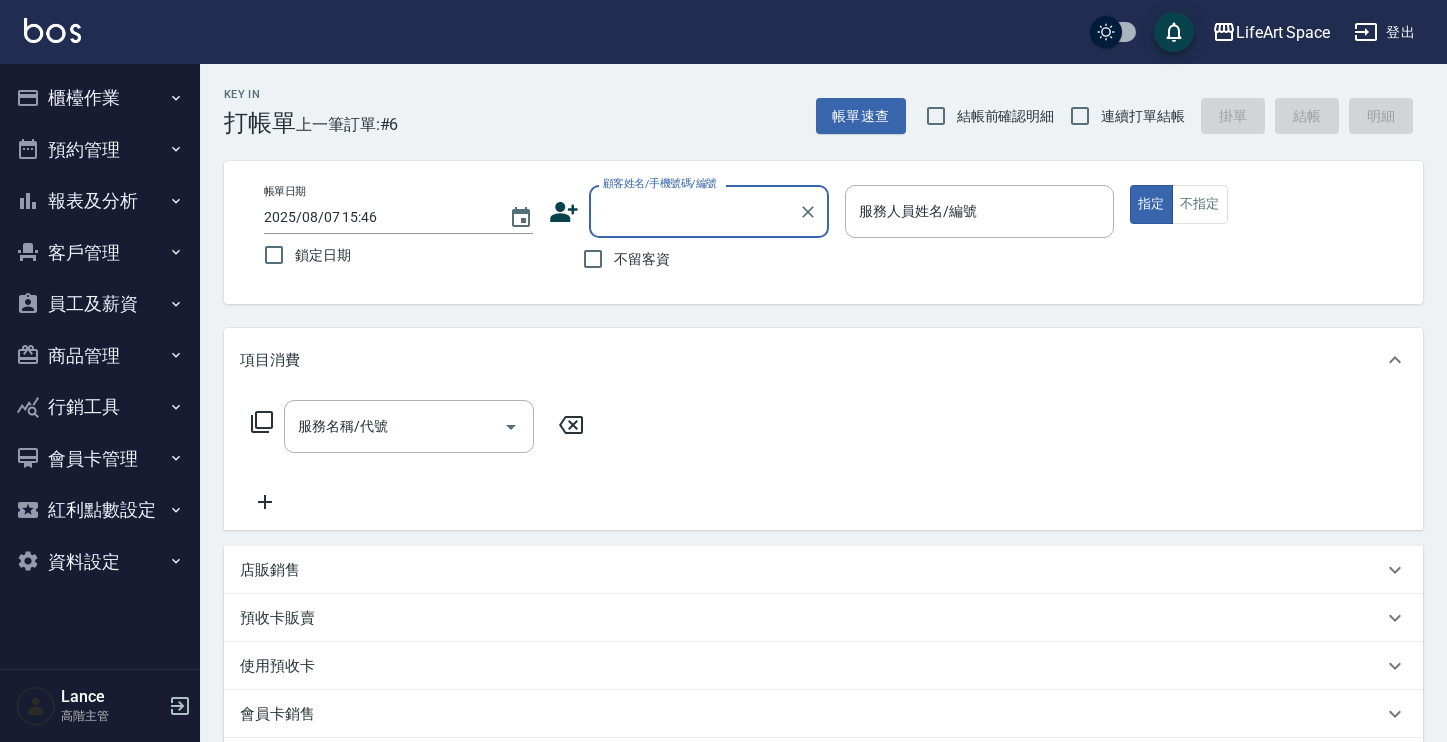 click on "員工及薪資" at bounding box center [100, 304] 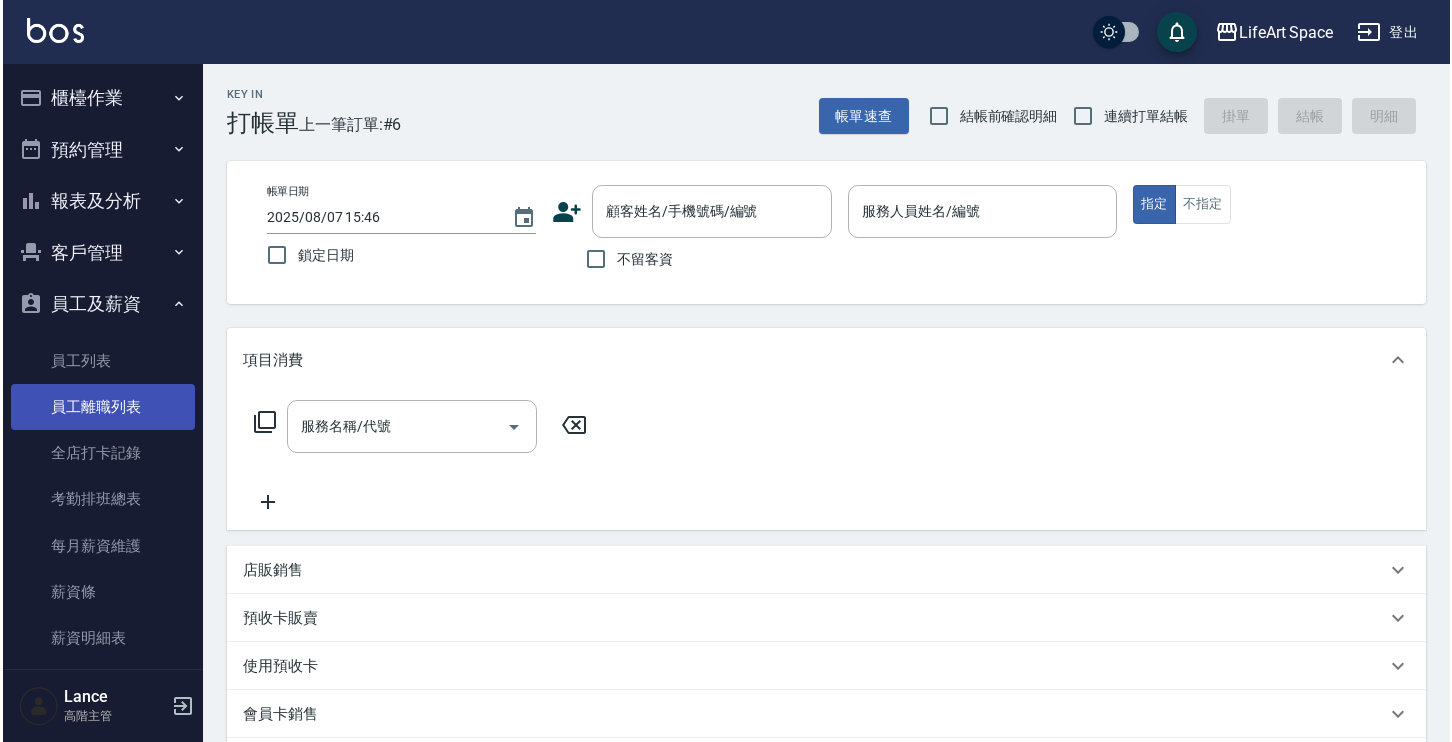 scroll, scrollTop: 39, scrollLeft: 0, axis: vertical 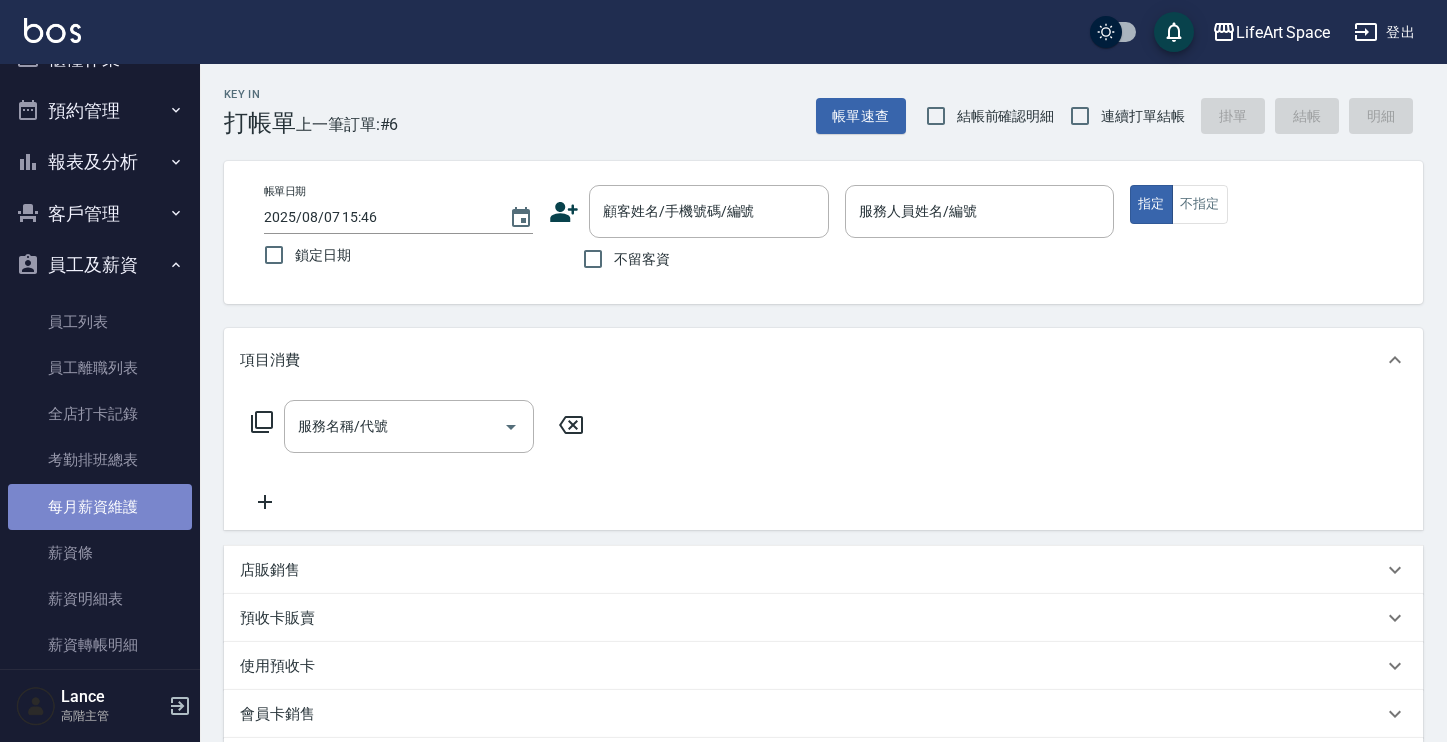 click on "每月薪資維護" at bounding box center (100, 507) 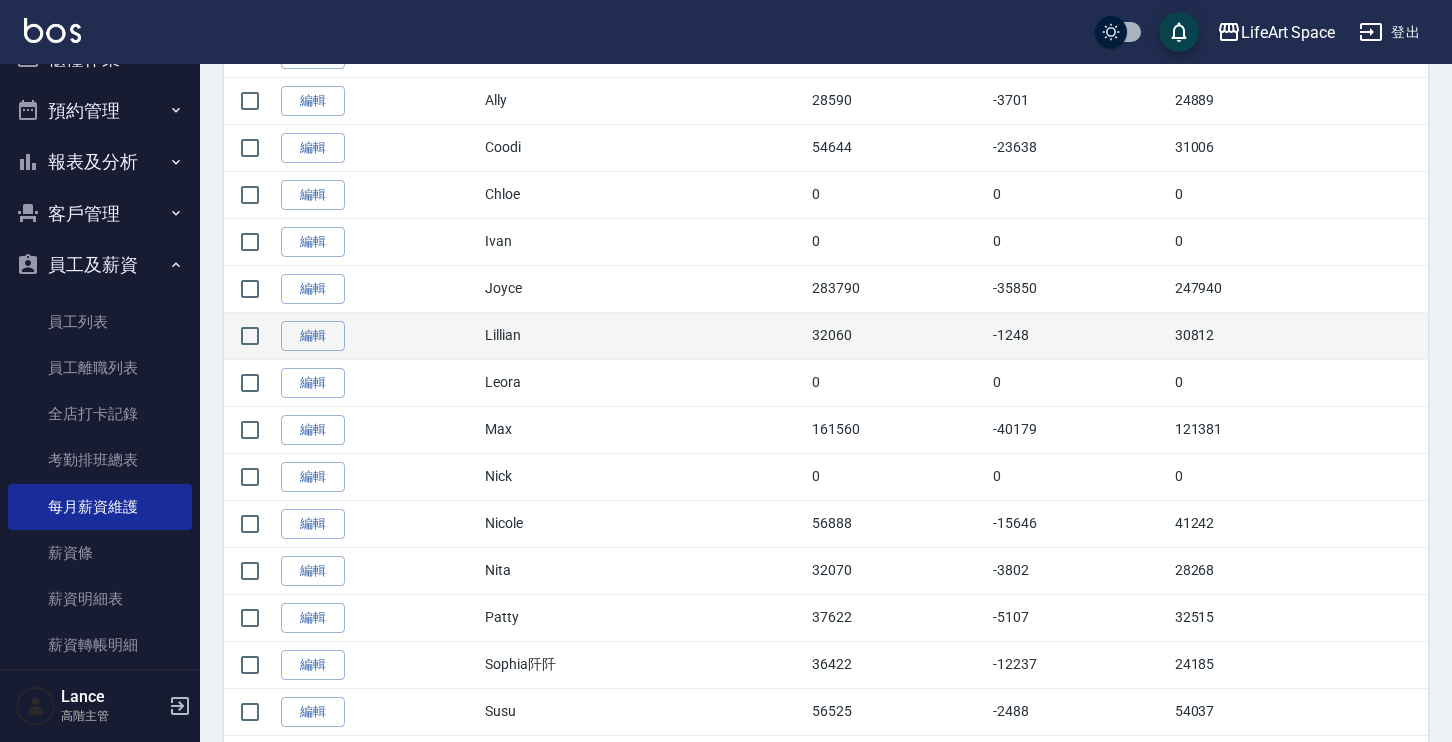 scroll, scrollTop: 445, scrollLeft: 0, axis: vertical 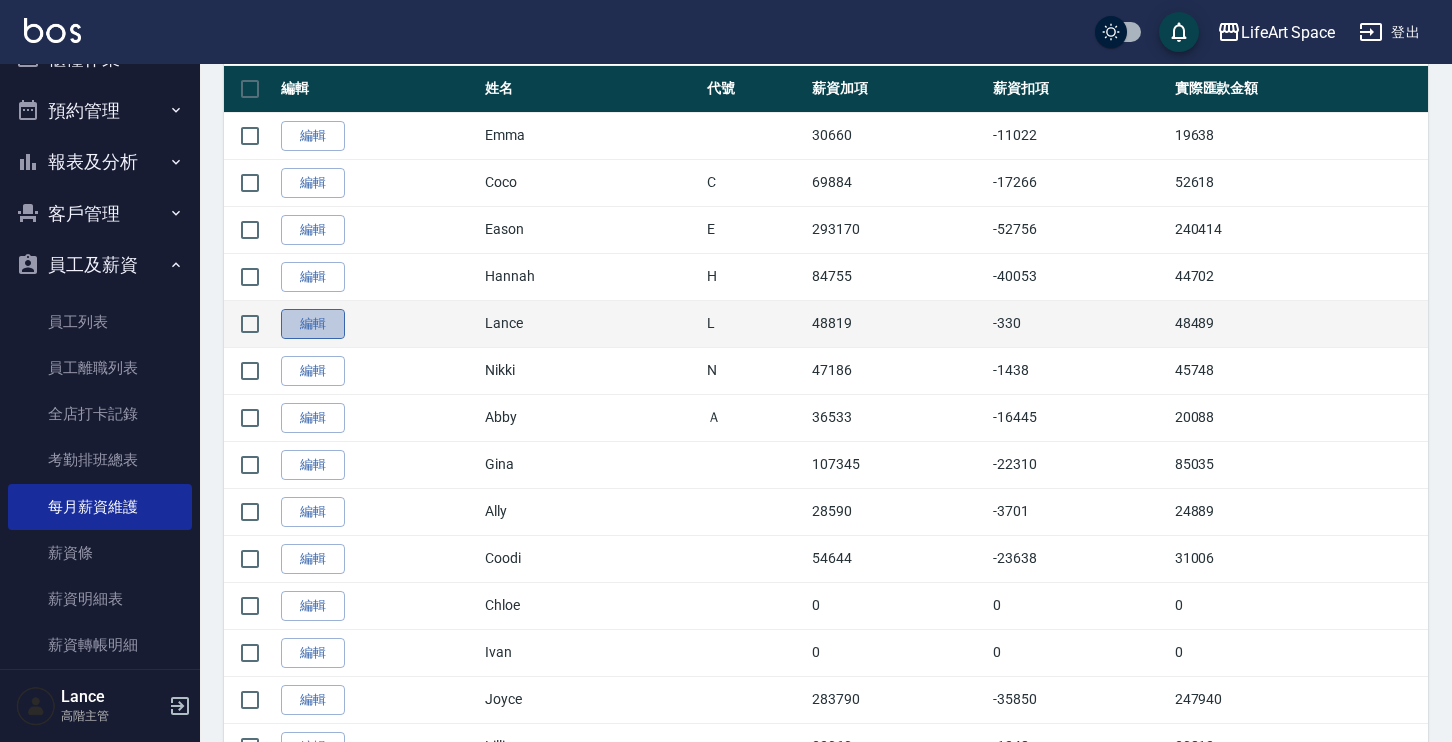 click on "編輯" at bounding box center [313, 324] 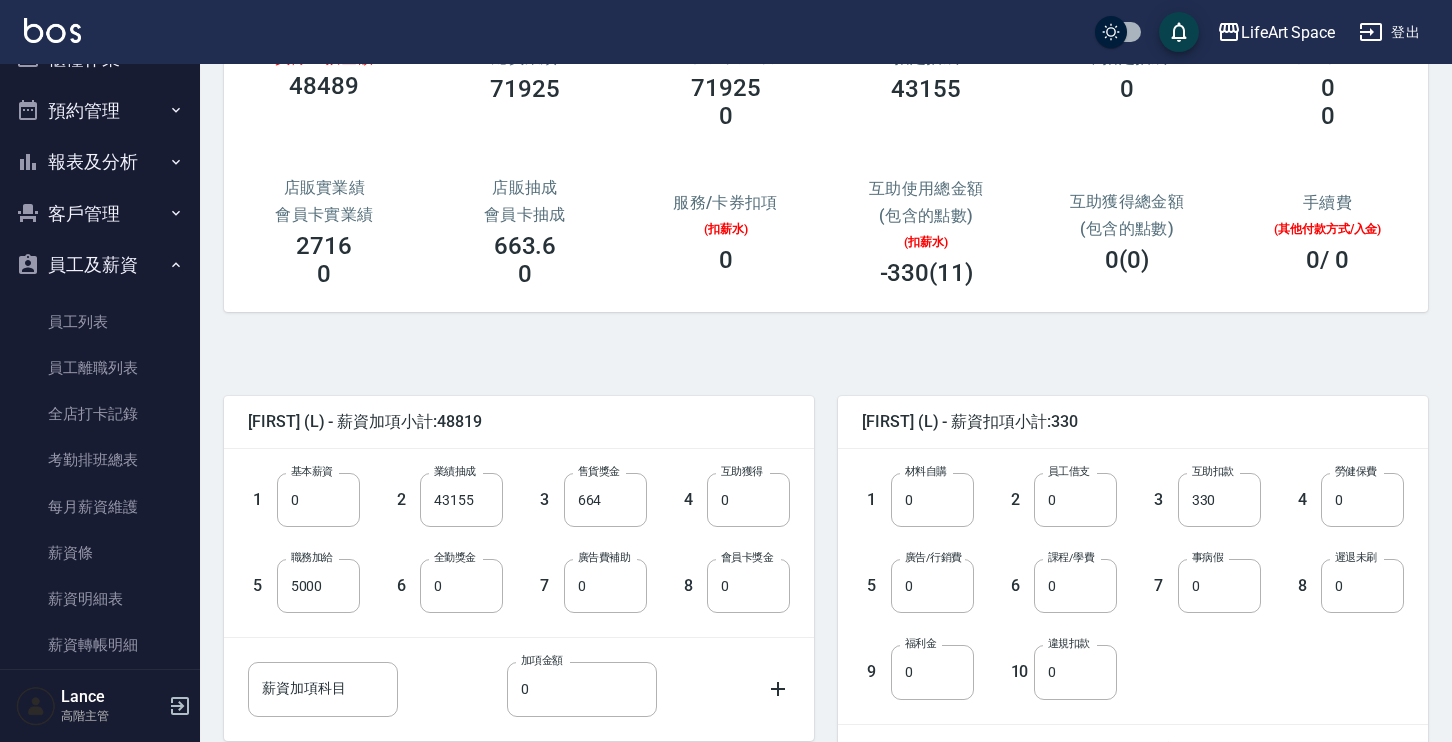 scroll, scrollTop: 326, scrollLeft: 0, axis: vertical 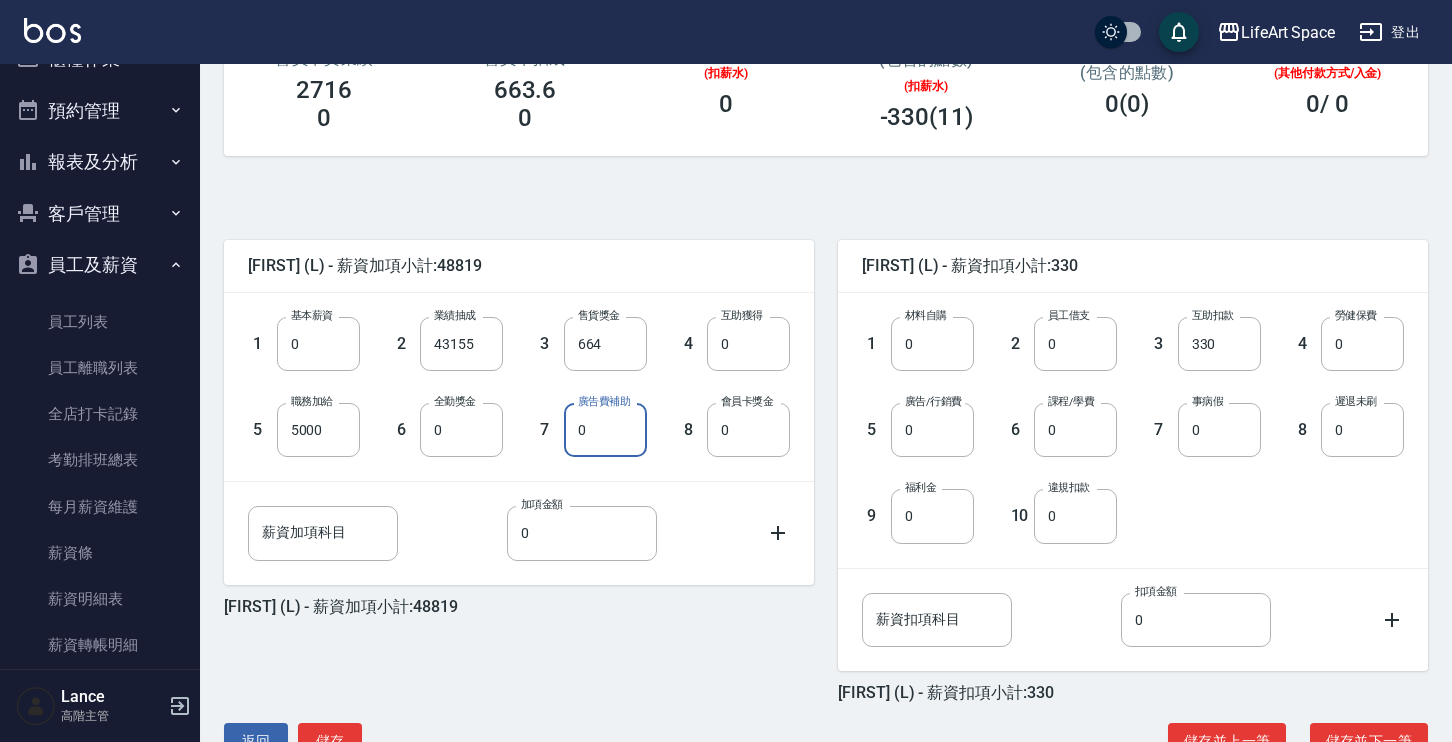 click on "0" at bounding box center (605, 430) 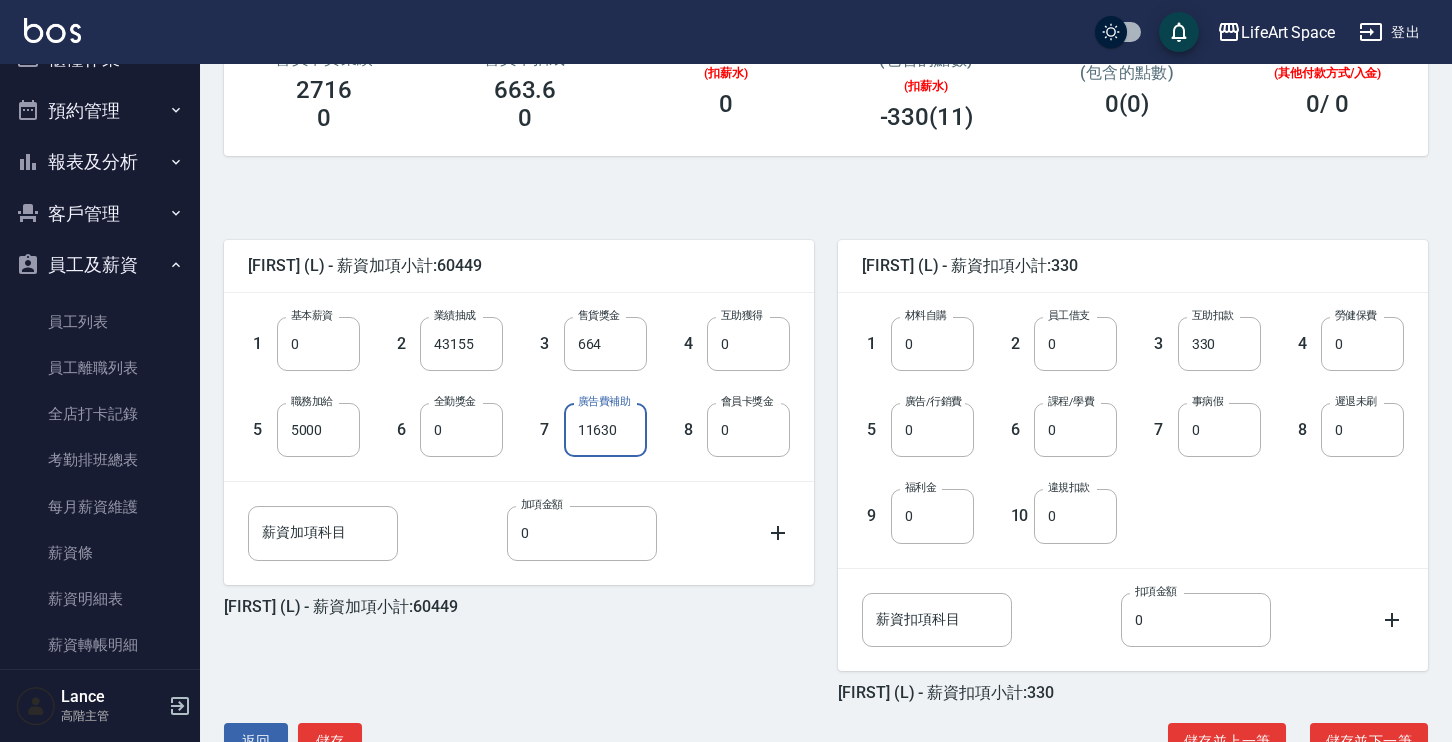 scroll, scrollTop: 362, scrollLeft: 0, axis: vertical 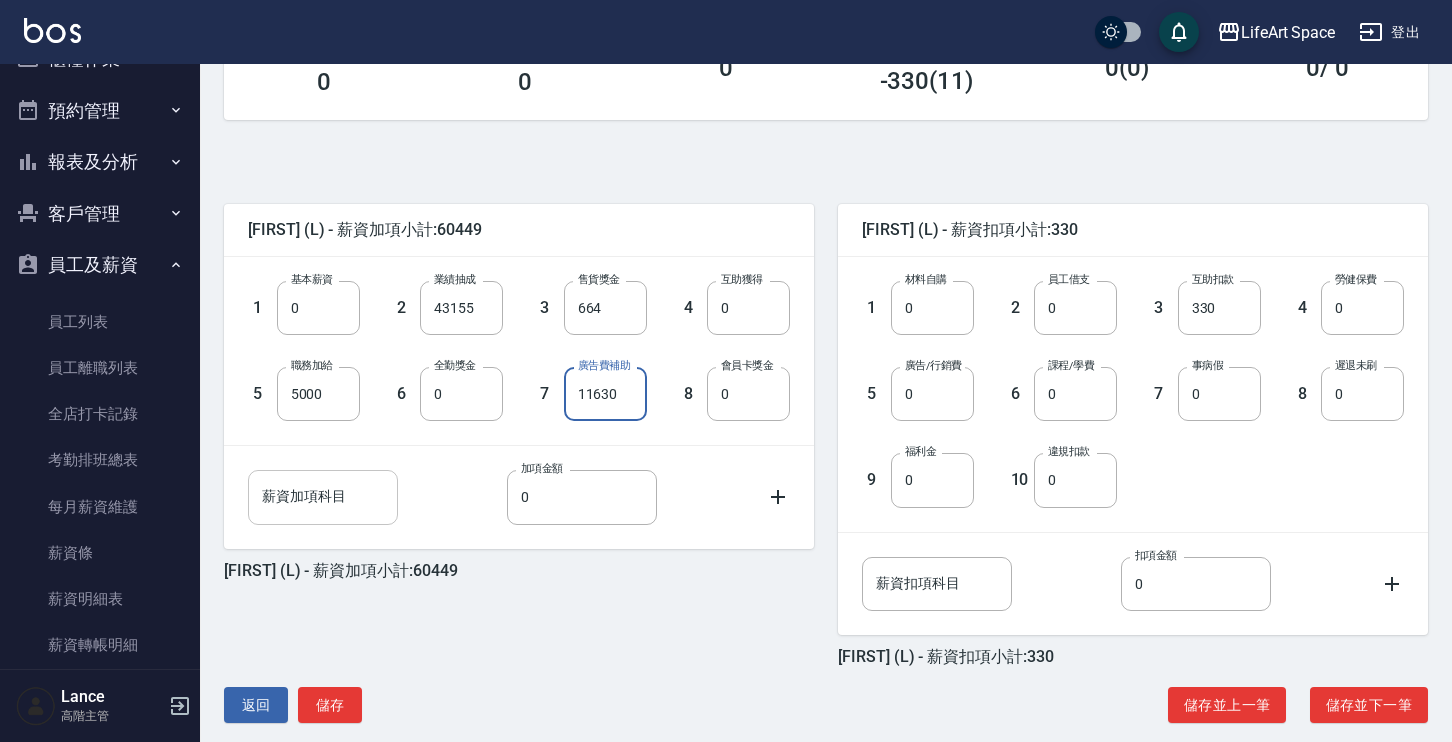 type on "11630" 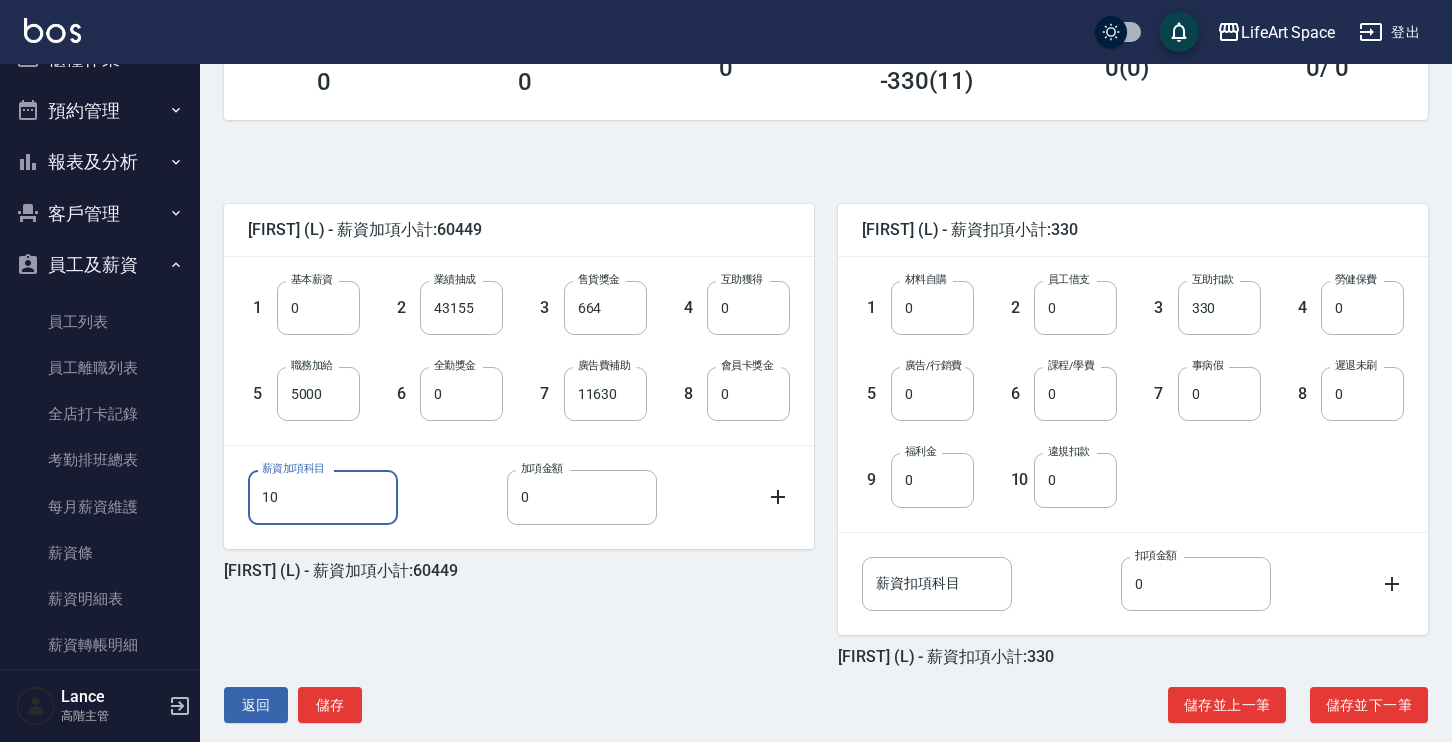 type on "1" 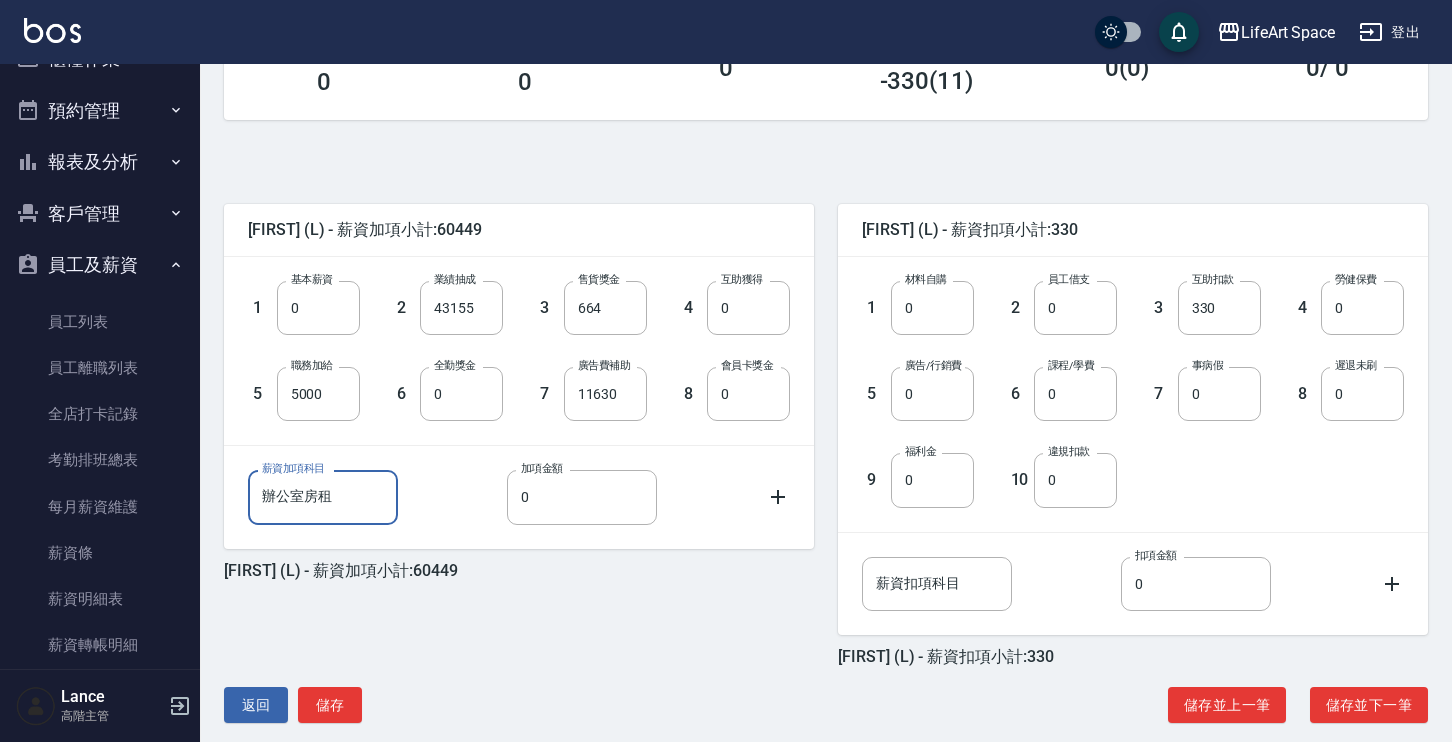 type on "辦公室房租" 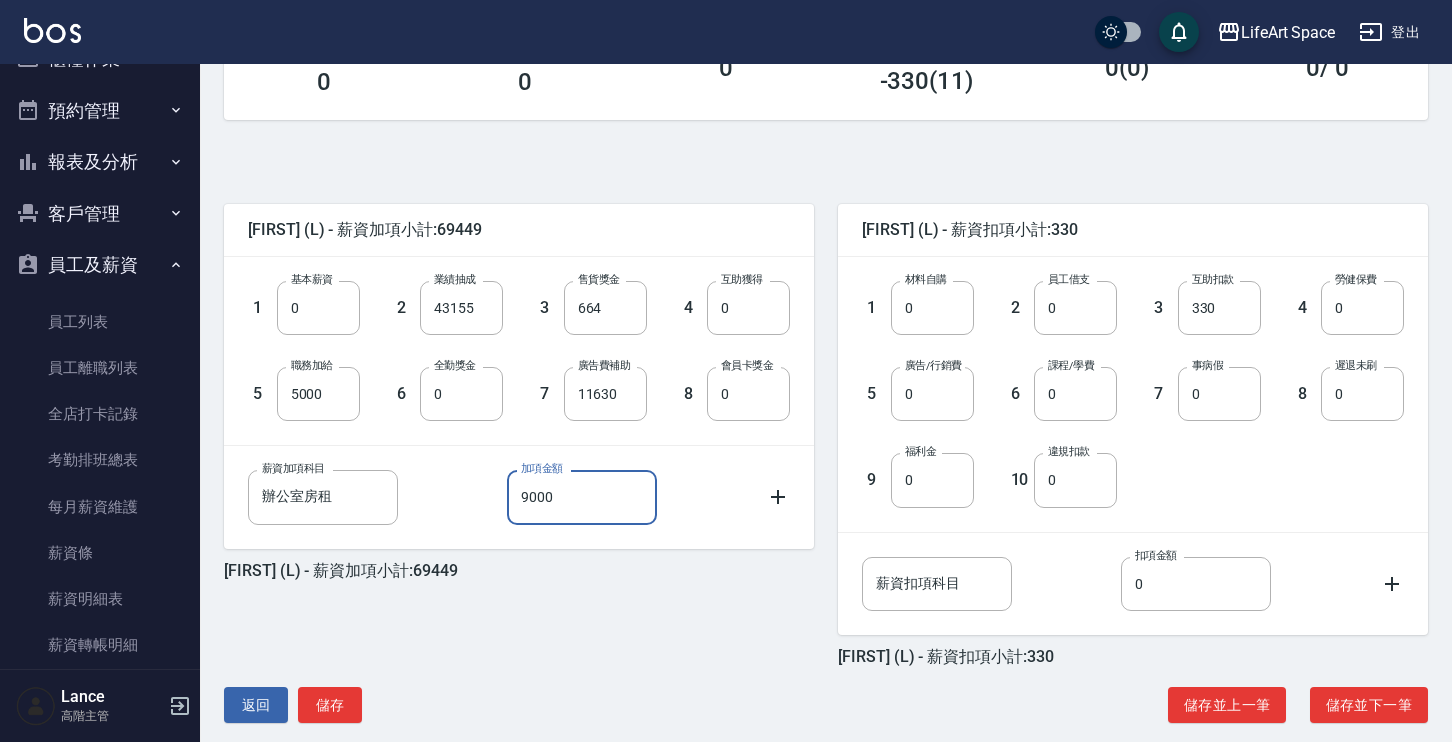 type on "9000" 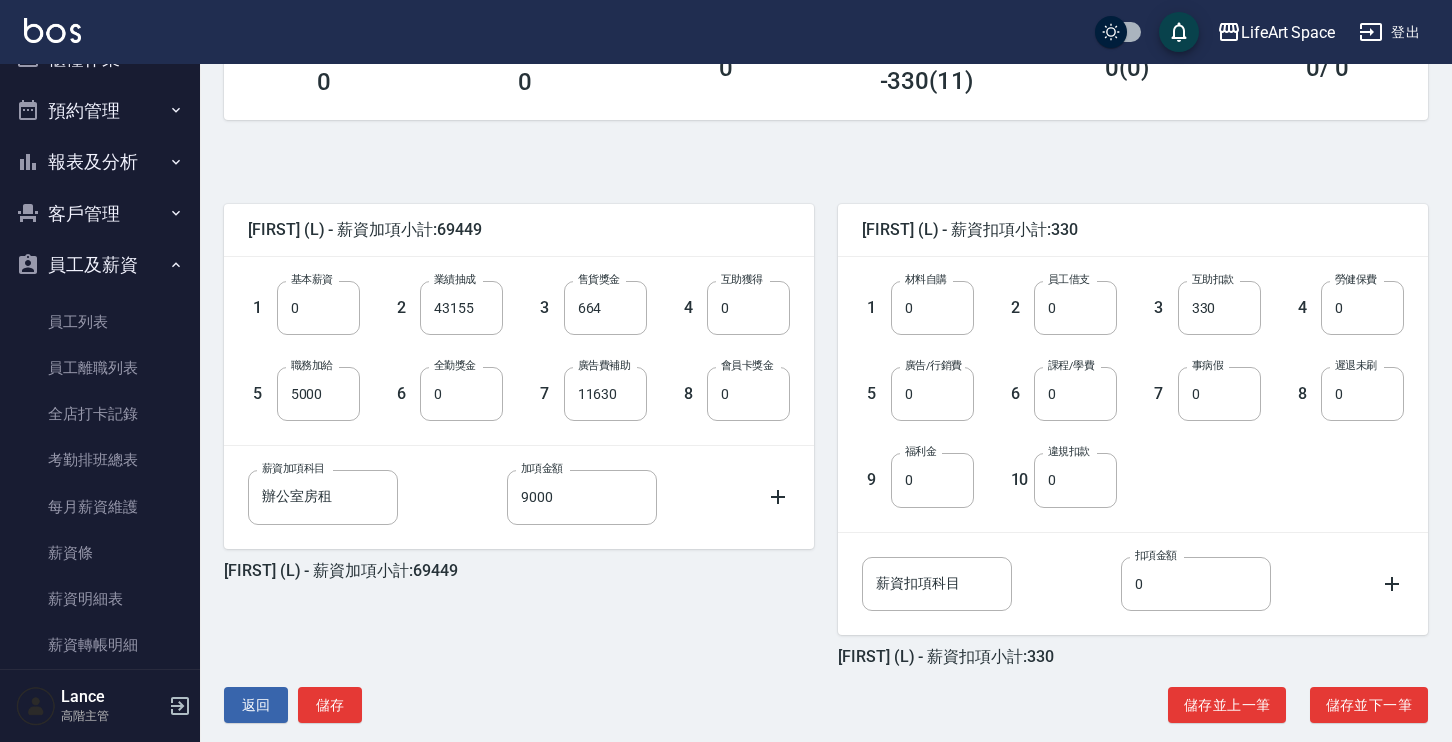 click 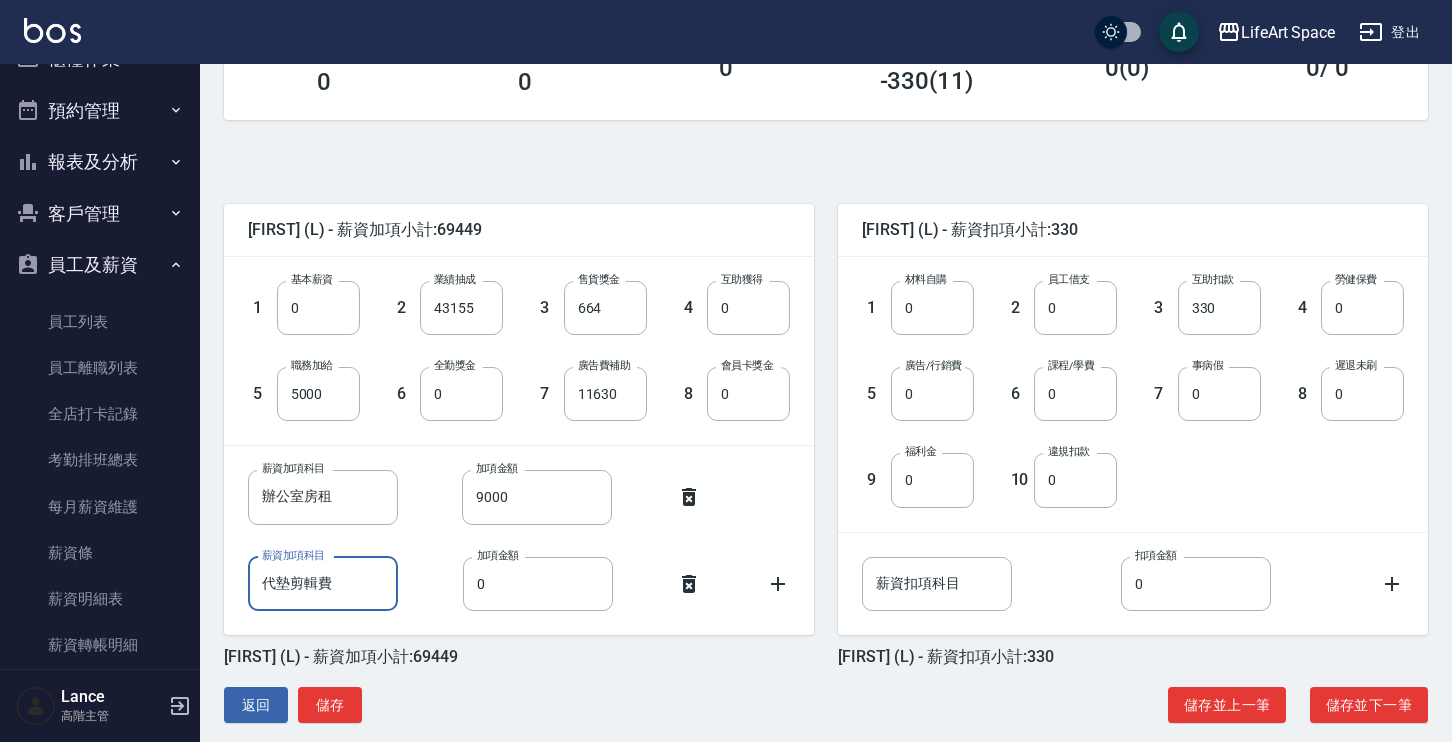type on "代墊剪輯費" 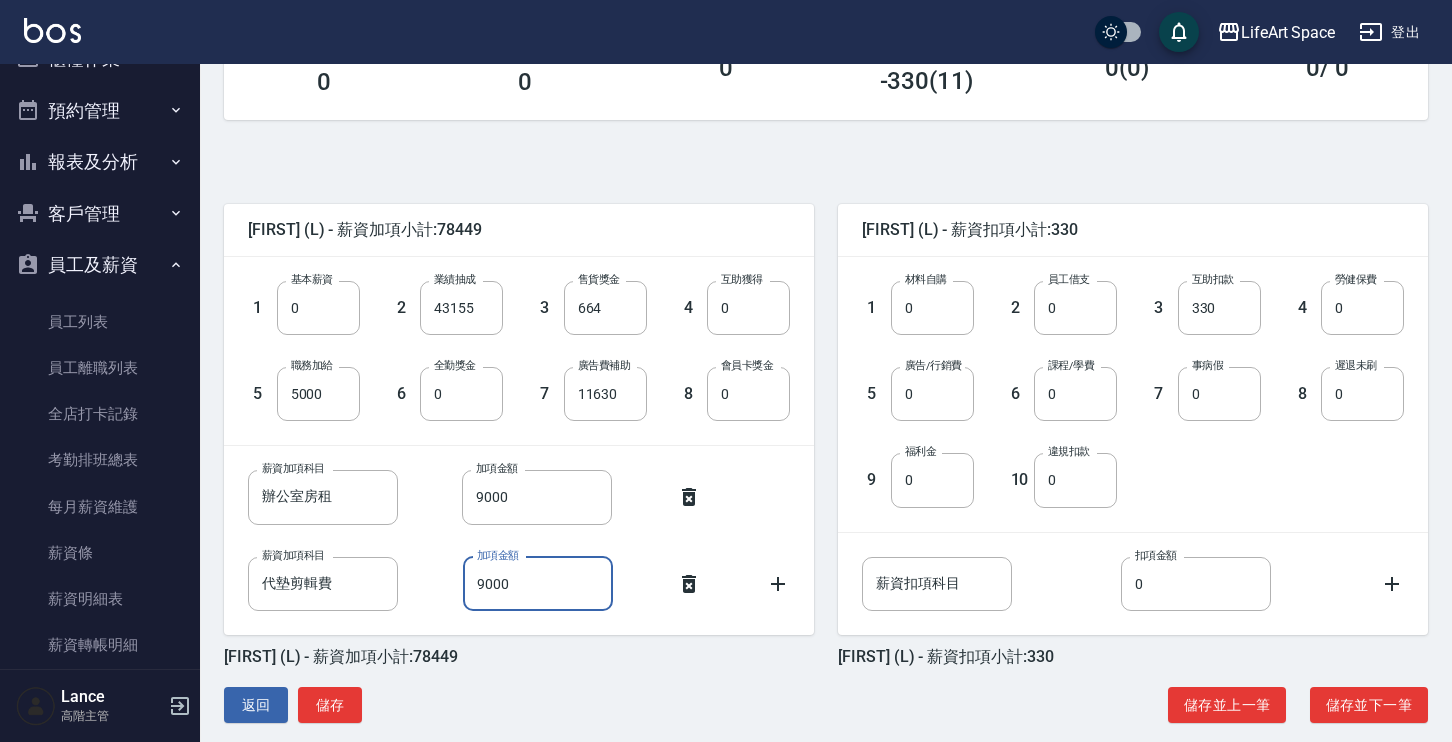 type on "9000" 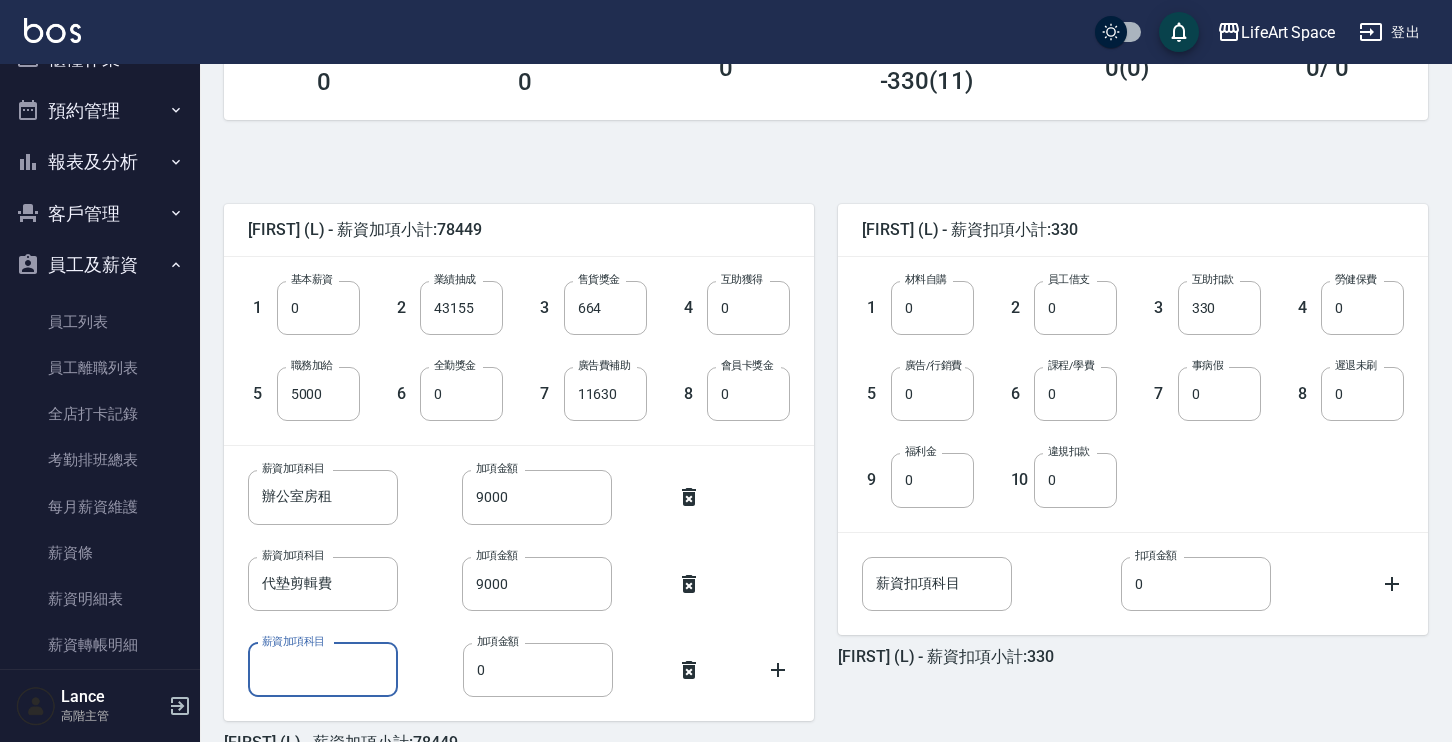 scroll, scrollTop: 473, scrollLeft: 0, axis: vertical 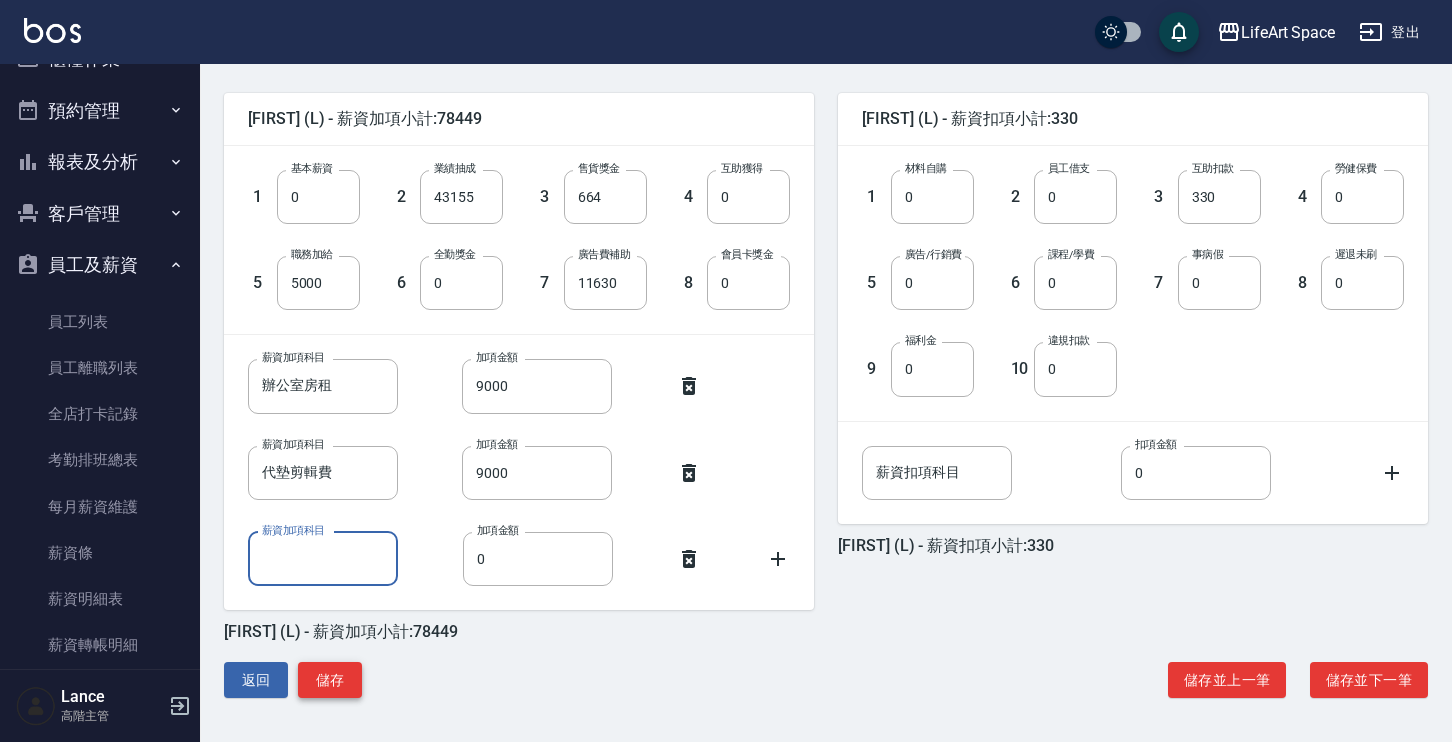 click on "儲存" at bounding box center [330, 680] 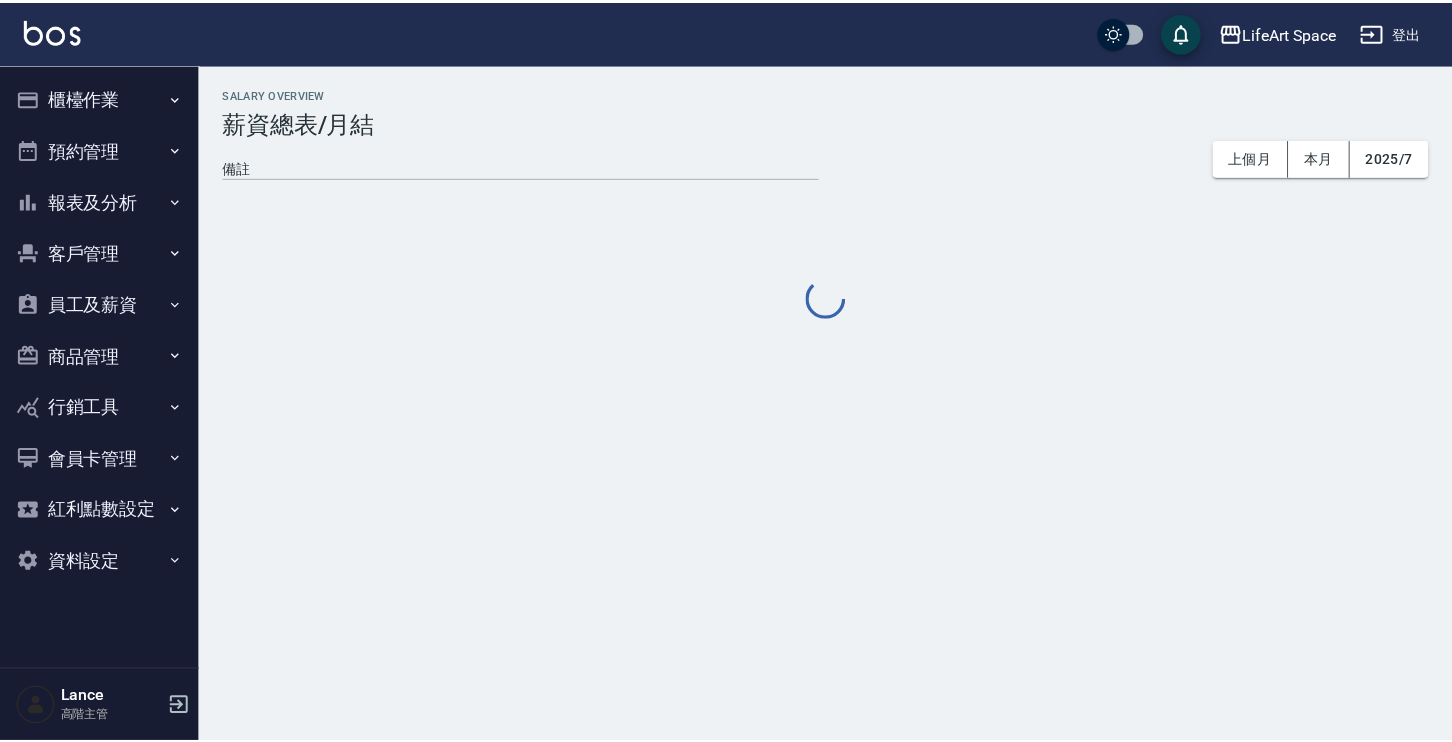 scroll, scrollTop: 0, scrollLeft: 0, axis: both 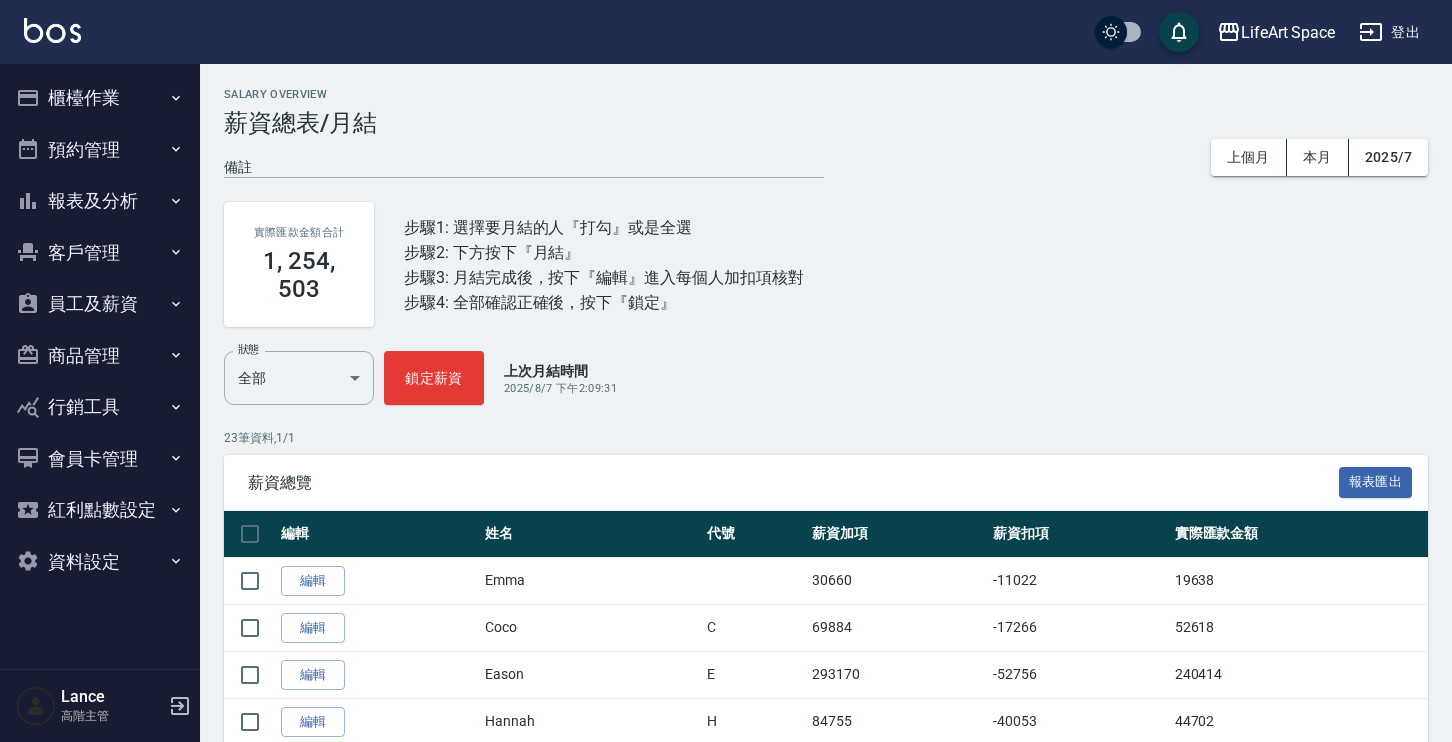 click on "員工及薪資" at bounding box center [100, 304] 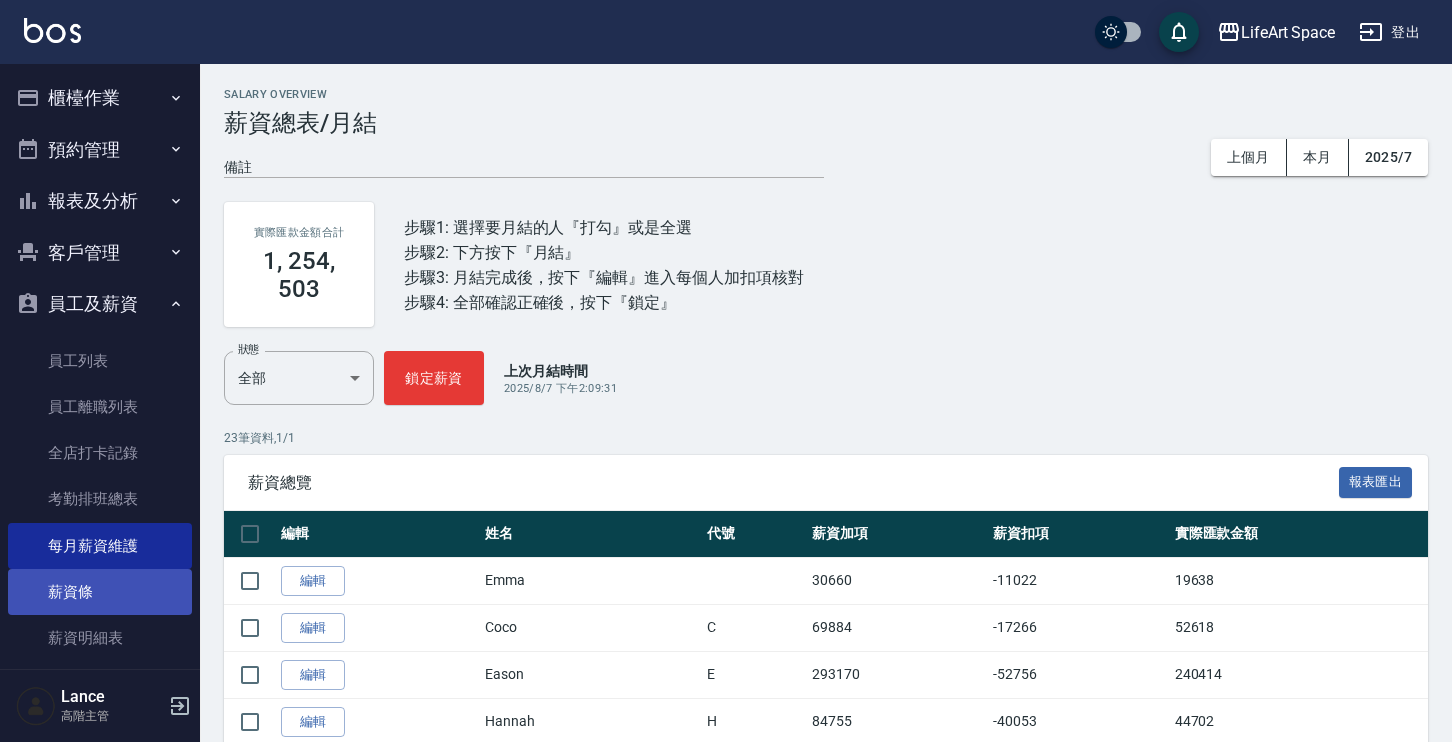 click on "薪資條" at bounding box center (100, 592) 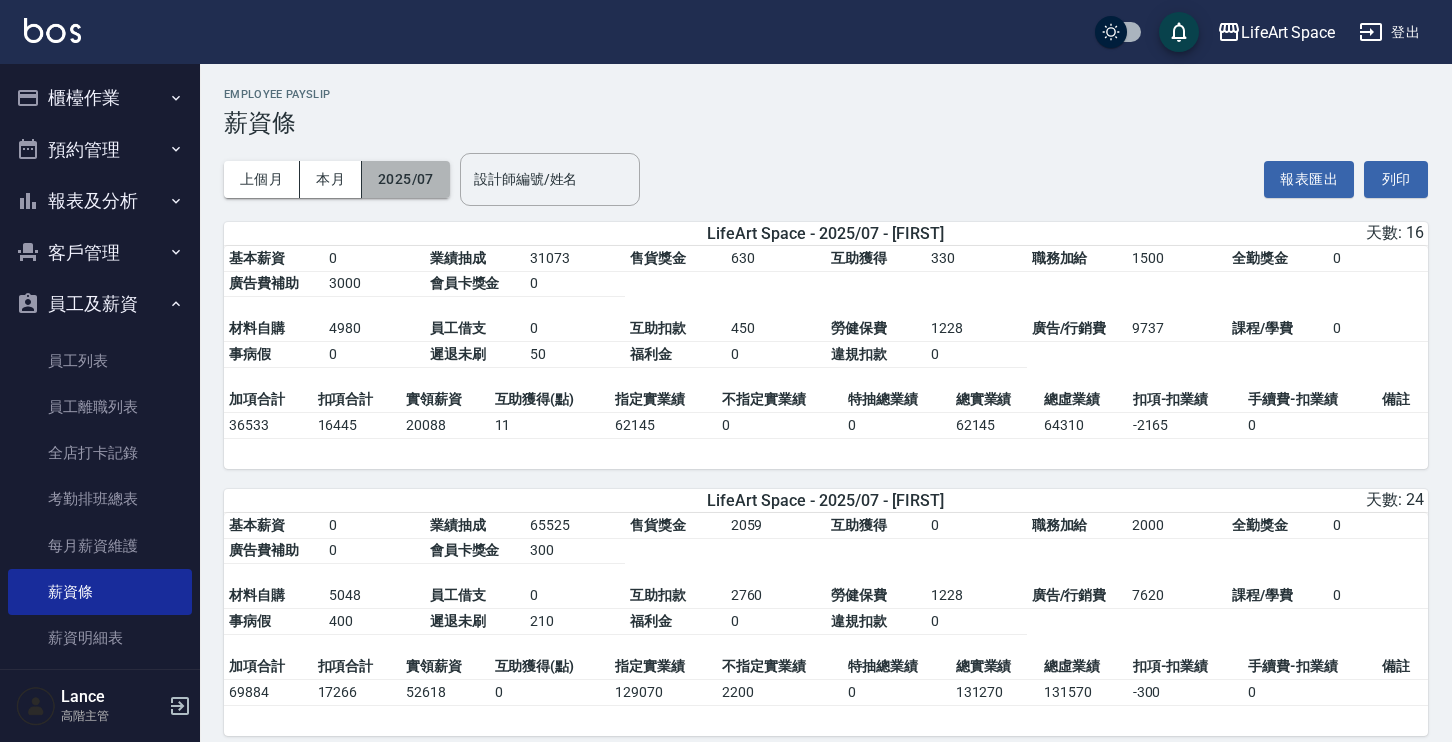 click on "2025/07" at bounding box center (406, 179) 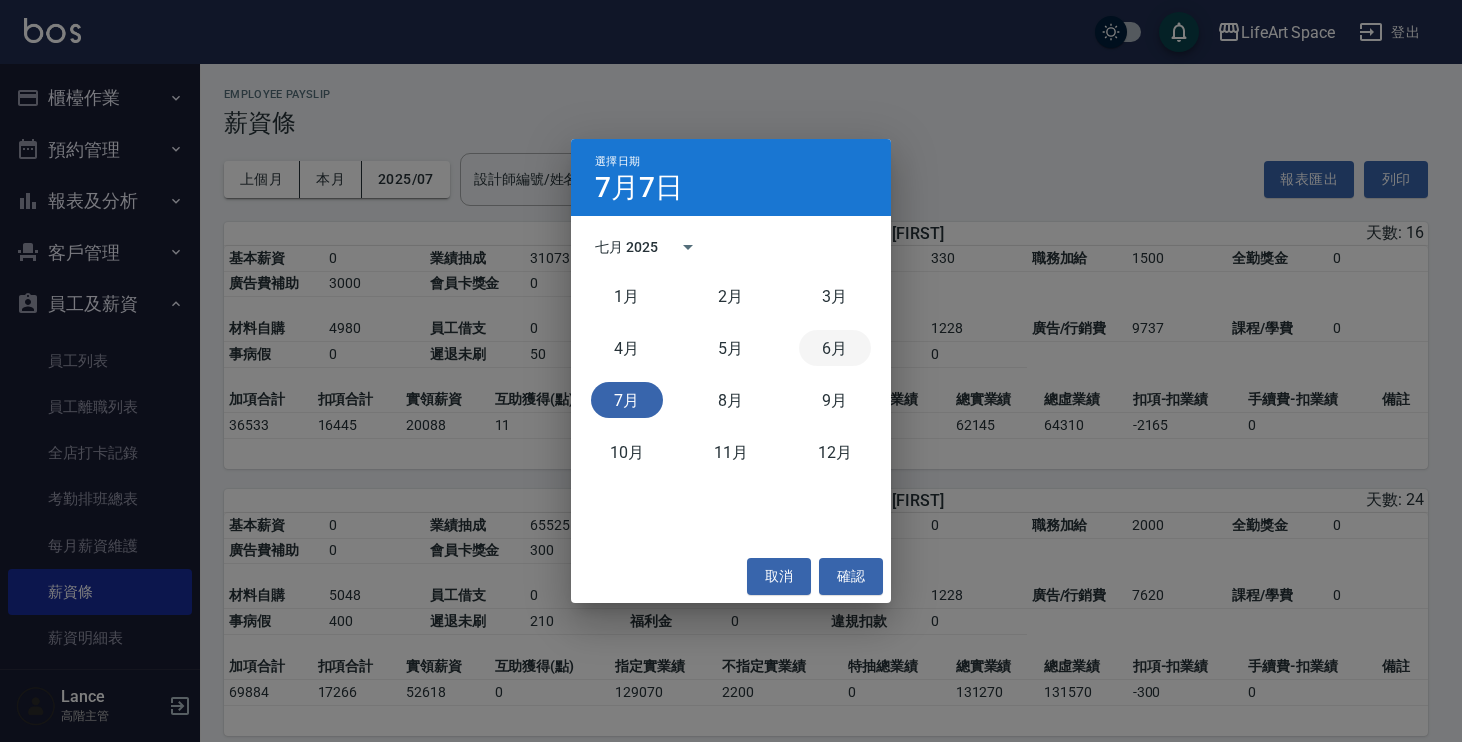 click on "6月" at bounding box center [835, 348] 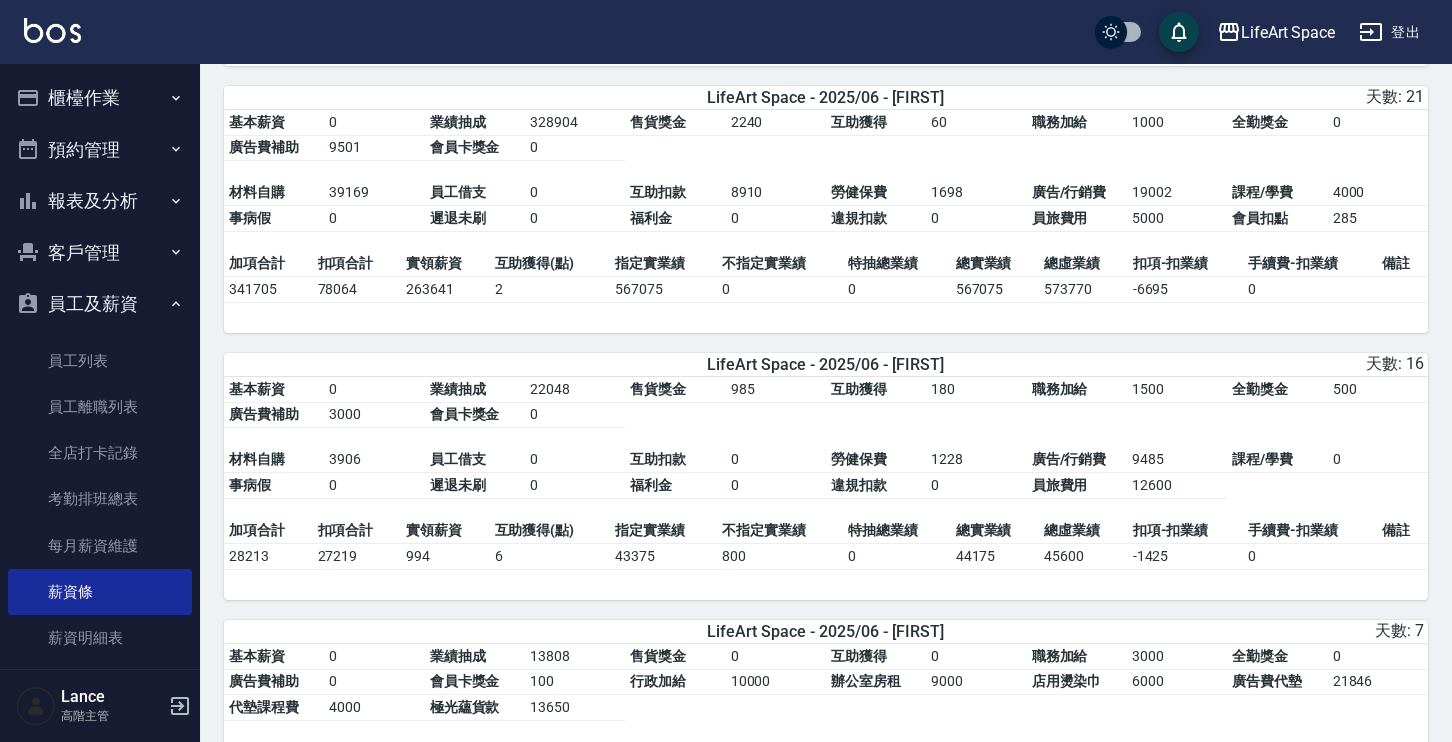 scroll, scrollTop: 0, scrollLeft: 0, axis: both 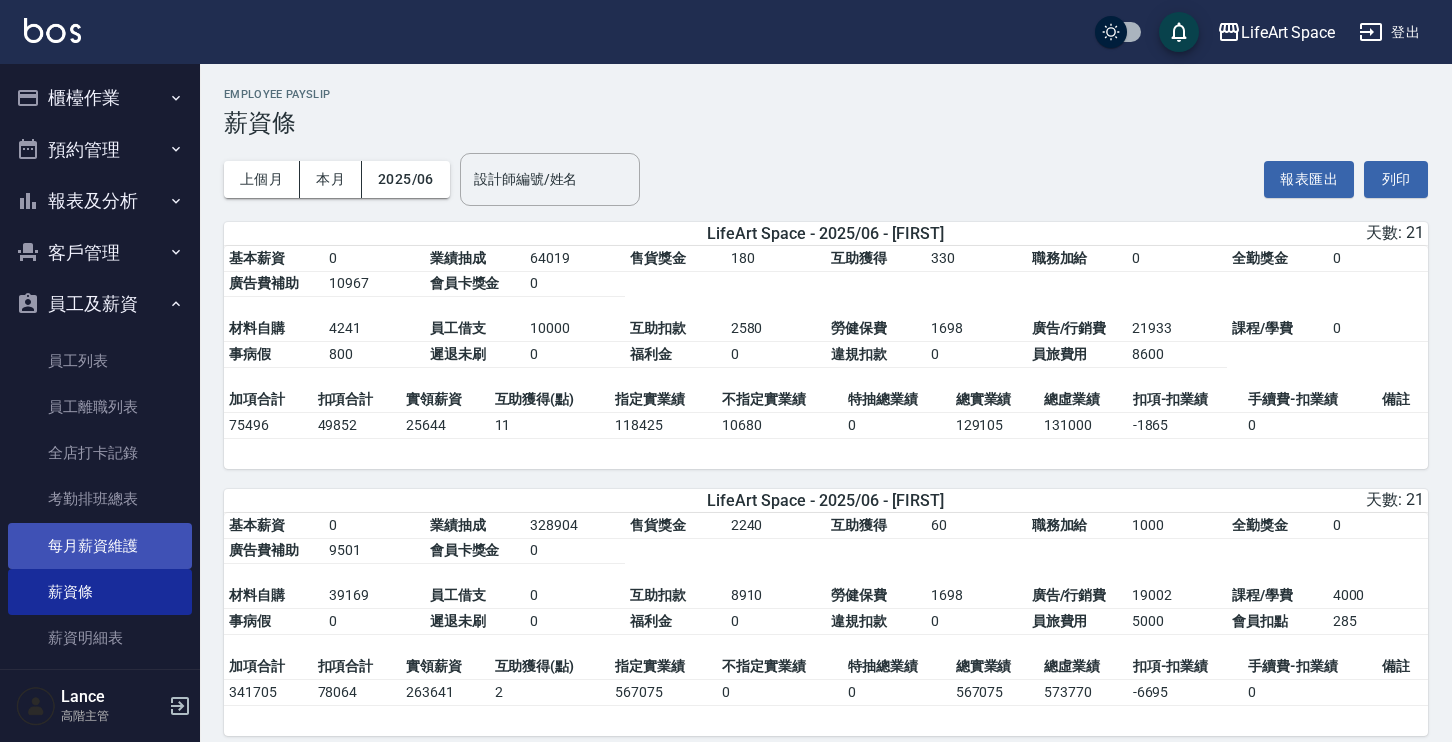 click on "每月薪資維護" at bounding box center (100, 546) 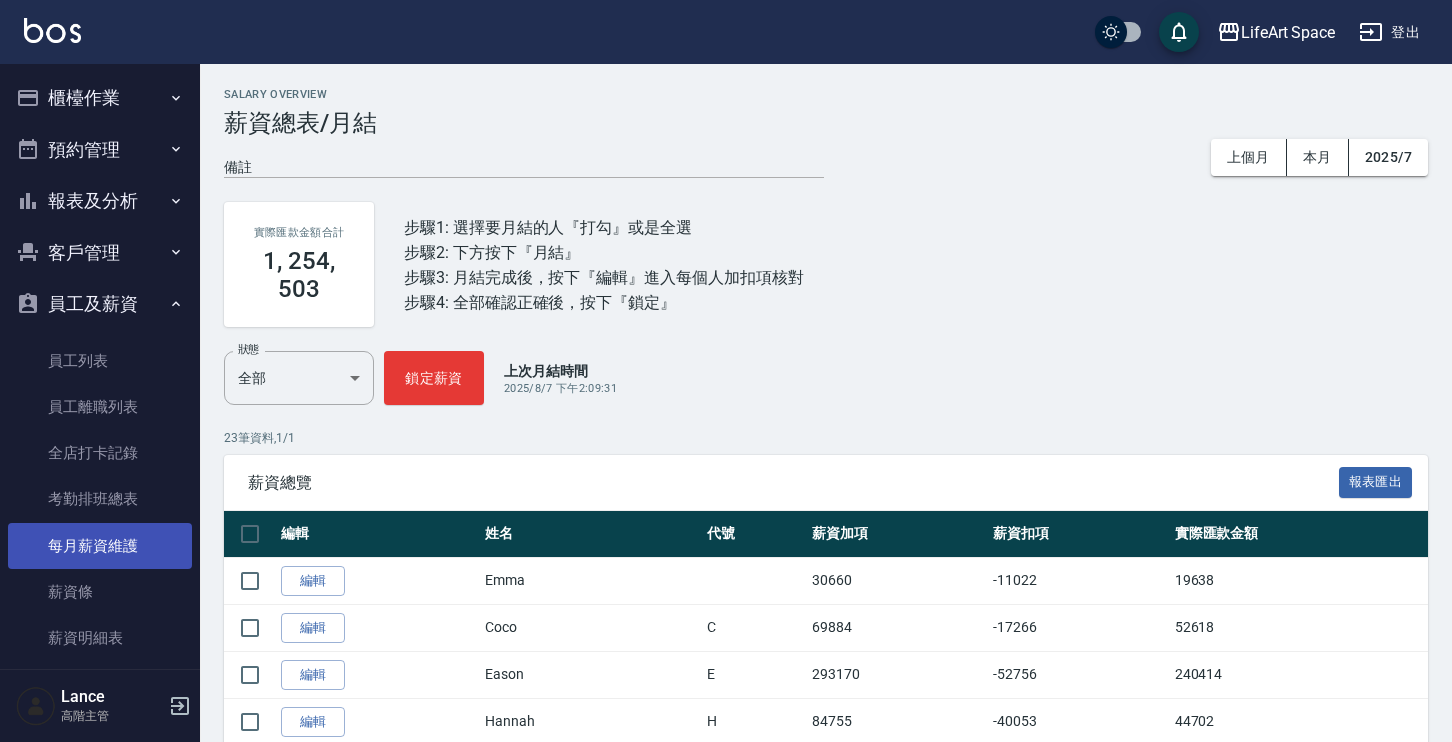 click on "每月薪資維護" at bounding box center [100, 546] 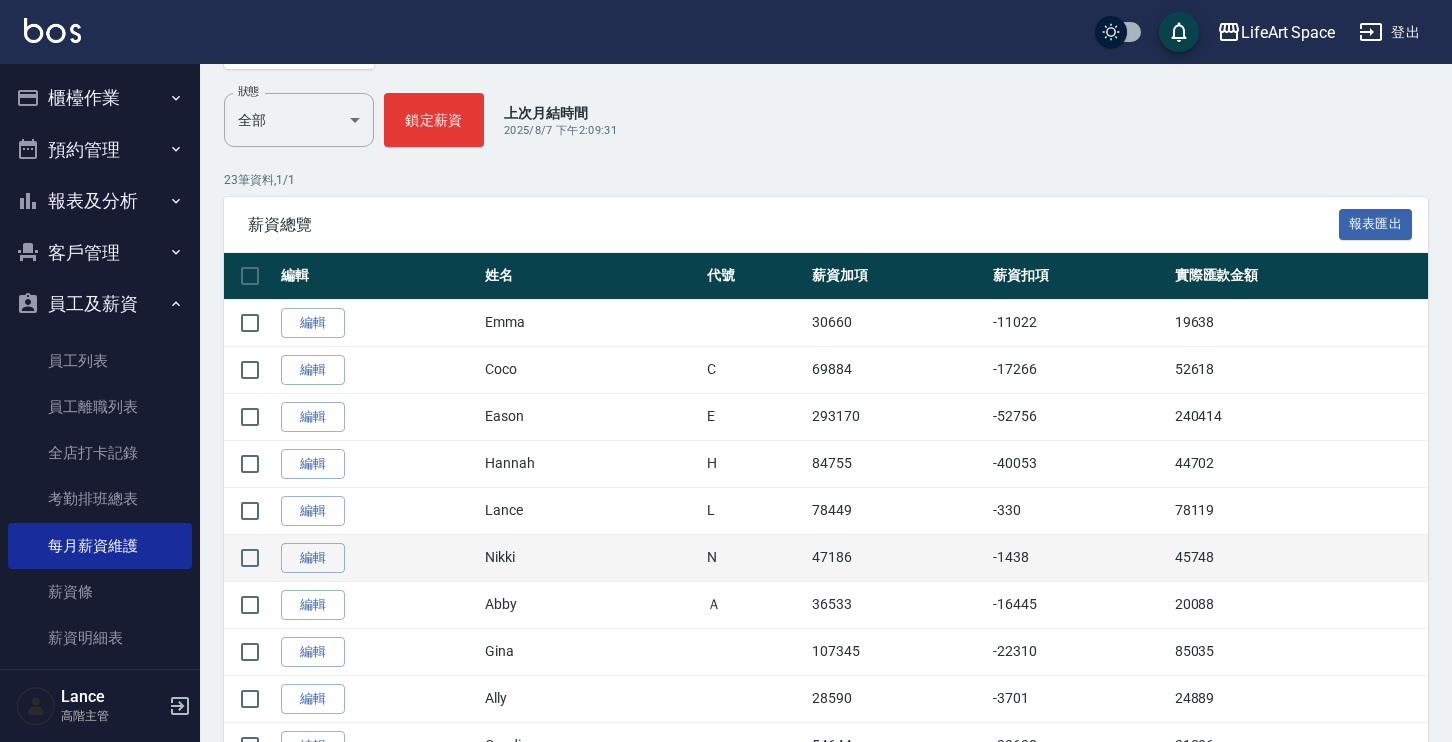 scroll, scrollTop: 419, scrollLeft: 0, axis: vertical 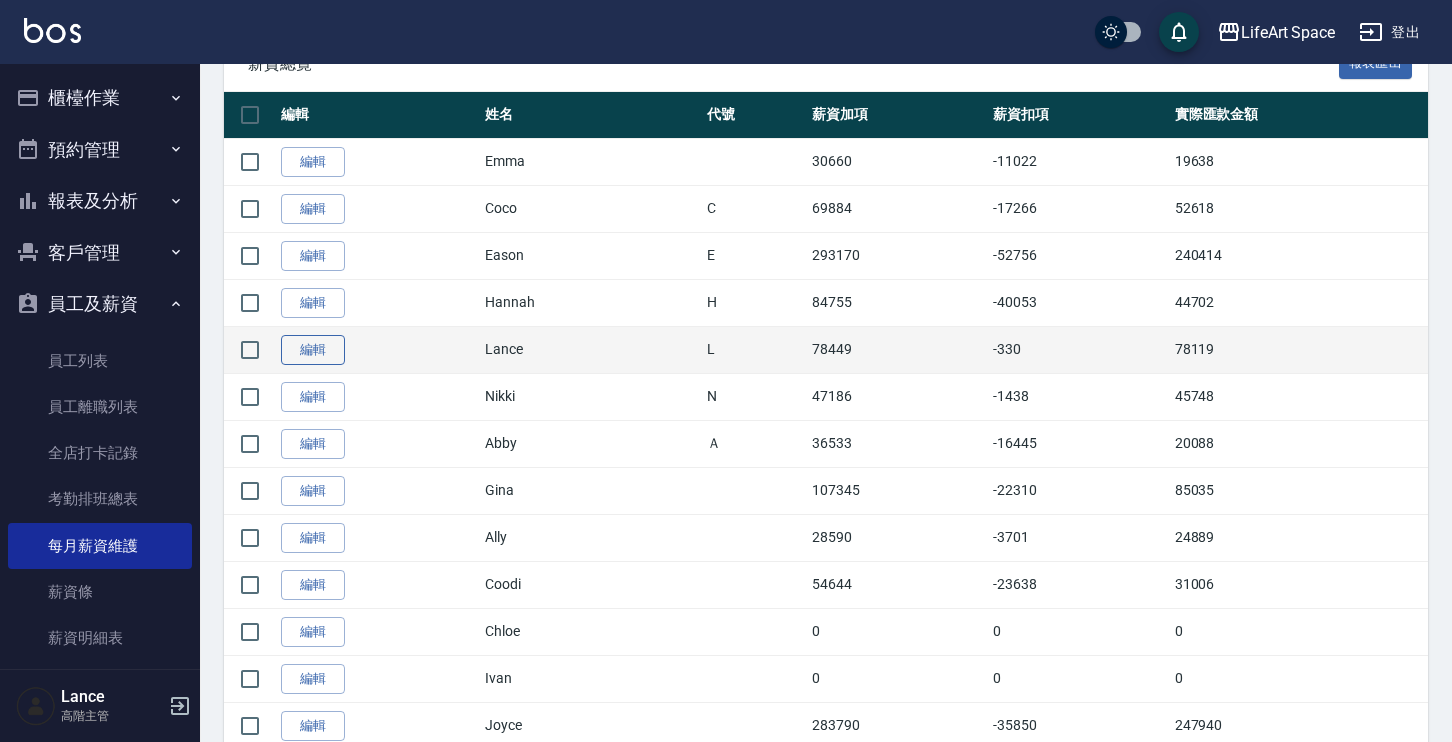 click on "編輯" at bounding box center (313, 350) 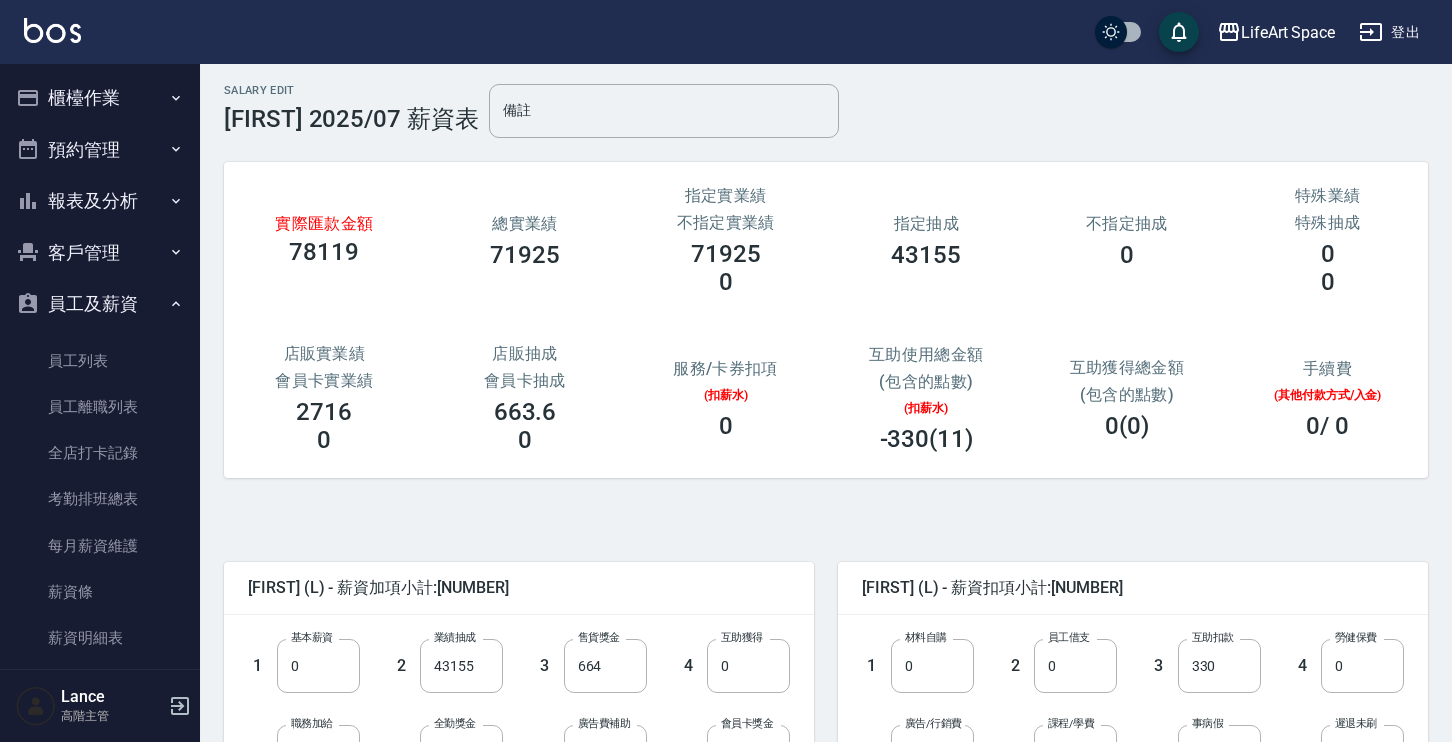scroll, scrollTop: 364, scrollLeft: 0, axis: vertical 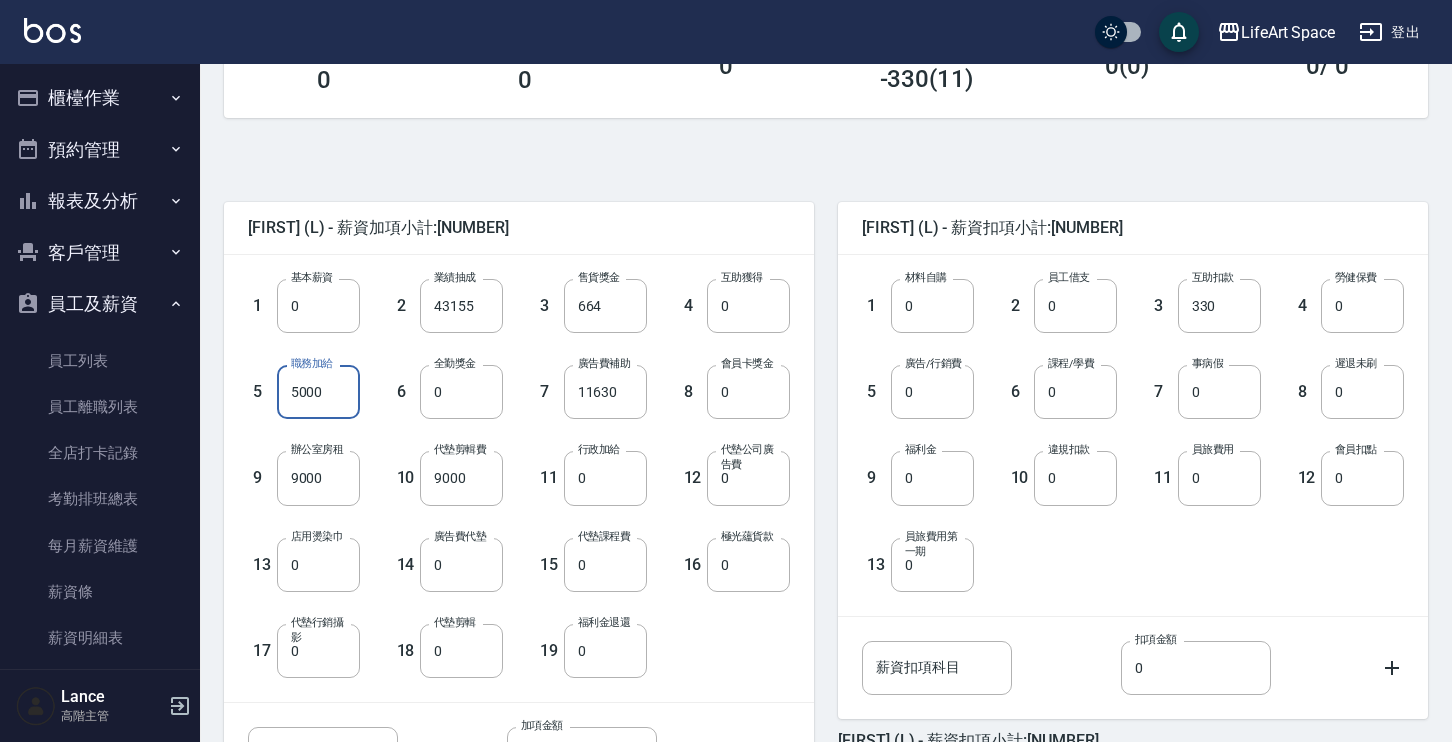 click on "5000" at bounding box center (318, 392) 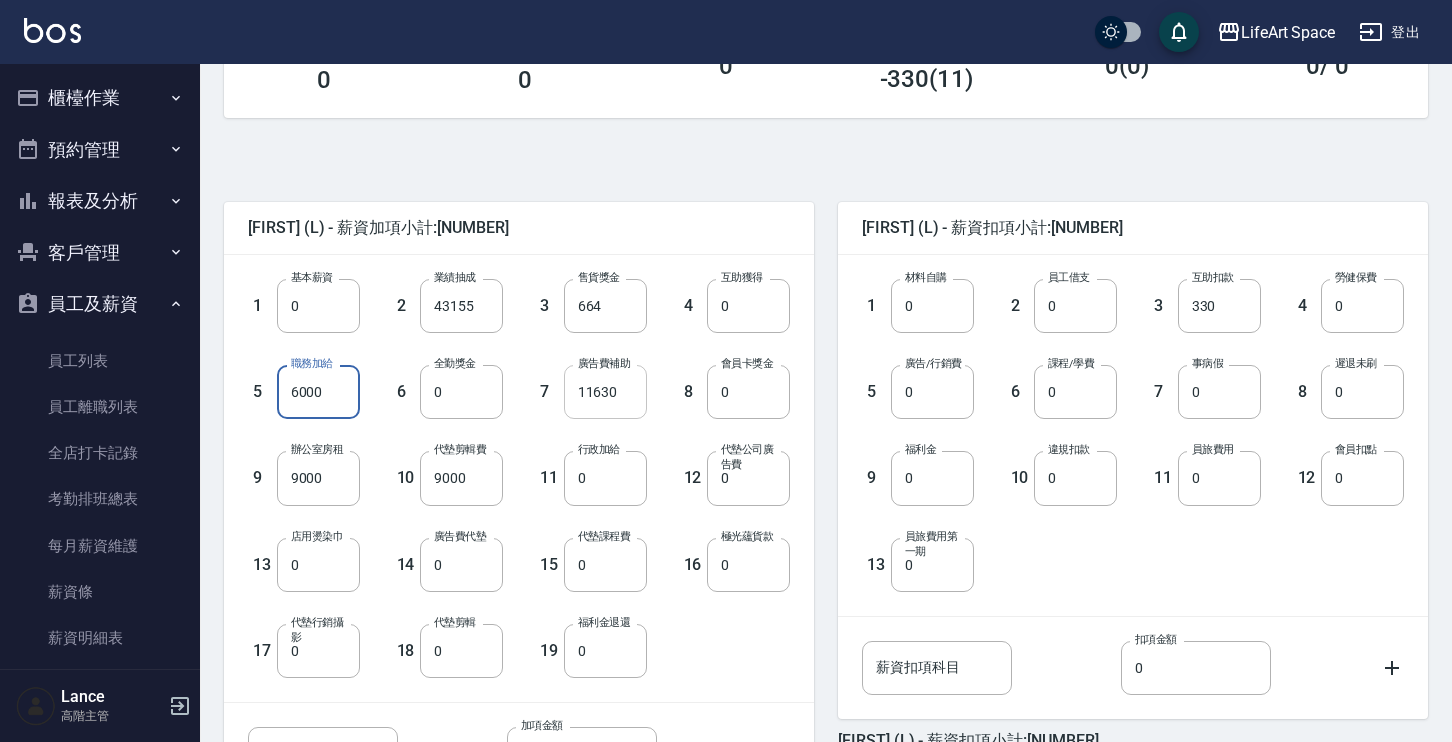 type on "6000" 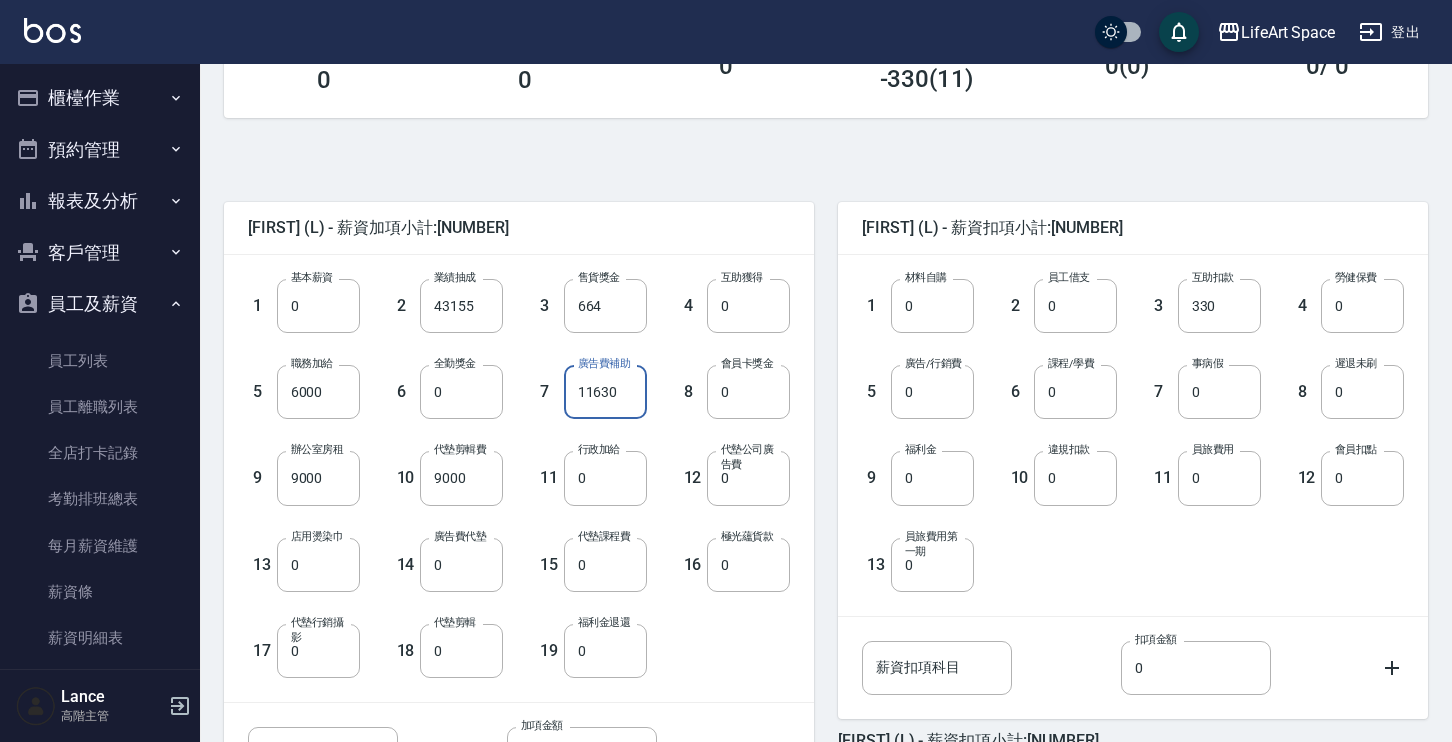 click on "11630" at bounding box center [605, 392] 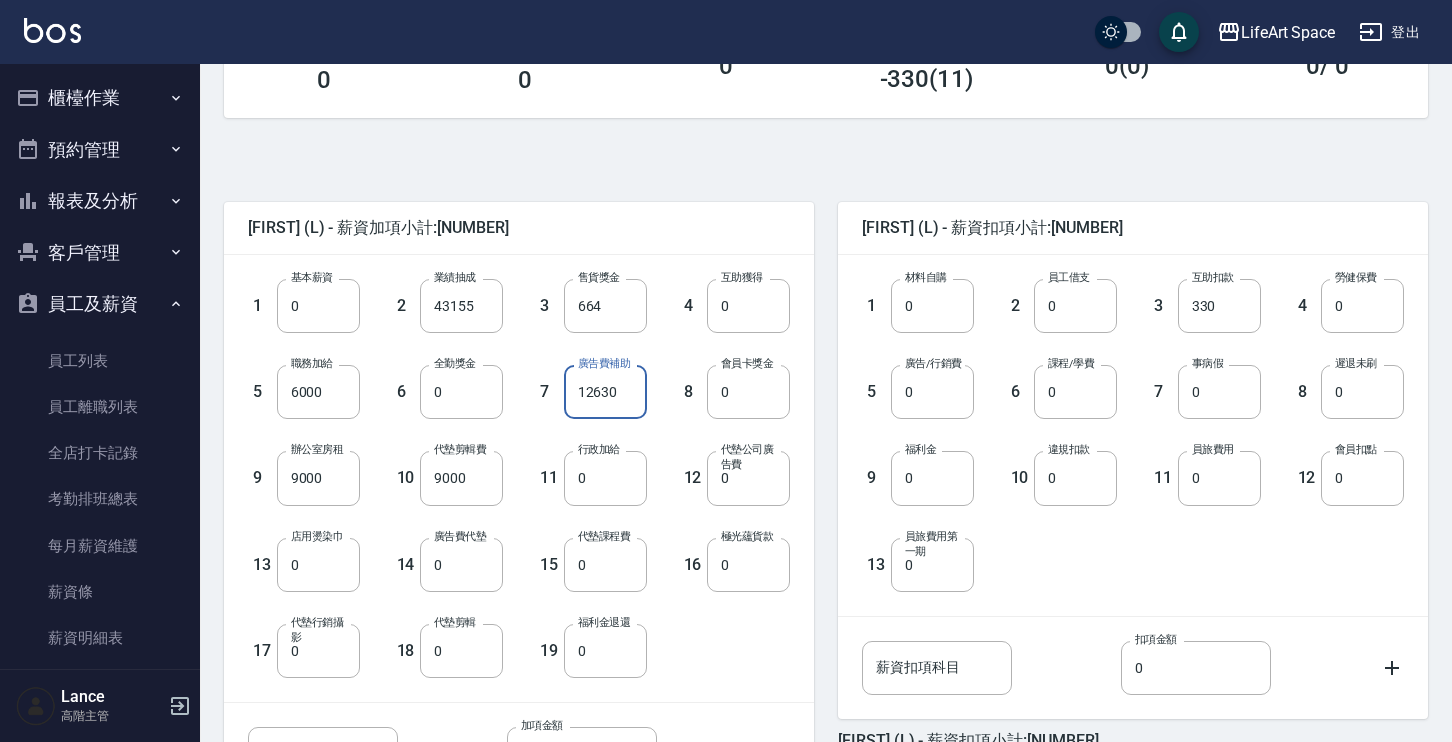 click on "12630" at bounding box center (605, 392) 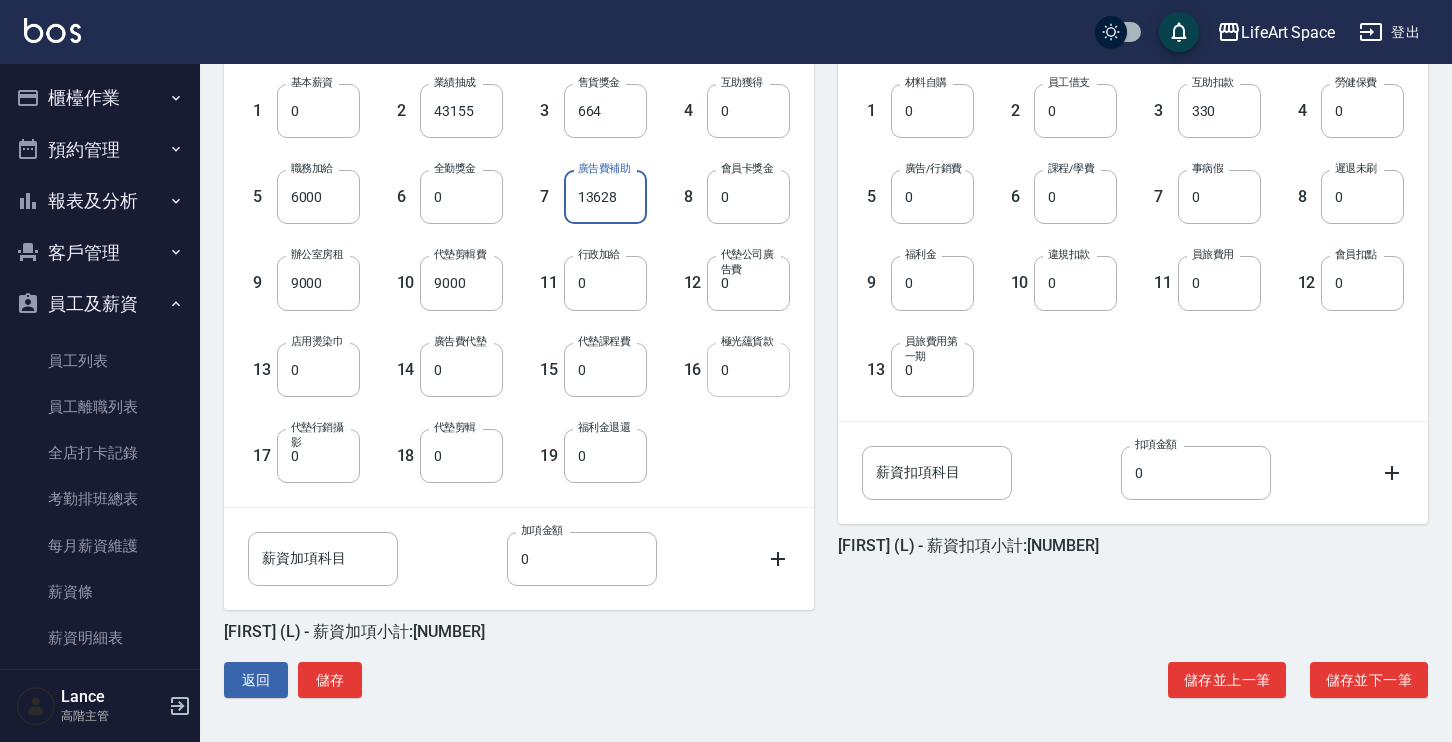 scroll, scrollTop: 368, scrollLeft: 0, axis: vertical 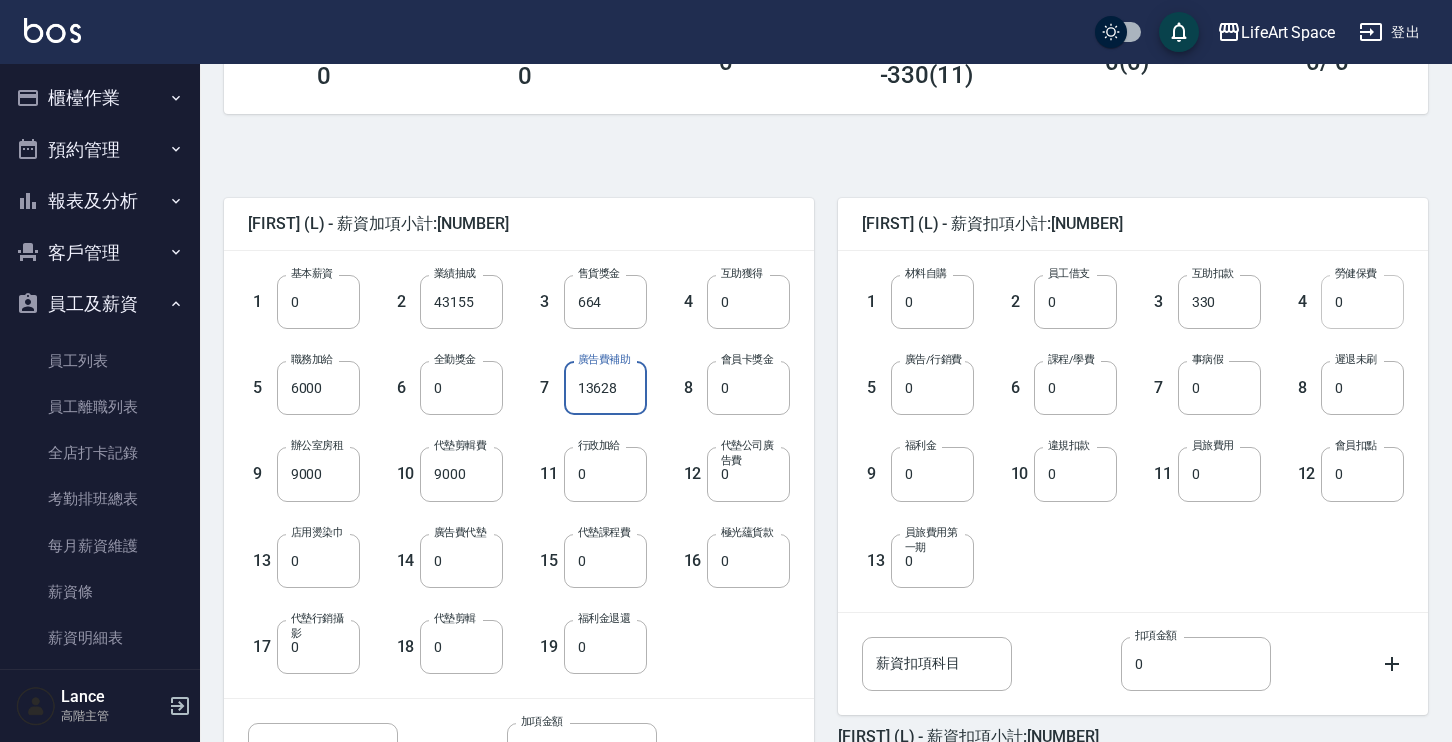 type on "13628" 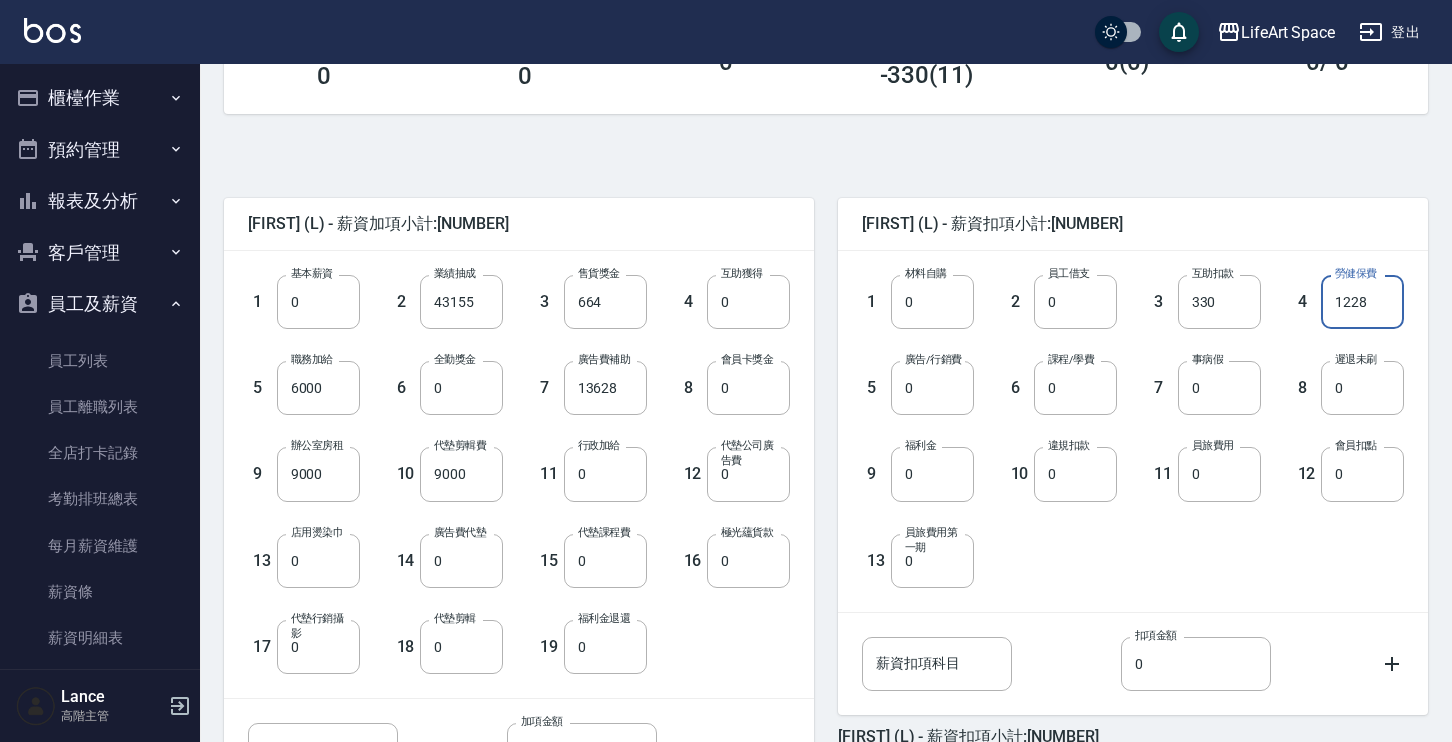 scroll, scrollTop: 559, scrollLeft: 0, axis: vertical 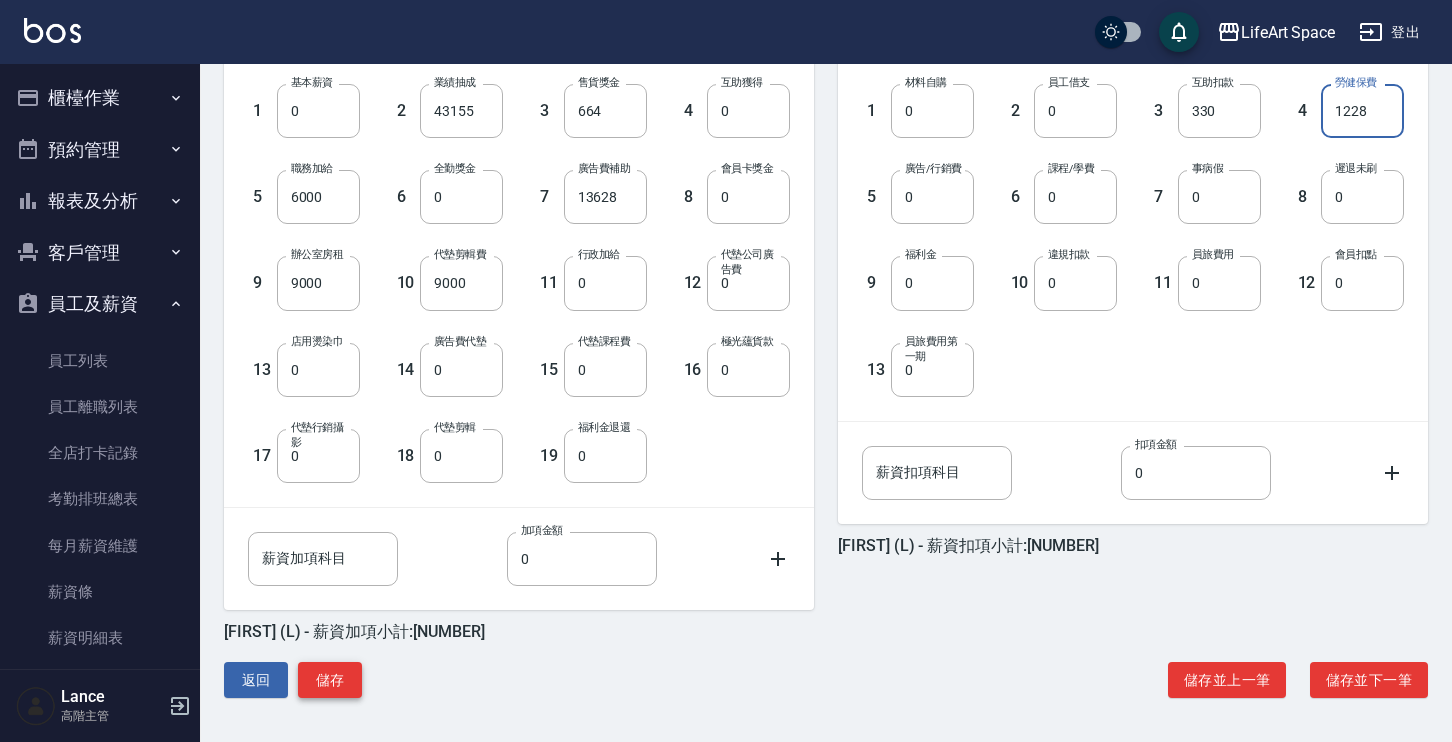 type on "1228" 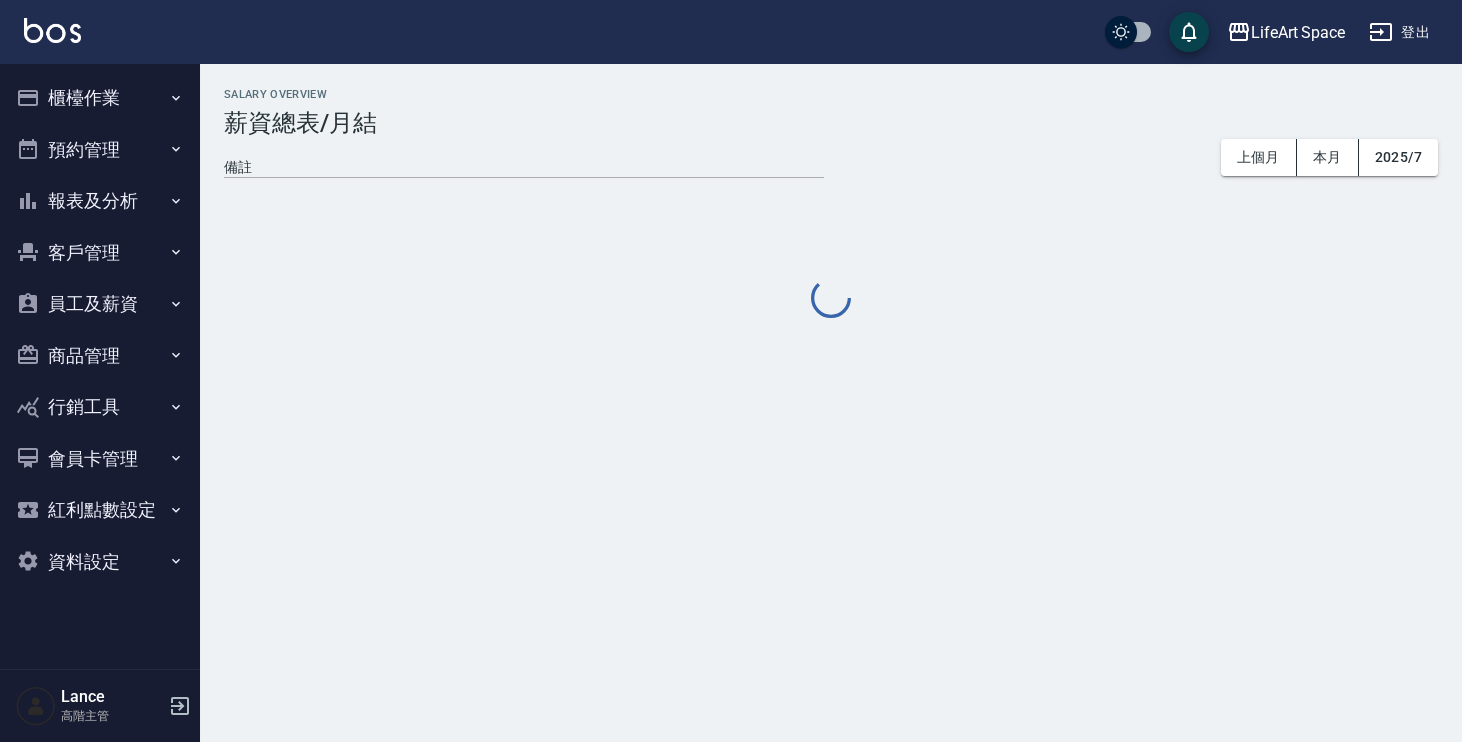 scroll, scrollTop: 0, scrollLeft: 0, axis: both 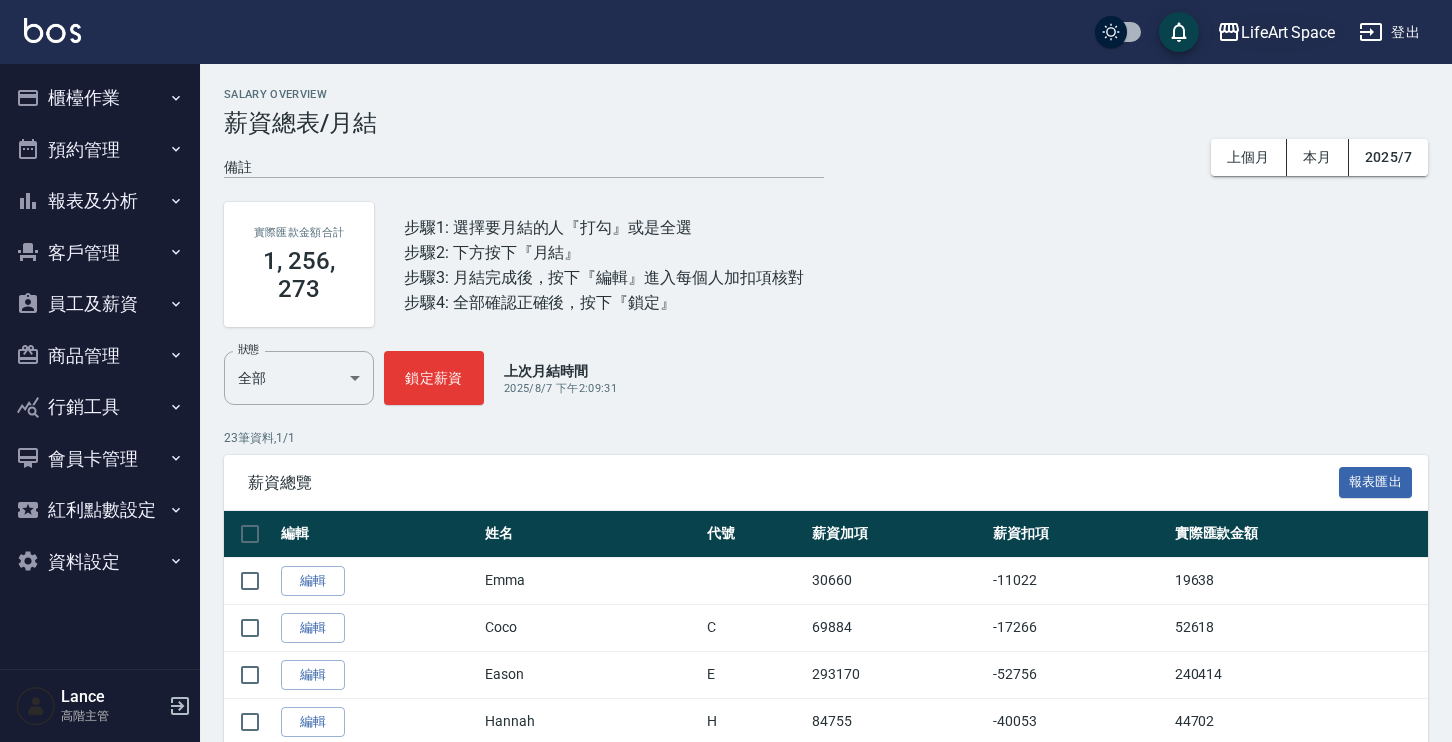 click on "LifeArt Space" at bounding box center (1288, 32) 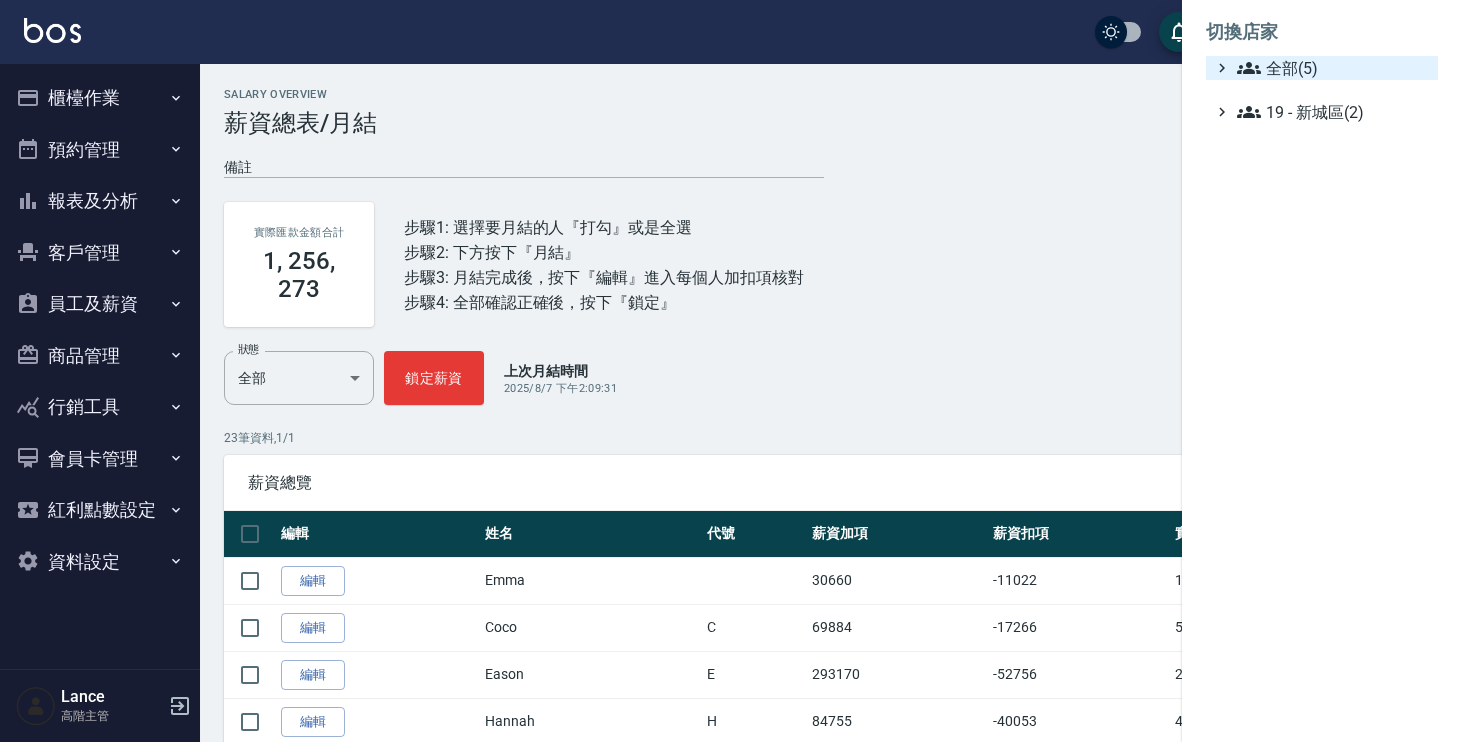 click on "全部(5)" at bounding box center (1333, 68) 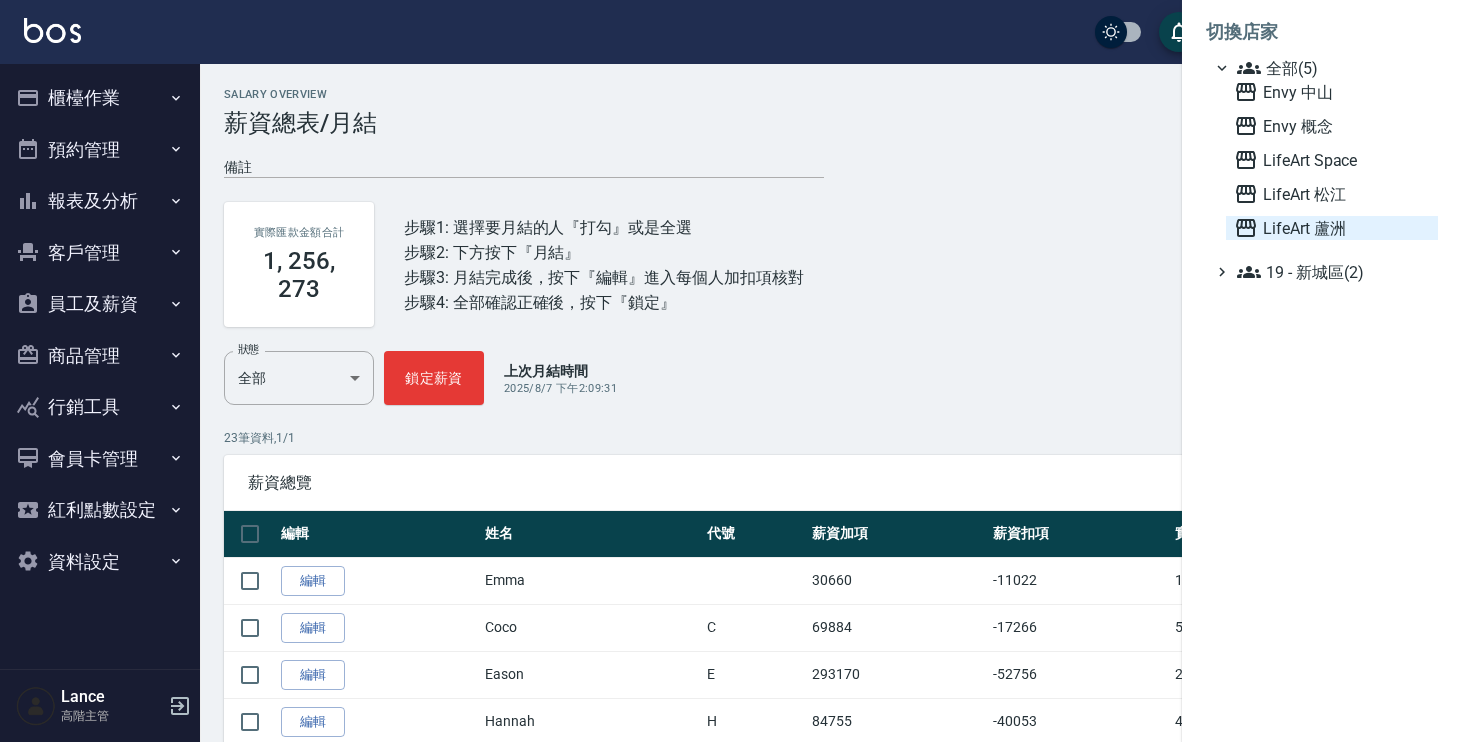 click on "LifeArt 蘆洲" at bounding box center [1332, 228] 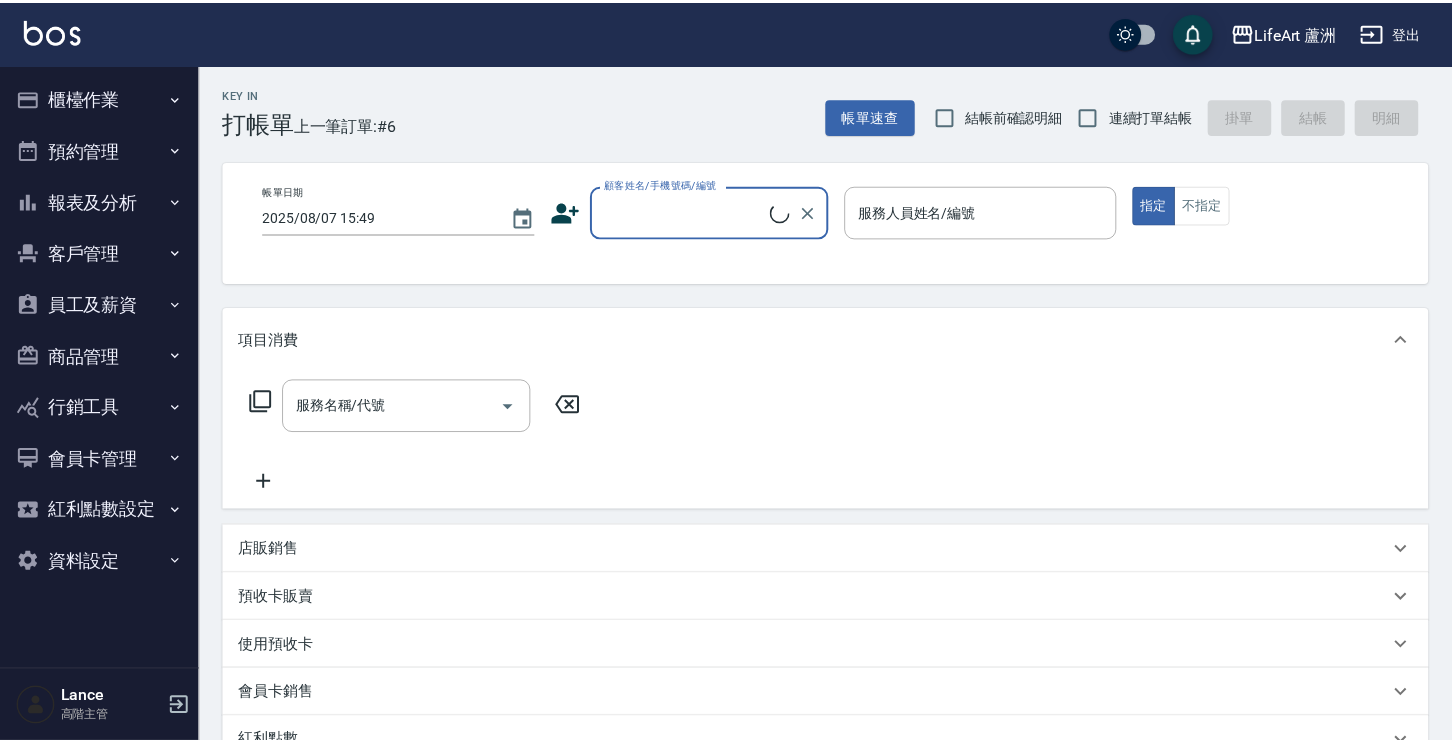 scroll, scrollTop: 0, scrollLeft: 0, axis: both 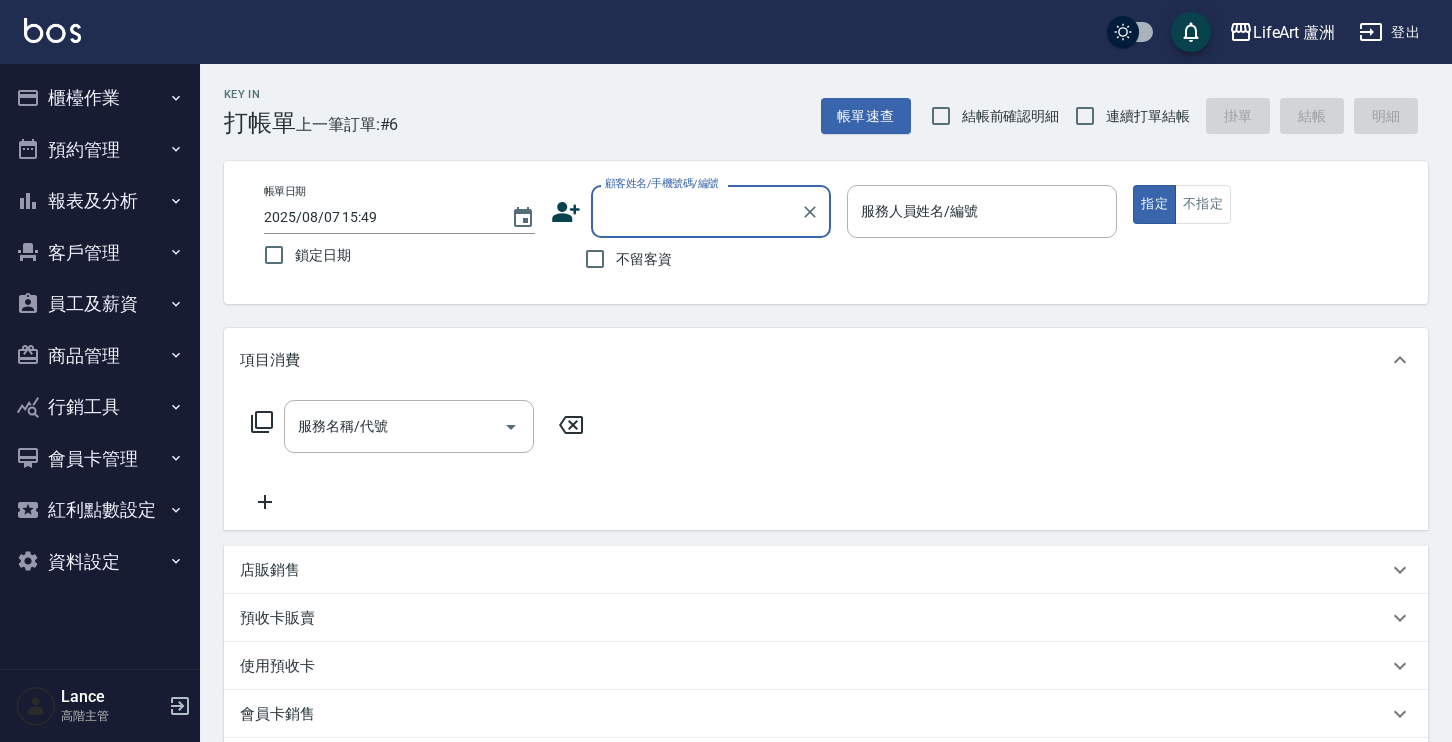 click on "員工及薪資" at bounding box center (100, 304) 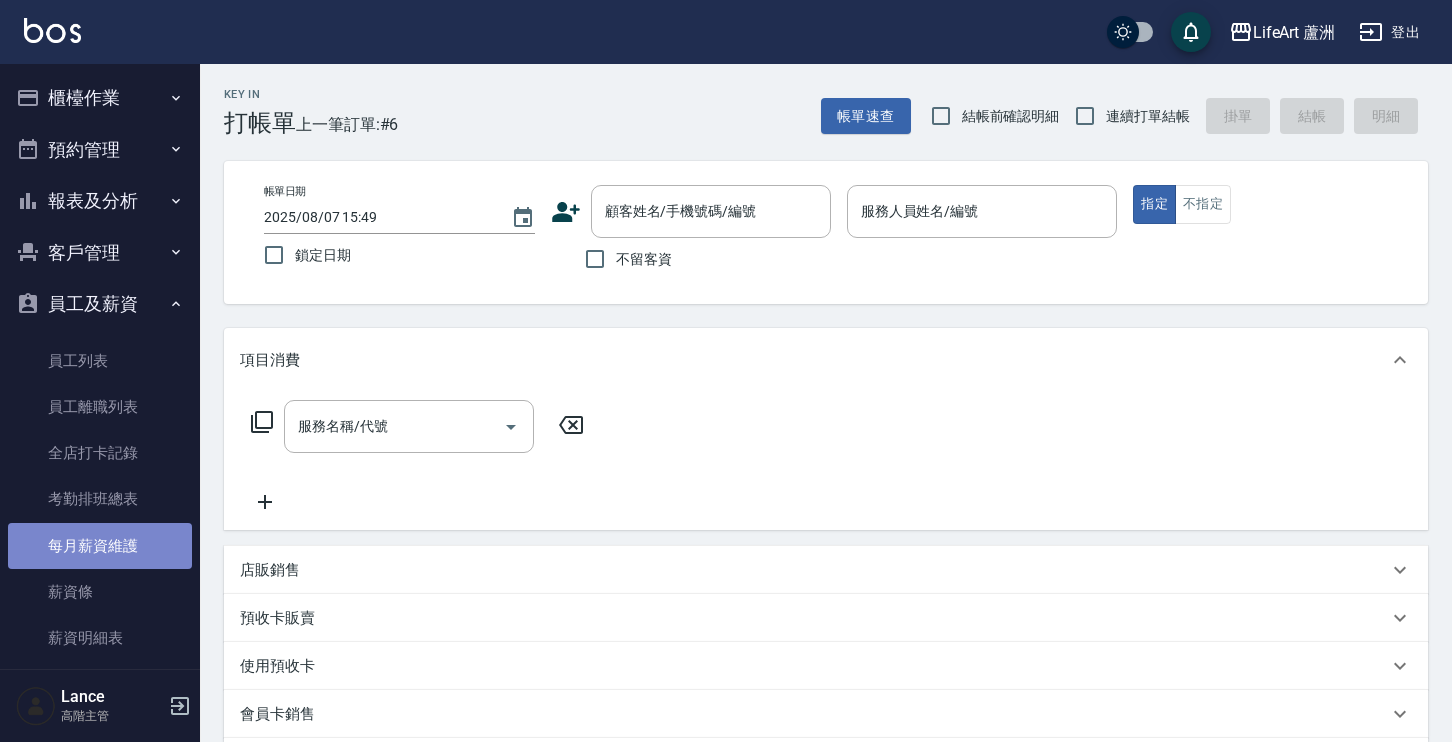 click on "每月薪資維護" at bounding box center (100, 546) 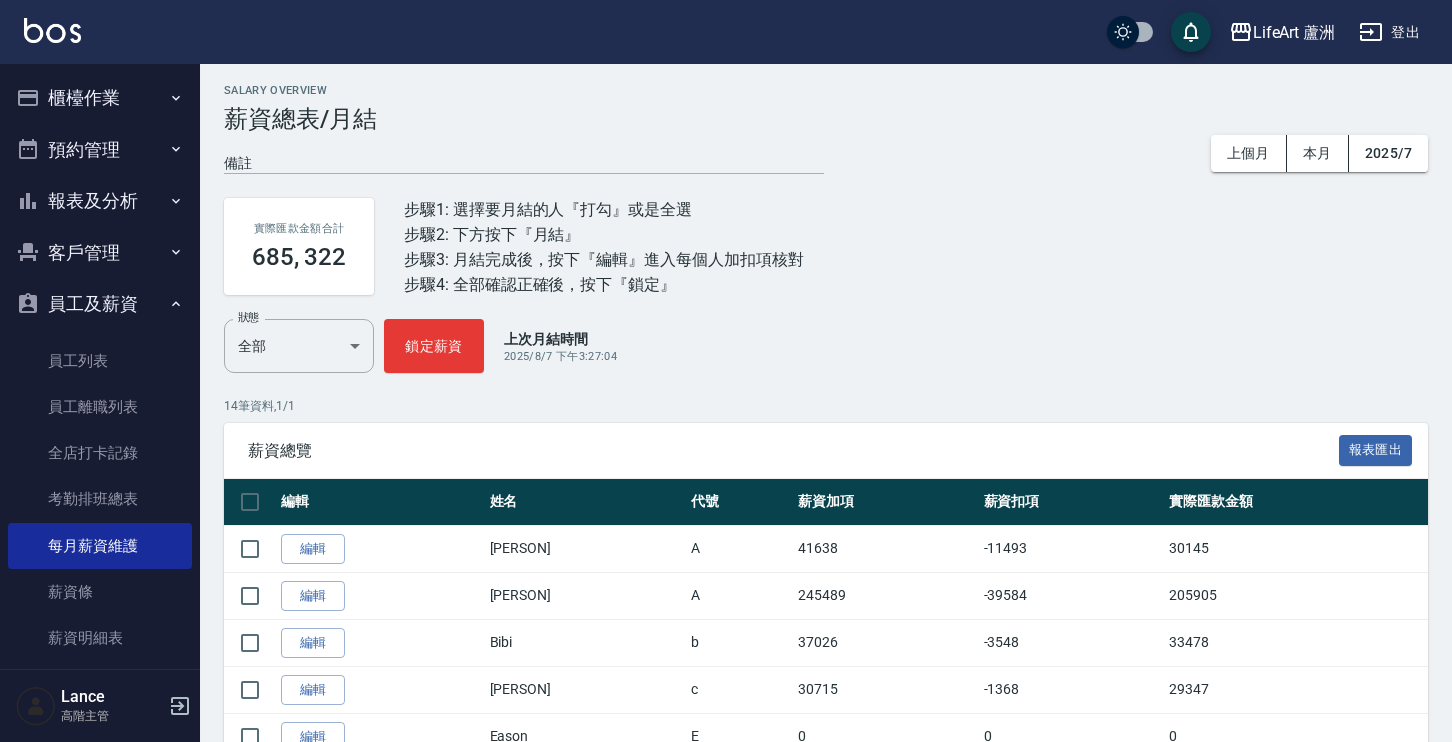 scroll, scrollTop: 18, scrollLeft: 0, axis: vertical 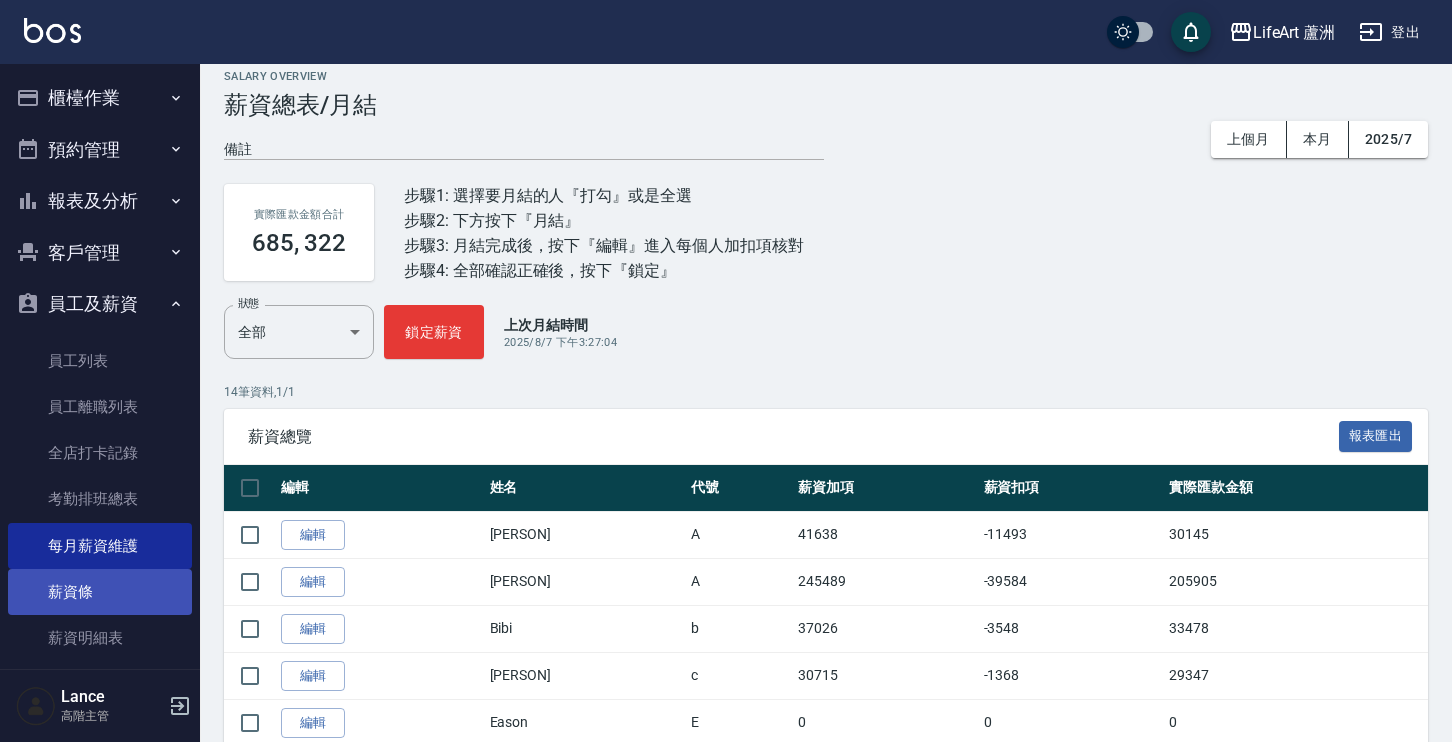 click on "薪資條" at bounding box center (100, 592) 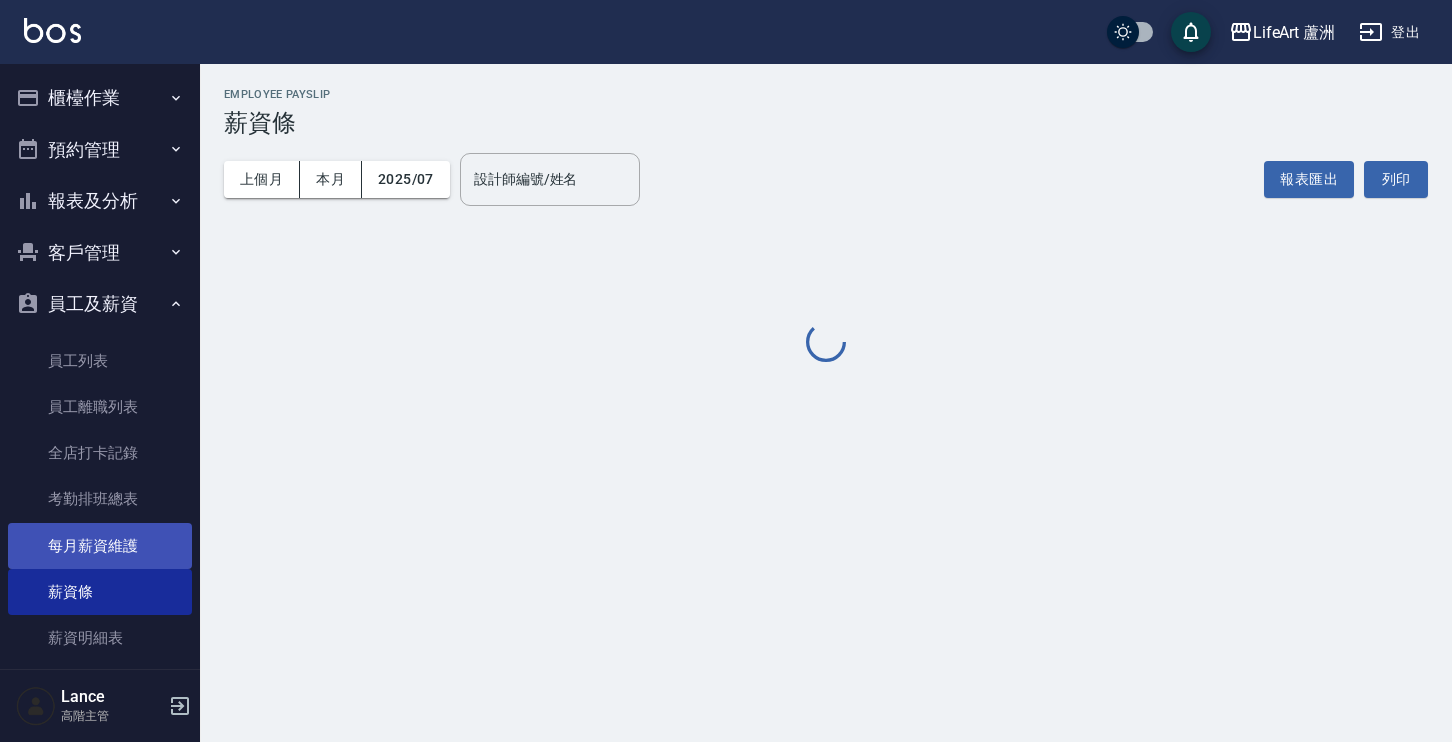 scroll, scrollTop: 0, scrollLeft: 0, axis: both 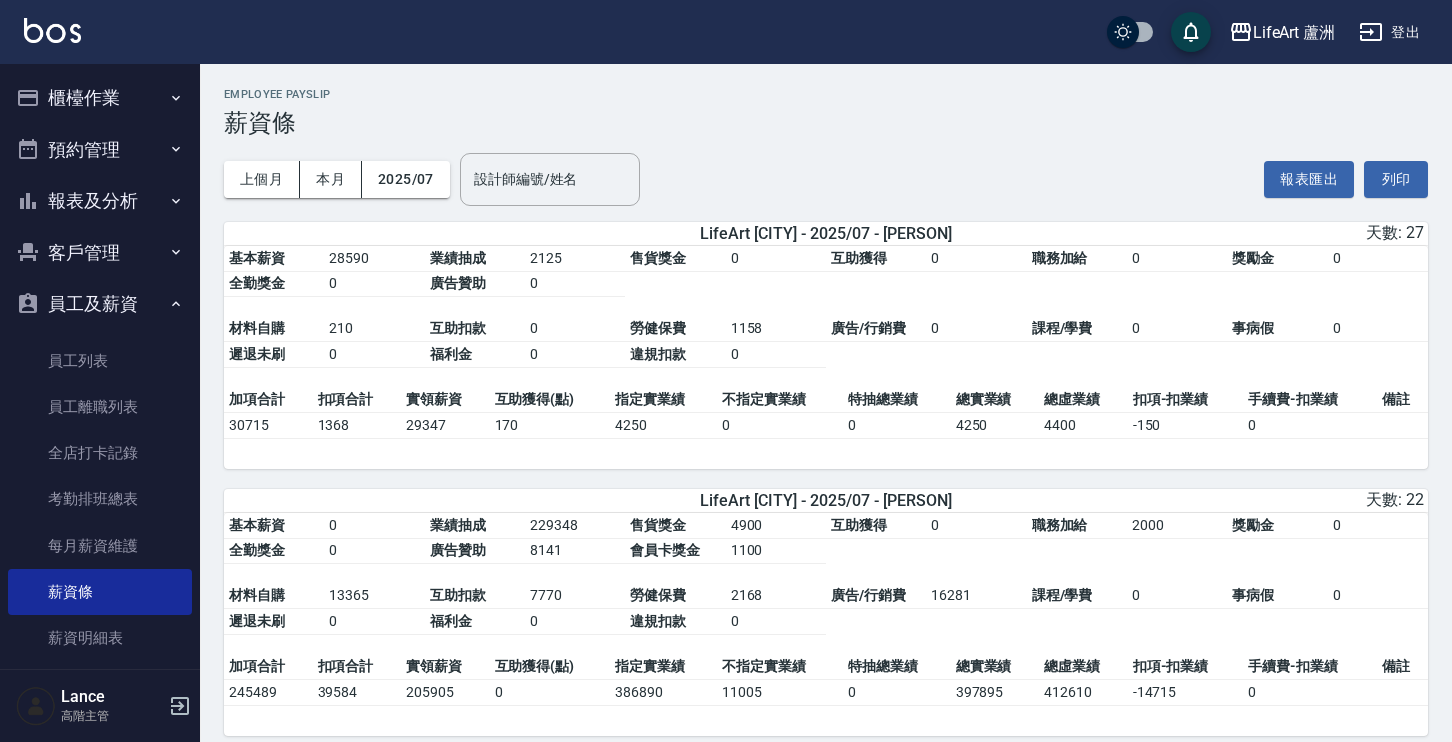 click on "2025/07" at bounding box center (406, 179) 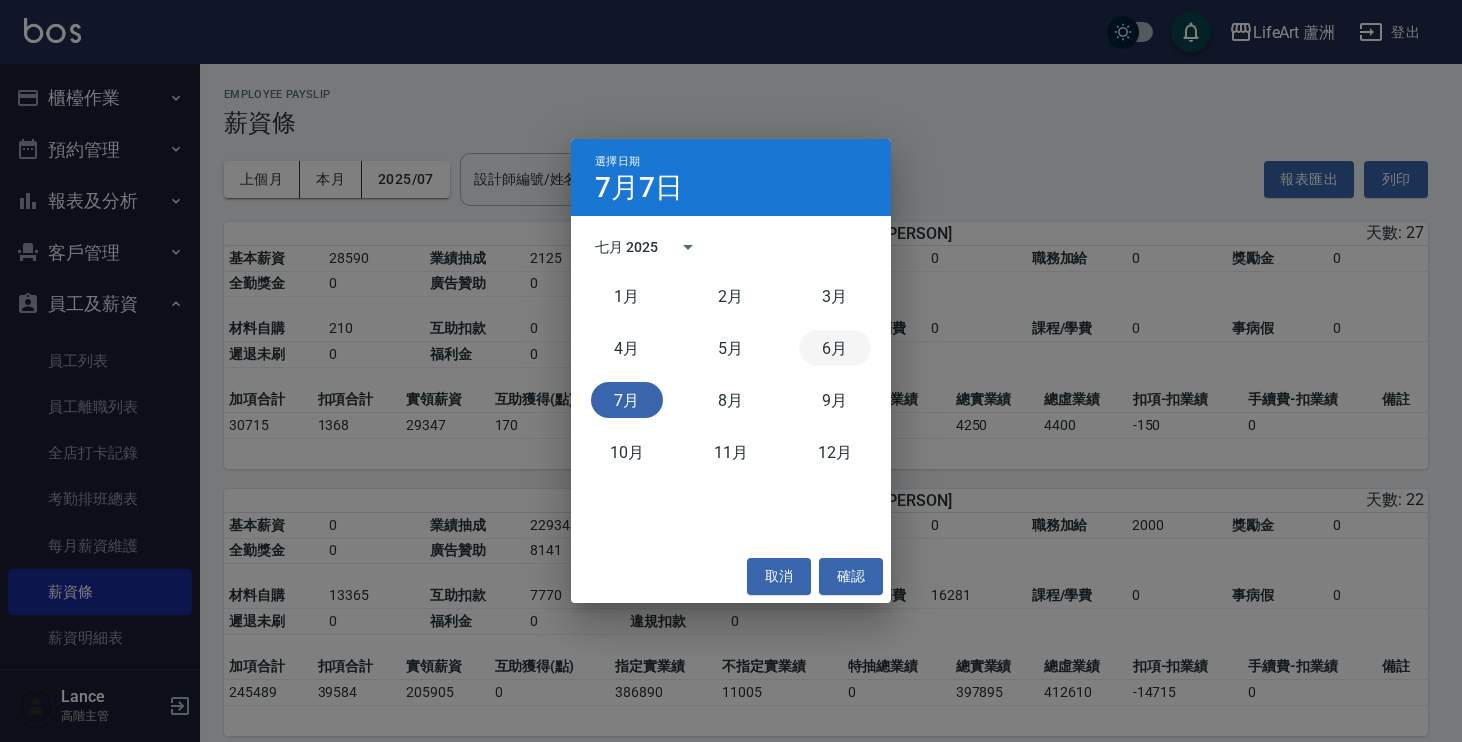 click on "6月" at bounding box center (835, 348) 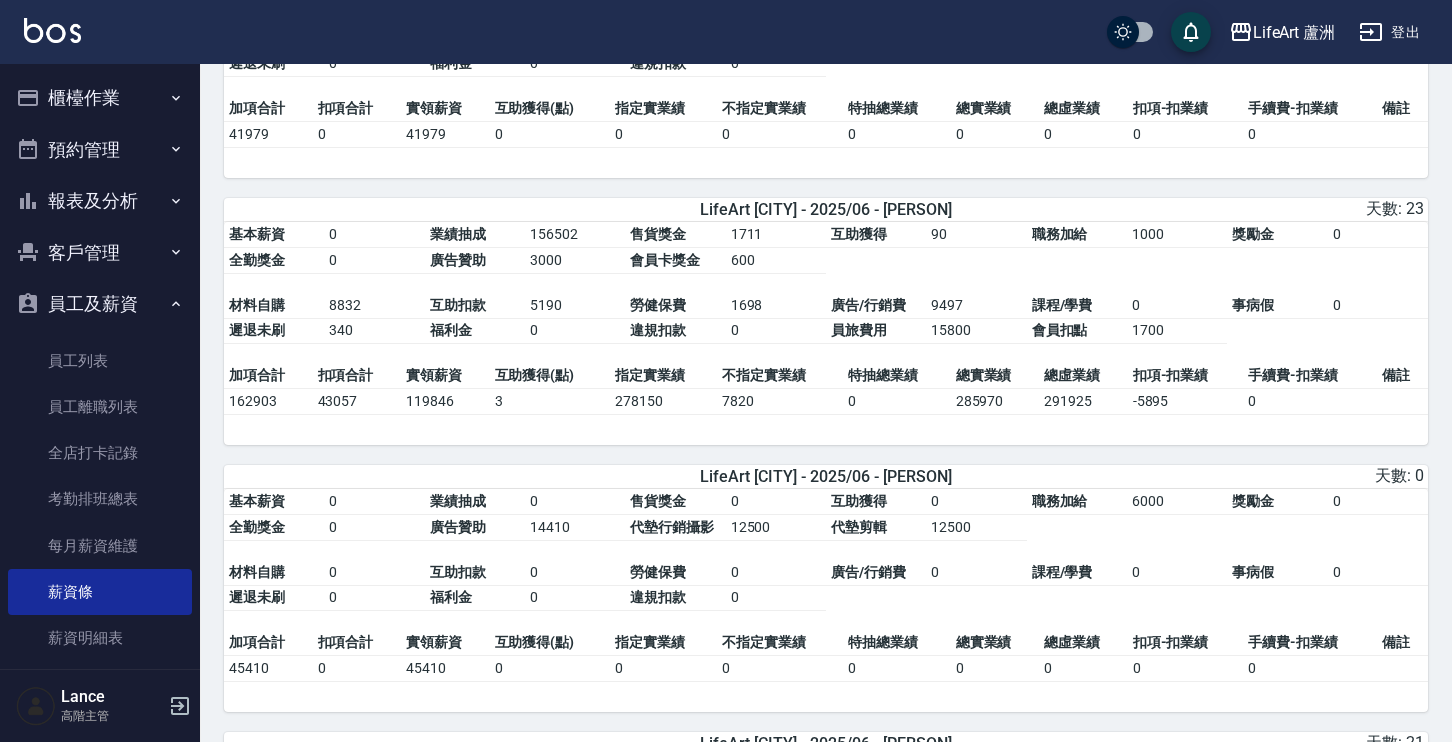scroll, scrollTop: 1922, scrollLeft: 0, axis: vertical 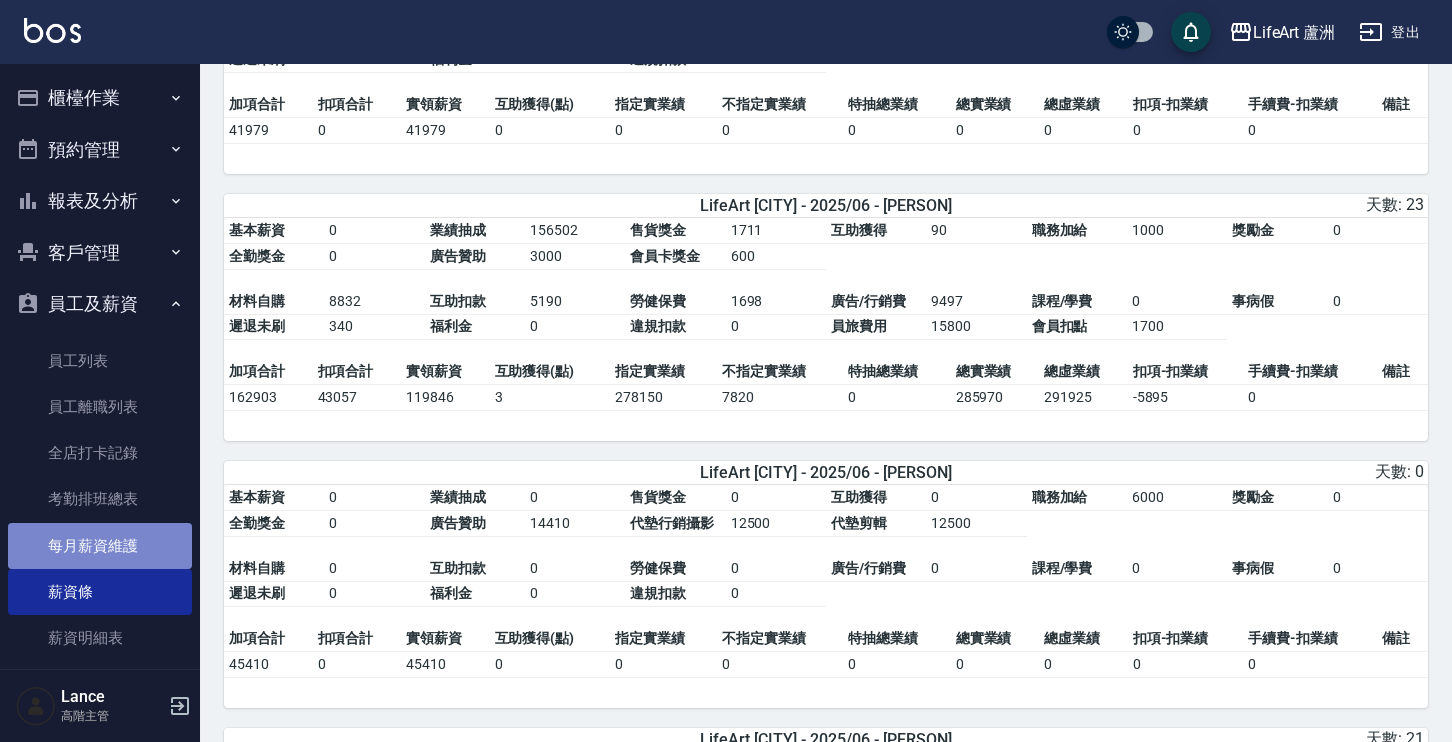 click on "每月薪資維護" at bounding box center [100, 546] 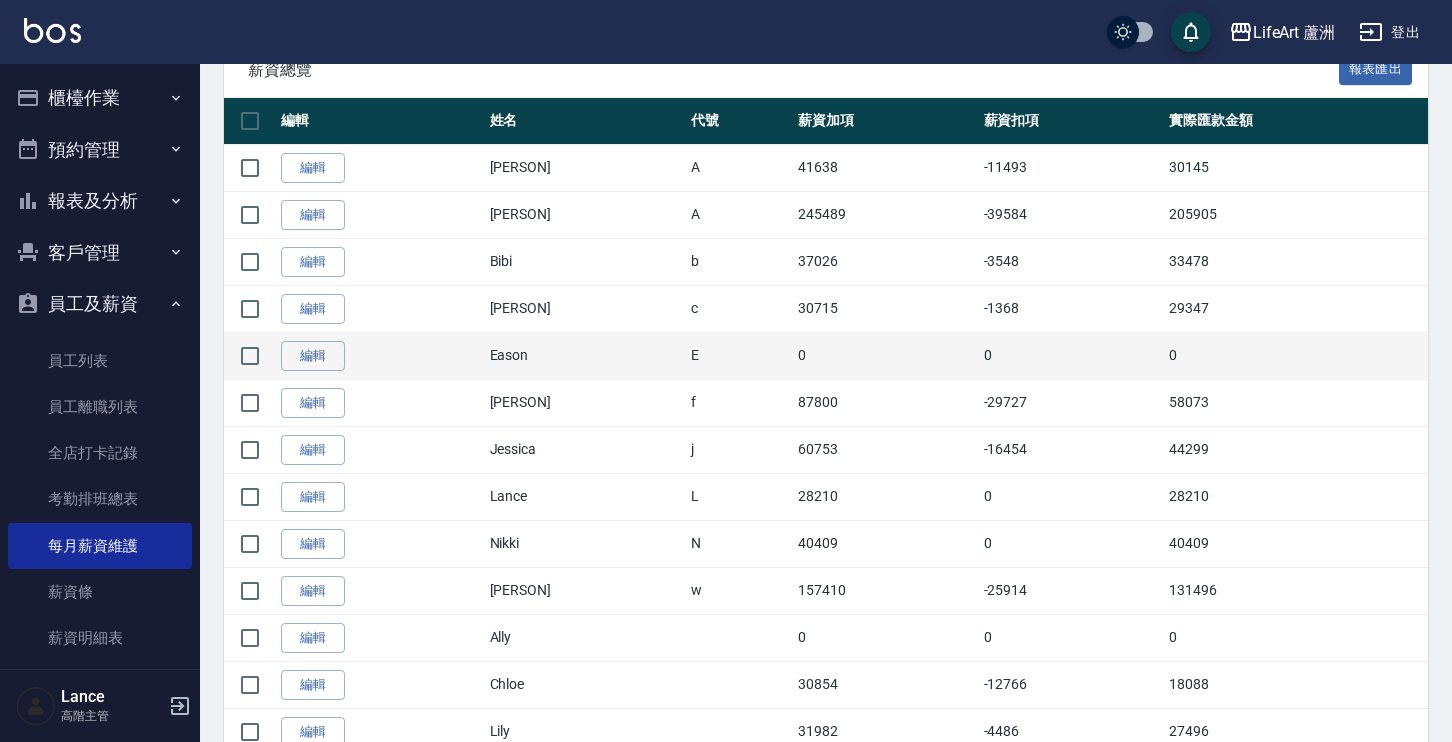 scroll, scrollTop: 509, scrollLeft: 0, axis: vertical 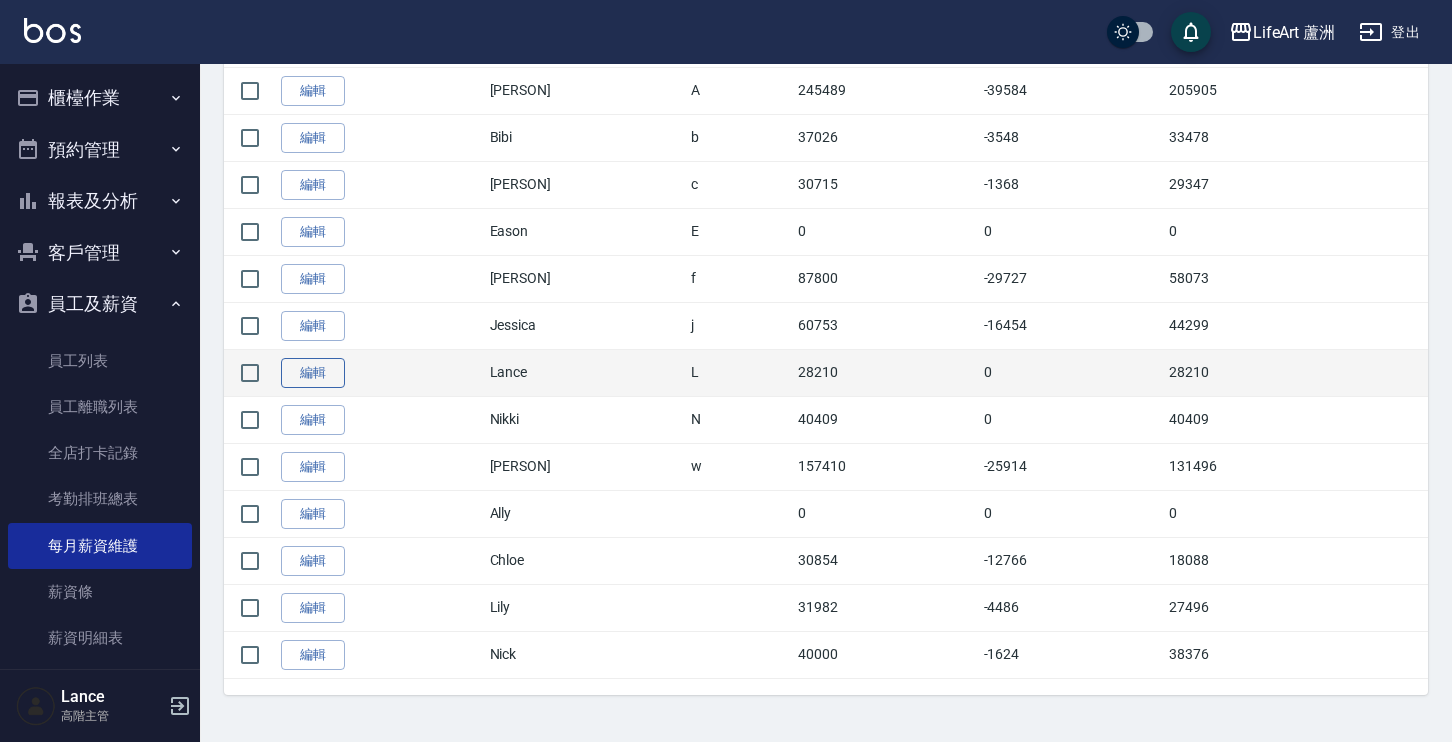 click on "編輯" at bounding box center (313, 373) 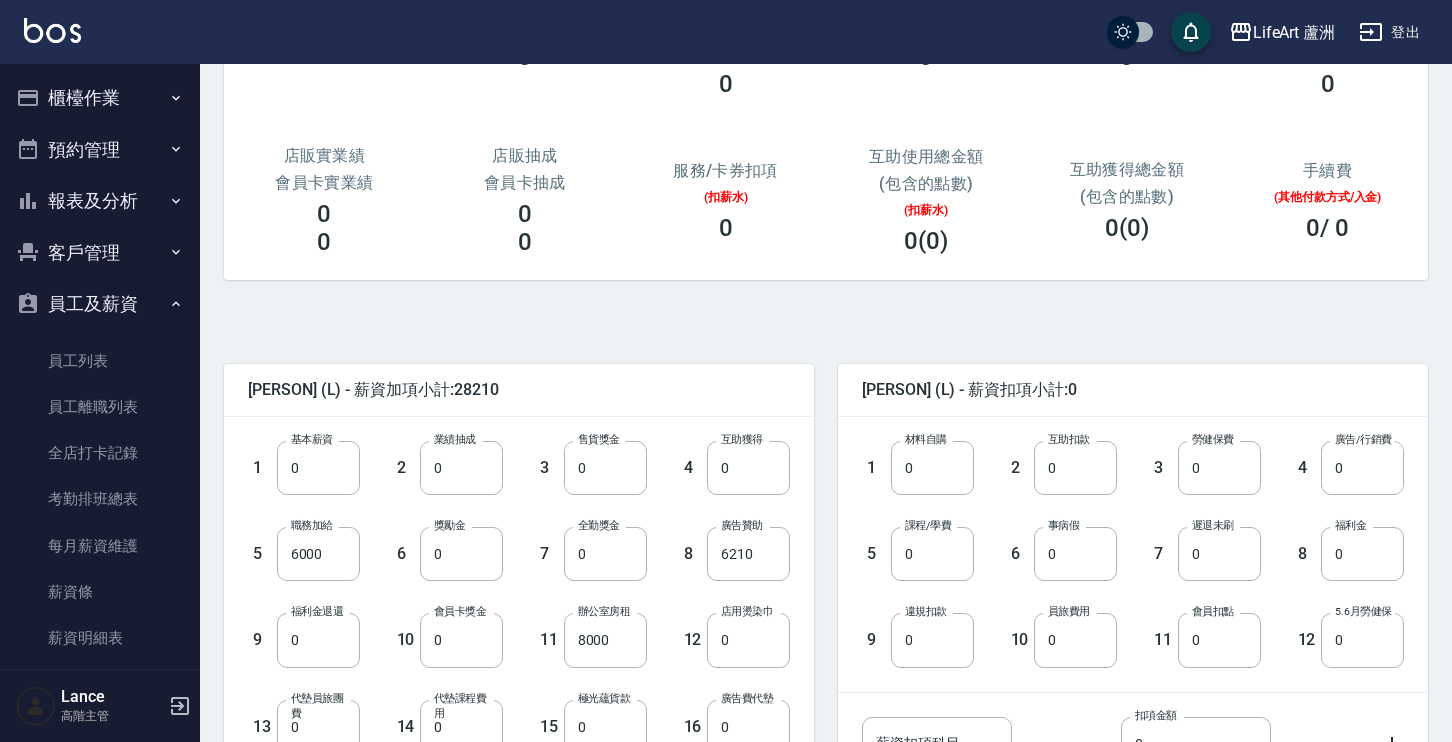 scroll, scrollTop: 206, scrollLeft: 0, axis: vertical 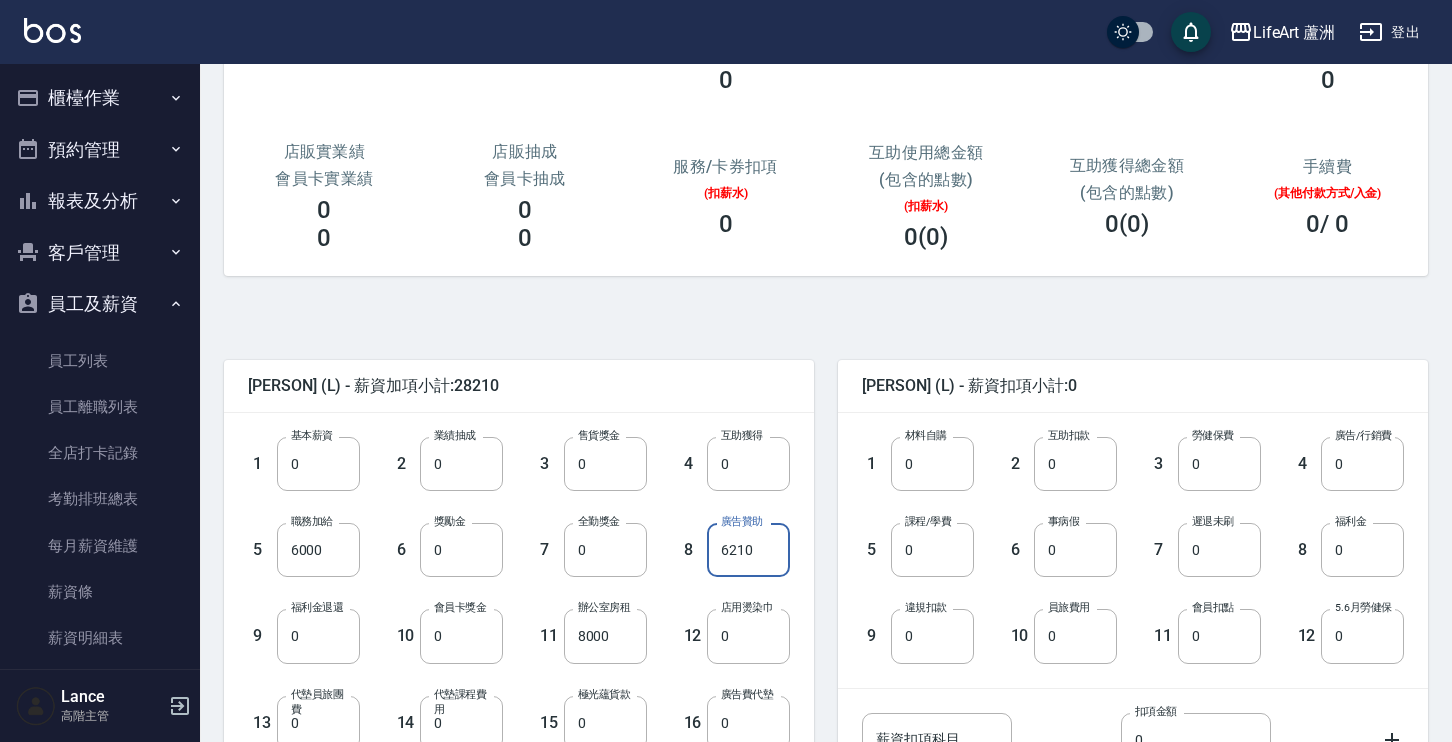 click on "6210" at bounding box center (748, 550) 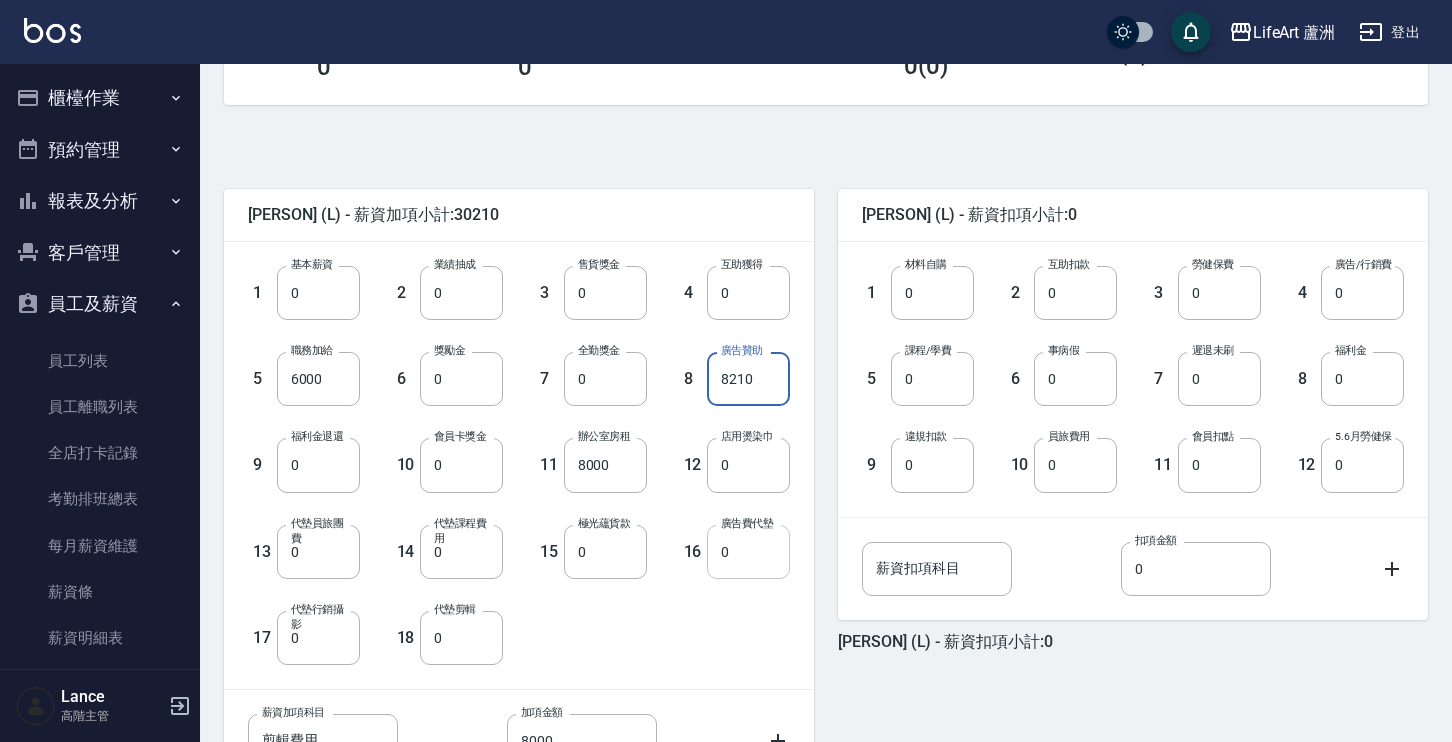 scroll, scrollTop: 438, scrollLeft: 0, axis: vertical 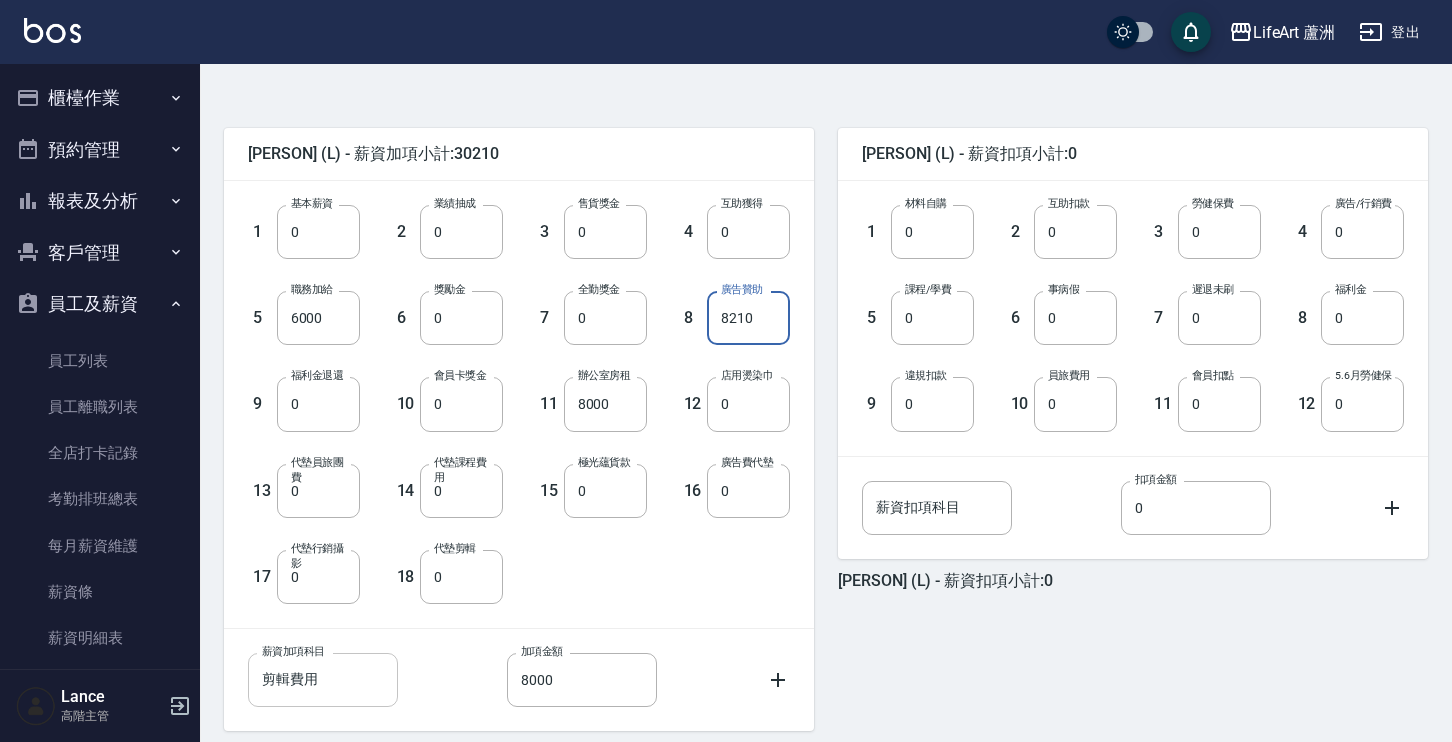 type on "8210" 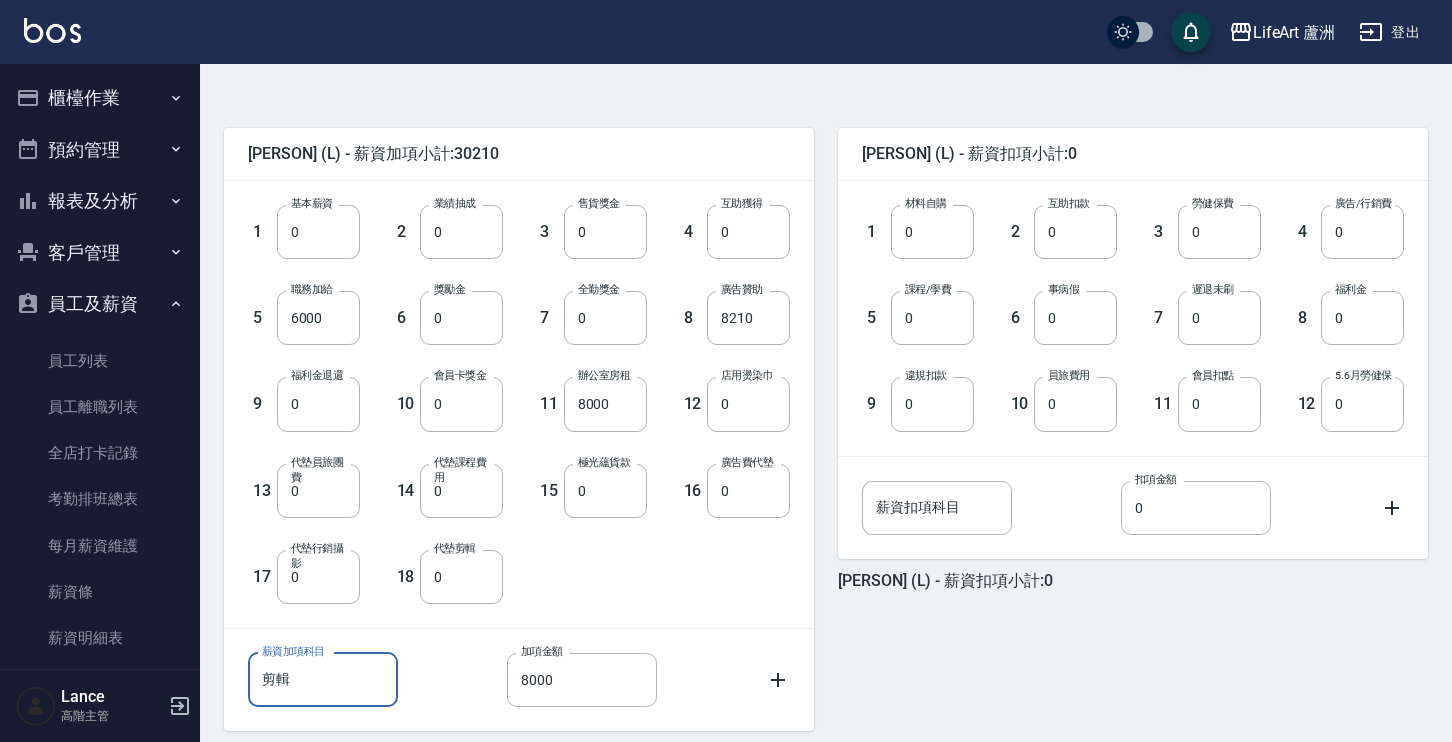 type on "剪" 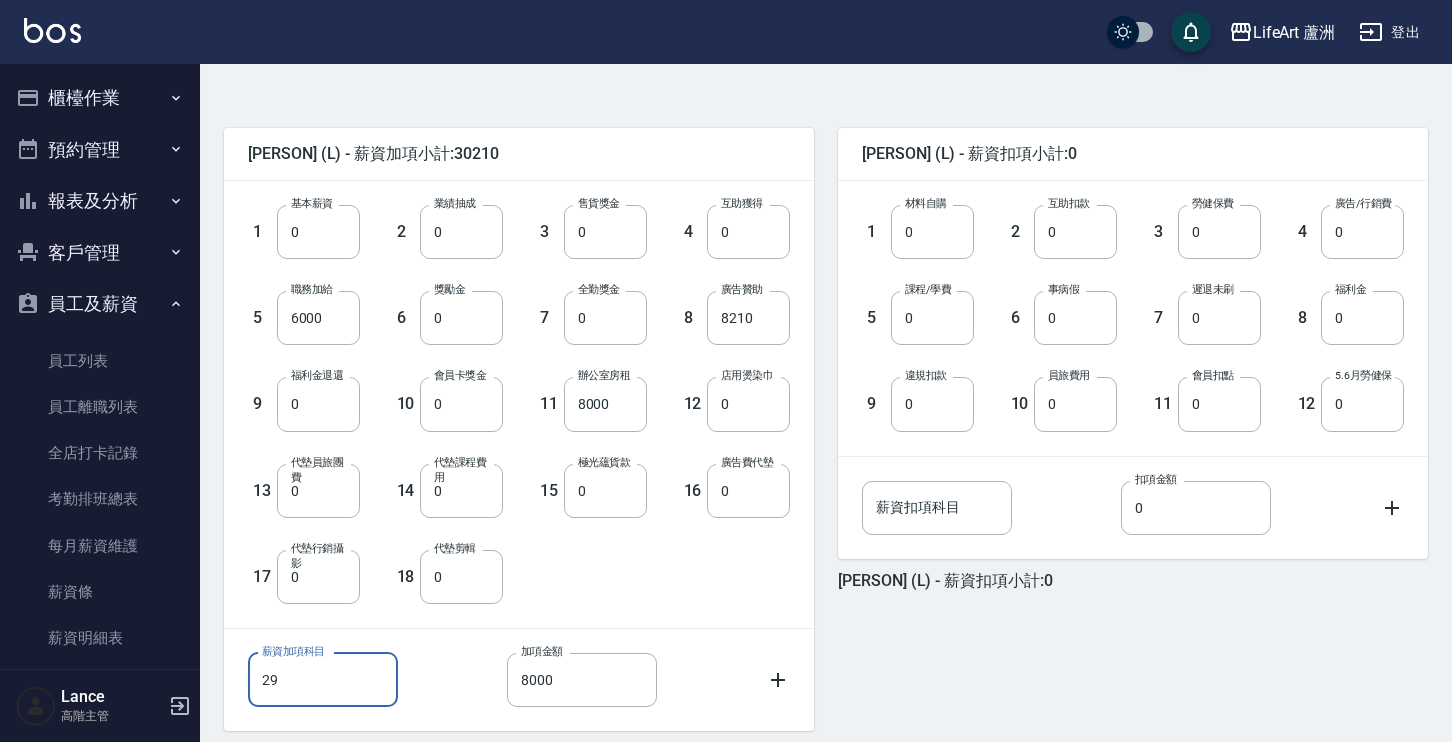 type on "2" 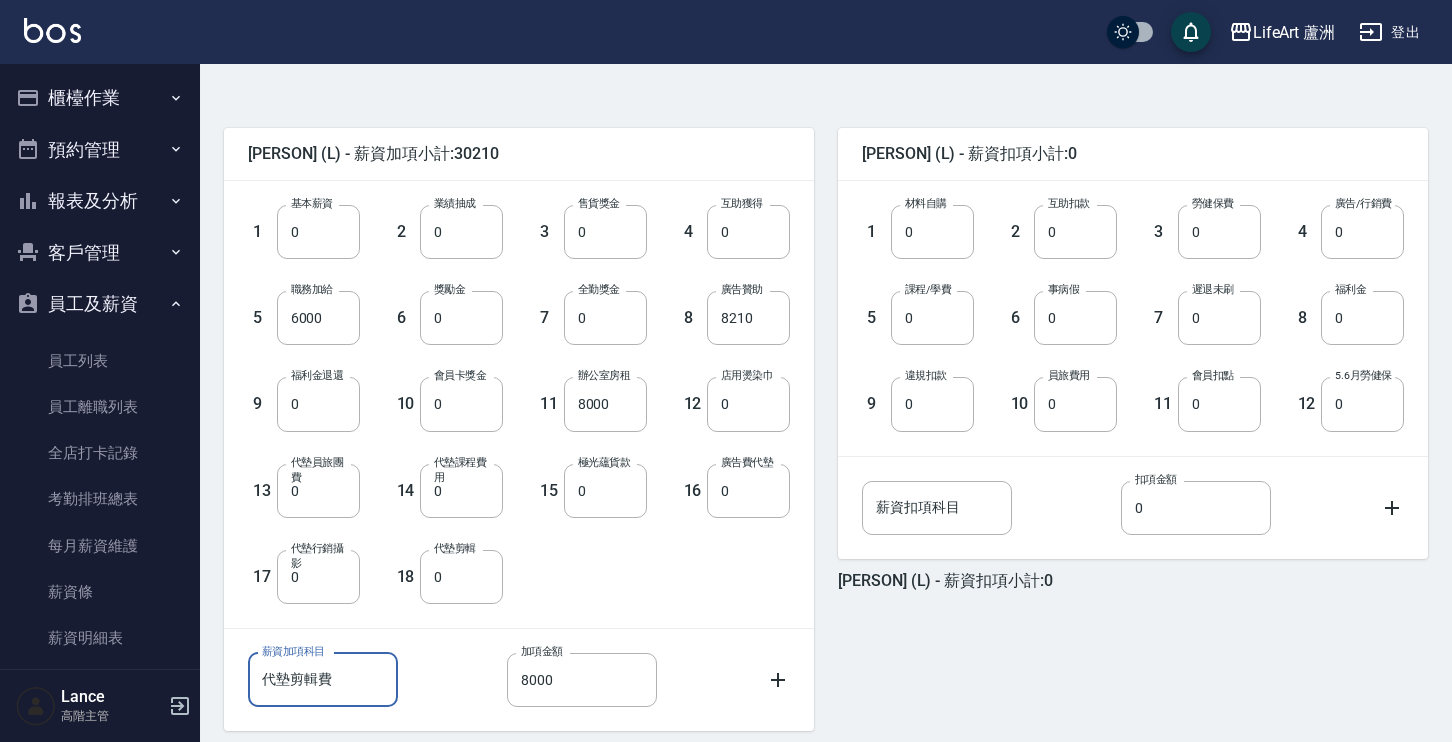 type on "代墊剪輯費" 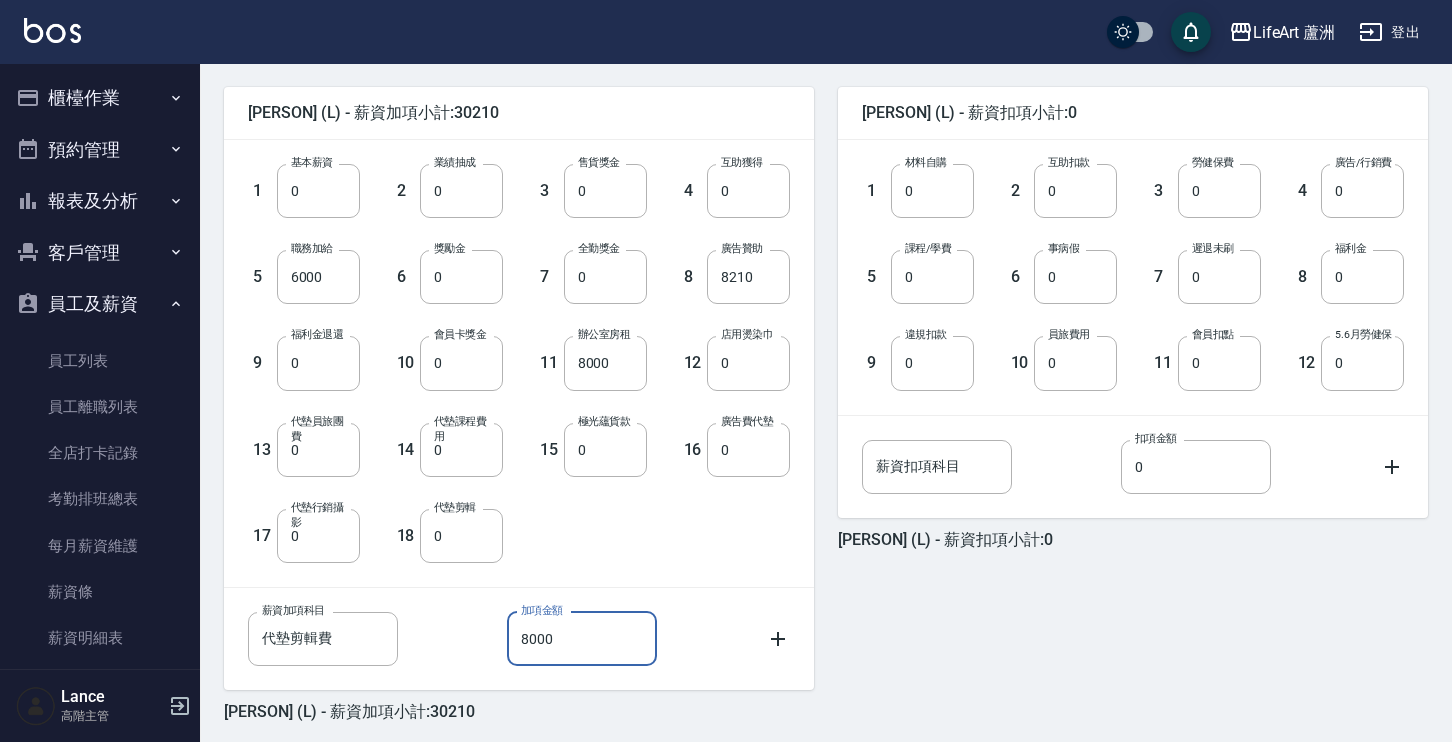 scroll, scrollTop: 559, scrollLeft: 0, axis: vertical 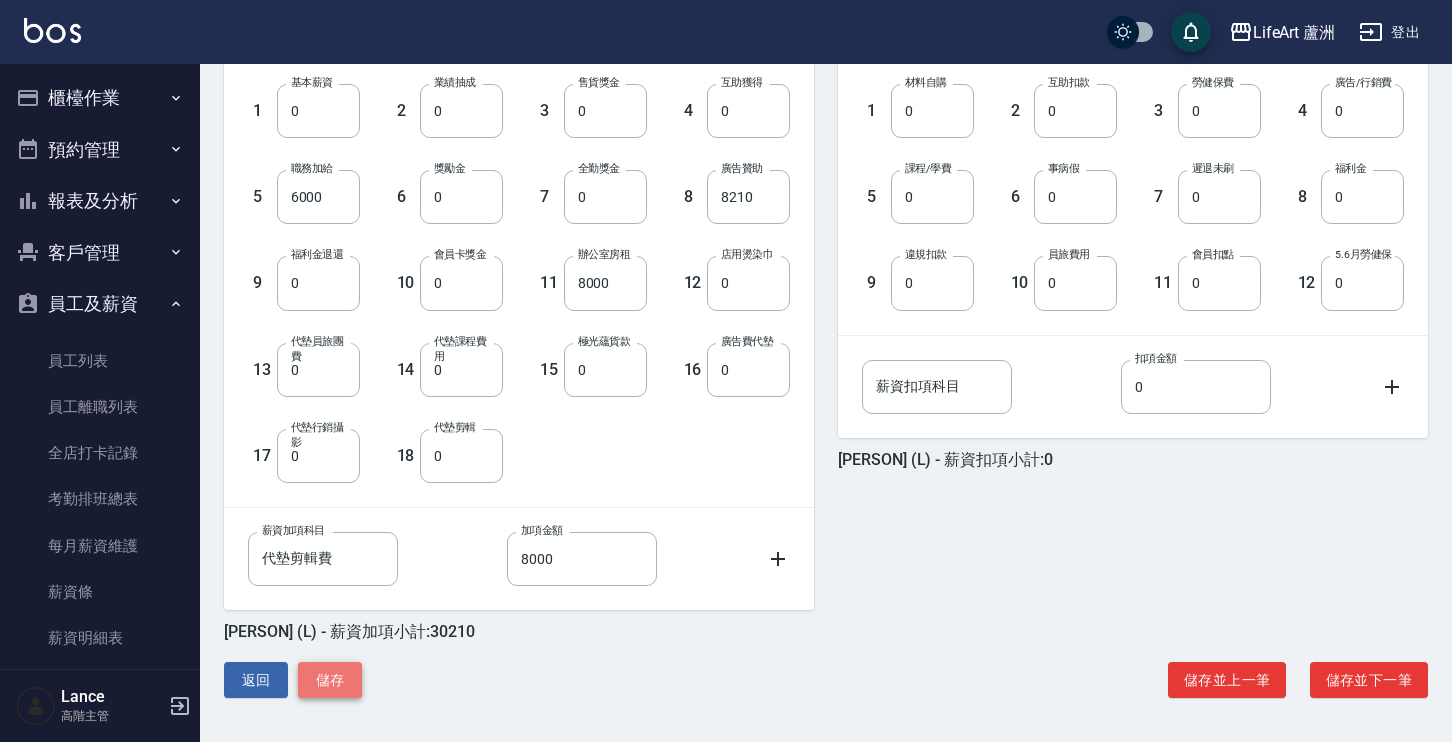 click on "儲存" at bounding box center [330, 680] 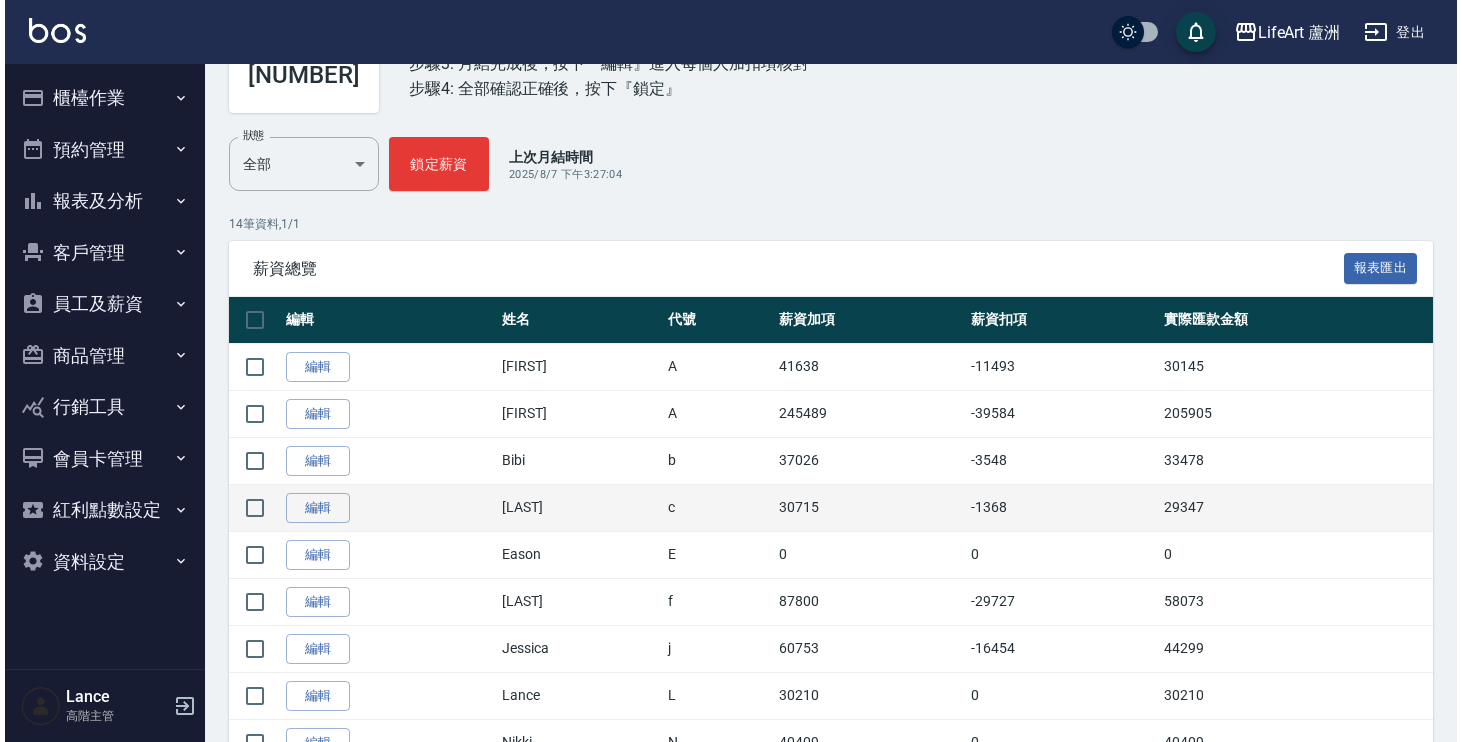 scroll, scrollTop: 290, scrollLeft: 0, axis: vertical 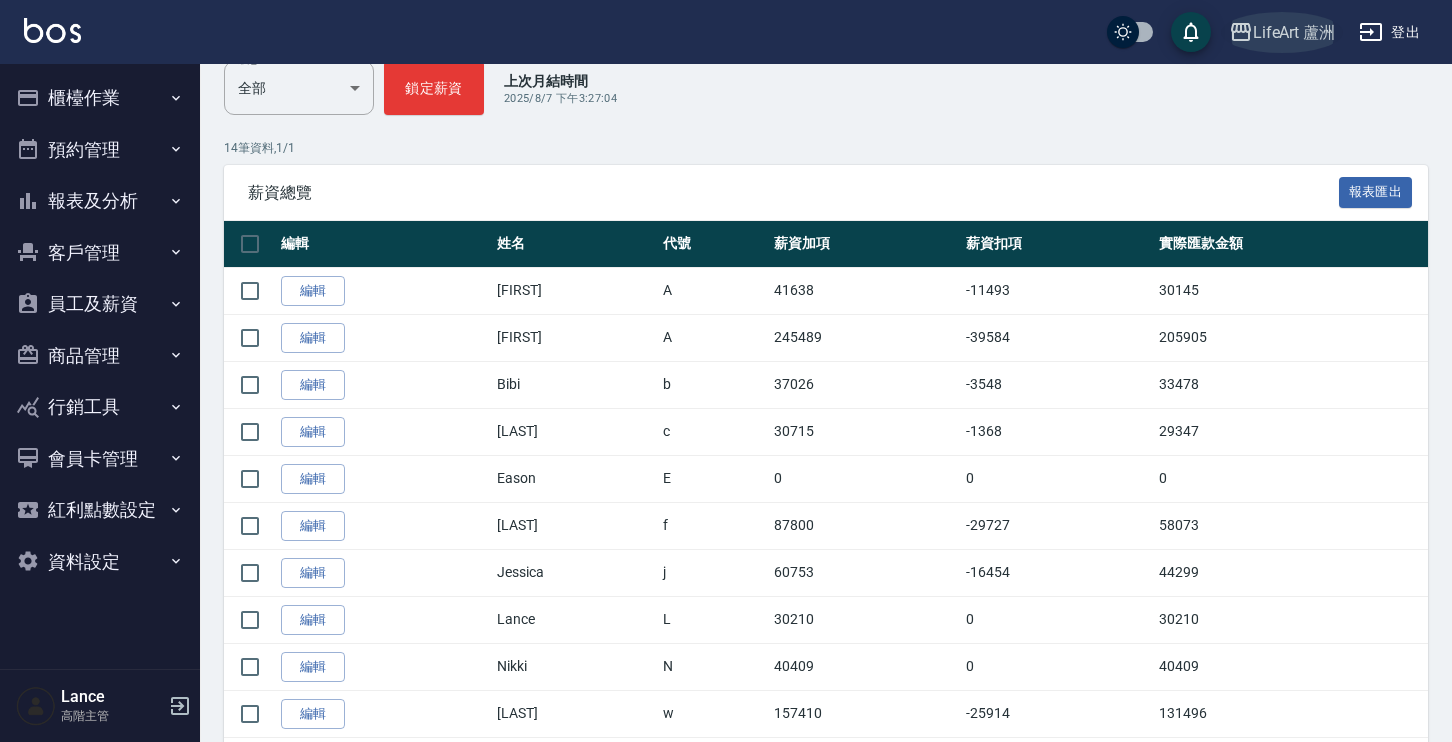 click on "LifeArt 蘆洲" at bounding box center (1294, 32) 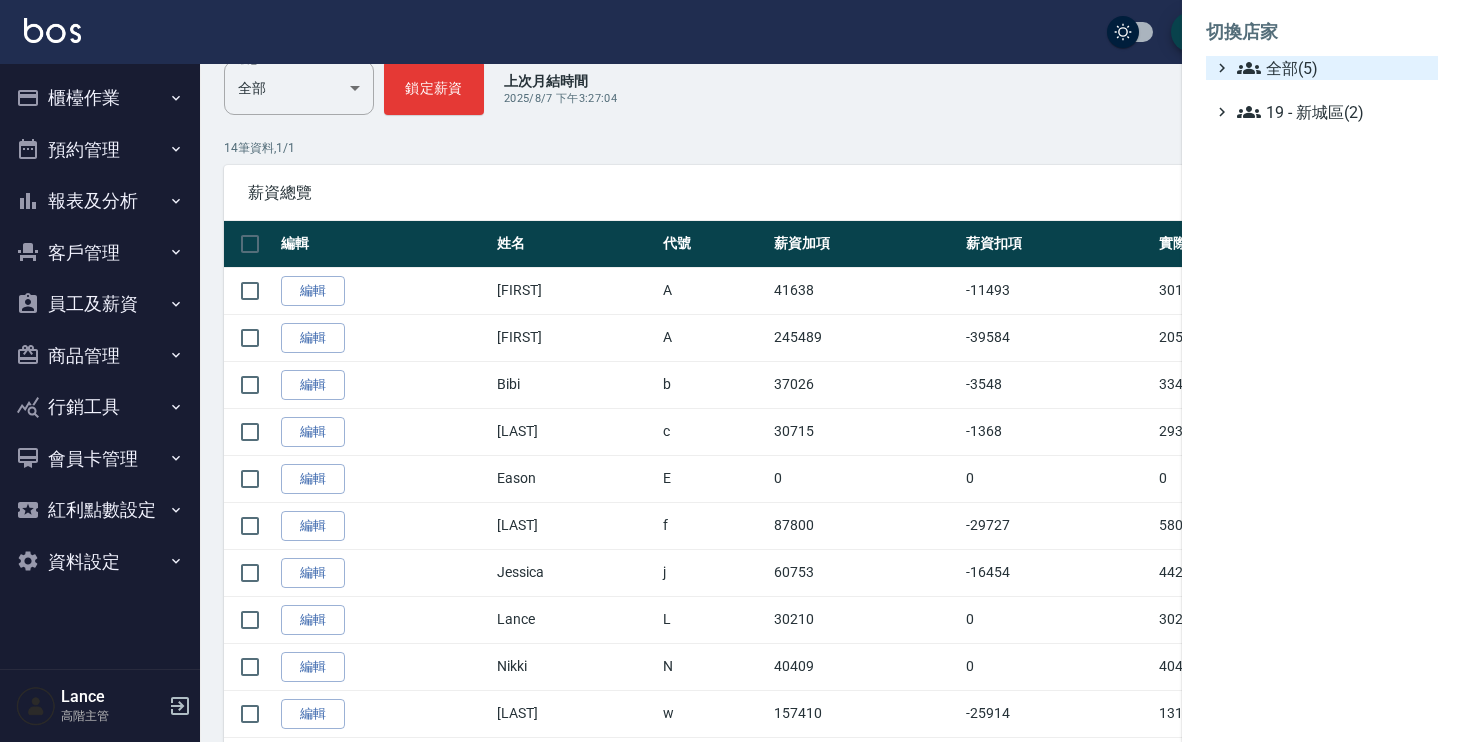 click on "全部(5)" at bounding box center (1333, 68) 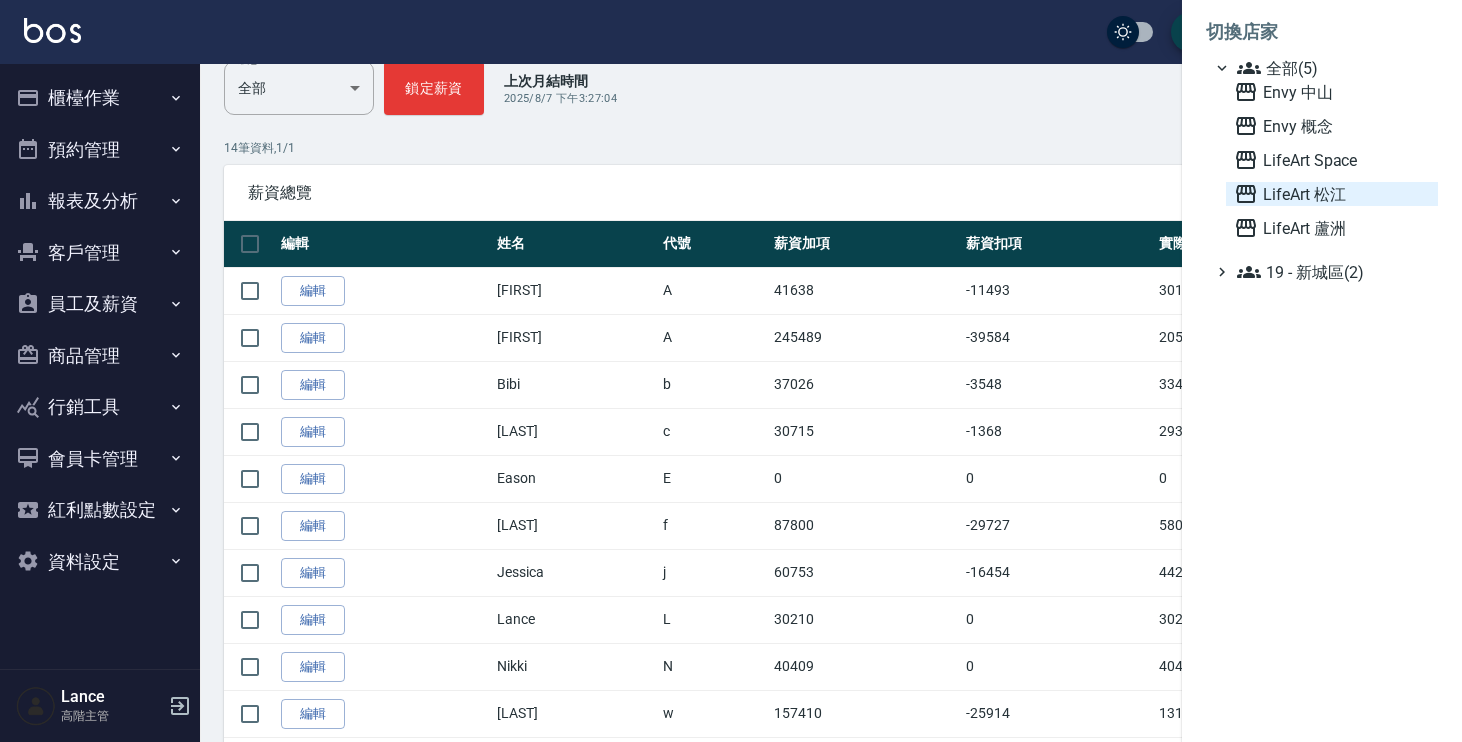 click on "LifeArt 松江" at bounding box center [1332, 194] 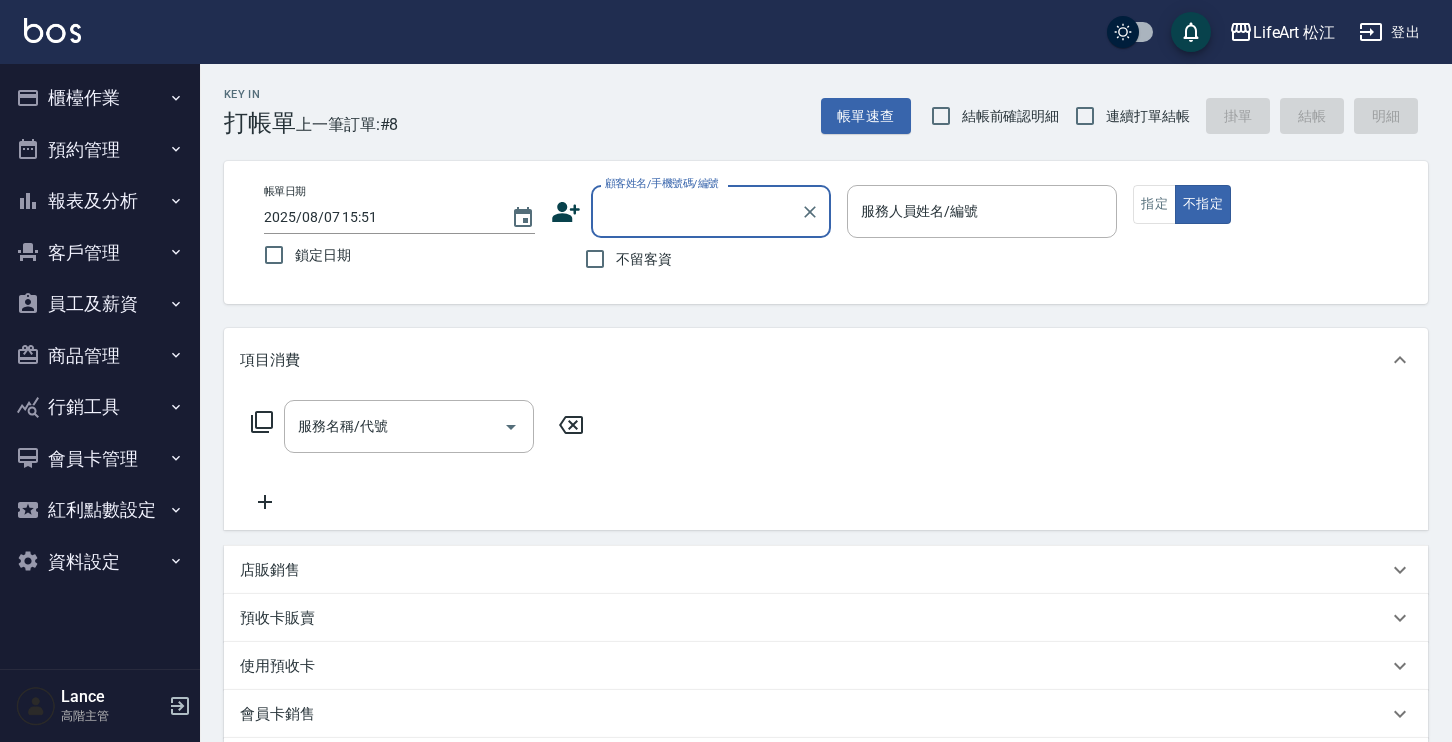 scroll, scrollTop: 0, scrollLeft: 0, axis: both 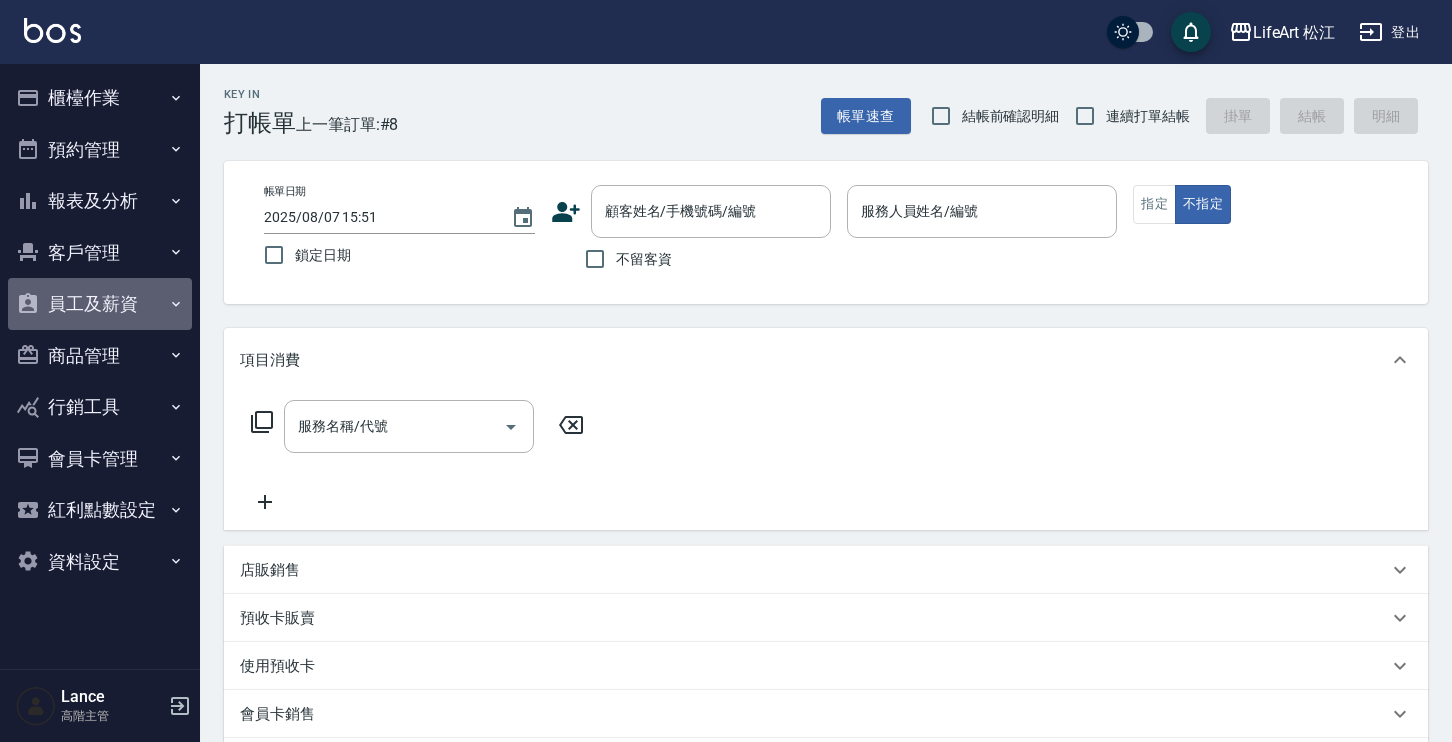 click on "員工及薪資" at bounding box center (100, 304) 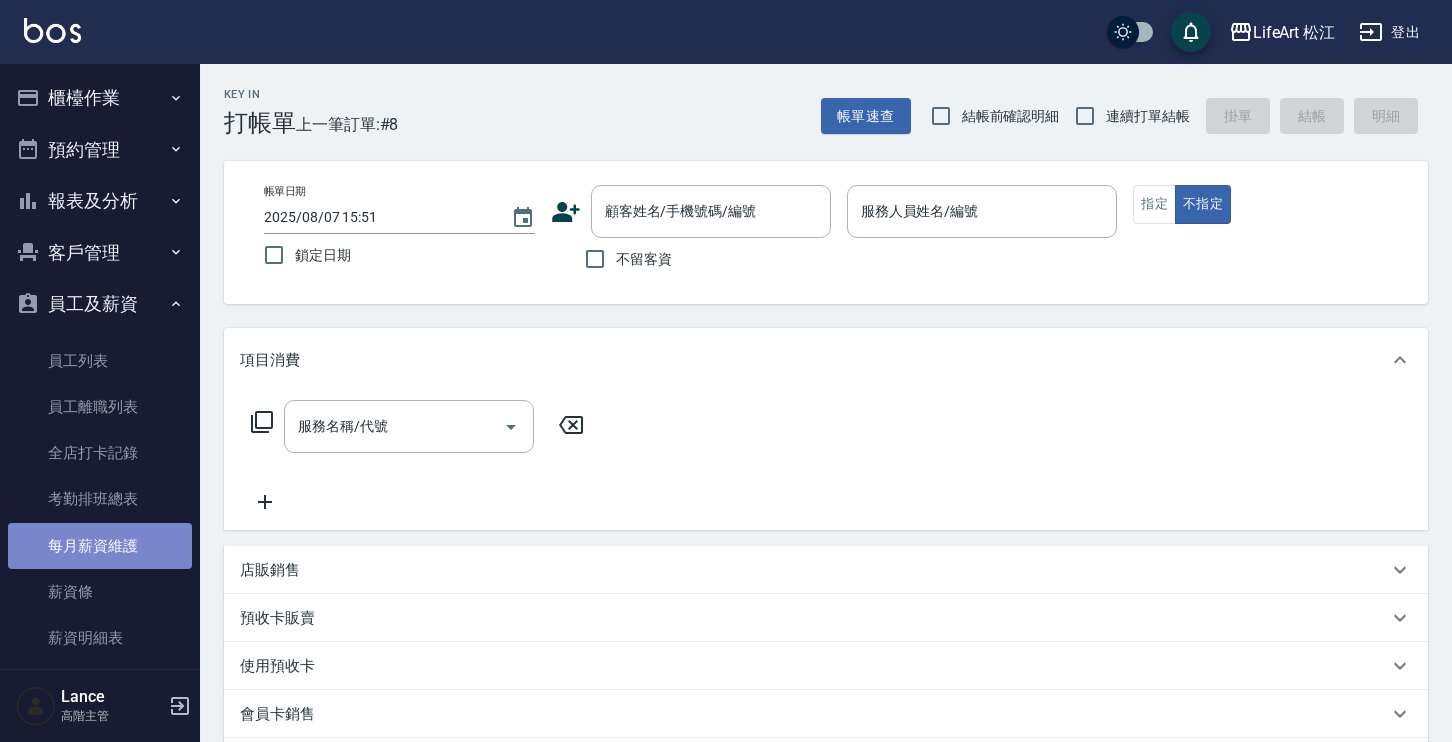 click on "每月薪資維護" at bounding box center (100, 546) 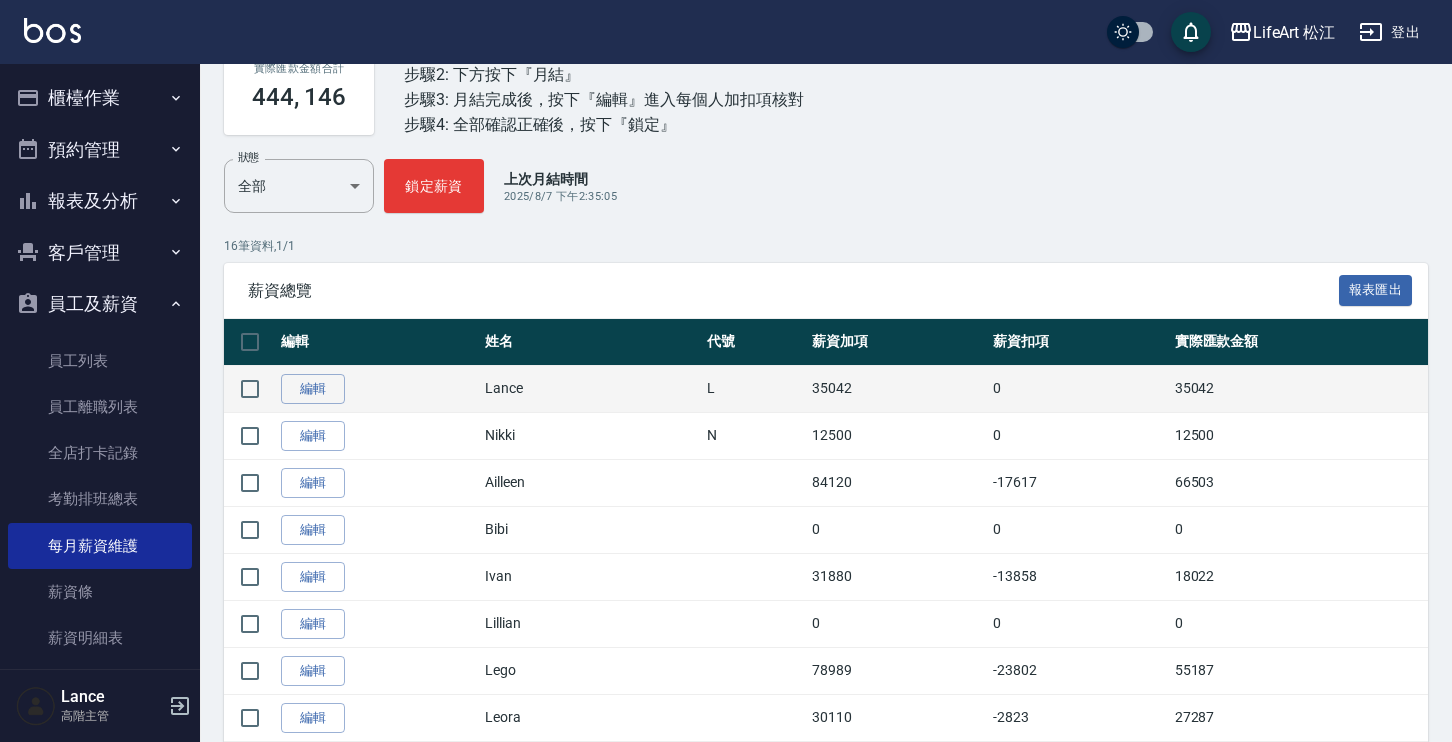 scroll, scrollTop: 190, scrollLeft: 0, axis: vertical 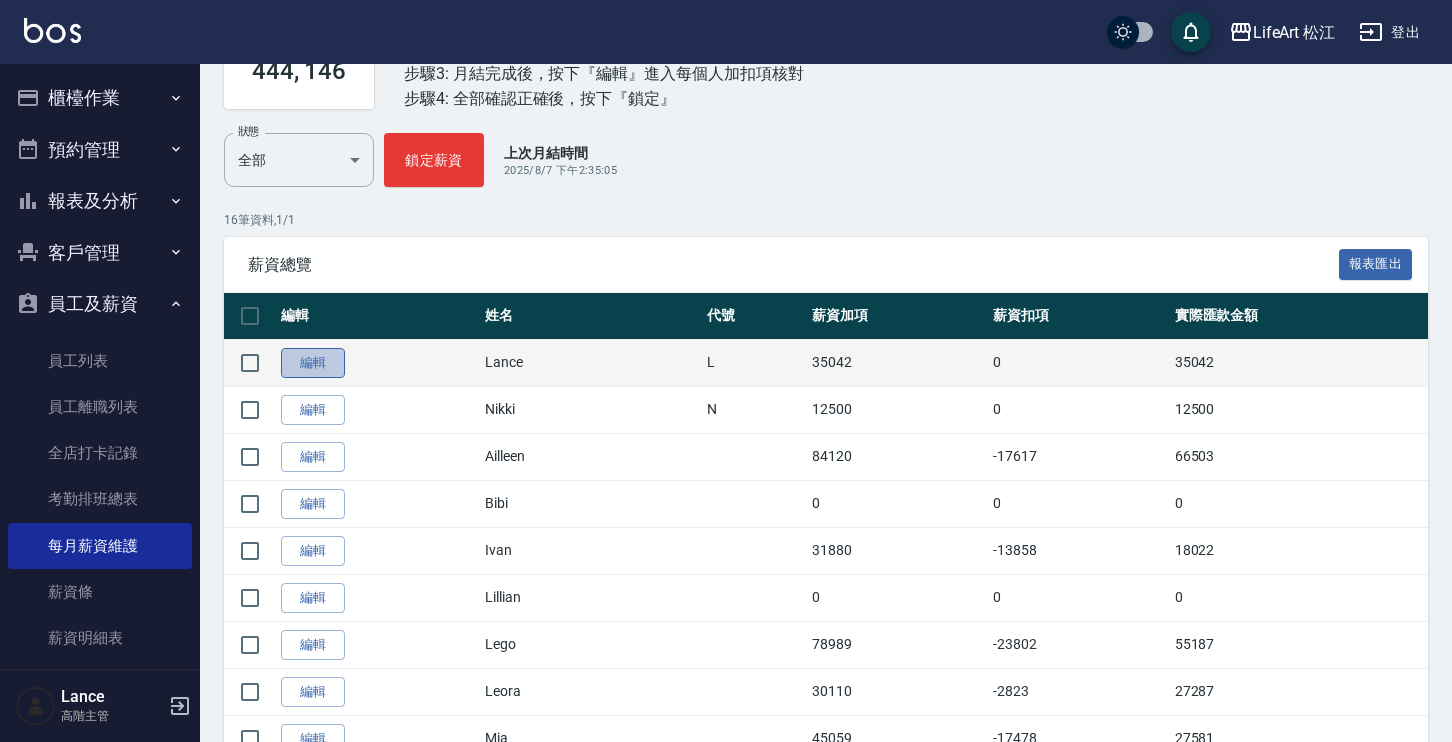 click on "編輯" at bounding box center [313, 363] 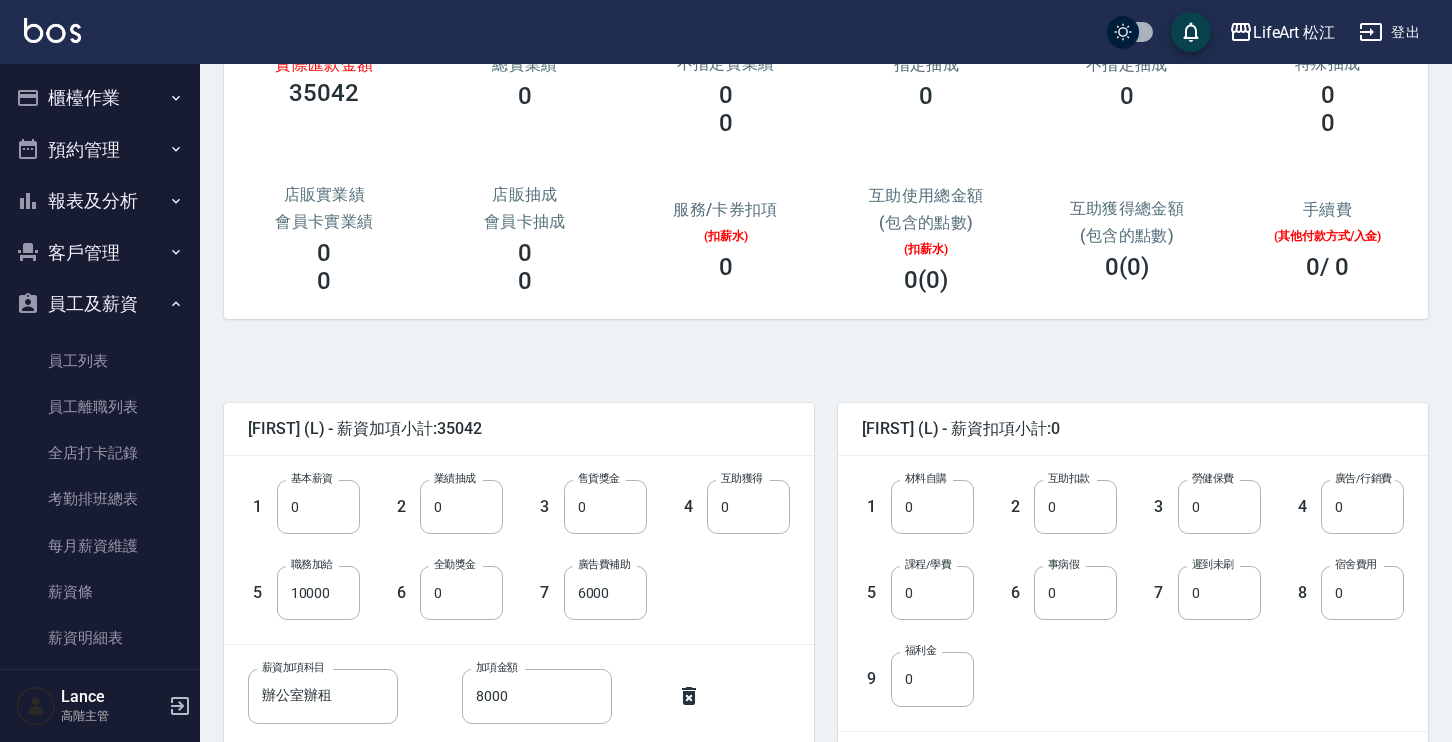 scroll, scrollTop: 0, scrollLeft: 0, axis: both 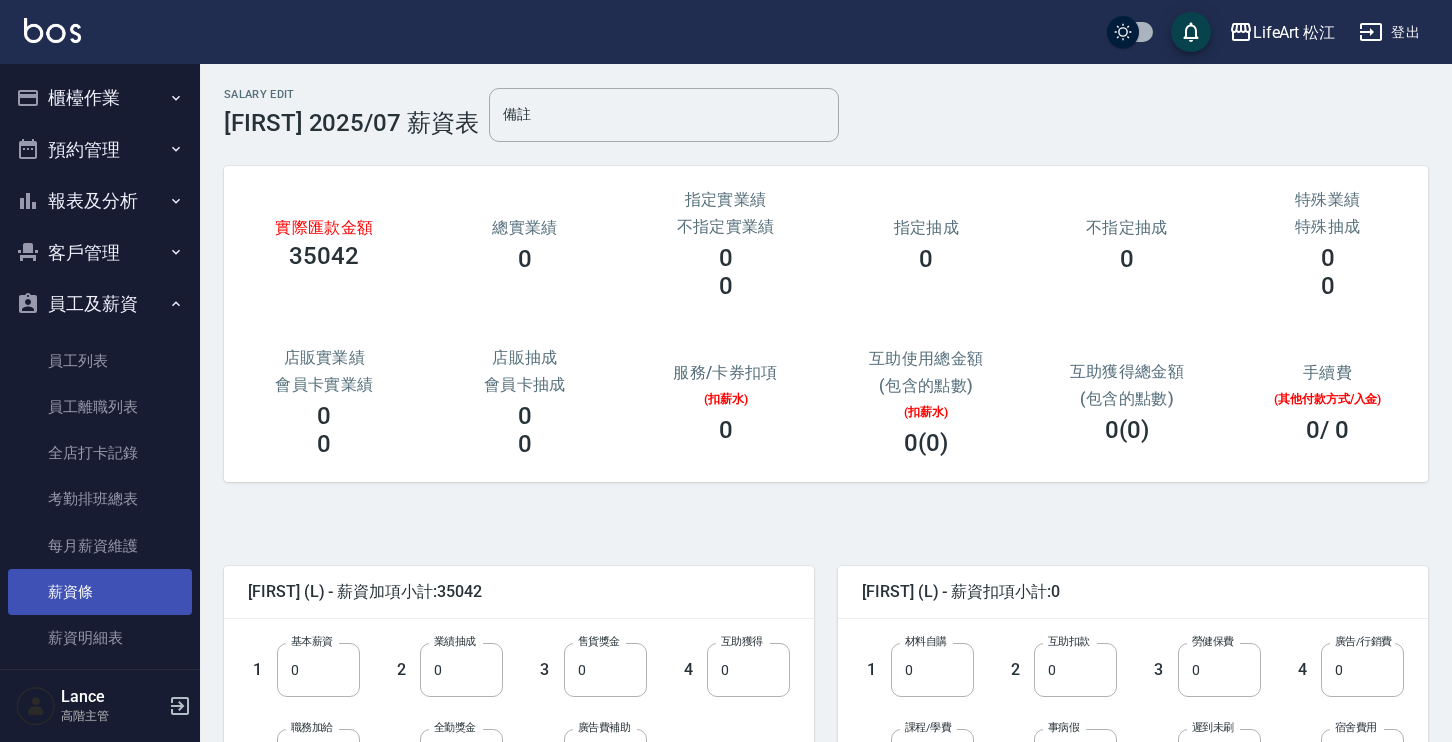 click on "薪資條" at bounding box center (100, 592) 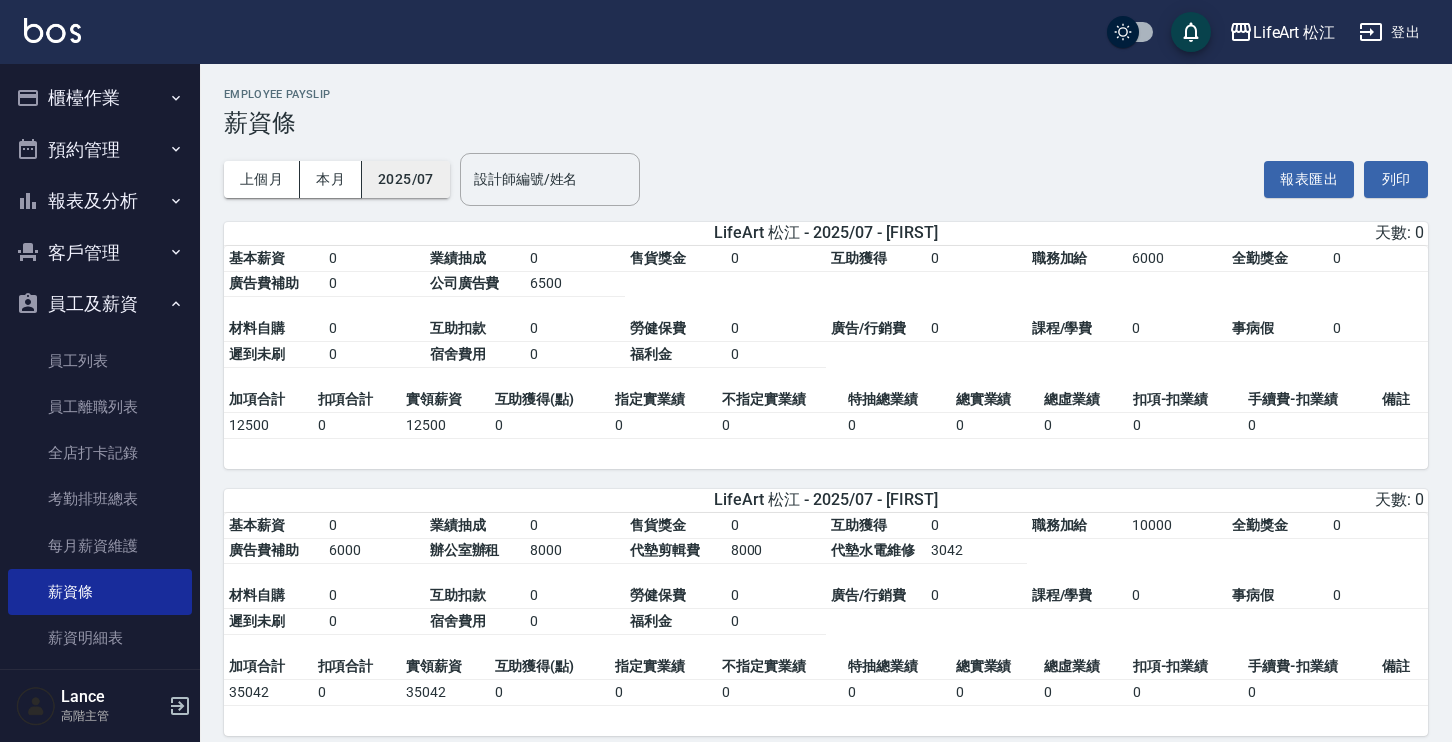 click on "2025/07" at bounding box center (406, 179) 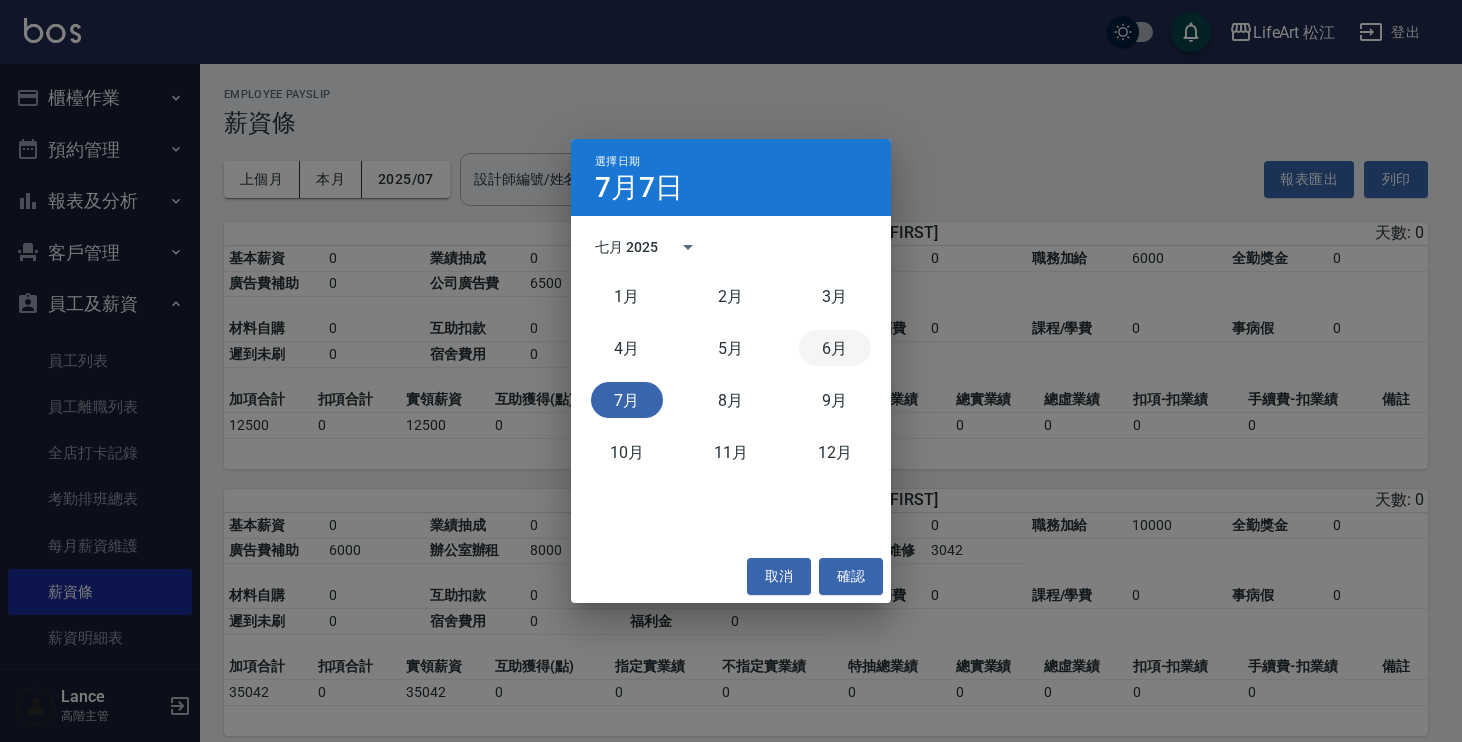 click on "6月" at bounding box center (835, 348) 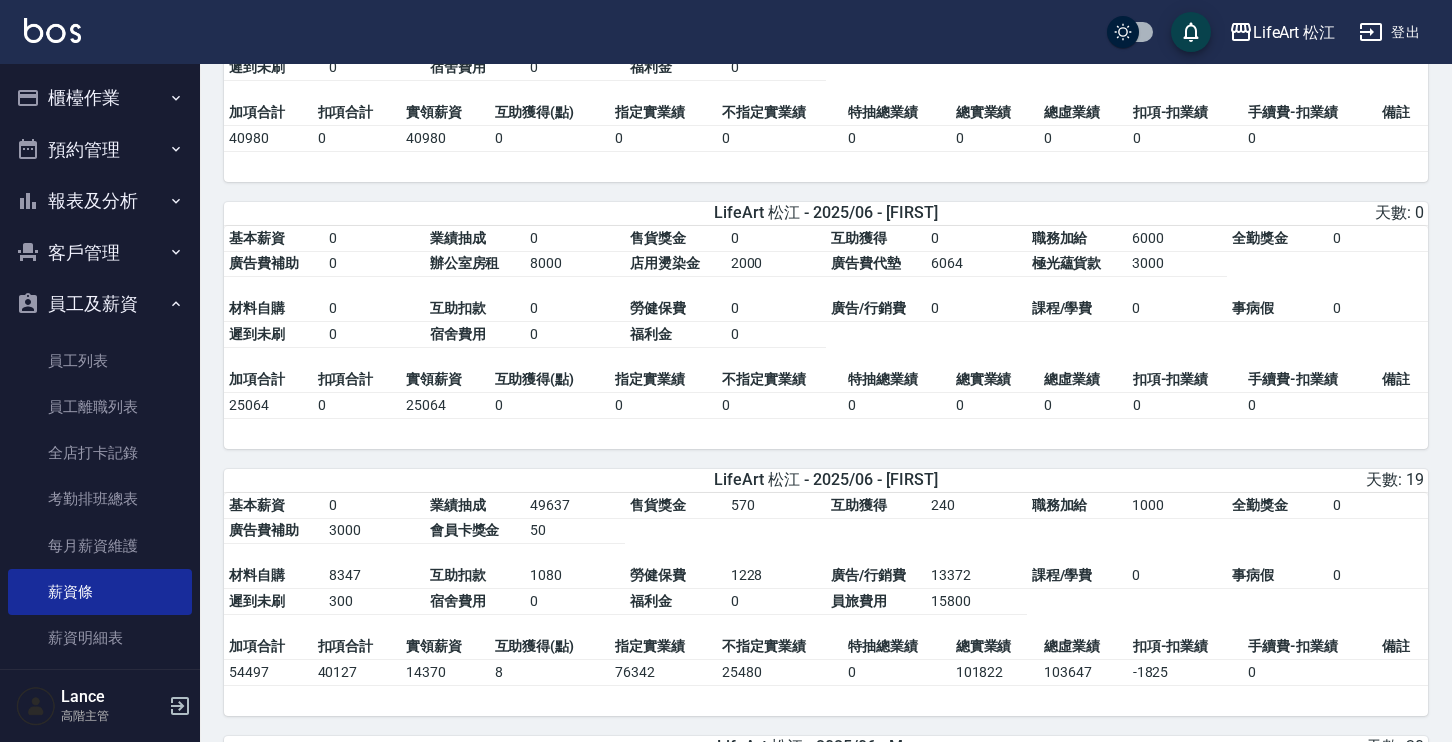 scroll, scrollTop: 89, scrollLeft: 0, axis: vertical 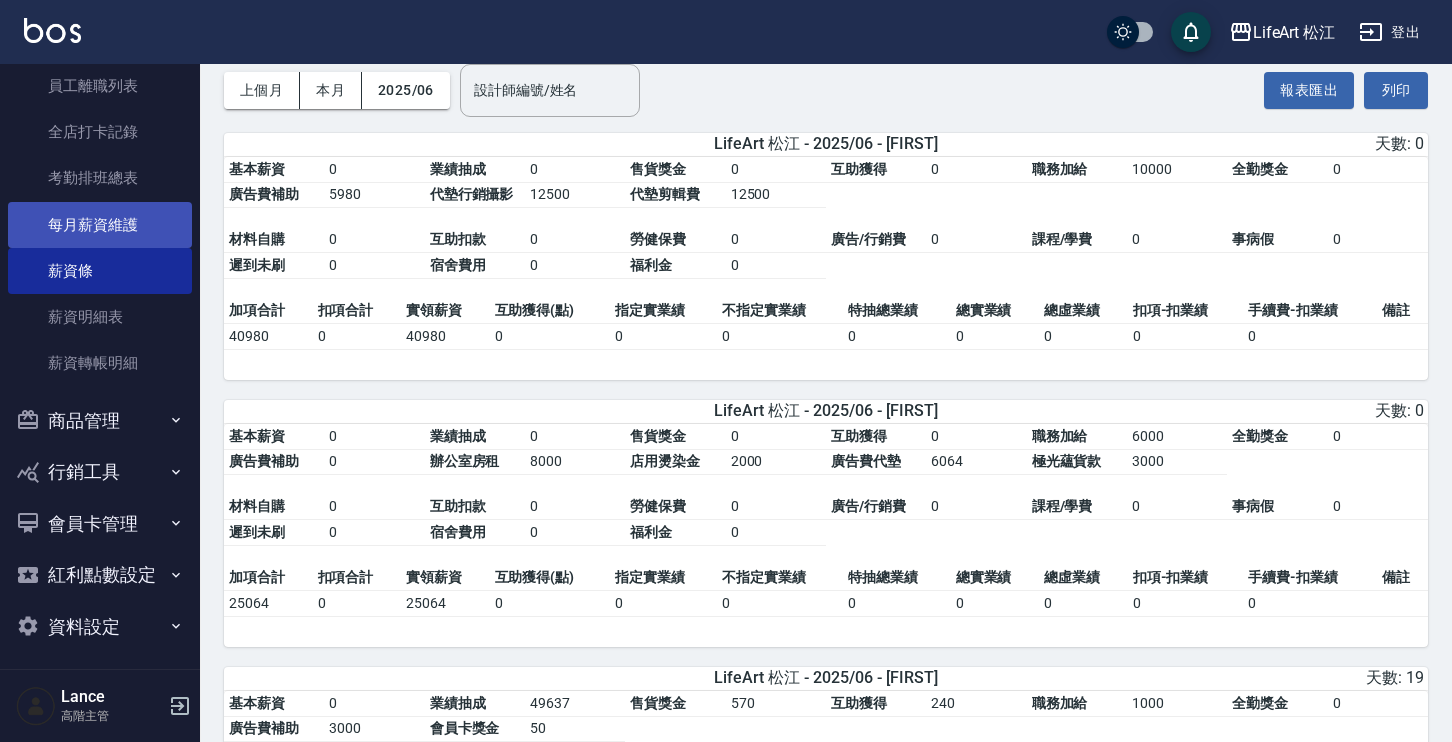 click on "每月薪資維護" at bounding box center (100, 225) 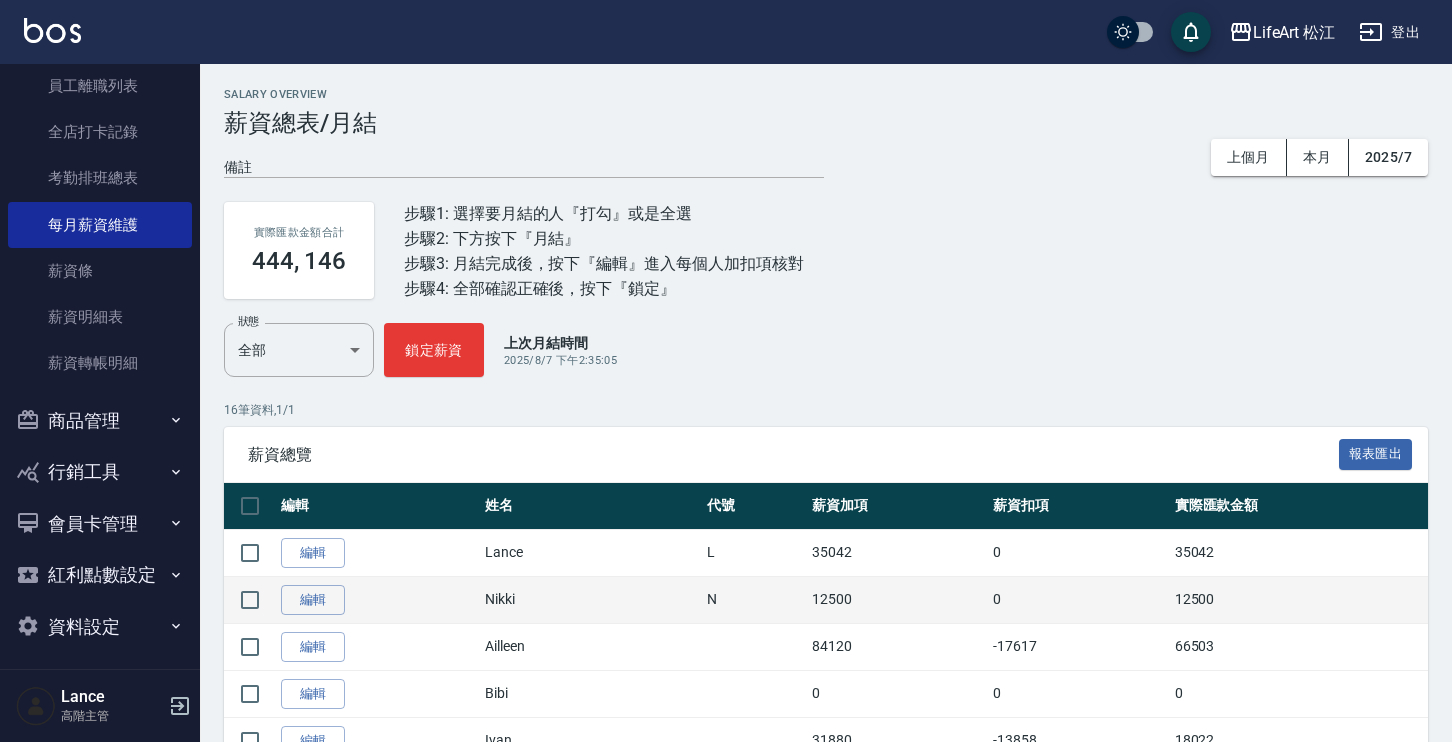 scroll, scrollTop: 169, scrollLeft: 0, axis: vertical 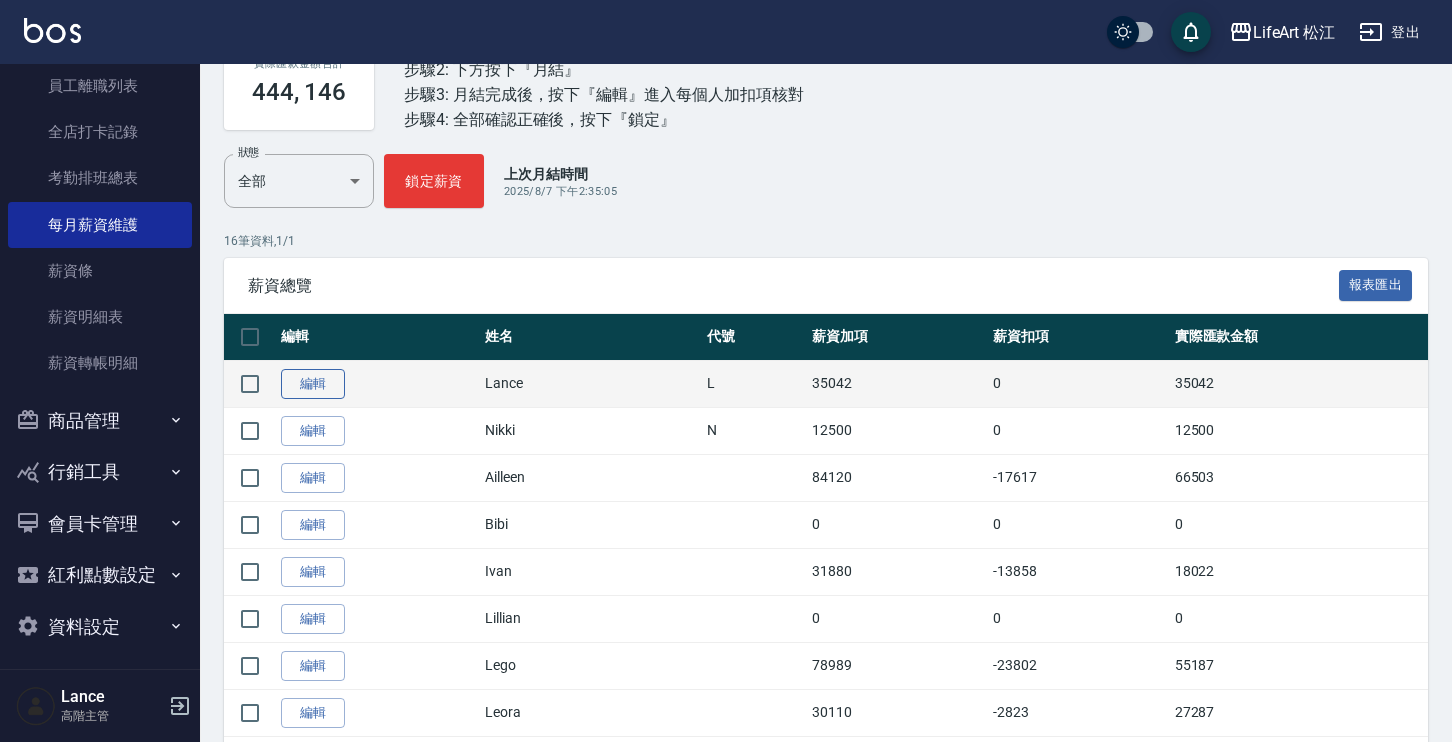 click on "編輯" at bounding box center [313, 384] 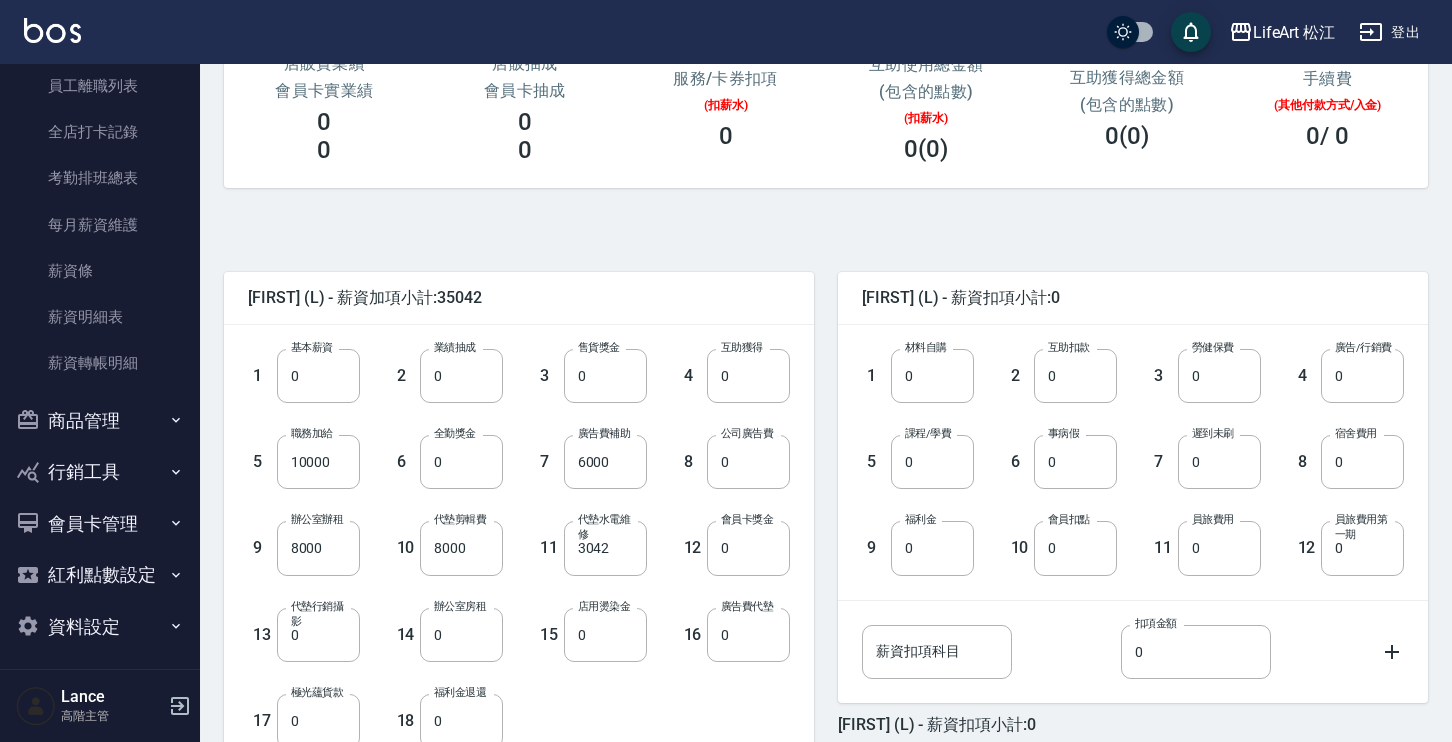 scroll, scrollTop: 412, scrollLeft: 0, axis: vertical 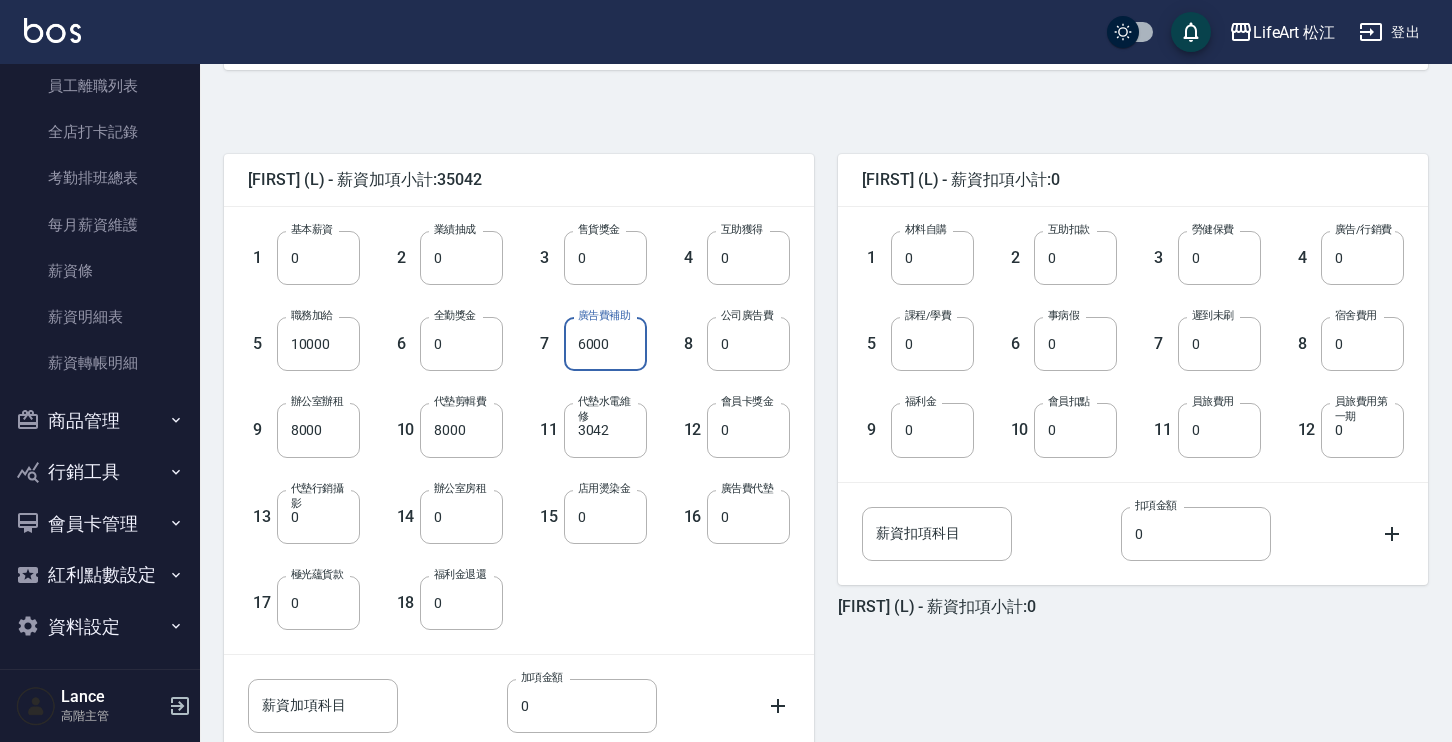 click on "6000" at bounding box center [605, 344] 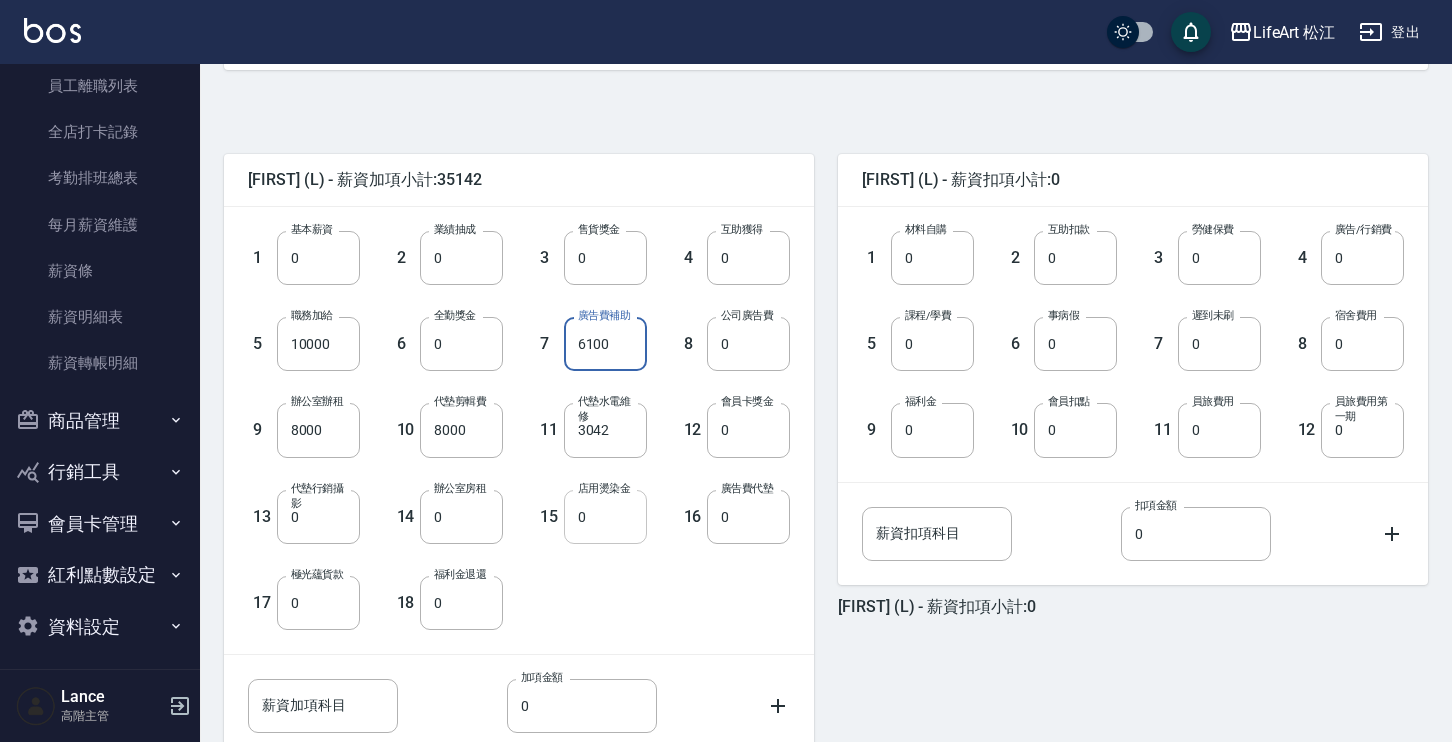 scroll, scrollTop: 558, scrollLeft: 0, axis: vertical 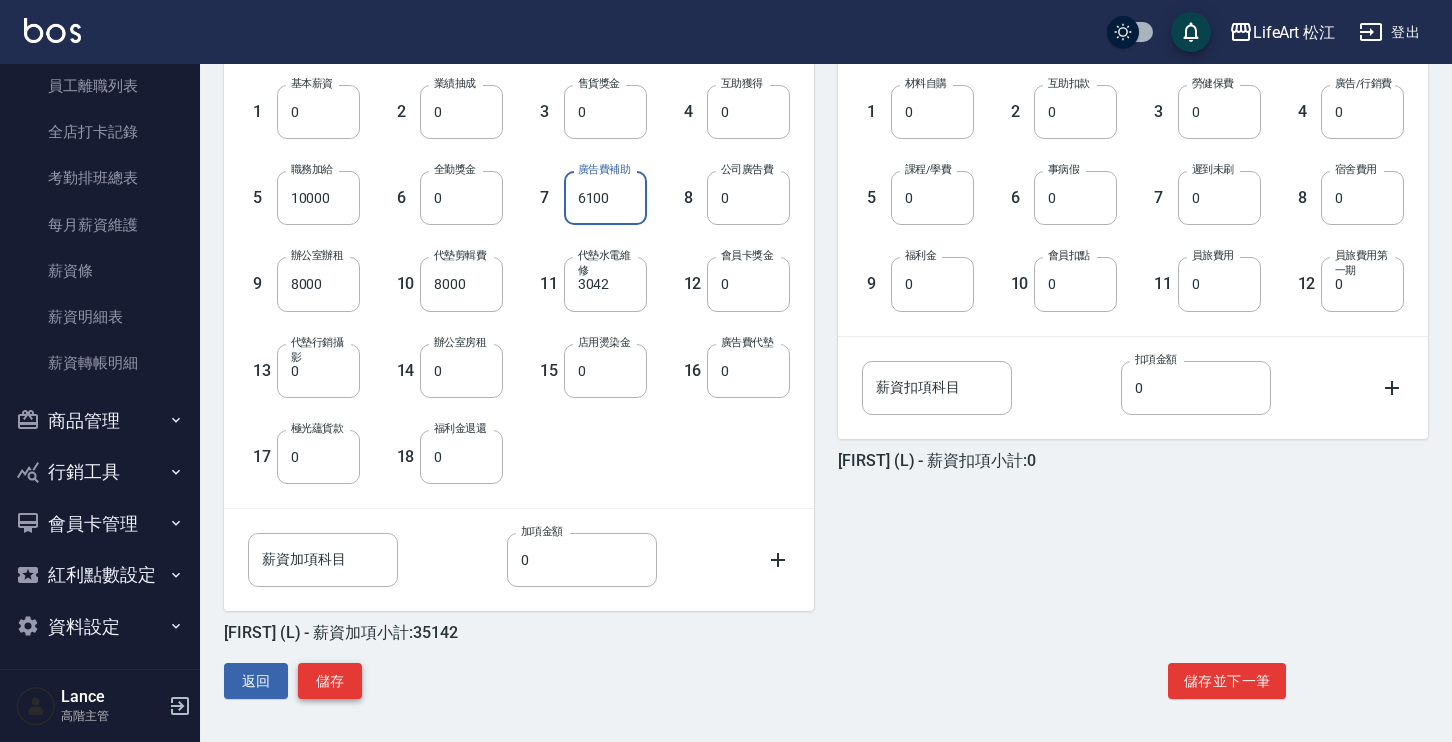 type on "6100" 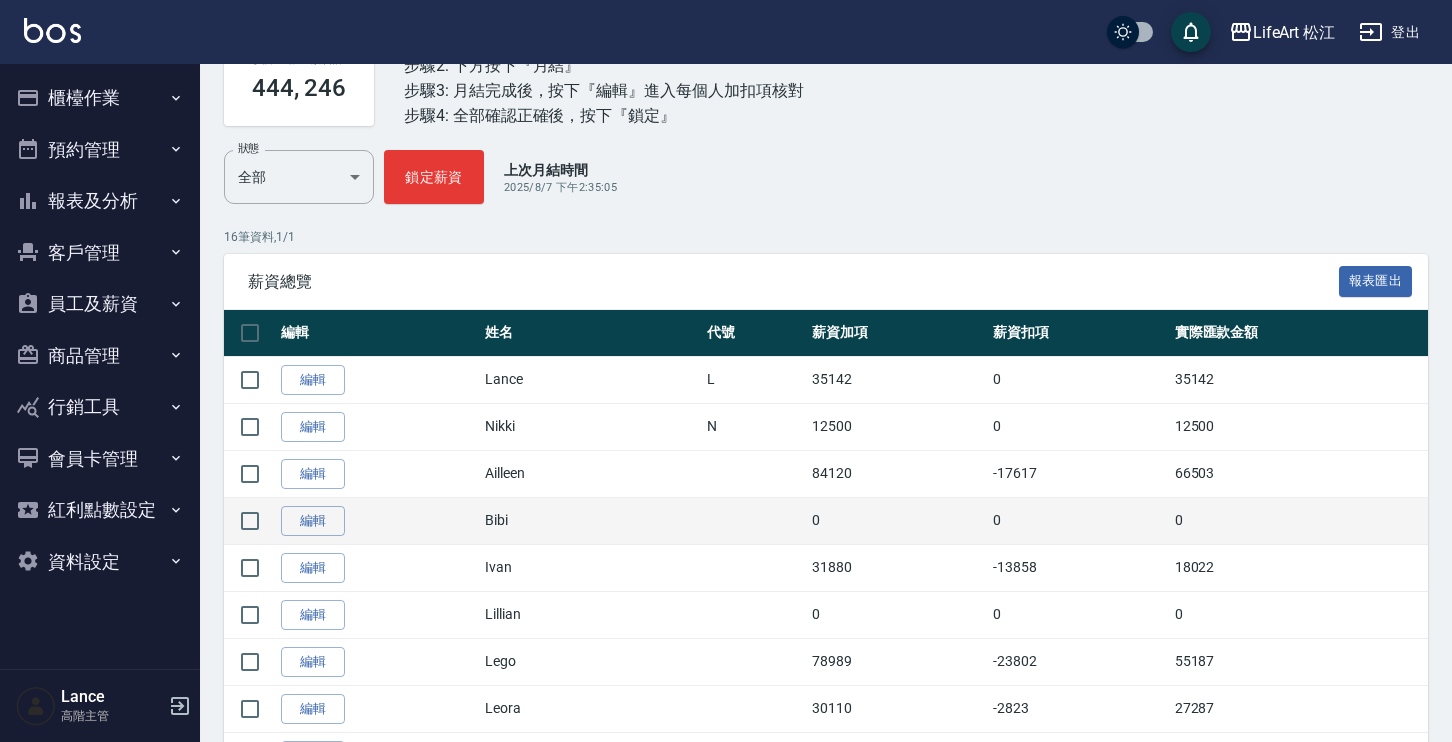 scroll, scrollTop: 177, scrollLeft: 0, axis: vertical 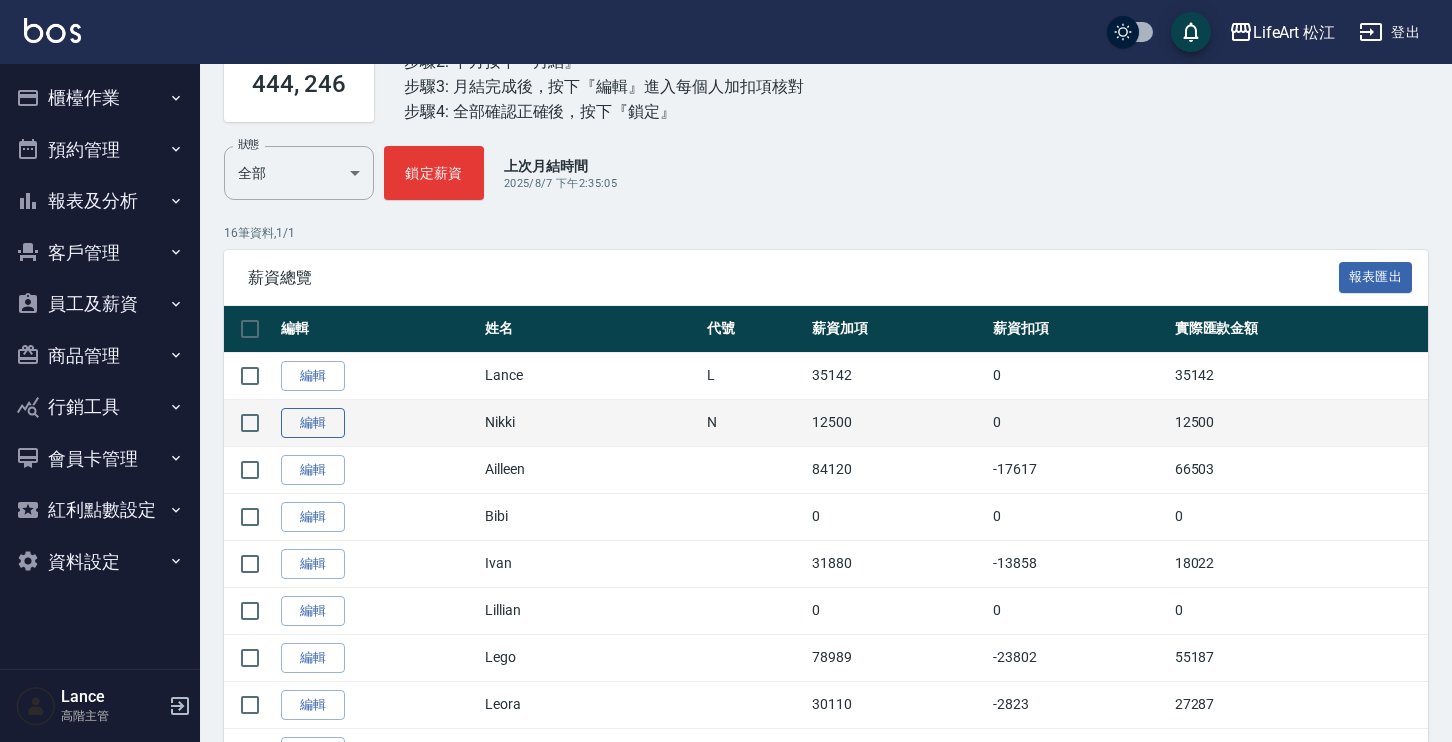 click on "編輯" at bounding box center [313, 423] 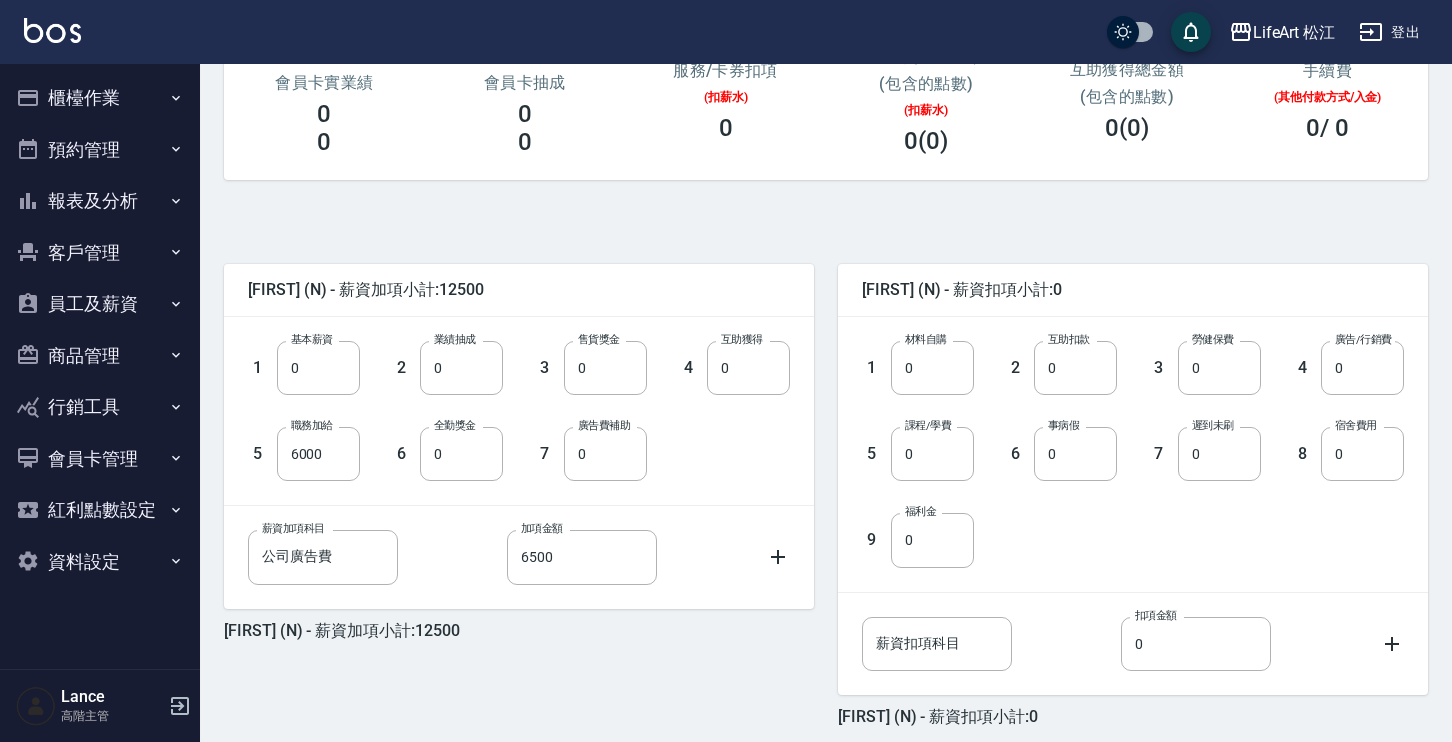 scroll, scrollTop: 387, scrollLeft: 0, axis: vertical 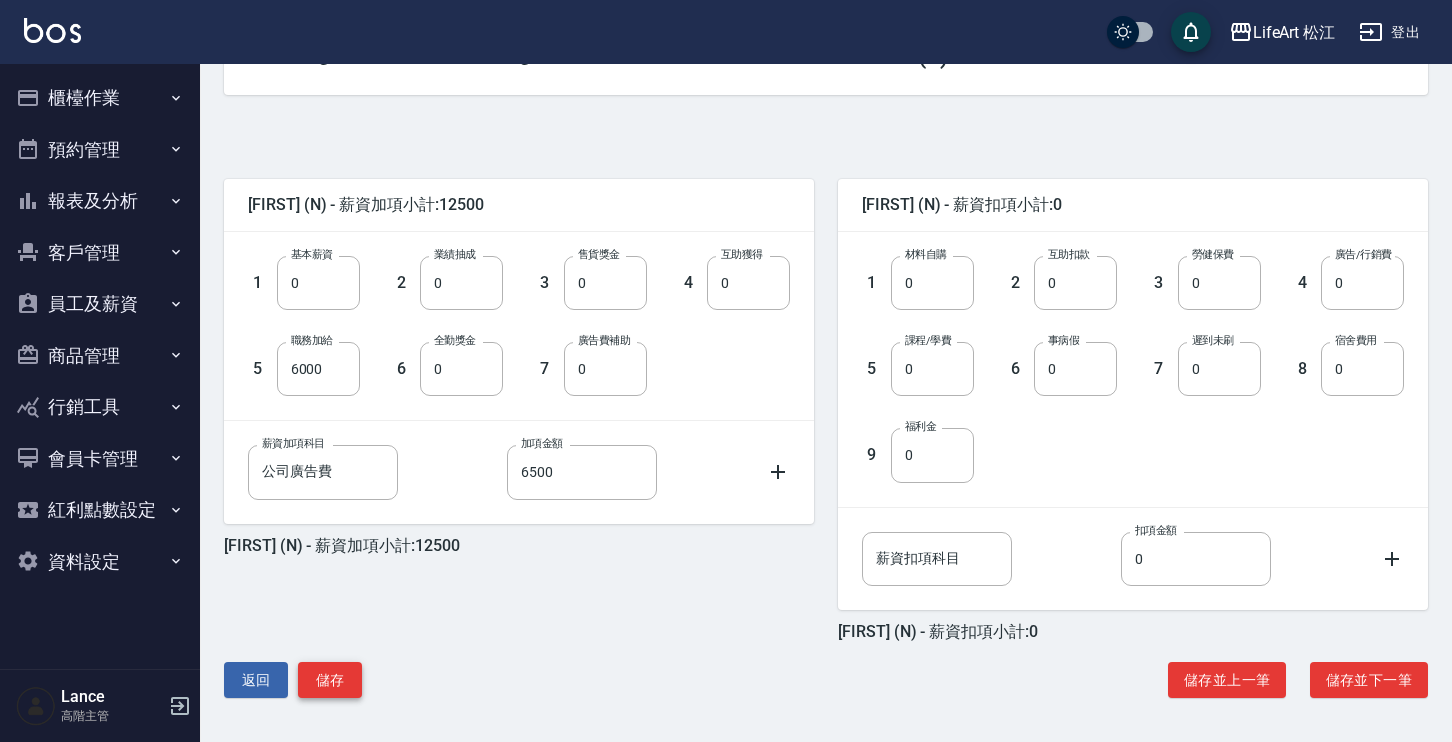 click on "儲存" at bounding box center (330, 680) 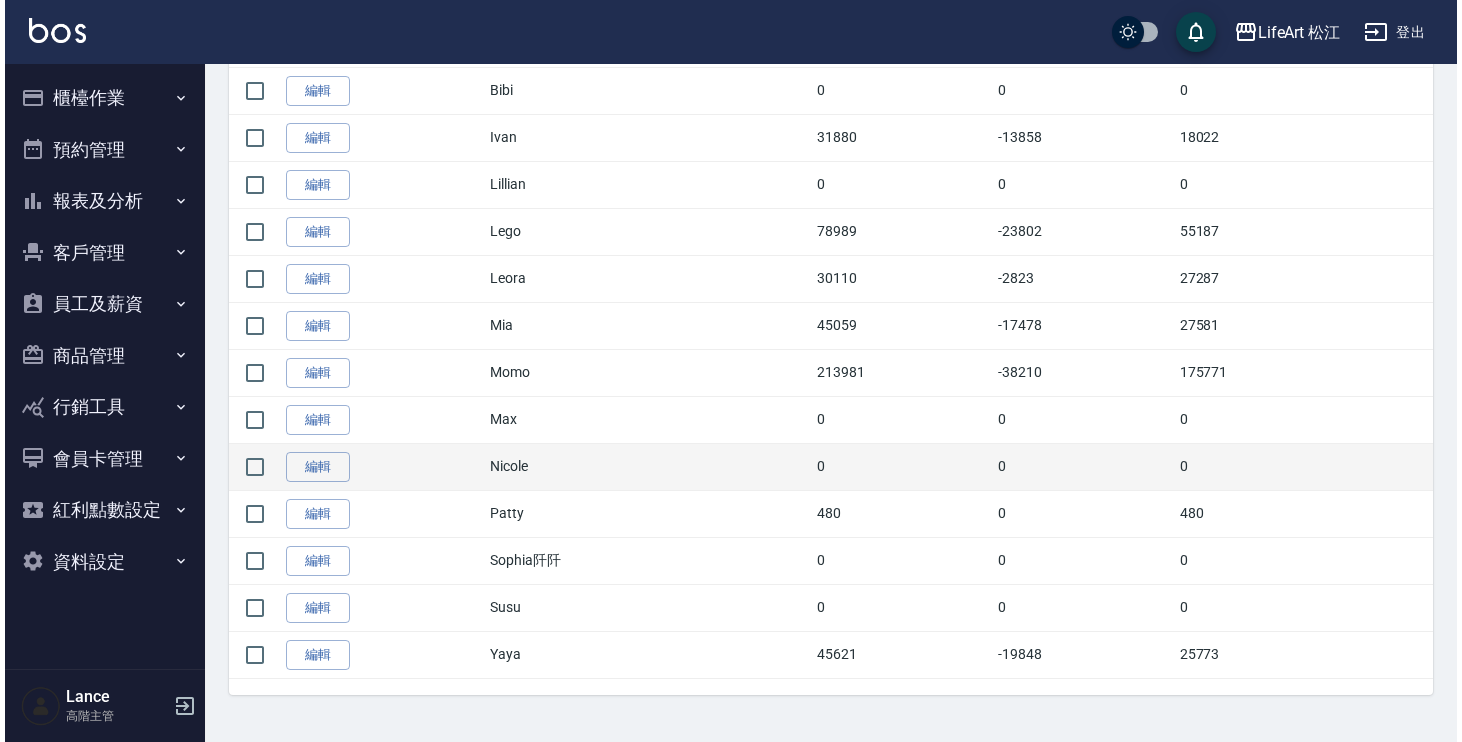 scroll, scrollTop: 0, scrollLeft: 0, axis: both 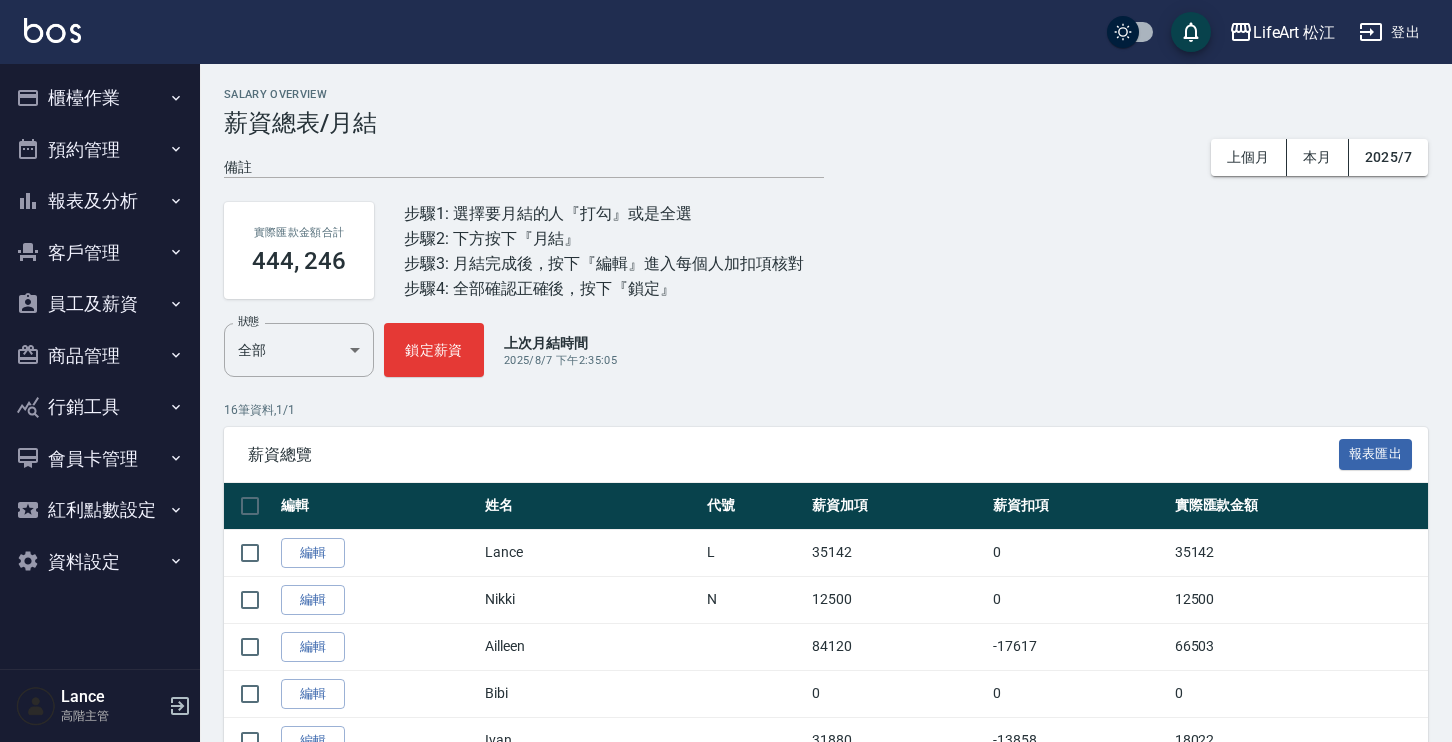 click on "櫃檯作業" at bounding box center (100, 98) 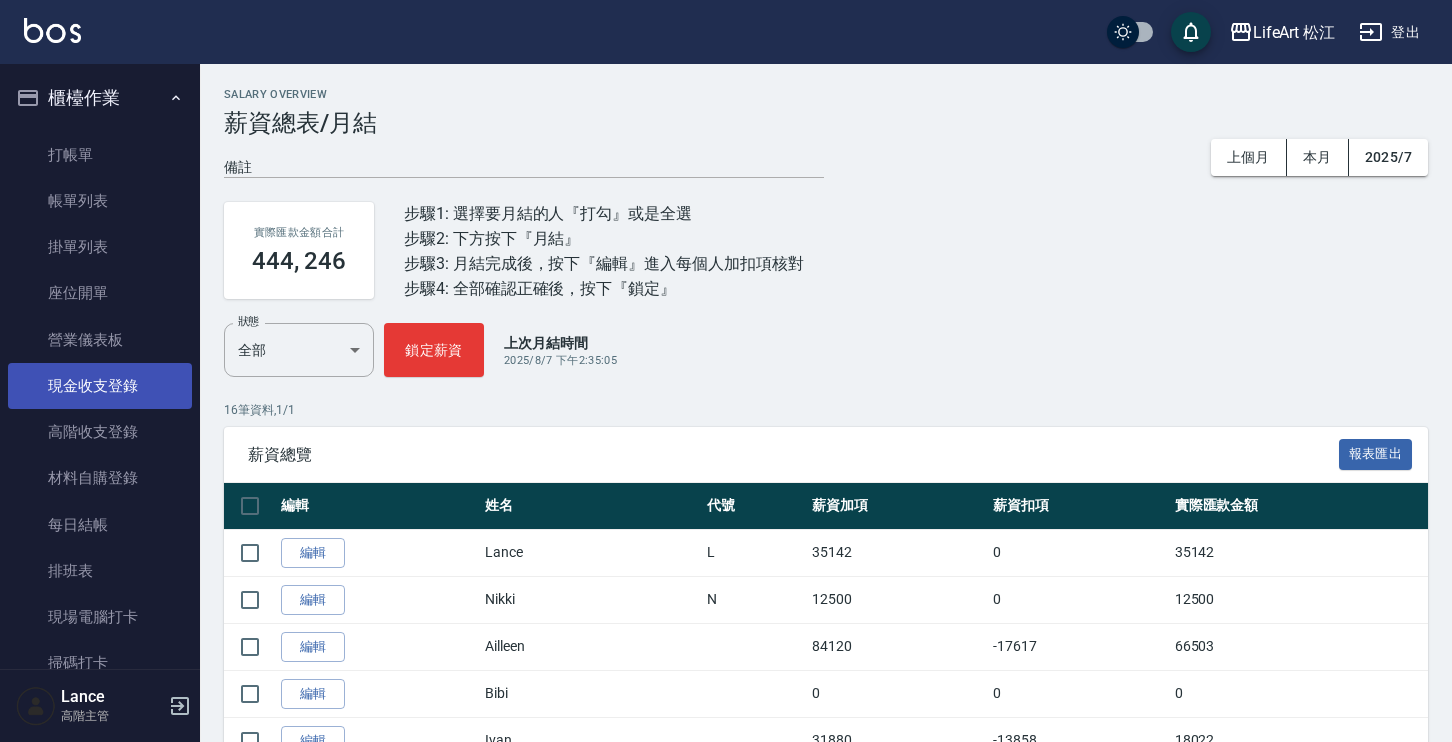 click on "現金收支登錄" at bounding box center (100, 386) 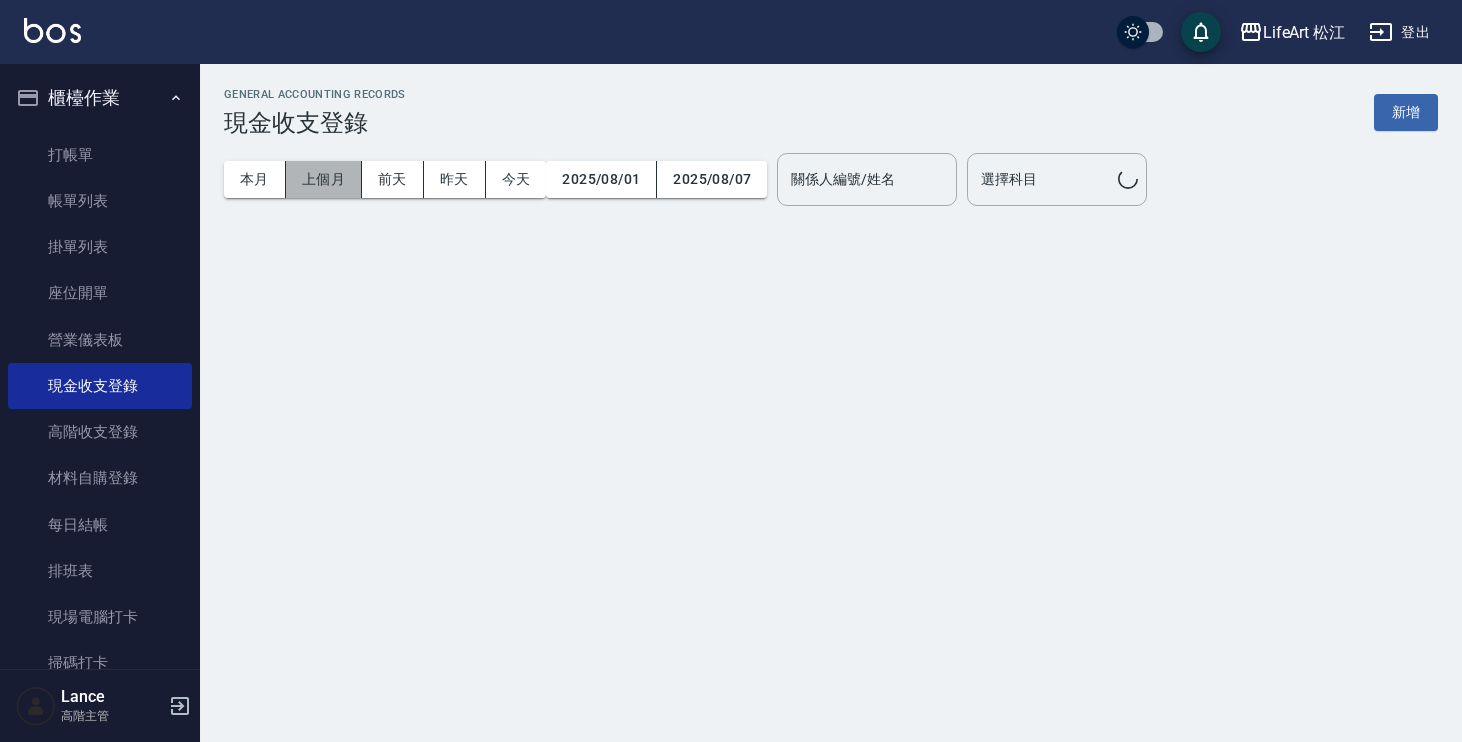 click on "上個月" at bounding box center [324, 179] 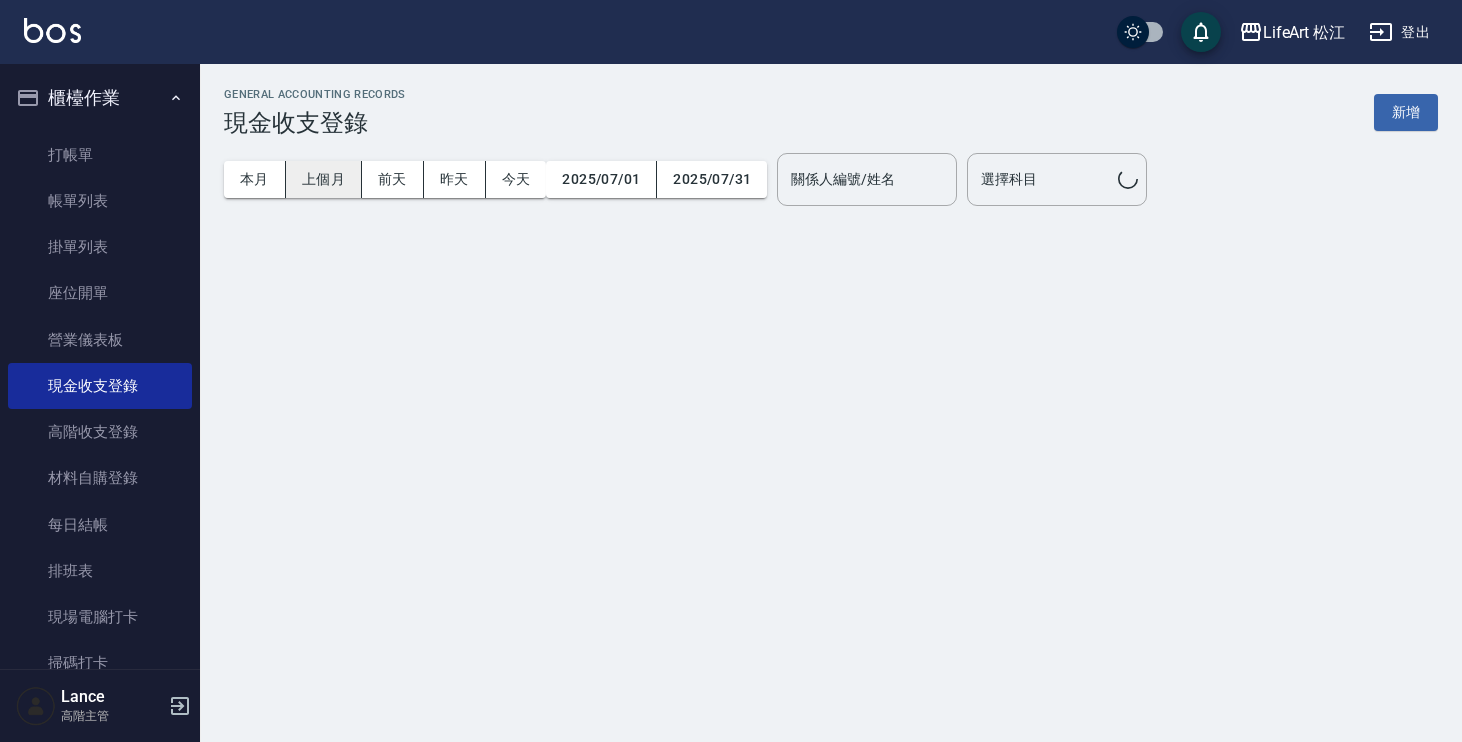 click on "上個月" at bounding box center [324, 179] 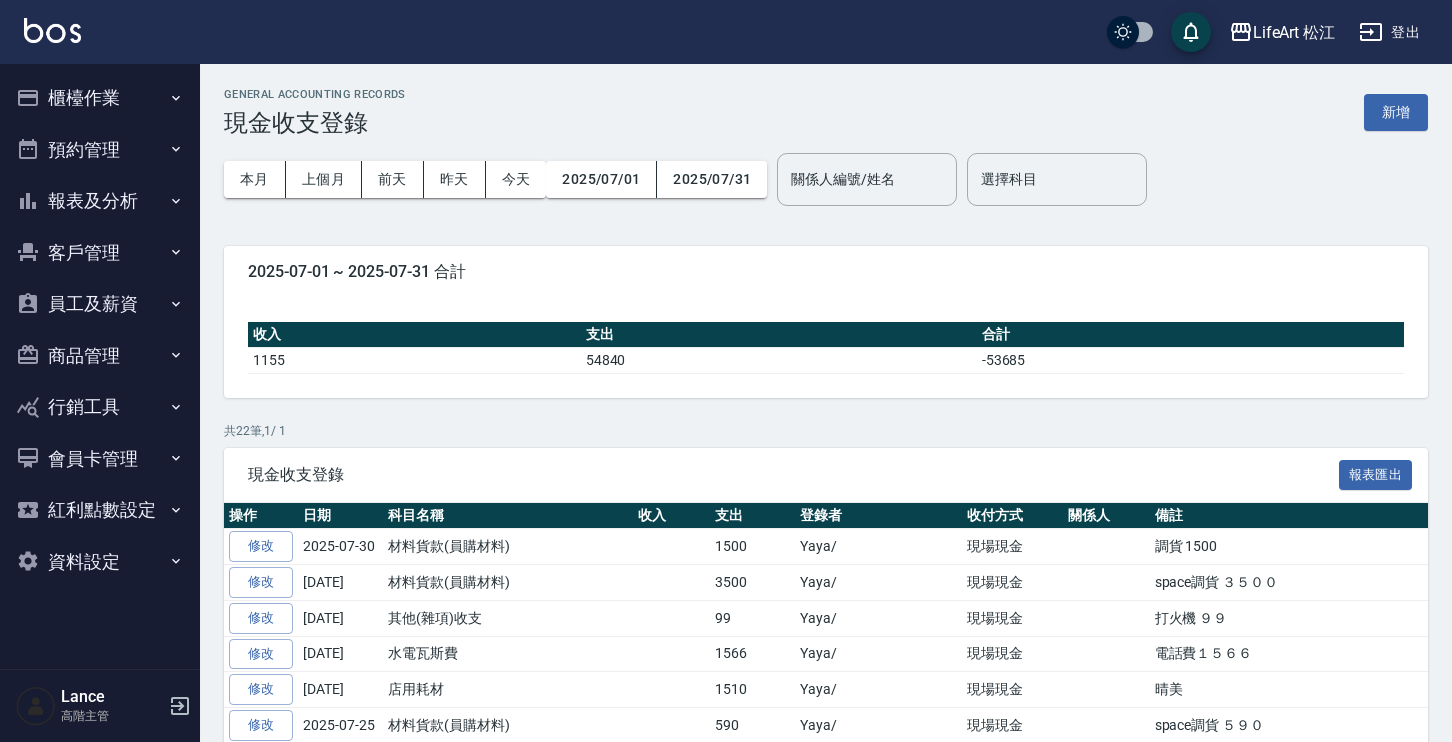 scroll, scrollTop: 0, scrollLeft: 0, axis: both 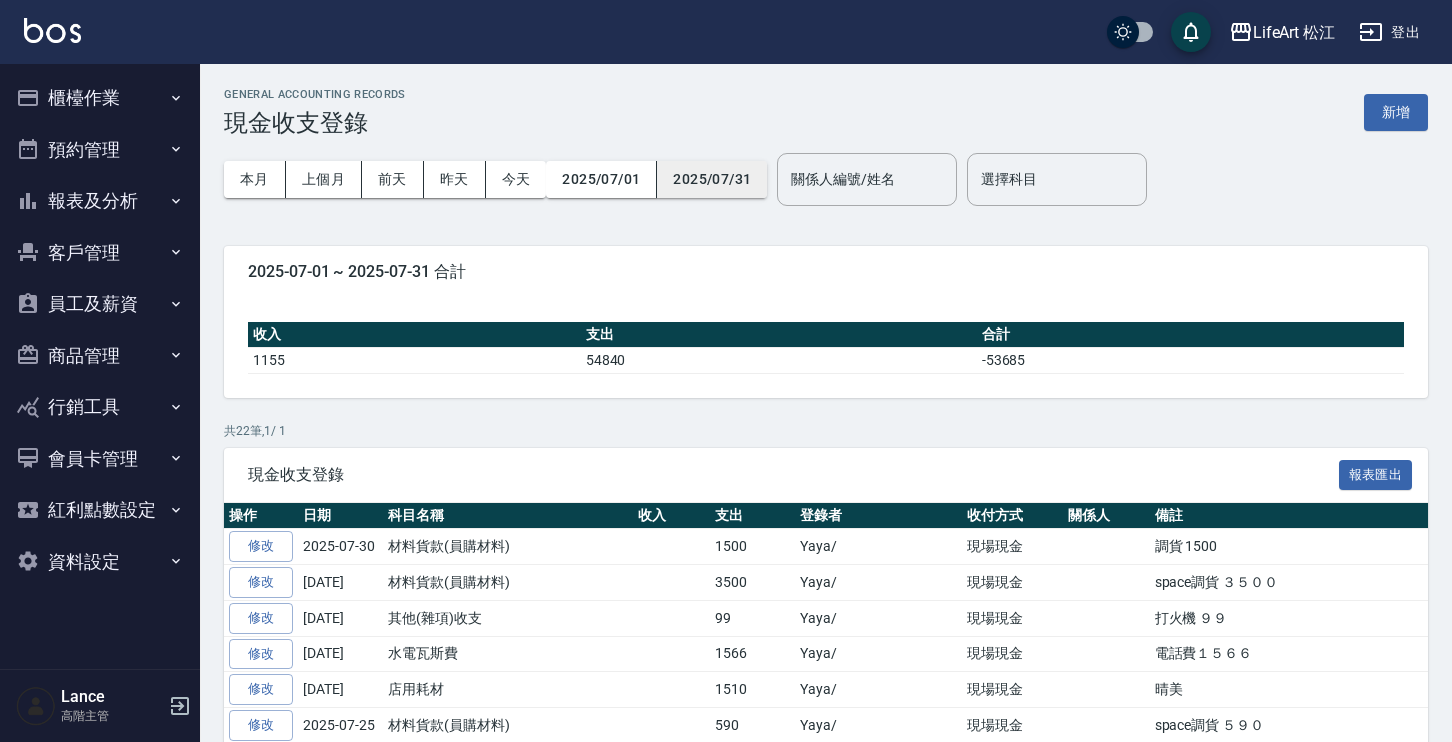click on "2025/07/31" at bounding box center (712, 179) 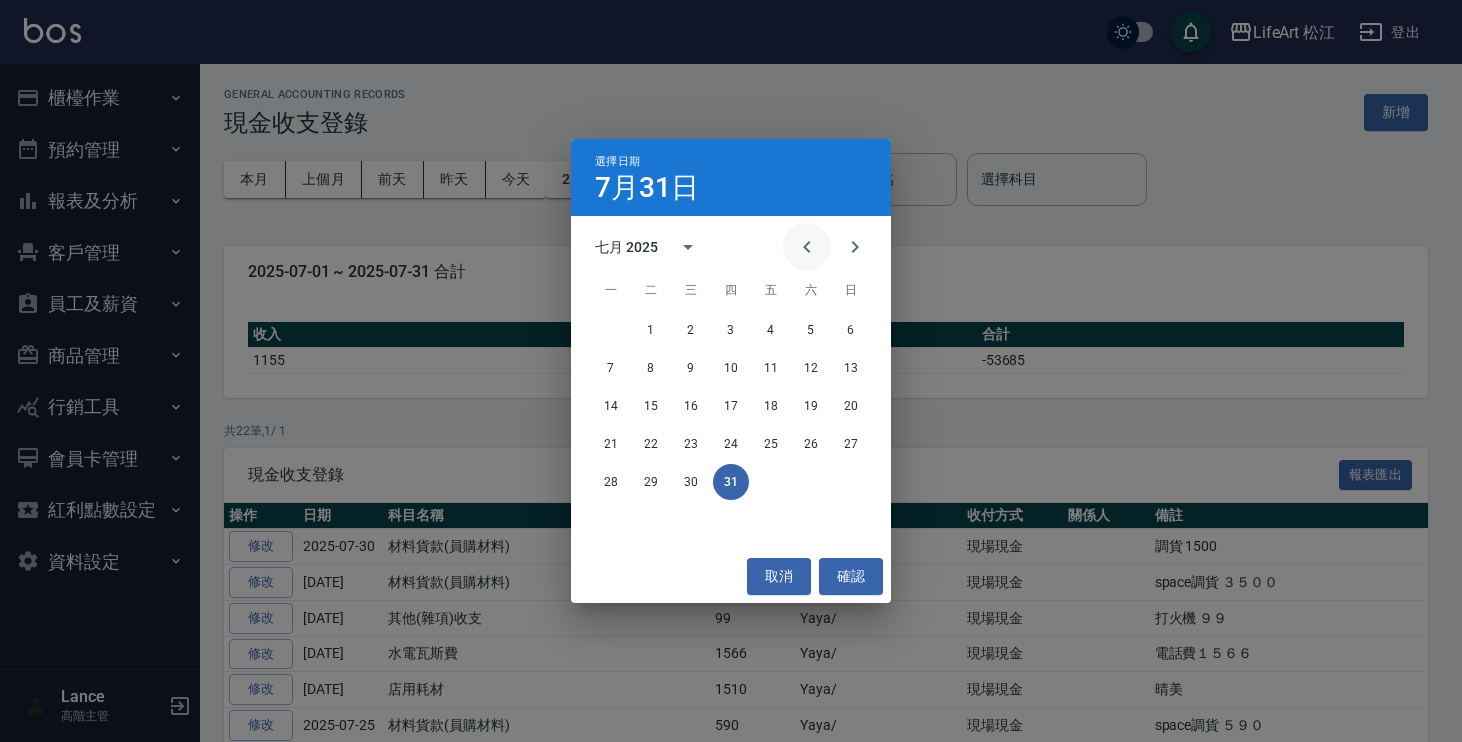click 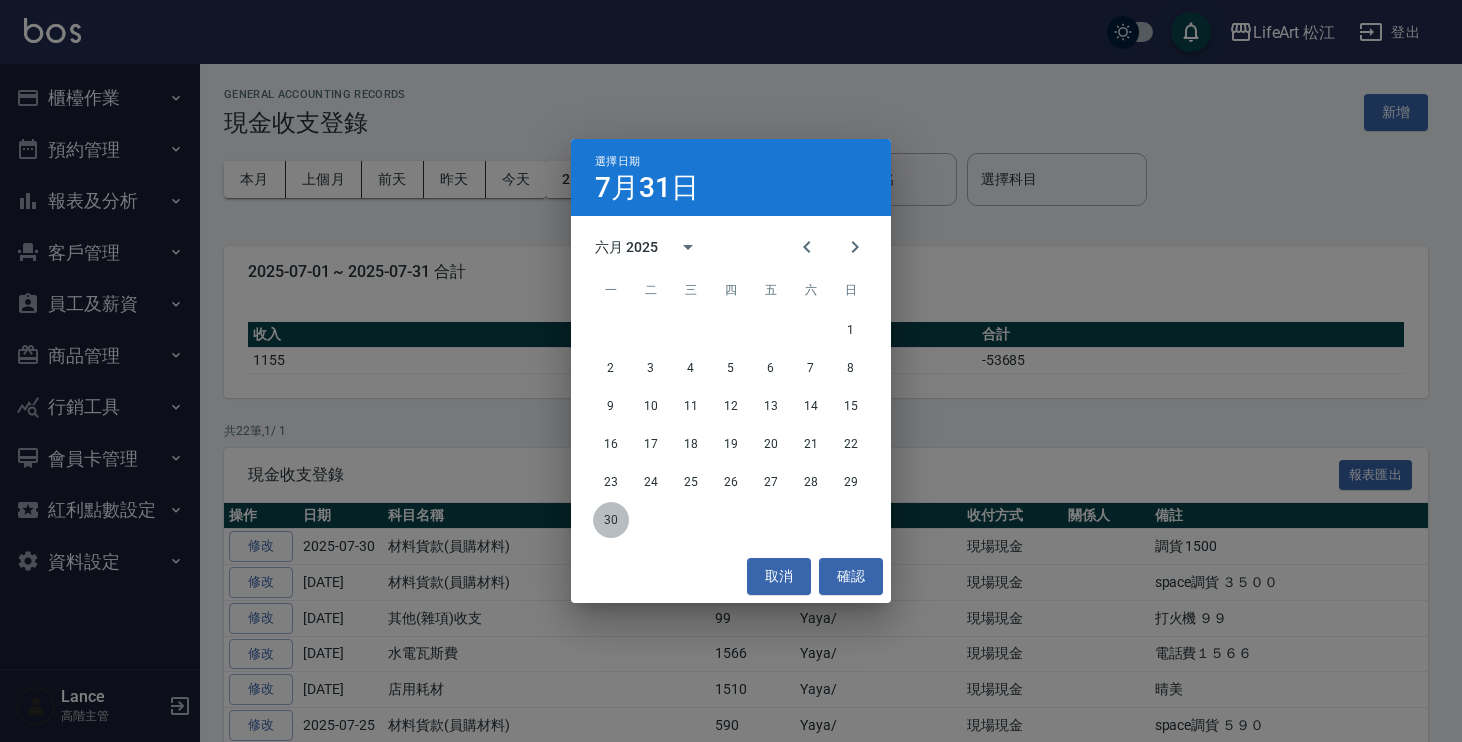 click on "30" at bounding box center (611, 520) 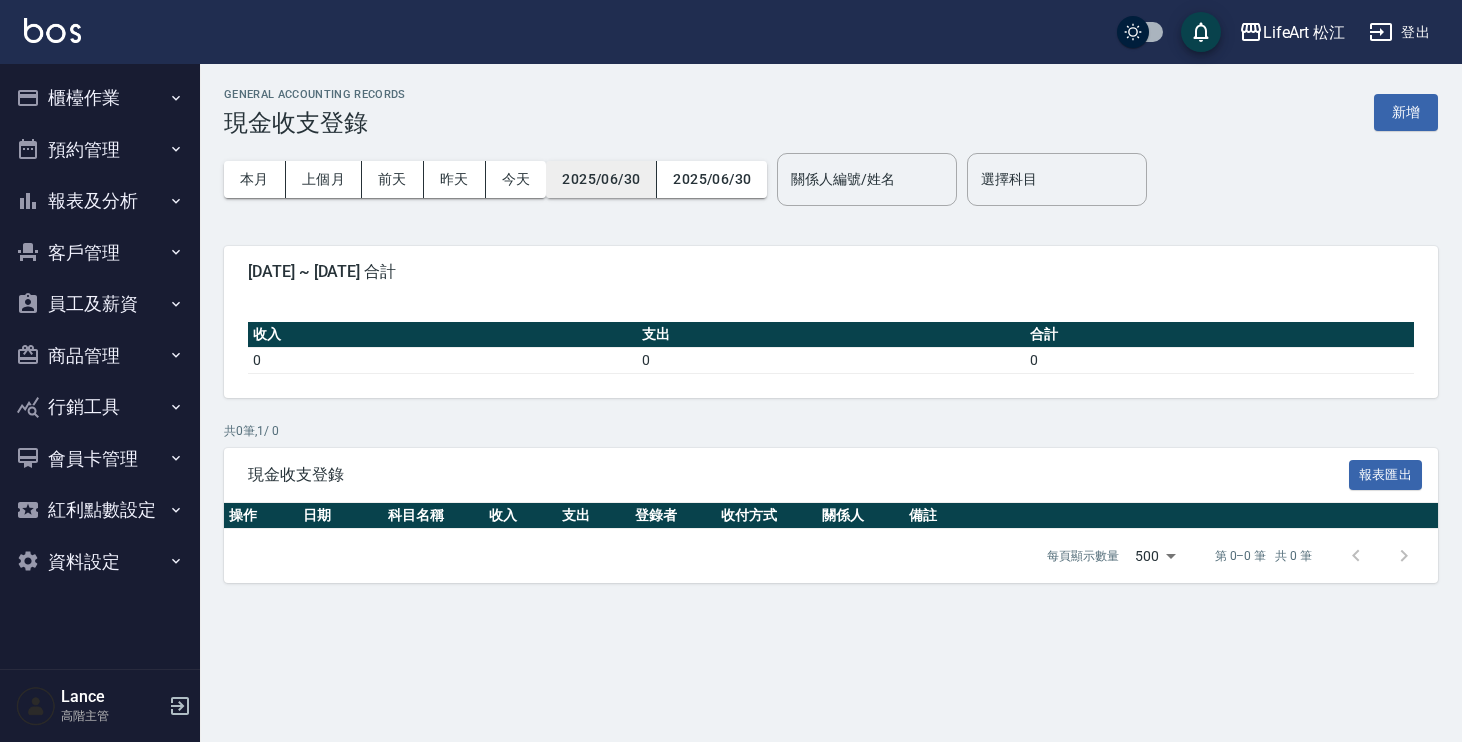 click on "2025/06/30" at bounding box center [601, 179] 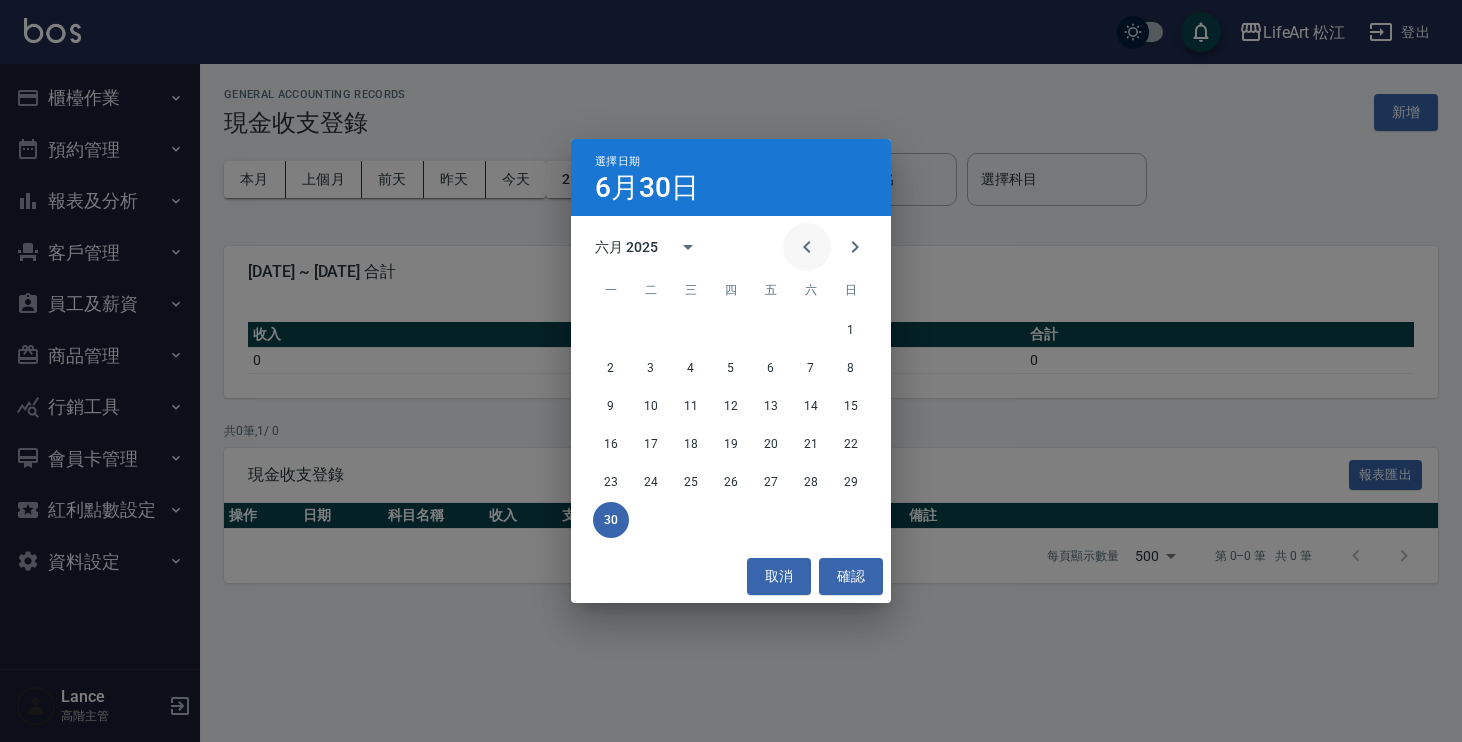 click 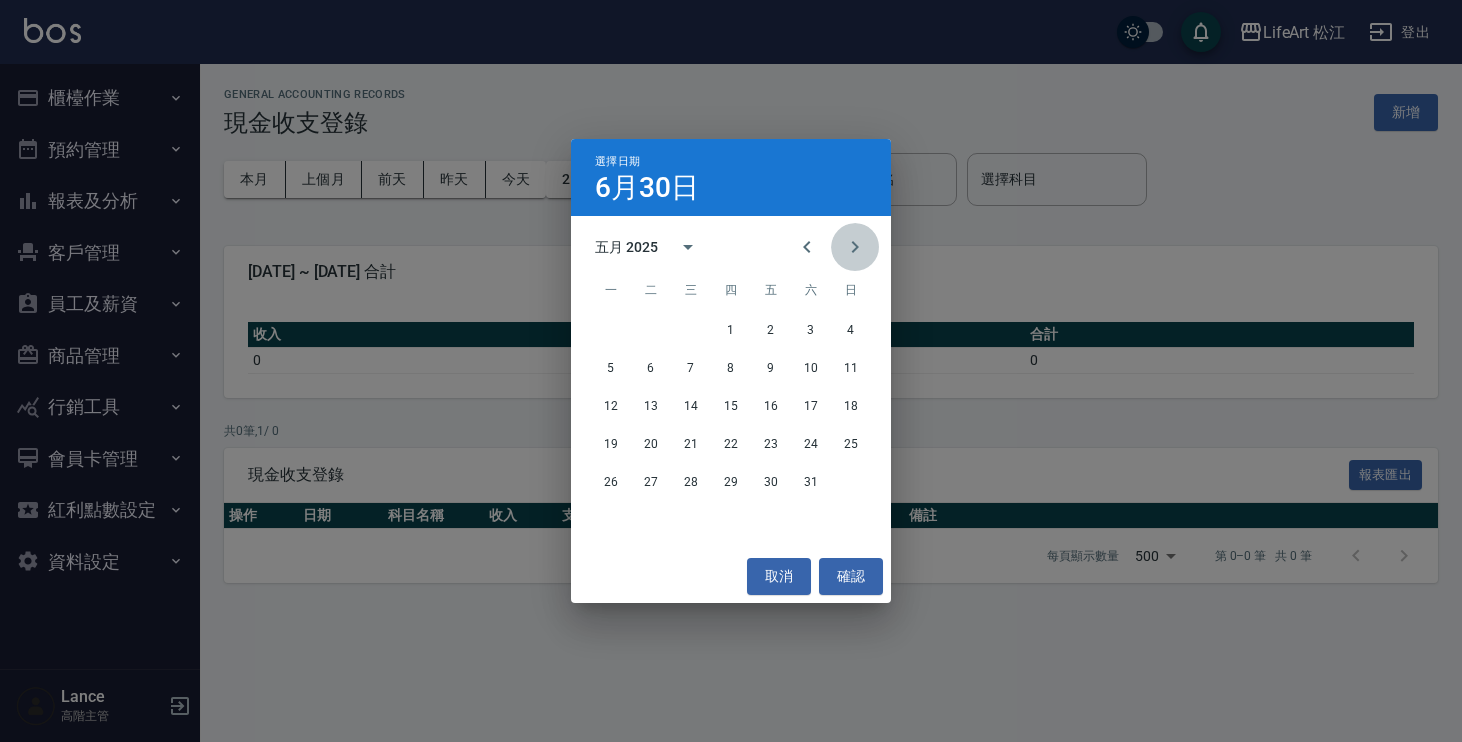 click at bounding box center [855, 247] 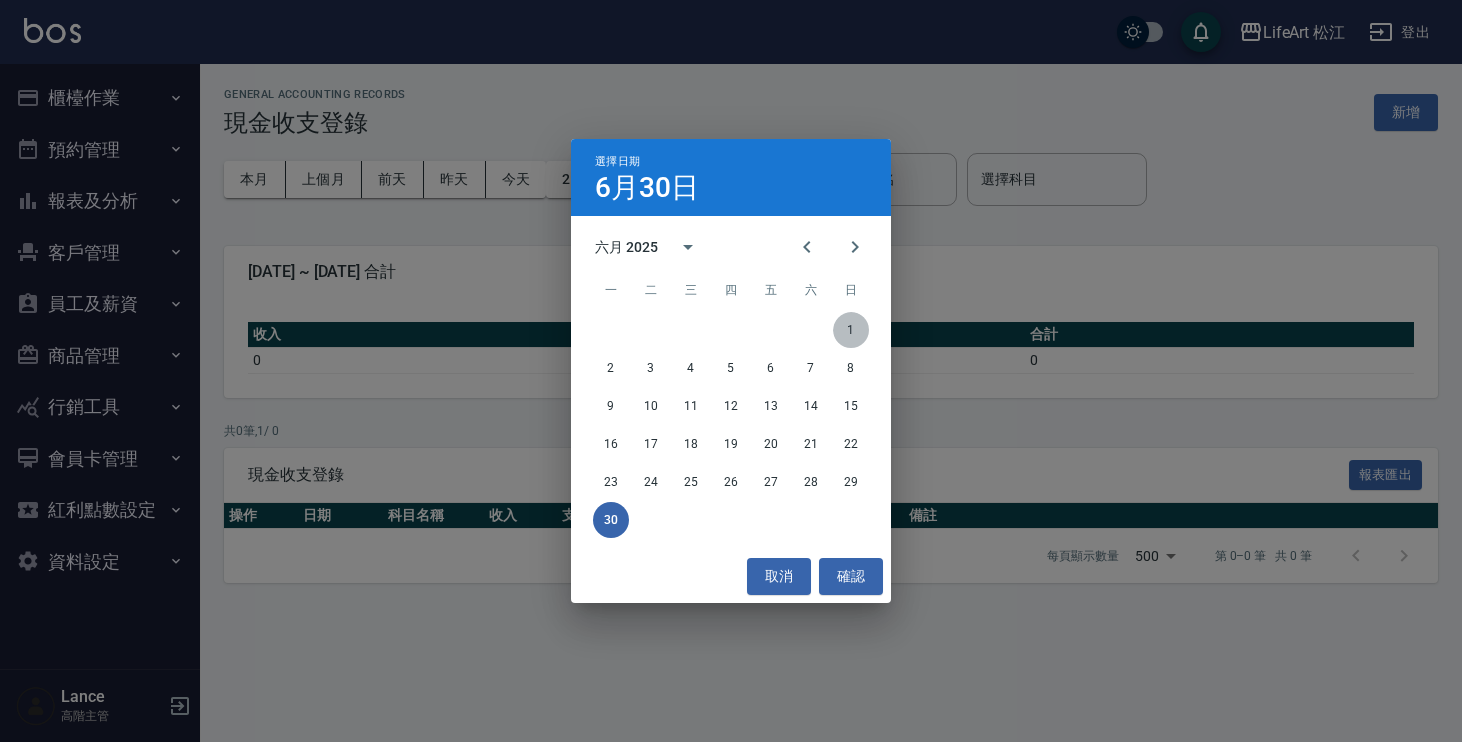 click on "1" at bounding box center (851, 330) 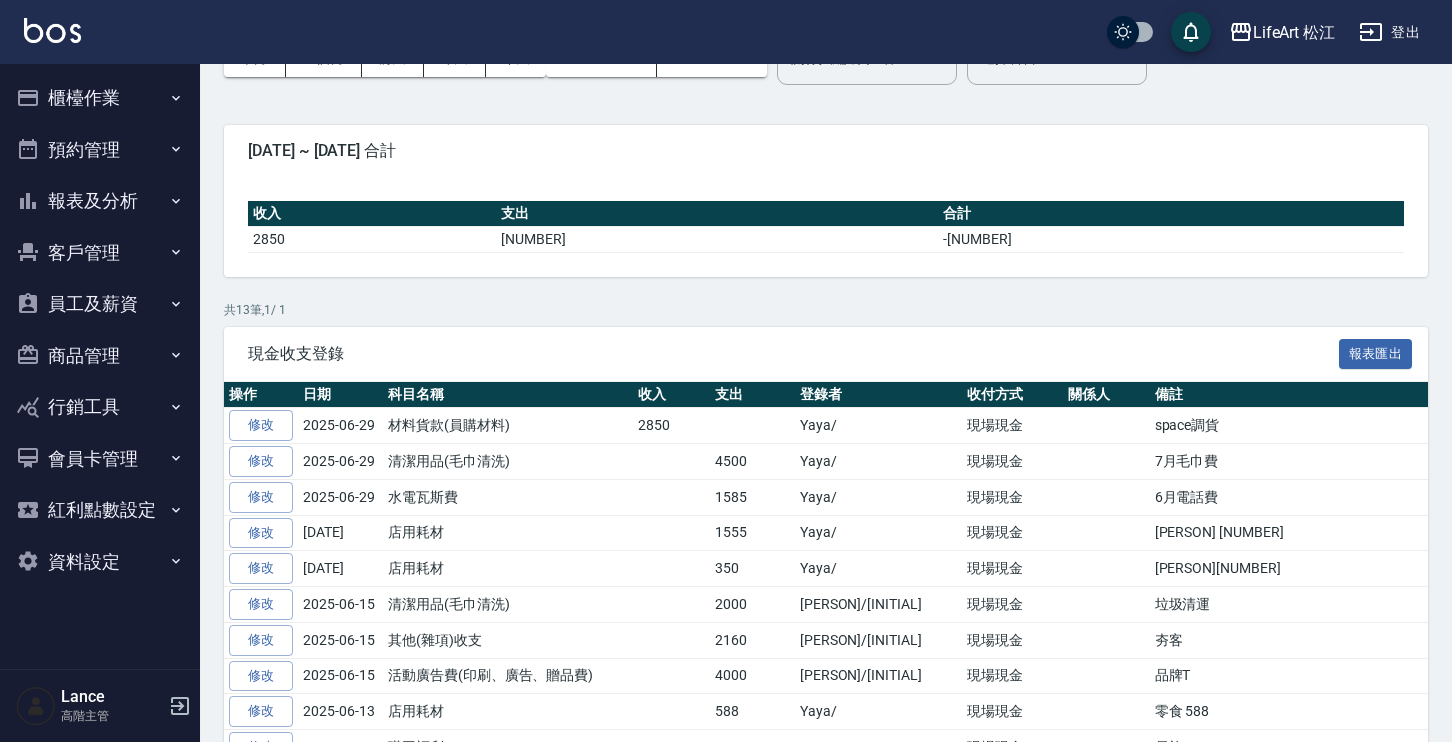 scroll, scrollTop: 0, scrollLeft: 0, axis: both 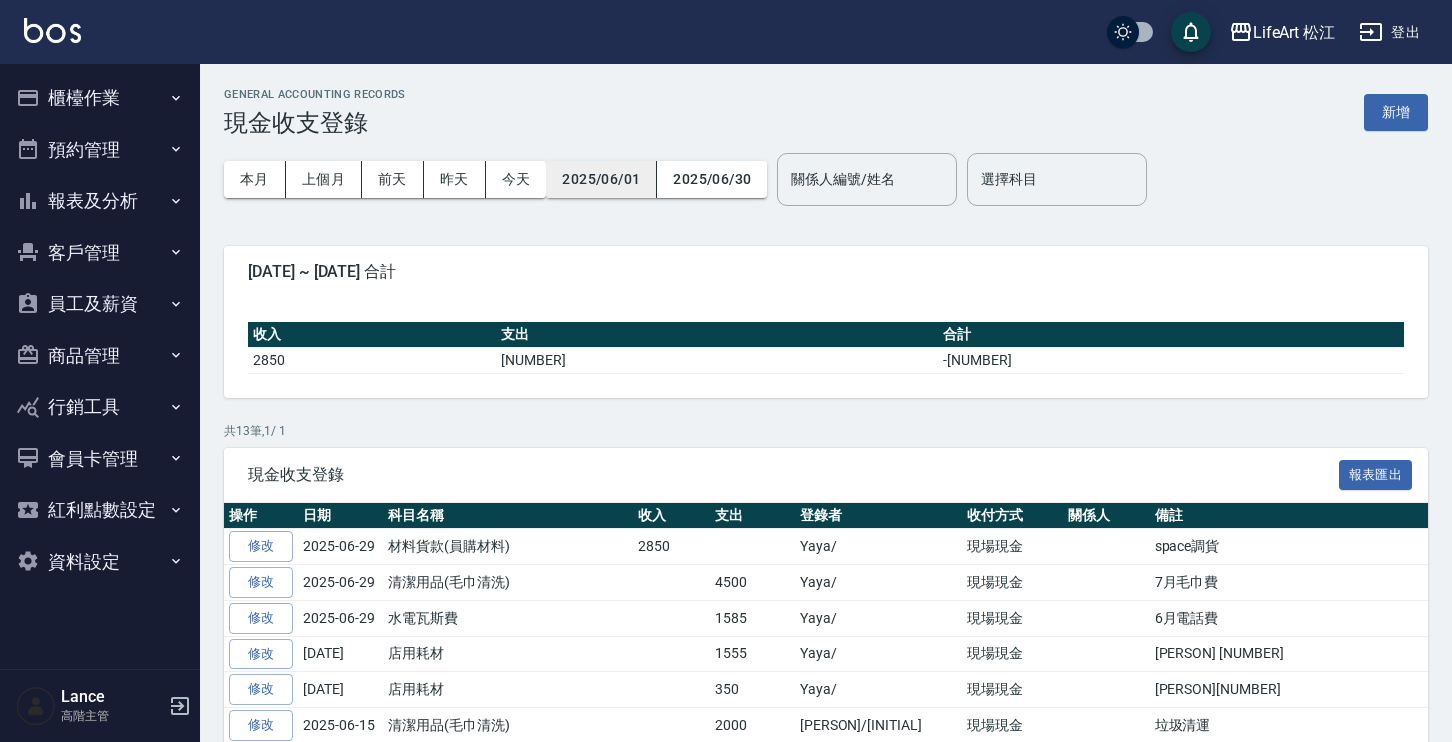 click on "2025/06/01" at bounding box center (601, 179) 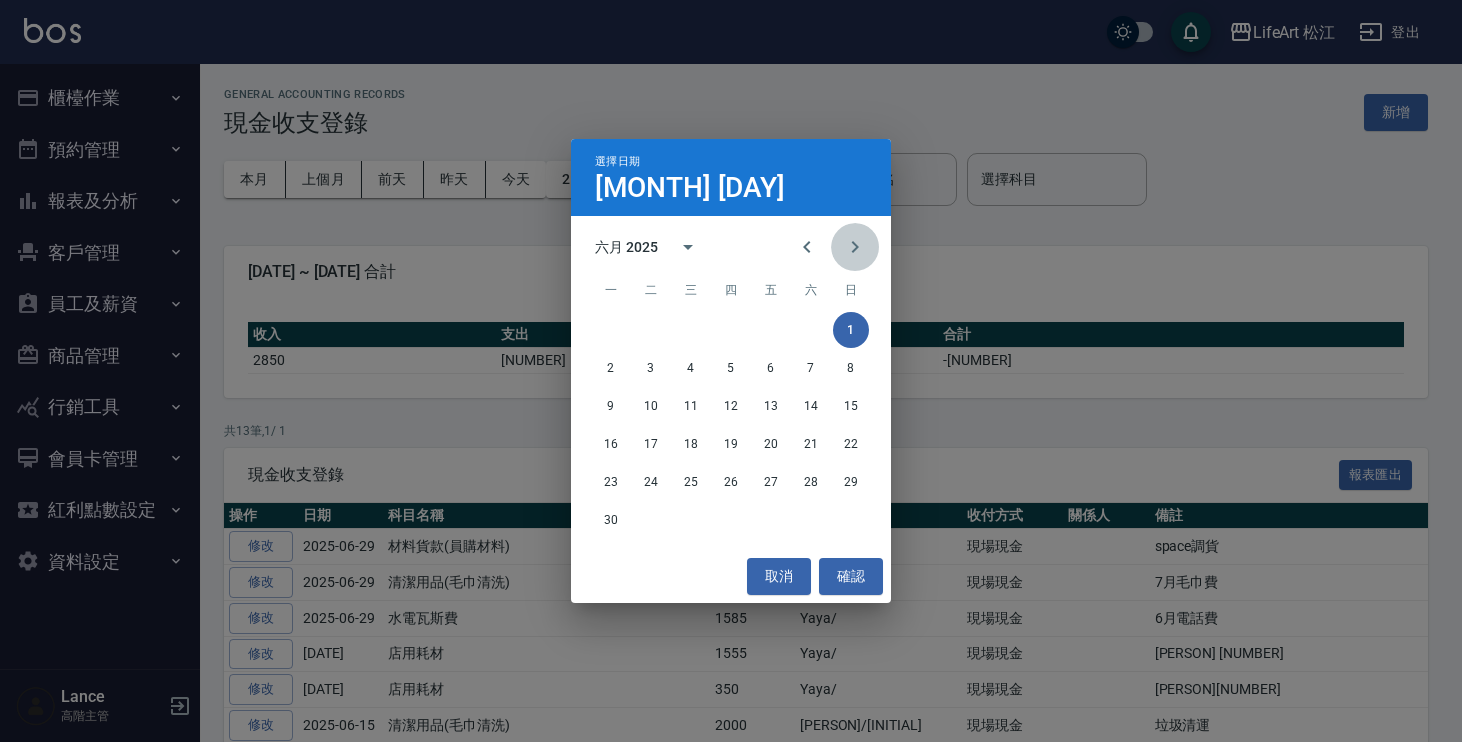 click 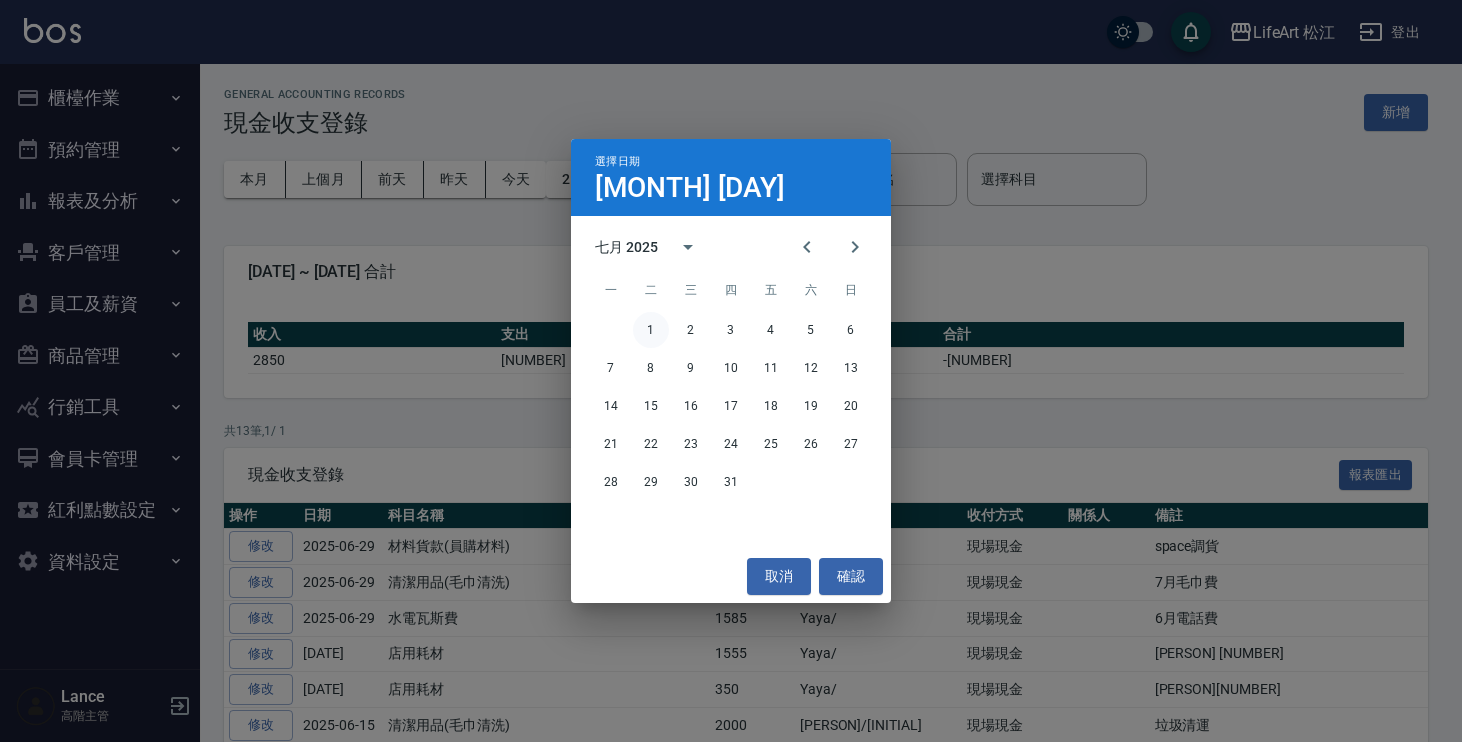 click on "1" at bounding box center [651, 330] 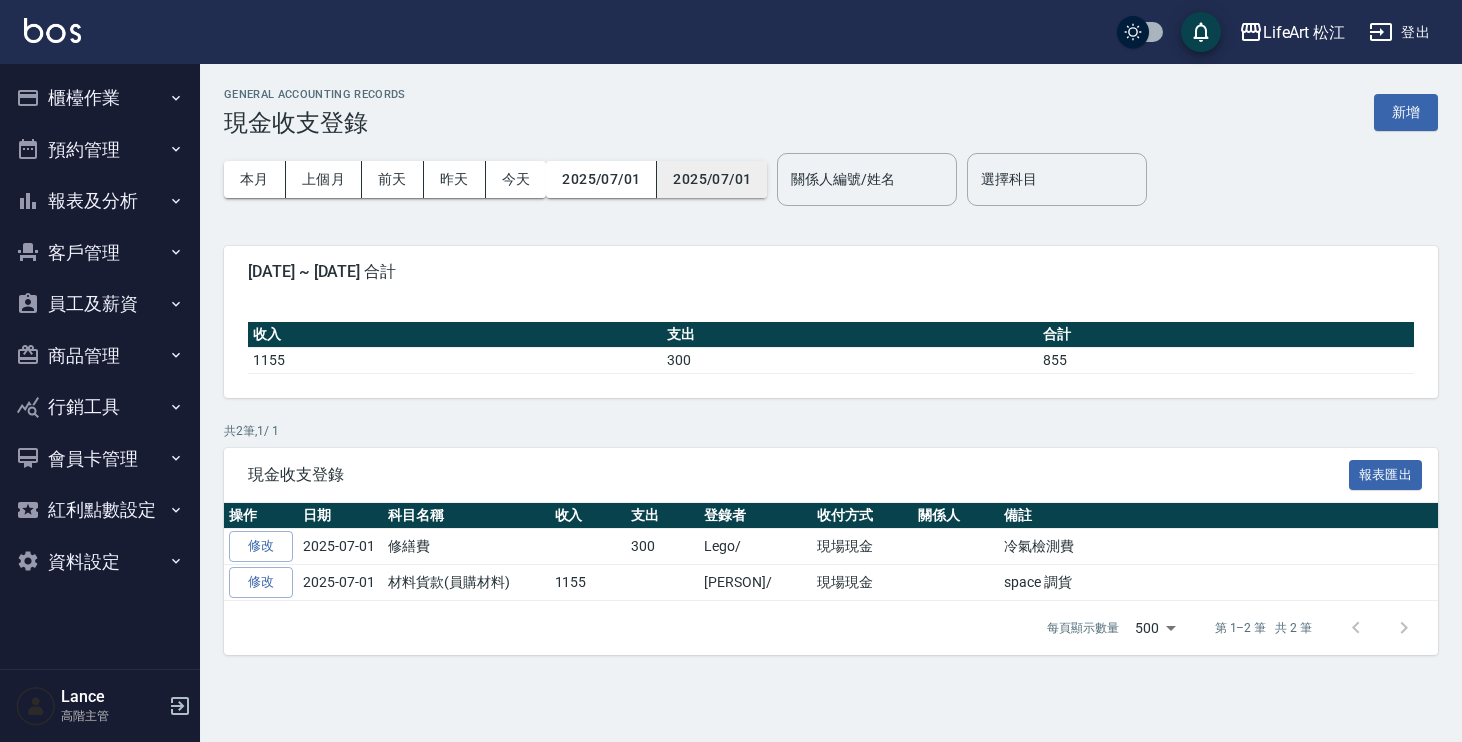 click on "2025/07/01" at bounding box center [712, 179] 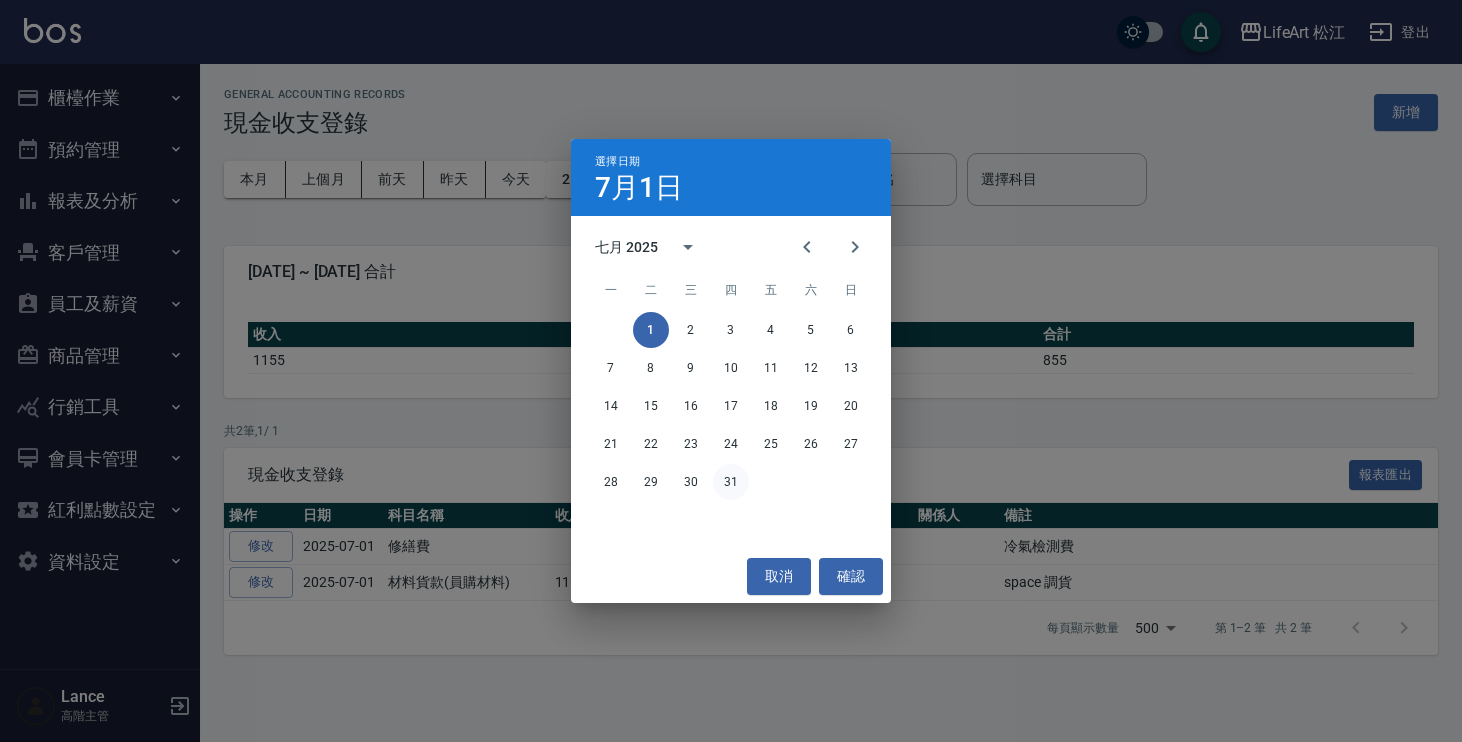 click on "31" at bounding box center (731, 482) 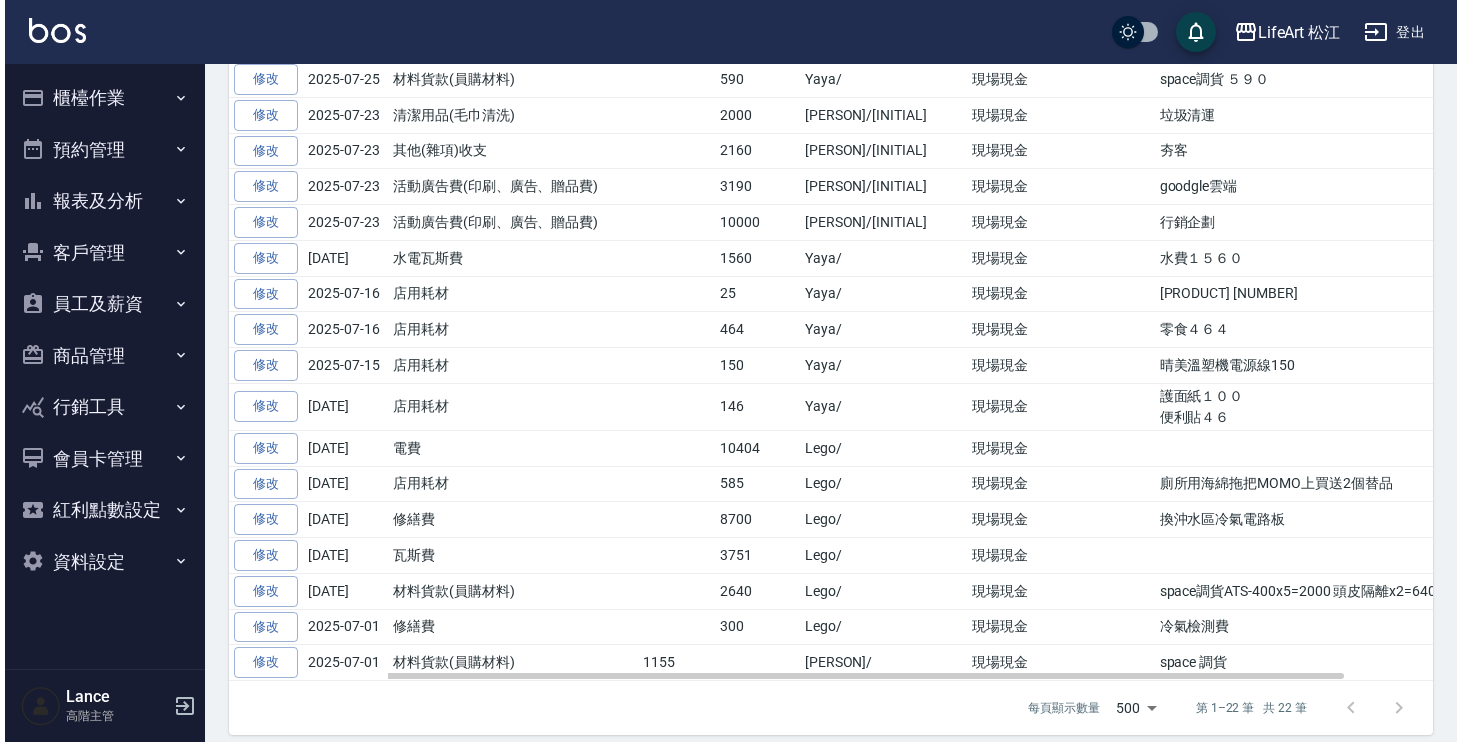 scroll, scrollTop: 0, scrollLeft: 0, axis: both 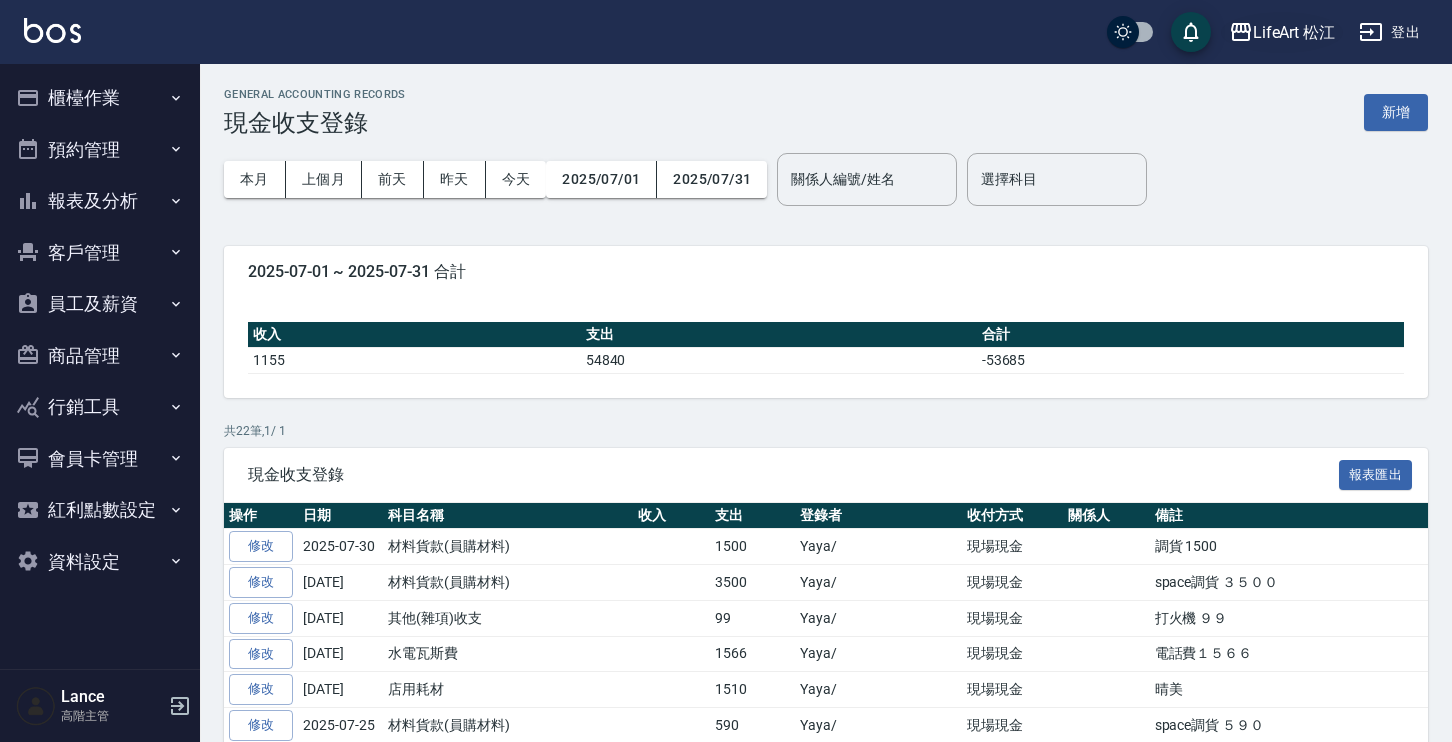 click on "LifeArt 松江" at bounding box center [1294, 32] 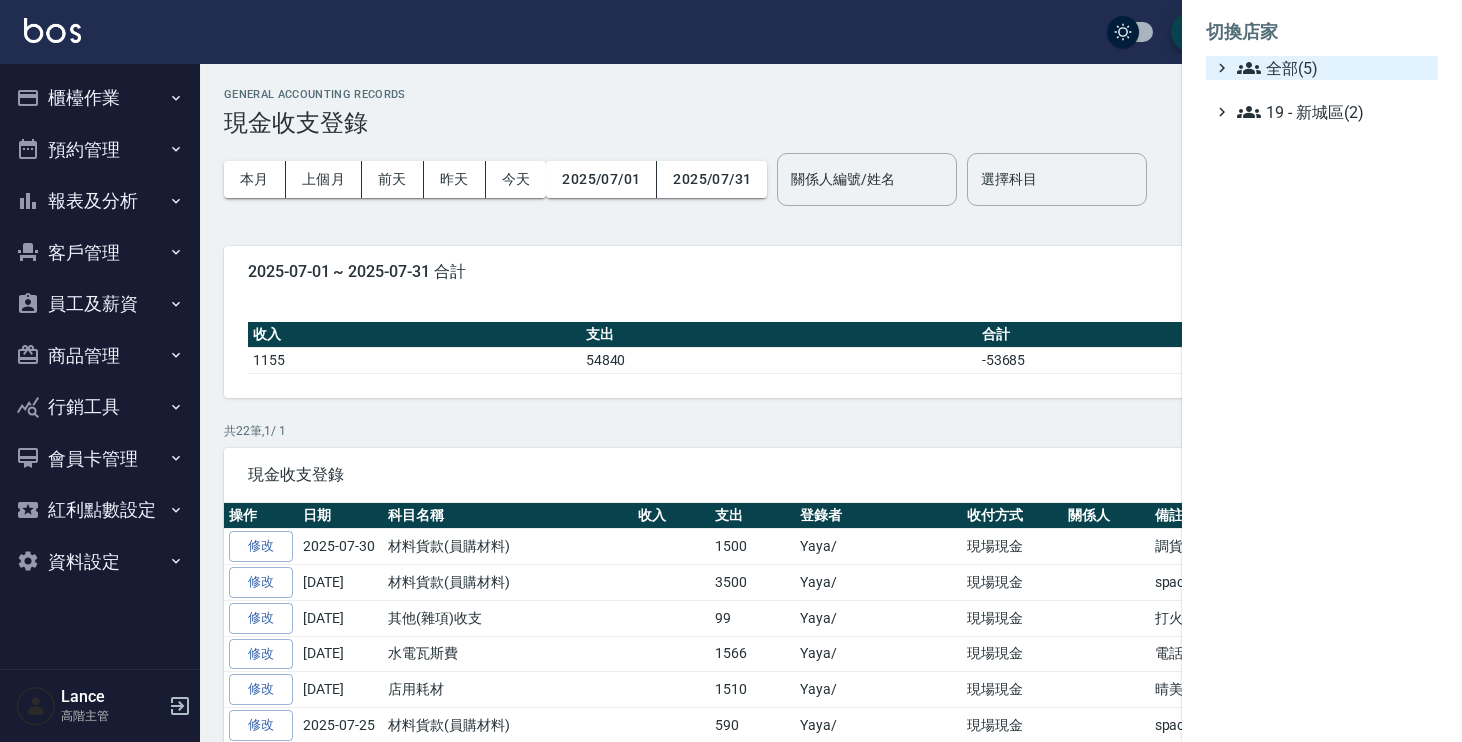 click on "全部(5)" at bounding box center (1333, 68) 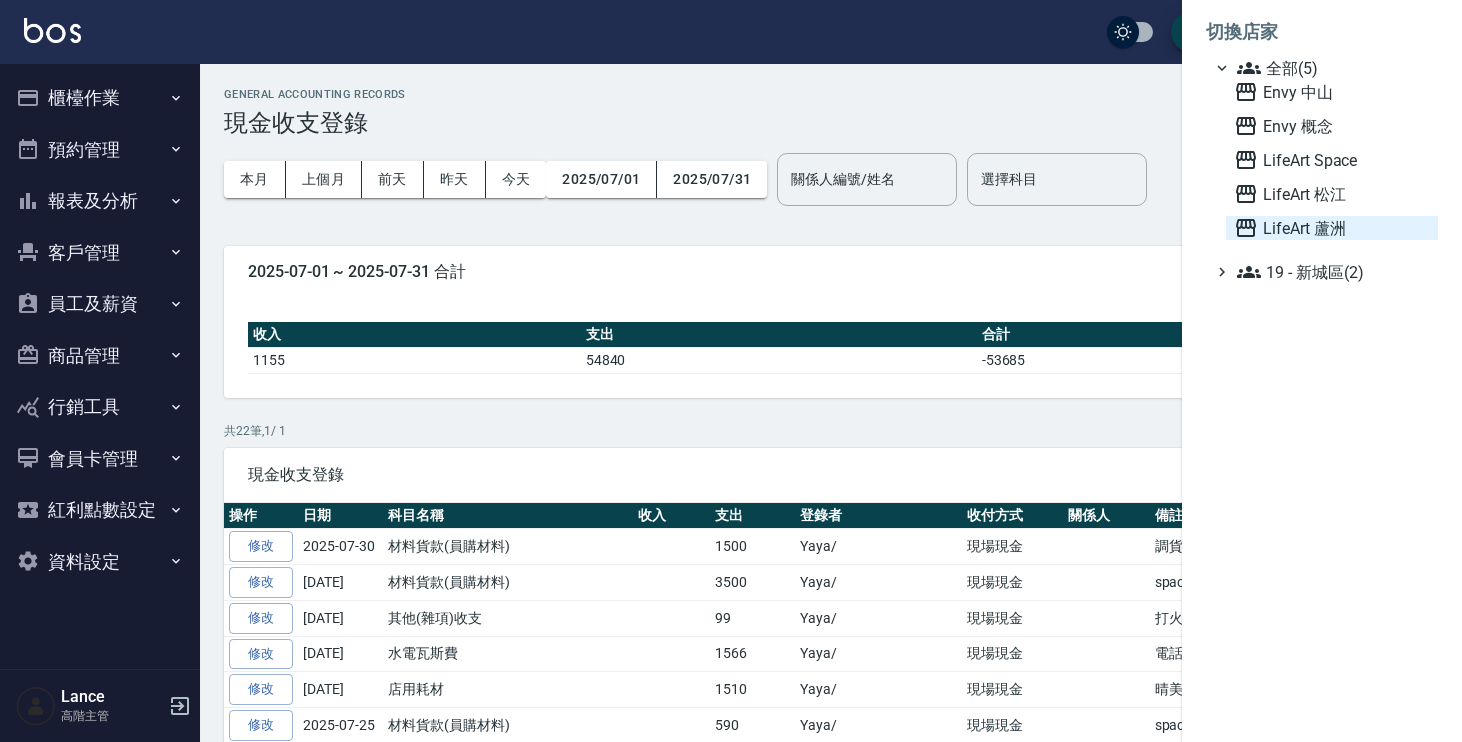 click on "LifeArt 蘆洲" at bounding box center (1332, 228) 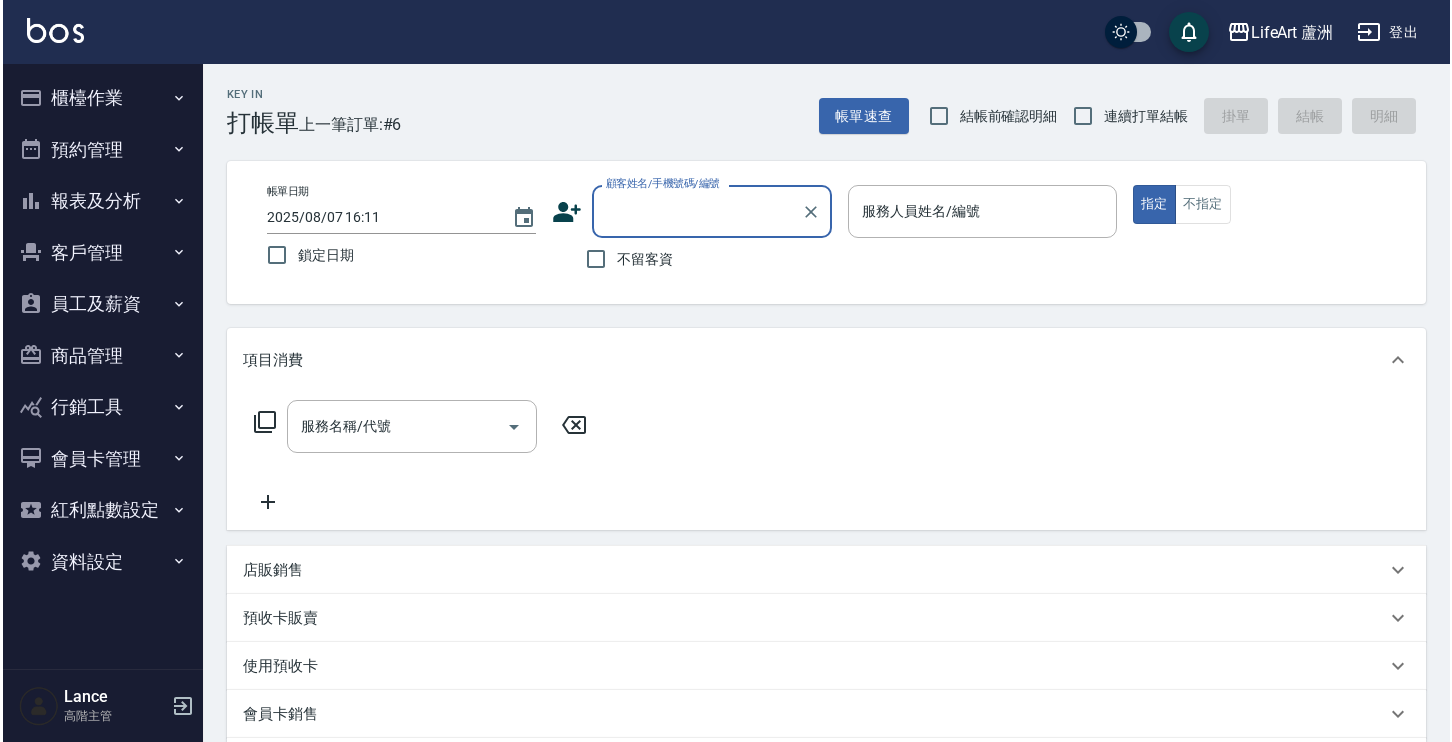scroll, scrollTop: 0, scrollLeft: 0, axis: both 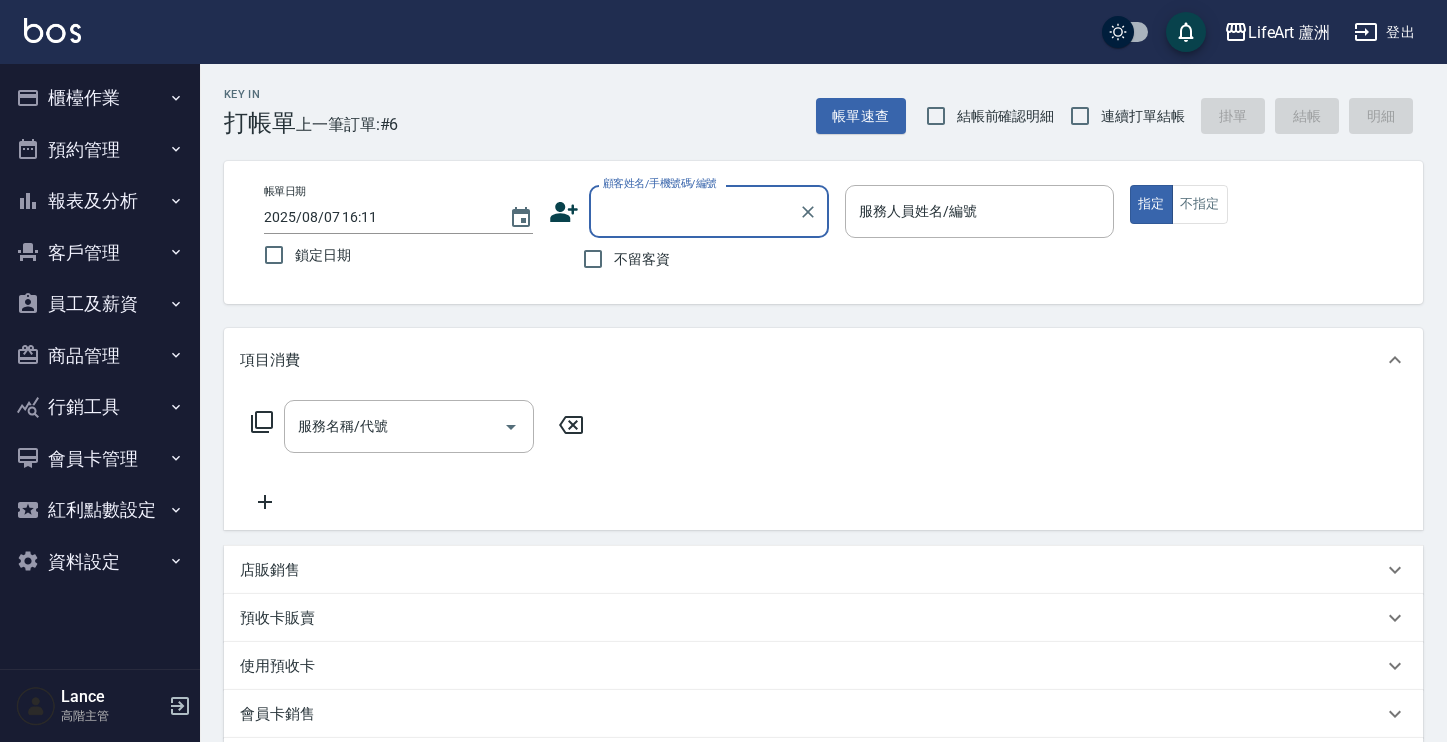 click on "櫃檯作業" at bounding box center (100, 98) 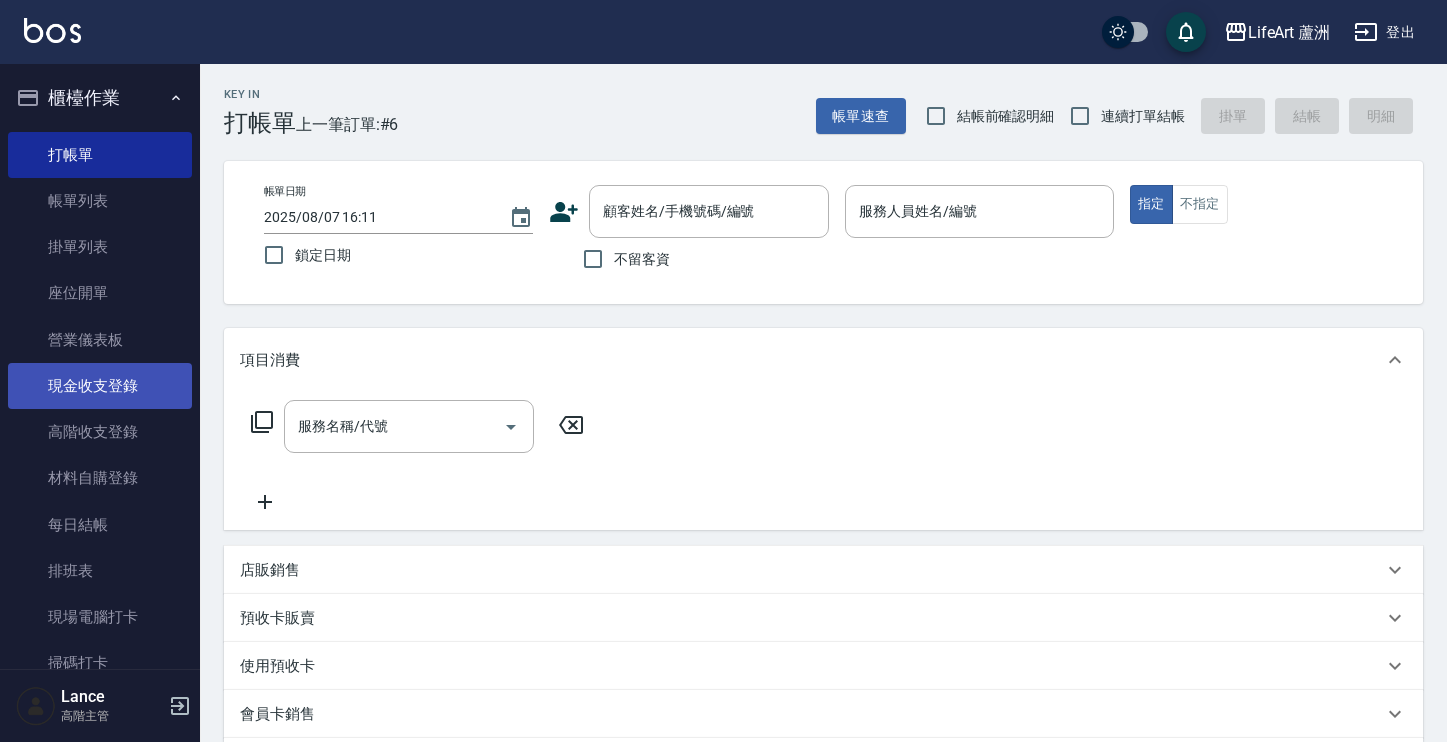 click on "現金收支登錄" at bounding box center [100, 386] 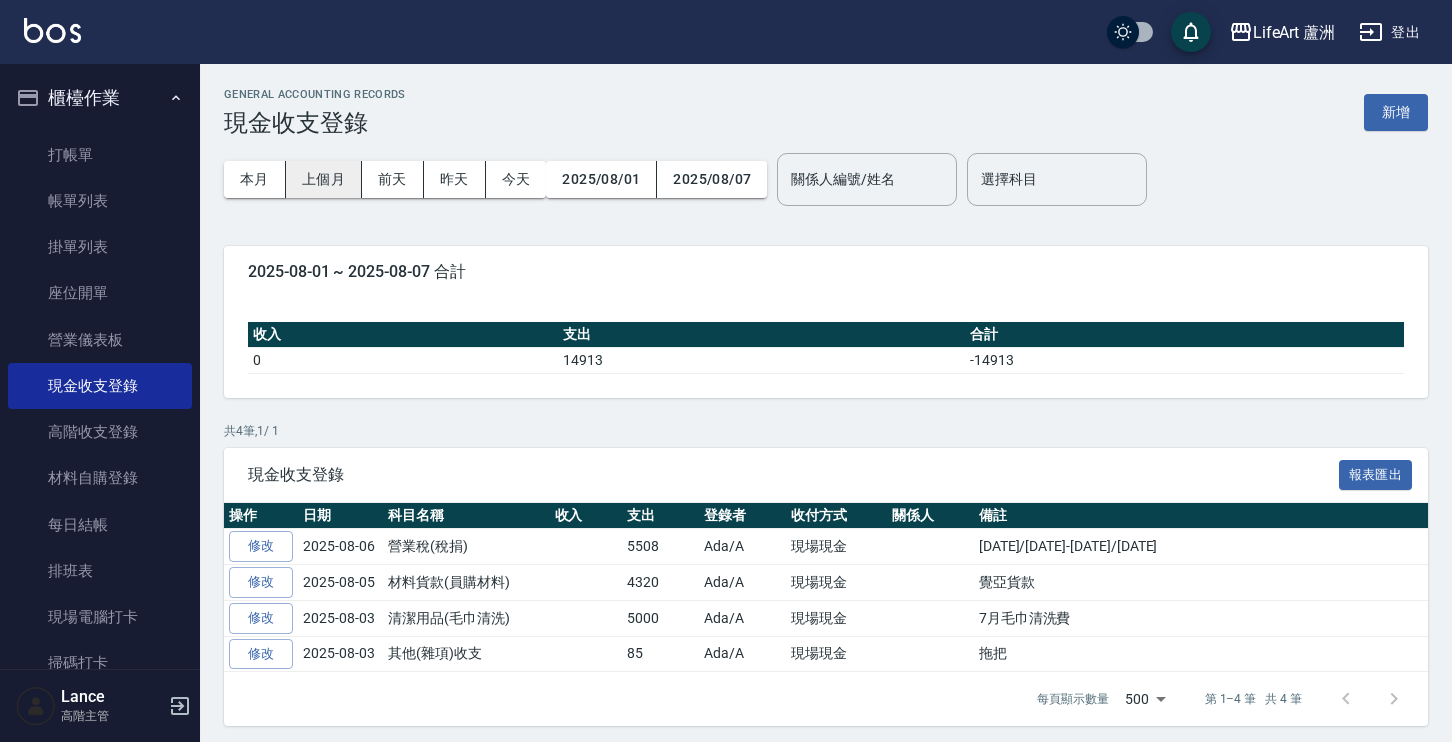 click on "上個月" at bounding box center (324, 179) 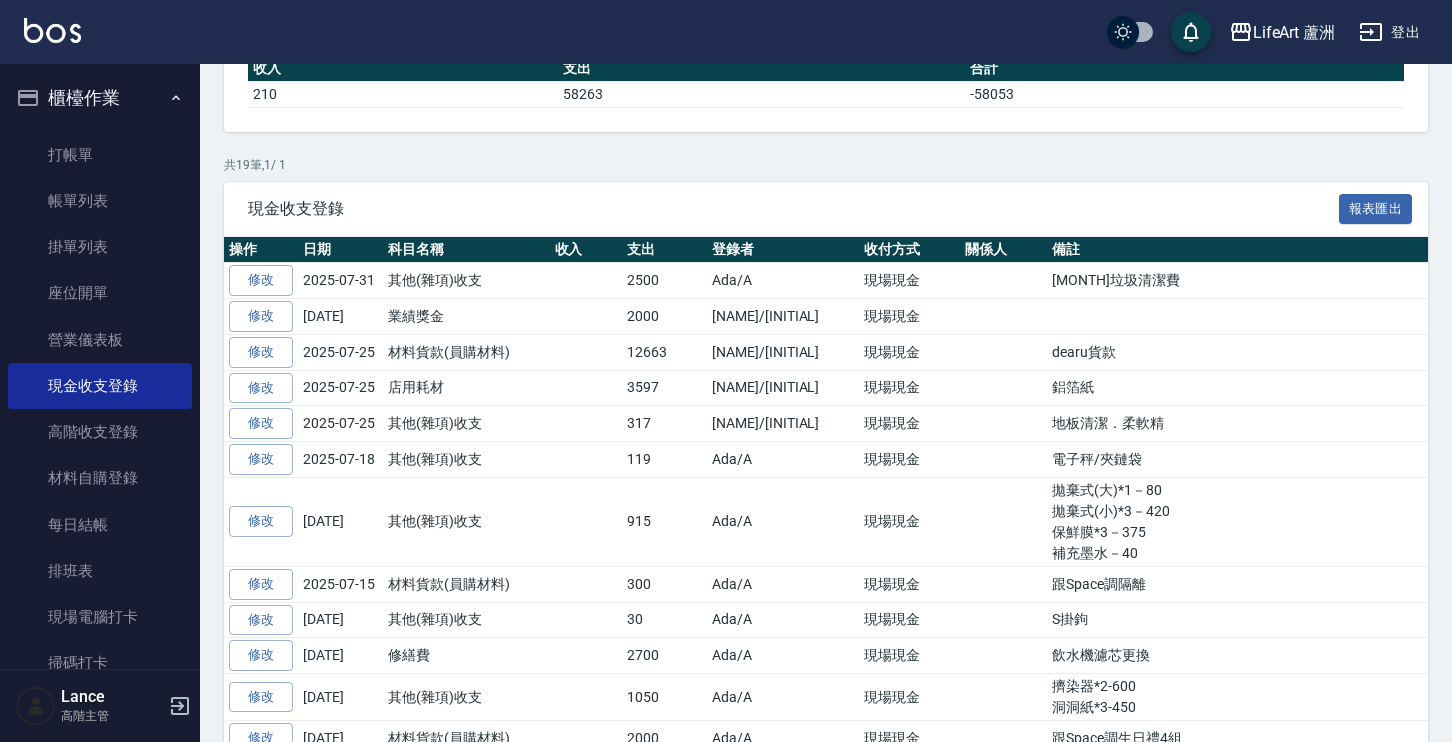 scroll, scrollTop: 0, scrollLeft: 0, axis: both 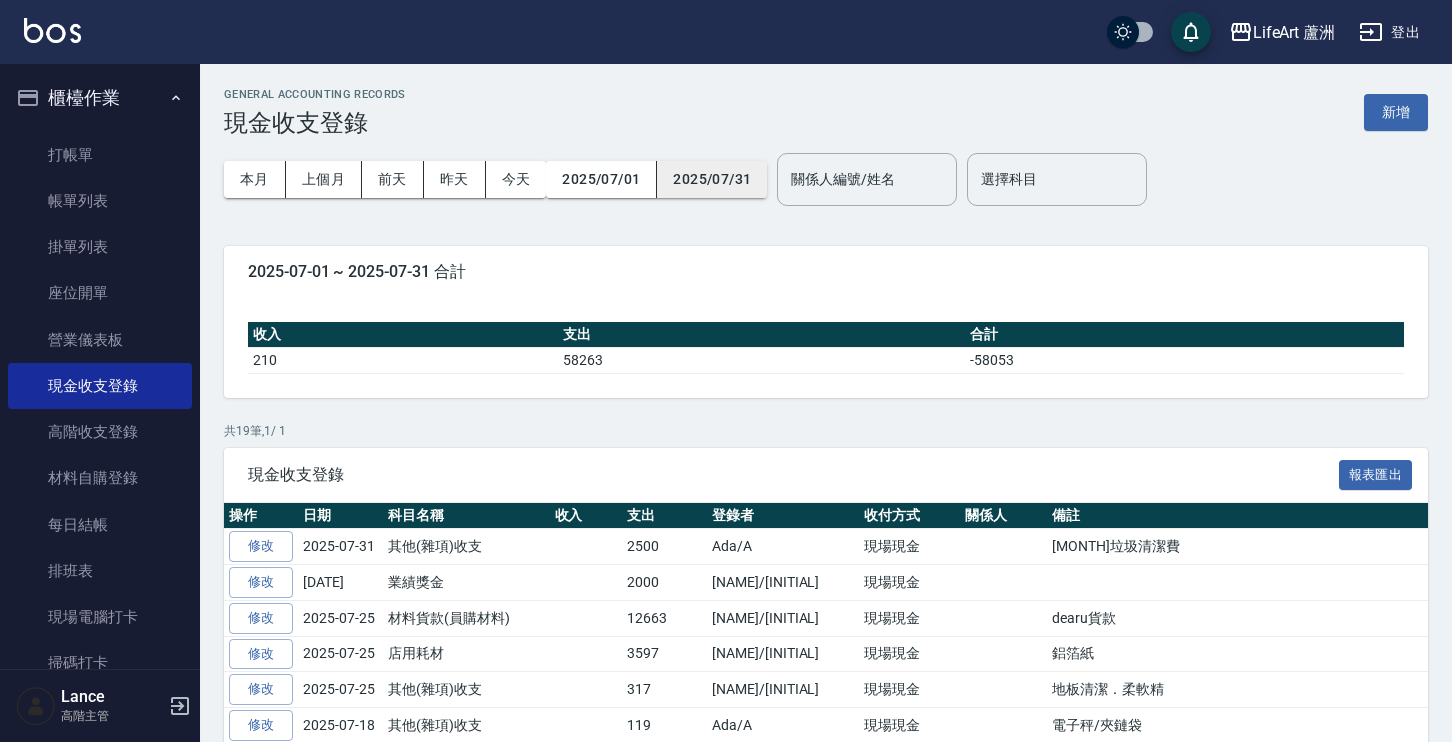 click on "2025/07/31" at bounding box center [712, 179] 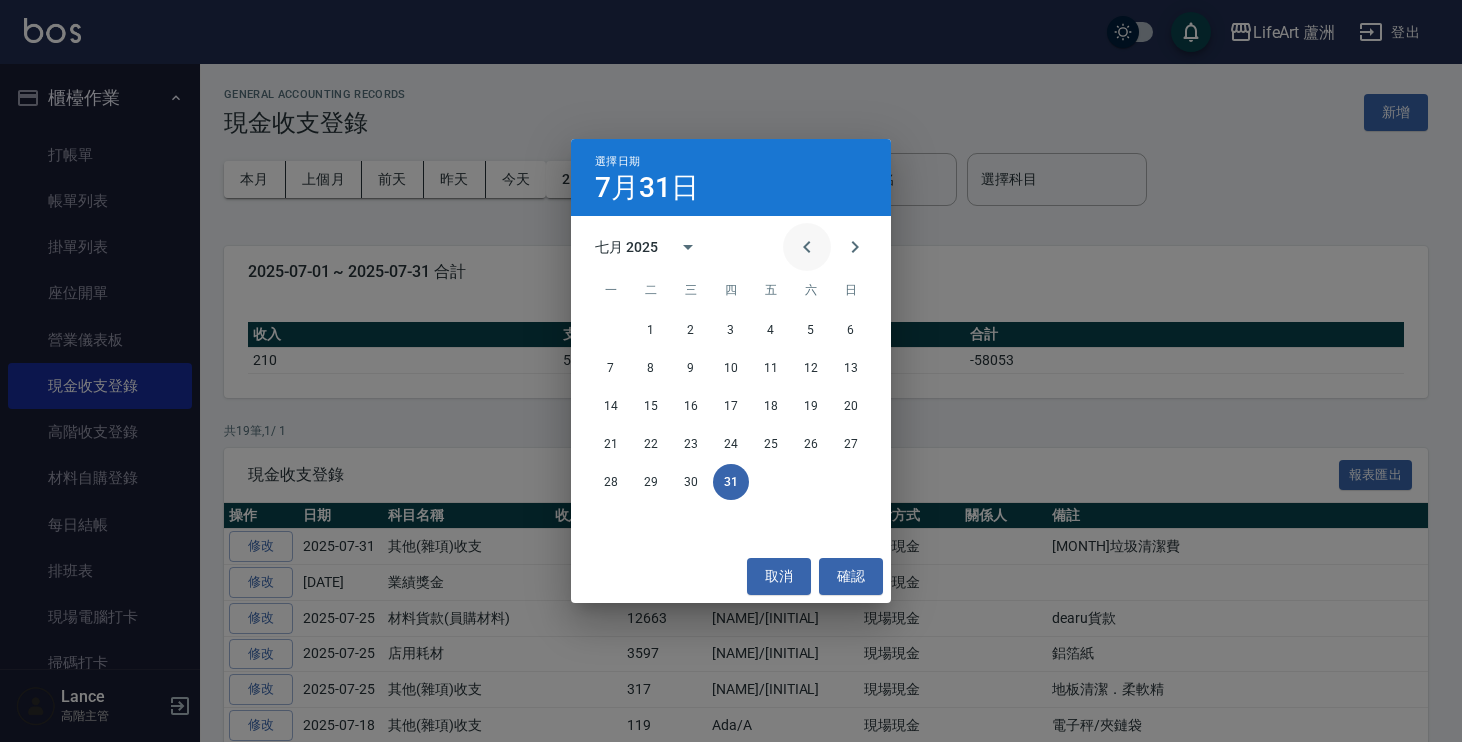 click at bounding box center [807, 247] 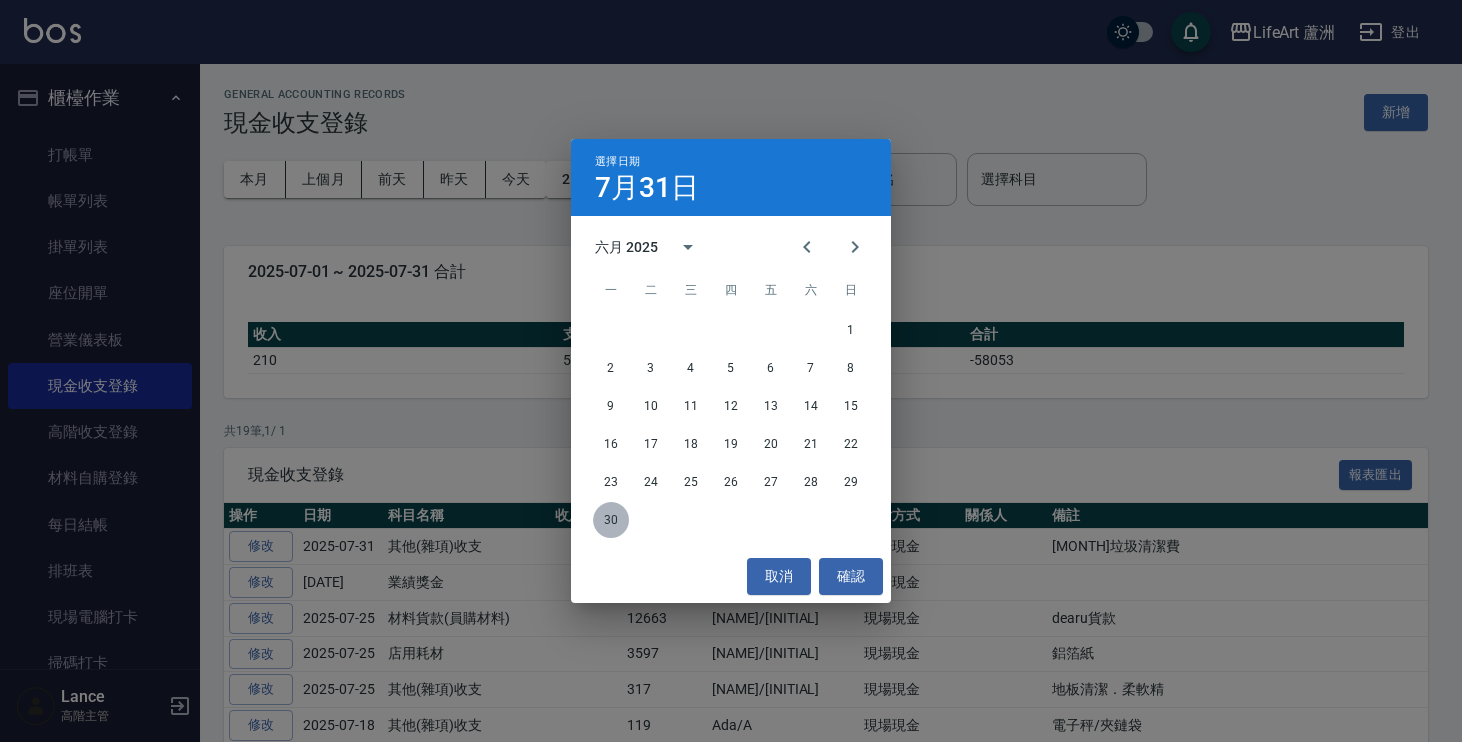drag, startPoint x: 617, startPoint y: 523, endPoint x: 629, endPoint y: 438, distance: 85.84288 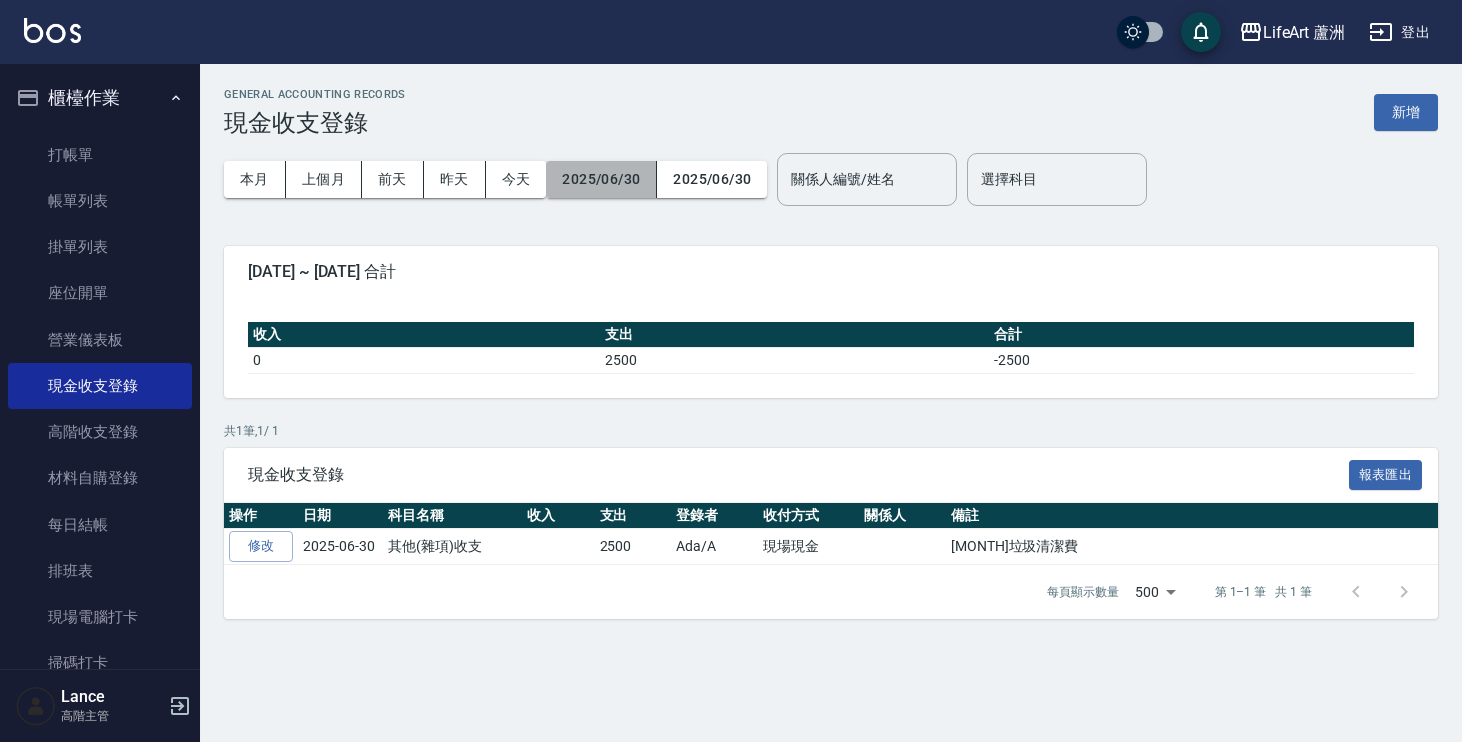 click on "2025/06/30" at bounding box center (601, 179) 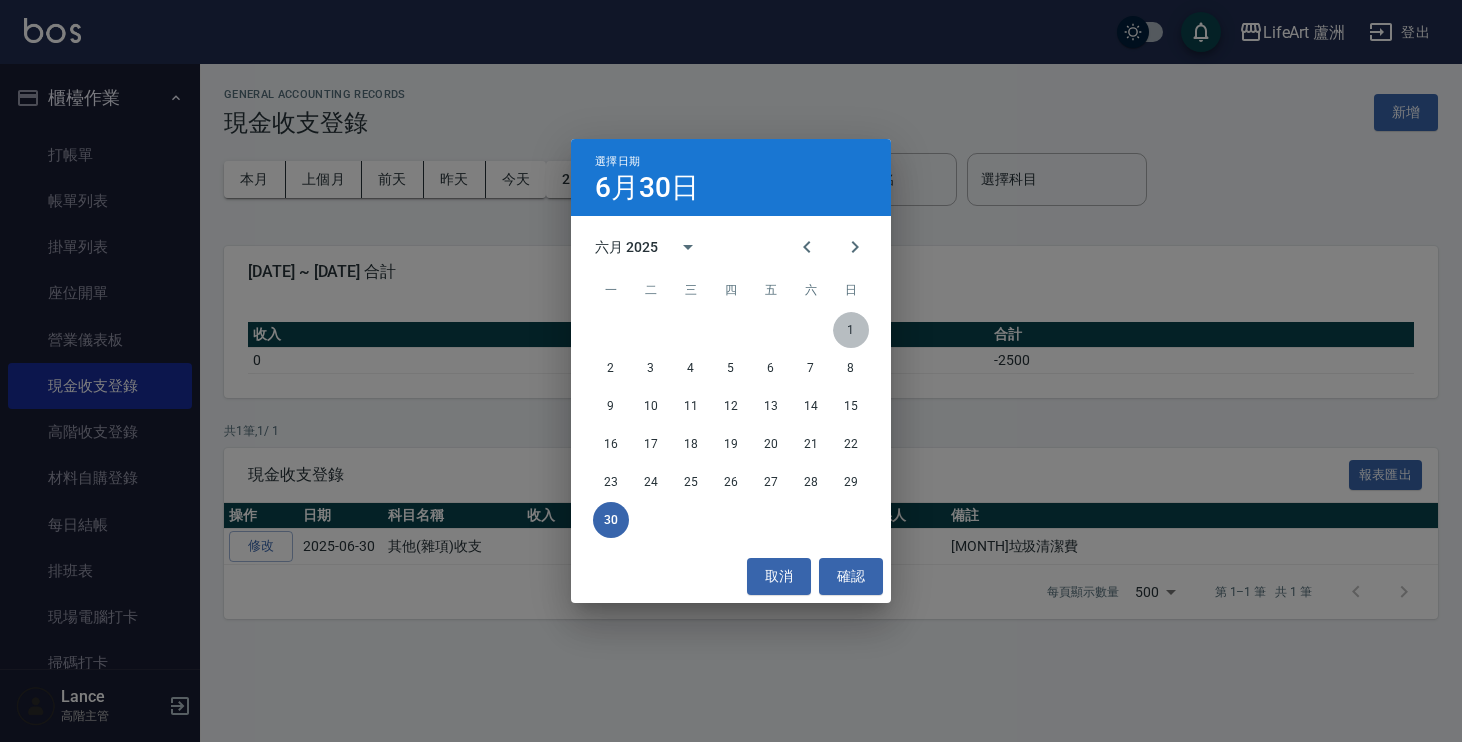 click on "1" at bounding box center [851, 330] 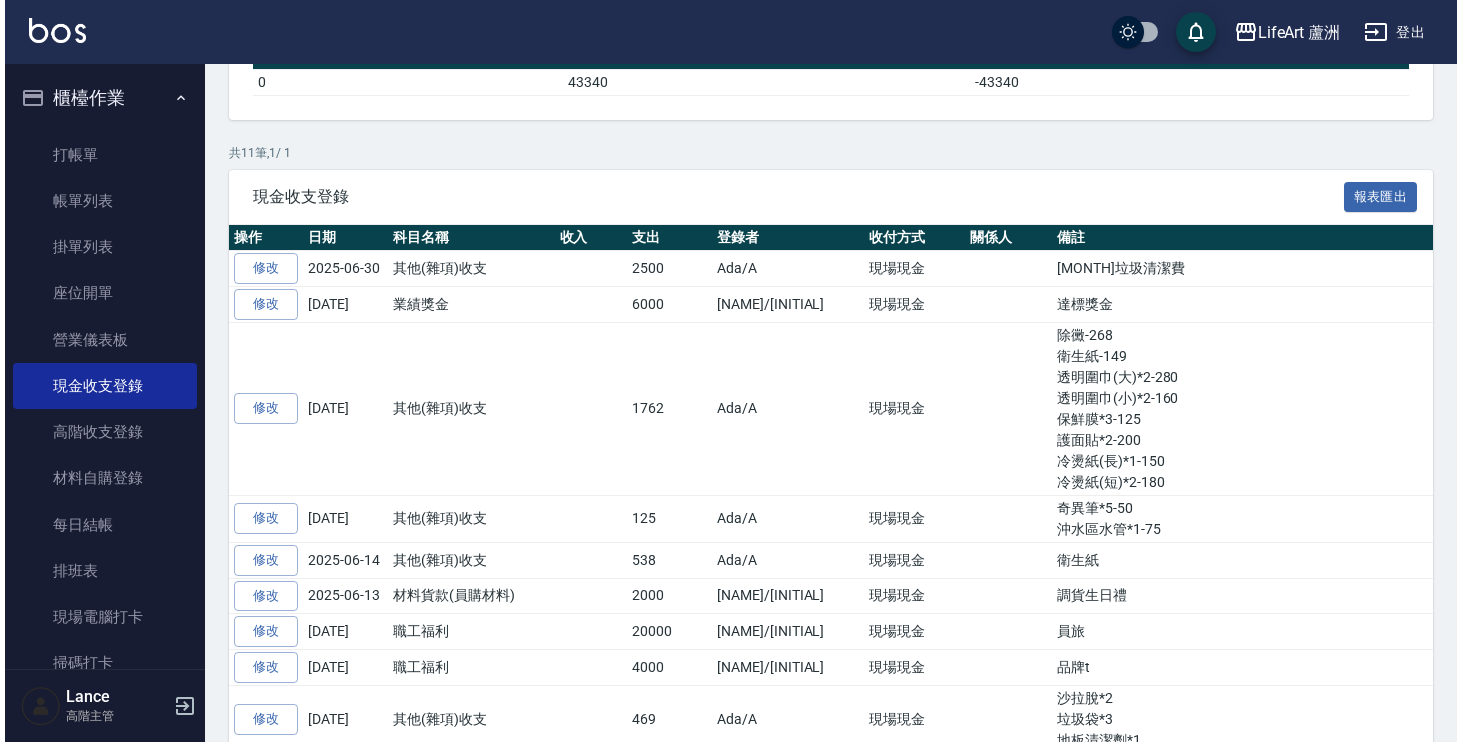 scroll, scrollTop: 0, scrollLeft: 0, axis: both 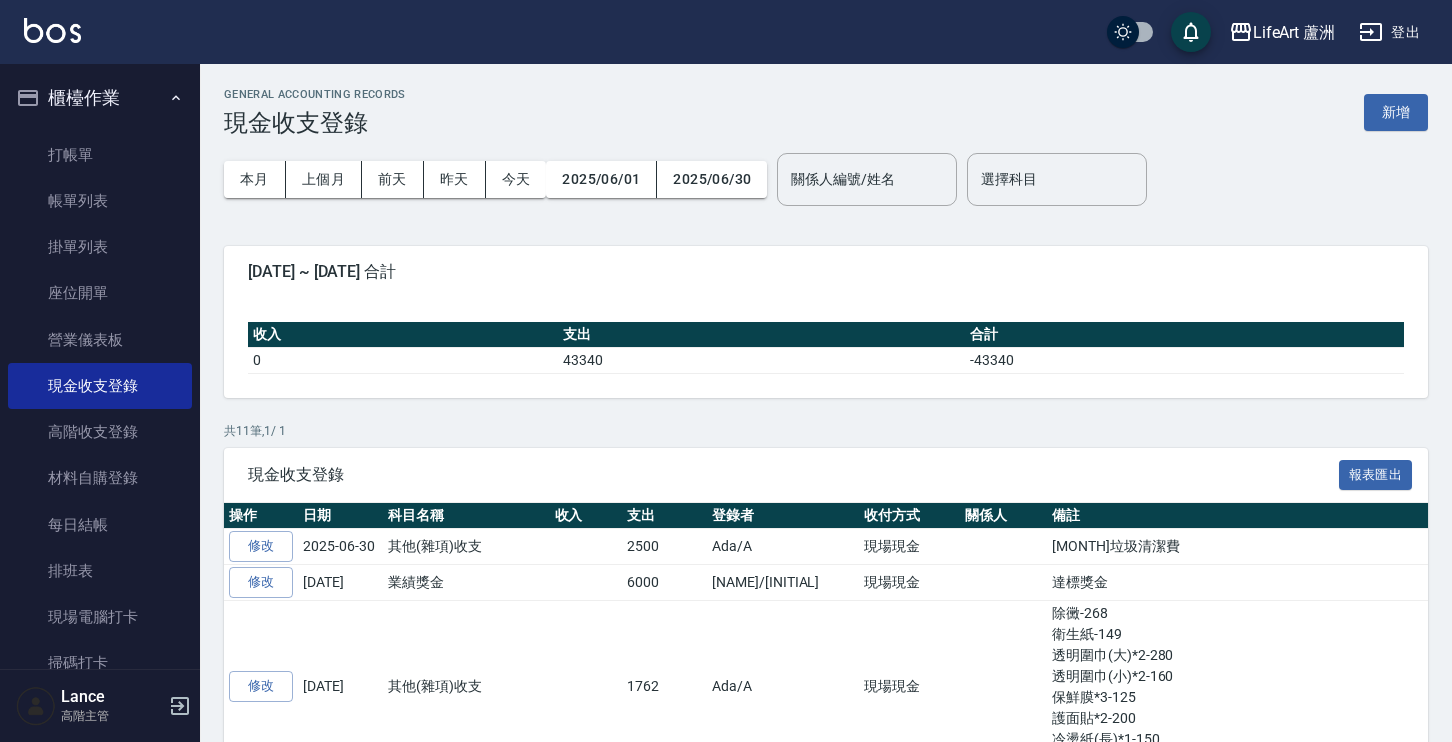 click on "LifeArt [CITY] 登出" at bounding box center (726, 32) 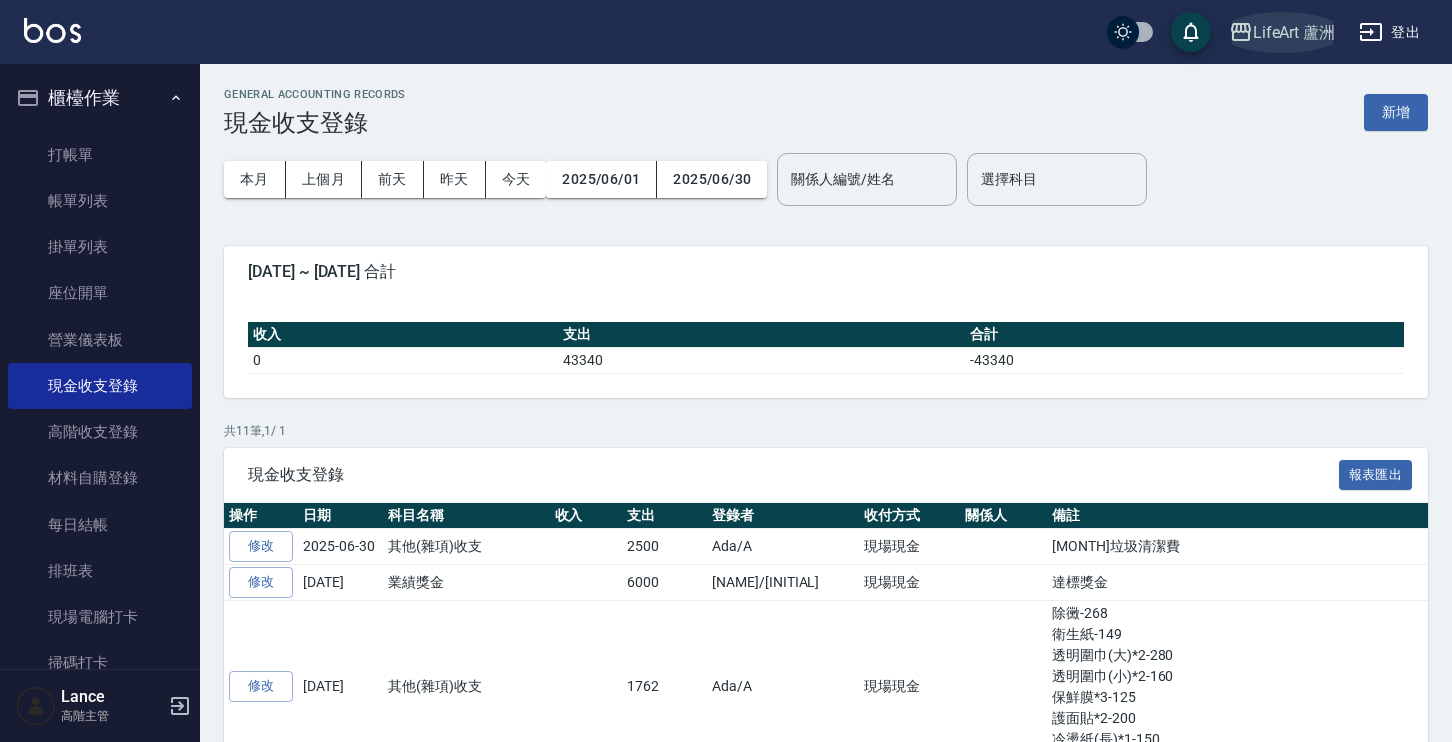 click on "LifeArt 蘆洲" at bounding box center [1282, 32] 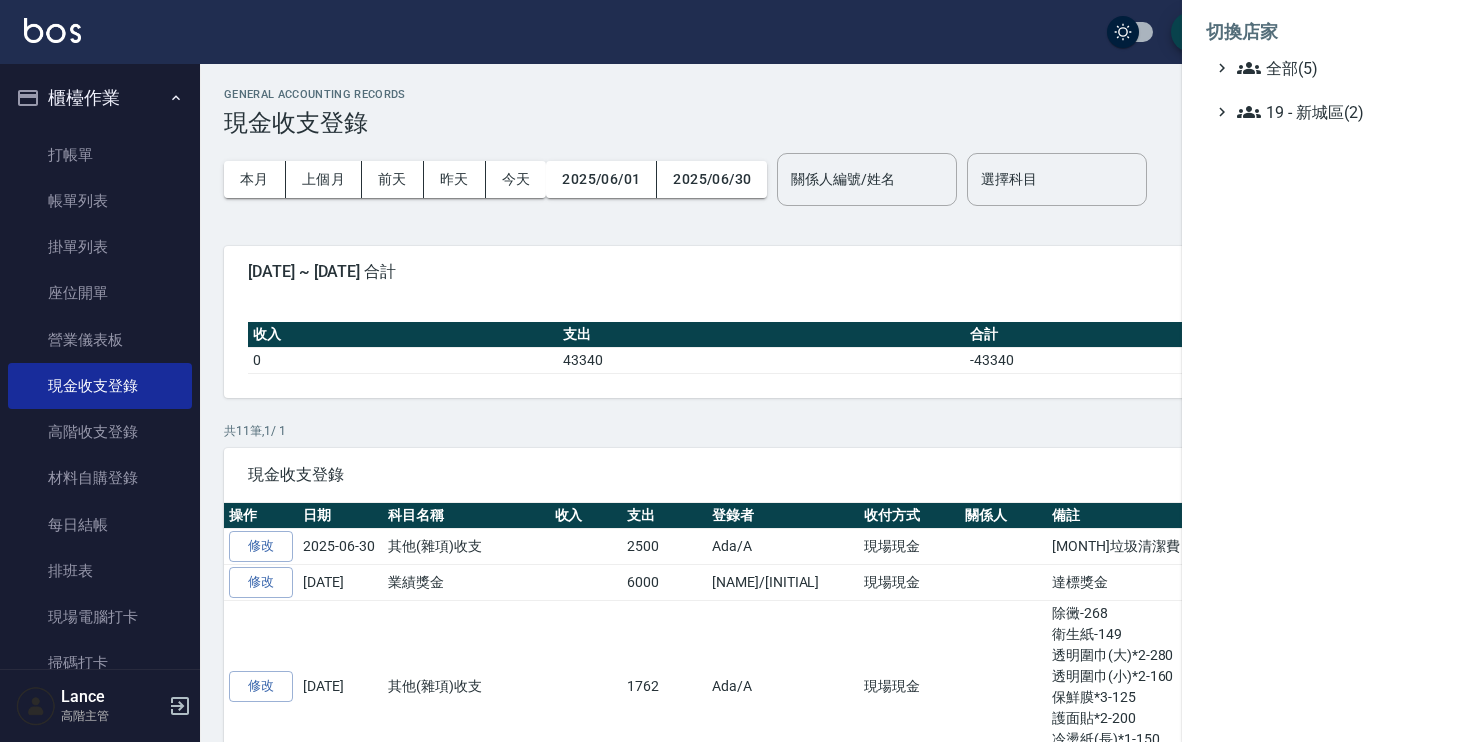 click on "全部(5) 19 - 新城區(2)" at bounding box center (1322, 90) 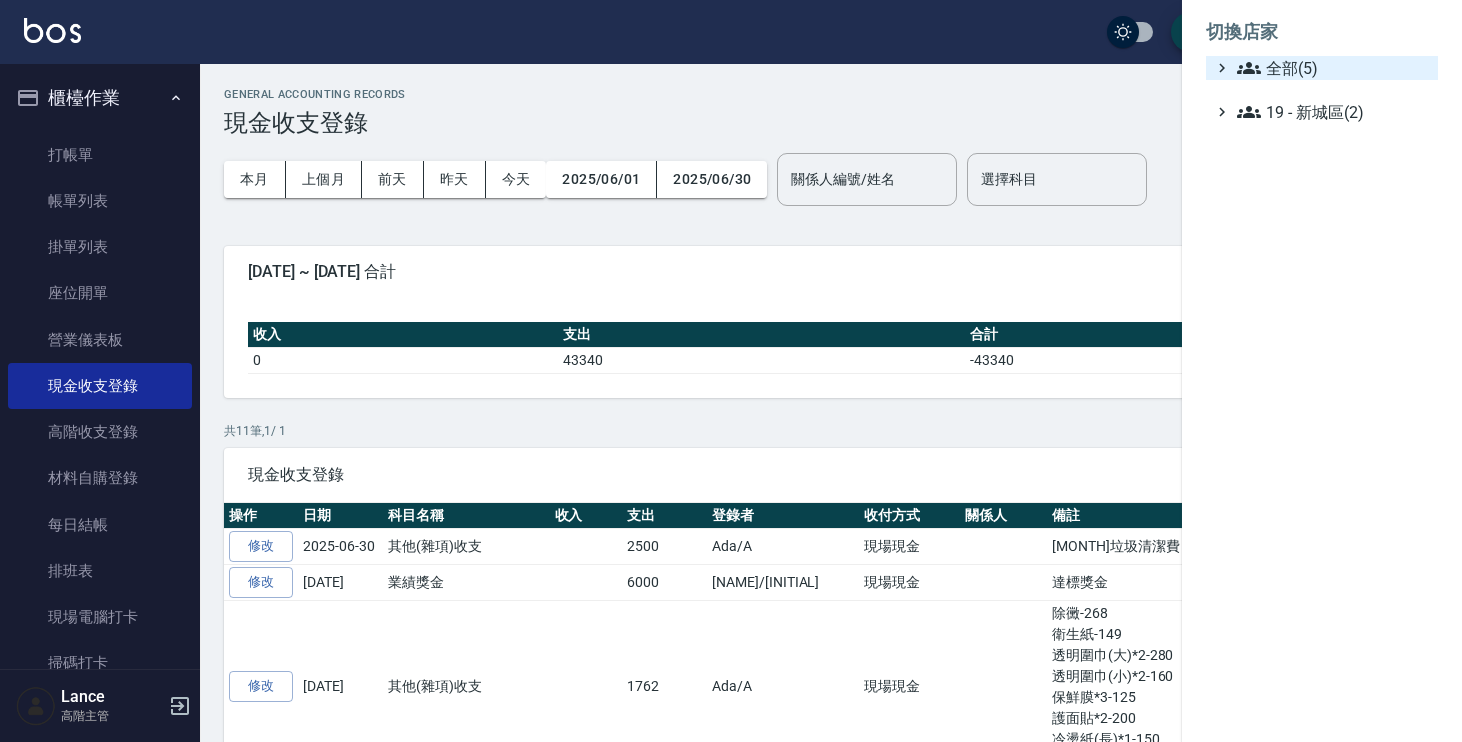 click on "全部(5)" at bounding box center [1333, 68] 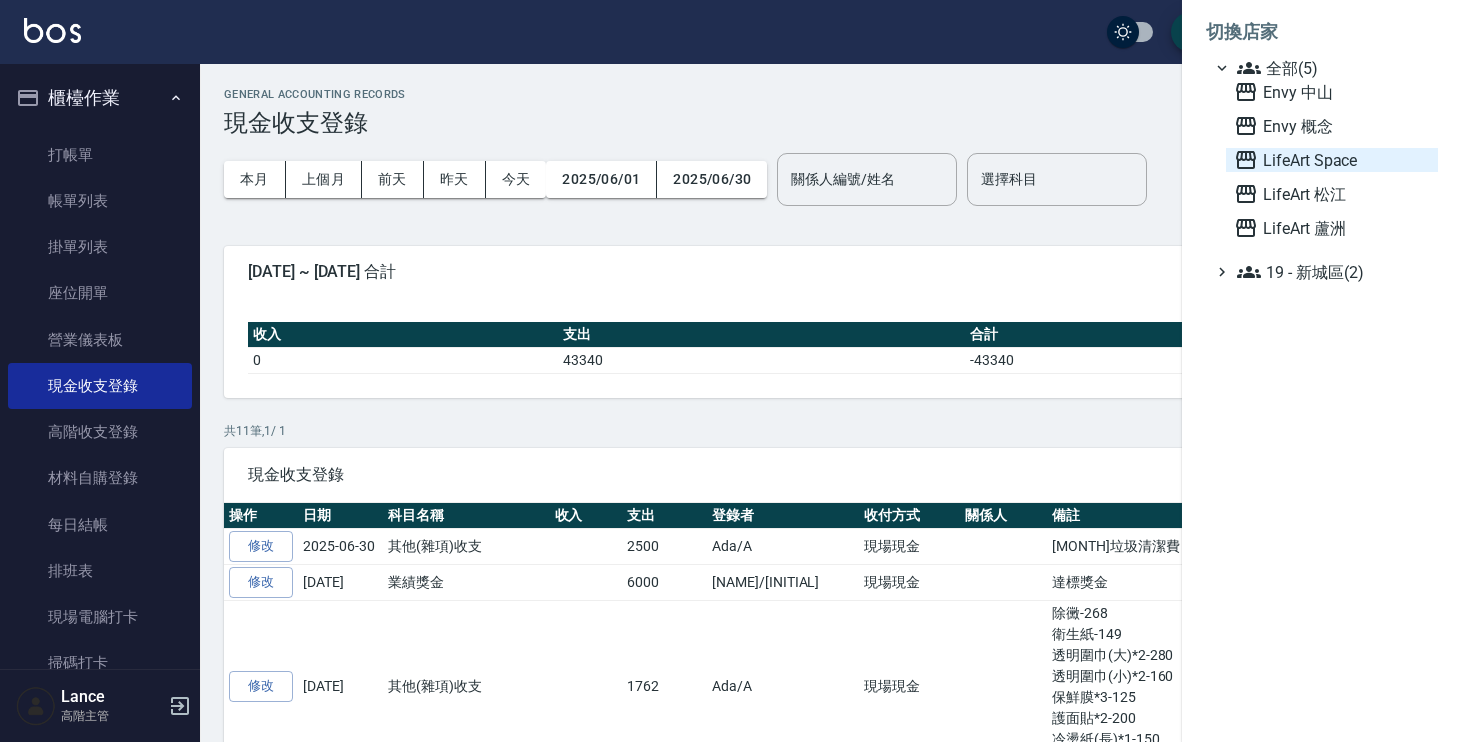 click on "LifeArt Space" at bounding box center [1332, 160] 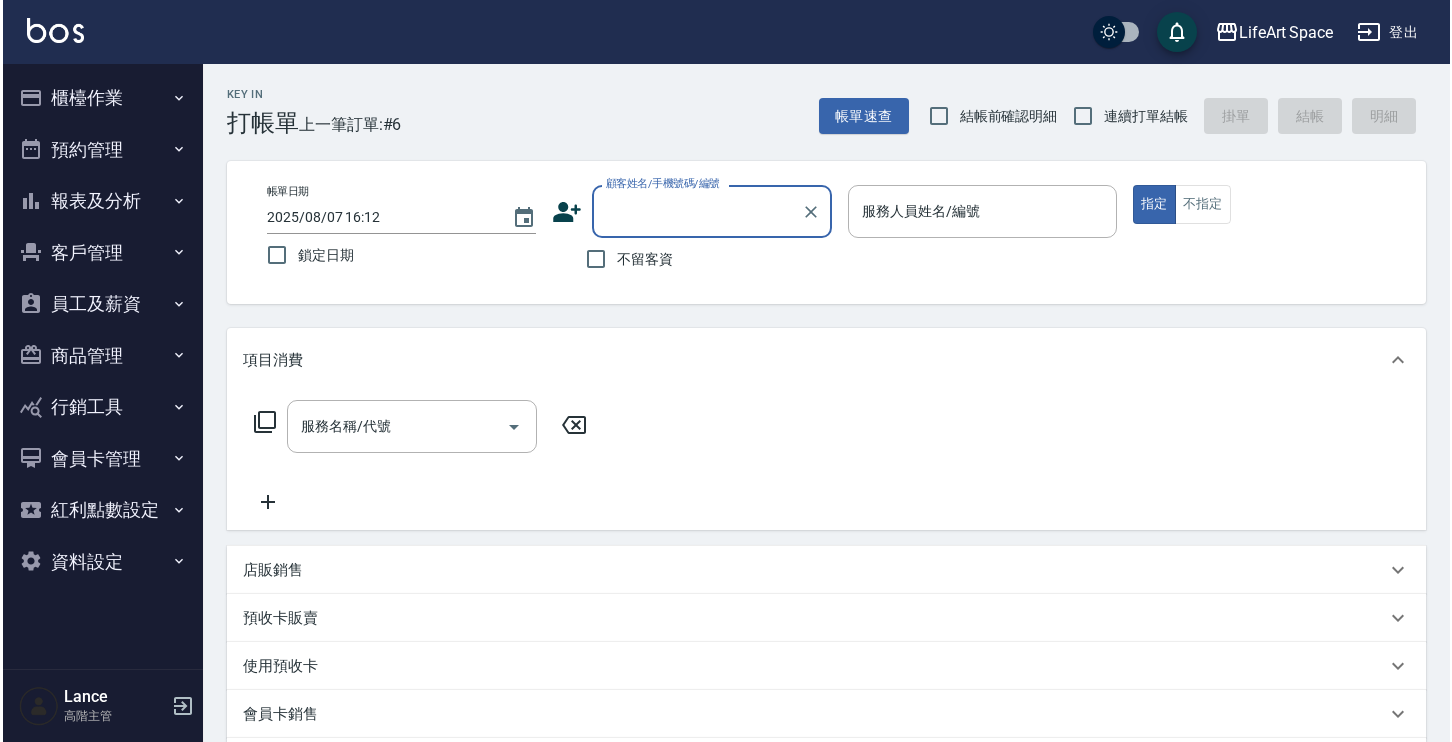 scroll, scrollTop: 0, scrollLeft: 0, axis: both 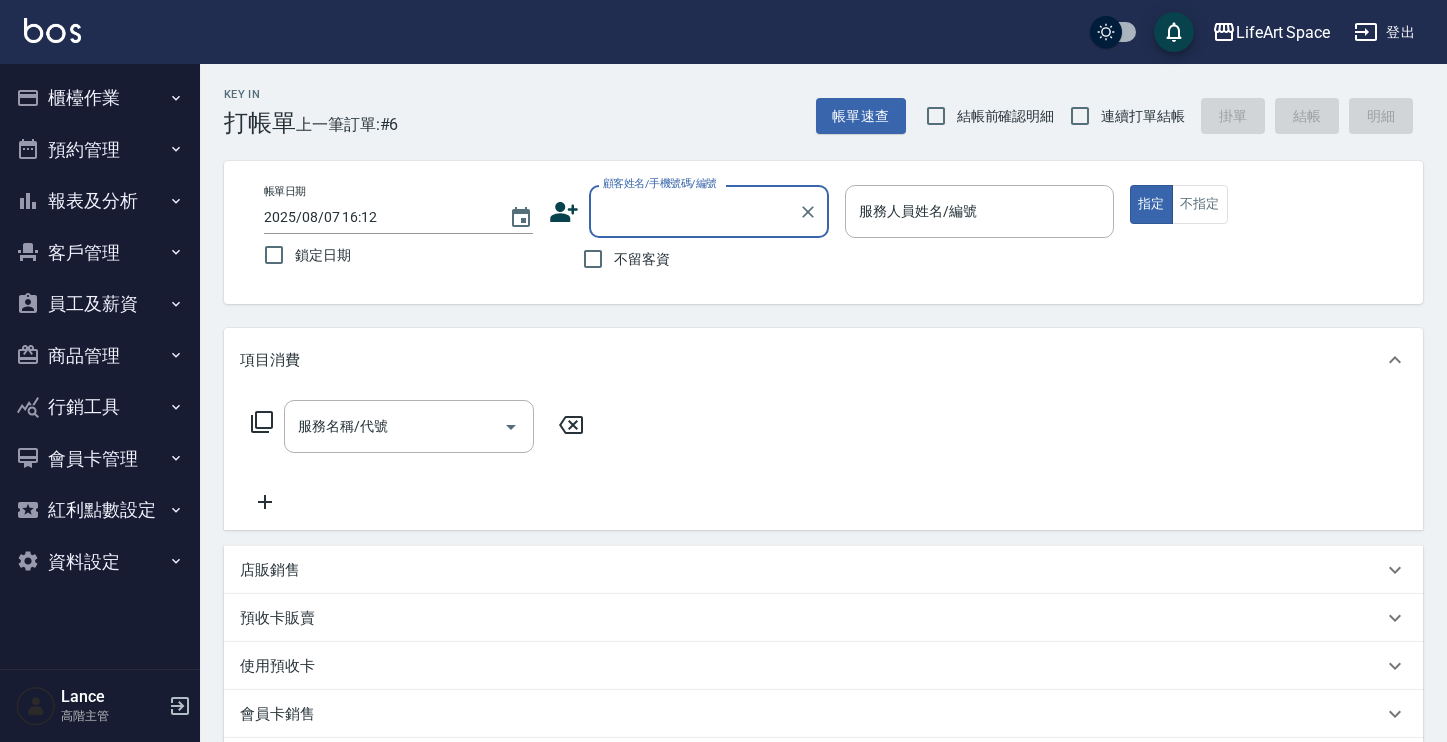 click on "櫃檯作業" at bounding box center (100, 98) 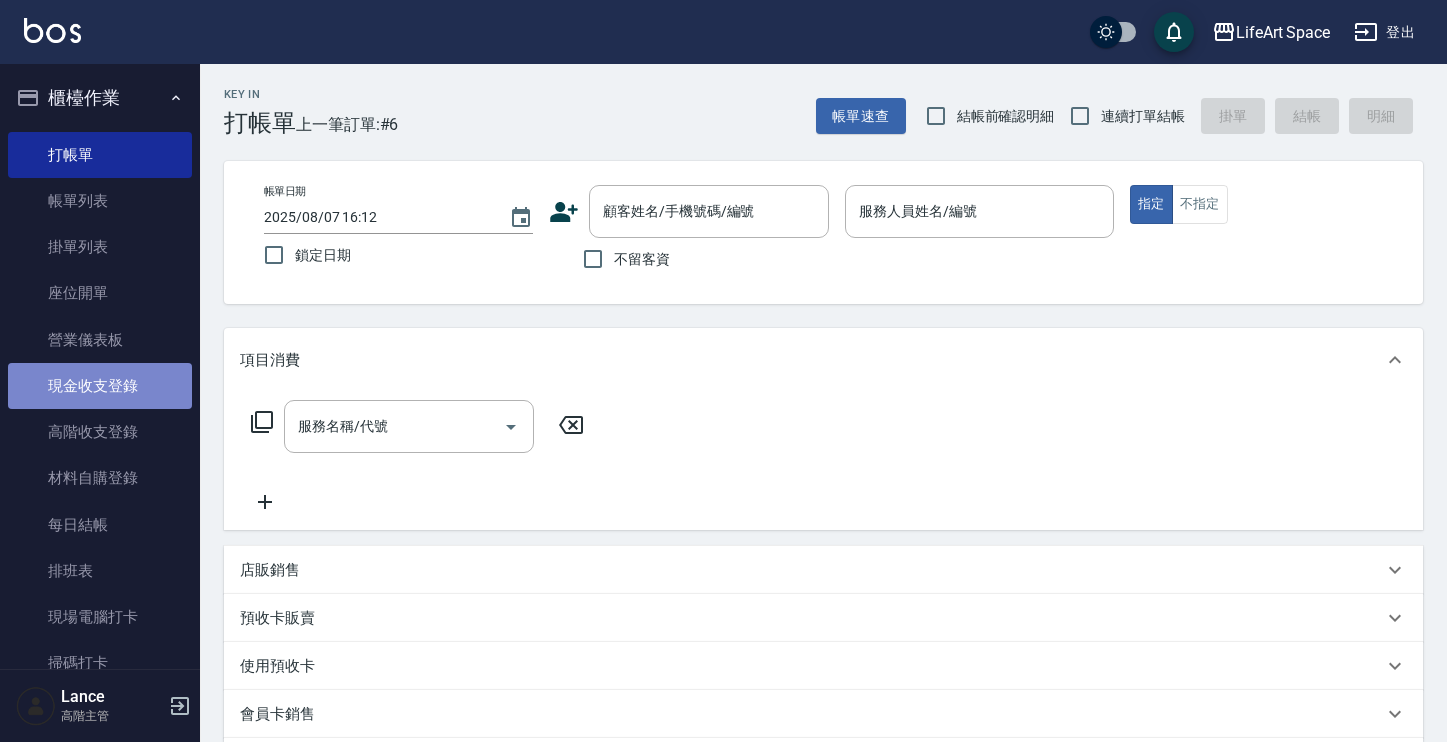 click on "現金收支登錄" at bounding box center [100, 386] 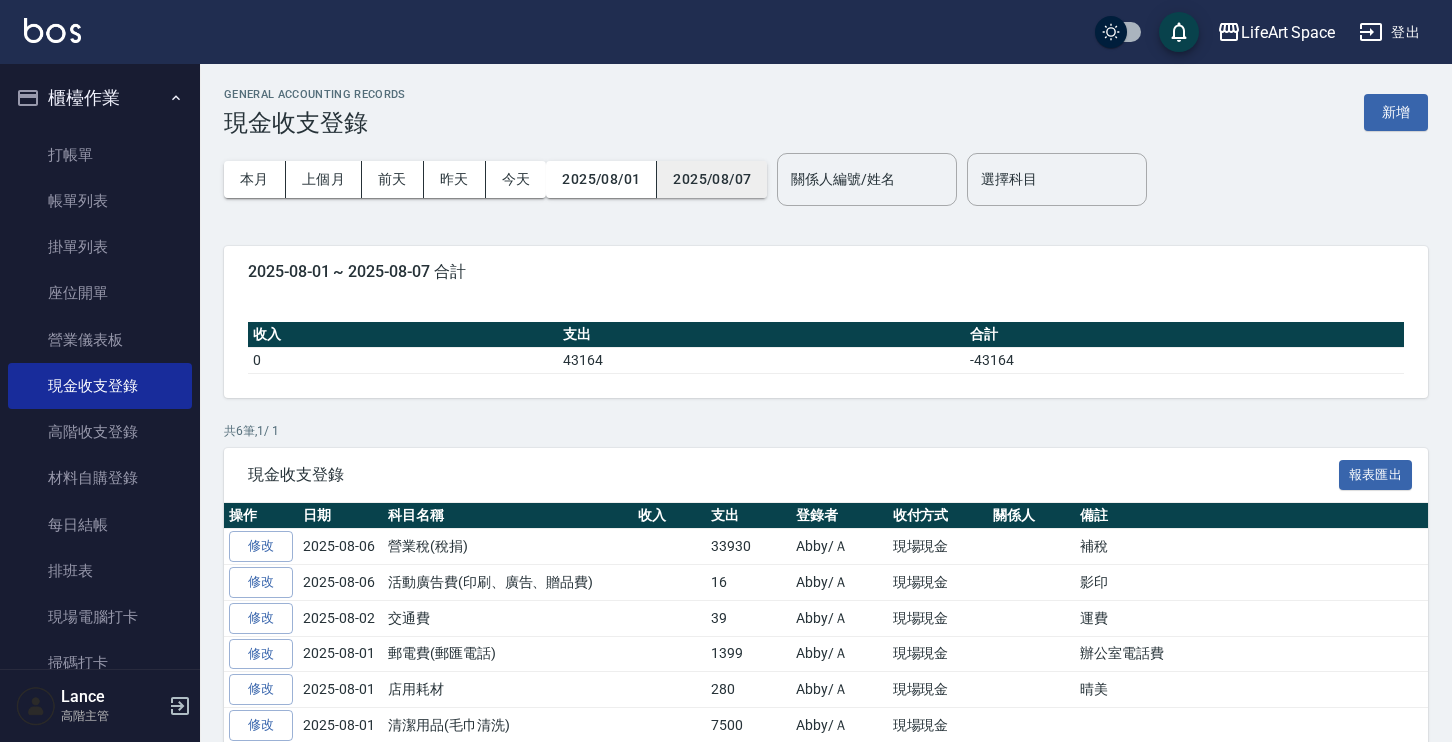 click on "2025/08/07" at bounding box center [712, 179] 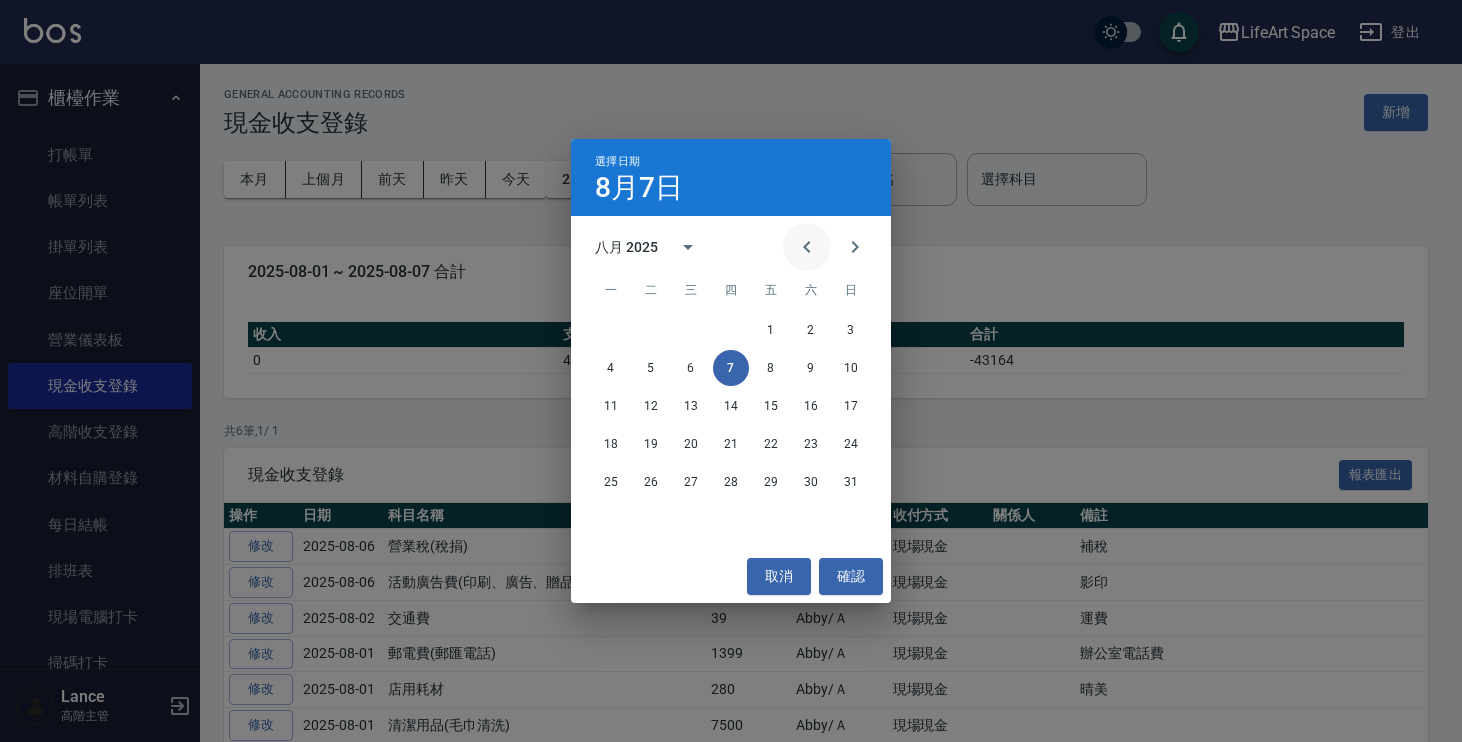 click 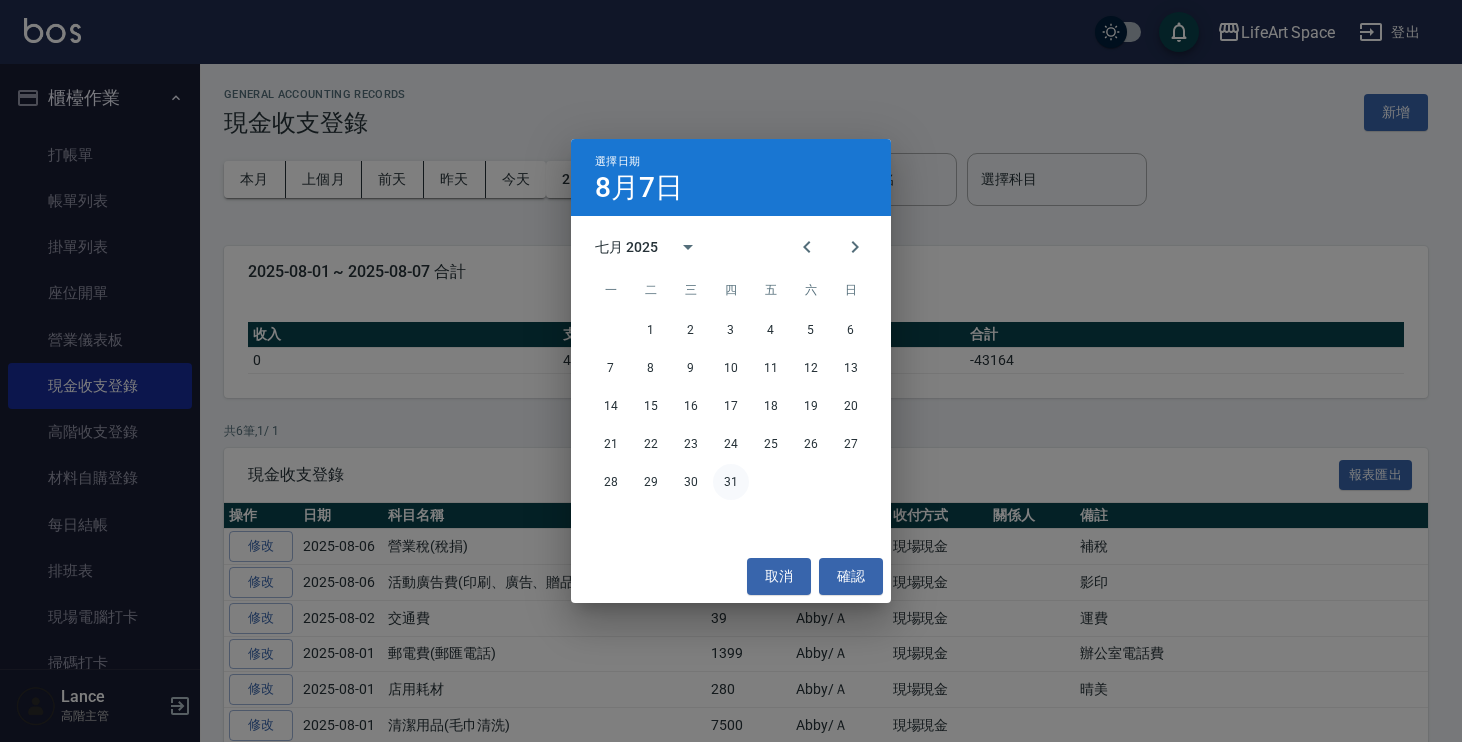 click on "31" at bounding box center (731, 482) 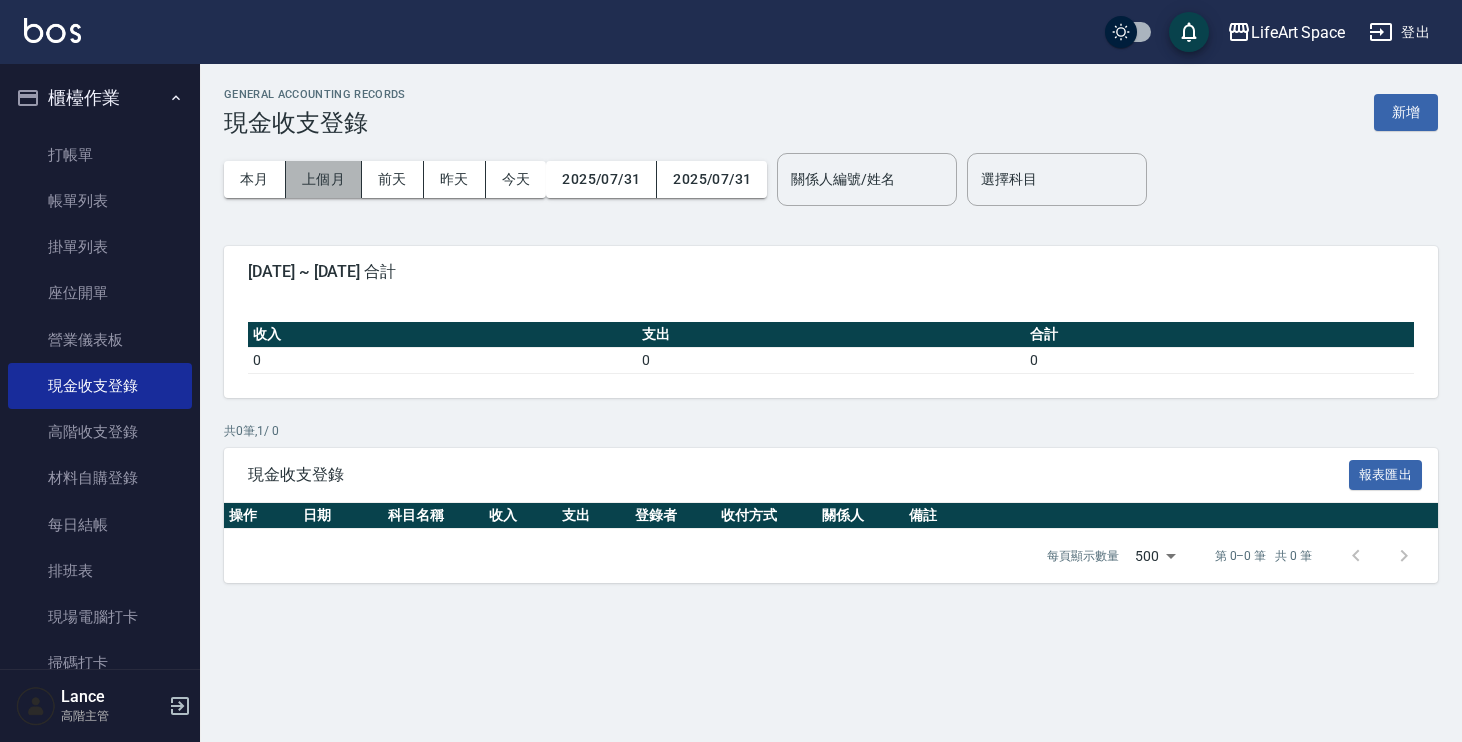 click on "上個月" at bounding box center [324, 179] 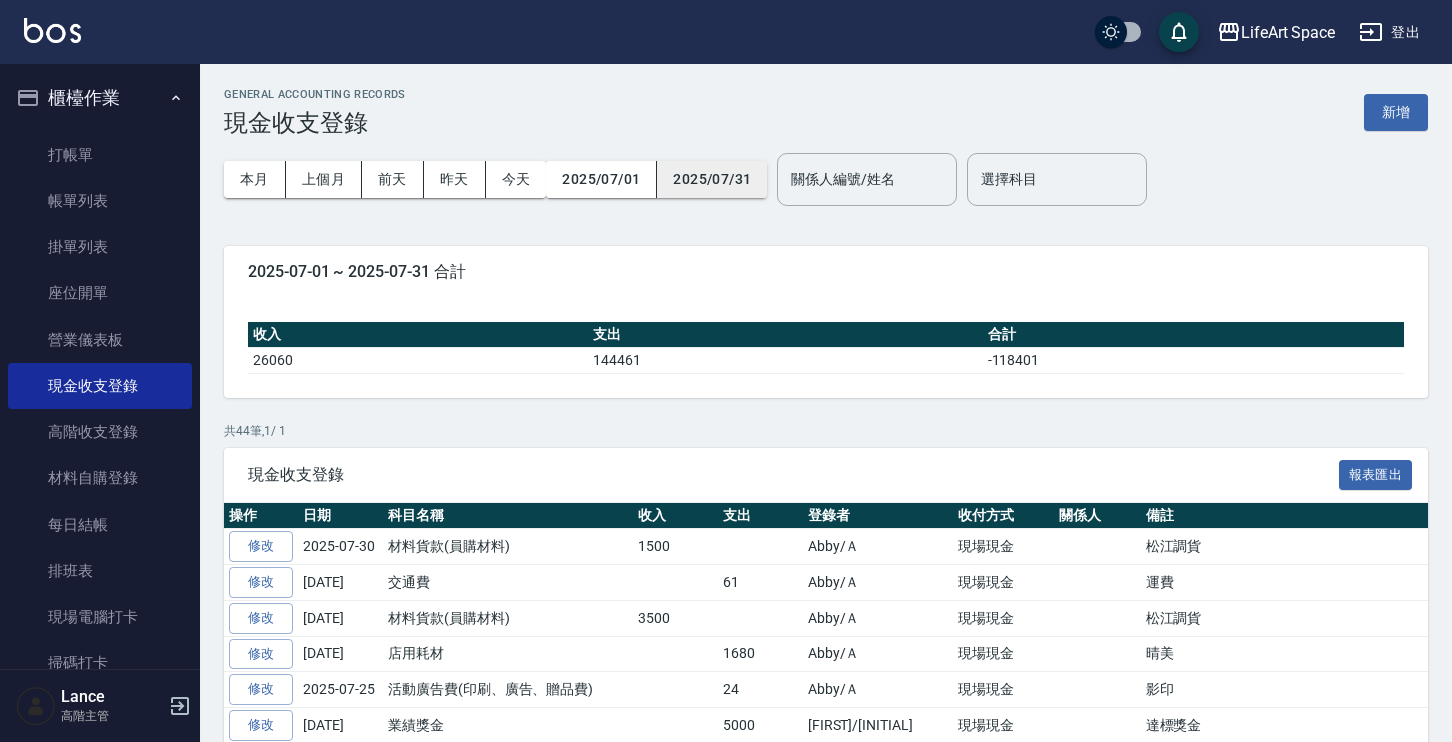 click on "2025/07/31" at bounding box center [712, 179] 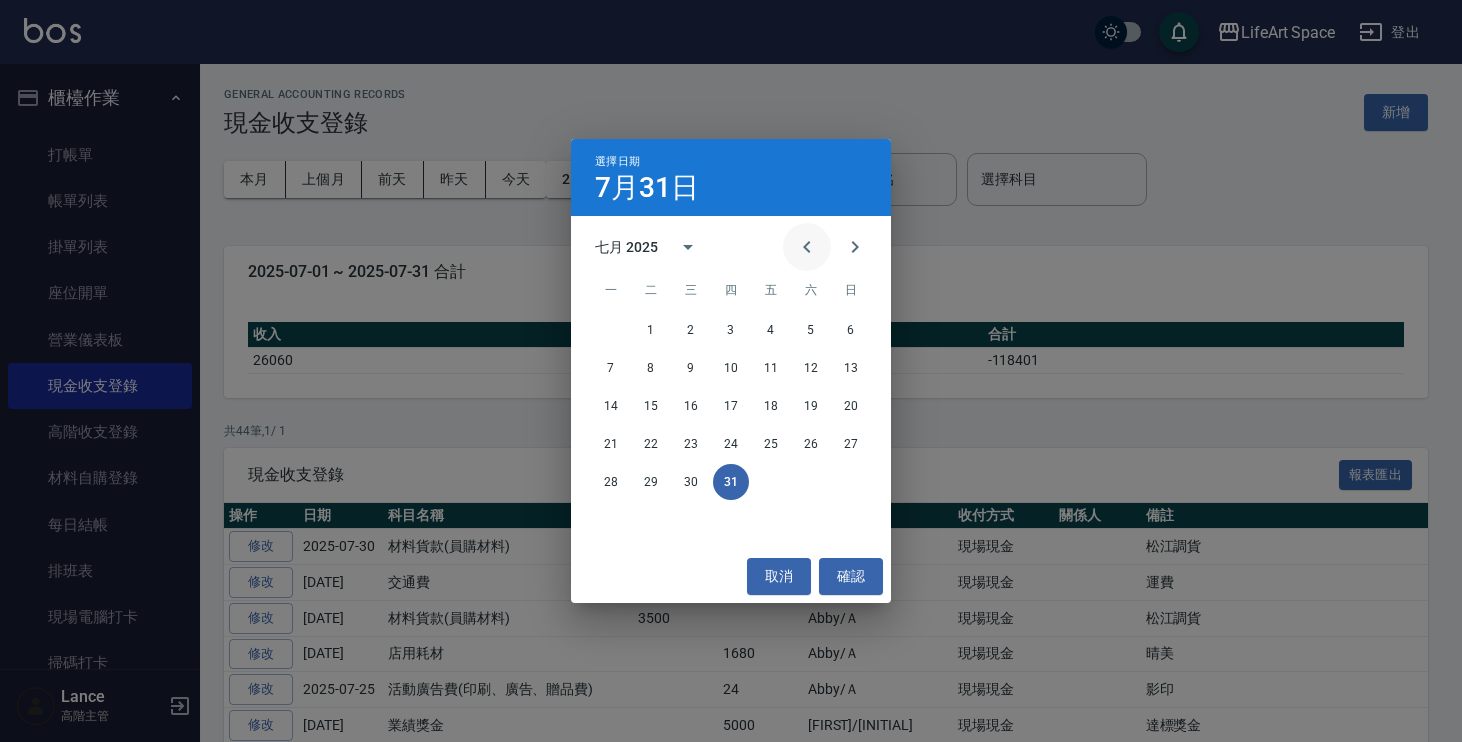 click 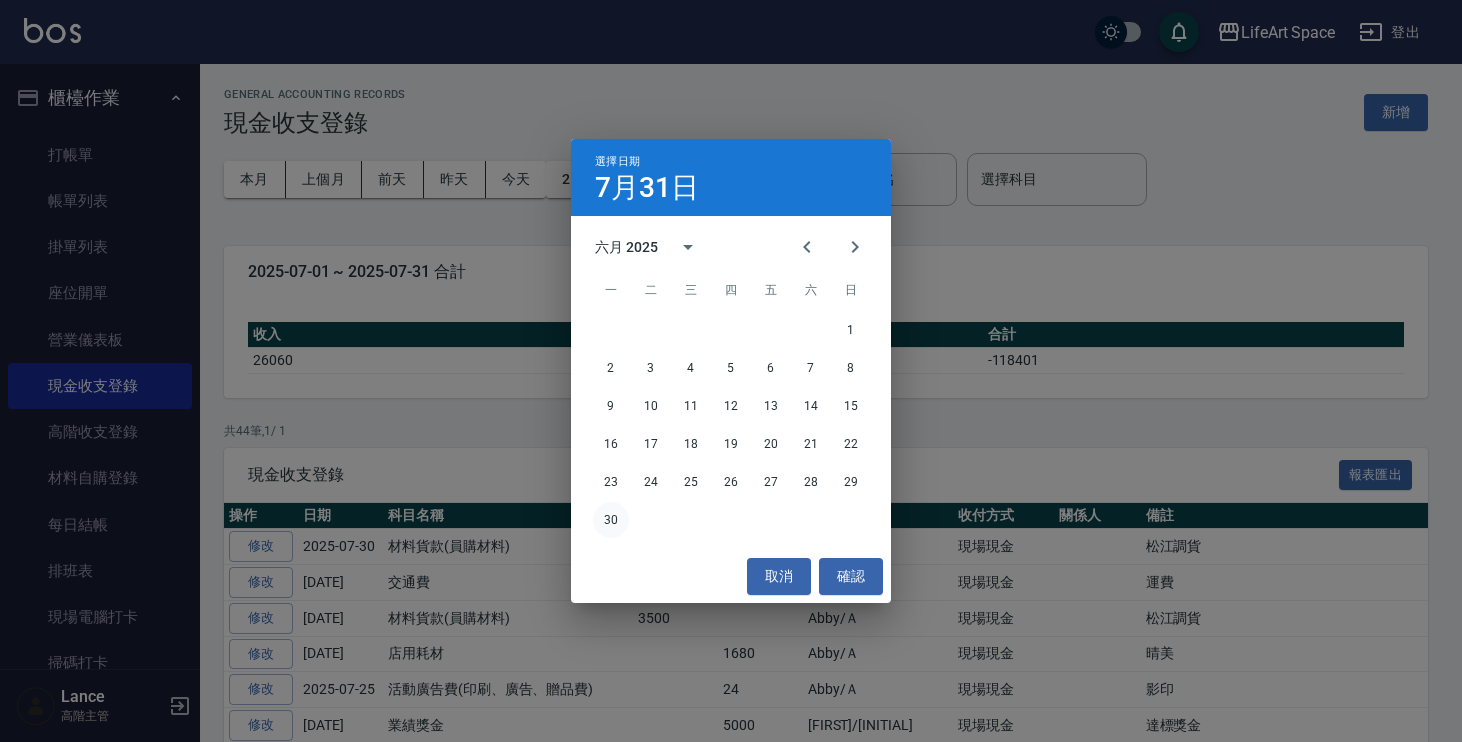click on "30" at bounding box center [611, 520] 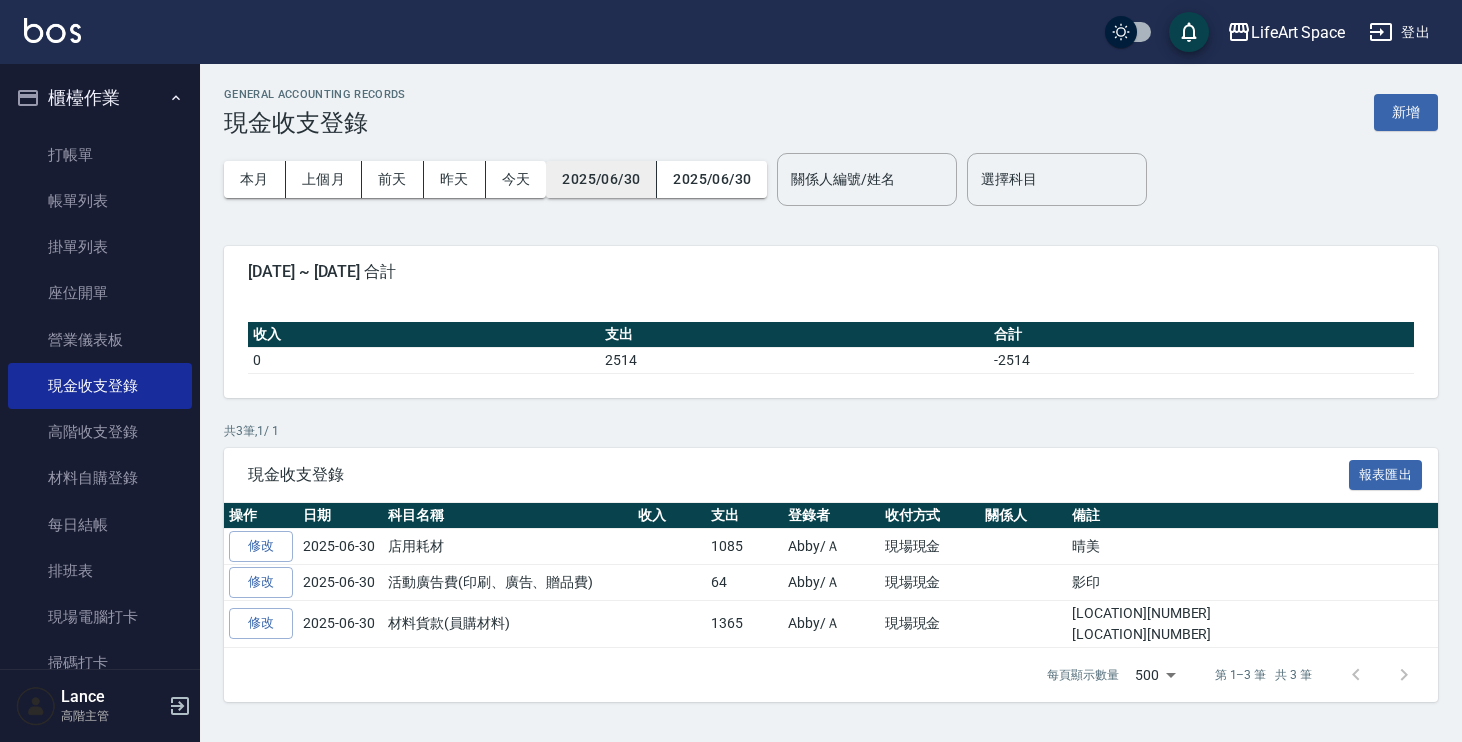 click on "2025/06/30" at bounding box center [601, 179] 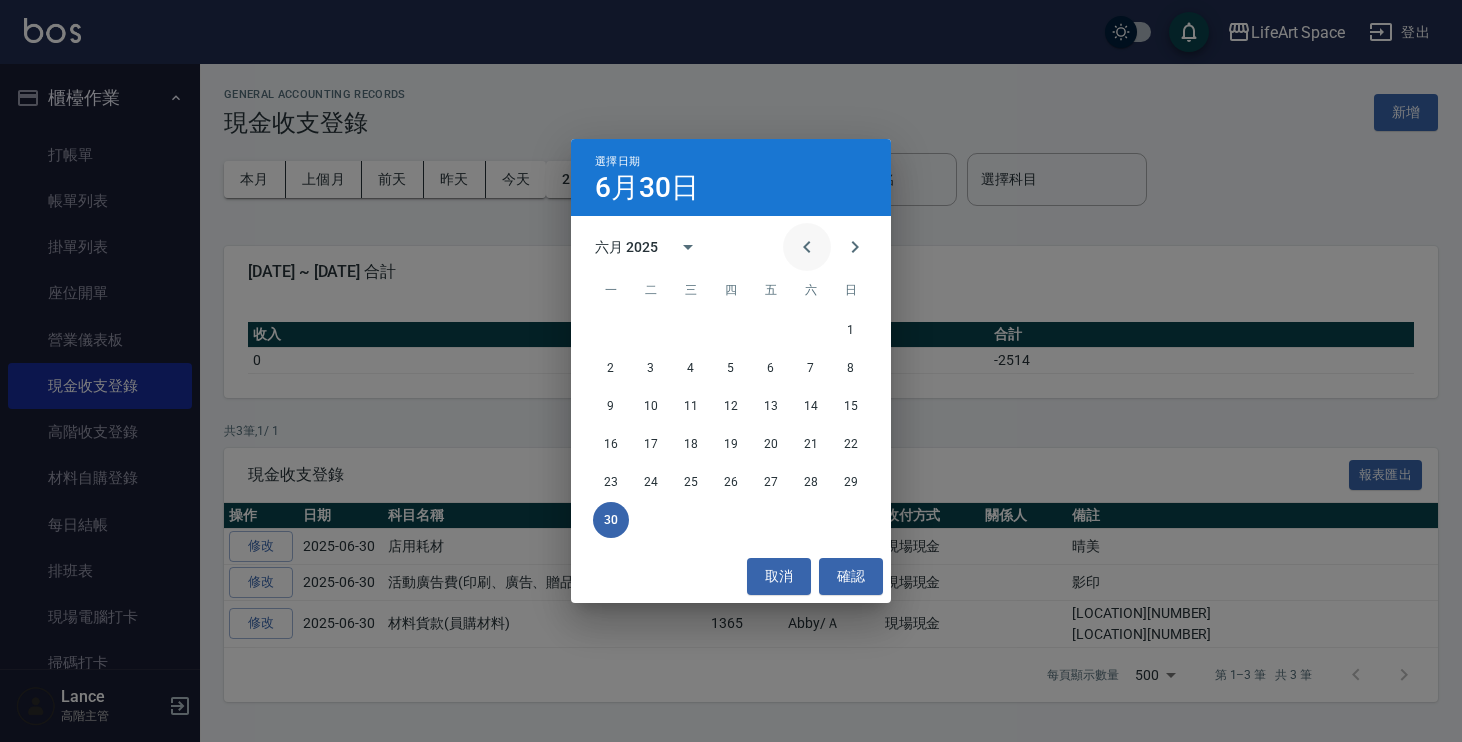 click at bounding box center [807, 247] 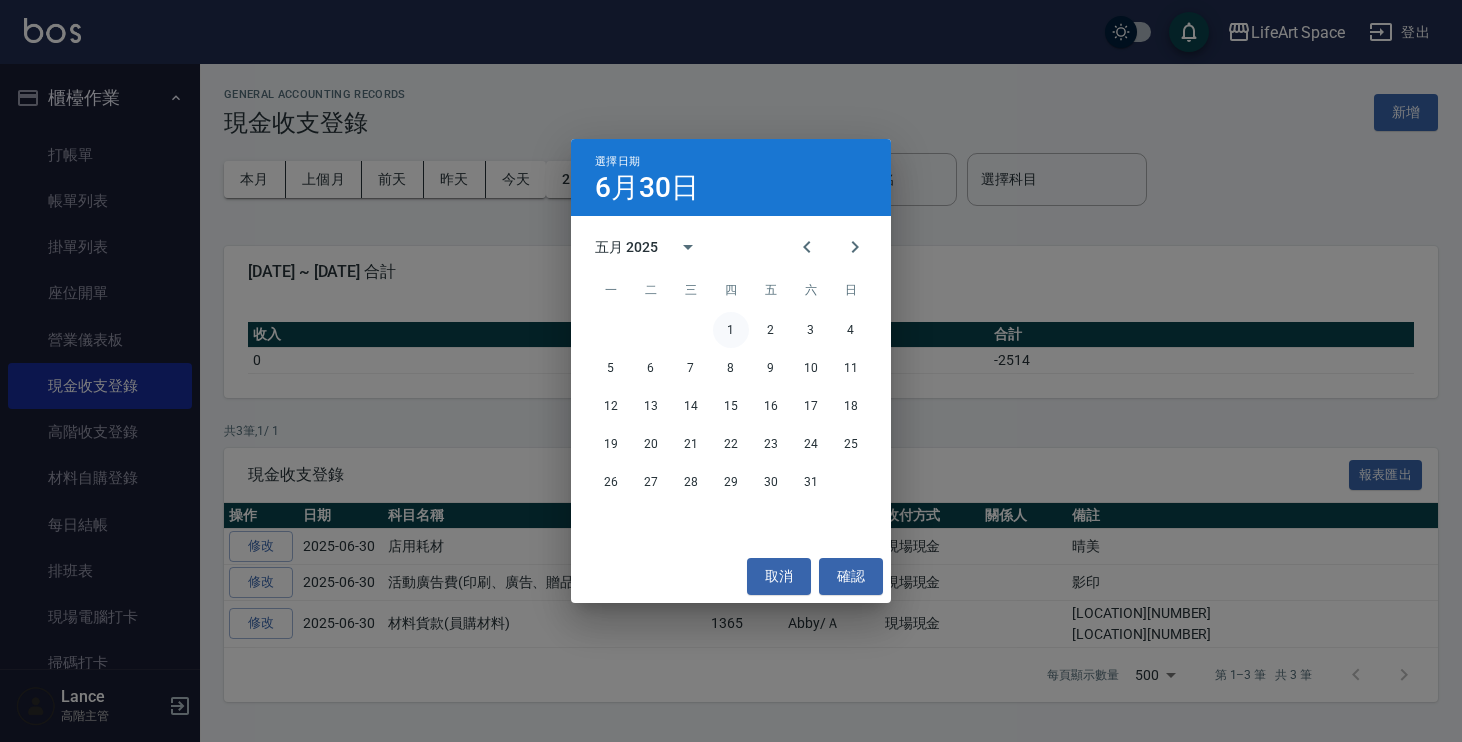 click on "1" at bounding box center [731, 330] 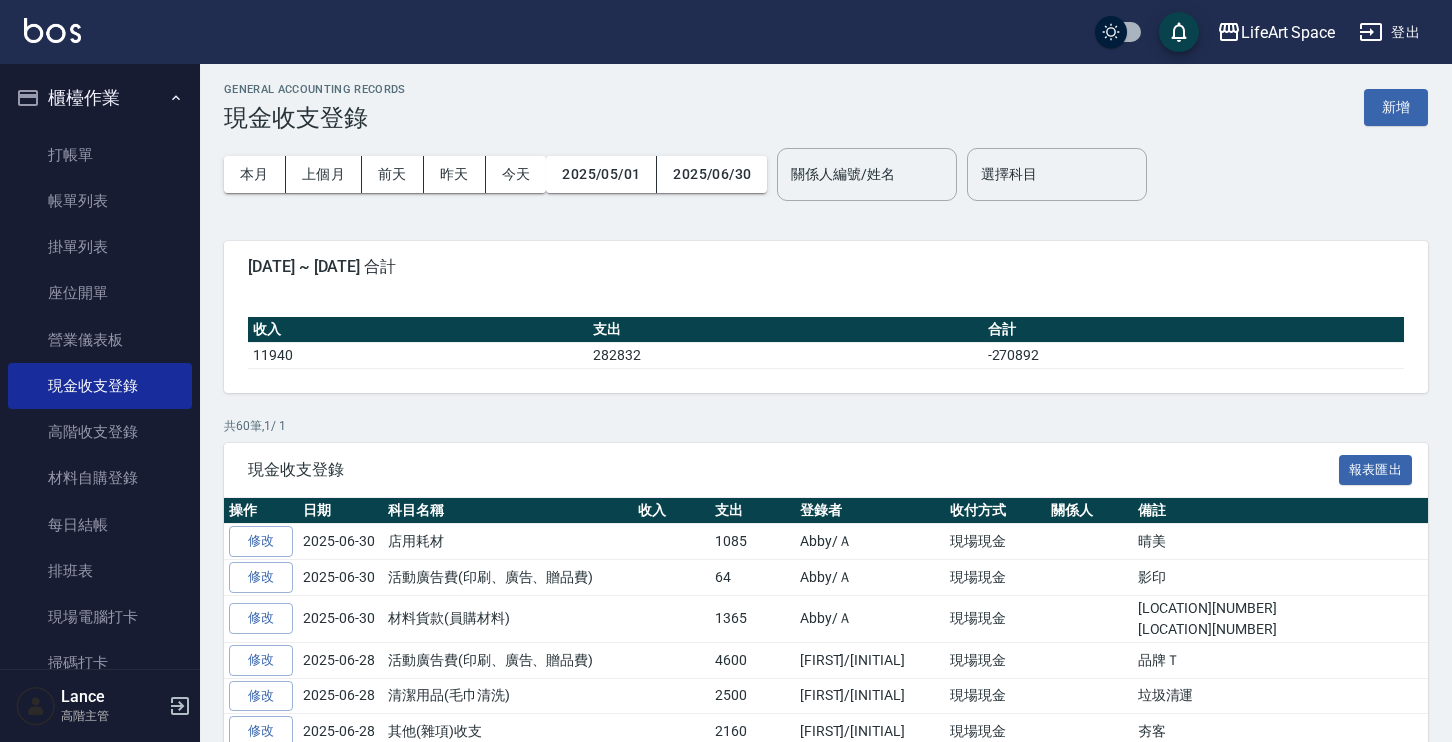 scroll, scrollTop: 0, scrollLeft: 0, axis: both 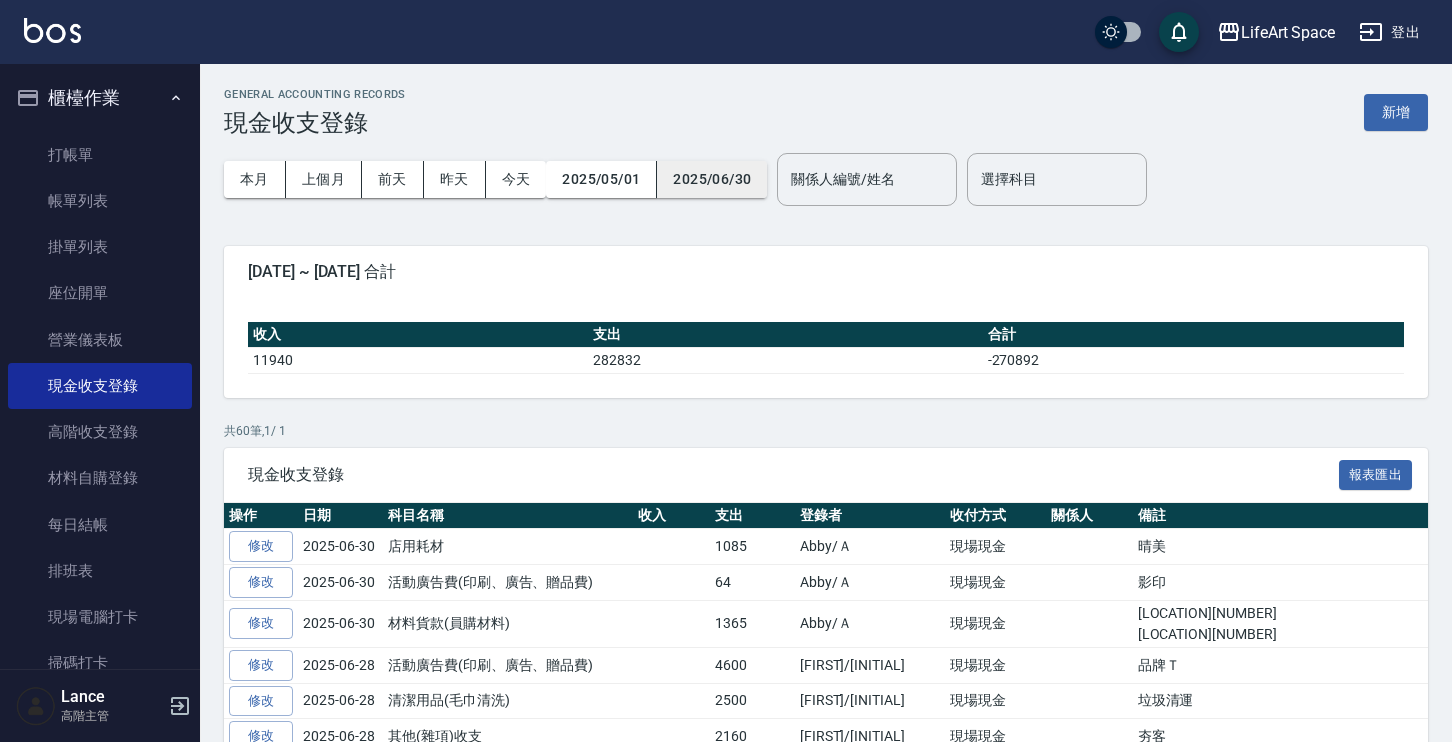 click on "2025/06/30" at bounding box center (712, 179) 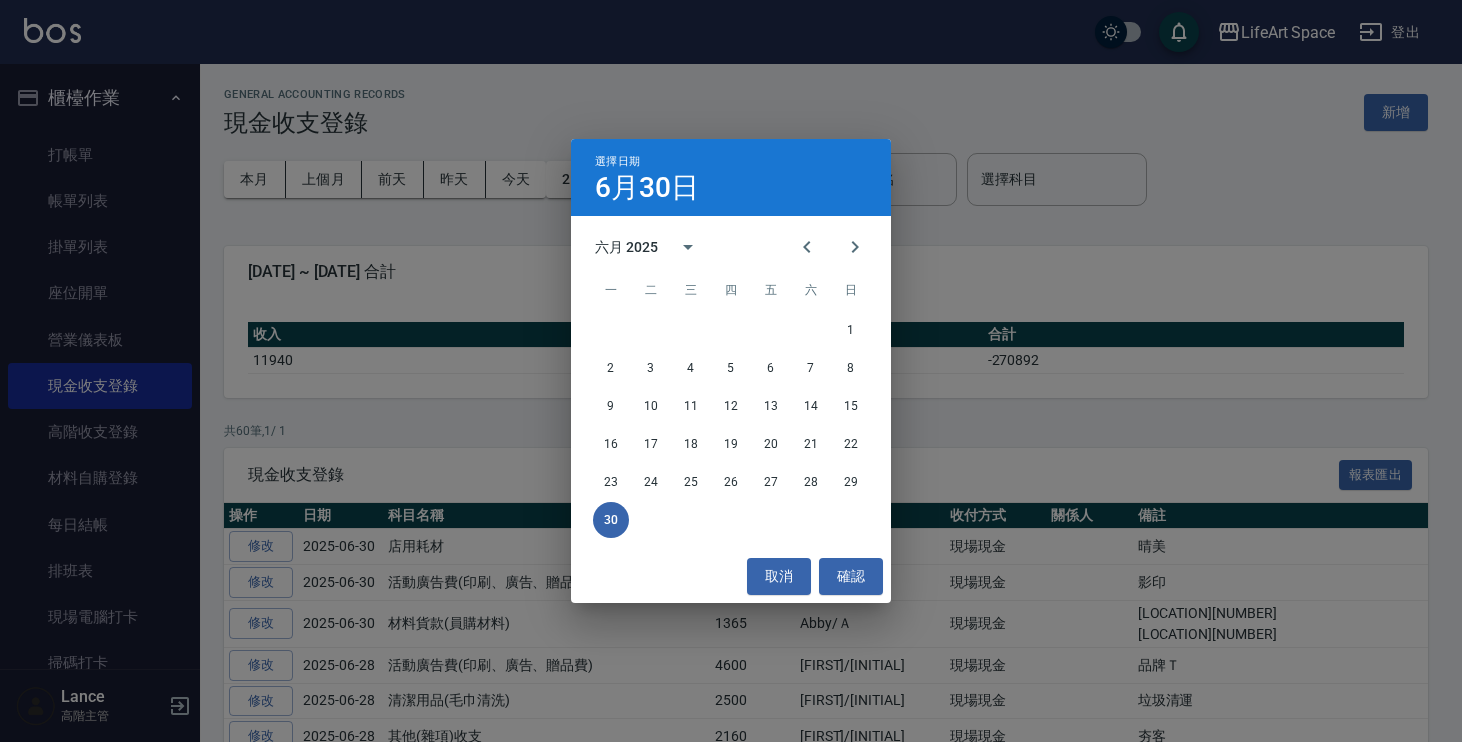 click on "選擇日期 6月30日 六月 2025 一 二 三 四 五 六 日 1 2 3 4 5 6 7 8 9 10 11 12 13 14 15 16 17 18 19 20 21 22 23 24 25 26 27 28 29 30 取消 確認" at bounding box center (731, 371) 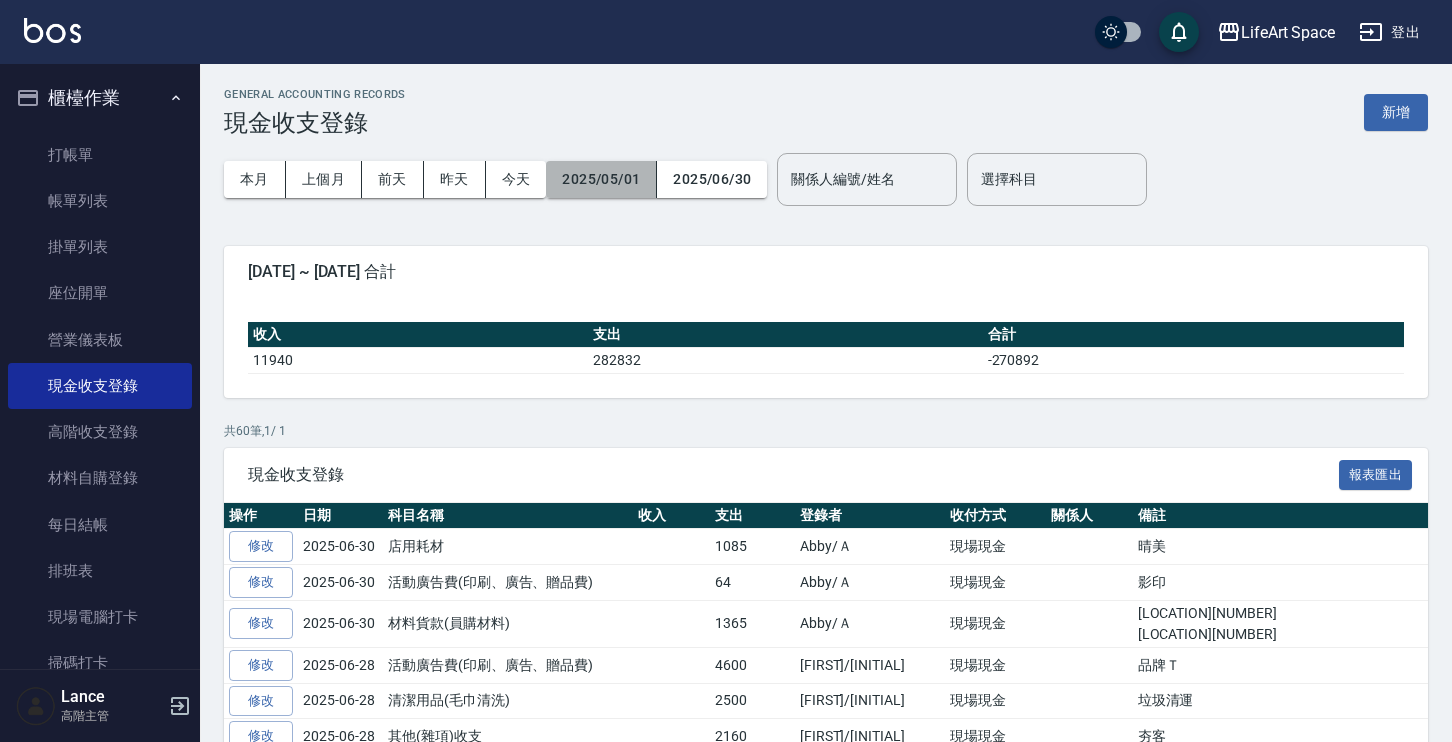 click on "2025/05/01" at bounding box center [601, 179] 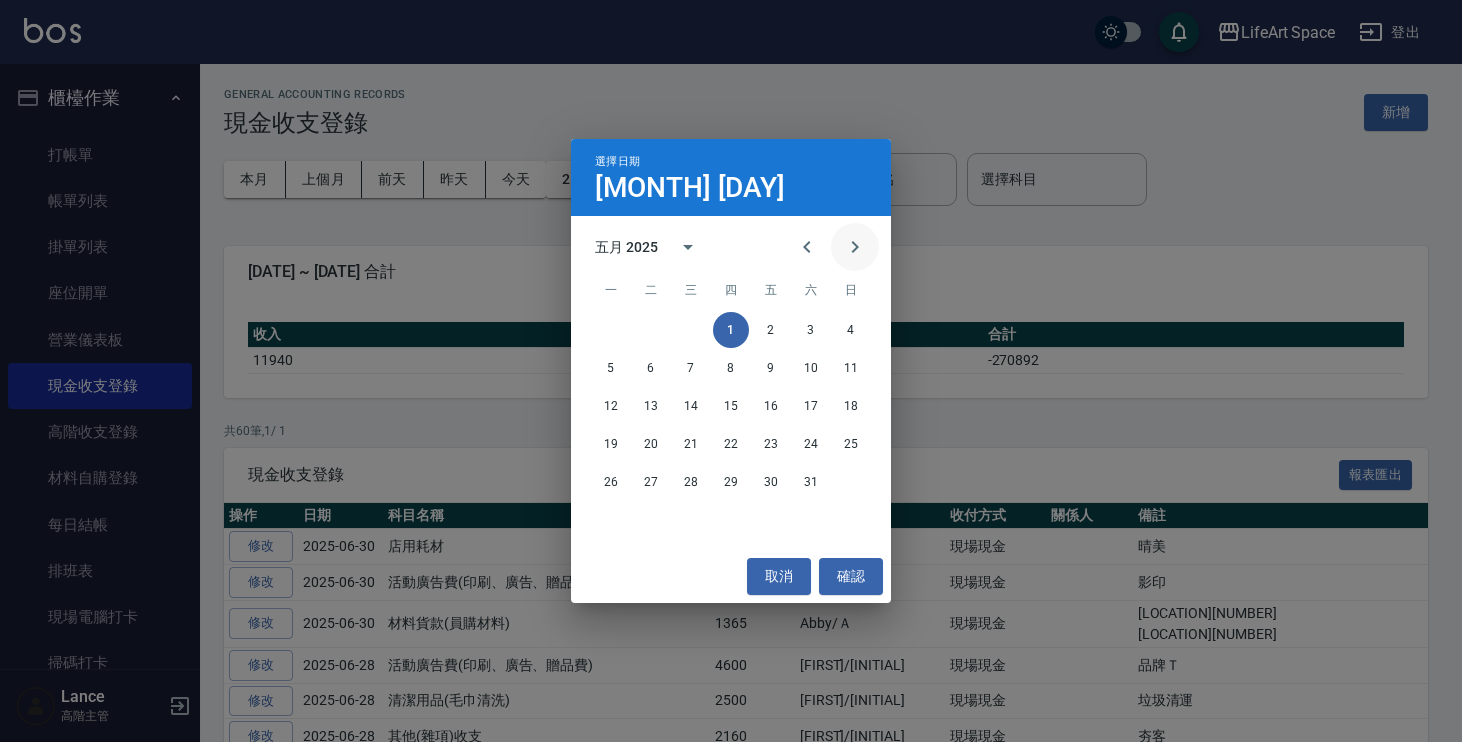 click 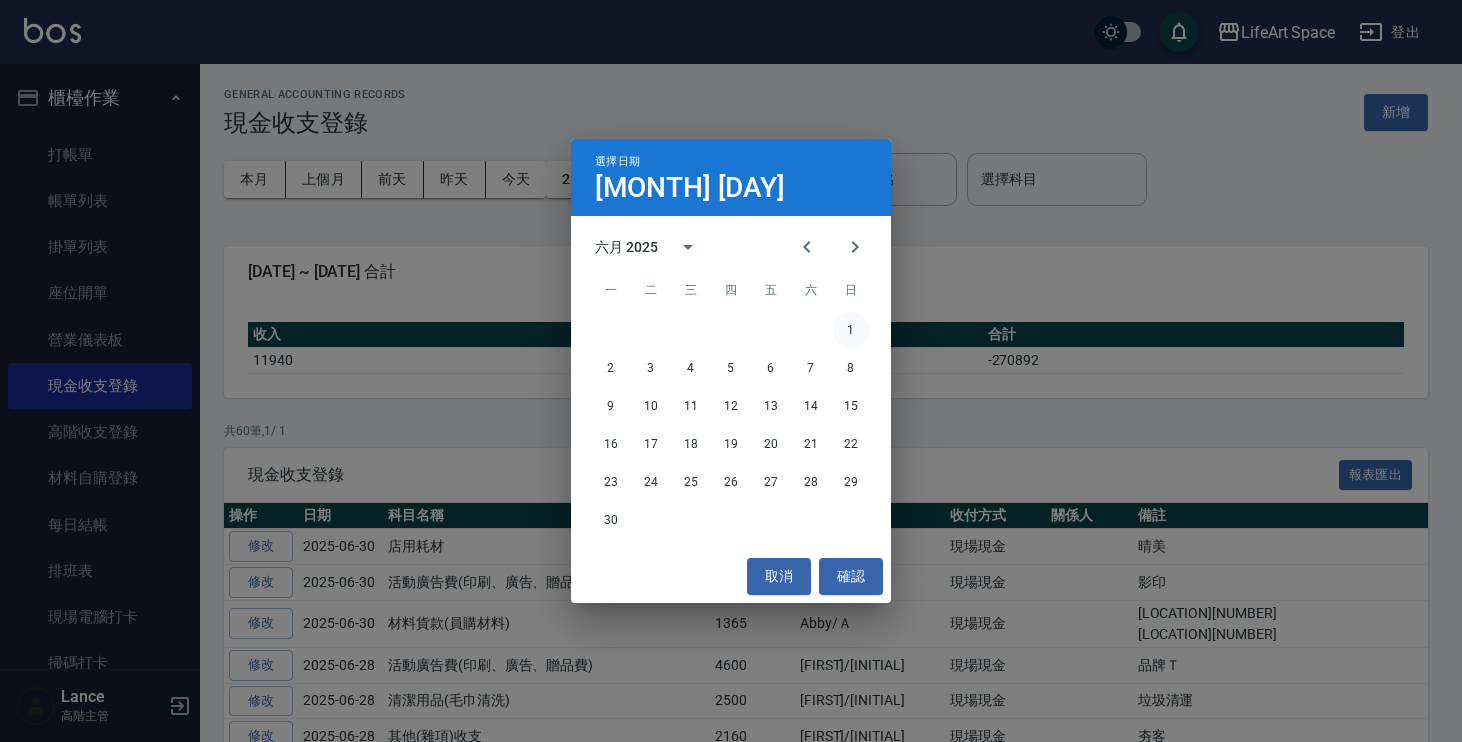 click on "1" at bounding box center [851, 330] 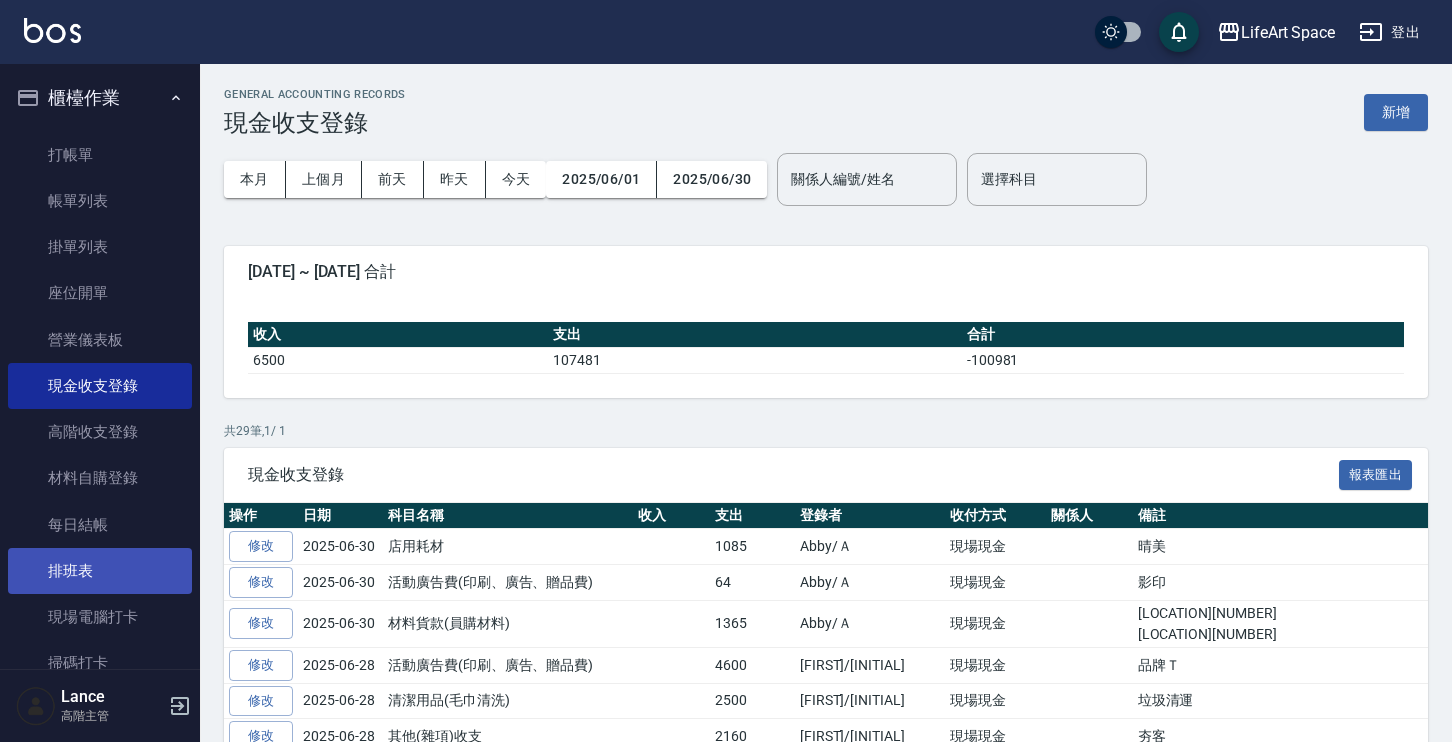 scroll, scrollTop: 4, scrollLeft: 0, axis: vertical 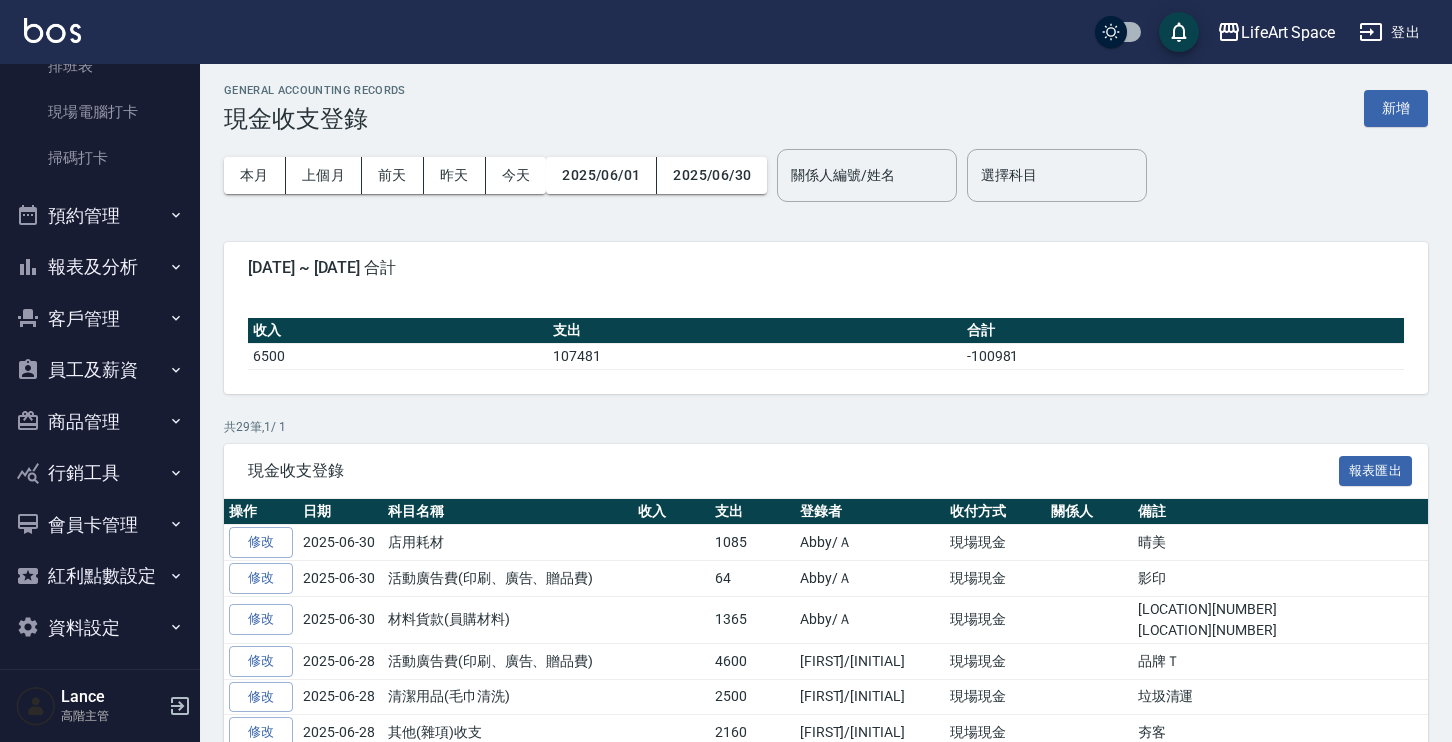 click on "員工及薪資" at bounding box center [100, 370] 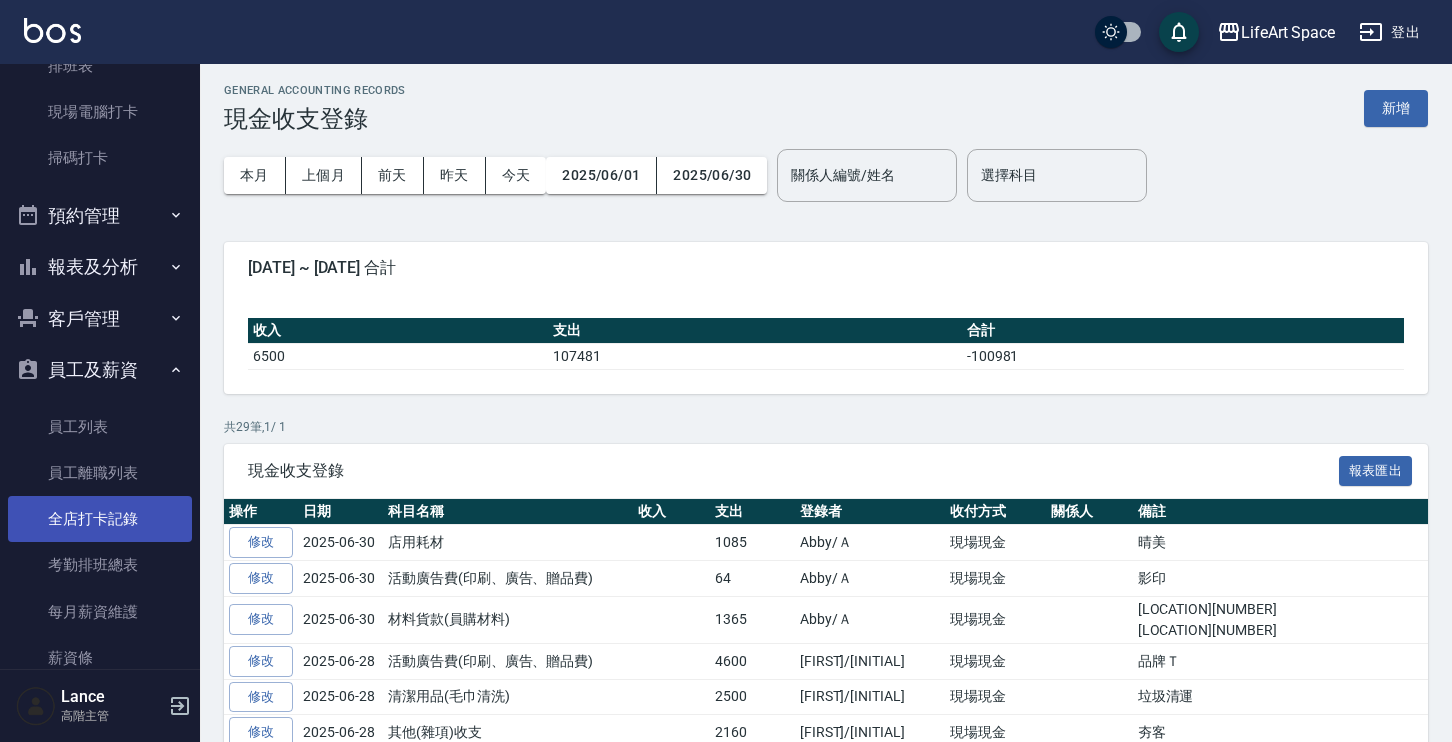 scroll, scrollTop: 544, scrollLeft: 0, axis: vertical 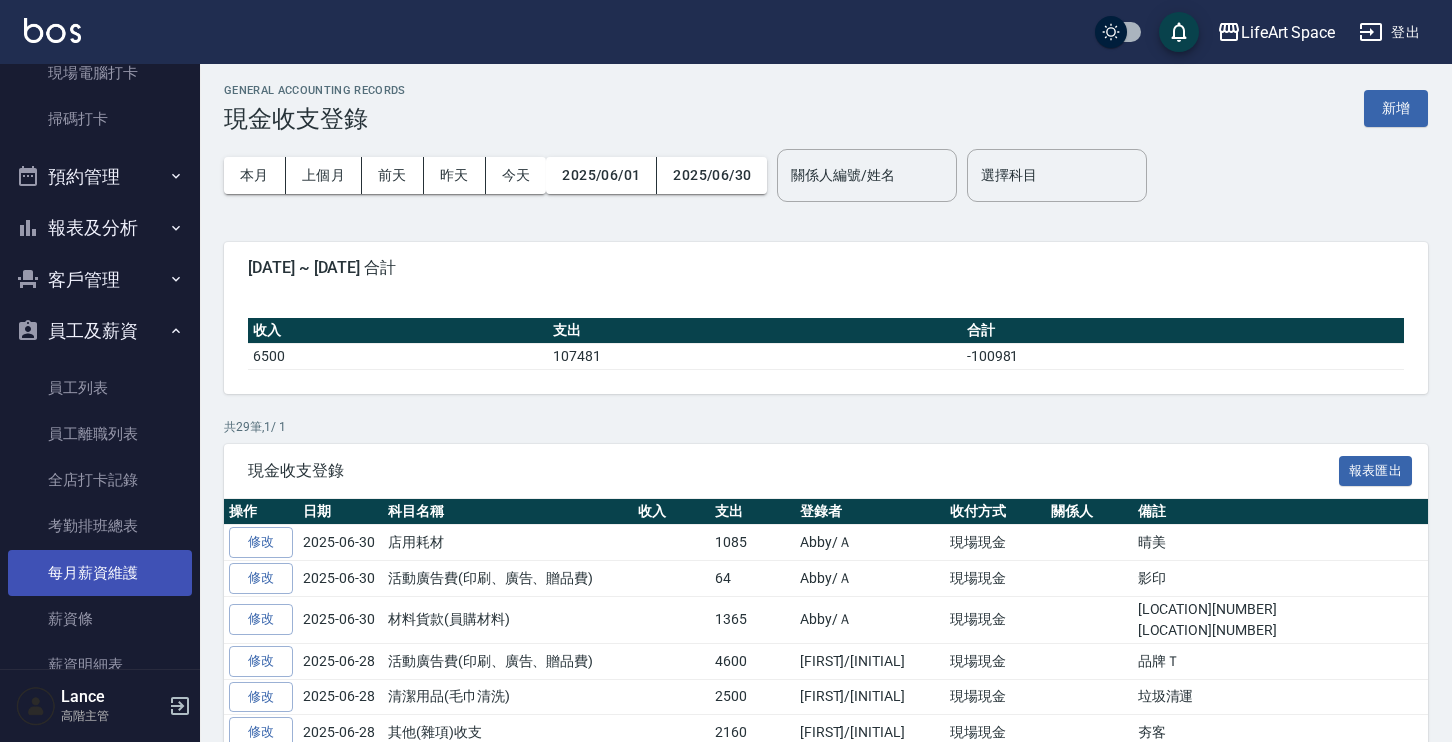 click on "每月薪資維護" at bounding box center (100, 573) 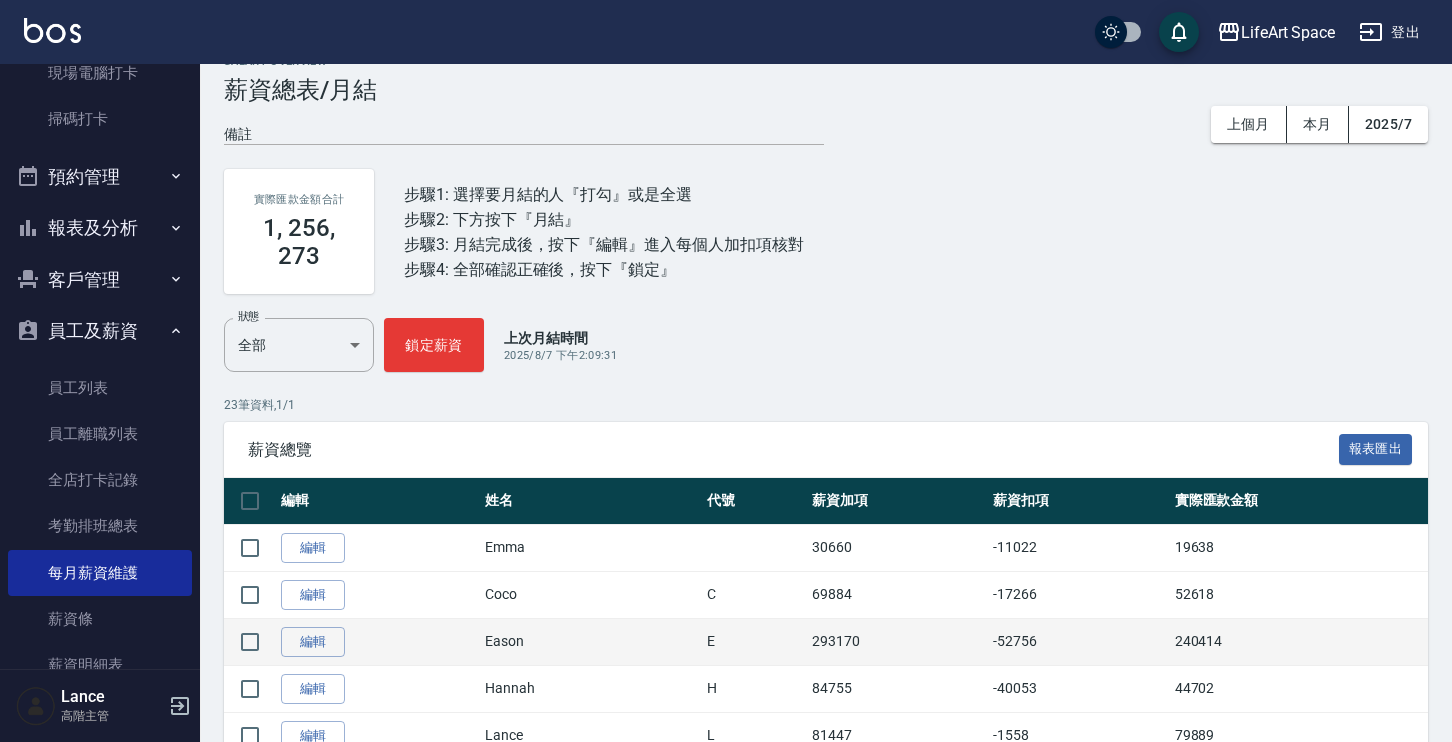 scroll, scrollTop: 270, scrollLeft: 0, axis: vertical 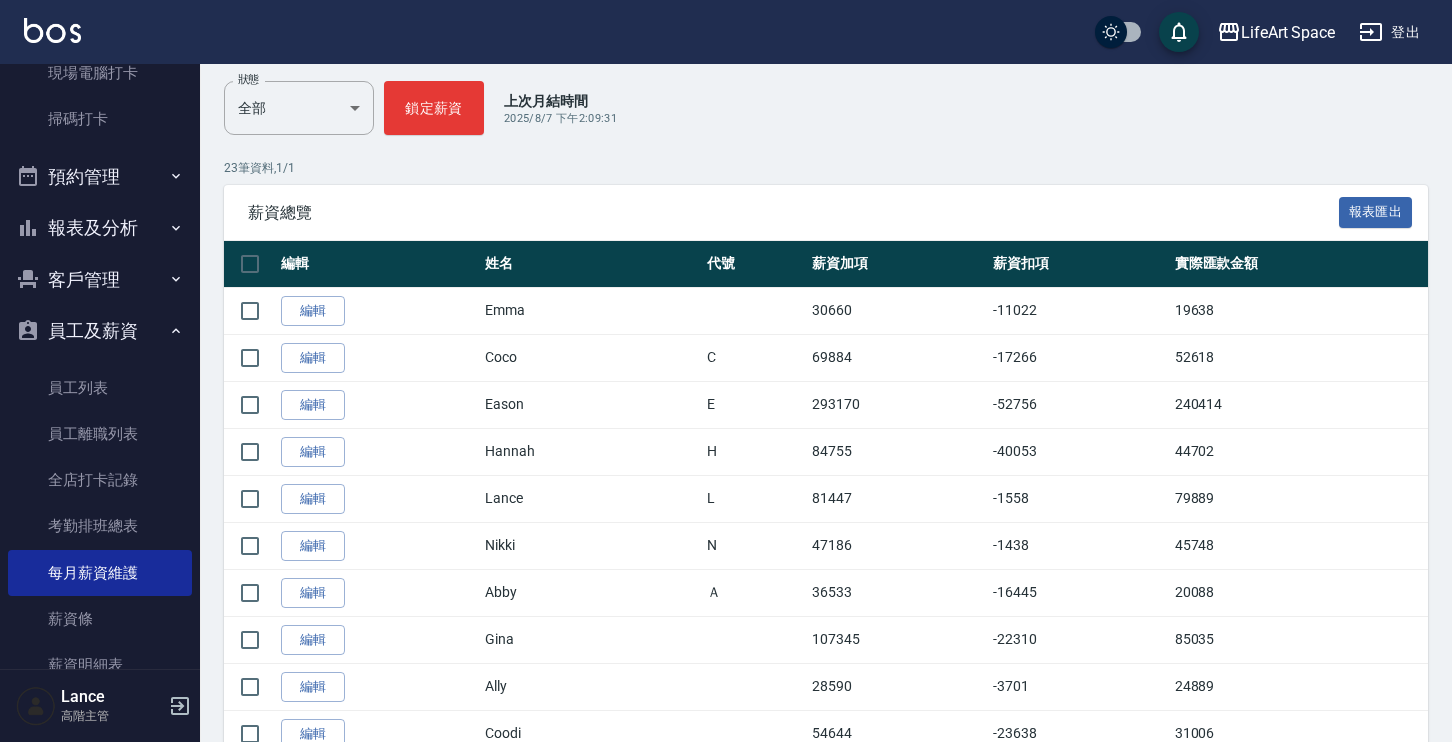 click on "編輯" at bounding box center [313, 311] 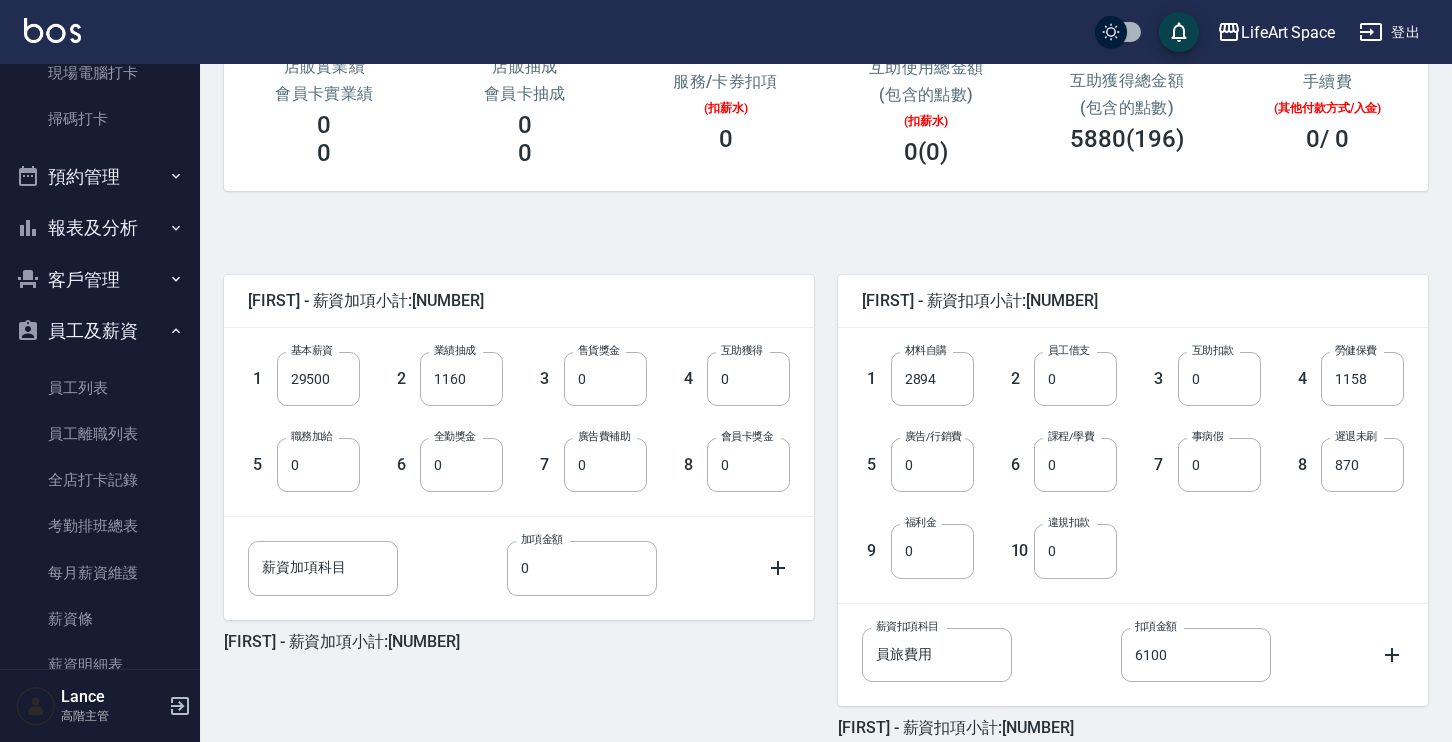 scroll, scrollTop: 296, scrollLeft: 0, axis: vertical 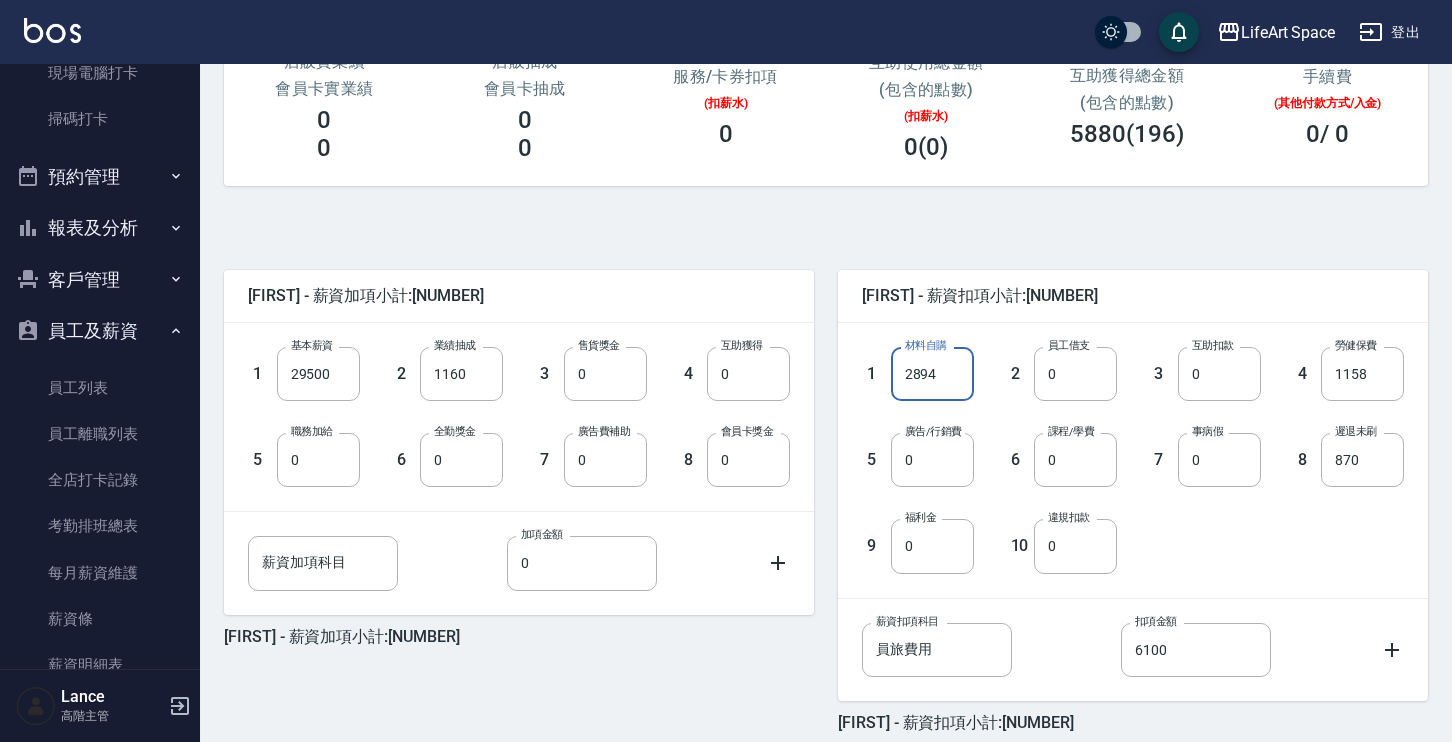 click on "2894" at bounding box center [932, 374] 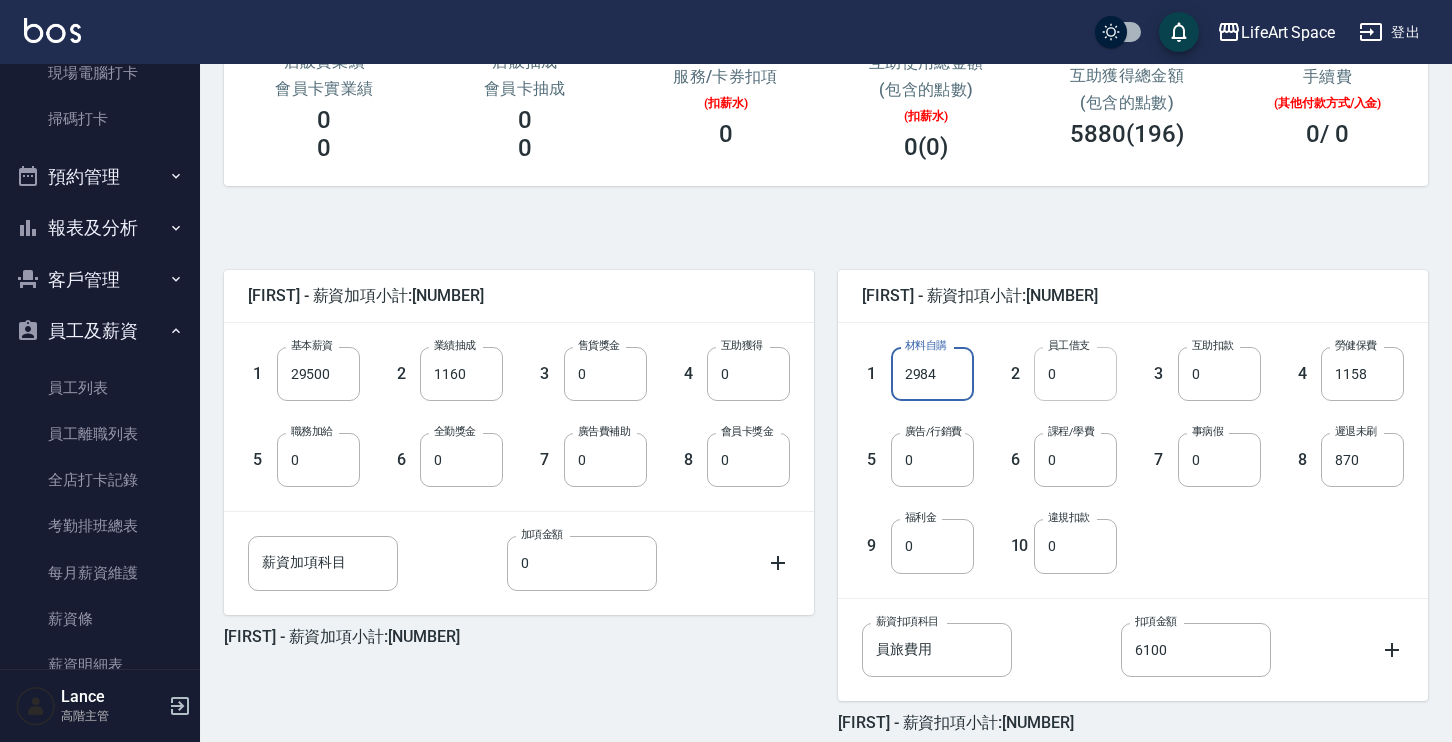 type on "2984" 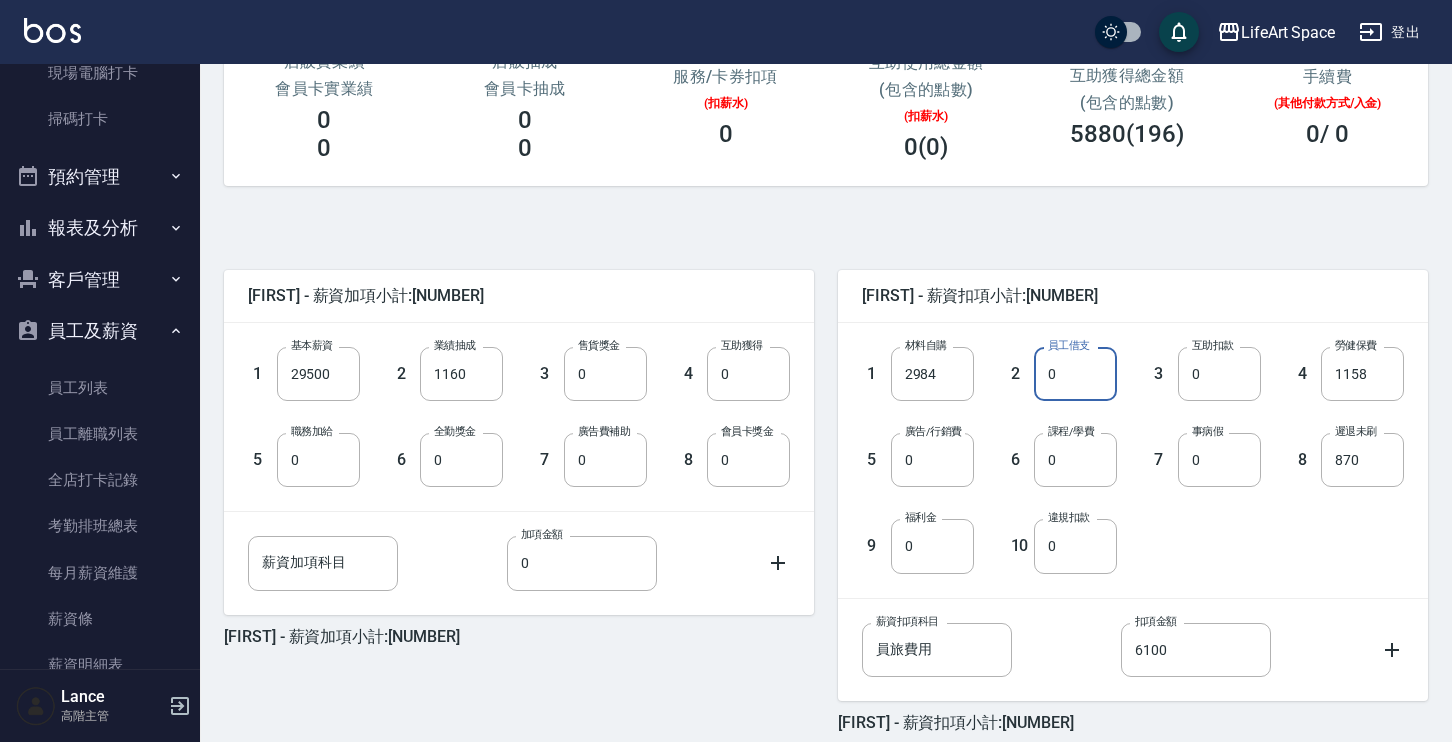 scroll, scrollTop: 387, scrollLeft: 0, axis: vertical 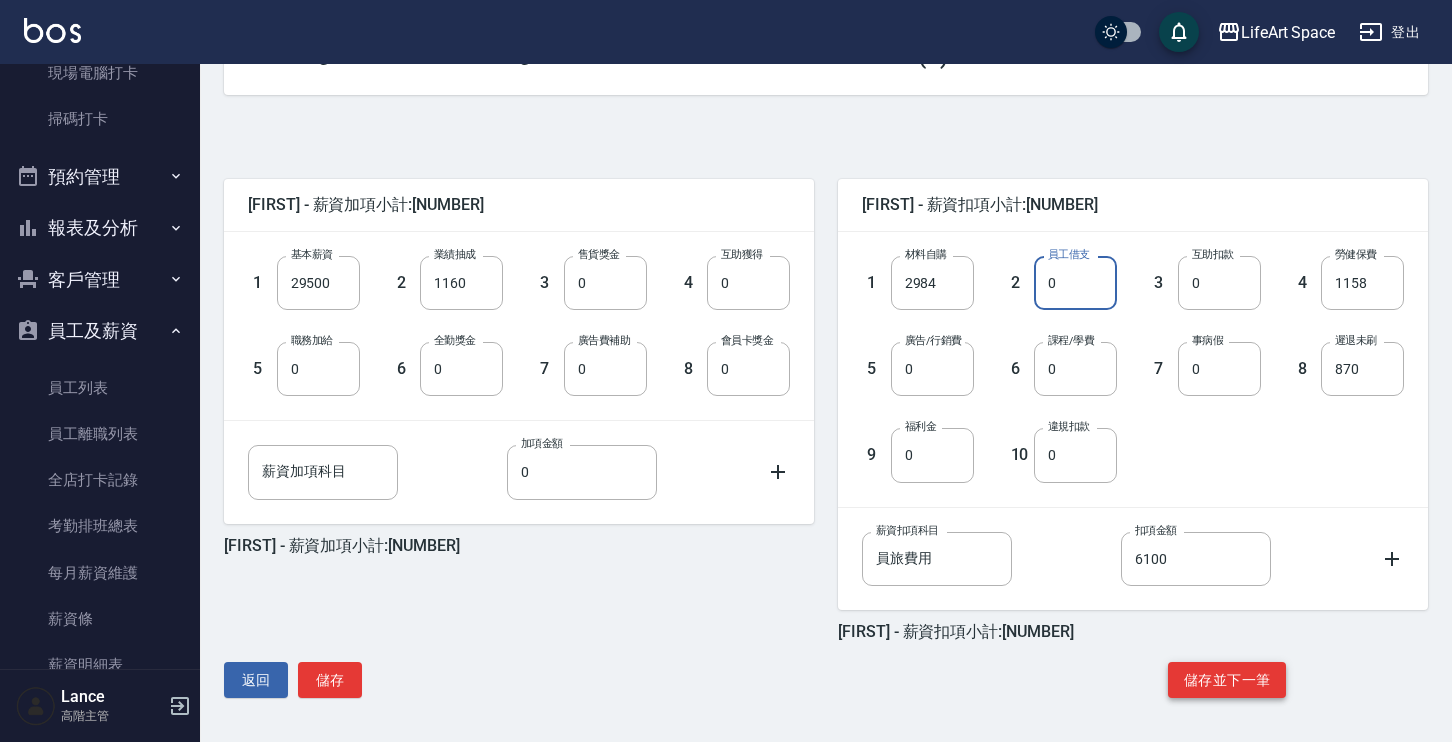 click on "儲存並下一筆" 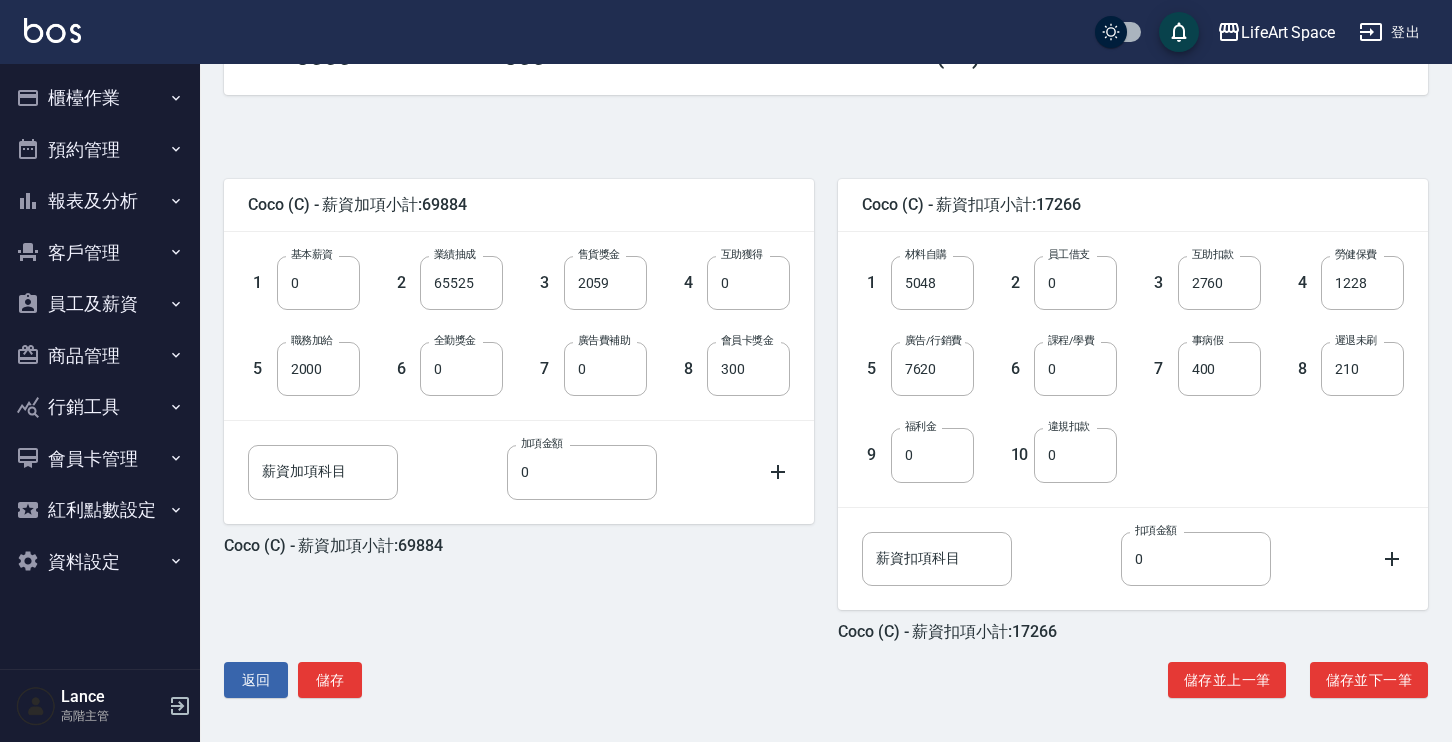 scroll, scrollTop: 387, scrollLeft: 0, axis: vertical 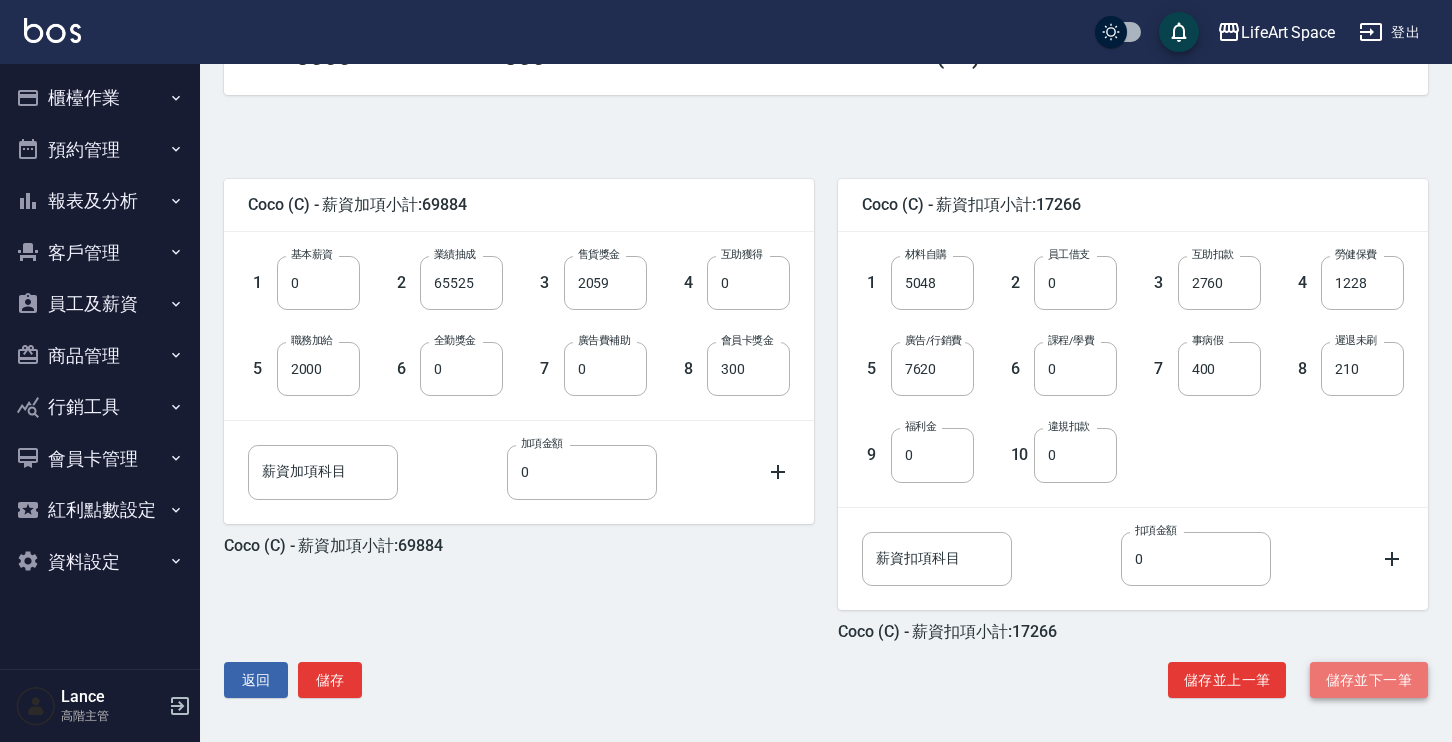 click on "儲存並下一筆" at bounding box center [1369, 680] 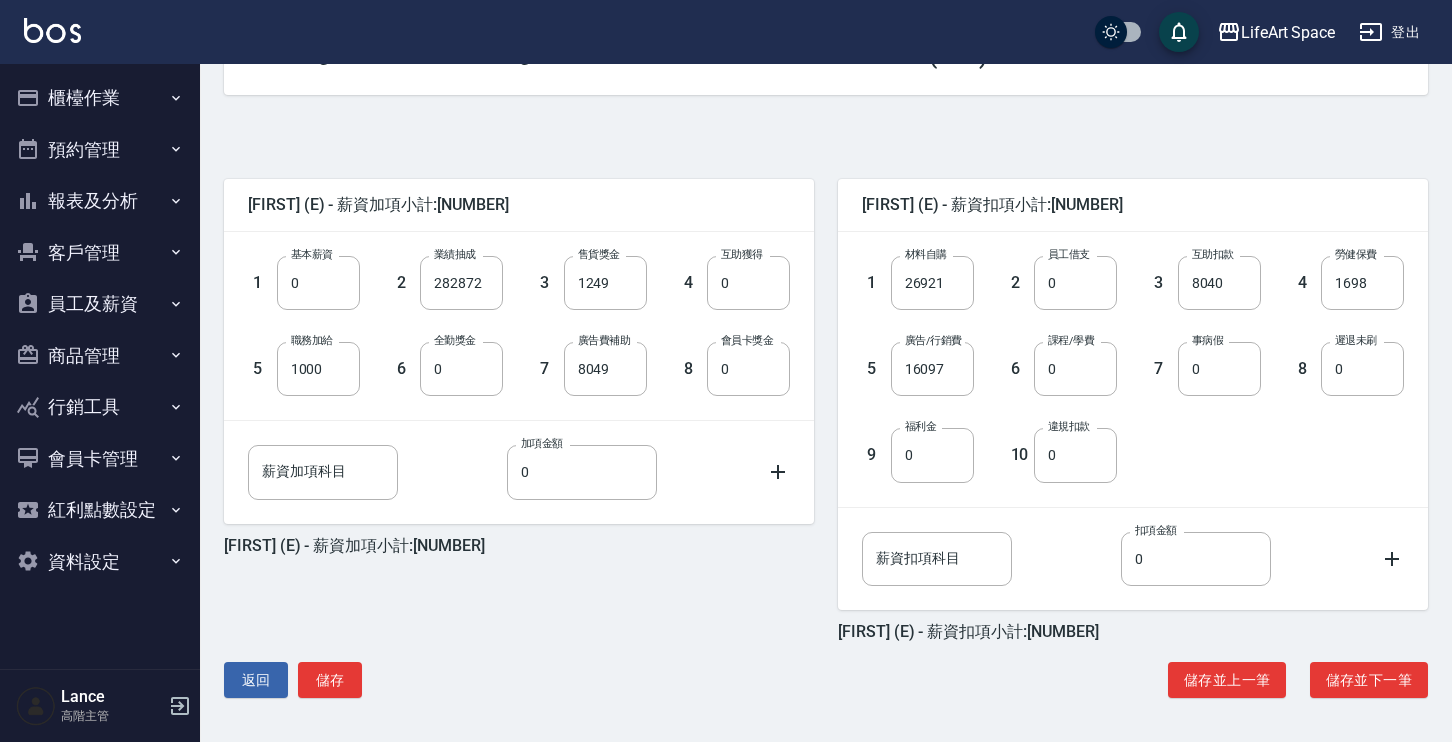 scroll, scrollTop: 387, scrollLeft: 0, axis: vertical 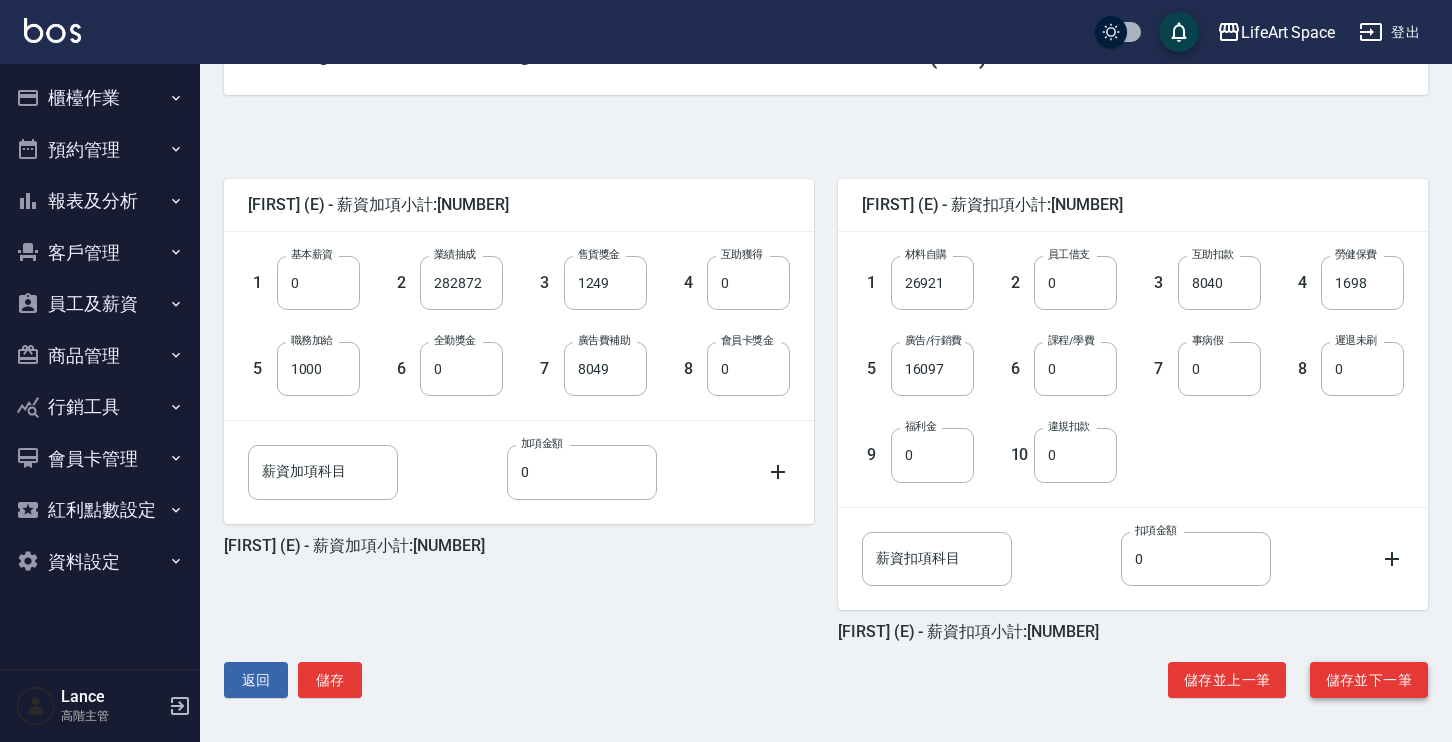 click on "儲存並下一筆" at bounding box center (1369, 680) 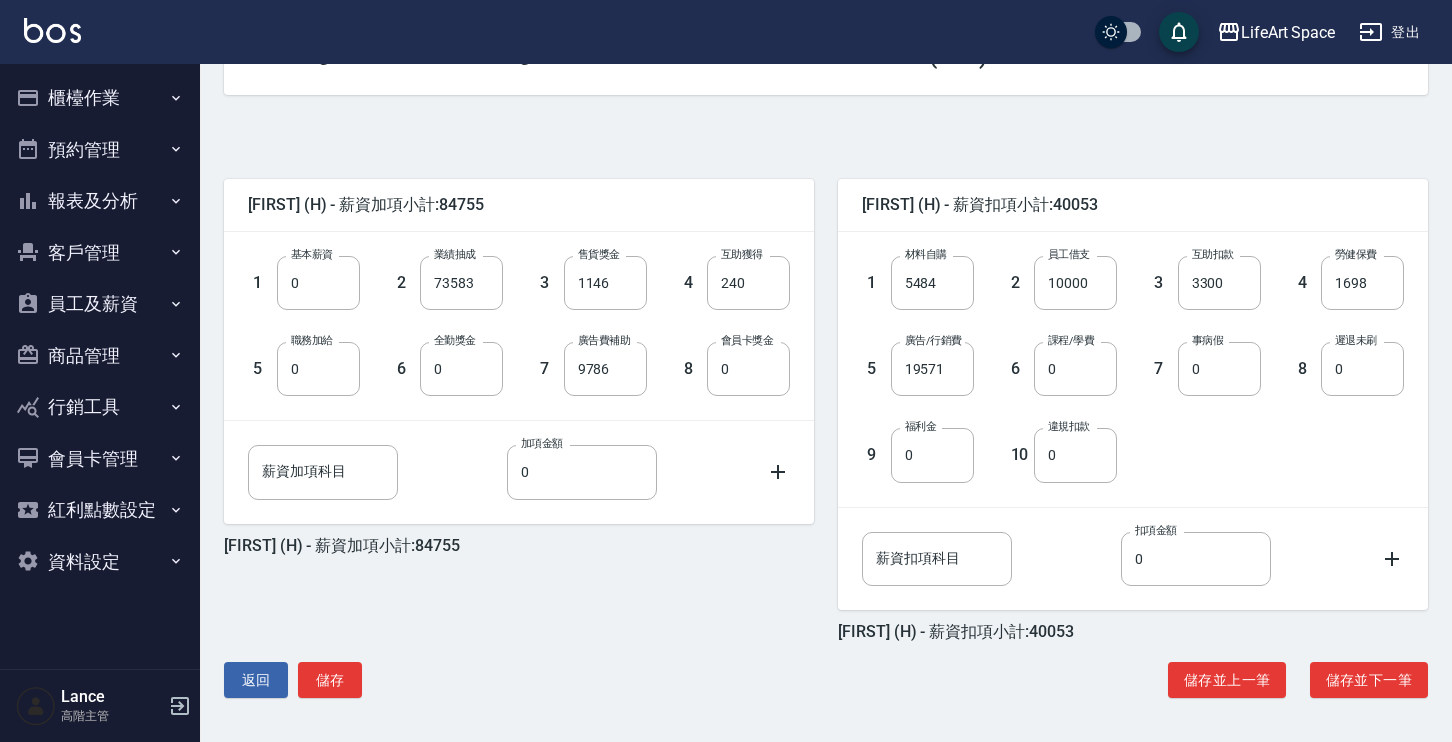 scroll, scrollTop: 387, scrollLeft: 0, axis: vertical 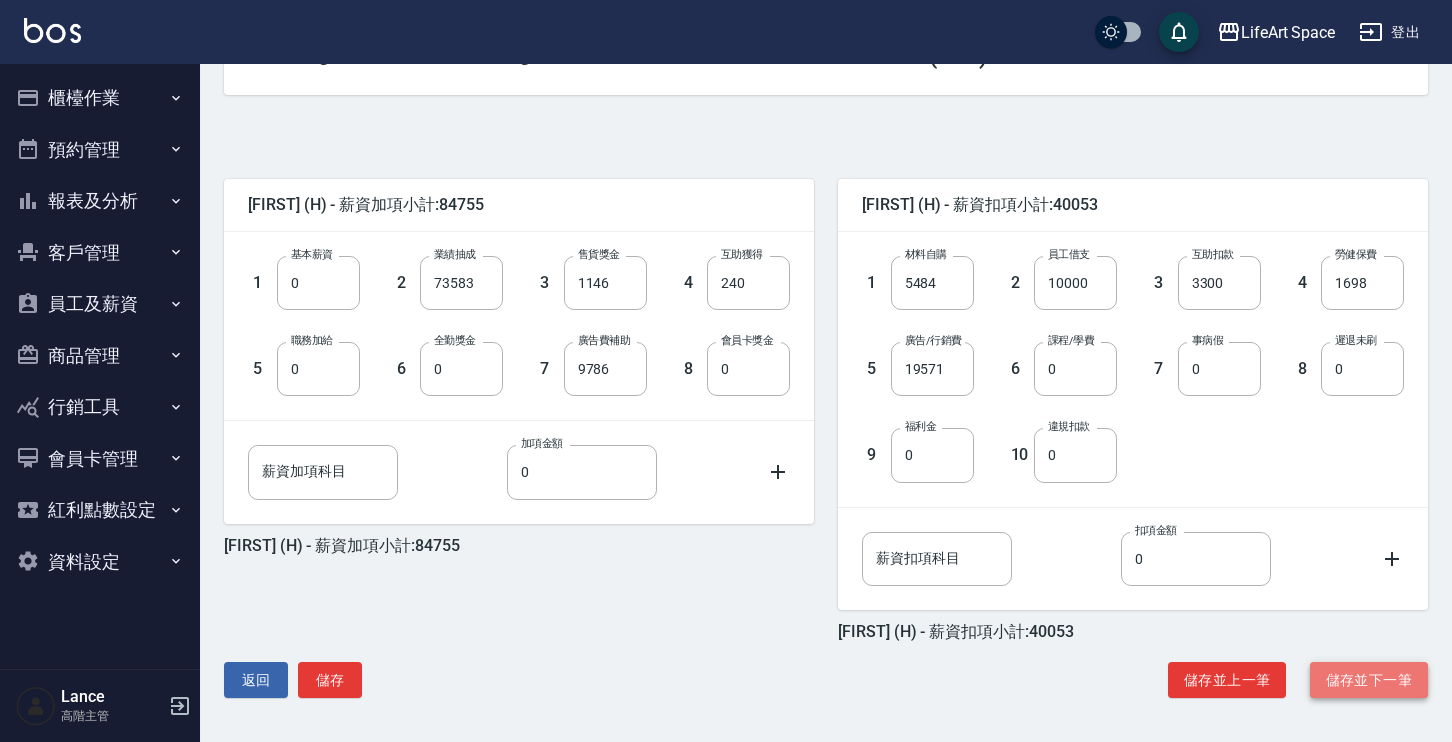 click on "儲存並下一筆" at bounding box center [1369, 680] 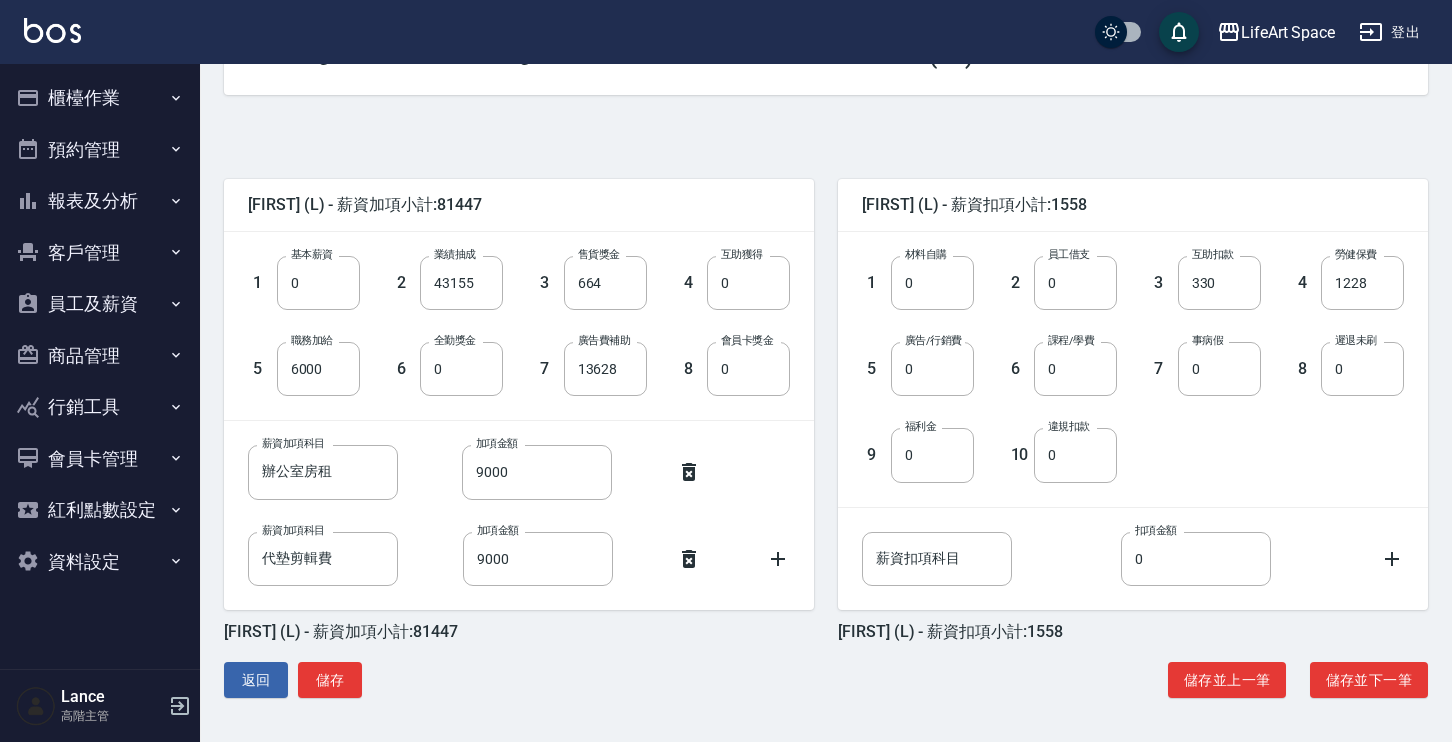 scroll, scrollTop: 387, scrollLeft: 0, axis: vertical 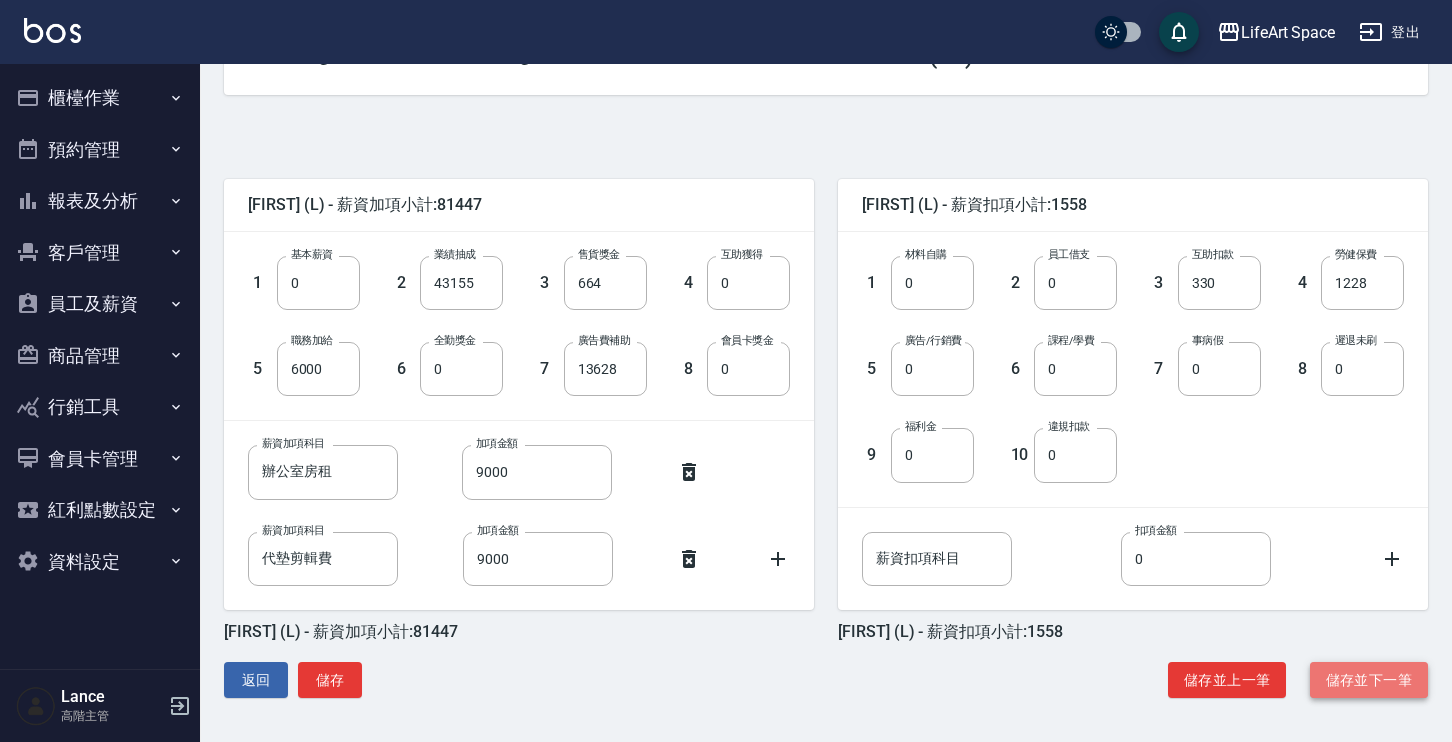 click on "儲存並下一筆" at bounding box center (1369, 680) 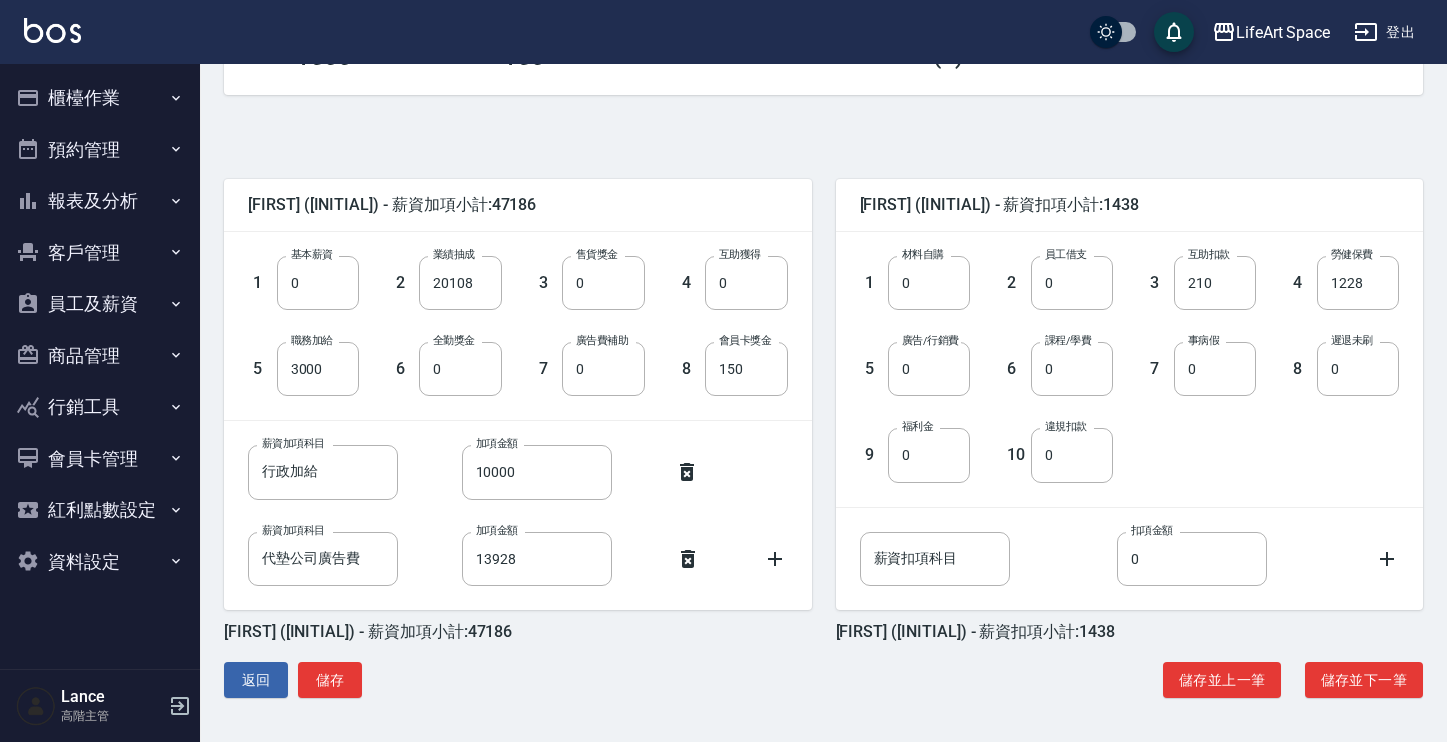 scroll, scrollTop: 387, scrollLeft: 0, axis: vertical 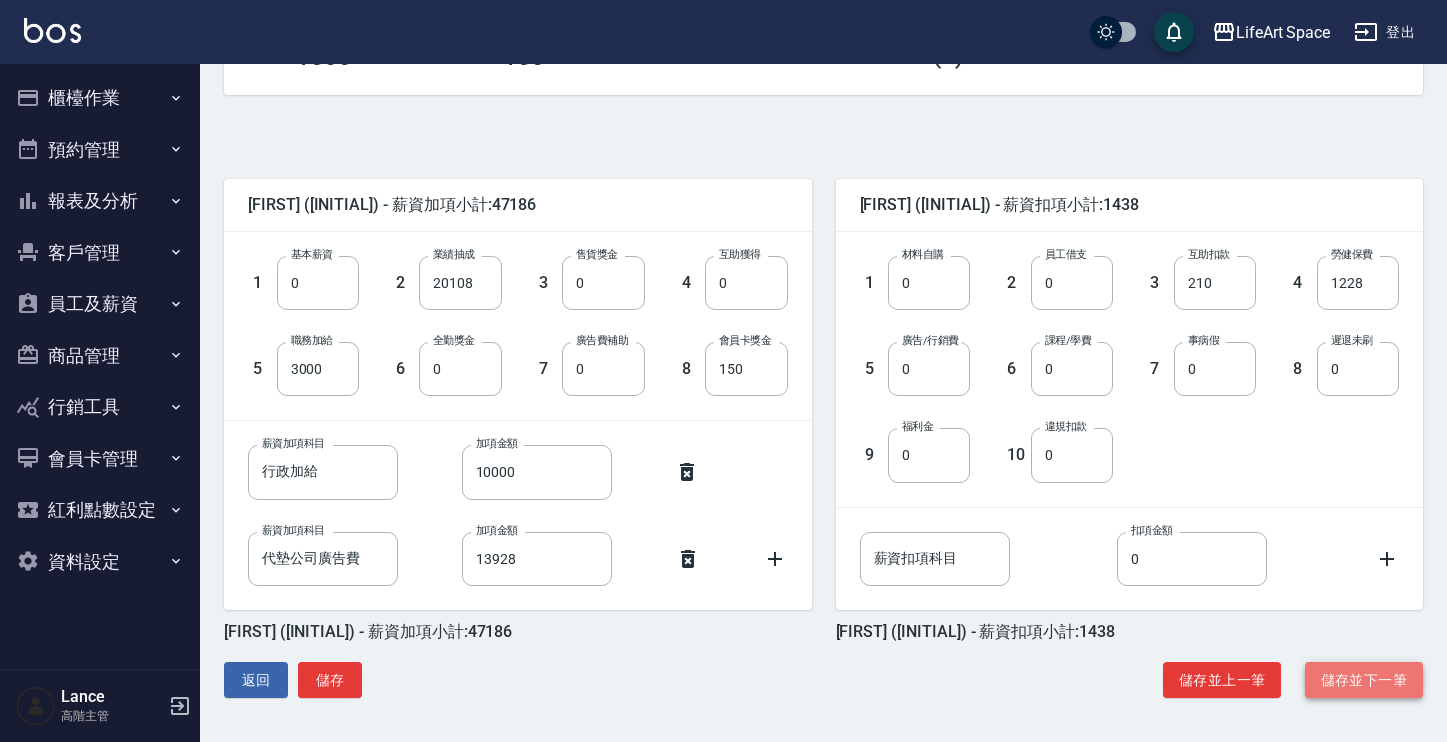 click on "儲存並下一筆" at bounding box center (1364, 680) 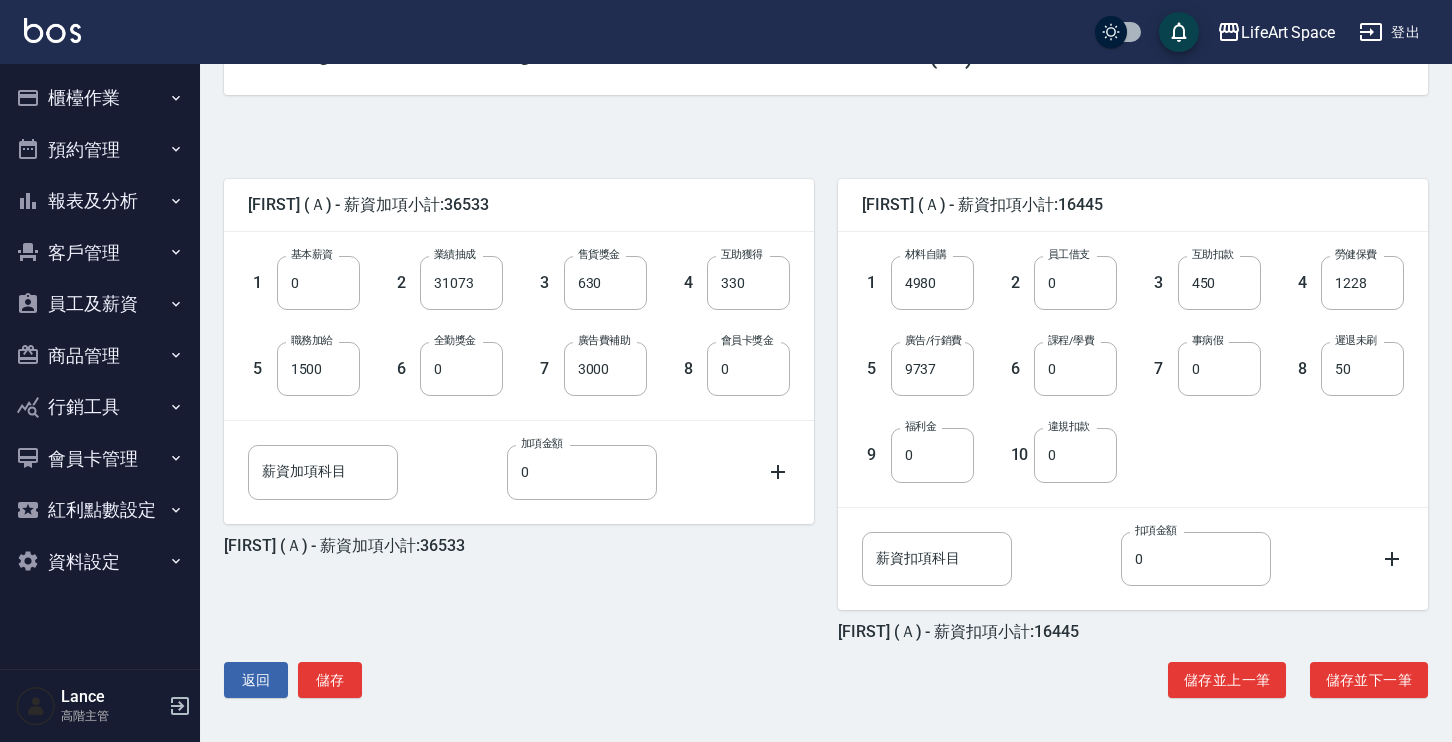 scroll, scrollTop: 387, scrollLeft: 0, axis: vertical 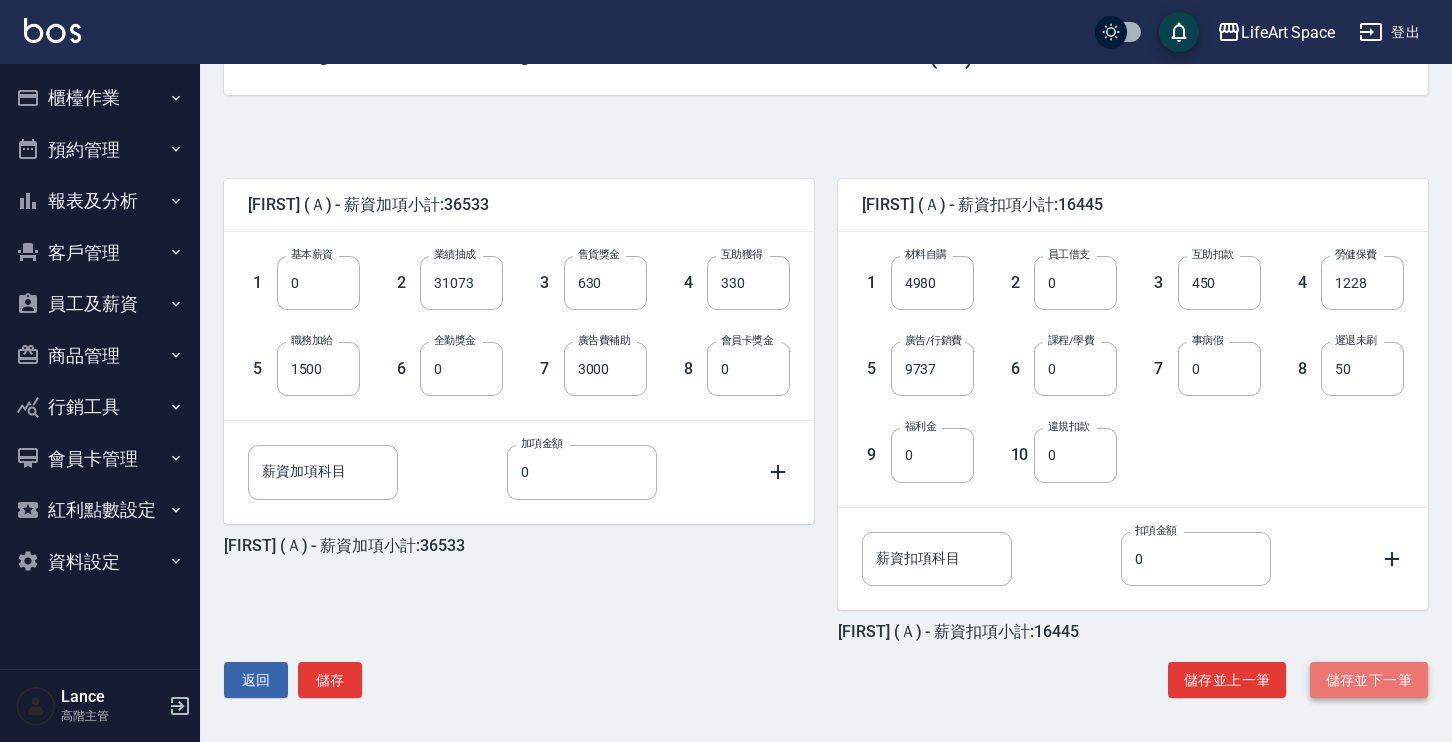 click on "儲存並下一筆" at bounding box center [1369, 680] 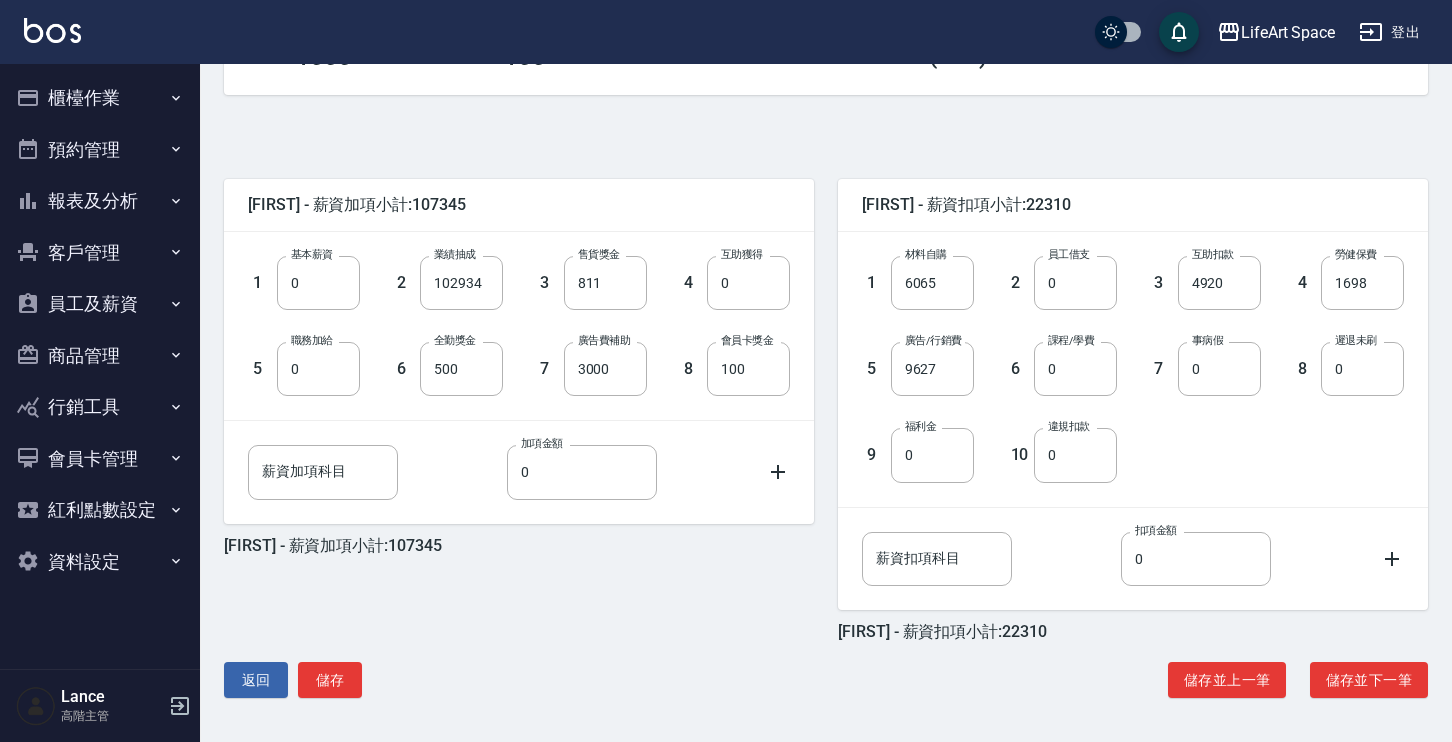 scroll, scrollTop: 387, scrollLeft: 0, axis: vertical 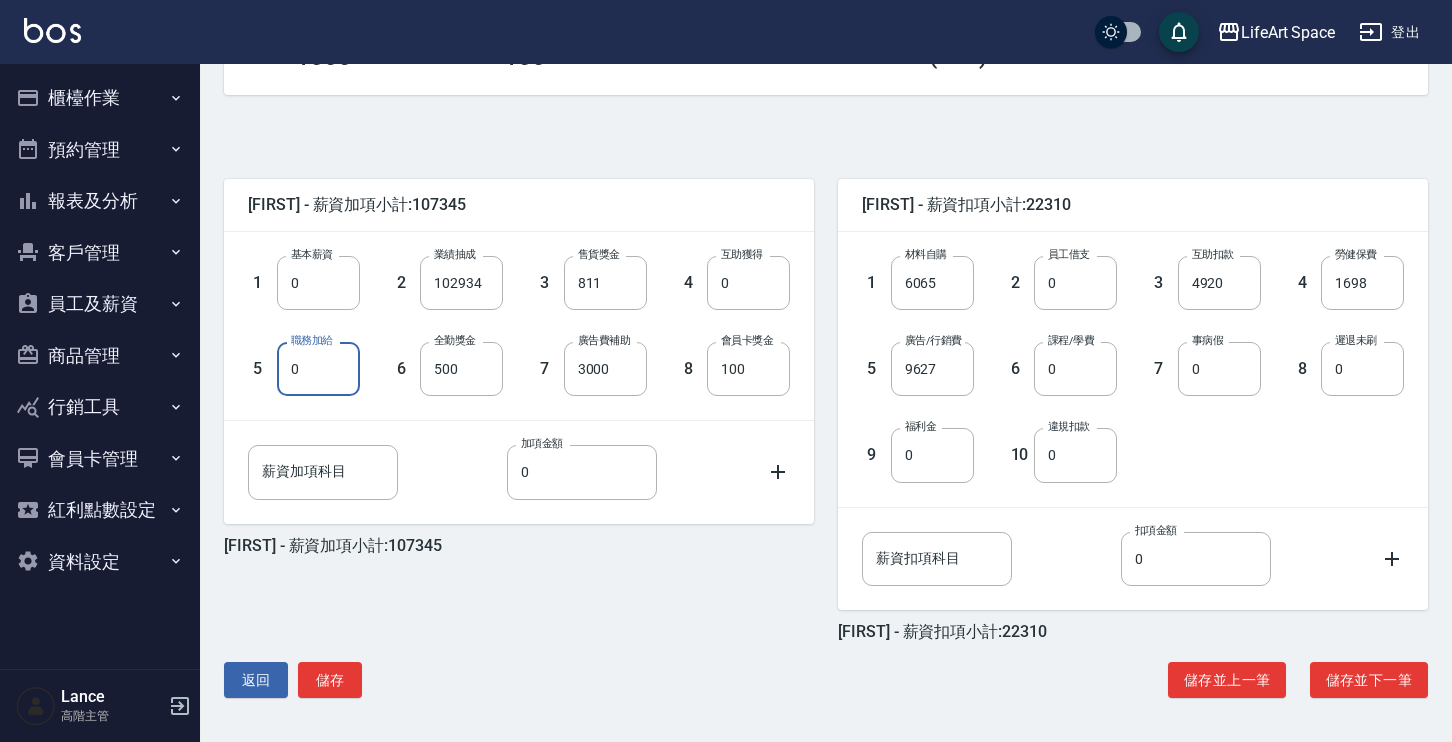click on "0" at bounding box center (318, 369) 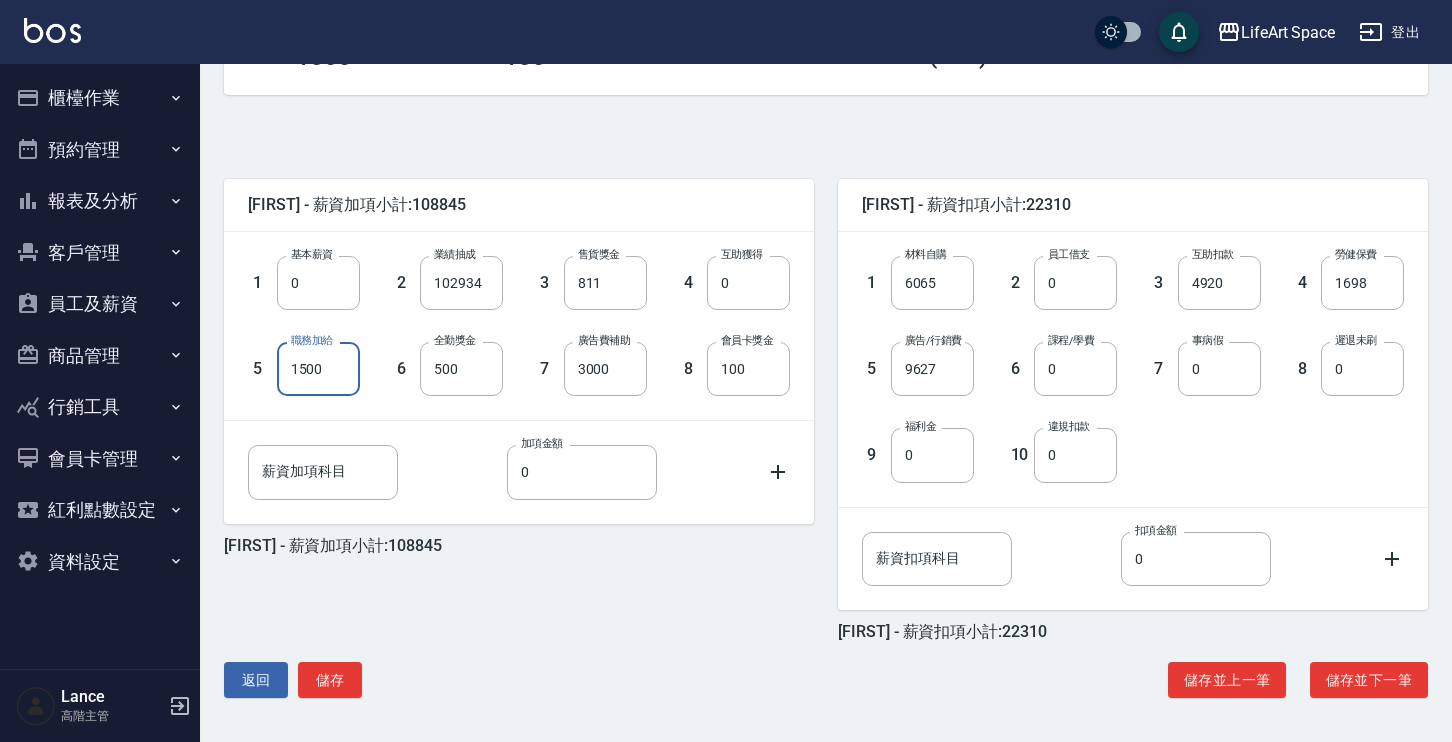 scroll, scrollTop: 387, scrollLeft: 0, axis: vertical 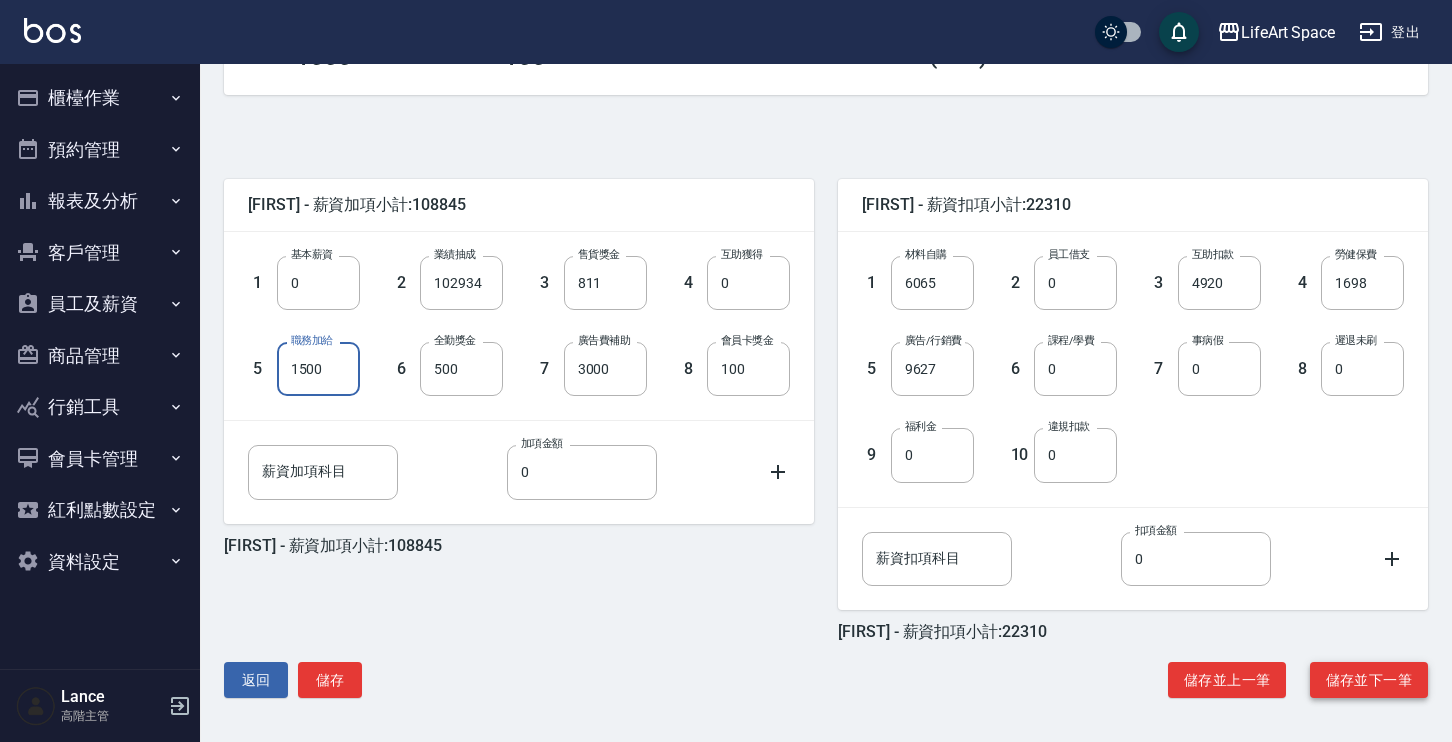 type on "1500" 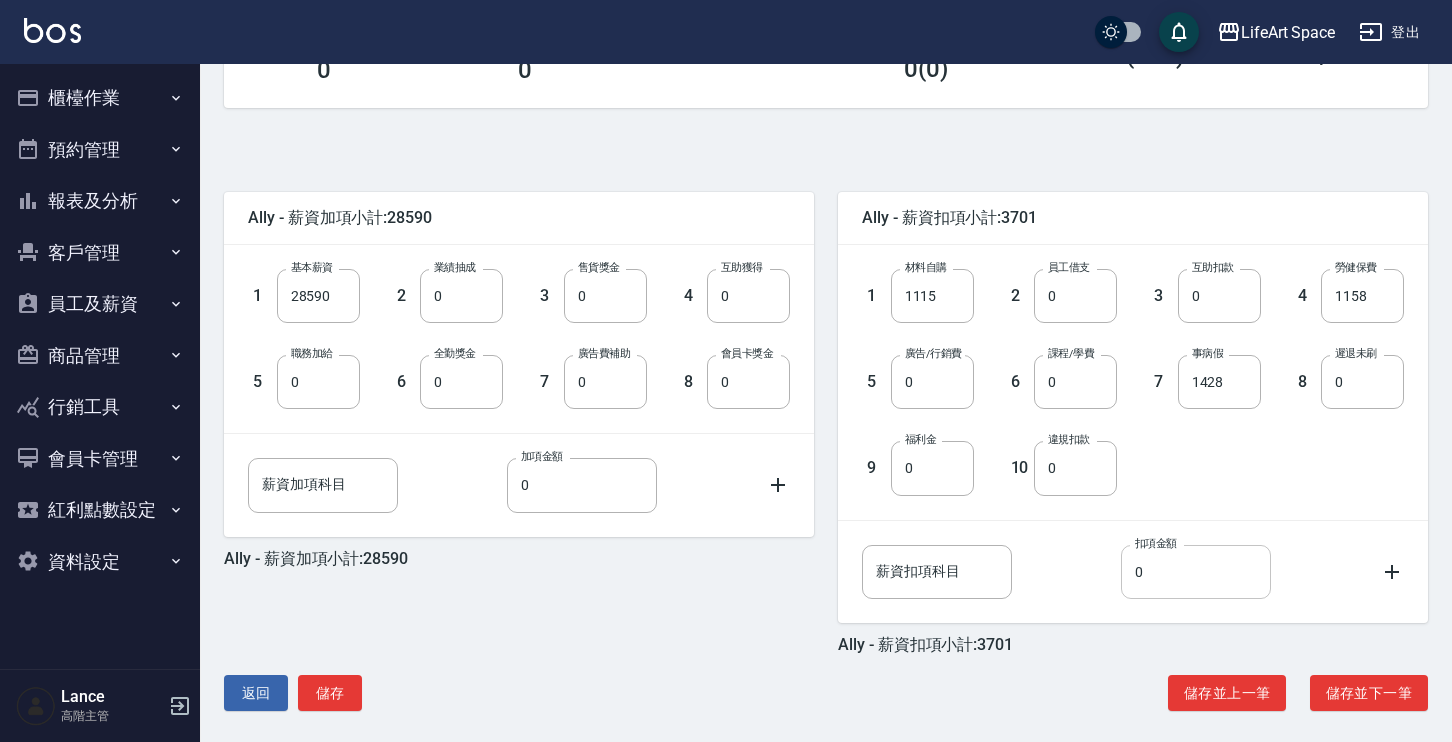 scroll, scrollTop: 387, scrollLeft: 0, axis: vertical 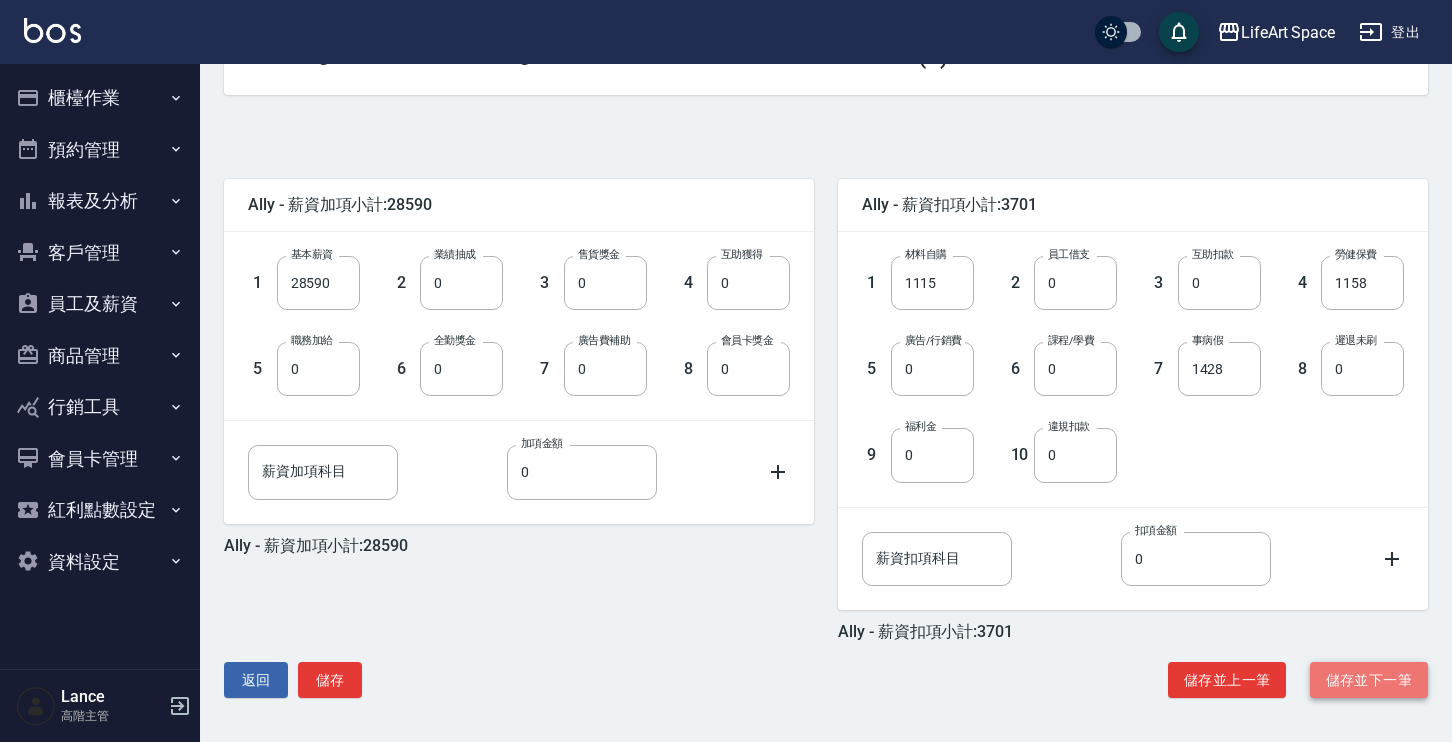 click on "儲存並下一筆" at bounding box center (1369, 680) 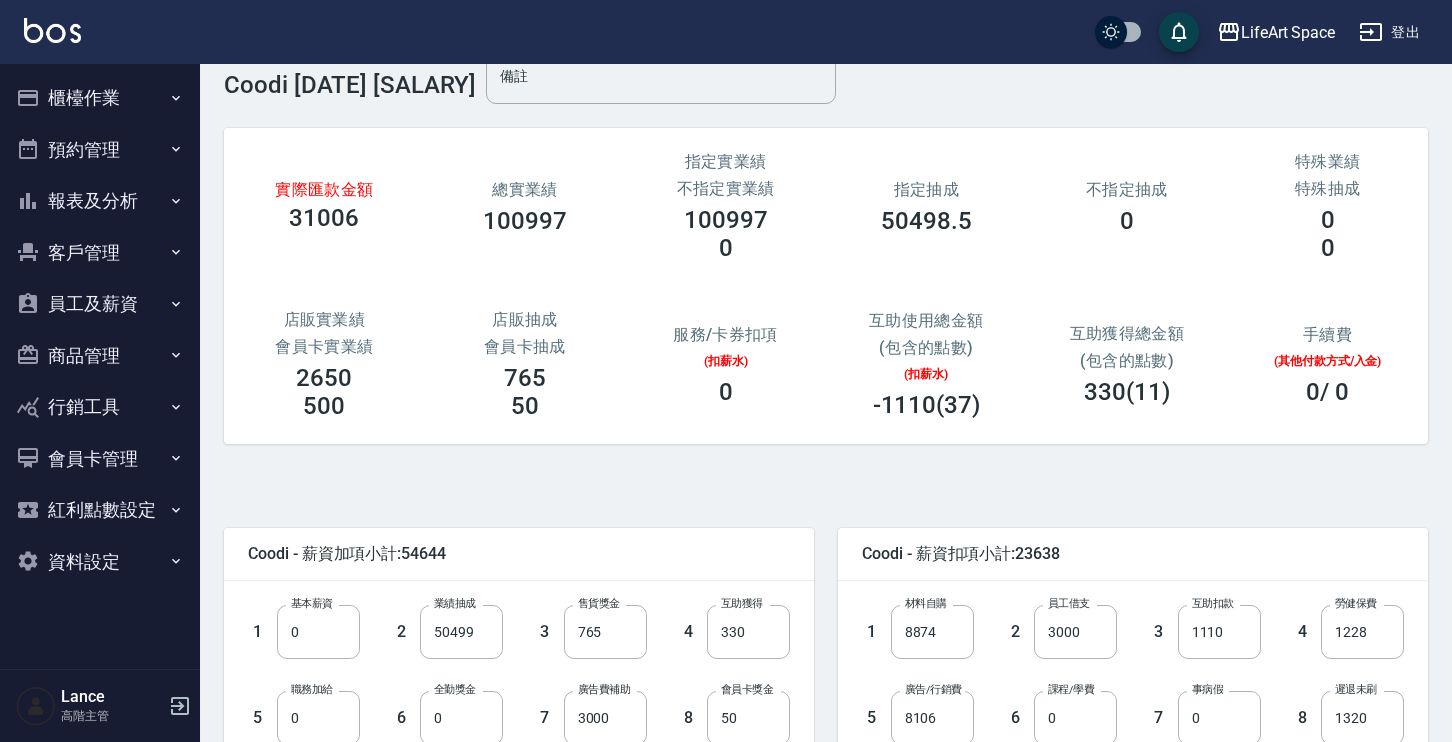 scroll, scrollTop: 387, scrollLeft: 0, axis: vertical 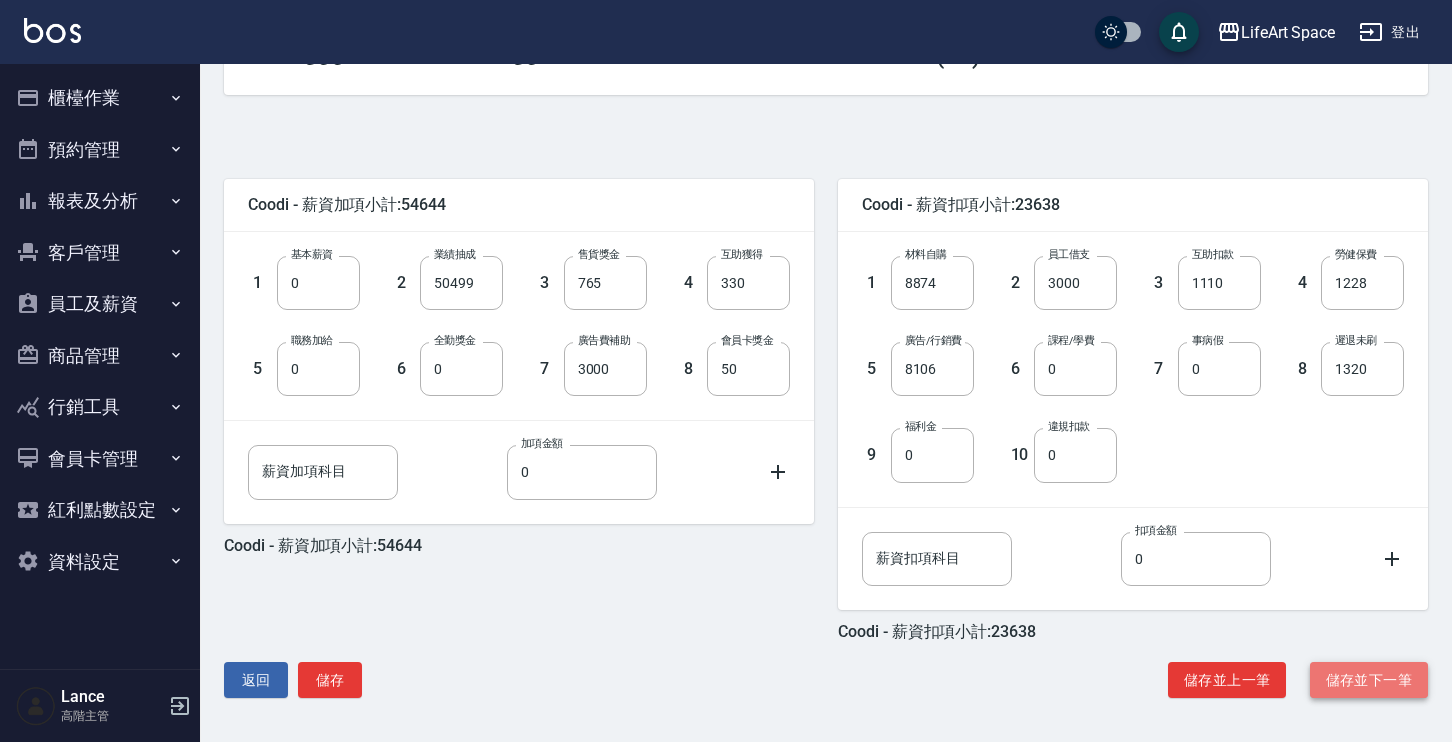 click on "儲存並下一筆" at bounding box center [1369, 680] 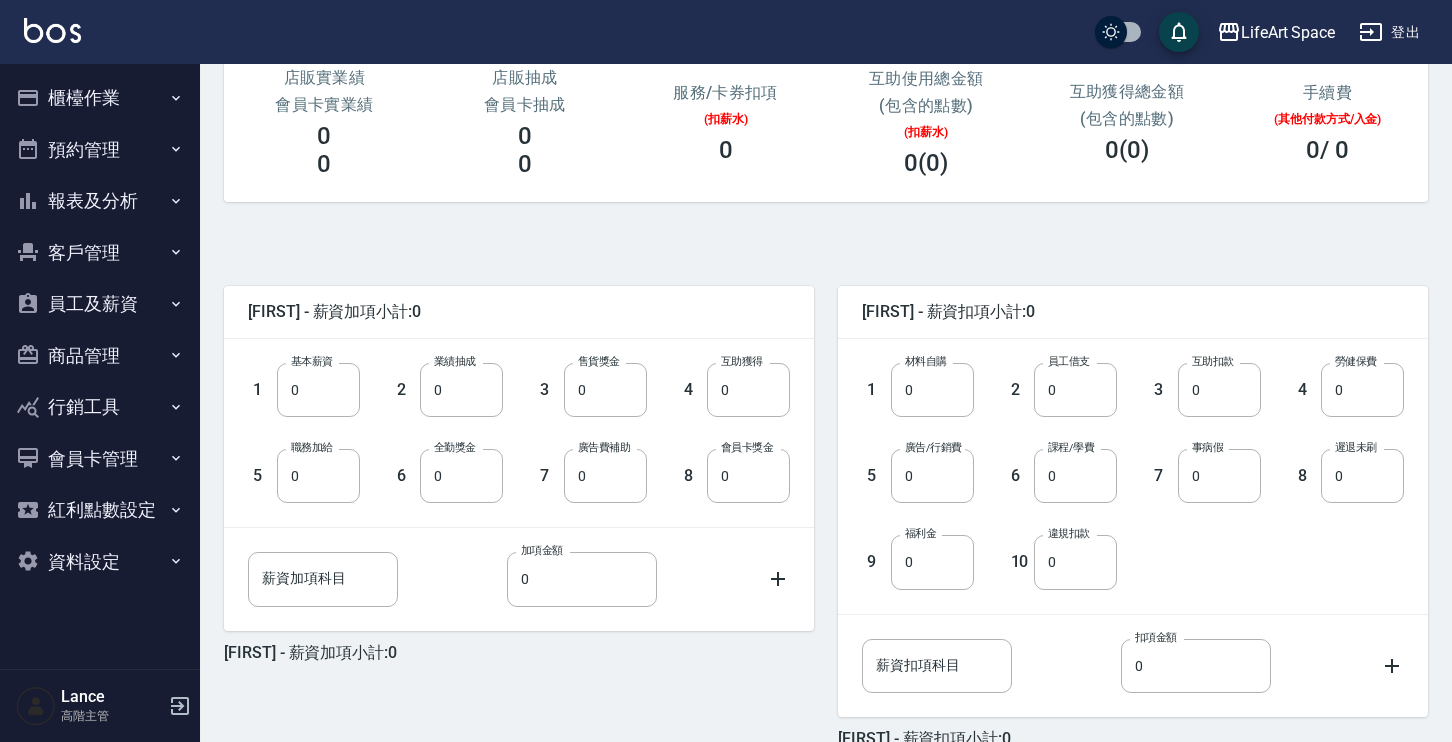 scroll, scrollTop: 387, scrollLeft: 0, axis: vertical 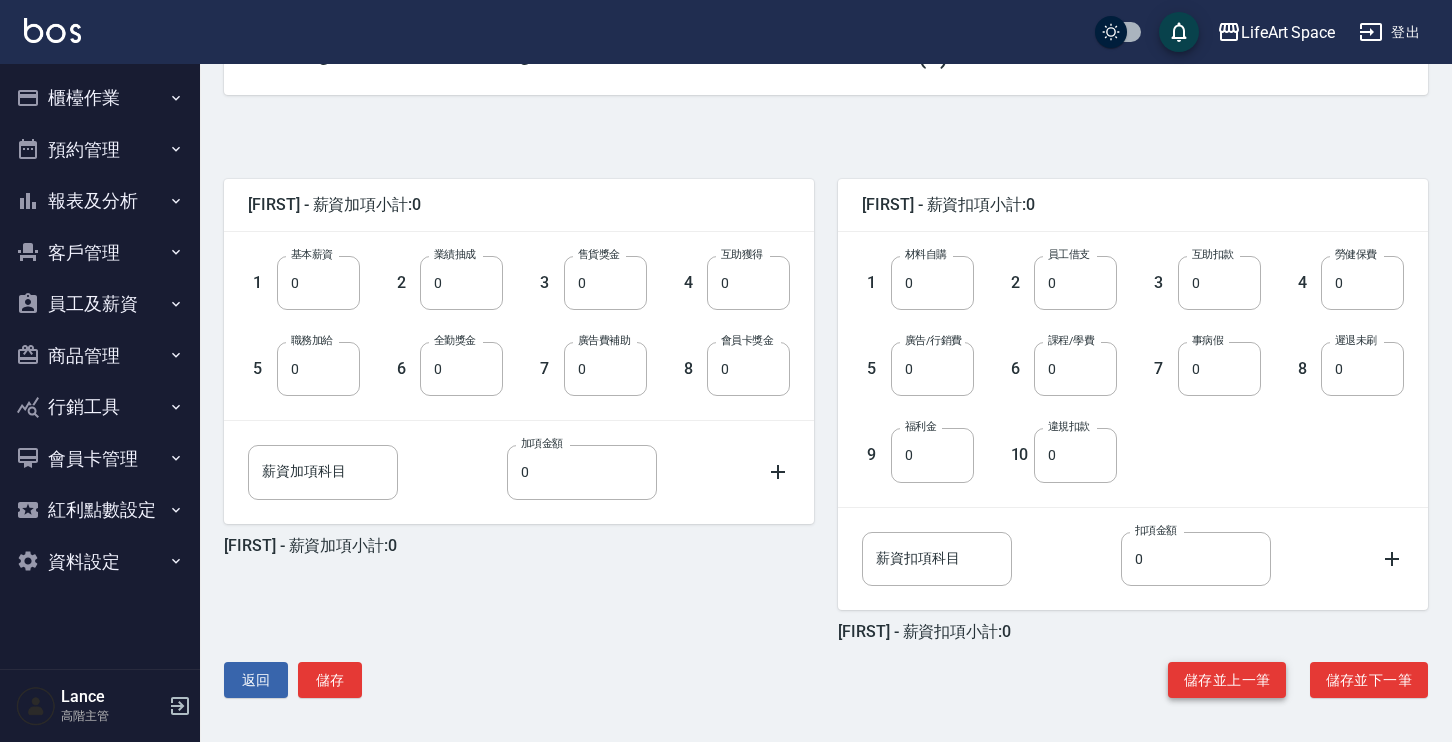click on "儲存並上一筆" at bounding box center [1227, 680] 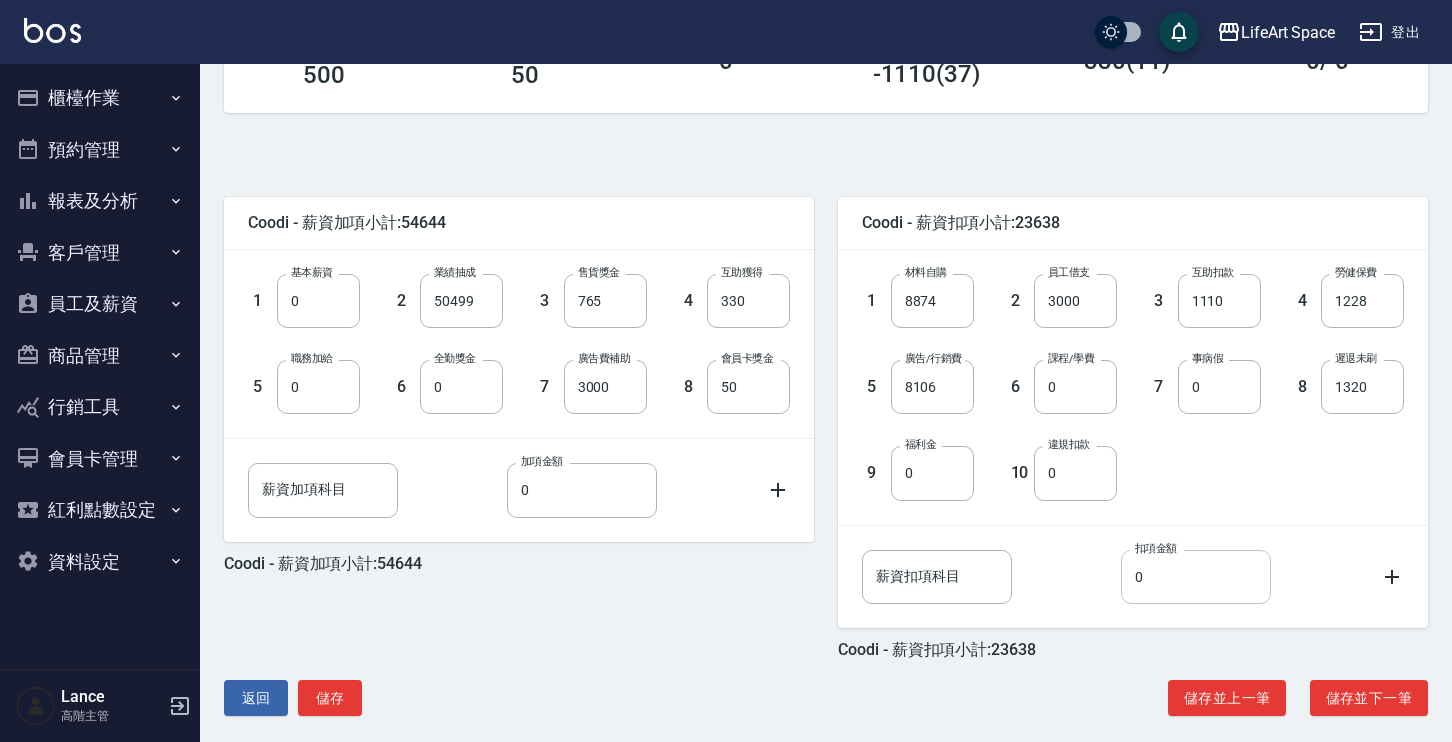 scroll, scrollTop: 387, scrollLeft: 0, axis: vertical 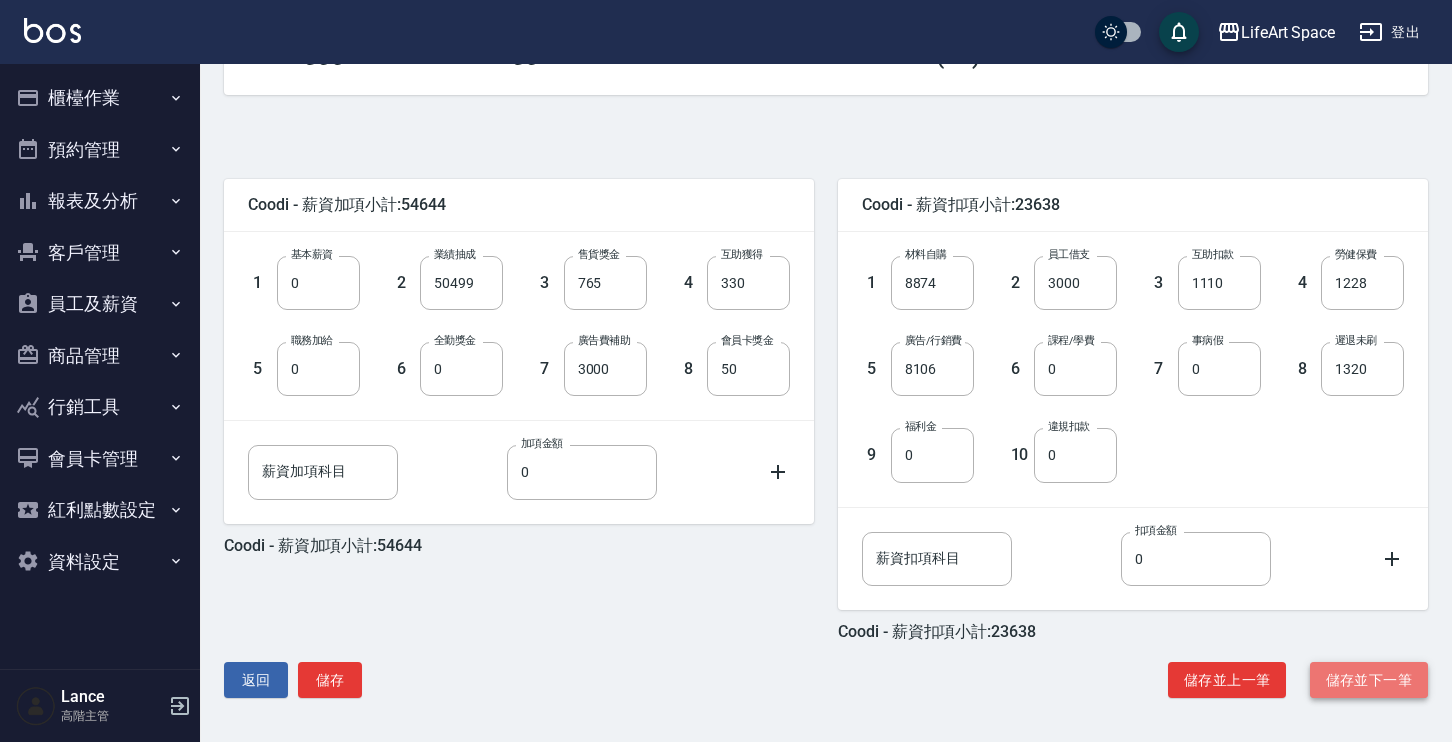click on "儲存並下一筆" at bounding box center [1369, 680] 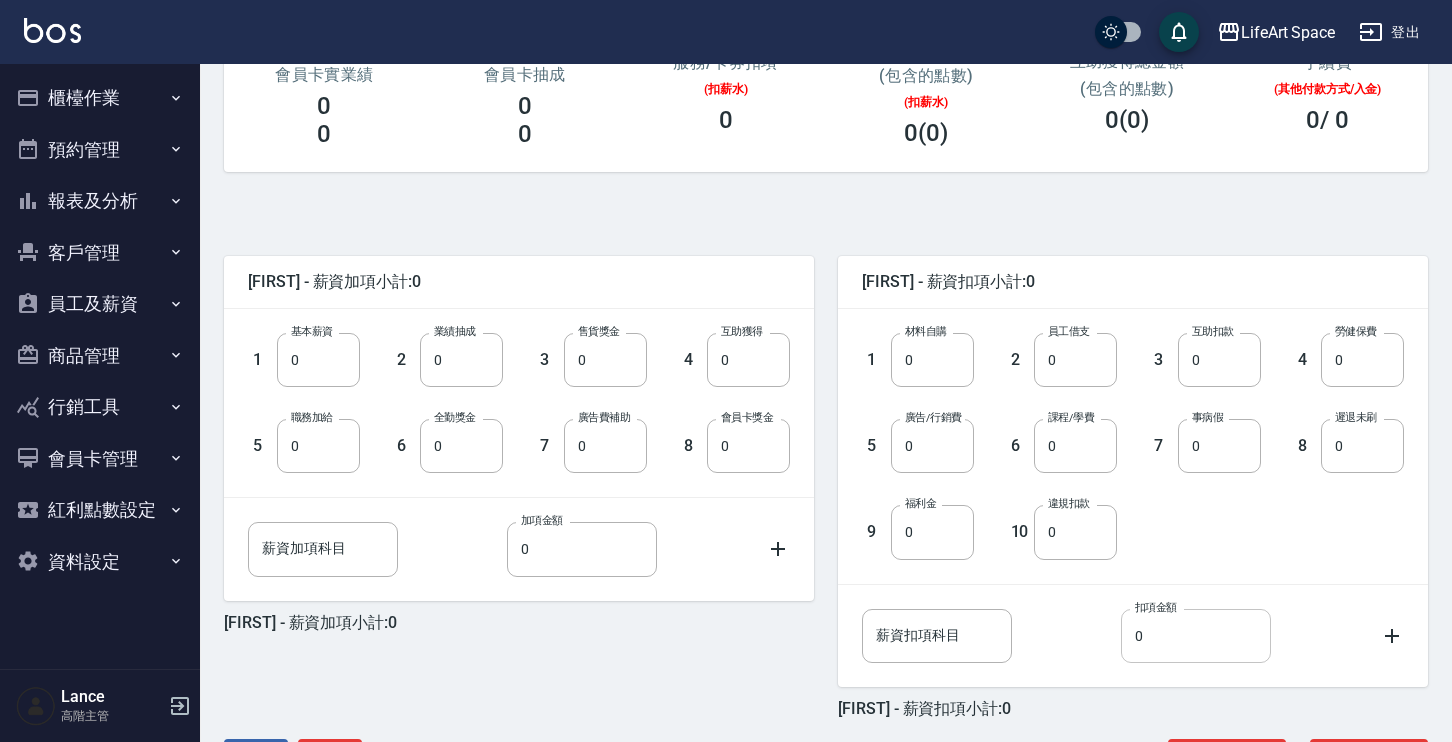 scroll, scrollTop: 387, scrollLeft: 0, axis: vertical 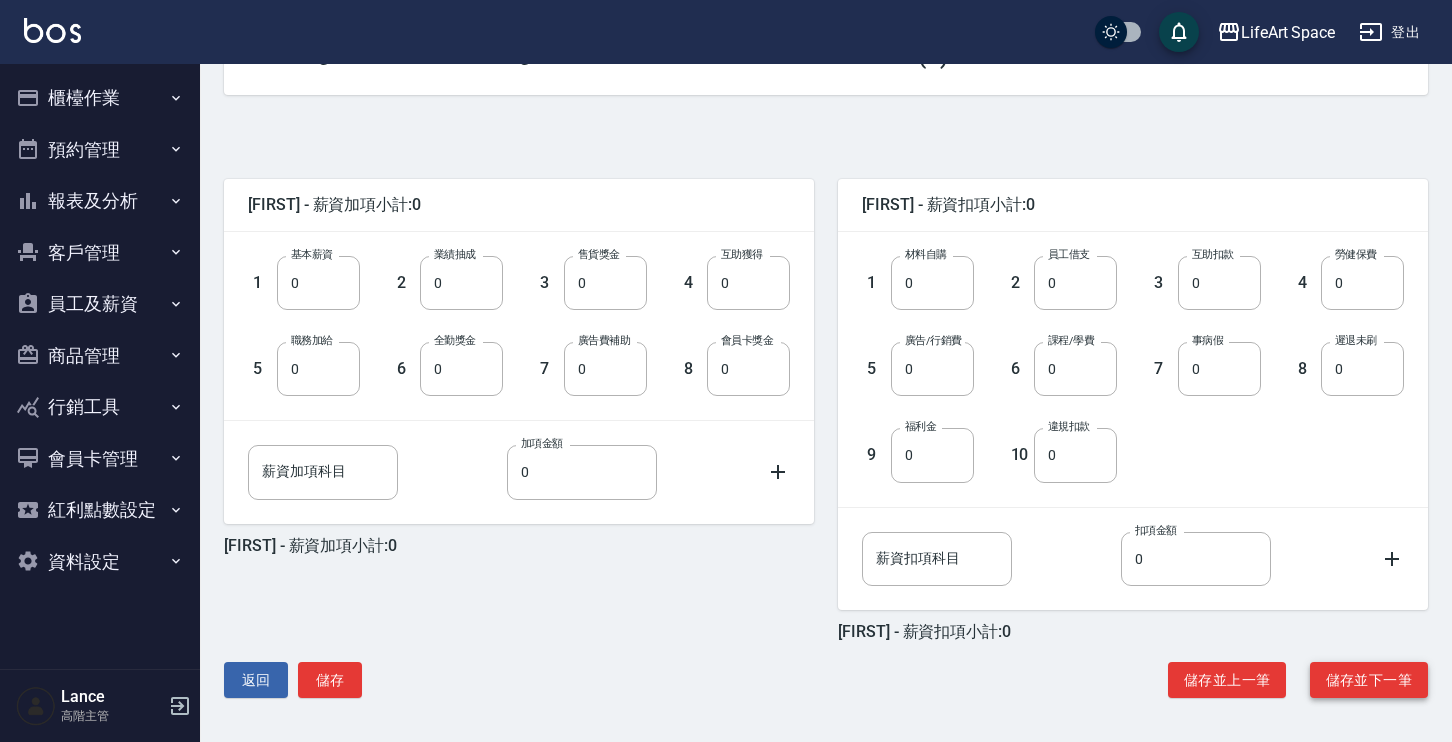 click on "儲存並下一筆" at bounding box center (1369, 680) 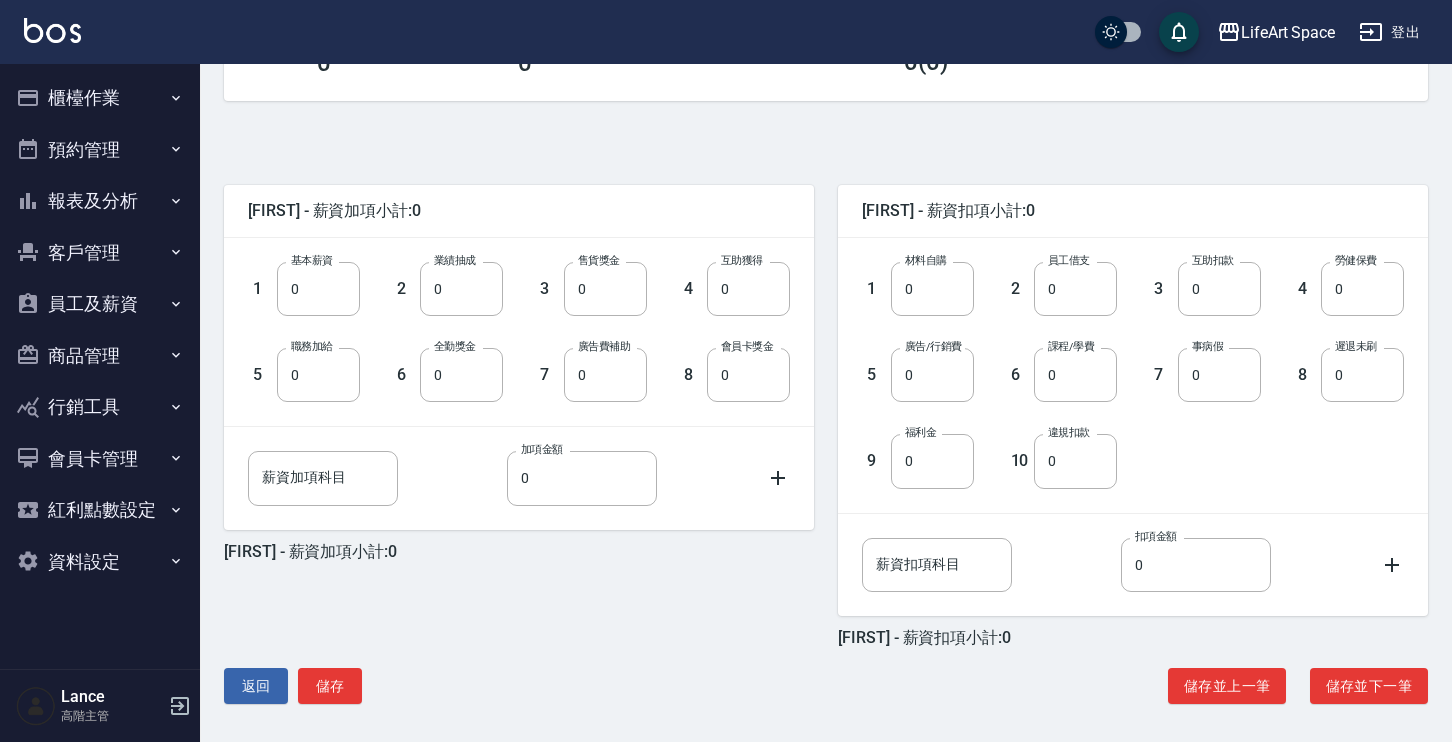 scroll, scrollTop: 387, scrollLeft: 0, axis: vertical 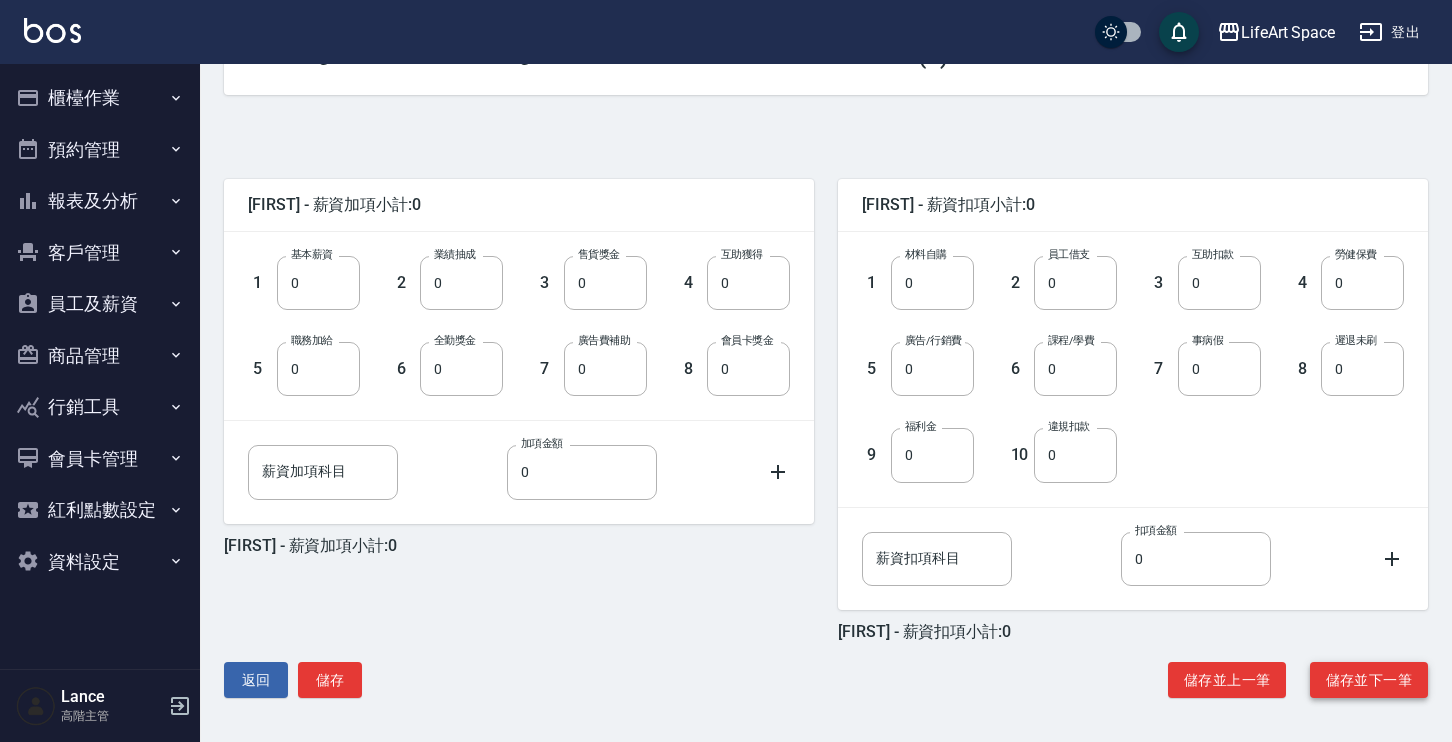 click on "儲存並下一筆" at bounding box center [1369, 680] 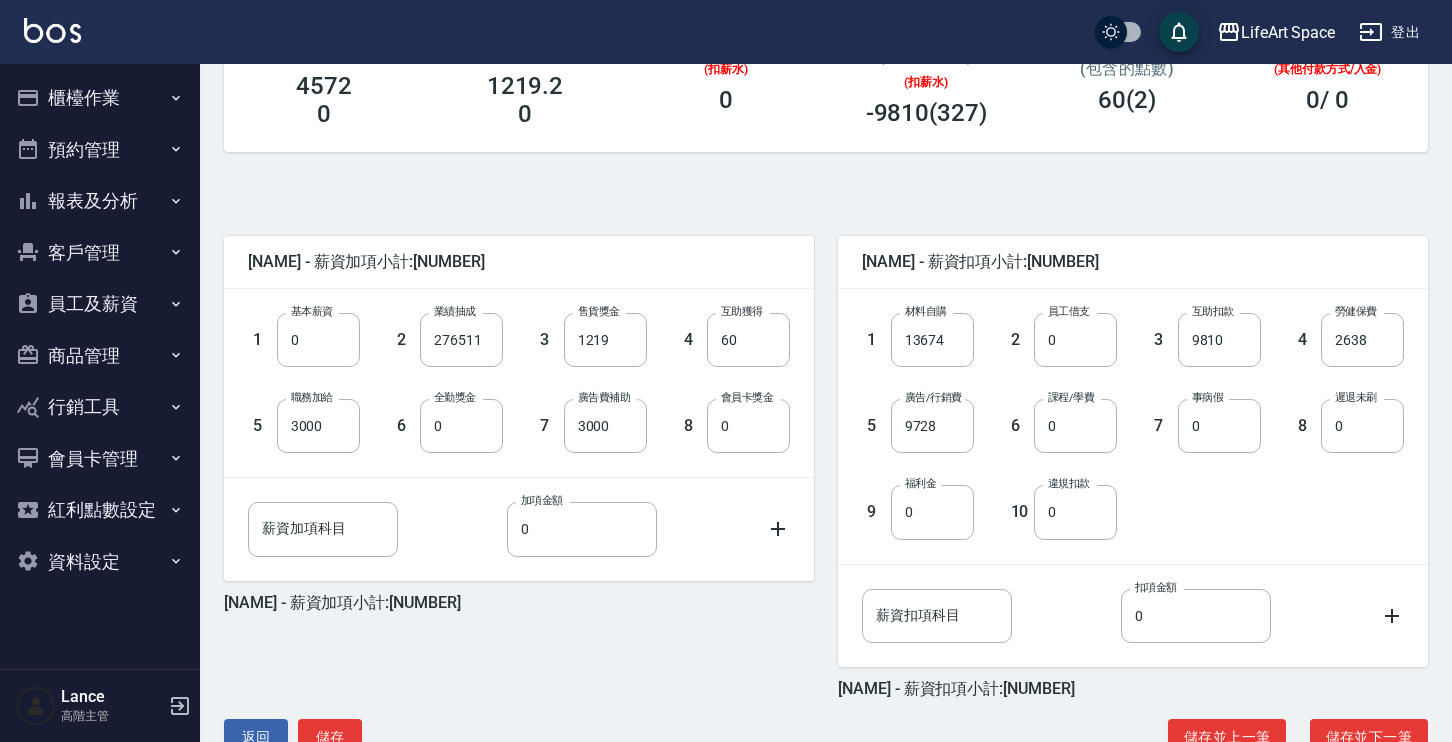 scroll, scrollTop: 360, scrollLeft: 0, axis: vertical 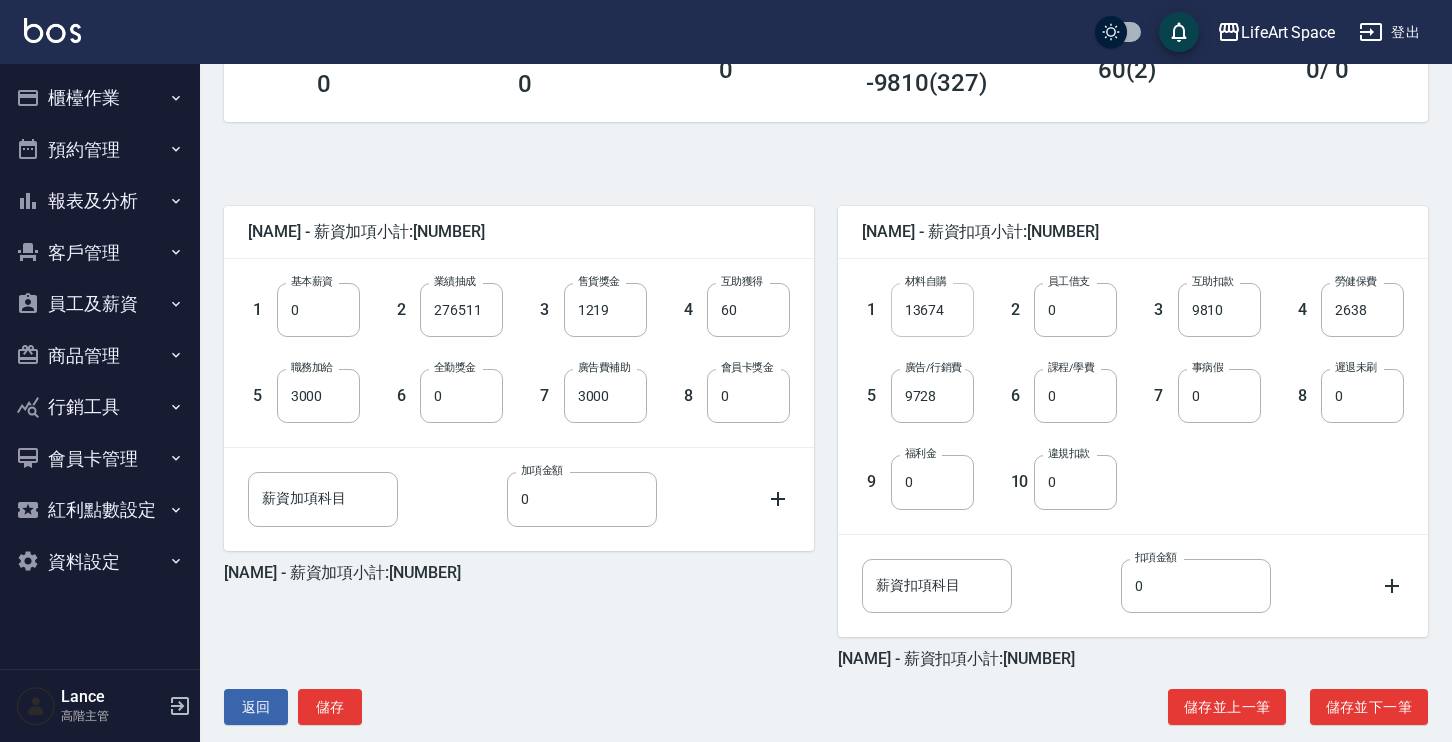 click on "13674" at bounding box center [932, 310] 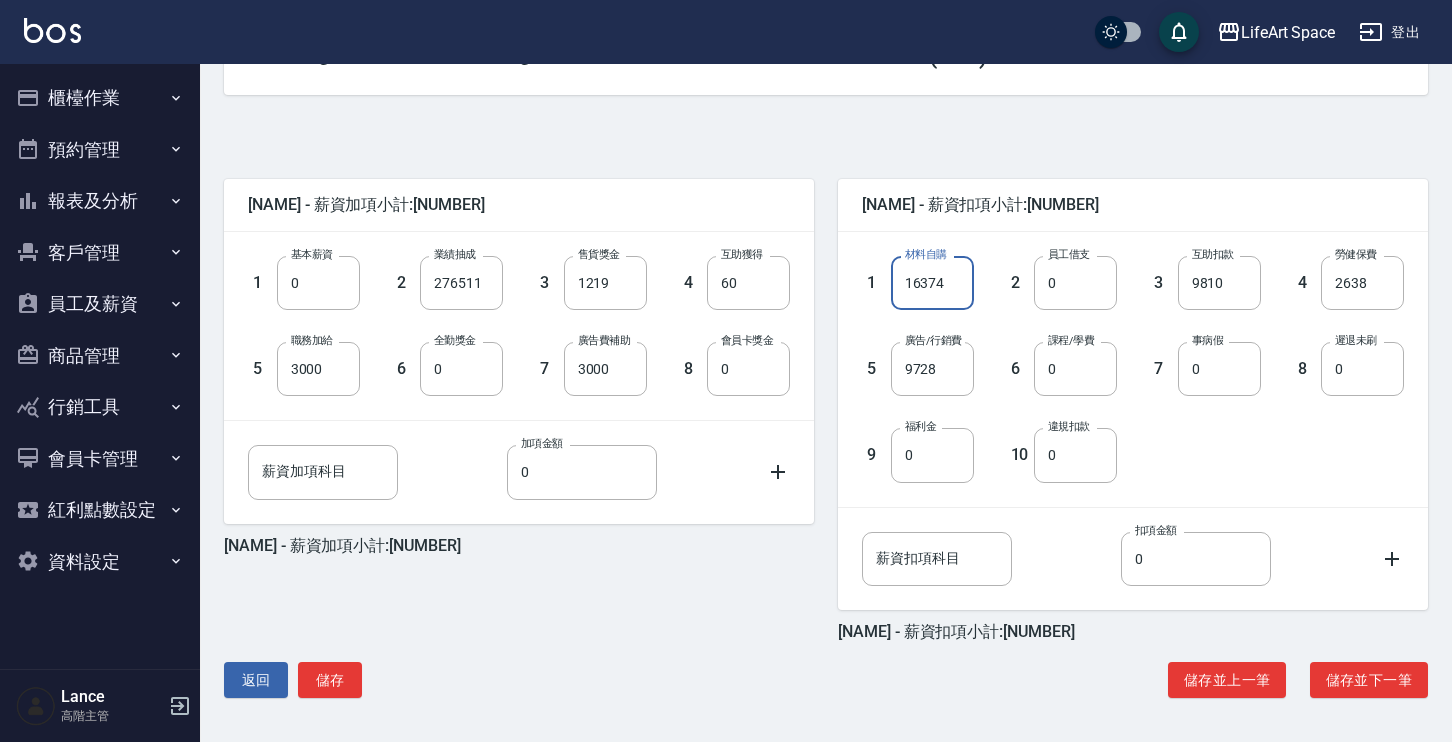 scroll, scrollTop: 387, scrollLeft: 0, axis: vertical 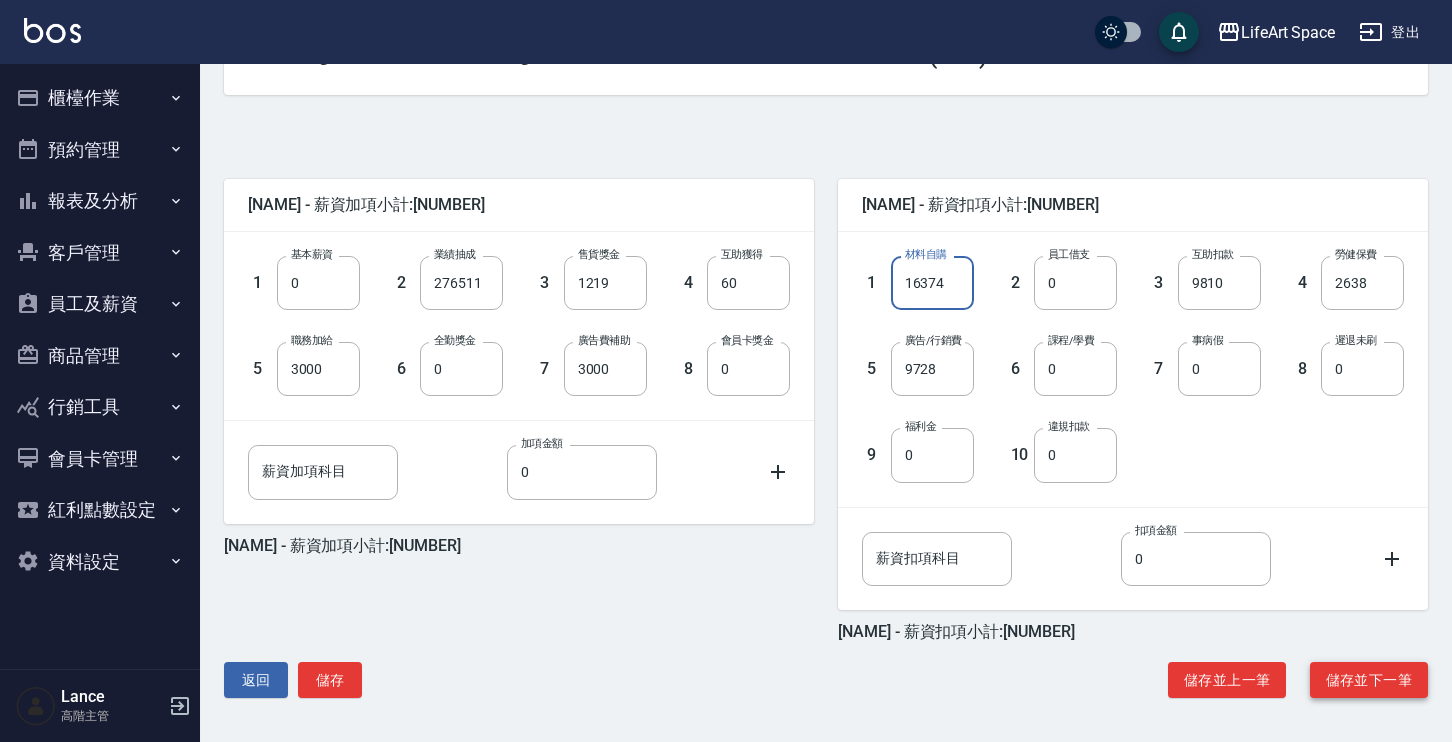 type on "16374" 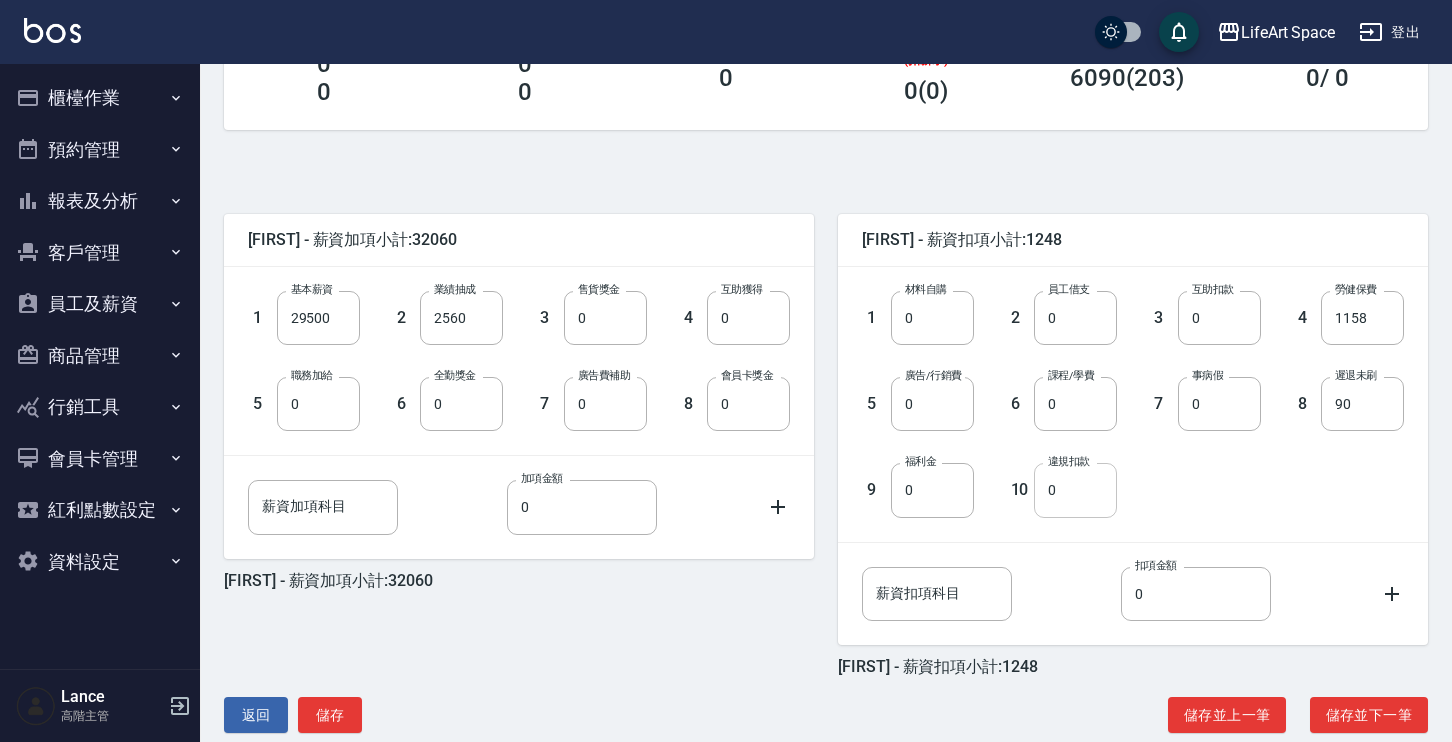 scroll, scrollTop: 387, scrollLeft: 0, axis: vertical 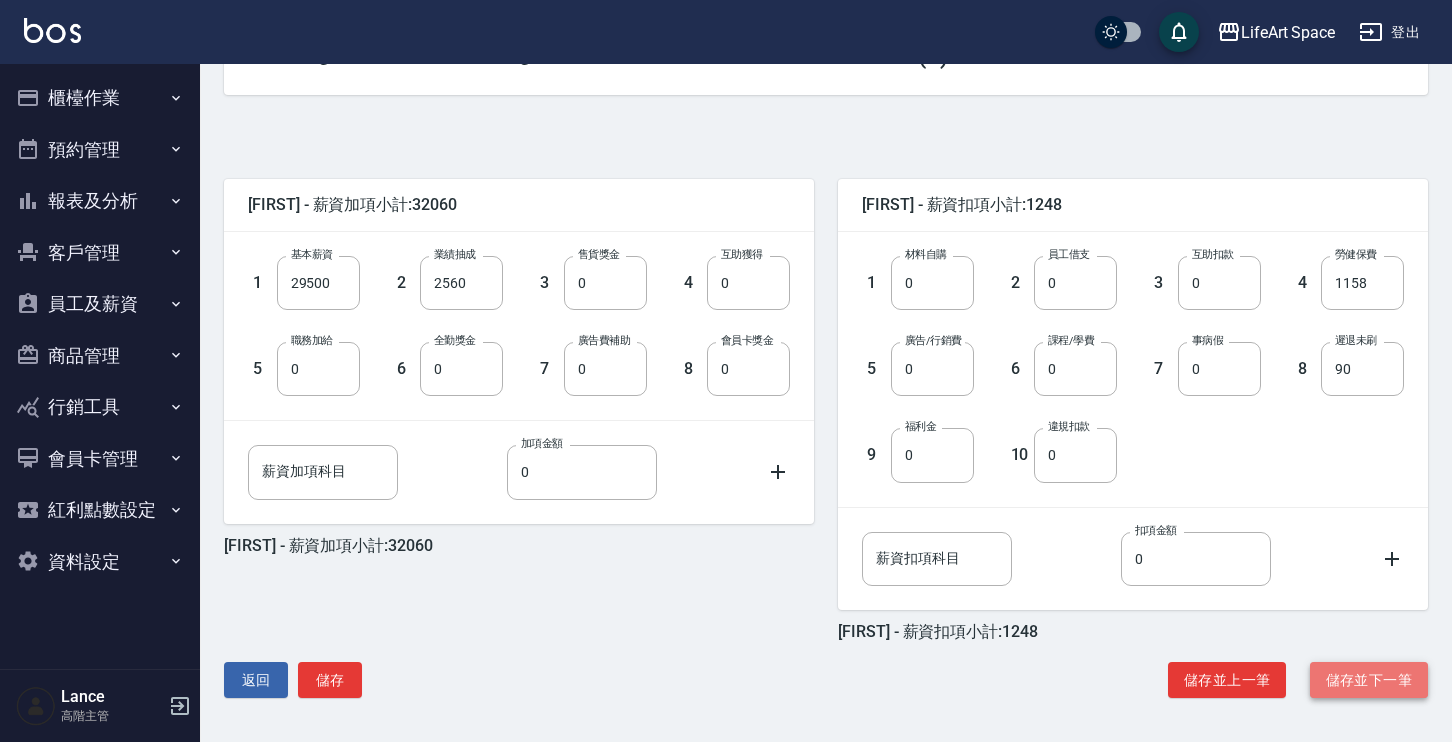 click on "儲存並下一筆" at bounding box center [1369, 680] 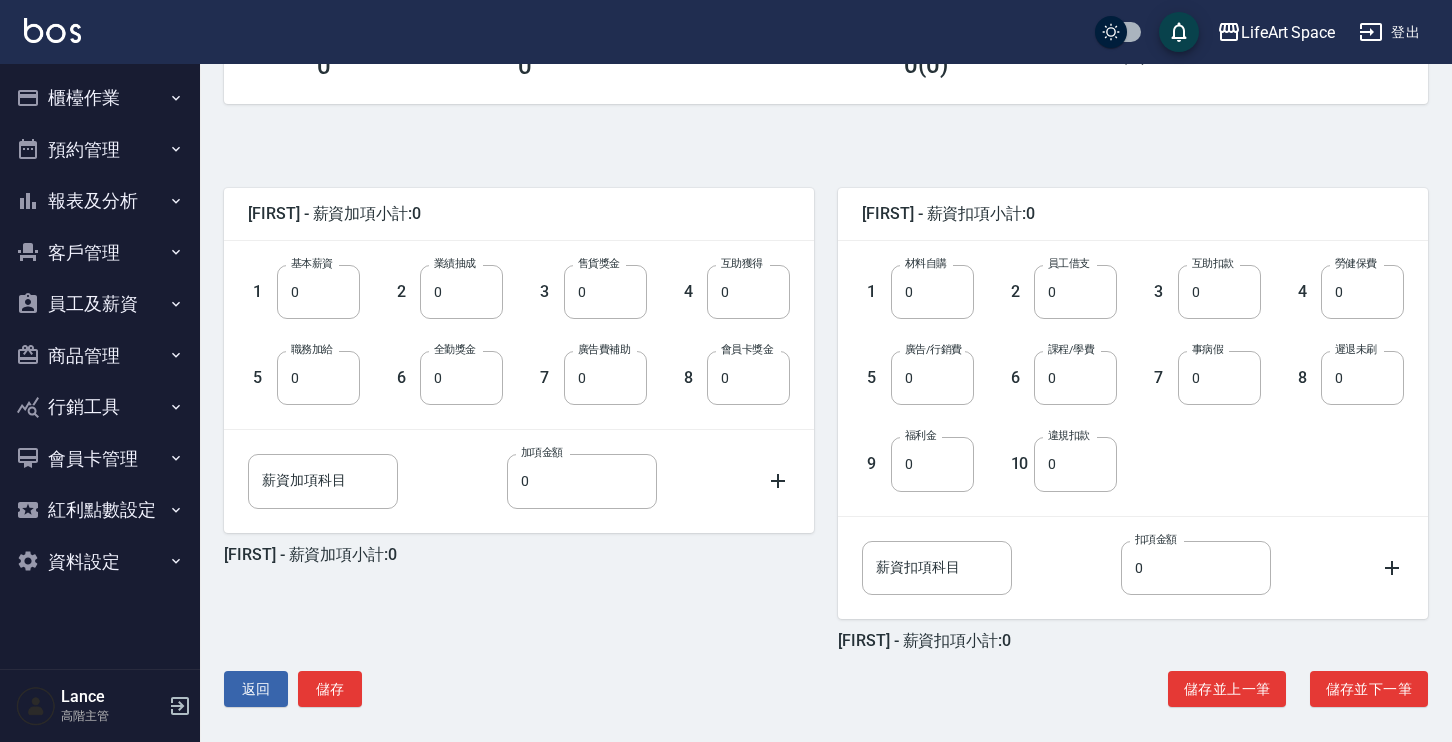 scroll, scrollTop: 382, scrollLeft: 0, axis: vertical 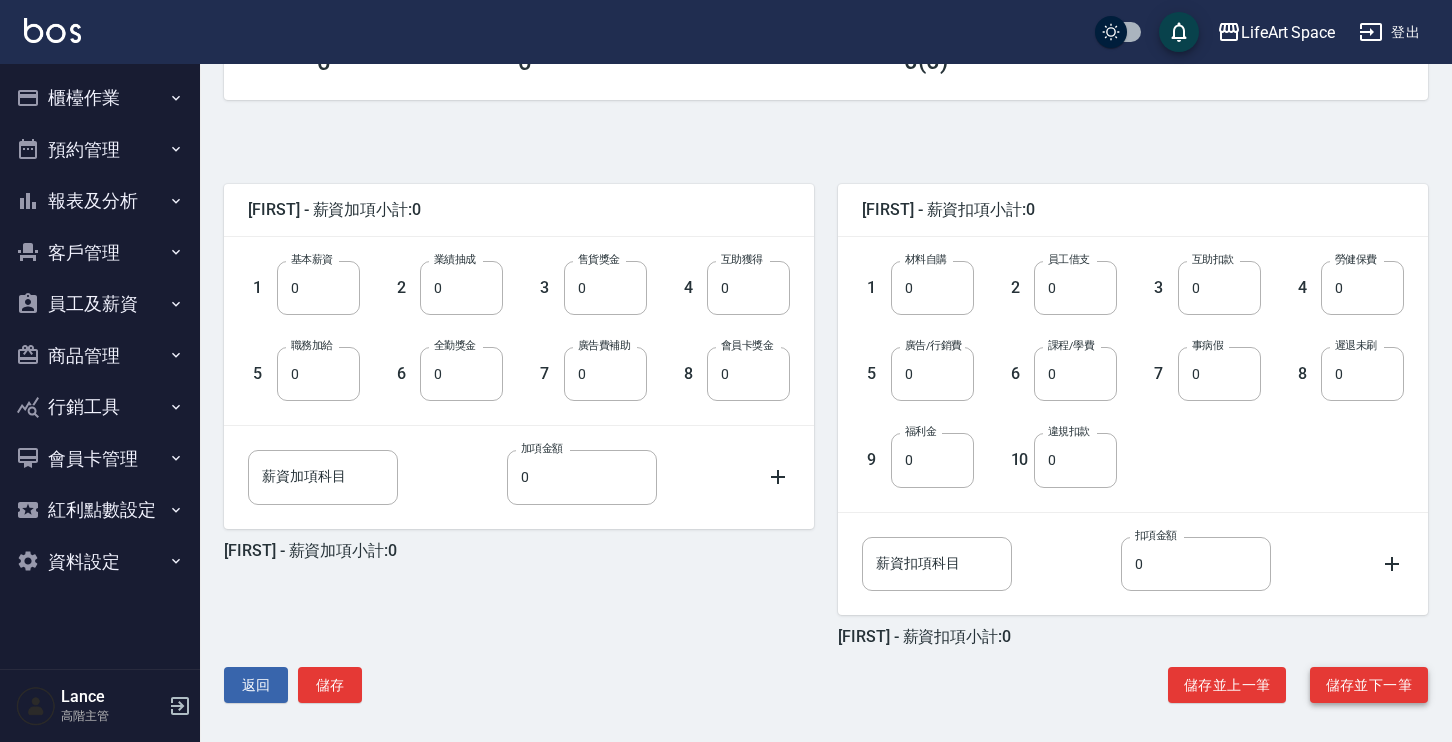 click on "儲存並下一筆" at bounding box center (1369, 685) 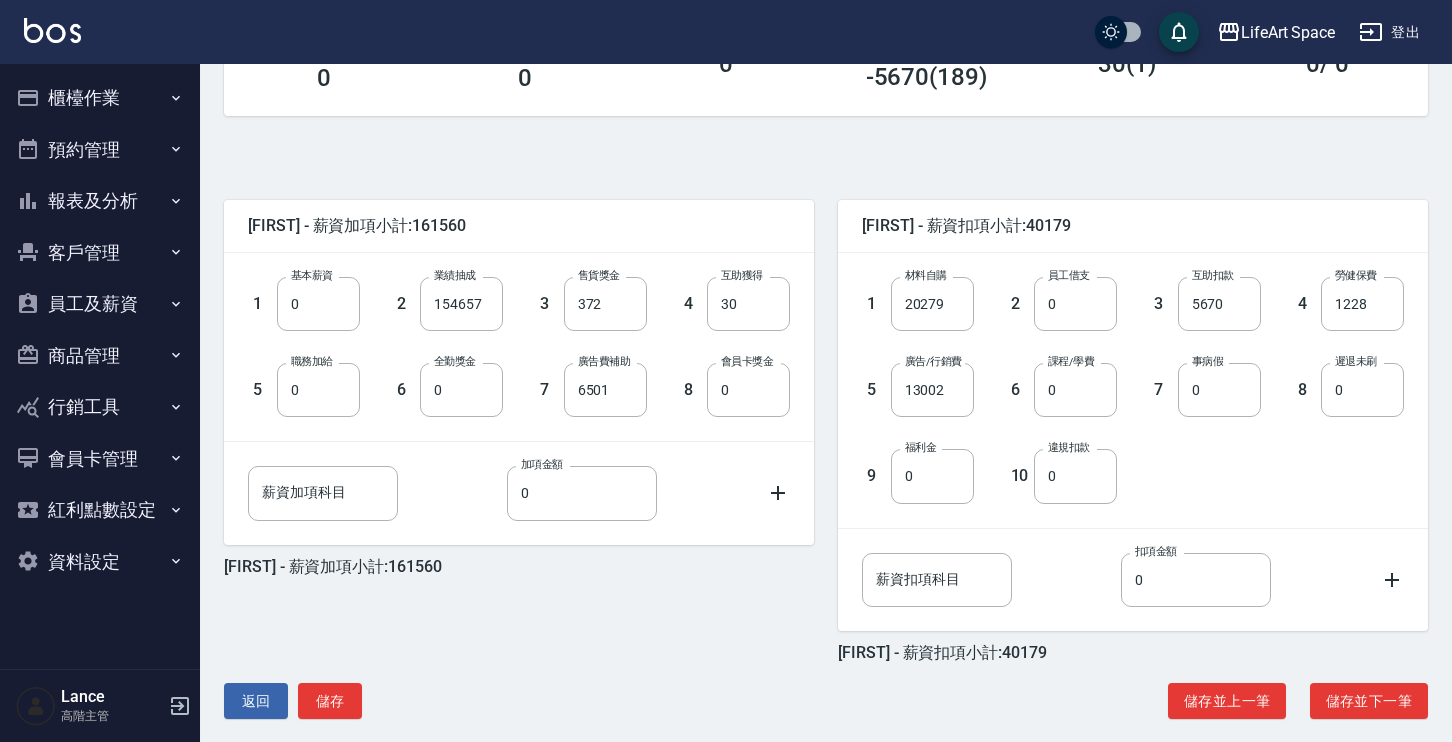 scroll, scrollTop: 387, scrollLeft: 0, axis: vertical 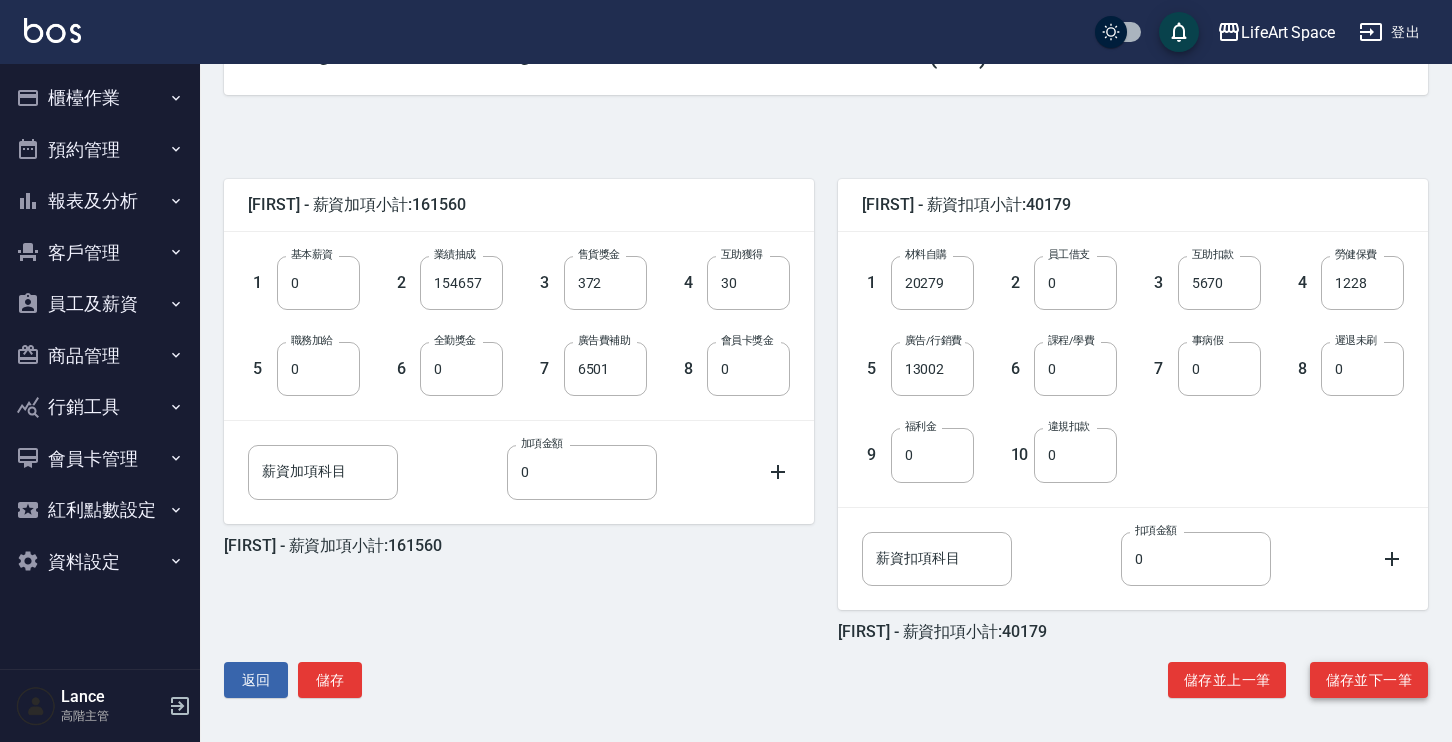 click on "儲存並下一筆" at bounding box center (1369, 680) 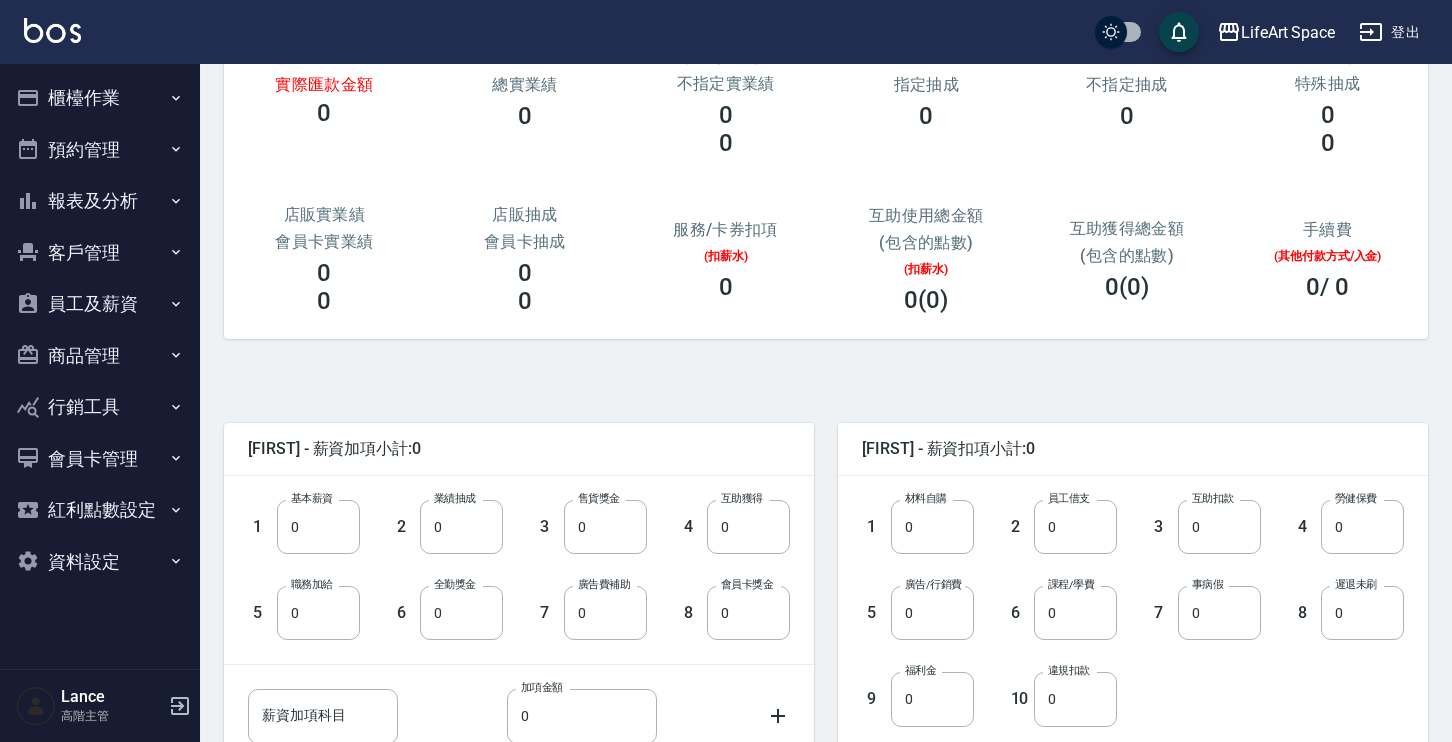 scroll, scrollTop: 387, scrollLeft: 0, axis: vertical 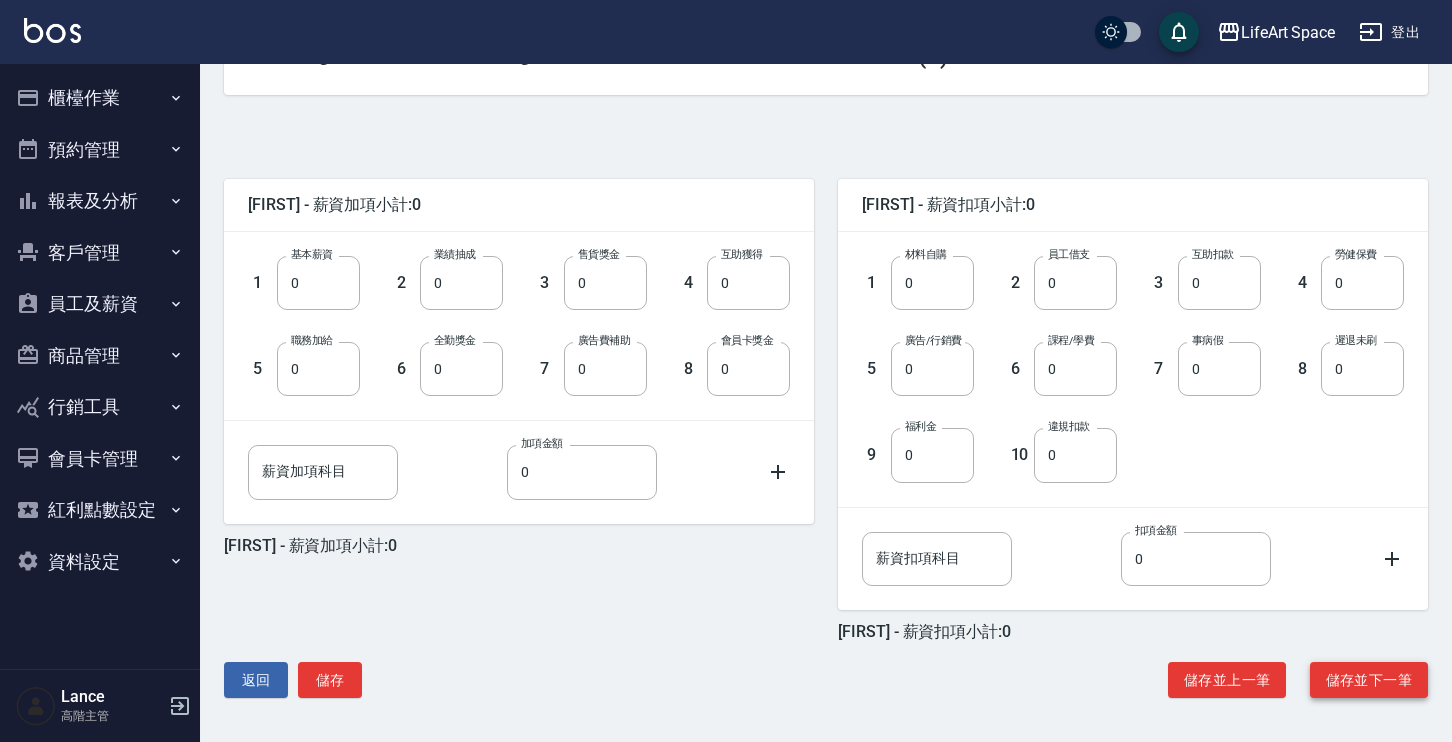 click on "儲存並下一筆" at bounding box center (1369, 680) 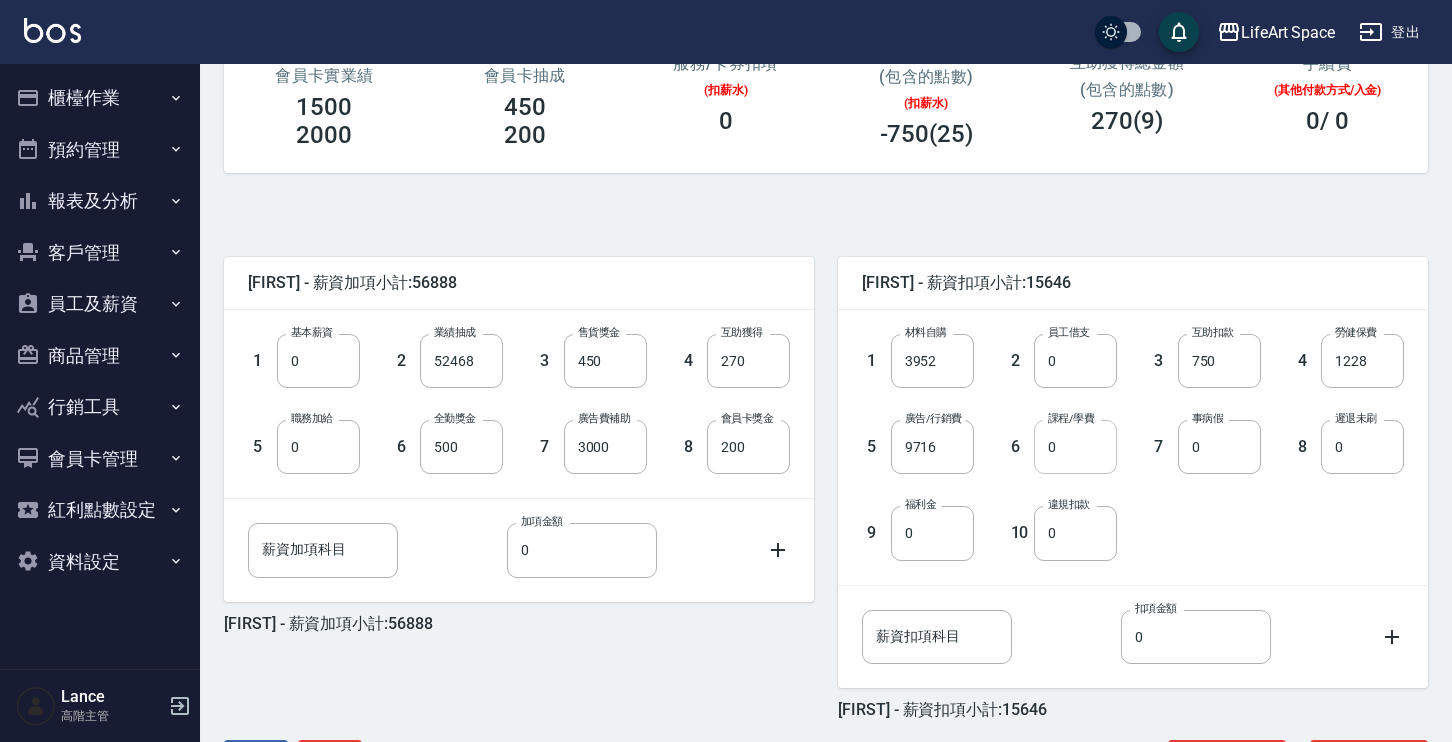 scroll, scrollTop: 387, scrollLeft: 0, axis: vertical 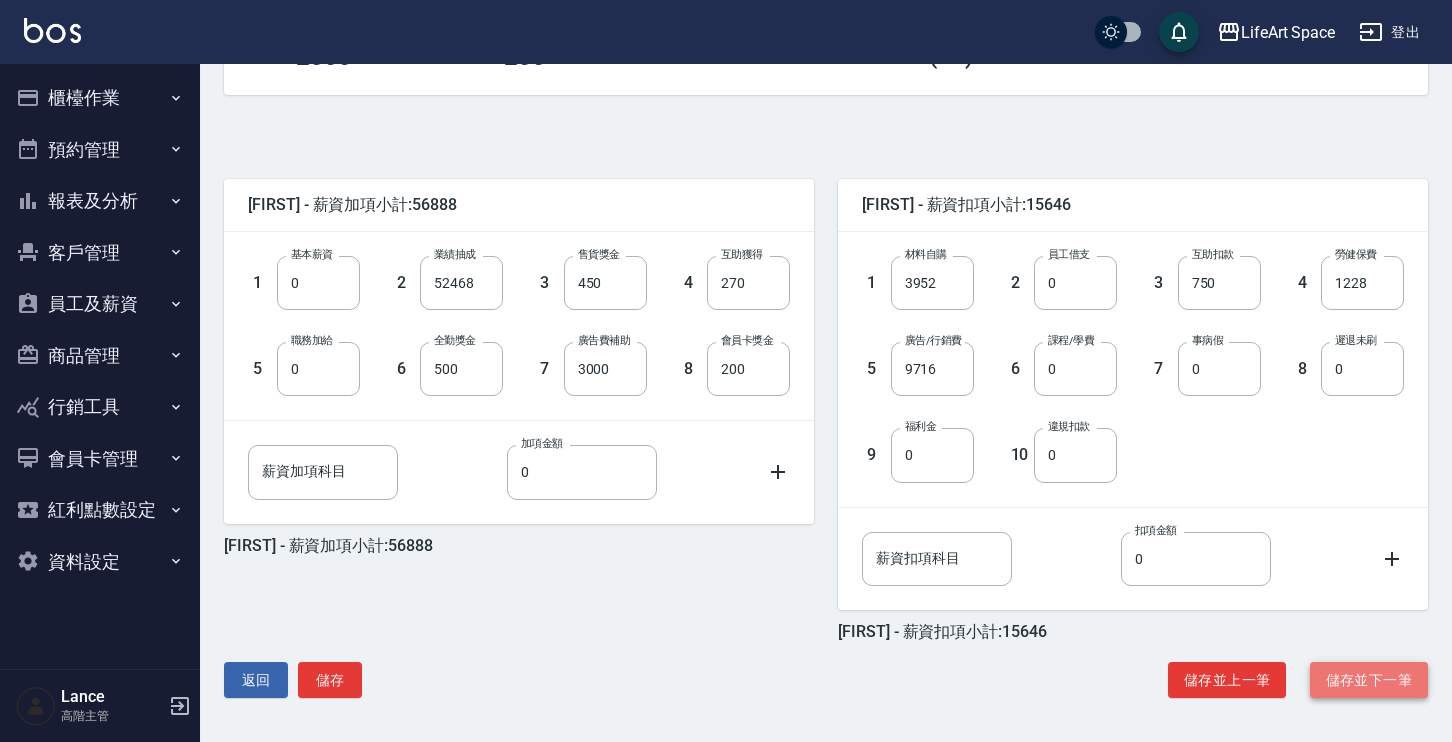 click on "儲存並下一筆" at bounding box center (1369, 680) 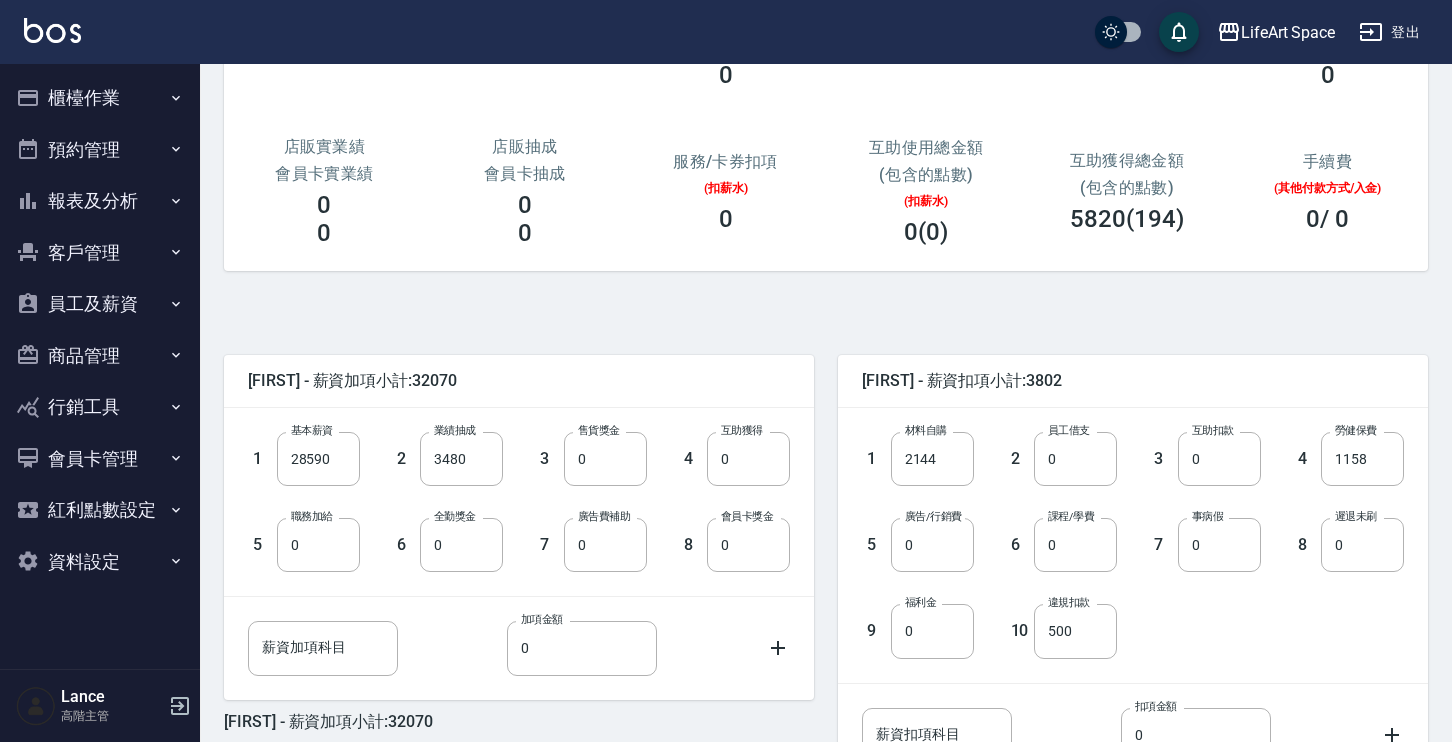 scroll, scrollTop: 387, scrollLeft: 0, axis: vertical 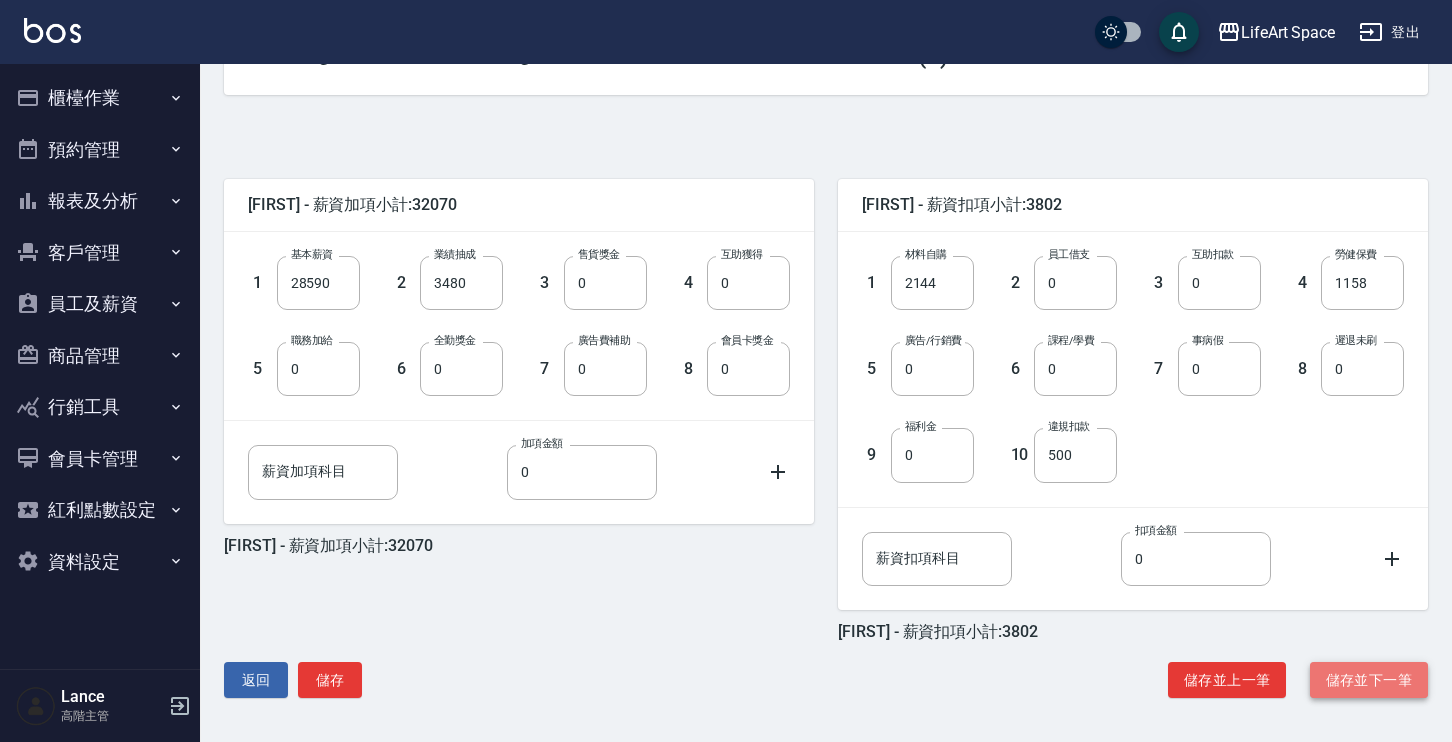click on "儲存並下一筆" at bounding box center [1369, 680] 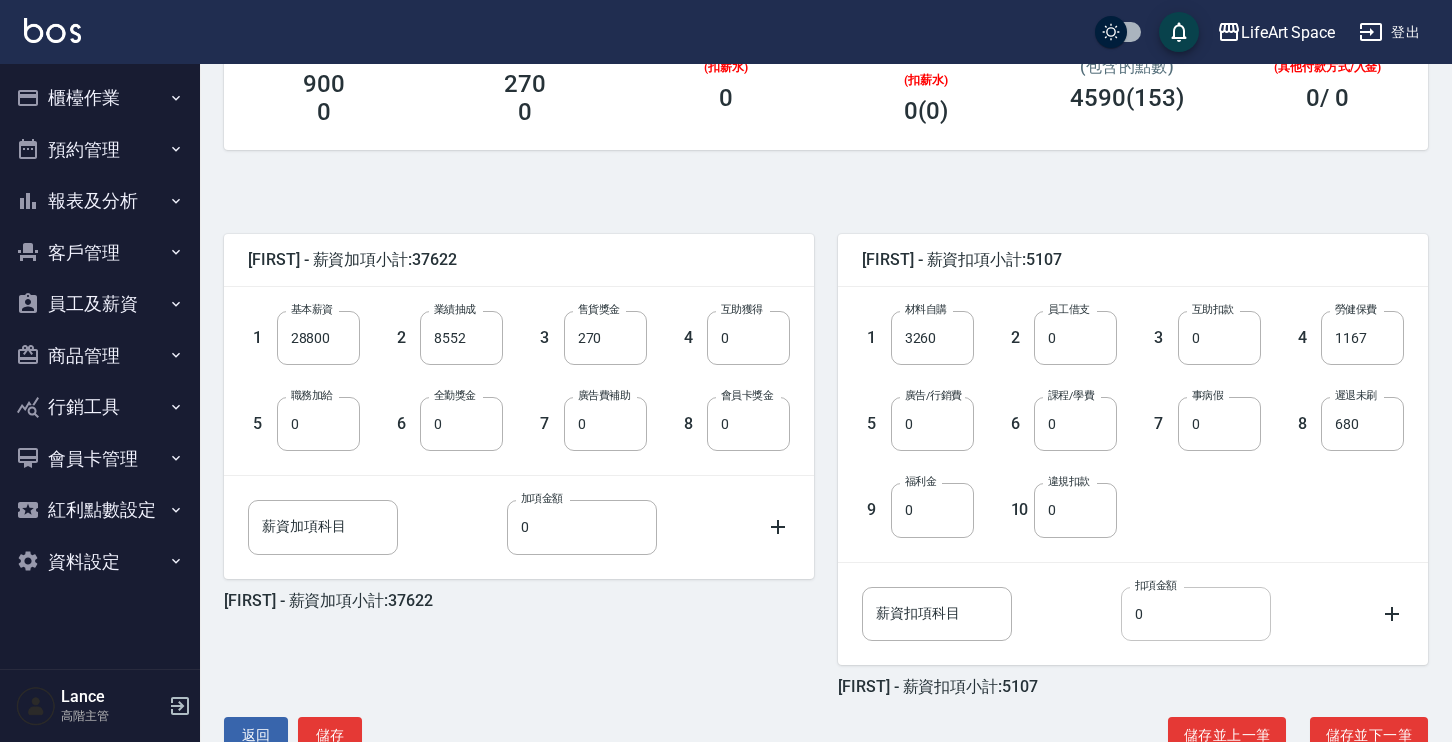 scroll, scrollTop: 371, scrollLeft: 0, axis: vertical 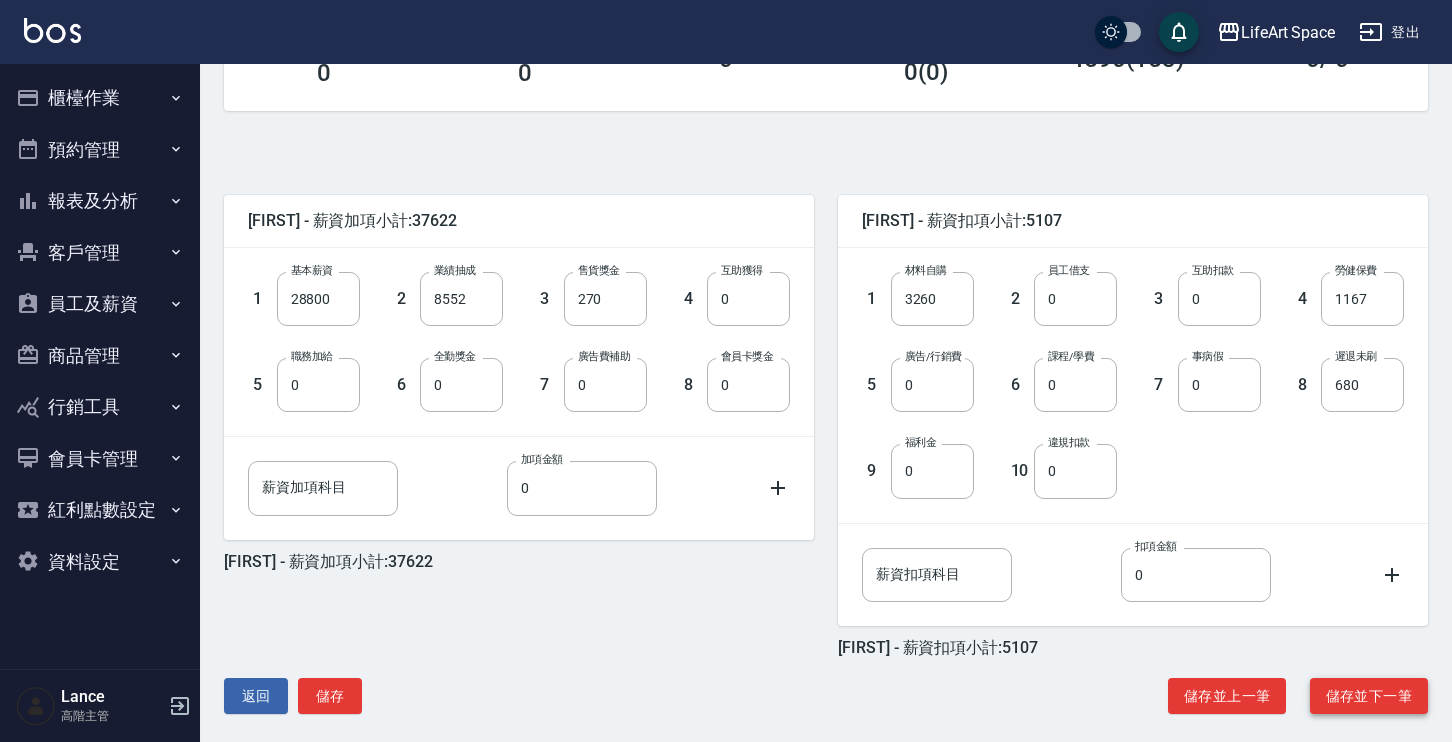 click on "儲存並下一筆" at bounding box center [1369, 696] 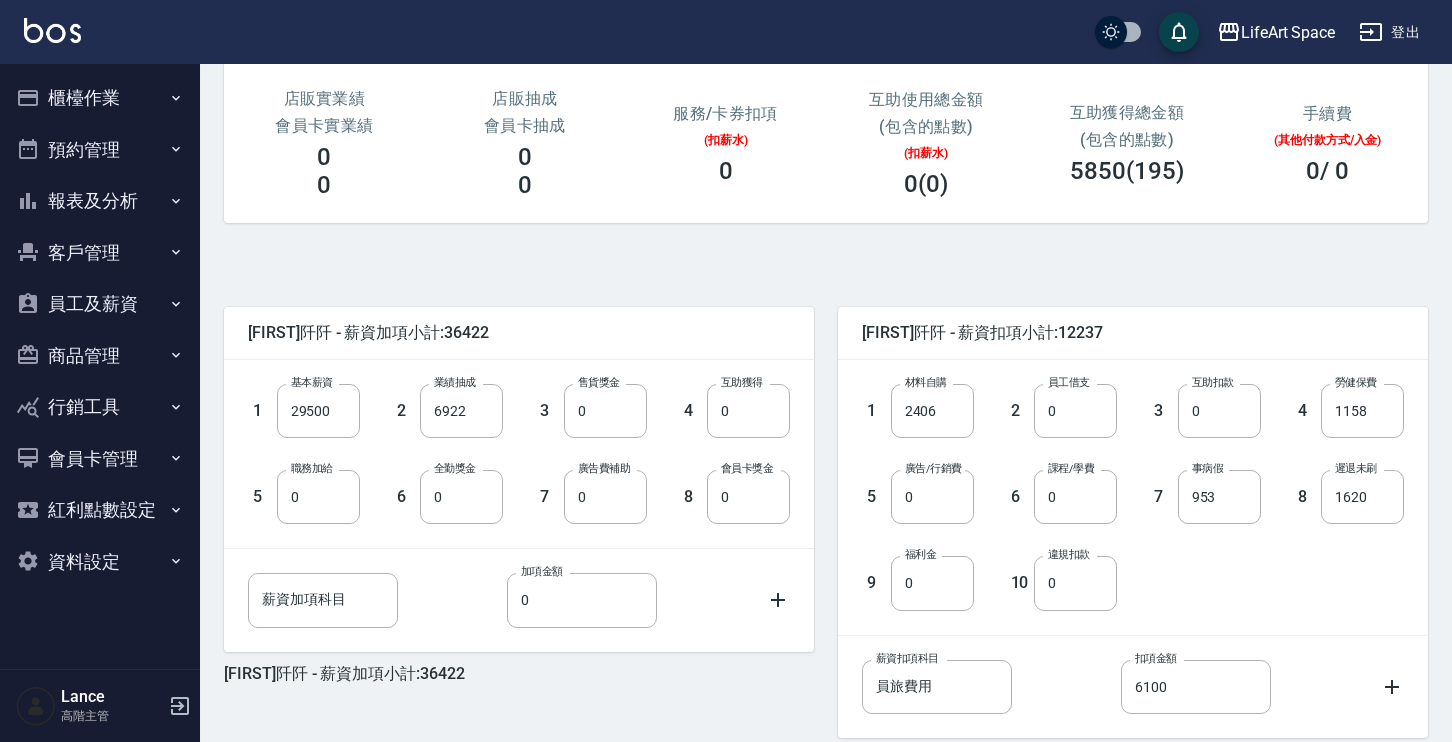 scroll, scrollTop: 387, scrollLeft: 0, axis: vertical 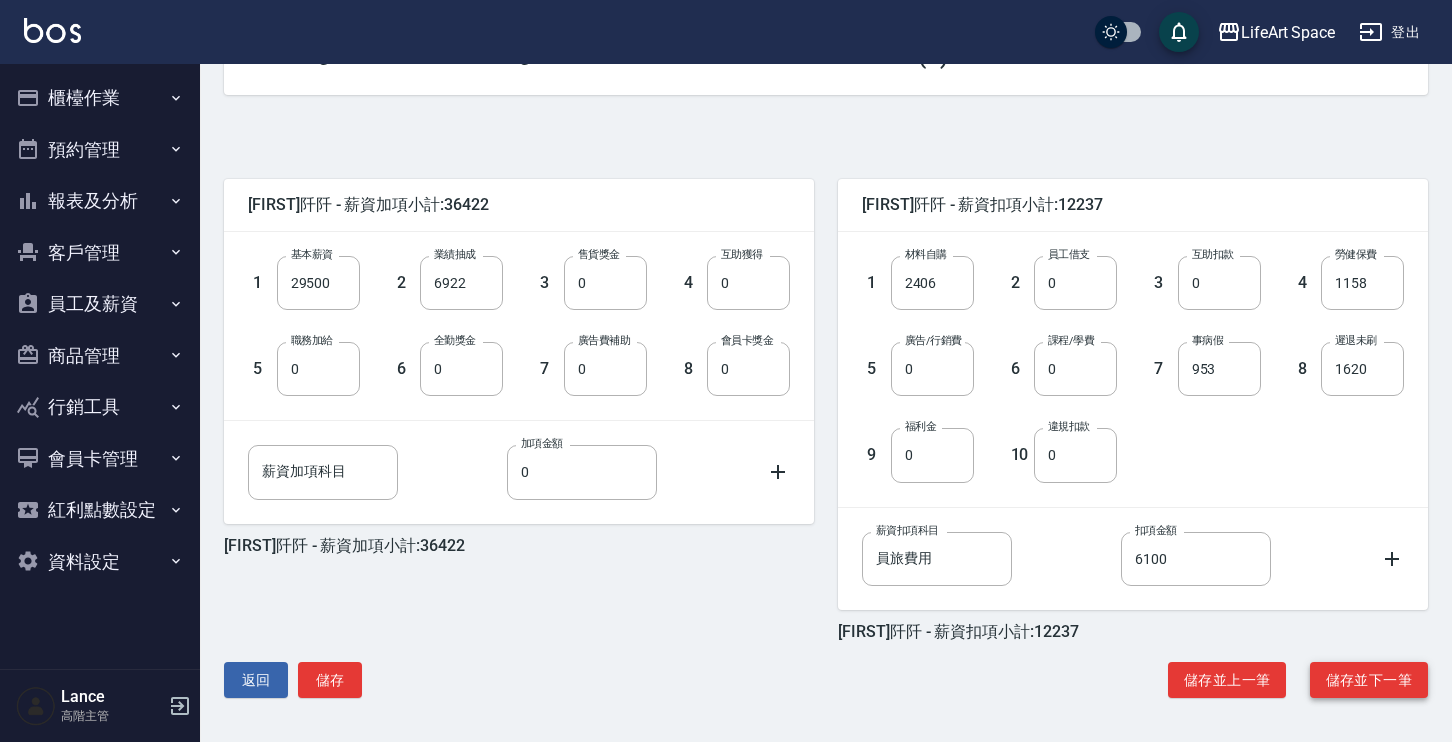 click on "儲存並下一筆" at bounding box center [1369, 680] 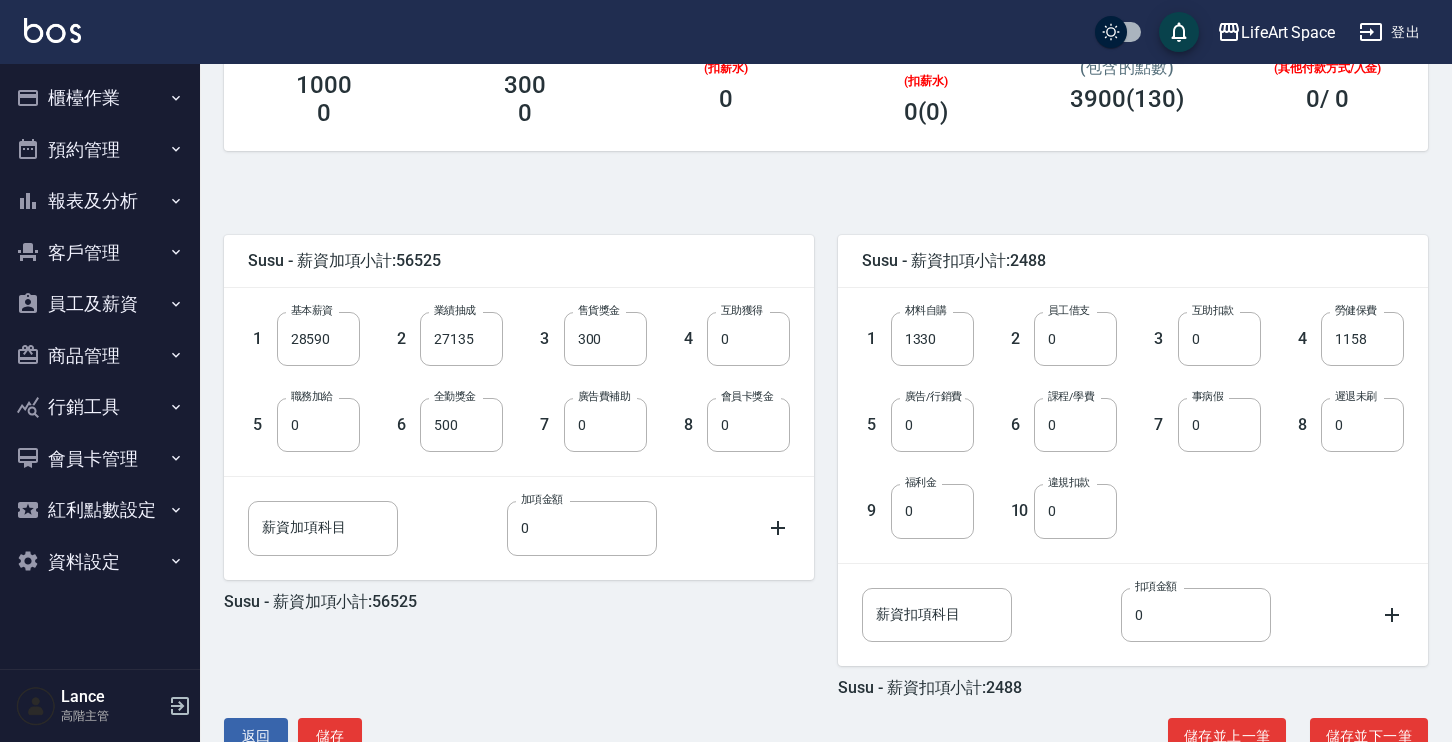 scroll, scrollTop: 387, scrollLeft: 0, axis: vertical 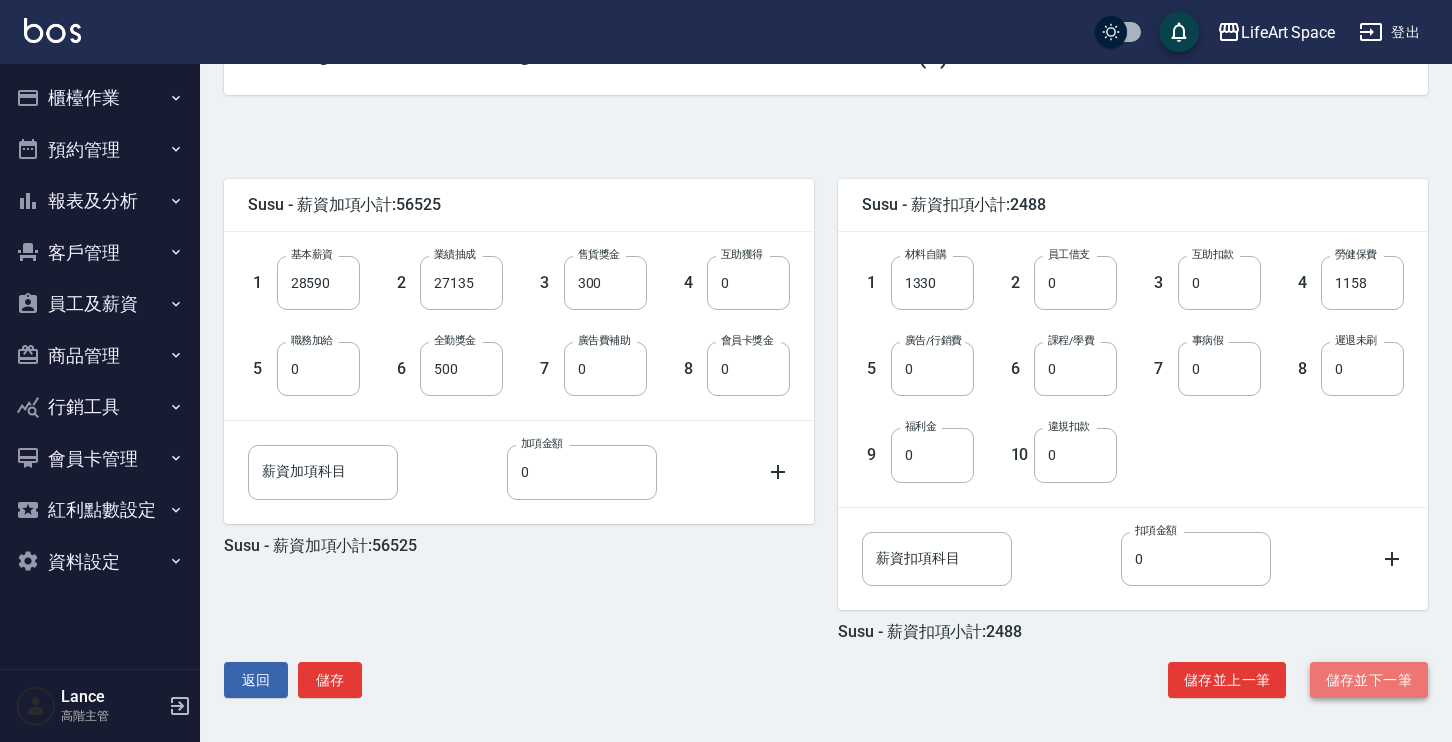 click on "儲存並下一筆" at bounding box center [1369, 680] 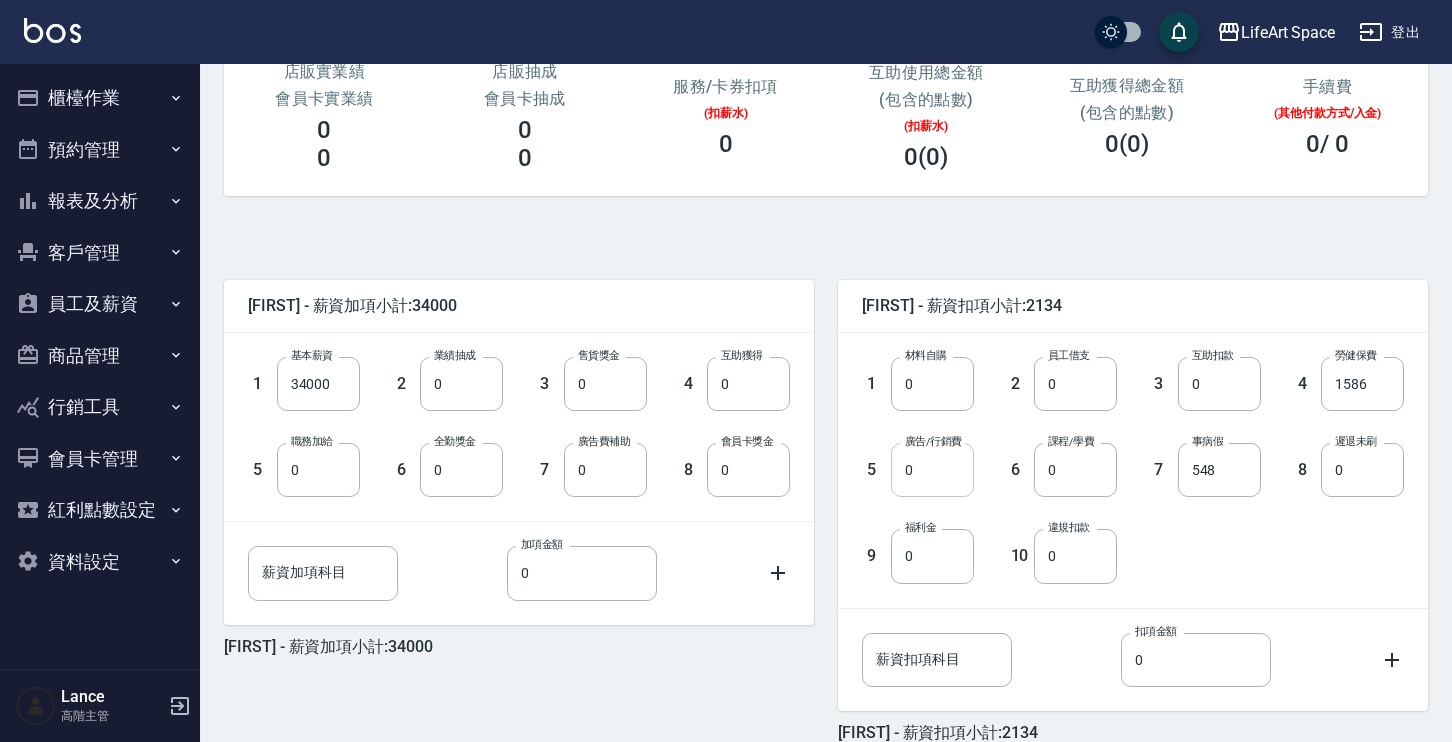 scroll, scrollTop: 387, scrollLeft: 0, axis: vertical 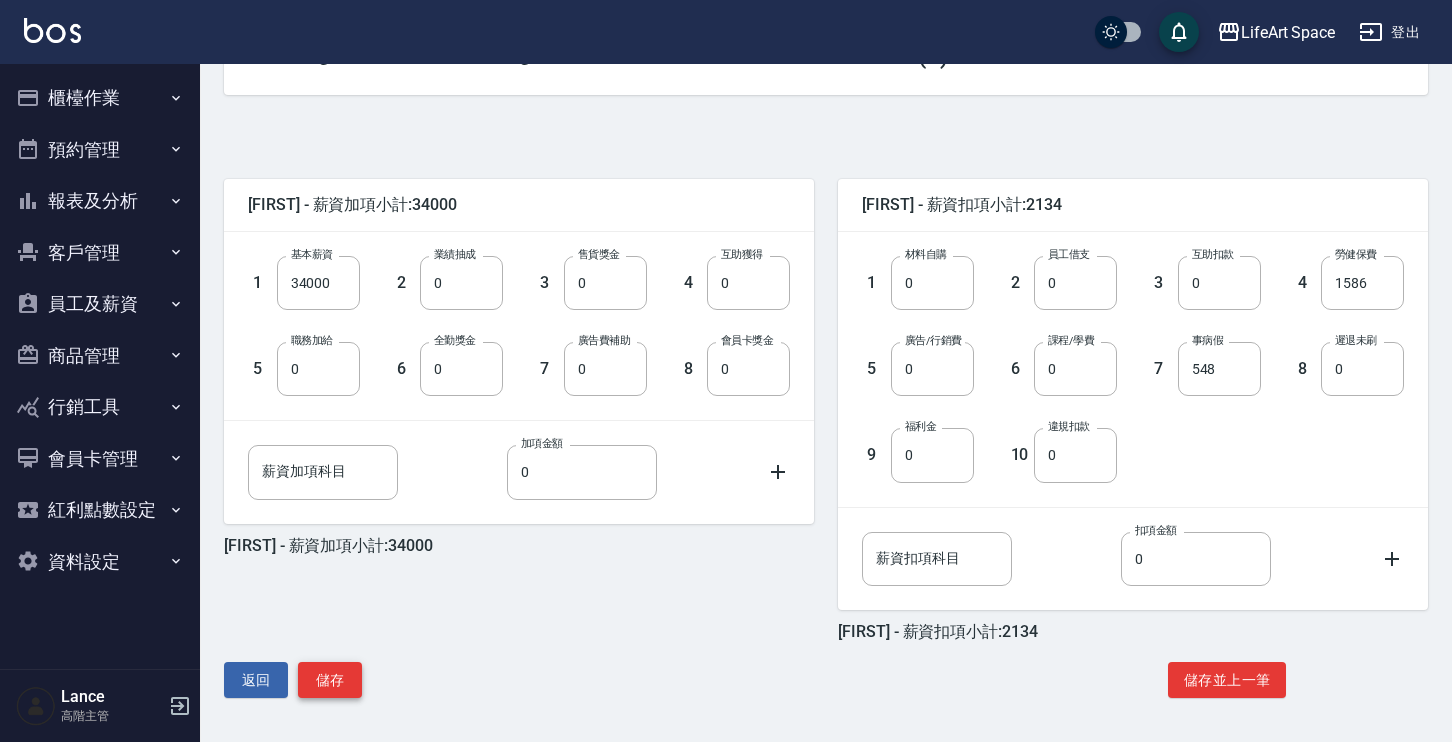click on "儲存" at bounding box center [330, 680] 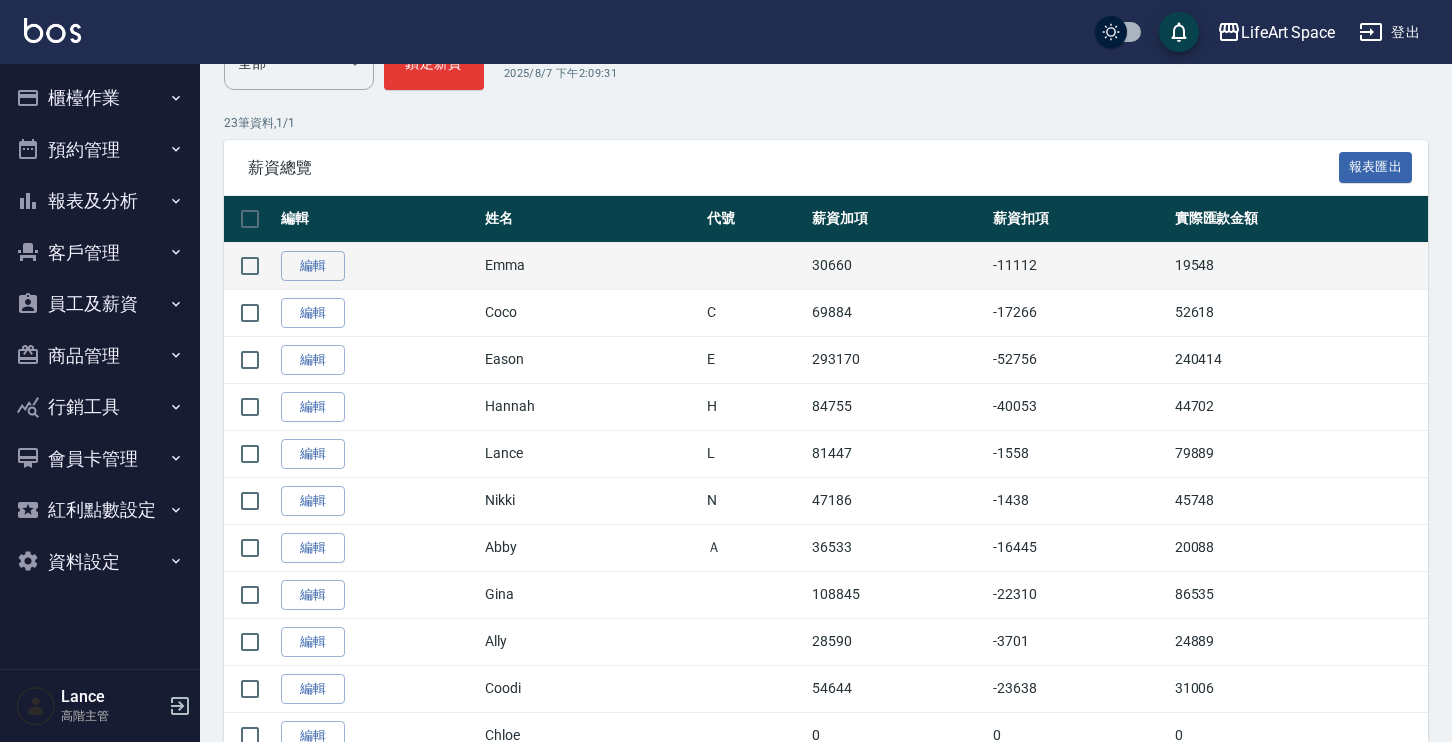 scroll, scrollTop: 0, scrollLeft: 0, axis: both 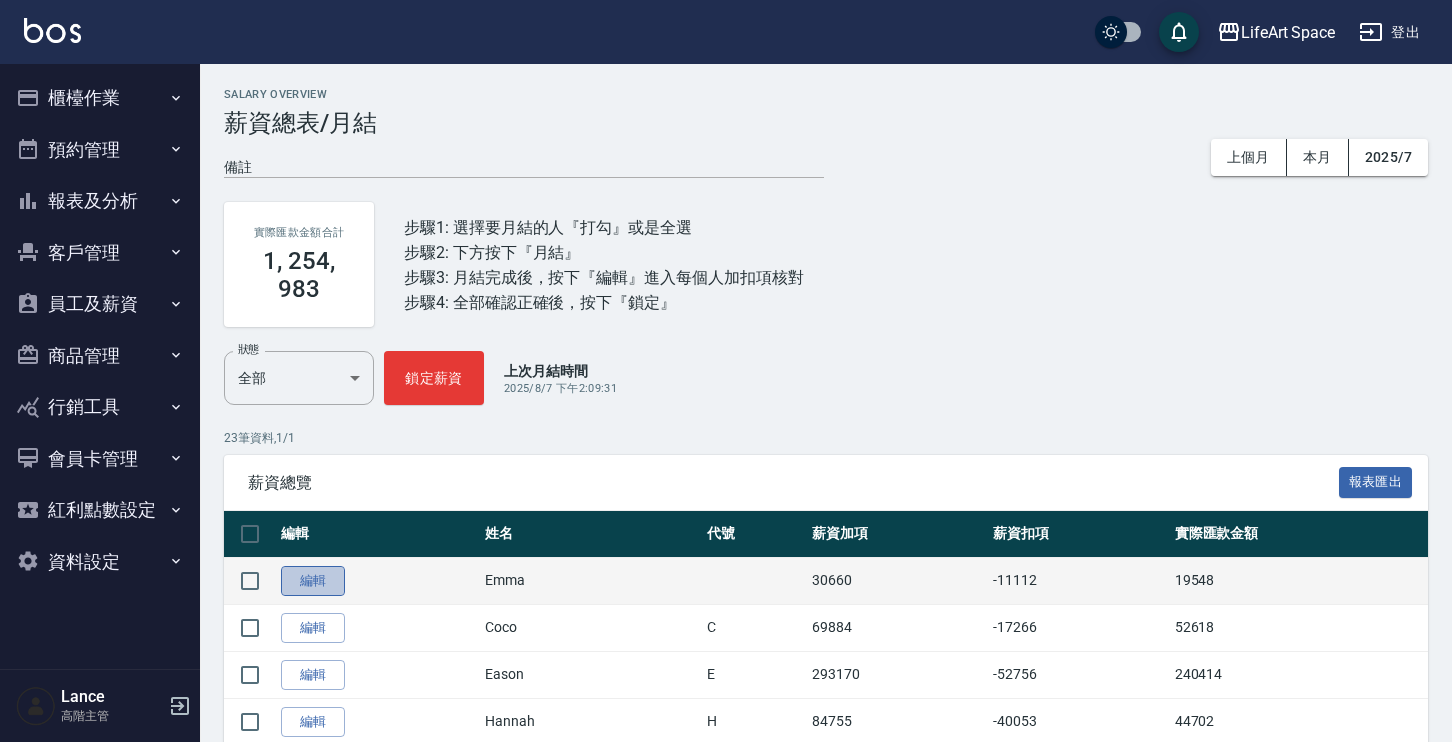 click on "編輯" at bounding box center [313, 581] 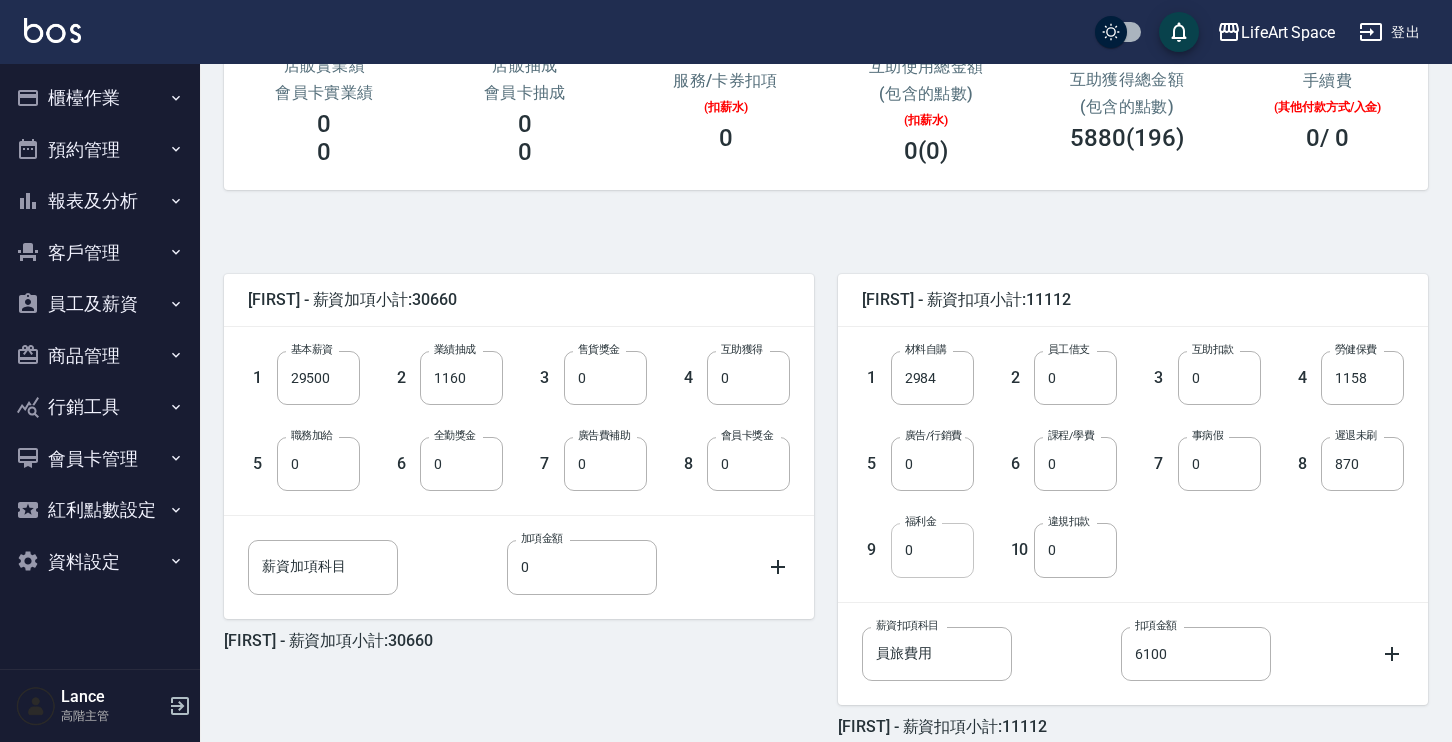 scroll, scrollTop: 387, scrollLeft: 0, axis: vertical 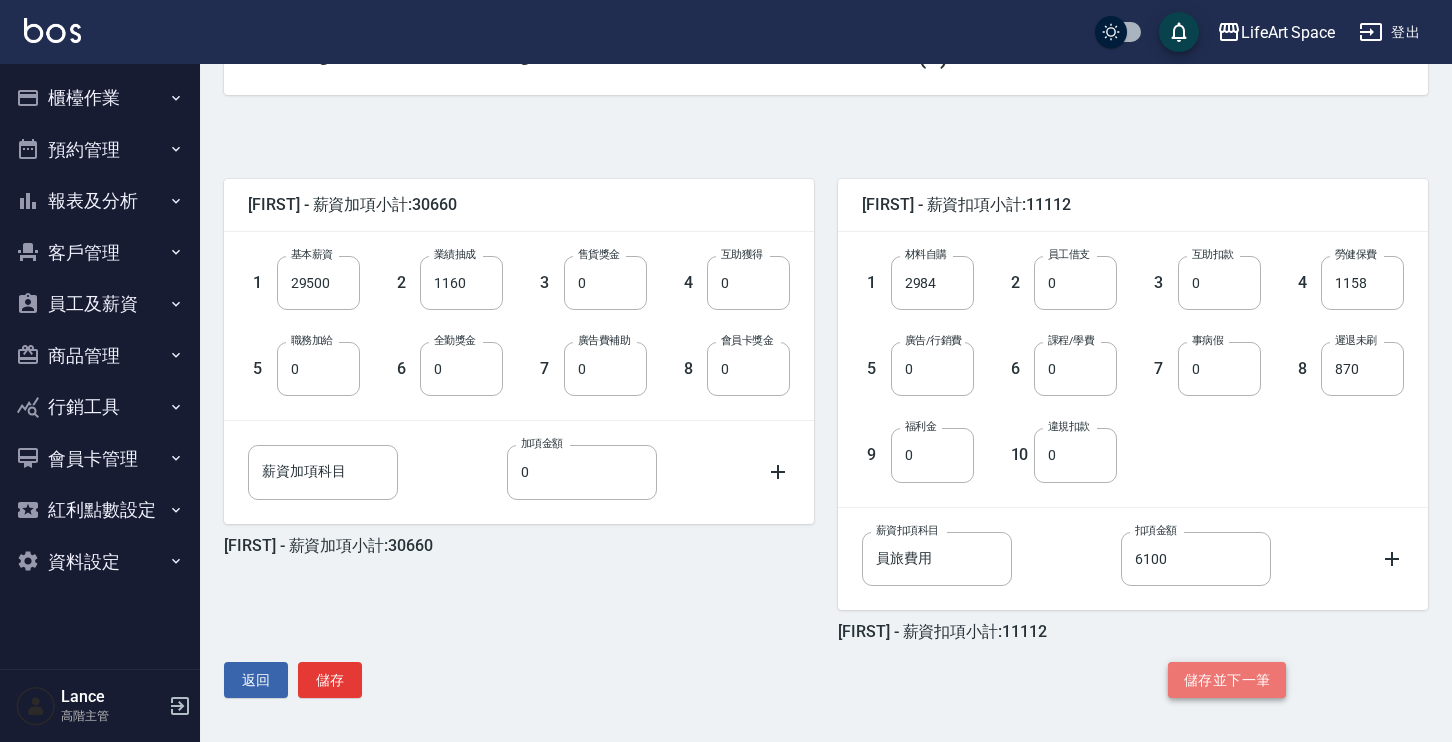 click on "儲存並下一筆" 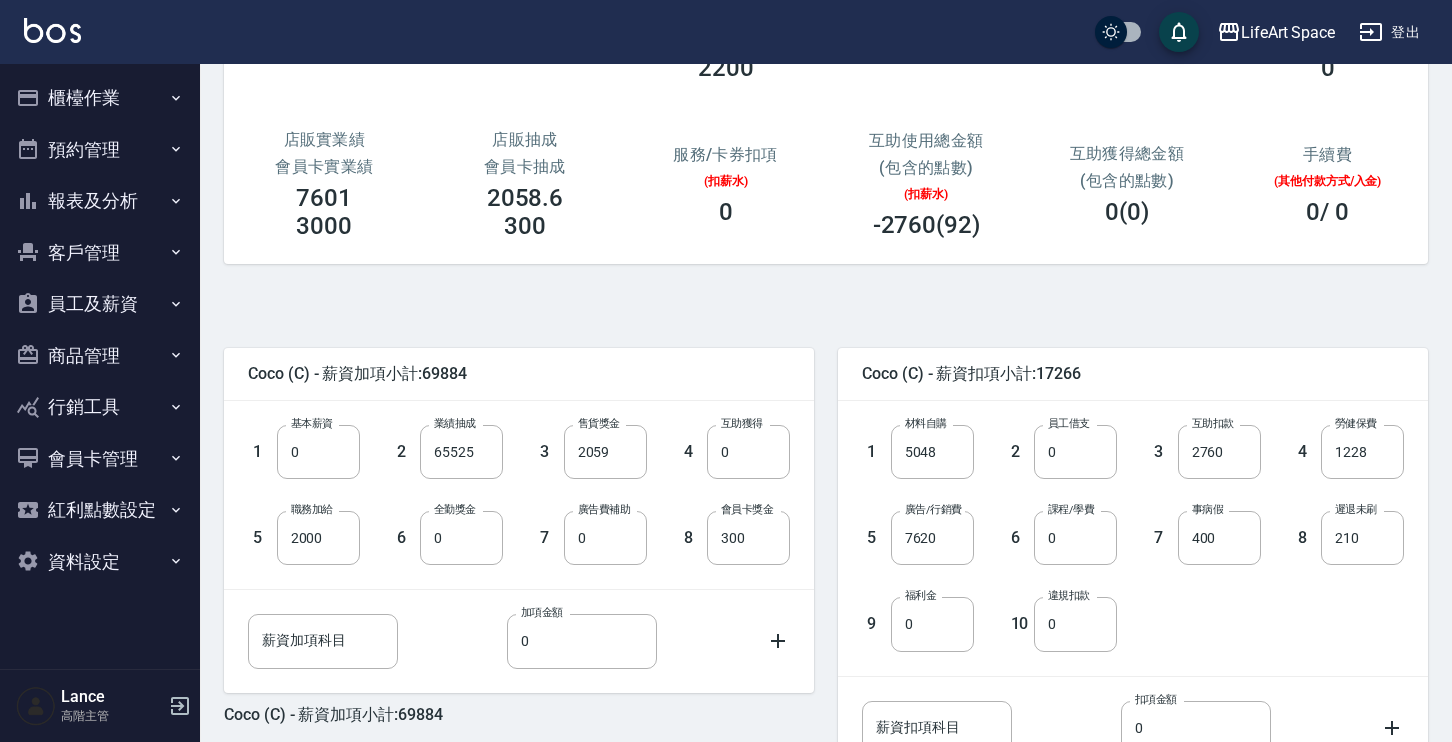 scroll, scrollTop: 387, scrollLeft: 0, axis: vertical 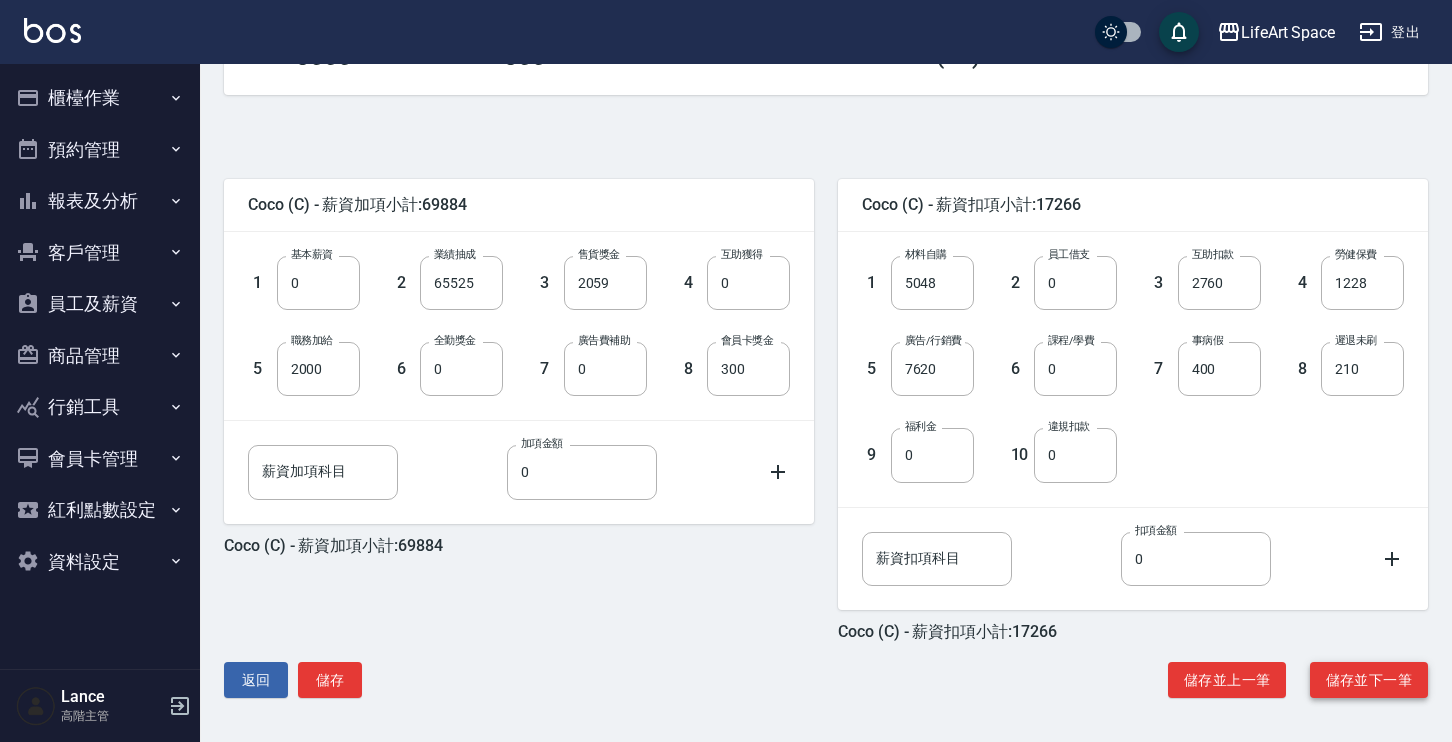 click on "儲存並下一筆" at bounding box center [1369, 680] 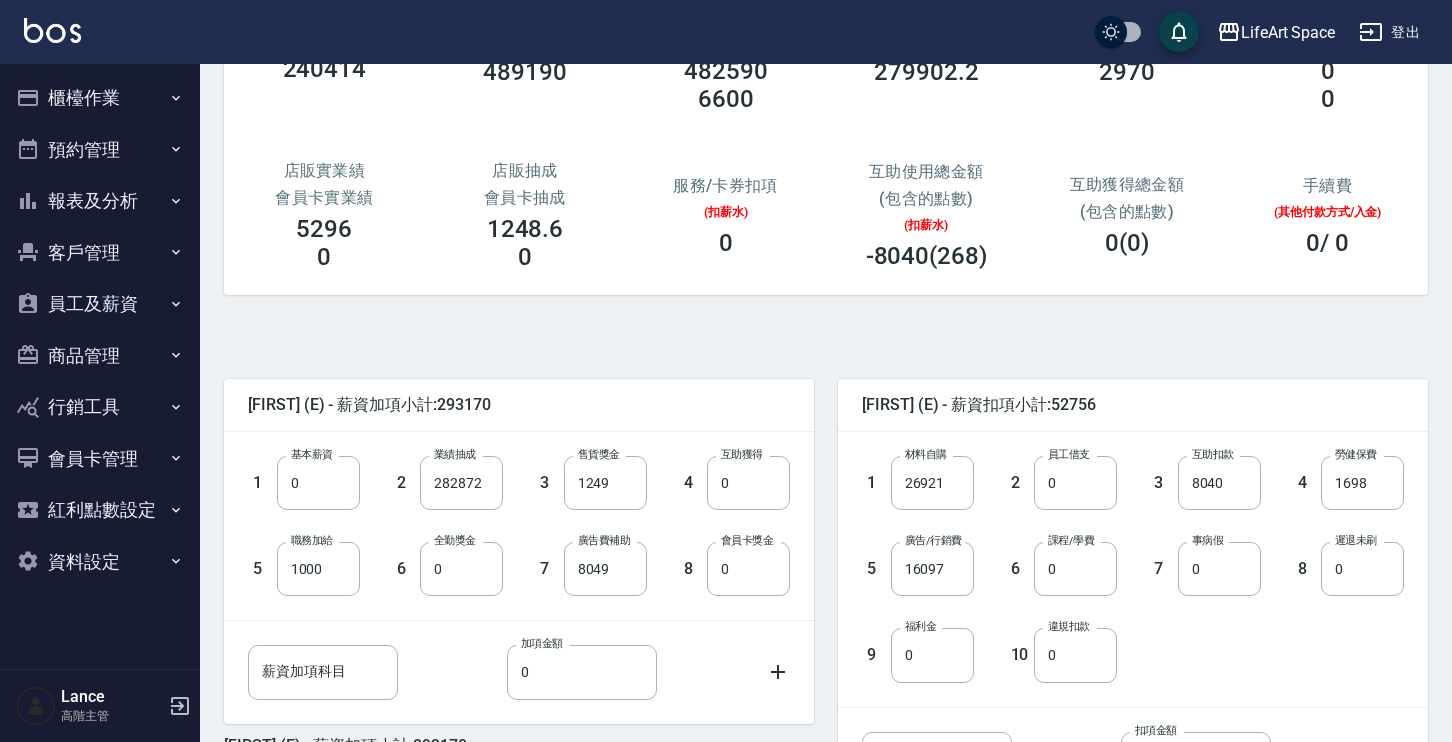 scroll, scrollTop: 367, scrollLeft: 0, axis: vertical 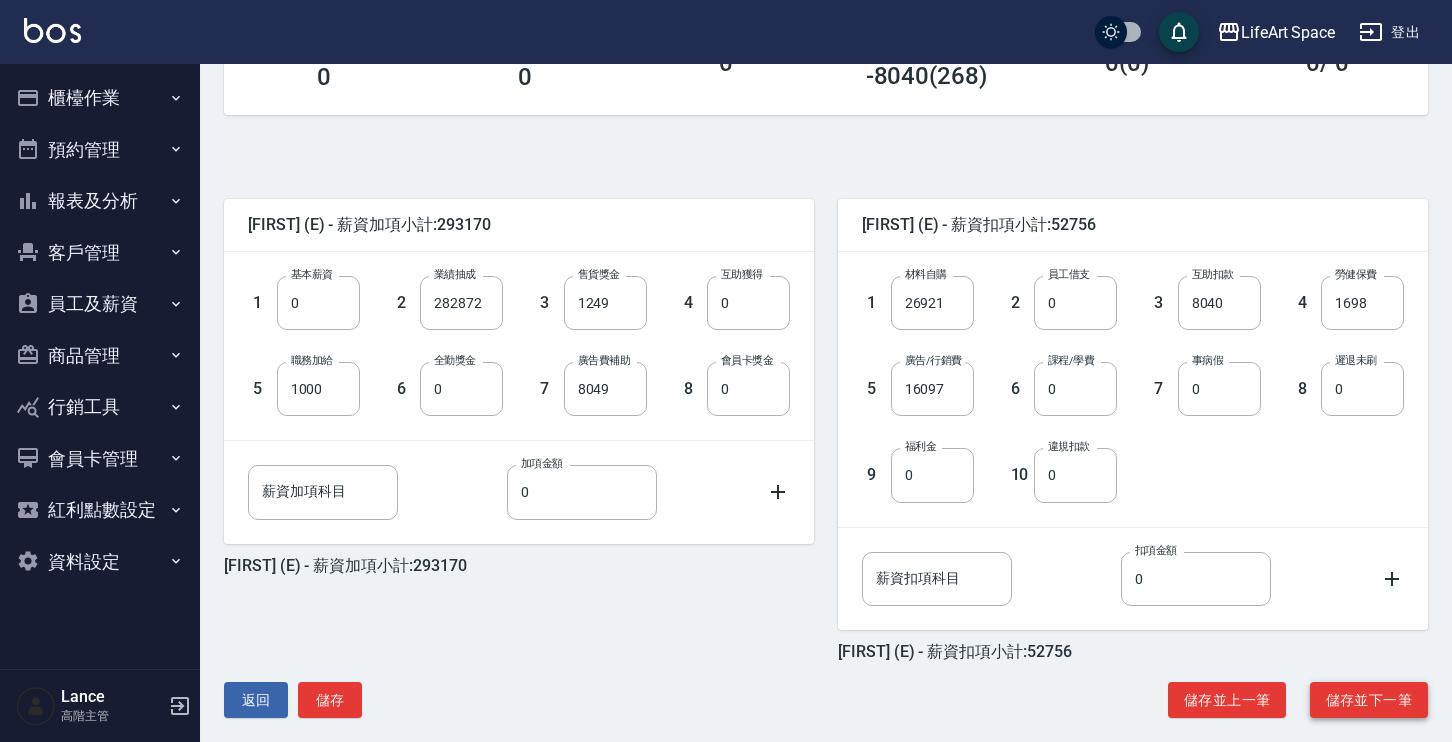 click on "儲存並下一筆" at bounding box center (1369, 700) 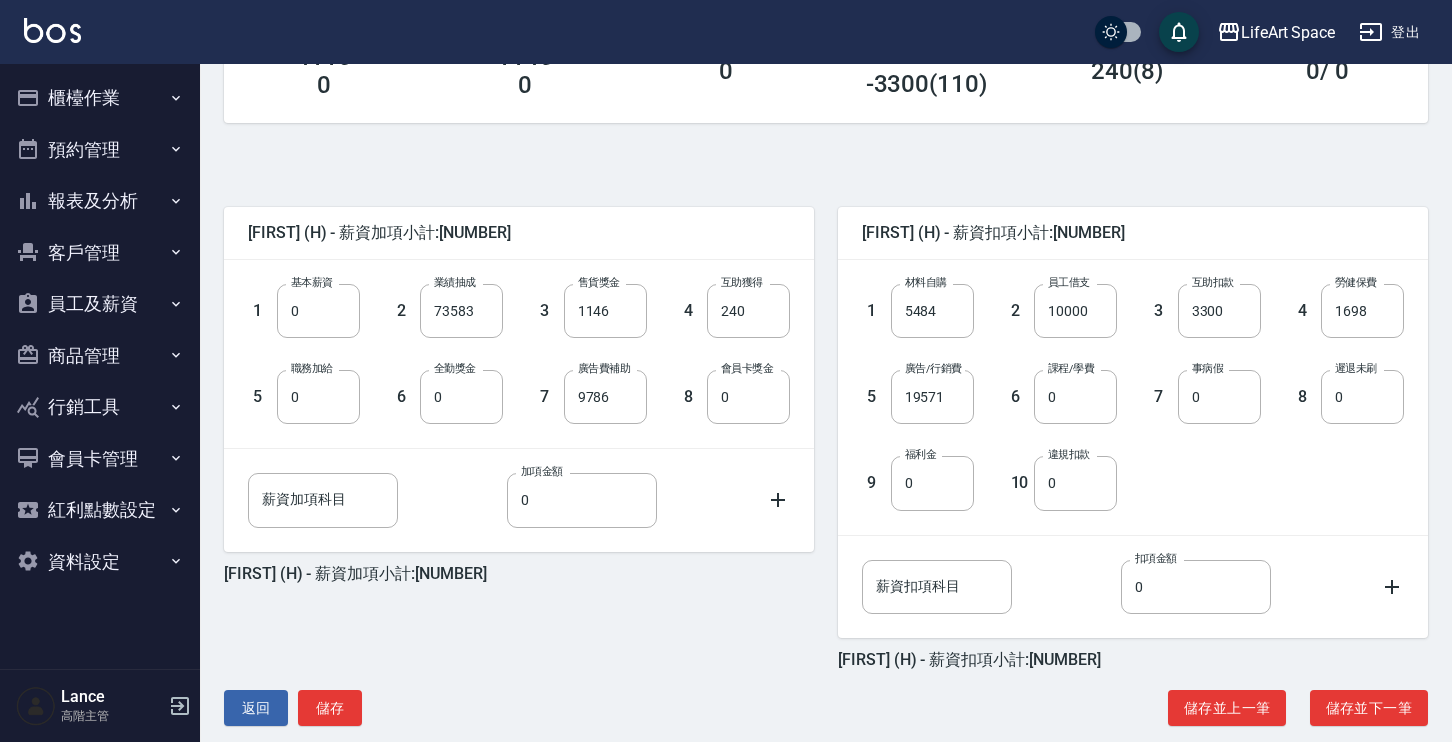 scroll, scrollTop: 387, scrollLeft: 0, axis: vertical 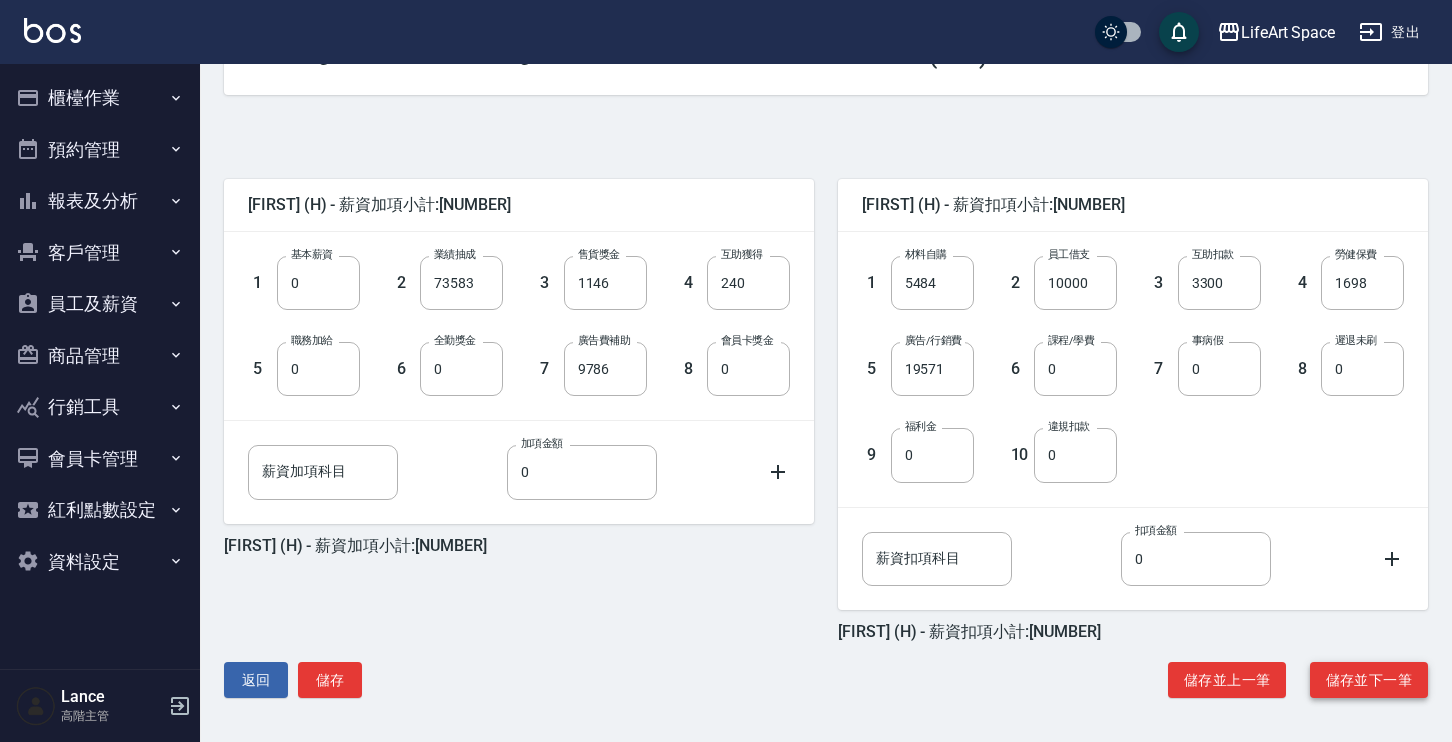 click on "儲存並下一筆" at bounding box center [1369, 680] 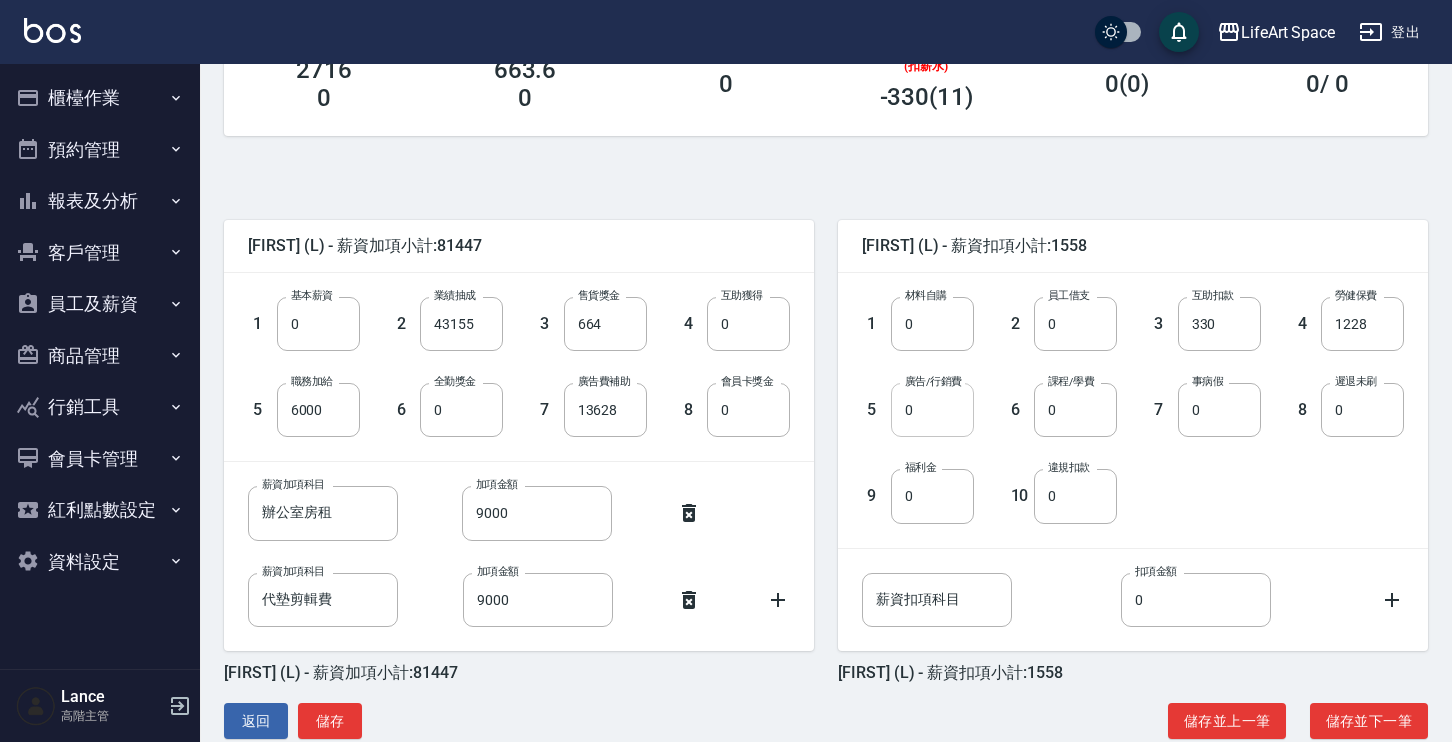 scroll, scrollTop: 387, scrollLeft: 0, axis: vertical 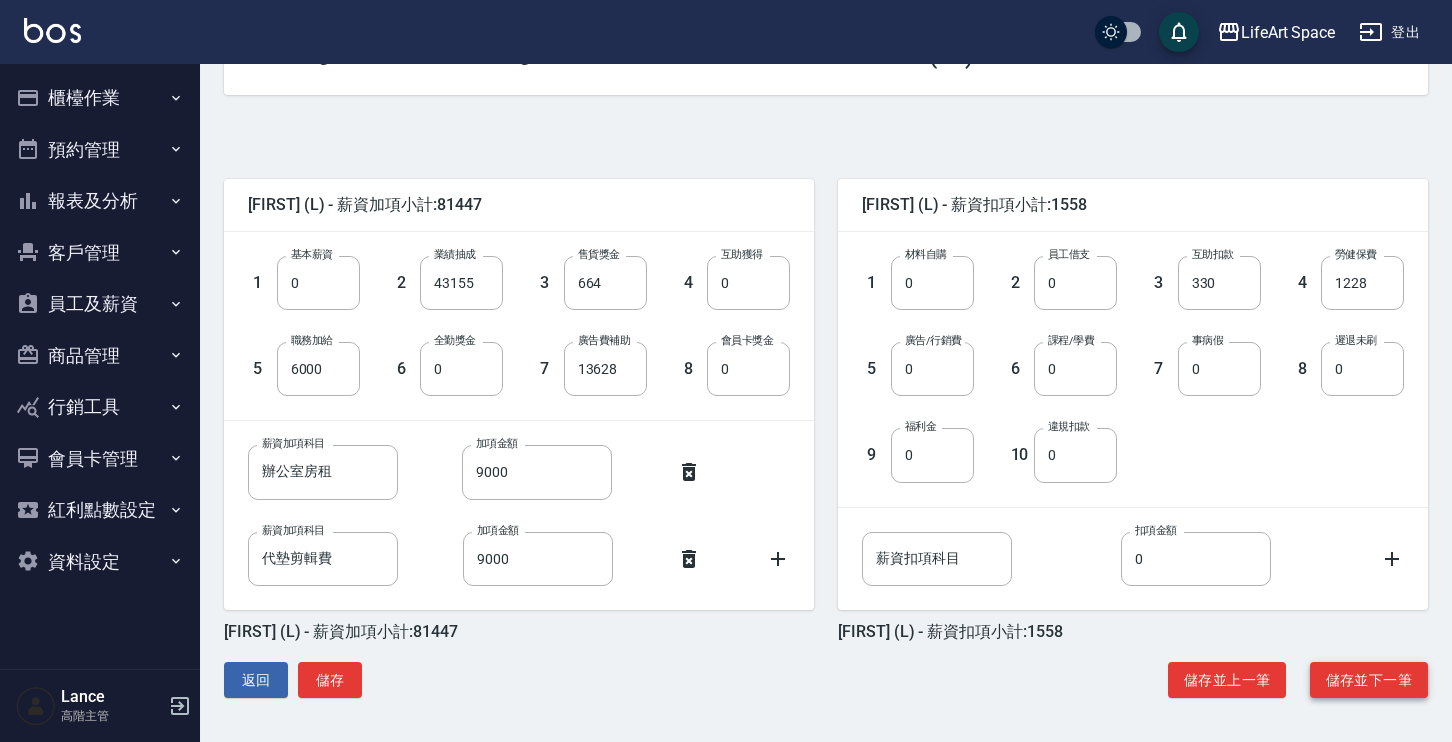 click on "儲存並下一筆" at bounding box center [1369, 680] 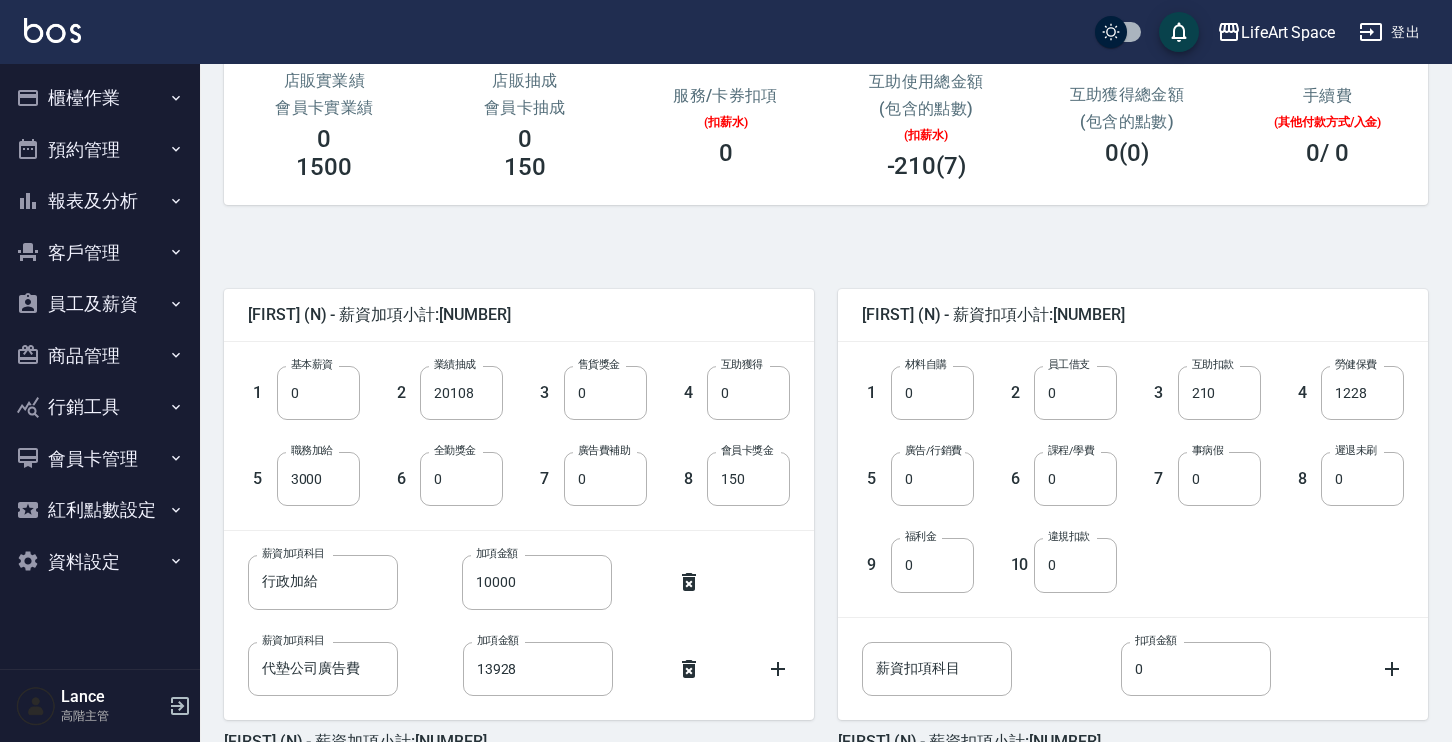 scroll, scrollTop: 387, scrollLeft: 0, axis: vertical 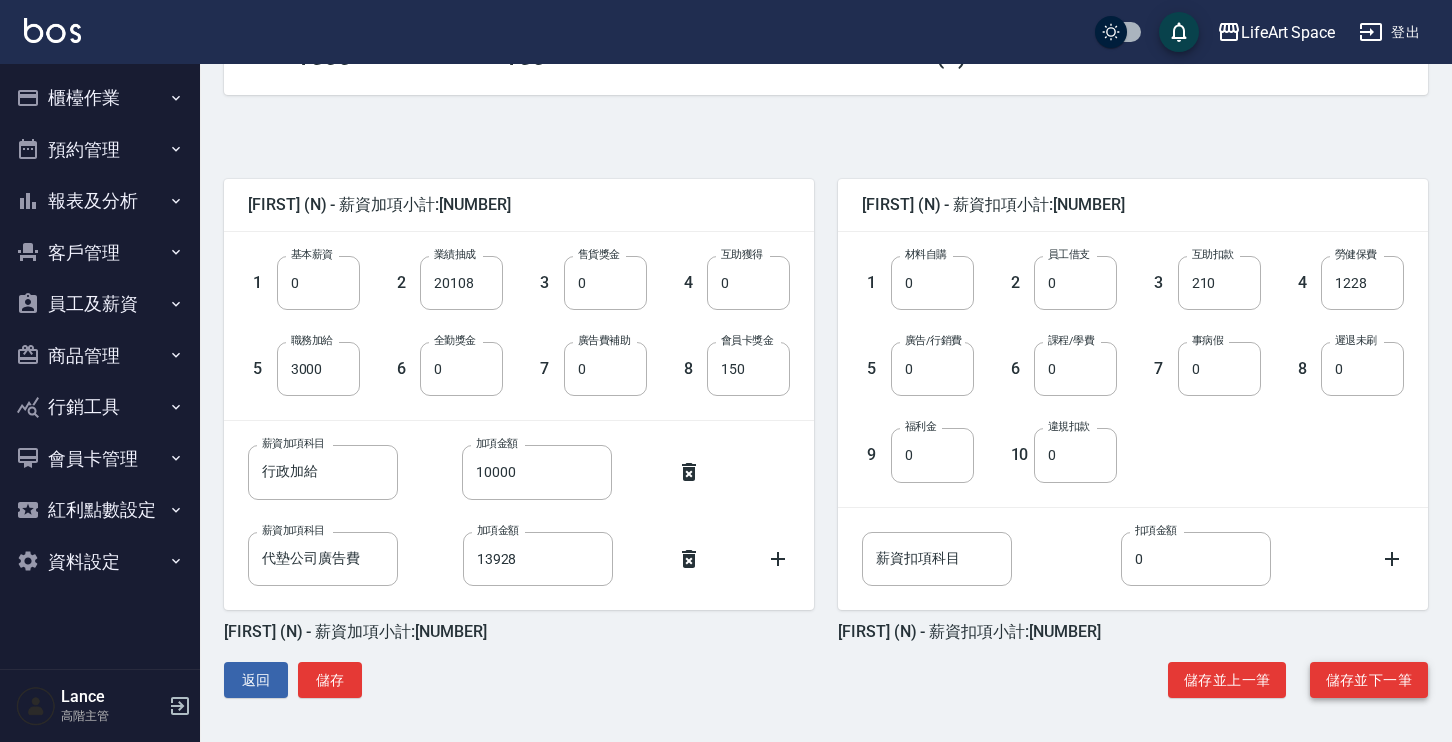 click on "儲存並下一筆" at bounding box center (1369, 680) 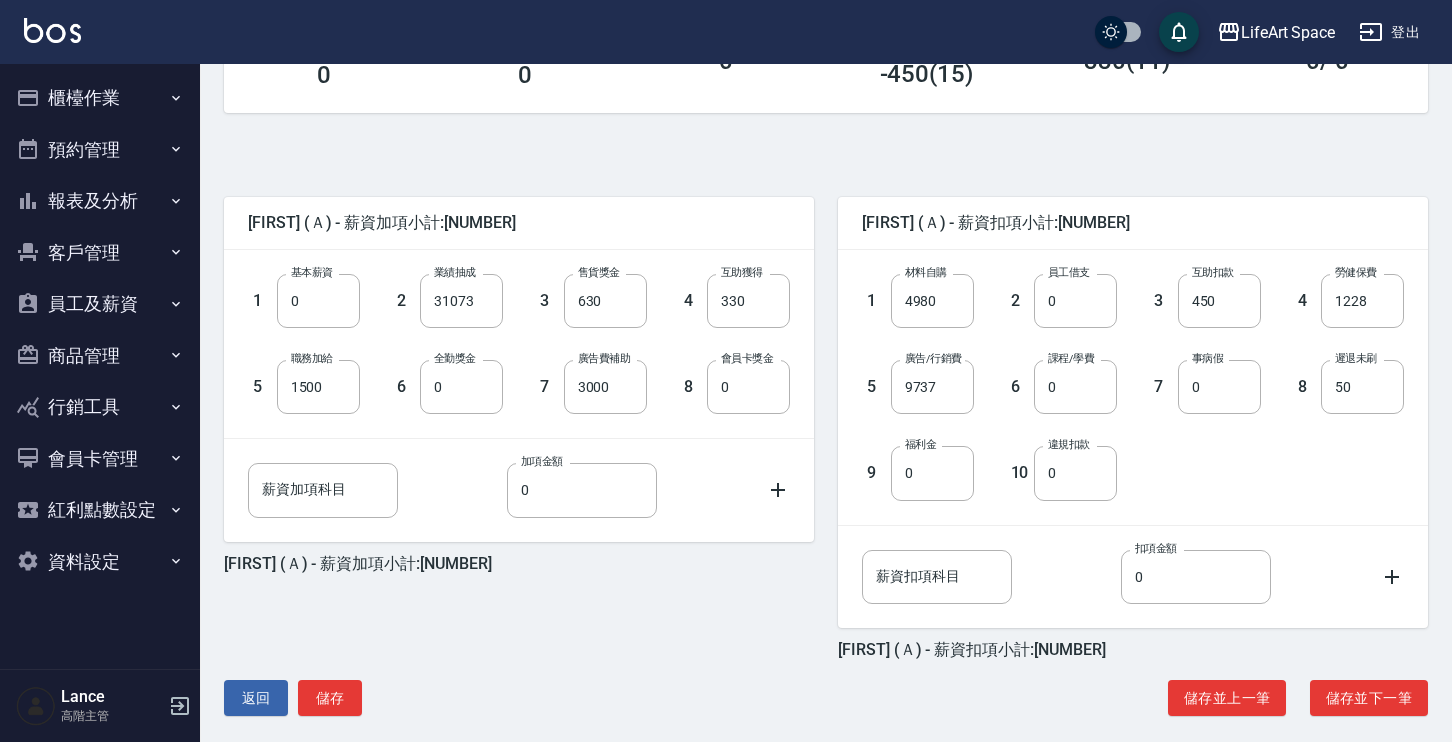 scroll, scrollTop: 387, scrollLeft: 0, axis: vertical 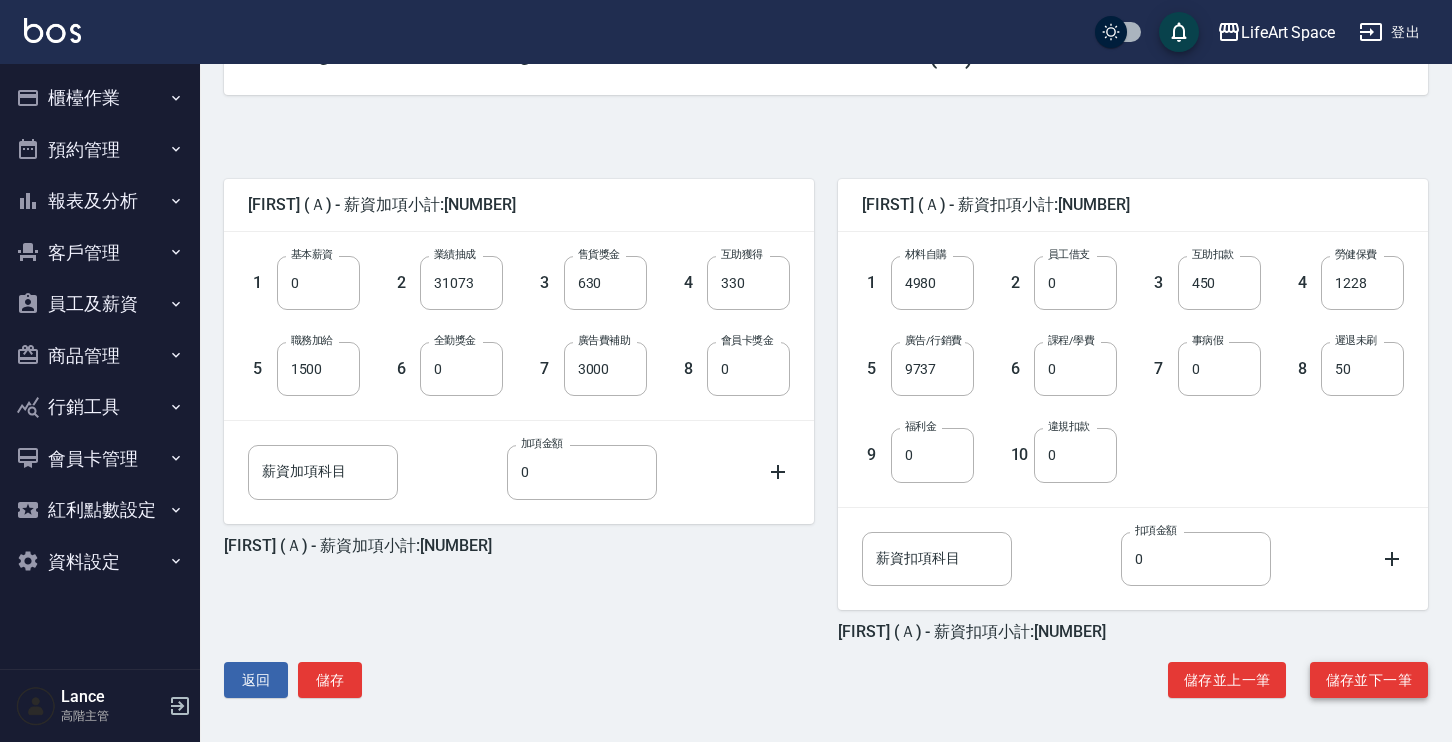click on "儲存並下一筆" at bounding box center [1369, 680] 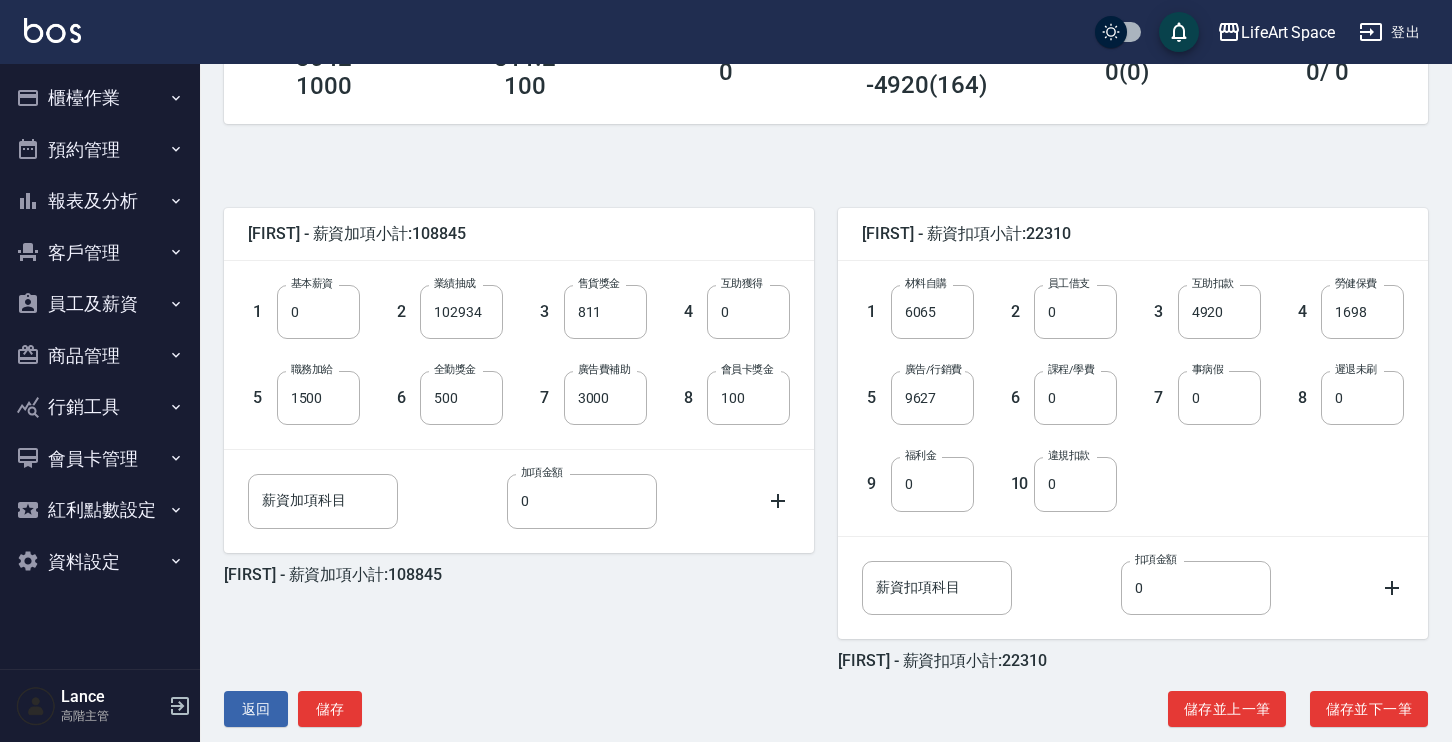 scroll, scrollTop: 387, scrollLeft: 0, axis: vertical 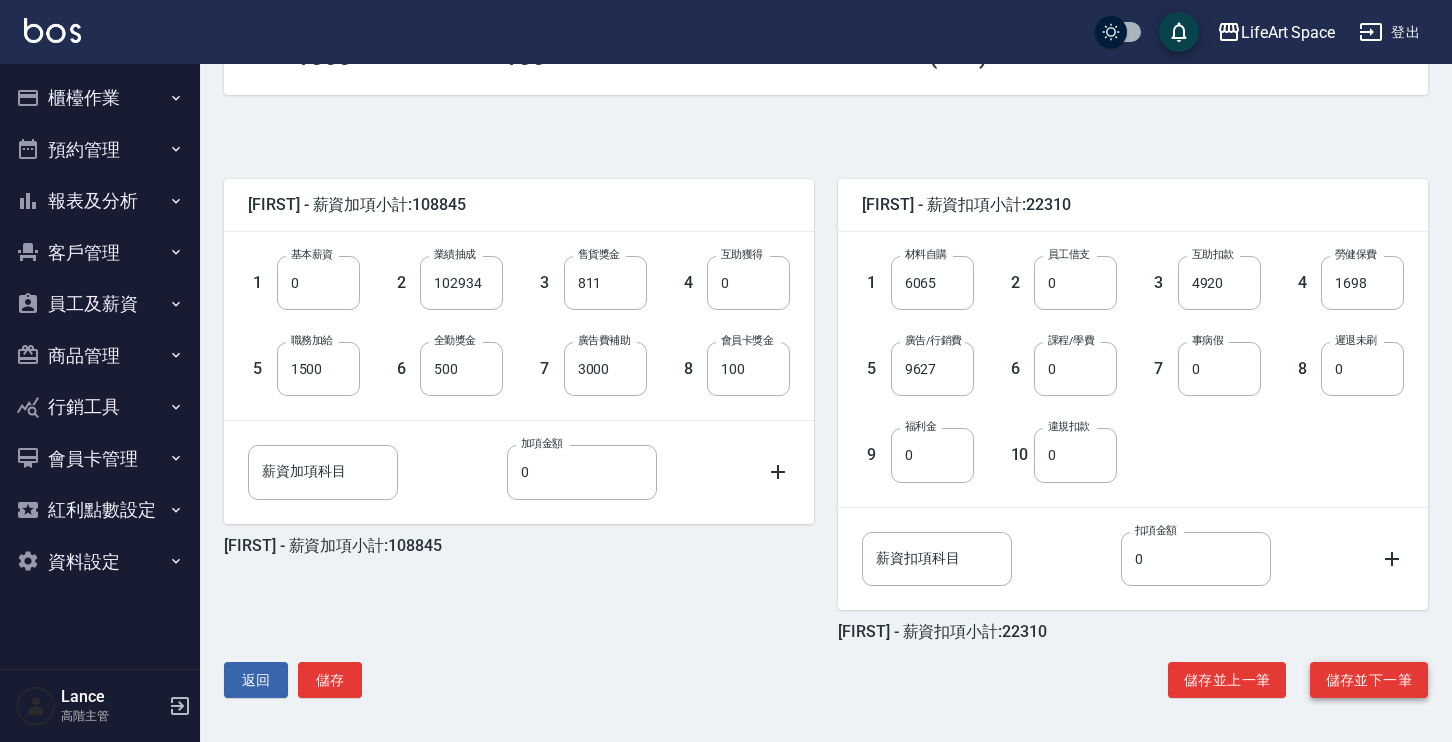 click on "儲存並下一筆" at bounding box center [1369, 680] 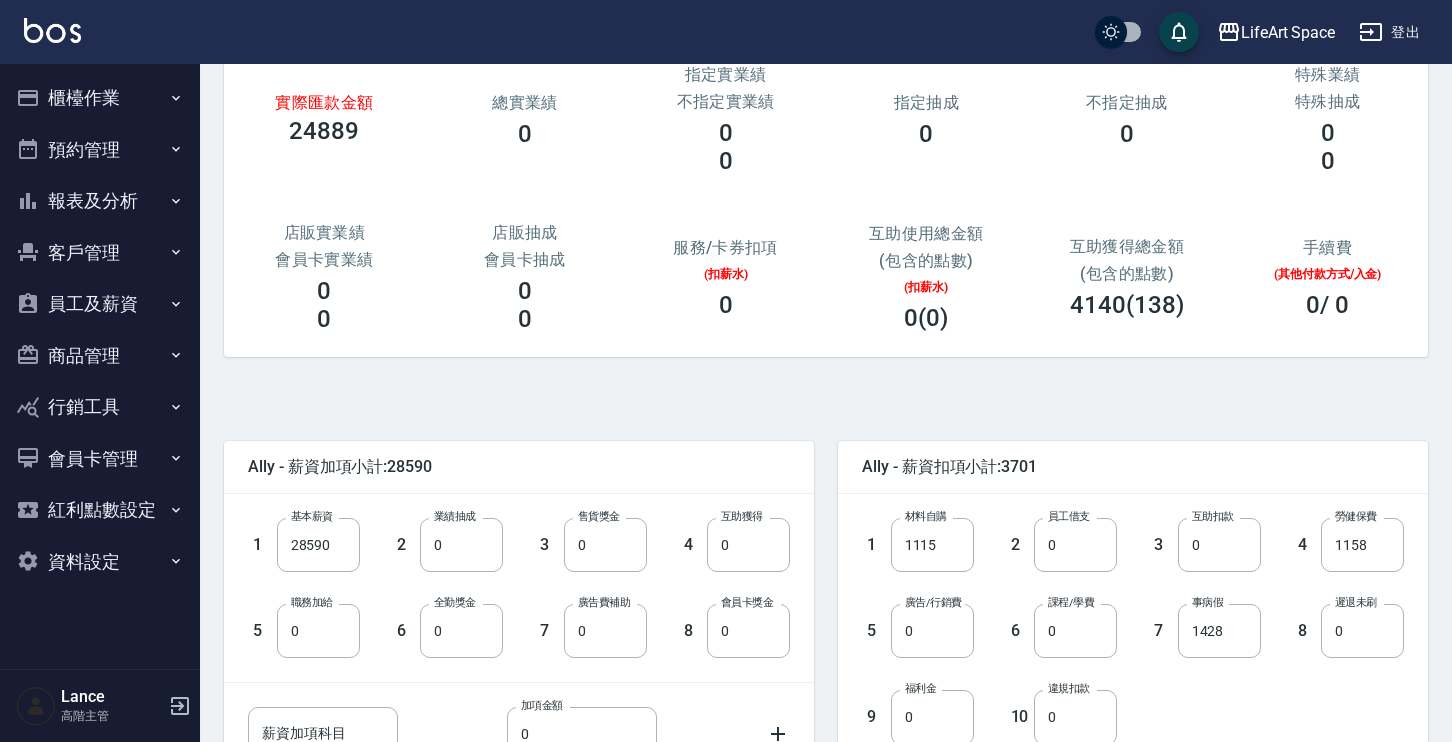 scroll, scrollTop: 387, scrollLeft: 0, axis: vertical 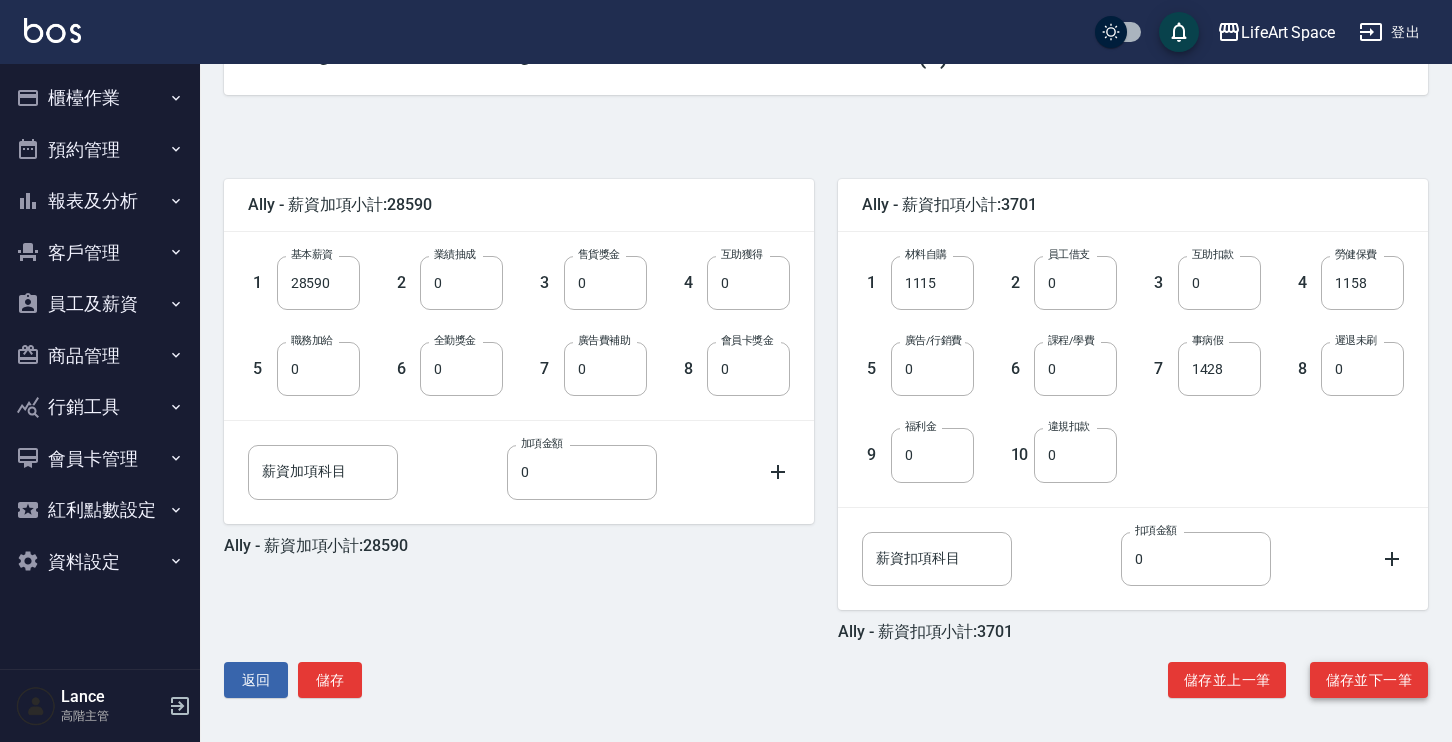 click on "儲存並下一筆" at bounding box center (1369, 680) 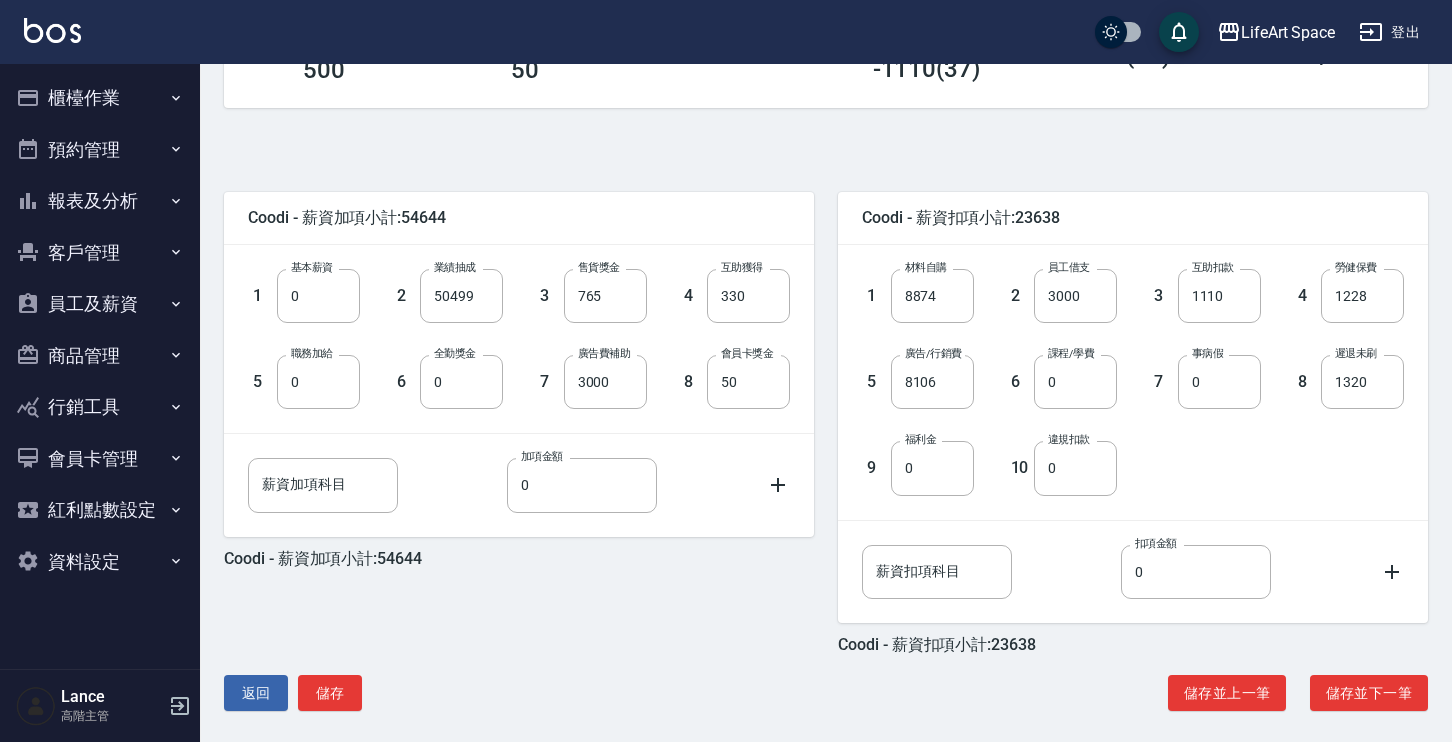 scroll, scrollTop: 387, scrollLeft: 0, axis: vertical 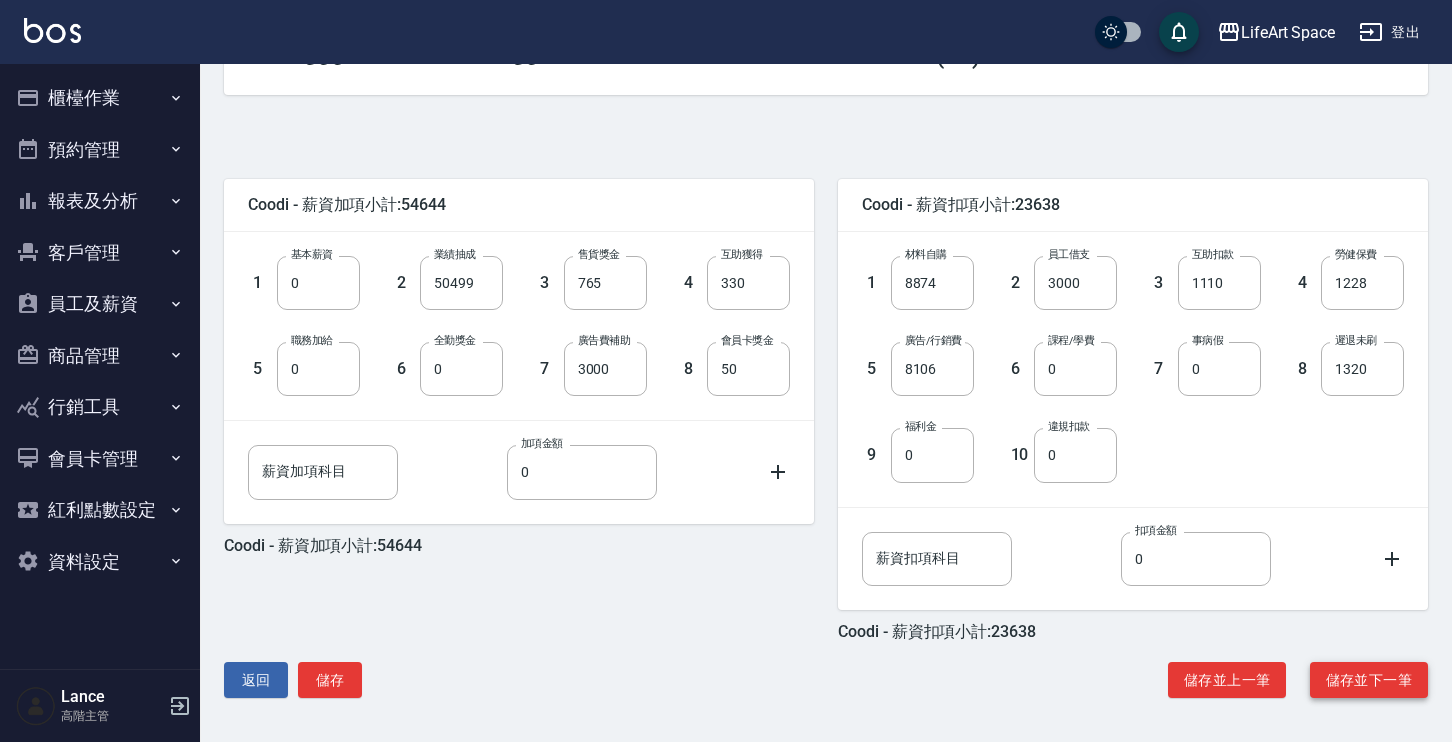 click on "儲存並下一筆" at bounding box center [1369, 680] 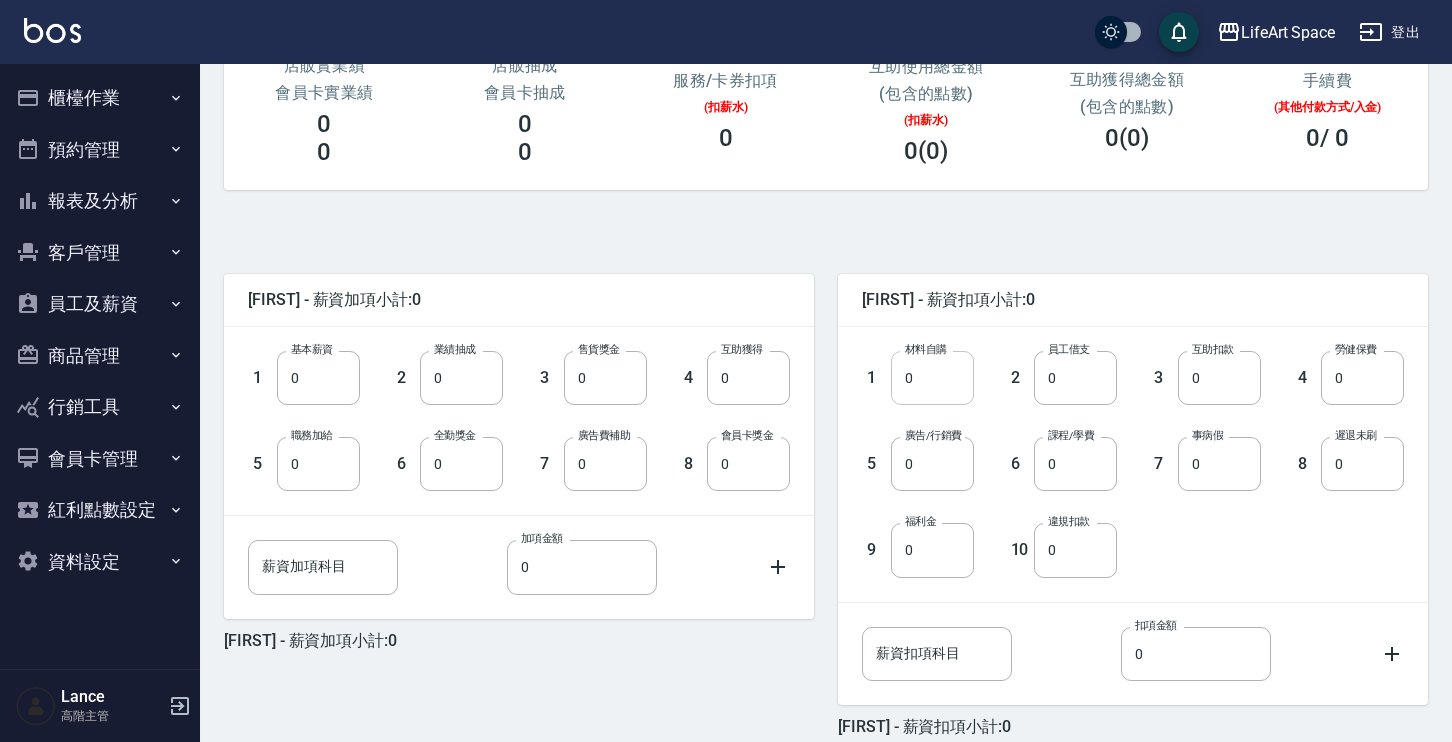 scroll, scrollTop: 387, scrollLeft: 0, axis: vertical 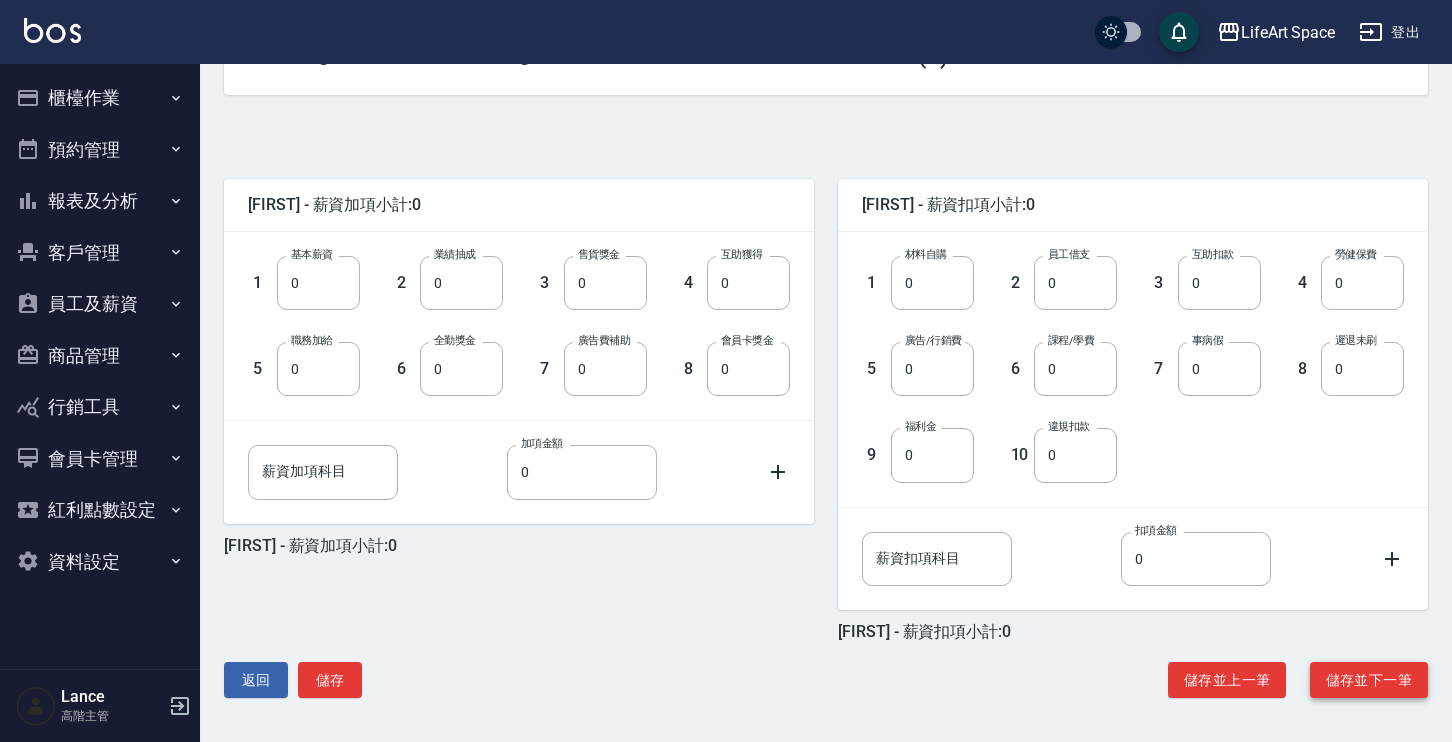 click on "儲存並下一筆" at bounding box center (1369, 680) 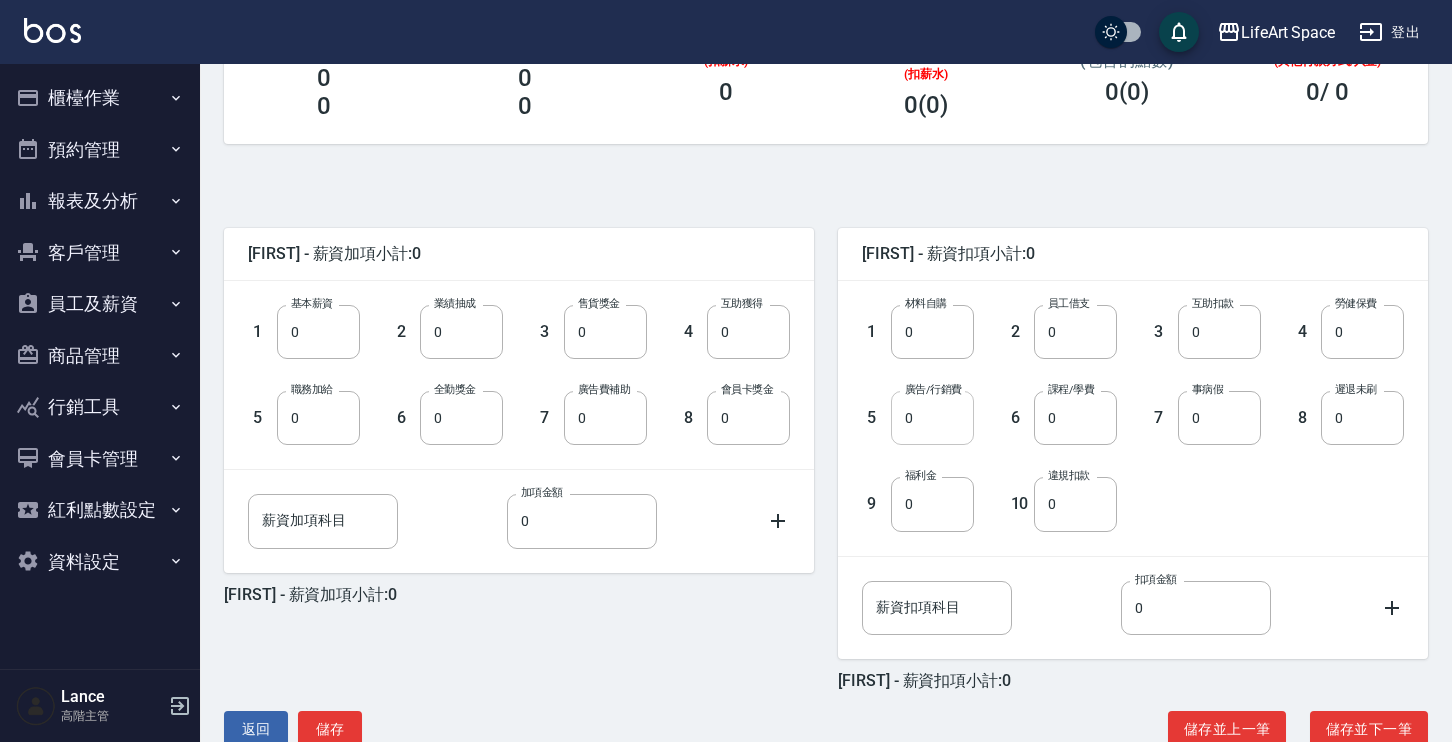 scroll, scrollTop: 387, scrollLeft: 0, axis: vertical 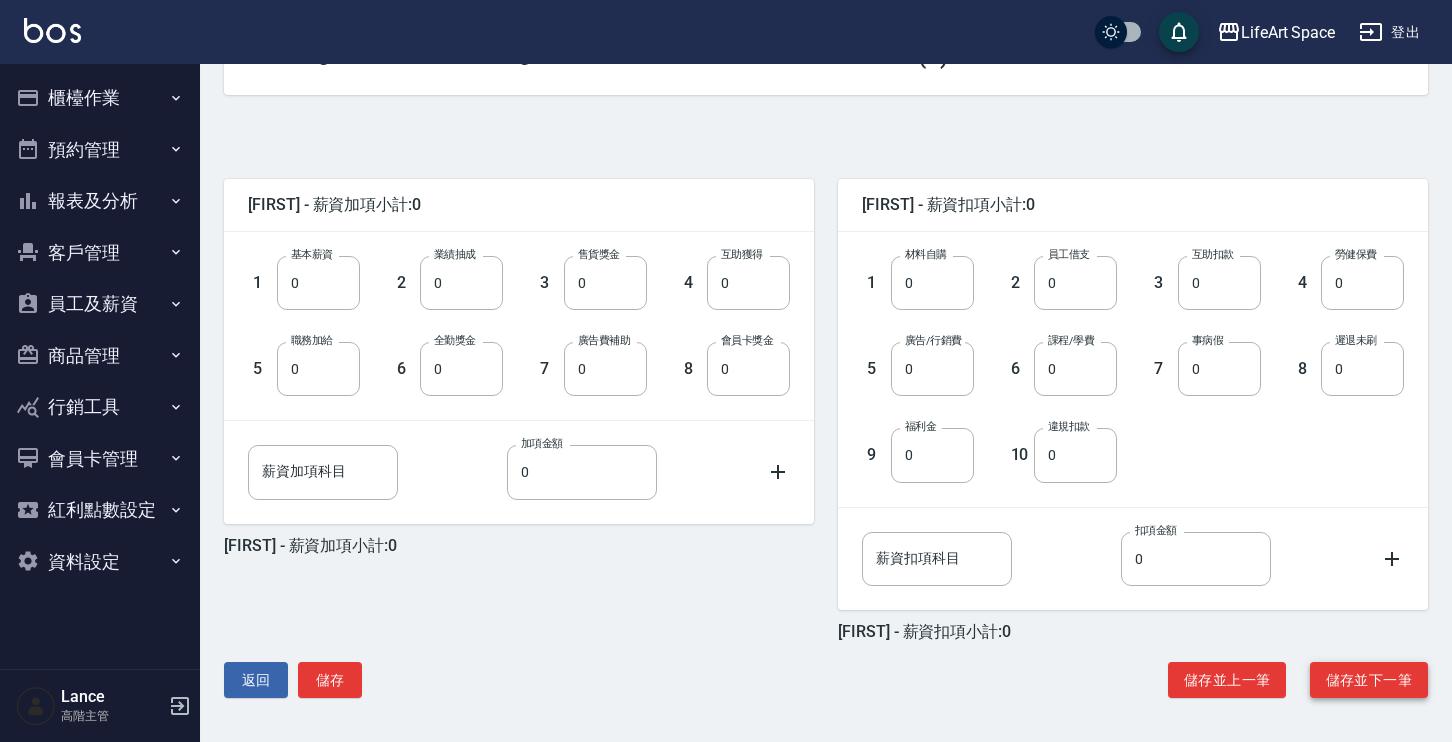 click on "儲存並下一筆" at bounding box center [1369, 680] 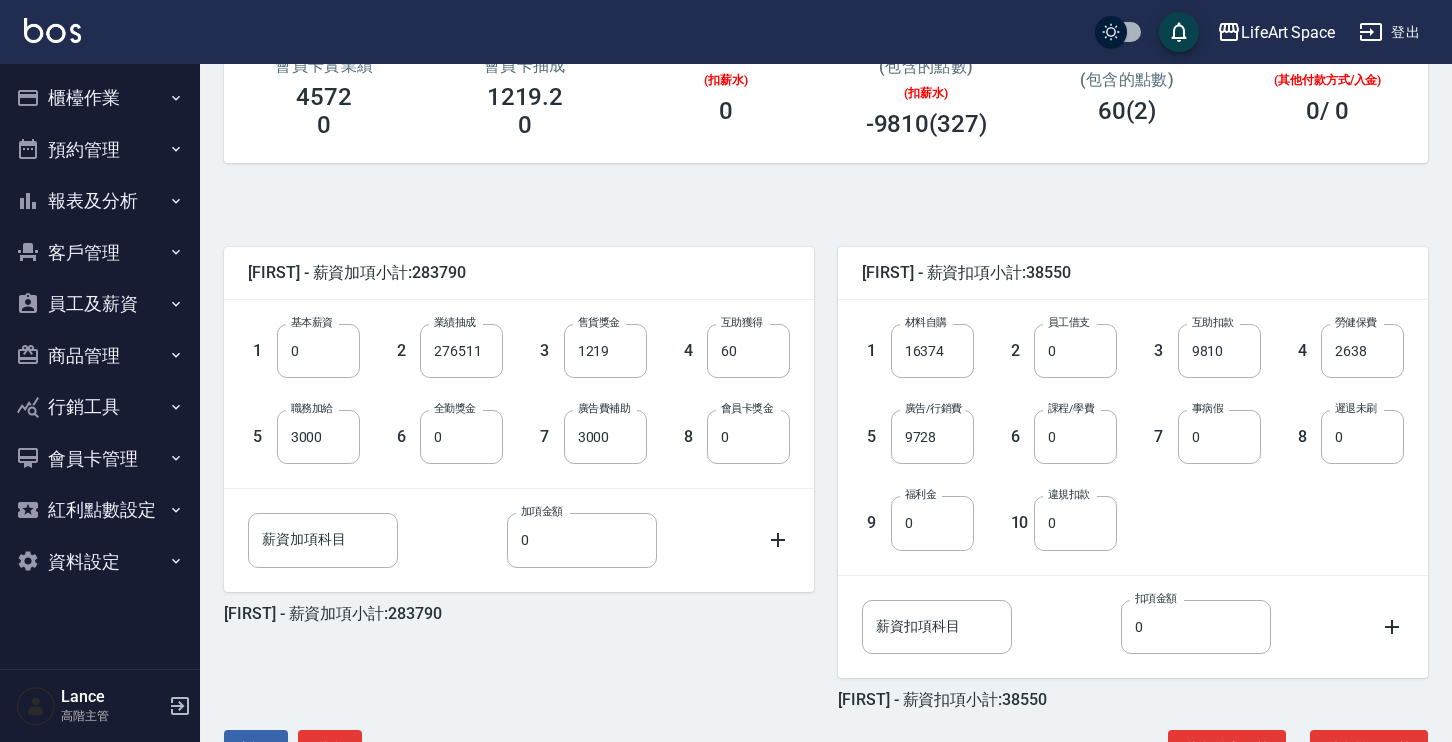 scroll, scrollTop: 387, scrollLeft: 0, axis: vertical 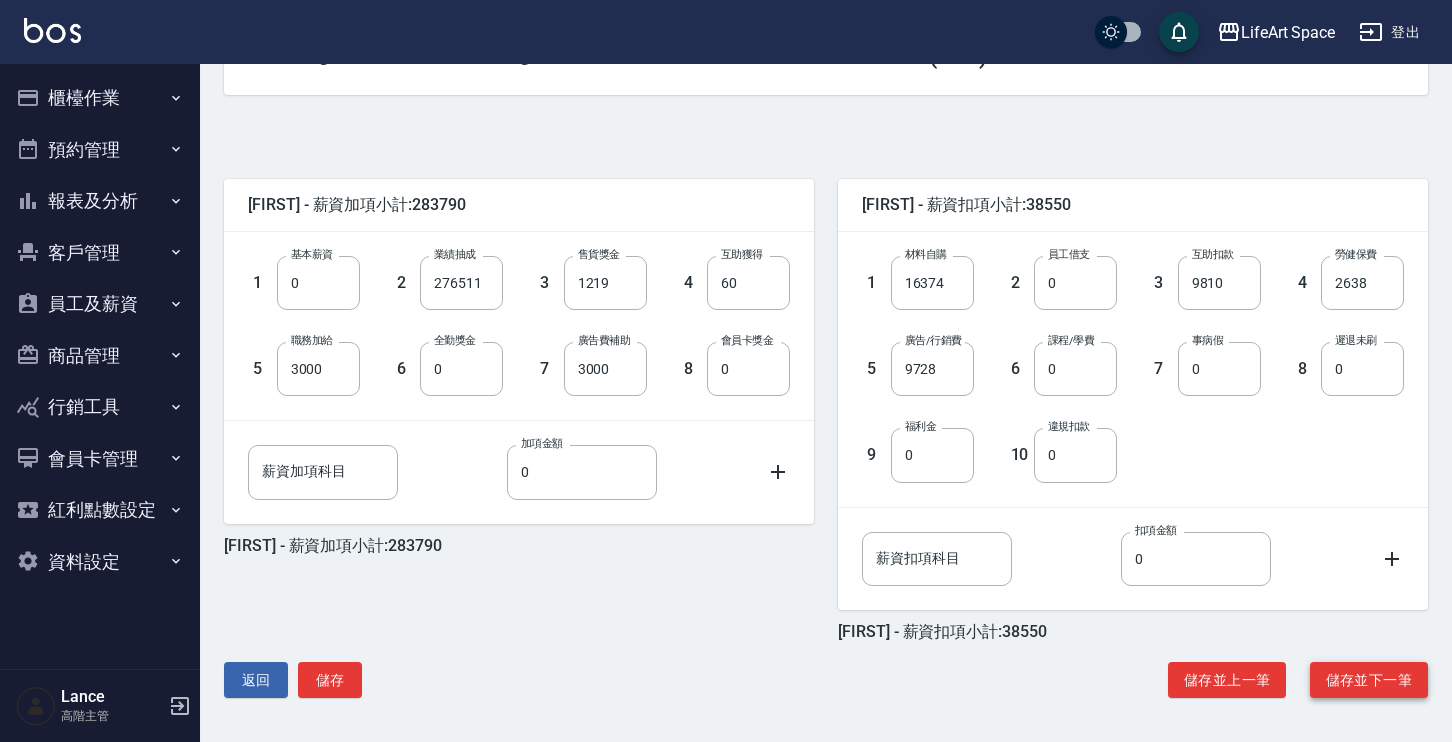 click on "儲存並下一筆" at bounding box center (1369, 680) 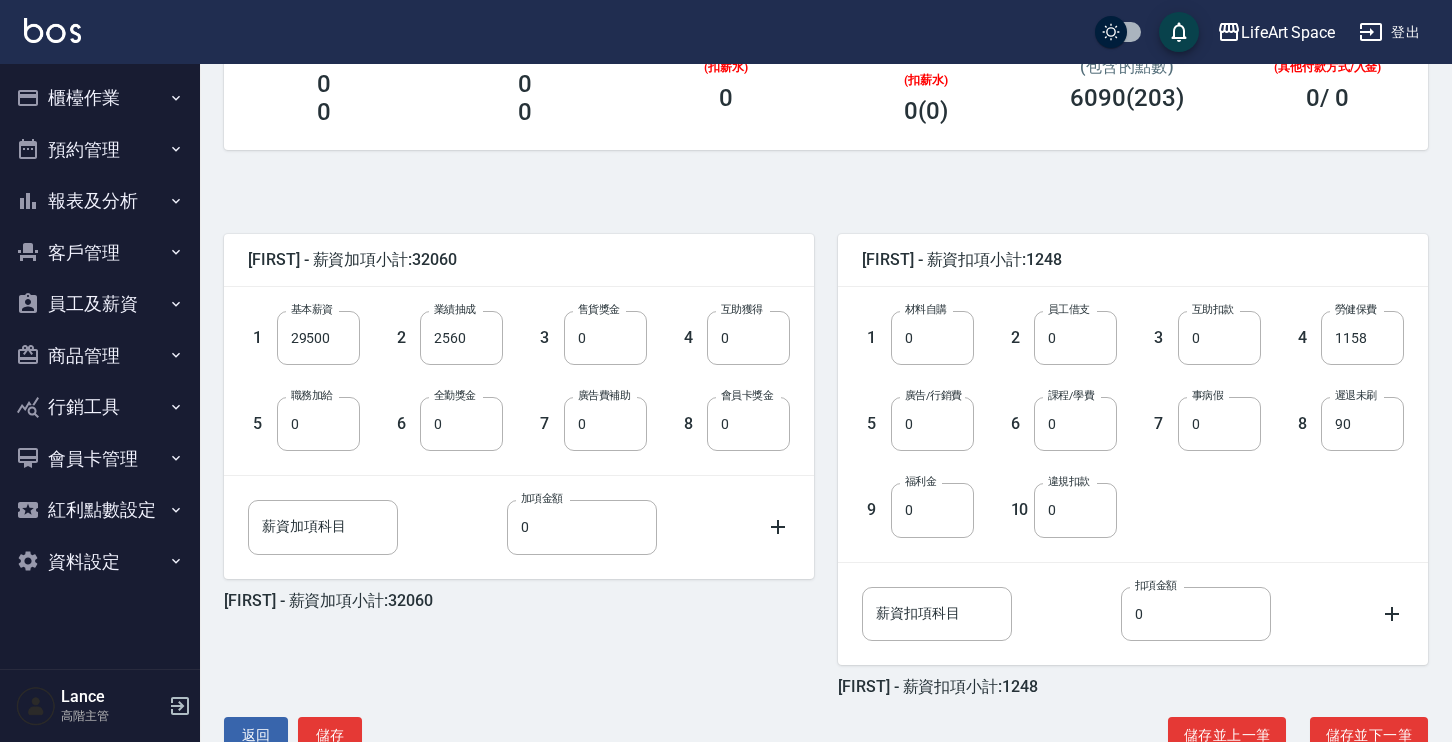 scroll, scrollTop: 387, scrollLeft: 0, axis: vertical 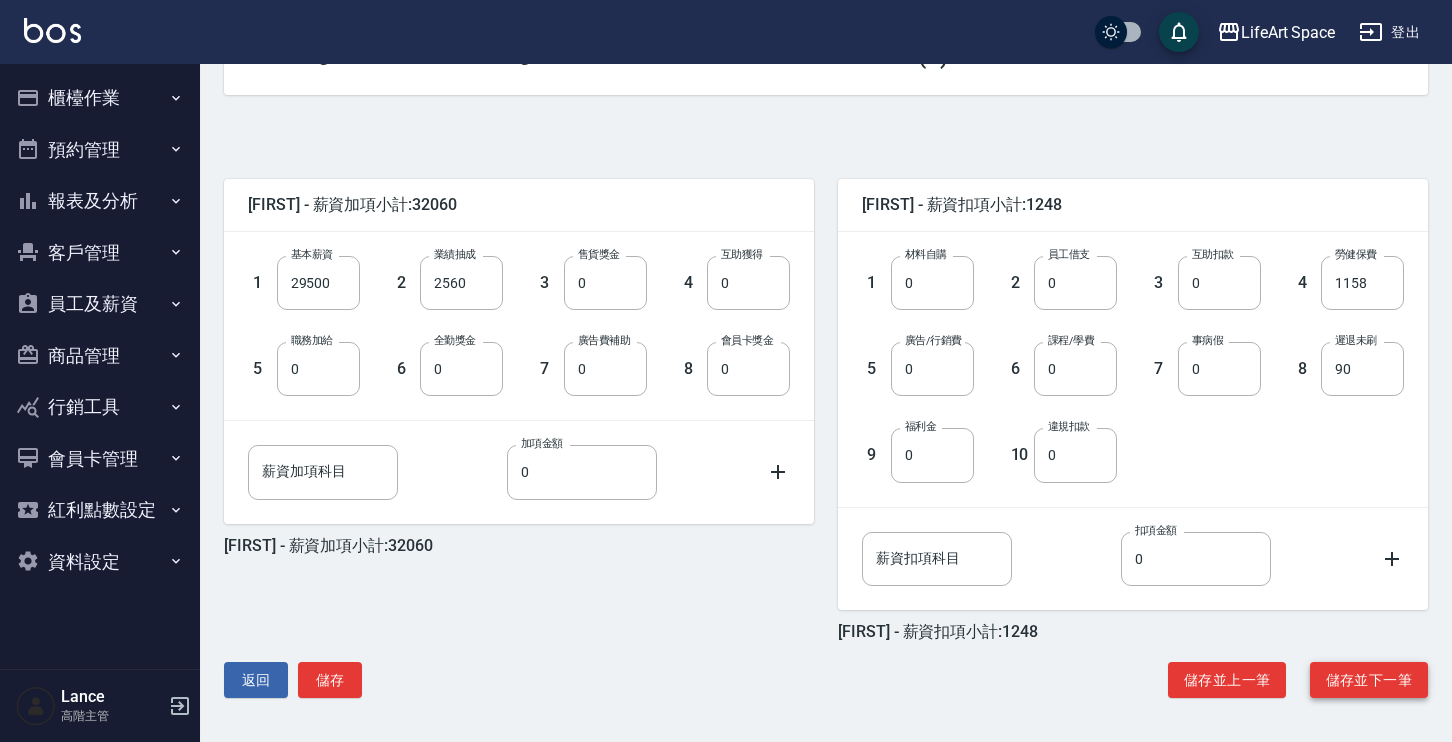 click on "儲存並下一筆" at bounding box center (1369, 680) 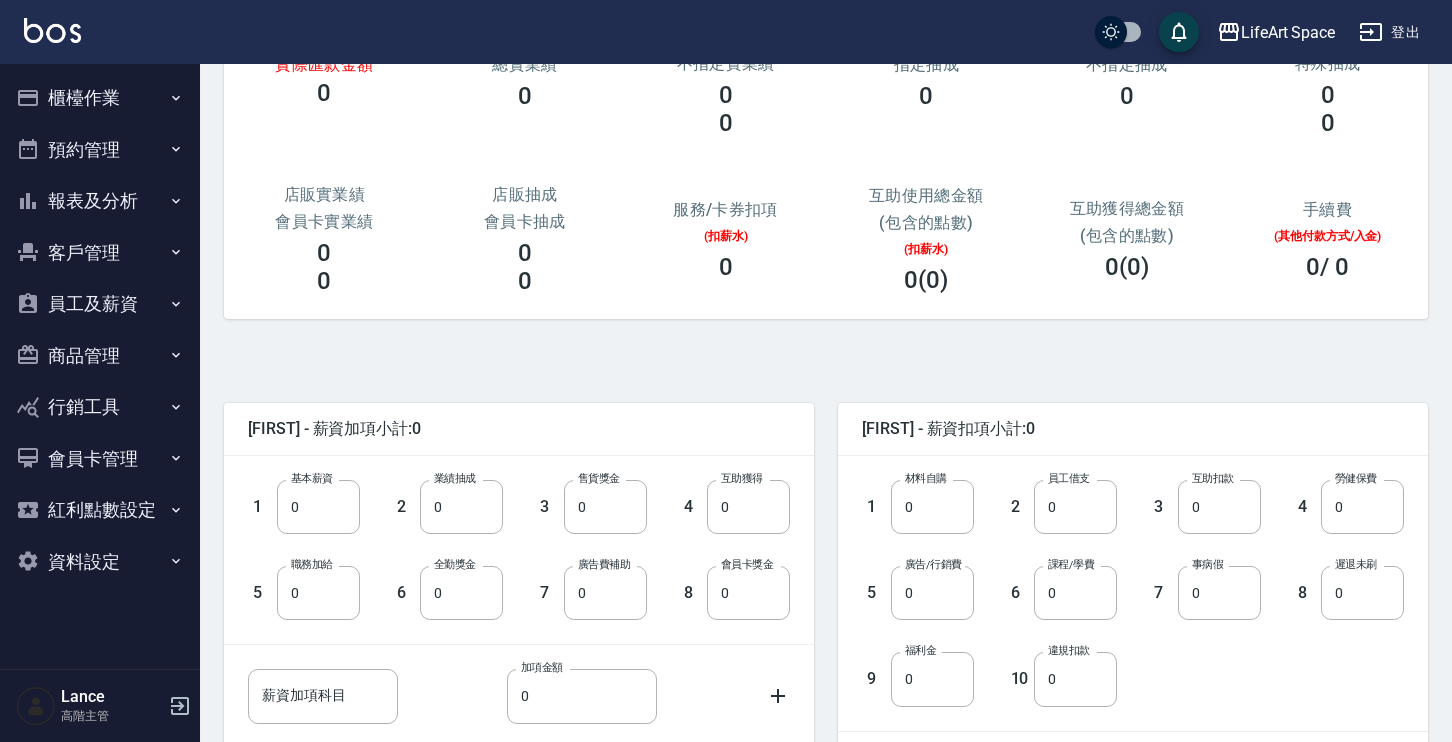scroll, scrollTop: 387, scrollLeft: 0, axis: vertical 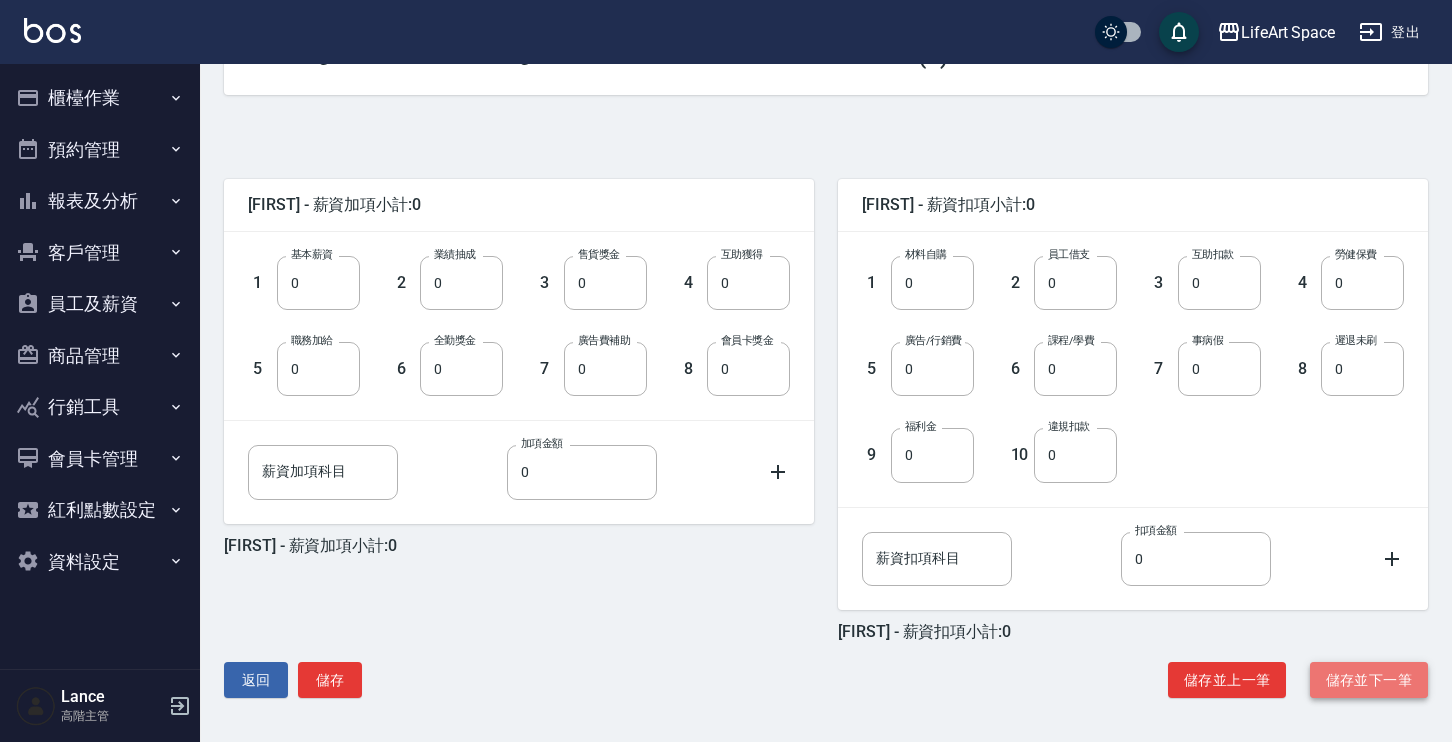 click on "儲存並下一筆" at bounding box center [1369, 680] 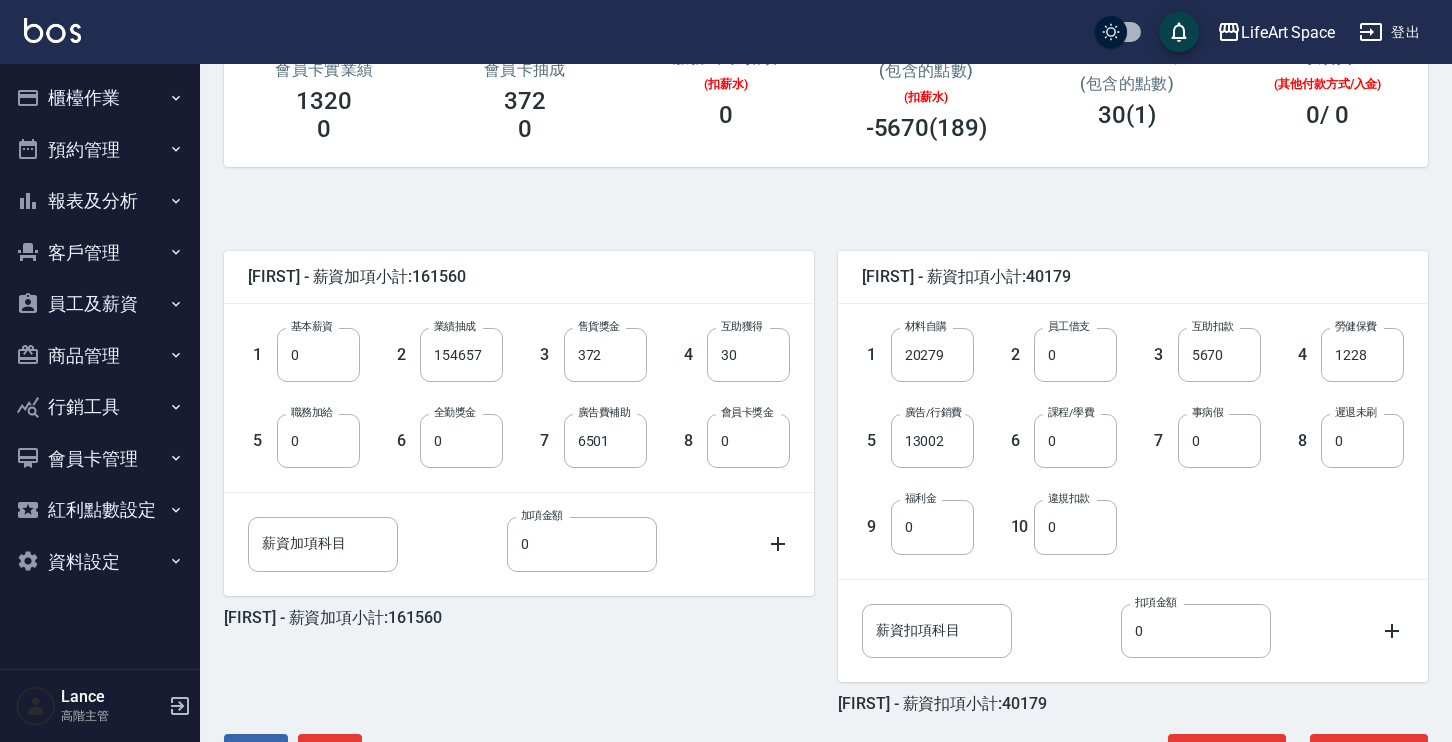 scroll, scrollTop: 387, scrollLeft: 0, axis: vertical 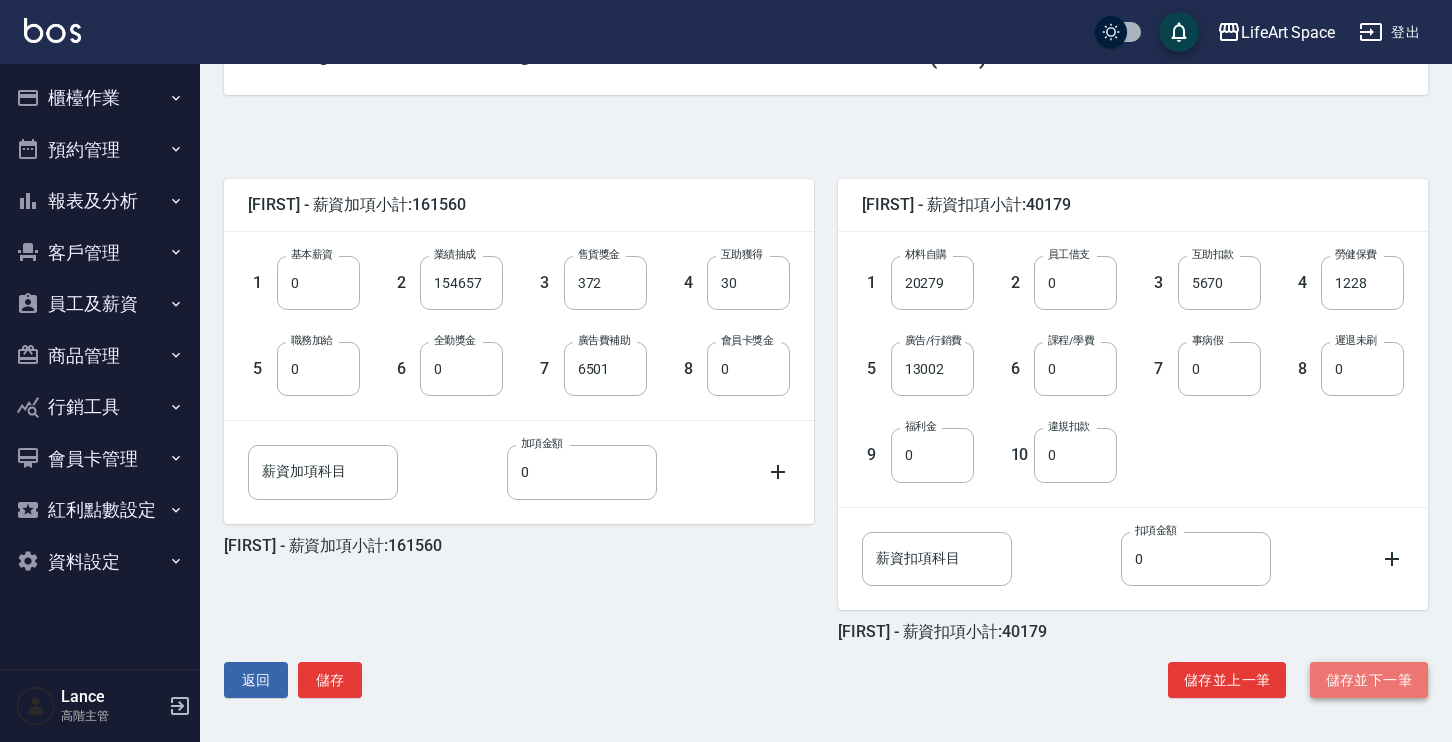 click on "儲存並下一筆" at bounding box center [1369, 680] 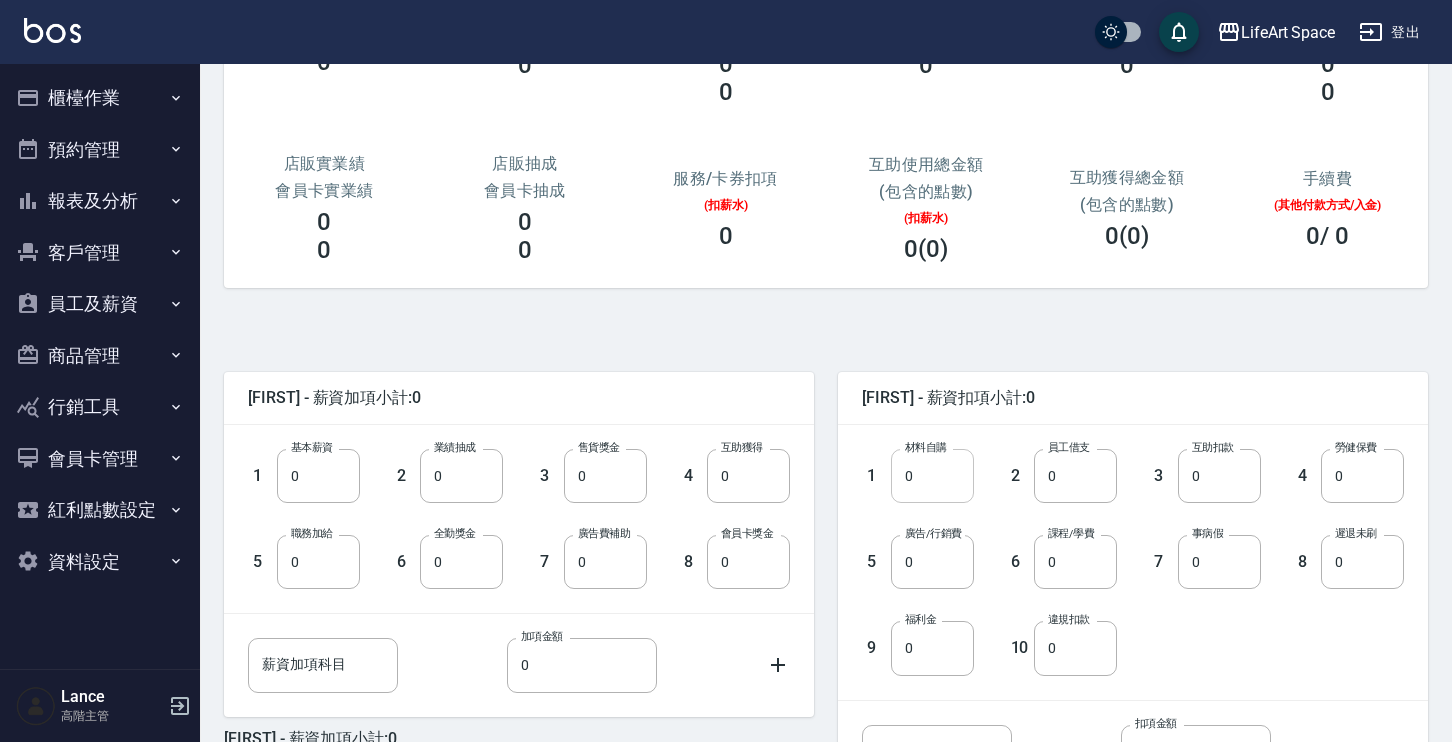 scroll, scrollTop: 387, scrollLeft: 0, axis: vertical 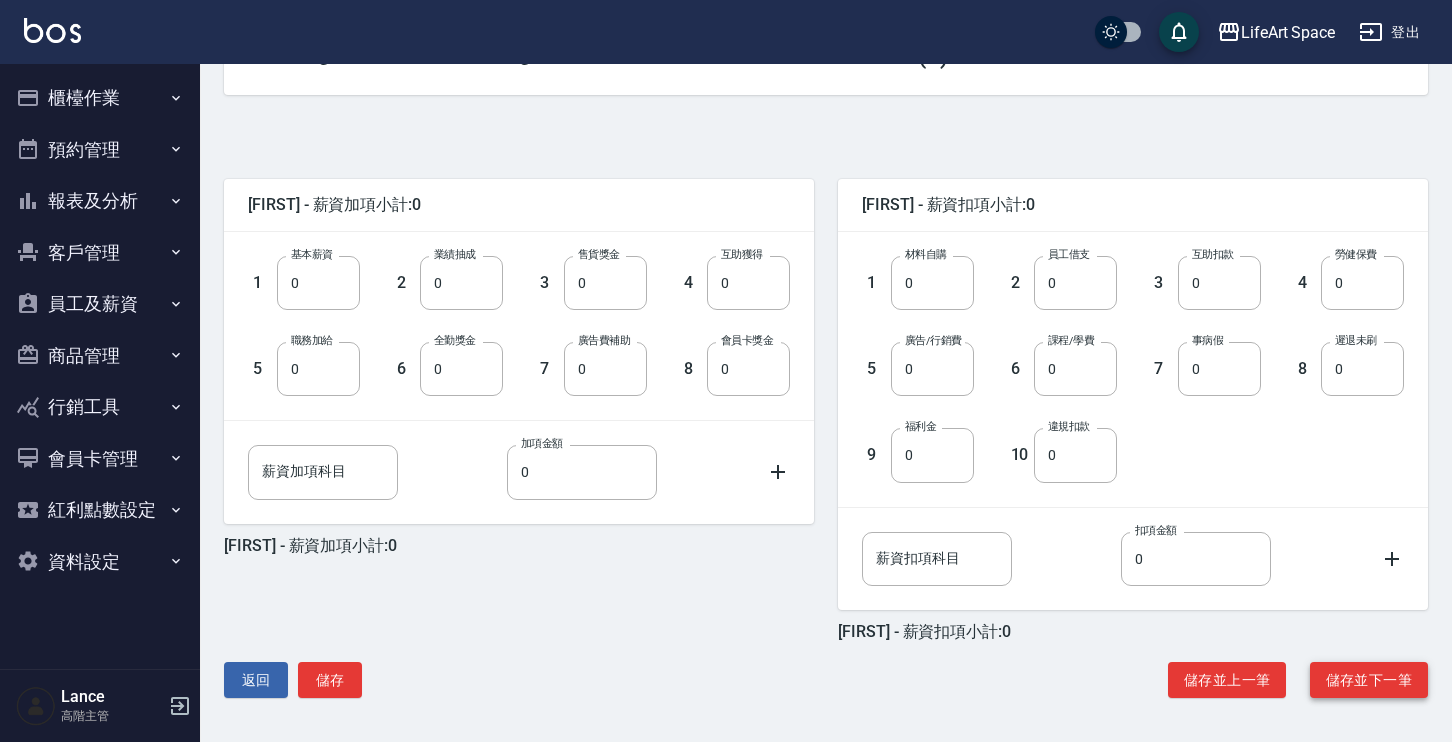 click on "儲存並下一筆" at bounding box center (1369, 680) 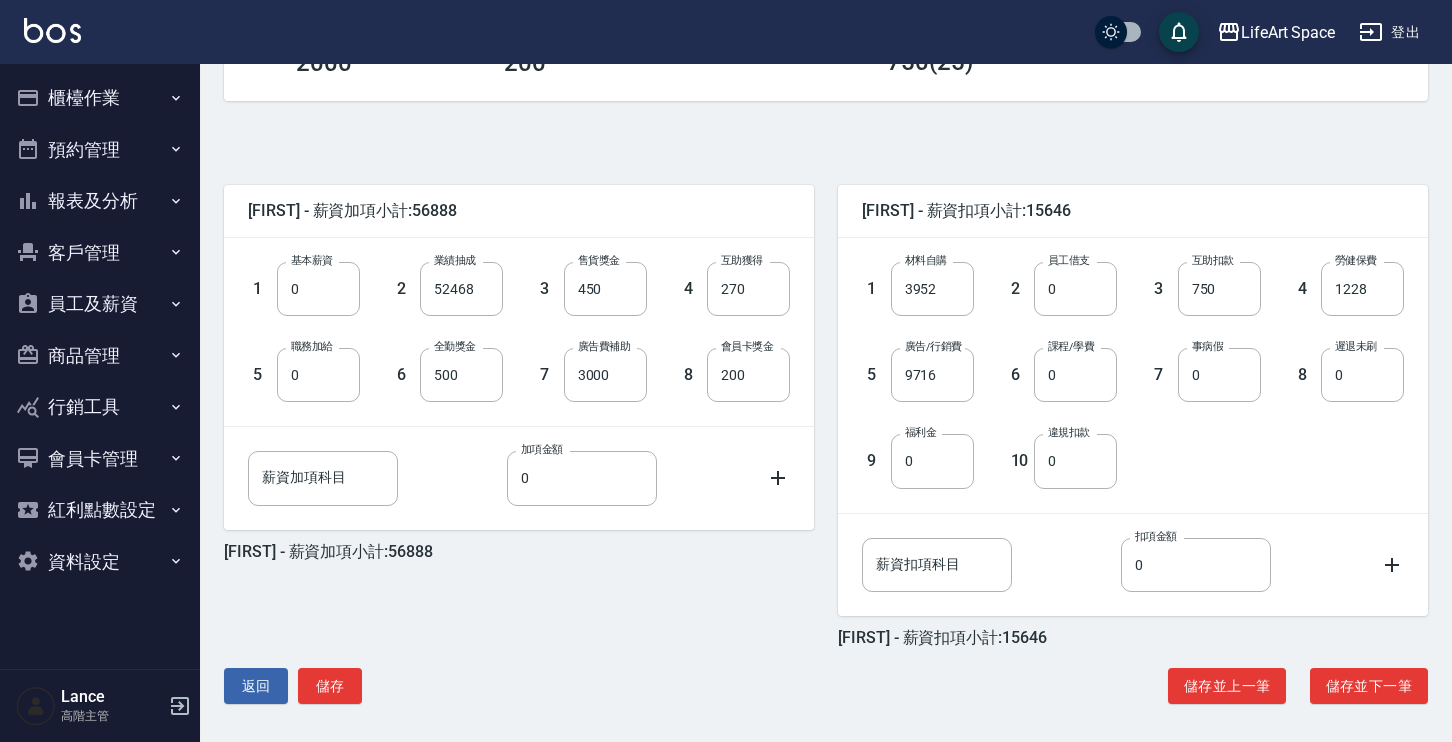 scroll, scrollTop: 387, scrollLeft: 0, axis: vertical 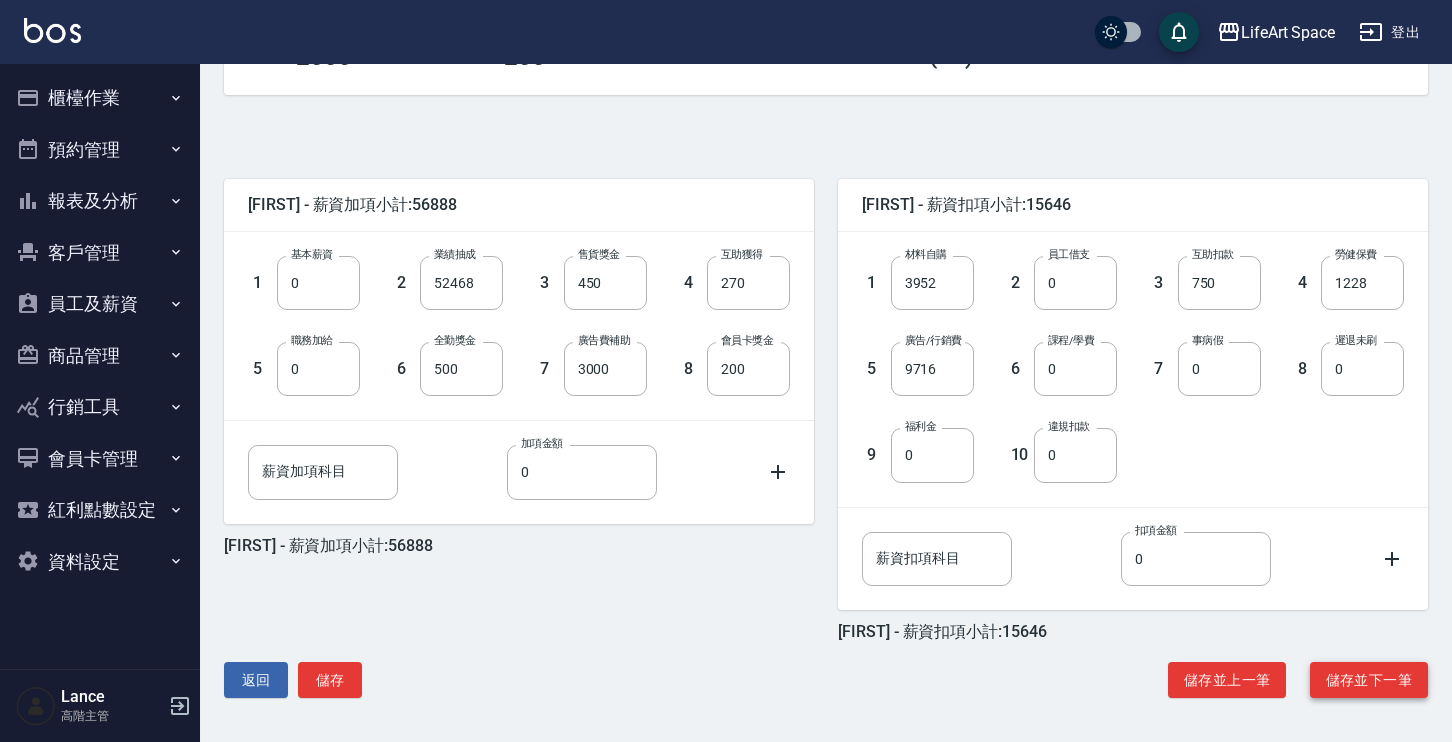click on "儲存並下一筆" at bounding box center [1369, 680] 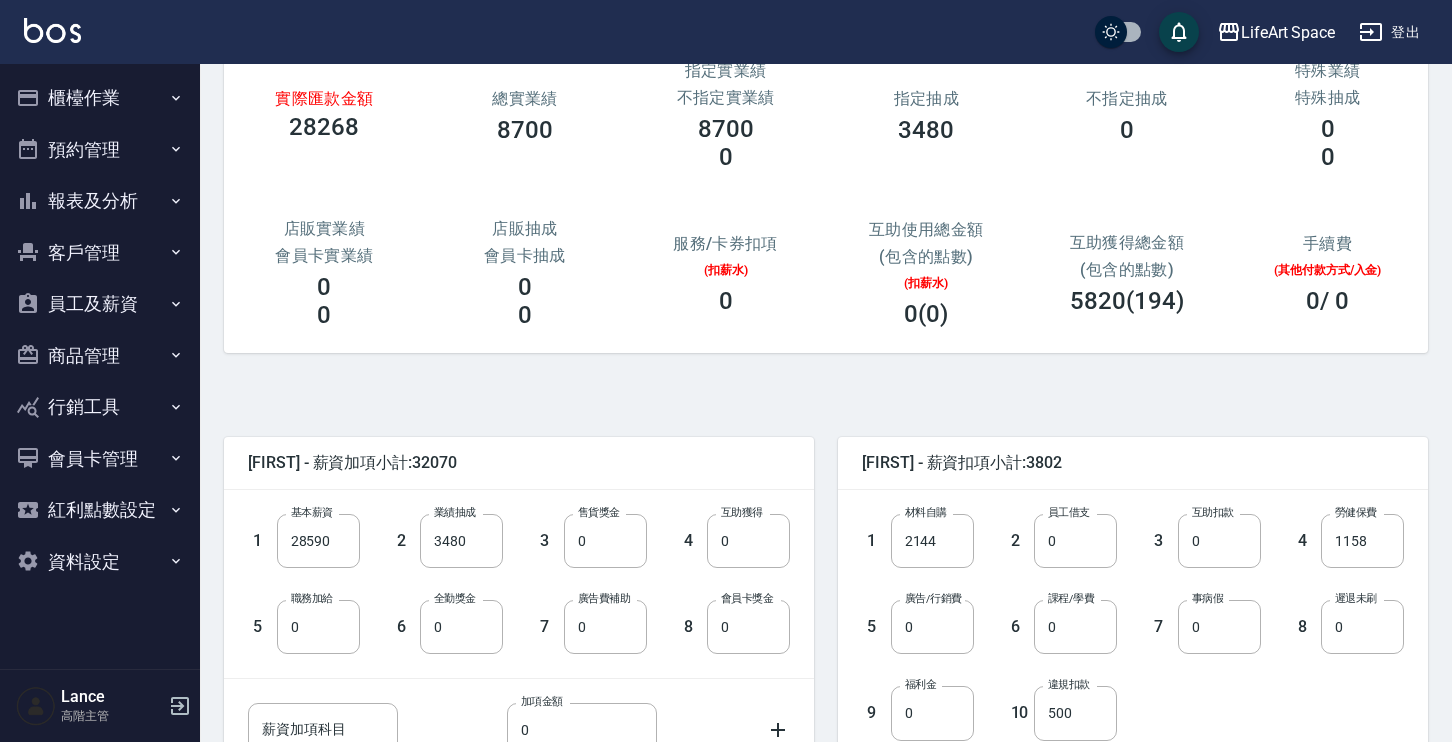 scroll, scrollTop: 387, scrollLeft: 0, axis: vertical 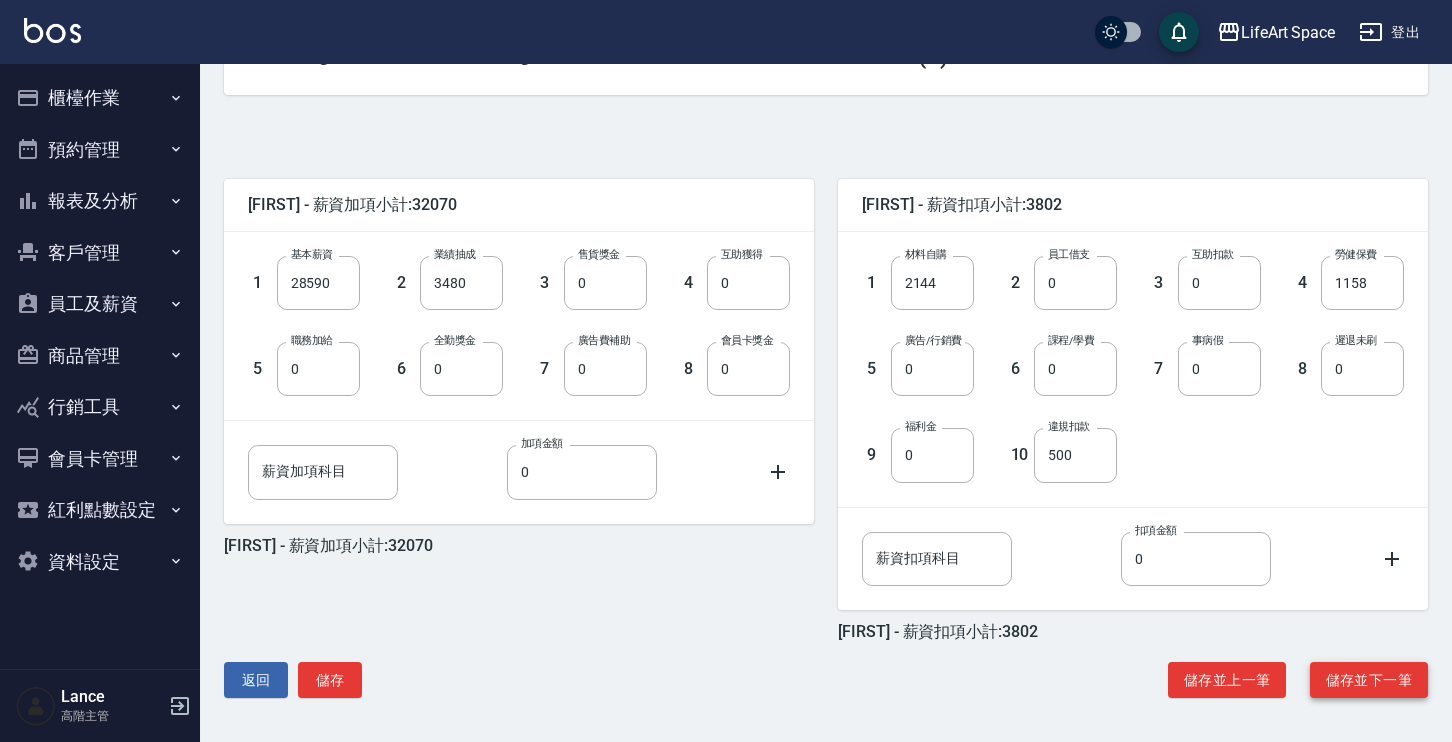 click on "儲存並下一筆" at bounding box center (1369, 680) 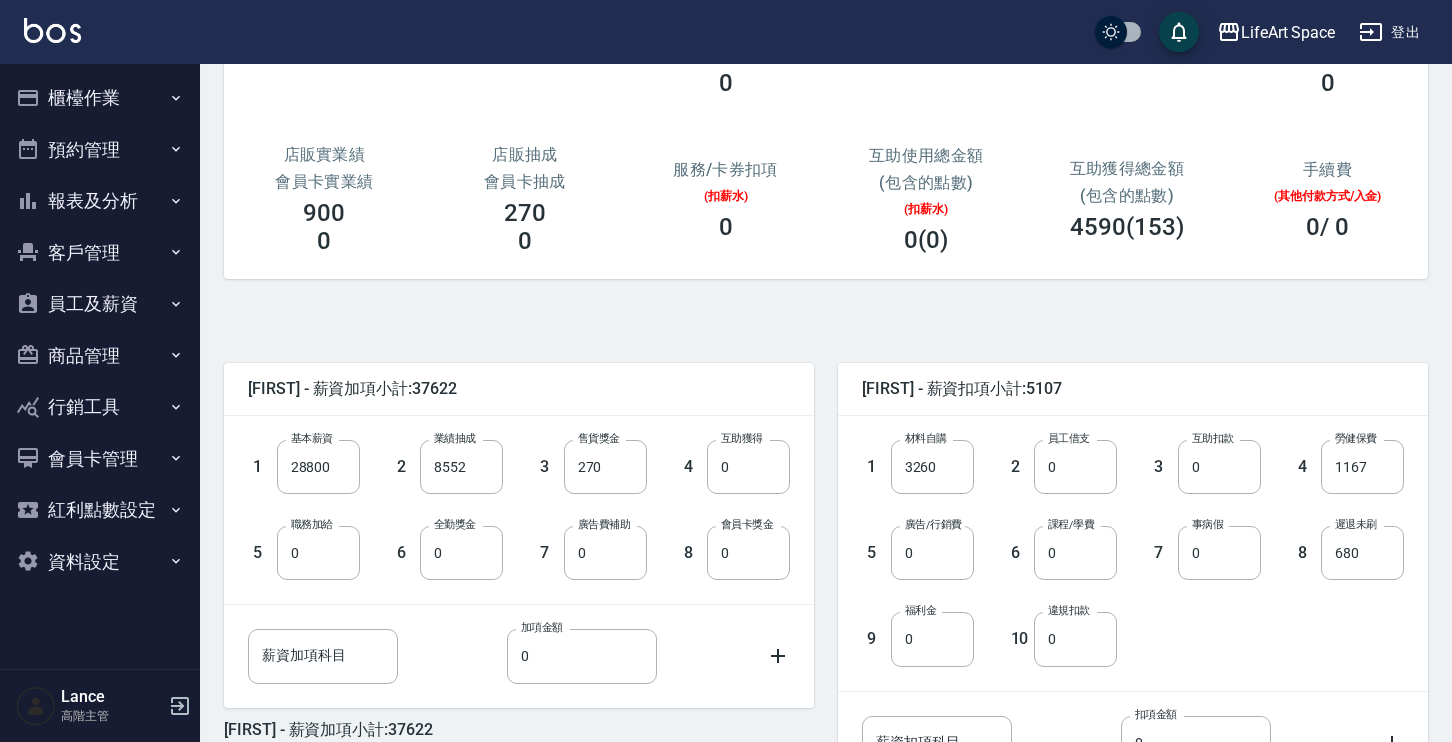 scroll, scrollTop: 387, scrollLeft: 0, axis: vertical 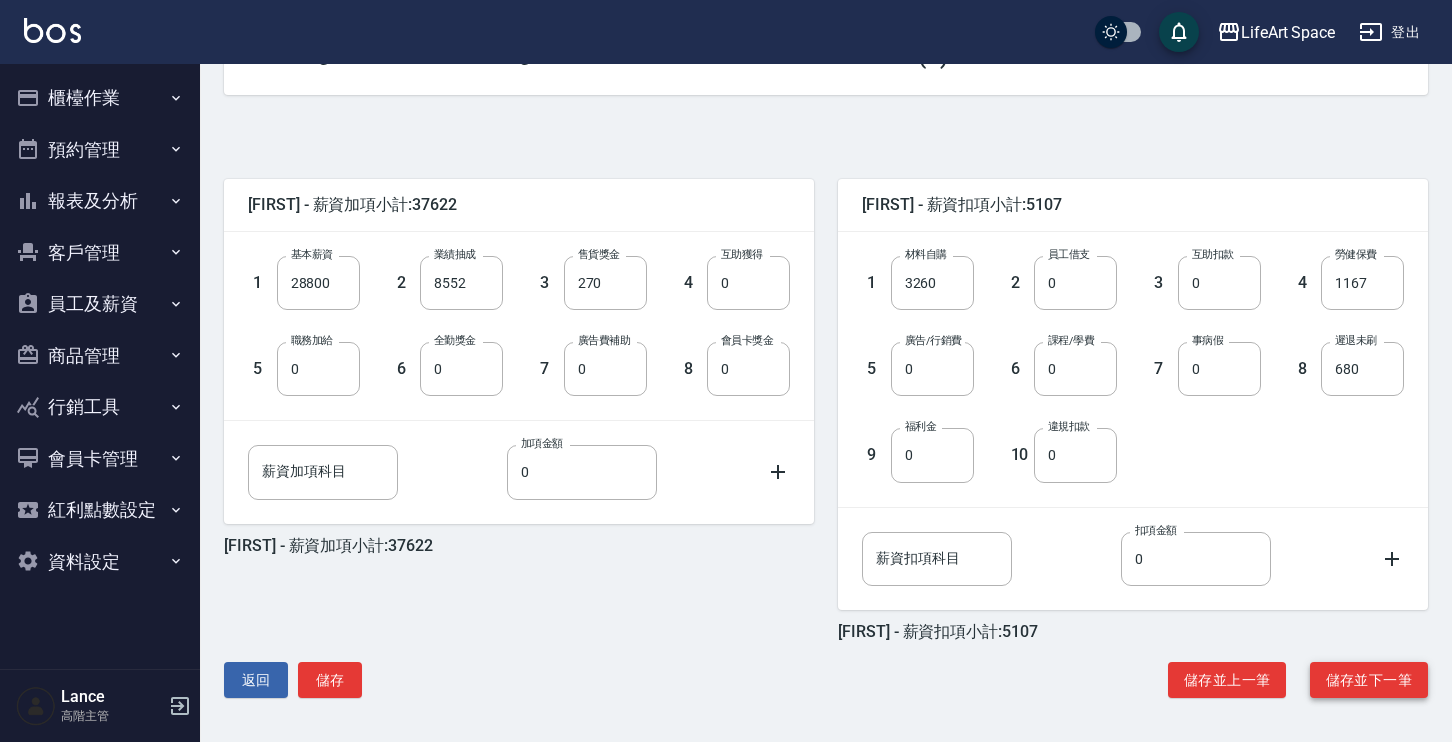 click on "儲存並下一筆" at bounding box center (1369, 680) 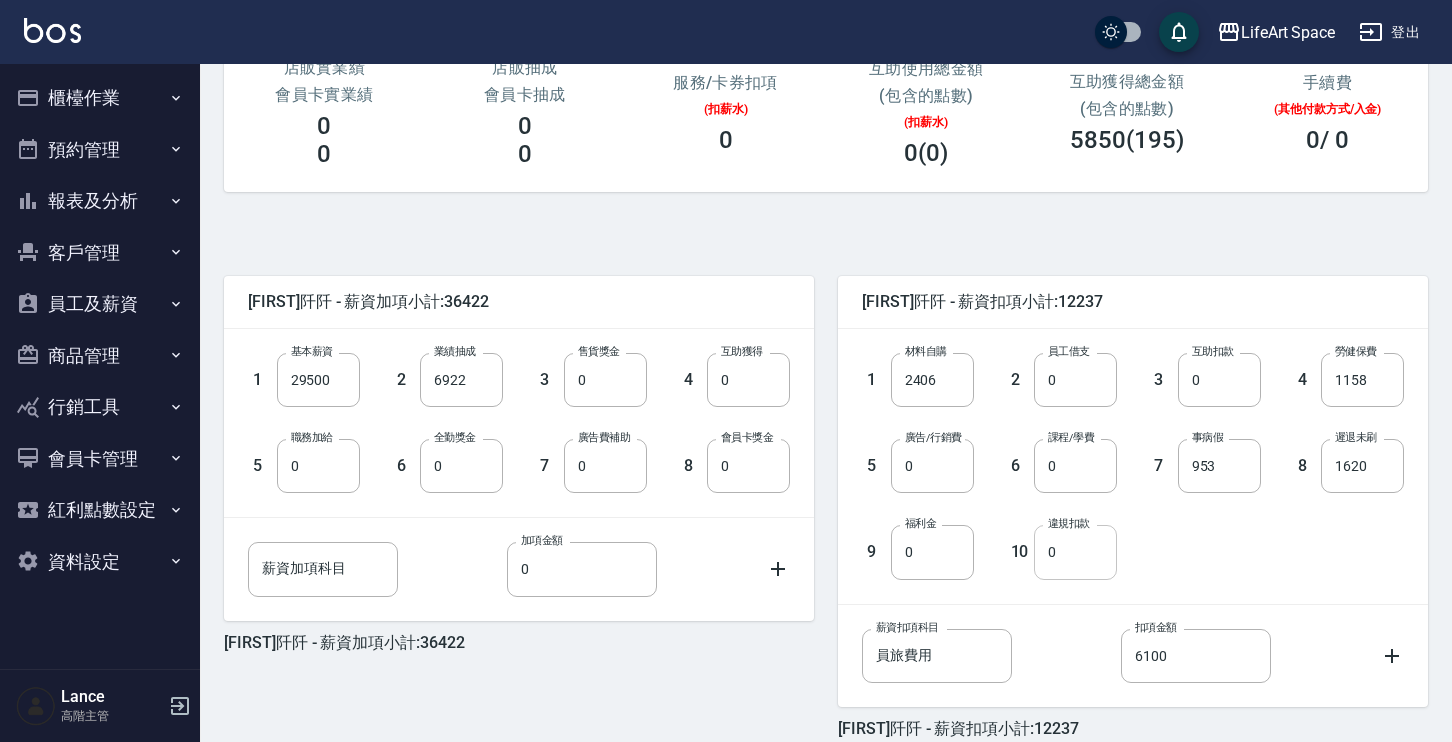 scroll, scrollTop: 387, scrollLeft: 0, axis: vertical 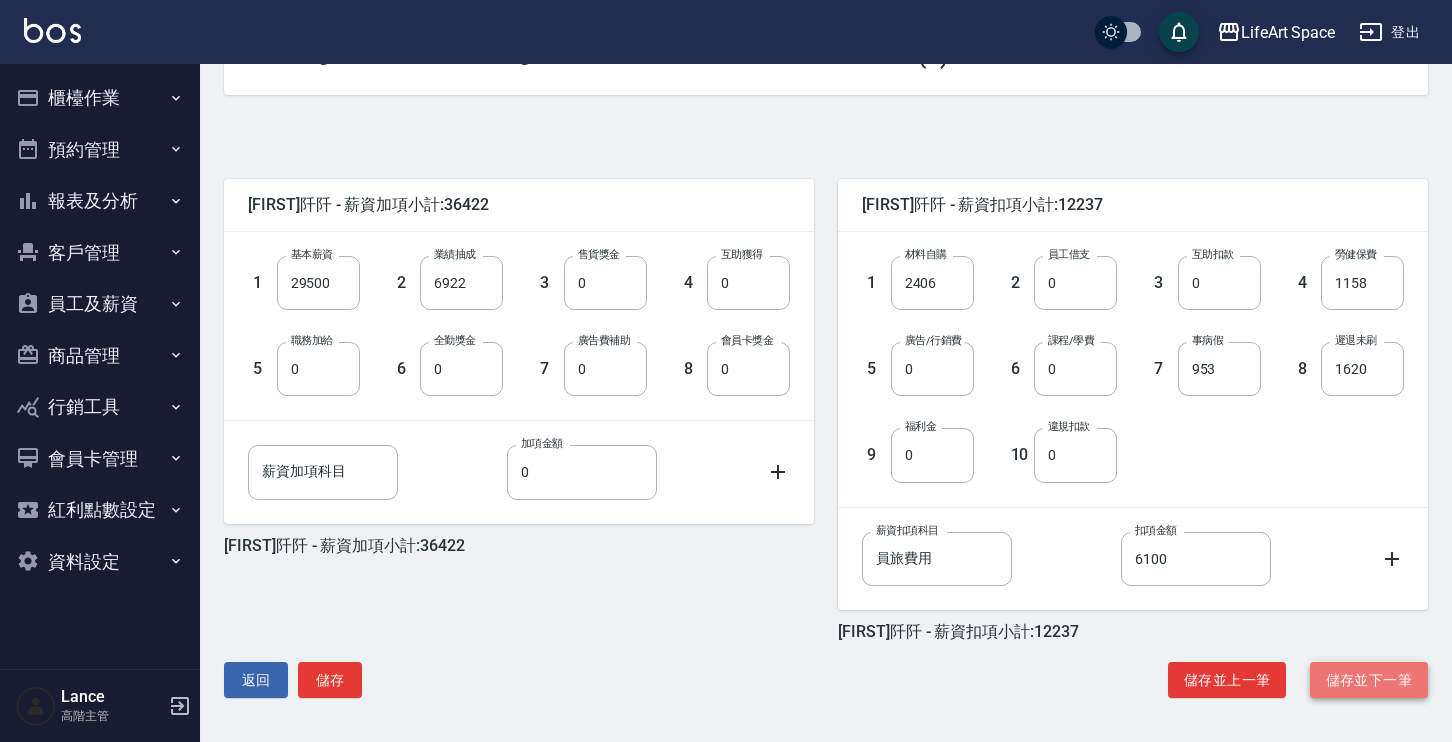 click on "儲存並下一筆" at bounding box center (1369, 680) 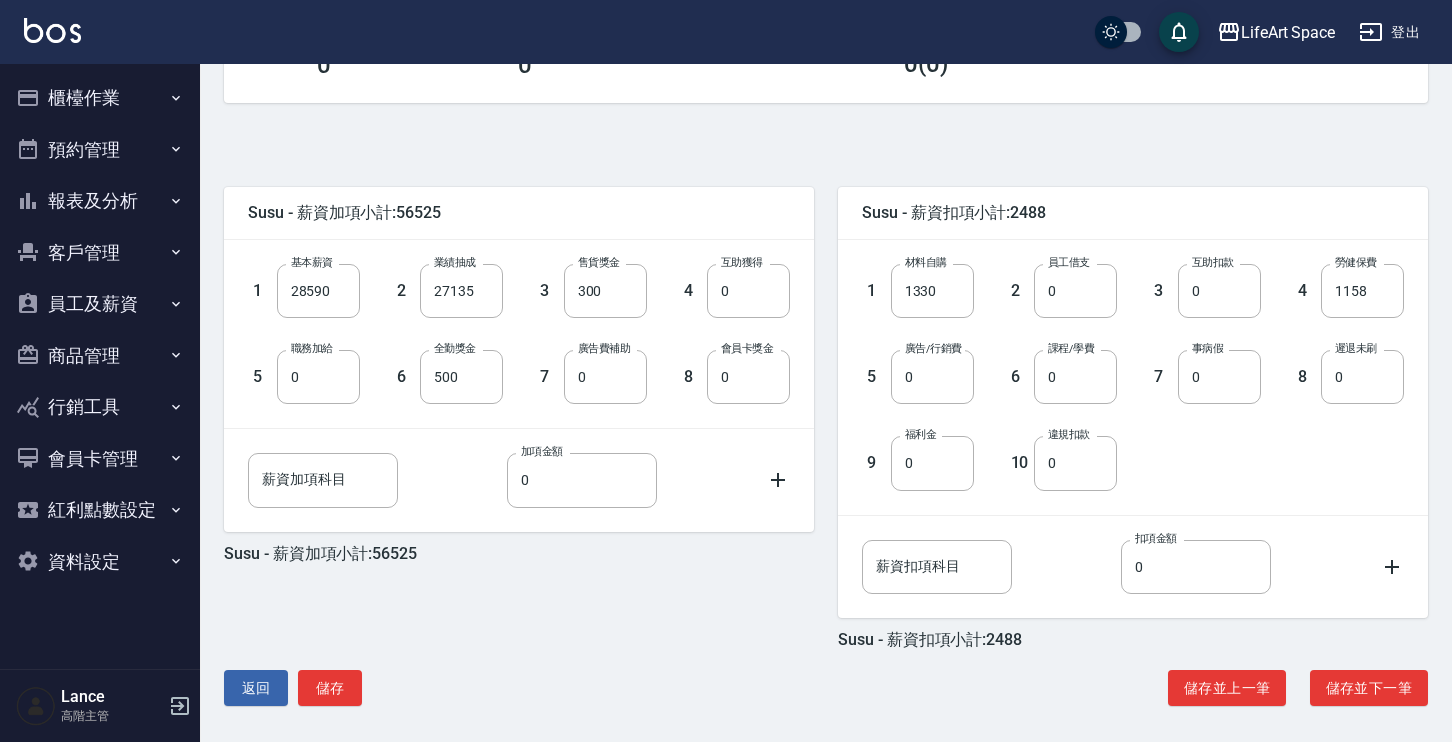 scroll, scrollTop: 387, scrollLeft: 0, axis: vertical 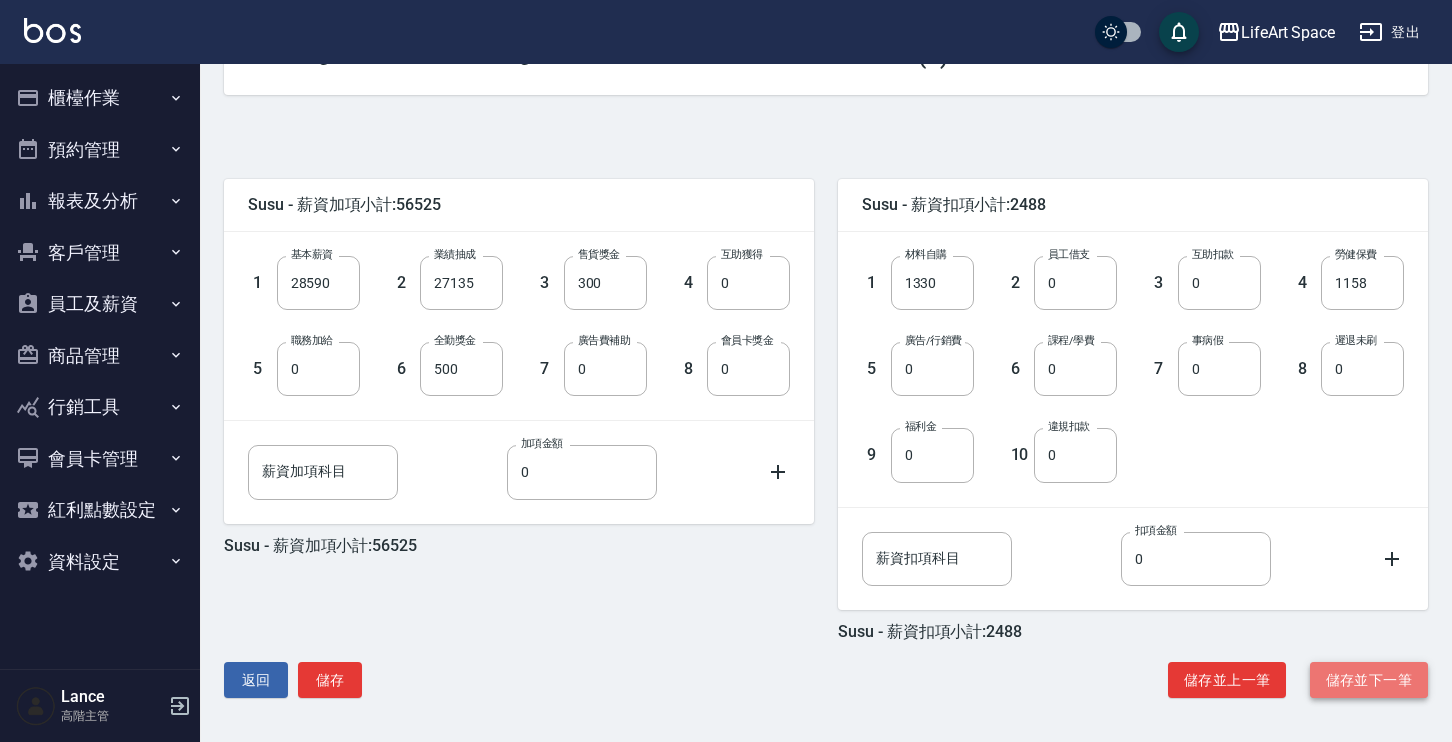 click on "儲存並下一筆" at bounding box center [1369, 680] 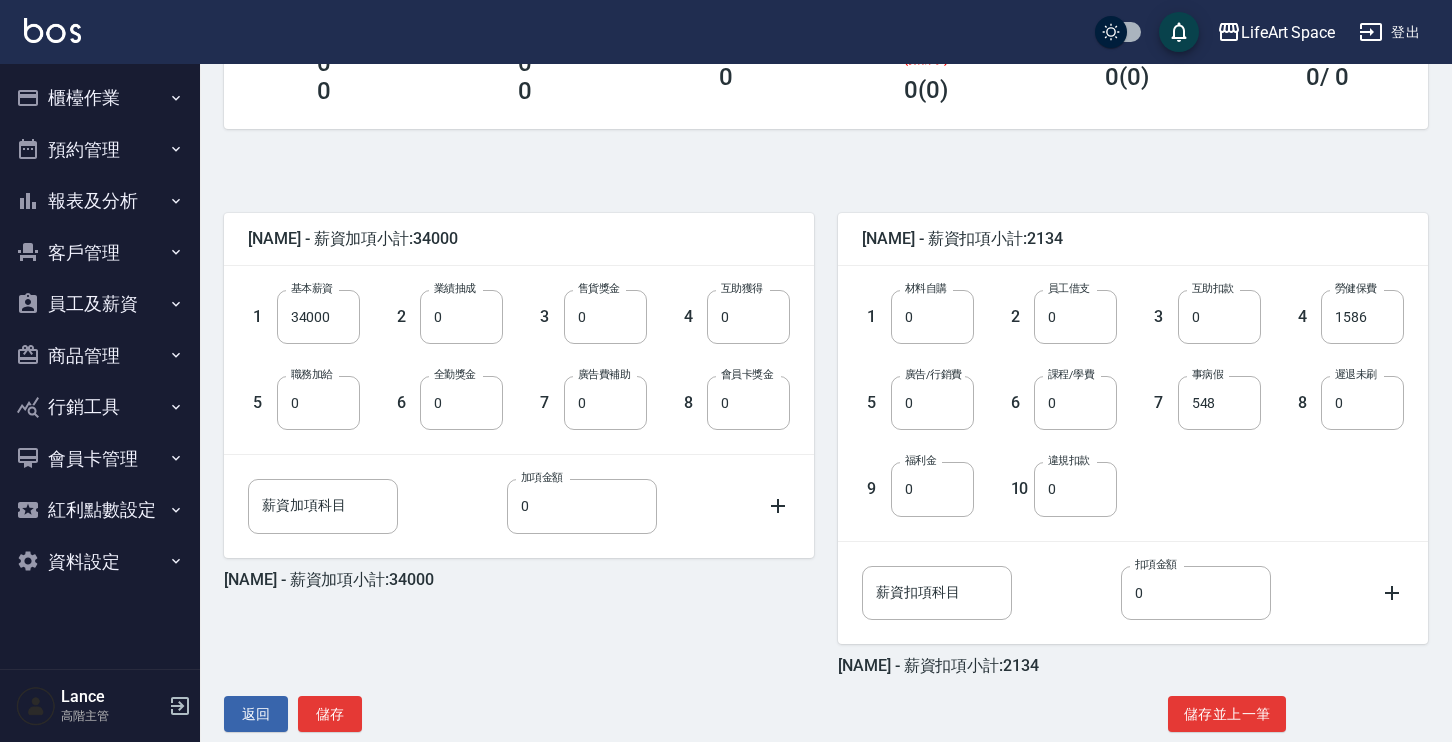scroll, scrollTop: 387, scrollLeft: 0, axis: vertical 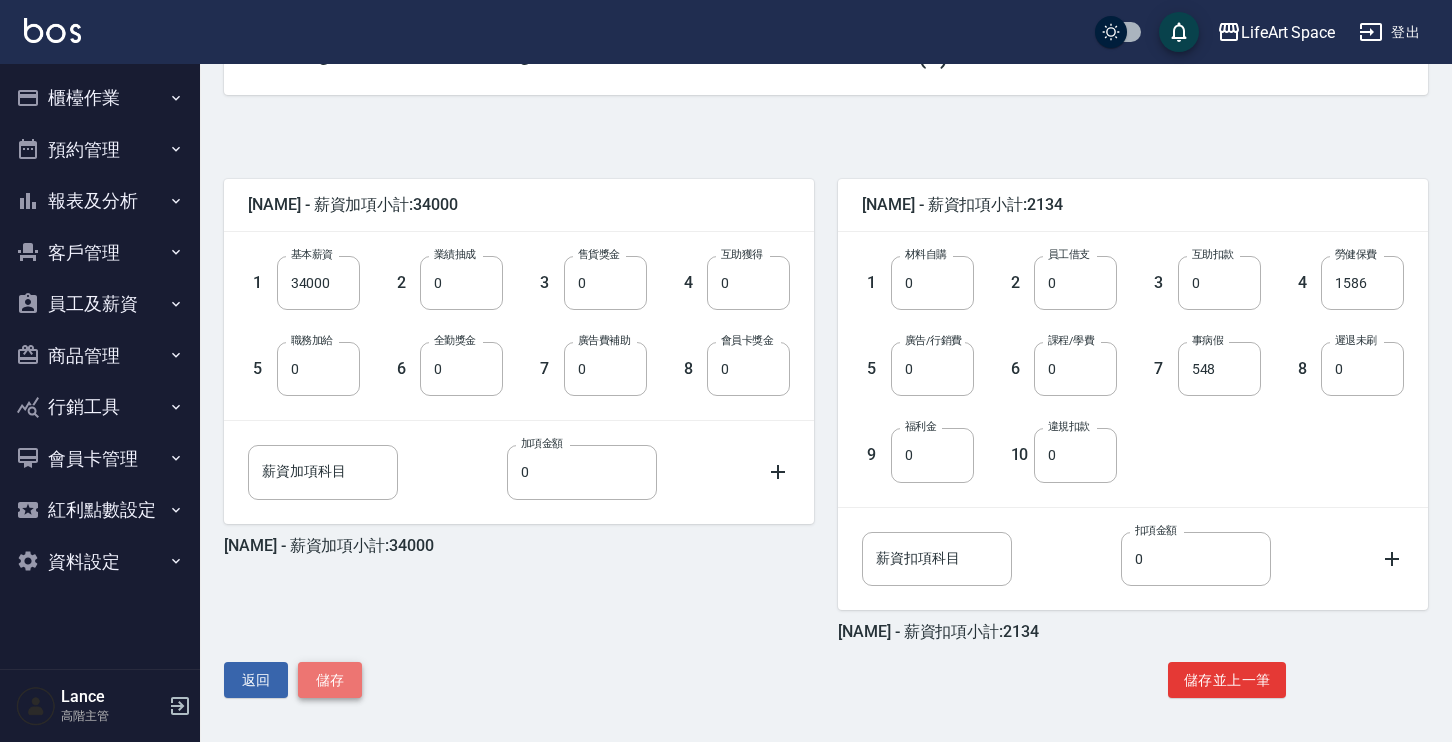 click on "儲存" at bounding box center (330, 680) 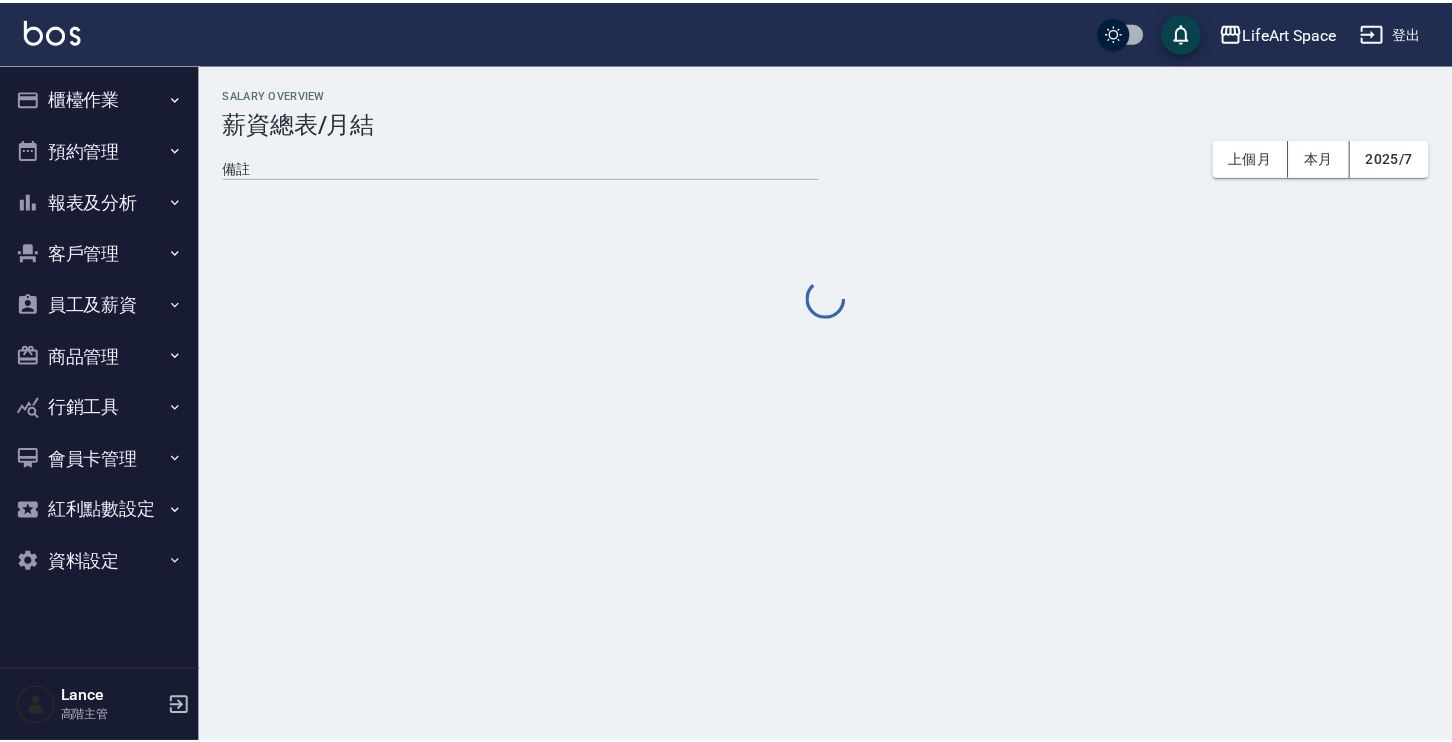 scroll, scrollTop: 0, scrollLeft: 0, axis: both 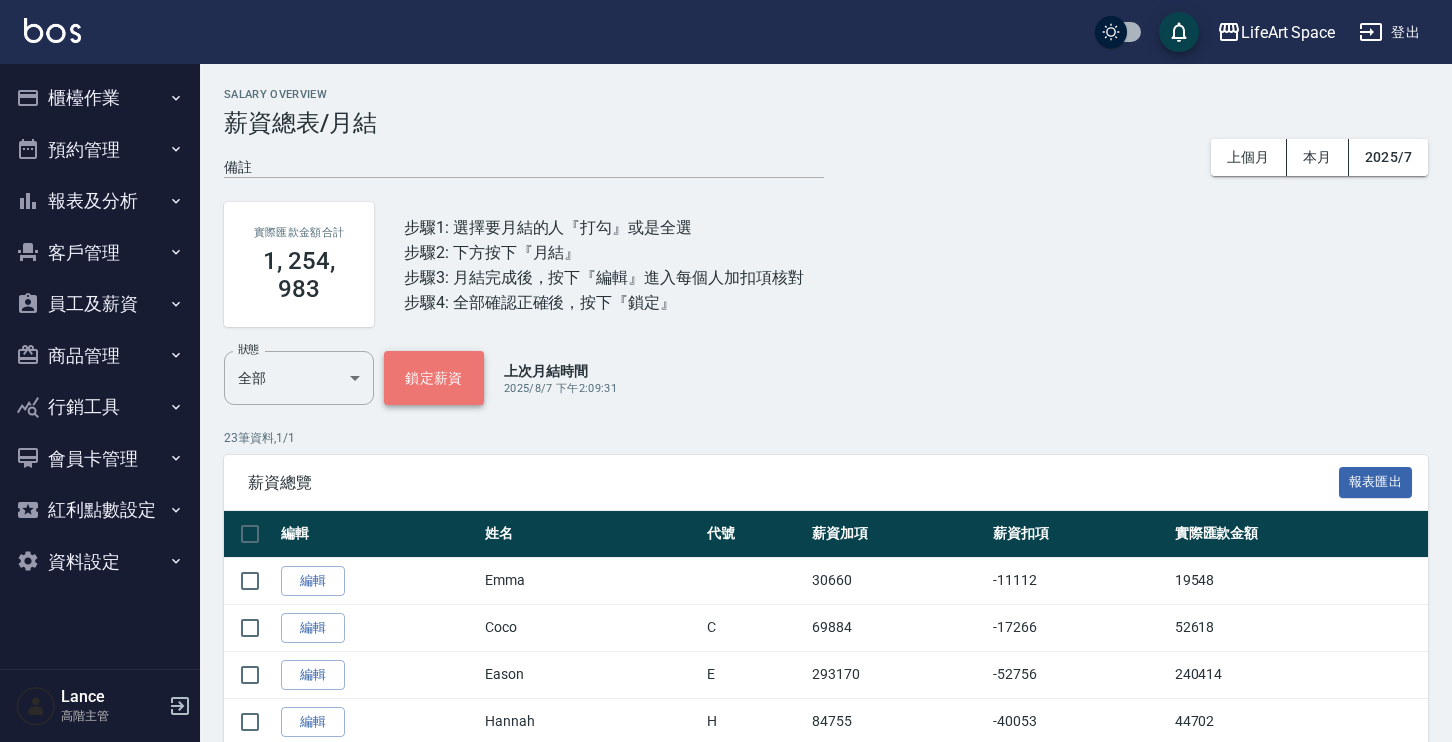 click on "鎖定薪資" at bounding box center (434, 378) 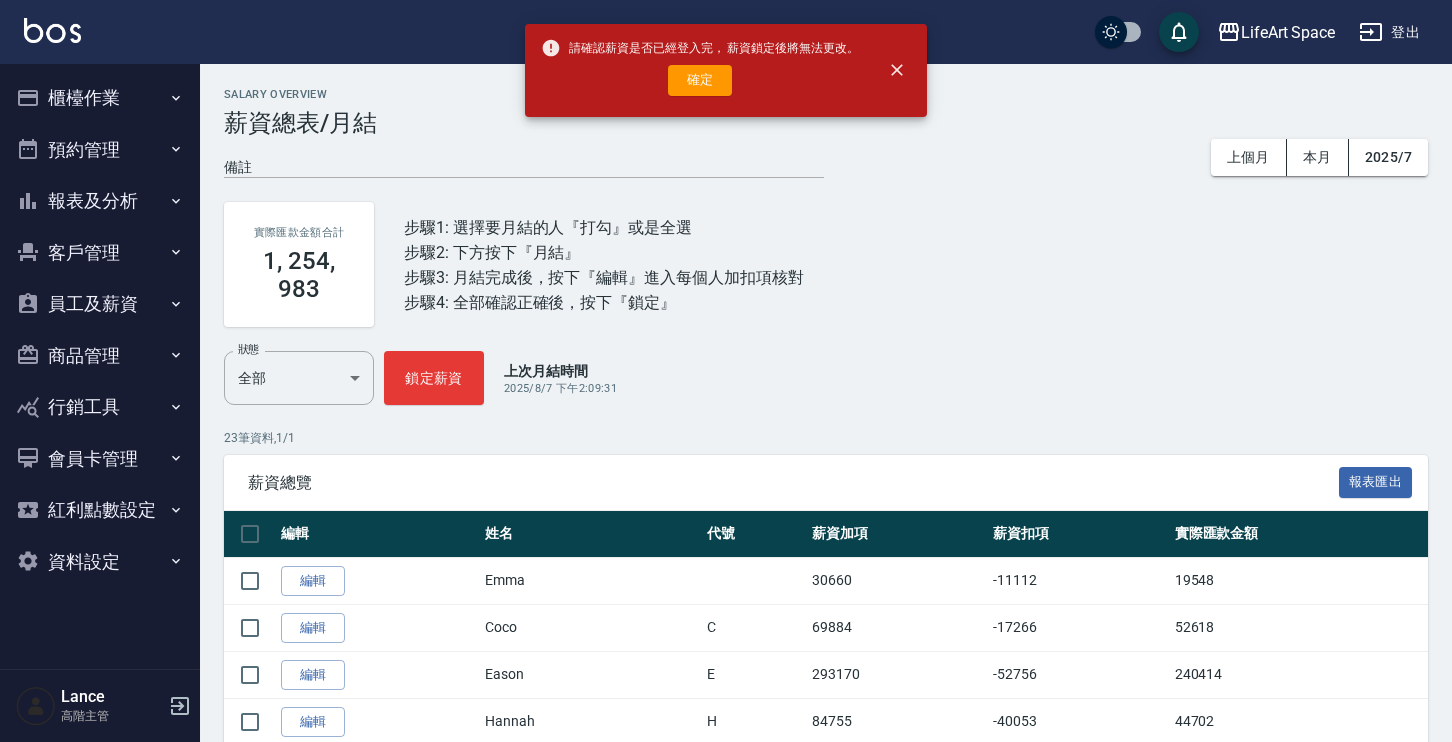 click on "請確認薪資是否已經登入完，
薪資鎖定後將無法更改。
確定" at bounding box center (726, 70) 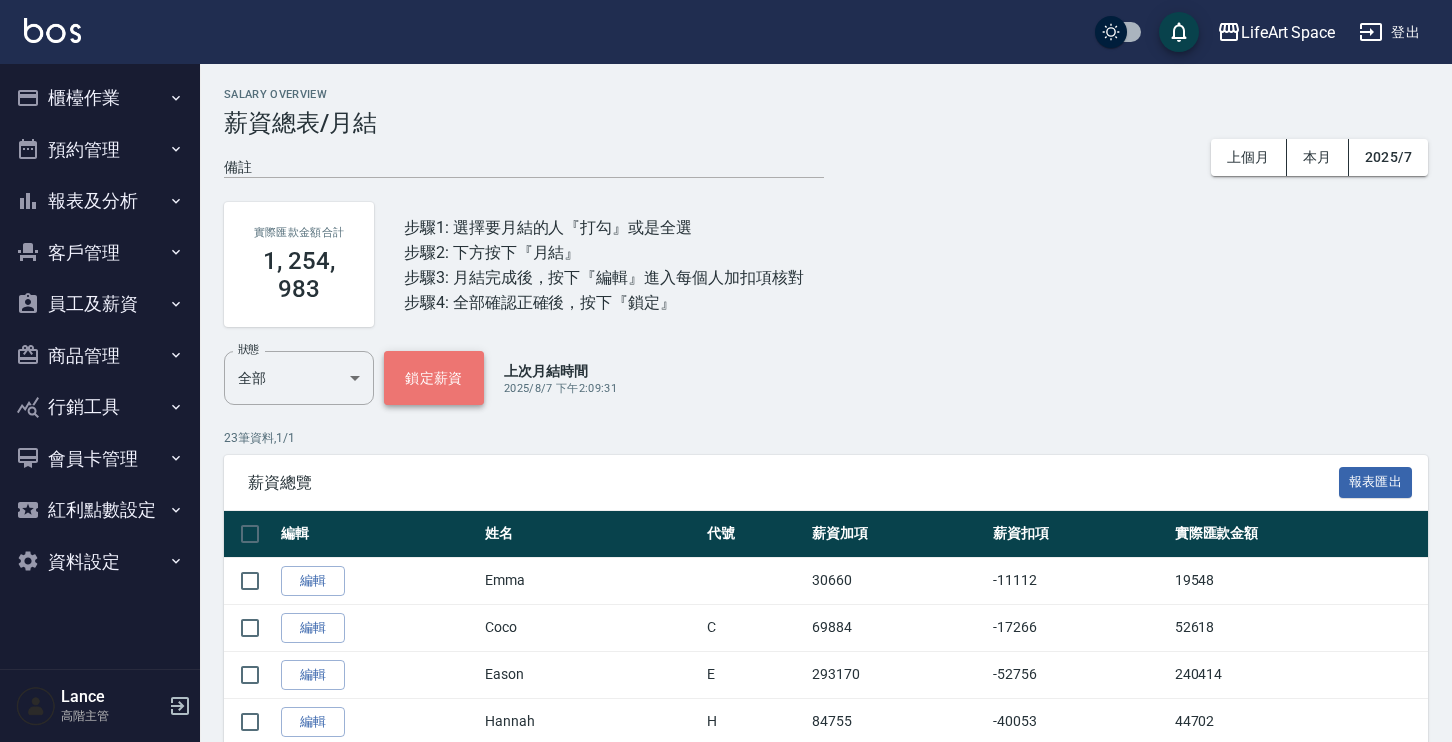 click on "鎖定薪資" at bounding box center (434, 378) 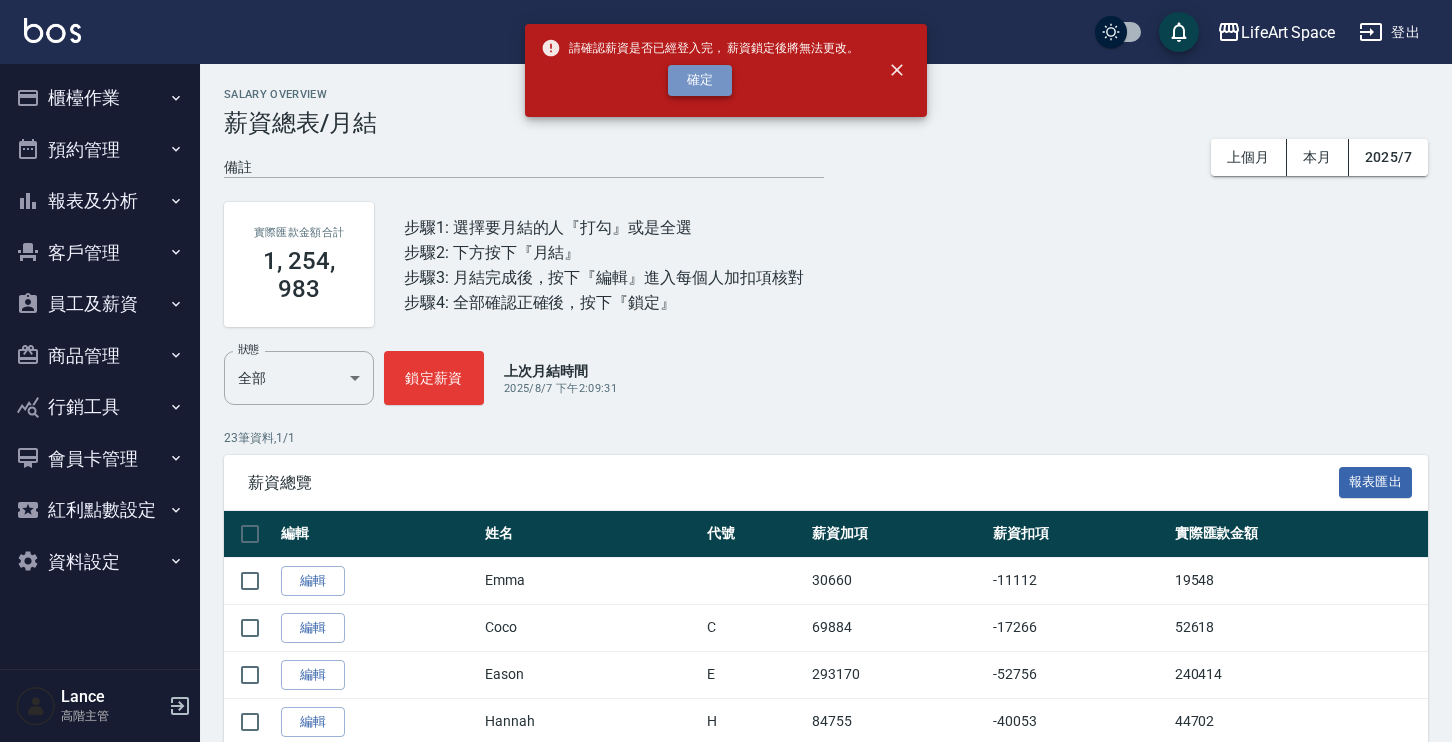 click on "確定" at bounding box center [700, 80] 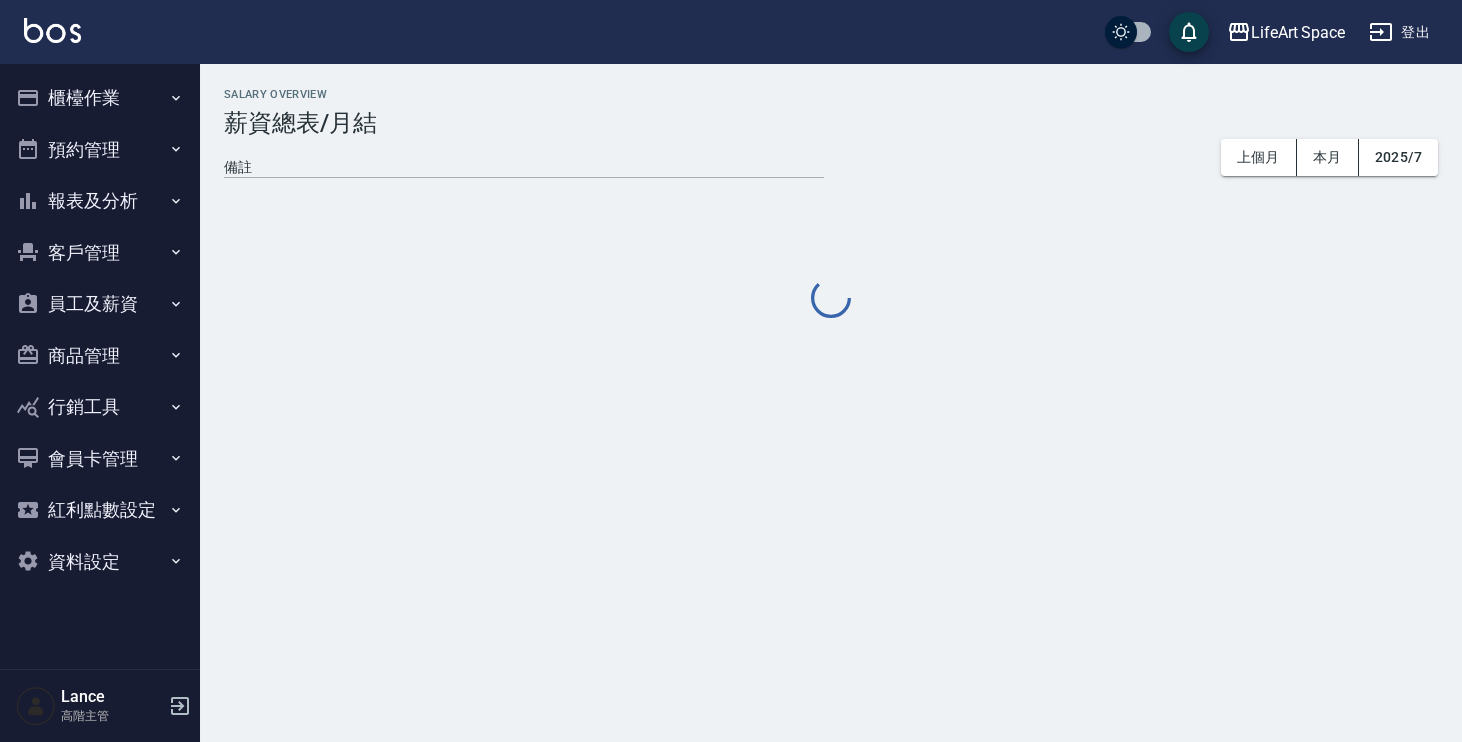 scroll, scrollTop: 0, scrollLeft: 0, axis: both 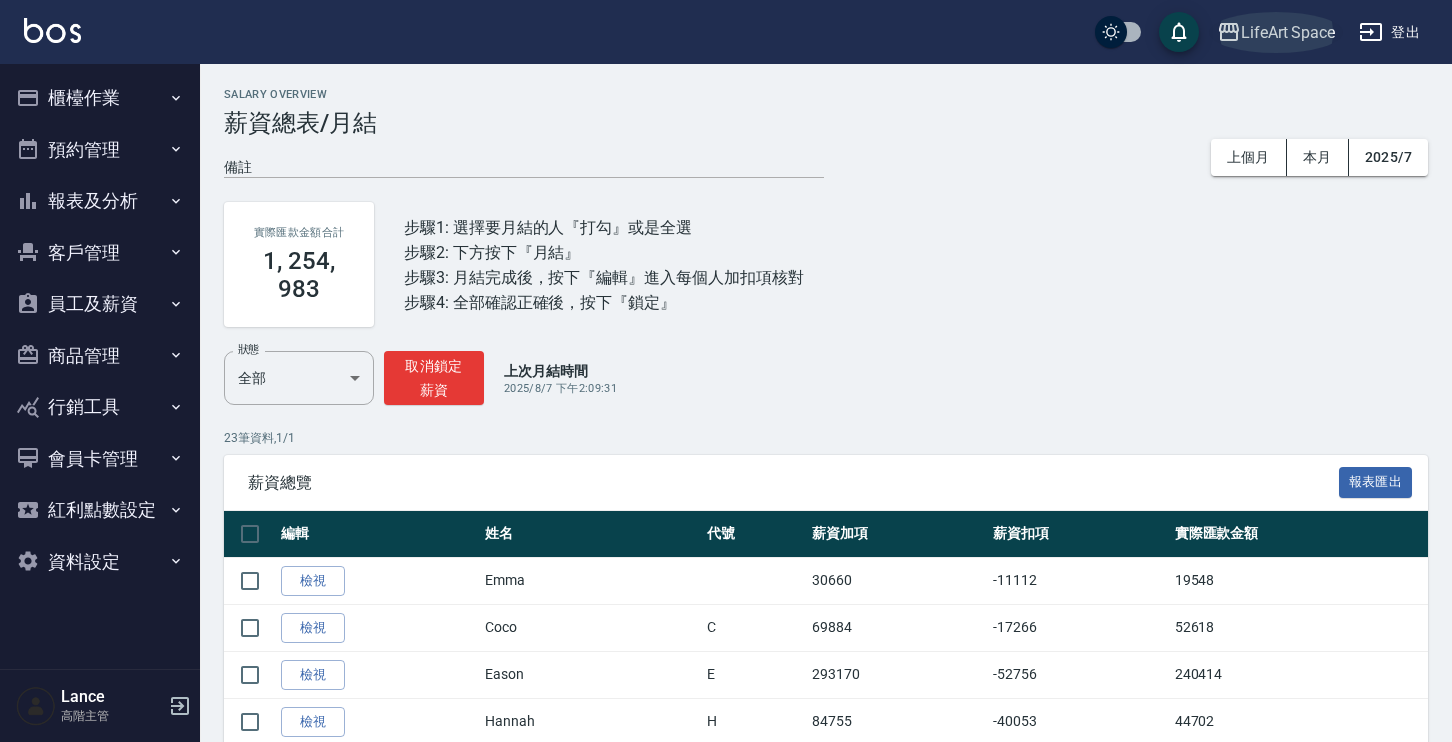 click on "LifeArt Space" at bounding box center (1288, 32) 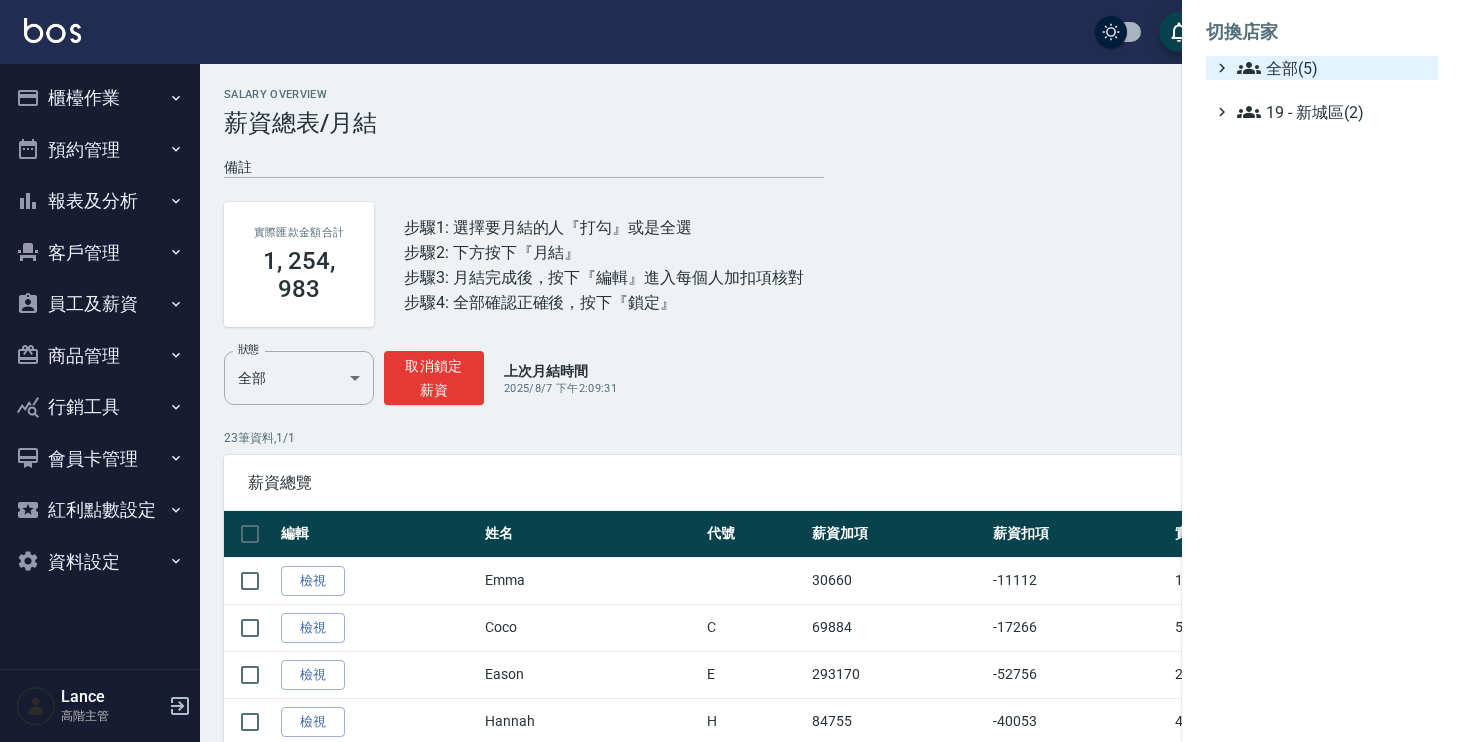 click 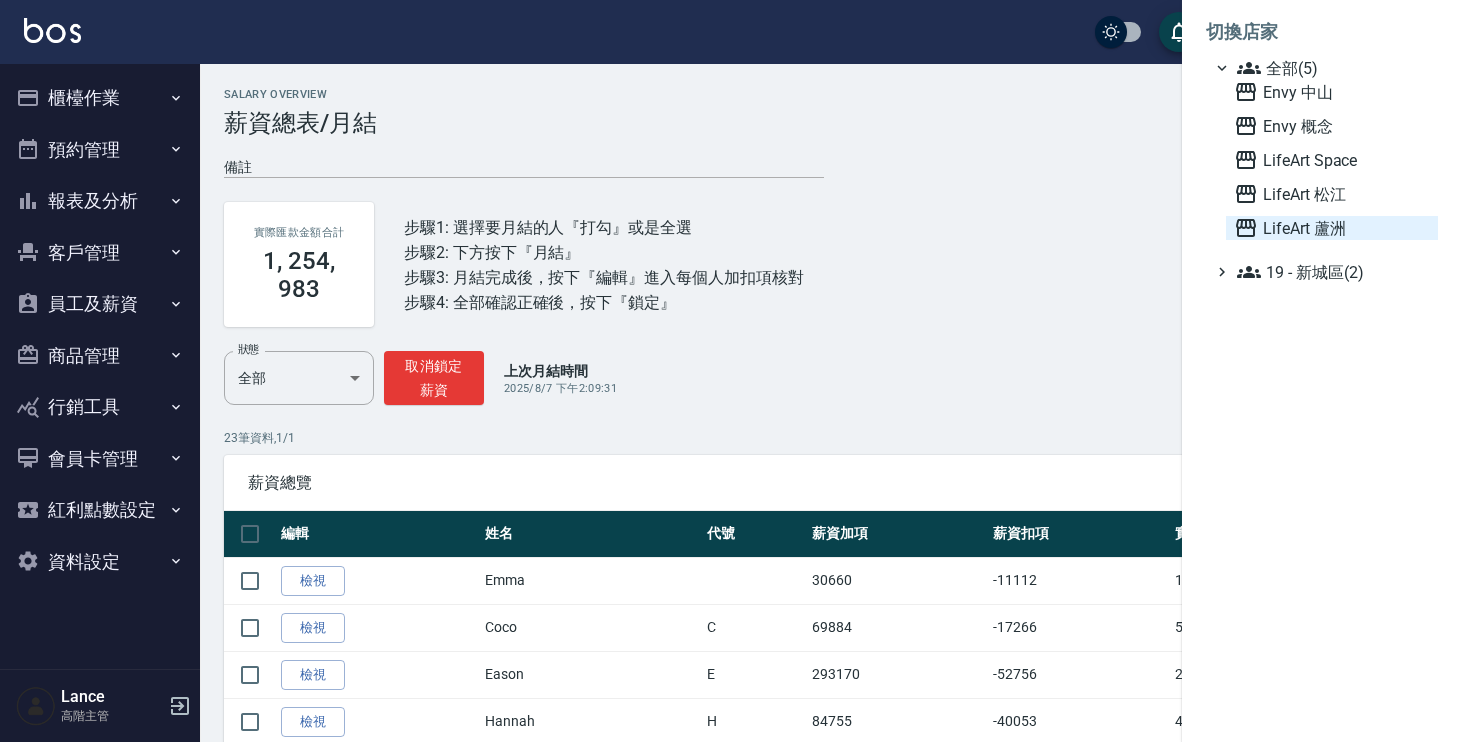 click on "LifeArt 蘆洲" at bounding box center (1332, 228) 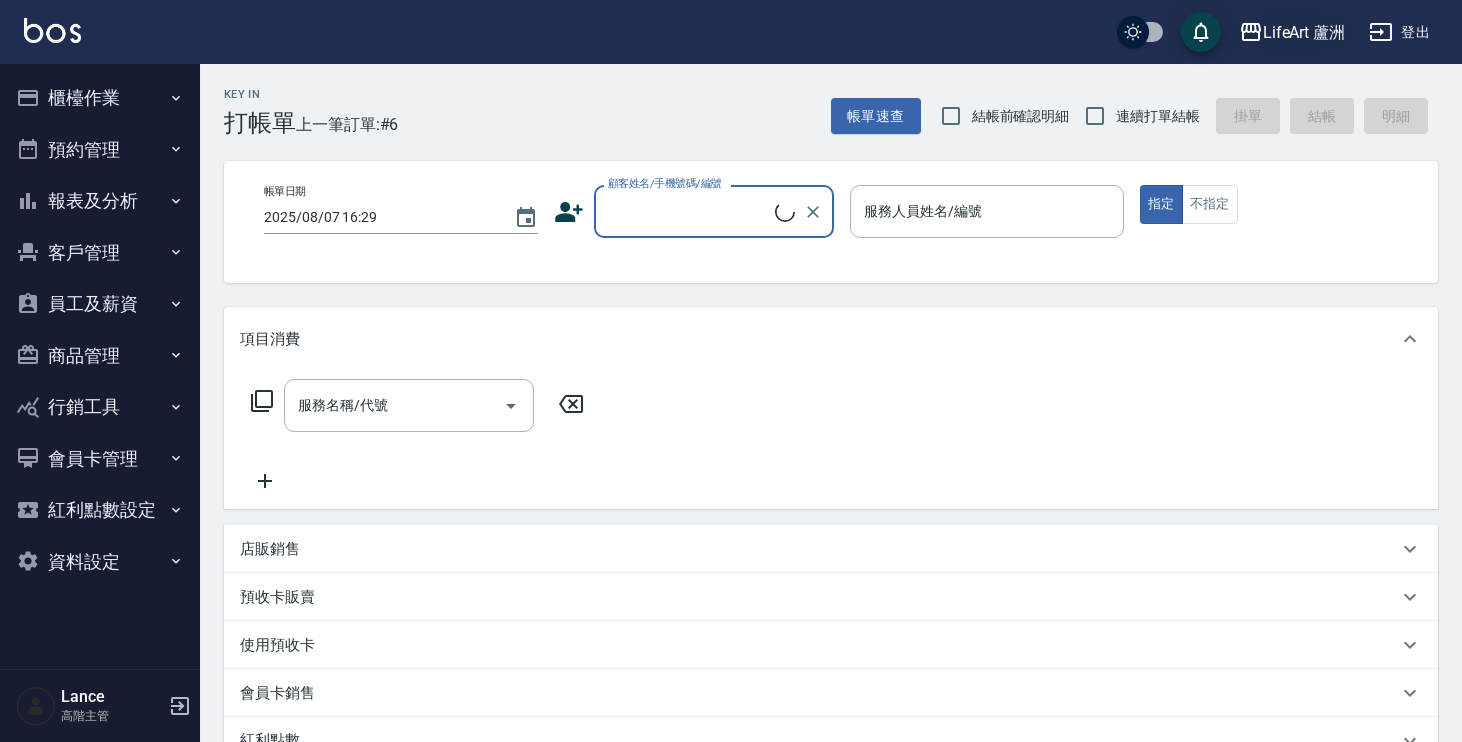 scroll, scrollTop: 0, scrollLeft: 0, axis: both 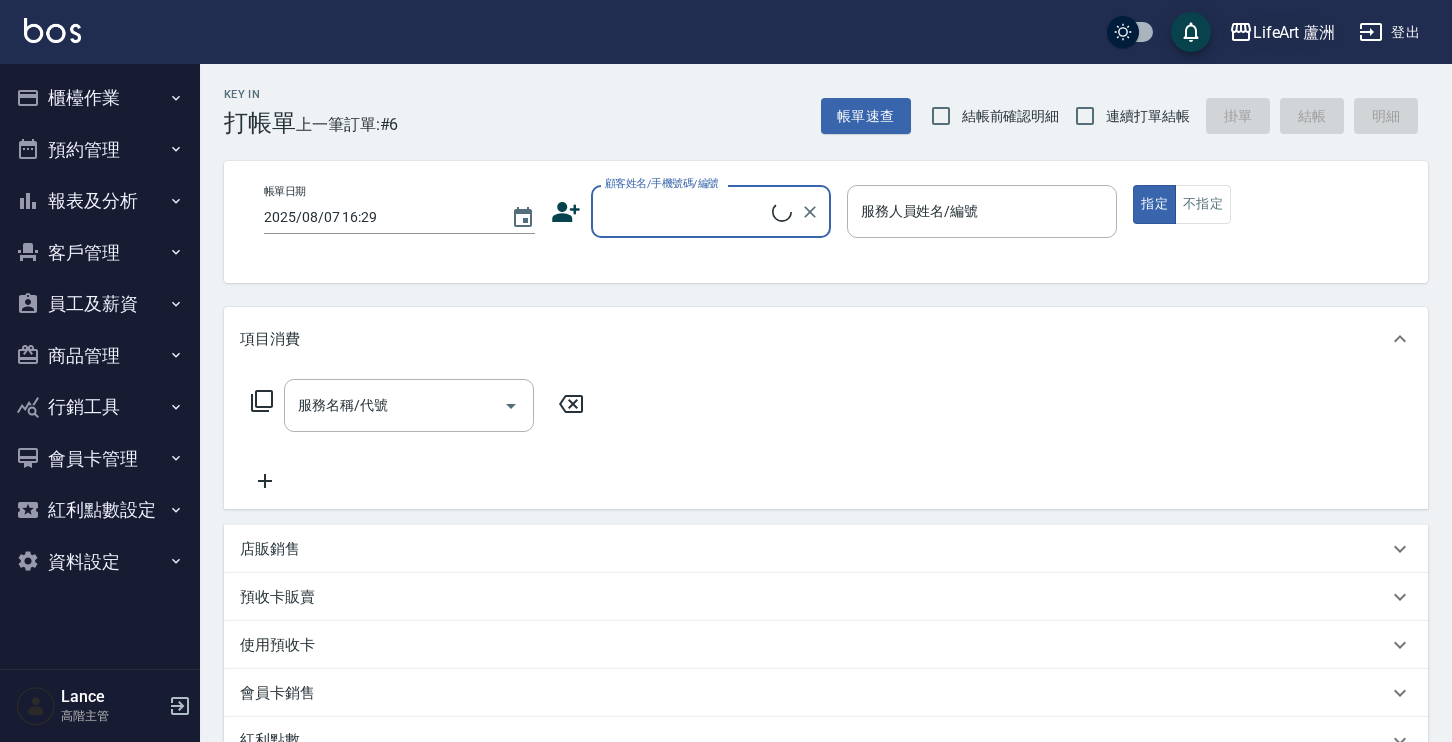 click on "LifeArt 蘆洲" at bounding box center [1282, 32] 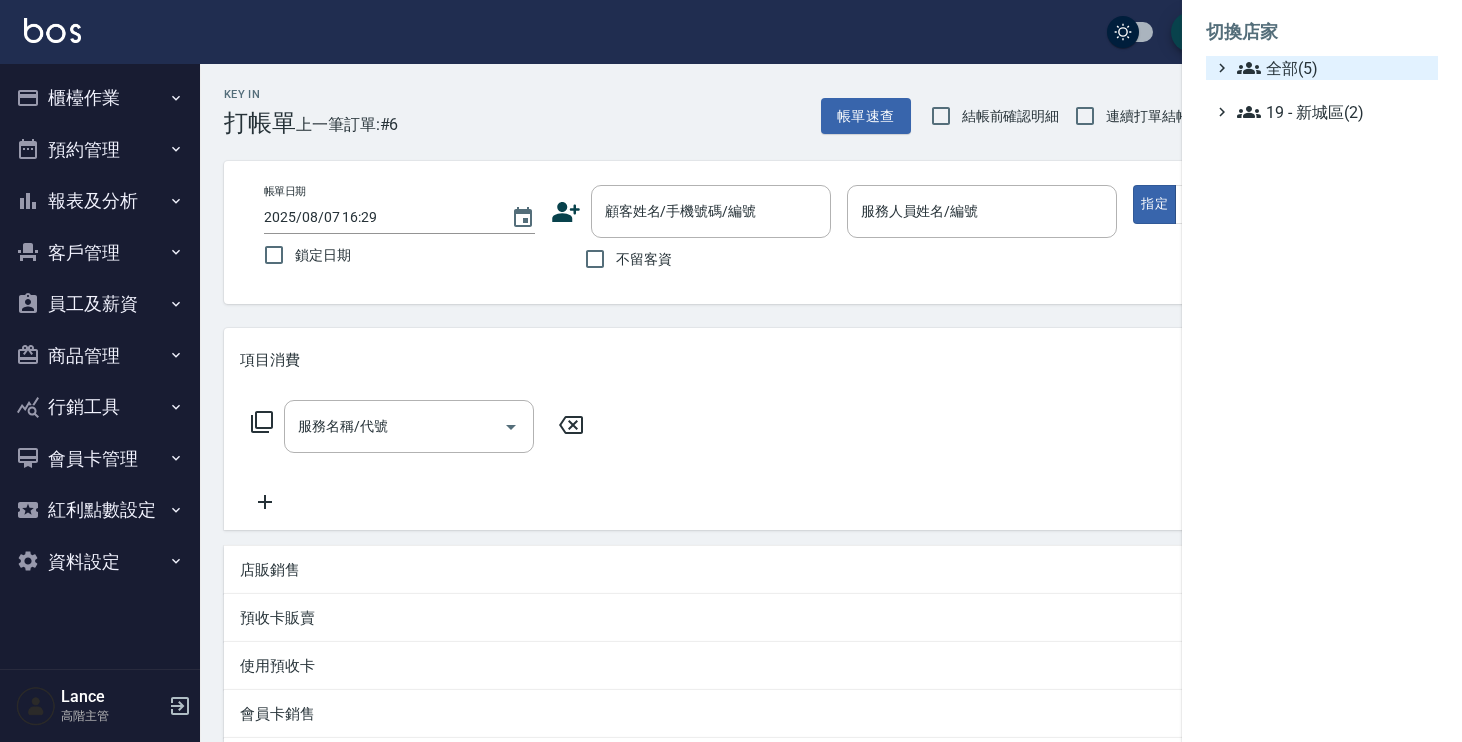 click on "全部(5)" at bounding box center (1333, 68) 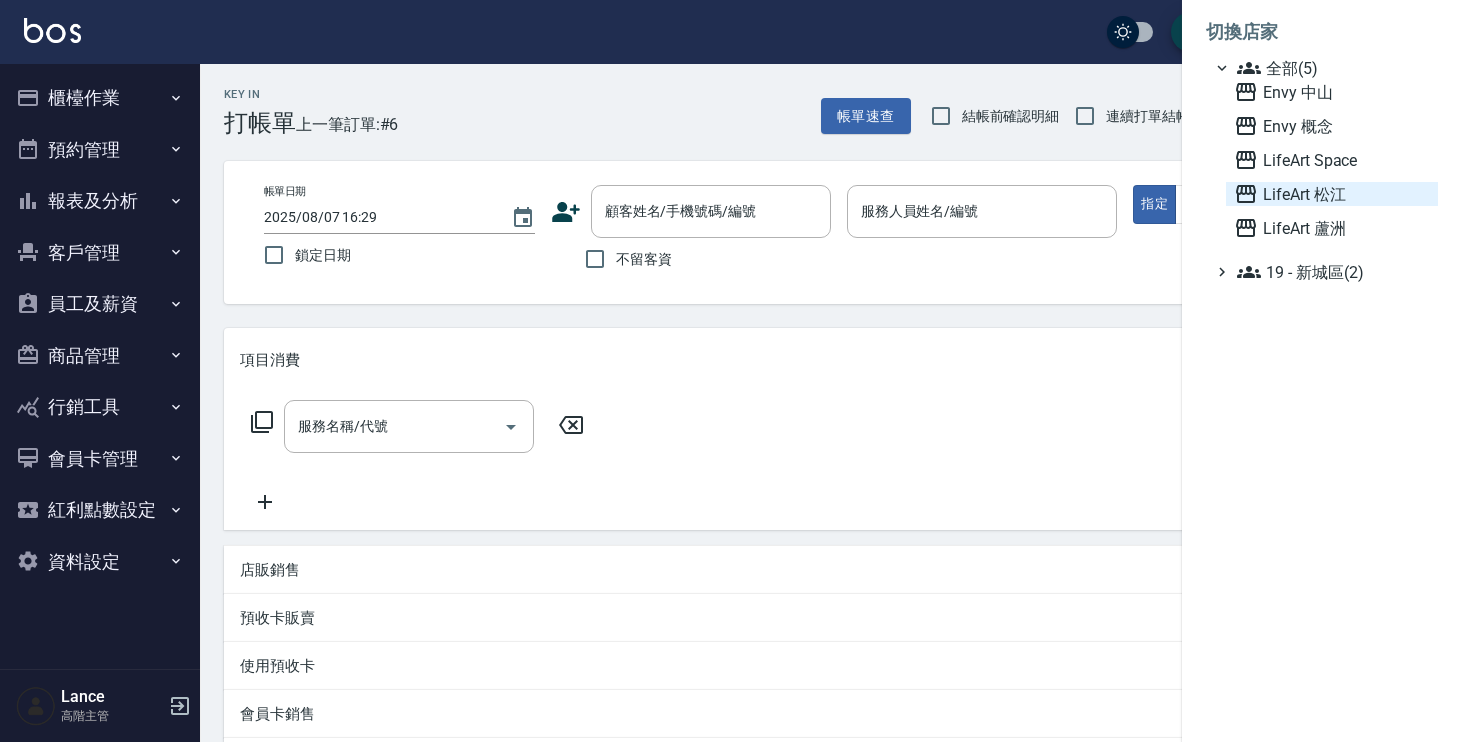 click on "LifeArt 松江" at bounding box center (1332, 194) 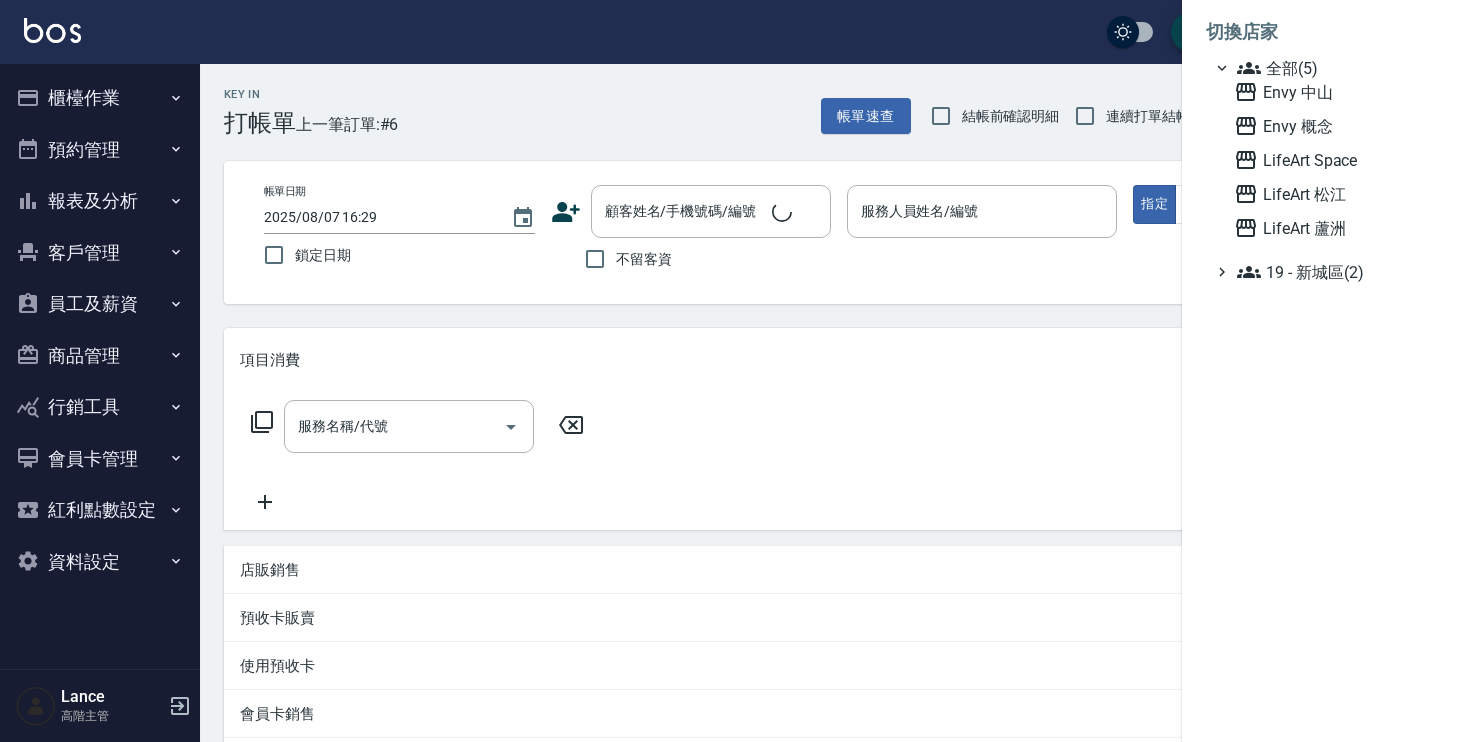 click on "LifeArt 松江" at bounding box center [1332, 194] 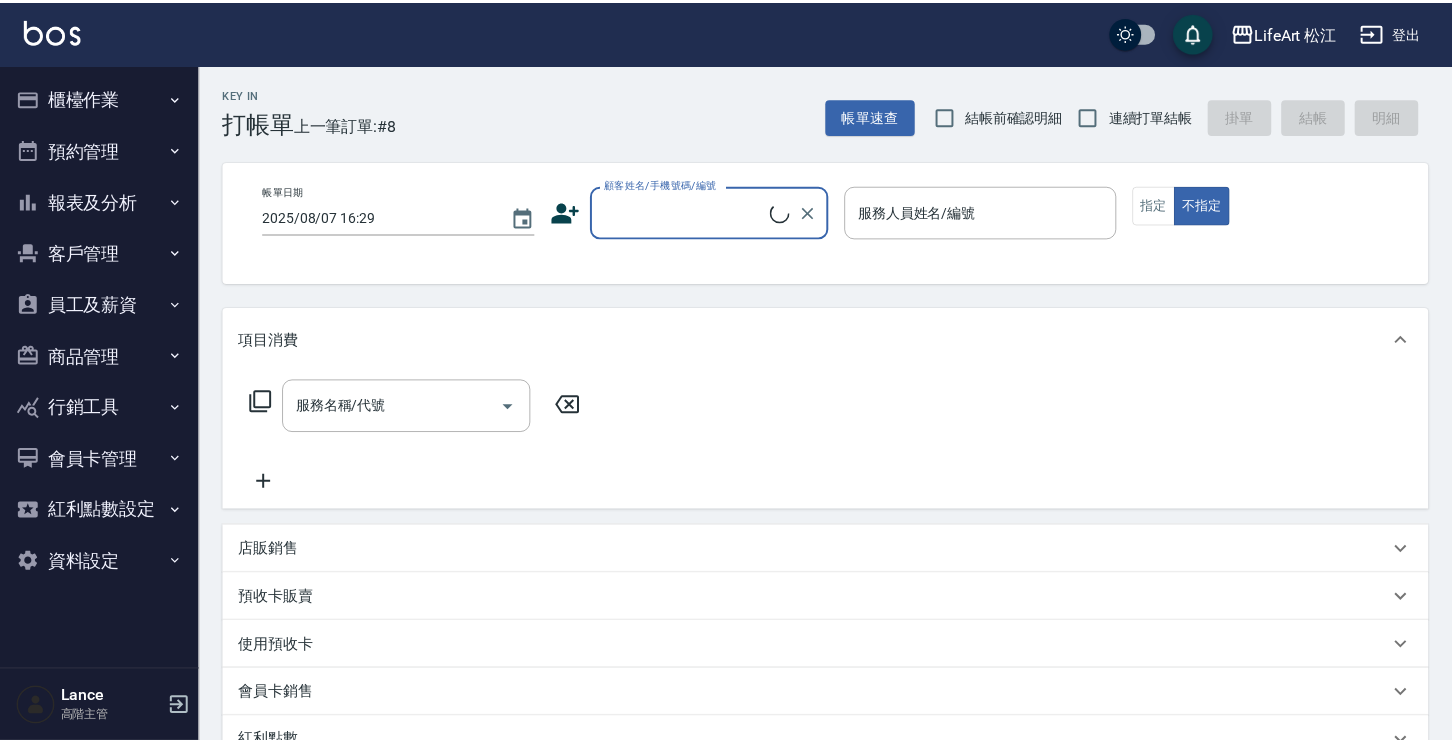 scroll, scrollTop: 0, scrollLeft: 0, axis: both 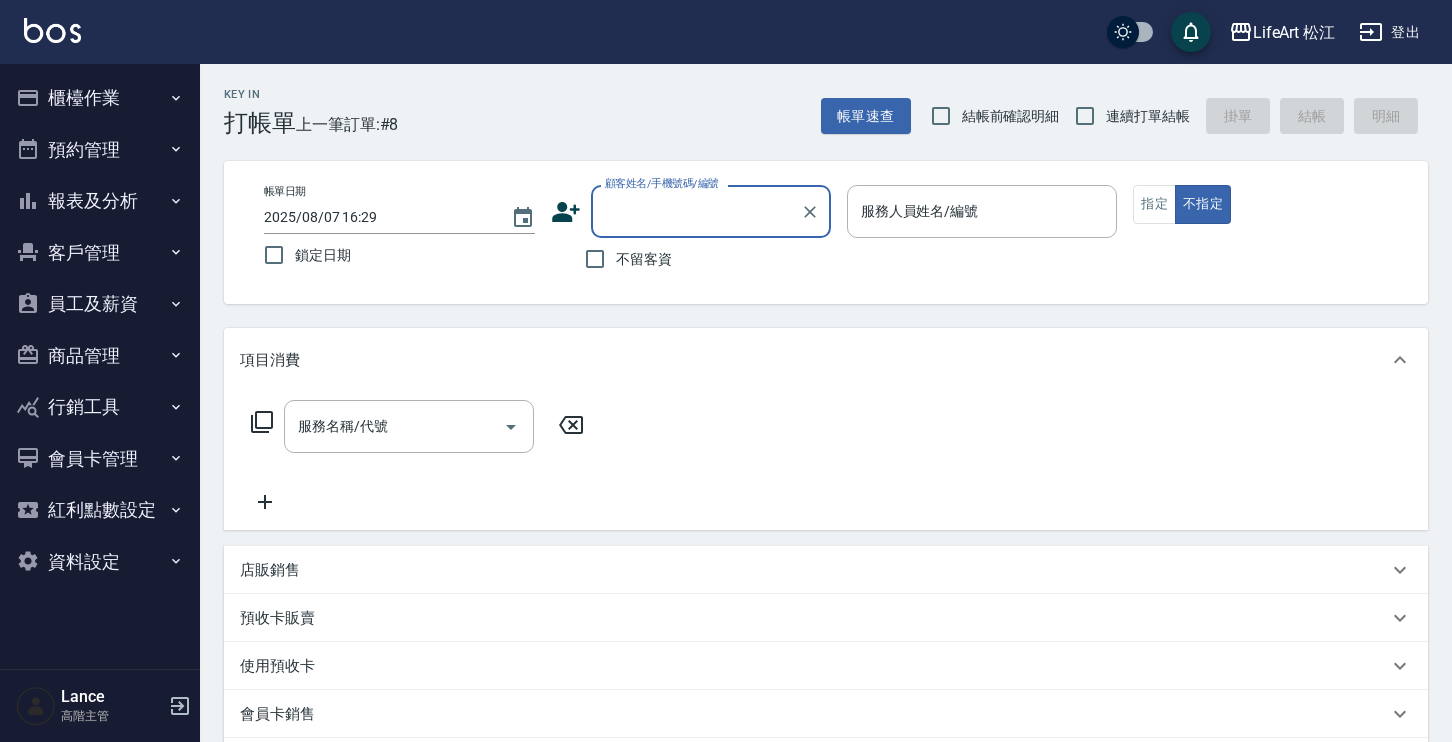 click on "員工及薪資" at bounding box center [100, 304] 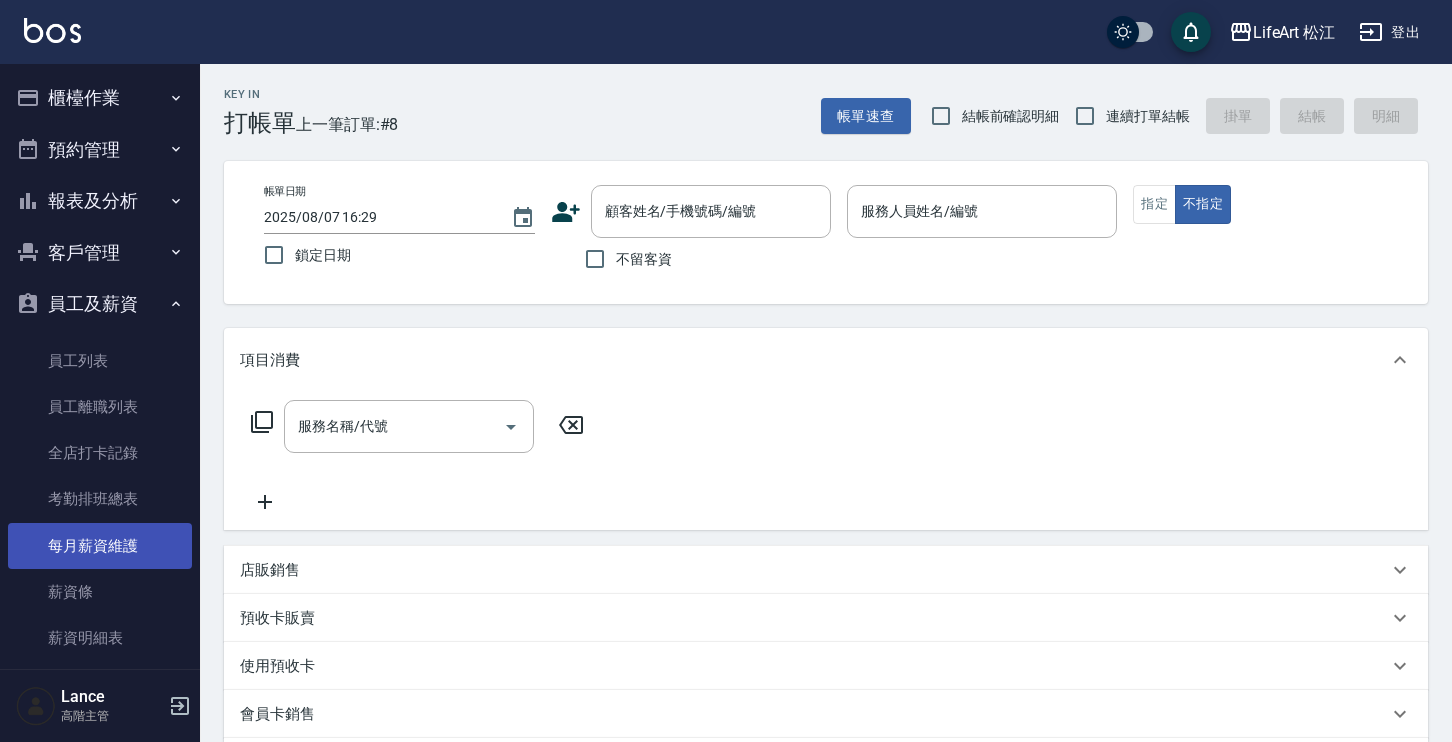 click on "每月薪資維護" at bounding box center [100, 546] 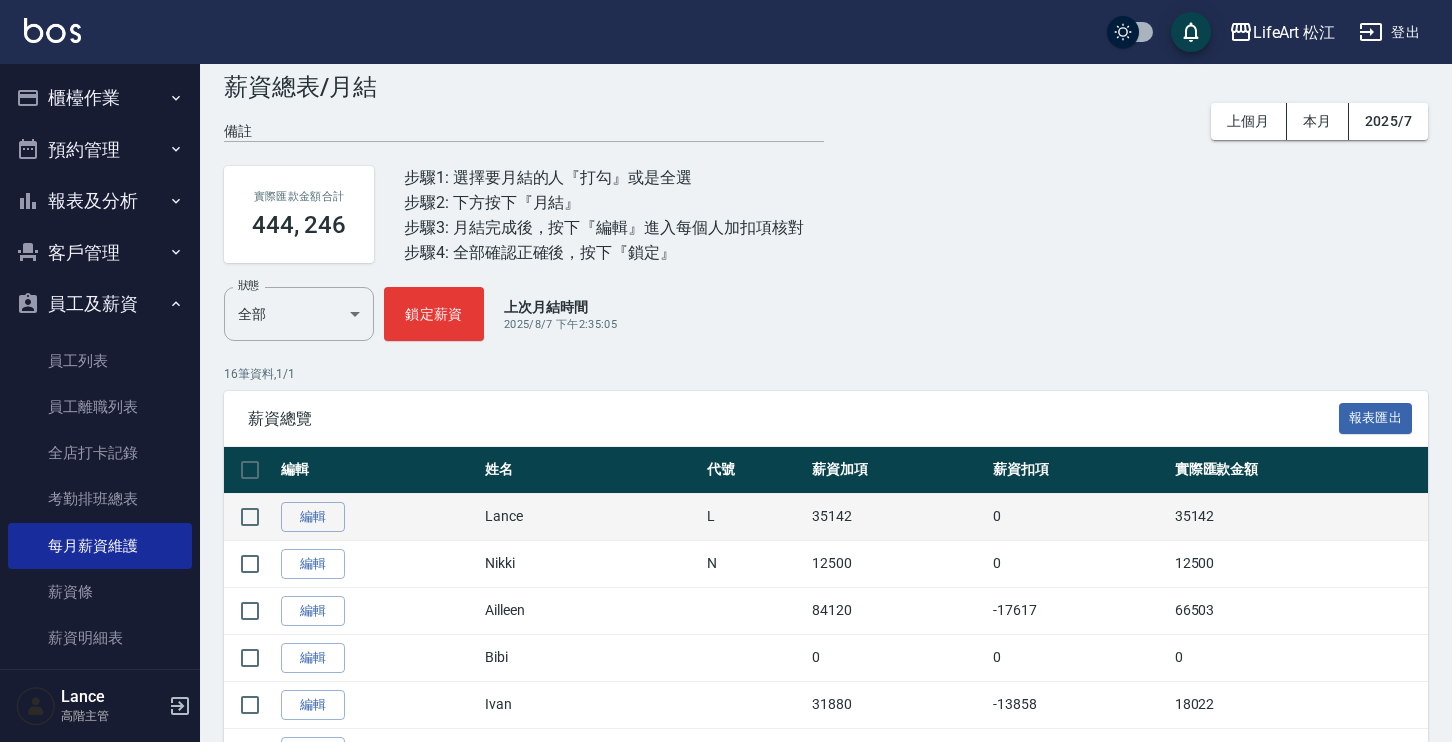 scroll, scrollTop: 168, scrollLeft: 0, axis: vertical 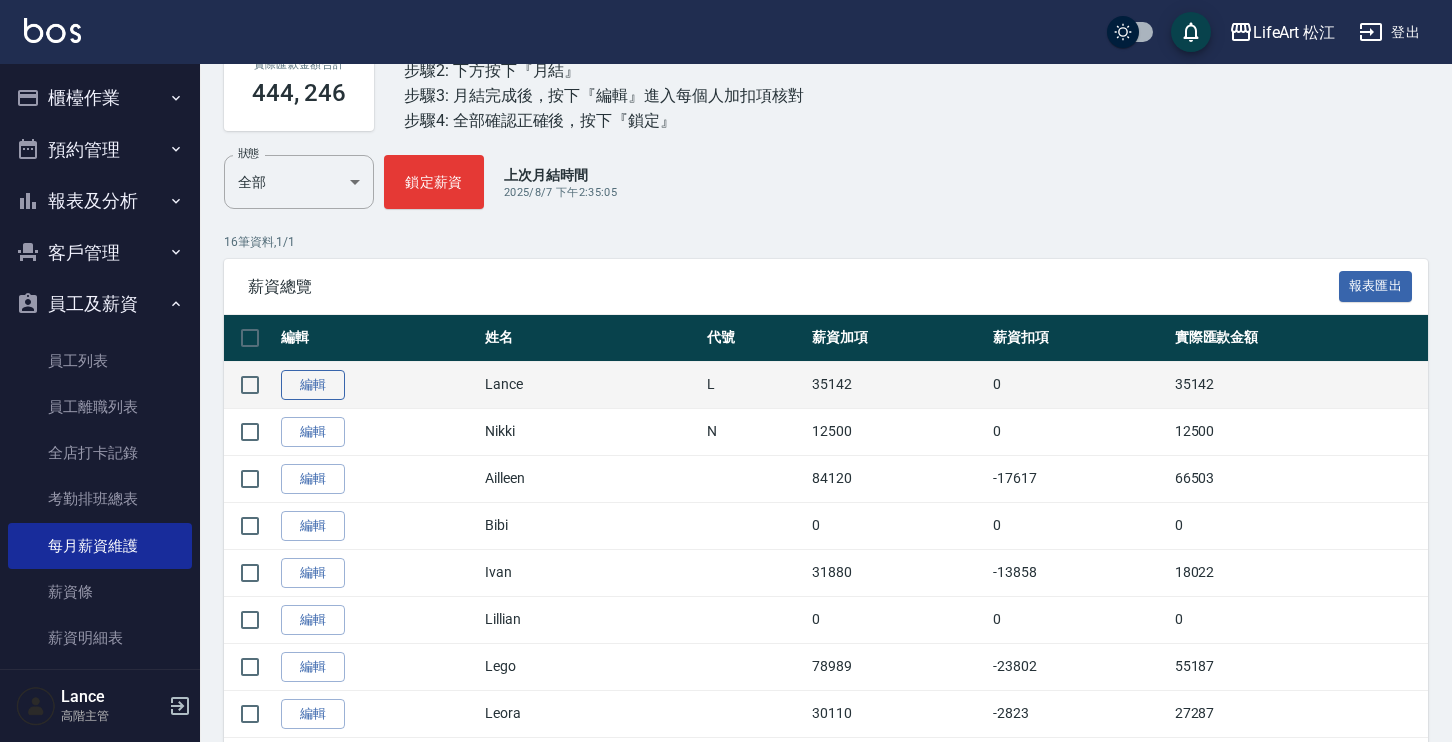click on "編輯" at bounding box center (313, 385) 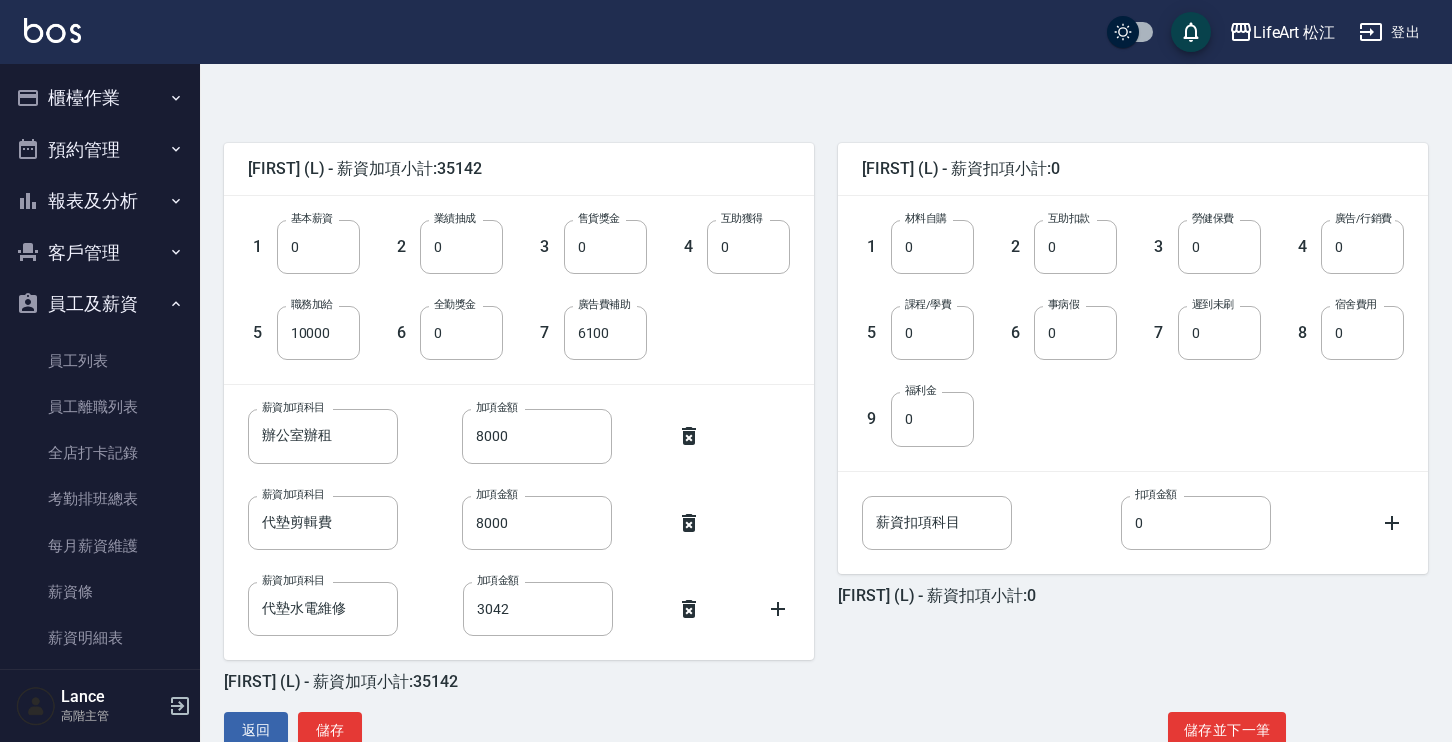 scroll, scrollTop: 453, scrollLeft: 0, axis: vertical 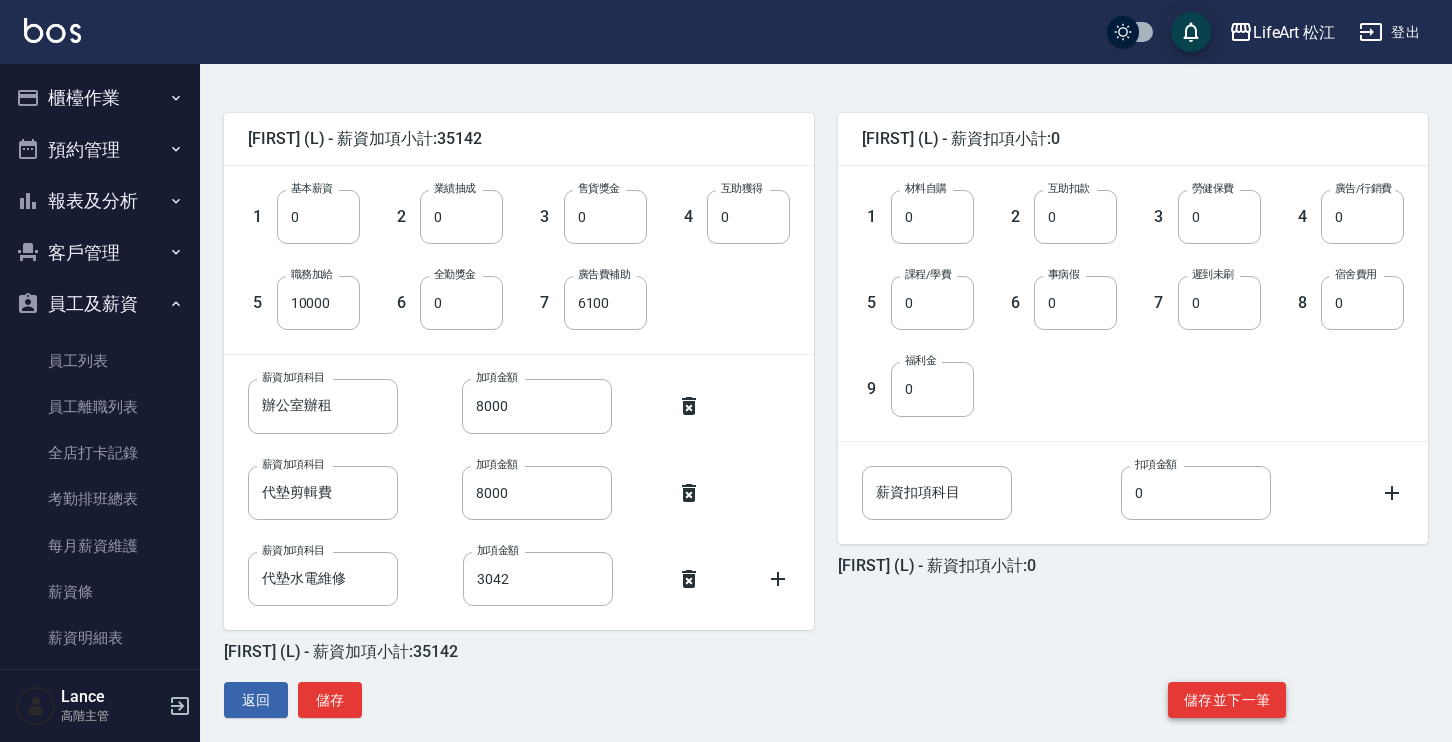 click on "儲存並下一筆" 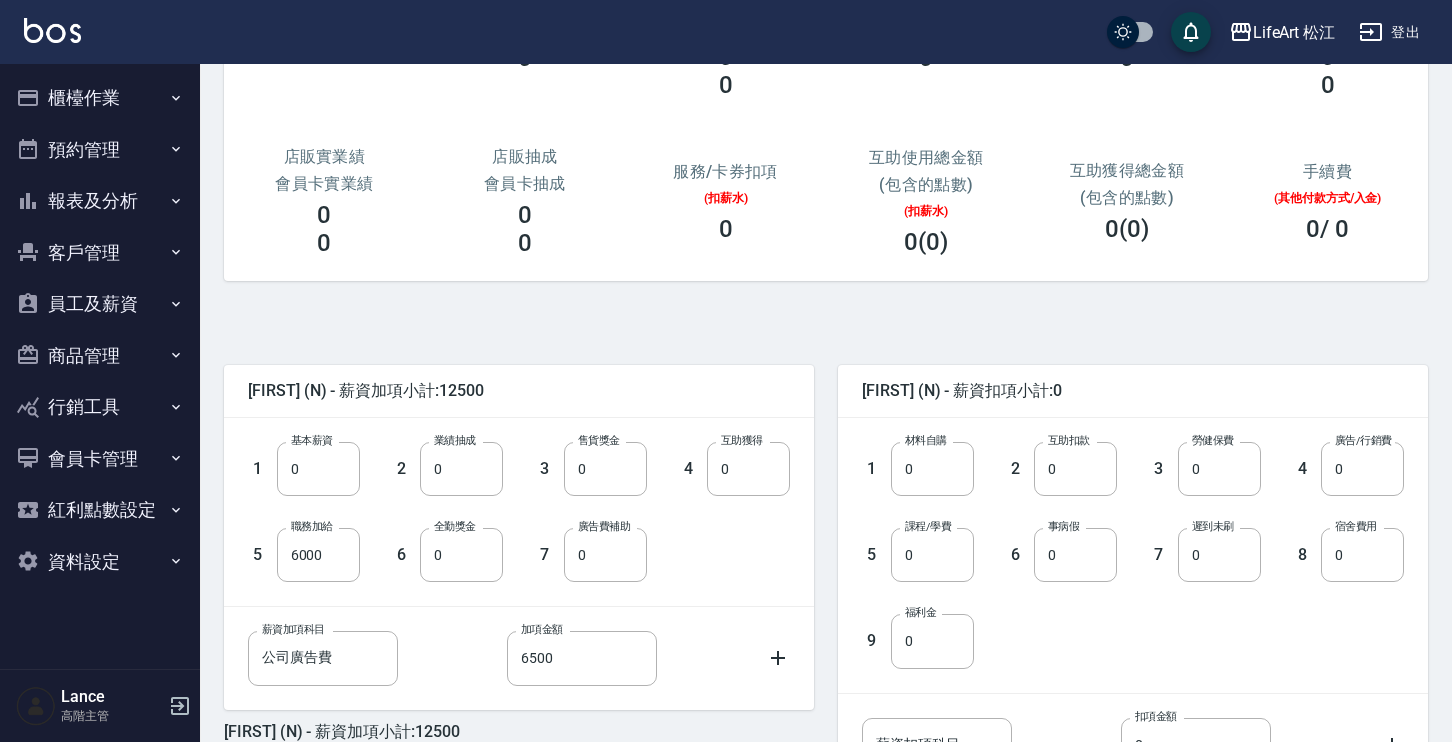 scroll, scrollTop: 351, scrollLeft: 0, axis: vertical 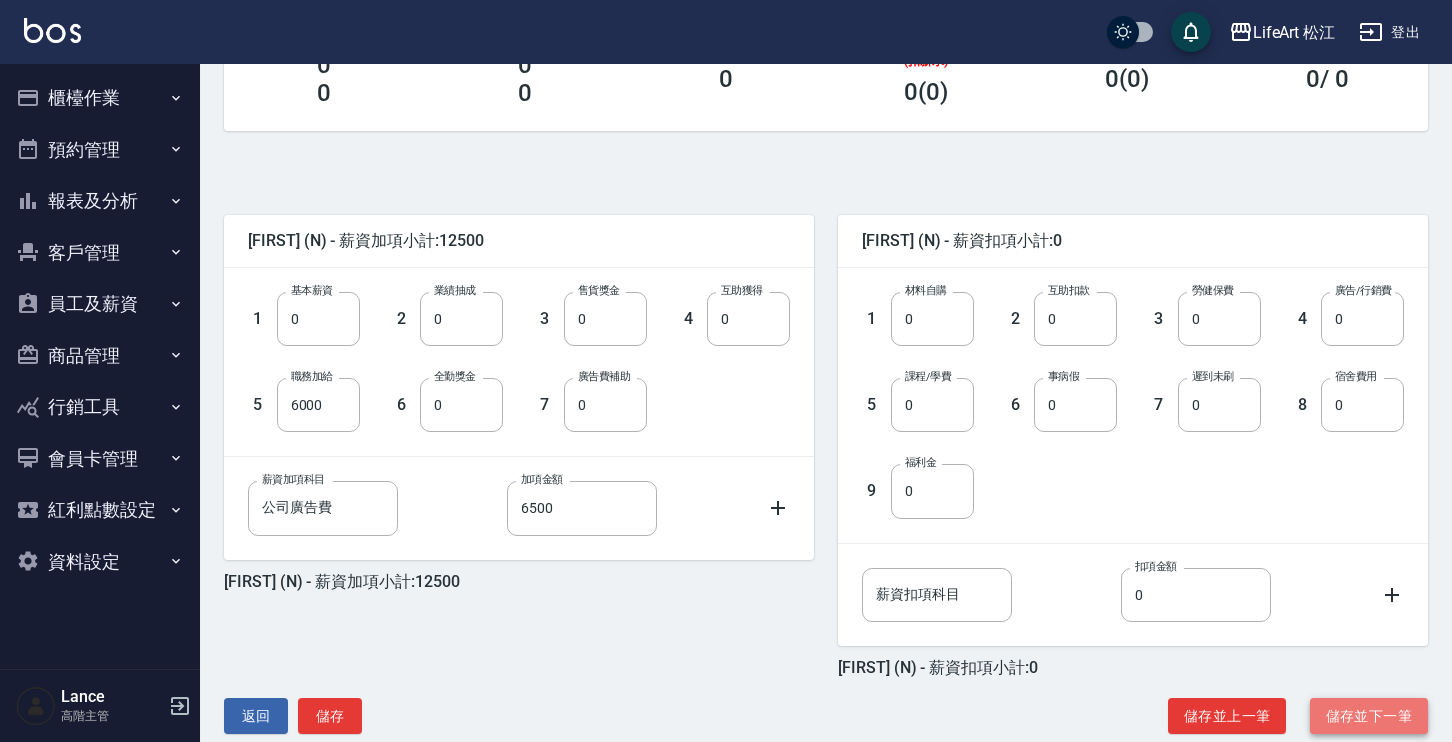 click on "儲存並下一筆" at bounding box center (1369, 716) 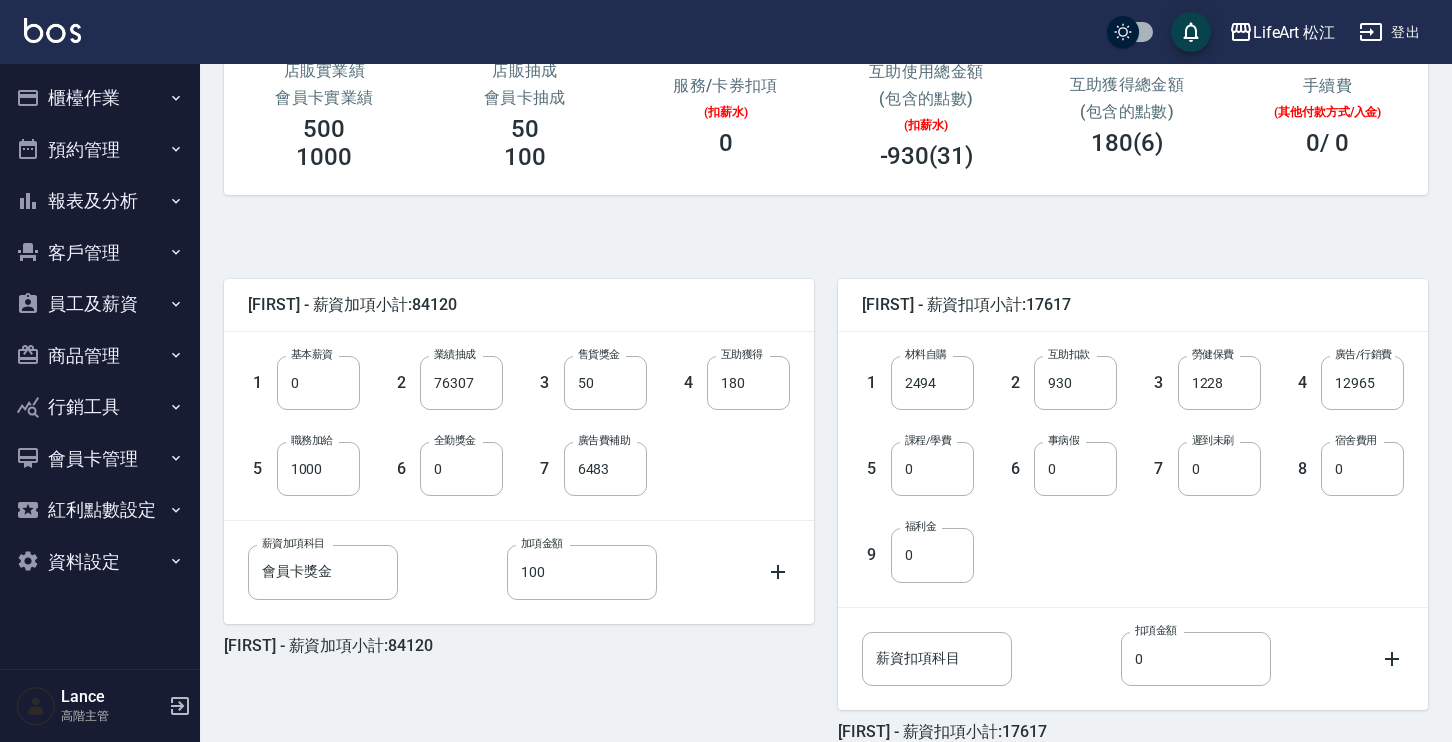scroll, scrollTop: 387, scrollLeft: 0, axis: vertical 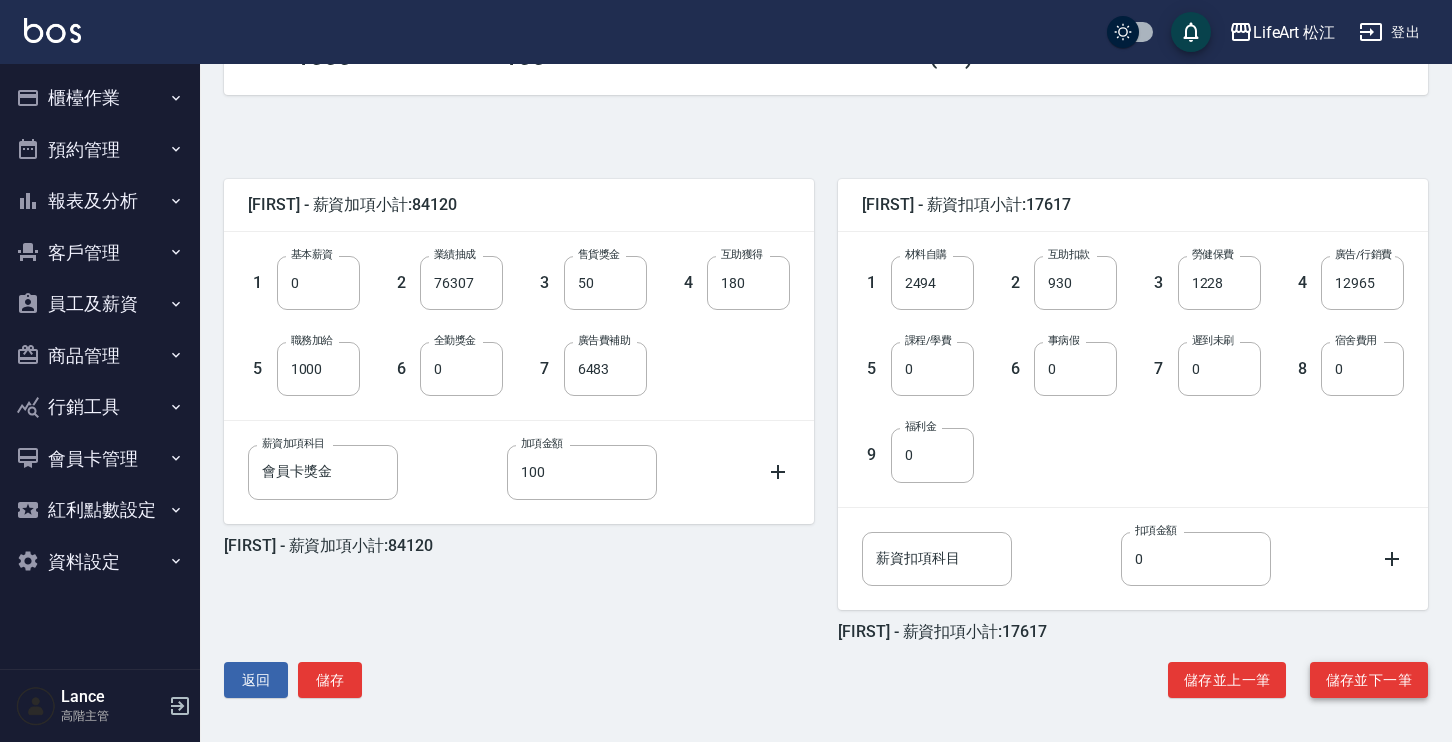 click on "儲存並下一筆" at bounding box center (1369, 680) 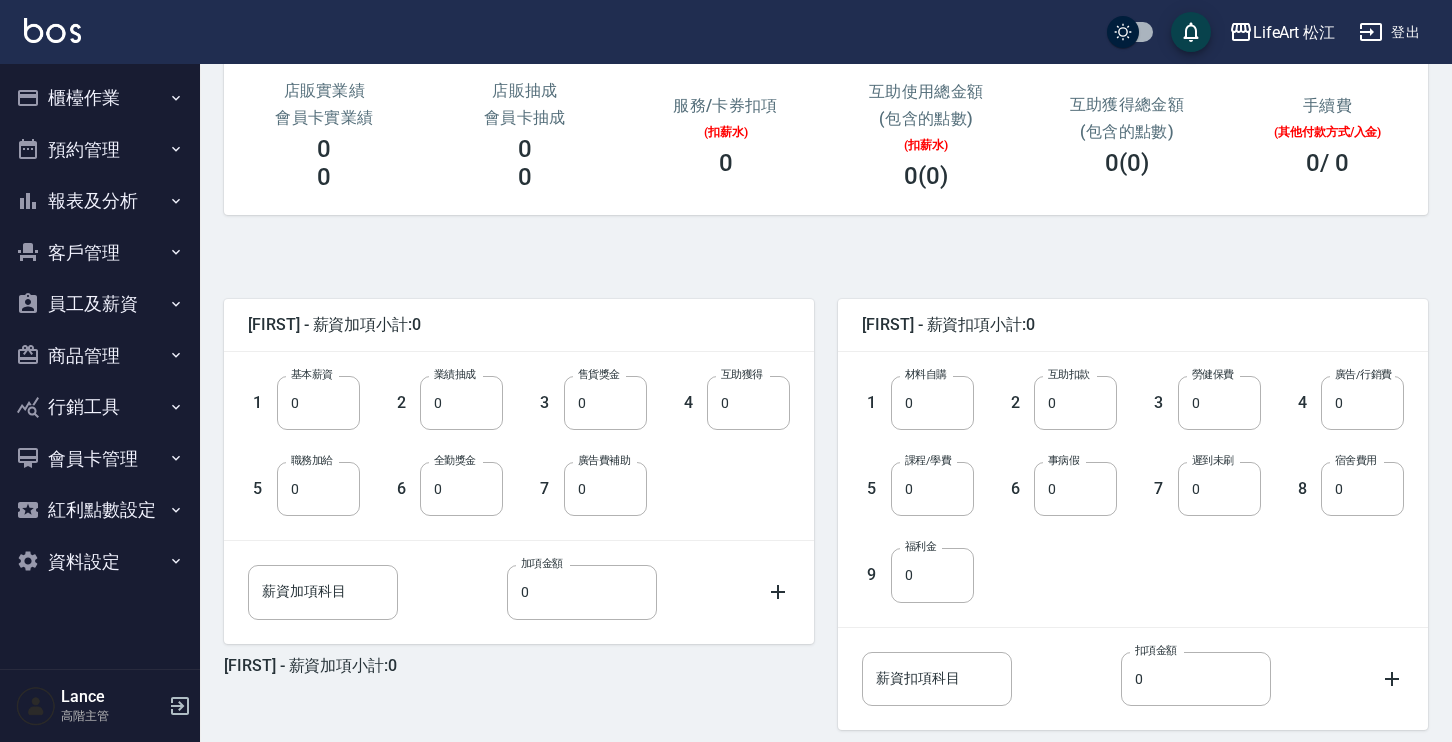 scroll, scrollTop: 387, scrollLeft: 0, axis: vertical 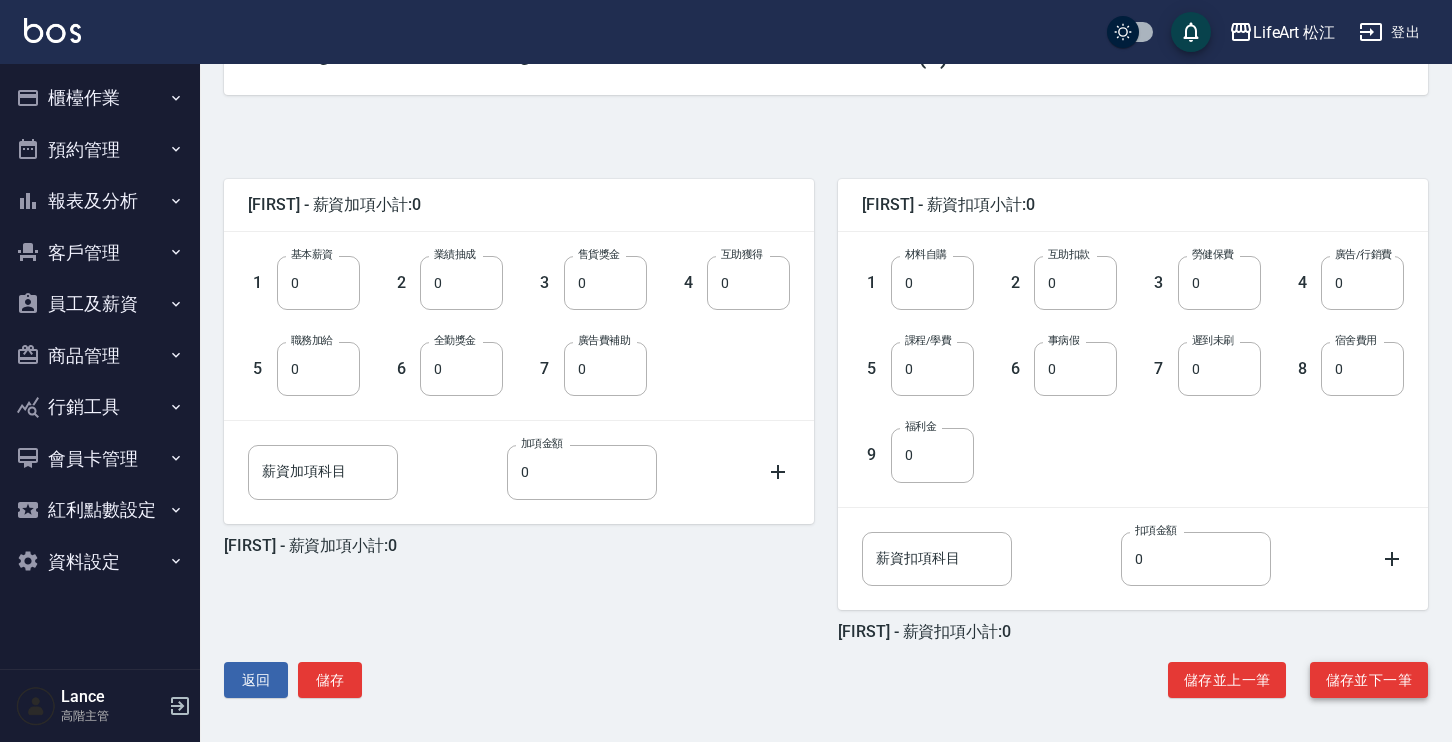 click on "儲存並下一筆" at bounding box center [1369, 680] 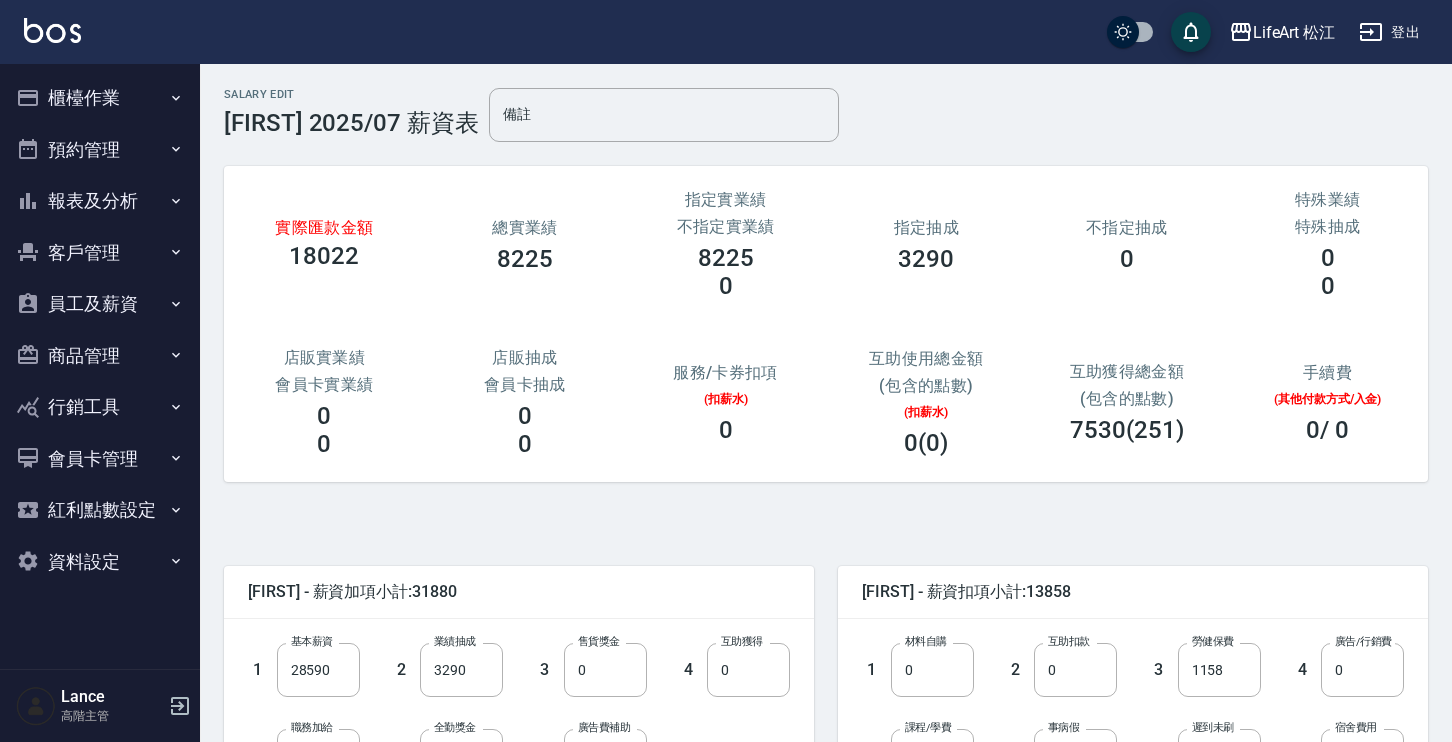 scroll, scrollTop: 387, scrollLeft: 0, axis: vertical 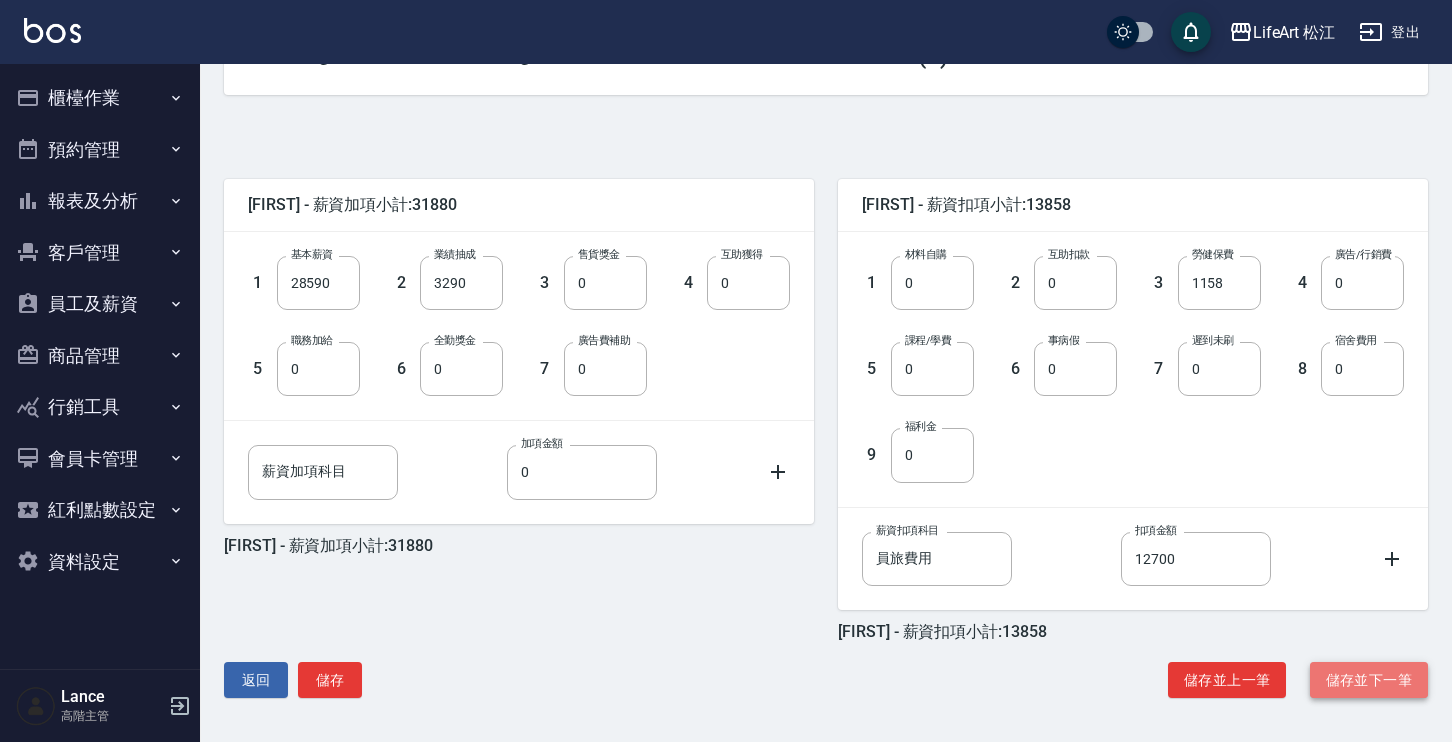 click on "儲存並下一筆" at bounding box center (1369, 680) 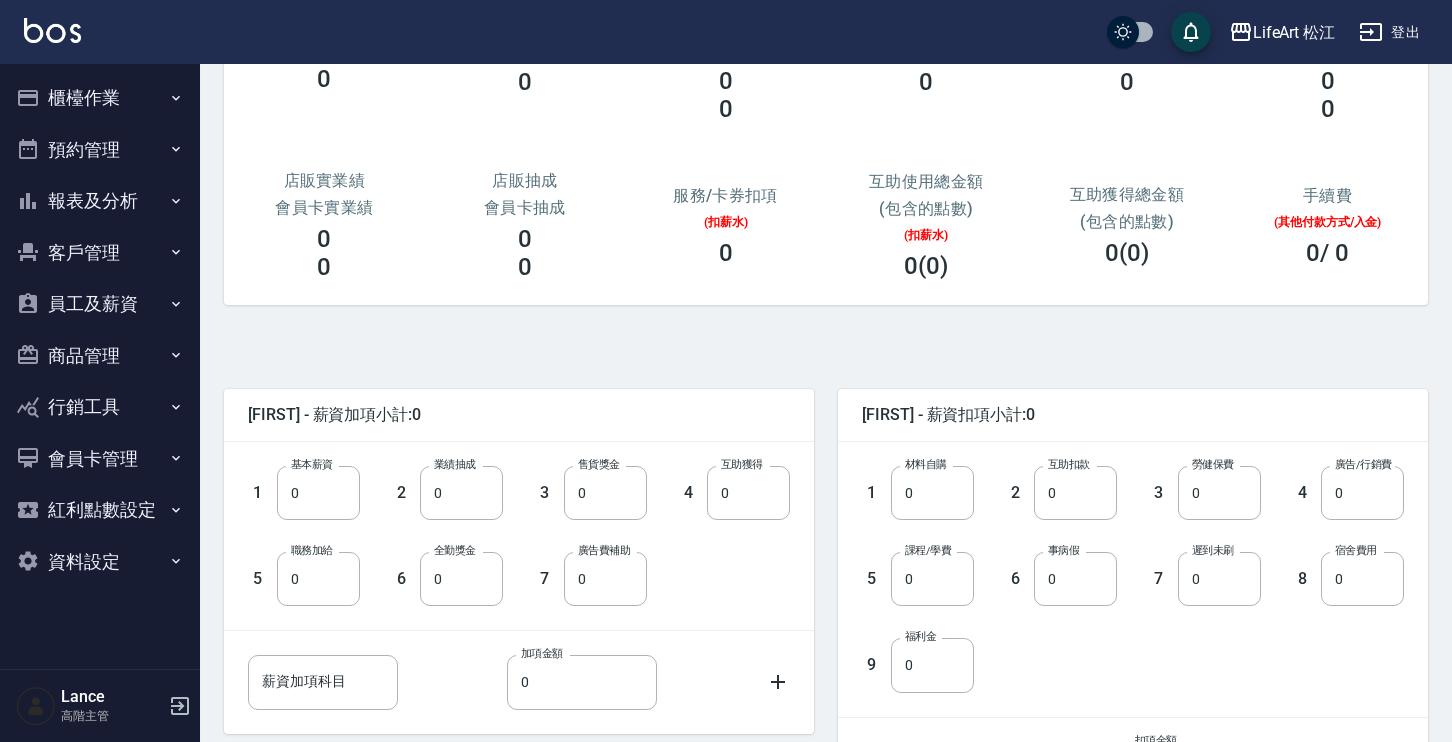scroll, scrollTop: 387, scrollLeft: 0, axis: vertical 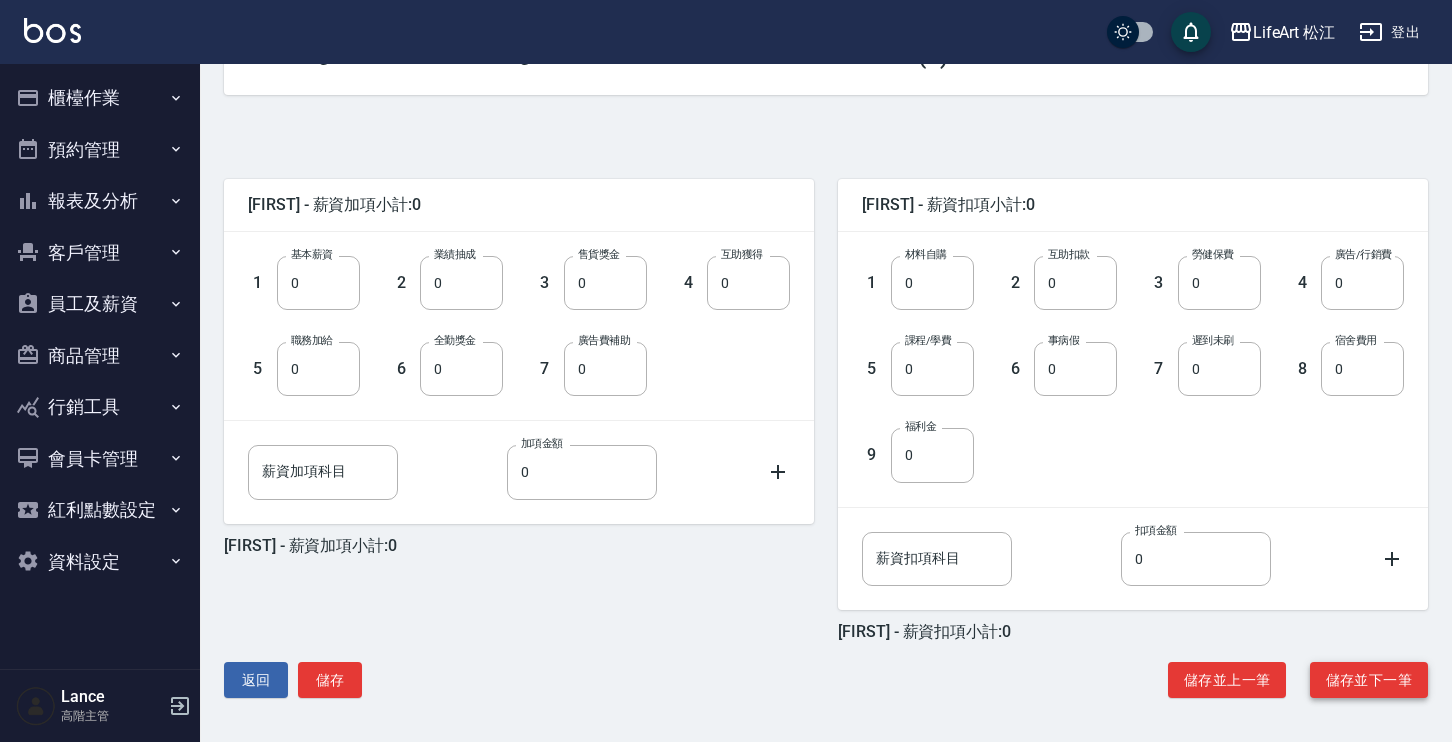 click on "儲存並下一筆" at bounding box center [1369, 680] 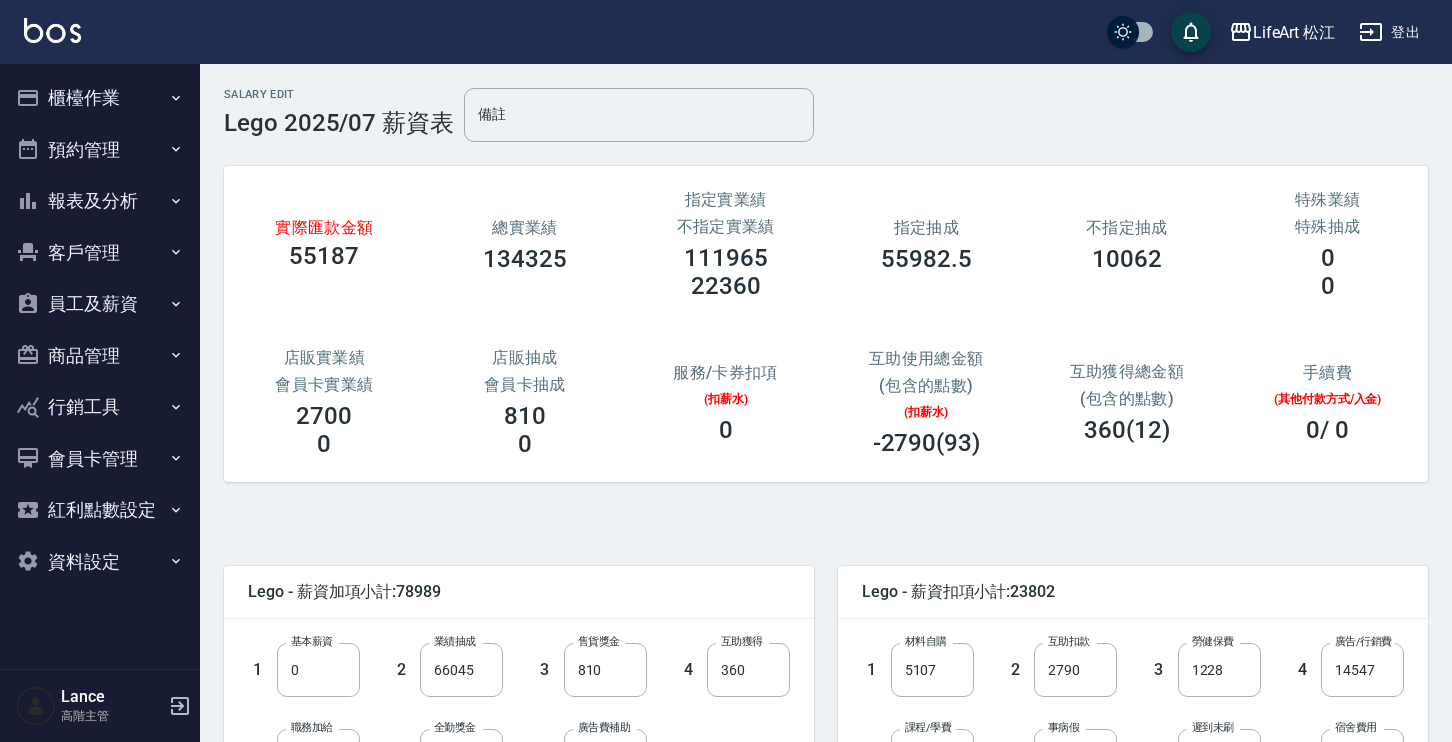 scroll, scrollTop: 380, scrollLeft: 0, axis: vertical 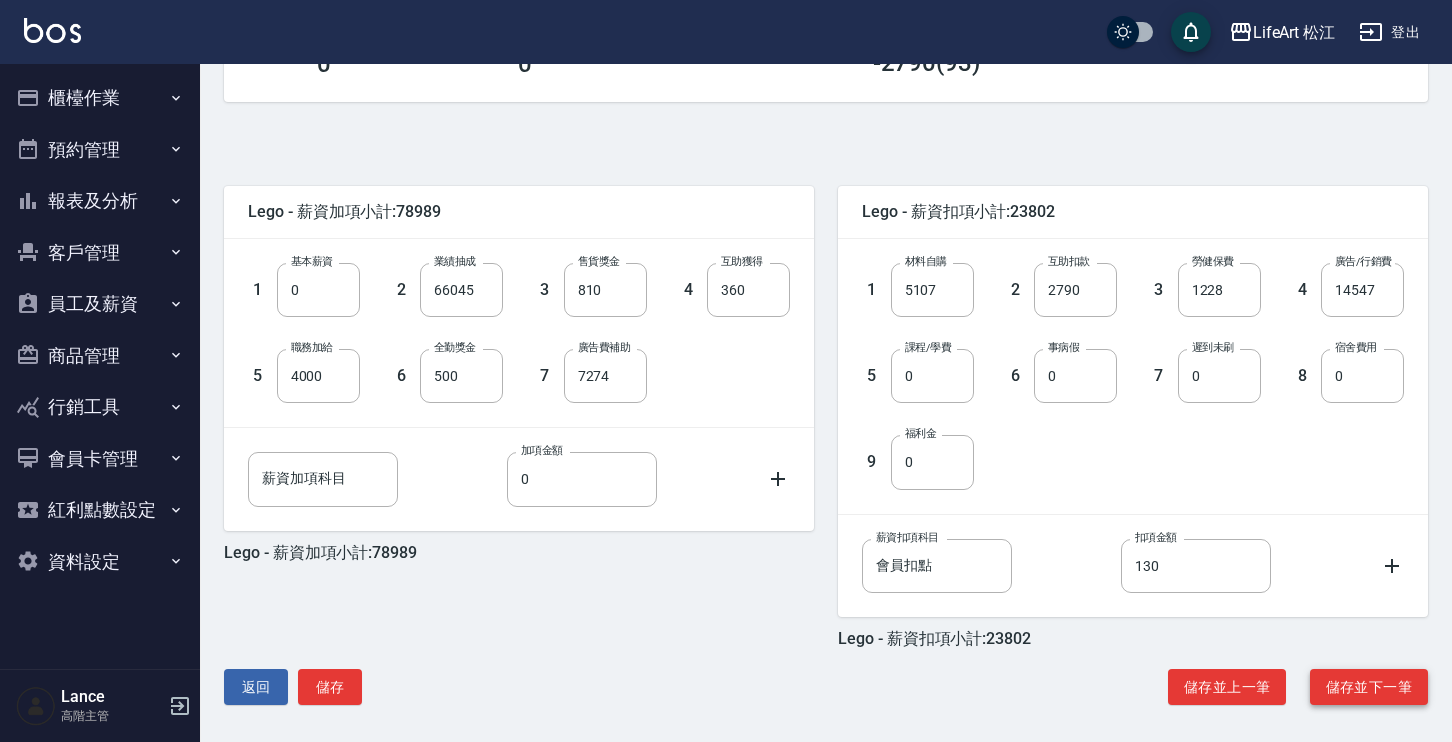click on "儲存並下一筆" at bounding box center (1369, 687) 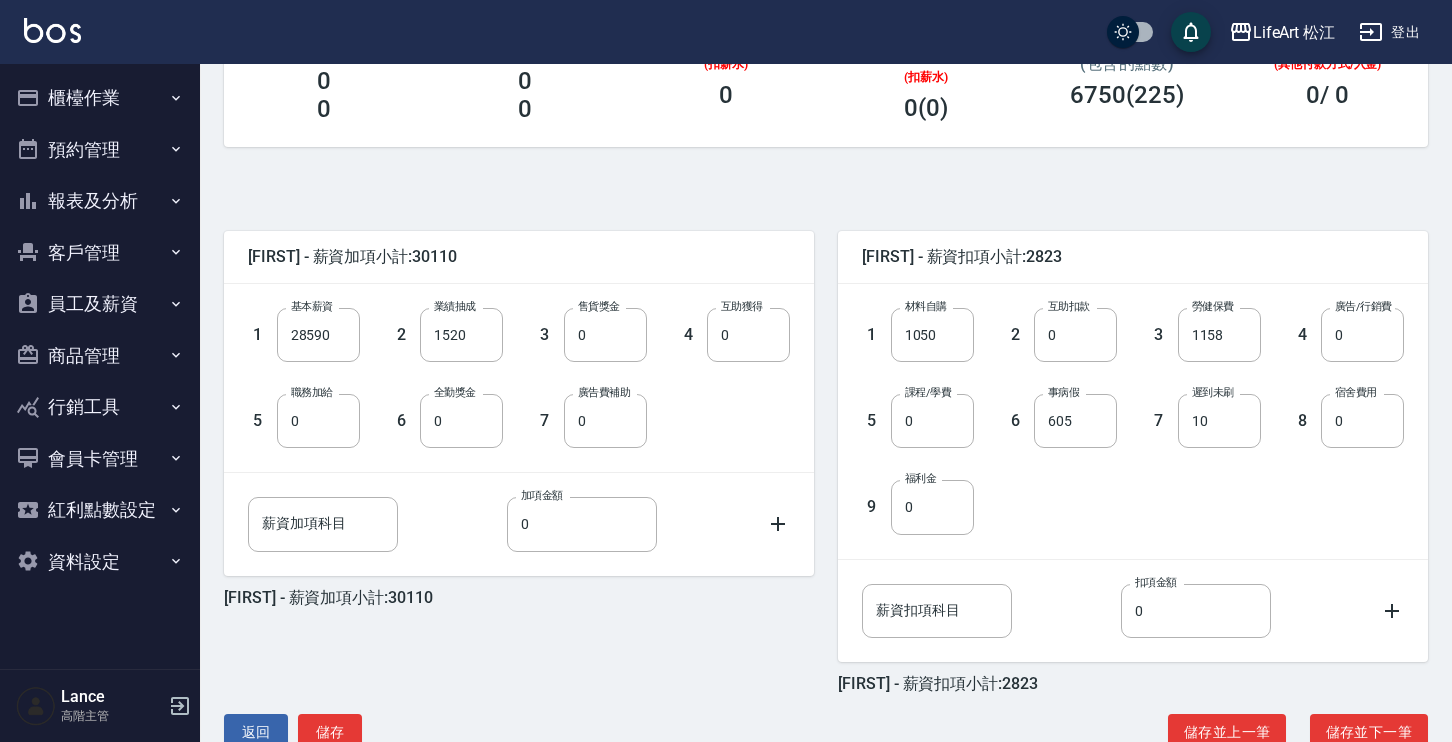 scroll, scrollTop: 387, scrollLeft: 0, axis: vertical 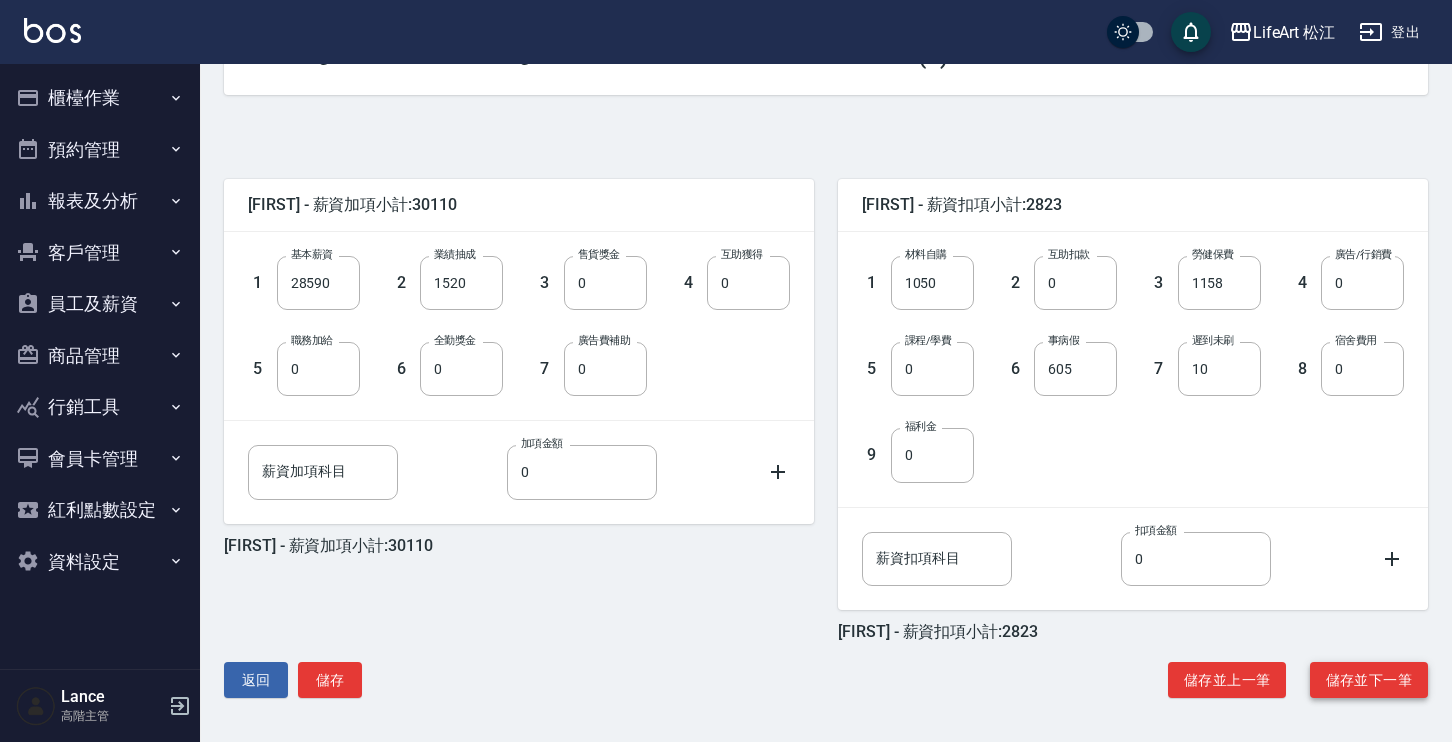 click on "儲存並下一筆" at bounding box center (1369, 680) 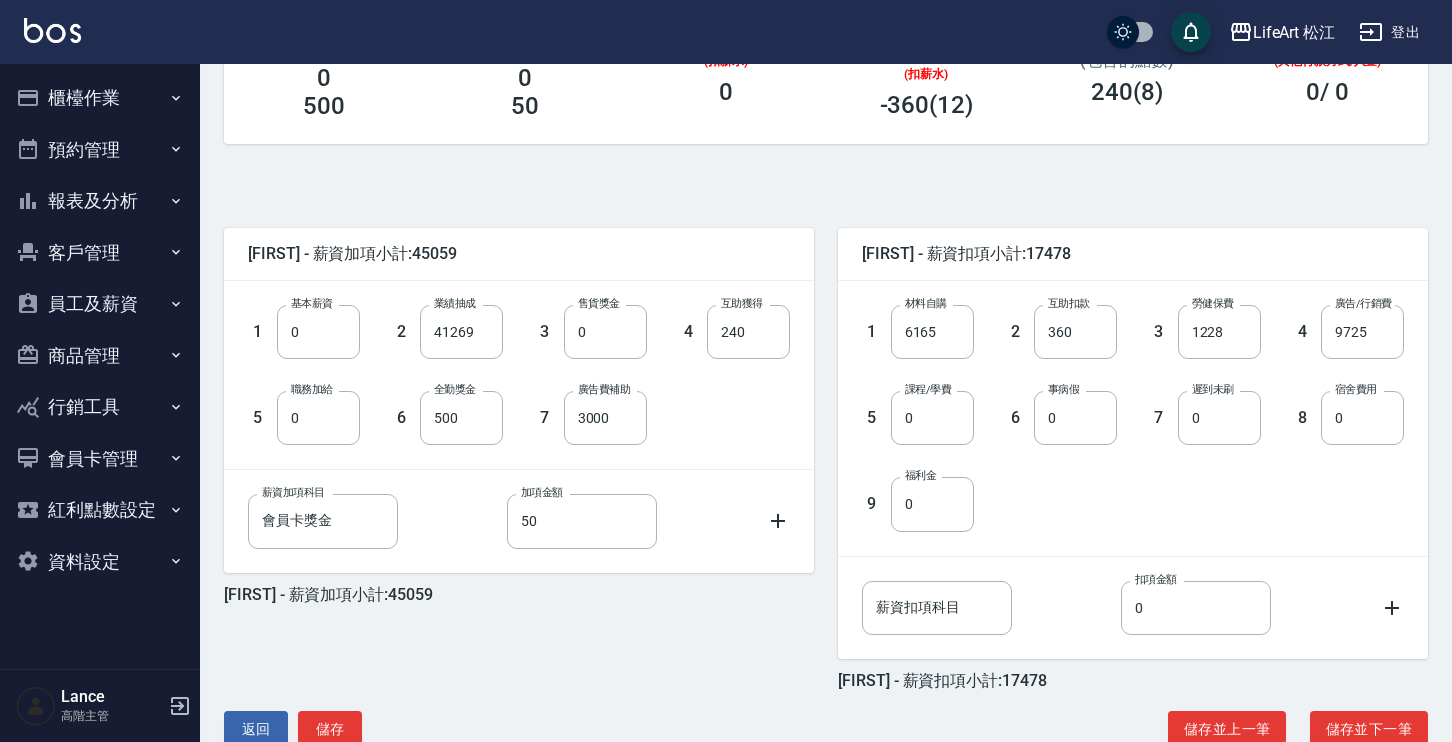 scroll, scrollTop: 387, scrollLeft: 0, axis: vertical 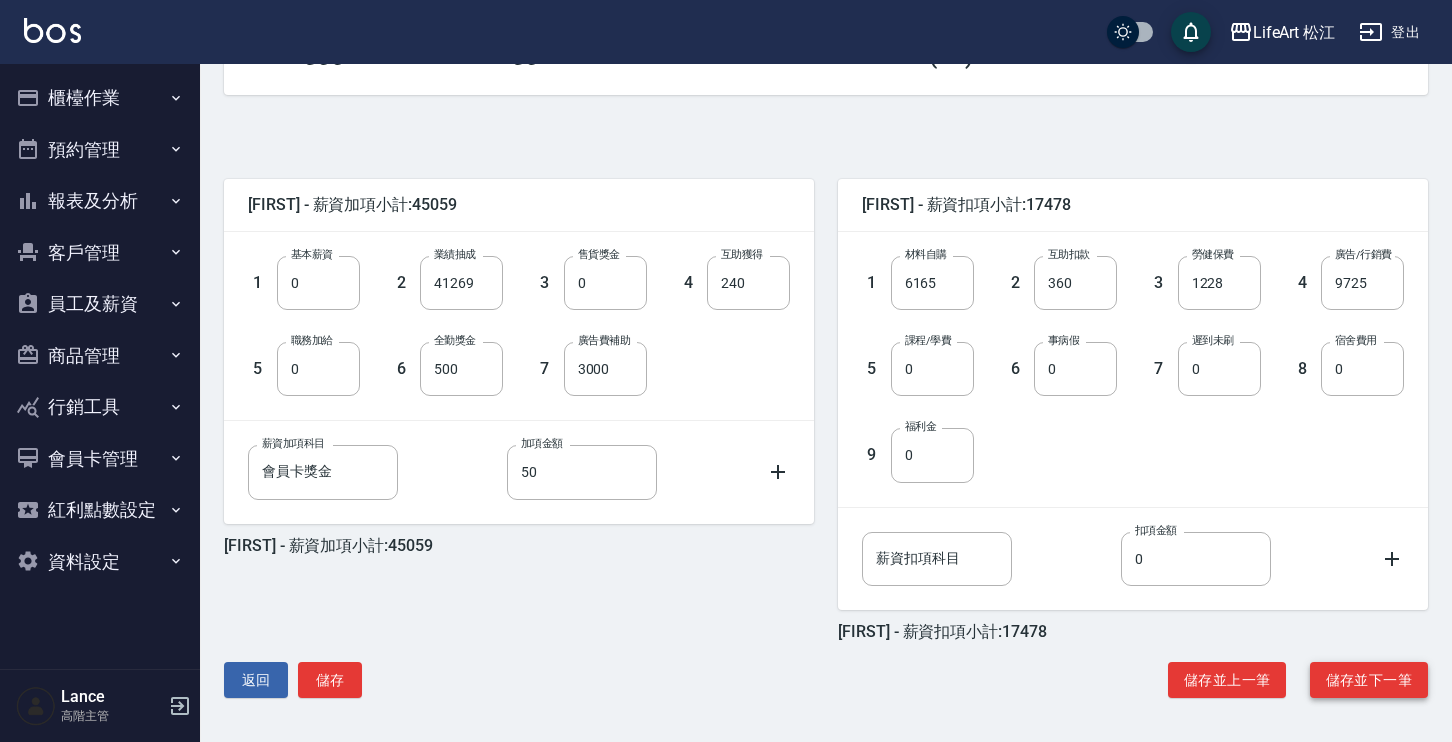 click on "儲存並下一筆" at bounding box center (1369, 680) 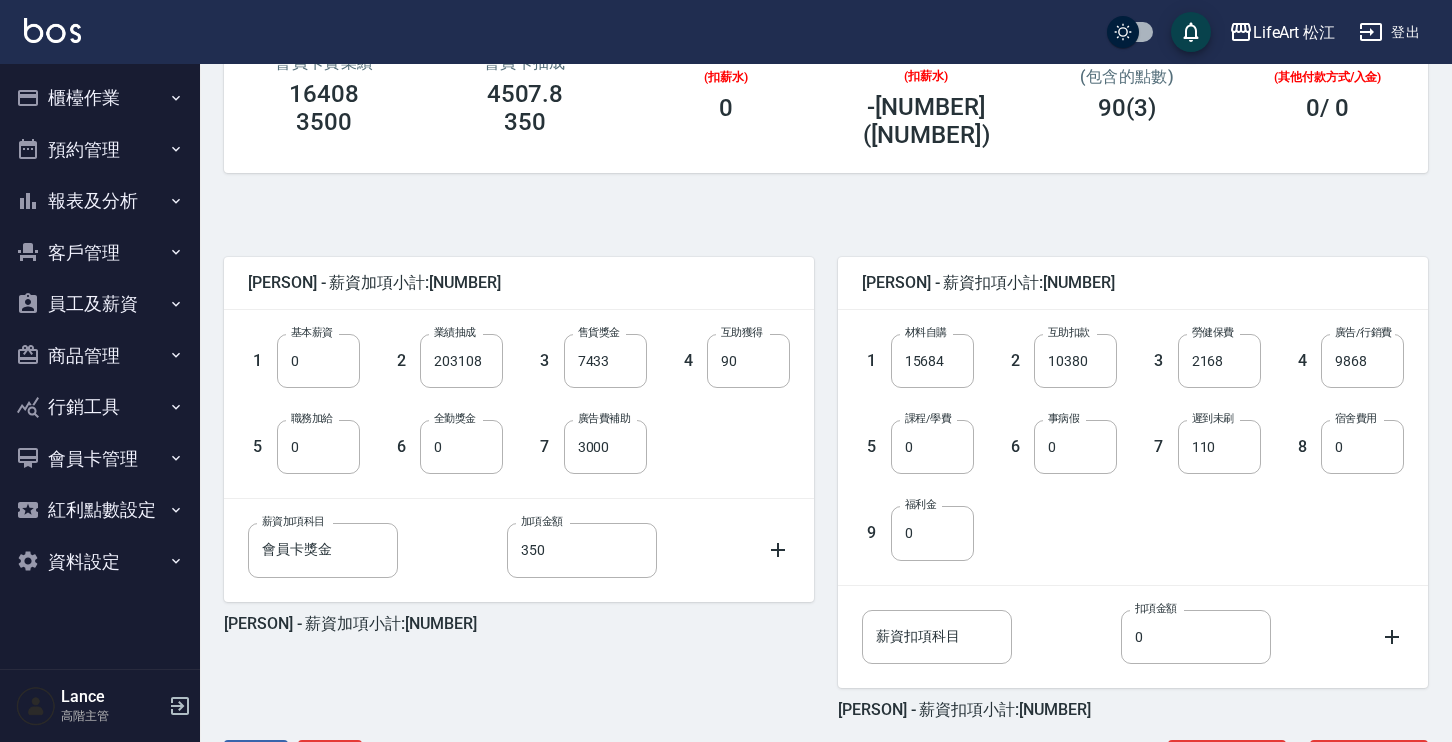 scroll, scrollTop: 387, scrollLeft: 0, axis: vertical 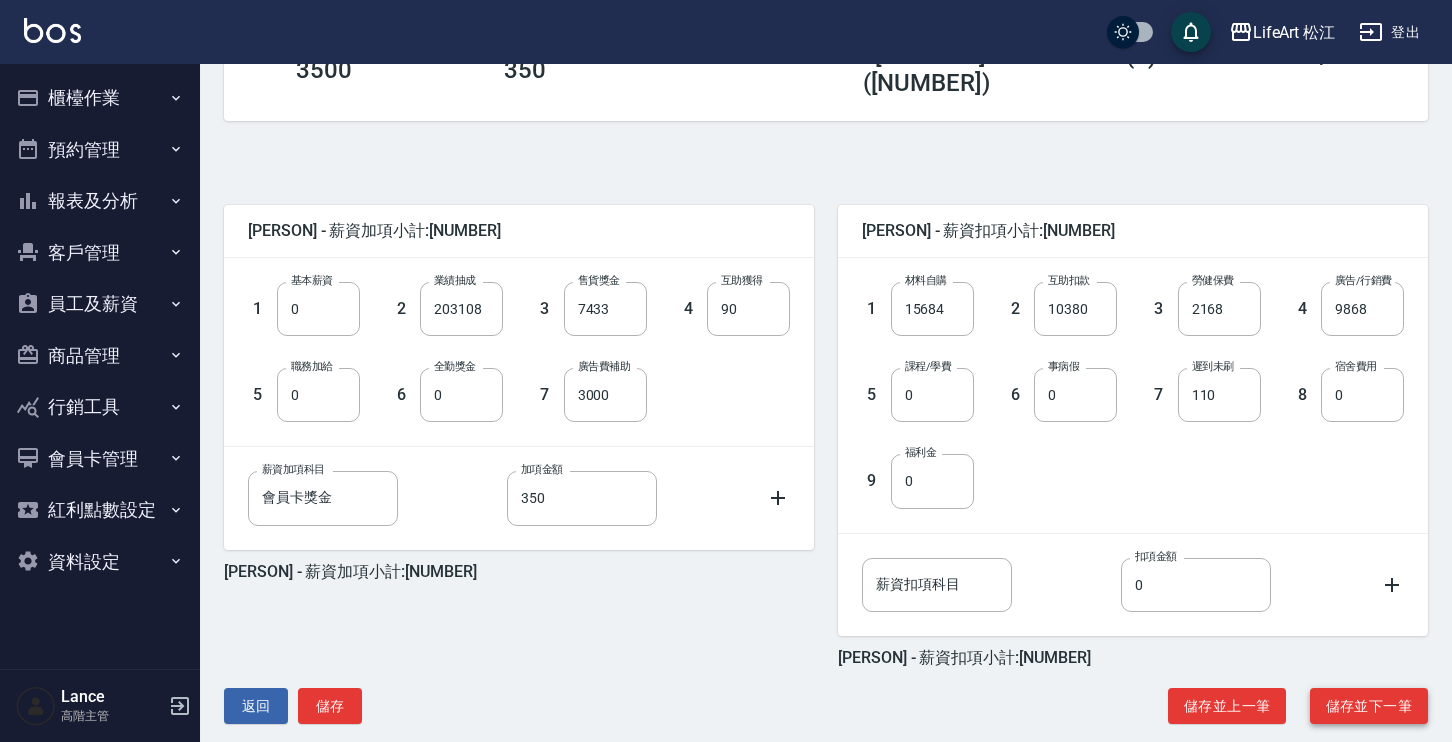 click on "儲存並下一筆" at bounding box center [1369, 706] 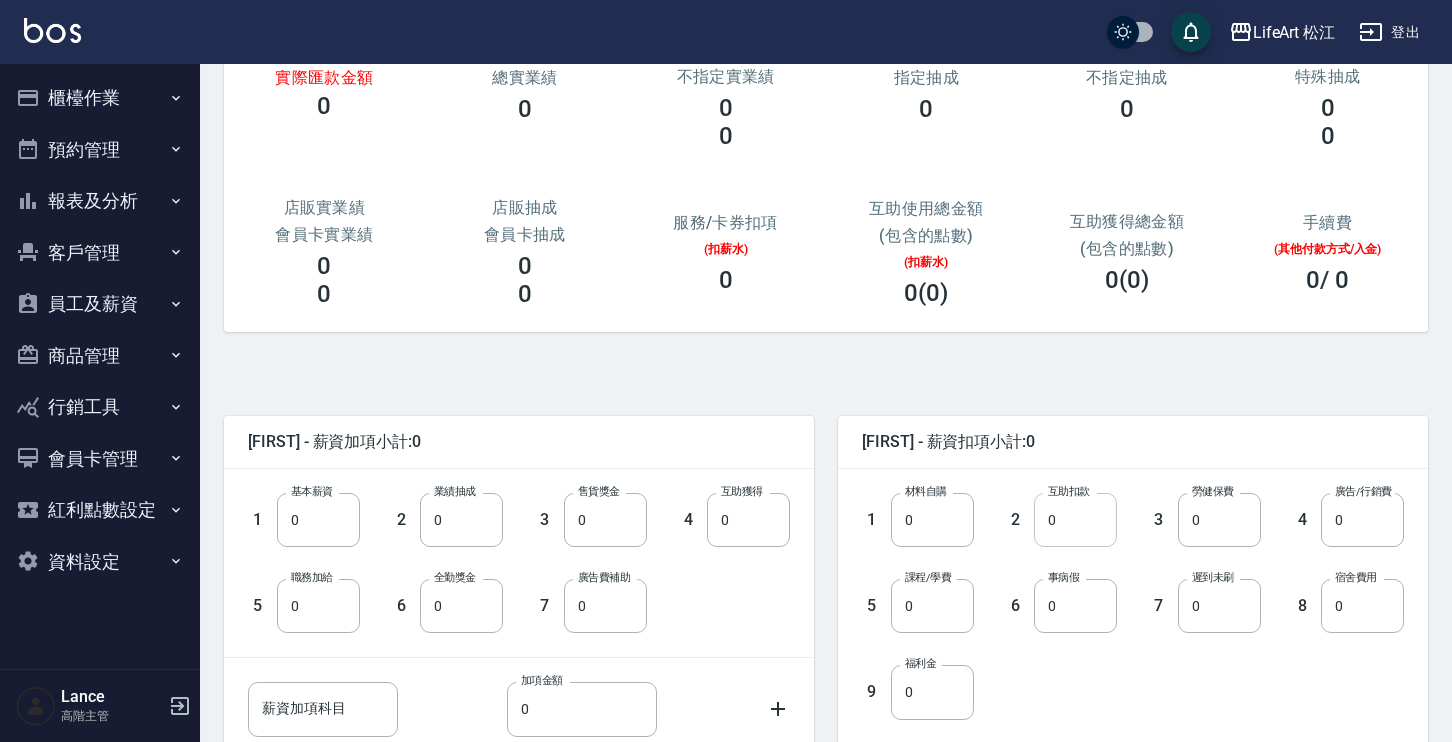 scroll, scrollTop: 387, scrollLeft: 0, axis: vertical 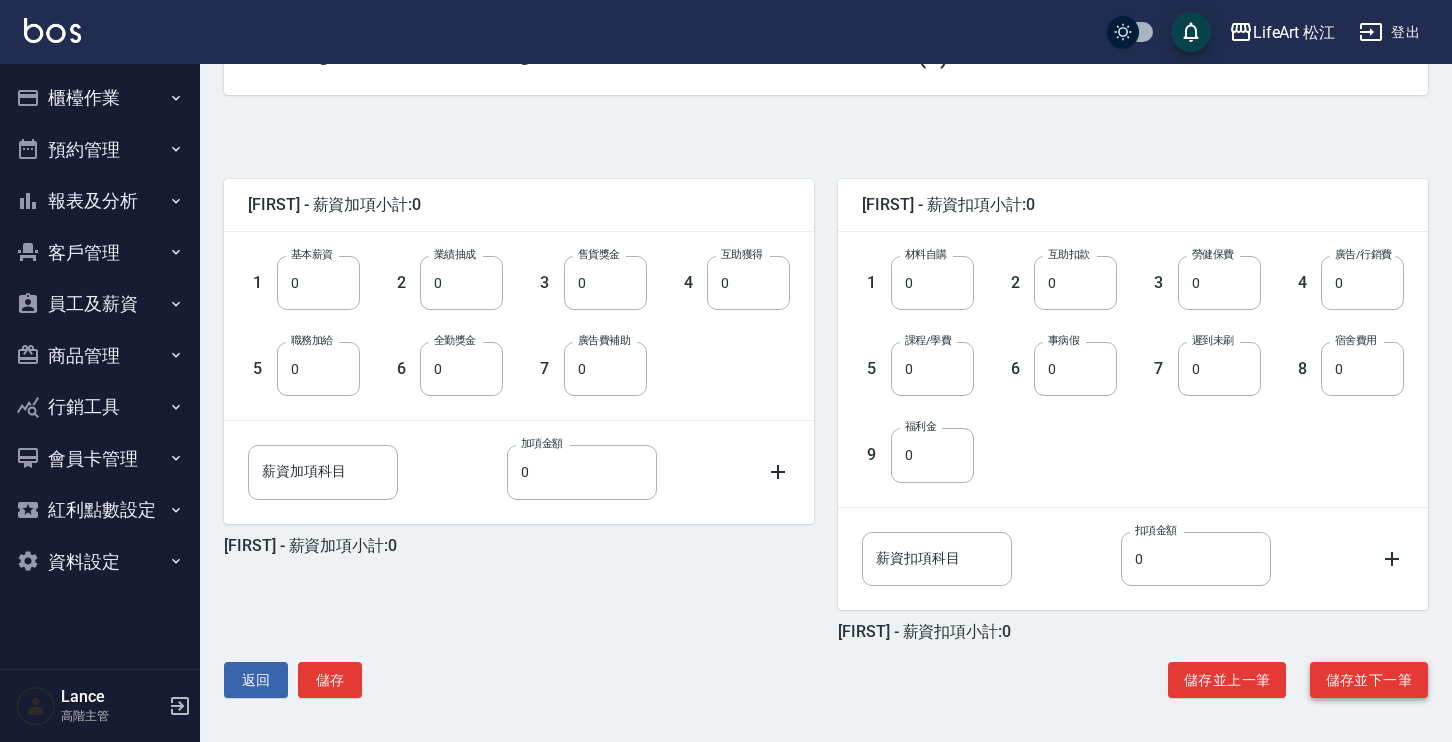 click on "儲存並下一筆" at bounding box center (1369, 680) 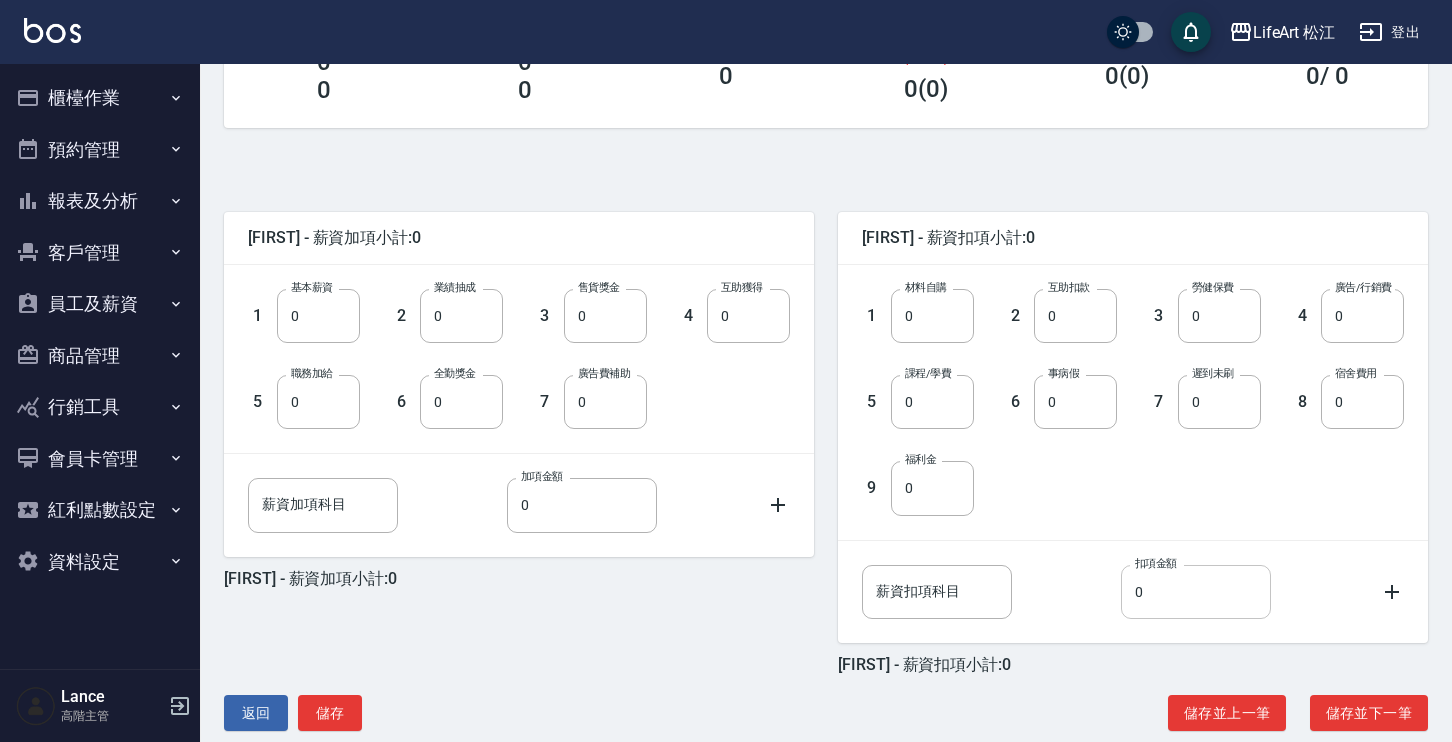 scroll, scrollTop: 387, scrollLeft: 0, axis: vertical 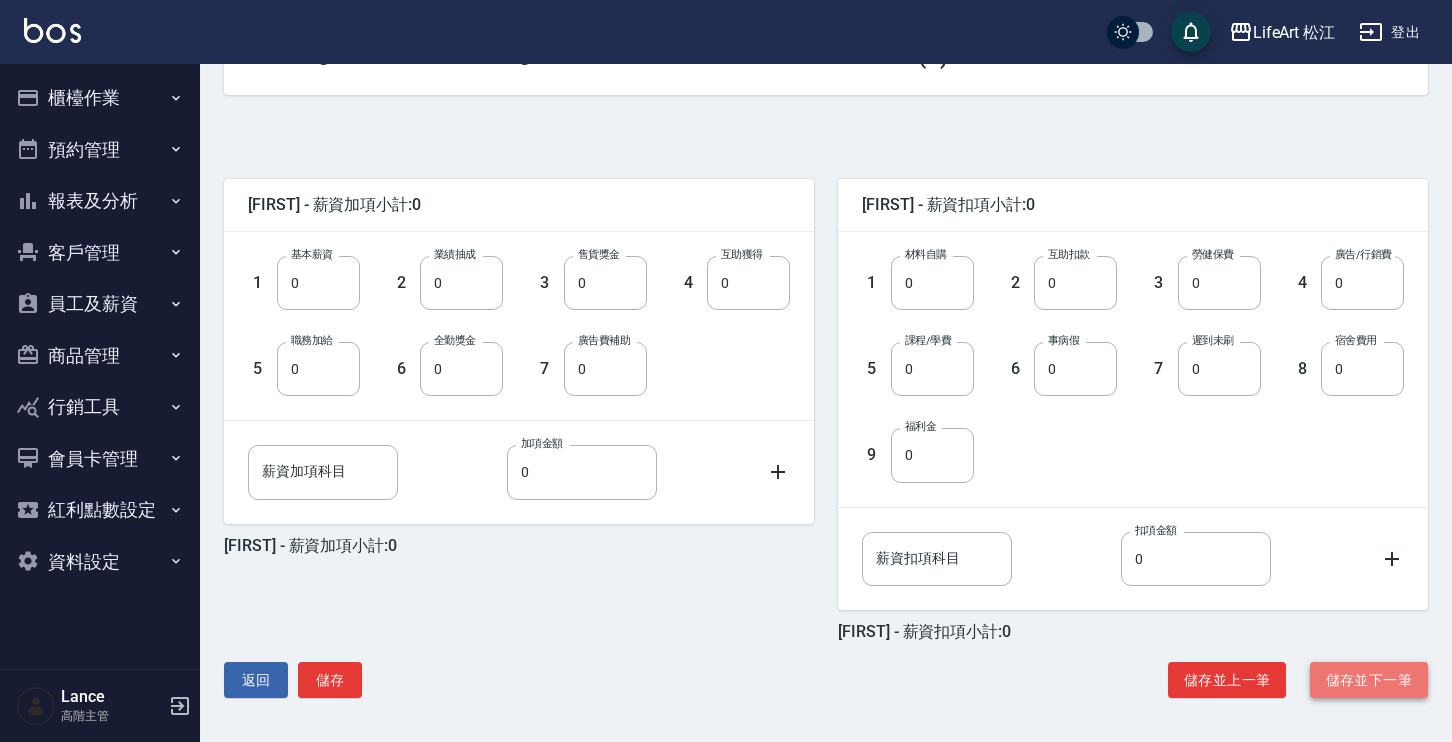 click on "儲存並下一筆" at bounding box center (1369, 680) 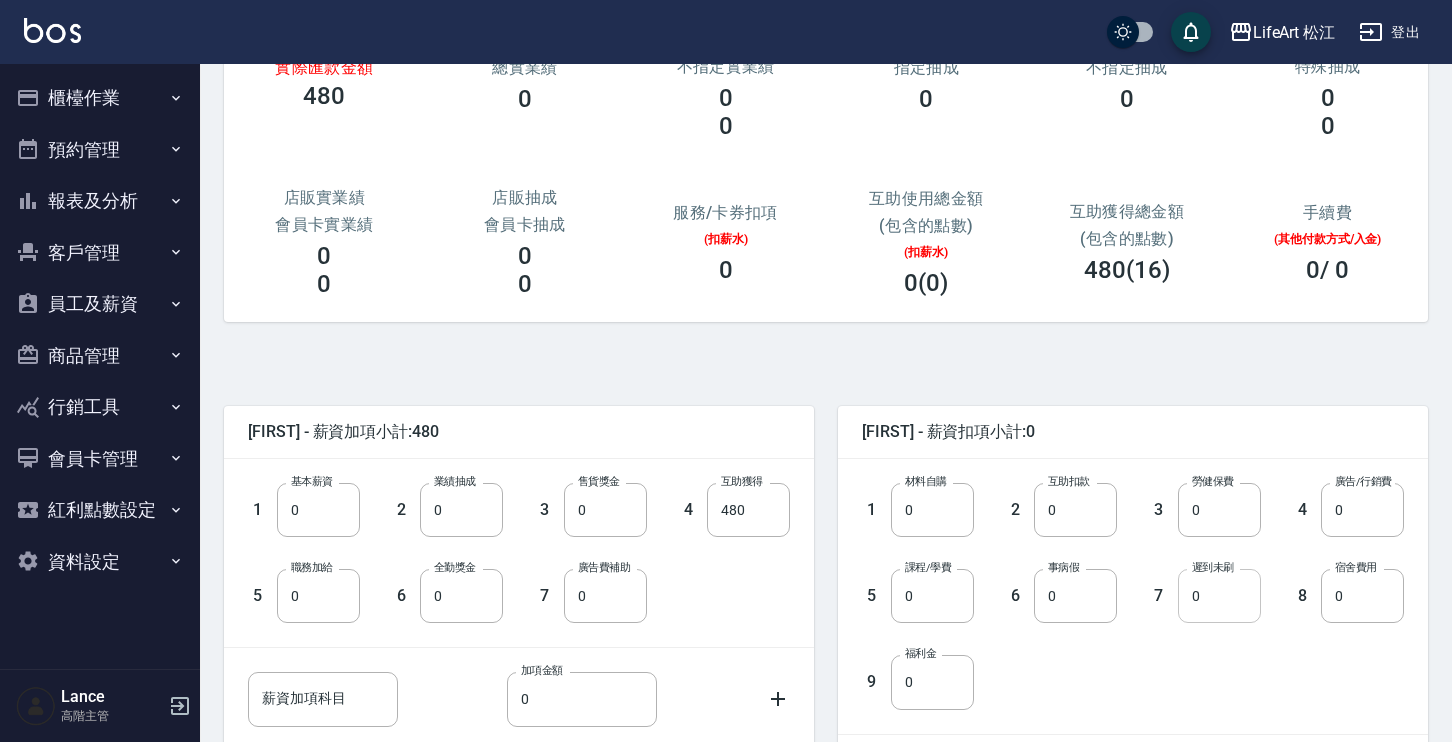 scroll, scrollTop: 387, scrollLeft: 0, axis: vertical 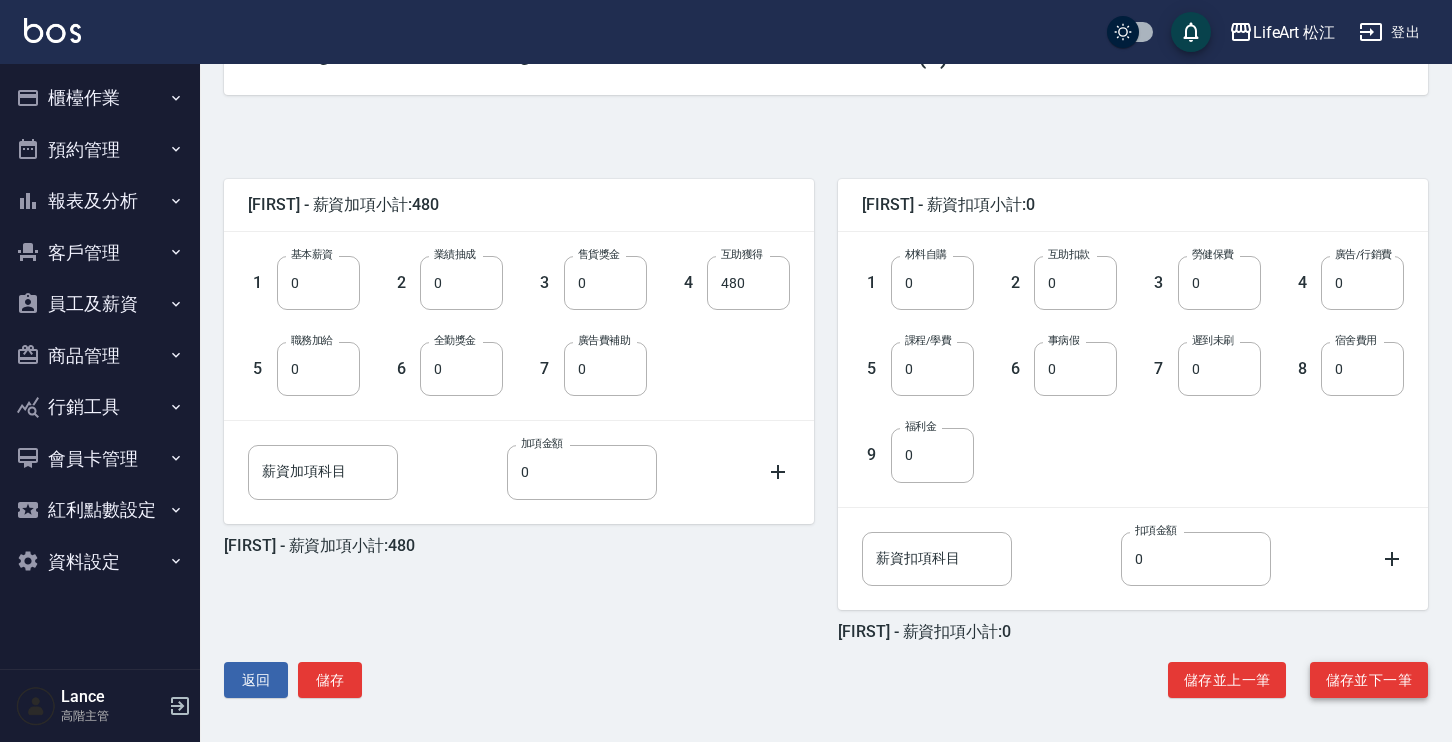 click on "儲存並下一筆" at bounding box center (1369, 680) 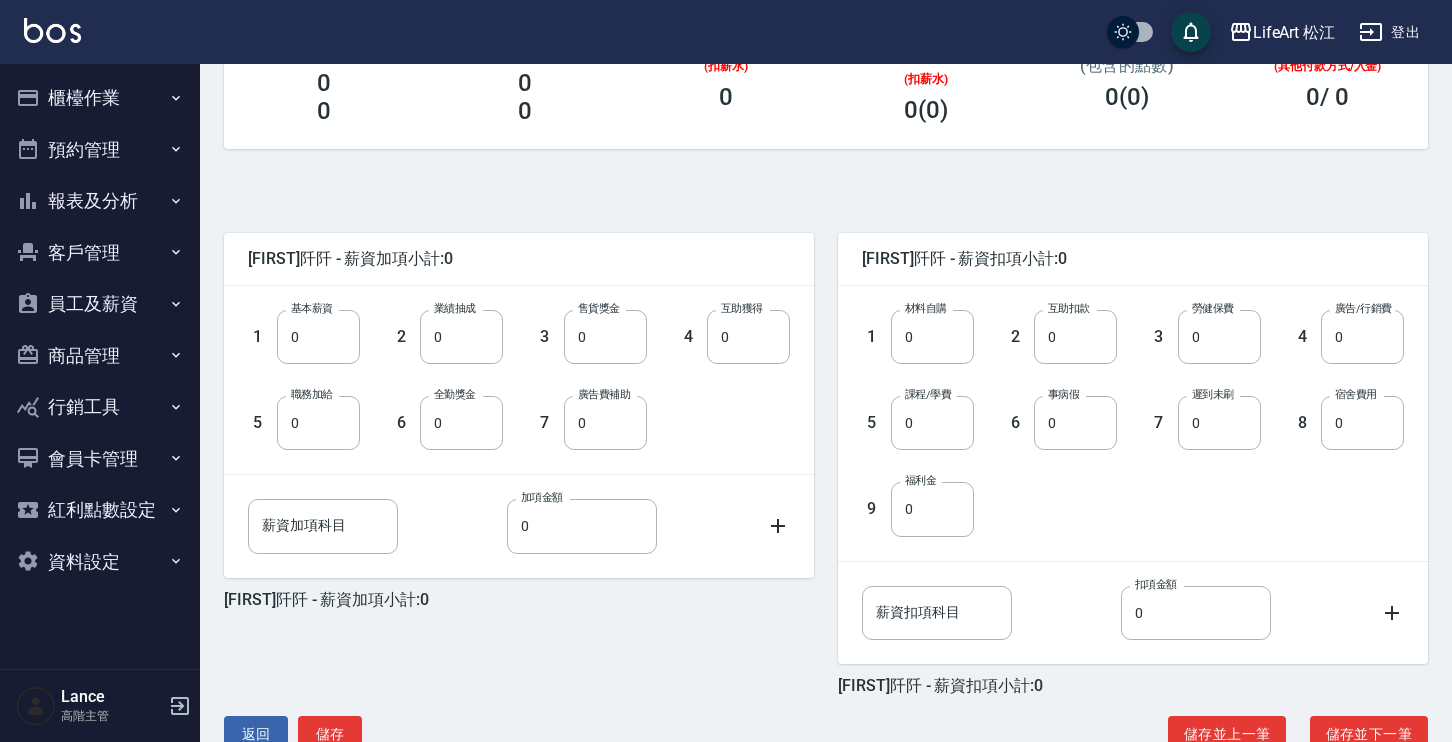 scroll, scrollTop: 387, scrollLeft: 0, axis: vertical 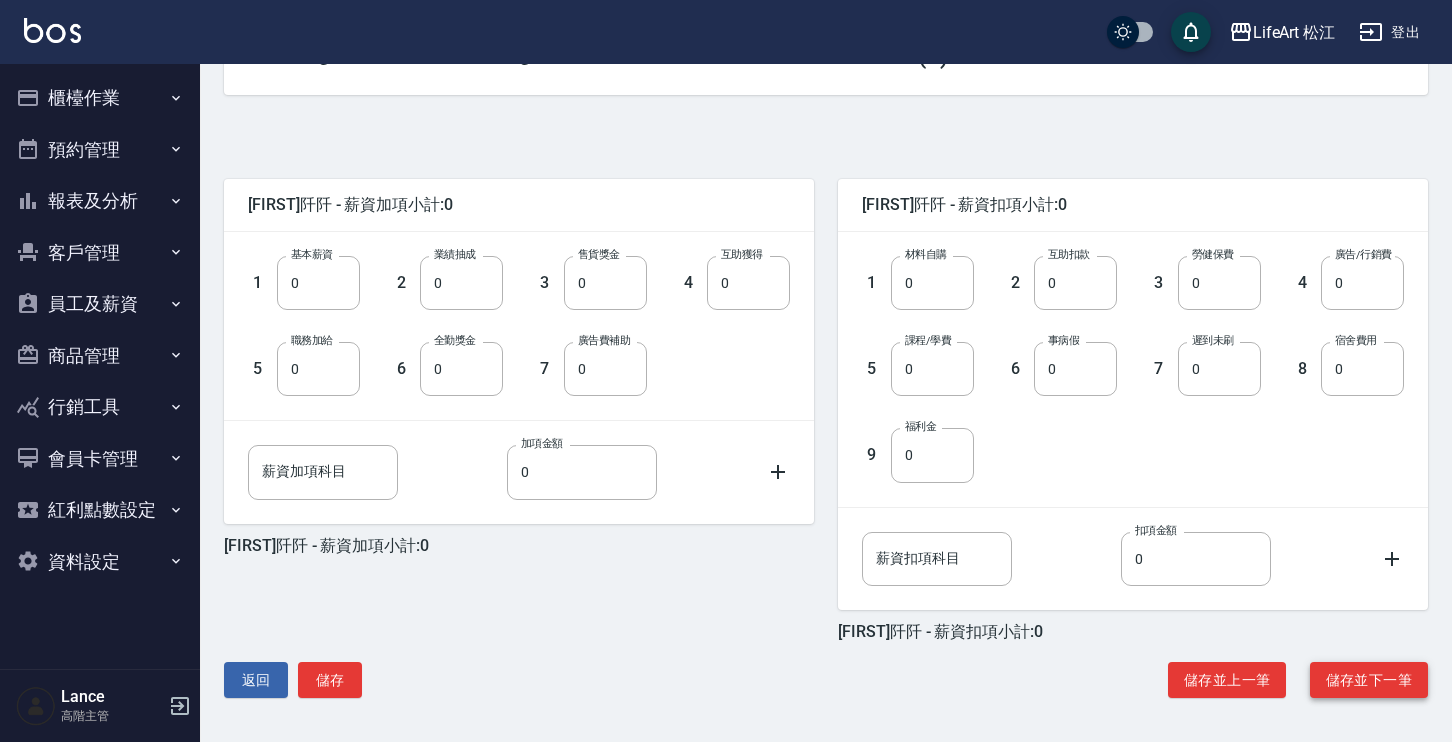click on "儲存並下一筆" at bounding box center (1369, 680) 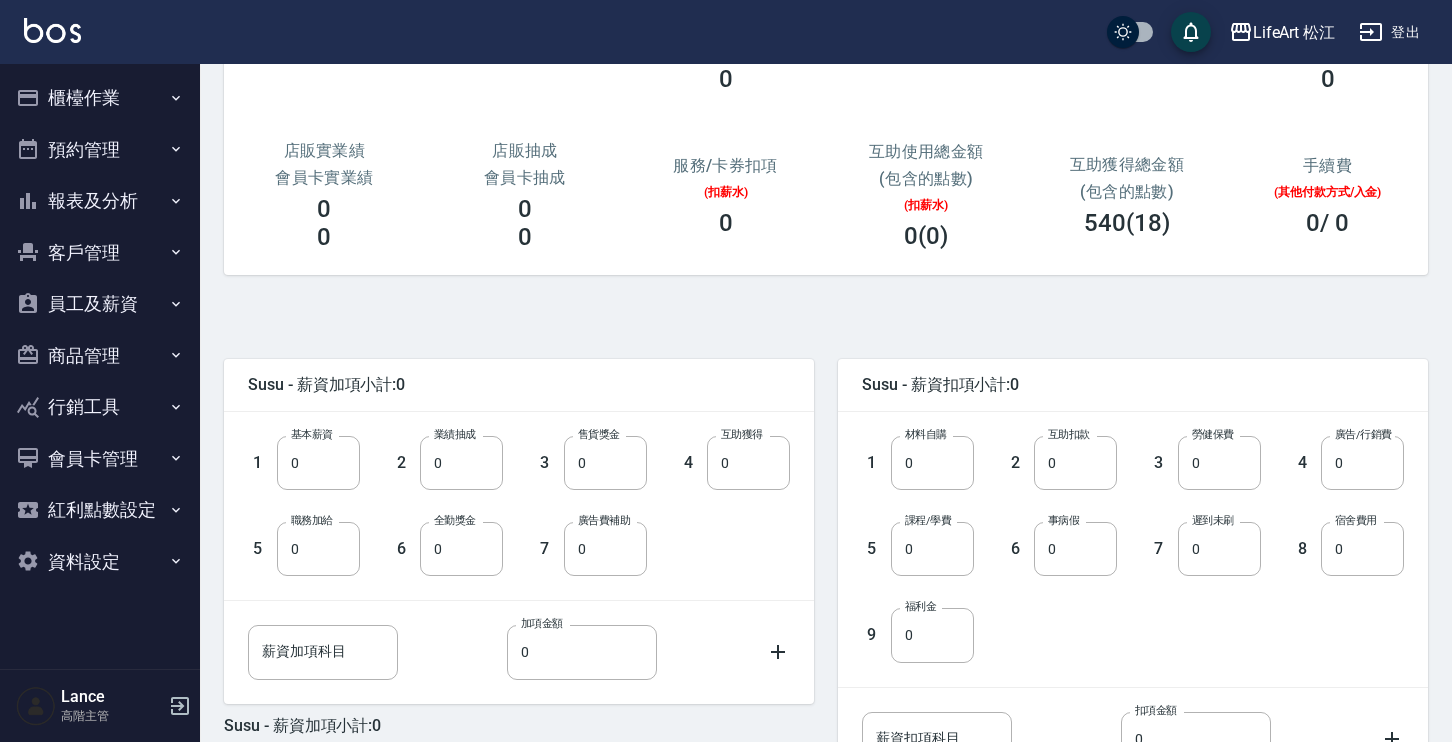 scroll, scrollTop: 387, scrollLeft: 0, axis: vertical 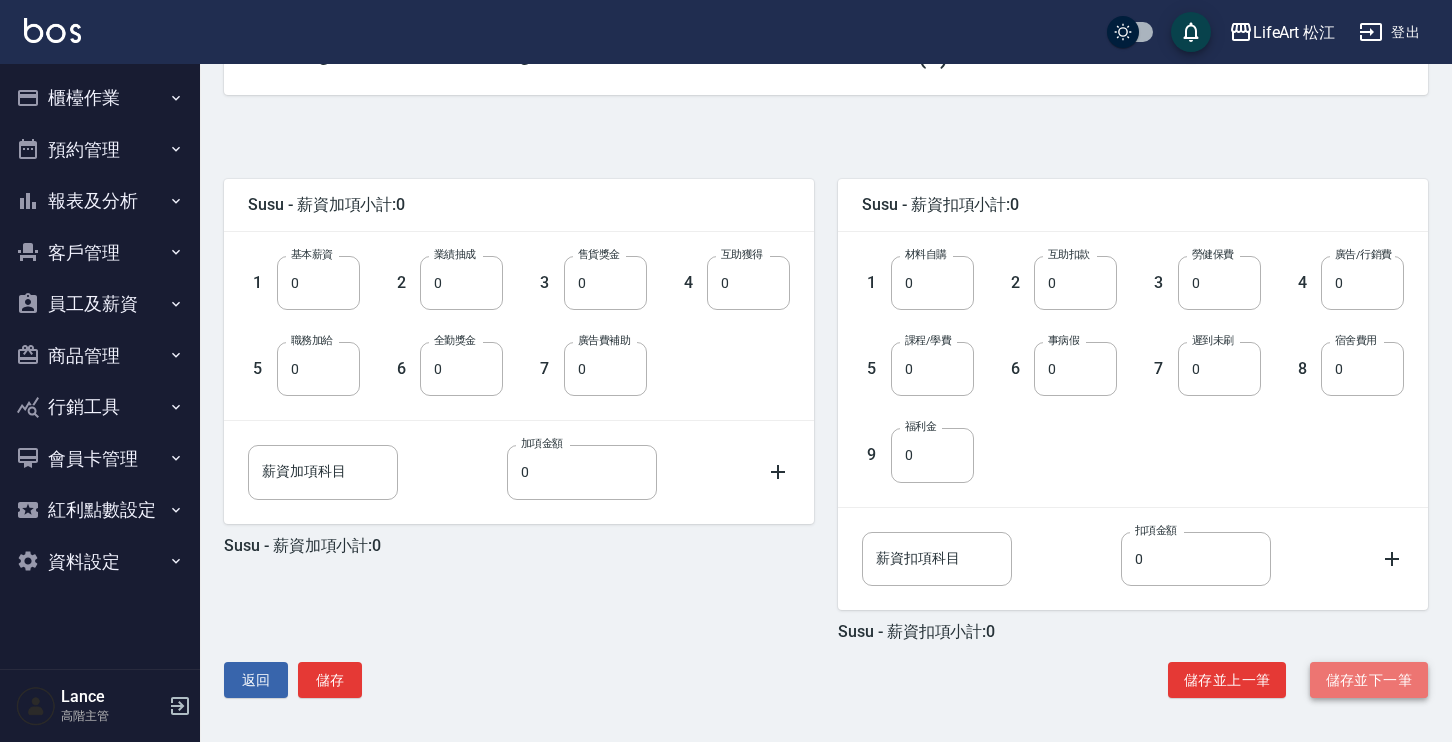 click on "儲存並下一筆" at bounding box center [1369, 680] 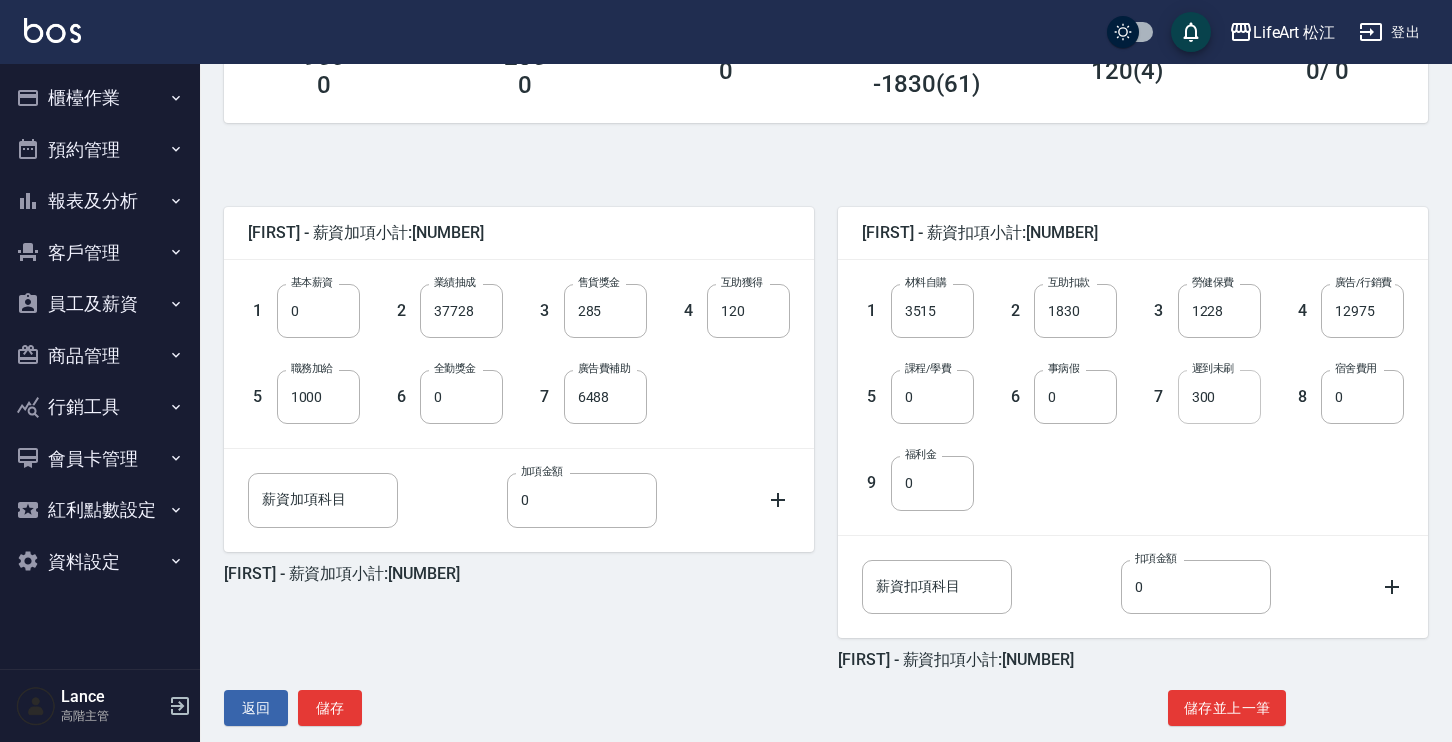 scroll, scrollTop: 384, scrollLeft: 0, axis: vertical 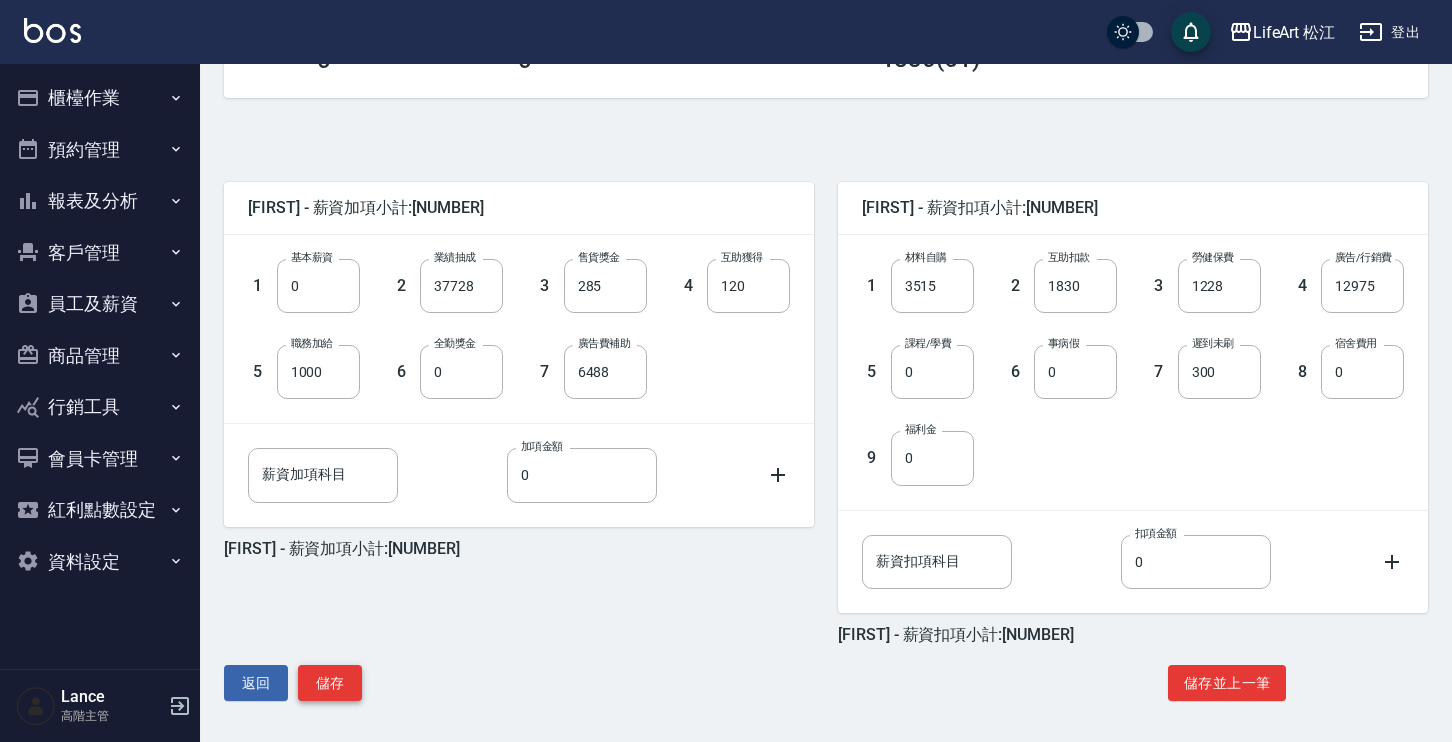 click on "儲存" at bounding box center (330, 683) 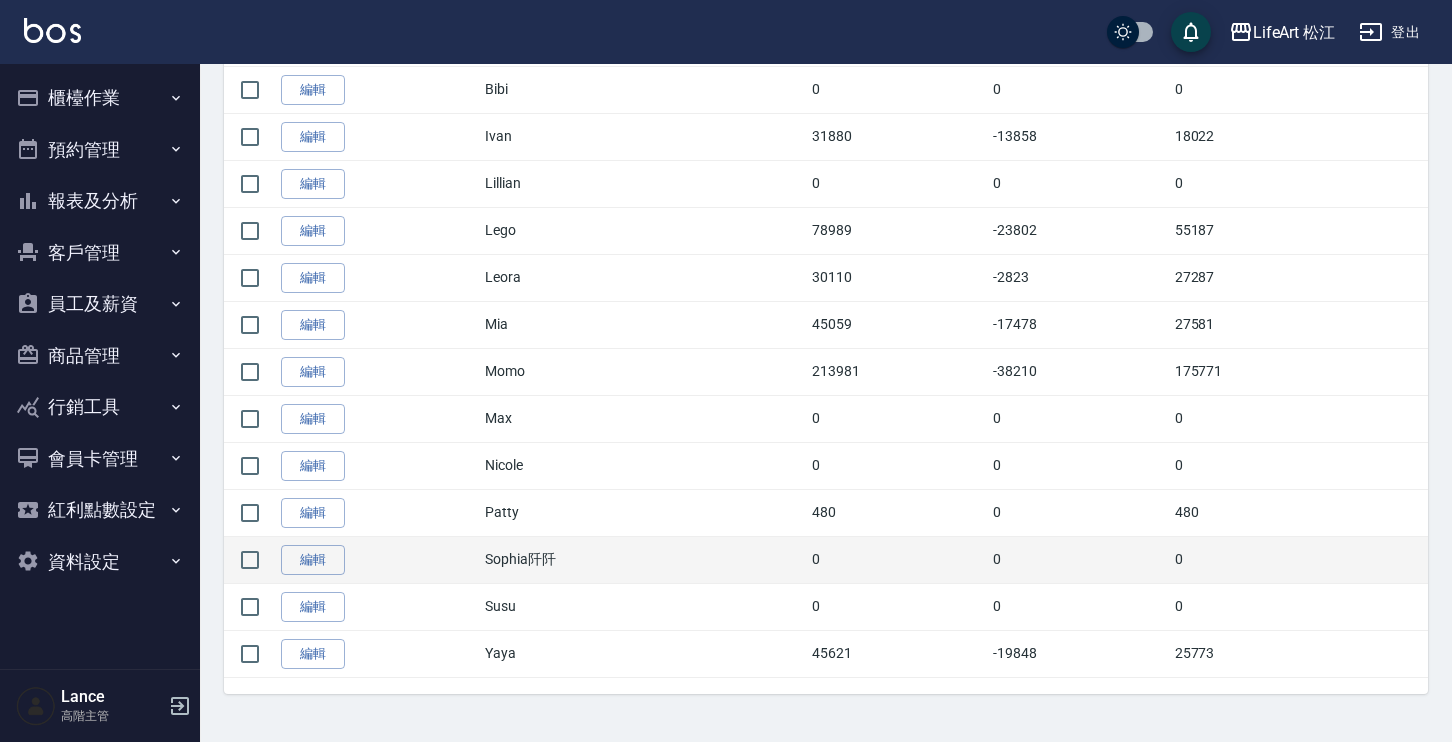 scroll, scrollTop: 603, scrollLeft: 0, axis: vertical 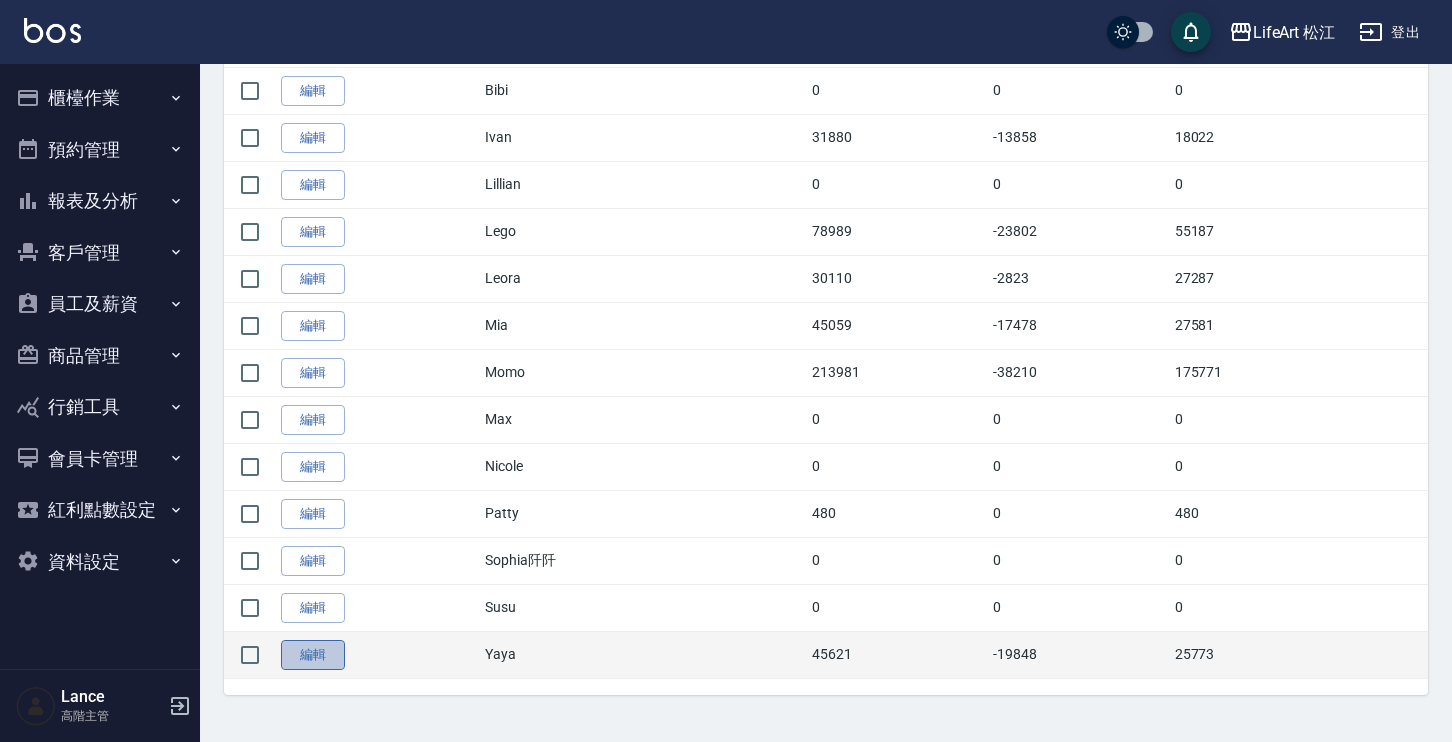 click on "編輯" at bounding box center [313, 655] 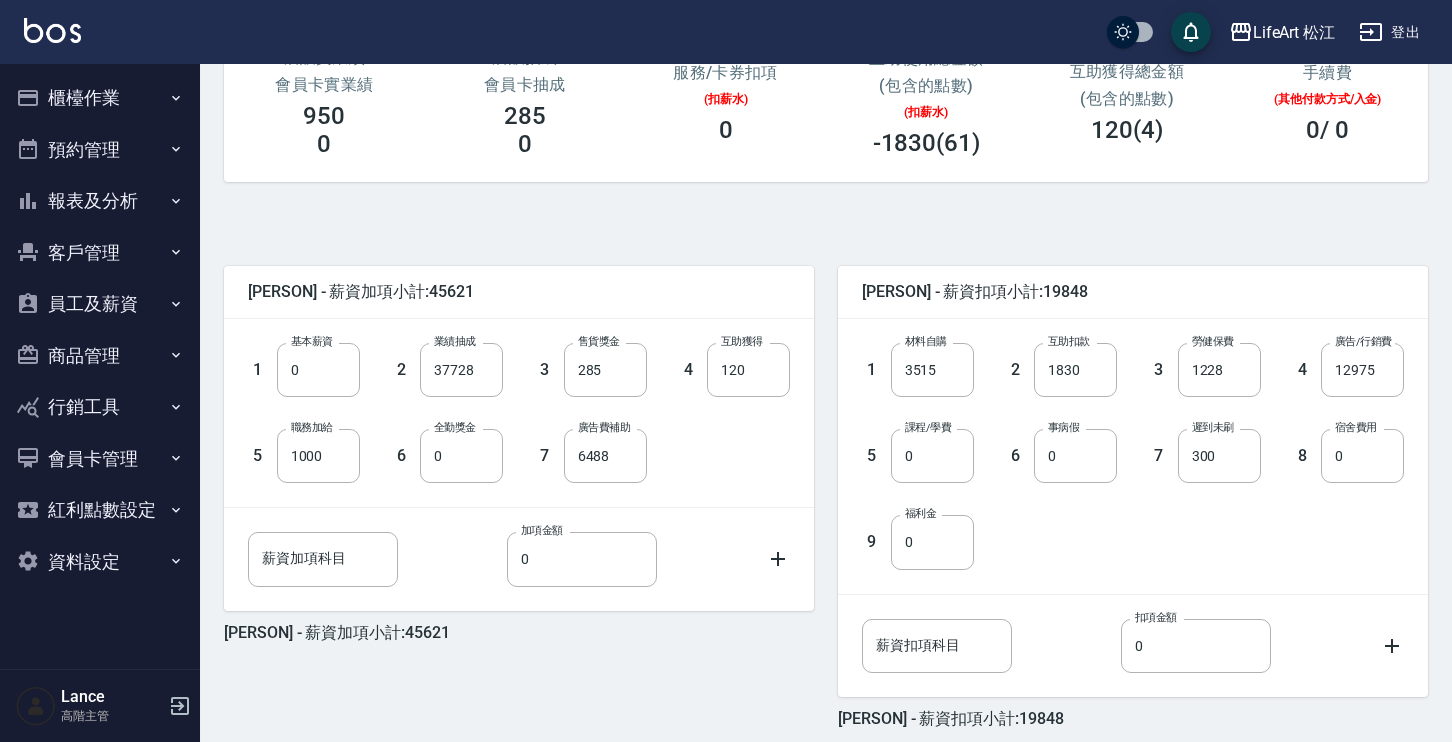 scroll, scrollTop: 387, scrollLeft: 0, axis: vertical 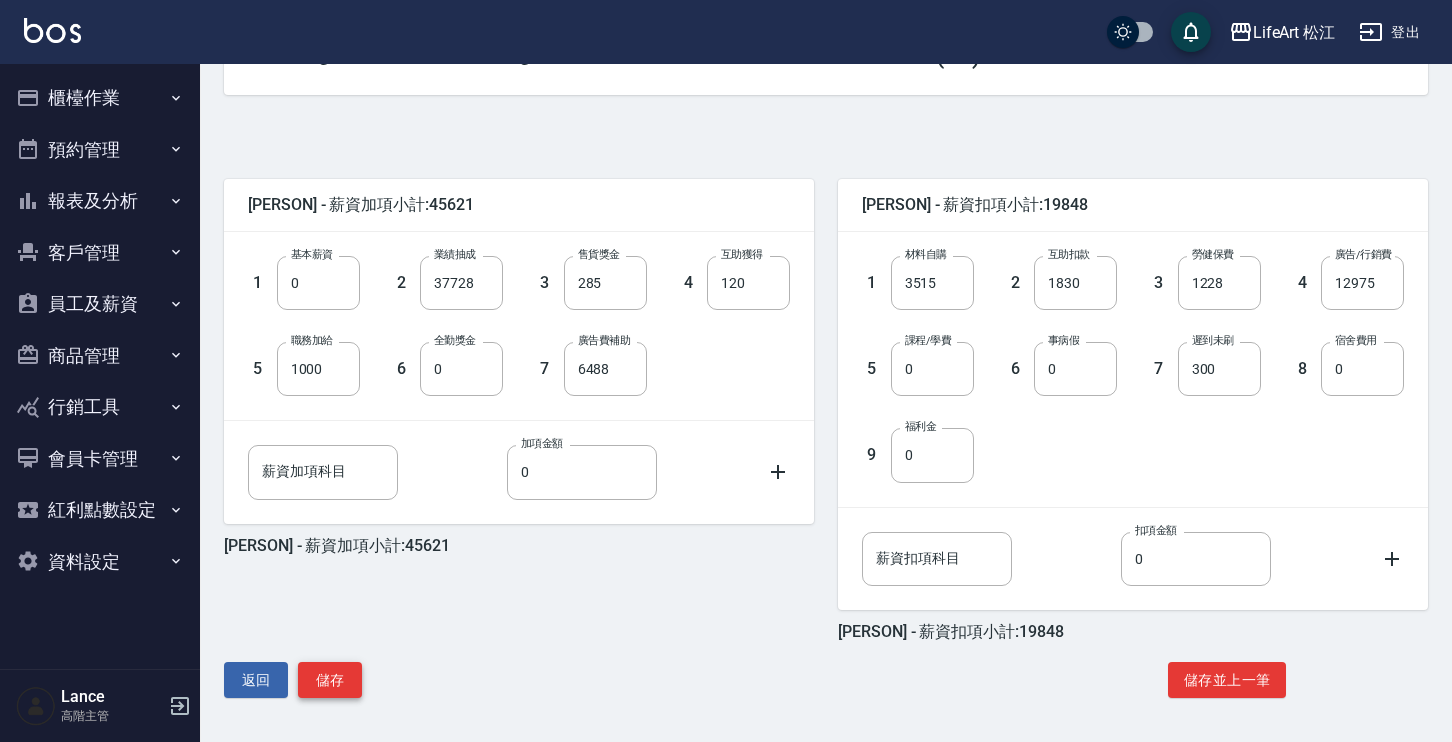 click on "儲存" at bounding box center (330, 680) 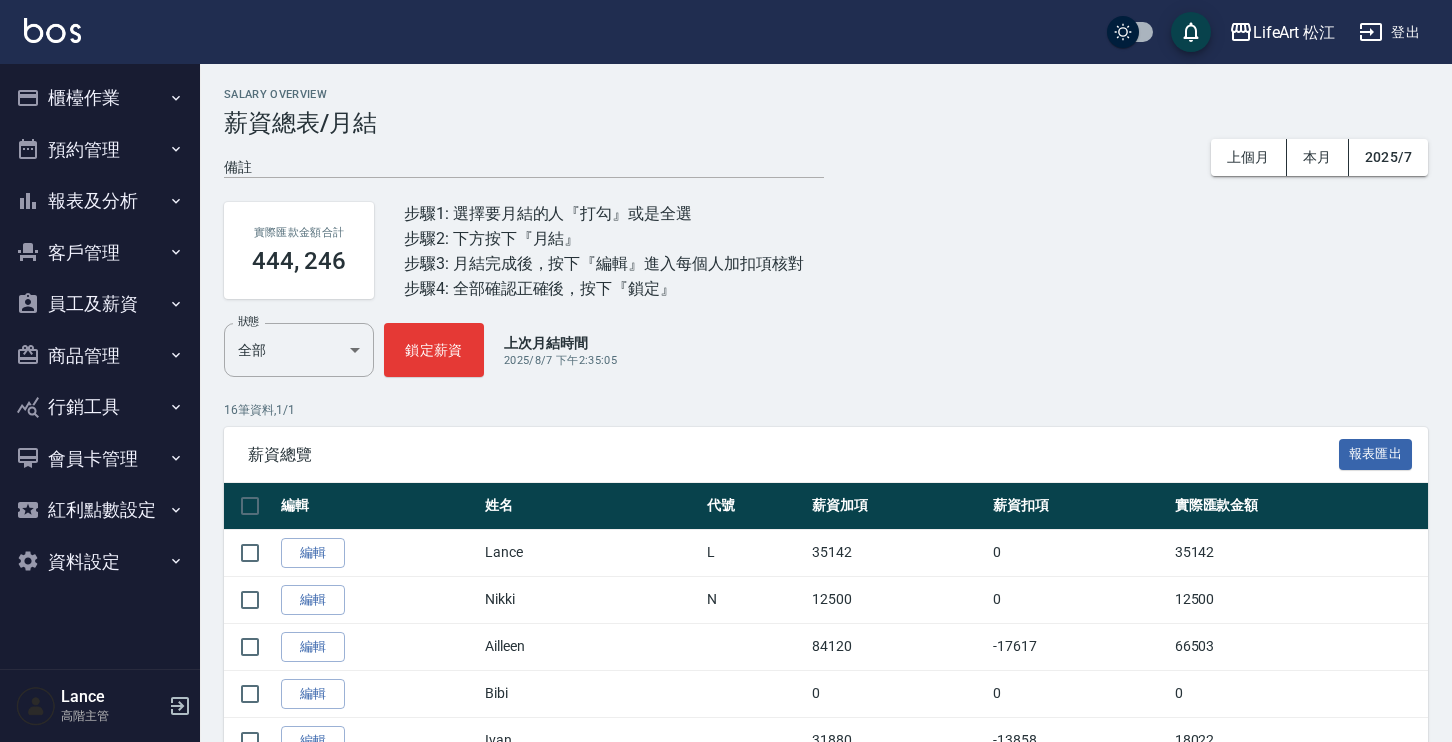 scroll, scrollTop: 133, scrollLeft: 0, axis: vertical 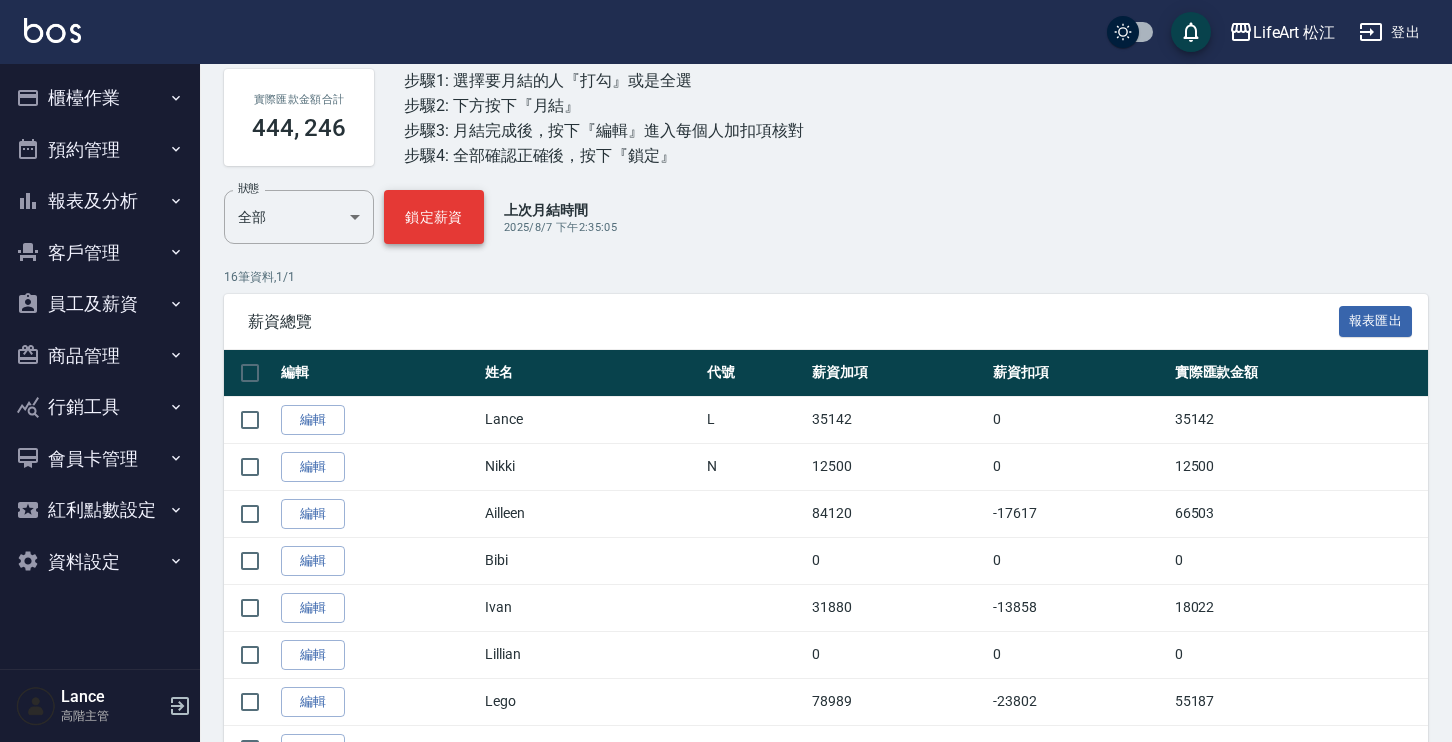 click on "鎖定薪資" at bounding box center (434, 217) 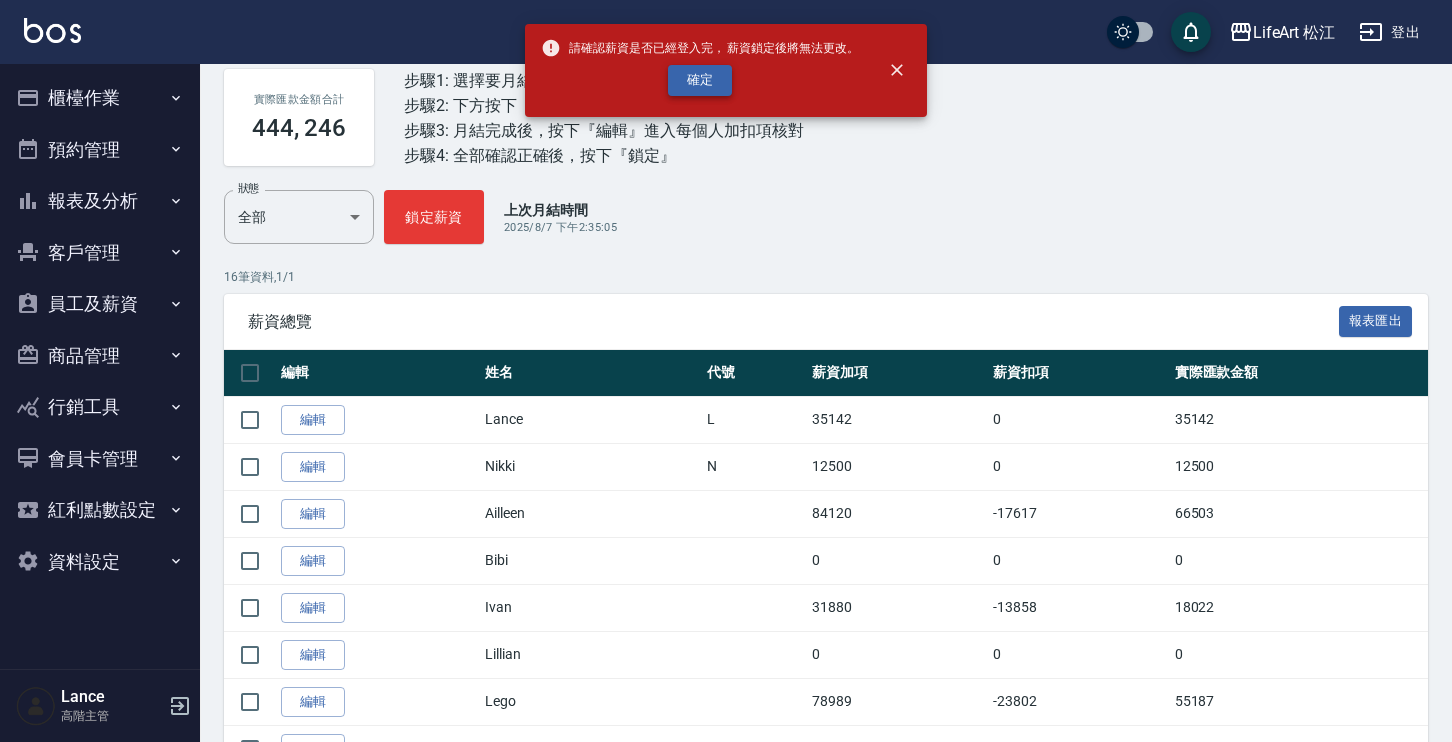 click on "確定" at bounding box center [700, 80] 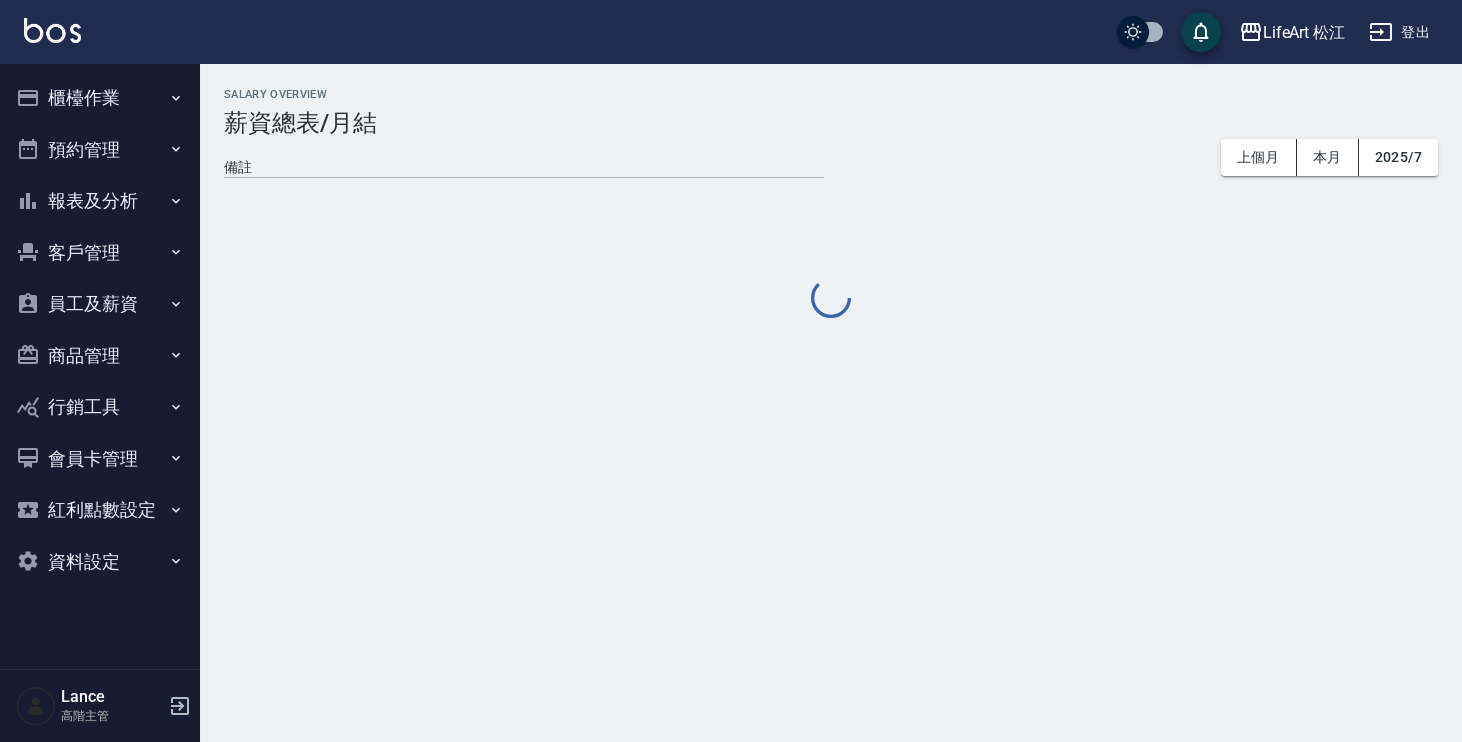 scroll, scrollTop: 0, scrollLeft: 0, axis: both 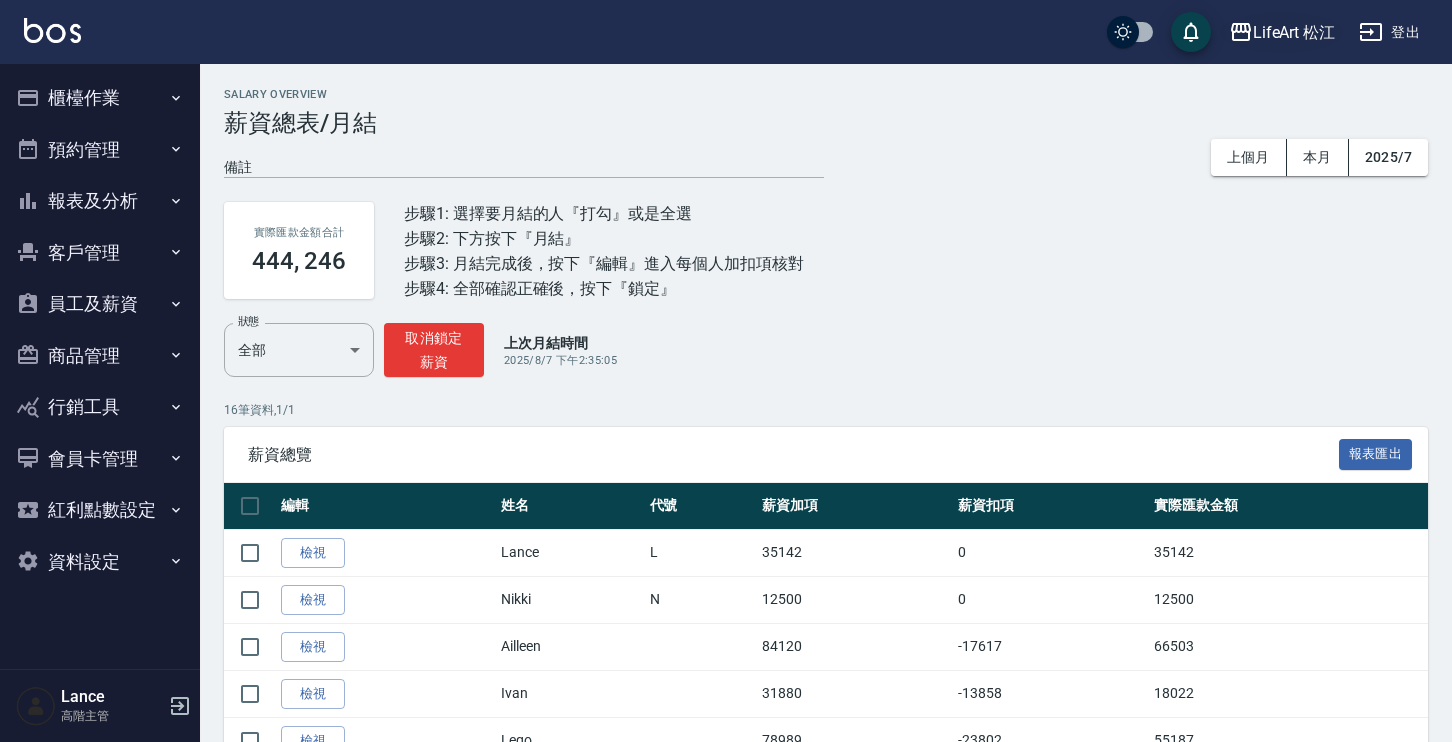 click on "LifeArt 松江" at bounding box center [1294, 32] 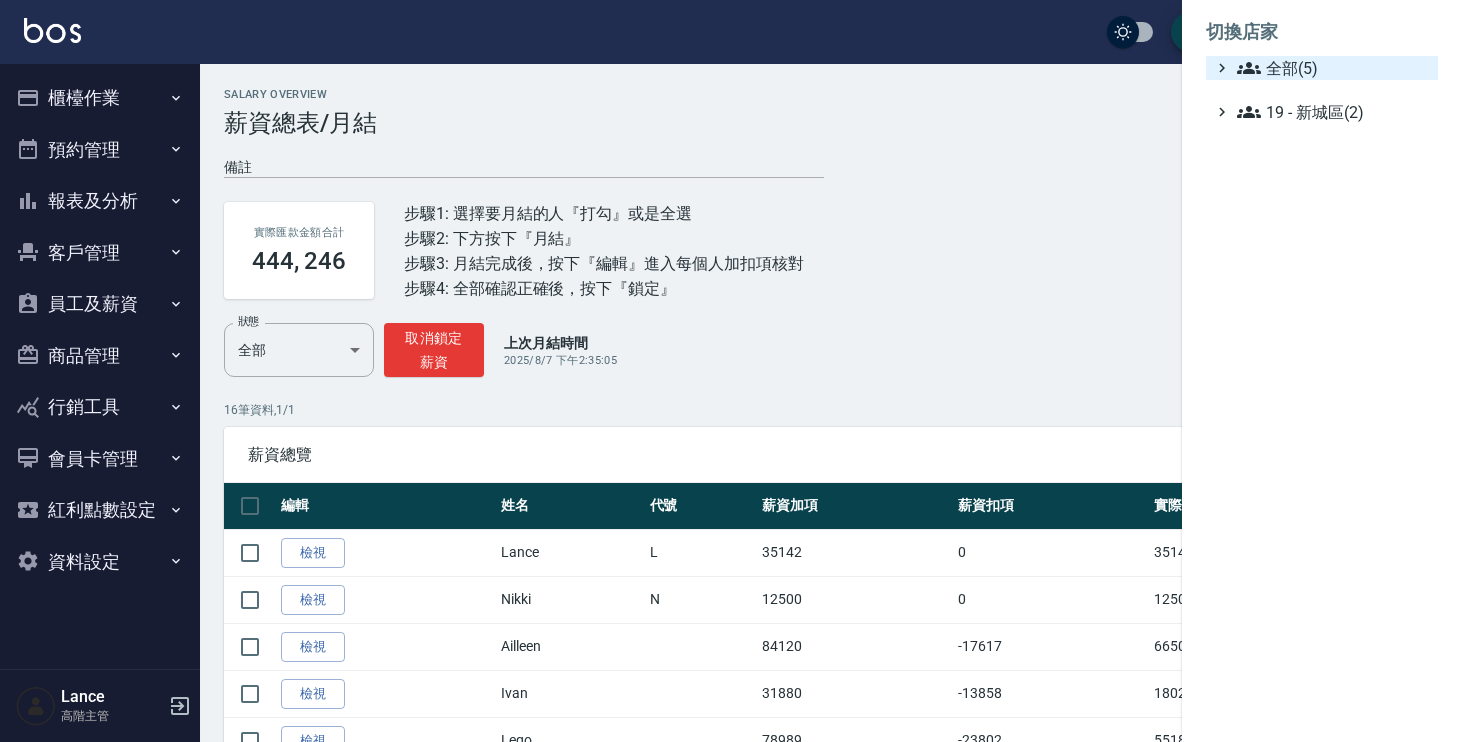 click on "全部(5)" at bounding box center [1333, 68] 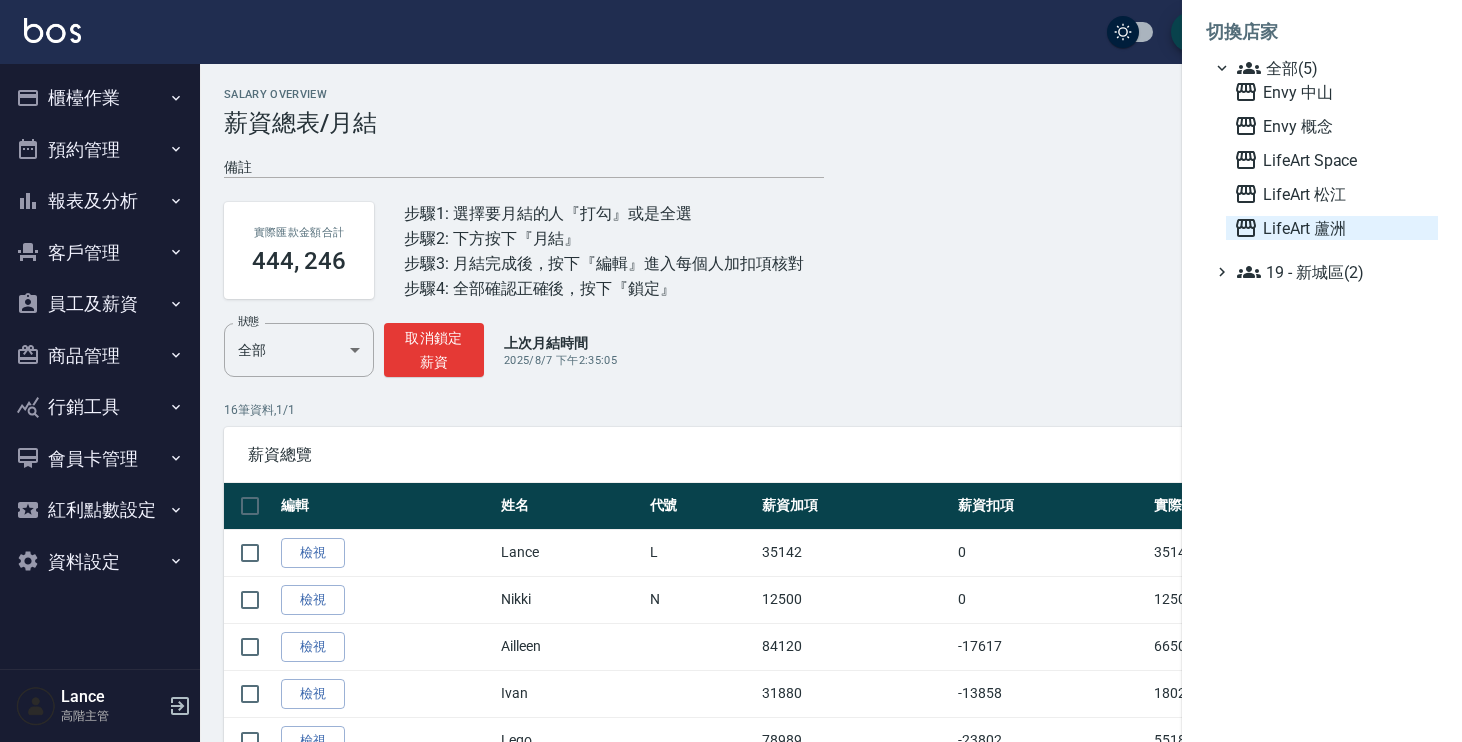 click on "LifeArt 蘆洲" at bounding box center (1332, 228) 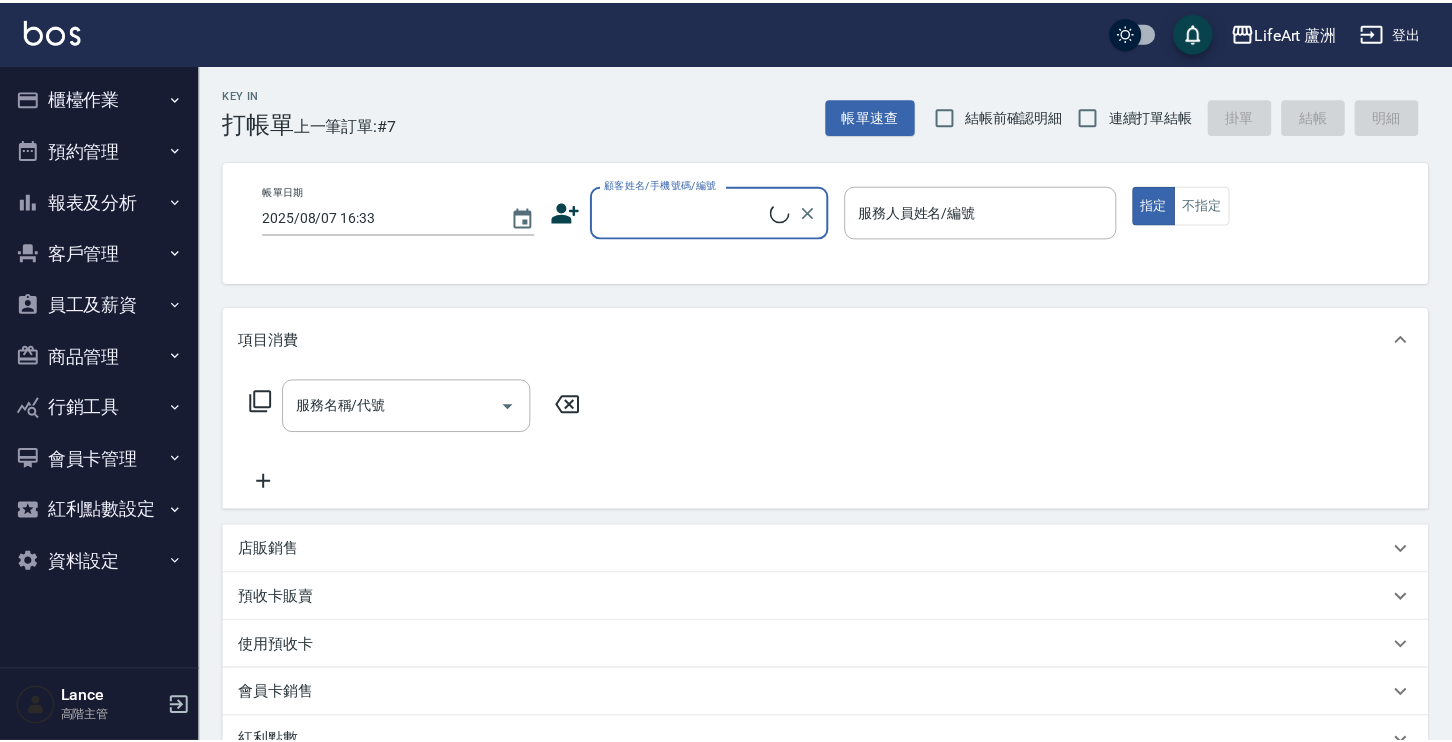scroll, scrollTop: 0, scrollLeft: 0, axis: both 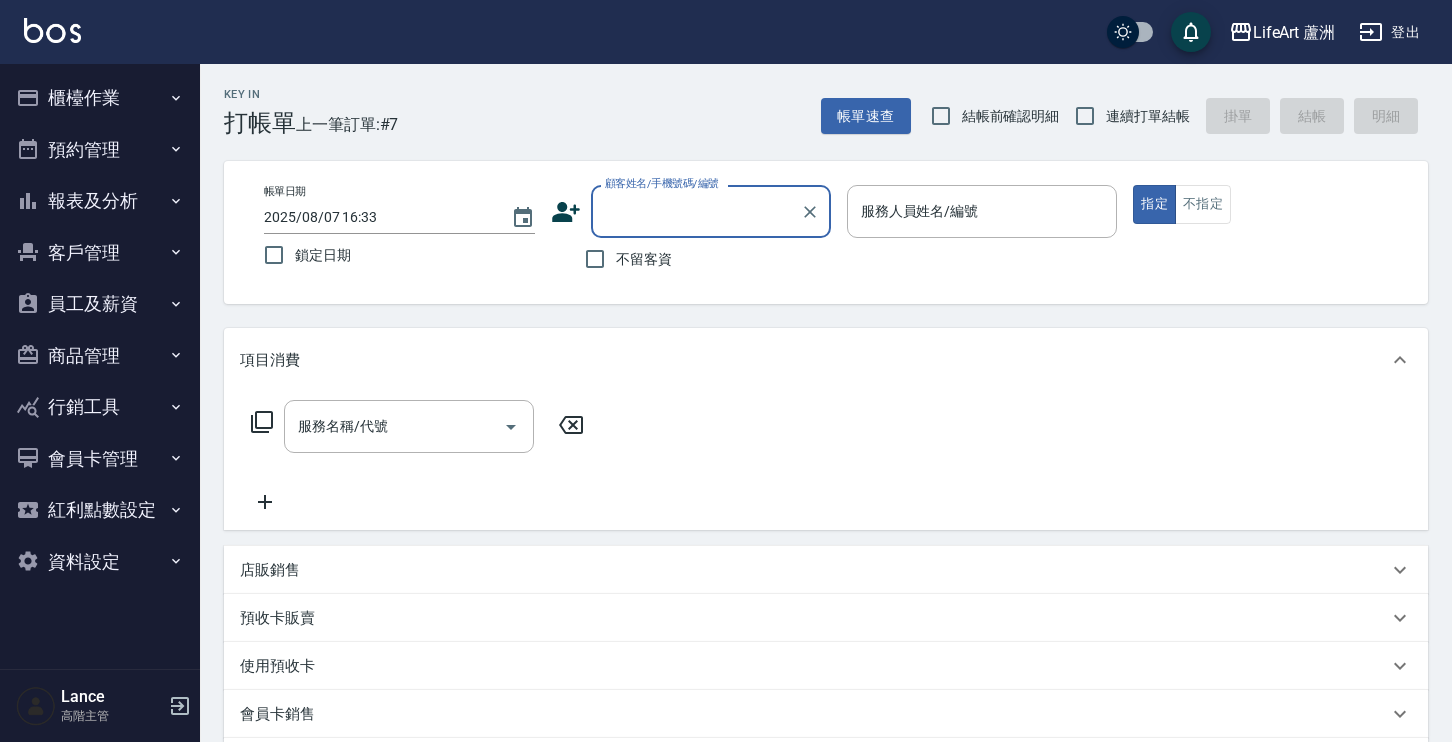 click on "報表及分析" at bounding box center (100, 201) 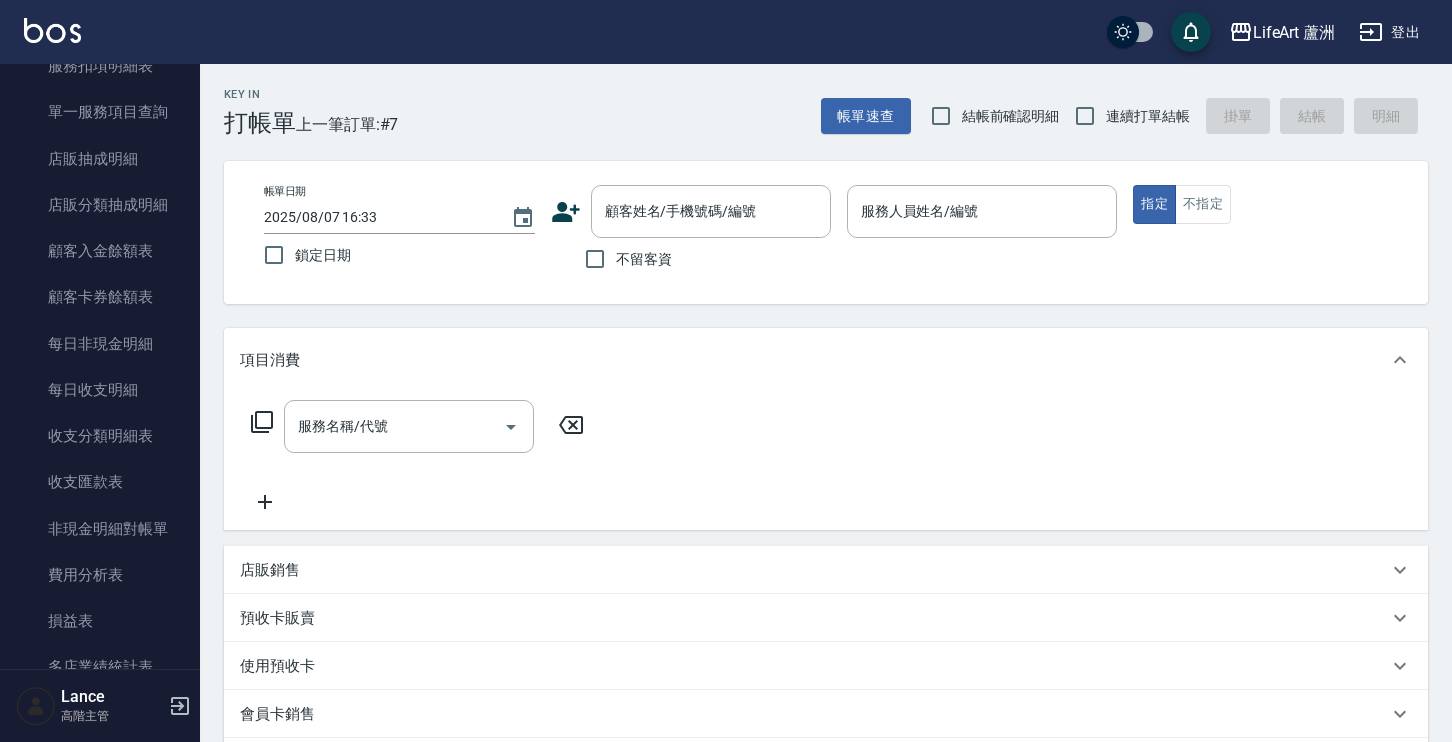 scroll, scrollTop: 1931, scrollLeft: 0, axis: vertical 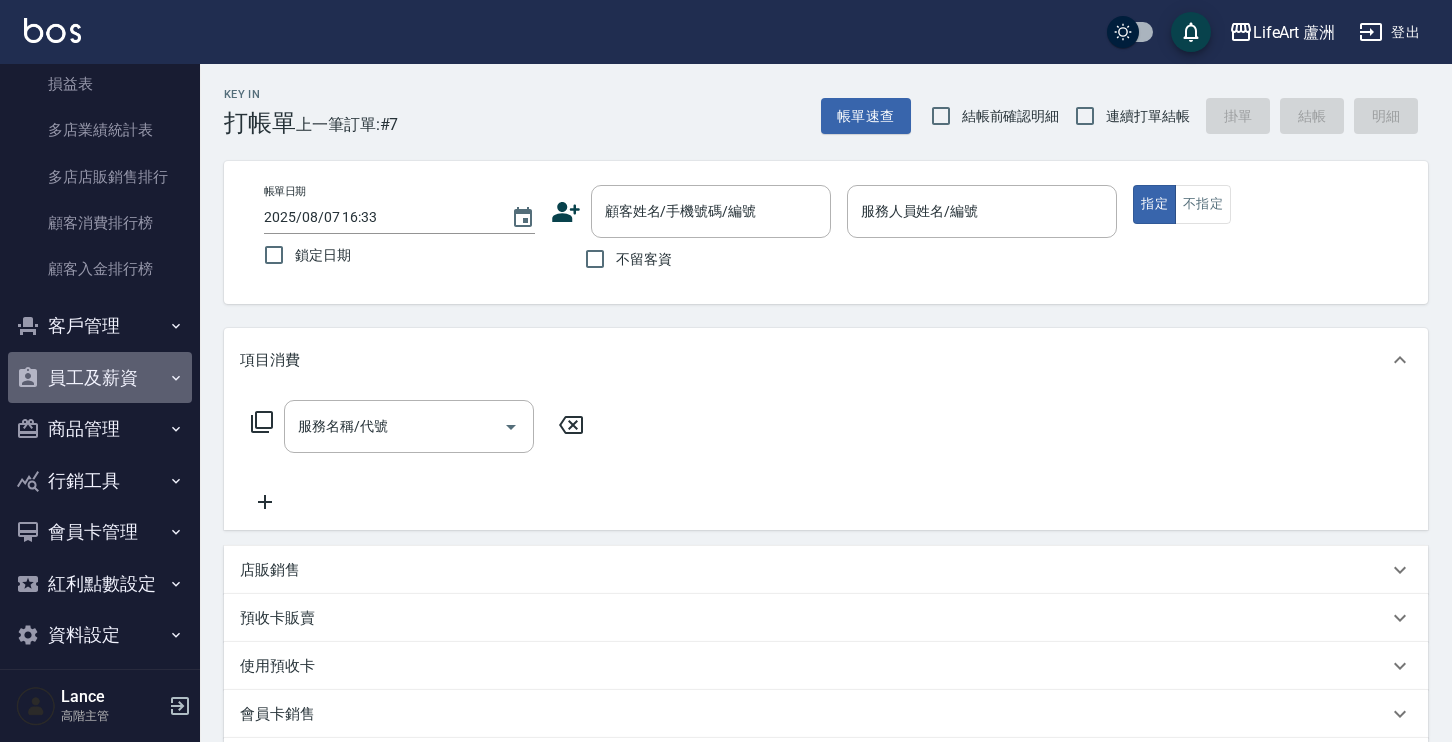 click on "員工及薪資" at bounding box center (100, 378) 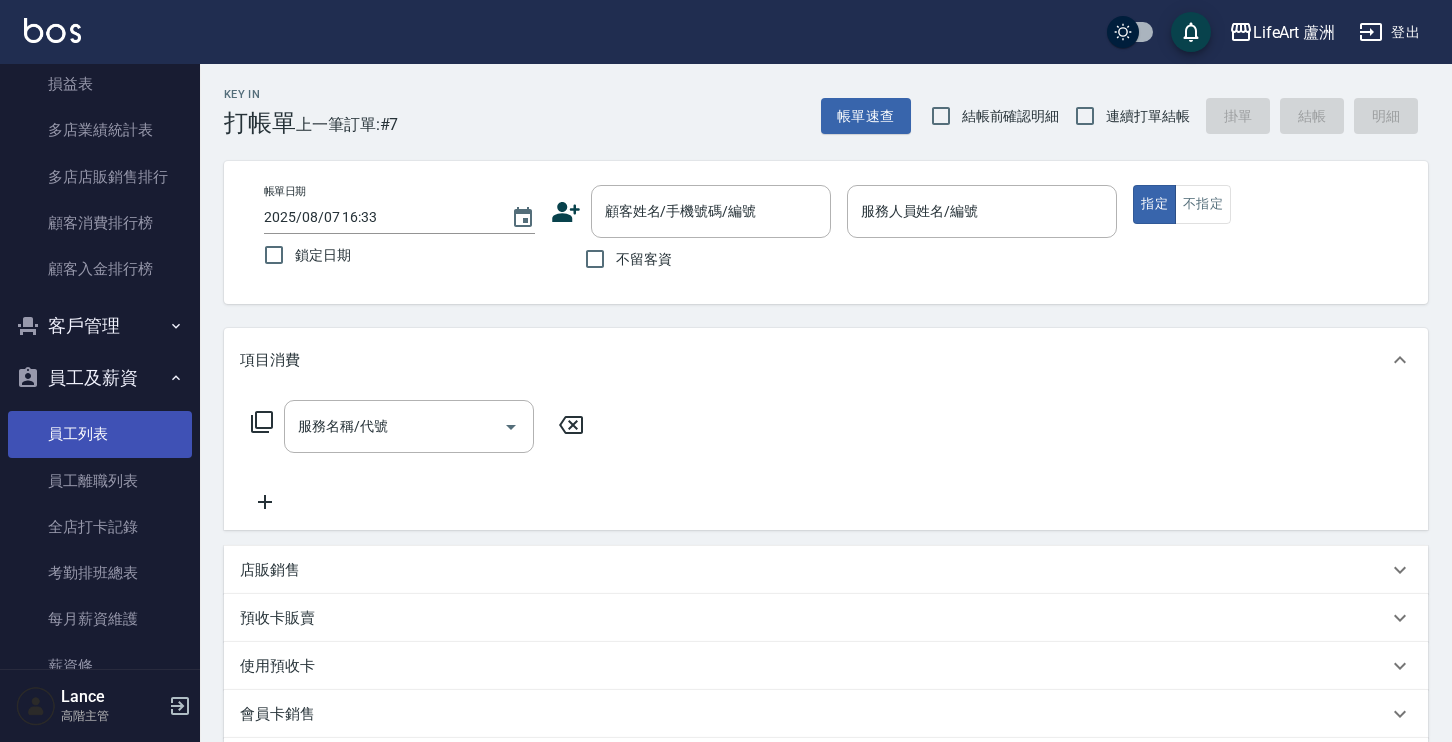 scroll, scrollTop: 1967, scrollLeft: 0, axis: vertical 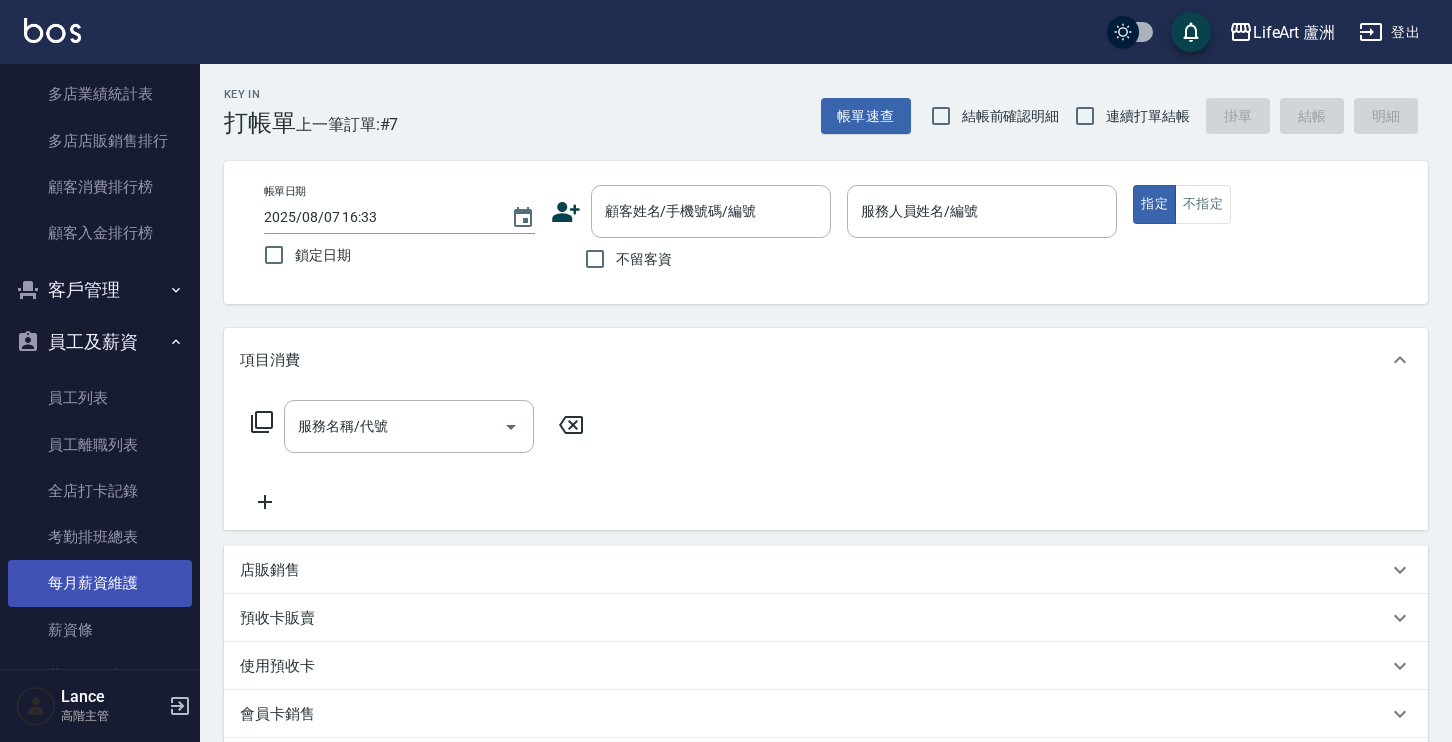 click on "每月薪資維護" at bounding box center (100, 583) 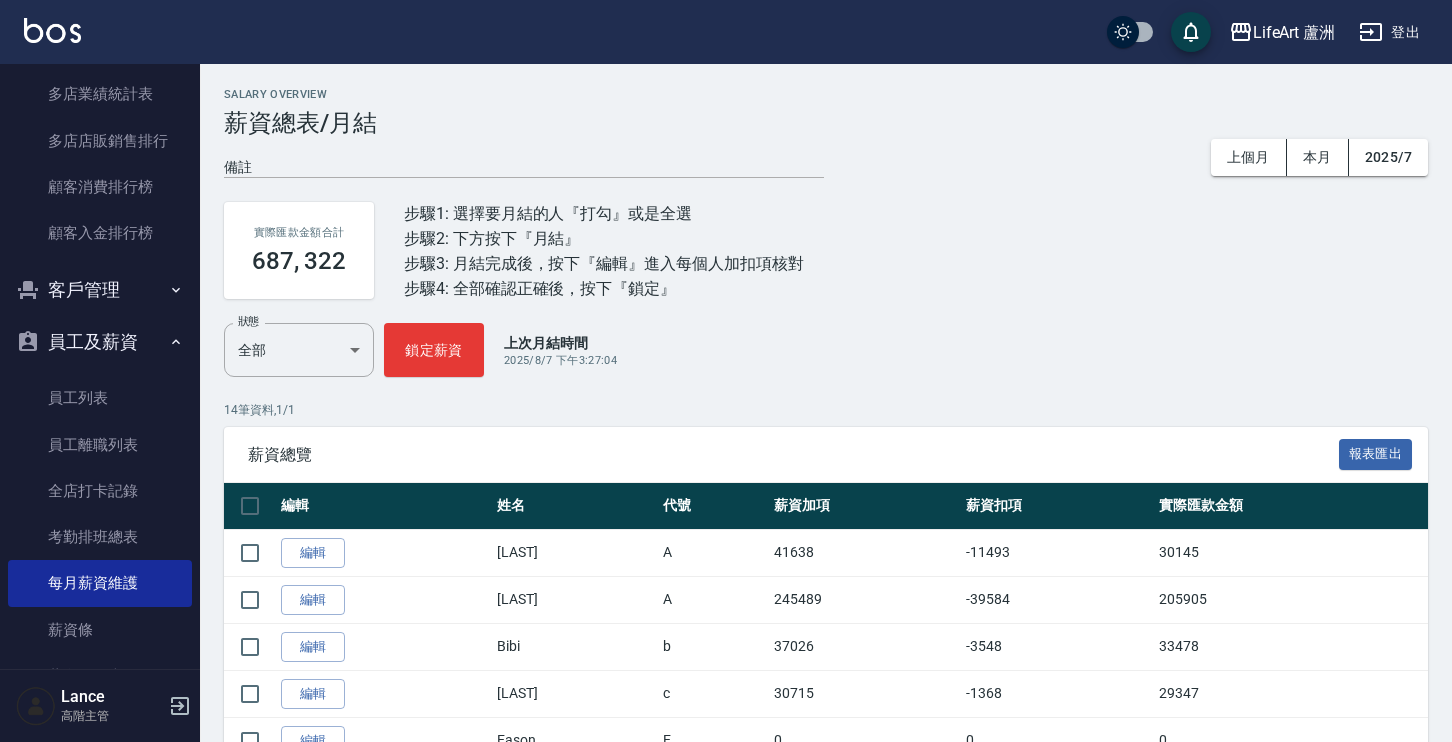 scroll, scrollTop: 30, scrollLeft: 0, axis: vertical 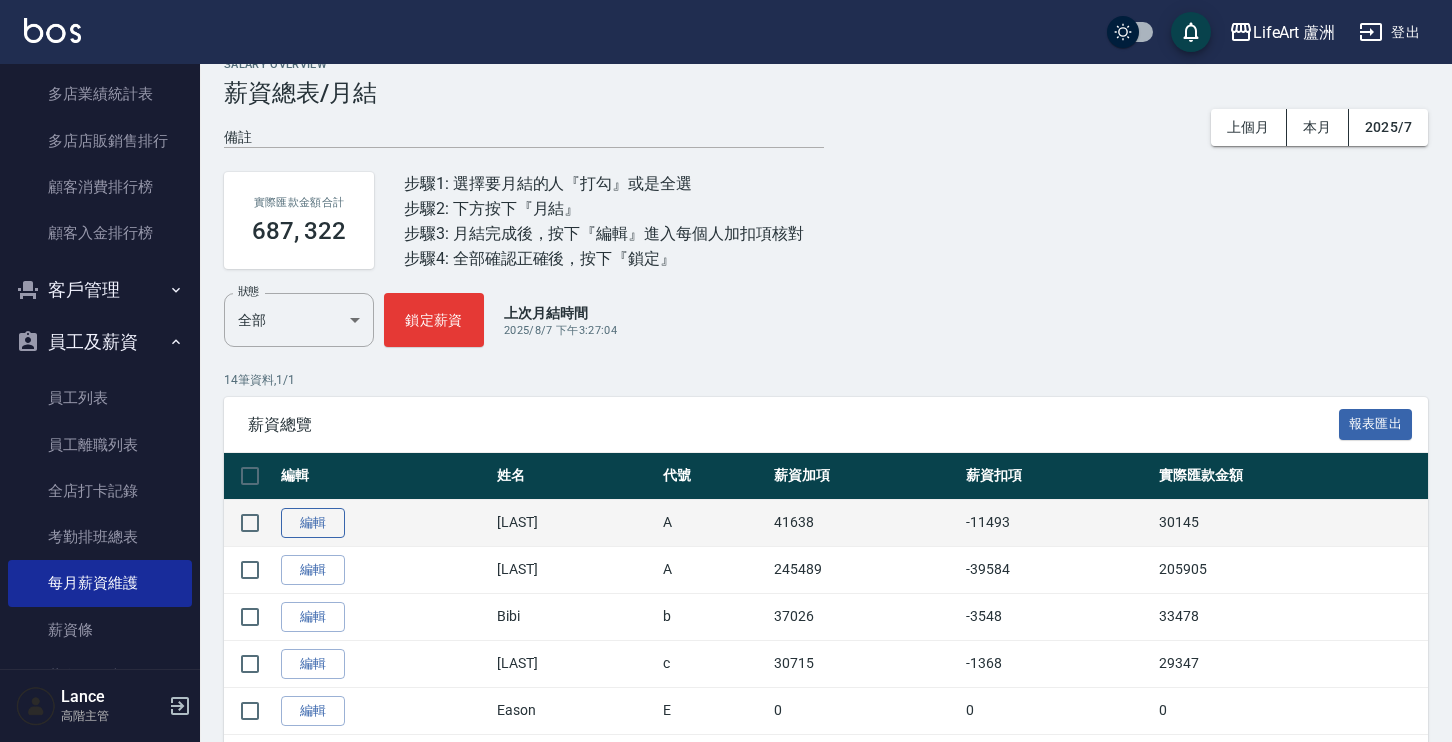 click on "編輯" at bounding box center [313, 523] 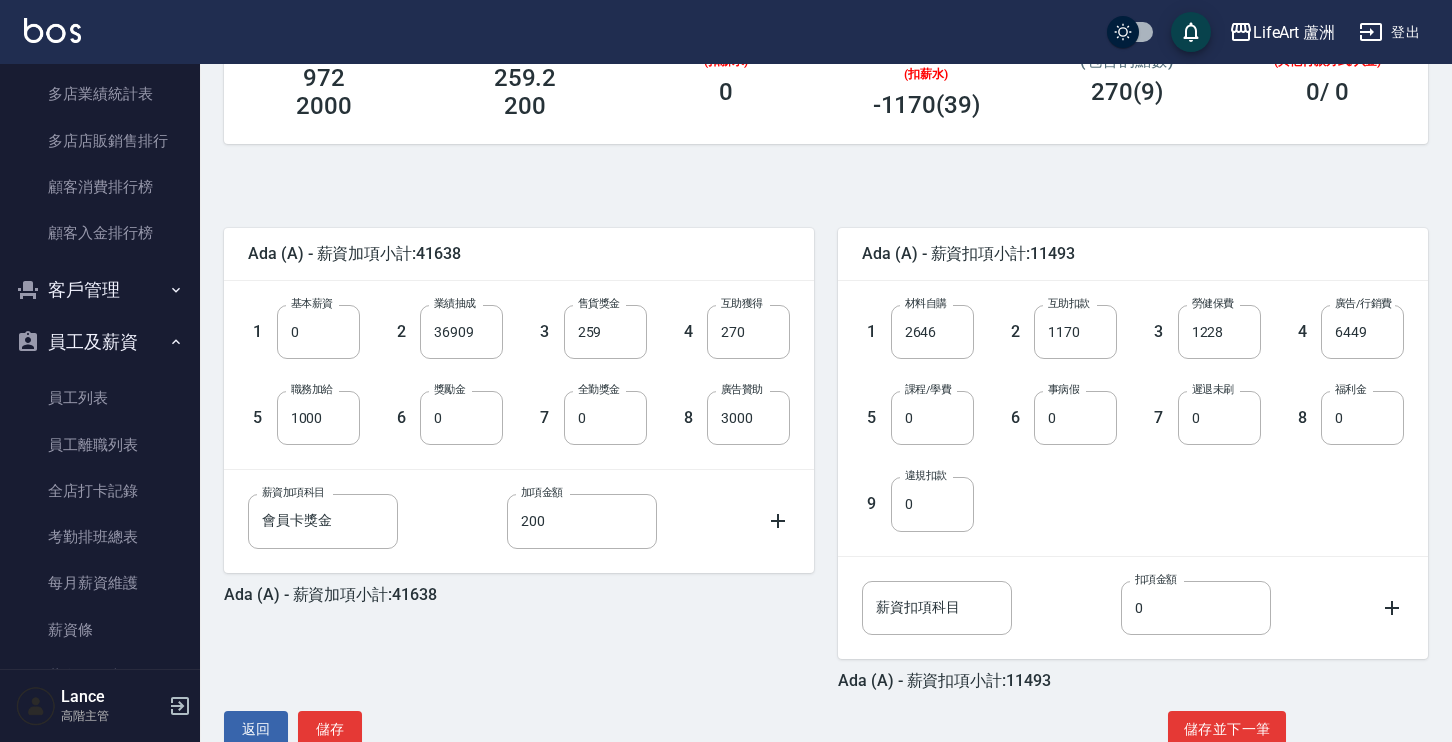 scroll, scrollTop: 374, scrollLeft: 0, axis: vertical 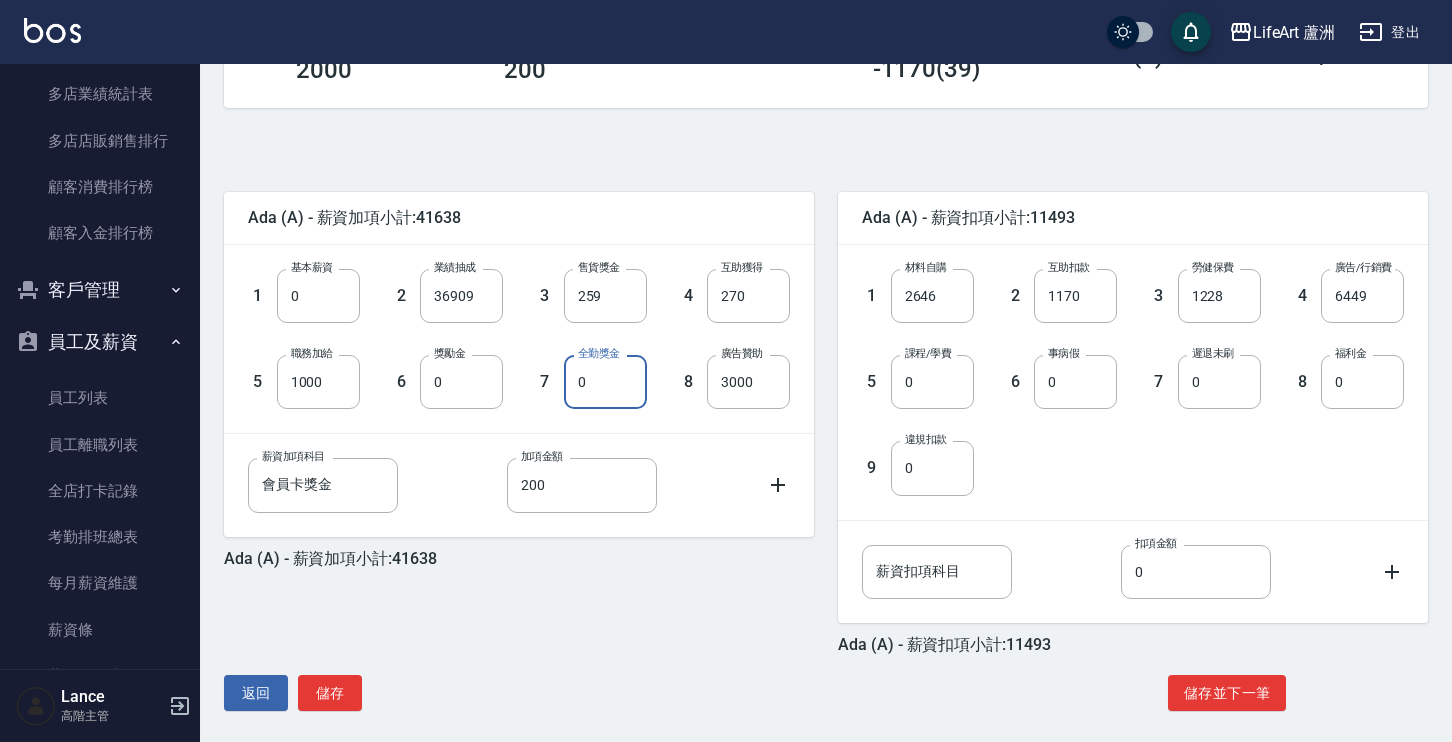 click on "0" at bounding box center (605, 382) 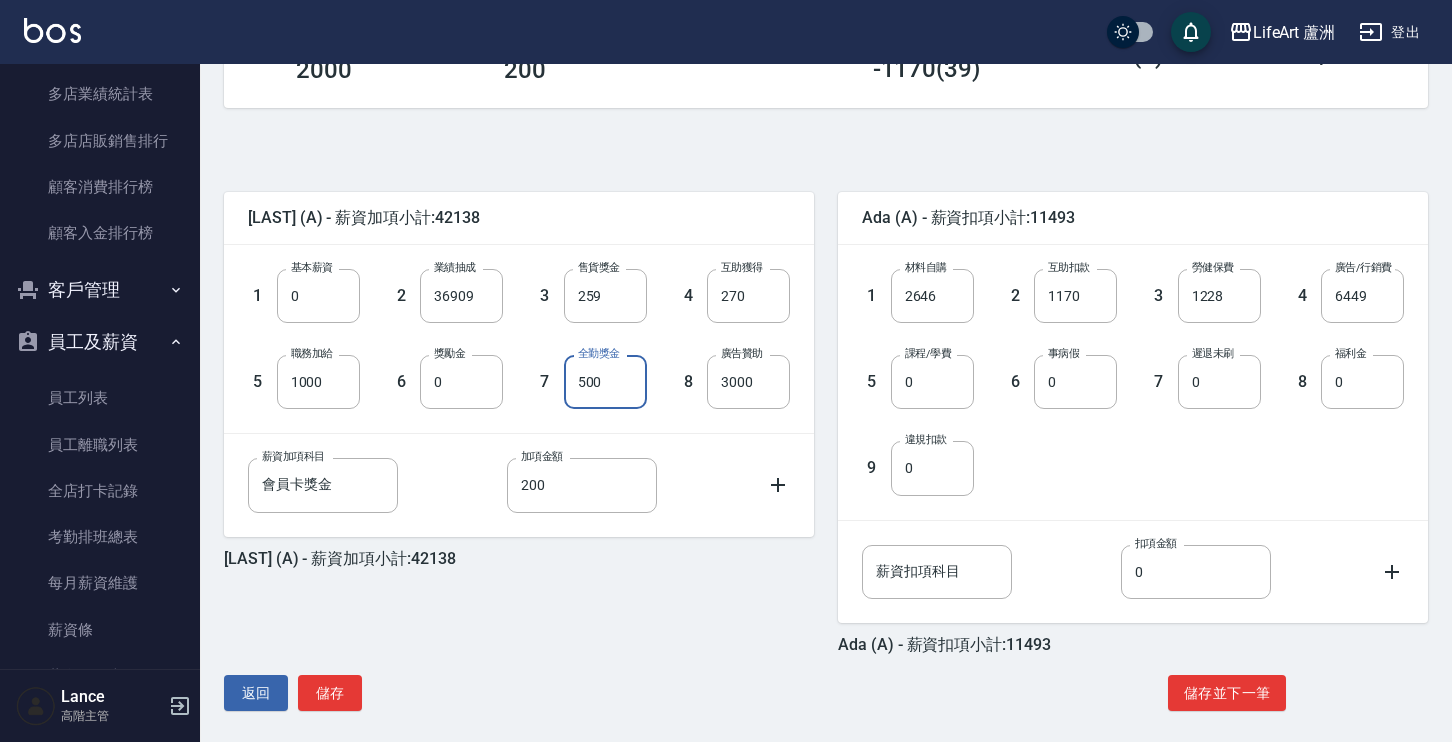 scroll, scrollTop: 387, scrollLeft: 0, axis: vertical 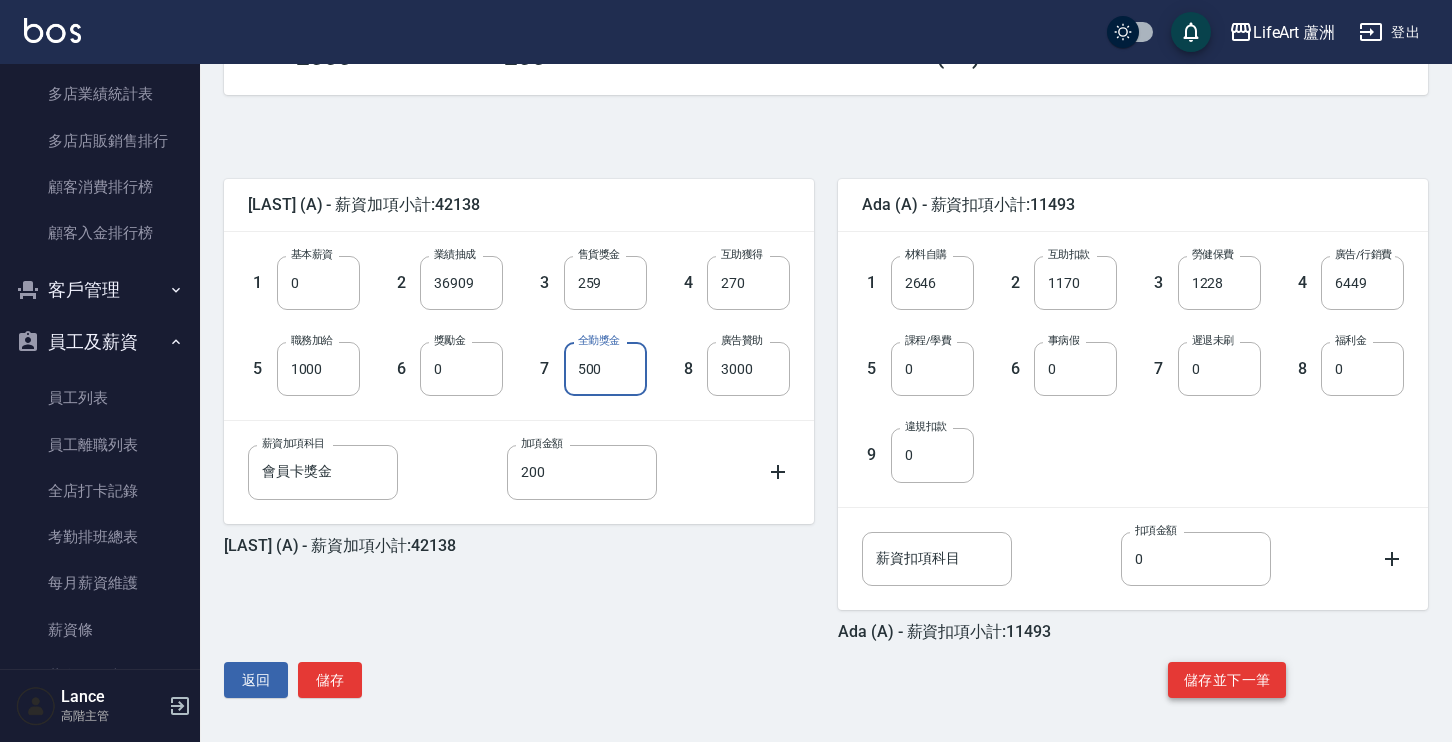 type on "500" 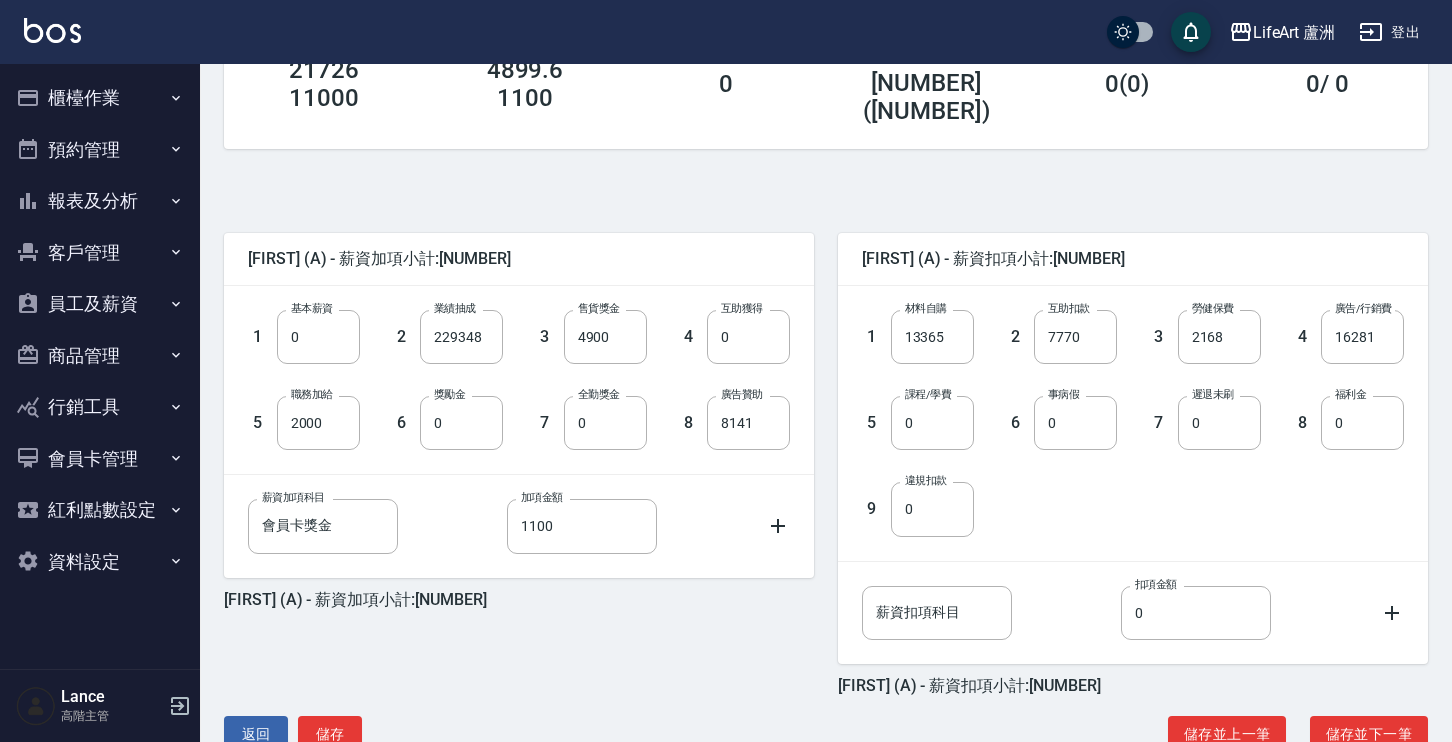 scroll, scrollTop: 387, scrollLeft: 0, axis: vertical 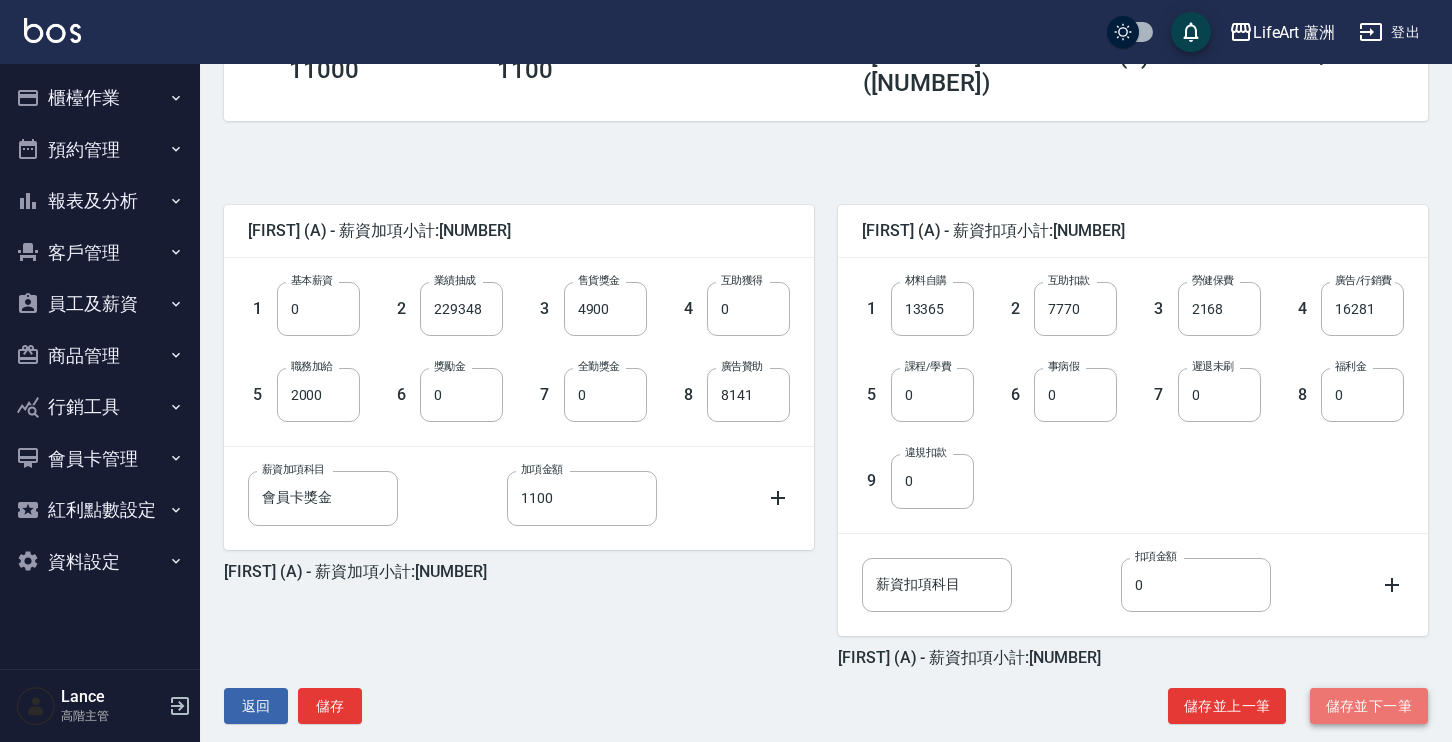 click on "儲存並下一筆" at bounding box center [1369, 706] 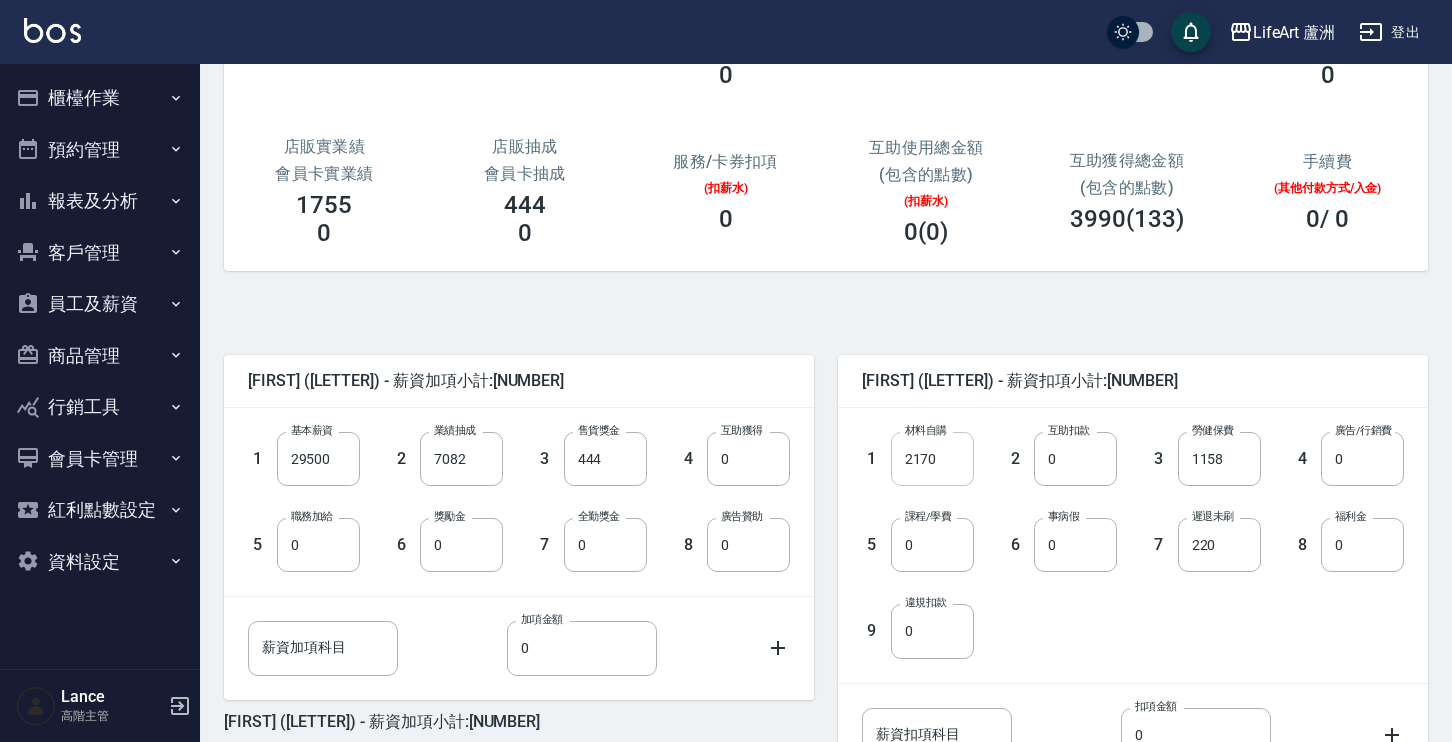 scroll, scrollTop: 387, scrollLeft: 0, axis: vertical 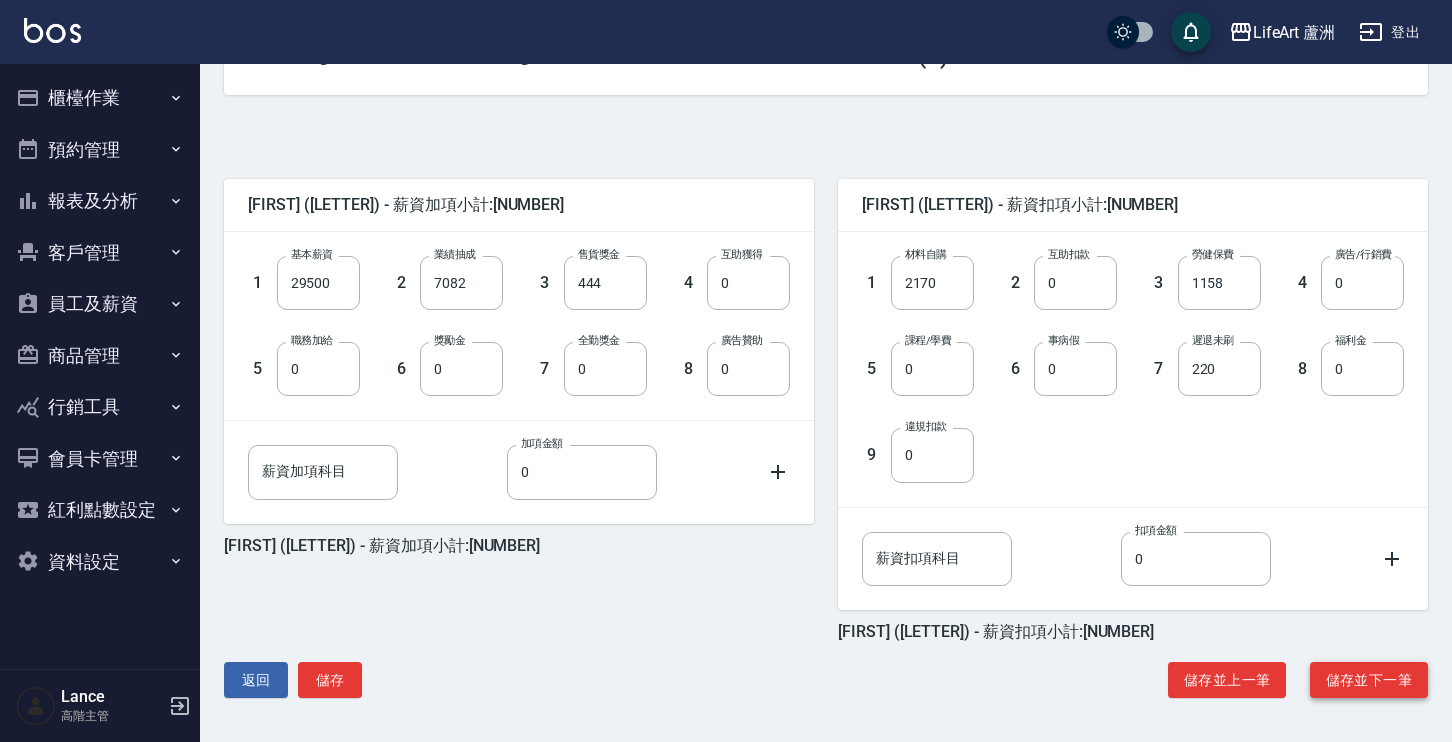 click on "儲存並下一筆" at bounding box center [1369, 680] 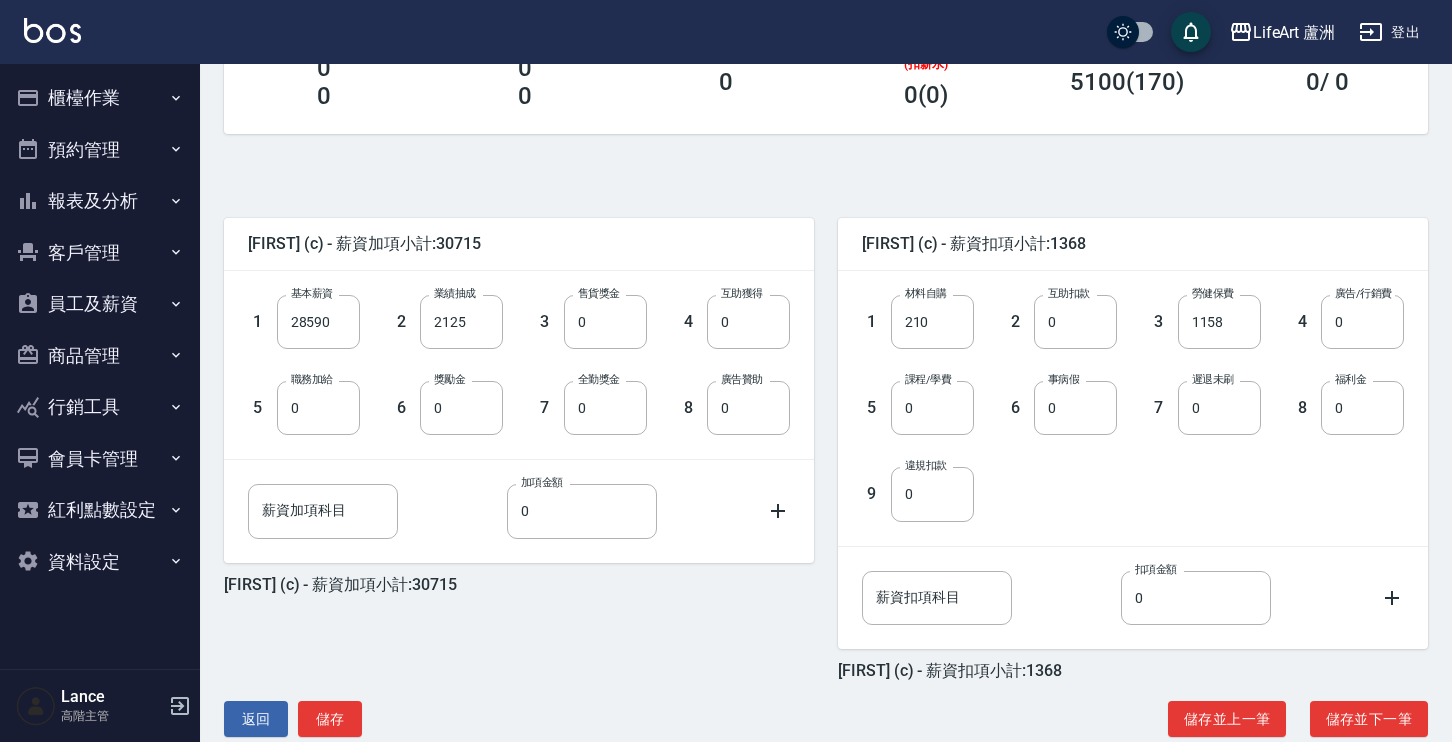 scroll, scrollTop: 386, scrollLeft: 0, axis: vertical 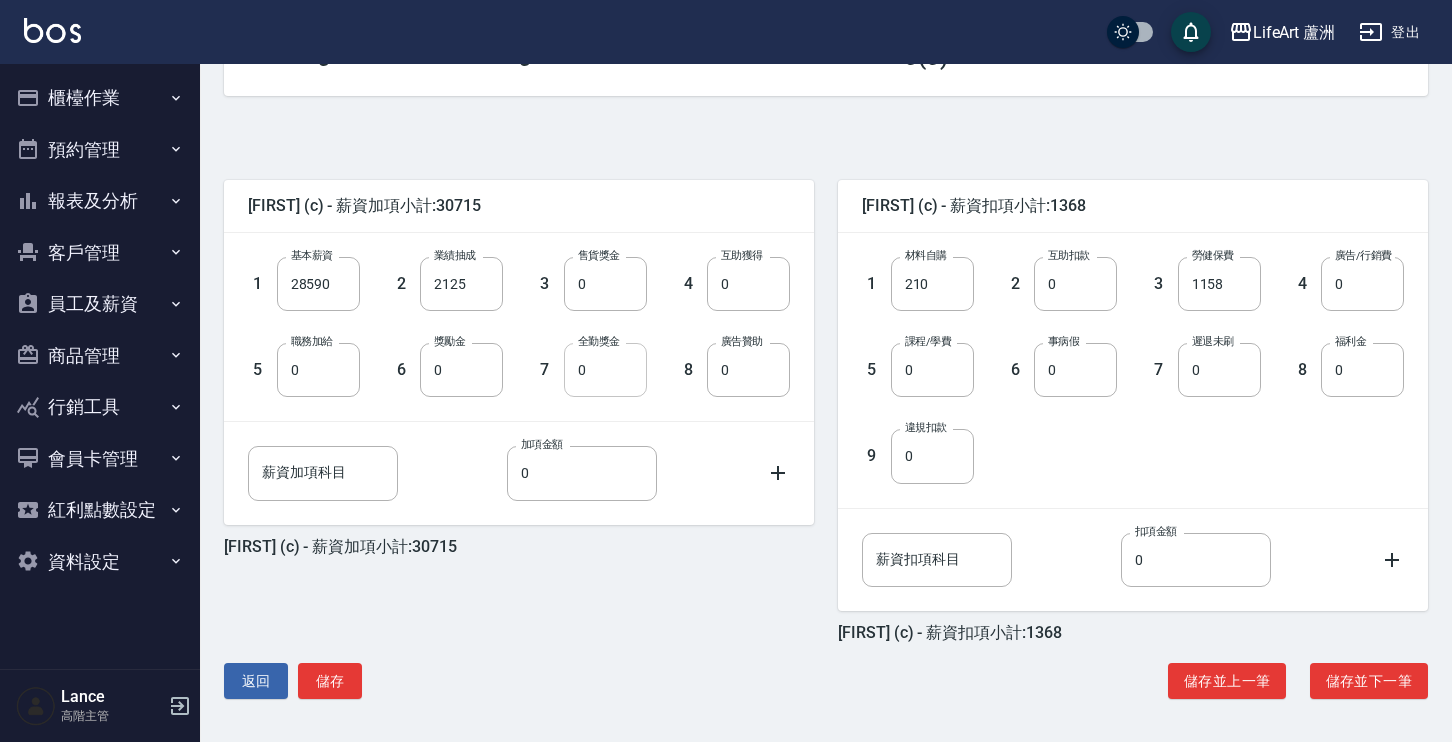 click on "0" at bounding box center [605, 370] 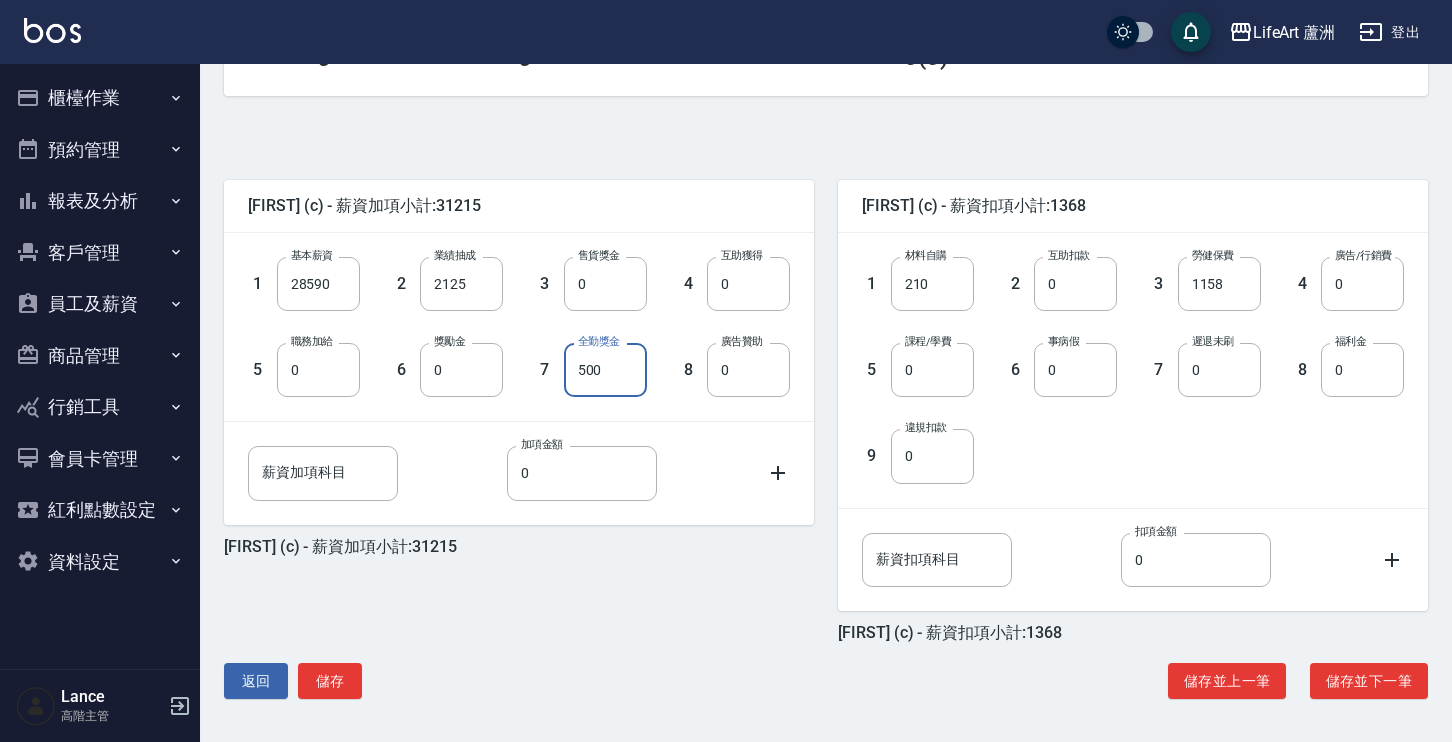 scroll, scrollTop: 387, scrollLeft: 0, axis: vertical 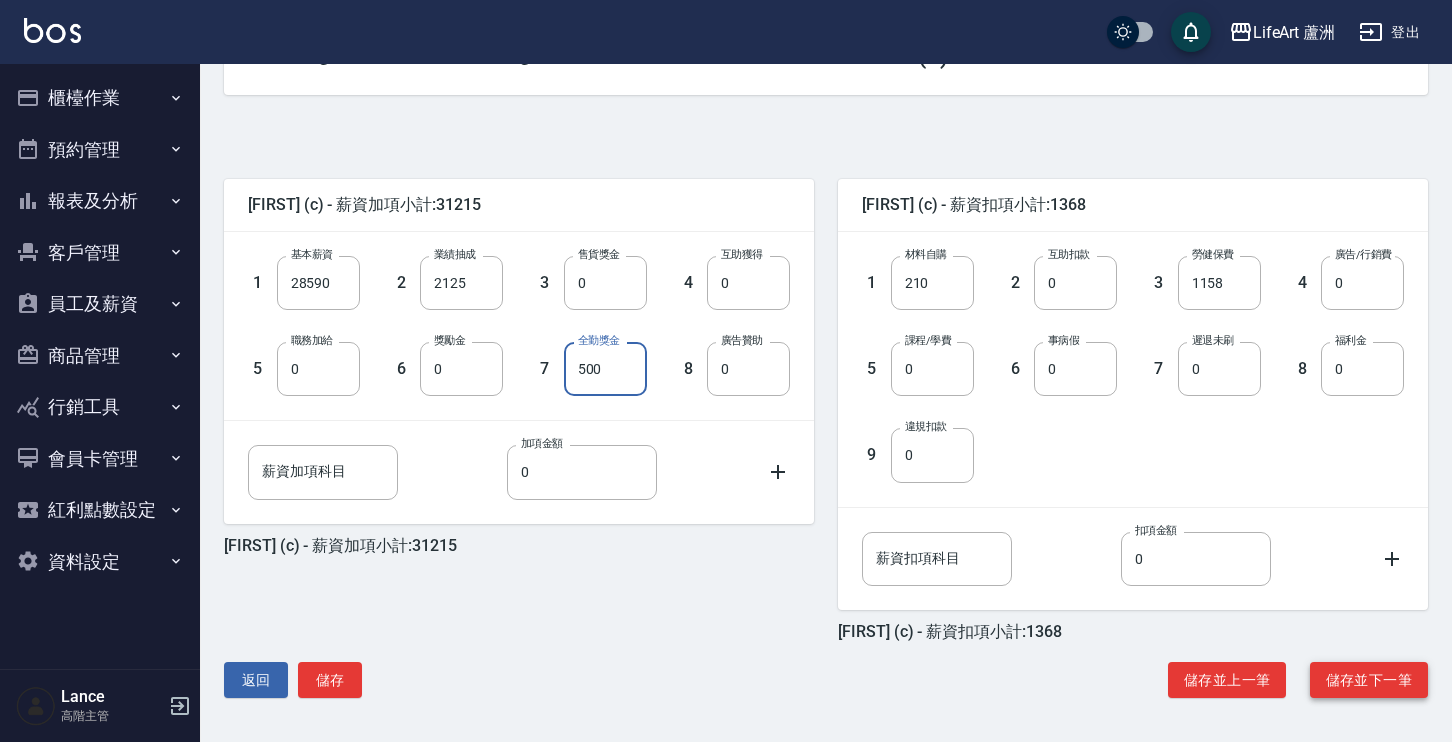 type on "500" 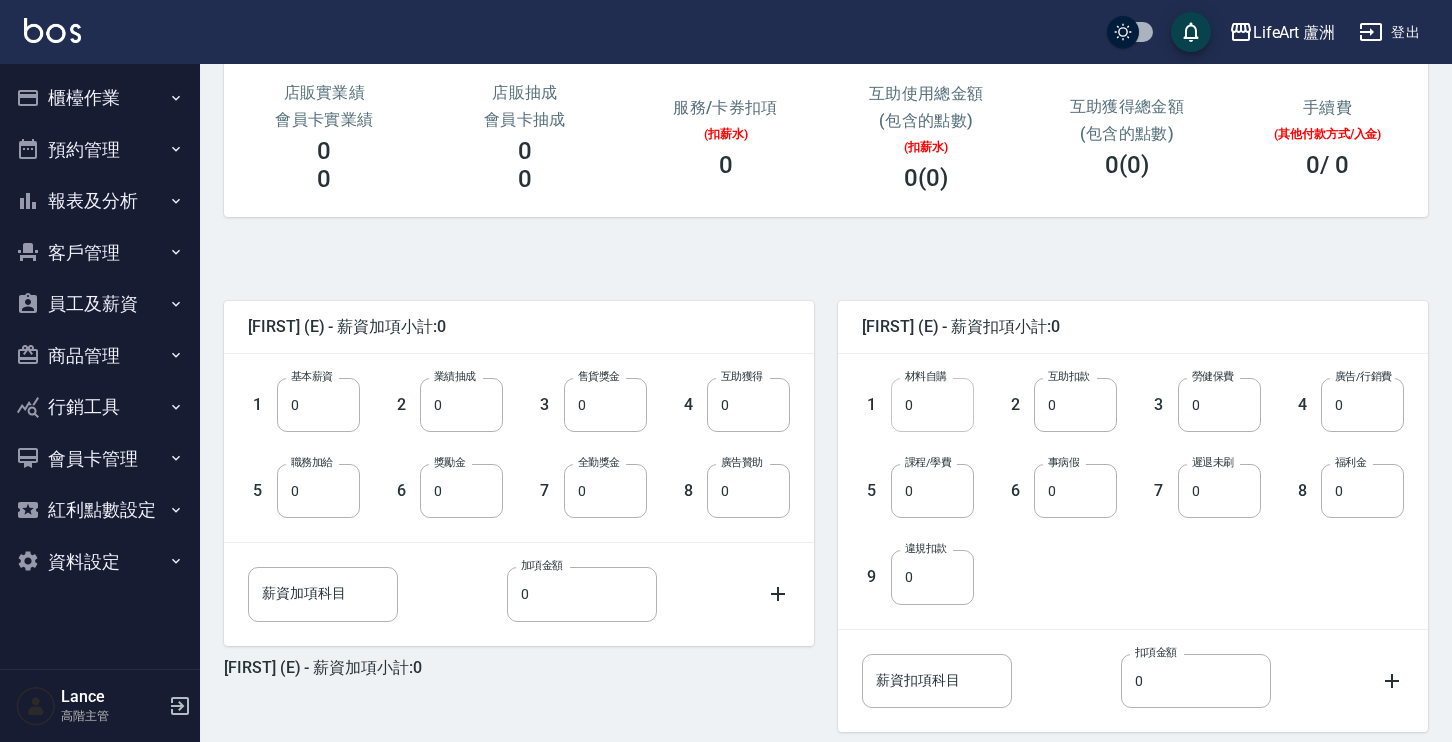scroll, scrollTop: 387, scrollLeft: 0, axis: vertical 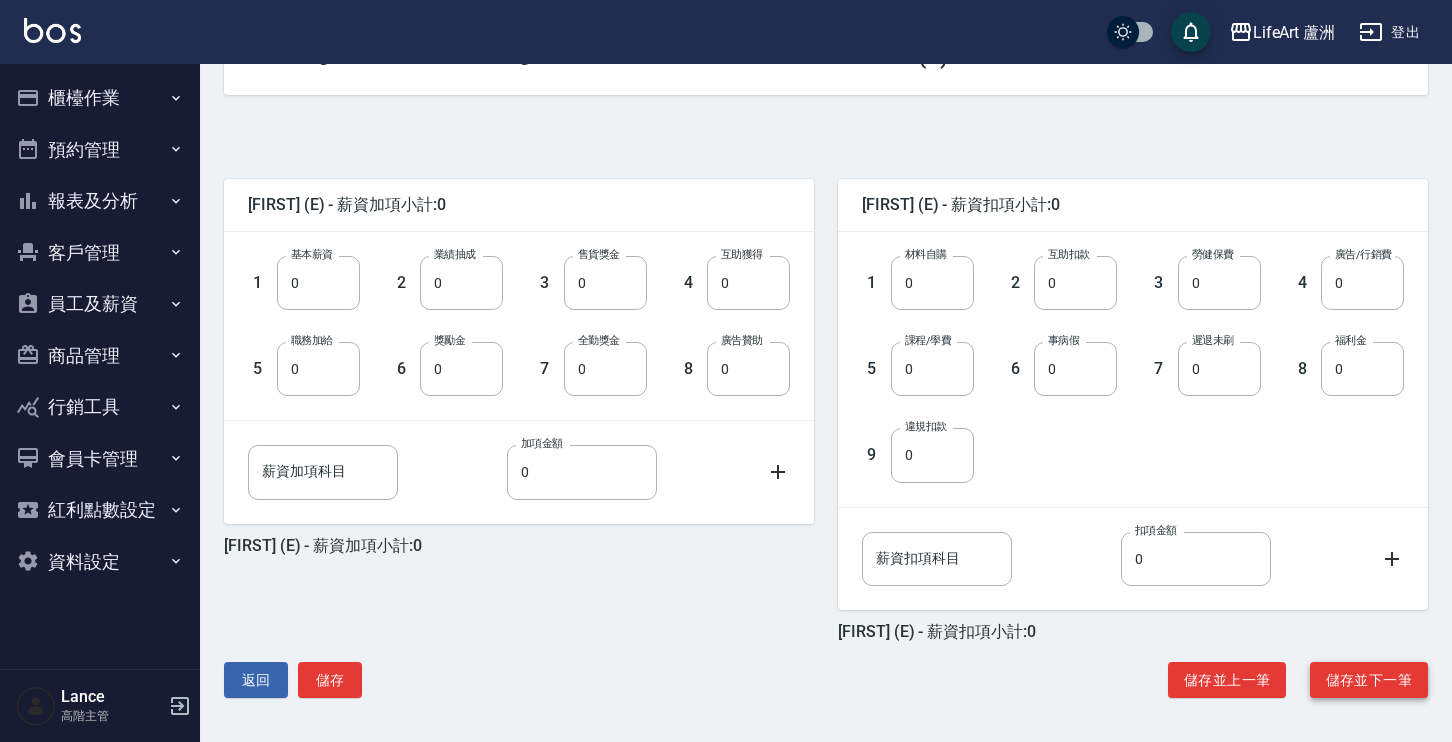 click on "儲存並下一筆" at bounding box center [1369, 680] 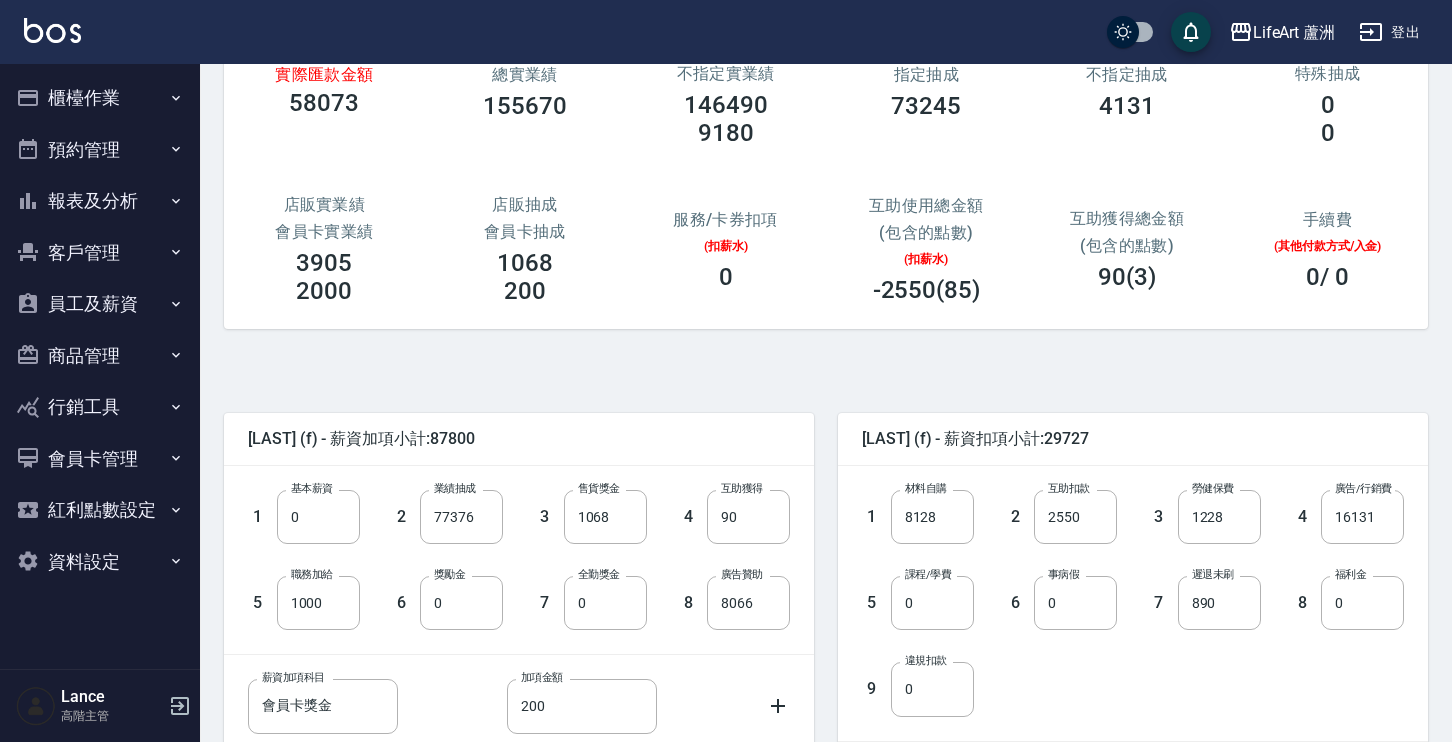 scroll, scrollTop: 387, scrollLeft: 0, axis: vertical 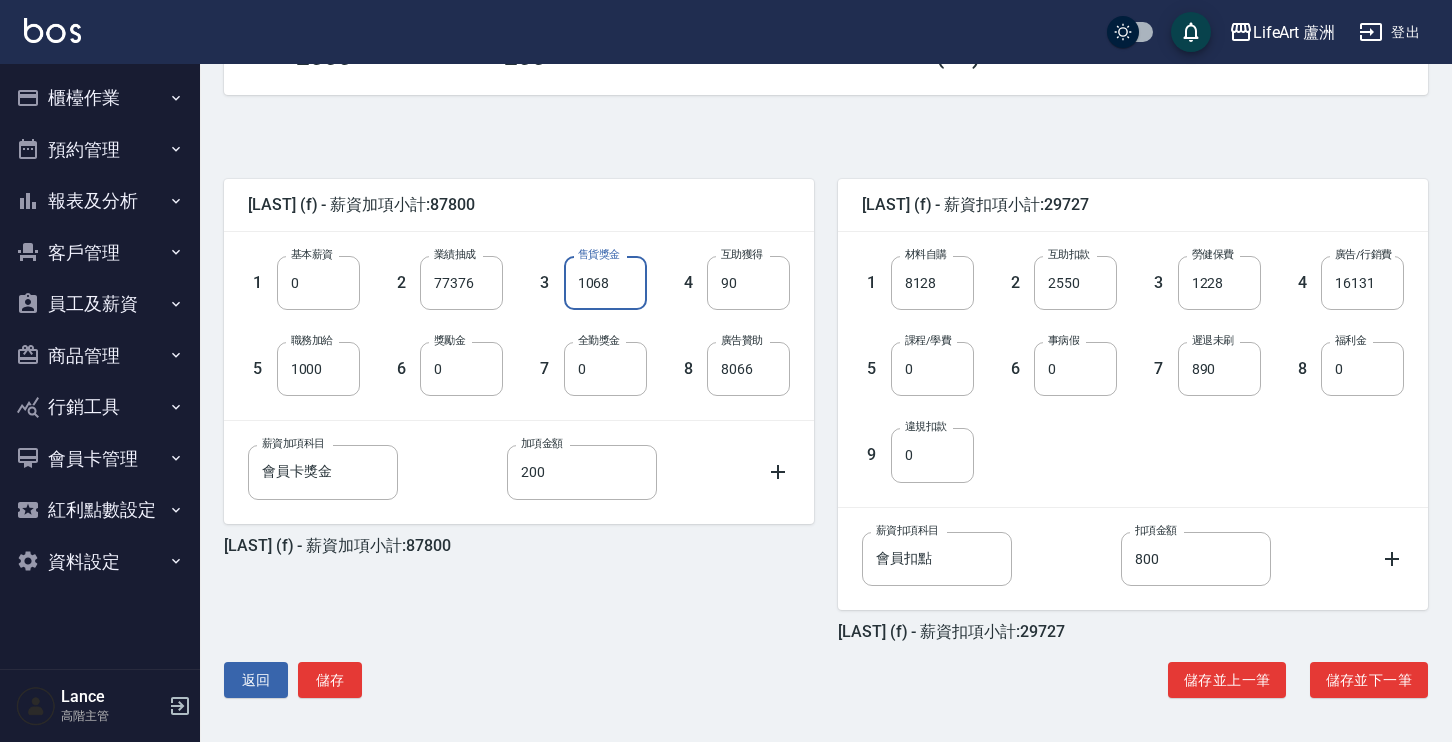 click on "1068" at bounding box center (605, 283) 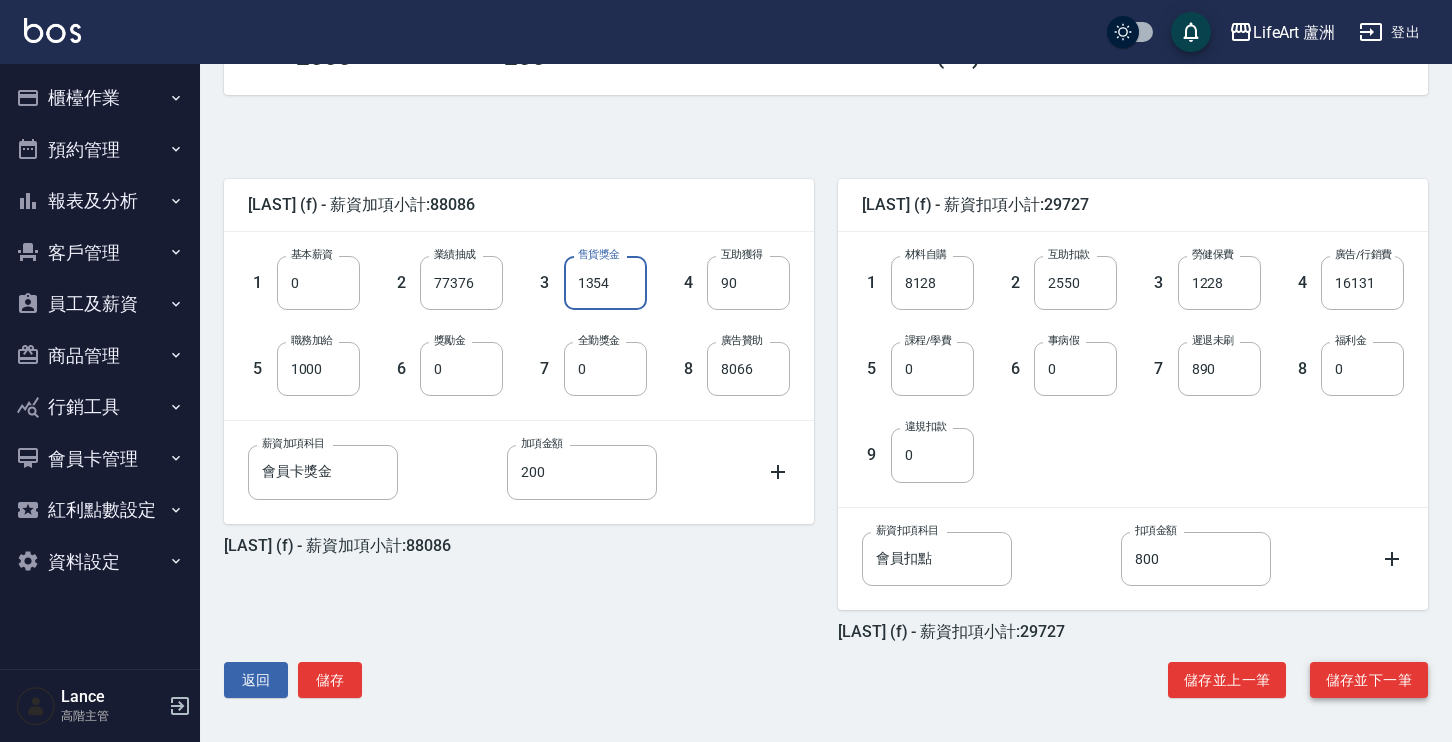type on "1354" 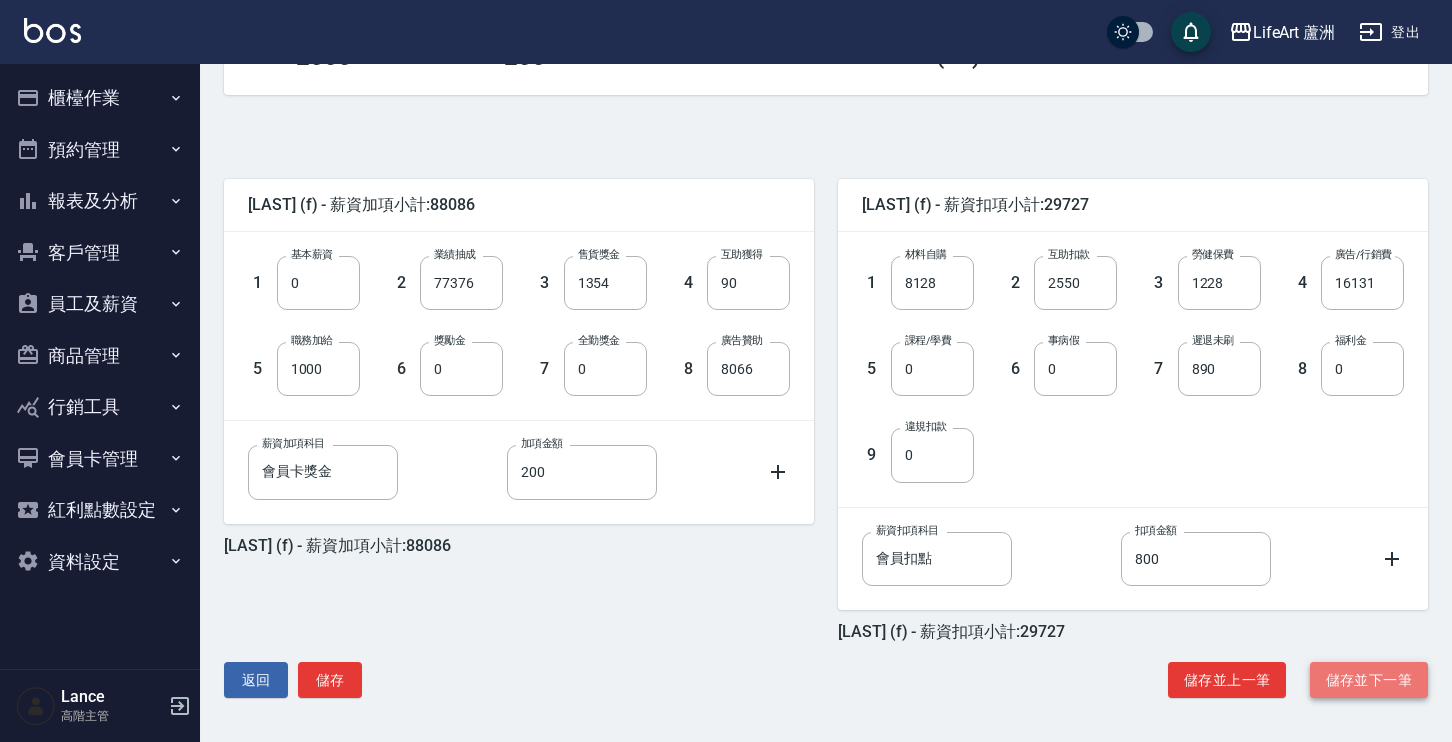 click on "儲存並下一筆" at bounding box center [1369, 680] 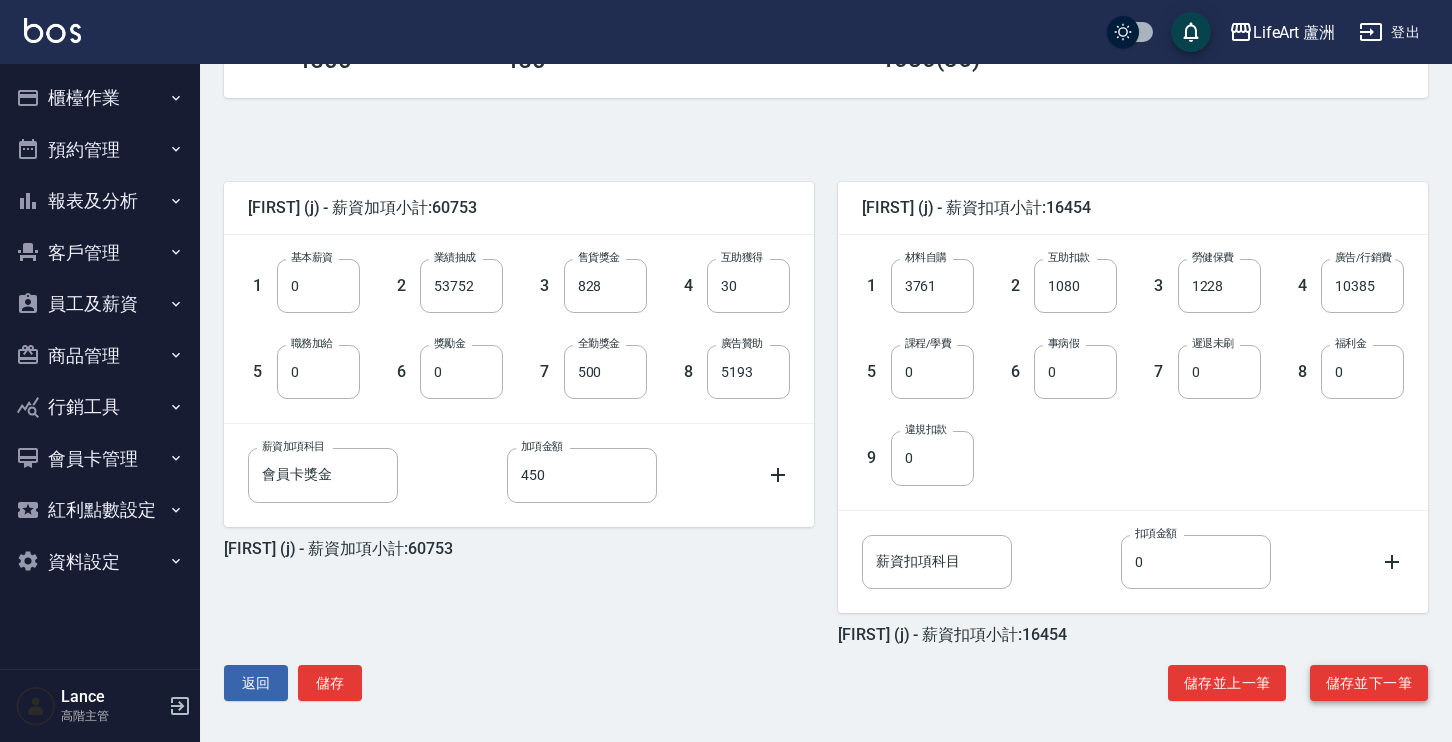 scroll, scrollTop: 387, scrollLeft: 0, axis: vertical 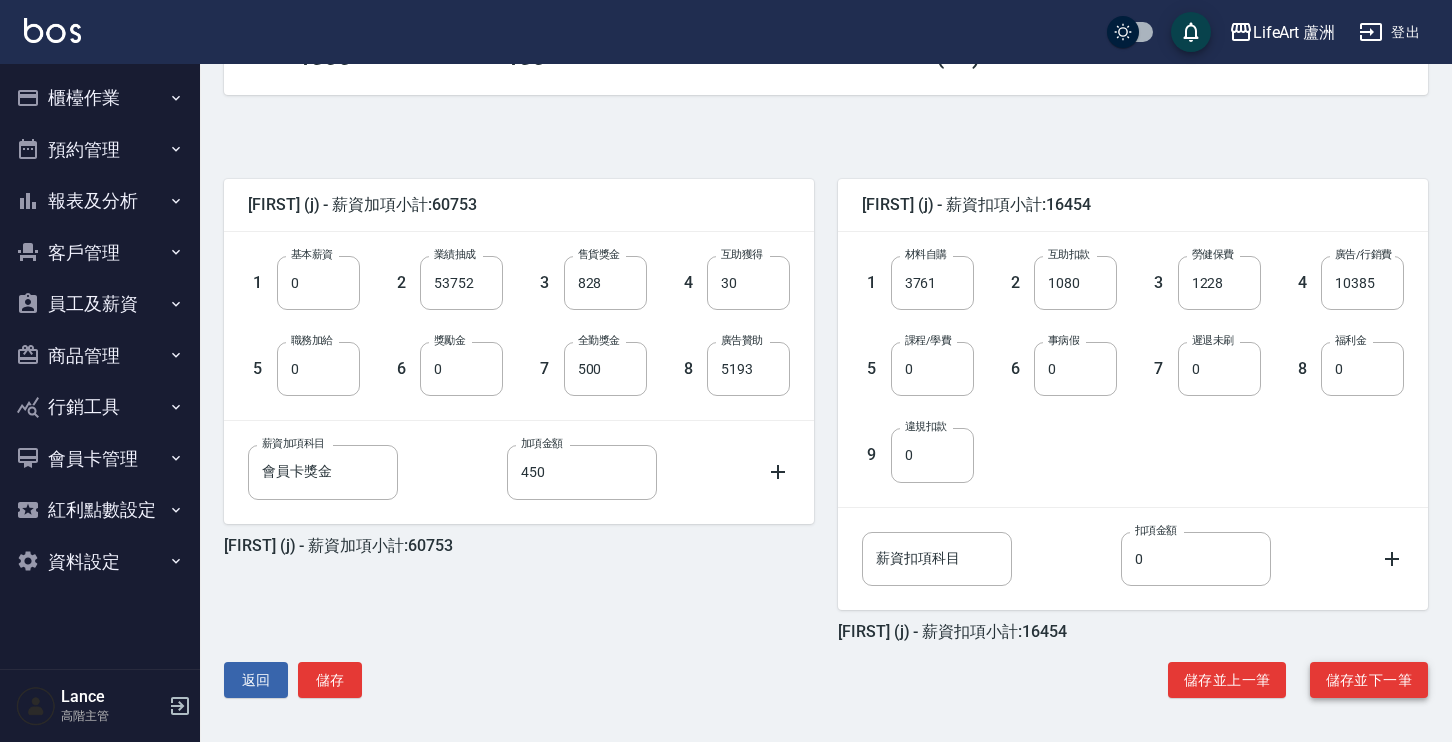 click on "儲存並下一筆" at bounding box center [1369, 680] 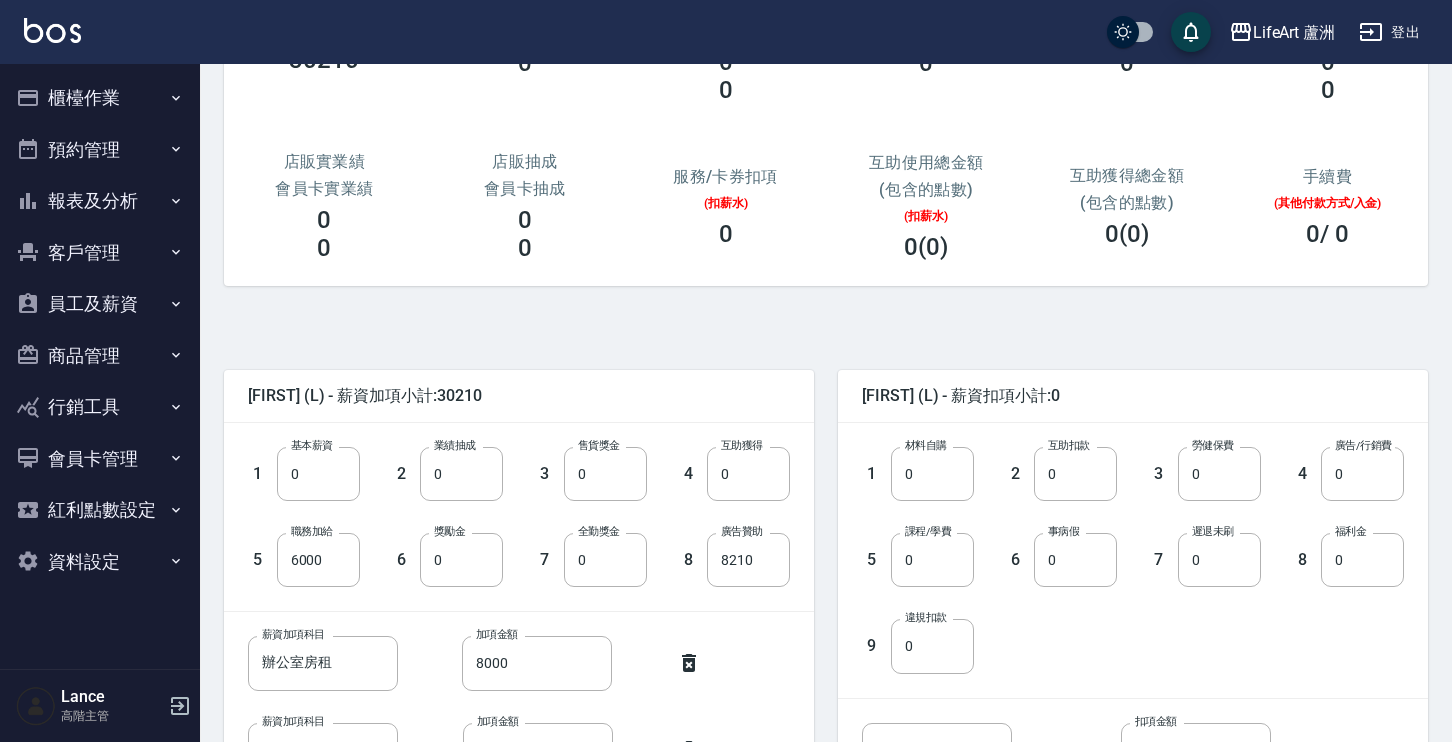 scroll, scrollTop: 387, scrollLeft: 0, axis: vertical 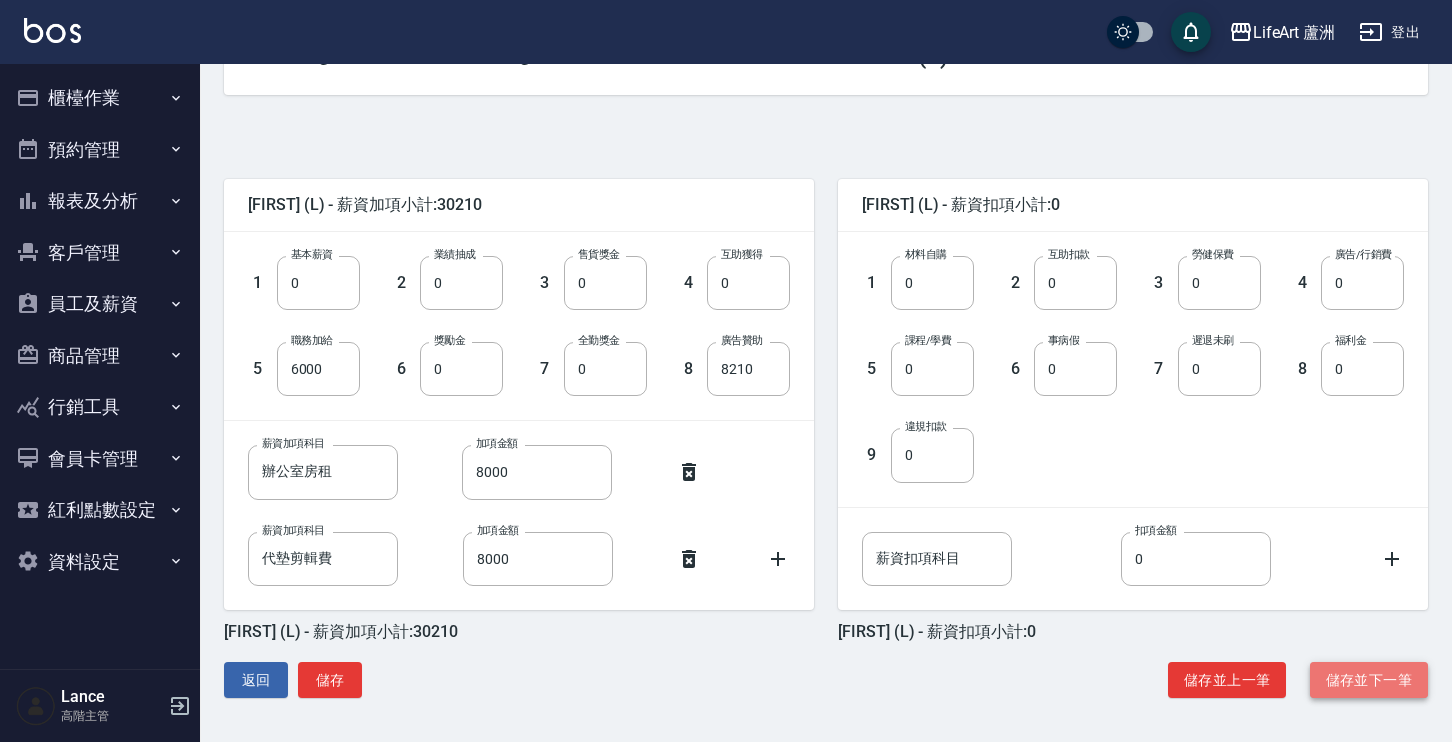 click on "儲存並下一筆" at bounding box center [1369, 680] 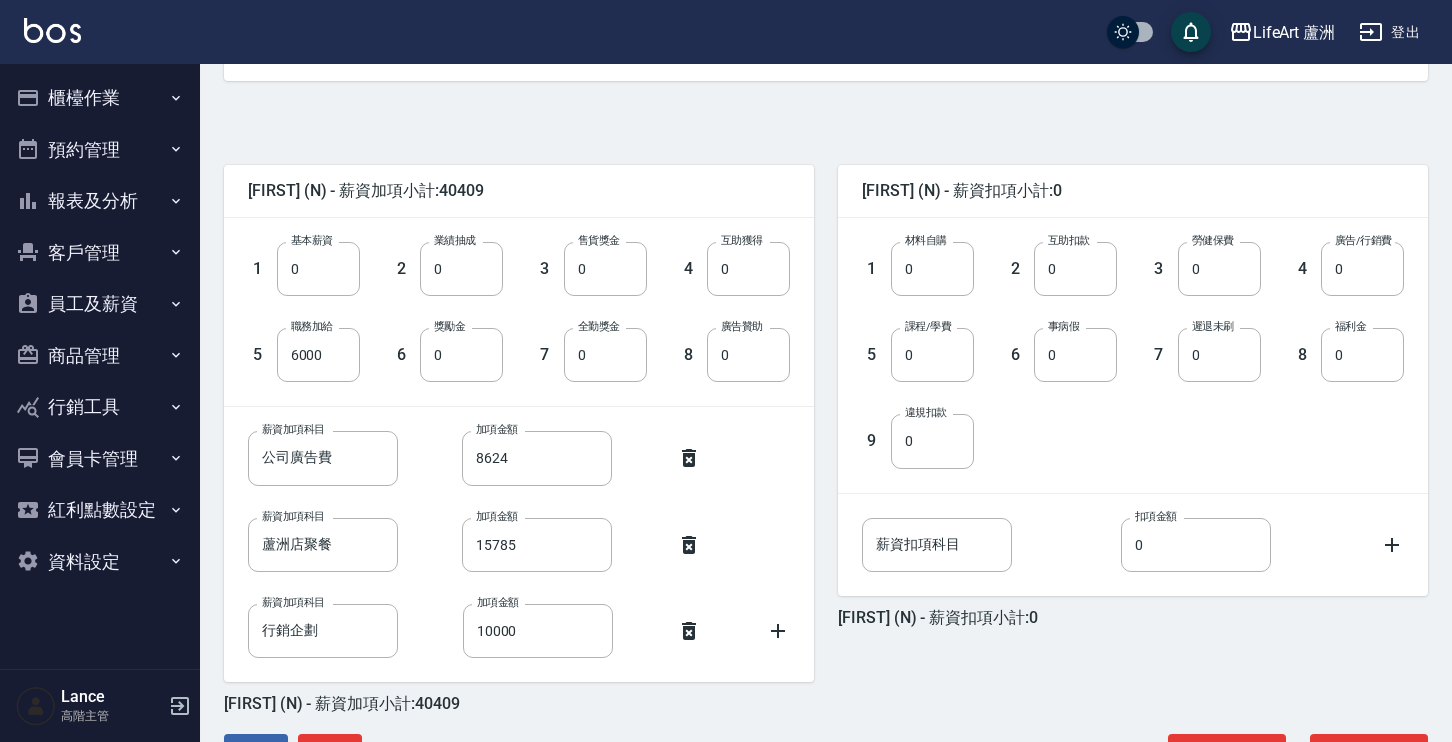 scroll, scrollTop: 473, scrollLeft: 0, axis: vertical 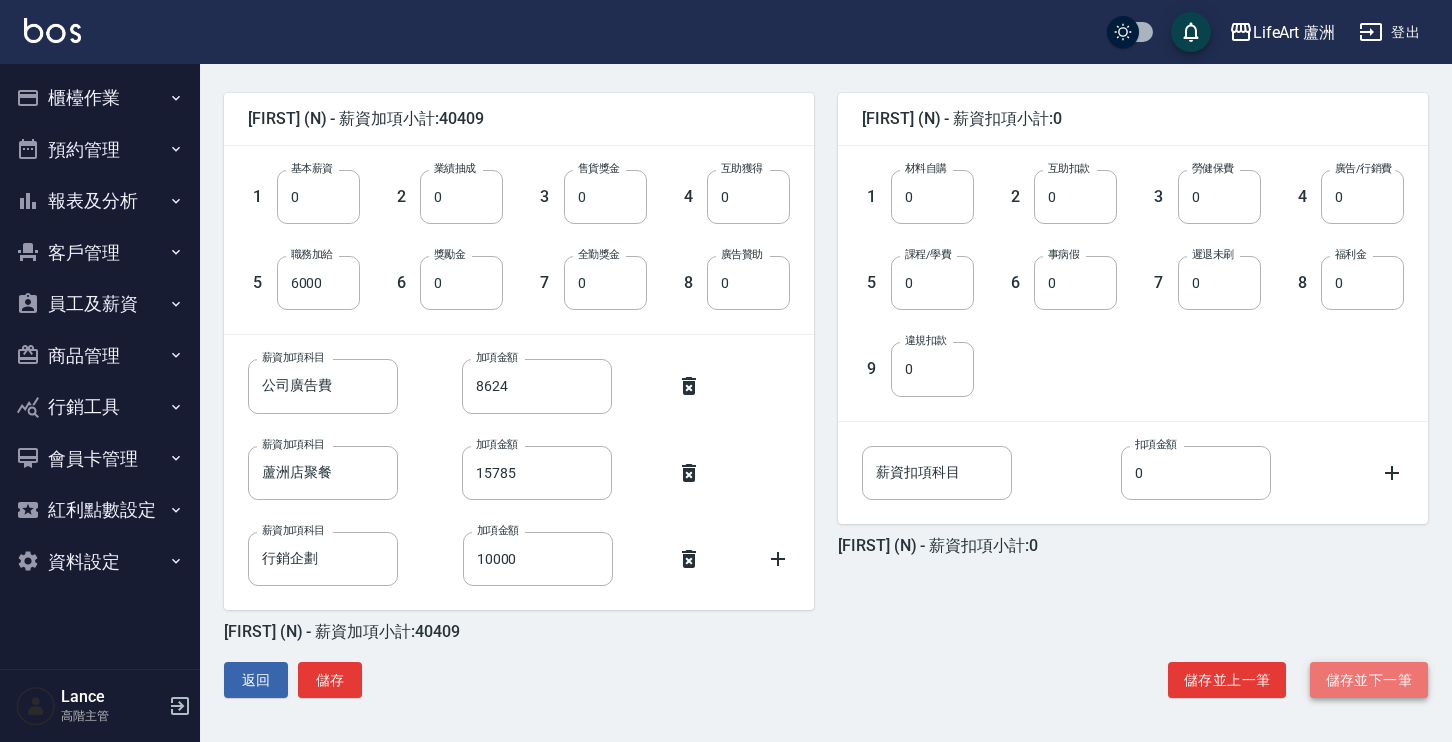 click on "儲存並下一筆" at bounding box center [1369, 680] 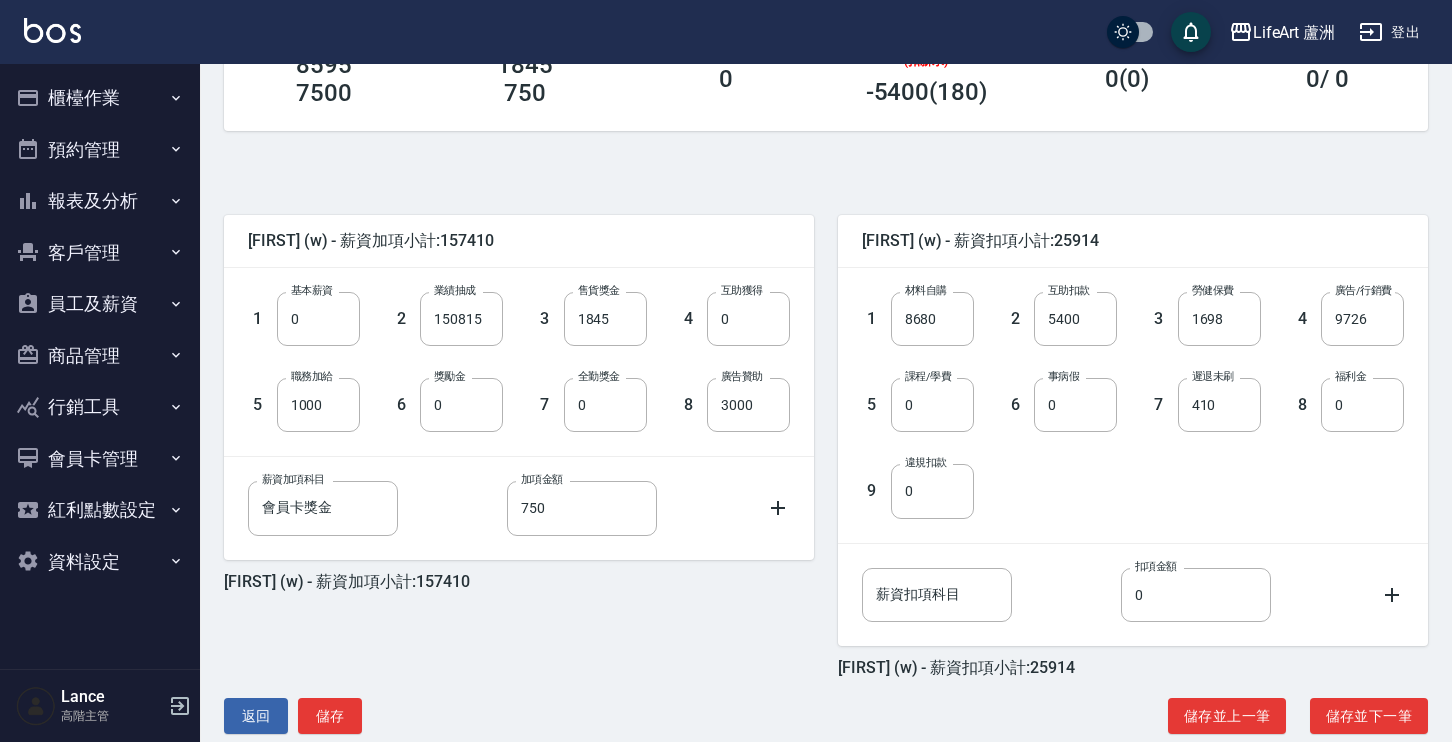 scroll, scrollTop: 387, scrollLeft: 0, axis: vertical 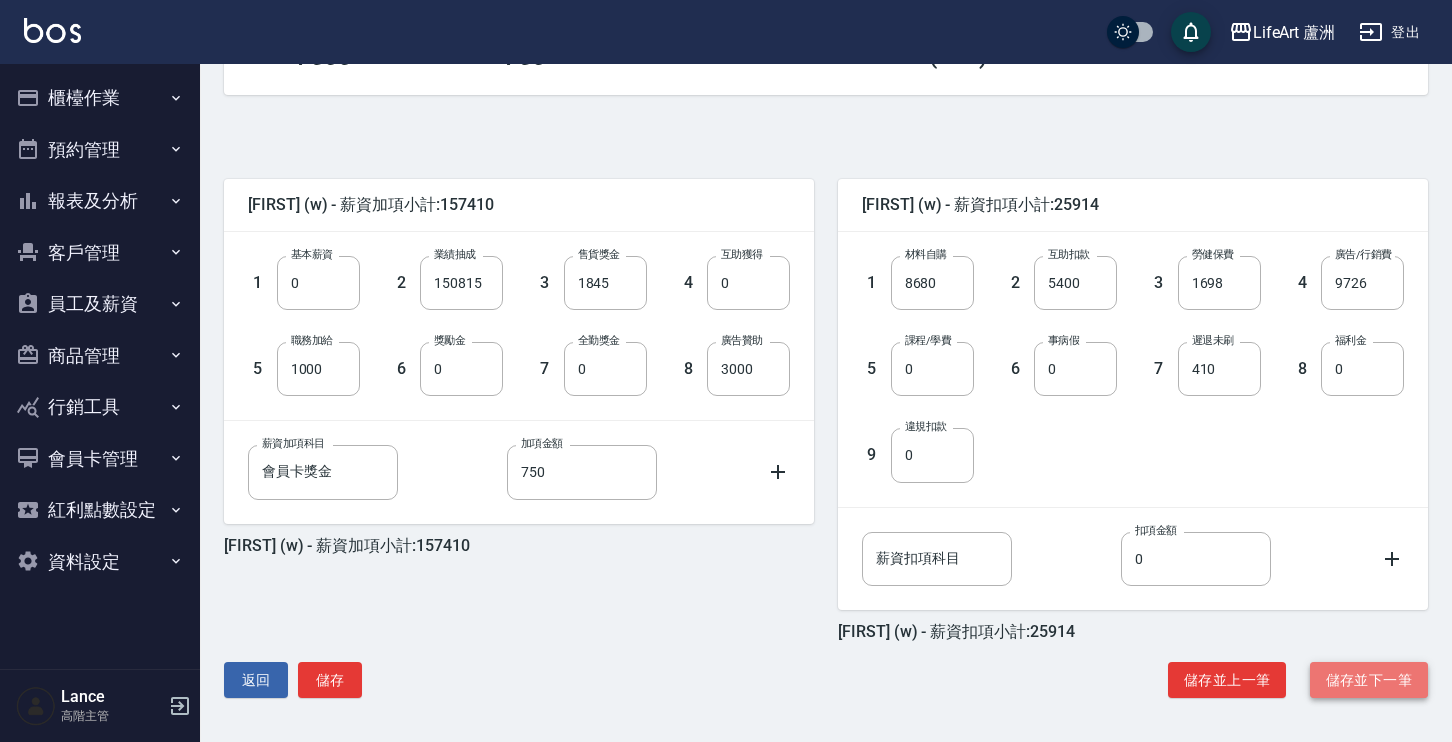 click on "儲存並下一筆" at bounding box center (1369, 680) 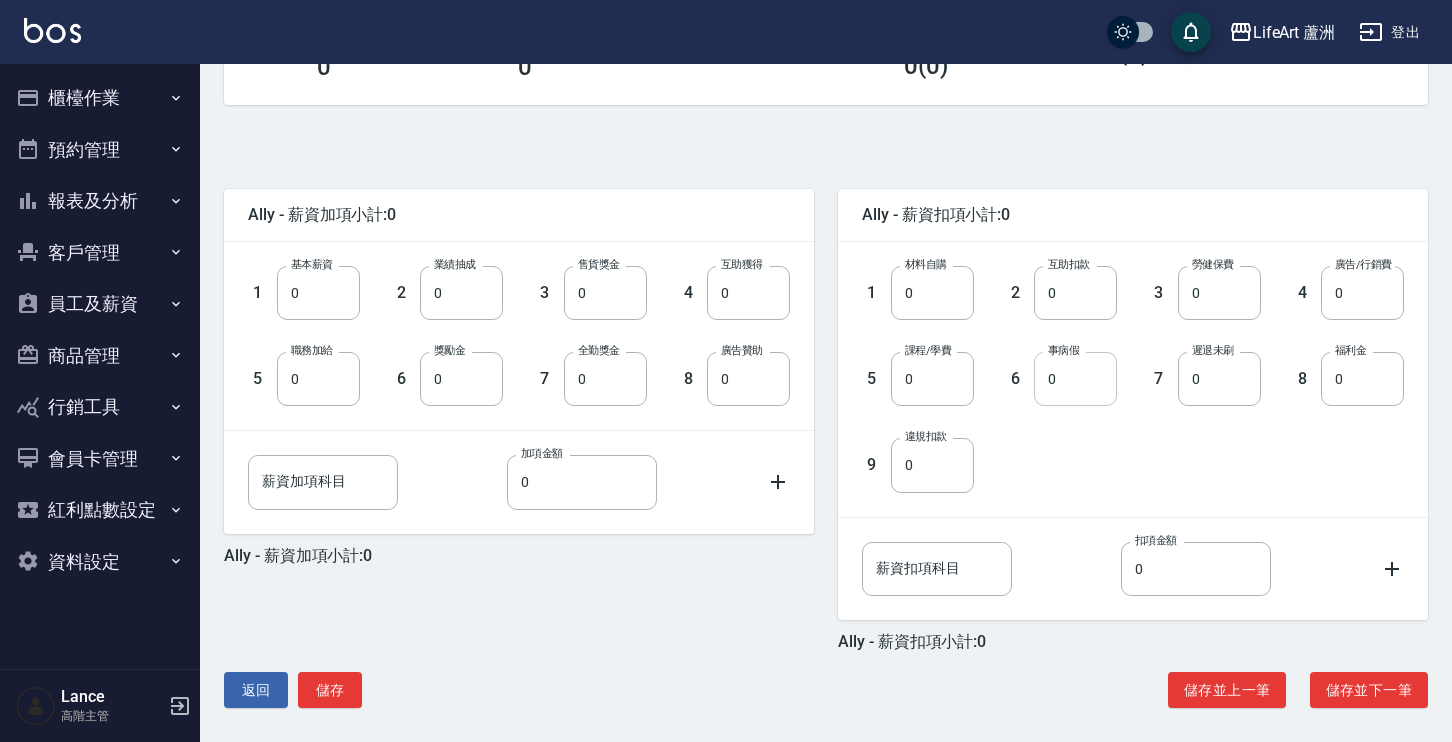 scroll, scrollTop: 387, scrollLeft: 0, axis: vertical 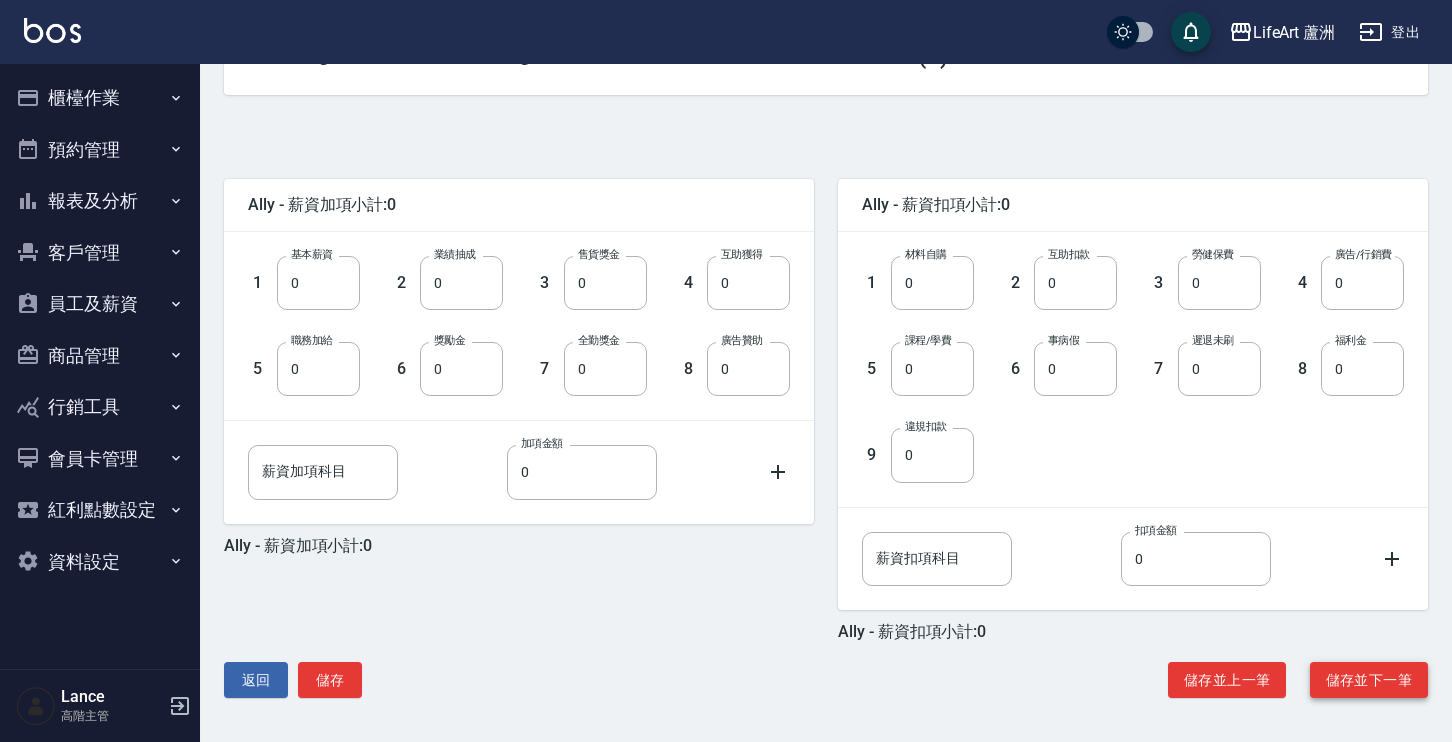 click on "儲存並下一筆" at bounding box center (1369, 680) 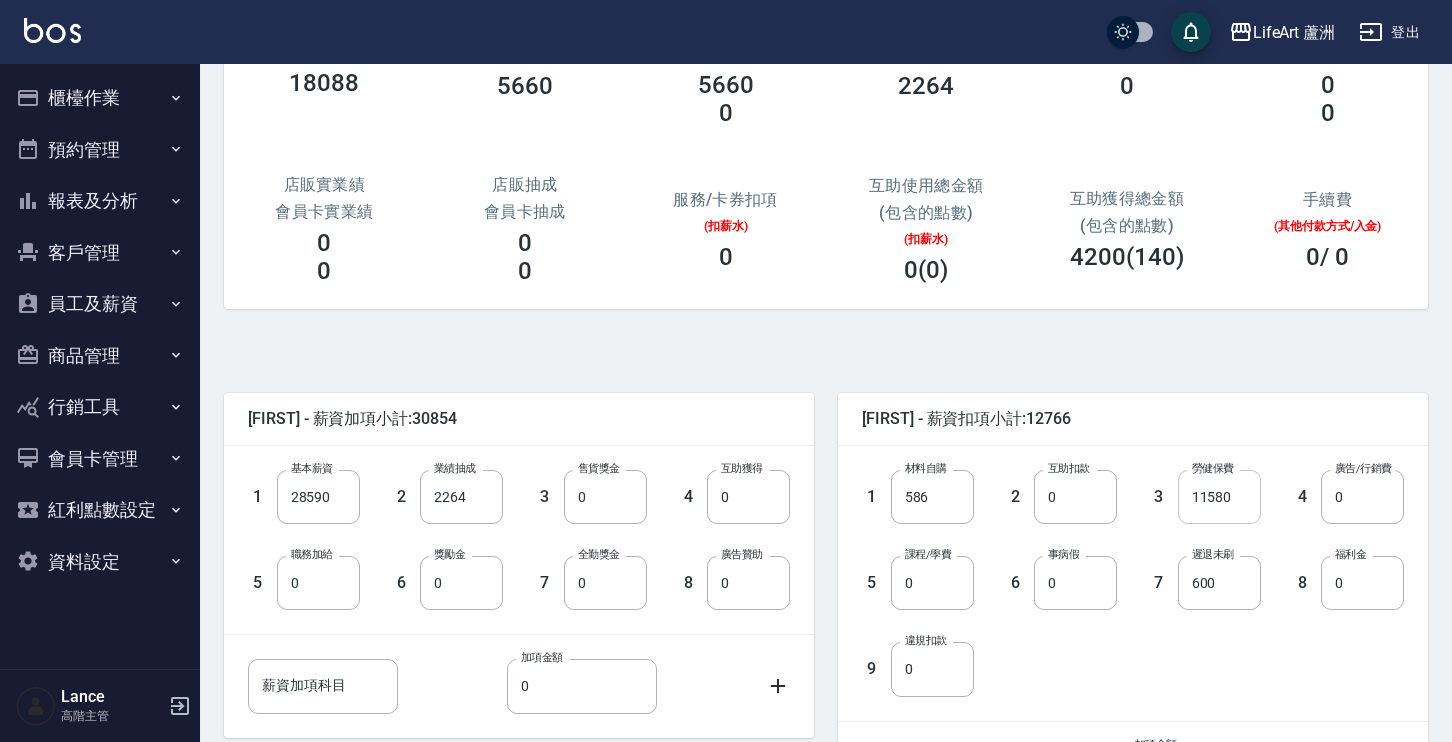 scroll, scrollTop: 323, scrollLeft: 0, axis: vertical 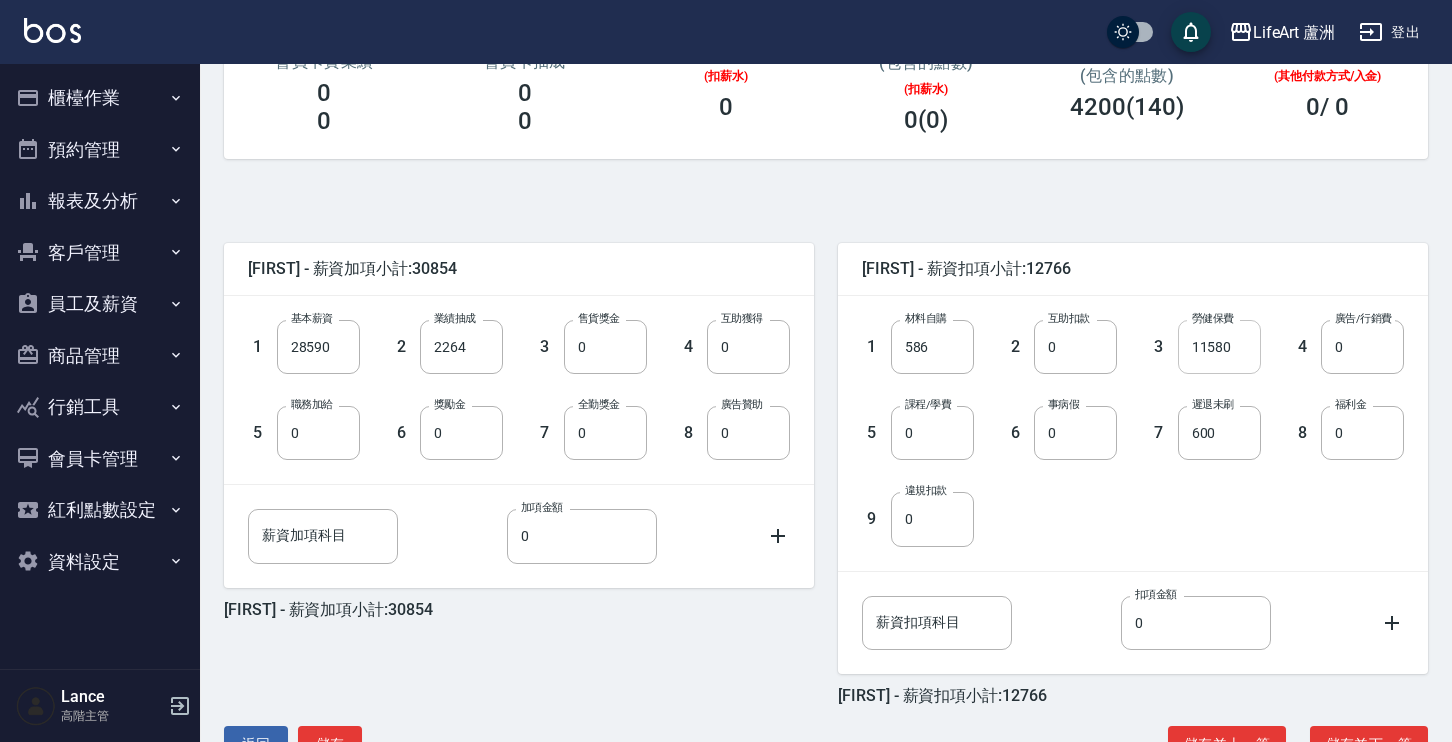 click on "11580" at bounding box center (1219, 347) 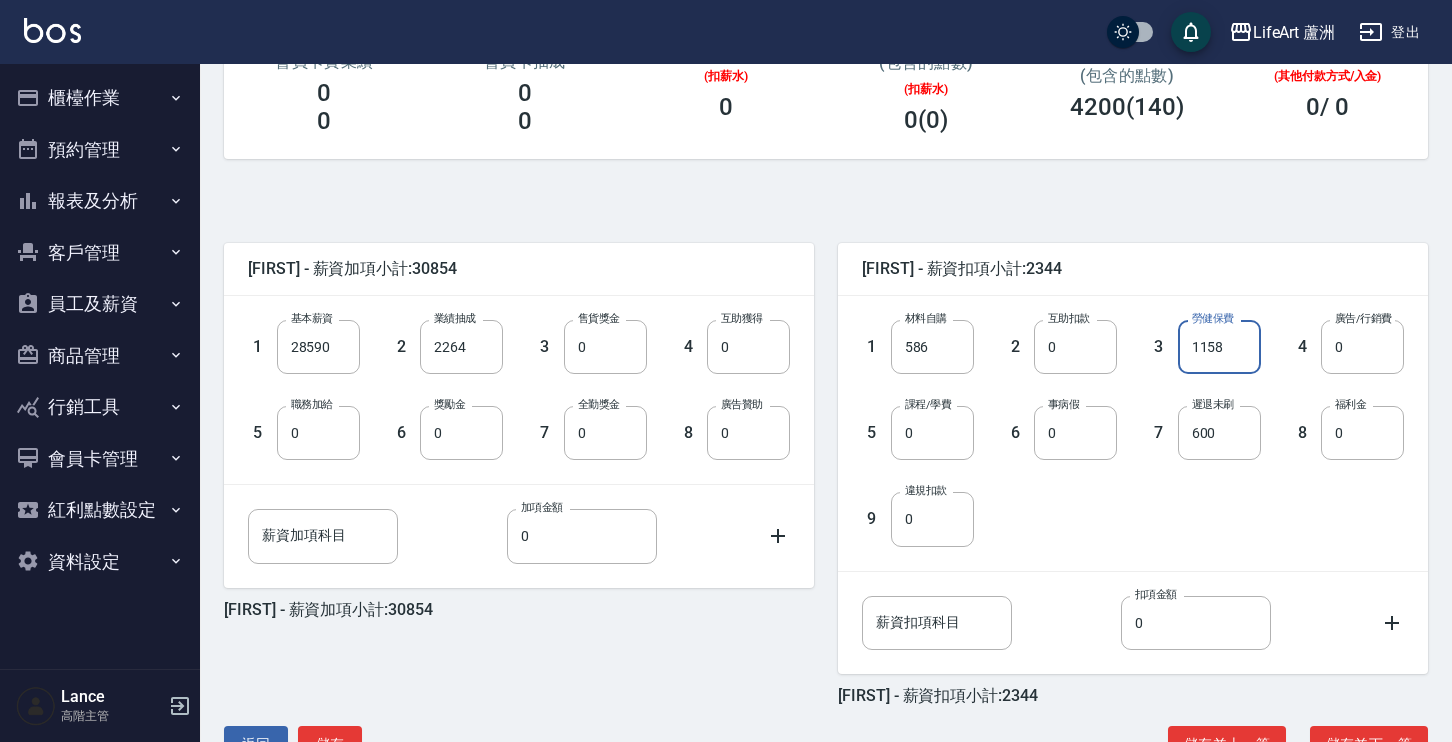 scroll, scrollTop: 387, scrollLeft: 0, axis: vertical 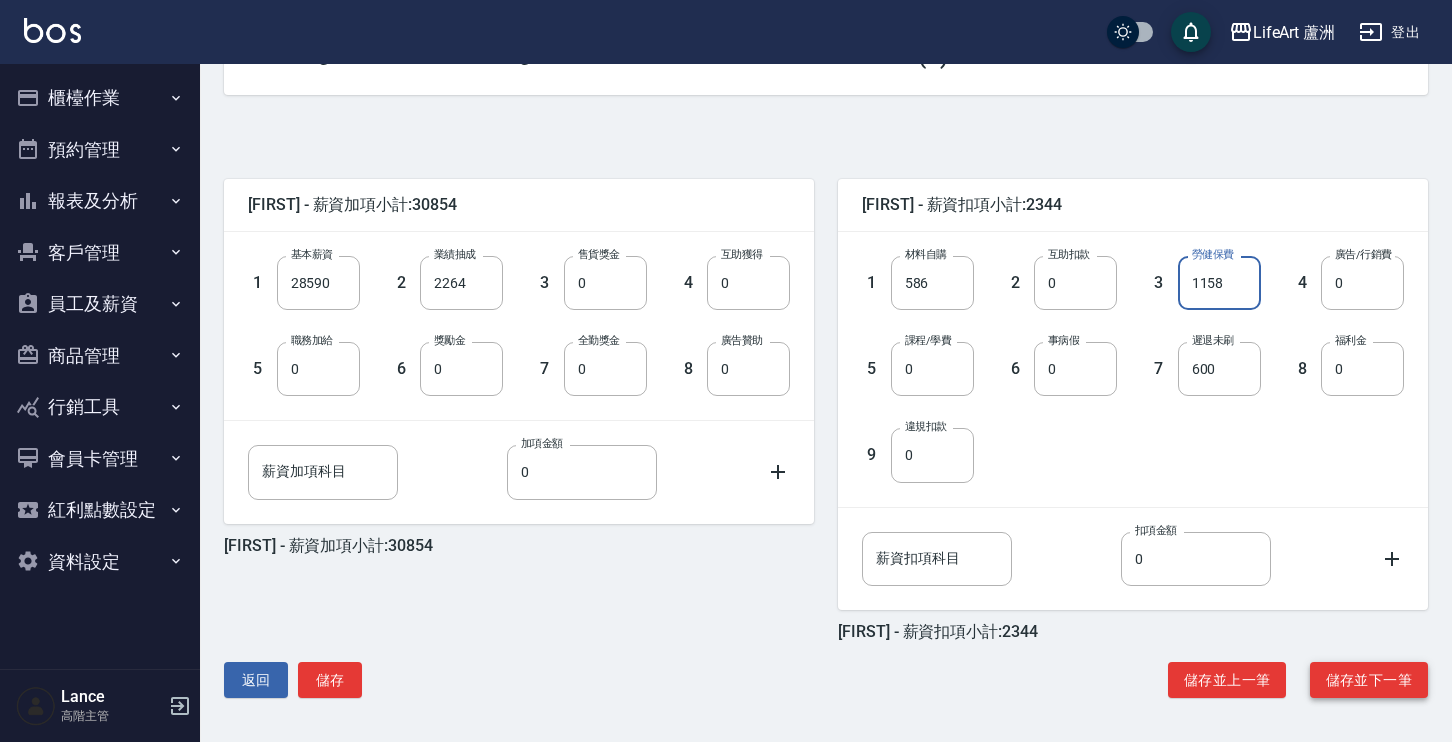 type on "1158" 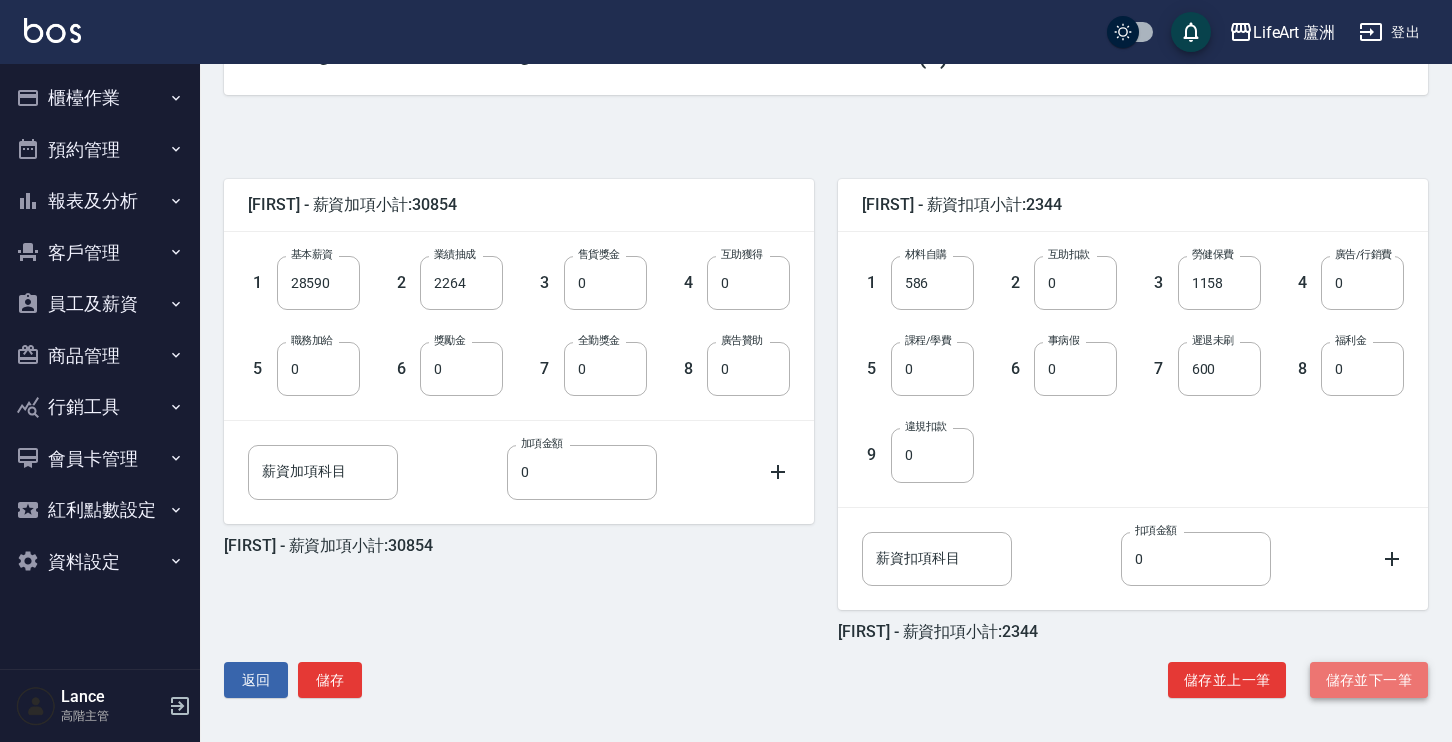 click on "儲存並下一筆" at bounding box center (1369, 680) 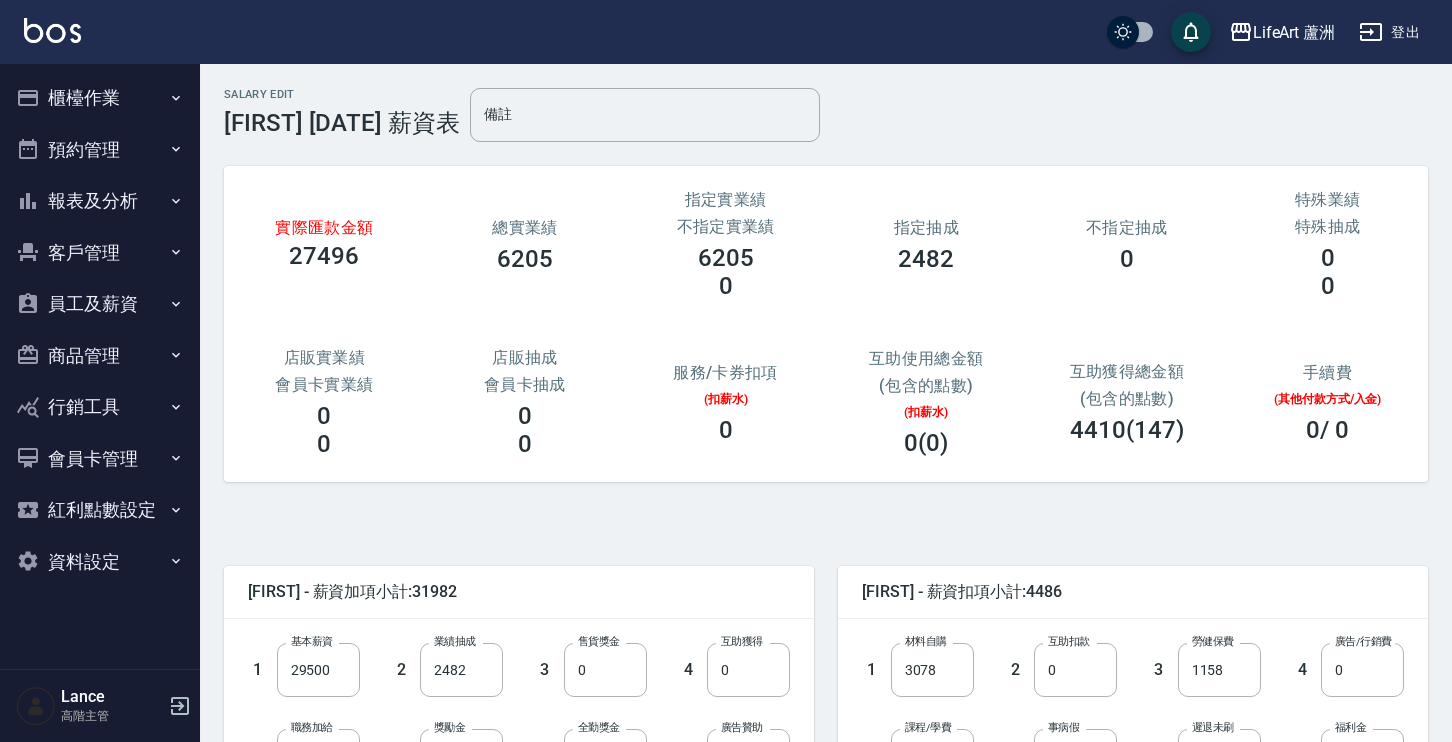 scroll, scrollTop: 387, scrollLeft: 0, axis: vertical 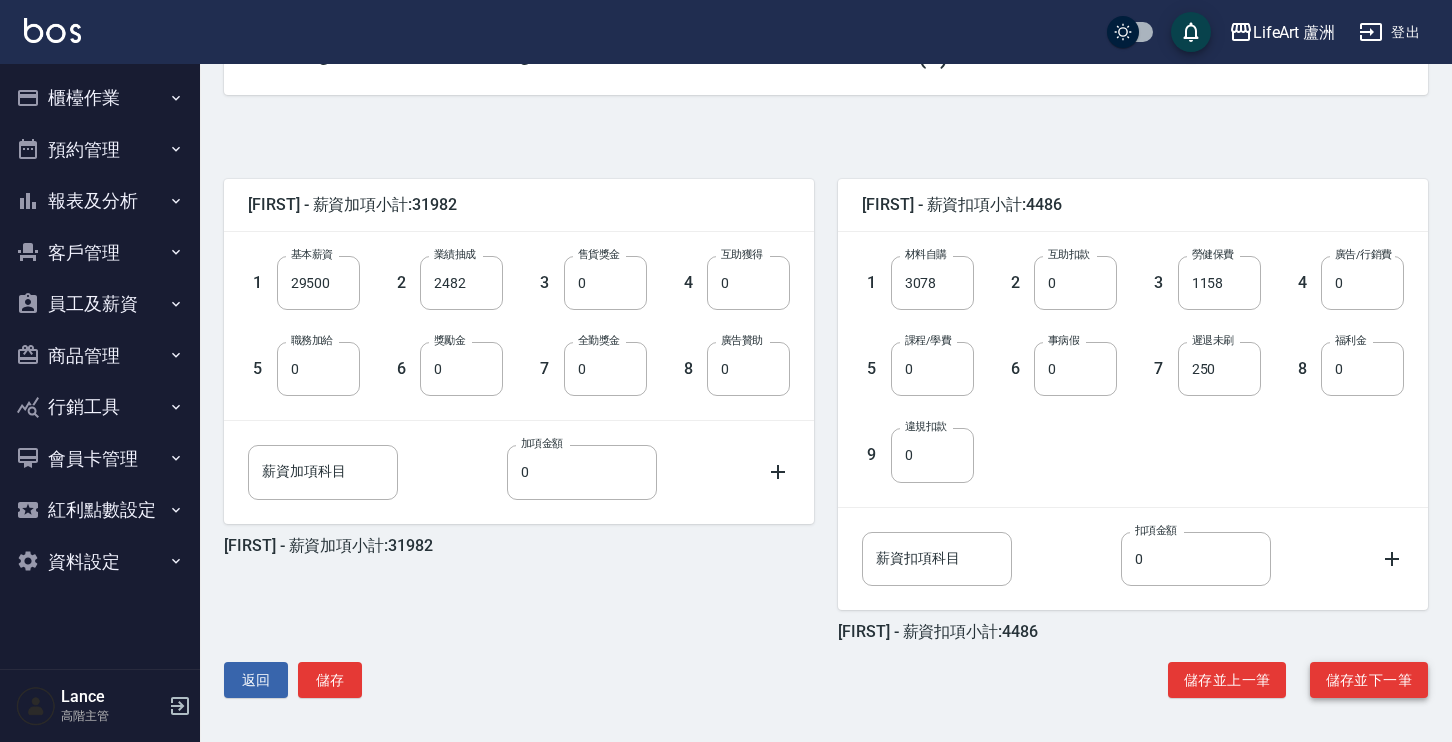 click on "儲存並下一筆" at bounding box center (1369, 680) 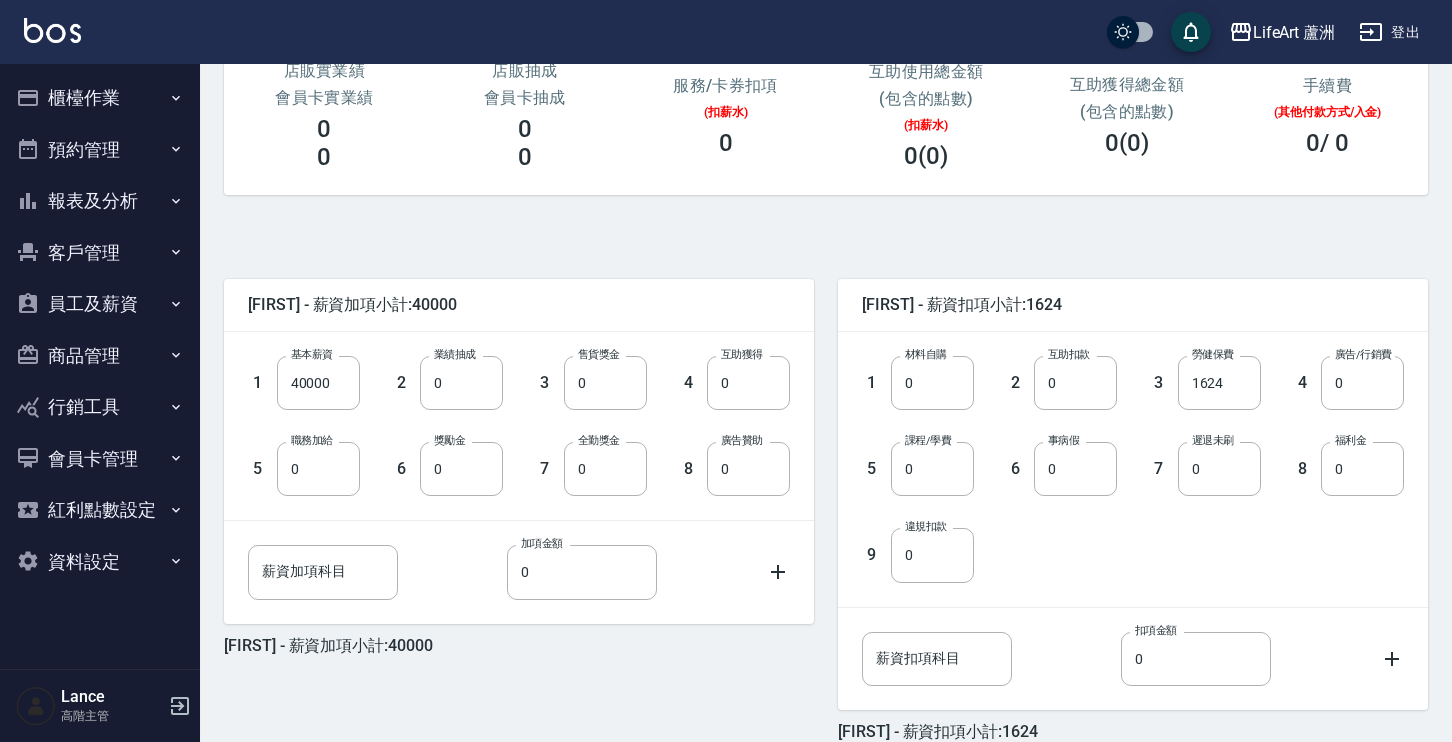 scroll, scrollTop: 387, scrollLeft: 0, axis: vertical 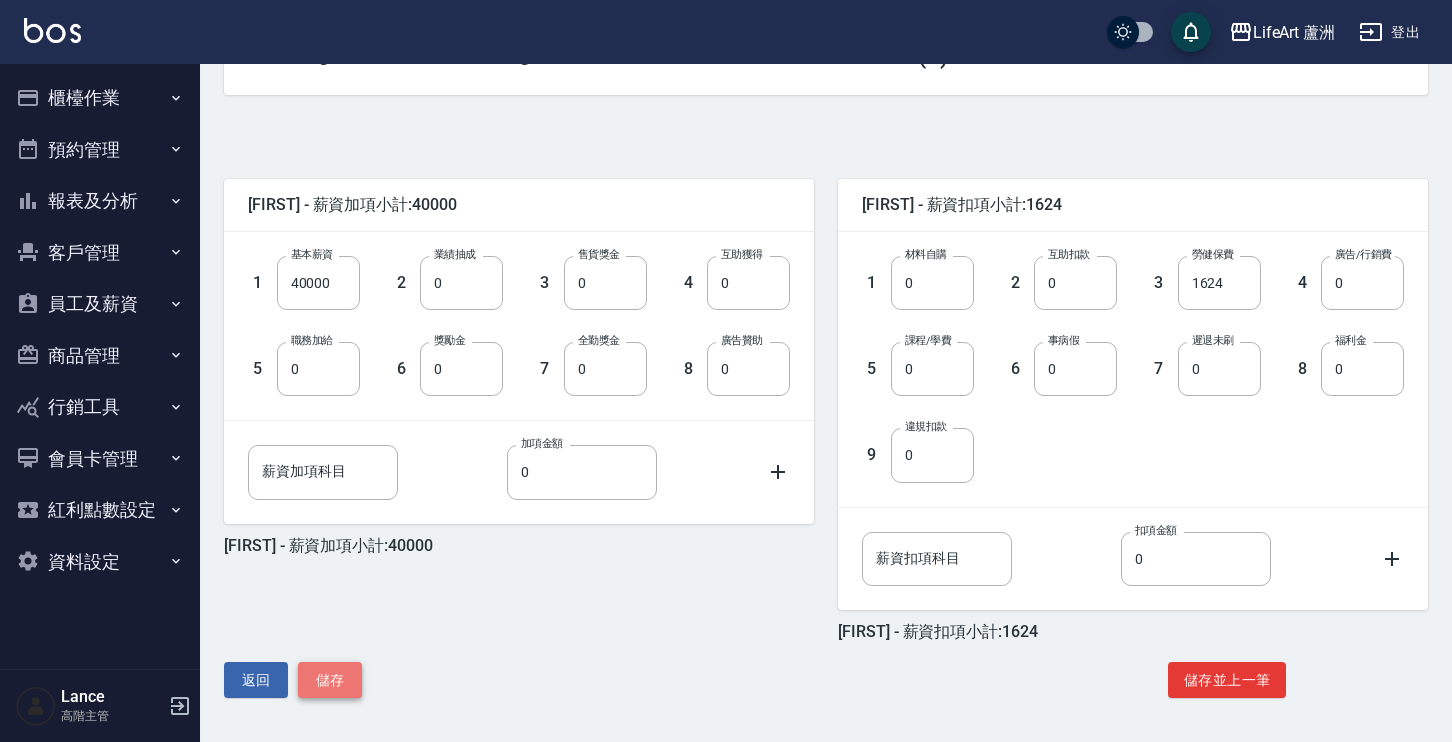 click on "儲存" at bounding box center (330, 680) 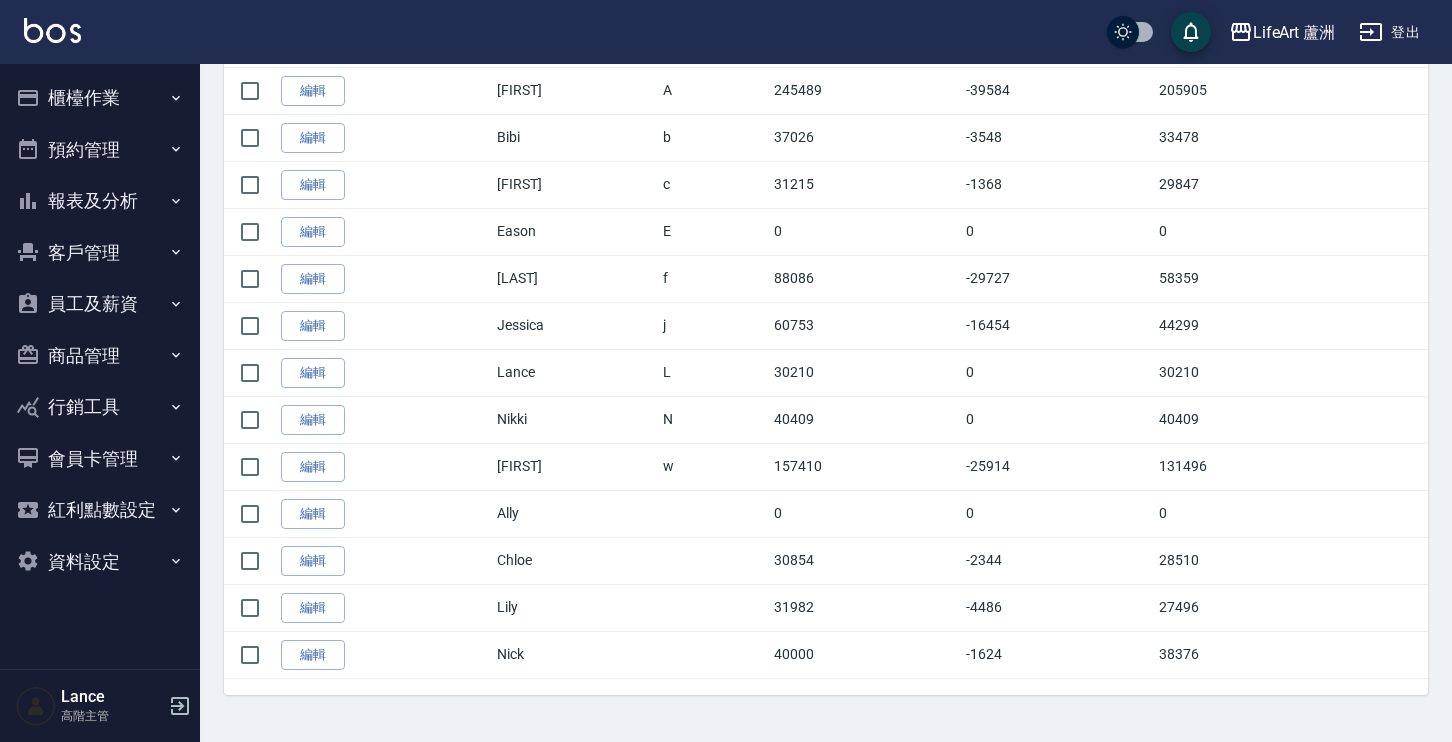 scroll, scrollTop: 80, scrollLeft: 0, axis: vertical 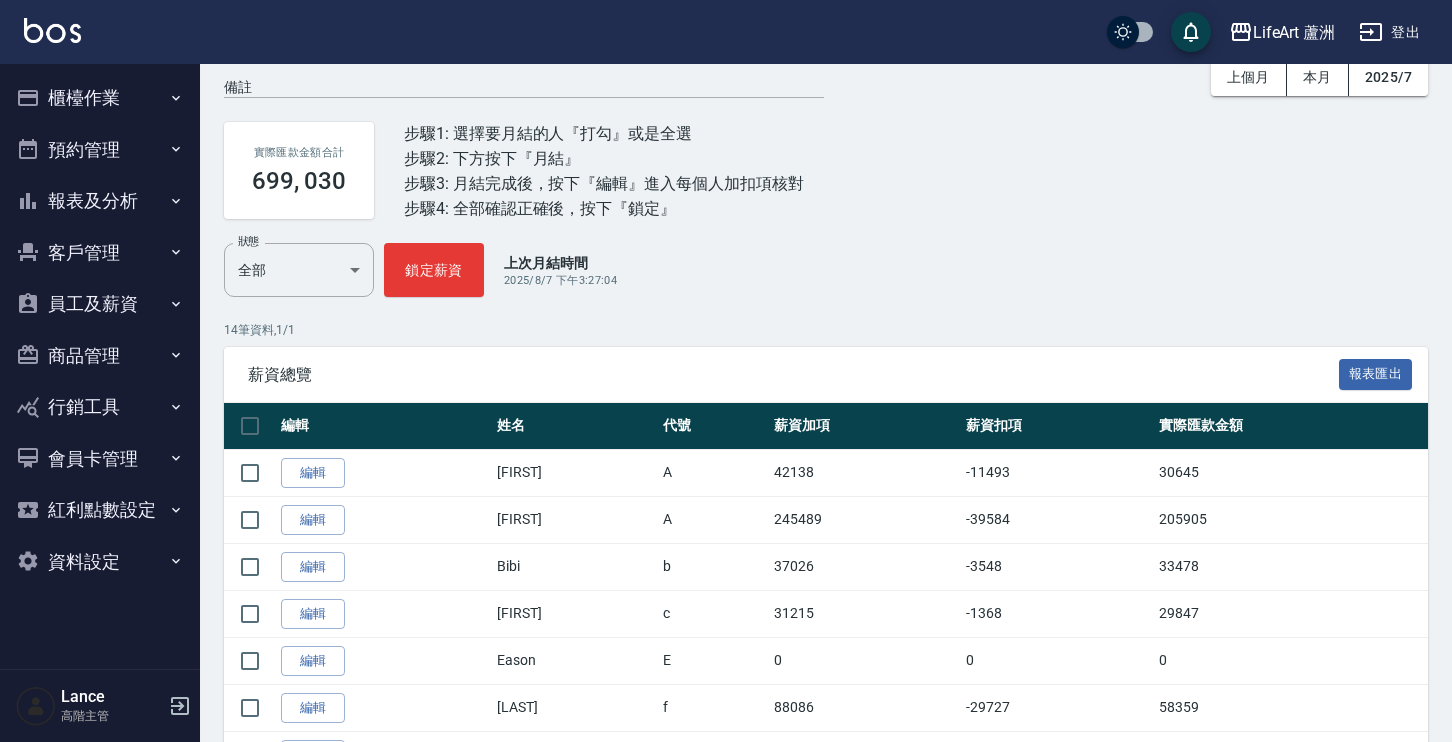 click on "櫃檯作業" at bounding box center [100, 98] 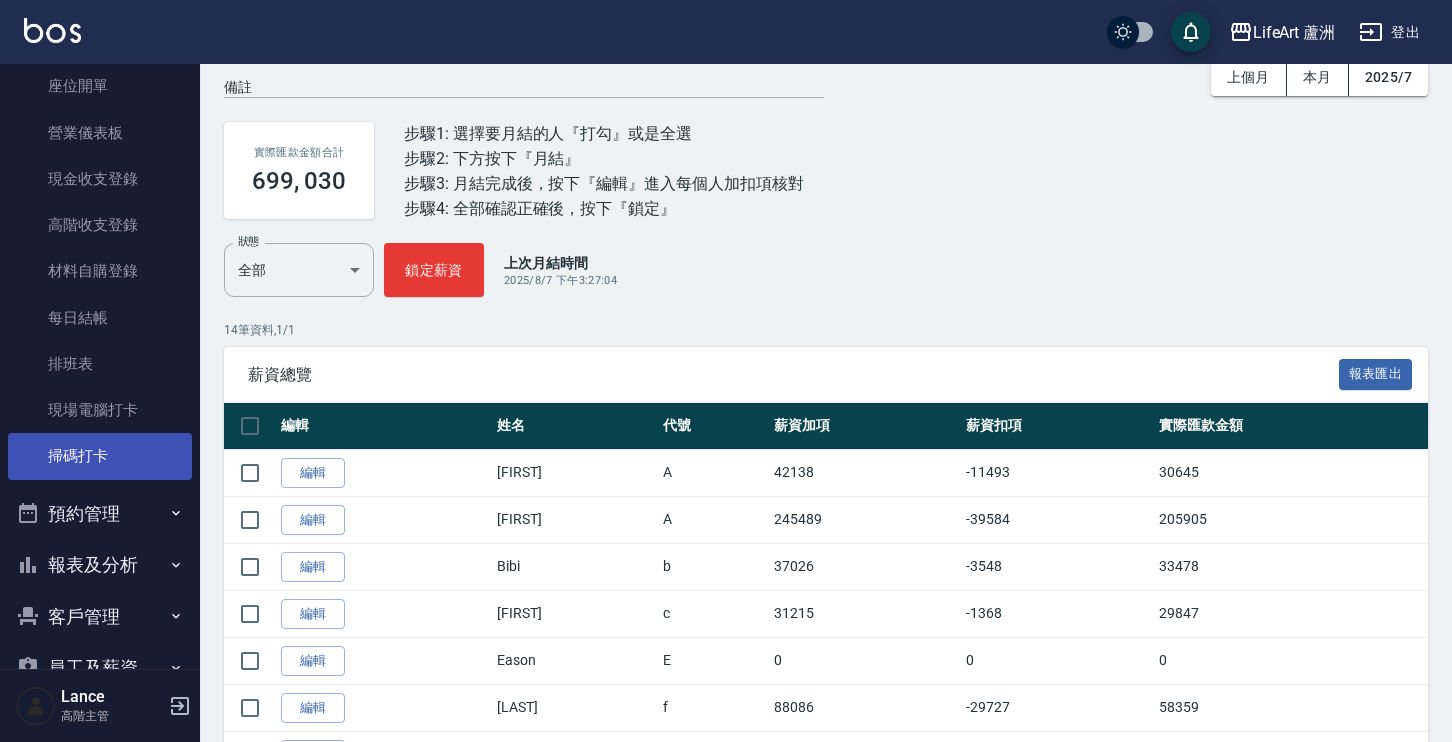 scroll, scrollTop: 361, scrollLeft: 0, axis: vertical 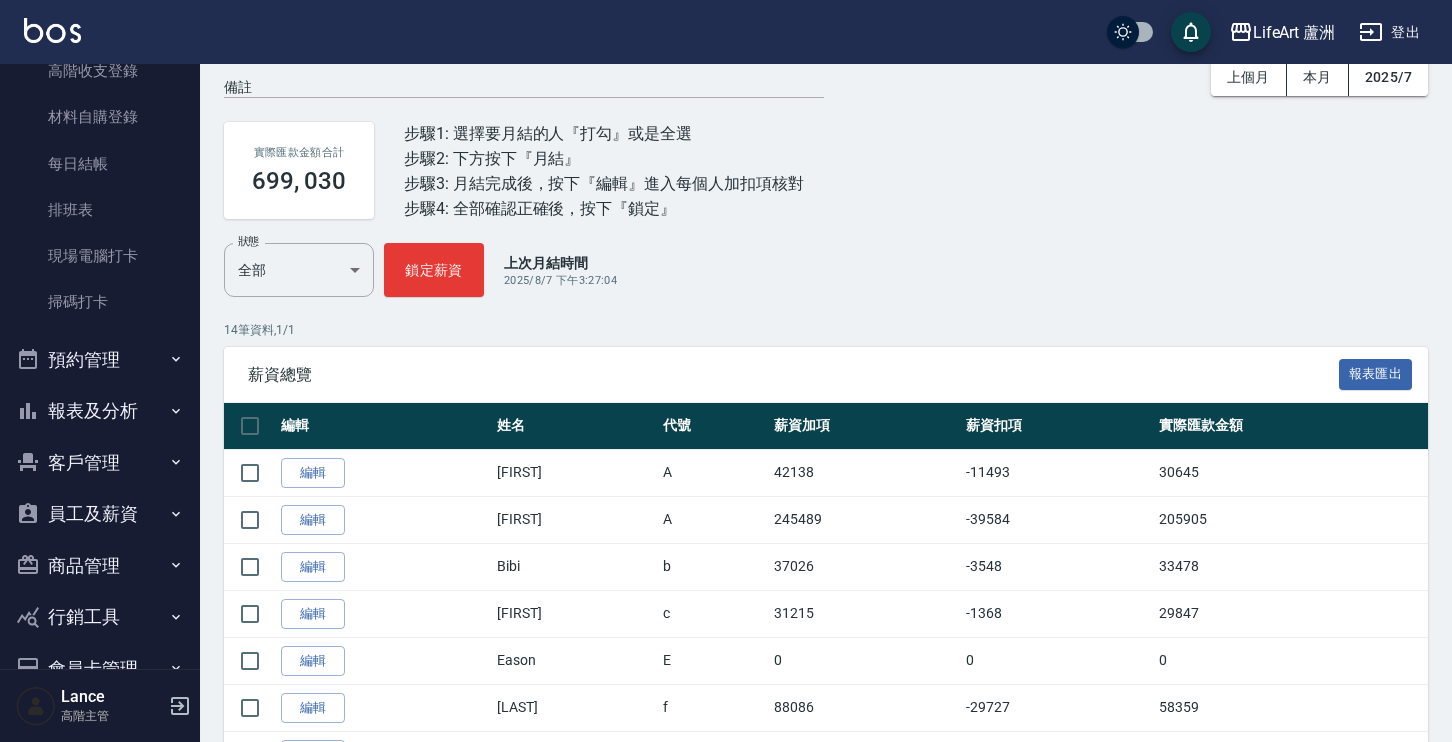 click on "報表及分析" at bounding box center [100, 411] 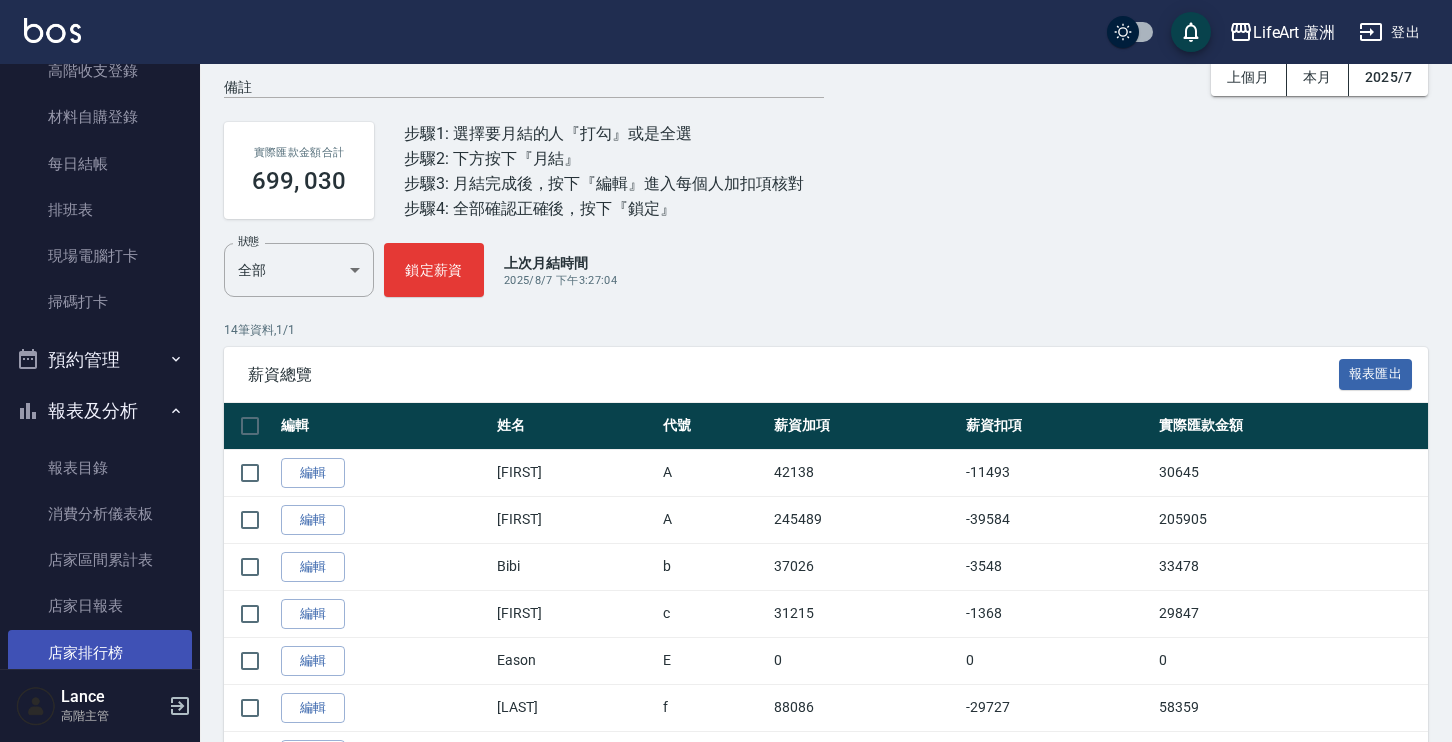 scroll, scrollTop: 750, scrollLeft: 0, axis: vertical 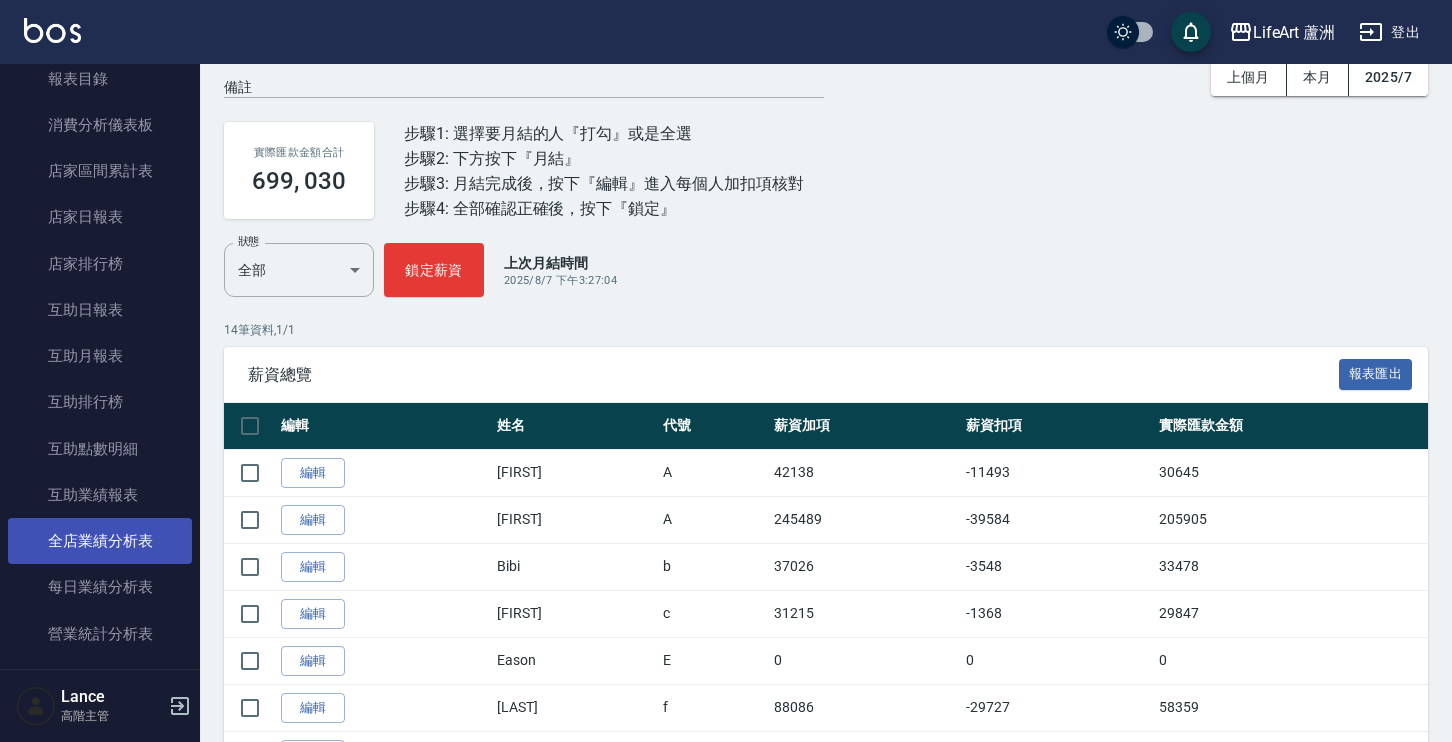 click on "全店業績分析表" at bounding box center [100, 541] 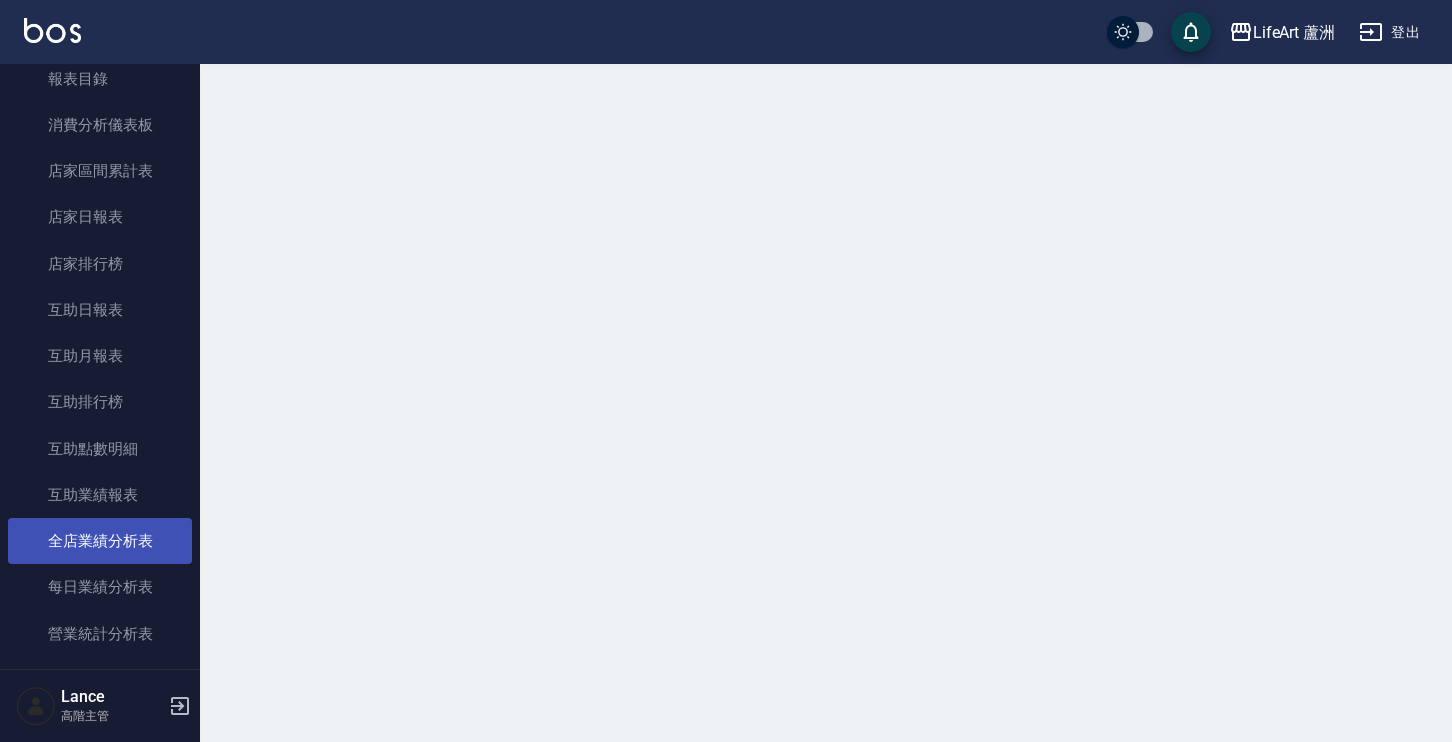 click on "全店業績分析表" at bounding box center (100, 541) 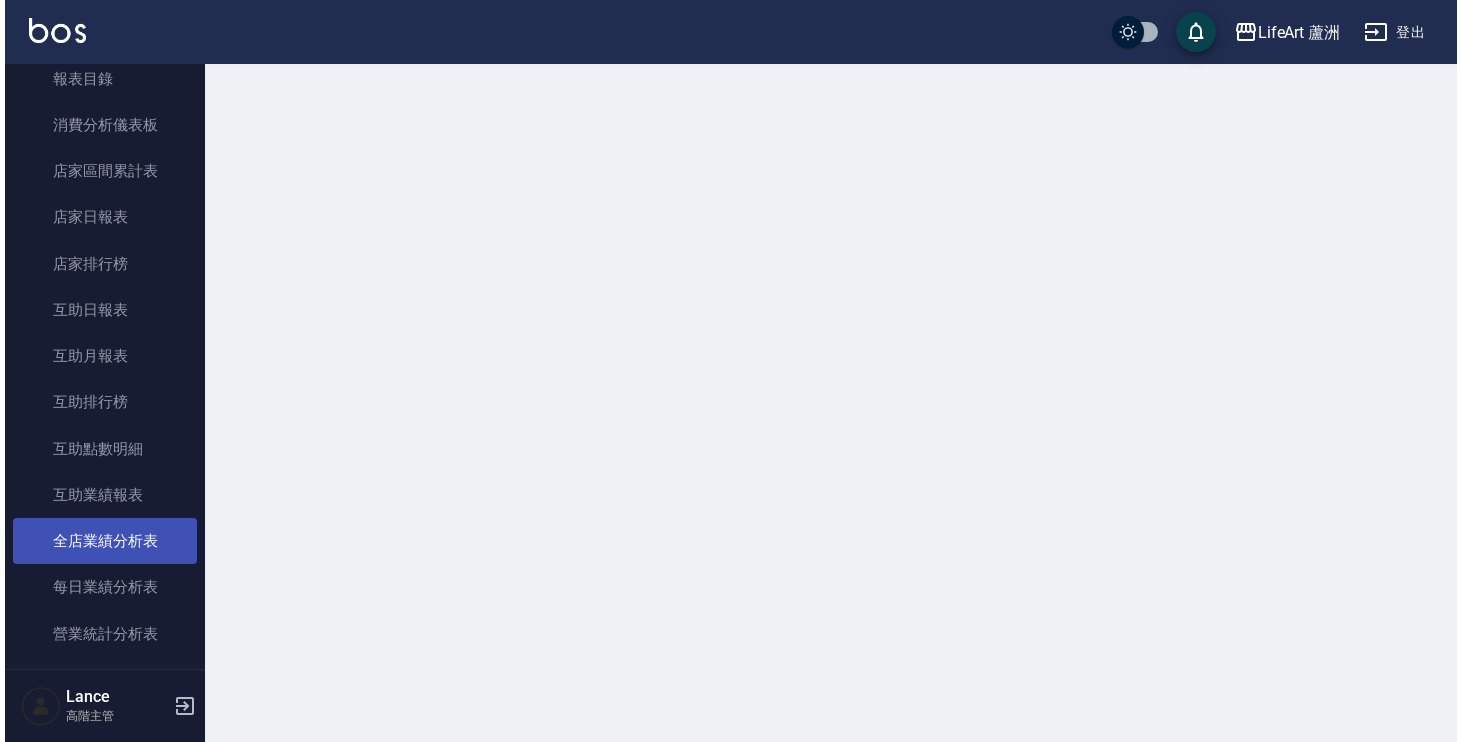scroll, scrollTop: 0, scrollLeft: 0, axis: both 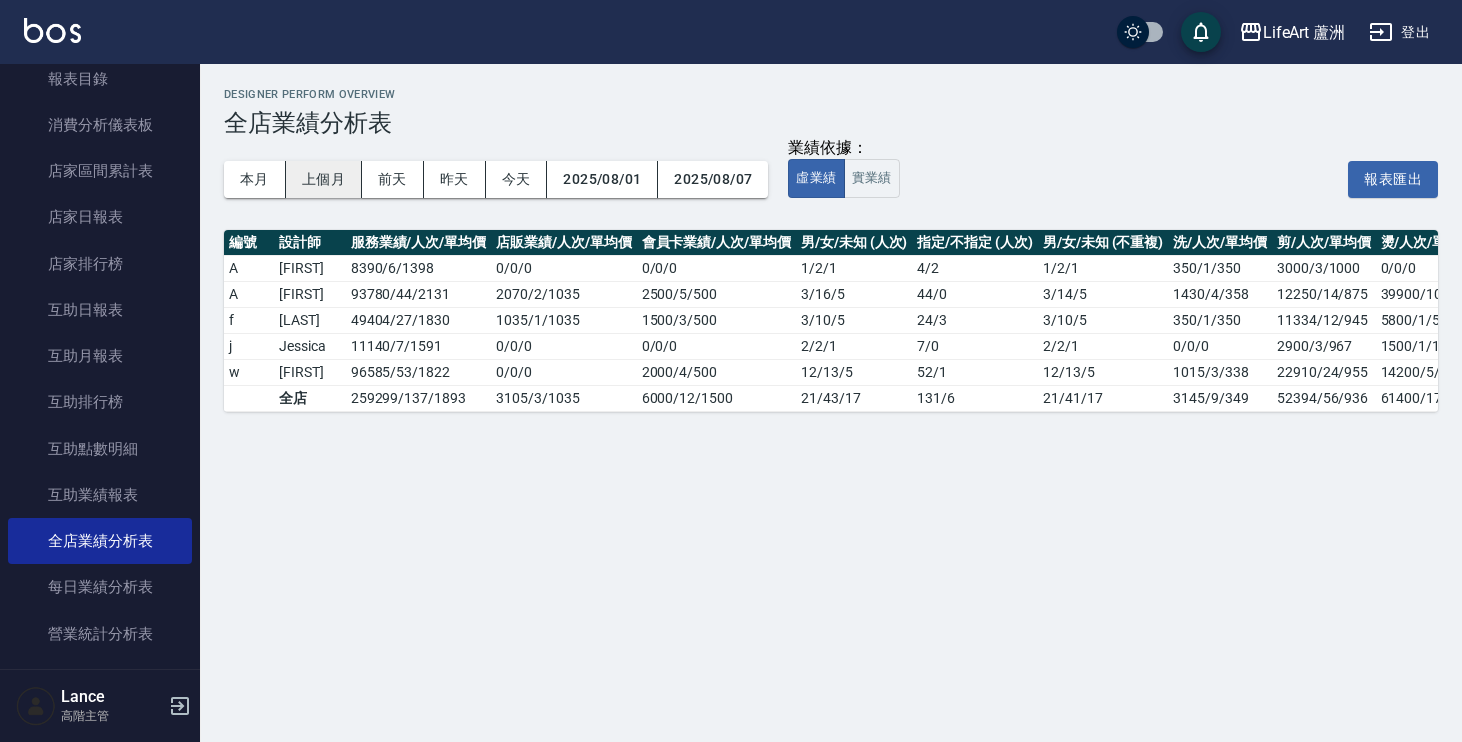 click on "上個月" at bounding box center (324, 179) 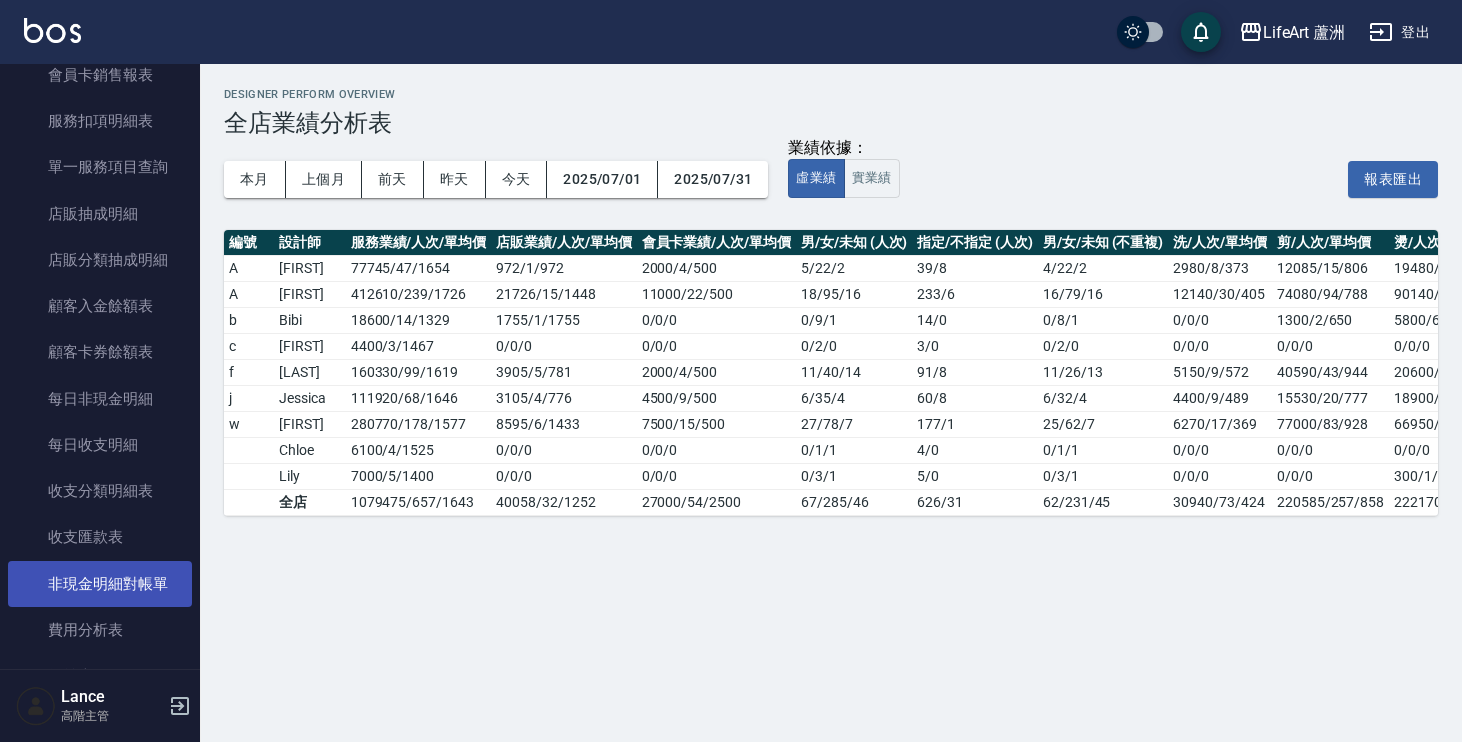 scroll, scrollTop: 2281, scrollLeft: 0, axis: vertical 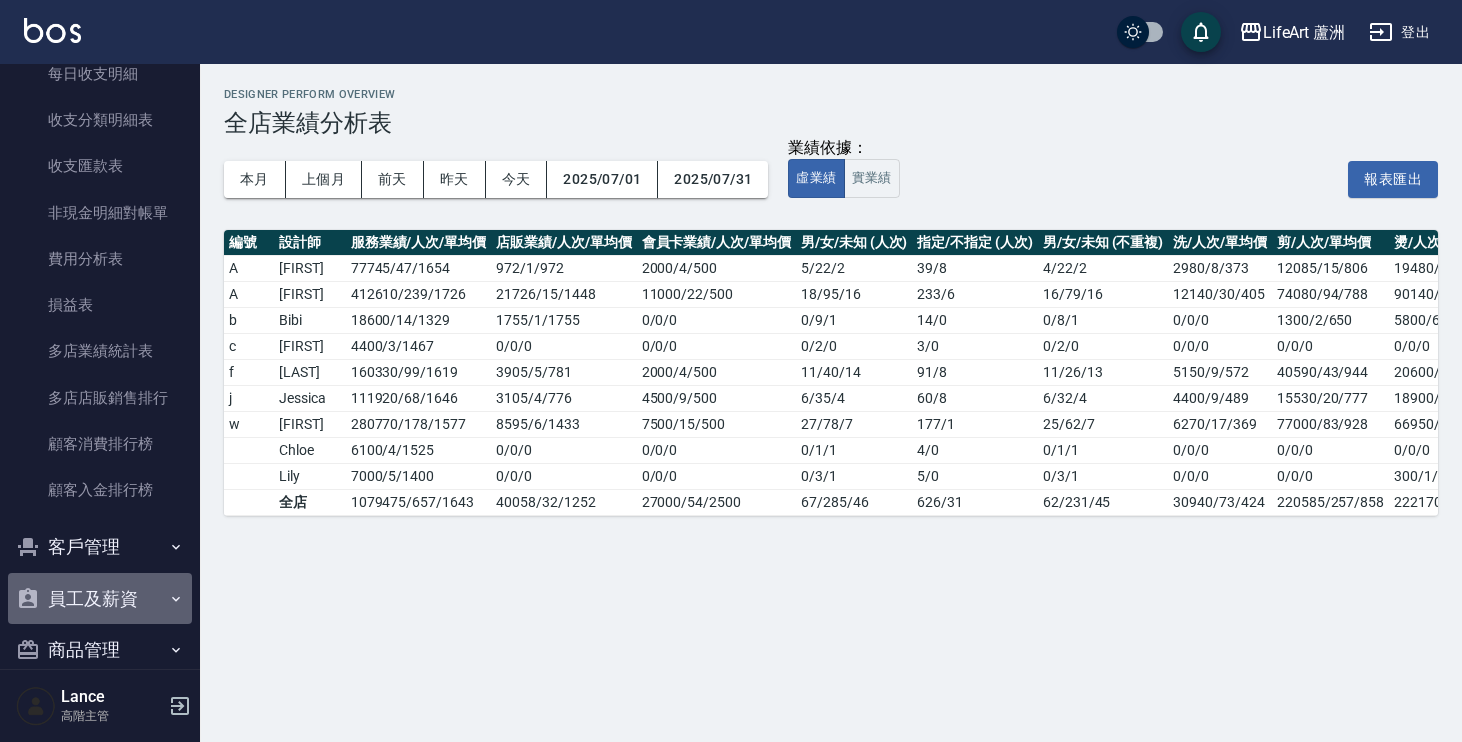 click on "員工及薪資" at bounding box center [100, 599] 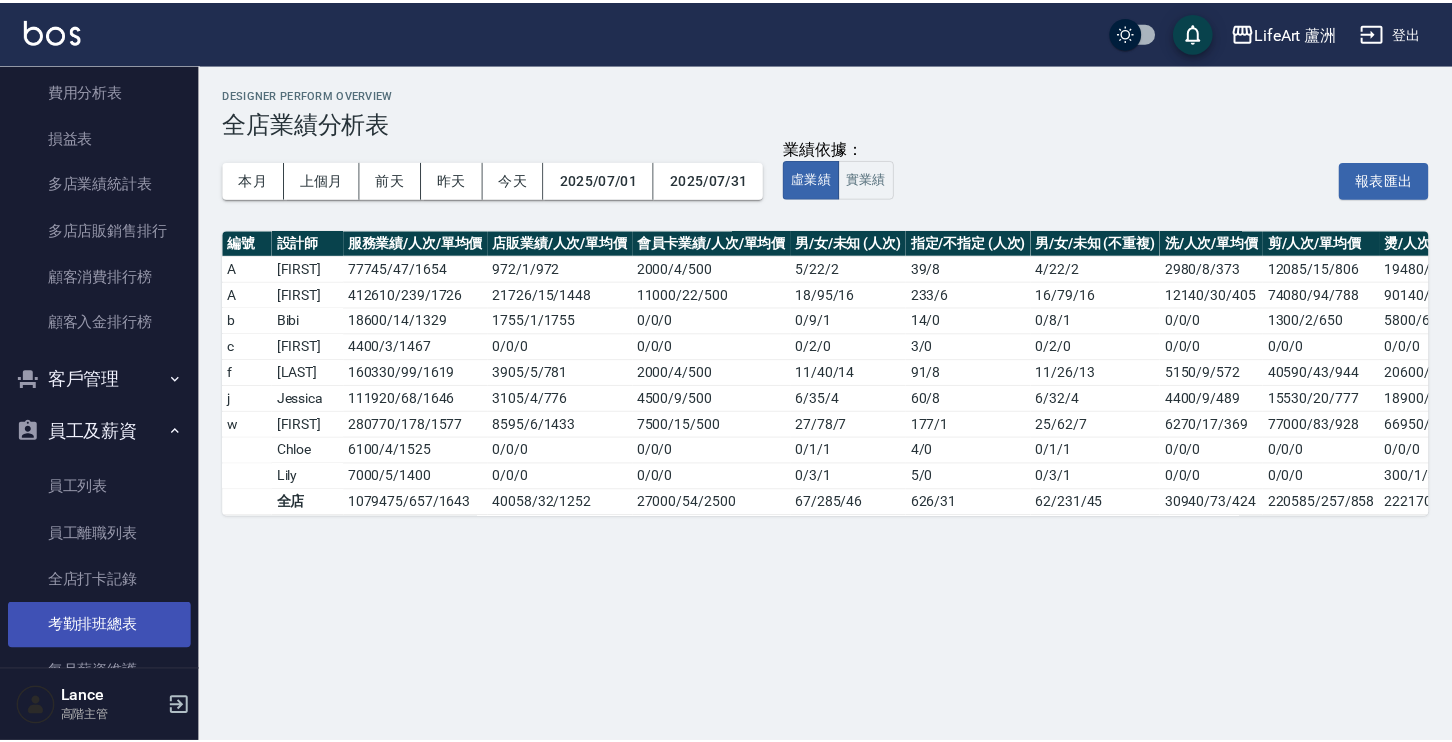 scroll, scrollTop: 2482, scrollLeft: 0, axis: vertical 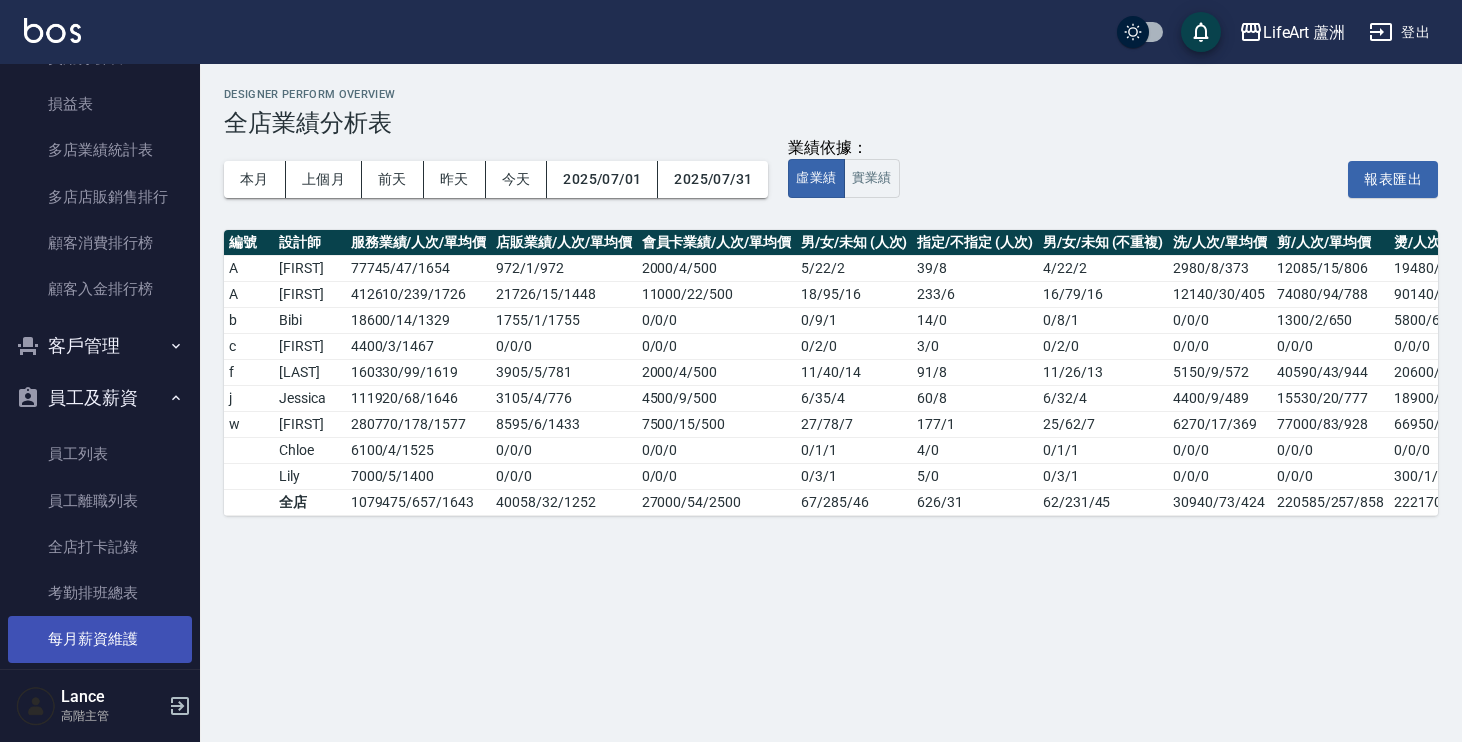 click on "每月薪資維護" at bounding box center [100, 639] 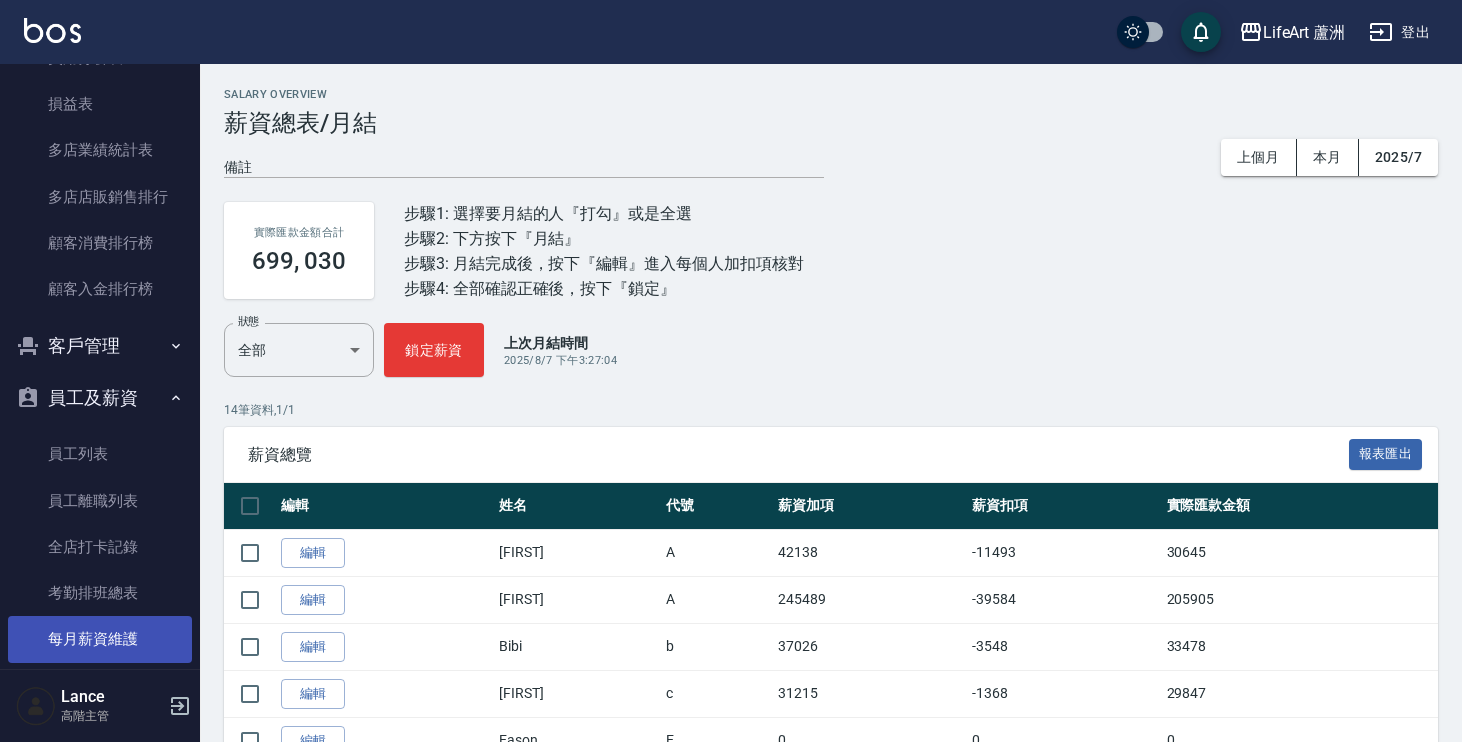 click on "每月薪資維護" at bounding box center (100, 639) 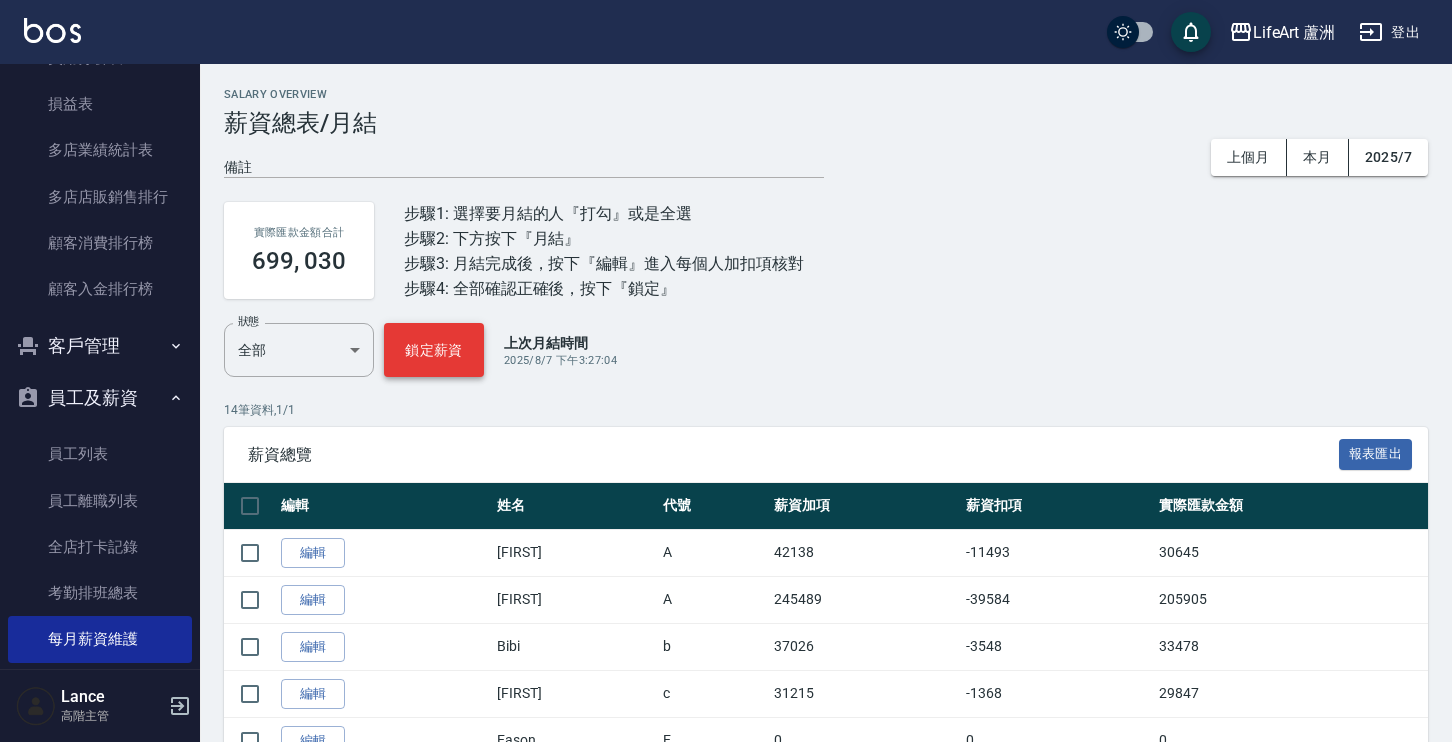 click on "鎖定薪資" at bounding box center (434, 350) 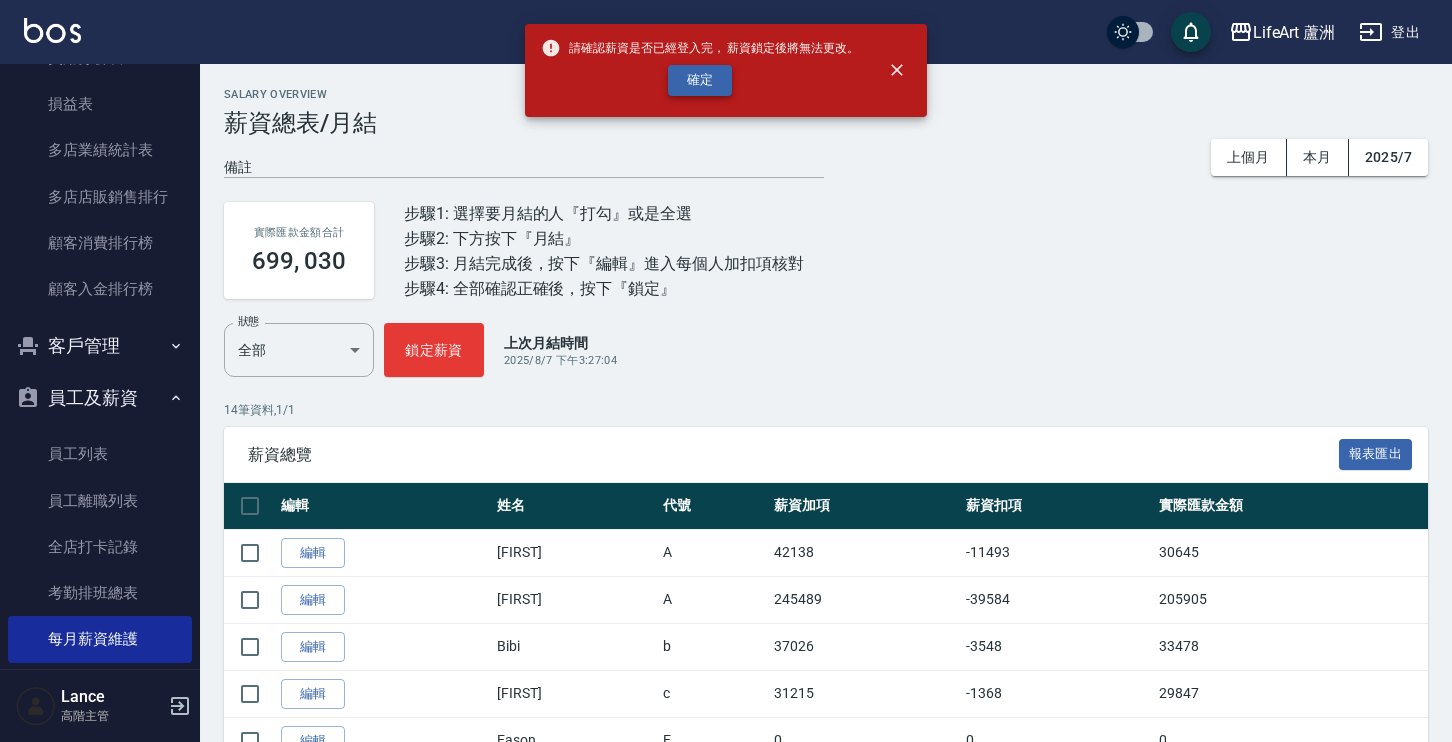 click on "確定" at bounding box center [700, 80] 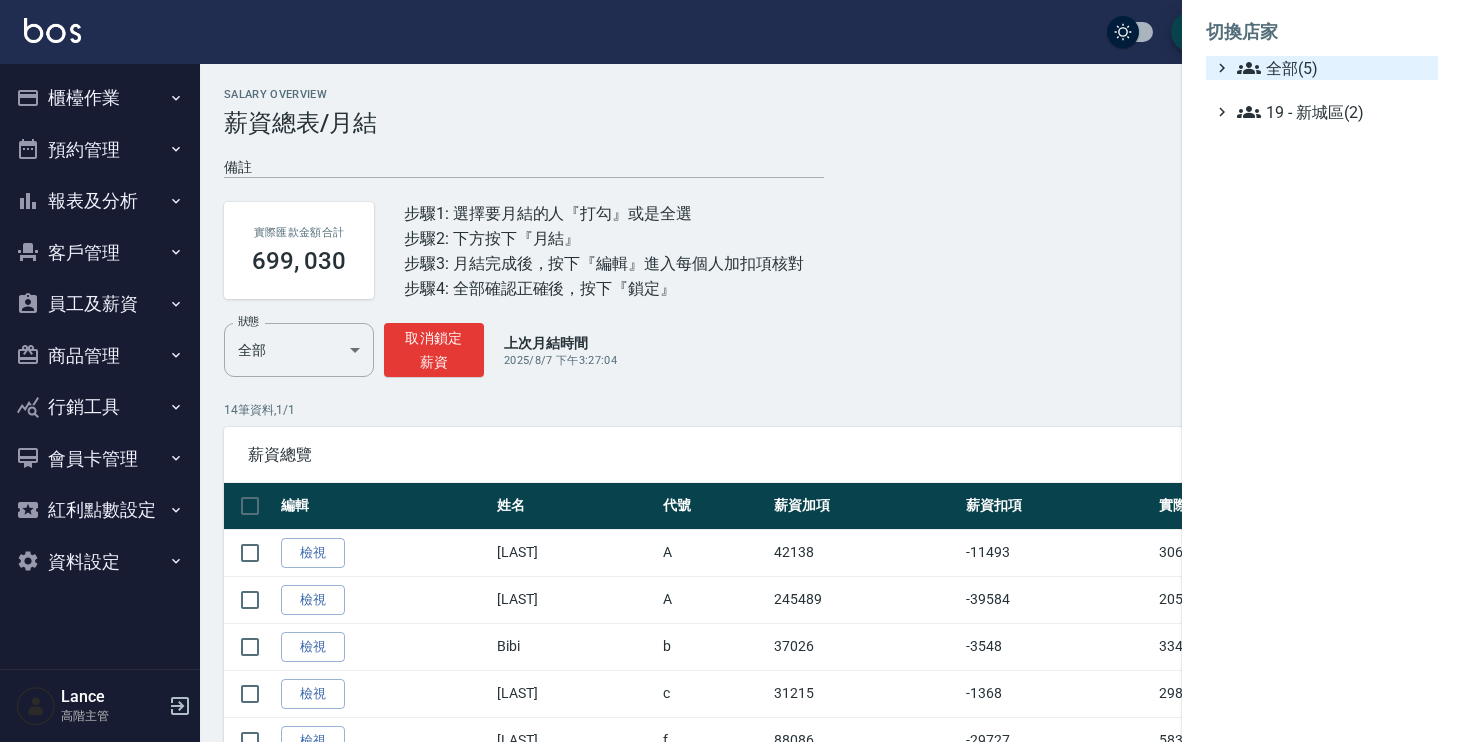 scroll, scrollTop: 0, scrollLeft: 0, axis: both 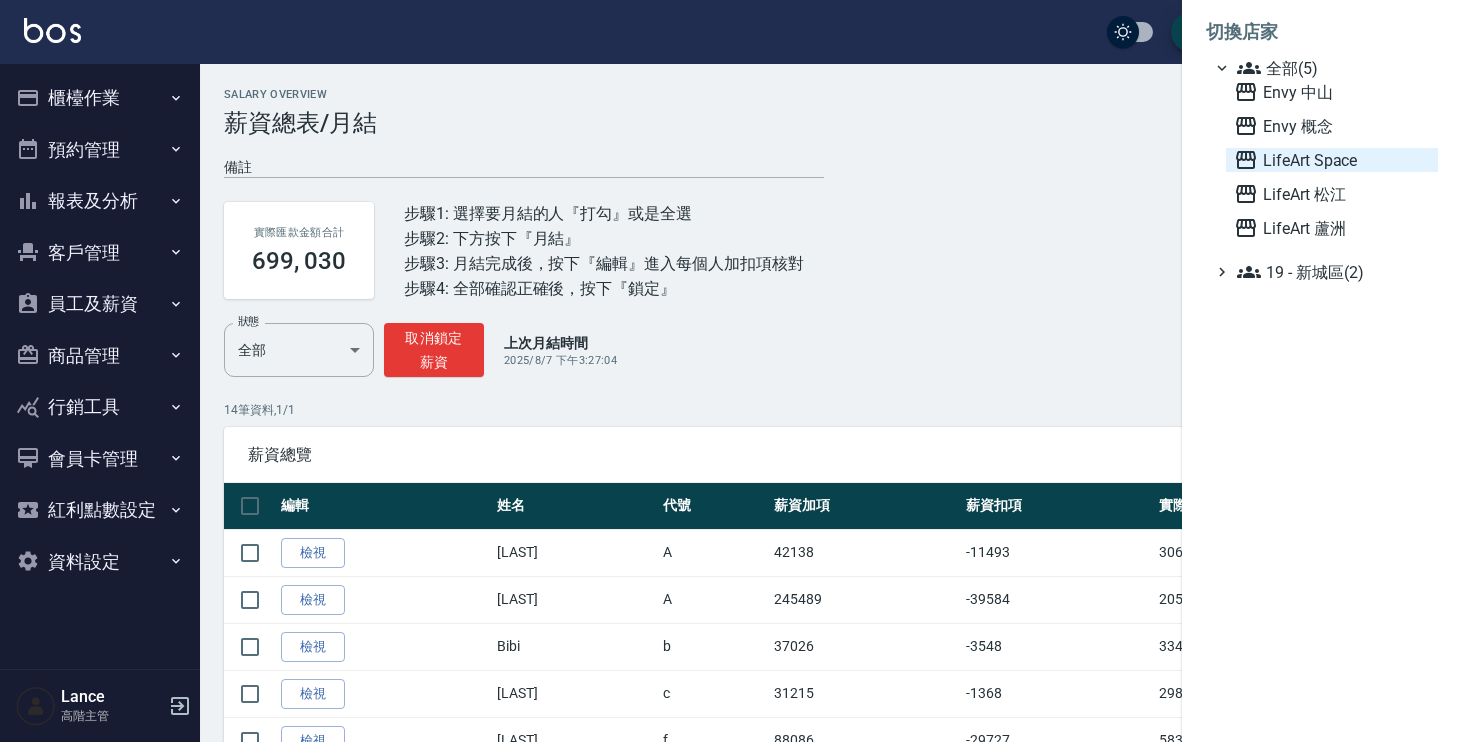 click on "LifeArt Space" at bounding box center [1332, 160] 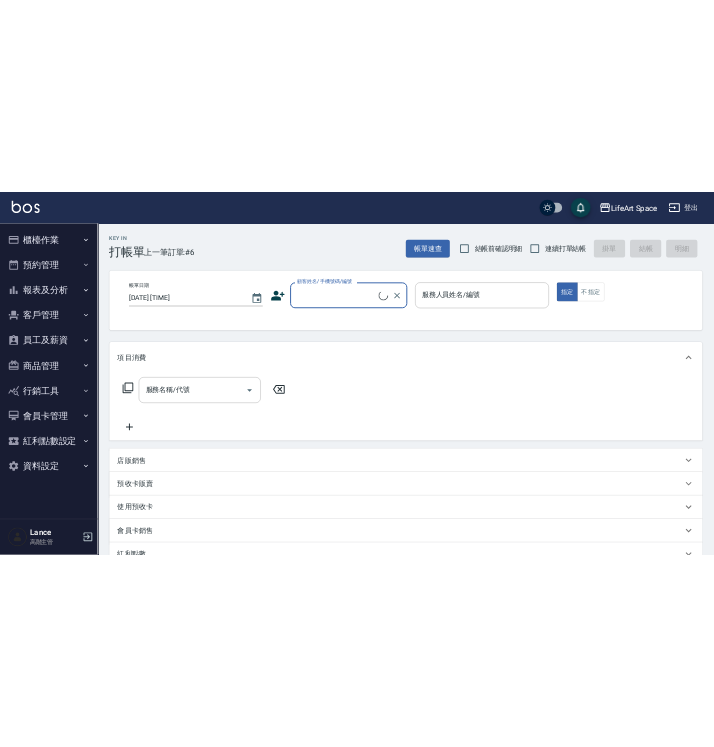 scroll, scrollTop: 0, scrollLeft: 0, axis: both 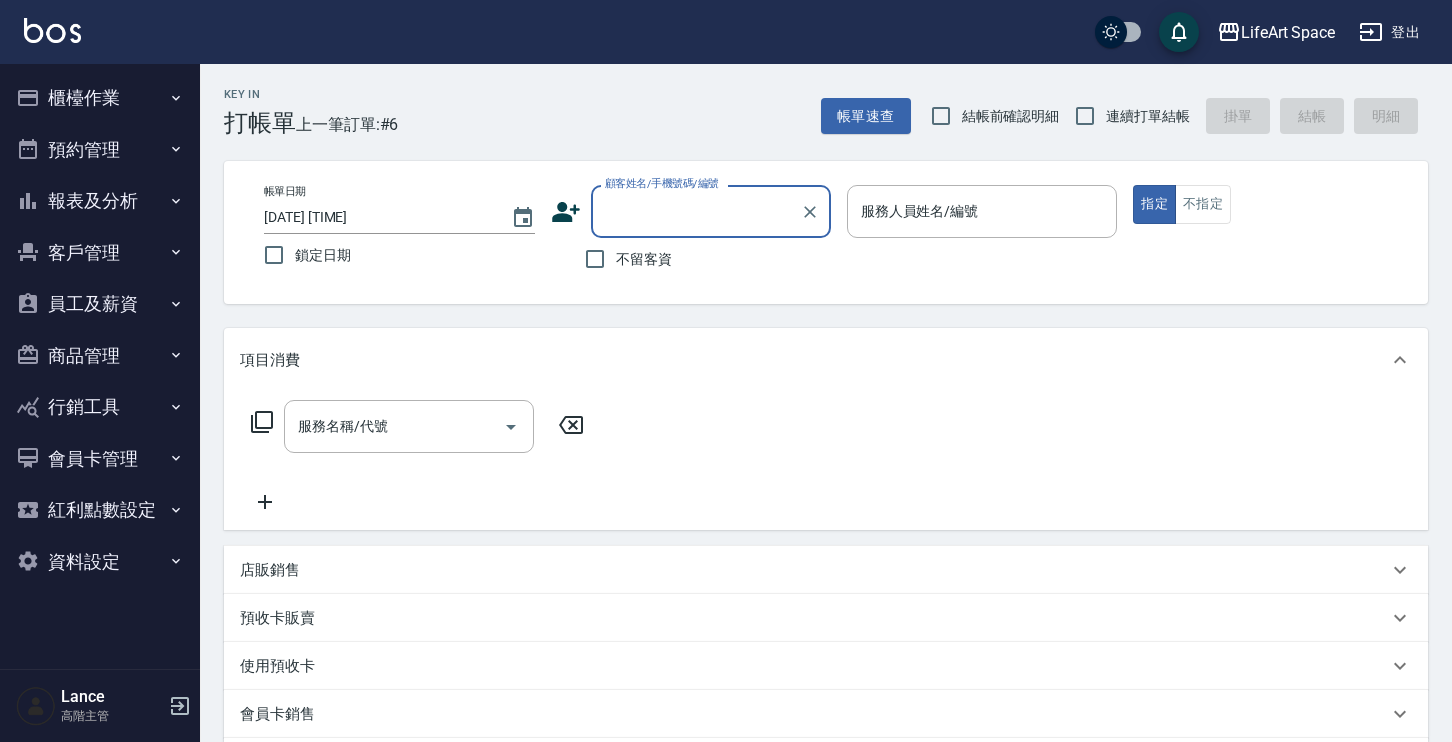 click on "員工及薪資" at bounding box center [100, 304] 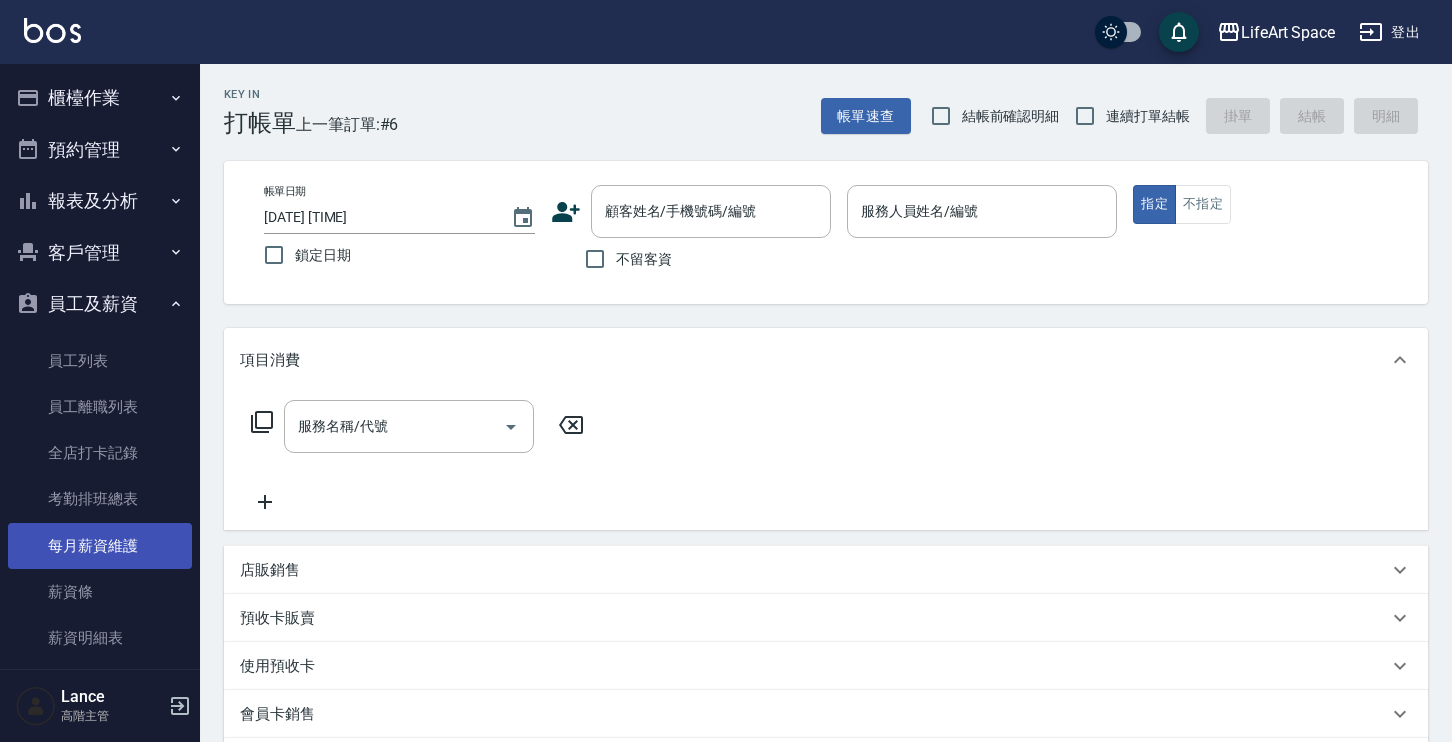 click on "每月薪資維護" at bounding box center [100, 546] 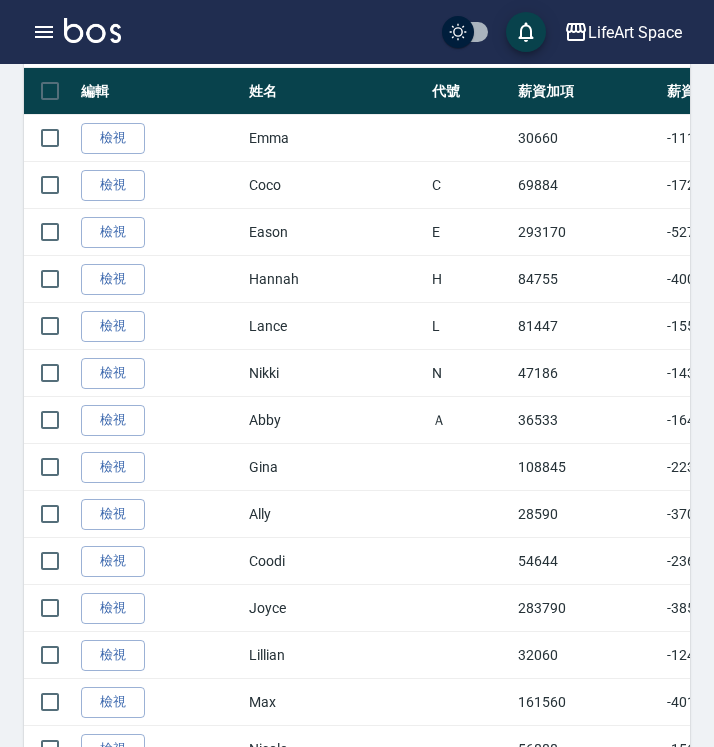 scroll, scrollTop: 810, scrollLeft: 0, axis: vertical 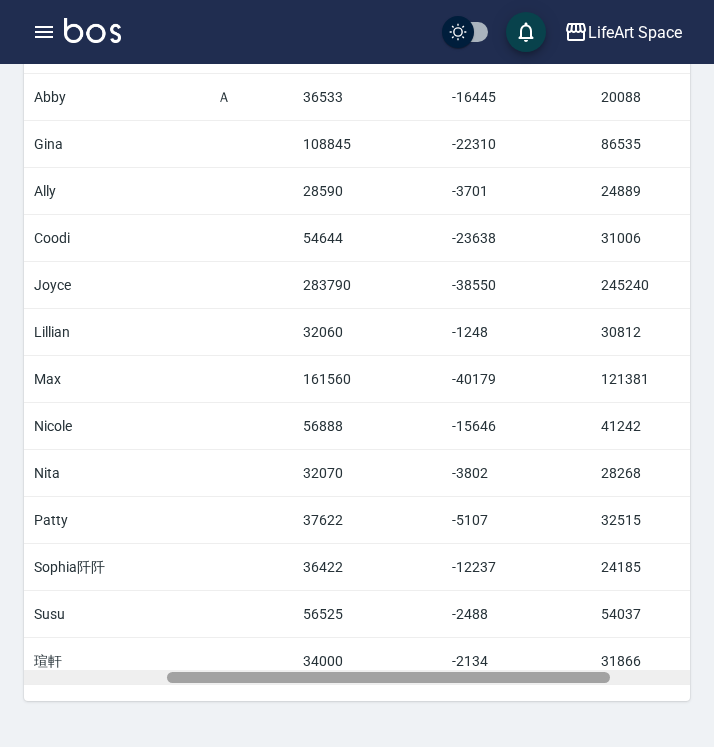 drag, startPoint x: 402, startPoint y: 676, endPoint x: 546, endPoint y: 677, distance: 144.00348 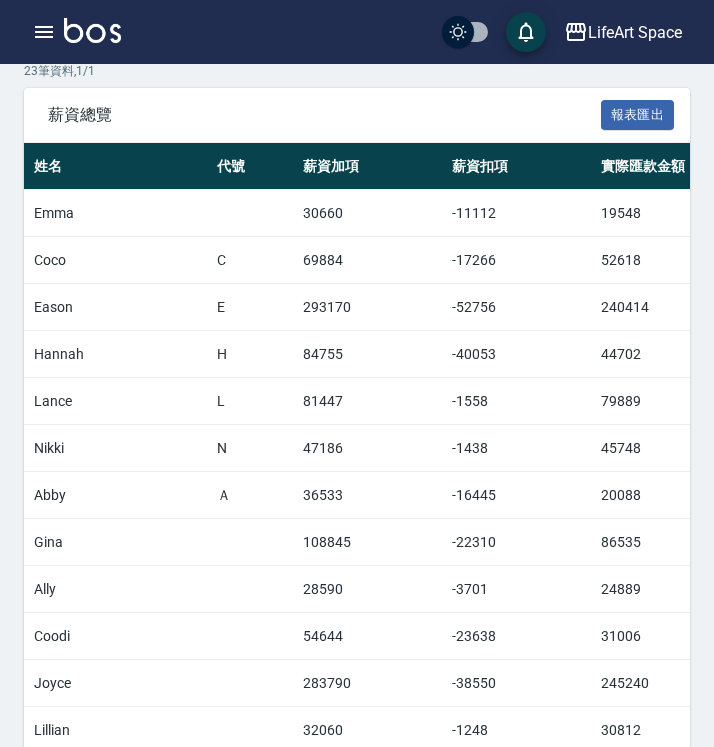 scroll, scrollTop: 437, scrollLeft: 0, axis: vertical 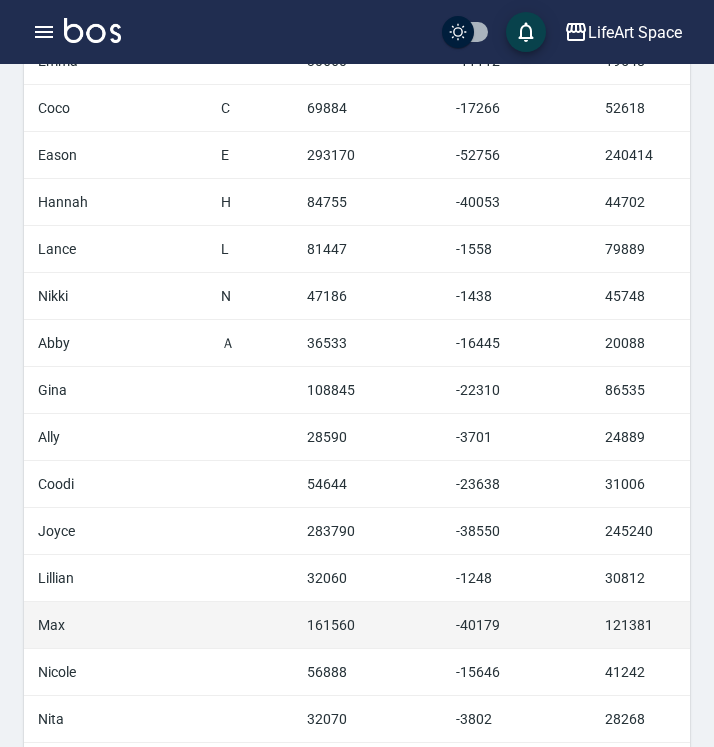click on "-40179" at bounding box center (525, 625) 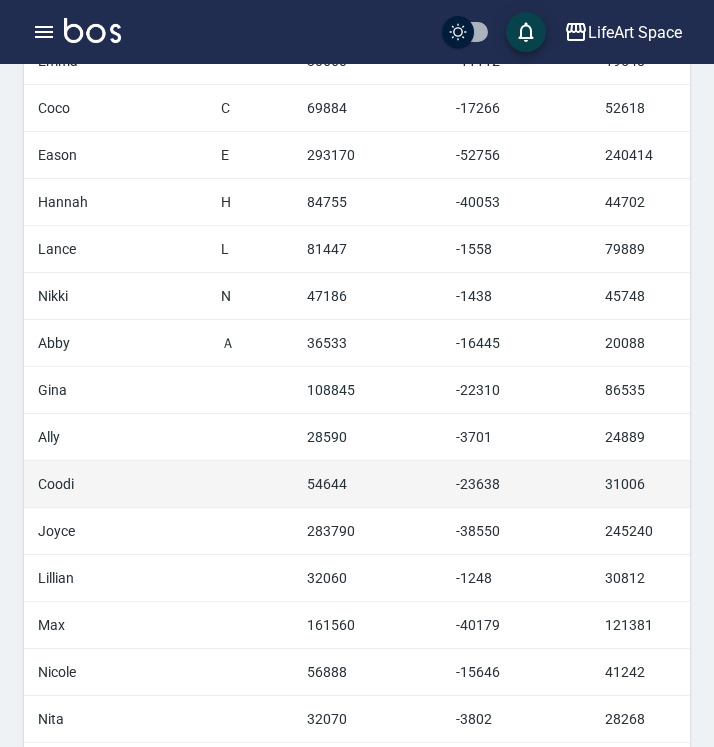 scroll, scrollTop: 613, scrollLeft: 0, axis: vertical 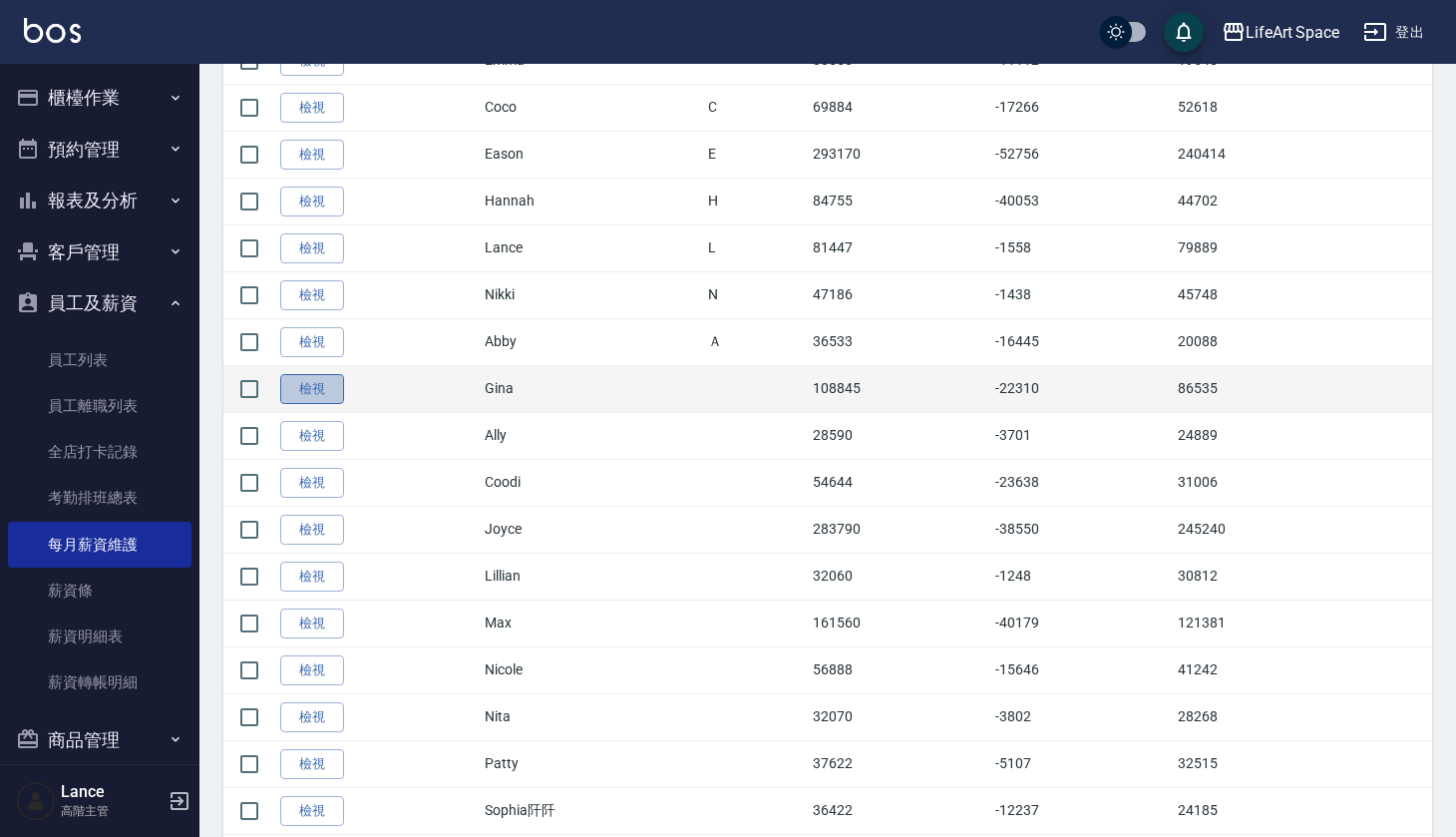 click on "檢視" at bounding box center (312, 389) 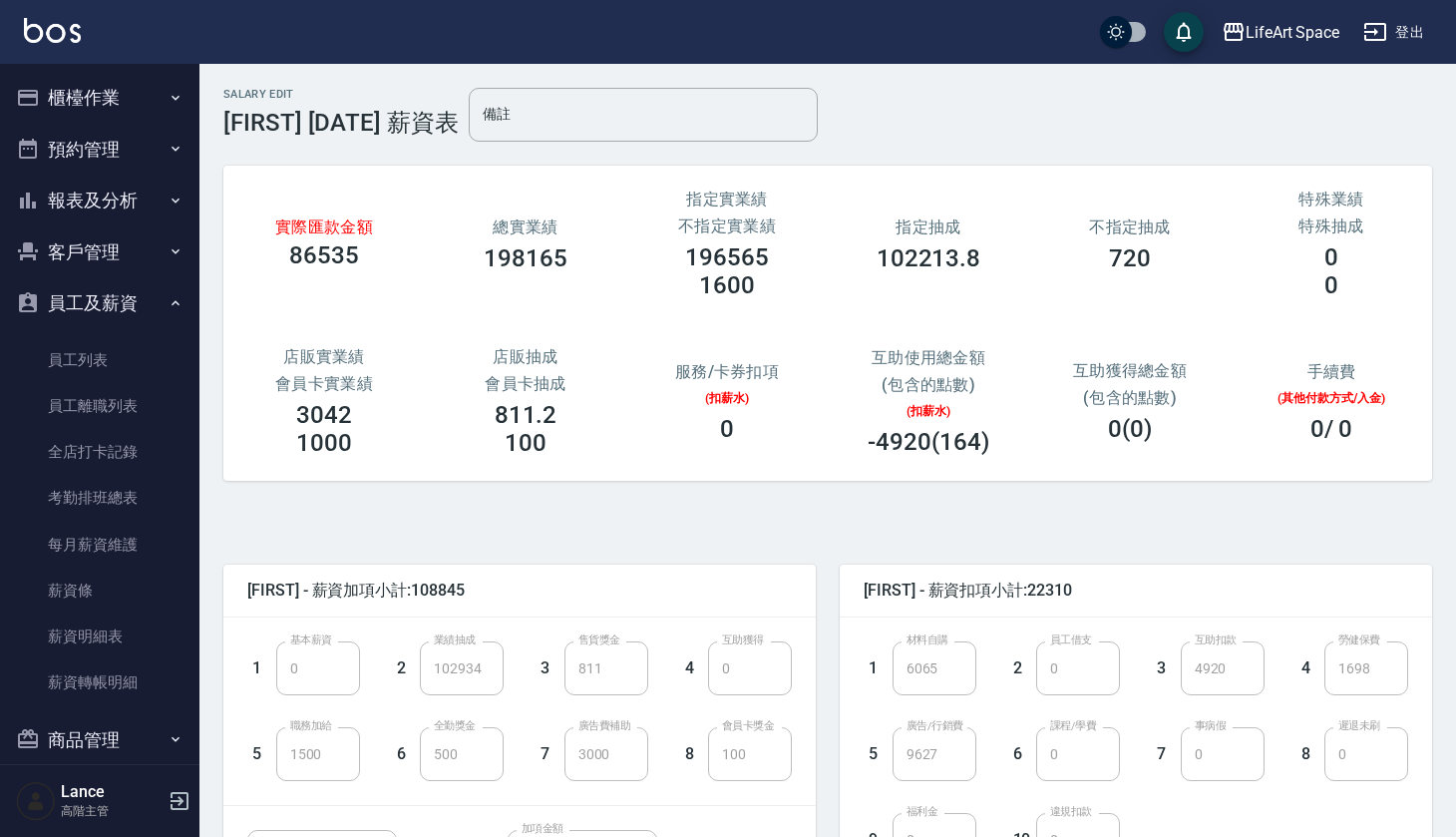 scroll, scrollTop: 0, scrollLeft: 0, axis: both 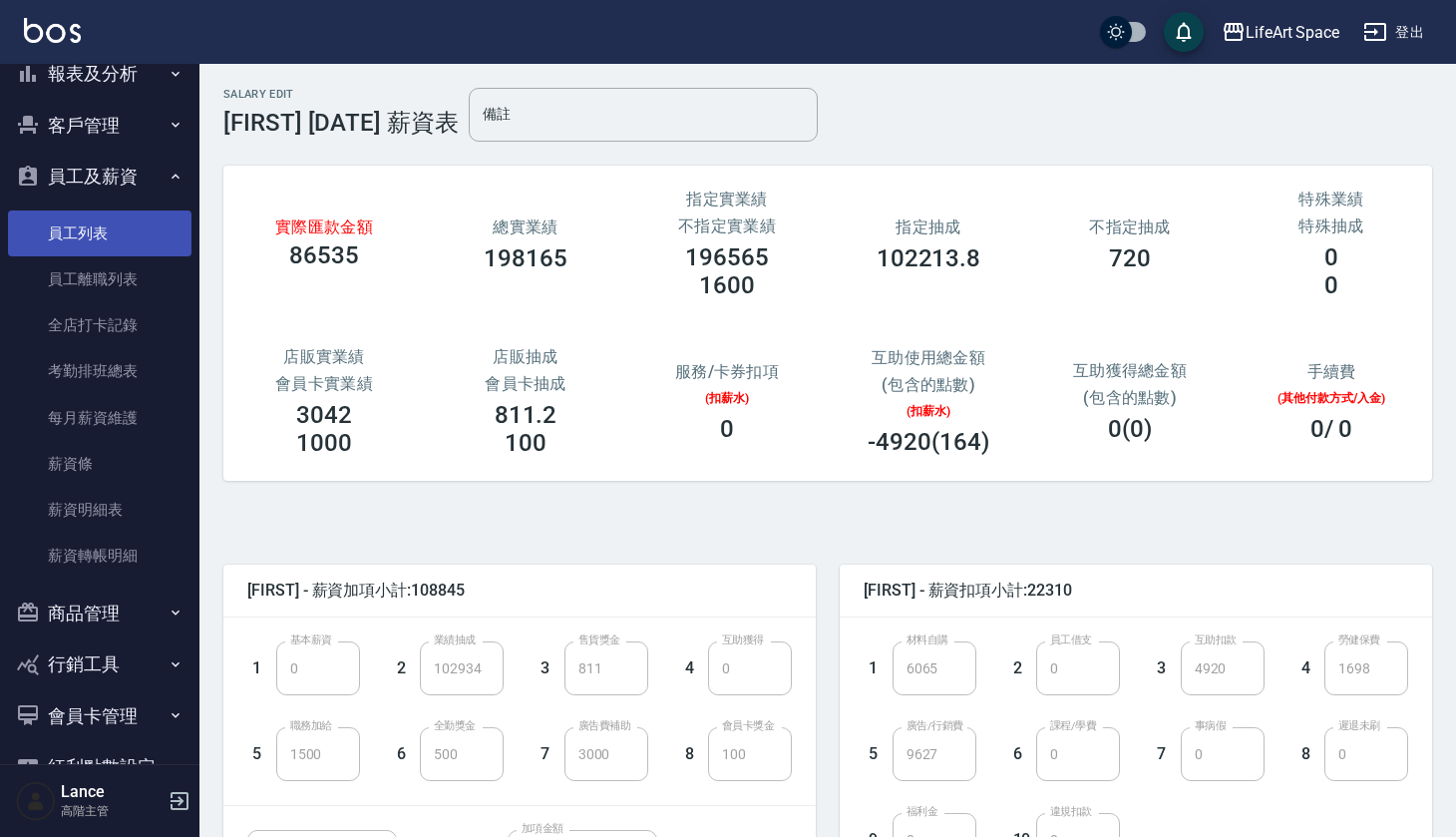 click on "員工列表" at bounding box center (100, 233) 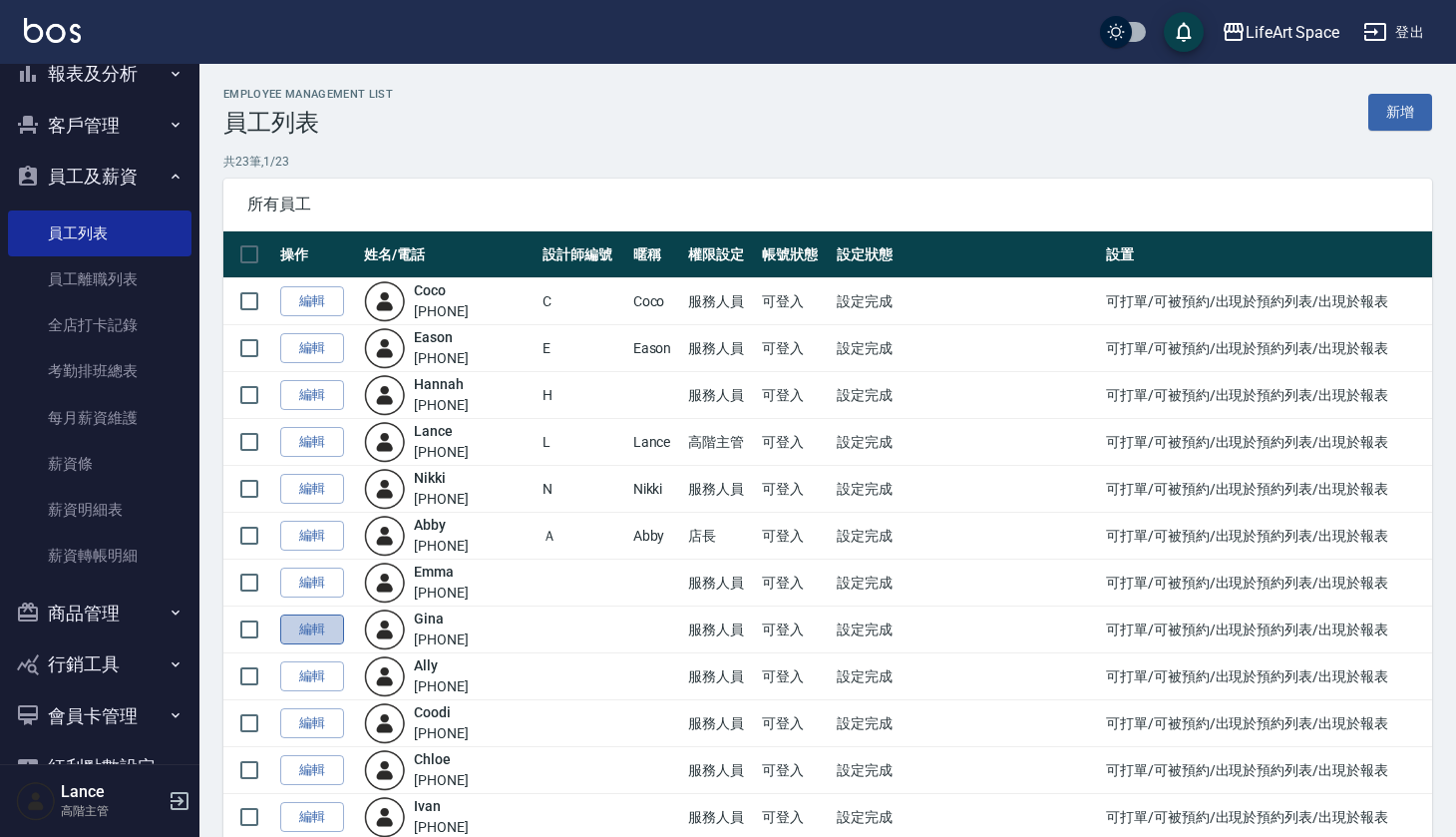 click on "編輯" at bounding box center [312, 629] 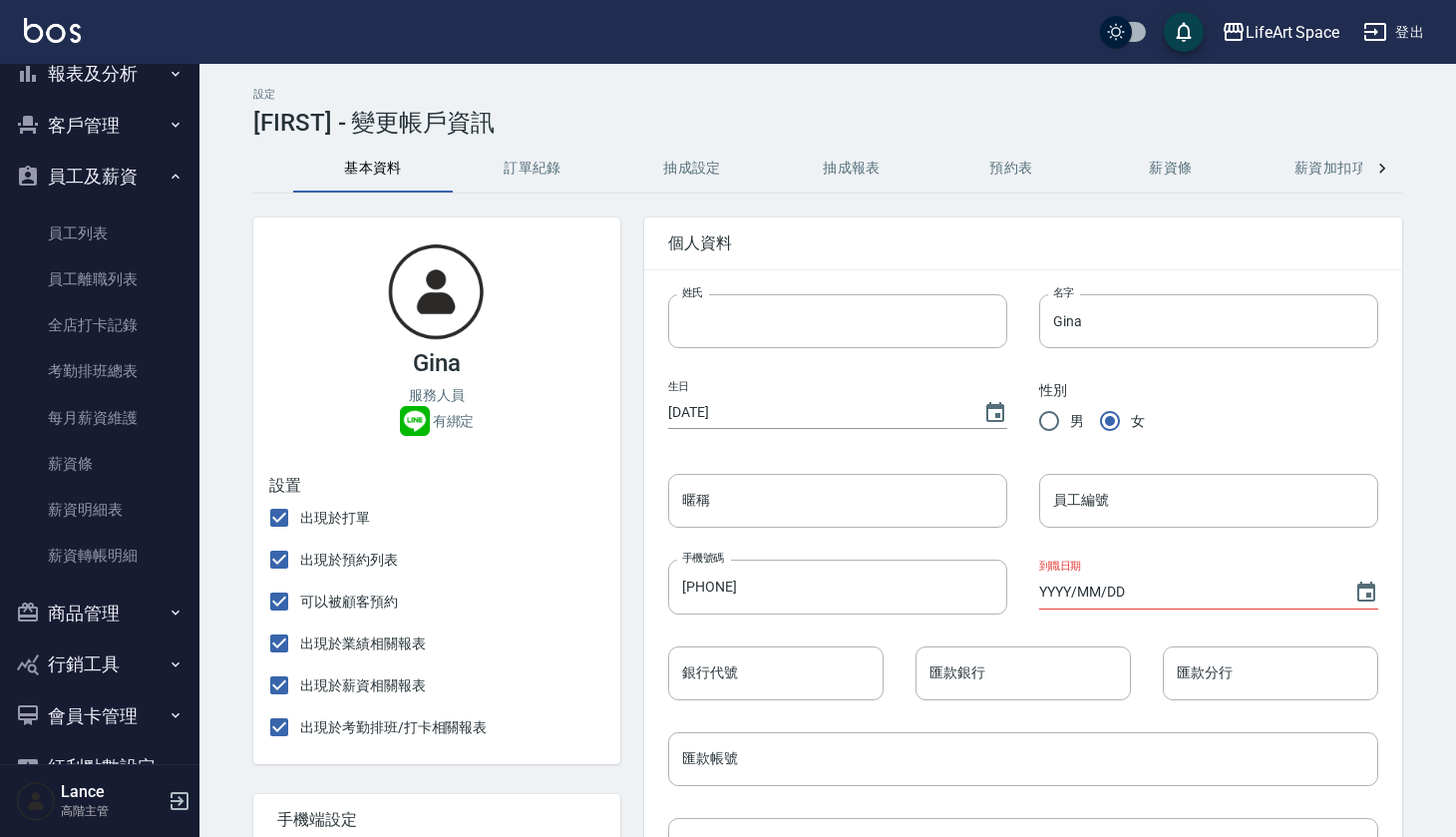 click on "抽成設定" at bounding box center [692, 169] 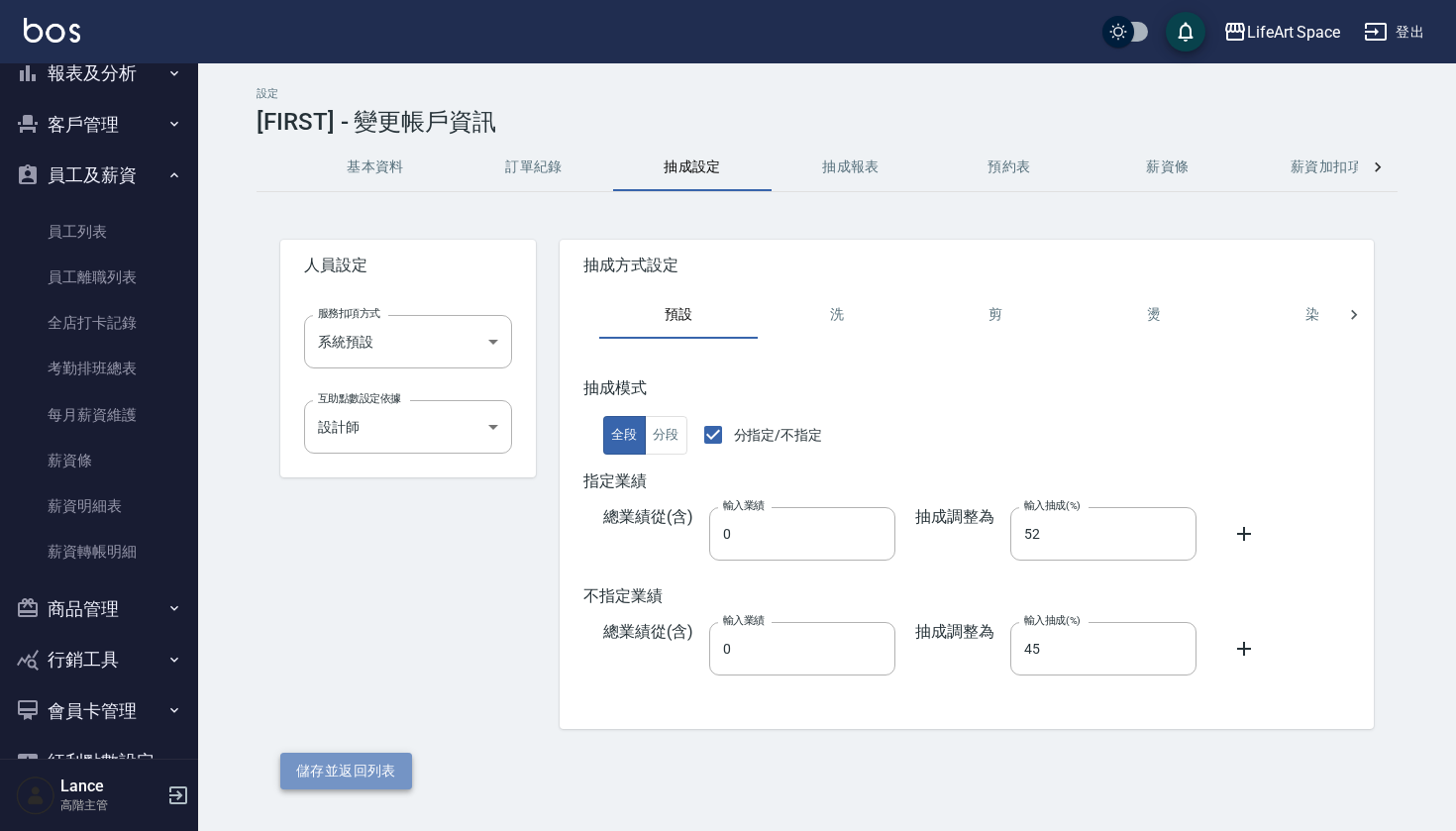 click on "儲存並返回列表" at bounding box center (346, 771) 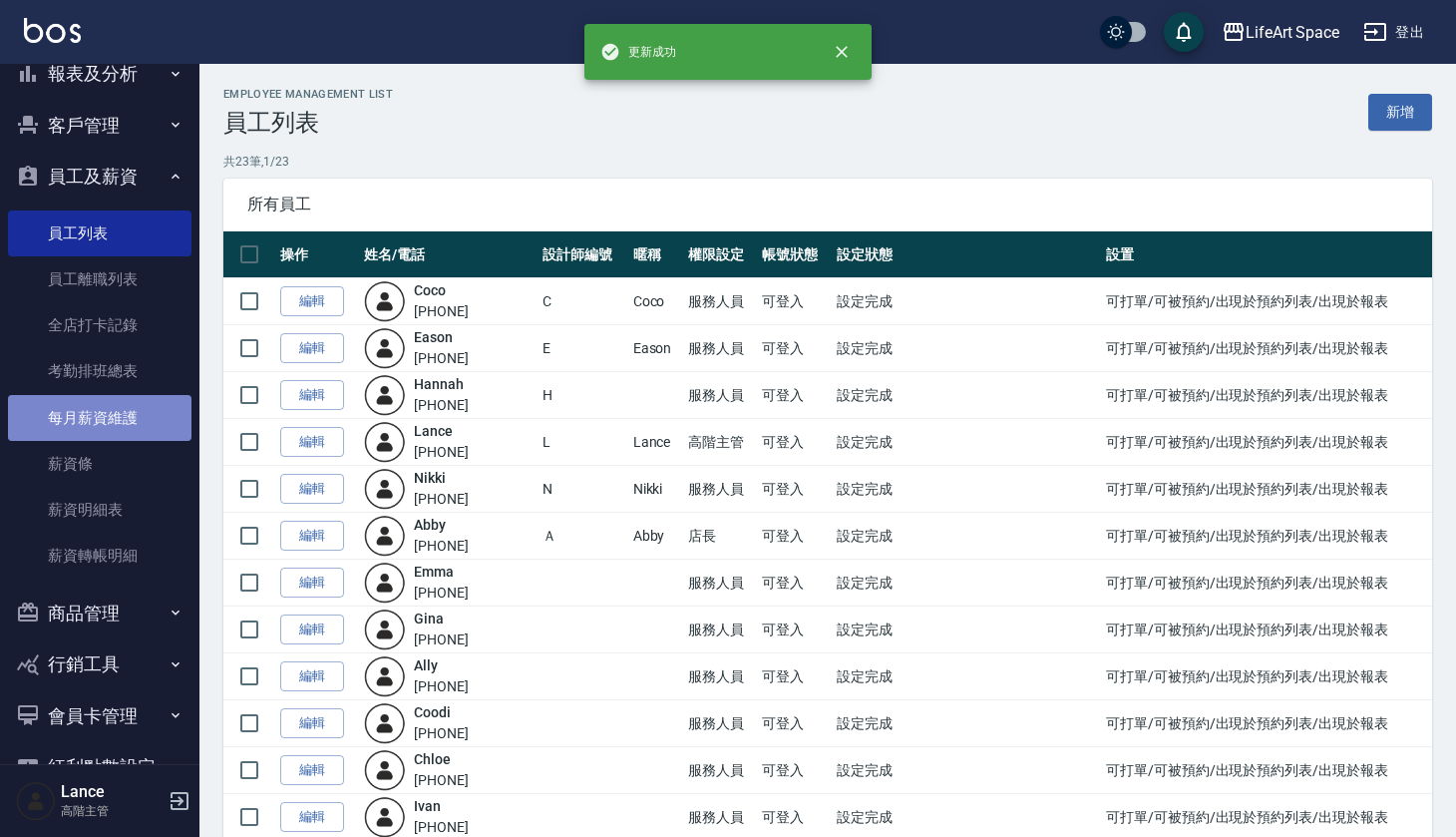click on "每月薪資維護" at bounding box center [100, 418] 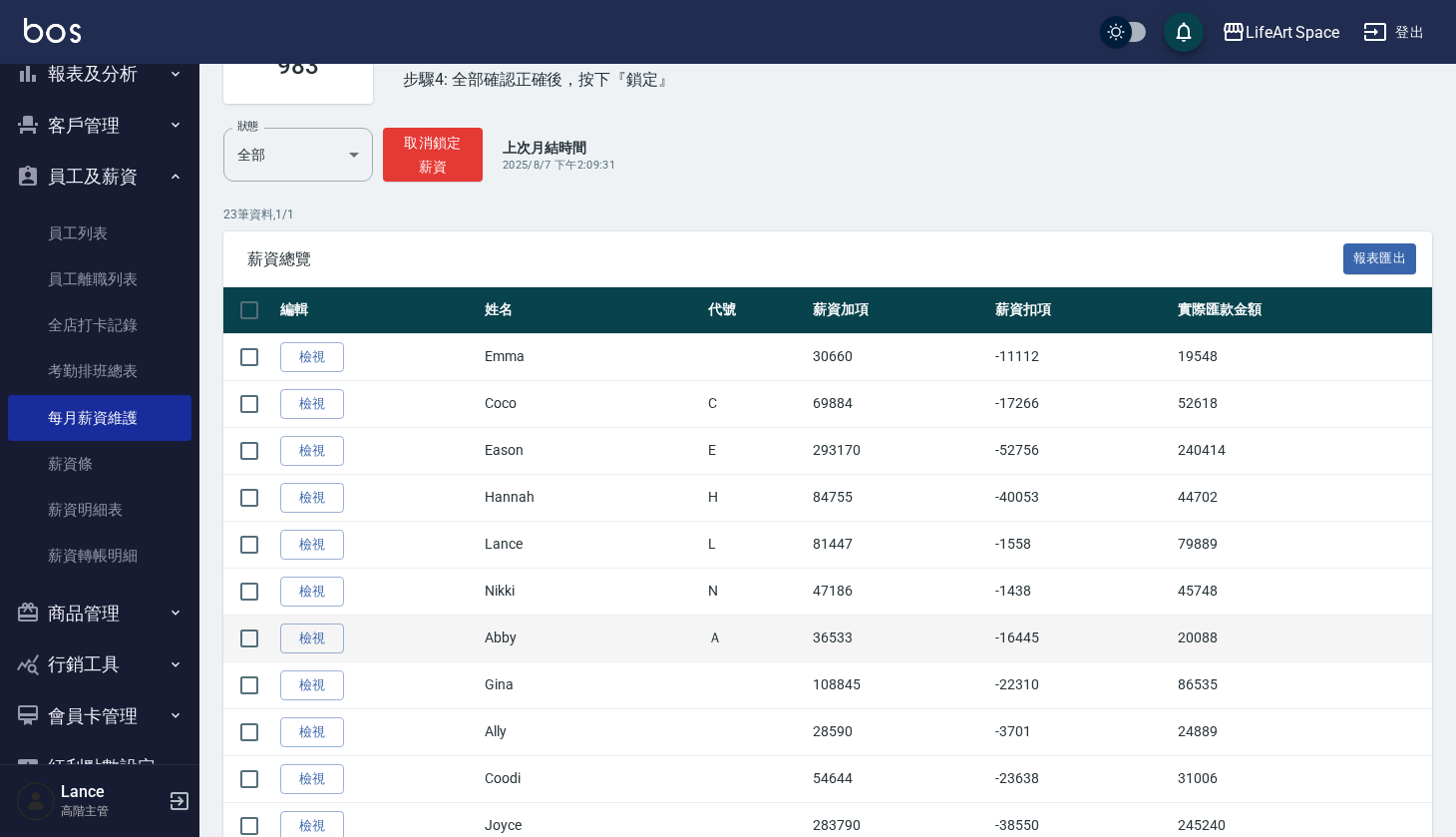 scroll, scrollTop: 298, scrollLeft: 0, axis: vertical 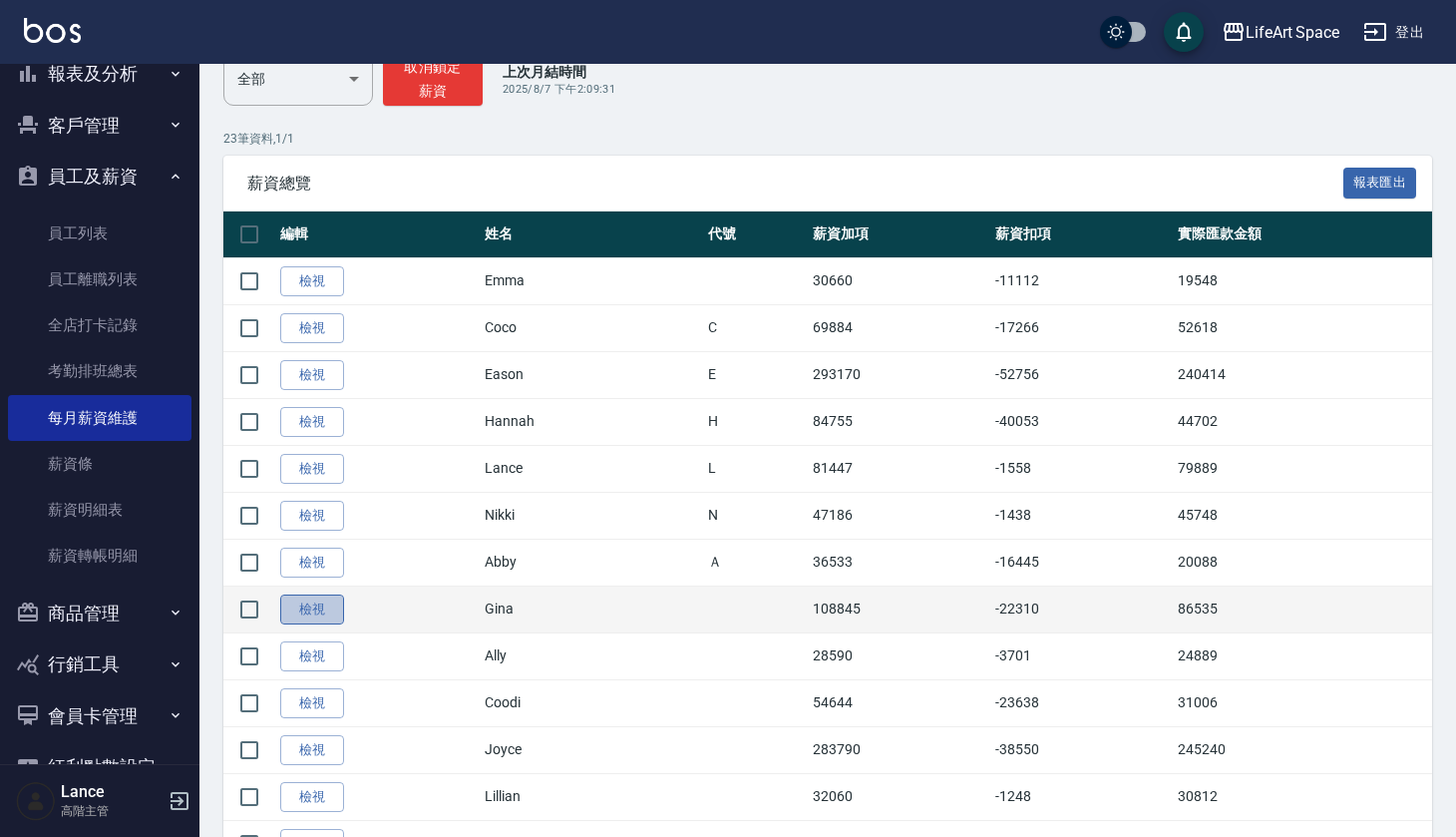 click on "檢視" at bounding box center (312, 610) 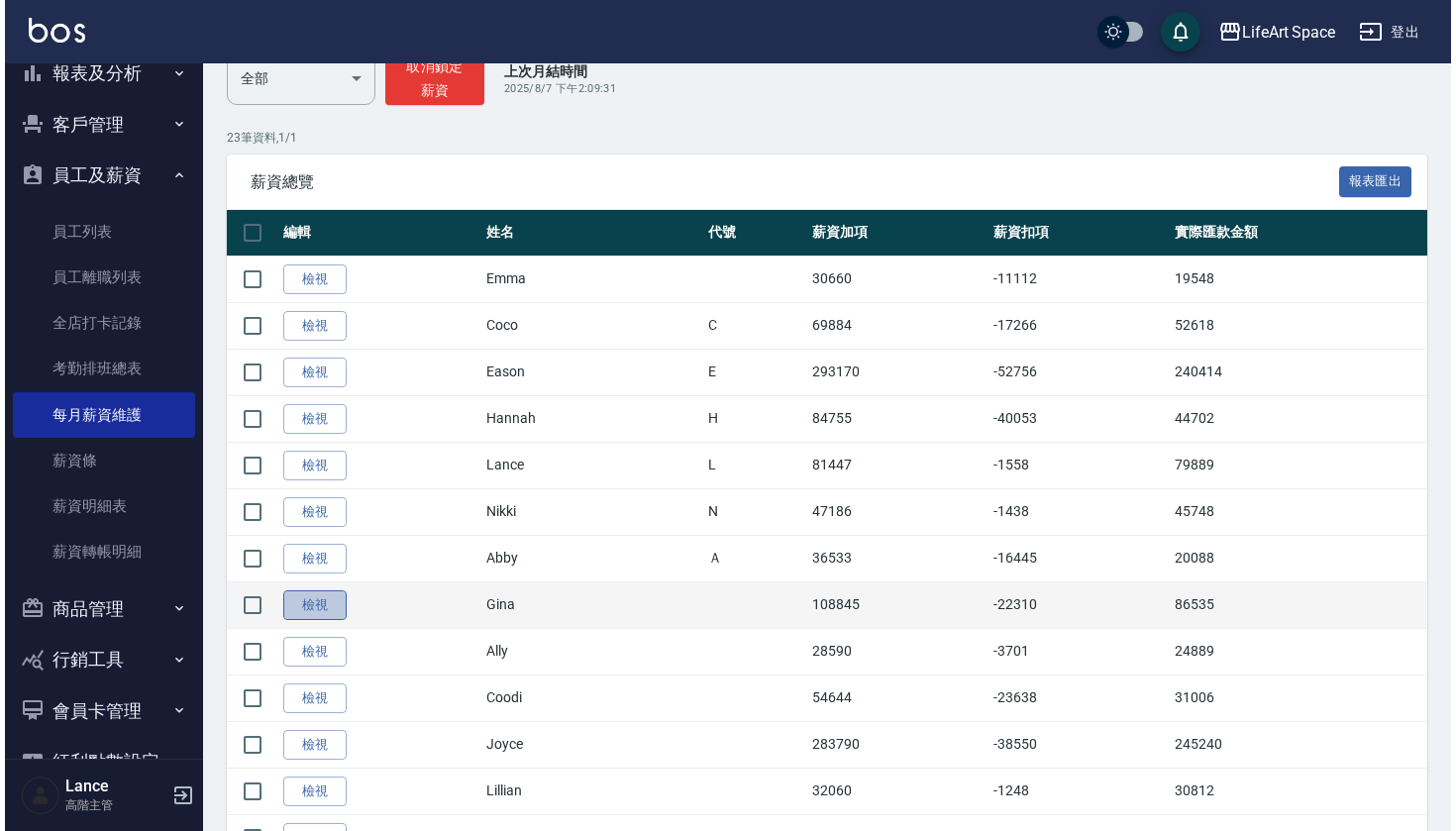 scroll, scrollTop: 0, scrollLeft: 0, axis: both 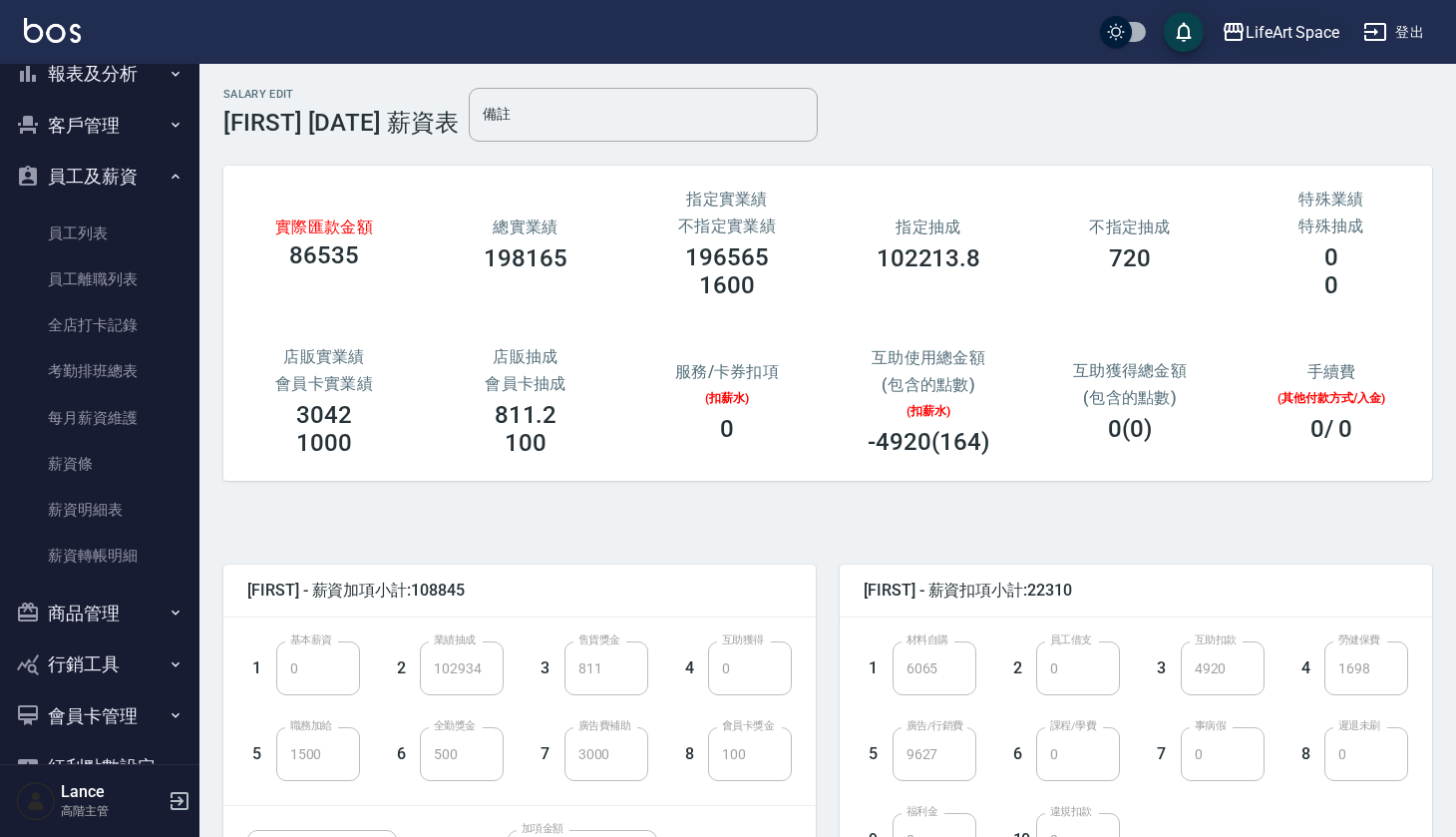 click on "LifeArt Space" at bounding box center [1292, 32] 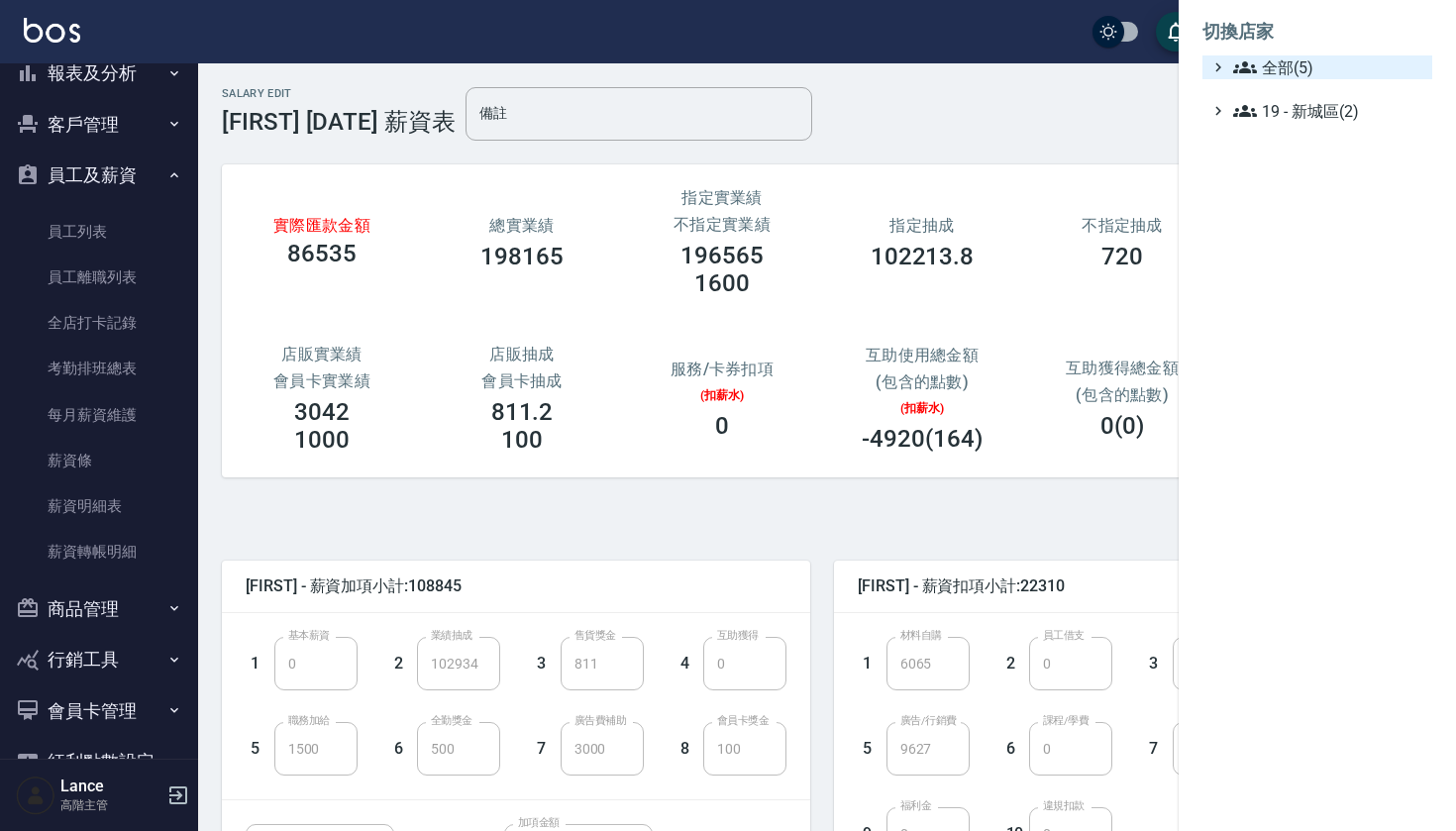 click on "全部(5)" at bounding box center (1328, 67) 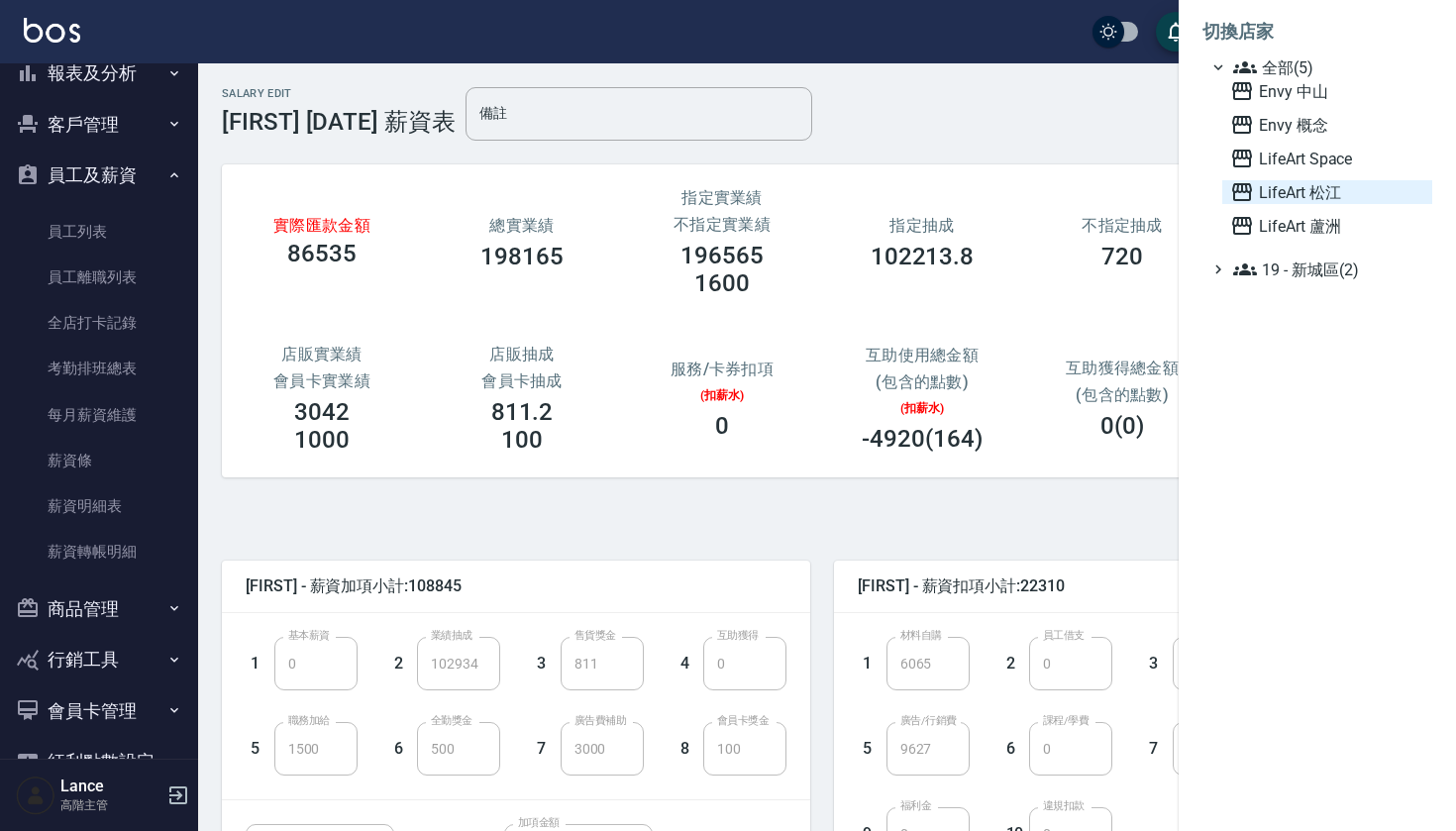 click on "LifeArt 松江" at bounding box center (1327, 192) 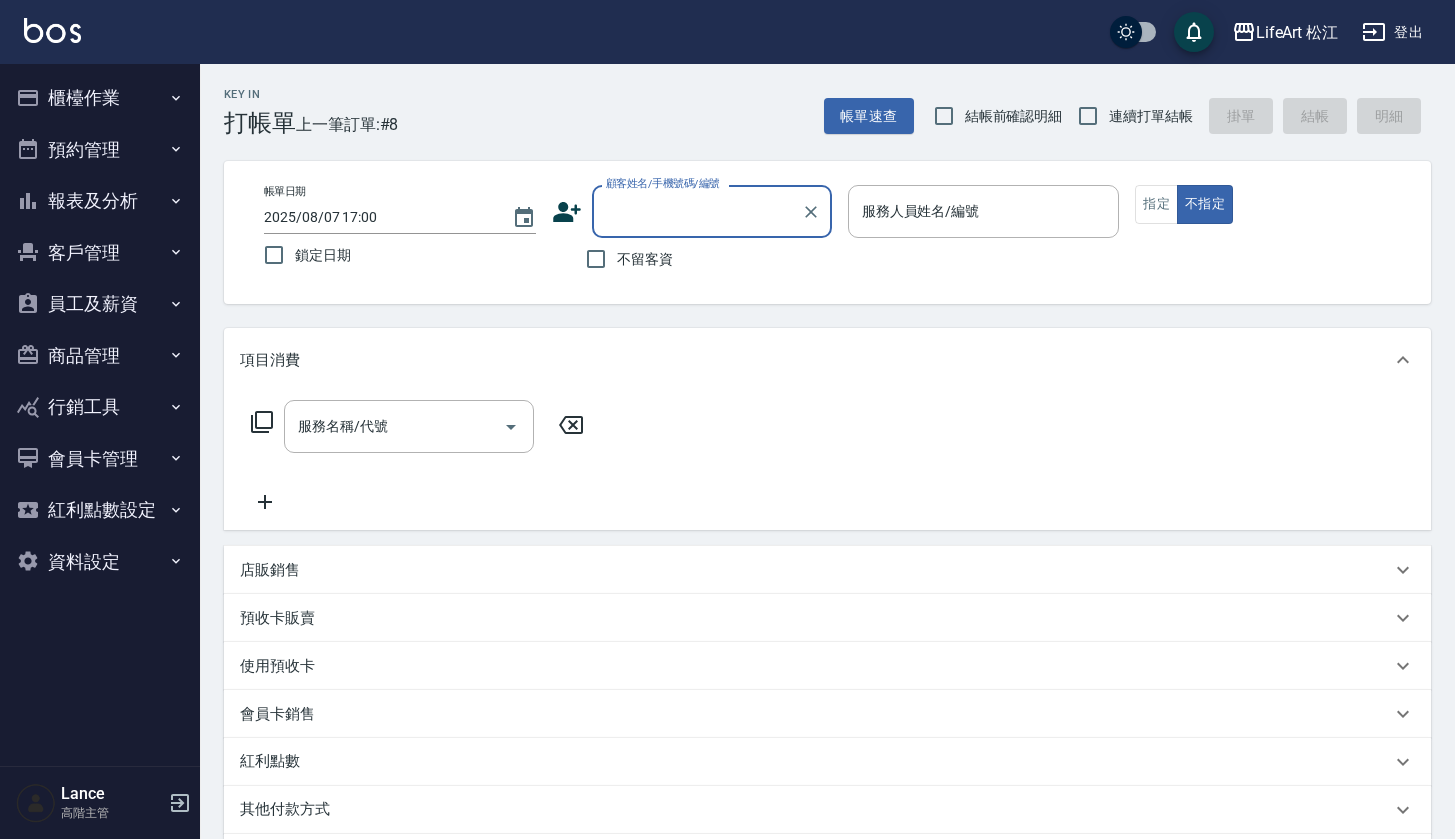 scroll, scrollTop: 0, scrollLeft: 0, axis: both 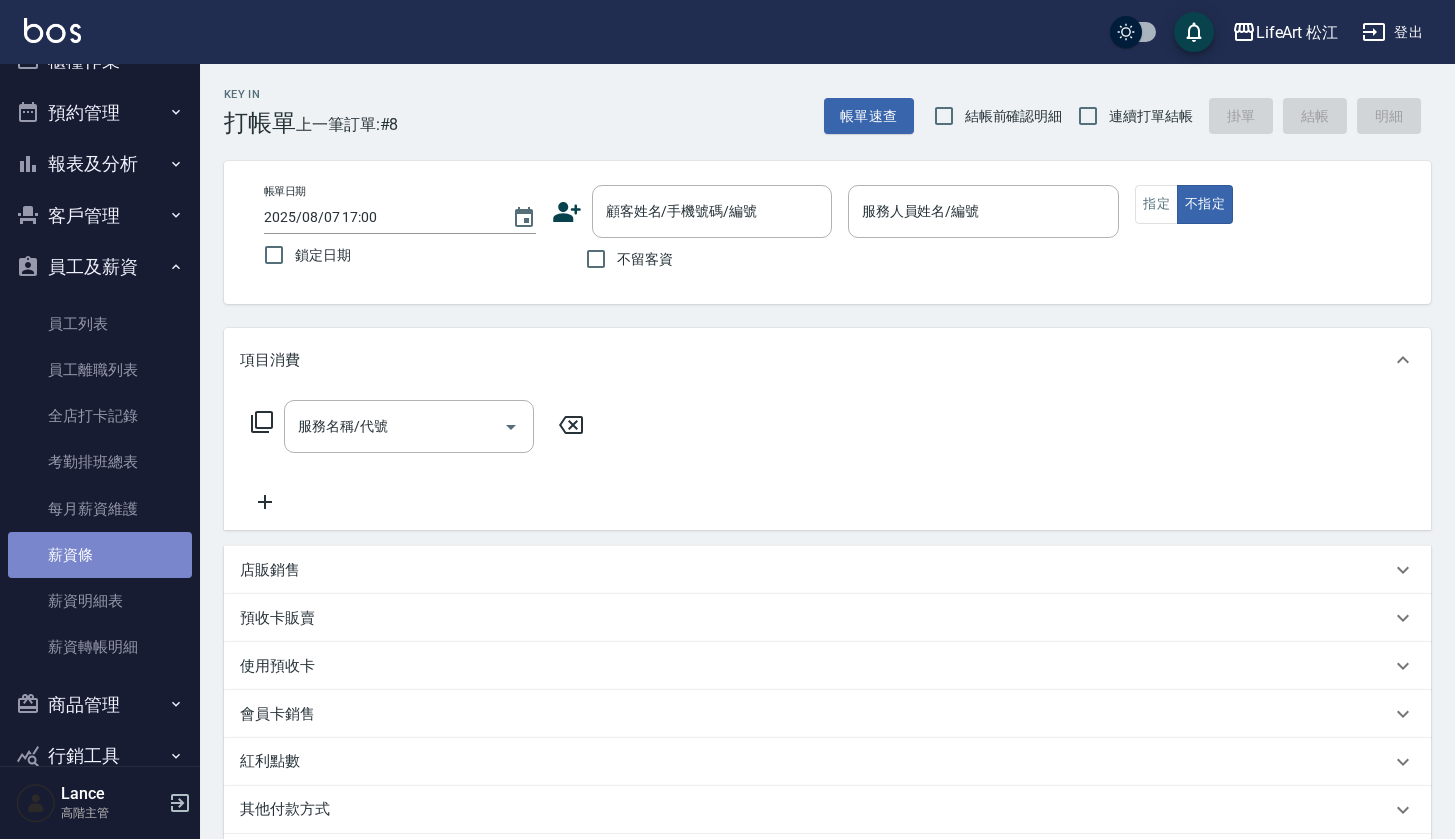 click on "薪資條" at bounding box center (100, 555) 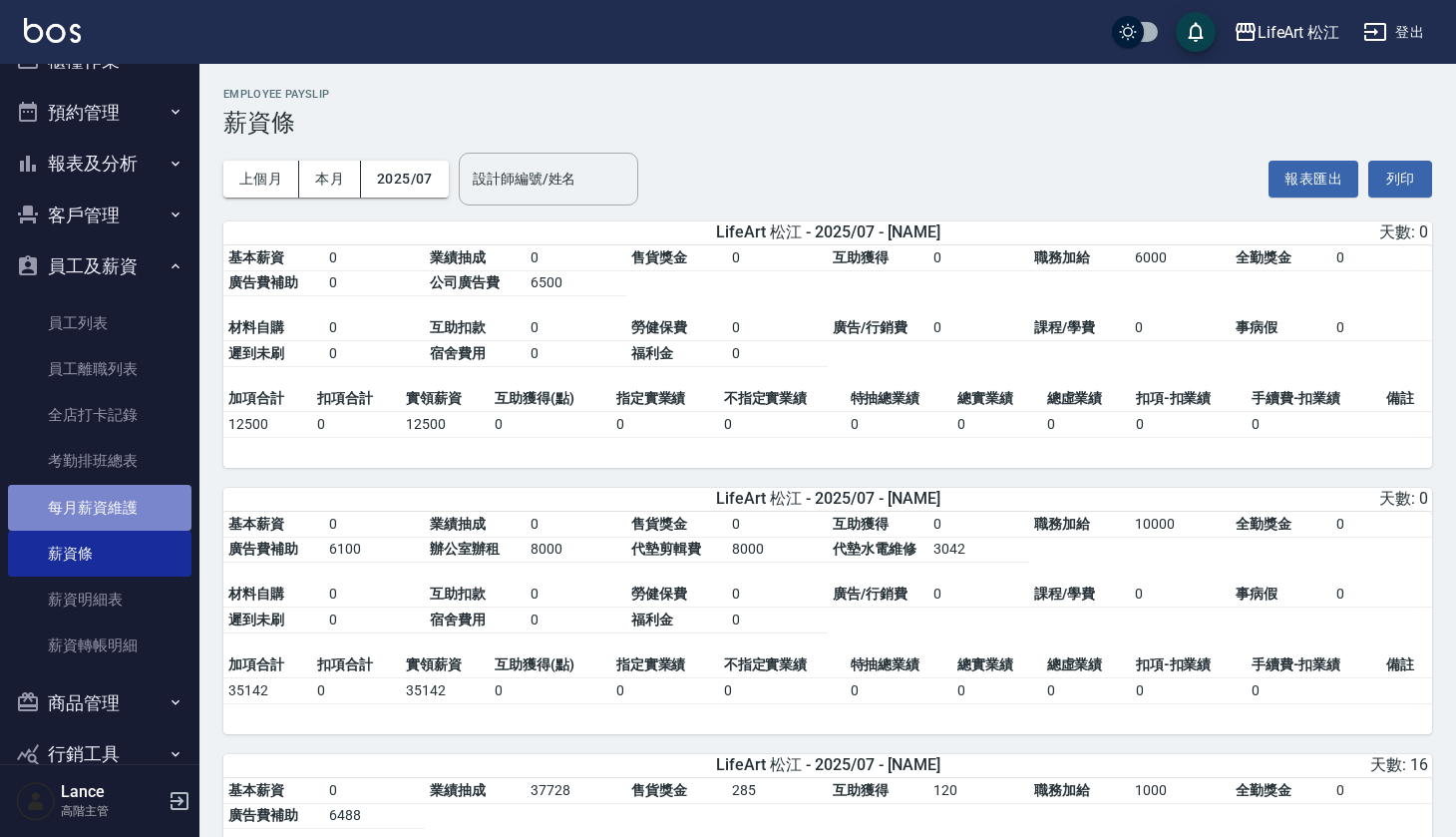 click on "每月薪資維護" at bounding box center [100, 508] 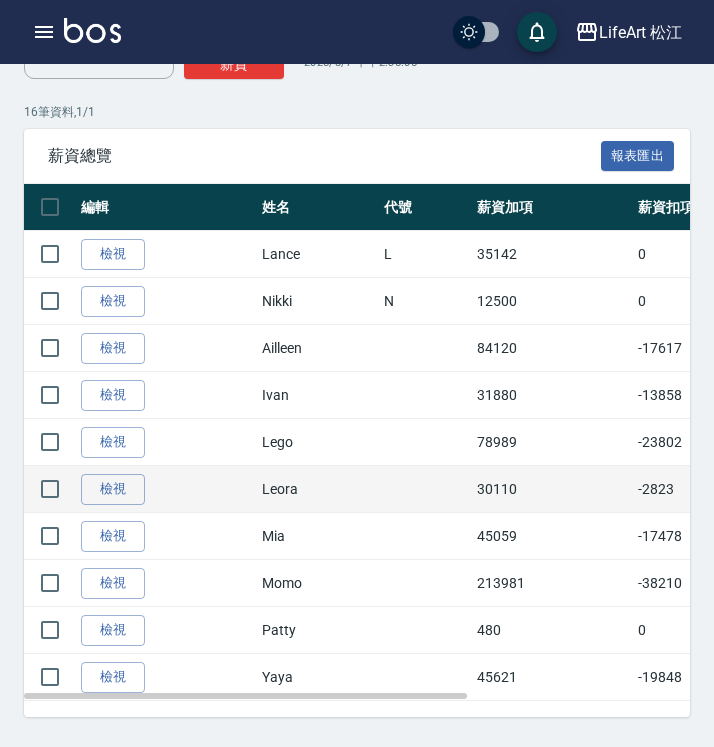 scroll, scrollTop: 359, scrollLeft: 0, axis: vertical 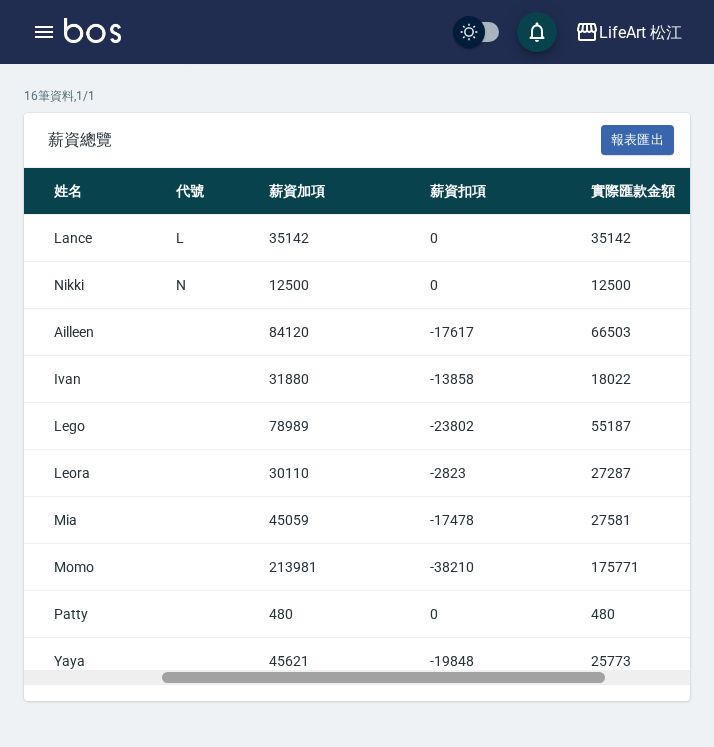 drag, startPoint x: 420, startPoint y: 674, endPoint x: 559, endPoint y: 681, distance: 139.17615 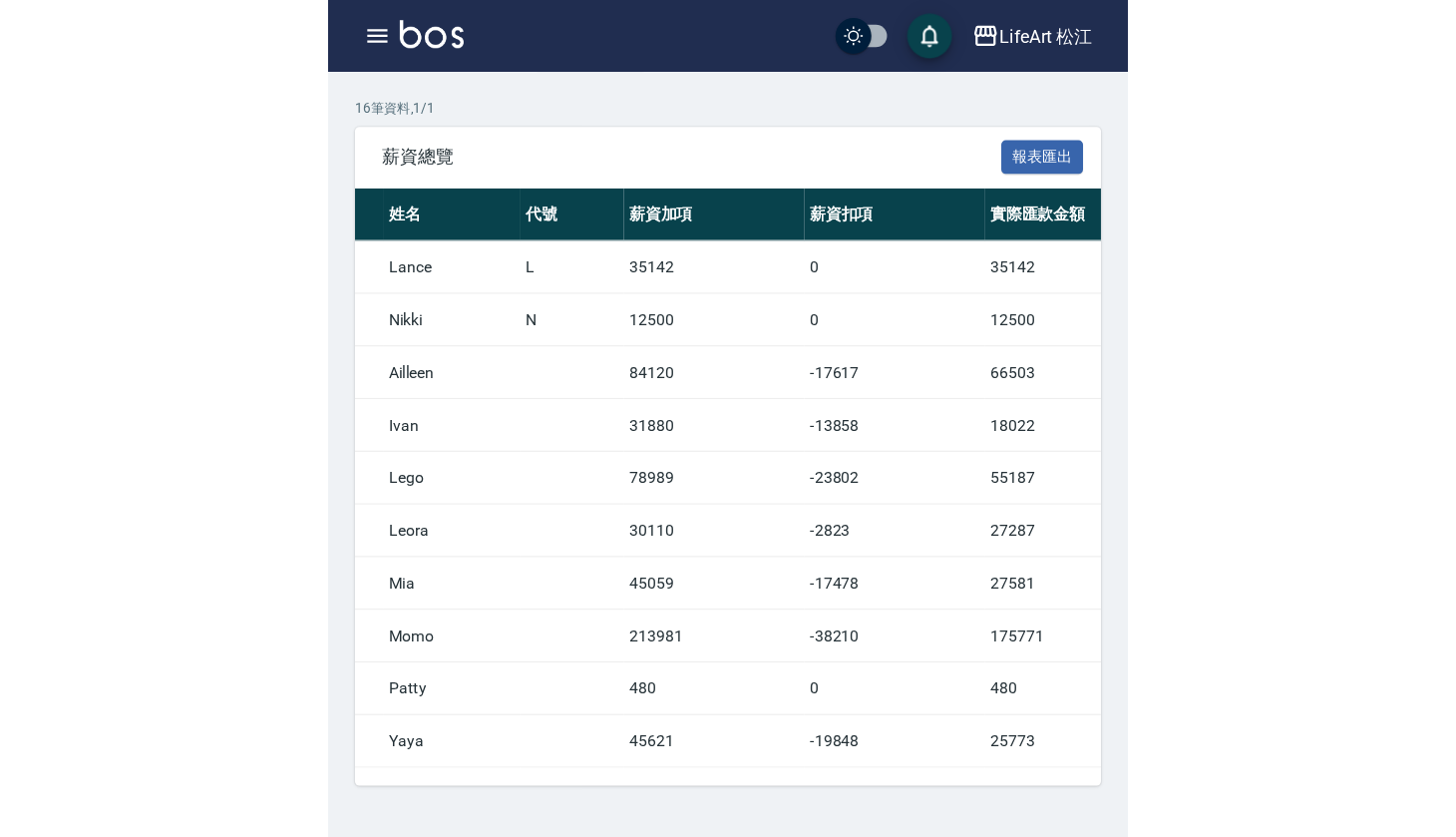 scroll, scrollTop: 223, scrollLeft: 0, axis: vertical 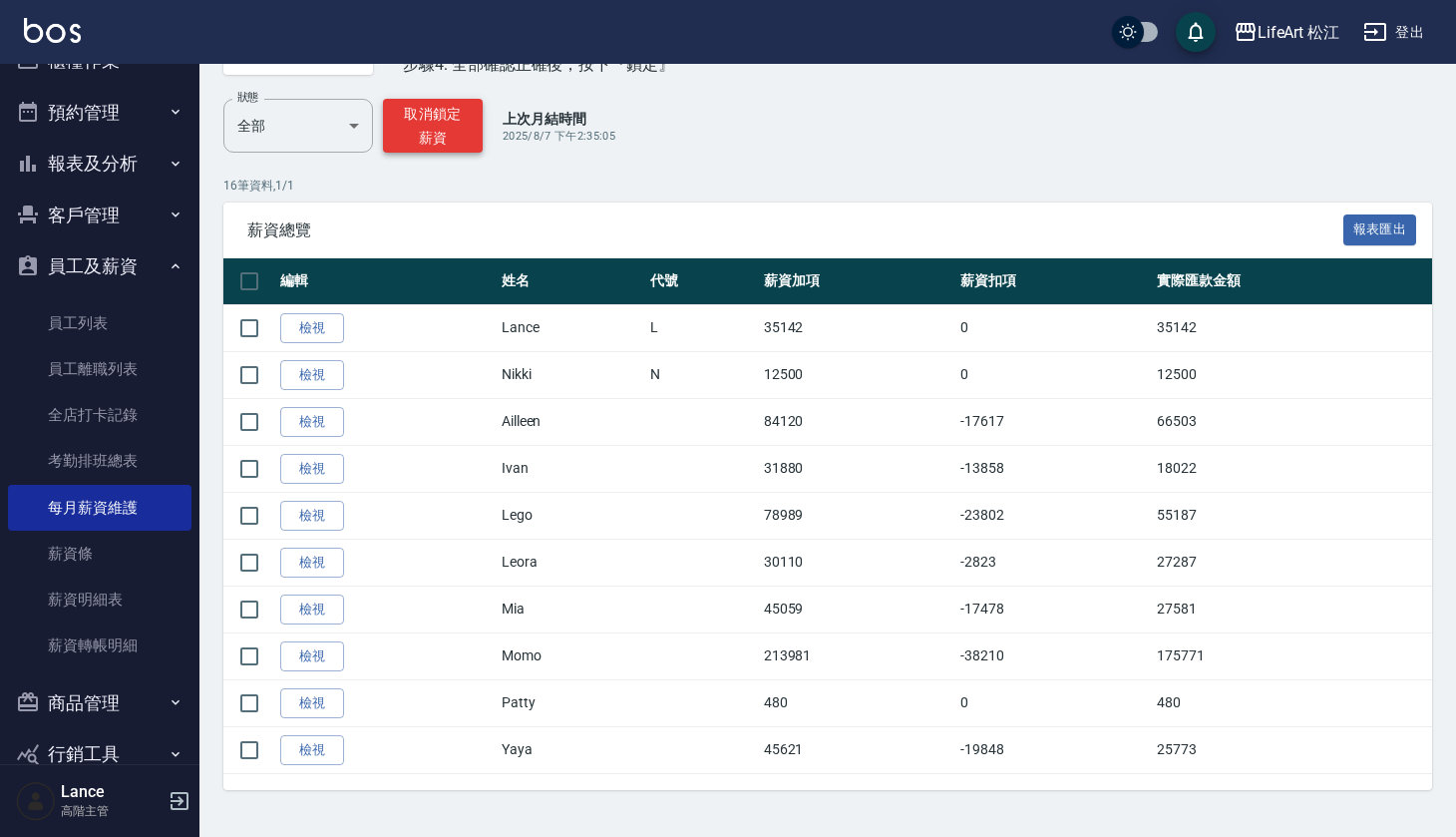 click on "取消鎖定薪資" at bounding box center [433, 126] 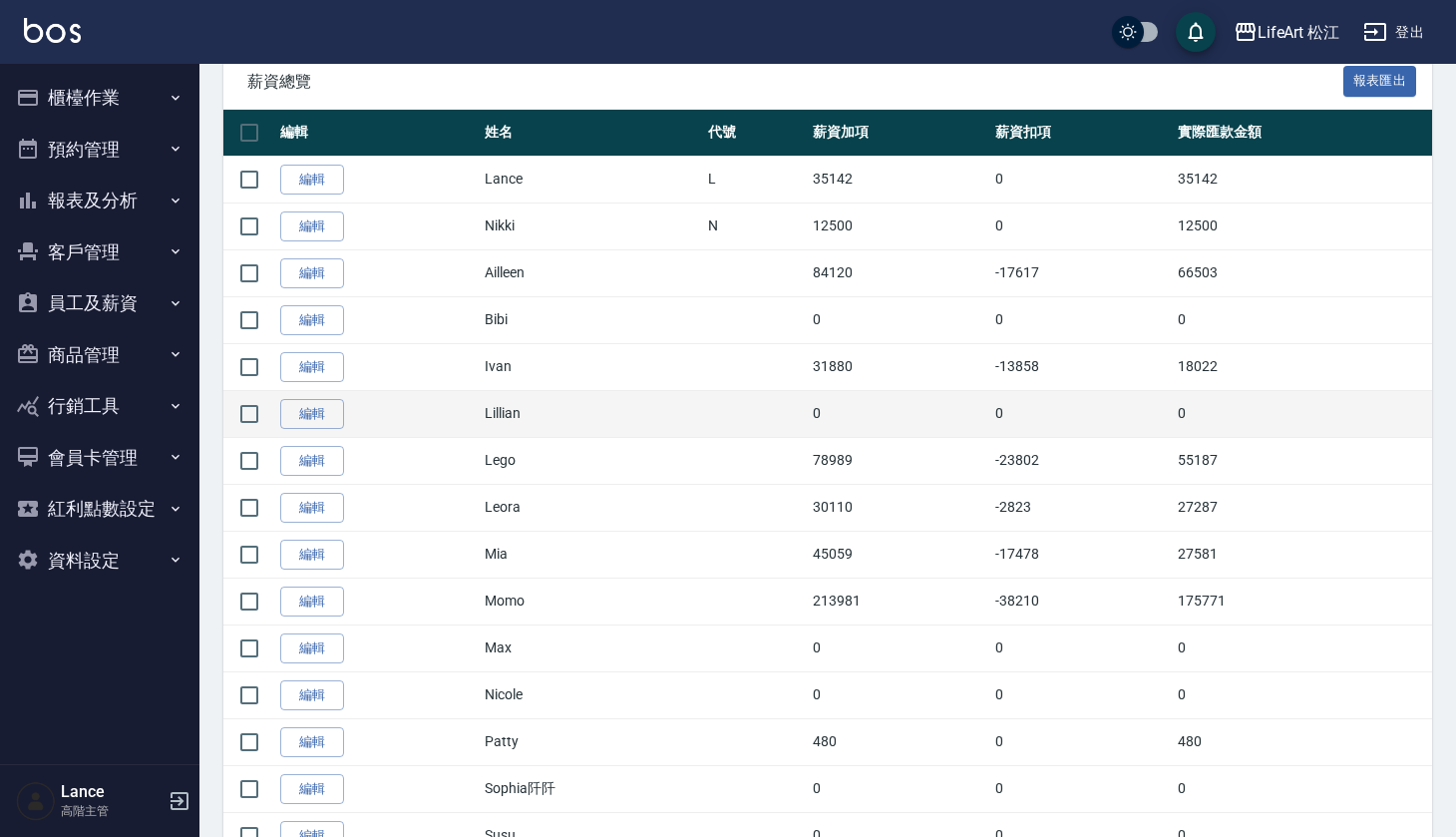 scroll, scrollTop: 505, scrollLeft: 0, axis: vertical 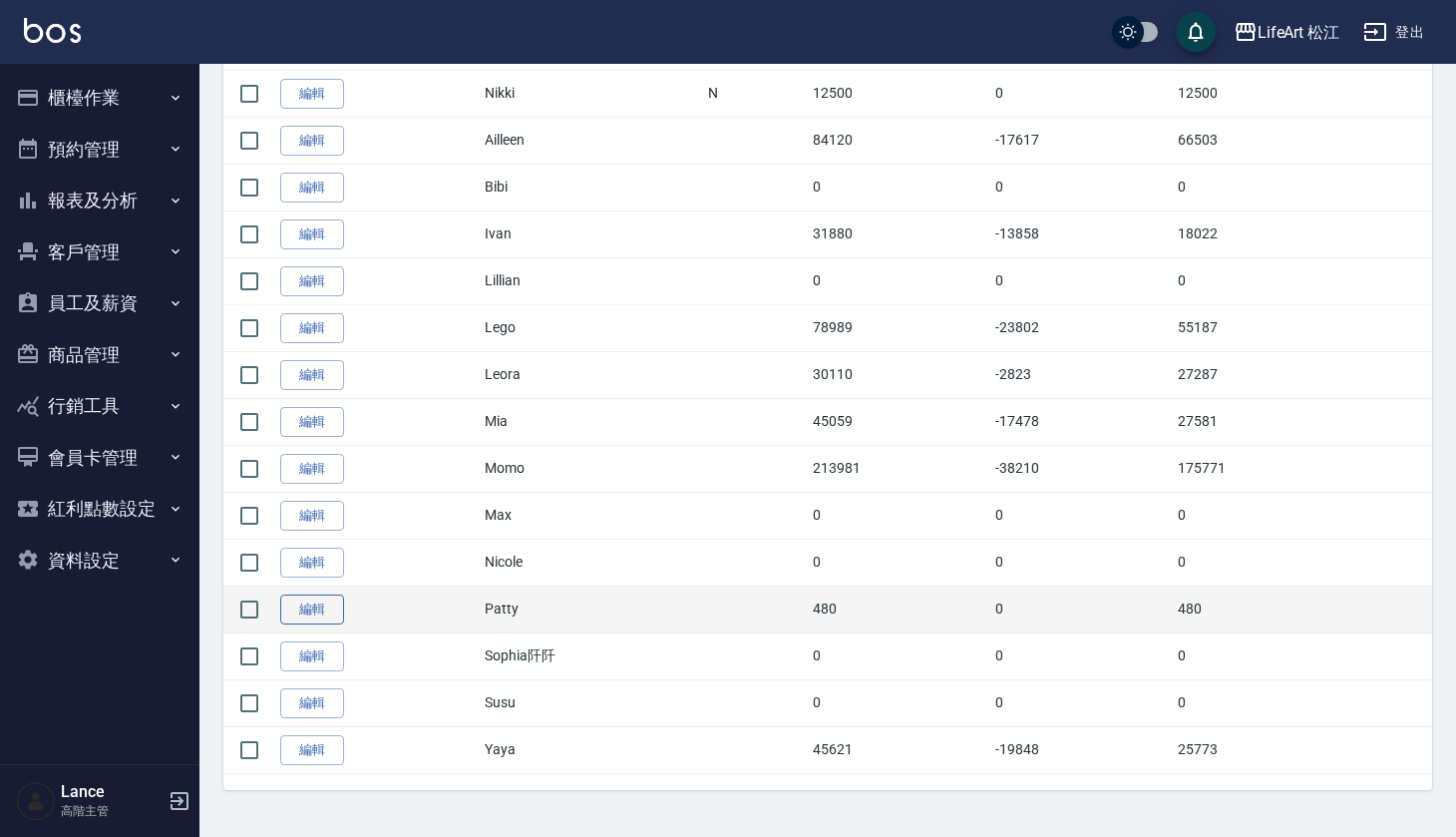 click on "編輯" at bounding box center (312, 610) 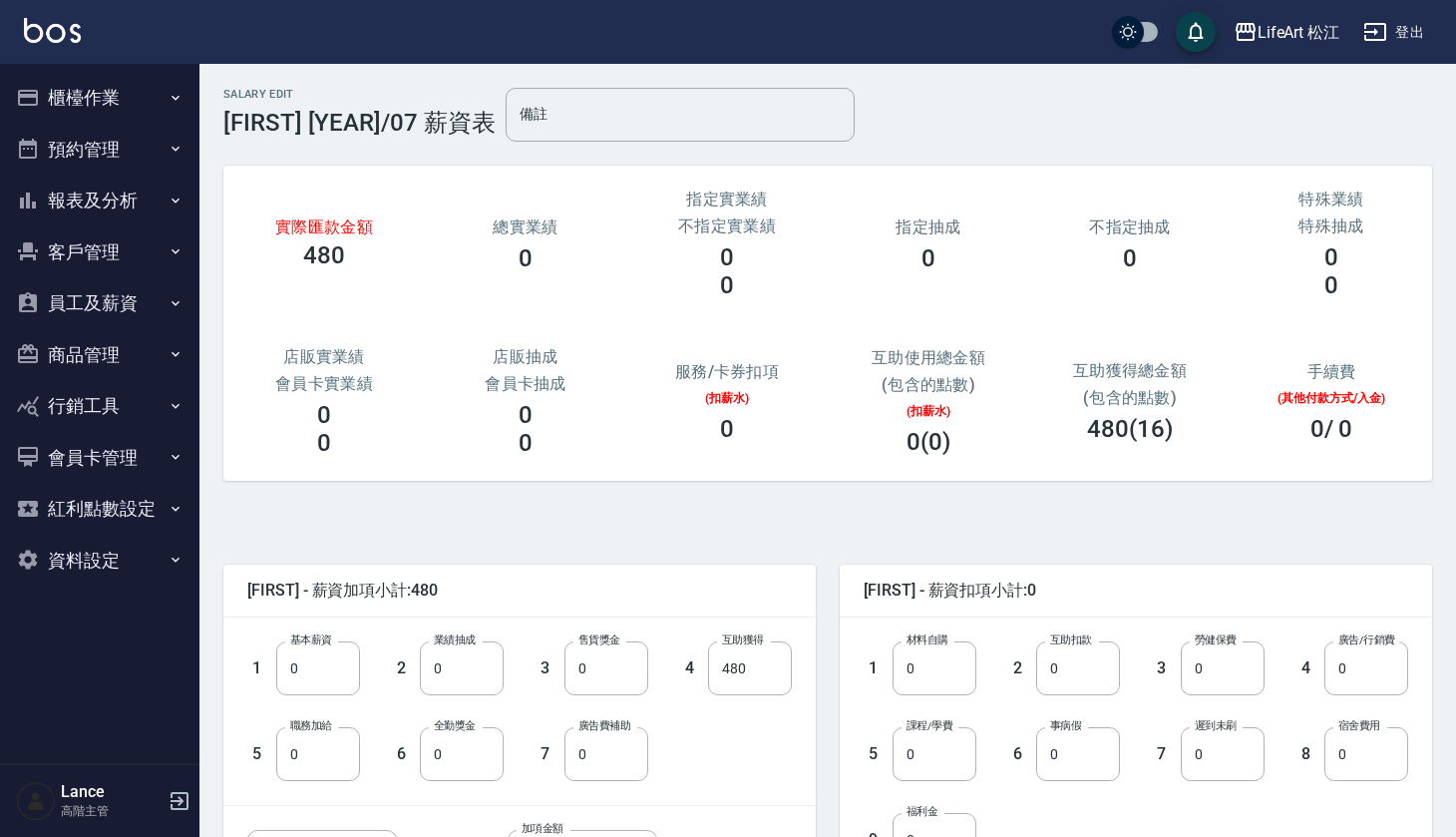 scroll, scrollTop: 166, scrollLeft: 0, axis: vertical 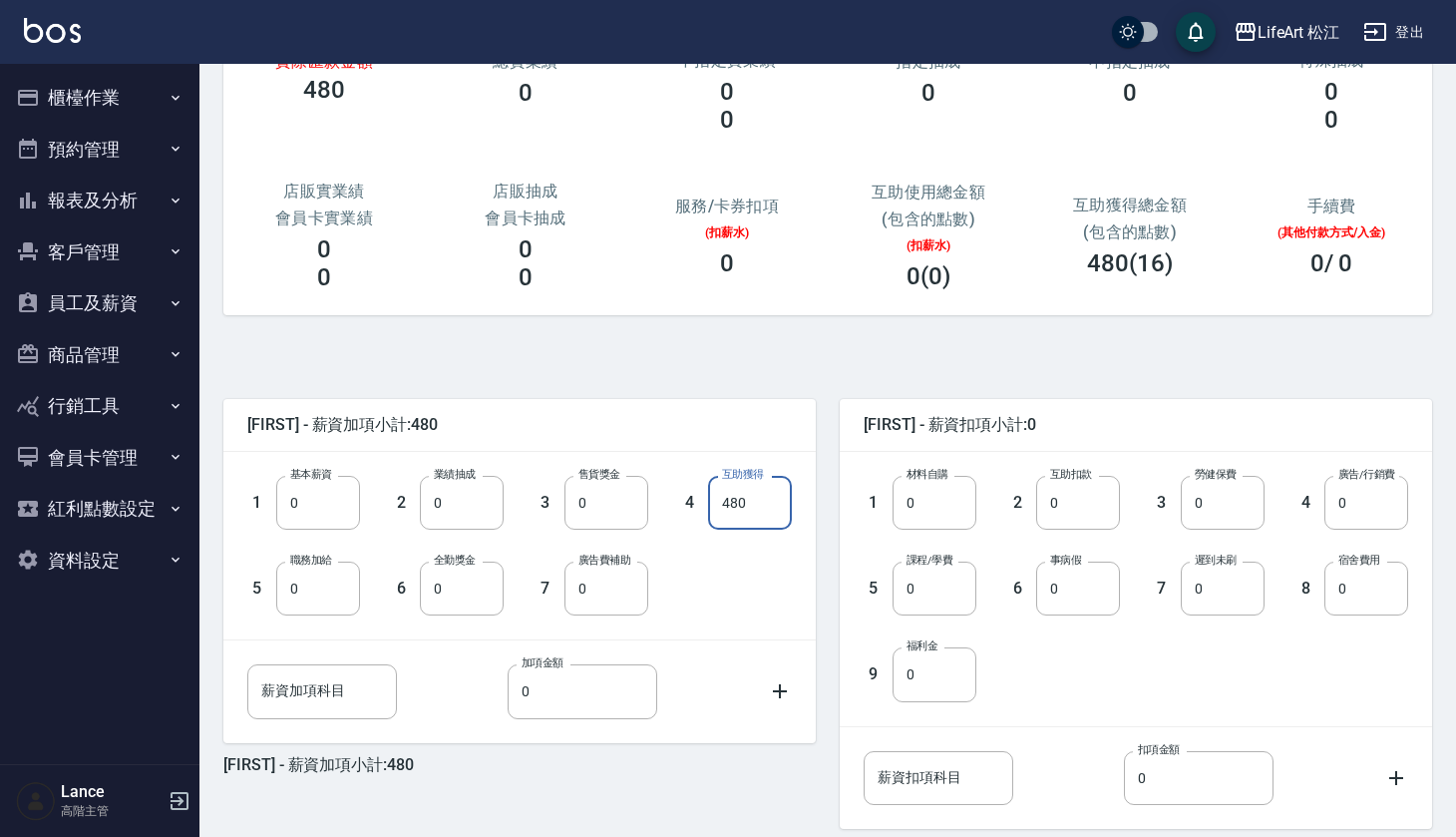 drag, startPoint x: 763, startPoint y: 500, endPoint x: 712, endPoint y: 498, distance: 51.0392 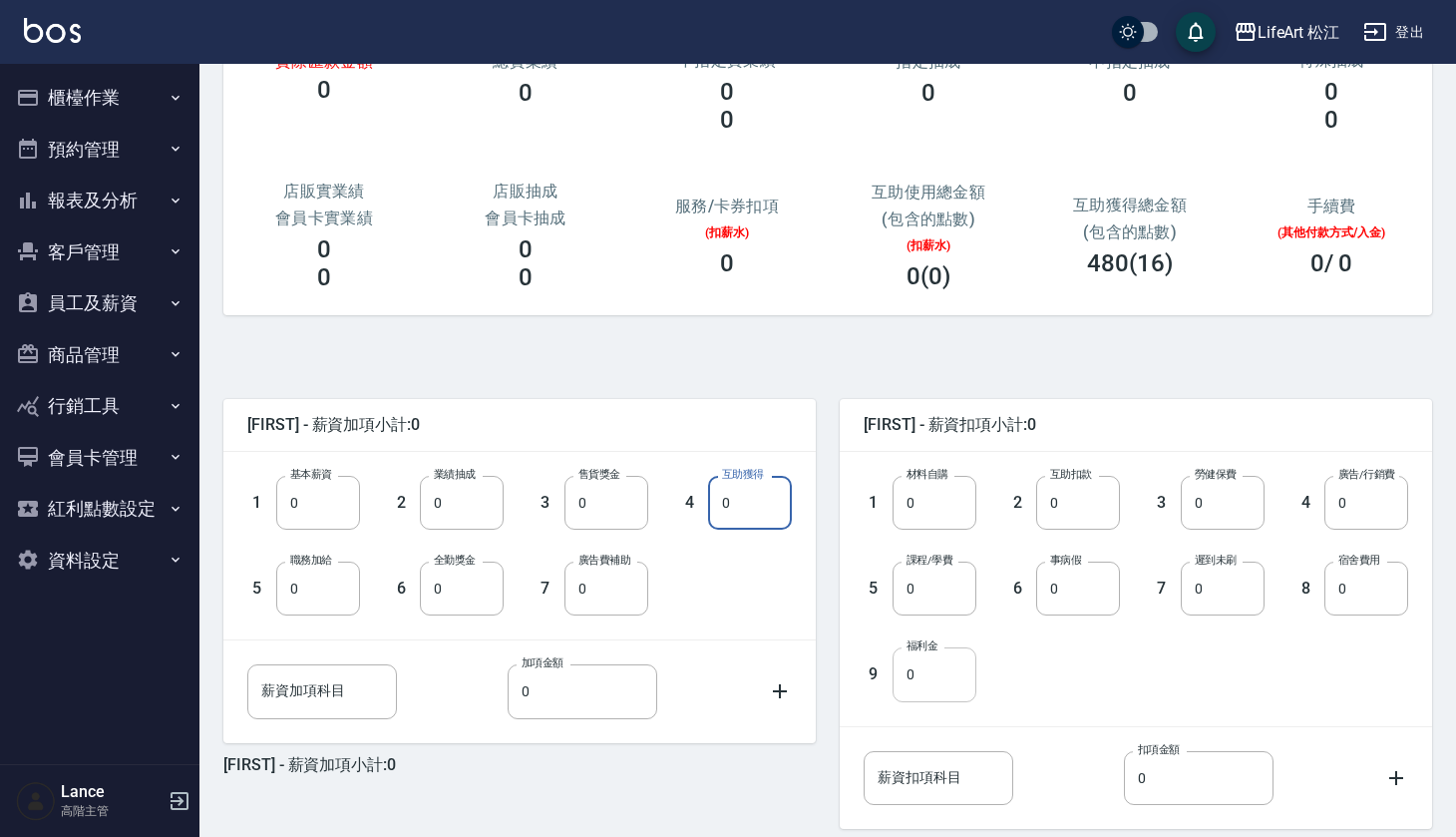 scroll, scrollTop: 289, scrollLeft: 0, axis: vertical 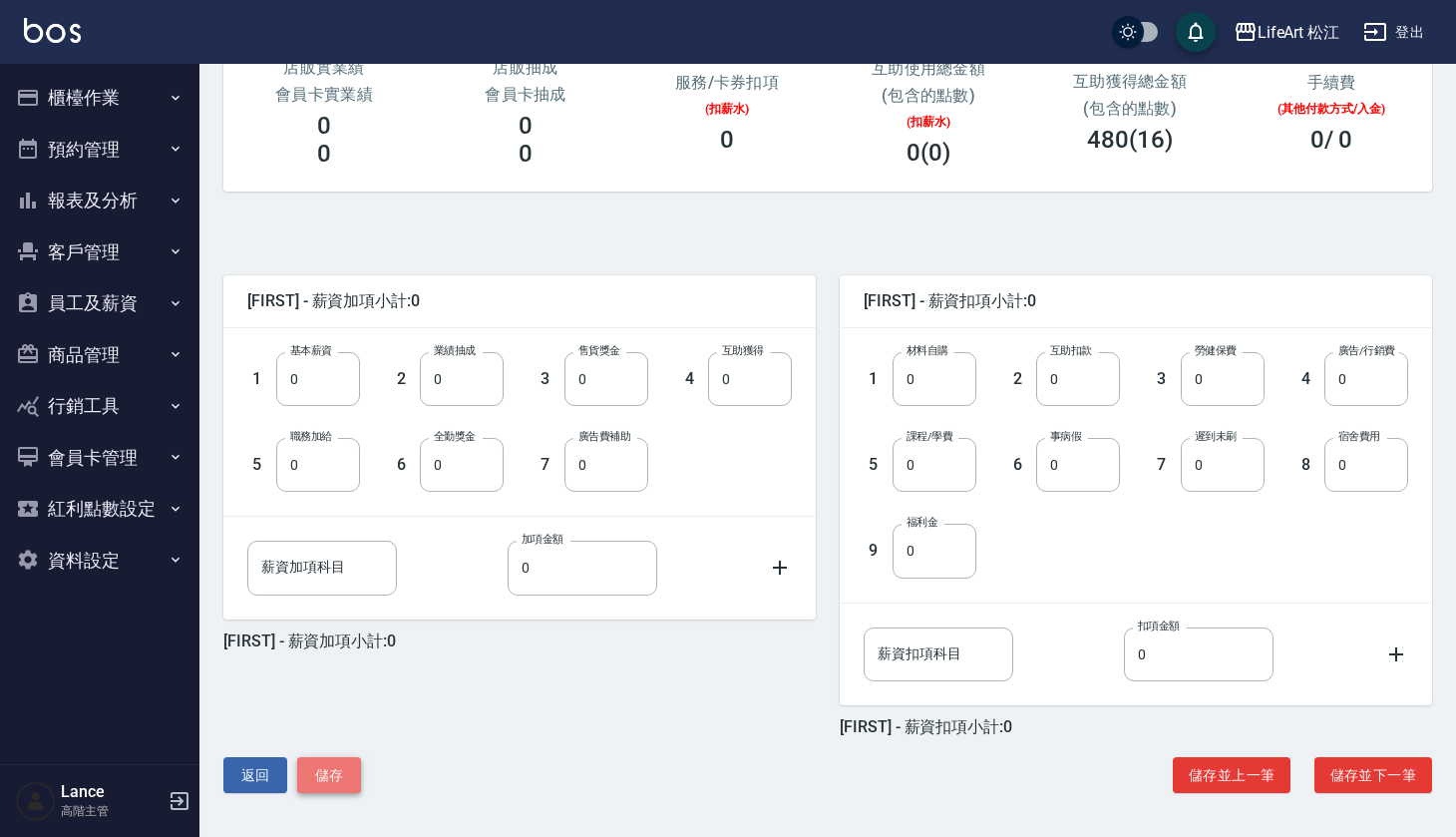 click on "儲存" at bounding box center (329, 775) 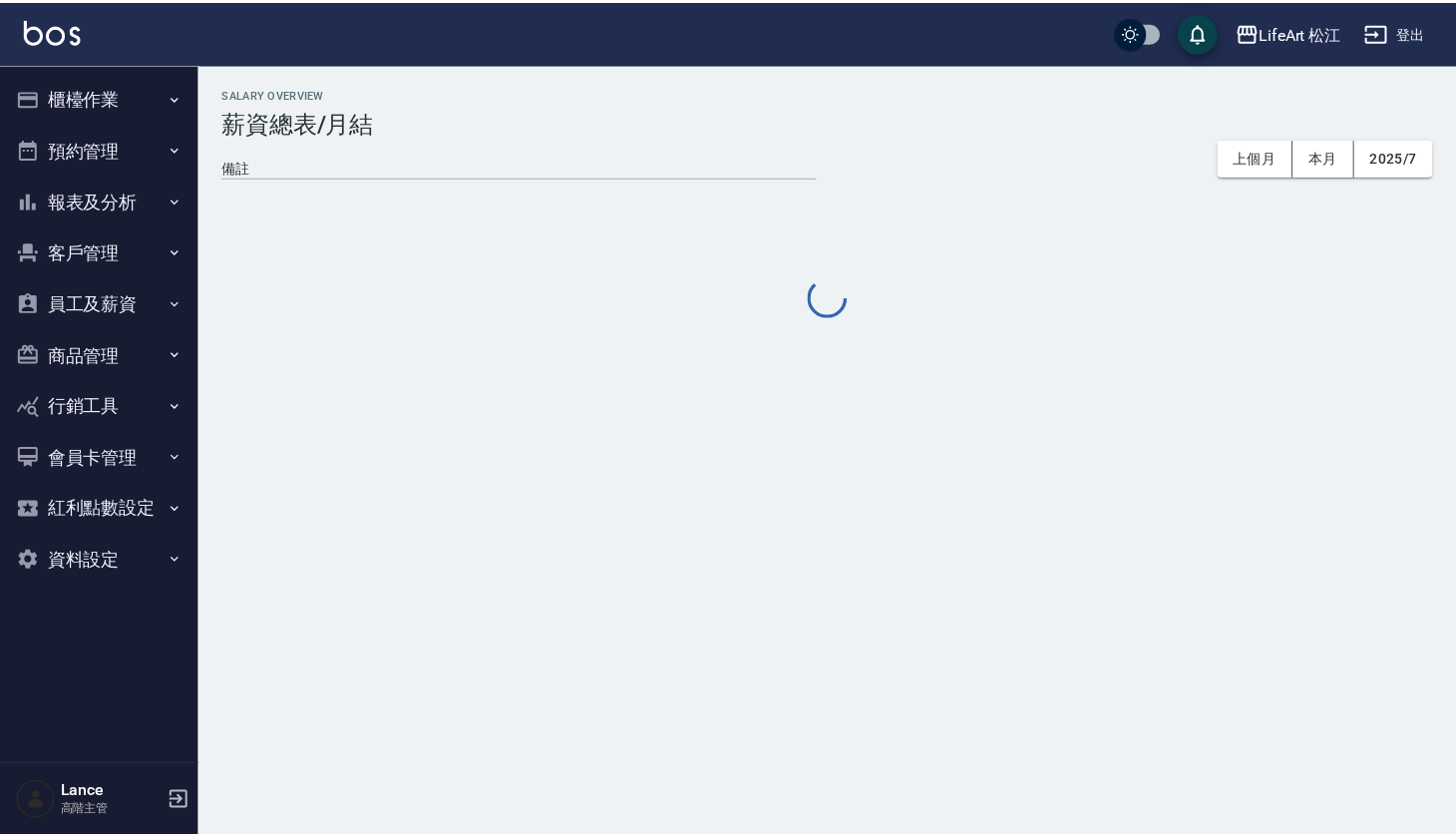 scroll, scrollTop: 0, scrollLeft: 0, axis: both 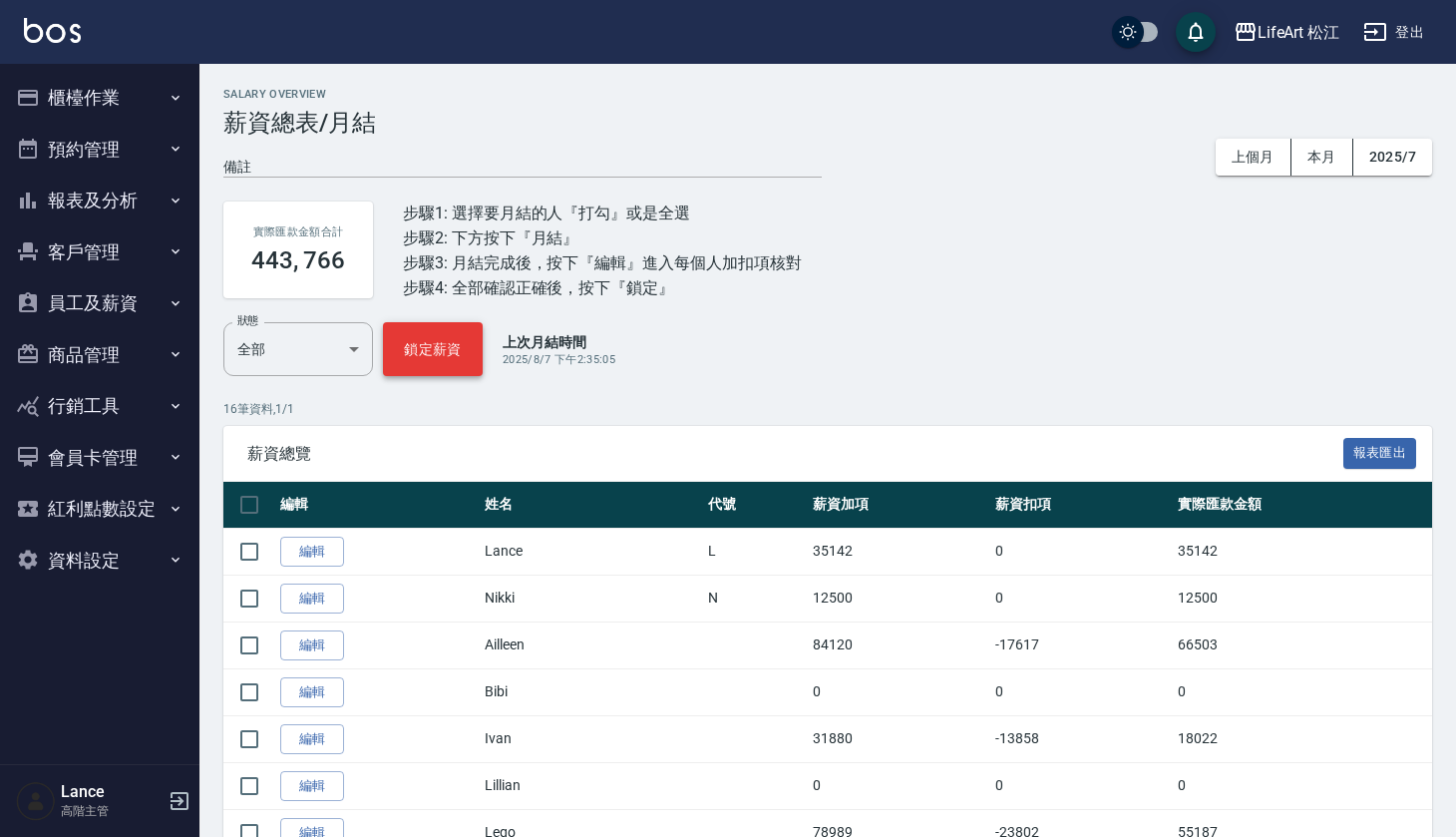 click on "鎖定薪資" at bounding box center [433, 349] 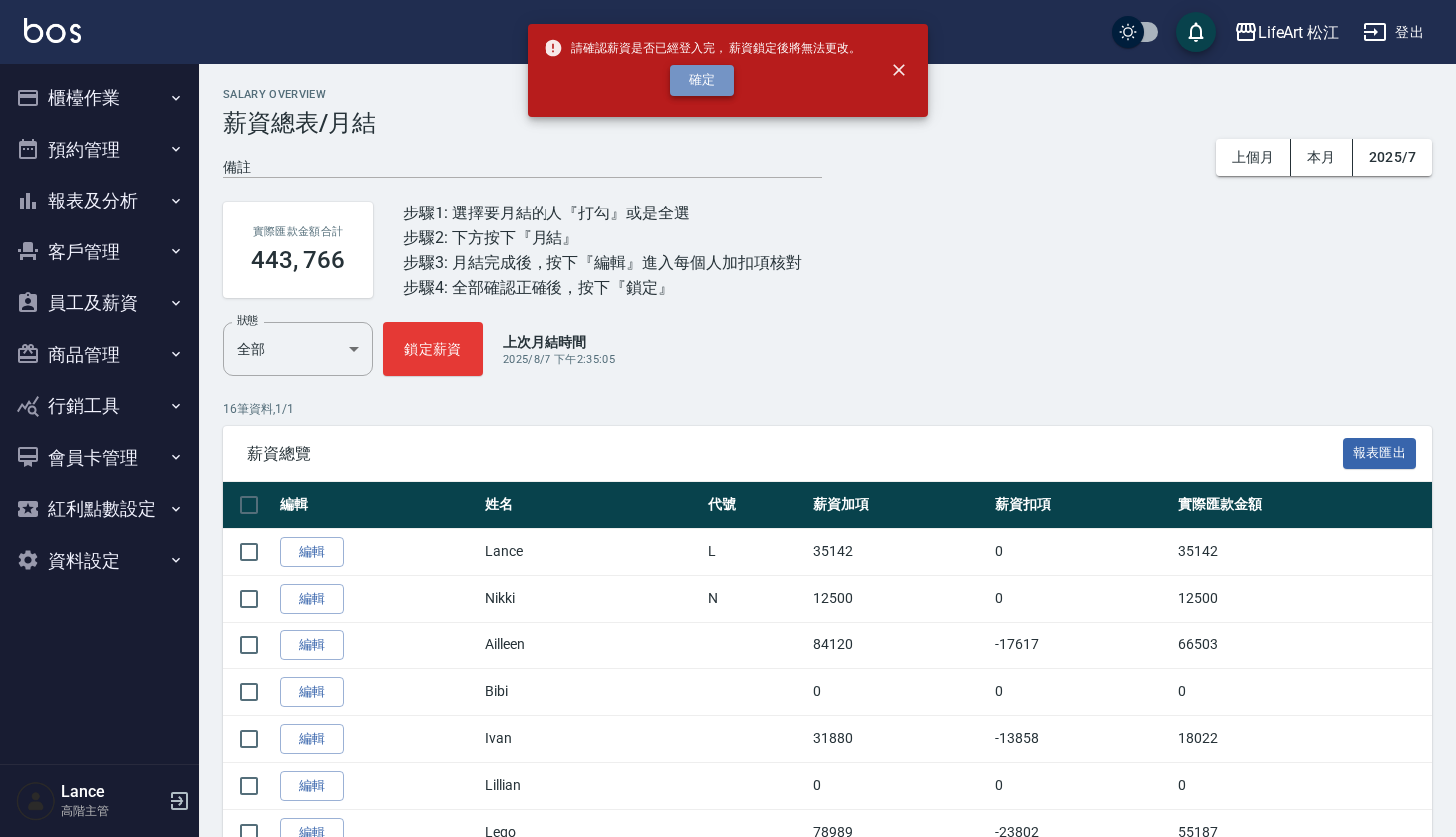 click on "確定" at bounding box center (702, 80) 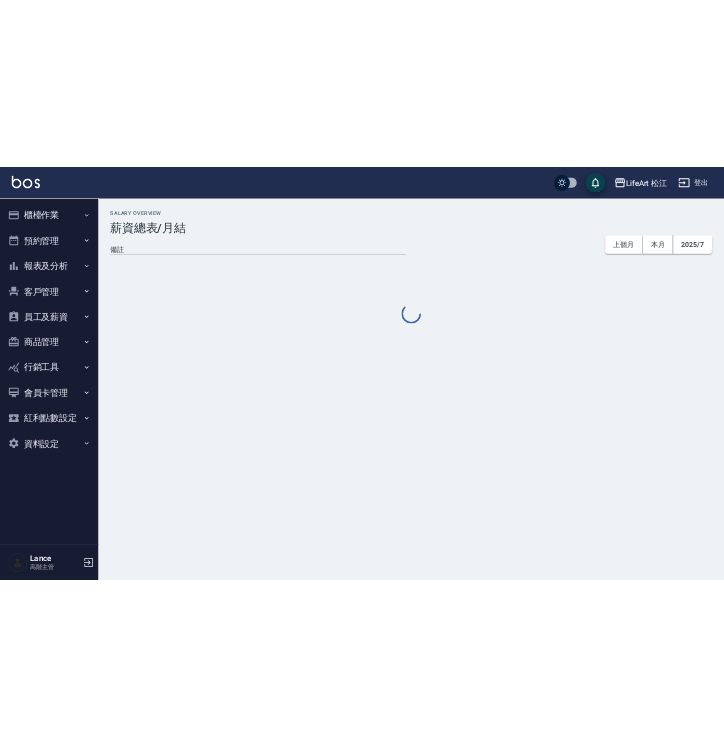 scroll, scrollTop: 0, scrollLeft: 0, axis: both 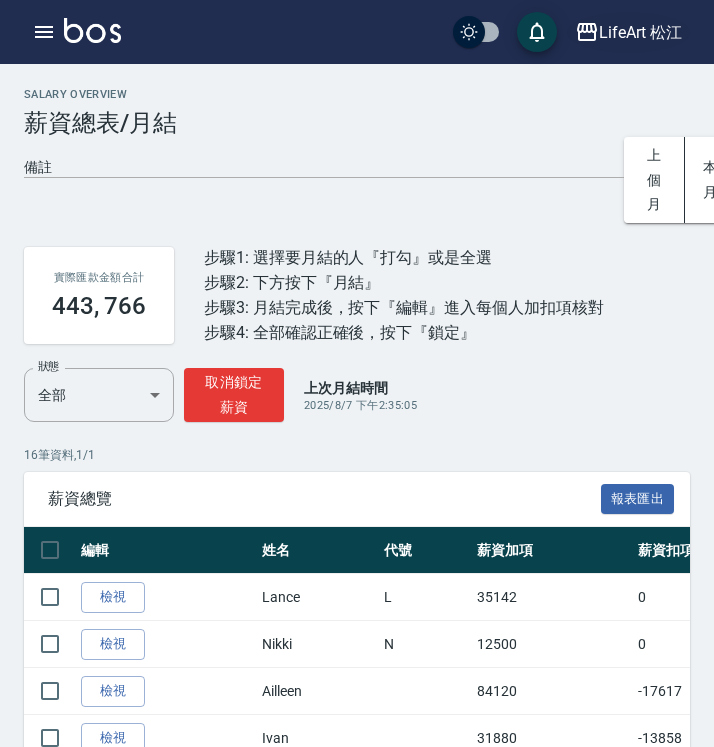 click on "LifeArt 松江" at bounding box center (640, 32) 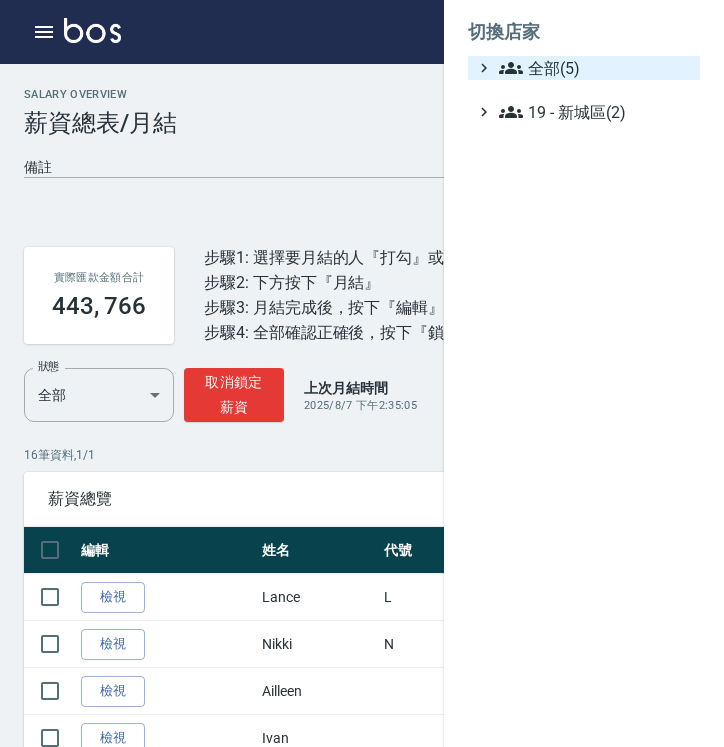 click on "全部(5)" at bounding box center (595, 68) 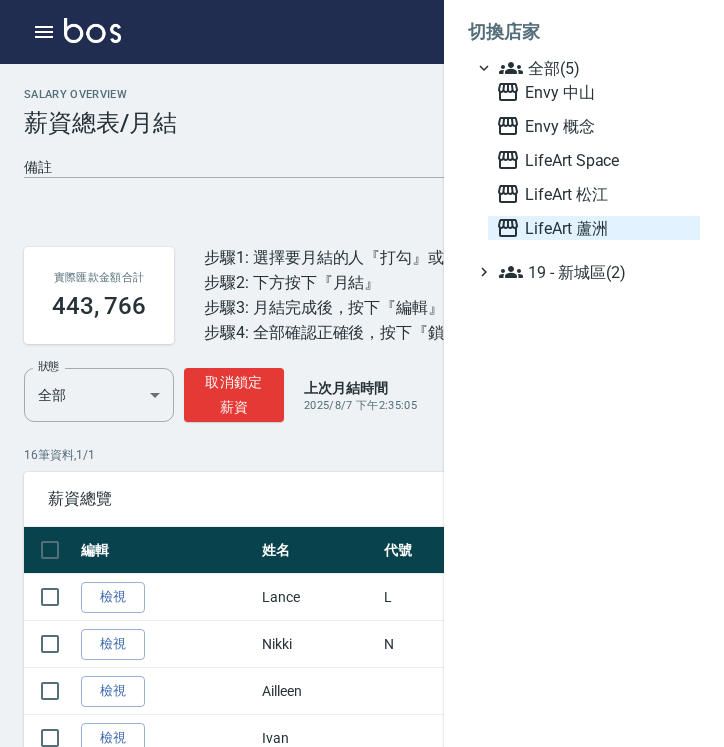 click on "LifeArt 蘆洲" at bounding box center (594, 228) 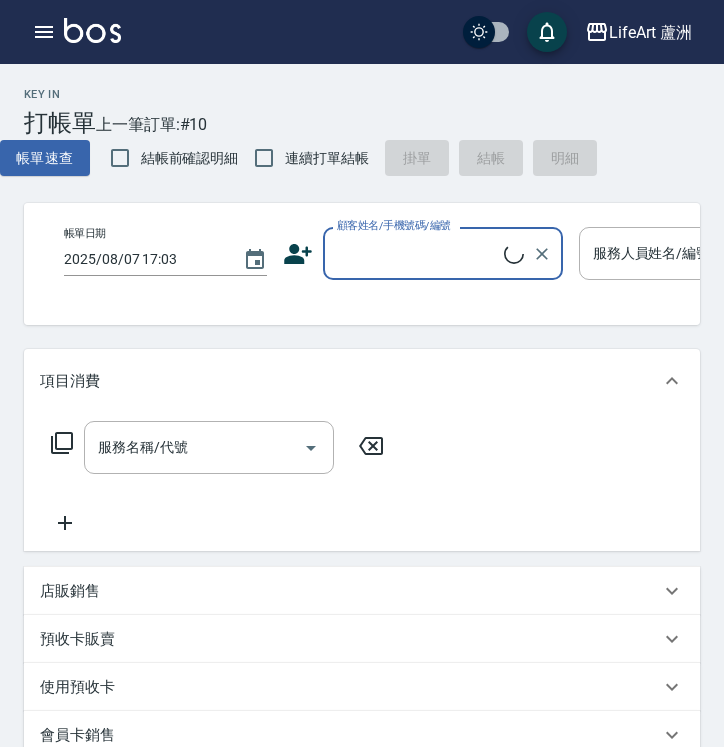scroll, scrollTop: 0, scrollLeft: 0, axis: both 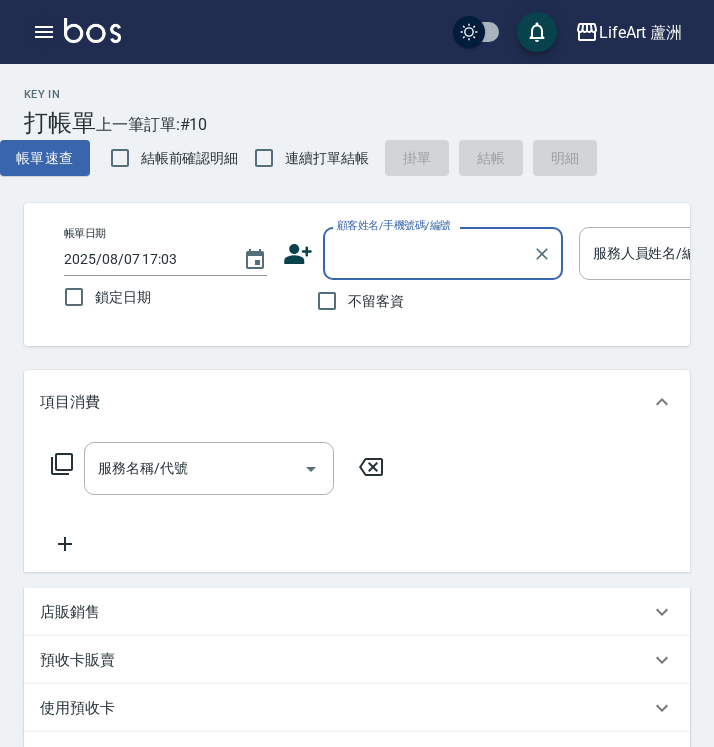 click 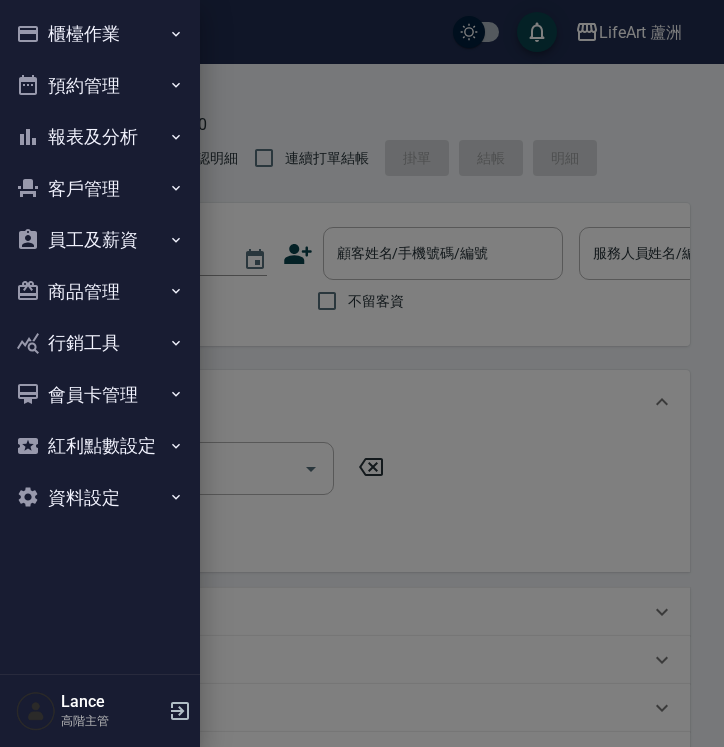 click on "報表及分析" at bounding box center [100, 137] 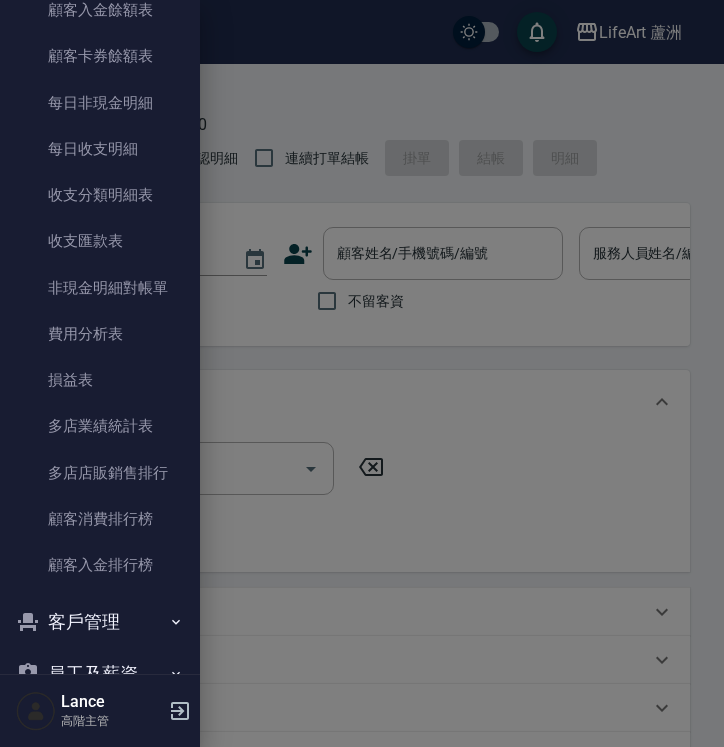 scroll, scrollTop: 1862, scrollLeft: 0, axis: vertical 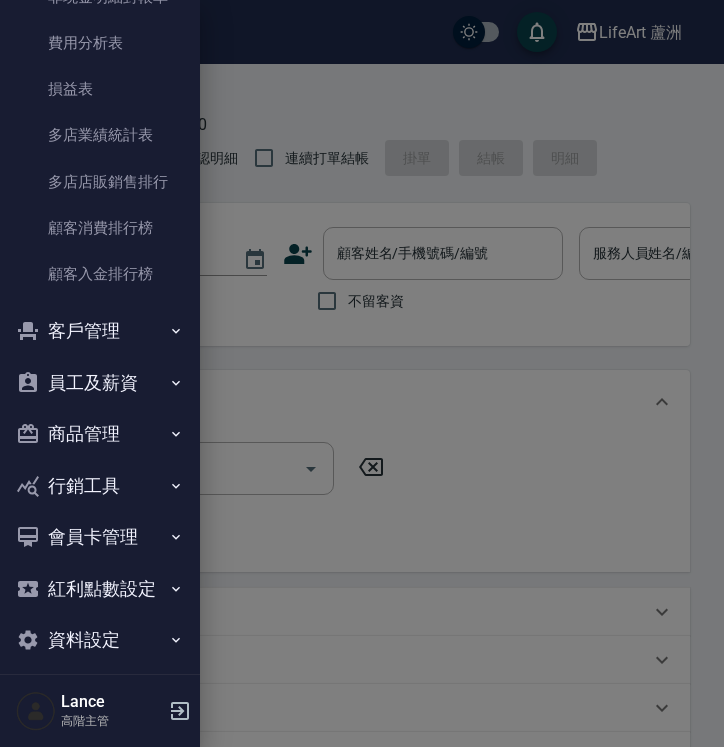 click on "員工及薪資" at bounding box center (100, 383) 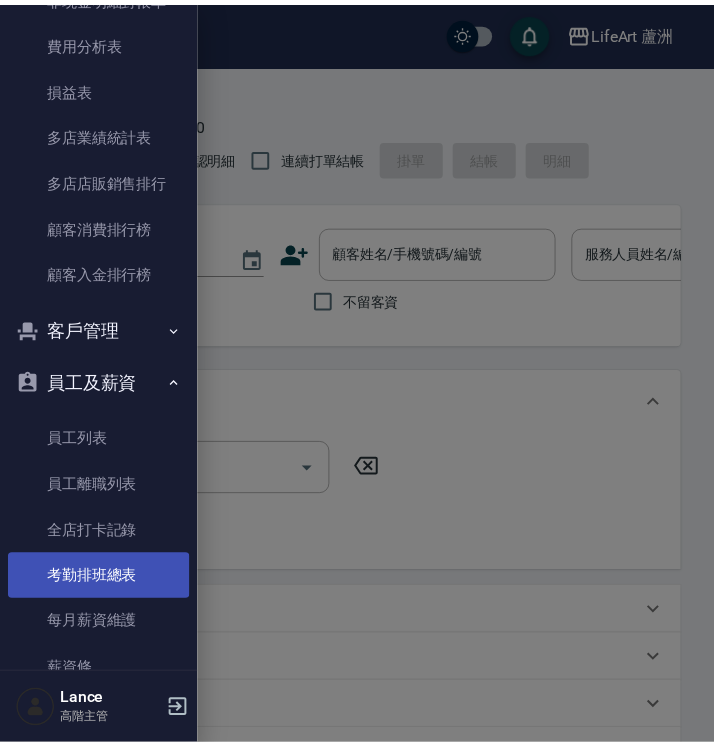 scroll, scrollTop: 2246, scrollLeft: 0, axis: vertical 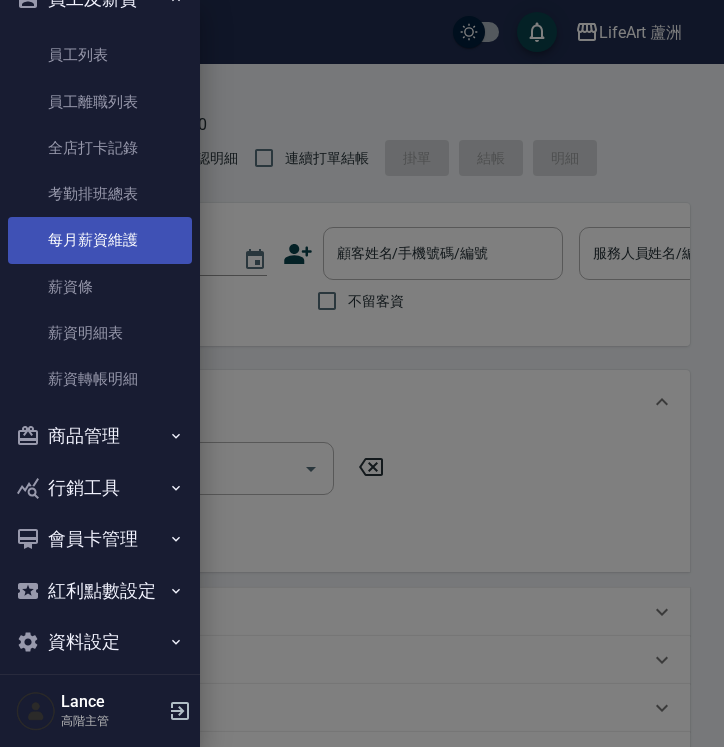 click on "每月薪資維護" at bounding box center (100, 240) 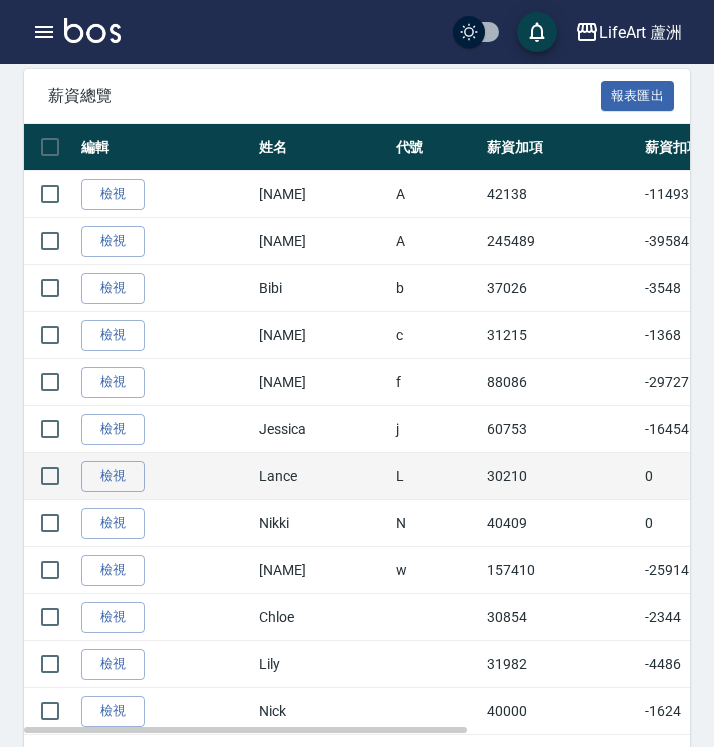 scroll, scrollTop: 453, scrollLeft: 0, axis: vertical 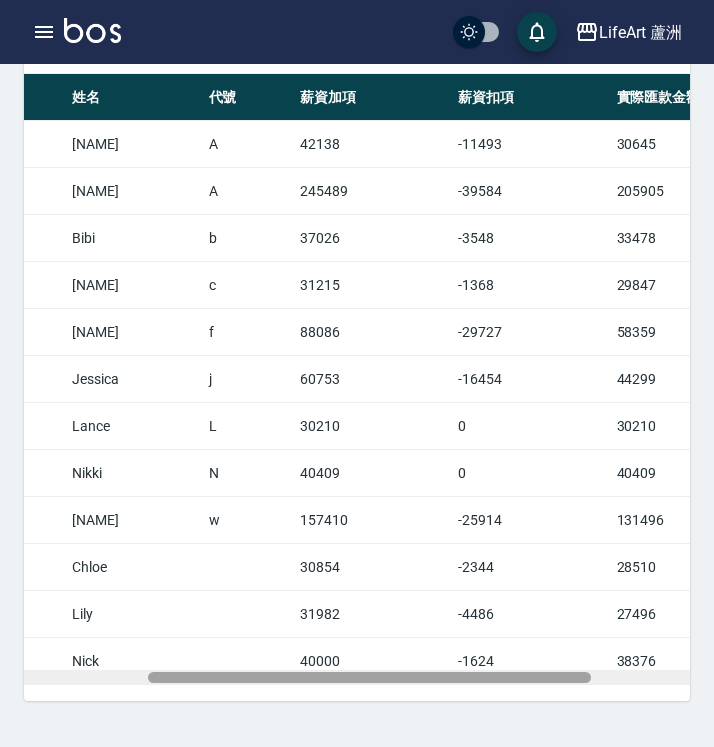 drag, startPoint x: 277, startPoint y: 677, endPoint x: 402, endPoint y: 710, distance: 129.28264 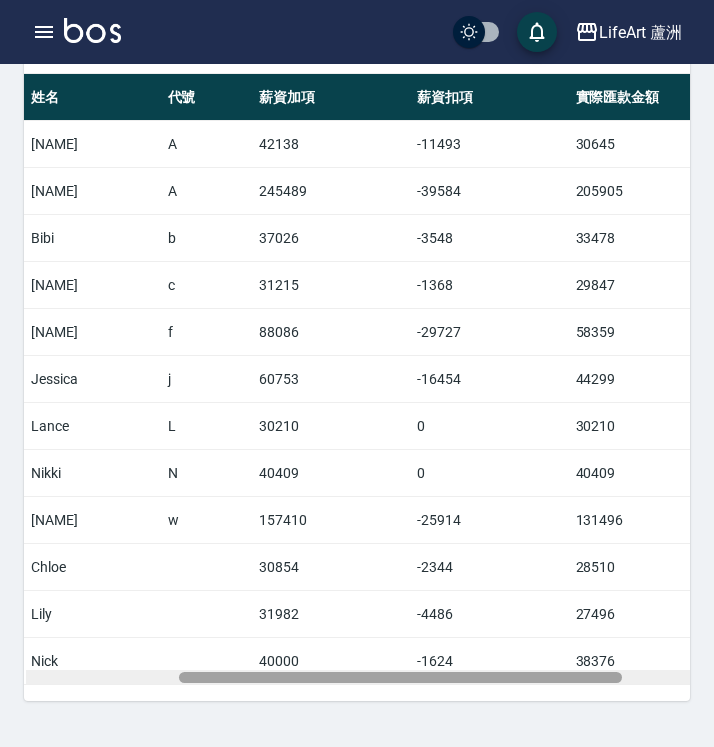 scroll, scrollTop: 0, scrollLeft: 230, axis: horizontal 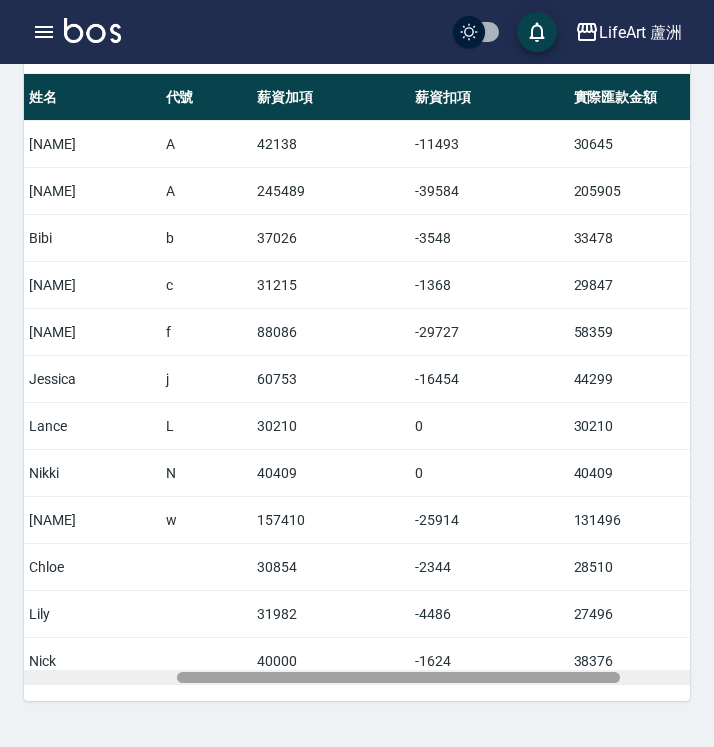 drag, startPoint x: 440, startPoint y: 679, endPoint x: 469, endPoint y: 679, distance: 29 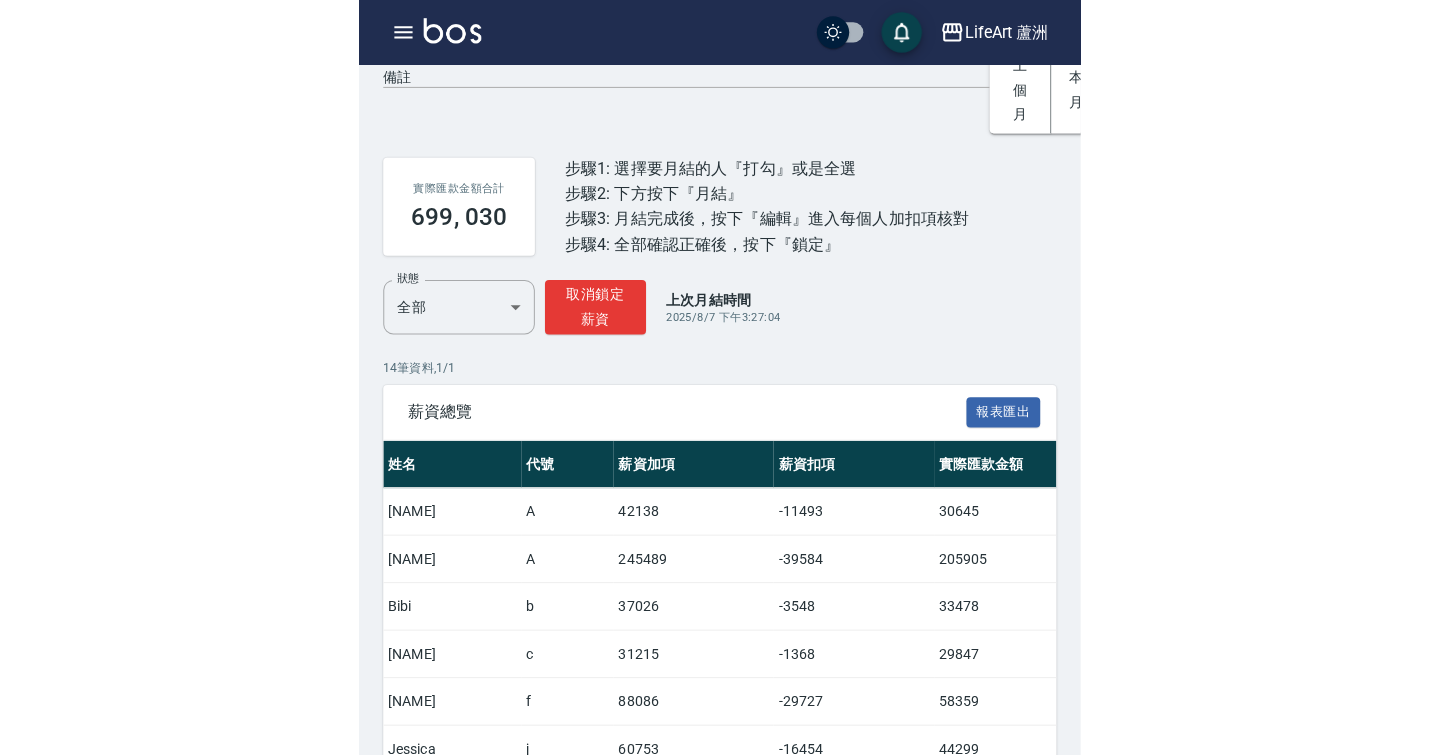 scroll, scrollTop: 0, scrollLeft: 0, axis: both 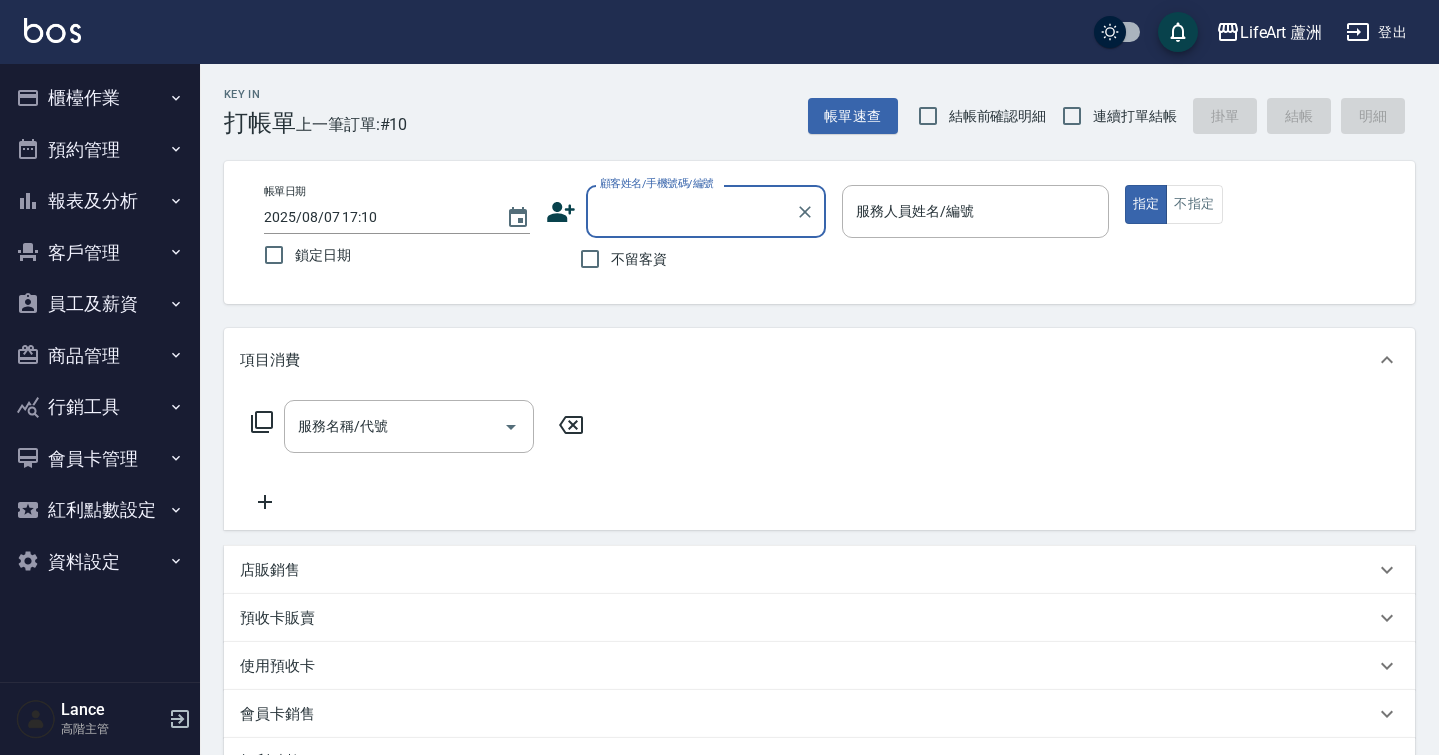 click on "服務名稱/代號 服務名稱/代號" at bounding box center (819, 461) 